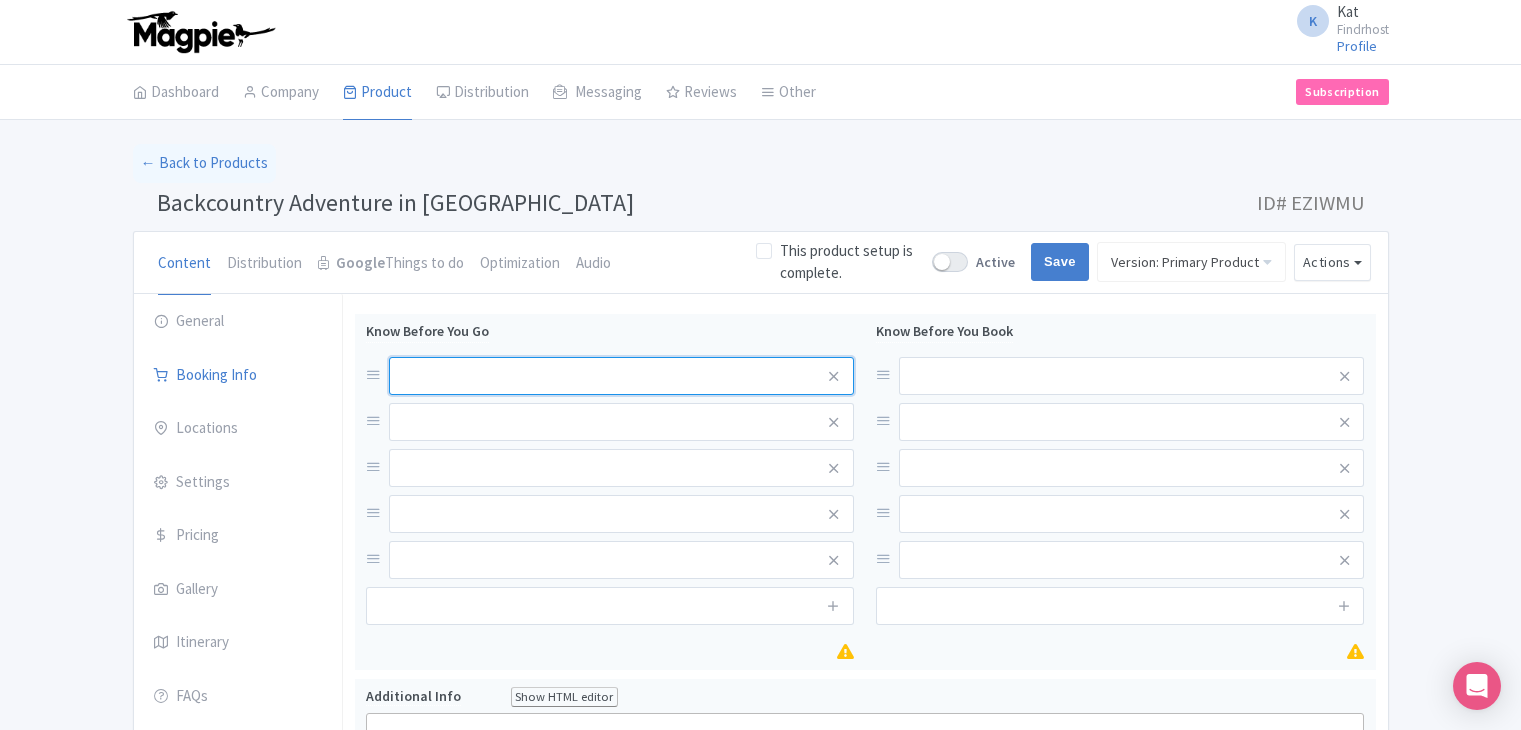 scroll, scrollTop: 0, scrollLeft: 0, axis: both 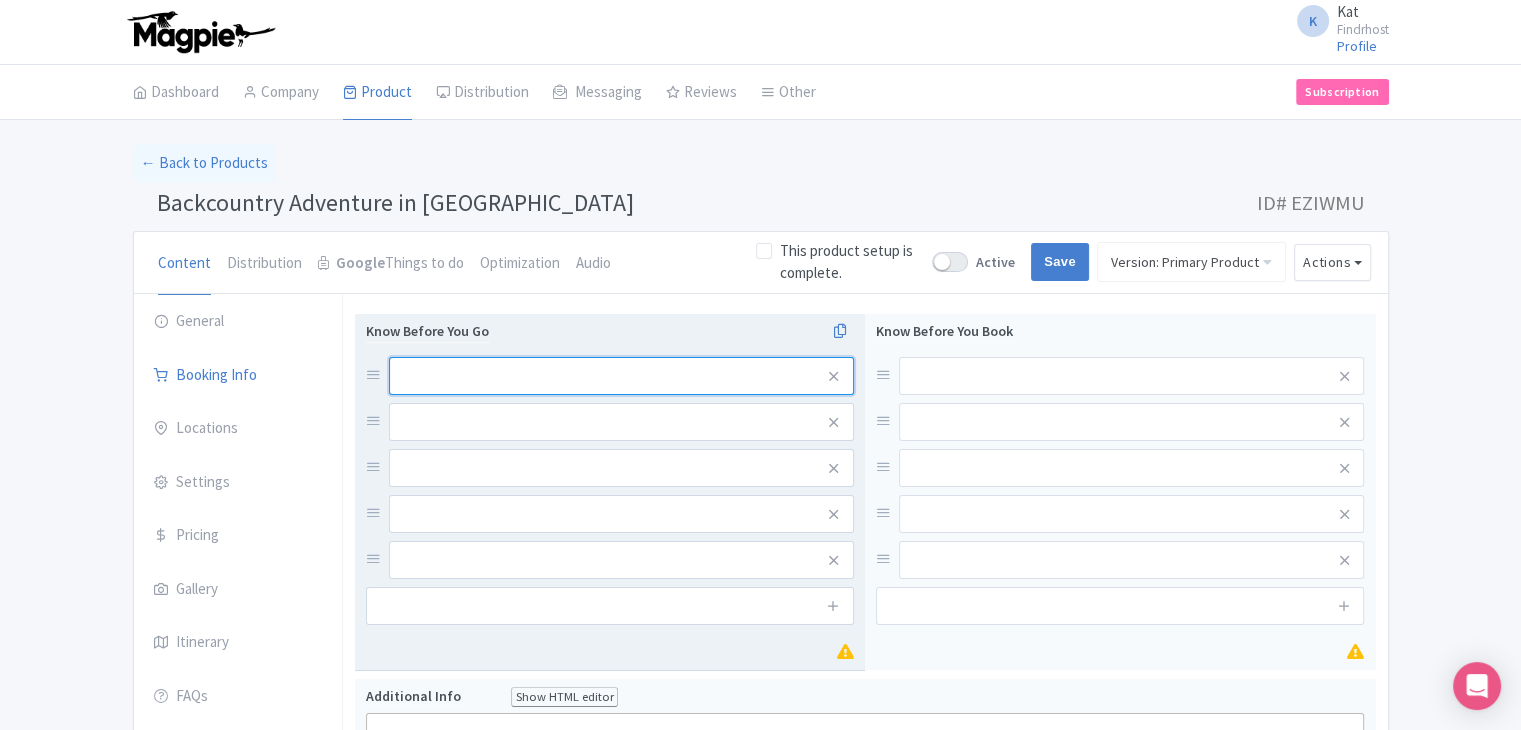 paste on "Dress in layers and wear sturdy shoes suitable for uneven terrain" 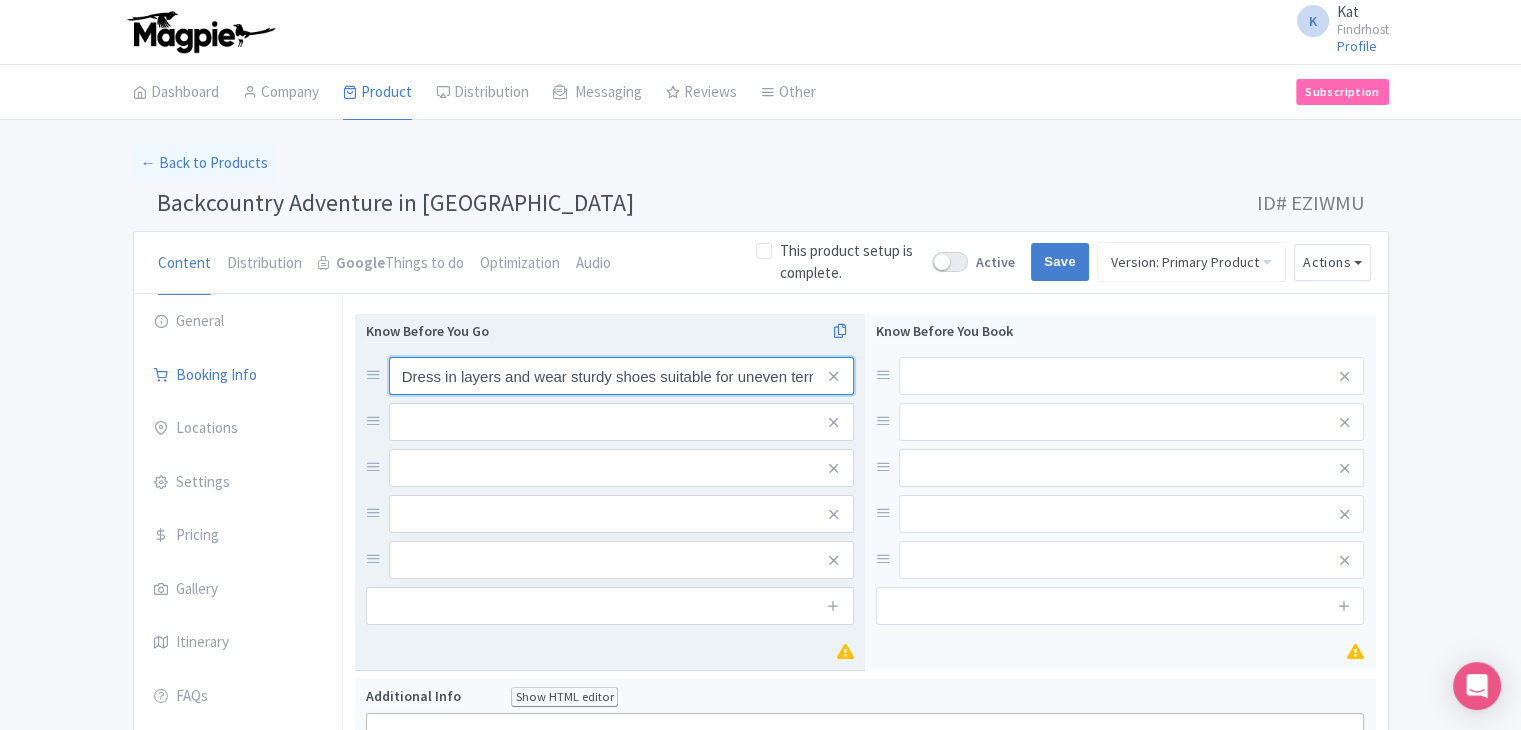 scroll, scrollTop: 0, scrollLeft: 20, axis: horizontal 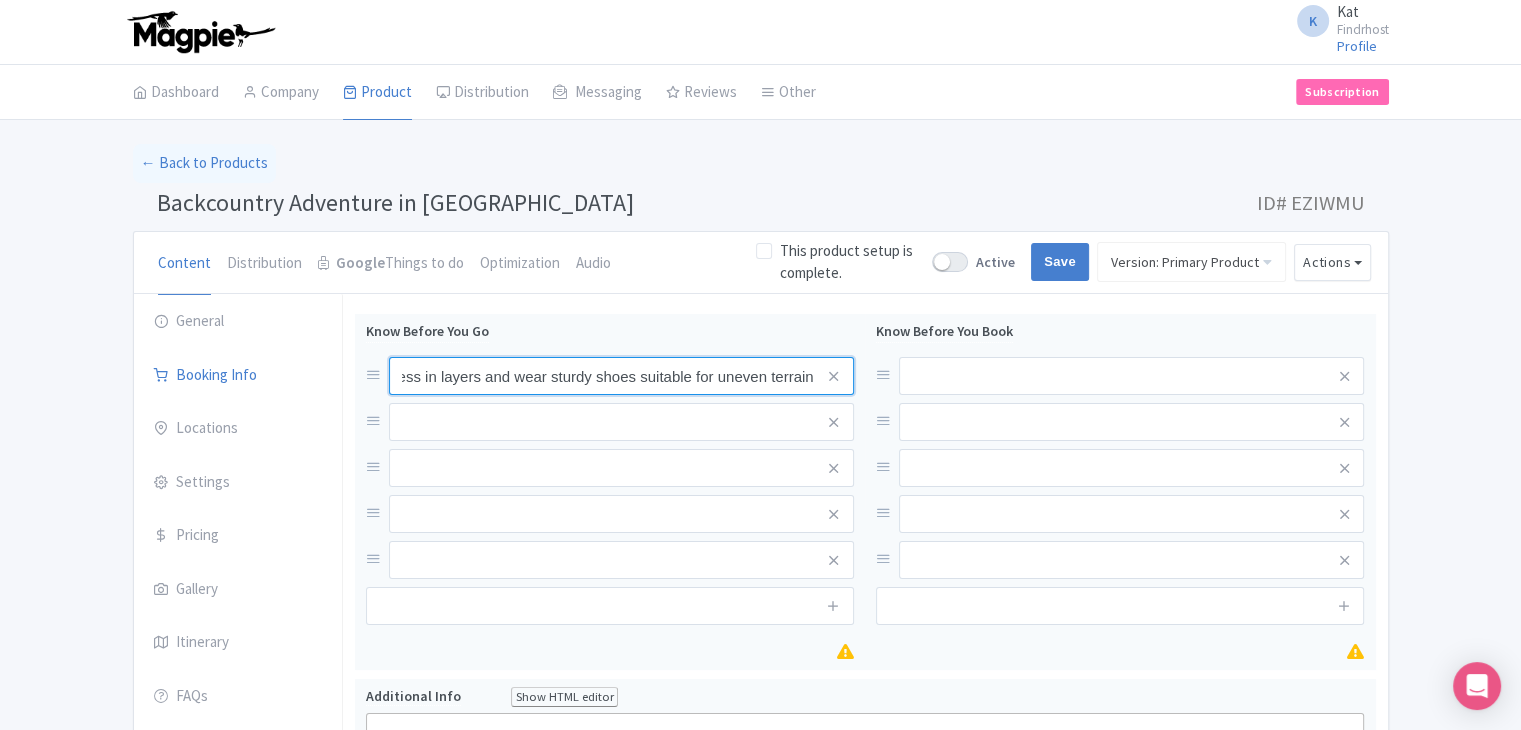 type on "Dress in layers and wear sturdy shoes suitable for uneven terrain" 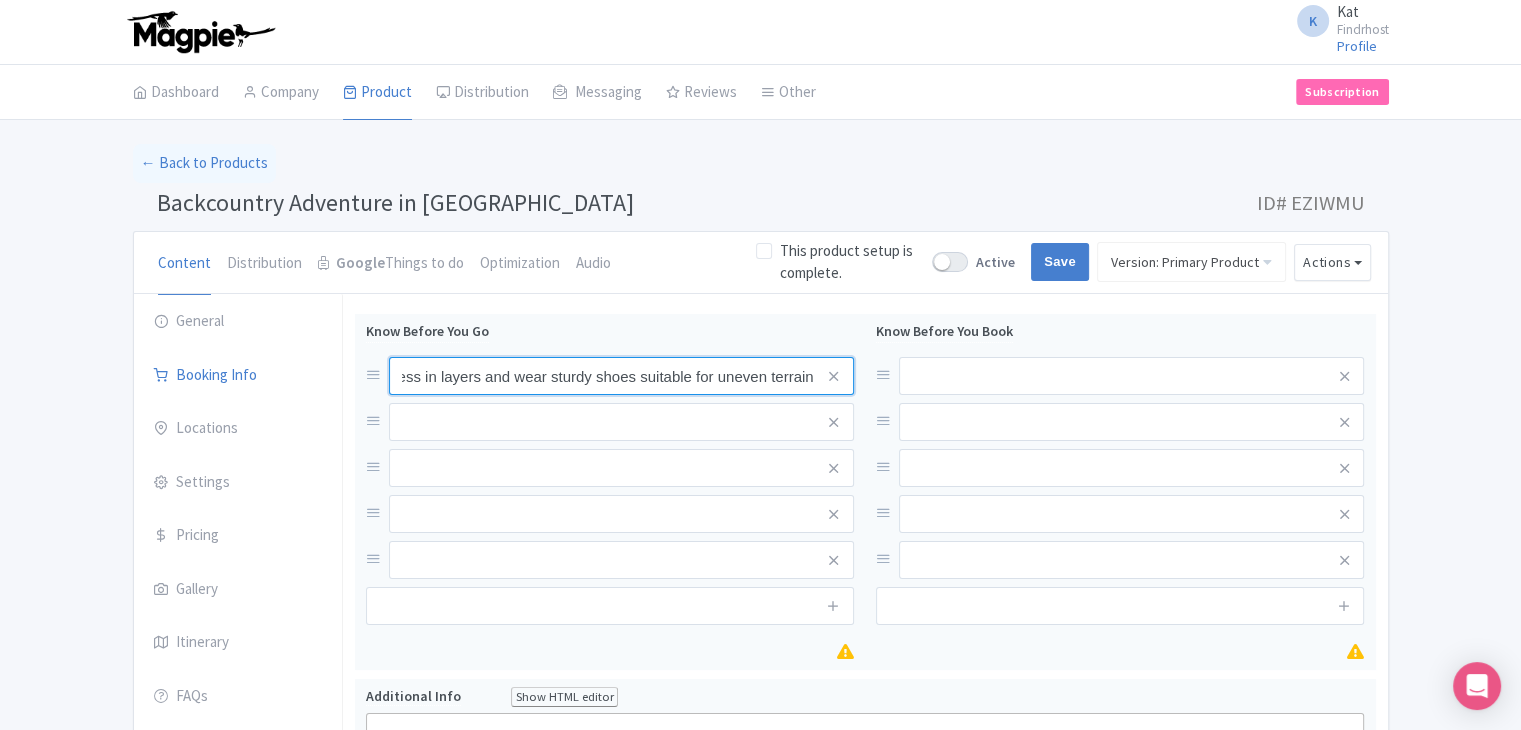 scroll, scrollTop: 0, scrollLeft: 0, axis: both 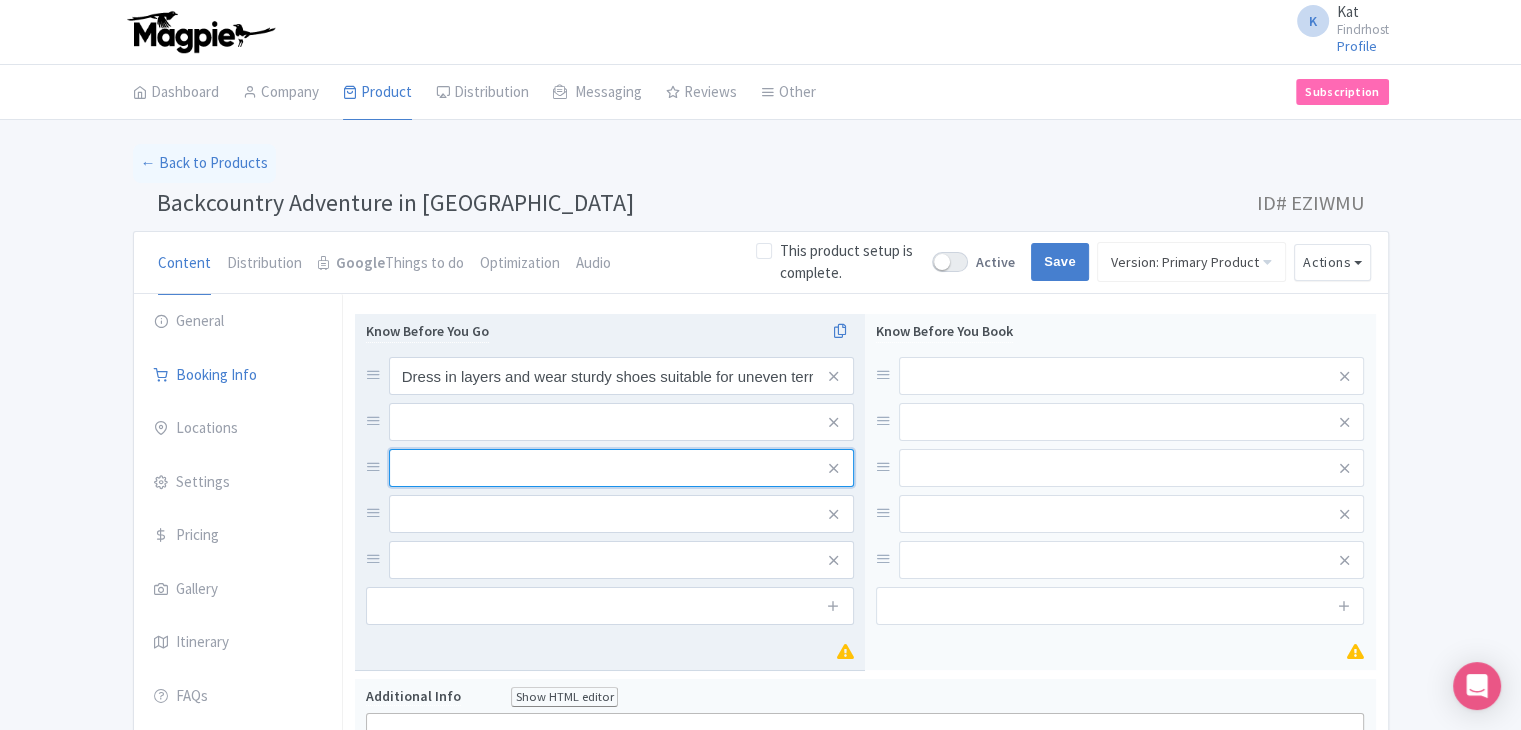 drag, startPoint x: 519, startPoint y: 457, endPoint x: 528, endPoint y: 425, distance: 33.24154 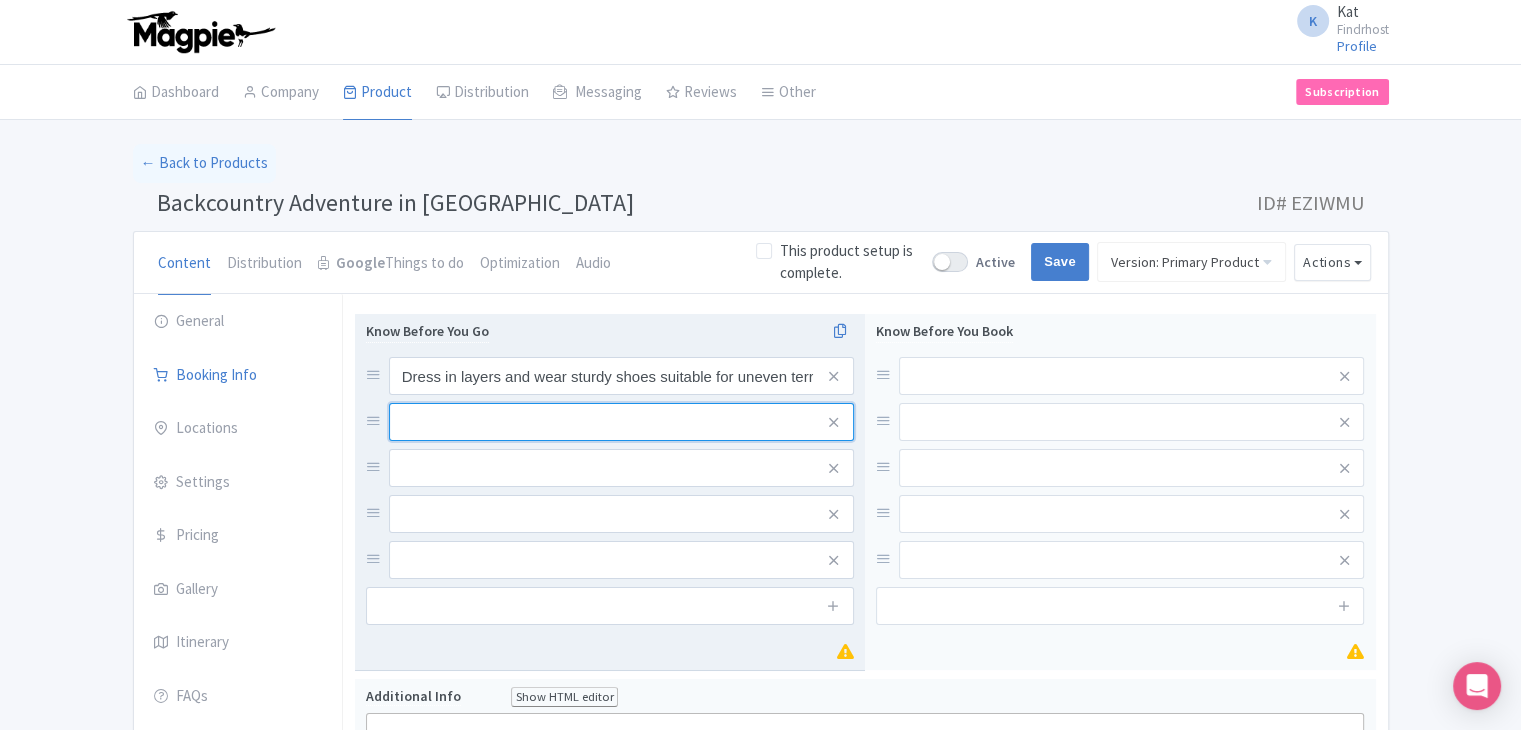 click at bounding box center (621, 376) 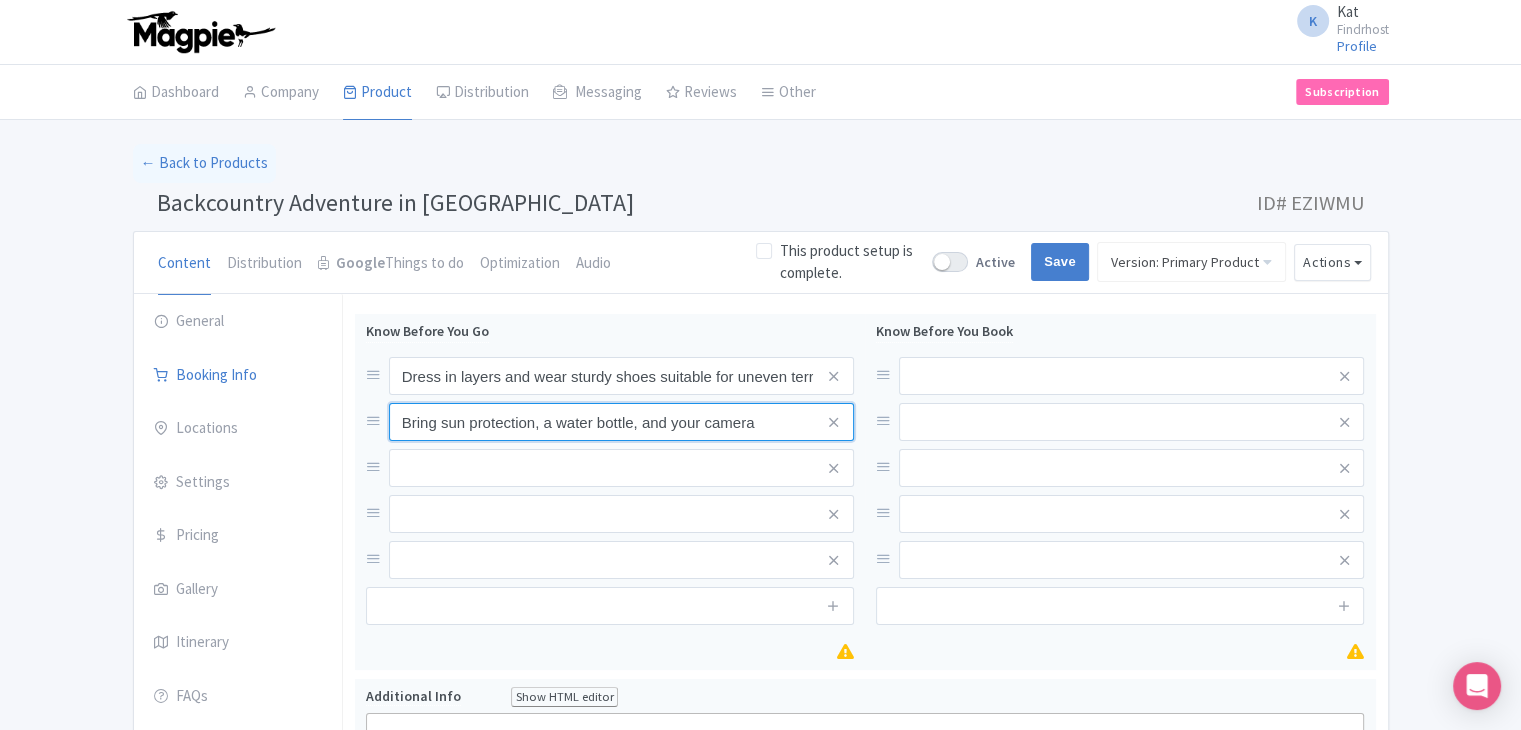 type on "Bring sun protection, a water bottle, and your camera" 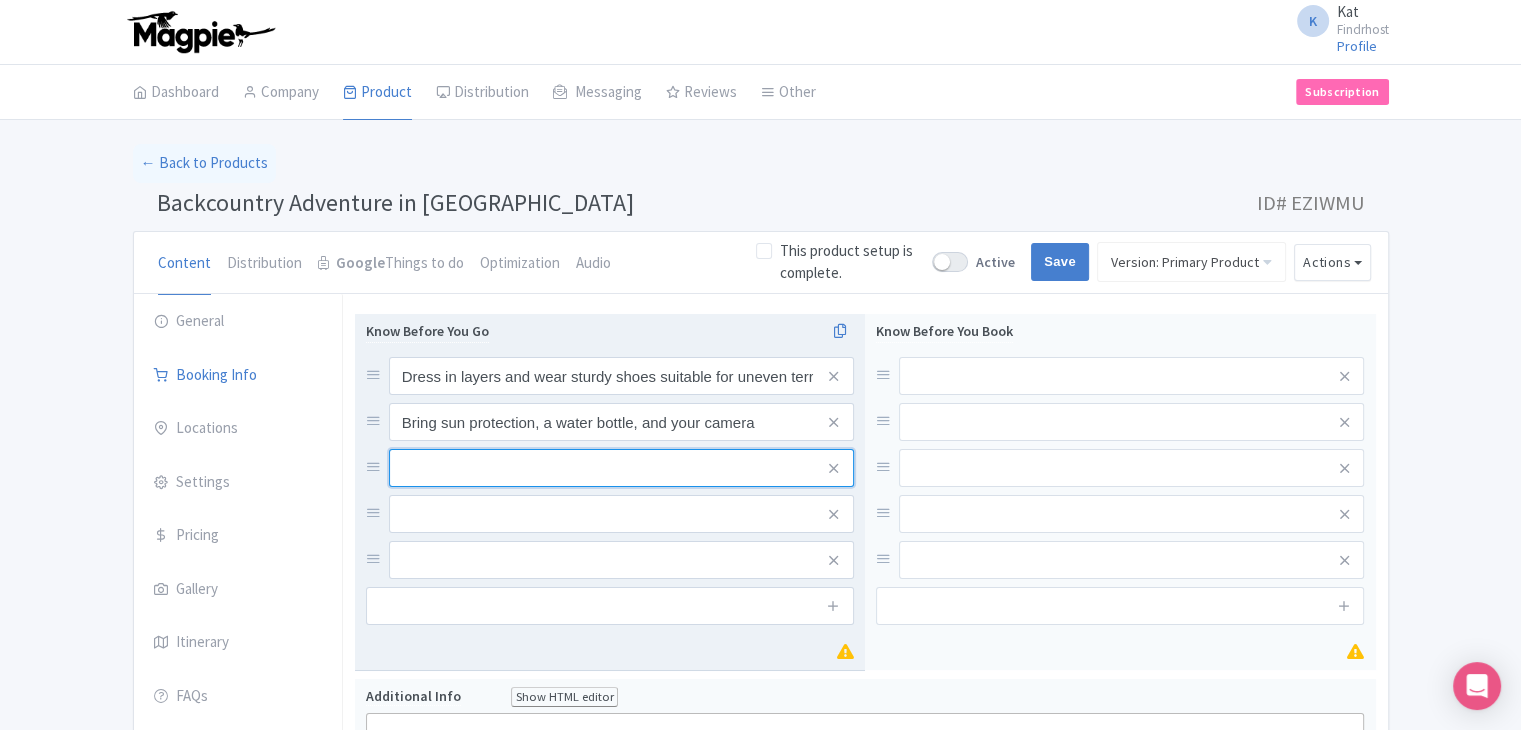 click at bounding box center [621, 376] 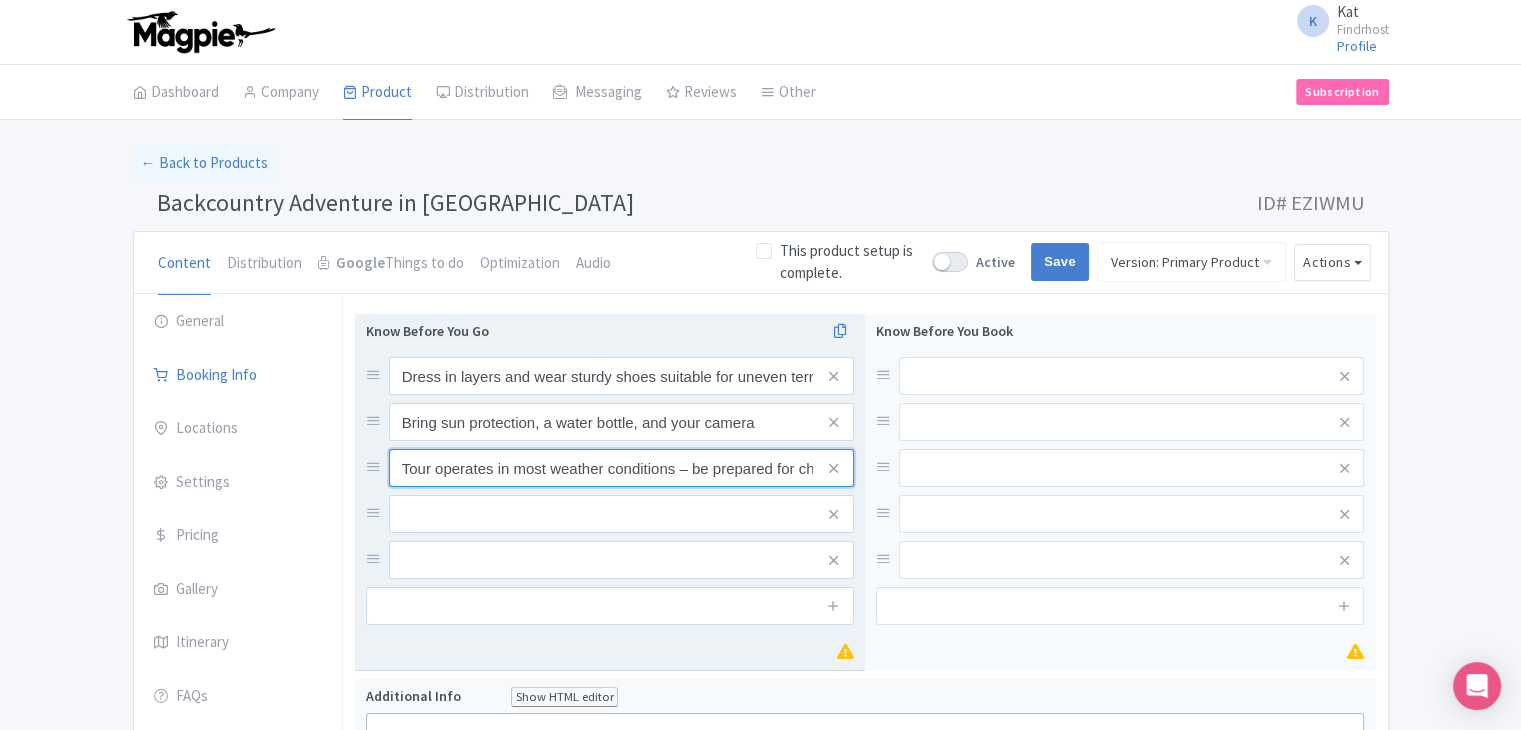scroll, scrollTop: 0, scrollLeft: 147, axis: horizontal 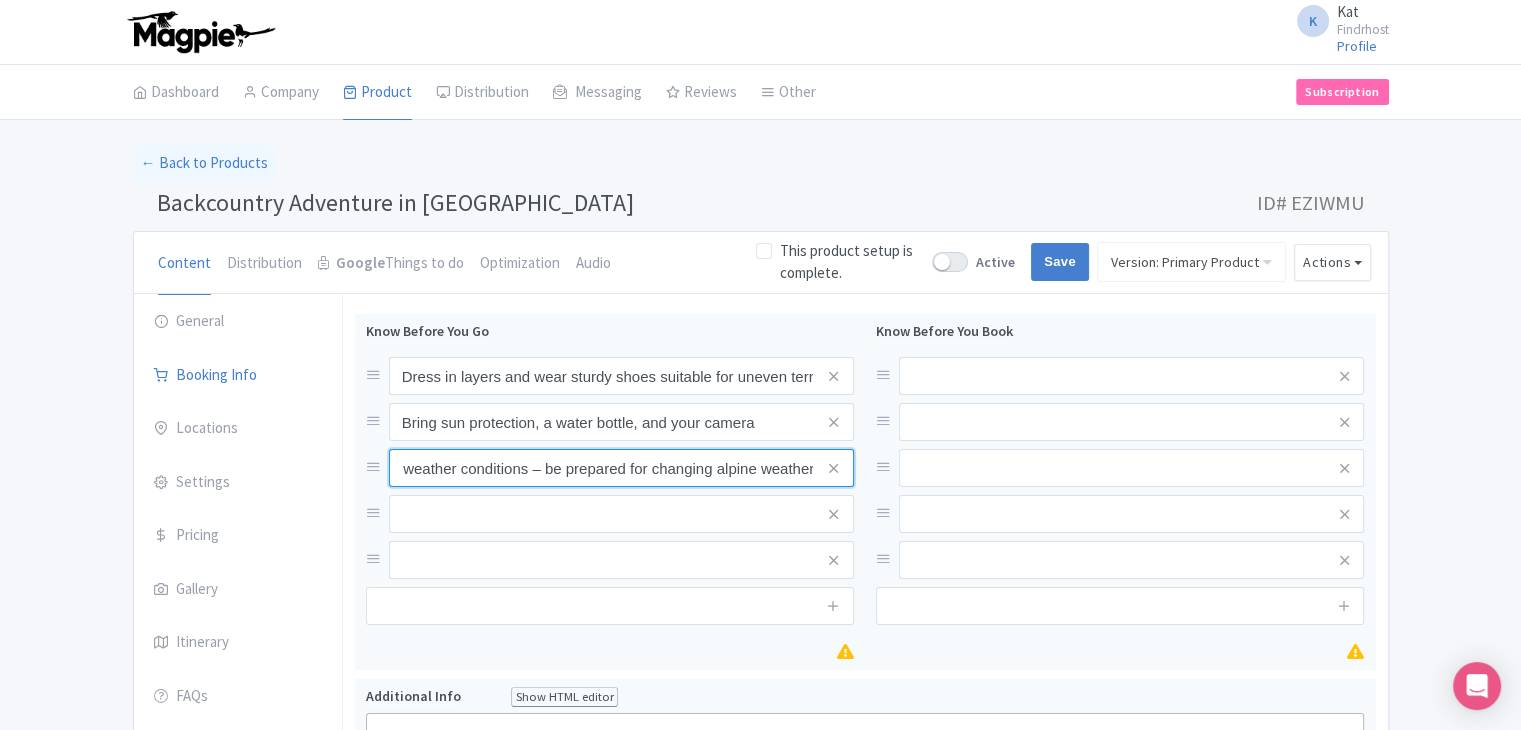 type on "Tour operates in most weather conditions – be prepared for changing alpine weather" 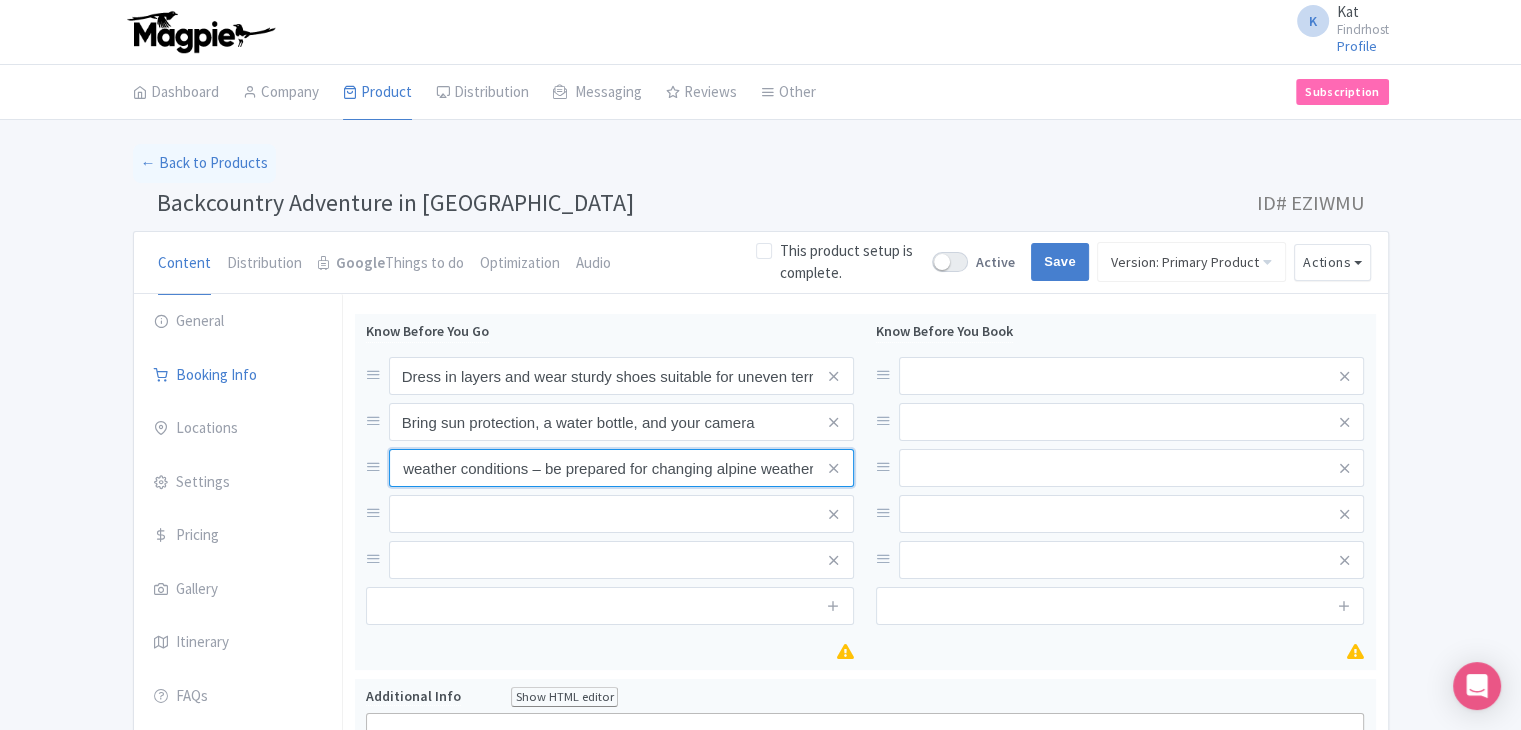 scroll, scrollTop: 0, scrollLeft: 0, axis: both 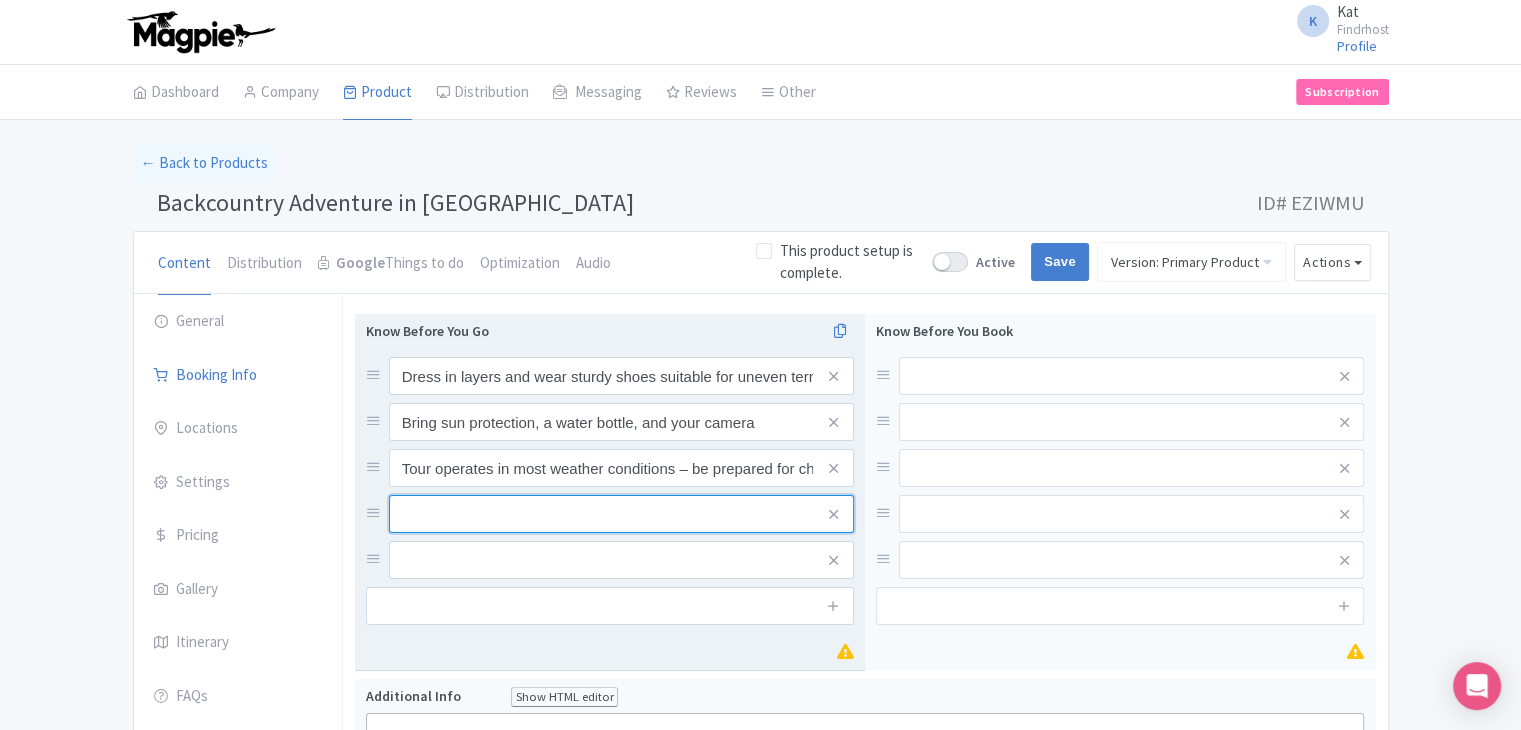 click at bounding box center (621, 376) 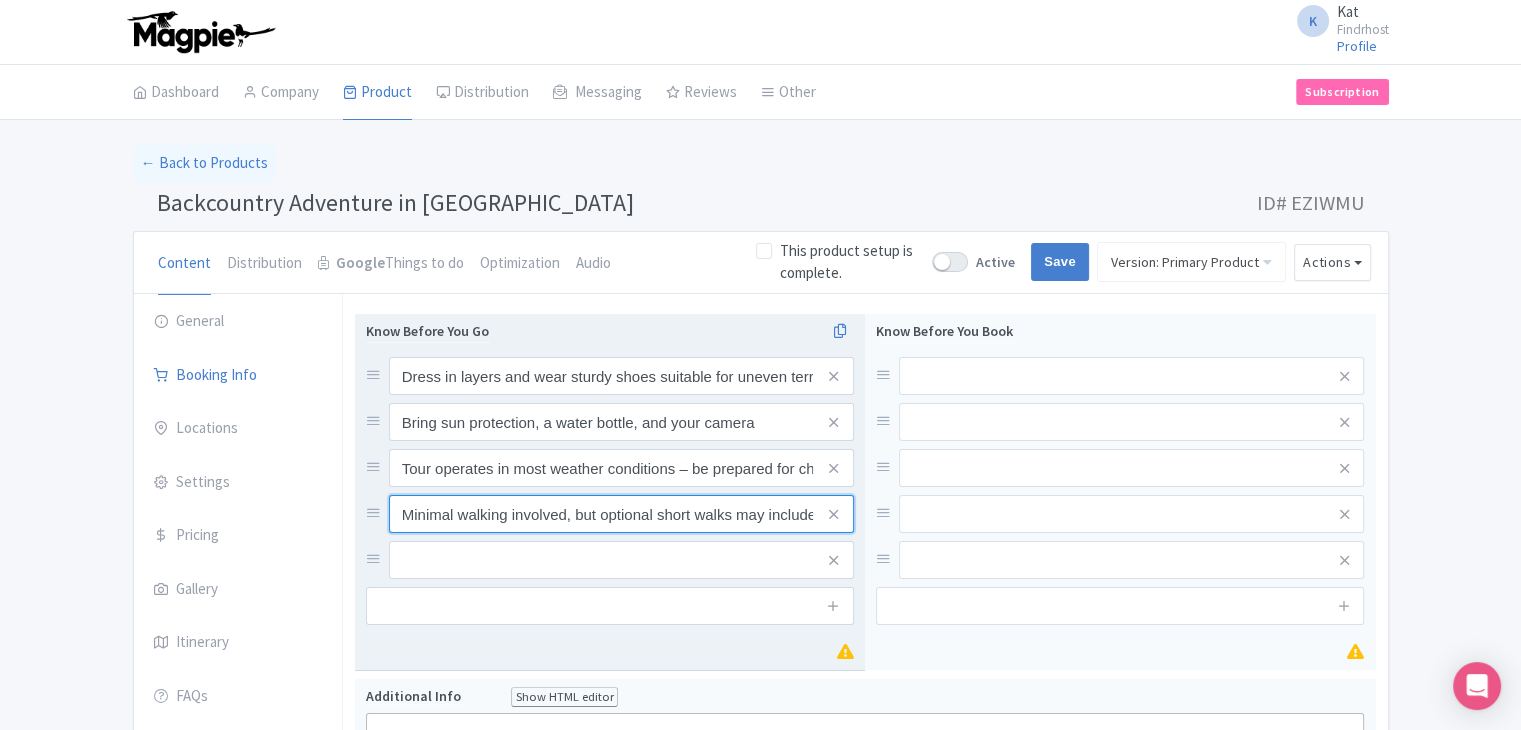 scroll, scrollTop: 0, scrollLeft: 116, axis: horizontal 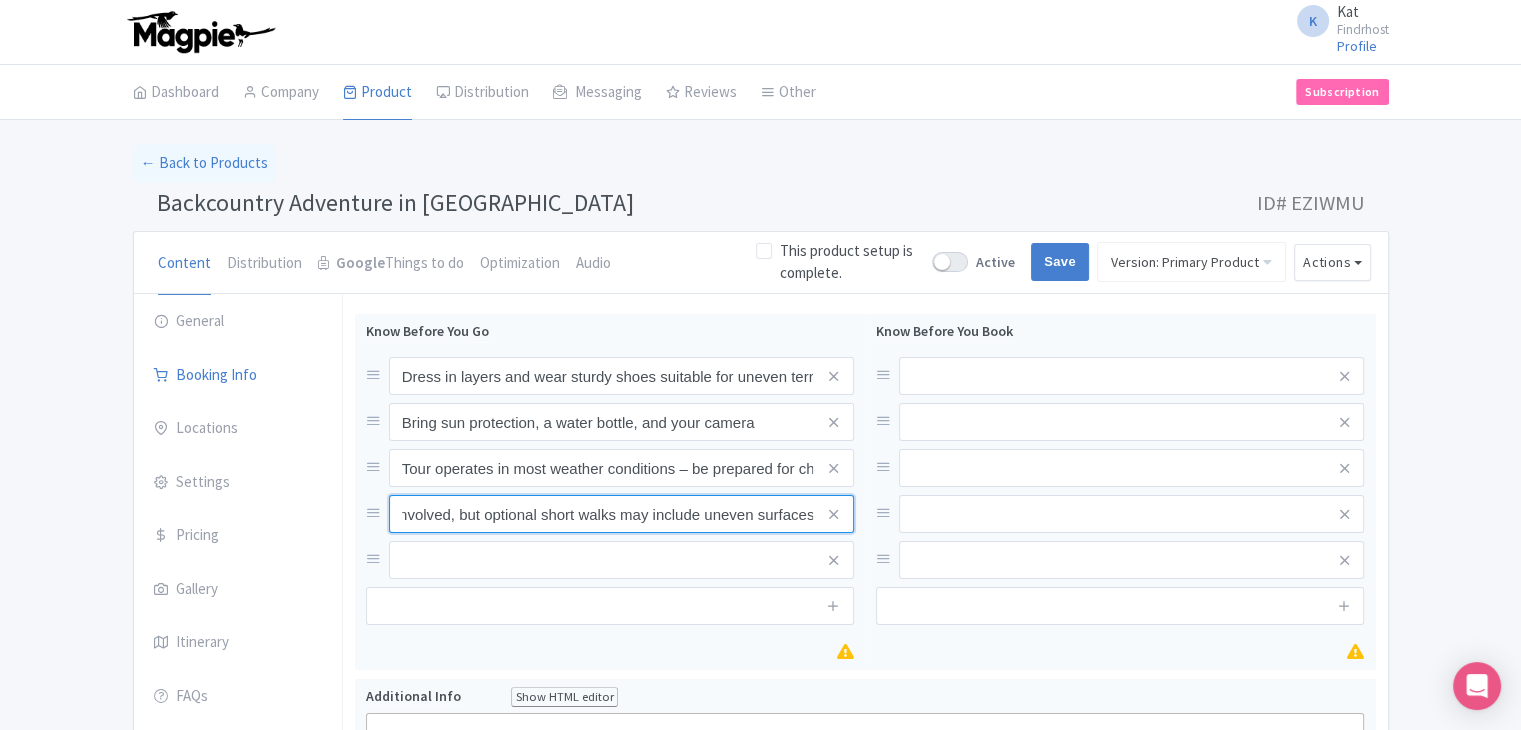 type on "Minimal walking involved, but optional short walks may include uneven surfaces" 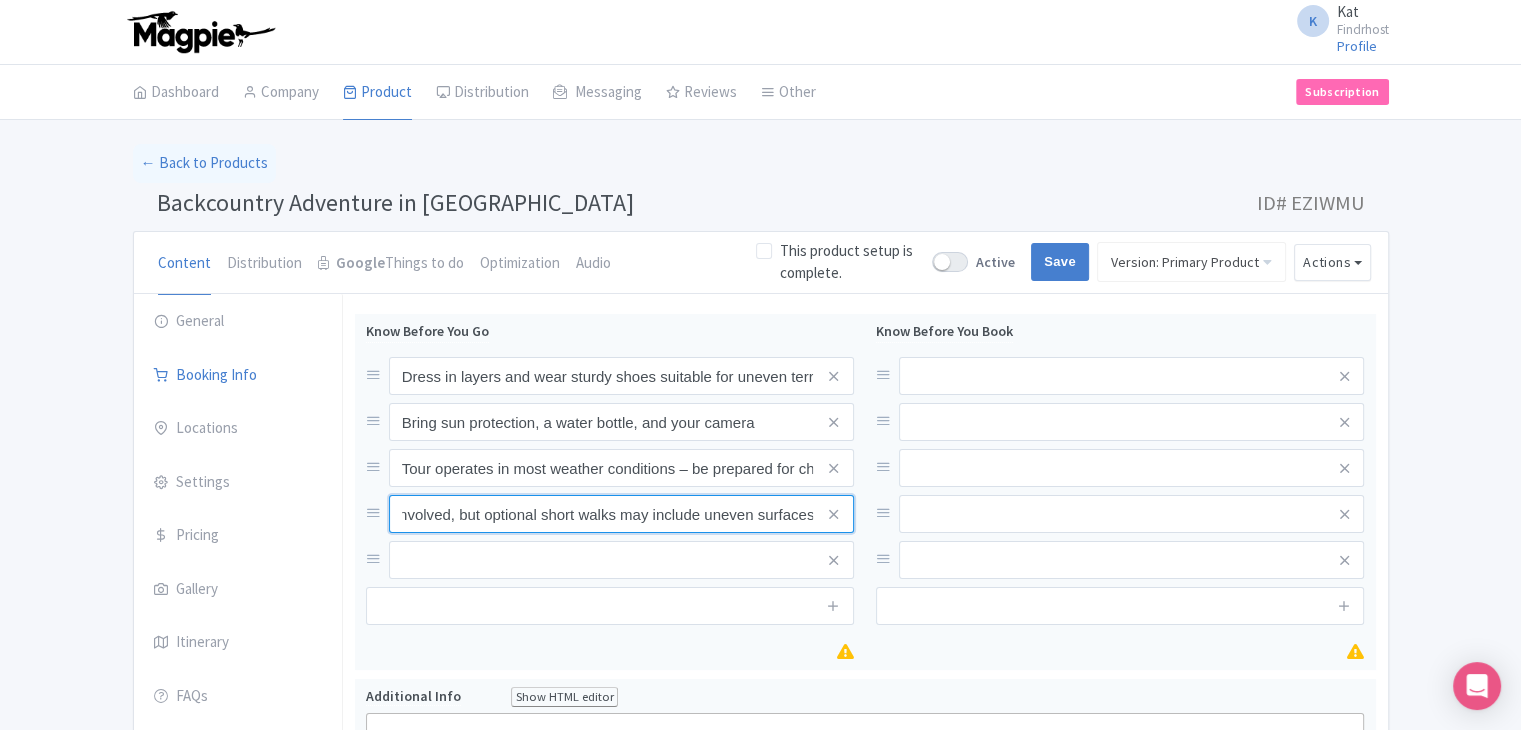 scroll, scrollTop: 0, scrollLeft: 0, axis: both 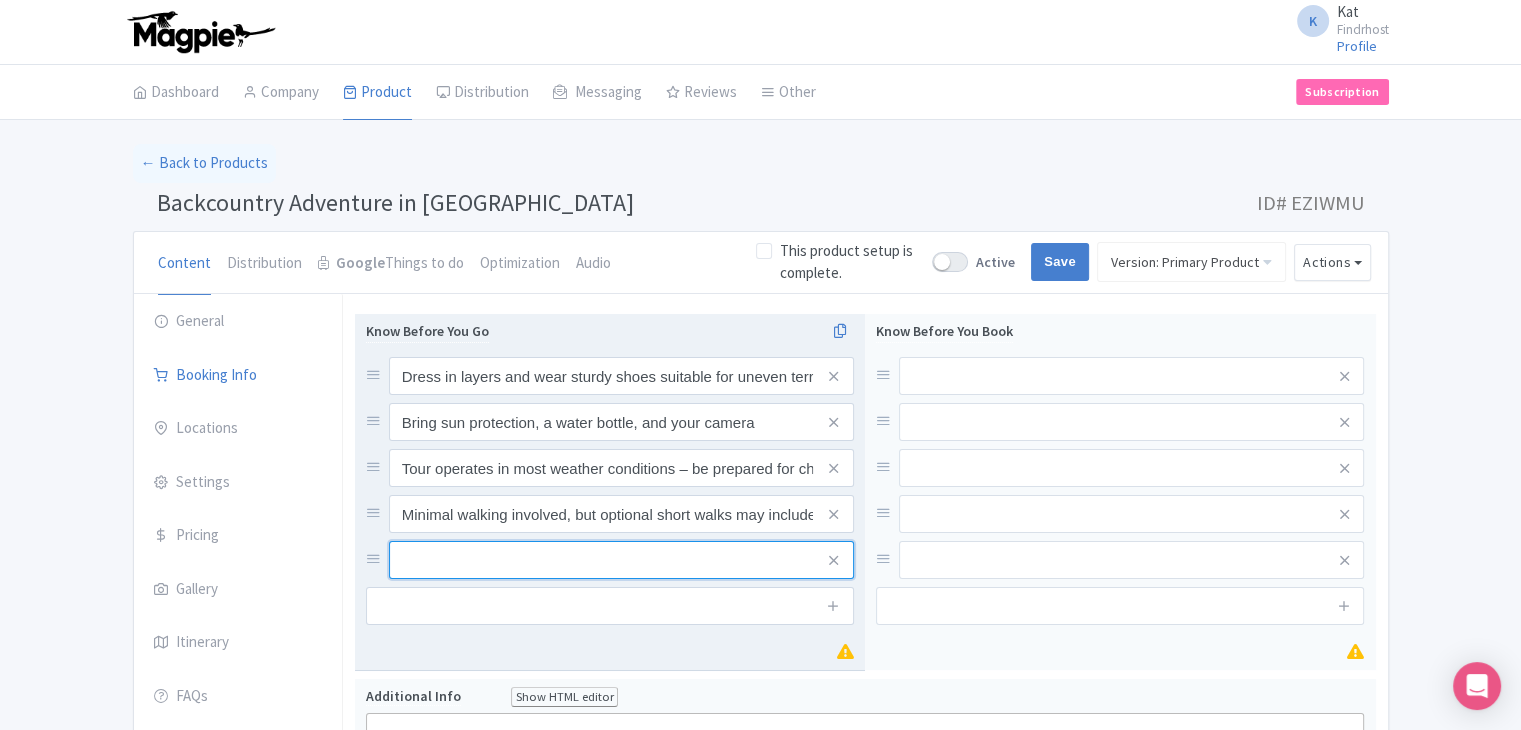 click at bounding box center (621, 376) 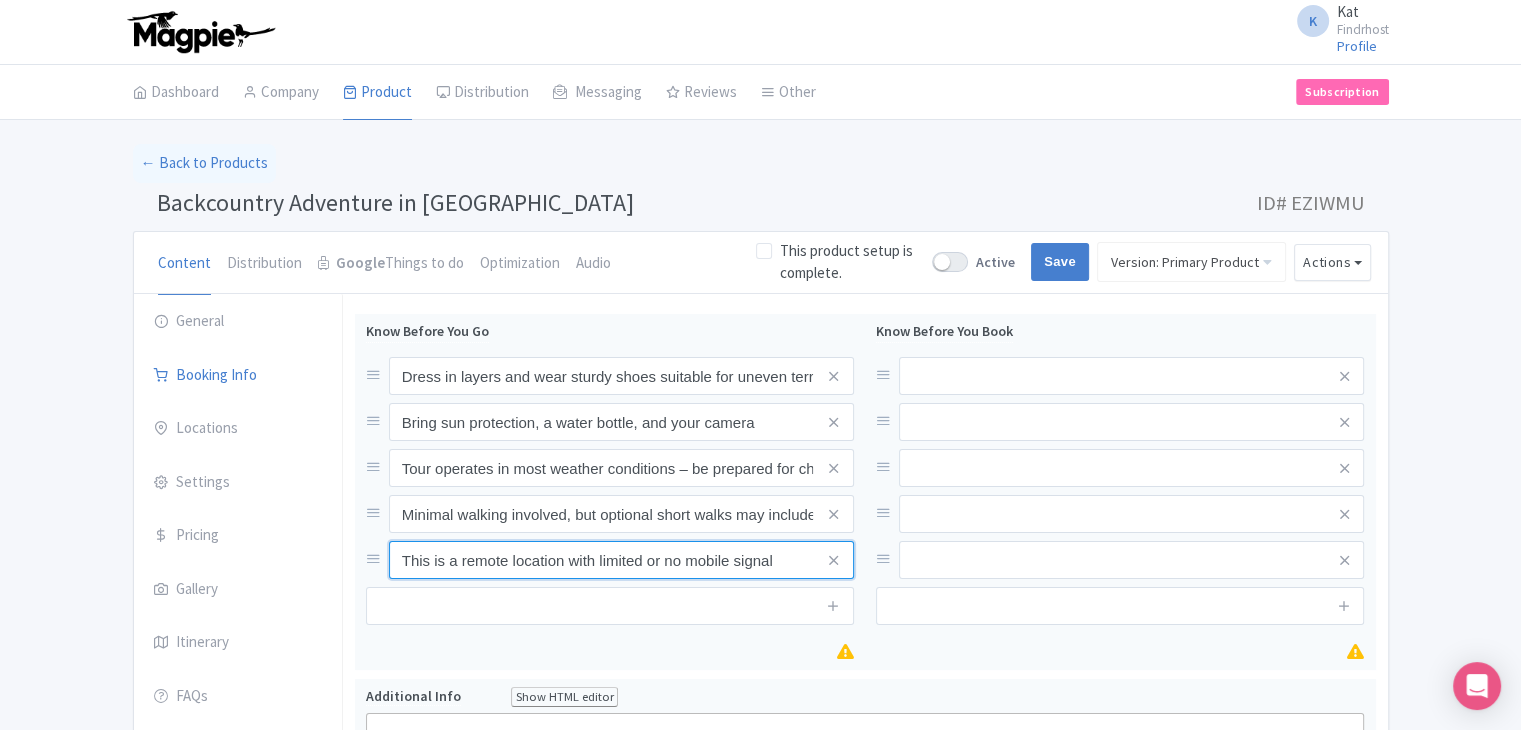 type on "This is a remote location with limited or no mobile signal" 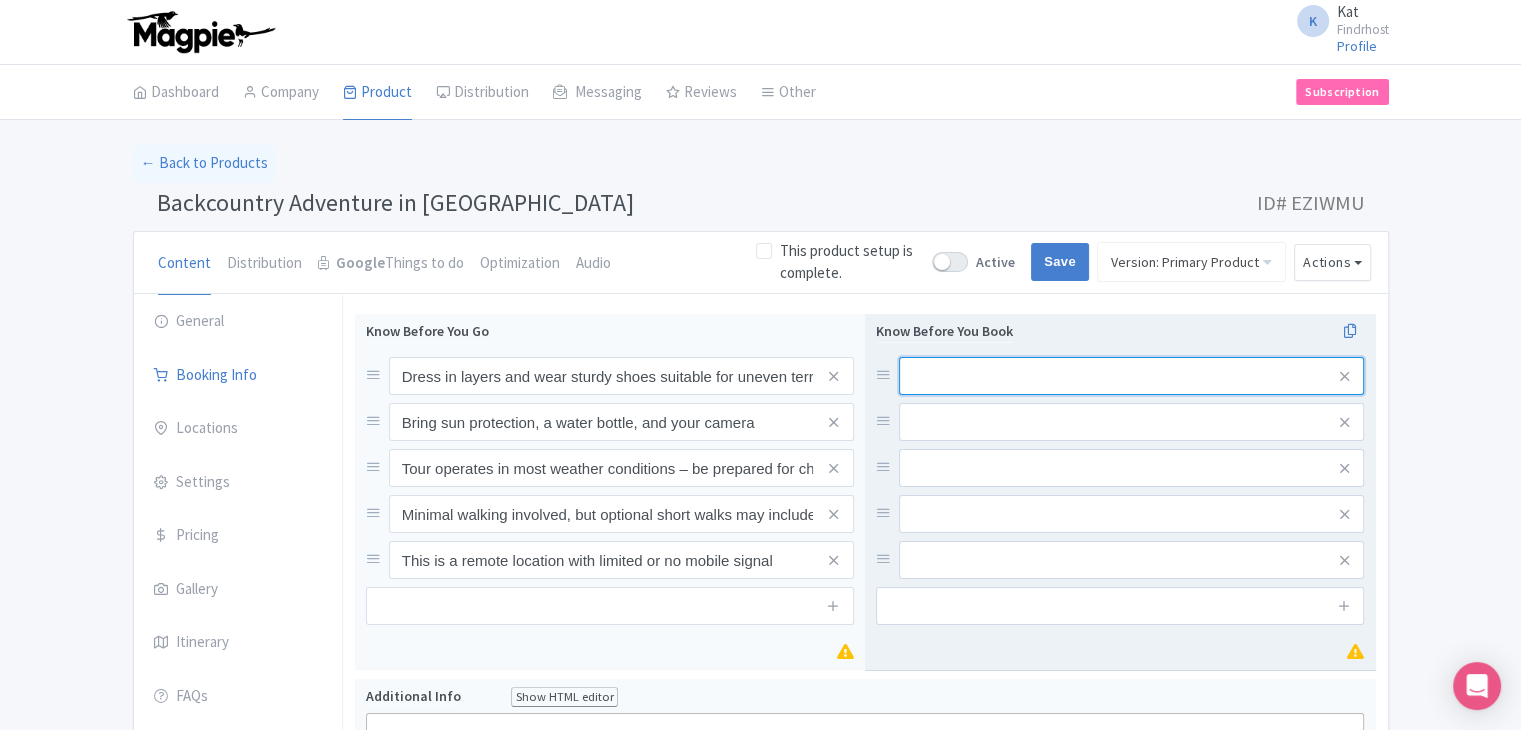 click at bounding box center [1131, 376] 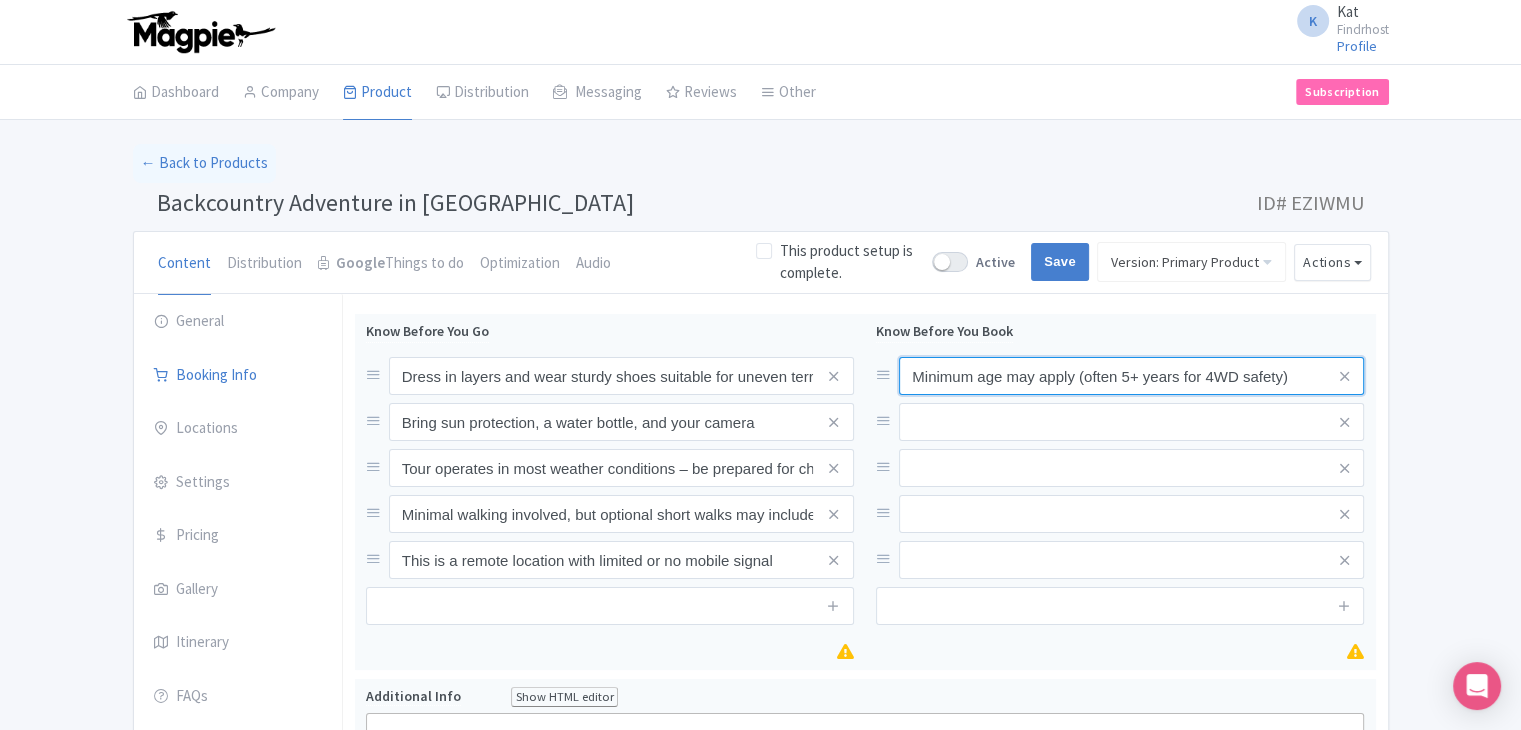 type on "Minimum age may apply (often 5+ years for 4WD safety)" 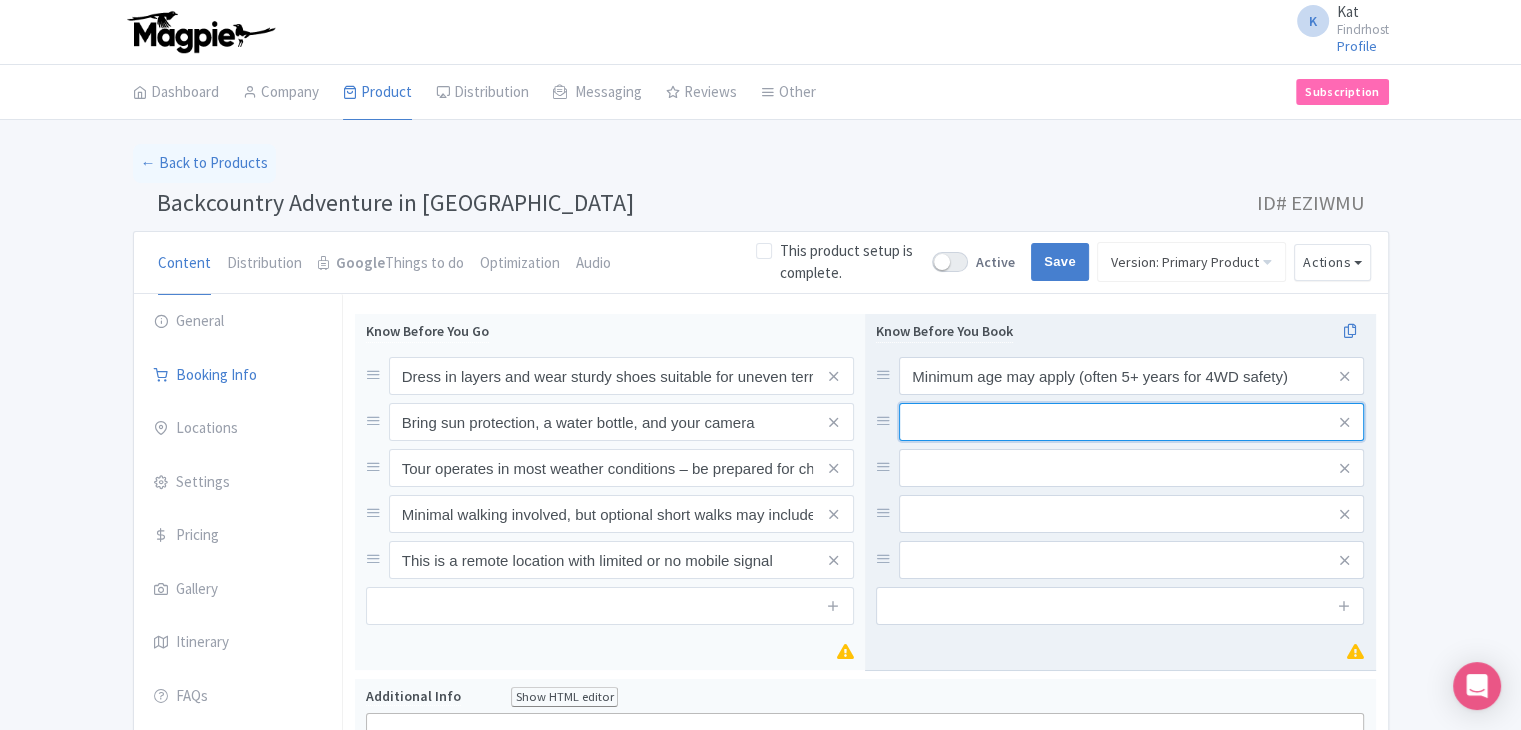 click at bounding box center (1131, 376) 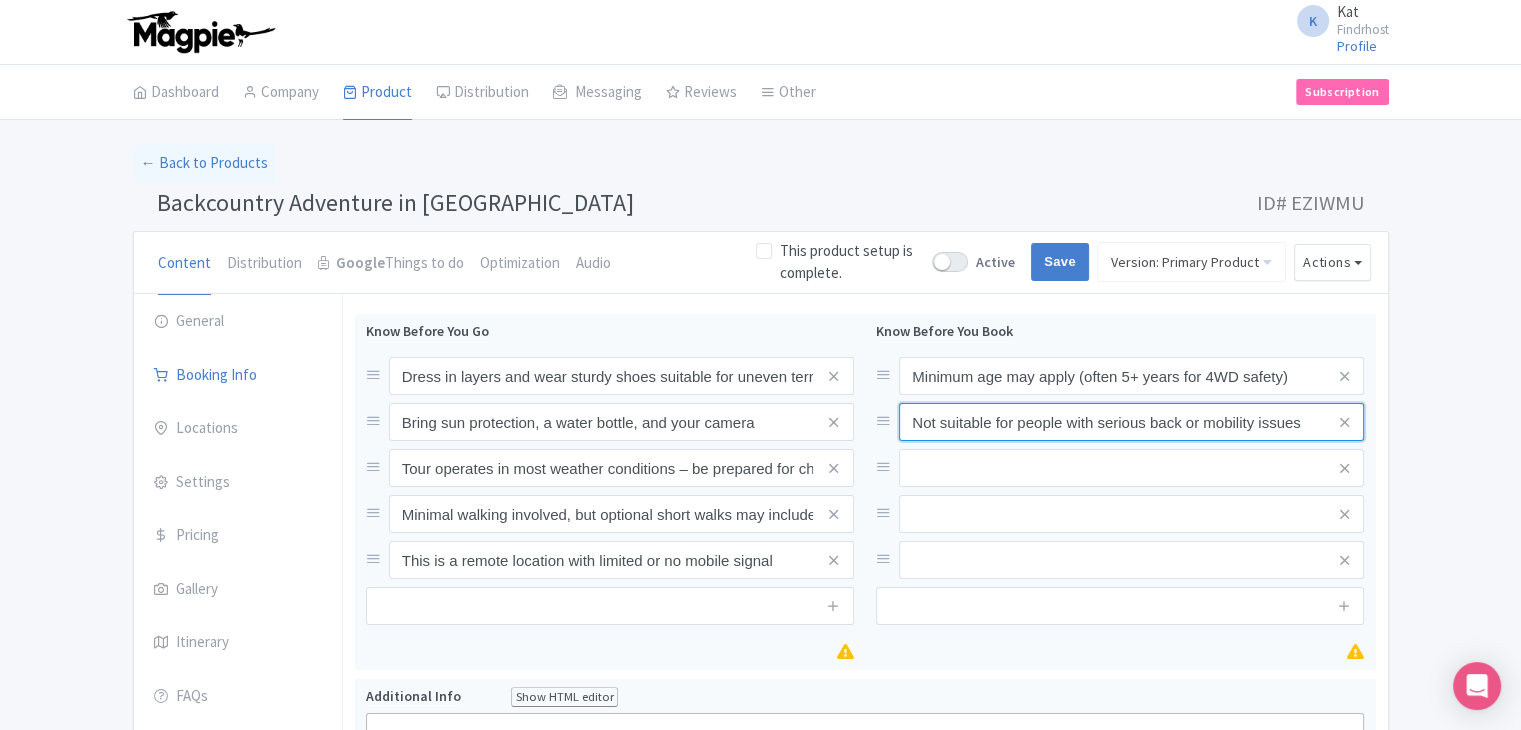type on "Not suitable for people with serious back or mobility issues" 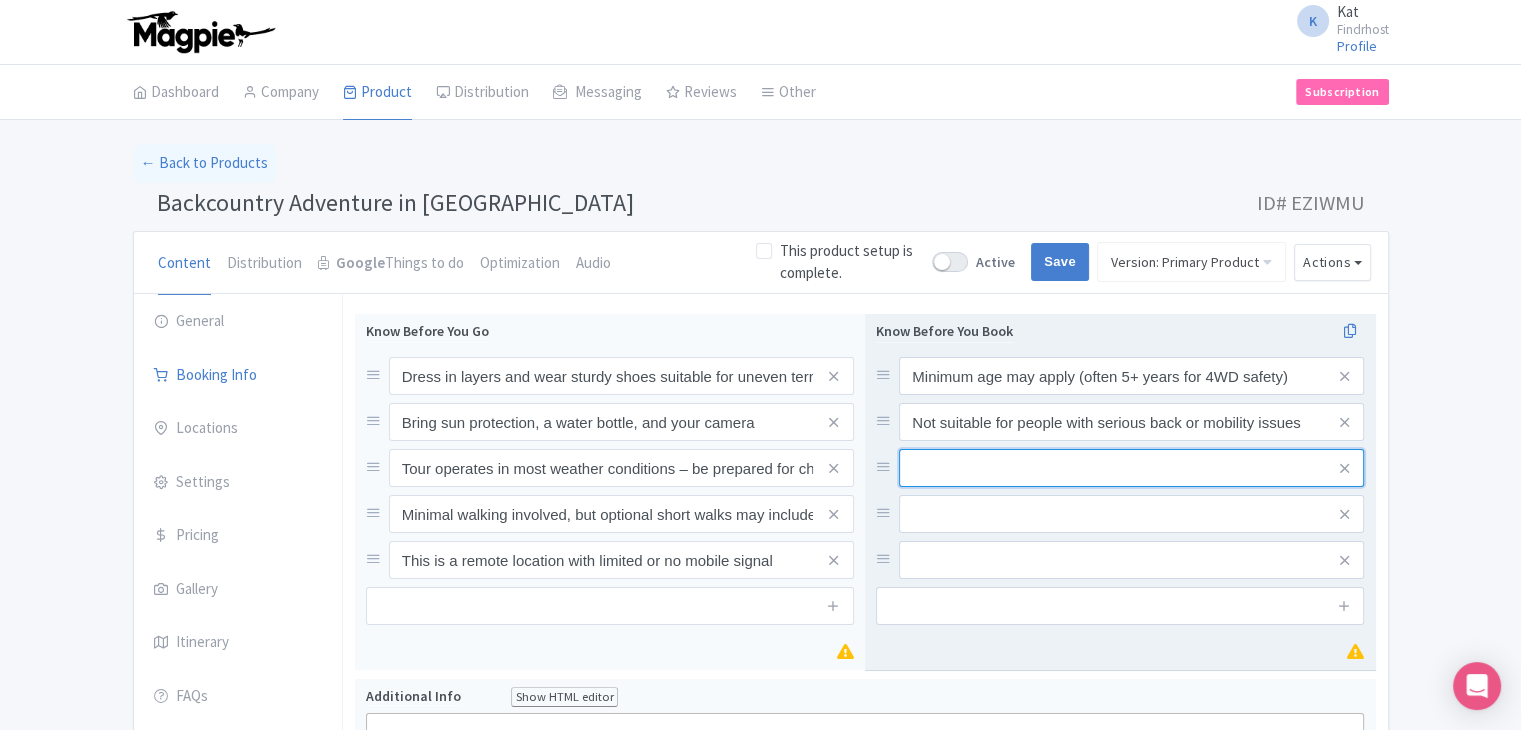 click at bounding box center [1131, 376] 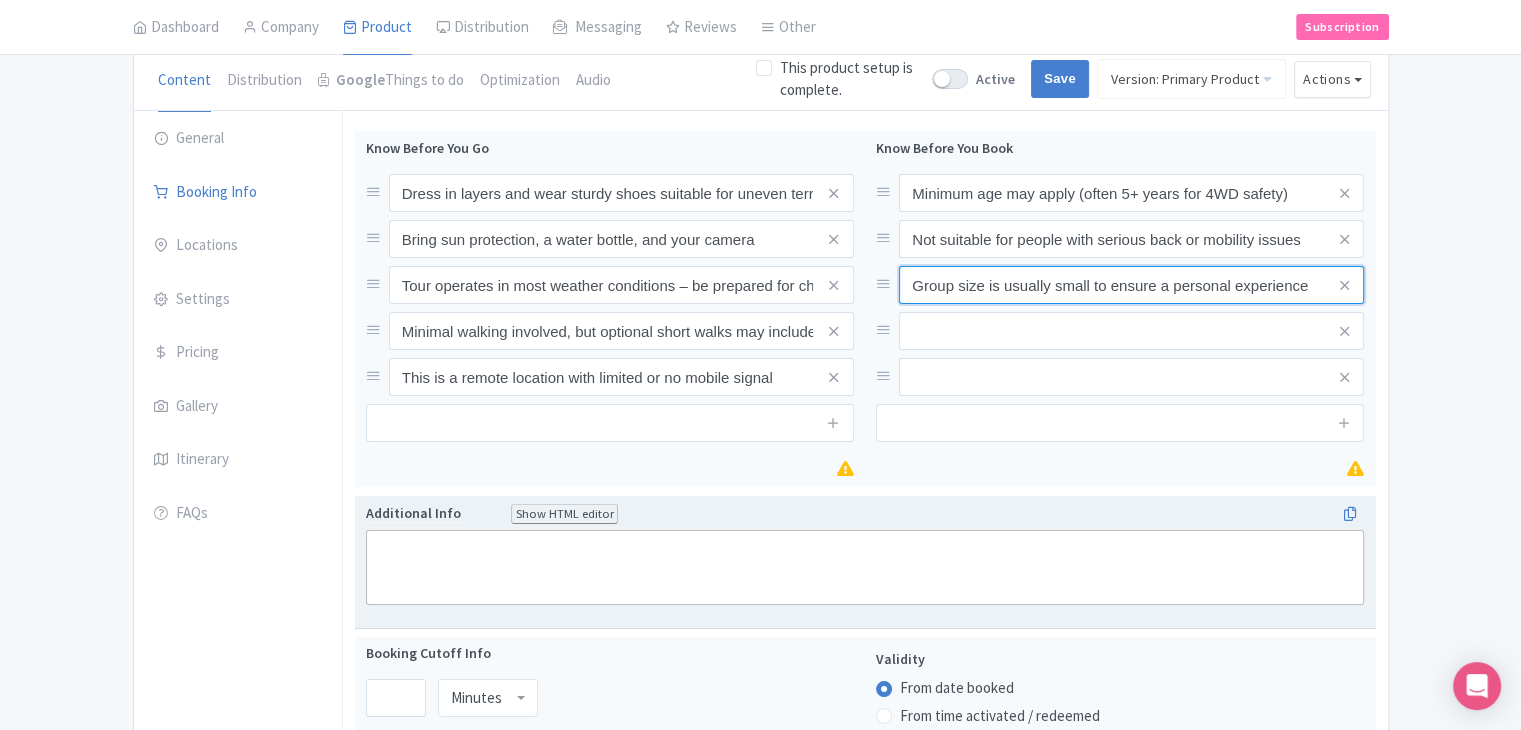 scroll, scrollTop: 300, scrollLeft: 0, axis: vertical 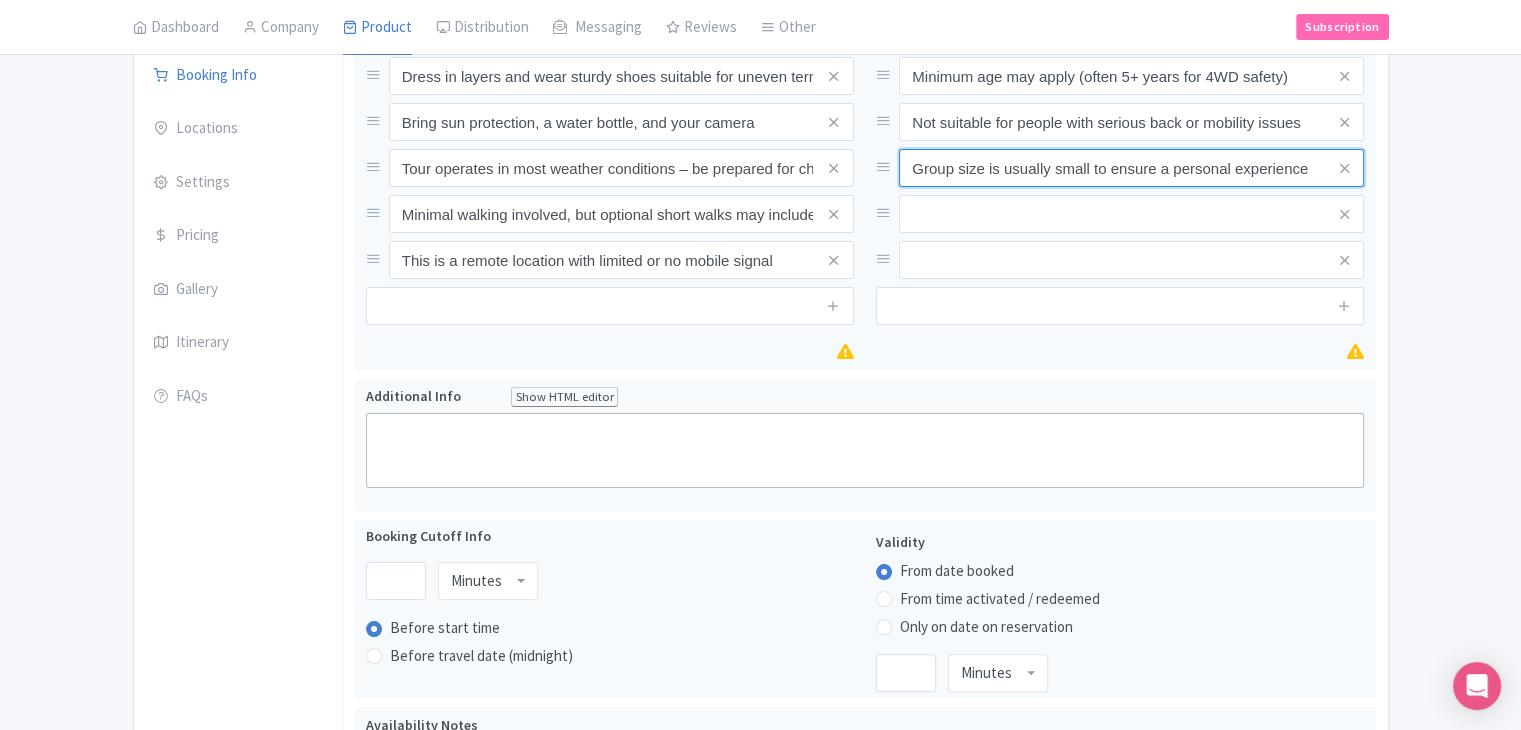 type on "Group size is usually small to ensure a personal experience" 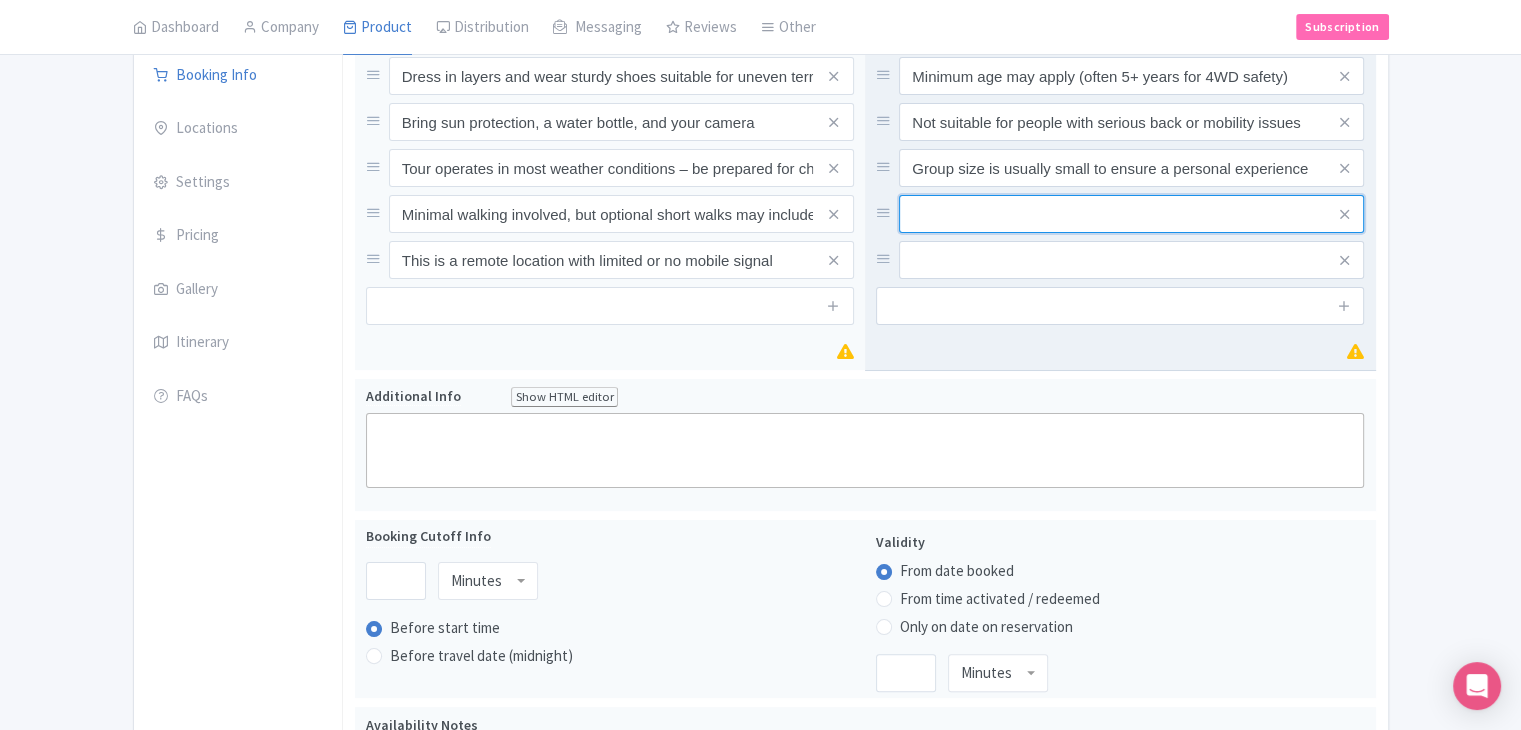 click at bounding box center [1131, 76] 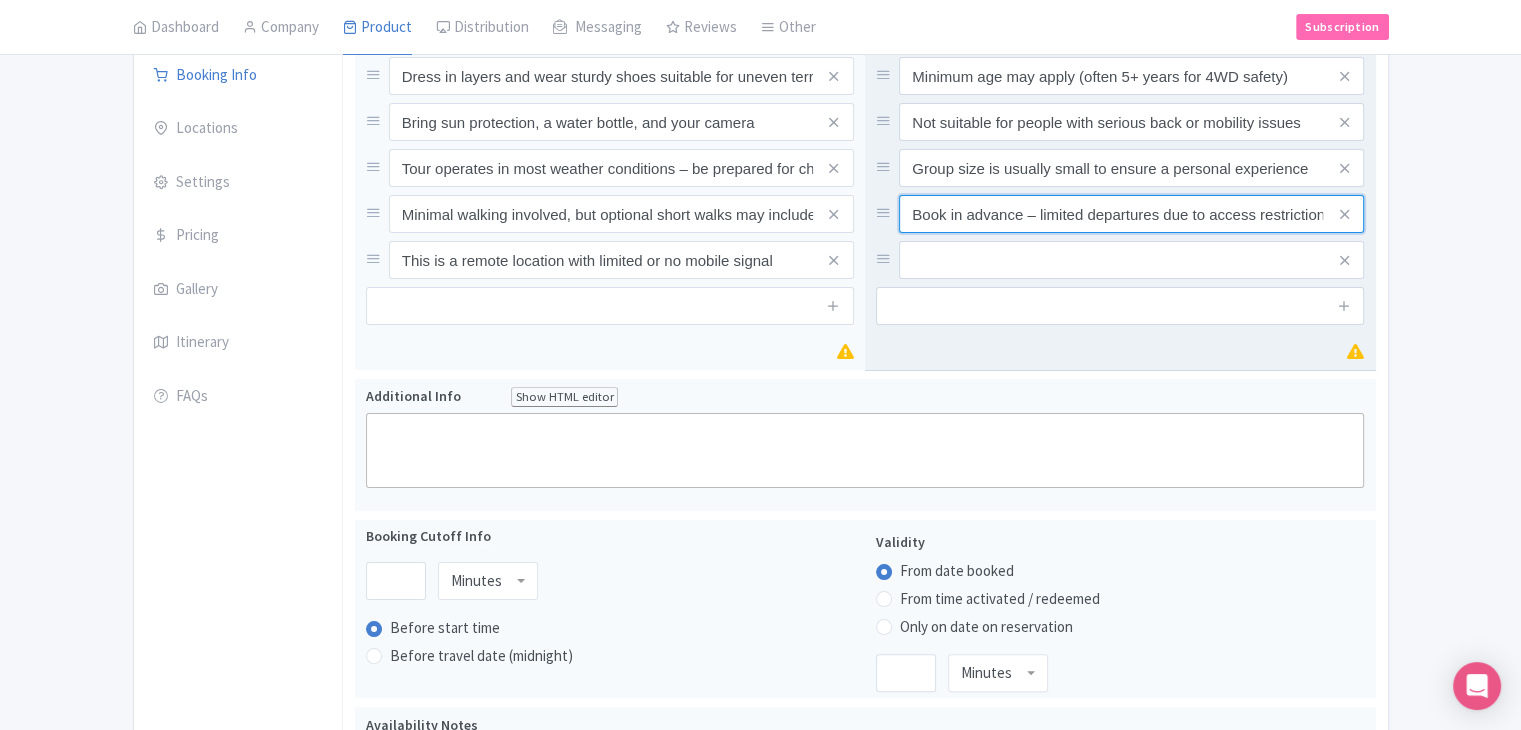 scroll, scrollTop: 0, scrollLeft: 8, axis: horizontal 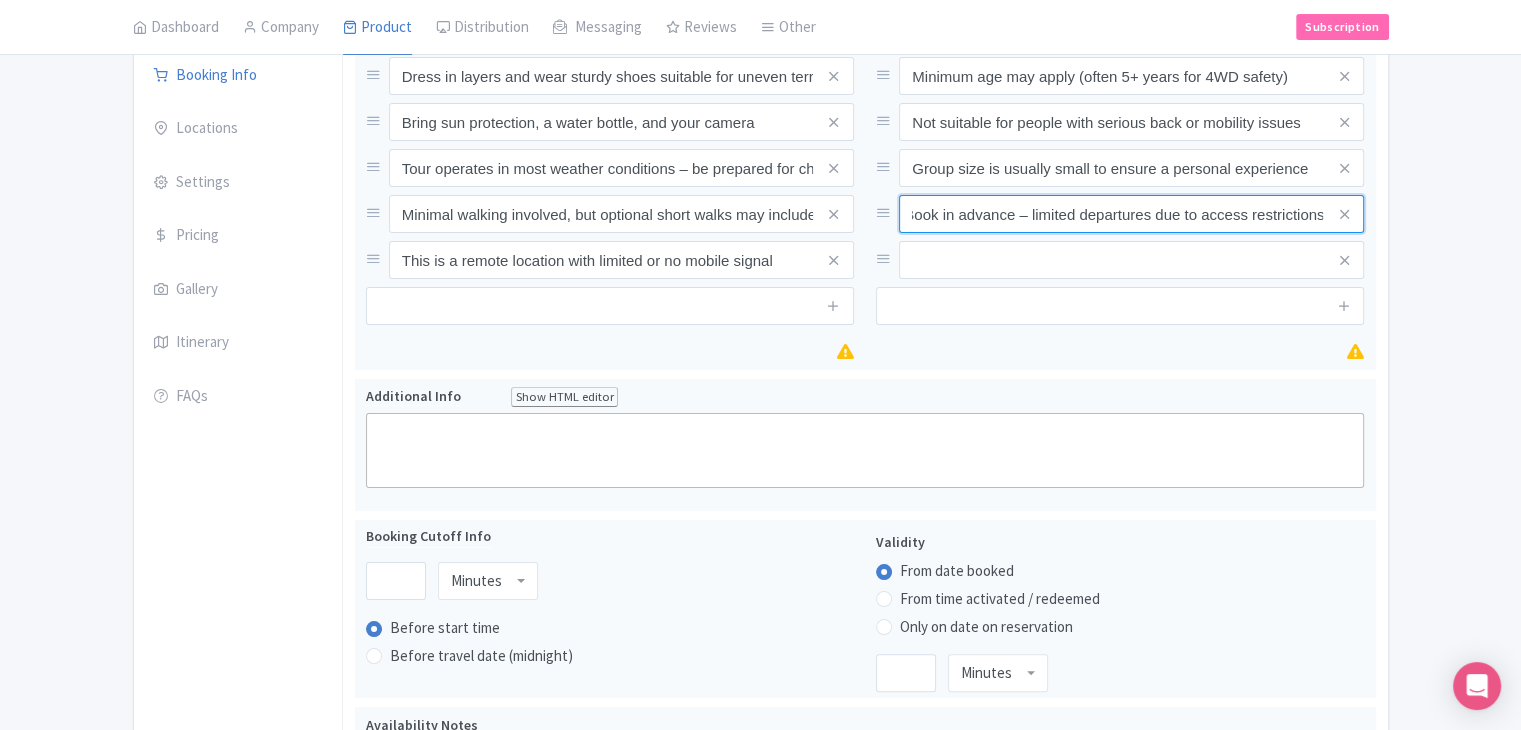 type on "Book in advance – limited departures due to access restrictions" 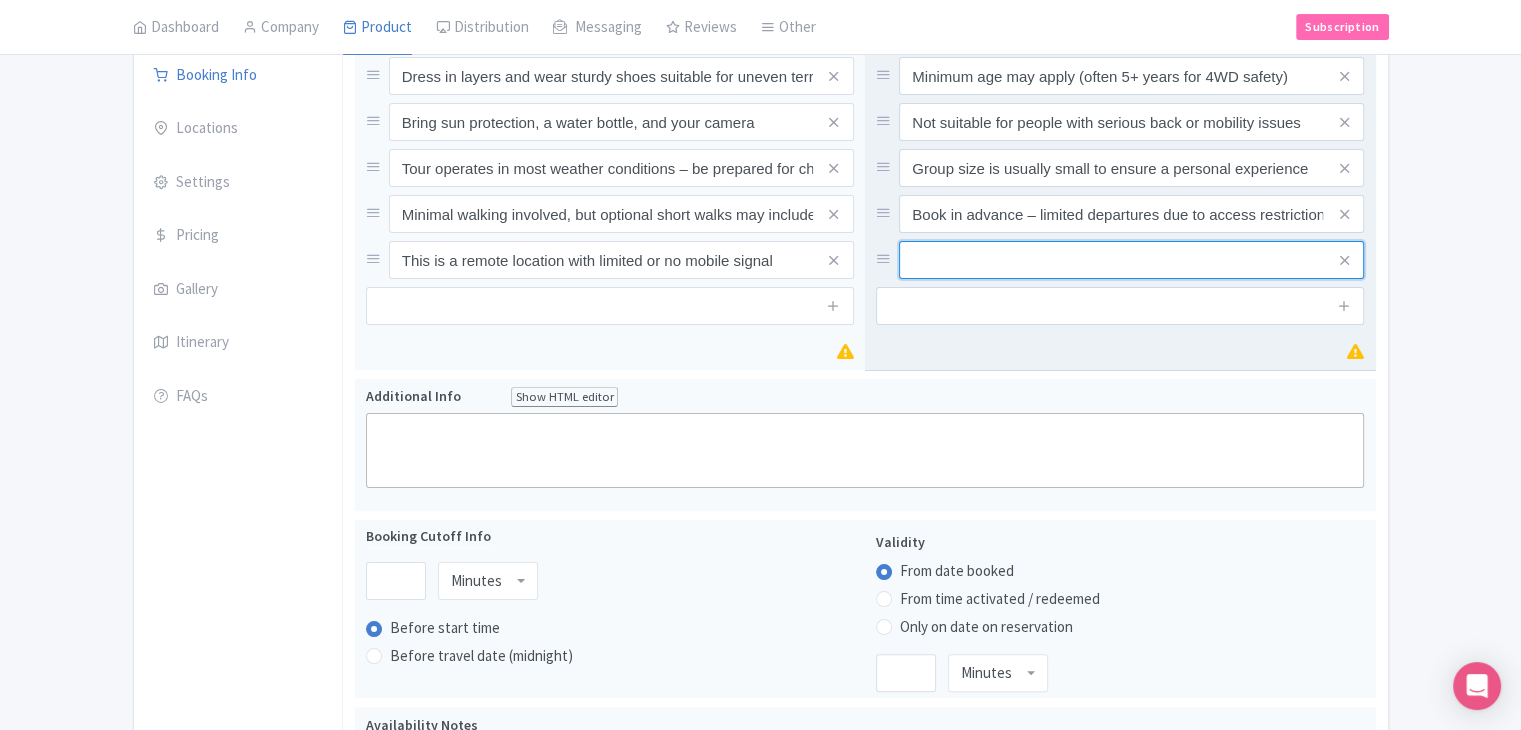 click at bounding box center [1131, 76] 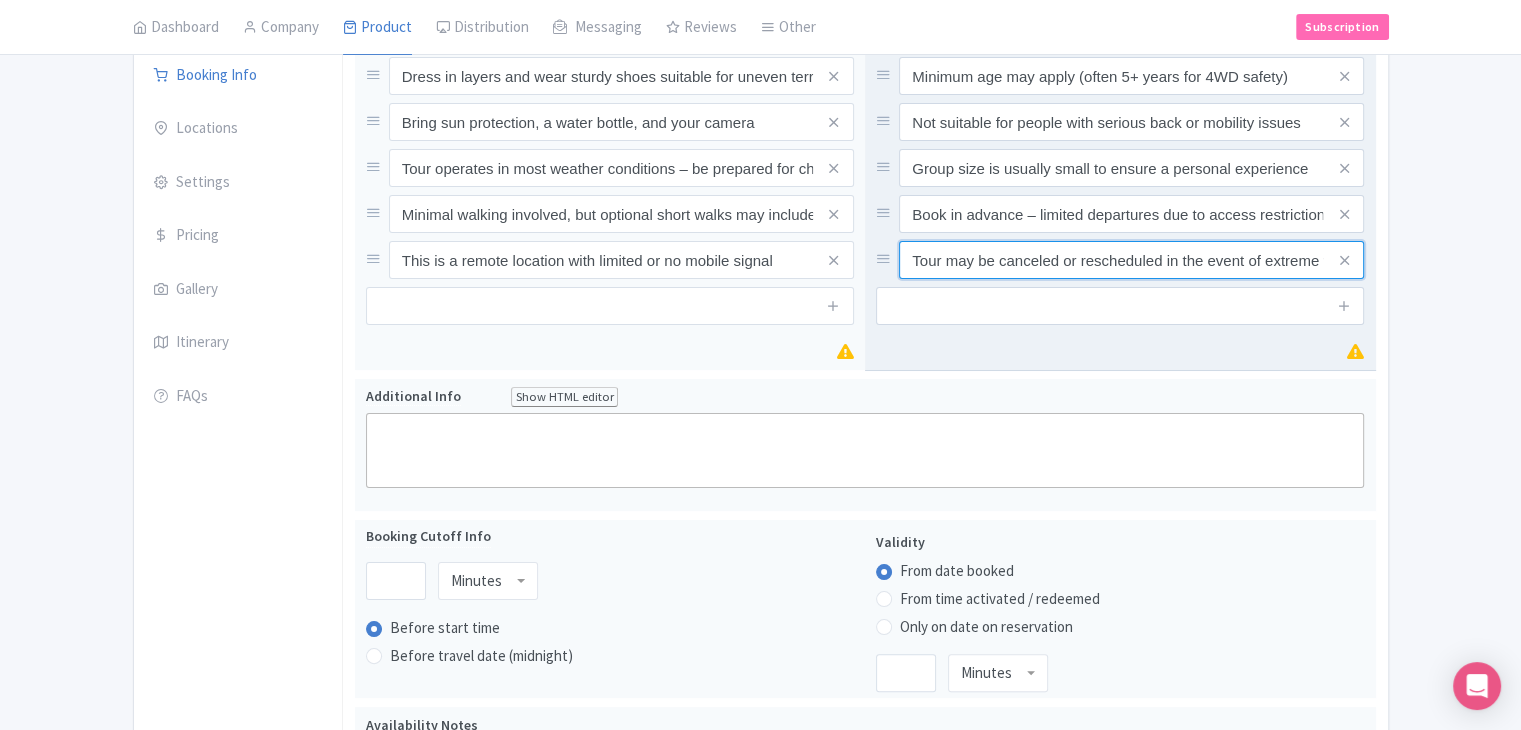 scroll, scrollTop: 0, scrollLeft: 176, axis: horizontal 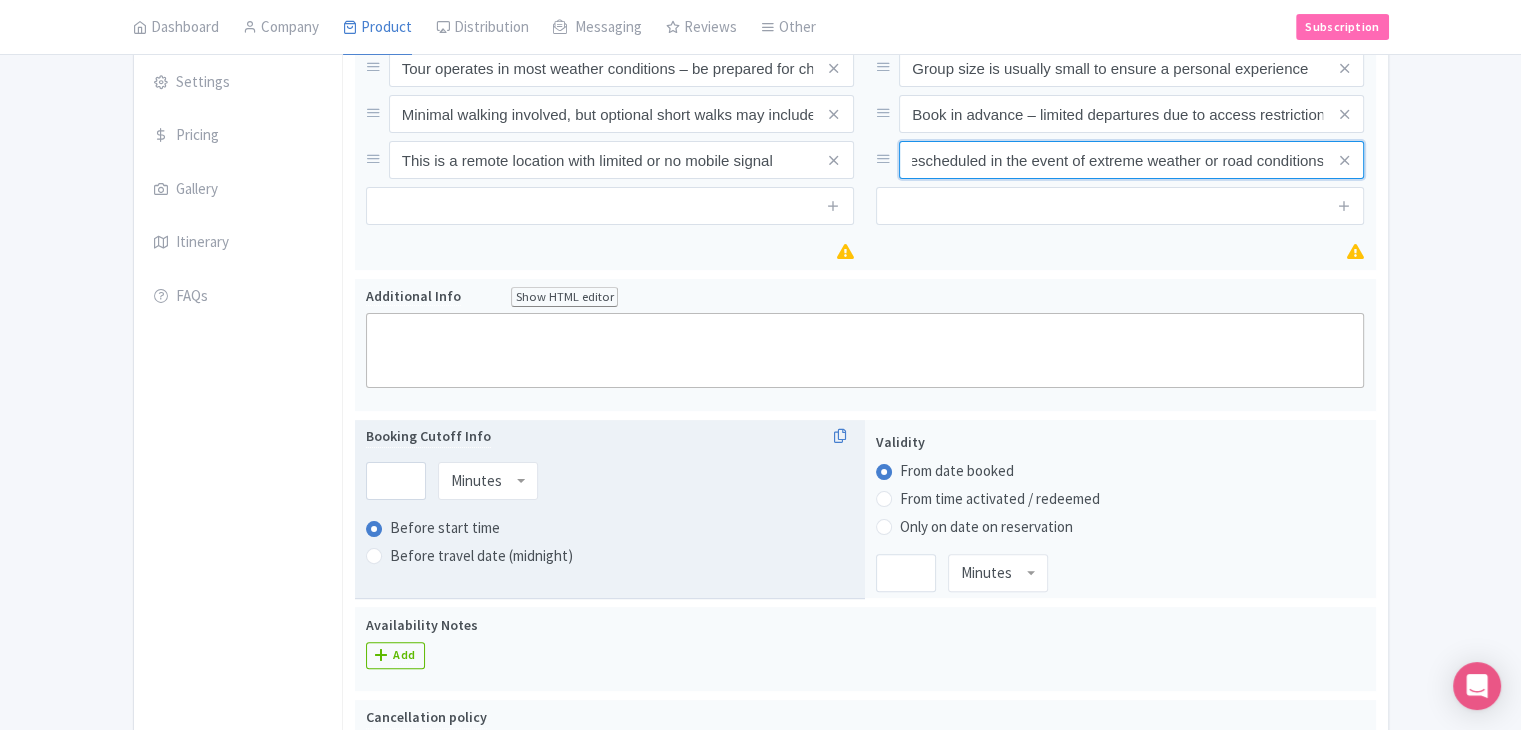 type on "Tour may be canceled or rescheduled in the event of extreme weather or road conditions" 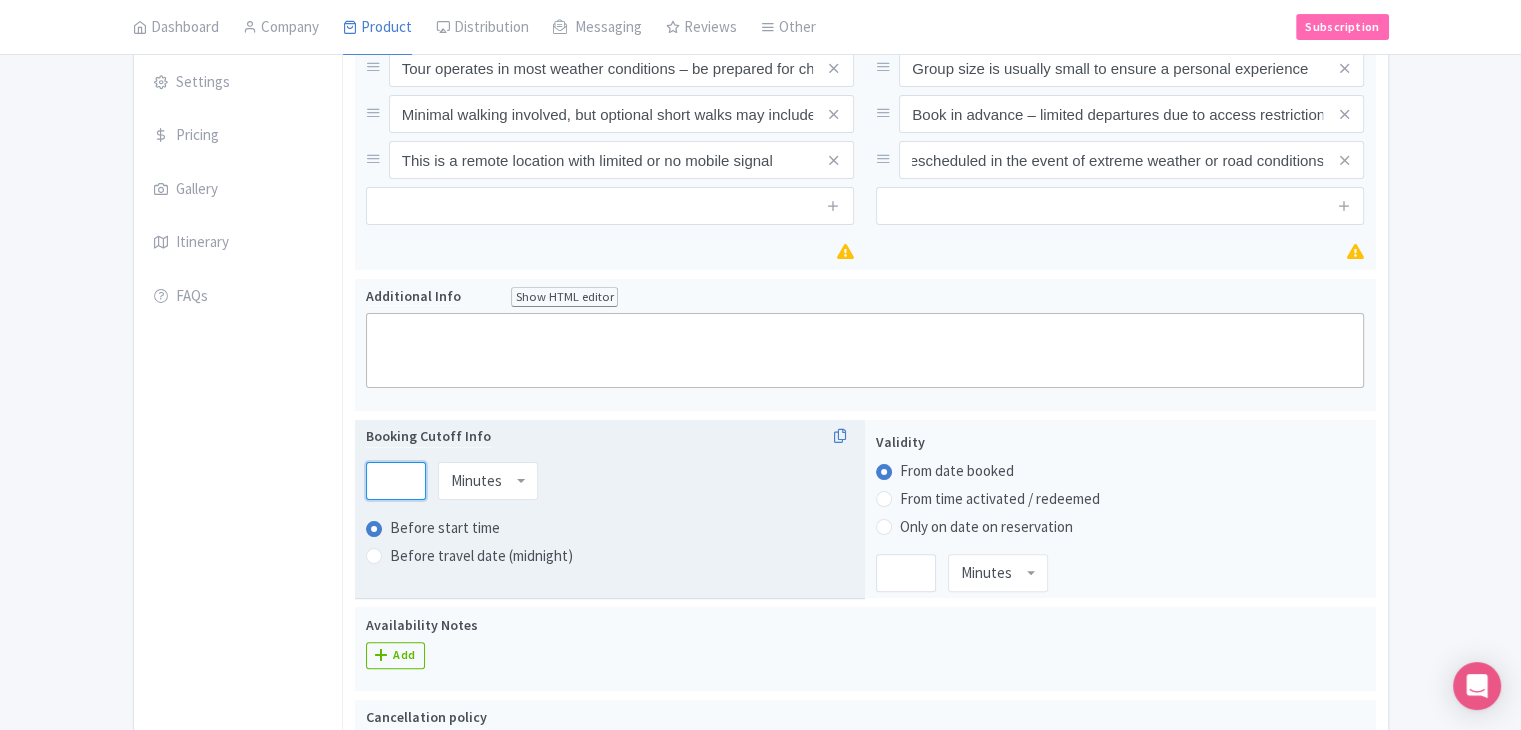 scroll, scrollTop: 0, scrollLeft: 0, axis: both 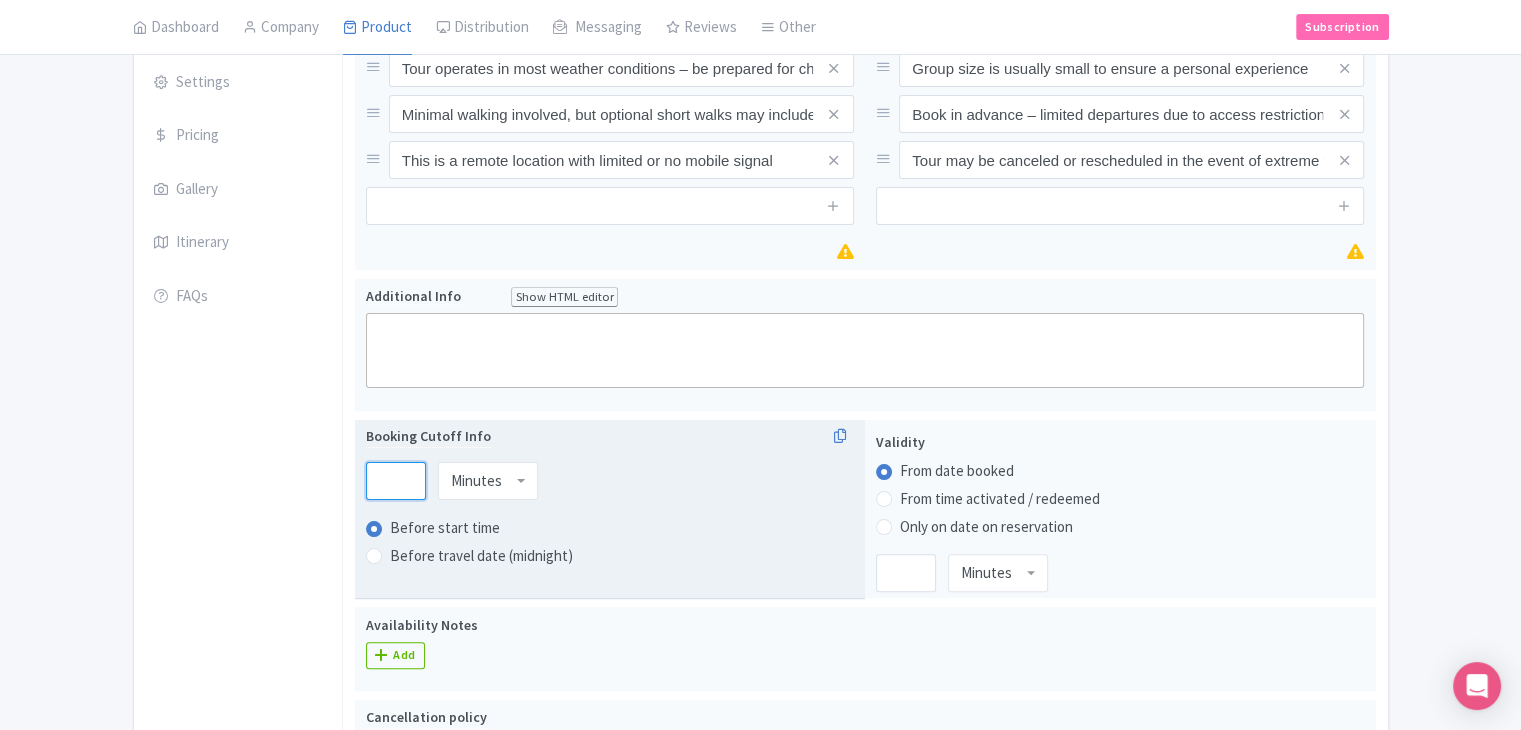 click at bounding box center (396, 481) 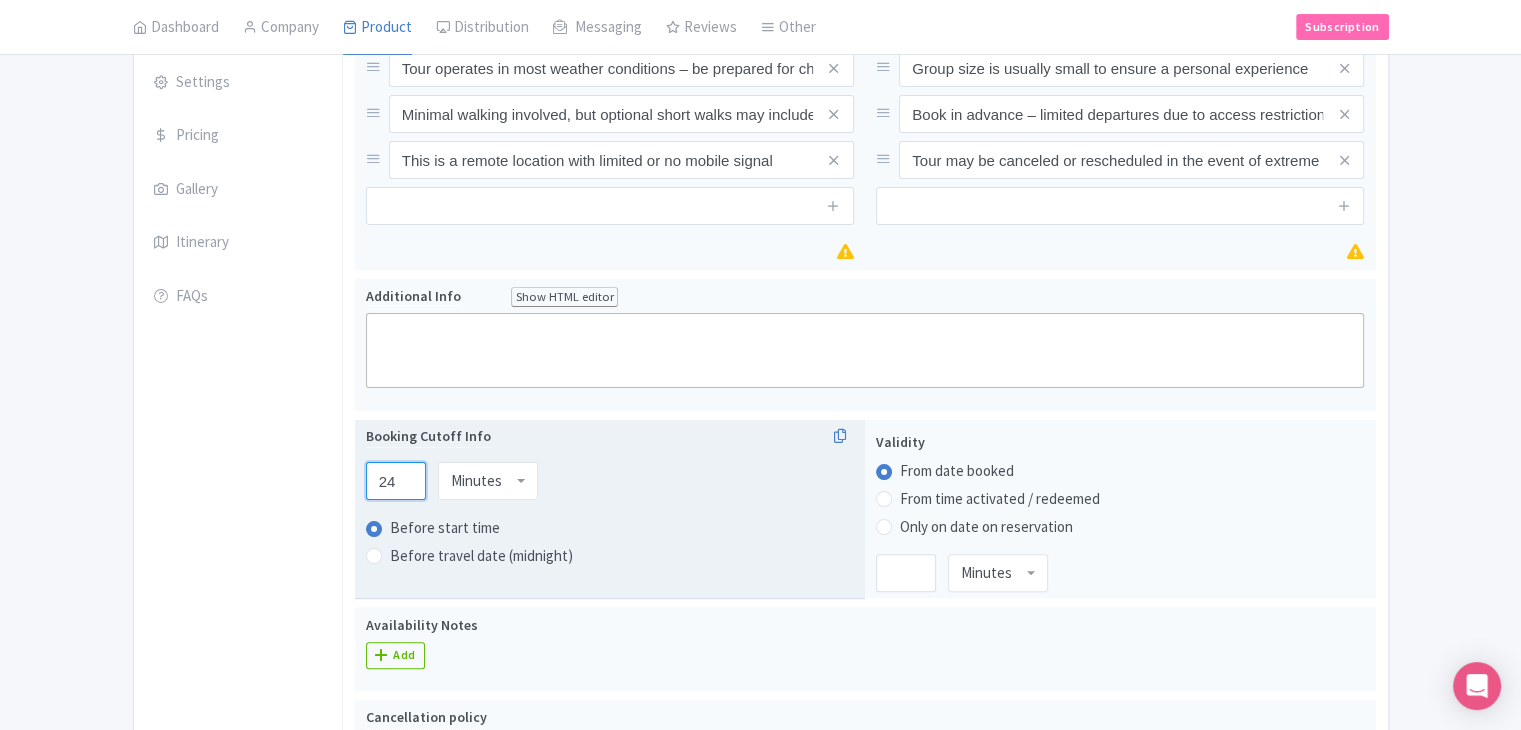 type on "24" 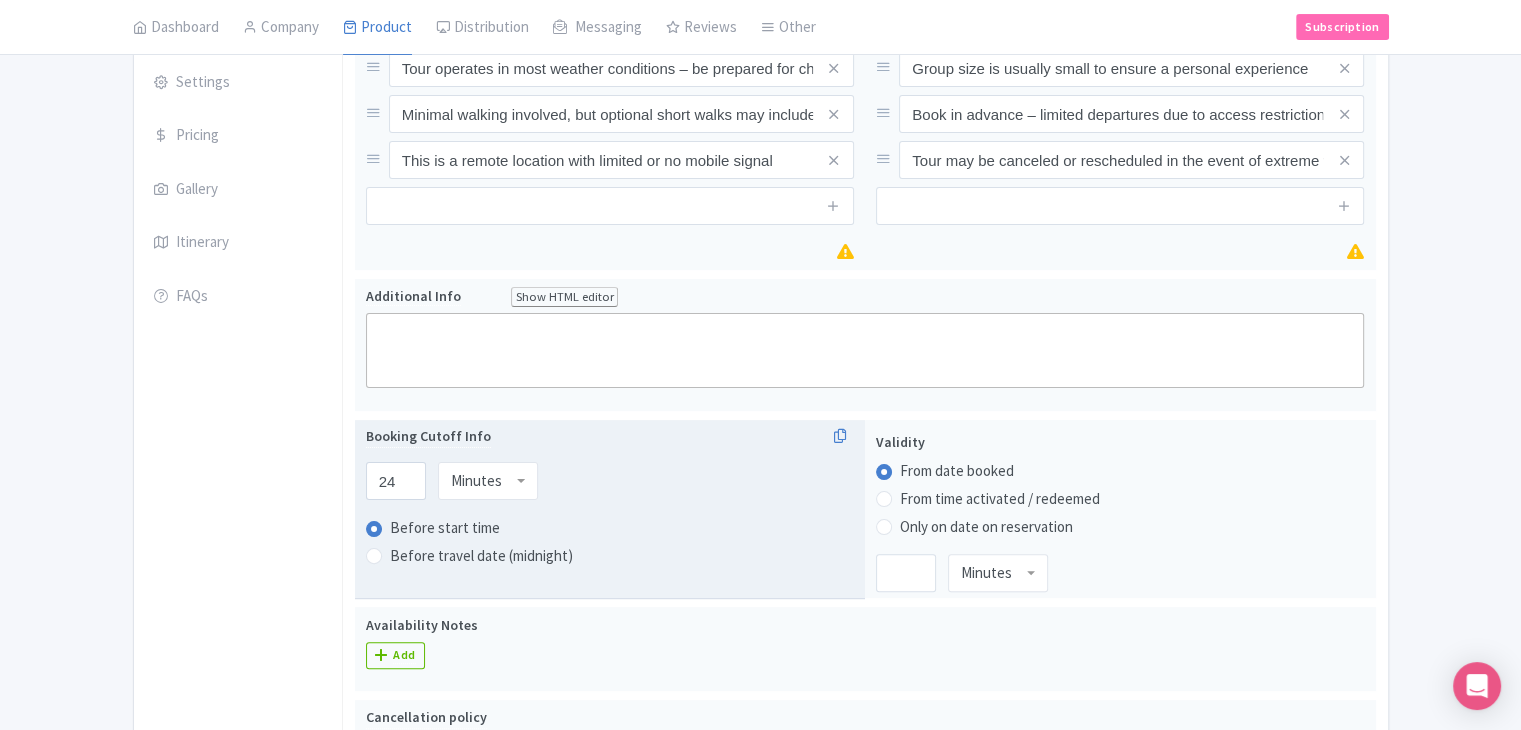 click on "Minutes" at bounding box center [488, 481] 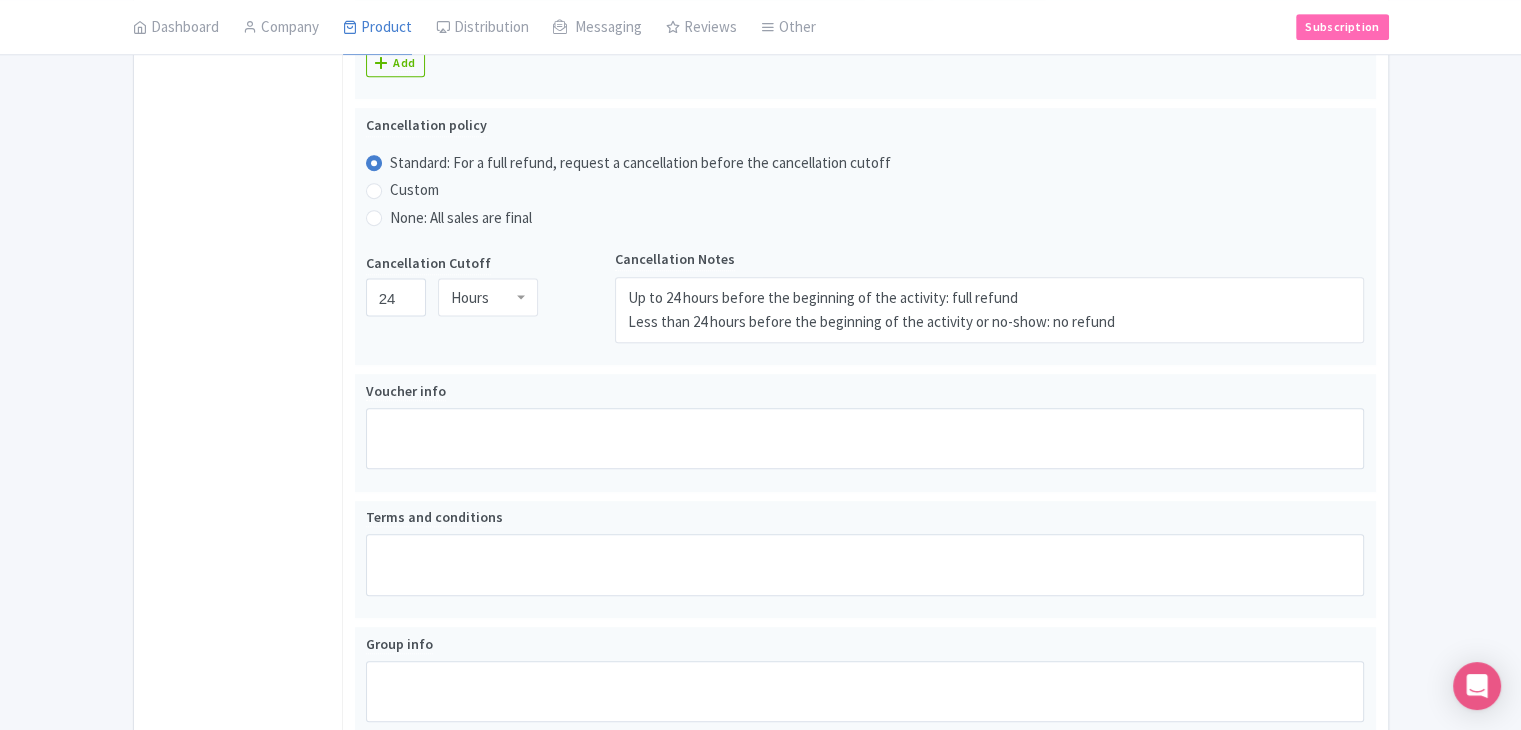scroll, scrollTop: 1172, scrollLeft: 0, axis: vertical 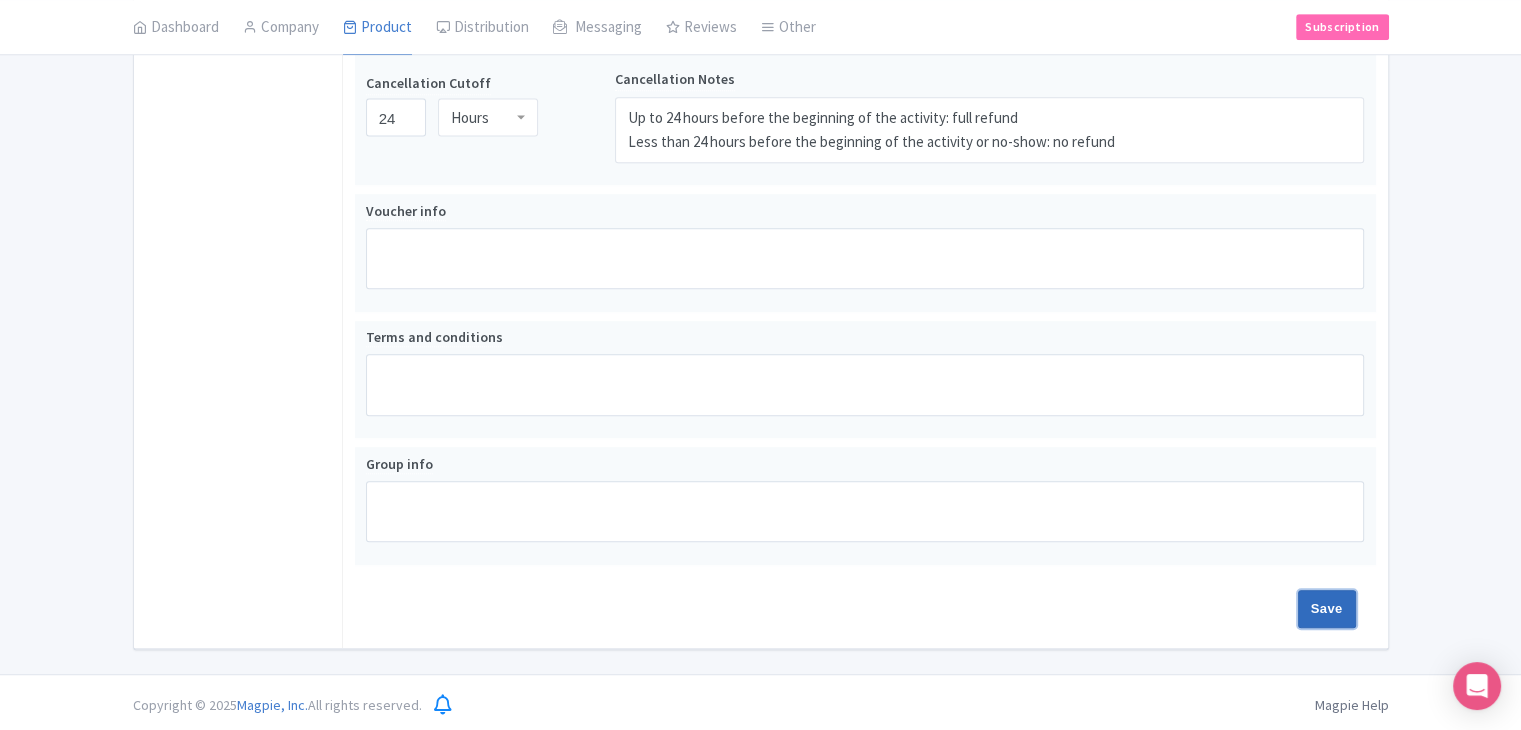 click on "Save" at bounding box center (1327, 609) 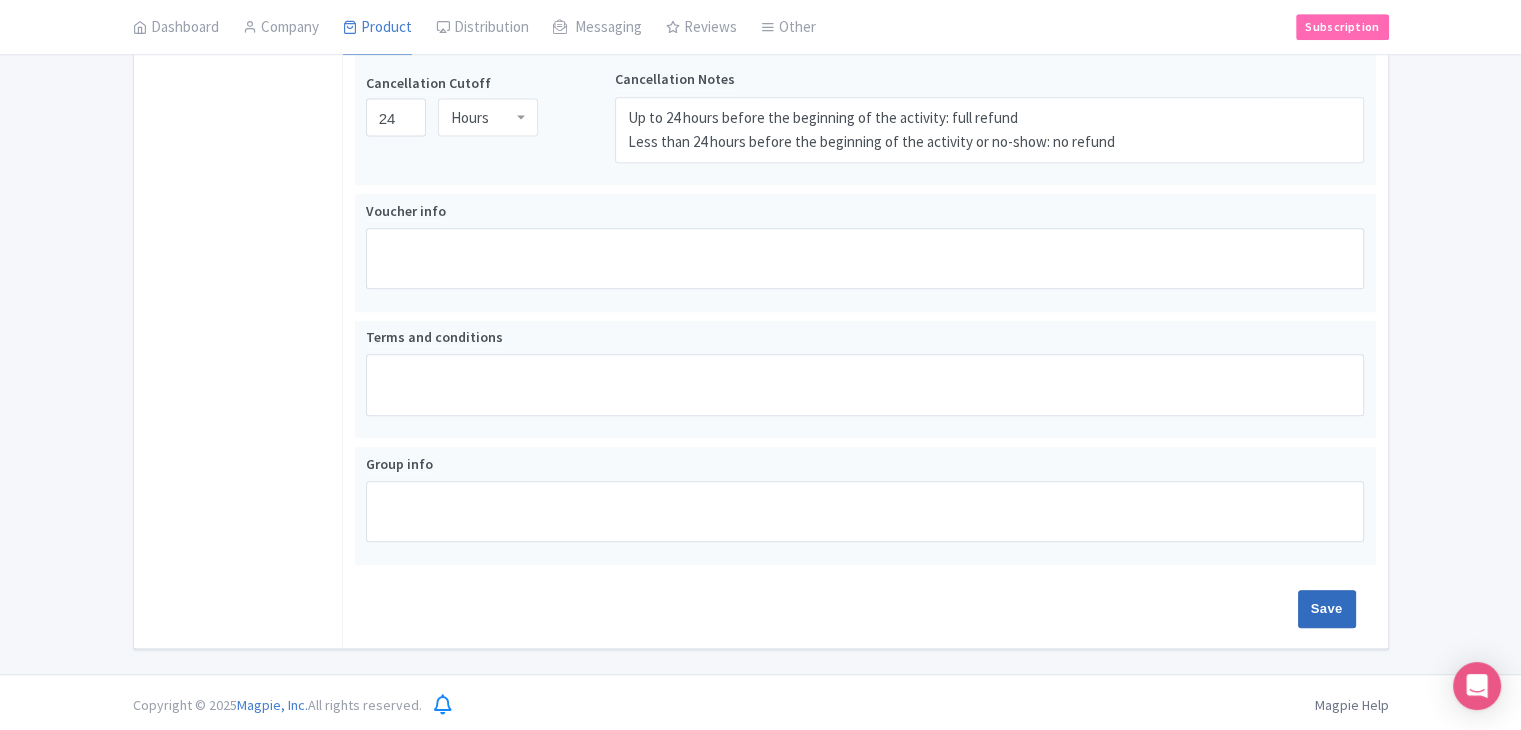 type on "Saving..." 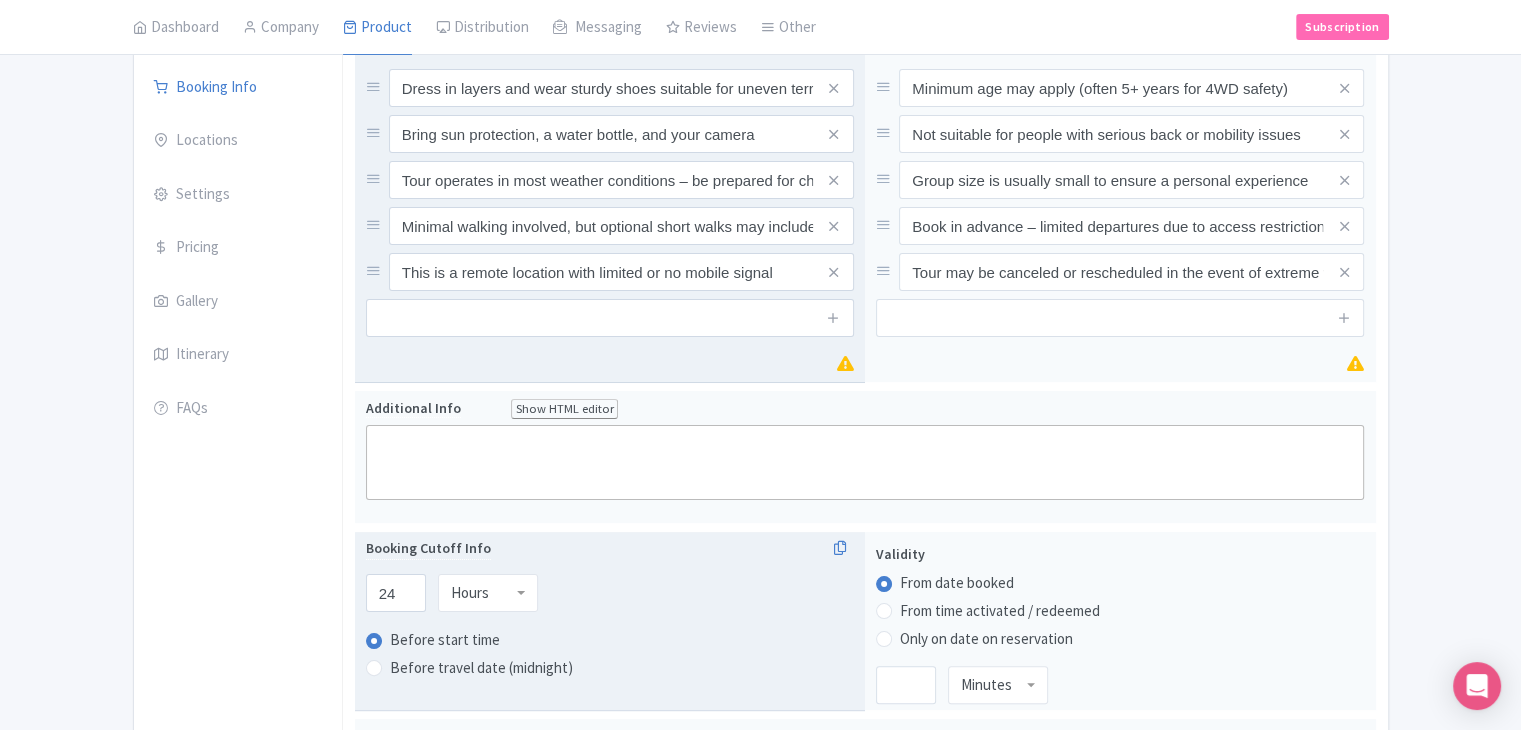 scroll, scrollTop: 72, scrollLeft: 0, axis: vertical 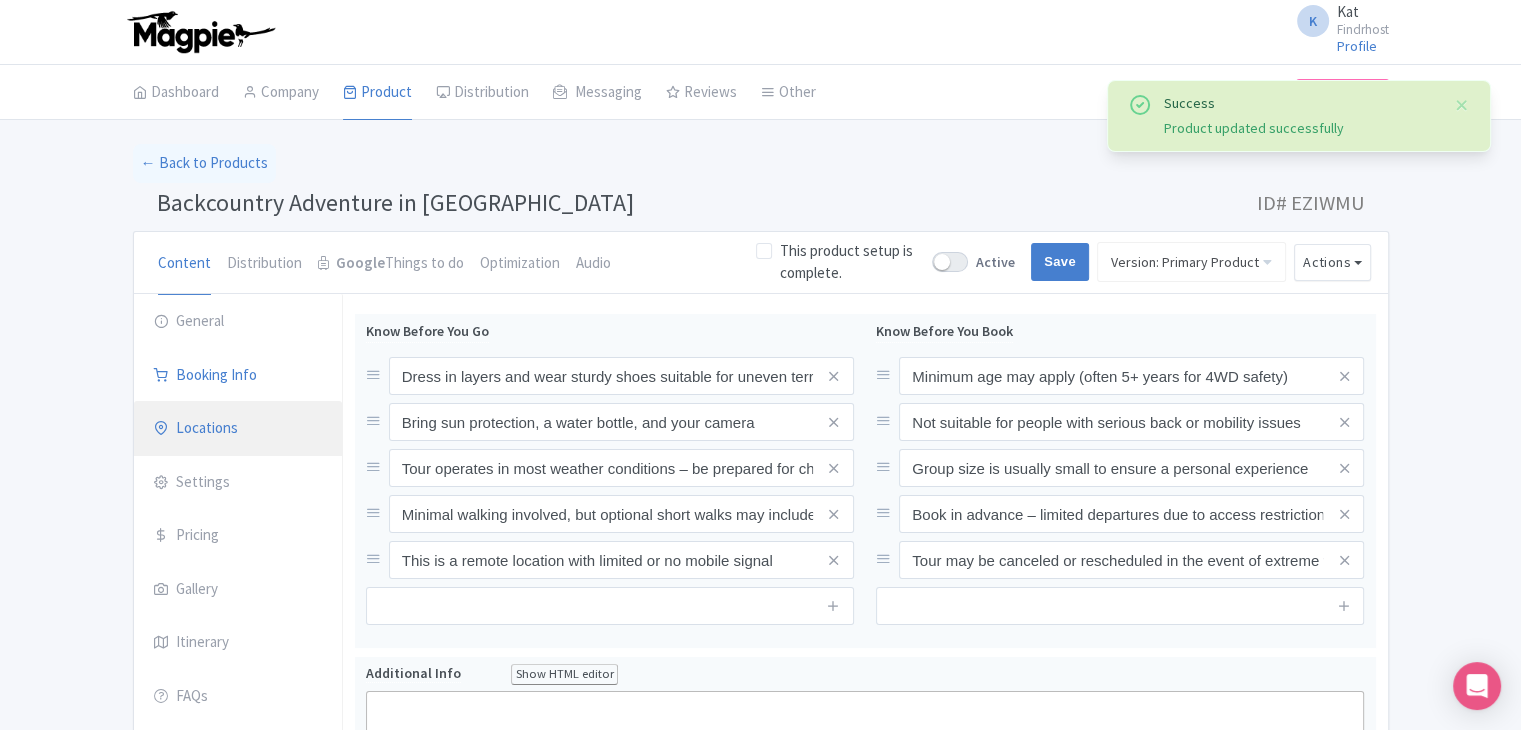 click on "Locations" at bounding box center [238, 429] 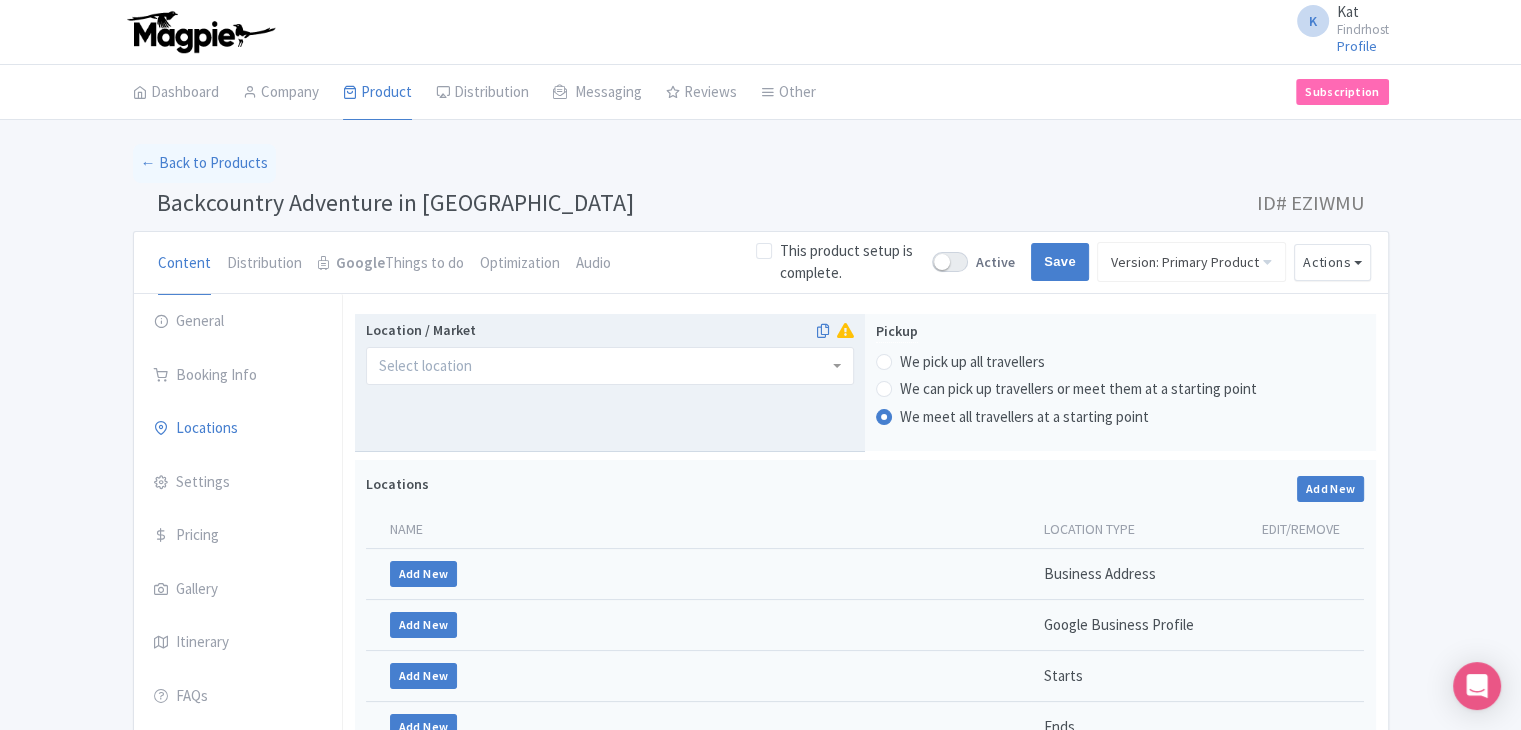 click on "Location / Market" at bounding box center [427, 366] 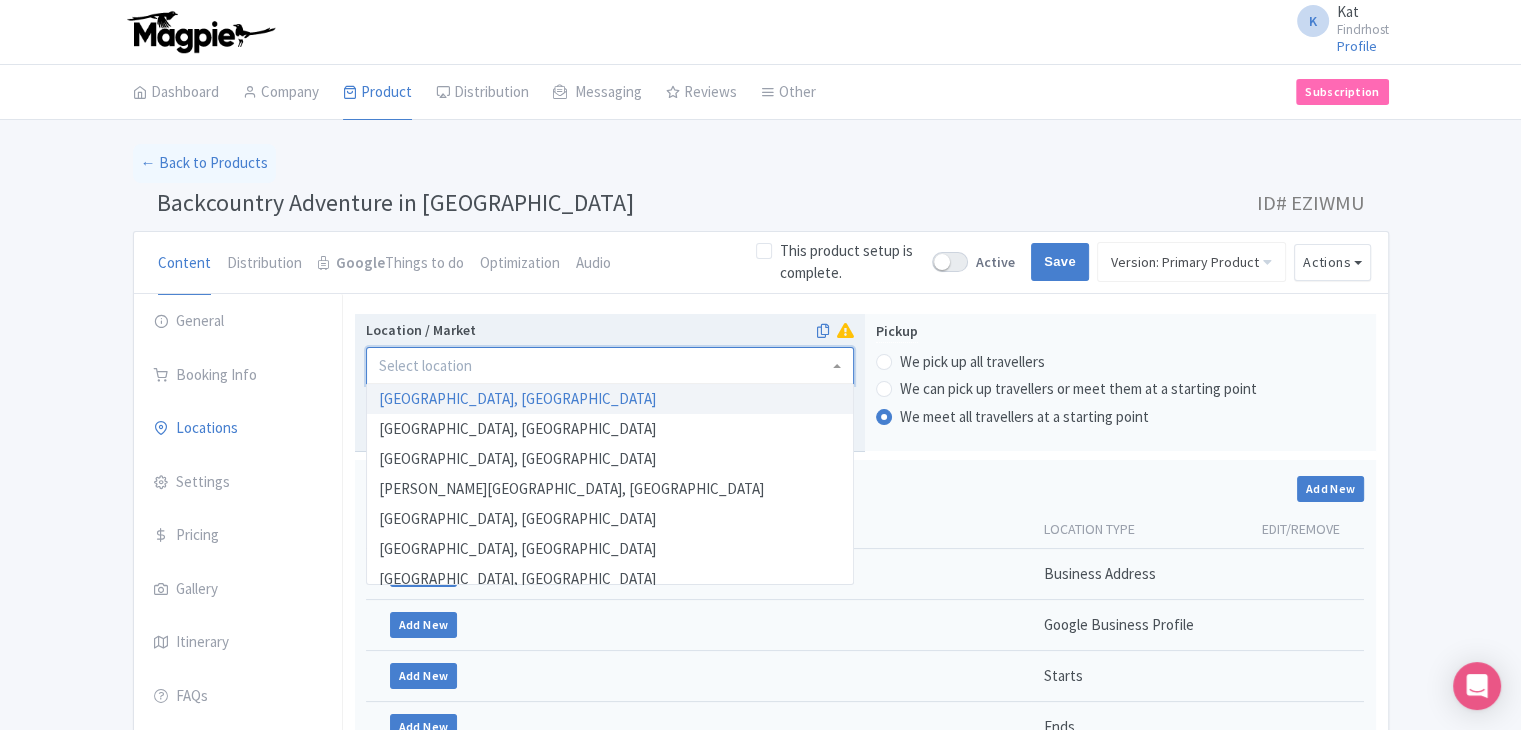 paste on "Lake Tekapo" 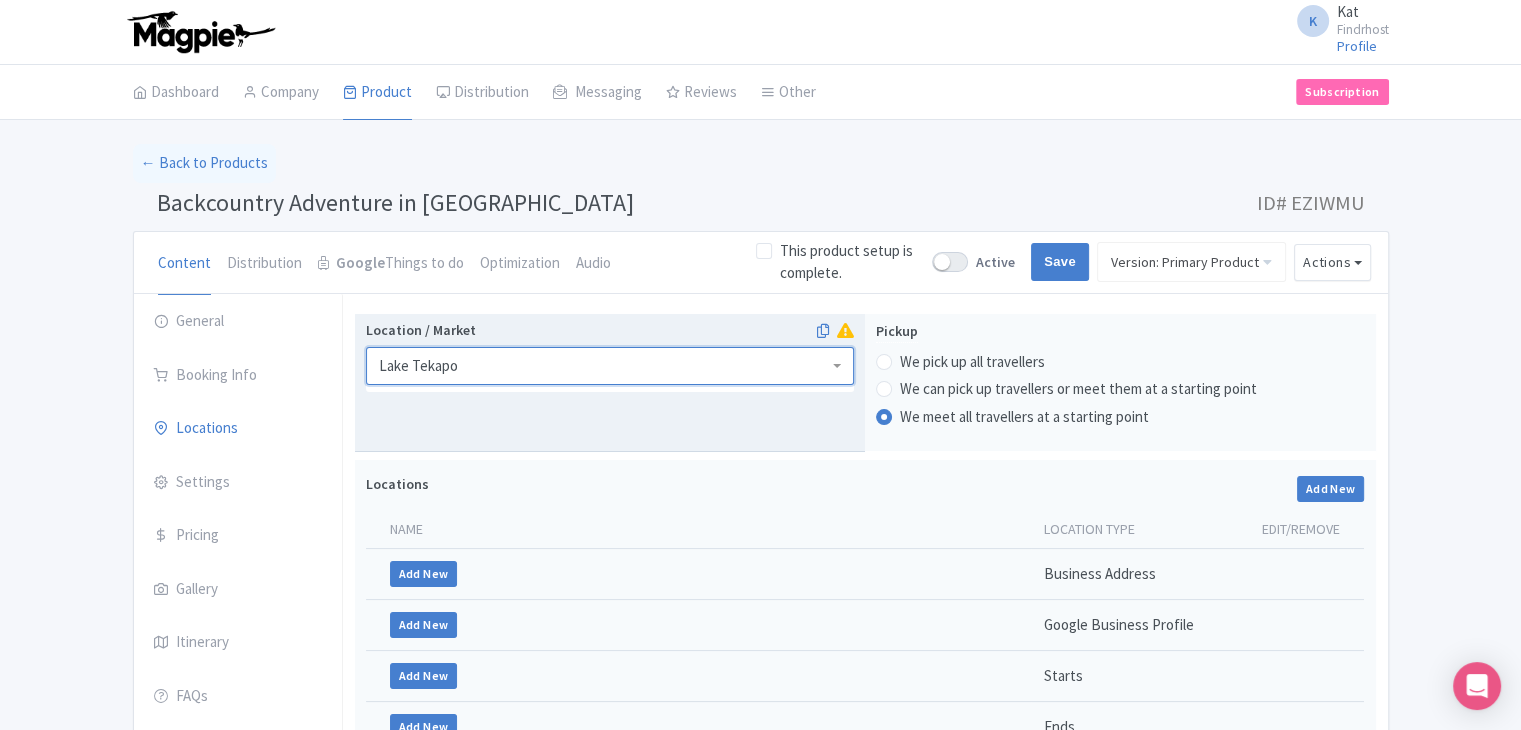 scroll, scrollTop: 0, scrollLeft: 0, axis: both 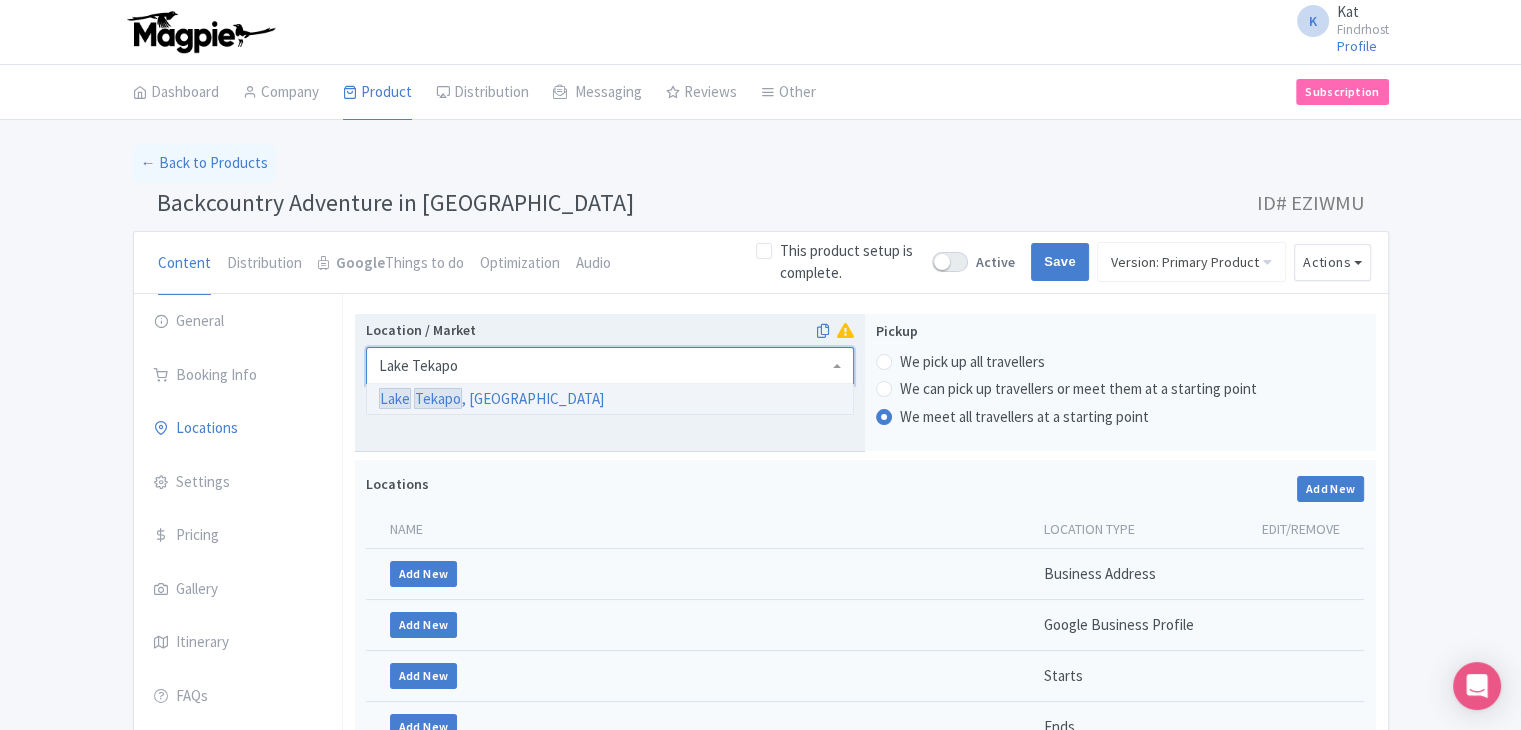 type 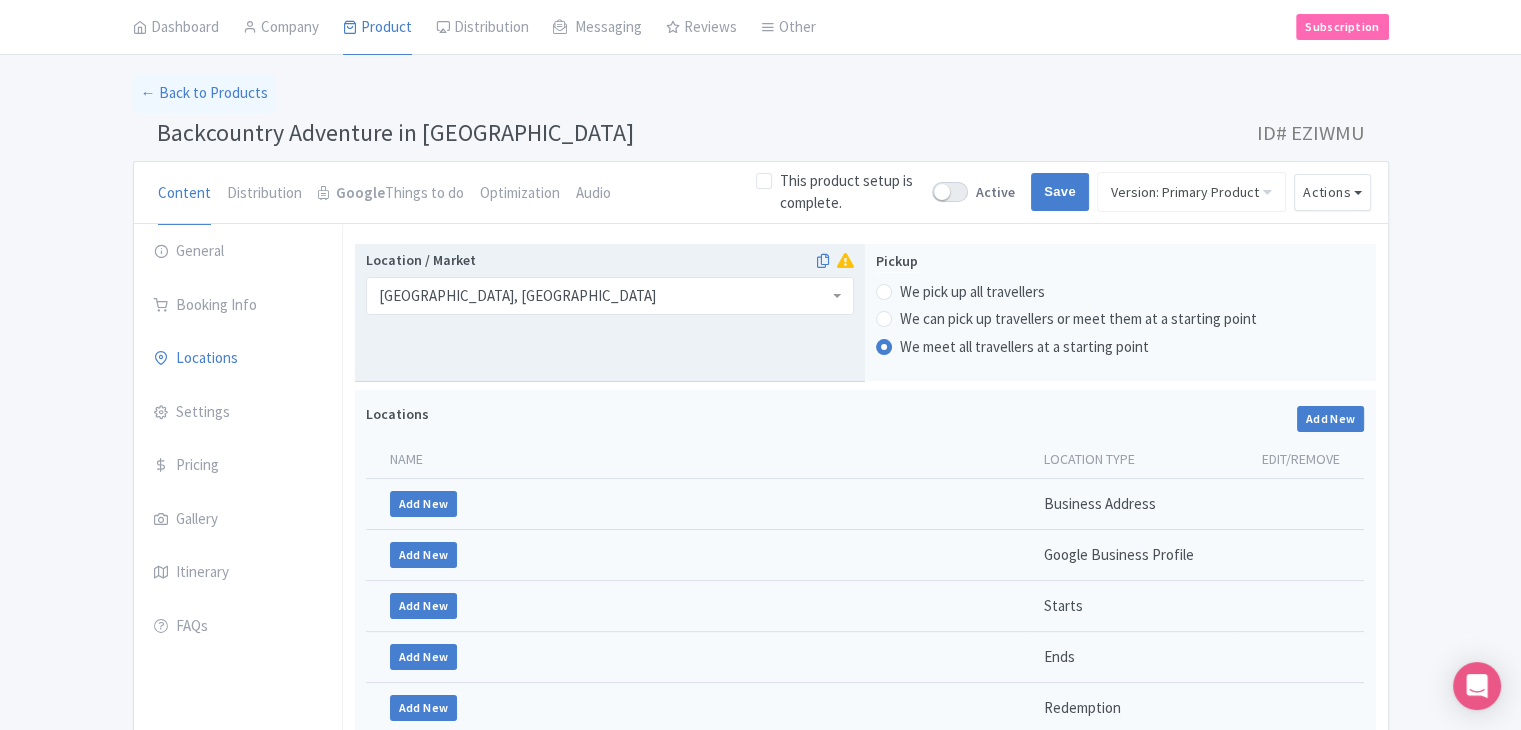 scroll, scrollTop: 100, scrollLeft: 0, axis: vertical 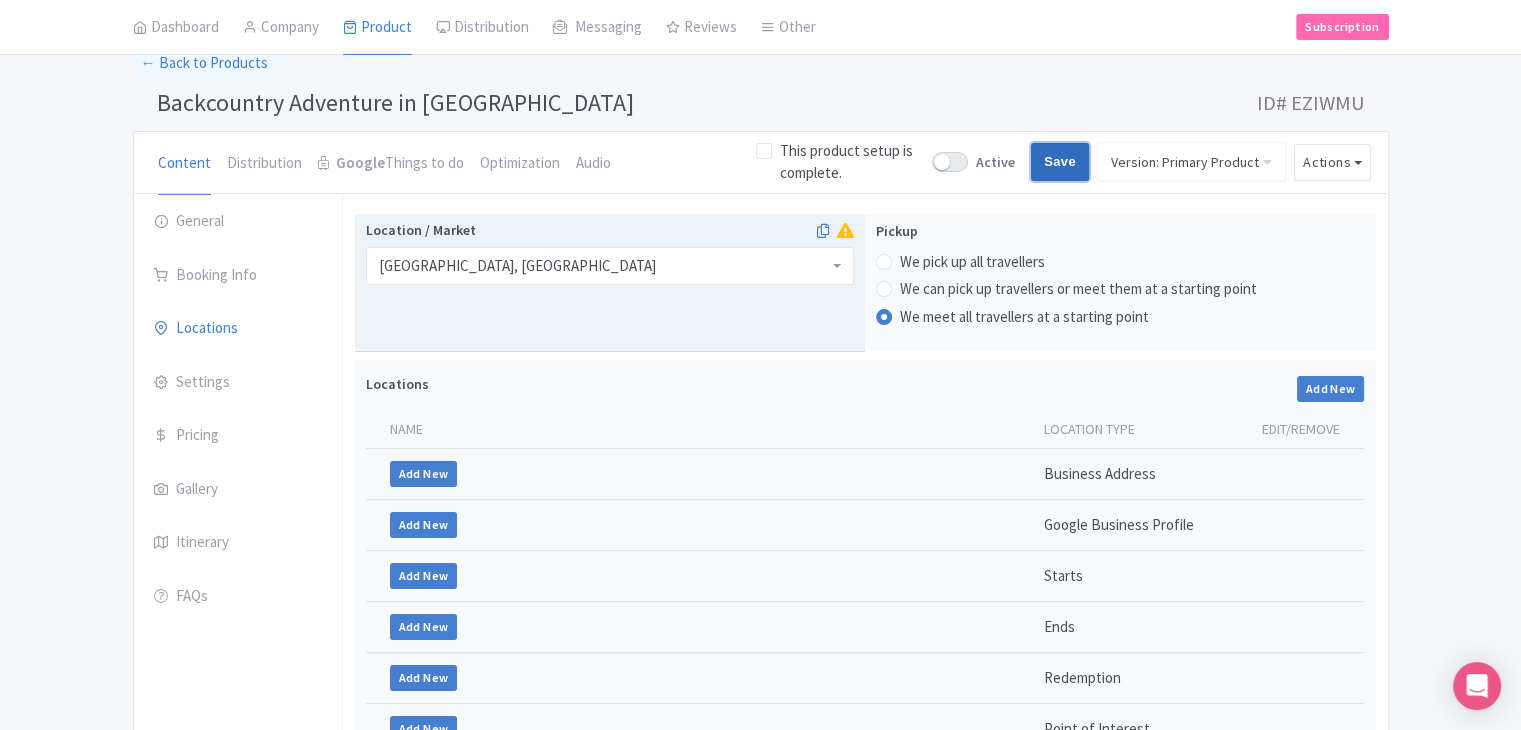 click on "Save" at bounding box center (1060, 162) 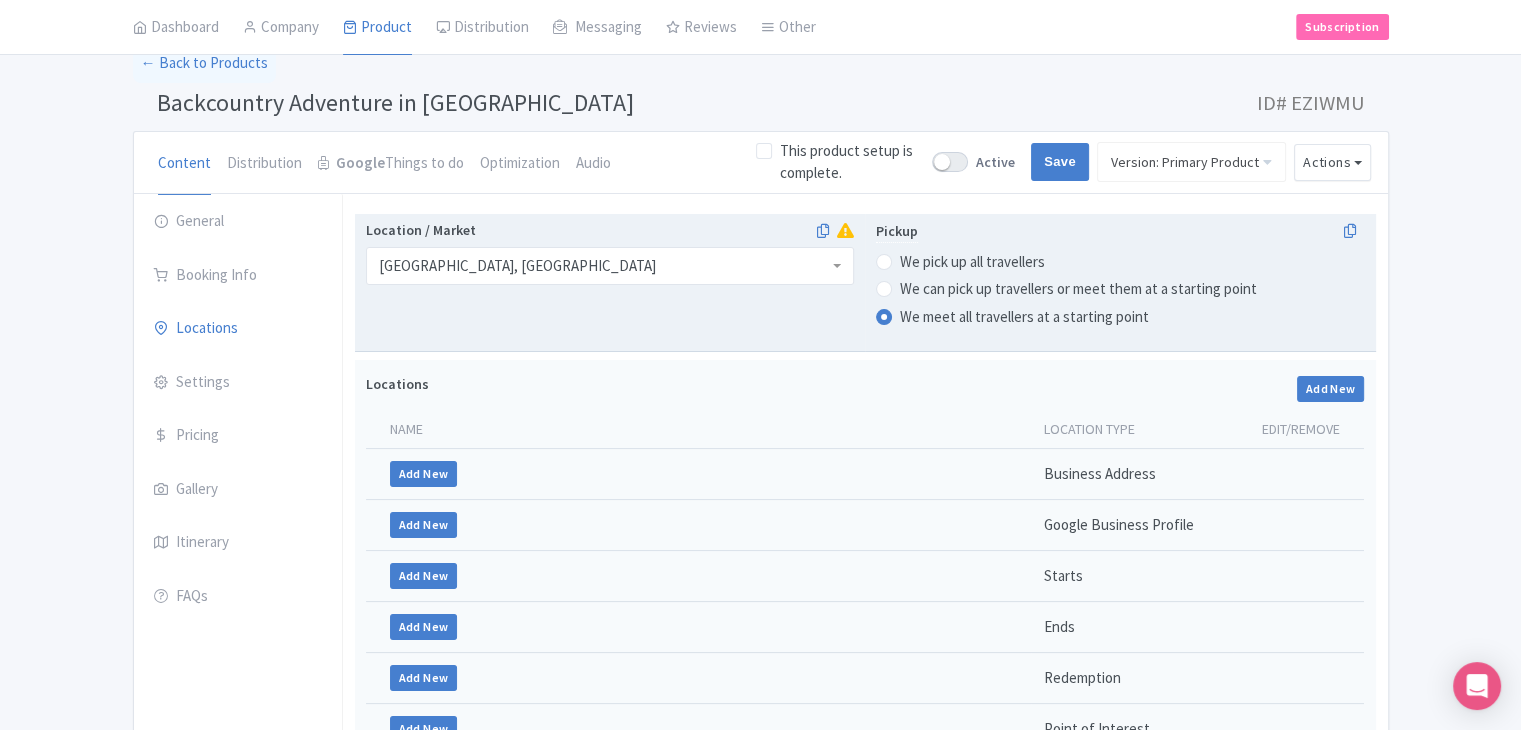 type on "Saving..." 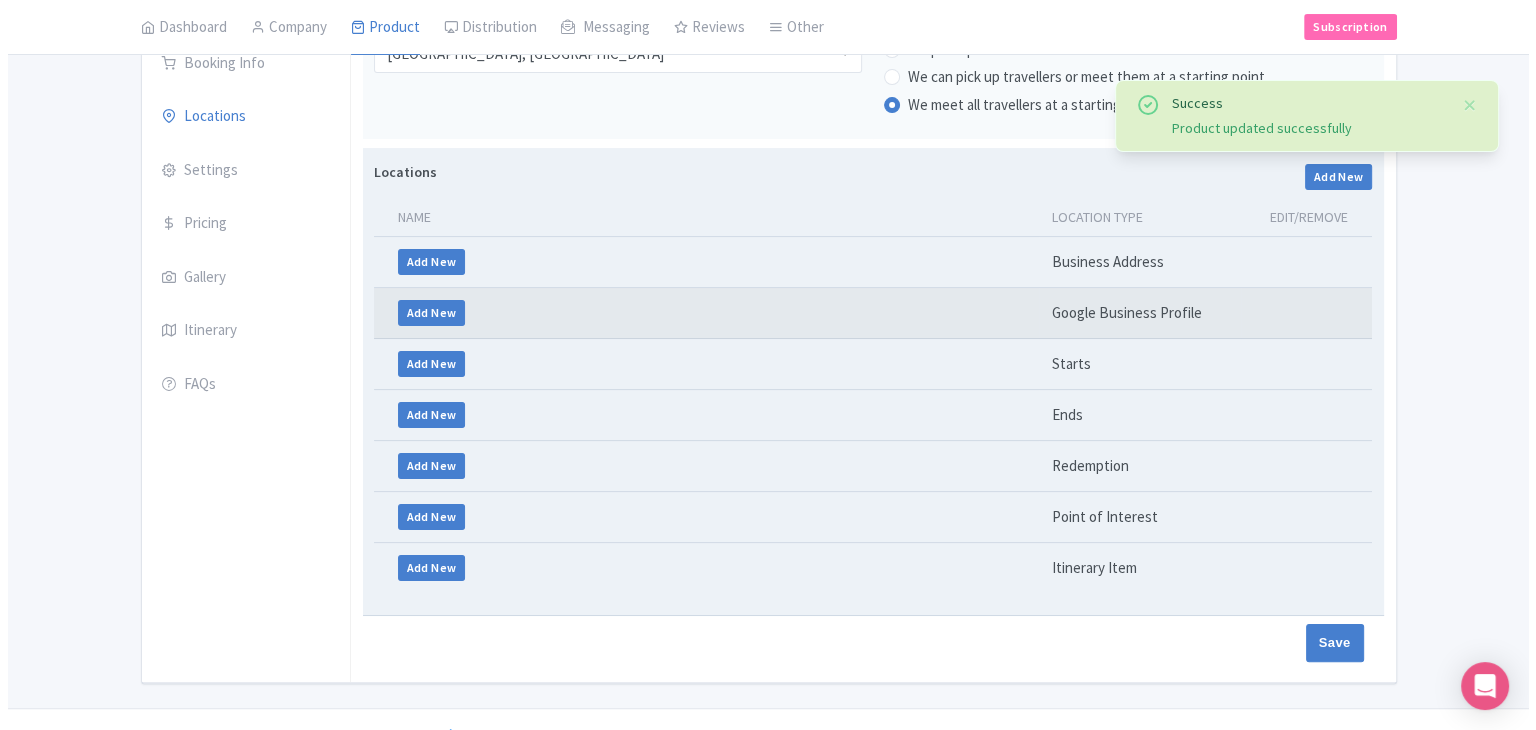 scroll, scrollTop: 312, scrollLeft: 0, axis: vertical 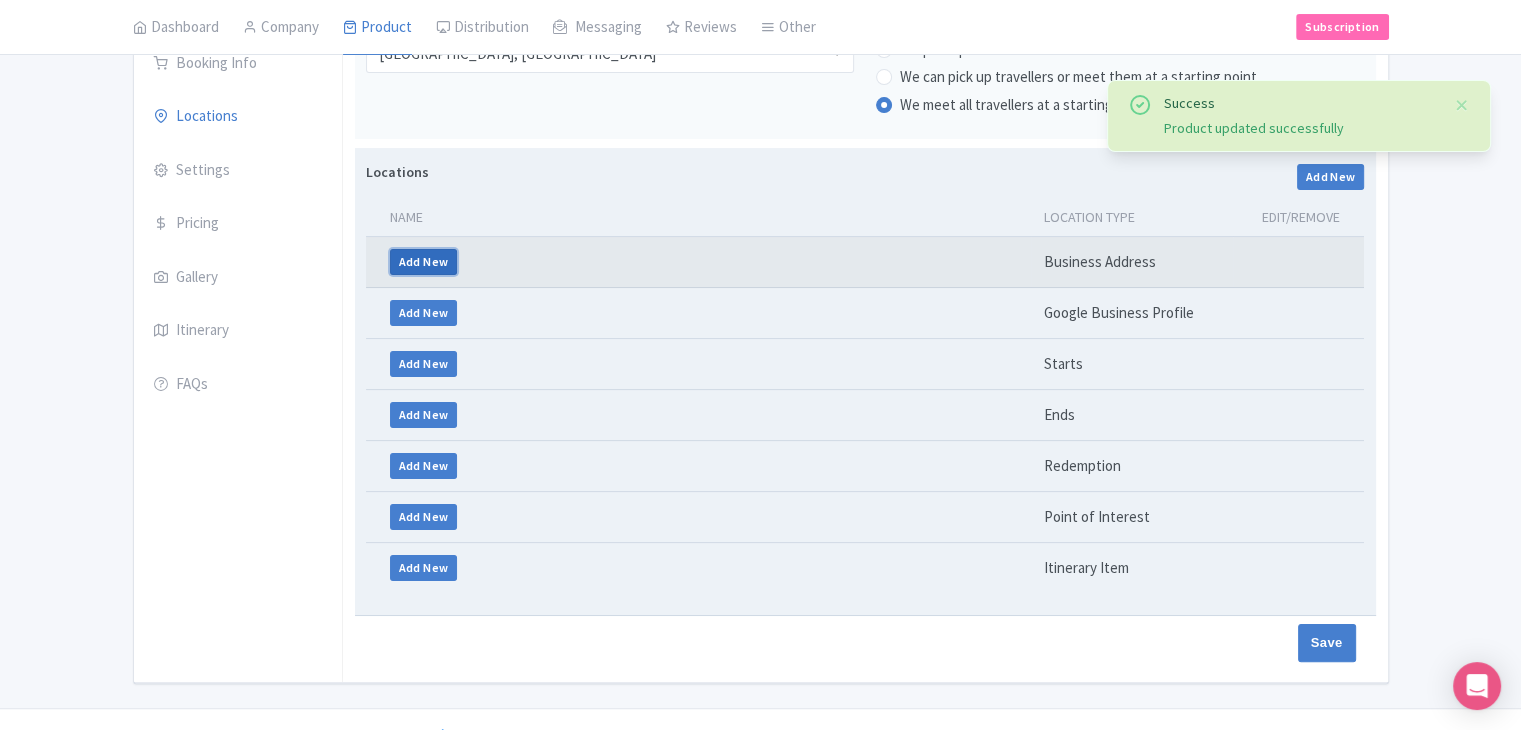 click on "Add New" at bounding box center (424, 262) 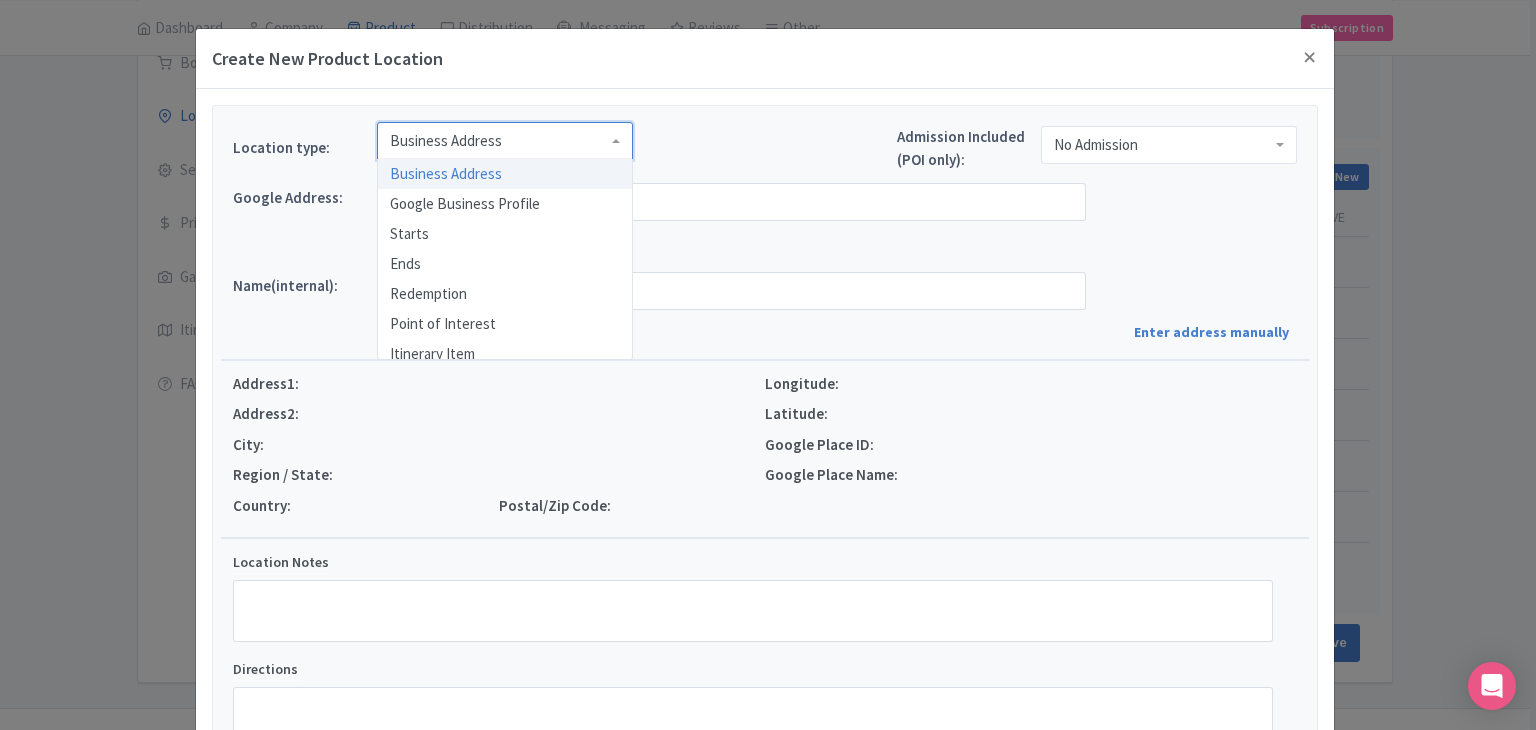 click on "Business Address" at bounding box center (505, 141) 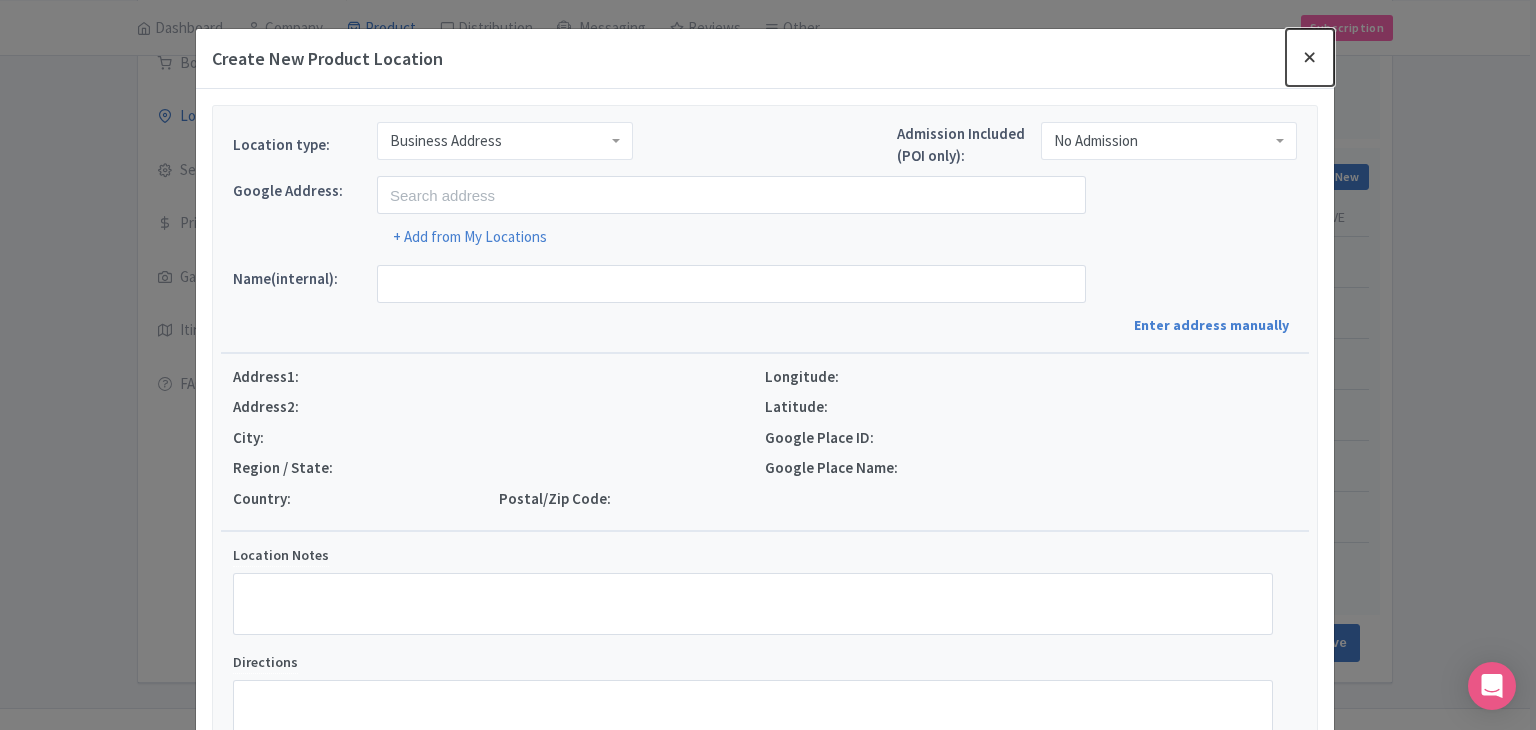 click at bounding box center [1310, 57] 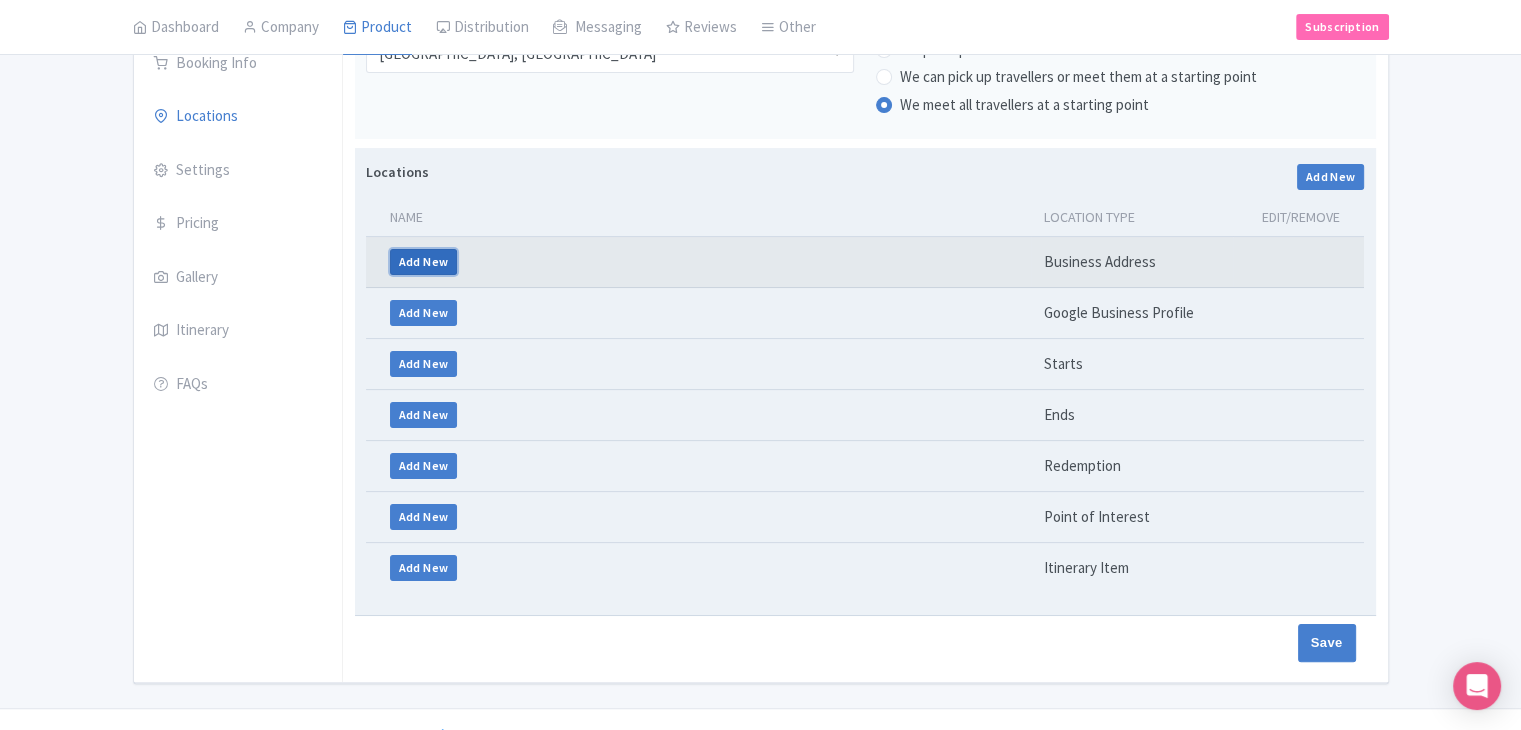 click on "Add New" at bounding box center [424, 262] 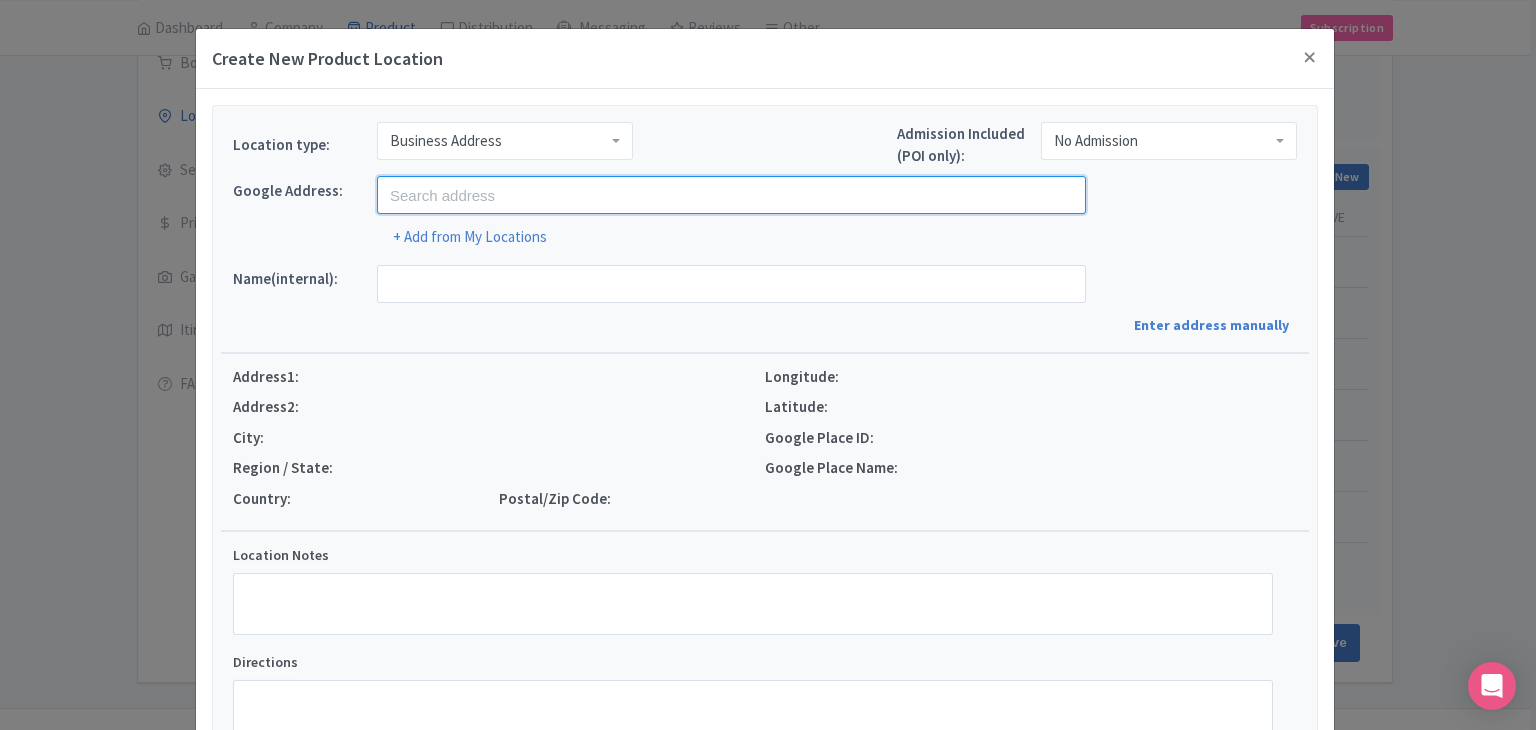 click at bounding box center [731, 195] 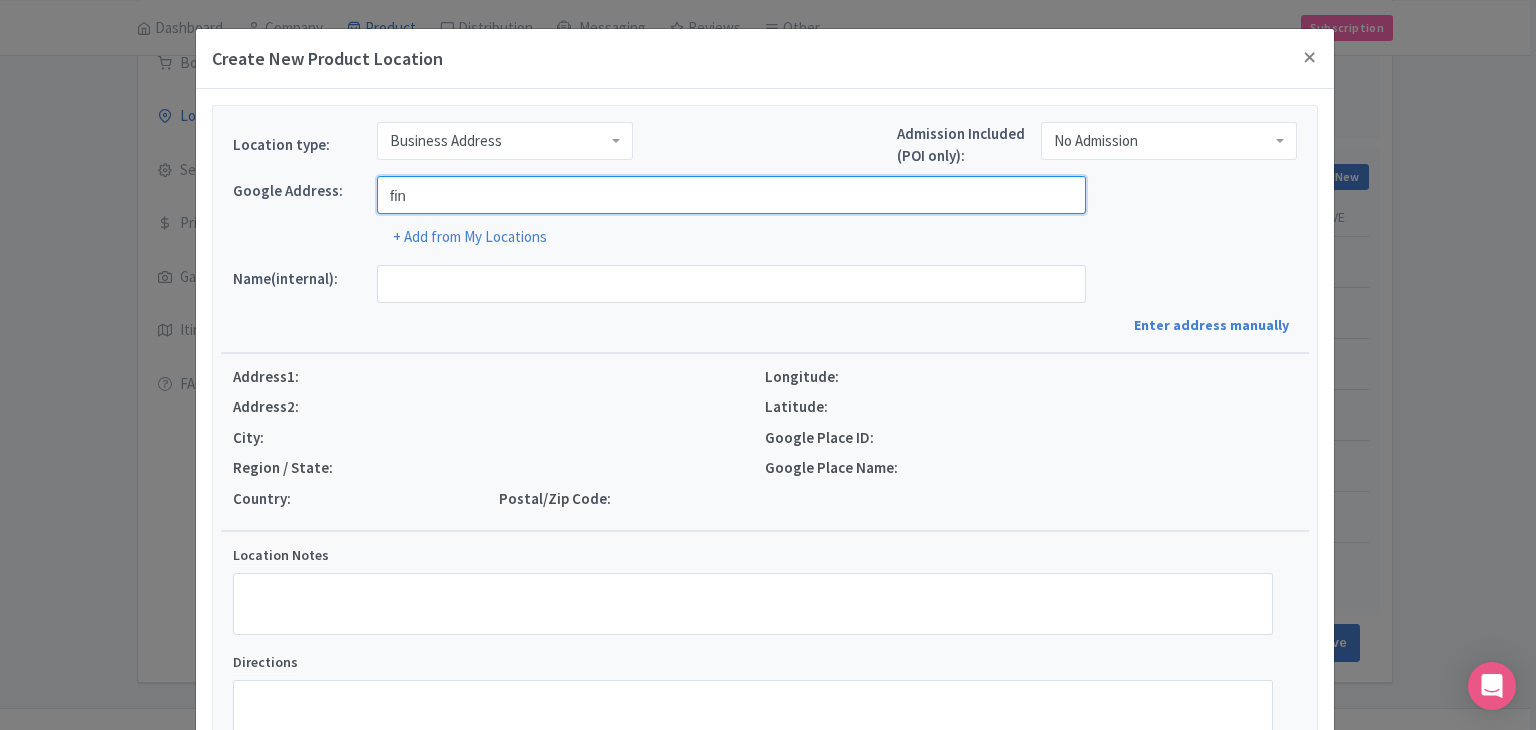 type on "Findrhost, [GEOGRAPHIC_DATA], [GEOGRAPHIC_DATA], [GEOGRAPHIC_DATA]" 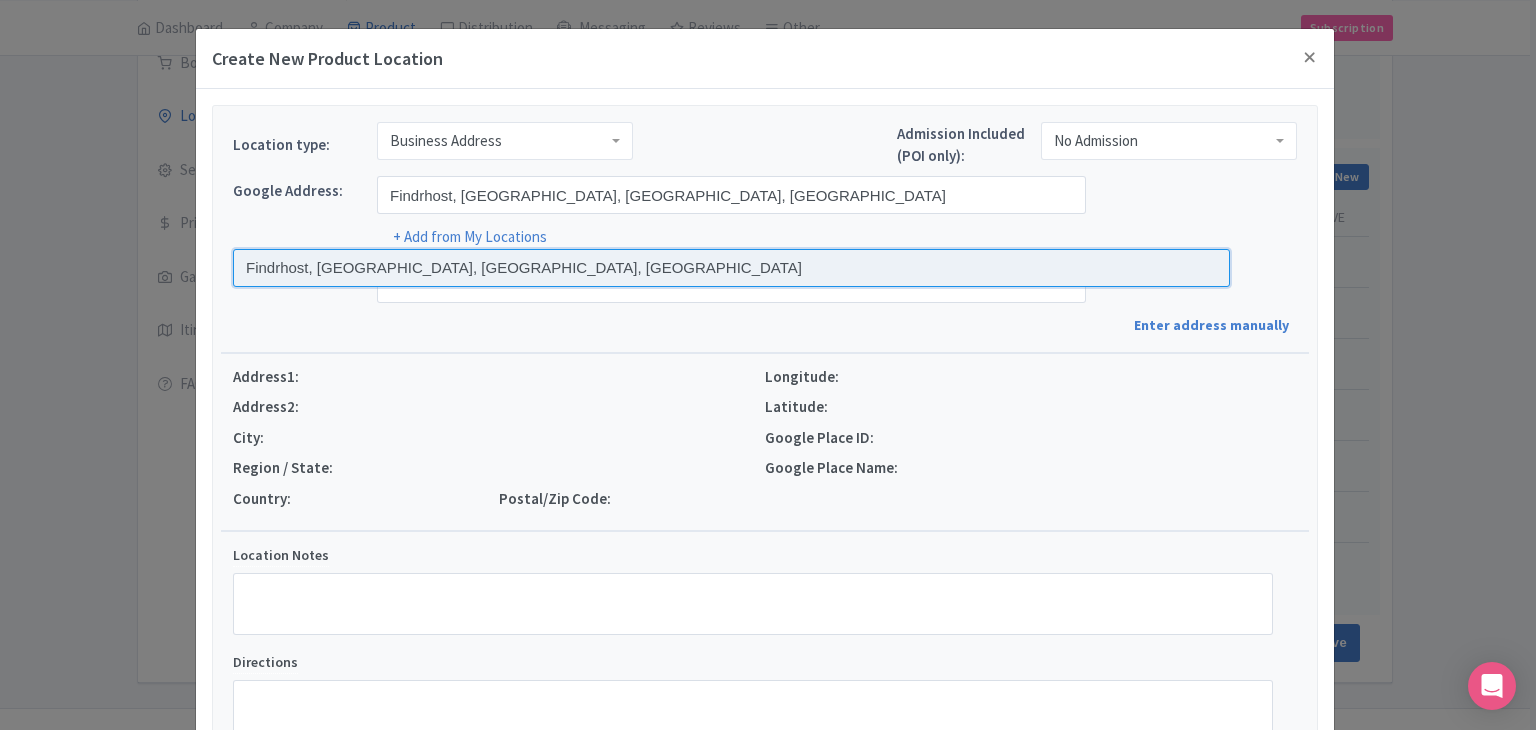 click at bounding box center (731, 268) 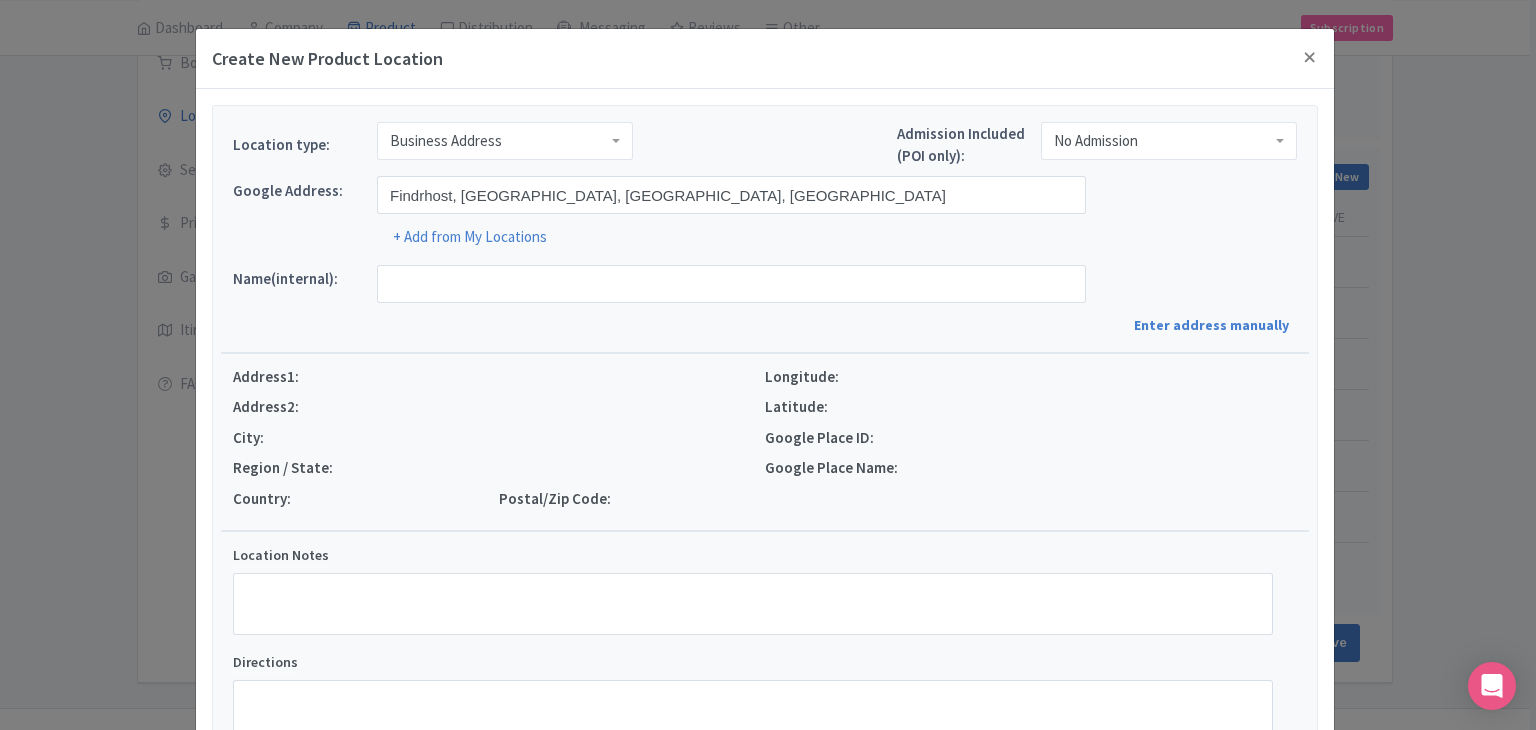 type on "Findrhost, [STREET_ADDRESS]" 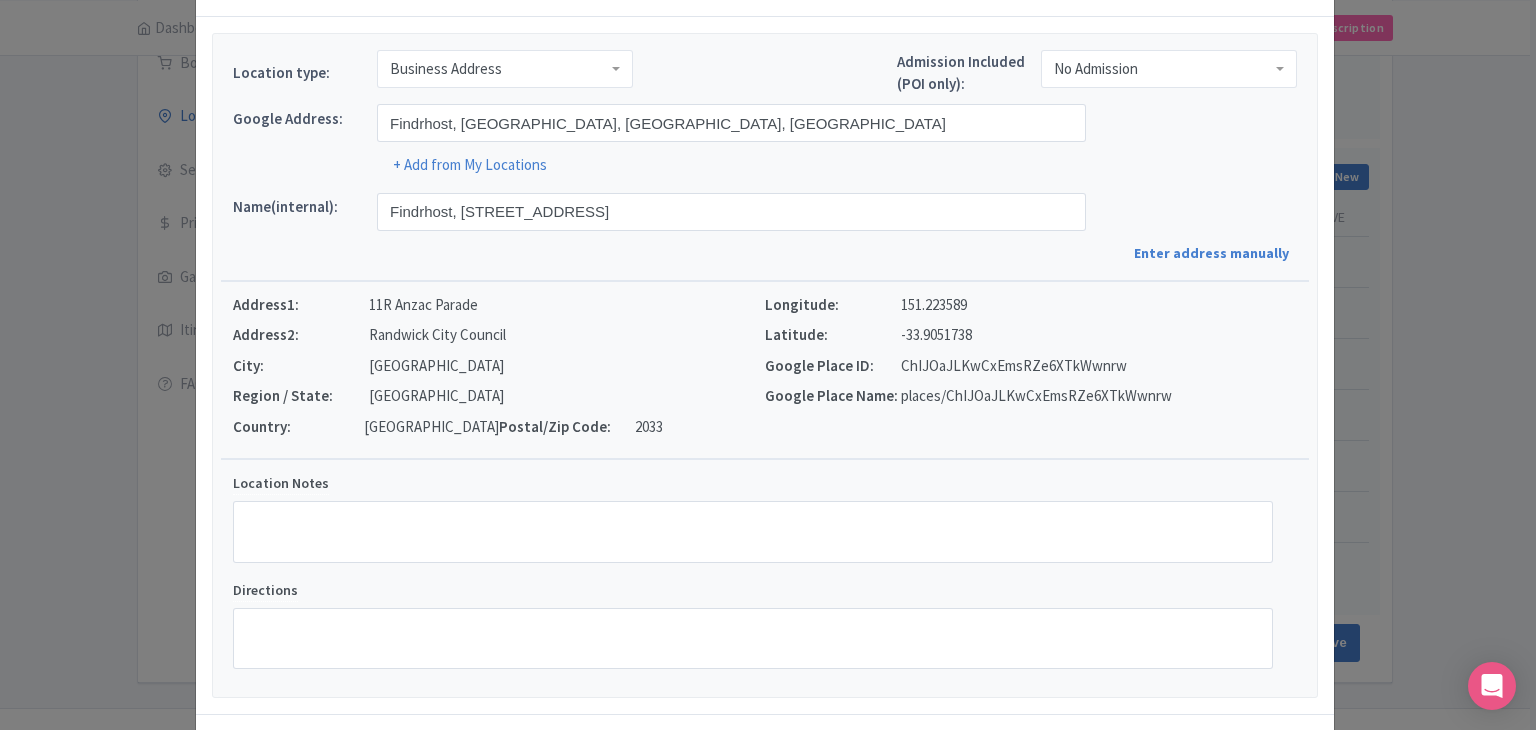 scroll, scrollTop: 152, scrollLeft: 0, axis: vertical 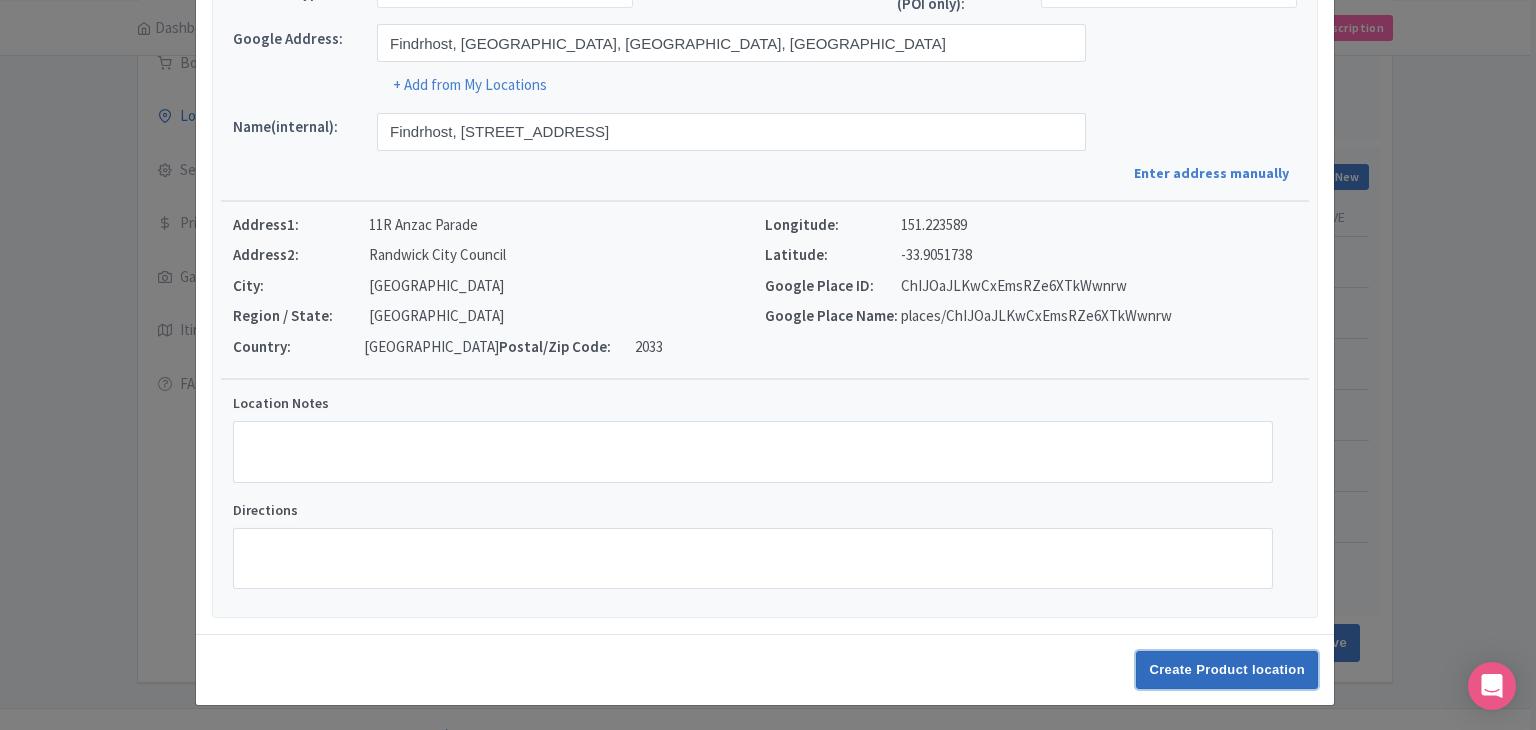 click on "Create Product location" at bounding box center (1227, 670) 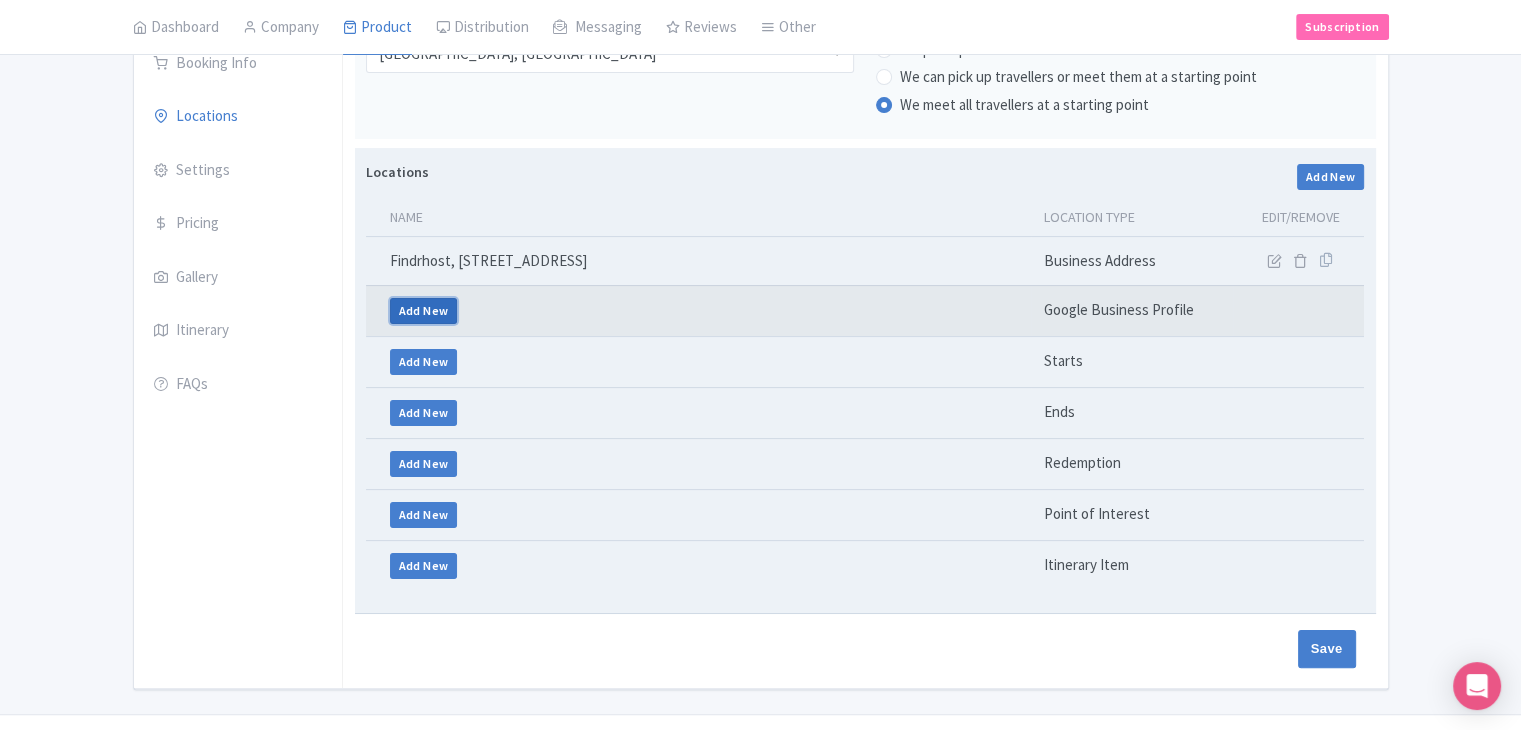click on "Add New" at bounding box center [424, 311] 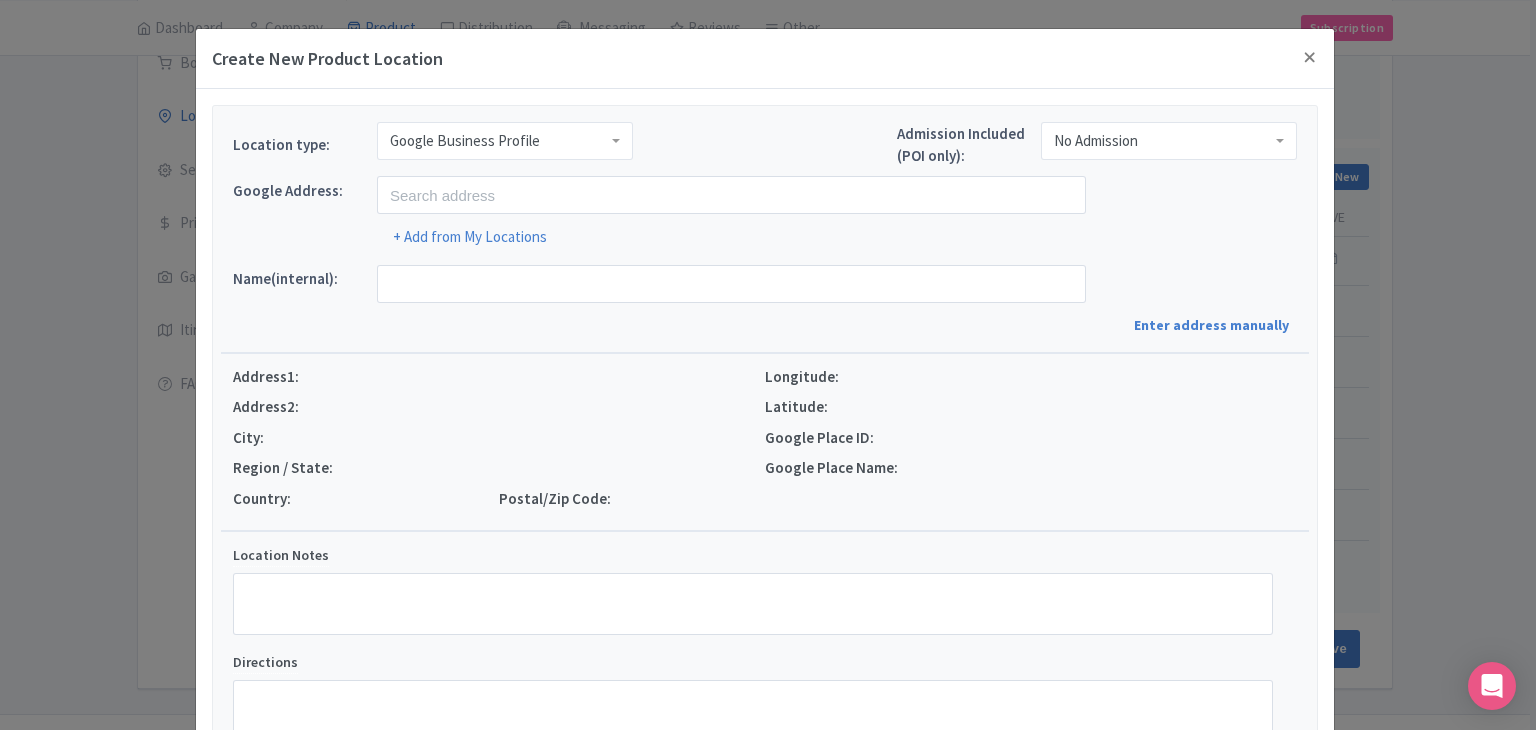click on "Google Business Profile" at bounding box center (465, 141) 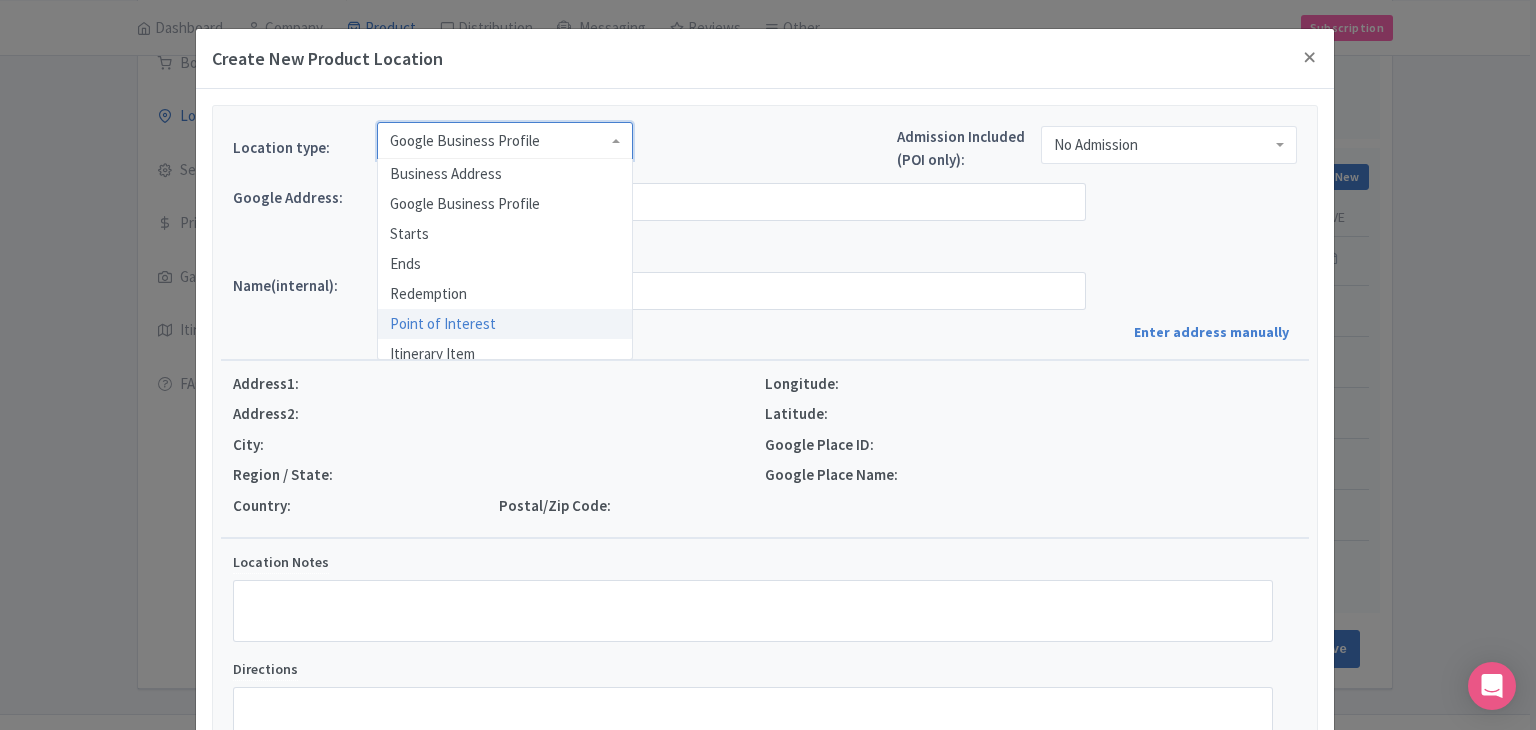scroll, scrollTop: 0, scrollLeft: 0, axis: both 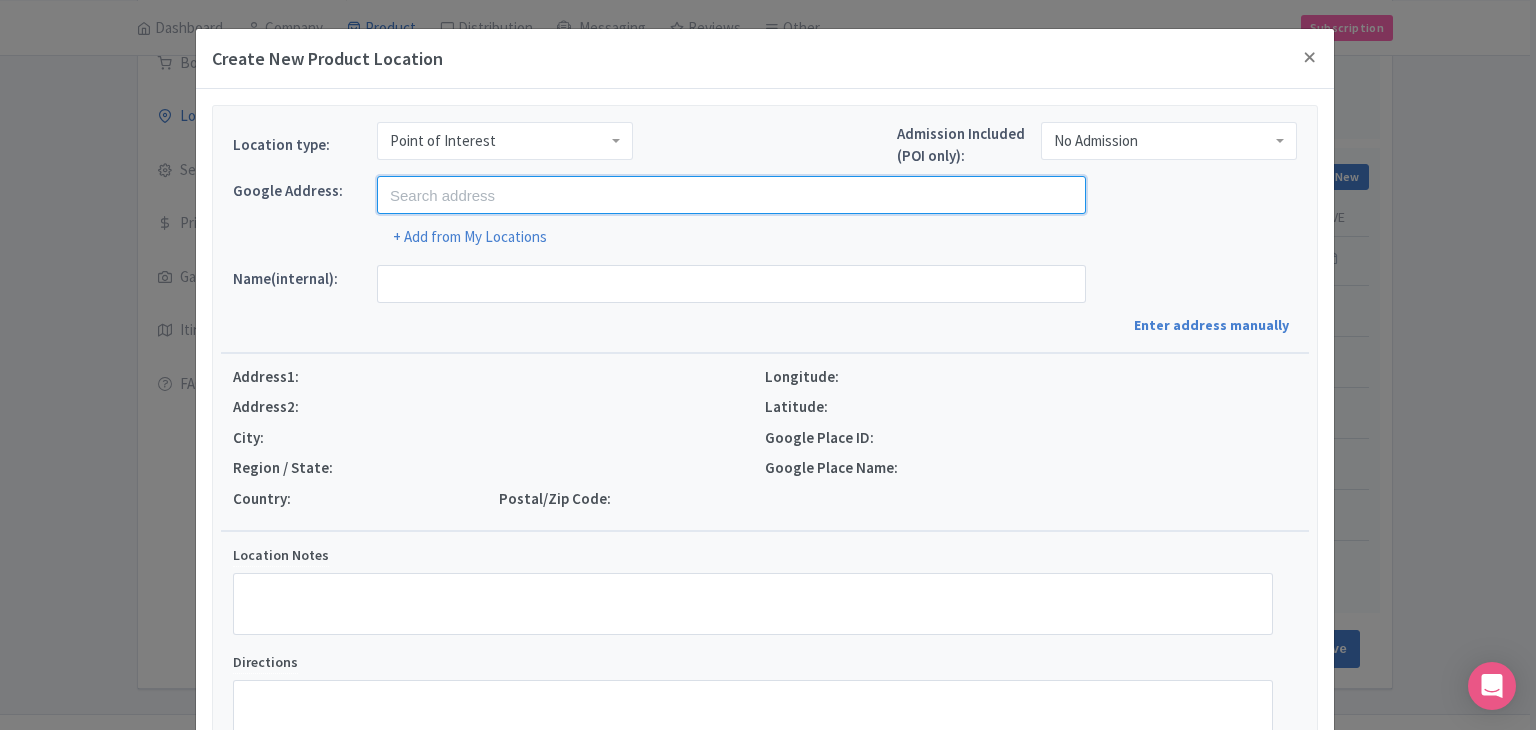 click at bounding box center (731, 195) 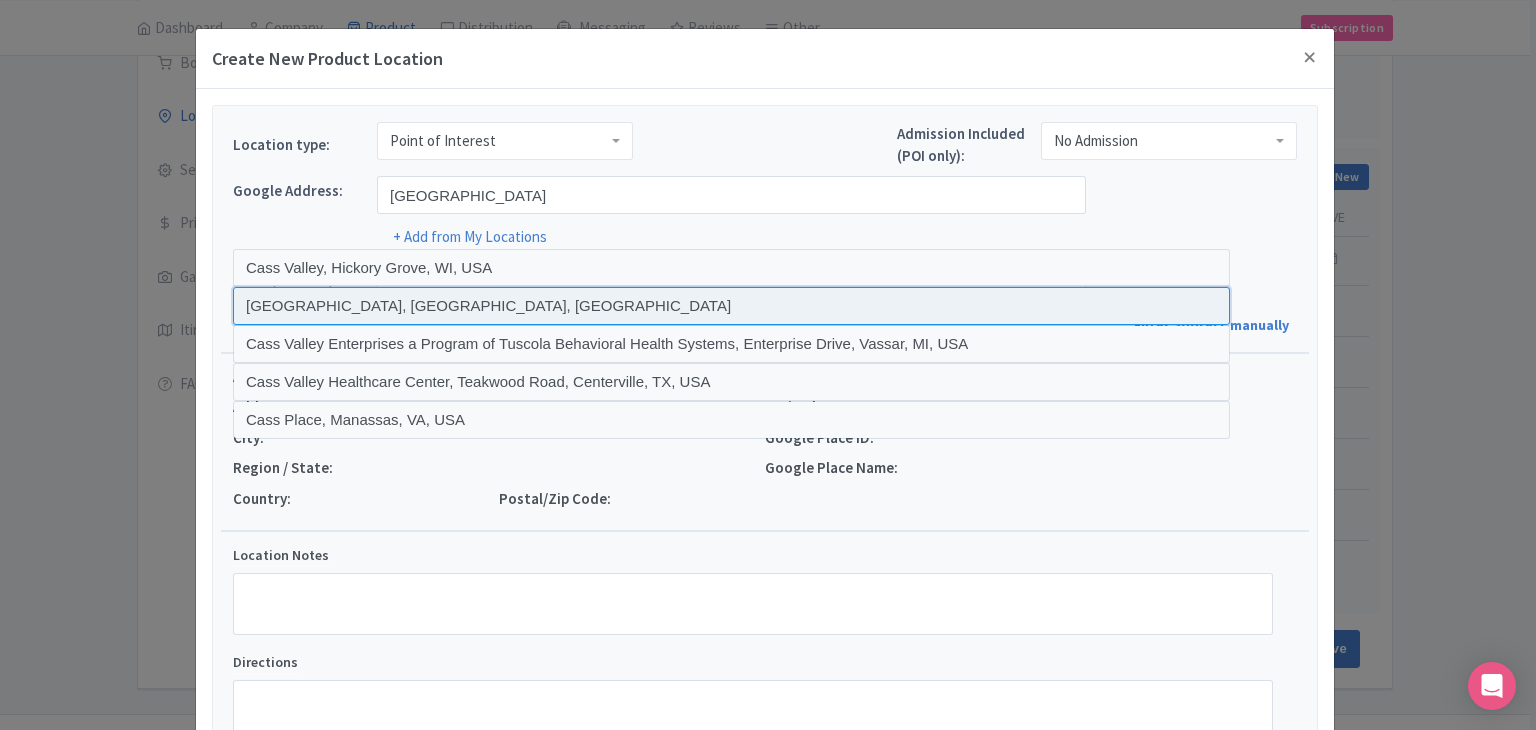 click at bounding box center [731, 306] 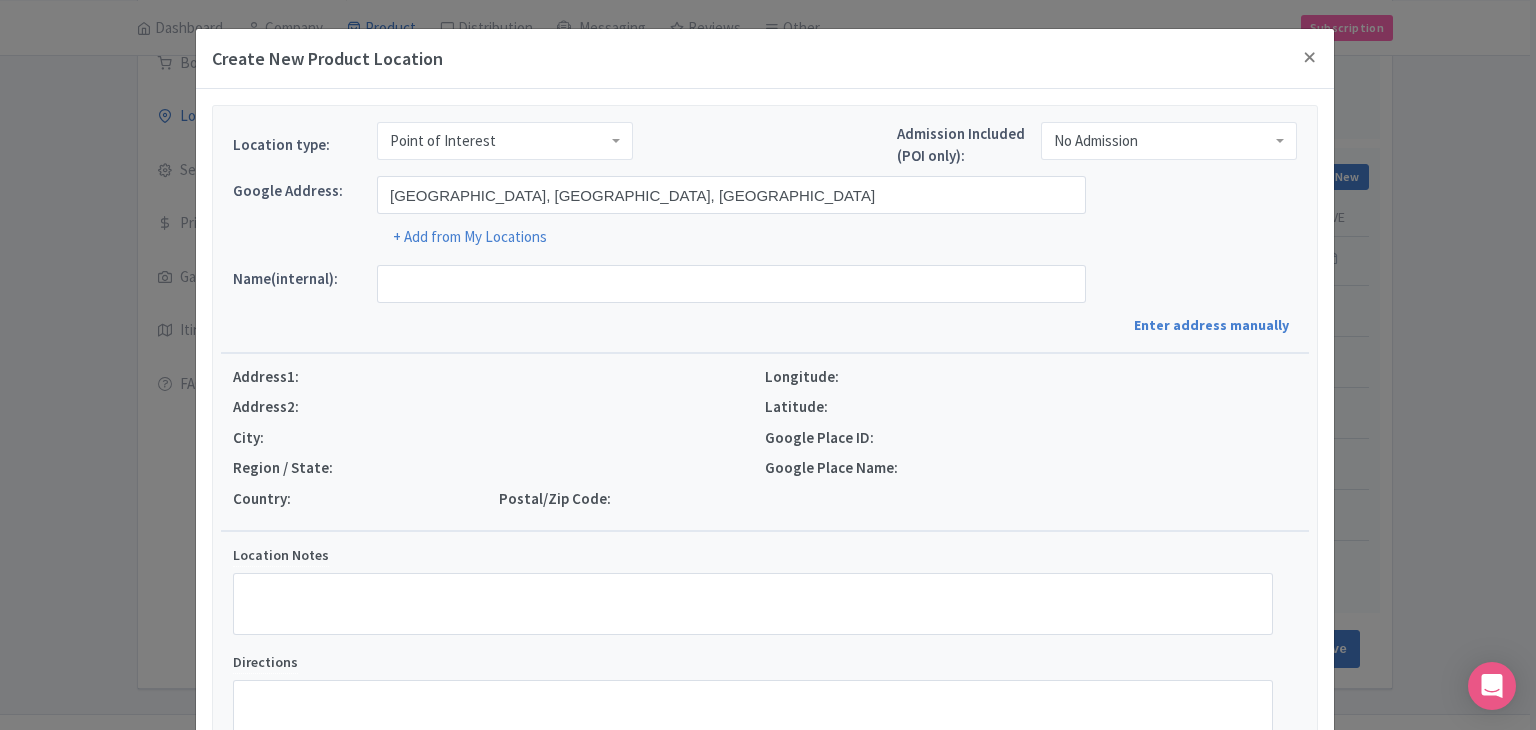 type on "Cass River, Cass River, Canterbury Region 7999, New Zealand" 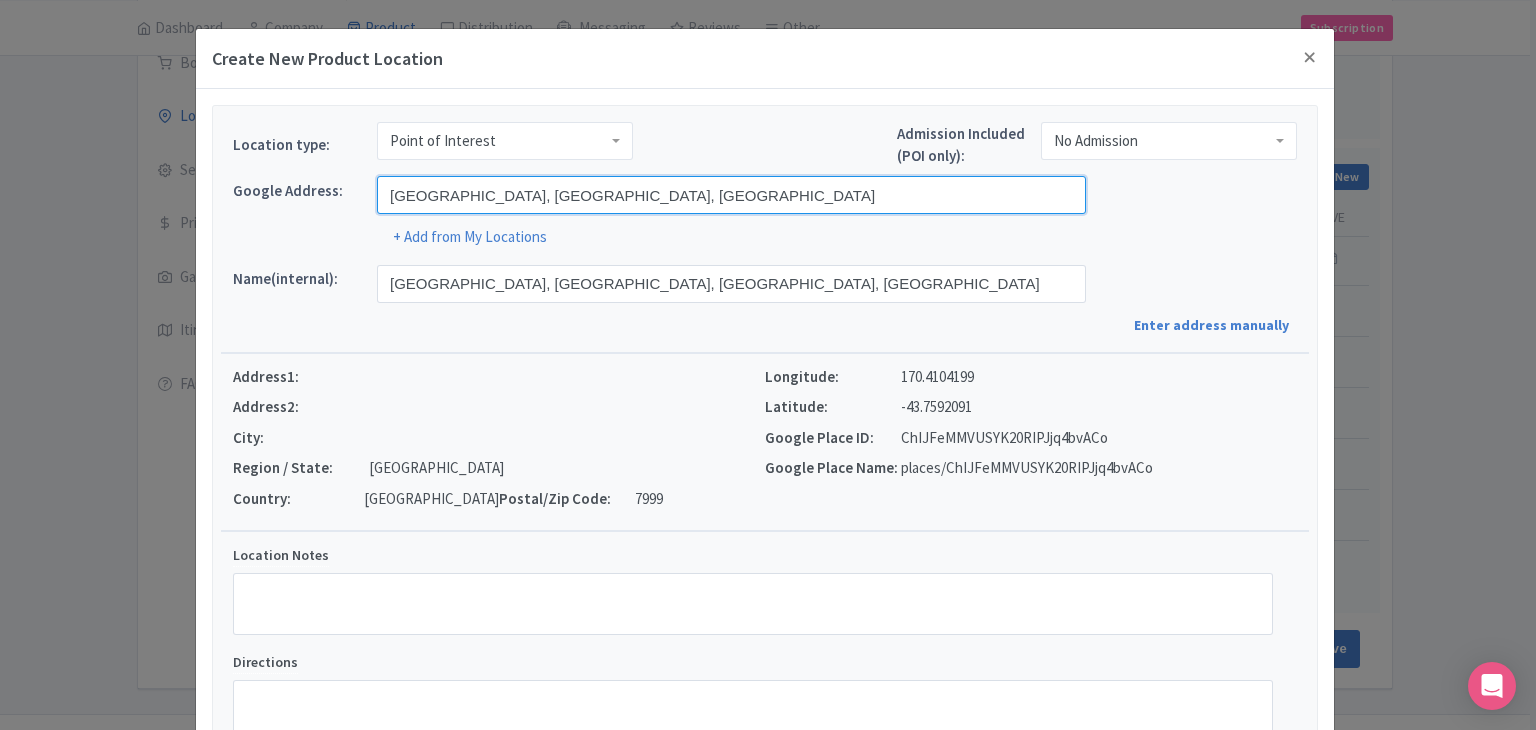 click on "Cass River, Canterbury Region, New Zealand" at bounding box center [731, 195] 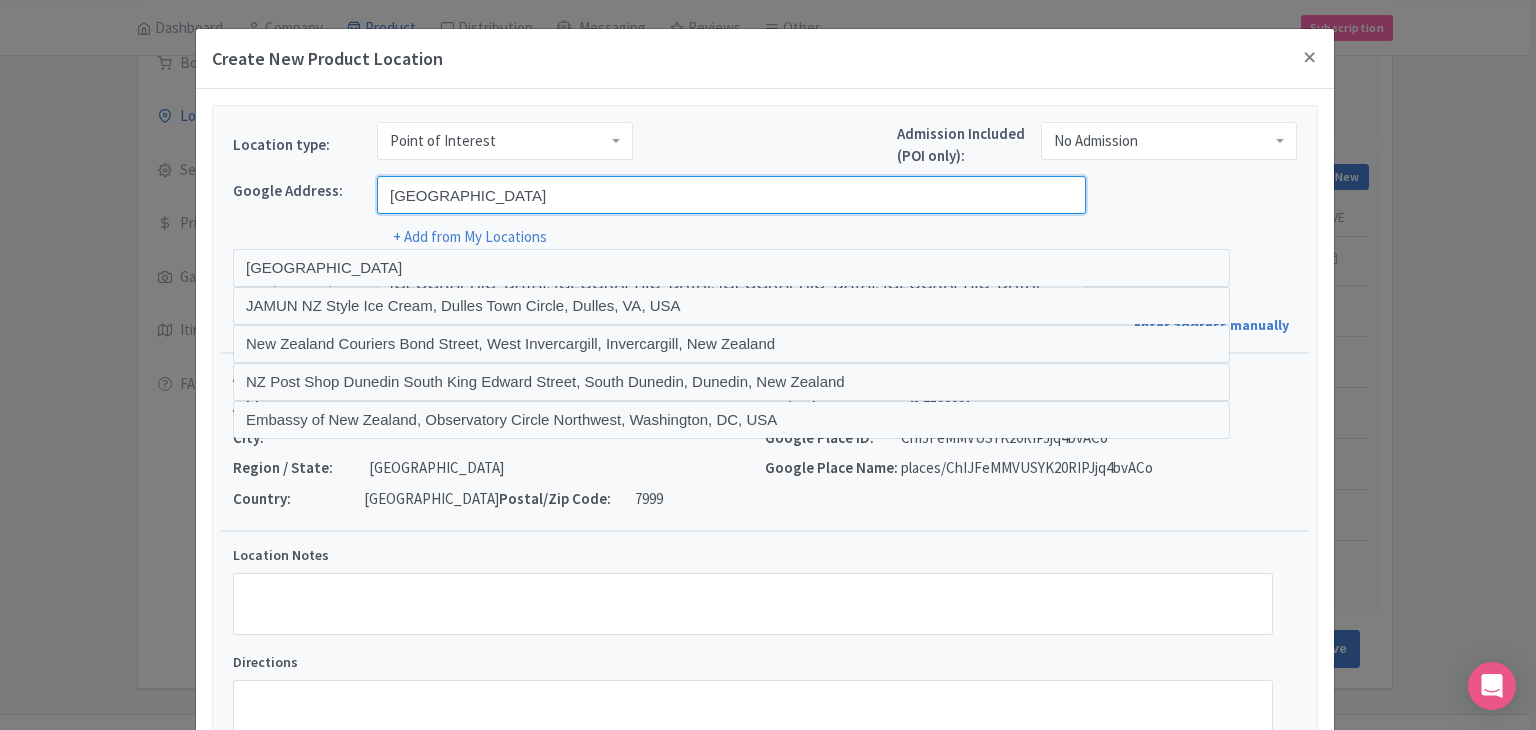 click on "Casa Valley new zealand" at bounding box center [731, 195] 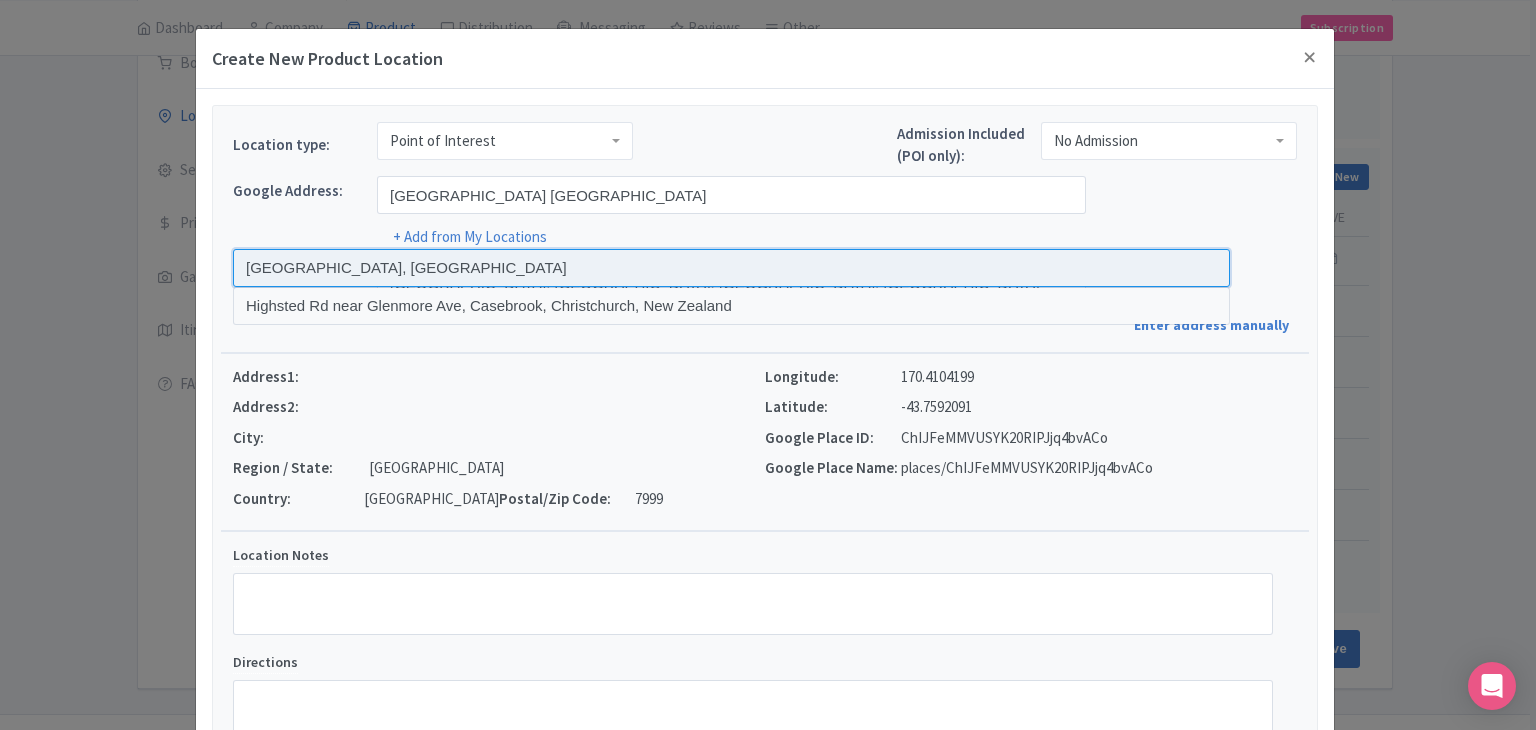 click at bounding box center (731, 268) 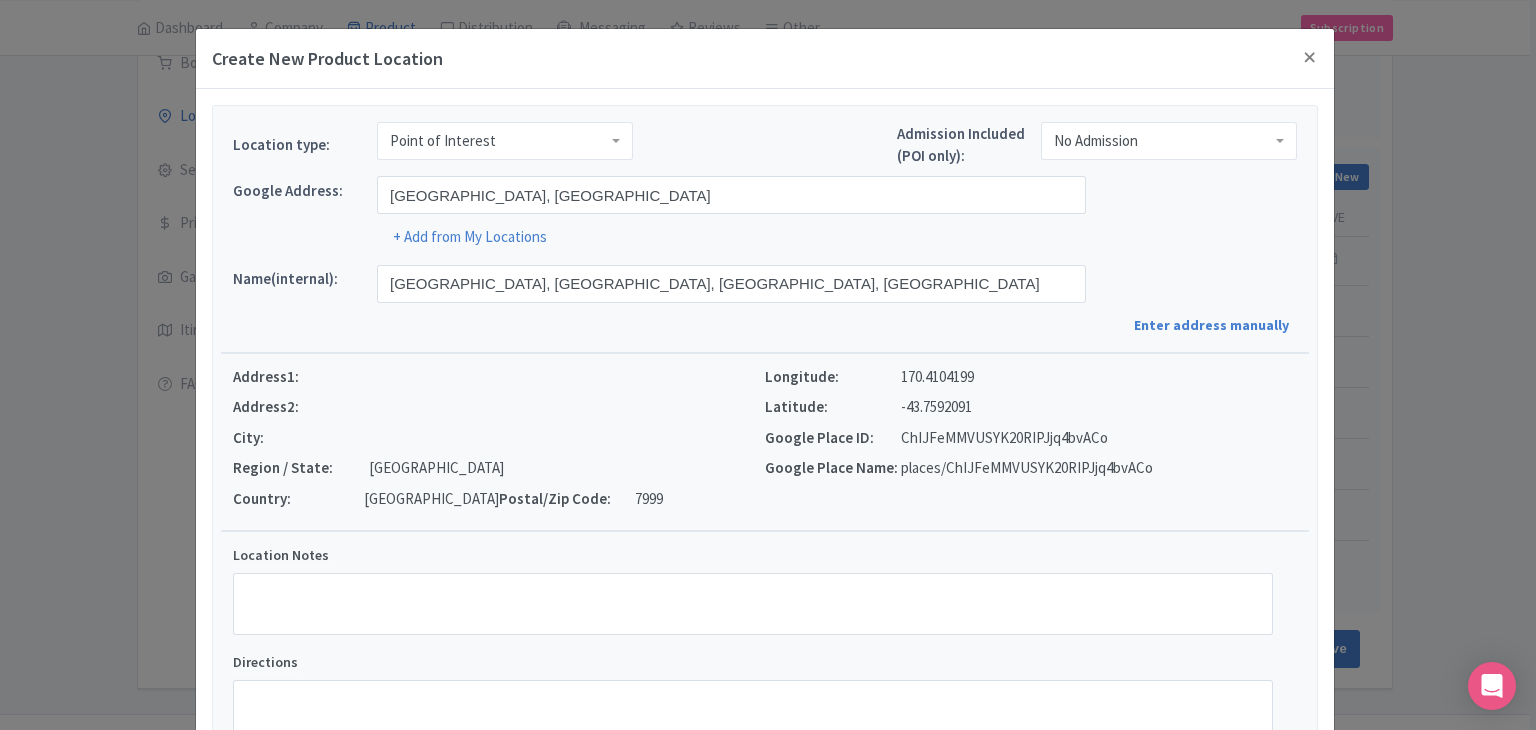 type on "[STREET_ADDRESS]" 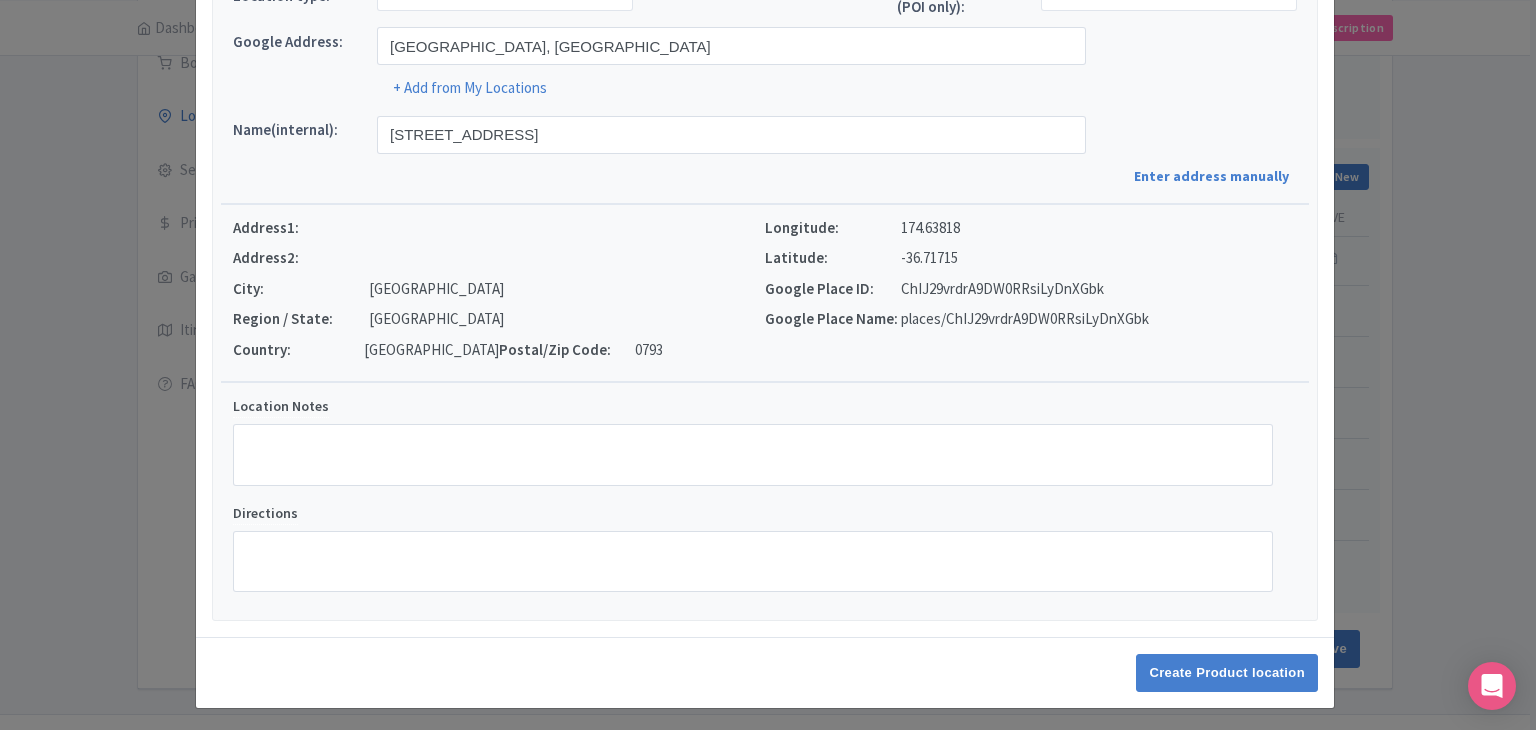 scroll, scrollTop: 152, scrollLeft: 0, axis: vertical 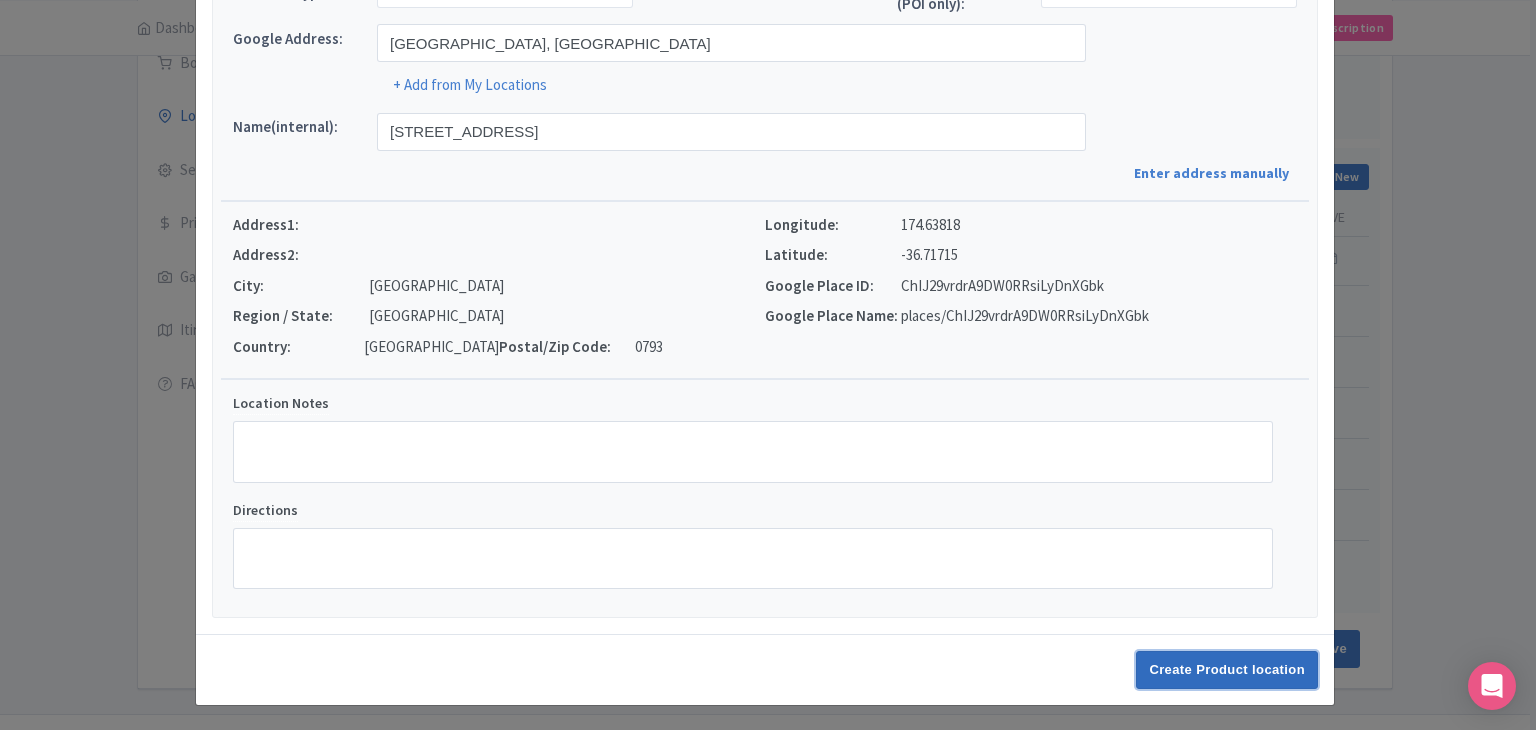 click on "Create Product location" at bounding box center (1227, 670) 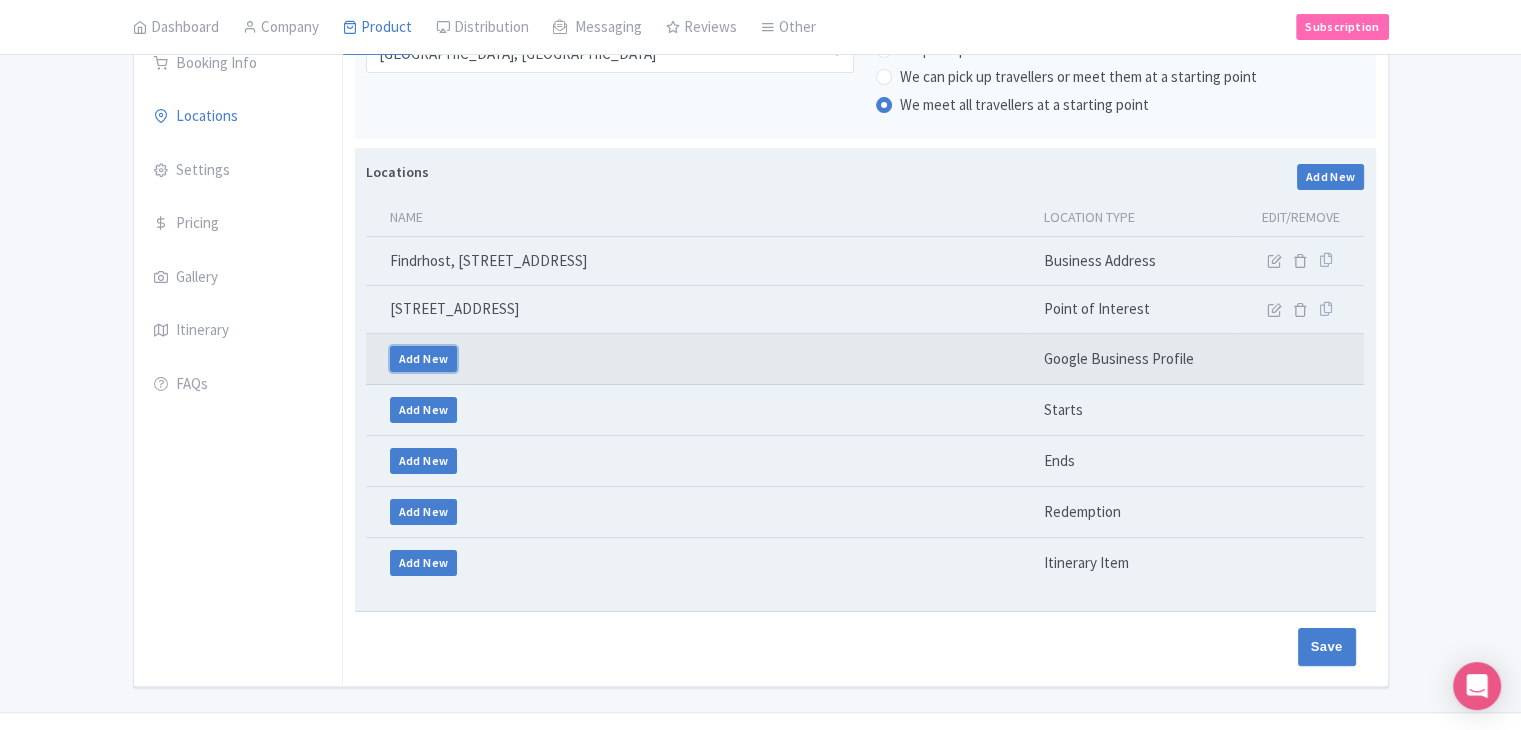 click on "Add New" at bounding box center (424, 359) 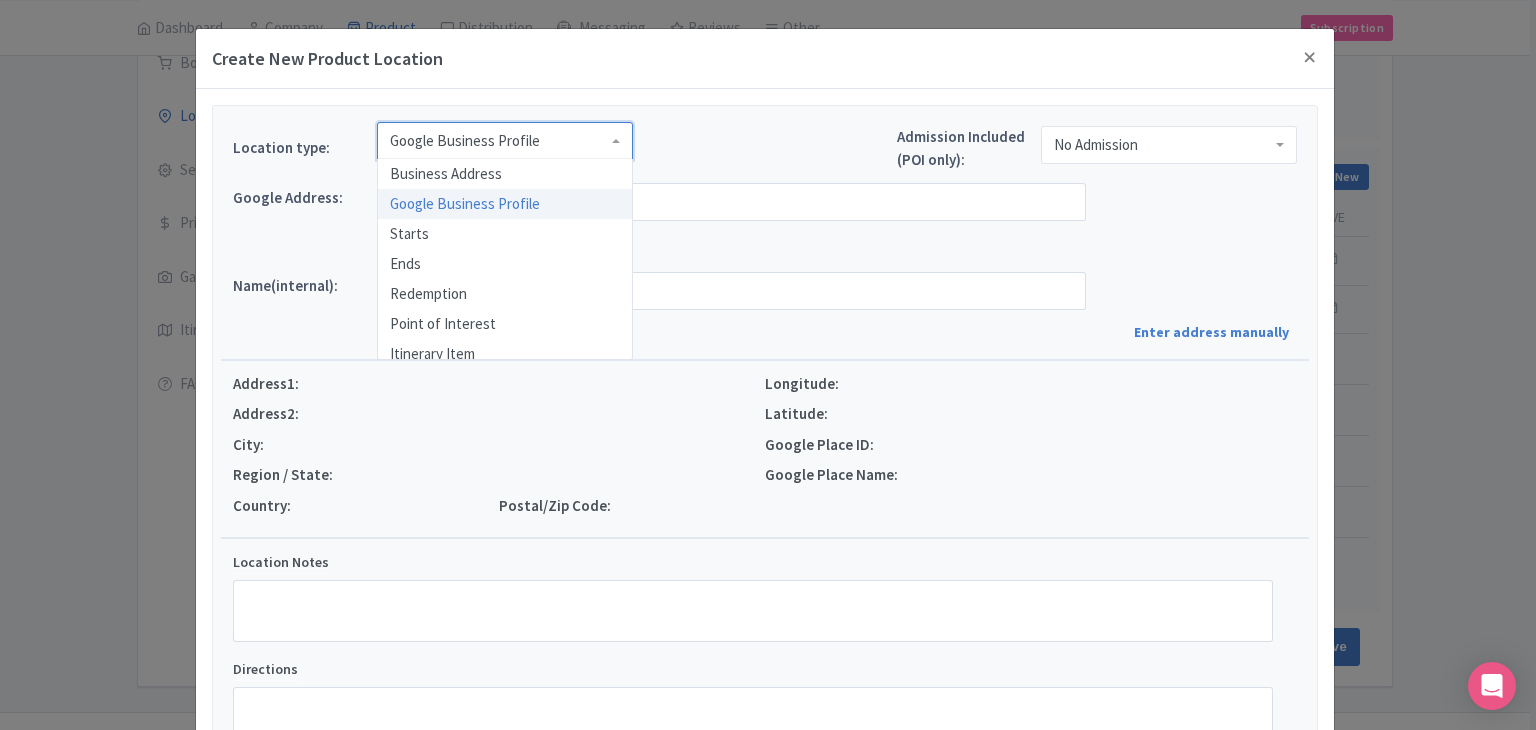 click on "Google Business Profile" at bounding box center (465, 141) 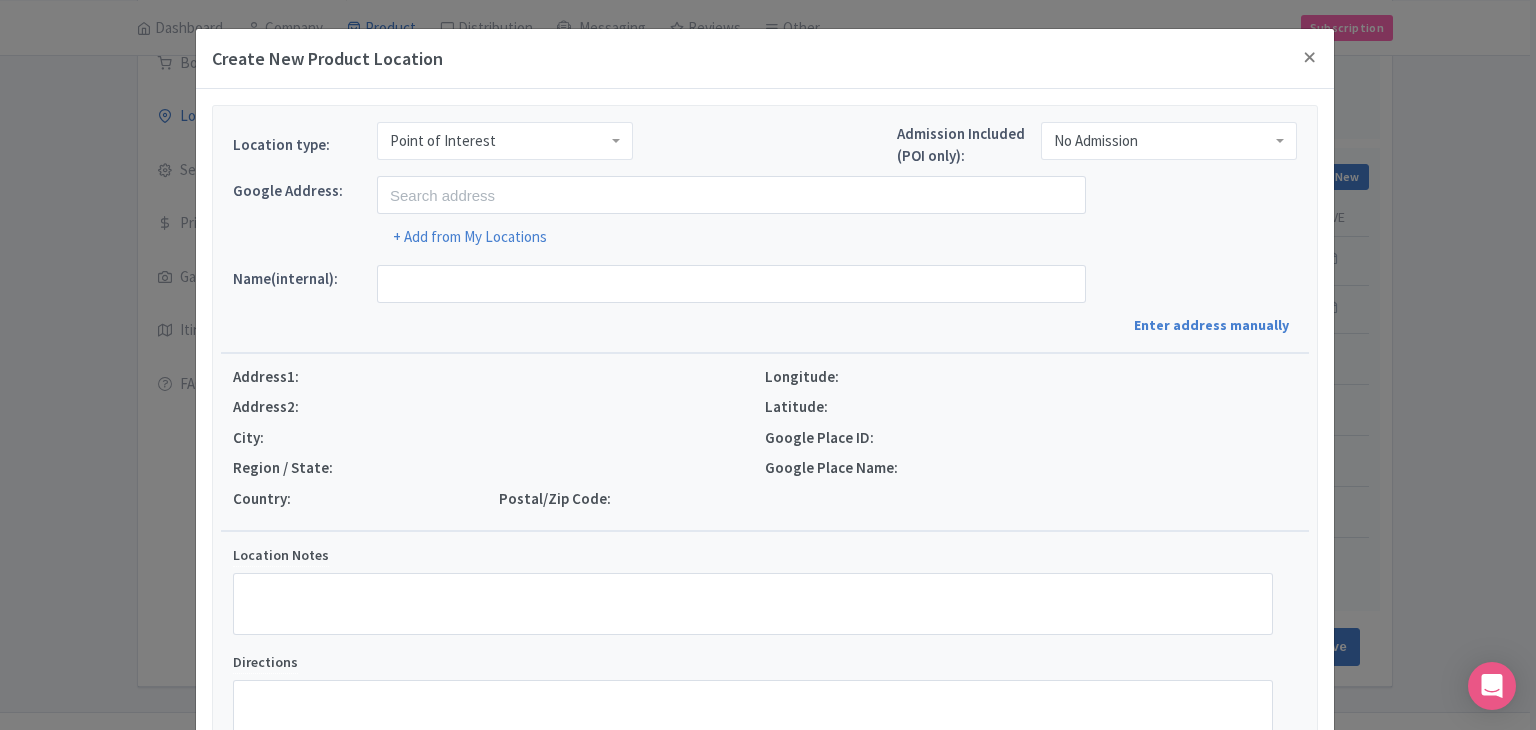 scroll, scrollTop: 0, scrollLeft: 0, axis: both 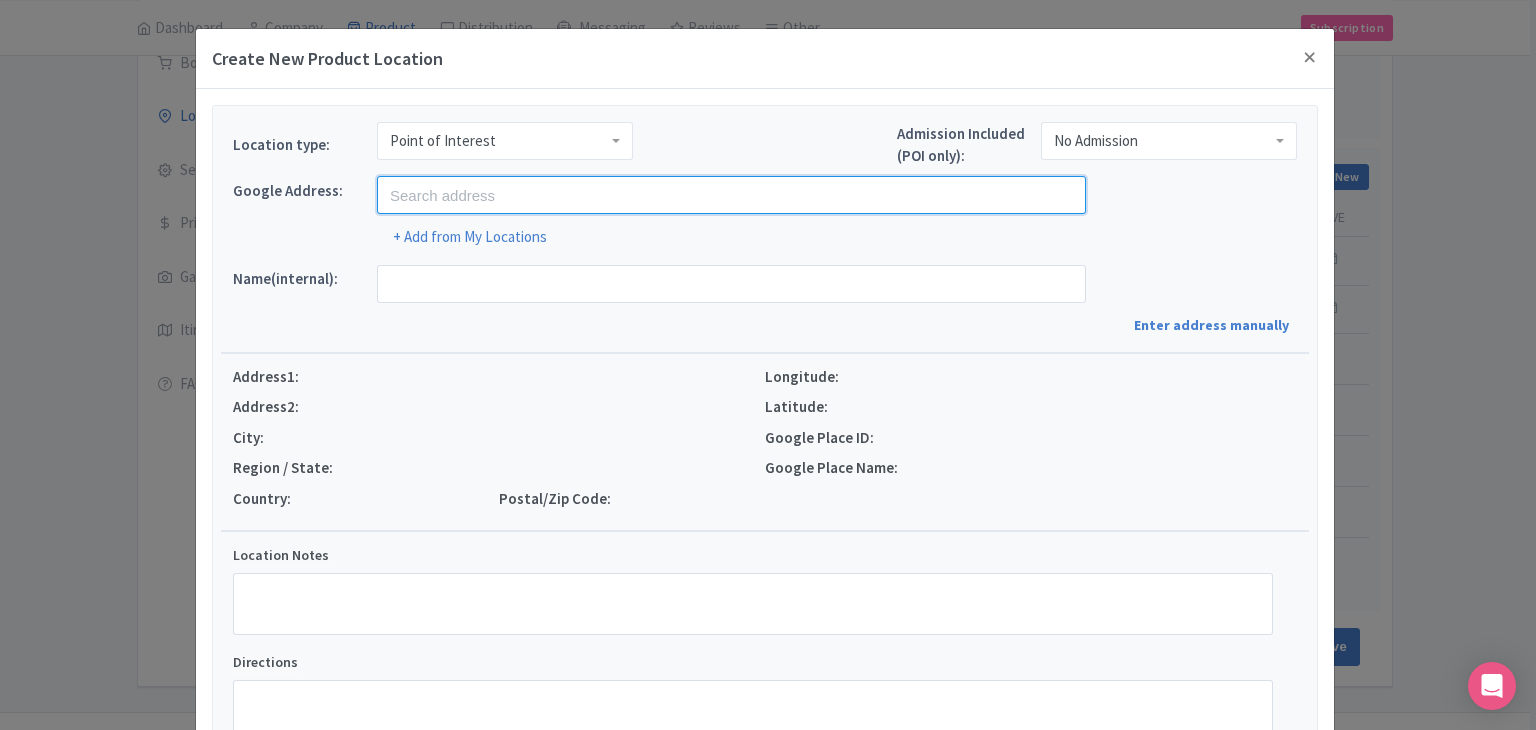 click at bounding box center (731, 195) 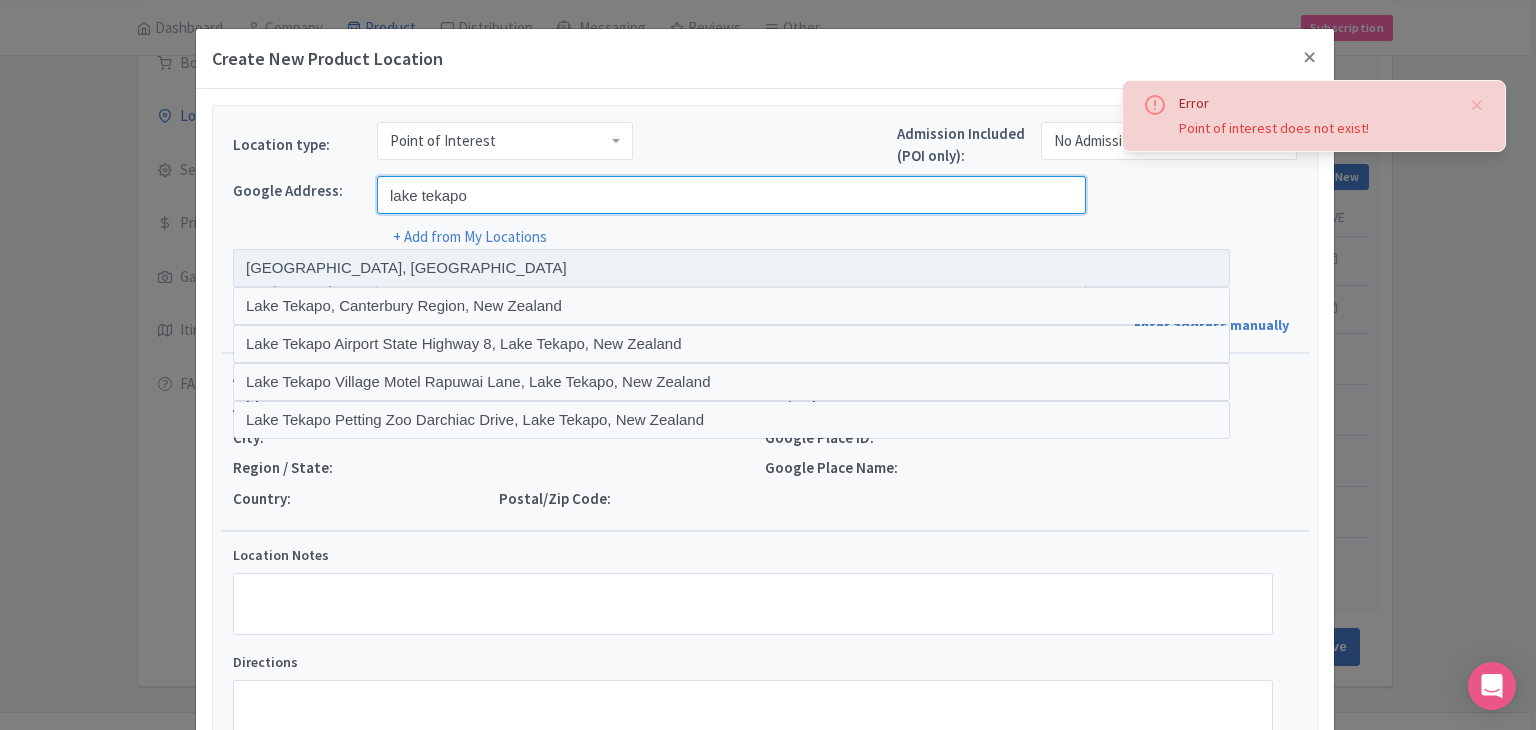 type on "Lake Tekapo, New Zealand" 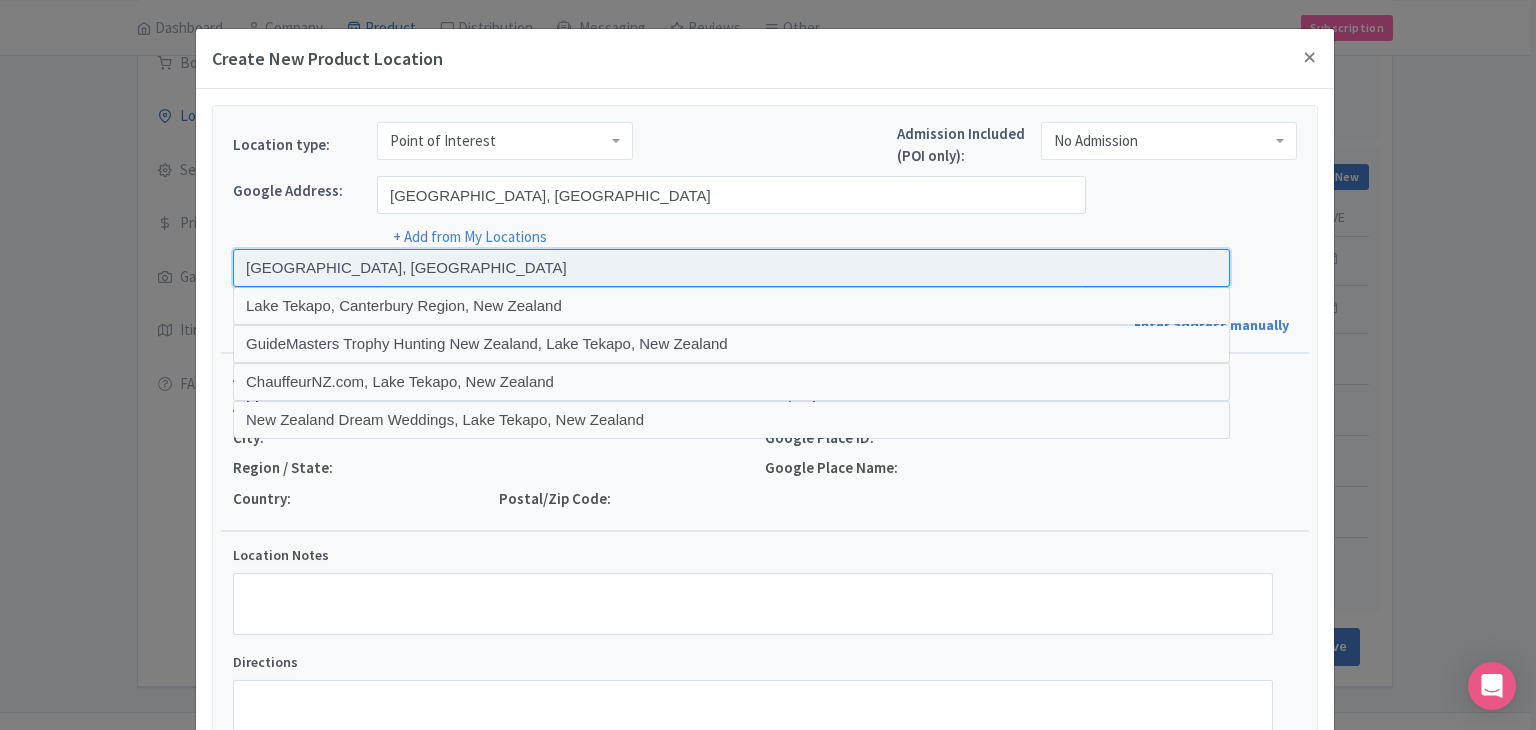 click at bounding box center [731, 268] 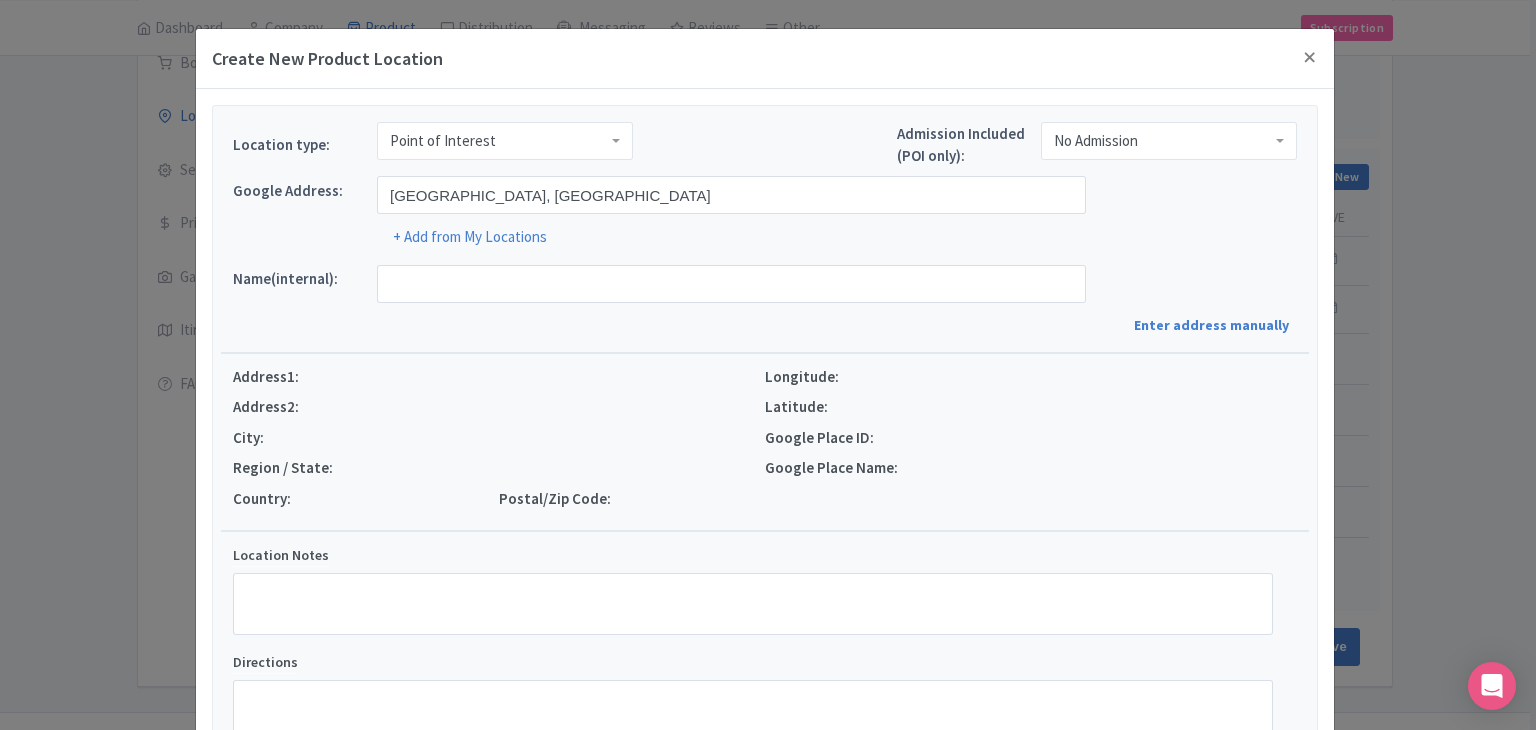 type on "Lake Tekapo, Lake Tekapo 7999, New Zealand" 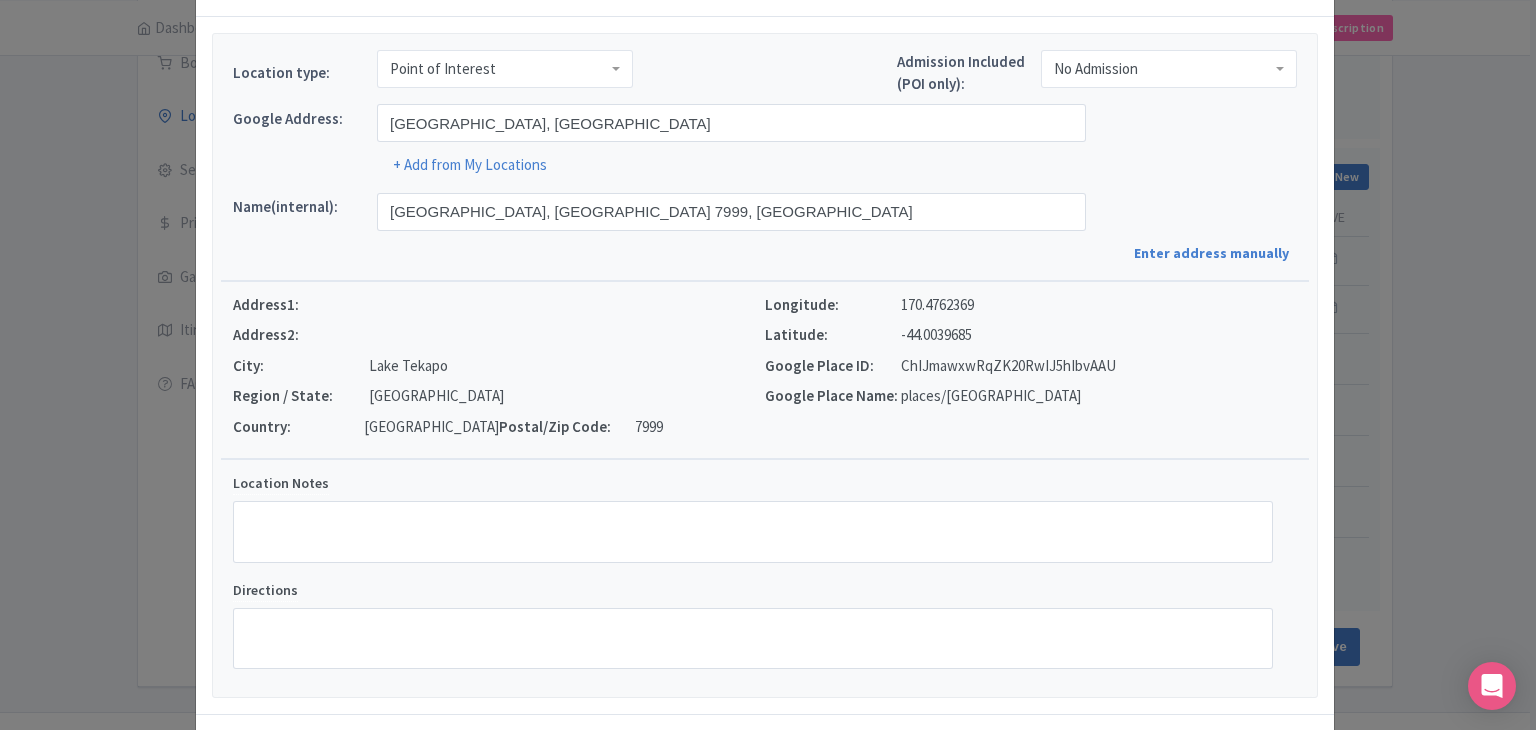 scroll, scrollTop: 152, scrollLeft: 0, axis: vertical 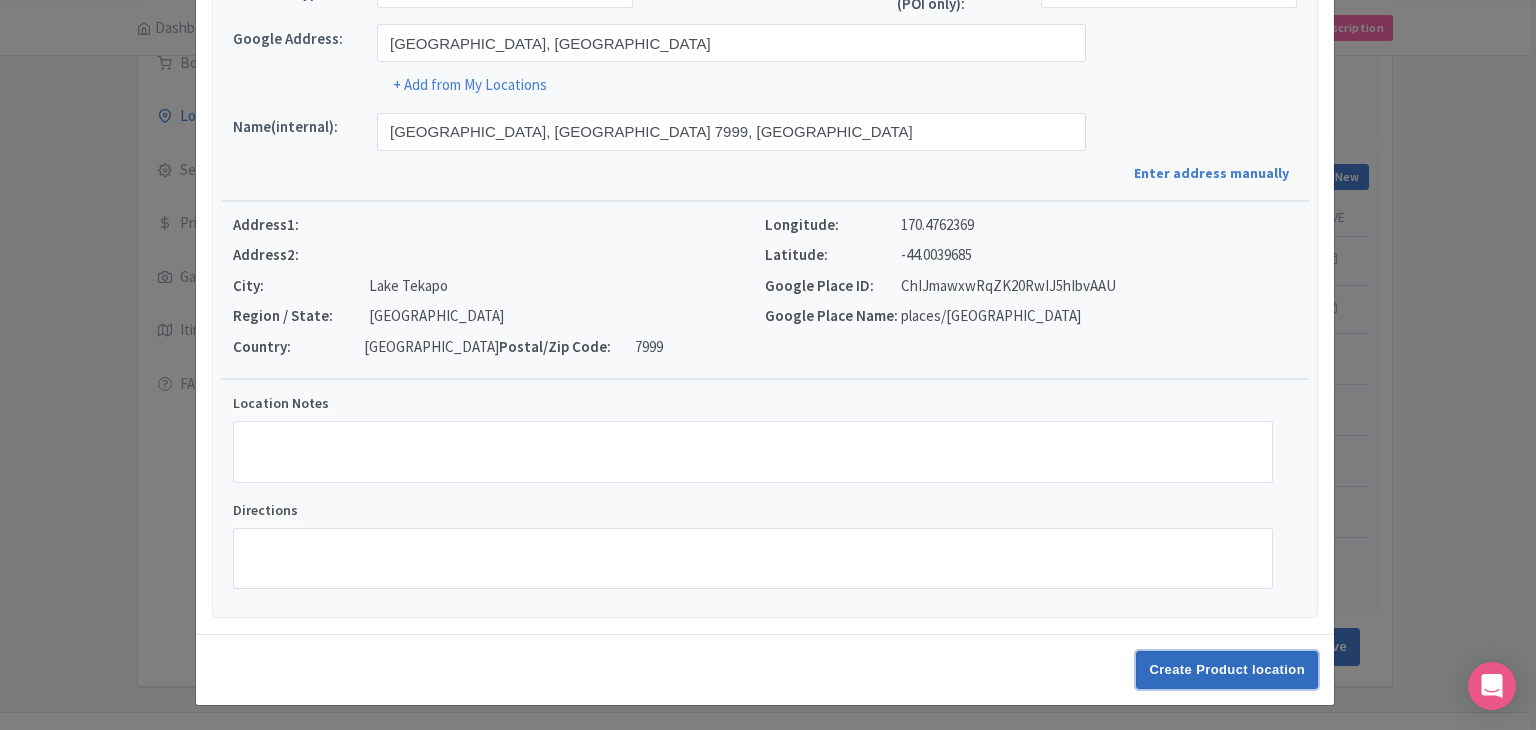 click on "Create Product location" at bounding box center [1227, 670] 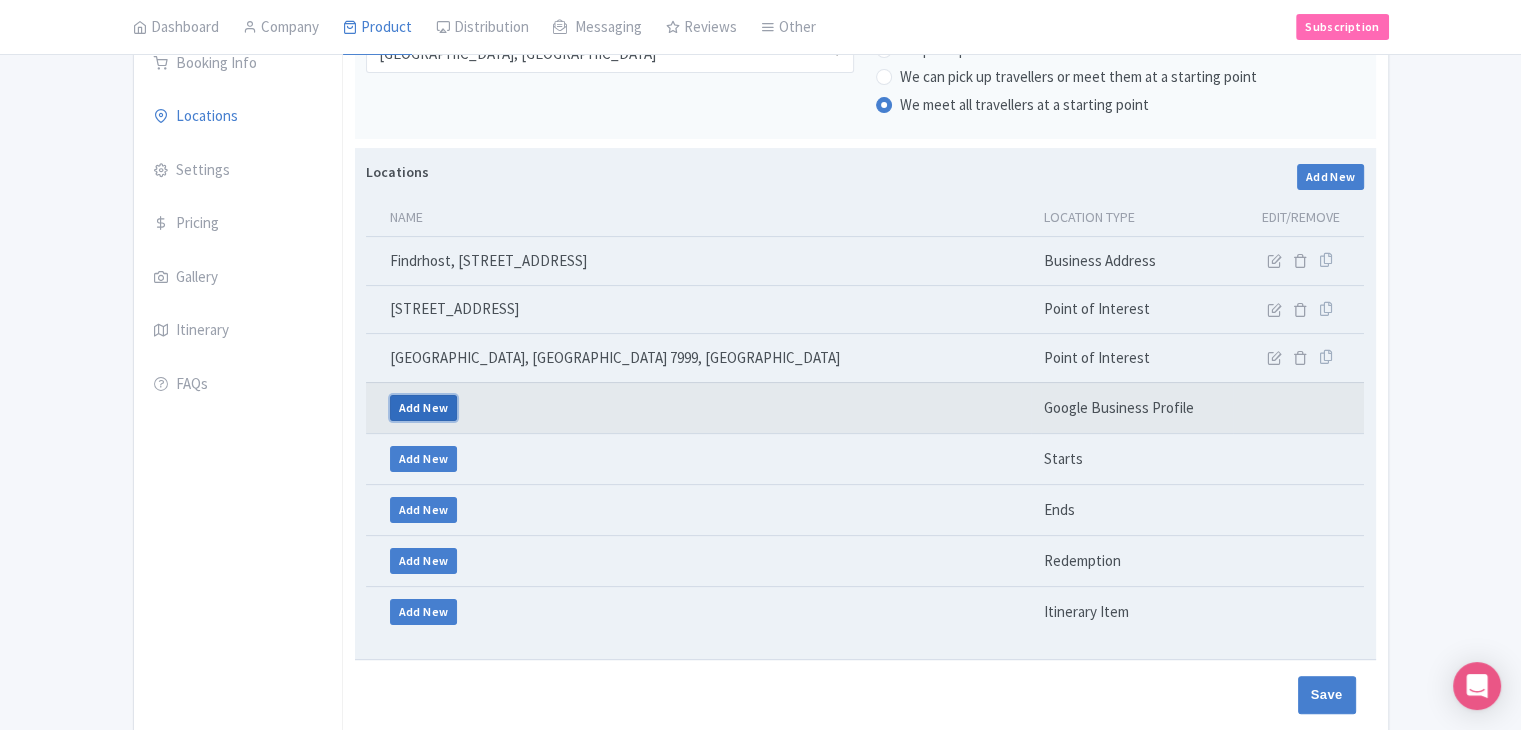 click on "Add New" at bounding box center (424, 408) 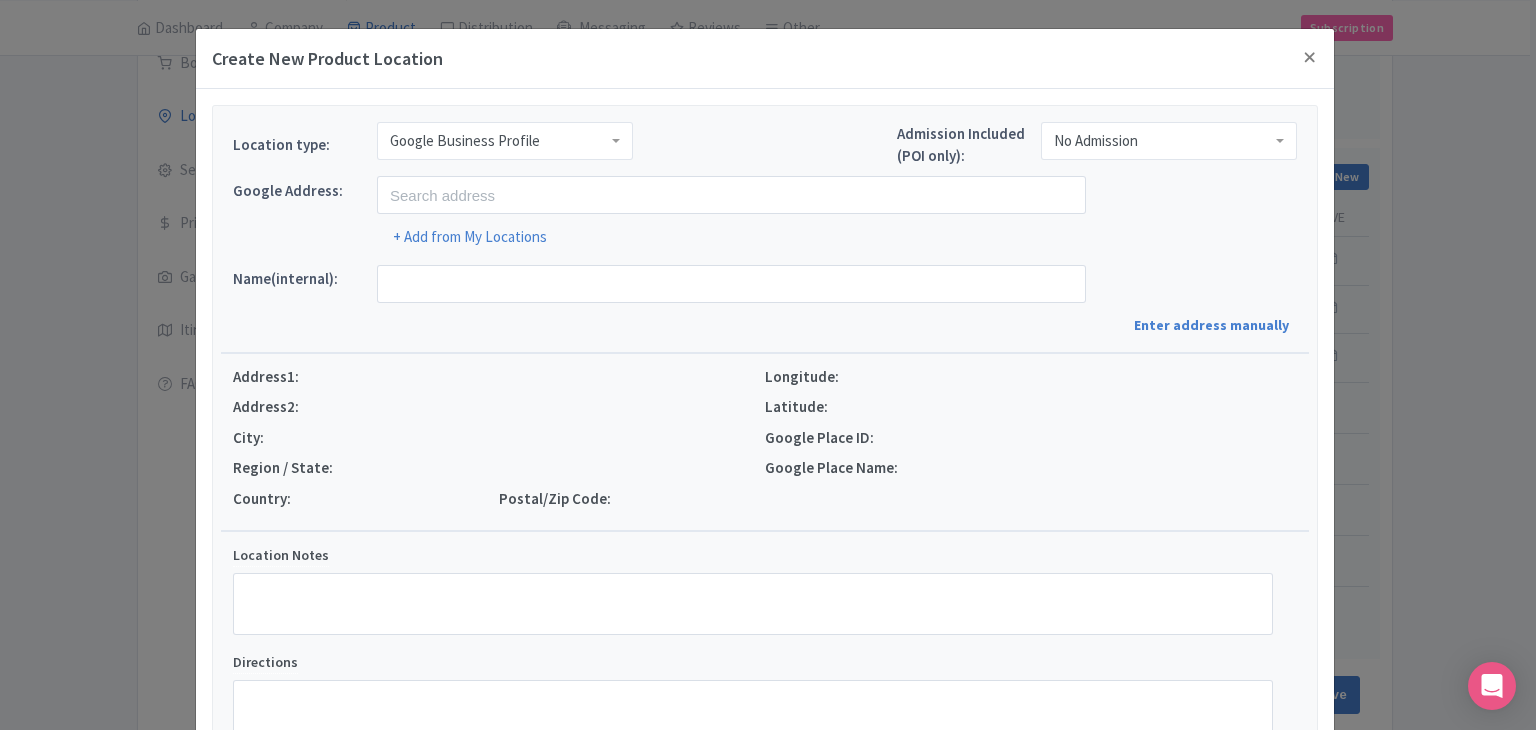click on "Google Business Profile" at bounding box center (465, 141) 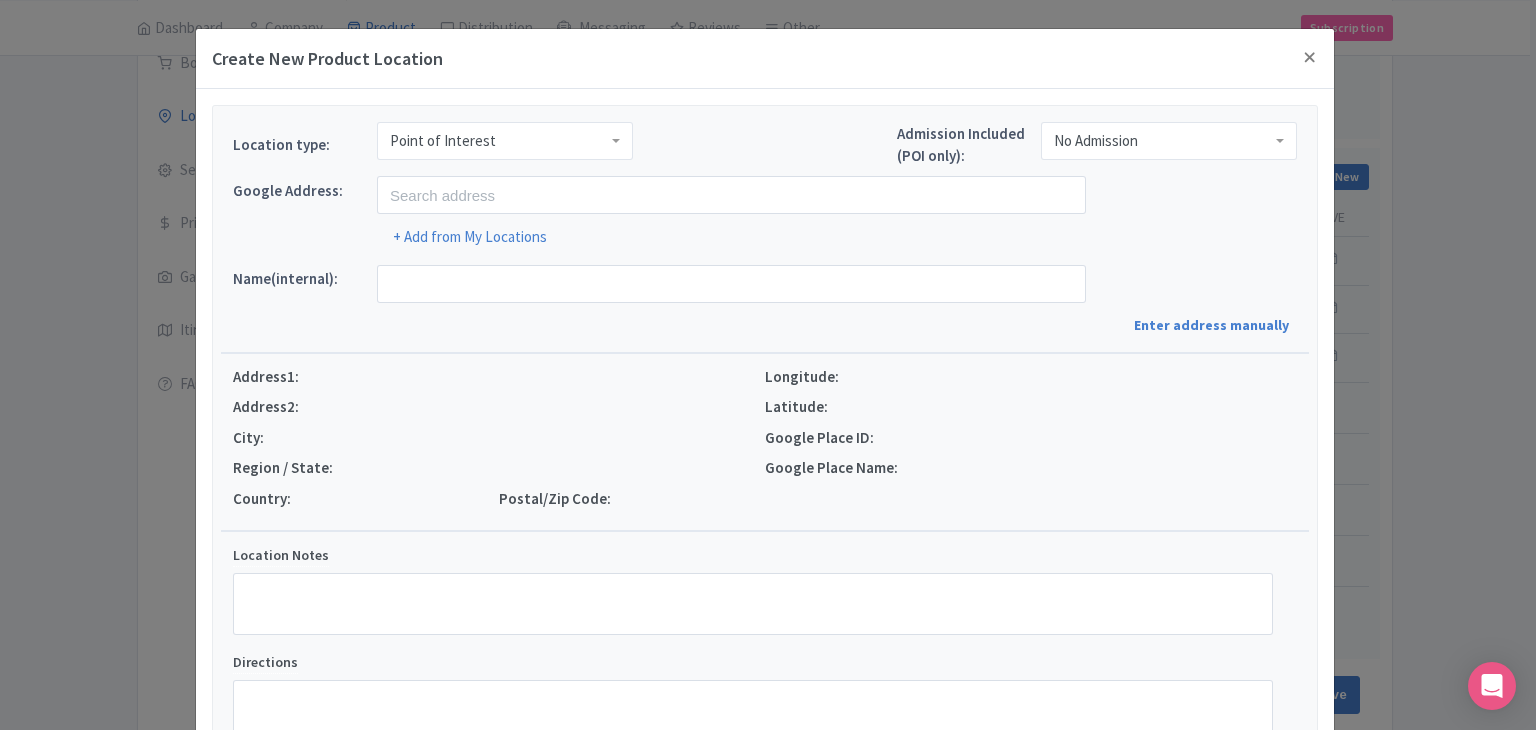 scroll, scrollTop: 0, scrollLeft: 0, axis: both 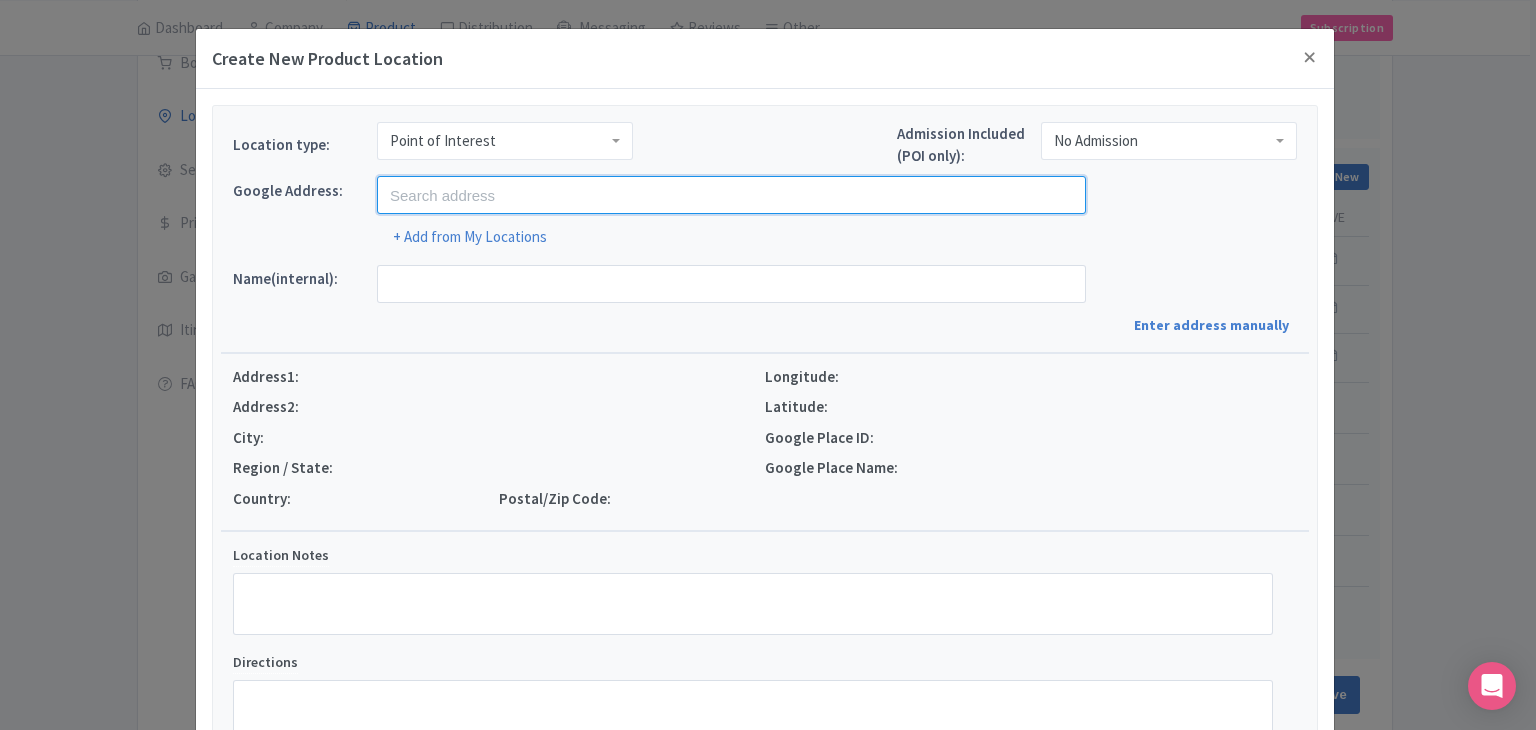 click at bounding box center (731, 195) 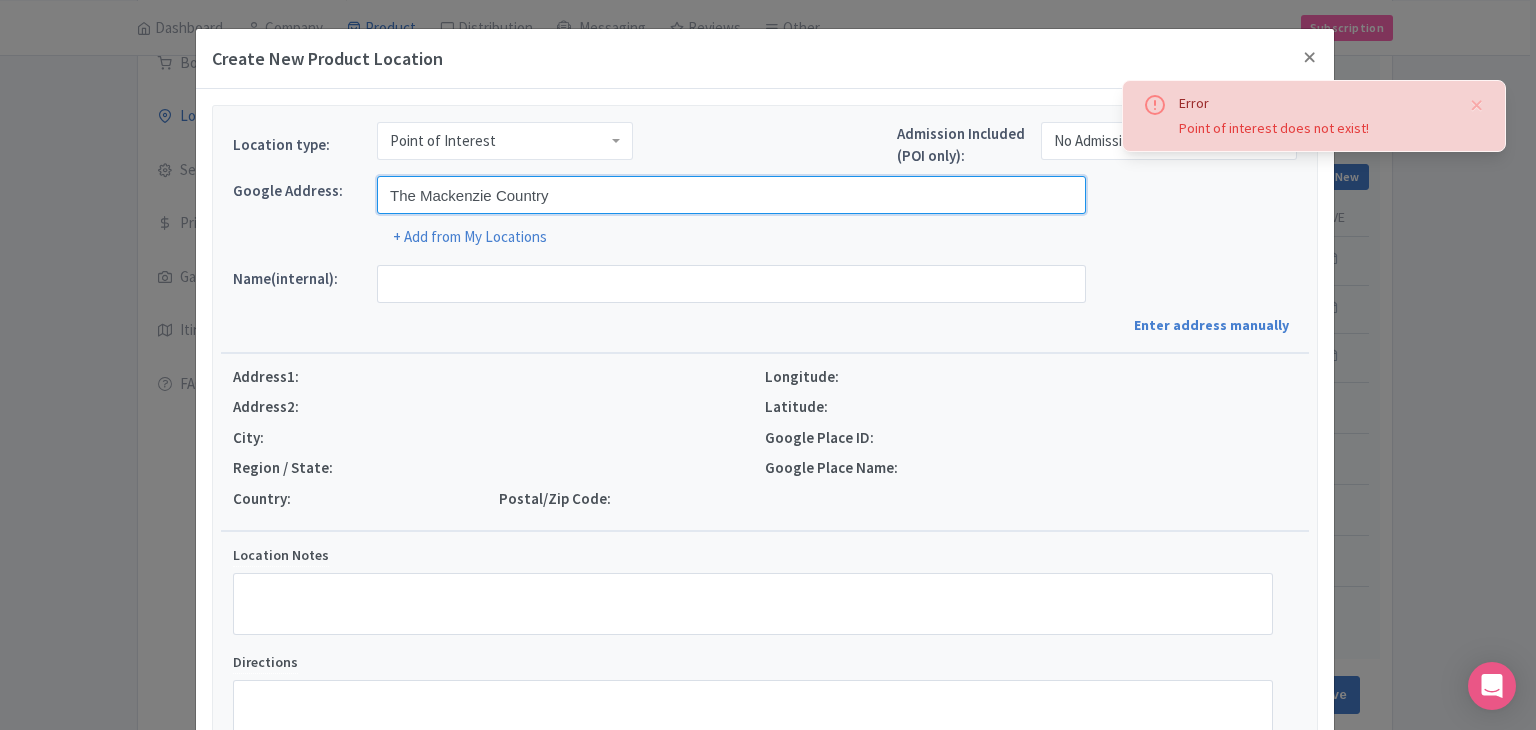 click on "The Mackenzie Country" at bounding box center (731, 195) 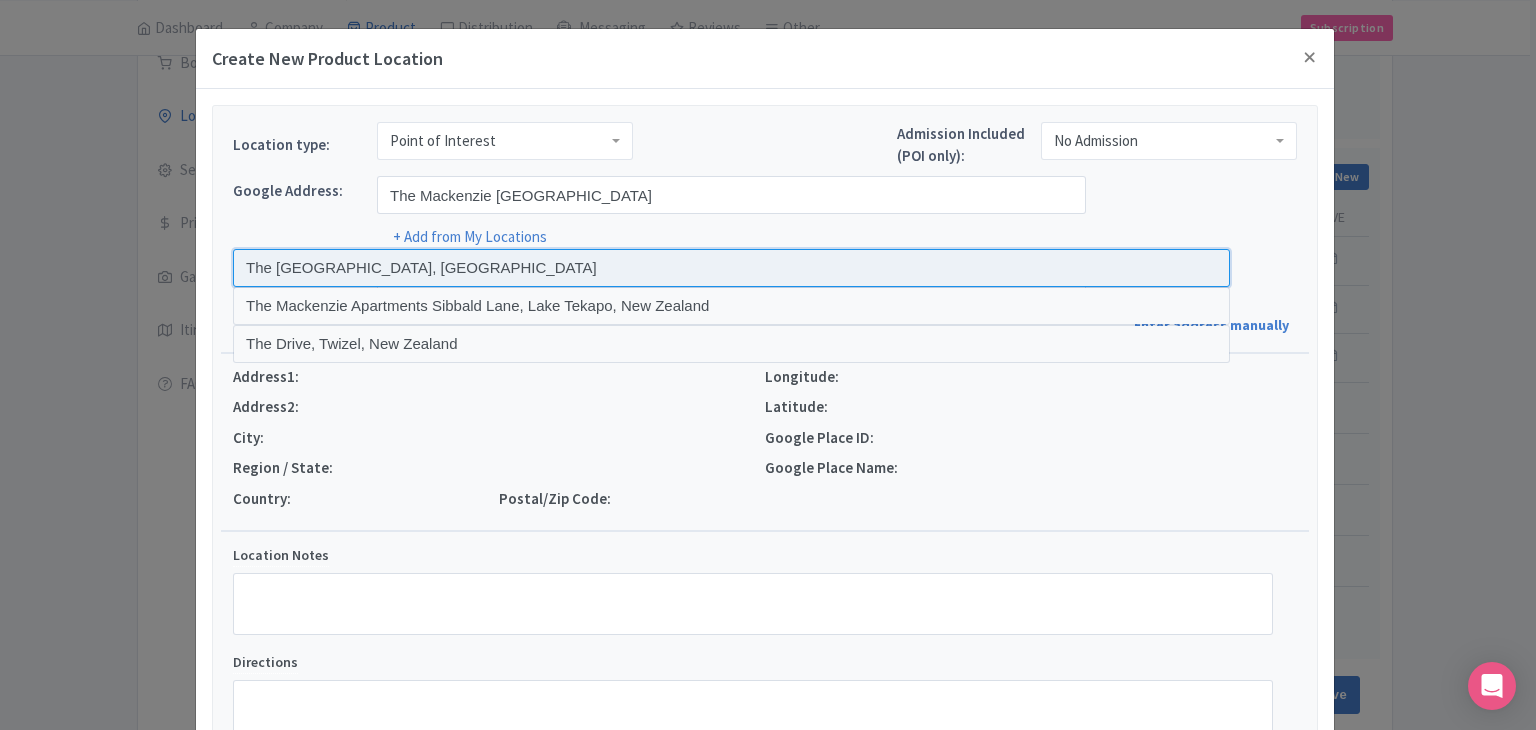 click at bounding box center [731, 268] 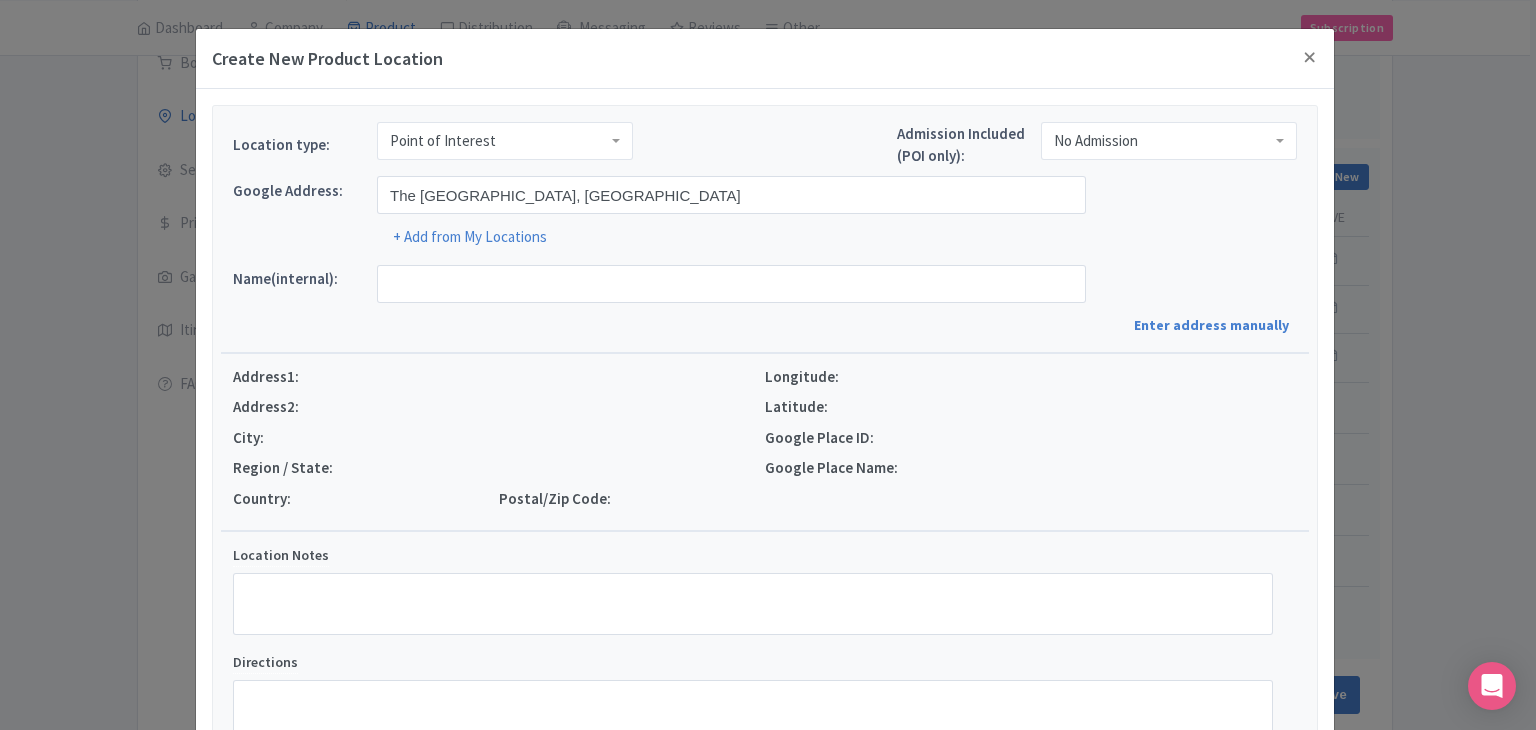 type on "The Mackenzie Suites, 67 Darchiac Drive, Lake Tekapo 7945, New Zealand" 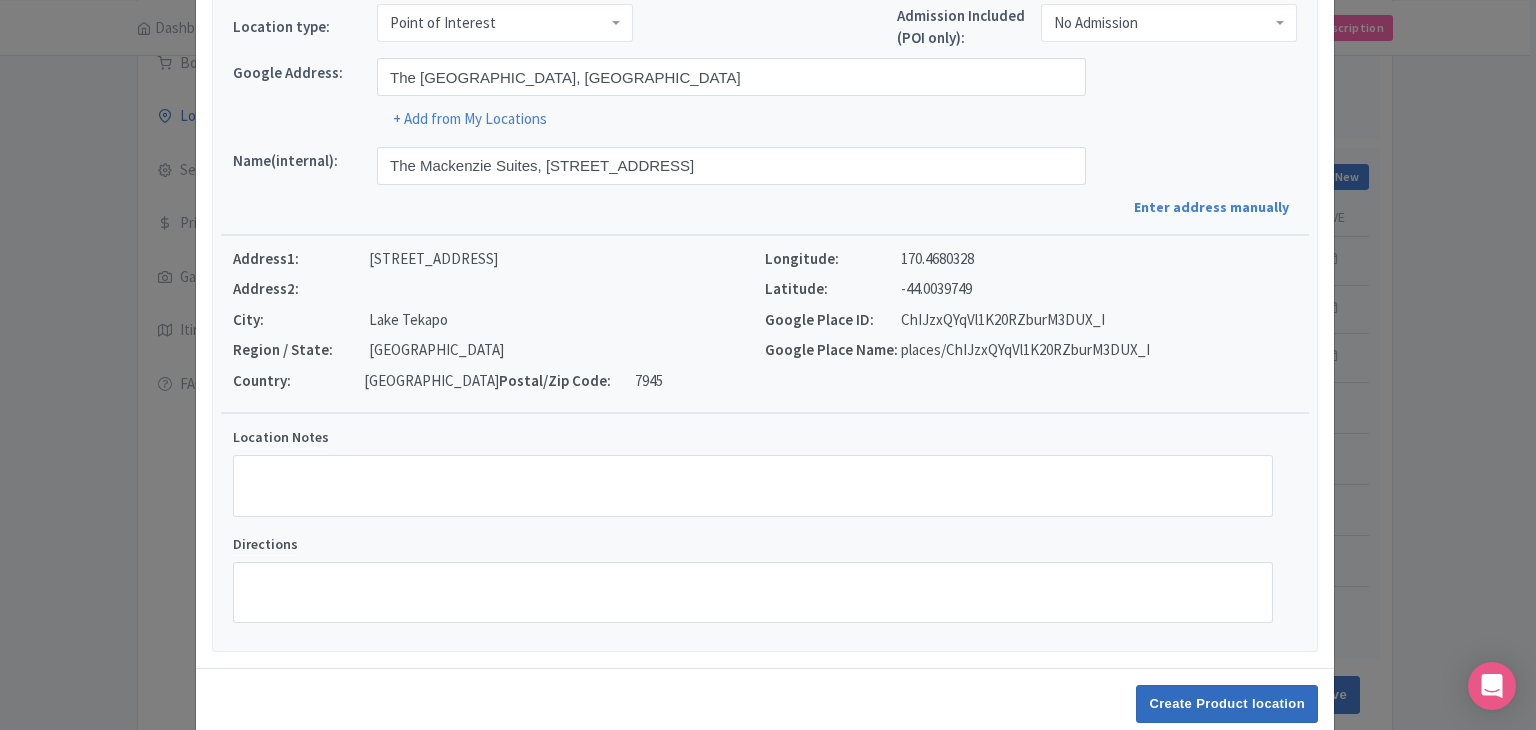 scroll, scrollTop: 152, scrollLeft: 0, axis: vertical 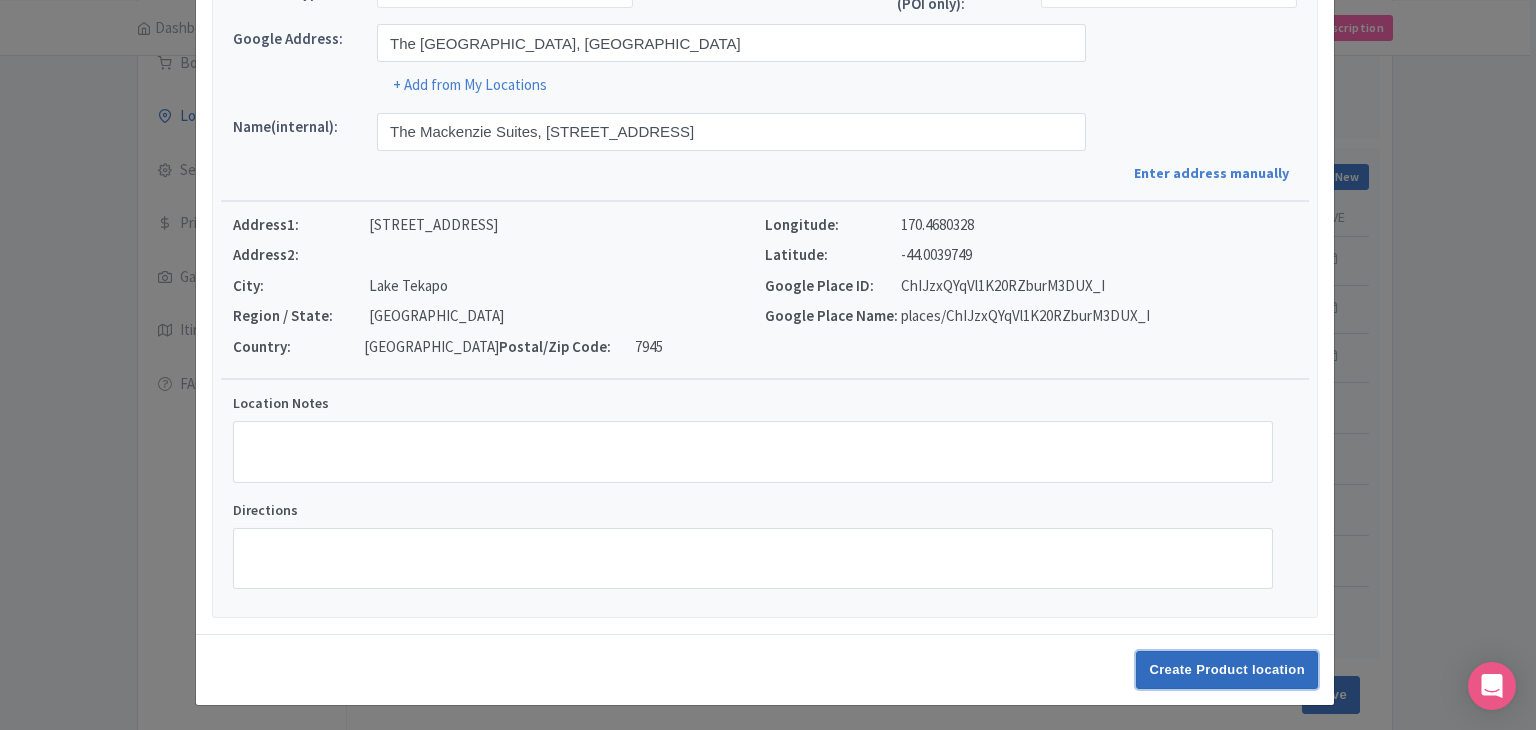 click on "Create Product location" at bounding box center (1227, 670) 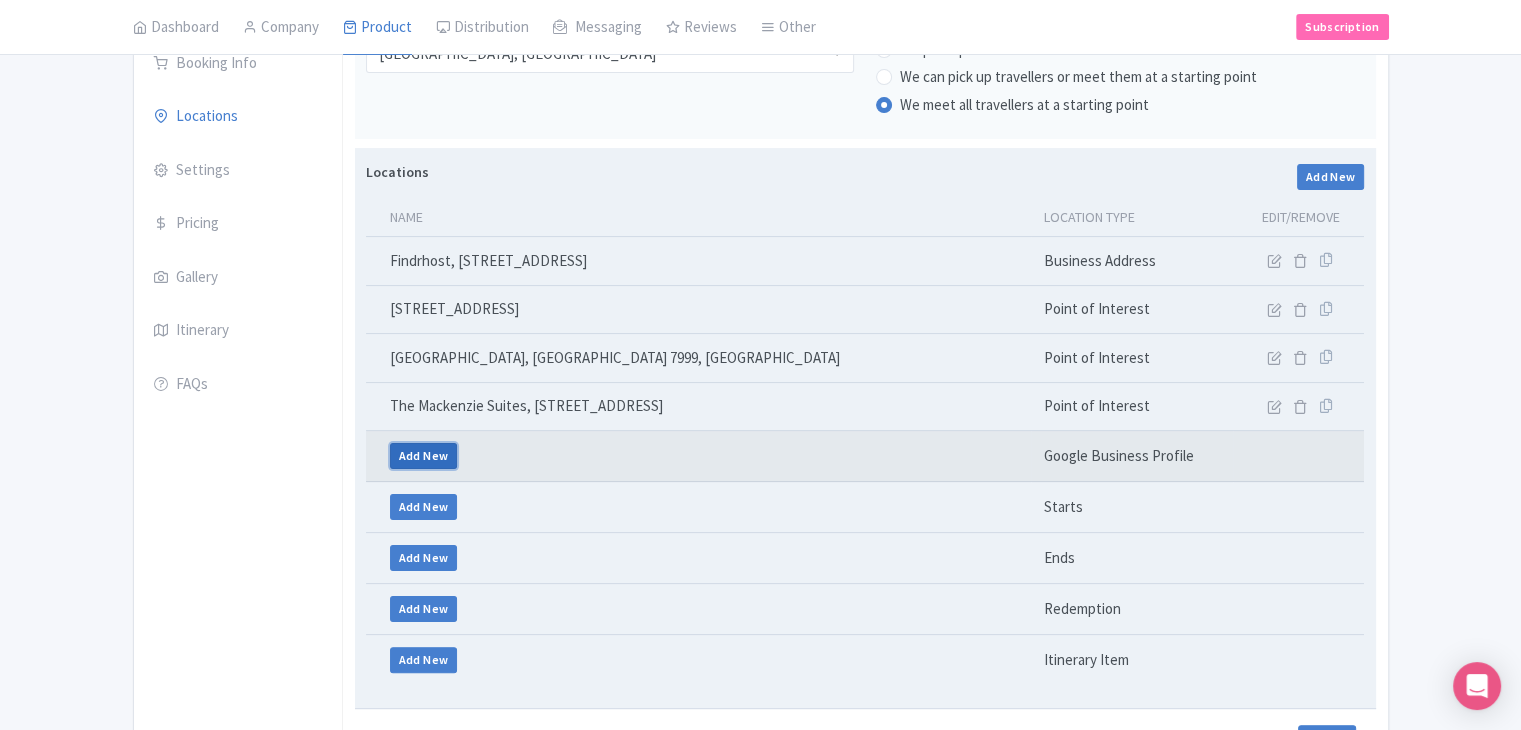 click on "Add New" at bounding box center [424, 456] 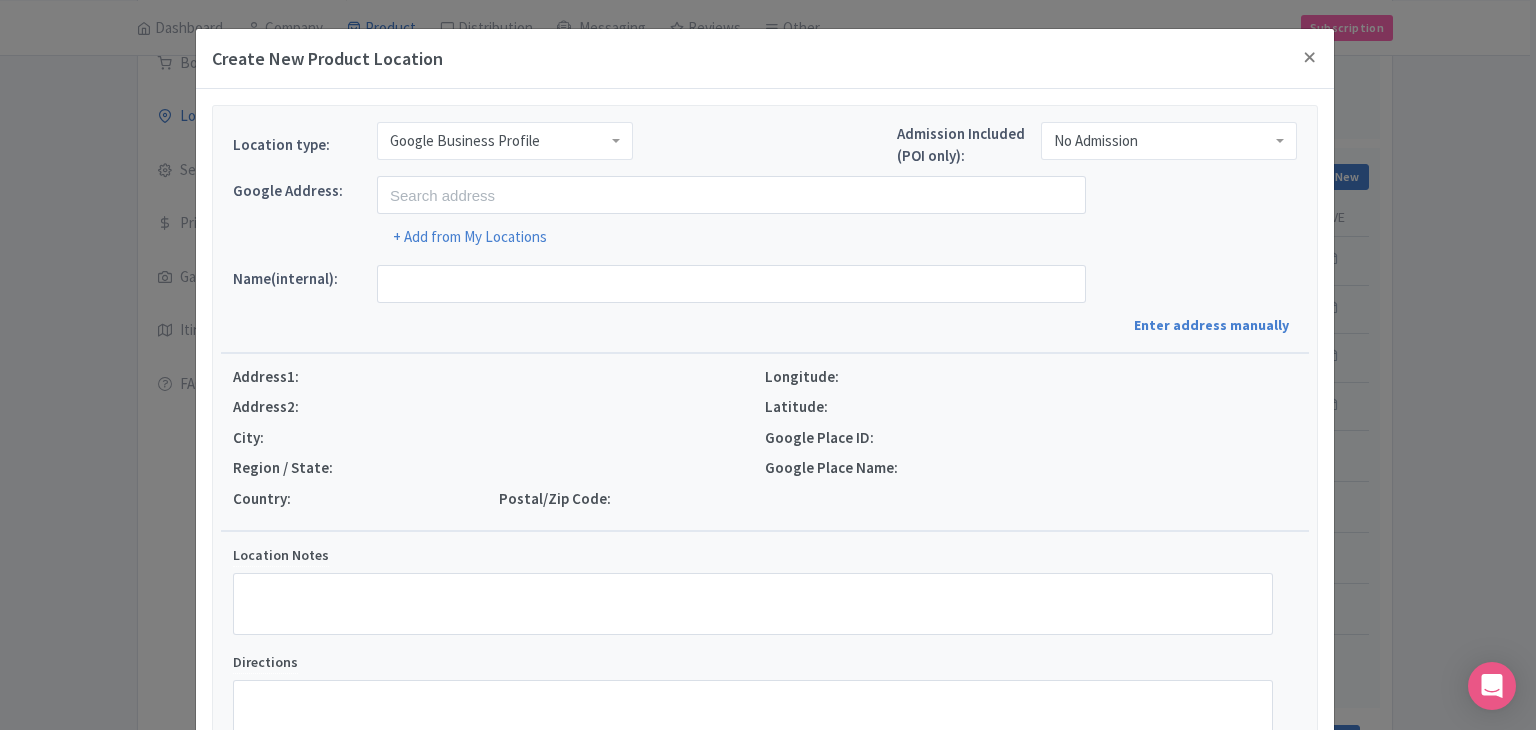 click on "Google Business Profile" at bounding box center [465, 141] 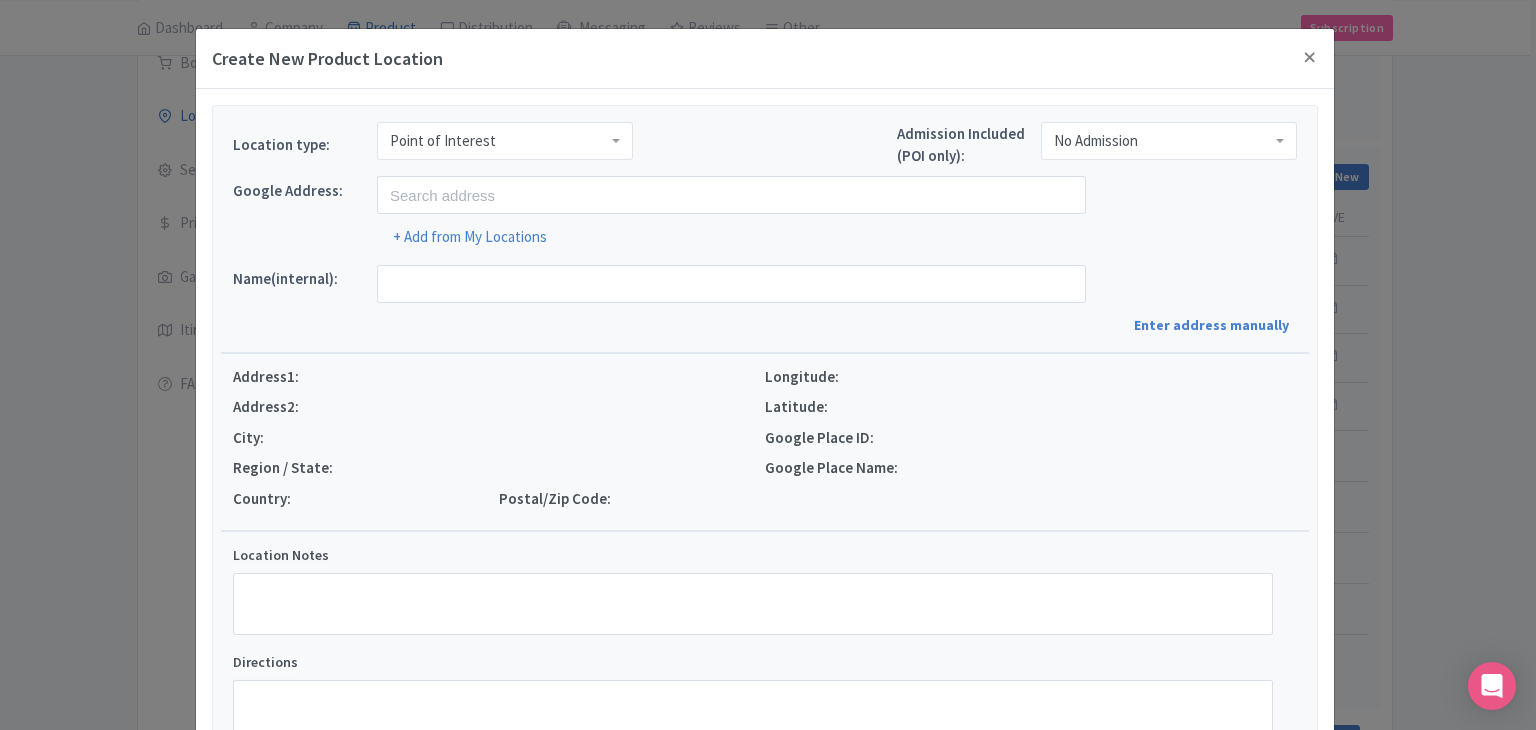 scroll, scrollTop: 0, scrollLeft: 0, axis: both 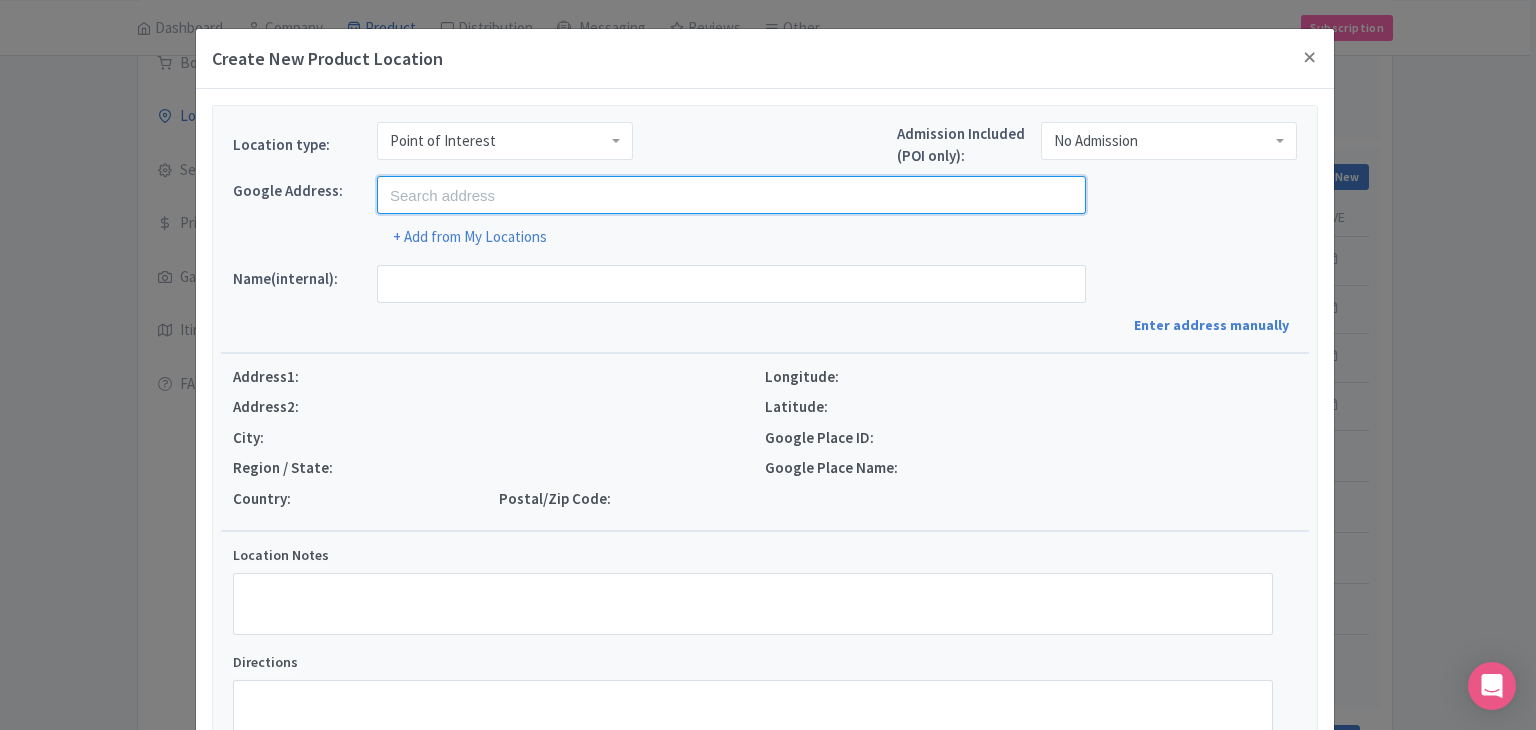 click at bounding box center (731, 195) 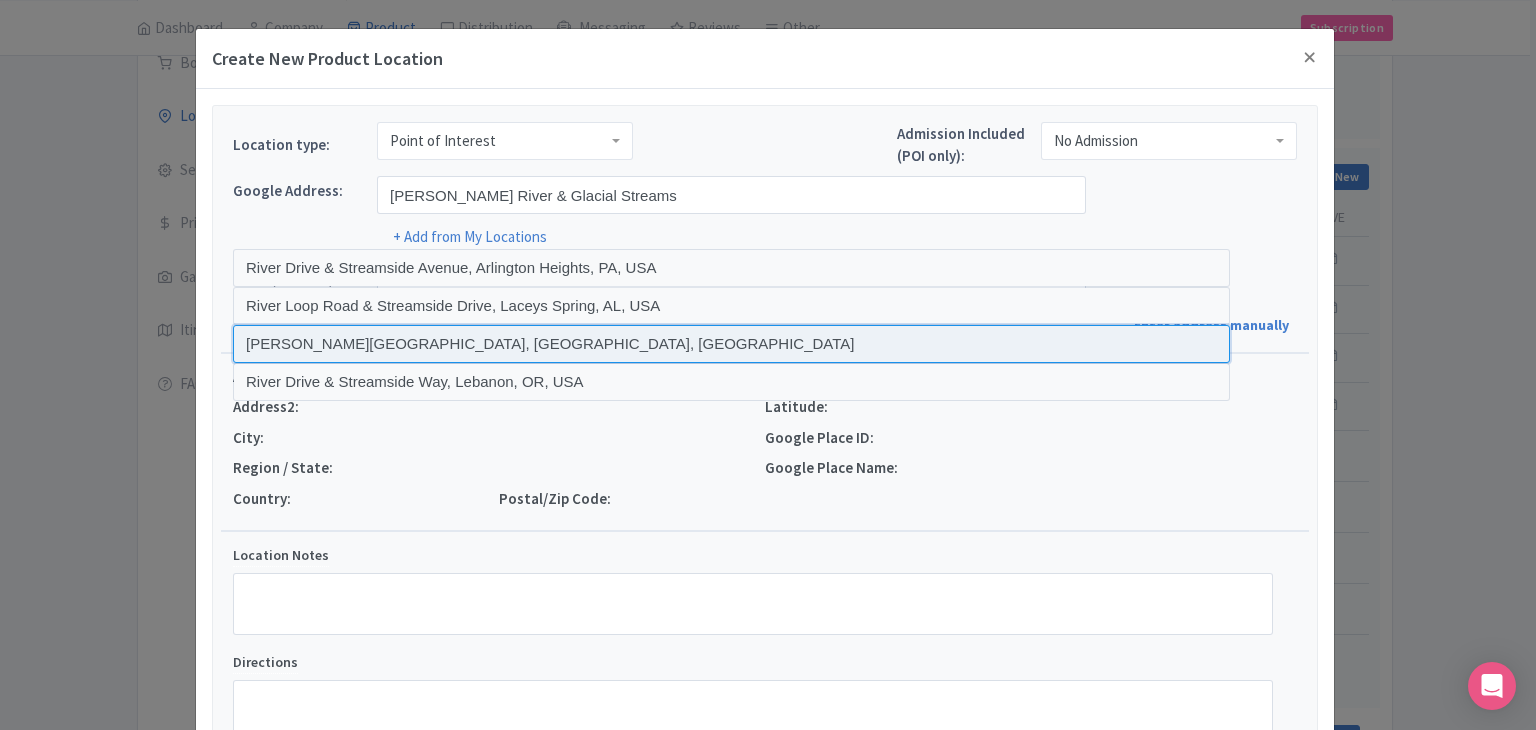 click at bounding box center [731, 344] 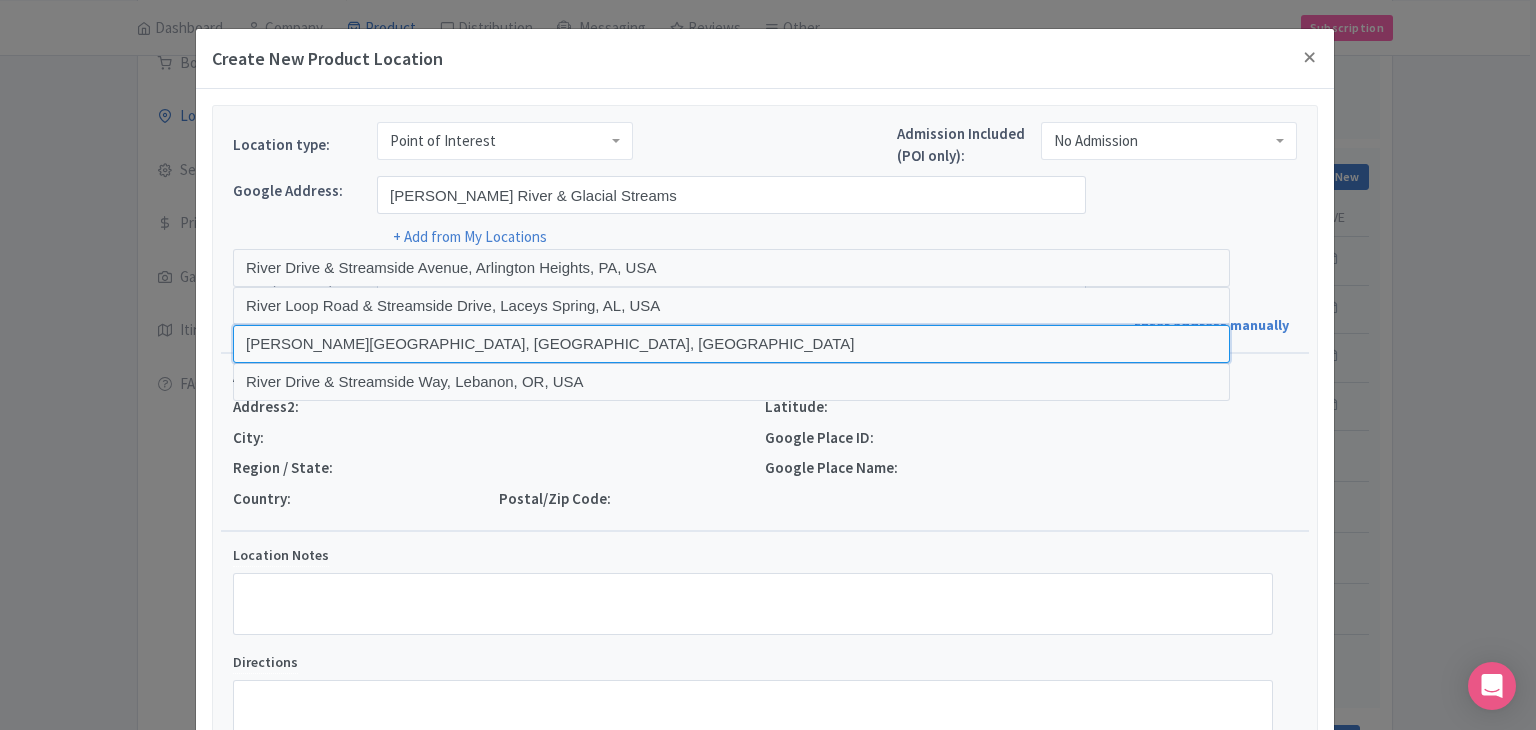 type on "Godley River, Canterbury Region, New Zealand" 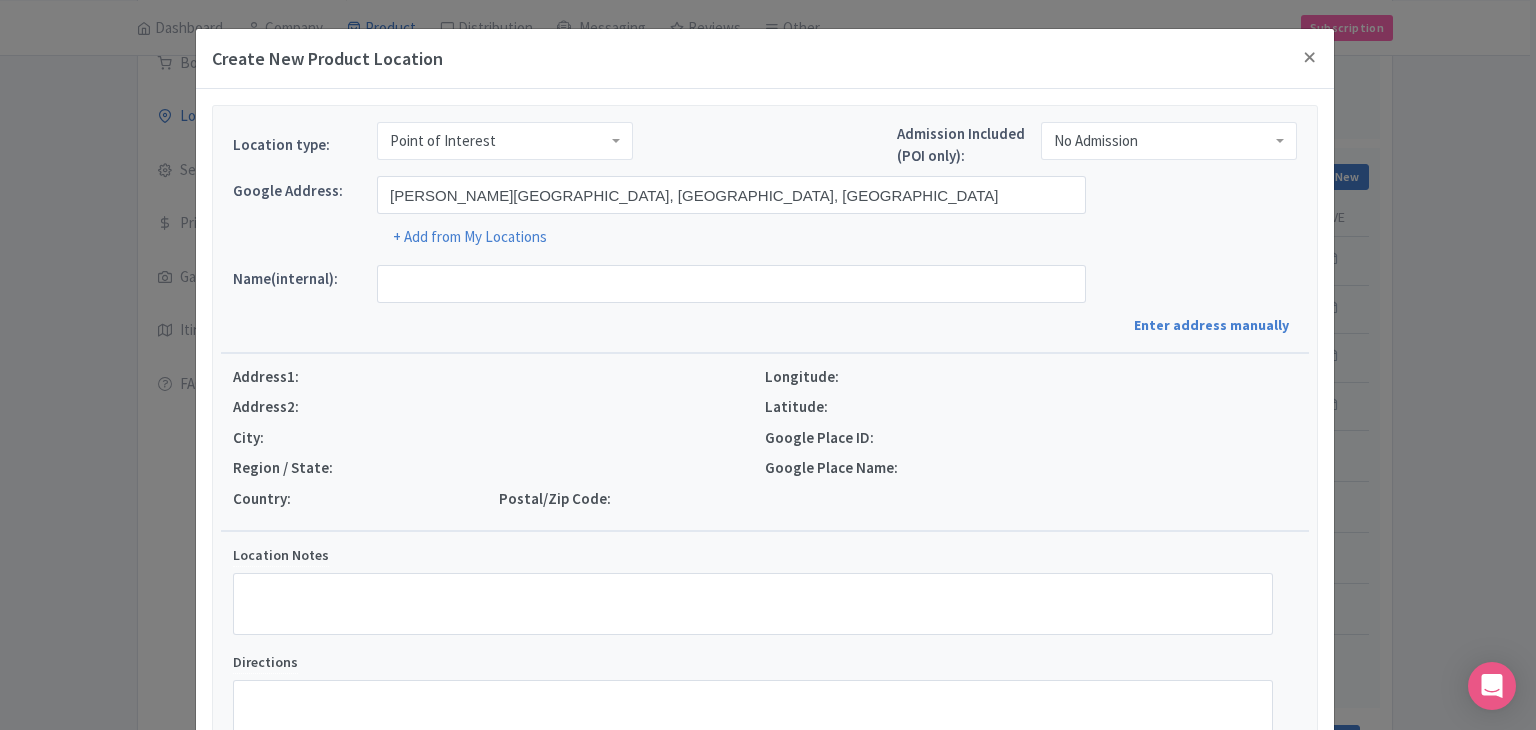 type on "Godley River, Godley River, Canterbury Region 7999, New Zealand" 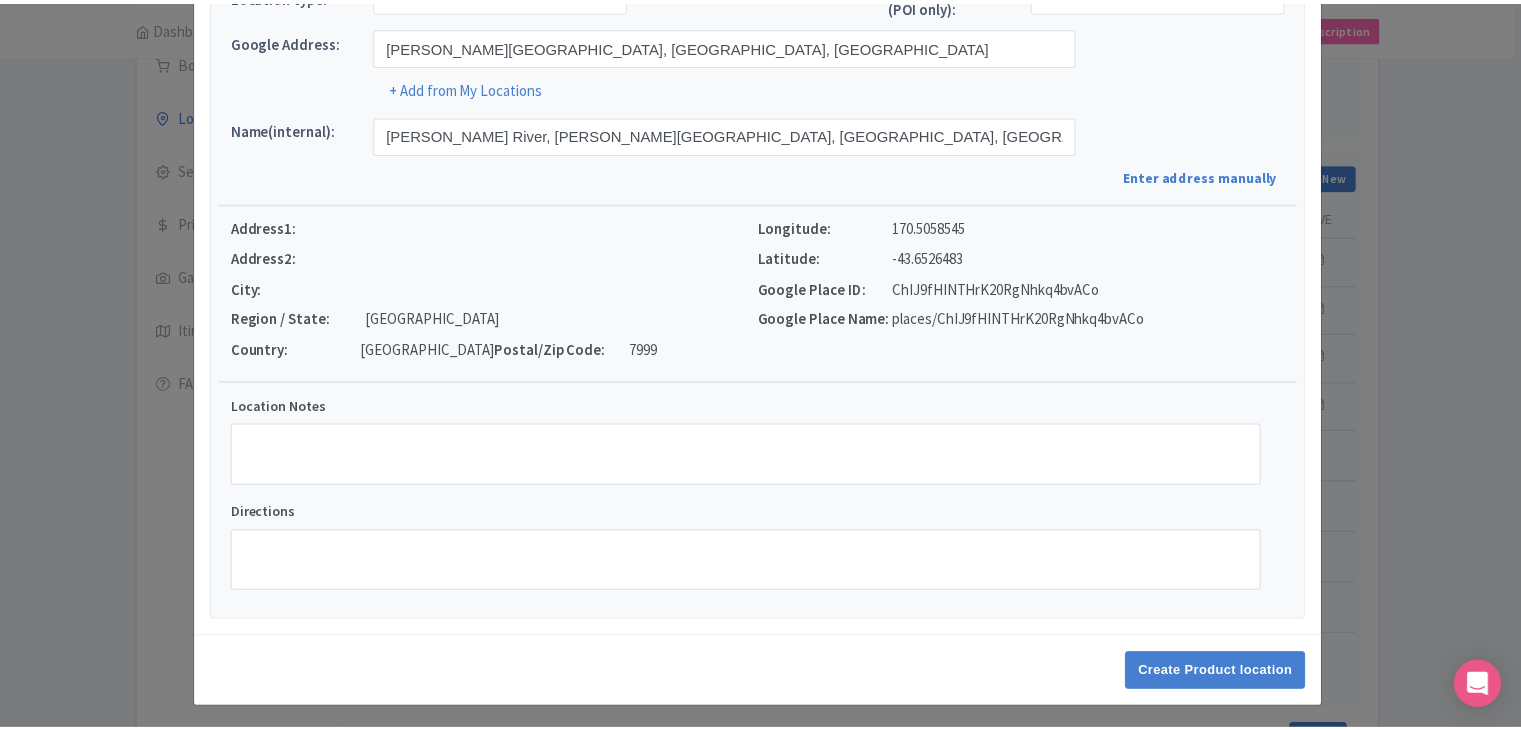 scroll, scrollTop: 152, scrollLeft: 0, axis: vertical 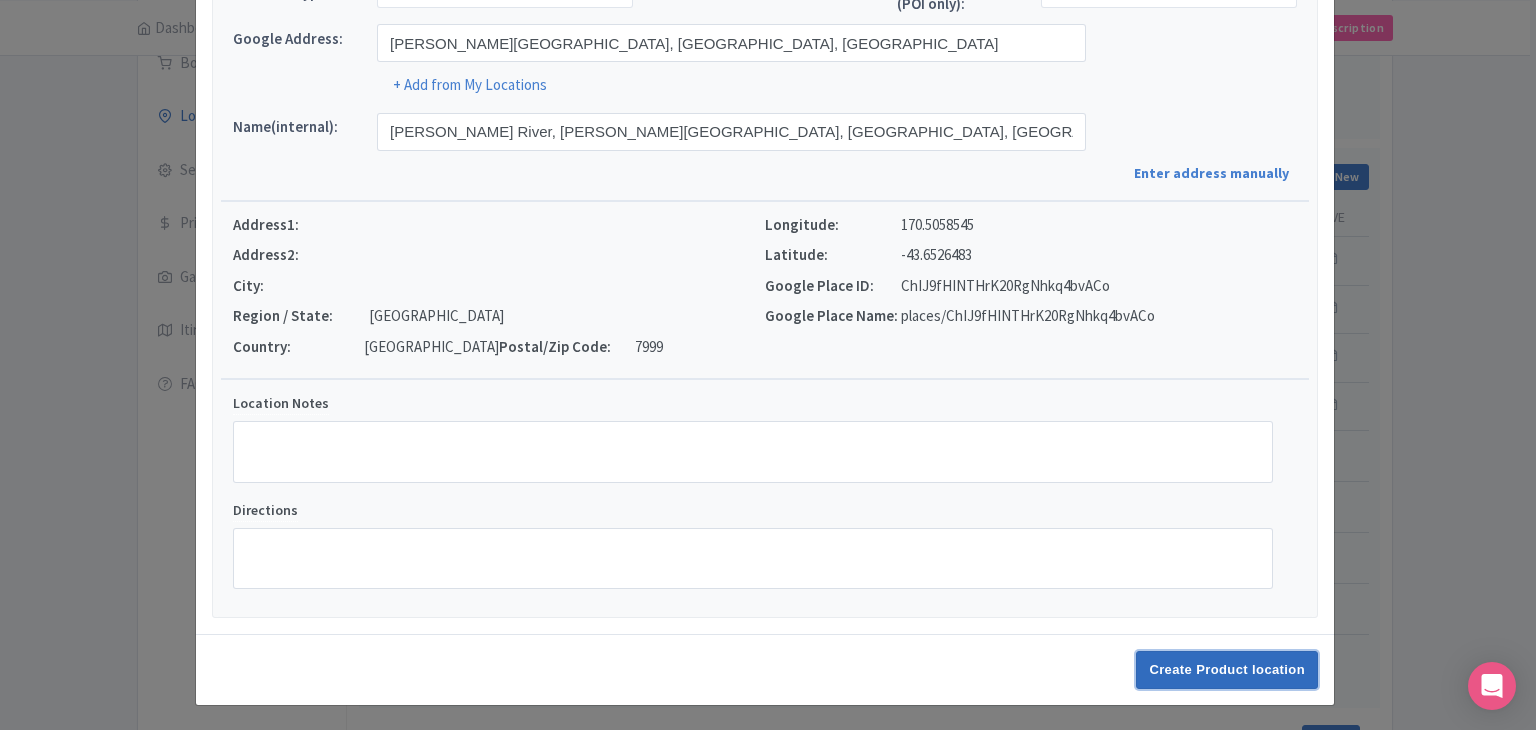 drag, startPoint x: 1220, startPoint y: 663, endPoint x: 1197, endPoint y: 665, distance: 23.086792 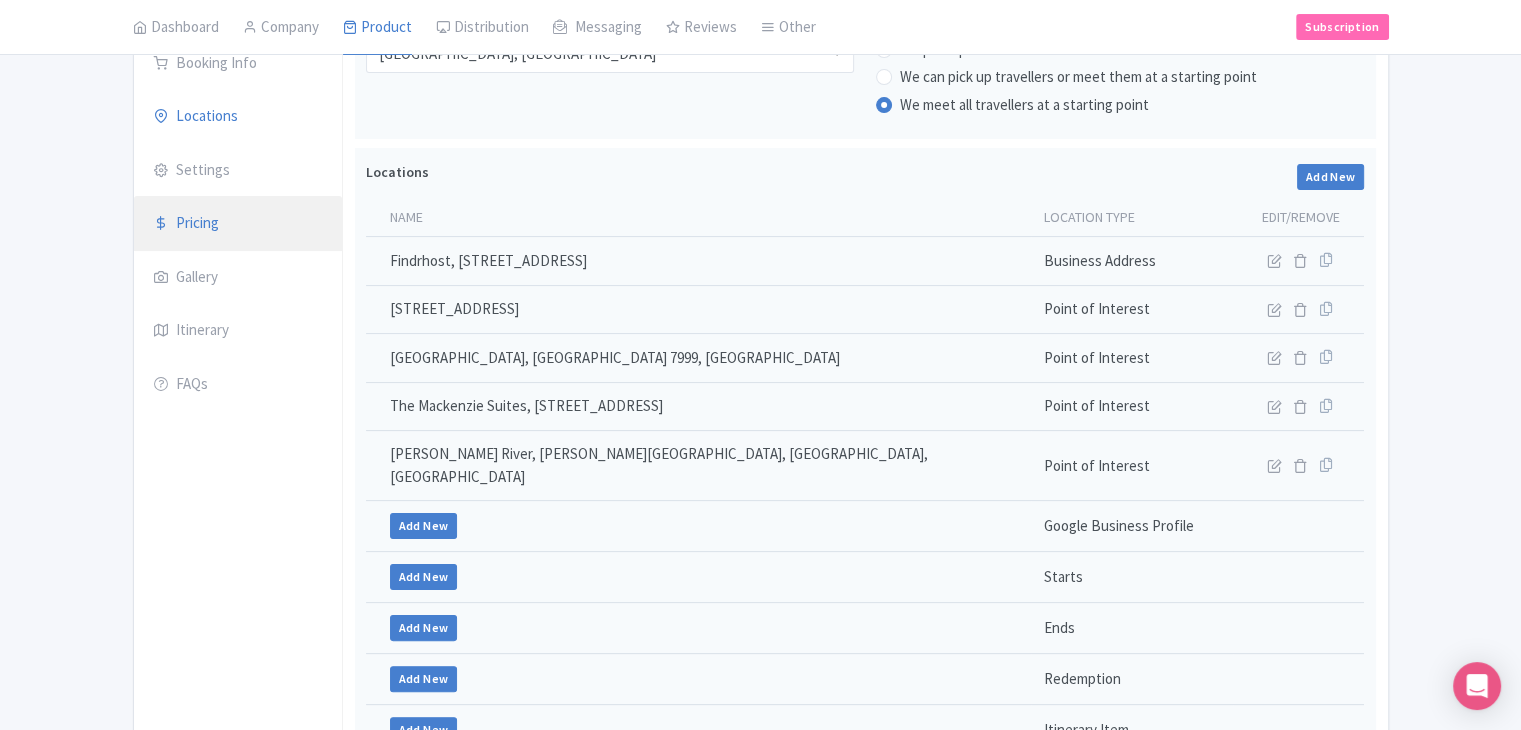 scroll, scrollTop: 212, scrollLeft: 0, axis: vertical 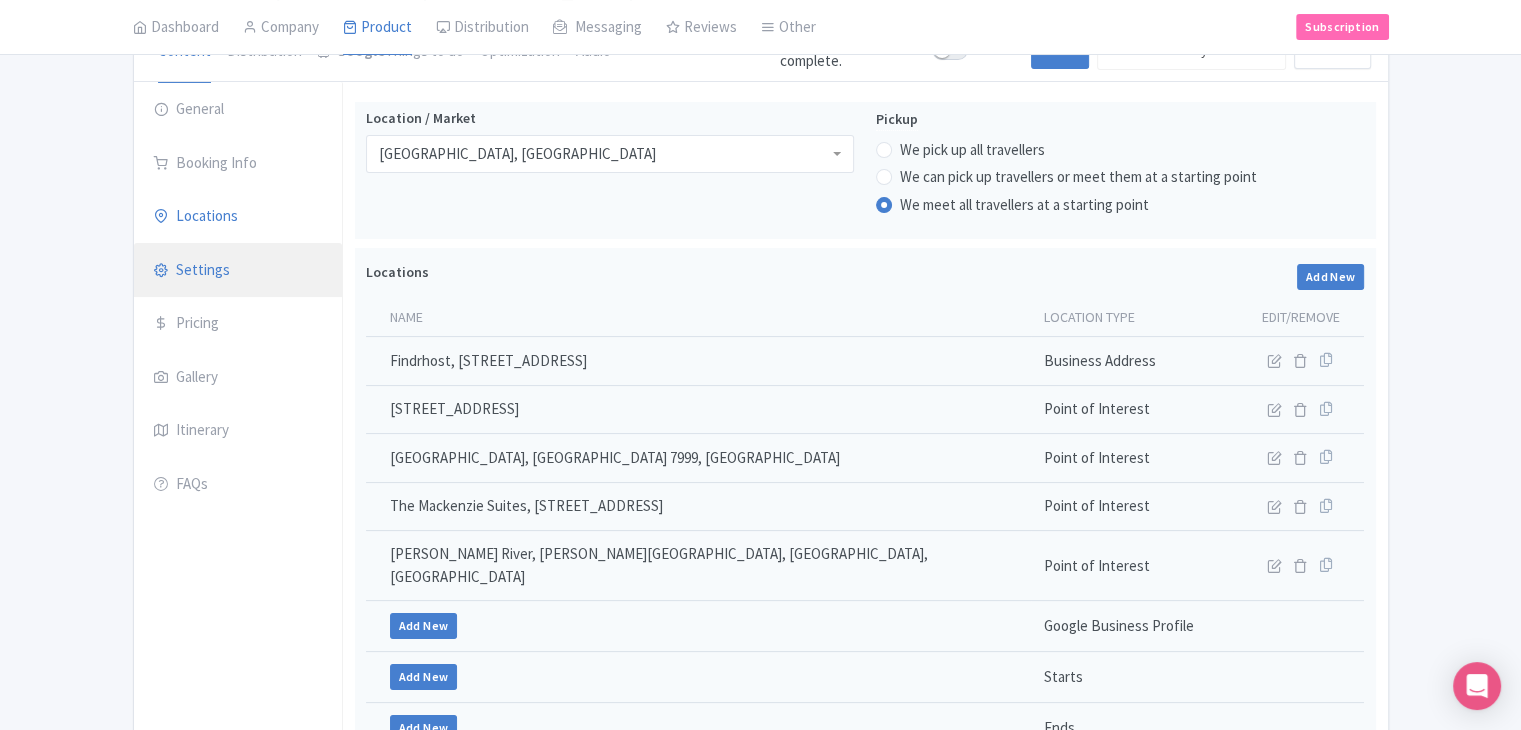 click on "Settings" at bounding box center [238, 271] 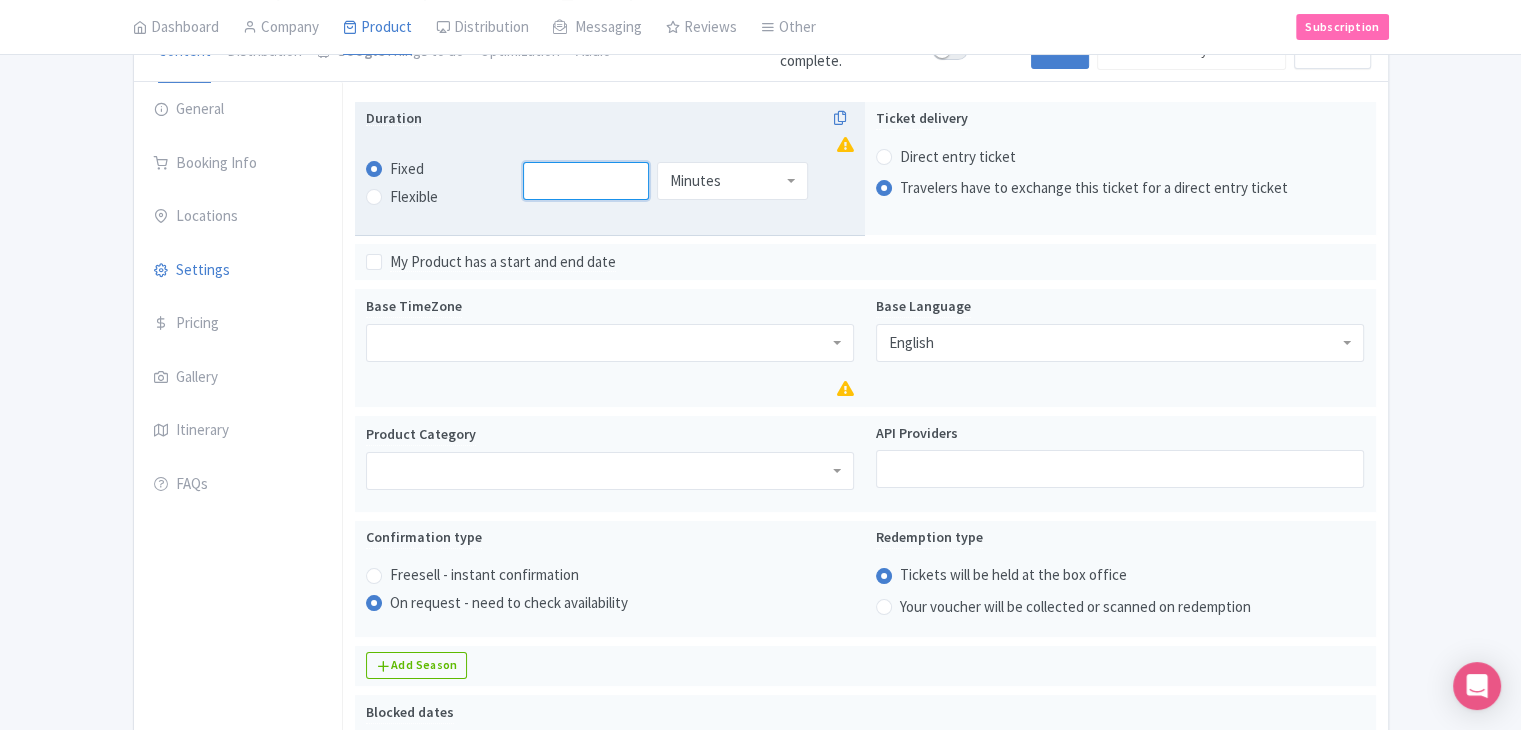 click at bounding box center (586, 181) 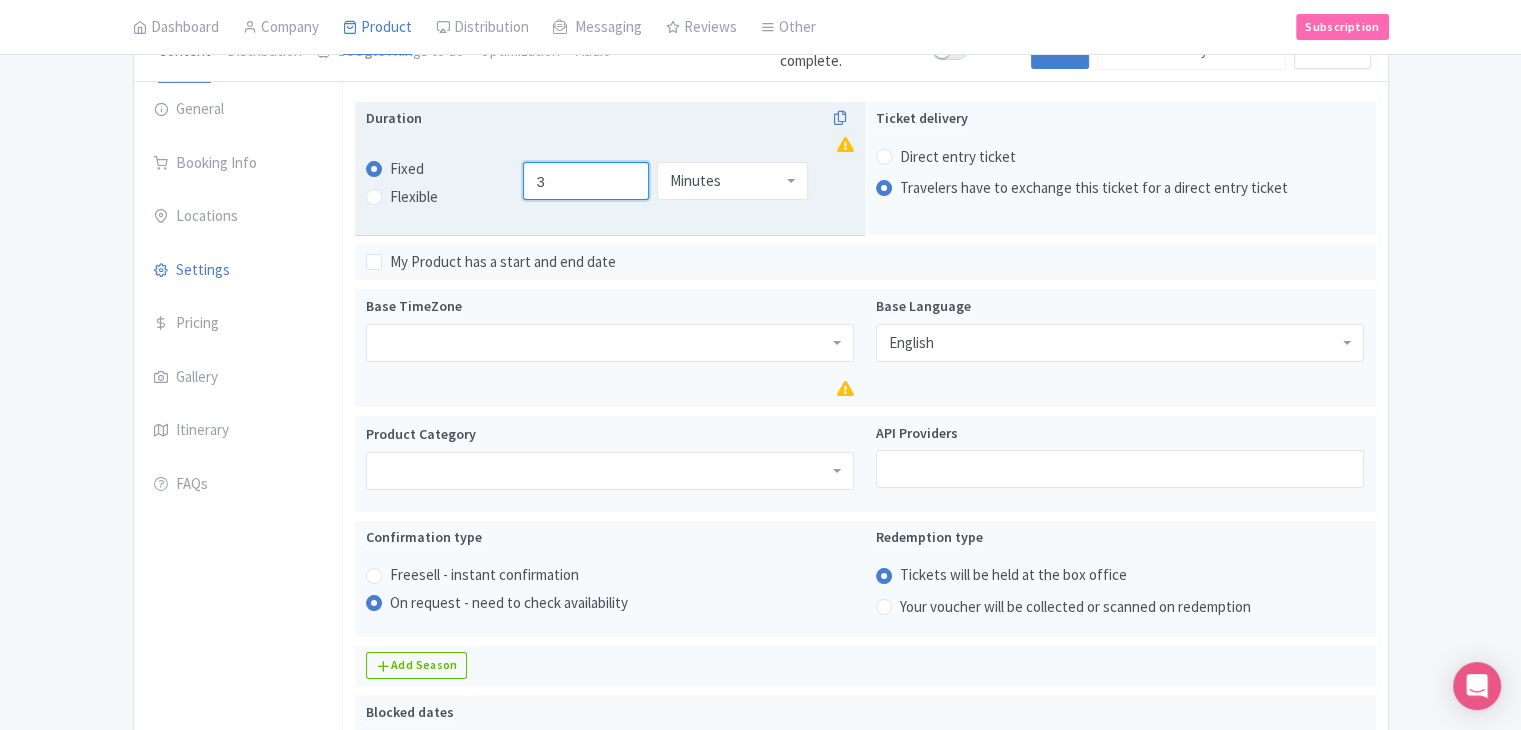 type on "3" 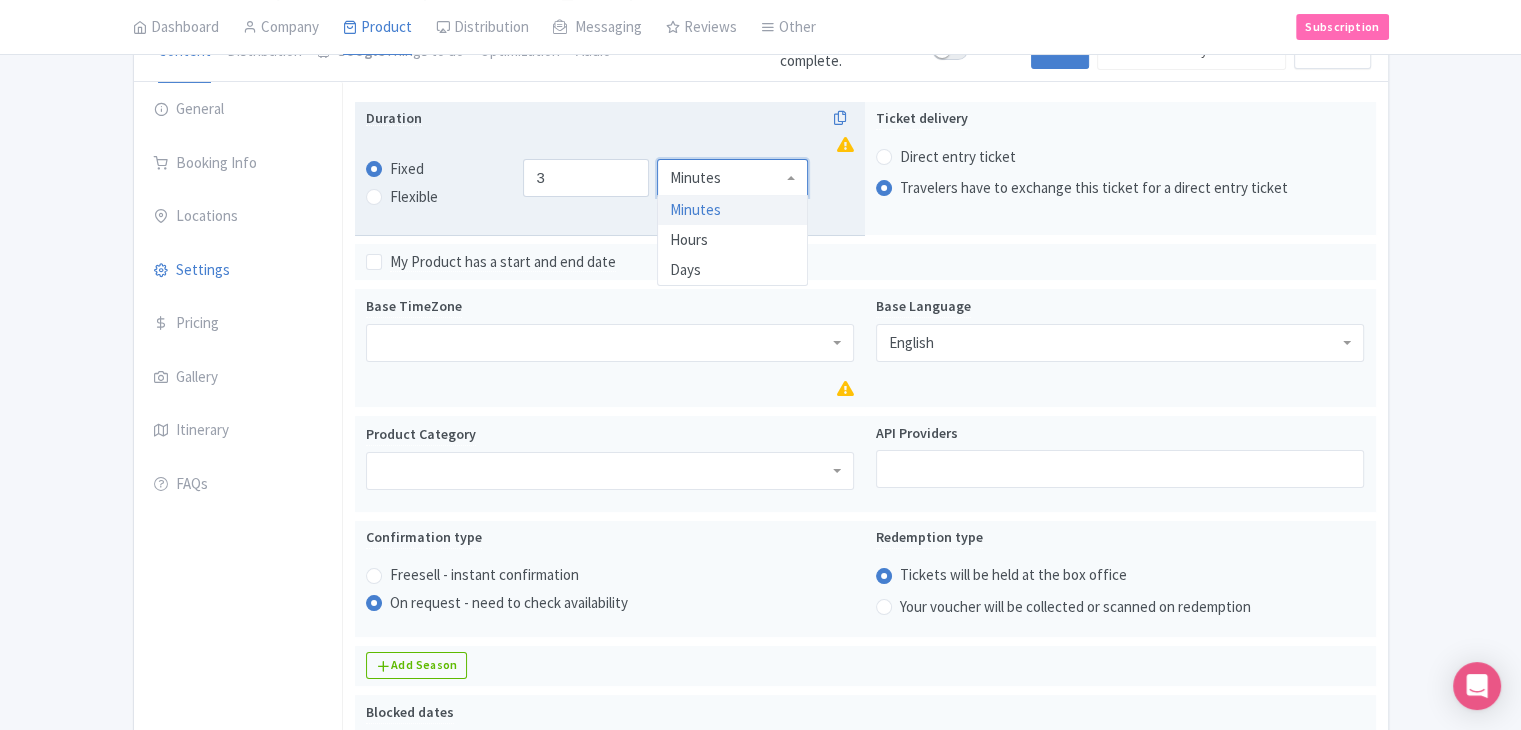 click on "Minutes" at bounding box center [732, 178] 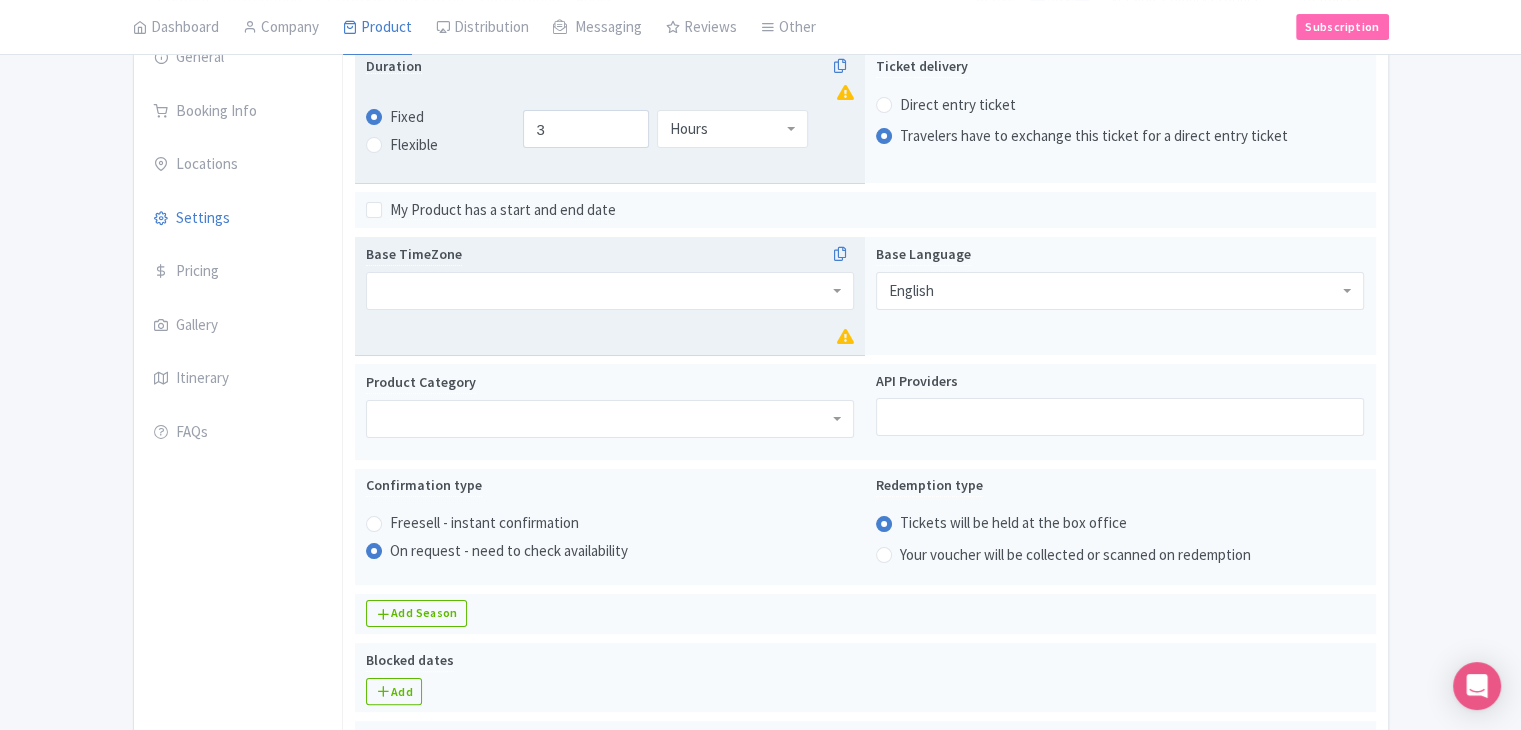 scroll, scrollTop: 312, scrollLeft: 0, axis: vertical 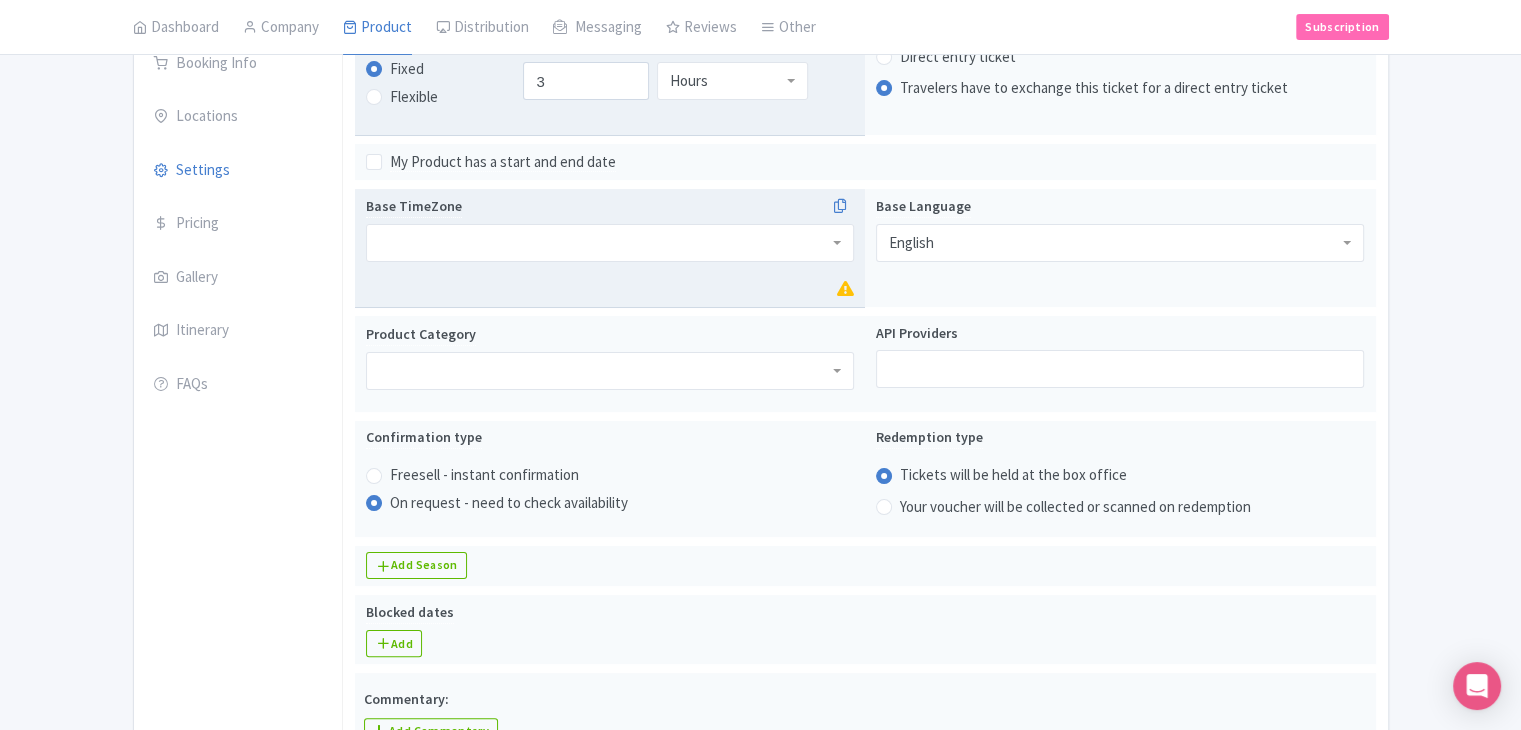 click at bounding box center [610, 243] 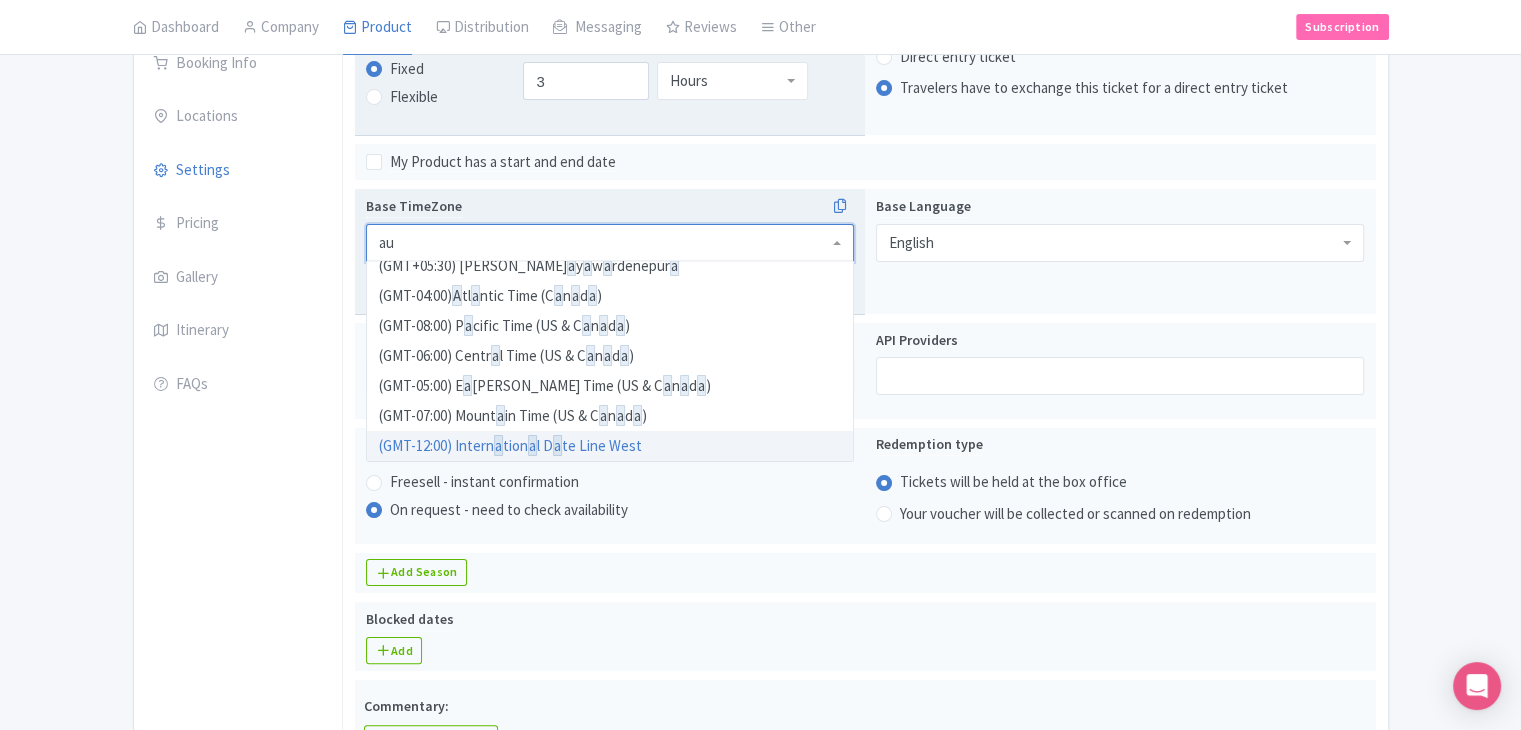 scroll, scrollTop: 0, scrollLeft: 0, axis: both 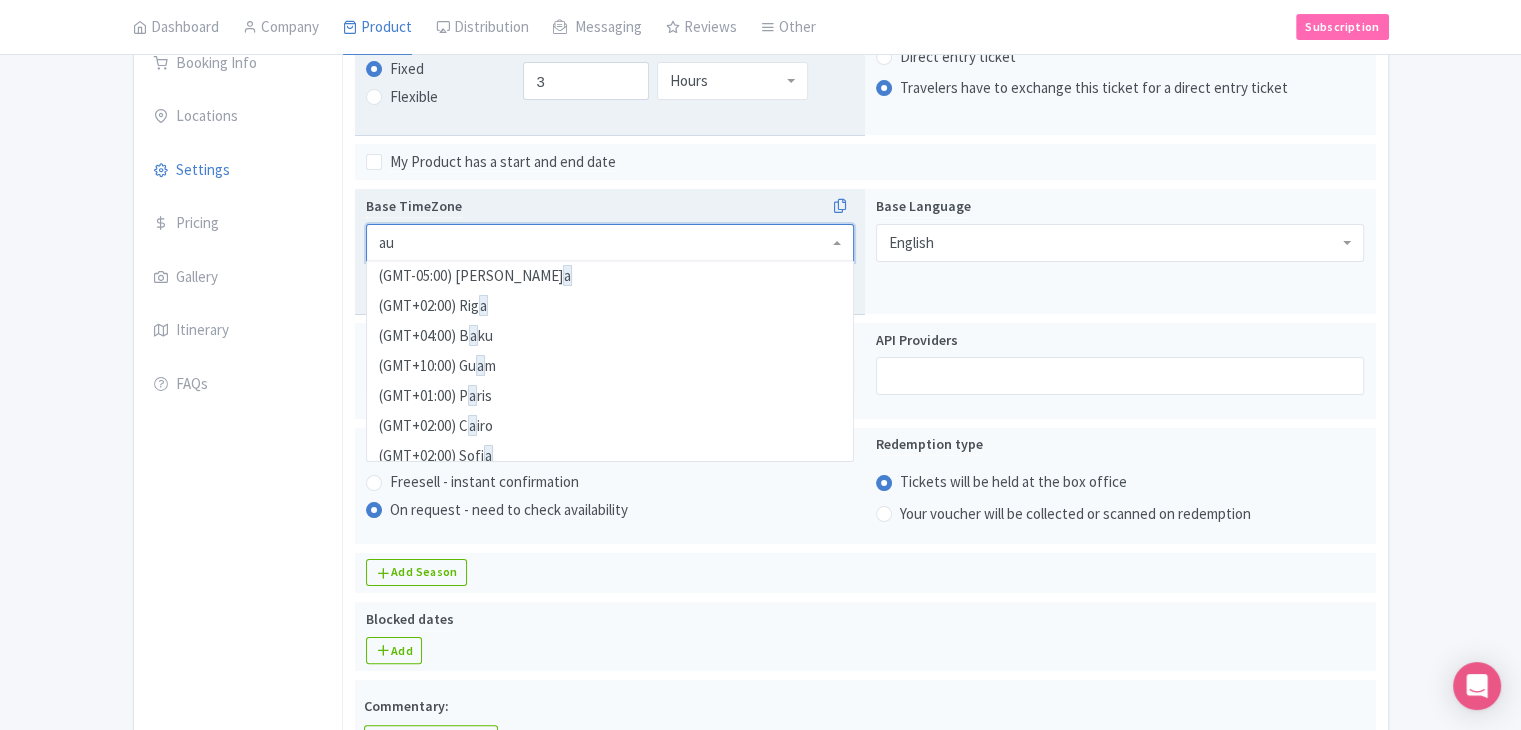 type on "auc" 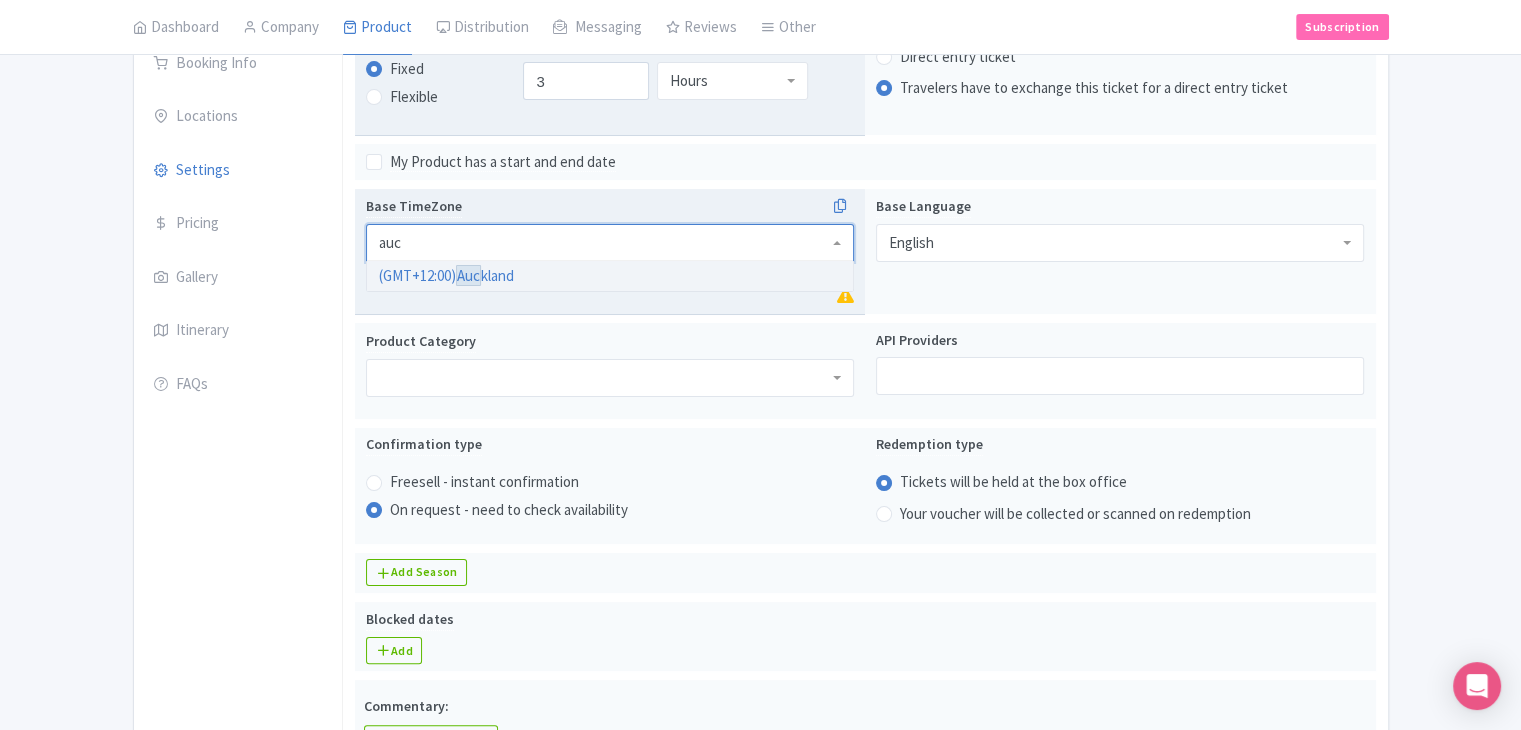 type 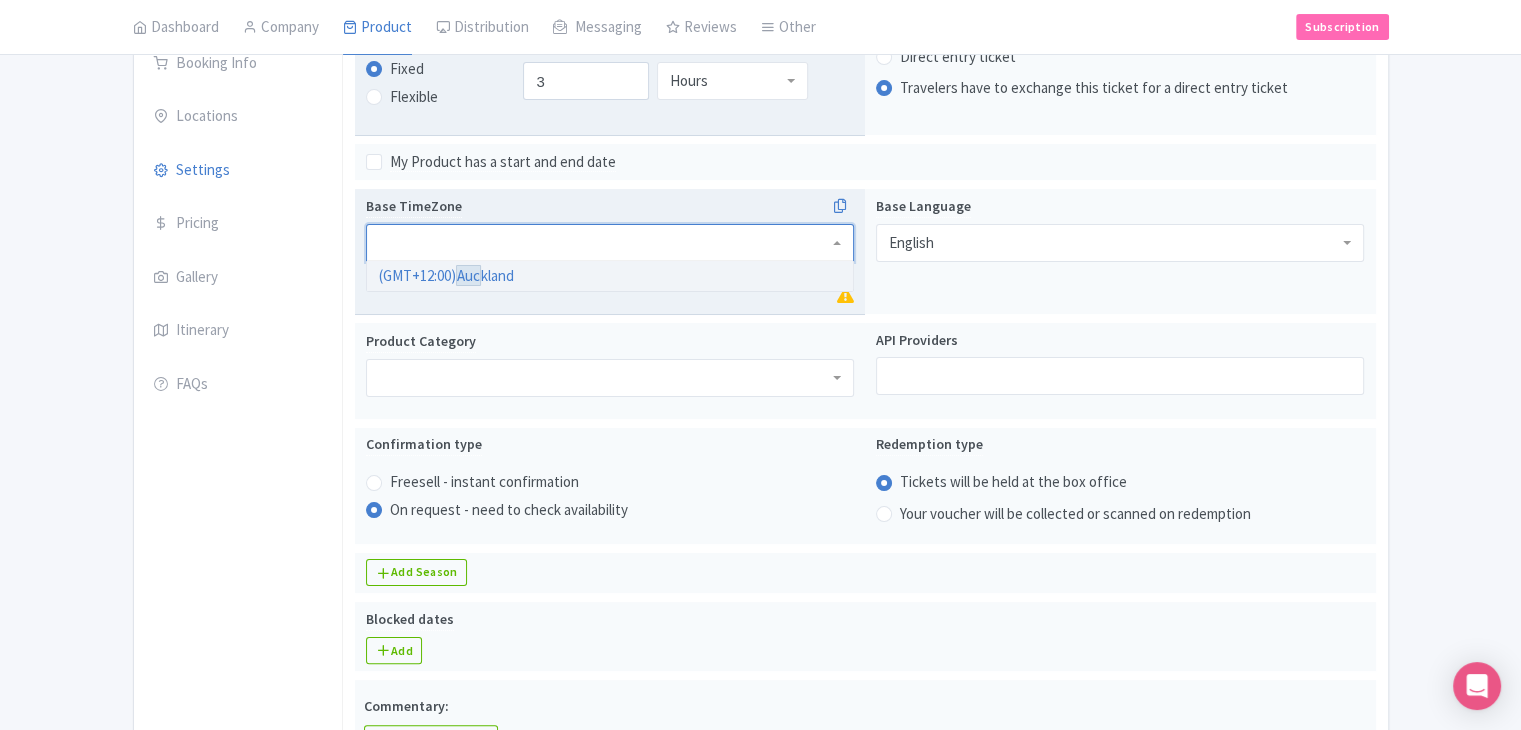 scroll, scrollTop: 0, scrollLeft: 0, axis: both 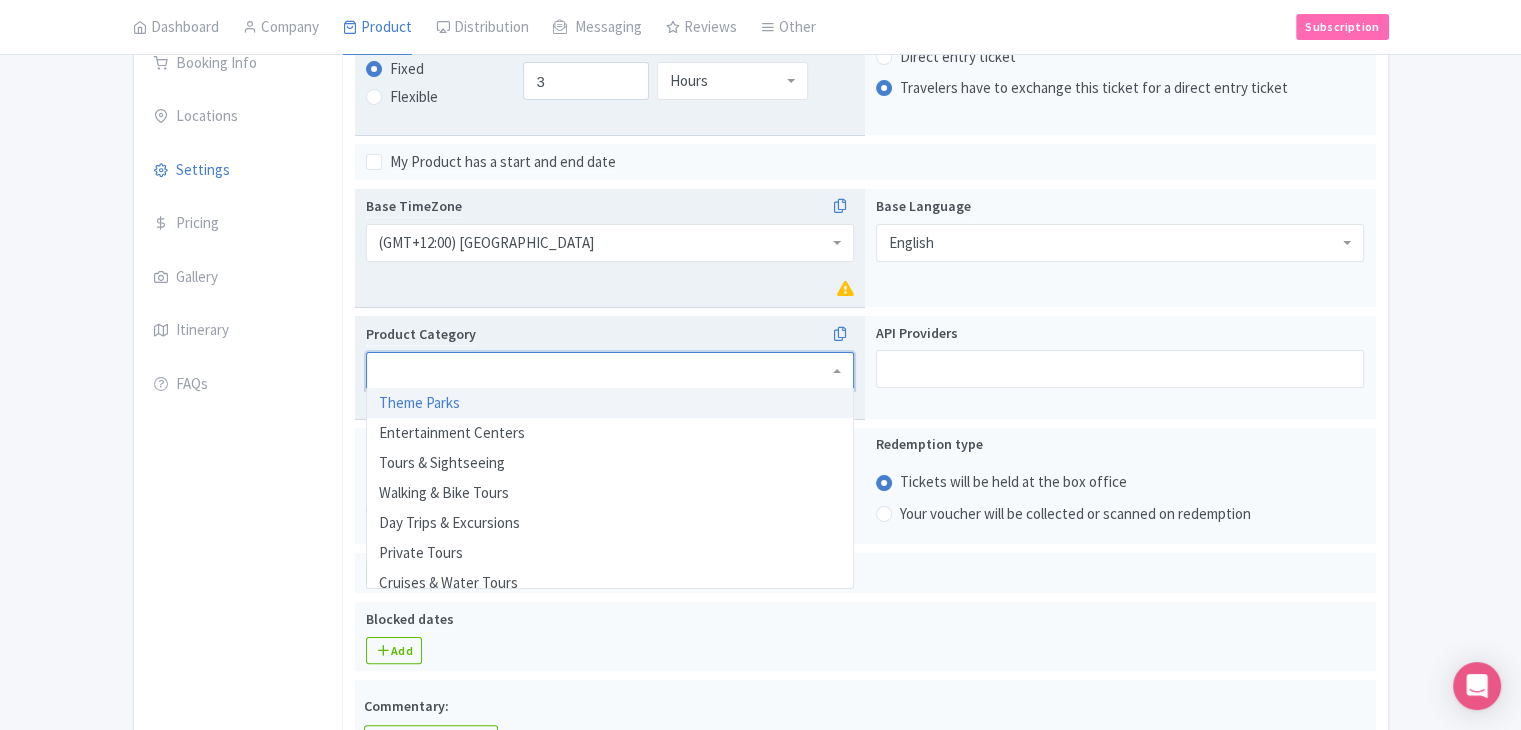 click at bounding box center (610, 371) 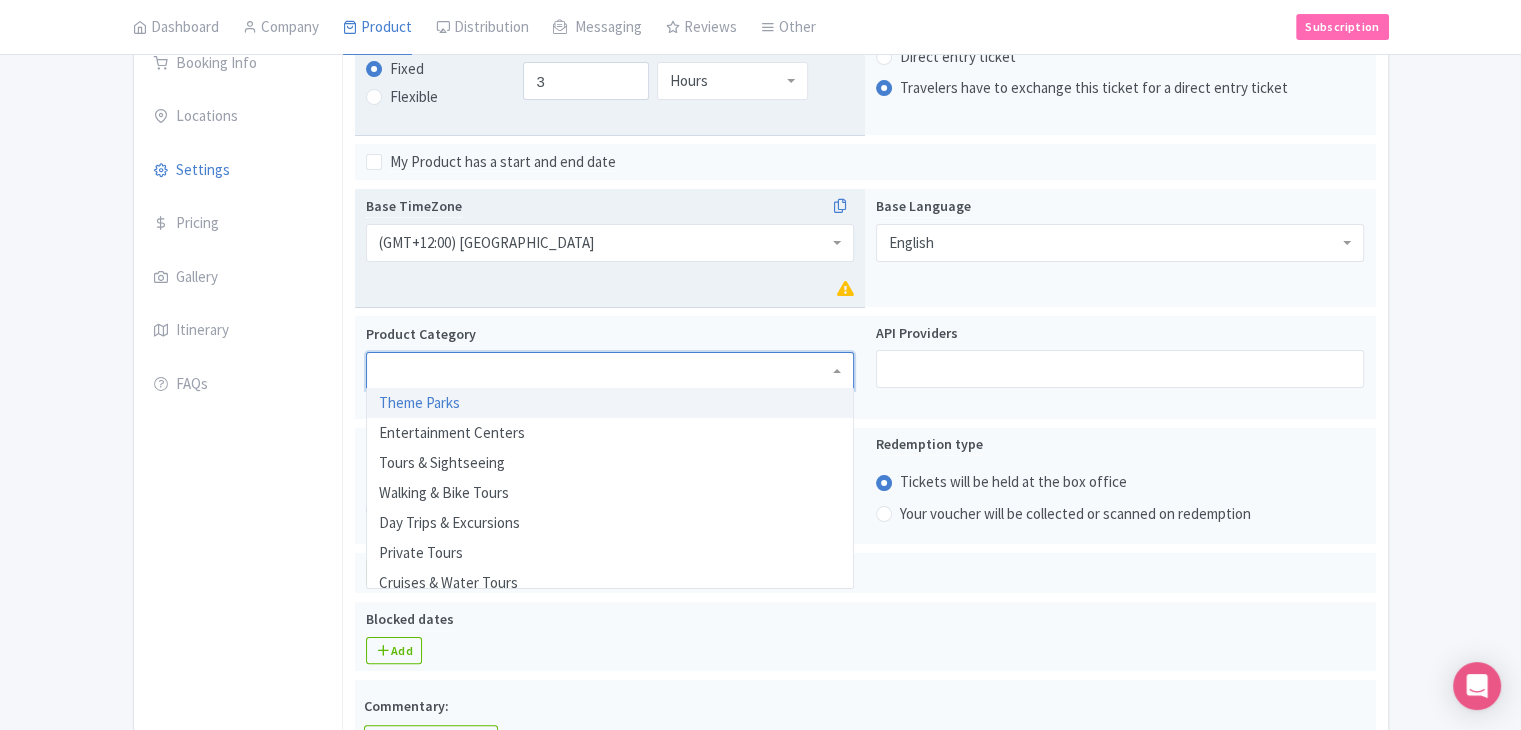 scroll, scrollTop: 512, scrollLeft: 0, axis: vertical 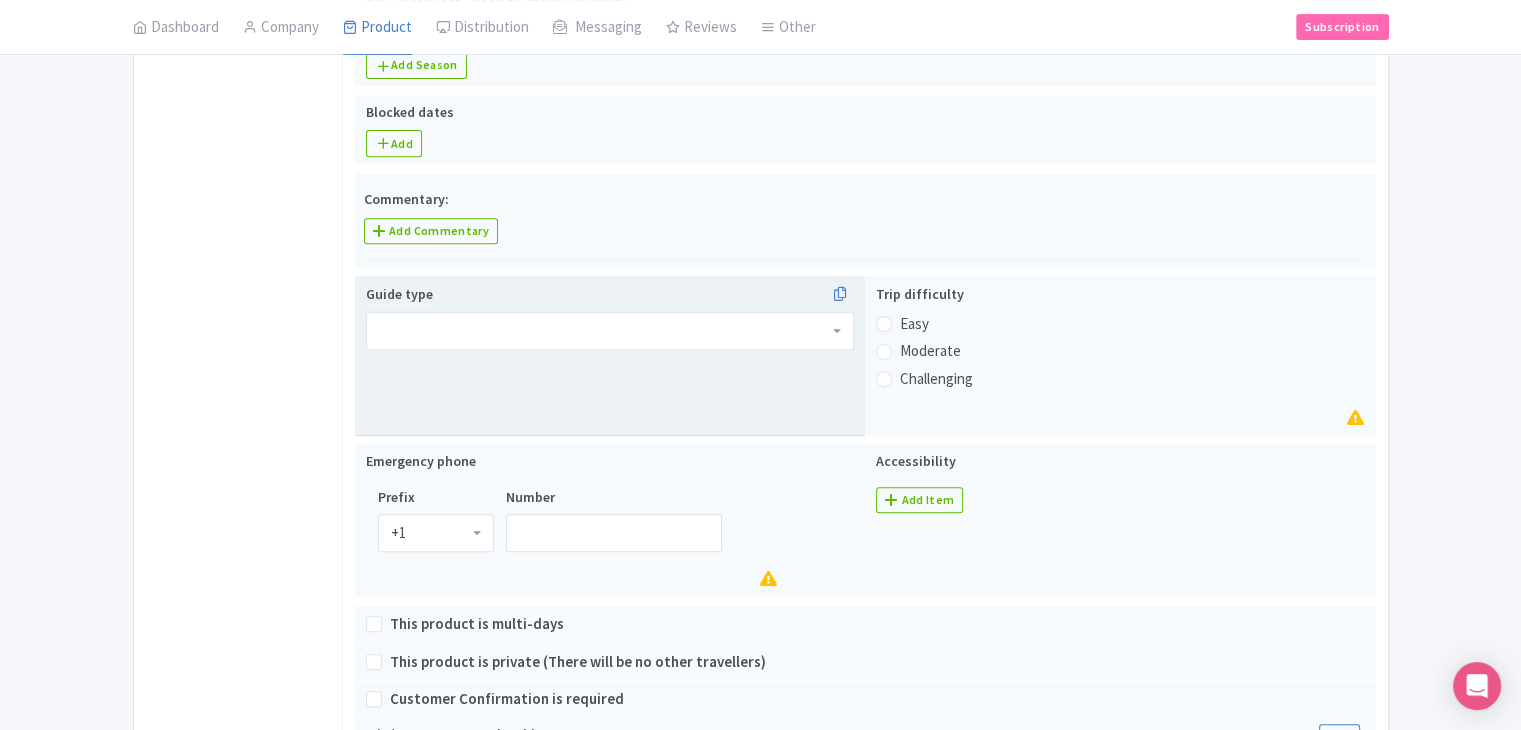 click at bounding box center [610, 331] 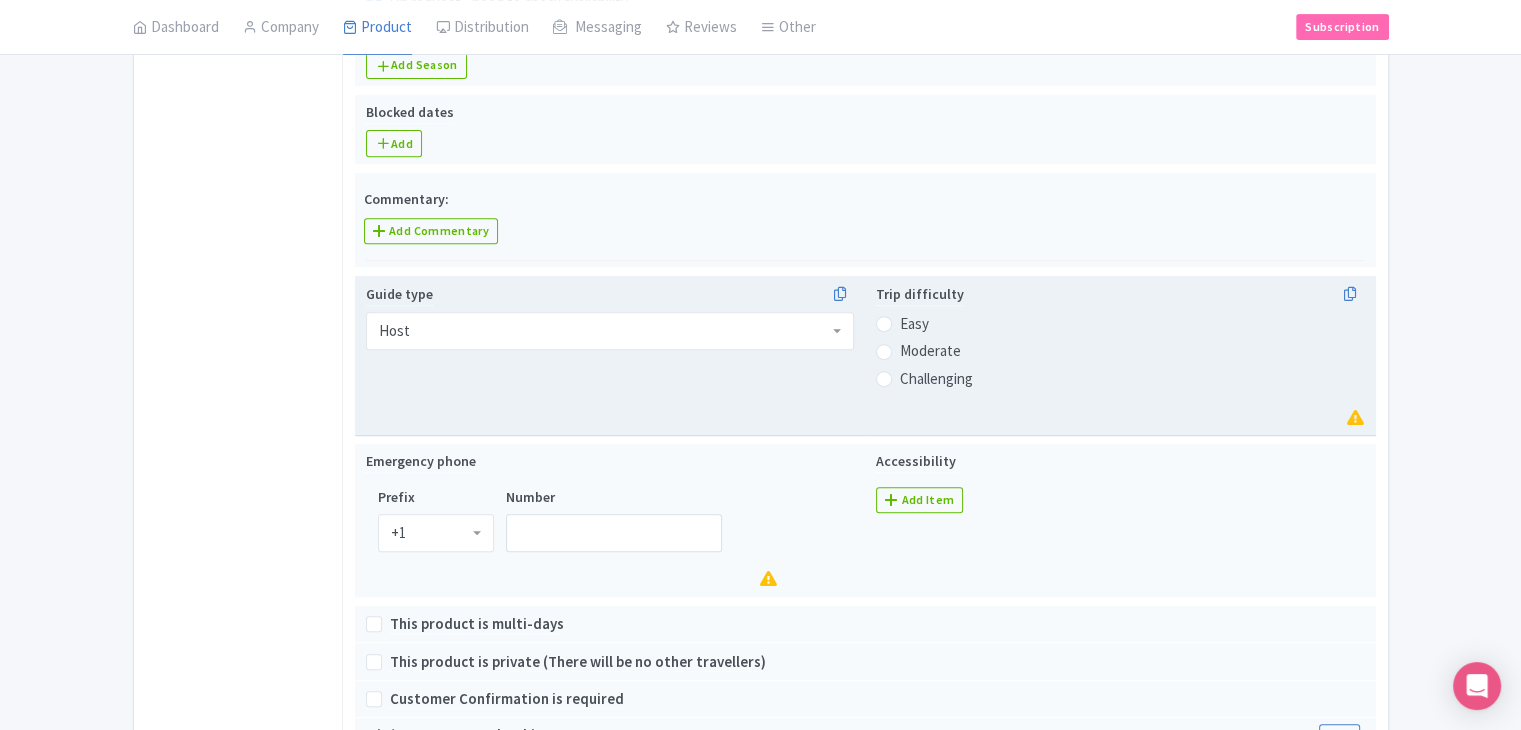 drag, startPoint x: 880, startPoint y: 317, endPoint x: 882, endPoint y: 339, distance: 22.090721 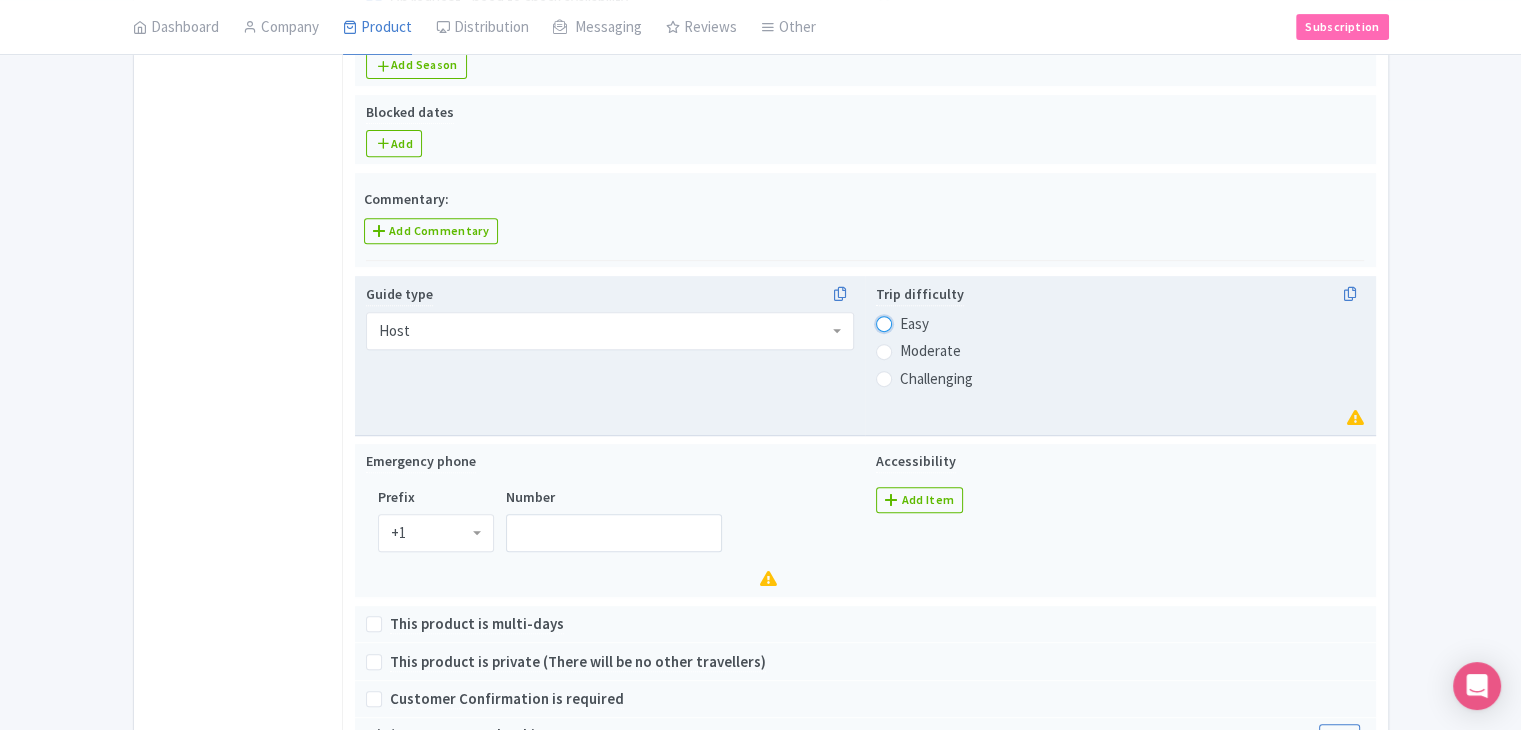 click on "Easy" at bounding box center (910, 322) 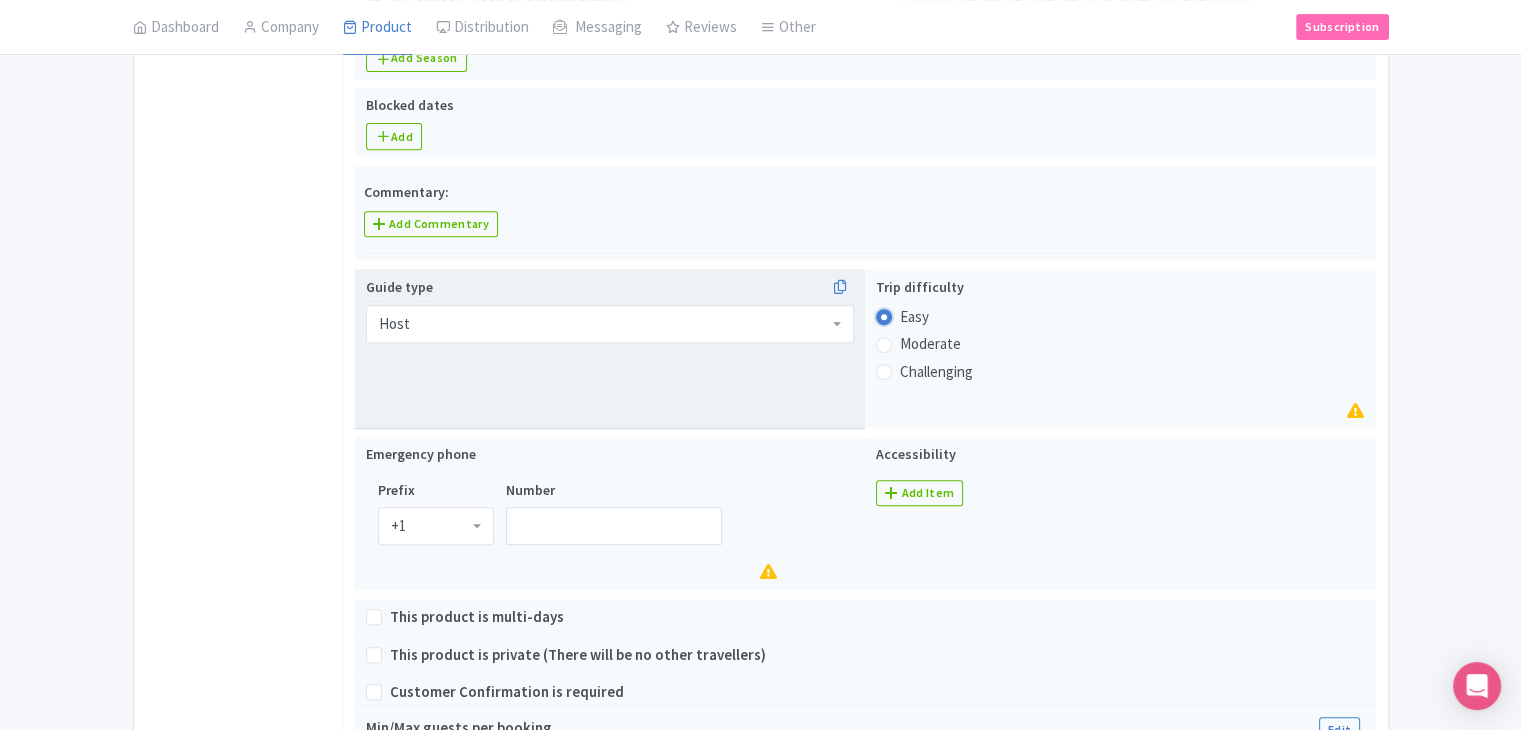 scroll, scrollTop: 1212, scrollLeft: 0, axis: vertical 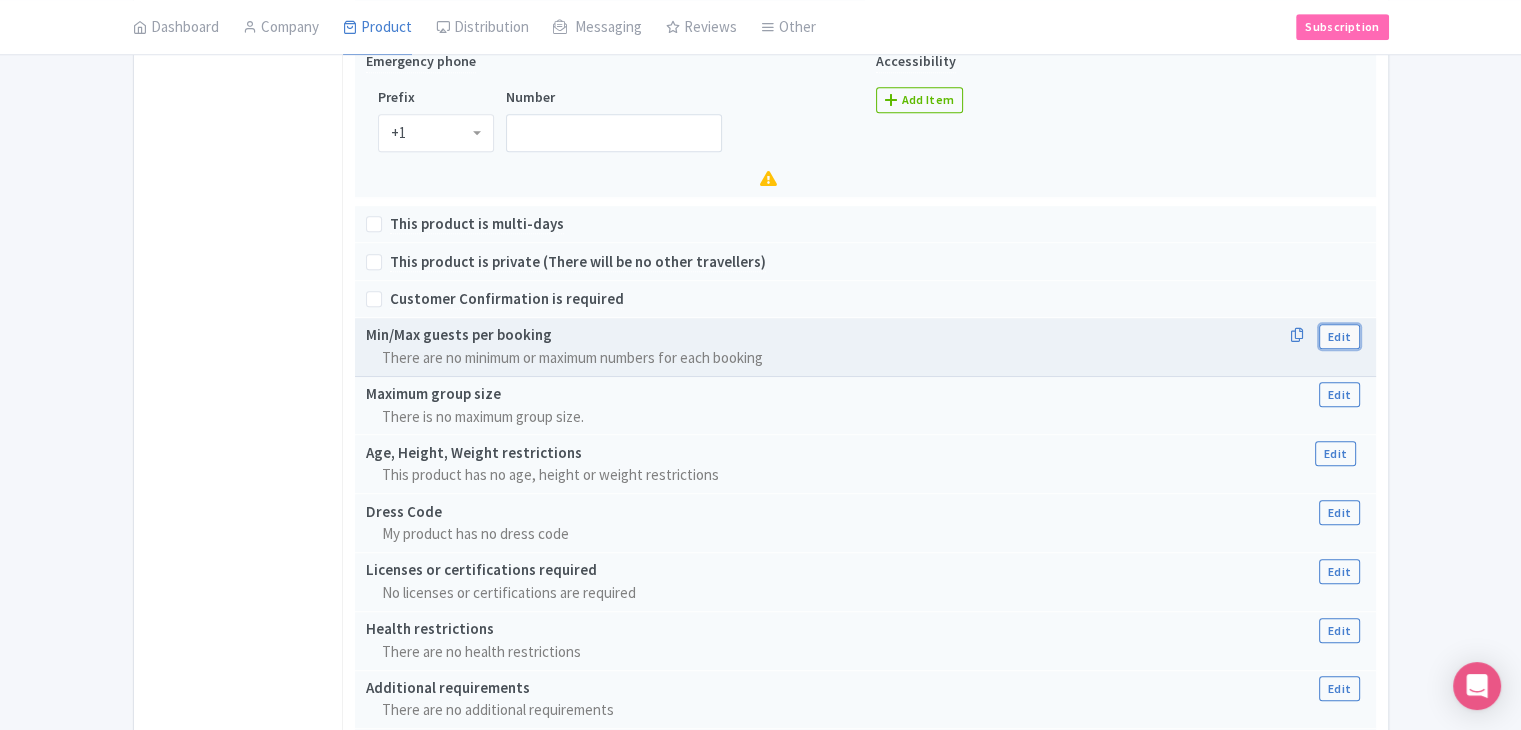 click on "Edit" at bounding box center (1339, 336) 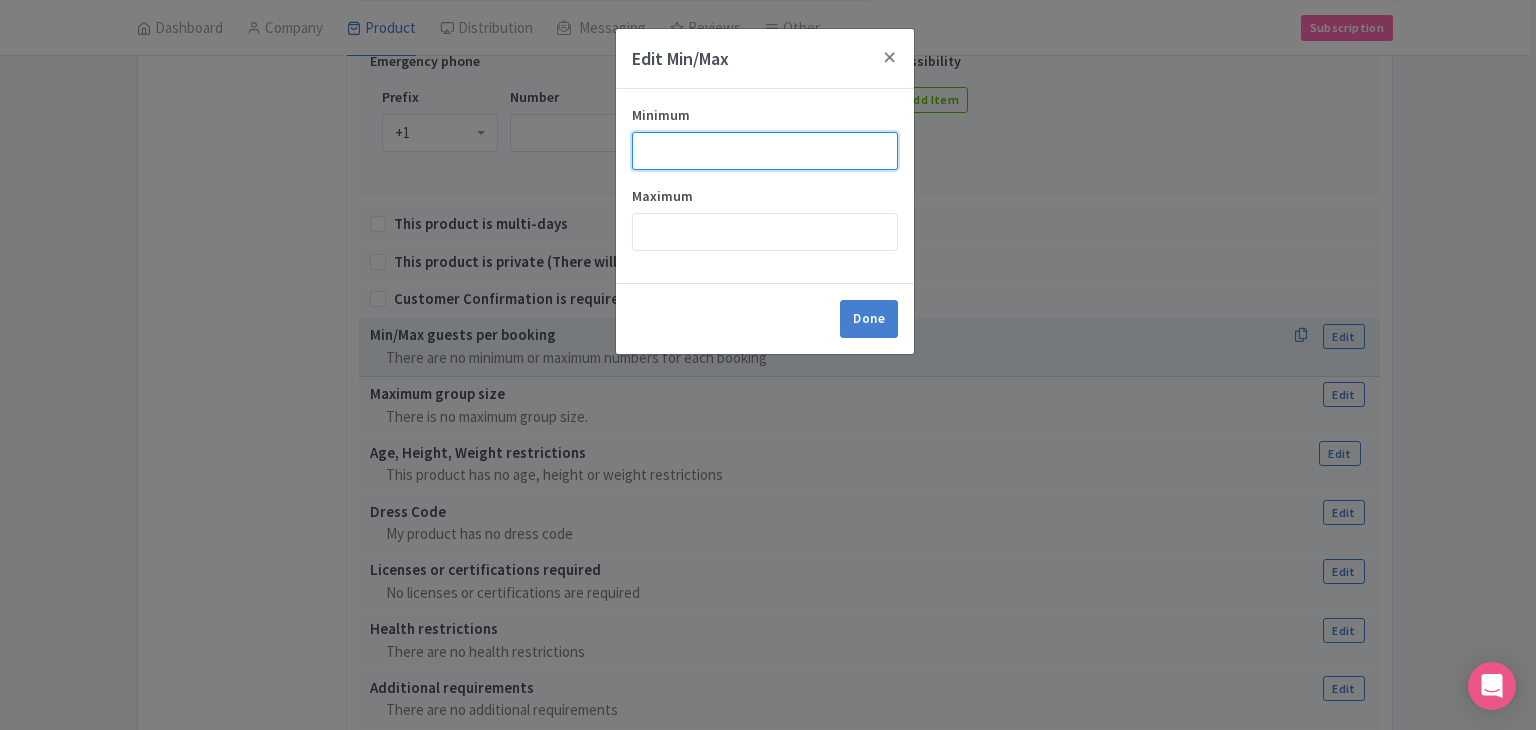 click on "Minimum" at bounding box center [765, 151] 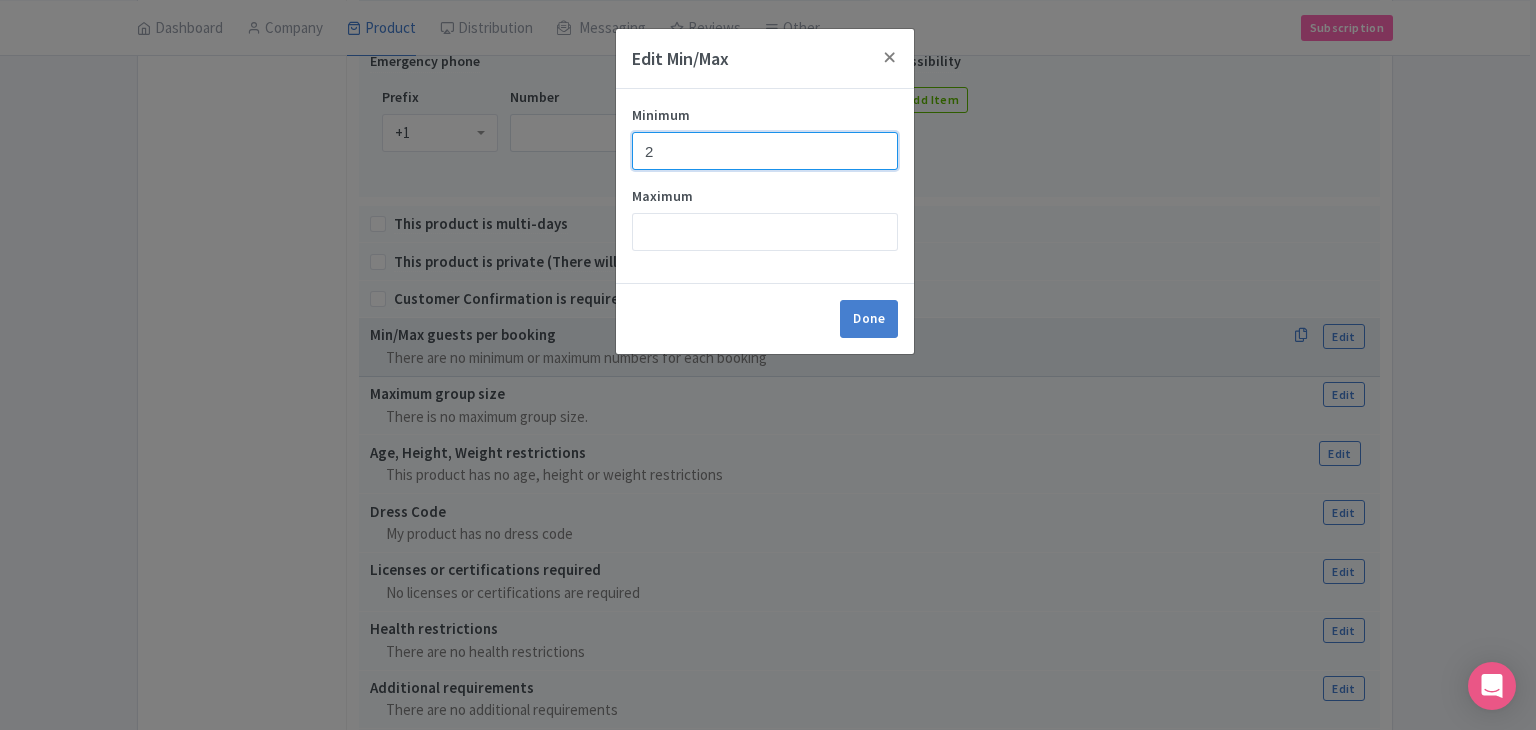 type on "2" 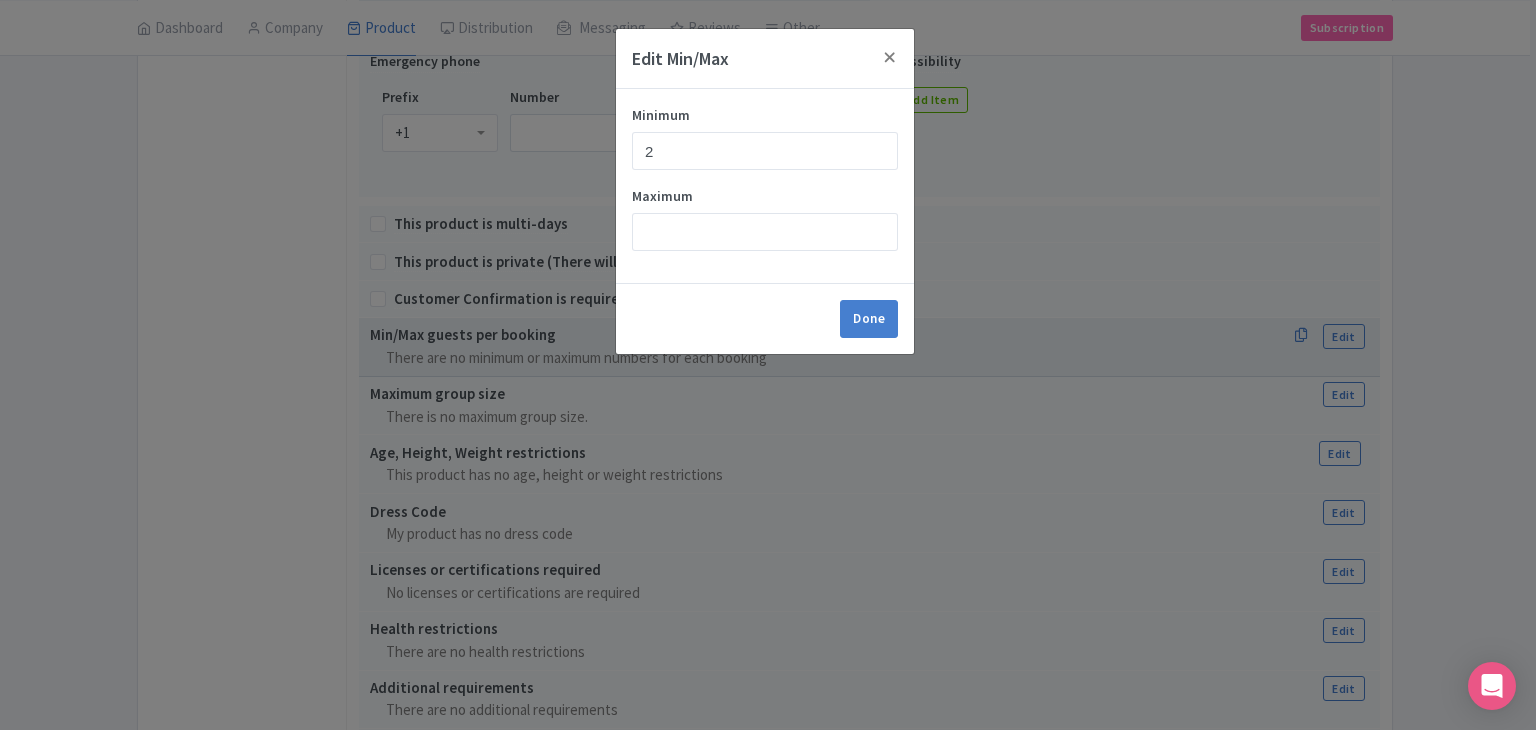 click on "Done" at bounding box center [765, 318] 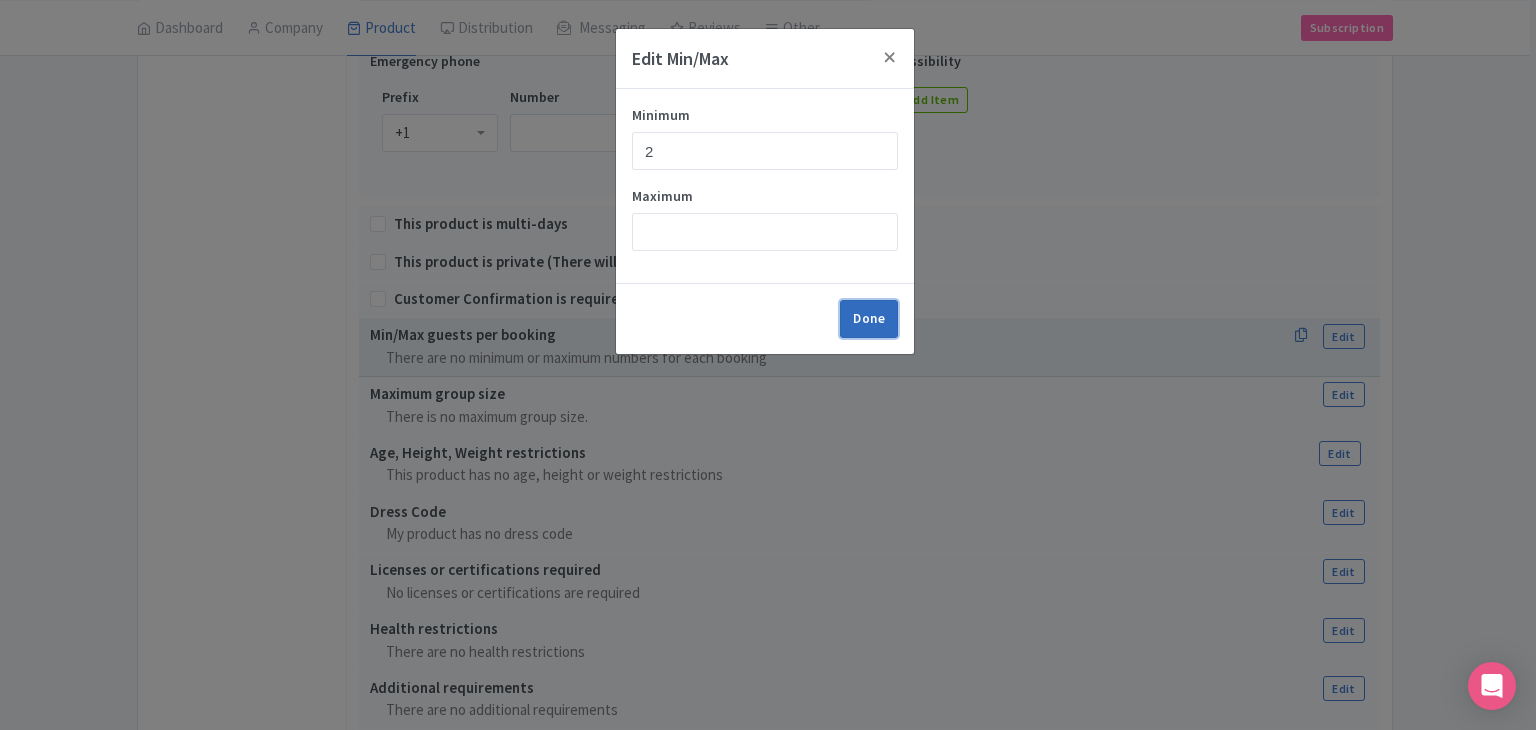 click on "Done" at bounding box center [869, 319] 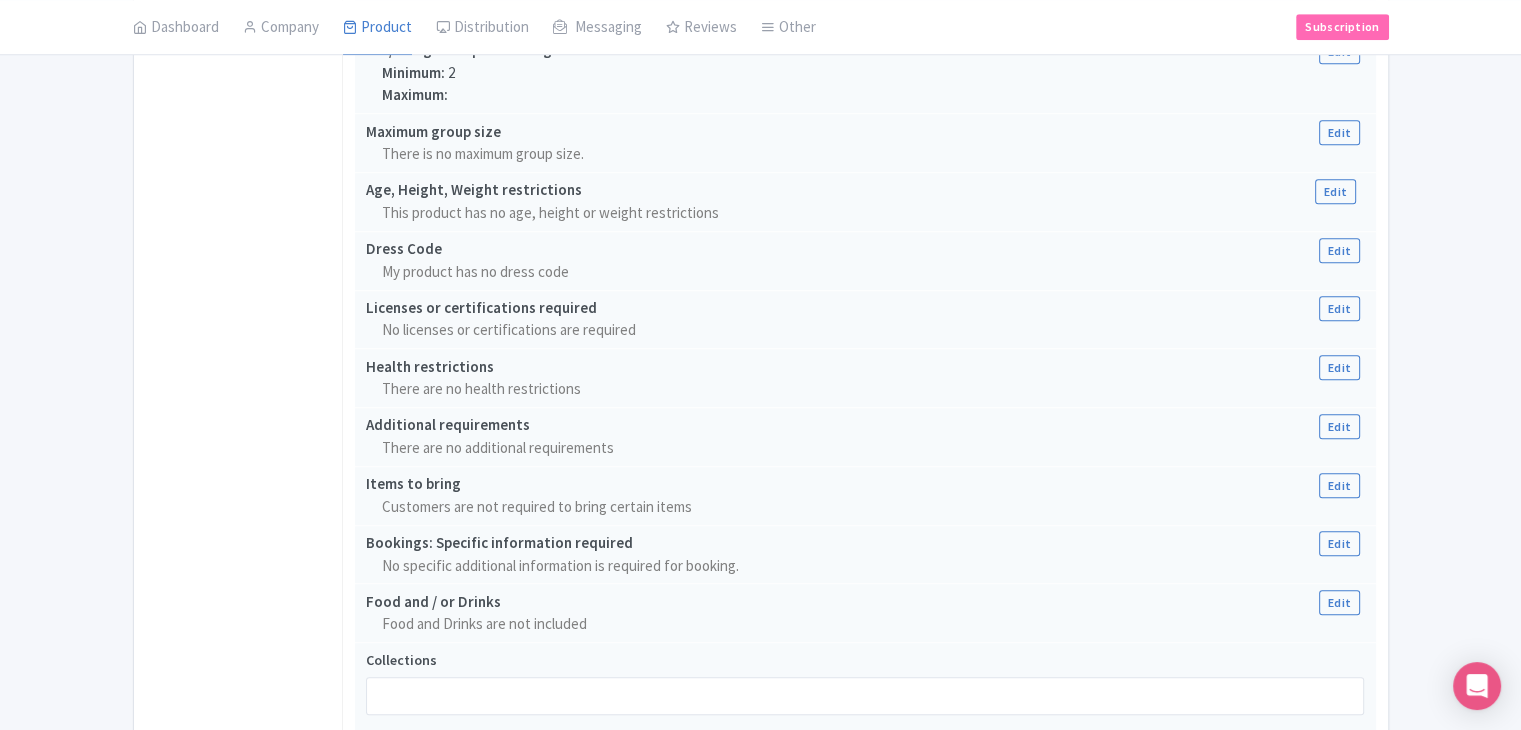 click on "K
Kat
Findrhost
Profile
Users
Settings
Sign out
Dashboard
Company
Product
My Products
Image Library
Rate Sheets
Distribution
Manage Resellers
Manage Contacts
Product Listings
Listings Optimizer
Affiliate
Promotions
Messaging
Outbox
New Announcement
Manage Message Templates
Reviews
Review Dashboard
Manage
Analytics
Tools
Other
Help Documents
Connections
View All Magpie Products
Magpie Pricing
Subscription
Enterprise Information
Email
Contact Support
Upgrade
Premium
Up to 10 Products
$69
Premium Plus
Up to 50 Products
$119
Magpie Enterprise
$299/month
Error" at bounding box center (760, -1132) 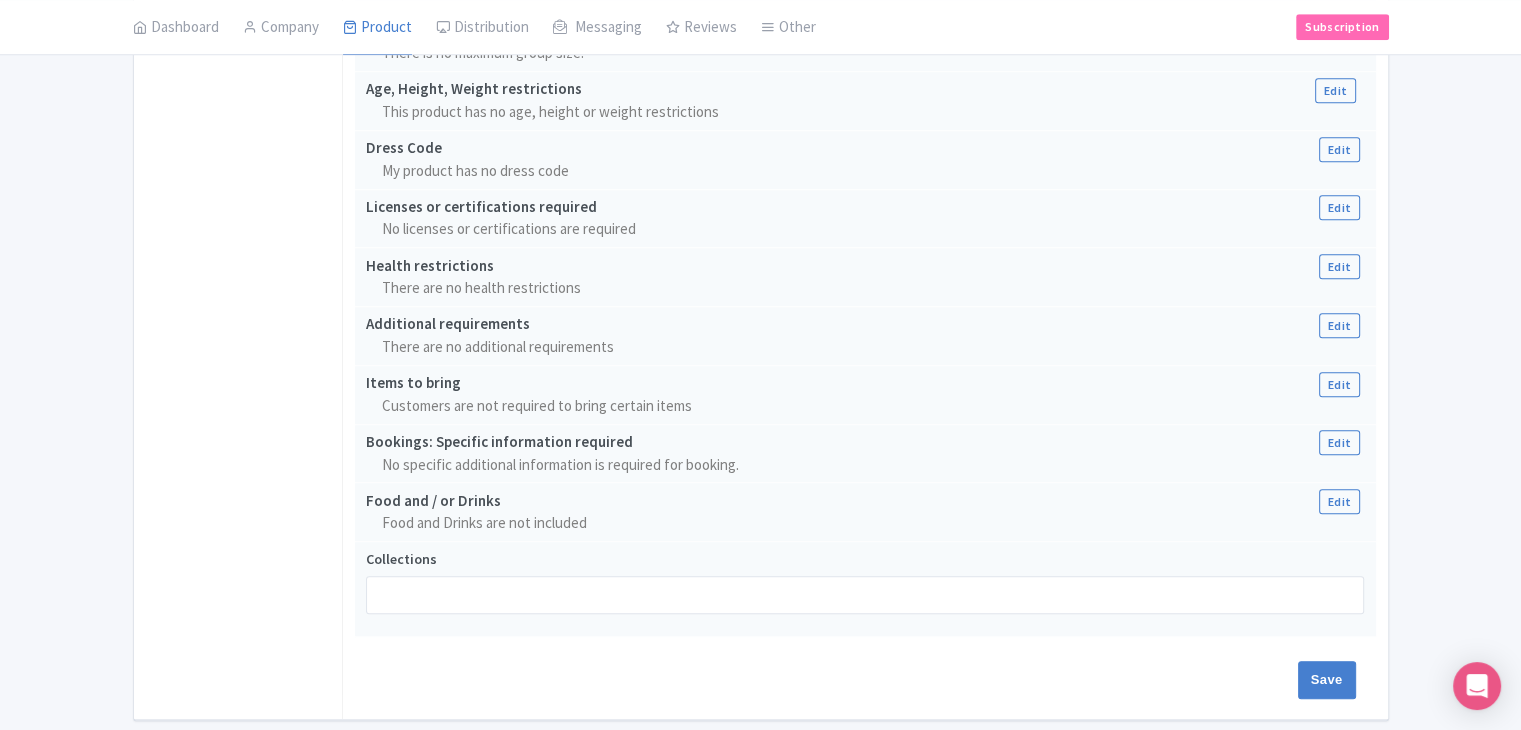 scroll, scrollTop: 1665, scrollLeft: 0, axis: vertical 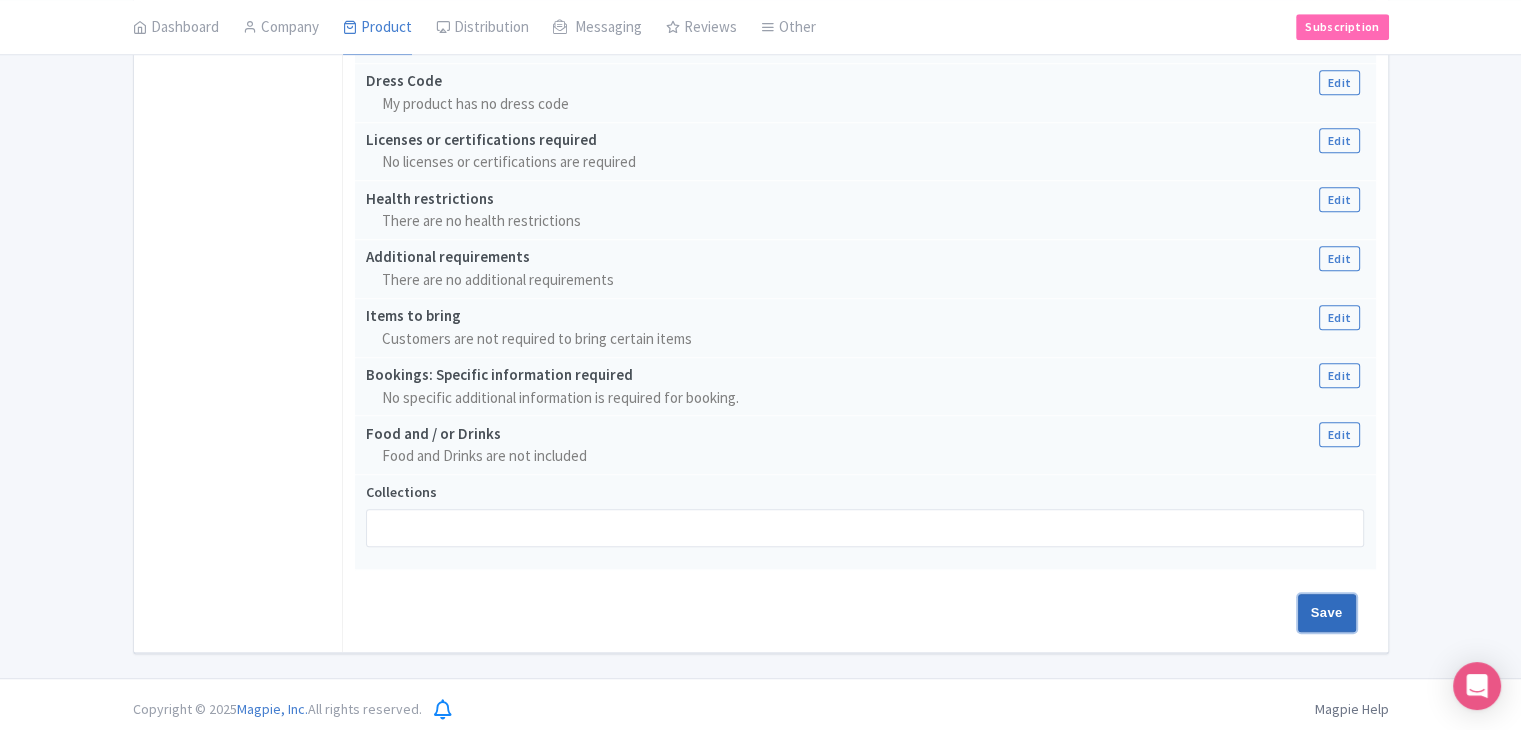 click on "Save" at bounding box center [1327, 613] 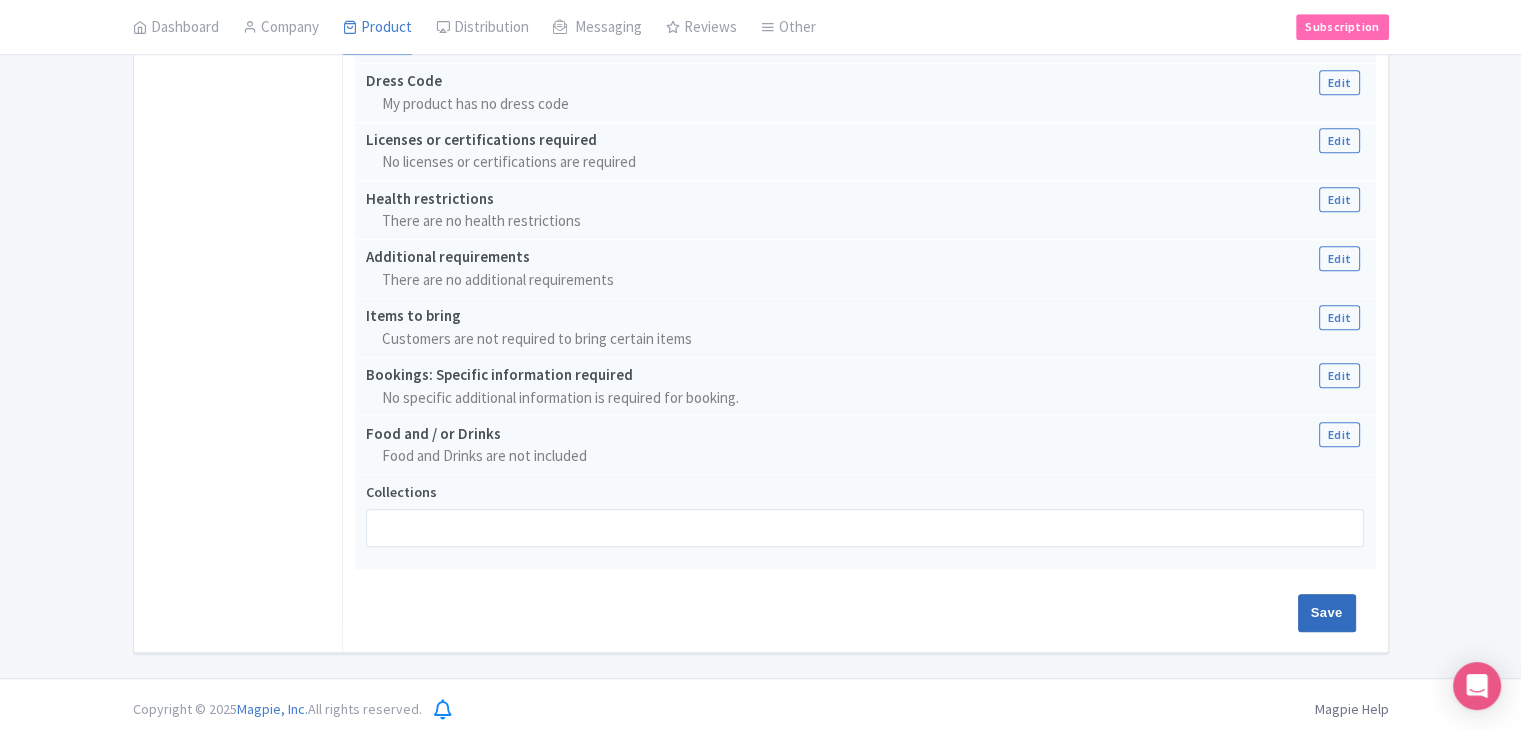 type on "Update Product" 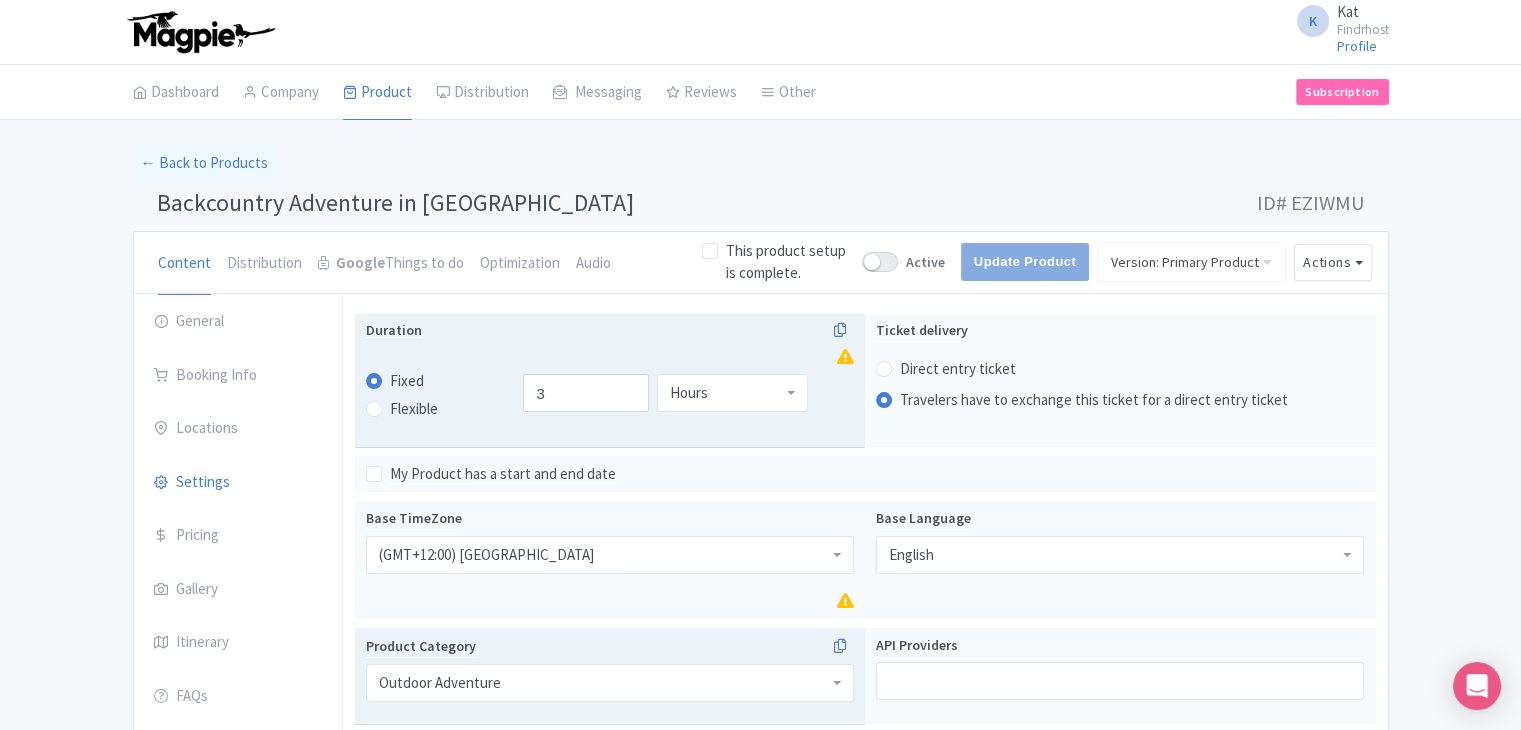 scroll, scrollTop: 100, scrollLeft: 0, axis: vertical 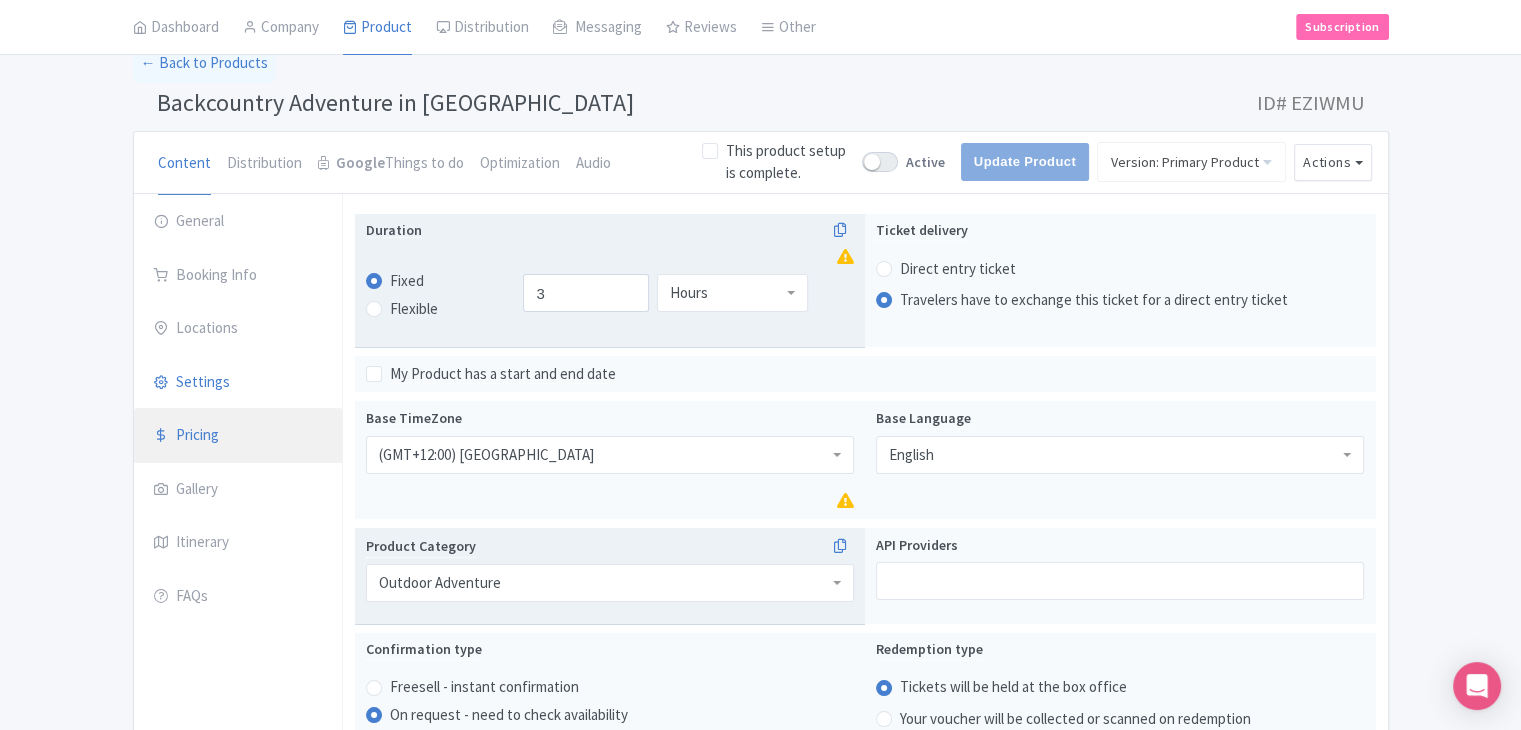 click on "Pricing" at bounding box center (238, 436) 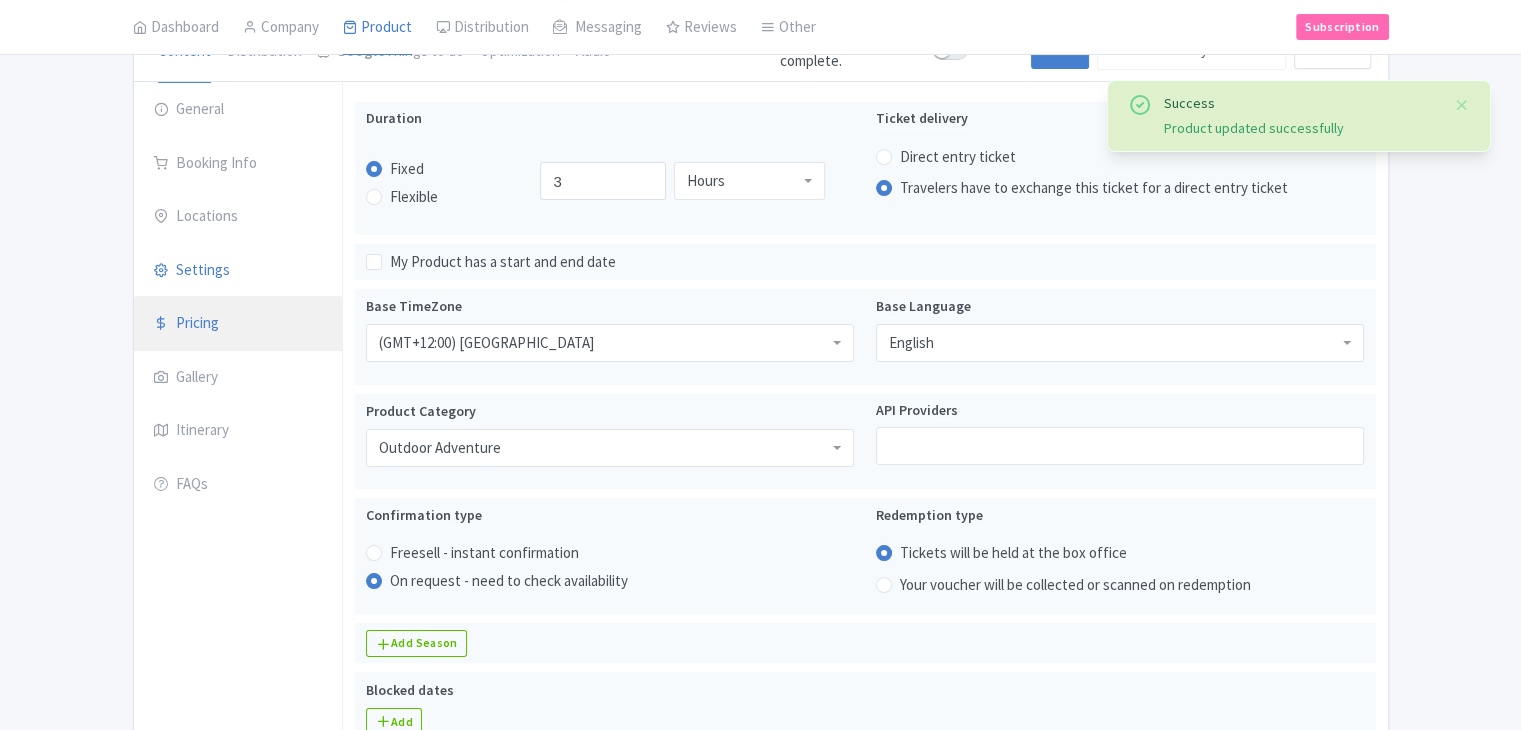 click on "Pricing" at bounding box center [238, 324] 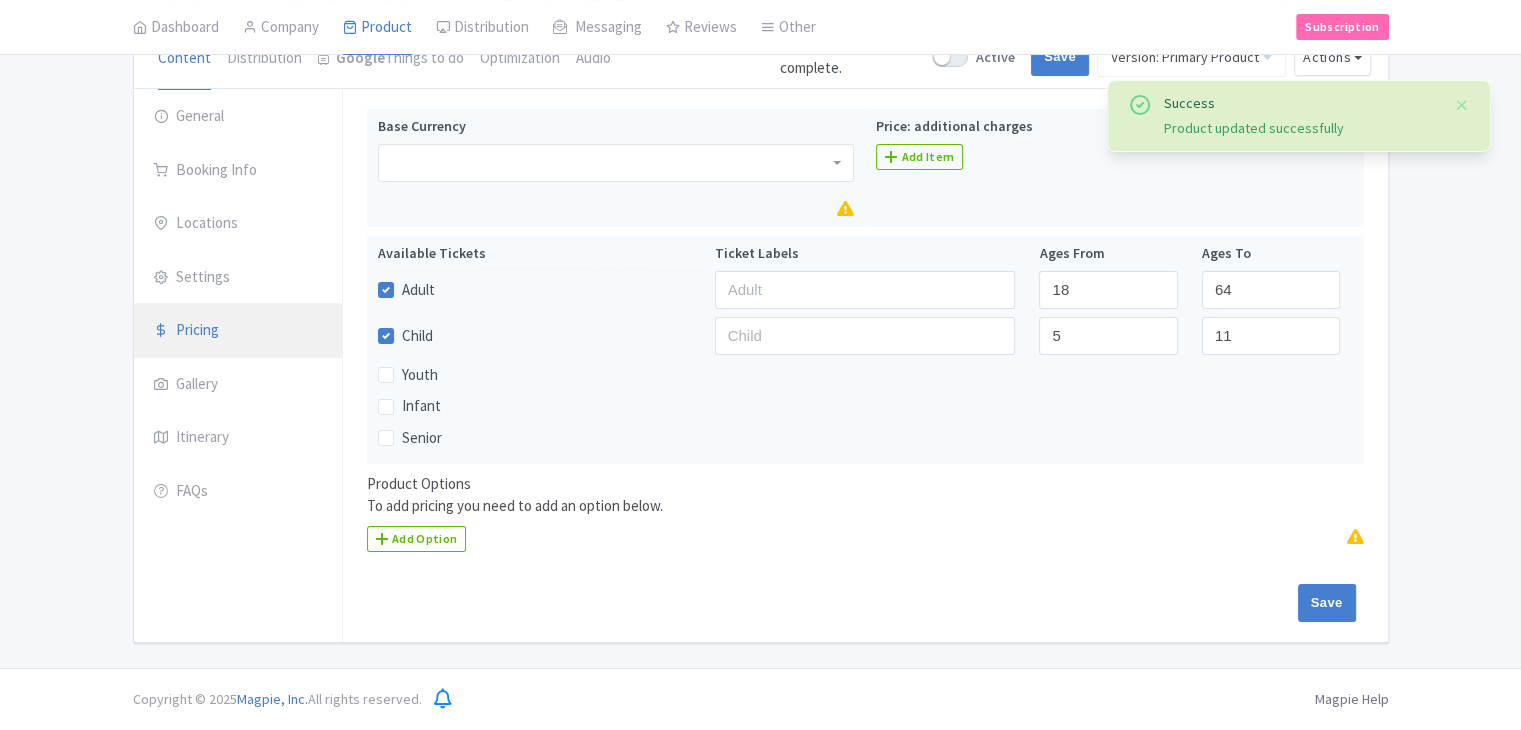scroll, scrollTop: 201, scrollLeft: 0, axis: vertical 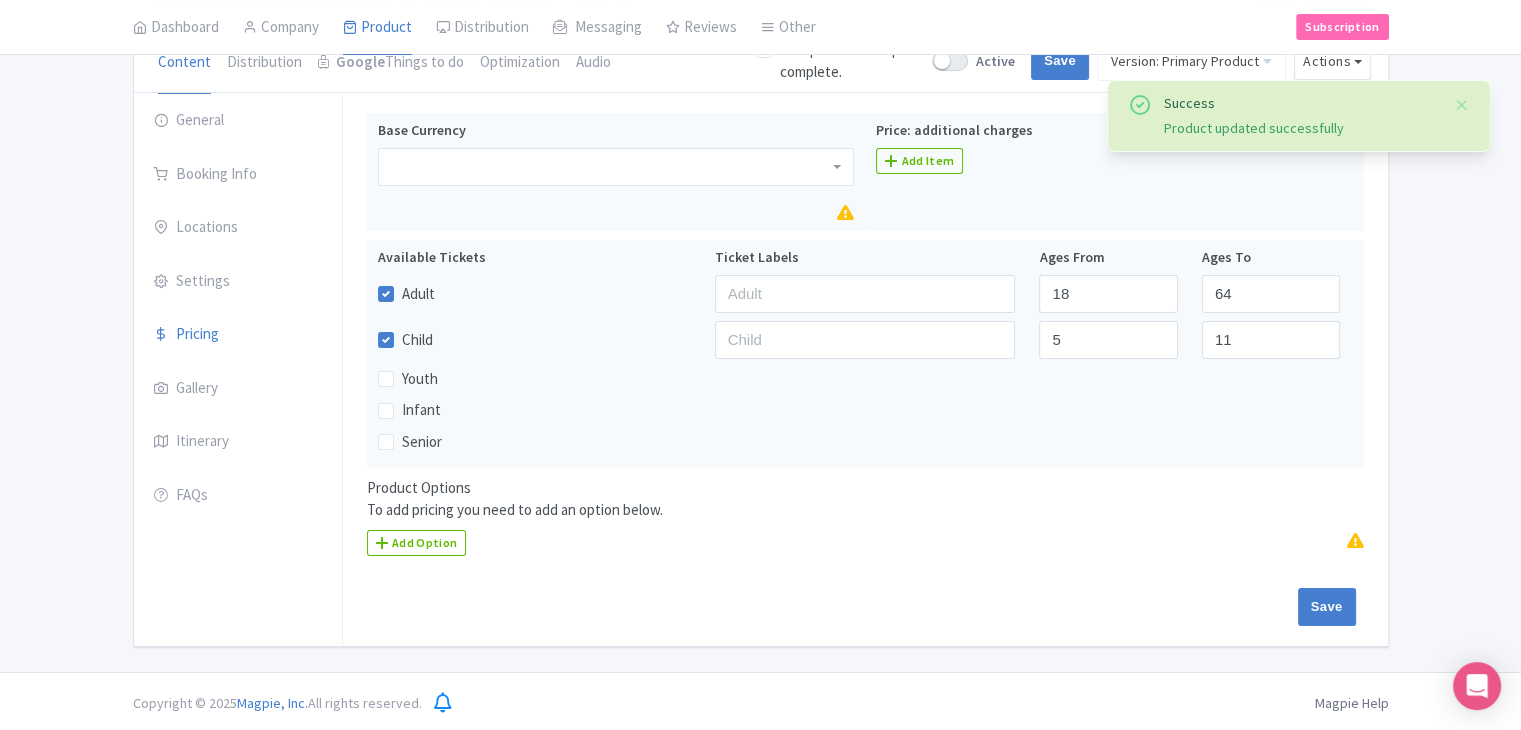 click on "Base Currency" at bounding box center [616, 172] 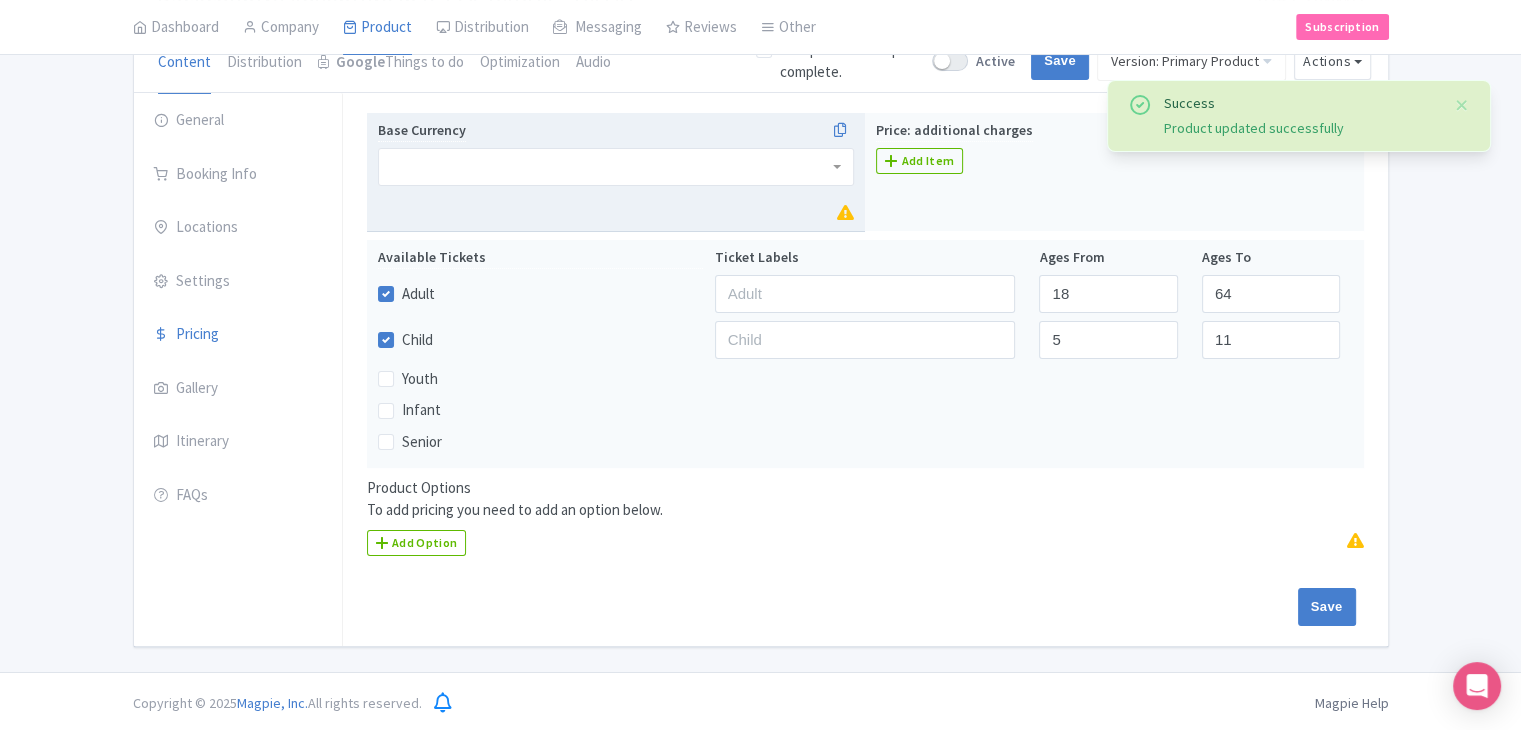 click at bounding box center [616, 167] 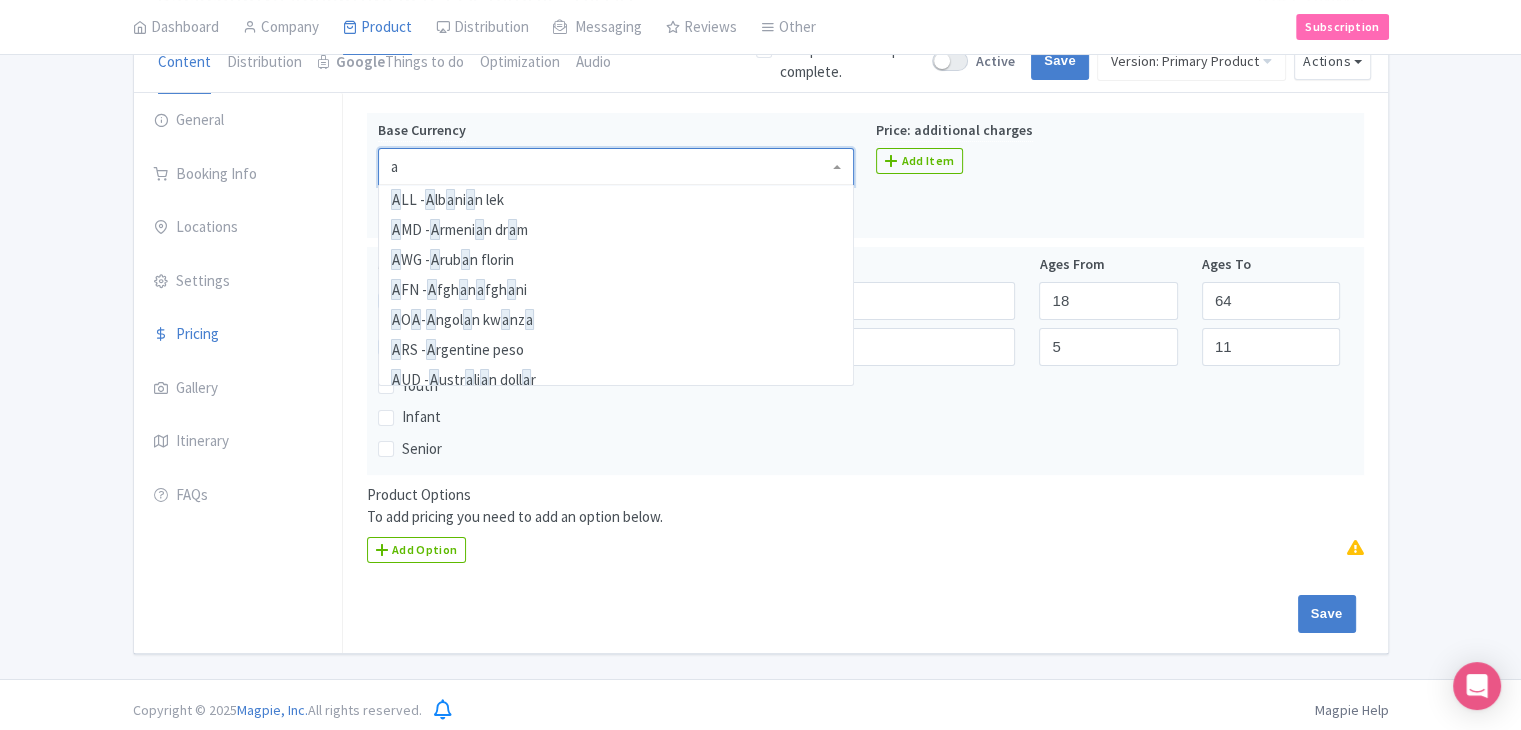 scroll, scrollTop: 1900, scrollLeft: 0, axis: vertical 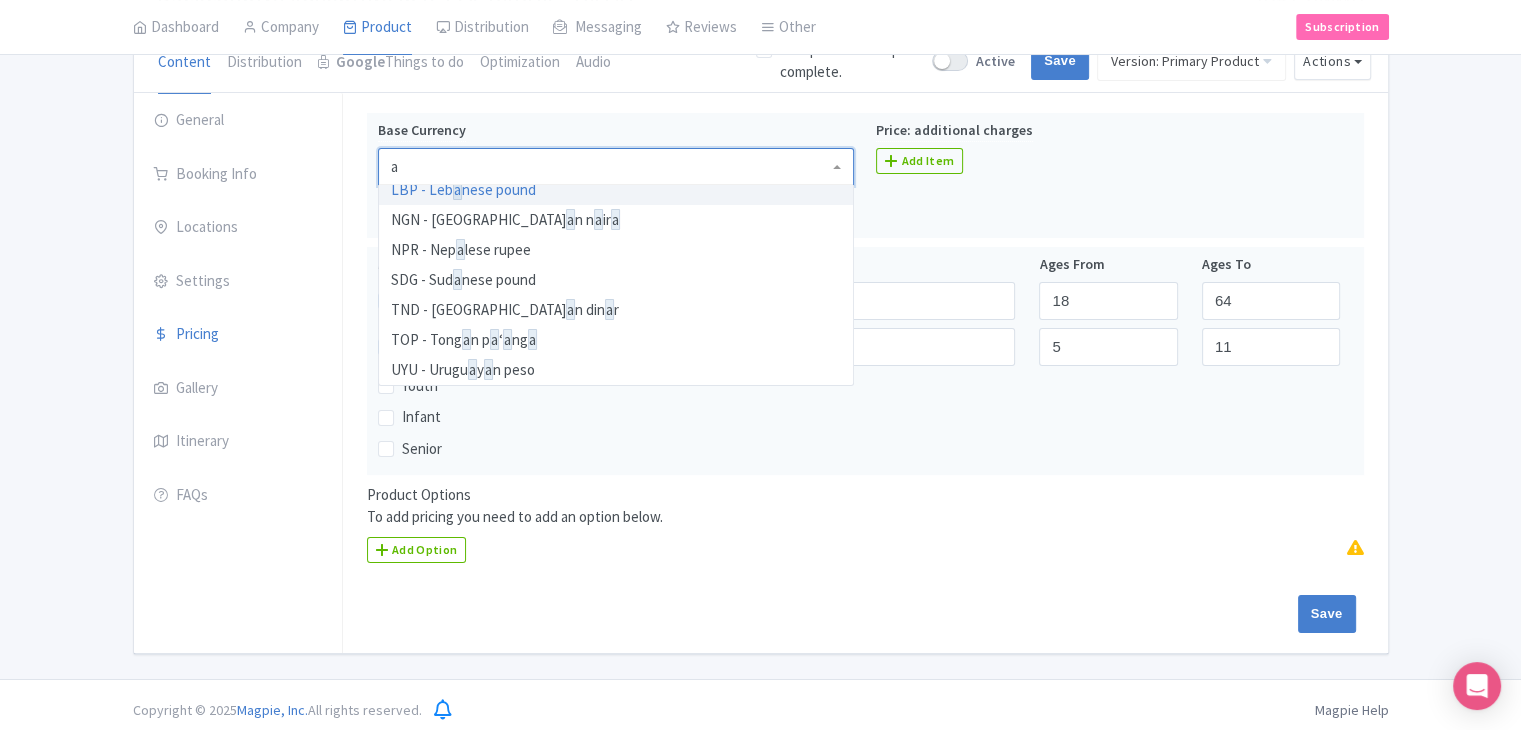 type on "au" 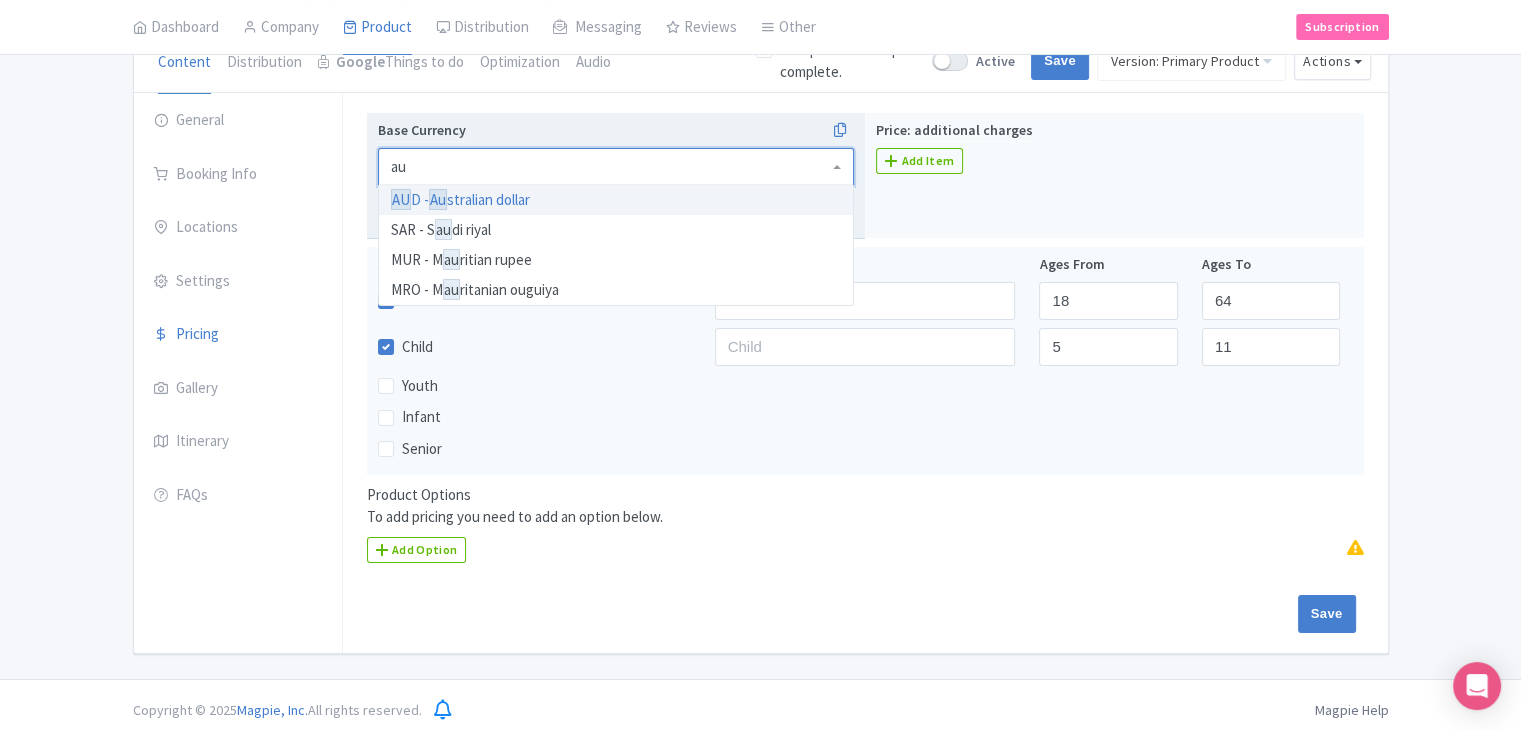 type 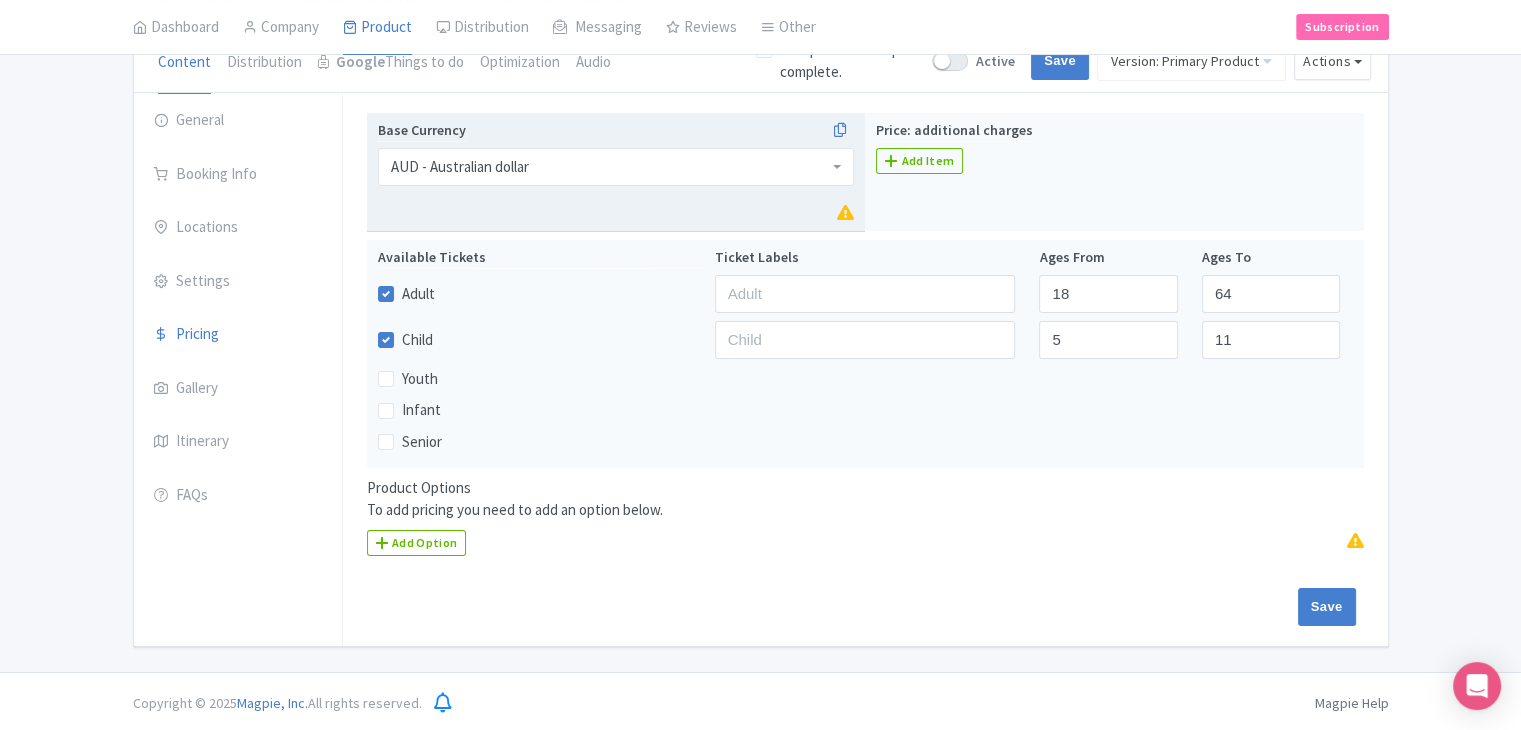 scroll, scrollTop: 0, scrollLeft: 0, axis: both 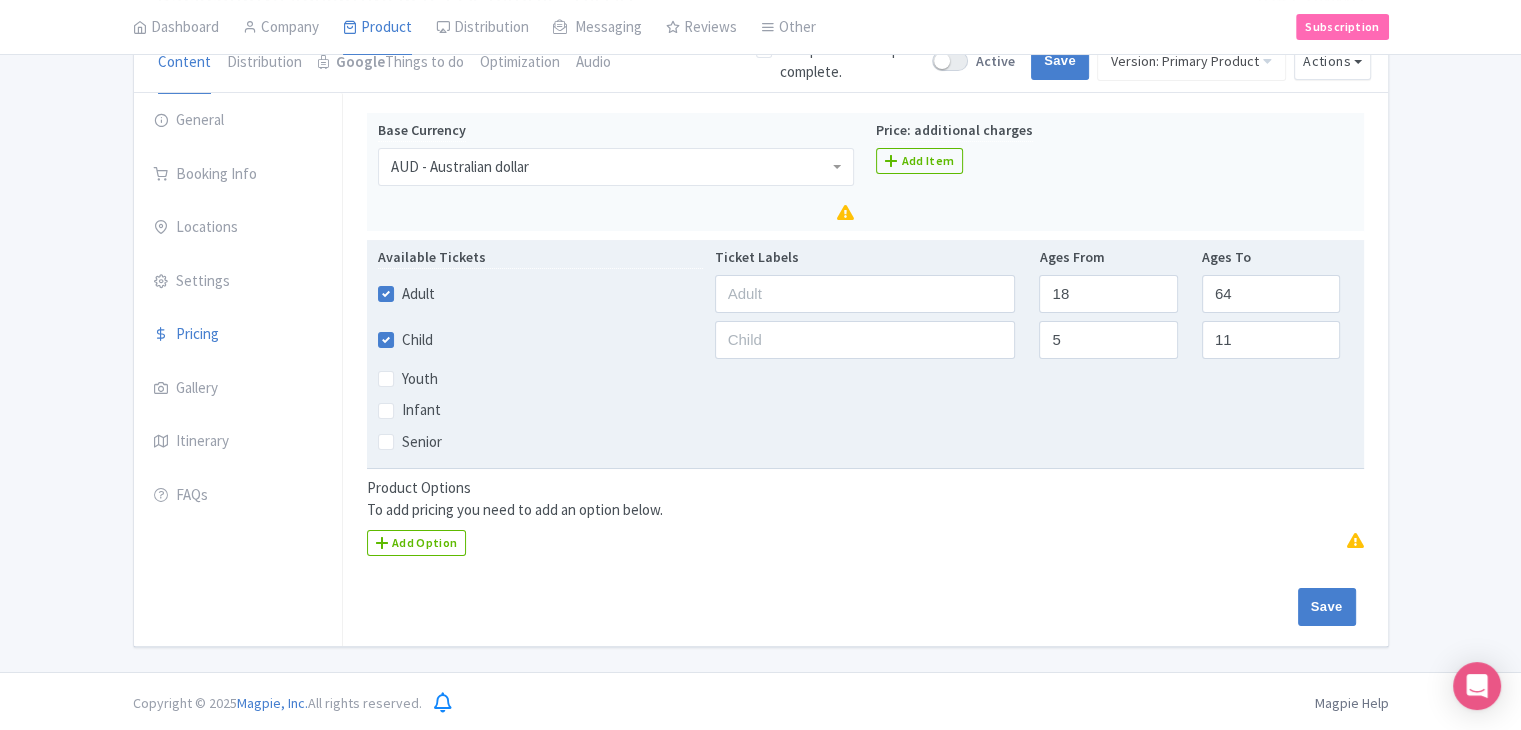 click on "Child" at bounding box center (417, 340) 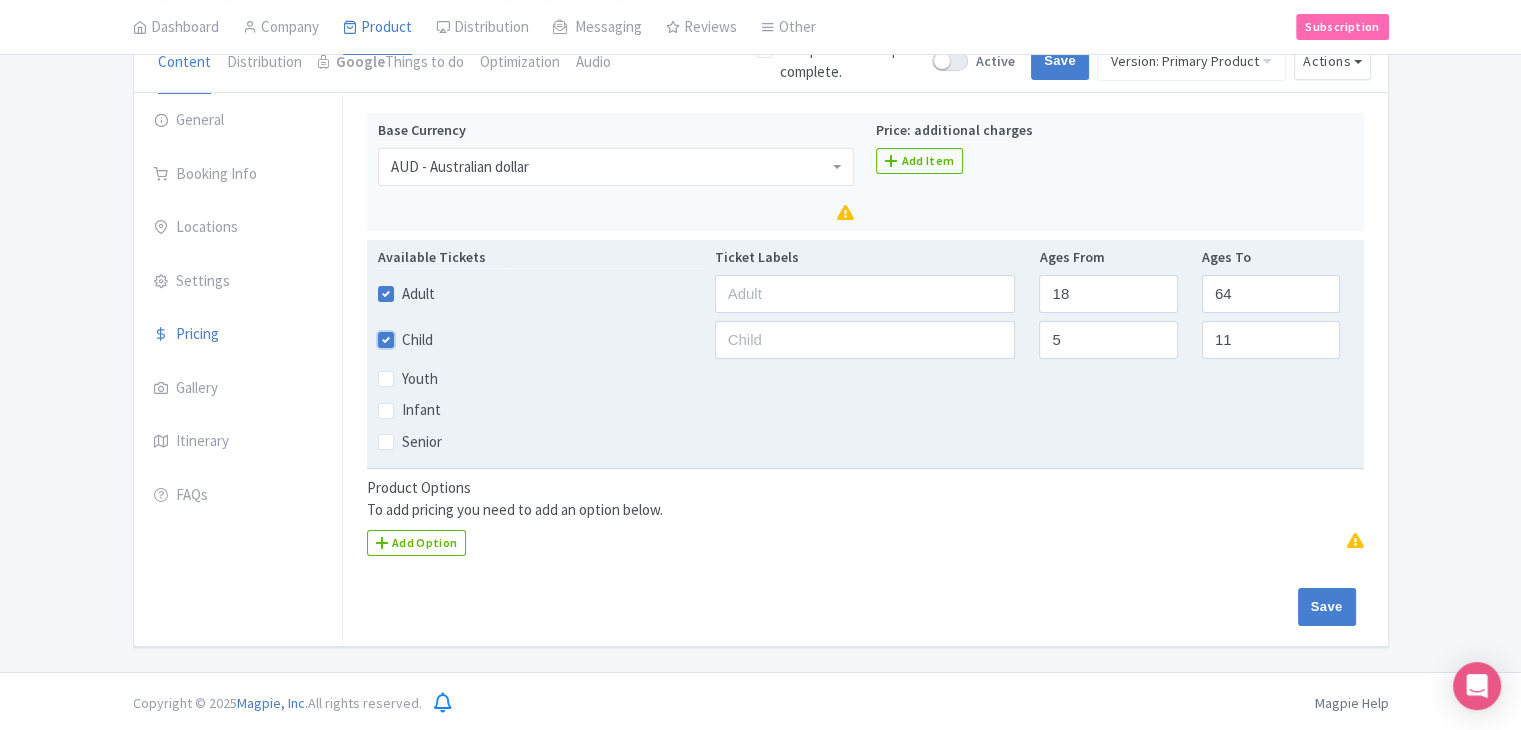 click on "Child" at bounding box center [408, 334] 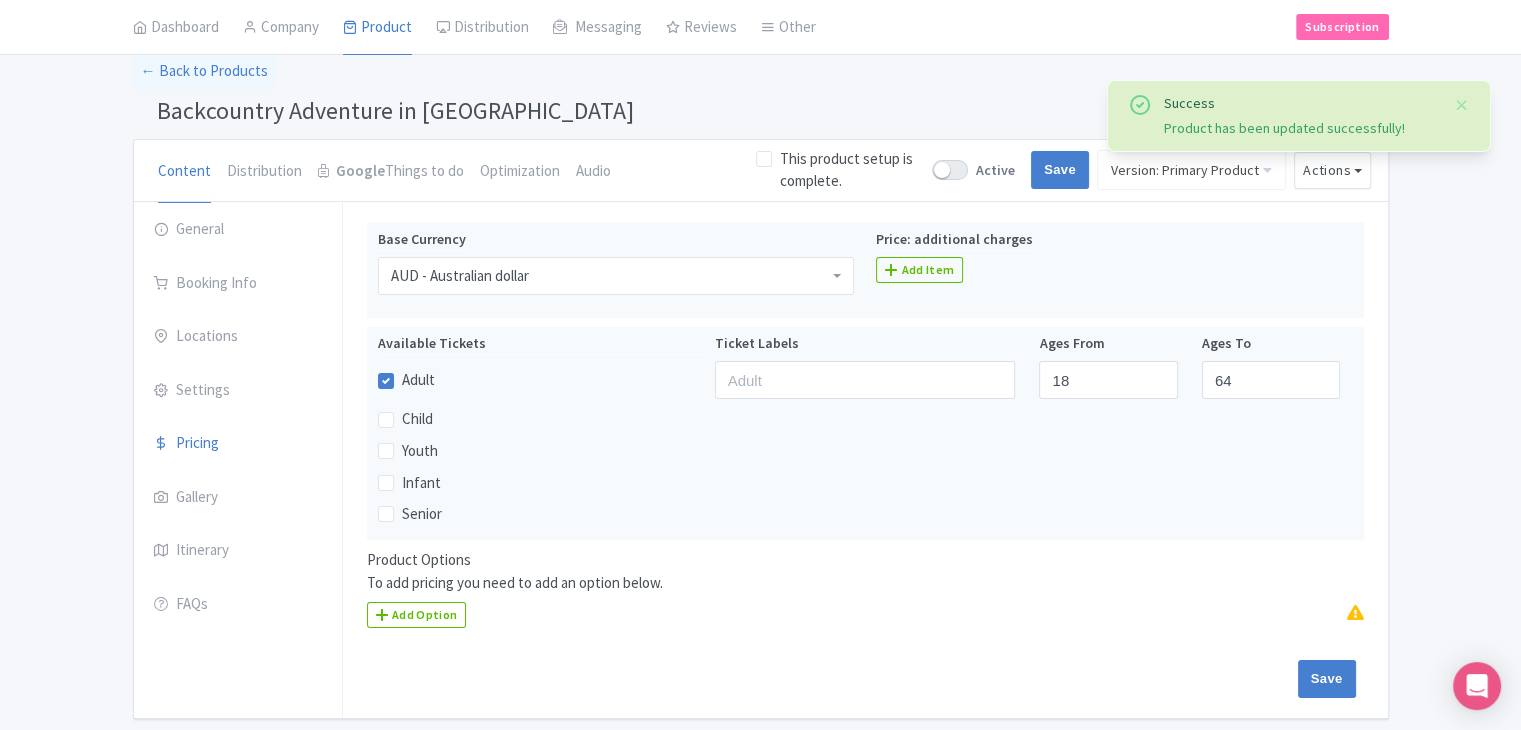 scroll, scrollTop: 0, scrollLeft: 0, axis: both 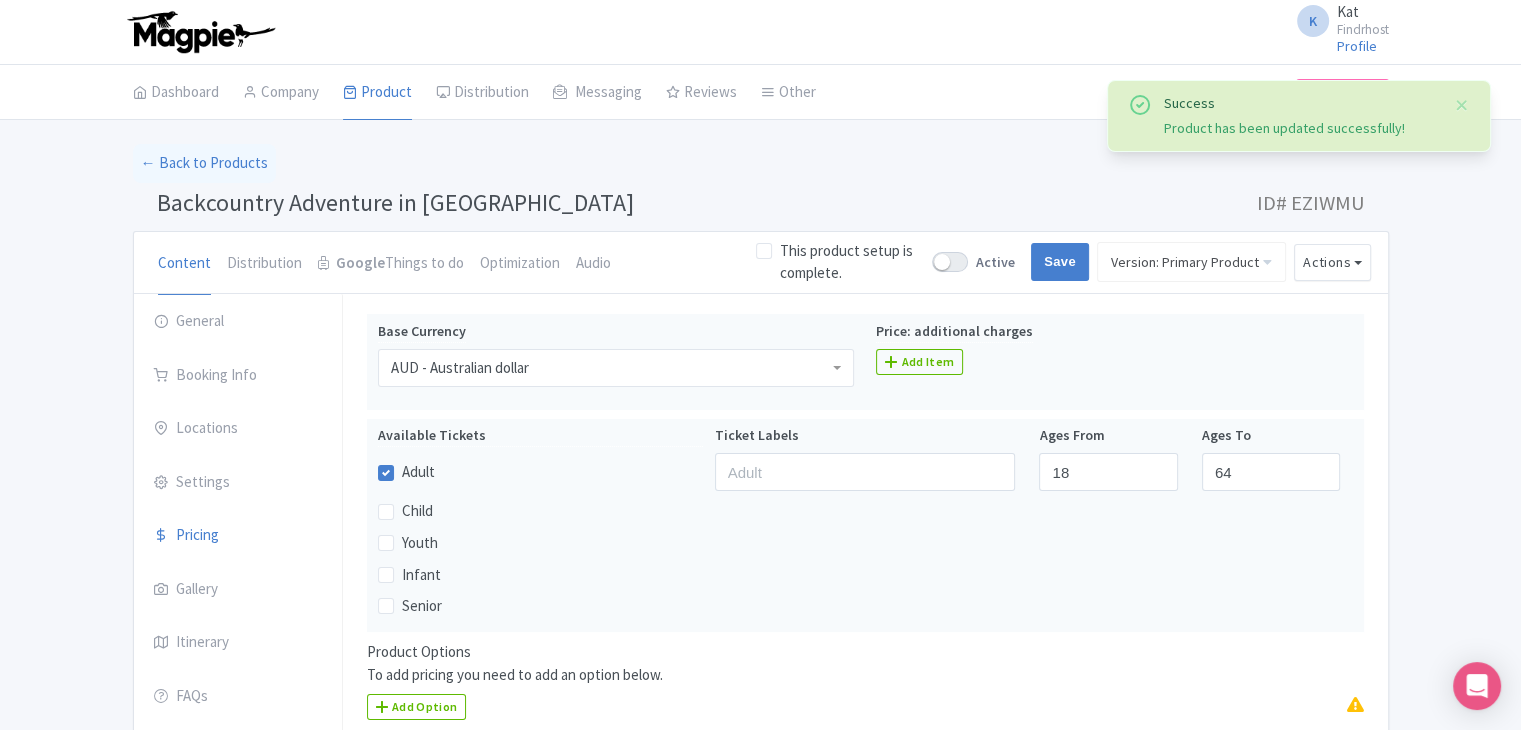 click on "← Back to Products" at bounding box center [761, 163] 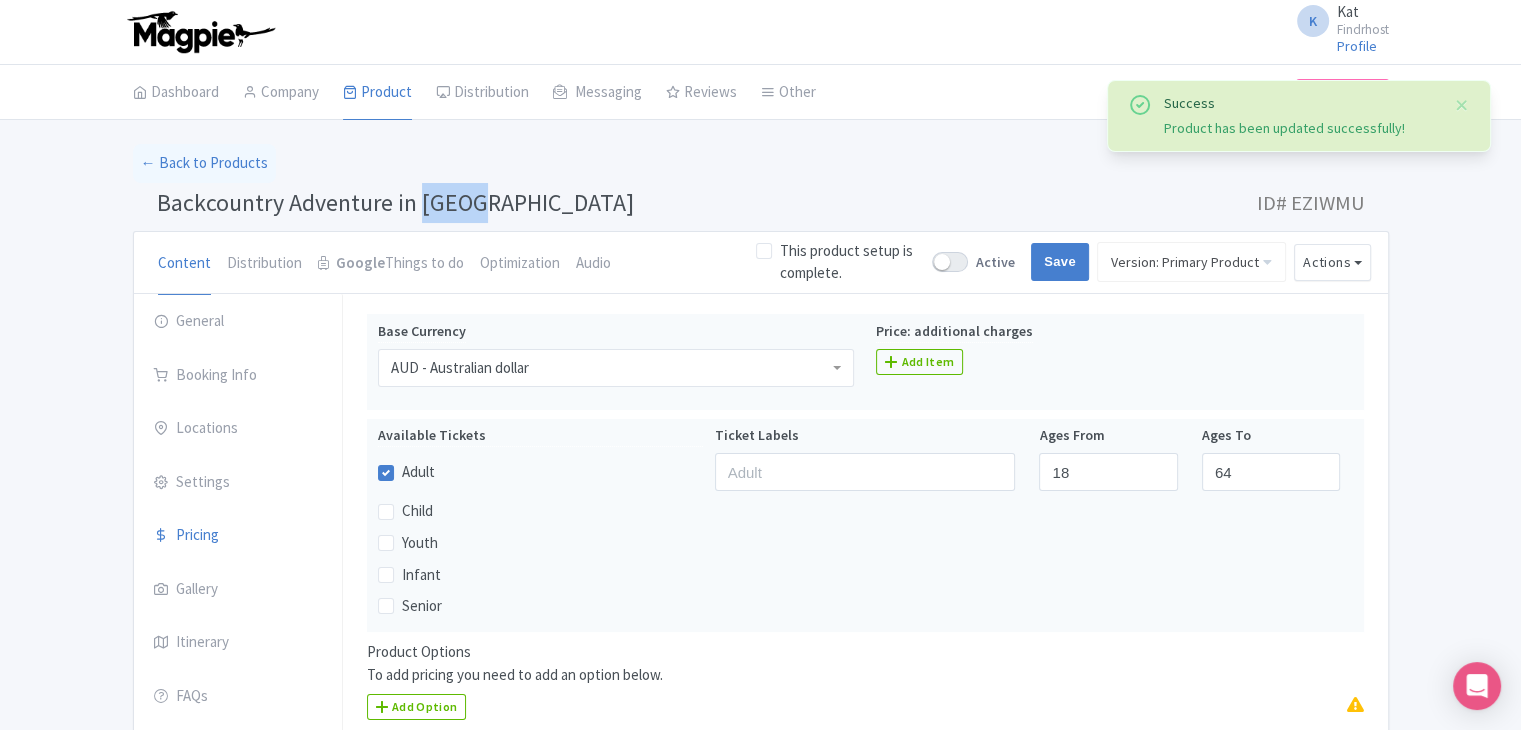 click on "Backcountry Adventure in [GEOGRAPHIC_DATA]" at bounding box center [395, 202] 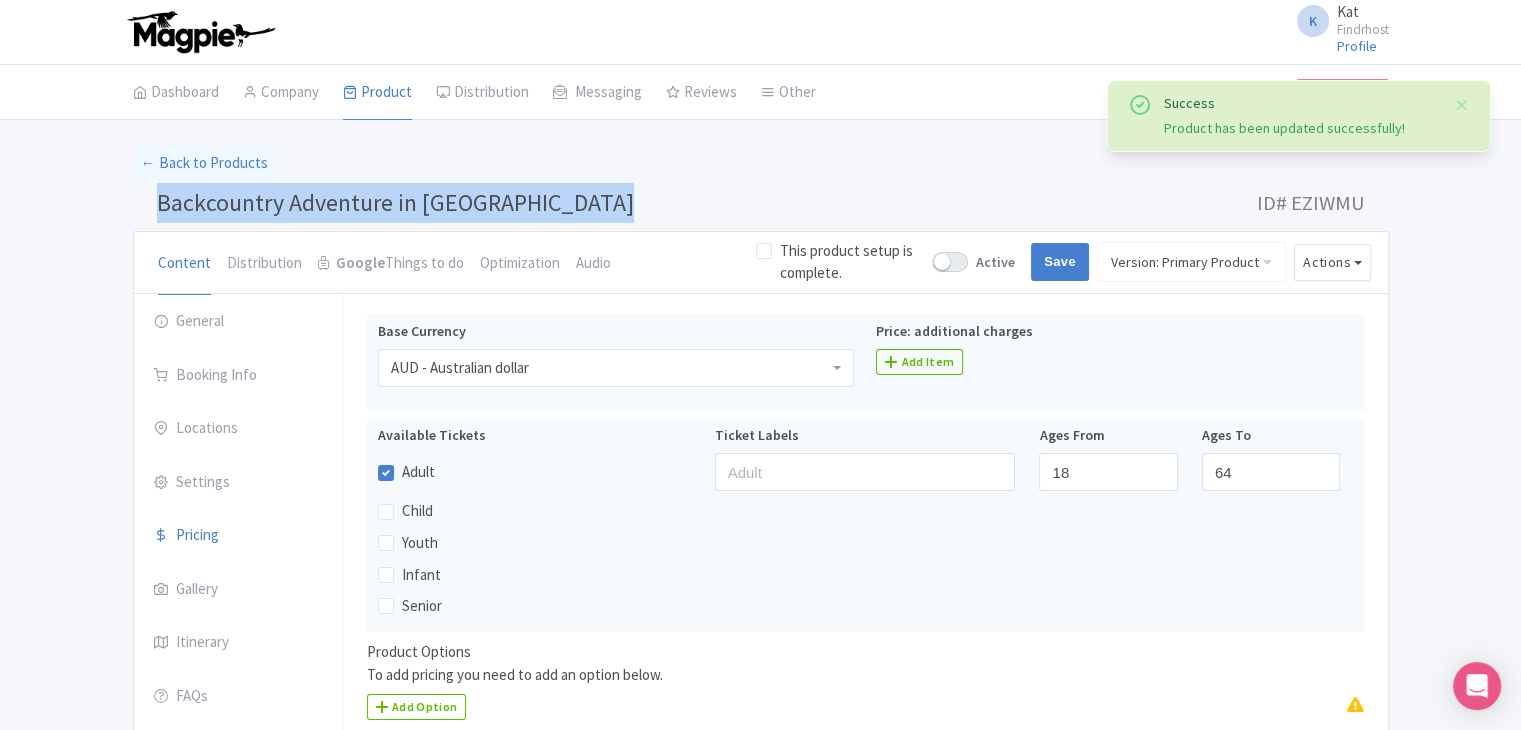 click on "Backcountry Adventure in [GEOGRAPHIC_DATA]" at bounding box center (395, 202) 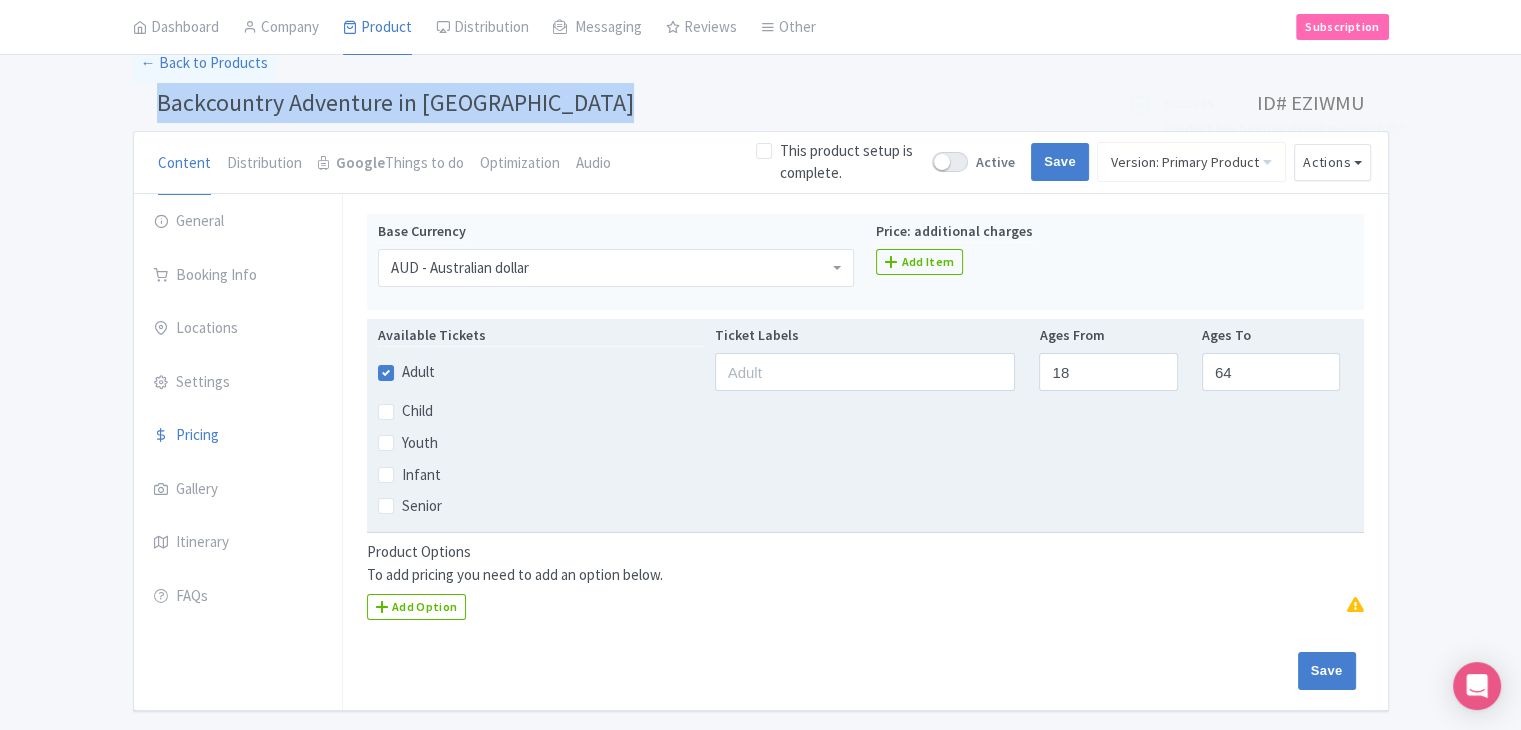 scroll, scrollTop: 164, scrollLeft: 0, axis: vertical 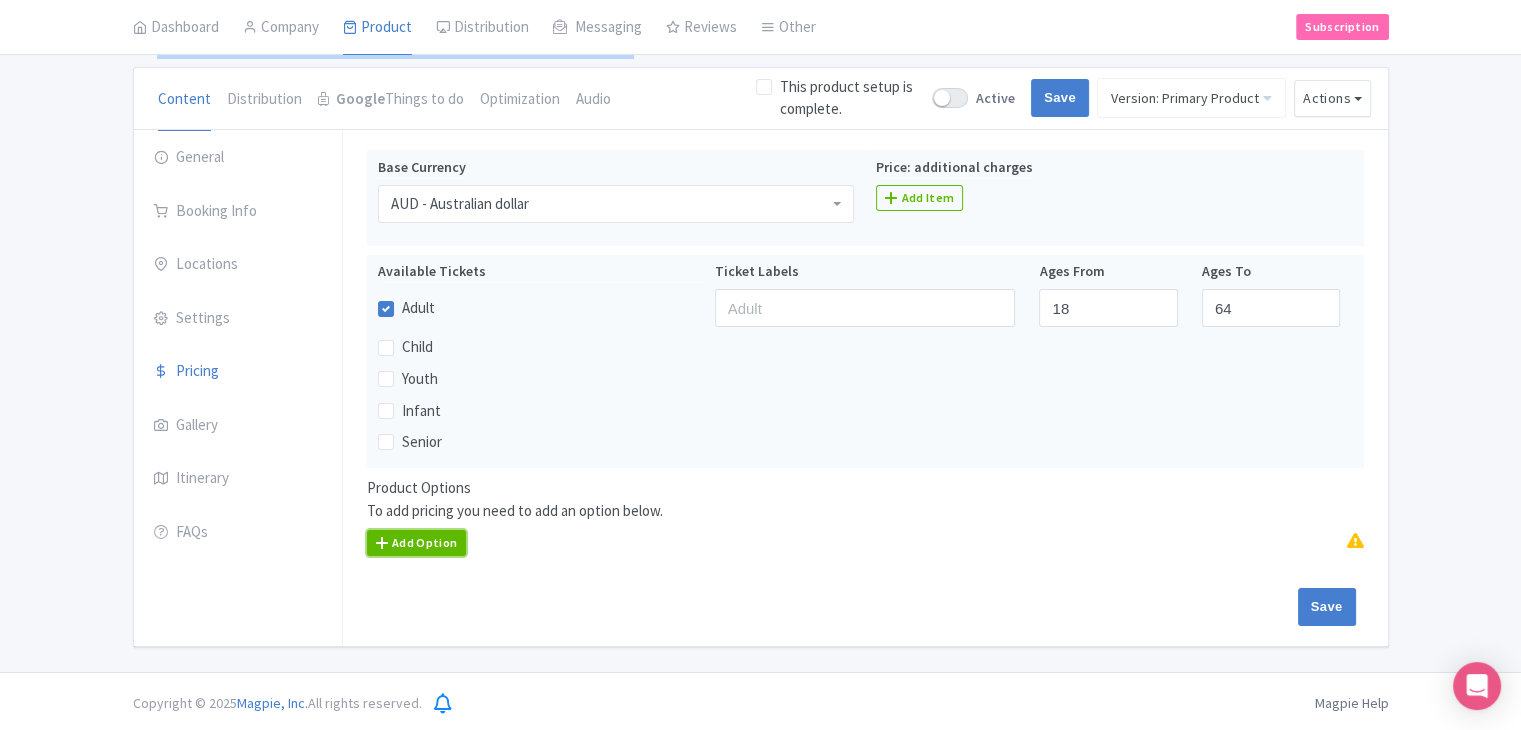 click on "Add Option" at bounding box center [417, 543] 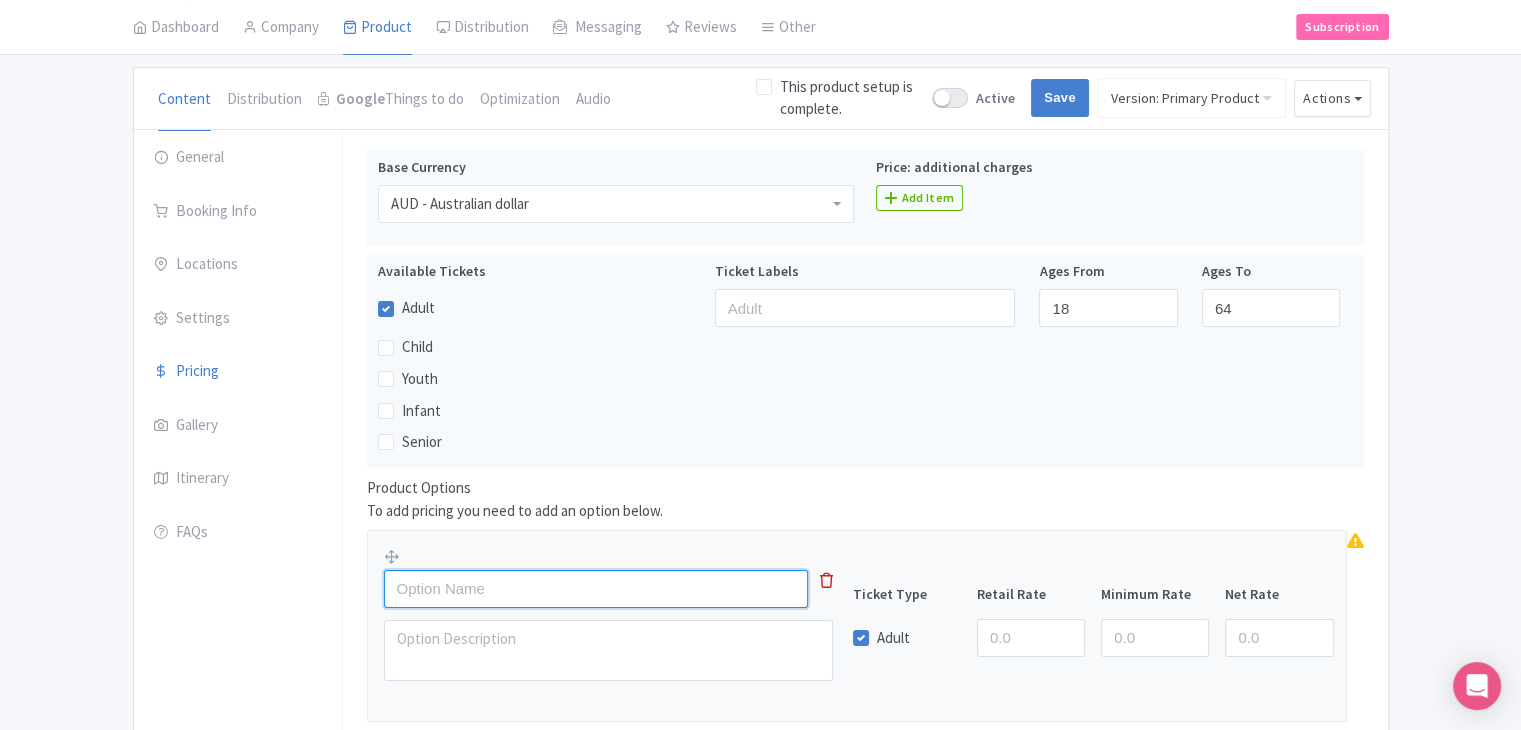 drag, startPoint x: 436, startPoint y: 573, endPoint x: 460, endPoint y: 573, distance: 24 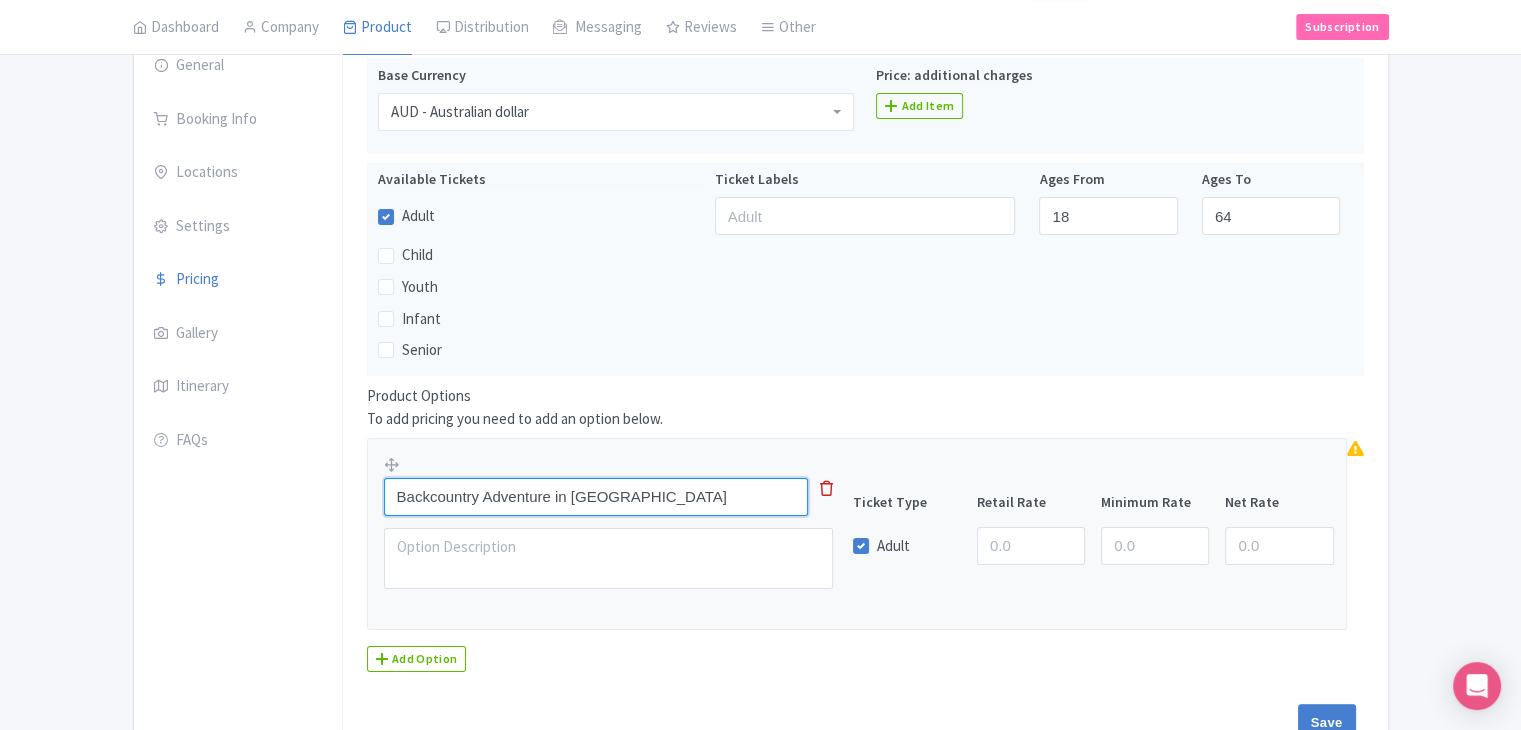 scroll, scrollTop: 372, scrollLeft: 0, axis: vertical 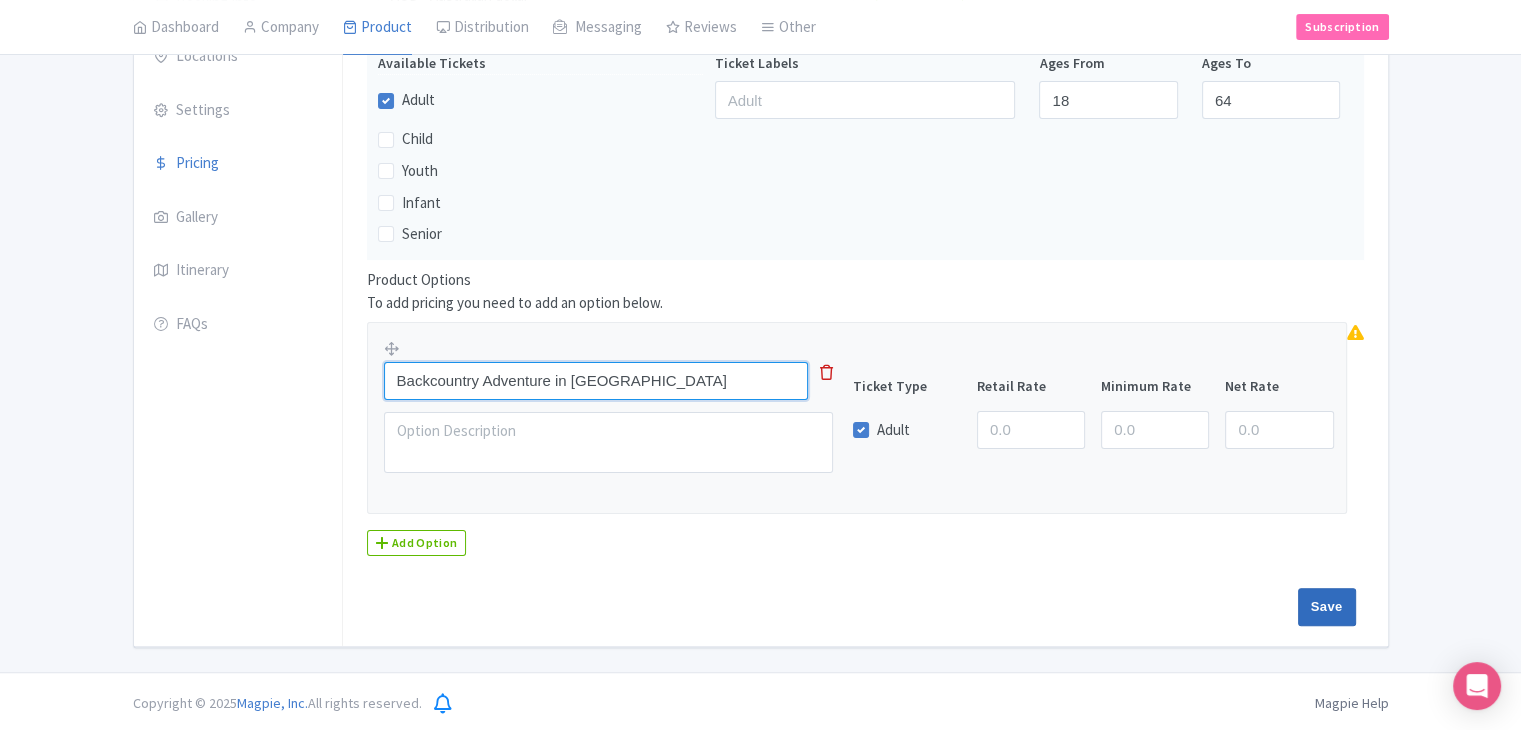 type on "Backcountry Adventure in [GEOGRAPHIC_DATA]" 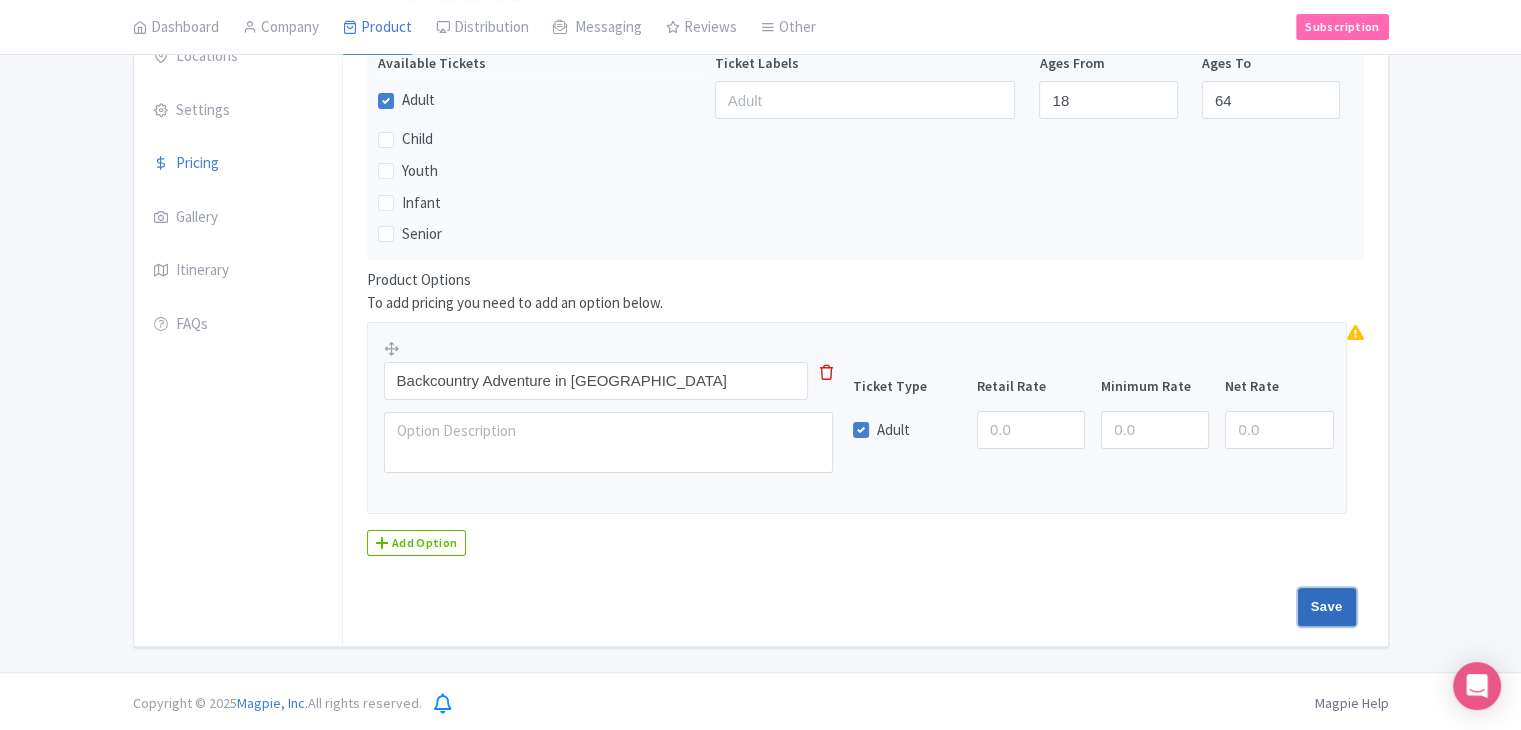 click on "Save" at bounding box center (1327, 607) 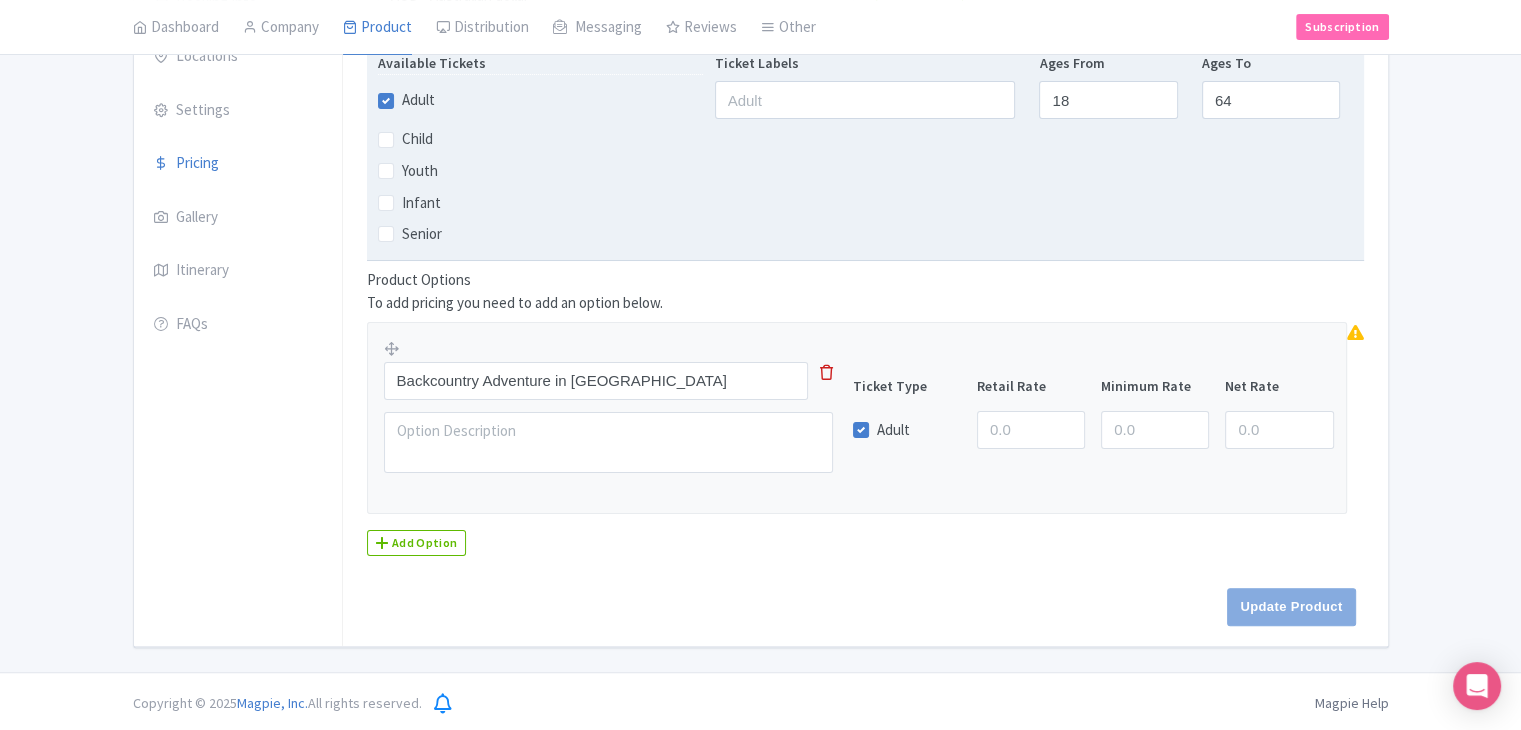 type on "Update Product" 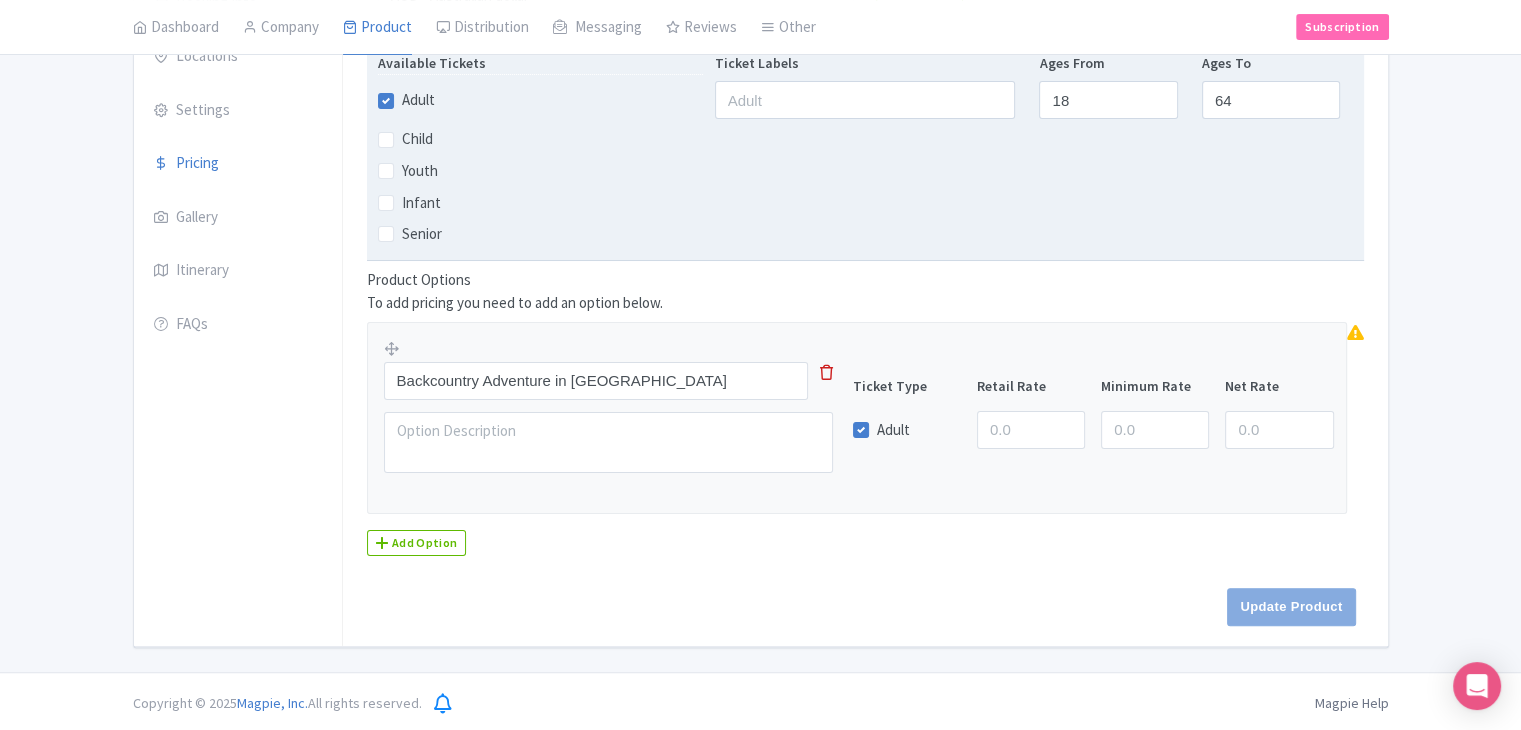 type on "Update Product" 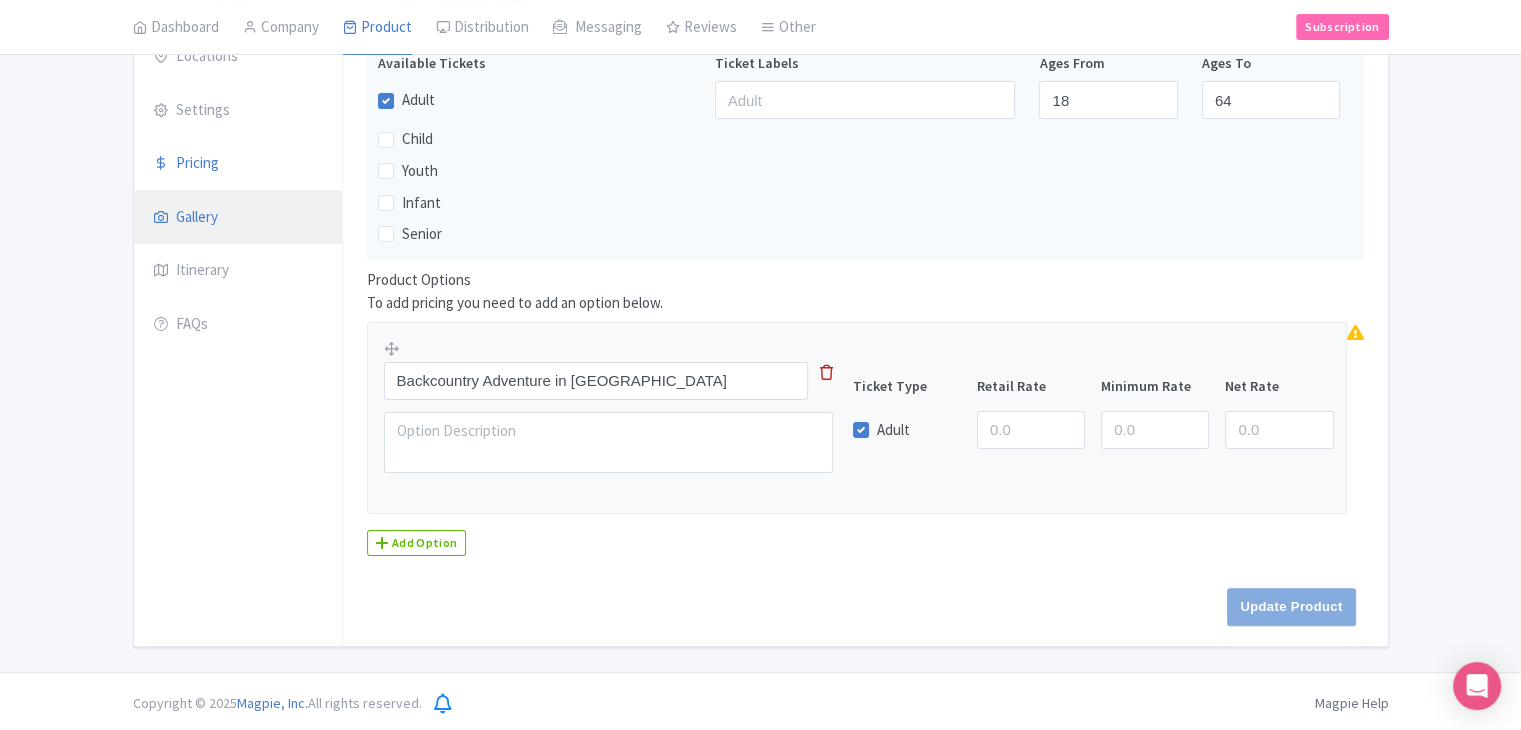 click on "Gallery" at bounding box center [238, 218] 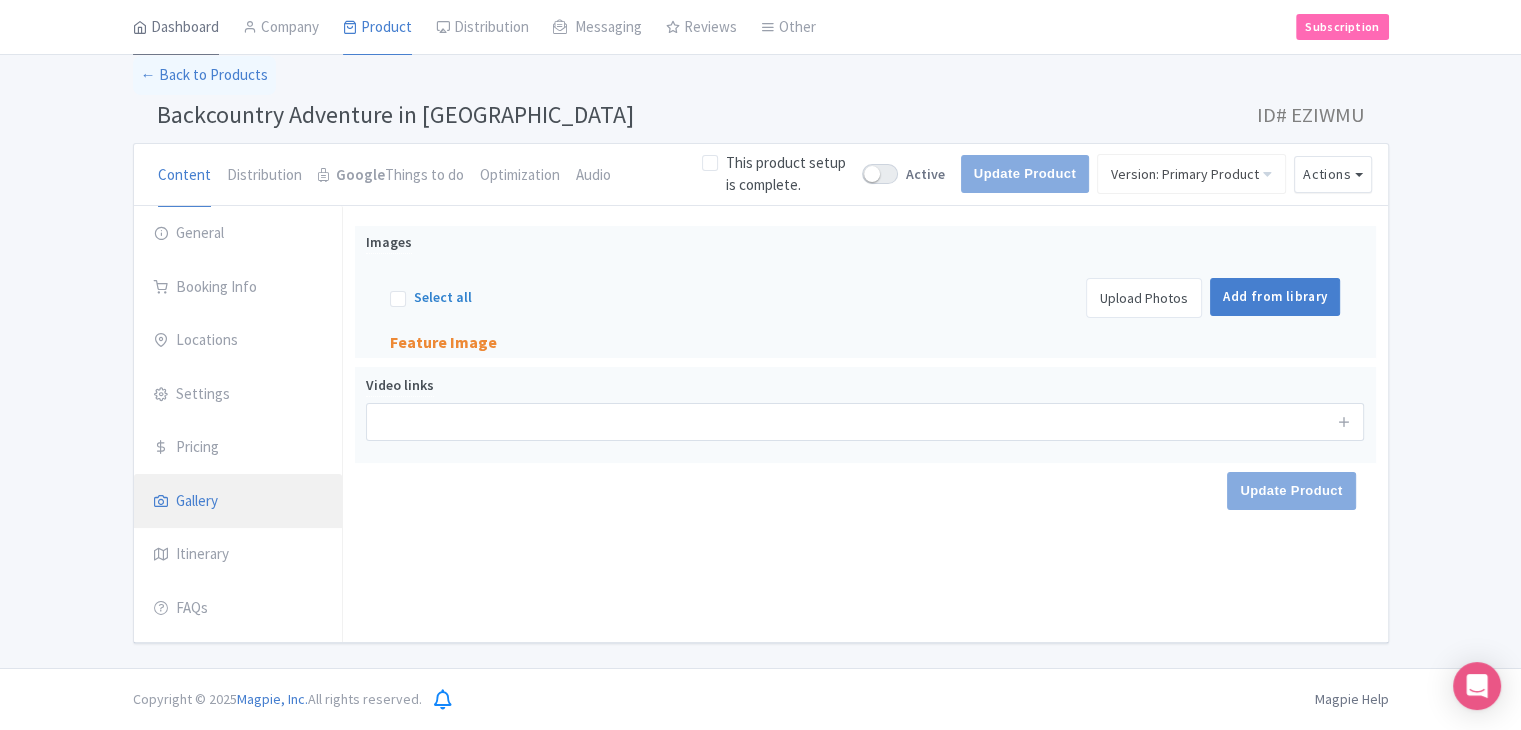scroll, scrollTop: 84, scrollLeft: 0, axis: vertical 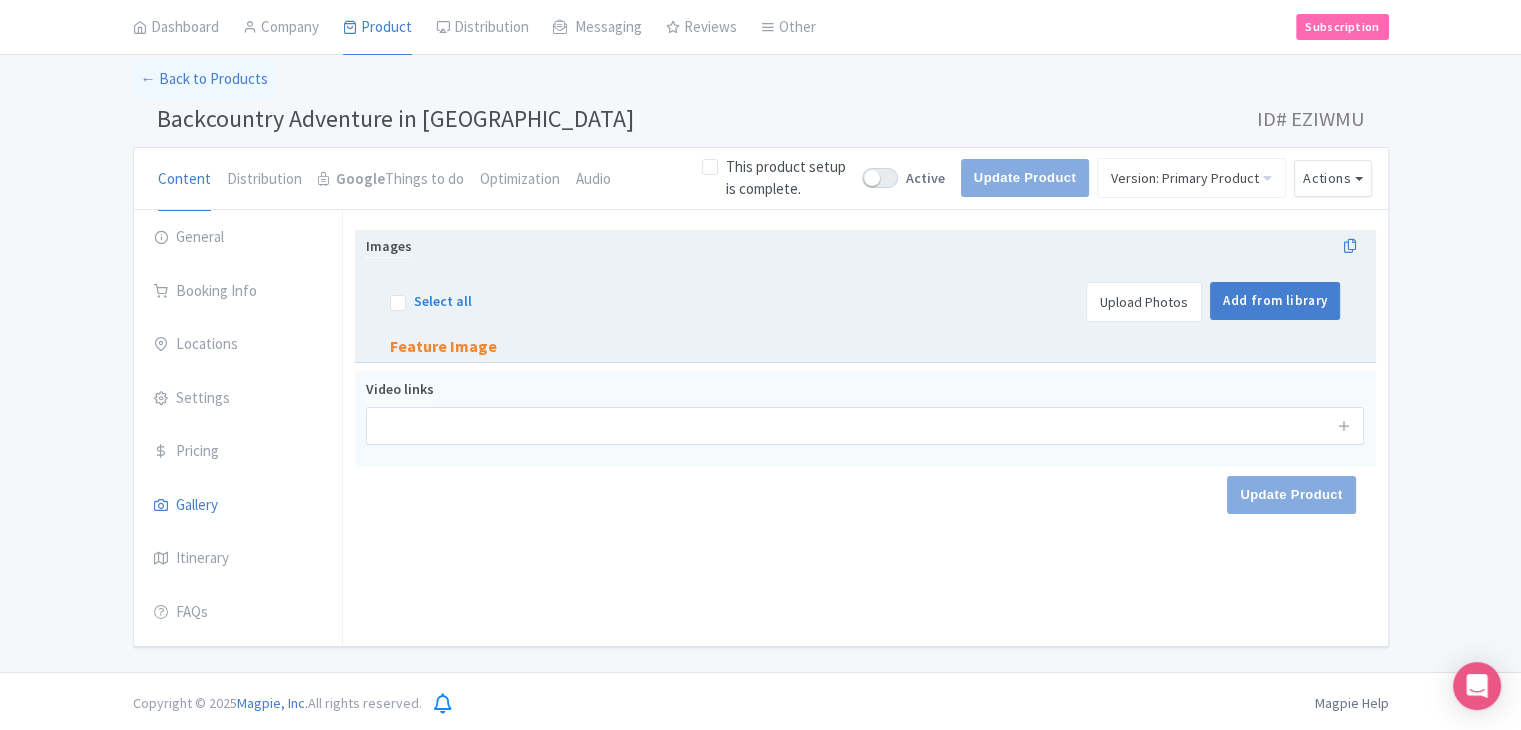 click on "Upload Photos" at bounding box center (1144, 302) 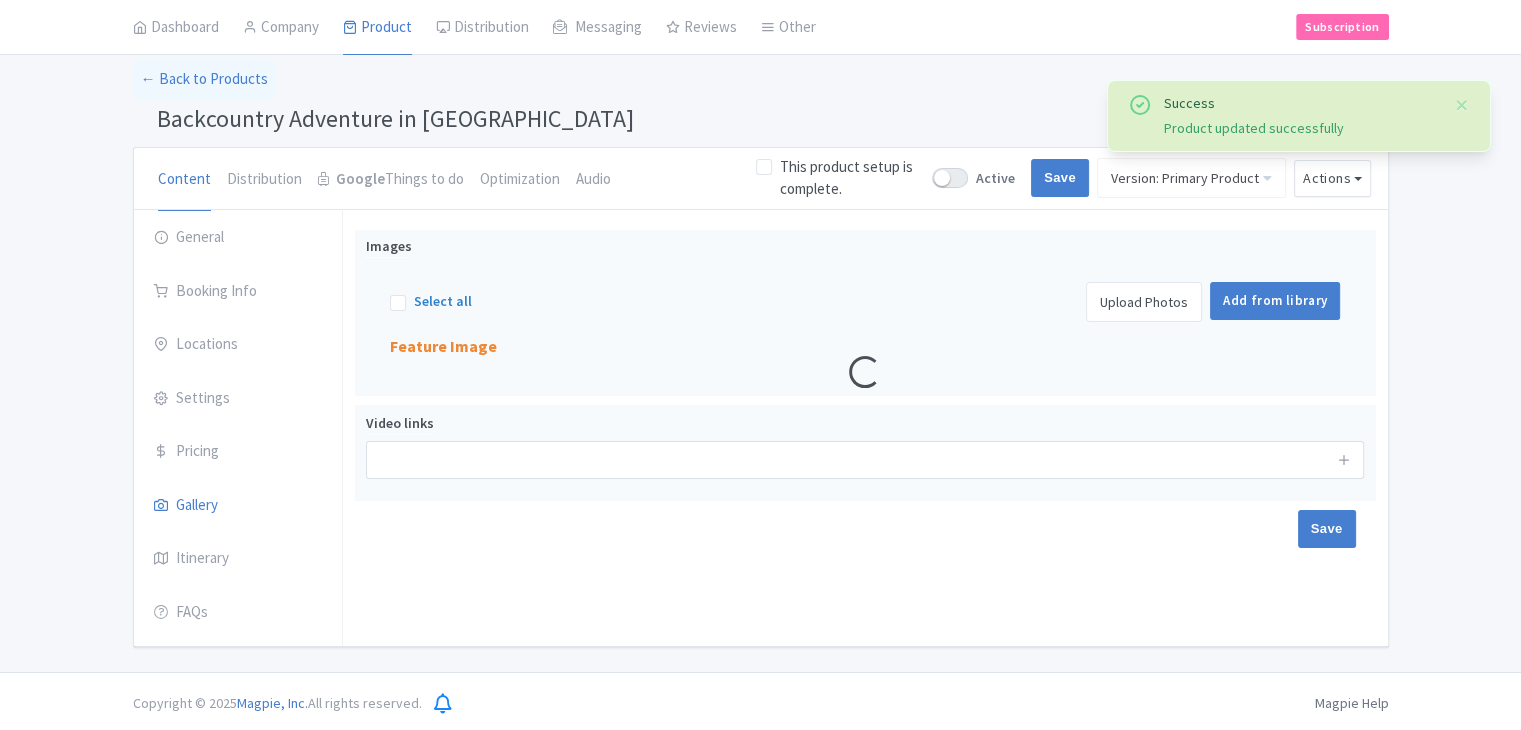 scroll, scrollTop: 84, scrollLeft: 0, axis: vertical 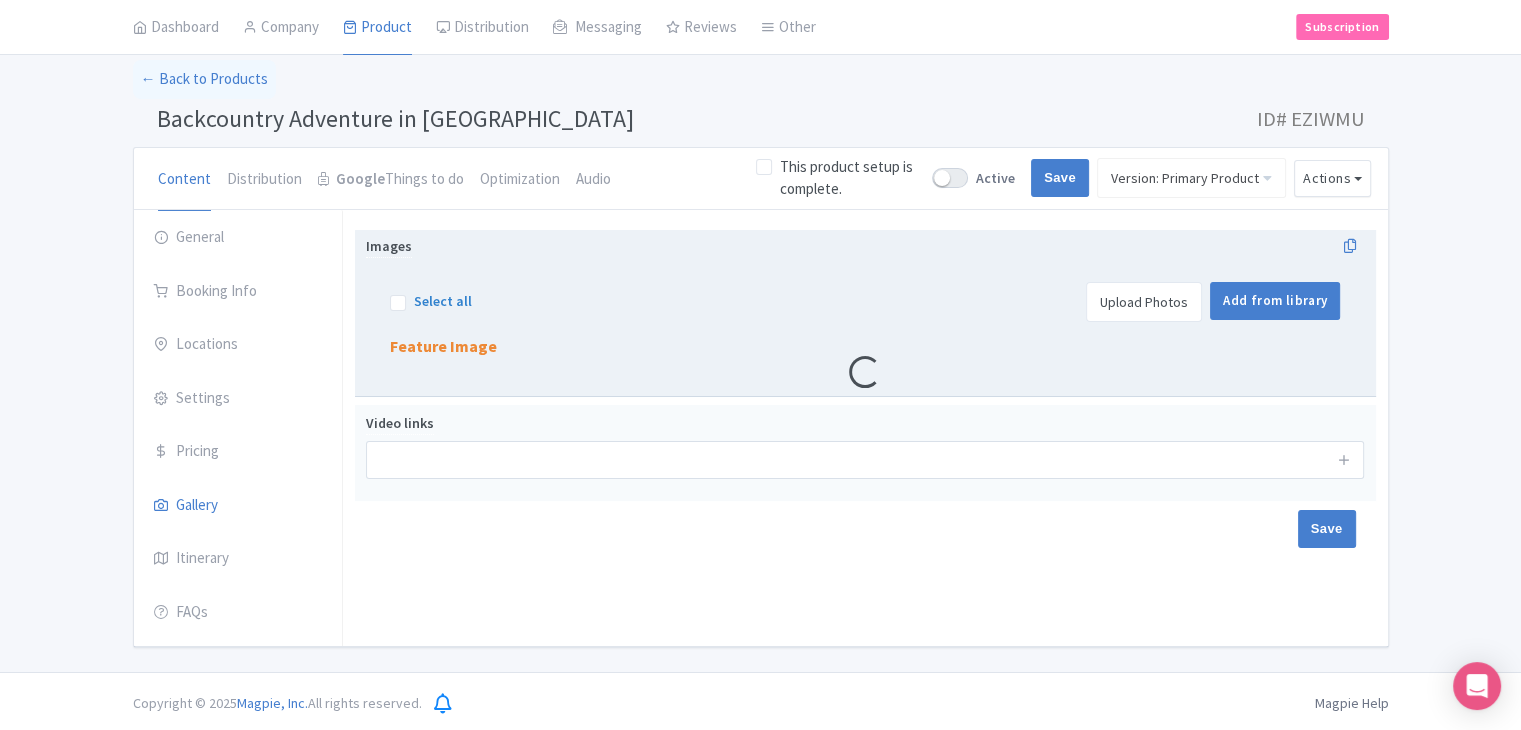 click at bounding box center (865, 373) 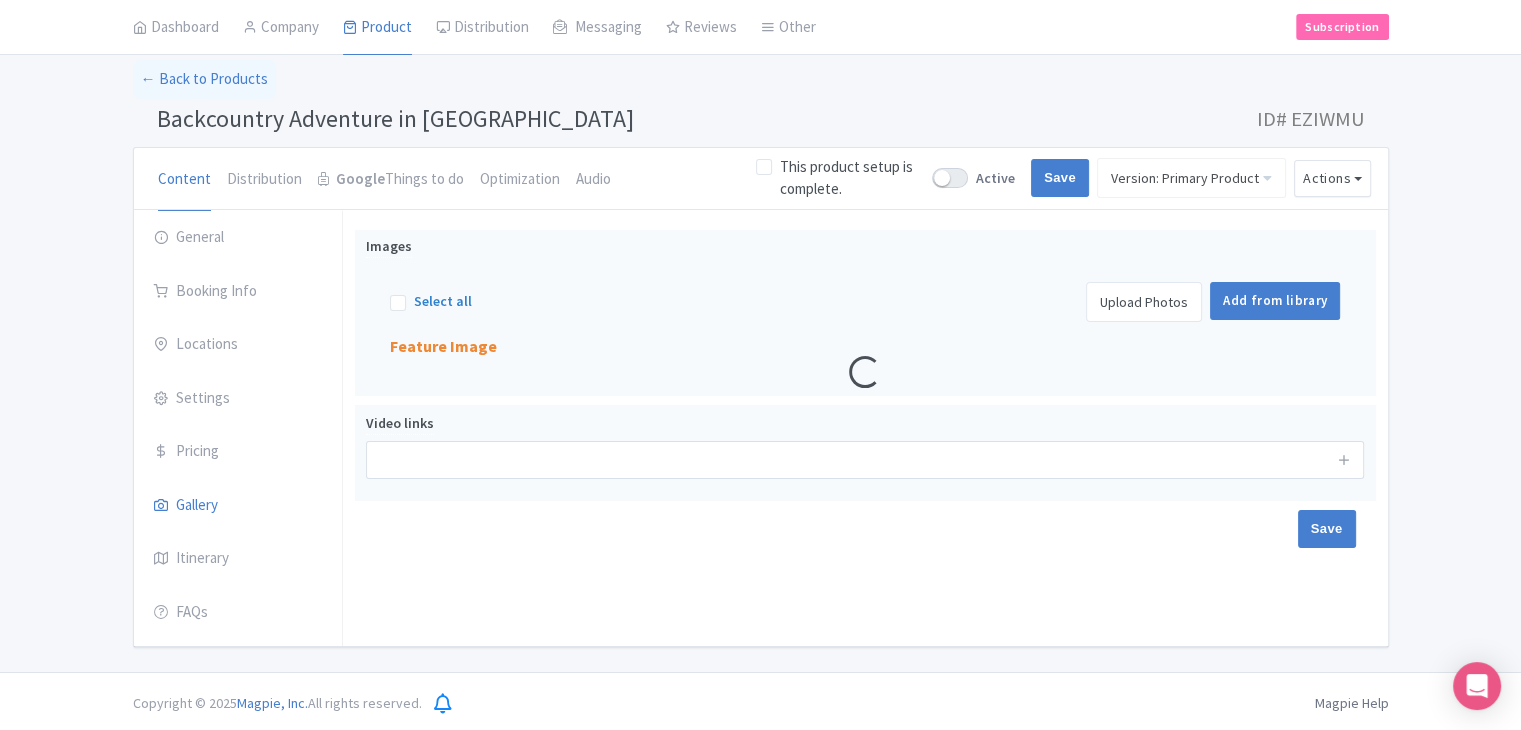 drag, startPoint x: 959, startPoint y: 337, endPoint x: 567, endPoint y: 111, distance: 452.48206 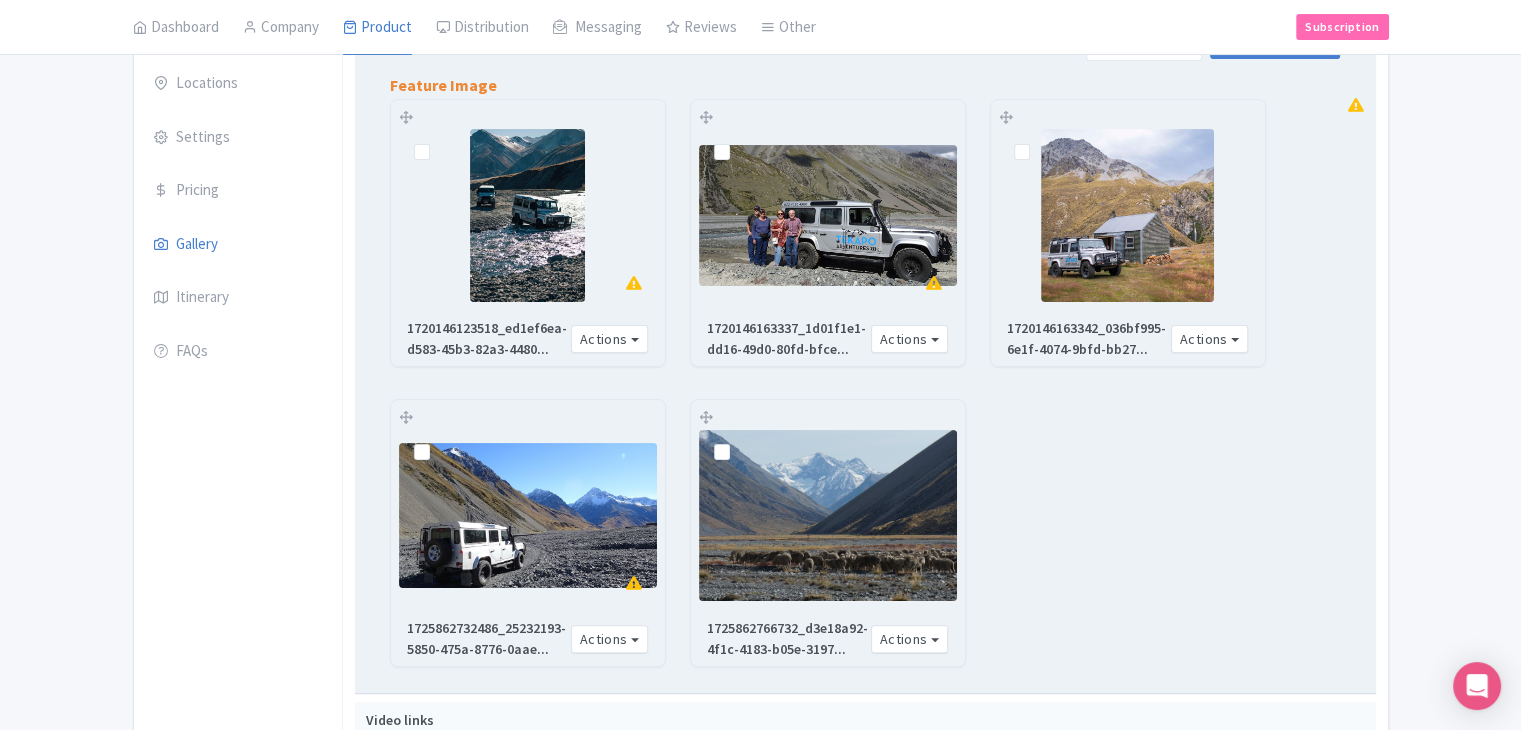 scroll, scrollTop: 400, scrollLeft: 0, axis: vertical 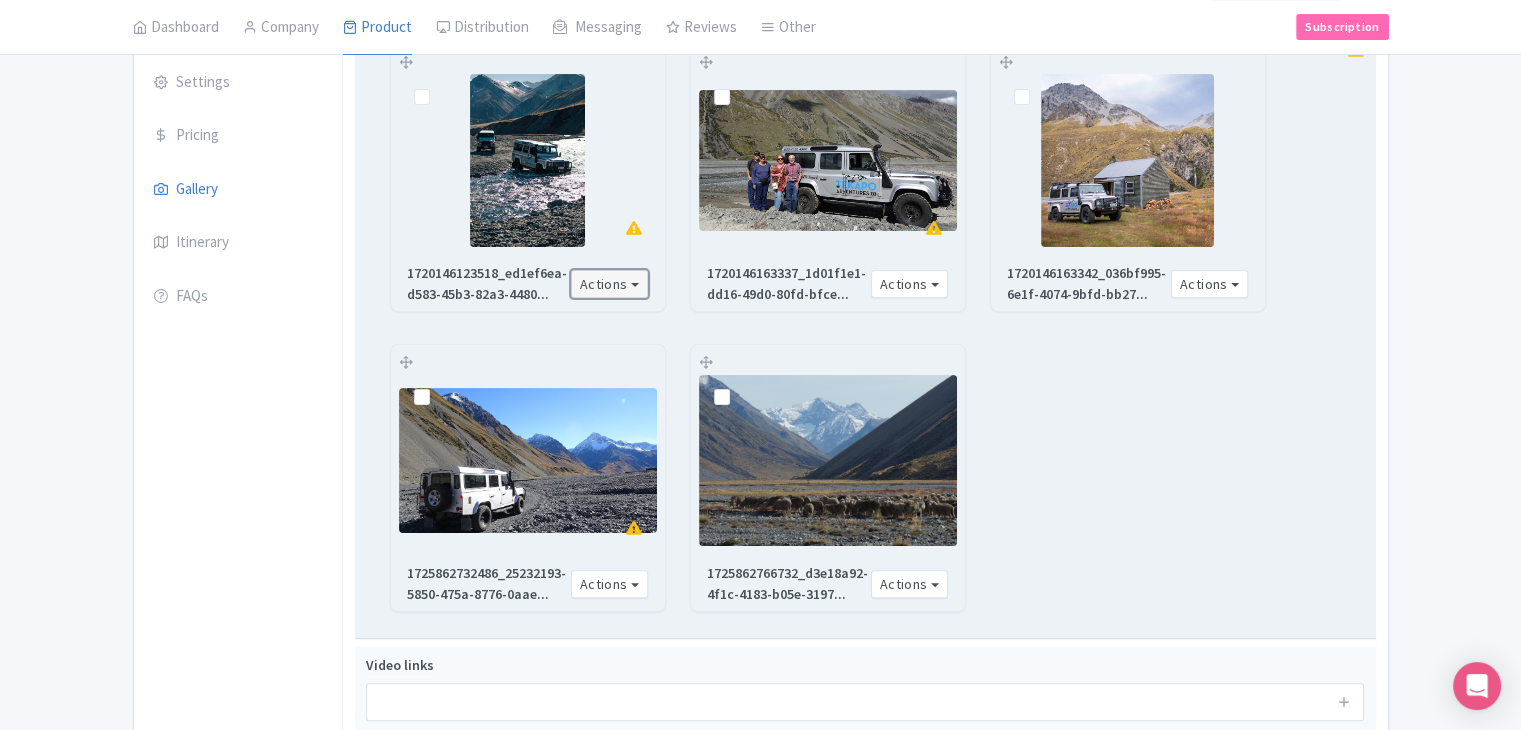click on "Actions" at bounding box center (610, 284) 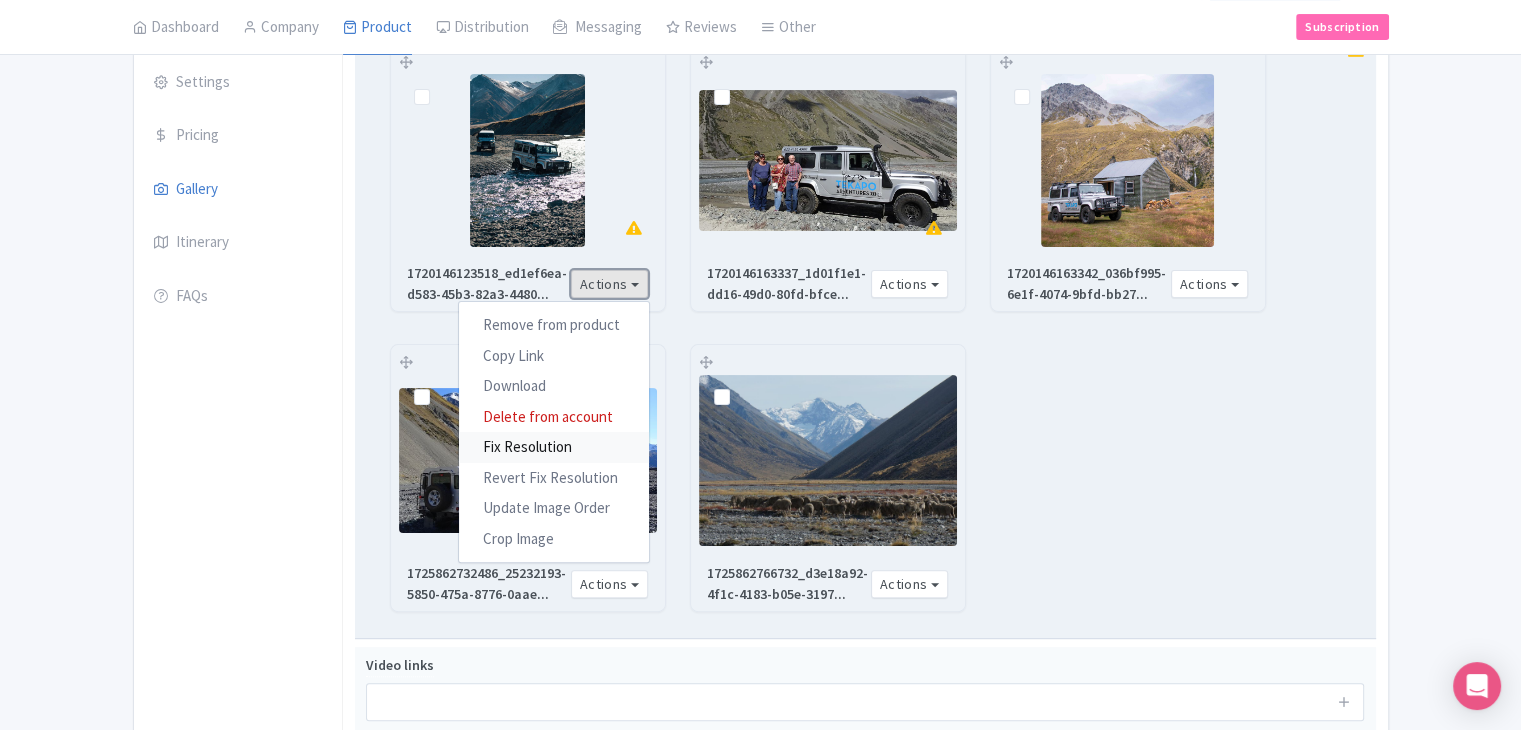 click on "Fix Resolution" at bounding box center [554, 447] 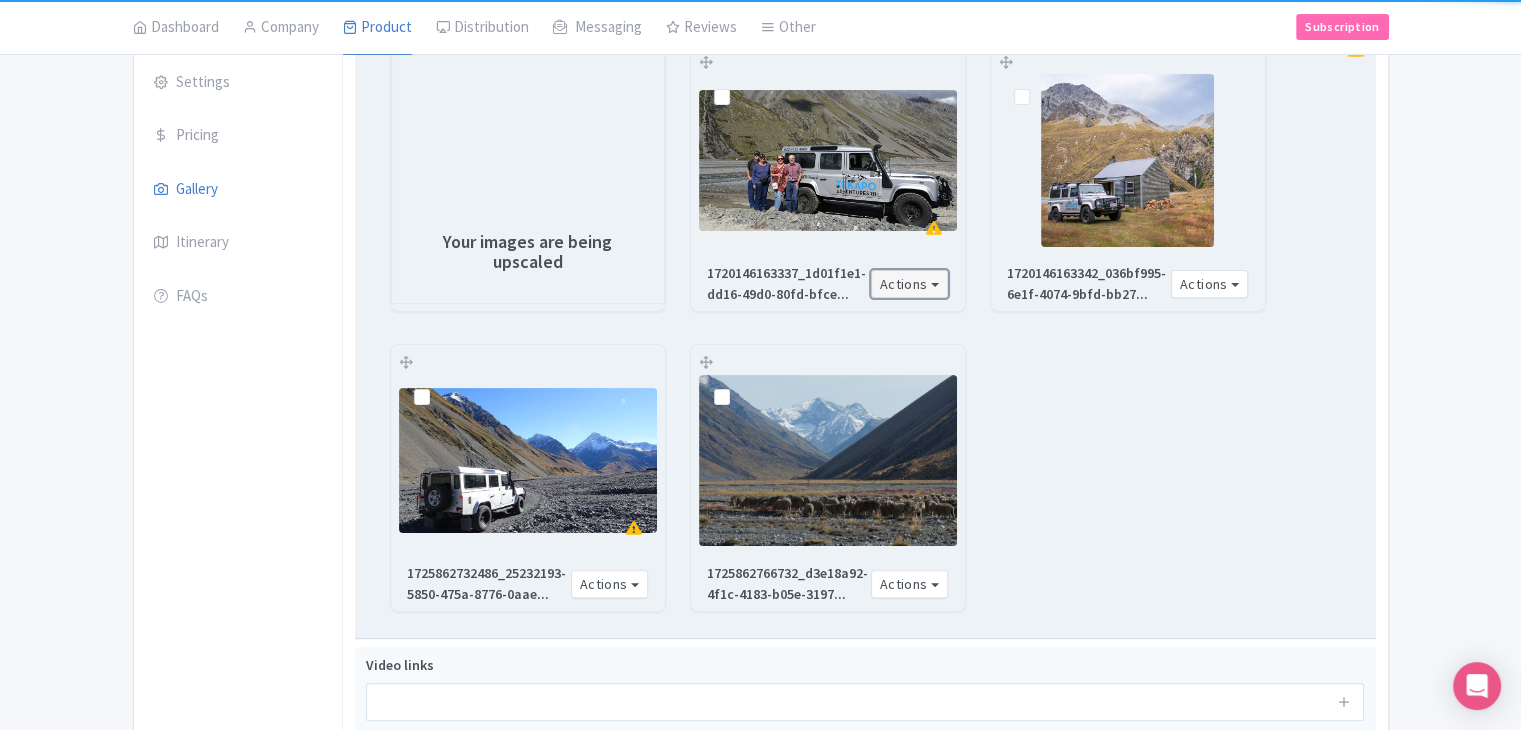 click on "Actions" at bounding box center [910, 284] 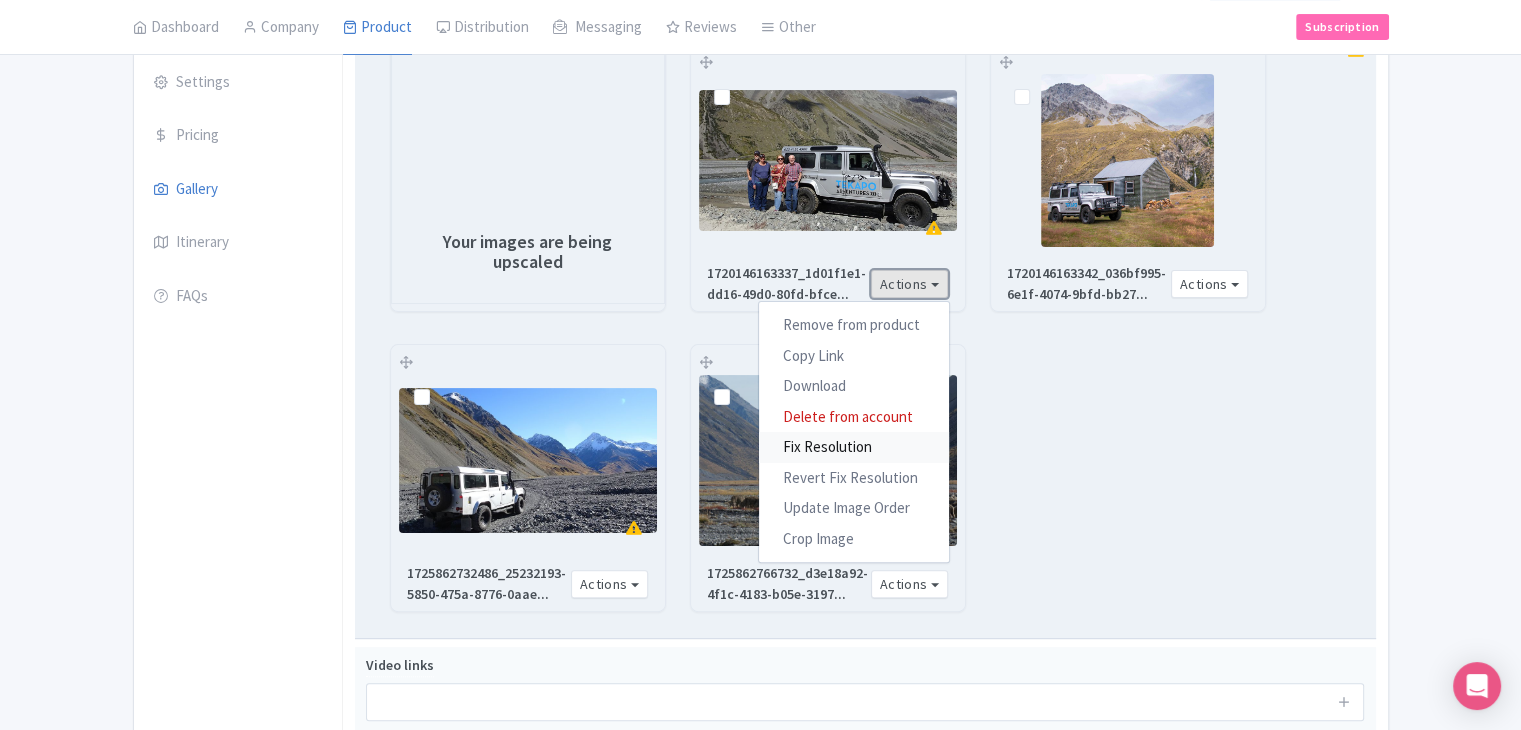 click on "Fix Resolution" at bounding box center [854, 447] 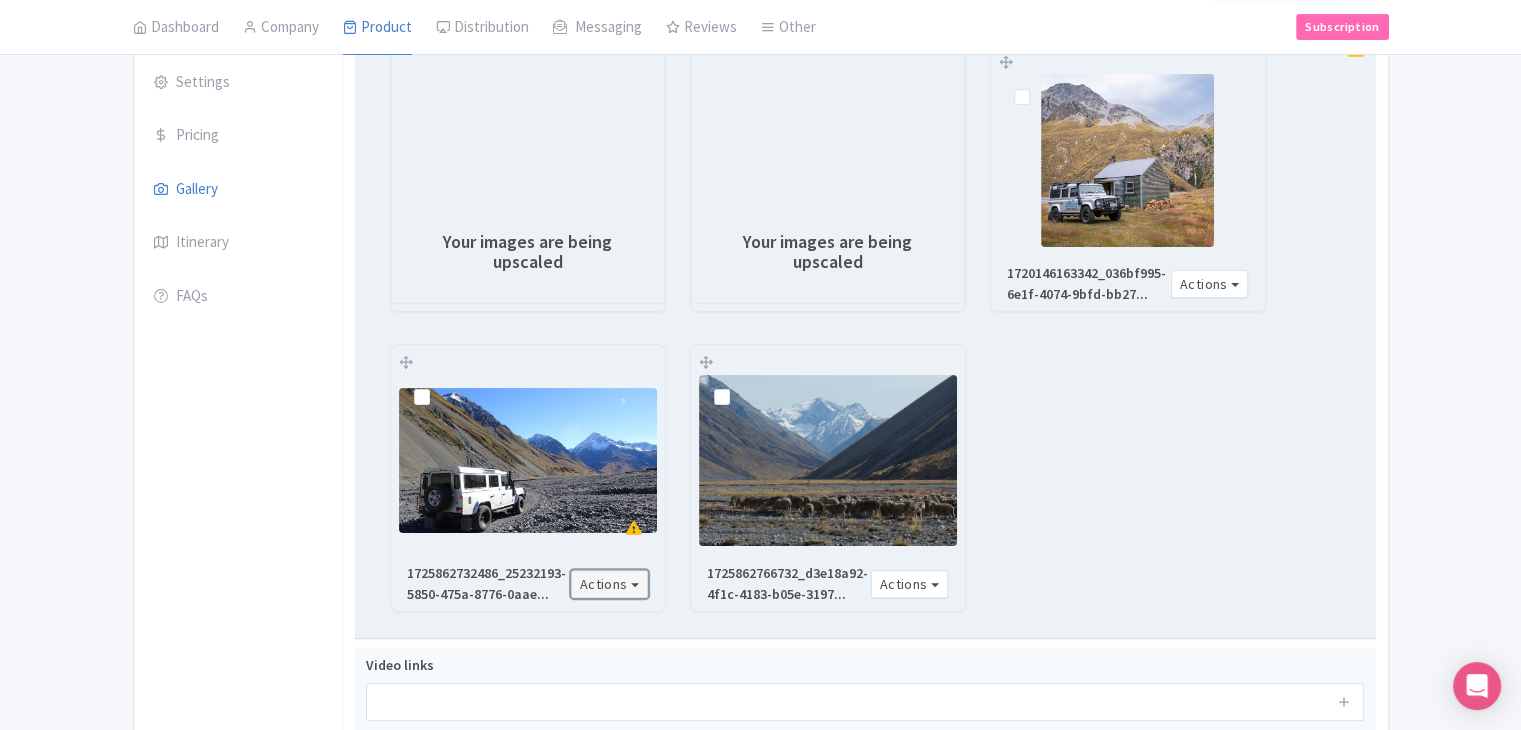 drag, startPoint x: 623, startPoint y: 581, endPoint x: 618, endPoint y: 592, distance: 12.083046 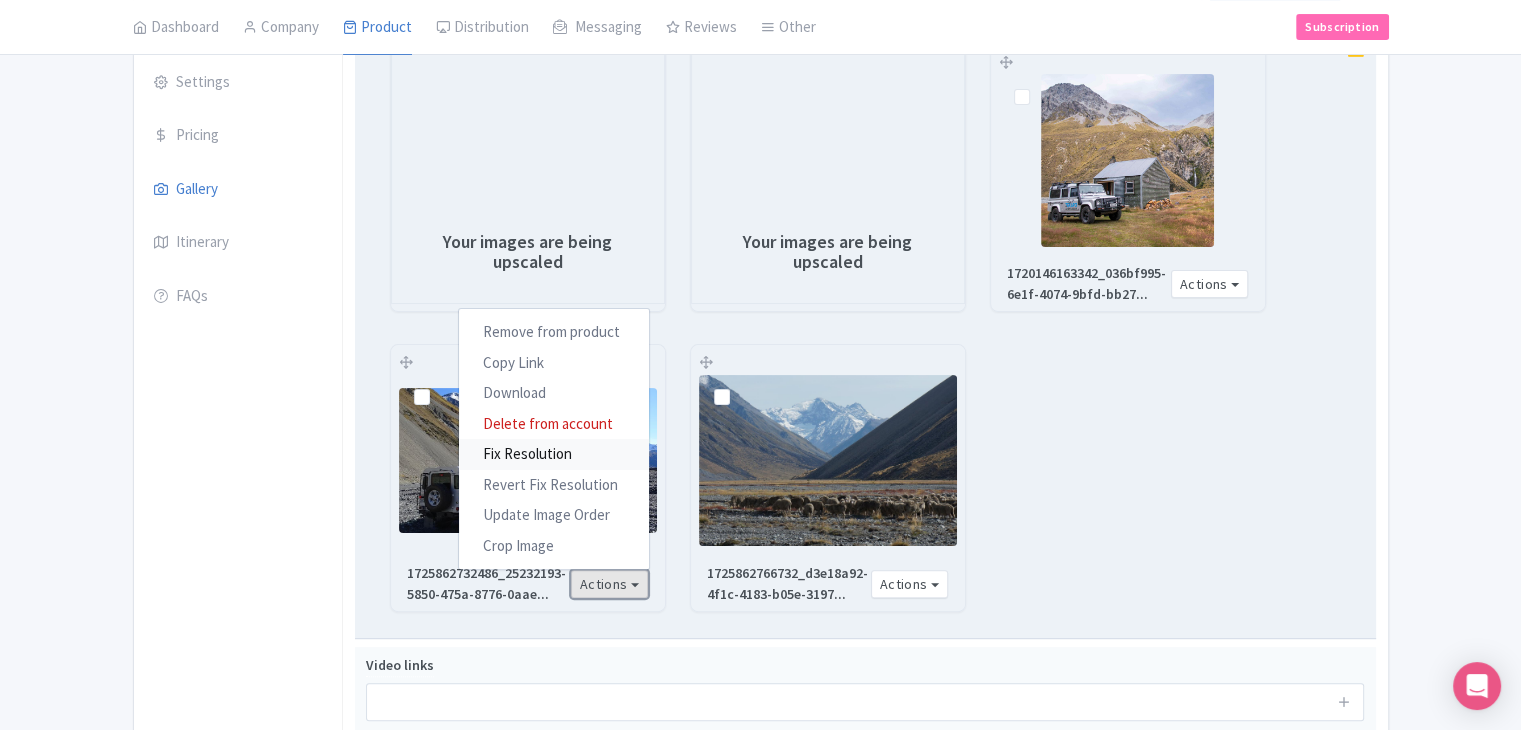 click on "Fix Resolution" at bounding box center [554, 454] 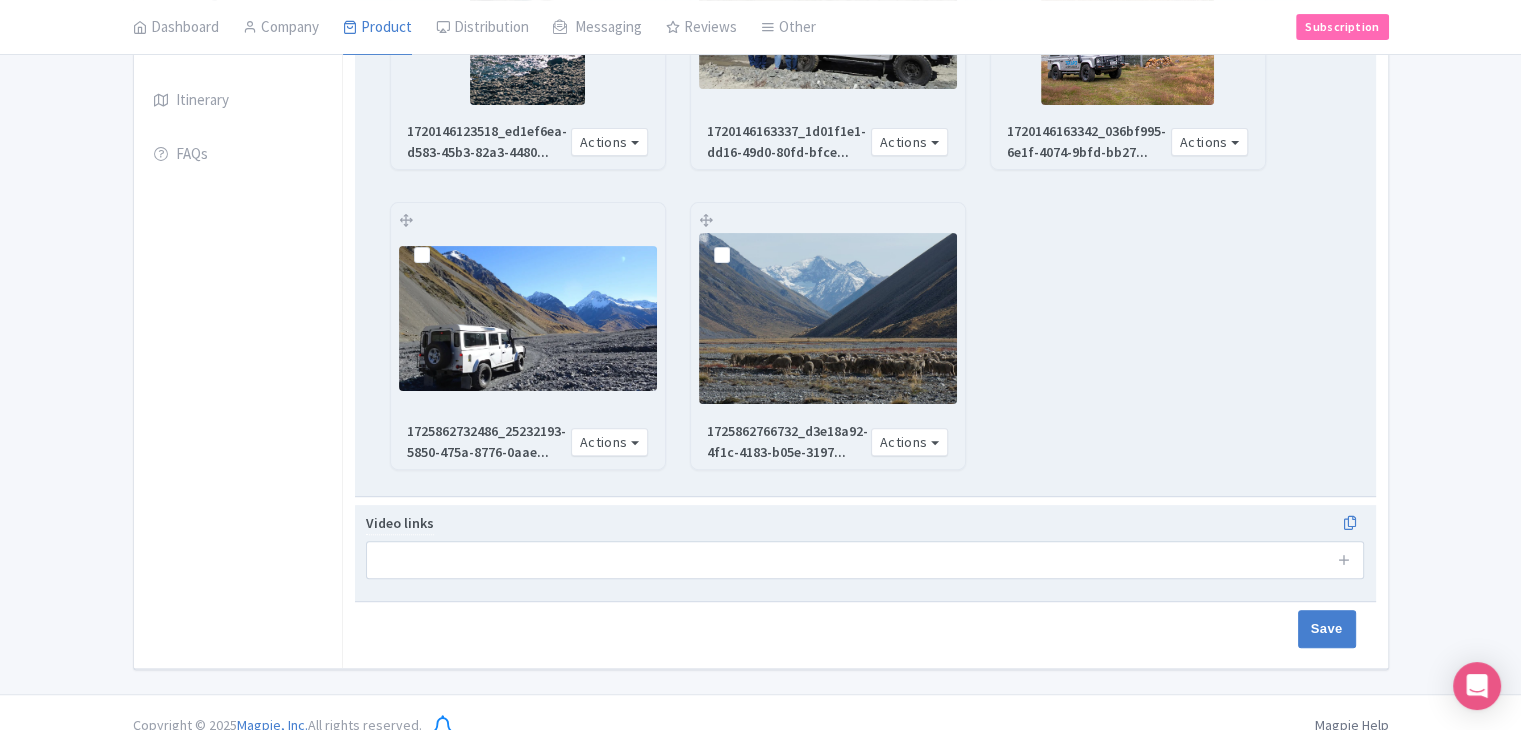 scroll, scrollTop: 564, scrollLeft: 0, axis: vertical 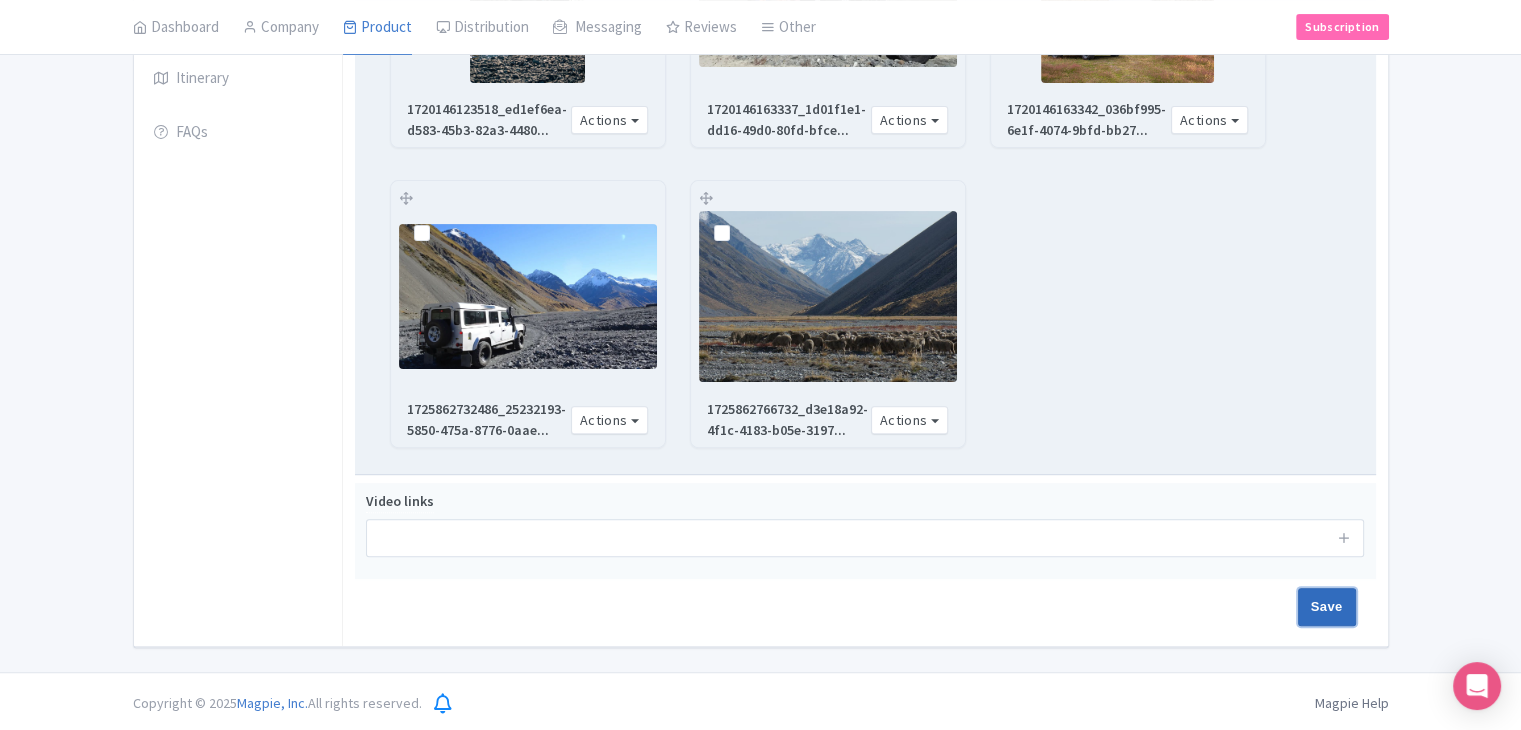 click on "Save" at bounding box center [1327, 607] 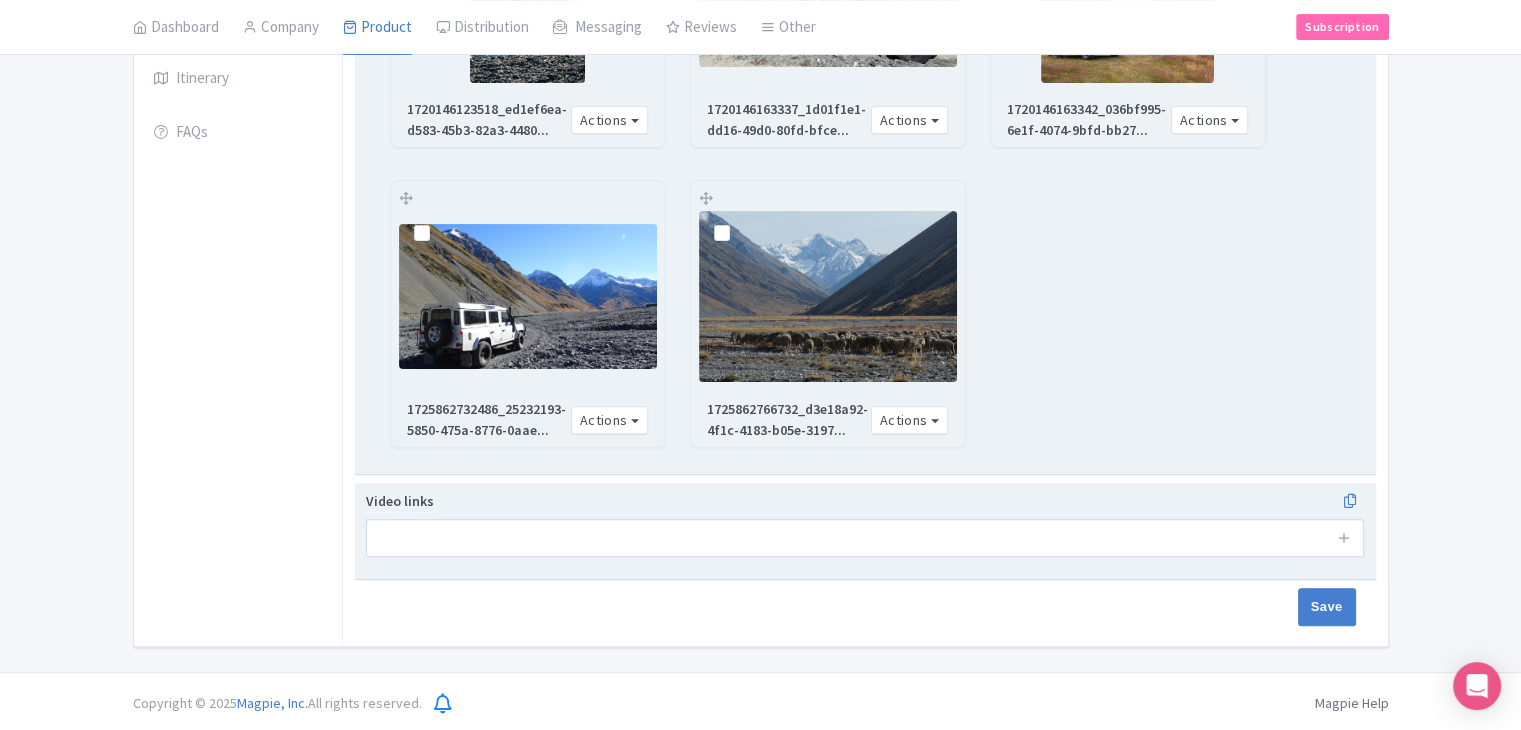 type on "Saving..." 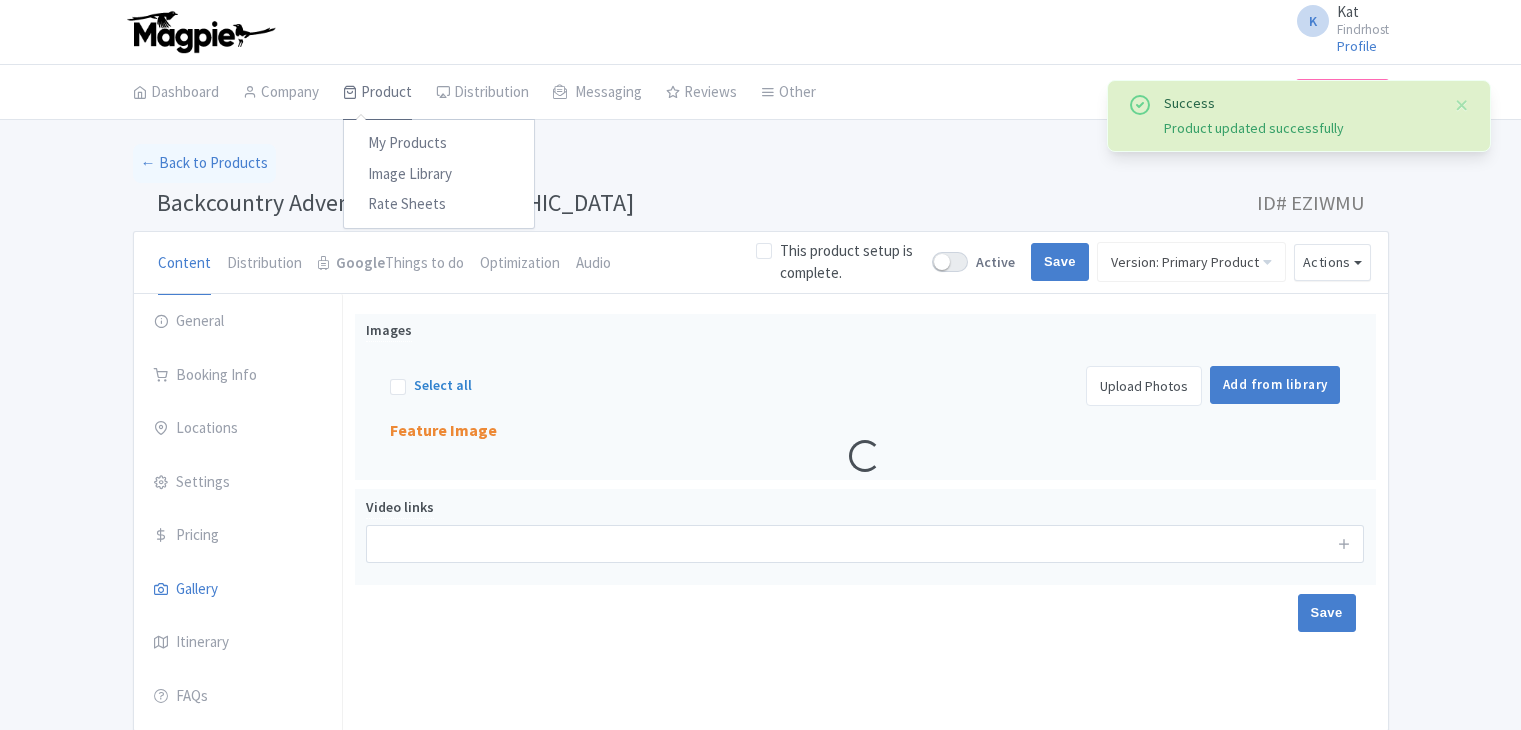 scroll, scrollTop: 0, scrollLeft: 0, axis: both 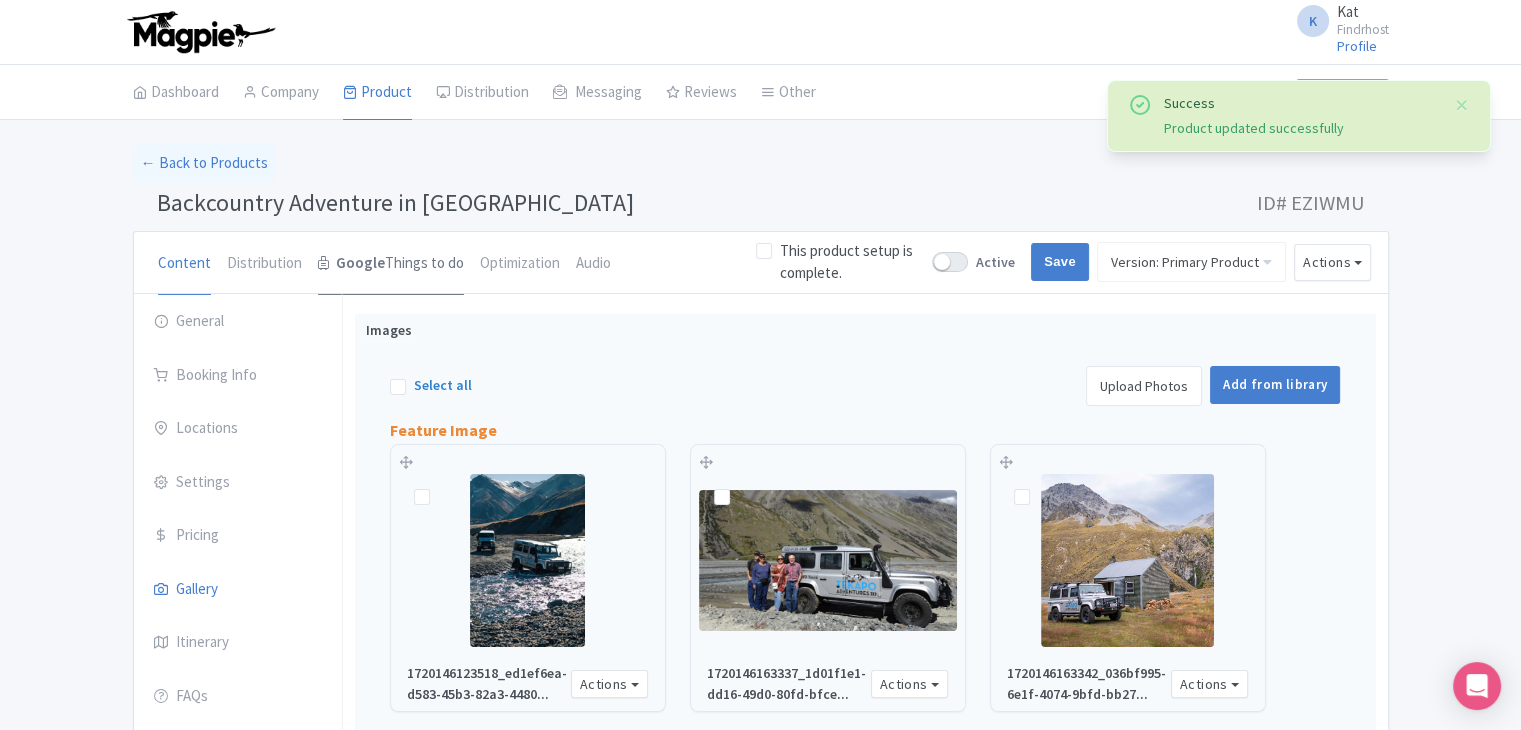 click on "Google  Things to do" at bounding box center (391, 264) 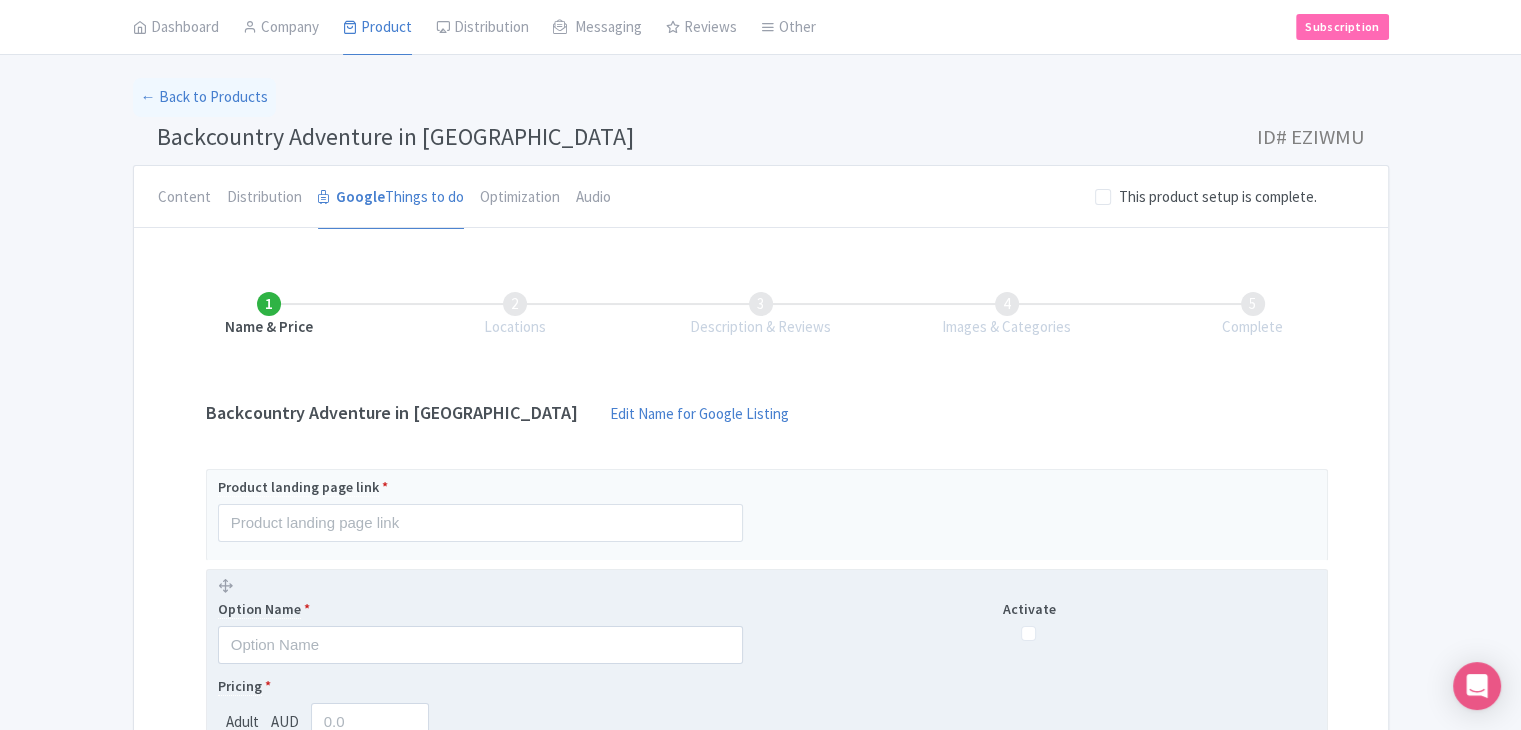 scroll, scrollTop: 100, scrollLeft: 0, axis: vertical 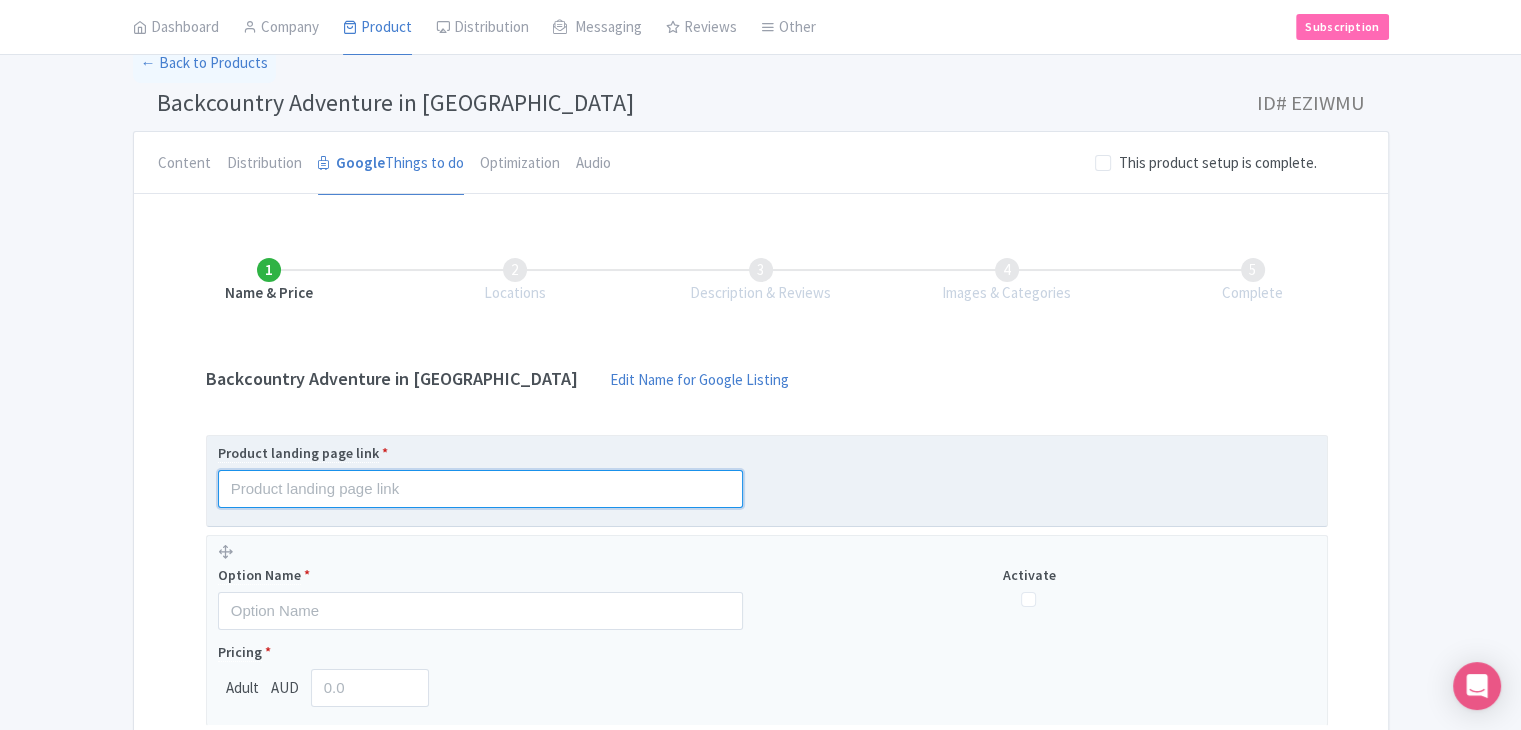 click at bounding box center (480, 489) 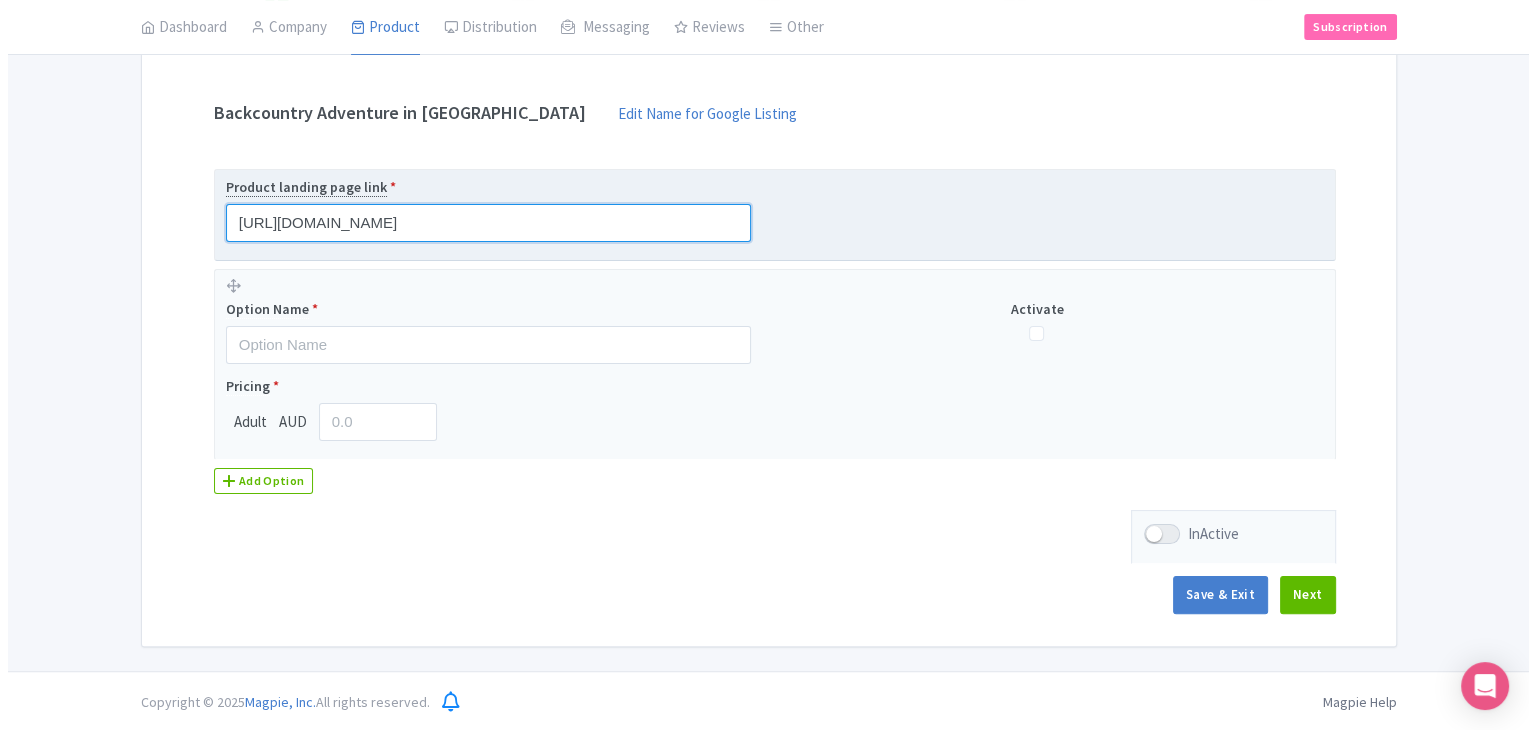 scroll, scrollTop: 166, scrollLeft: 0, axis: vertical 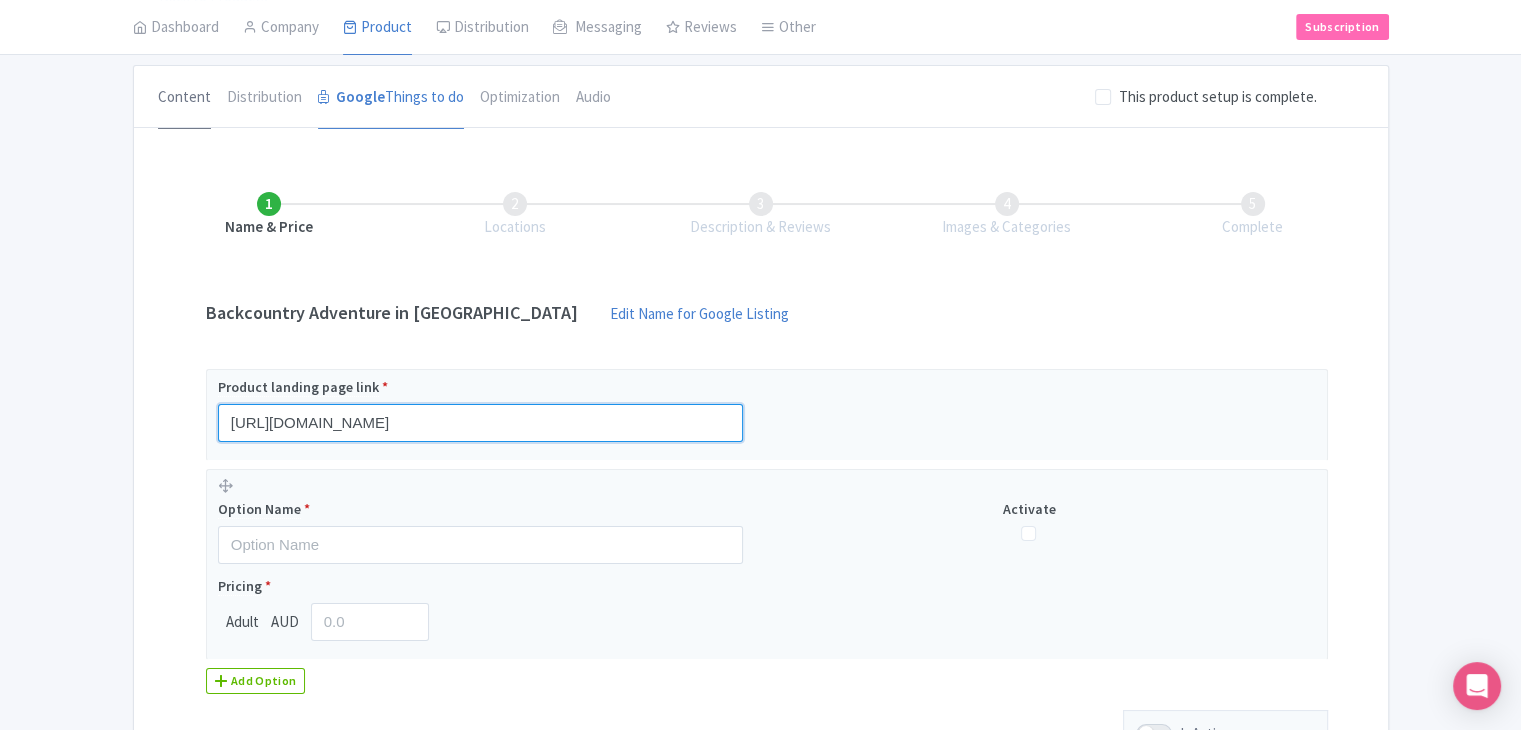 type on "https://www.findrhost.com/tours/backcountry-adventure-in-cass-valley" 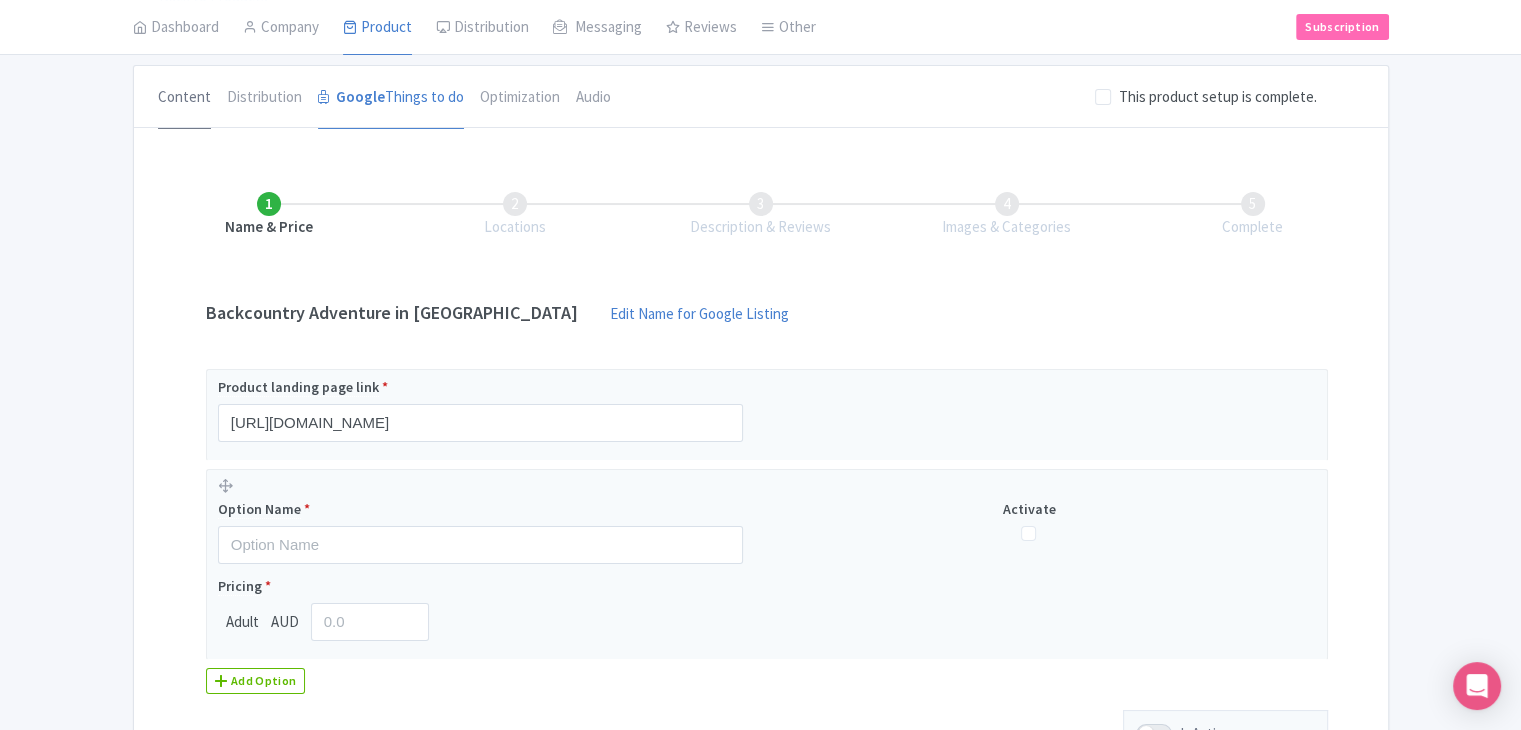 drag, startPoint x: 188, startPoint y: 91, endPoint x: 181, endPoint y: 115, distance: 25 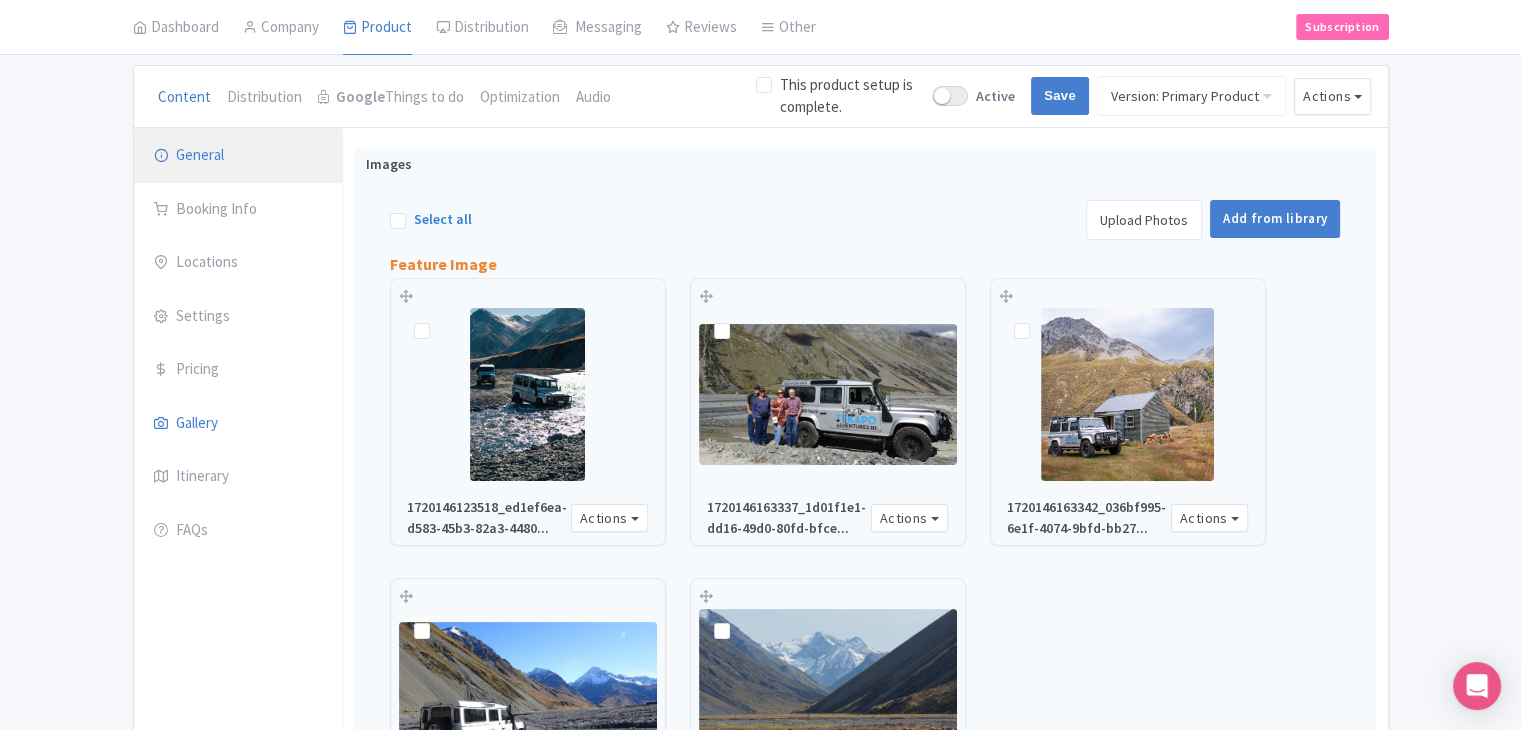 click on "General" at bounding box center [238, 156] 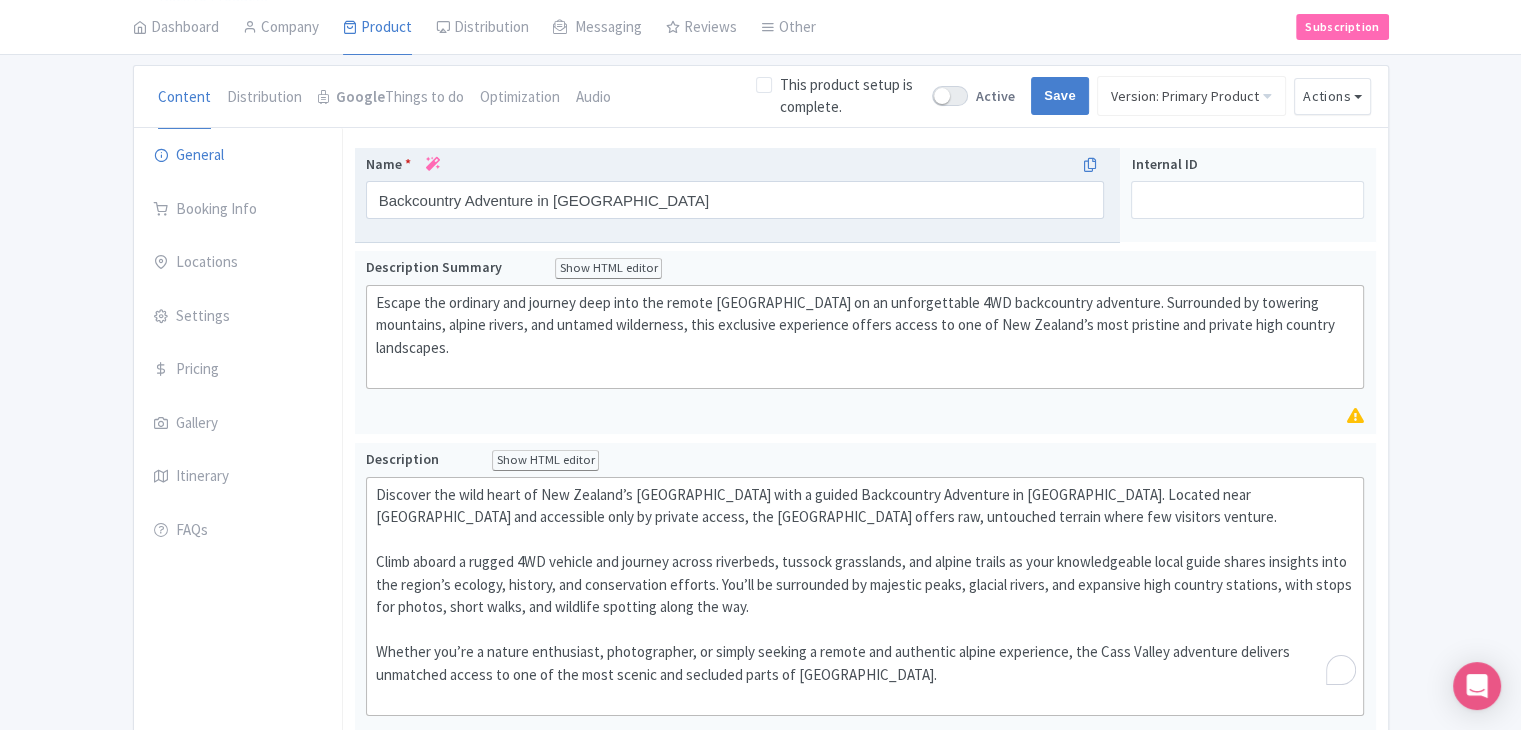 click at bounding box center (433, 164) 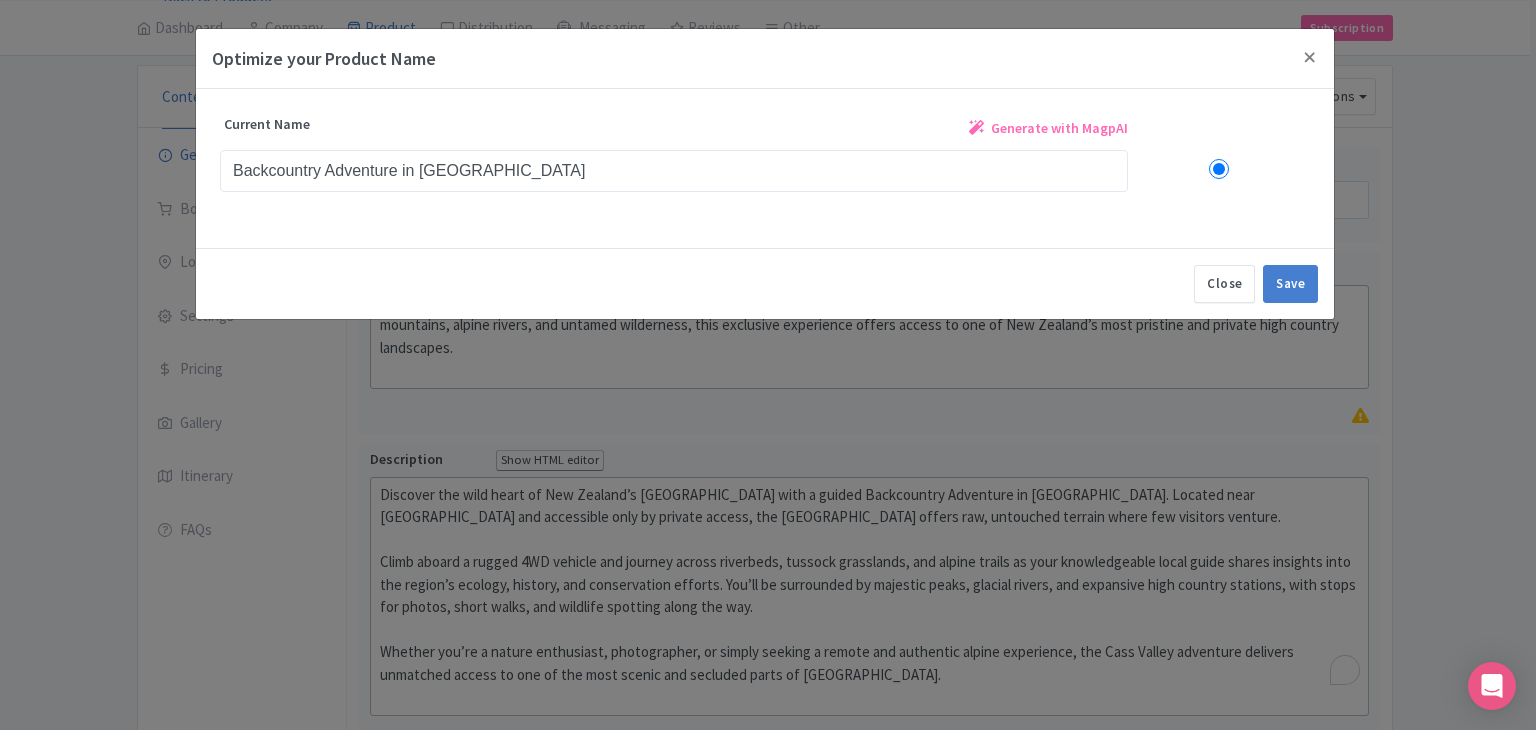 click on "Generate with MagpAI" at bounding box center [1059, 128] 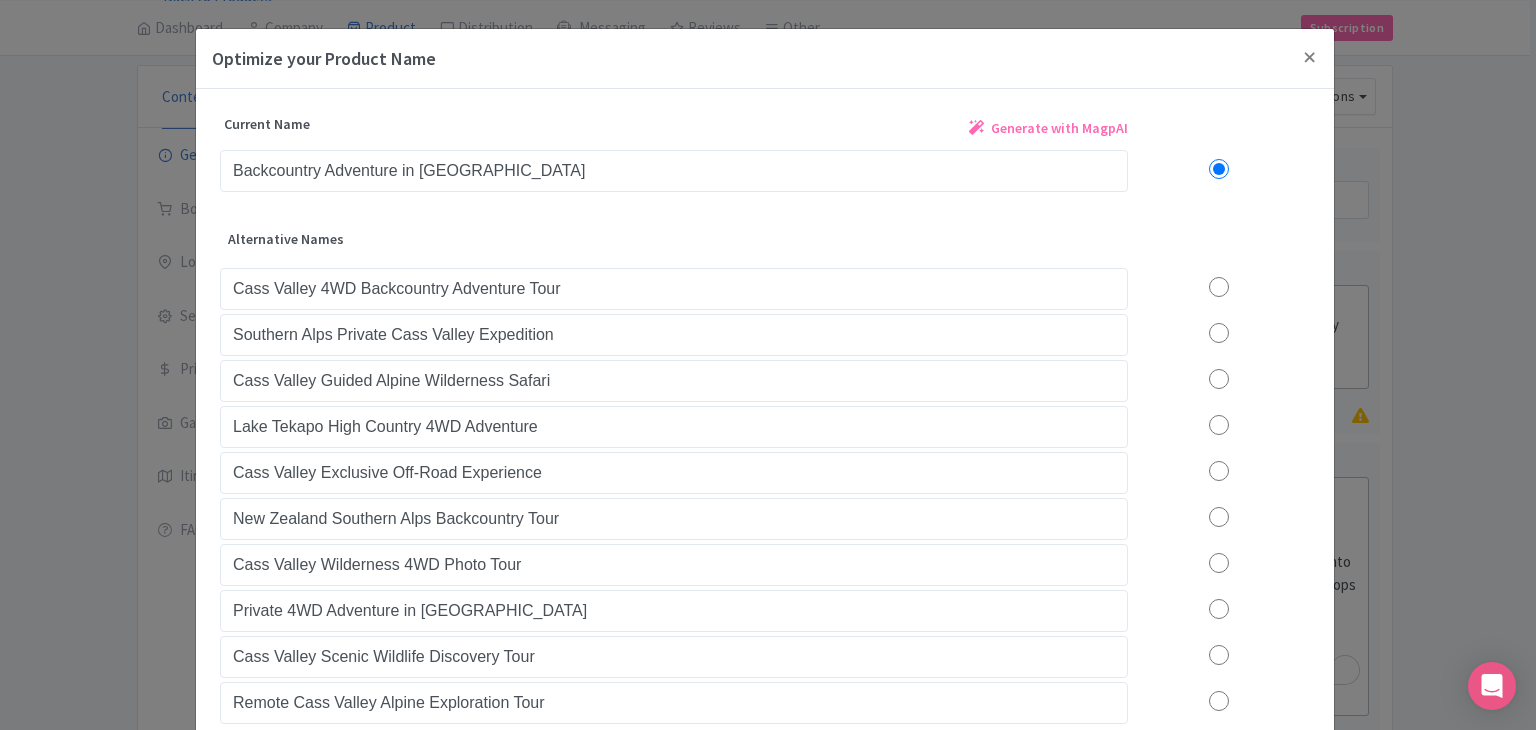 click at bounding box center (1219, 287) 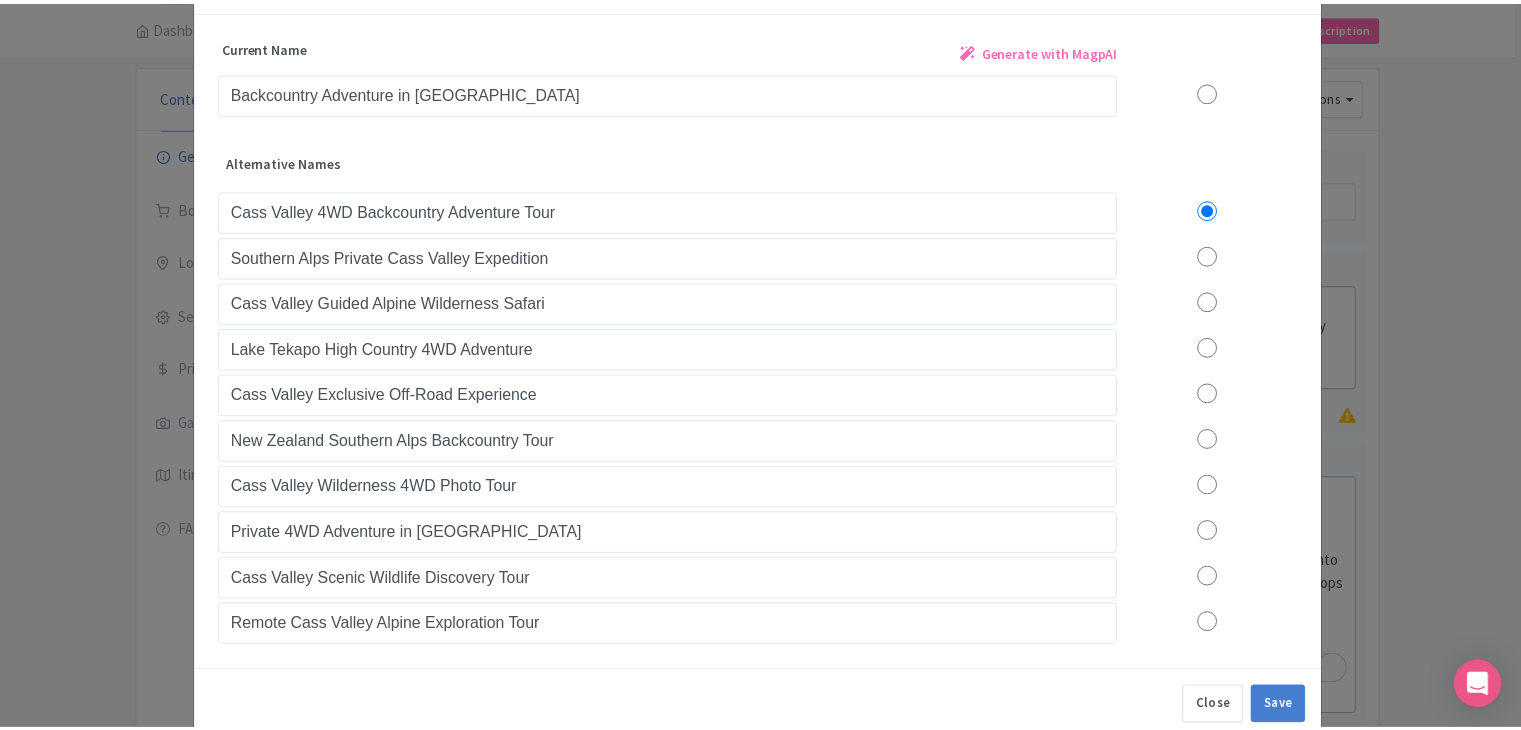 scroll, scrollTop: 112, scrollLeft: 0, axis: vertical 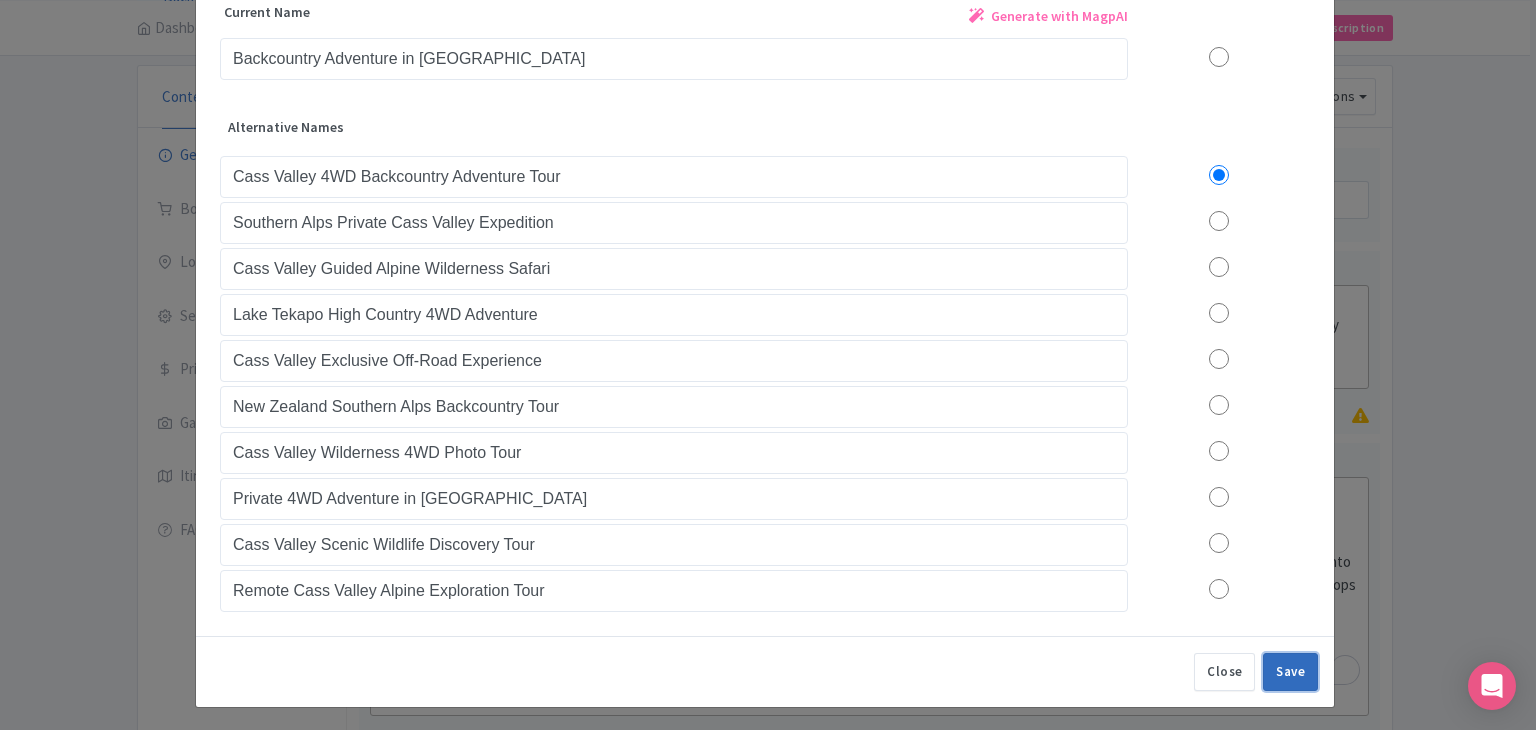 click on "Save" at bounding box center (1290, 672) 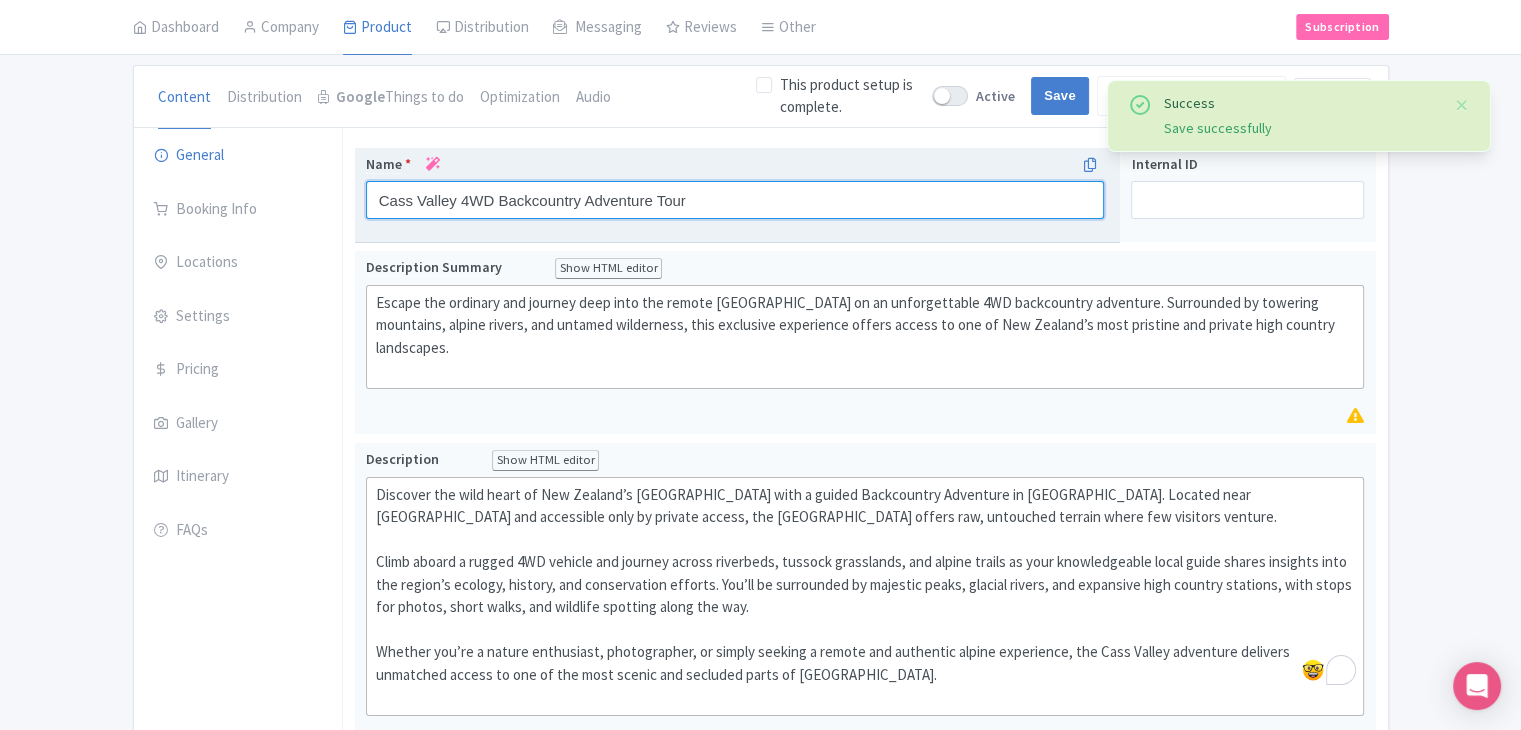 click on "Cass Valley 4WD Backcountry Adventure Tour" at bounding box center (735, 200) 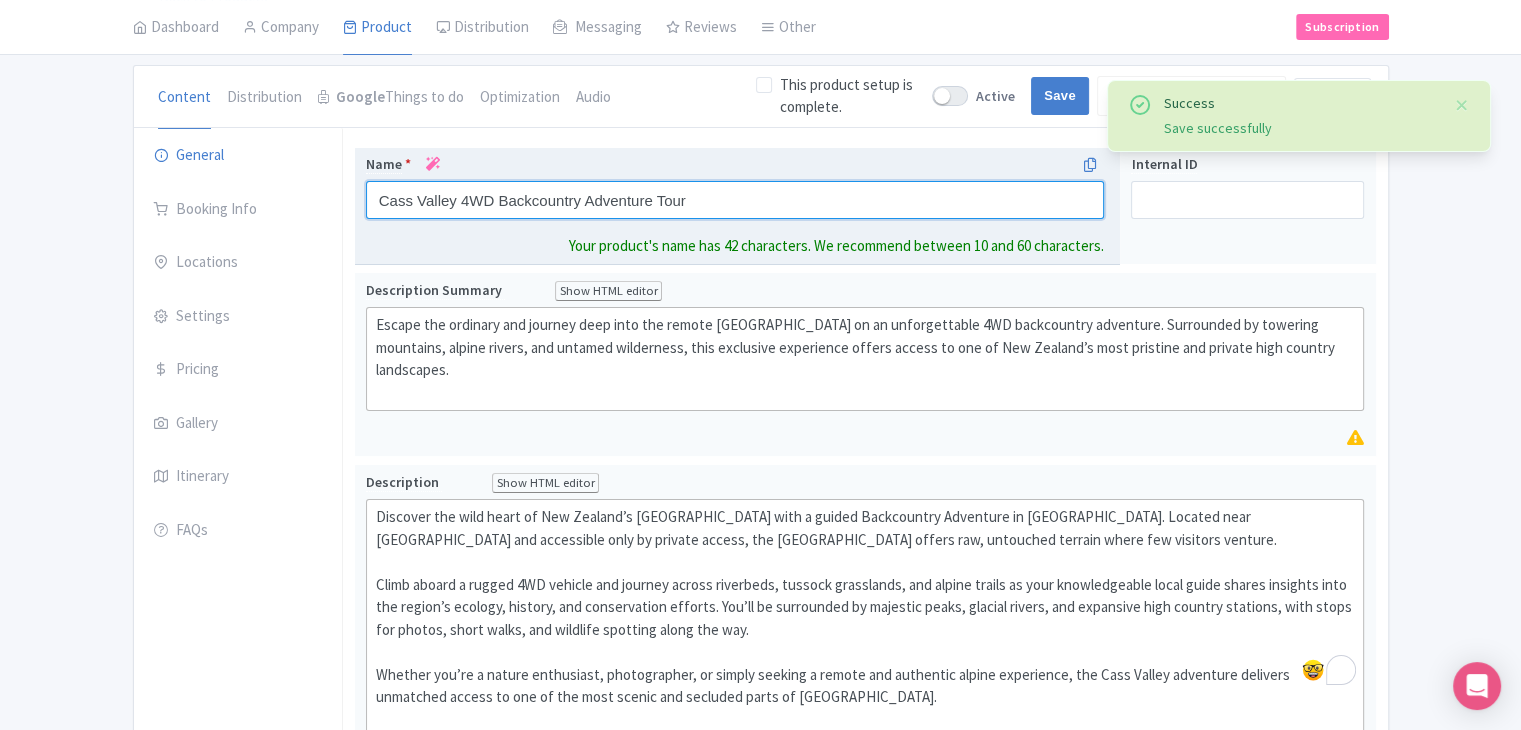 click on "Cass Valley 4WD Backcountry Adventure Tour" at bounding box center [735, 200] 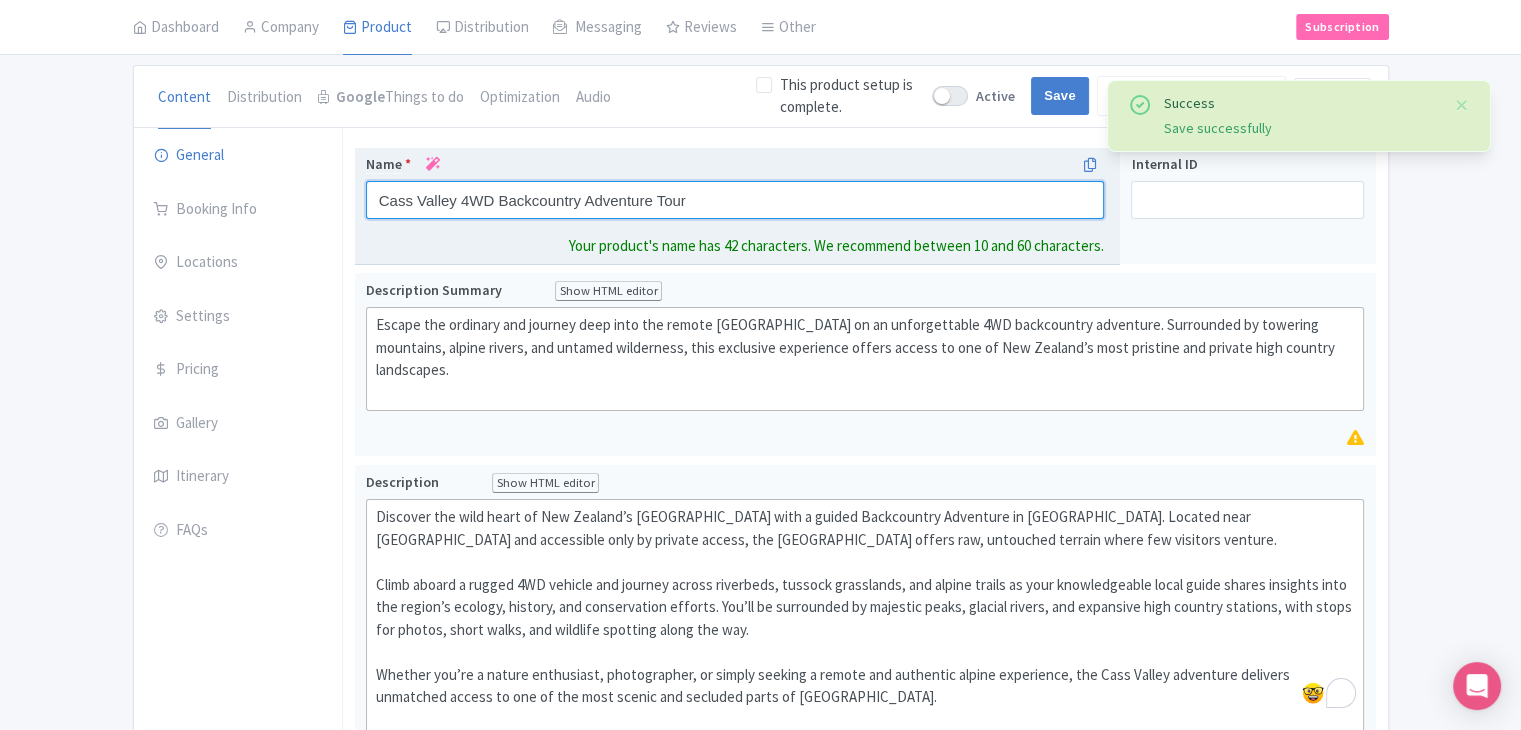 click on "Cass Valley 4WD Backcountry Adventure Tour" at bounding box center (735, 200) 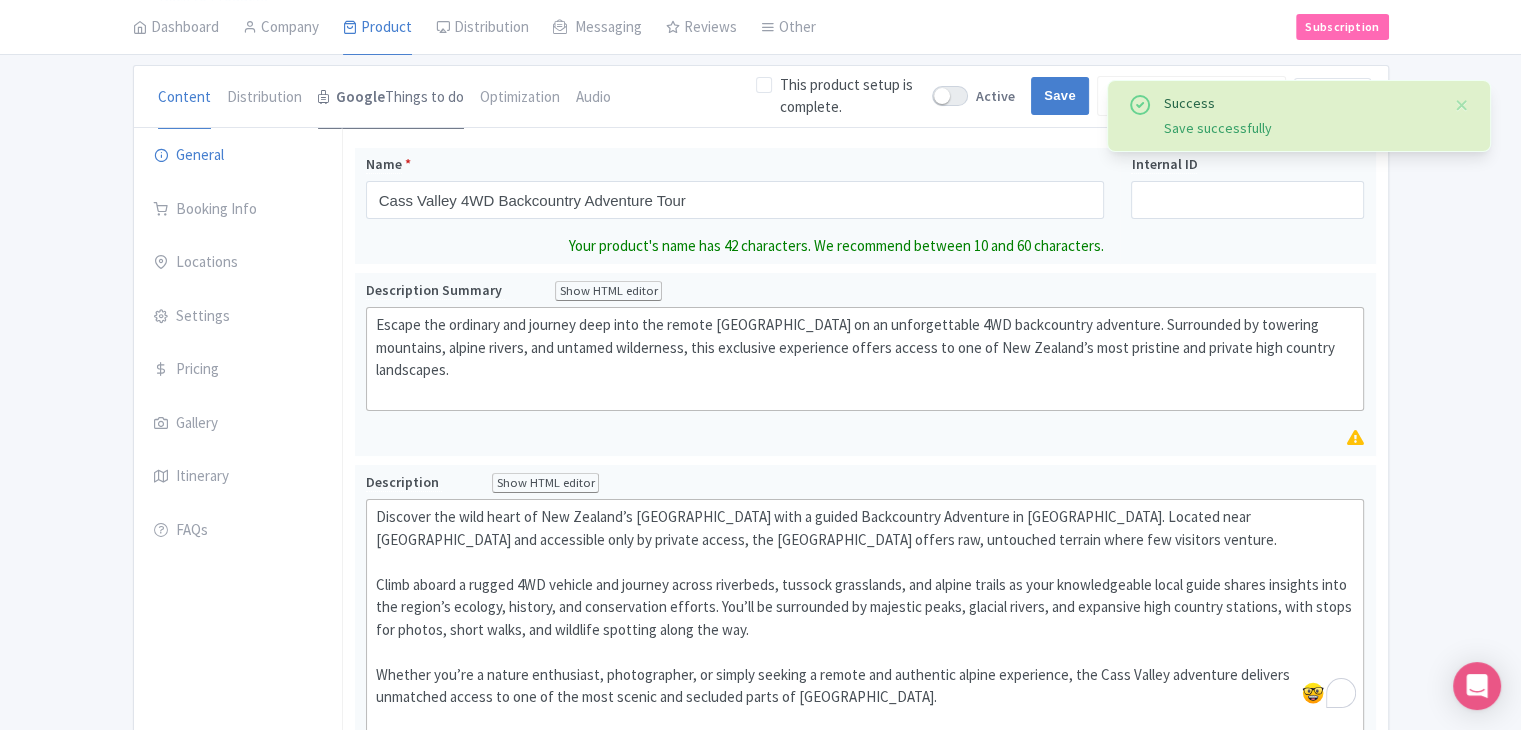 click on "Google  Things to do" at bounding box center [391, 98] 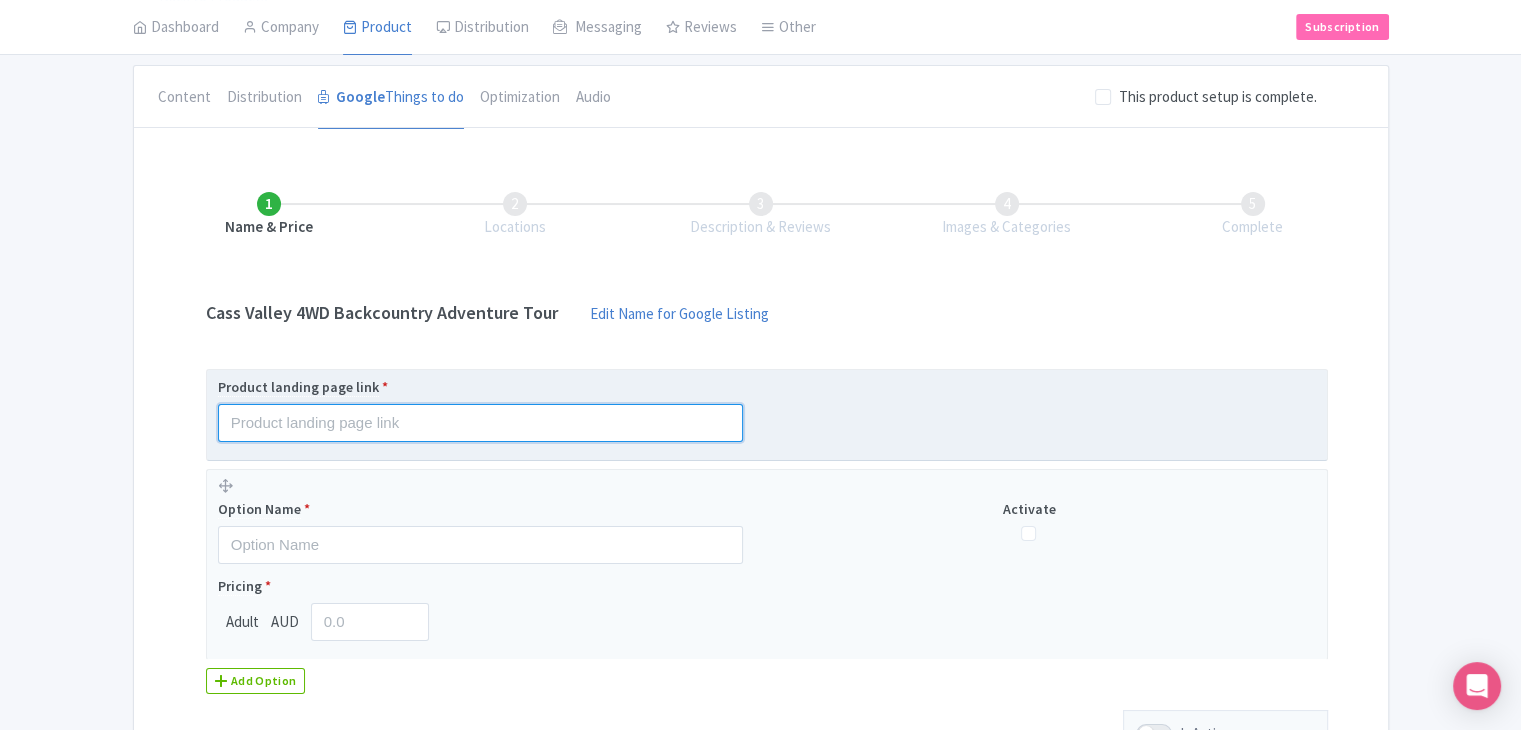 click at bounding box center [480, 423] 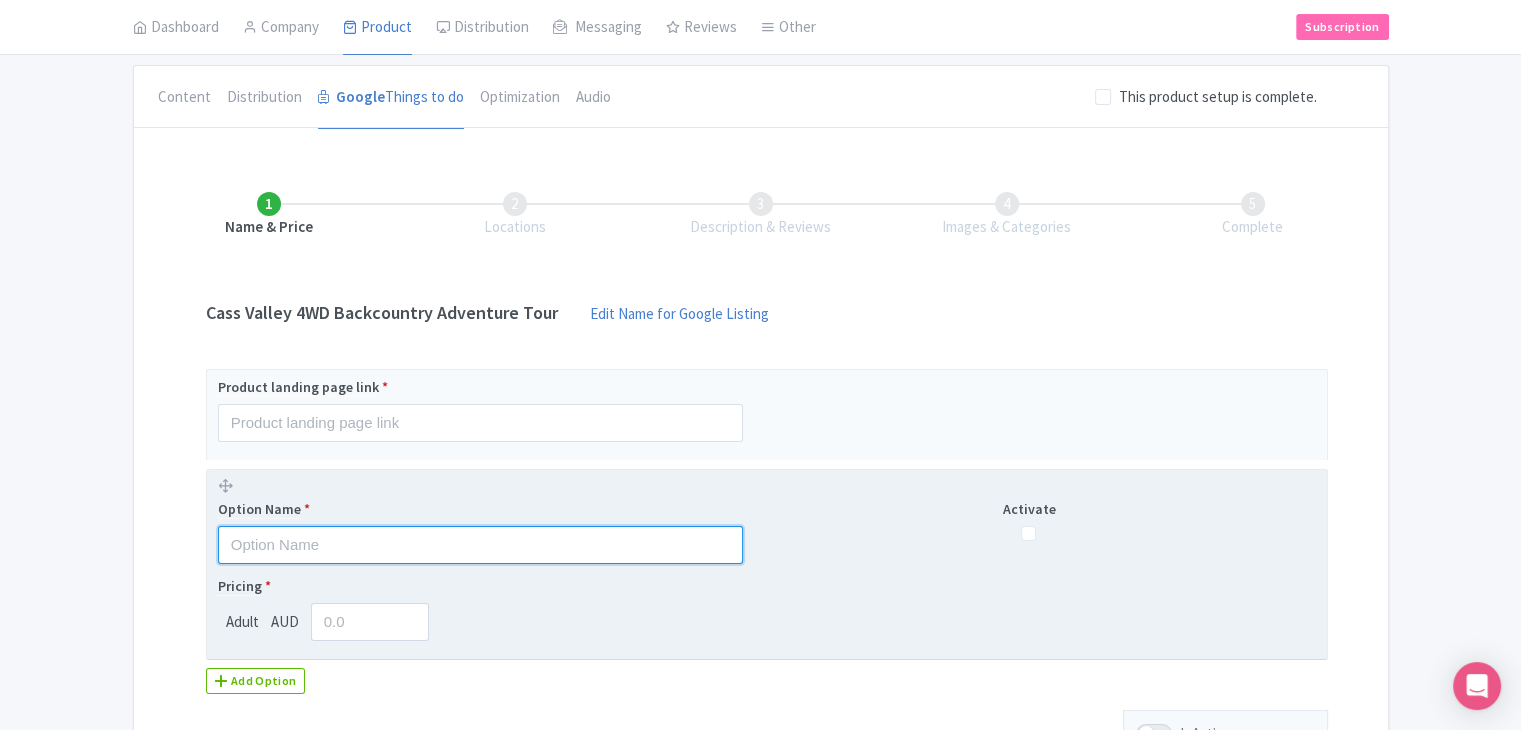 click at bounding box center [480, 545] 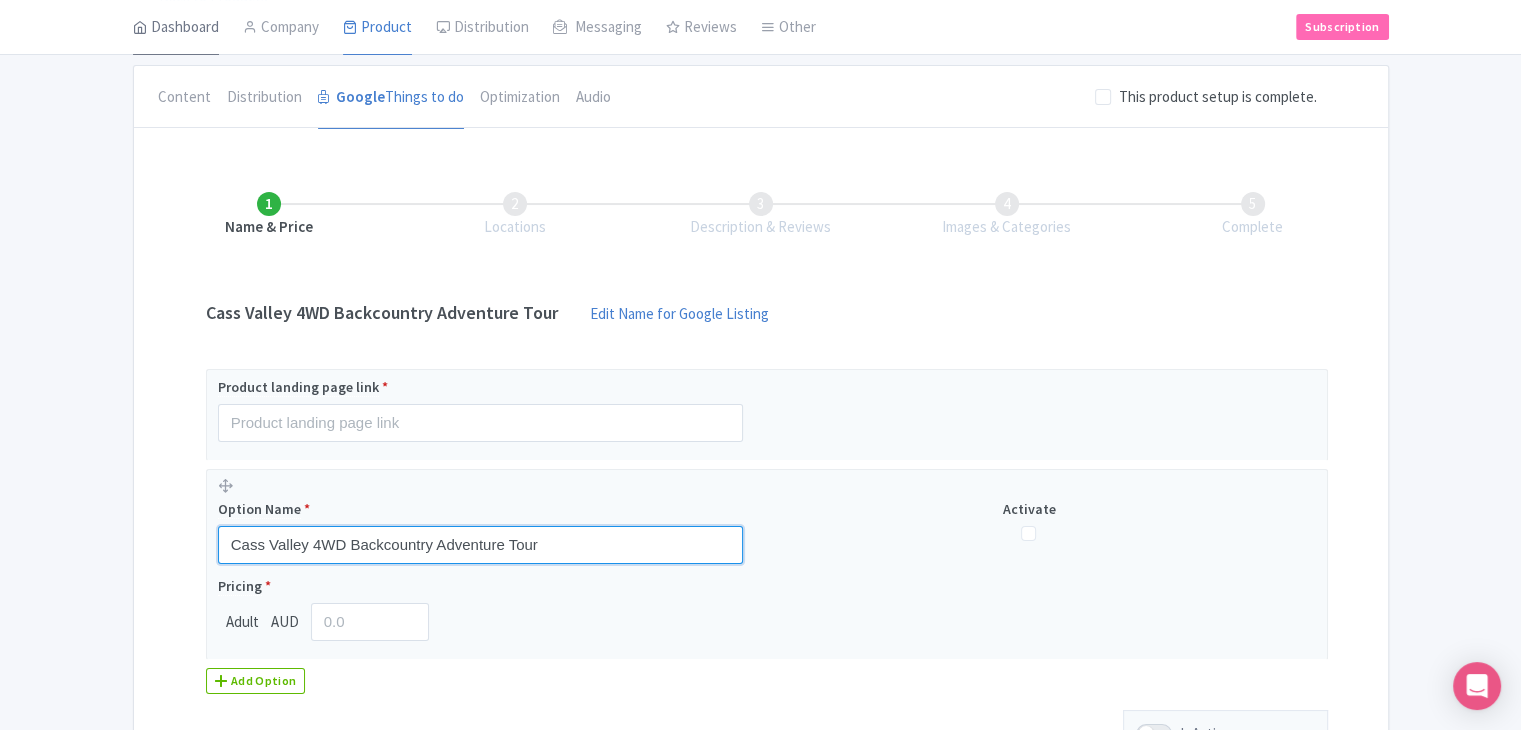type on "Cass Valley 4WD Backcountry Adventure Tour" 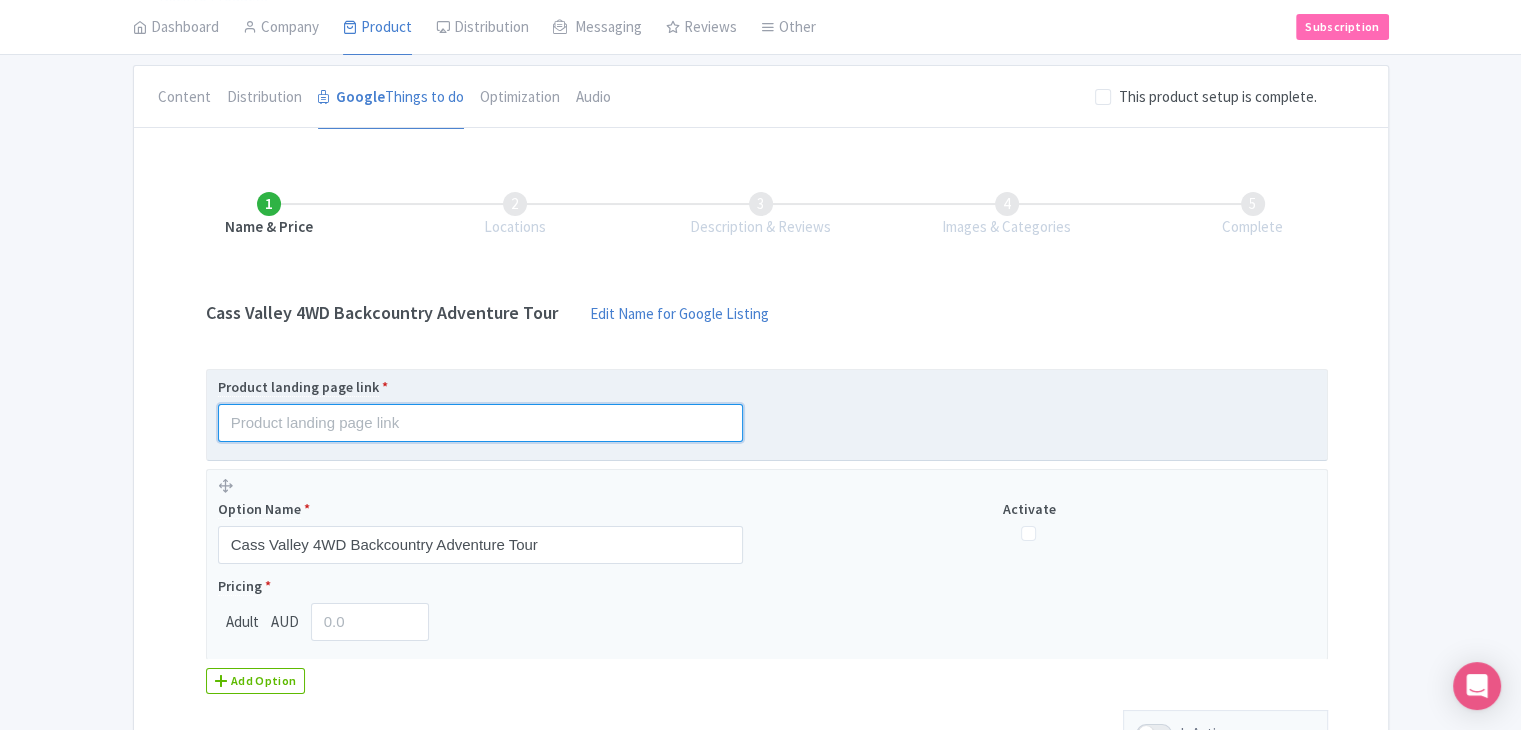 click at bounding box center (480, 423) 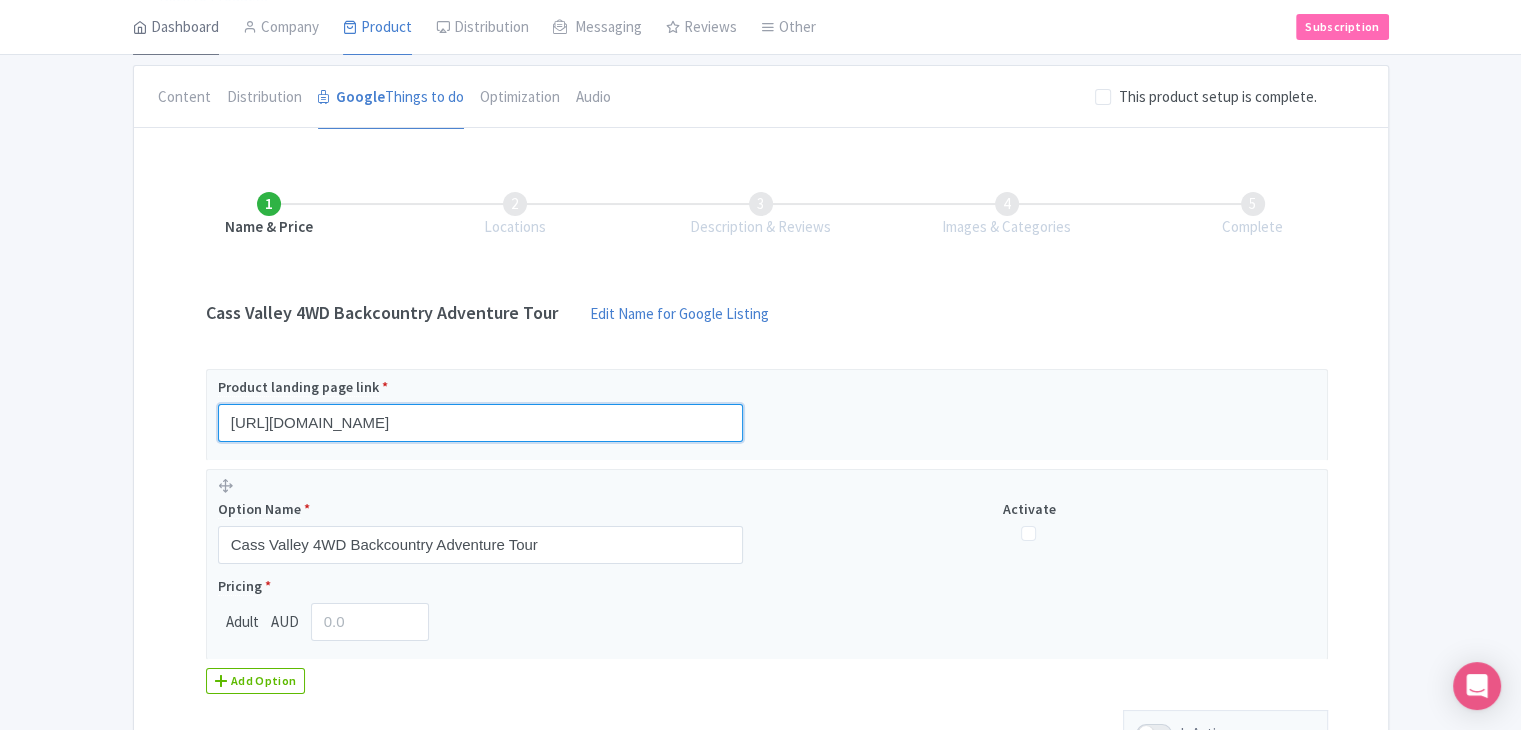 type on "https://www.findrhost.com/tours/backcountry-adventure-in-cass-valley" 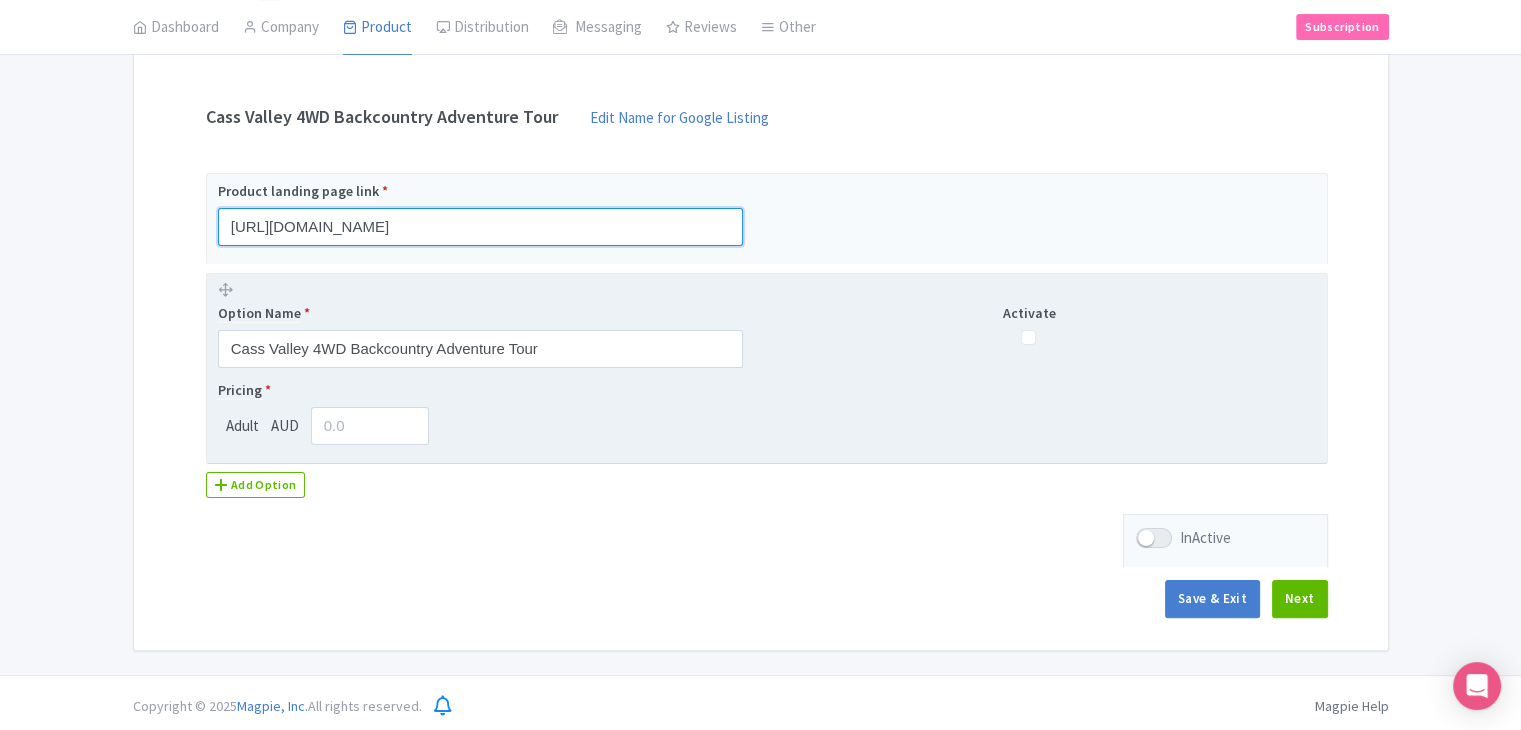 scroll, scrollTop: 366, scrollLeft: 0, axis: vertical 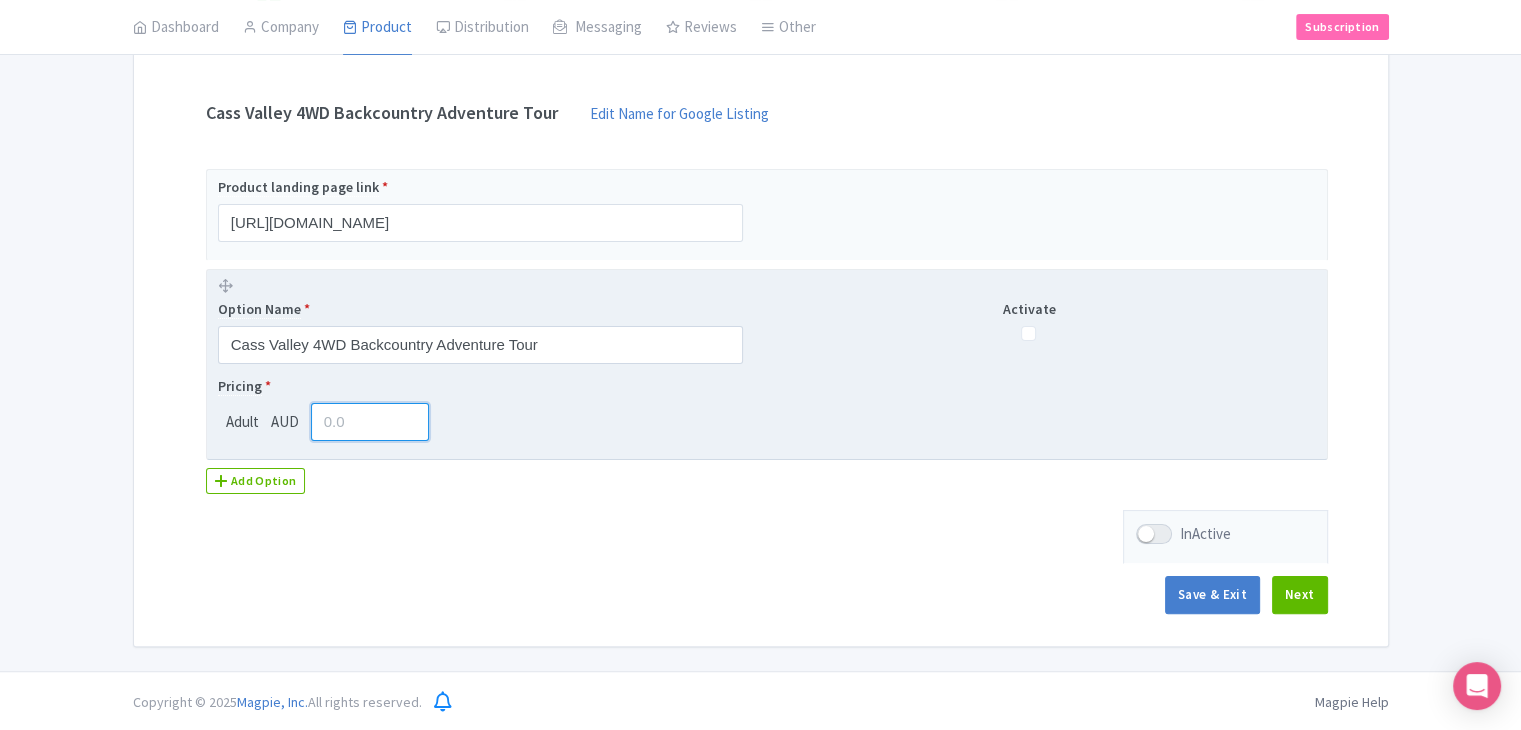 click at bounding box center [370, 422] 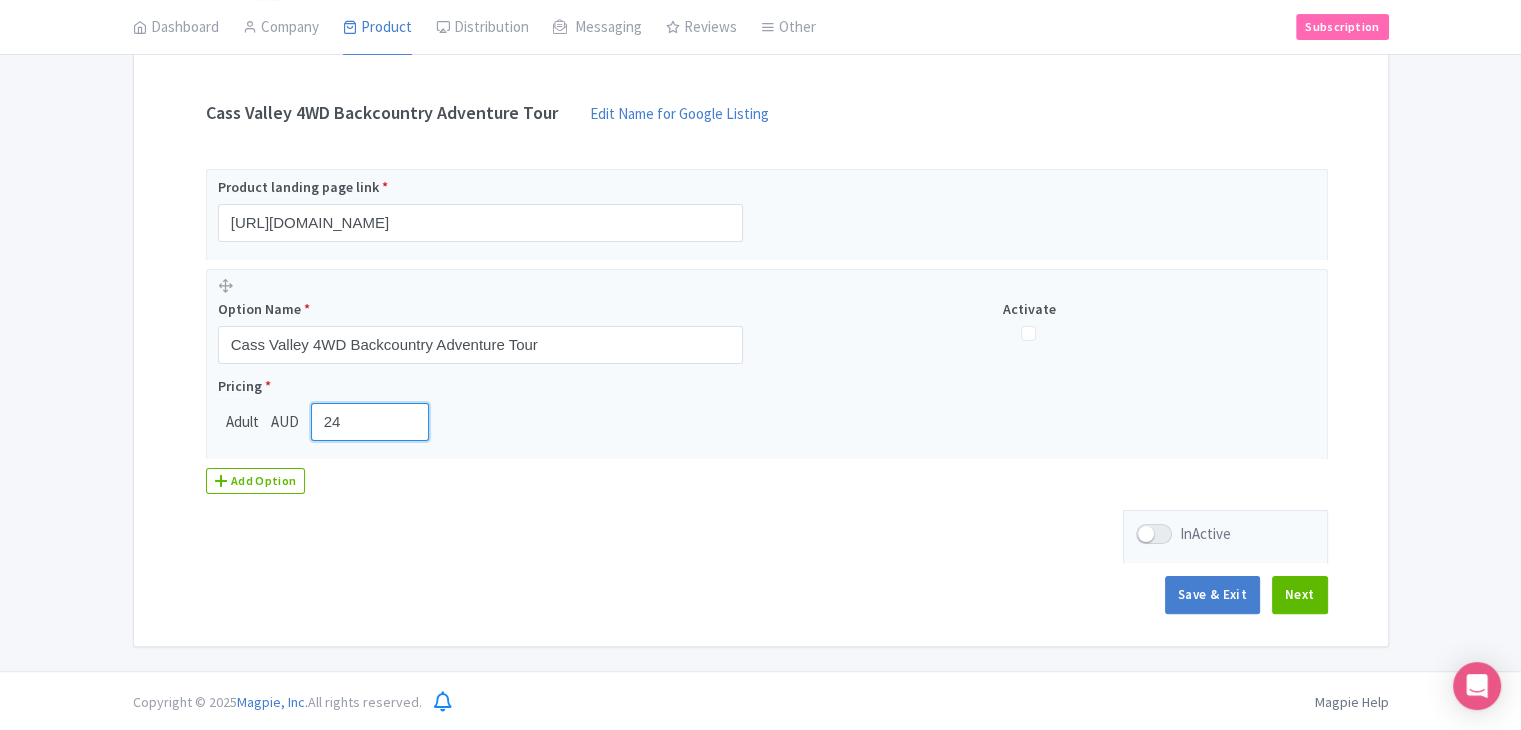 type on "2" 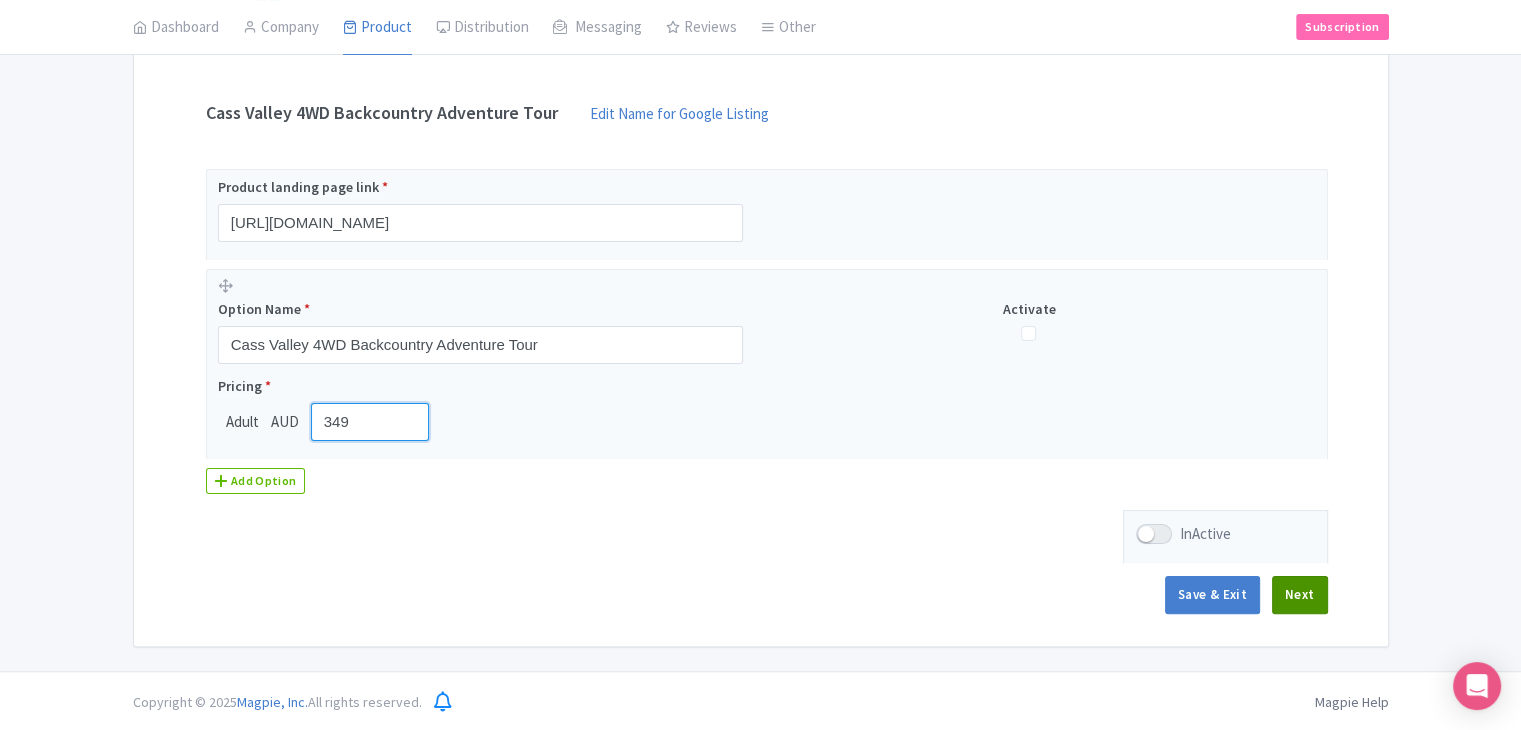 type on "349" 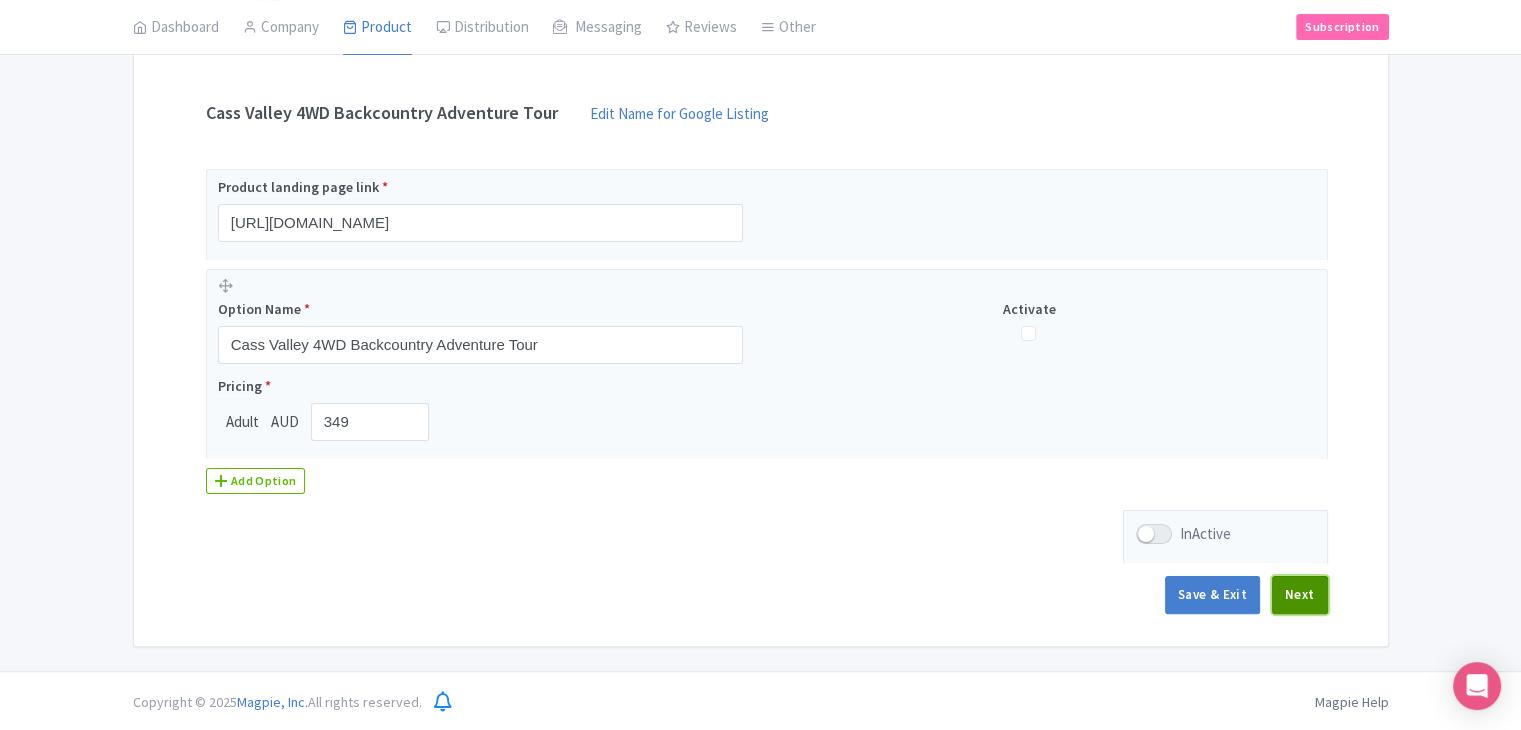 click on "Next" at bounding box center [1300, 595] 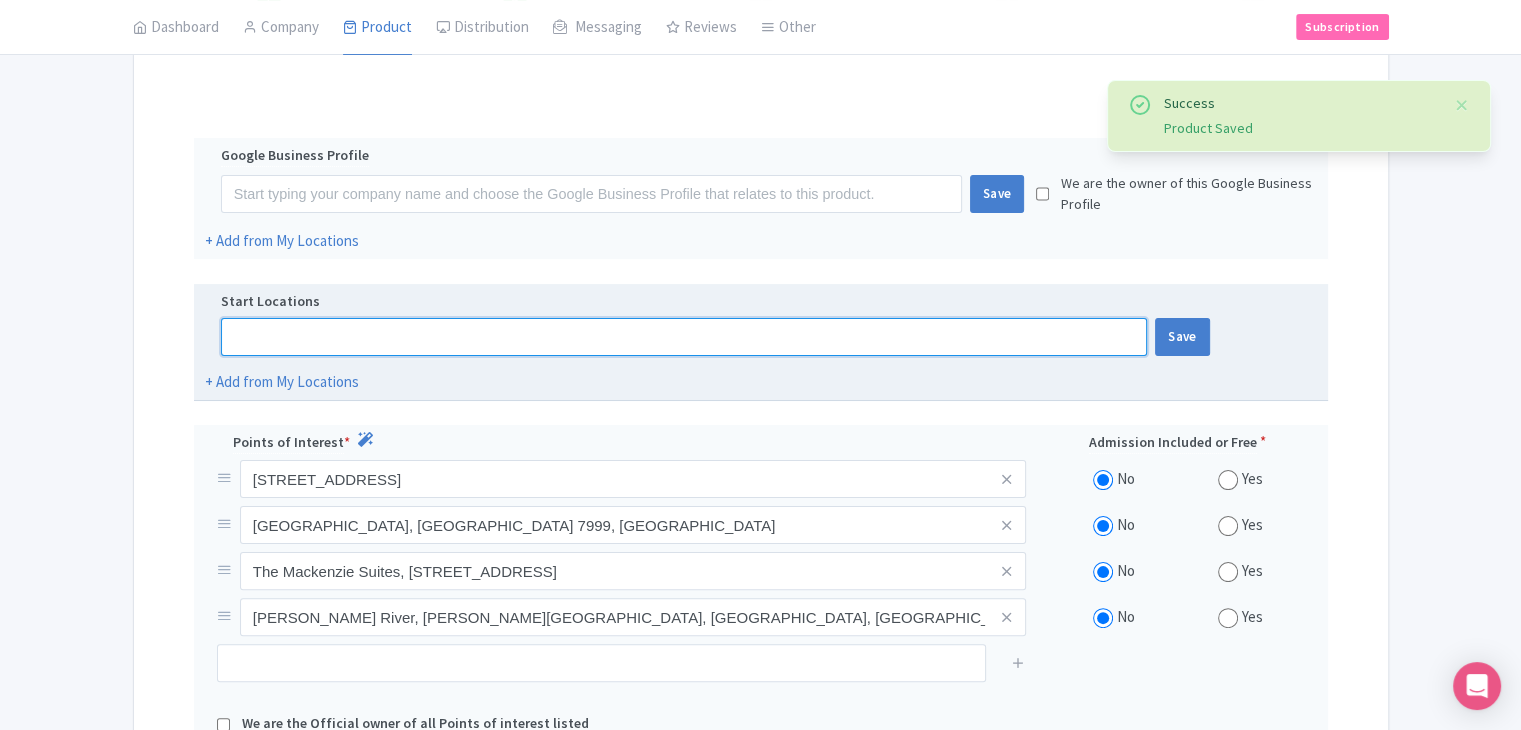 click at bounding box center [684, 337] 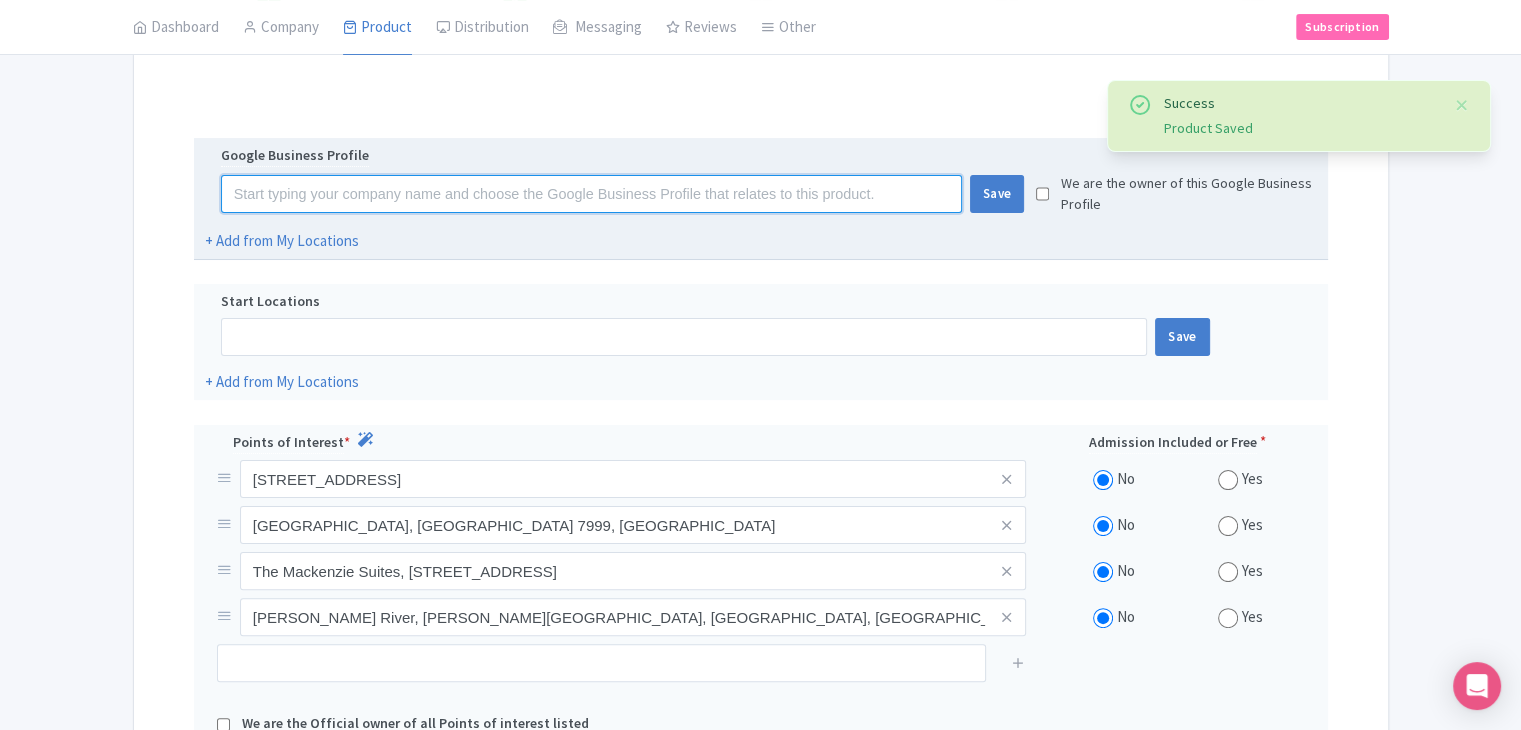click at bounding box center [591, 194] 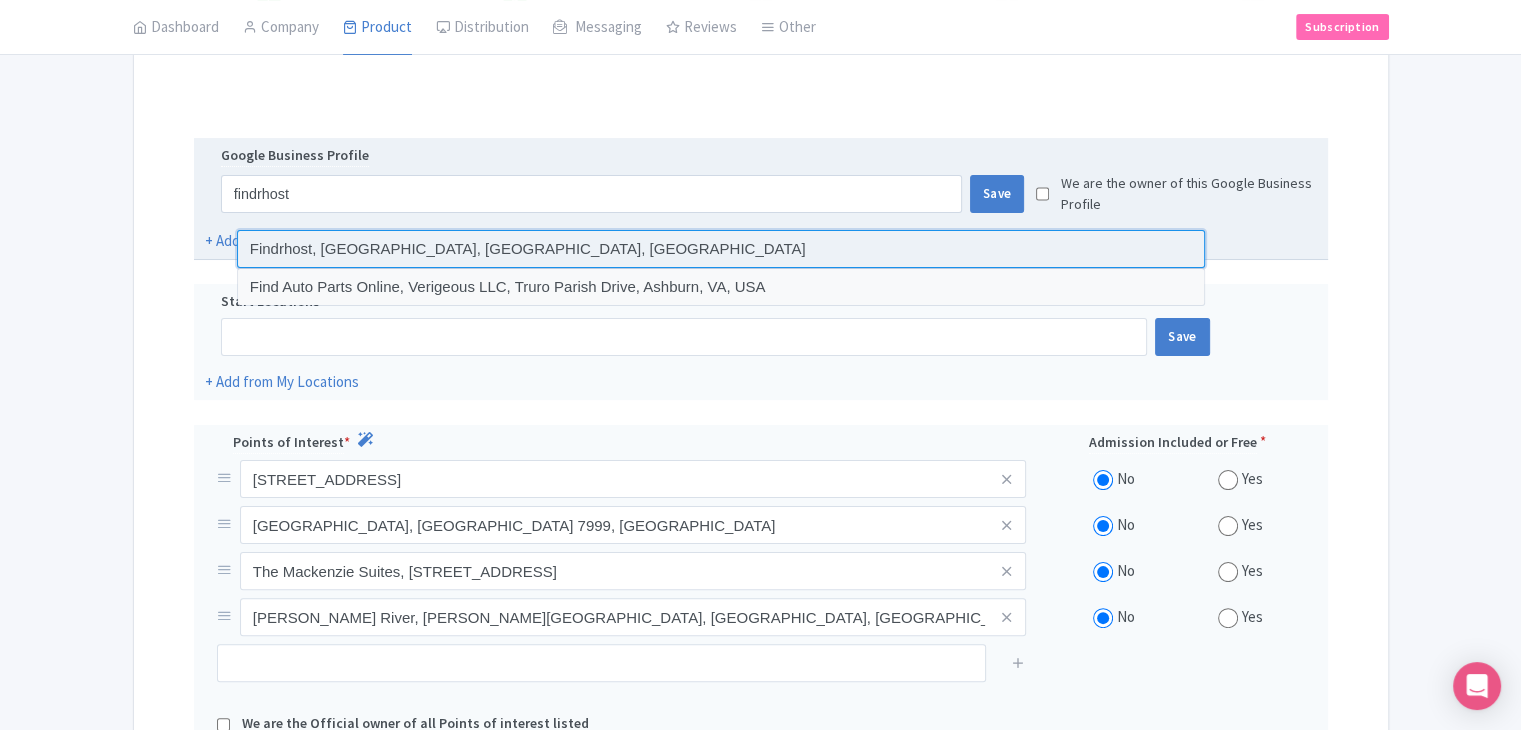 click at bounding box center (721, 249) 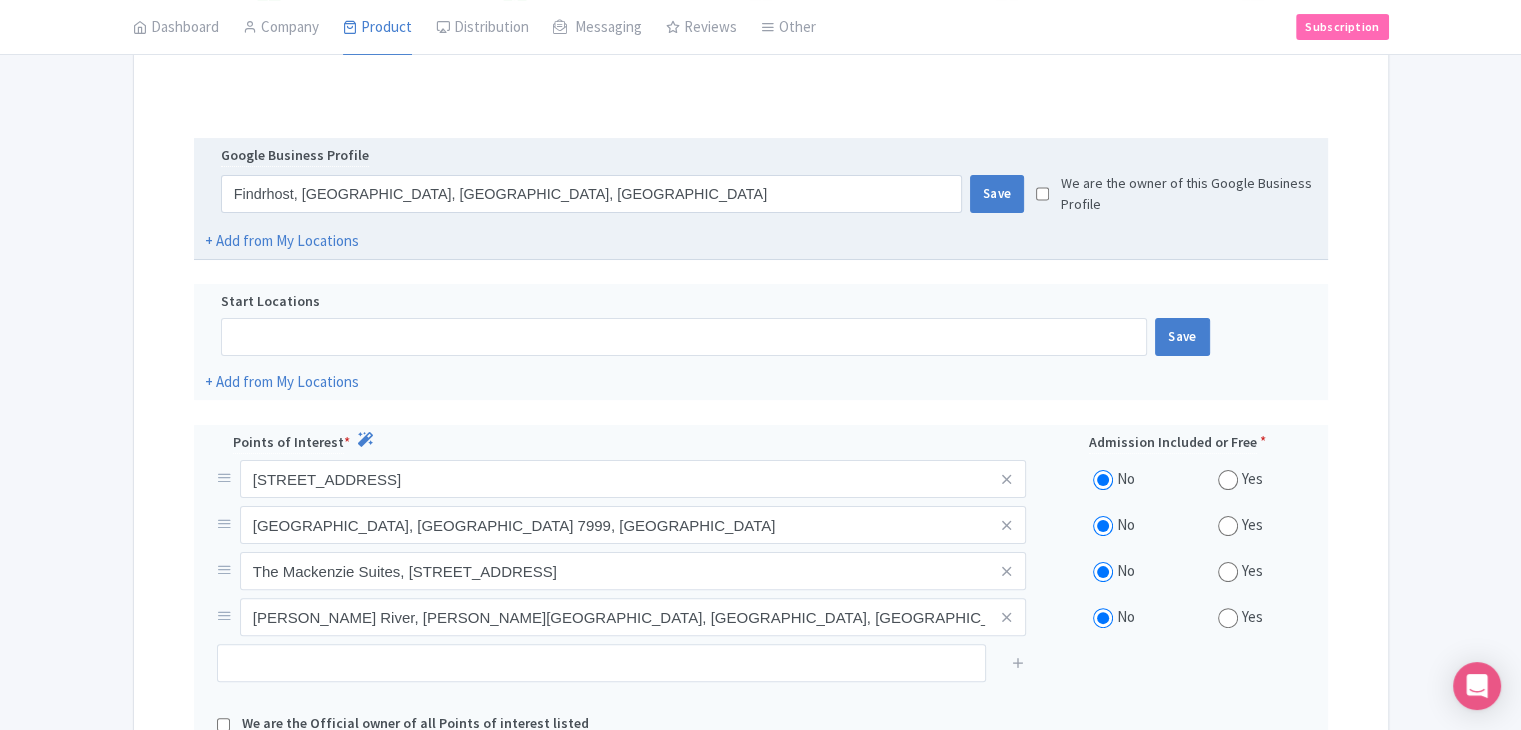 click at bounding box center (1042, 194) 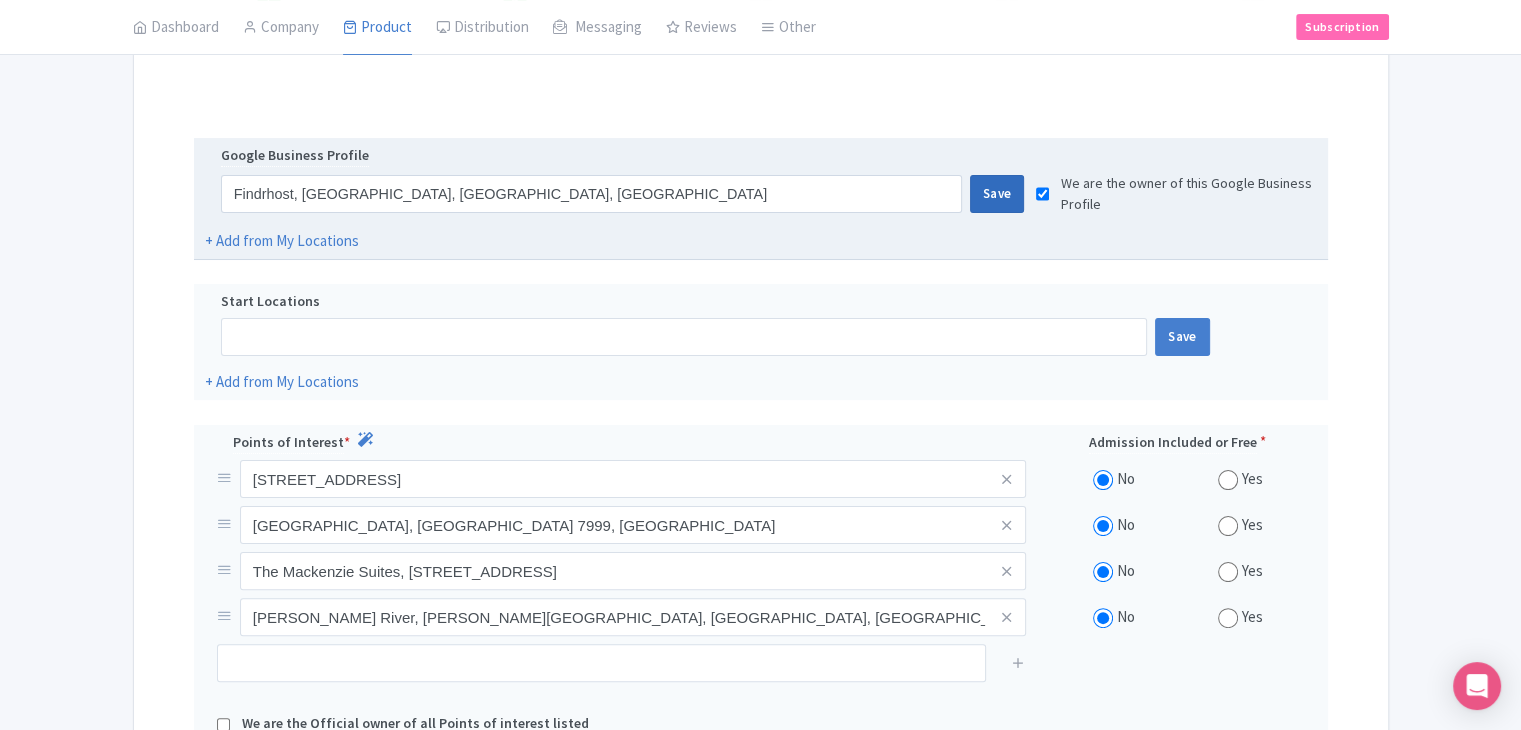 click on "Save" at bounding box center (997, 194) 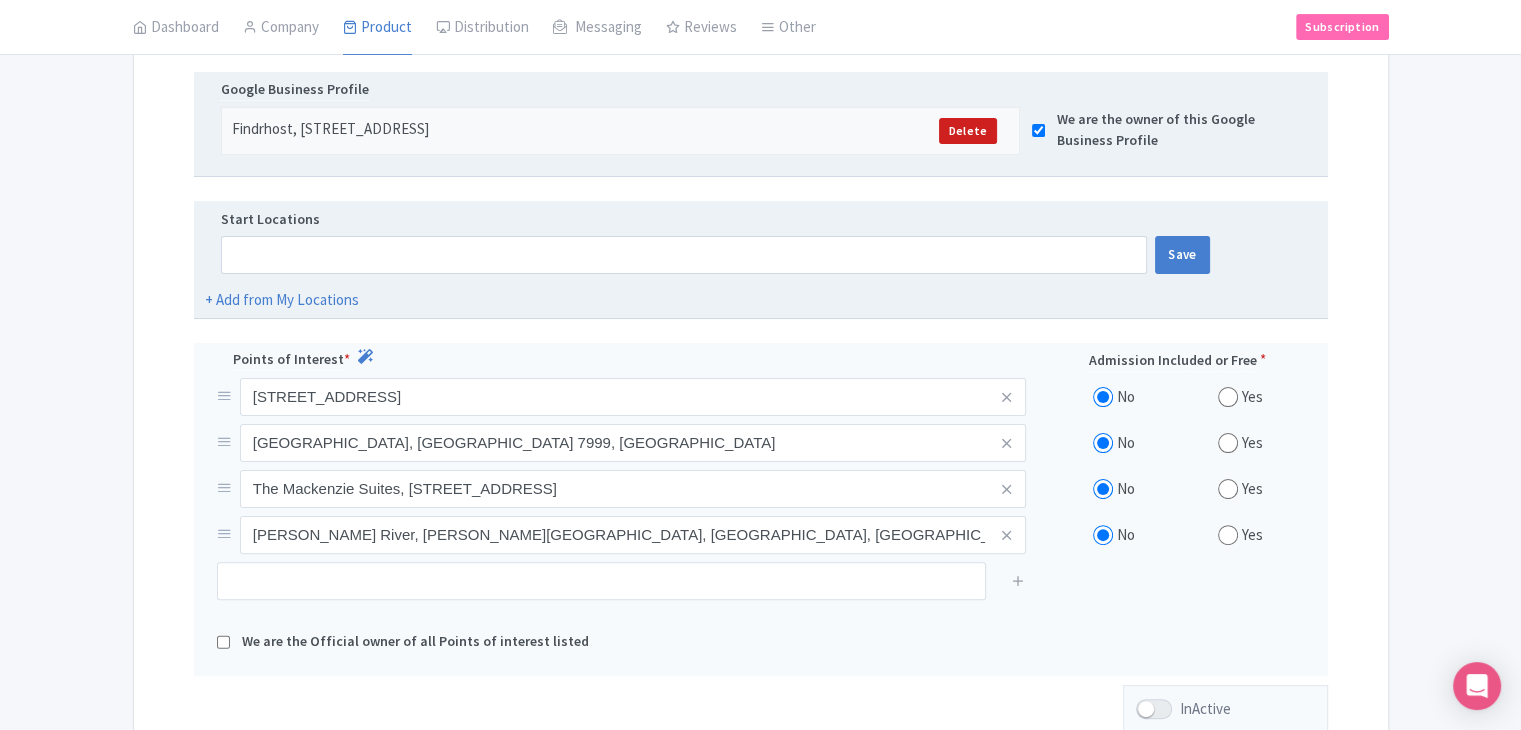 scroll, scrollTop: 466, scrollLeft: 0, axis: vertical 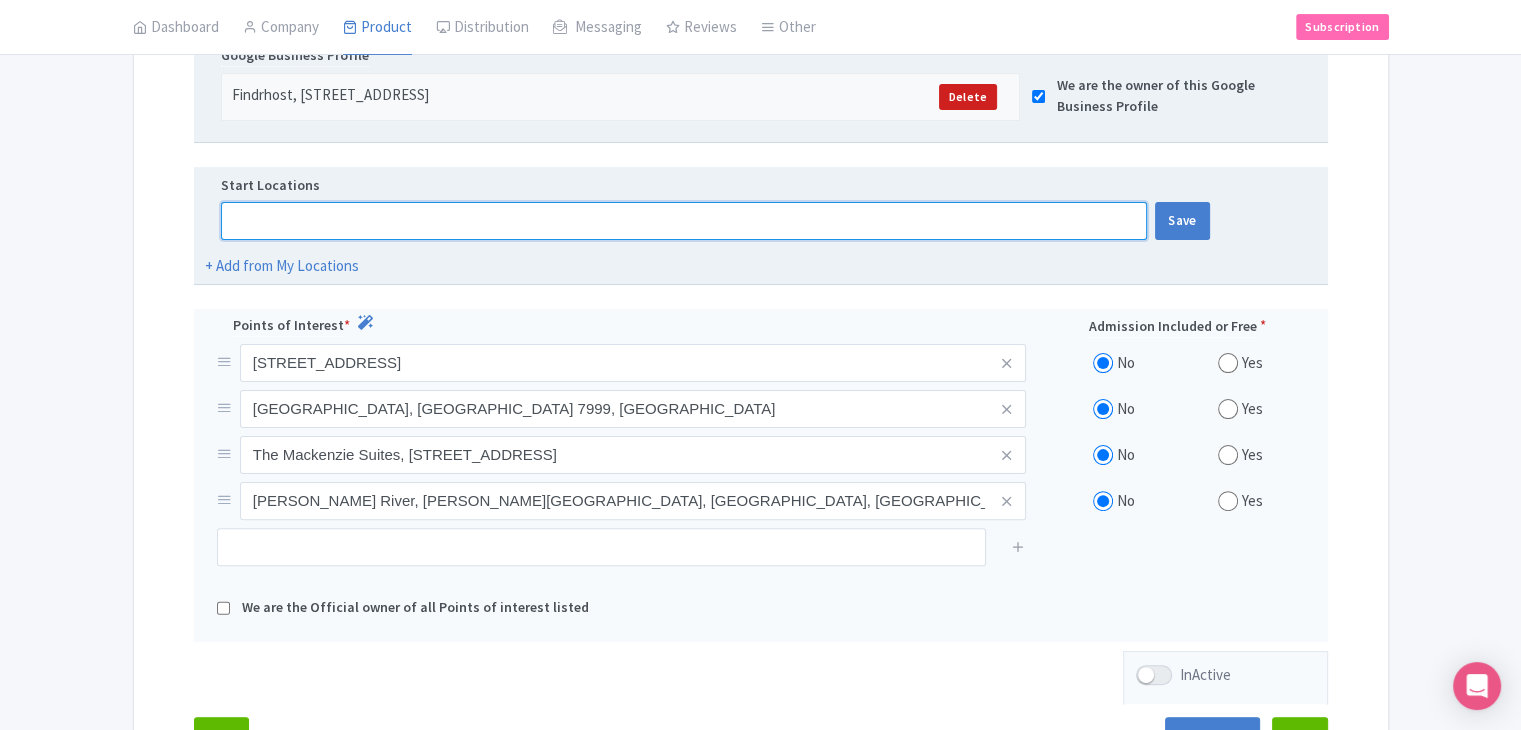click at bounding box center [684, 221] 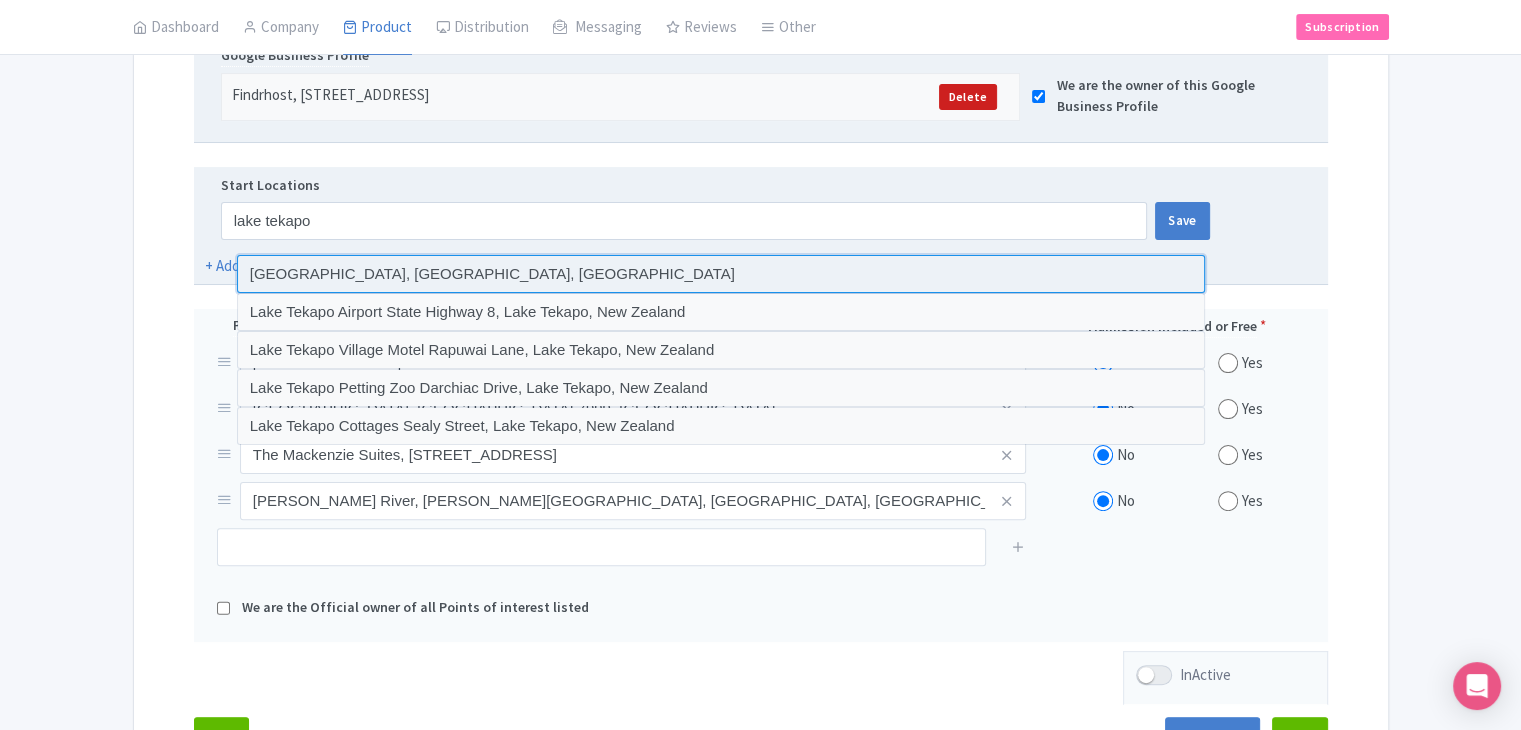click at bounding box center (721, 274) 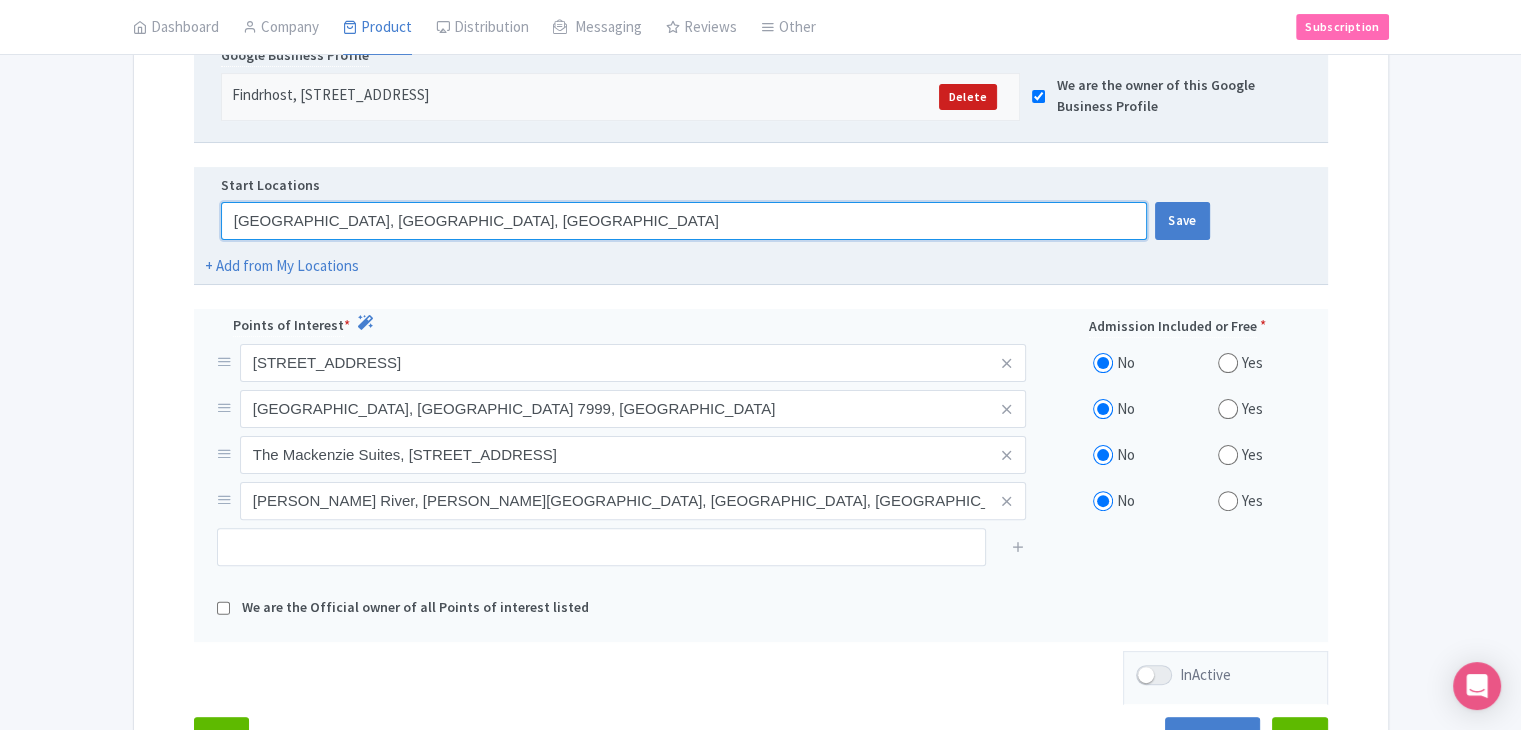 click on "Lake Tekapo, Canterbury Region, New Zealand" at bounding box center (684, 221) 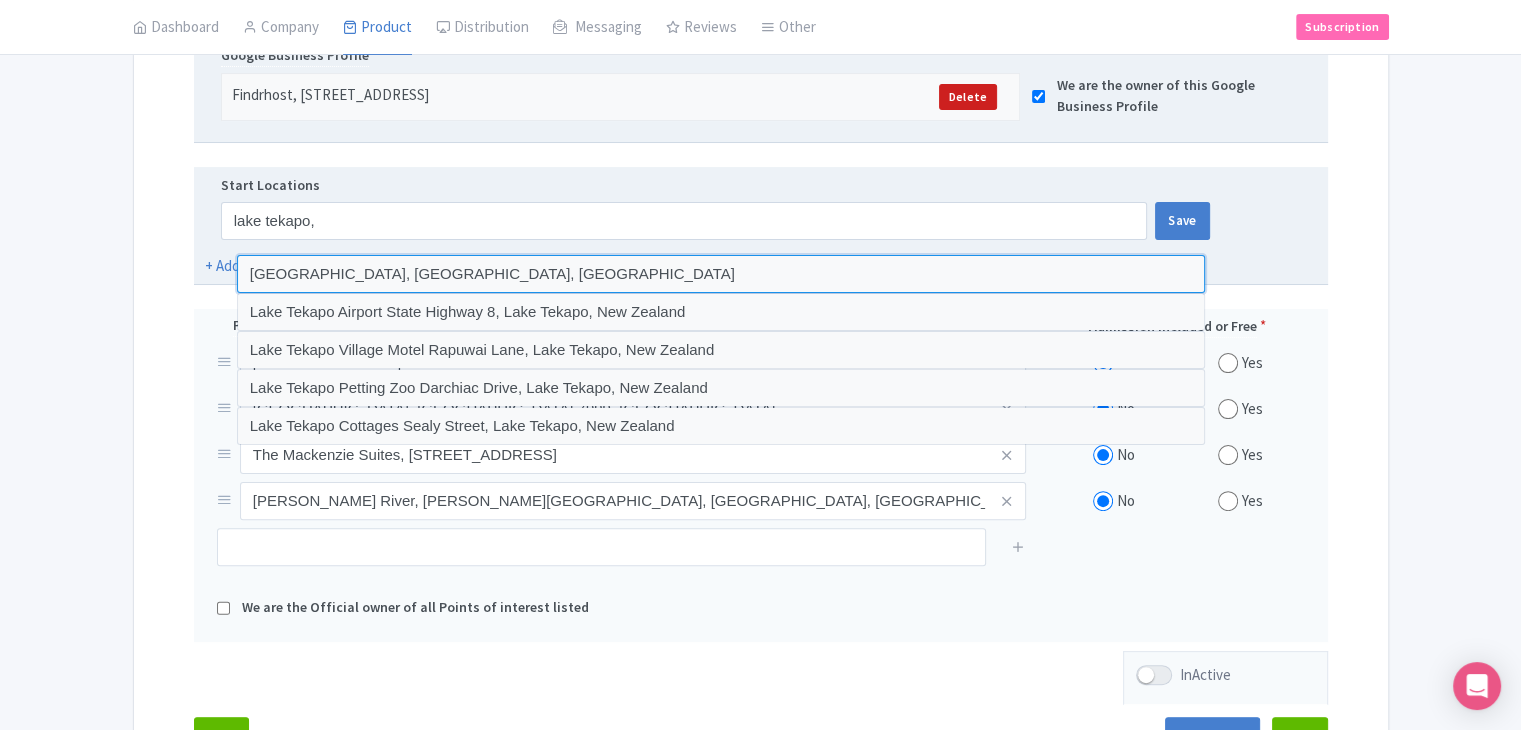 click at bounding box center [721, 274] 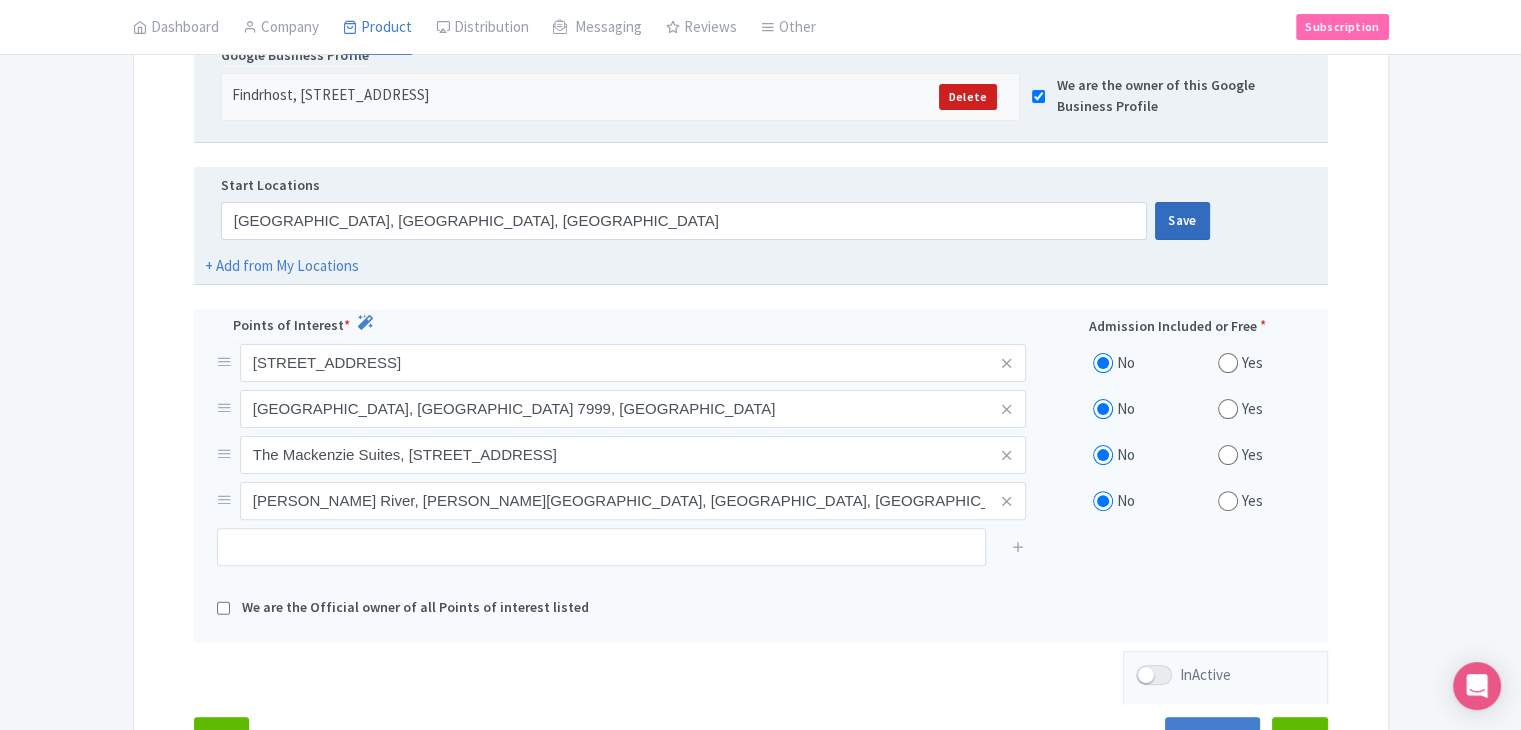 click on "Save" at bounding box center [1182, 221] 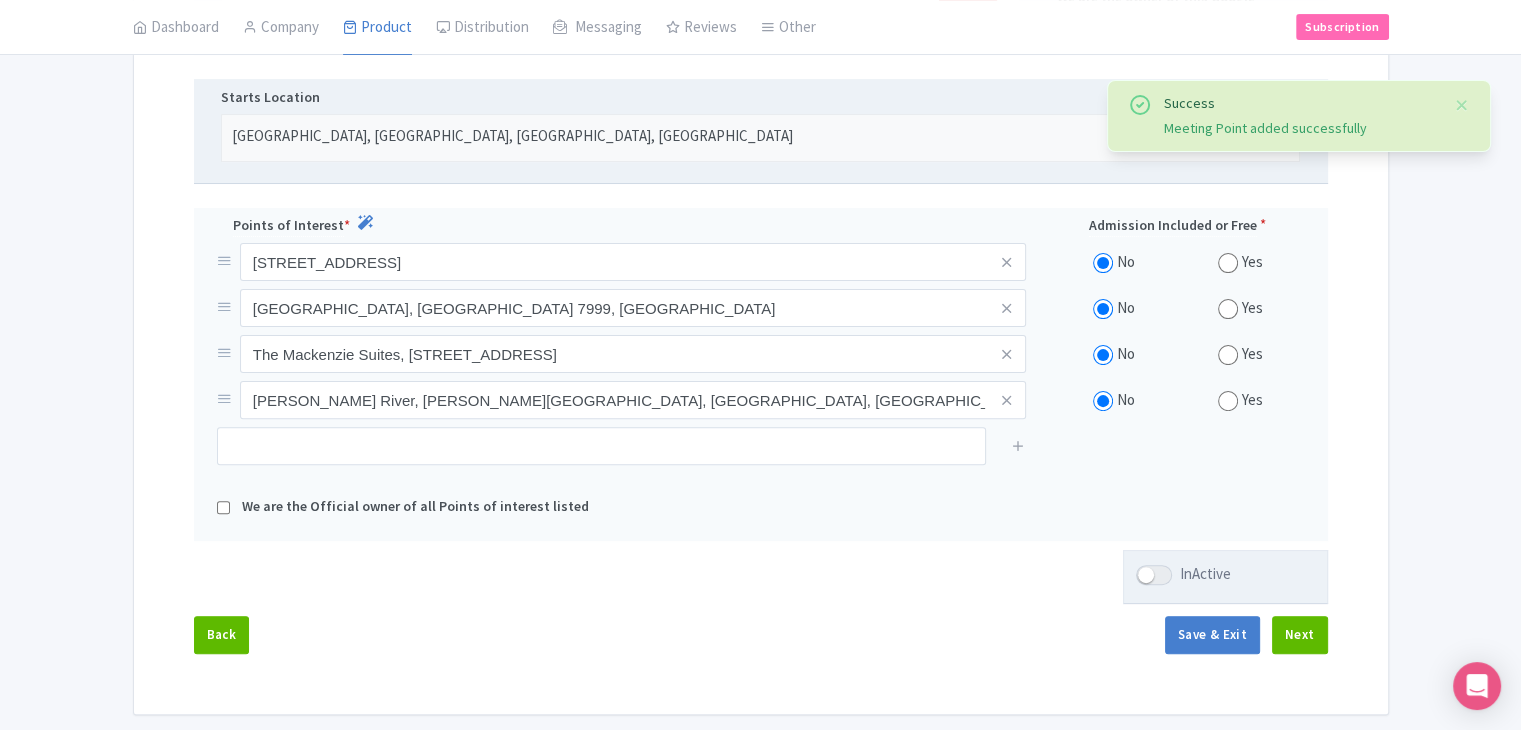 scroll, scrollTop: 520, scrollLeft: 0, axis: vertical 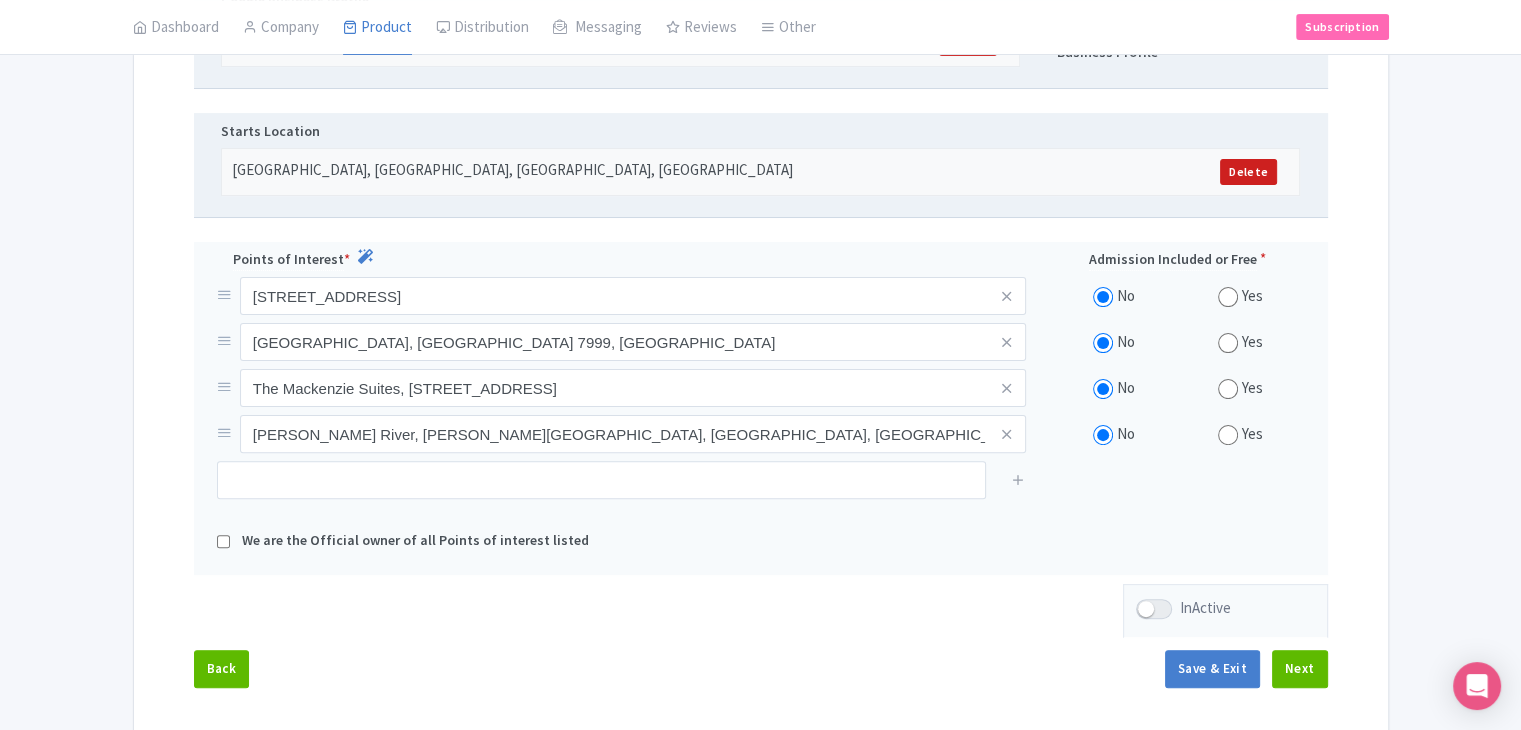 click on "Name & Price
Locations
Description & Reviews
Images & Categories
Complete
Edit Name for Google Listing
Regular Product Name:
Cass Valley 4WD Backcountry Adventure Tour
Save
Google Business Profile
Findrhost, 11R Anzac Parade, Kensington NSW 2033, Australia
Delete
We are the owner of this Google Business Profile
Starts Location
Lake Tekapo, Lake Tekapo, Canterbury Region 7999, New Zealand
Delete
Points of Interest
*
Admission Included or Free
*
Glenmore Road, Coatesville 0793, New Zealand
No
Yes
Lake Tekapo, Lake Tekapo 7999, New Zealand
No
Yes
The Mackenzie Suites, 67 Darchiac Drive, Lake Tekapo 7945, New Zealand
No
Yes" at bounding box center [761, 253] 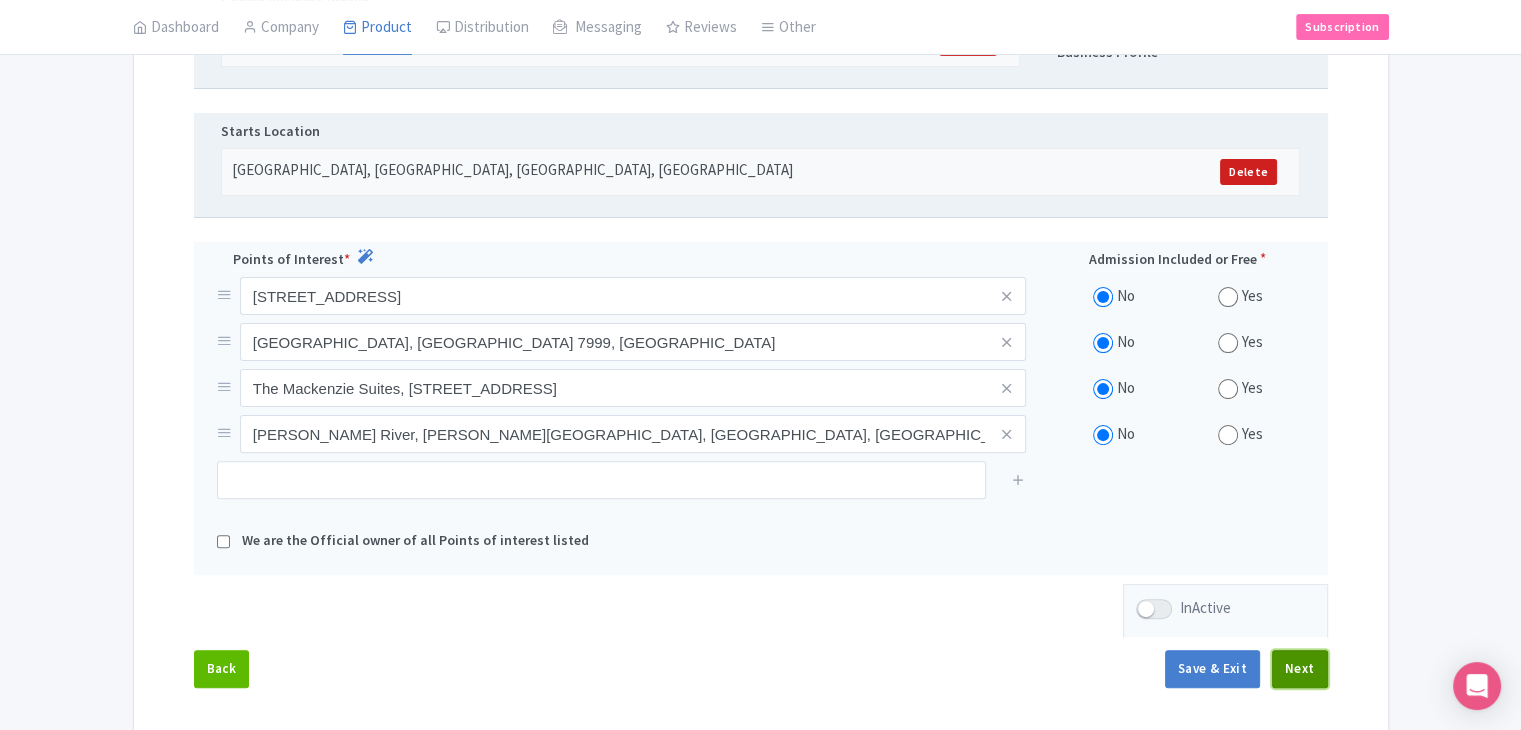 click on "Next" at bounding box center [1300, 669] 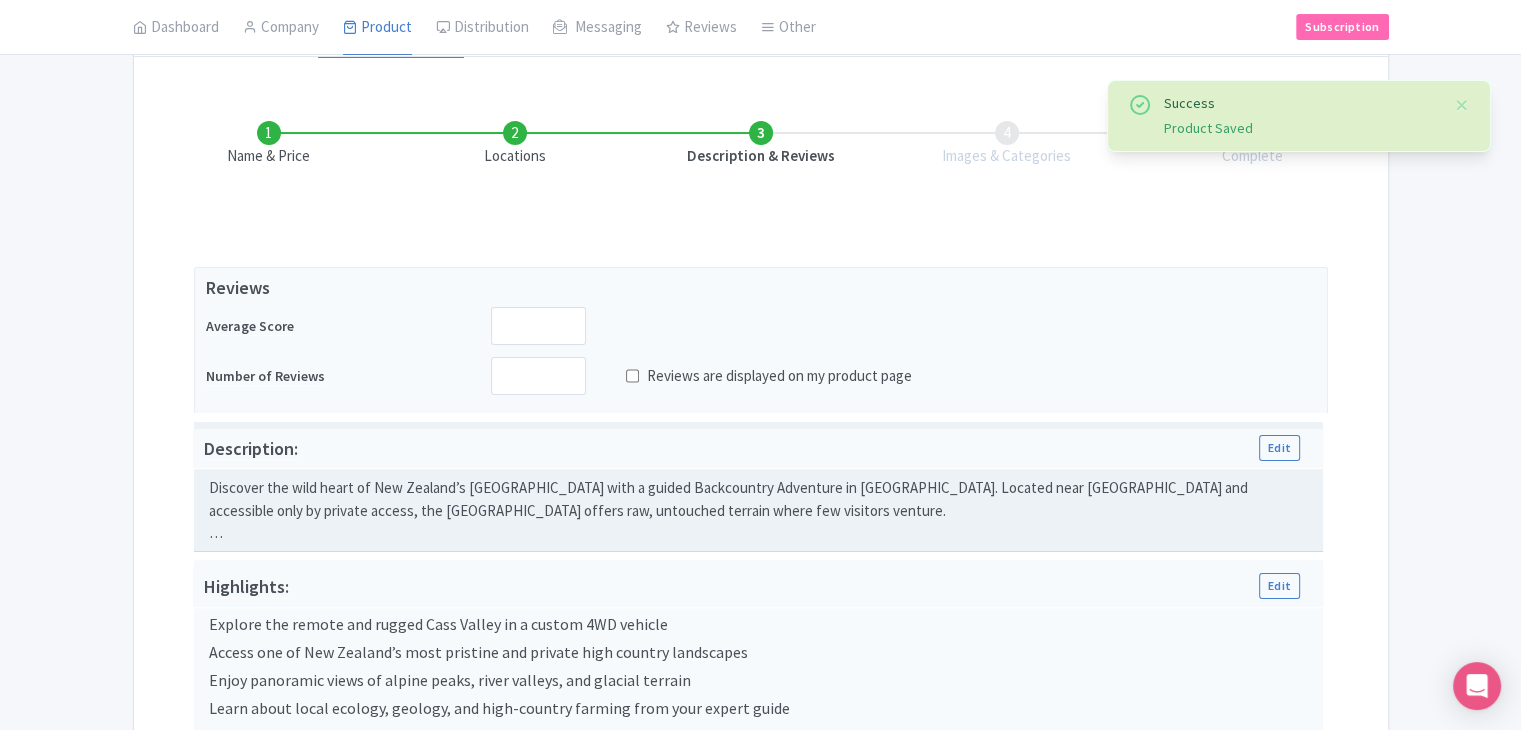 scroll, scrollTop: 320, scrollLeft: 0, axis: vertical 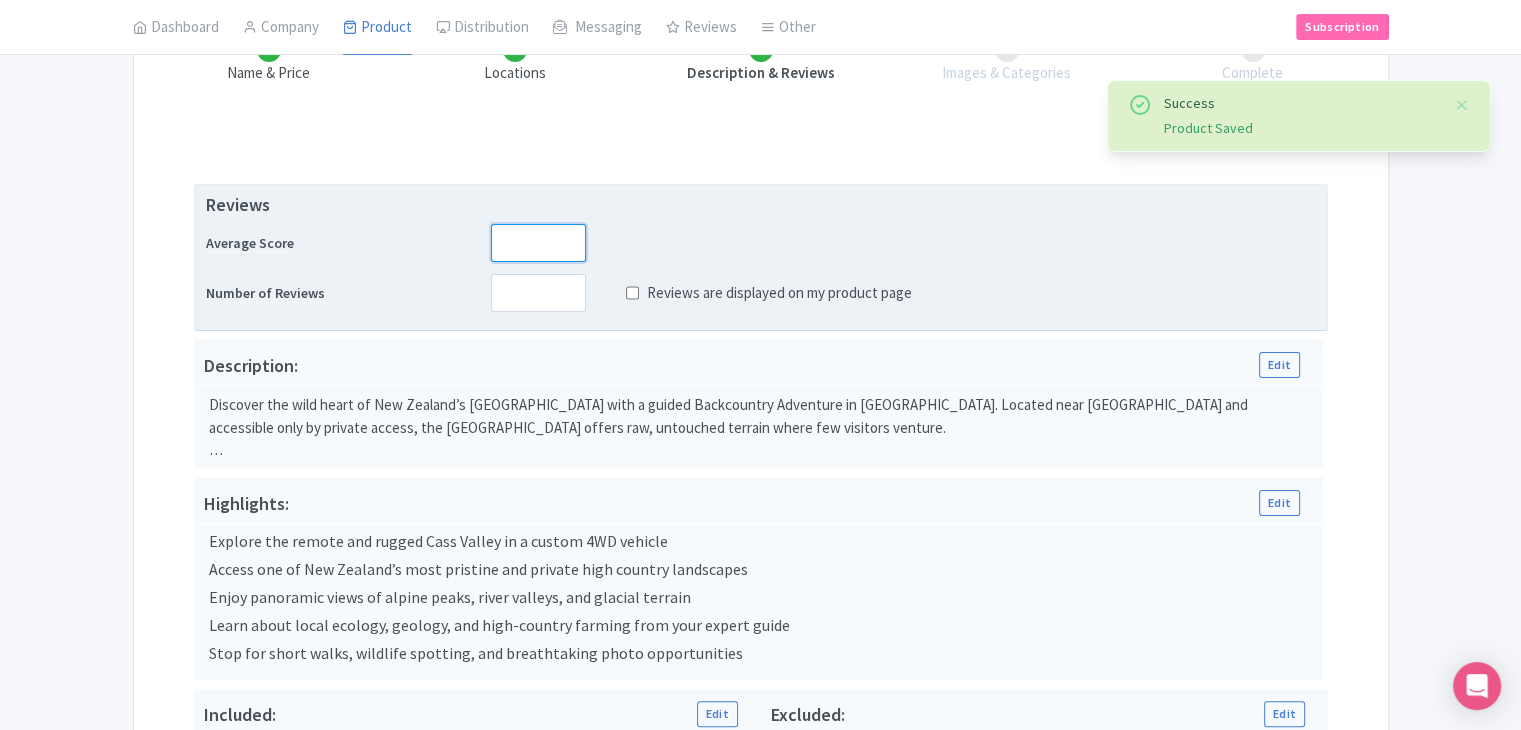 click at bounding box center [538, 243] 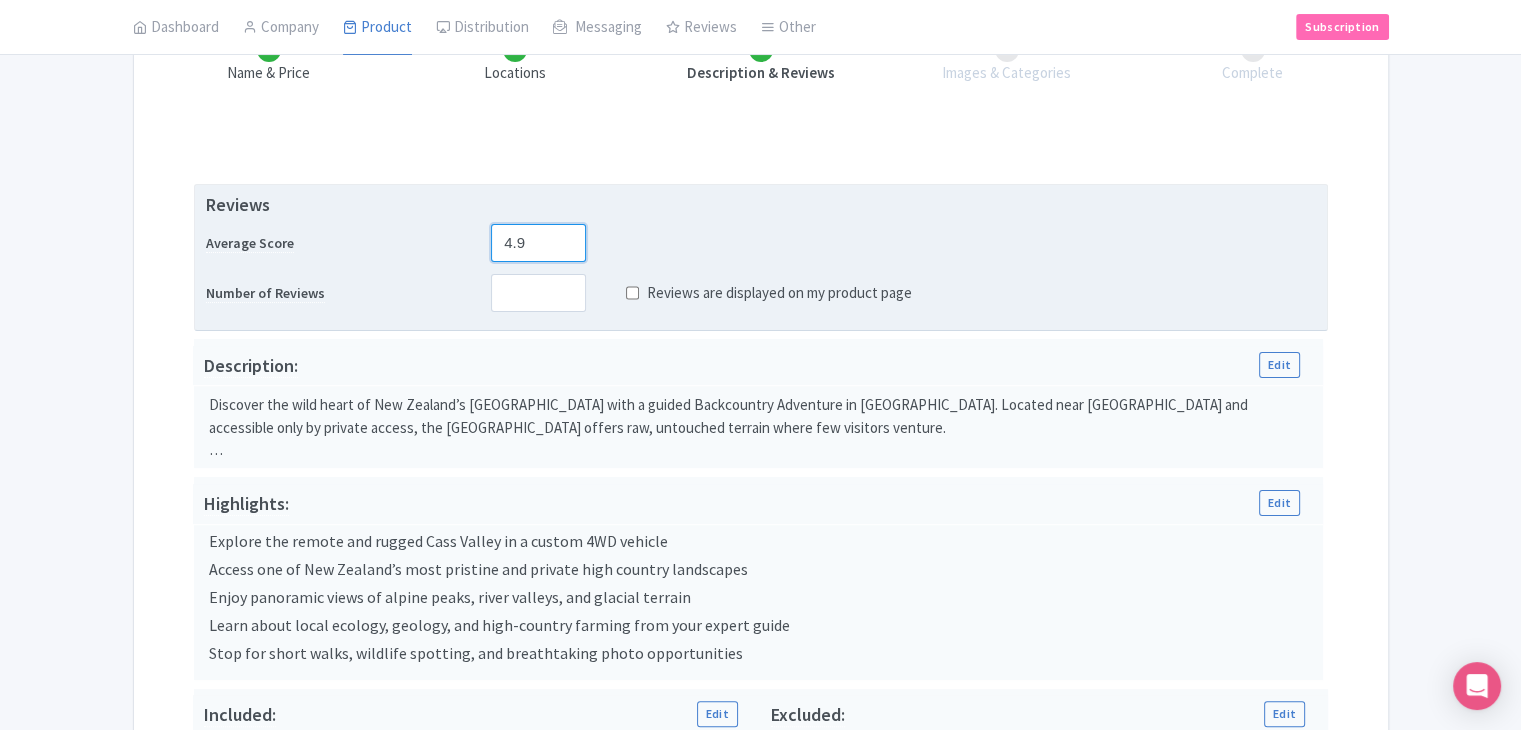 type on "4.9" 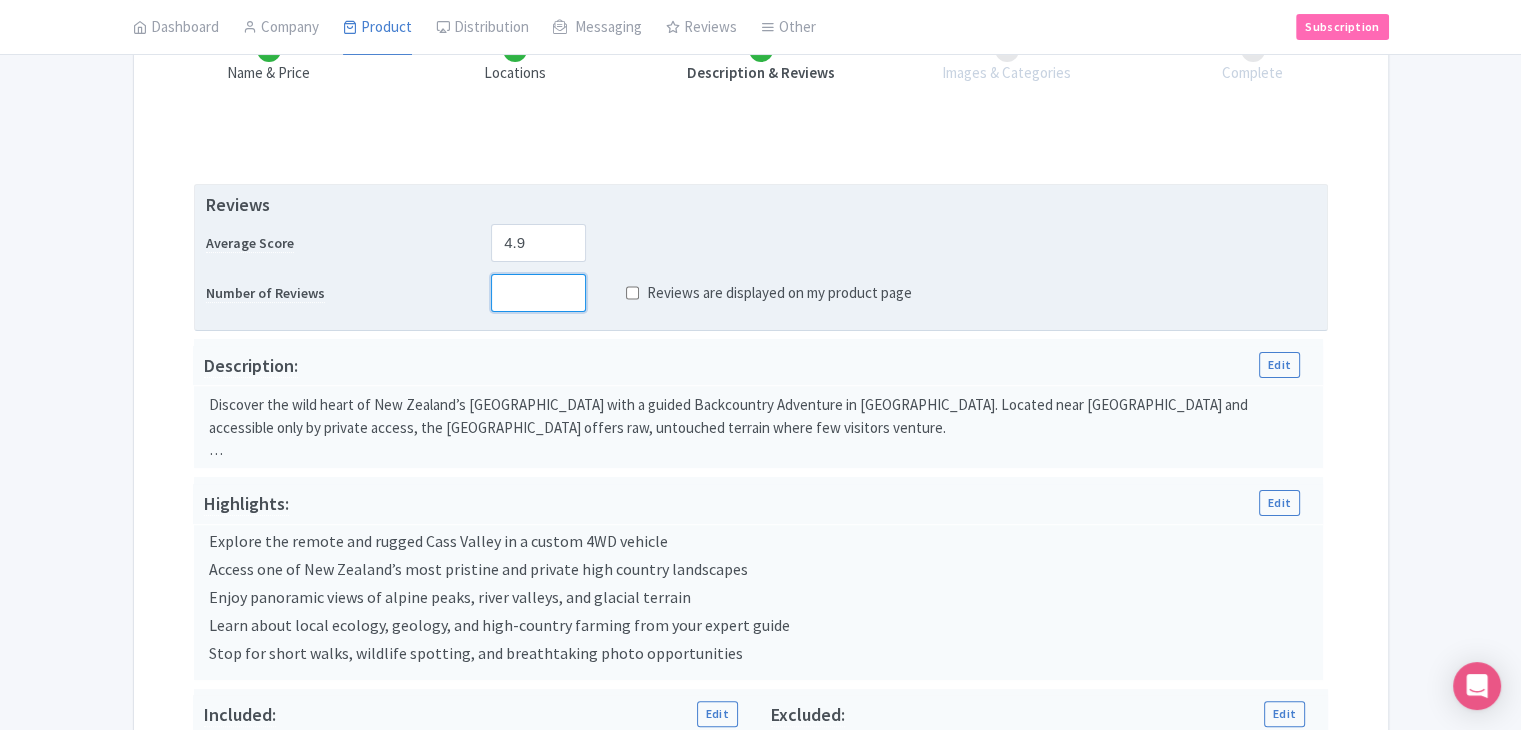 click at bounding box center (538, 293) 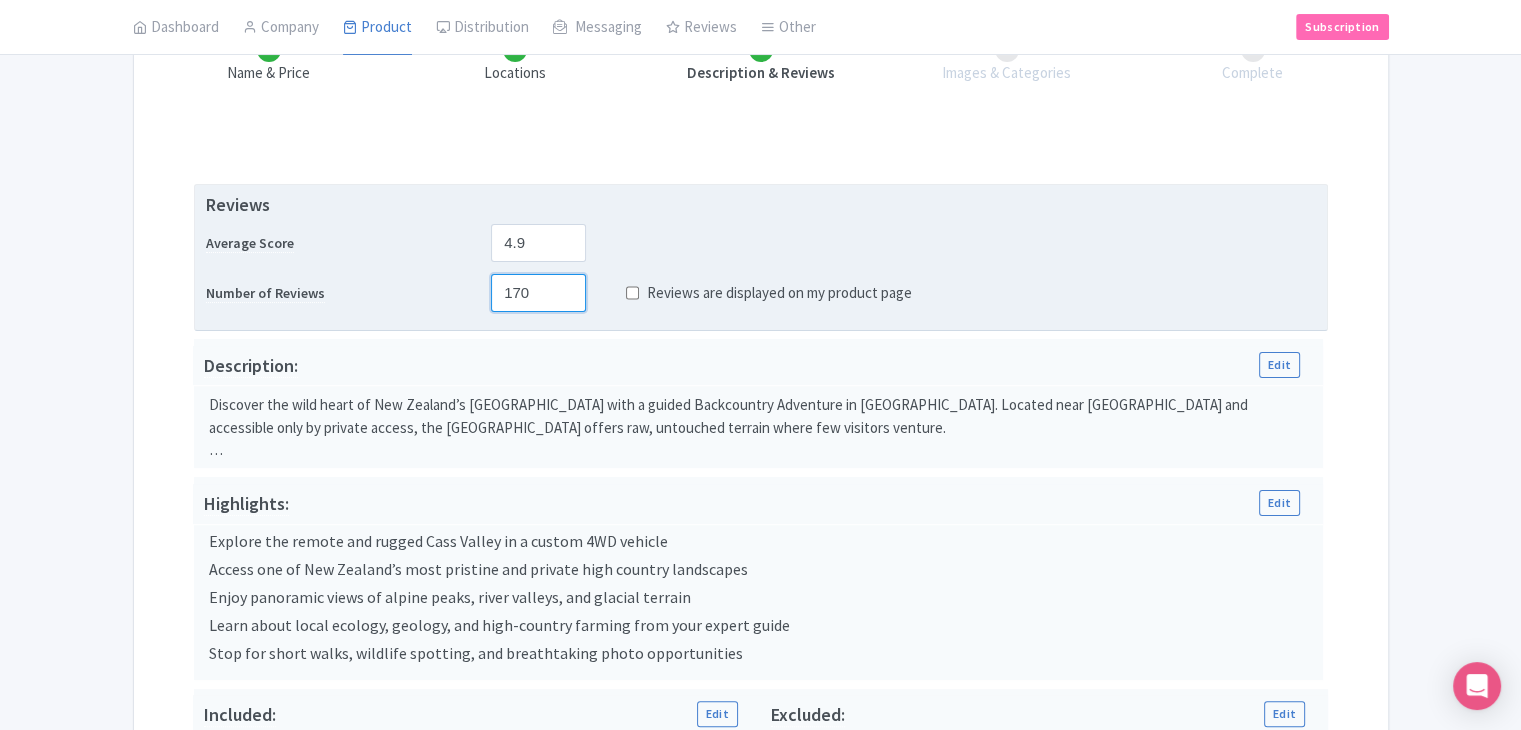 type on "170" 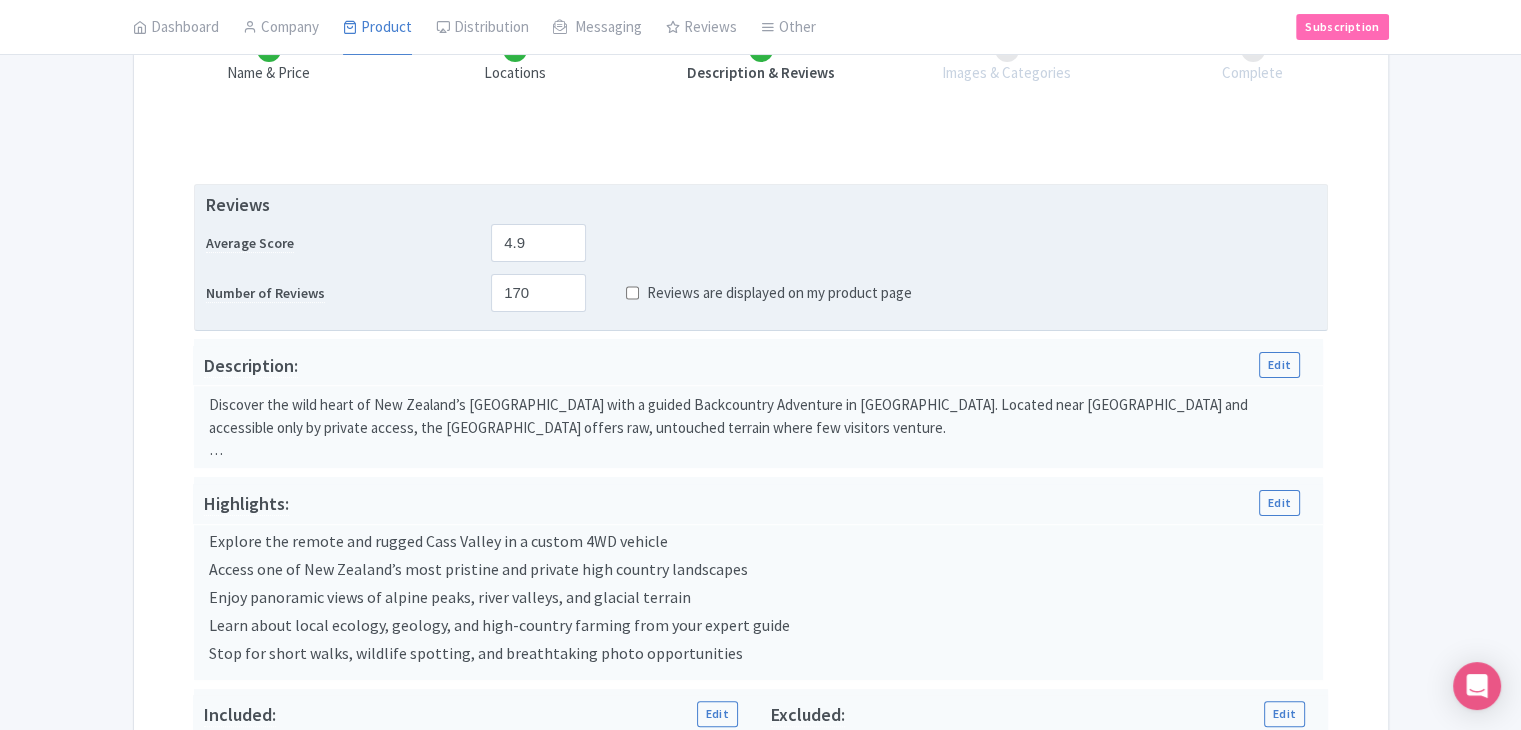 click on "Reviews are displayed on my product page" at bounding box center (632, 293) 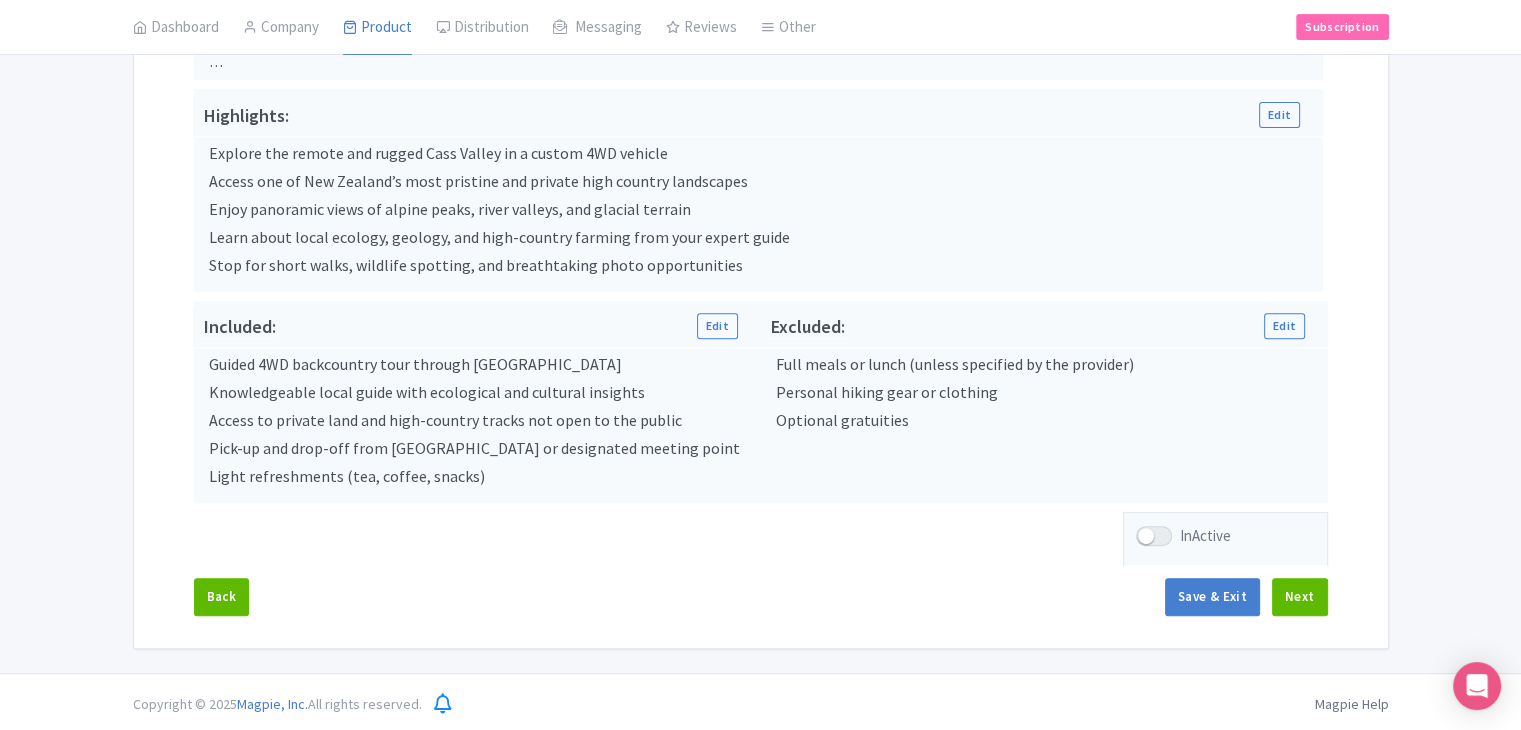 scroll, scrollTop: 709, scrollLeft: 0, axis: vertical 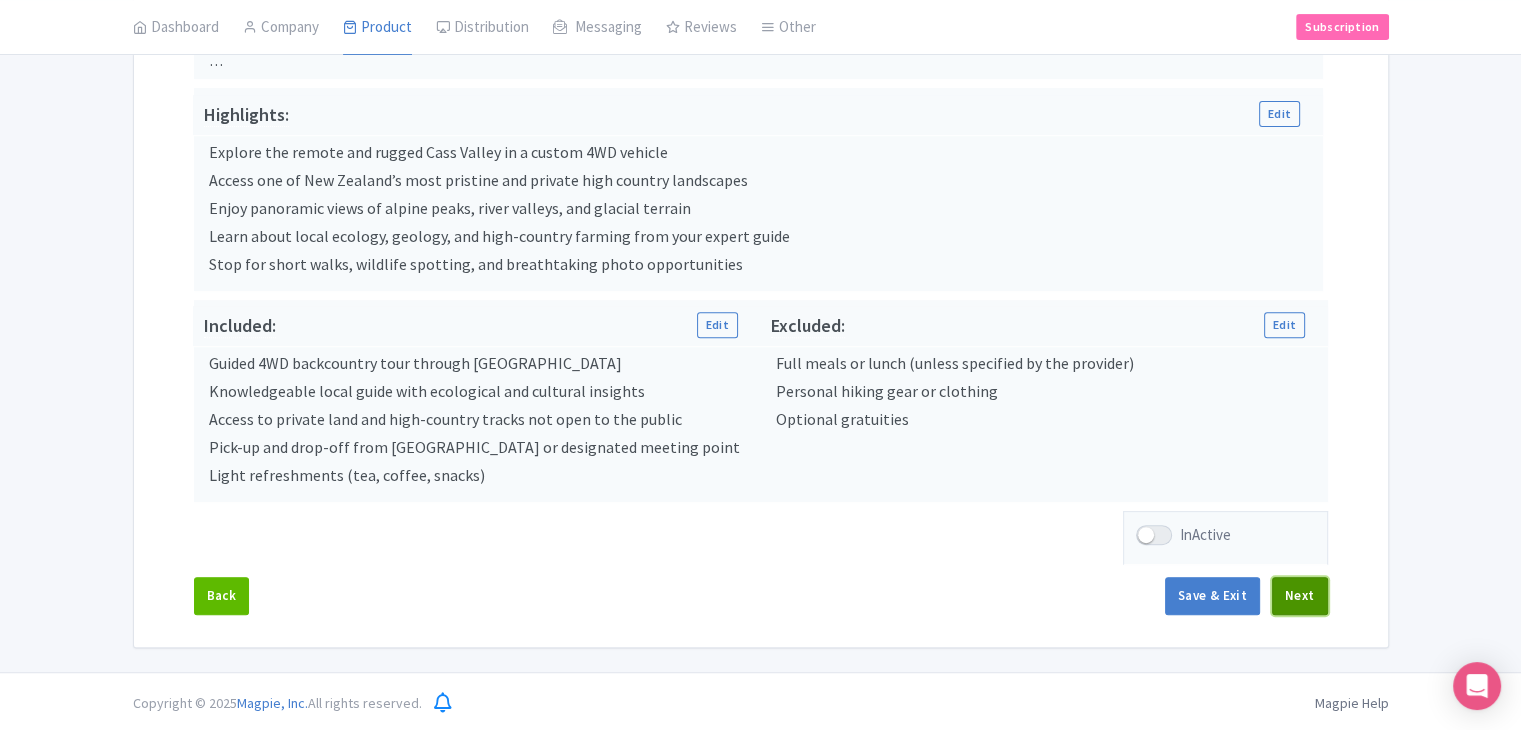 click on "Next" at bounding box center [1300, 596] 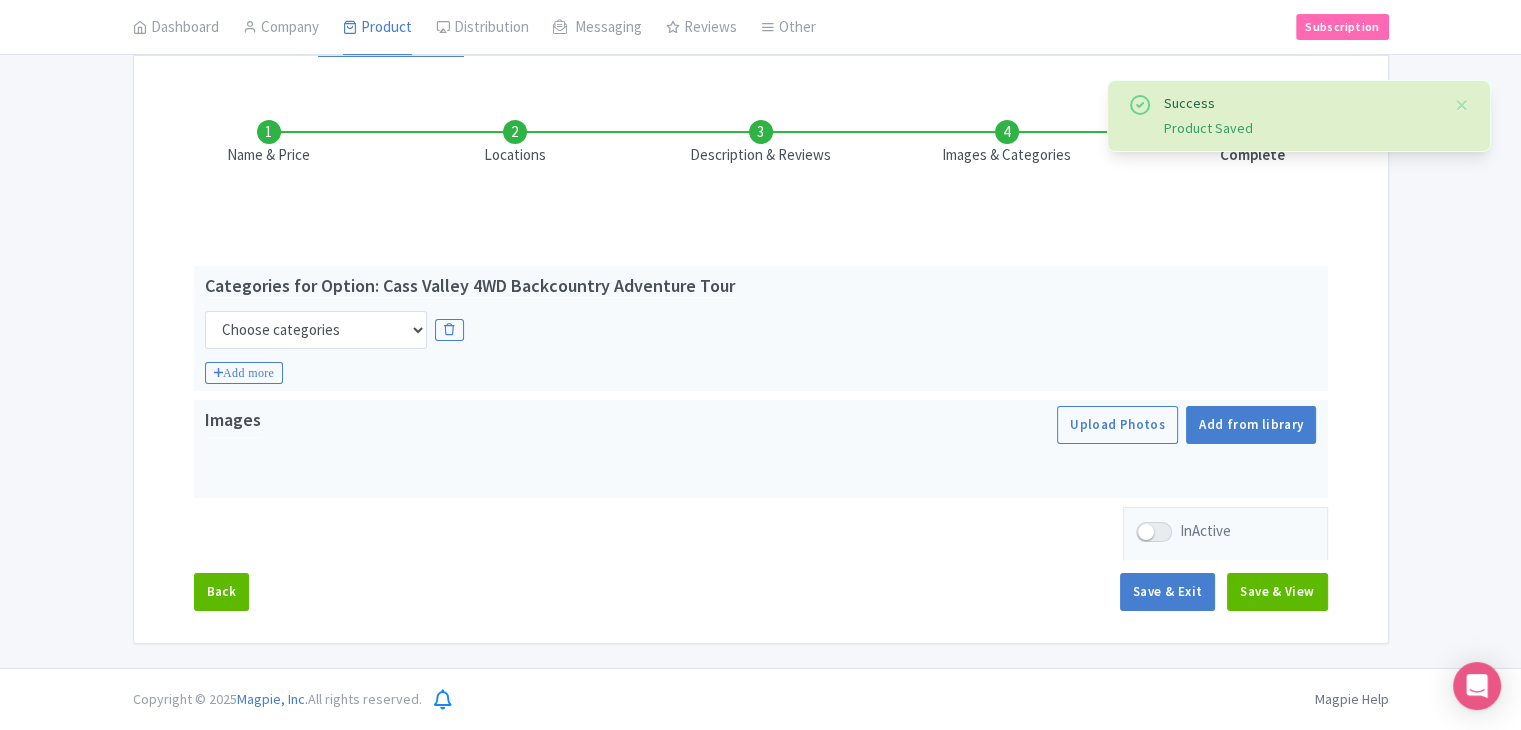 scroll, scrollTop: 235, scrollLeft: 0, axis: vertical 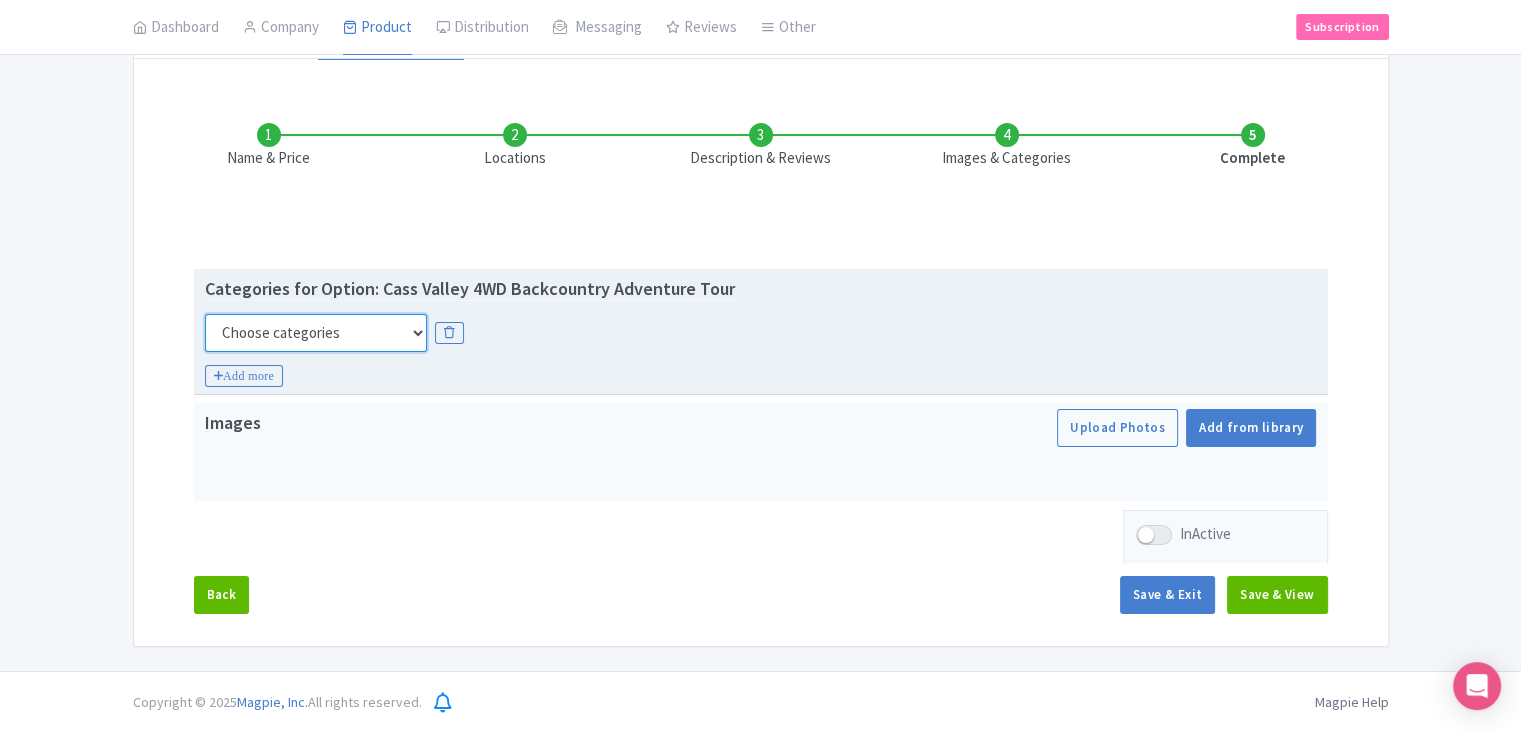 click on "Choose categories Adults Only
Animals
Audio Guide
Beaches
Bike Tours
Boat Tours
City Cards
Classes
Day Trips
Family Friendly
Fast Track
Food
Guided Tours
History
Hop On Hop Off
Literature
Live Music
Museums
Nightlife
Outdoors
Private Tours
Romantic
Self Guided
Small Group Tours
Sports
Theme Parks
Walking Tours
Wheelchair Accessible
Recurring Events" at bounding box center (316, 333) 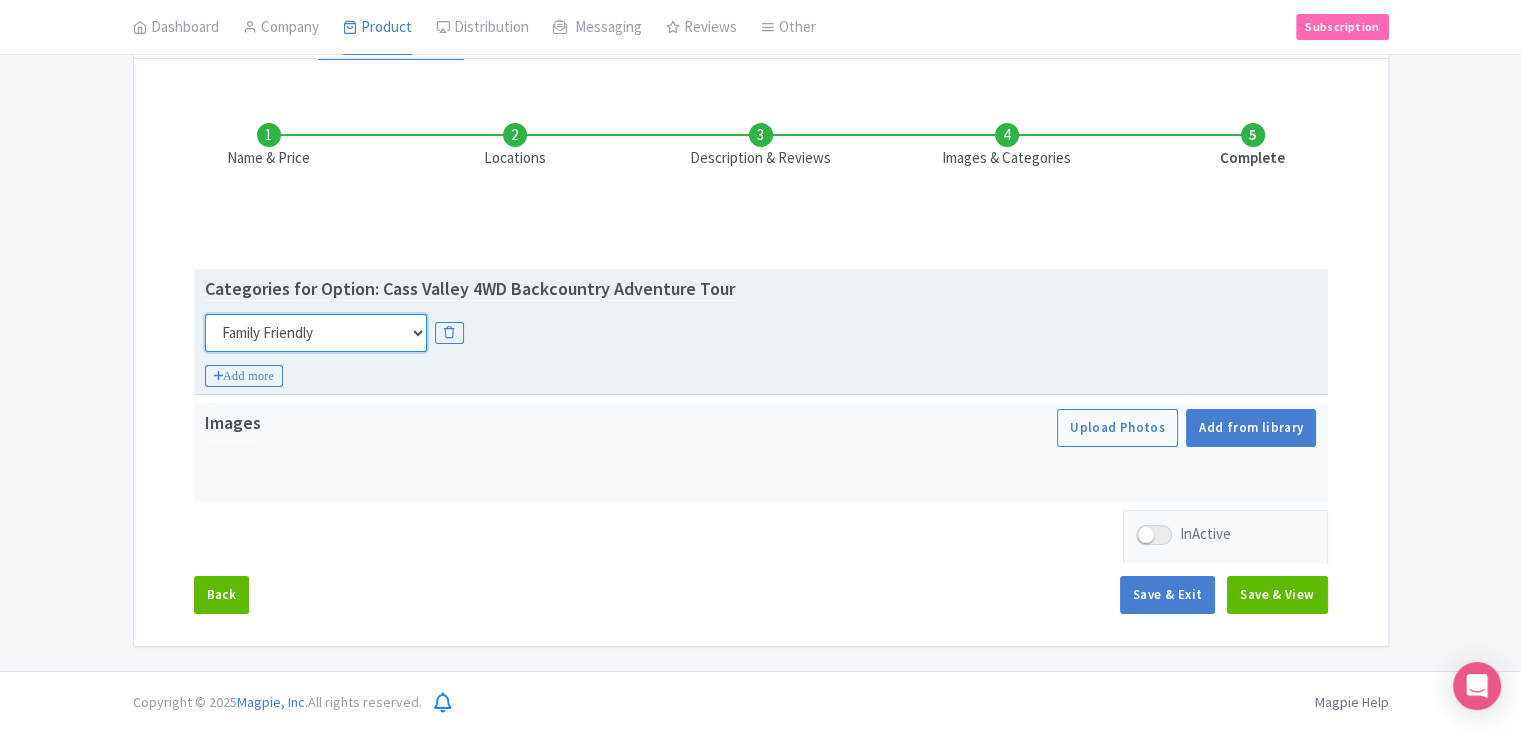 click on "Choose categories Adults Only
Animals
Audio Guide
Beaches
Bike Tours
Boat Tours
City Cards
Classes
Day Trips
Family Friendly
Fast Track
Food
Guided Tours
History
Hop On Hop Off
Literature
Live Music
Museums
Nightlife
Outdoors
Private Tours
Romantic
Self Guided
Small Group Tours
Sports
Theme Parks
Walking Tours
Wheelchair Accessible
Recurring Events" at bounding box center [316, 333] 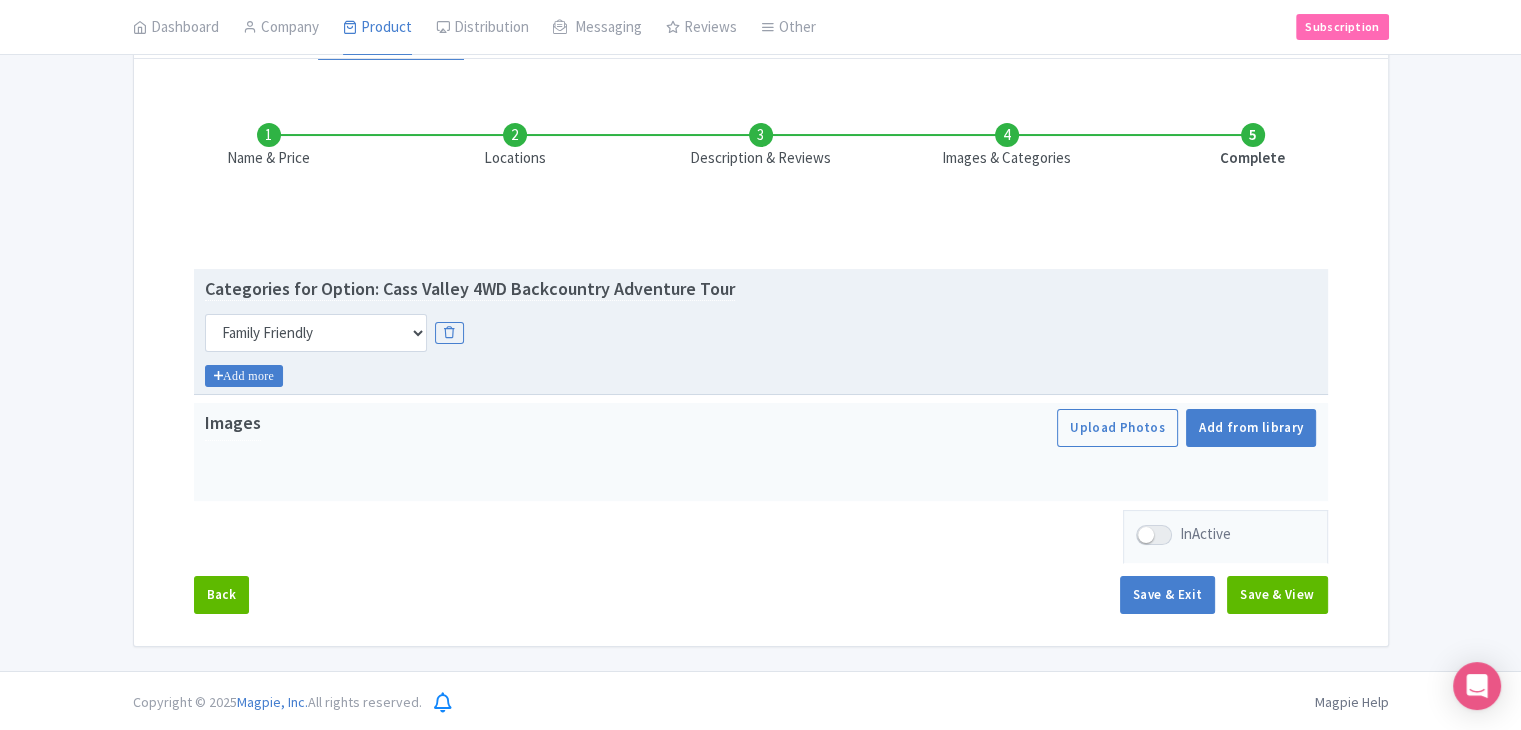 click on "Add more" at bounding box center [244, 376] 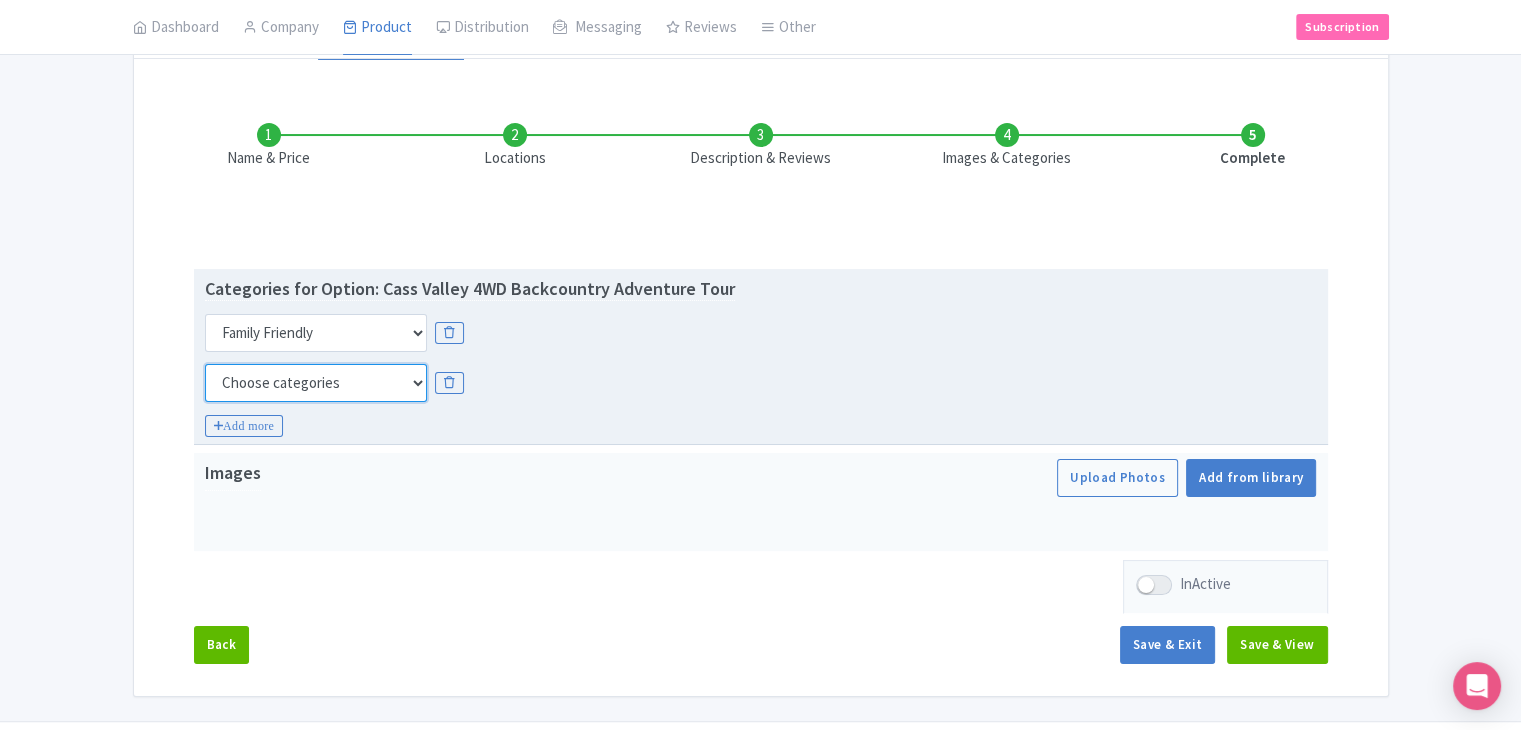 click on "Choose categories Adults Only
Animals
Audio Guide
Beaches
Bike Tours
Boat Tours
City Cards
Classes
Day Trips
Family Friendly
Fast Track
Food
Guided Tours
History
Hop On Hop Off
Literature
Live Music
Museums
Nightlife
Outdoors
Private Tours
Romantic
Self Guided
Small Group Tours
Sports
Theme Parks
Walking Tours
Wheelchair Accessible
Recurring Events" at bounding box center [316, 383] 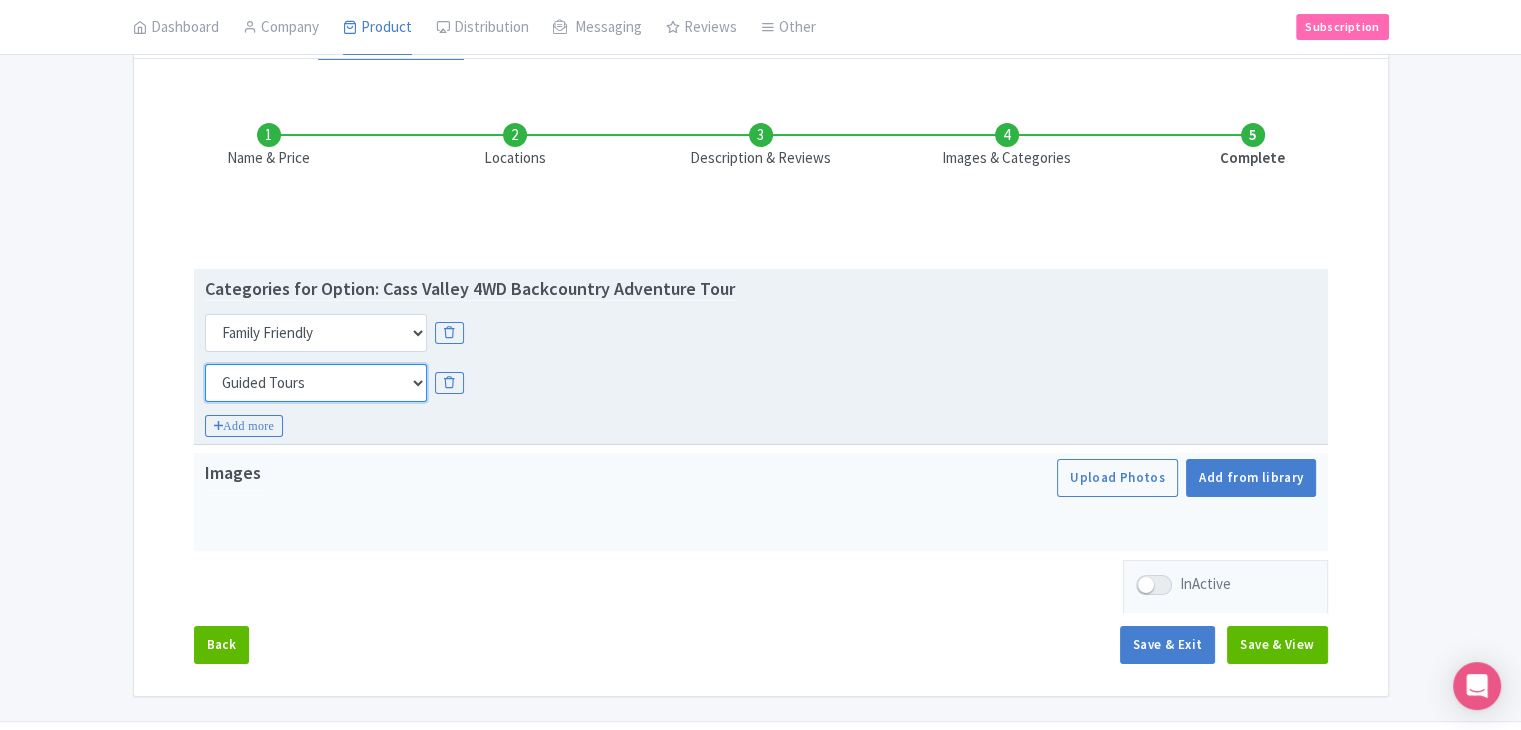 click on "Choose categories Adults Only
Animals
Audio Guide
Beaches
Bike Tours
Boat Tours
City Cards
Classes
Day Trips
Family Friendly
Fast Track
Food
Guided Tours
History
Hop On Hop Off
Literature
Live Music
Museums
Nightlife
Outdoors
Private Tours
Romantic
Self Guided
Small Group Tours
Sports
Theme Parks
Walking Tours
Wheelchair Accessible
Recurring Events" at bounding box center (316, 383) 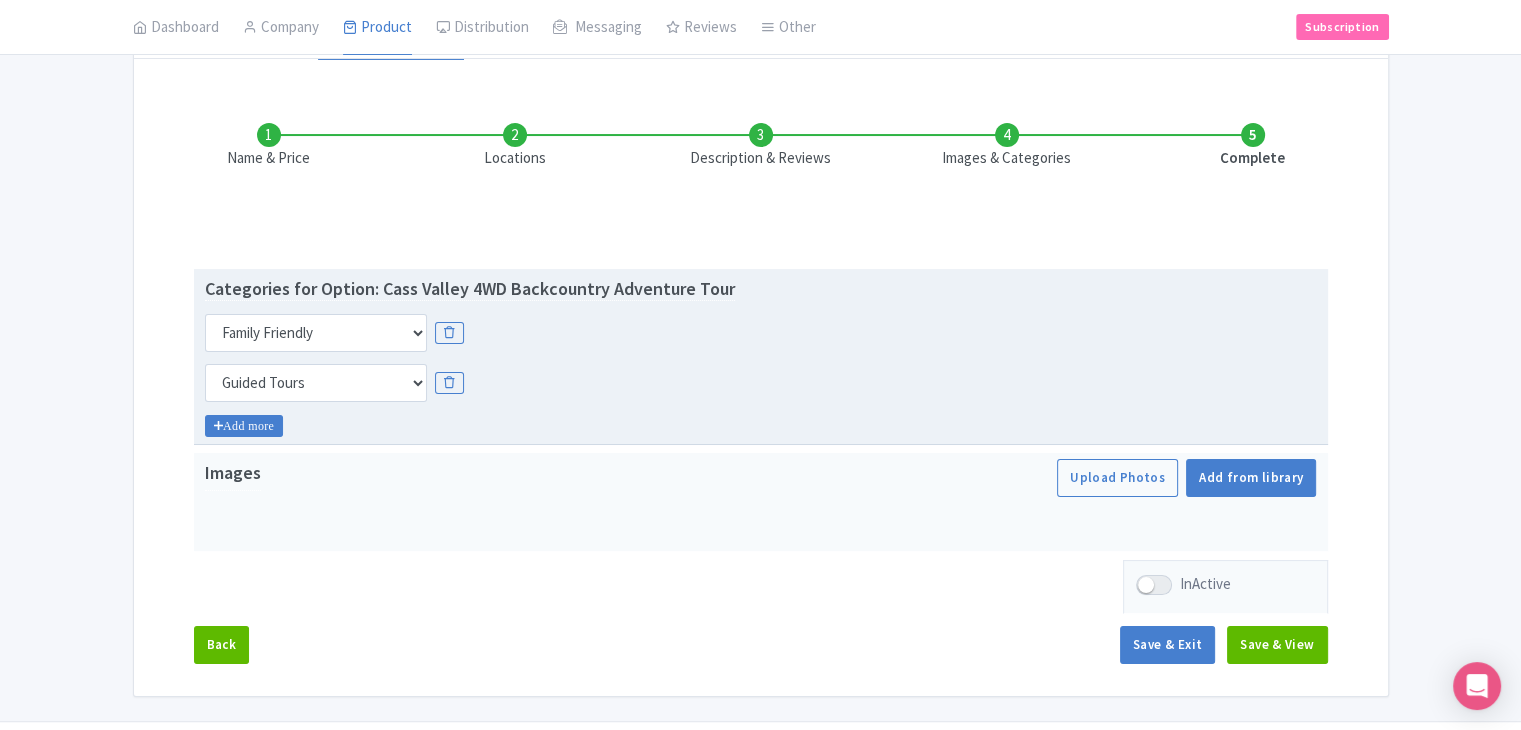 click on "Add more" at bounding box center [244, 426] 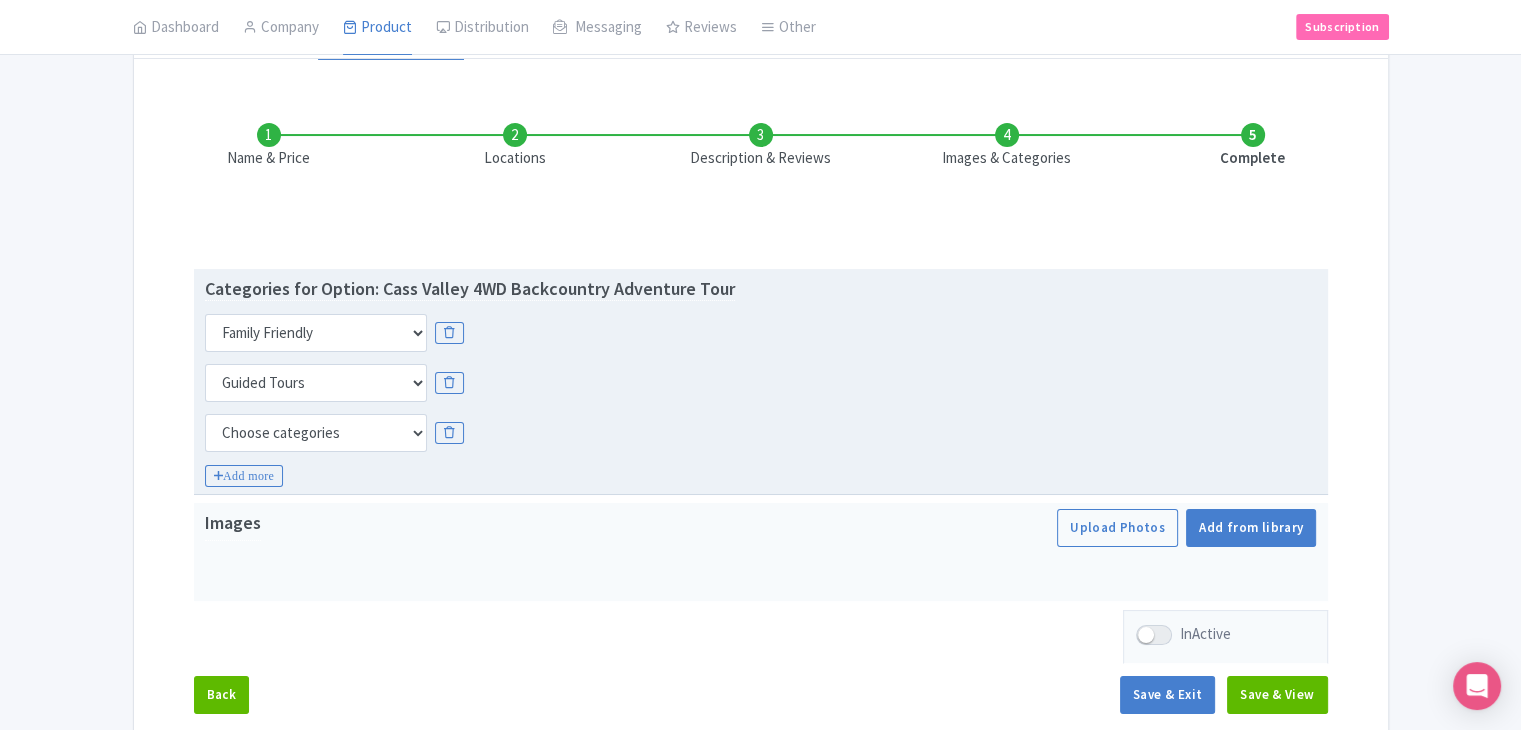 click on "Choose categories Adults Only
Animals
Audio Guide
Beaches
Bike Tours
Boat Tours
City Cards
Classes
Day Trips
Family Friendly
Fast Track
Food
Guided Tours
History
Hop On Hop Off
Literature
Live Music
Museums
Nightlife
Outdoors
Private Tours
Romantic
Self Guided
Small Group Tours
Sports
Theme Parks
Walking Tours
Wheelchair Accessible
Recurring Events" at bounding box center [316, 433] 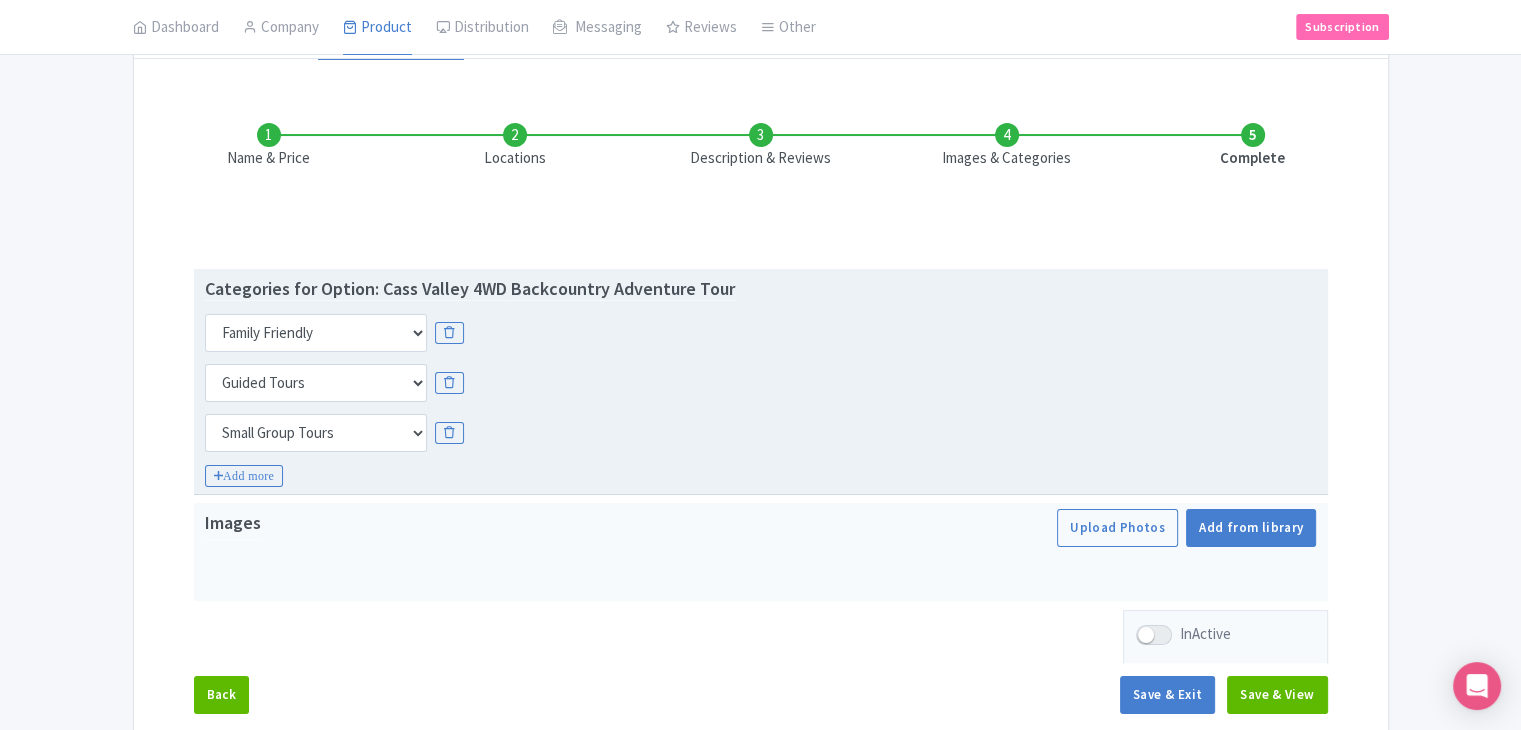 click on "Choose categories Adults Only
Animals
Audio Guide
Beaches
Bike Tours
Boat Tours
City Cards
Classes
Day Trips
Family Friendly
Fast Track
Food
Guided Tours
History
Hop On Hop Off
Literature
Live Music
Museums
Nightlife
Outdoors
Private Tours
Romantic
Self Guided
Small Group Tours
Sports
Theme Parks
Walking Tours
Wheelchair Accessible
Recurring Events" at bounding box center [316, 433] 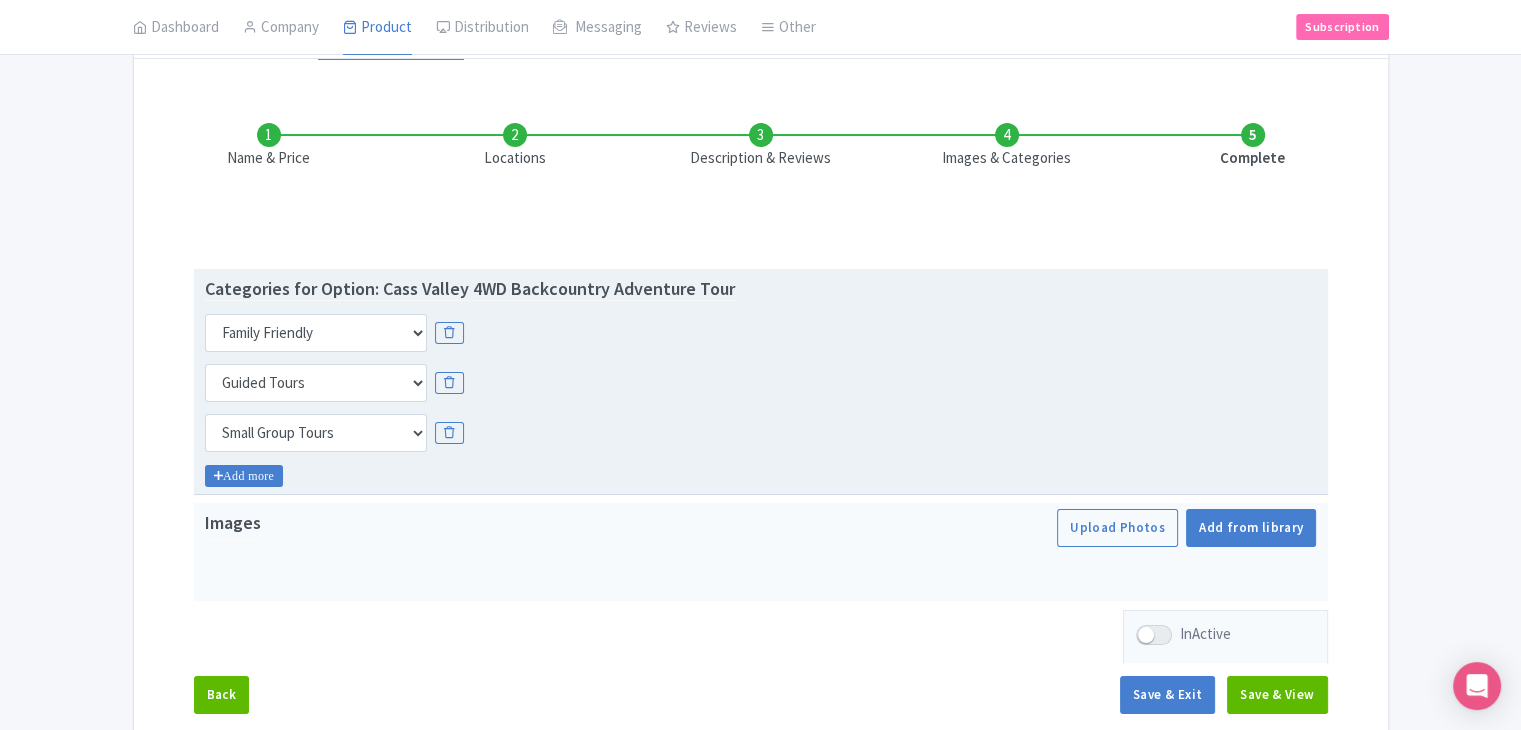 click on "Categories for Option: Cass Valley 4WD Backcountry Adventure Tour
Choose categories Adults Only
Animals
Audio Guide
Beaches
Bike Tours
Boat Tours
City Cards
Classes
Day Trips
Family Friendly
Fast Track
Food
Guided Tours
History
Hop On Hop Off
Literature
Live Music
Museums
Nightlife
Outdoors
Private Tours
Romantic
Self Guided
Small Group Tours
Sports
Theme Parks
Walking Tours
Wheelchair Accessible
Recurring Events
Choose categories Adults Only
Animals
Audio Guide
Beaches
Bike Tours
Boat Tours
City Cards
Classes
Day Trips
Family Friendly
Fast Track
Food
Guided Tours
History
Hop On Hop Off
Literature
Live Music
Museums
Nightlife
Outdoors
Private Tours
Romantic
Self Guided
Small Group Tours
Sports
Theme Parks
Walking Tours
Wheelchair Accessible
Recurring Events
Choose categories Adults Only
Animals
Audio Guide
Beaches
Bike Tours
Boat Tours
City Cards
Classes" at bounding box center [761, 382] 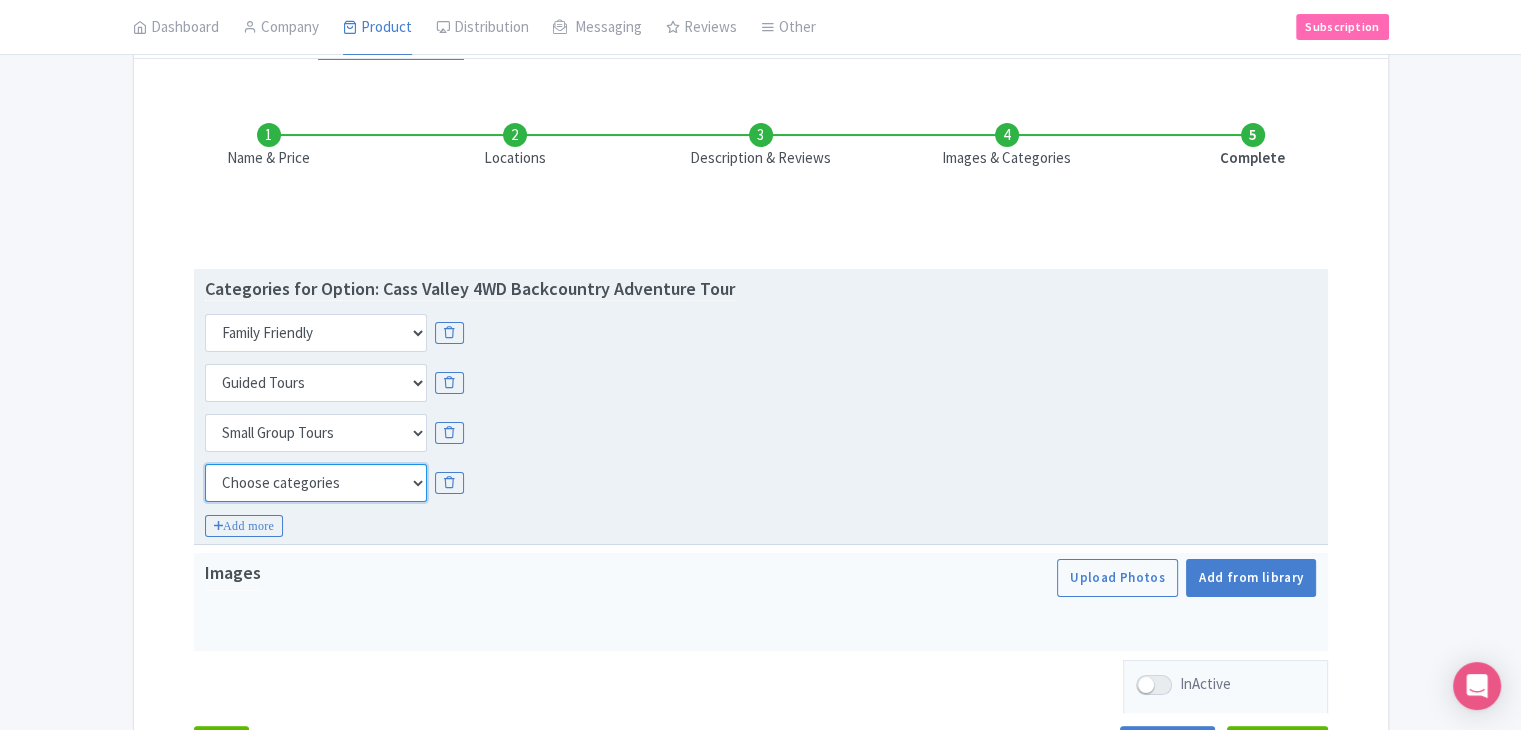 click on "Choose categories Adults Only
Animals
Audio Guide
Beaches
Bike Tours
Boat Tours
City Cards
Classes
Day Trips
Family Friendly
Fast Track
Food
Guided Tours
History
Hop On Hop Off
Literature
Live Music
Museums
Nightlife
Outdoors
Private Tours
Romantic
Self Guided
Small Group Tours
Sports
Theme Parks
Walking Tours
Wheelchair Accessible
Recurring Events" at bounding box center [316, 483] 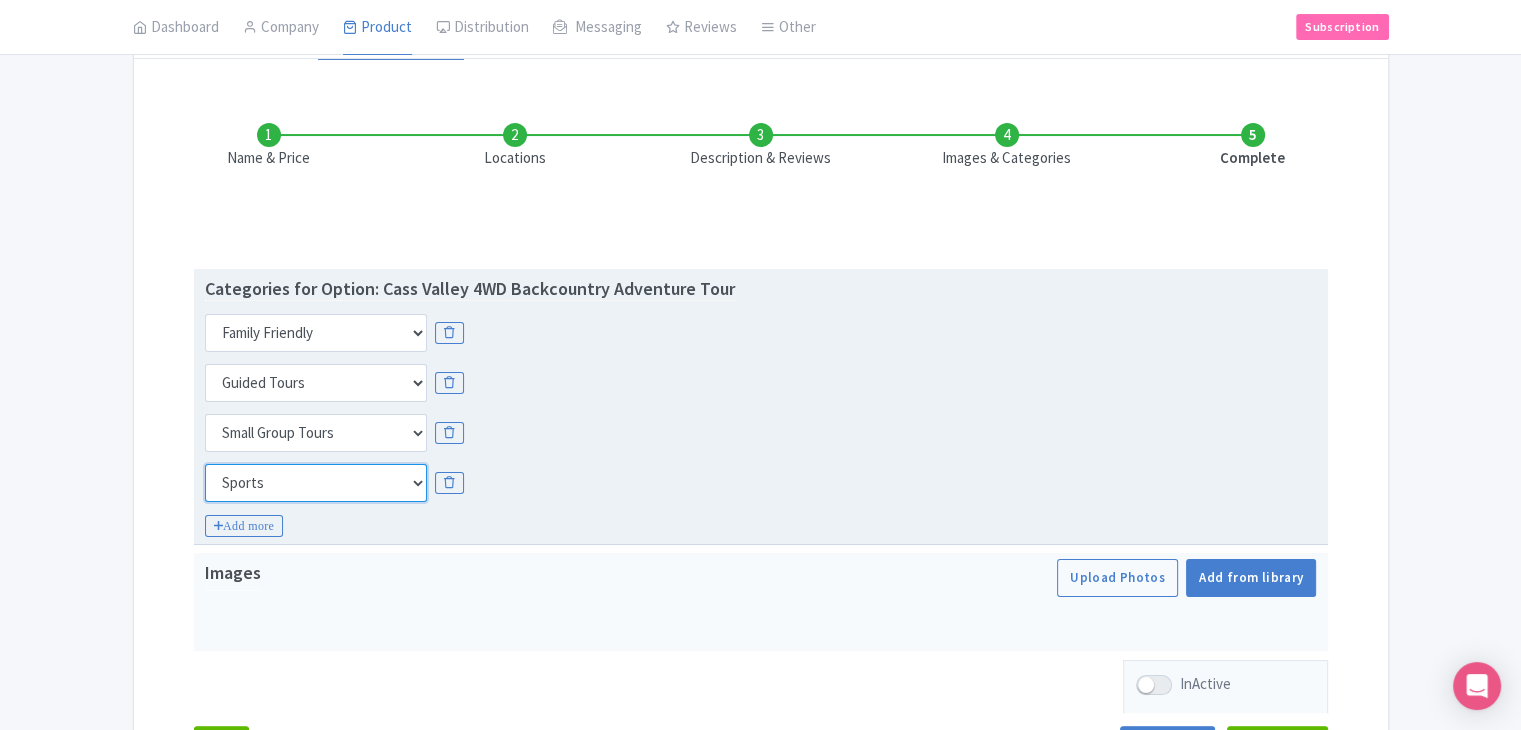 click on "Choose categories Adults Only
Animals
Audio Guide
Beaches
Bike Tours
Boat Tours
City Cards
Classes
Day Trips
Family Friendly
Fast Track
Food
Guided Tours
History
Hop On Hop Off
Literature
Live Music
Museums
Nightlife
Outdoors
Private Tours
Romantic
Self Guided
Small Group Tours
Sports
Theme Parks
Walking Tours
Wheelchair Accessible
Recurring Events" at bounding box center [316, 483] 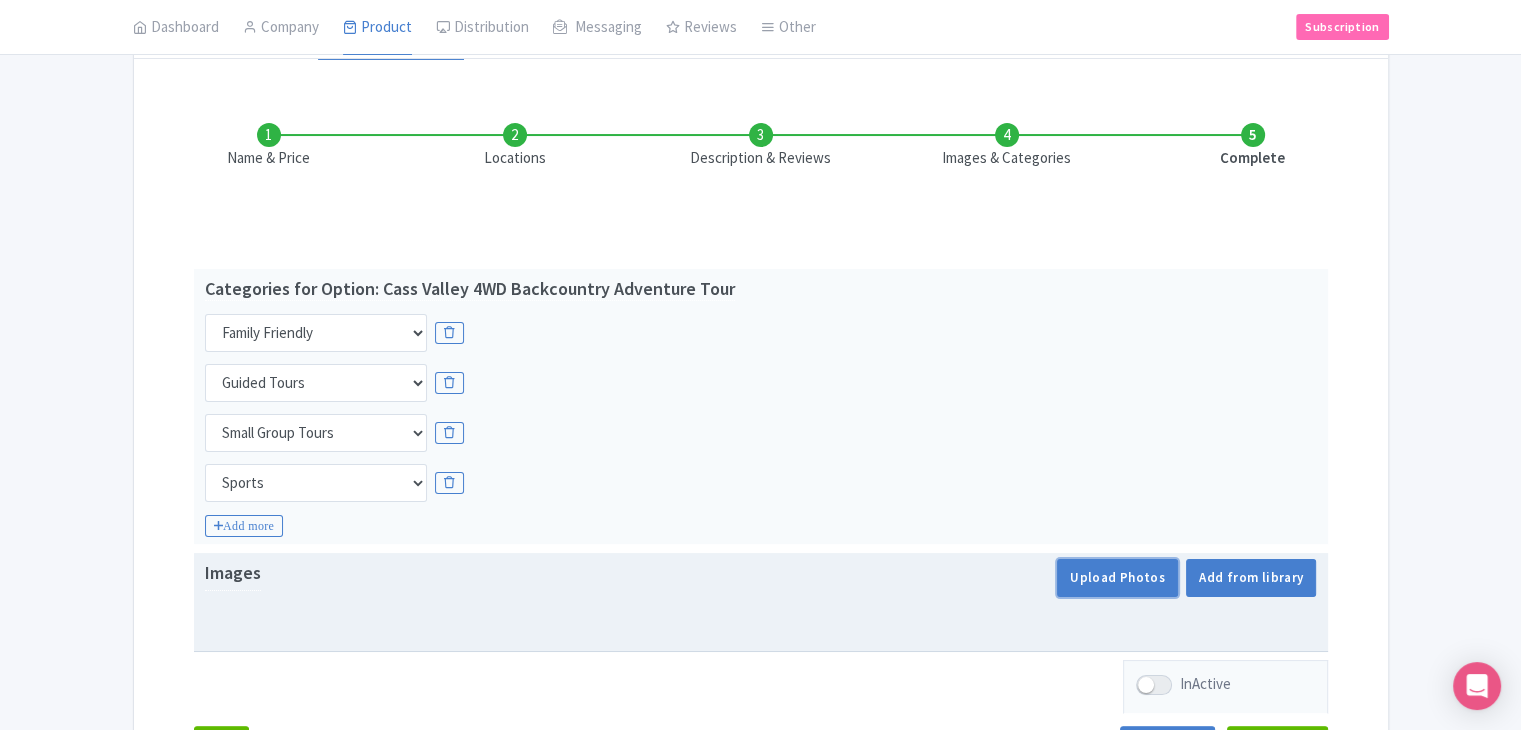 click on "Upload Photos" at bounding box center [1117, 578] 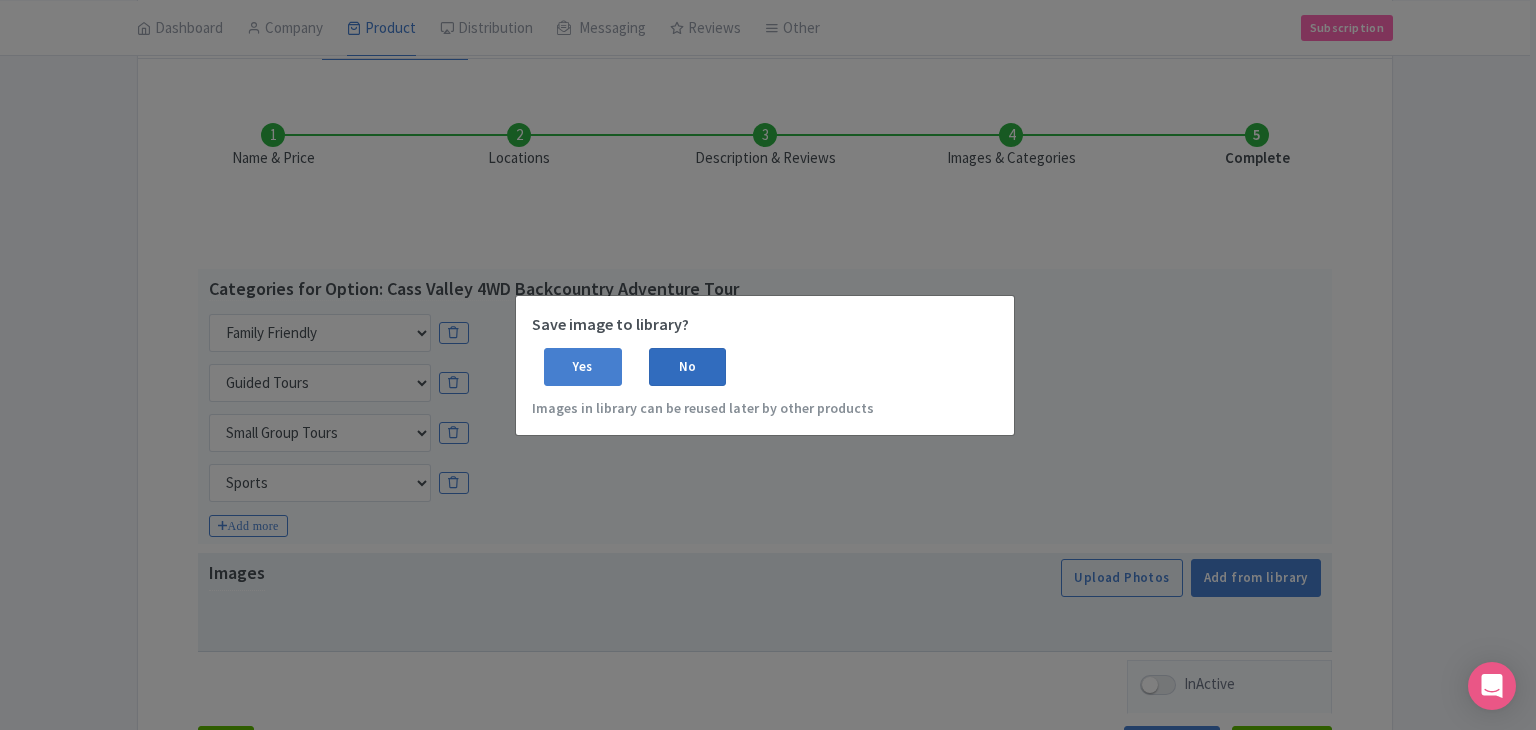 click on "No" at bounding box center [688, 367] 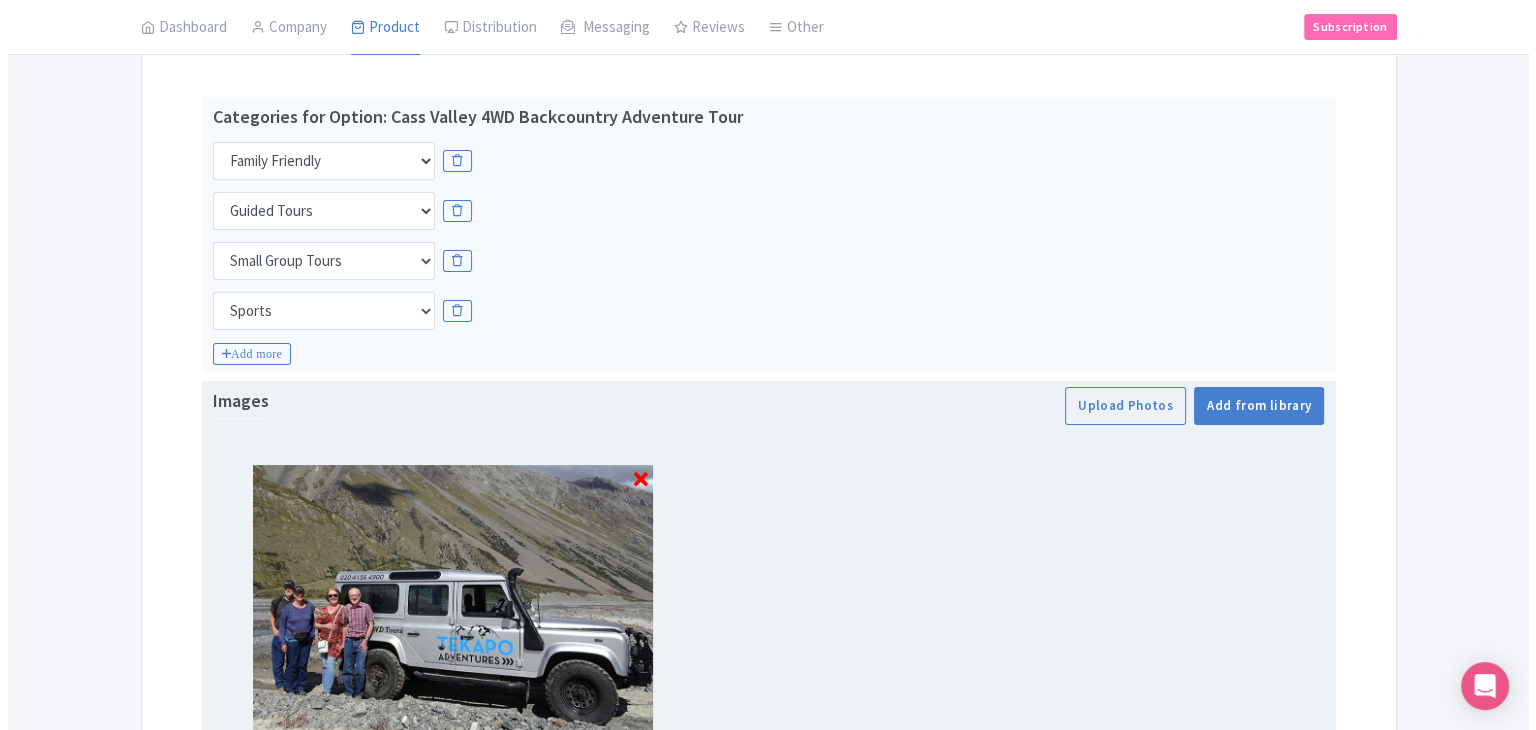 scroll, scrollTop: 435, scrollLeft: 0, axis: vertical 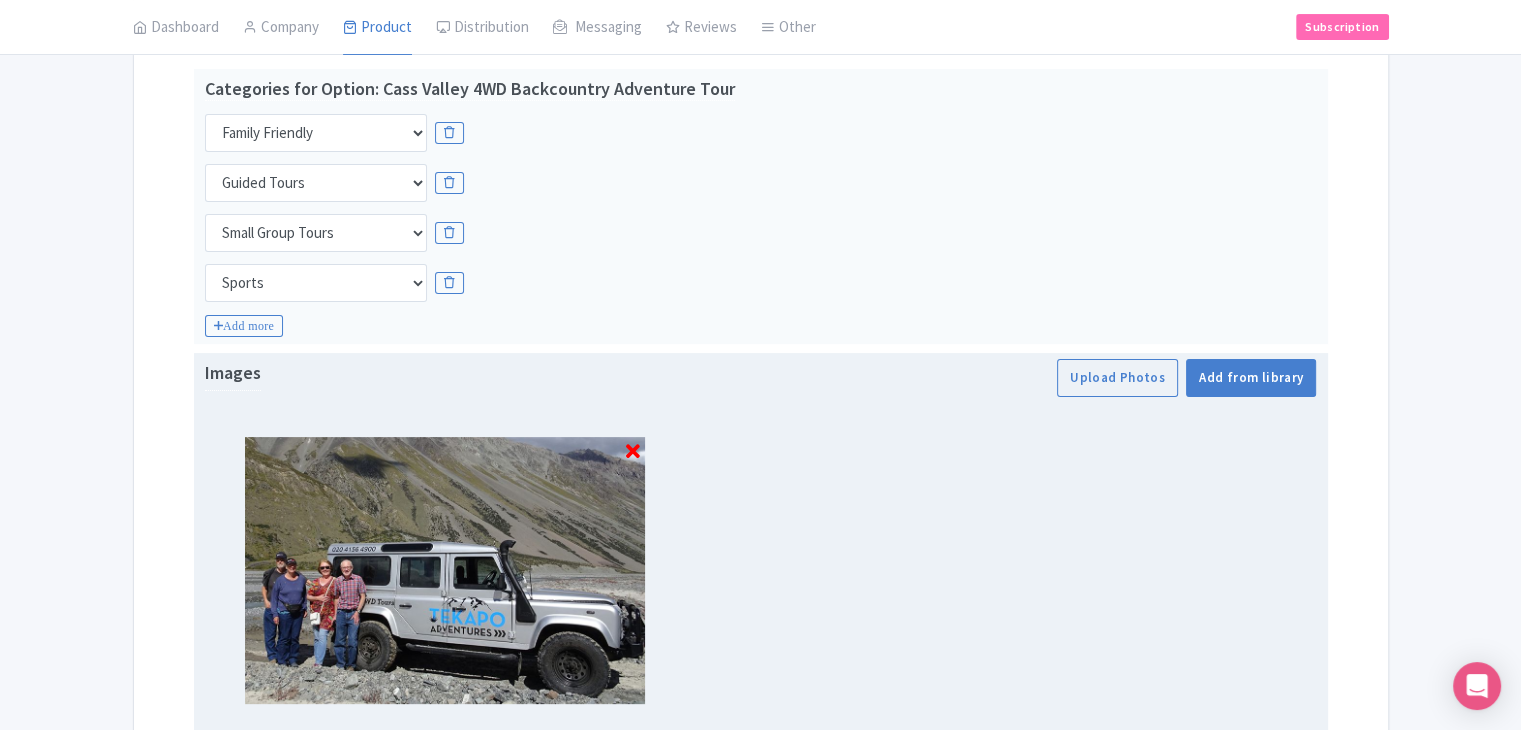 click at bounding box center [633, 452] 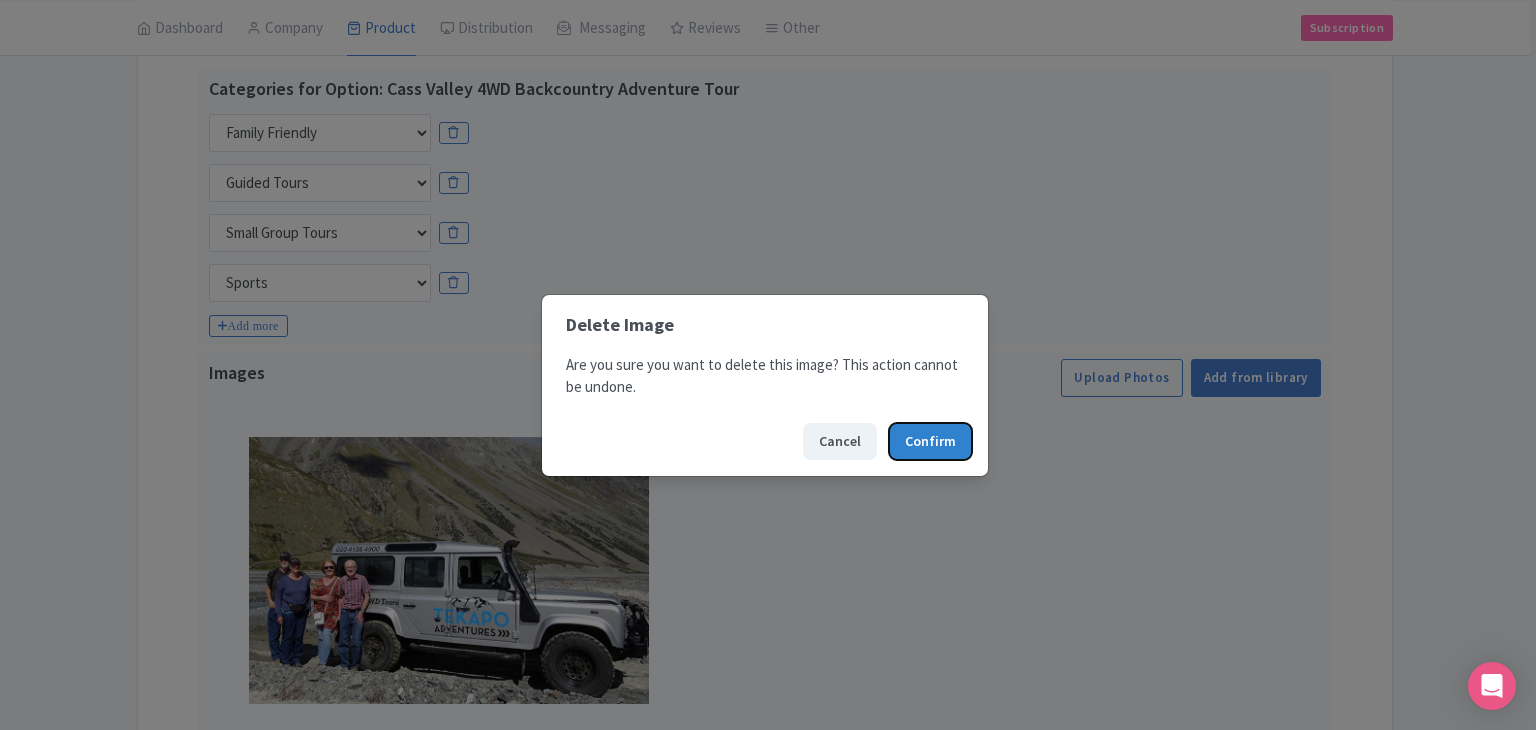 click on "Confirm" at bounding box center [930, 441] 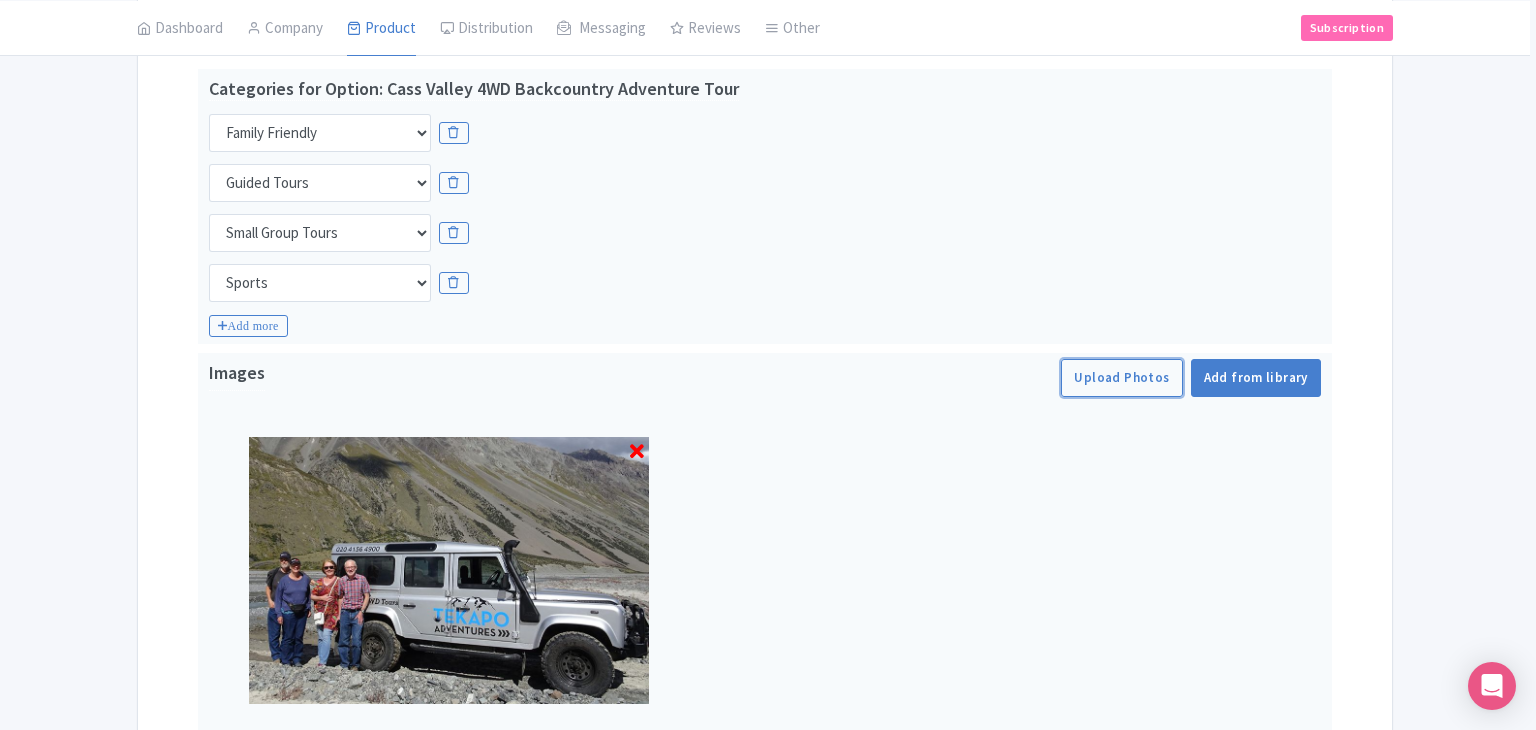 click on "Upload Photos" at bounding box center [1121, 378] 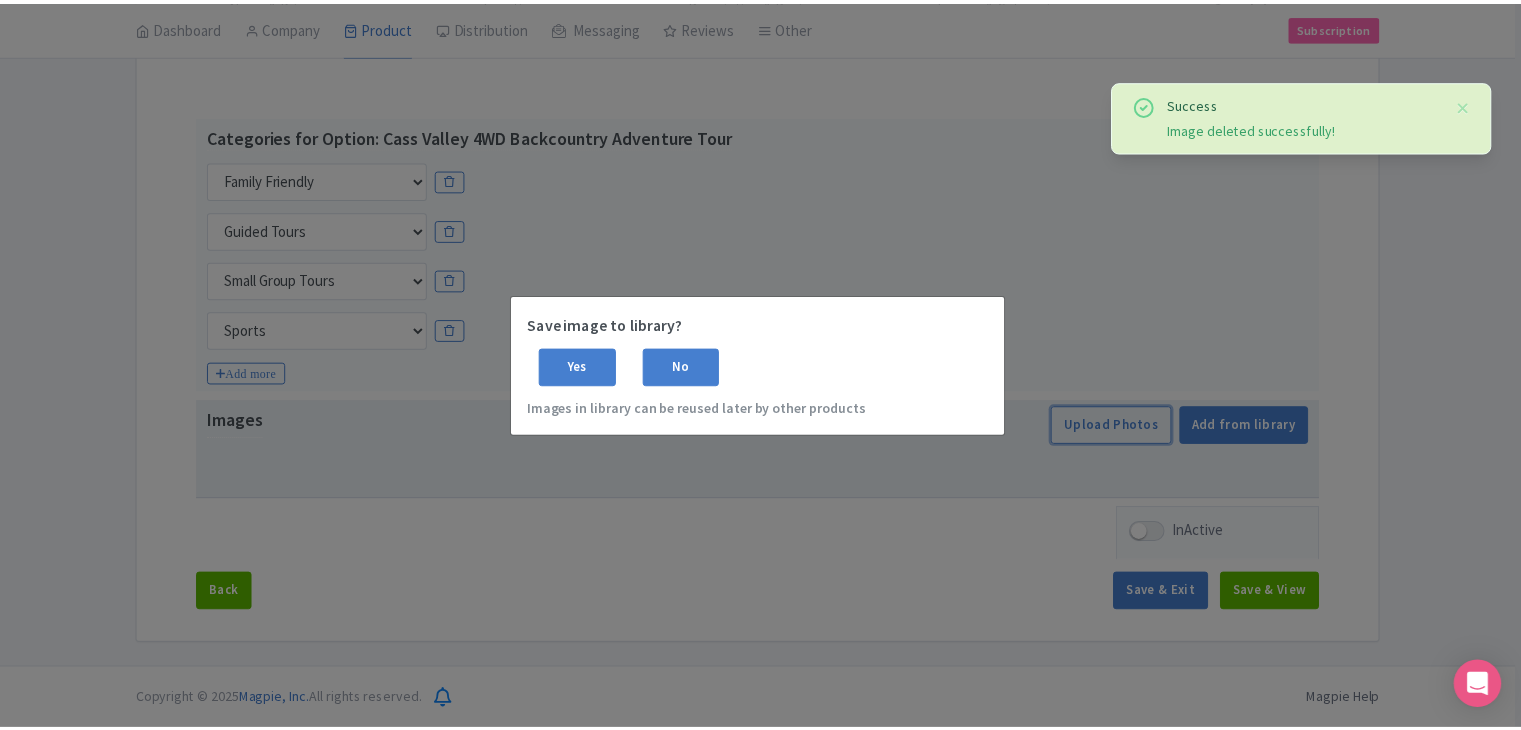 scroll, scrollTop: 385, scrollLeft: 0, axis: vertical 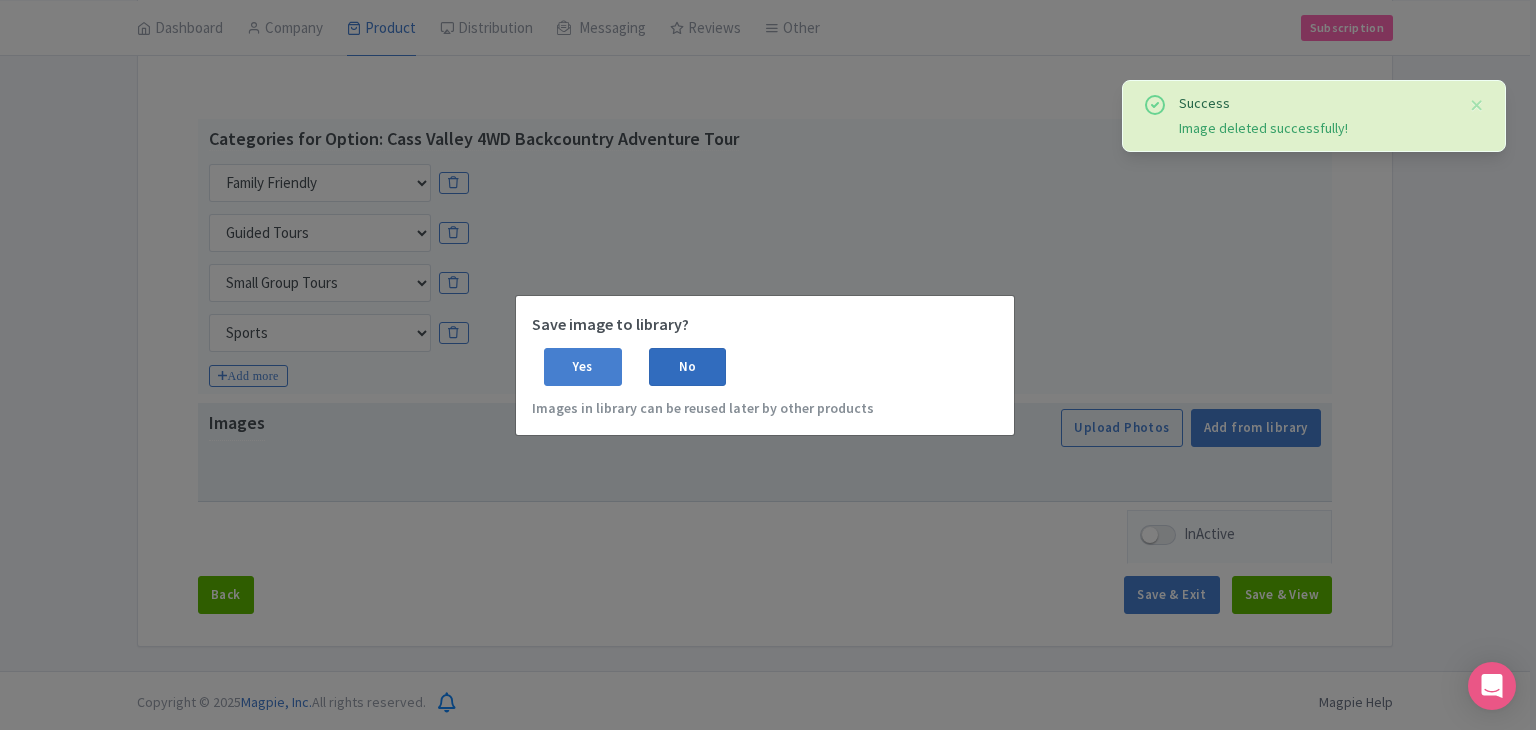 click on "No" at bounding box center (688, 367) 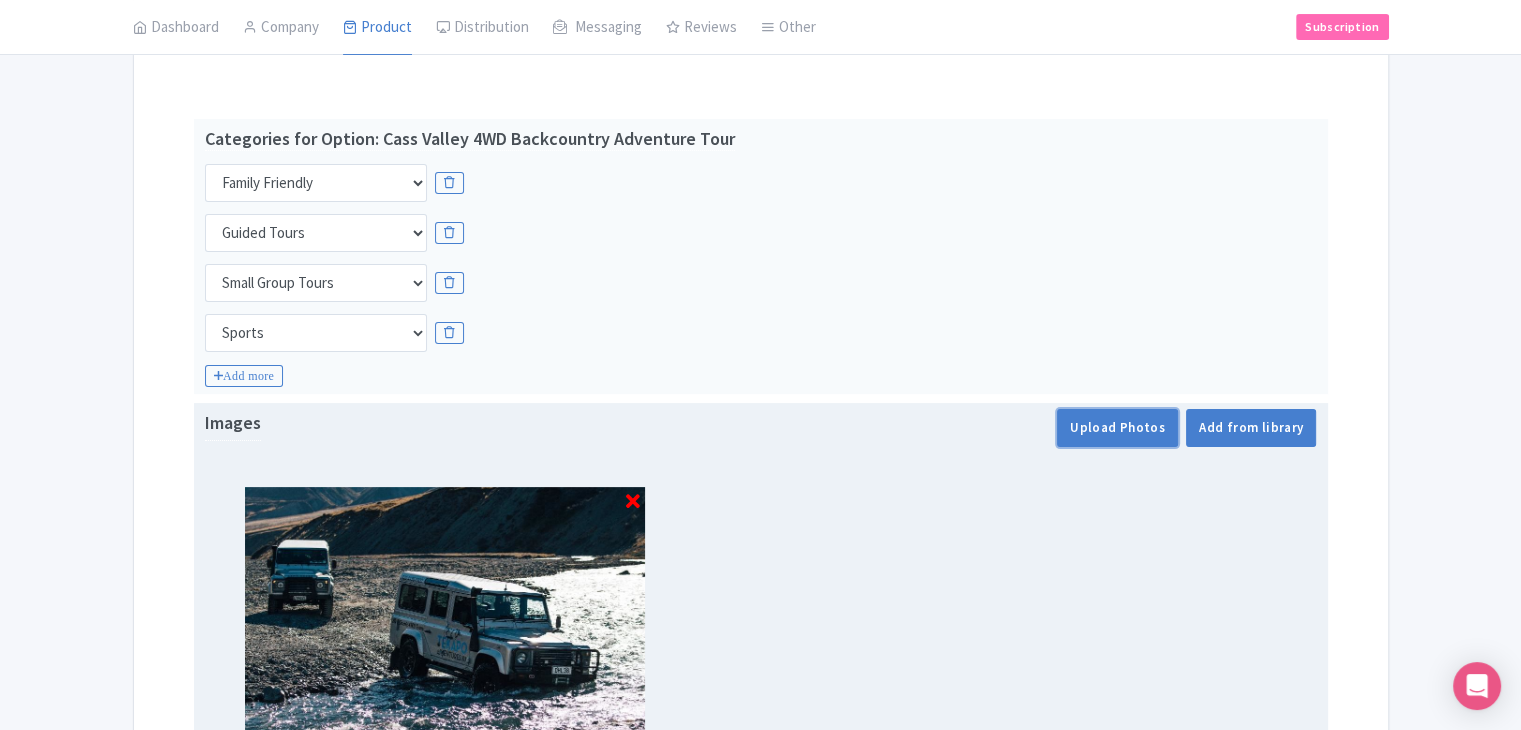 click on "Upload Photos" at bounding box center (1117, 428) 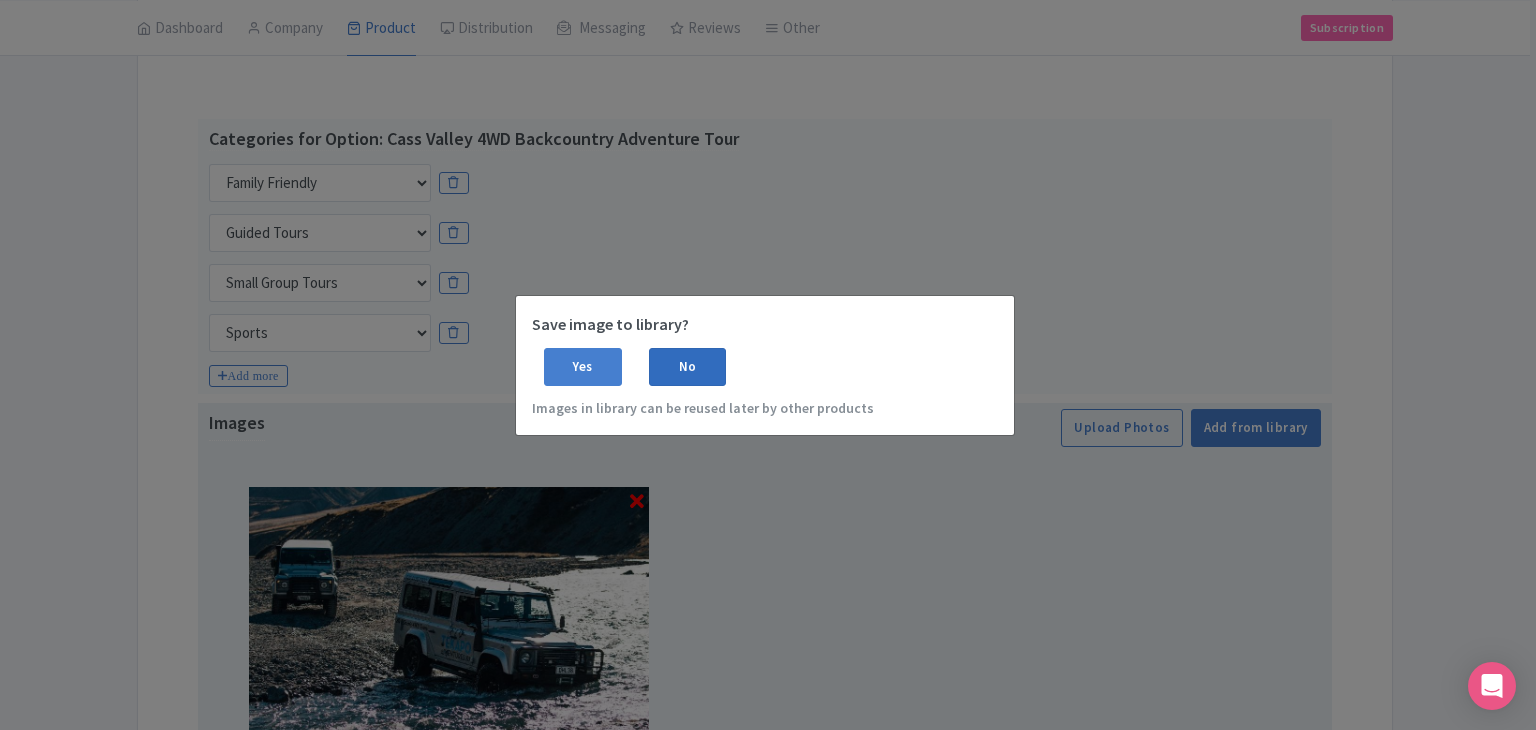 click on "No" at bounding box center [688, 367] 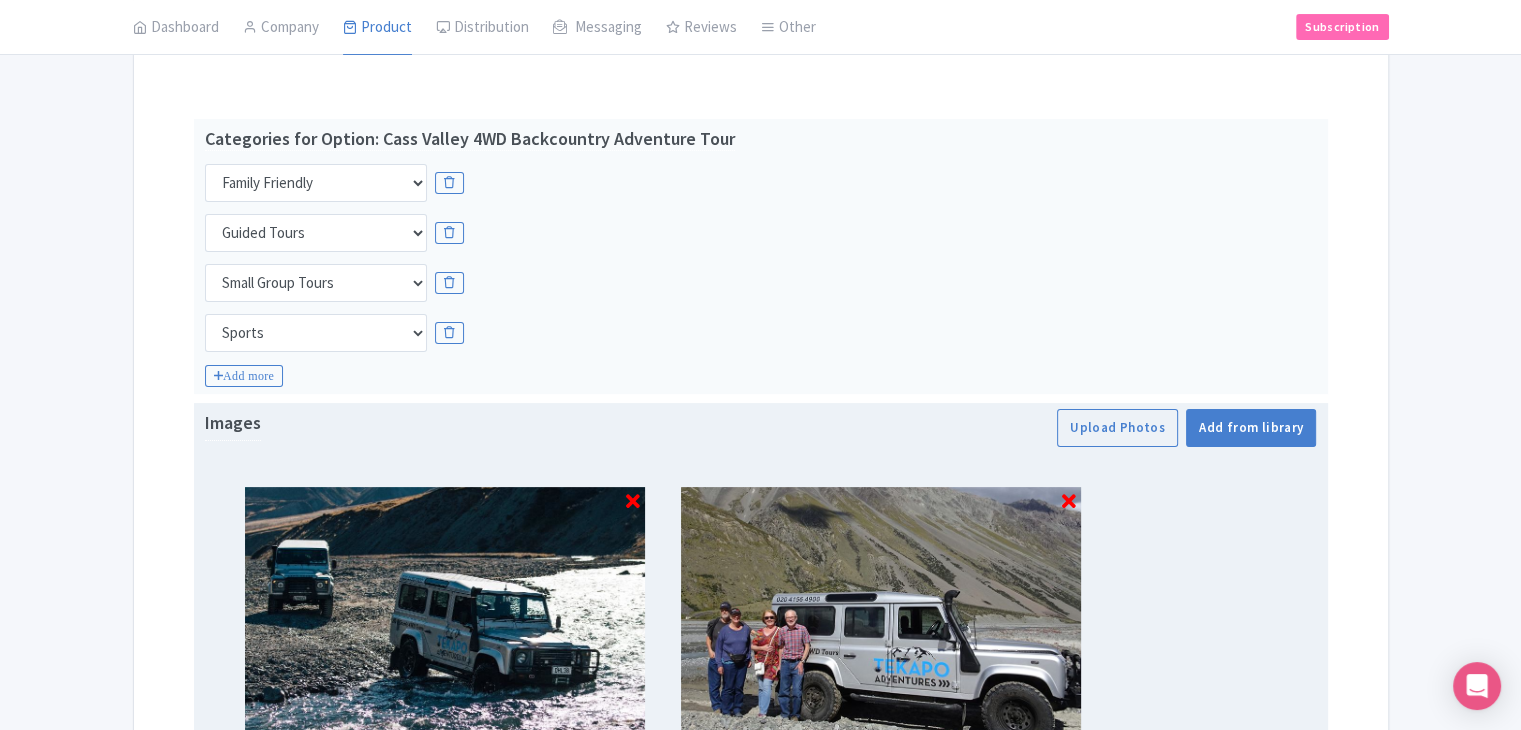 click on "Name & Price
Locations
Description & Reviews
Images & Categories
Complete
Edit Name for Google Listing
Regular Product Name:
Cass Valley 4WD Backcountry Adventure Tour
Save
Categories for Option: Cass Valley 4WD Backcountry Adventure Tour
Choose categories Adults Only
Animals
Audio Guide
Beaches
Bike Tours
Boat Tours
City Cards
Classes
Day Trips
Family Friendly
Fast Track
Food
Guided Tours
History
Hop On Hop Off
Literature
Live Music
Museums
Nightlife
Outdoors
Private Tours
Romantic
Self Guided
Small Group Tours
Sports
Theme Parks
Walking Tours
Wheelchair Accessible
Recurring Events
Choose categories Adults Only
Animals
Audio Guide
Beaches
Bike Tours
Boat Tours
City Cards
Classes
Day Trips
Family Friendly
Fast Track
Food
Guided Tours
History
Hop On Hop Off
Literature
Live Music
Museums
Nightlife
Outdoors
Private Tours
Romantic" at bounding box center (761, 424) 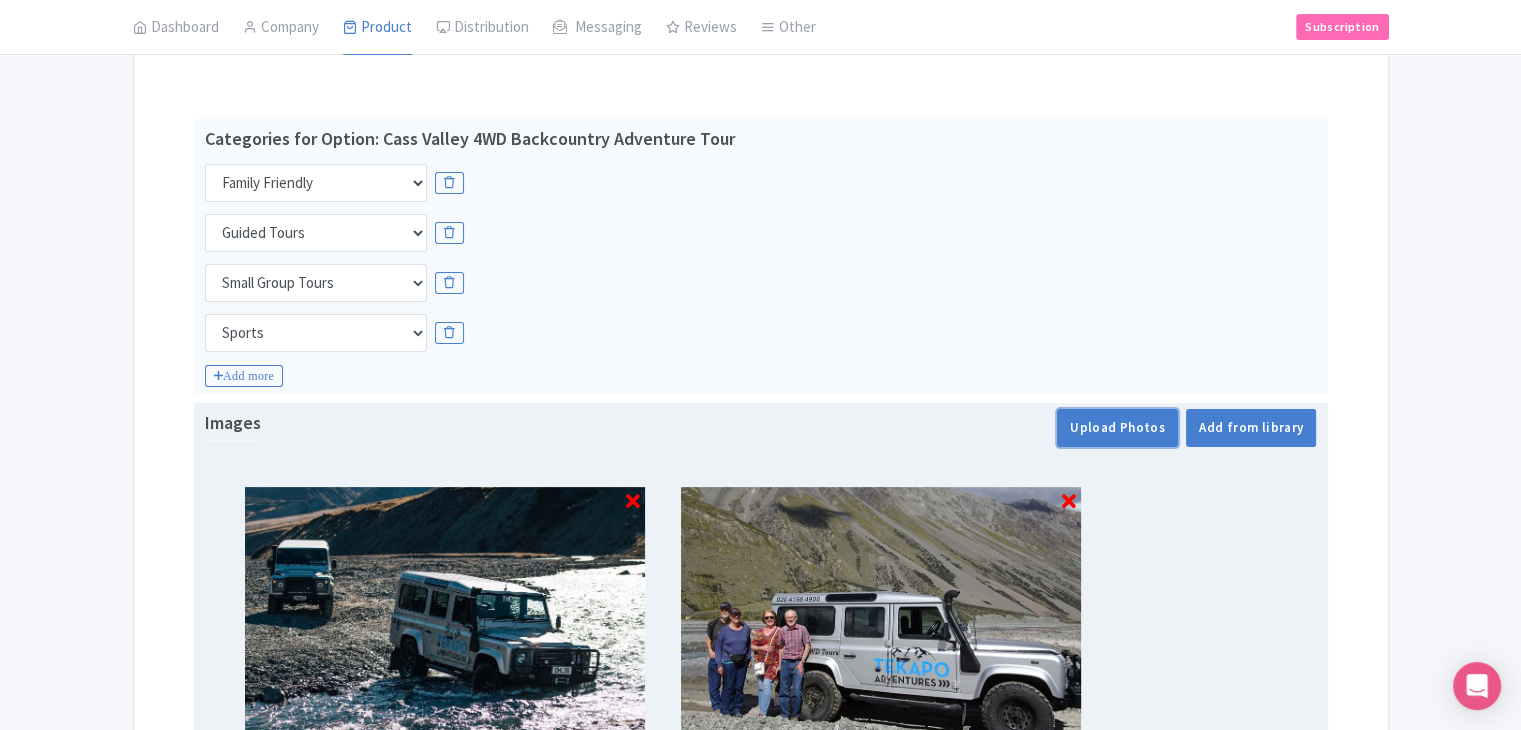 click on "Upload Photos" at bounding box center (1117, 428) 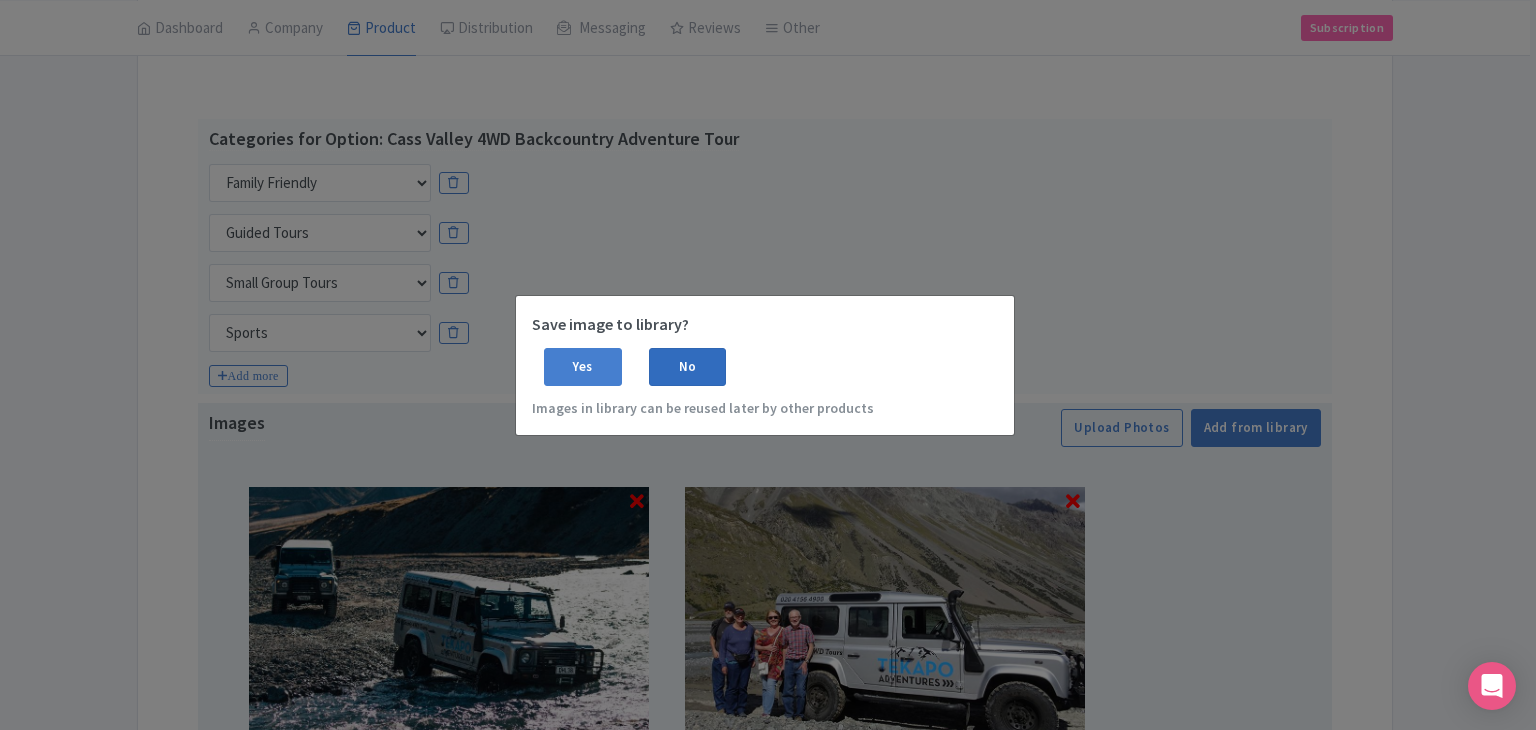 click on "No" at bounding box center (688, 367) 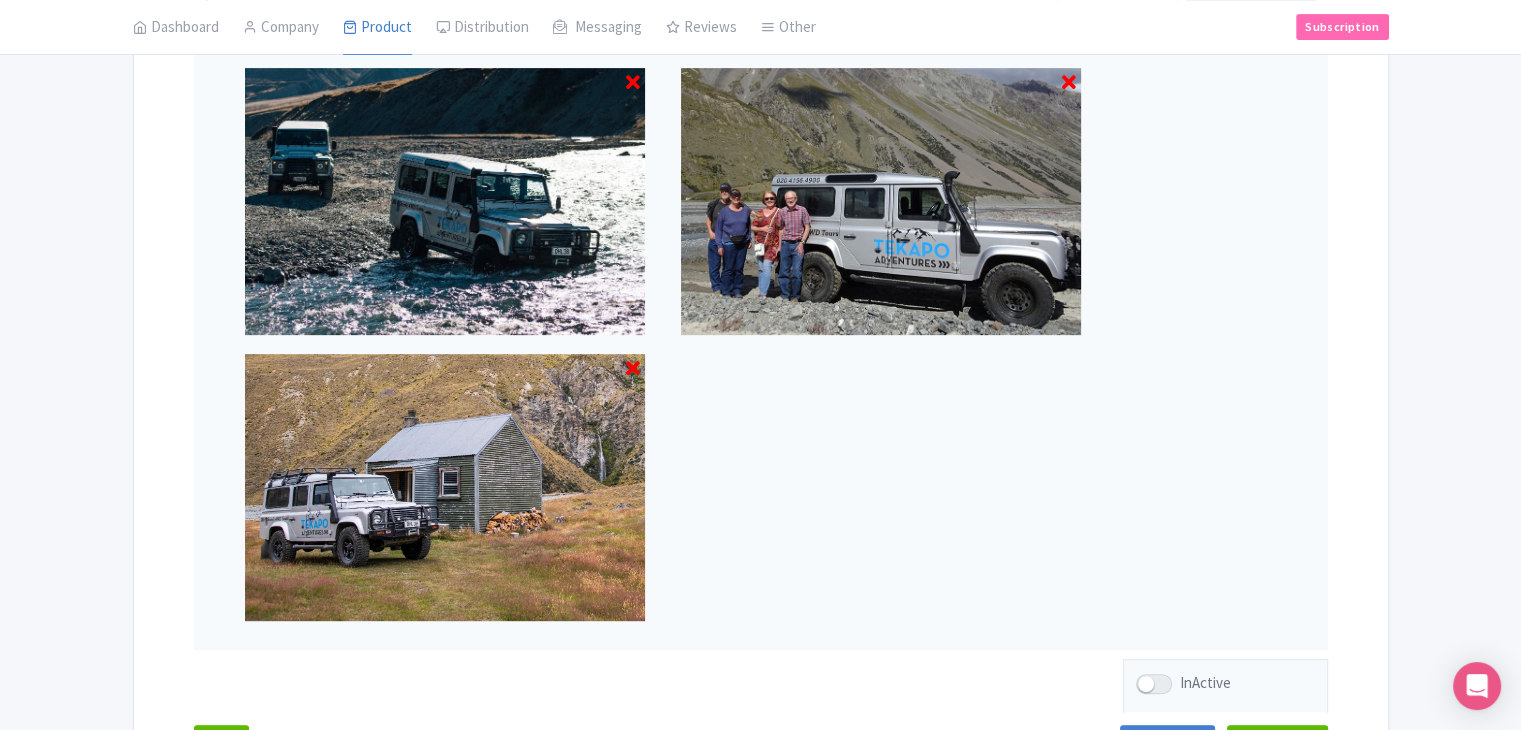 scroll, scrollTop: 953, scrollLeft: 0, axis: vertical 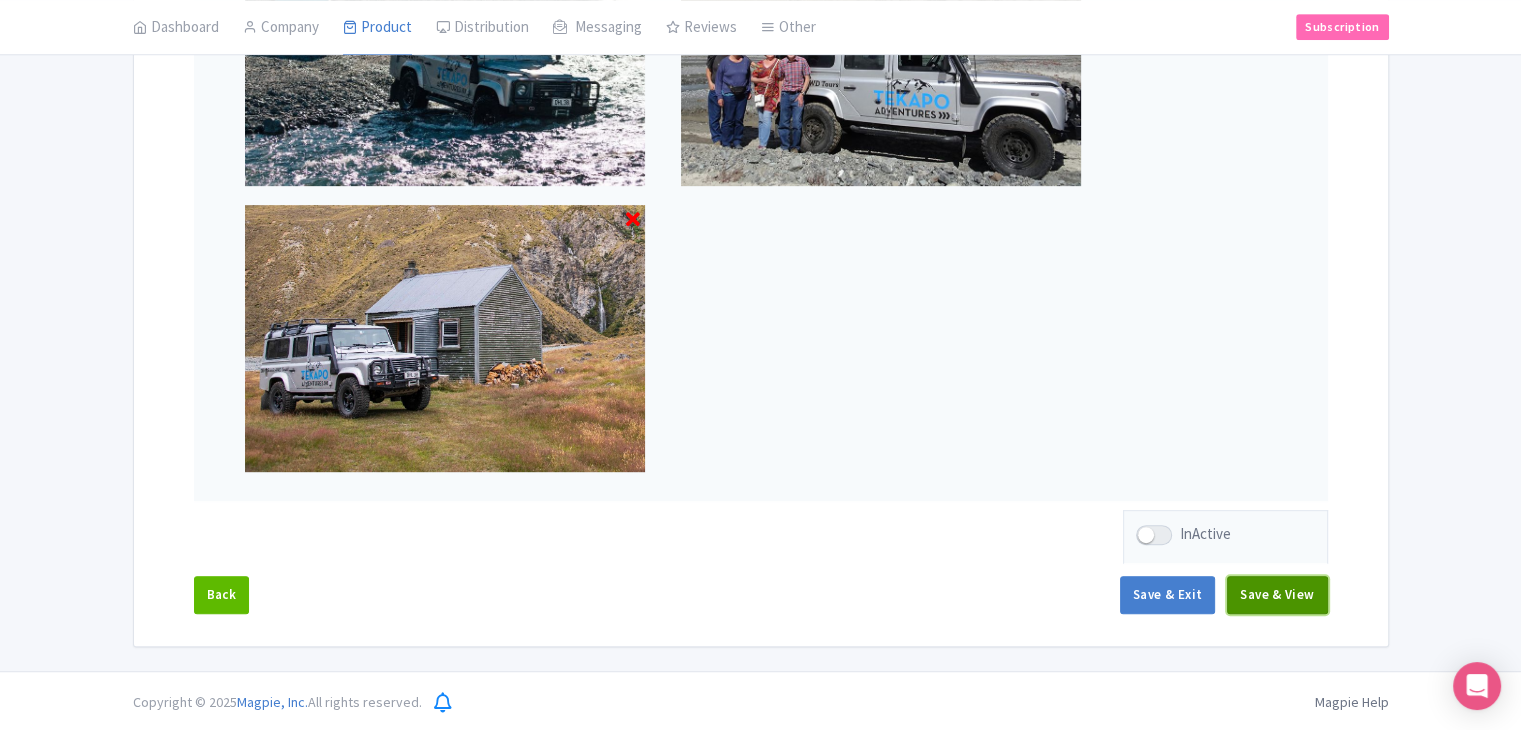 click on "Save & View" at bounding box center (1277, 595) 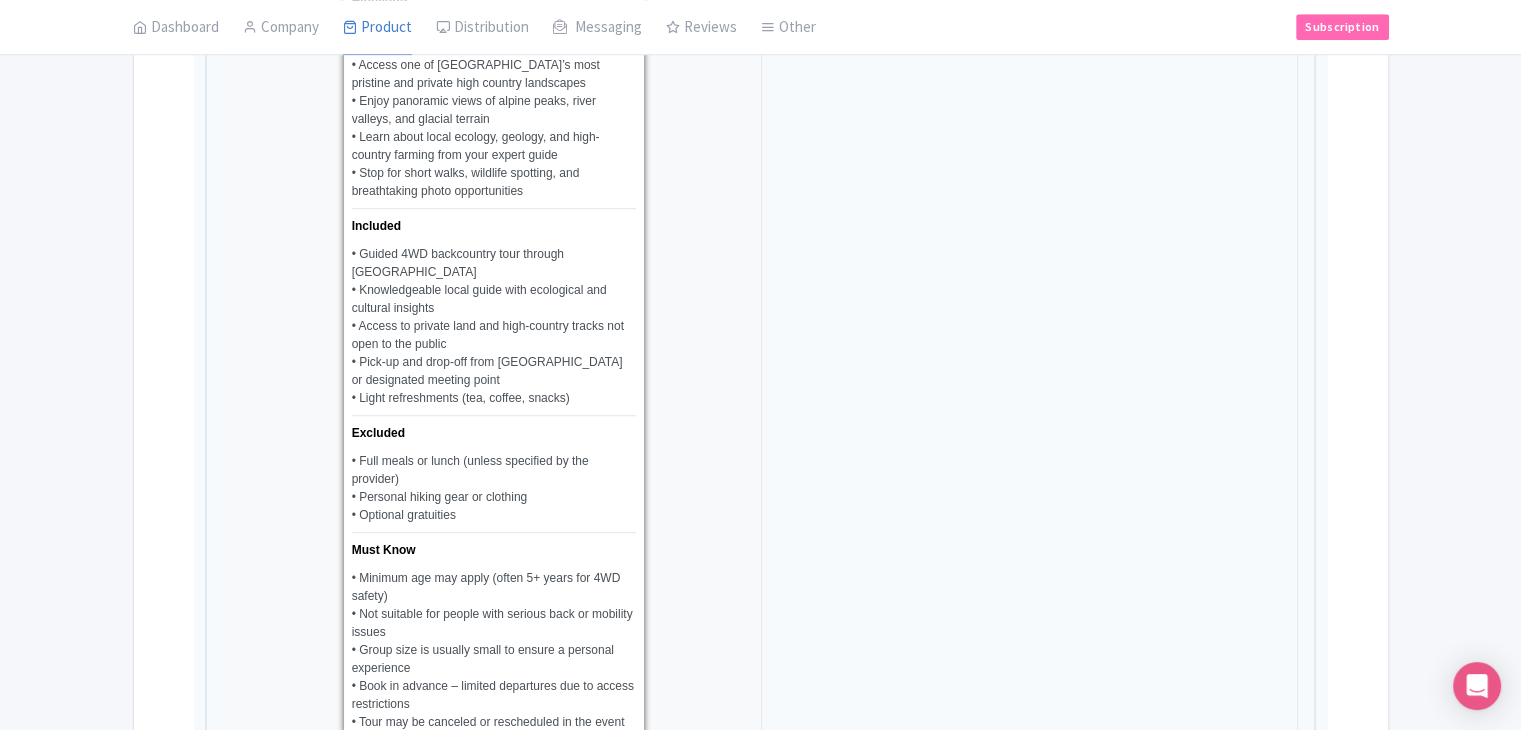 scroll, scrollTop: 2053, scrollLeft: 0, axis: vertical 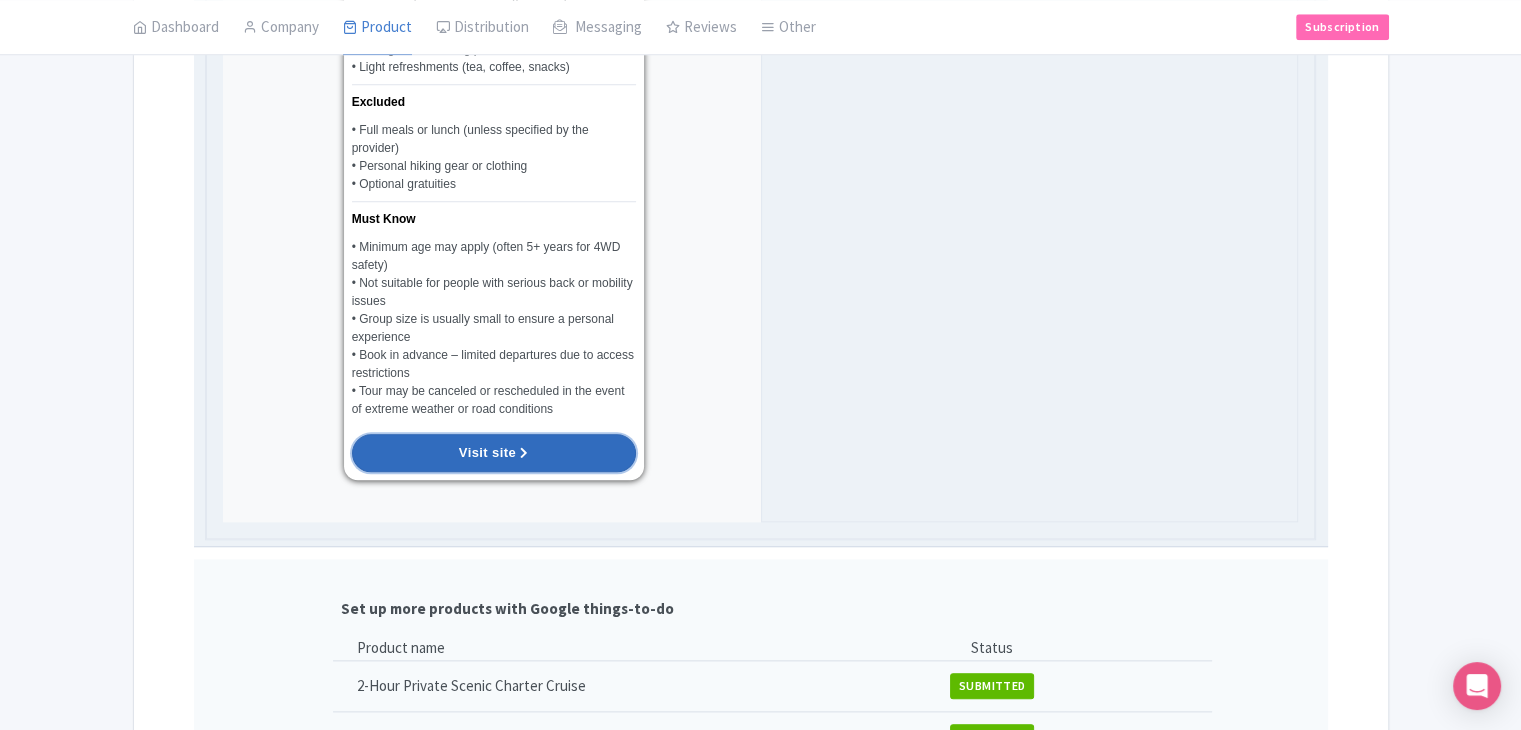 click on "Visit site" at bounding box center (494, 453) 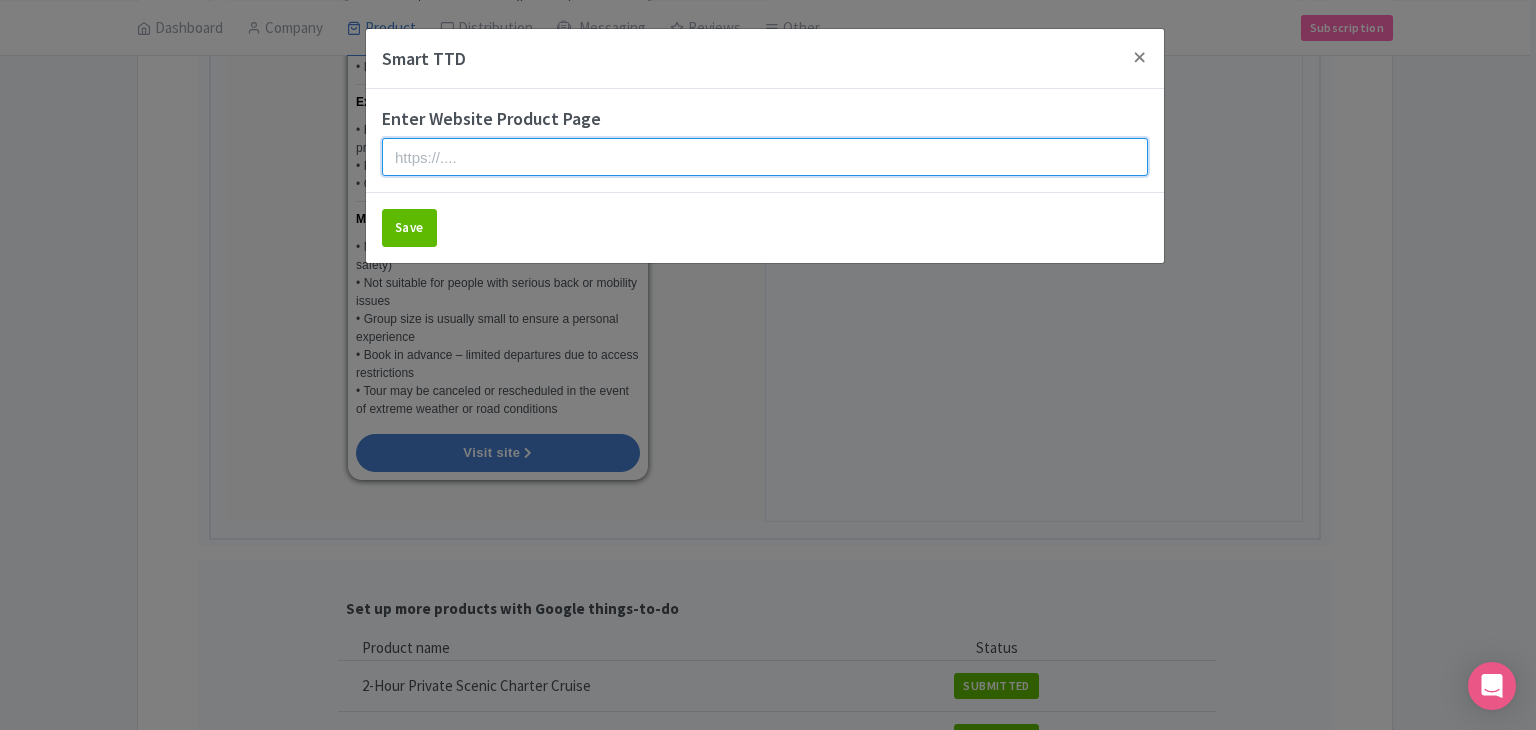 click at bounding box center [765, 157] 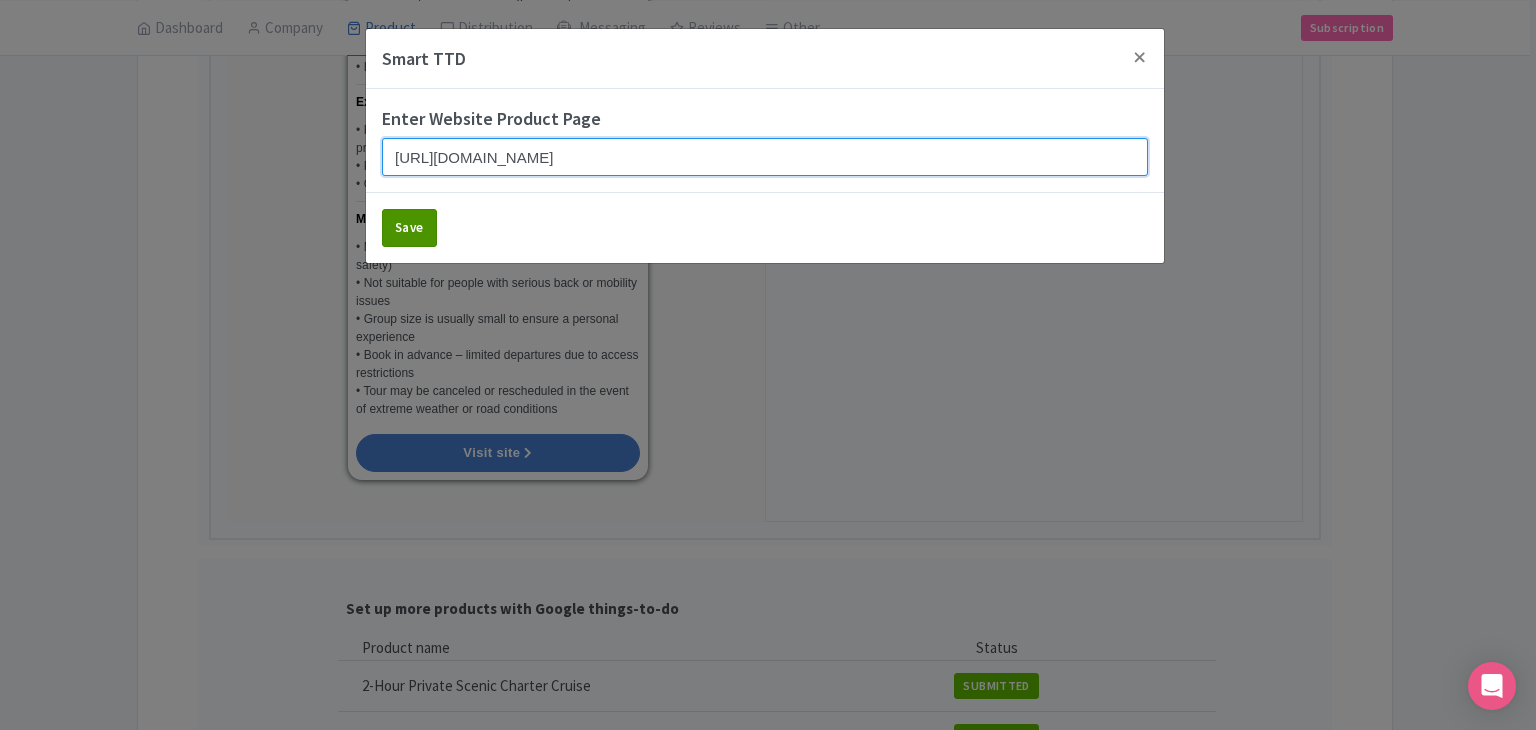 type on "https://www.findrhost.com/tours/backcountry-adventure-in-cass-valley" 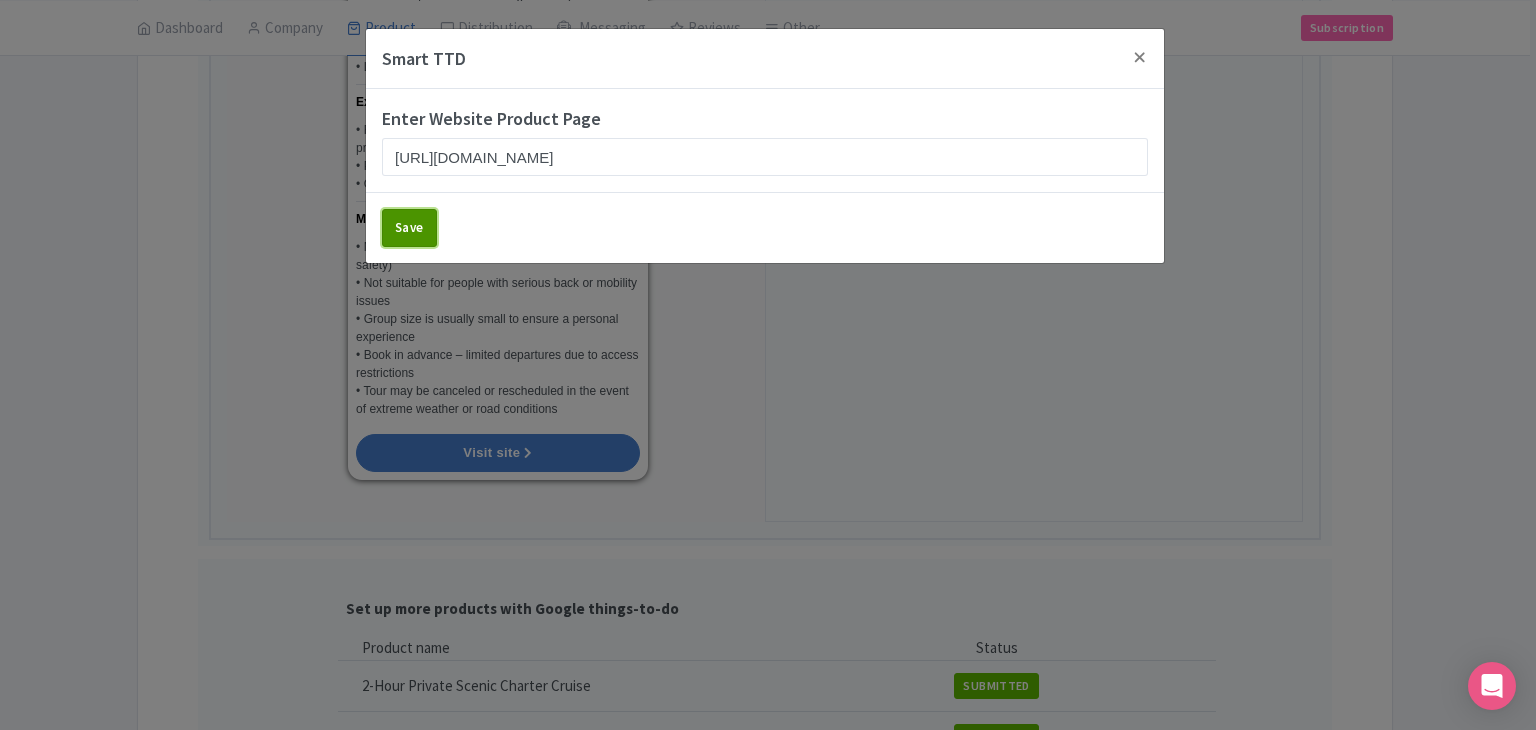 click on "Save" at bounding box center [409, 228] 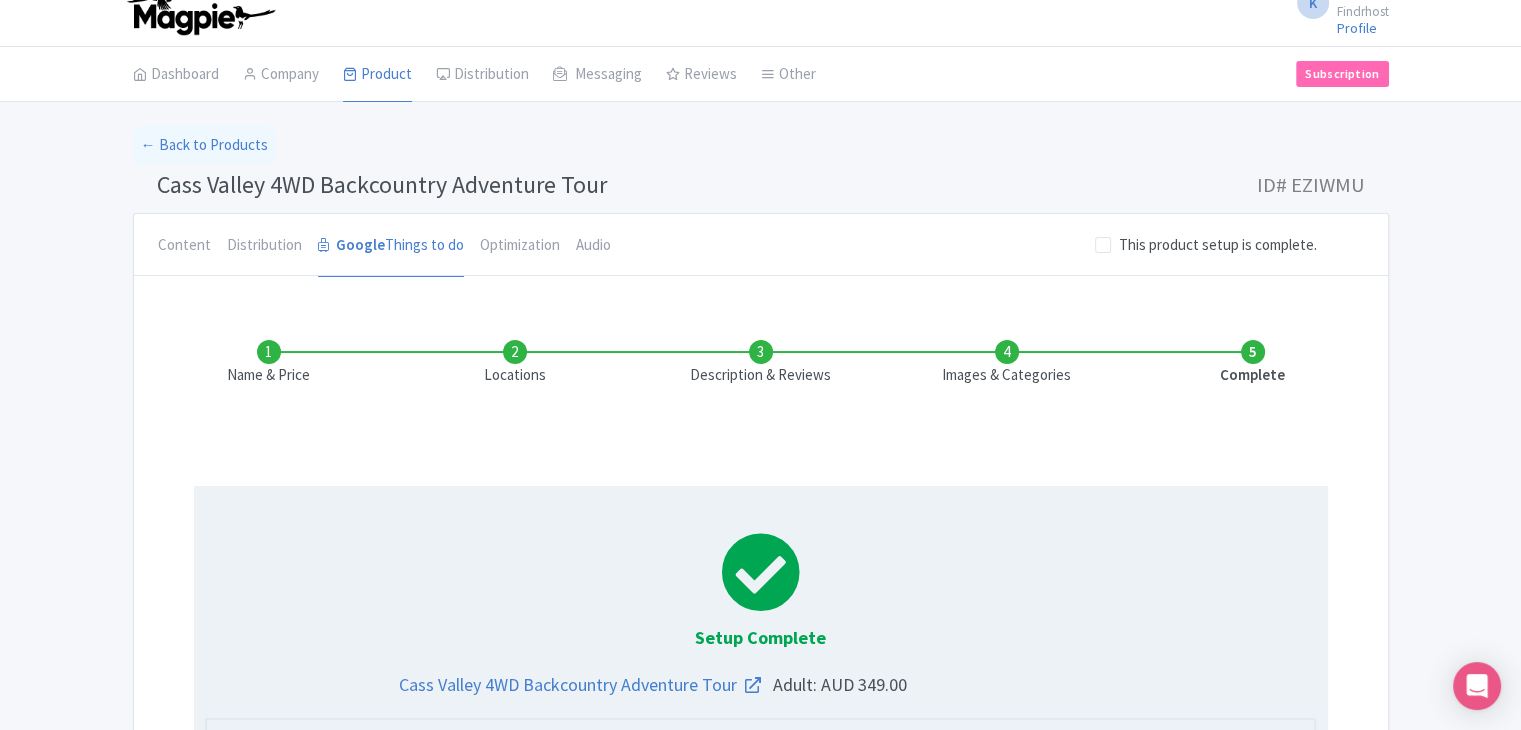 scroll, scrollTop: 0, scrollLeft: 0, axis: both 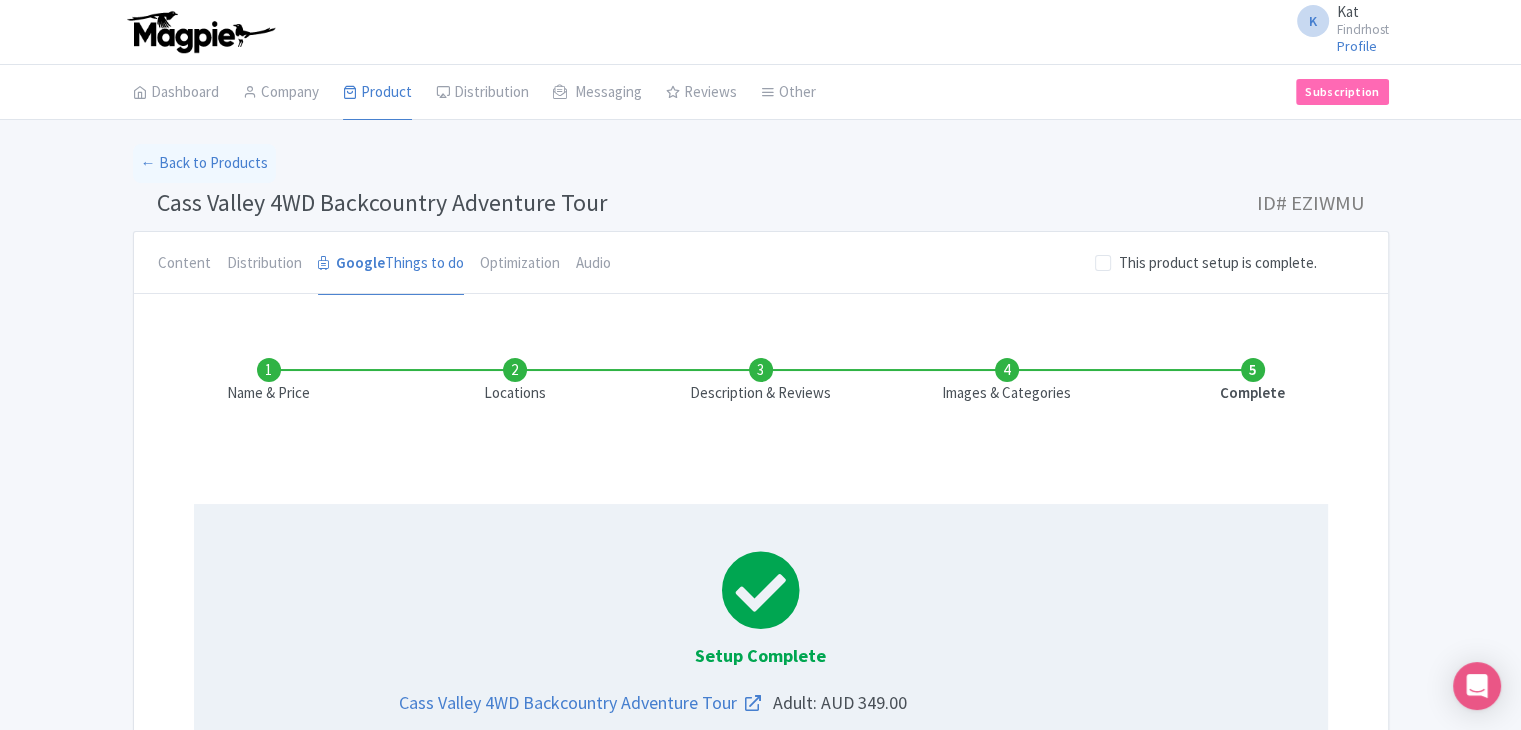 click on "Cass Valley 4WD Backcountry Adventure Tour" at bounding box center (382, 202) 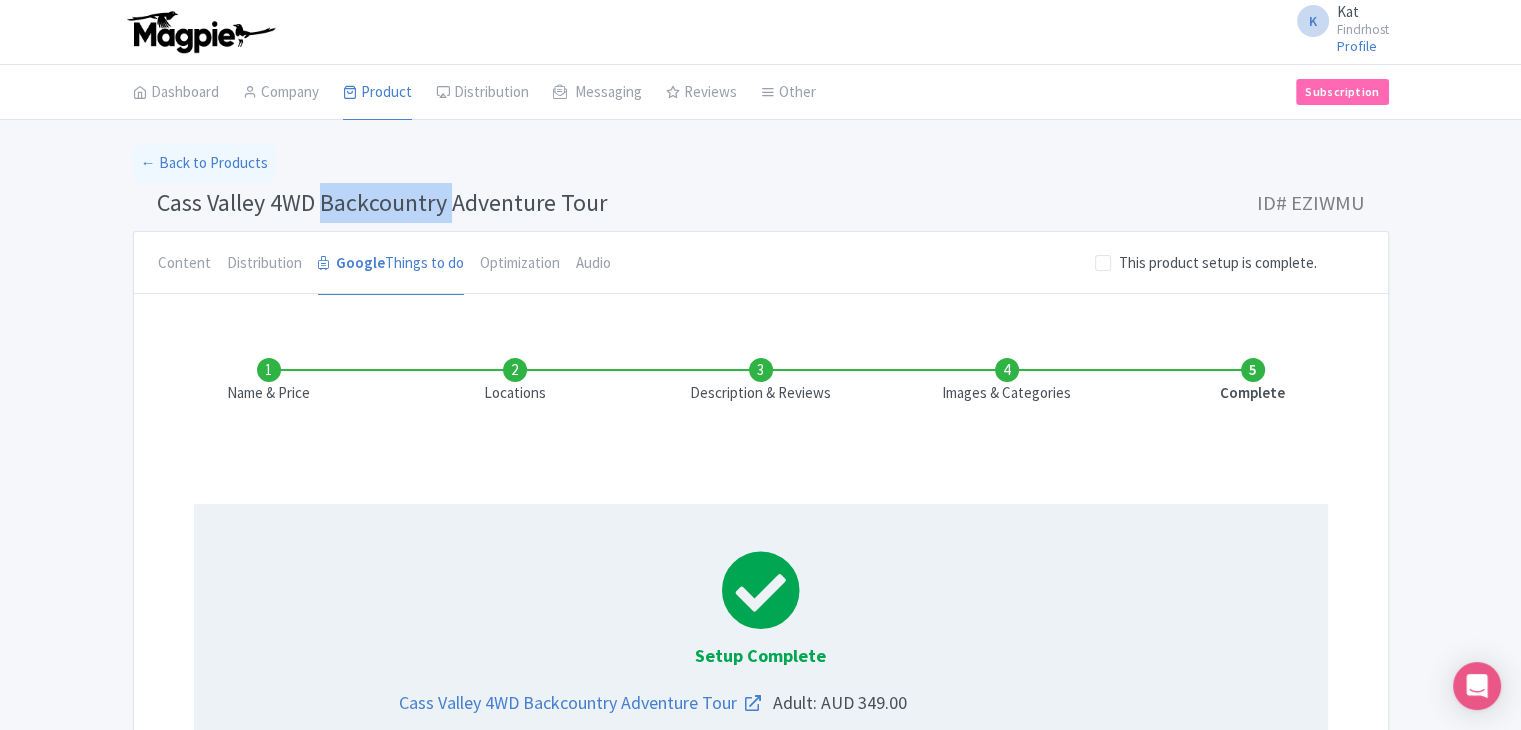 click on "Cass Valley 4WD Backcountry Adventure Tour" at bounding box center [382, 202] 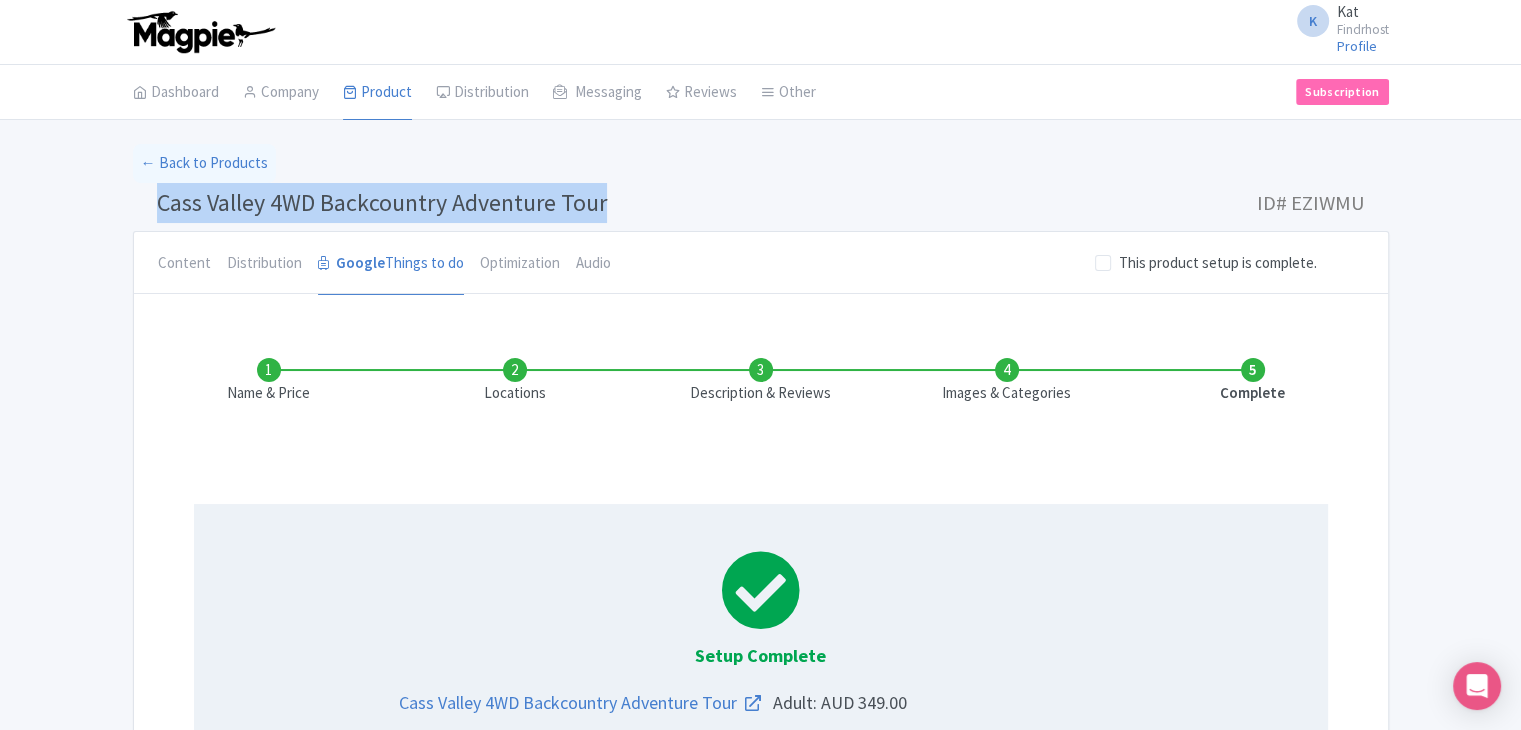 click on "Cass Valley 4WD Backcountry Adventure Tour" at bounding box center [382, 202] 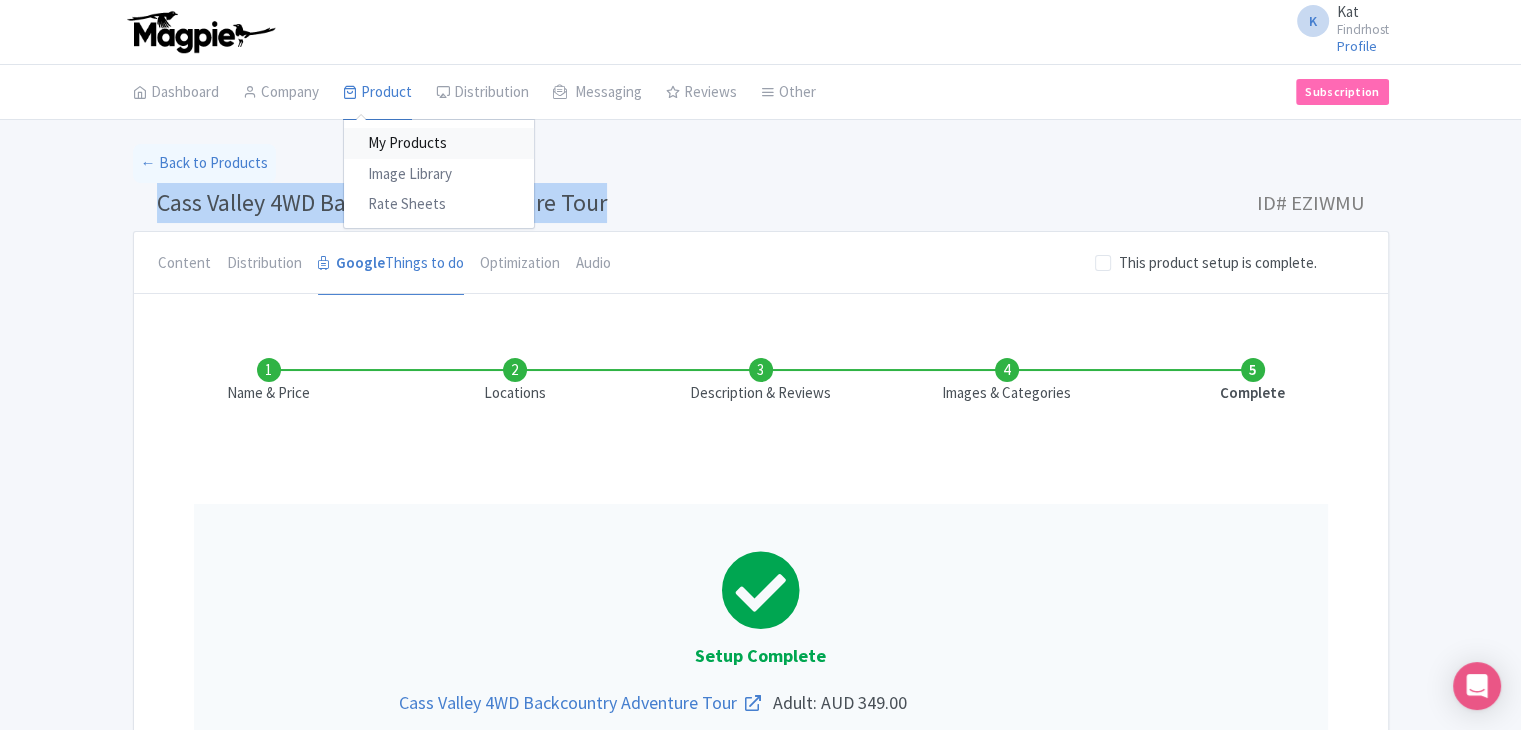 click on "My Products" at bounding box center (439, 143) 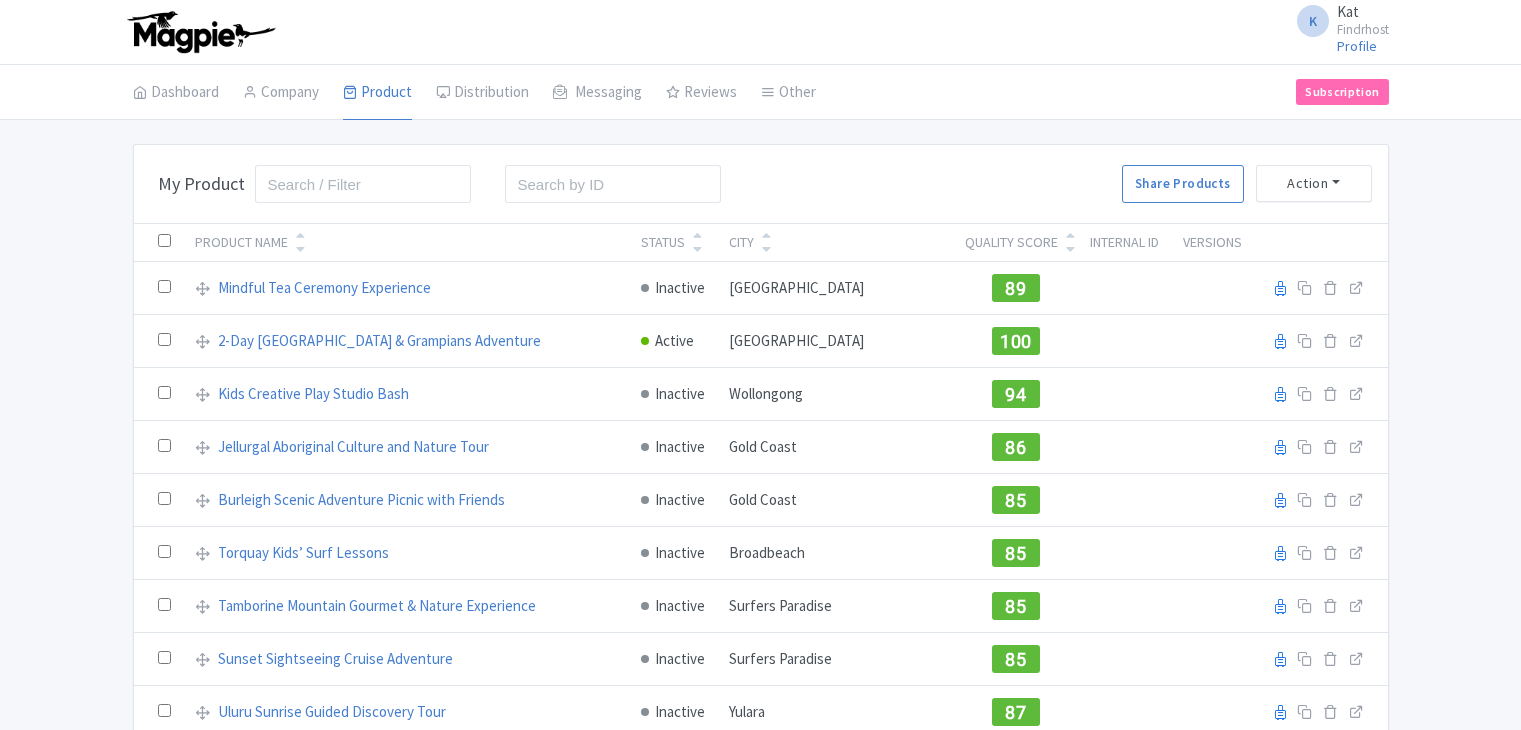 scroll, scrollTop: 0, scrollLeft: 0, axis: both 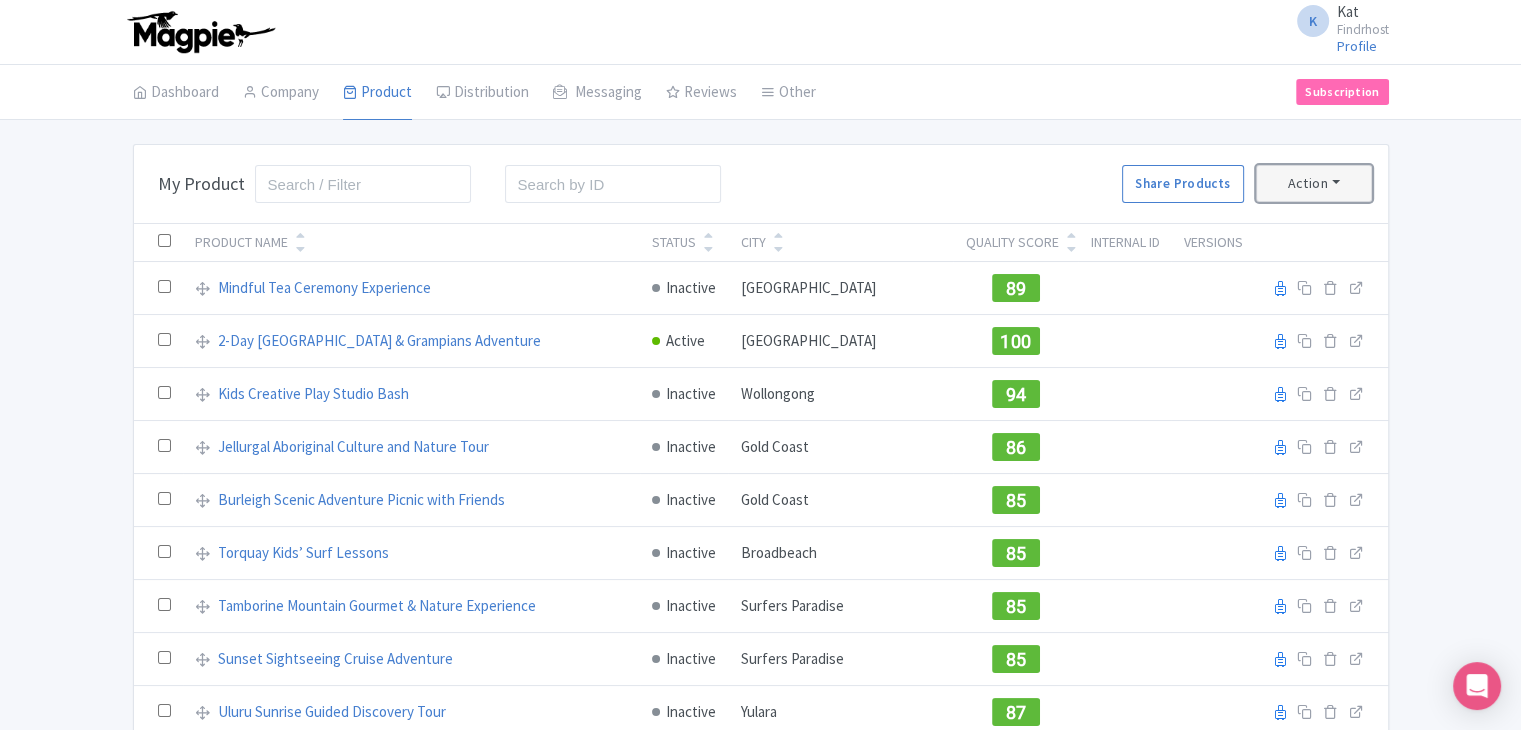 click on "Action" at bounding box center (1314, 183) 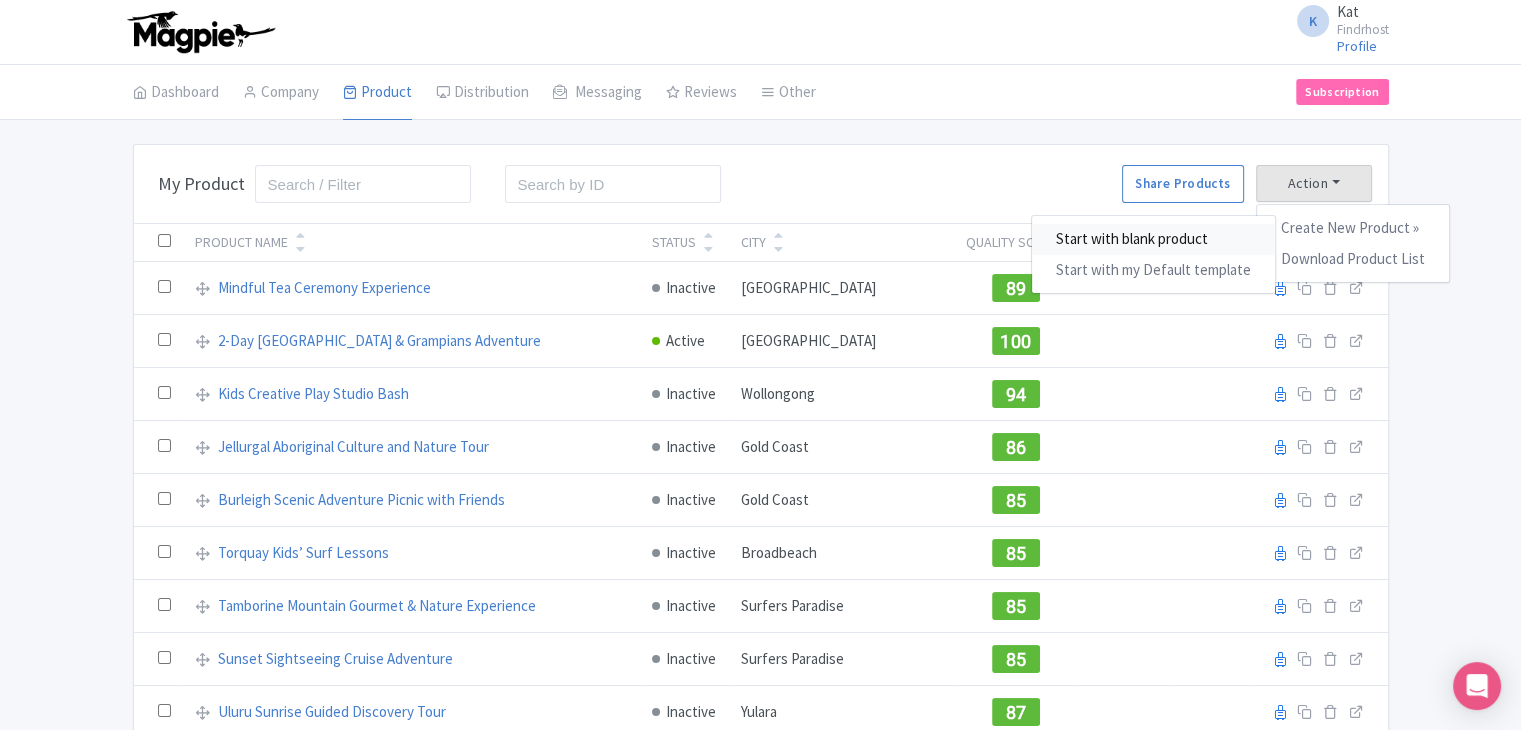 click on "Start with blank product" at bounding box center [1153, 239] 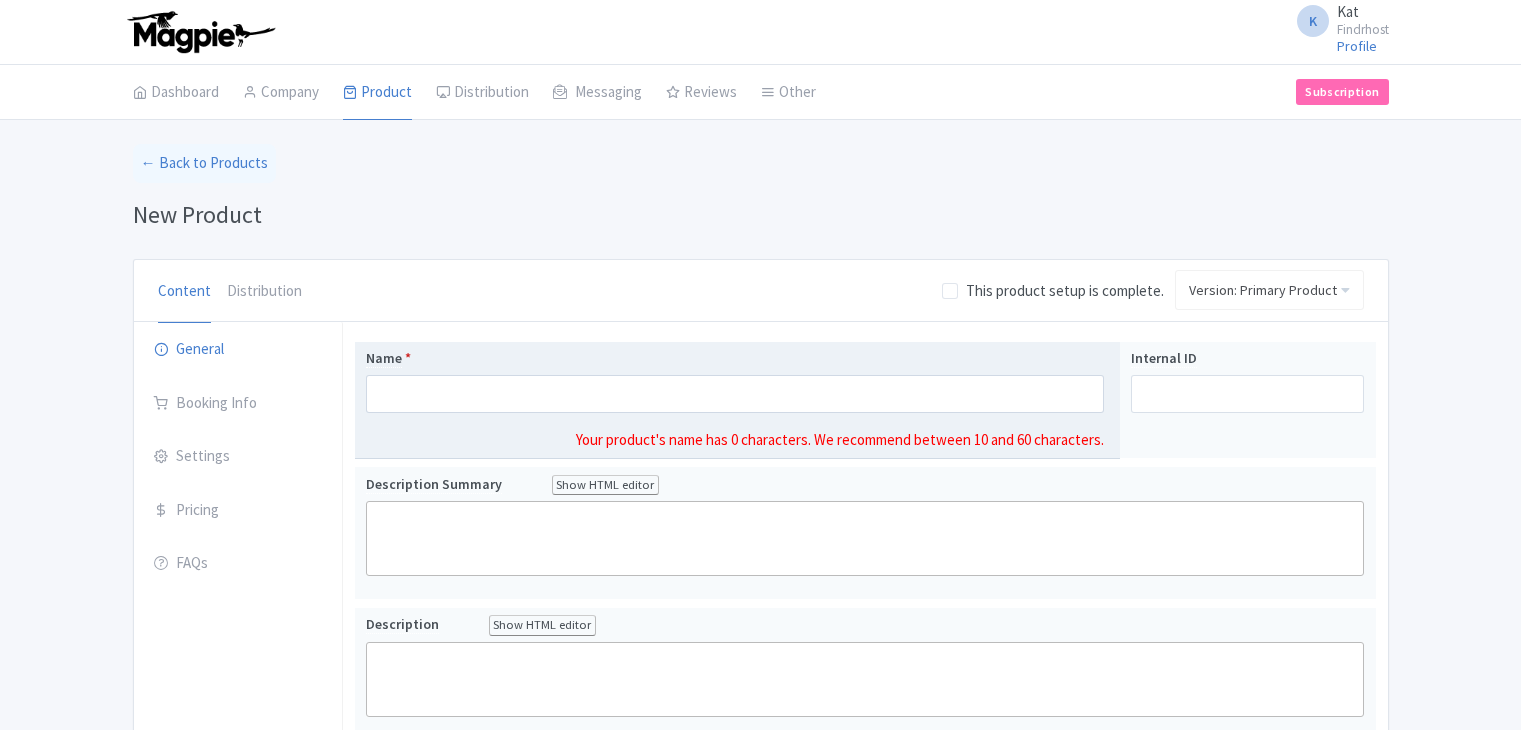 click on "Name   *" at bounding box center [735, 394] 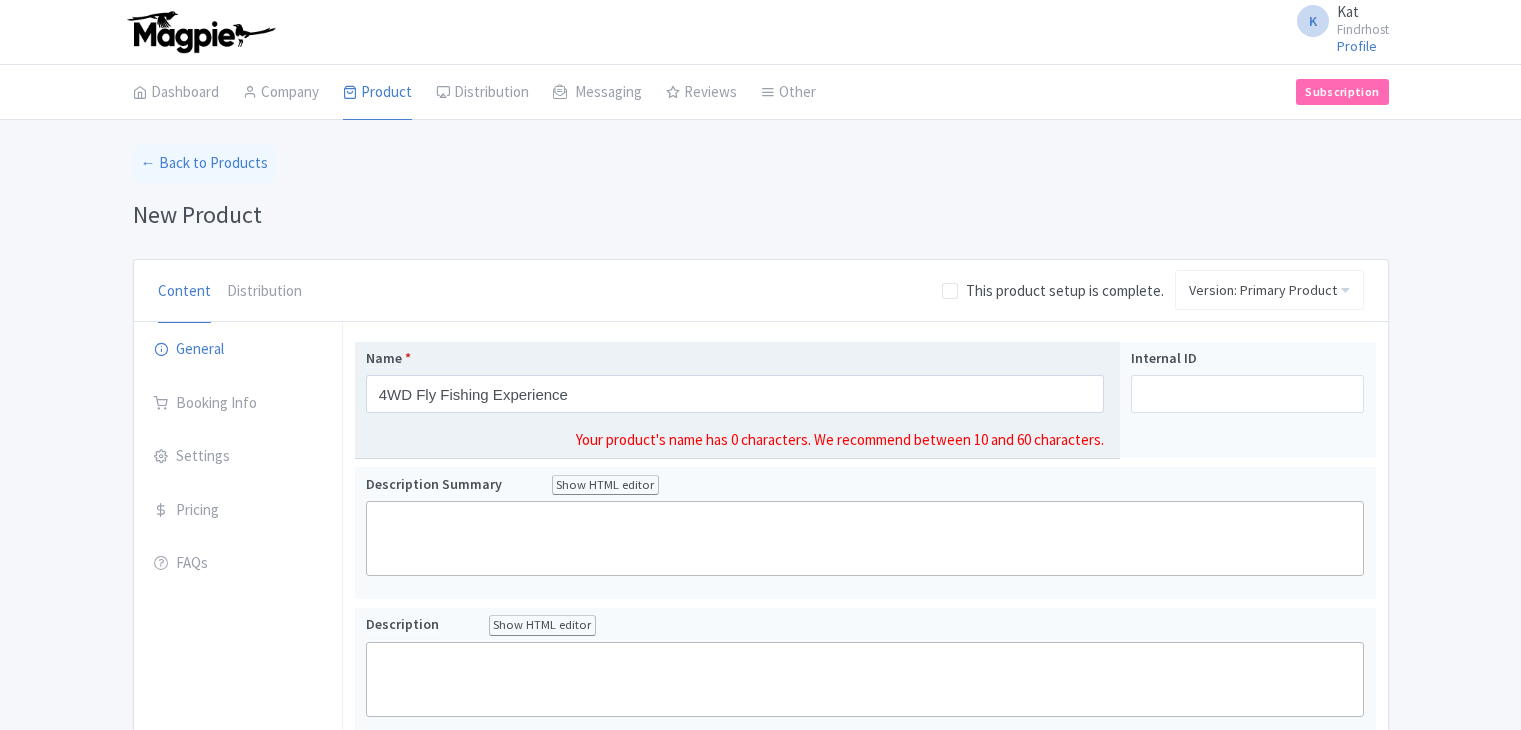 scroll, scrollTop: 0, scrollLeft: 0, axis: both 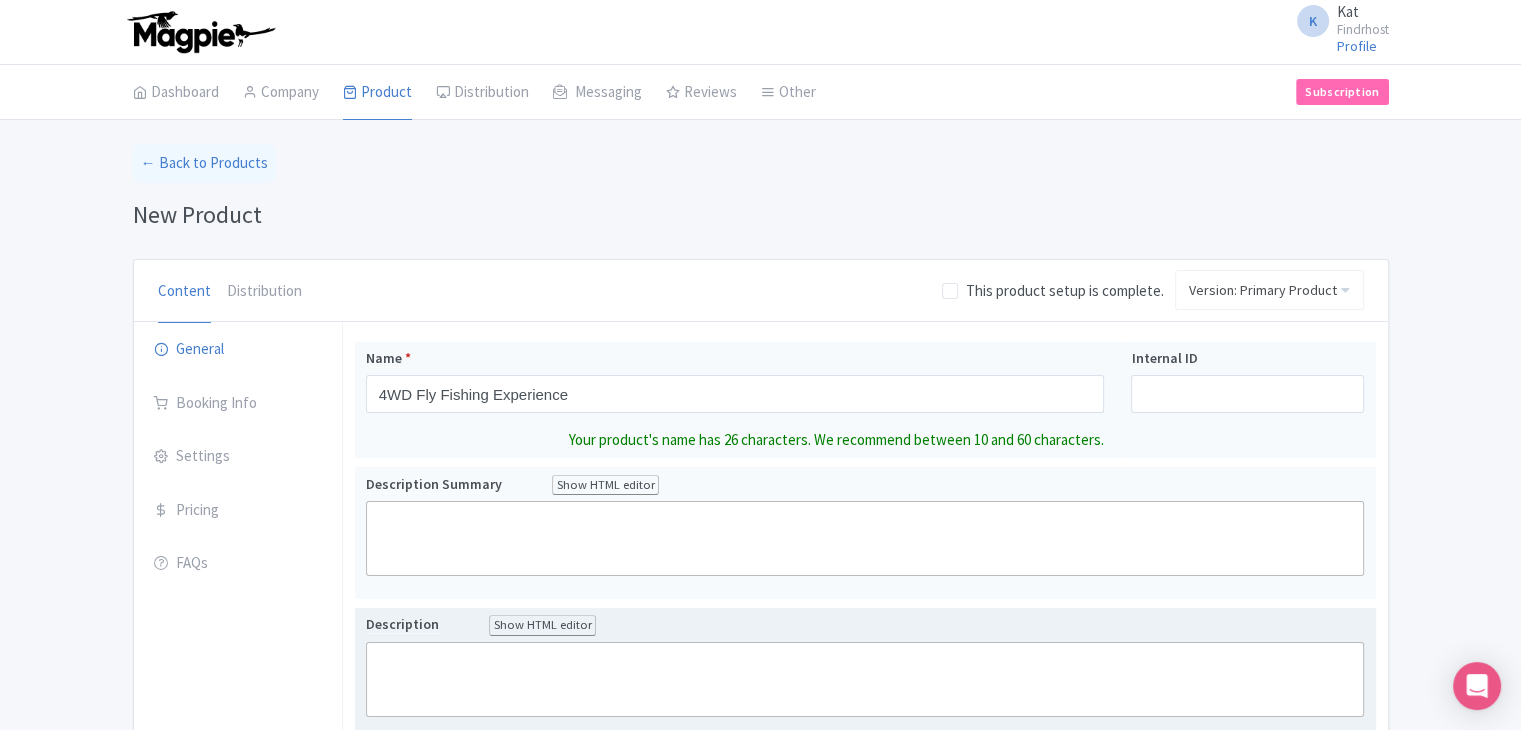 type on "4WD Fly Fishing Experience" 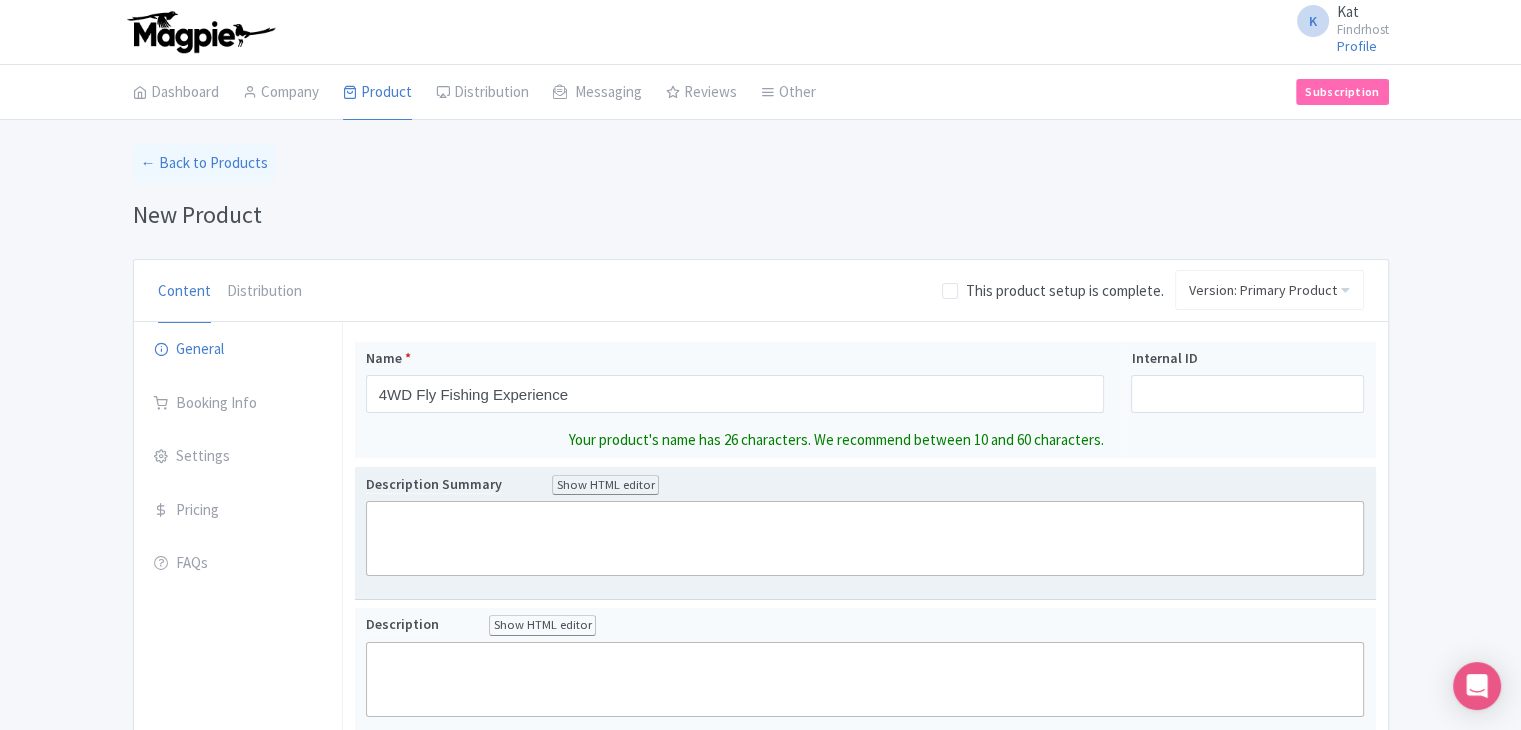 click 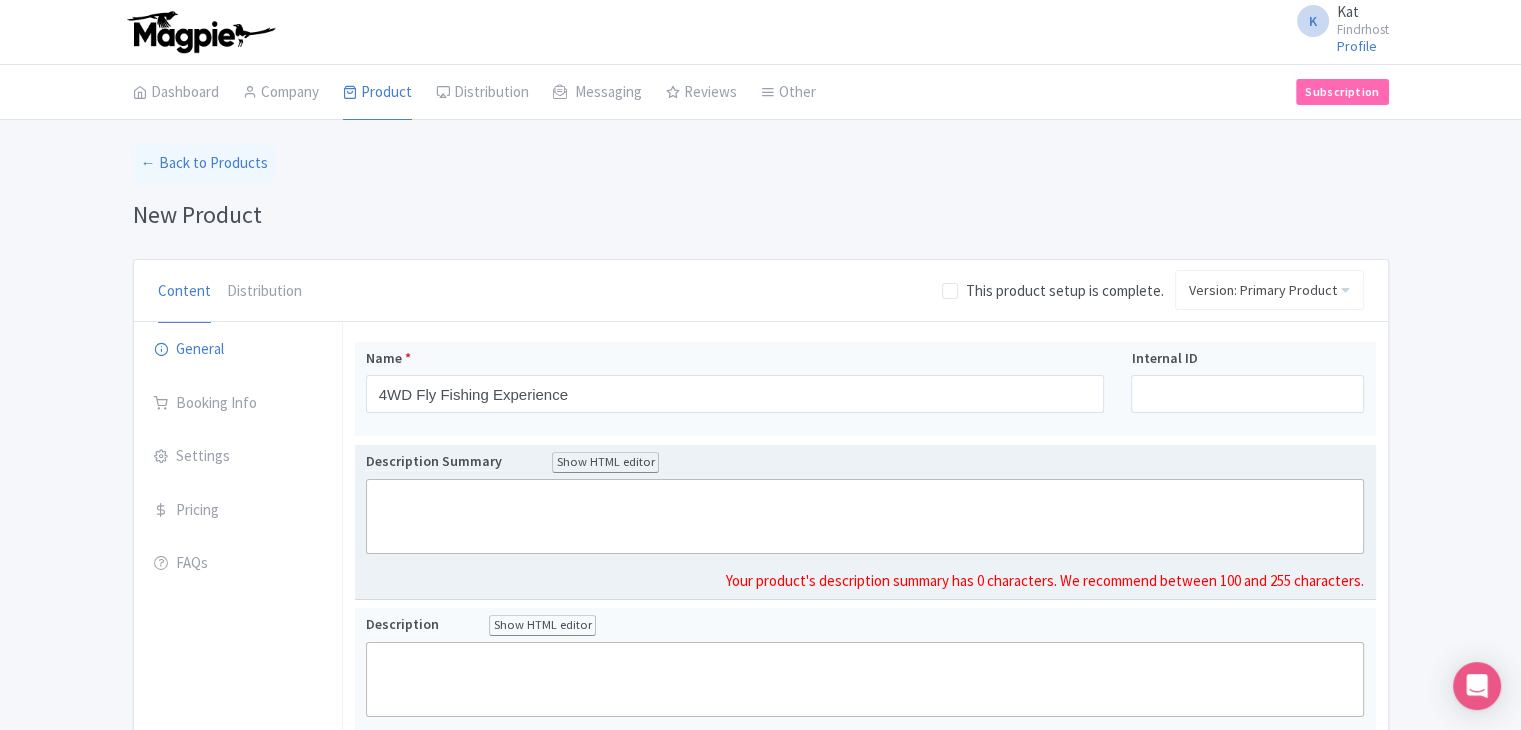 paste on "<div>&nbsp;Venture off the beaten path on a guided 4WD fly fishing experience in New Zealand’s stunning backcountry. Explore remote rivers, crystal-clear streams, and alpine valleys as you cast for wild brown and rainbow trout in some of the most scenic and untouched fishing spots in the world.&nbsp;</div>" 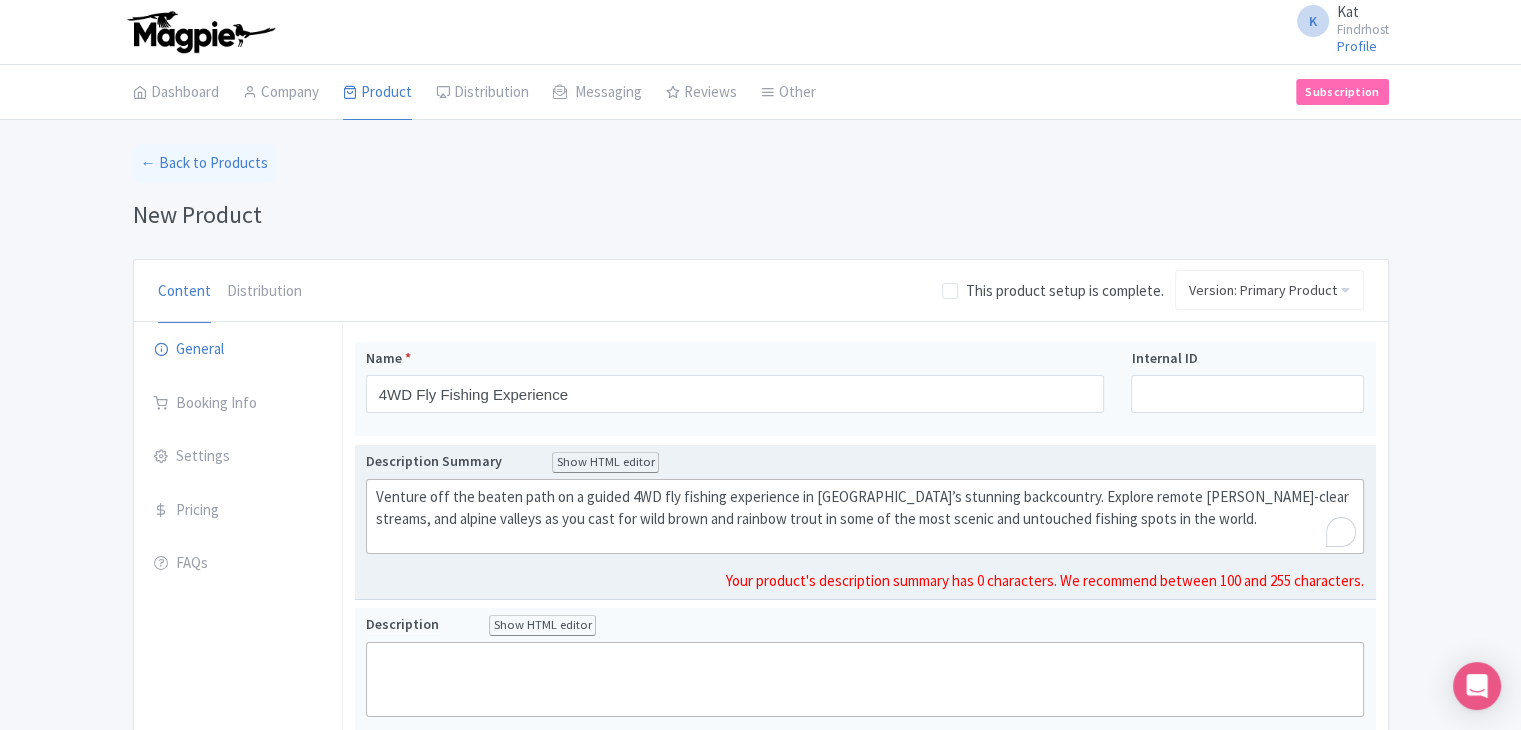 type on "<div>&nbsp;Venture off the beaten path on a guided 4WD fly fishing experience in New Zealand’s stunning backcountry. Explore remote rivers, crystal-clear streams, and alpine valleys as you cast for wild brown and rainbow trout in some of the most scenic and untouched fishing spots in the world.&nbsp;</div>" 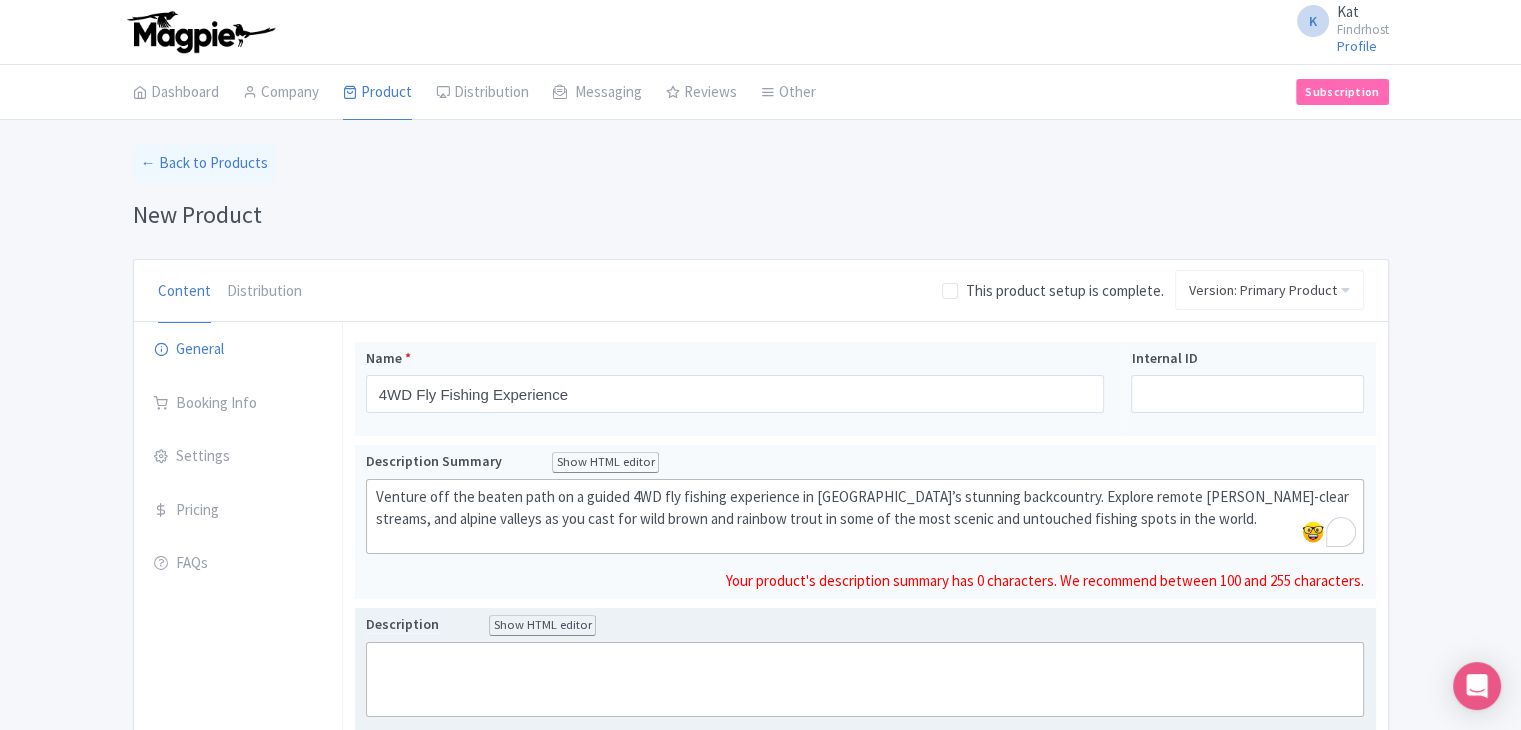 click 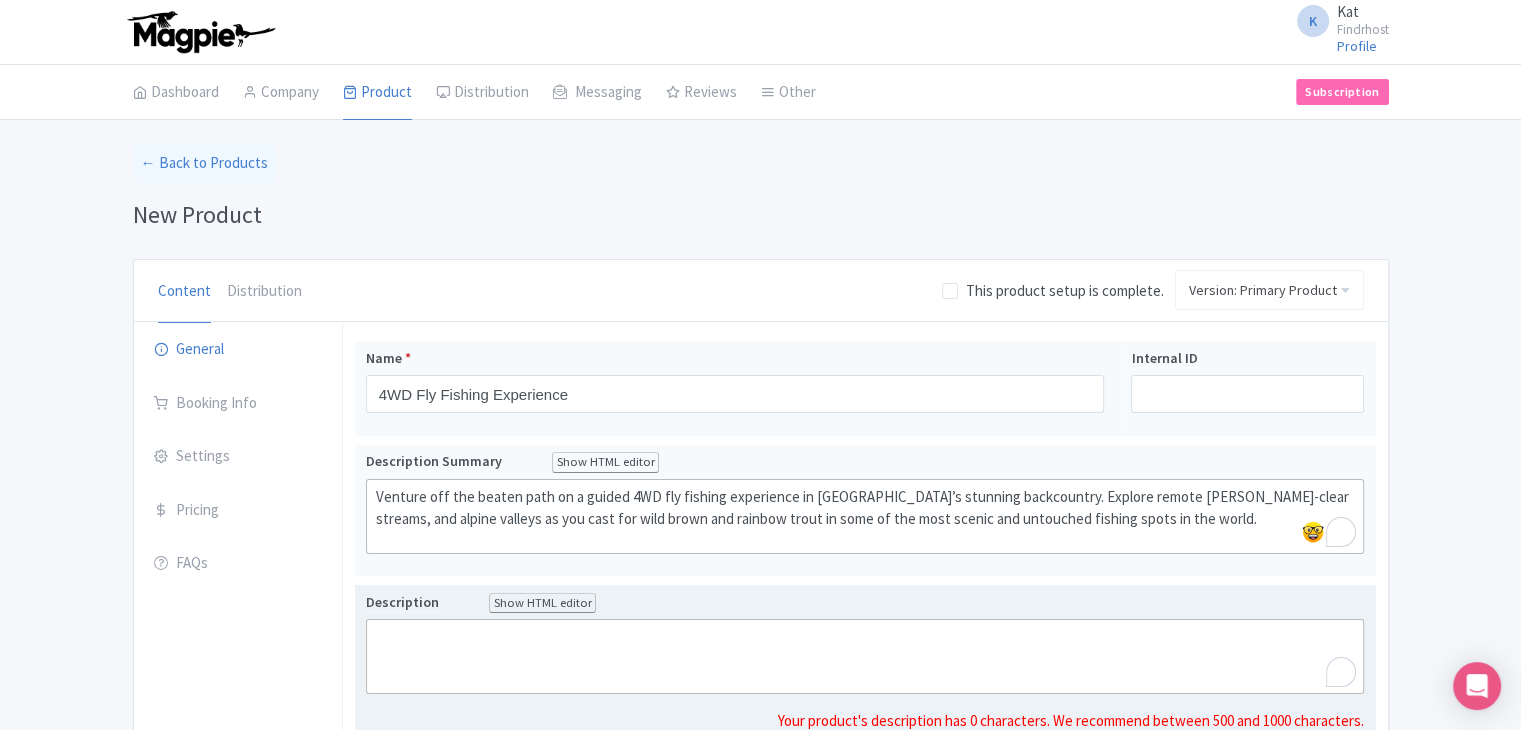 paste on "<div>Leave the crowds behind and discover New Zealand’s legendary fly fishing country on this immersive <strong>4WD Fly Fishing Experience</strong>. Led by an expert local guide, this tour takes you deep into the wilderness using rugged 4WD tracks to access remote rivers and spring creeks that are rarely fished.<br><br></div><div>Whether you're a seasoned angler or a curious beginner, you'll learn the art of fly fishing in spectacular settings — from crystal-clear mountain streams to secluded bush-fringed riverbanks. Your guide will tailor the day based on your skill level, weather, and seasonal fish activity, offering tips on casting, fly selection, and reading the water. All gear is provided, or you’re welcome to bring your own.<br><br></div><div>Expect a day filled with peaceful surroundings, technical casting, and the thrill of stalking wild brown or rainbow trout in truly world-class waters. It's not just about the catch — it’s about the experience, the landscapes, and the connection to nature.<br><br..." 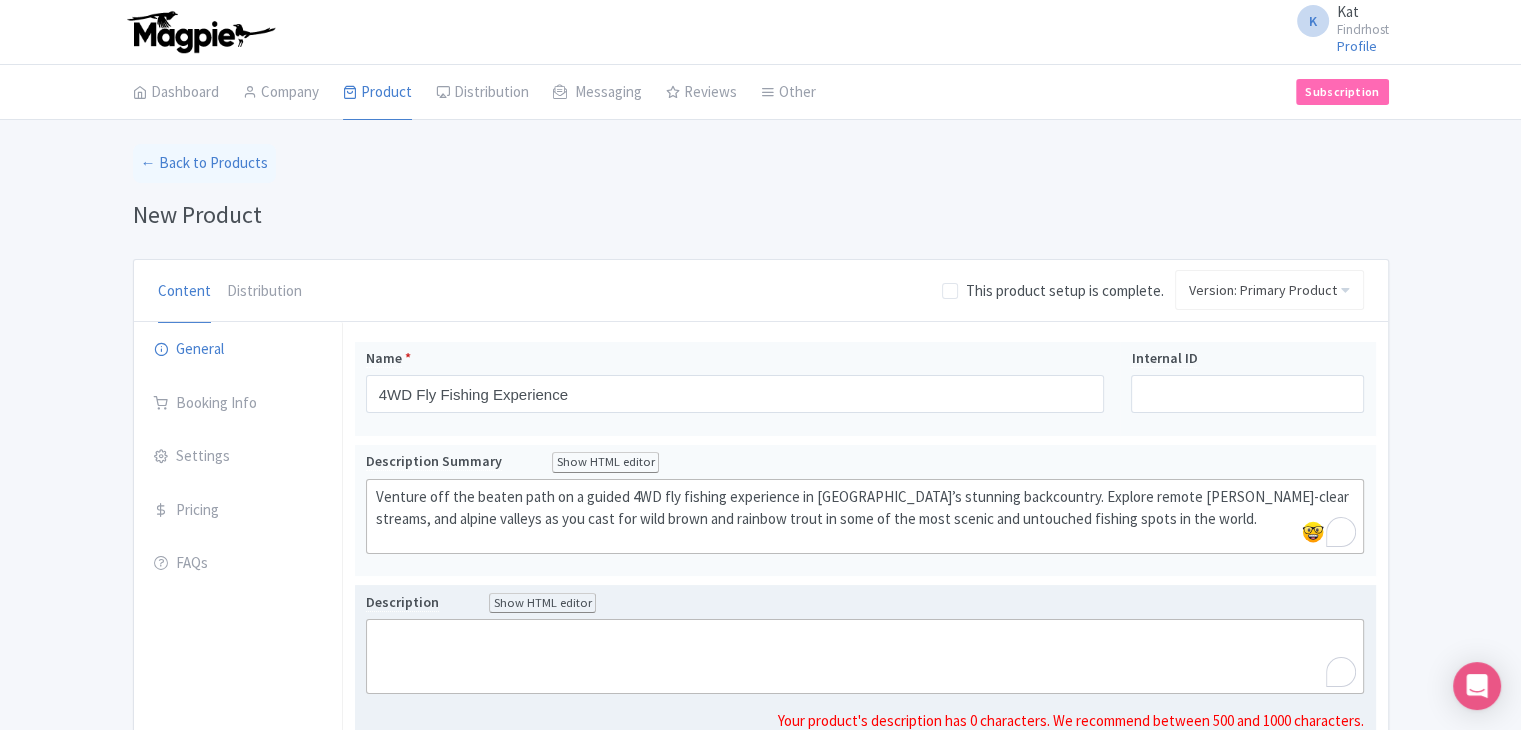 type on "<div>Leave the crowds behind and discover New Zealand’s legendary fly fishing country on this immersive <strong>4WD Fly Fishing Experience</strong>. Led by an expert local guide, this tour takes you deep into the wilderness using rugged 4WD tracks to access remote rivers and spring creeks that are rarely fished.<br><br></div><div>Whether you're a seasoned angler or a curious beginner, you'll learn the art of fly fishing in spectacular settings — from crystal-clear mountain streams to secluded bush-fringed riverbanks. Your guide will tailor the day based on your skill level, weather, and seasonal fish activity, offering tips on casting, fly selection, and reading the water. All gear is provided, or you’re welcome to bring your own.<br><br></div><div>Expect a day filled with peaceful surroundings, technical casting, and the thrill of stalking wild brown or rainbow trout in truly world-class waters. It's not just about the catch — it’s about the experience, the landscapes, and the connection to nature.<br><br..." 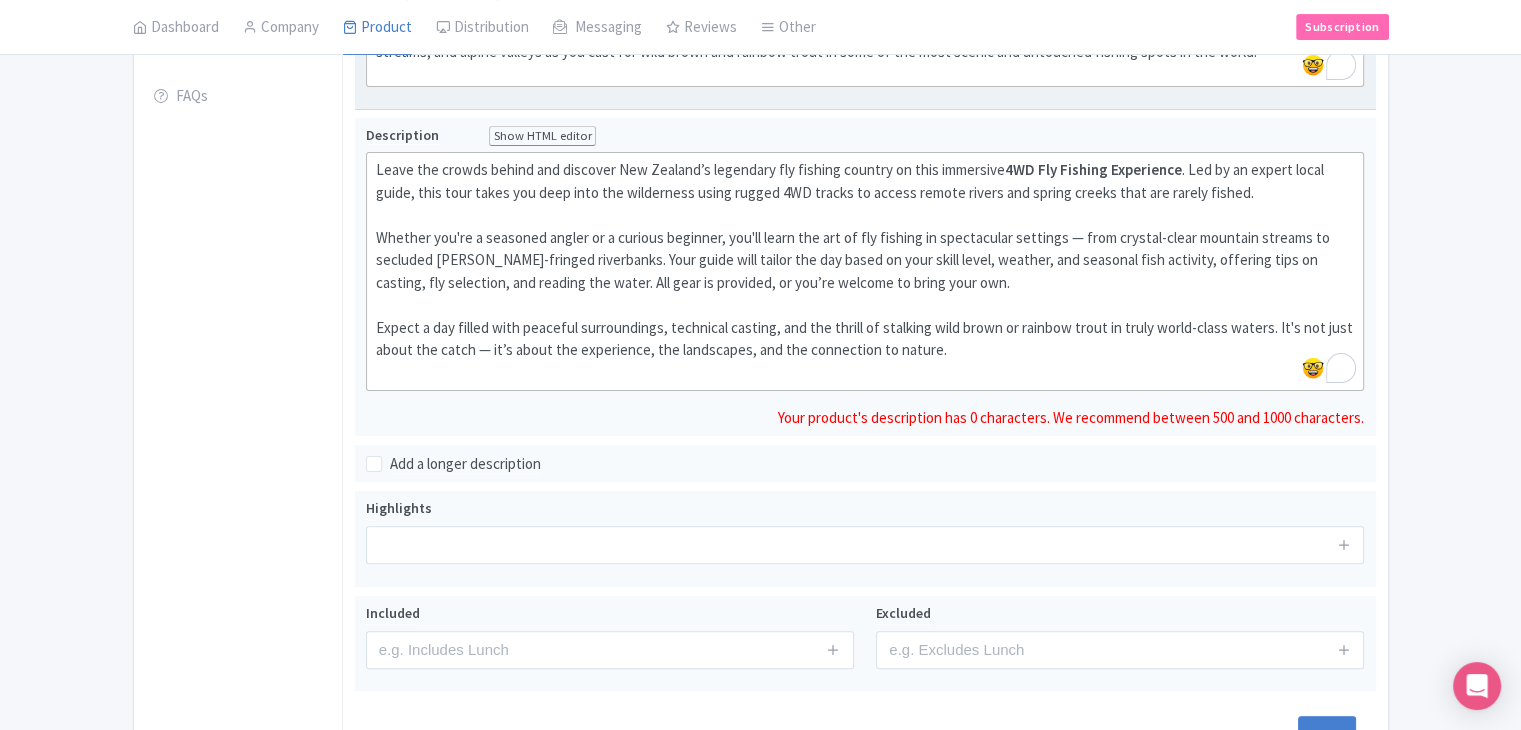 scroll, scrollTop: 500, scrollLeft: 0, axis: vertical 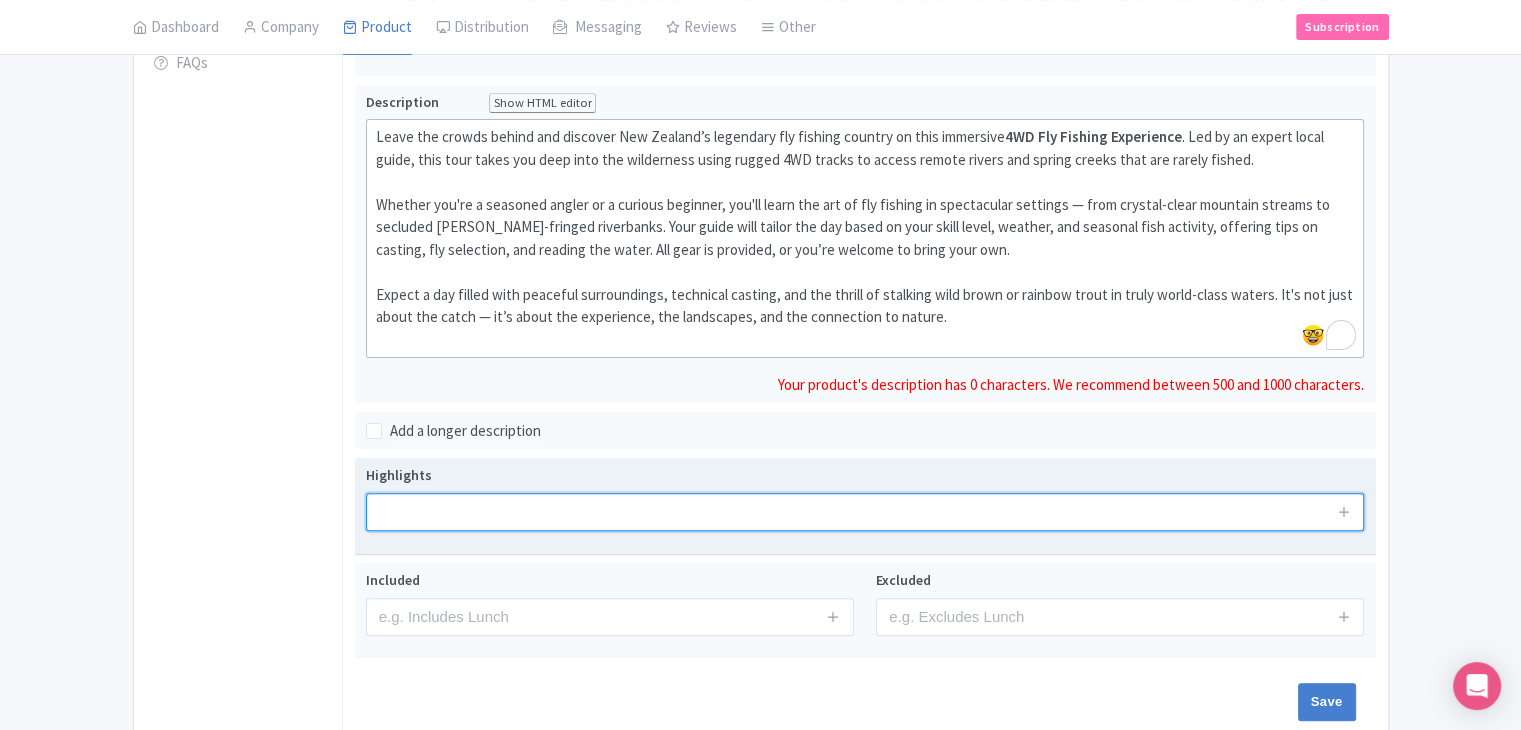 drag, startPoint x: 471, startPoint y: 510, endPoint x: 536, endPoint y: 514, distance: 65.12296 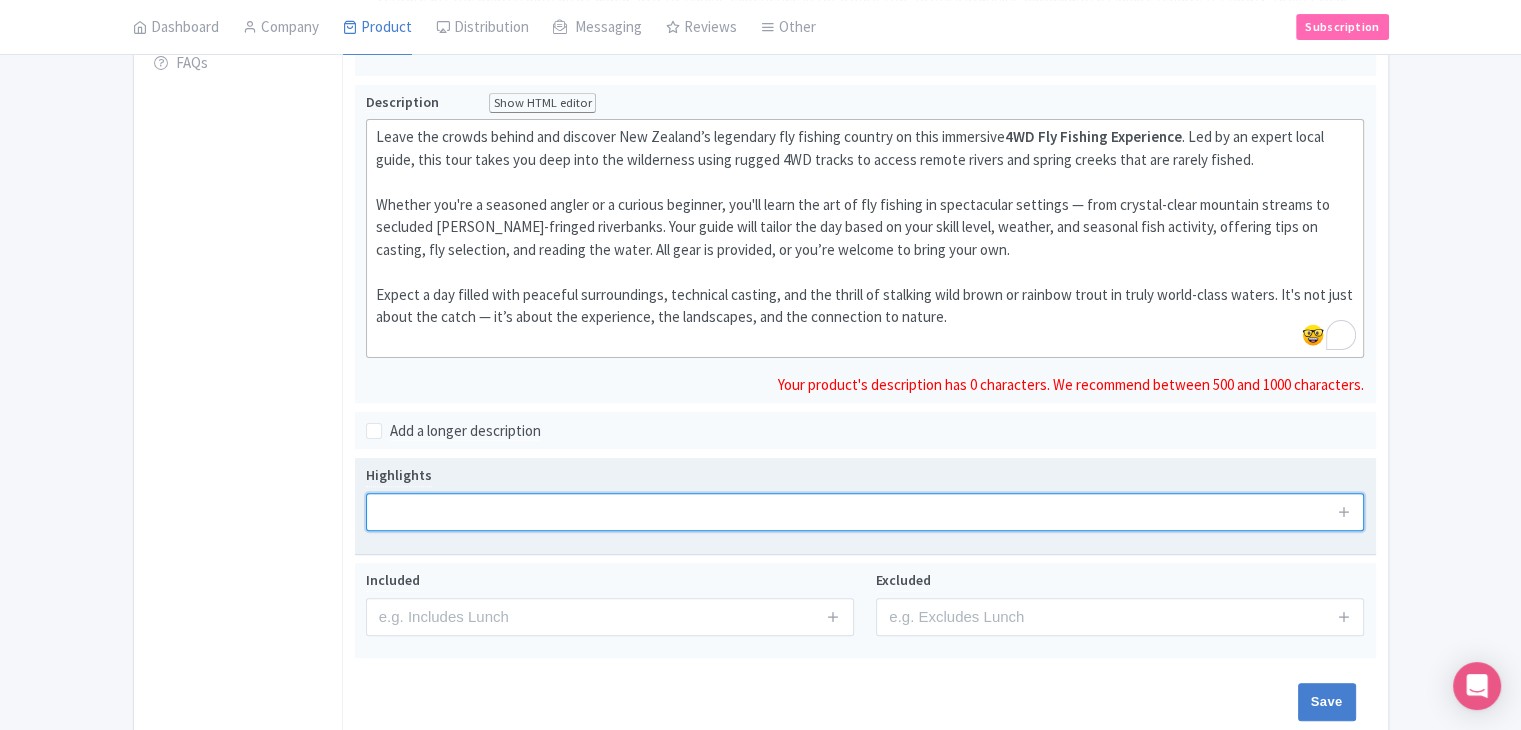 click on "Highlights" at bounding box center (865, 505) 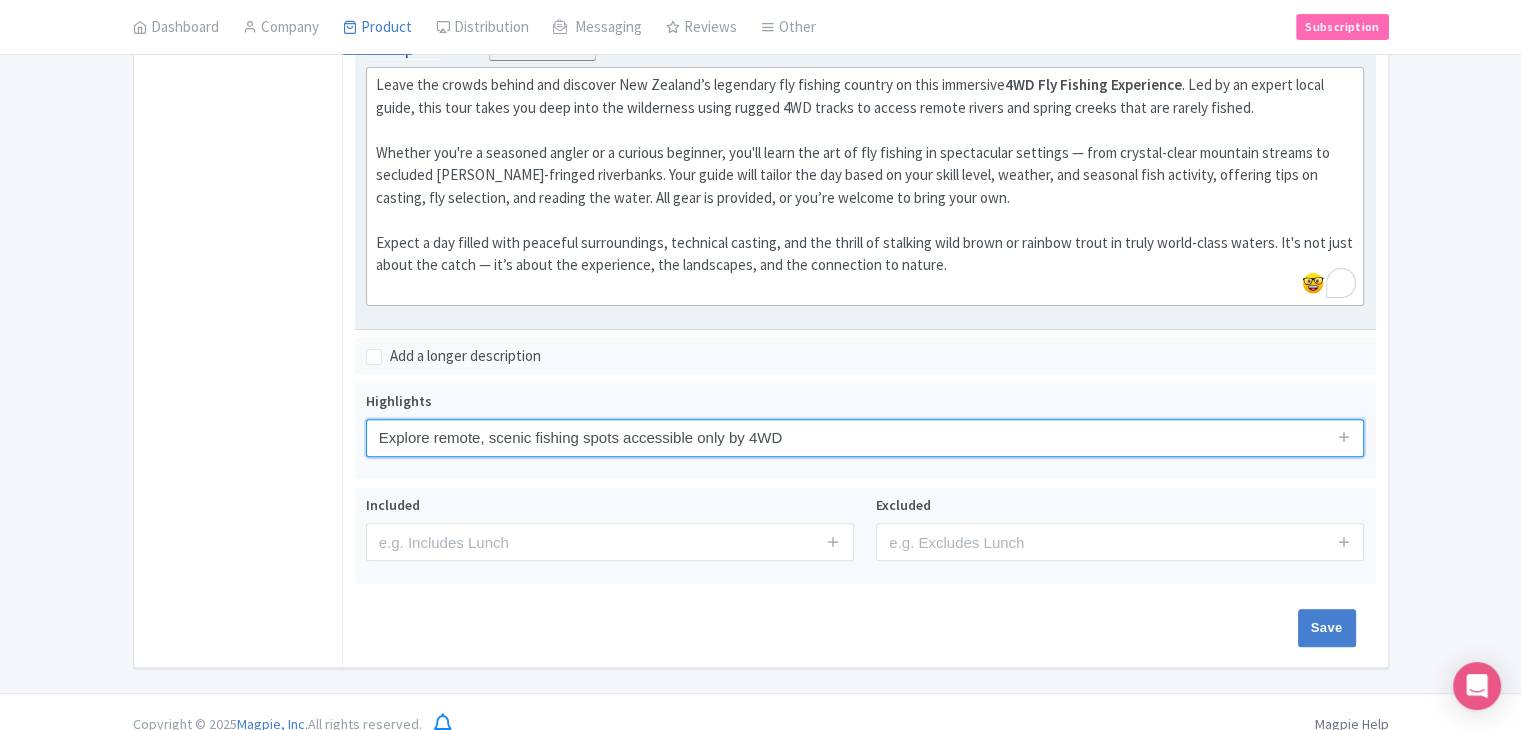 scroll, scrollTop: 571, scrollLeft: 0, axis: vertical 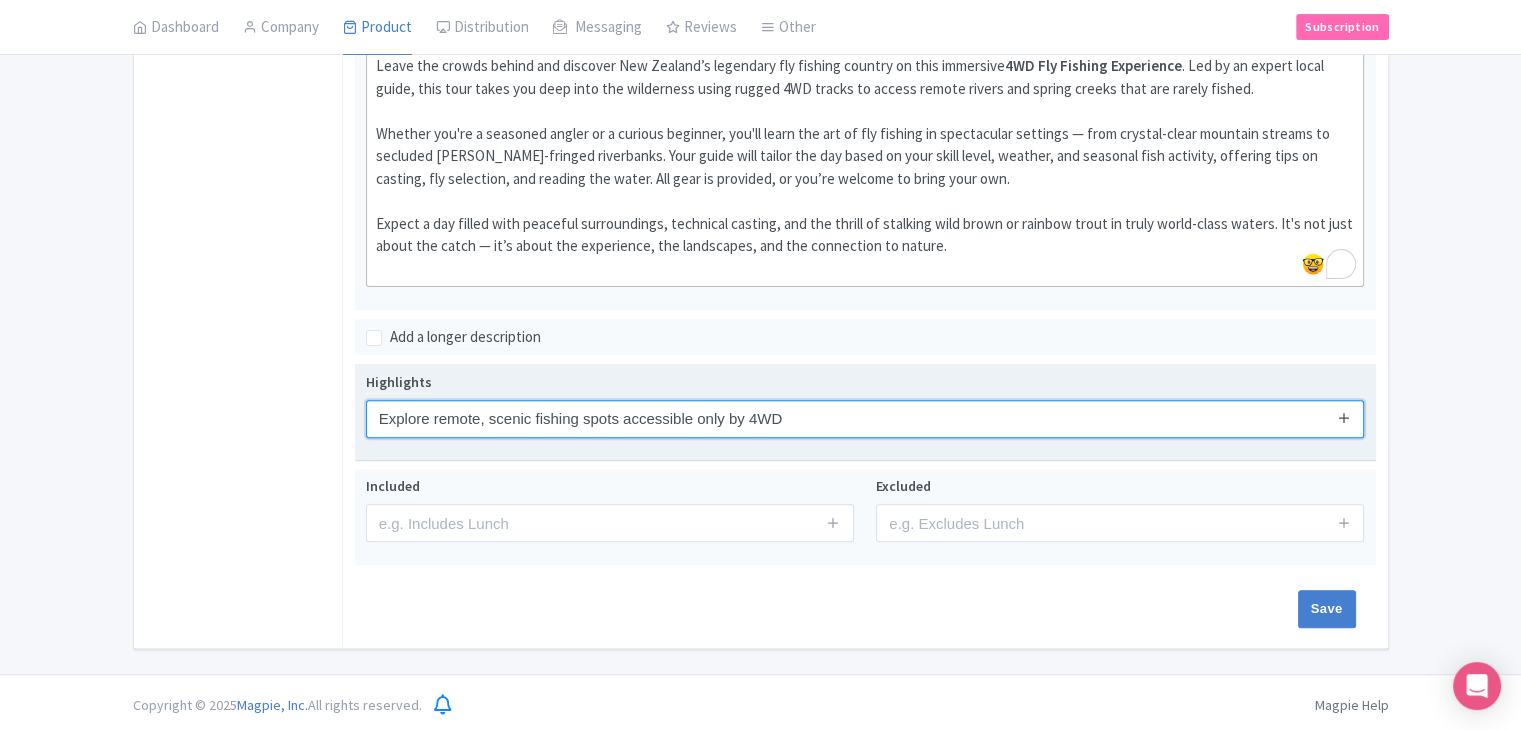 type on "Explore remote, scenic fishing spots accessible only by 4WD" 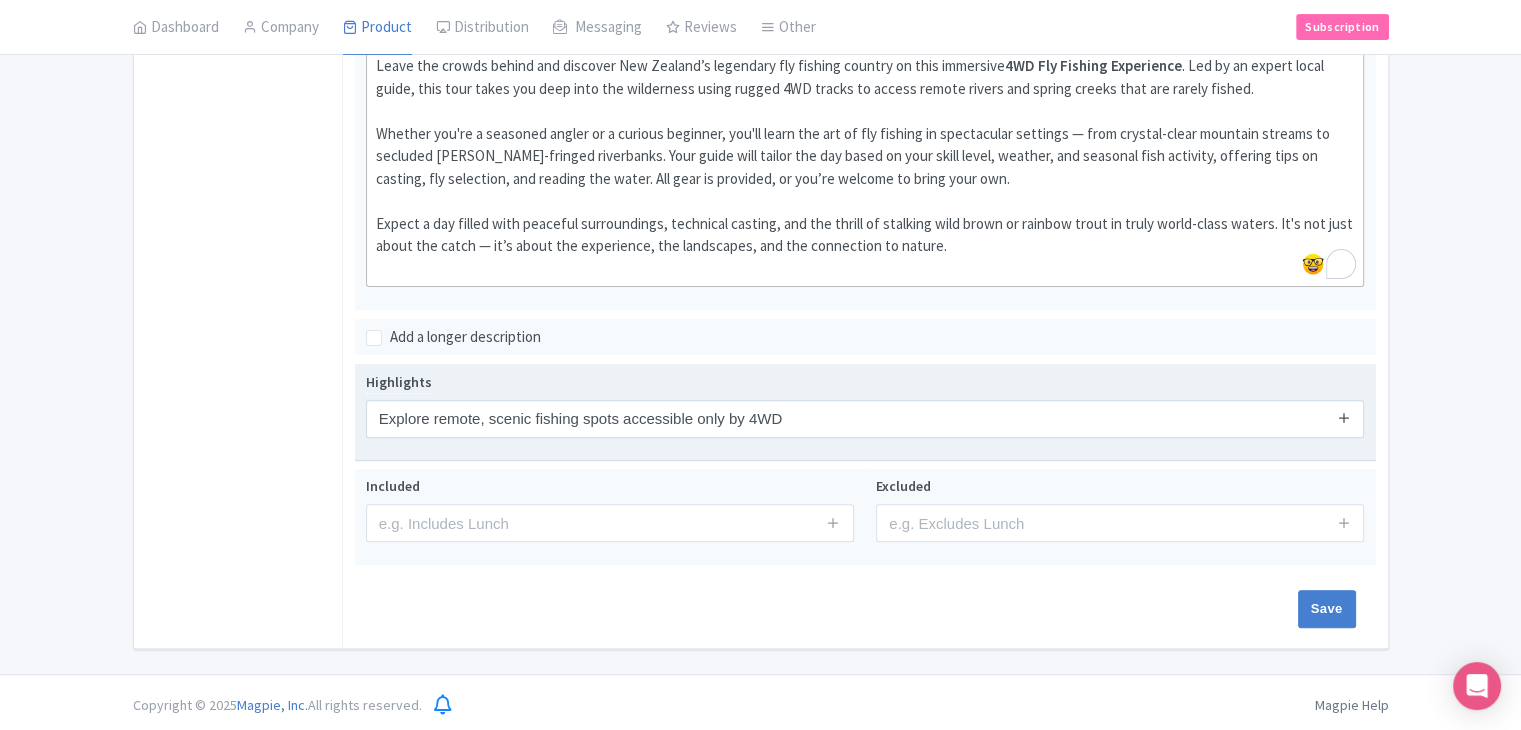 click at bounding box center (1344, 417) 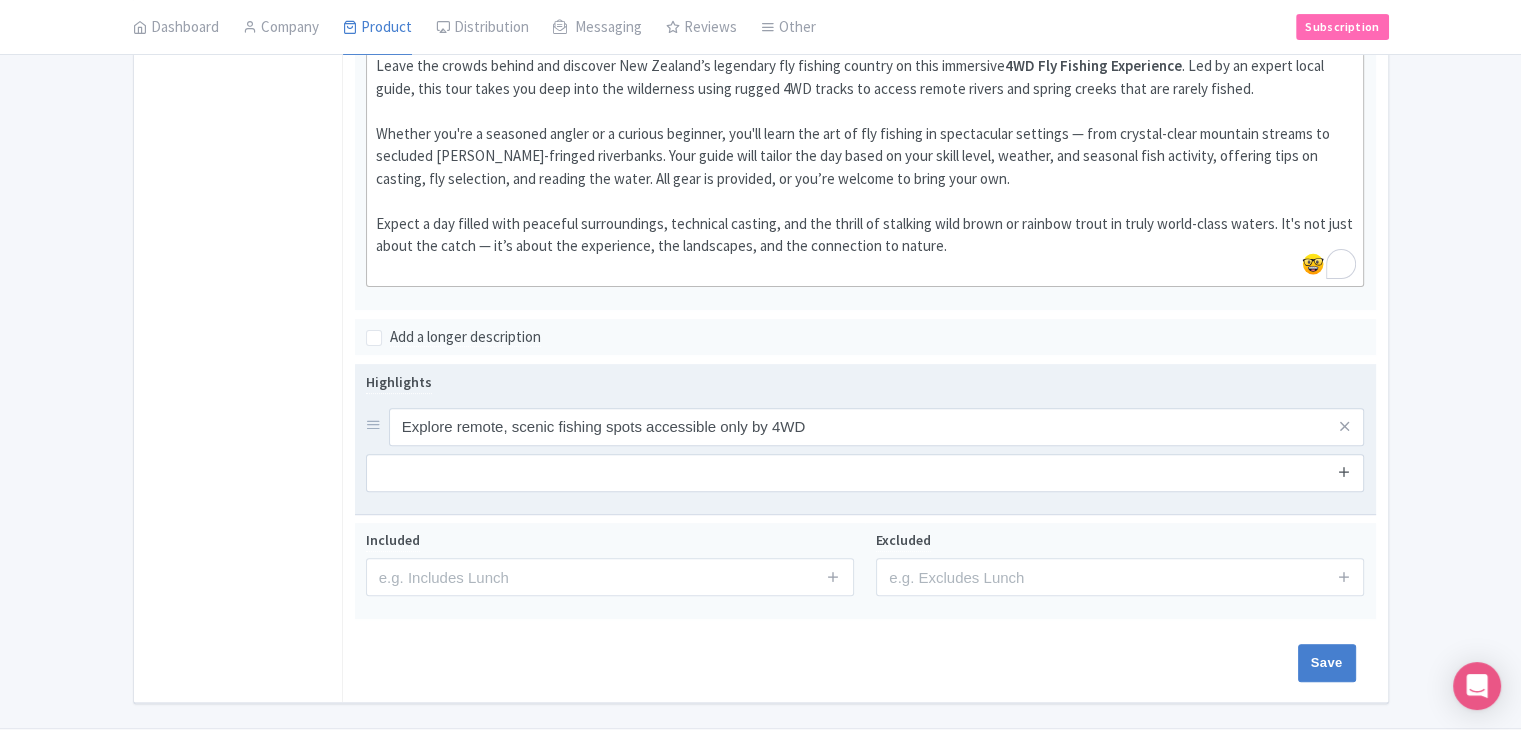 click at bounding box center (1344, 471) 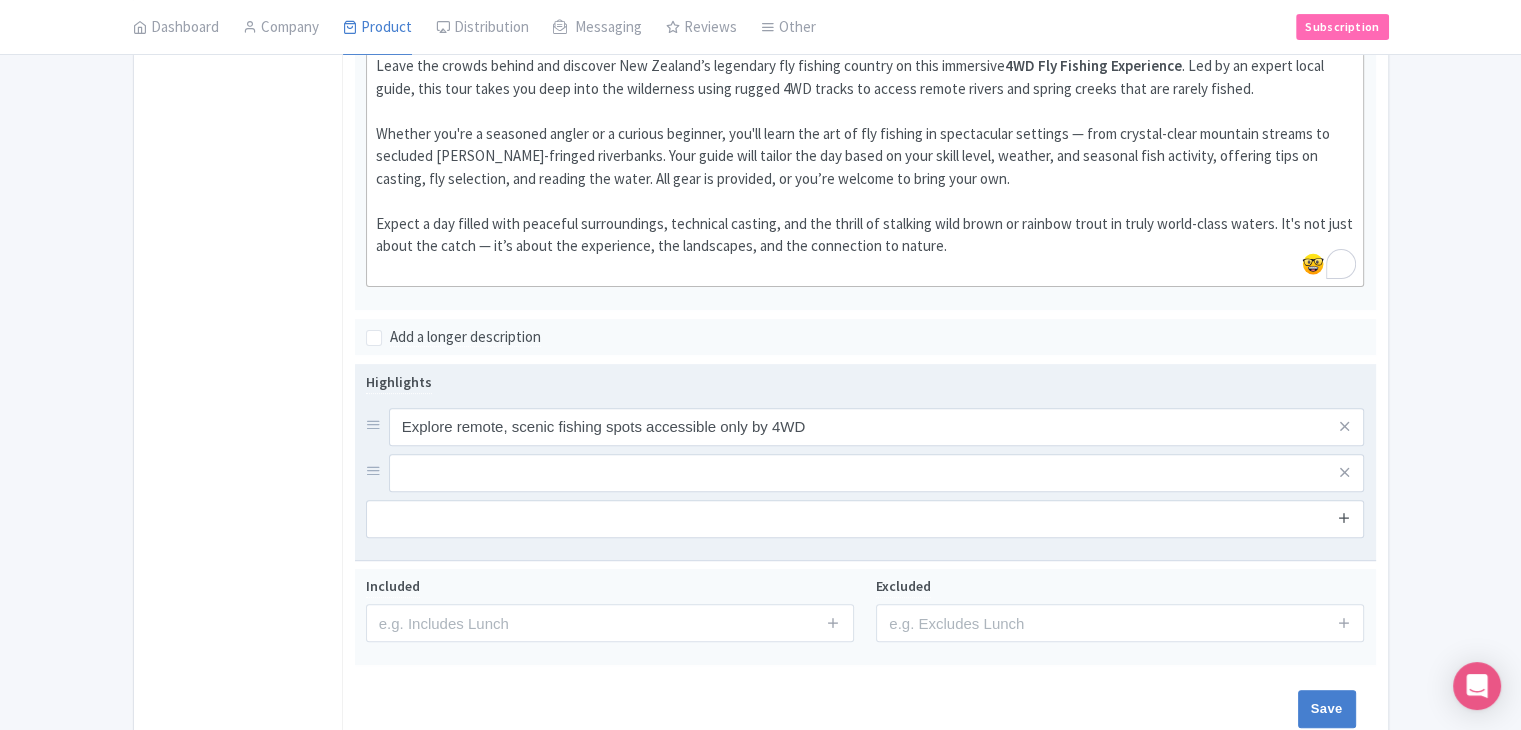 click at bounding box center (1344, 517) 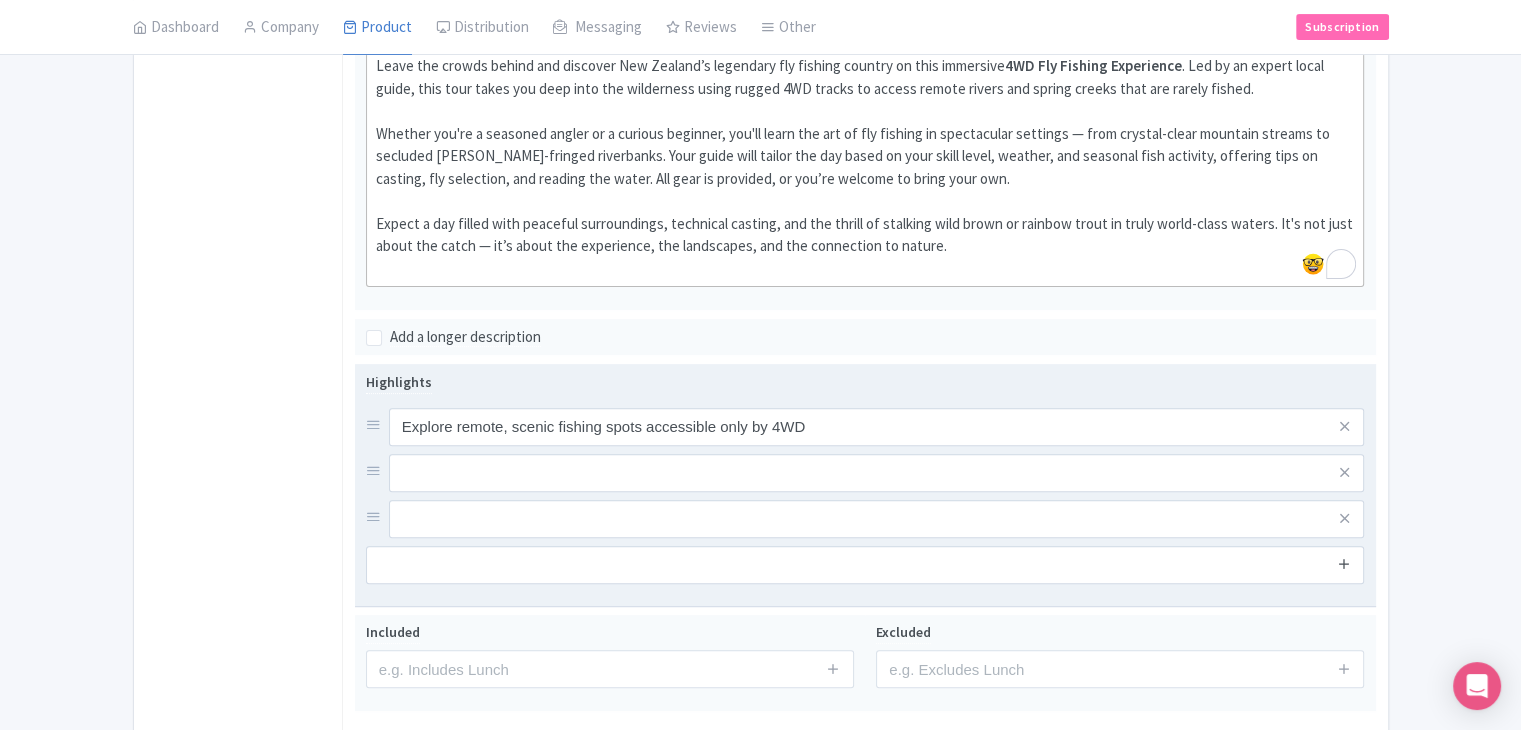 click at bounding box center [1344, 563] 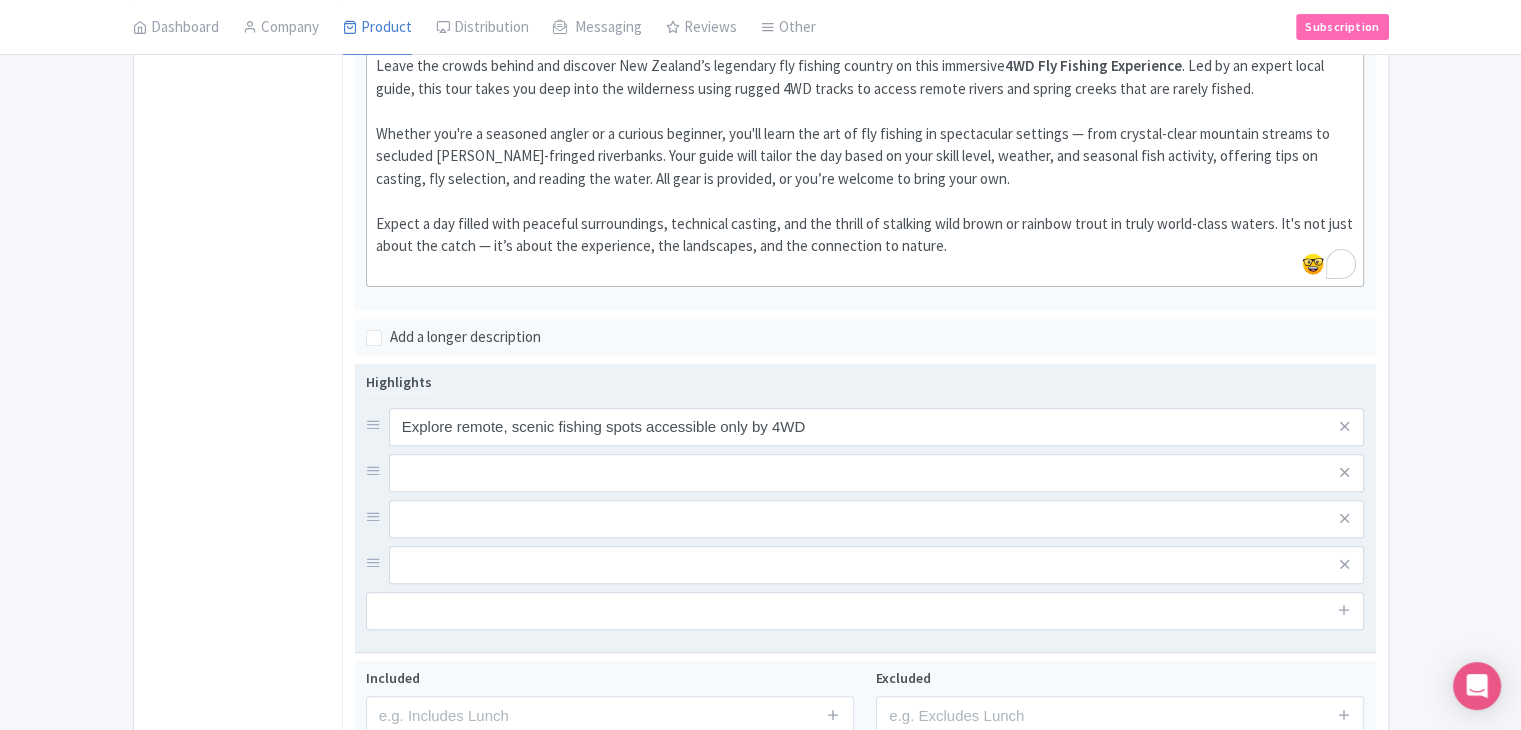 click on "Explore remote, scenic fishing spots accessible only by 4WD" at bounding box center [865, 496] 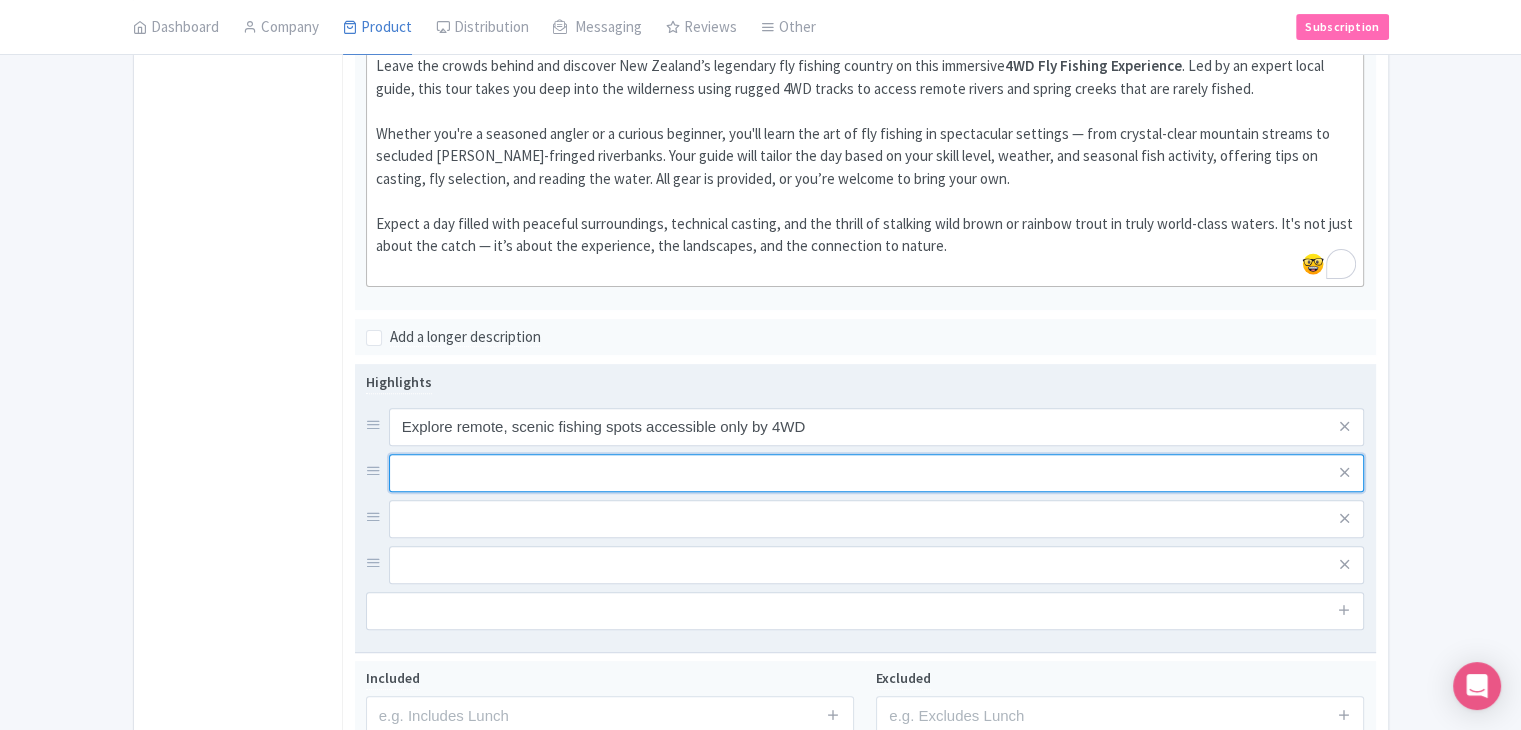 click at bounding box center (877, 427) 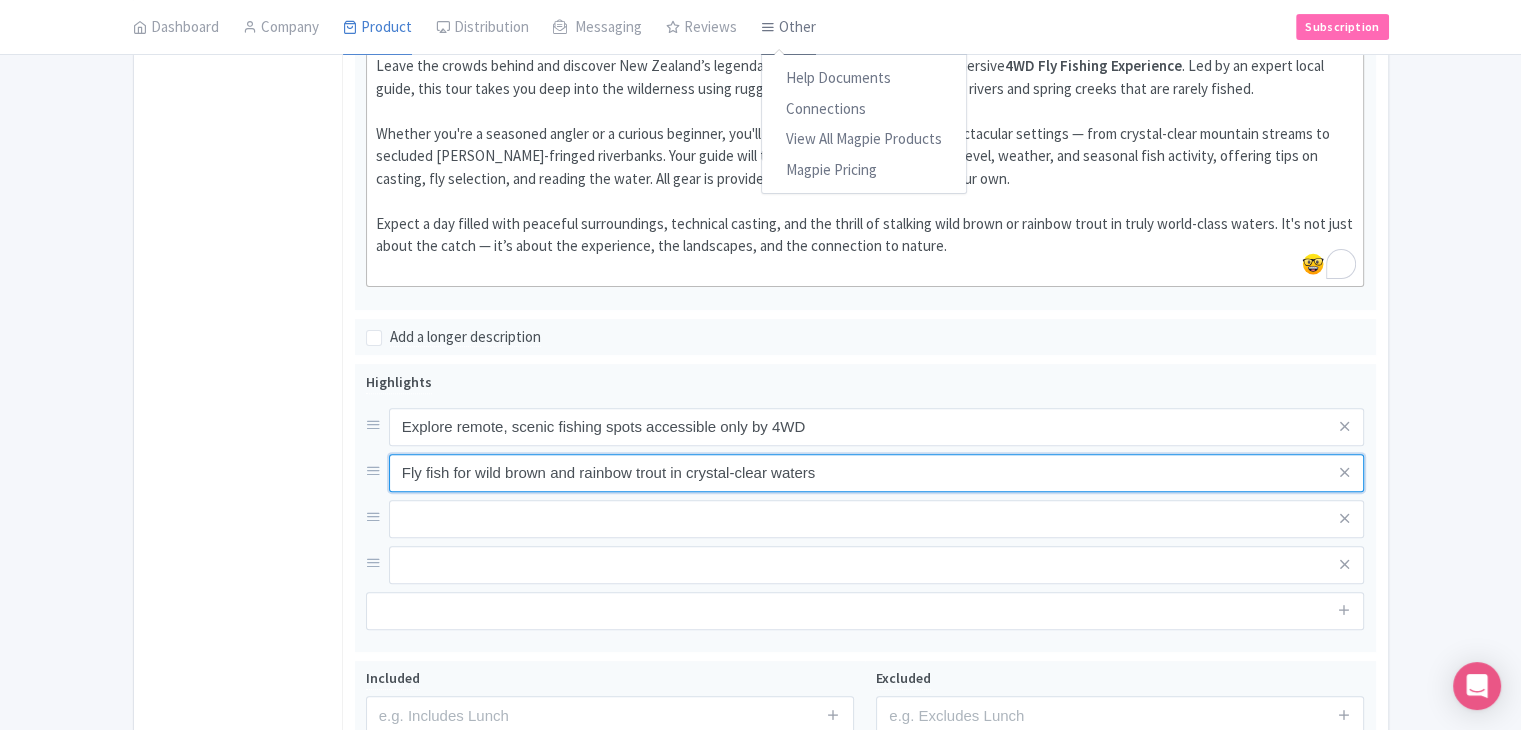 type on "Fly fish for wild brown and rainbow trout in crystal-clear waters" 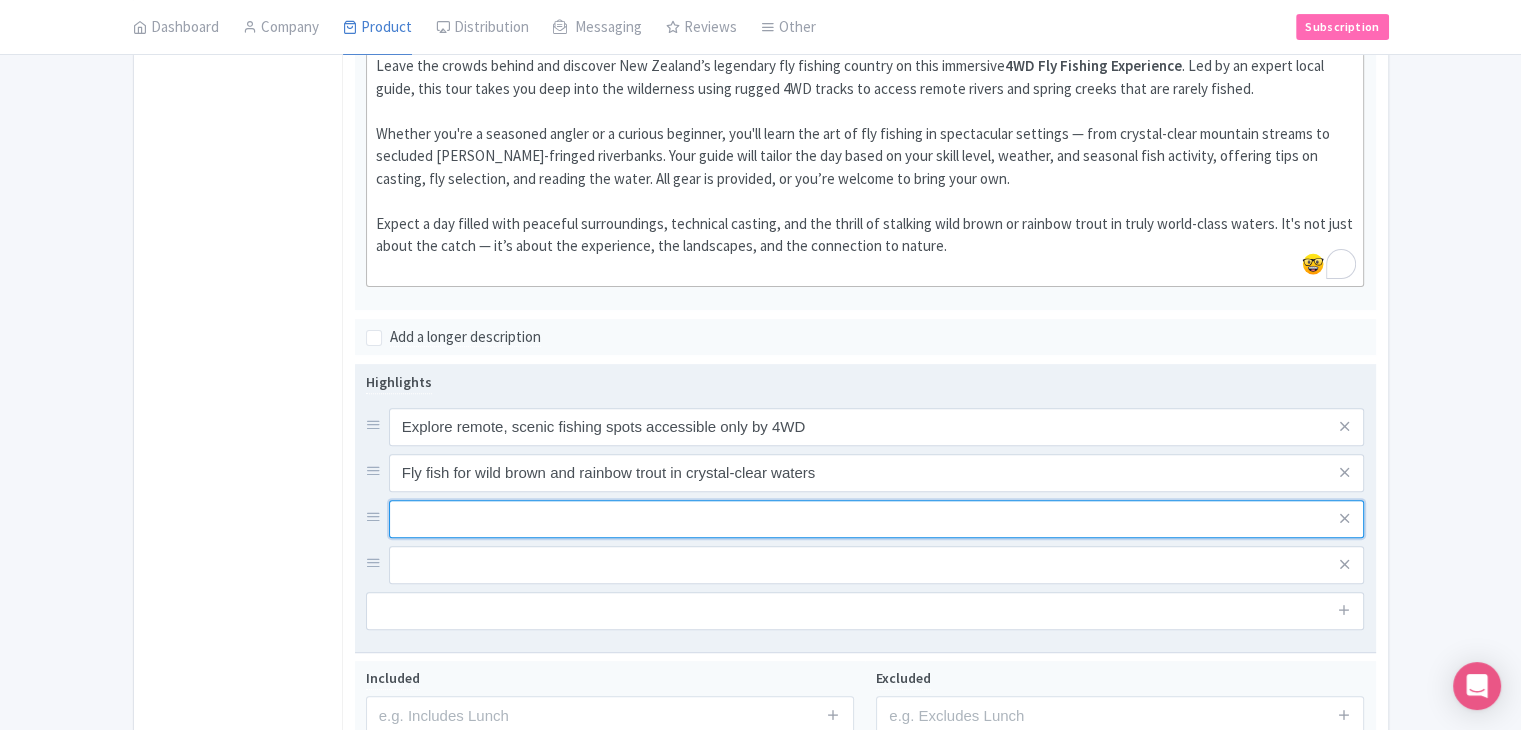 click at bounding box center [877, 427] 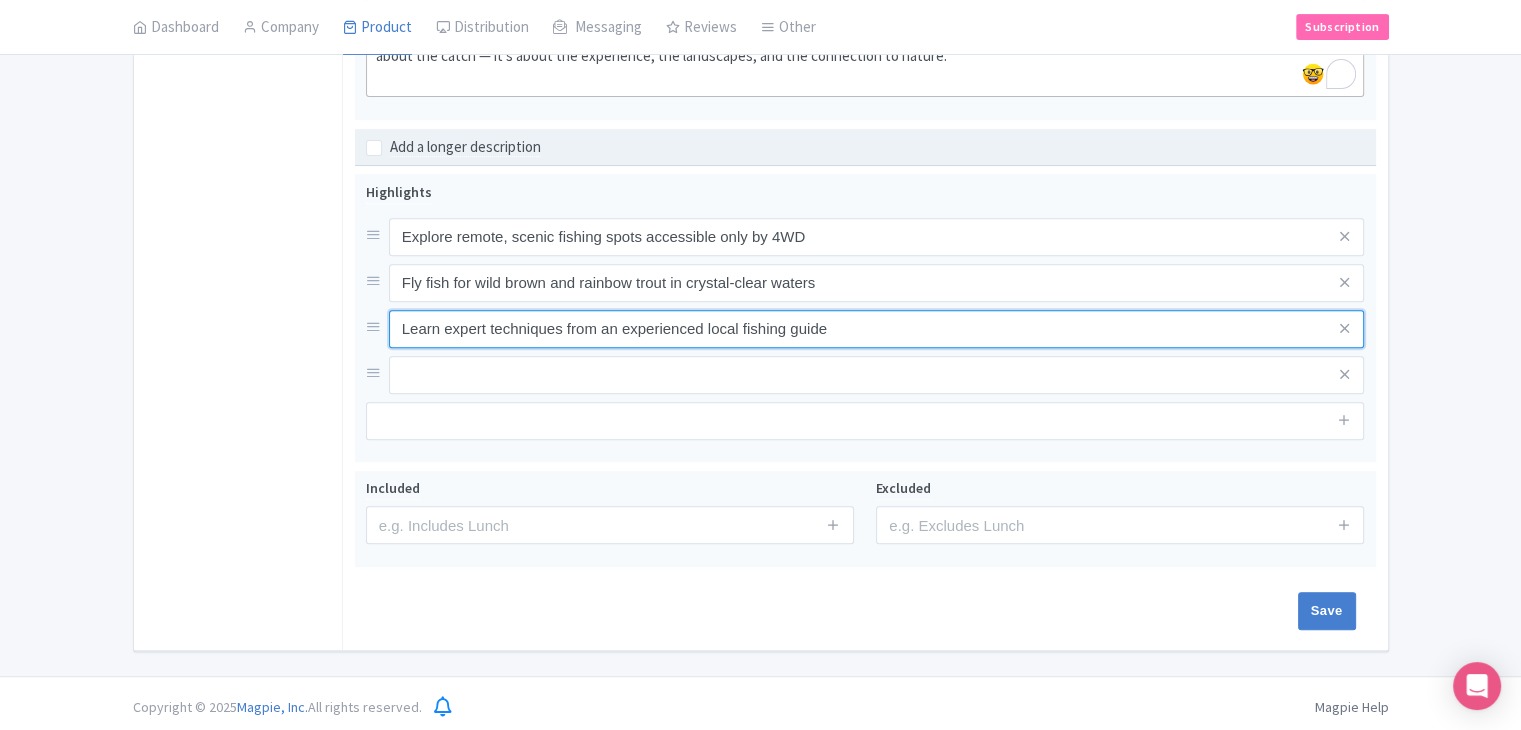 scroll, scrollTop: 763, scrollLeft: 0, axis: vertical 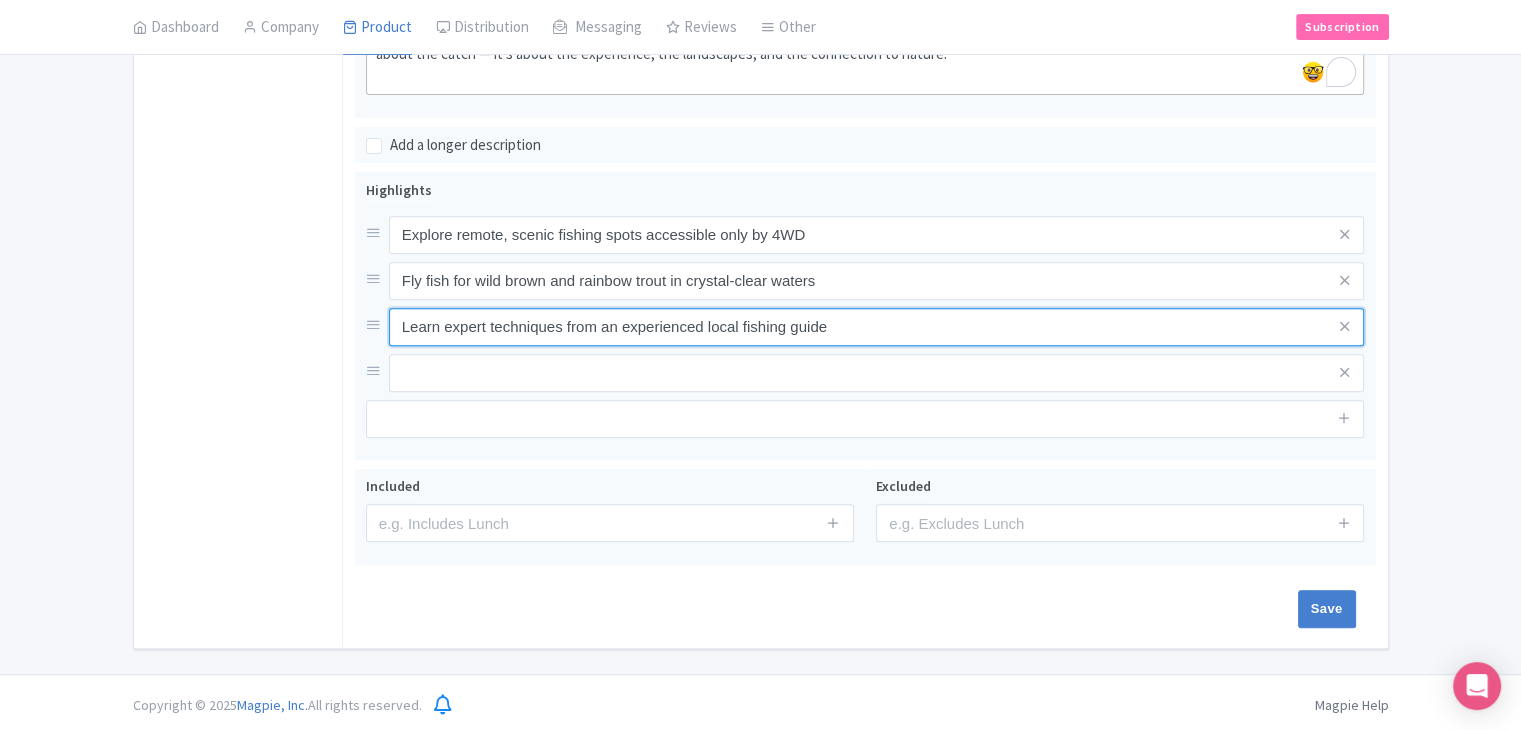 type on "Learn expert techniques from an experienced local fishing guide" 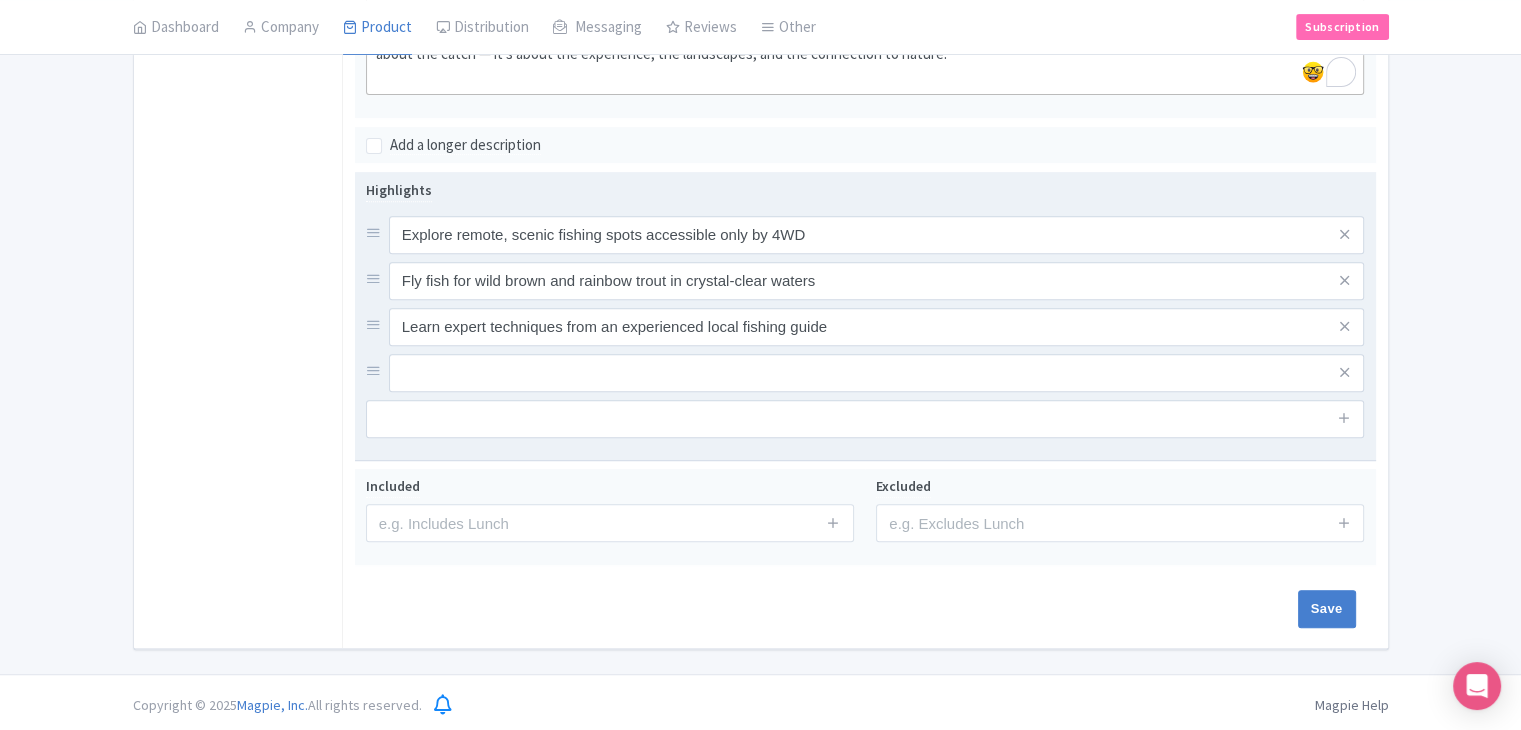 click on "Highlights Explore remote, scenic fishing spots accessible only by 4WD Fly fish for wild brown and rainbow trout in crystal-clear waters Learn expert techniques from an experienced local fishing guide" at bounding box center [865, 308] 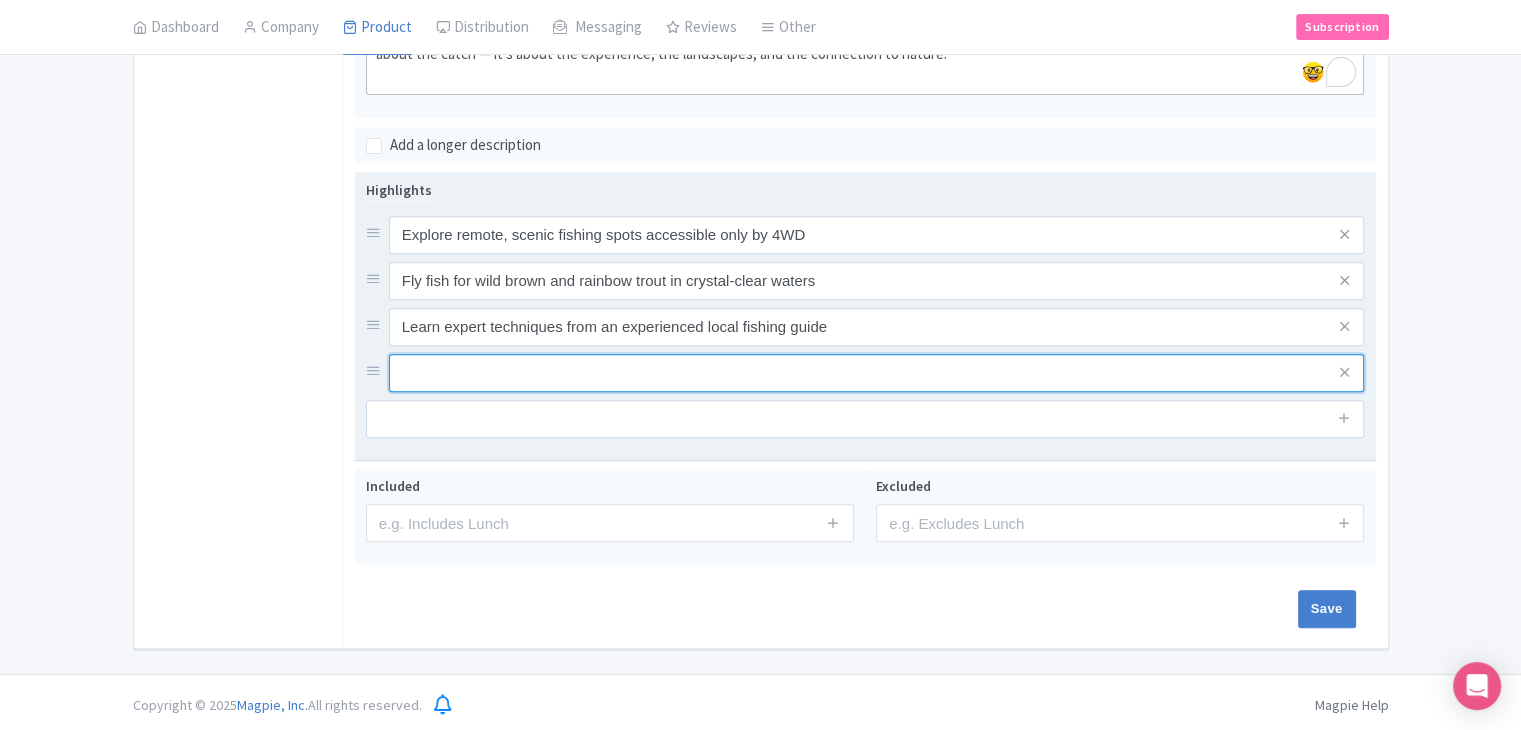 click at bounding box center [877, 235] 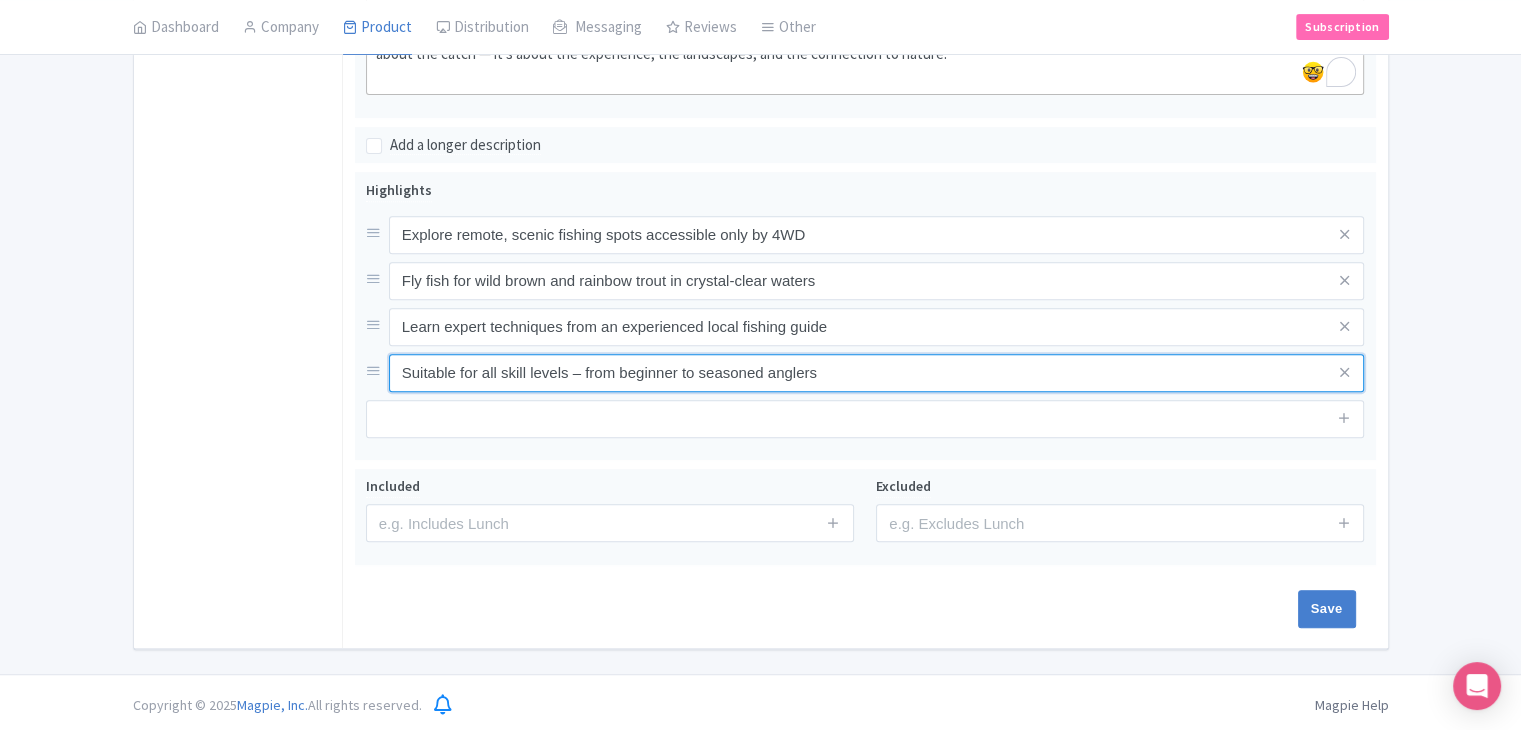 type on "Suitable for all skill levels – from beginner to seasoned anglers" 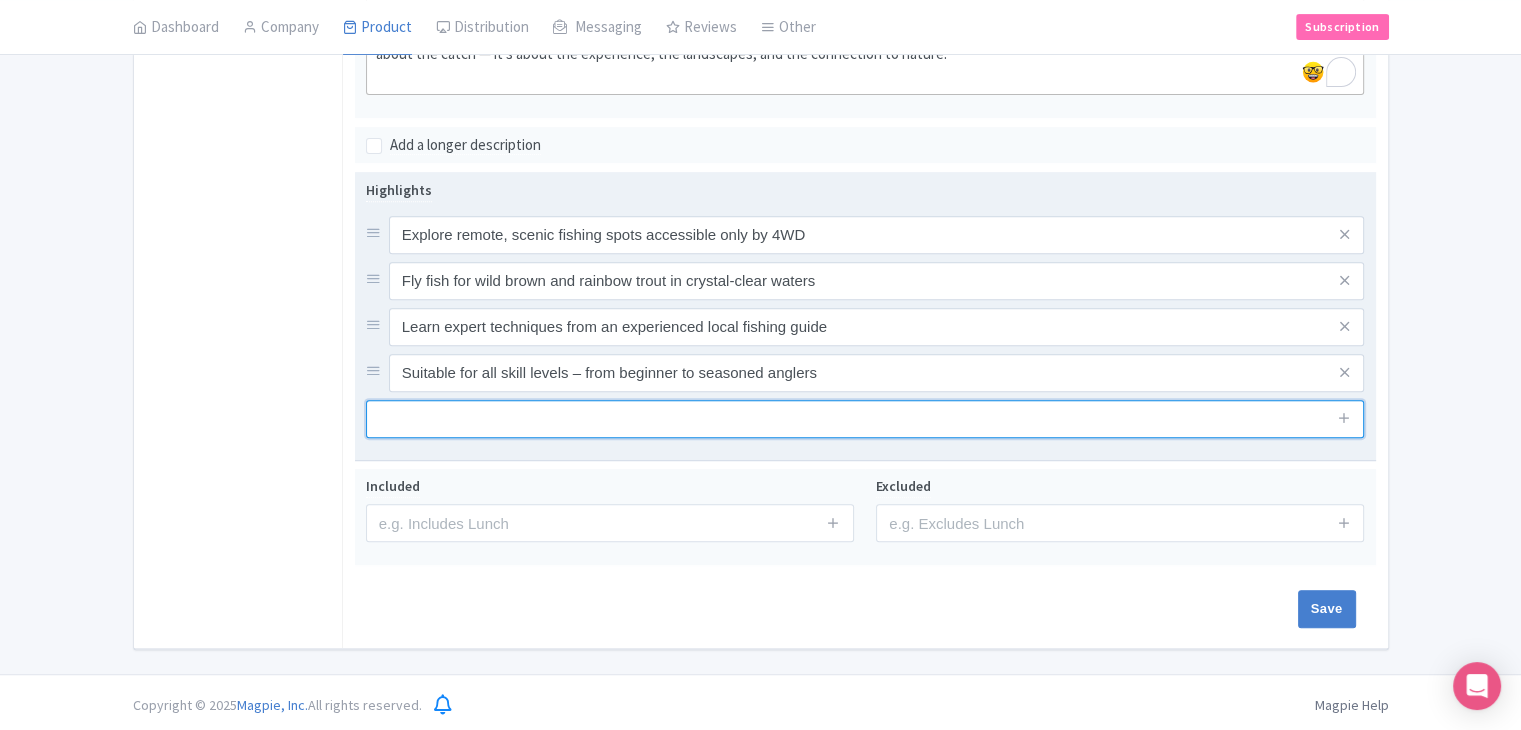 click at bounding box center (865, 419) 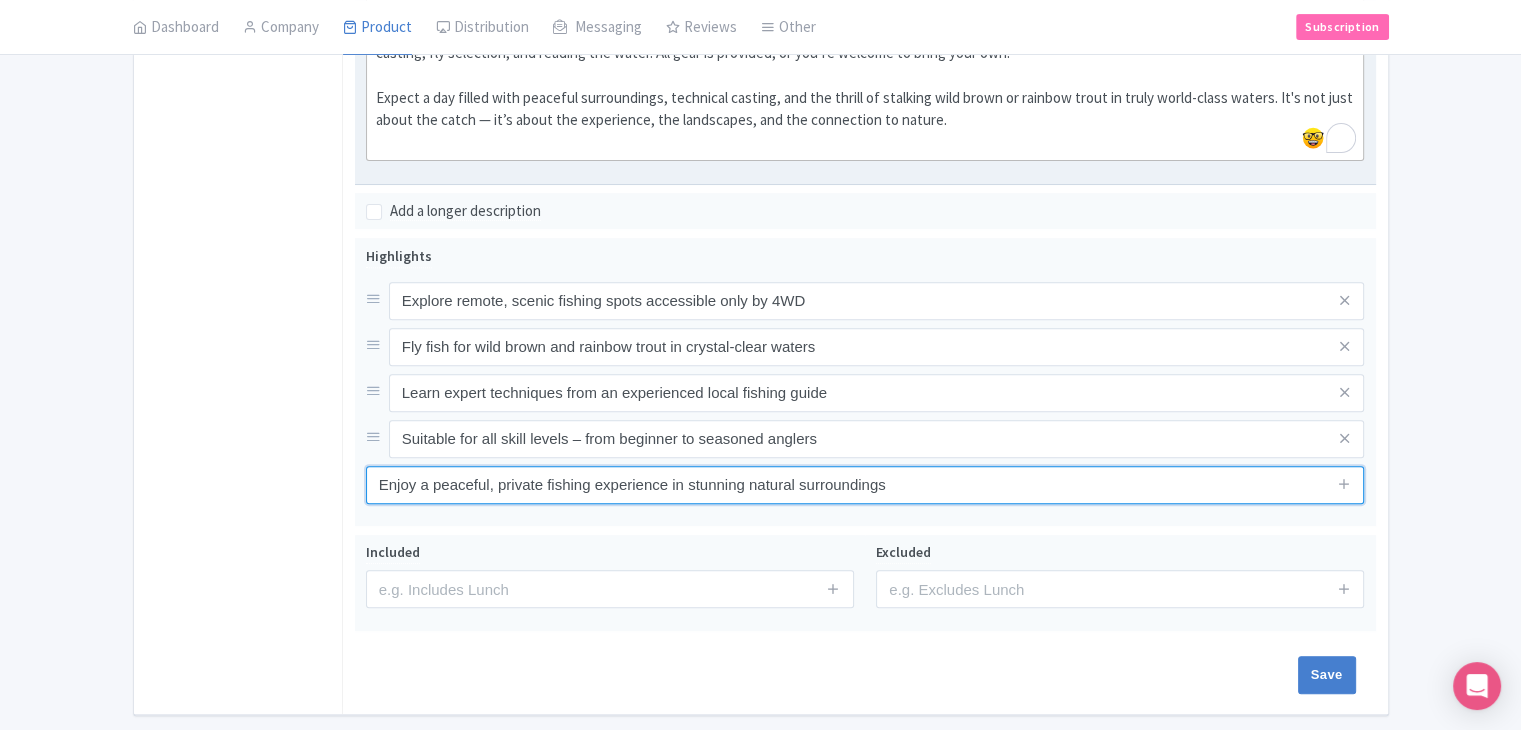 scroll, scrollTop: 663, scrollLeft: 0, axis: vertical 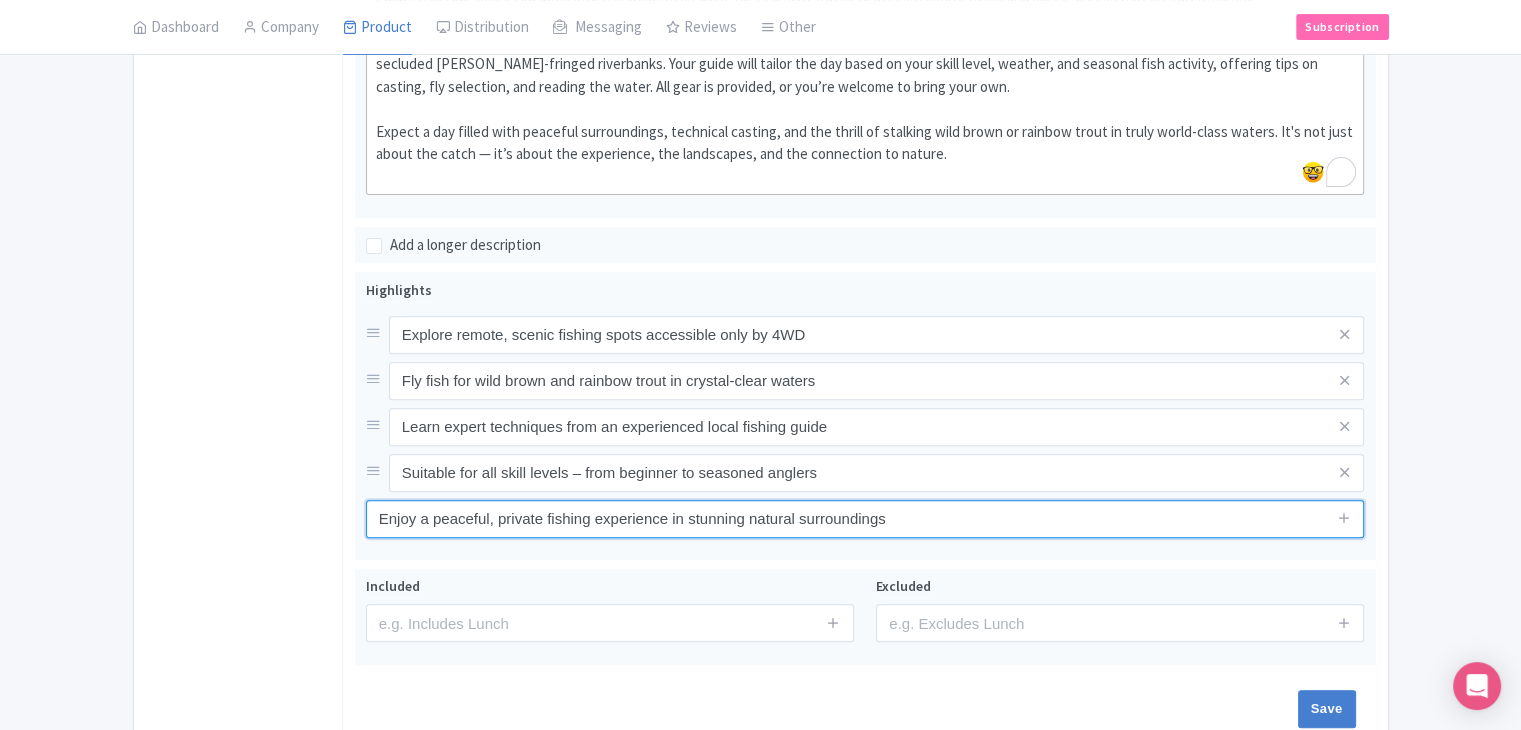 type on "Enjoy a peaceful, private fishing experience in stunning natural surroundings" 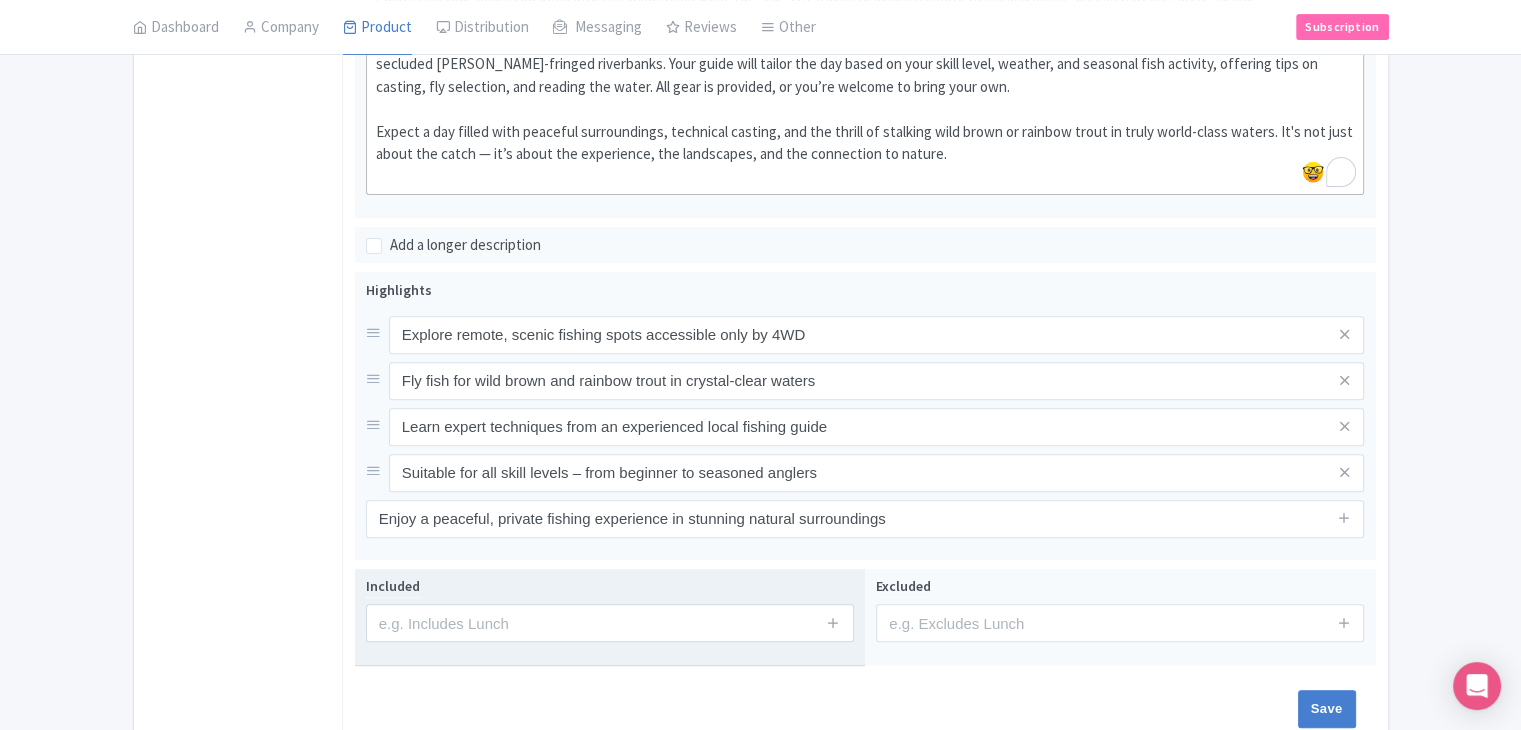 click on "Included" at bounding box center (610, 608) 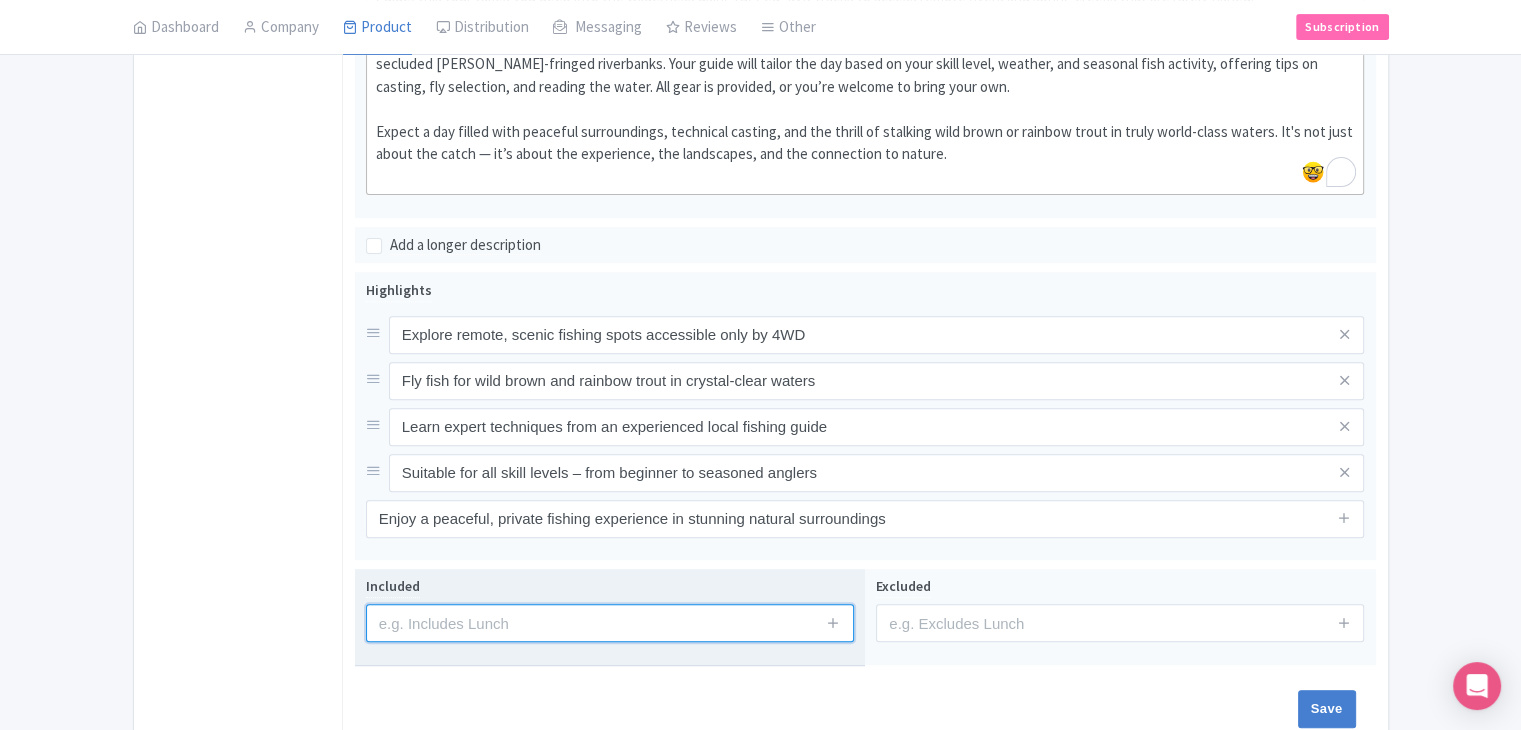 click at bounding box center (610, 623) 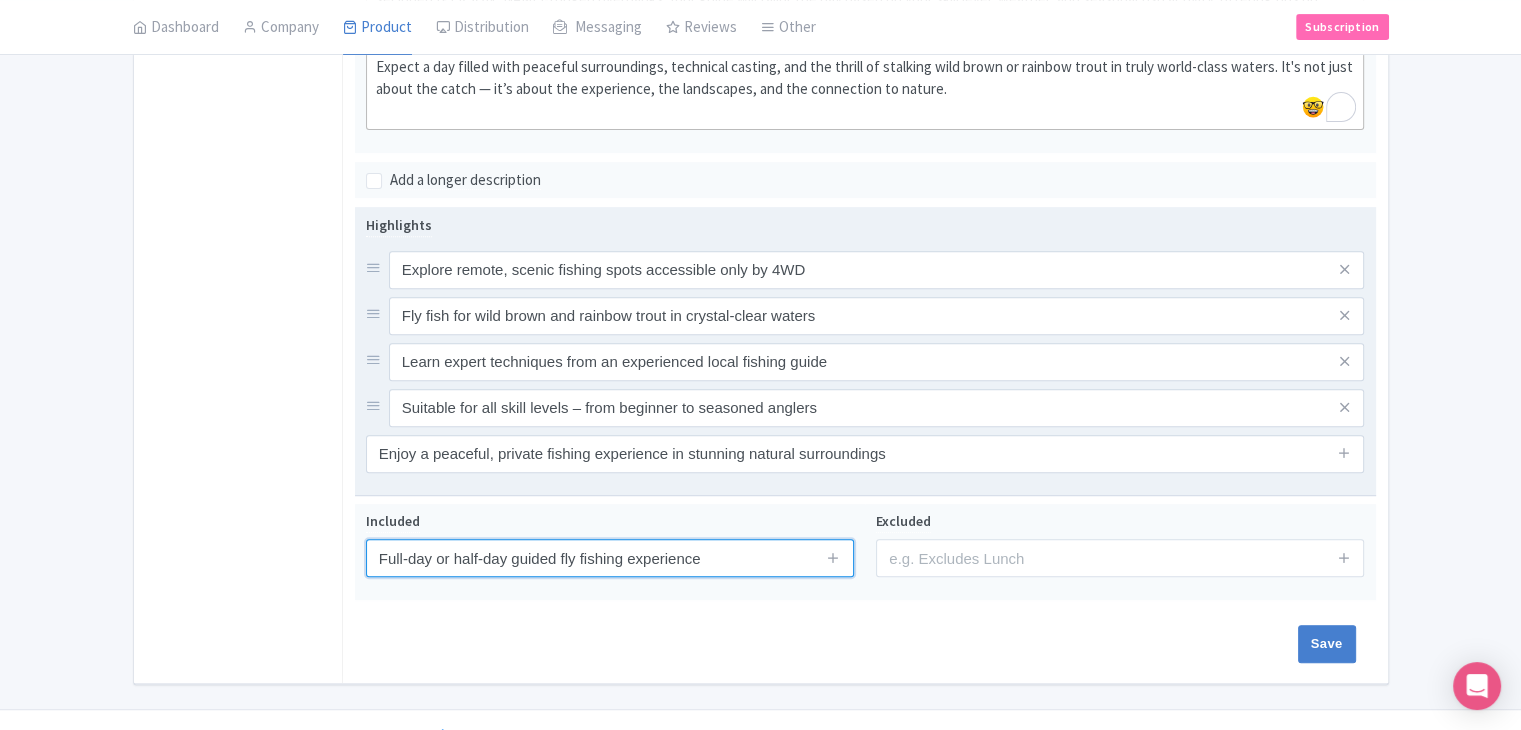 scroll, scrollTop: 763, scrollLeft: 0, axis: vertical 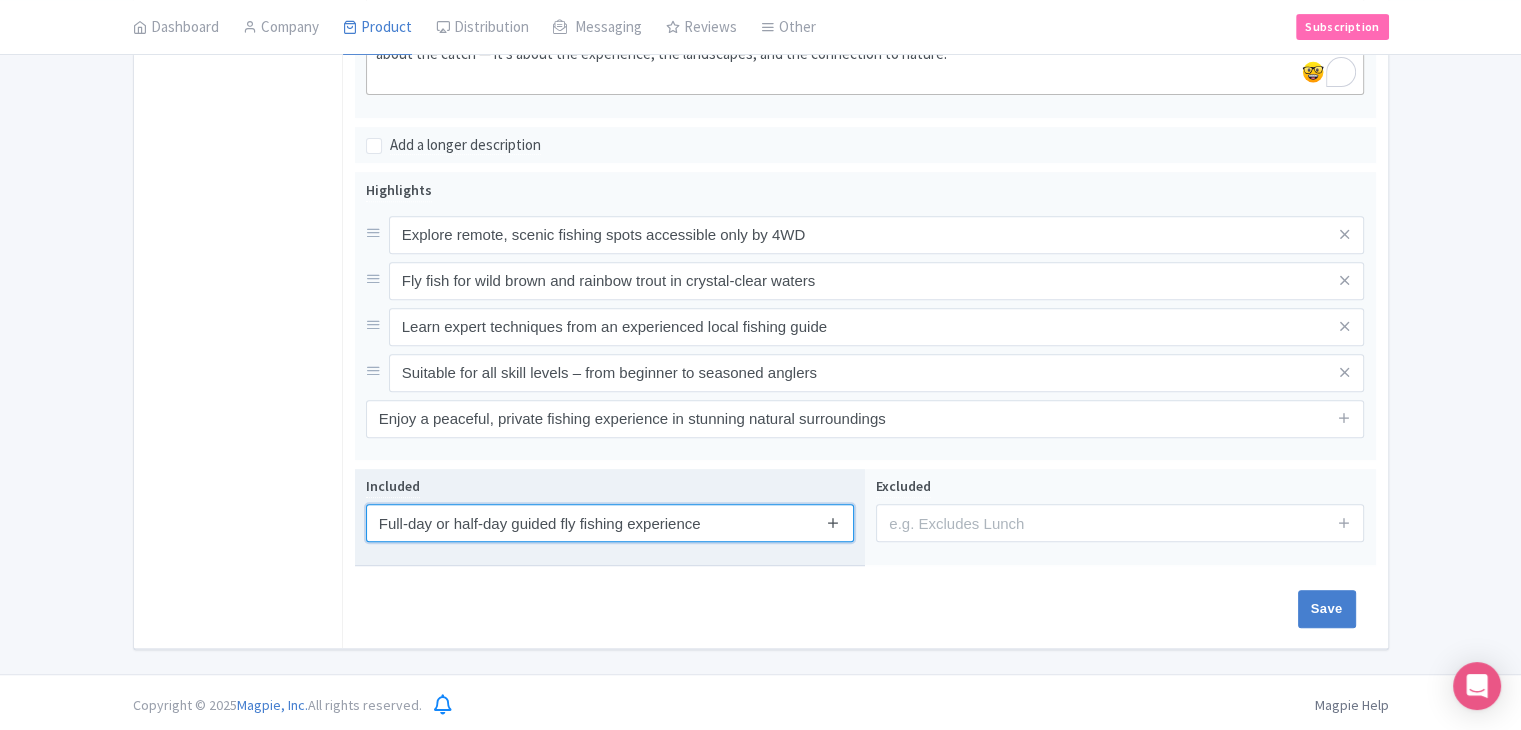 type on "Full-day or half-day guided fly fishing experience" 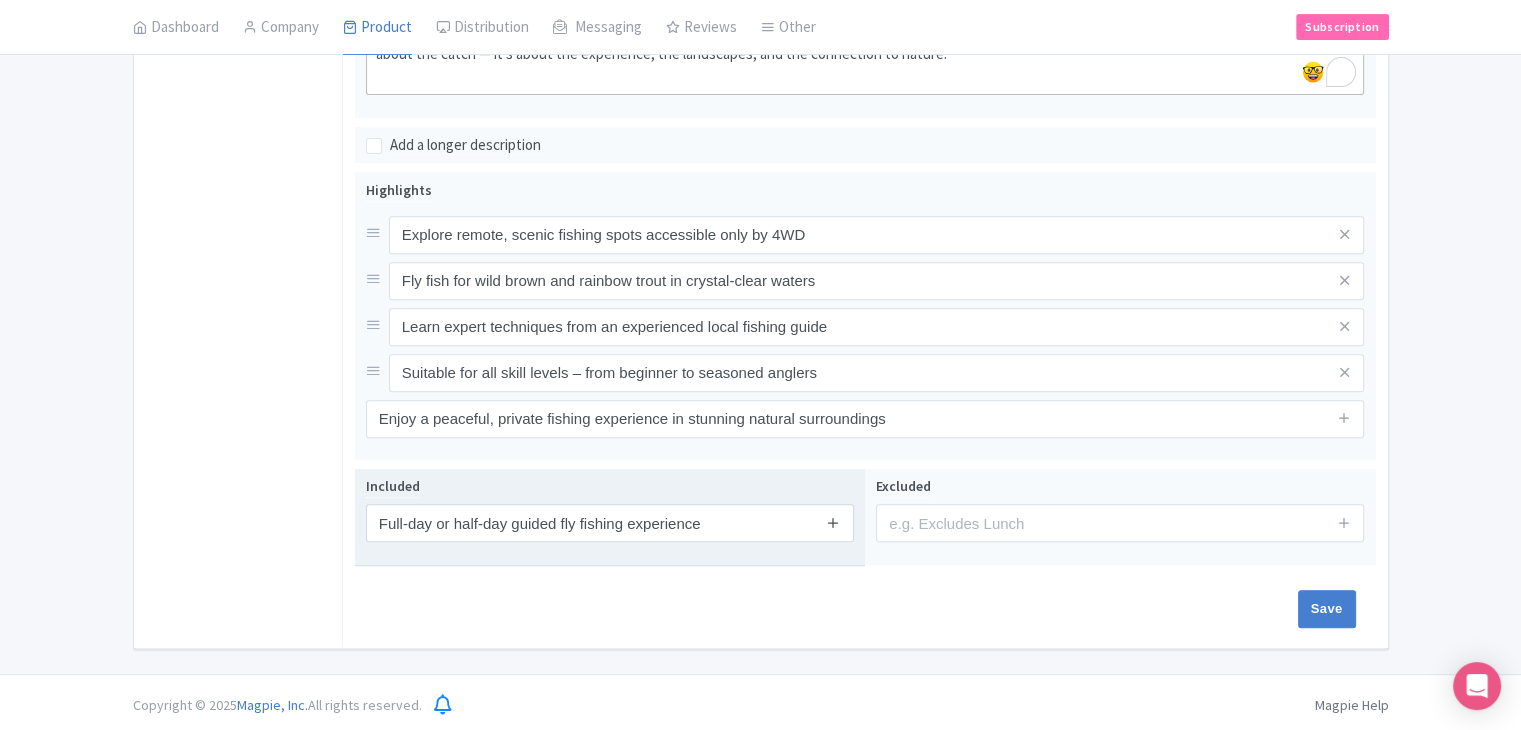 click at bounding box center [833, 523] 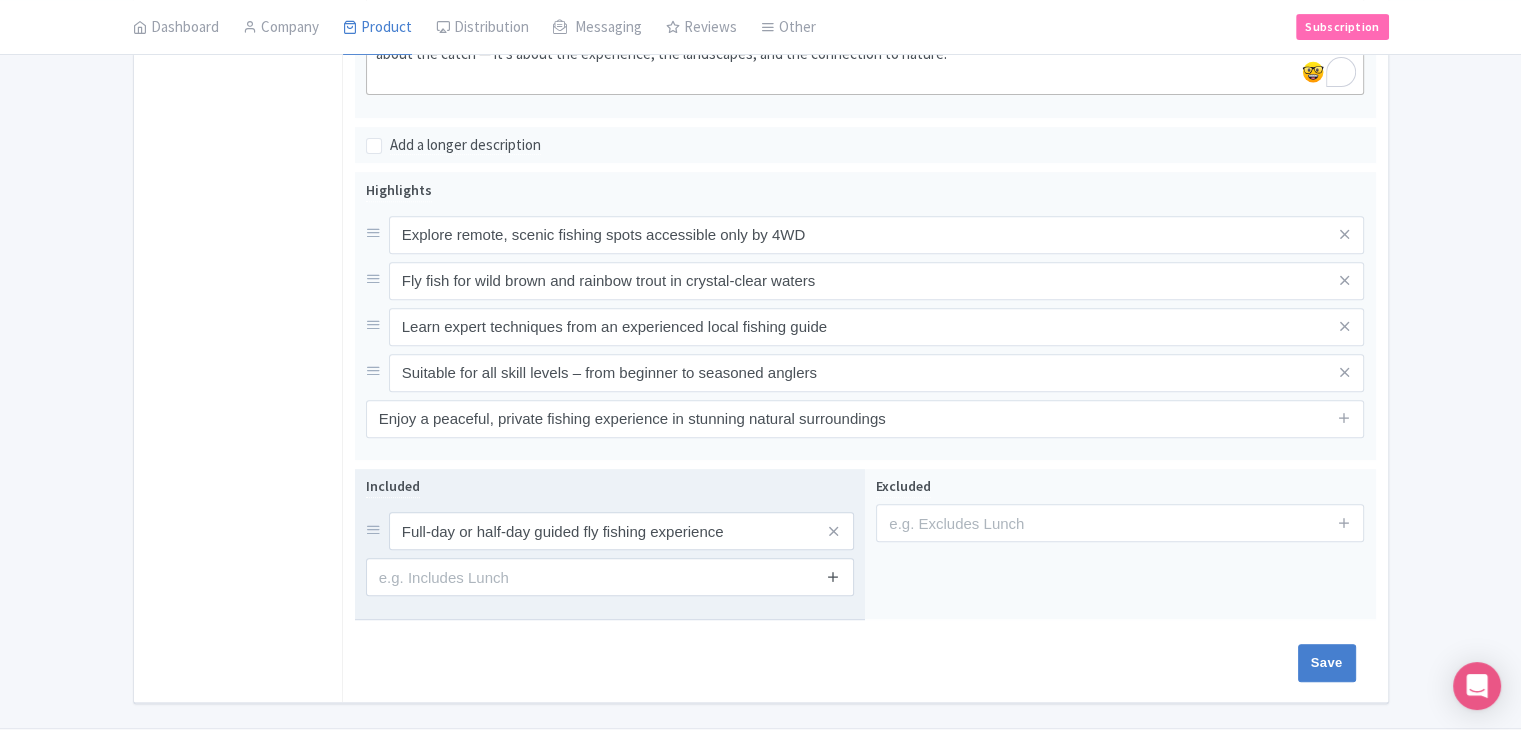click at bounding box center [833, 576] 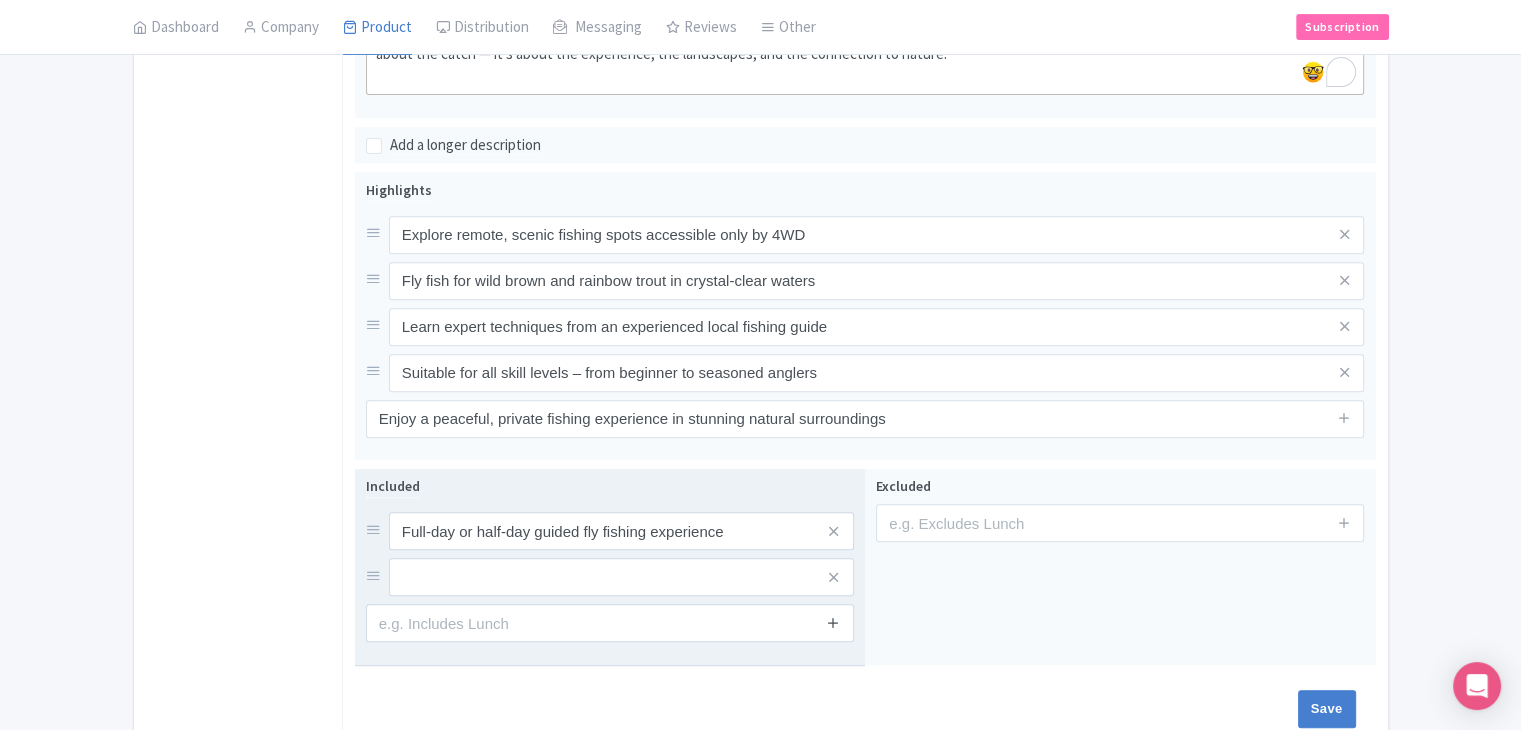 click at bounding box center (833, 622) 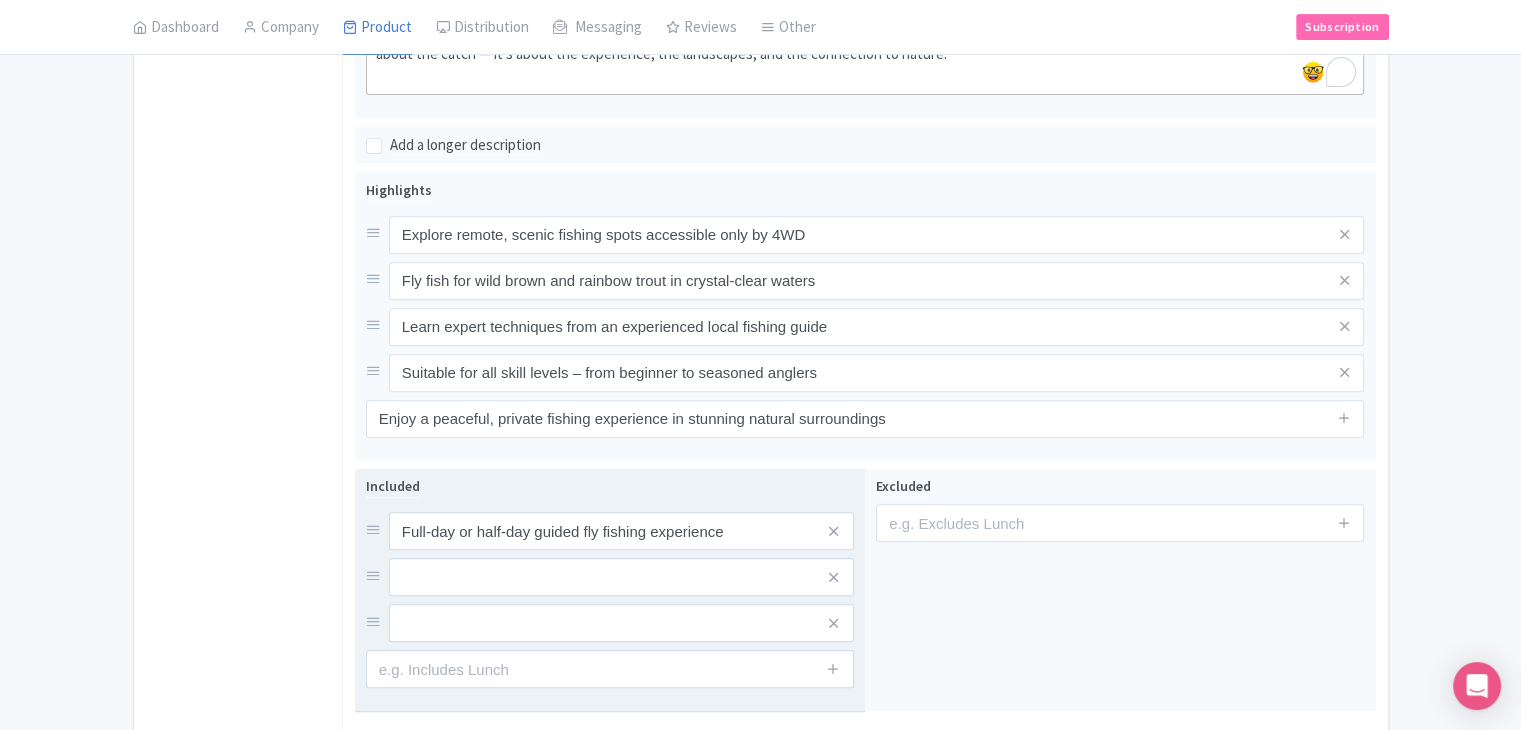 click at bounding box center (834, 669) 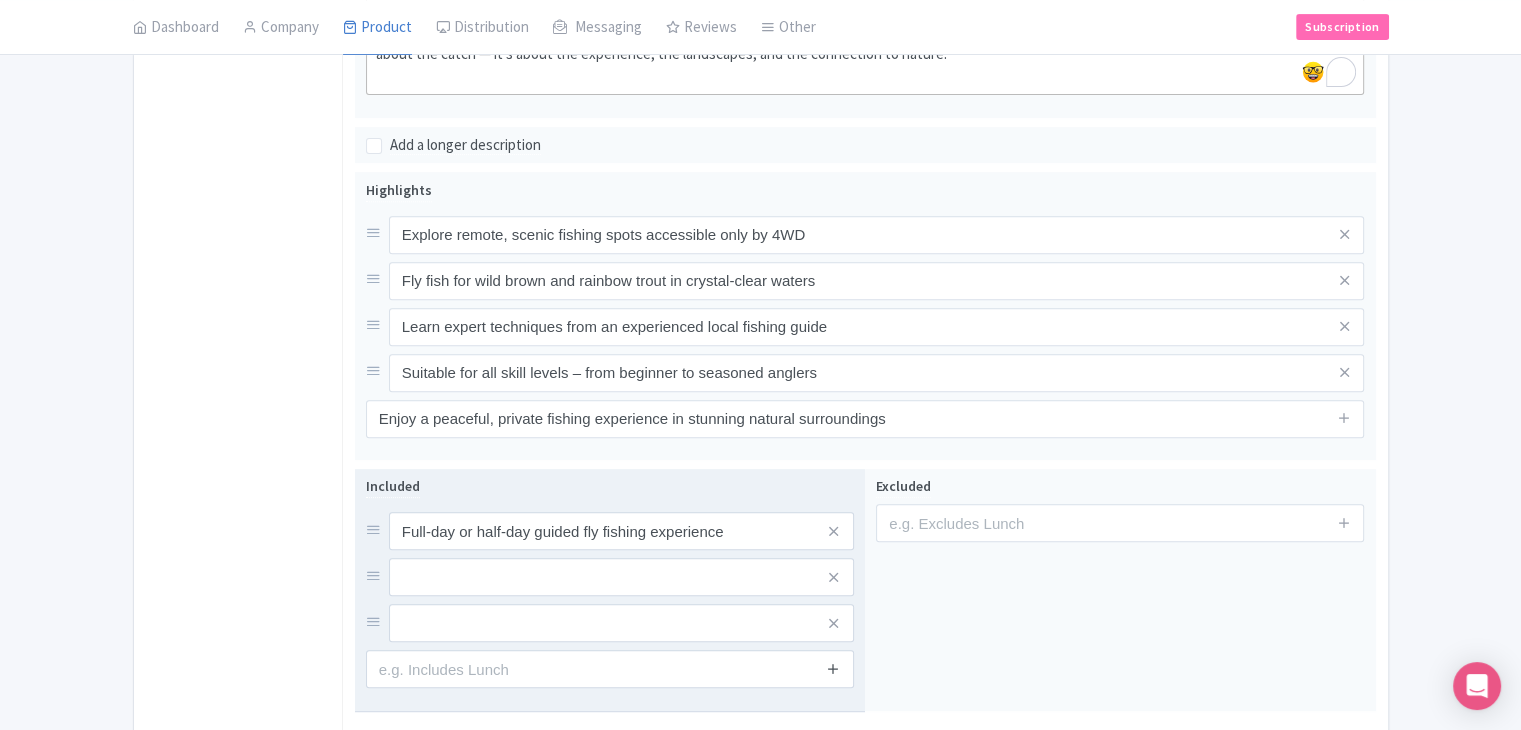 click at bounding box center (833, 669) 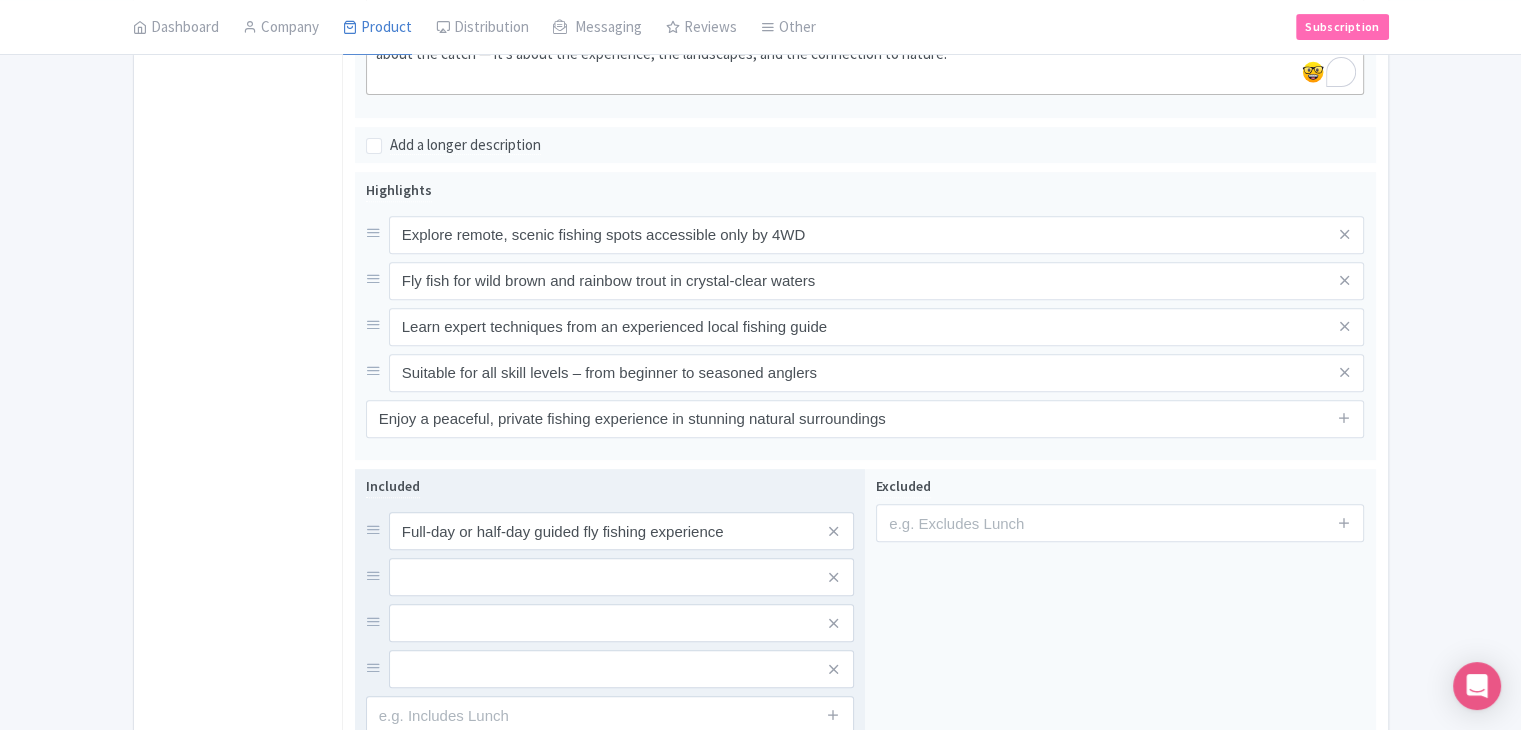 click on "Full-day or half-day guided fly fishing experience" at bounding box center (610, 600) 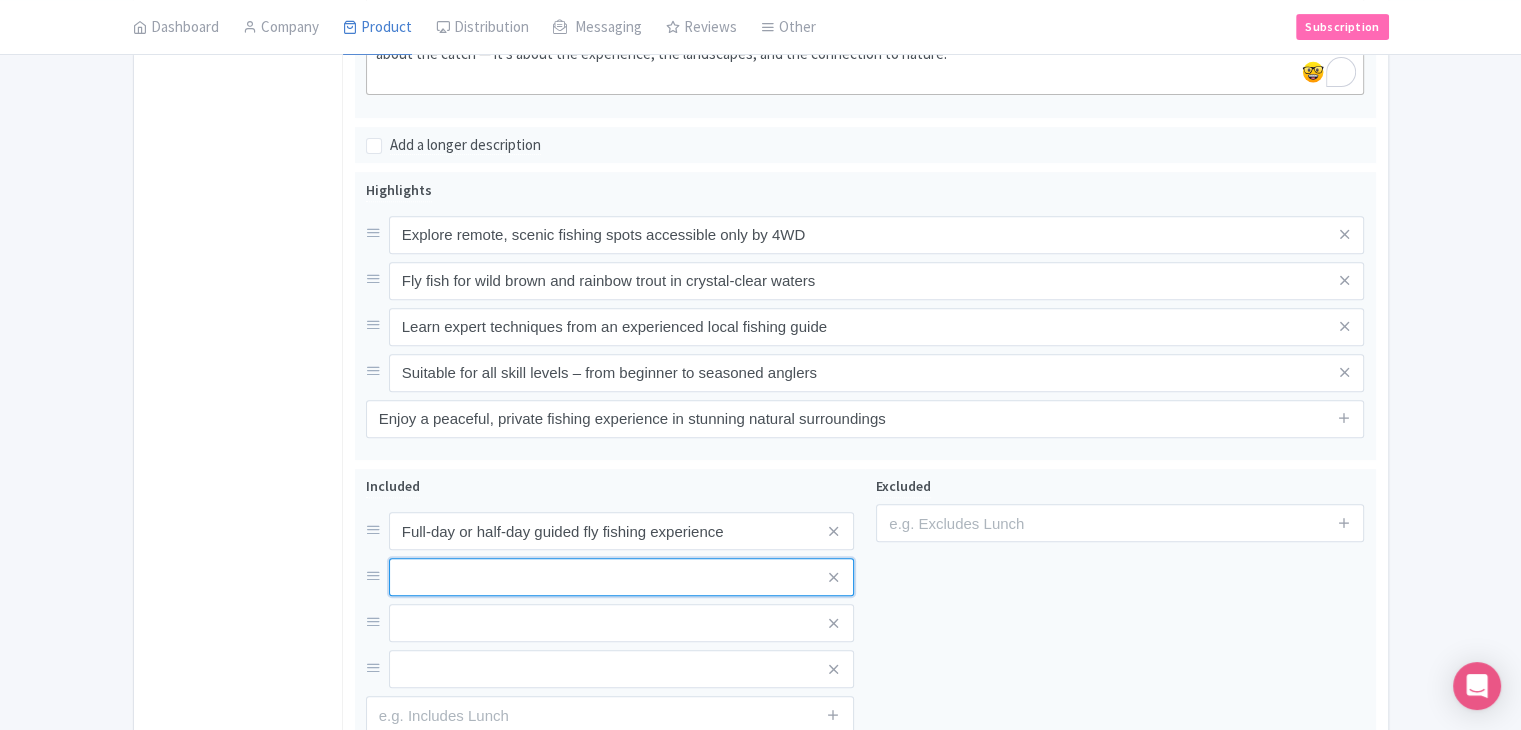 paste on "4WD transport to and from remote fishing locations" 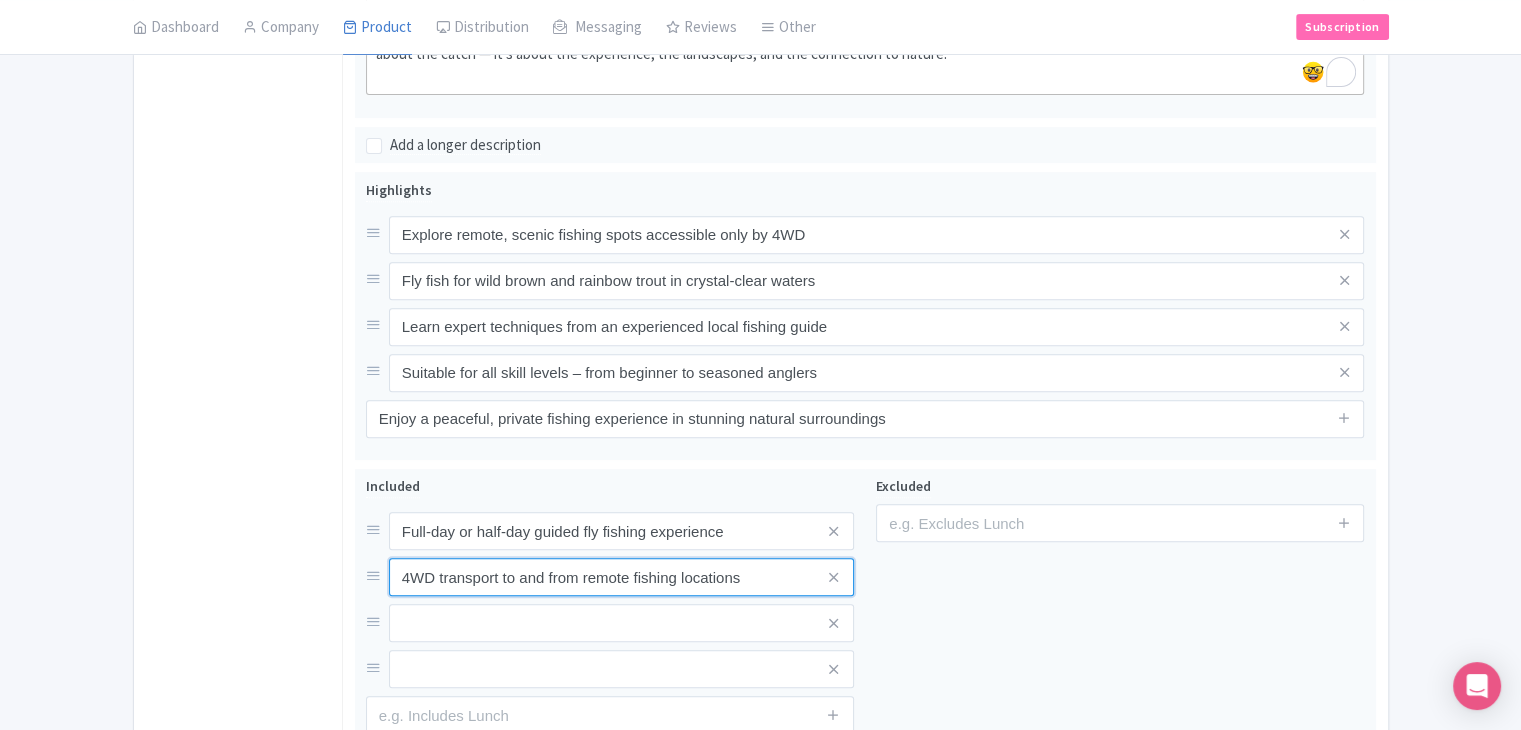 type on "4WD transport to and from remote fishing locations" 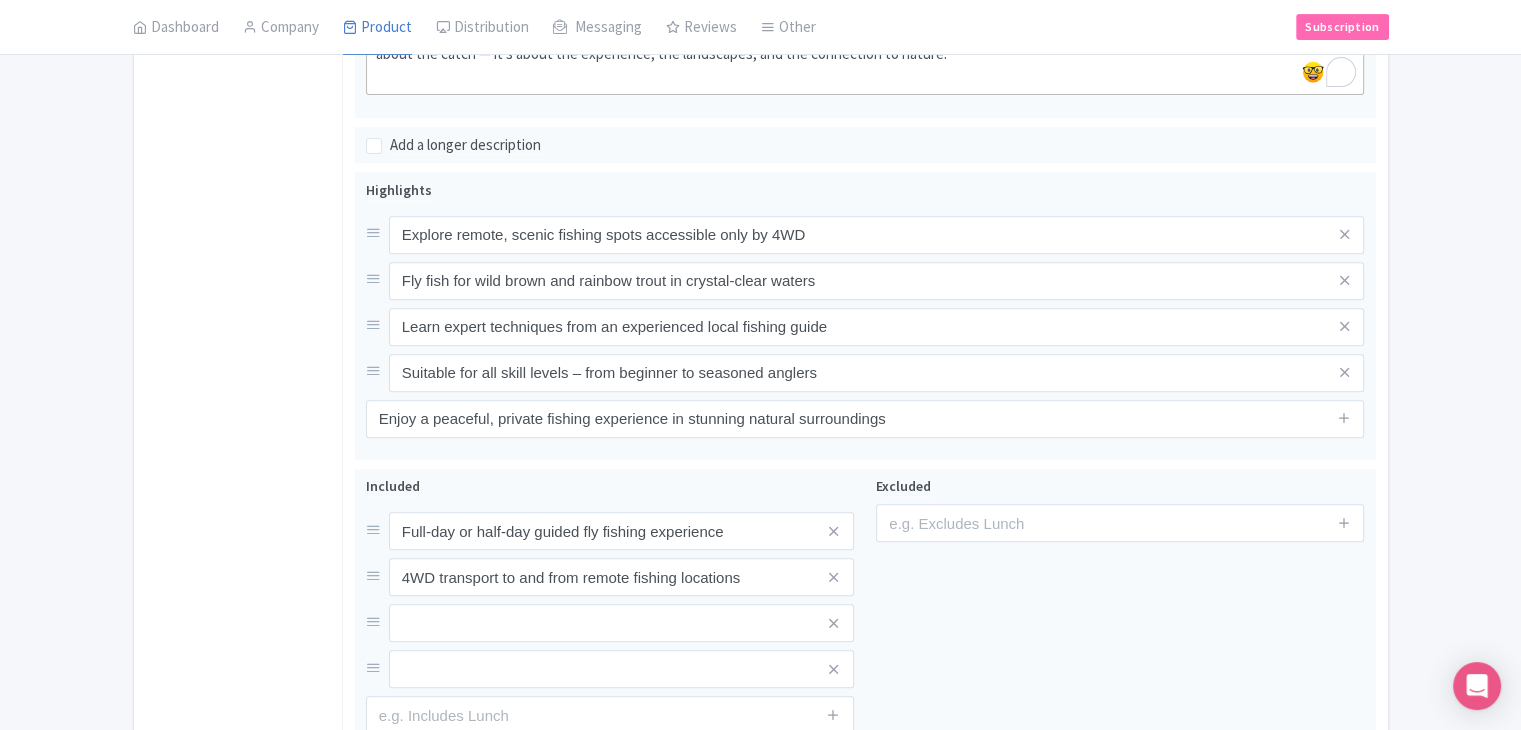 click on "General
Booking Info
Settings
Pricing
FAQs" at bounding box center (238, 199) 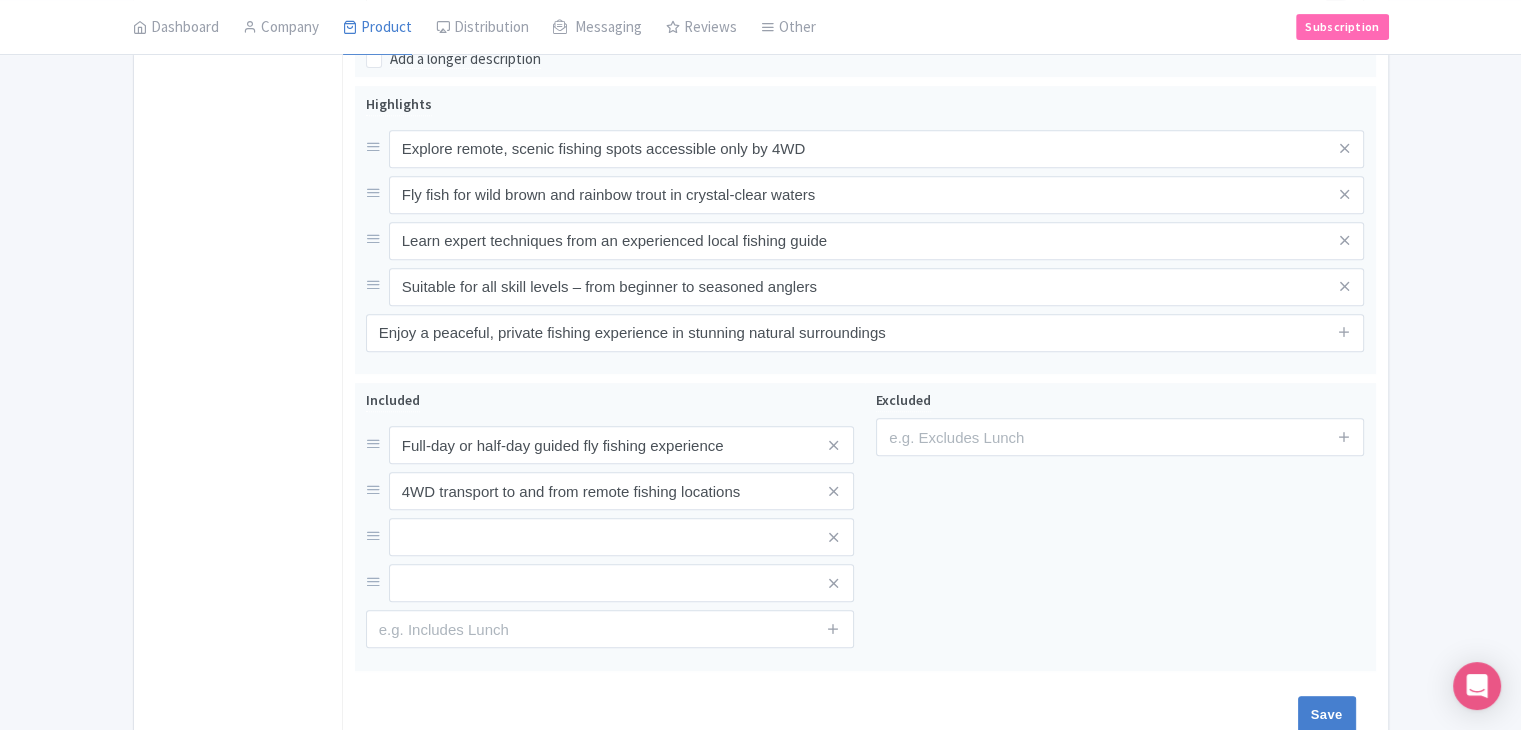 scroll, scrollTop: 955, scrollLeft: 0, axis: vertical 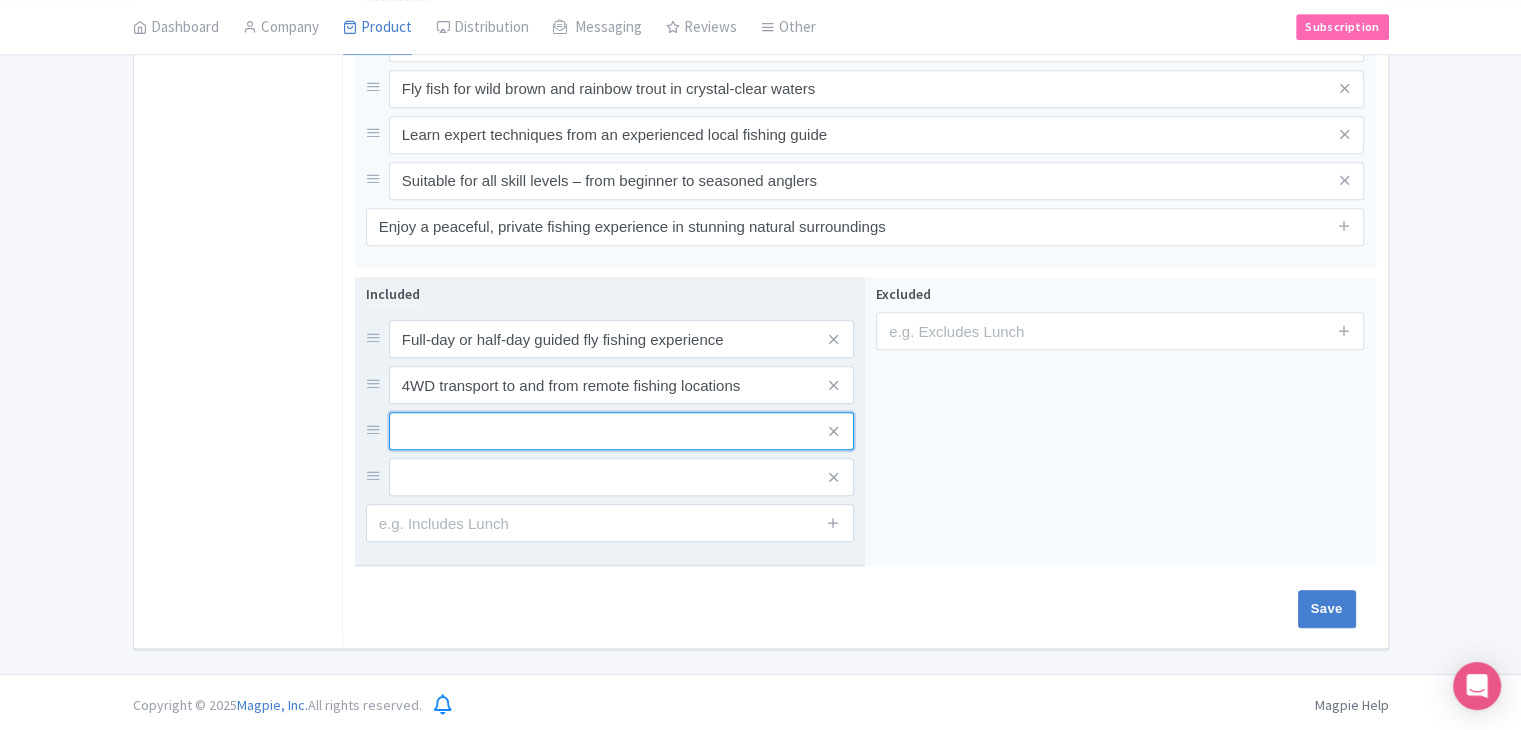click at bounding box center (621, 339) 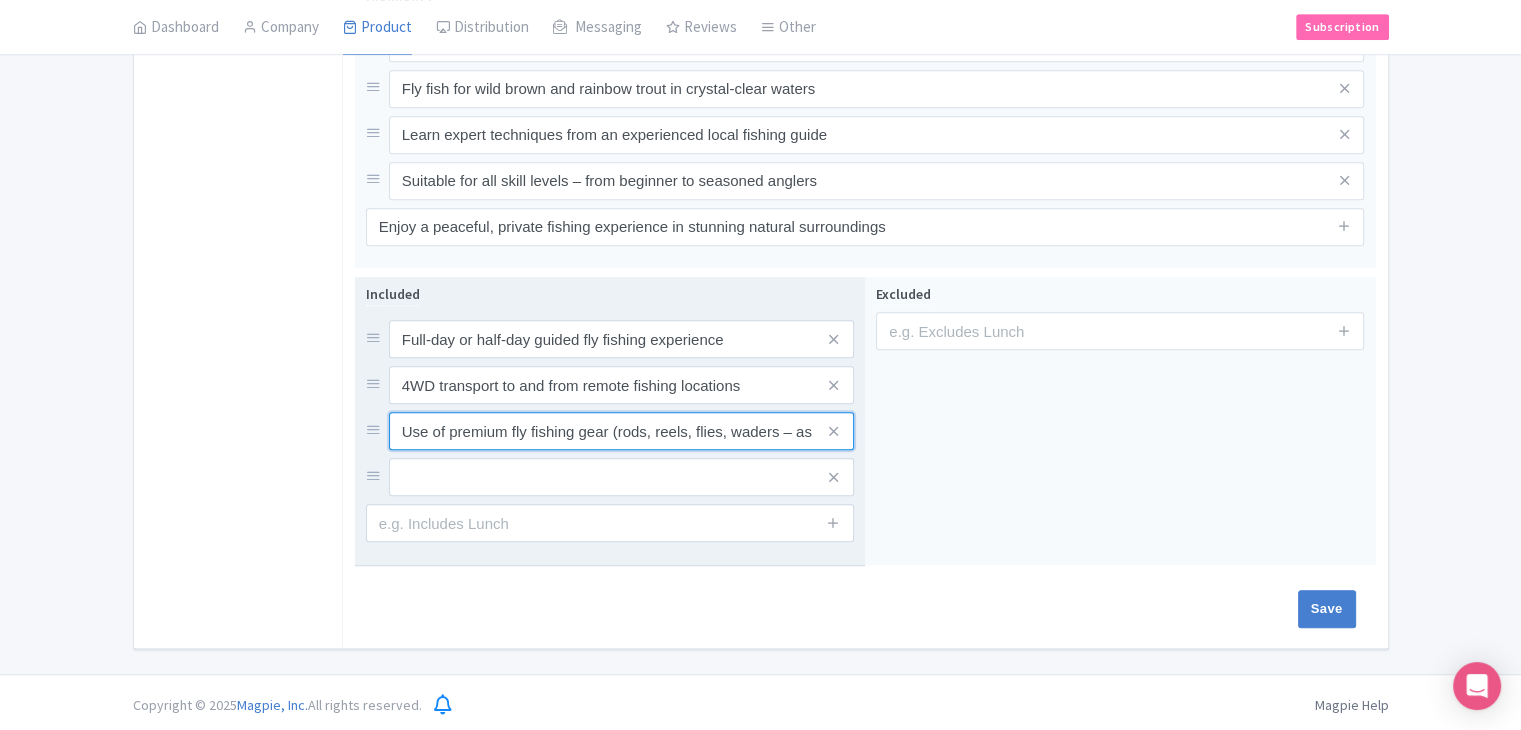 scroll, scrollTop: 0, scrollLeft: 57, axis: horizontal 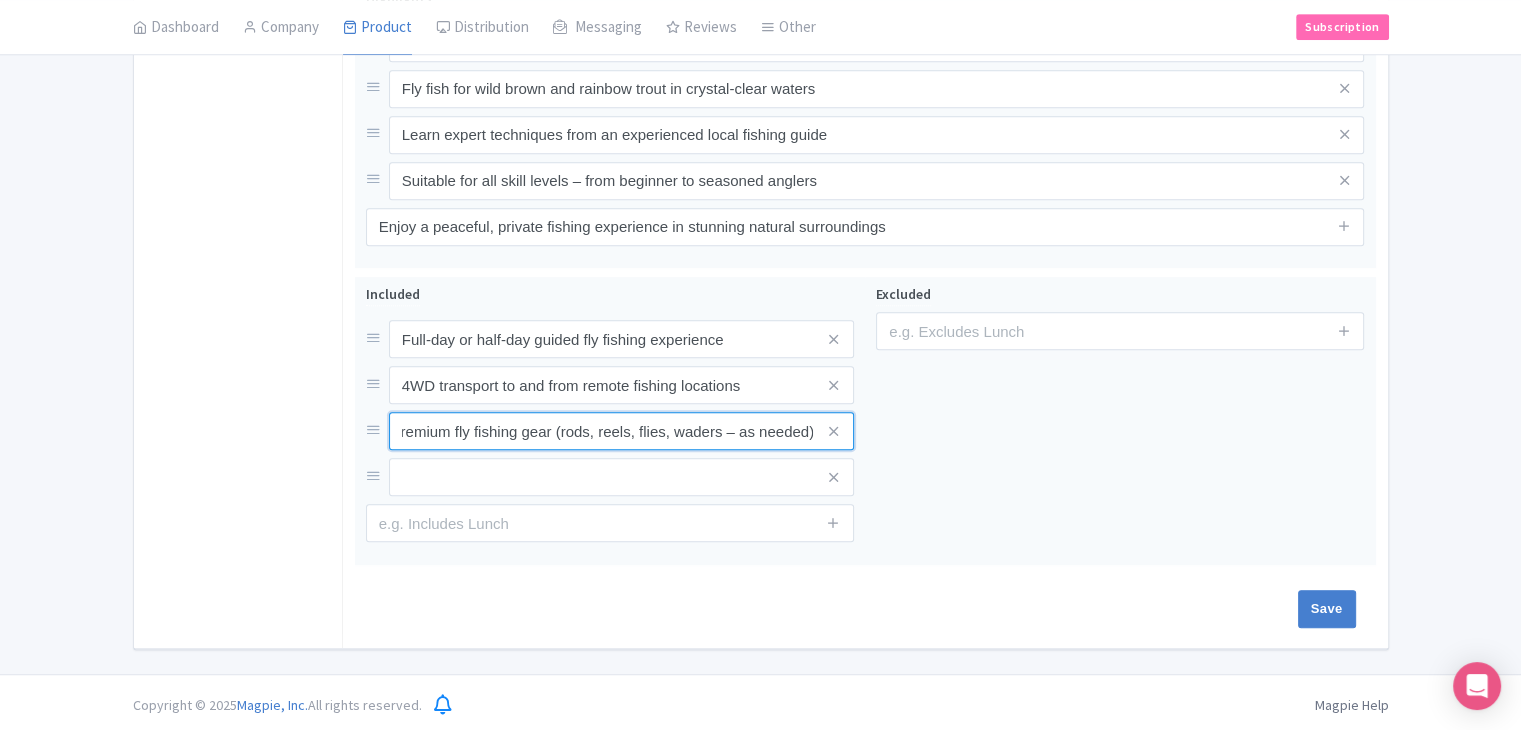 type on "Use of premium fly fishing gear (rods, reels, flies, waders – as needed)" 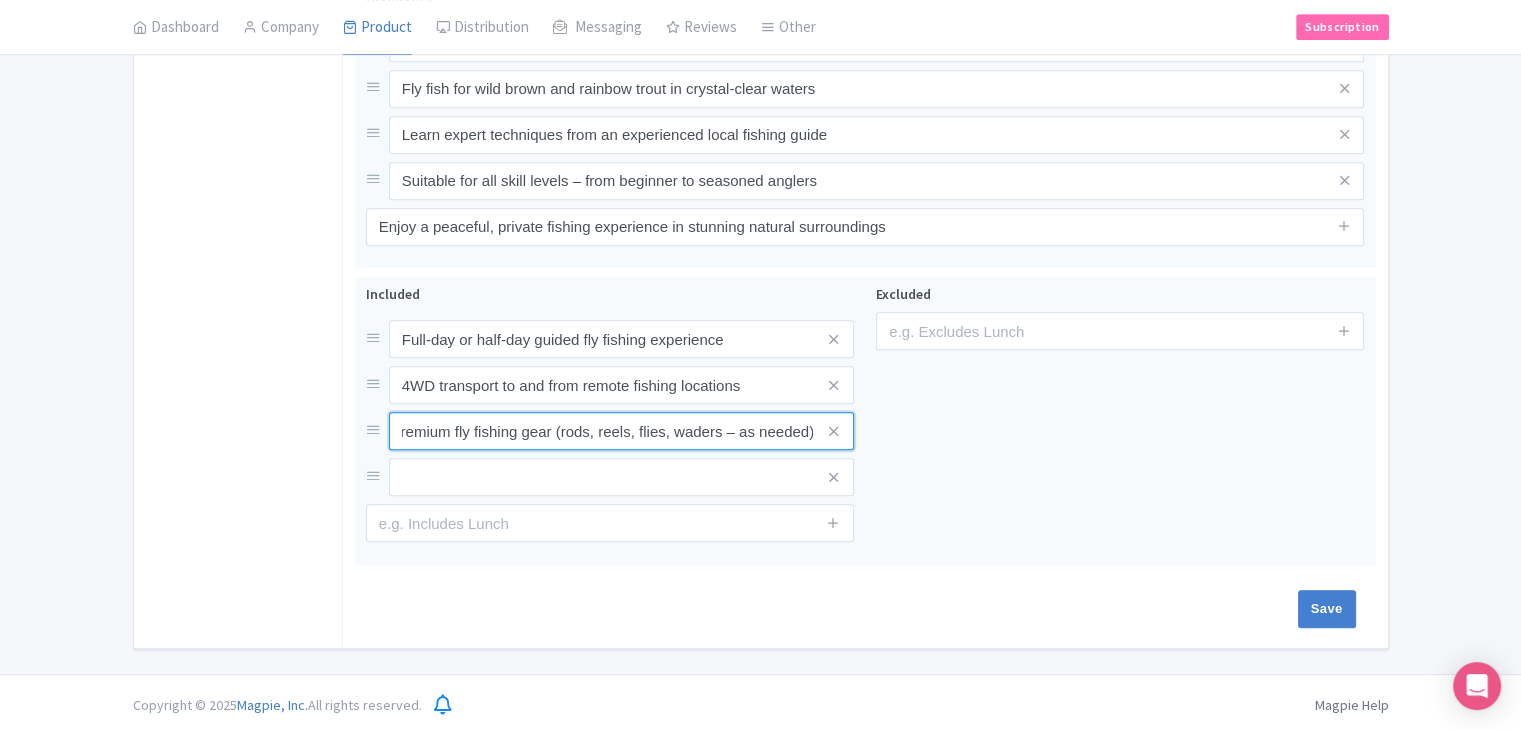 scroll, scrollTop: 0, scrollLeft: 0, axis: both 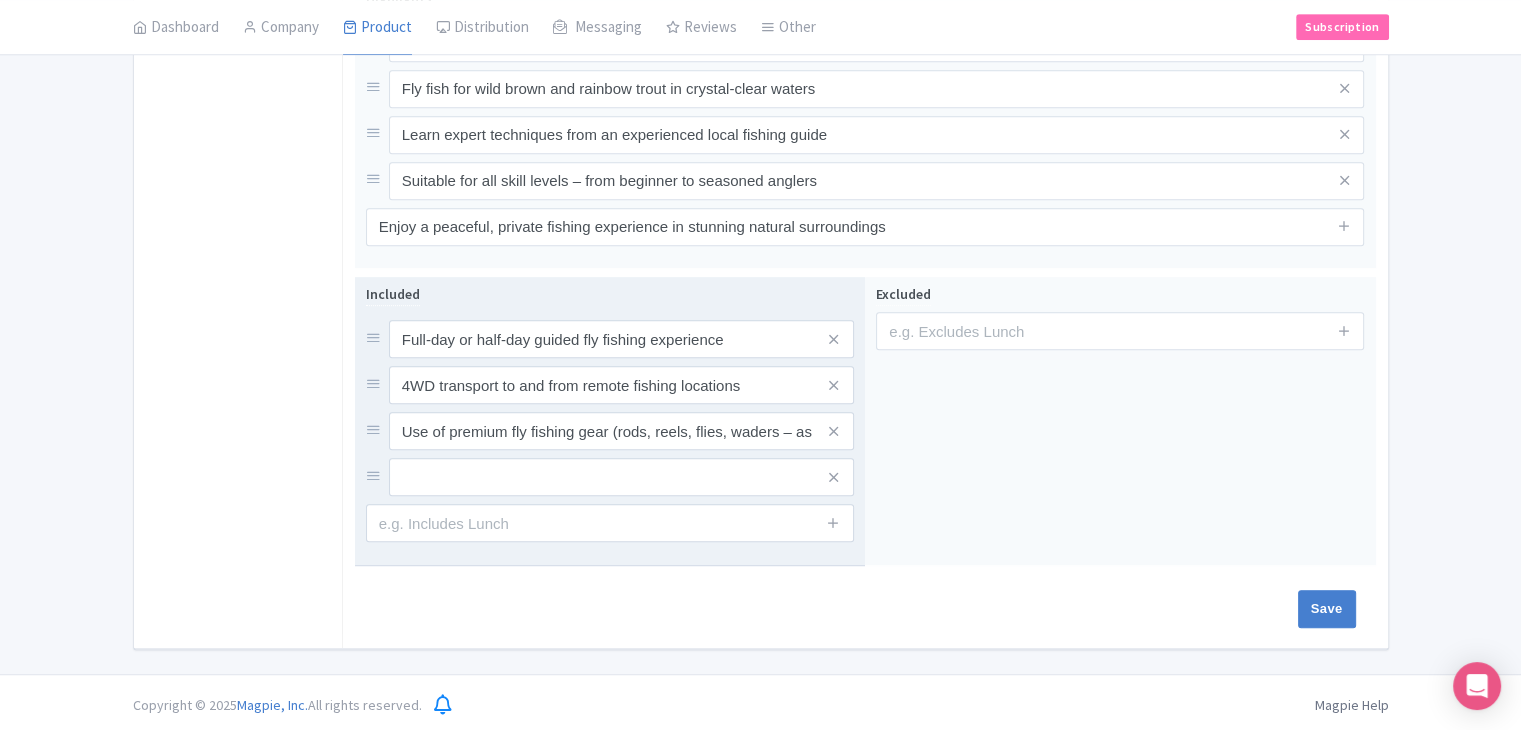 click on "Included Full-day or half-day guided fly fishing experience 4WD transport to and from remote fishing locations Use of premium fly fishing gear (rods, reels, flies, waders – as needed)" at bounding box center [610, 412] 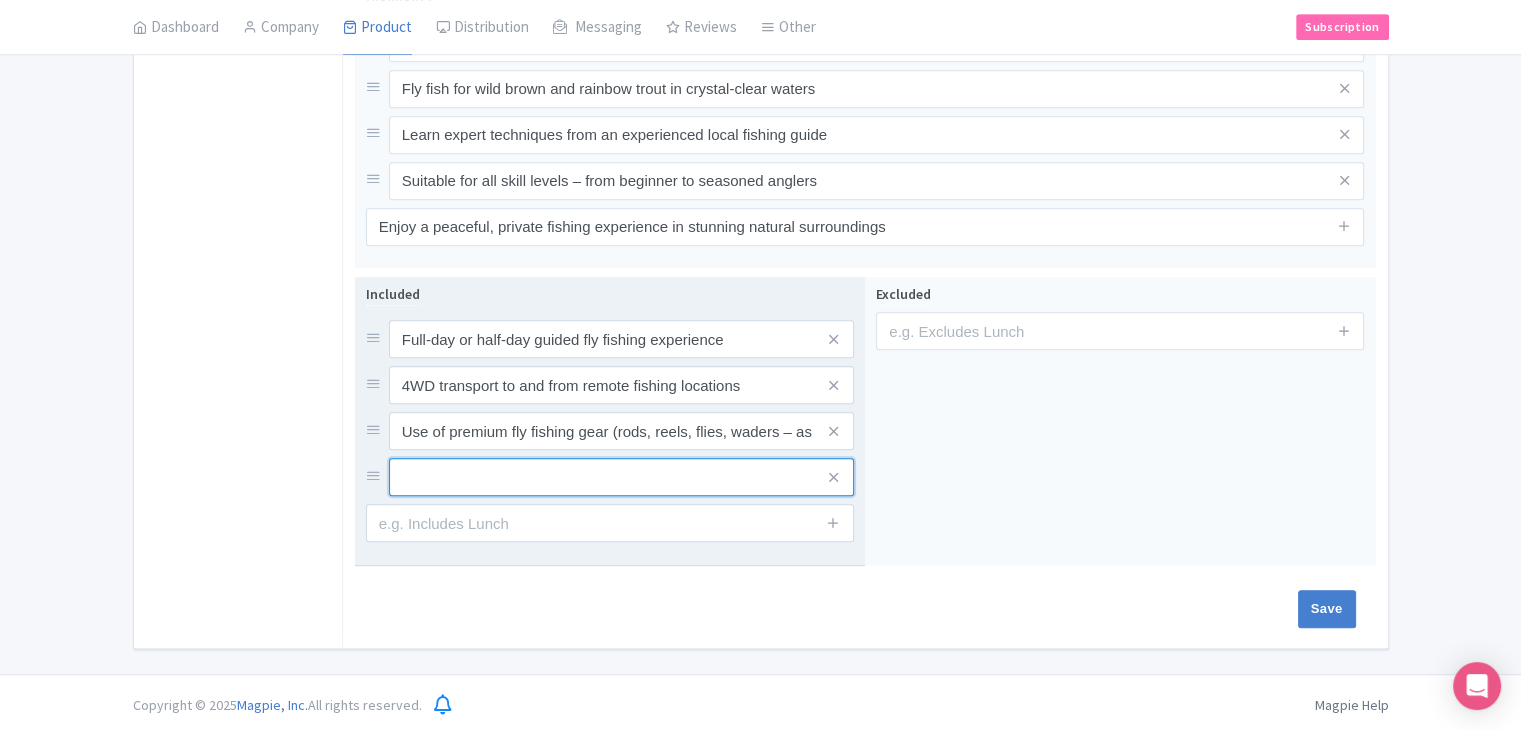 click at bounding box center (621, 339) 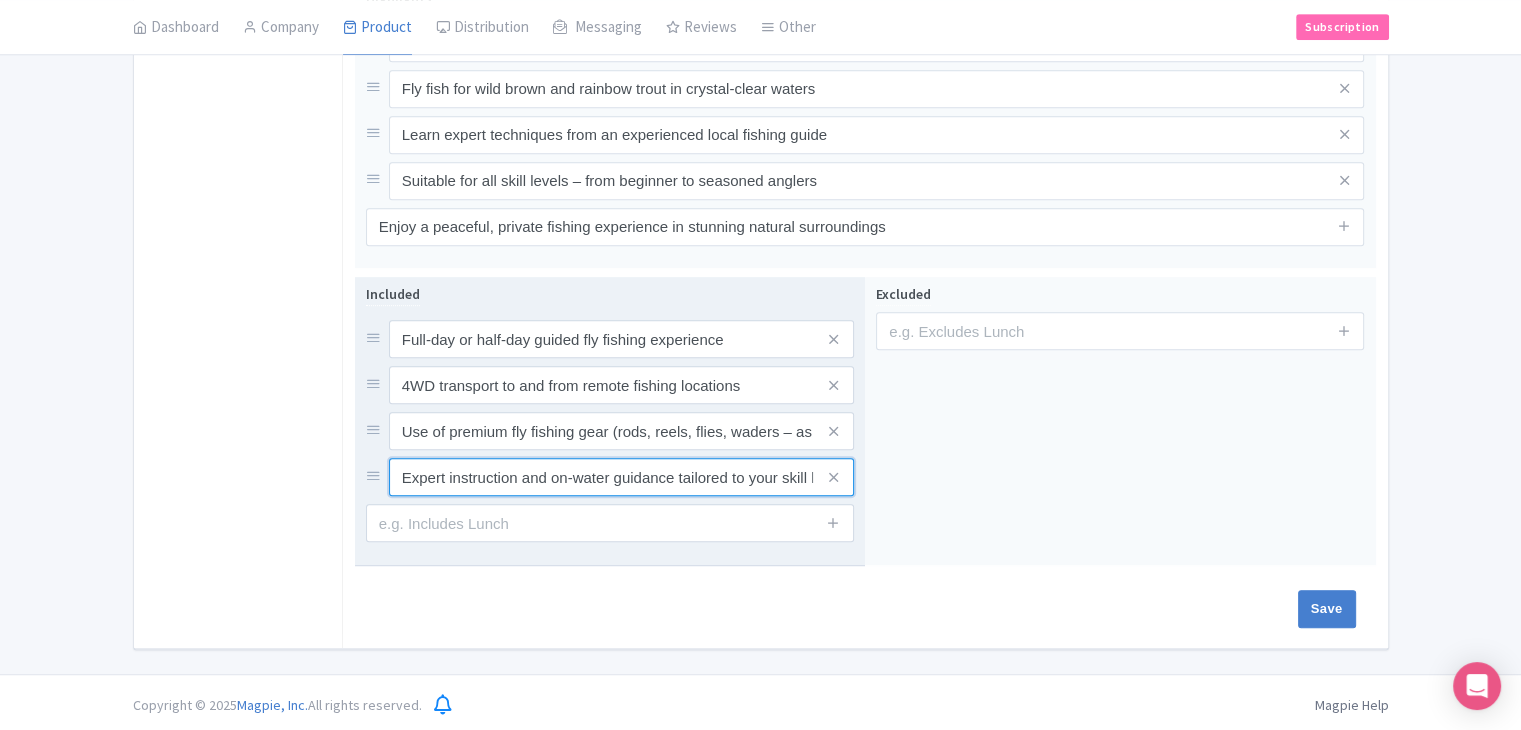 scroll, scrollTop: 0, scrollLeft: 28, axis: horizontal 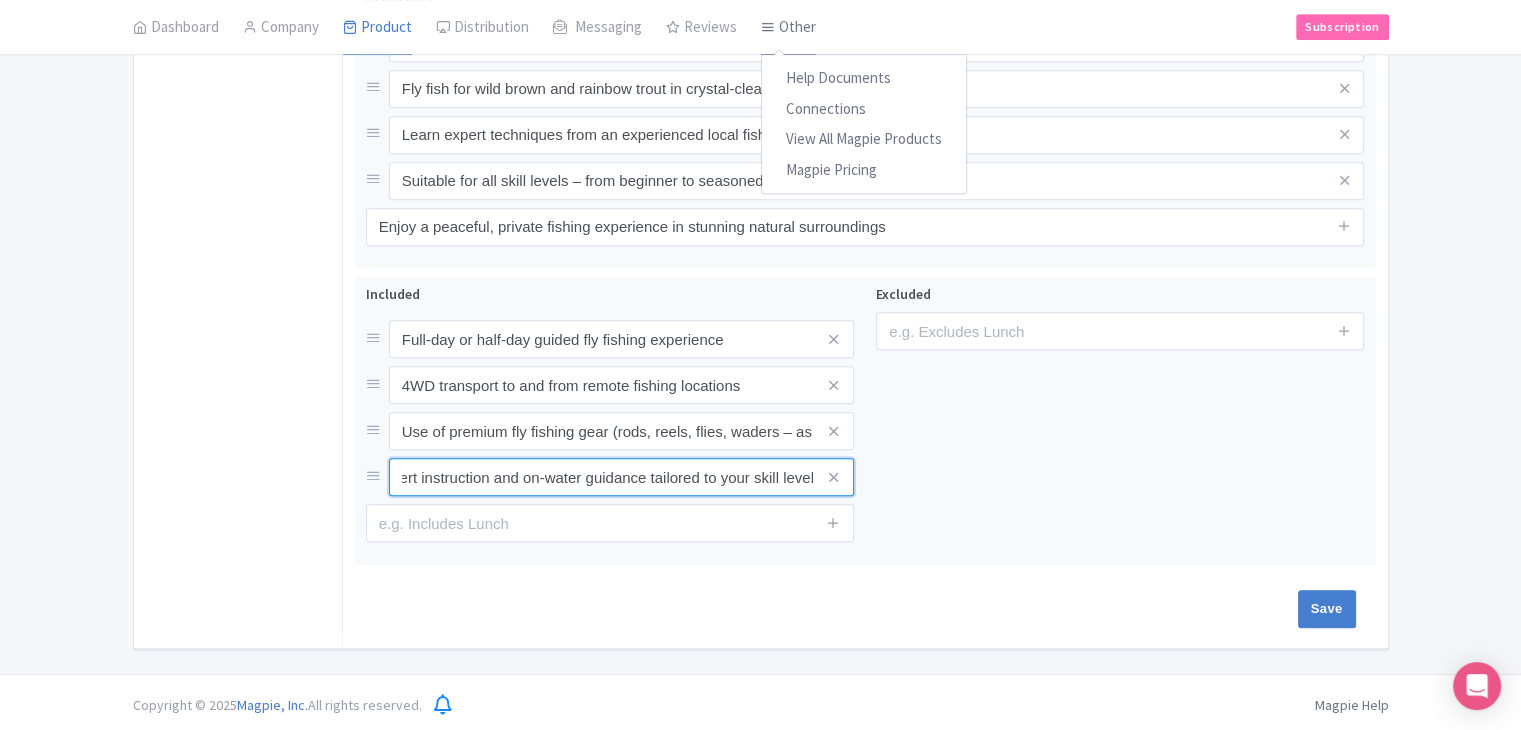 type on "Expert instruction and on-water guidance tailored to your skill level" 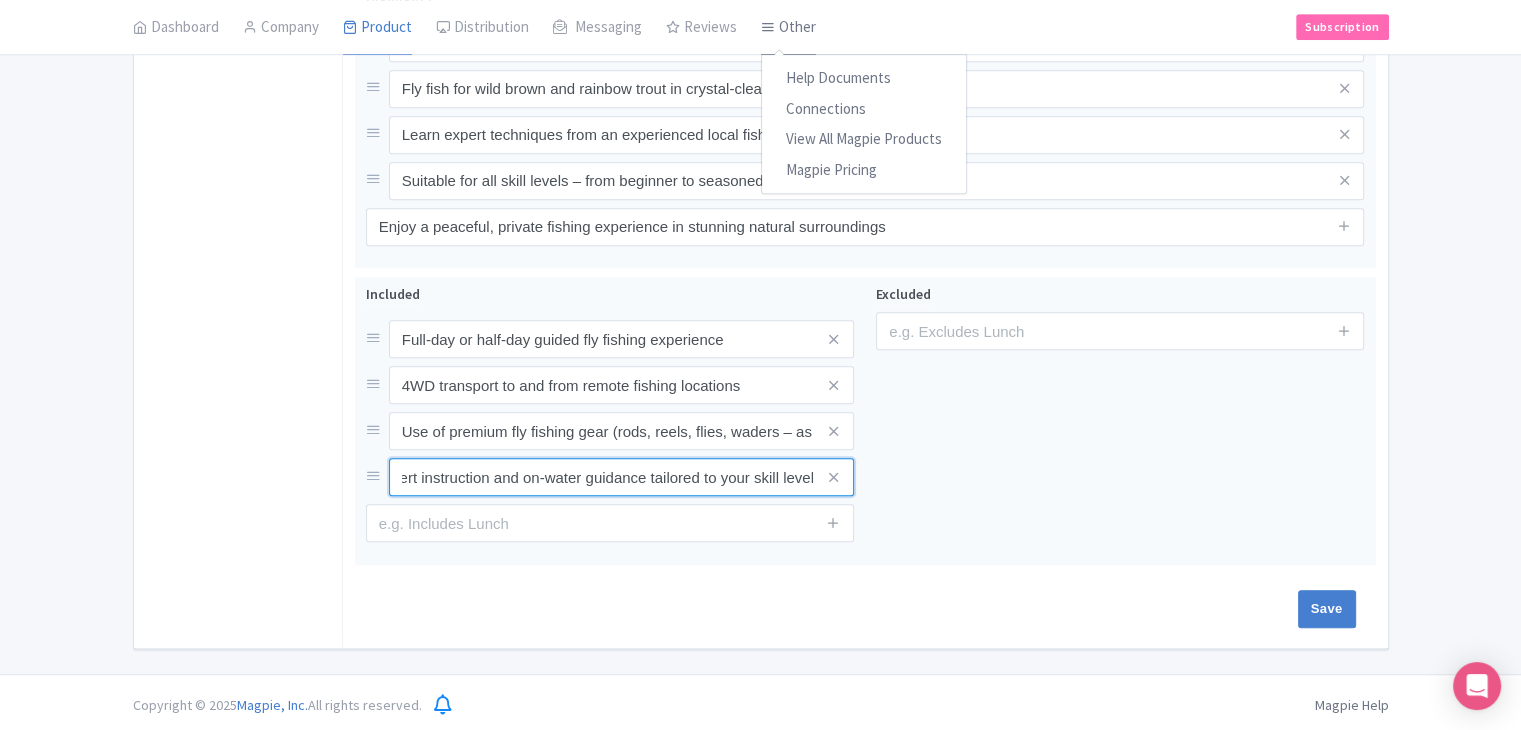 scroll, scrollTop: 0, scrollLeft: 0, axis: both 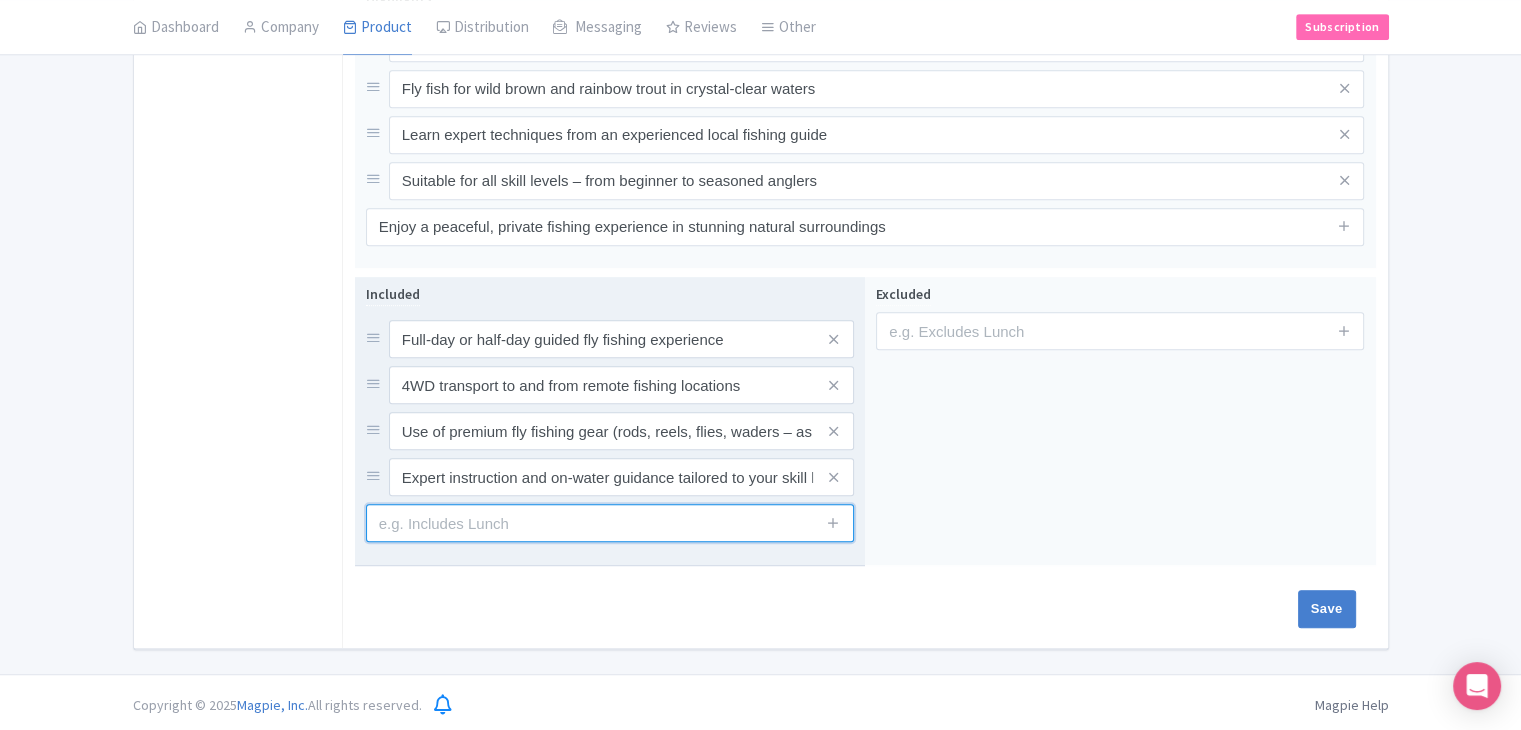 click at bounding box center [610, 523] 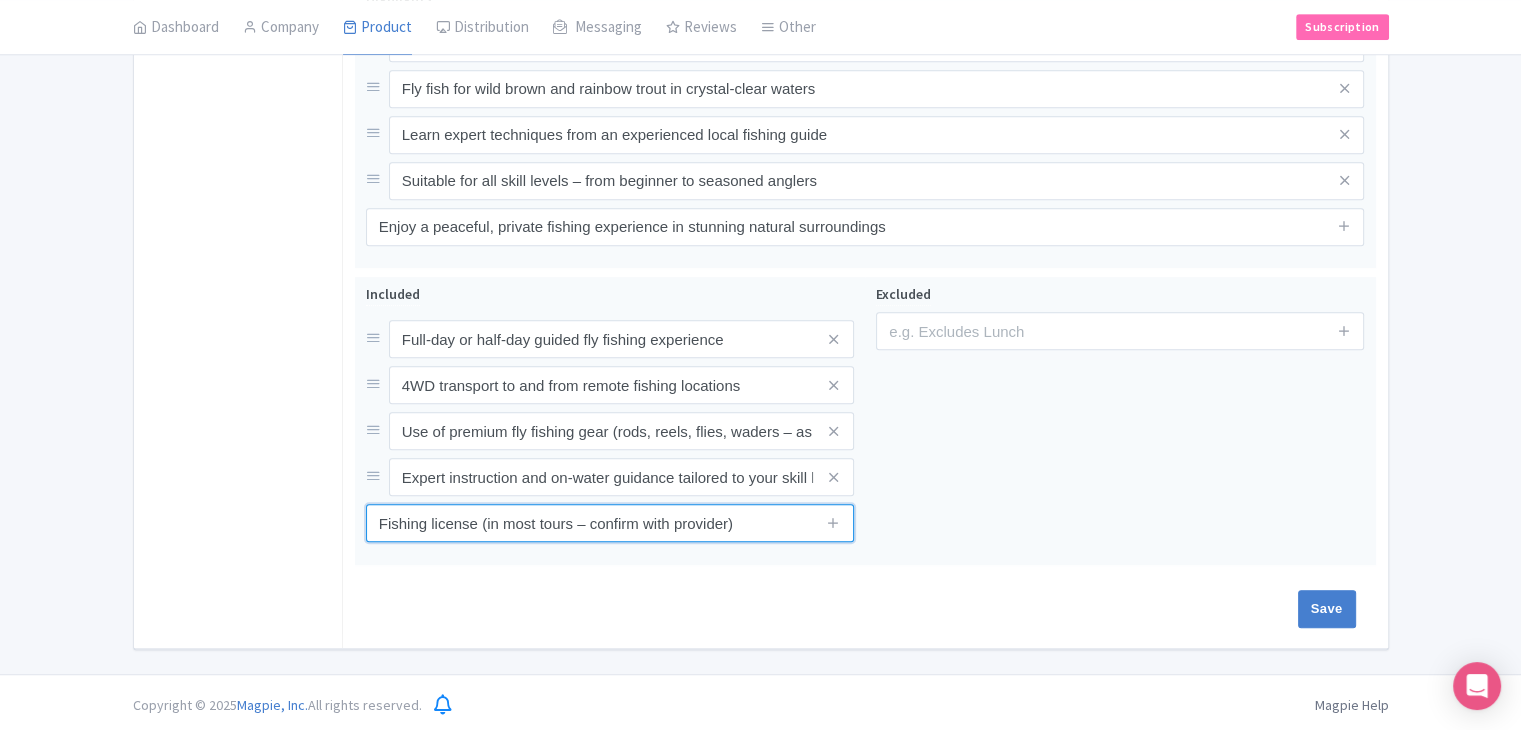 type on "Fishing license (in most tours – confirm with provider)" 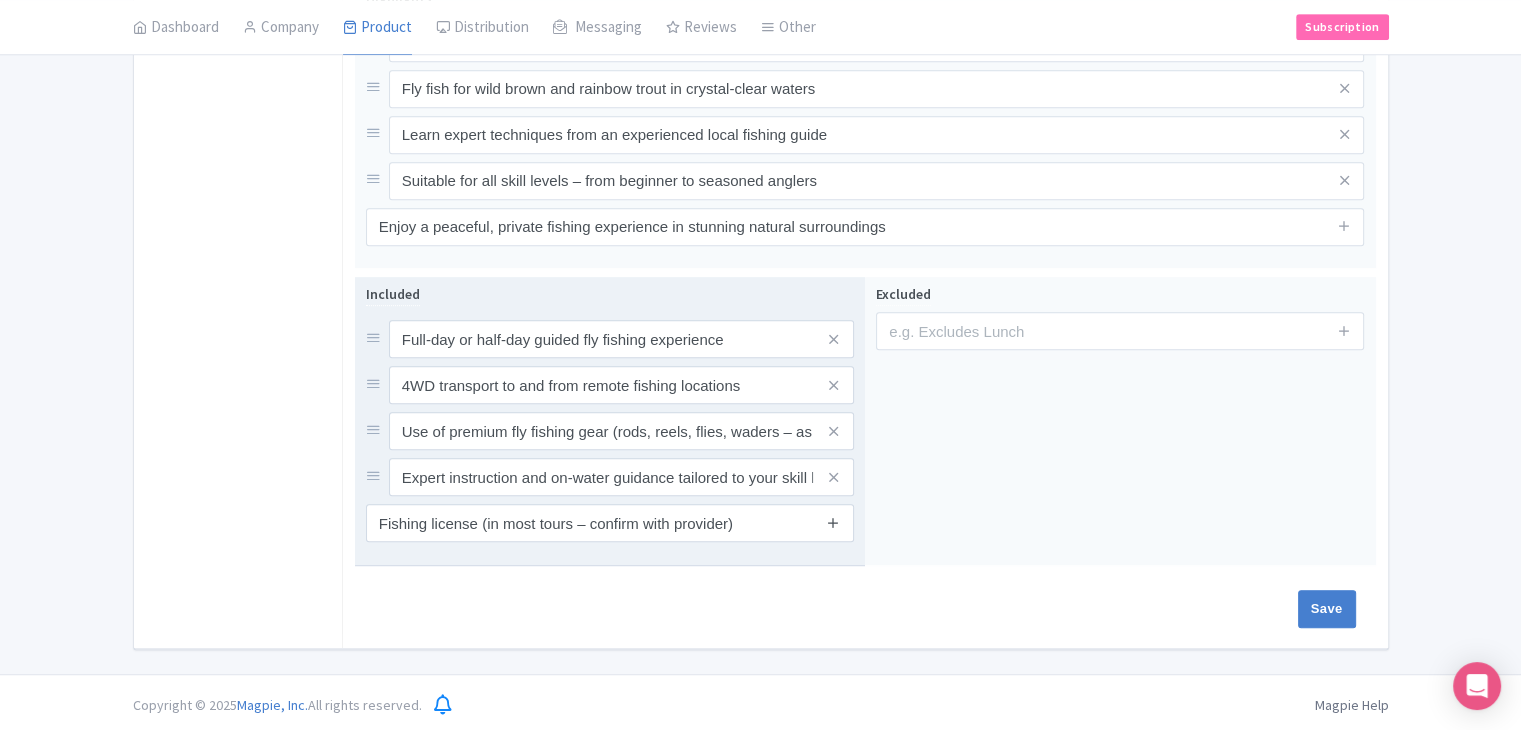 click at bounding box center [833, 522] 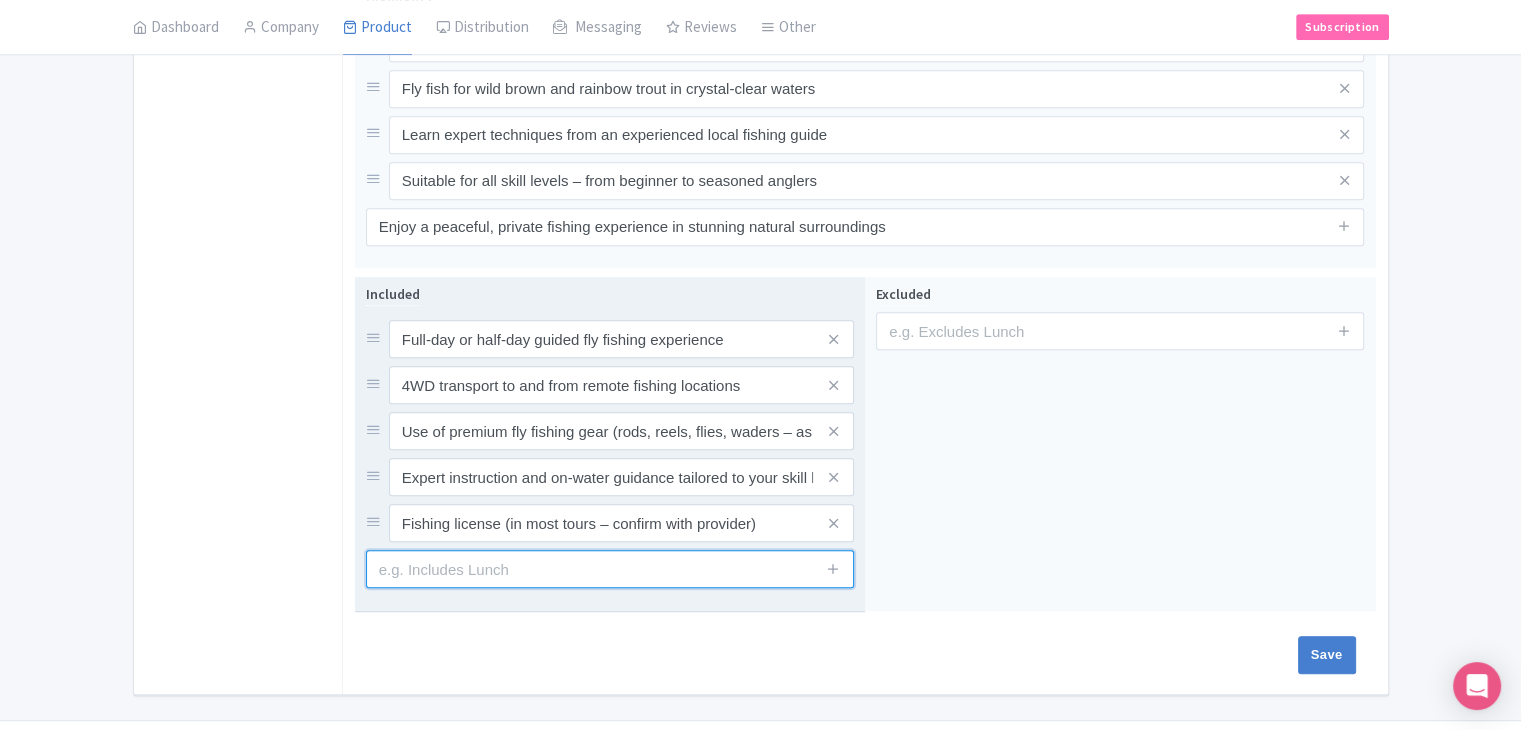 click at bounding box center (610, 569) 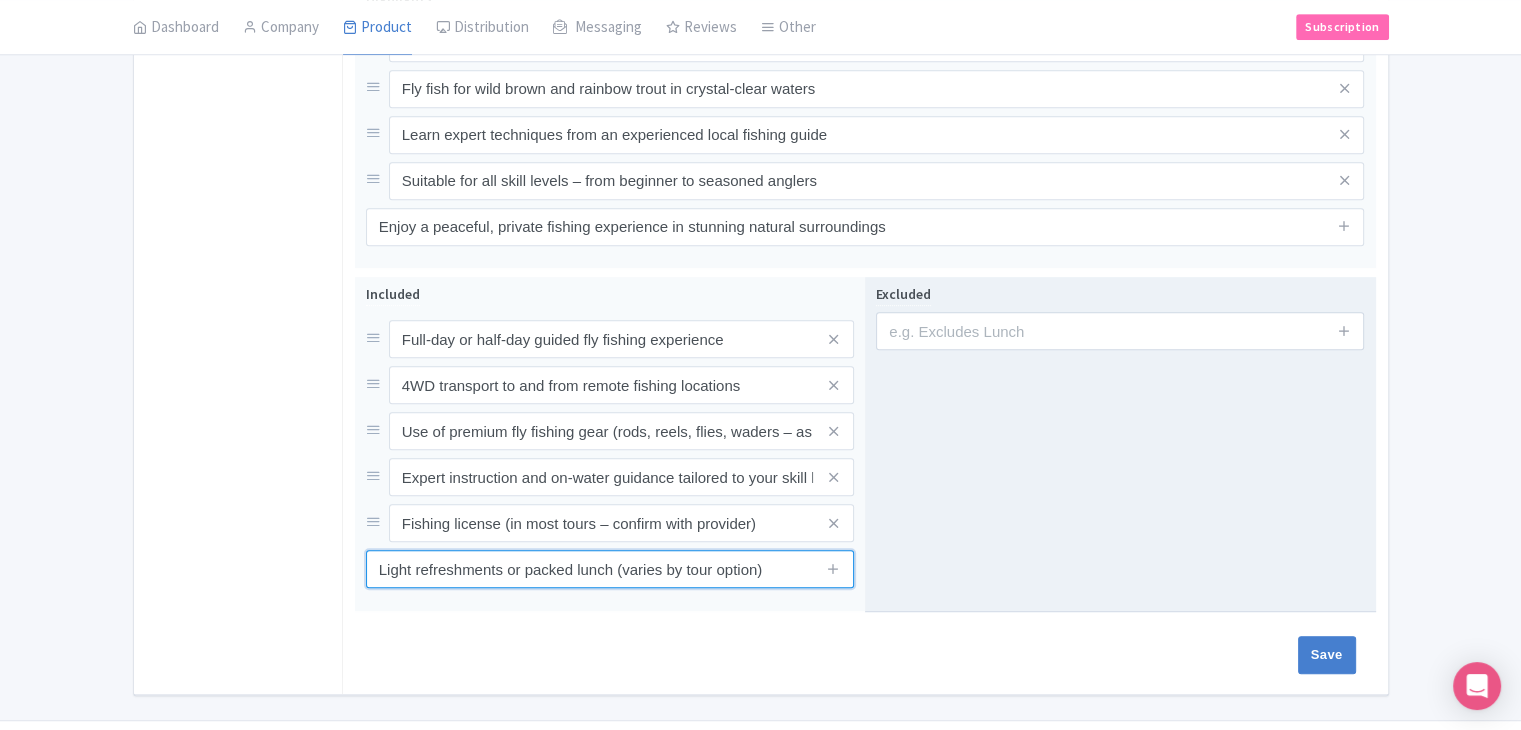 type on "Light refreshments or packed lunch (varies by tour option)" 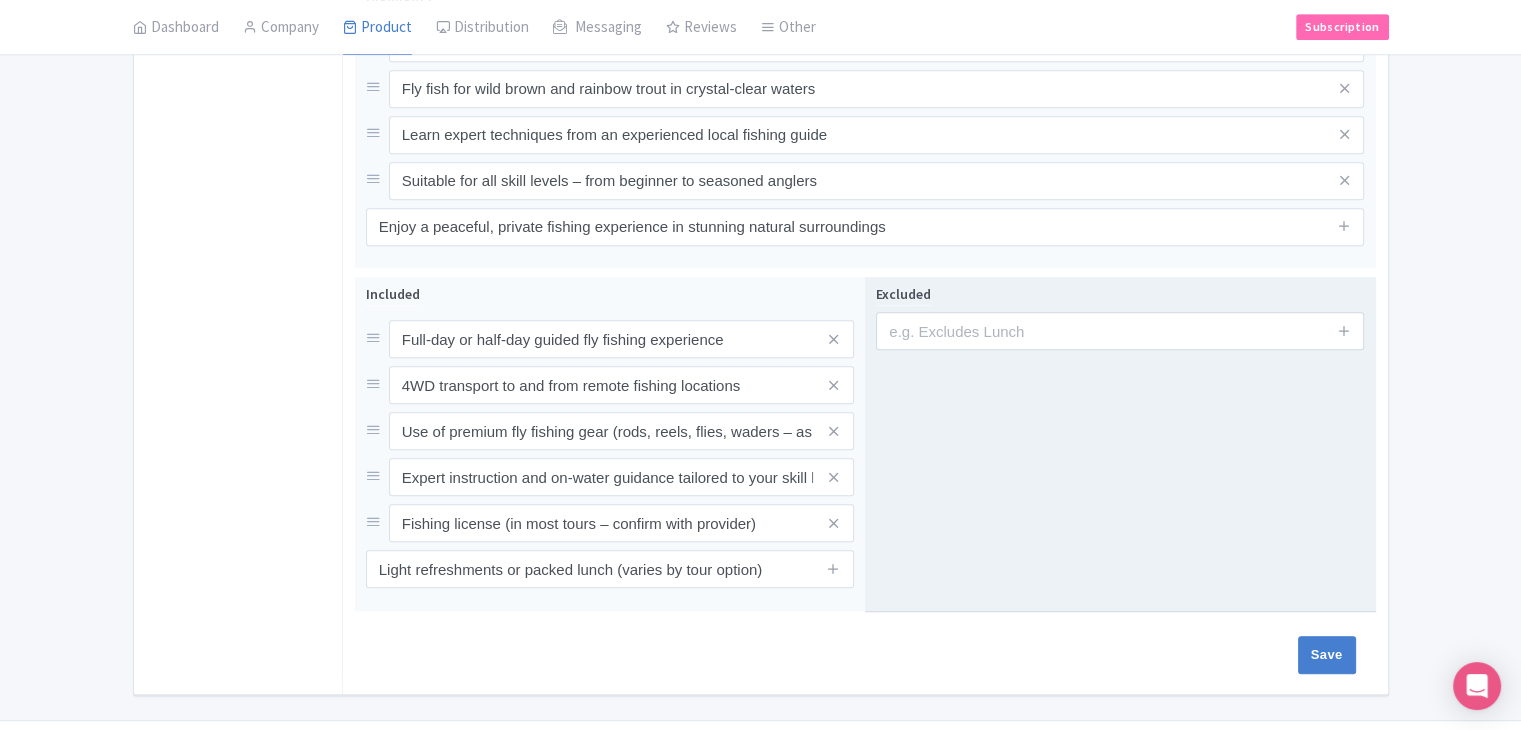 click on "Excluded" at bounding box center [1120, 444] 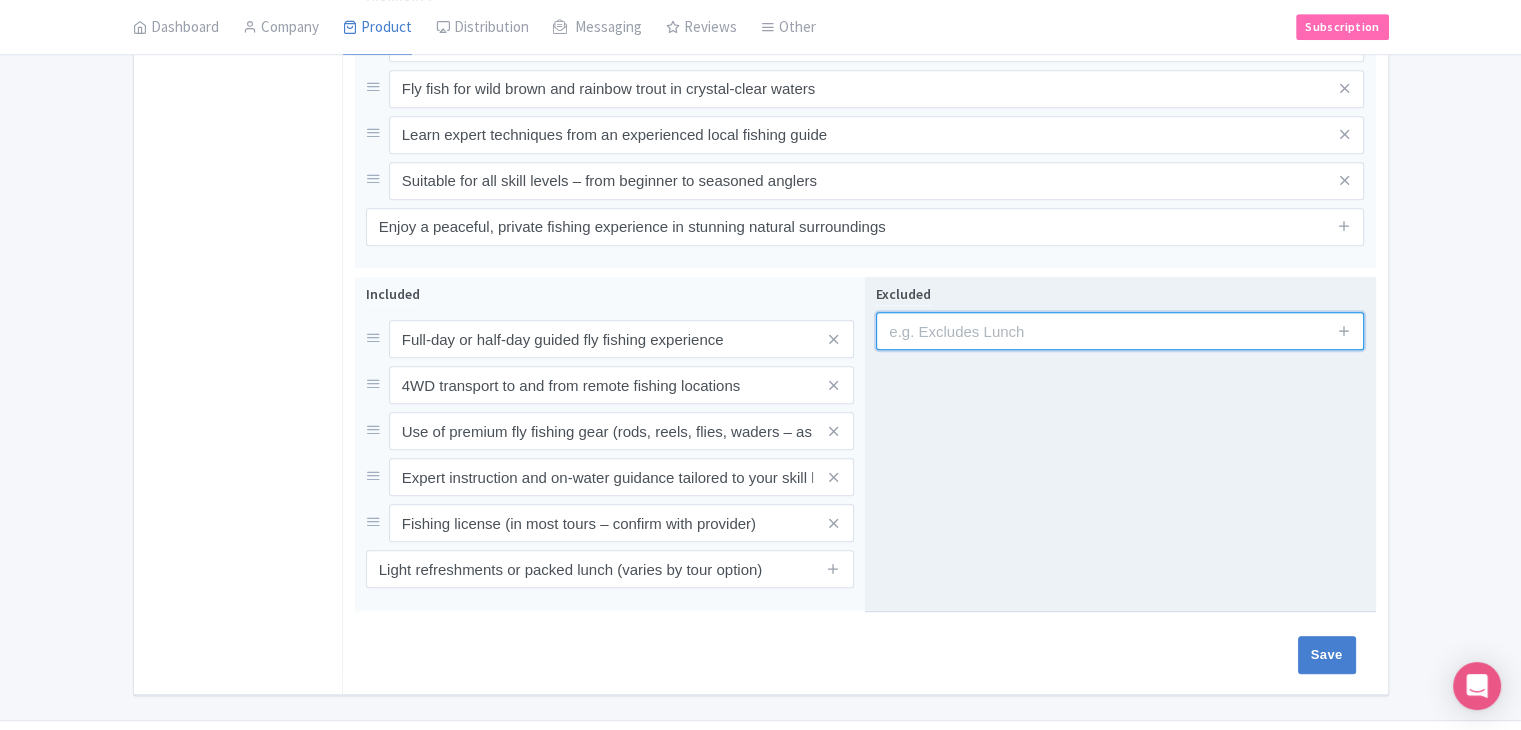 click at bounding box center (1120, 331) 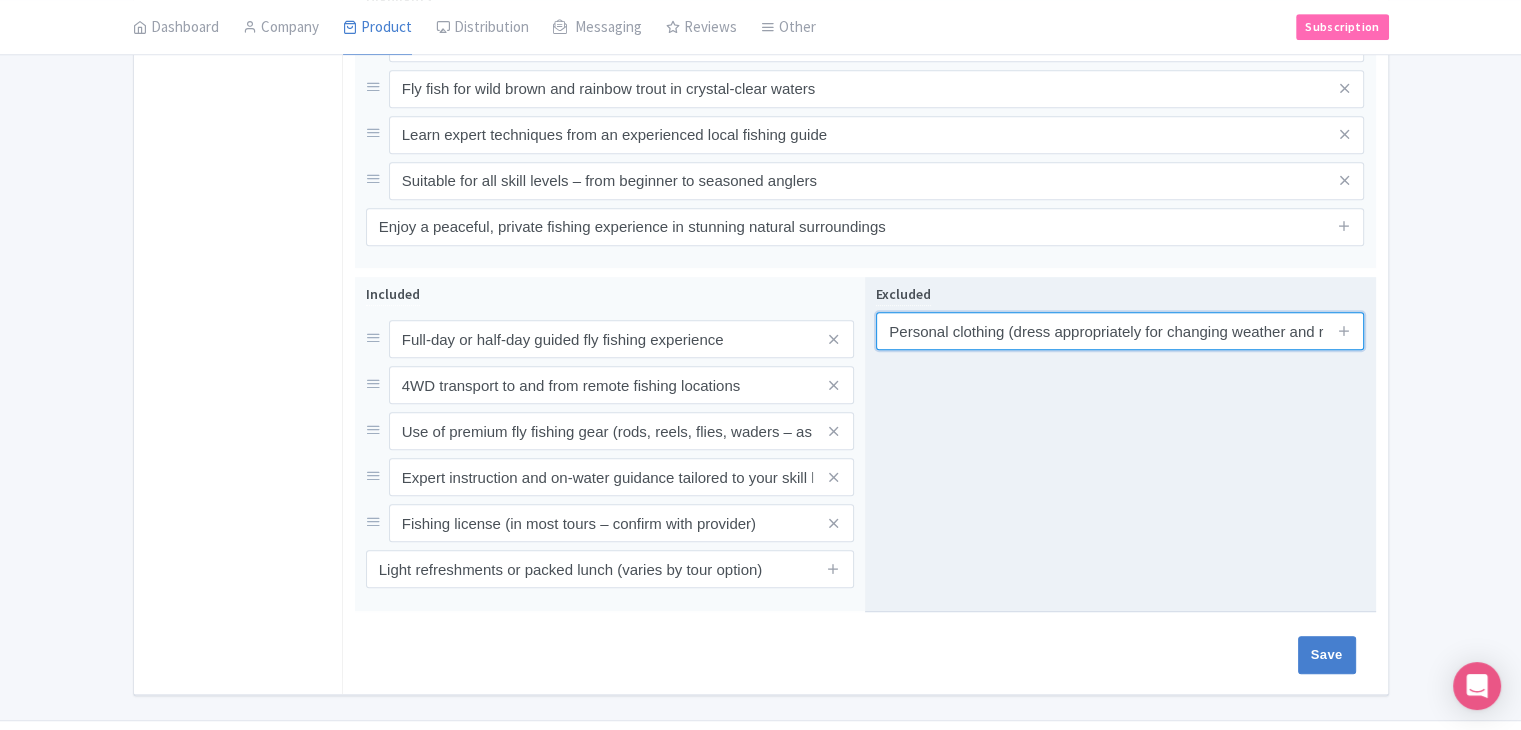 scroll, scrollTop: 0, scrollLeft: 80, axis: horizontal 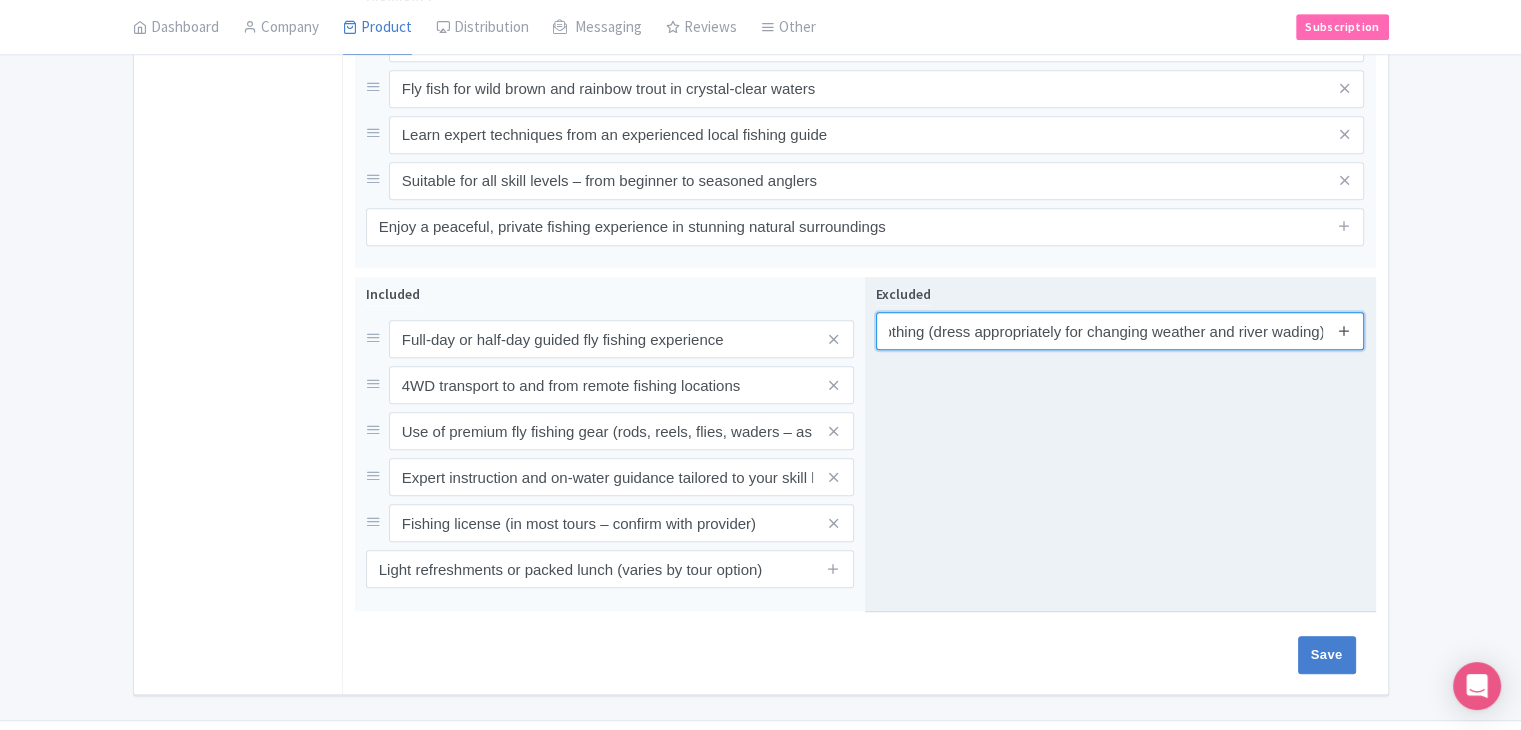type on "Personal clothing (dress appropriately for changing weather and river wading)" 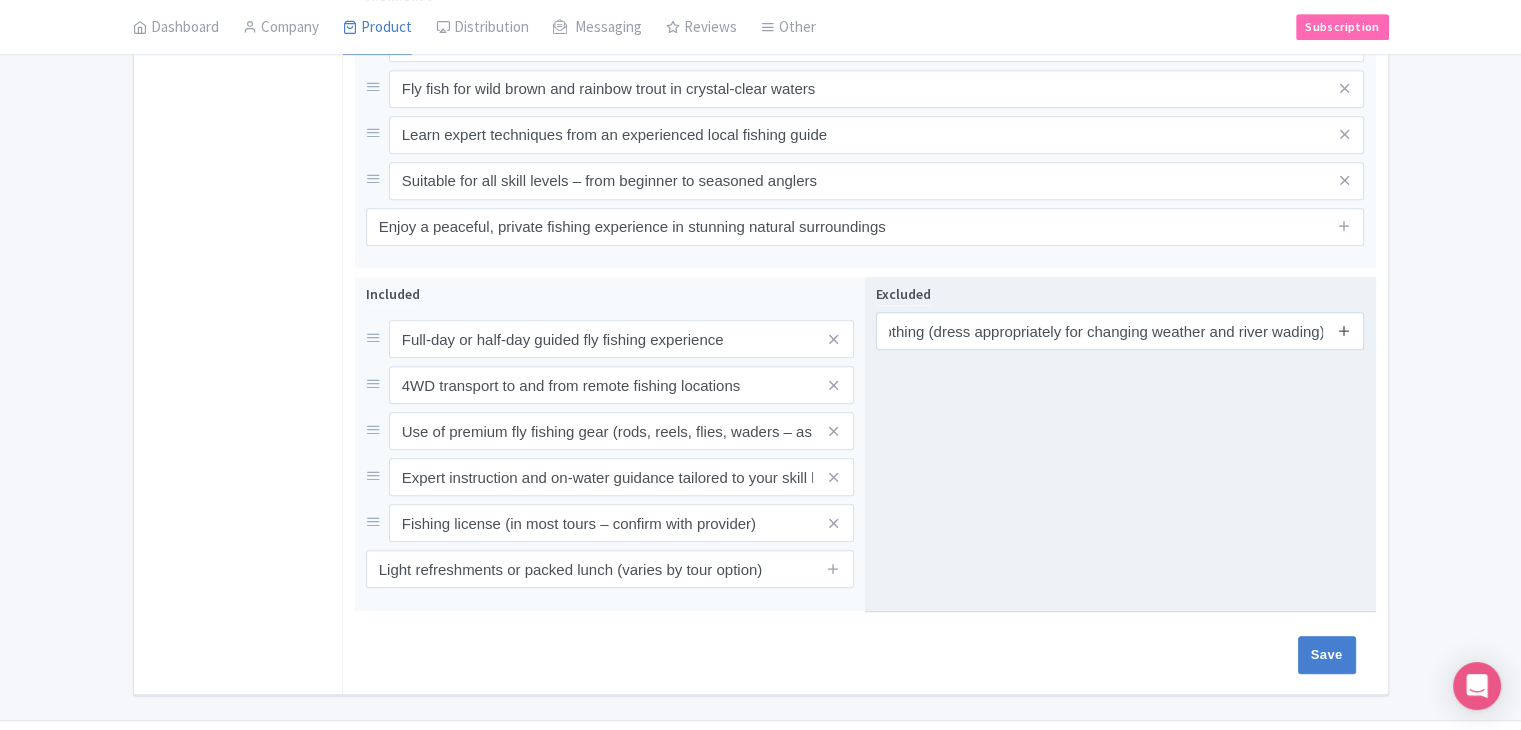 scroll, scrollTop: 0, scrollLeft: 0, axis: both 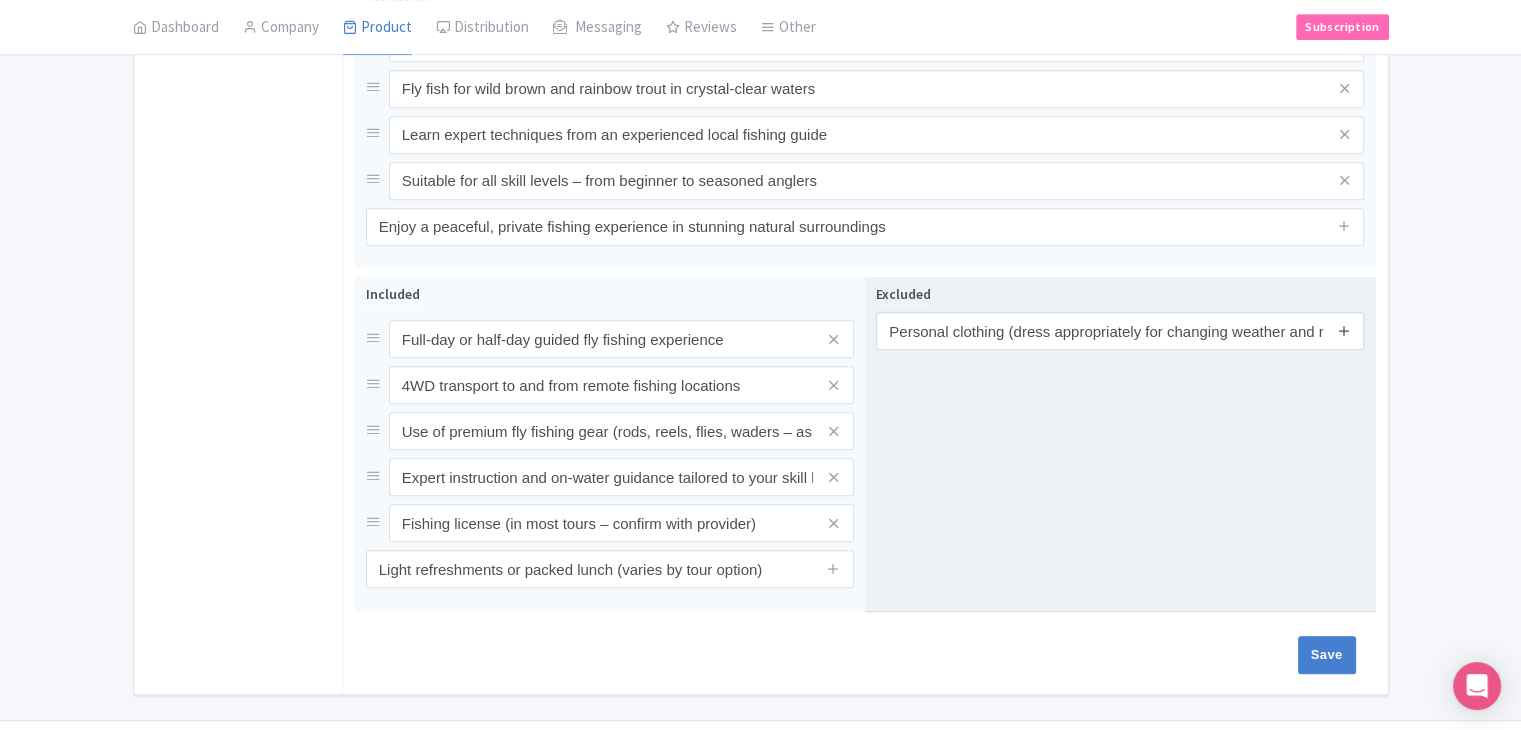 click at bounding box center (1344, 330) 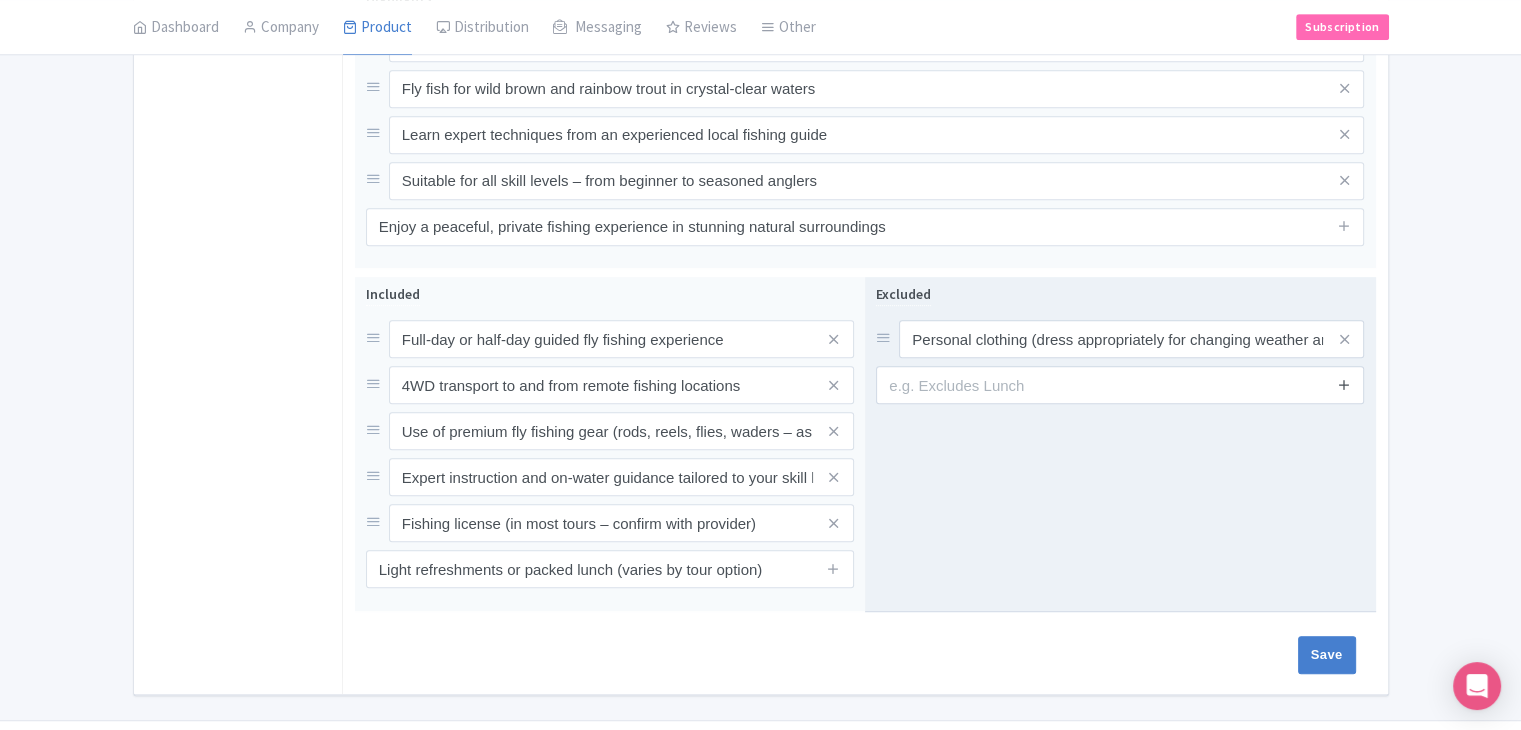 click at bounding box center (1344, 384) 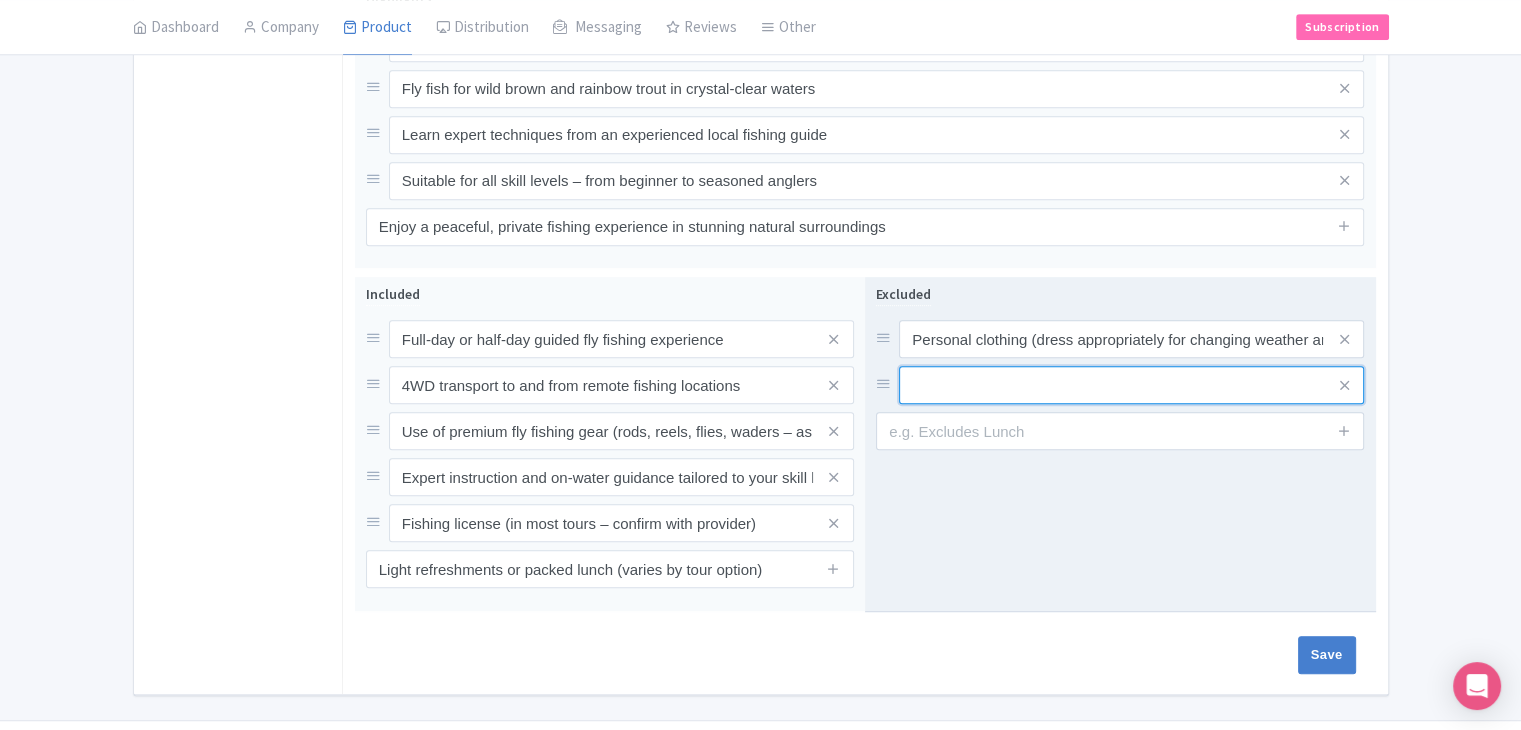click at bounding box center (1131, 339) 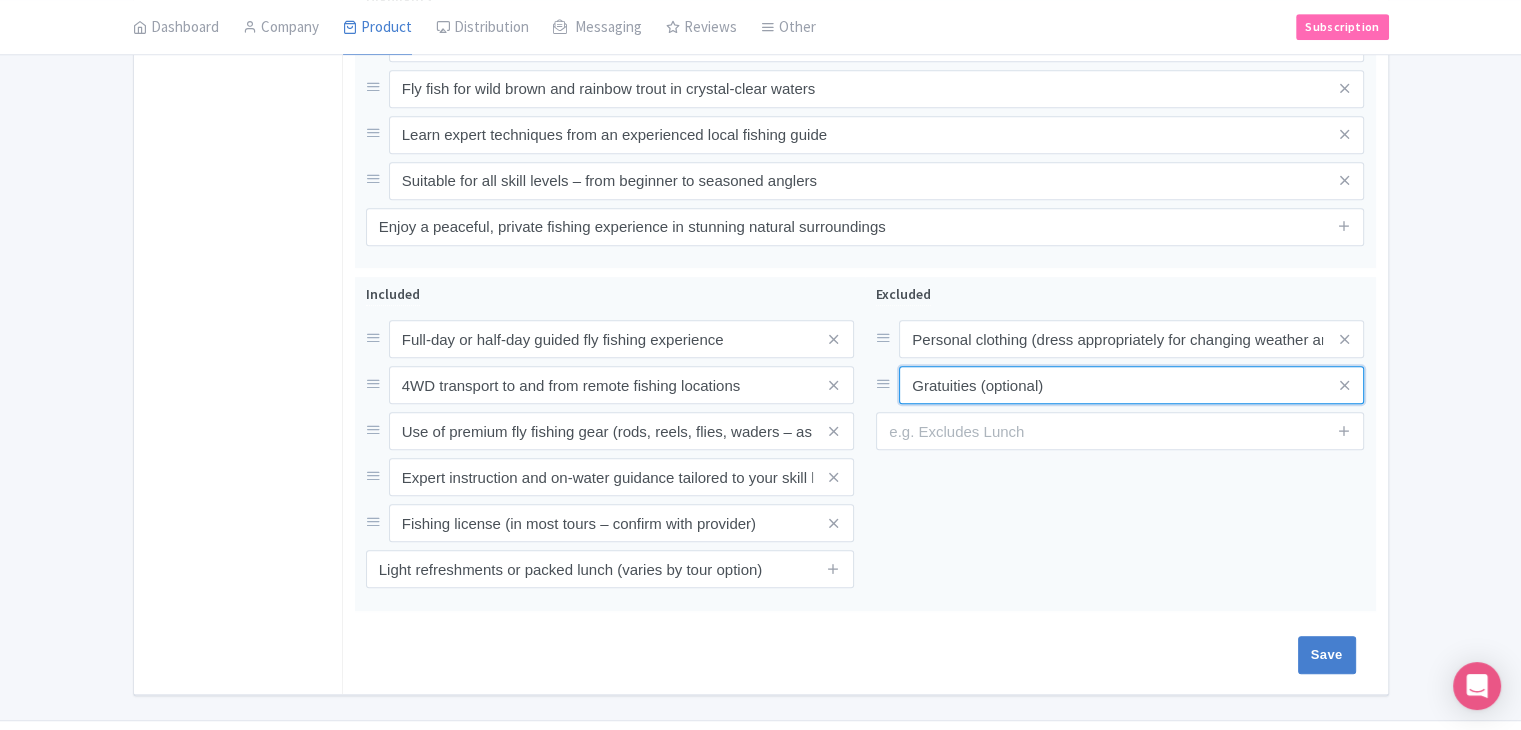 type on "Gratuities (optional)" 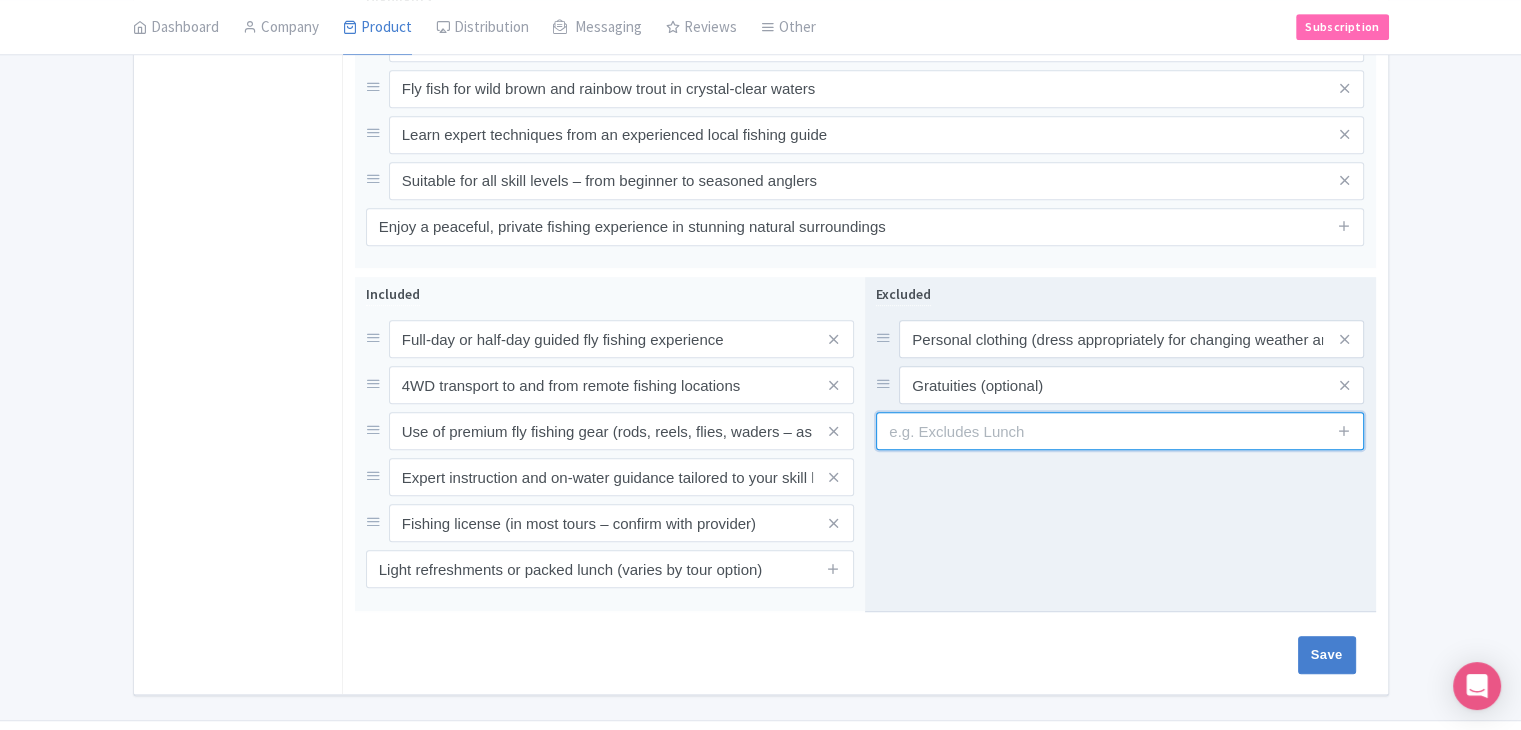 click at bounding box center (1120, 431) 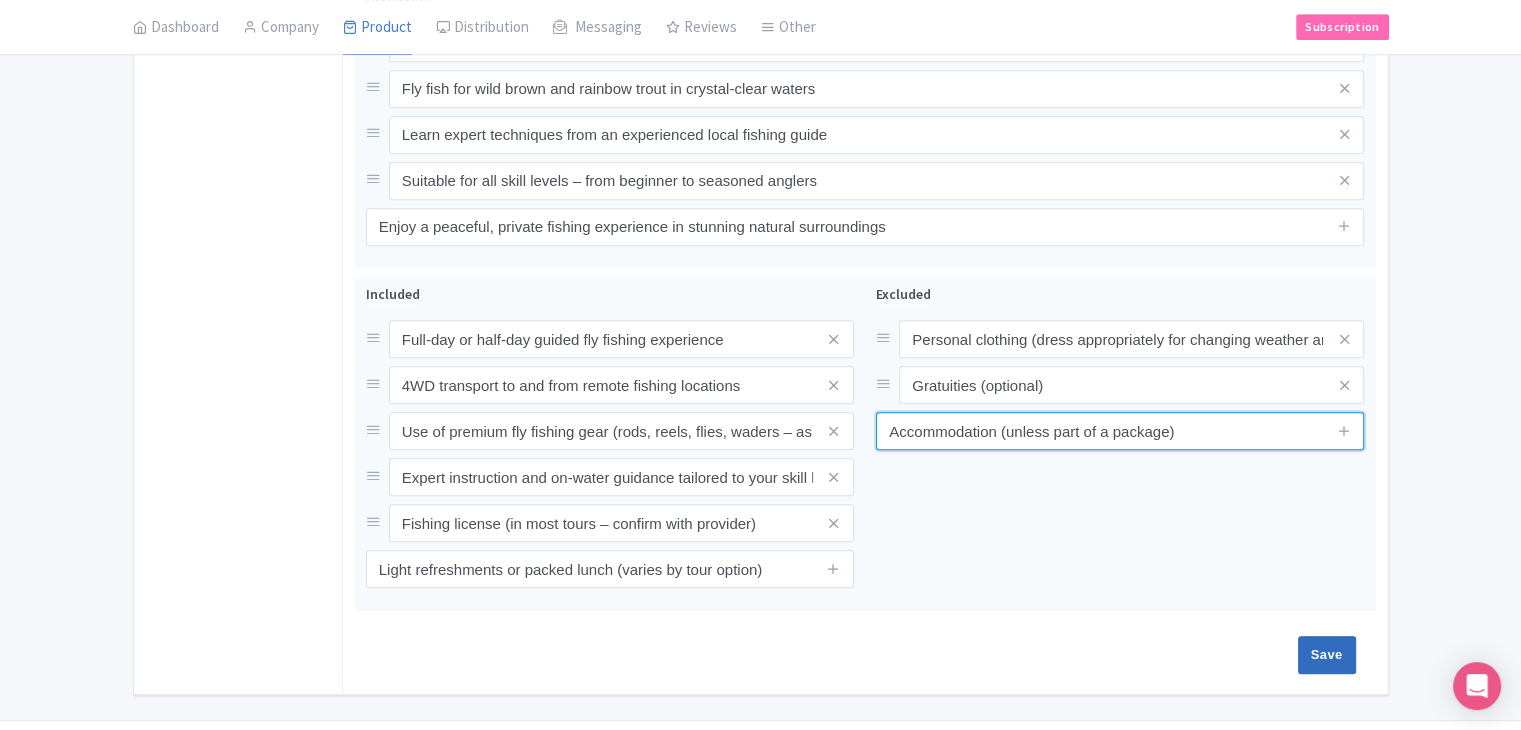 type on "Accommodation (unless part of a package)" 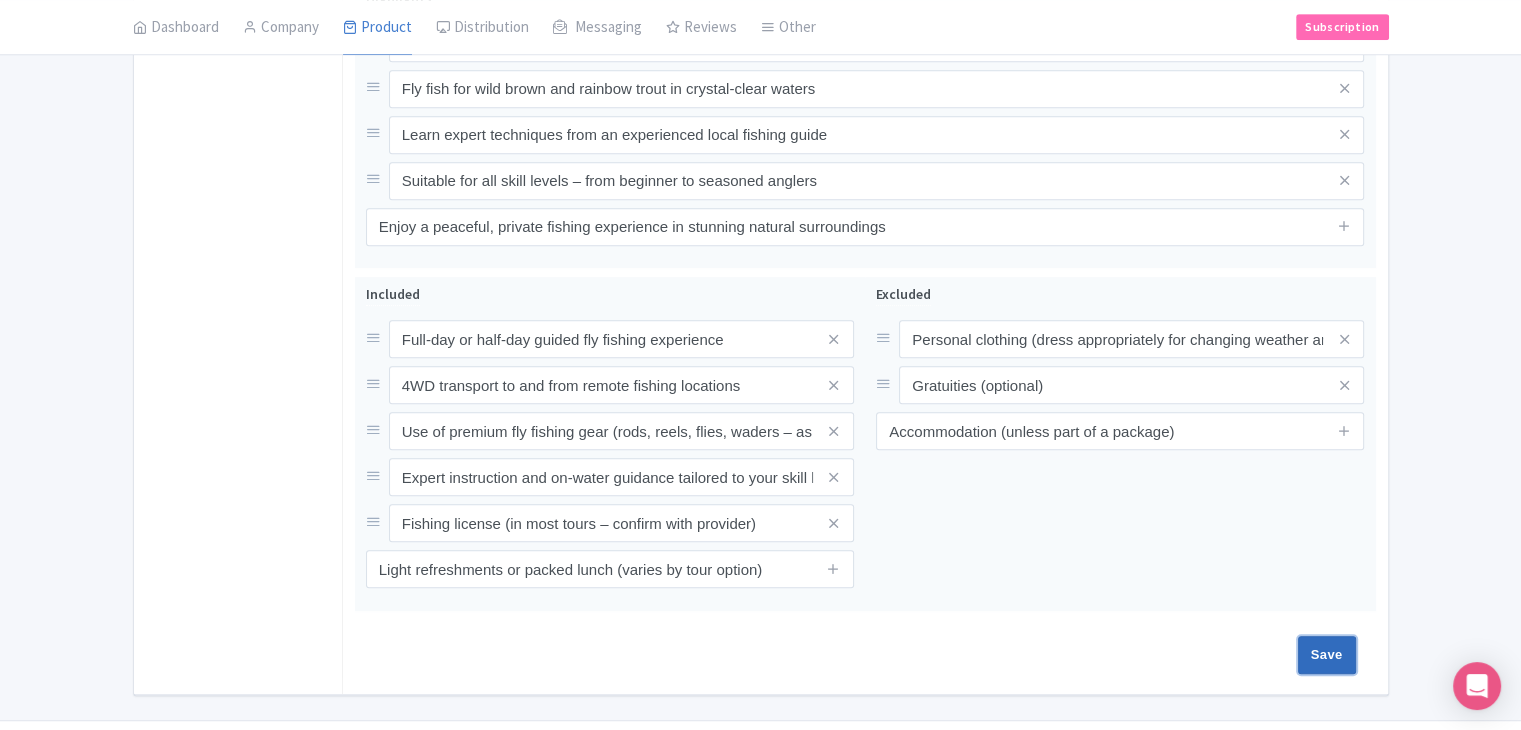click on "Save" at bounding box center [1327, 655] 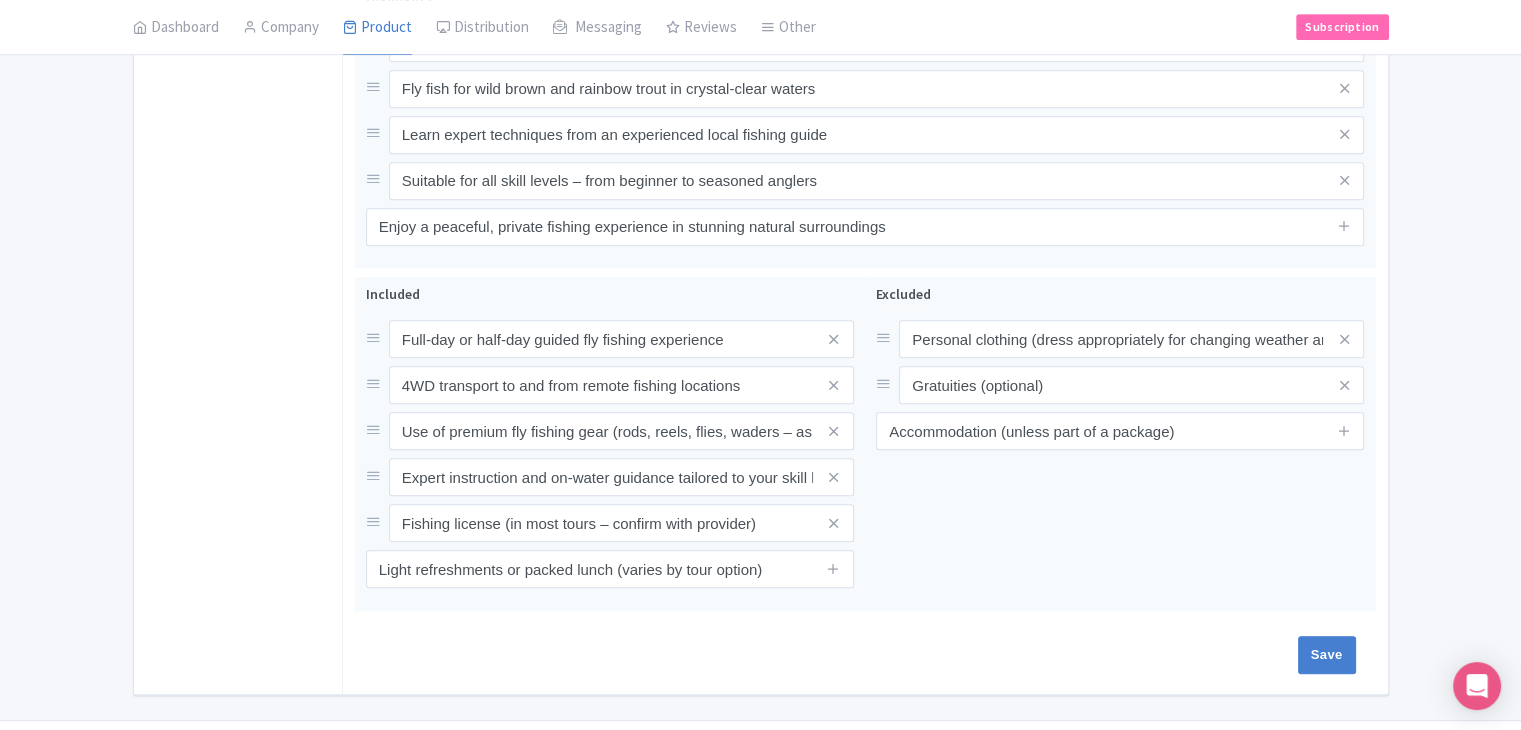type on "Saving..." 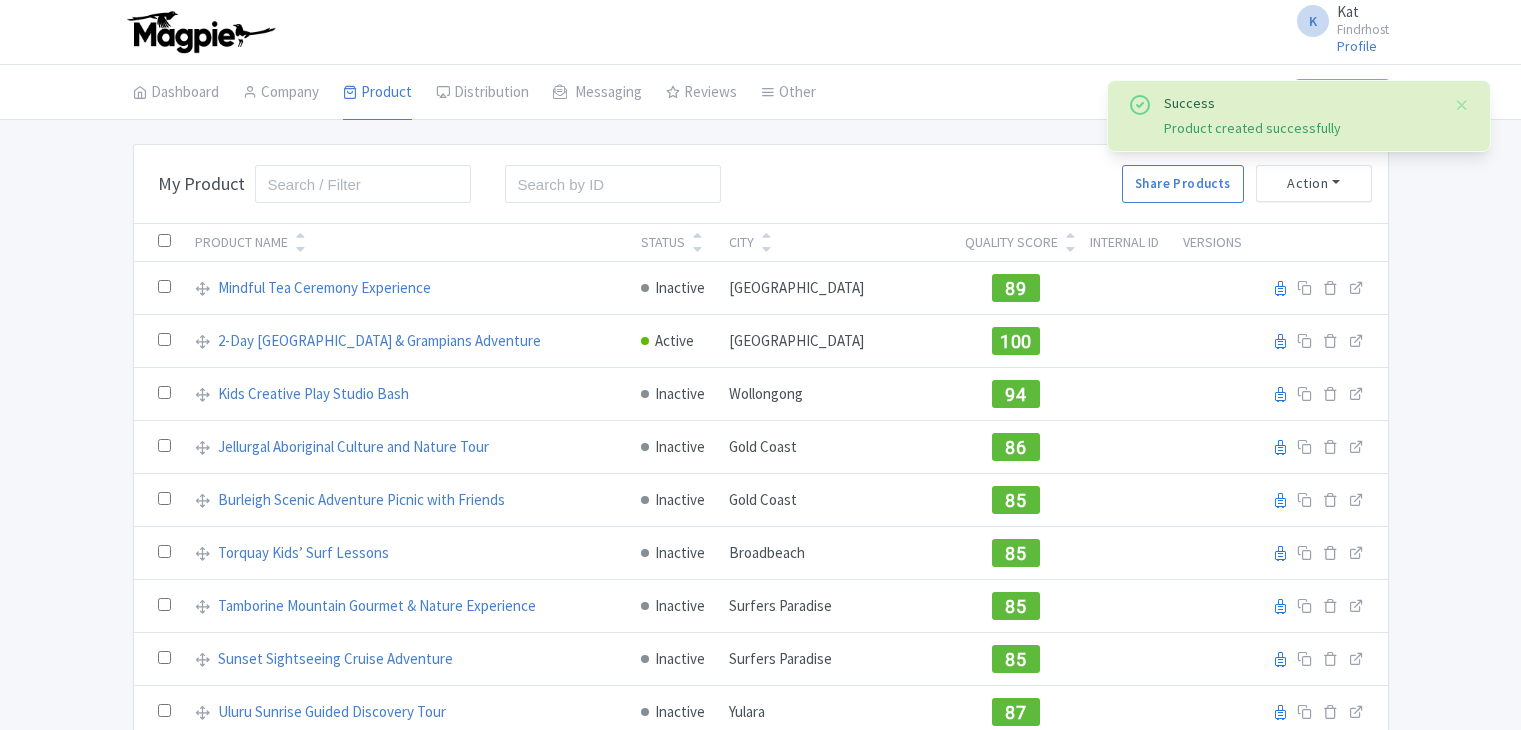 scroll, scrollTop: 0, scrollLeft: 0, axis: both 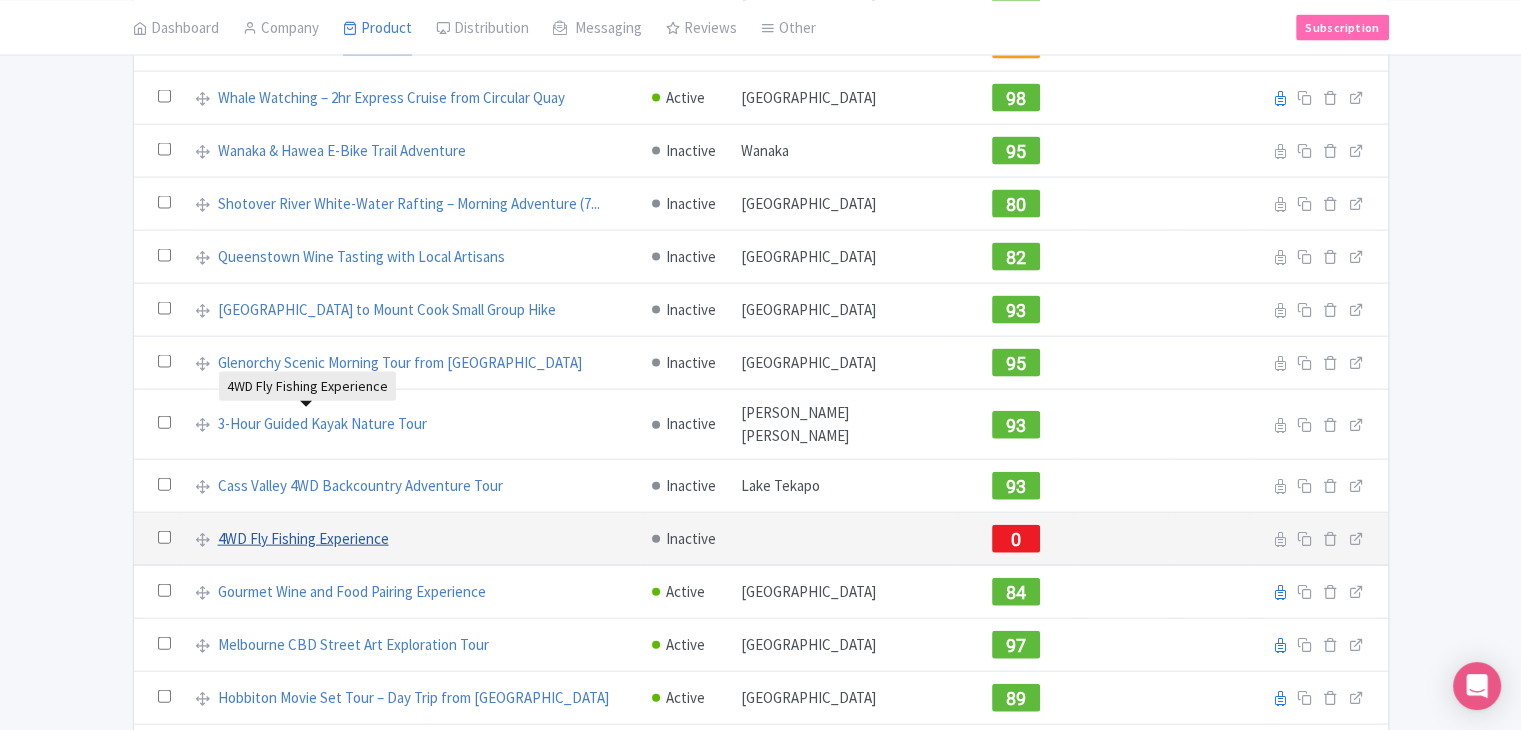click on "4WD Fly Fishing Experience" at bounding box center (303, 539) 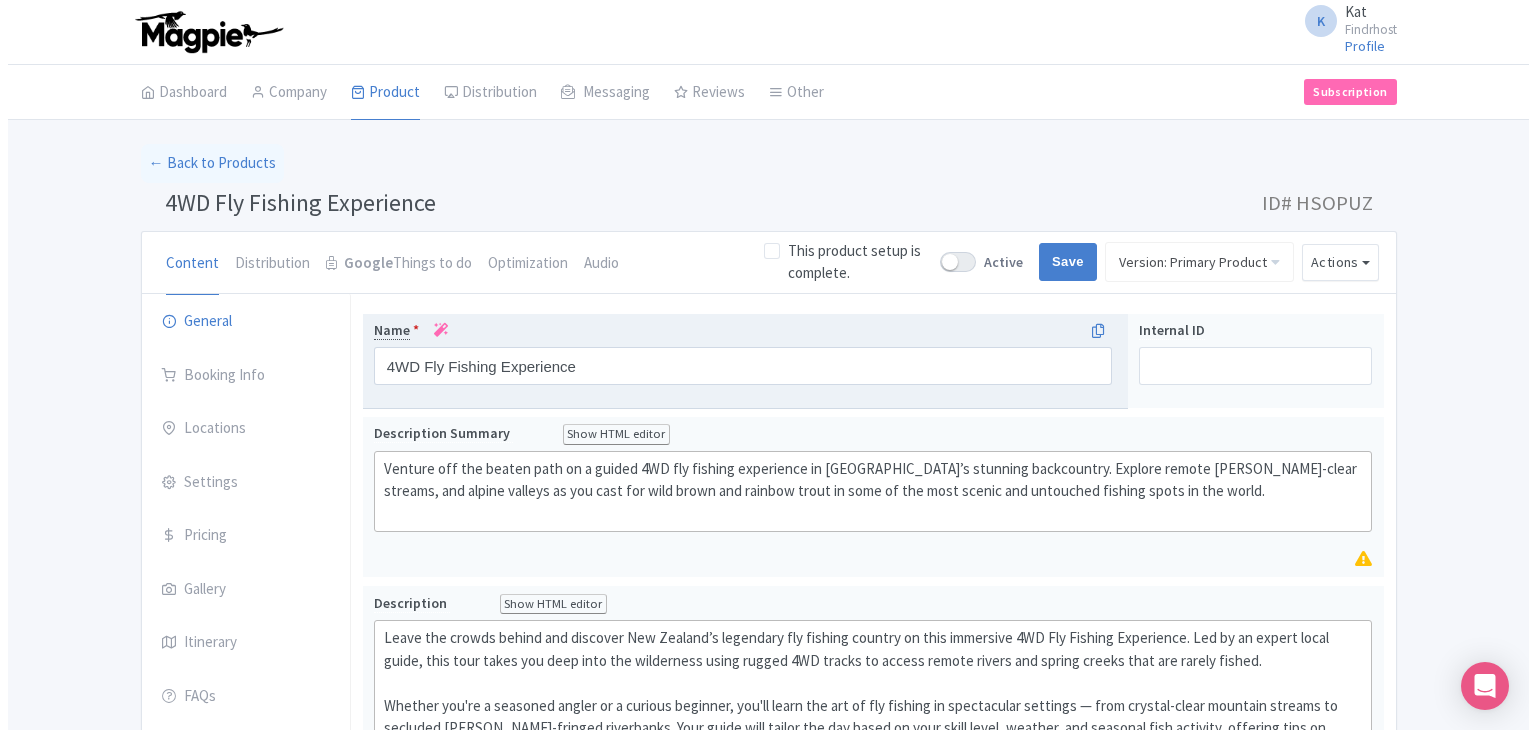 scroll, scrollTop: 0, scrollLeft: 0, axis: both 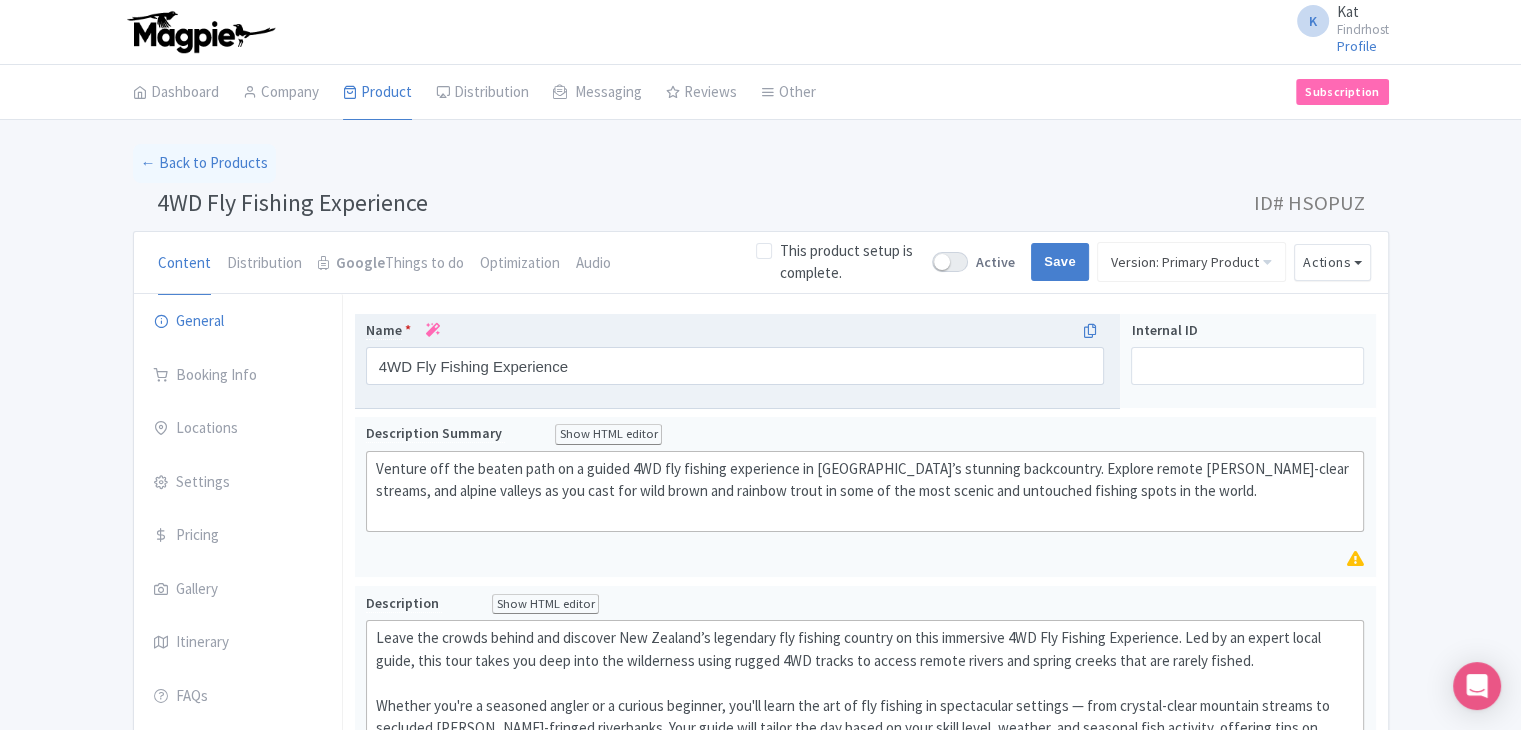 click at bounding box center [433, 330] 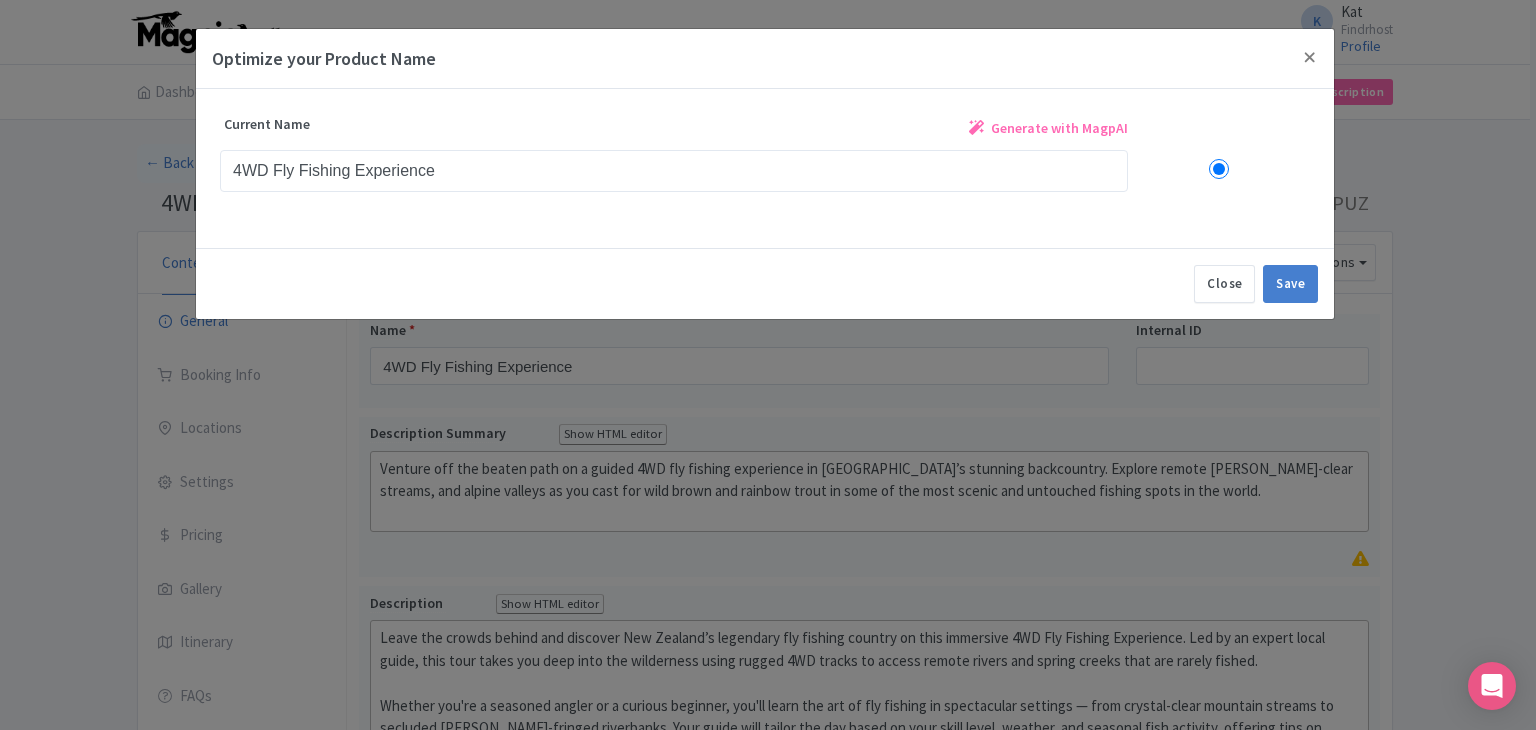 click on "Generate with MagpAI" at bounding box center [1048, 131] 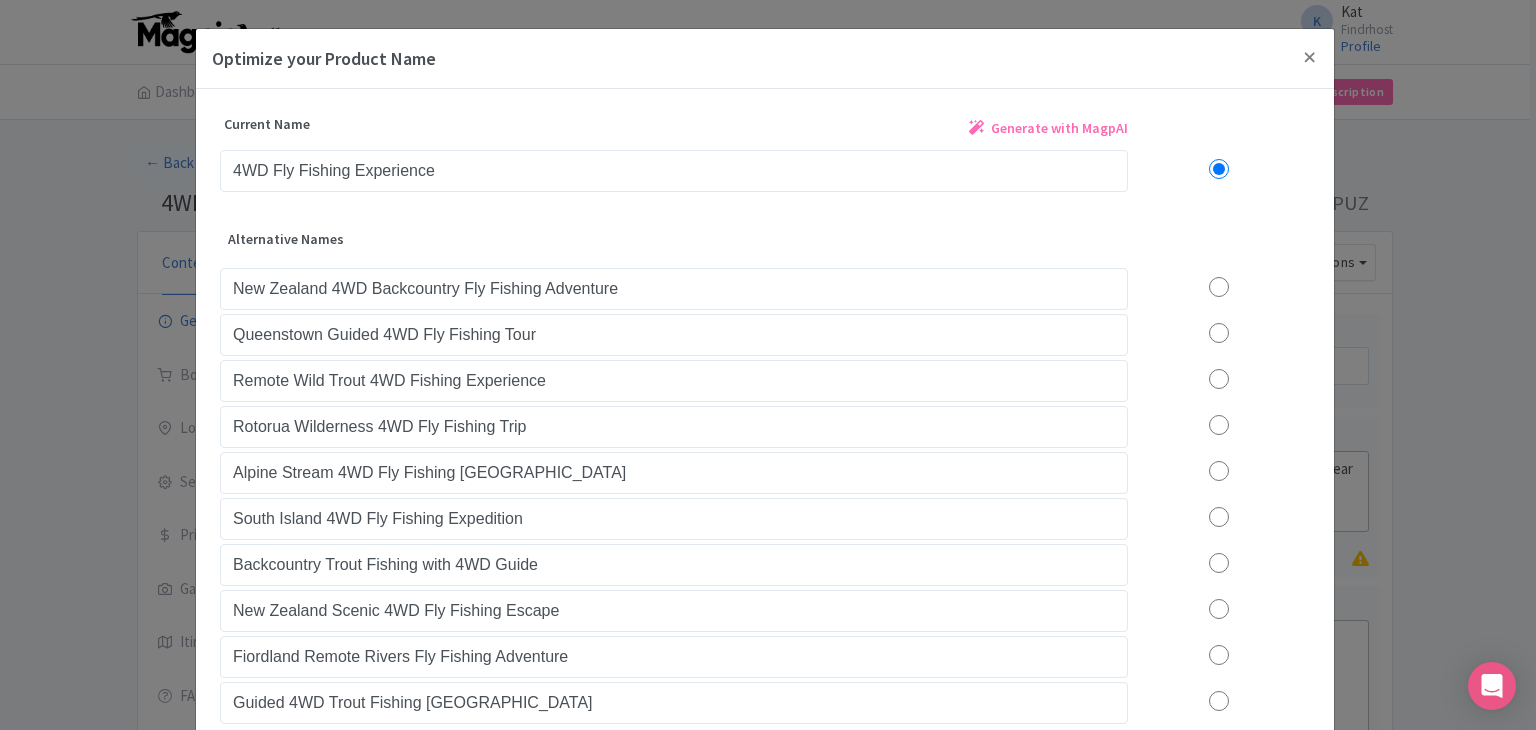 click on "Generate with MagpAI" at bounding box center [1059, 128] 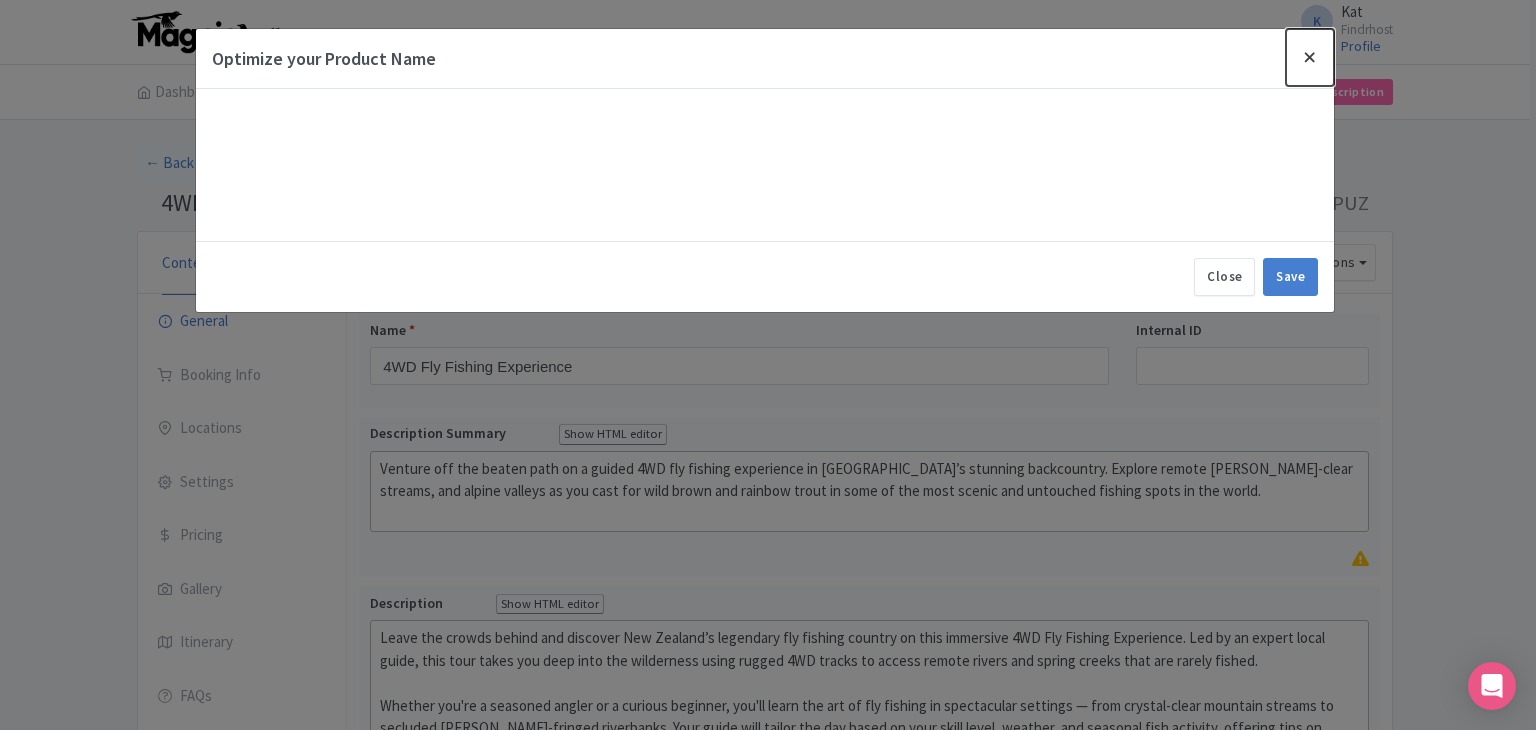 click at bounding box center (1310, 57) 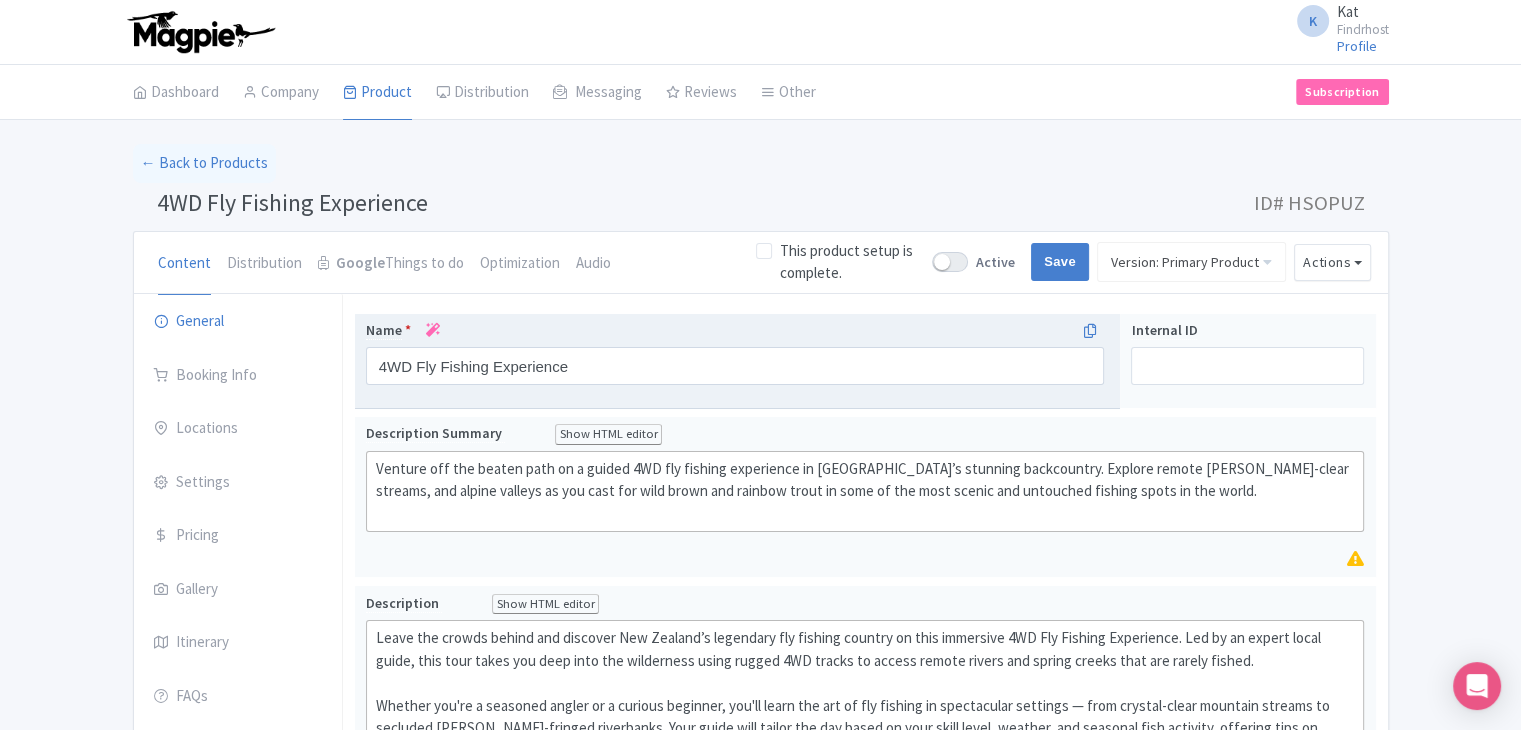 click at bounding box center [433, 330] 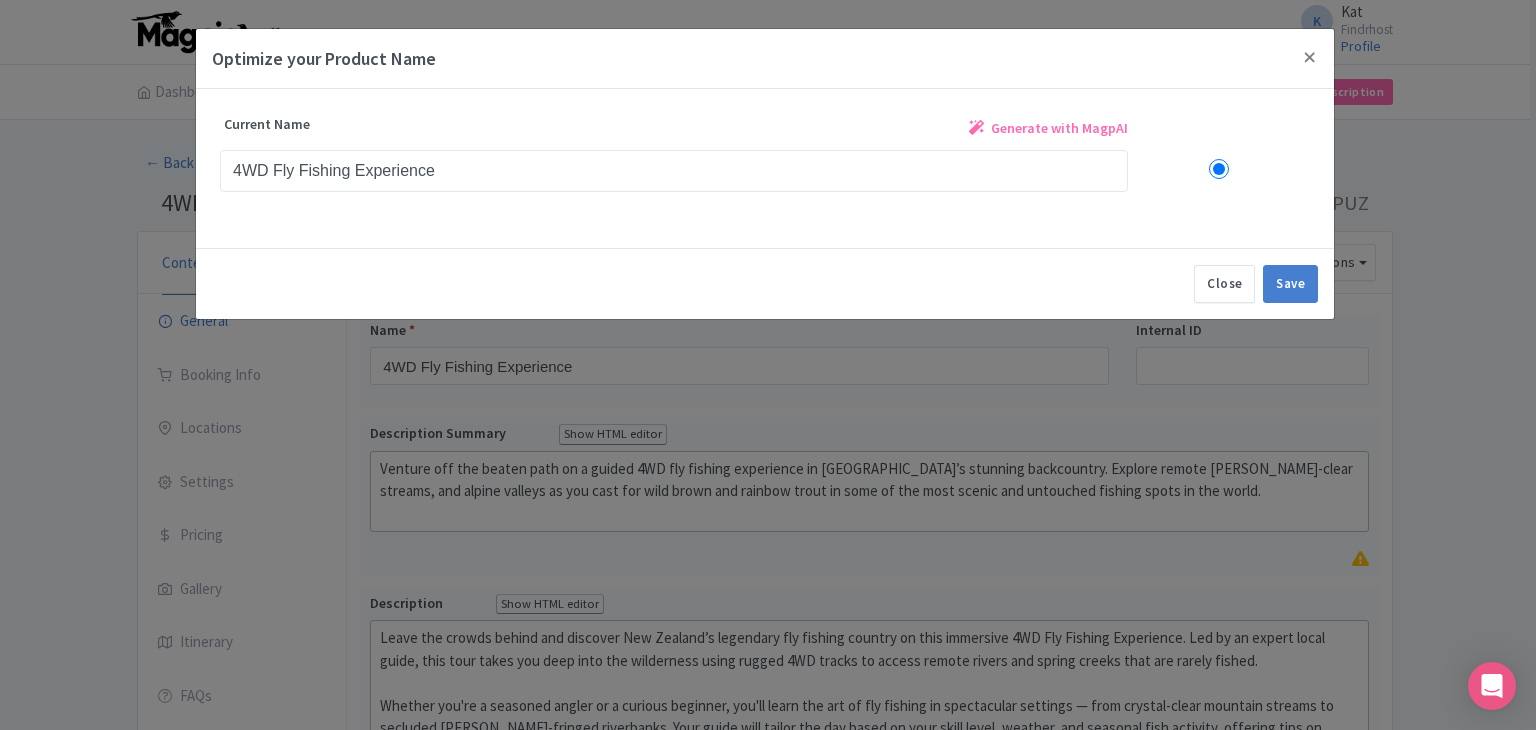click on "Generate with MagpAI" at bounding box center [1059, 128] 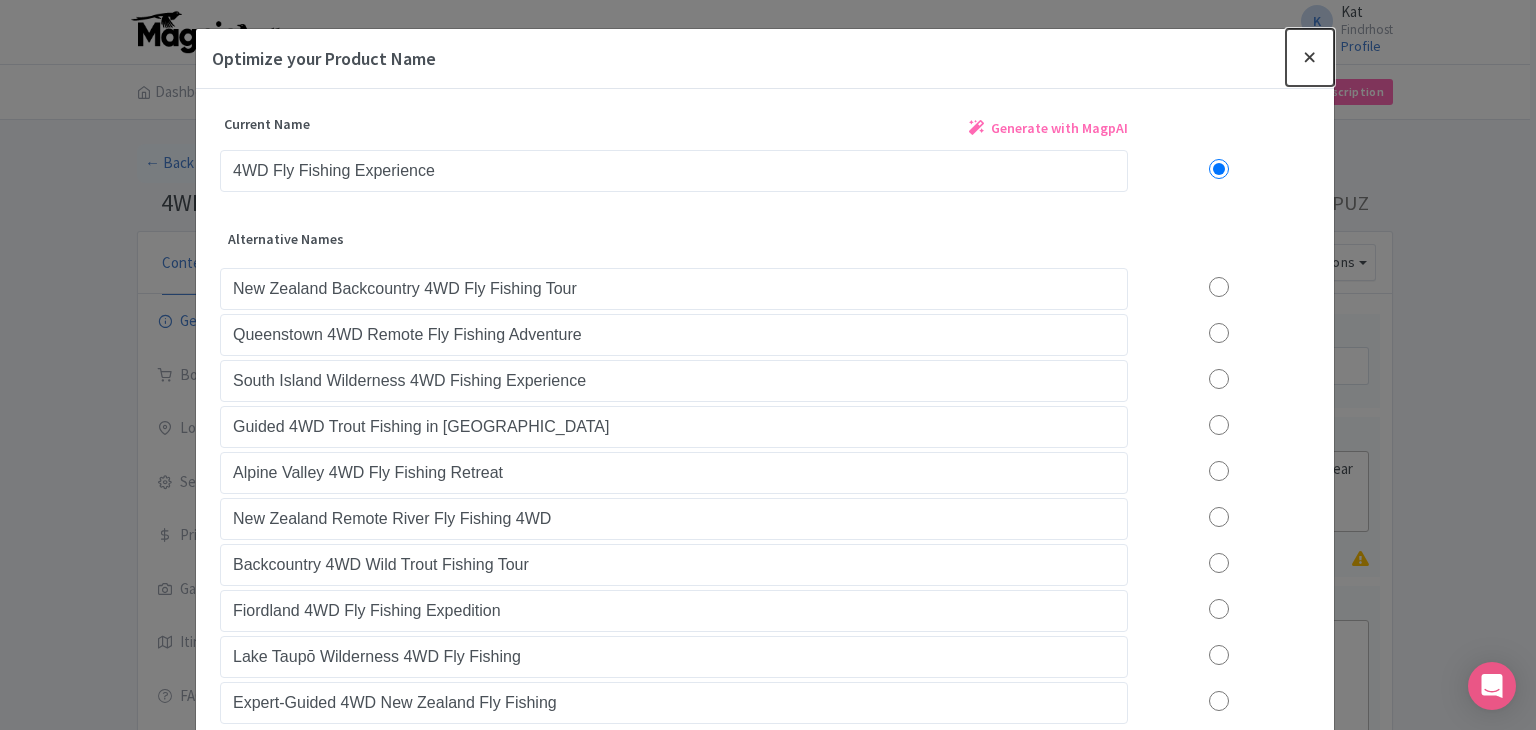 drag, startPoint x: 1297, startPoint y: 59, endPoint x: 827, endPoint y: 169, distance: 482.70074 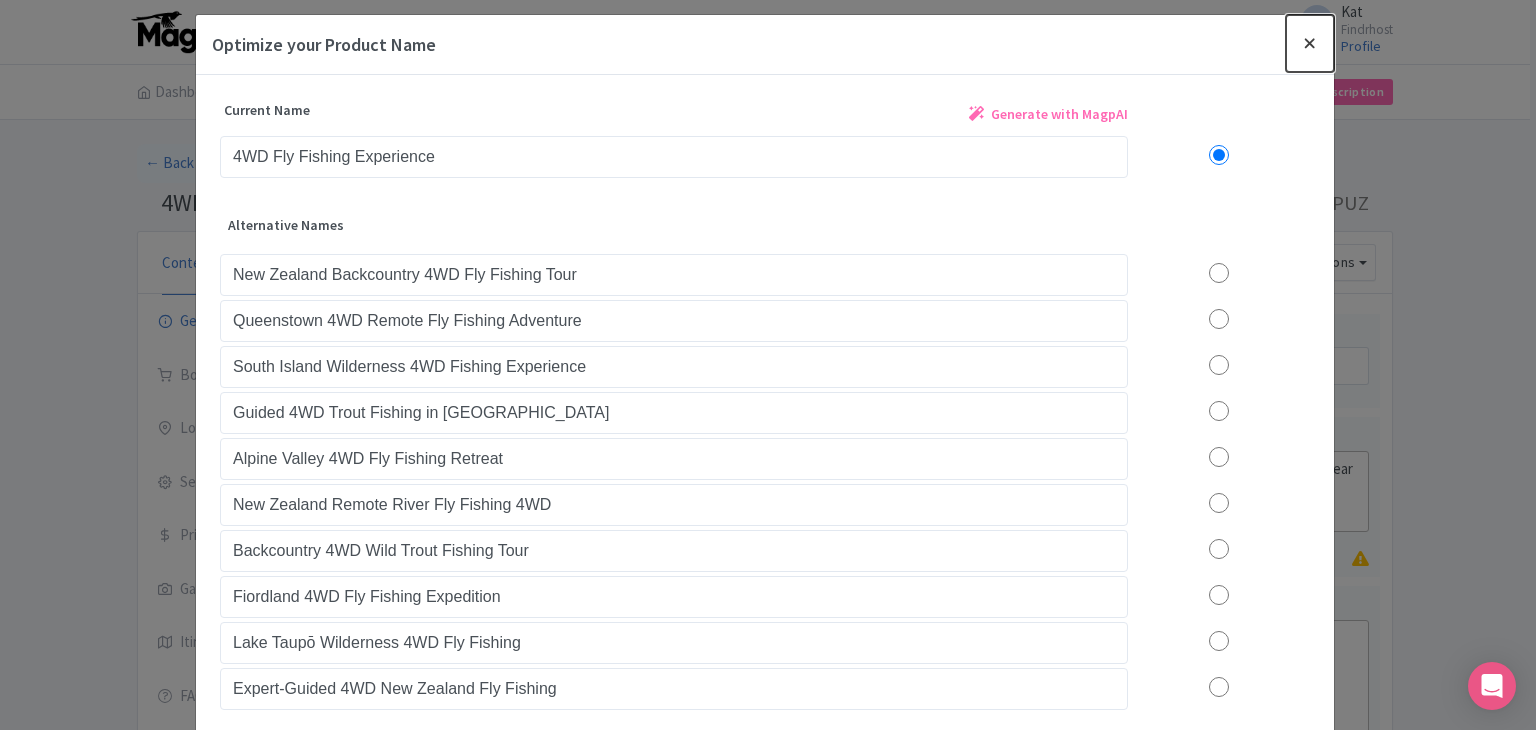 scroll, scrollTop: 0, scrollLeft: 0, axis: both 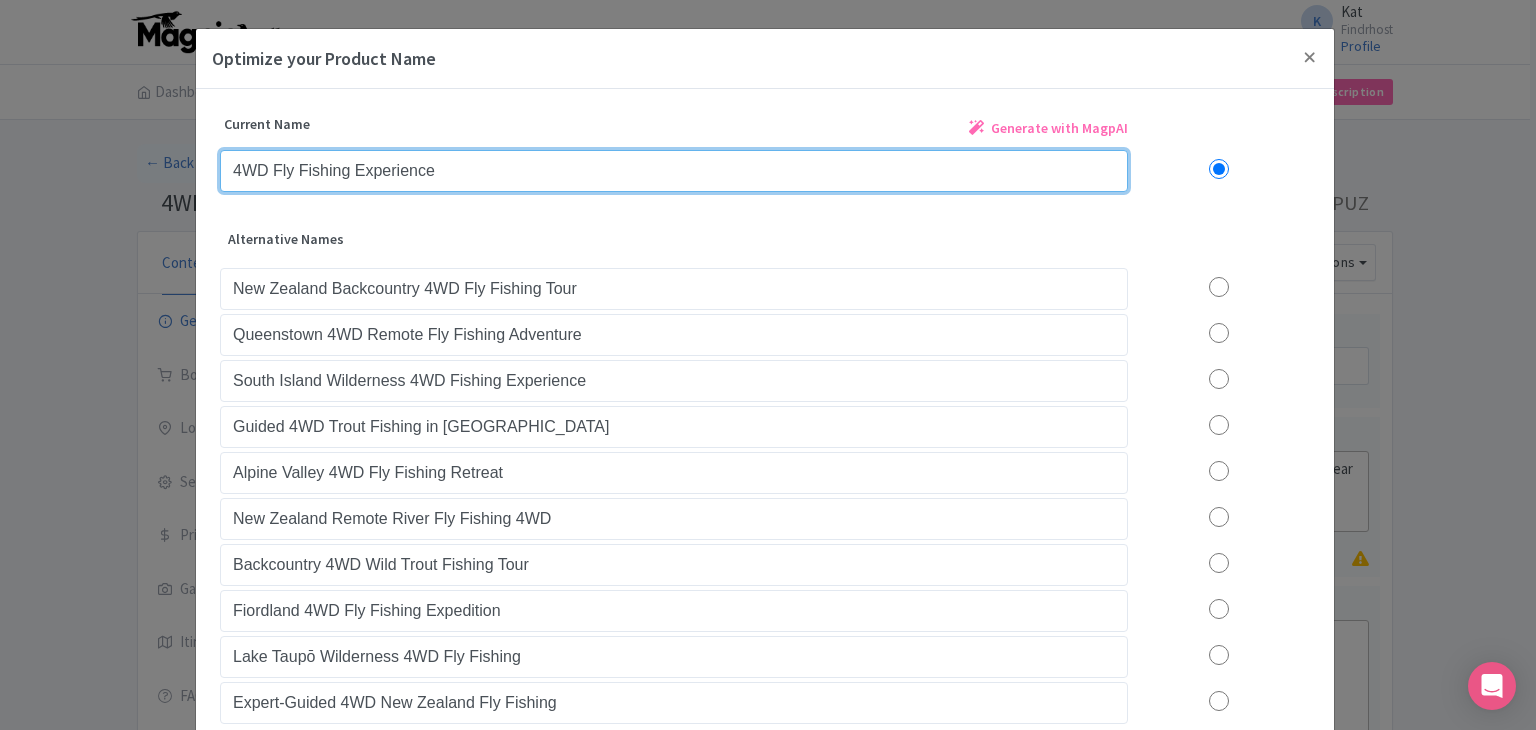 click on "4WD Fly Fishing Experience" at bounding box center [674, 171] 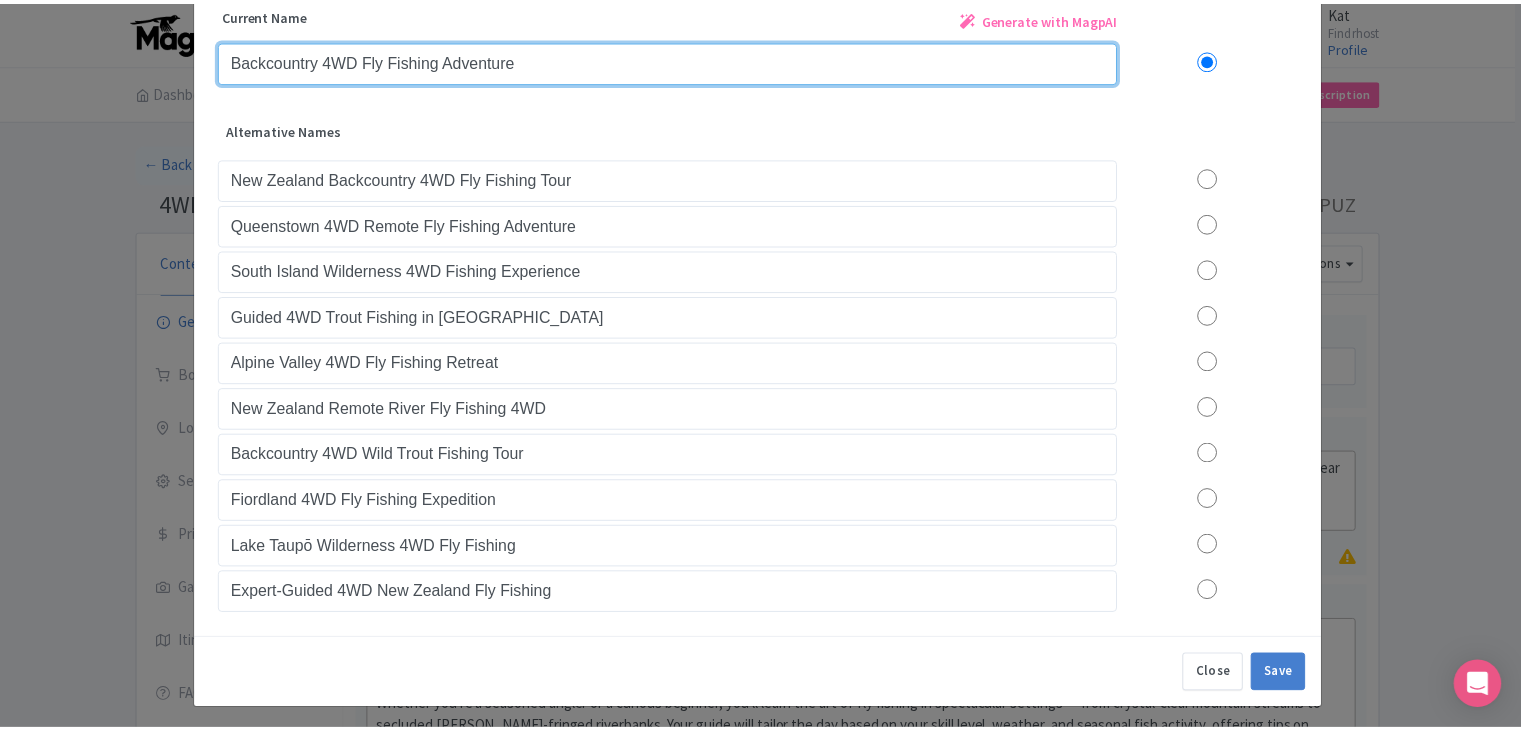scroll, scrollTop: 112, scrollLeft: 0, axis: vertical 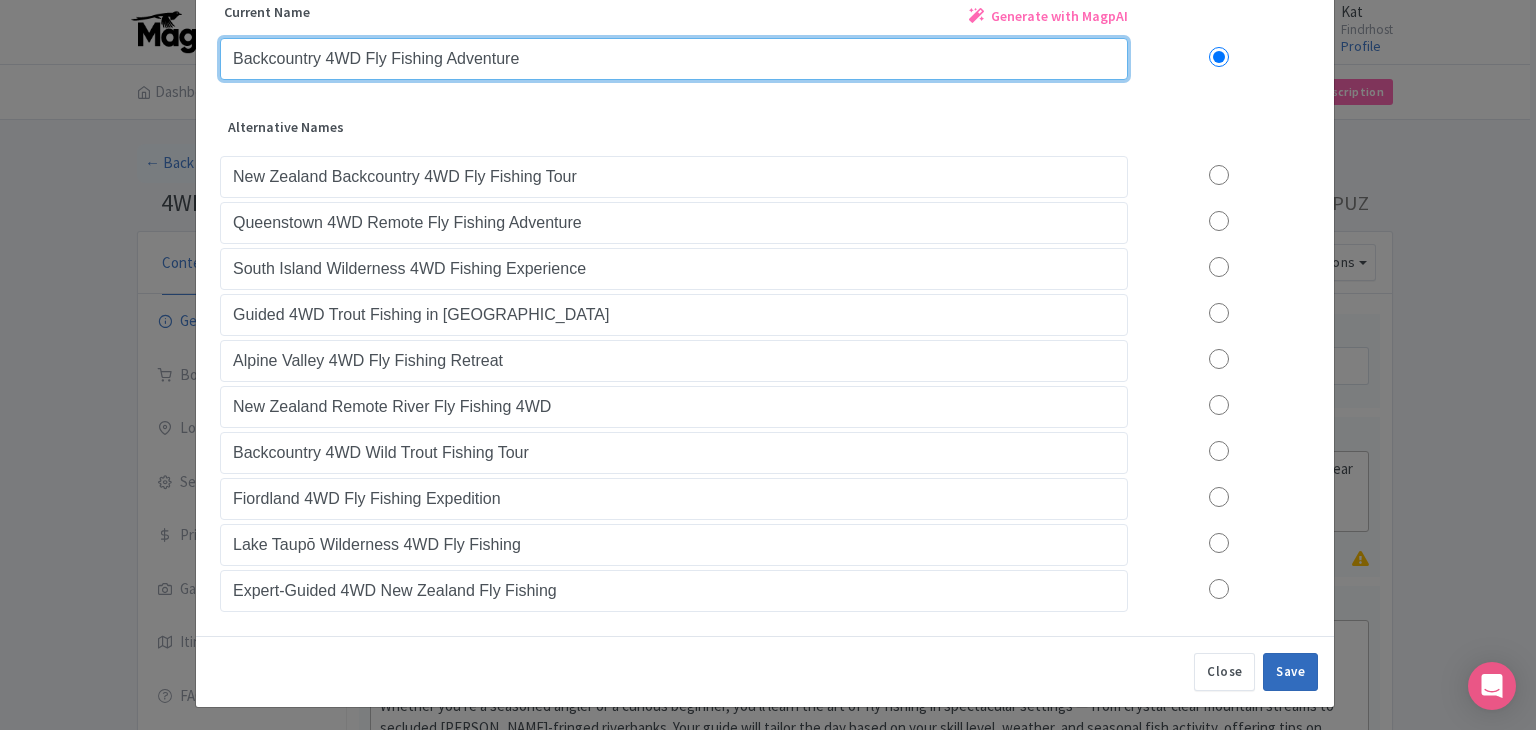 type on "Backcountry 4WD Fly Fishing Adventure" 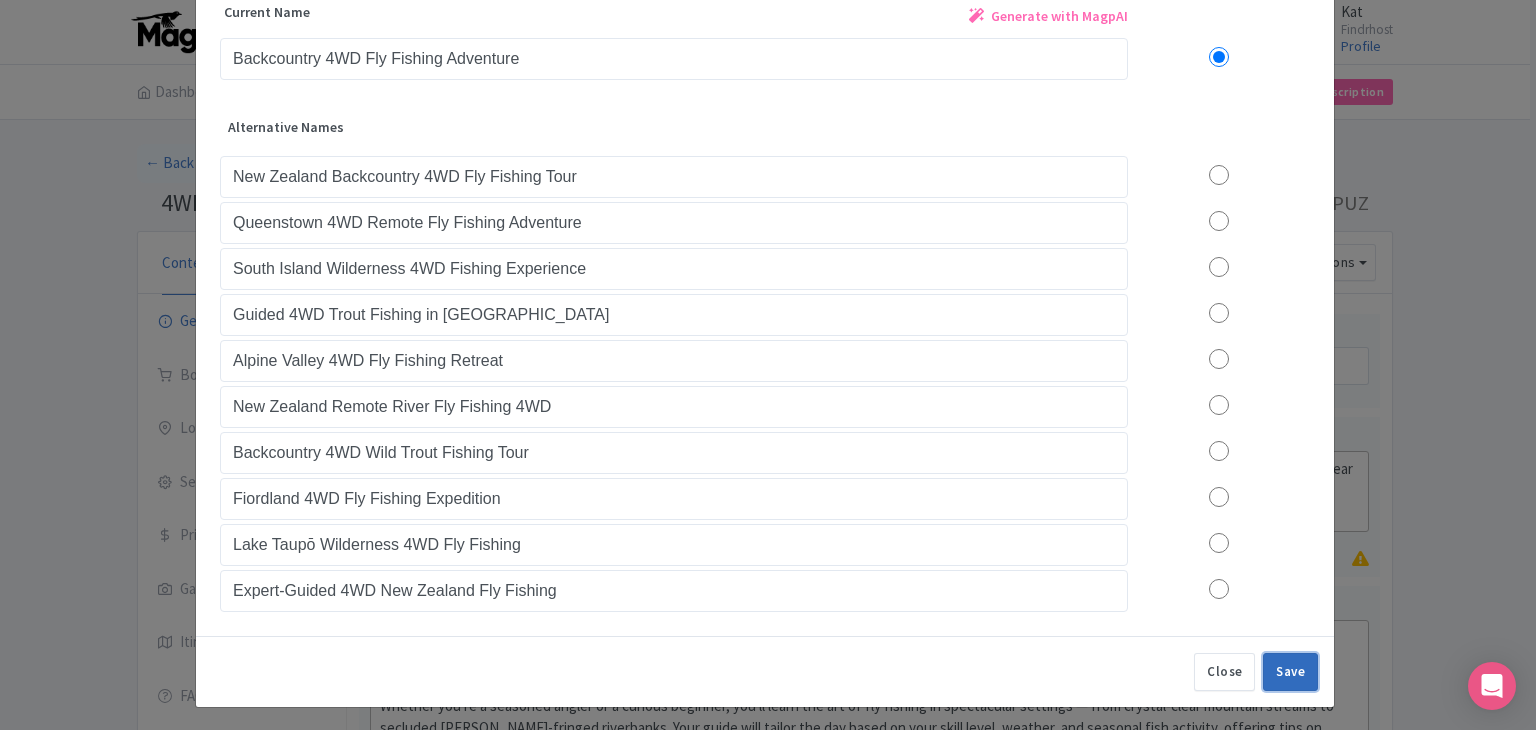 click on "Save" at bounding box center [1290, 672] 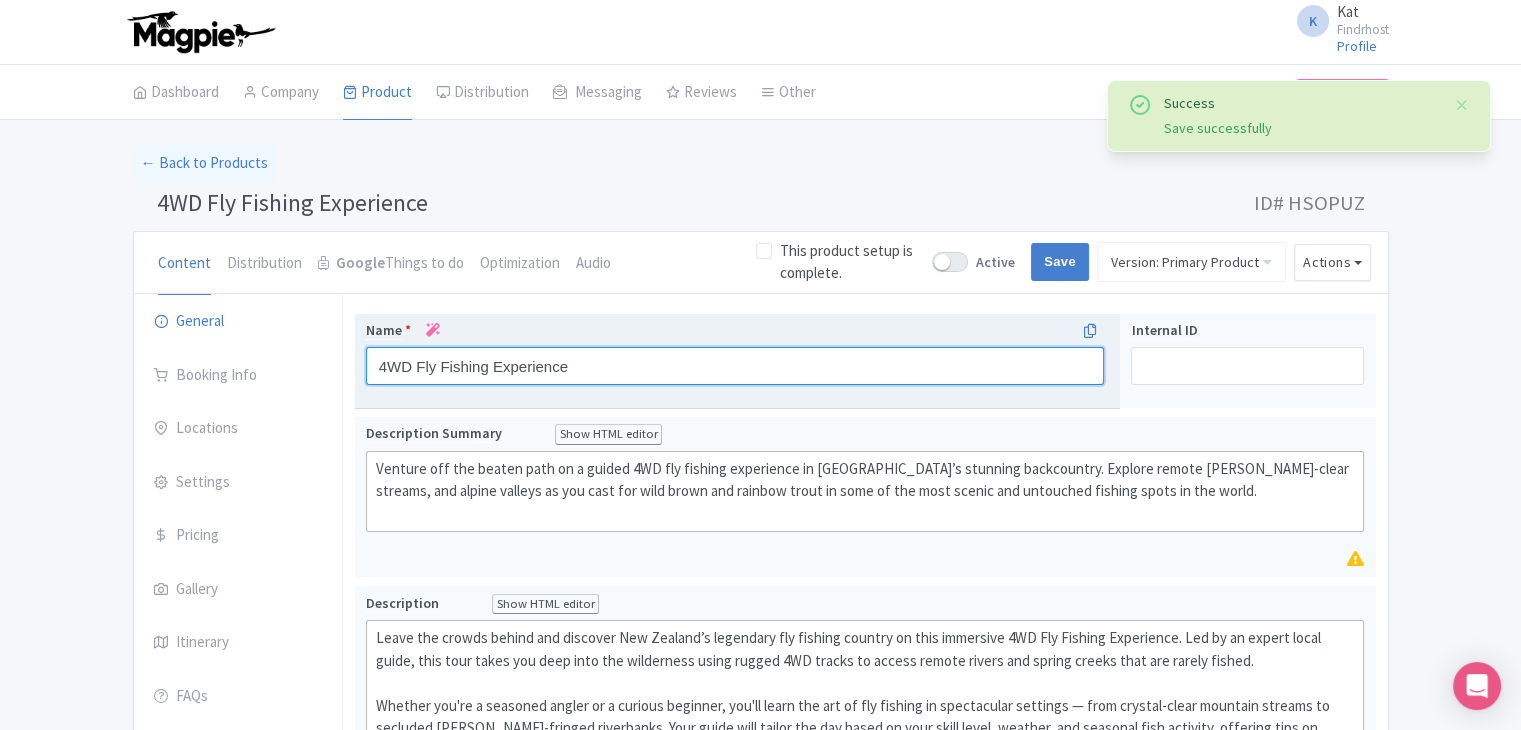 click on "4WD Fly Fishing Experience" at bounding box center (735, 366) 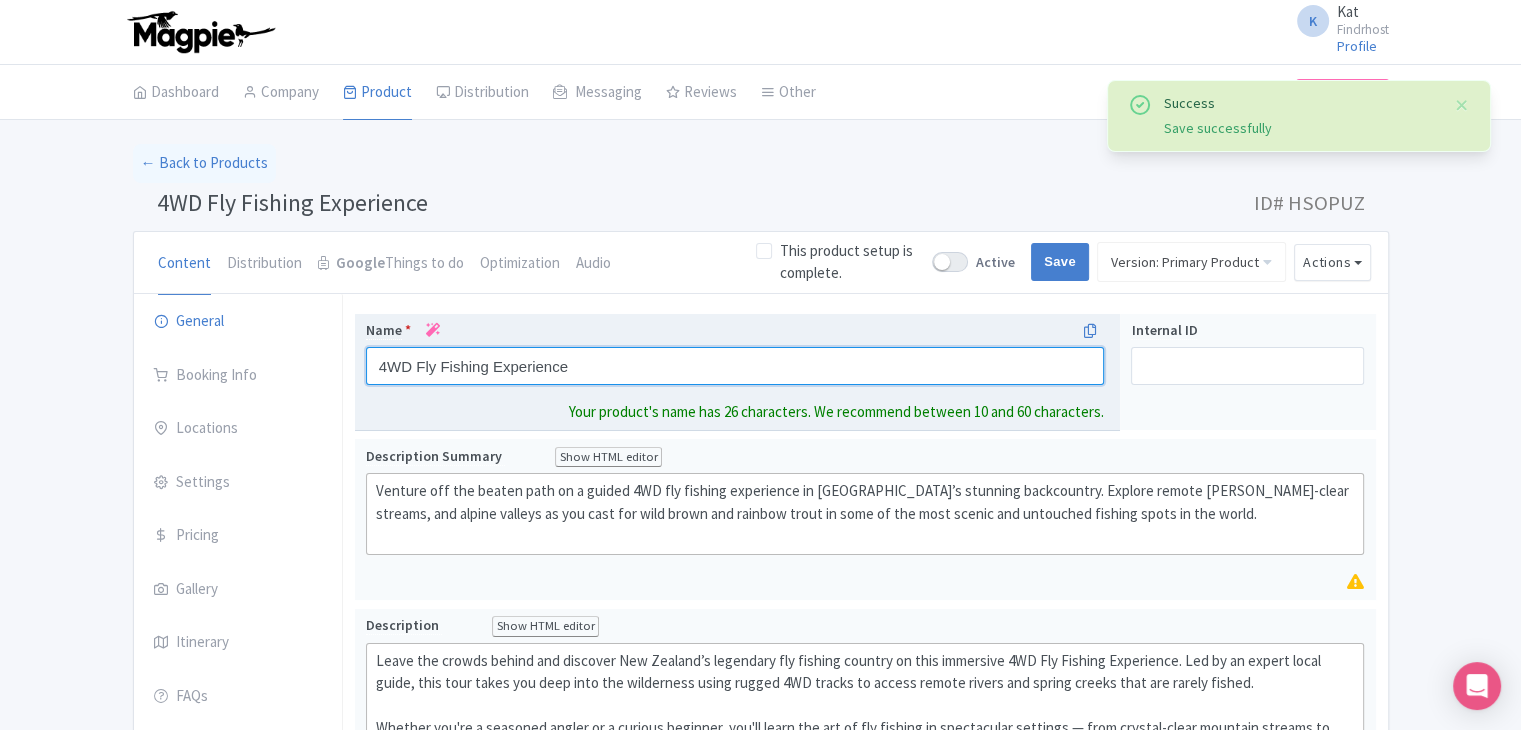 paste on "Backcountry 4WD Fly Fishing Adventur" 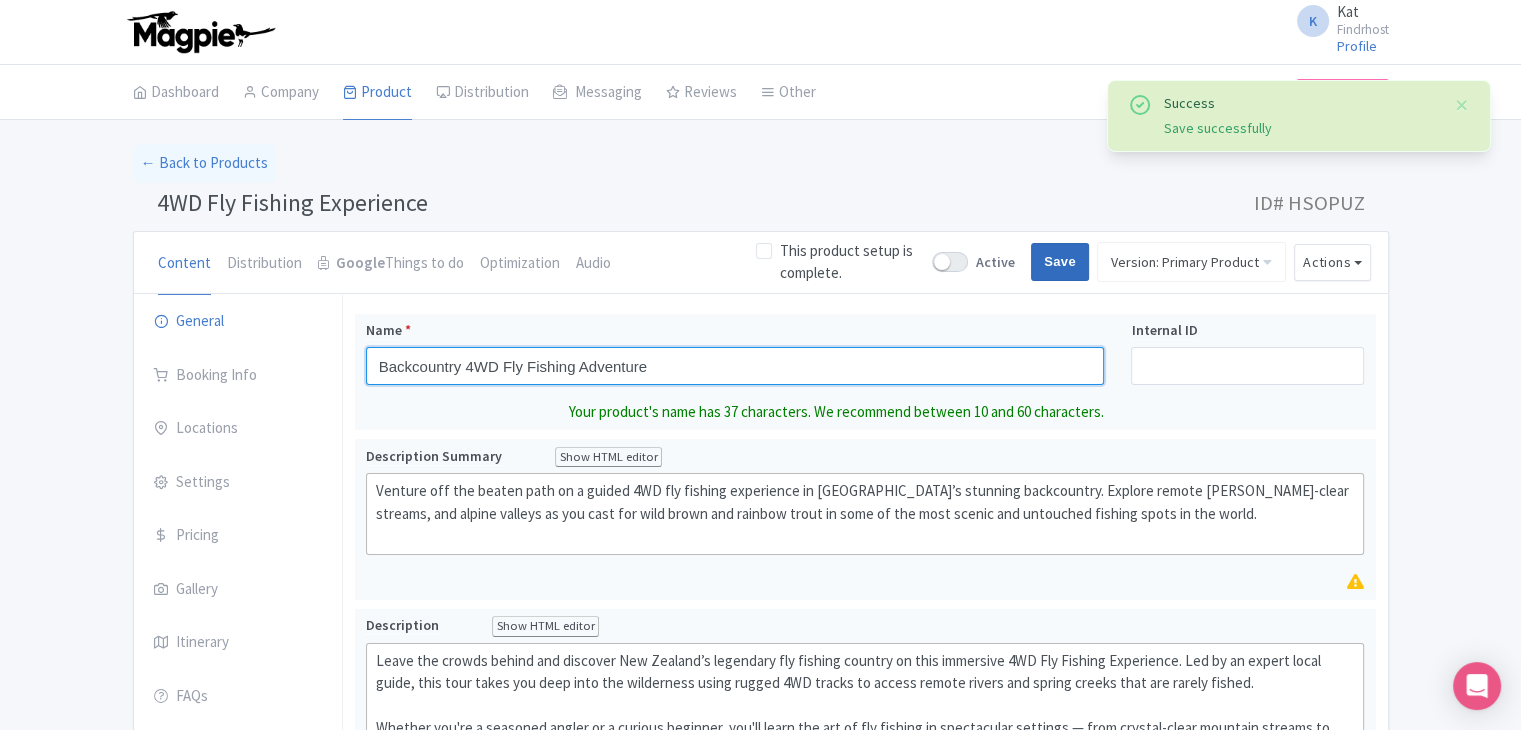 type on "Backcountry 4WD Fly Fishing Adventure" 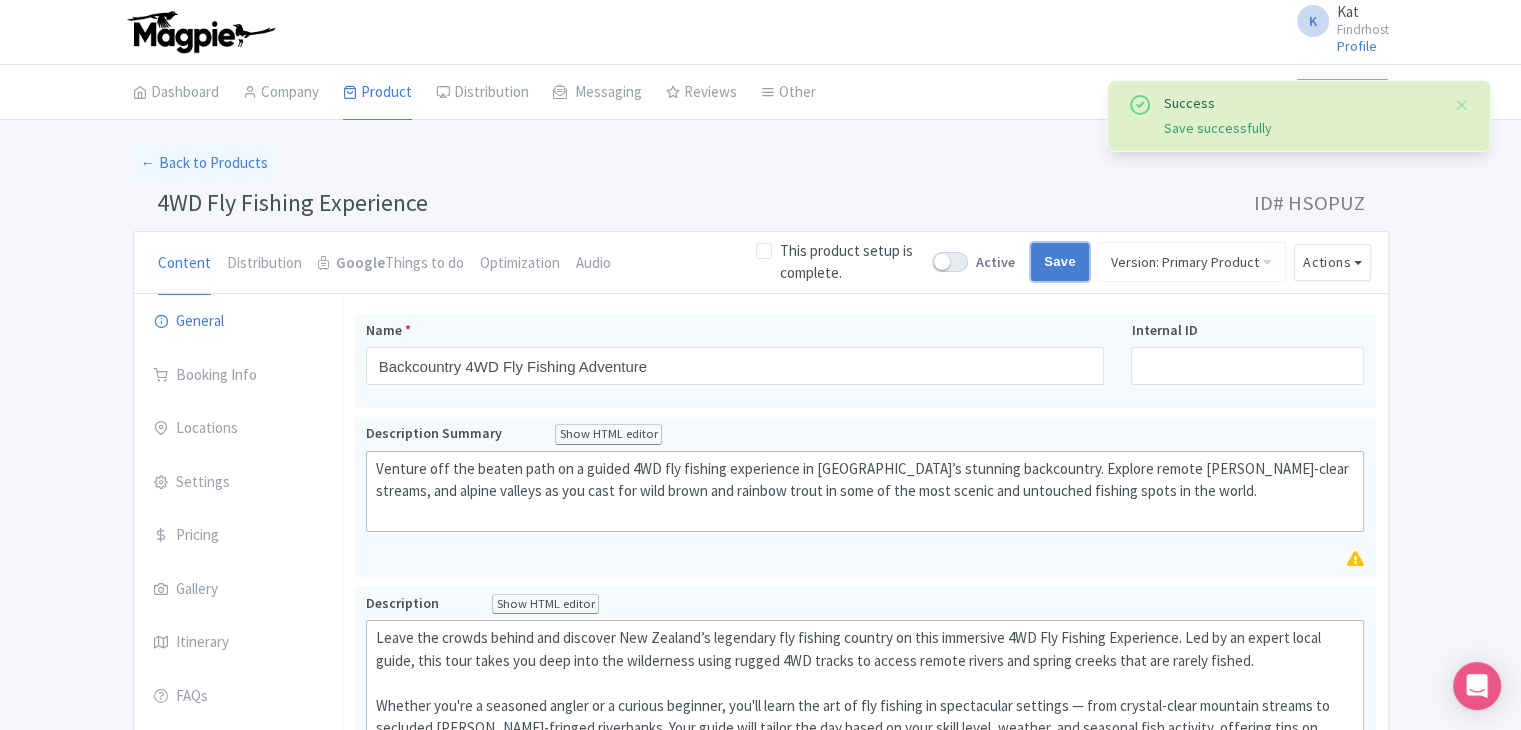 drag, startPoint x: 1064, startPoint y: 269, endPoint x: 628, endPoint y: 57, distance: 484.80923 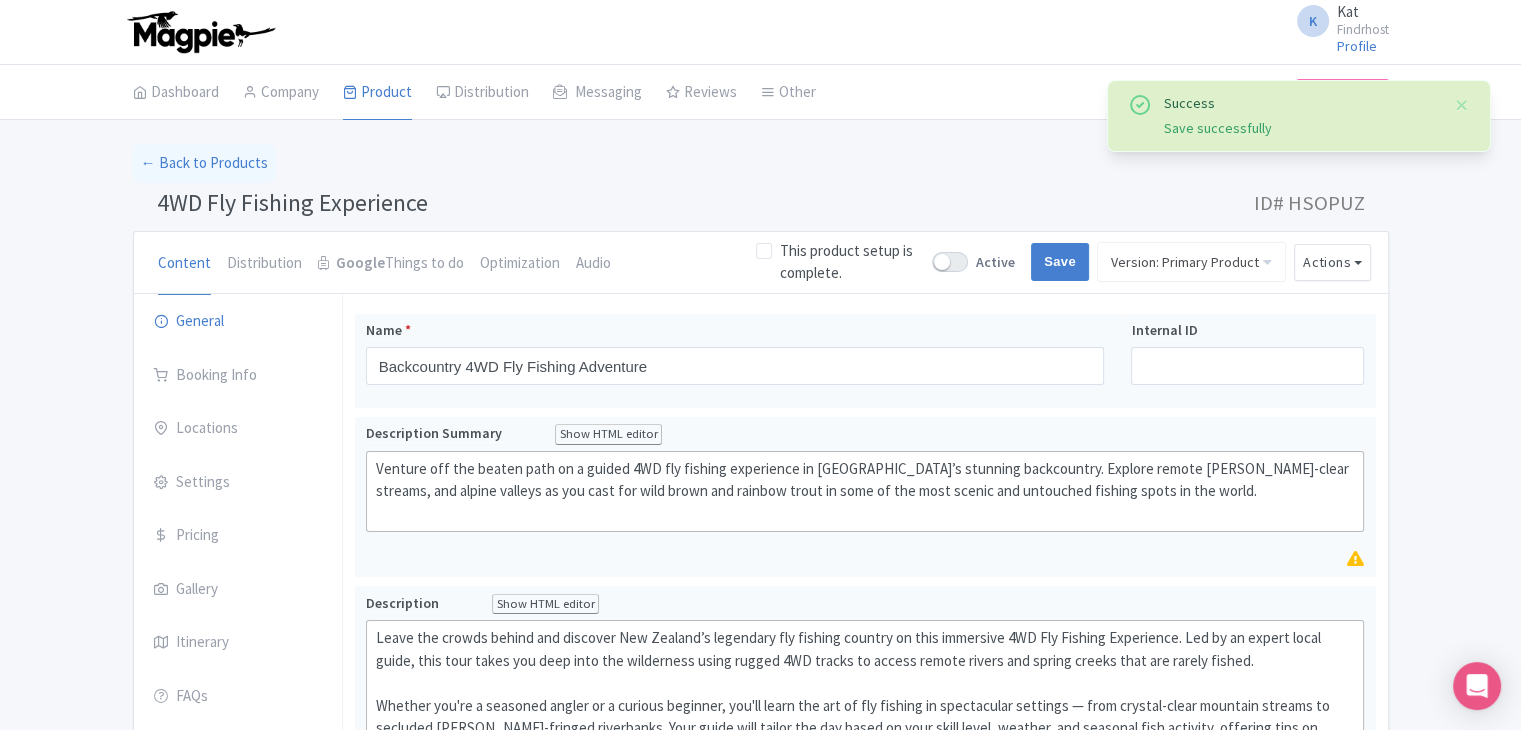 type on "Saving..." 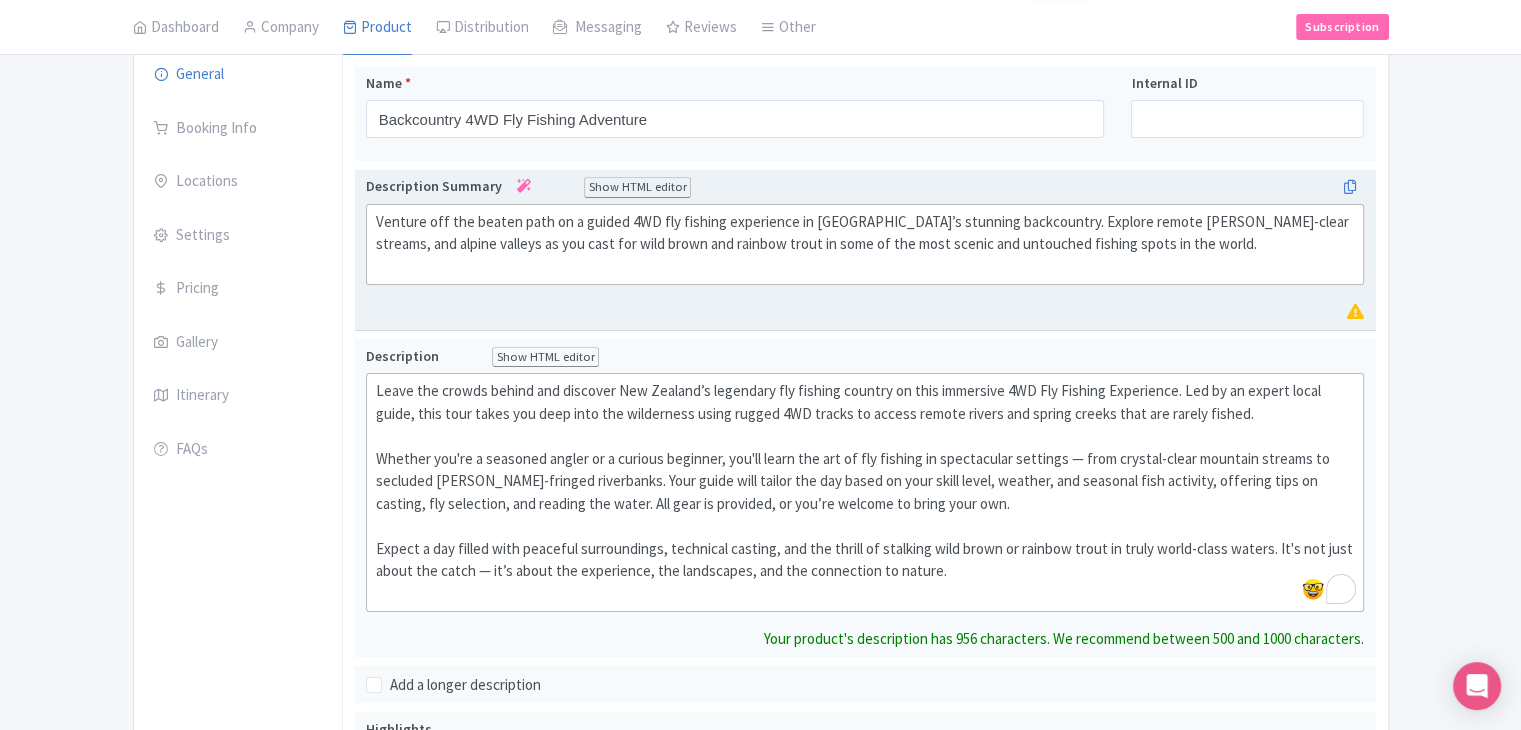 scroll, scrollTop: 212, scrollLeft: 0, axis: vertical 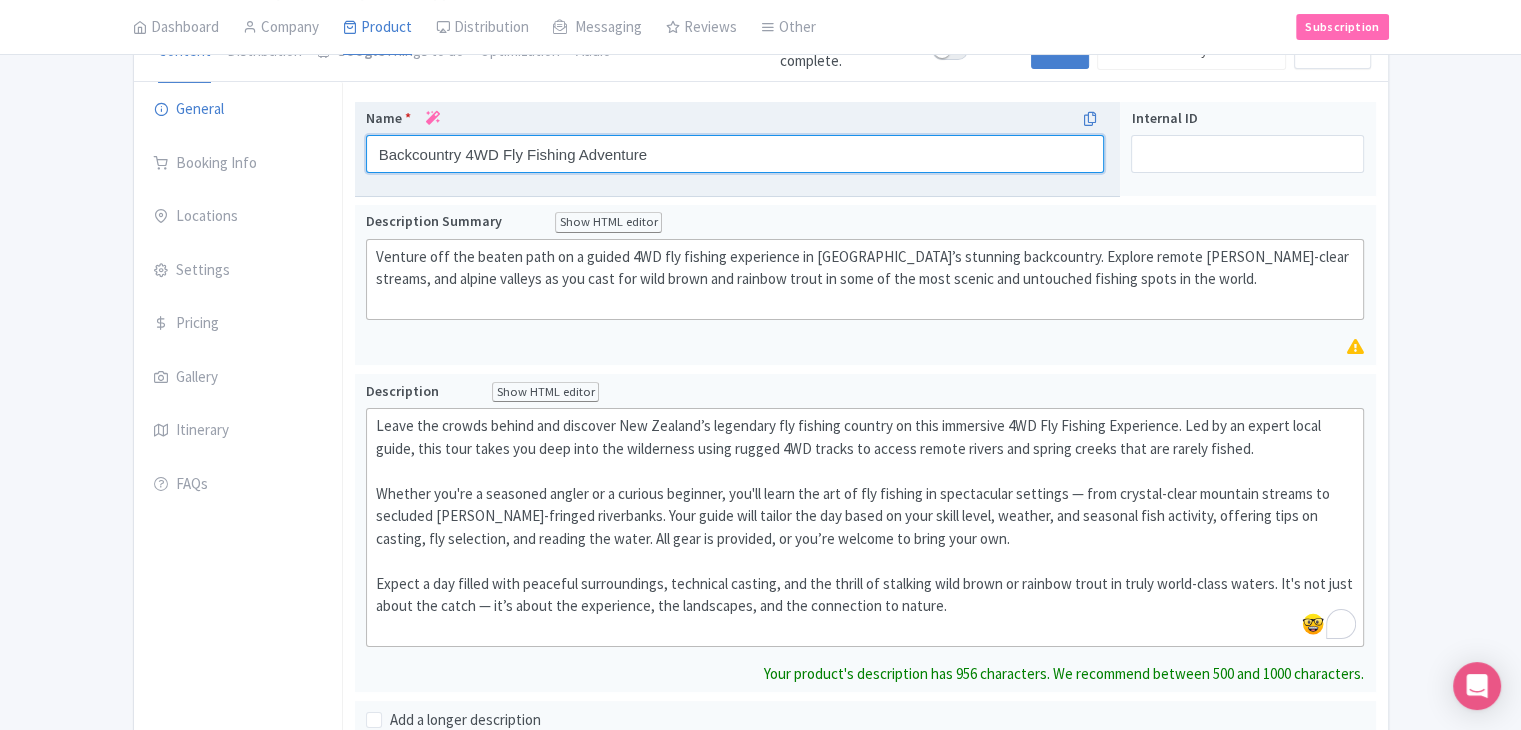 click on "Name   *
Backcountry 4WD Fly Fishing Adventure
Your product's name has 37 characters. We recommend between 10 and 60 characters." at bounding box center (738, 149) 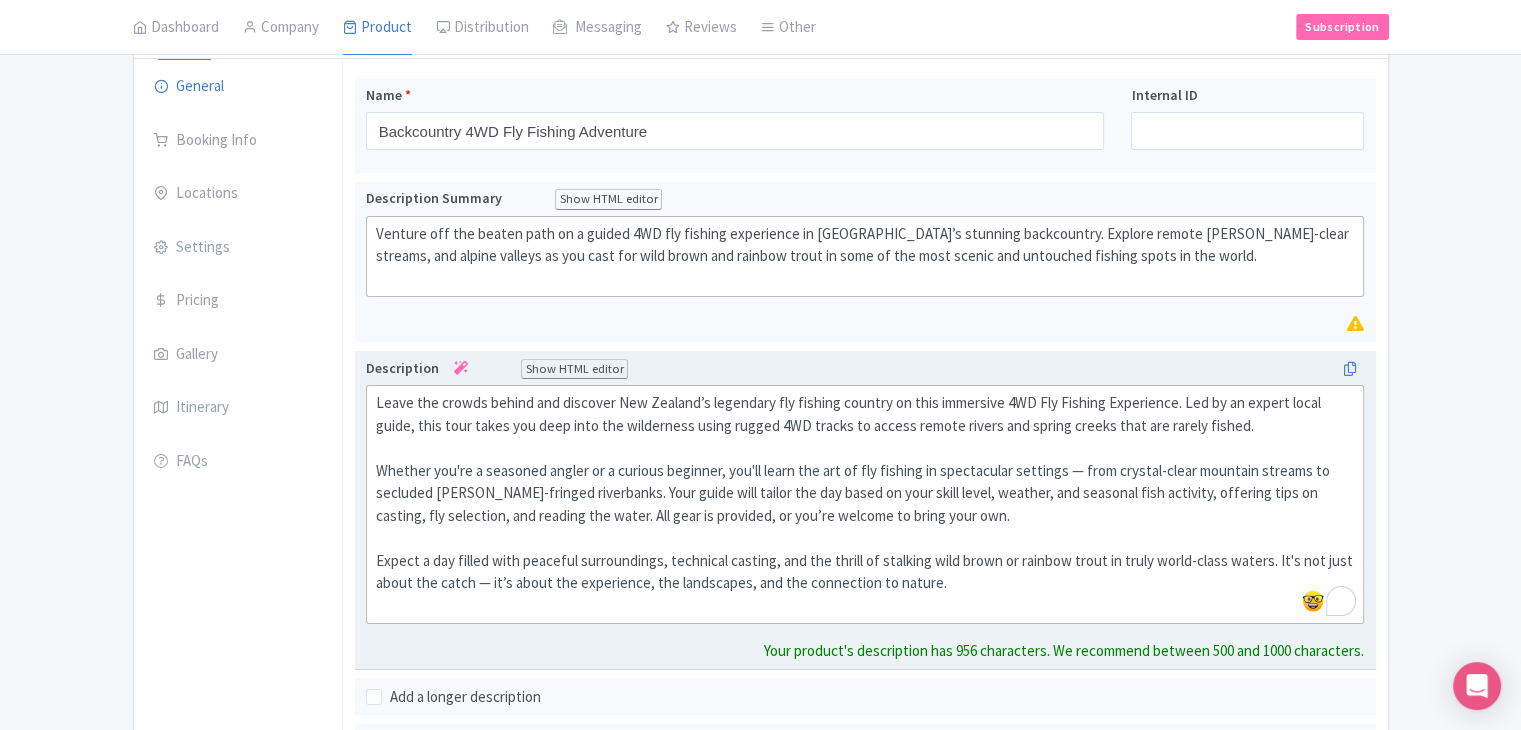 click on "Leave the crowds behind and discover New Zealand’s legendary fly fishing country on this immersive 4WD Fly Fishing Experience. Led by an expert local guide, this tour takes you deep into the wilderness using rugged 4WD tracks to access remote rivers and spring creeks that are rarely fished.  Whether you're a seasoned angler or a curious beginner, you'll learn the art of fly fishing in spectacular settings — from crystal-clear mountain streams to secluded [PERSON_NAME]-fringed riverbanks. Your guide will tailor the day based on your skill level, weather, and seasonal fish activity, offering tips on casting, fly selection, and reading the water. All gear is provided, or you’re welcome to bring your own.  Expect a day filled with peaceful surroundings, technical casting, and the thrill of stalking wild brown or rainbow trout in truly world-class waters. It's not just about the catch — it’s about the experience, the landscapes, and the connection to nature." 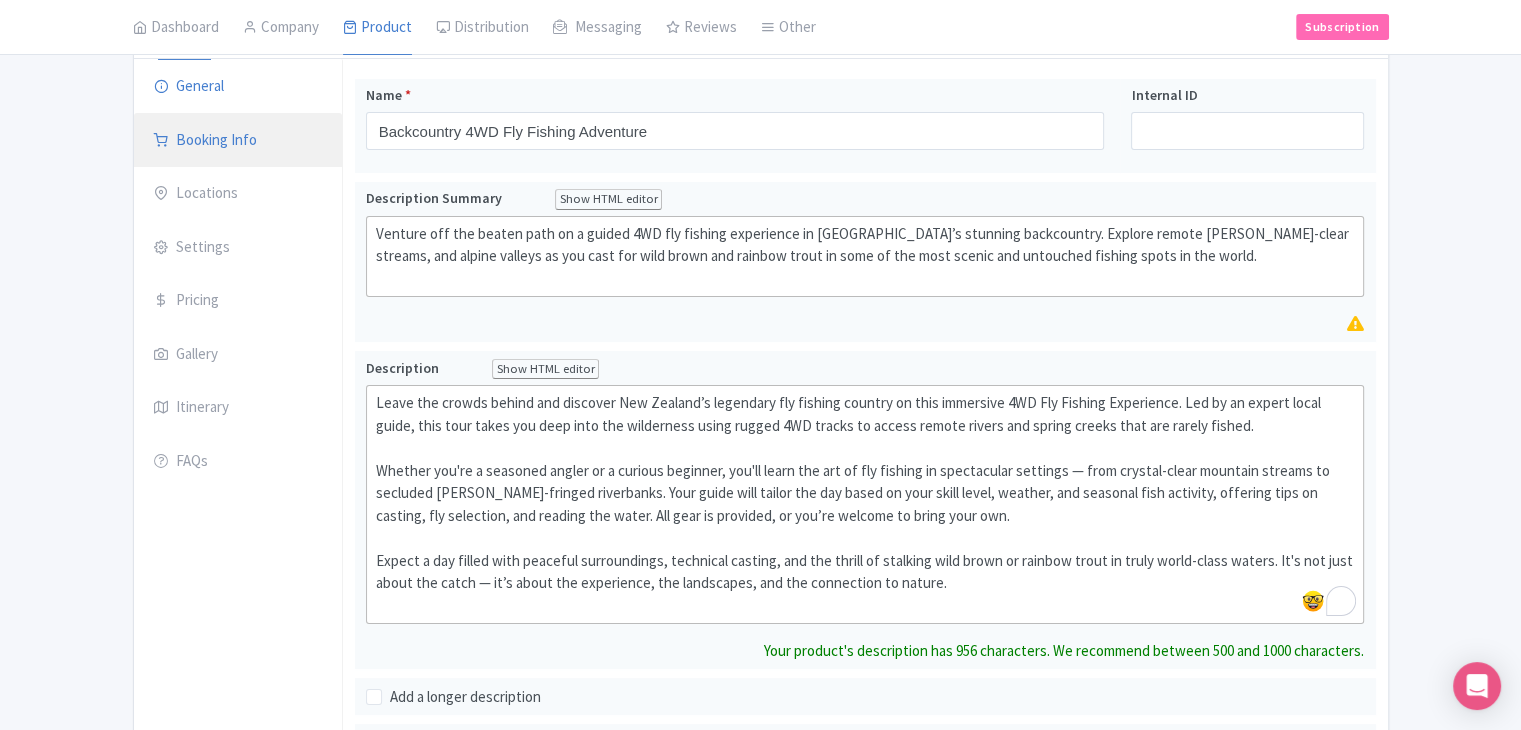 click on "Booking Info" at bounding box center (238, 141) 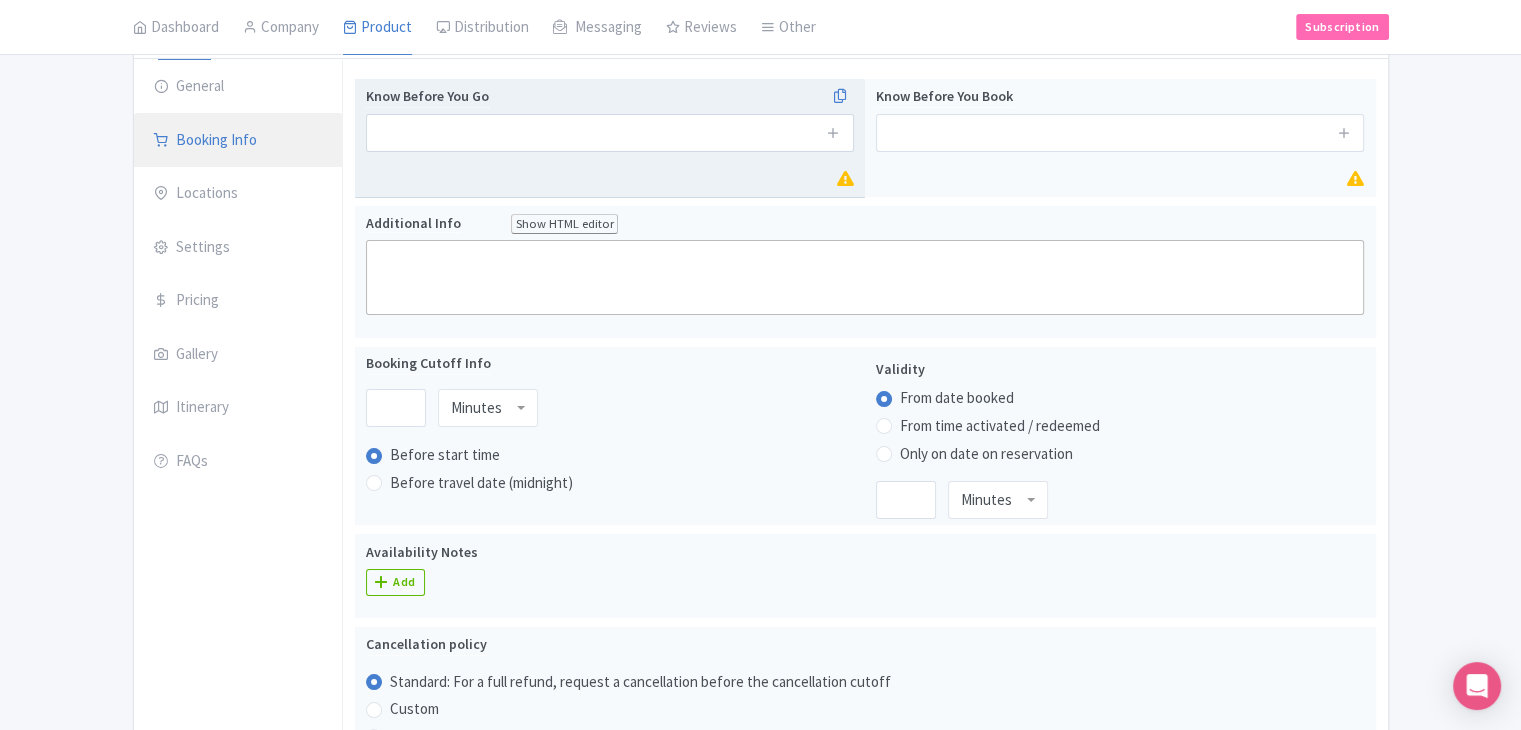 scroll, scrollTop: 135, scrollLeft: 0, axis: vertical 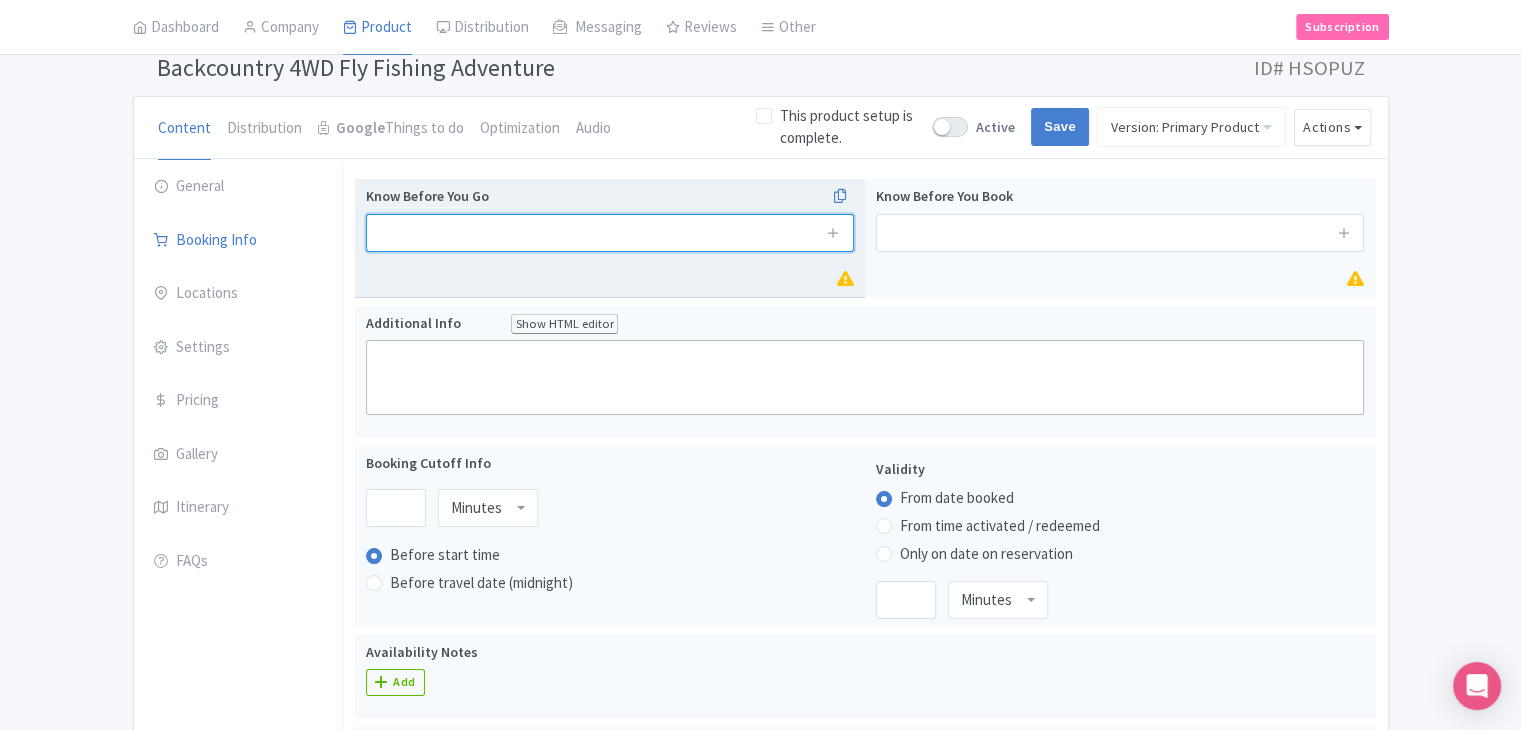 click at bounding box center (610, 233) 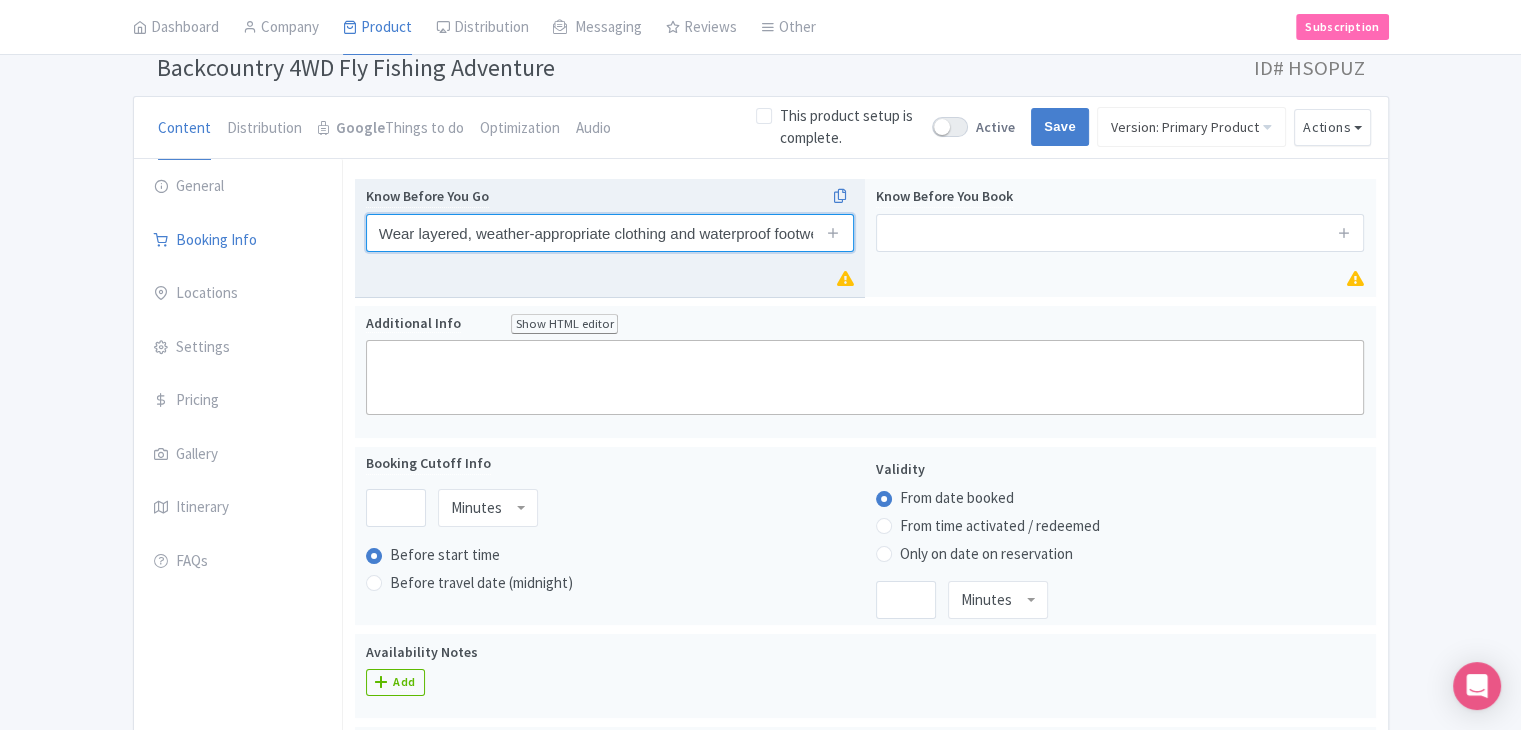 scroll, scrollTop: 0, scrollLeft: 19, axis: horizontal 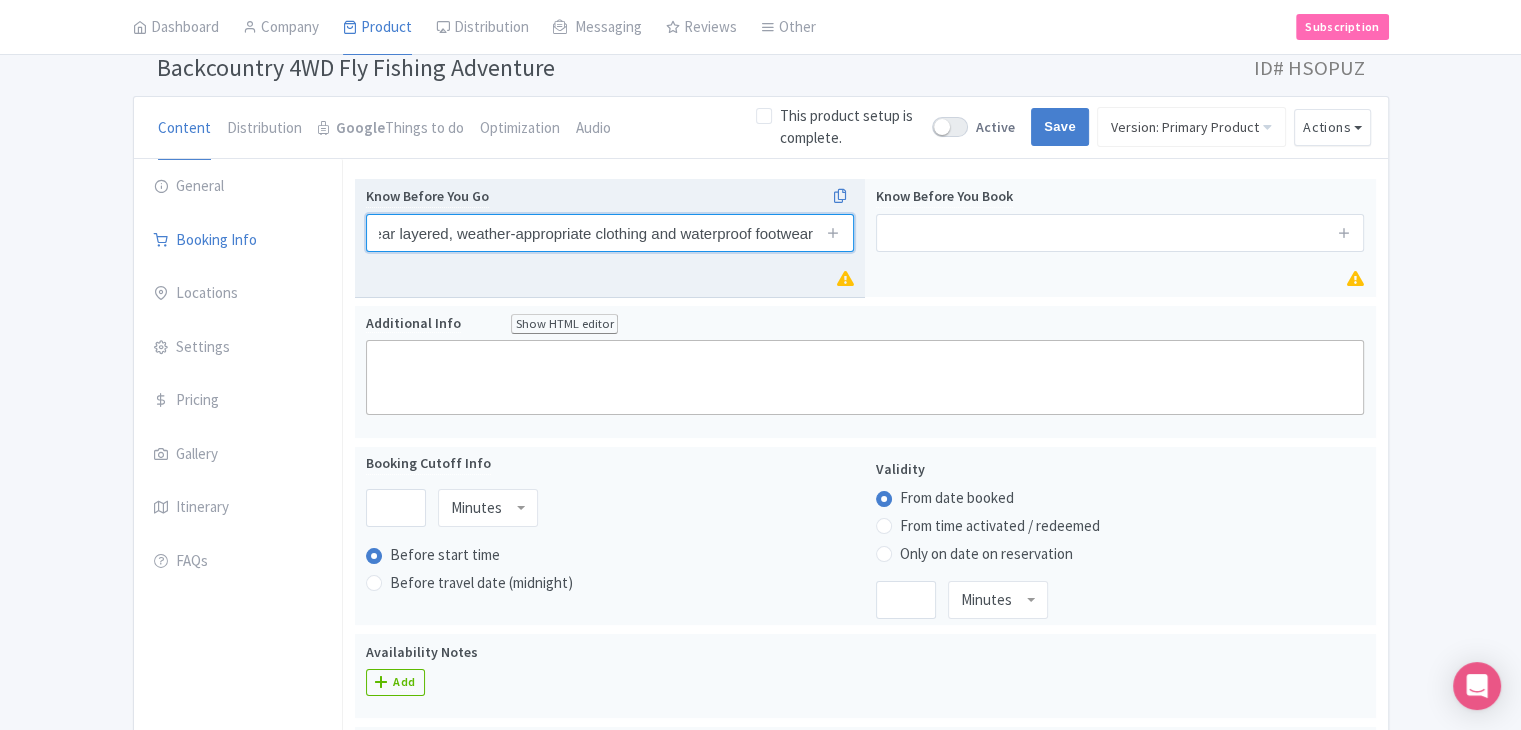 type on "Wear layered, weather-appropriate clothing and waterproof footwear" 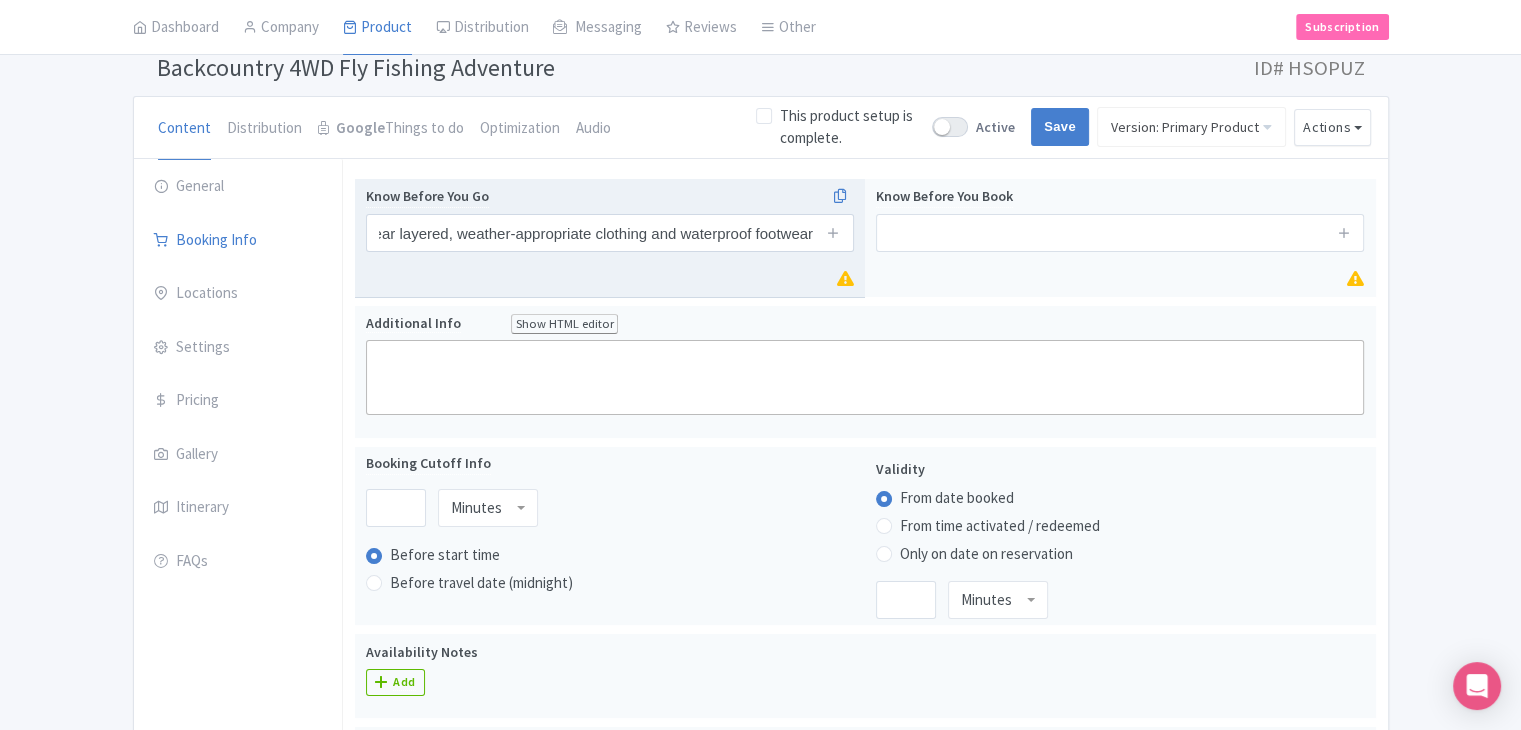 scroll, scrollTop: 0, scrollLeft: 0, axis: both 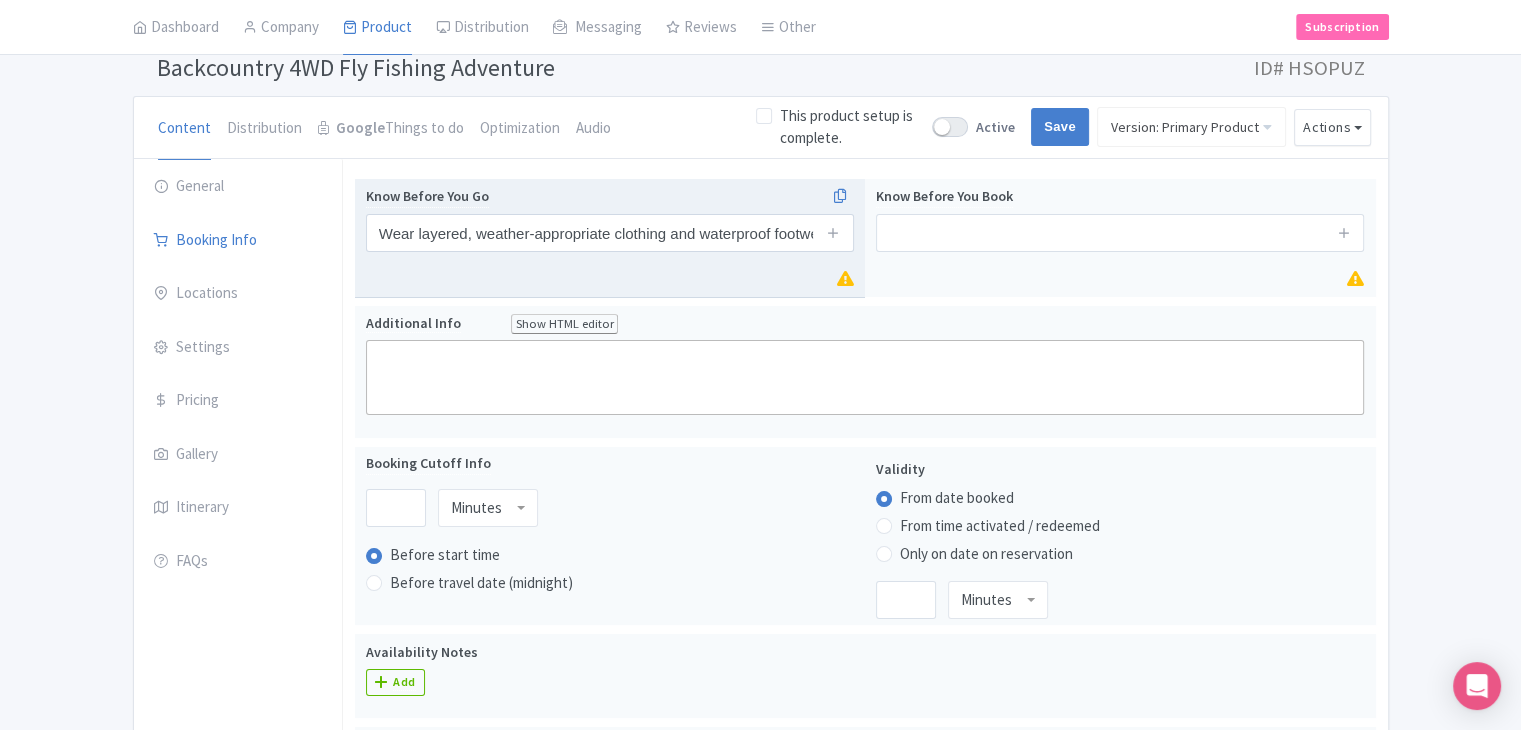 click at bounding box center [834, 233] 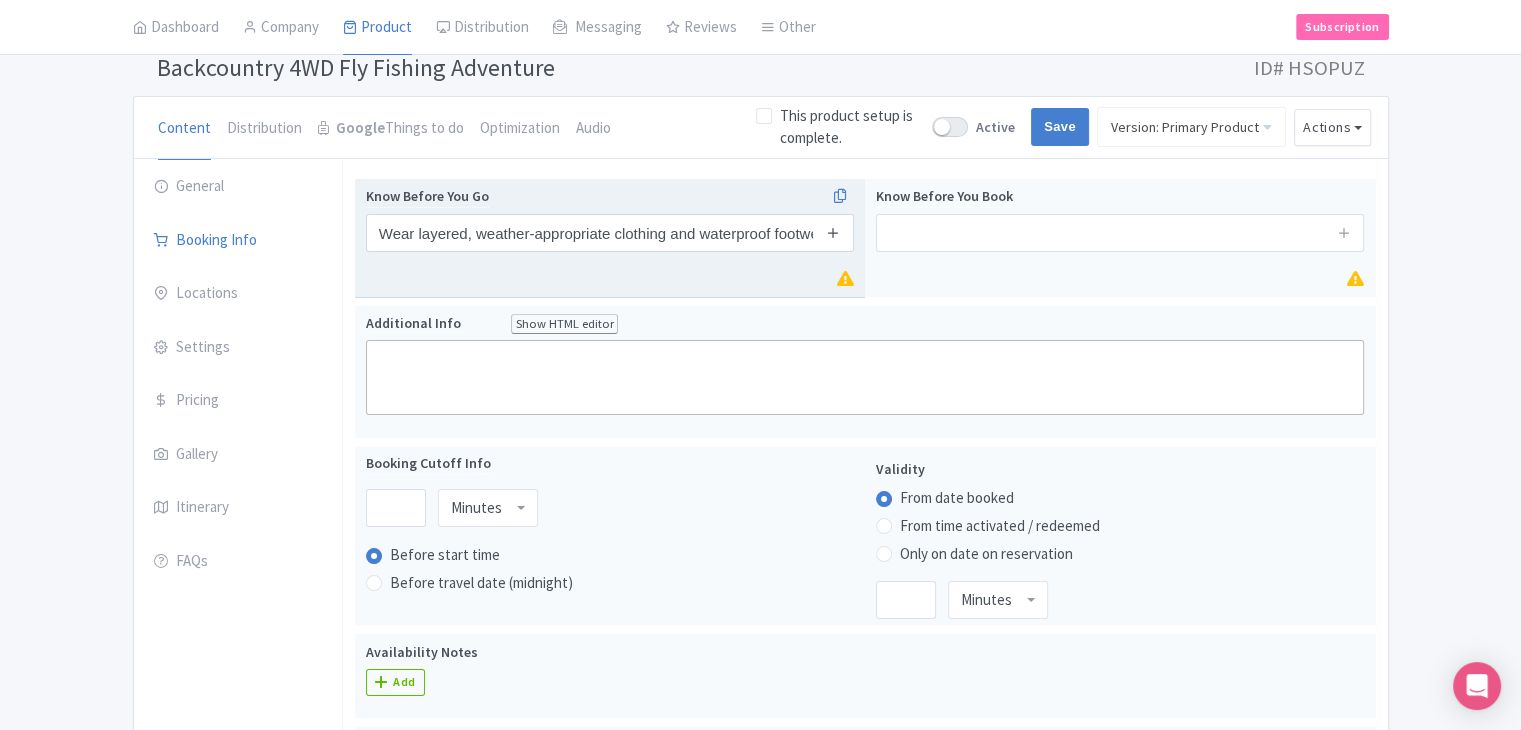 click at bounding box center (833, 232) 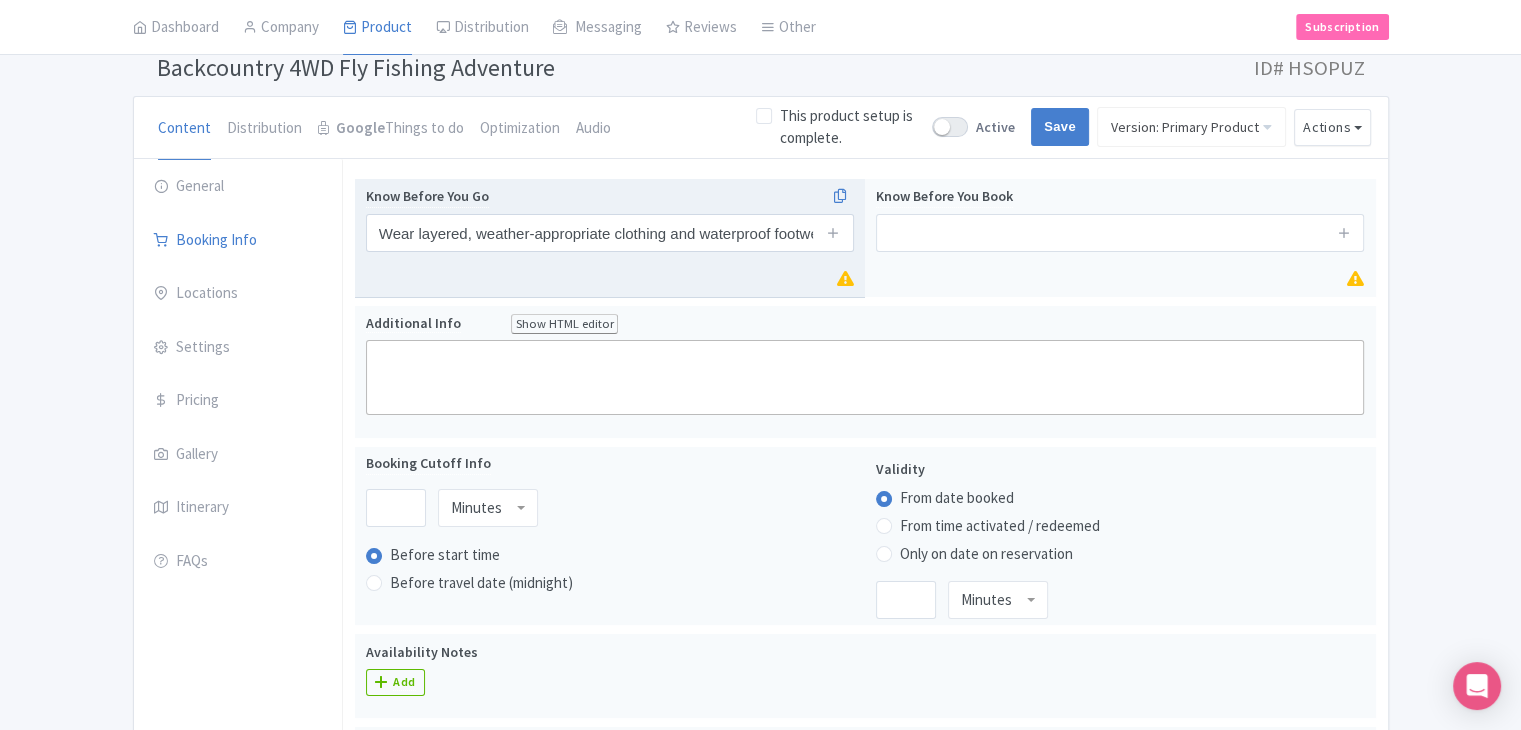 type 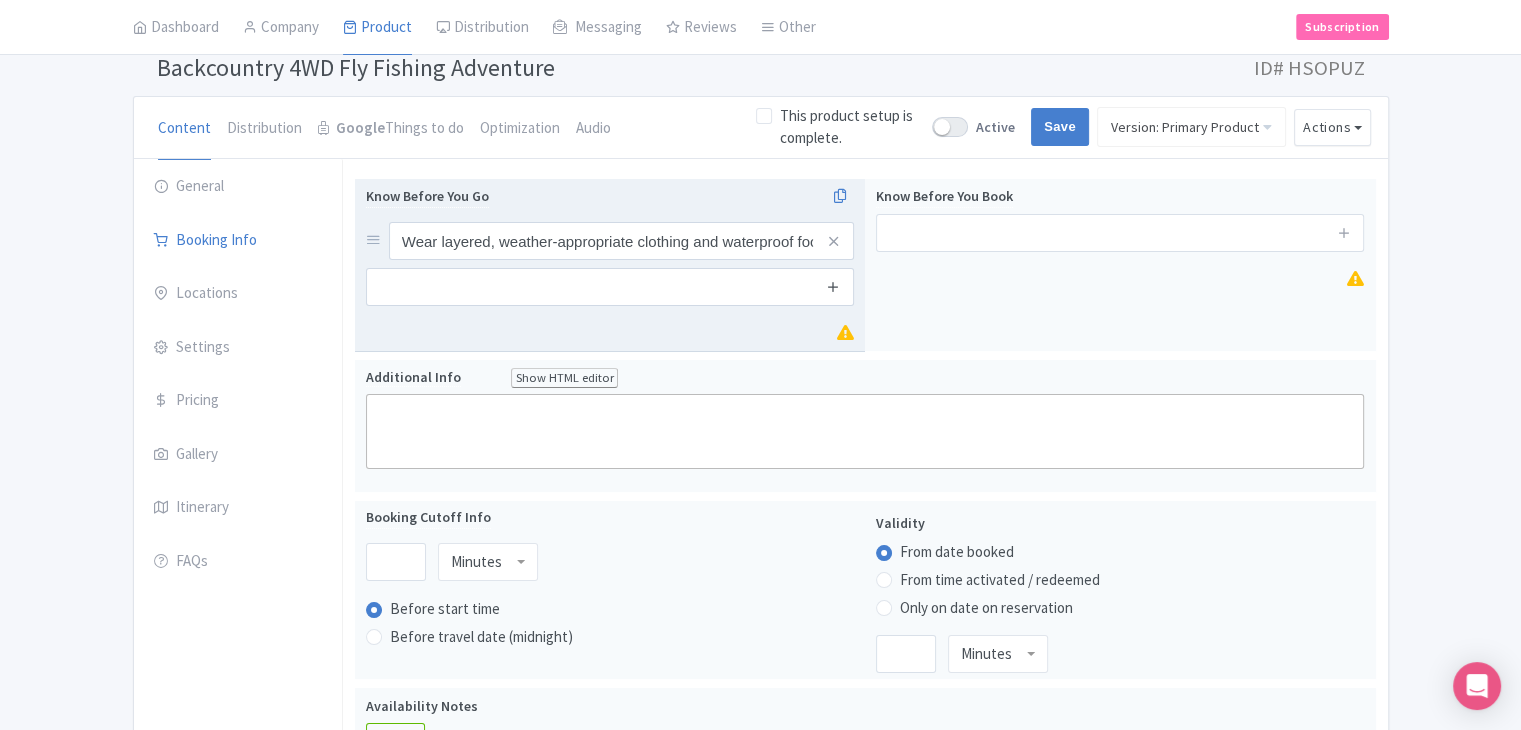 click at bounding box center [834, 287] 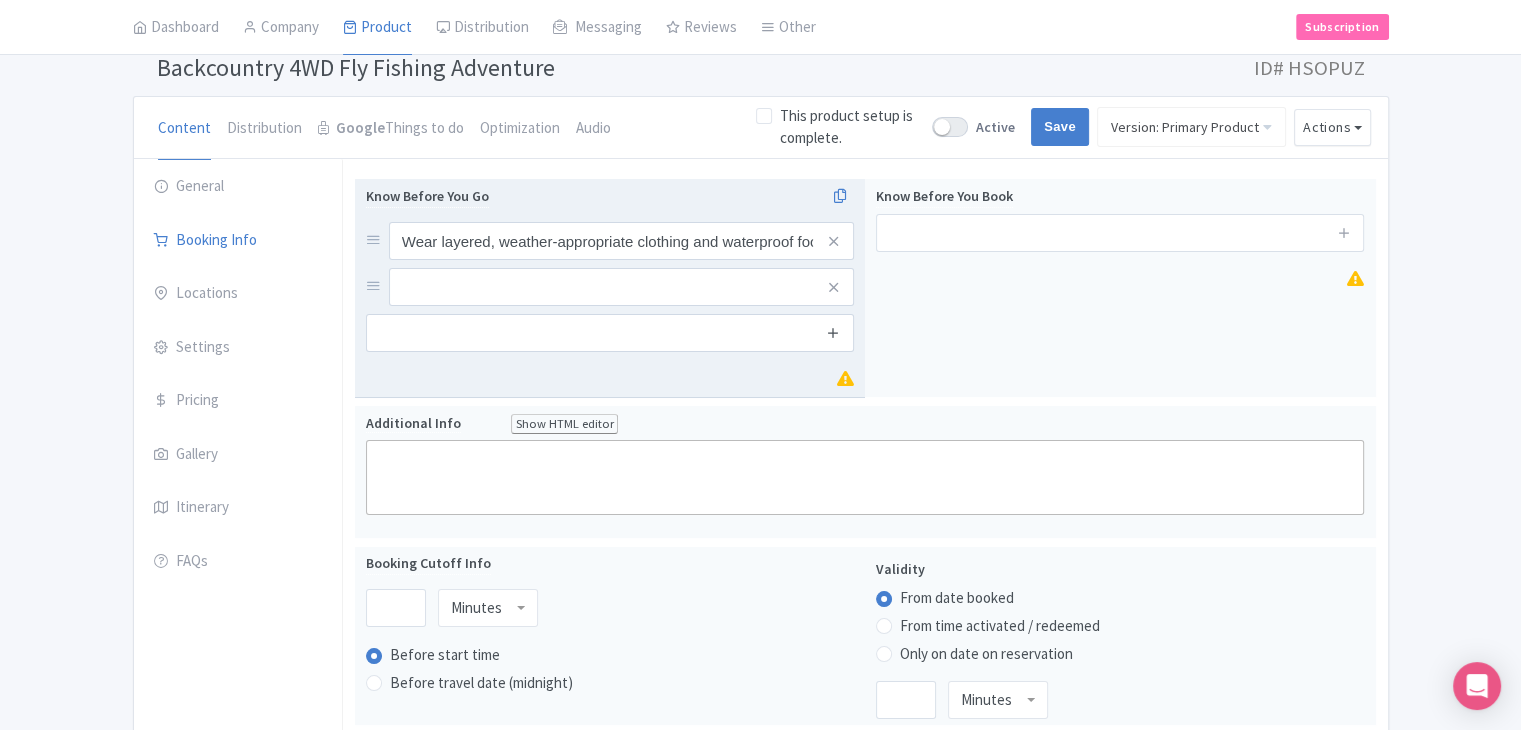 click at bounding box center (833, 332) 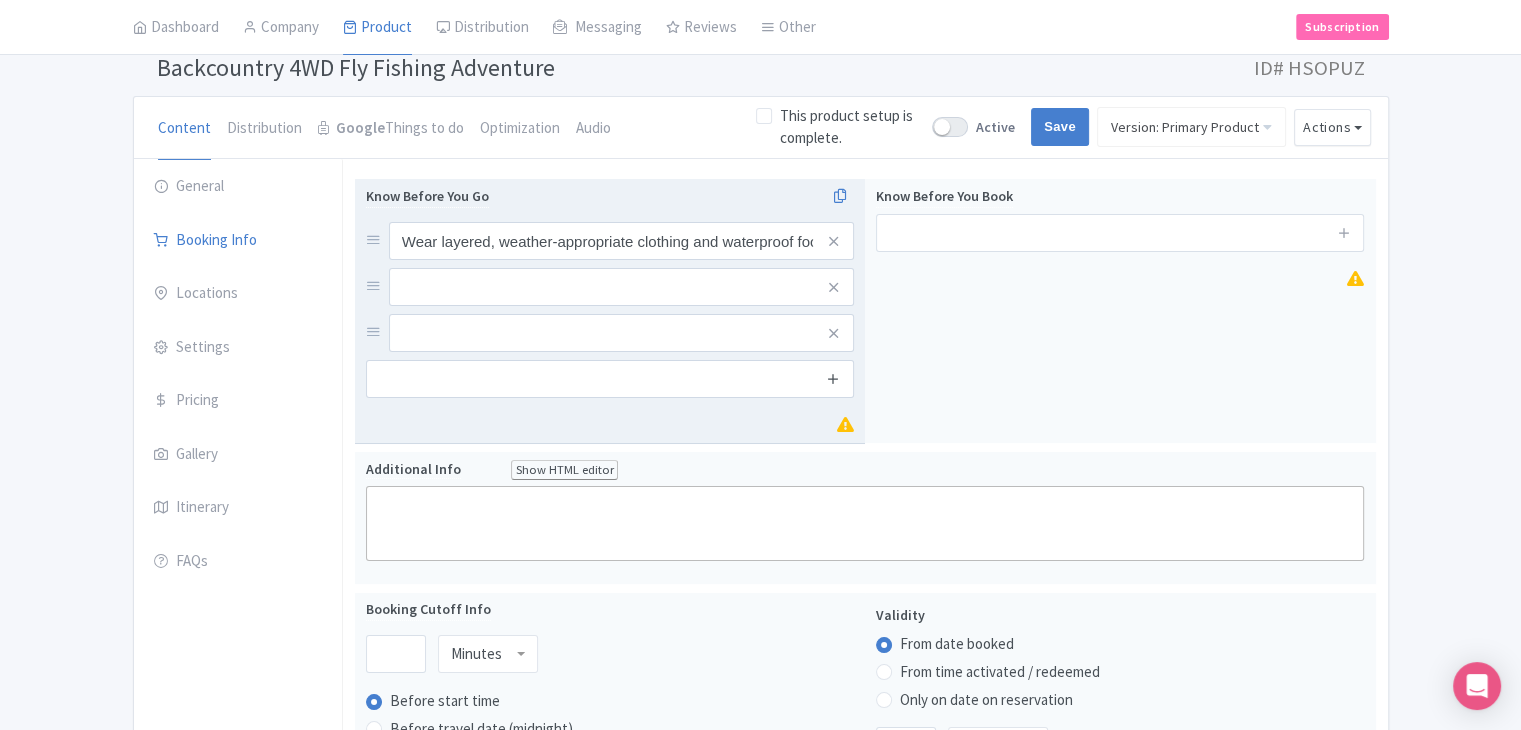 click at bounding box center [833, 378] 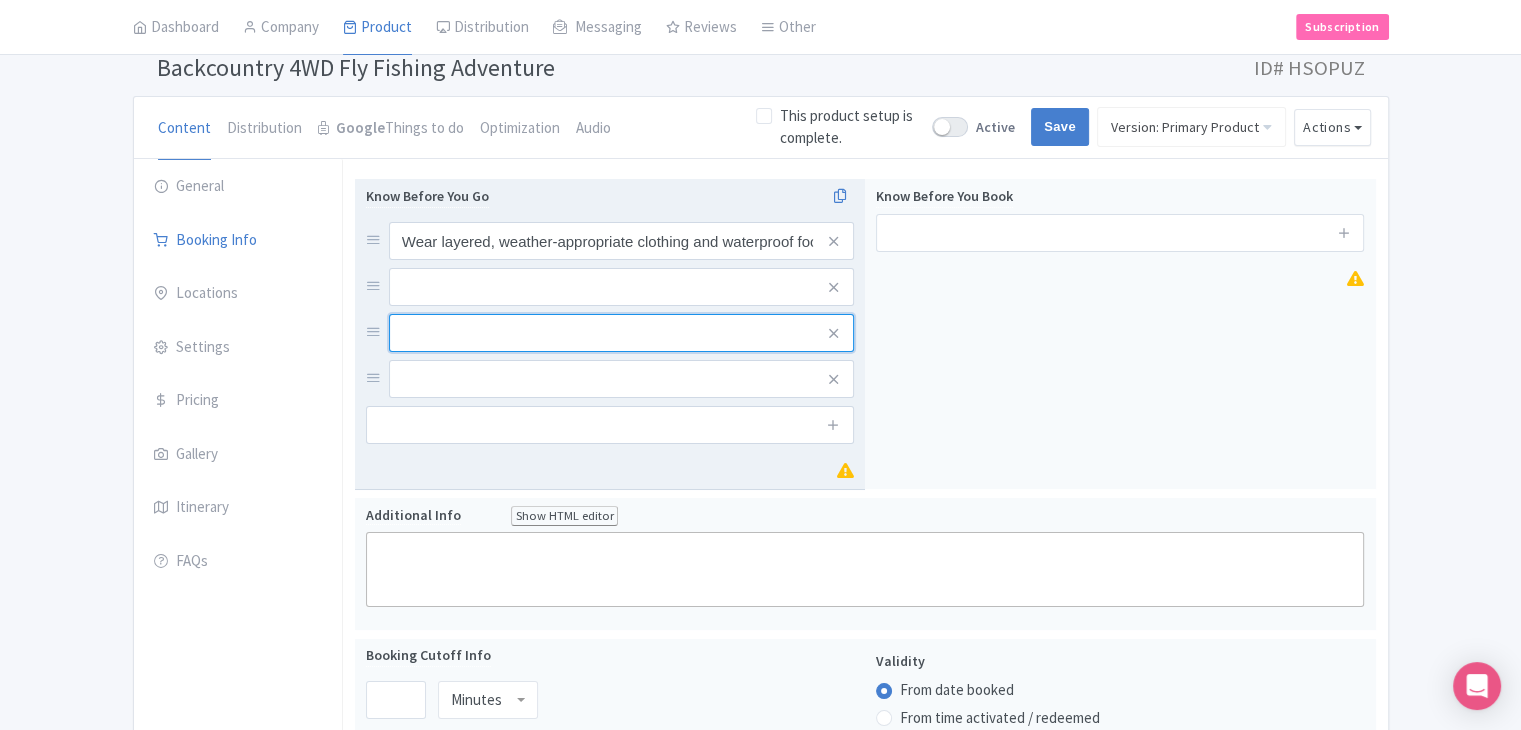 click at bounding box center [621, 241] 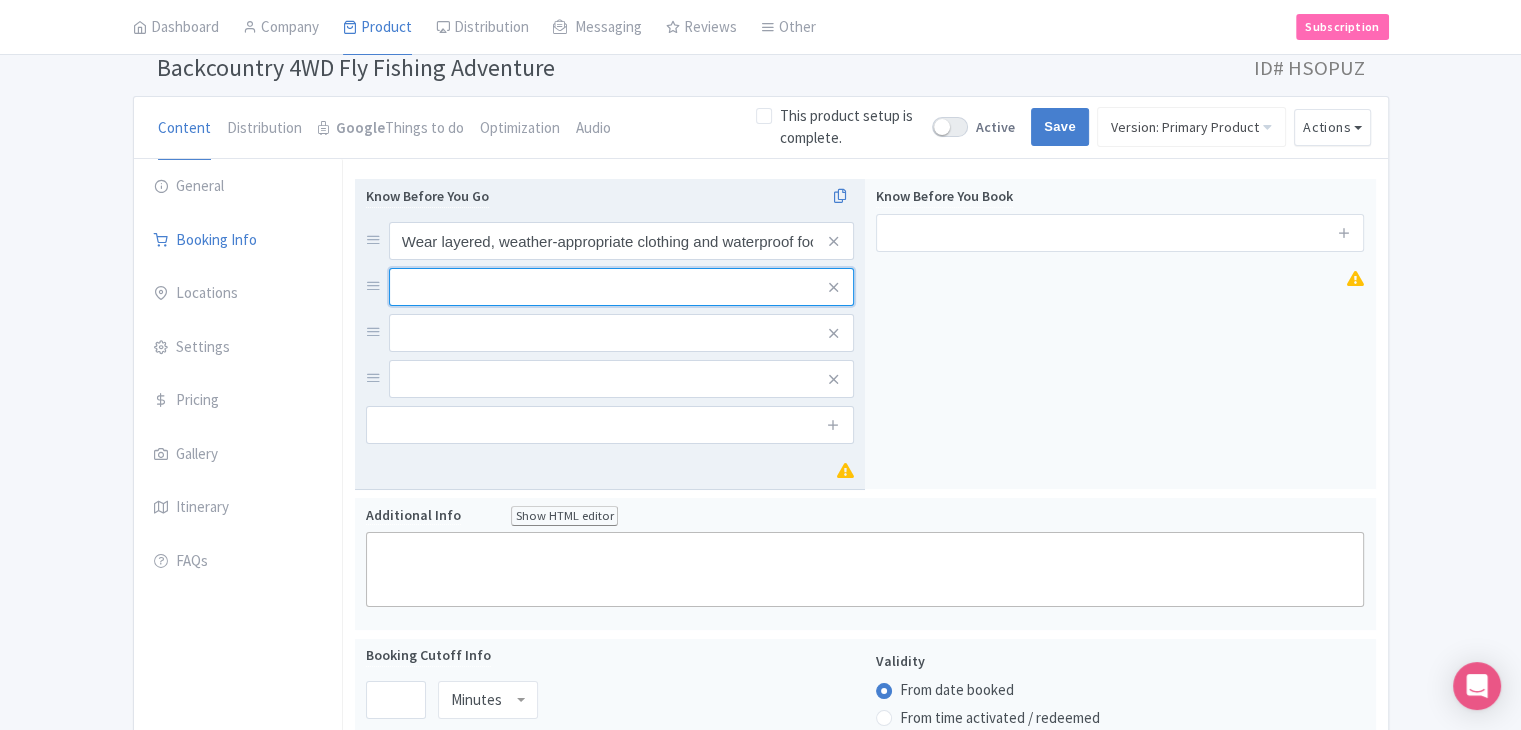 click at bounding box center [621, 241] 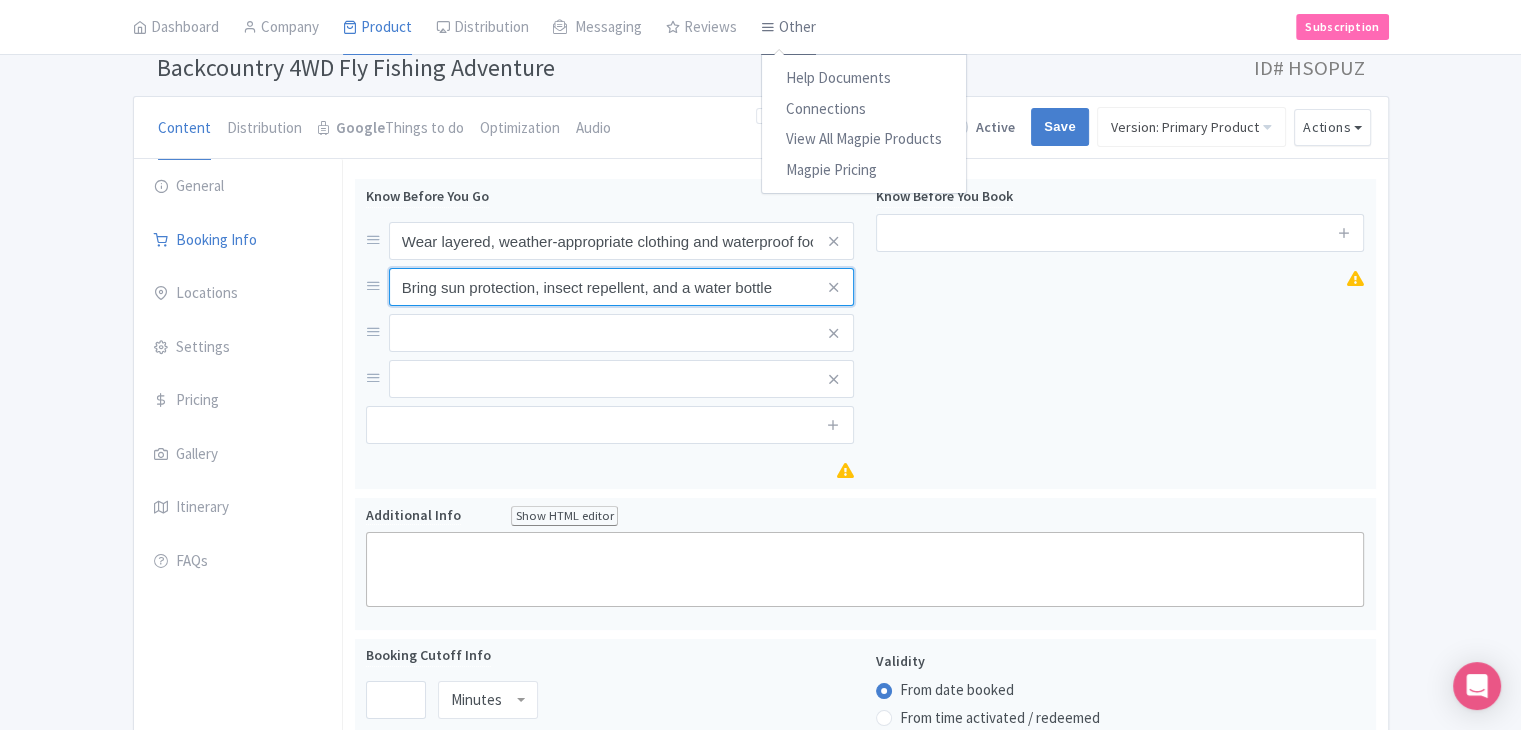 type on "Bring sun protection, insect repellent, and a water bottle" 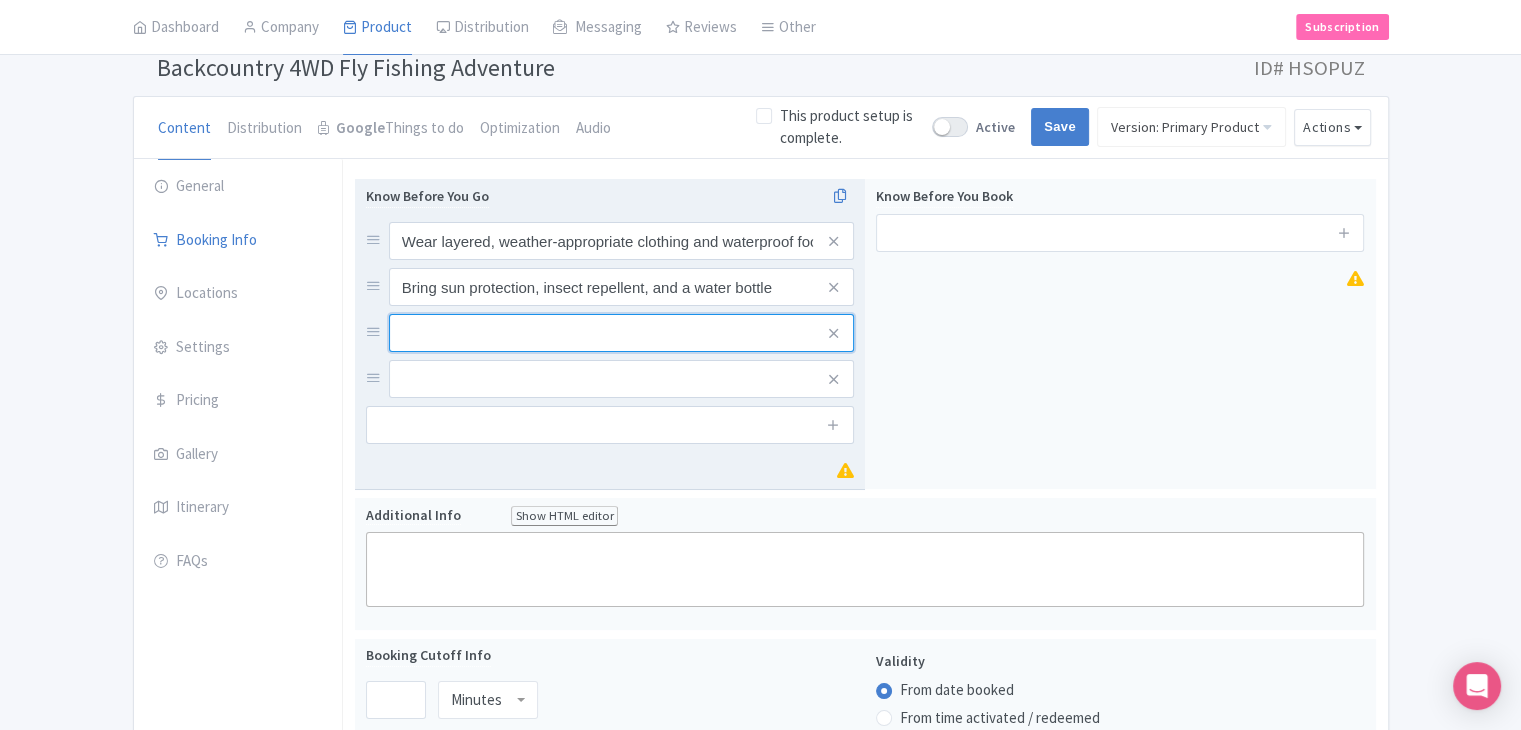 click at bounding box center (621, 241) 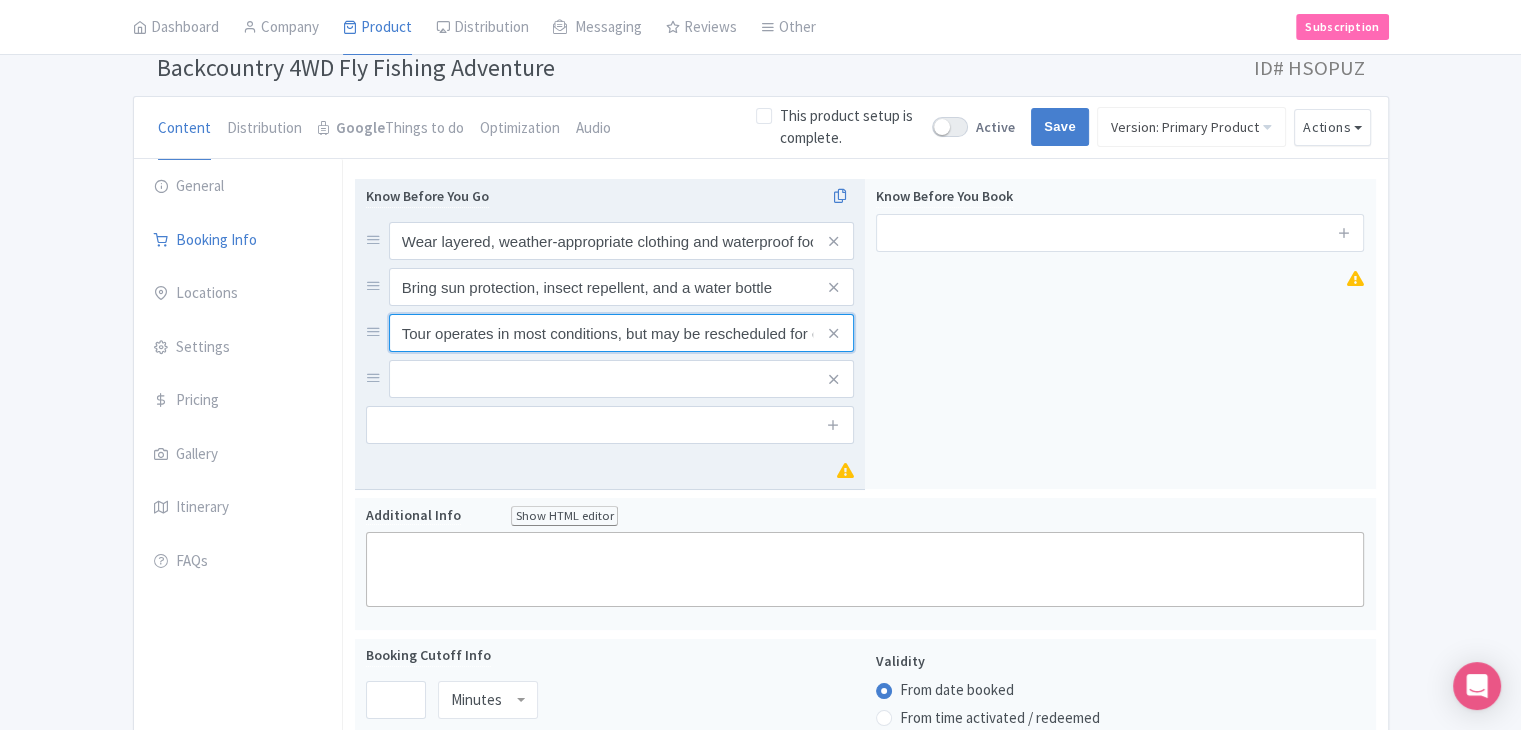scroll, scrollTop: 0, scrollLeft: 232, axis: horizontal 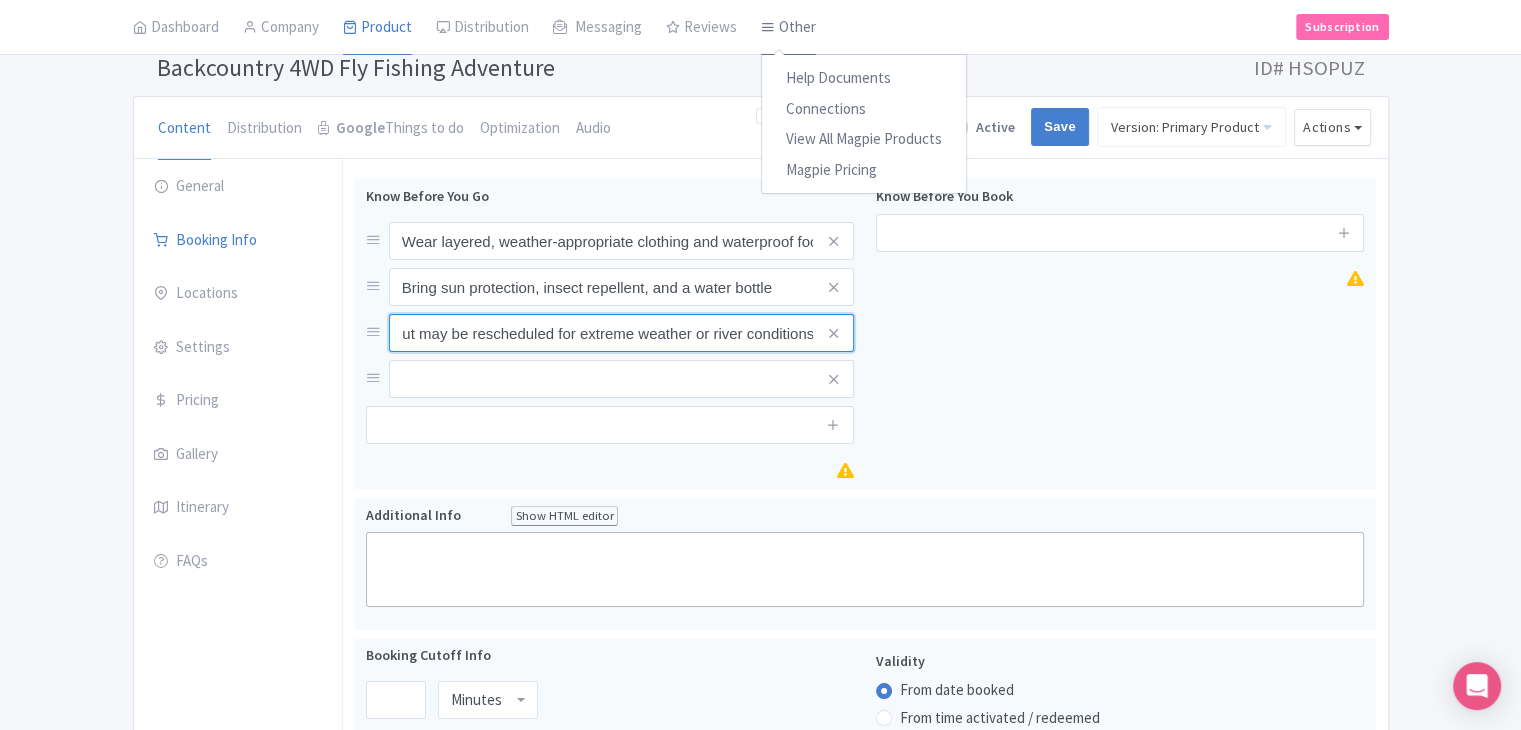 type on "Tour operates in most conditions, but may be rescheduled for extreme weather or river conditions" 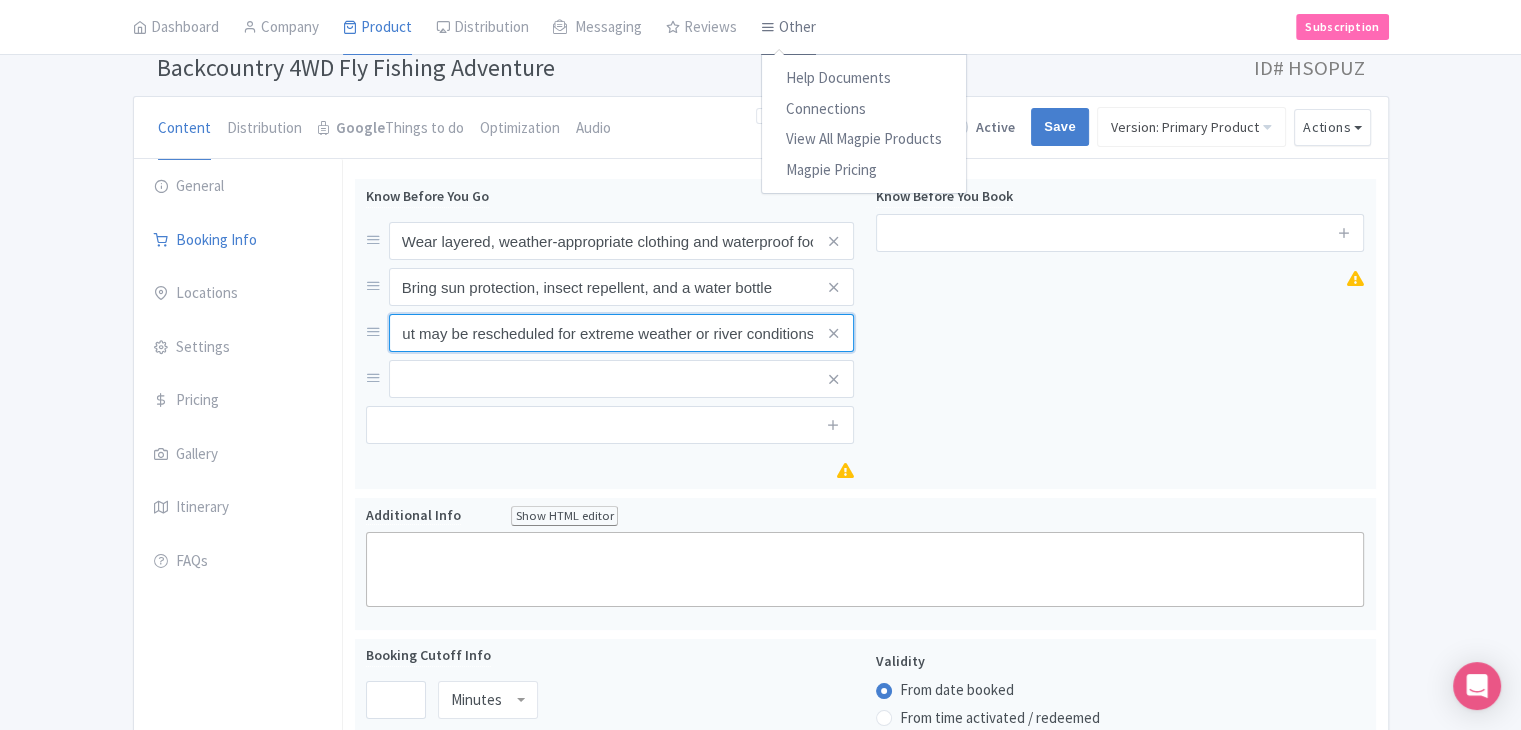 scroll, scrollTop: 0, scrollLeft: 0, axis: both 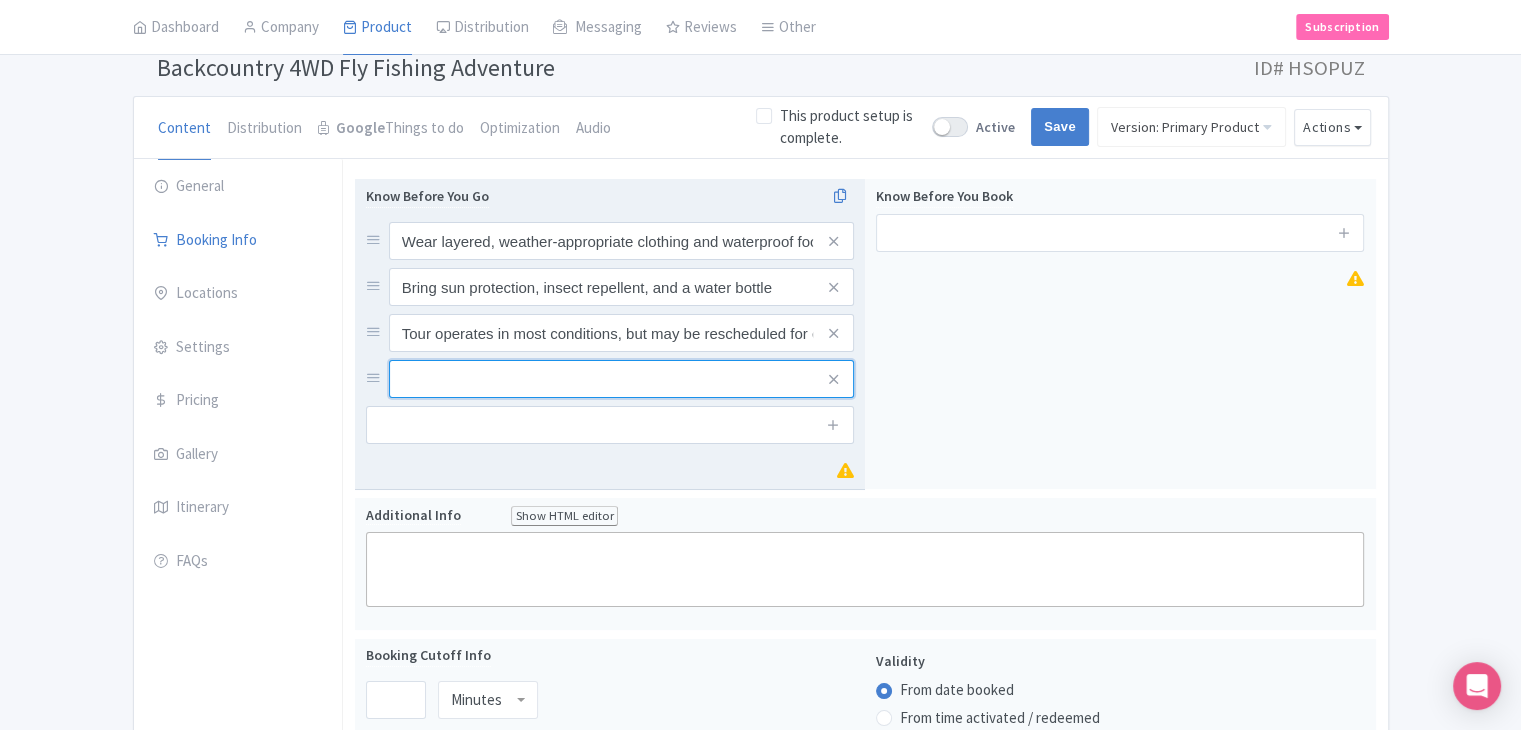 click at bounding box center [621, 241] 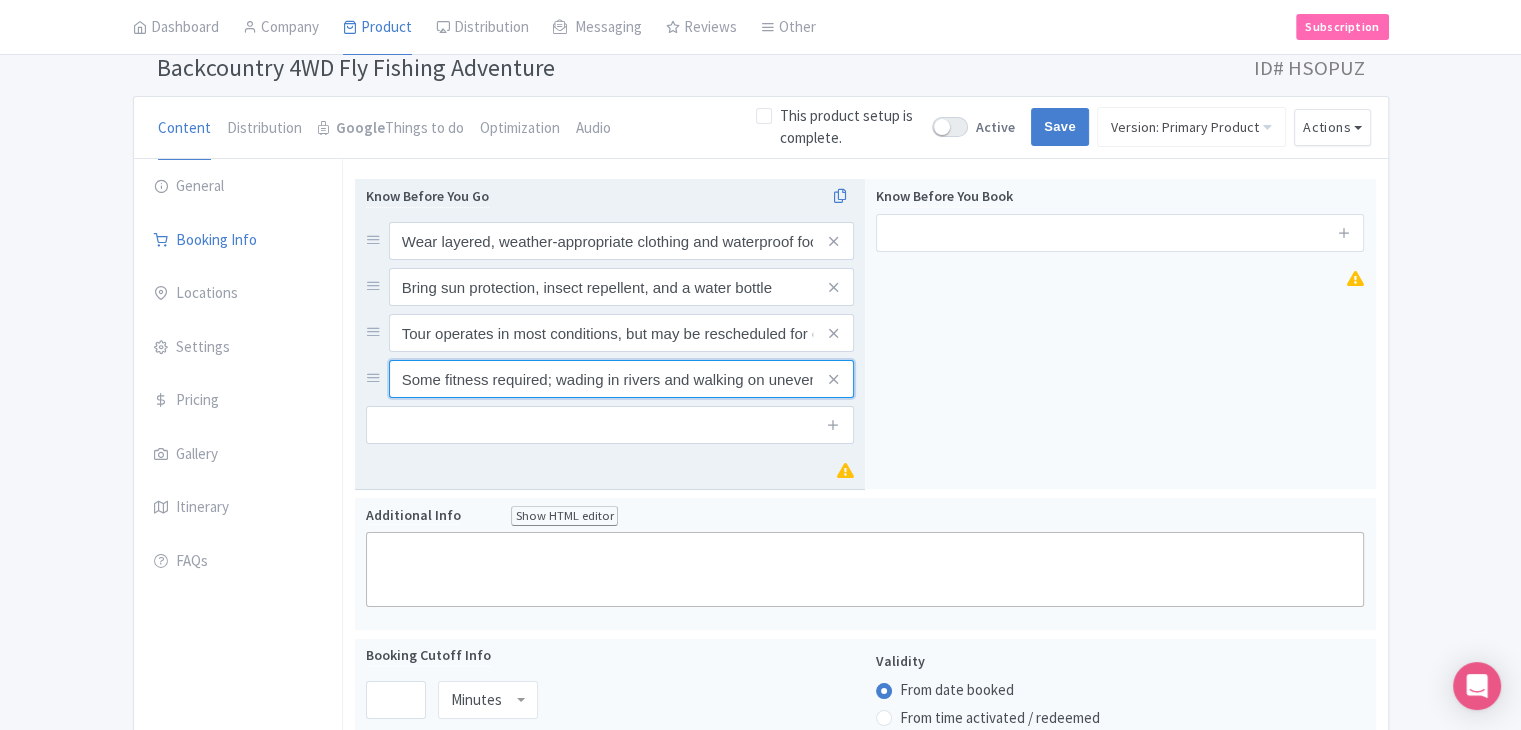 scroll, scrollTop: 0, scrollLeft: 208, axis: horizontal 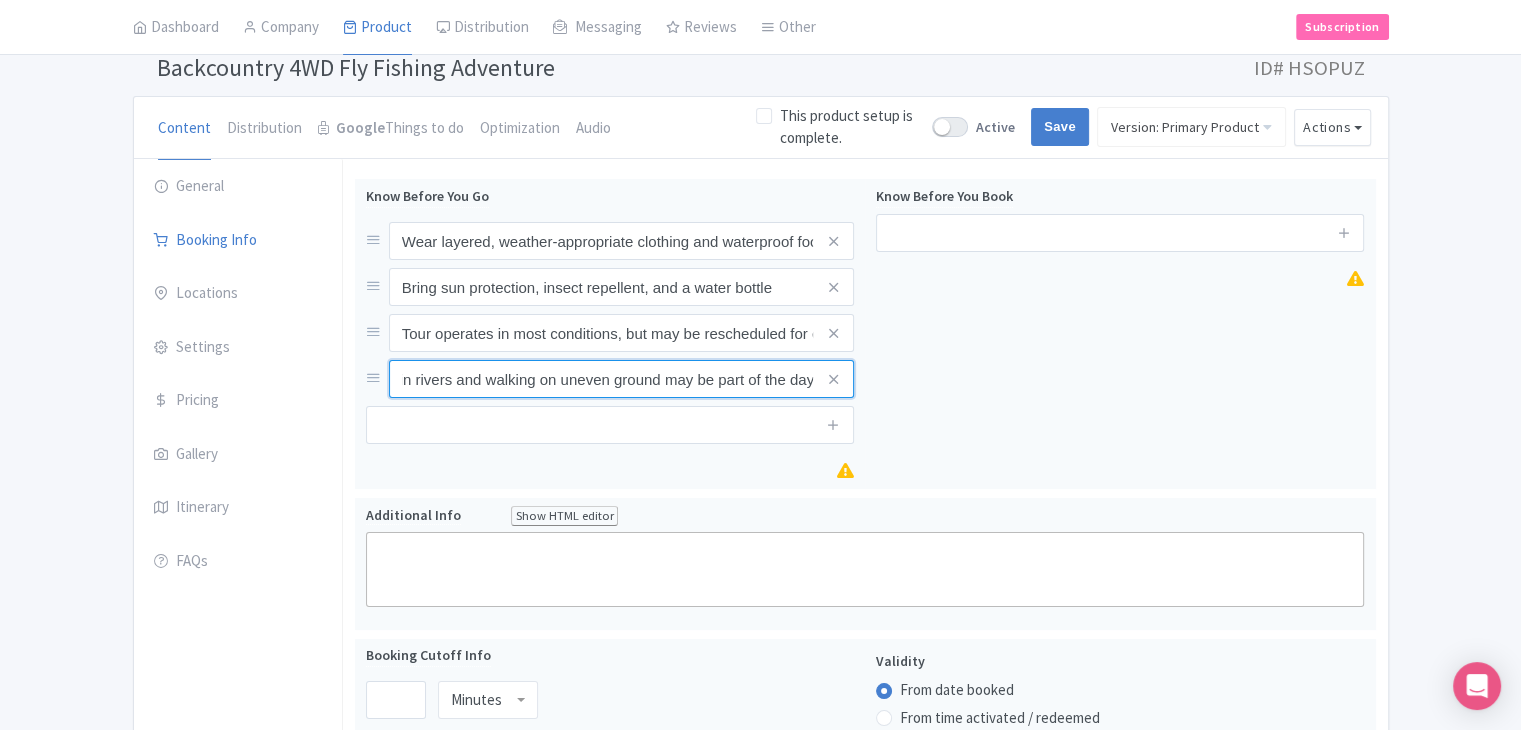 type on "Some fitness required; wading in rivers and walking on uneven ground may be part of the day" 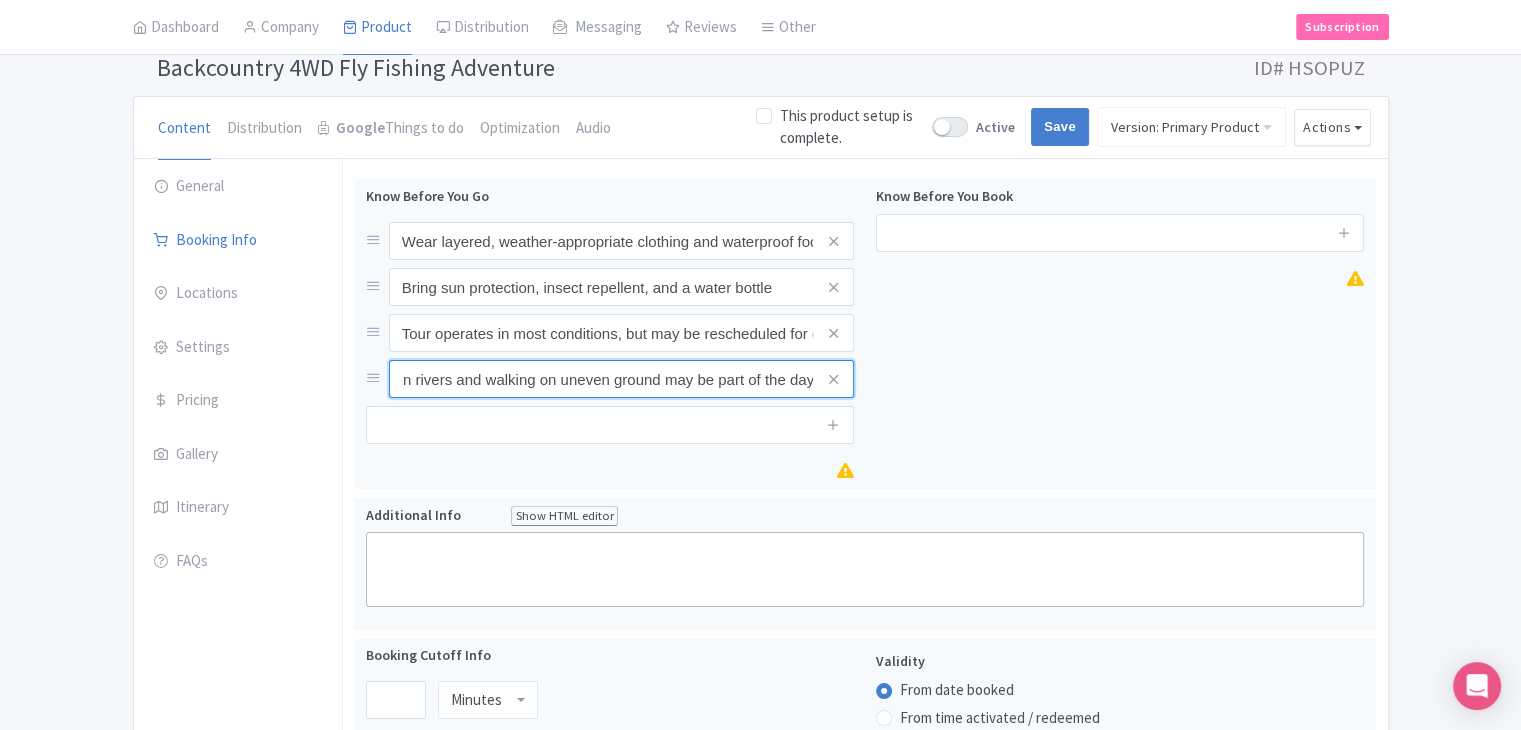 scroll, scrollTop: 0, scrollLeft: 0, axis: both 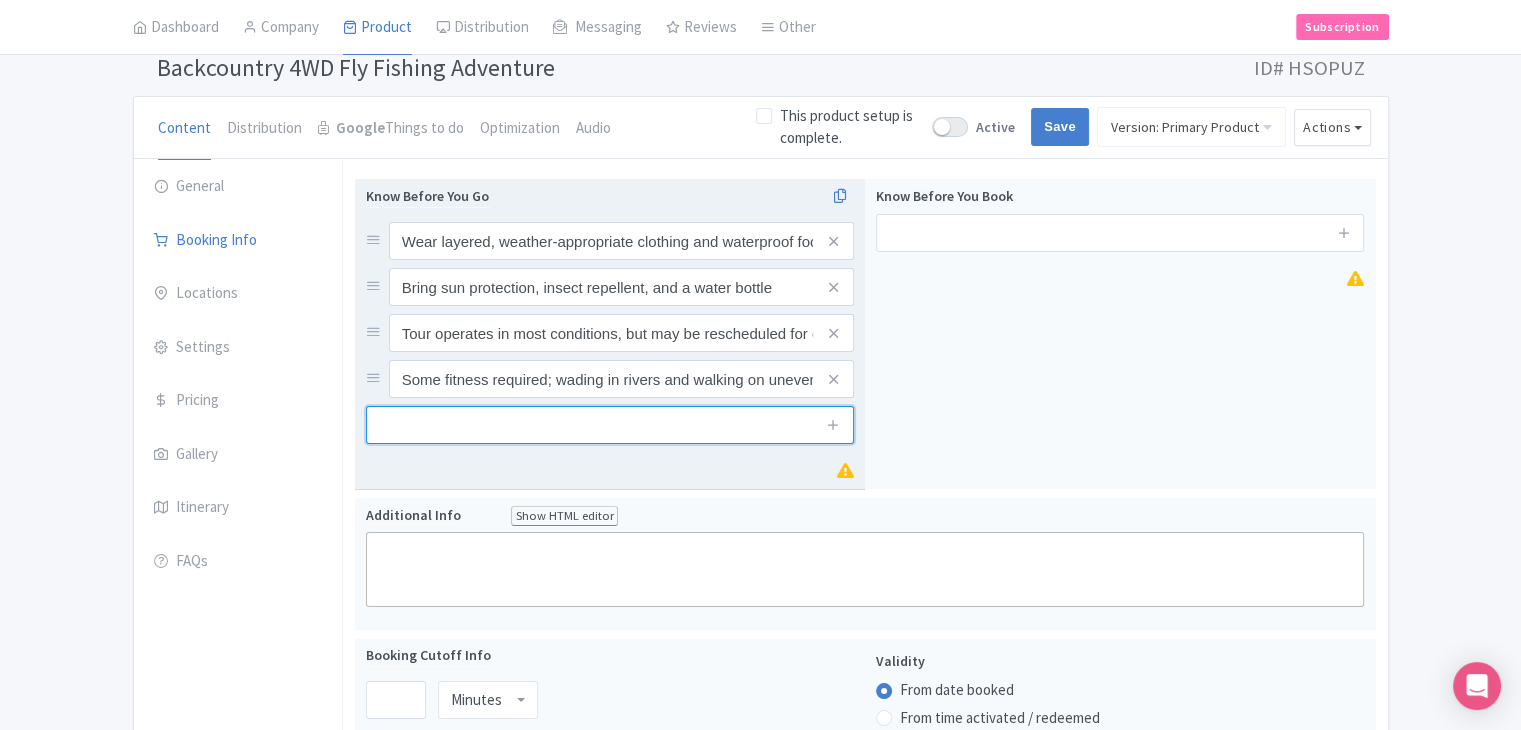 click at bounding box center [610, 425] 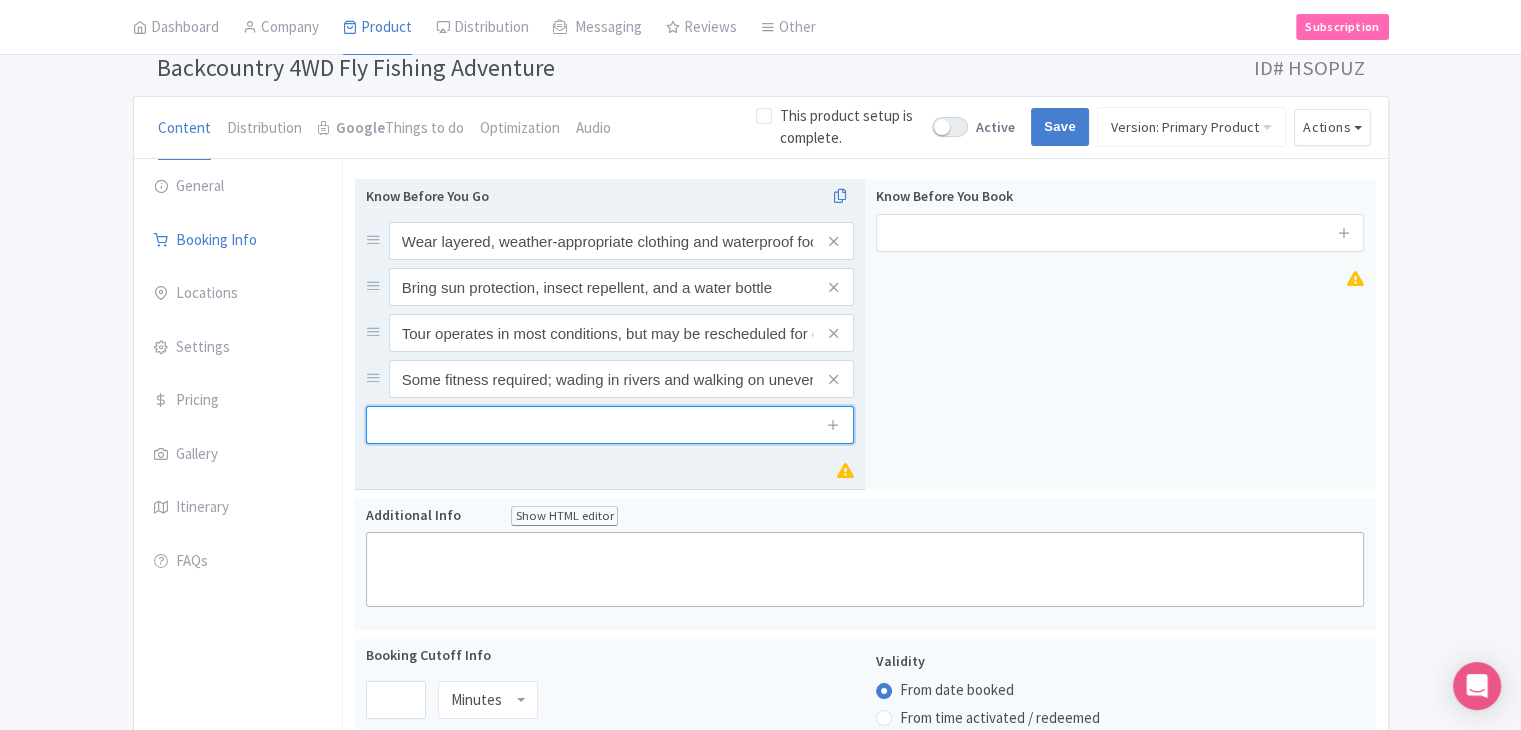 paste on "A current New Zealand fishing license is usually required (included in some packages)" 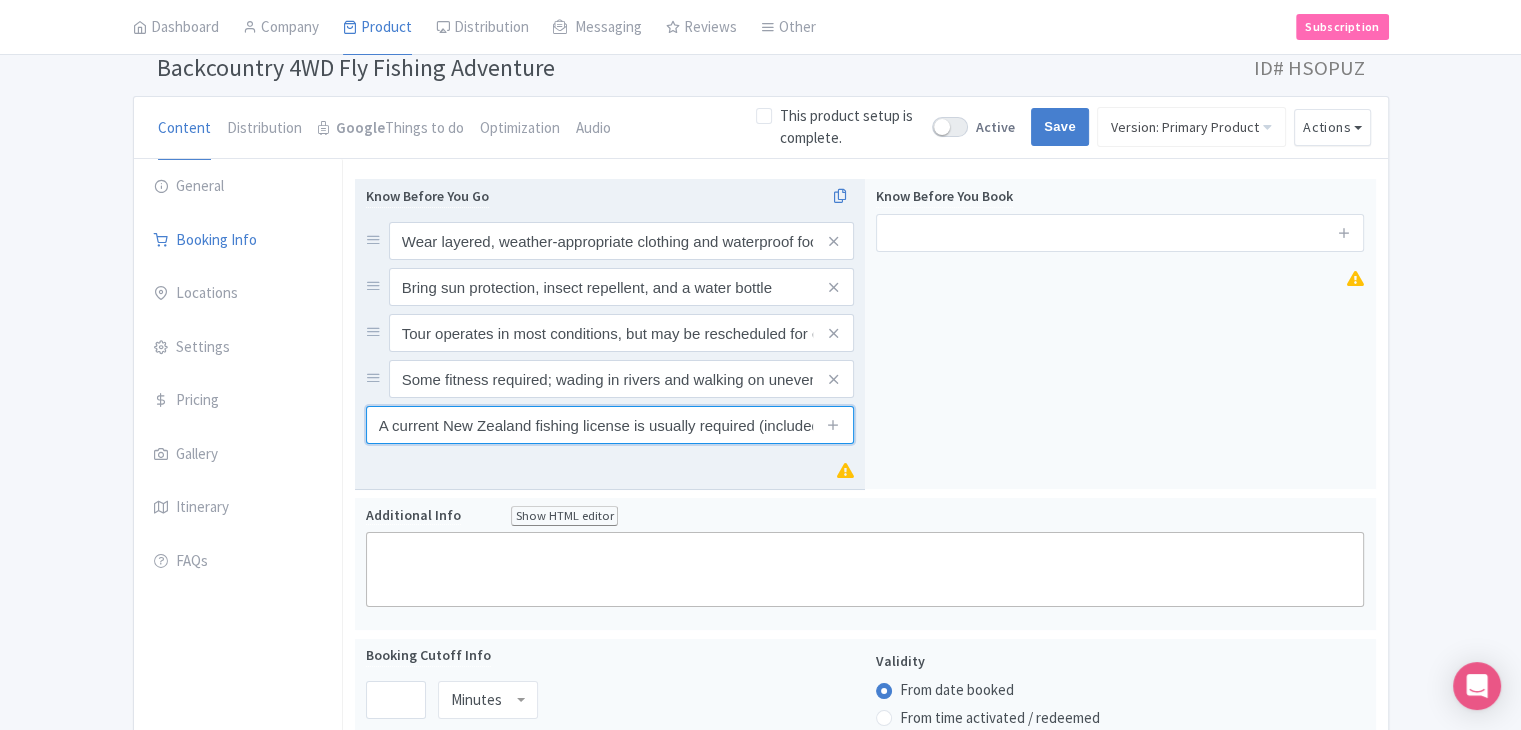 scroll, scrollTop: 0, scrollLeft: 136, axis: horizontal 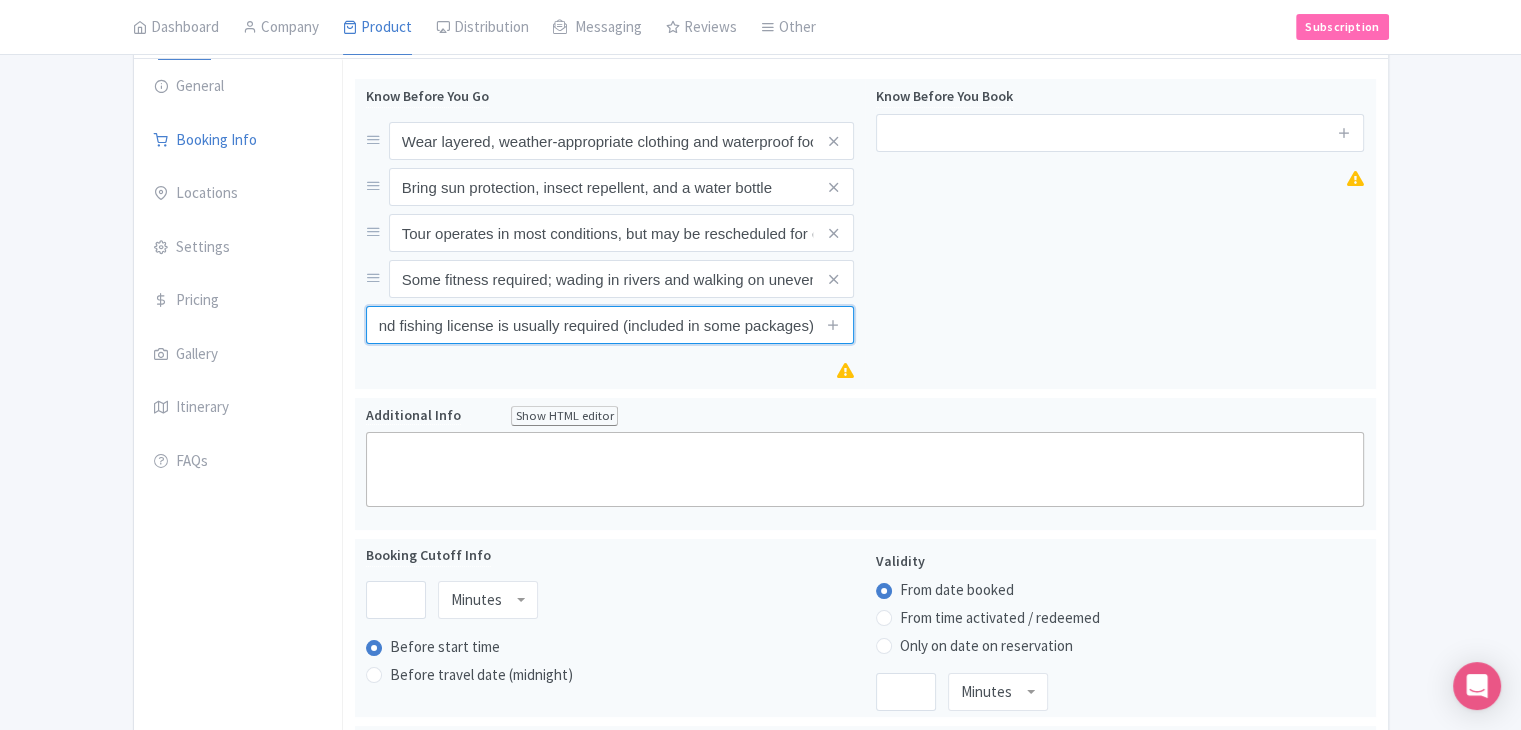 type on "A current New Zealand fishing license is usually required (included in some packages)" 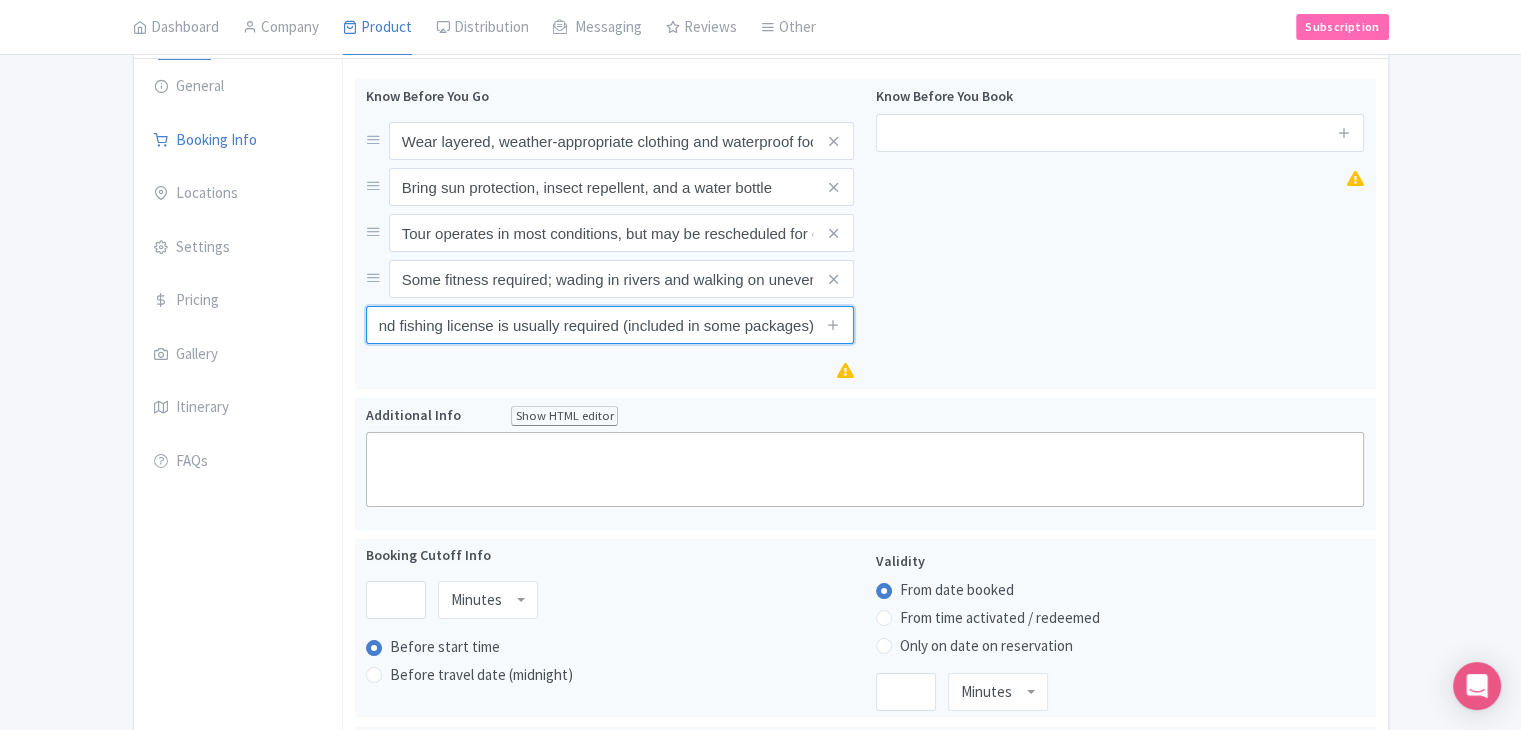 scroll, scrollTop: 0, scrollLeft: 0, axis: both 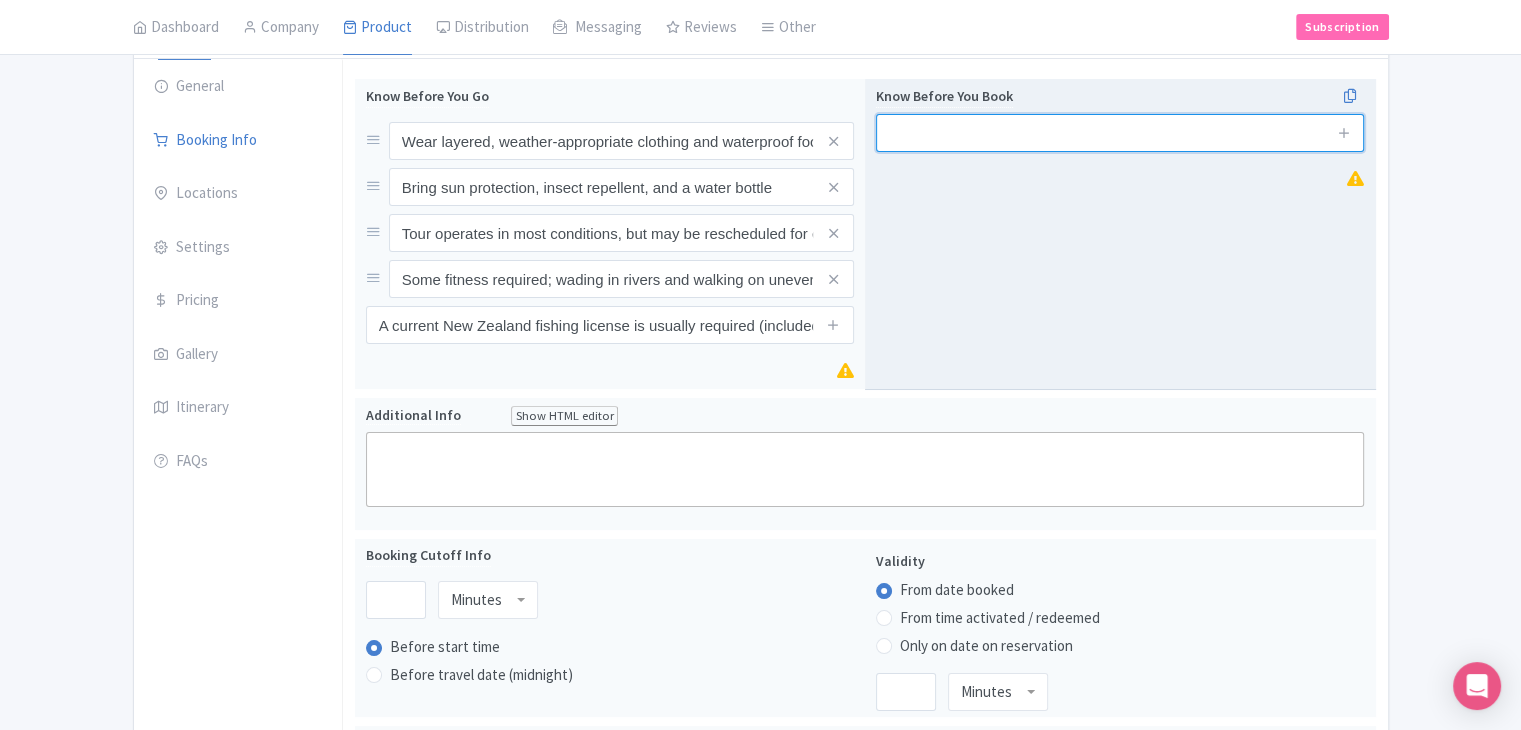 drag, startPoint x: 1019, startPoint y: 127, endPoint x: 1031, endPoint y: 131, distance: 12.649111 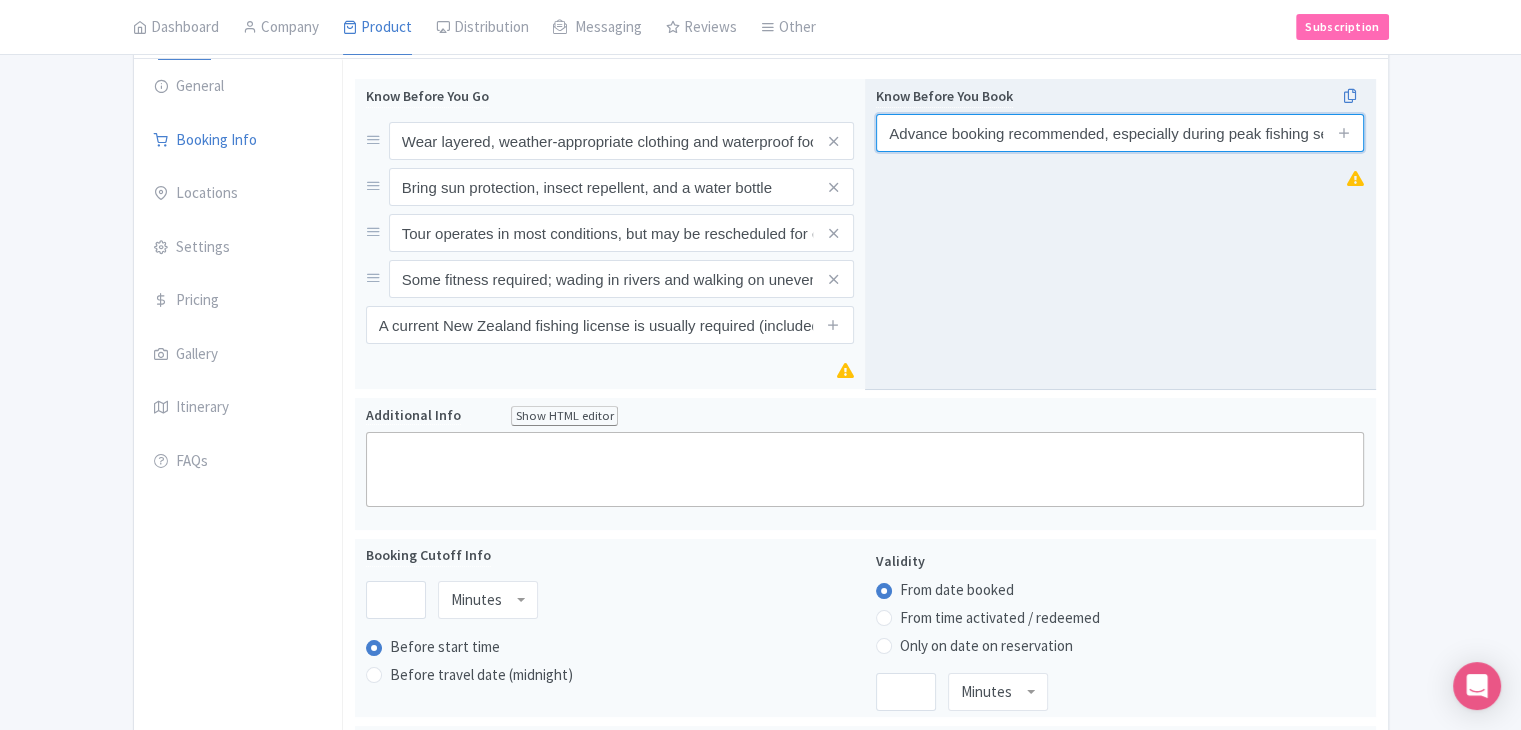 scroll, scrollTop: 0, scrollLeft: 106, axis: horizontal 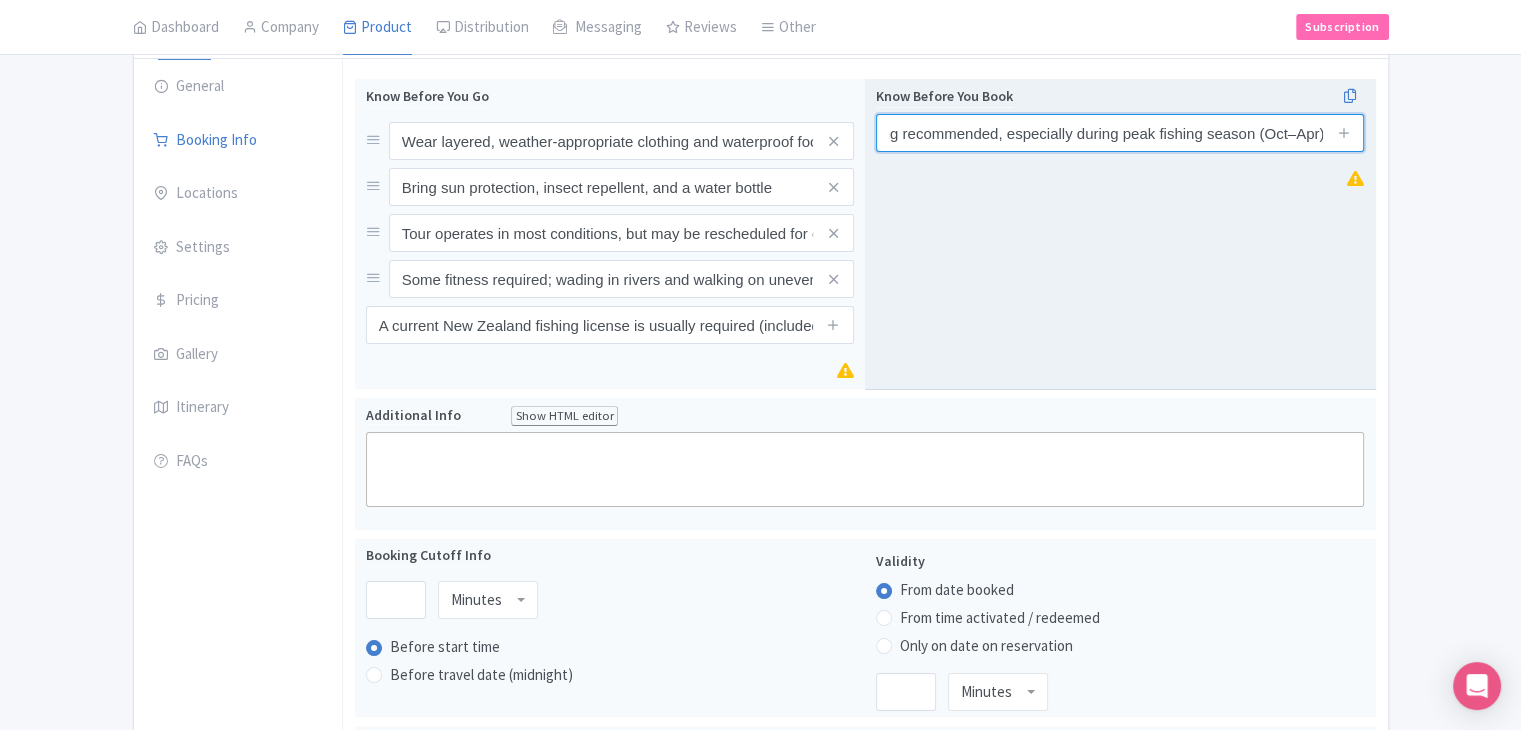 type on "Advance booking recommended, especially during peak fishing season (Oct–Apr)" 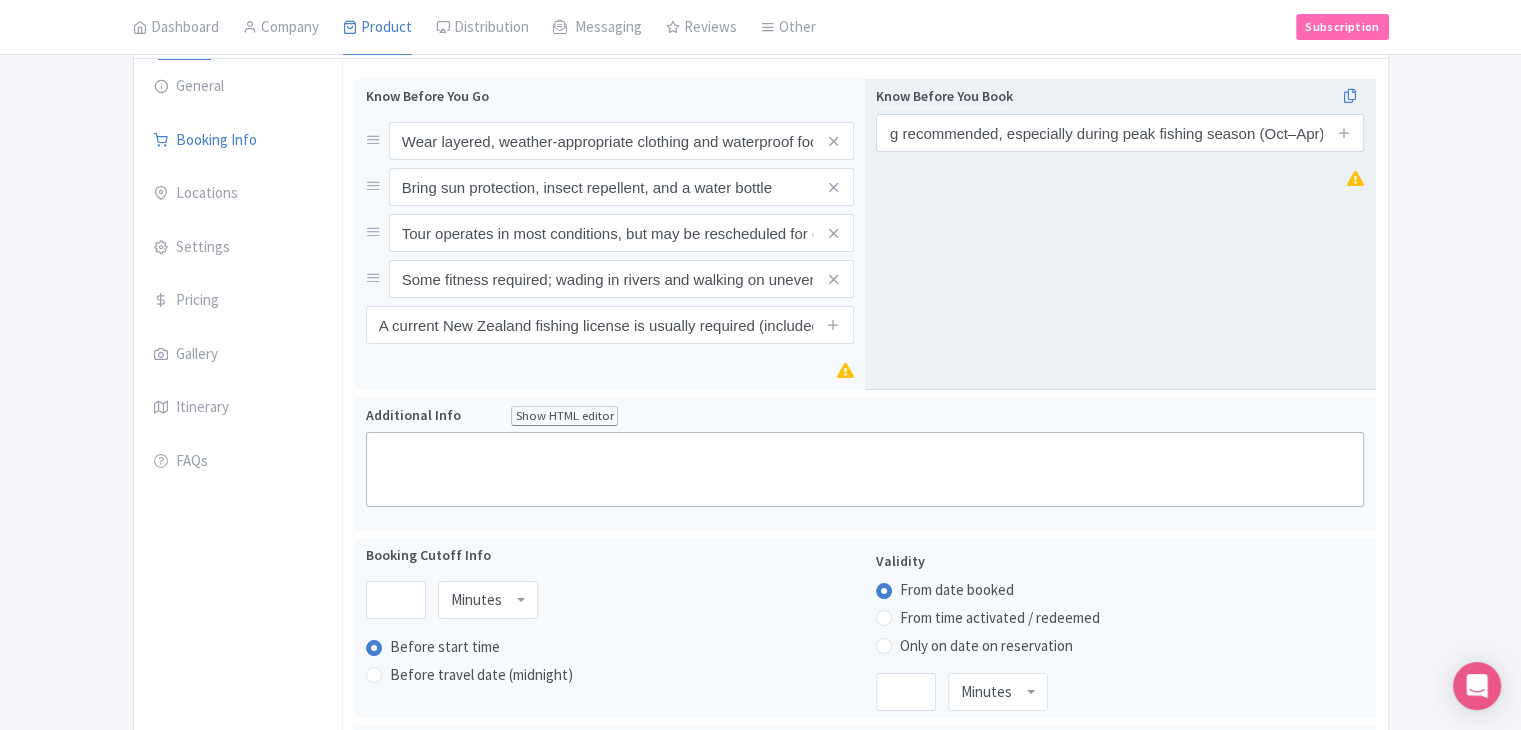 click at bounding box center [1344, 133] 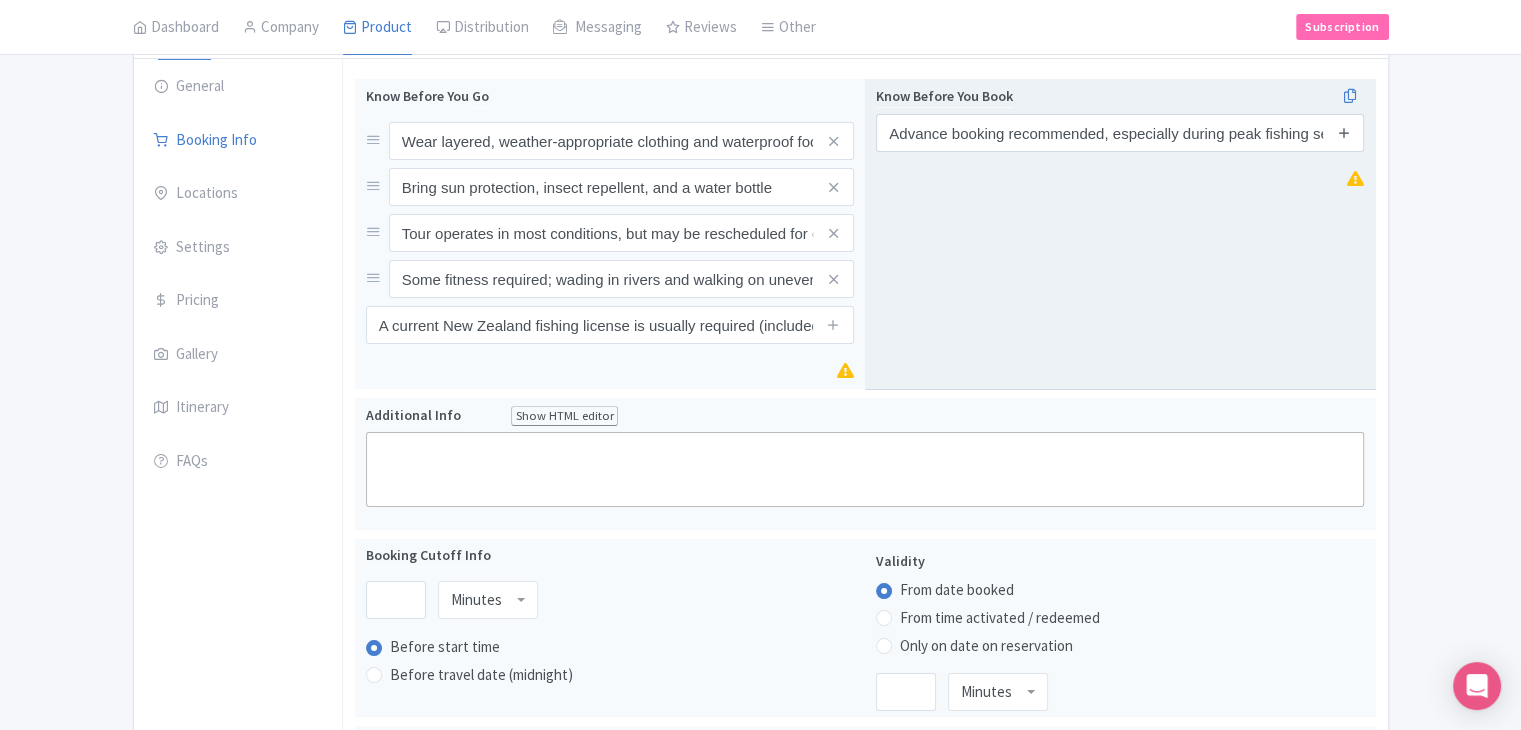 click at bounding box center (1344, 132) 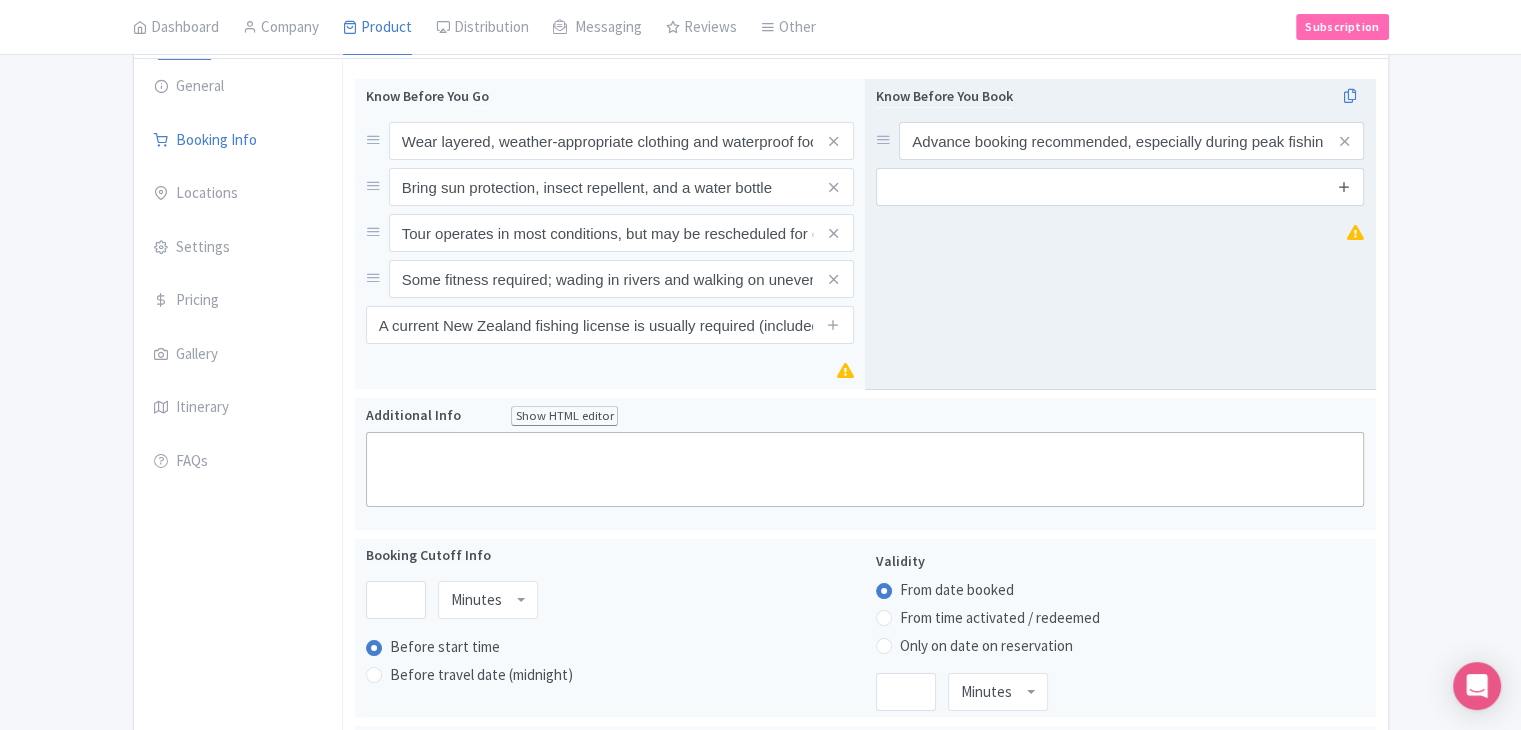 click at bounding box center [1344, 186] 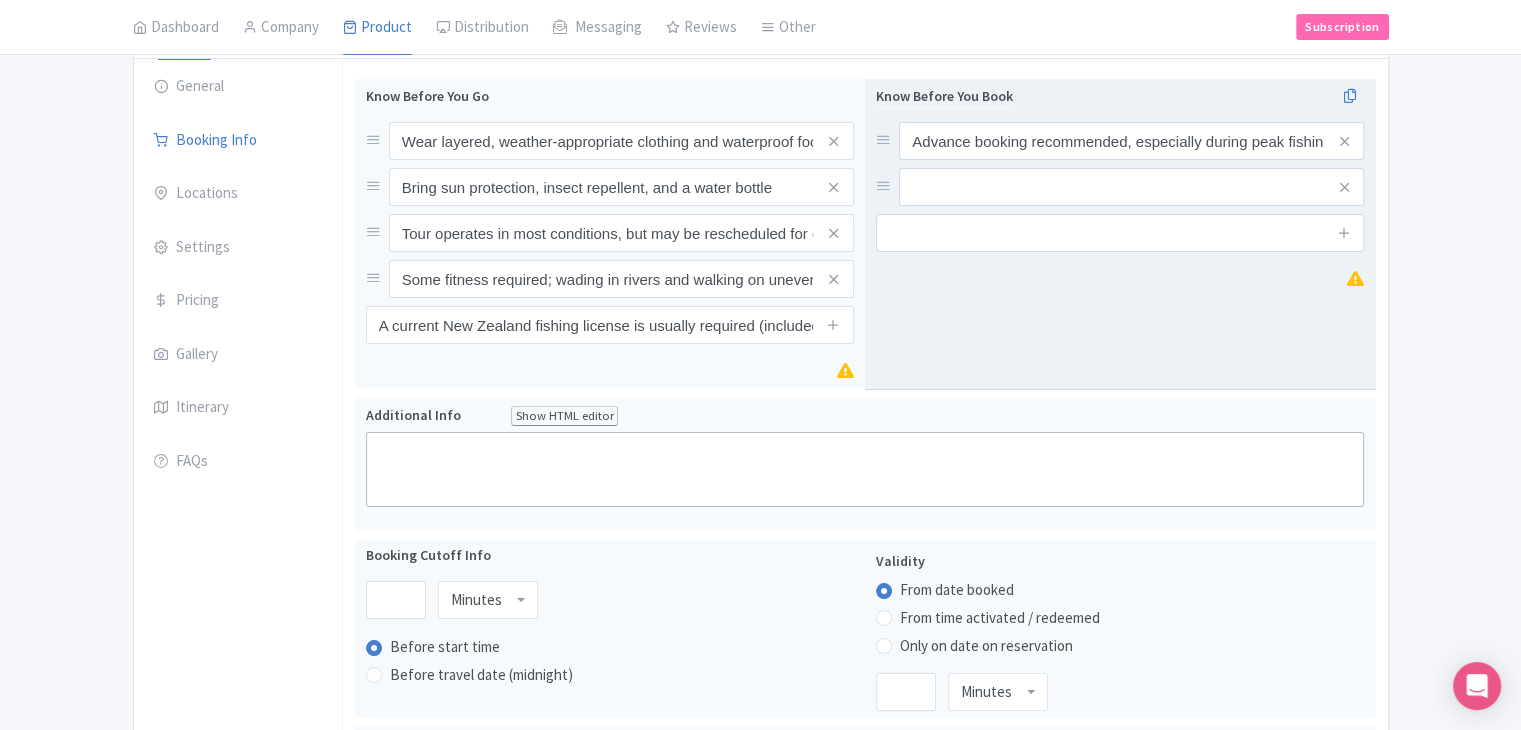 drag, startPoint x: 1344, startPoint y: 234, endPoint x: 1352, endPoint y: 297, distance: 63.505905 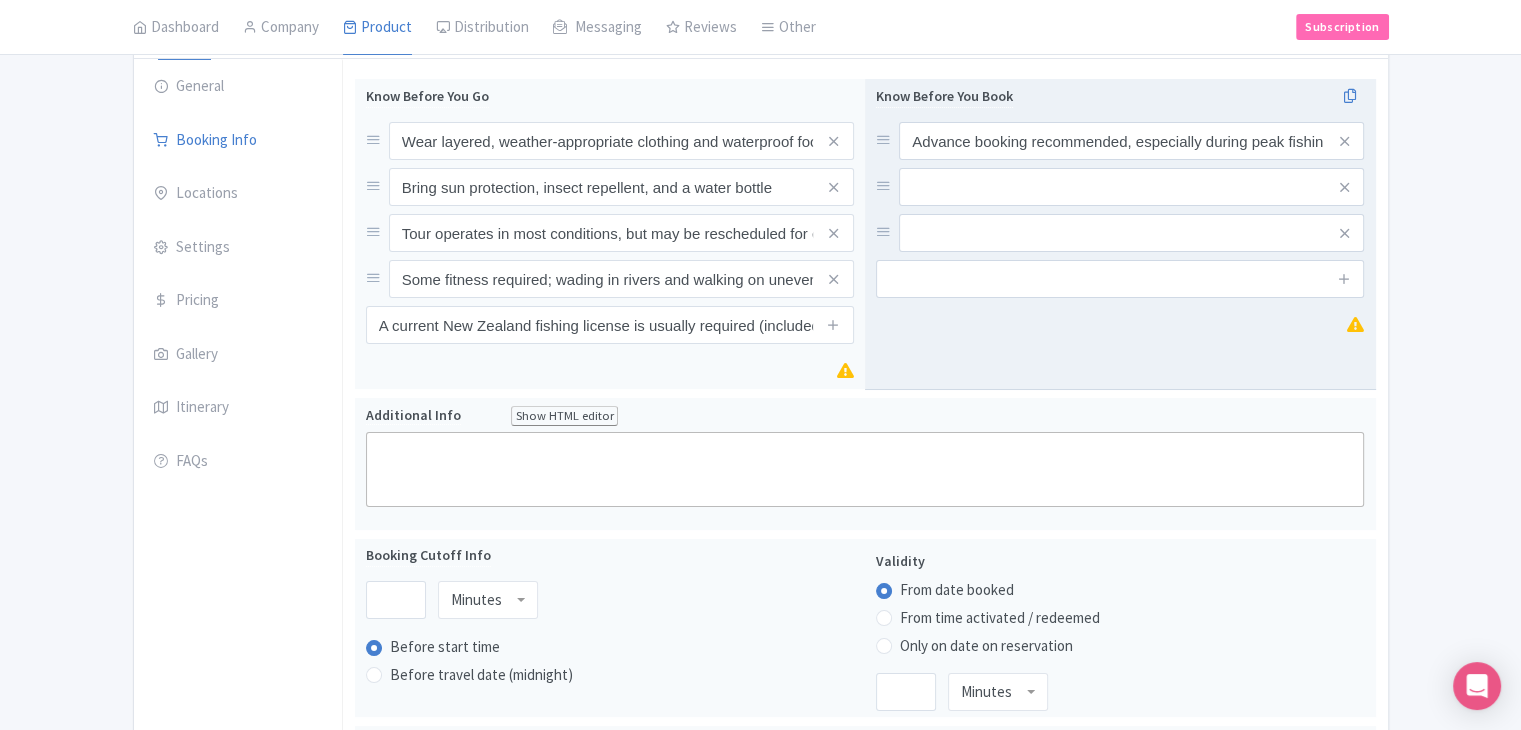 click on "Know Before You Book Advance booking recommended, especially during peak fishing season (Oct–Apr)" at bounding box center [1120, 234] 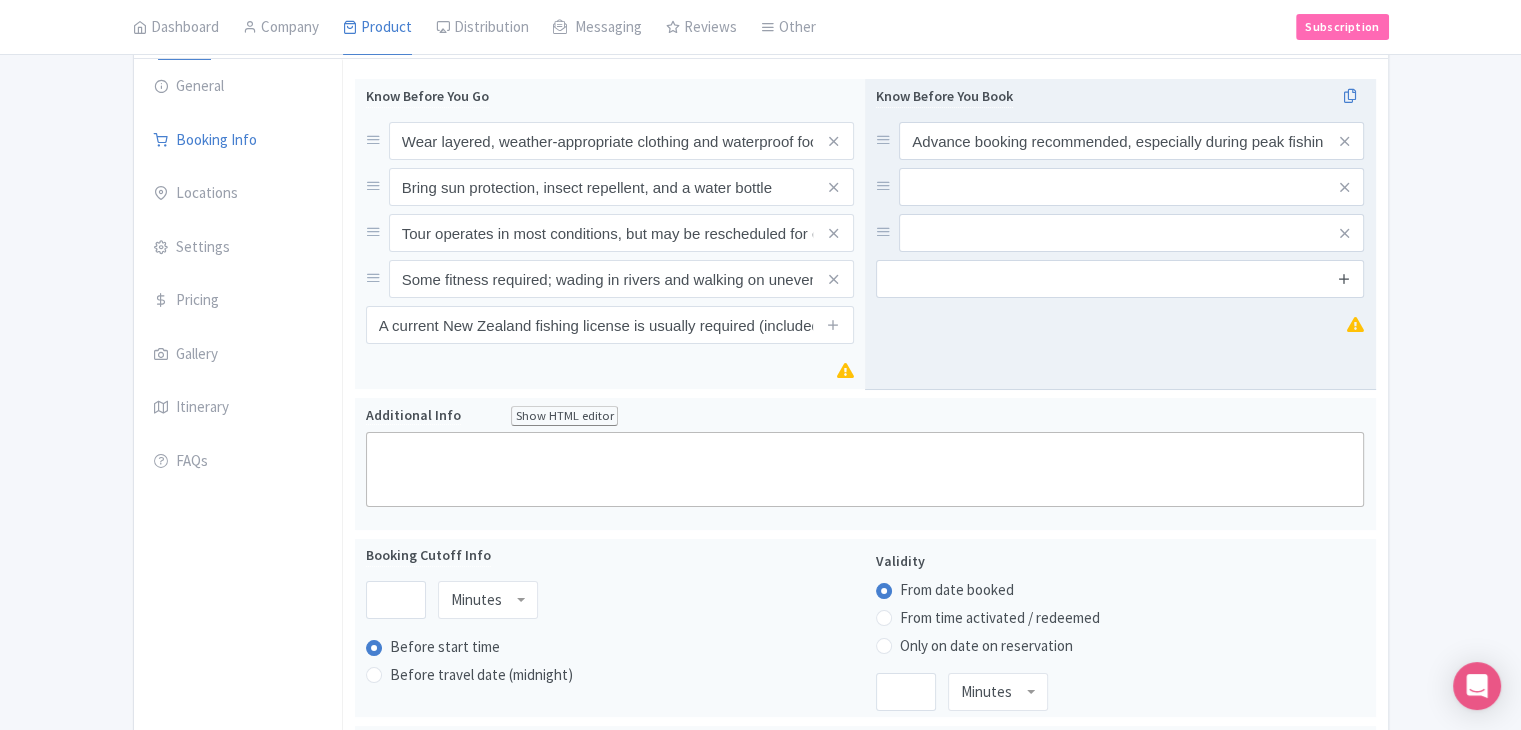 click at bounding box center [1344, 278] 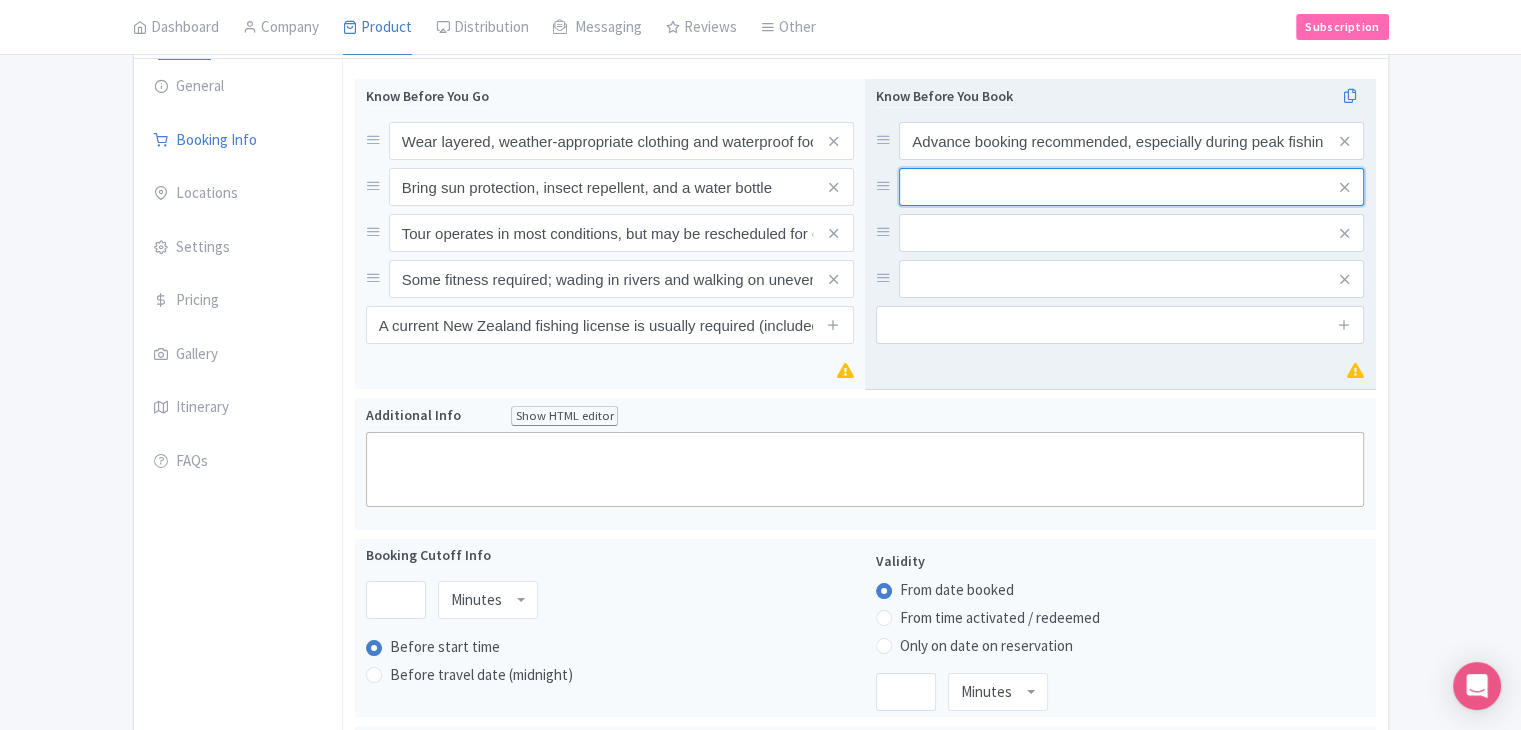 click at bounding box center (1131, 141) 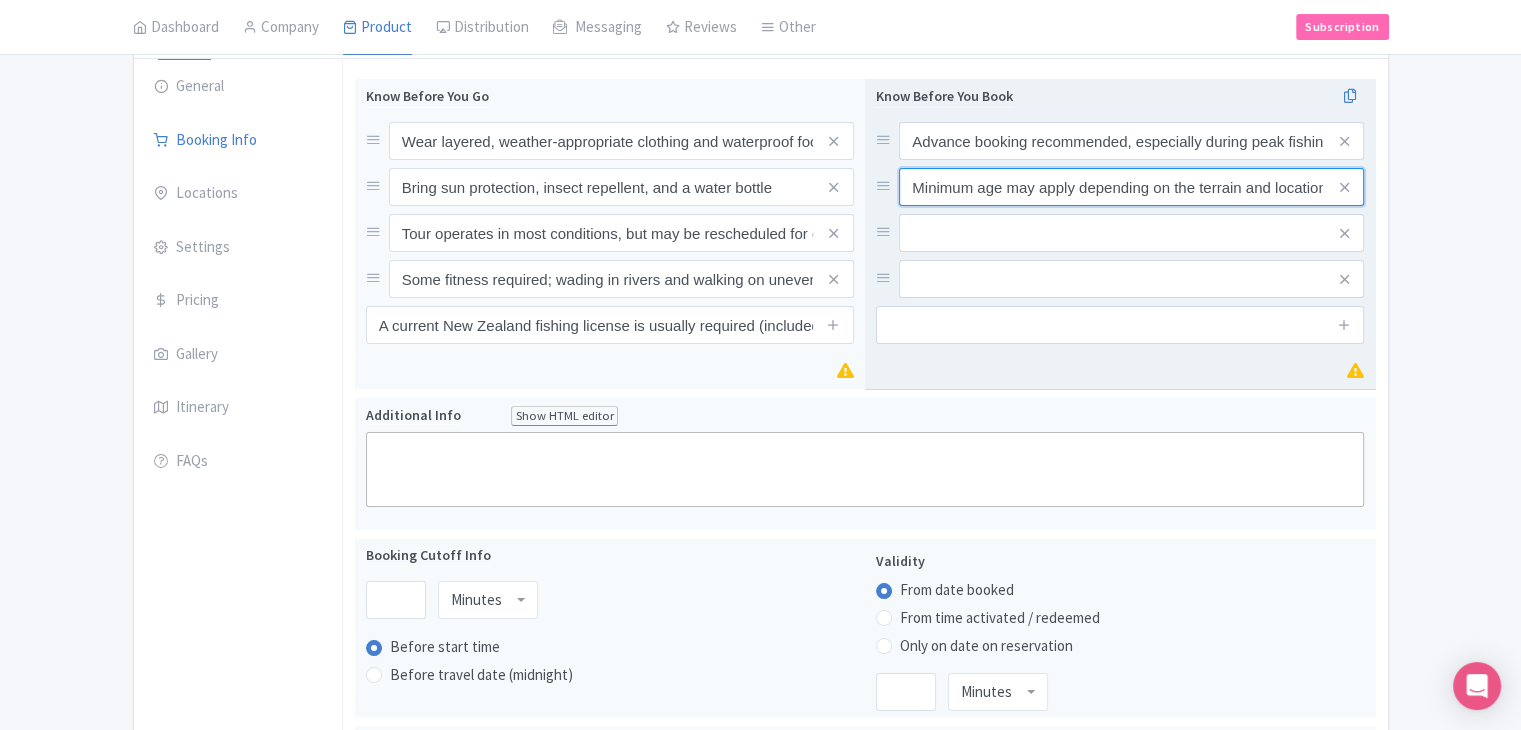 scroll, scrollTop: 0, scrollLeft: 2, axis: horizontal 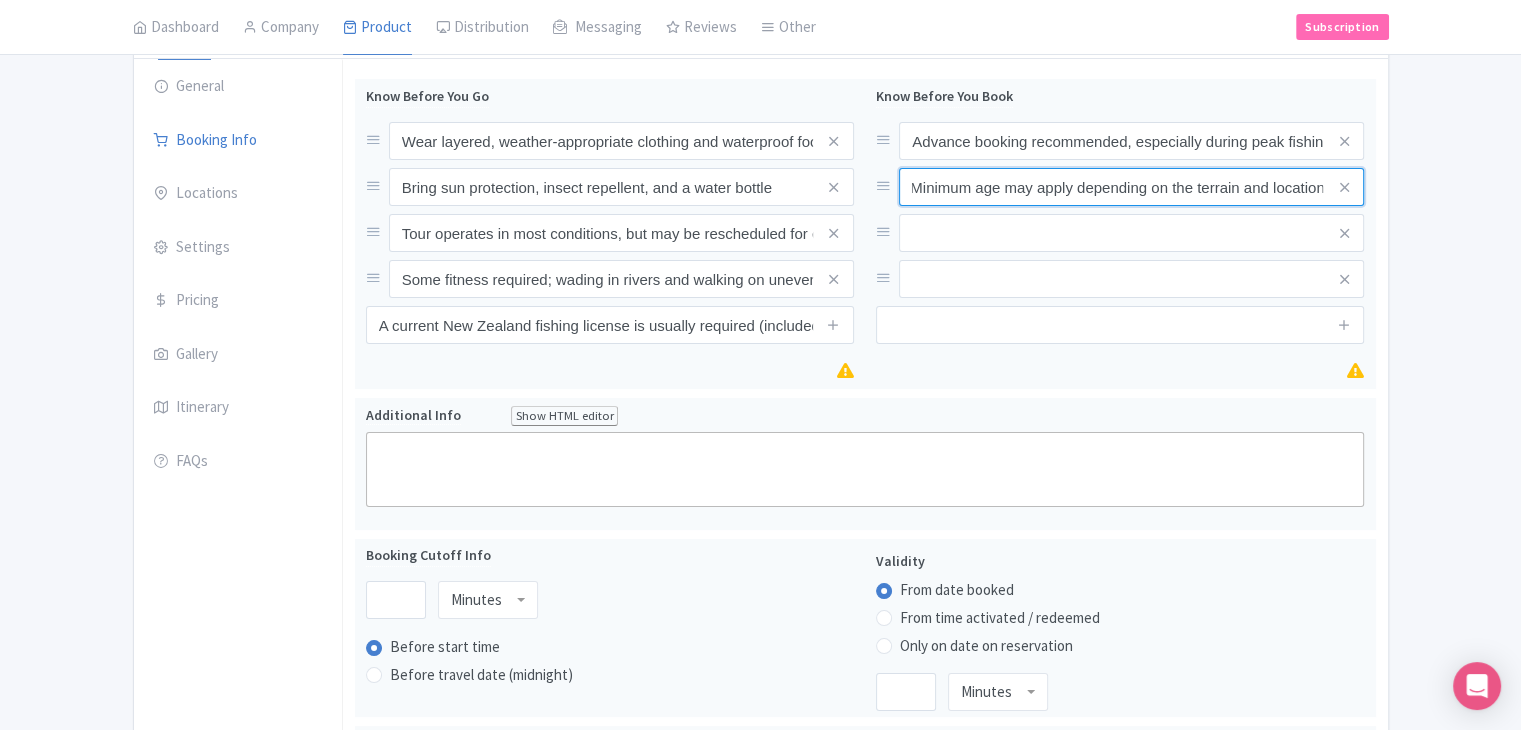 type on "Minimum age may apply depending on the terrain and location" 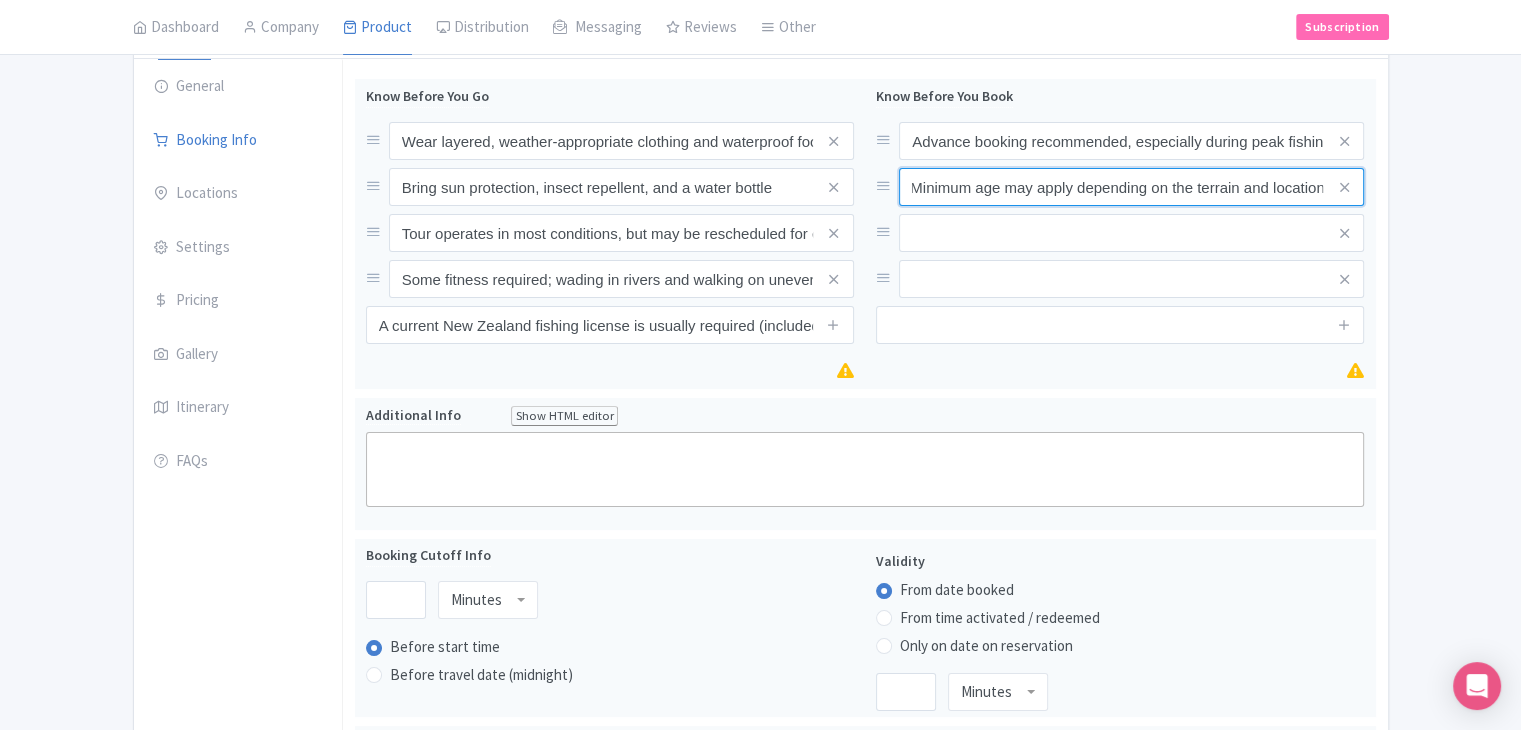 scroll, scrollTop: 0, scrollLeft: 0, axis: both 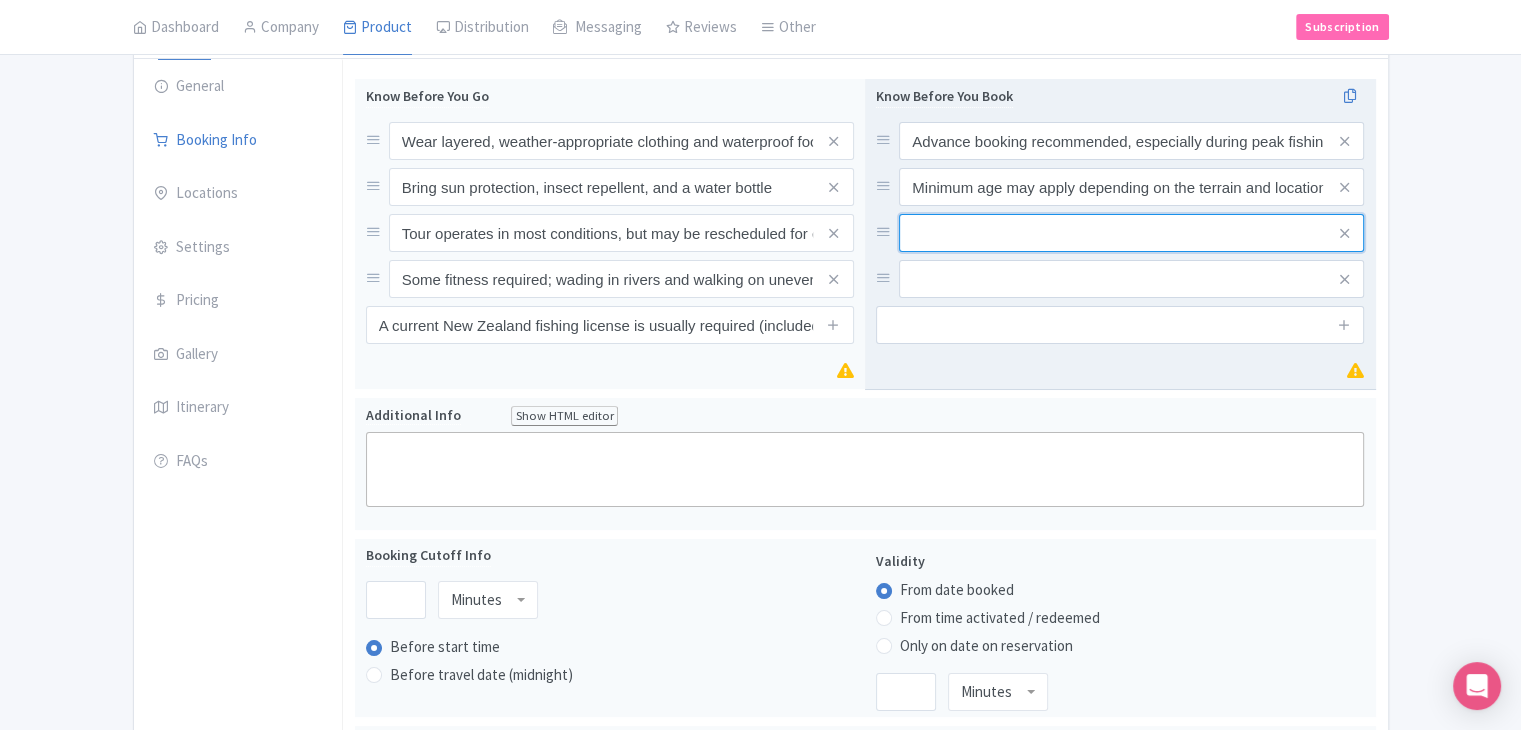 click at bounding box center [1131, 141] 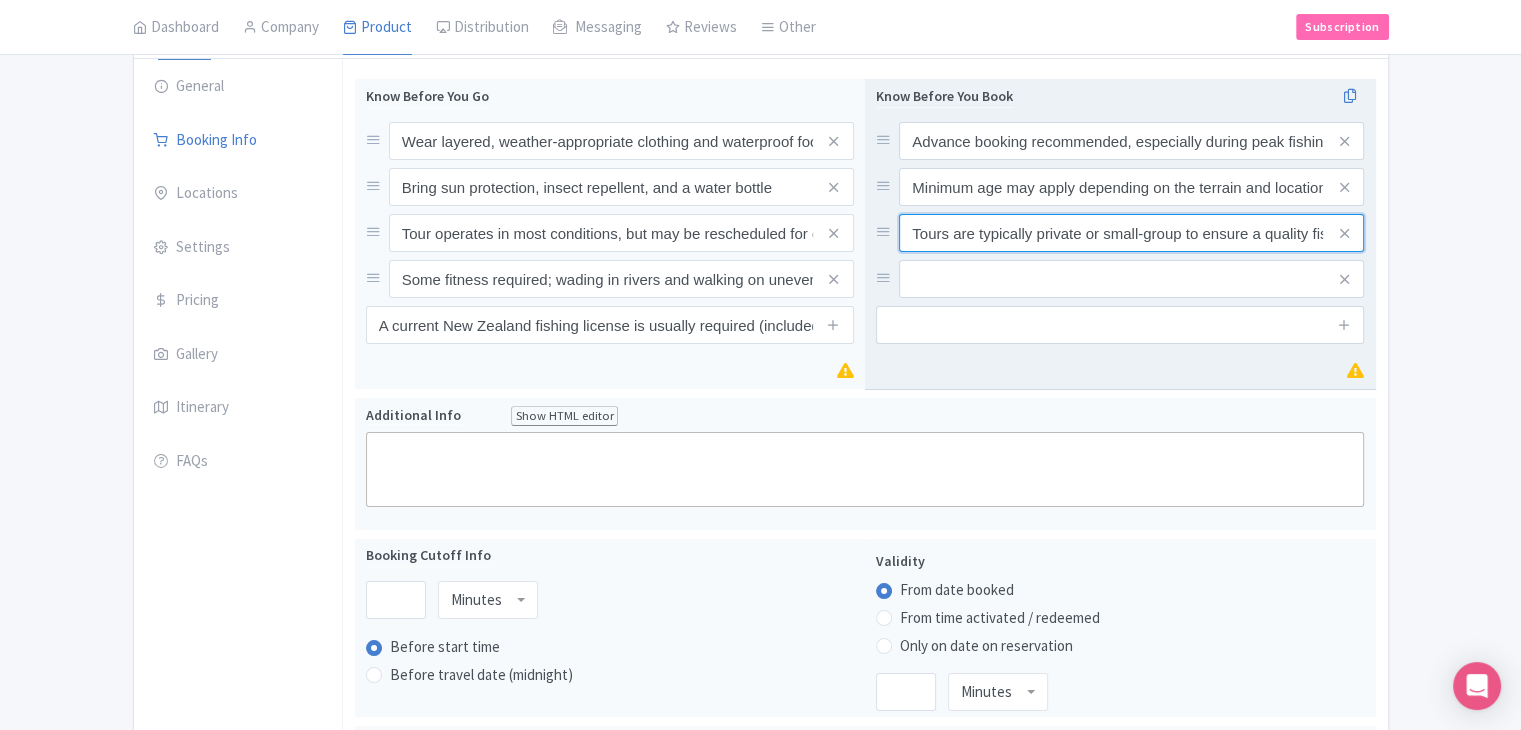 scroll, scrollTop: 0, scrollLeft: 108, axis: horizontal 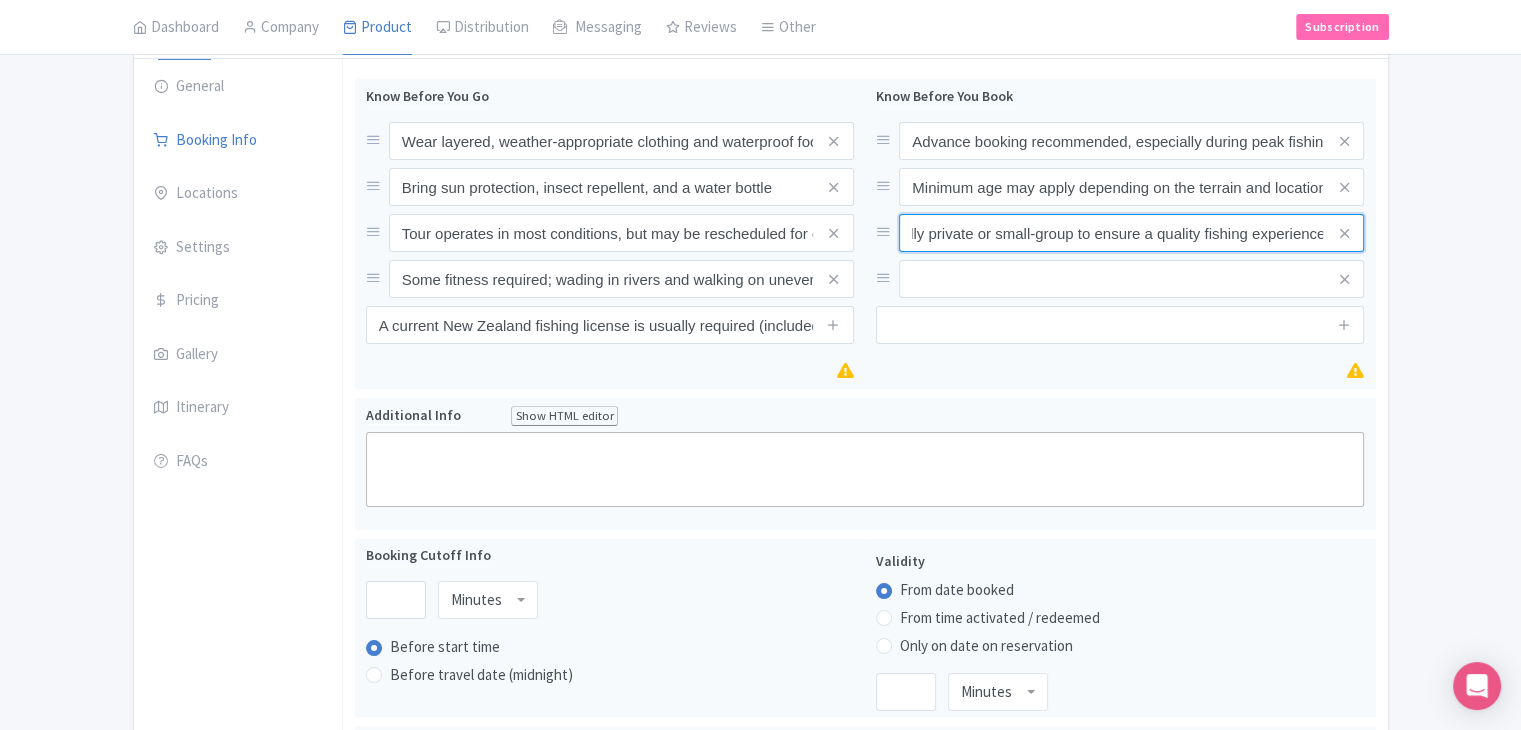 type on "Tours are typically private or small-group to ensure a quality fishing experience" 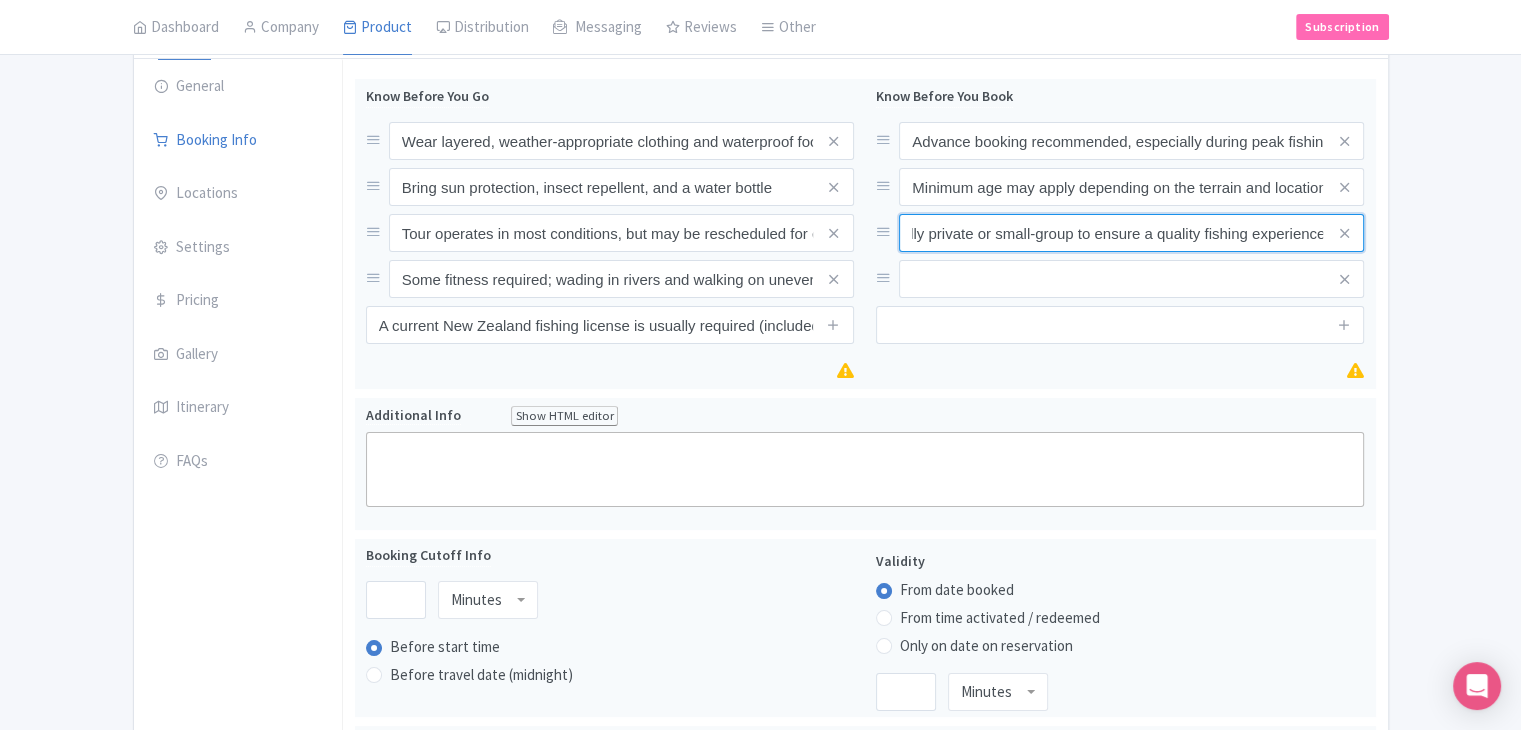 scroll, scrollTop: 0, scrollLeft: 0, axis: both 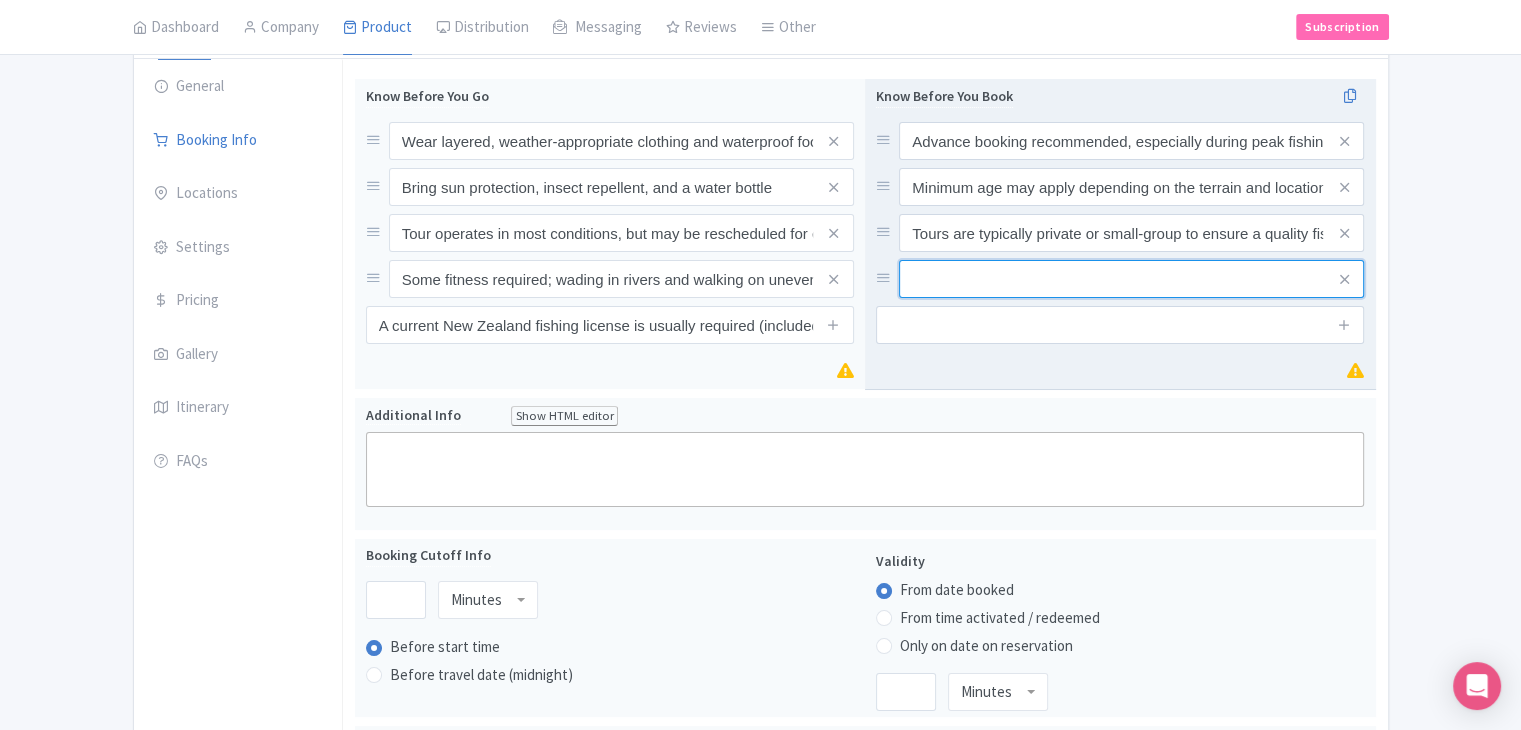 paste on "Catch and release is often practiced – confirm policy with your guide" 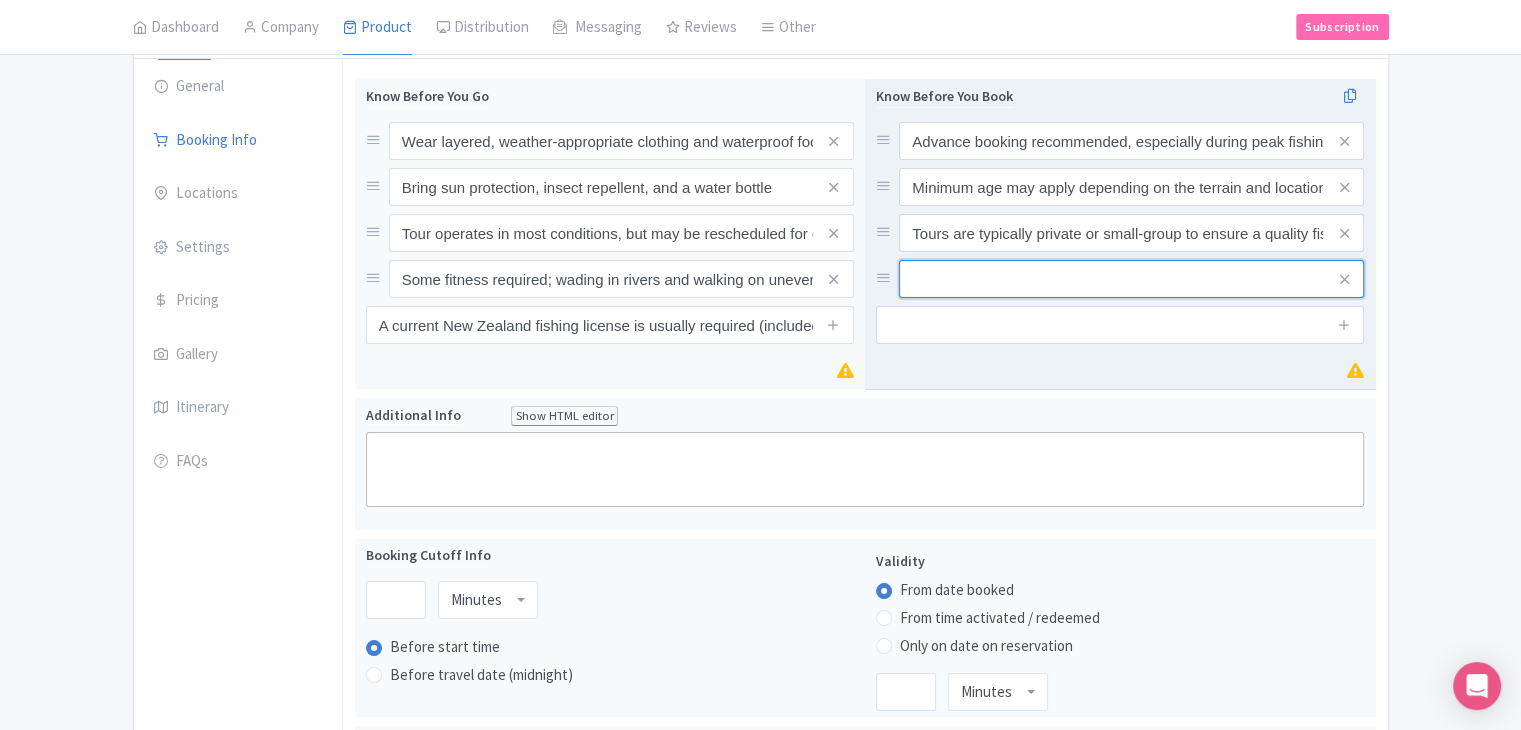 click at bounding box center [1131, 141] 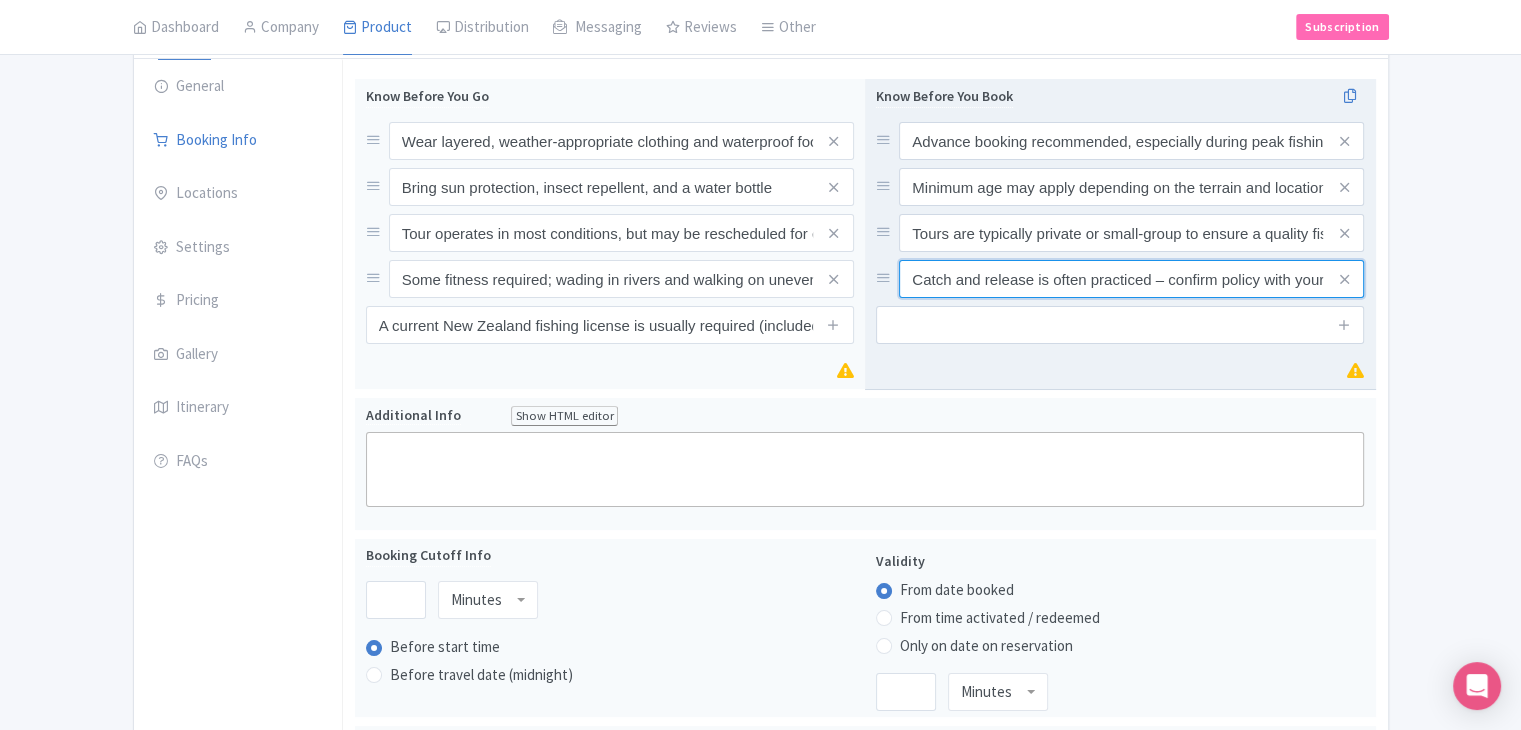scroll, scrollTop: 0, scrollLeft: 40, axis: horizontal 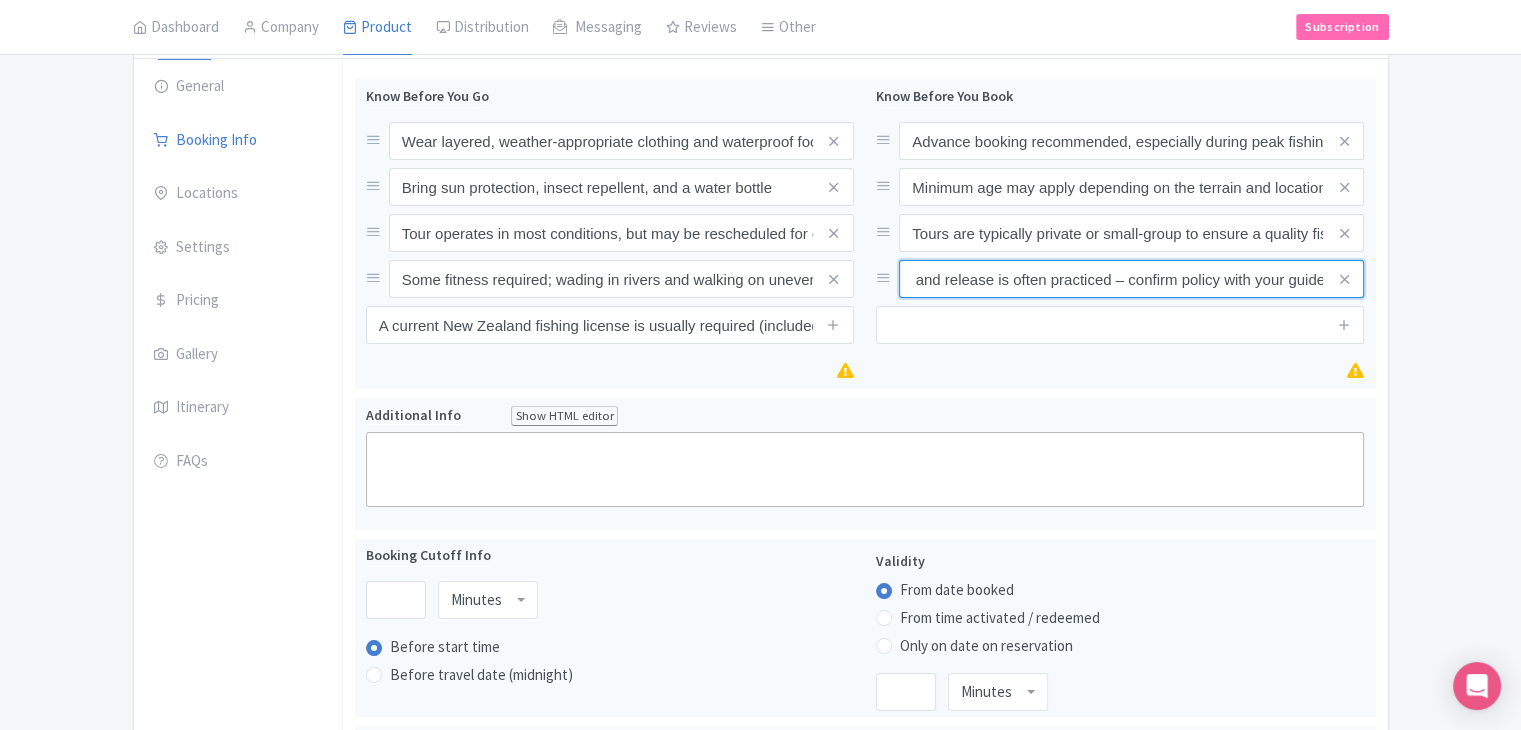 type on "Catch and release is often practiced – confirm policy with your guide" 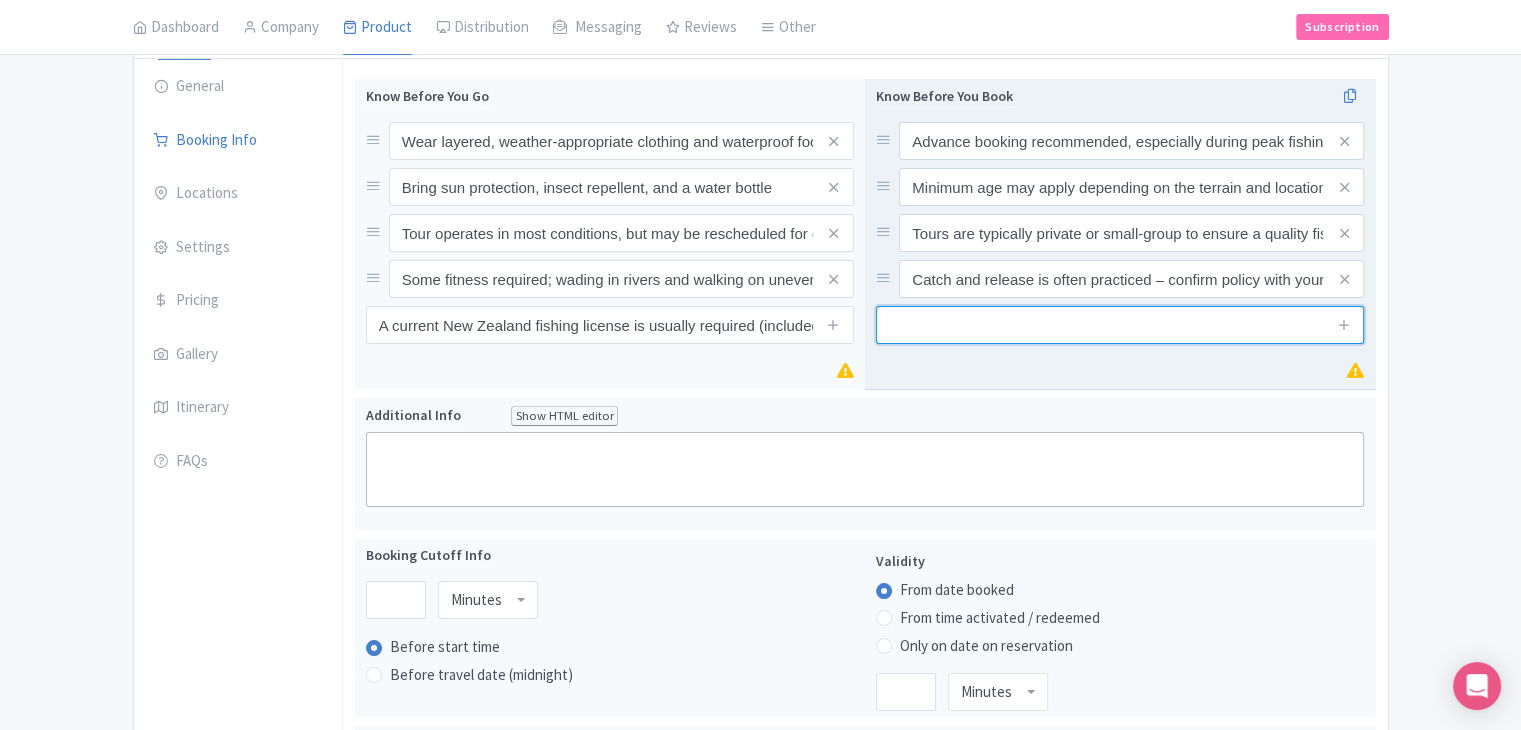 click at bounding box center [1120, 325] 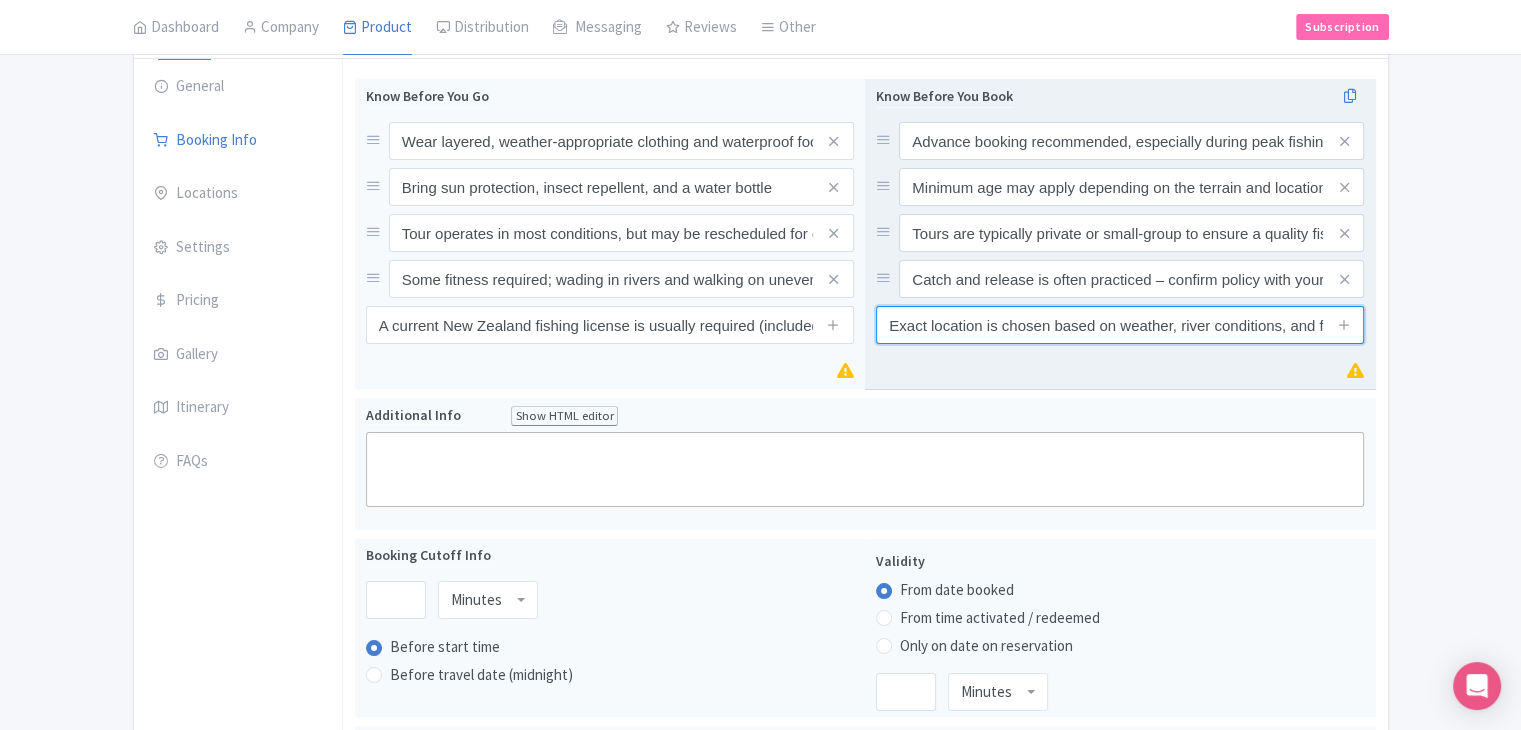 scroll, scrollTop: 0, scrollLeft: 143, axis: horizontal 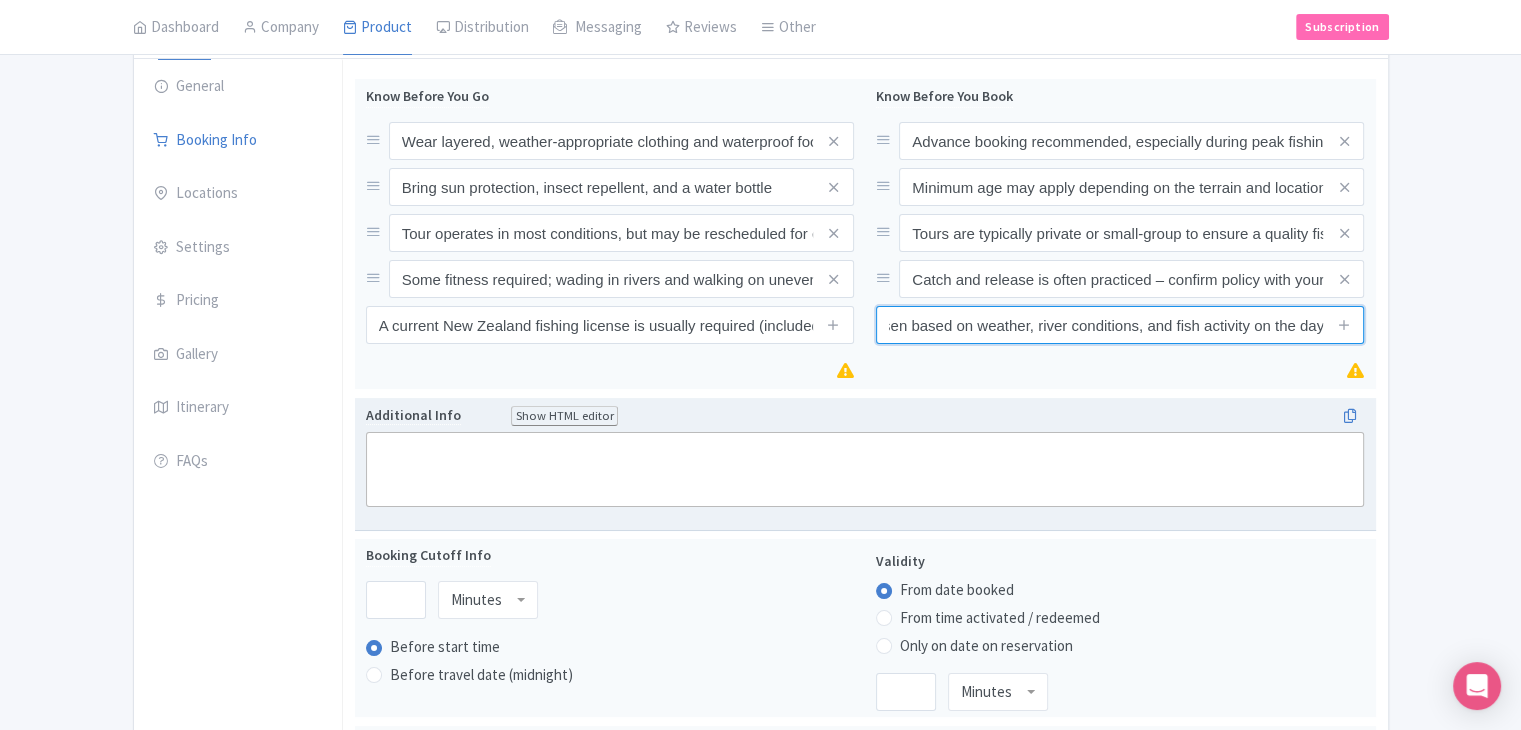 type on "Exact location is chosen based on weather, river conditions, and fish activity on the day" 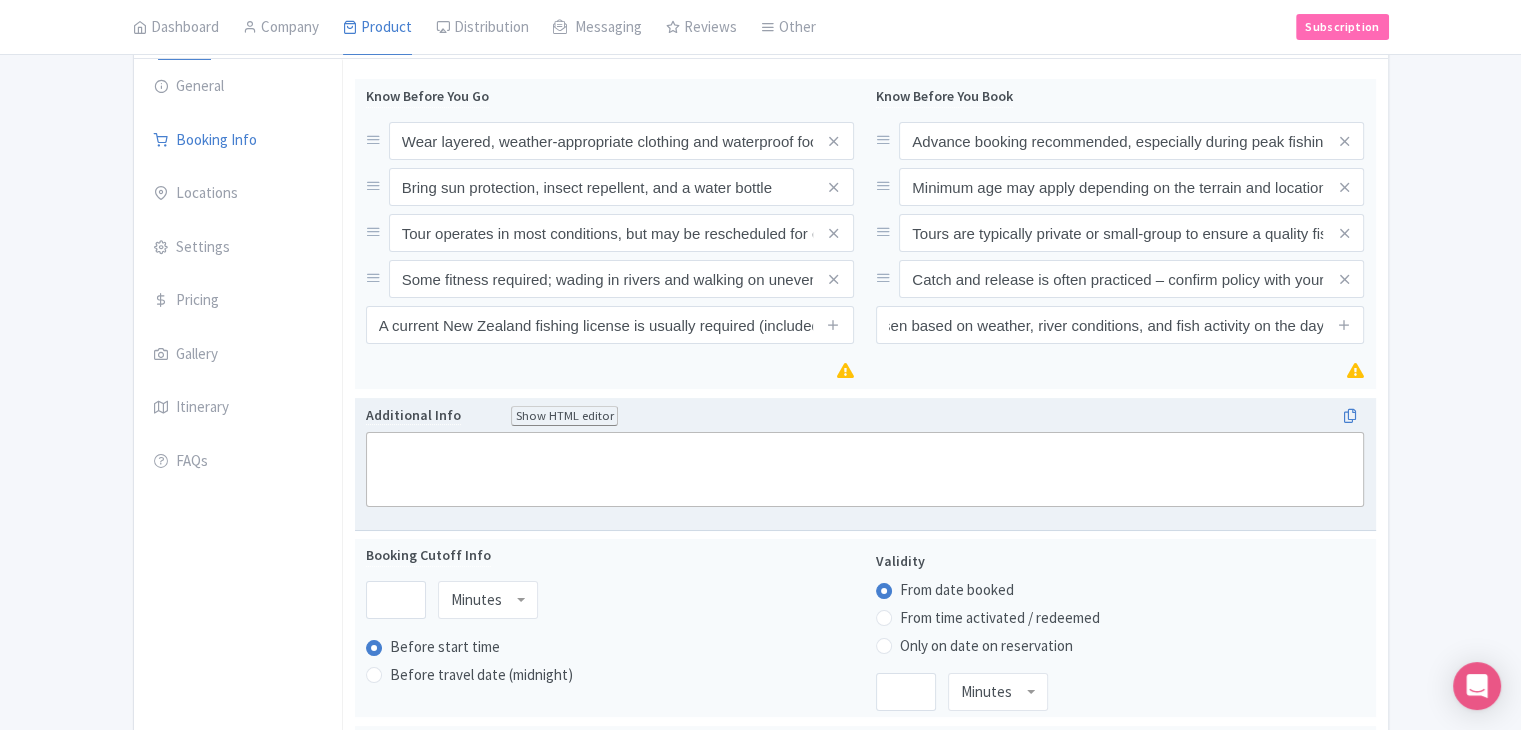 scroll, scrollTop: 0, scrollLeft: 0, axis: both 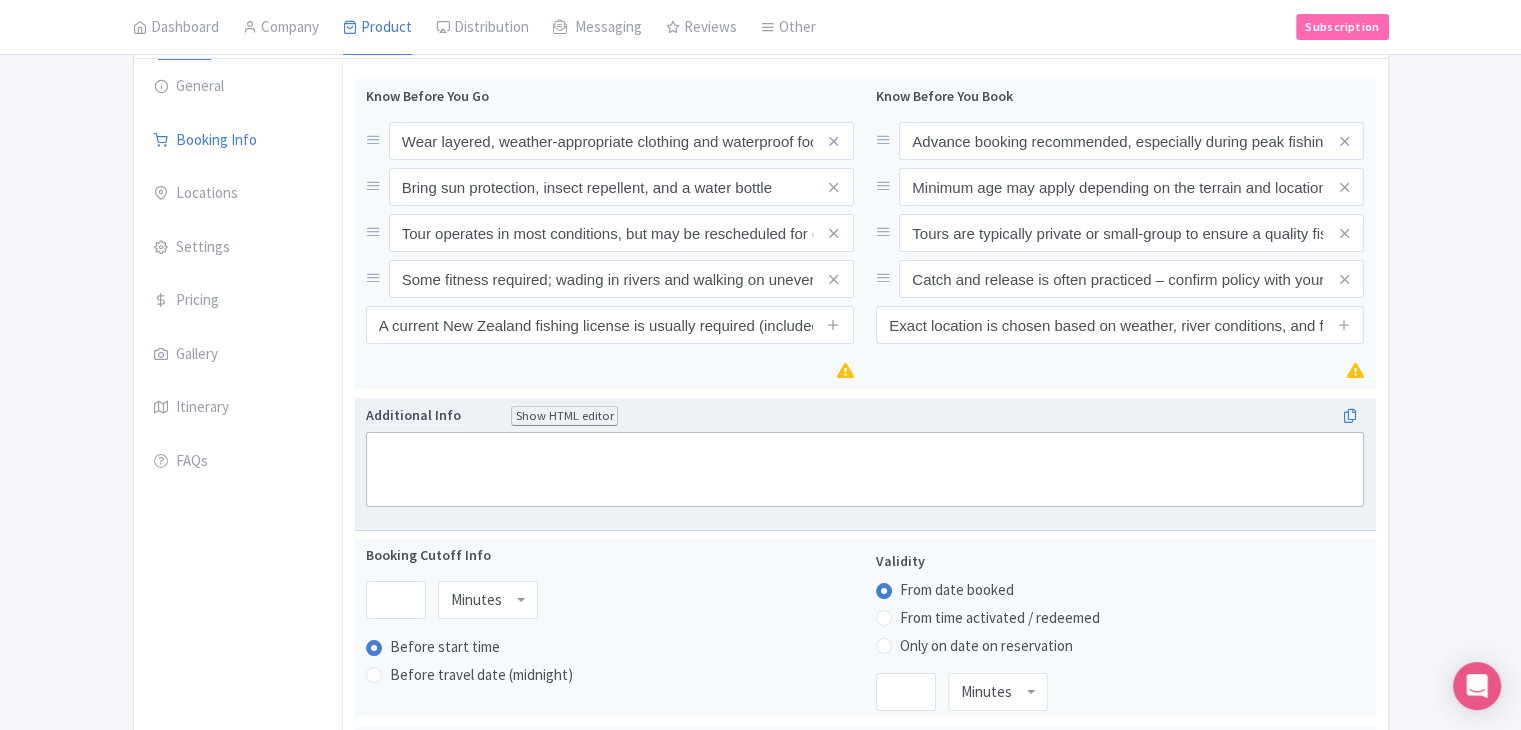 click on "Additional Info Show HTML editor" at bounding box center (865, 416) 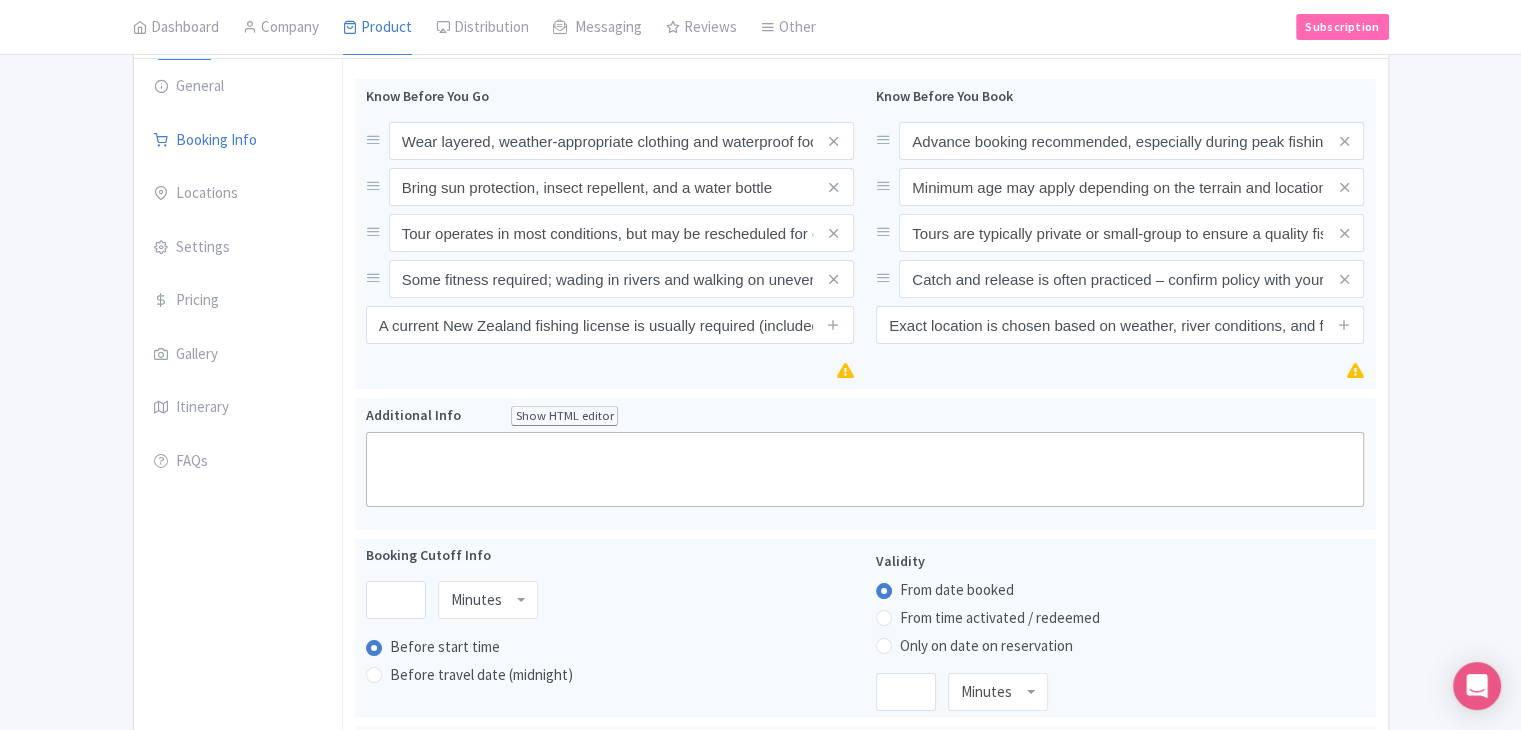 click on "Success
Product updated successfully
← Back to Products
Backcountry 4WD Fly Fishing Adventure
ID# HSOPUZ
Content
Distribution
Google  Things to do
Optimization
Audio
This product setup is complete.
Active
Save
Version: Primary Product
Primary Product
Version: Primary Product
Version type   * Primary
Version name   * Primary Product
Version description
Date from
Date to
Select all resellers for version
Share with Resellers:
Done
Actions
View on Magpie
Customer View
Industry Partner View
Download
Excel
Word
All Images ZIP
Share Products
Delete Product
Create new version
You are currently editing a version of this product: Primary Product
General
Booking Info
Locations" at bounding box center [760, 725] 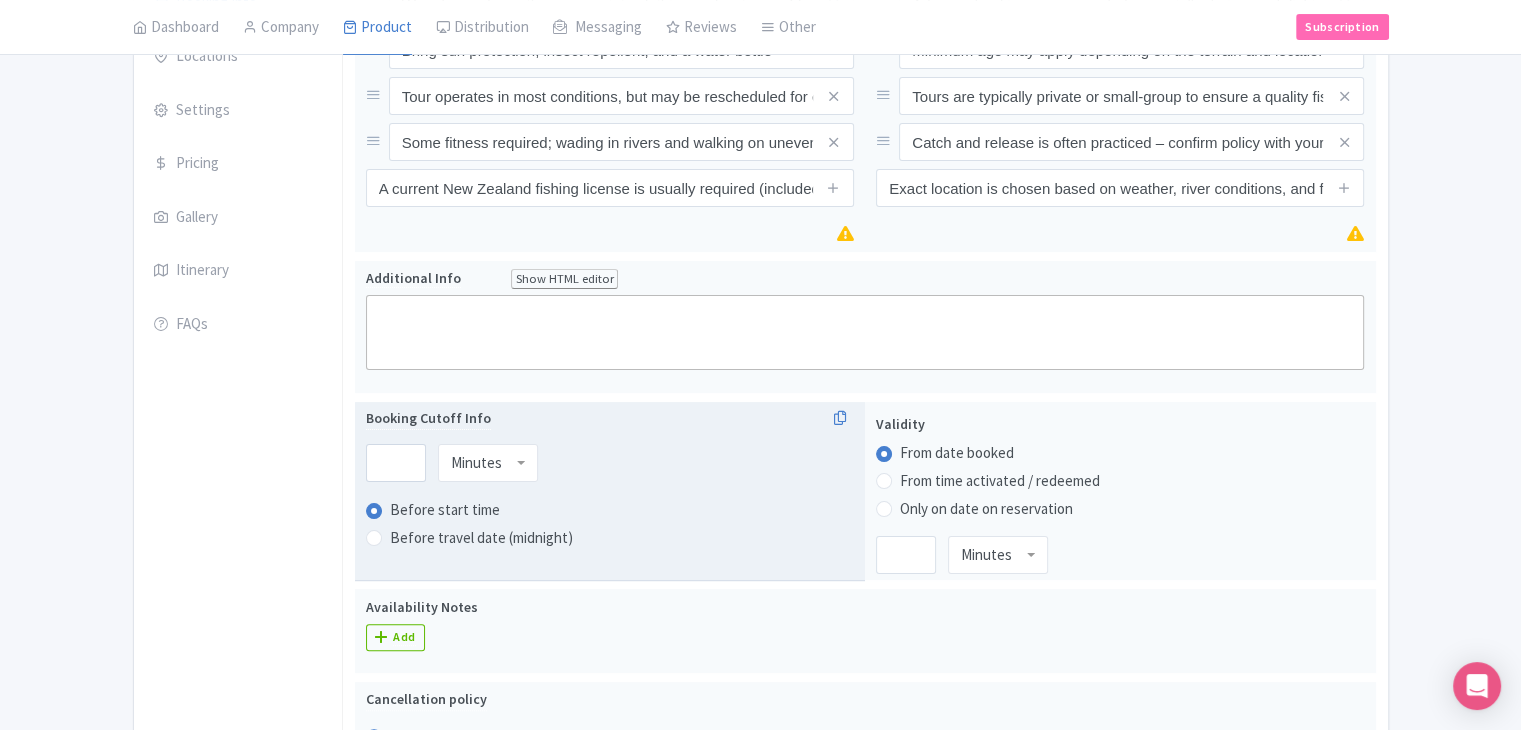 scroll, scrollTop: 435, scrollLeft: 0, axis: vertical 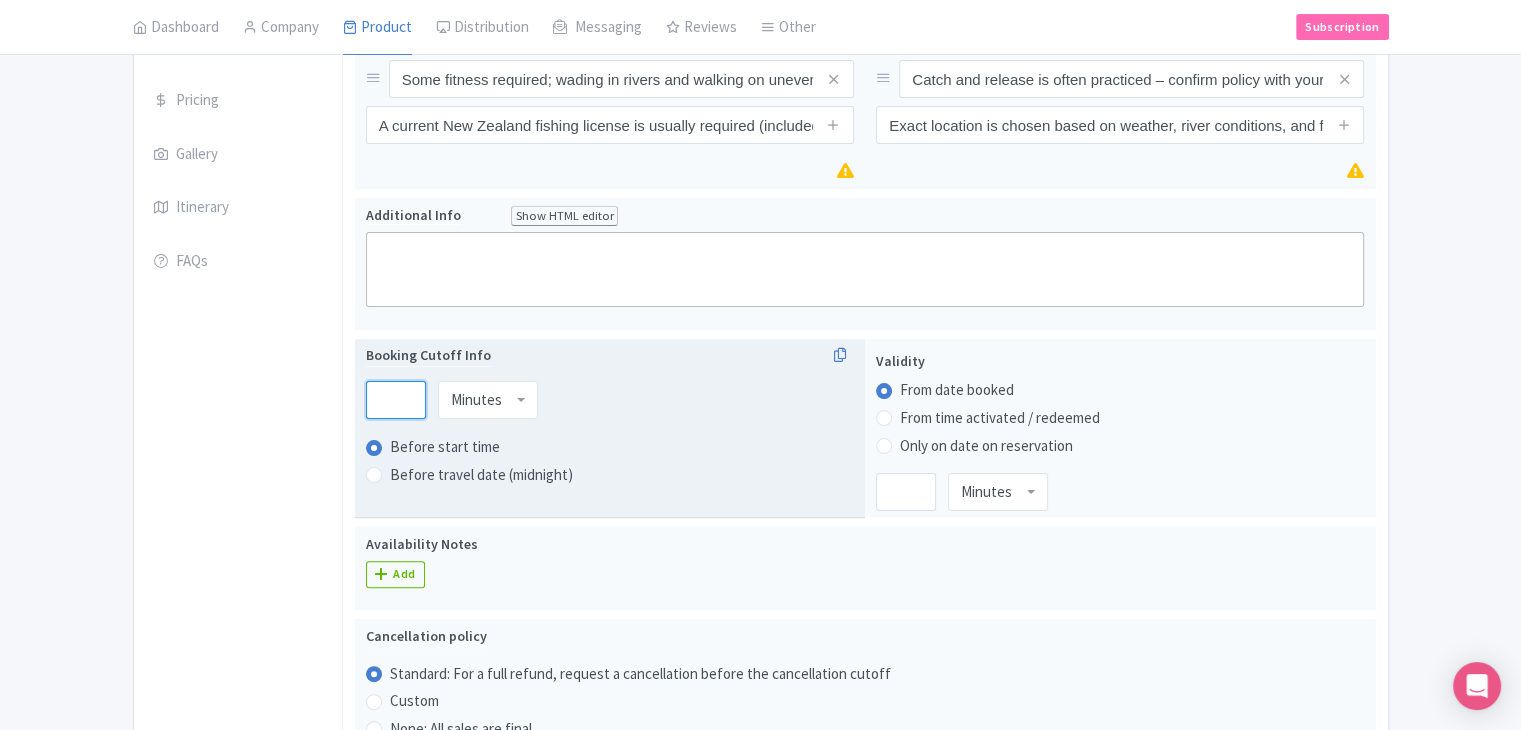 click at bounding box center (396, 400) 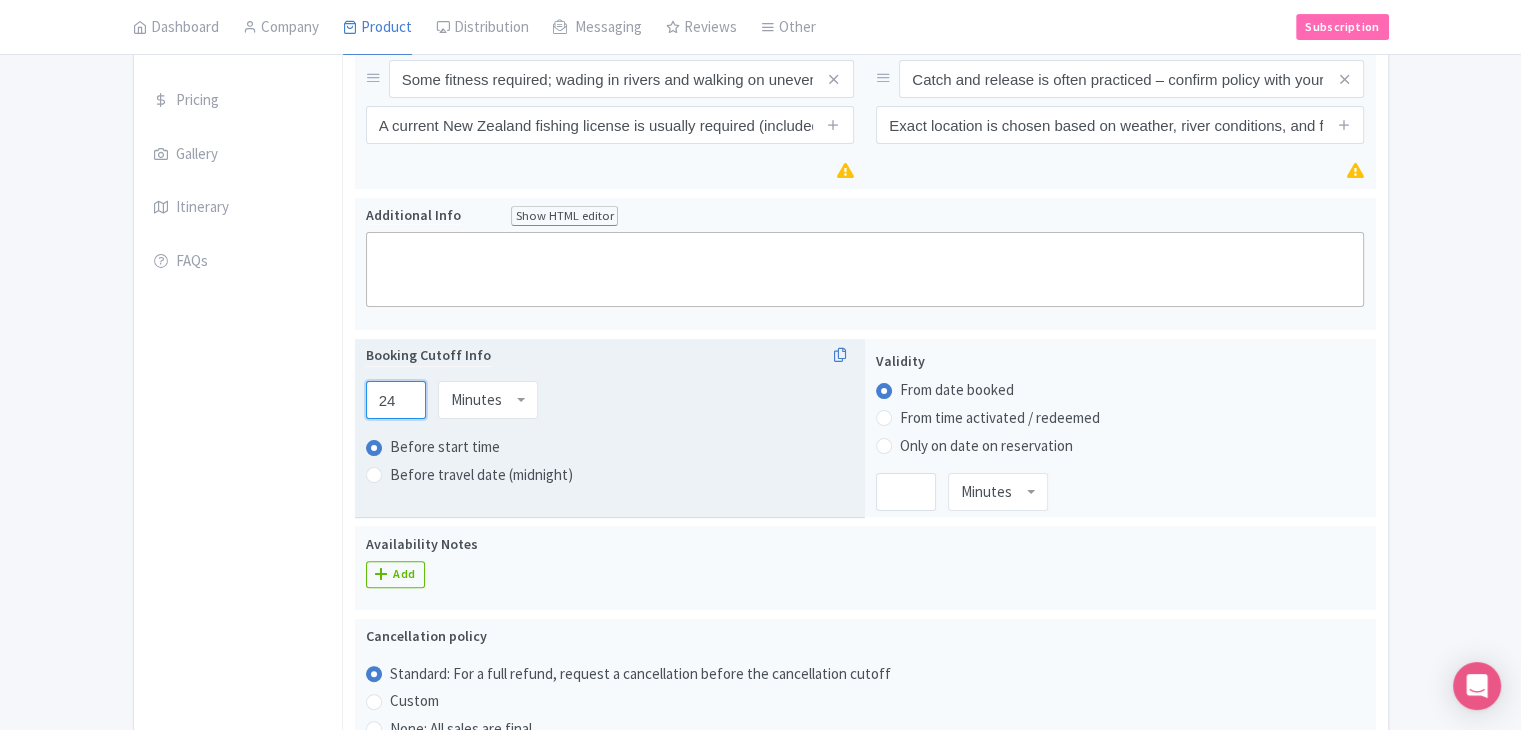 type on "24" 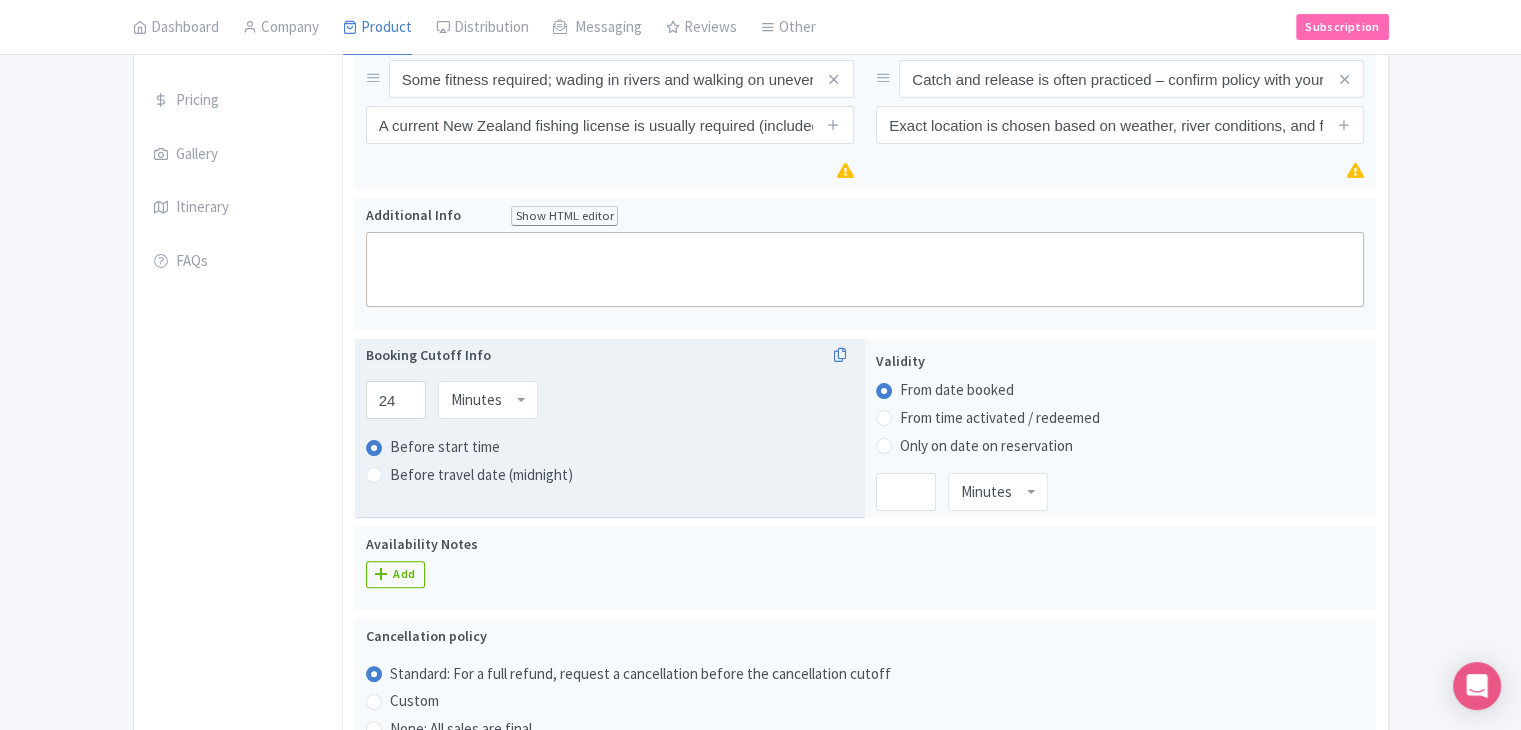 drag, startPoint x: 454, startPoint y: 381, endPoint x: 474, endPoint y: 398, distance: 26.24881 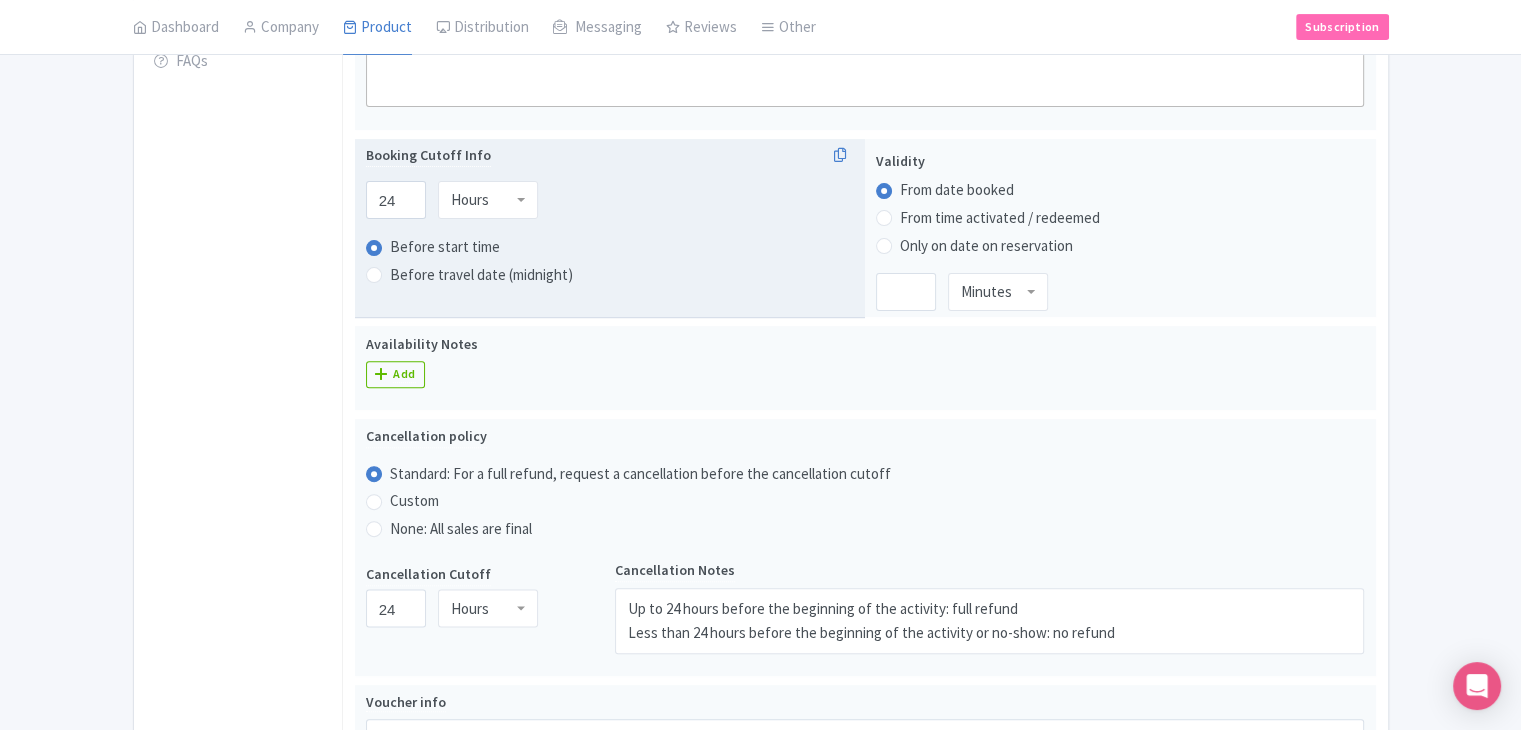 click on "General
Booking Info
Locations
Settings
Pricing
Gallery
Itinerary
FAQs" at bounding box center [238, 399] 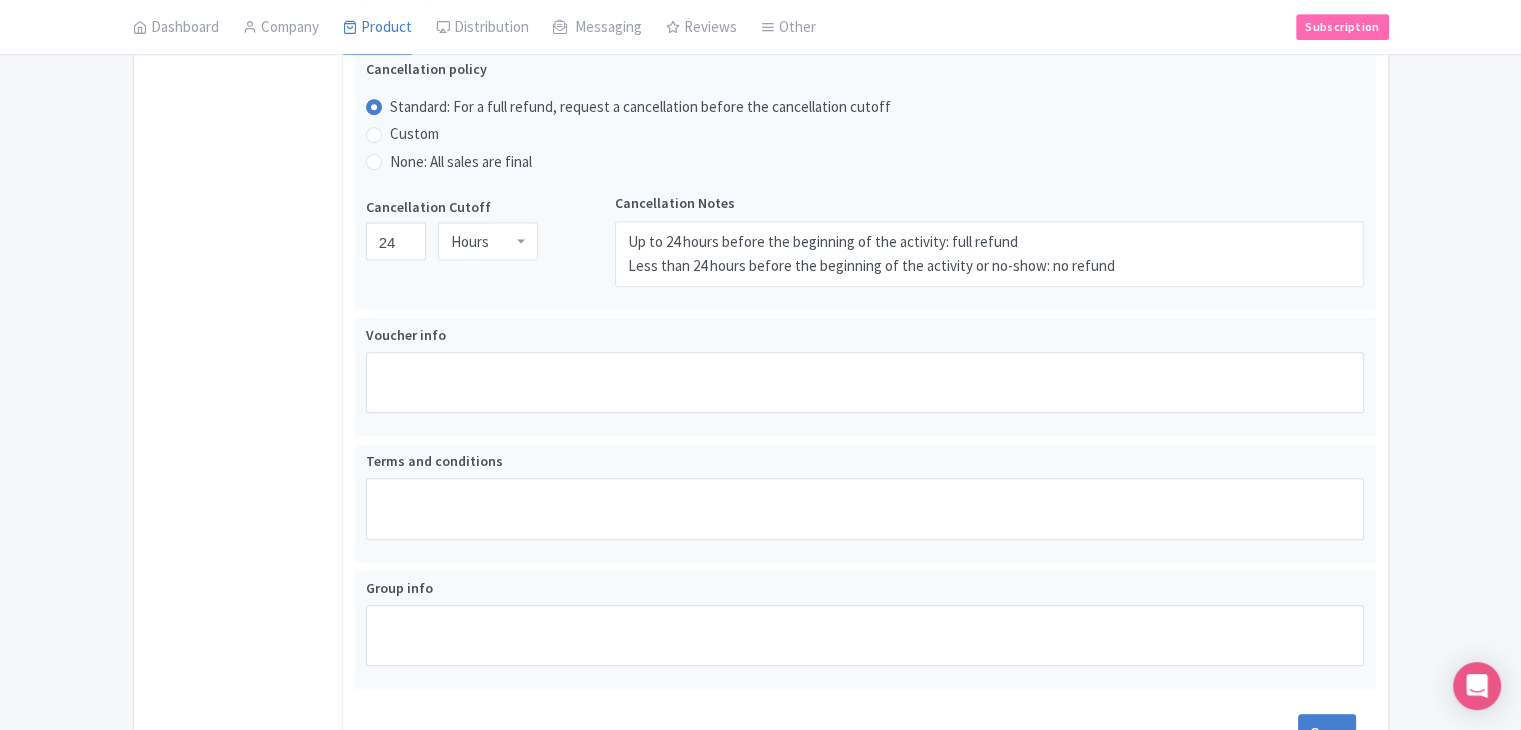 scroll, scrollTop: 1126, scrollLeft: 0, axis: vertical 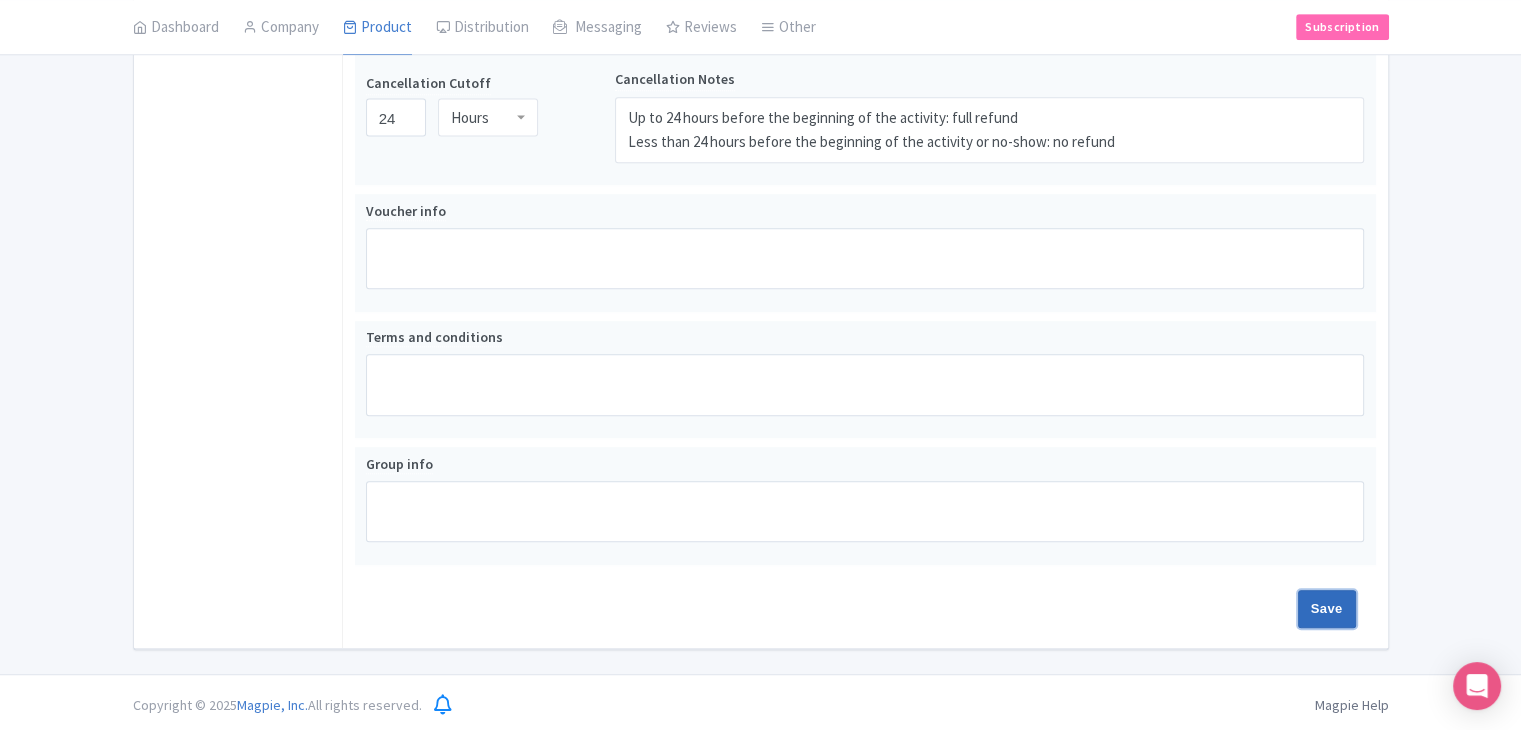 click on "Save" at bounding box center [1327, 609] 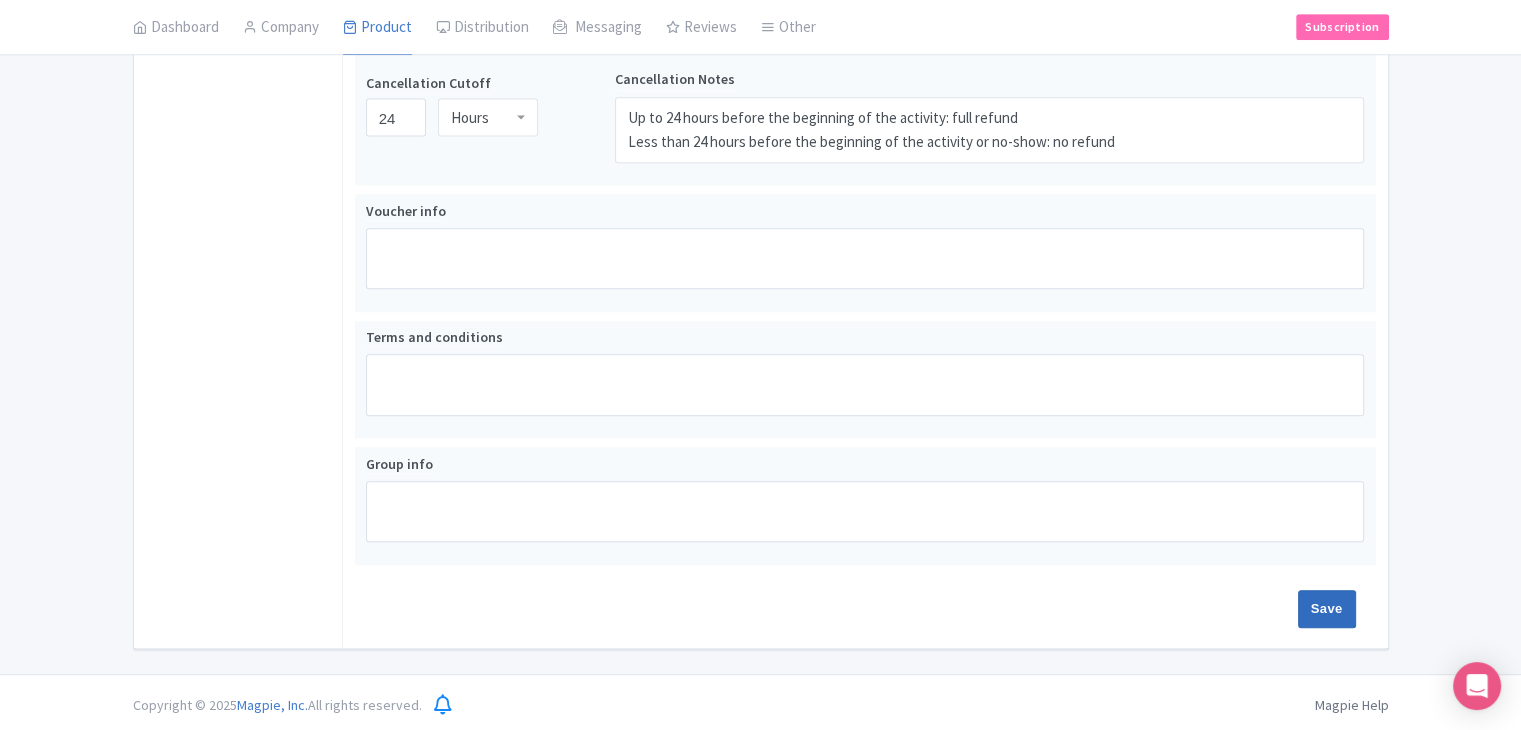type on "Saving..." 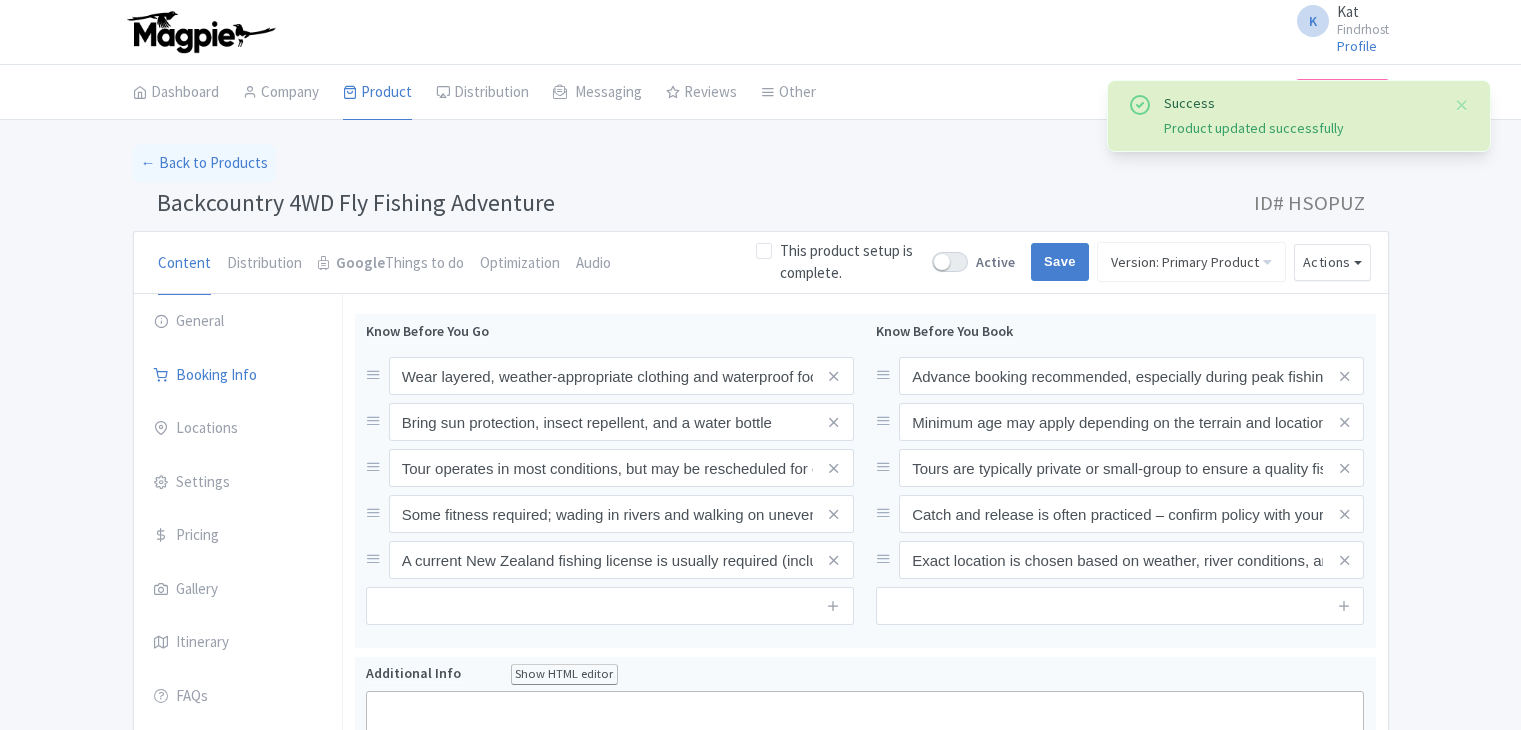 scroll, scrollTop: 112, scrollLeft: 0, axis: vertical 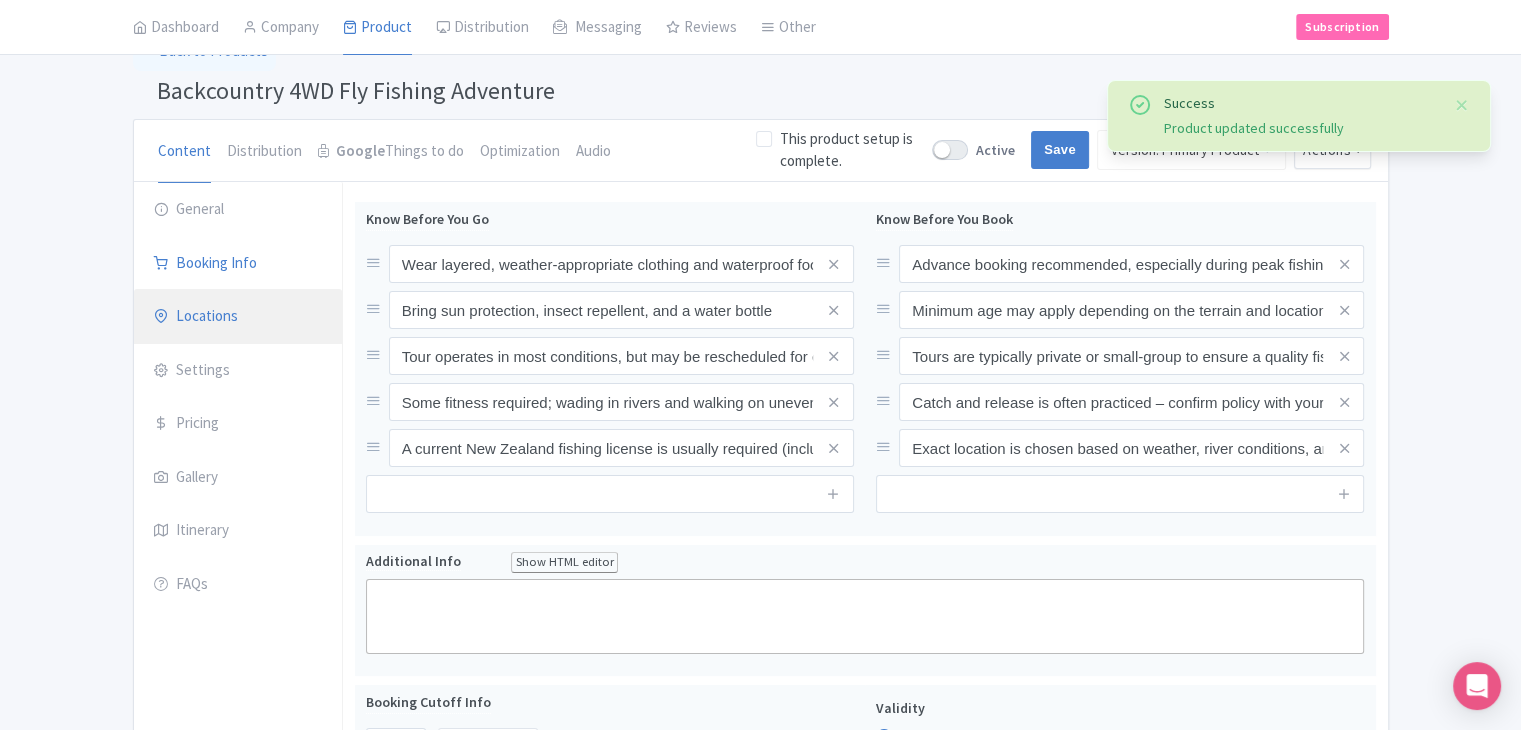 click on "Locations" at bounding box center [238, 317] 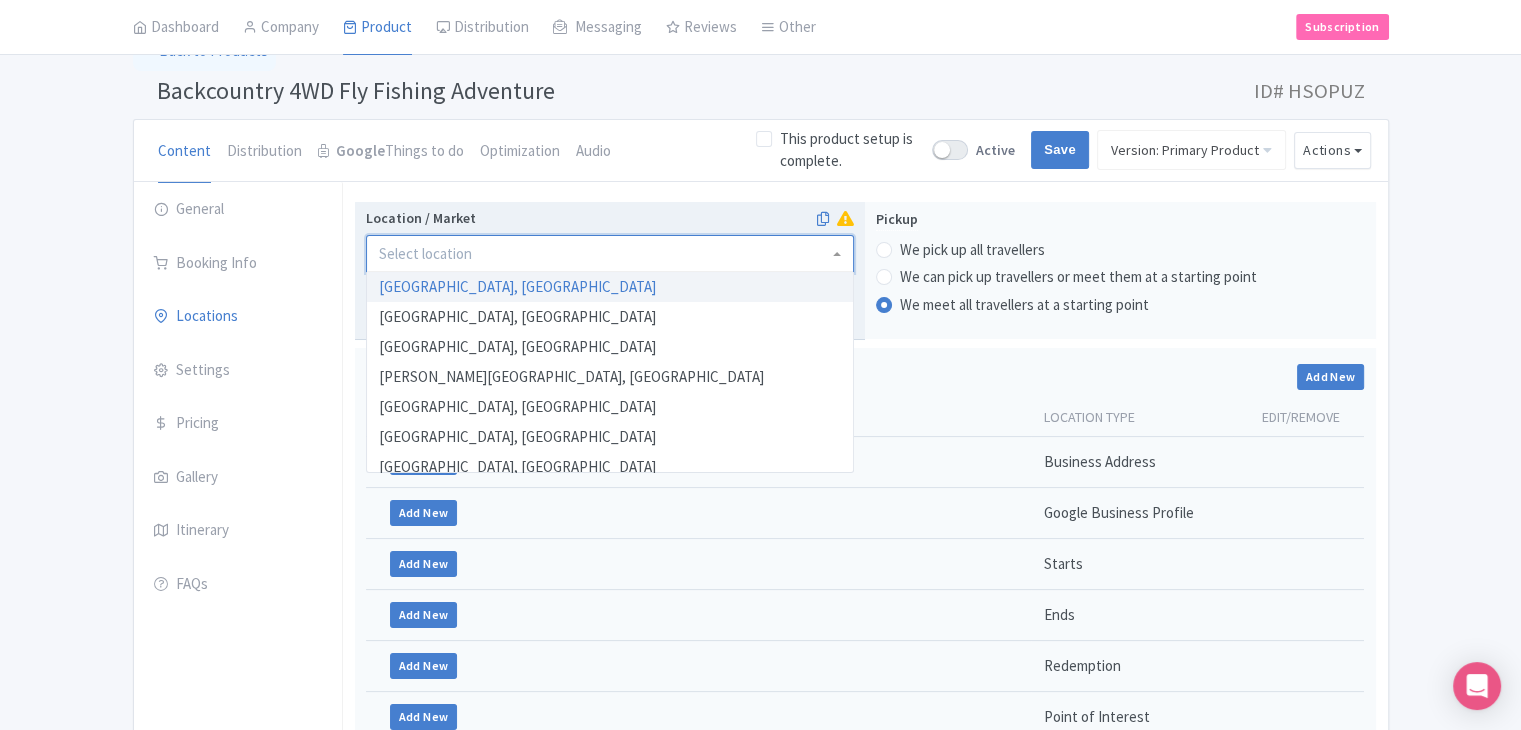 click on "Location / Market" at bounding box center (427, 254) 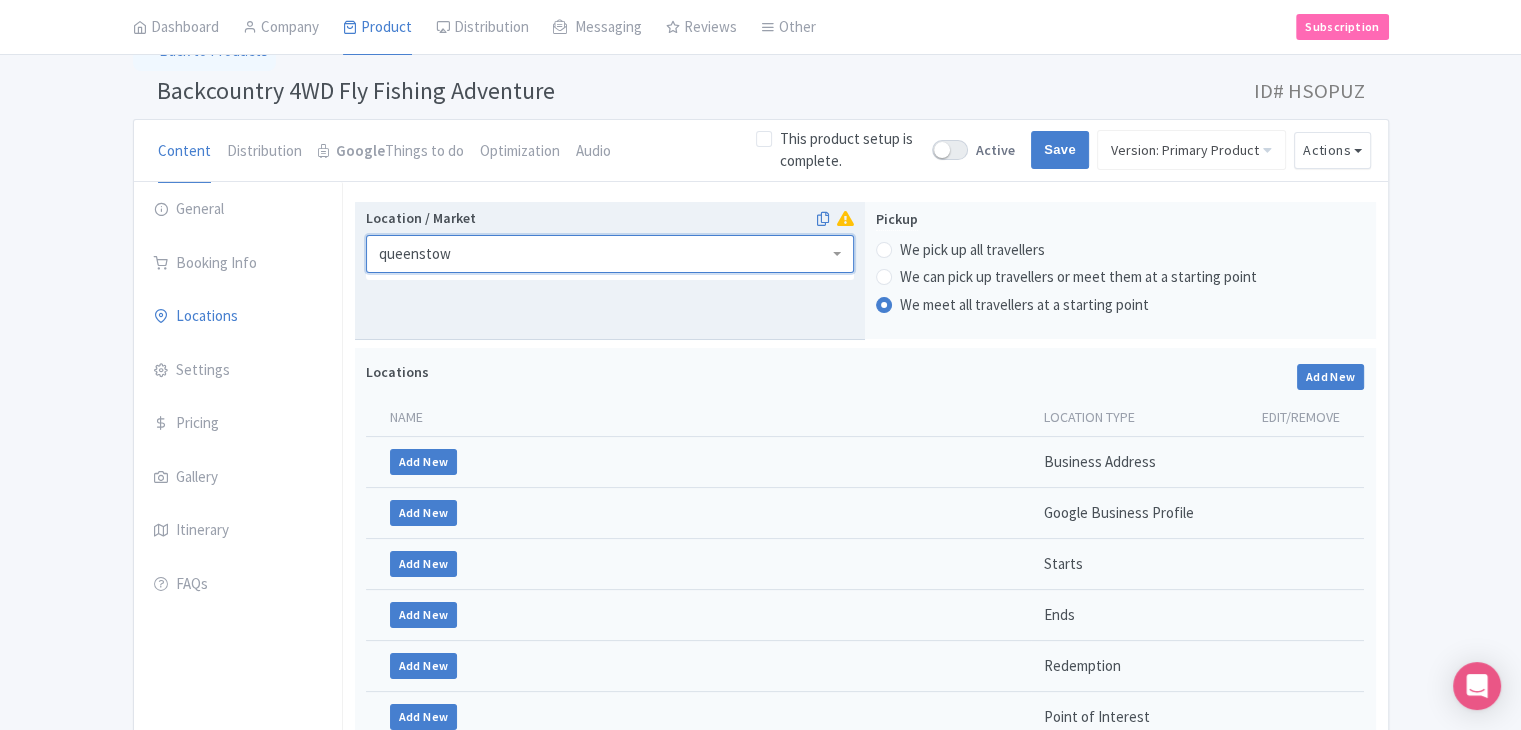type on "queenstown" 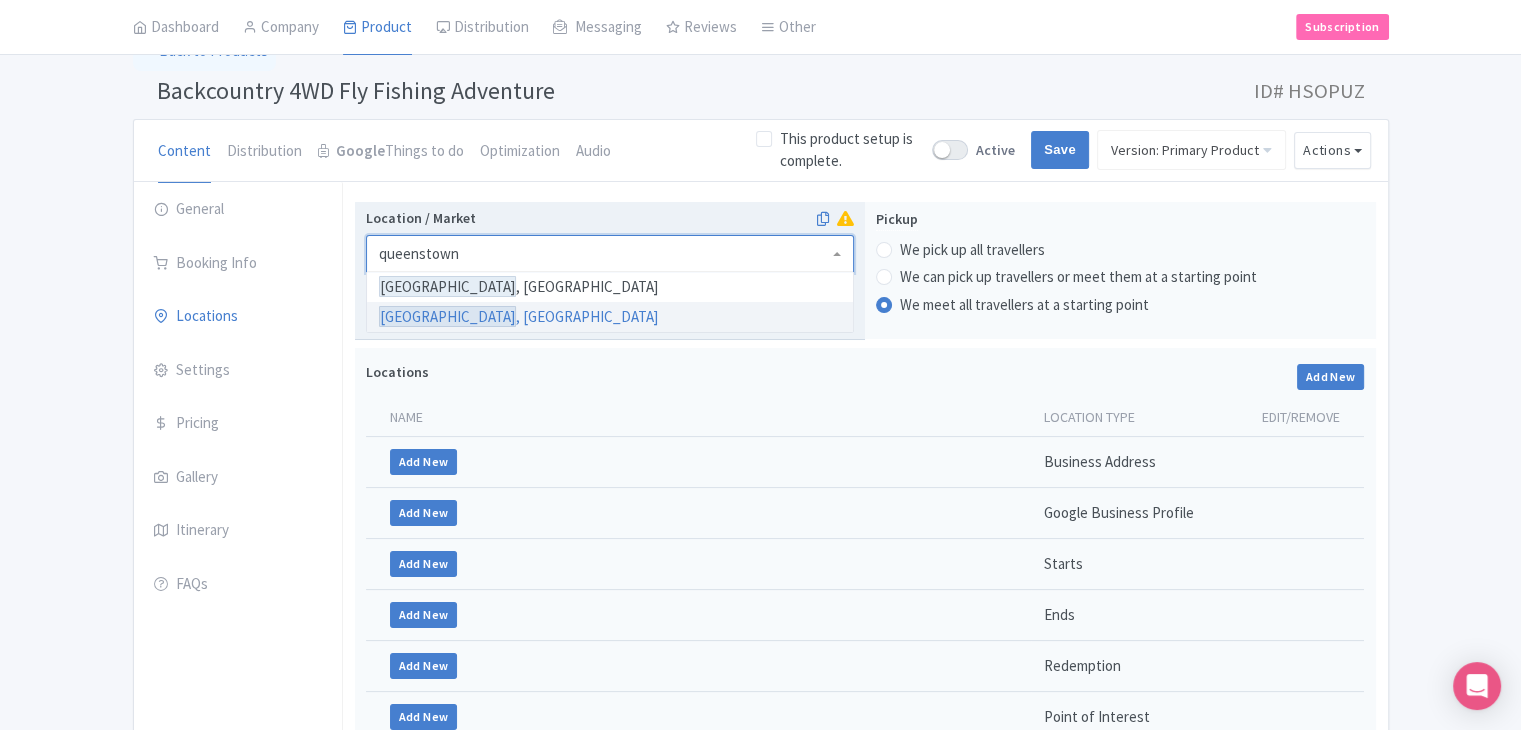 type 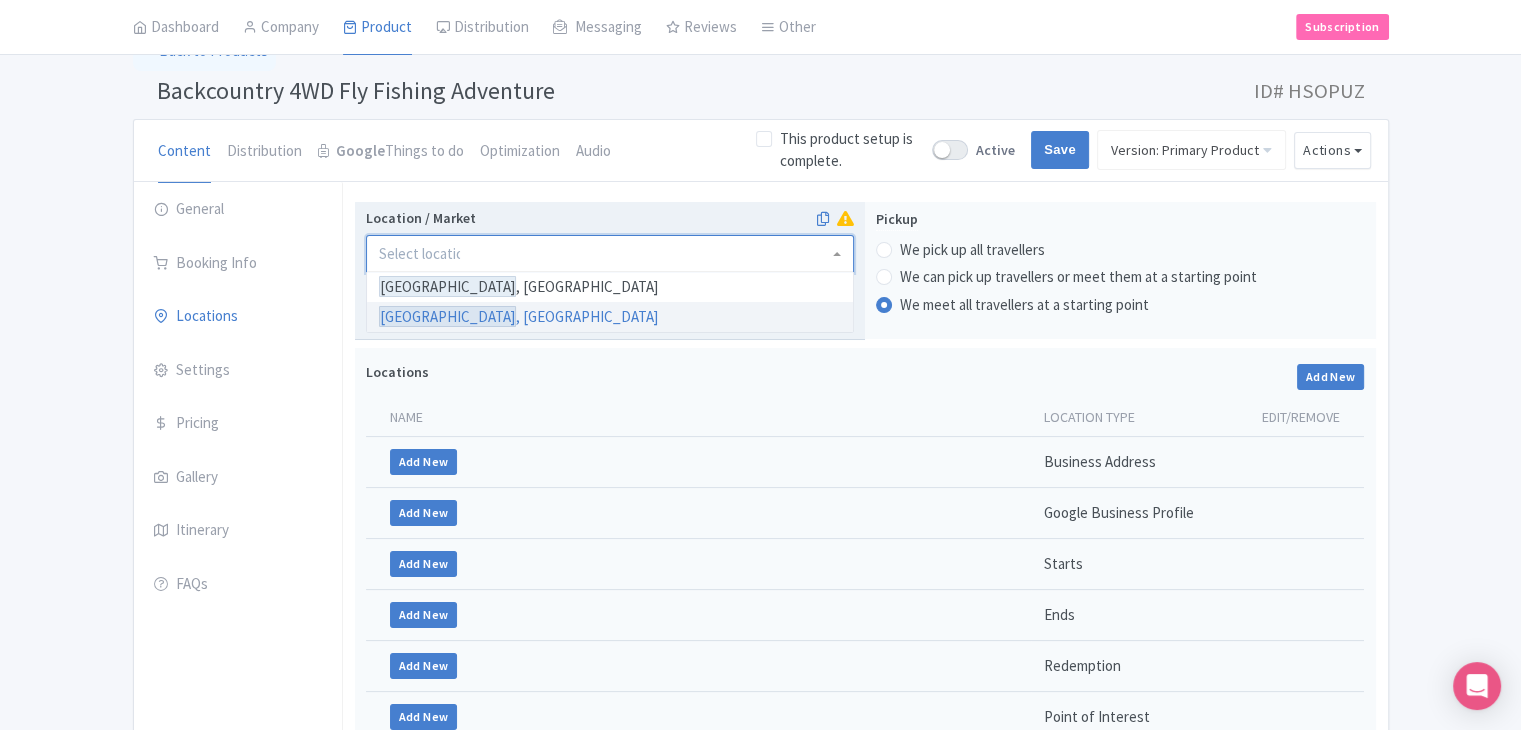scroll, scrollTop: 0, scrollLeft: 0, axis: both 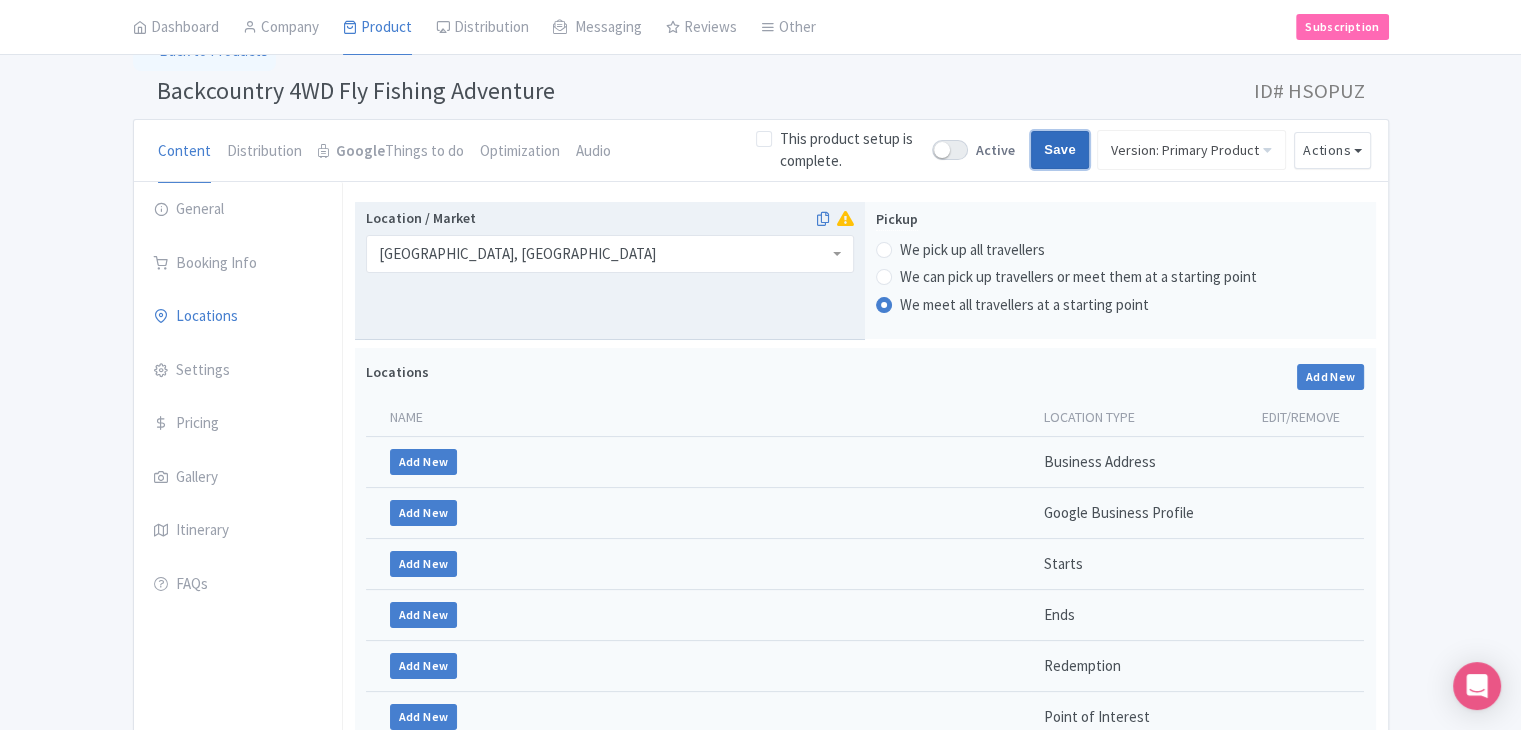 click on "Save" at bounding box center [1060, 150] 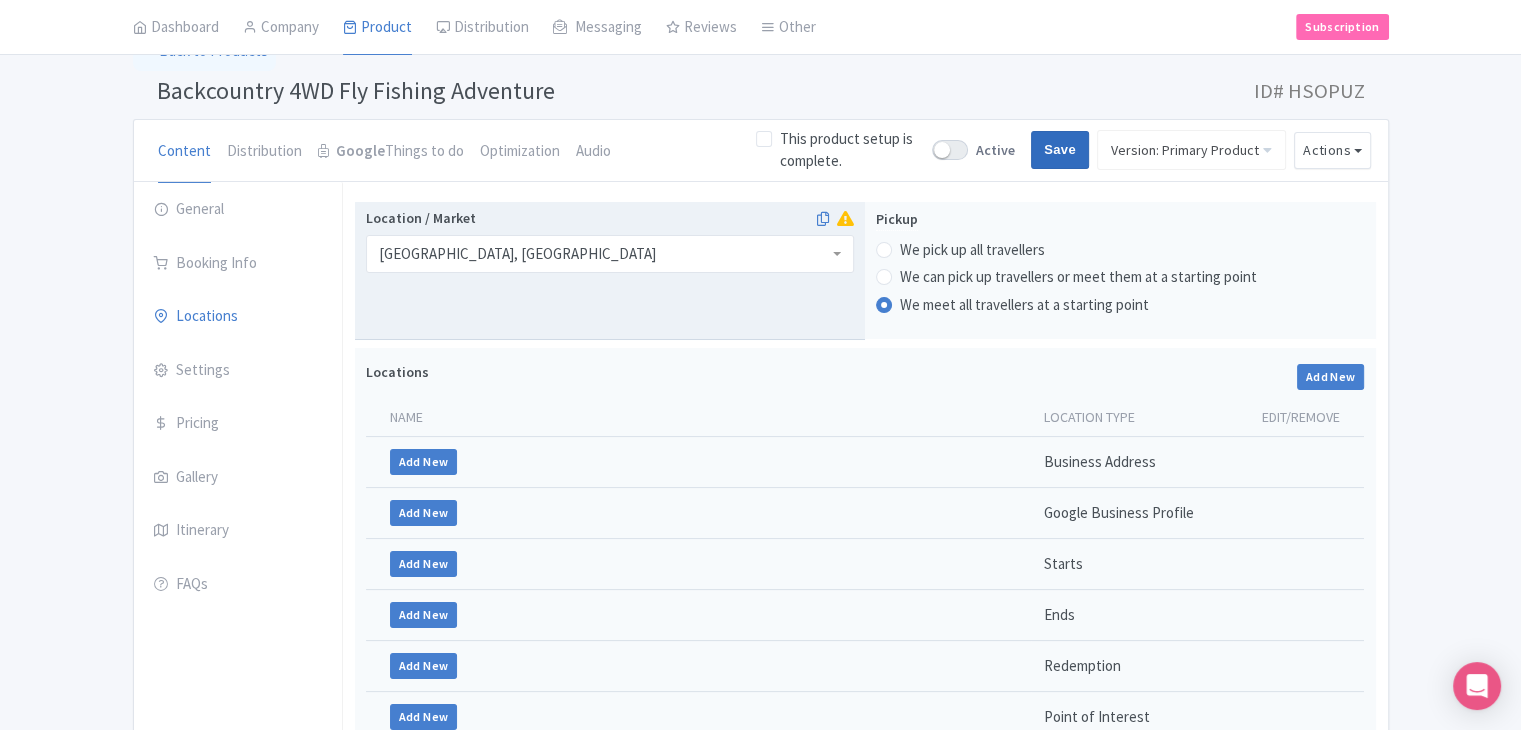 type on "Saving..." 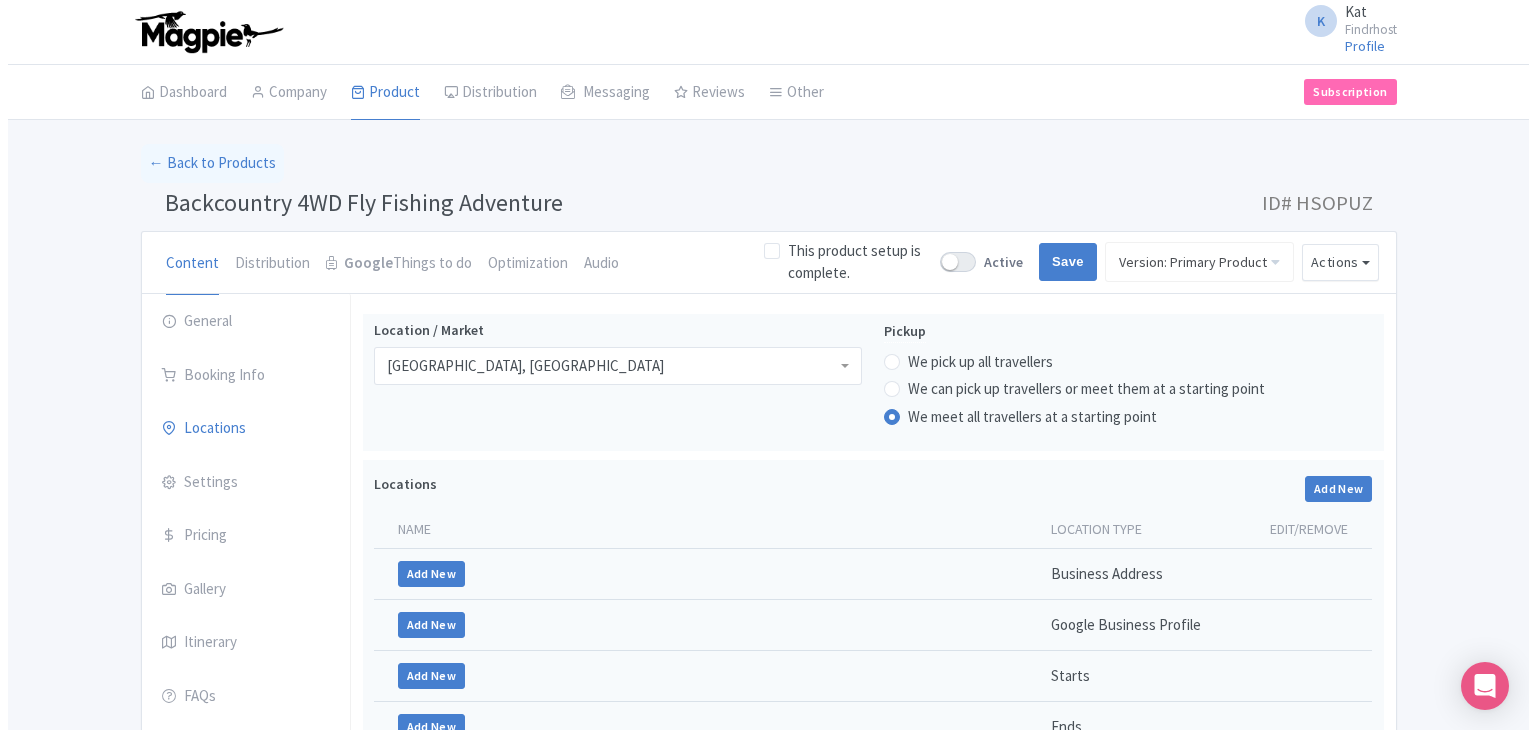 scroll, scrollTop: 312, scrollLeft: 0, axis: vertical 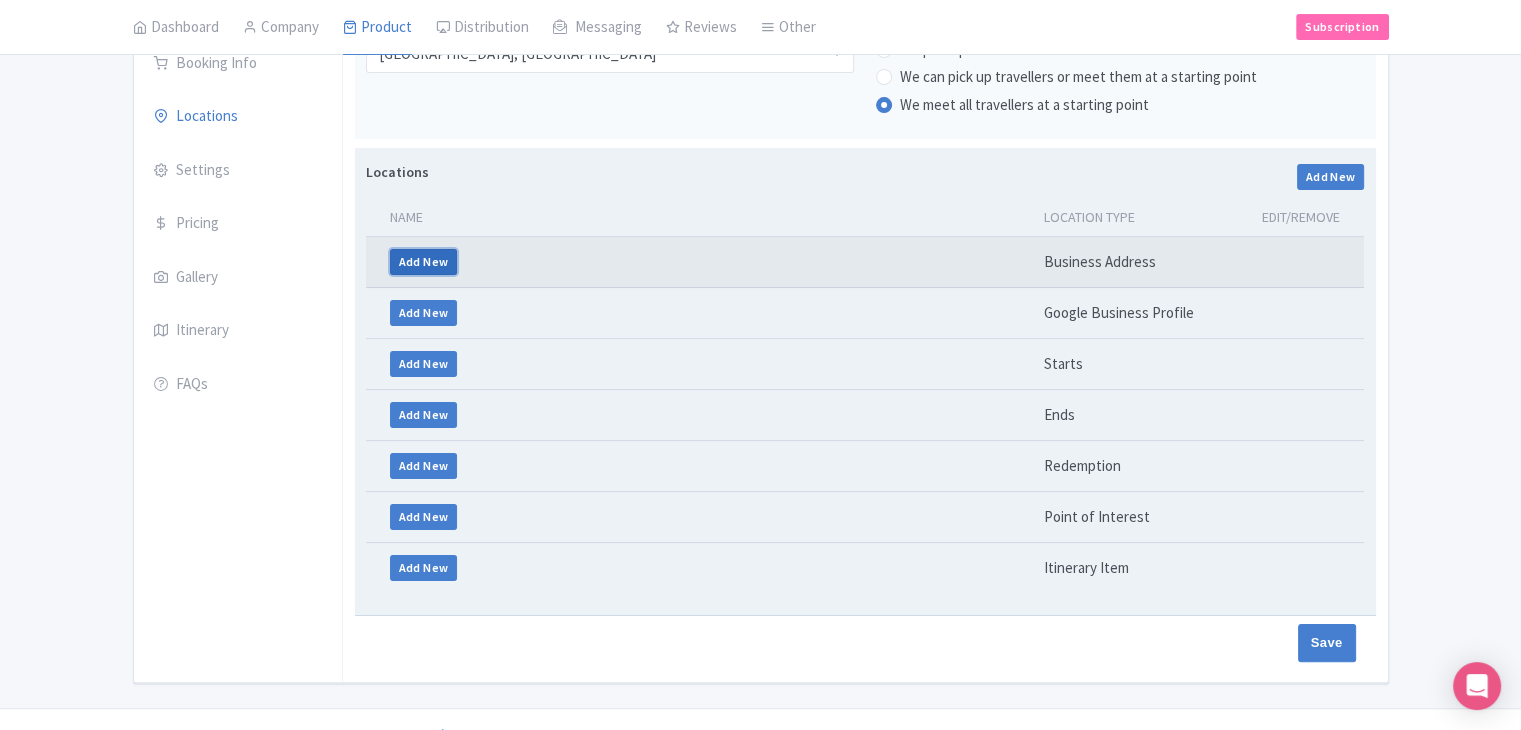 click on "Add New" at bounding box center (424, 262) 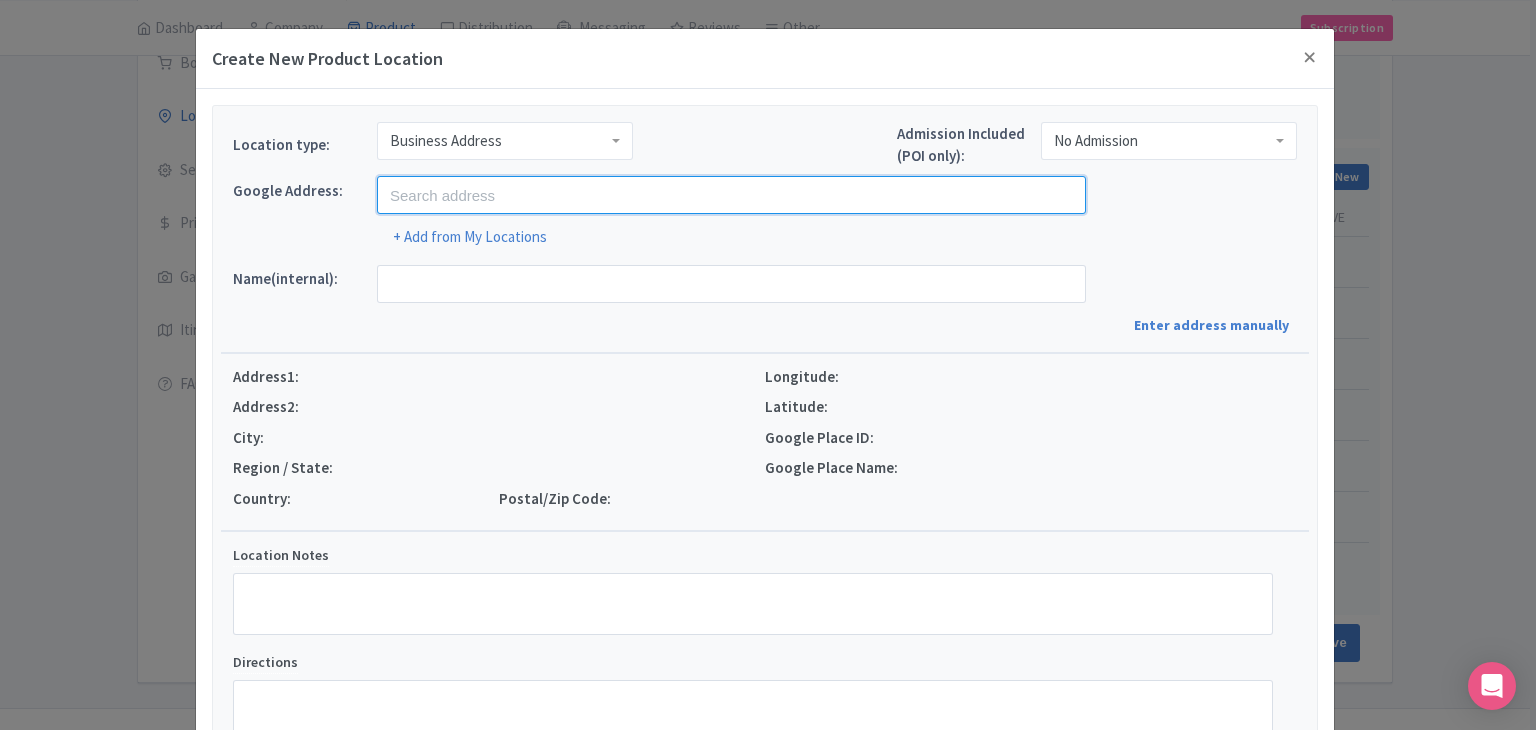 click at bounding box center [731, 195] 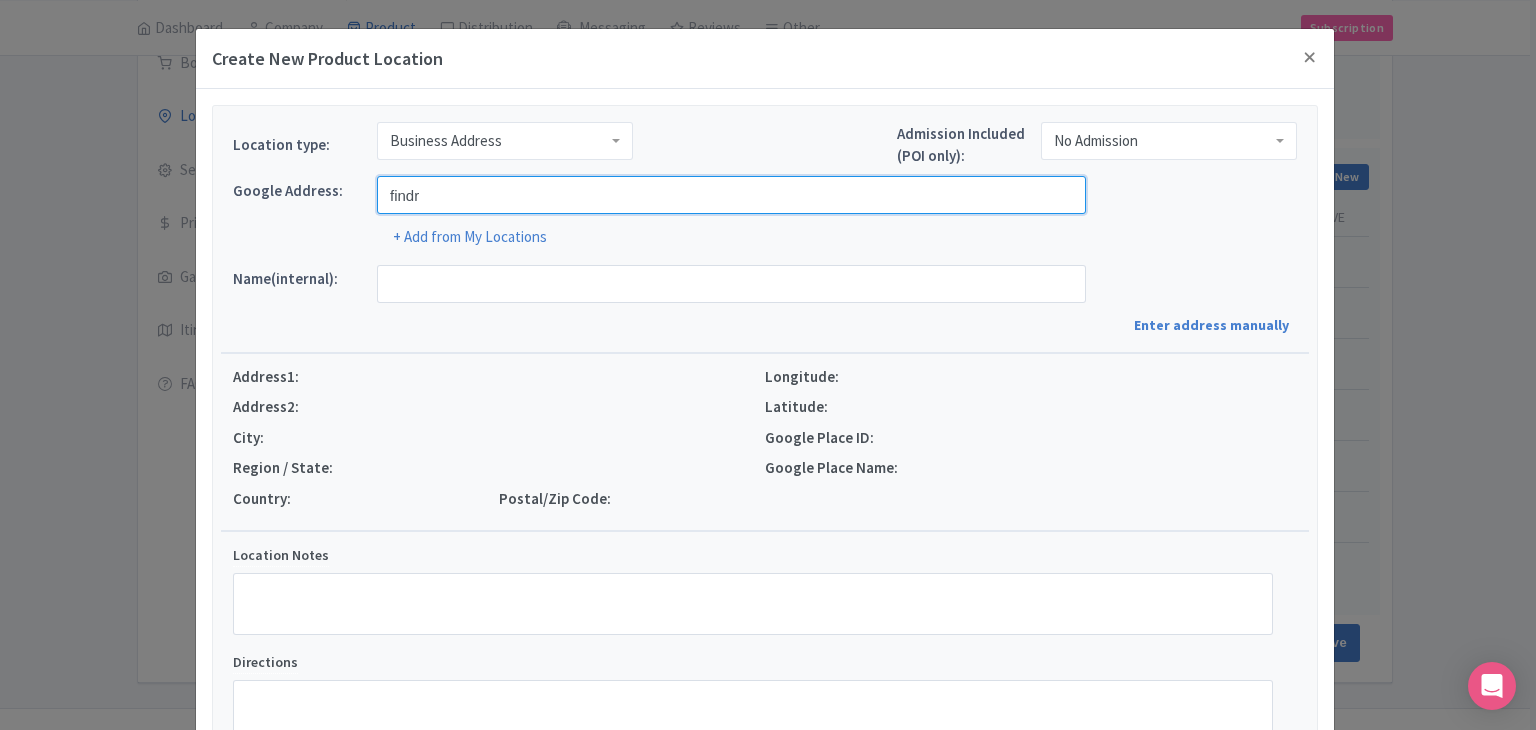 type on "Findrhost, [GEOGRAPHIC_DATA], [GEOGRAPHIC_DATA], [GEOGRAPHIC_DATA]" 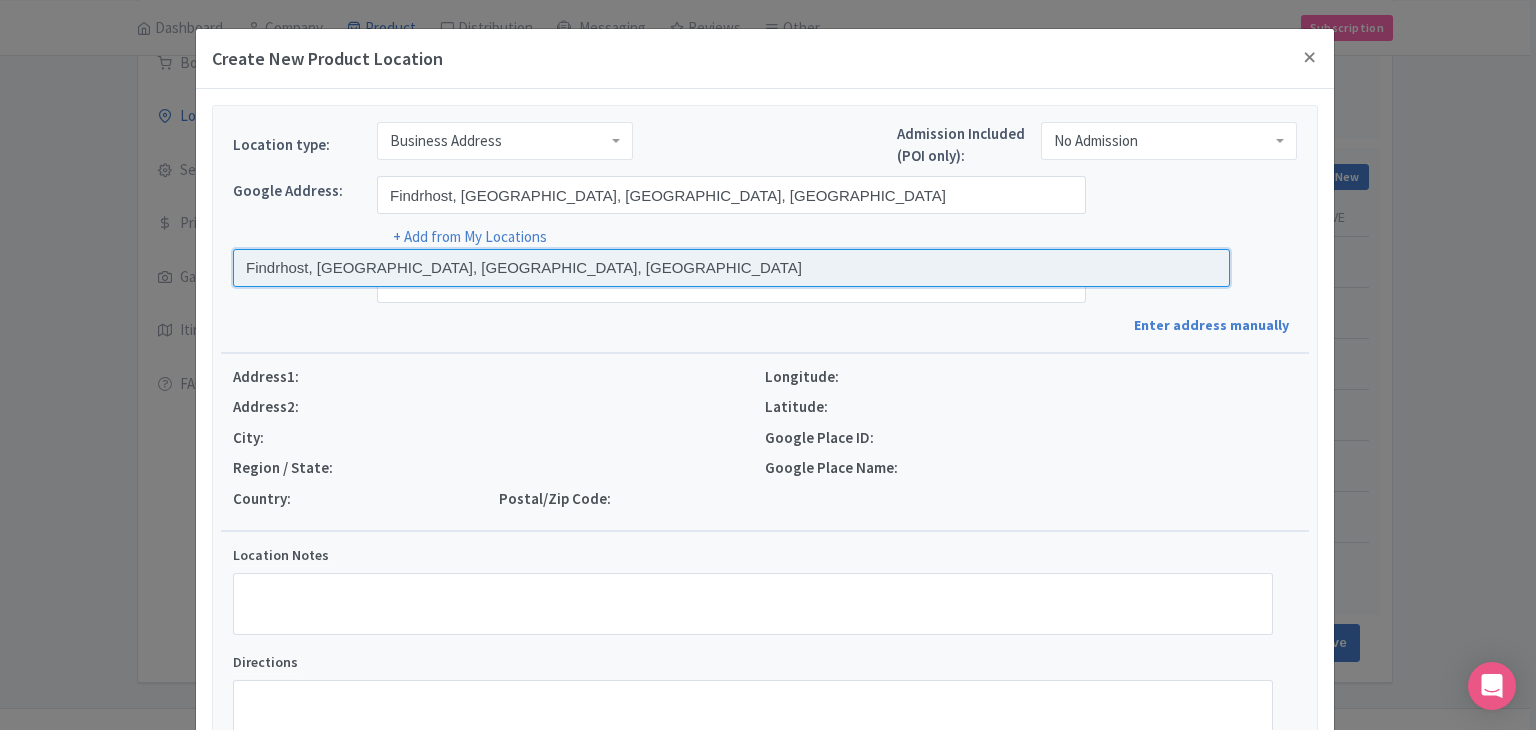 click at bounding box center (731, 268) 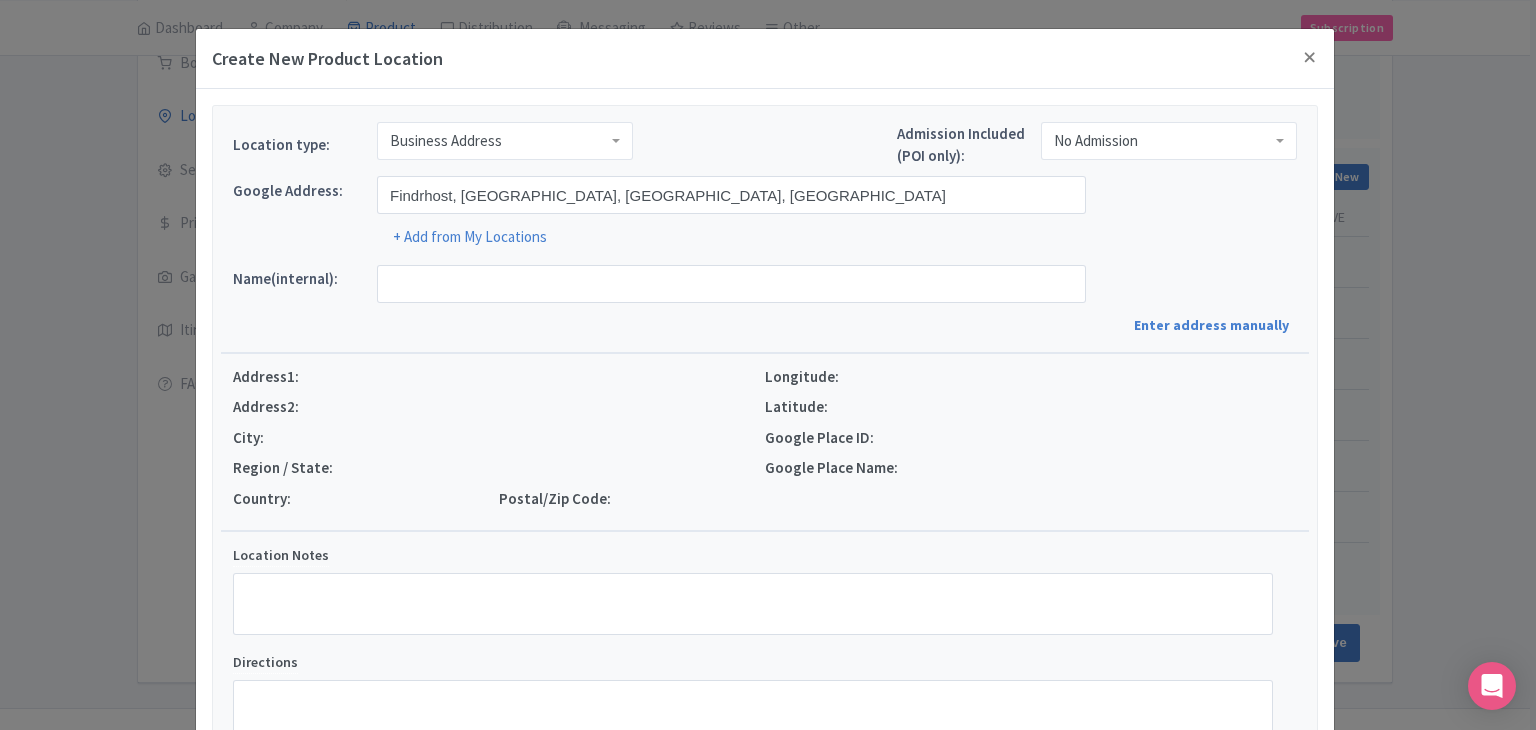 type on "Findrhost, [STREET_ADDRESS]" 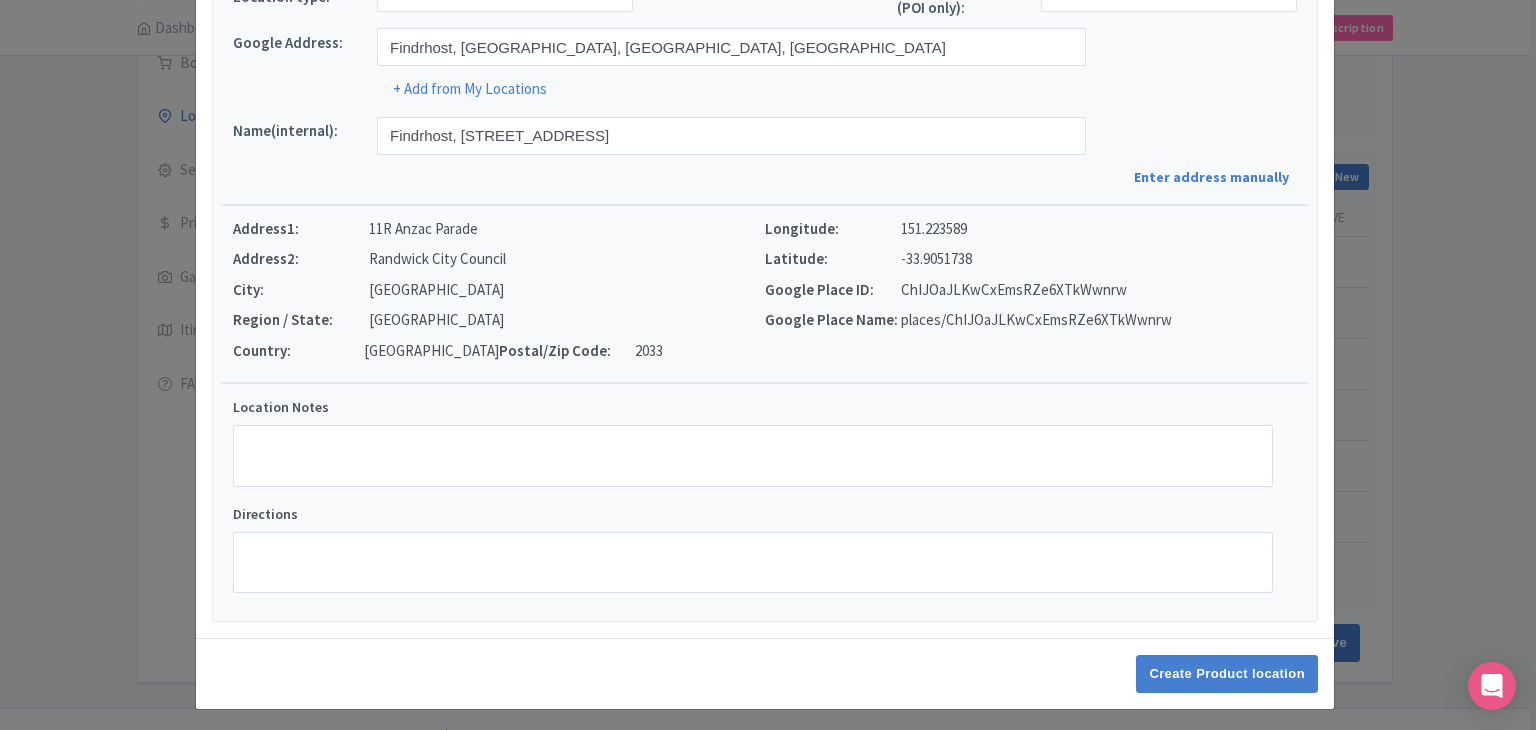 scroll, scrollTop: 152, scrollLeft: 0, axis: vertical 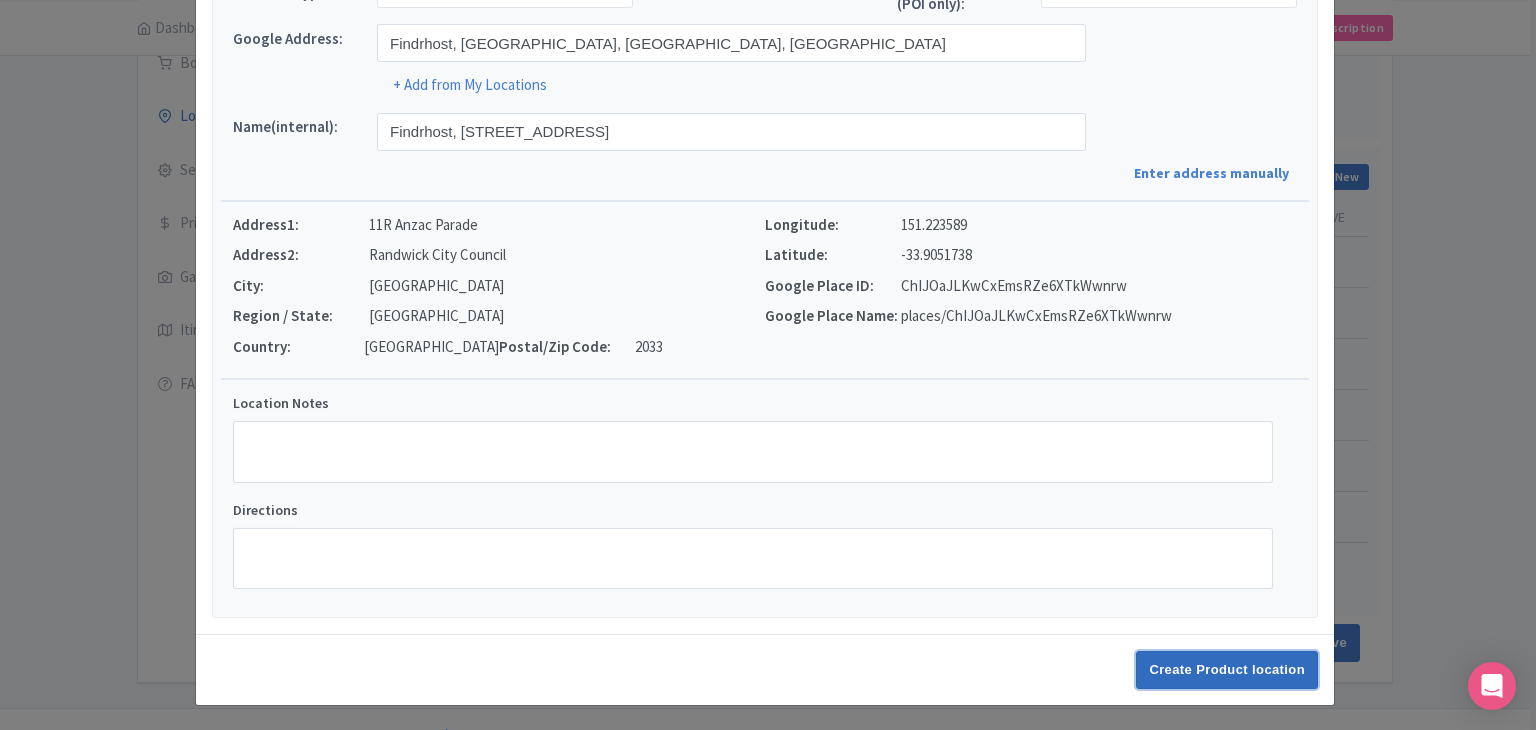 click on "Create Product location" at bounding box center (1227, 670) 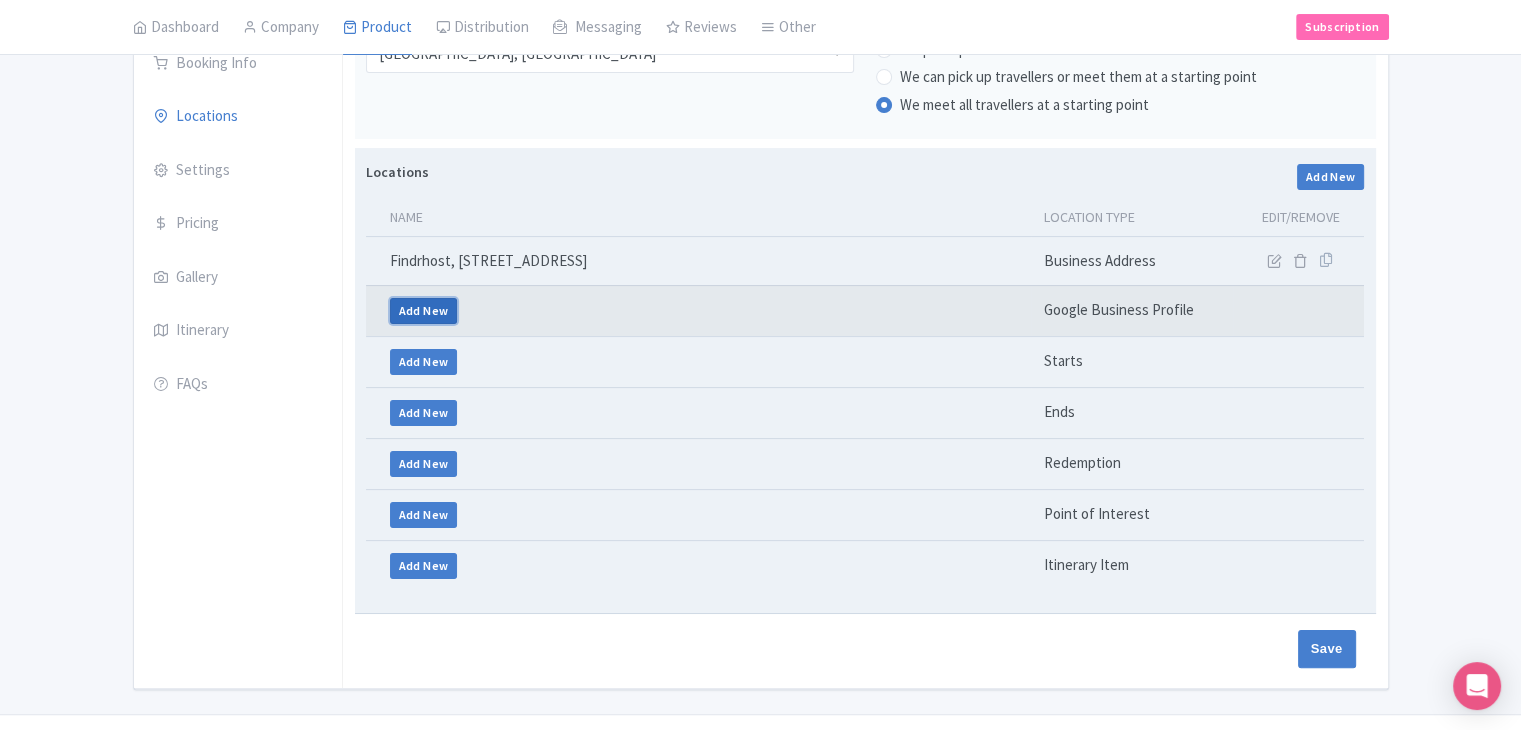 click on "Add New" at bounding box center (424, 311) 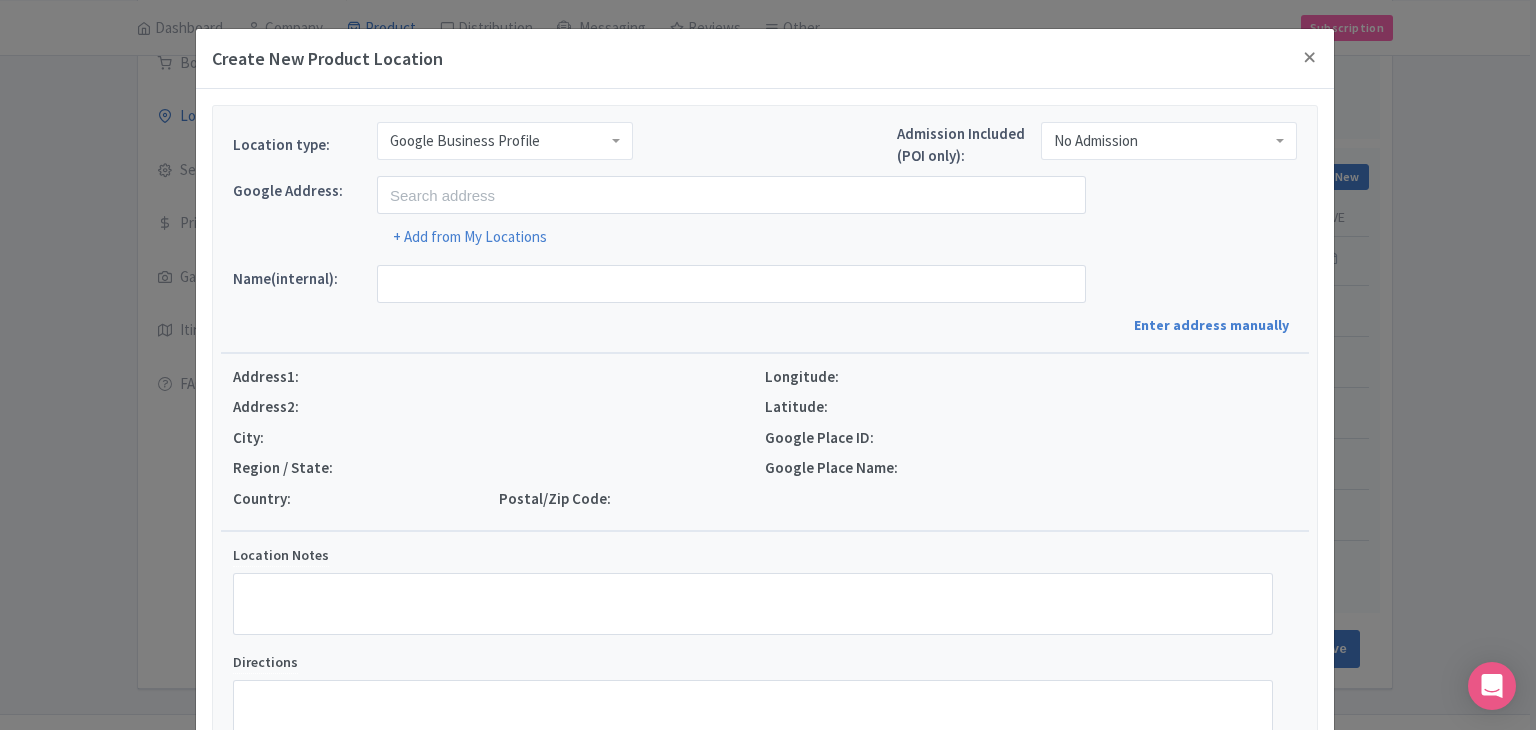 click on "Google Business Profile" at bounding box center [505, 141] 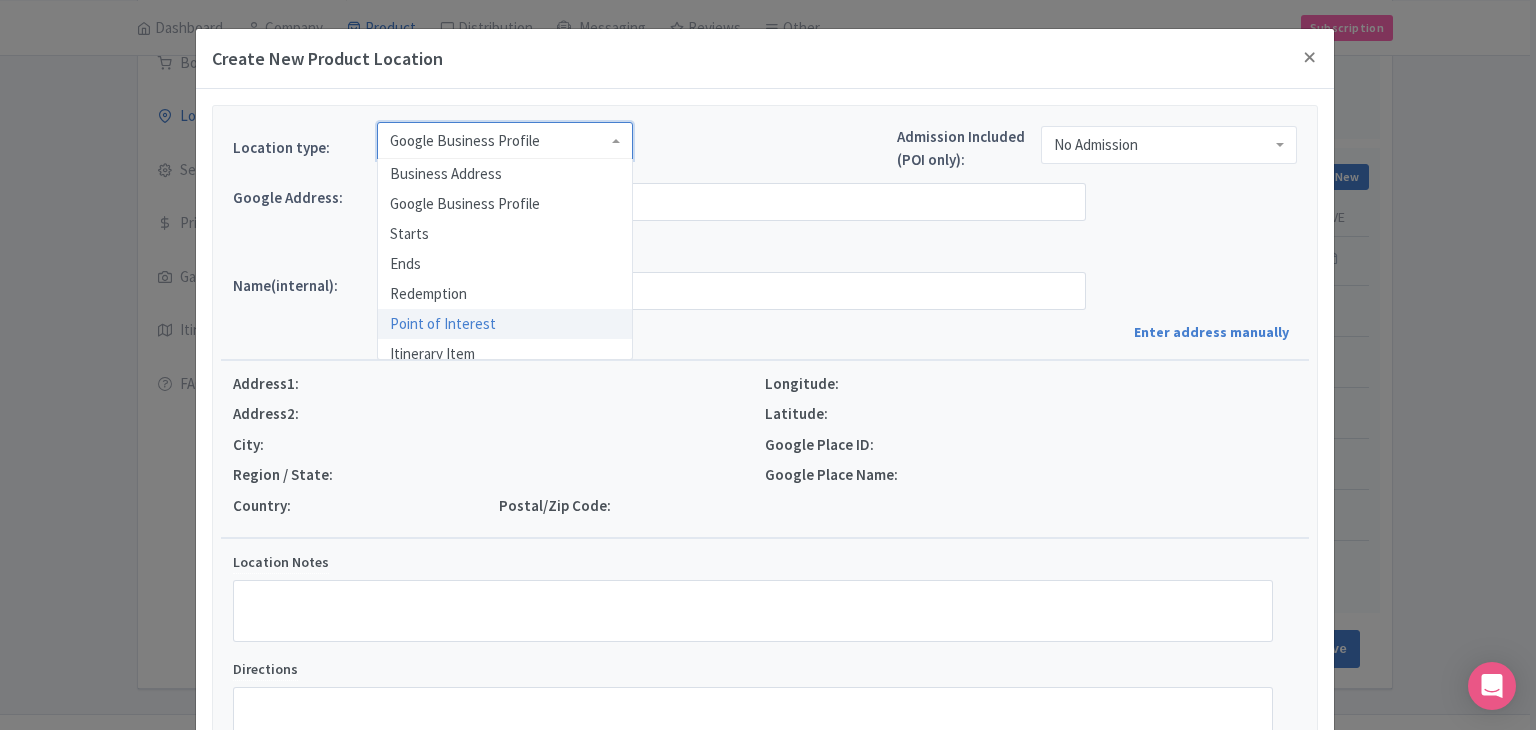 scroll, scrollTop: 0, scrollLeft: 0, axis: both 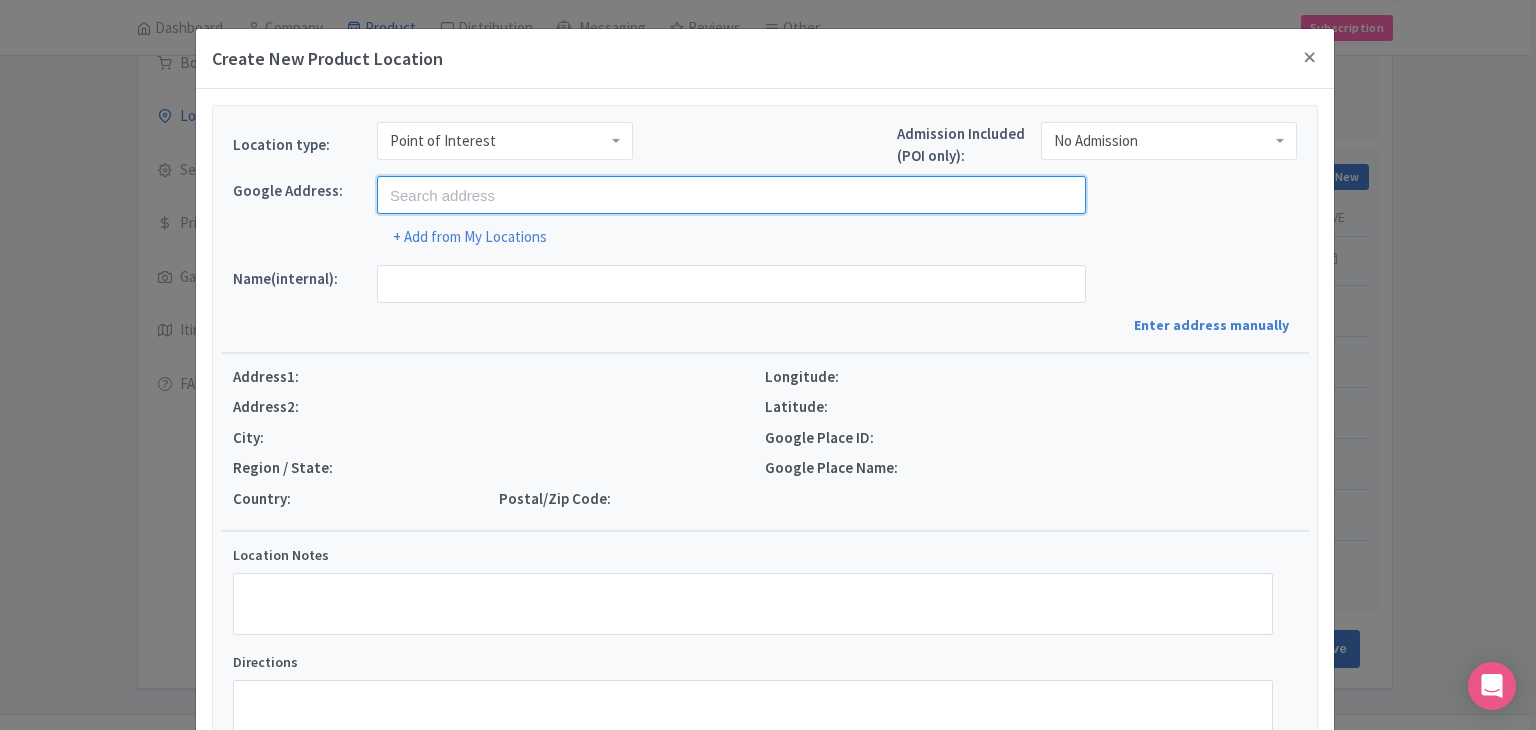 click at bounding box center (731, 195) 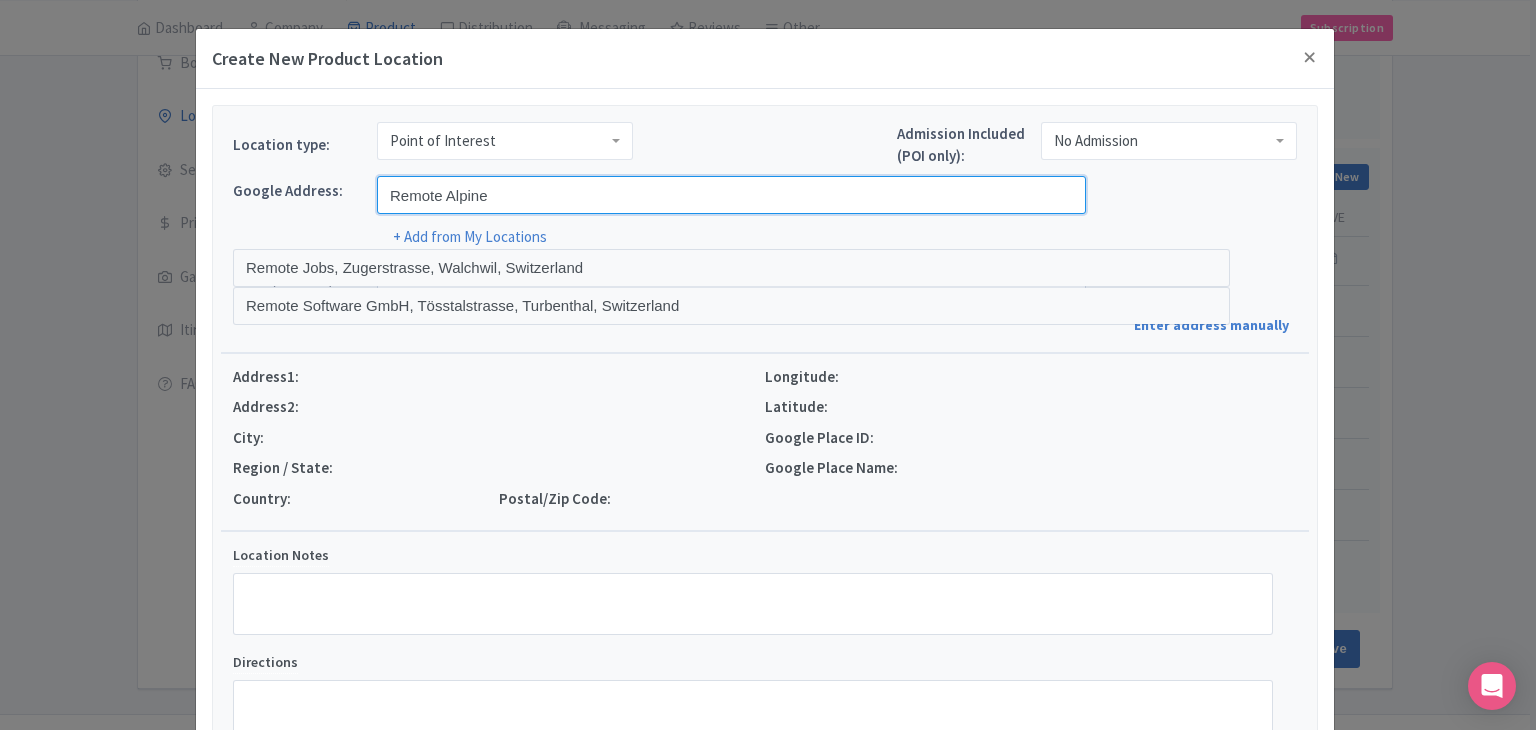 paste on "Backcountry Rivers" 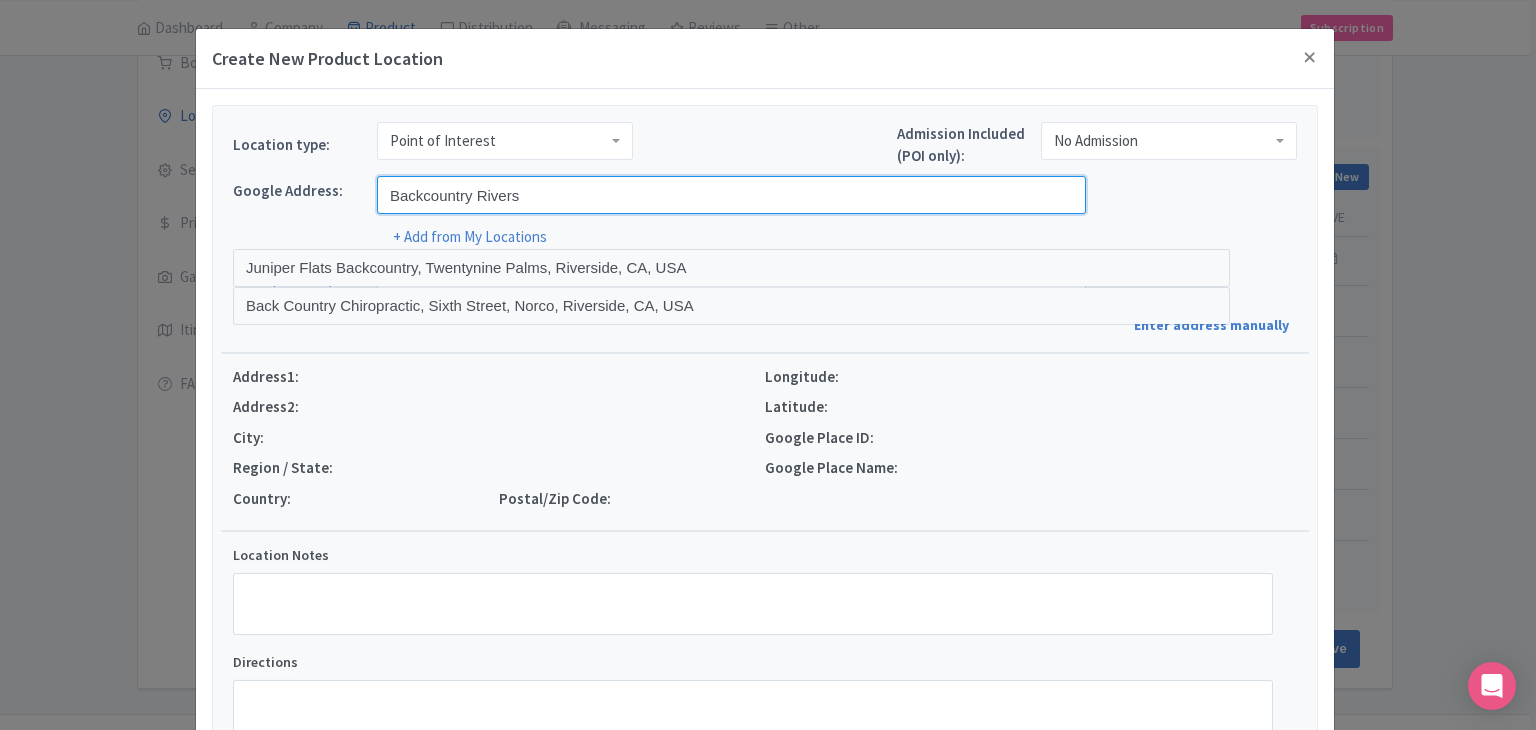 paste on "Queenstown" 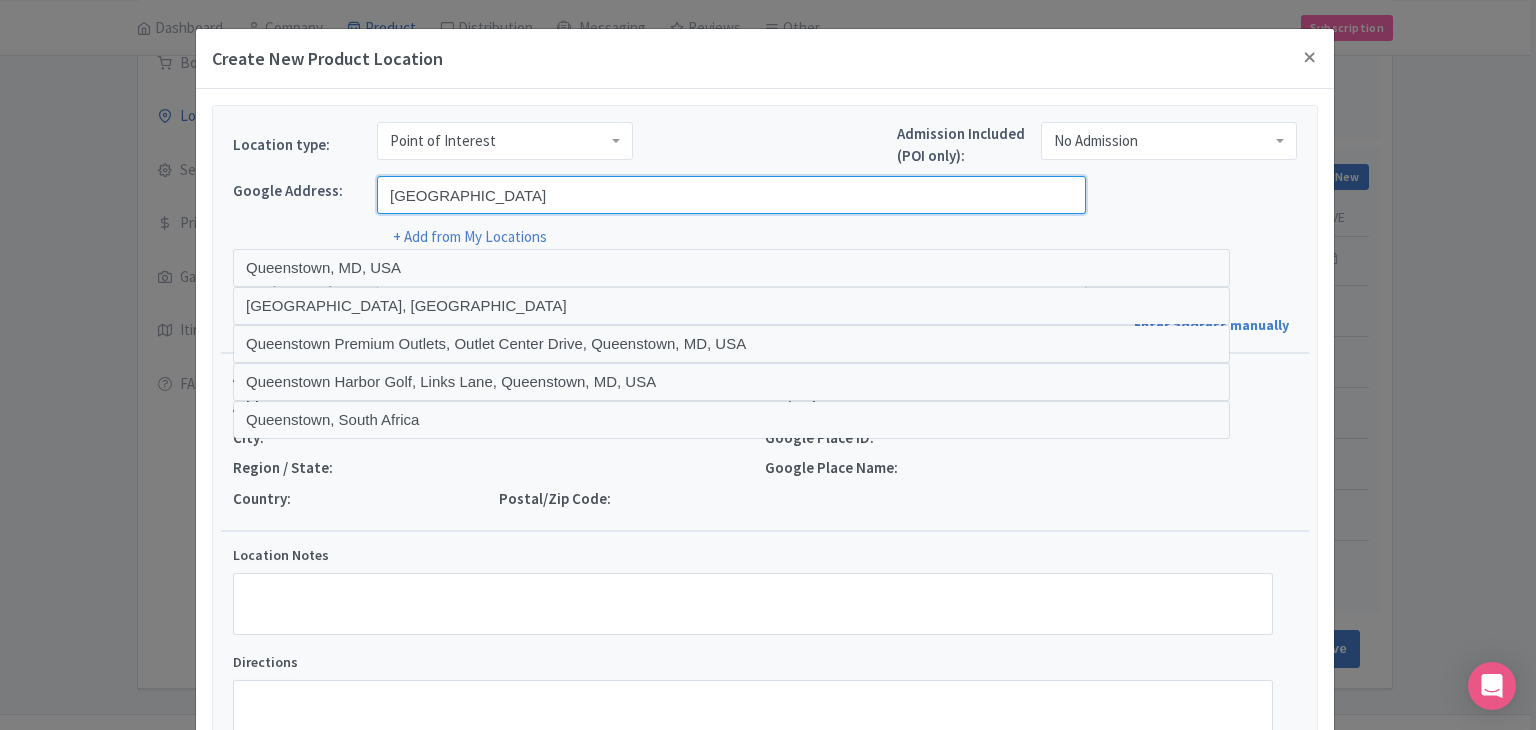 type on "[GEOGRAPHIC_DATA], [GEOGRAPHIC_DATA]" 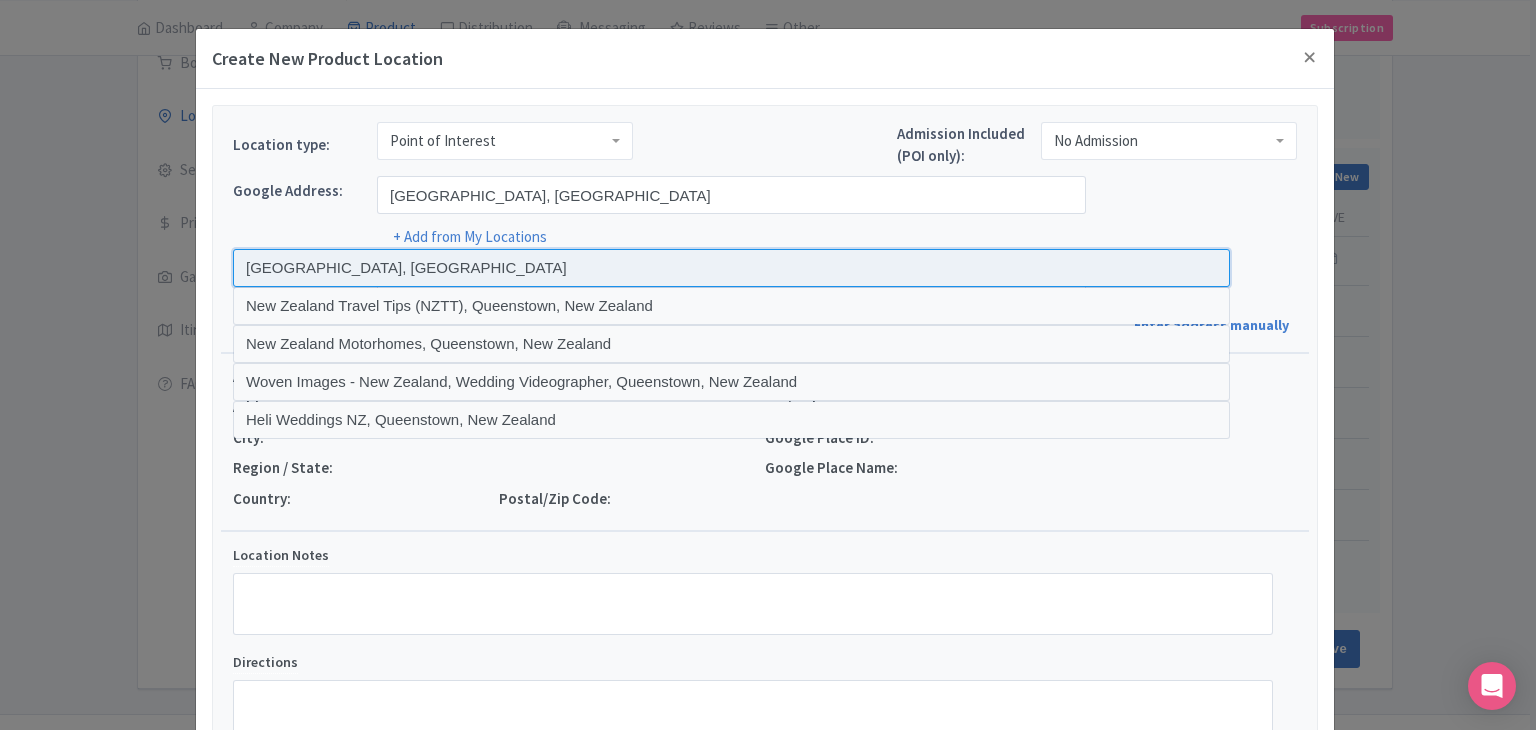 click at bounding box center (731, 268) 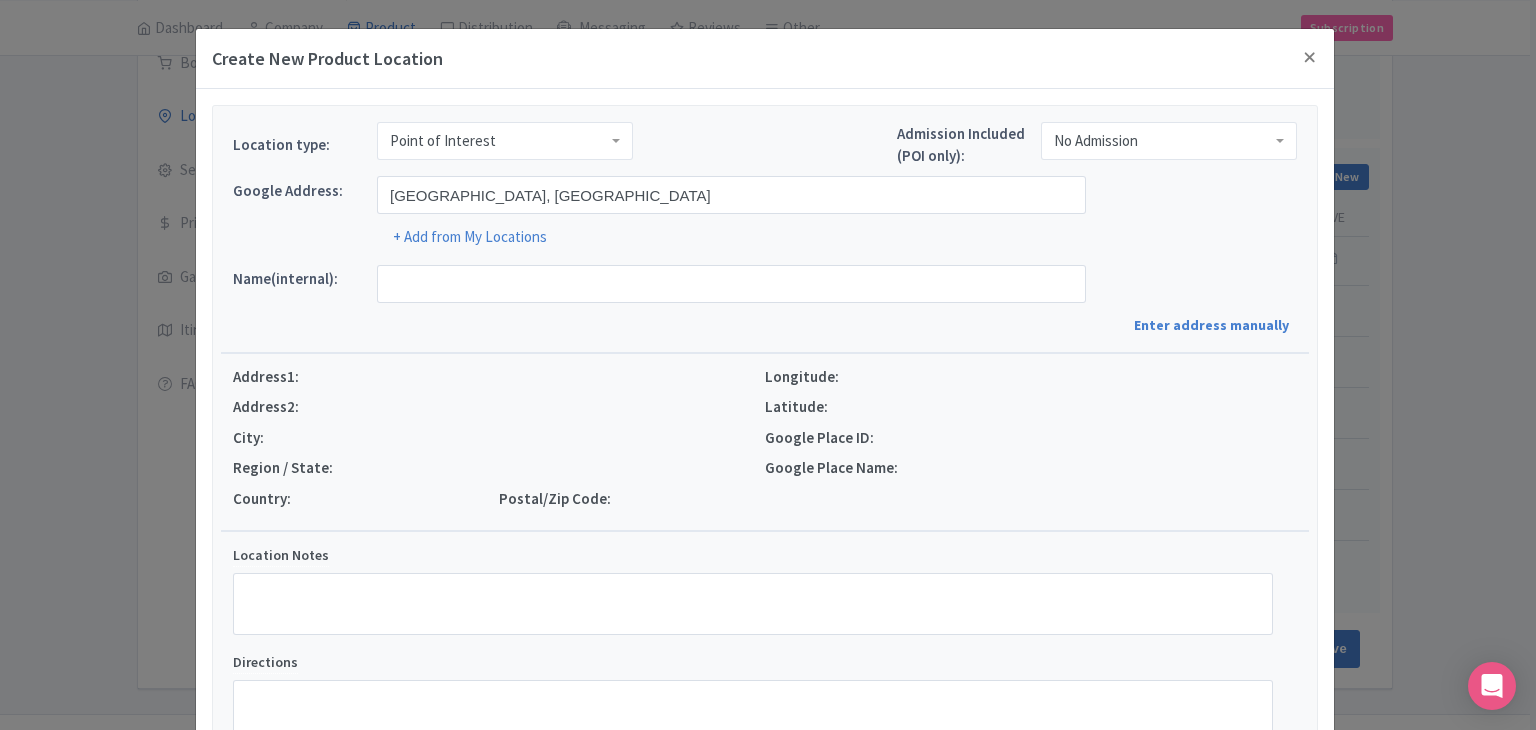 type on "[GEOGRAPHIC_DATA], [GEOGRAPHIC_DATA], [GEOGRAPHIC_DATA]" 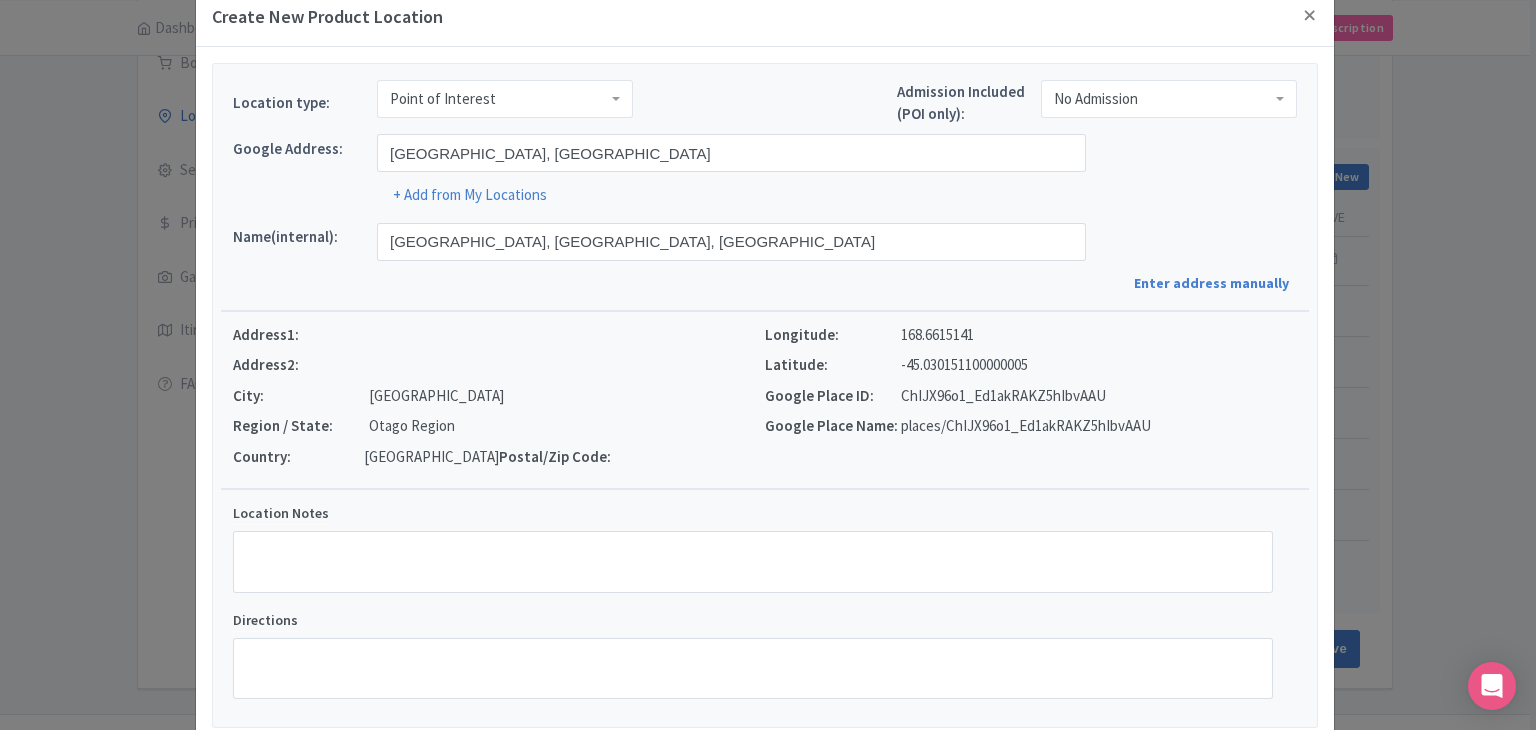 scroll, scrollTop: 152, scrollLeft: 0, axis: vertical 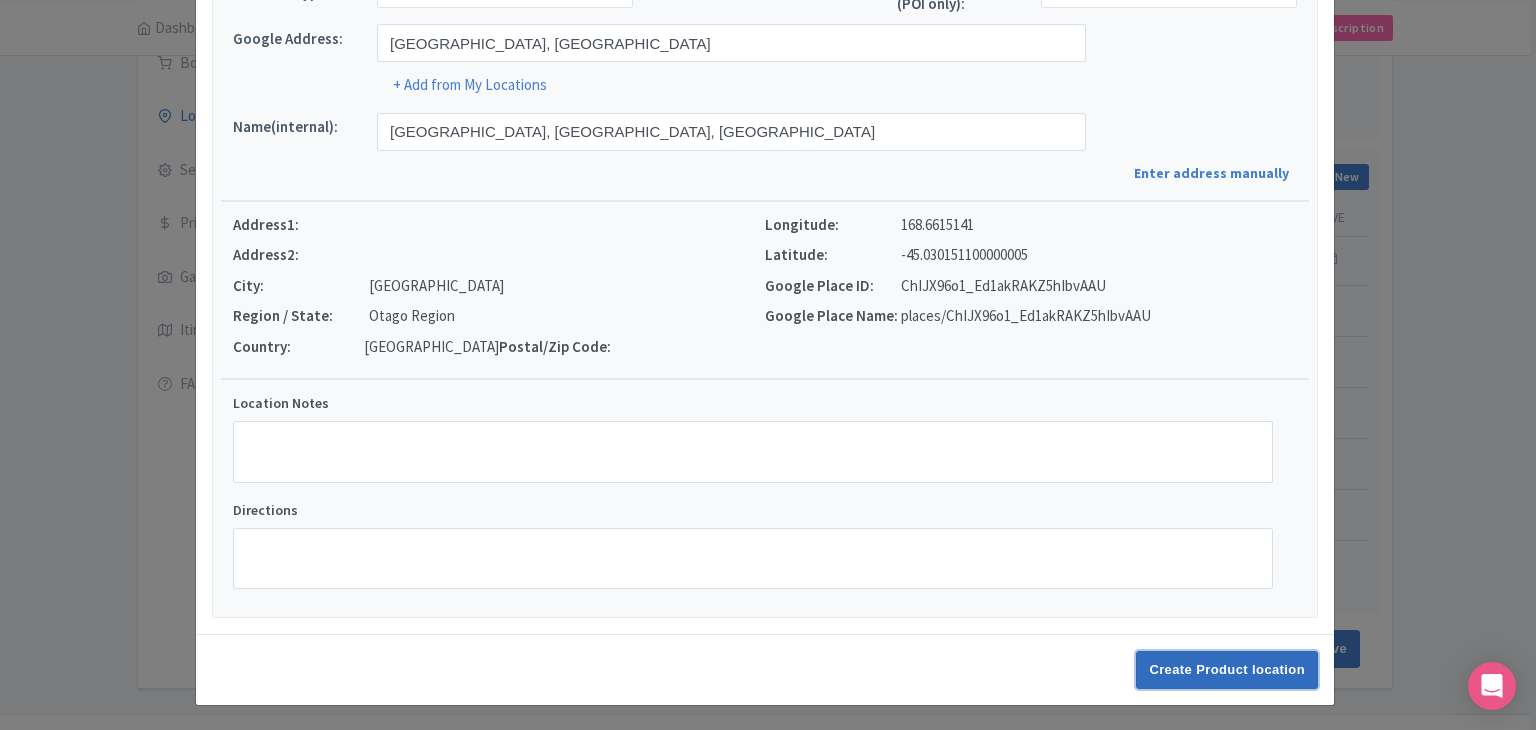click on "Create Product location" at bounding box center (1227, 670) 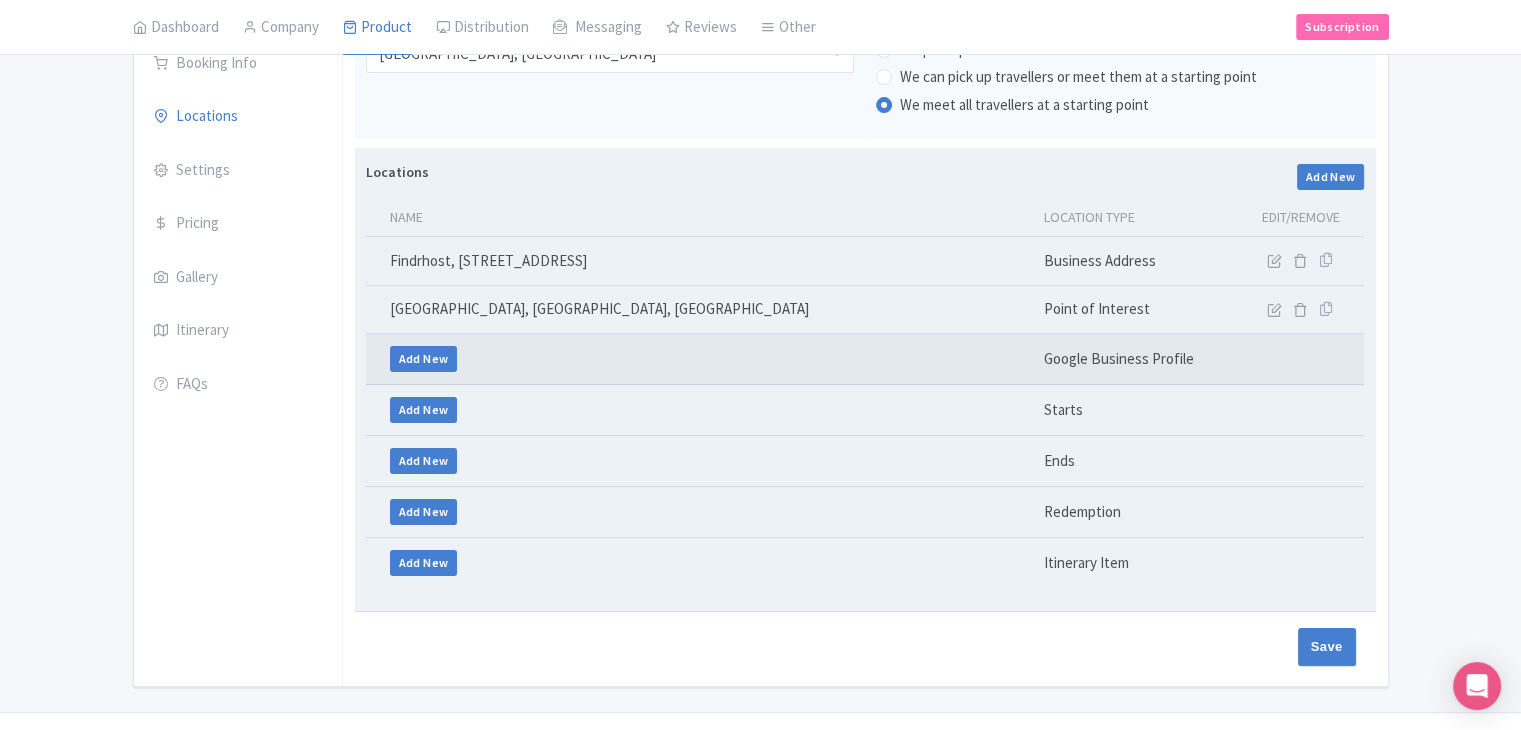 click on "Add New" at bounding box center (699, 359) 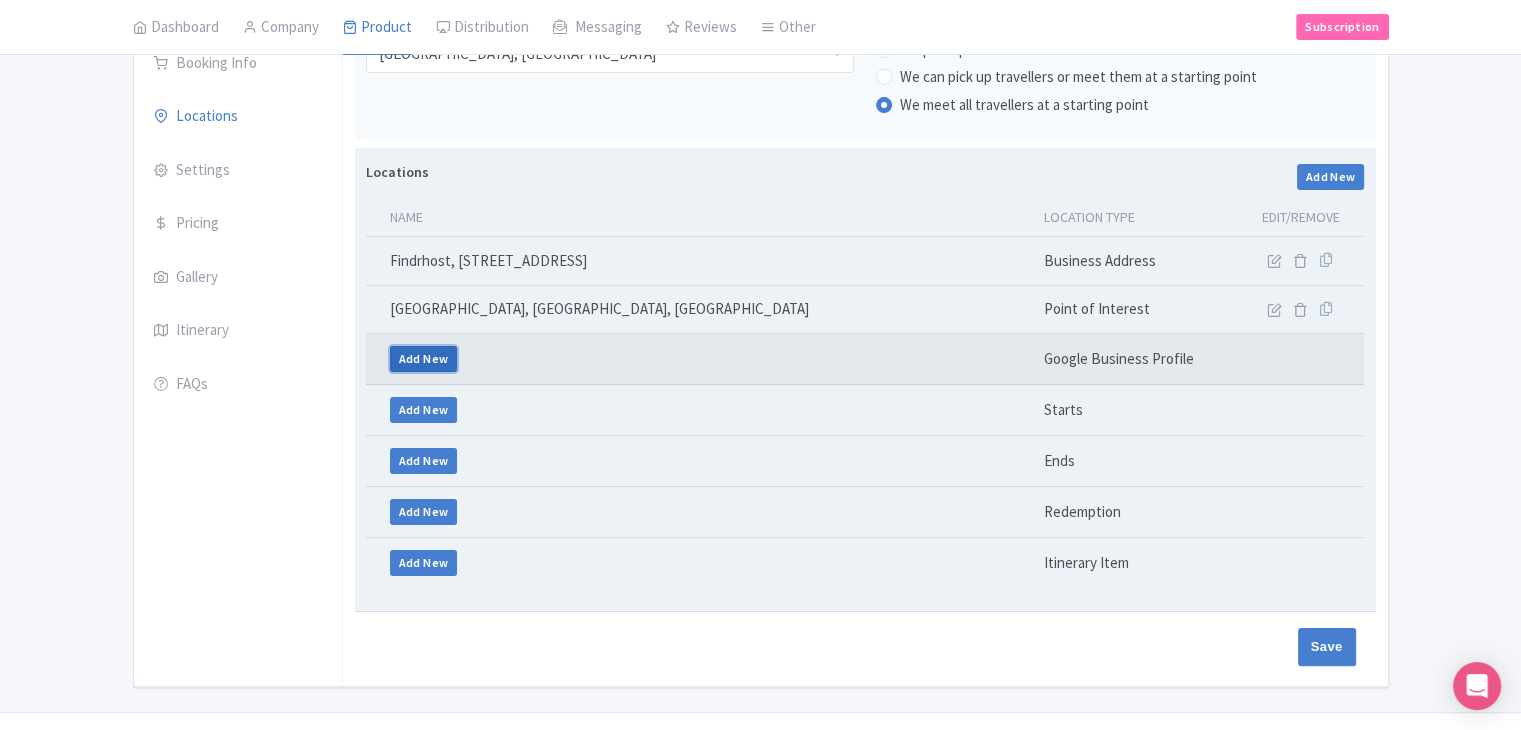 click on "Add New" at bounding box center [424, 359] 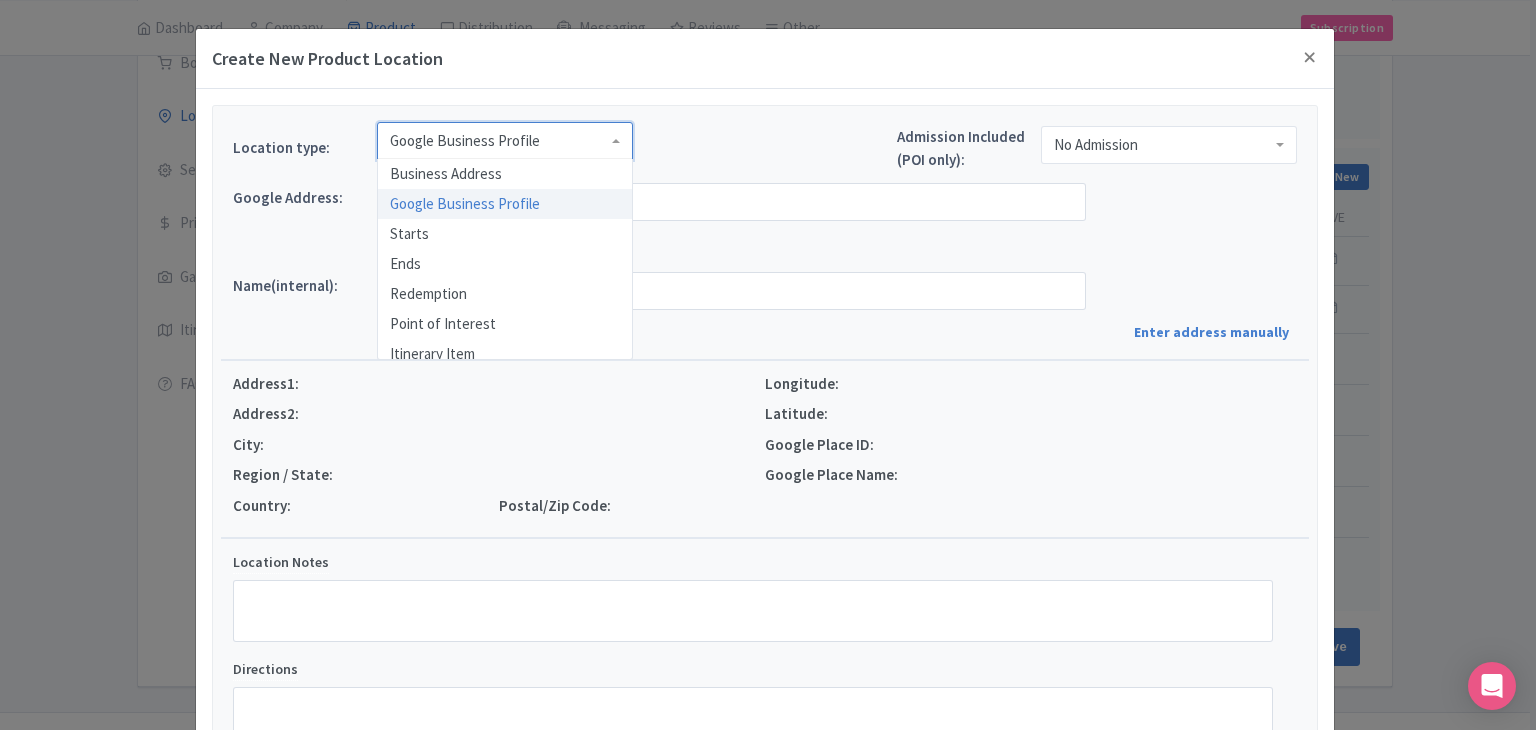 click on "Google Business Profile" at bounding box center (505, 141) 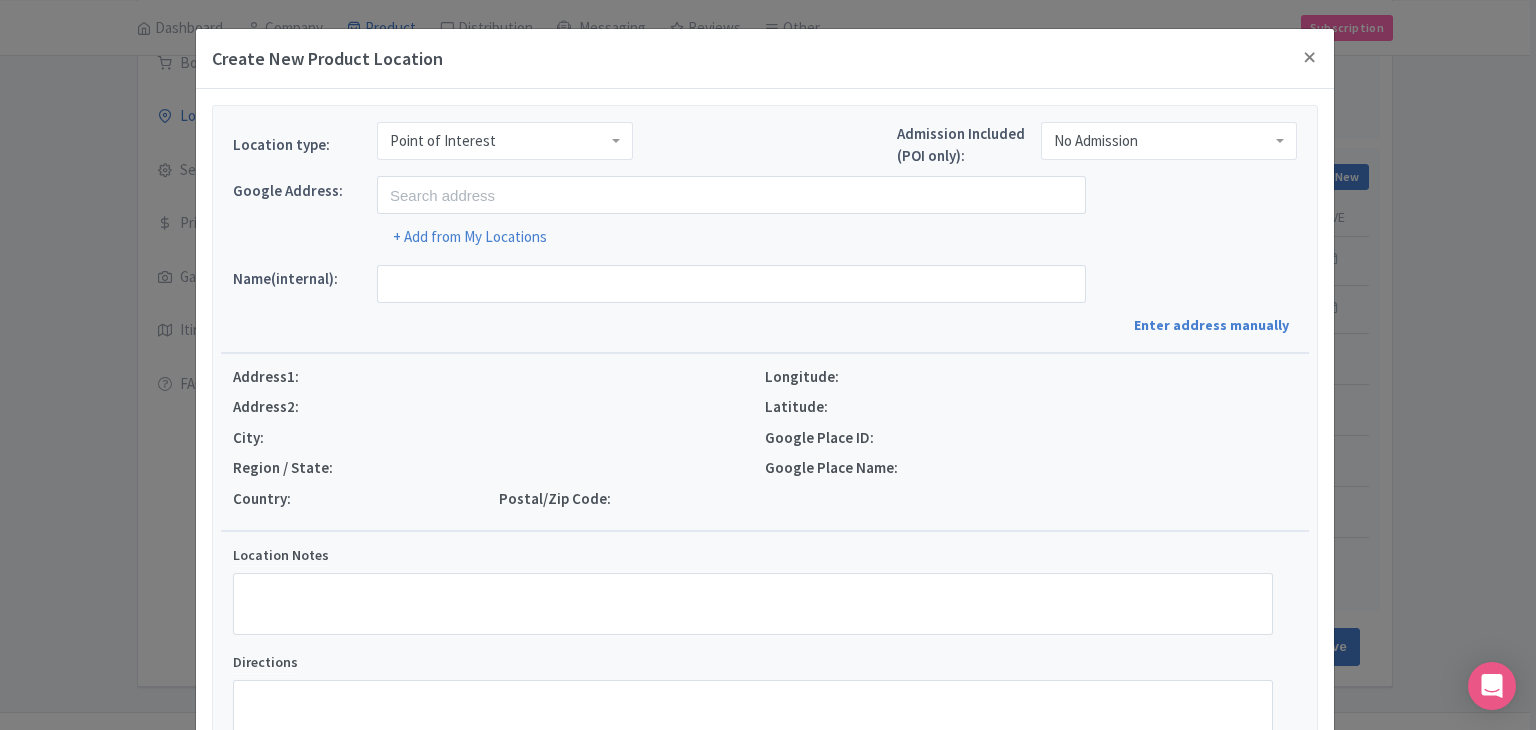 scroll, scrollTop: 0, scrollLeft: 0, axis: both 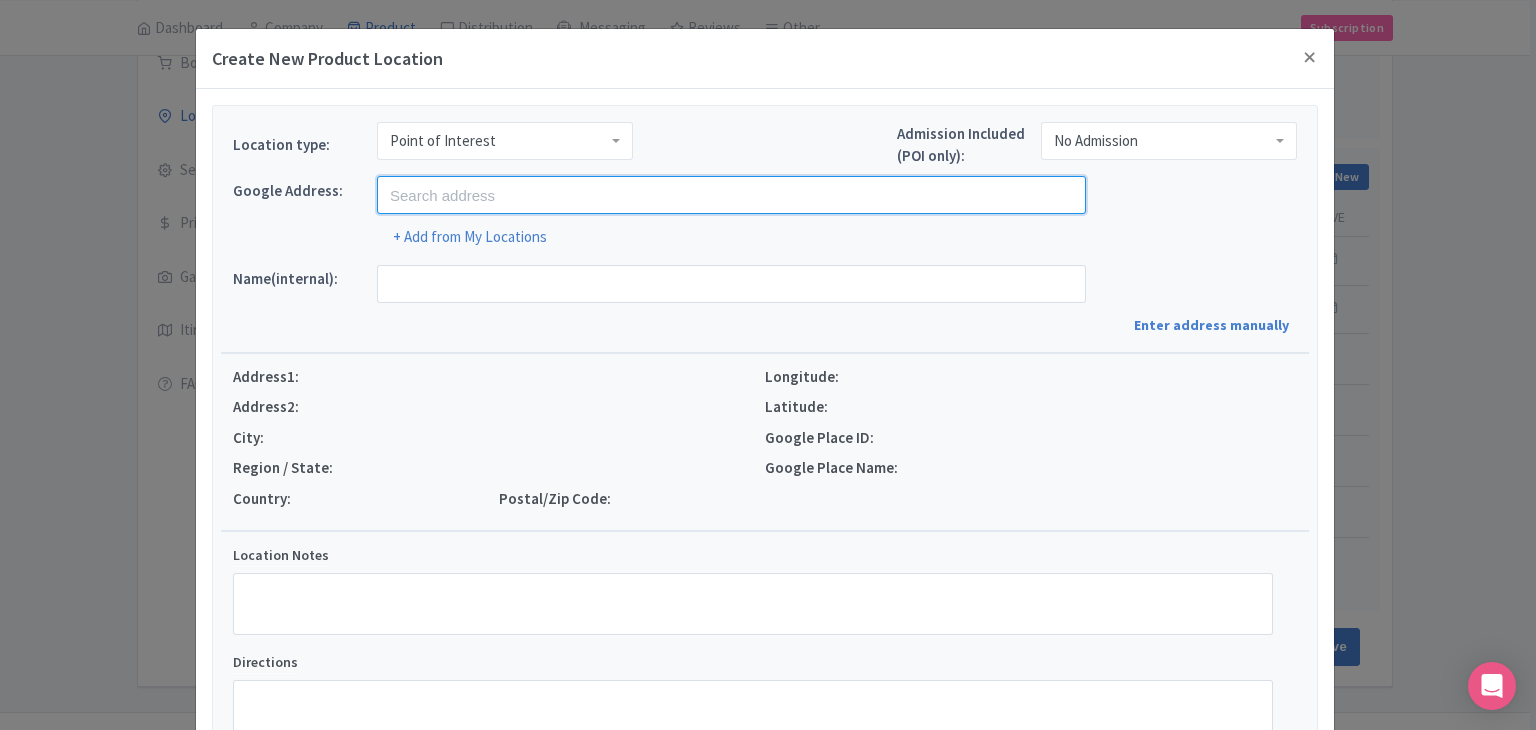 paste on "Cass Valley" 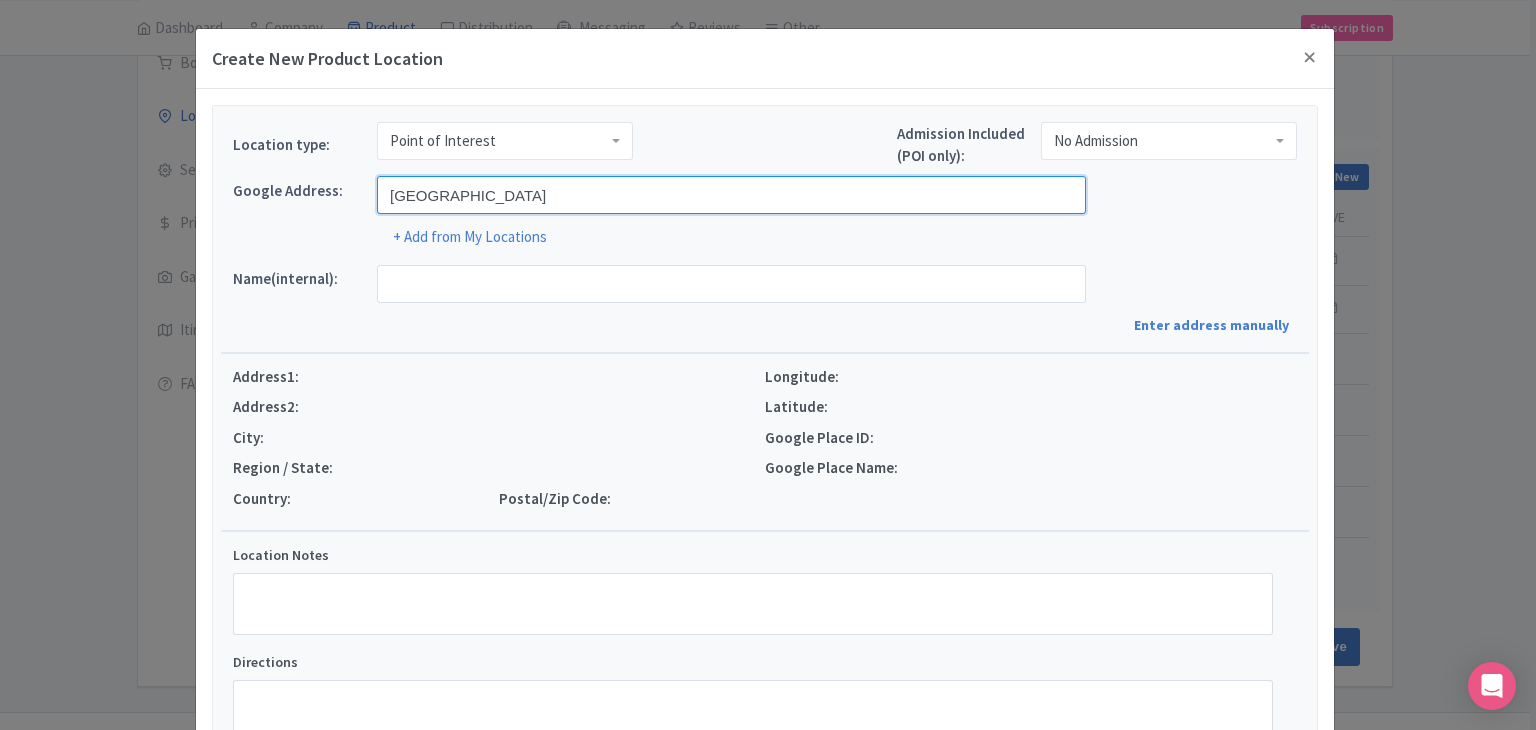click on "Cass Valley" at bounding box center [731, 195] 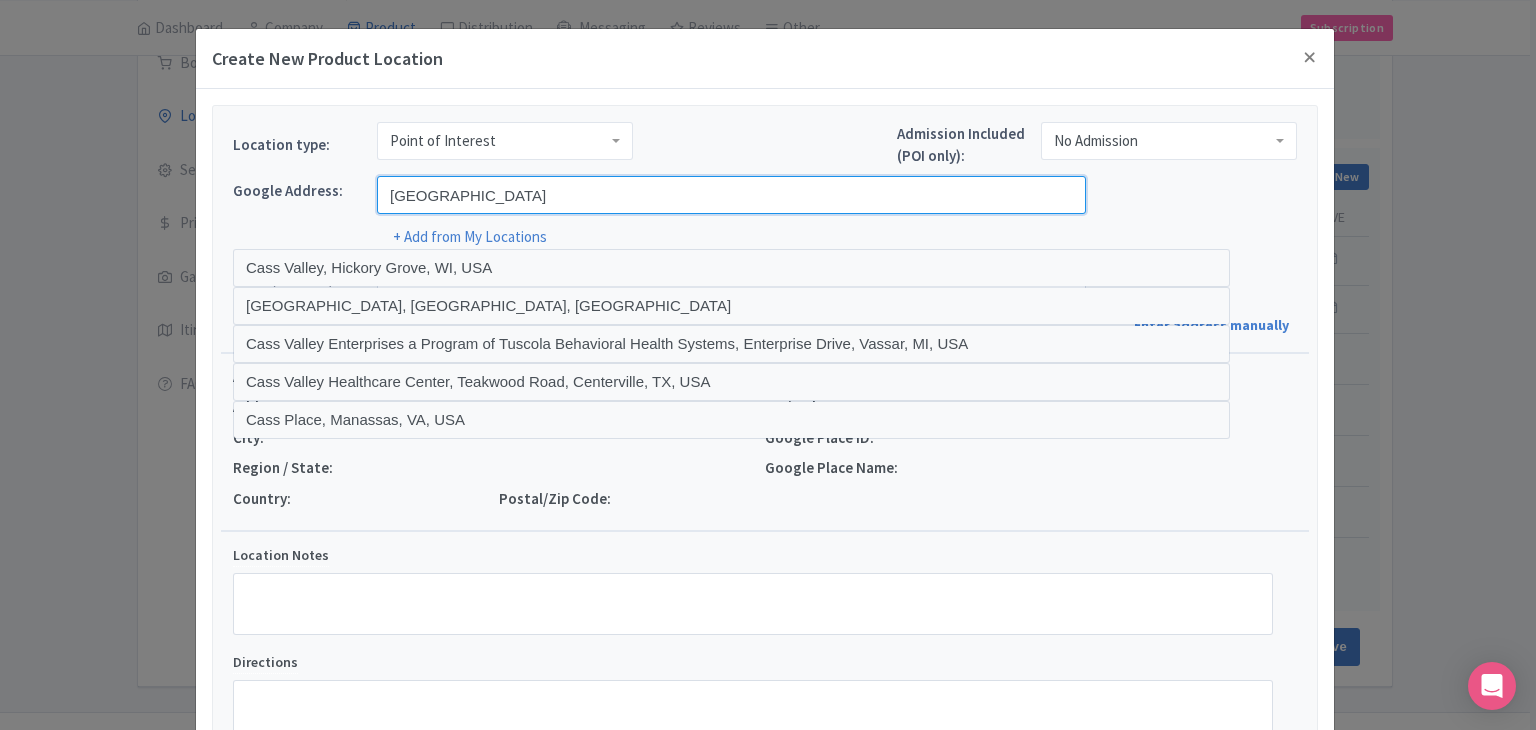 click on "Cass Valley" at bounding box center [731, 195] 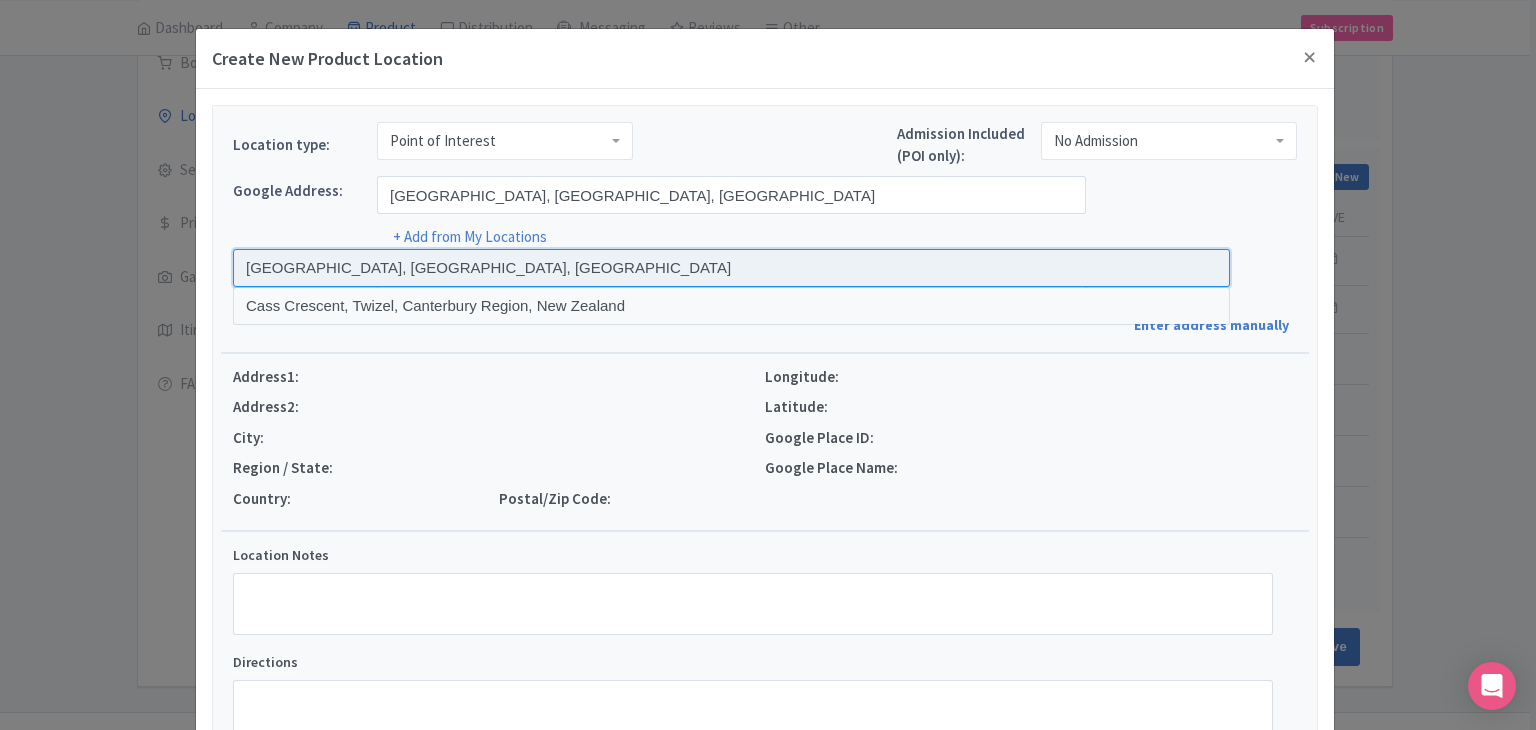 click at bounding box center (731, 268) 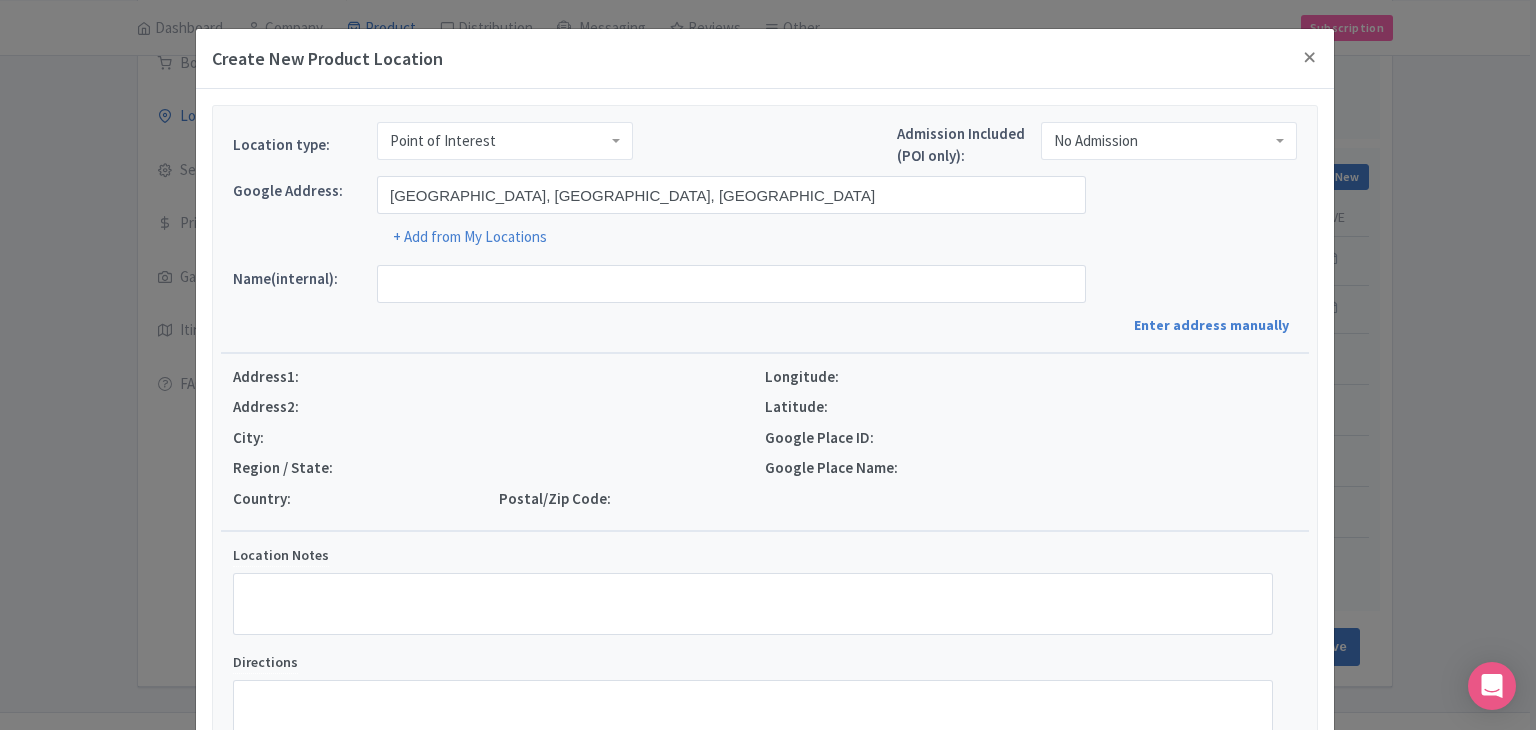 type on "Cass River, Cass River, Canterbury Region 7999, New Zealand" 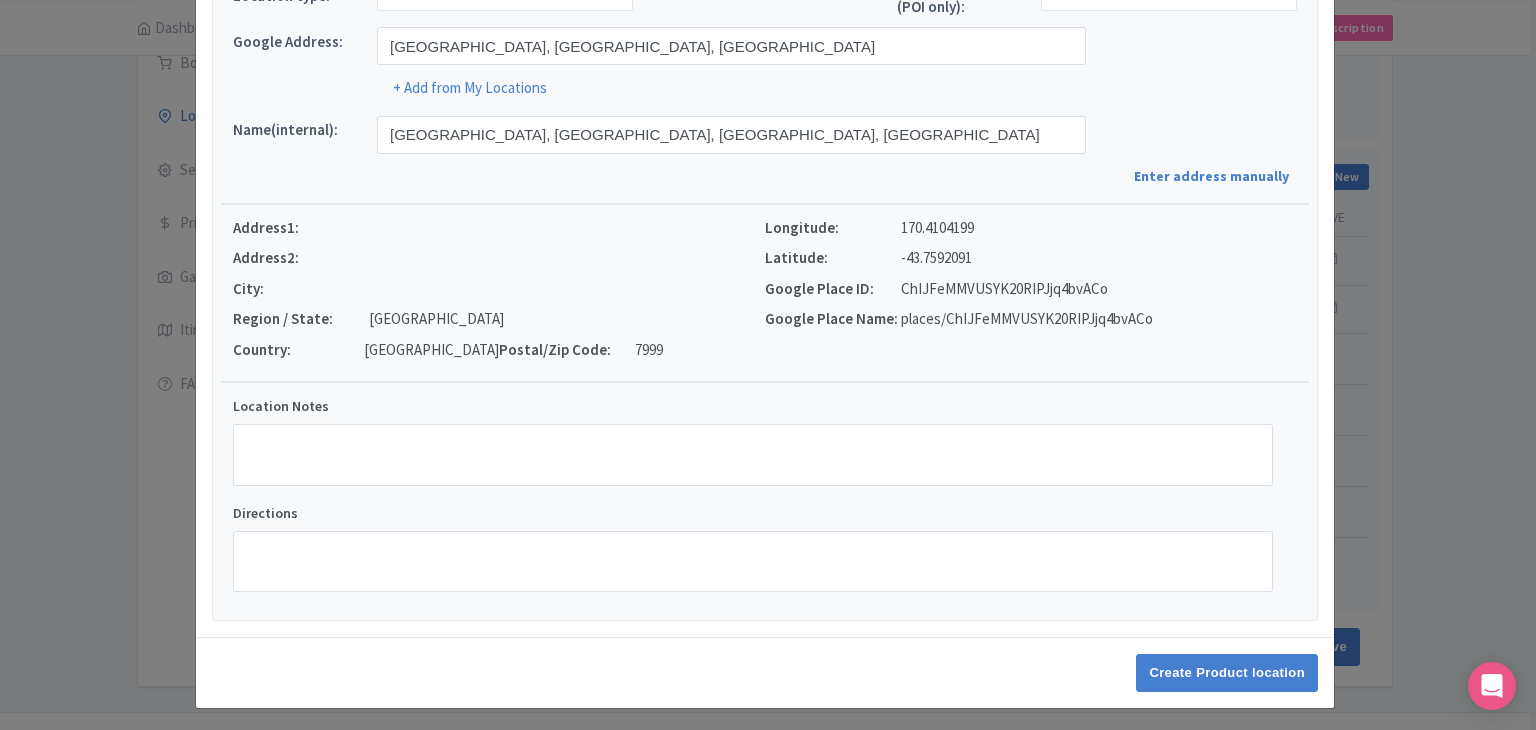 scroll, scrollTop: 152, scrollLeft: 0, axis: vertical 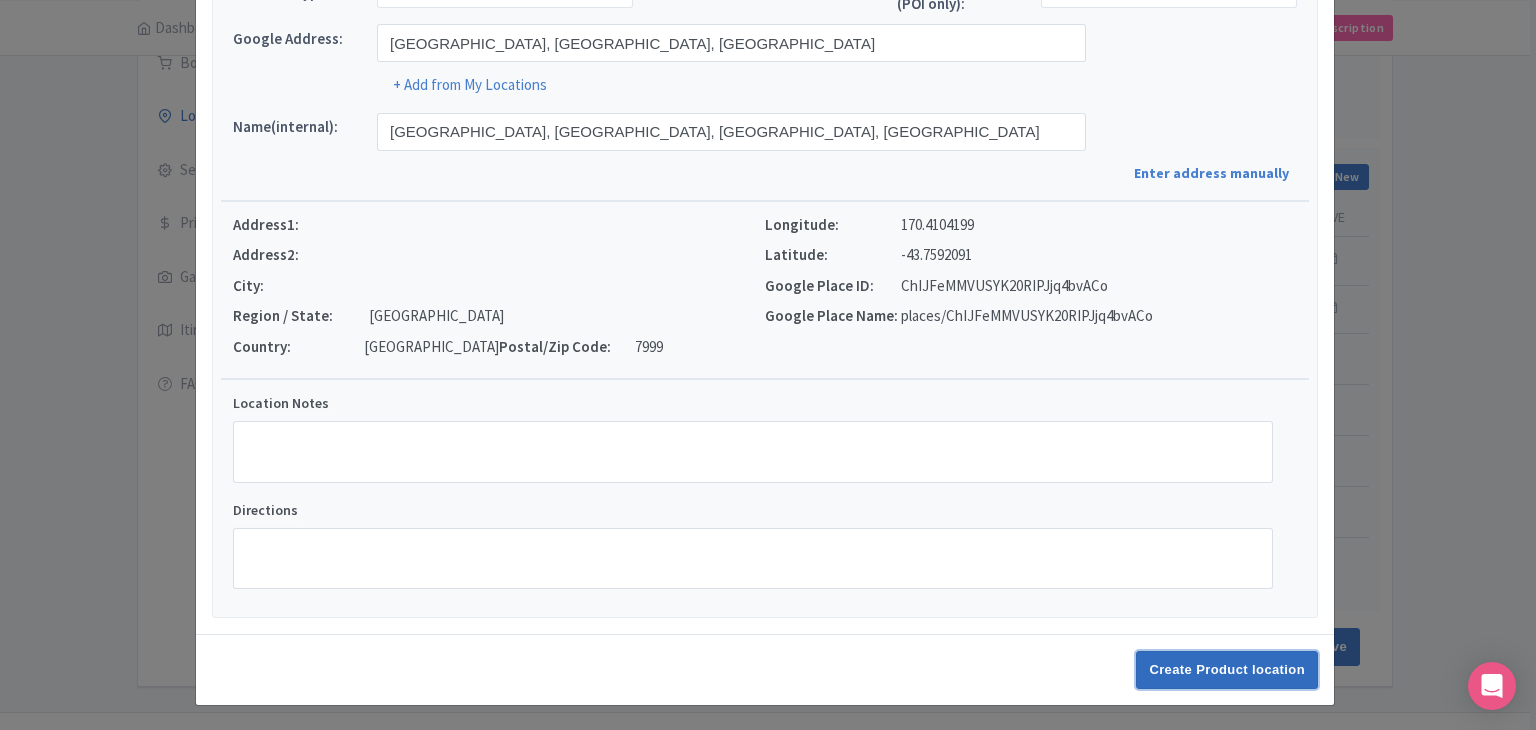 click on "Create Product location" at bounding box center [1227, 670] 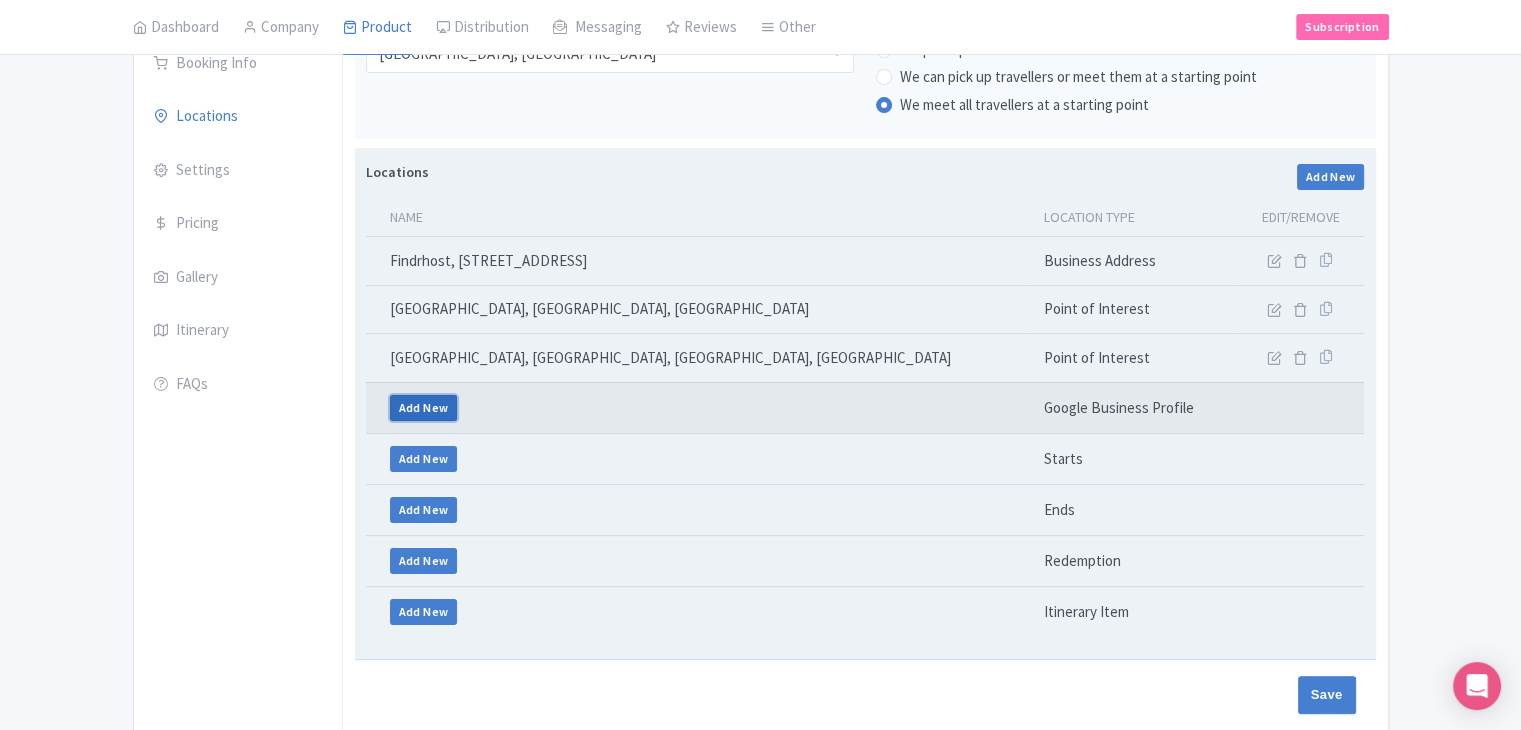 click on "Add New" at bounding box center [424, 408] 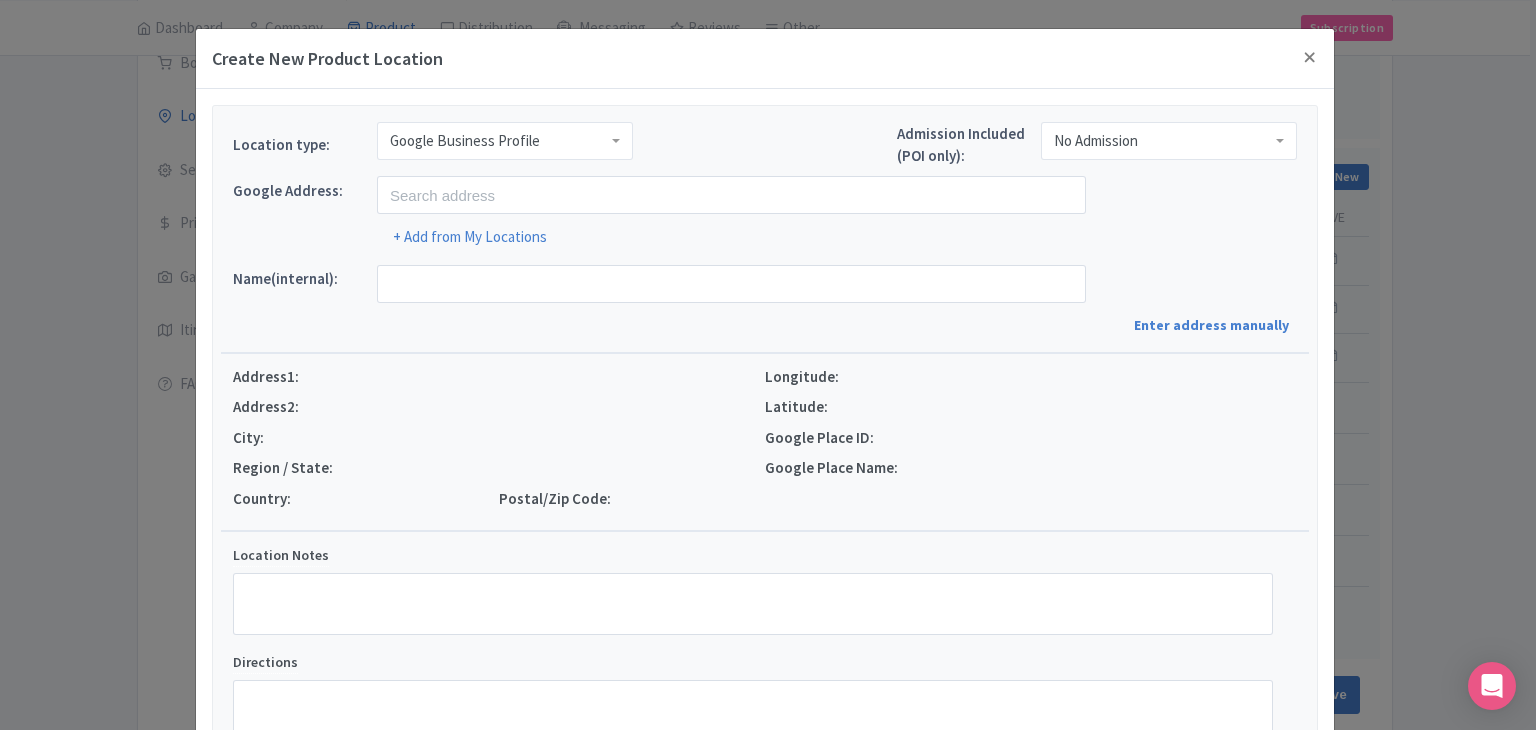 click on "Google Business Profile" at bounding box center [505, 141] 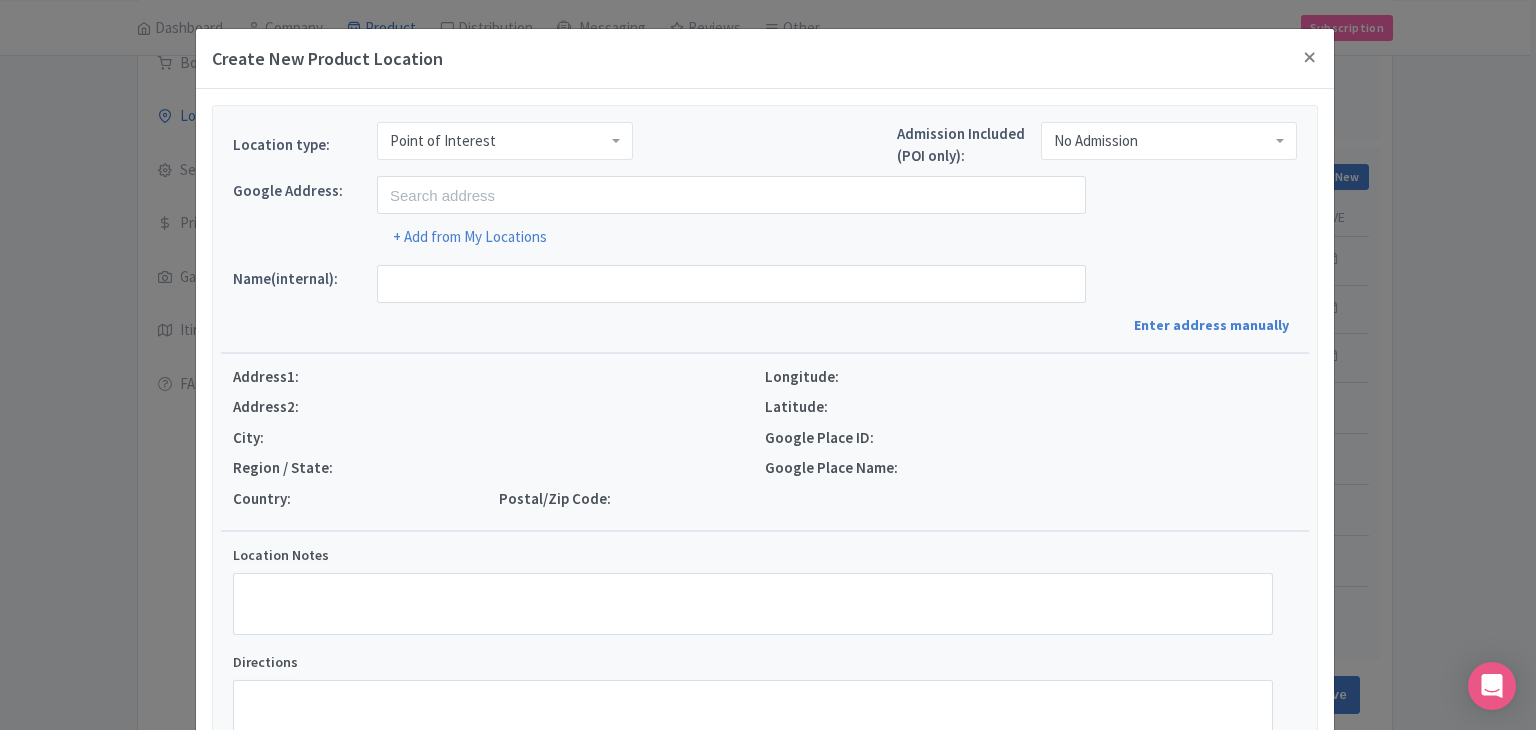 scroll, scrollTop: 0, scrollLeft: 0, axis: both 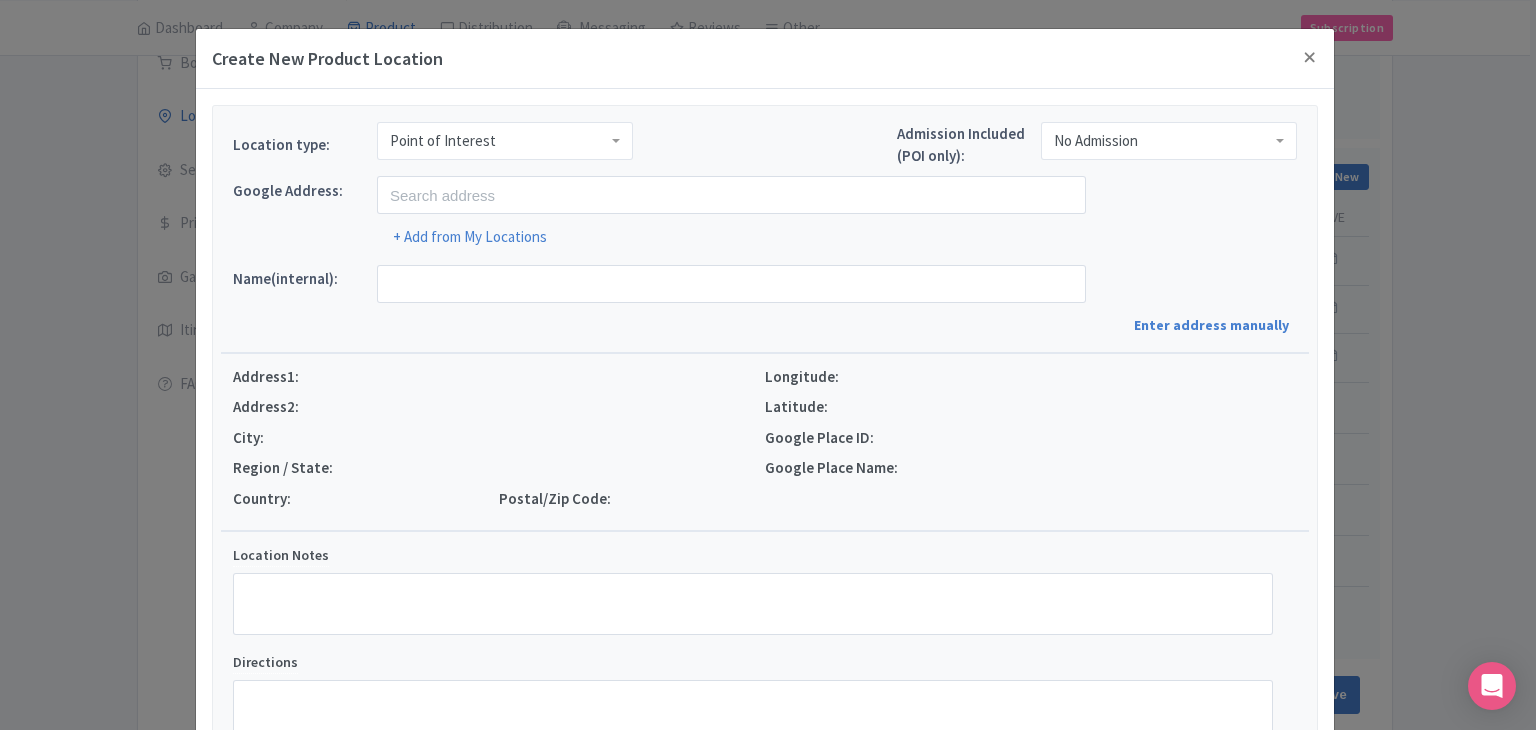 click on "+ Add from My Locations" at bounding box center [765, 231] 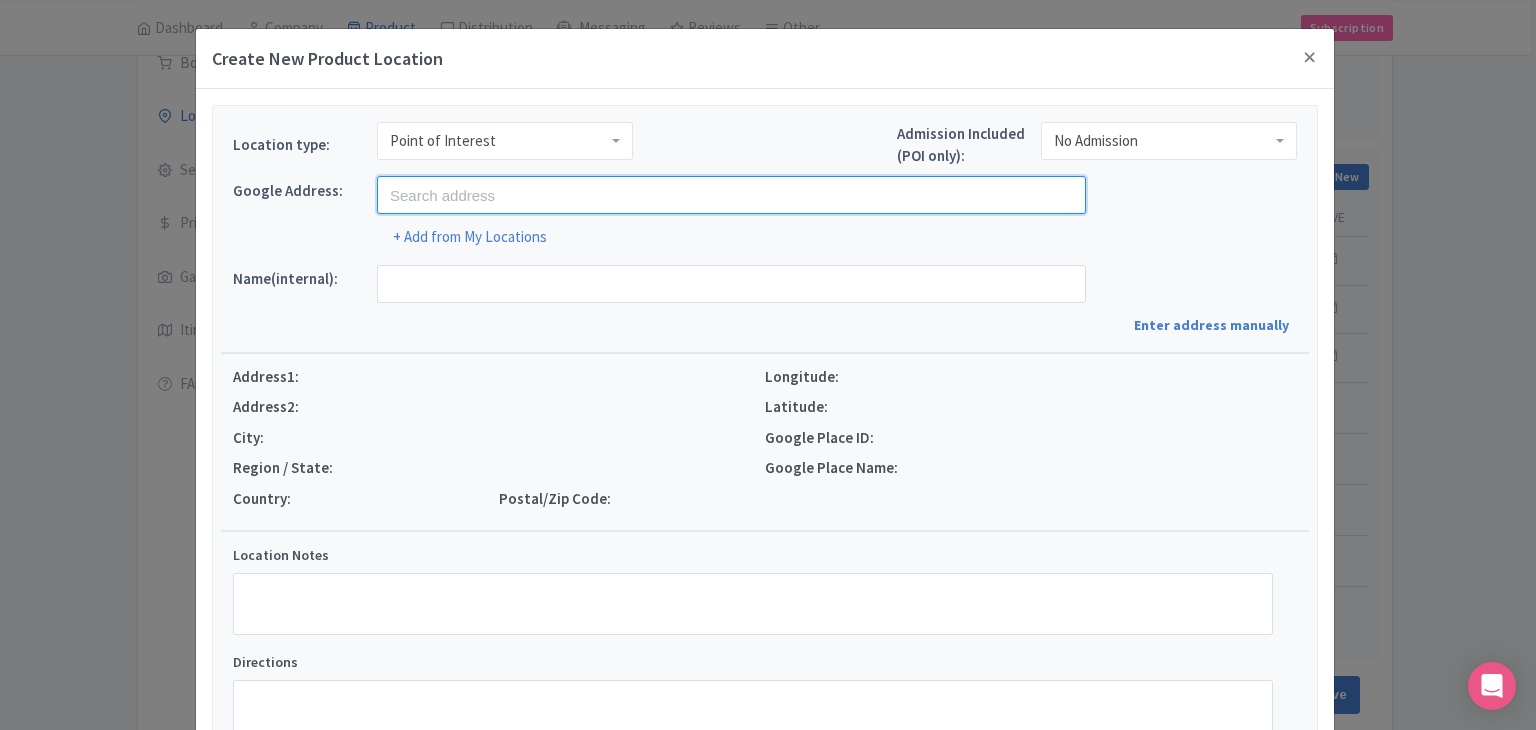 click at bounding box center (731, 195) 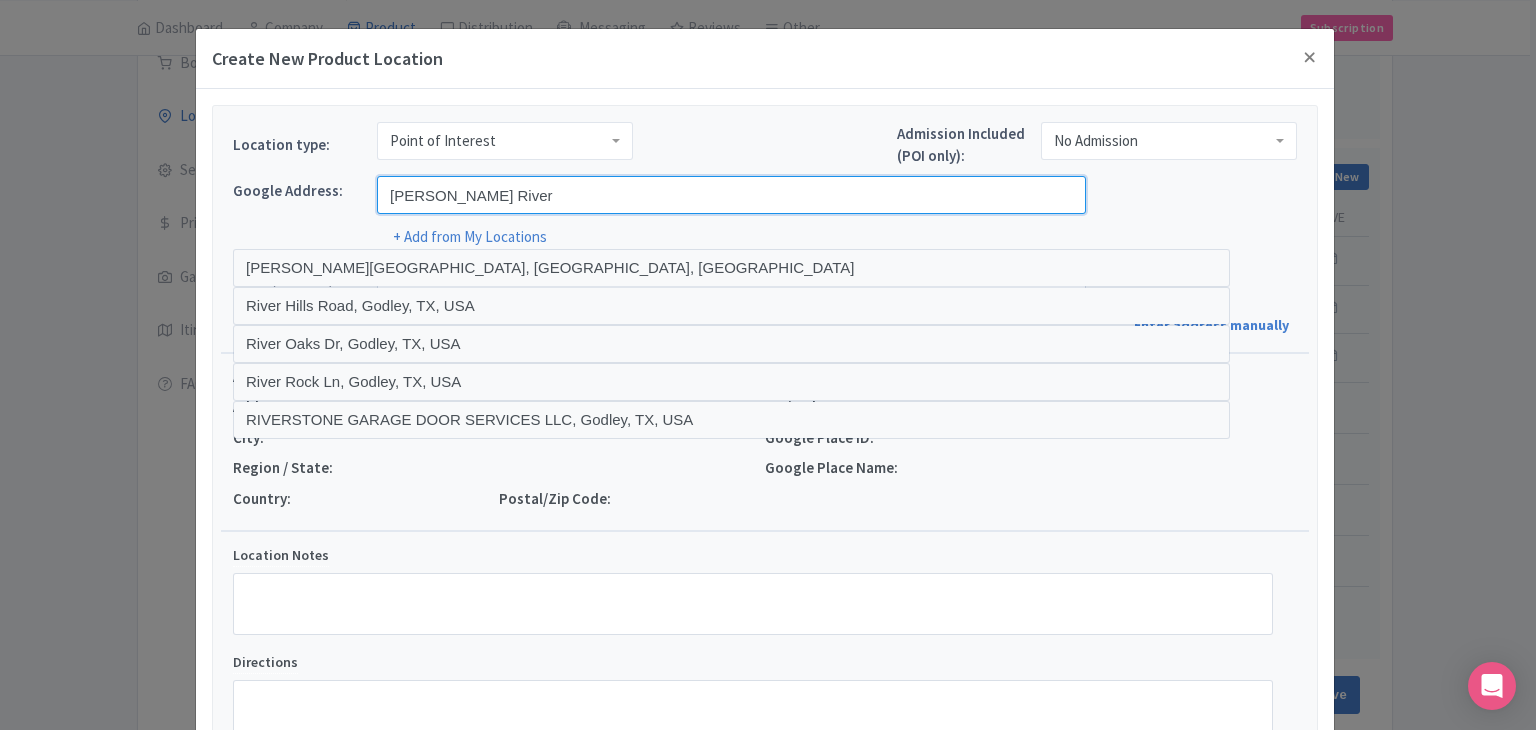 type on "Godley River, Canterbury Region, New Zealand" 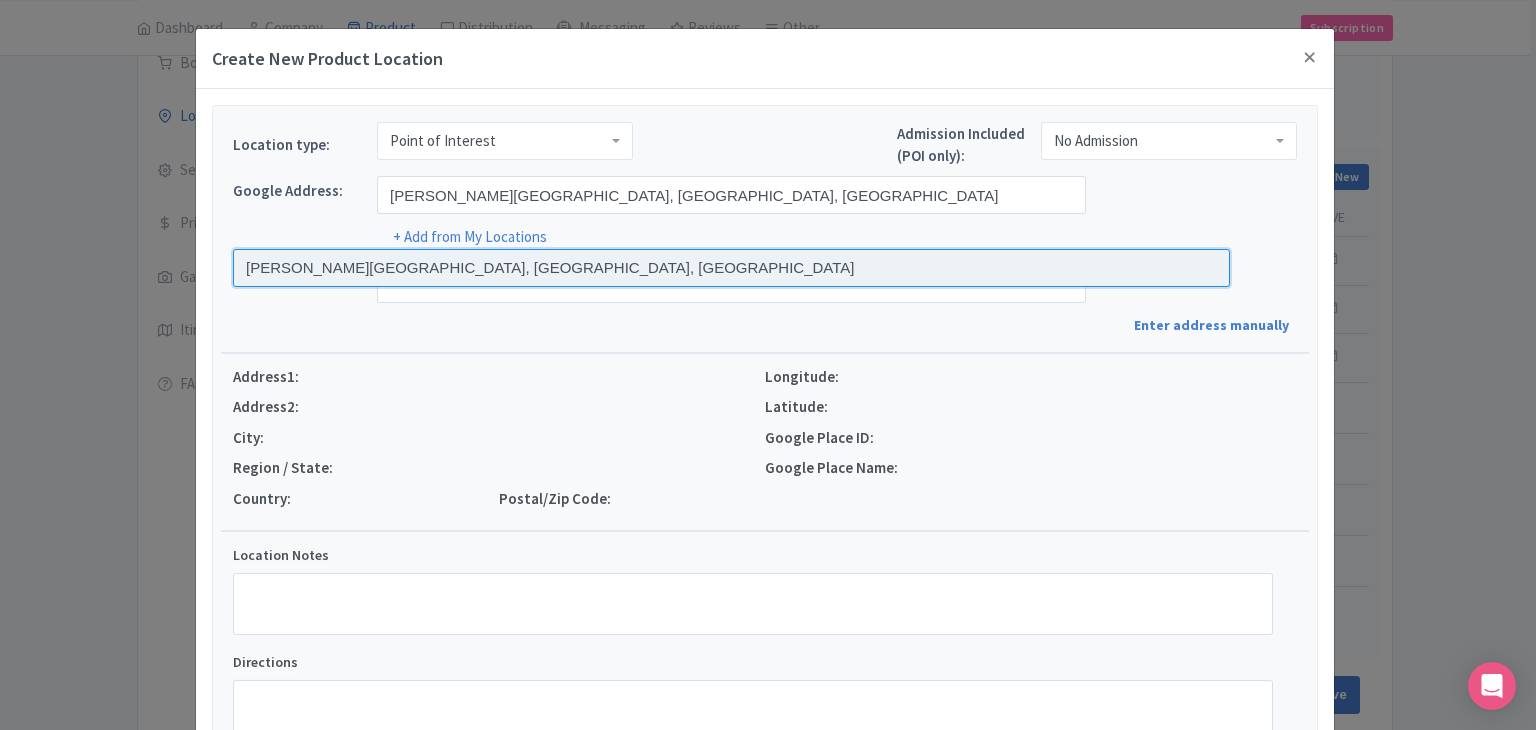 click at bounding box center (731, 268) 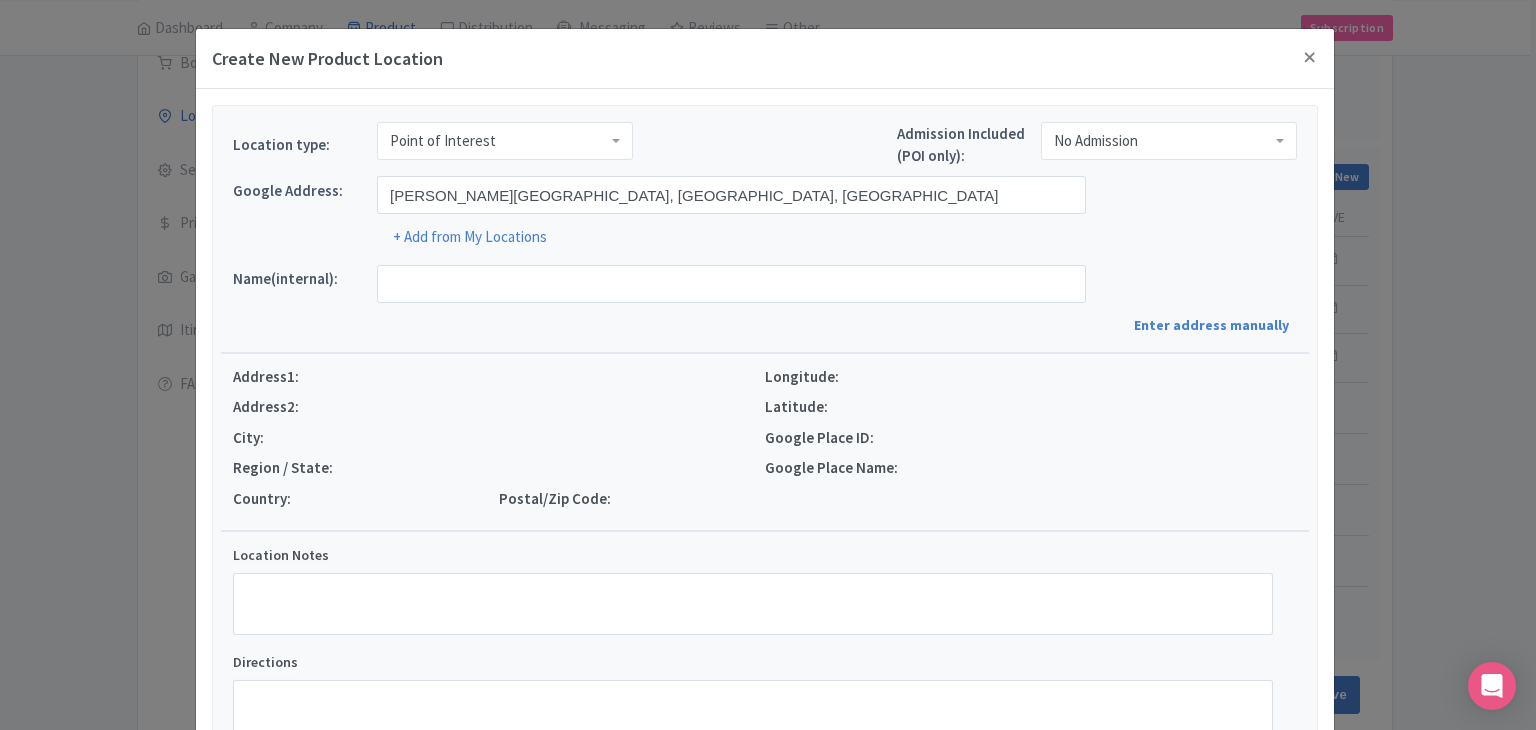 type on "[PERSON_NAME] River, [PERSON_NAME][GEOGRAPHIC_DATA], [GEOGRAPHIC_DATA], [GEOGRAPHIC_DATA]" 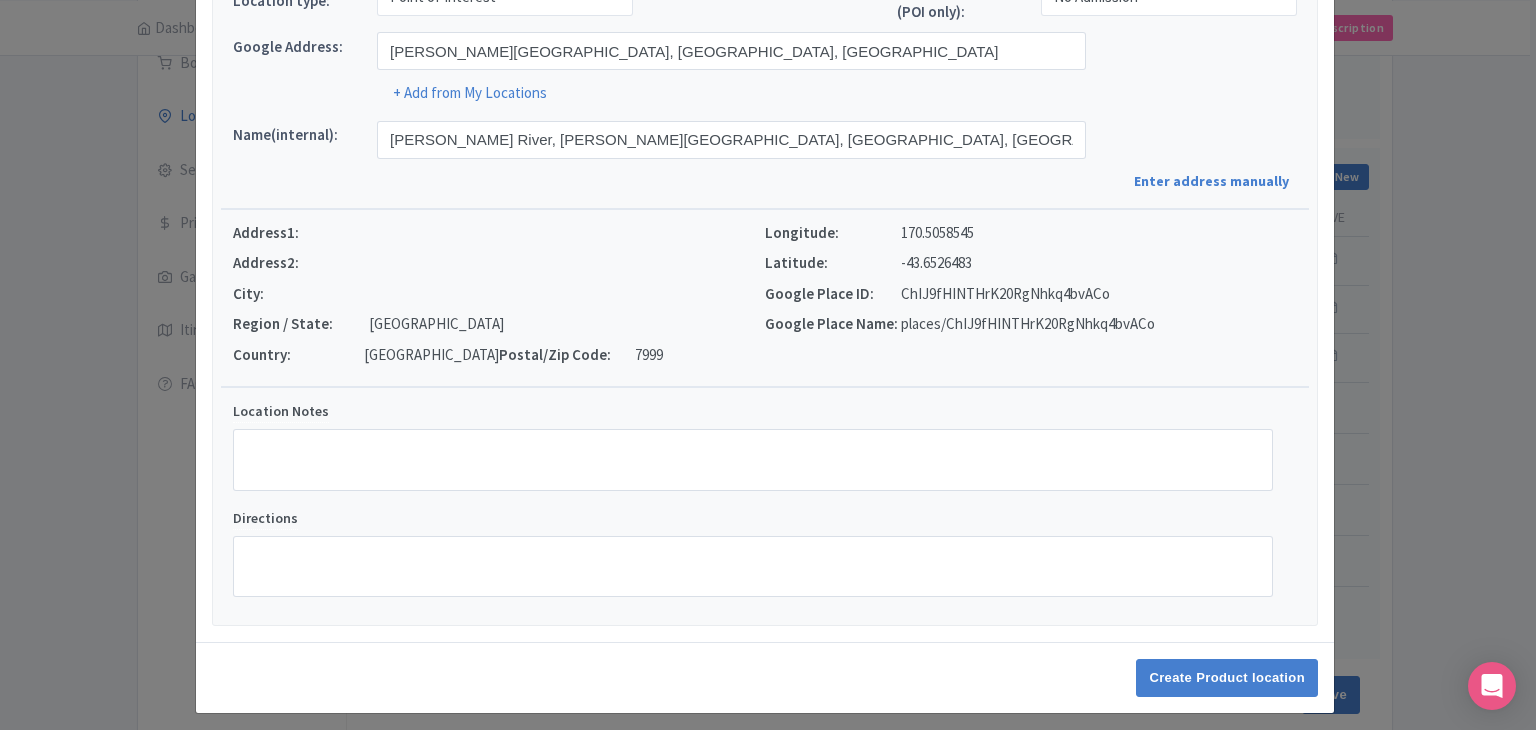 scroll, scrollTop: 152, scrollLeft: 0, axis: vertical 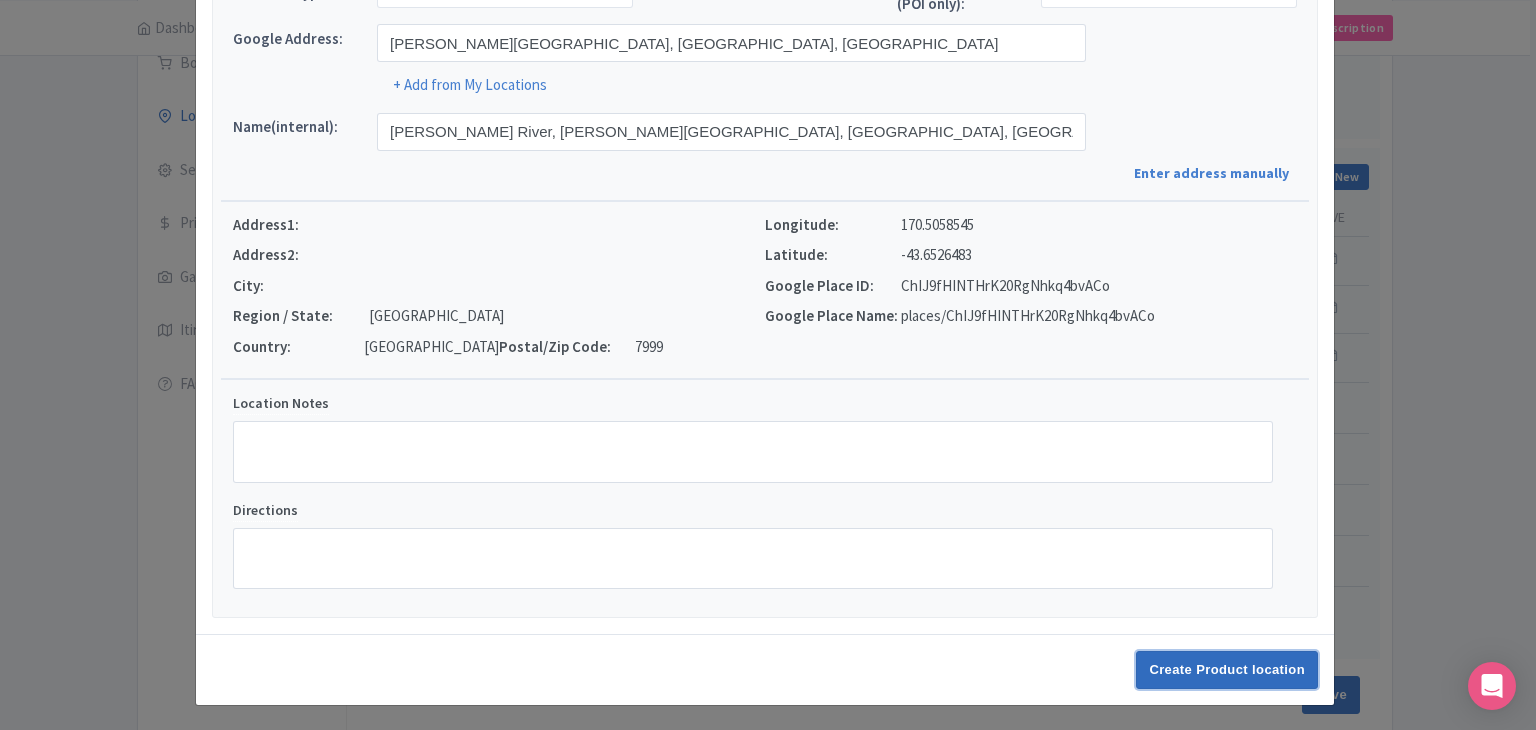 click on "Create Product location" at bounding box center (1227, 670) 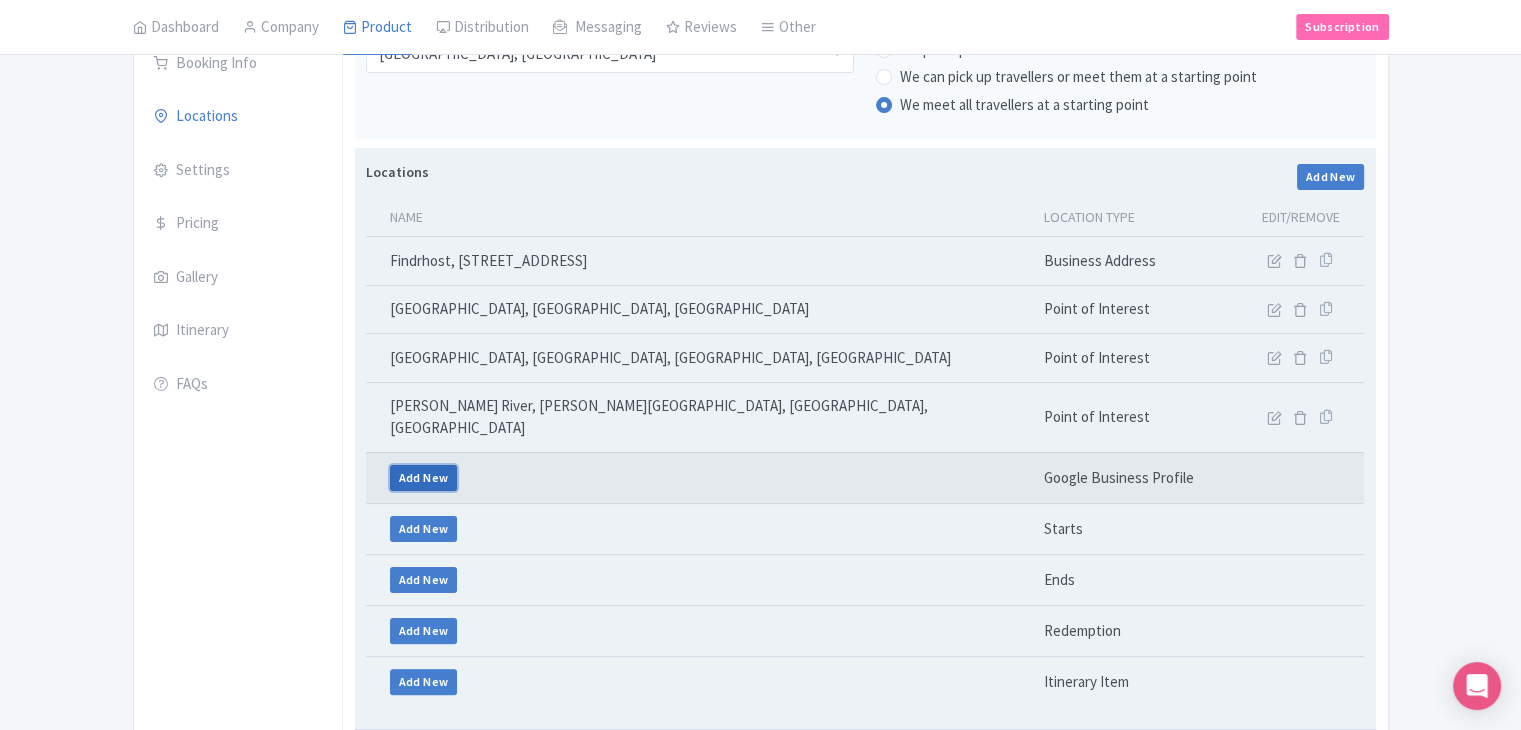 click on "Add New" at bounding box center (424, 478) 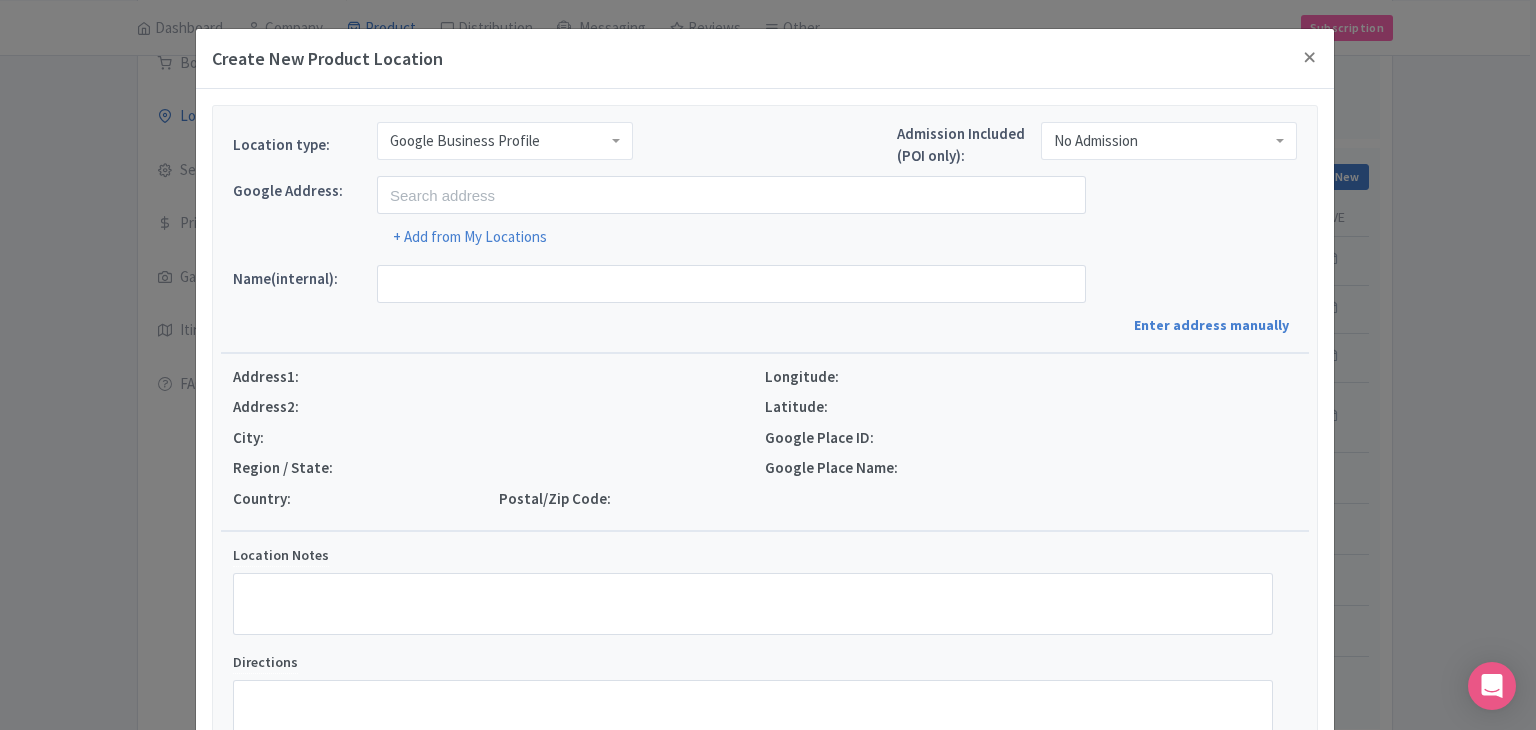 click on "Google Business Profile" at bounding box center (465, 141) 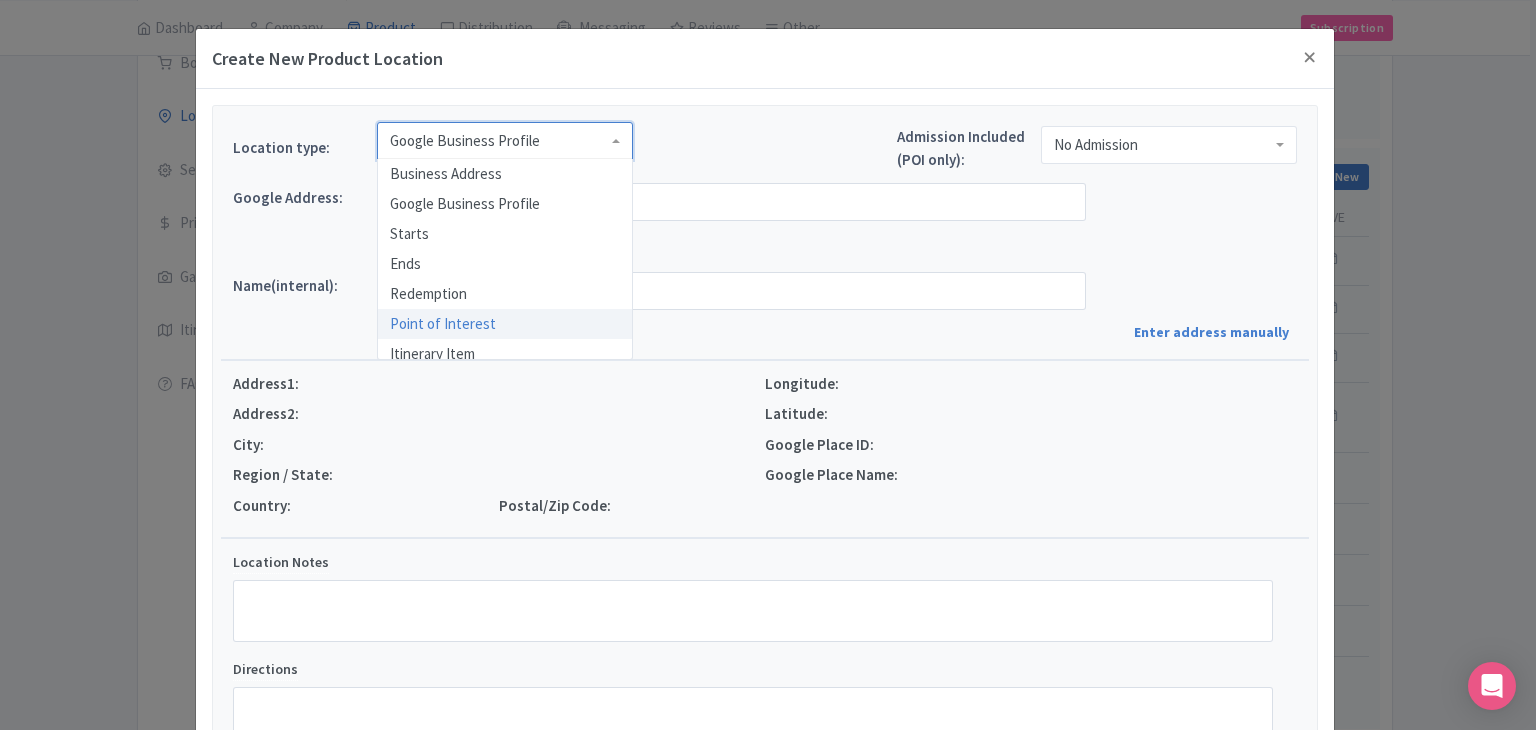 scroll, scrollTop: 0, scrollLeft: 0, axis: both 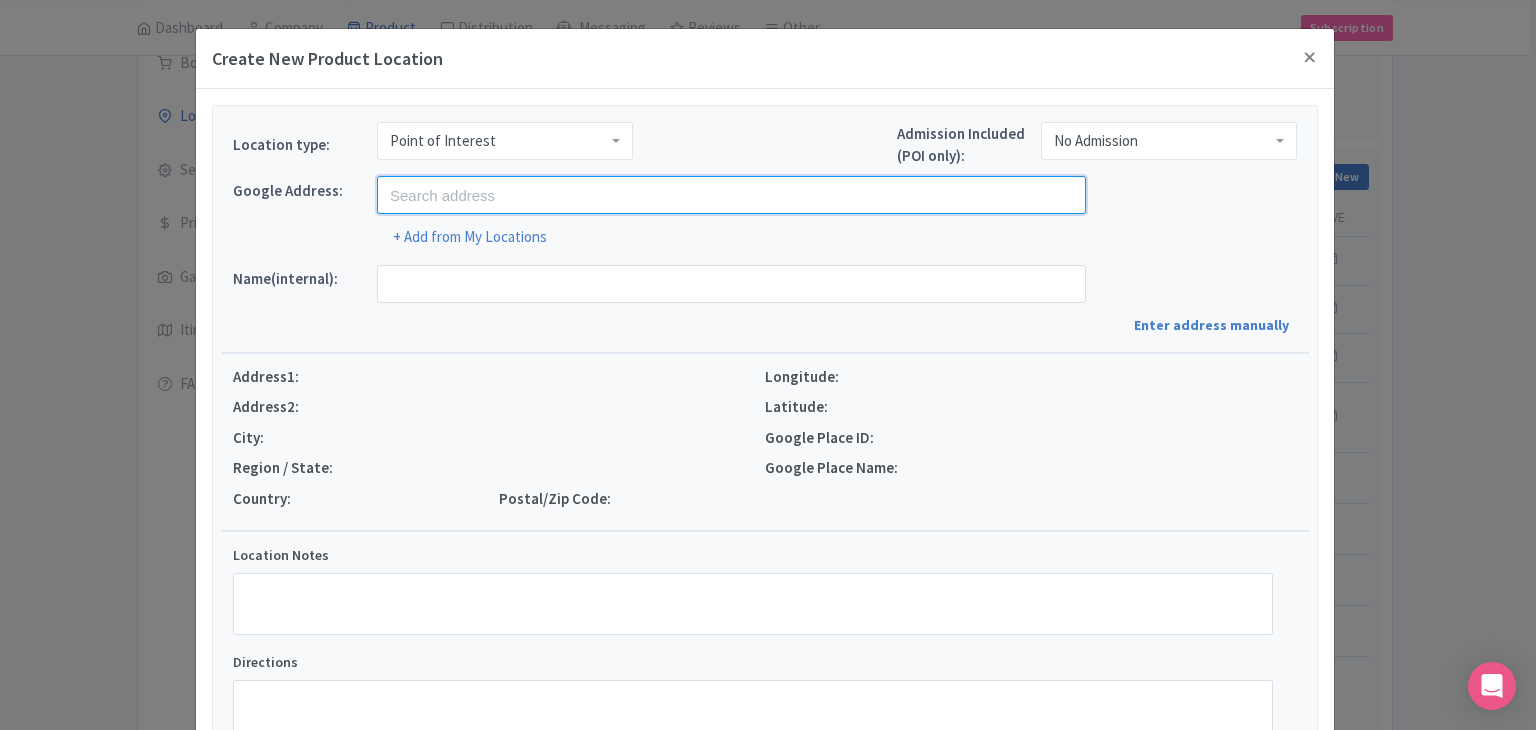click at bounding box center (731, 195) 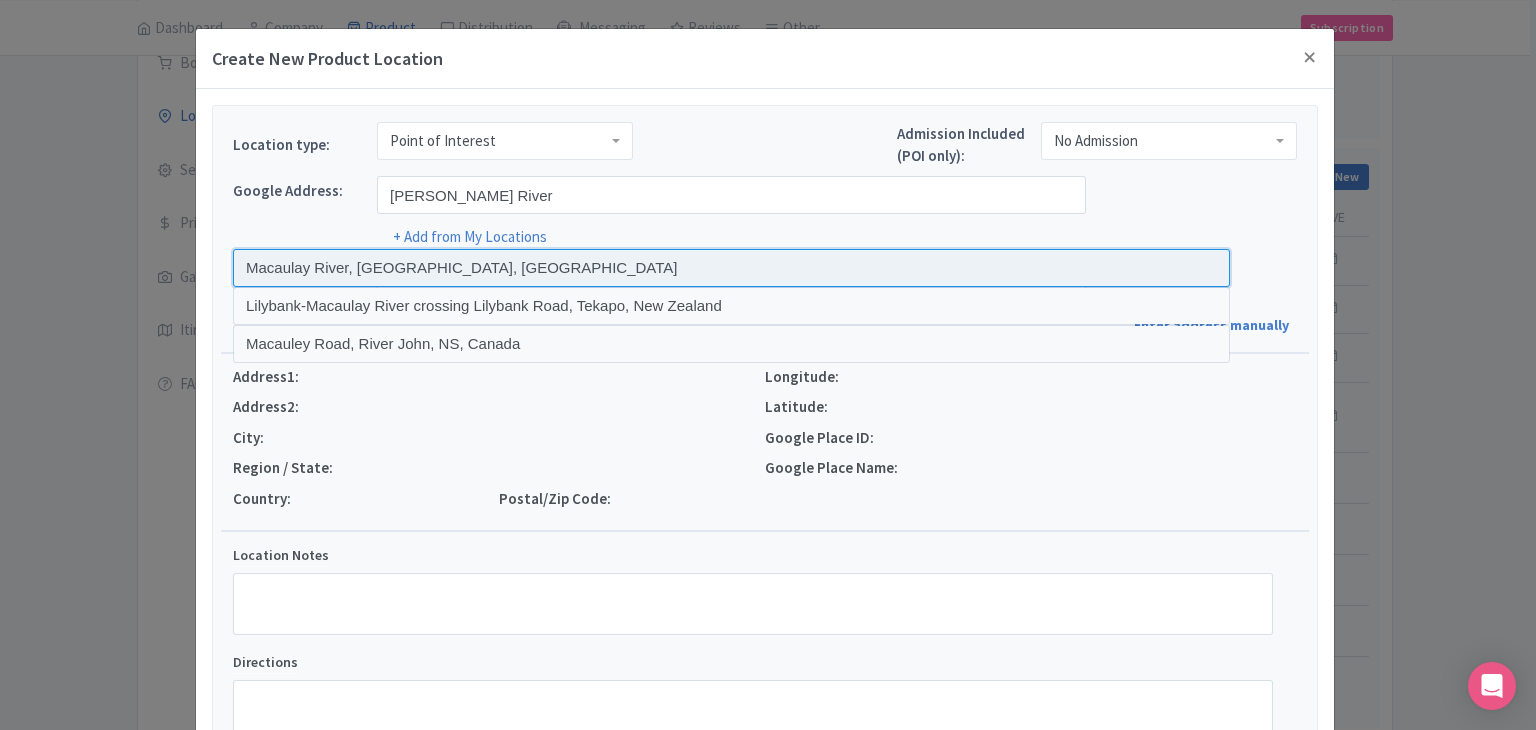 click at bounding box center (731, 268) 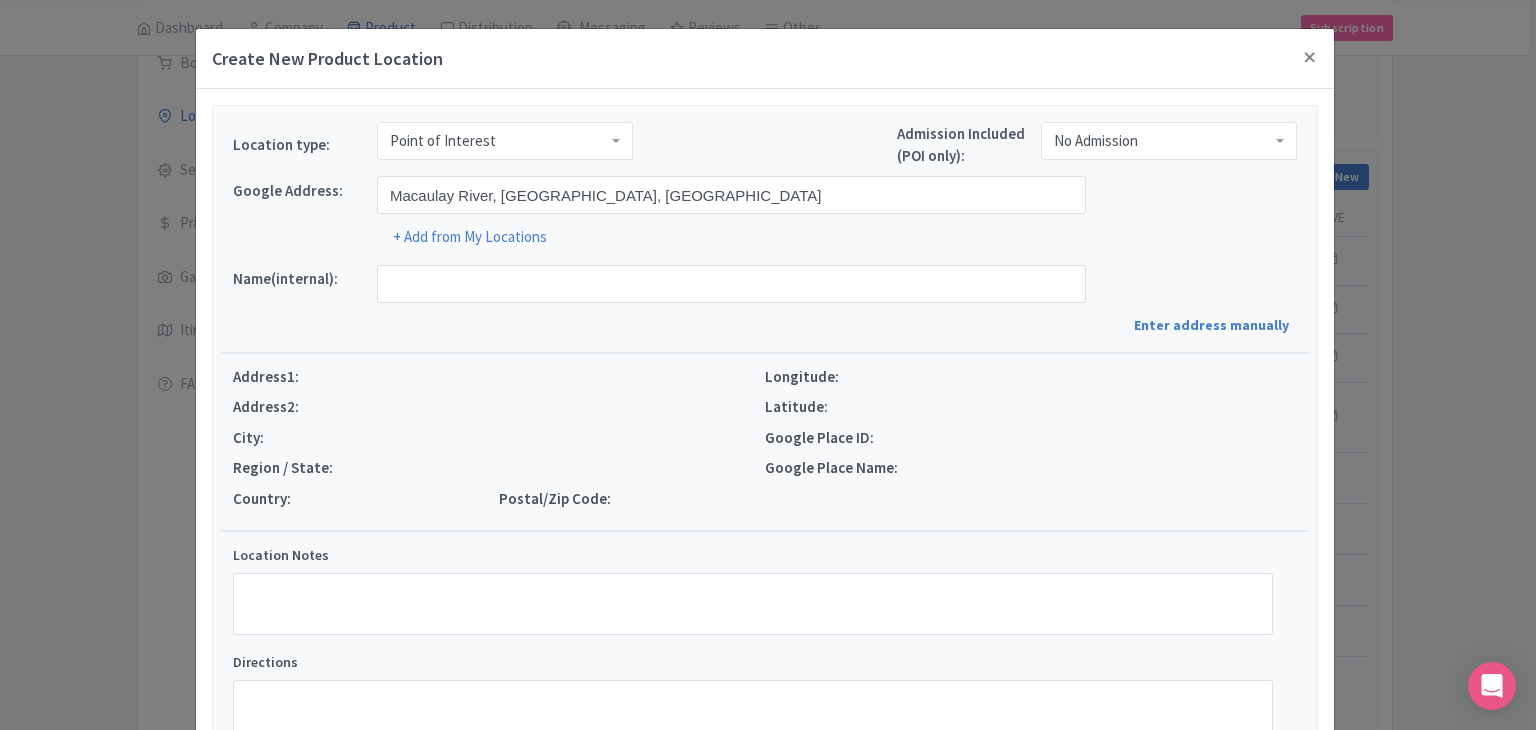 type on "Macaulay River, Macaulay River, Canterbury Region 7999, New Zealand" 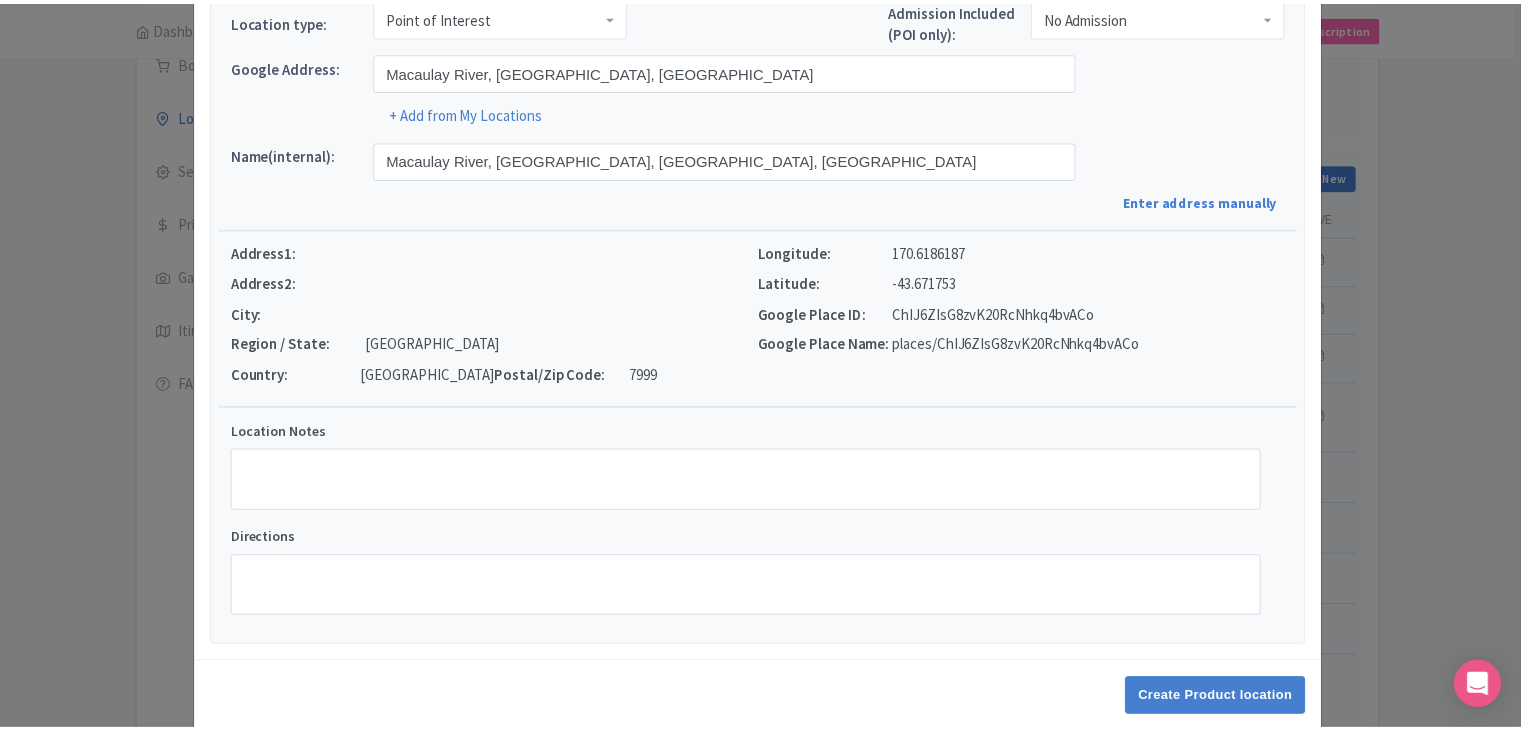 scroll, scrollTop: 152, scrollLeft: 0, axis: vertical 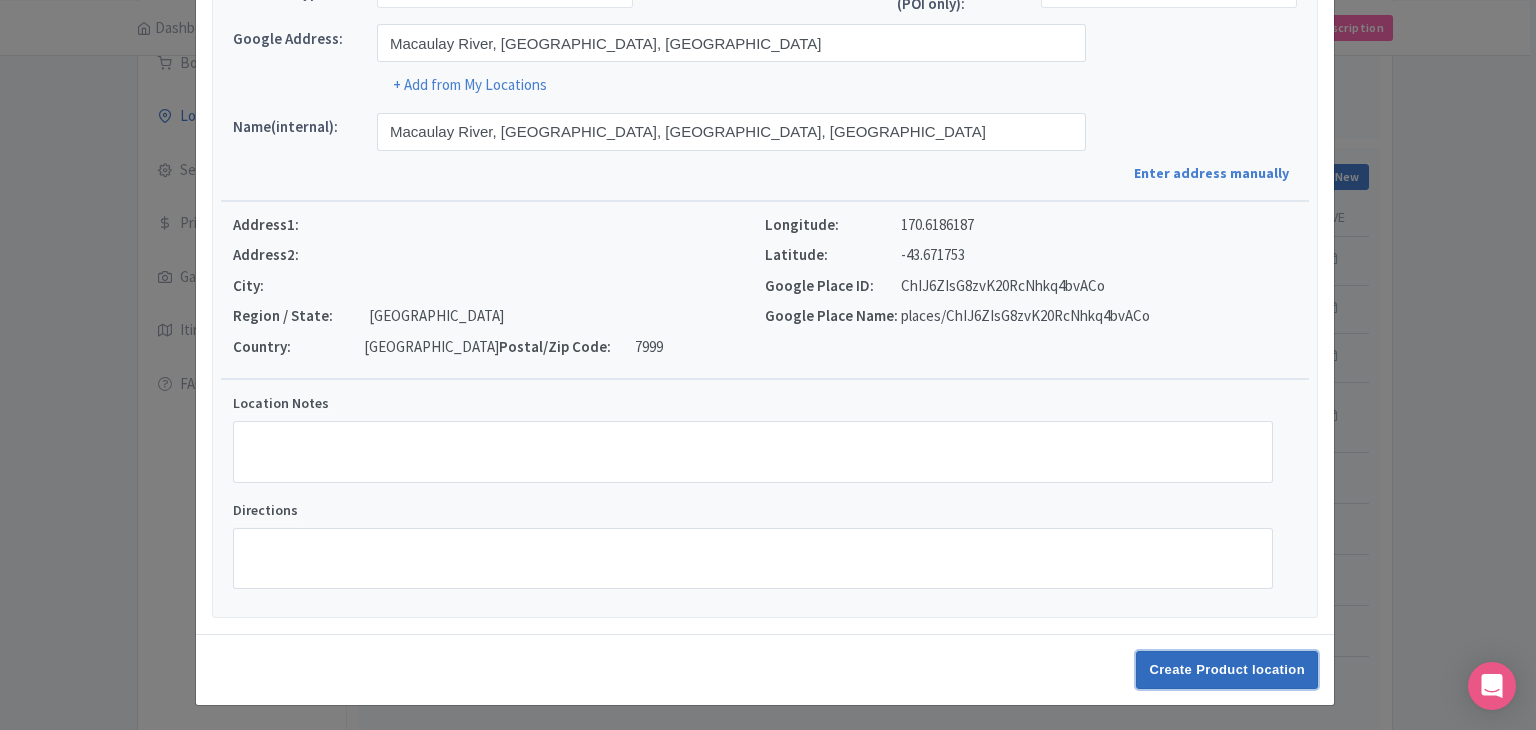 click on "Create Product location" at bounding box center (1227, 670) 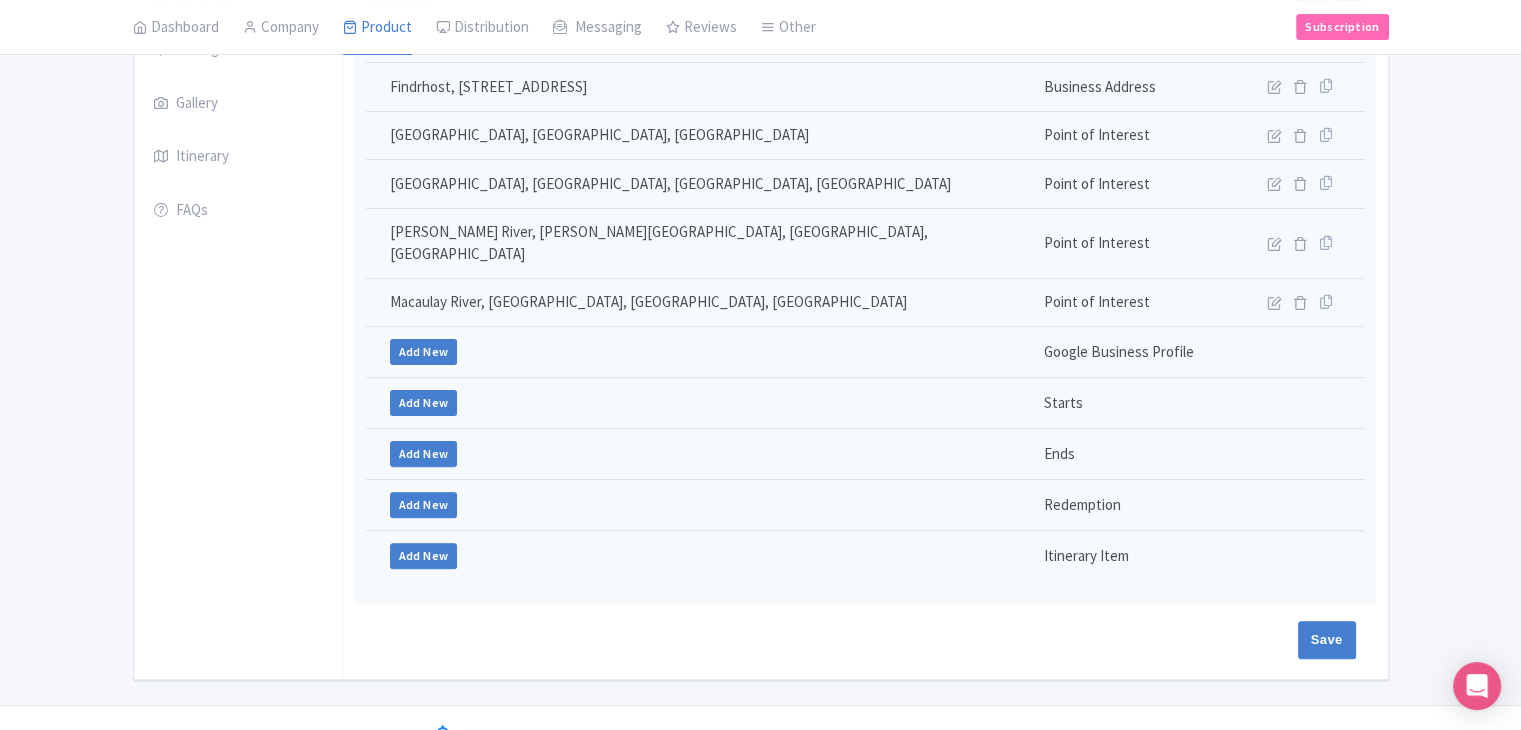 scroll, scrollTop: 494, scrollLeft: 0, axis: vertical 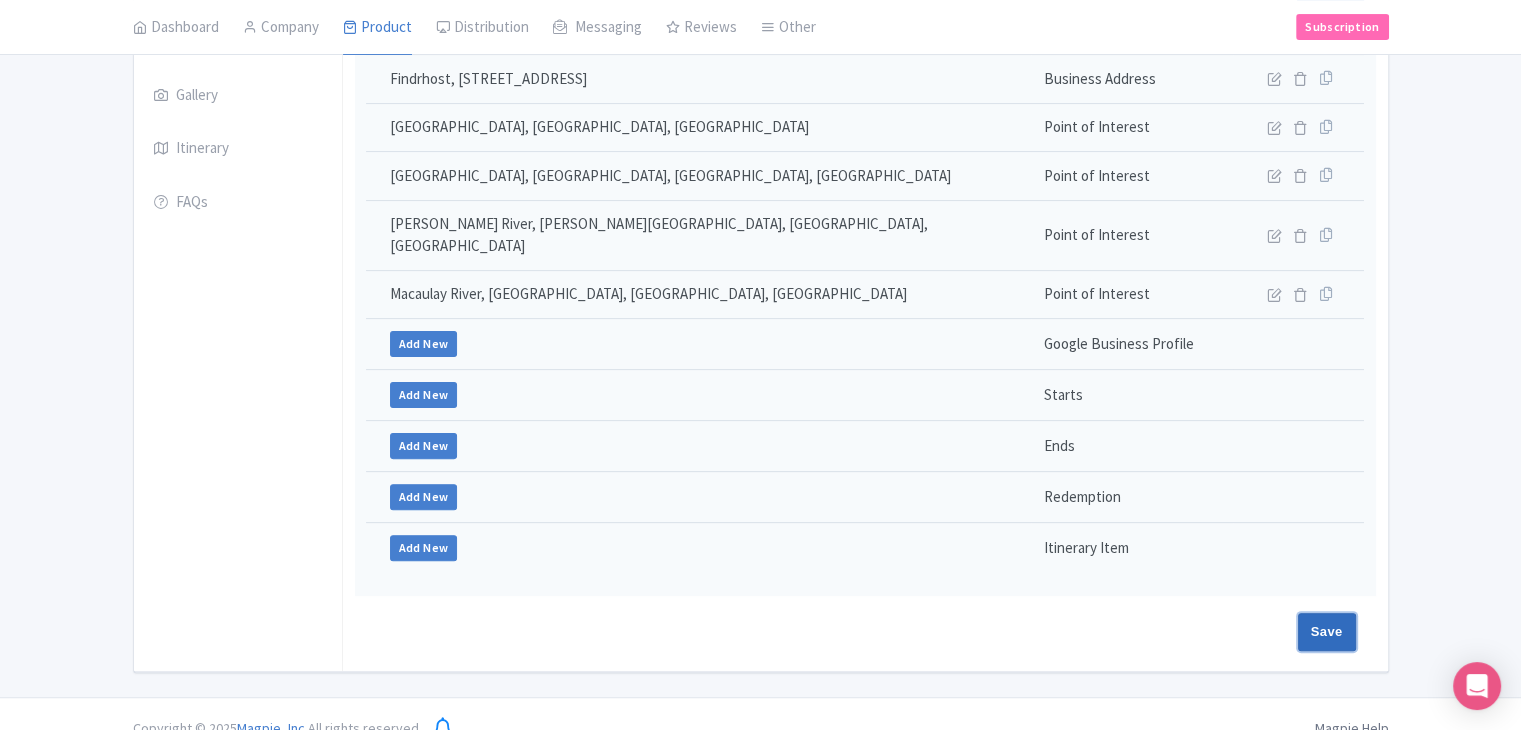 click on "Save" at bounding box center [1327, 632] 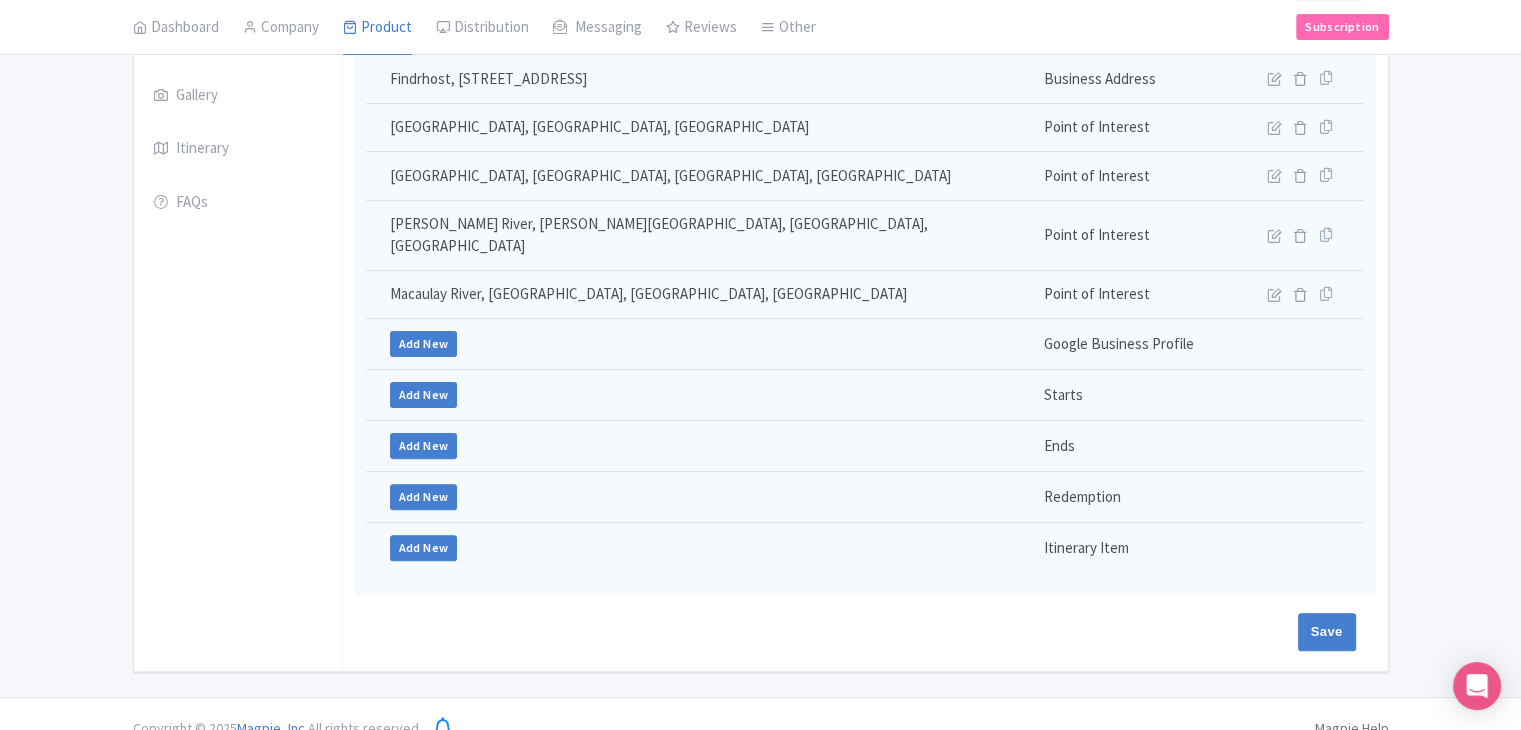 type on "Update Product" 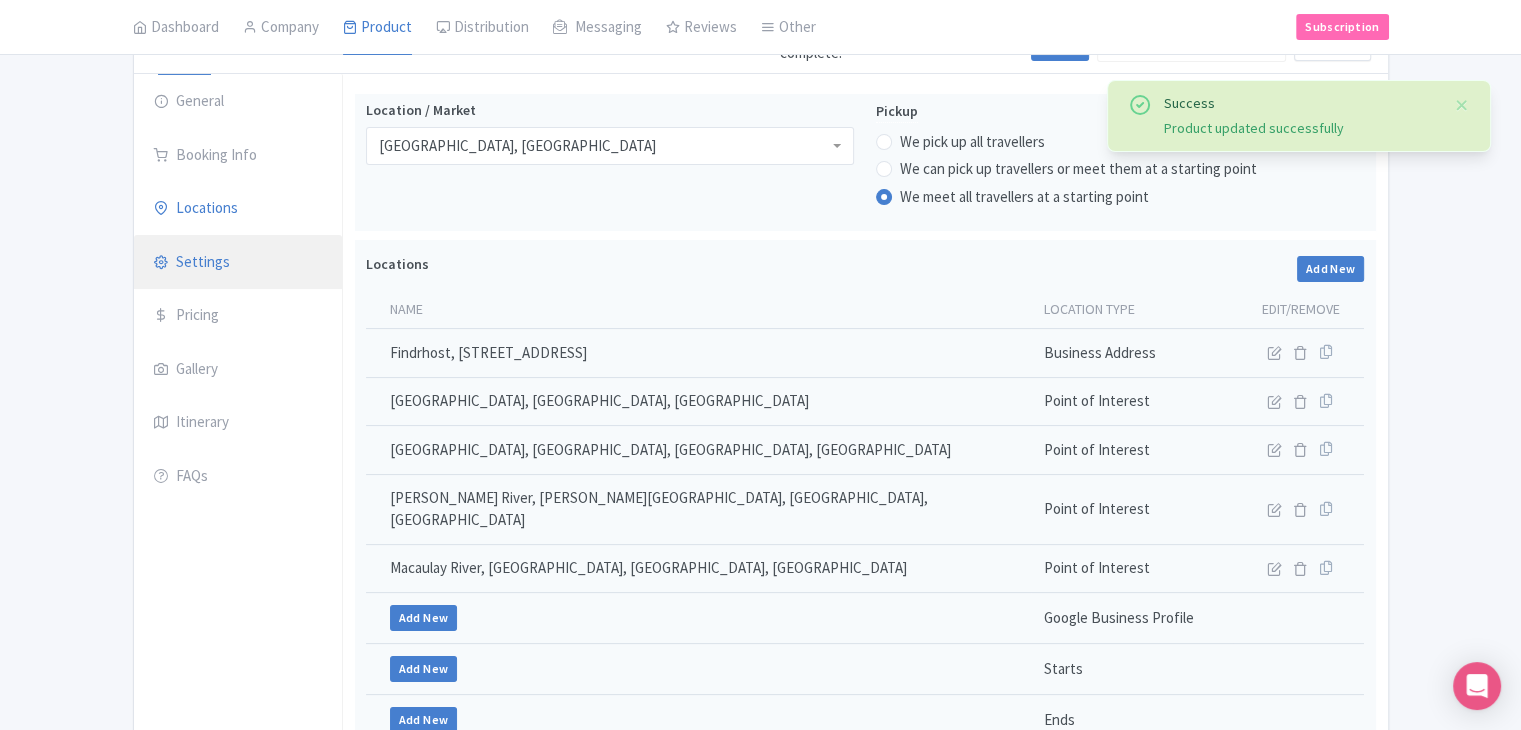 scroll, scrollTop: 212, scrollLeft: 0, axis: vertical 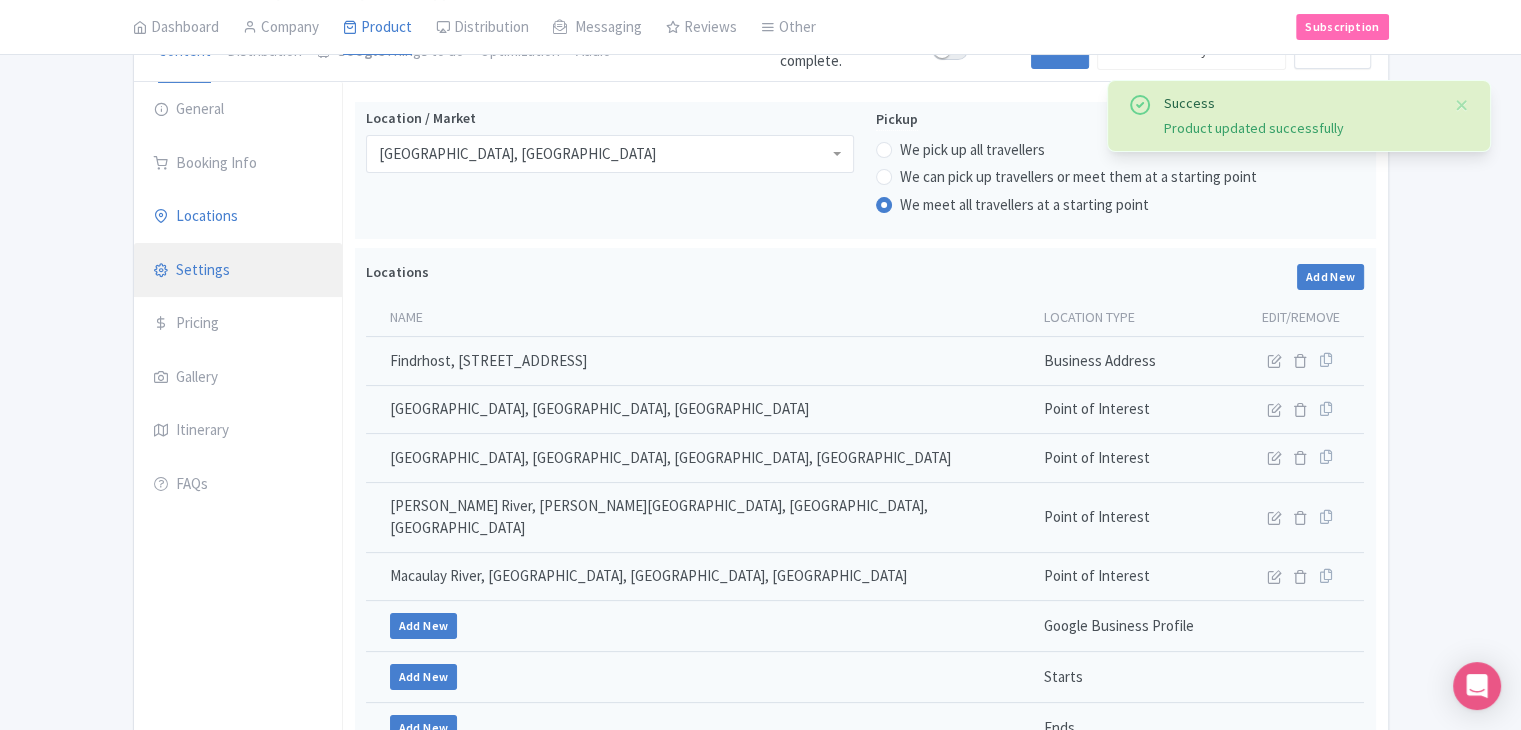 click on "Settings" at bounding box center (238, 271) 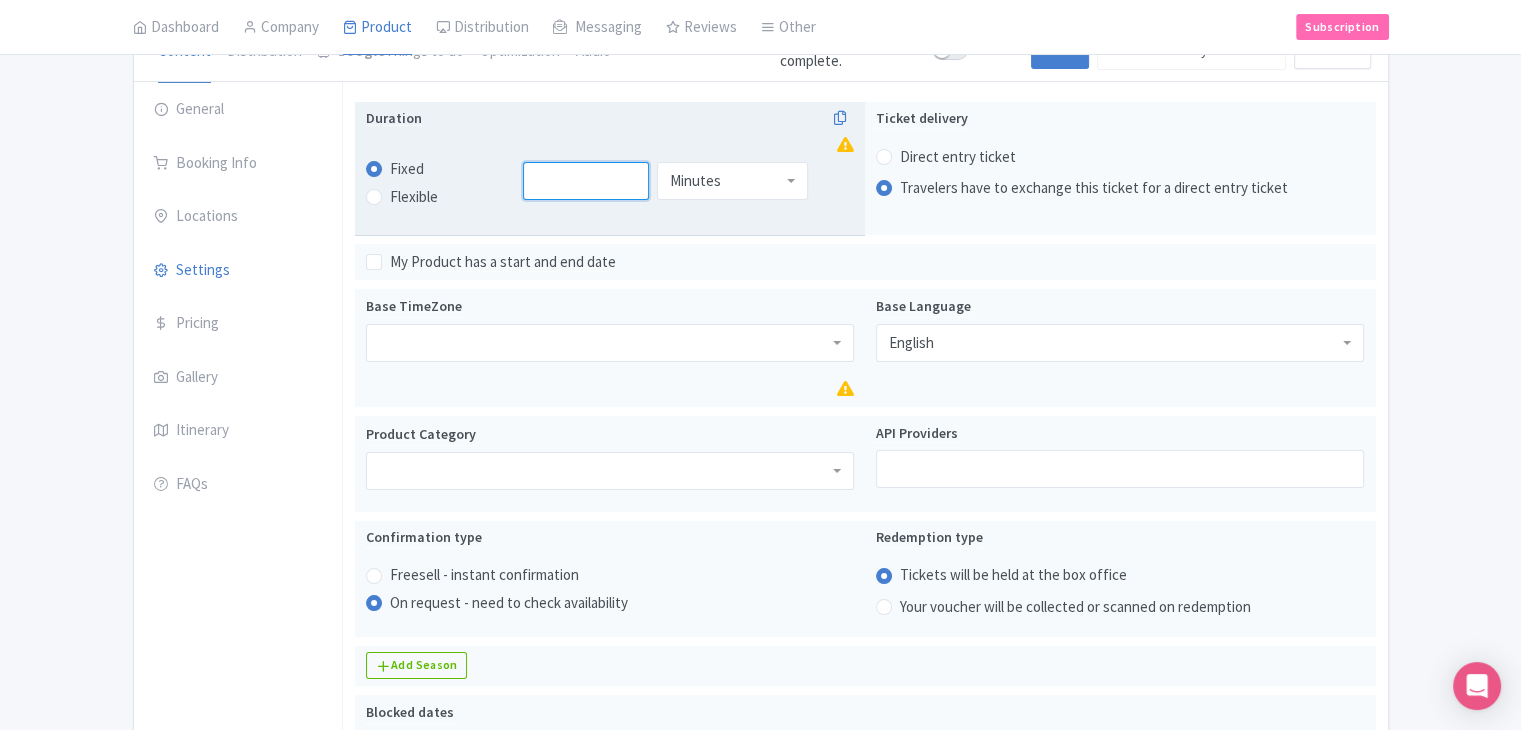 click at bounding box center [586, 181] 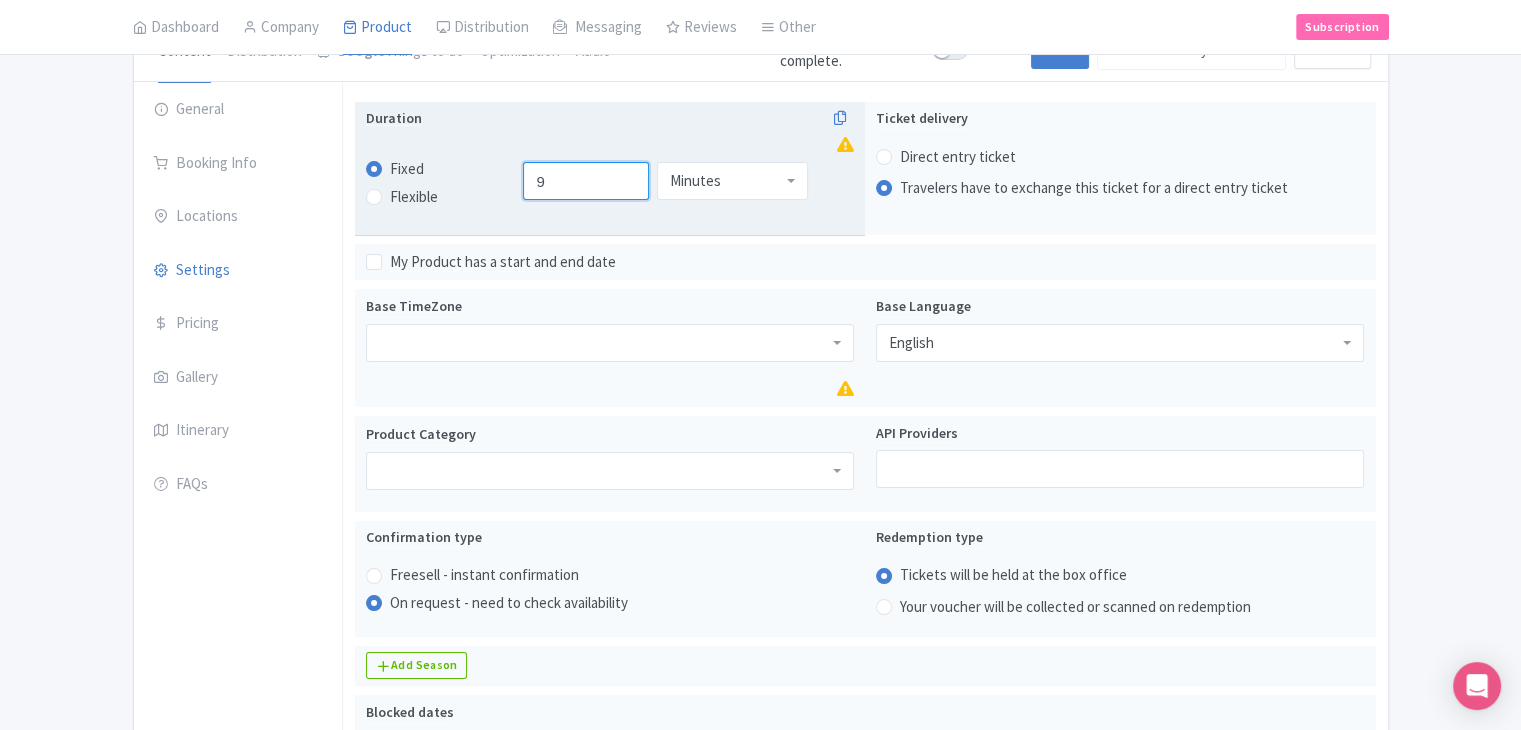 type on "9" 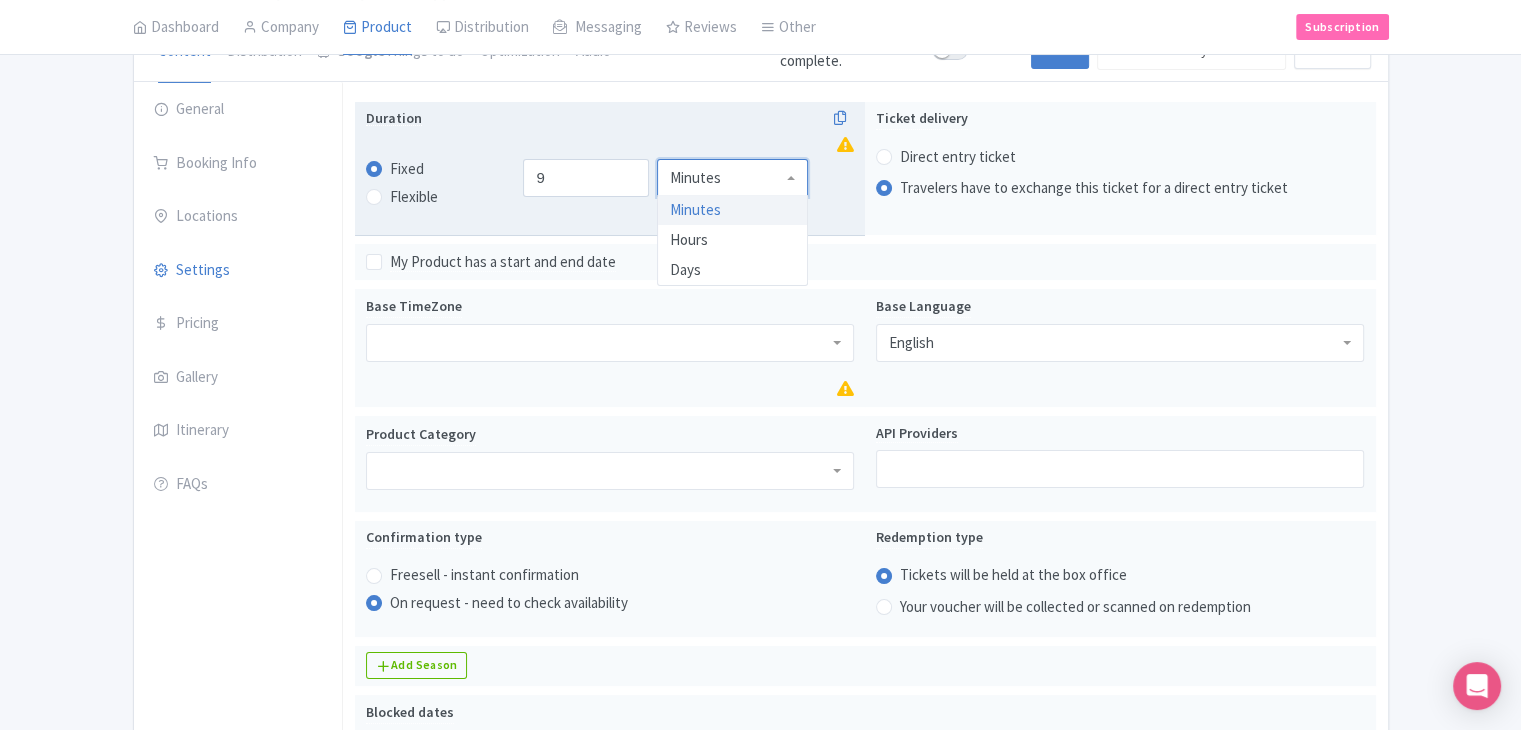 click on "Minutes" at bounding box center [695, 178] 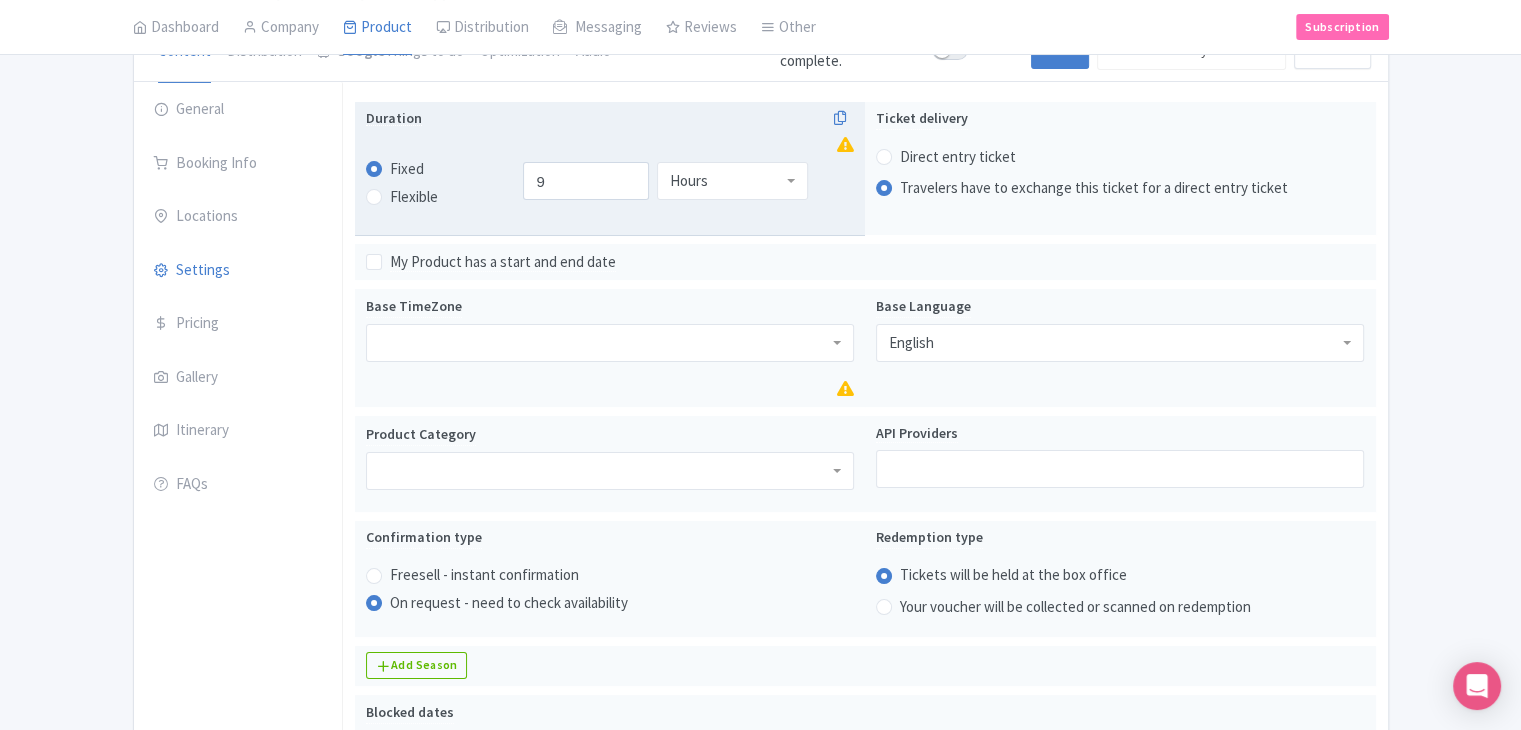 click on "Duration
fixed
Fixed Flexible
minutes
9
Hours Hours Minutes Hours Days" at bounding box center [610, 169] 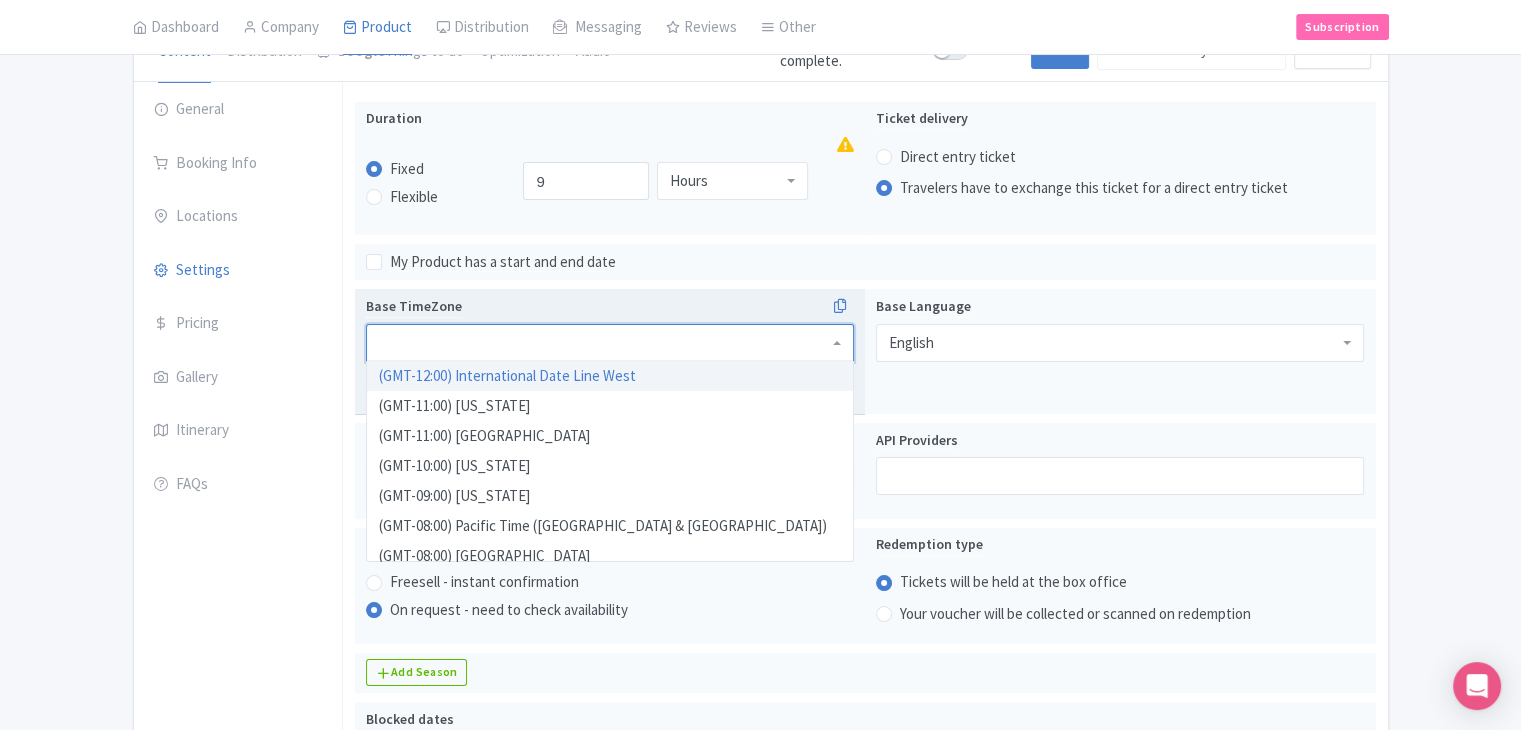 click at bounding box center (610, 343) 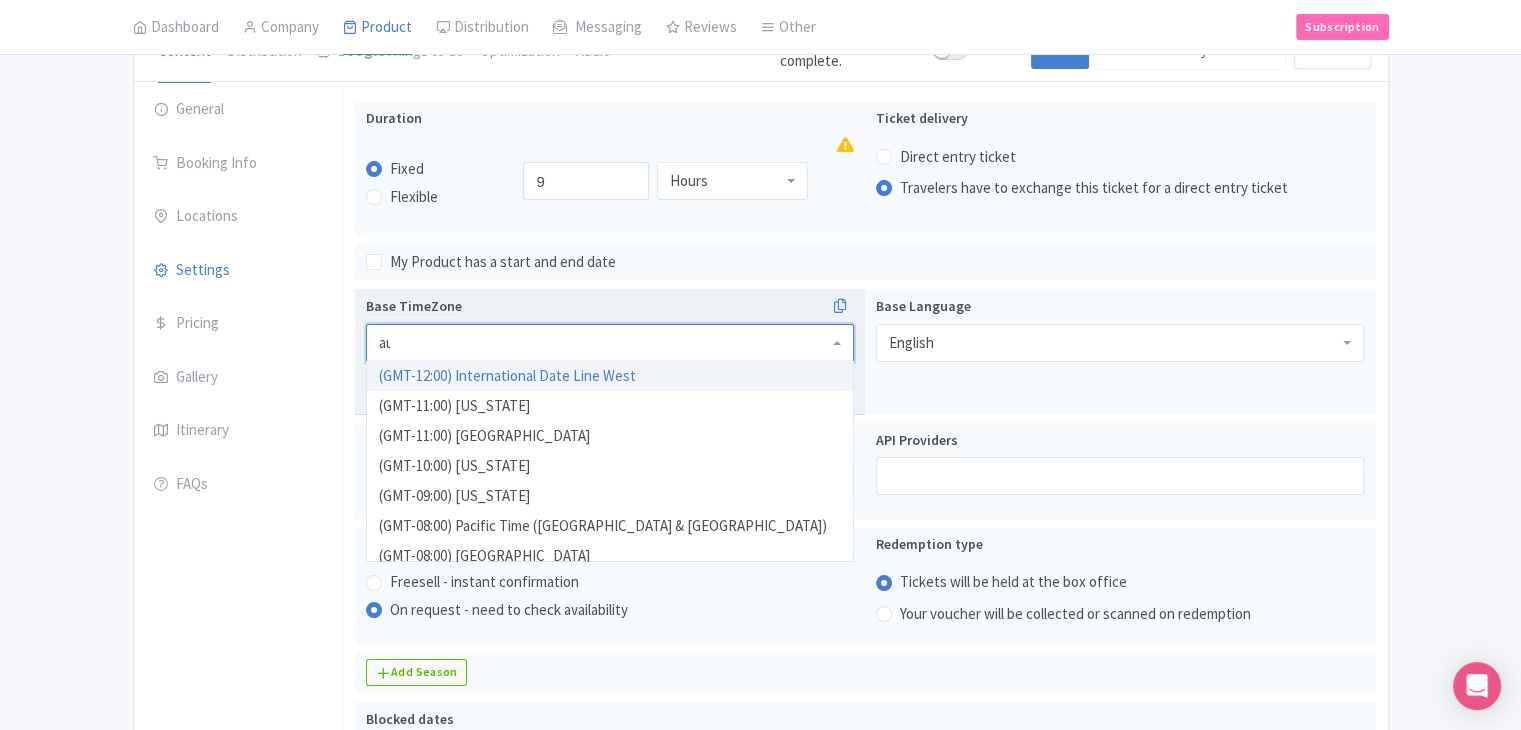 type on "auc" 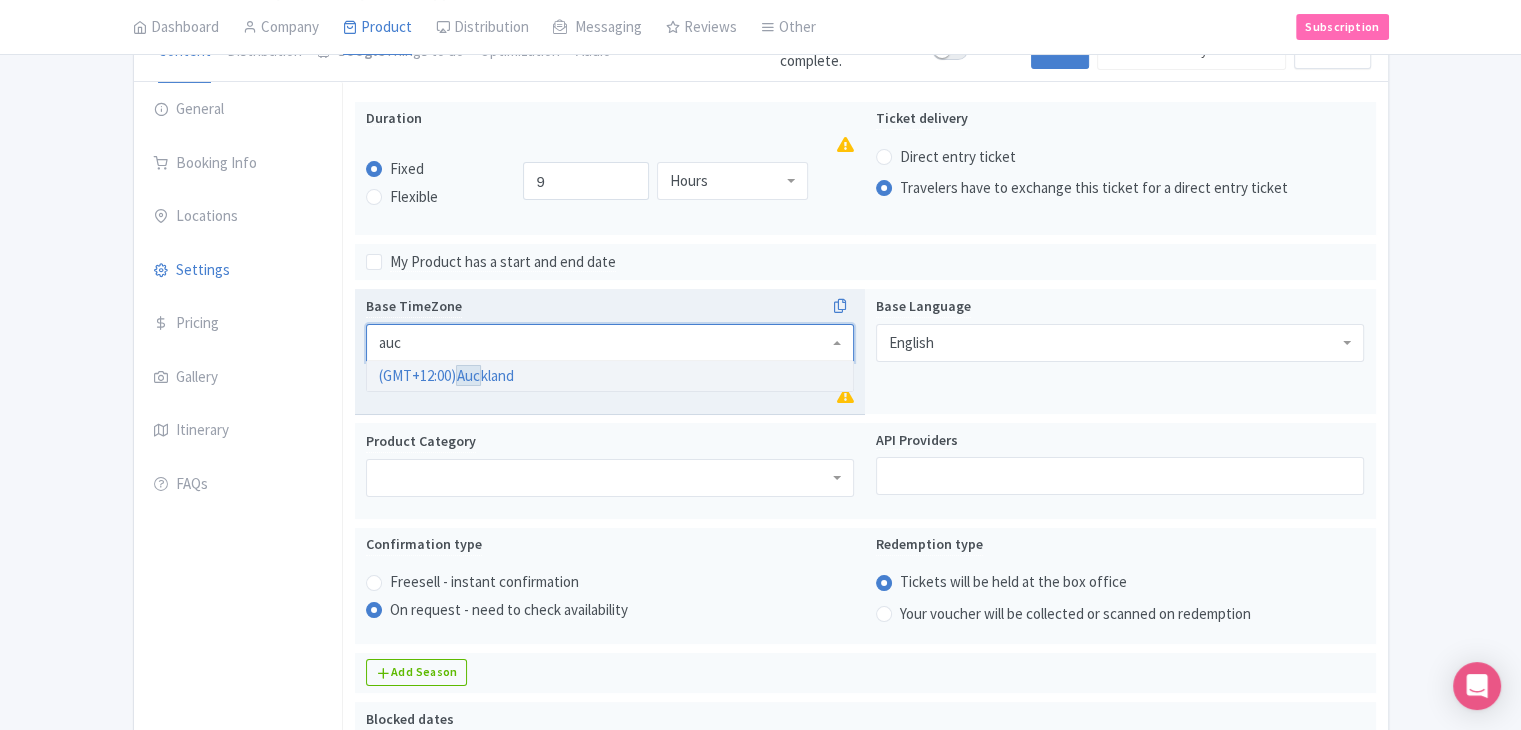 type 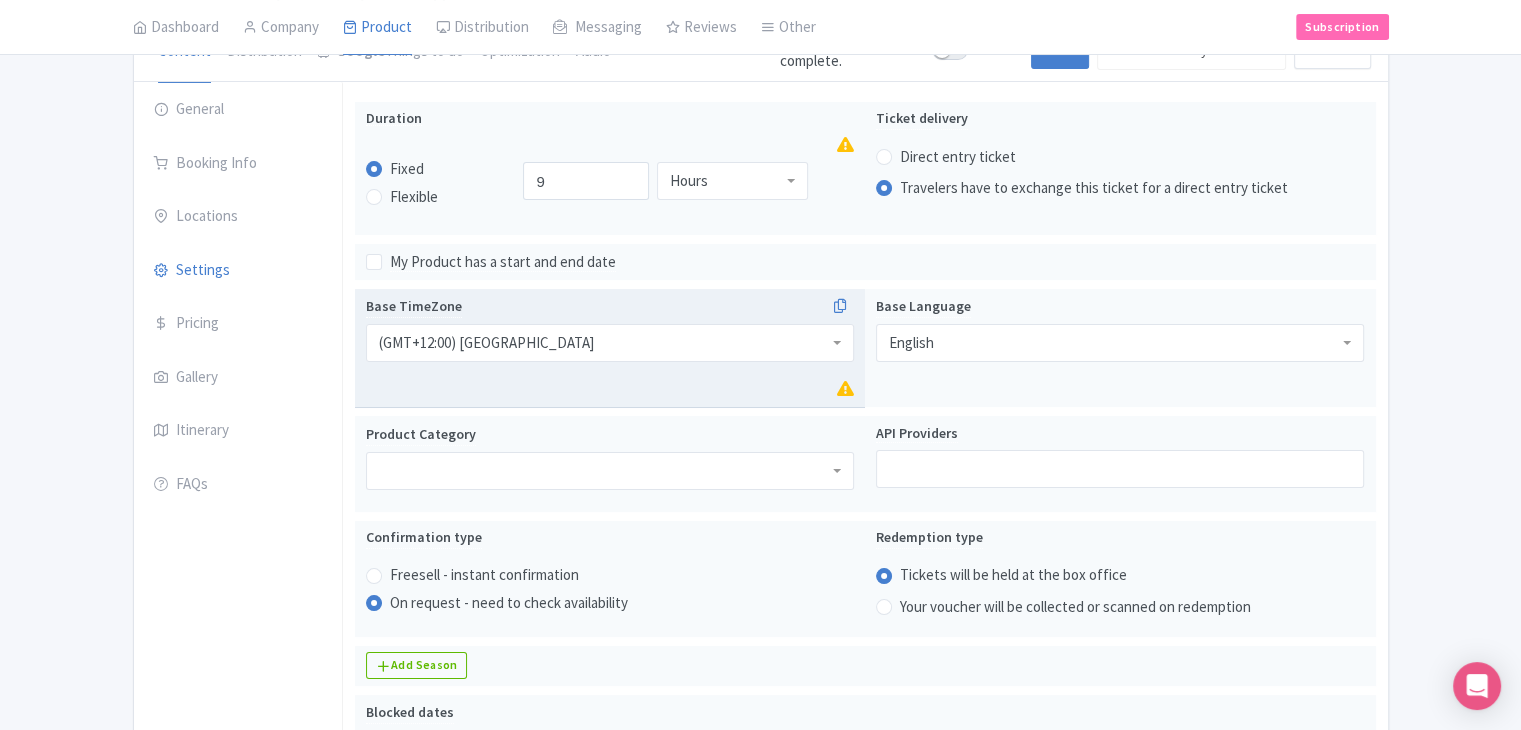 scroll, scrollTop: 0, scrollLeft: 0, axis: both 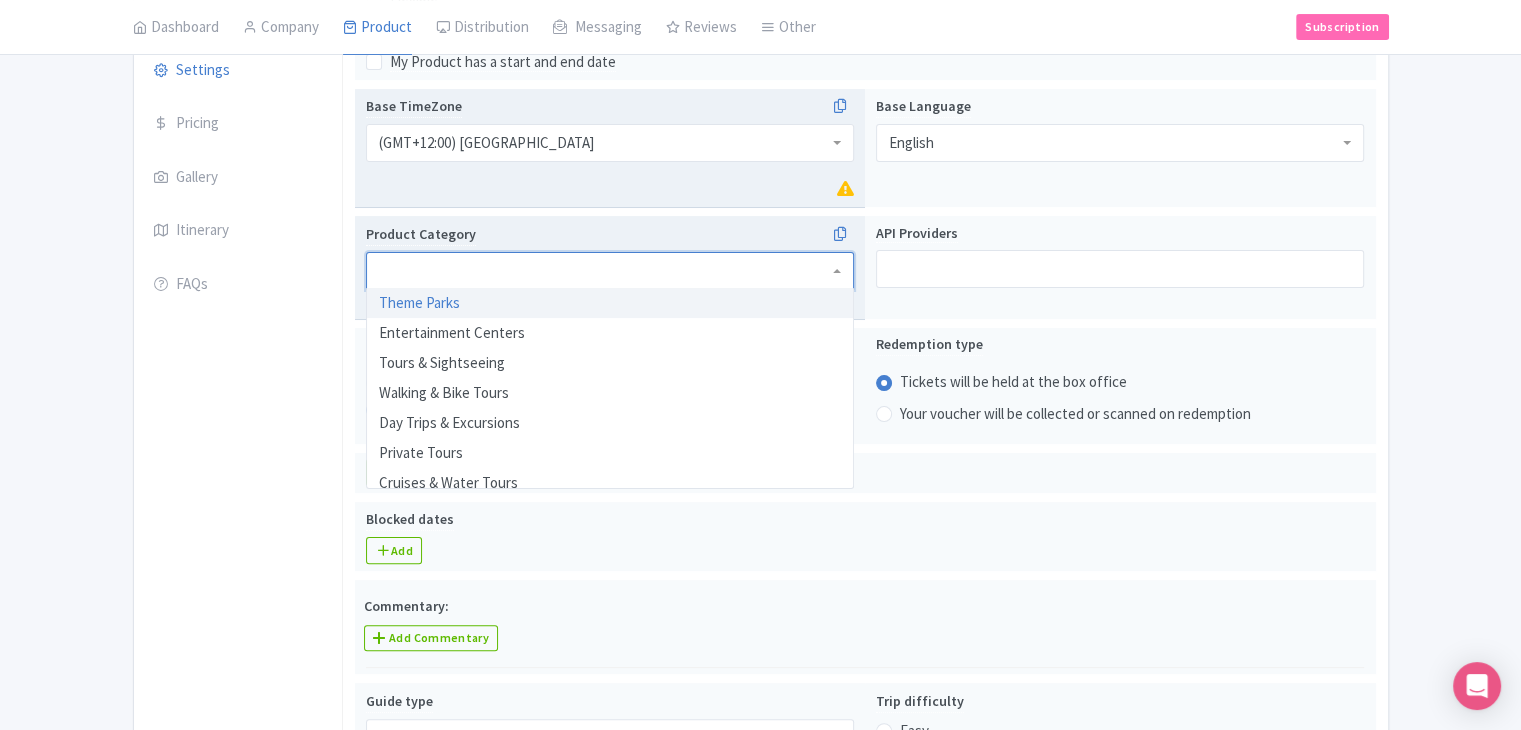 click at bounding box center [610, 271] 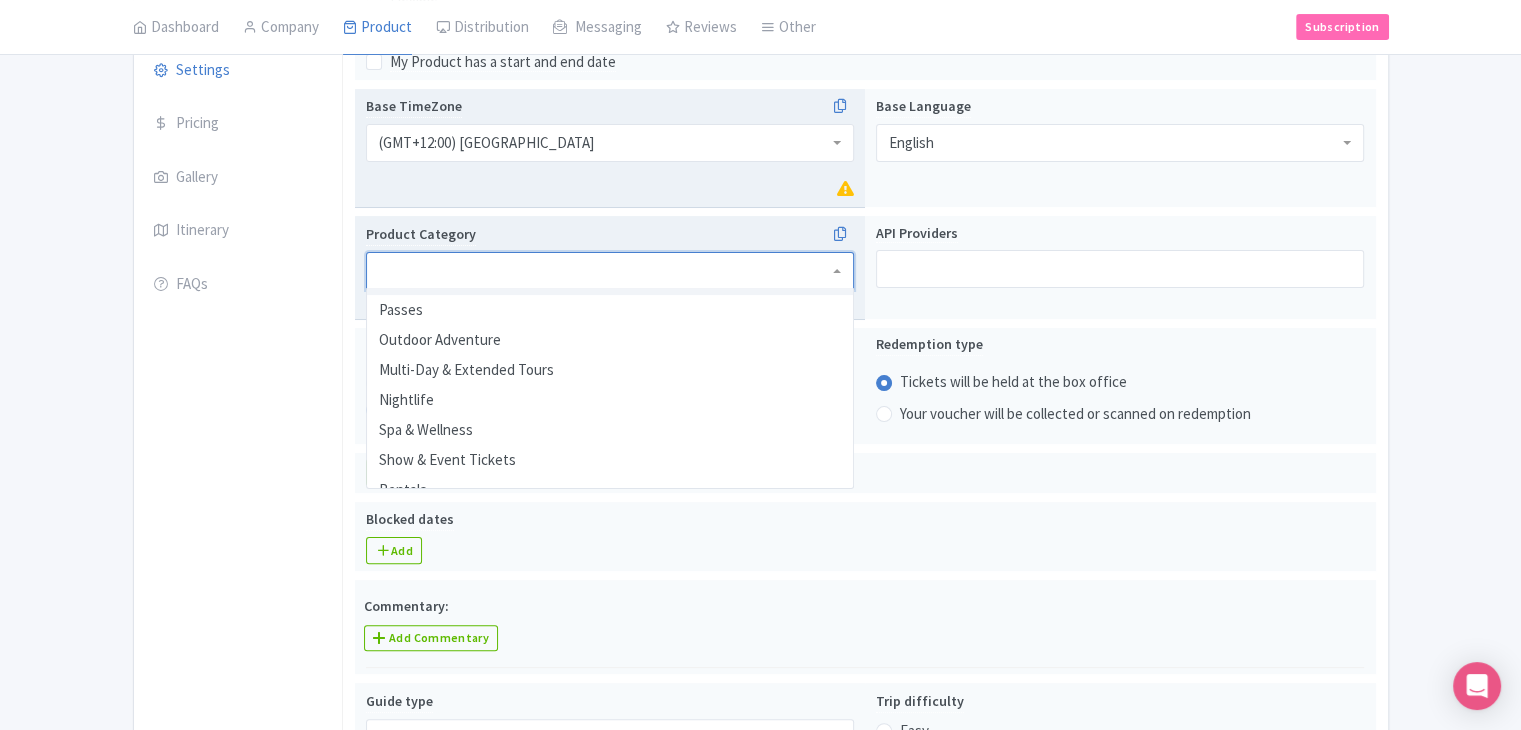scroll, scrollTop: 300, scrollLeft: 0, axis: vertical 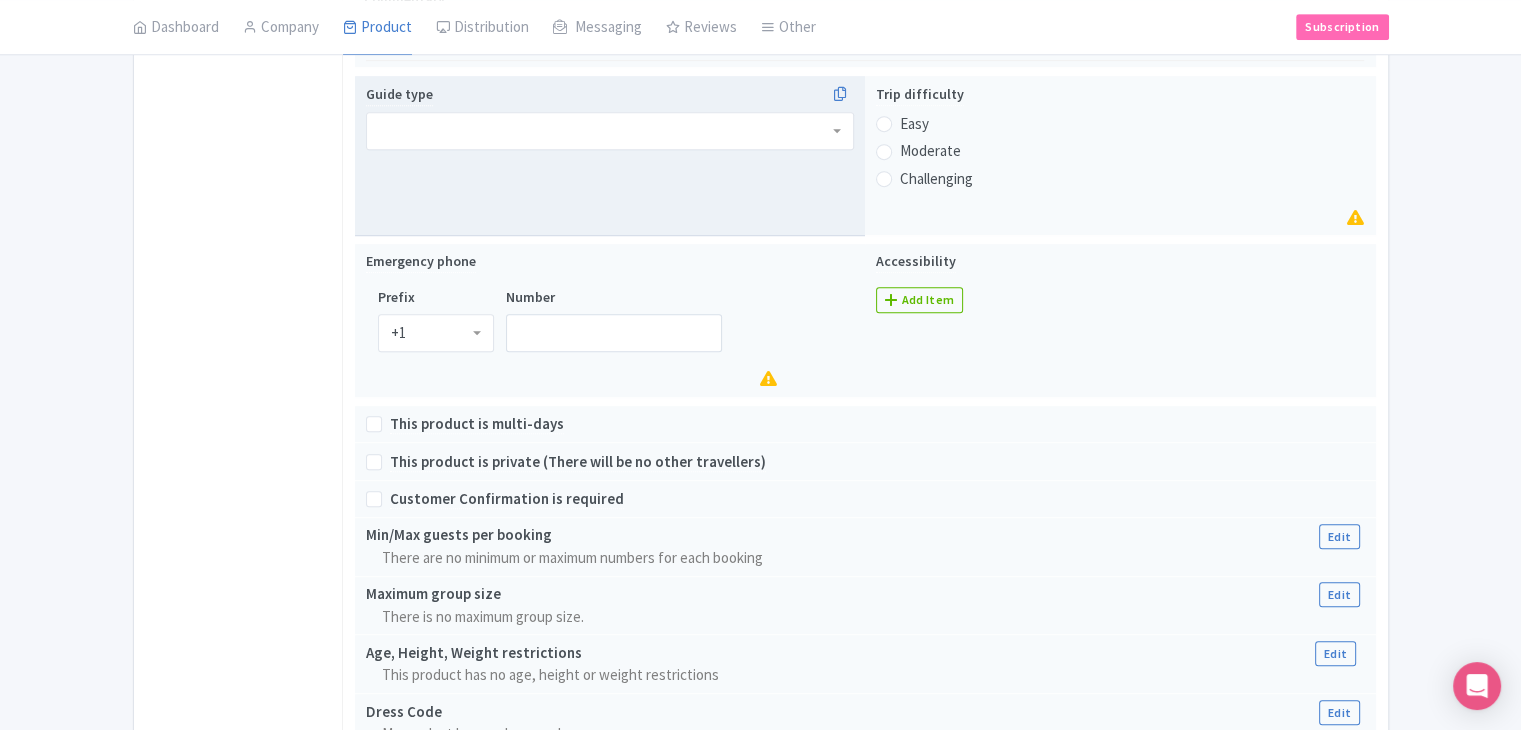 click at bounding box center [610, 131] 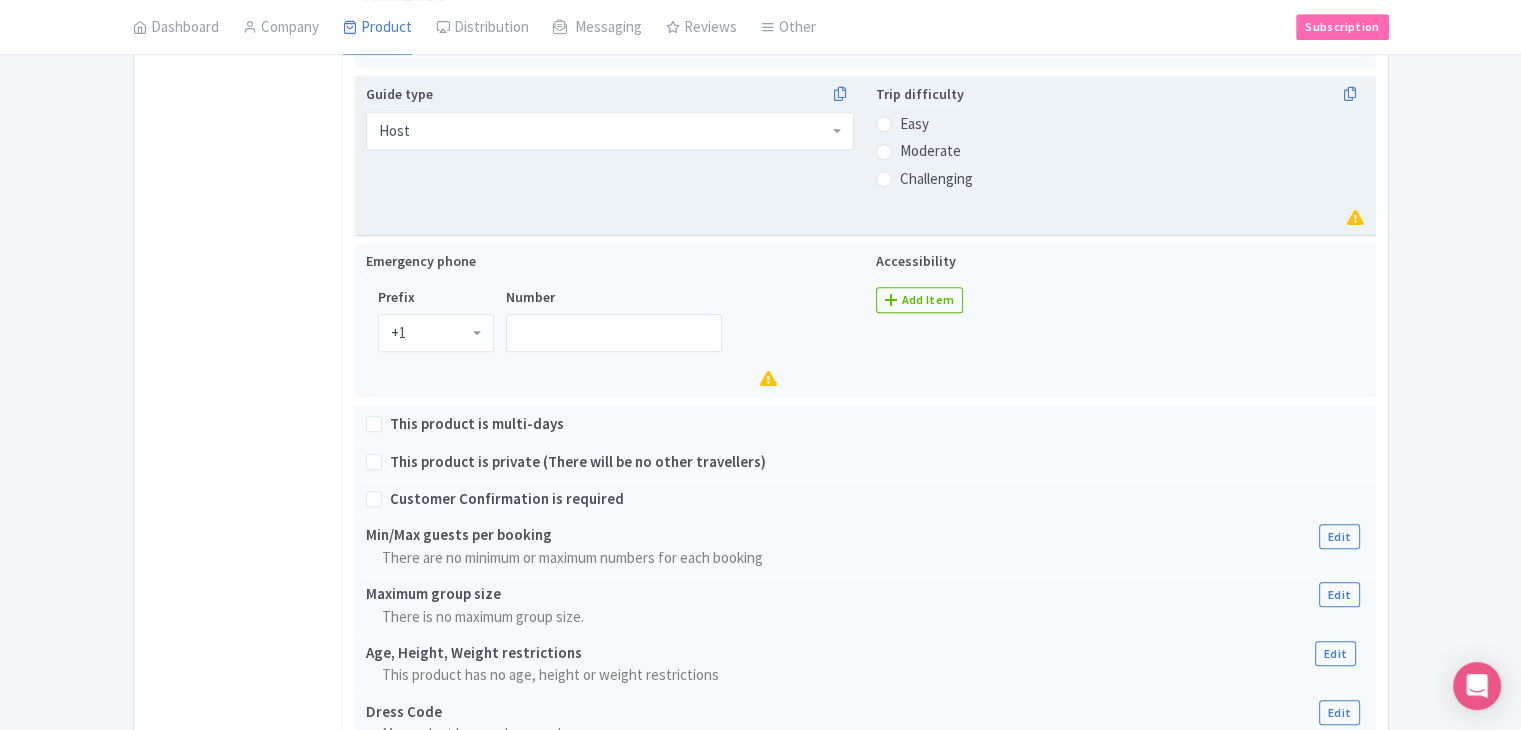 click on "Easy" at bounding box center (914, 124) 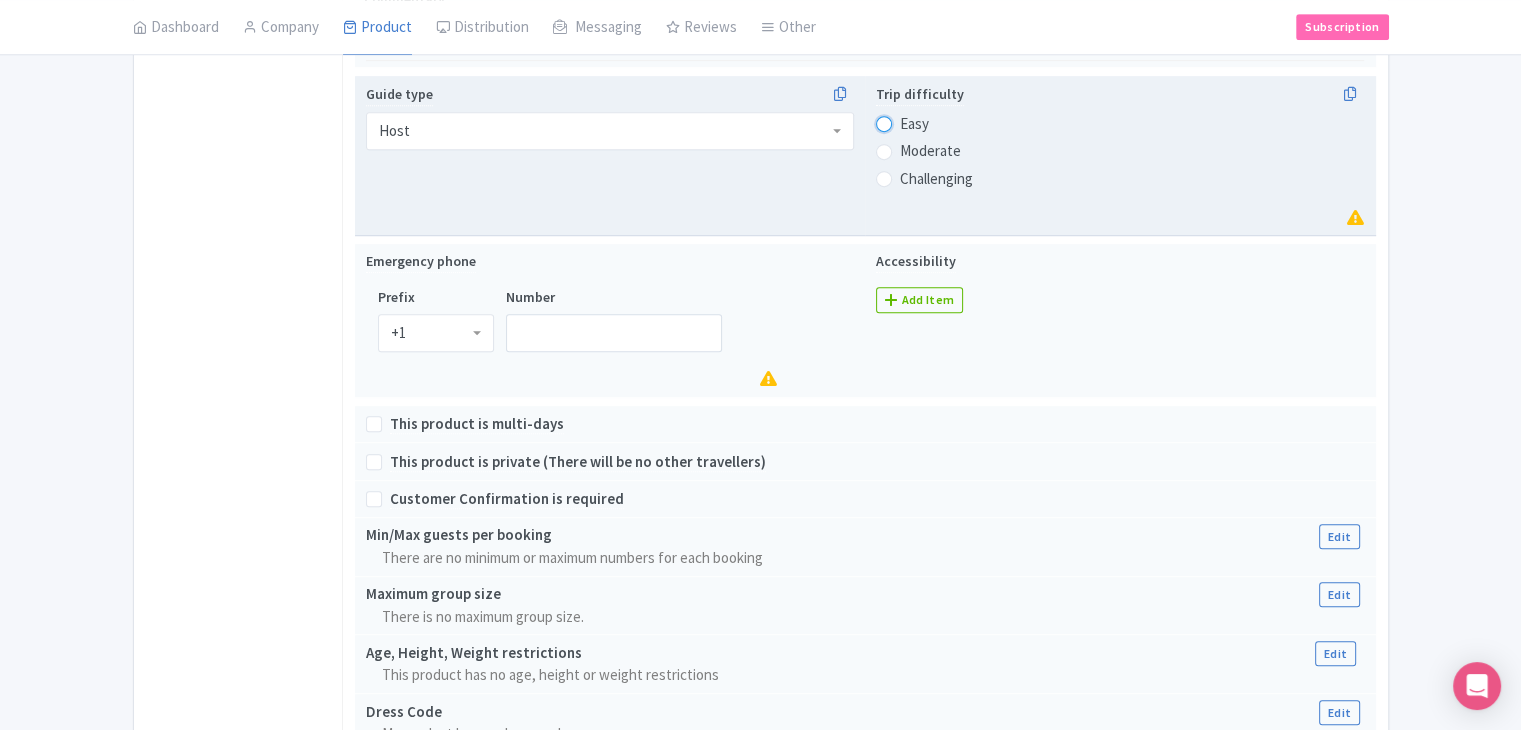 click on "Easy" at bounding box center (910, 122) 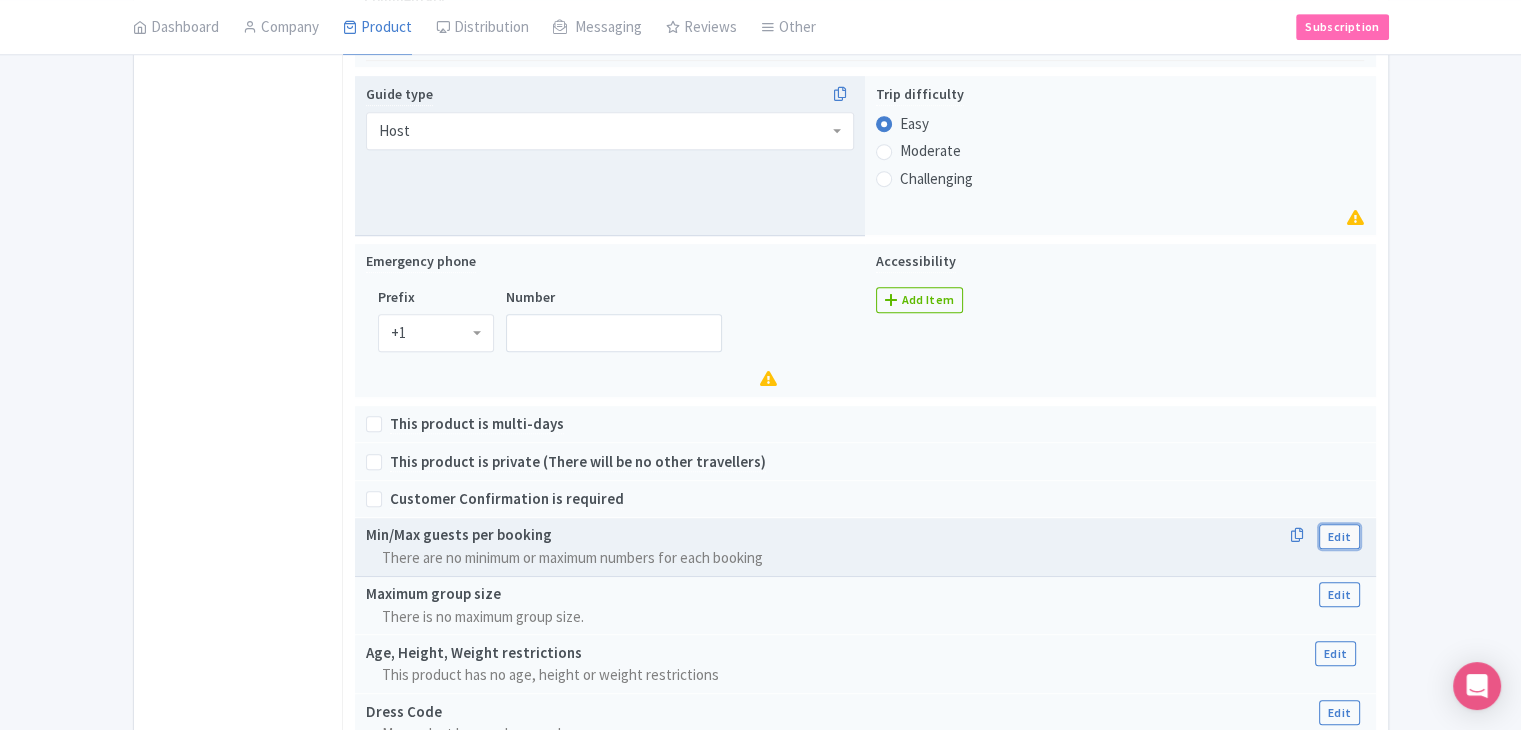 click on "Edit" at bounding box center (1339, 536) 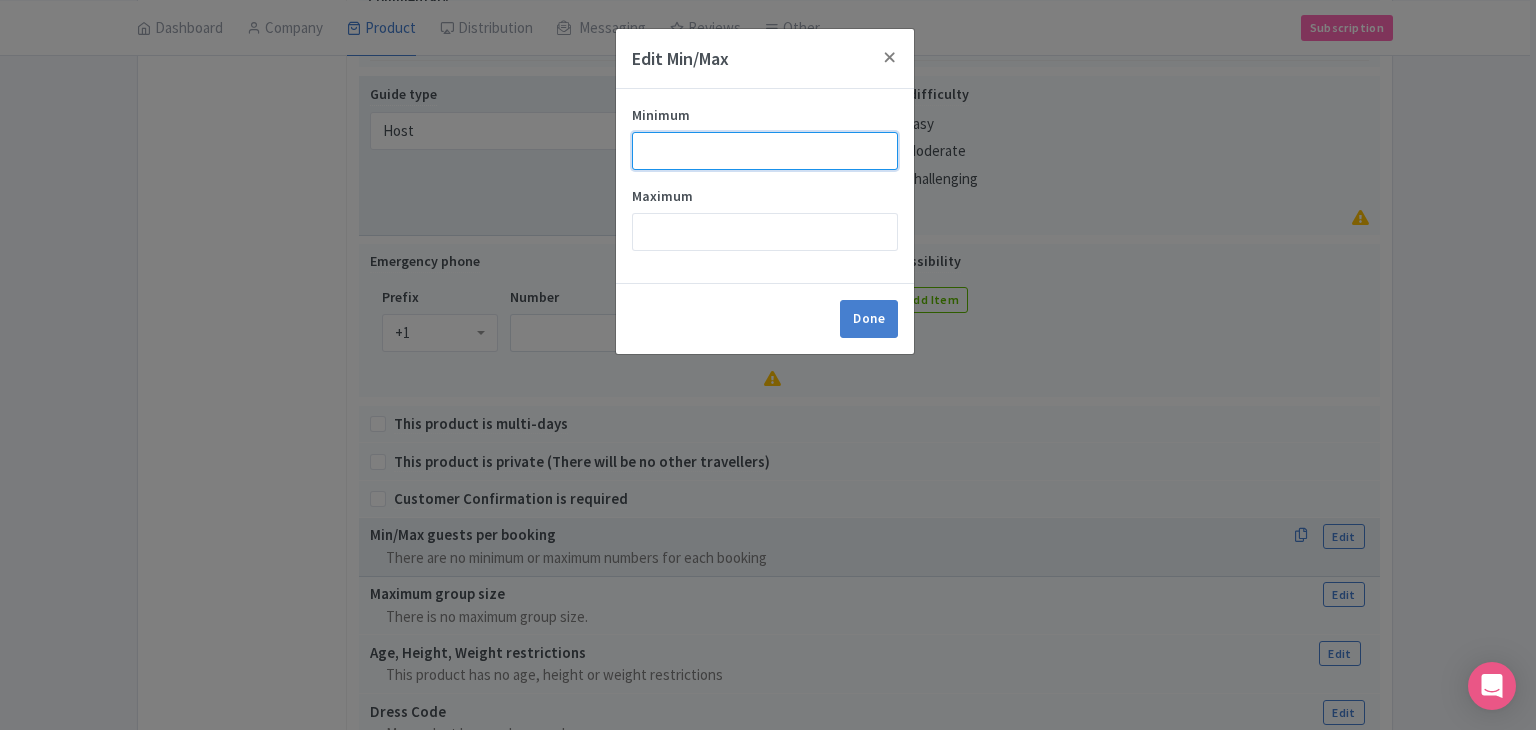 click on "Minimum" at bounding box center (765, 151) 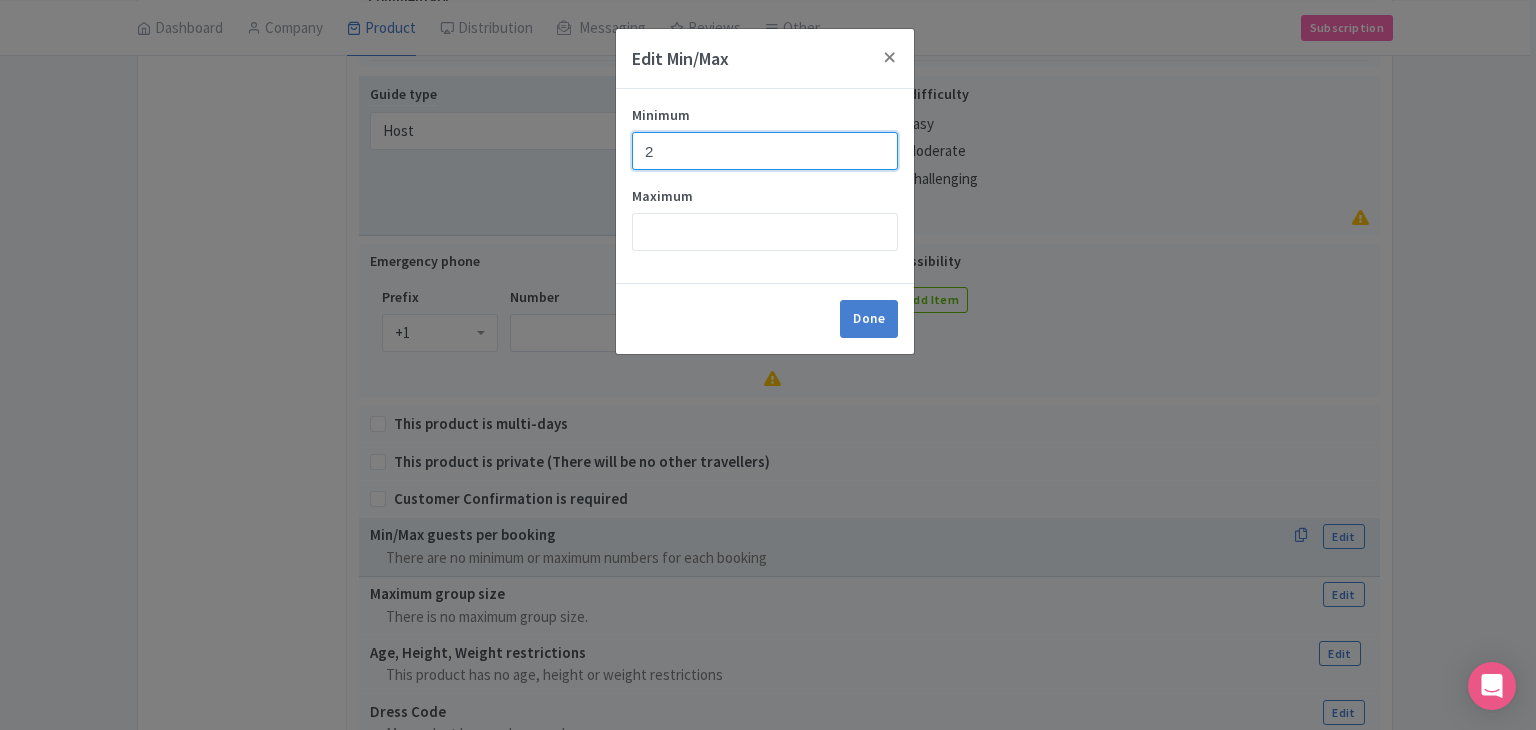 type on "2" 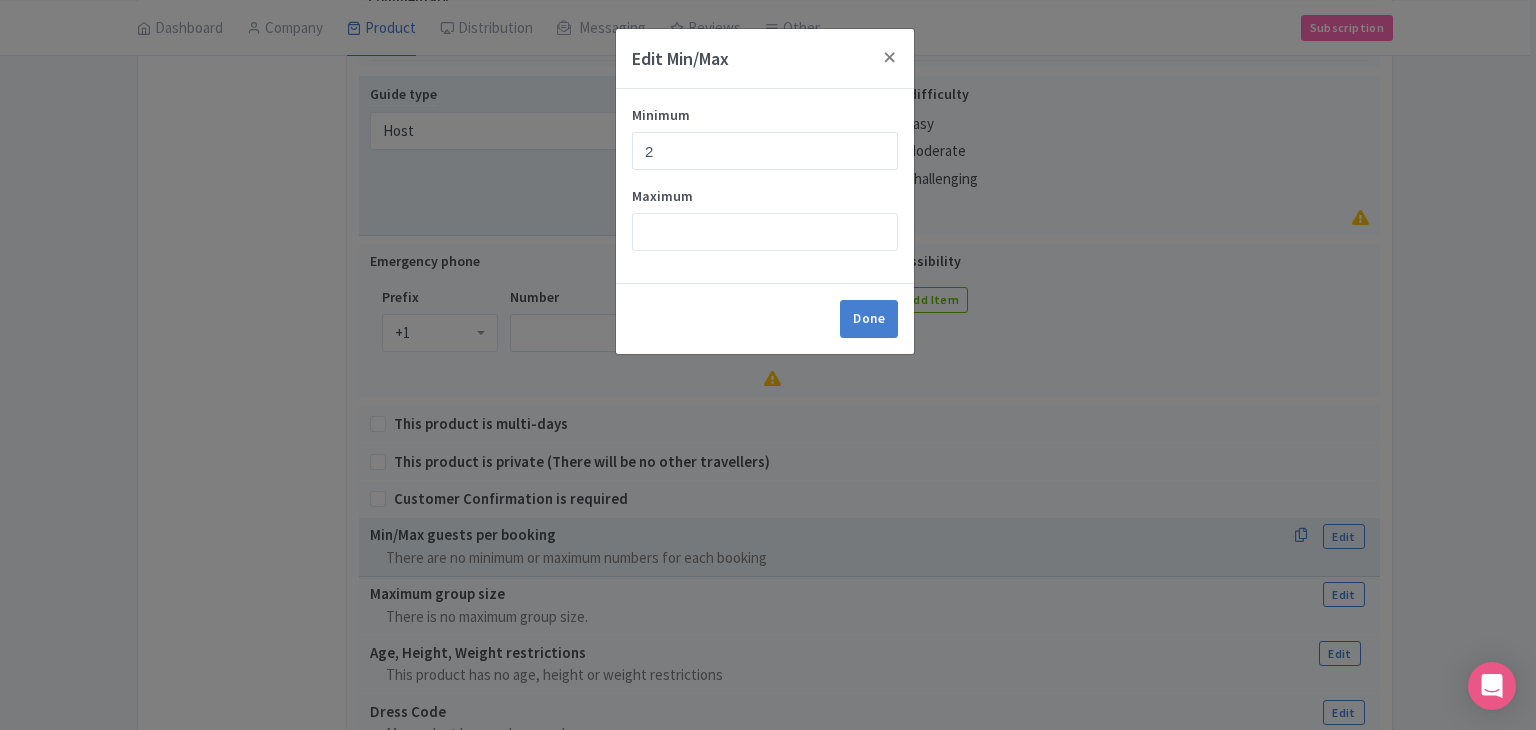 click on "Done" at bounding box center [765, 318] 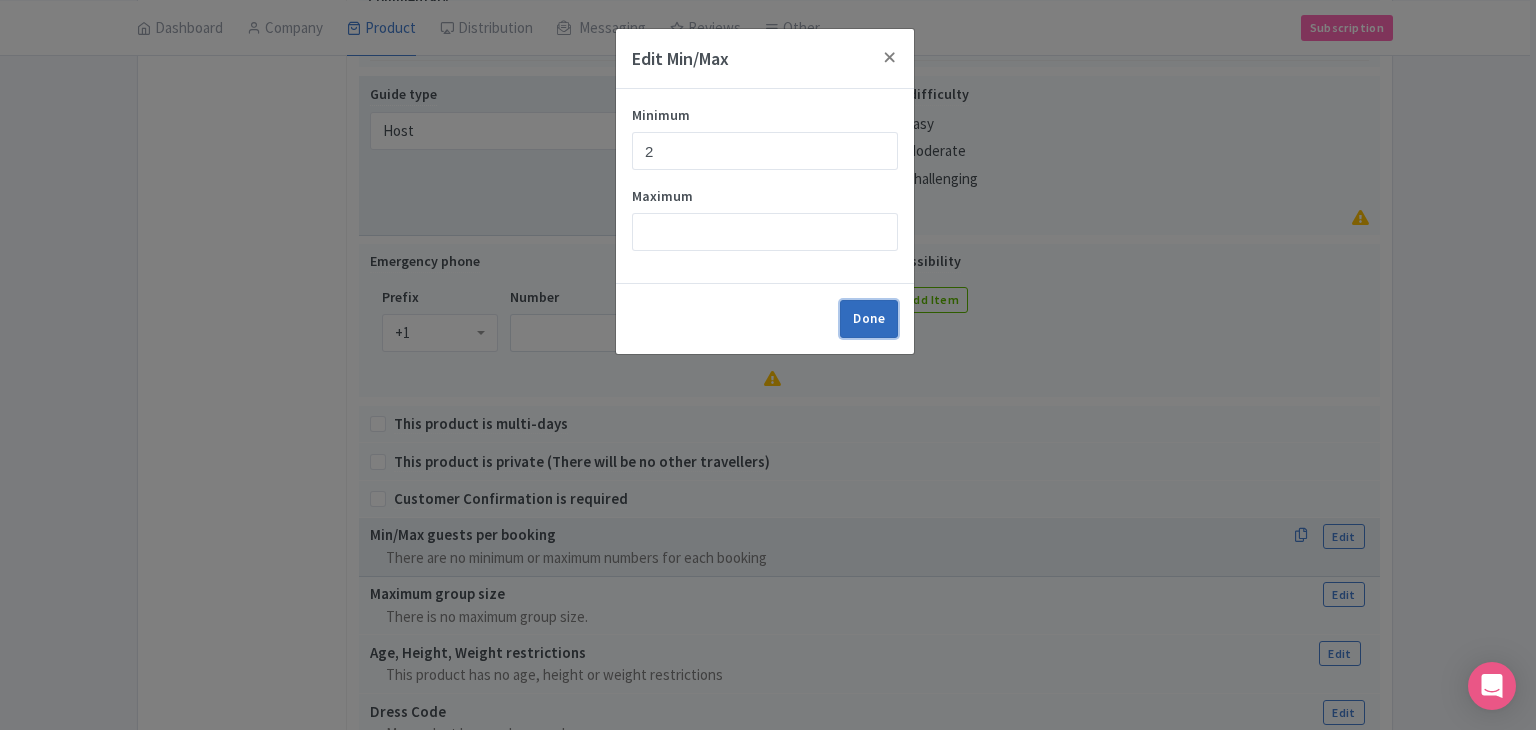 click on "Done" at bounding box center [869, 319] 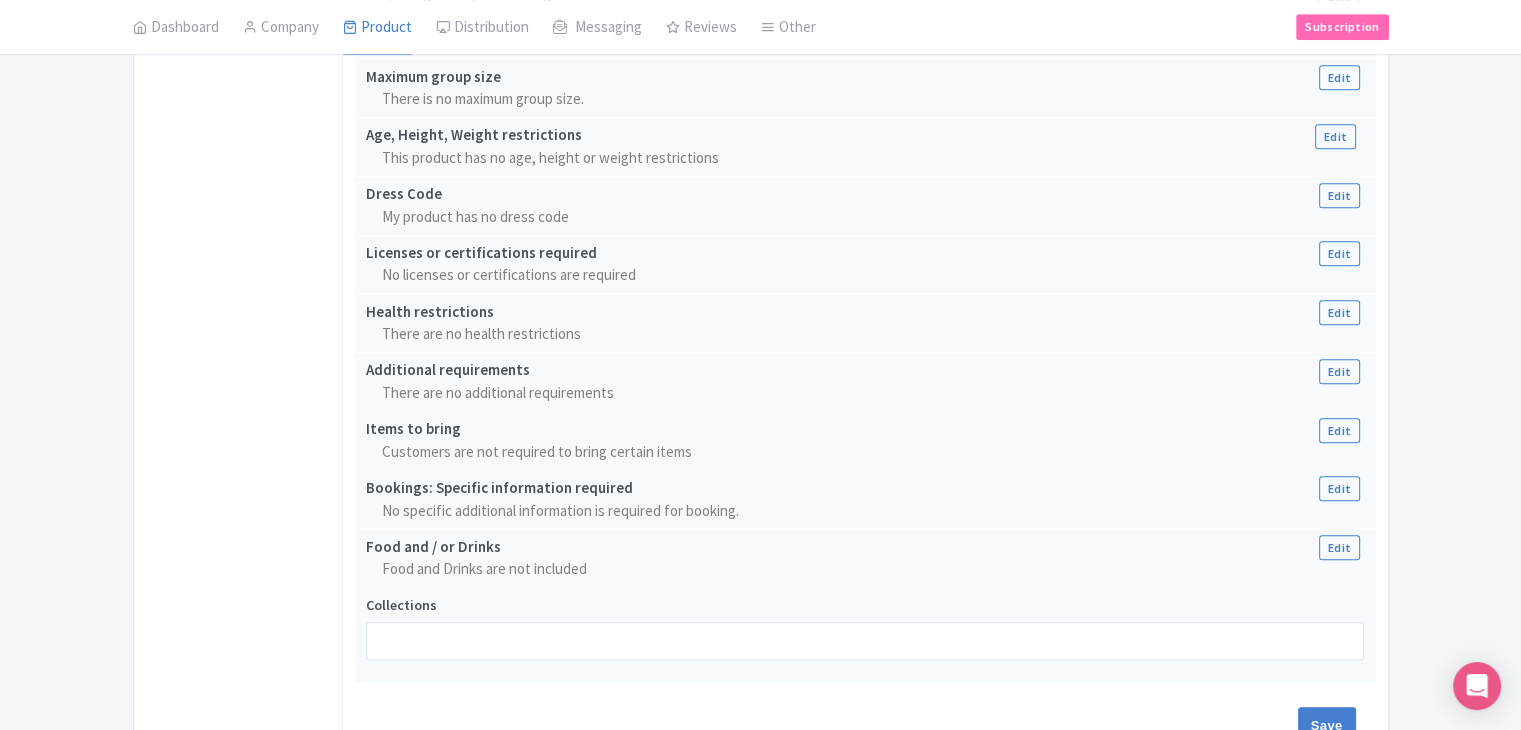 scroll, scrollTop: 1592, scrollLeft: 0, axis: vertical 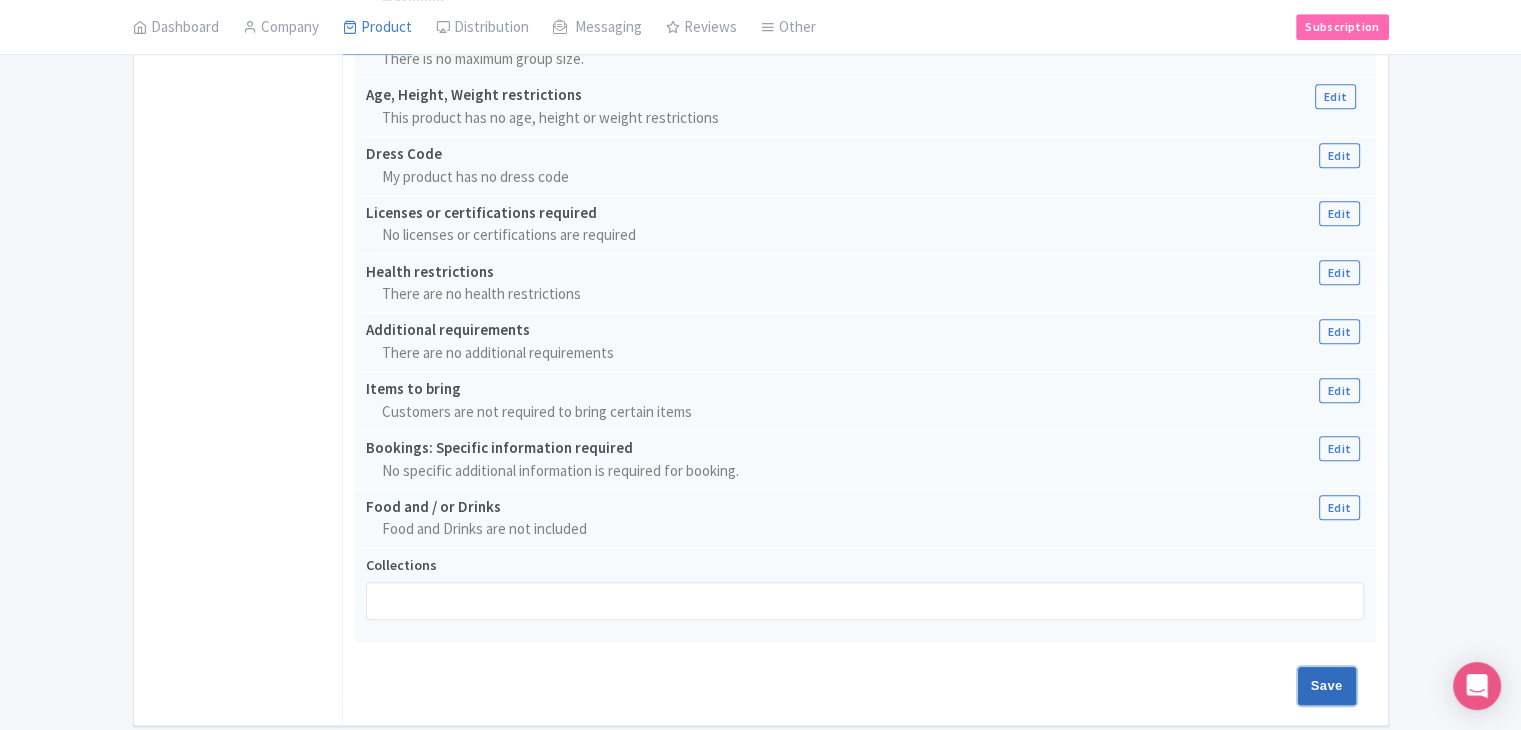 click on "Save" at bounding box center (1327, 686) 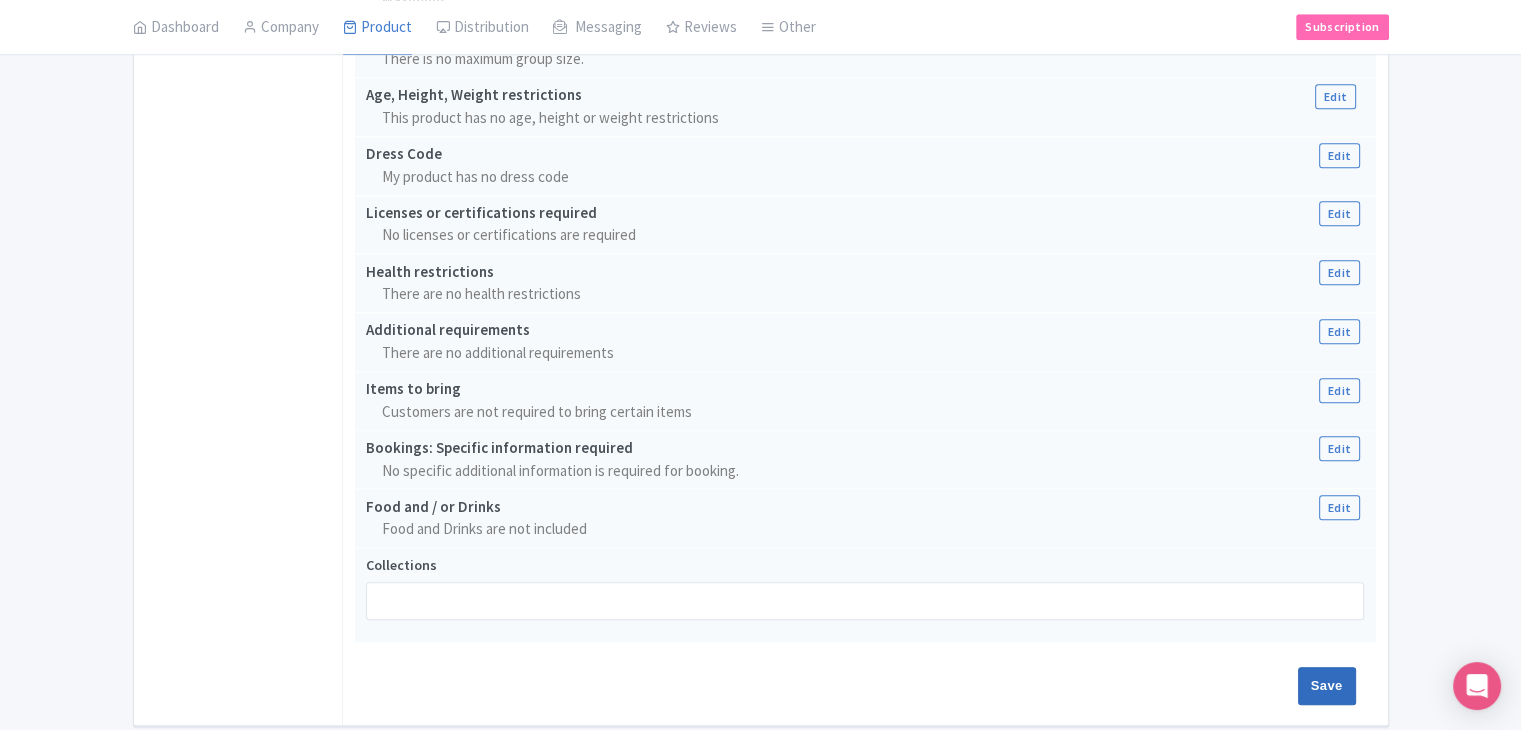 type on "Saving..." 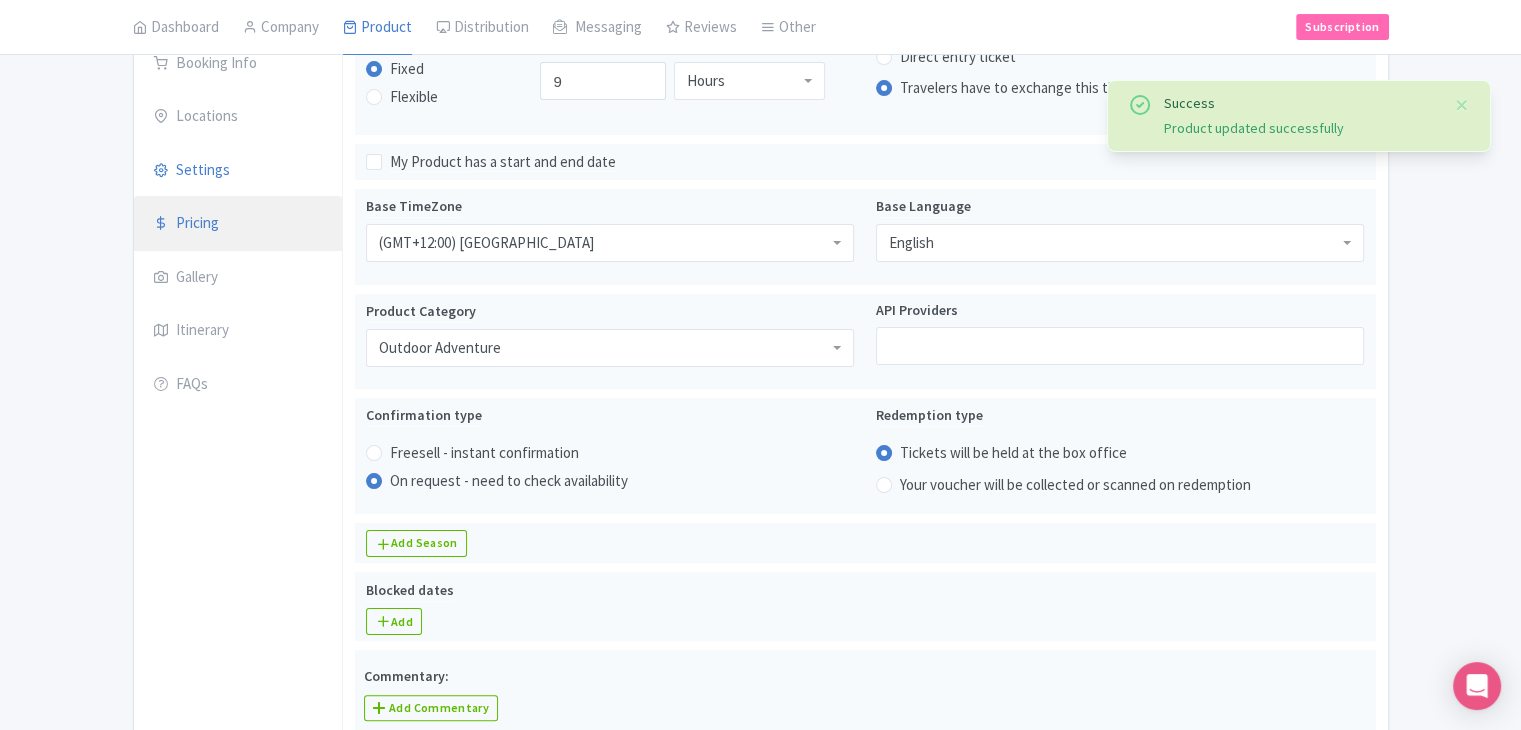 click on "Pricing" at bounding box center [238, 224] 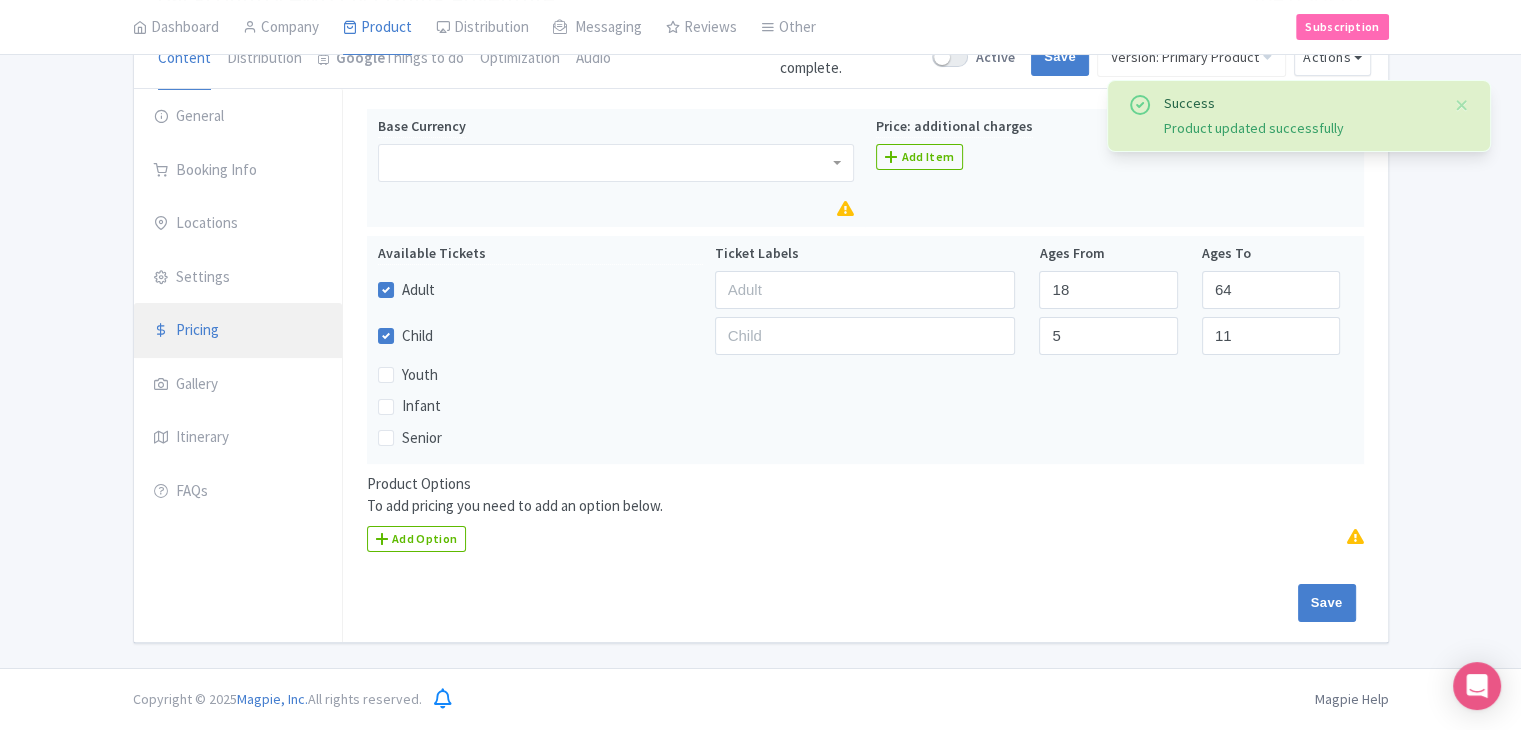 scroll, scrollTop: 201, scrollLeft: 0, axis: vertical 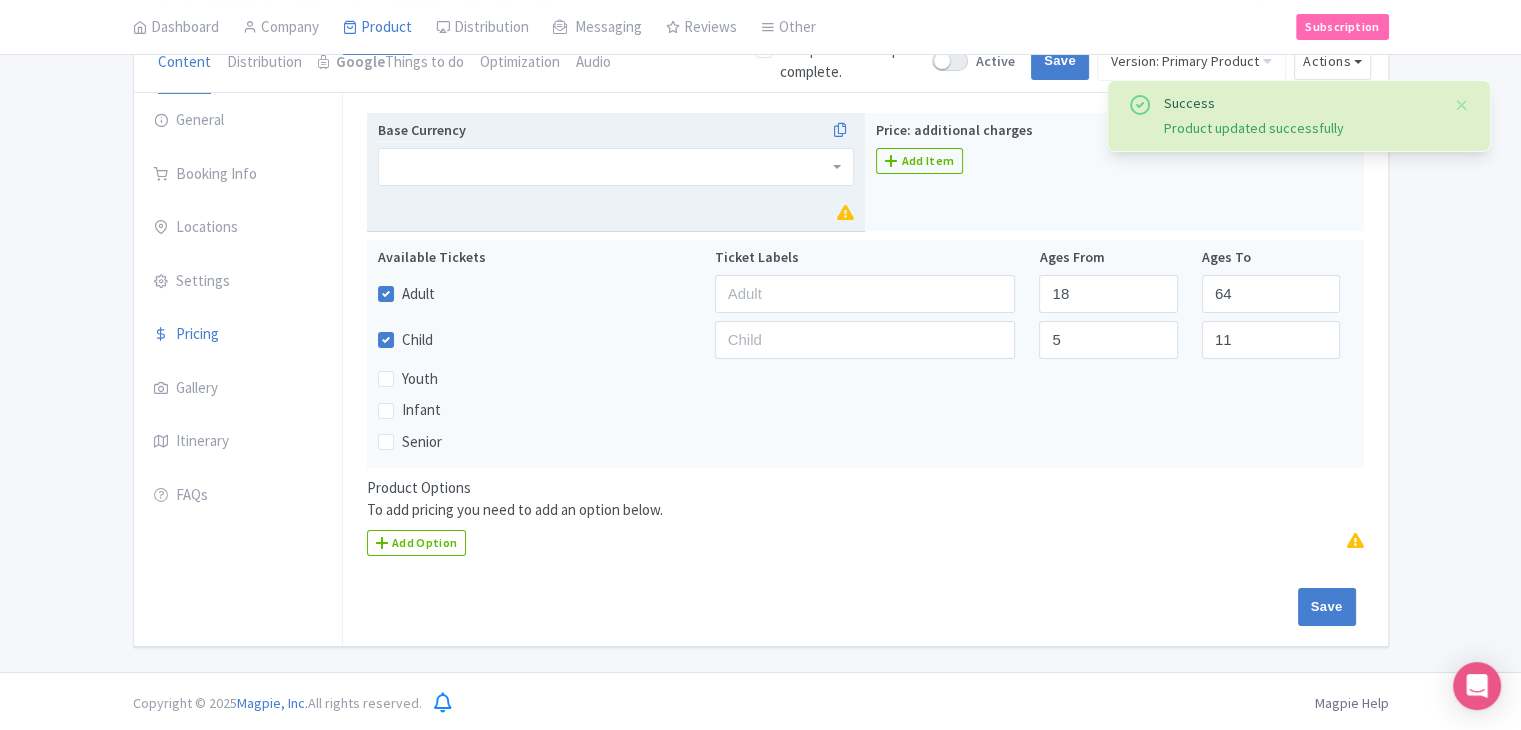 click at bounding box center (616, 167) 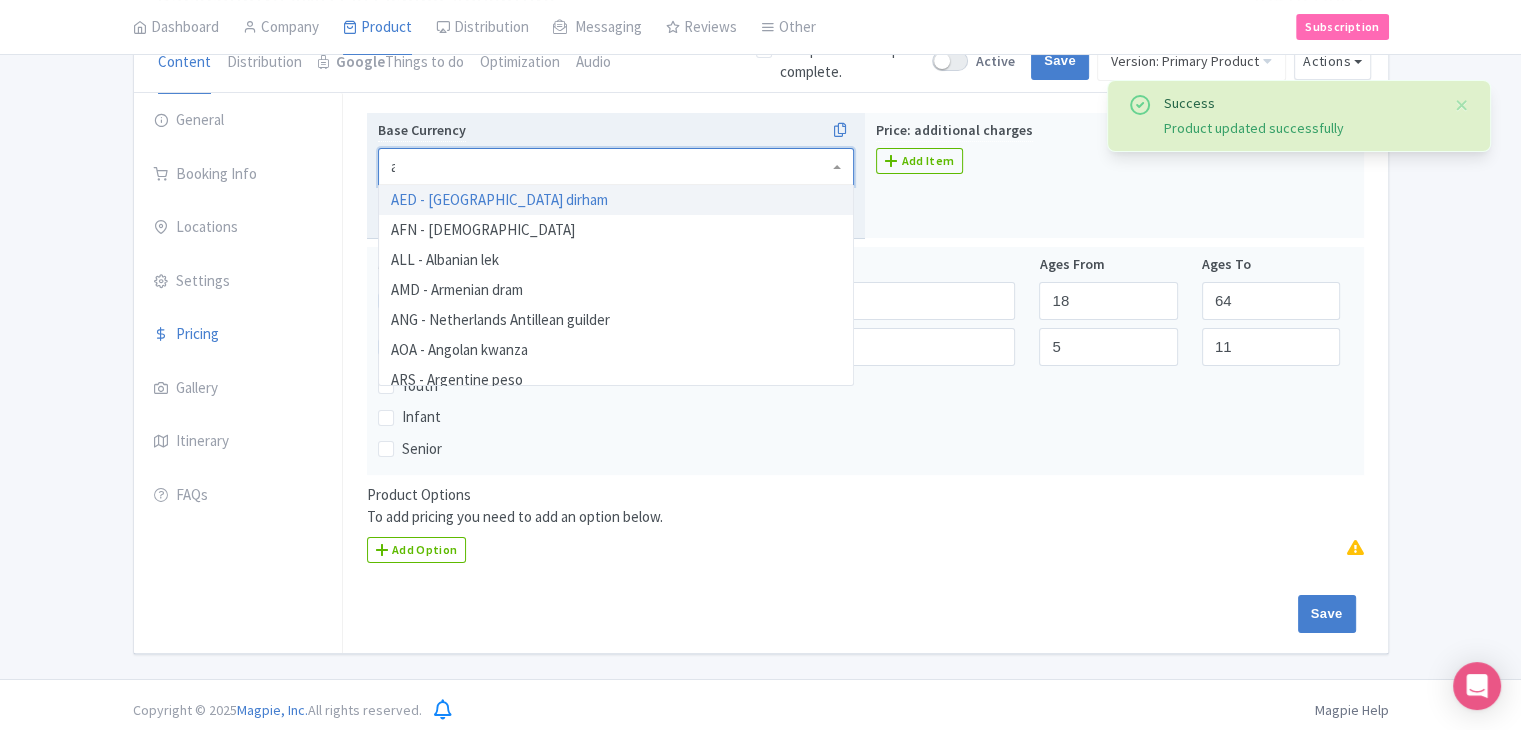 type on "au" 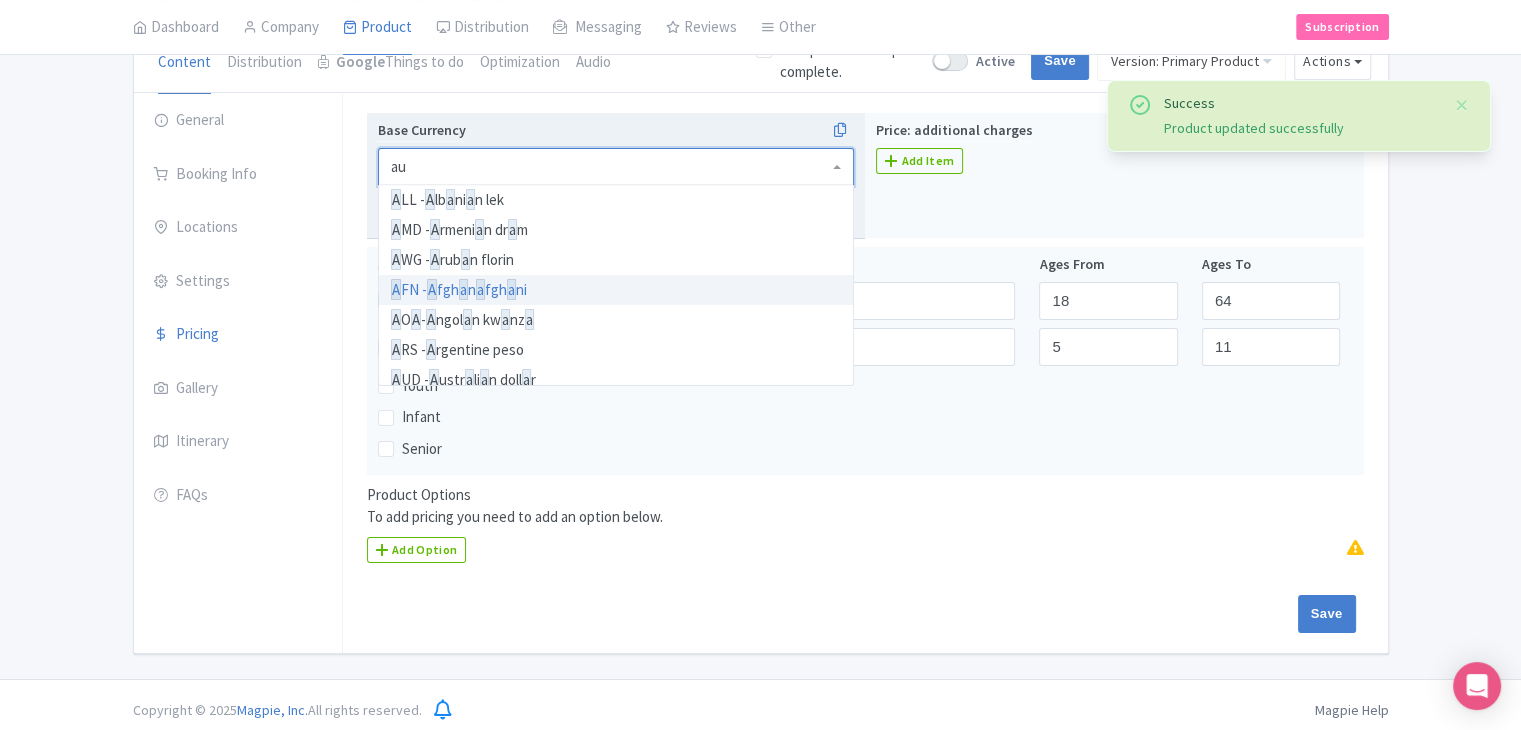 scroll, scrollTop: 0, scrollLeft: 0, axis: both 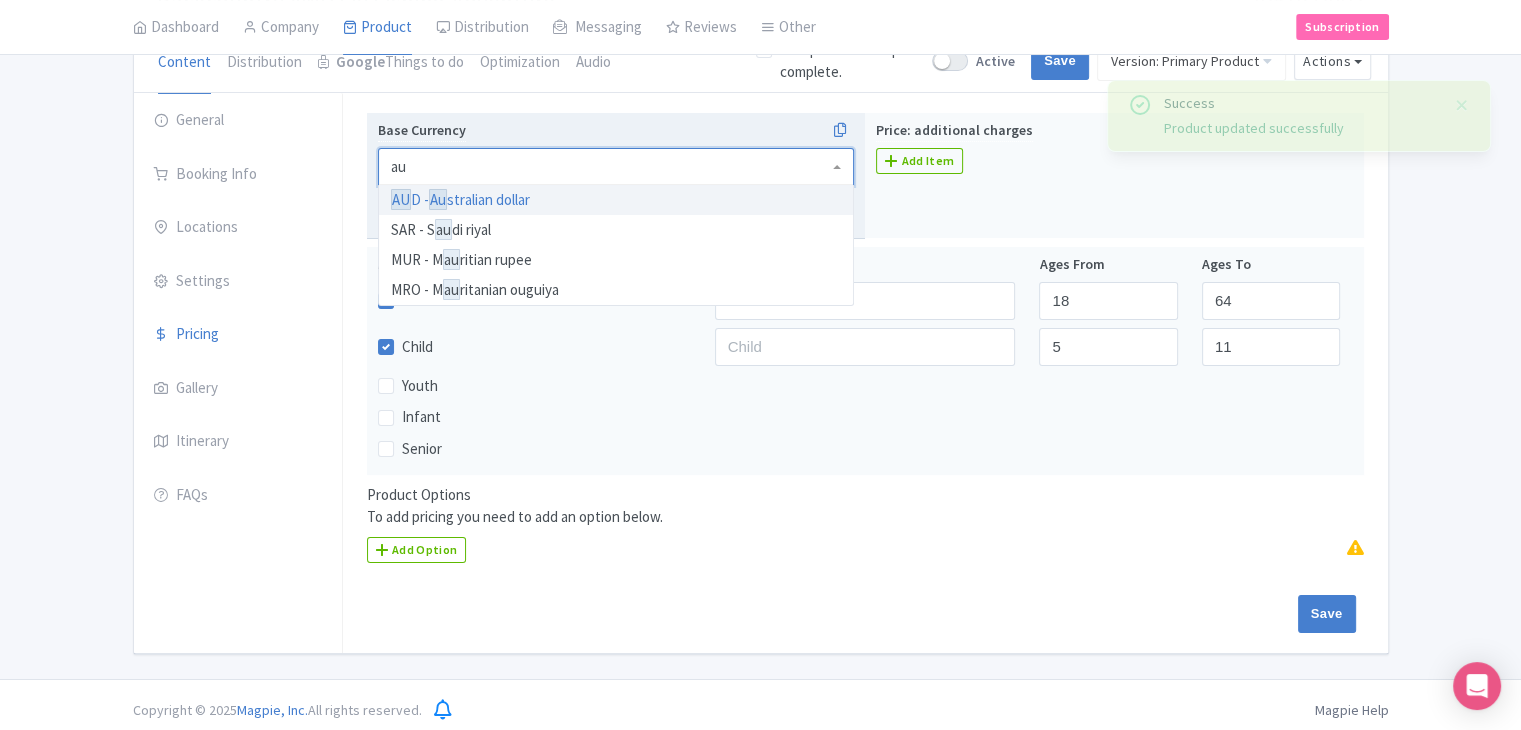 type 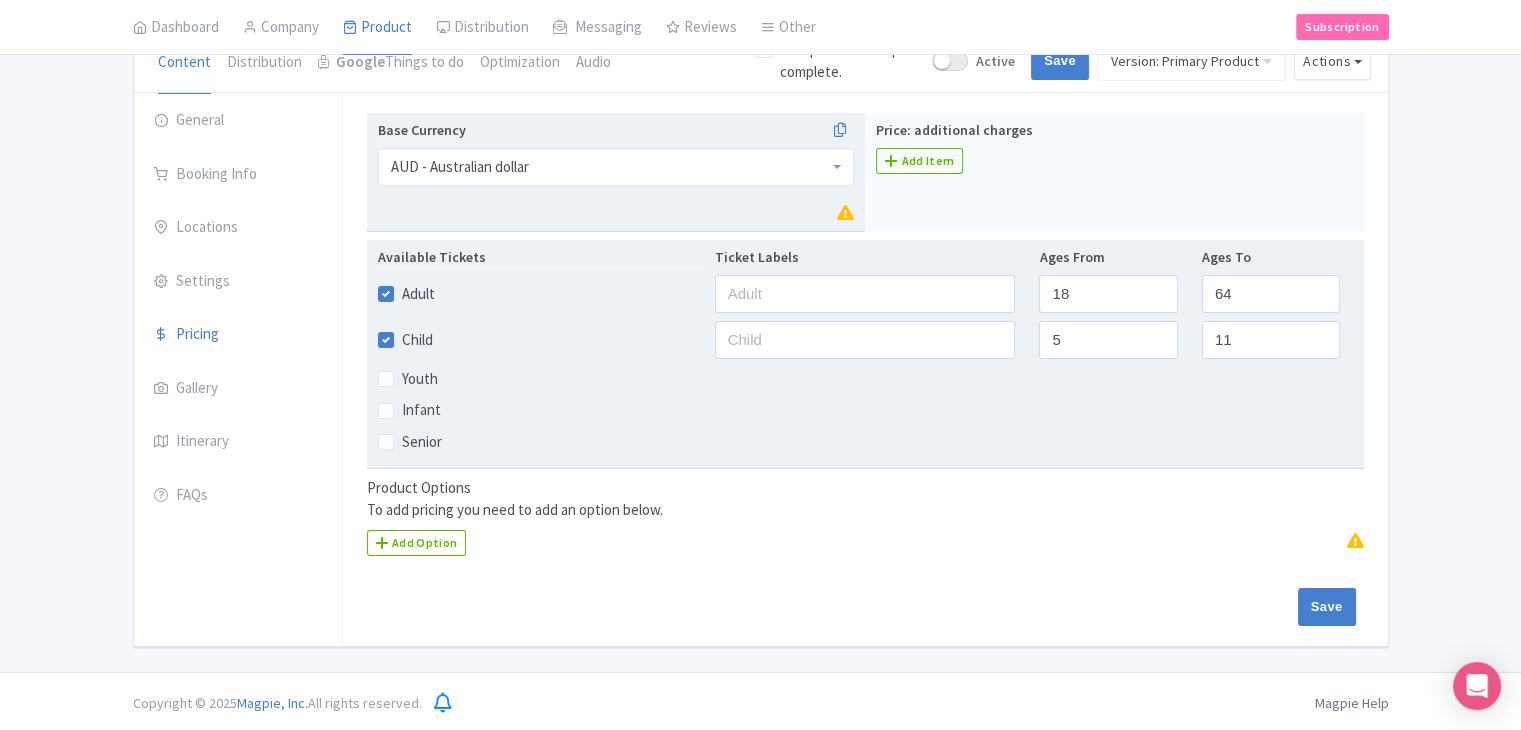 click on "Child" at bounding box center [405, 340] 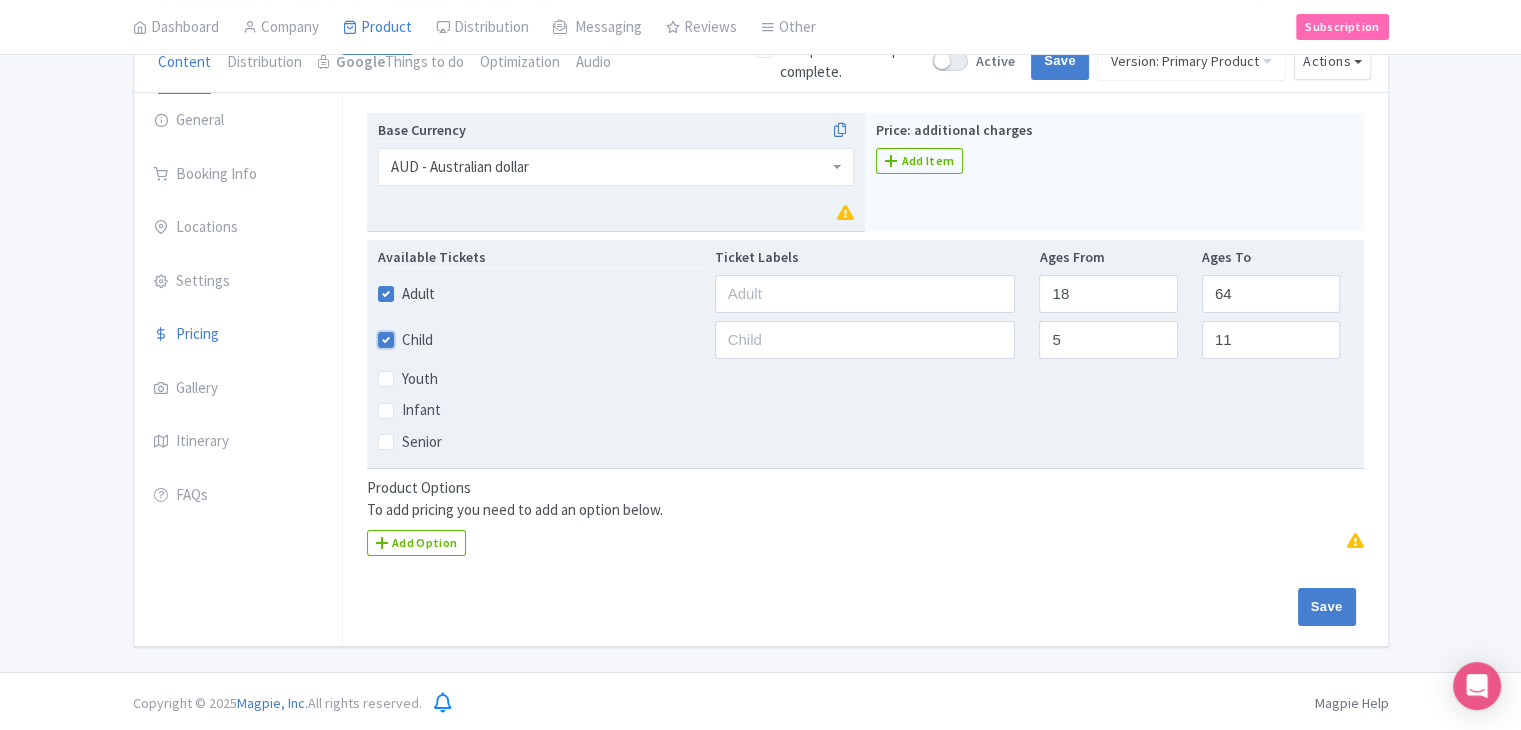 click on "Child" at bounding box center (408, 334) 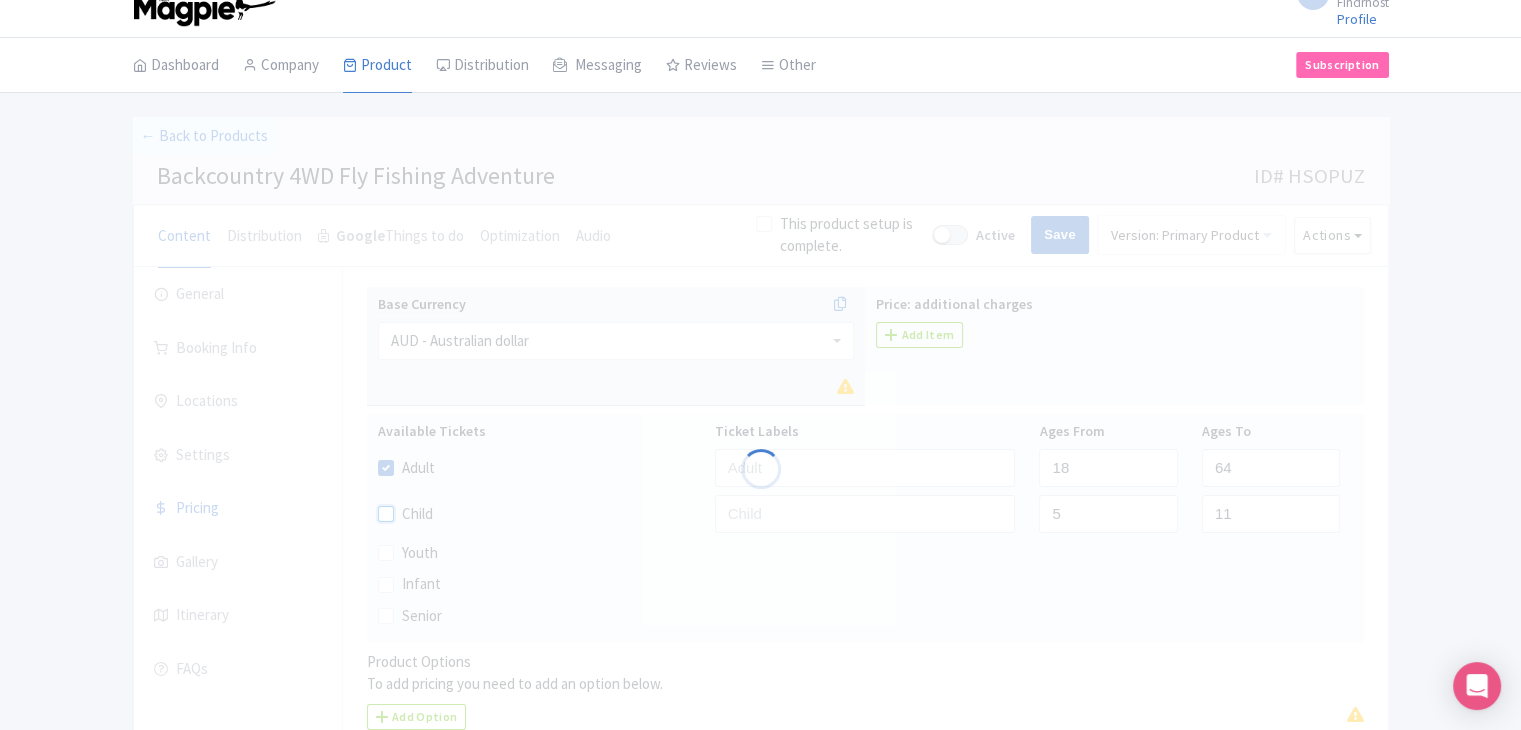 scroll, scrollTop: 0, scrollLeft: 0, axis: both 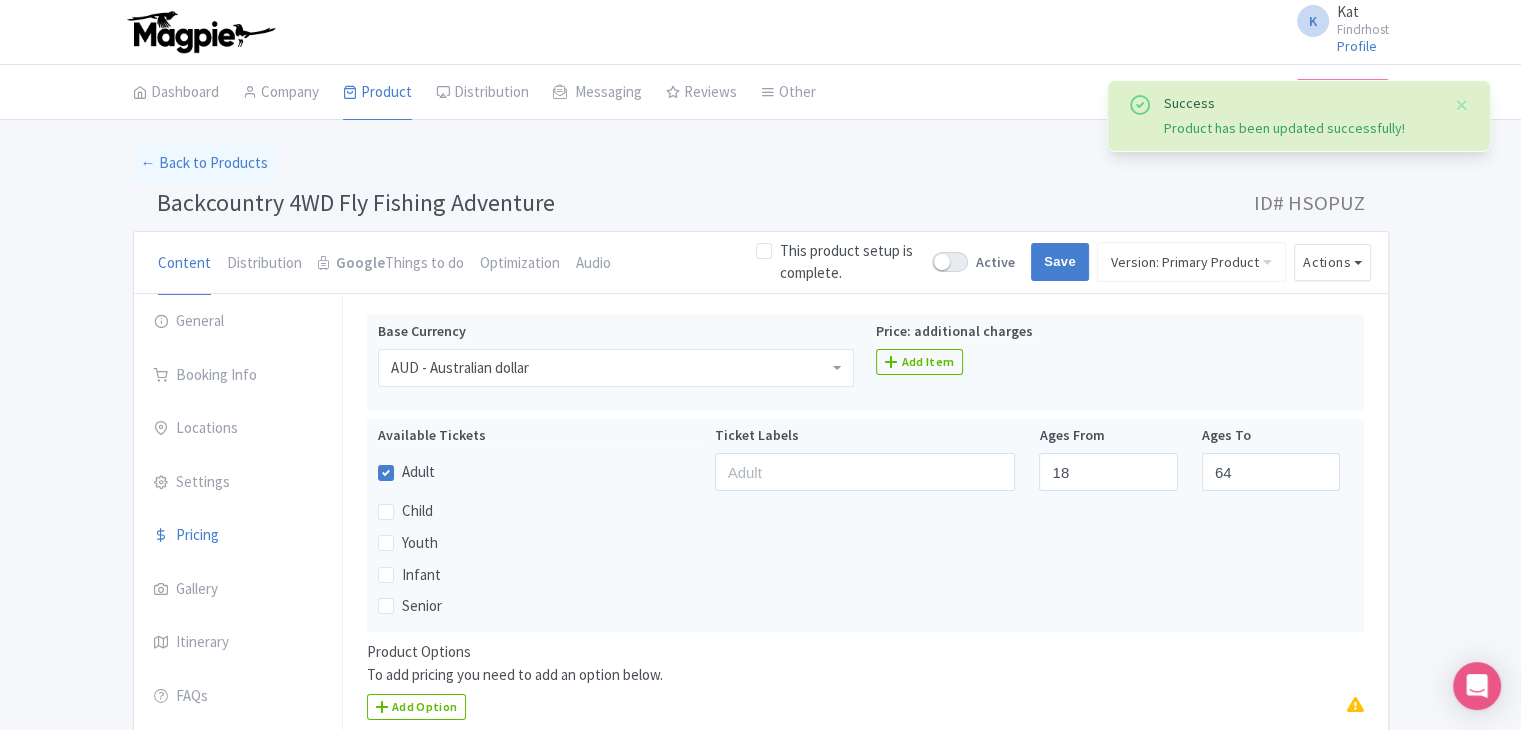 click on "Backcountry 4WD Fly Fishing Adventure" at bounding box center (356, 202) 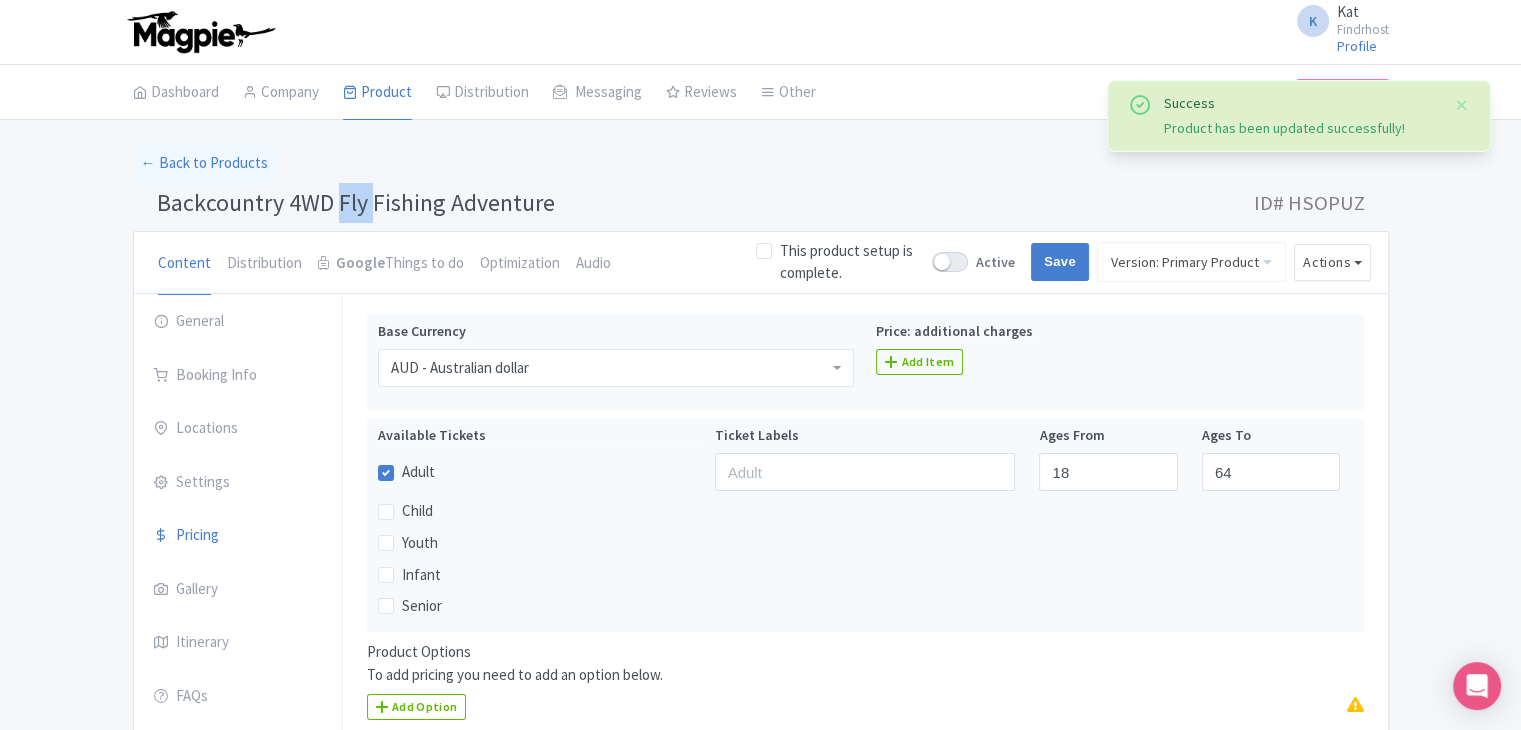 click on "Backcountry 4WD Fly Fishing Adventure" at bounding box center (356, 202) 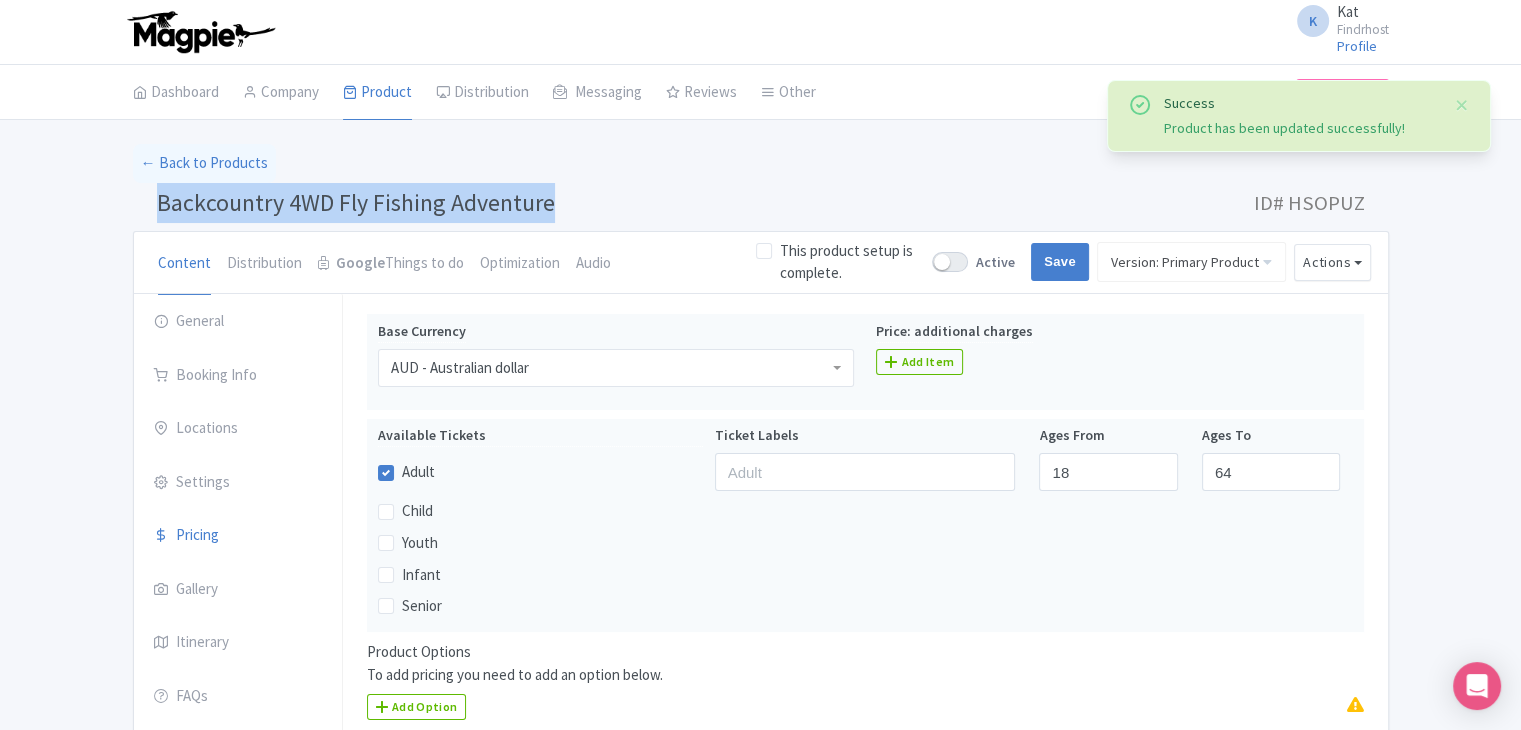 click on "Backcountry 4WD Fly Fishing Adventure" at bounding box center (356, 202) 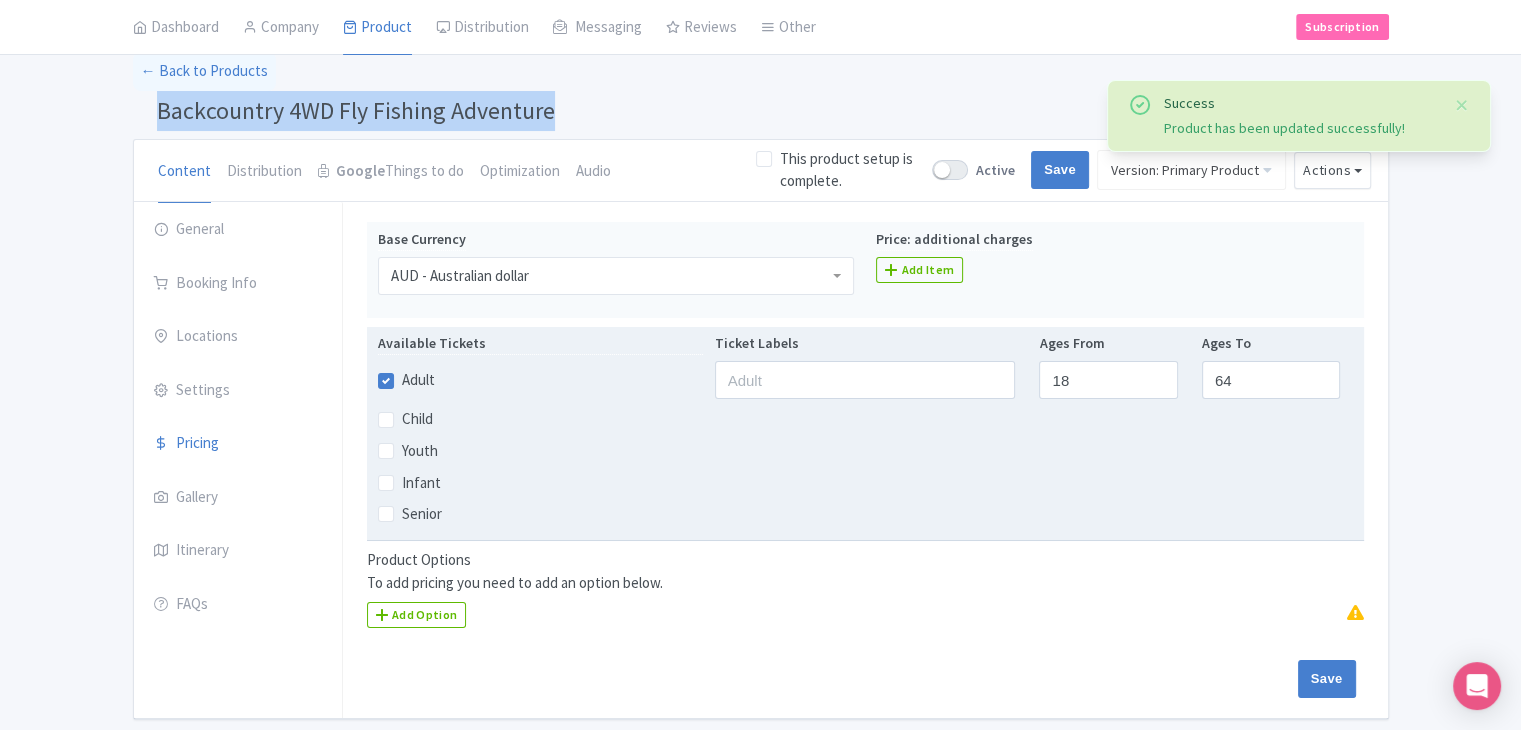 scroll, scrollTop: 164, scrollLeft: 0, axis: vertical 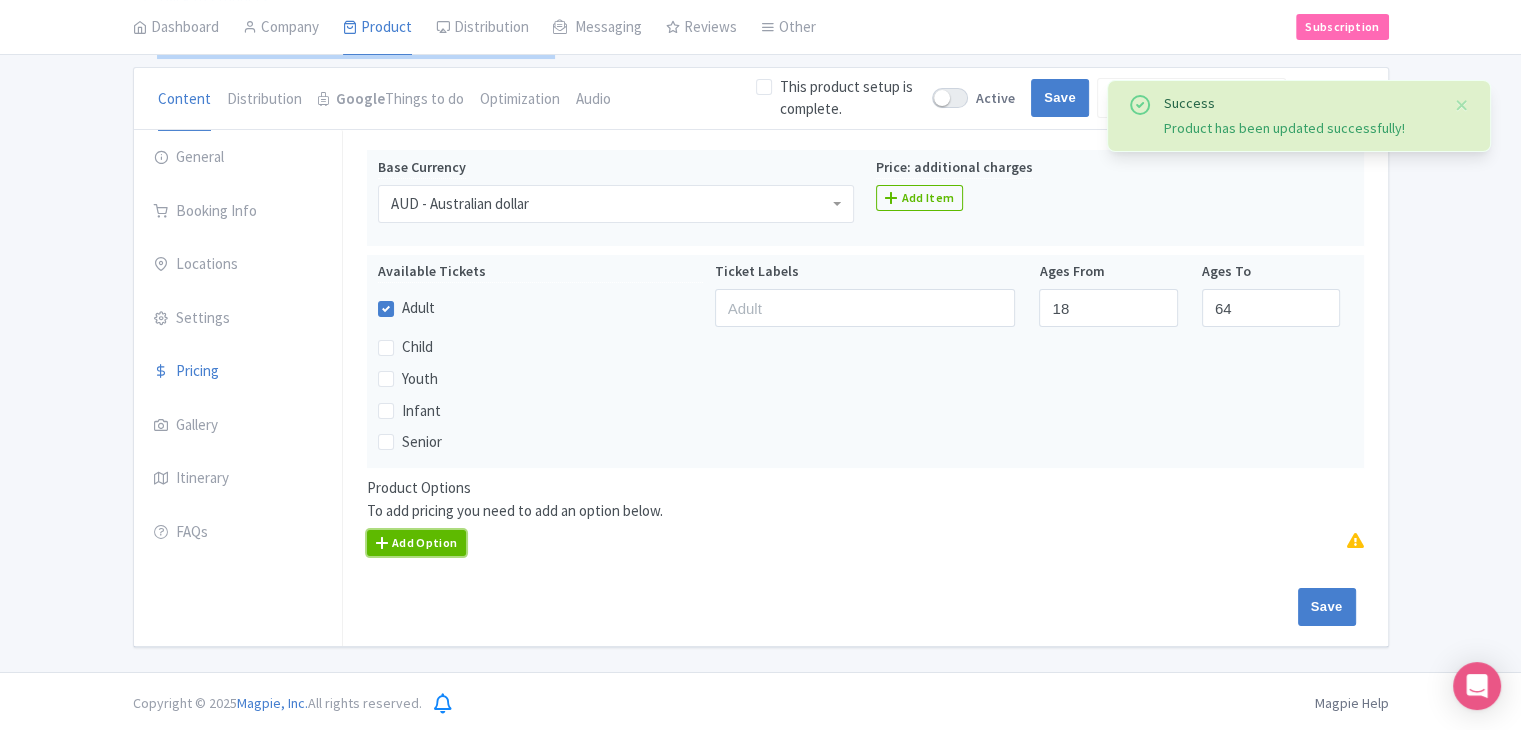 click on "Add Option" at bounding box center [417, 543] 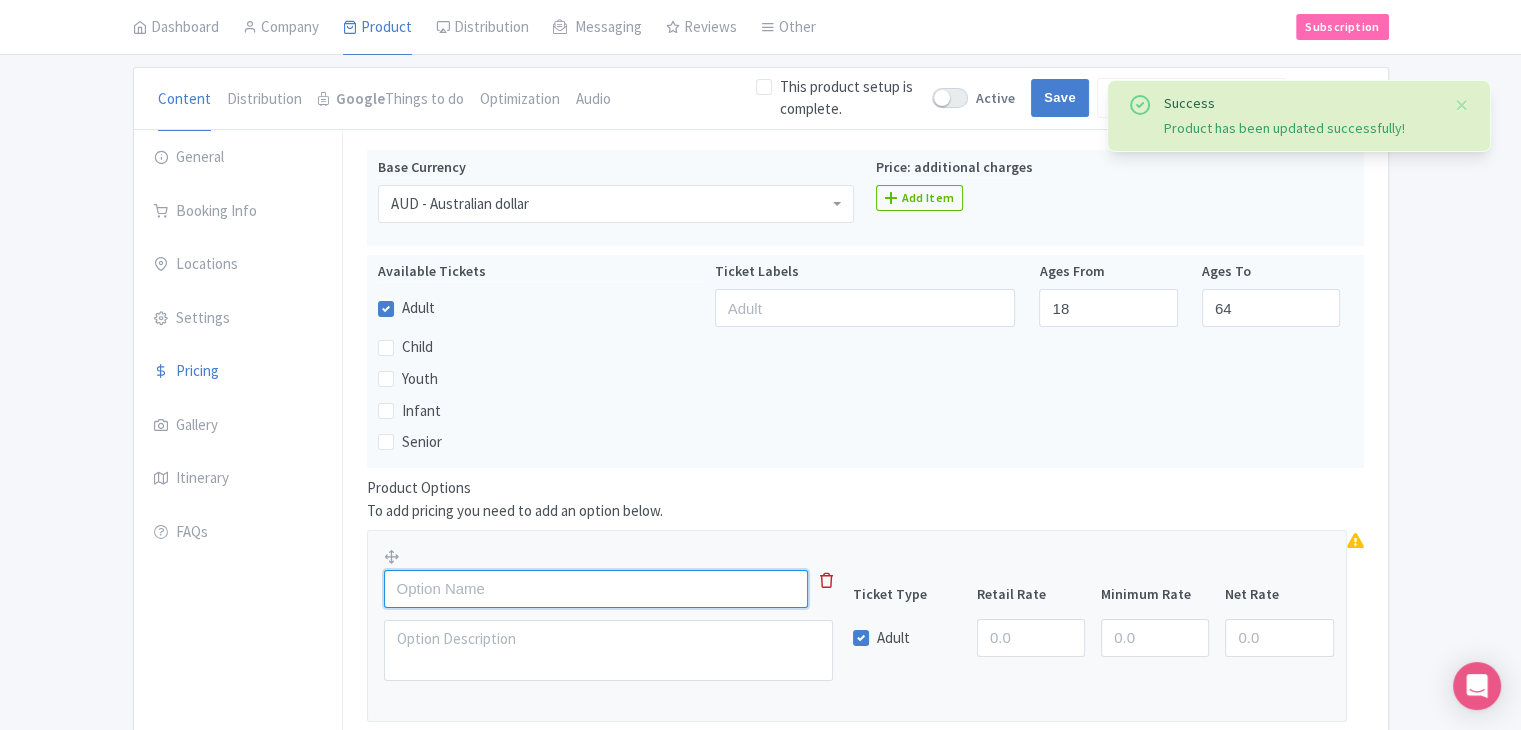 click at bounding box center [596, 589] 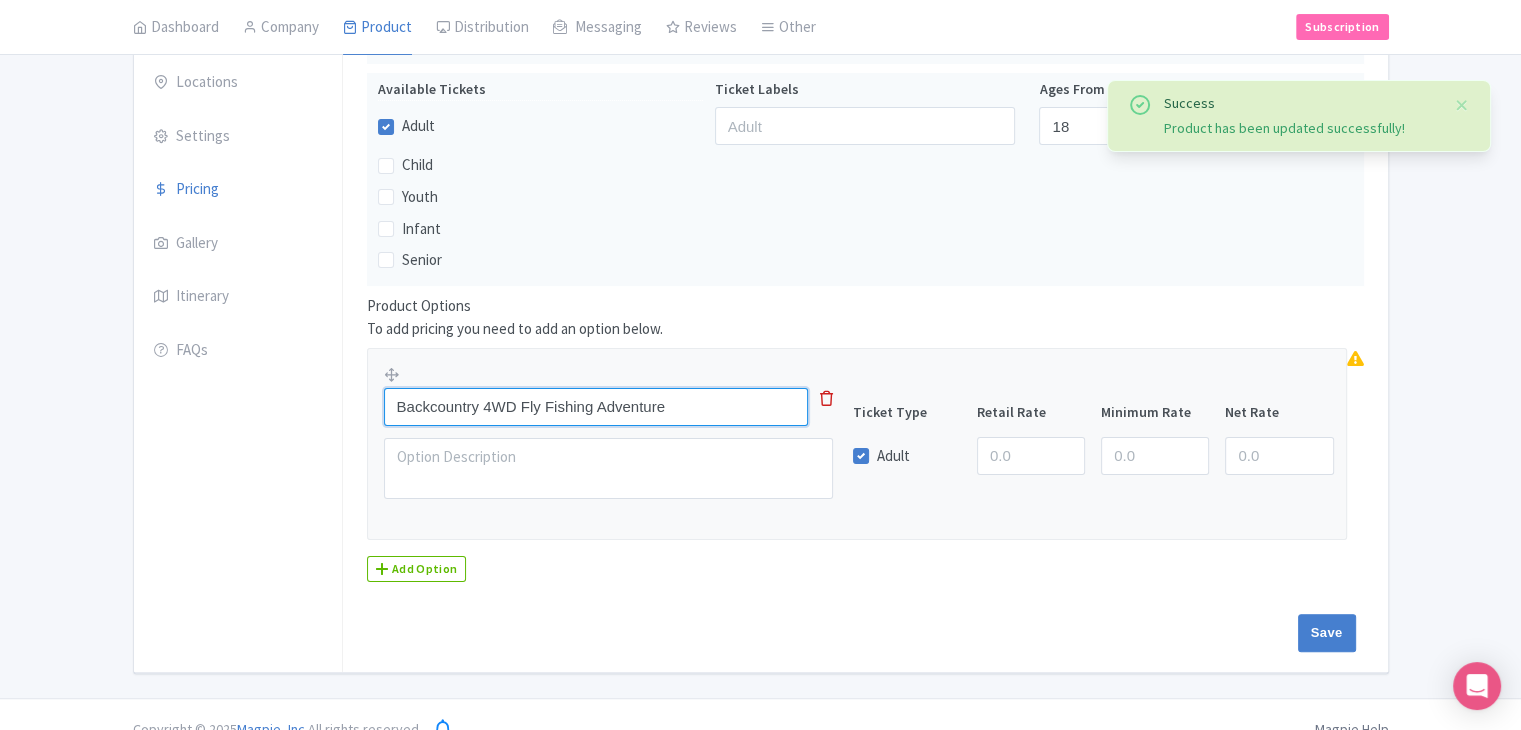 scroll, scrollTop: 372, scrollLeft: 0, axis: vertical 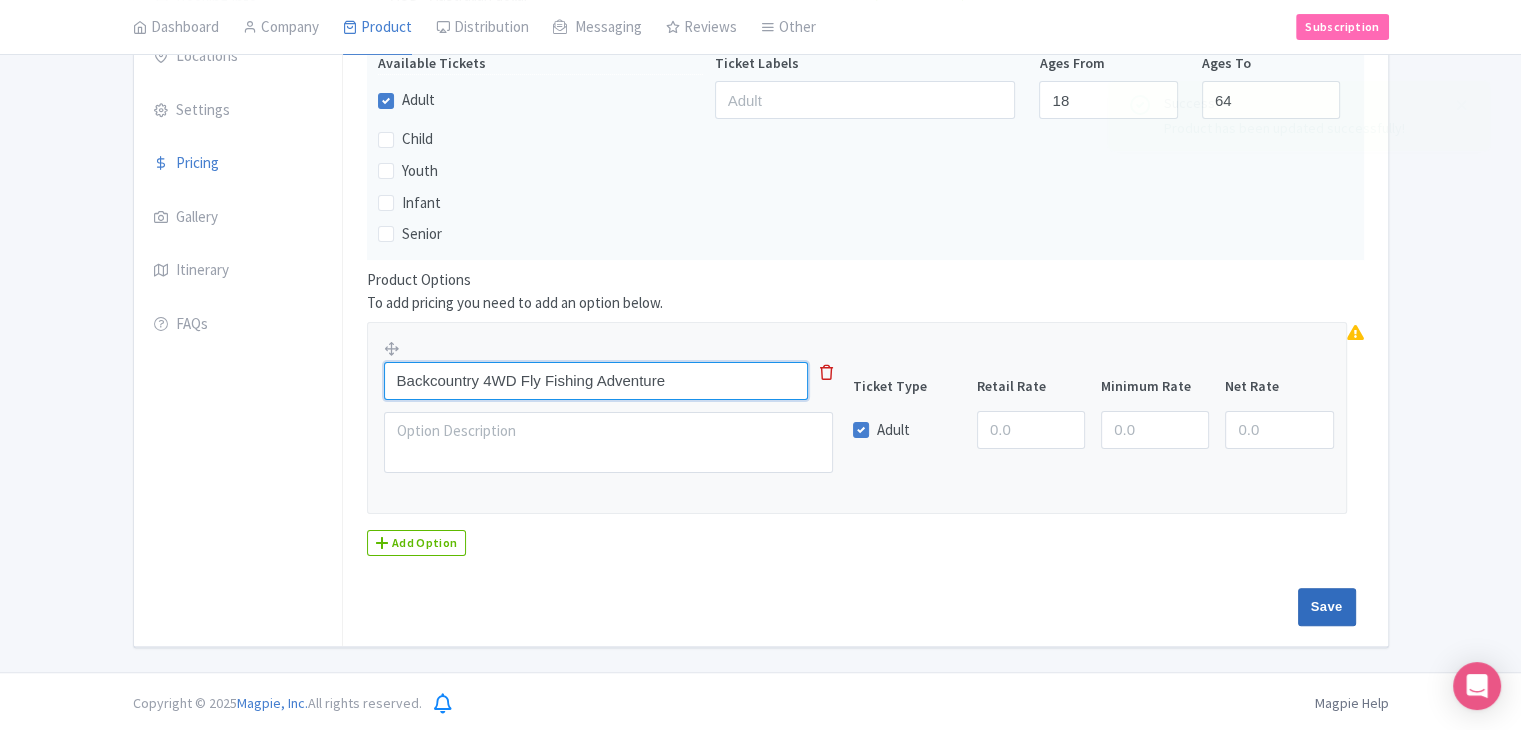 type on "Backcountry 4WD Fly Fishing Adventure" 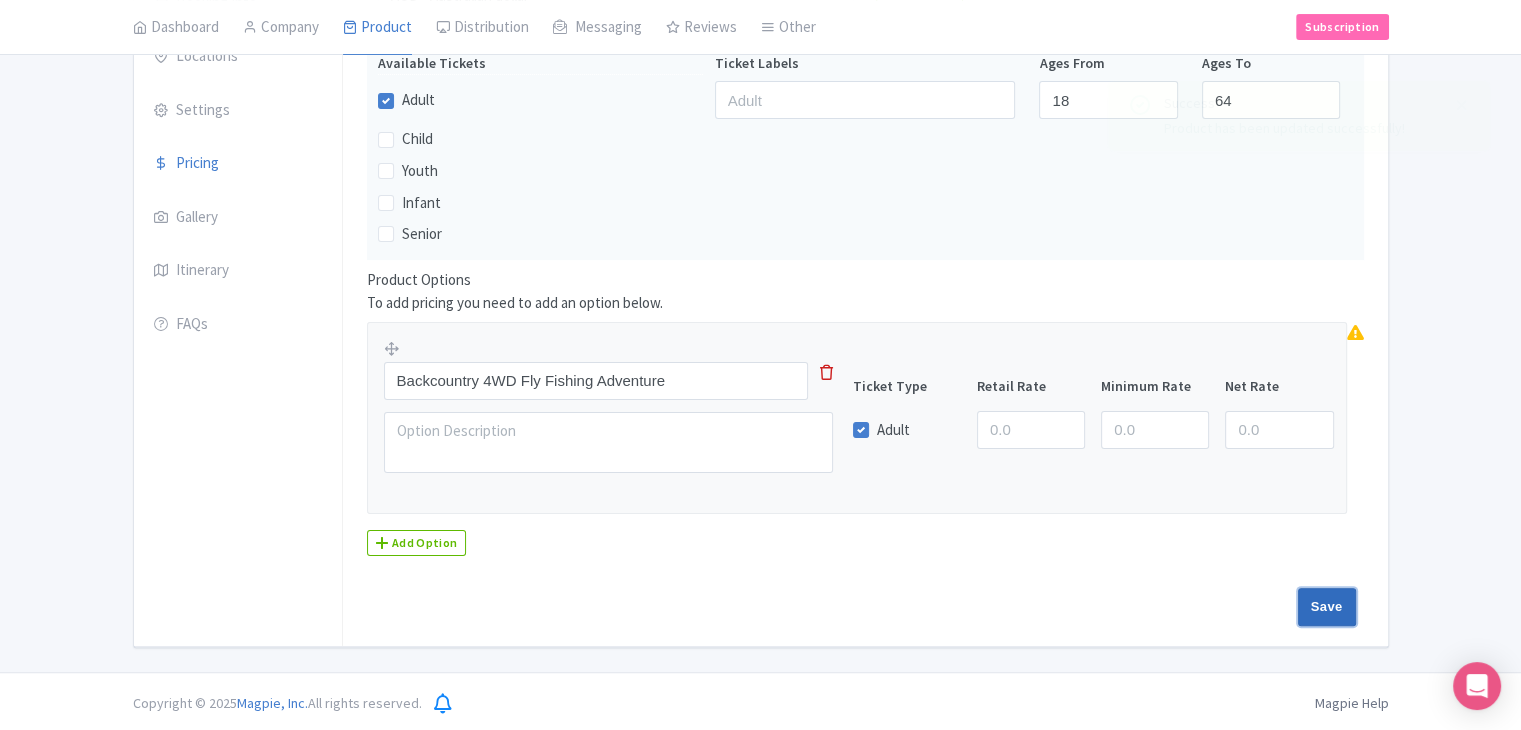 click on "Save" at bounding box center (1327, 607) 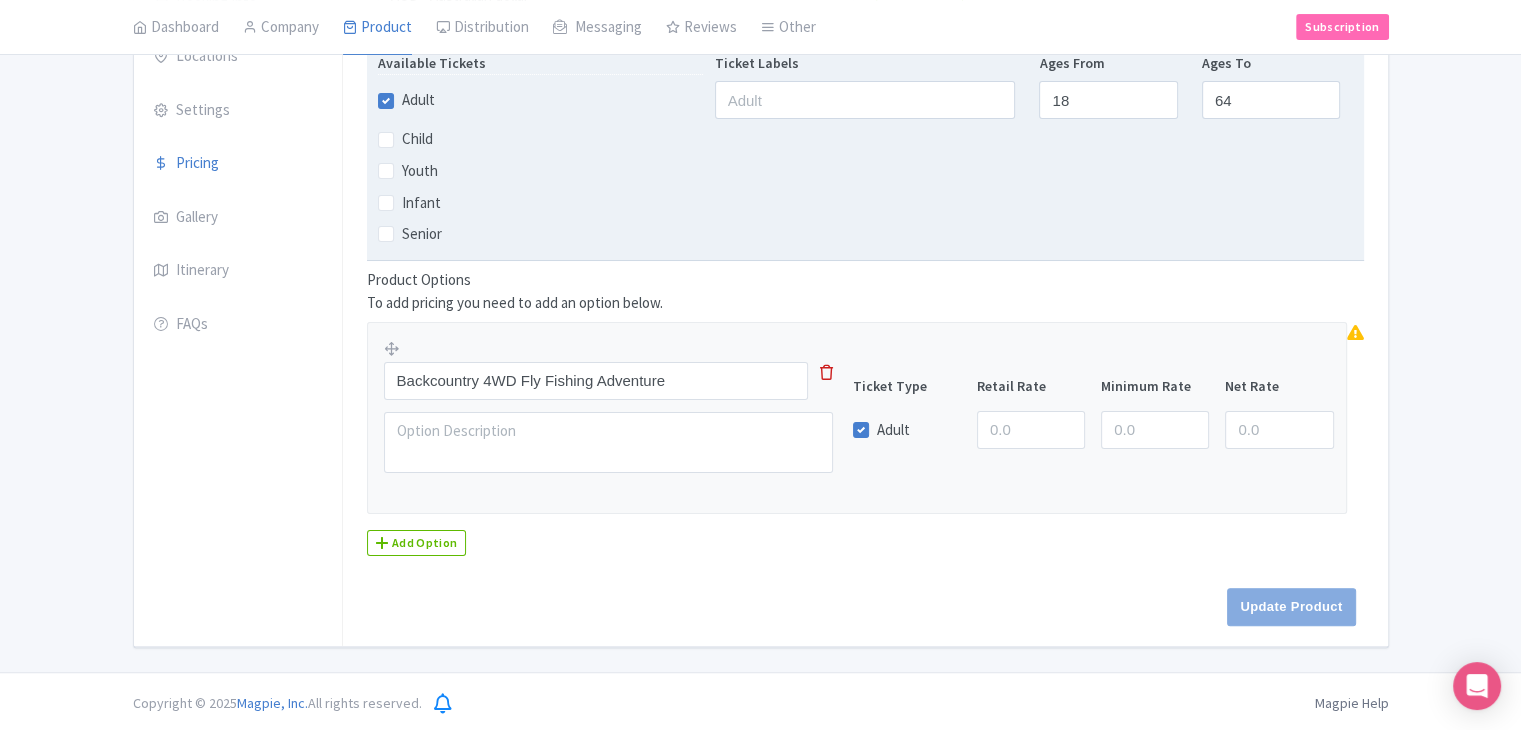 type on "Update Product" 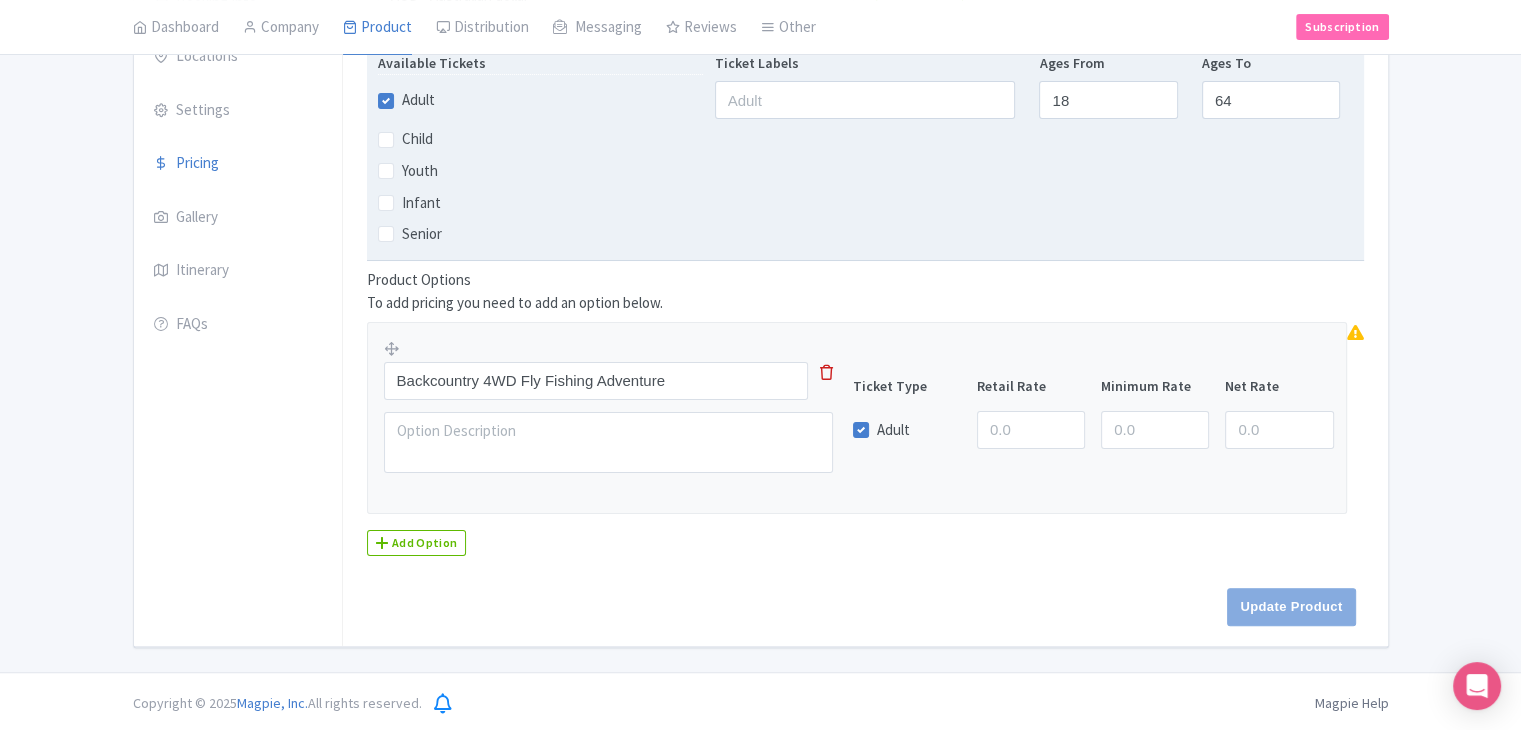 type on "Update Product" 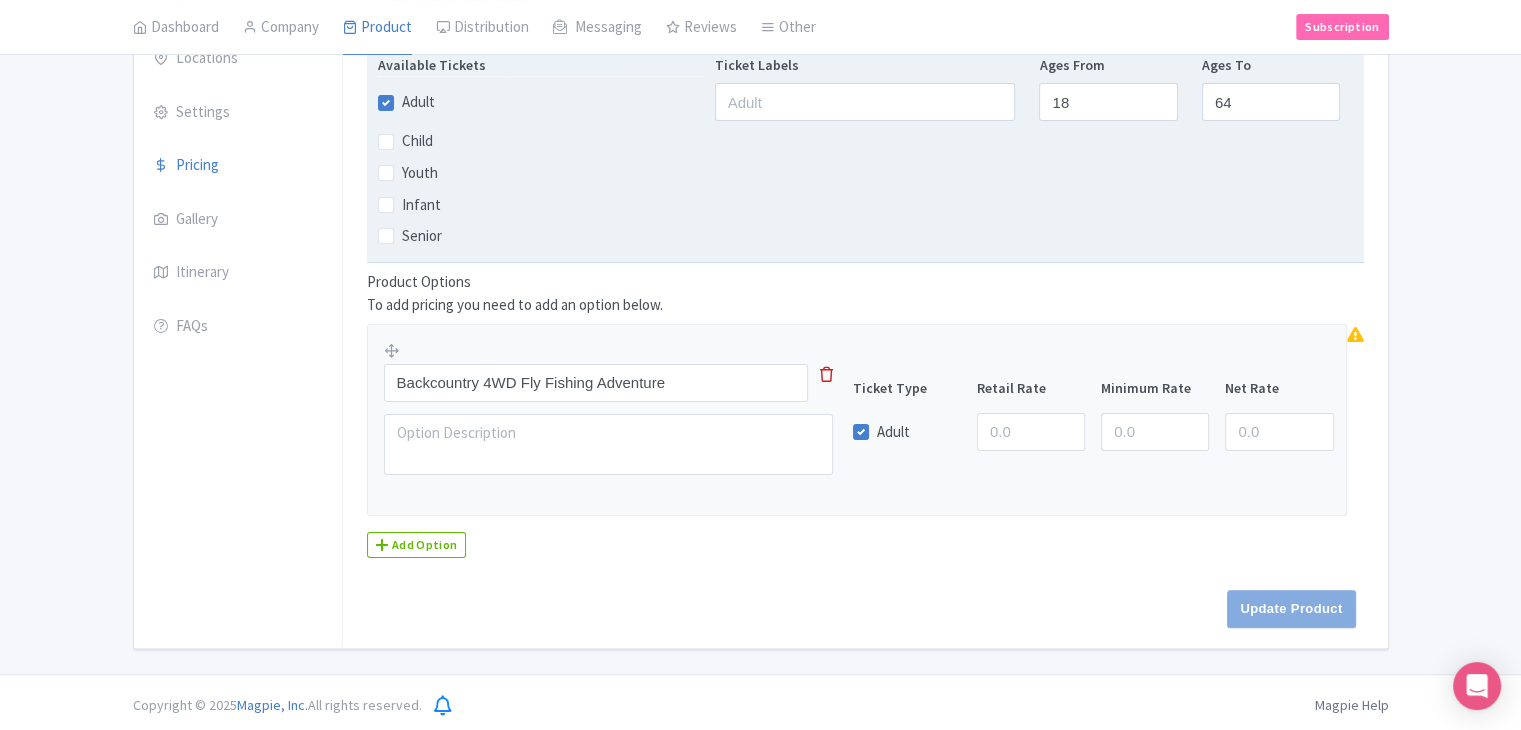 scroll, scrollTop: 372, scrollLeft: 0, axis: vertical 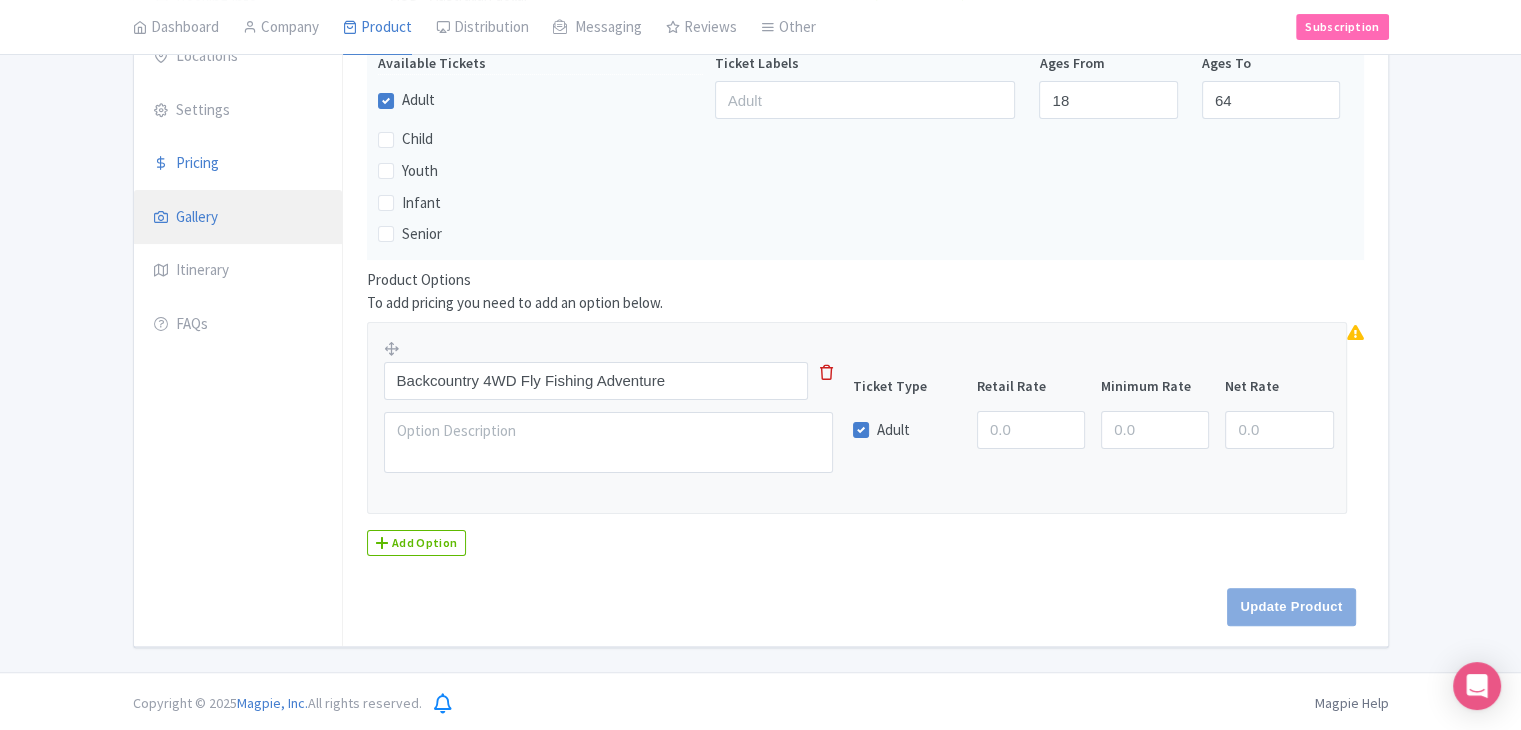 click on "Gallery" at bounding box center (238, 218) 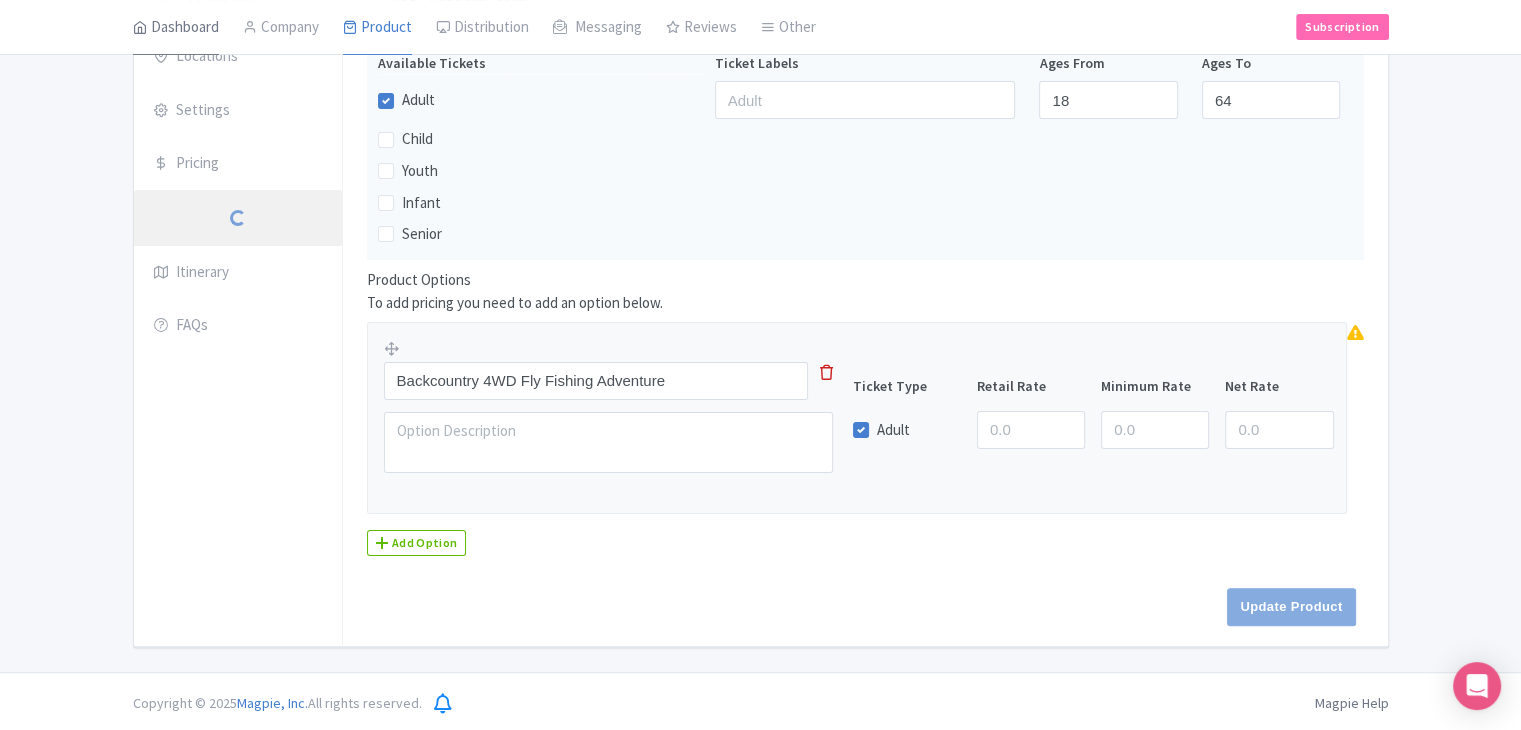 scroll, scrollTop: 84, scrollLeft: 0, axis: vertical 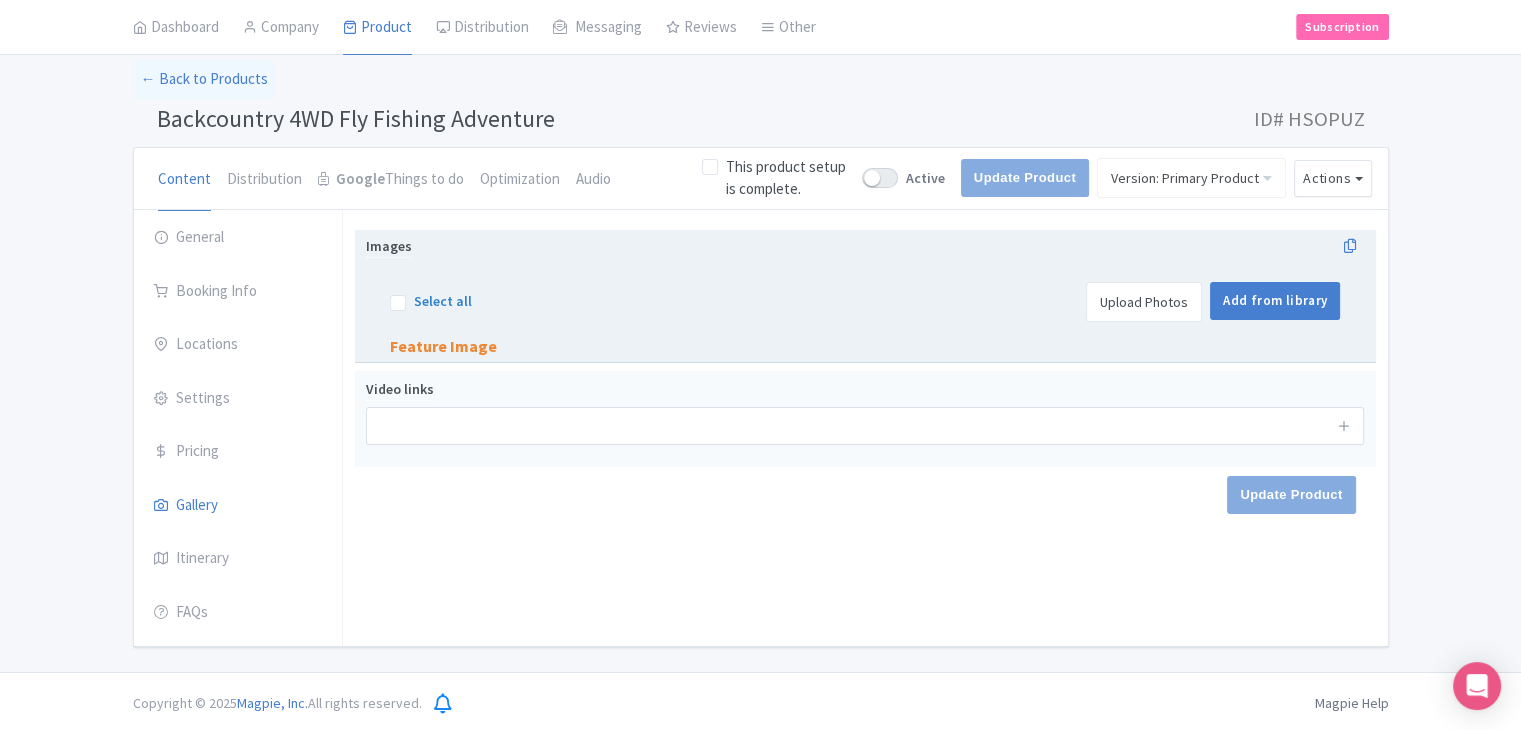 click on "Upload Photos" at bounding box center (1144, 302) 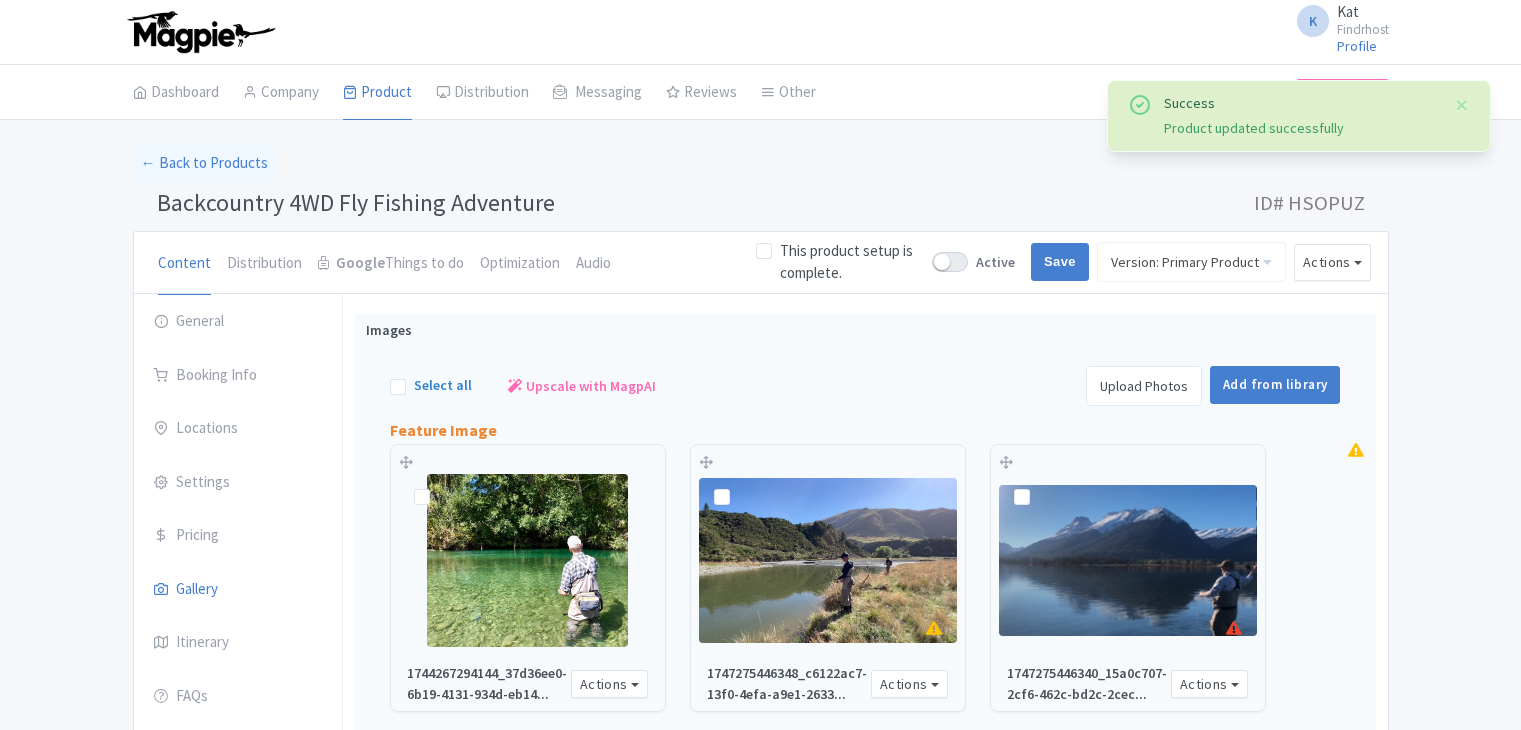 scroll, scrollTop: 84, scrollLeft: 0, axis: vertical 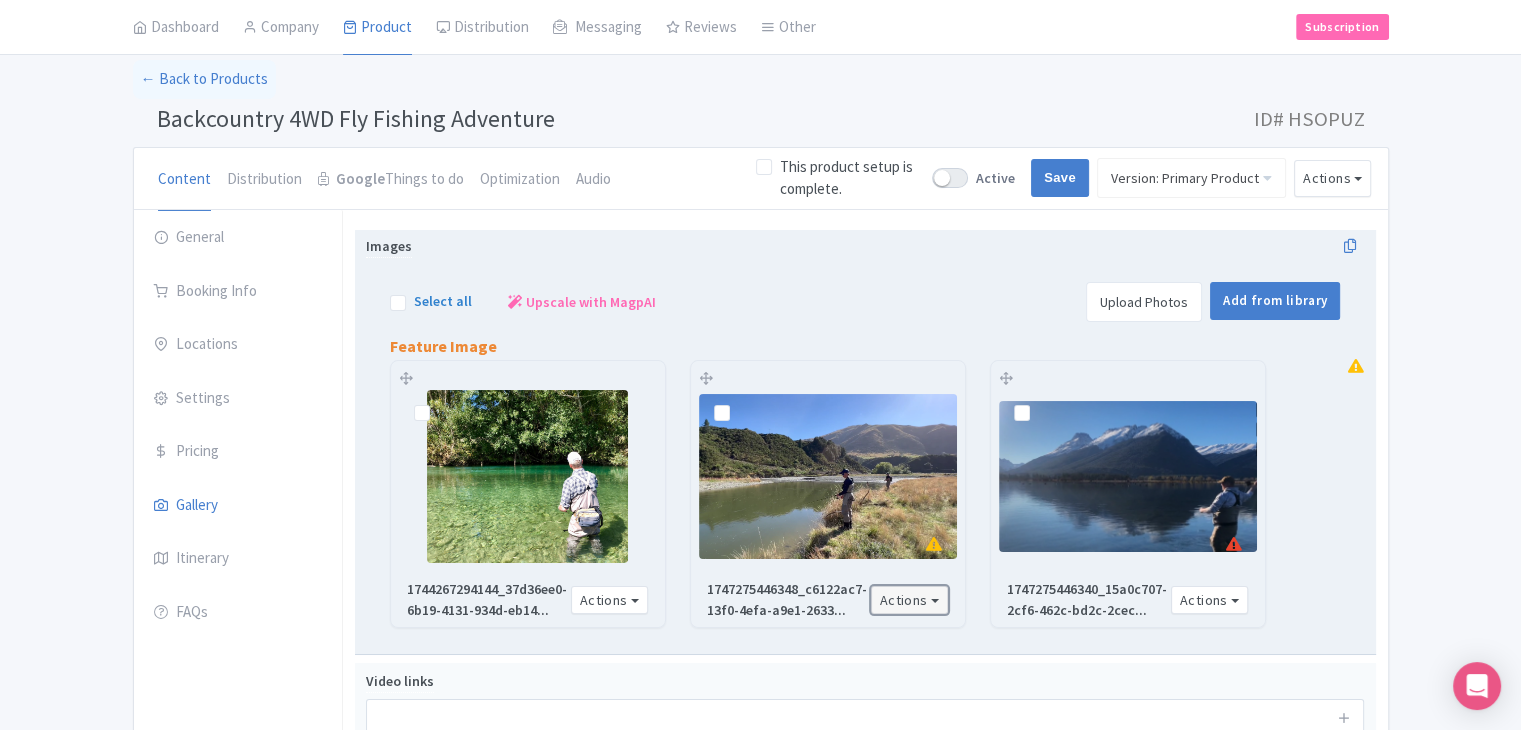 click on "Actions" at bounding box center (910, 600) 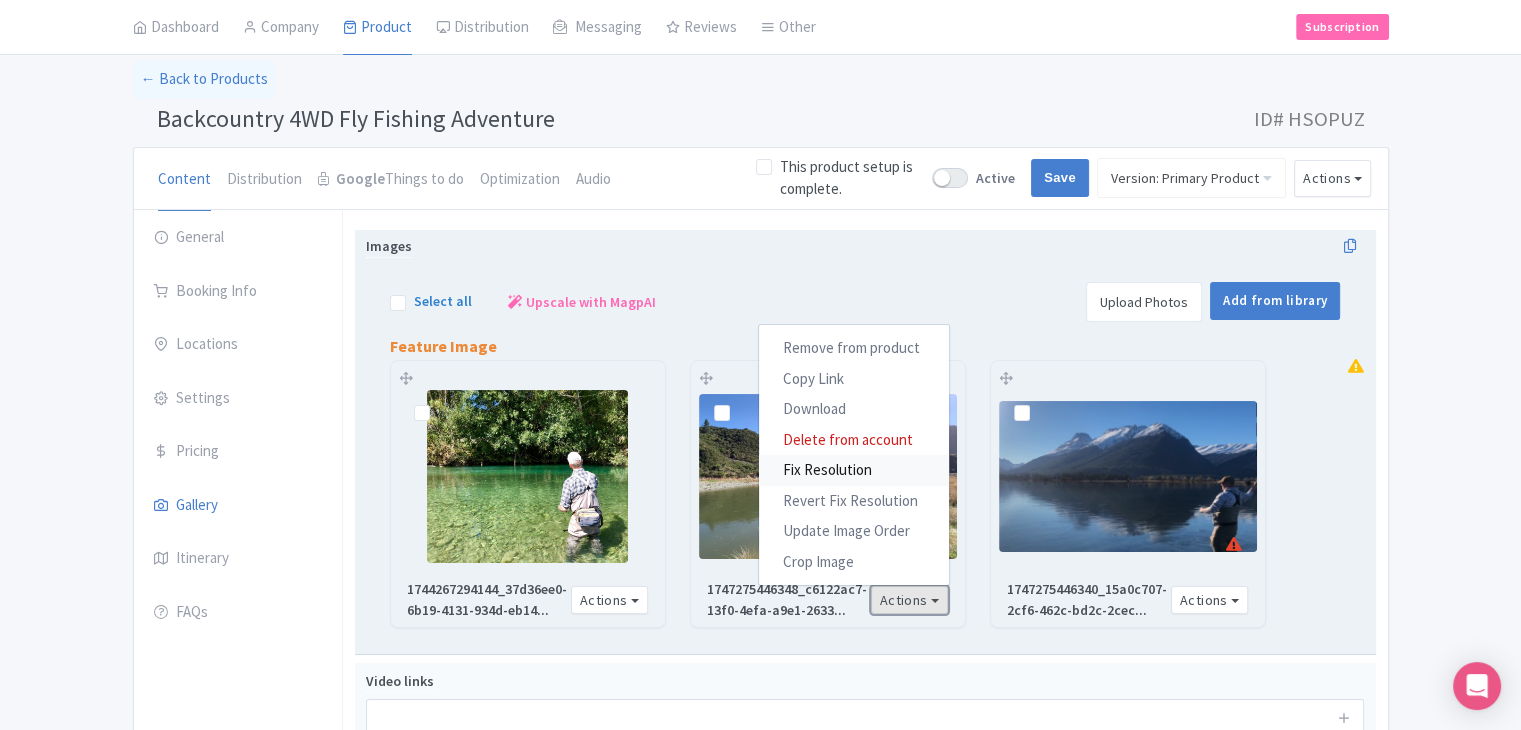 click on "Fix Resolution" at bounding box center [854, 470] 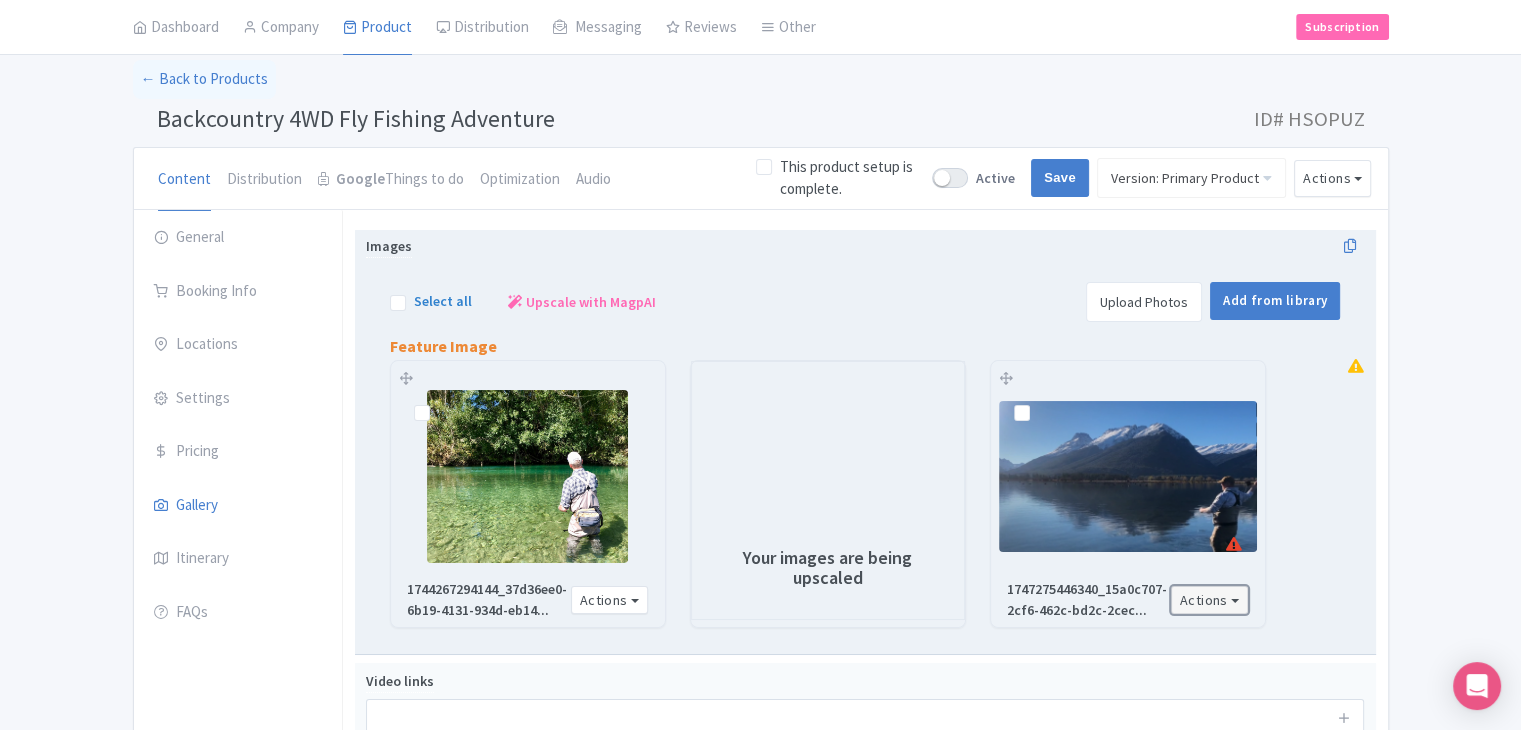 click on "Actions" at bounding box center (1210, 600) 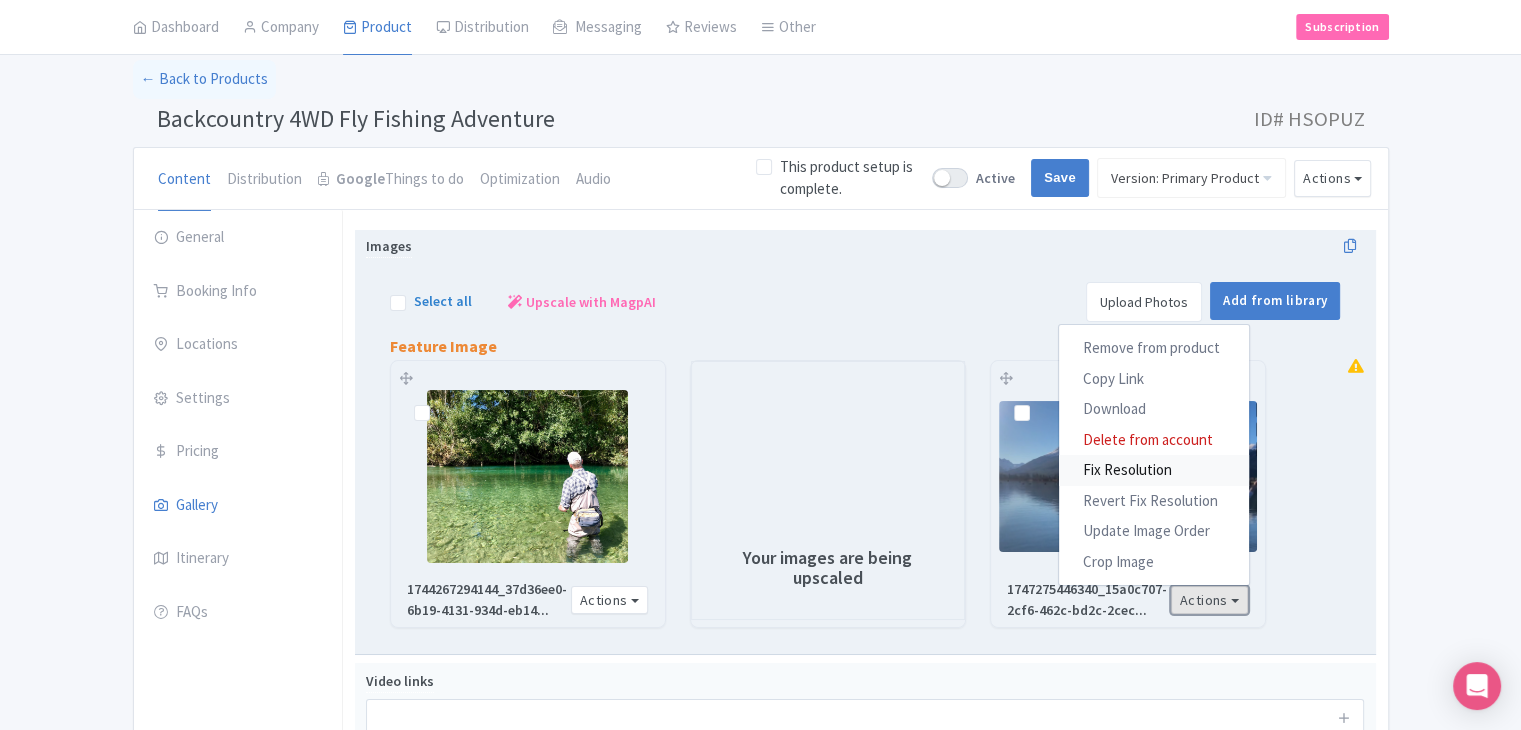 click on "Fix Resolution" at bounding box center (1154, 470) 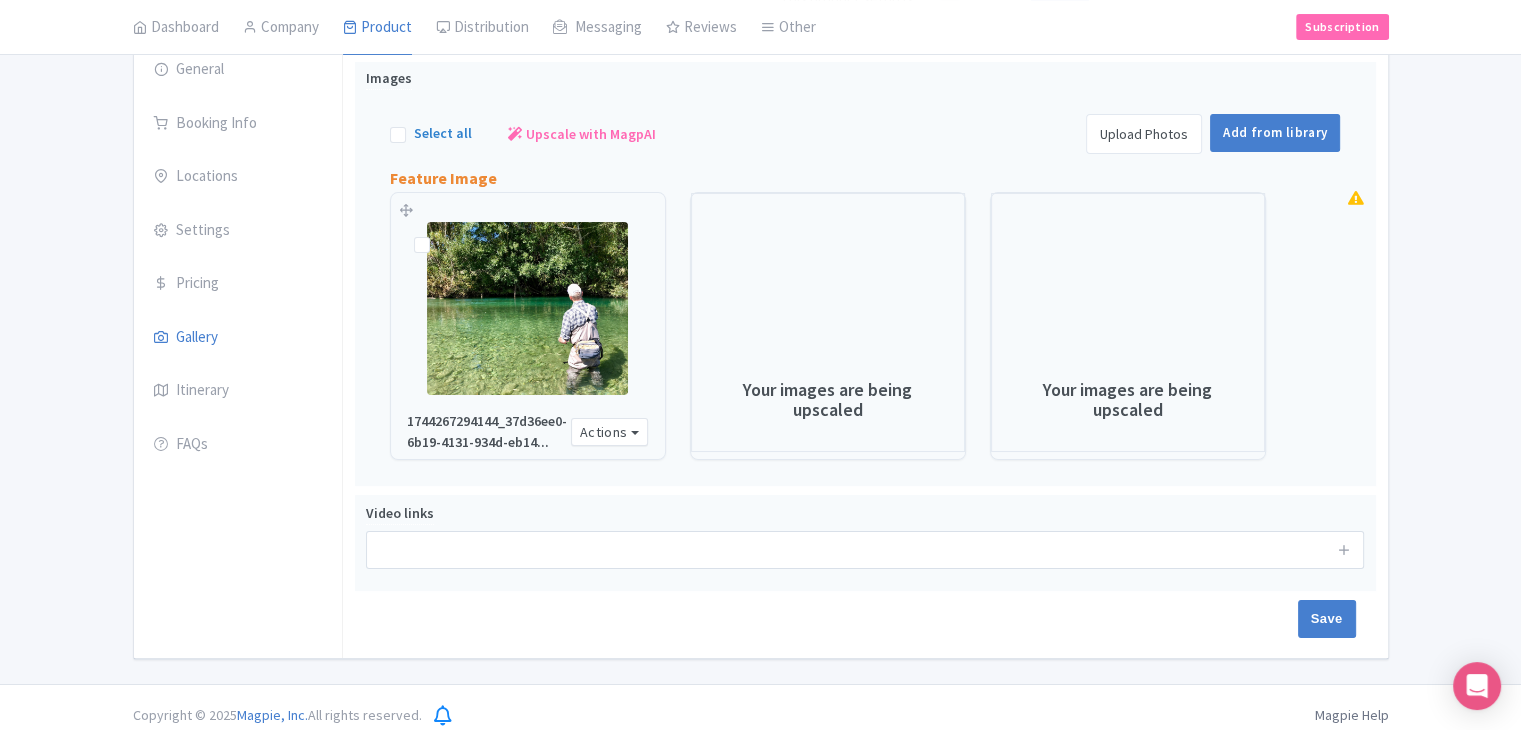 scroll, scrollTop: 262, scrollLeft: 0, axis: vertical 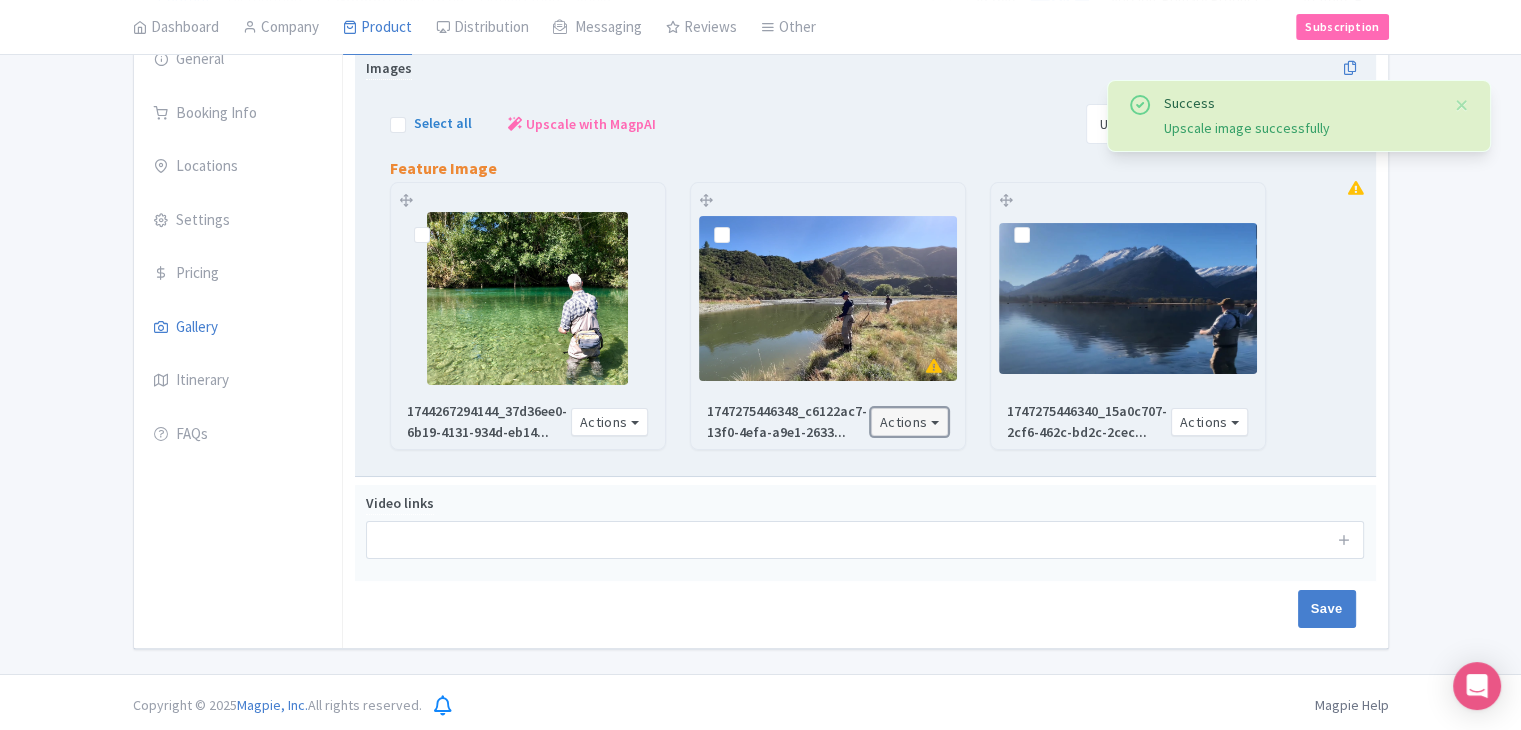 click on "Actions" at bounding box center [910, 422] 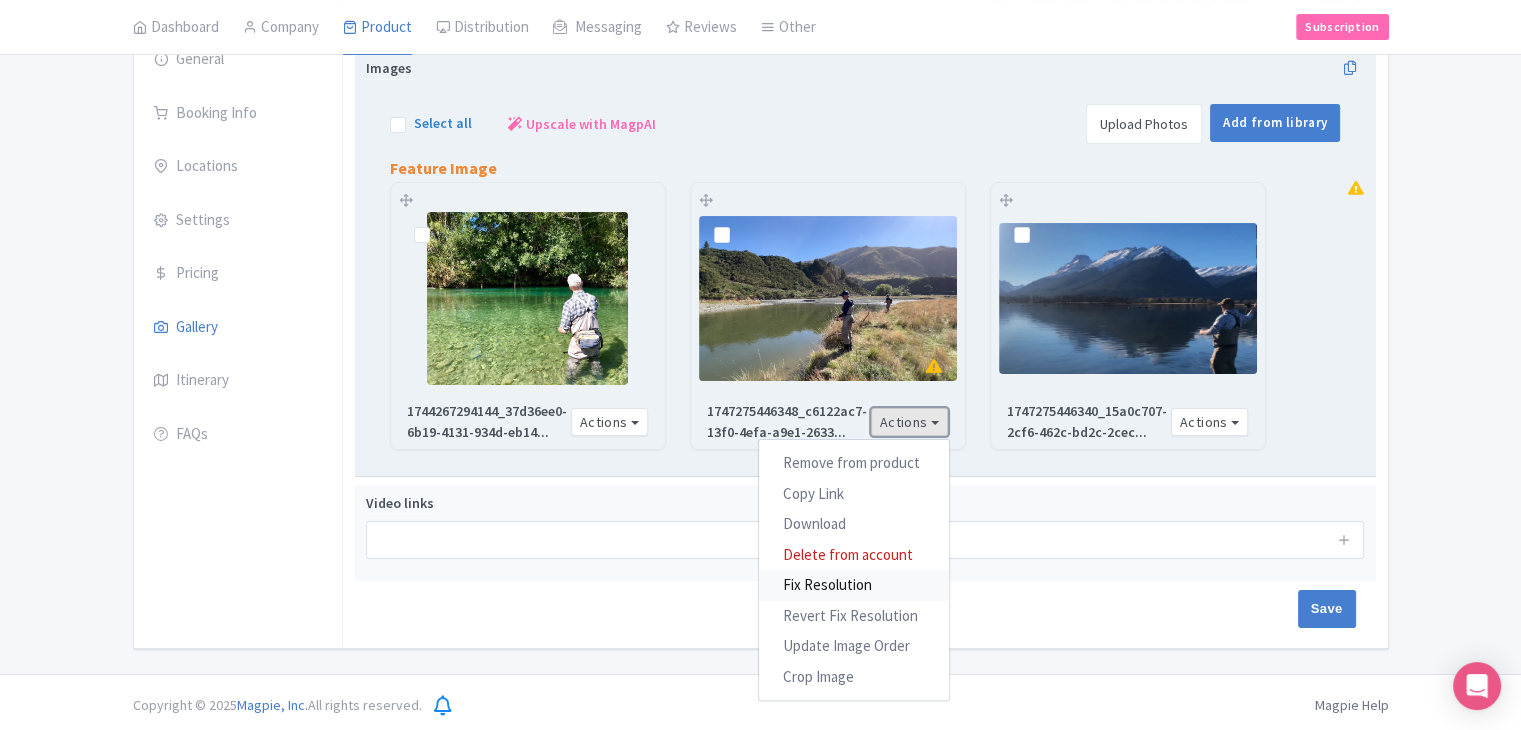 click on "Fix Resolution" at bounding box center (854, 585) 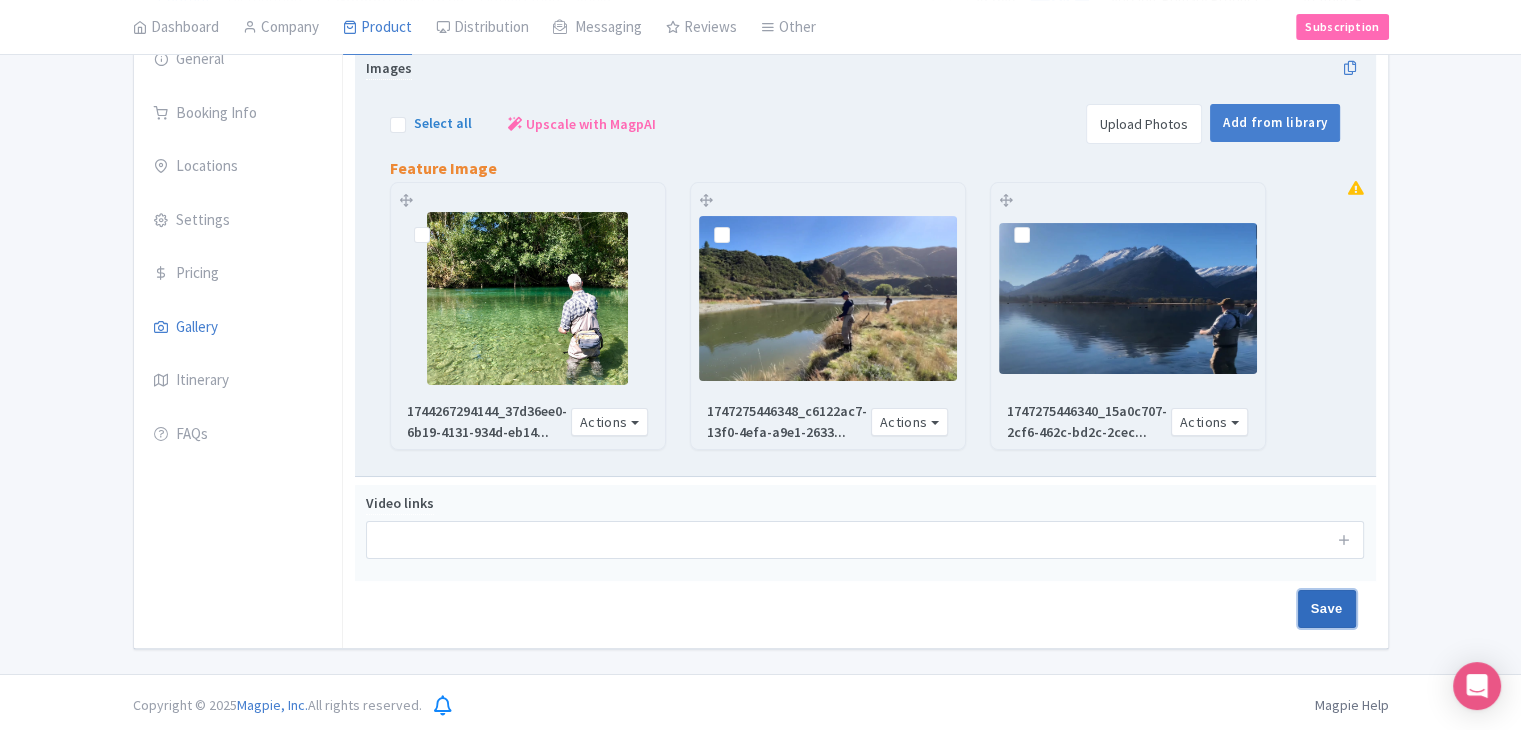 click on "Save" at bounding box center (1327, 609) 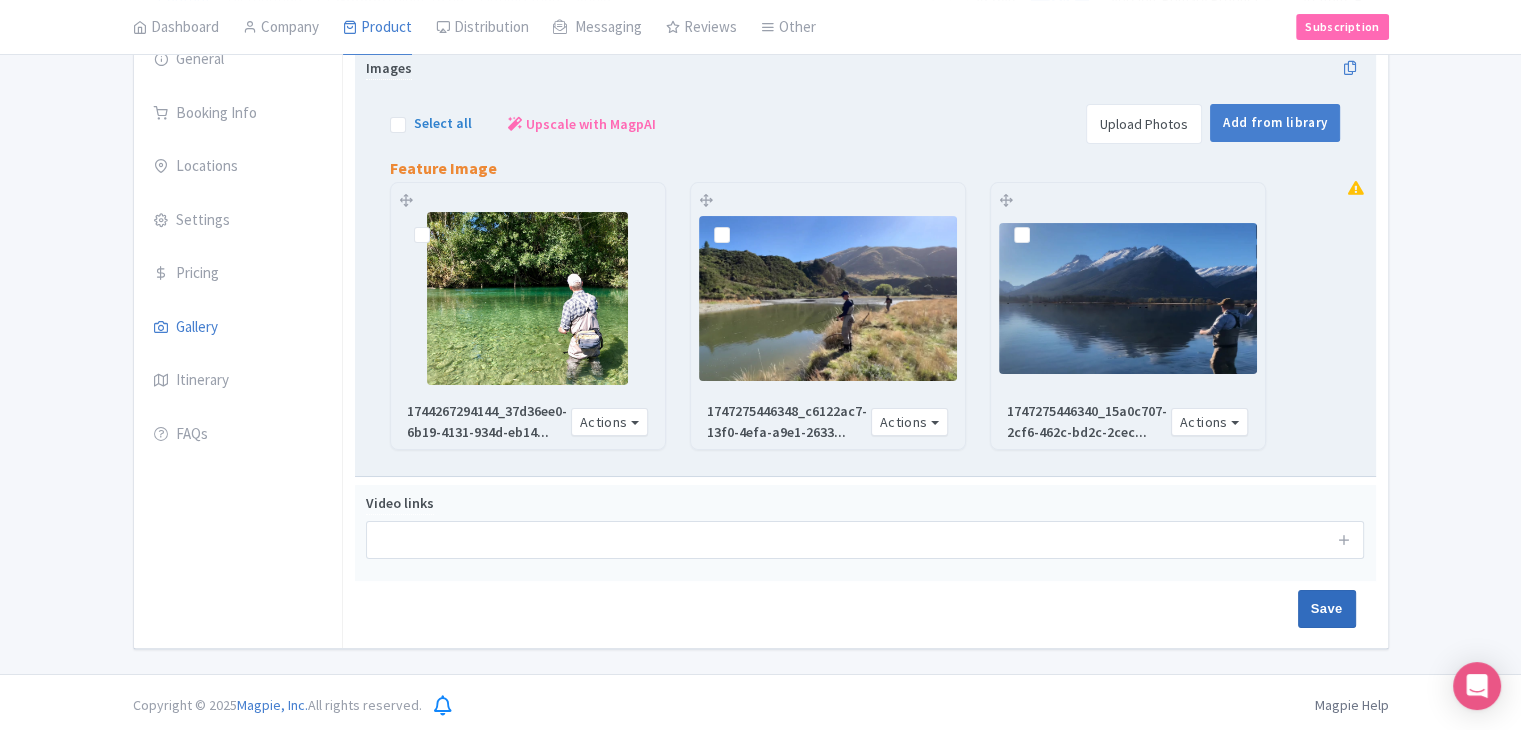 type on "Saving..." 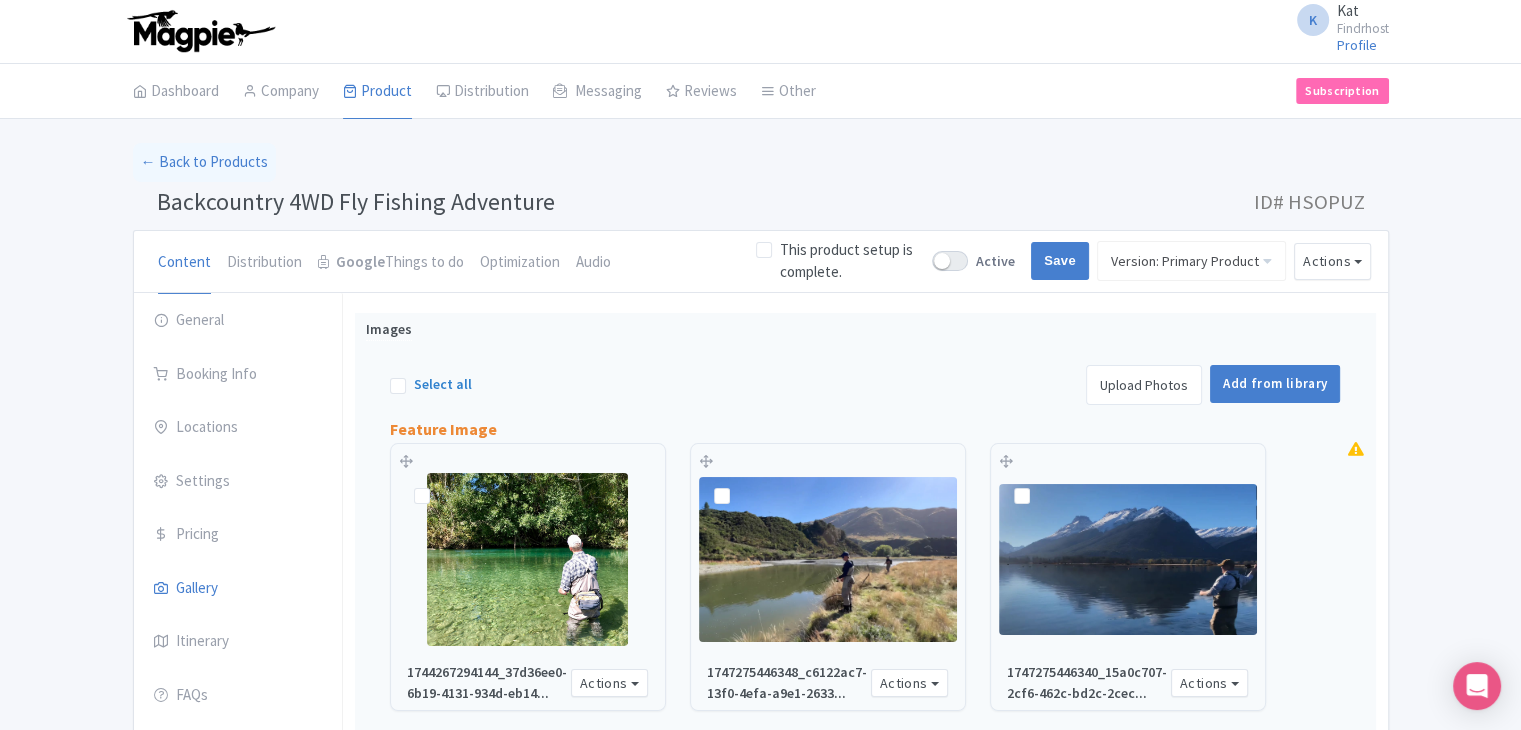 scroll, scrollTop: 0, scrollLeft: 0, axis: both 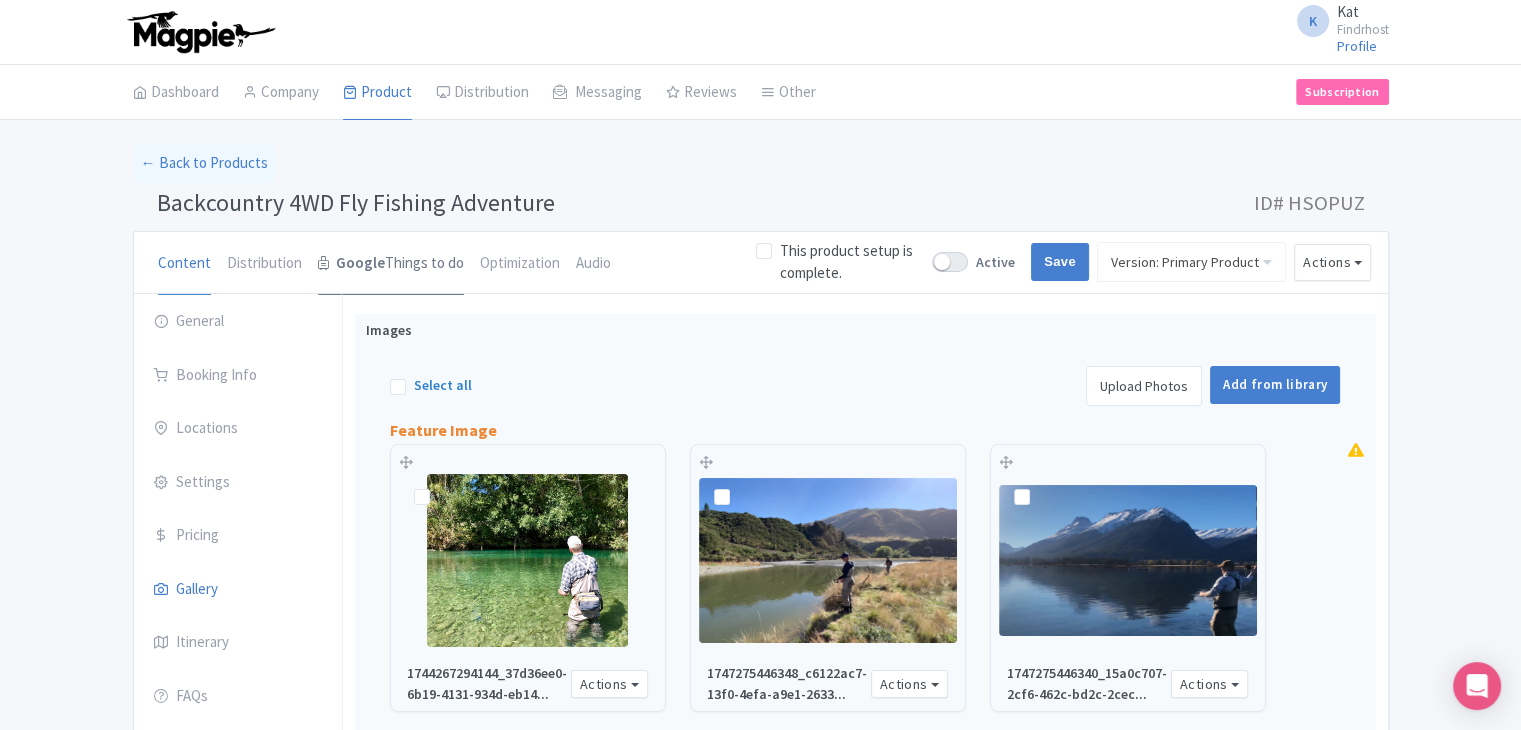 drag, startPoint x: 393, startPoint y: 249, endPoint x: 400, endPoint y: 267, distance: 19.313208 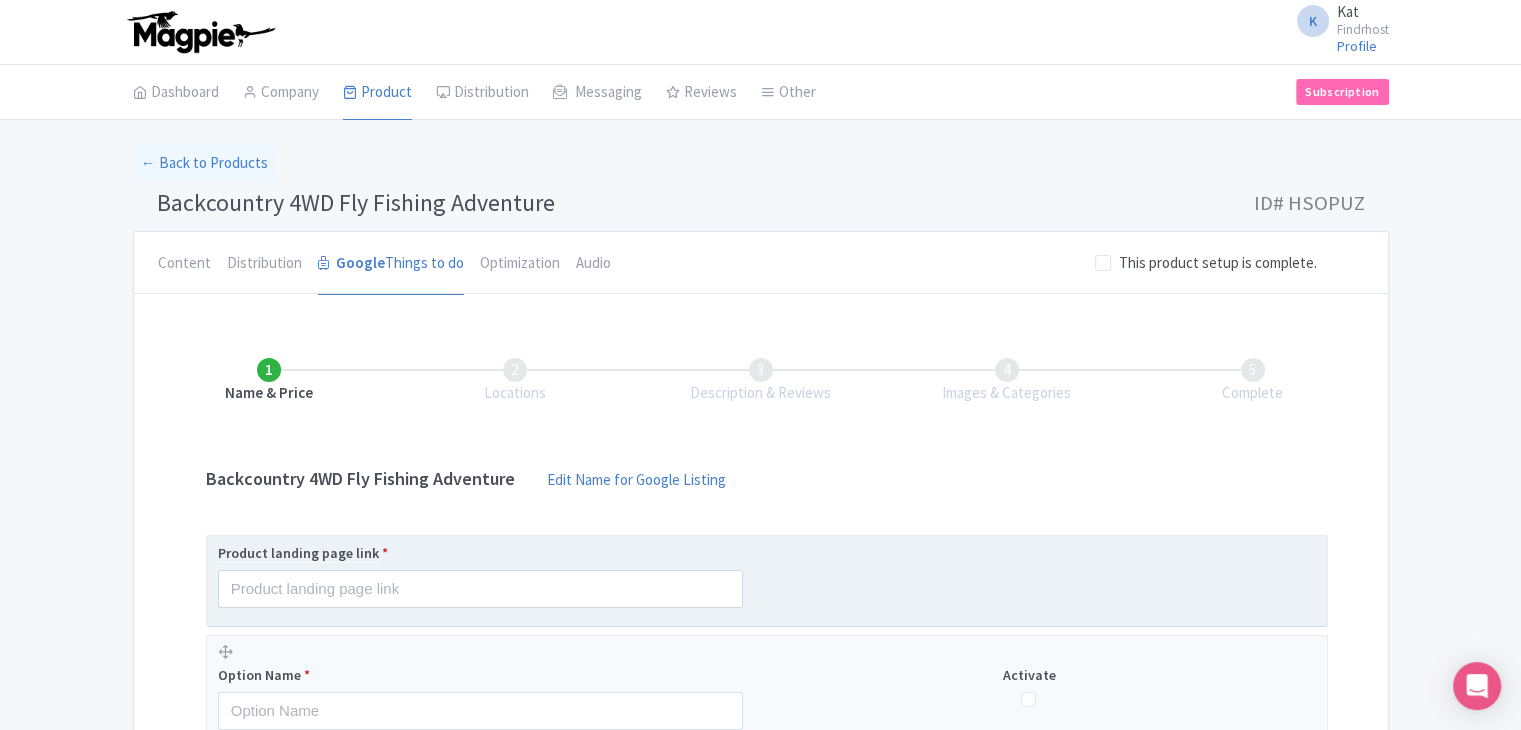 click on "Product landing page link
*" at bounding box center (480, 553) 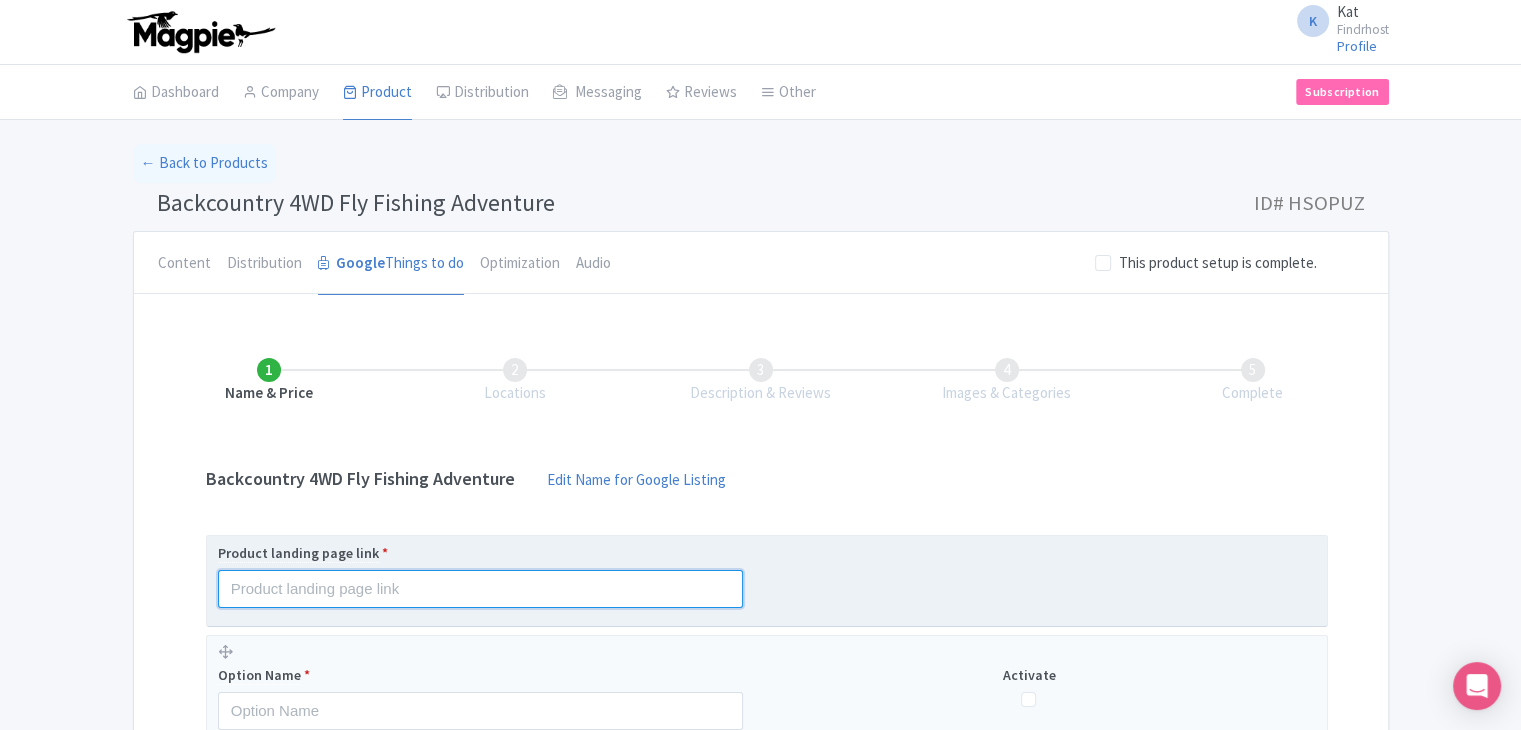 click at bounding box center (480, 589) 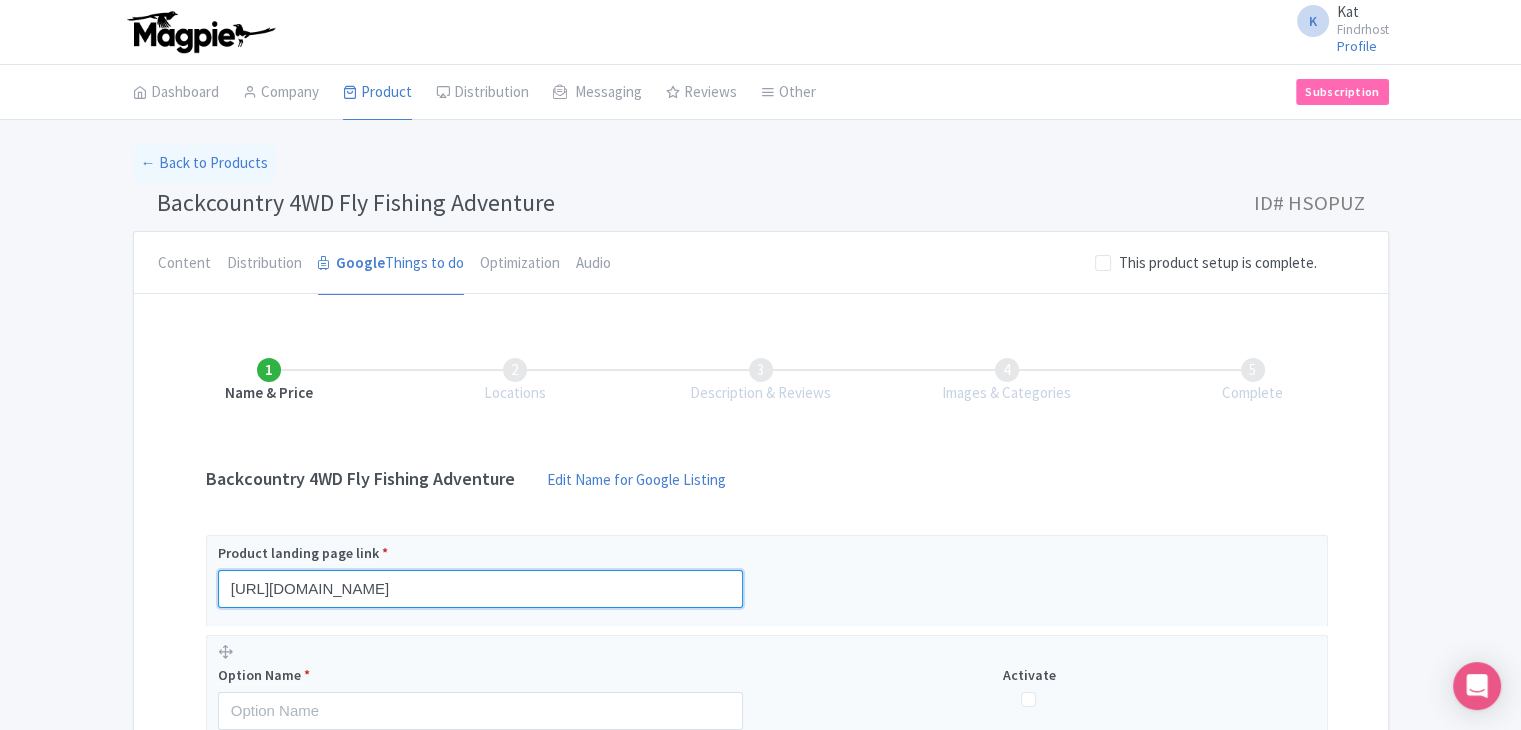 scroll, scrollTop: 366, scrollLeft: 0, axis: vertical 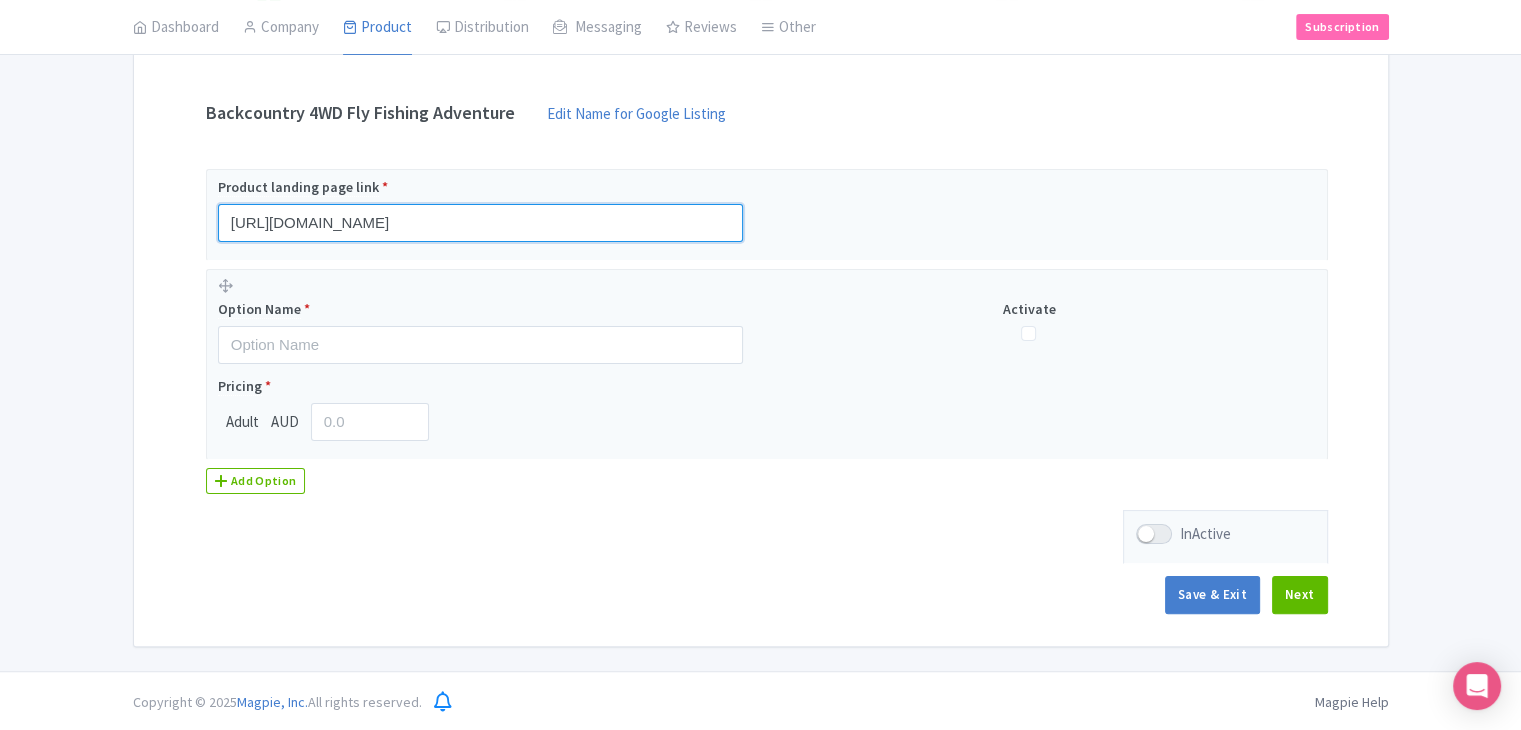 type on "[URL][DOMAIN_NAME]" 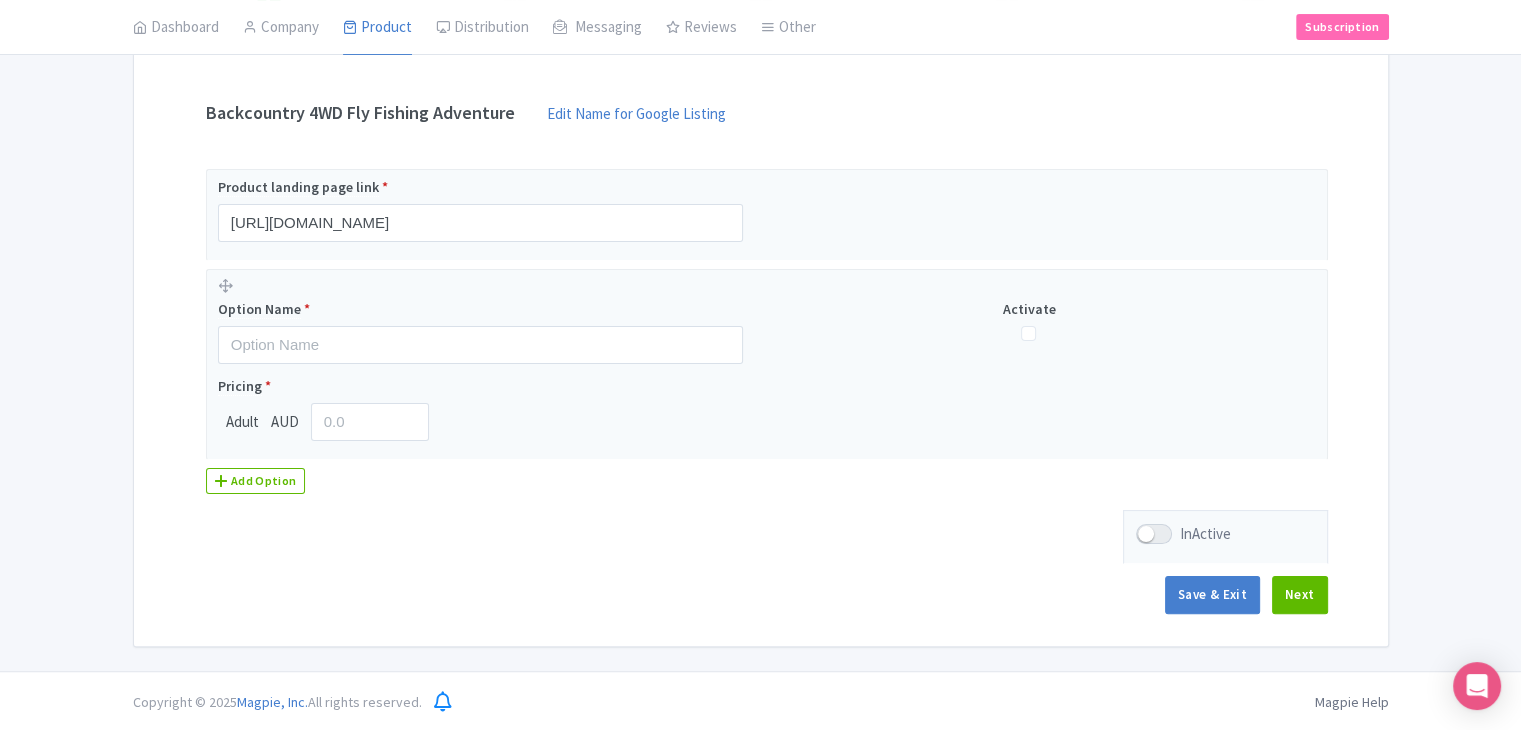 click on "Backcountry 4WD Fly Fishing Adventure" at bounding box center (360, 113) 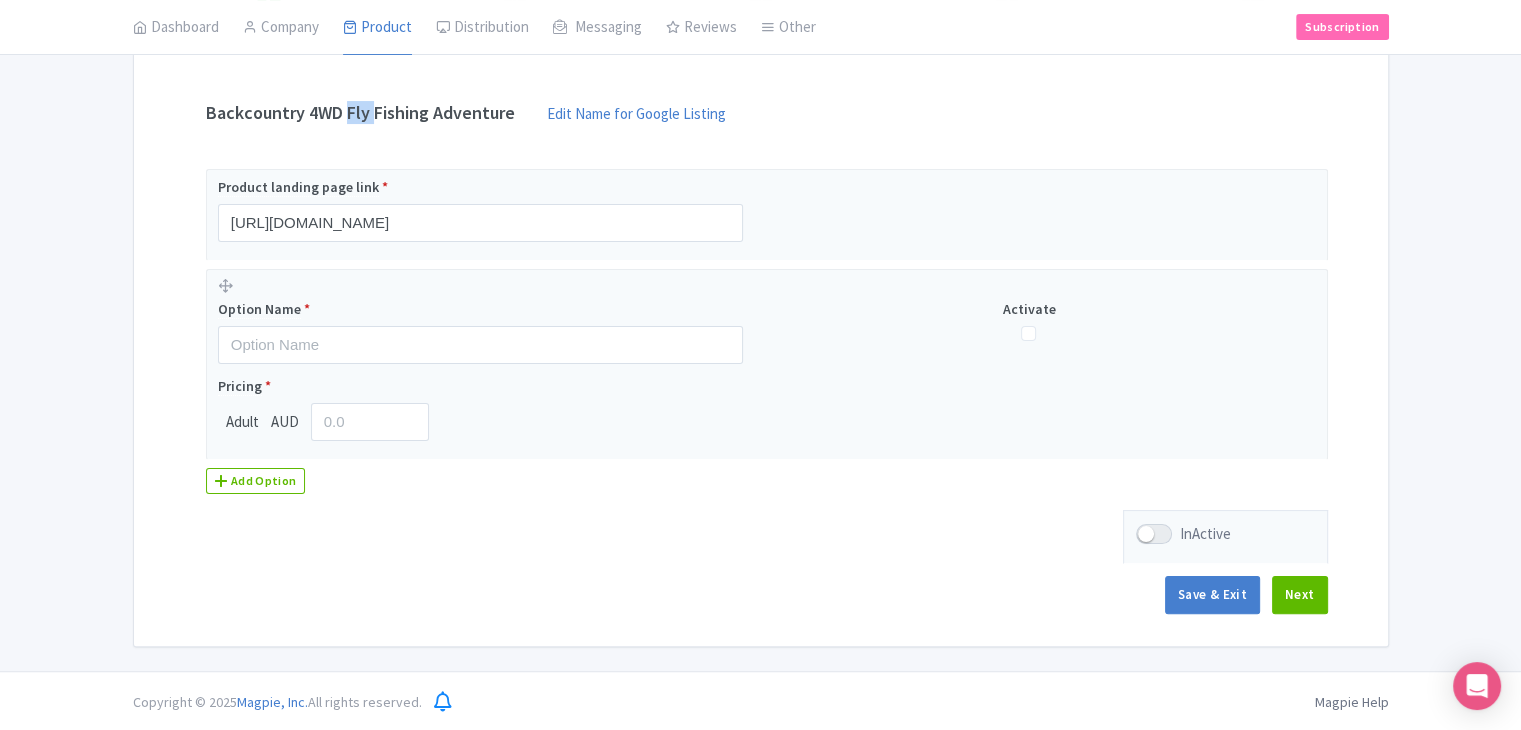click on "Backcountry 4WD Fly Fishing Adventure" at bounding box center [360, 113] 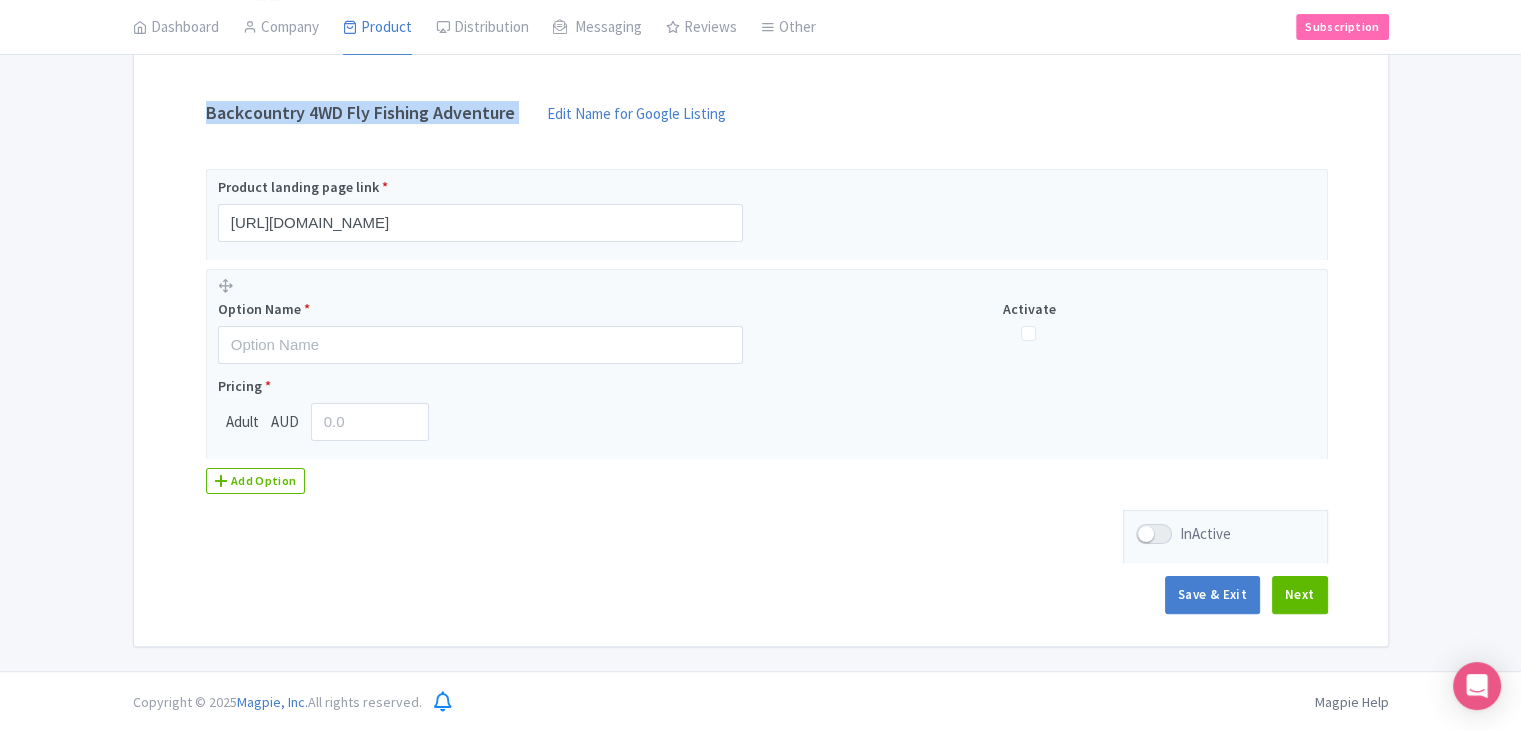click on "Backcountry 4WD Fly Fishing Adventure" at bounding box center (360, 113) 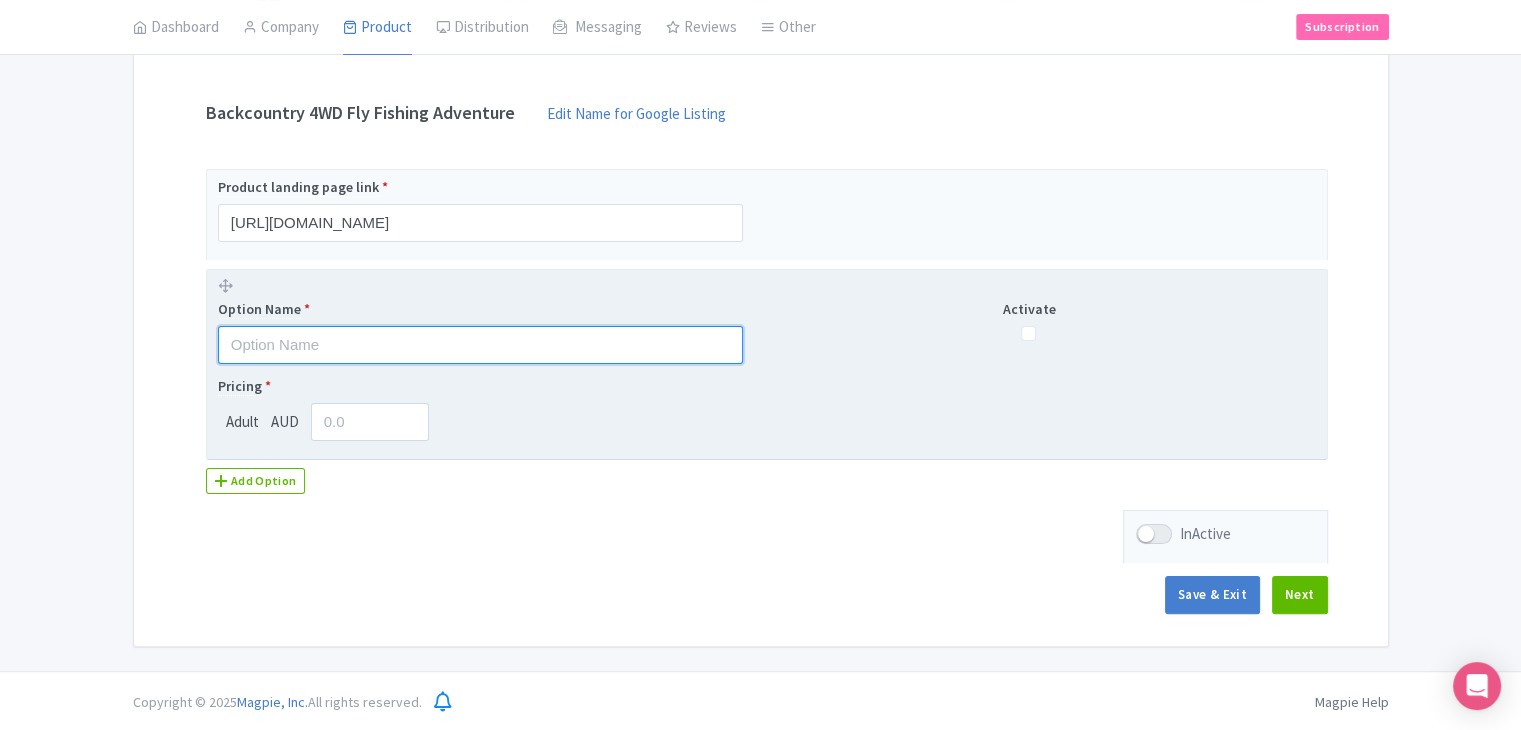 click at bounding box center (480, 345) 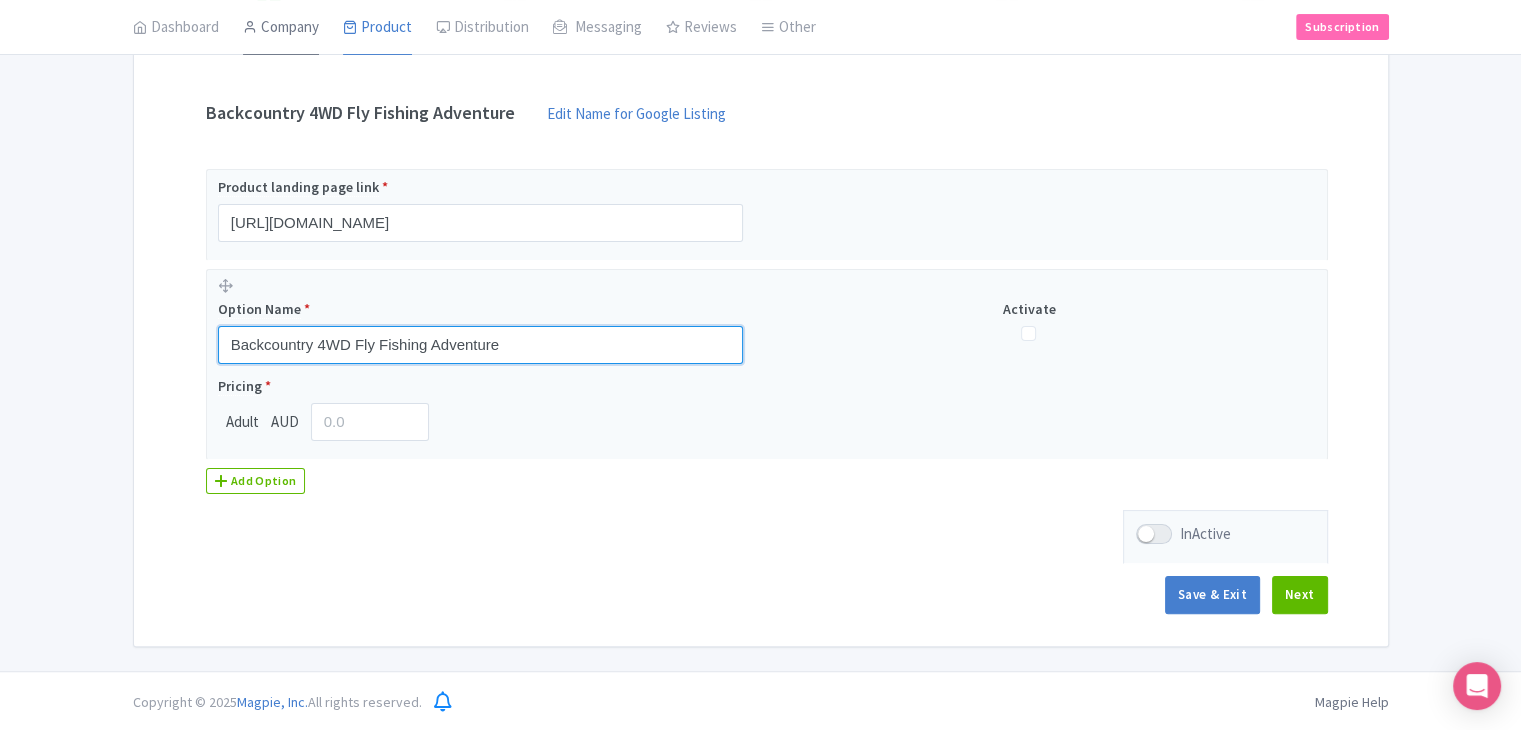 type on "Backcountry 4WD Fly Fishing Adventure" 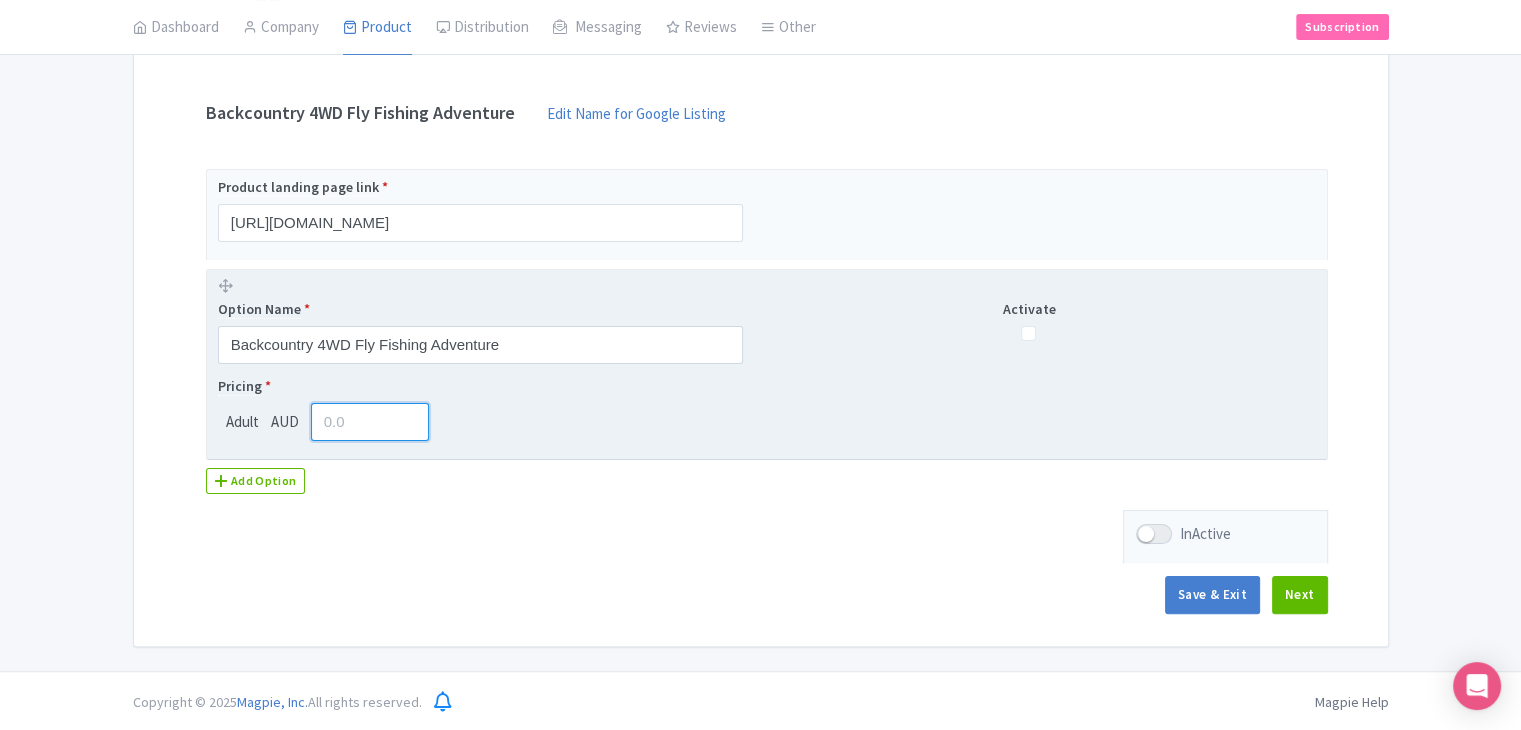 click at bounding box center [370, 422] 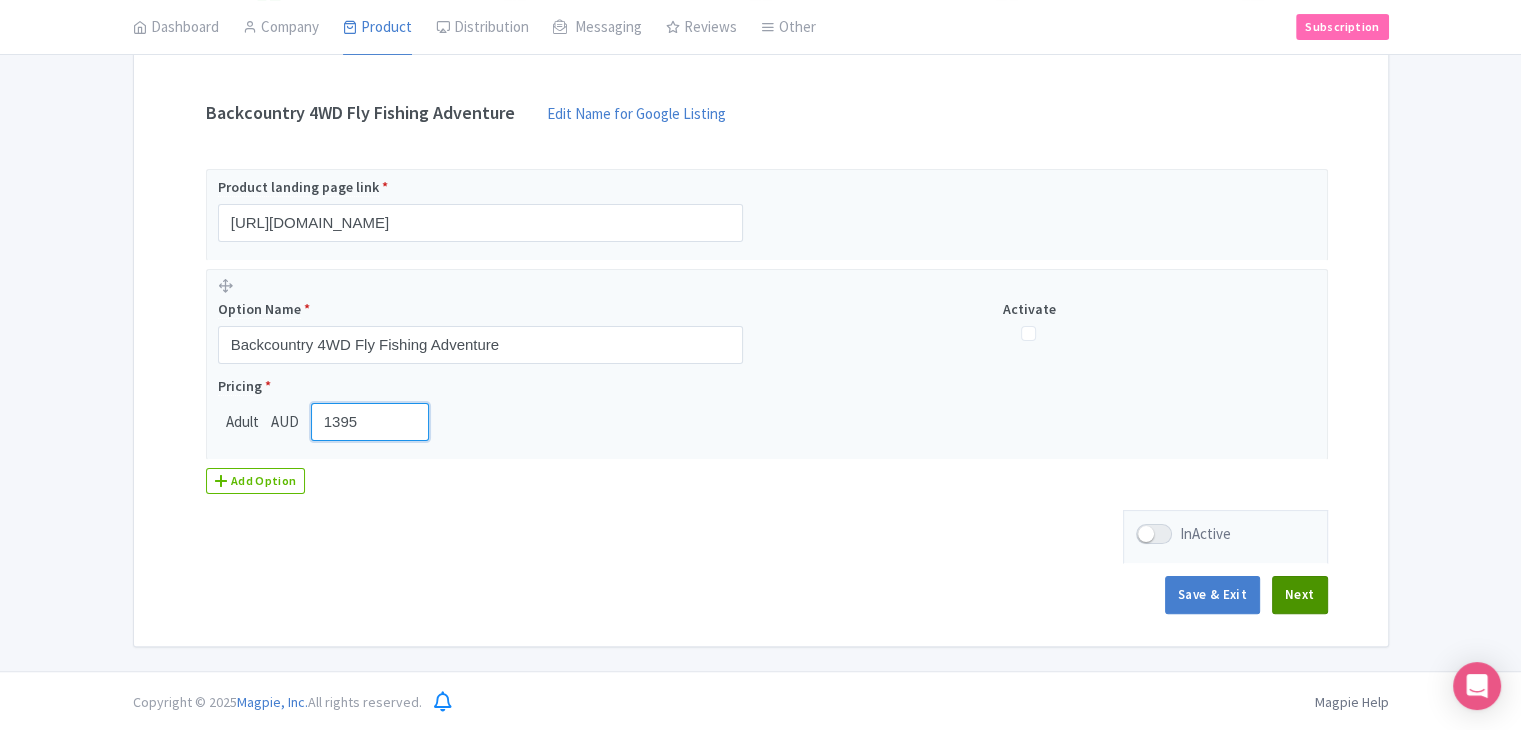 type on "1395" 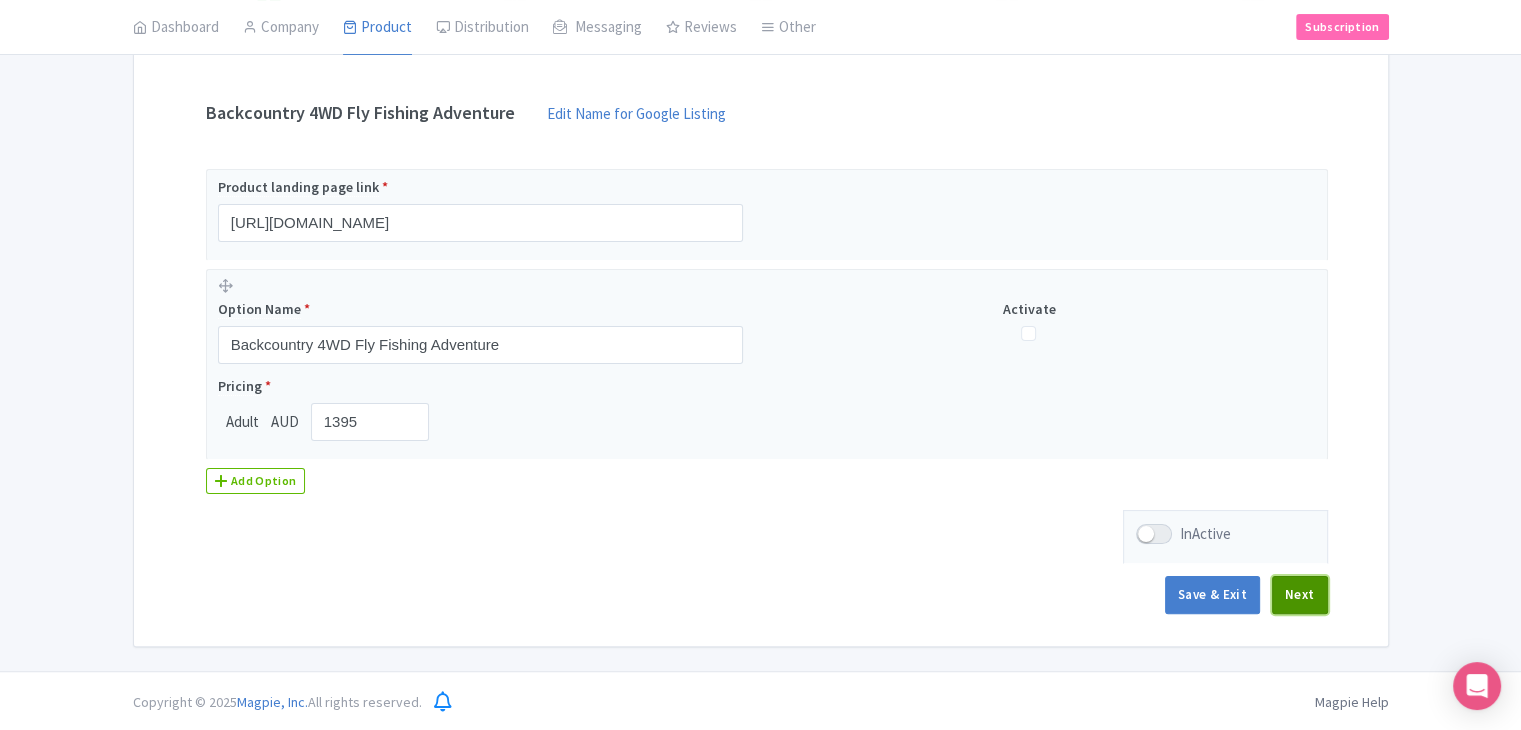 click on "Next" at bounding box center [1300, 595] 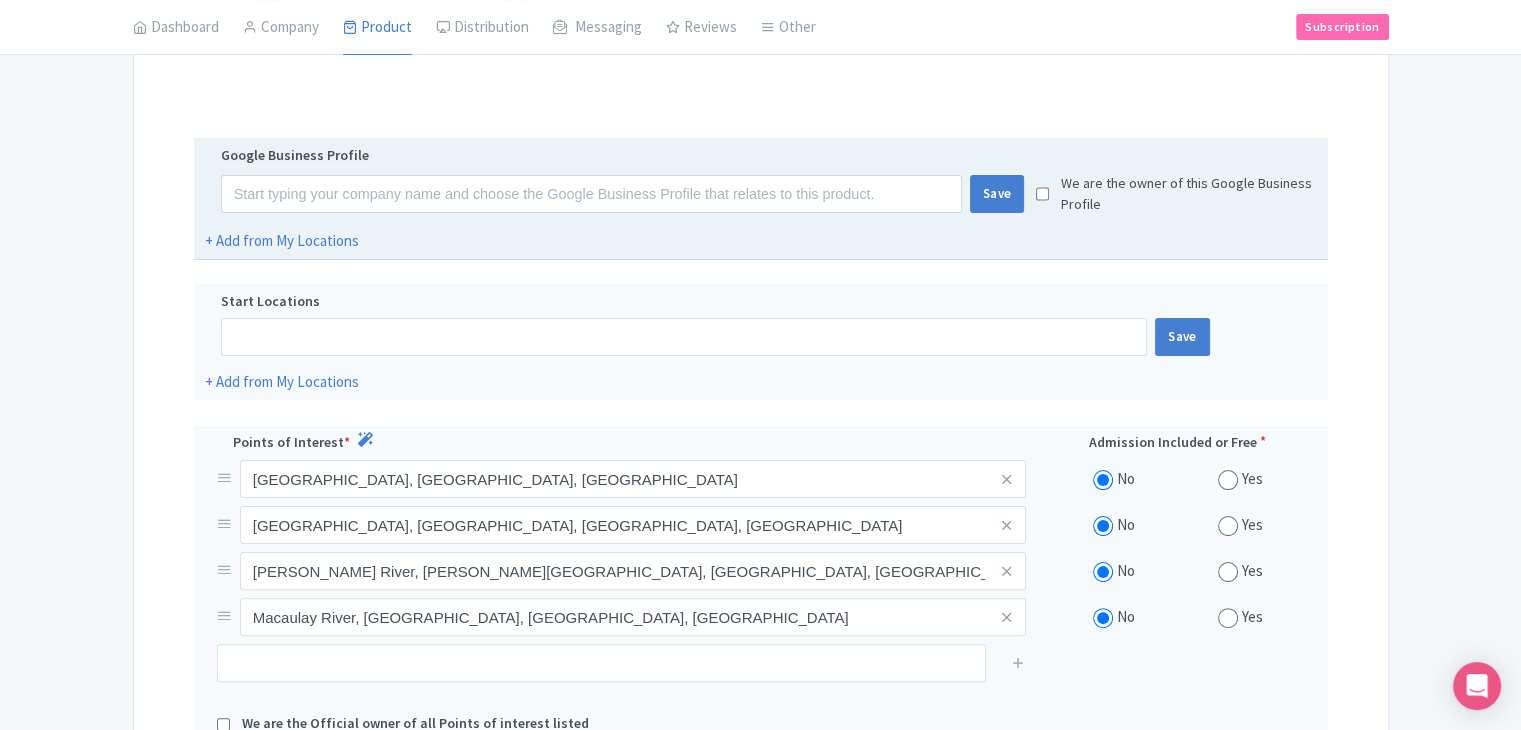 click on "Google Business Profile" at bounding box center (761, 158) 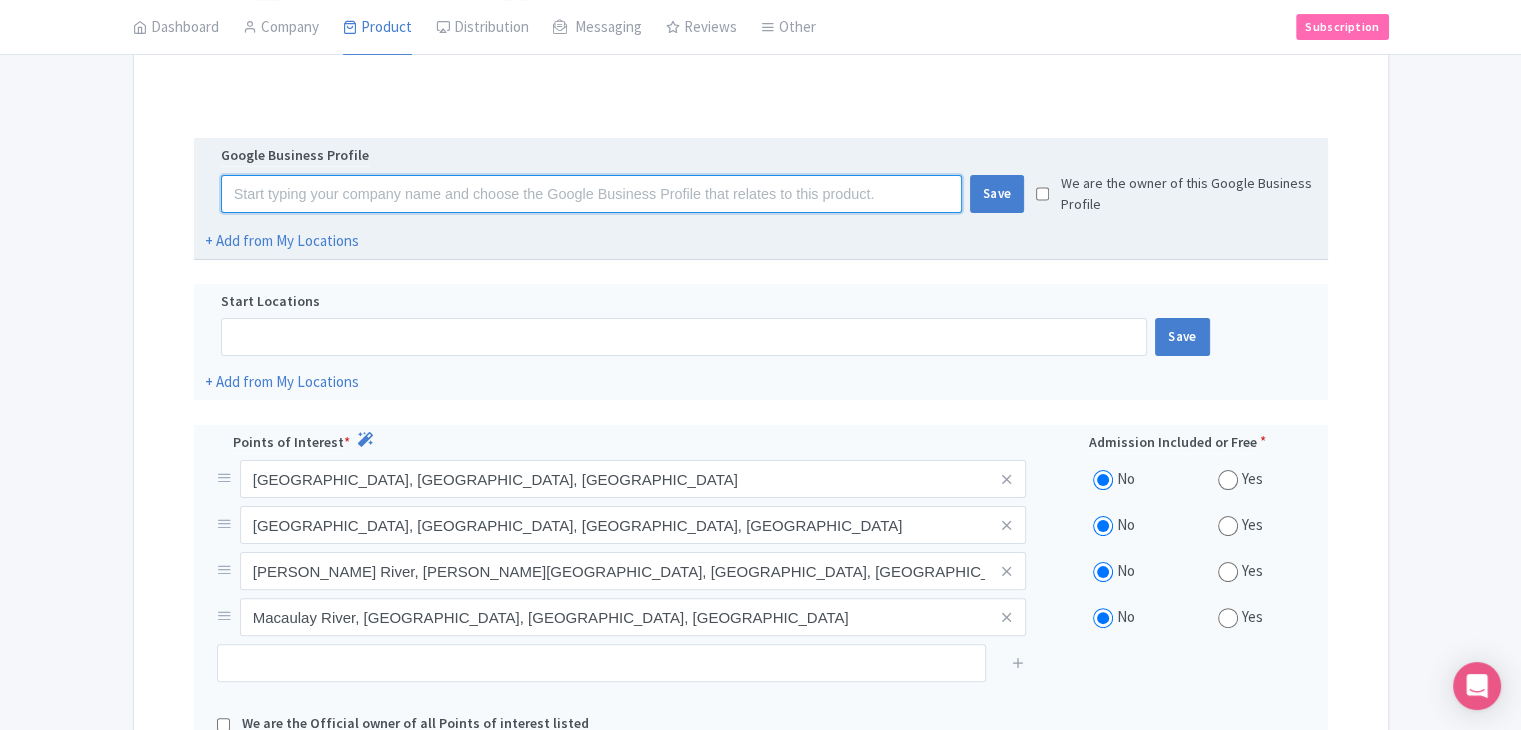 click at bounding box center (591, 194) 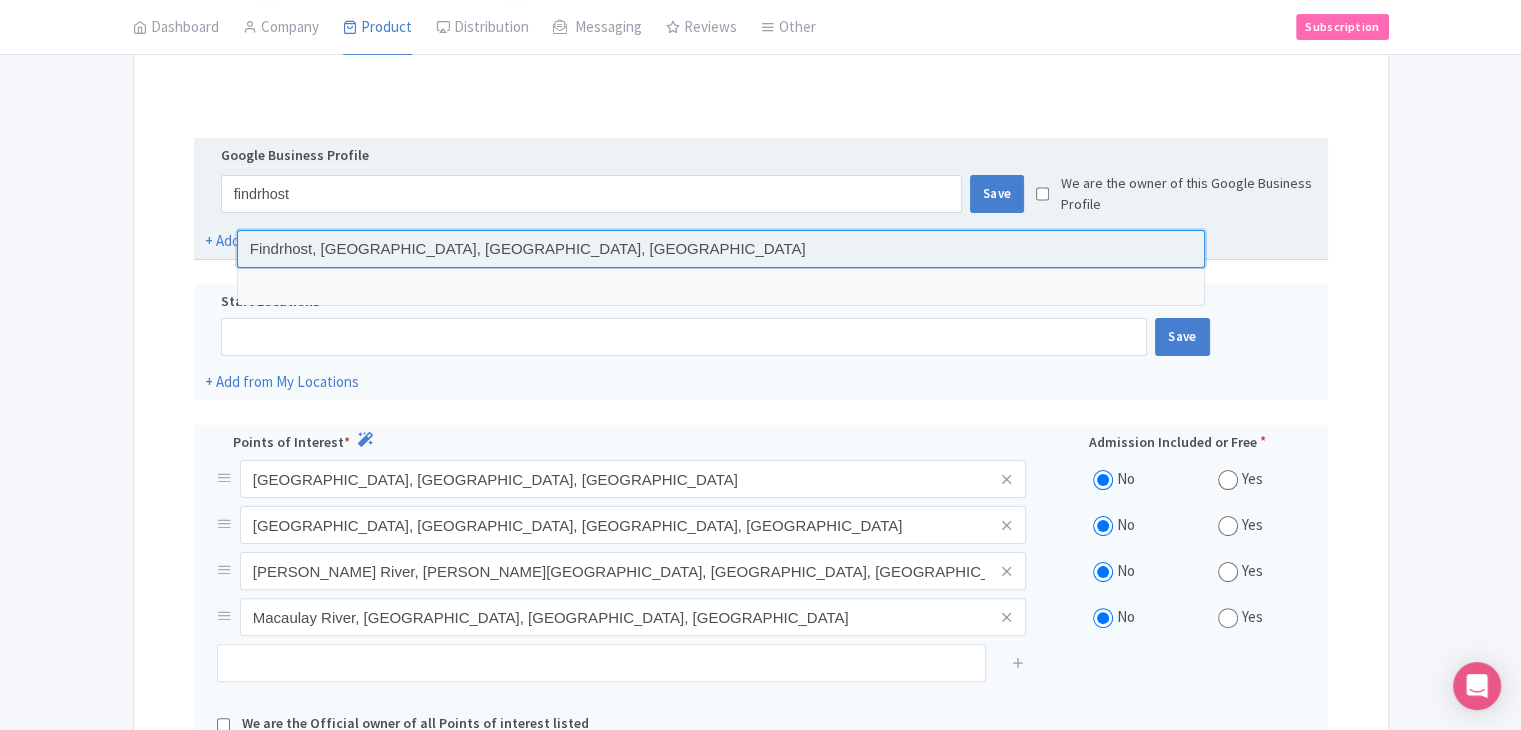 click at bounding box center (721, 249) 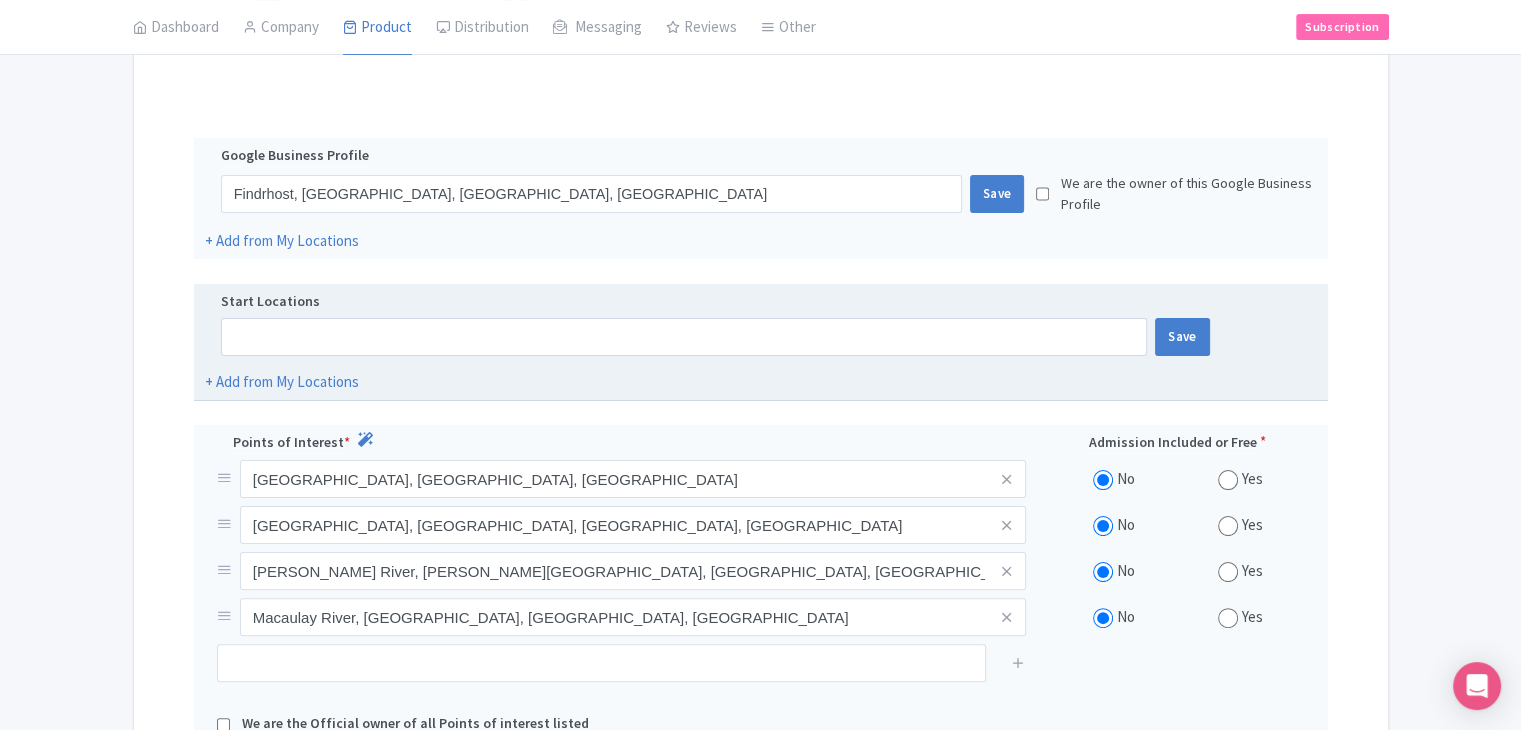 drag, startPoint x: 995, startPoint y: 178, endPoint x: 1109, endPoint y: 281, distance: 153.63919 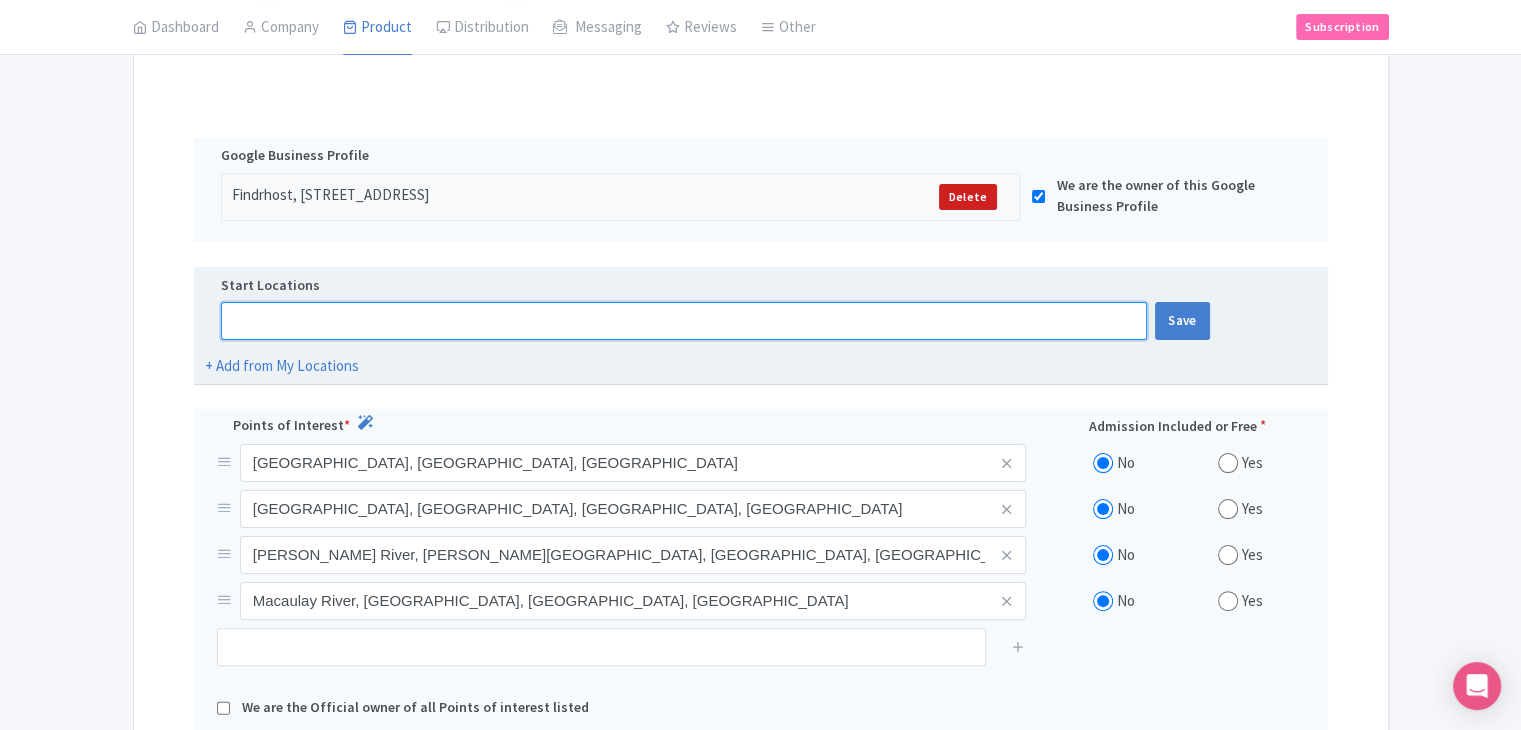 click at bounding box center (684, 321) 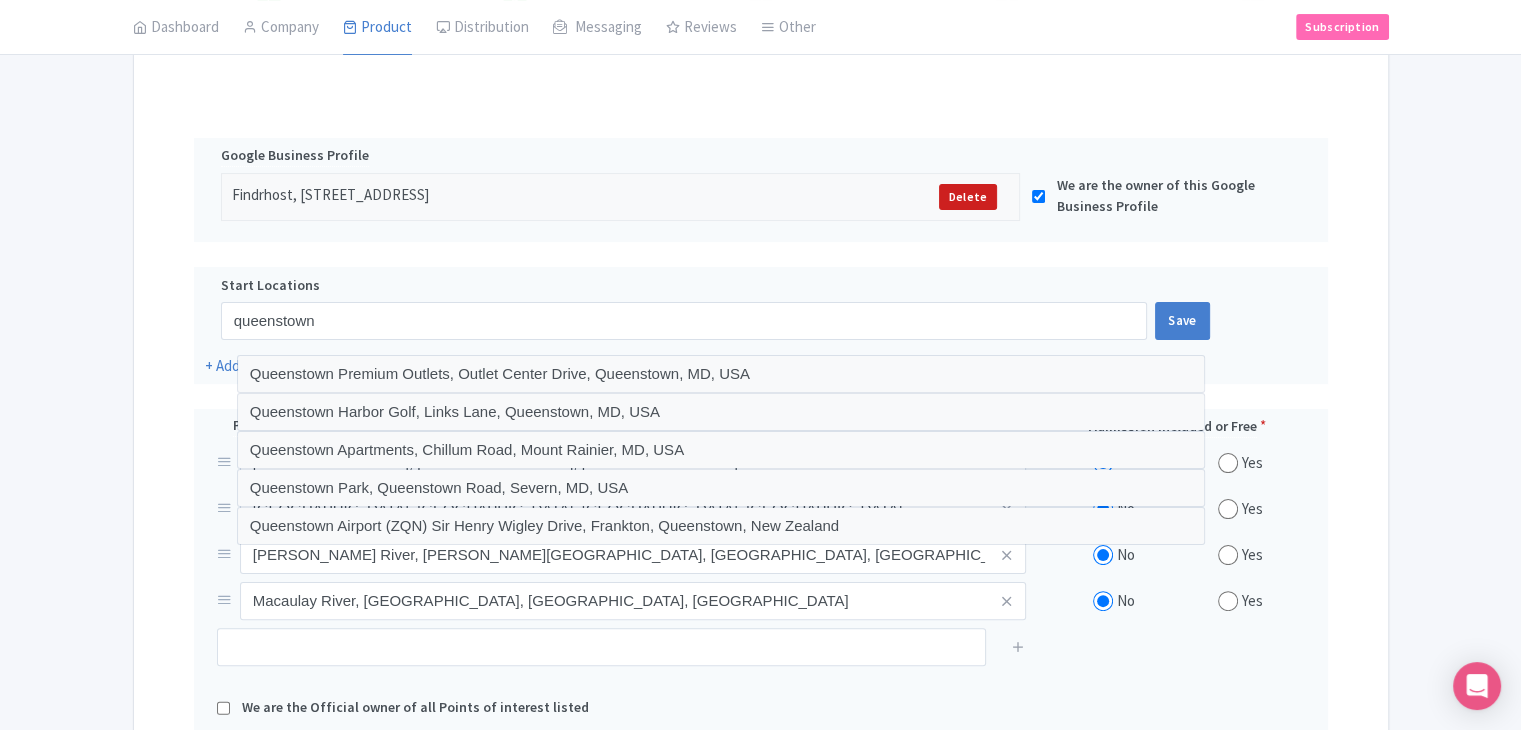 click on "Success
Product Saved
← Back to Products
Backcountry 4WD Fly Fishing Adventure
ID# HSOPUZ
Content
Distribution
Google  Things to do
Optimization
Audio
This product setup is complete.
Active
Save
Version: Primary Product
Primary Product
Version: Primary Product
Version type   * Primary
Version name   * Primary Product
Version description
Date from
Date to
Select all resellers for version
Share with Resellers:
Done
Actions
View on Magpie
Customer View
Industry Partner View
Download
Excel
Word
All Images ZIP
Share Products
Delete Product
Create new version" at bounding box center (760, 347) 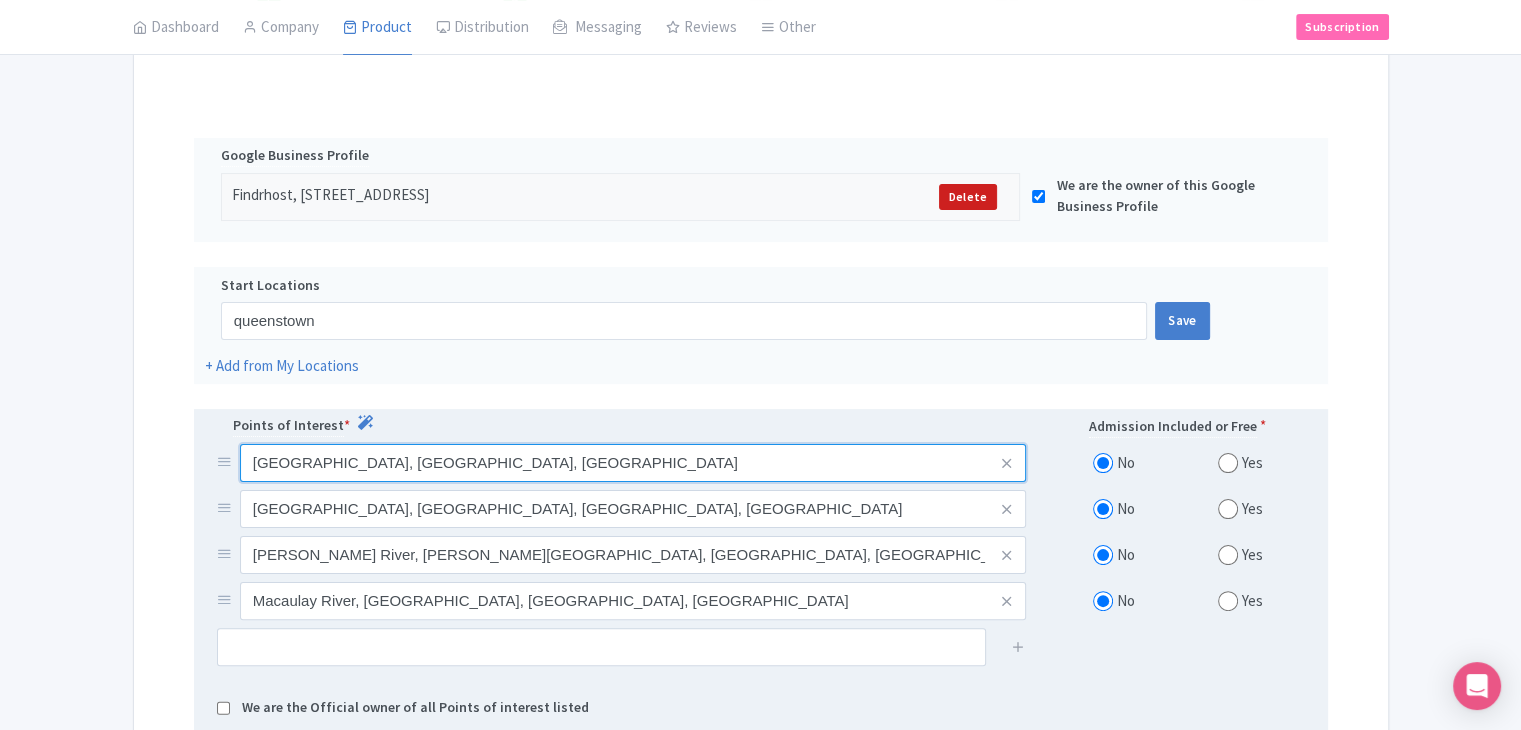 click on "Queenstown, Queenstown, New Zealand" at bounding box center (633, 463) 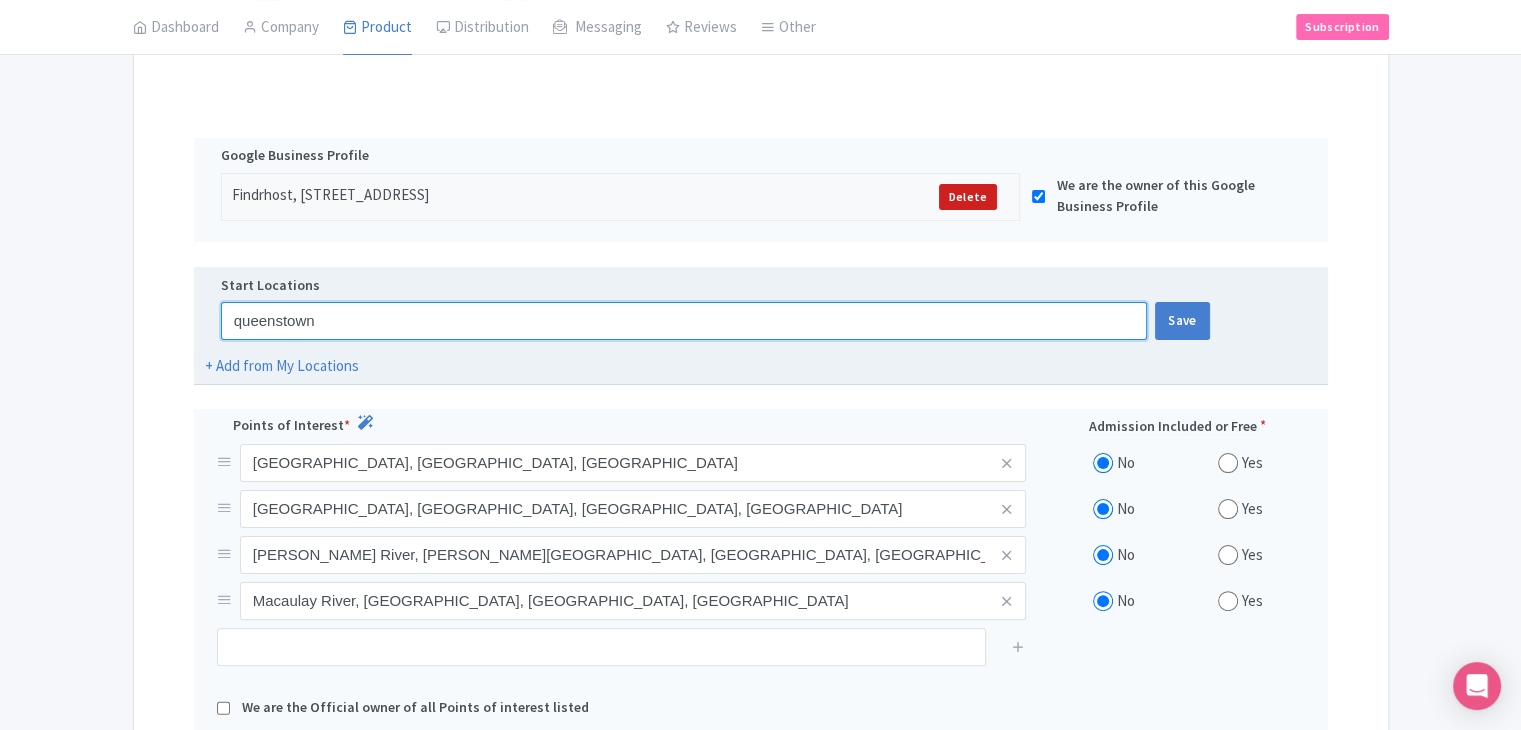 click on "queenstown" at bounding box center [684, 321] 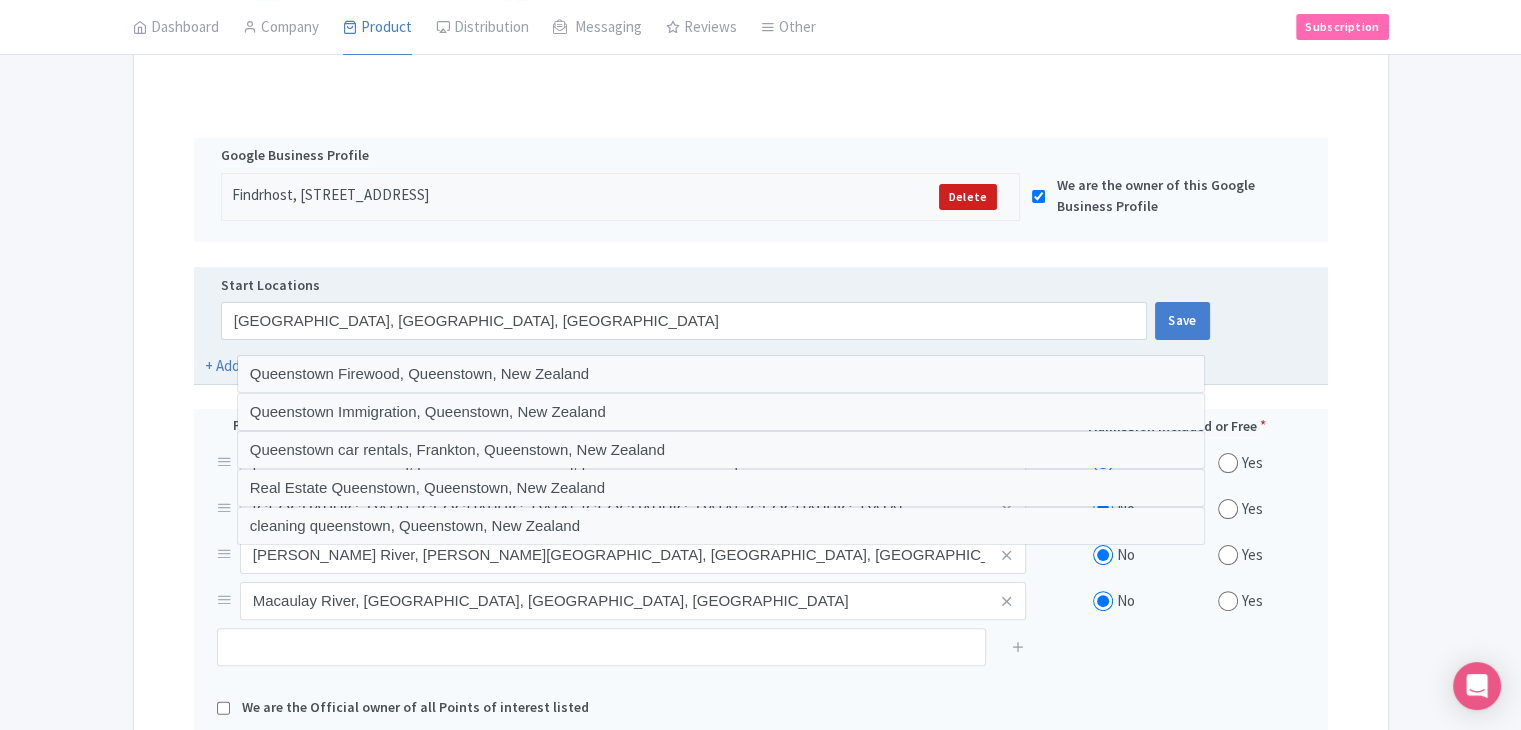 click on "Start Locations" at bounding box center (761, 288) 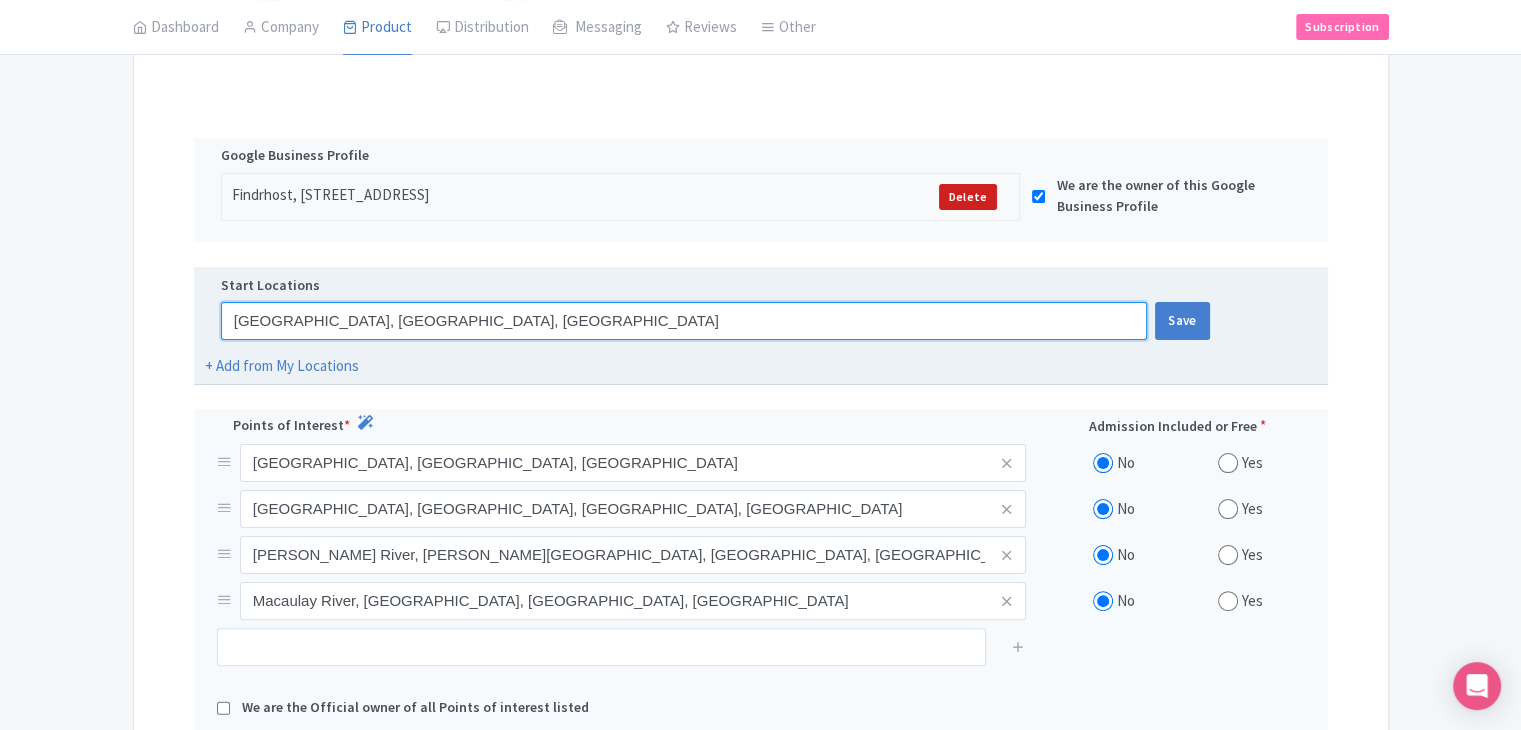click on "Queenstown, Queenstown, New Zealand" at bounding box center (684, 321) 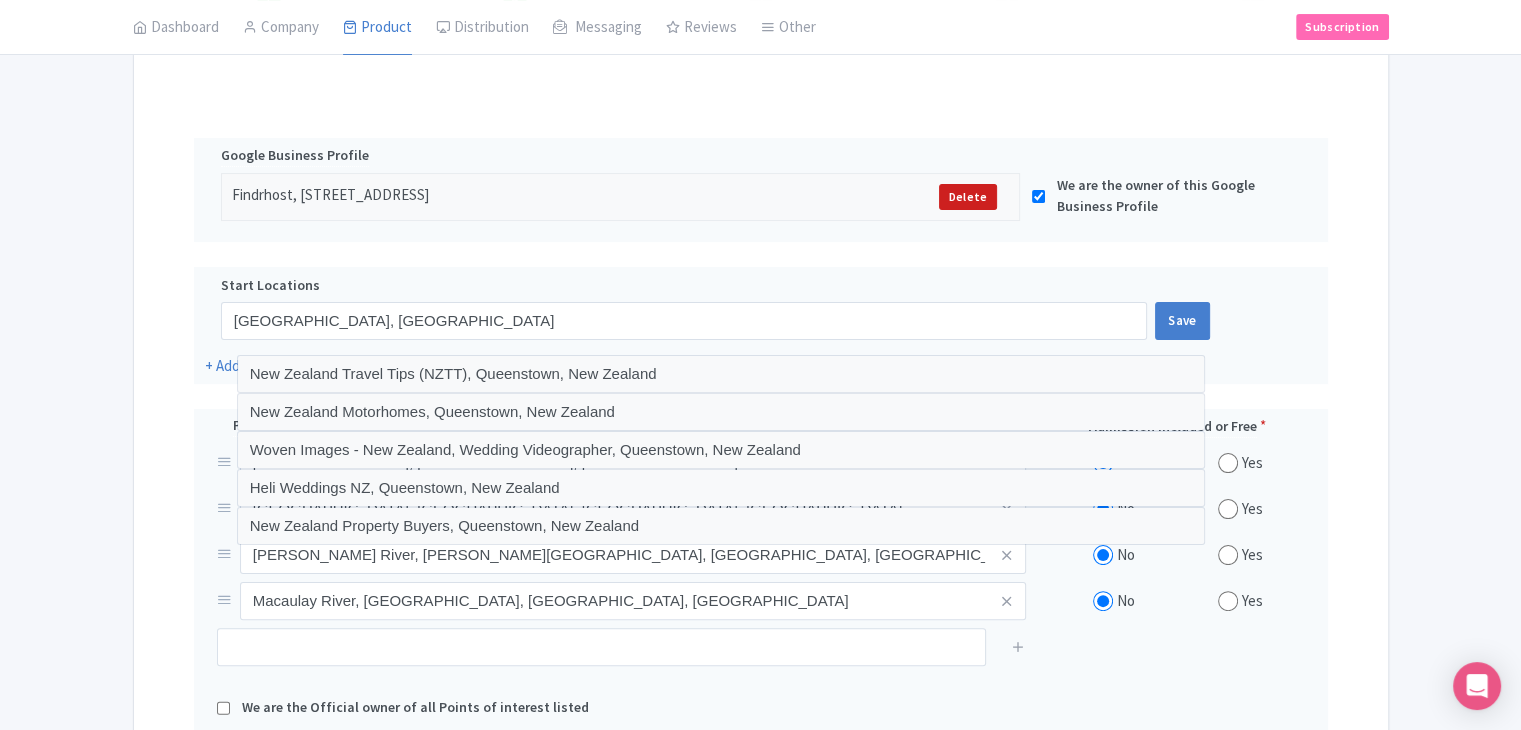 click on "Success
Product Saved
← Back to Products
Backcountry 4WD Fly Fishing Adventure
ID# HSOPUZ
Content
Distribution
Google  Things to do
Optimization
Audio
This product setup is complete.
Active
Save
Version: Primary Product
Primary Product
Version: Primary Product
Version type   * Primary
Version name   * Primary Product
Version description
Date from
Date to
Select all resellers for version
Share with Resellers:
Done
Actions
View on Magpie
Customer View
Industry Partner View
Download
Excel
Word
All Images ZIP
Share Products
Delete Product
Create new version" at bounding box center (760, 347) 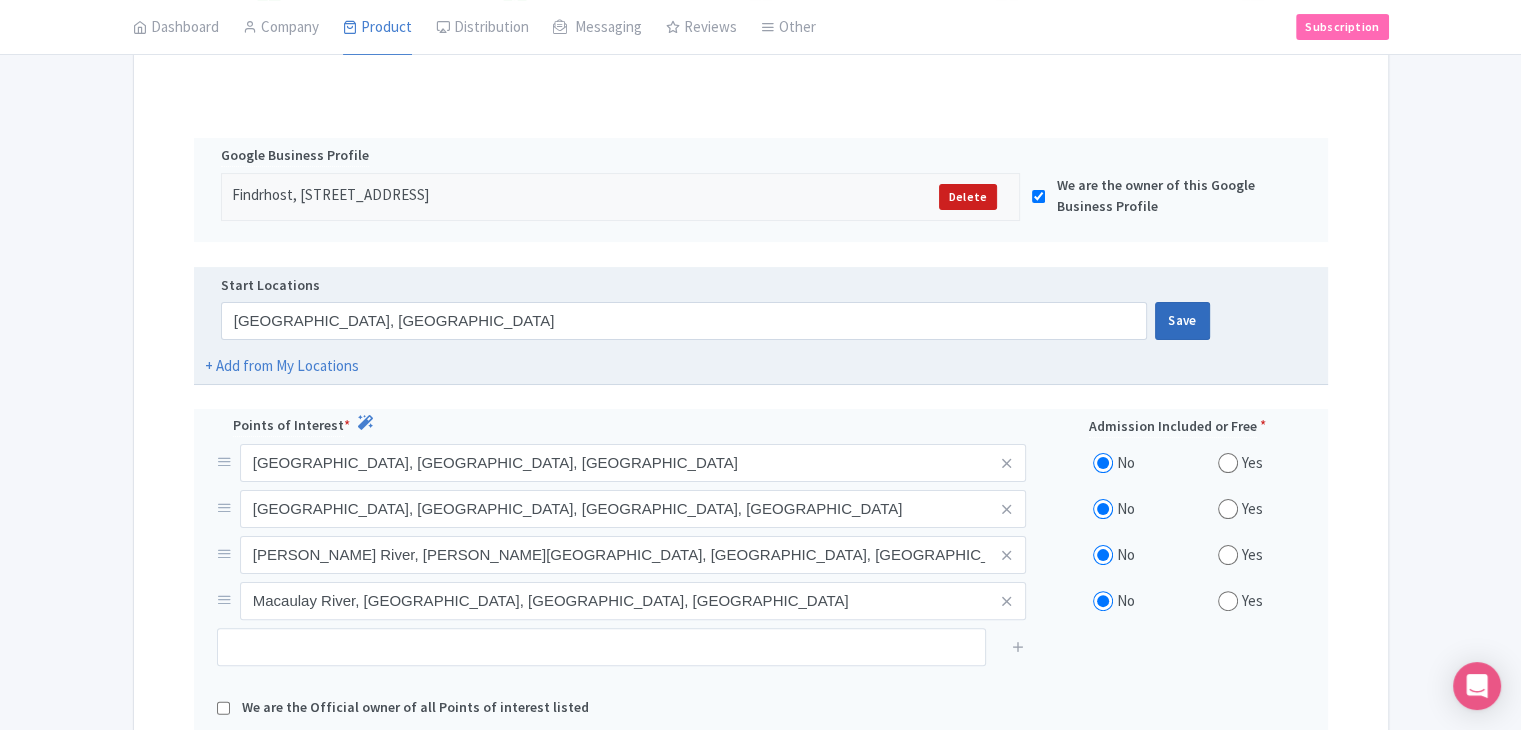 click on "Save" at bounding box center [1182, 321] 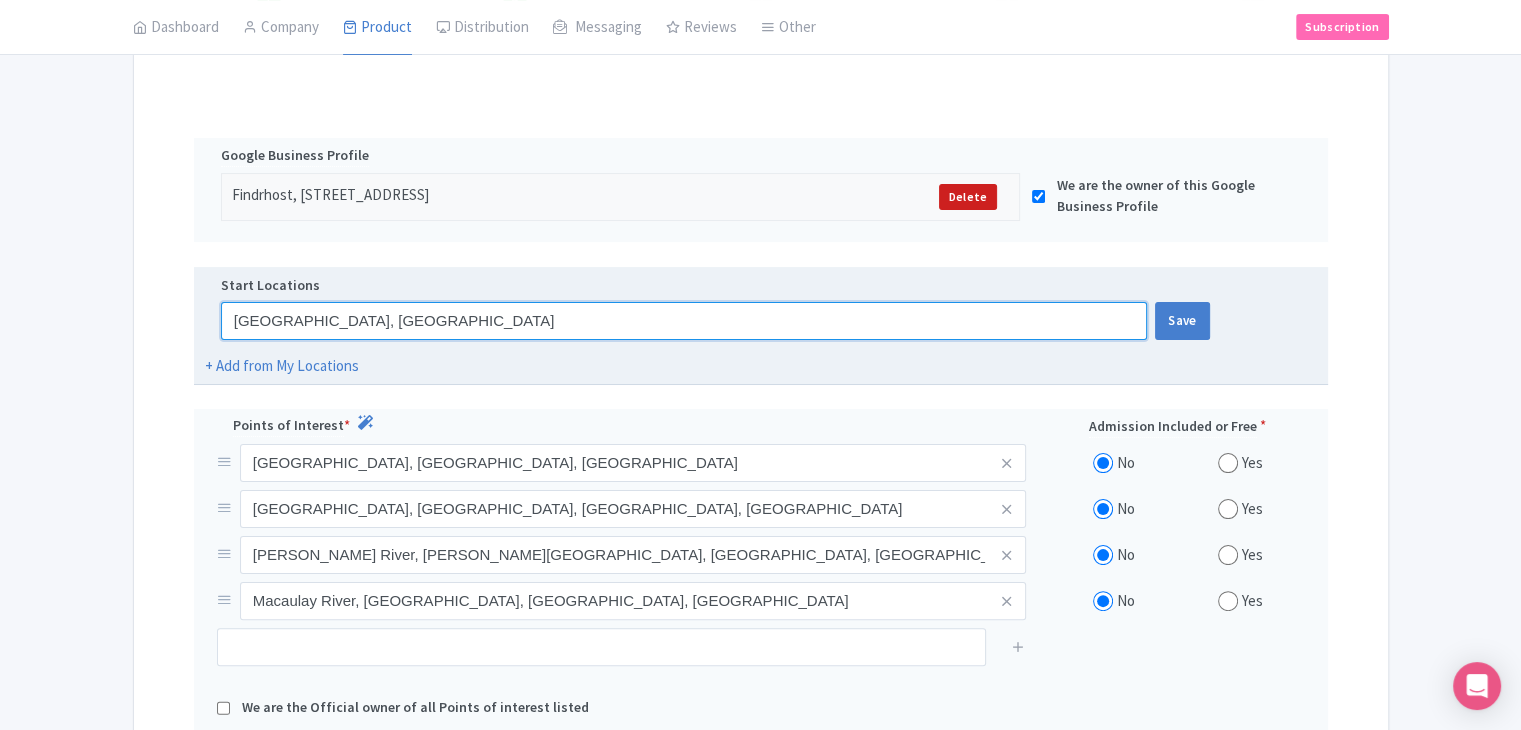 click on "Queenstown, New Zealand" at bounding box center [684, 321] 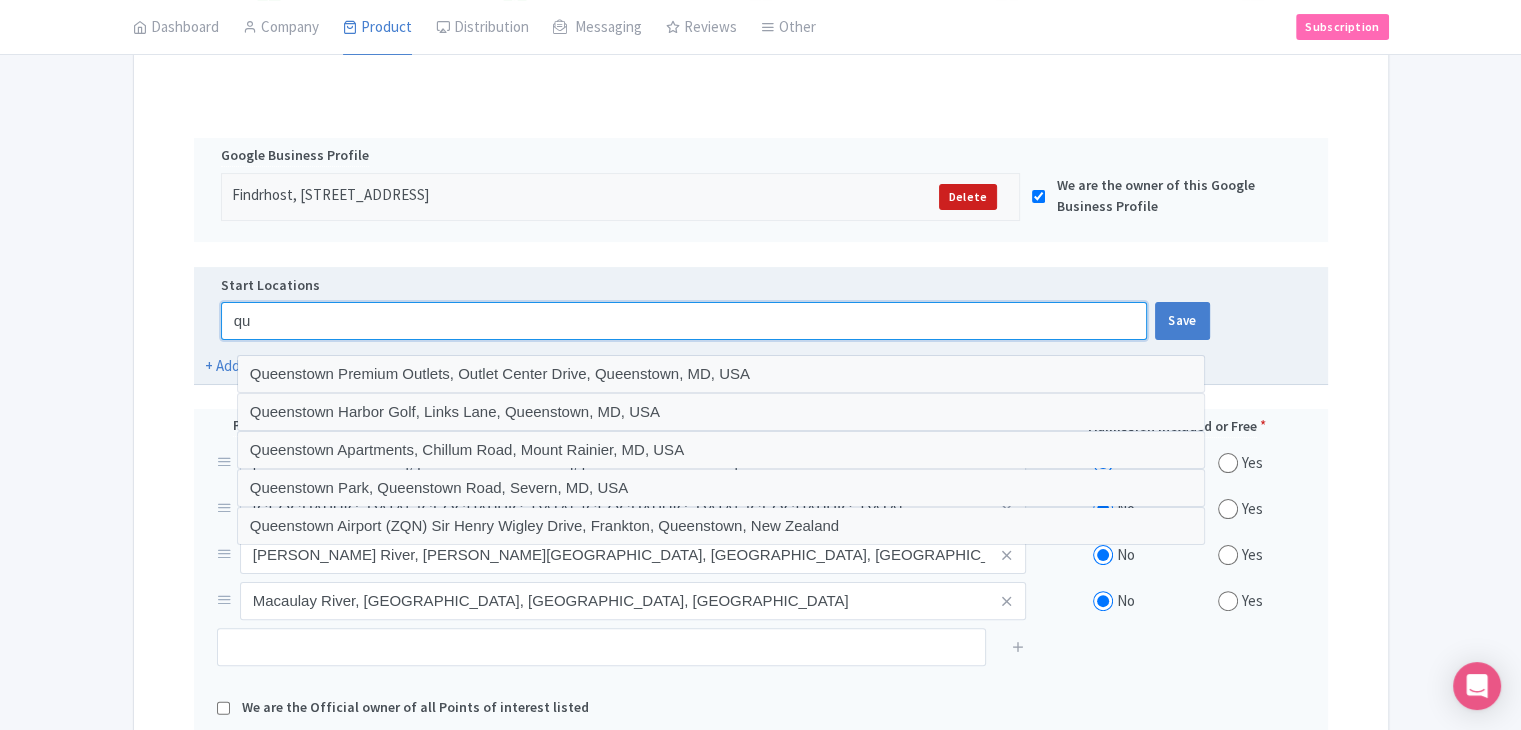 type on "q" 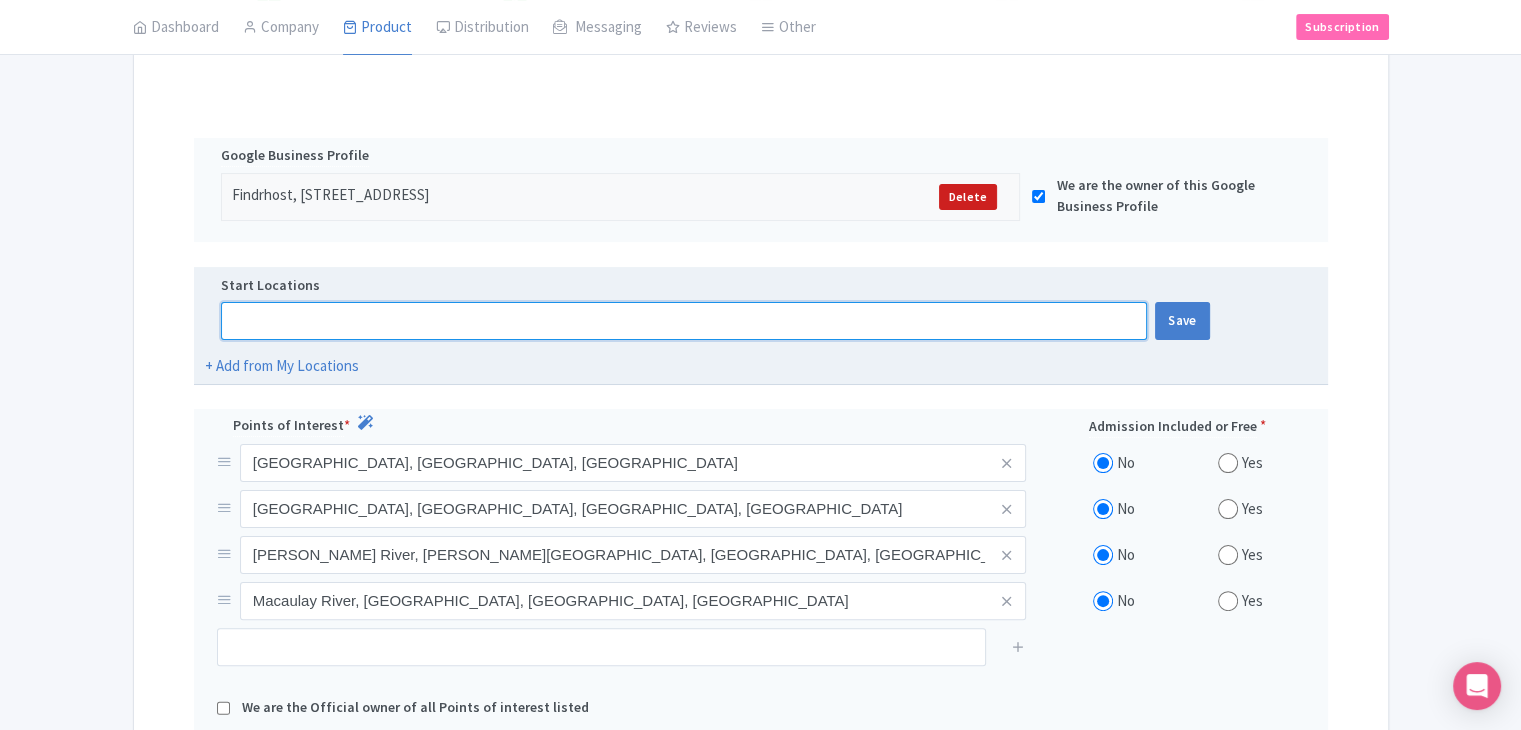paste on "Lake Tekapo Township" 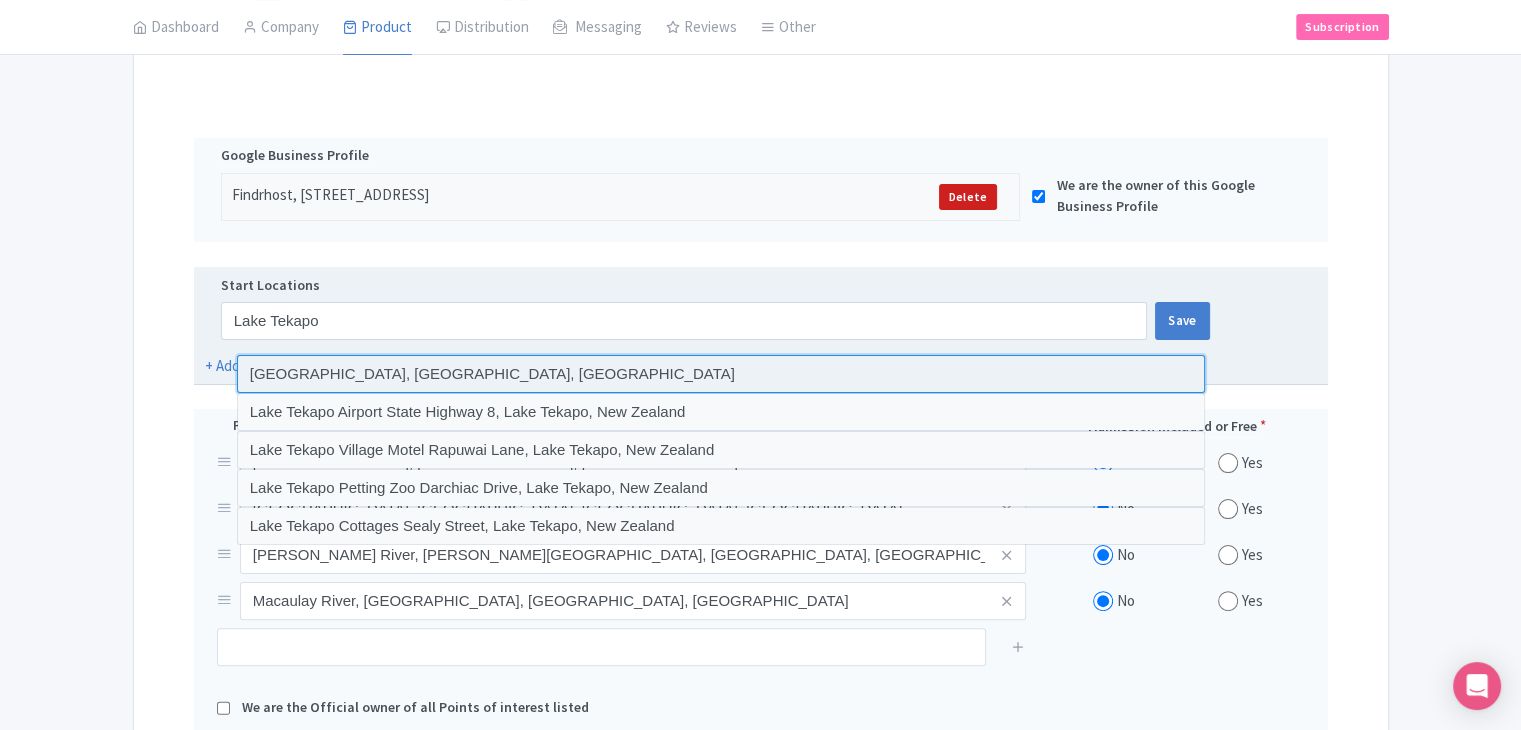 click at bounding box center (721, 374) 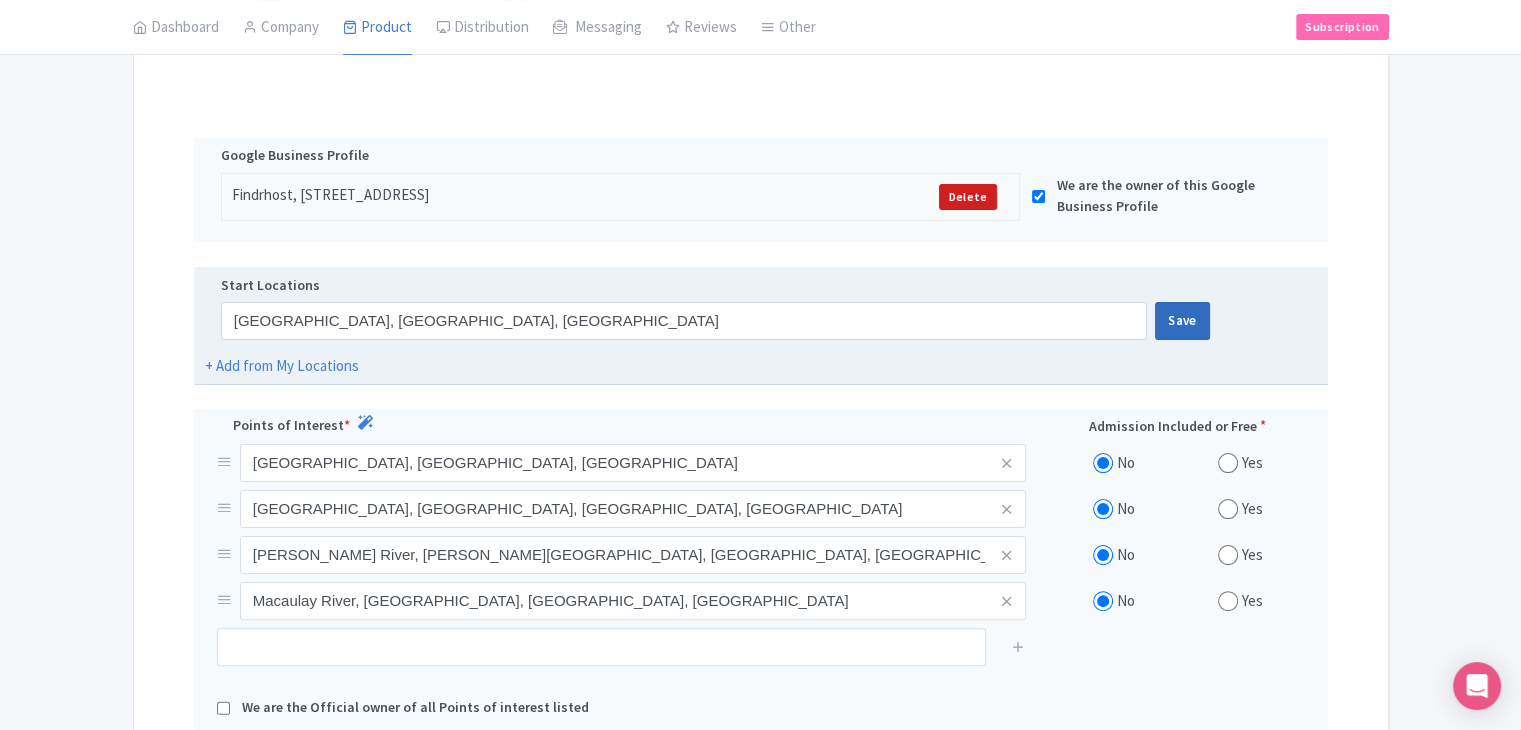 click on "Save" at bounding box center [1182, 321] 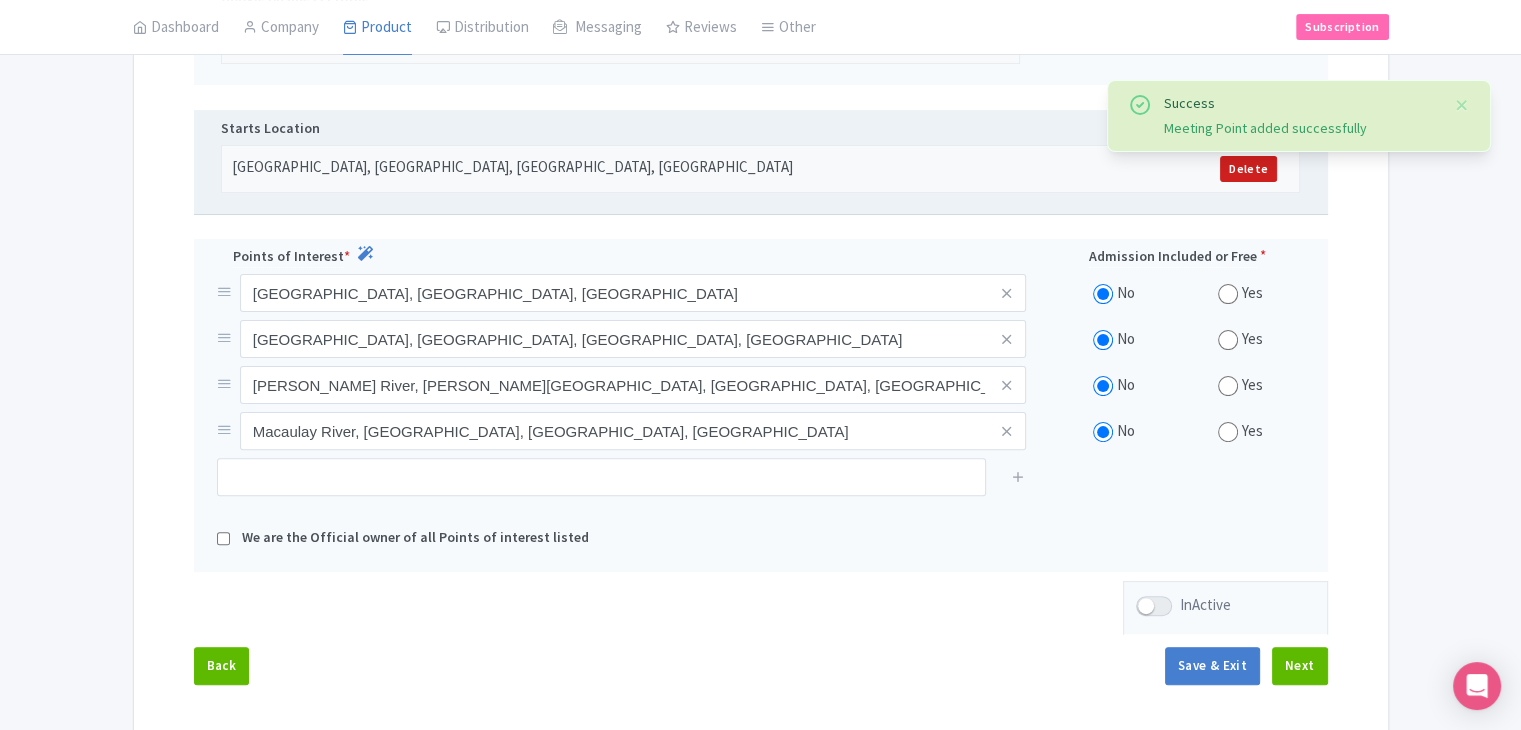 scroll, scrollTop: 620, scrollLeft: 0, axis: vertical 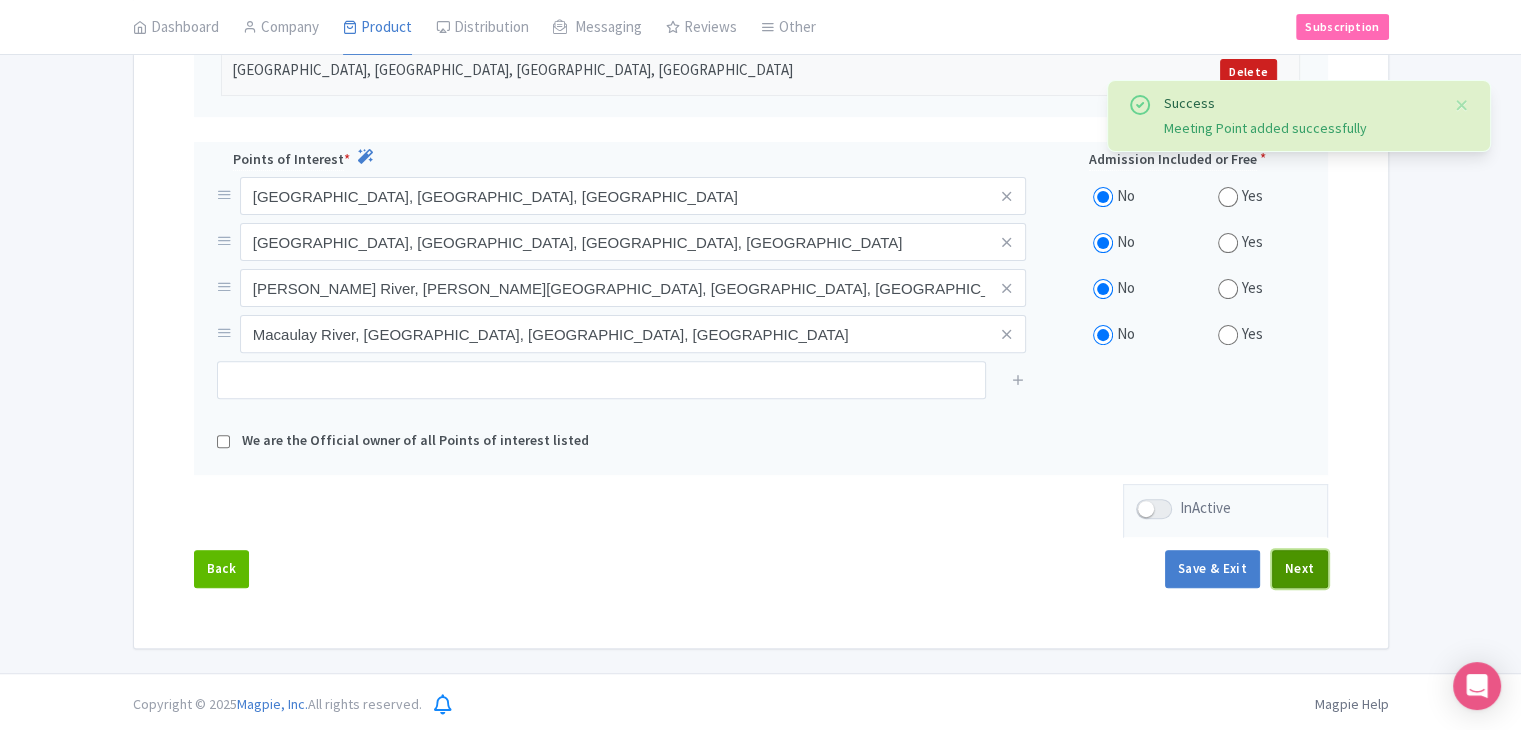 click on "Next" at bounding box center (1300, 569) 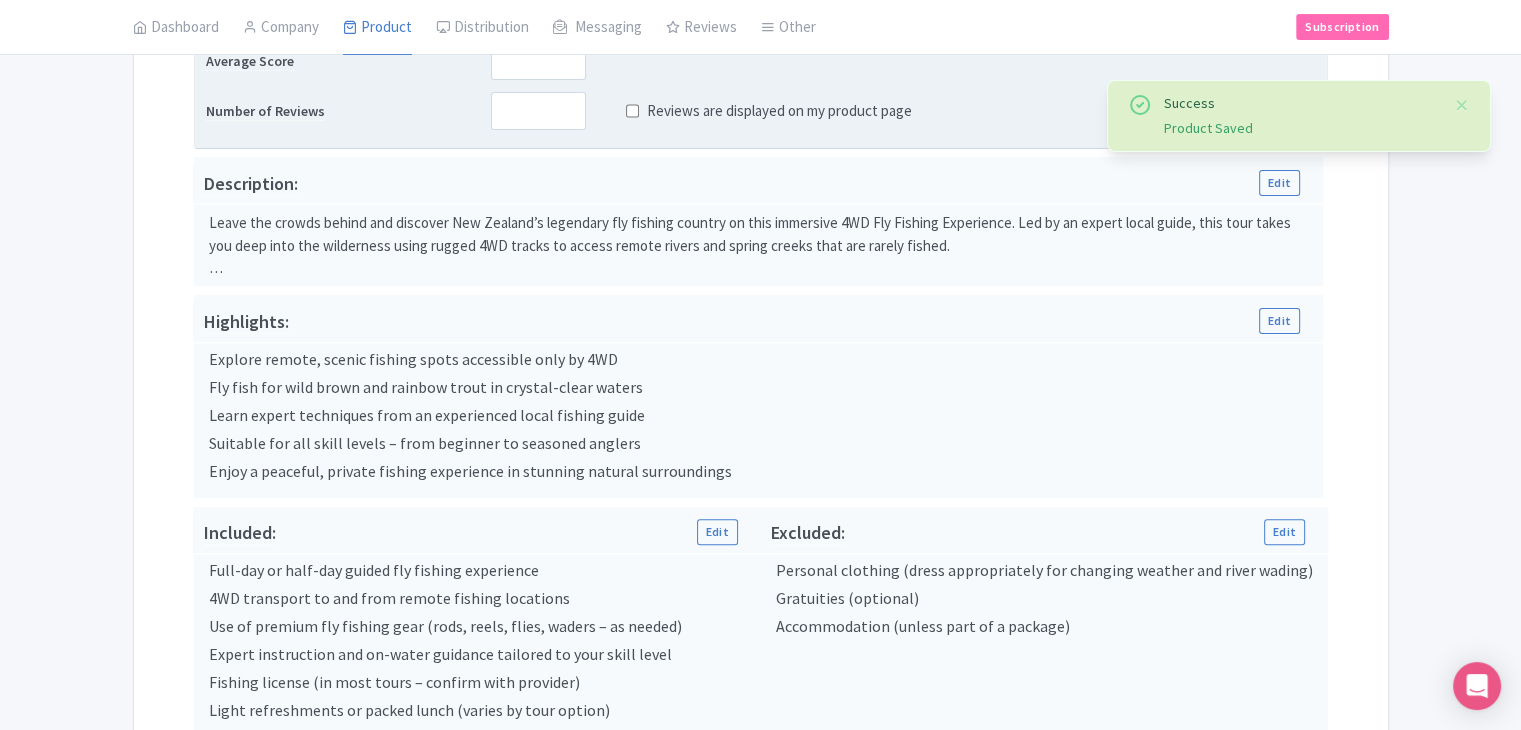 scroll, scrollTop: 220, scrollLeft: 0, axis: vertical 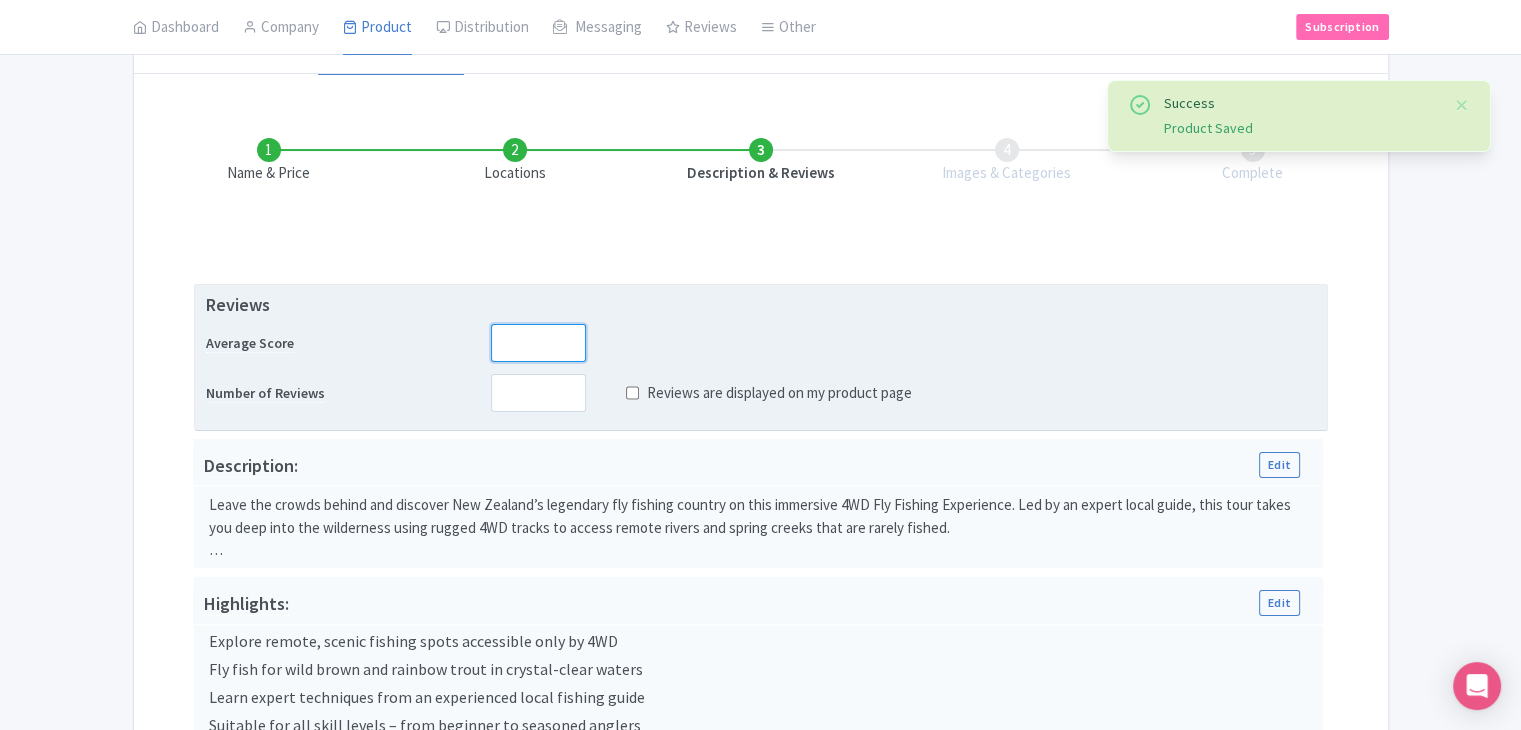 click at bounding box center (538, 343) 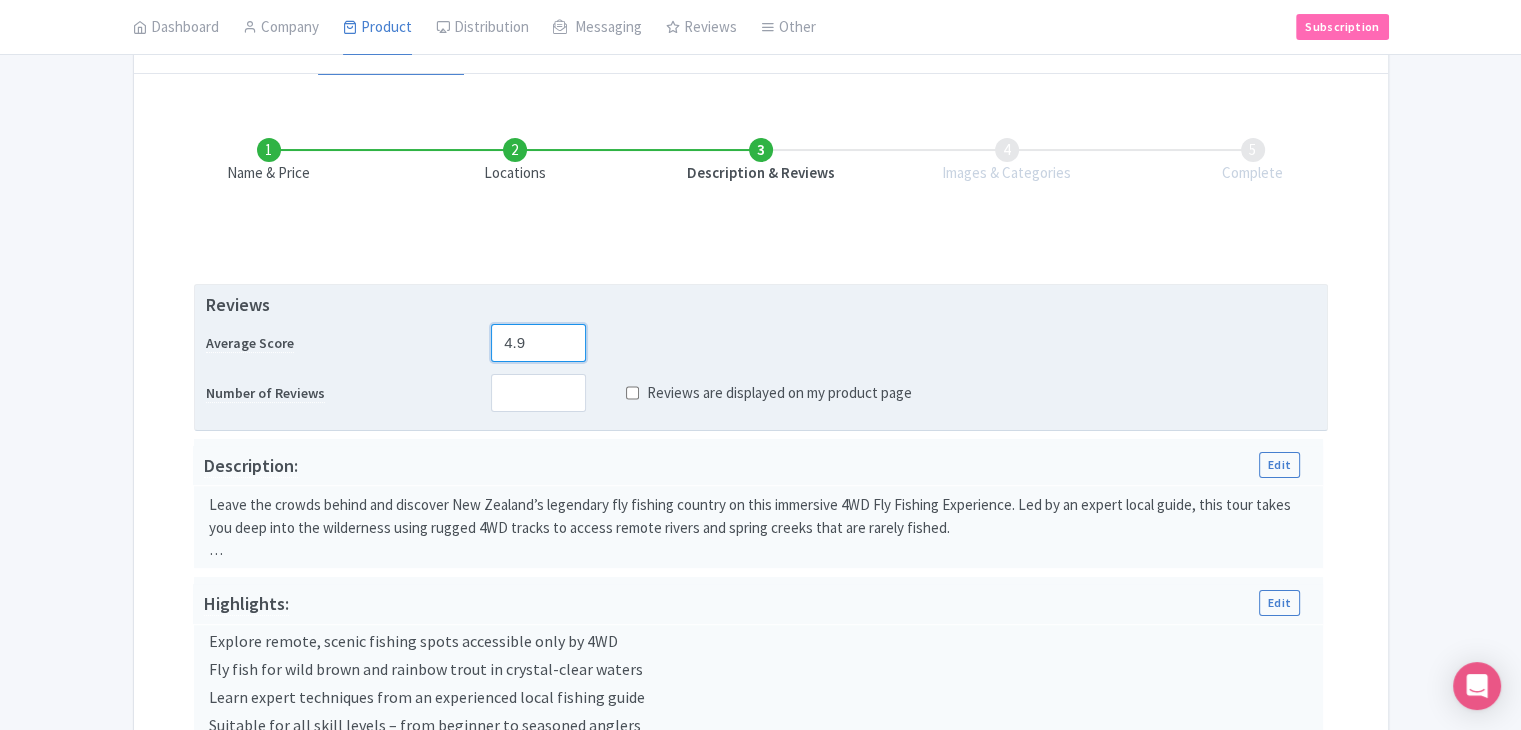 type on "4.9" 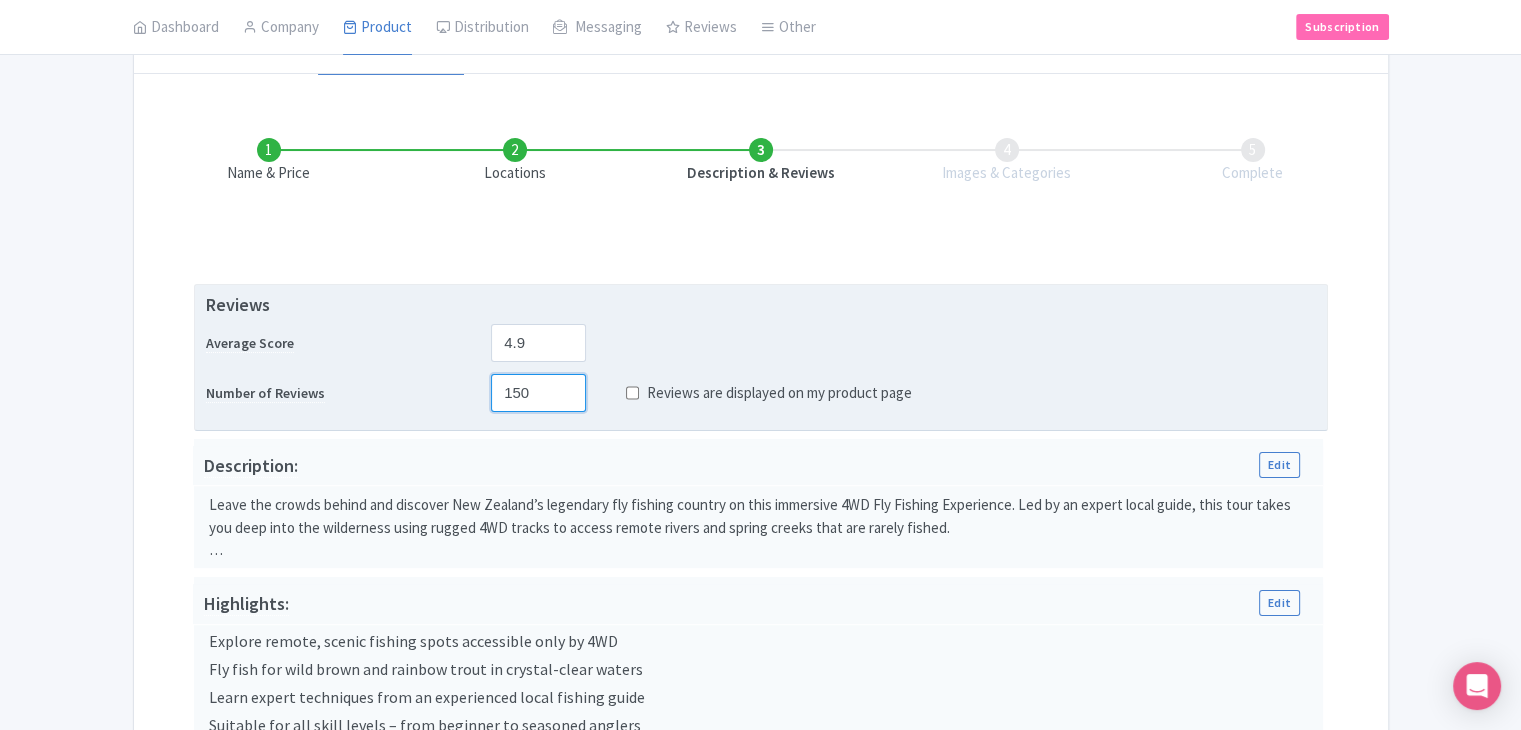 type on "150" 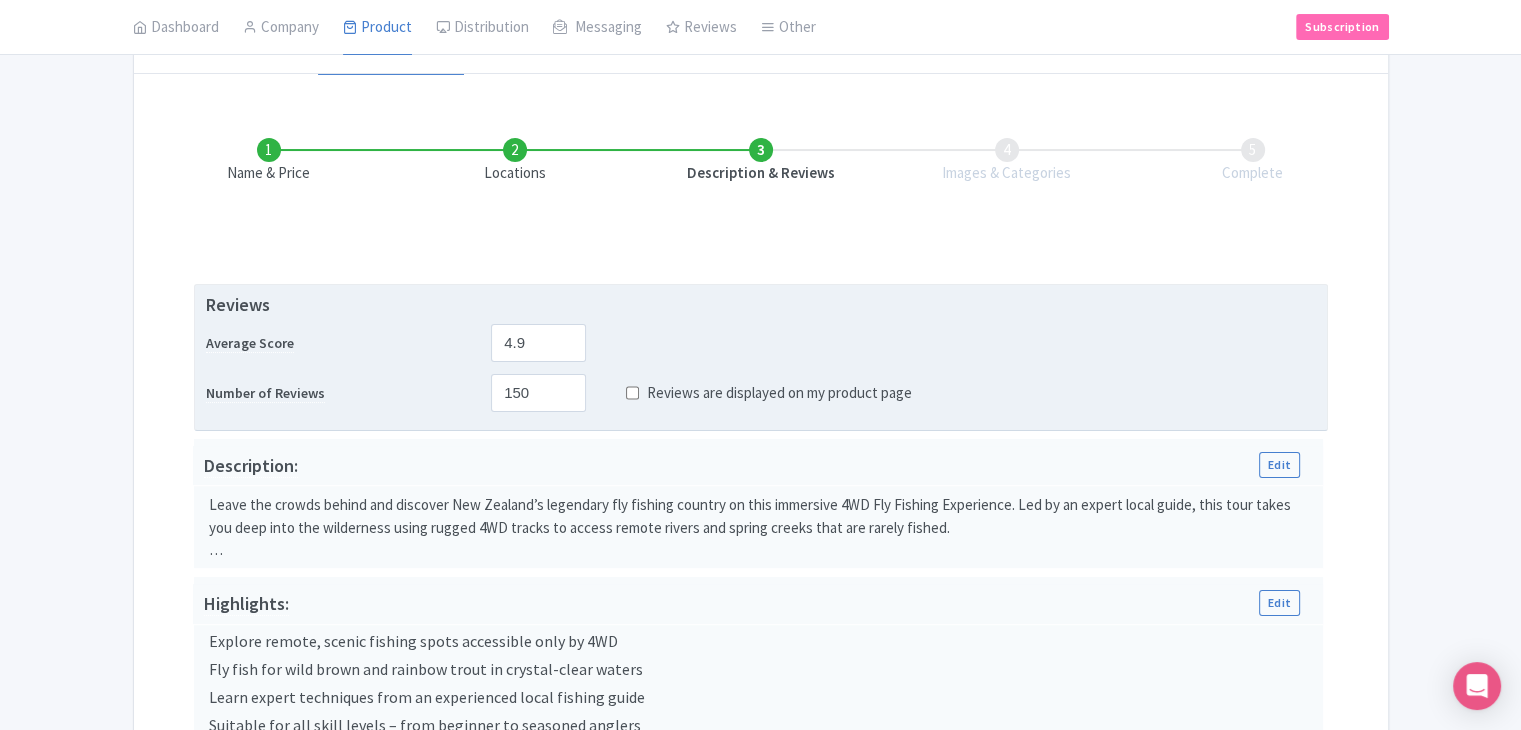click on "Reviews are displayed on my product page" at bounding box center (632, 393) 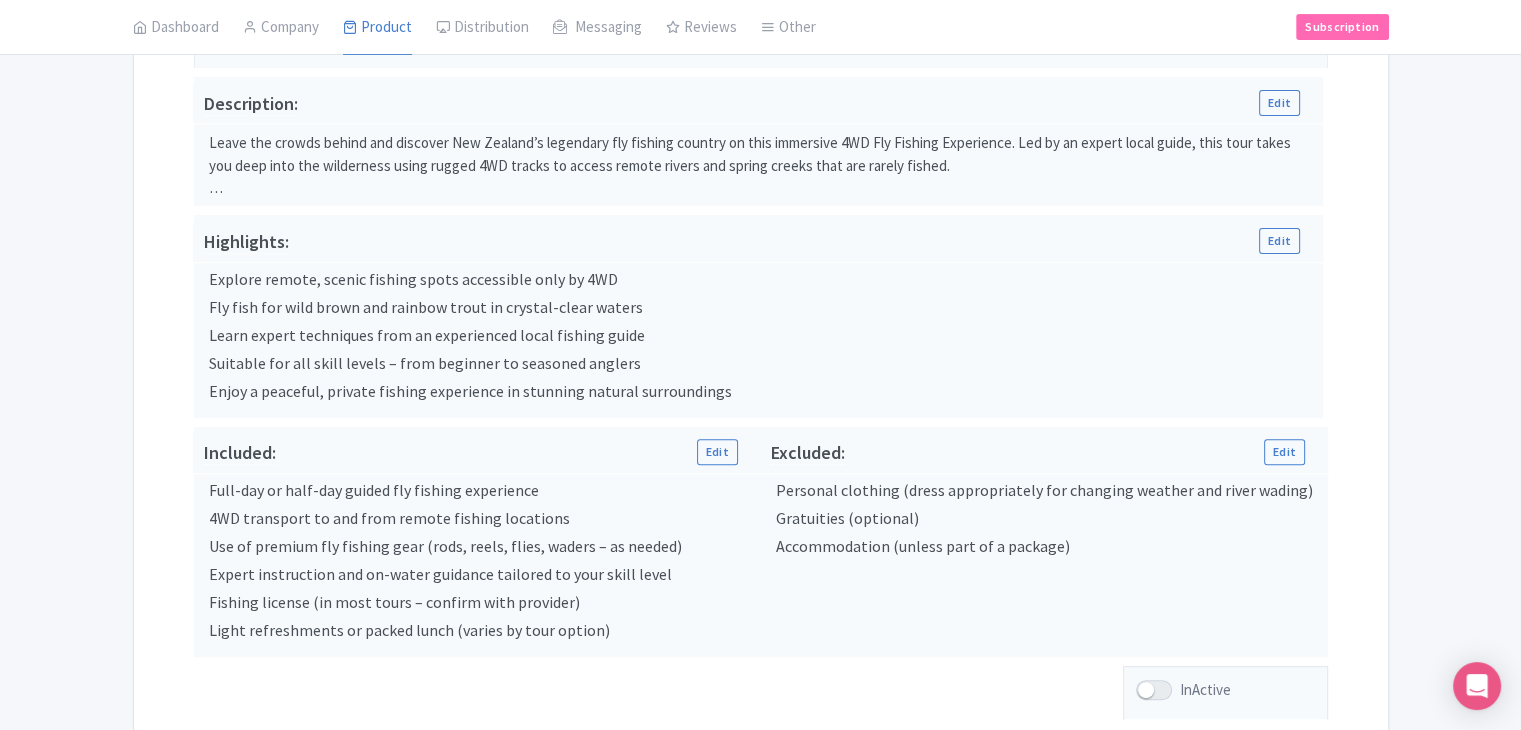 scroll, scrollTop: 737, scrollLeft: 0, axis: vertical 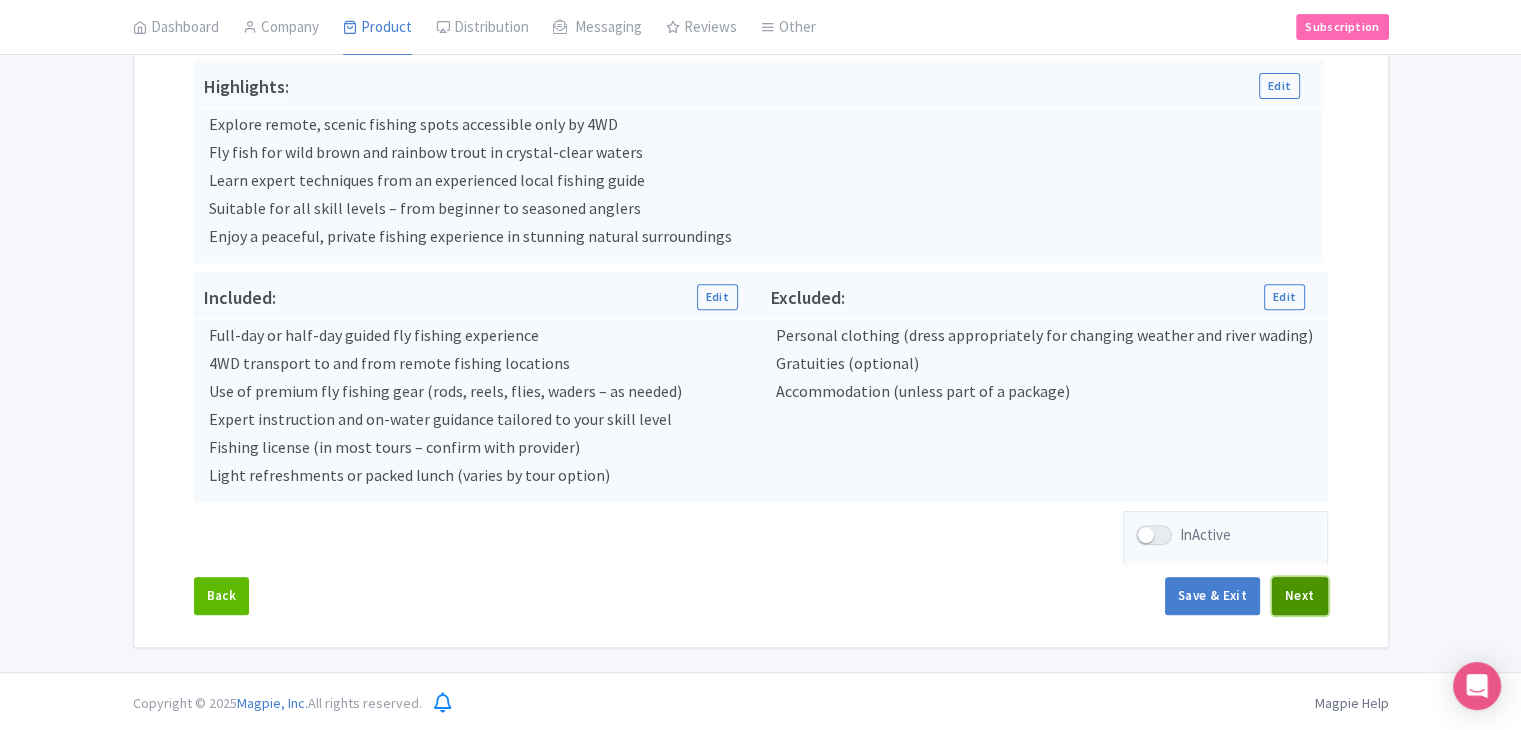 click on "Next" at bounding box center (1300, 596) 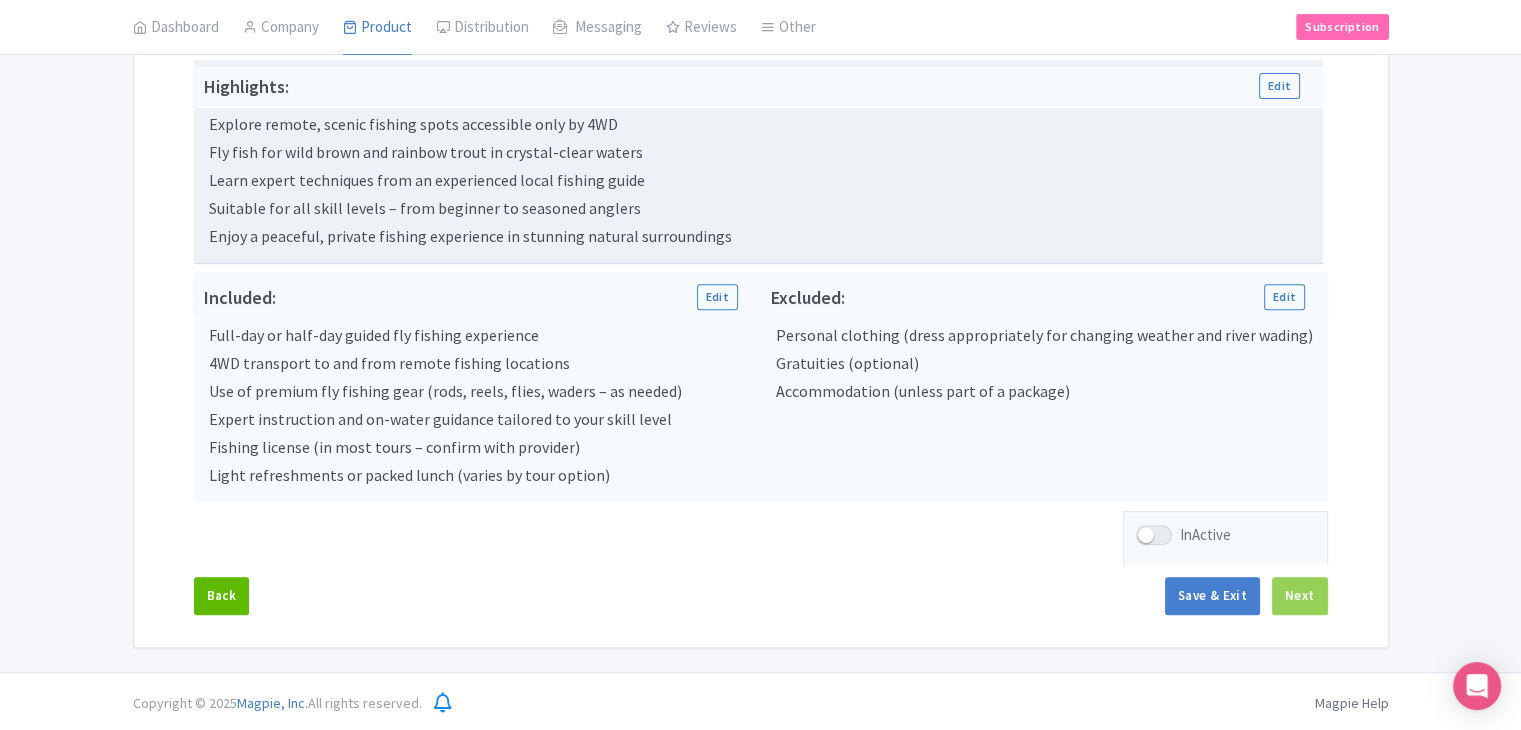 scroll, scrollTop: 235, scrollLeft: 0, axis: vertical 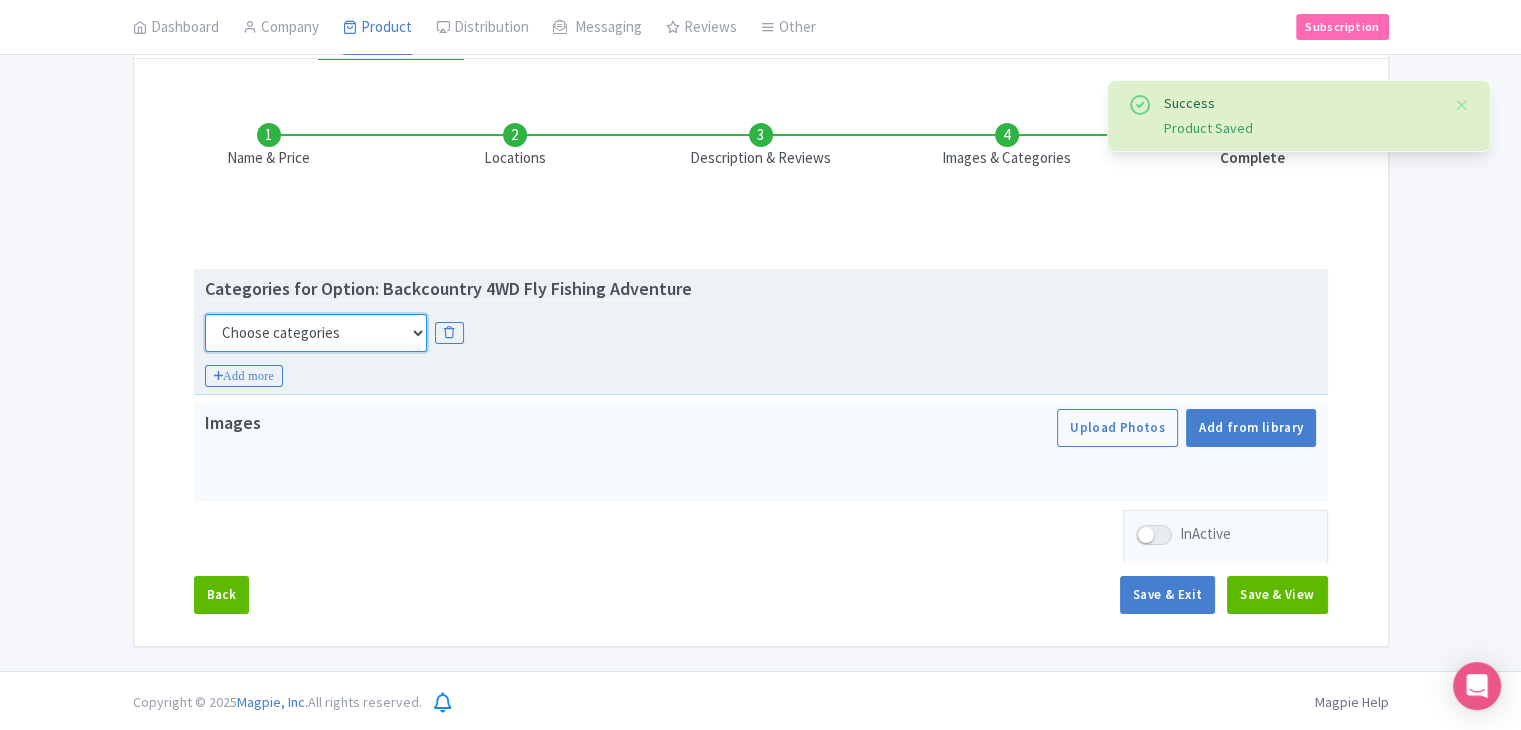 click on "Choose categories Adults Only
Animals
Audio Guide
Beaches
Bike Tours
Boat Tours
City Cards
Classes
Day Trips
Family Friendly
Fast Track
Food
Guided Tours
History
Hop On Hop Off
Literature
Live Music
Museums
Nightlife
Outdoors
Private Tours
Romantic
Self Guided
Small Group Tours
Sports
Theme Parks
Walking Tours
Wheelchair Accessible
Recurring Events" at bounding box center [316, 333] 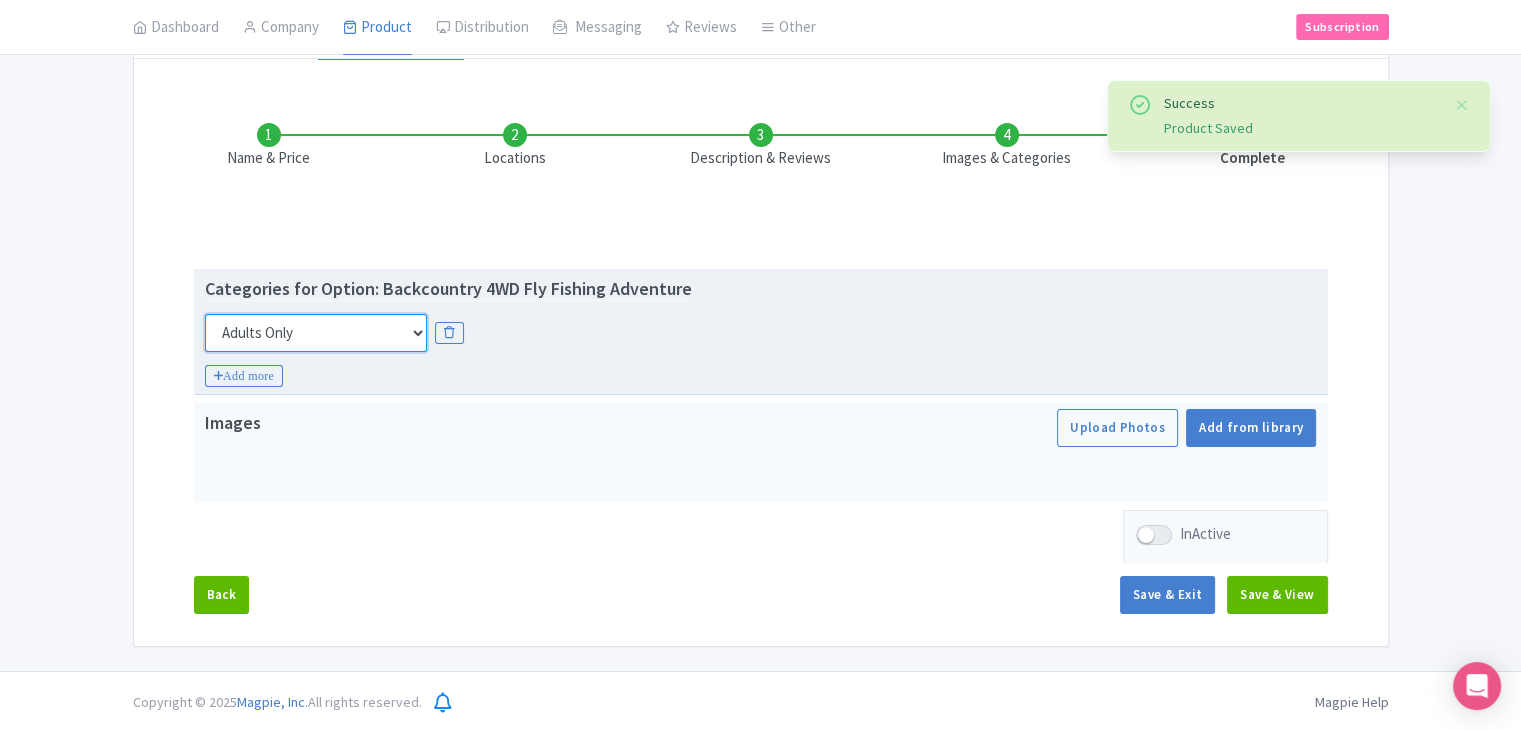 click on "Choose categories Adults Only
Animals
Audio Guide
Beaches
Bike Tours
Boat Tours
City Cards
Classes
Day Trips
Family Friendly
Fast Track
Food
Guided Tours
History
Hop On Hop Off
Literature
Live Music
Museums
Nightlife
Outdoors
Private Tours
Romantic
Self Guided
Small Group Tours
Sports
Theme Parks
Walking Tours
Wheelchair Accessible
Recurring Events" at bounding box center [316, 333] 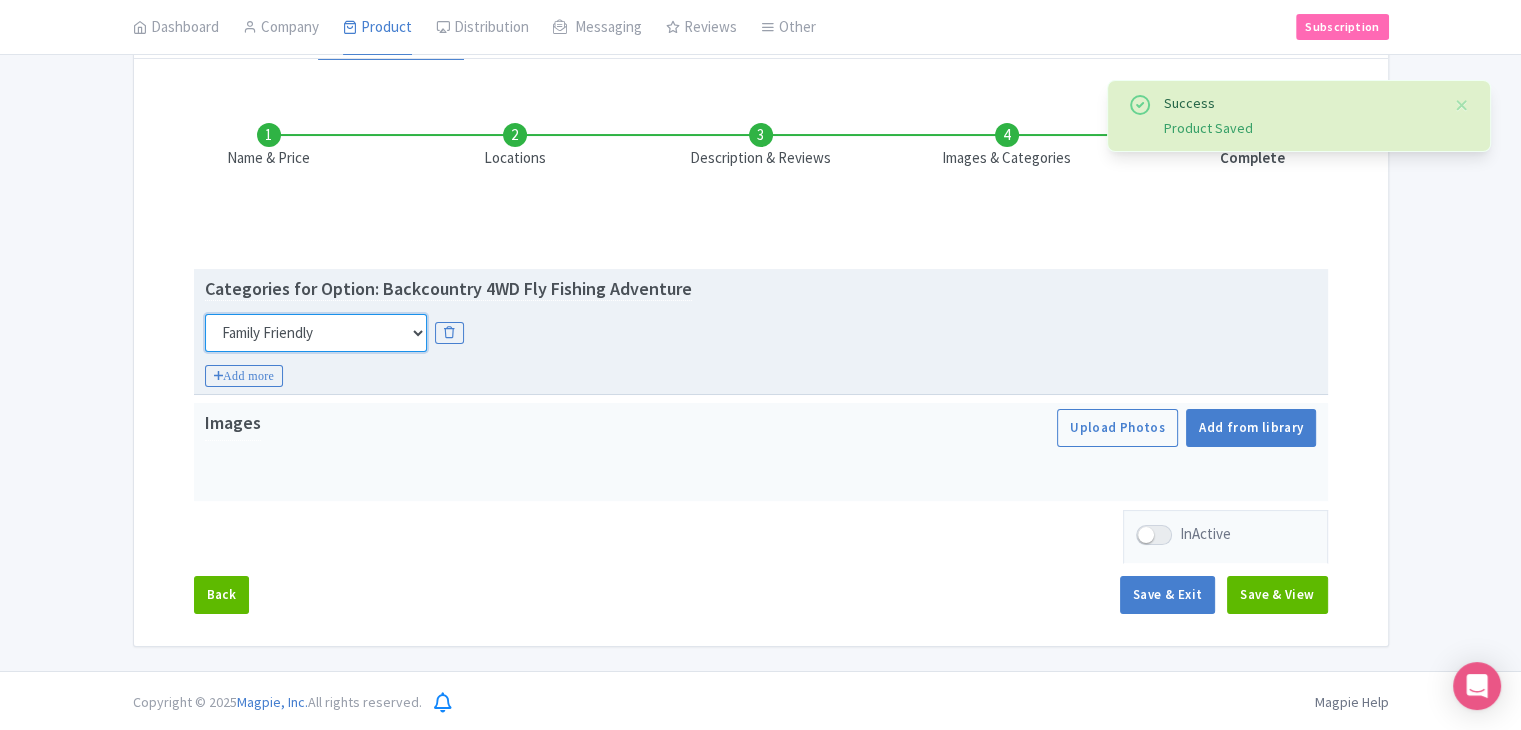 click on "Choose categories Adults Only
Animals
Audio Guide
Beaches
Bike Tours
Boat Tours
City Cards
Classes
Day Trips
Family Friendly
Fast Track
Food
Guided Tours
History
Hop On Hop Off
Literature
Live Music
Museums
Nightlife
Outdoors
Private Tours
Romantic
Self Guided
Small Group Tours
Sports
Theme Parks
Walking Tours
Wheelchair Accessible
Recurring Events" at bounding box center [316, 333] 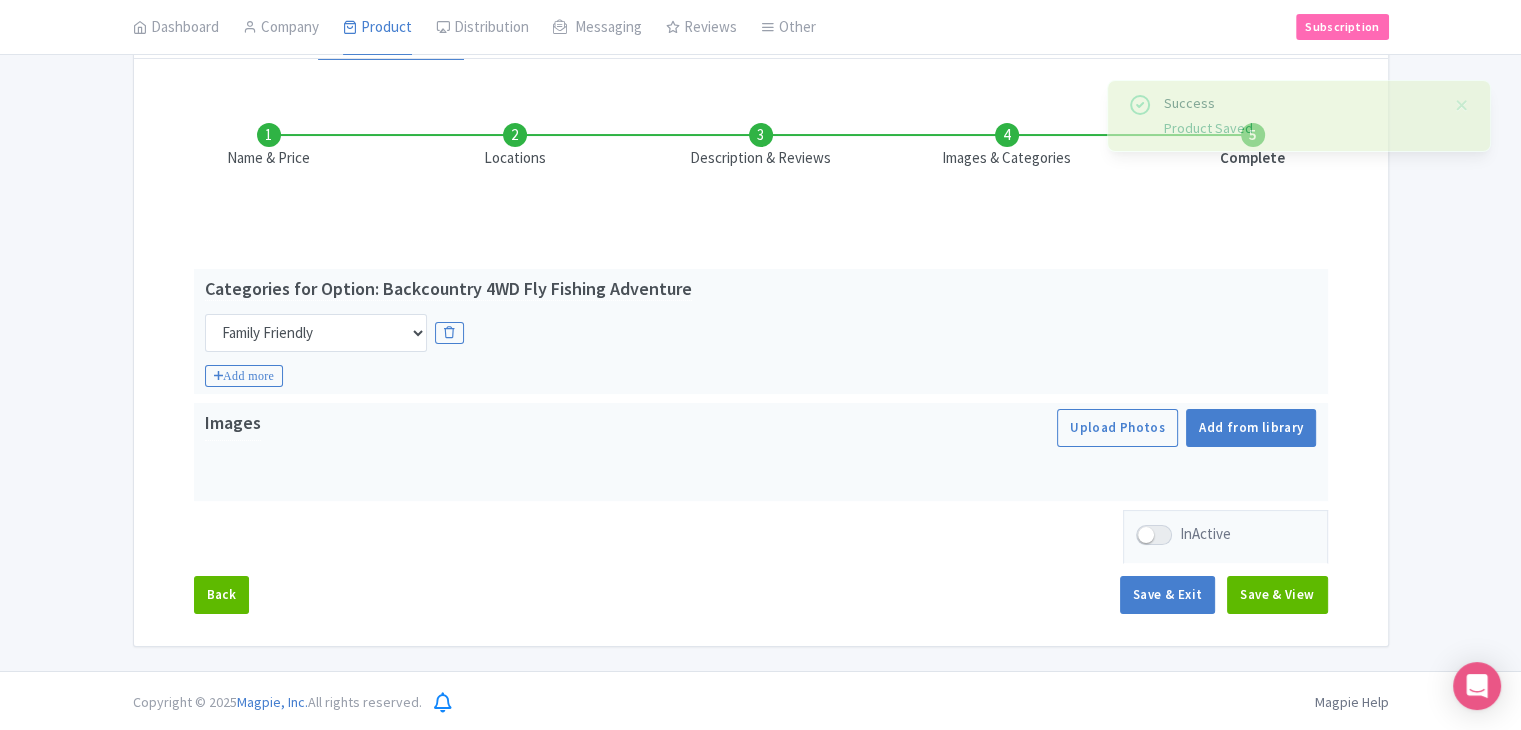 click on "Add more" at bounding box center (244, 376) 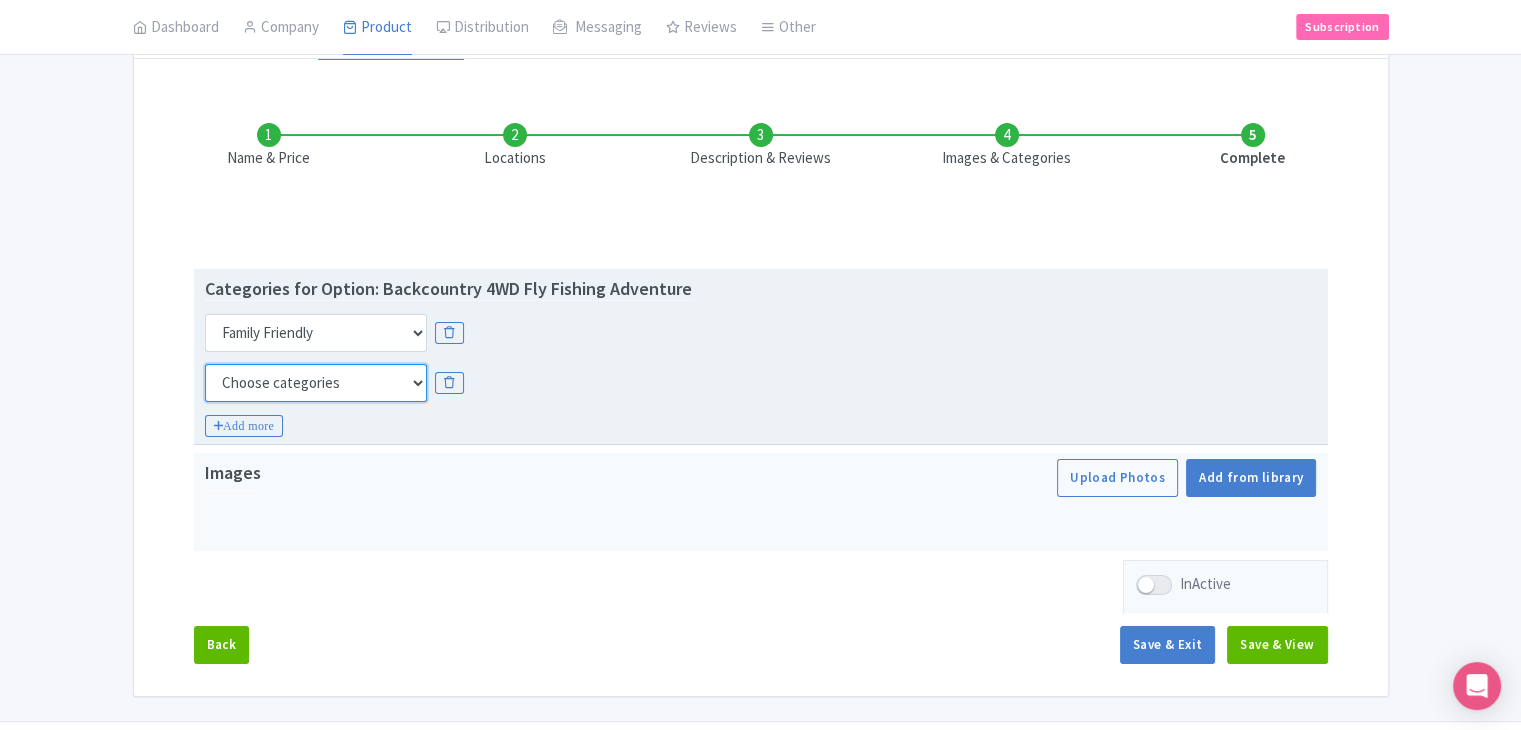 click on "Choose categories Adults Only
Animals
Audio Guide
Beaches
Bike Tours
Boat Tours
City Cards
Classes
Day Trips
Family Friendly
Fast Track
Food
Guided Tours
History
Hop On Hop Off
Literature
Live Music
Museums
Nightlife
Outdoors
Private Tours
Romantic
Self Guided
Small Group Tours
Sports
Theme Parks
Walking Tours
Wheelchair Accessible
Recurring Events" at bounding box center [316, 383] 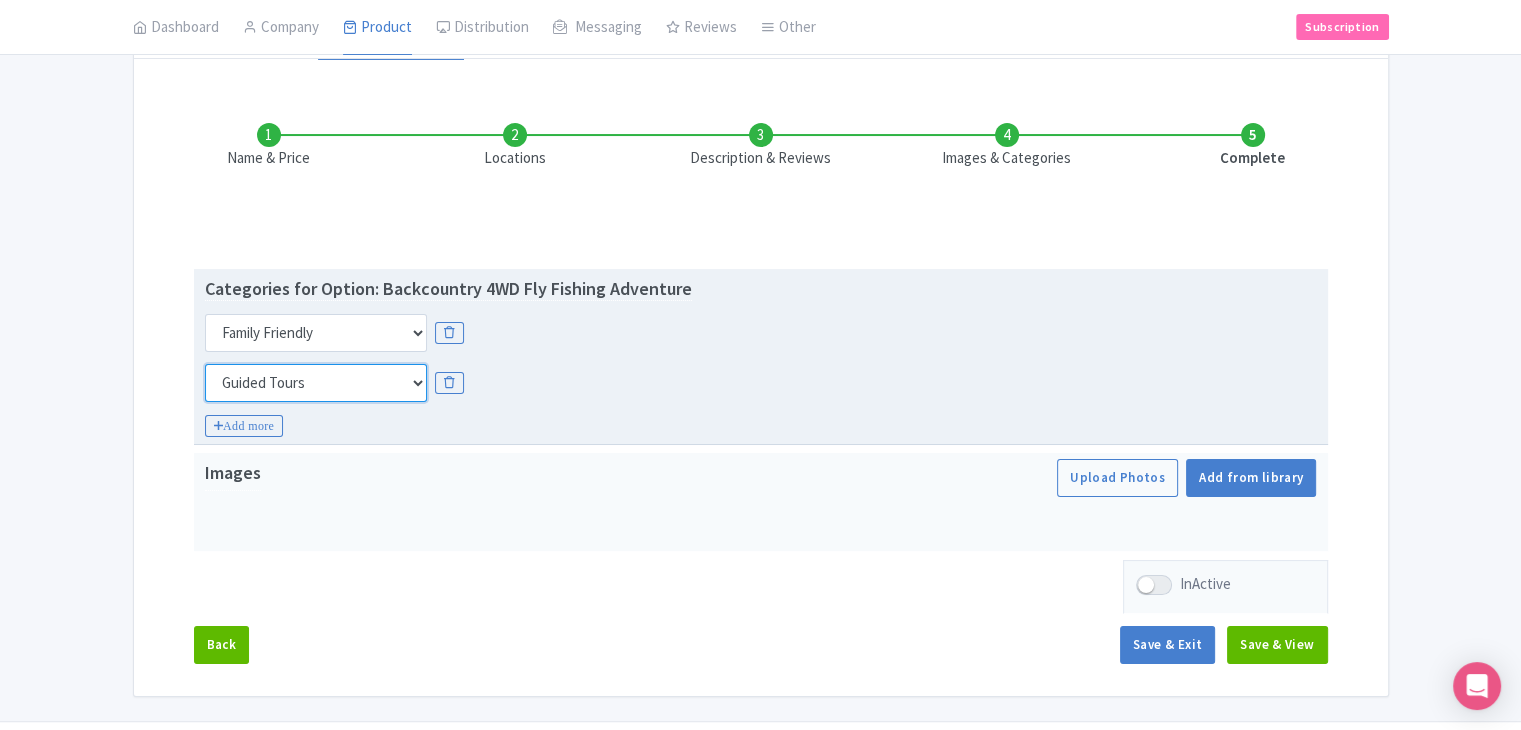 click on "Choose categories Adults Only
Animals
Audio Guide
Beaches
Bike Tours
Boat Tours
City Cards
Classes
Day Trips
Family Friendly
Fast Track
Food
Guided Tours
History
Hop On Hop Off
Literature
Live Music
Museums
Nightlife
Outdoors
Private Tours
Romantic
Self Guided
Small Group Tours
Sports
Theme Parks
Walking Tours
Wheelchair Accessible
Recurring Events" at bounding box center (316, 383) 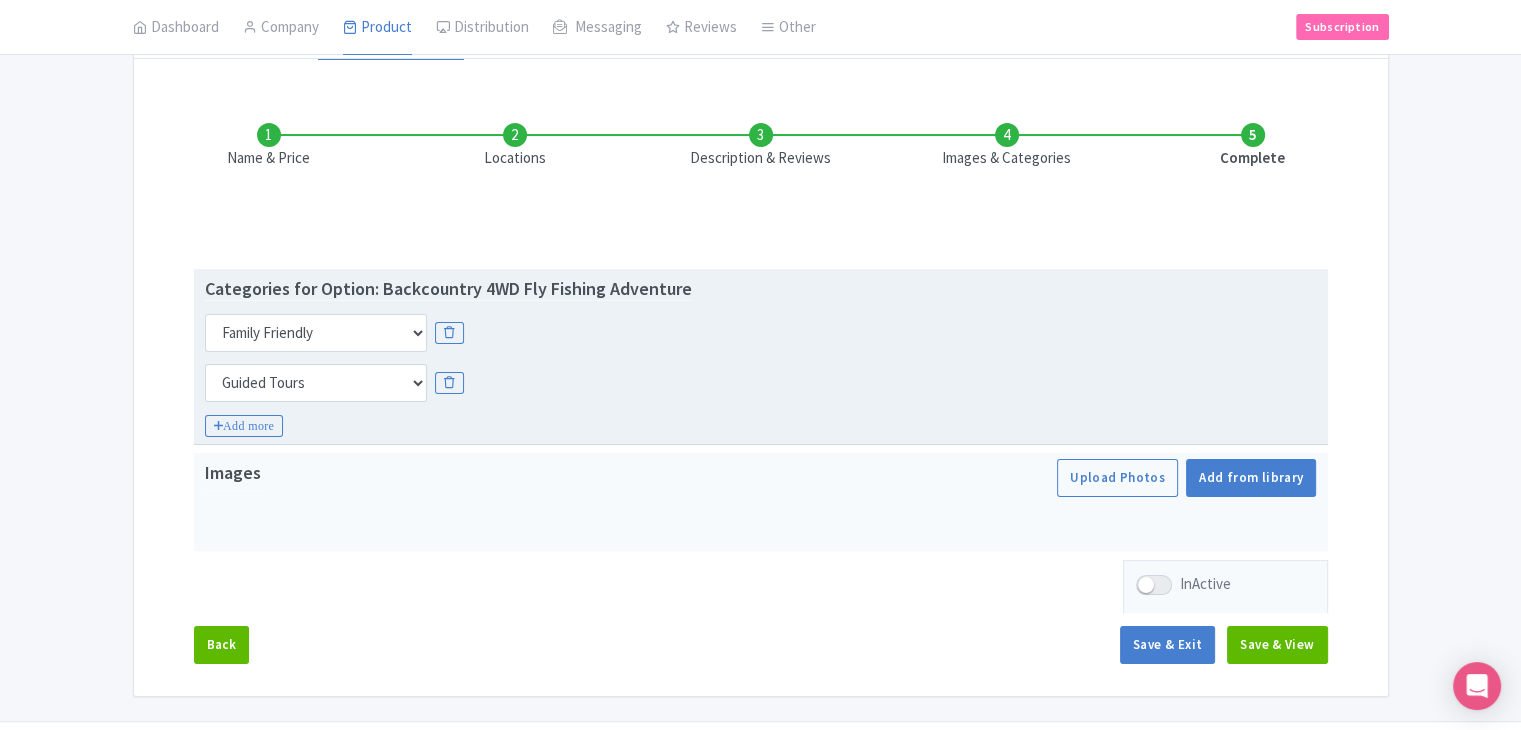click on "Categories for Option: Backcountry 4WD Fly Fishing Adventure
Choose categories Adults Only
Animals
Audio Guide
Beaches
Bike Tours
Boat Tours
City Cards
Classes
Day Trips
Family Friendly
Fast Track
Food
Guided Tours
History
Hop On Hop Off
Literature
Live Music
Museums
Nightlife
Outdoors
Private Tours
Romantic
Self Guided
Small Group Tours
Sports
Theme Parks
Walking Tours
Wheelchair Accessible
Recurring Events
Choose categories Adults Only
Animals
Audio Guide
Beaches
Bike Tours
Boat Tours
City Cards
Classes
Day Trips
Family Friendly
Fast Track
Food
Guided Tours
History
Hop On Hop Off
Literature
Live Music
Museums
Nightlife
Outdoors
Private Tours
Romantic
Self Guided
Small Group Tours
Sports
Theme Parks
Walking Tours
Wheelchair Accessible
Recurring Events
Choose categories Adults Only
Animals
Audio Guide
Beaches
Bike Tours
Boat Tours
City Cards
Classes
Day Trips" at bounding box center [761, 357] 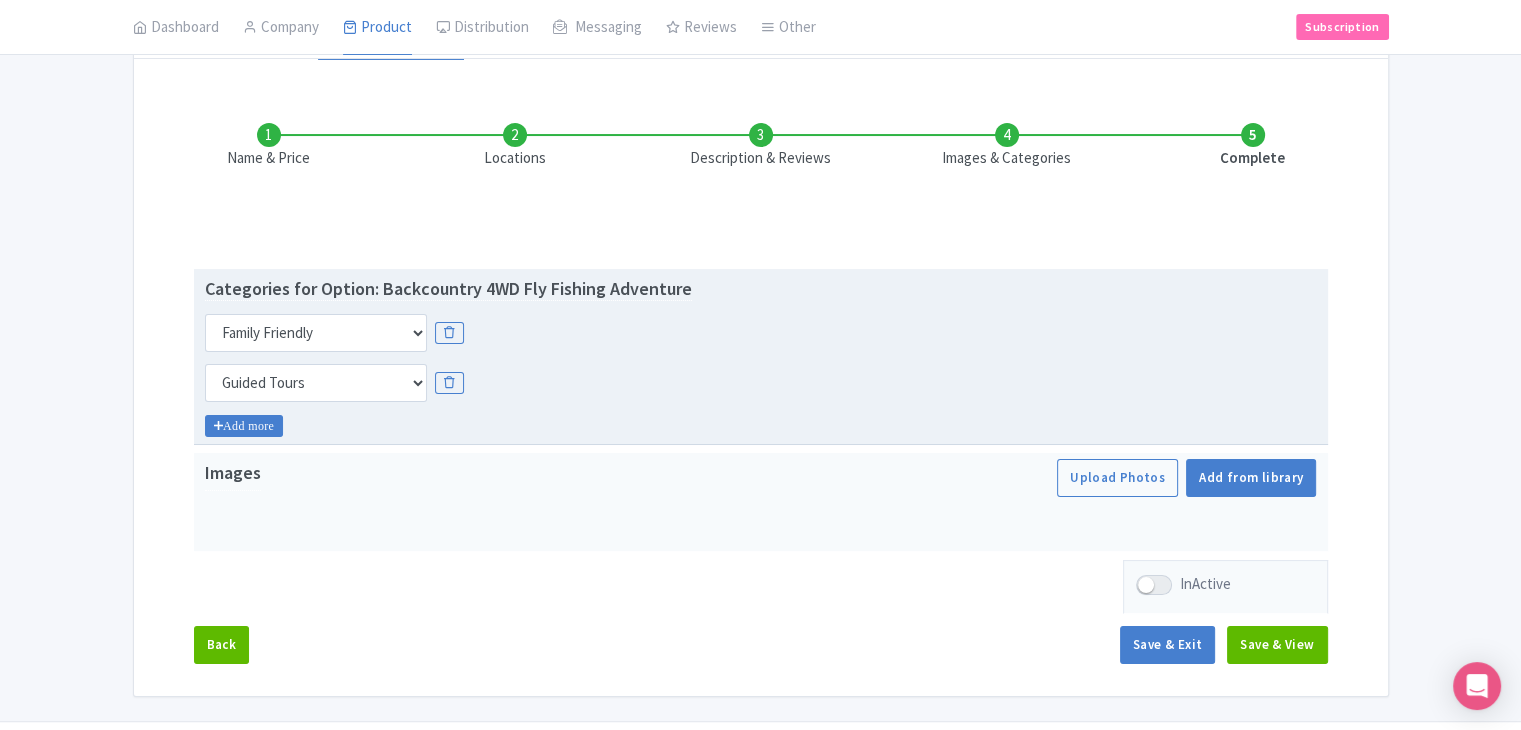click on "Add more" at bounding box center (244, 426) 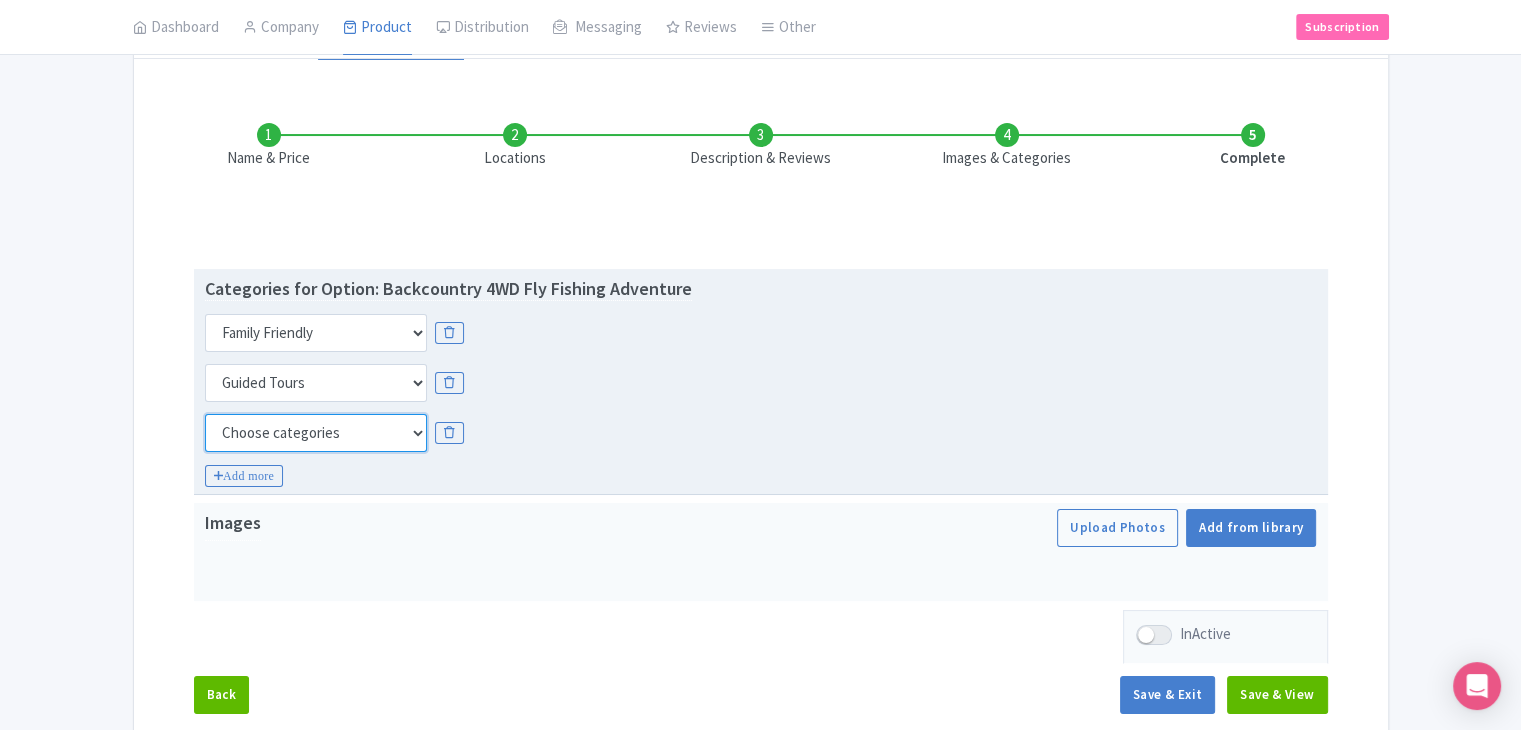 click on "Choose categories Adults Only
Animals
Audio Guide
Beaches
Bike Tours
Boat Tours
City Cards
Classes
Day Trips
Family Friendly
Fast Track
Food
Guided Tours
History
Hop On Hop Off
Literature
Live Music
Museums
Nightlife
Outdoors
Private Tours
Romantic
Self Guided
Small Group Tours
Sports
Theme Parks
Walking Tours
Wheelchair Accessible
Recurring Events" at bounding box center (316, 433) 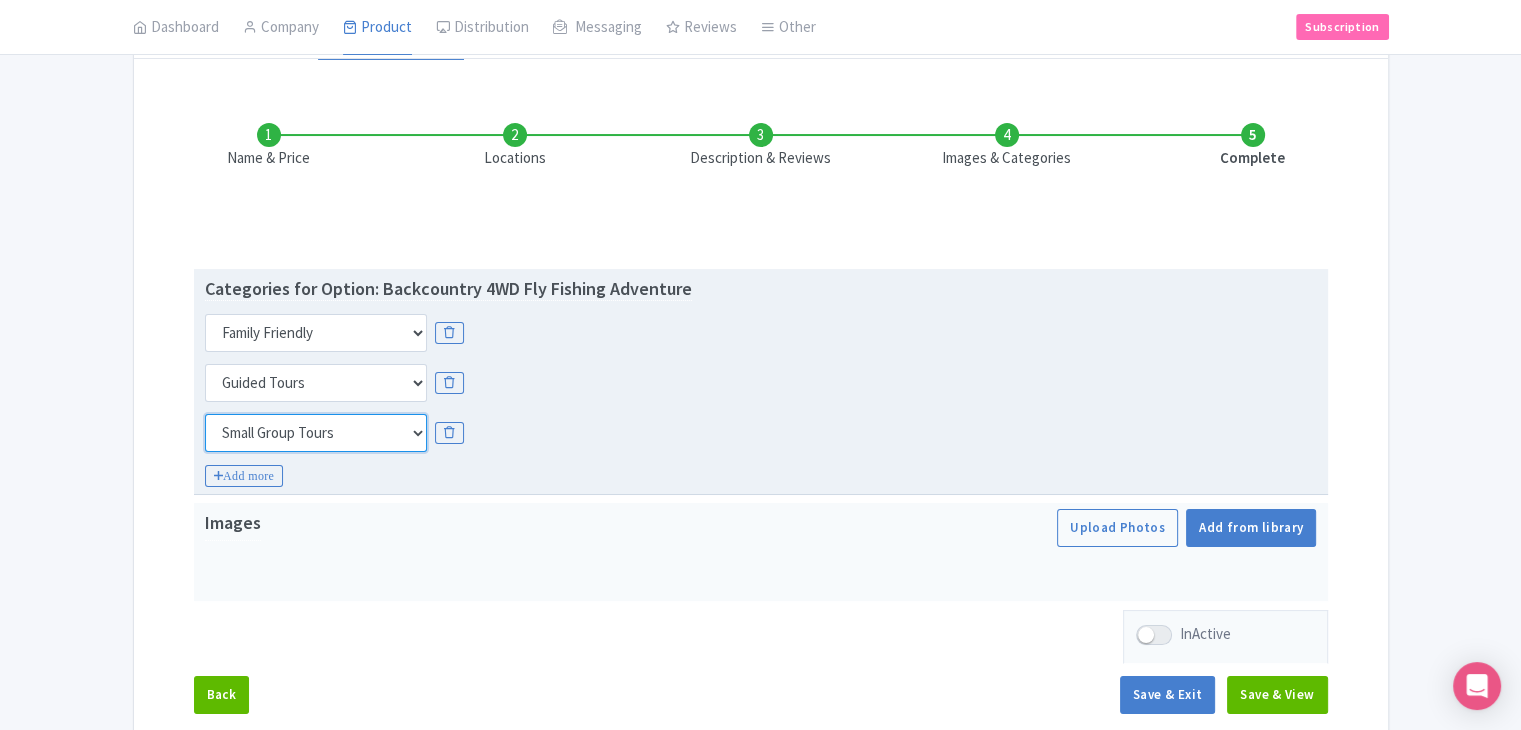 click on "Choose categories Adults Only
Animals
Audio Guide
Beaches
Bike Tours
Boat Tours
City Cards
Classes
Day Trips
Family Friendly
Fast Track
Food
Guided Tours
History
Hop On Hop Off
Literature
Live Music
Museums
Nightlife
Outdoors
Private Tours
Romantic
Self Guided
Small Group Tours
Sports
Theme Parks
Walking Tours
Wheelchair Accessible
Recurring Events" at bounding box center [316, 433] 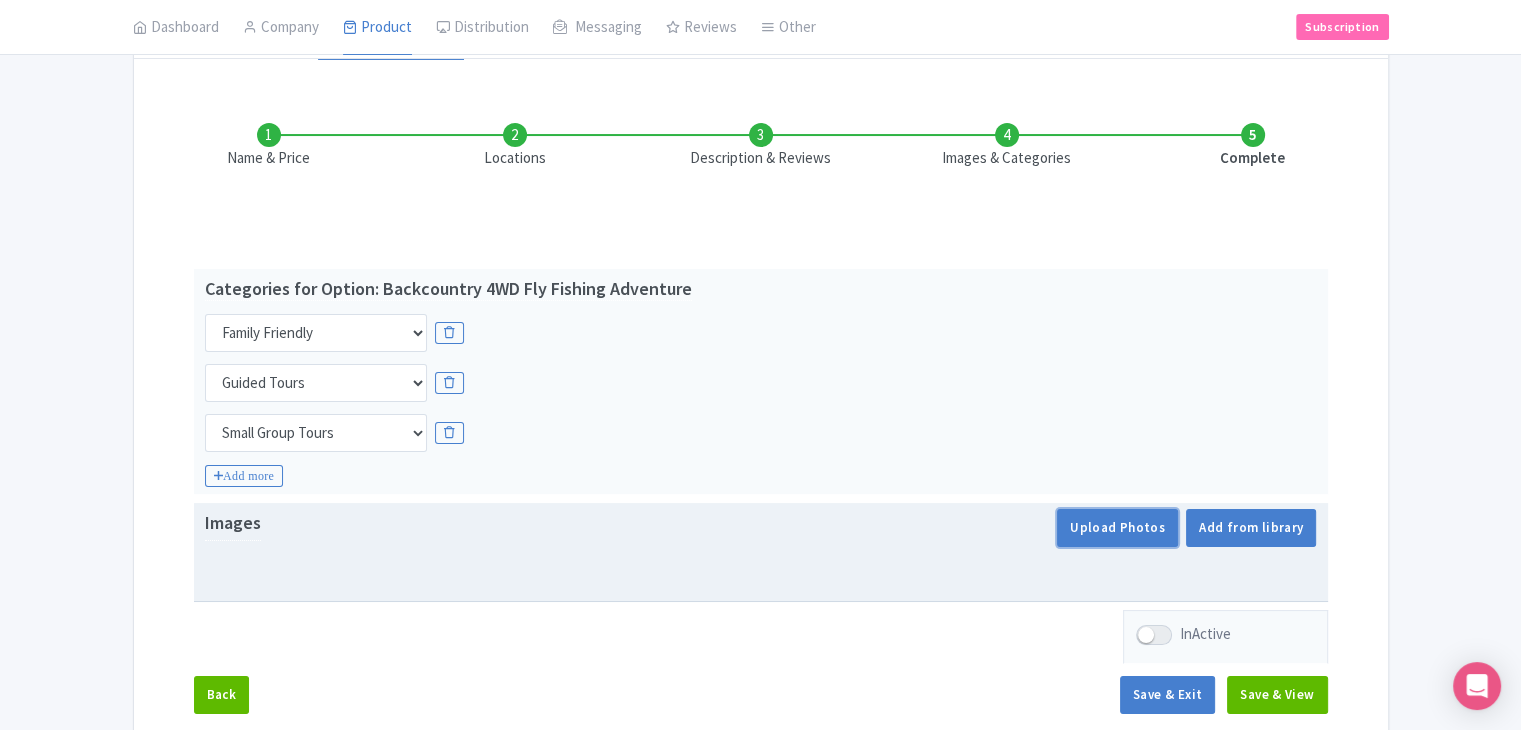 click on "Upload Photos" at bounding box center (1117, 528) 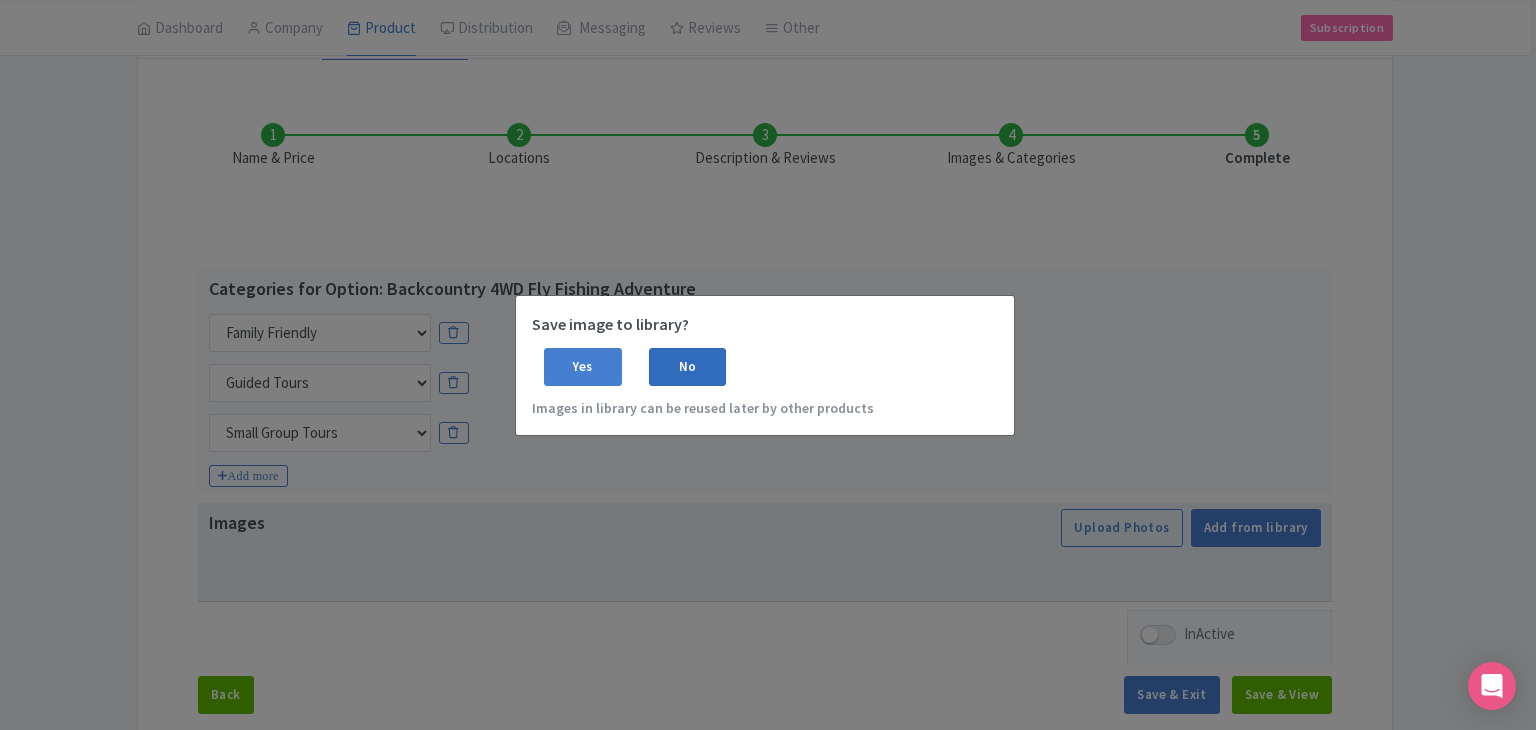 click on "No" at bounding box center (688, 367) 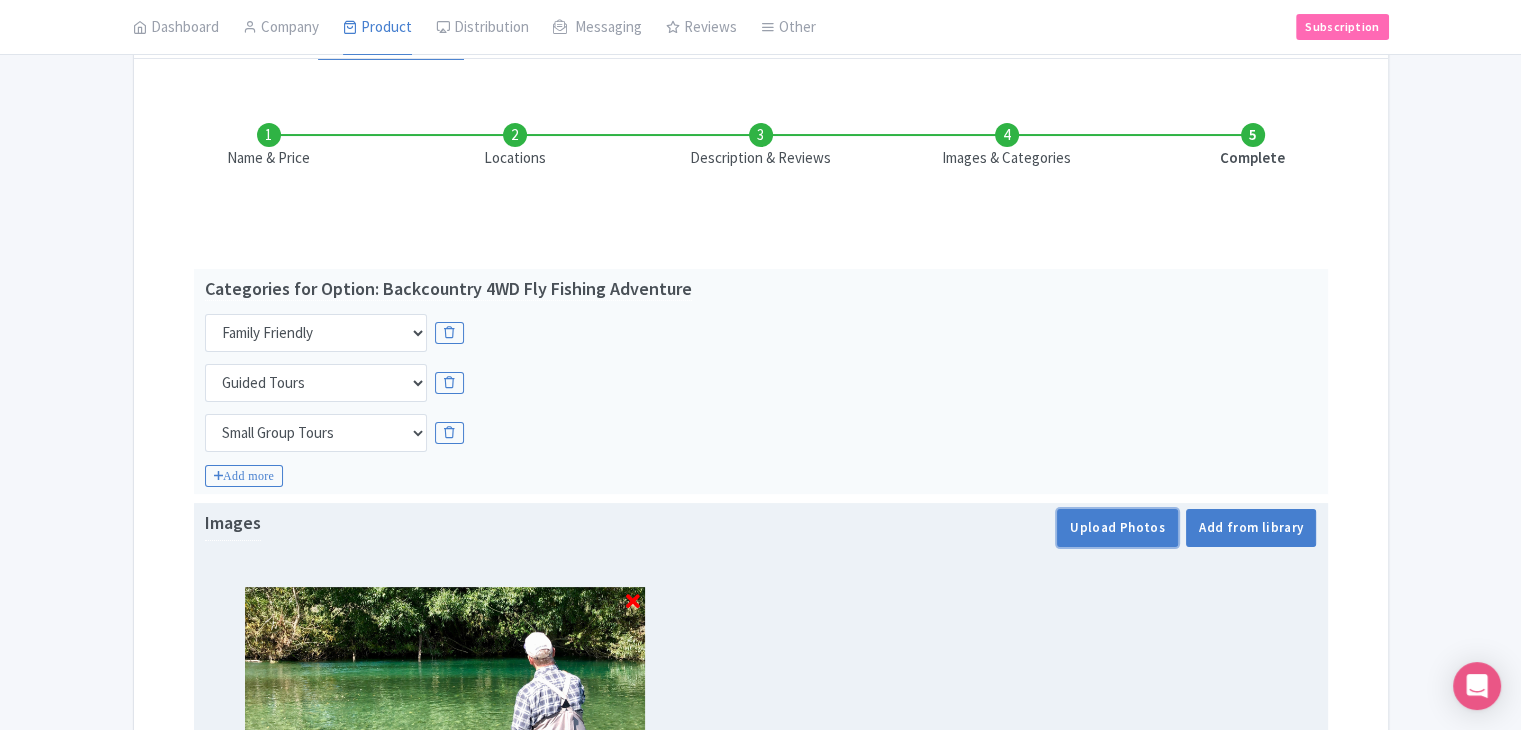 click on "Upload Photos" at bounding box center (1117, 528) 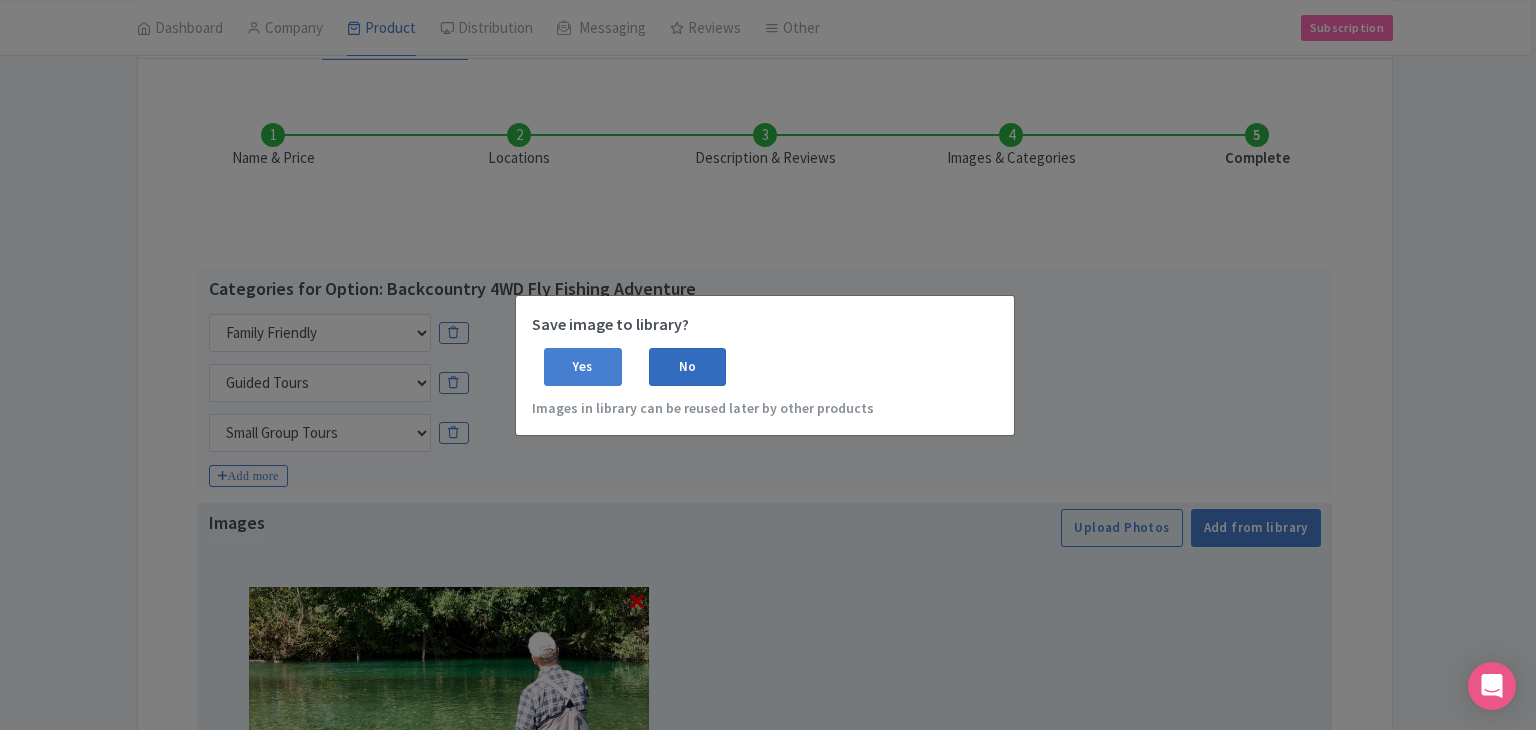 click on "No" at bounding box center (688, 367) 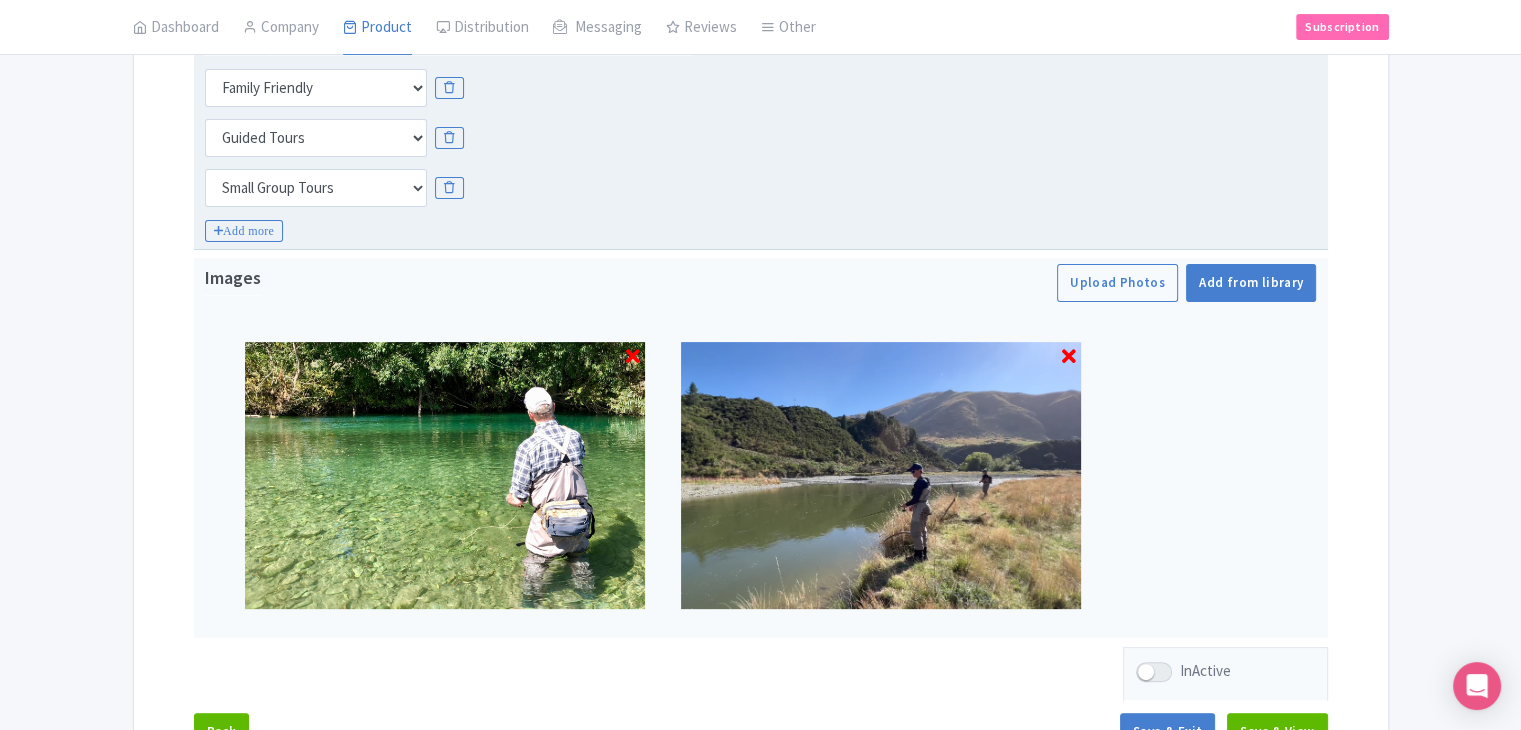 scroll, scrollTop: 617, scrollLeft: 0, axis: vertical 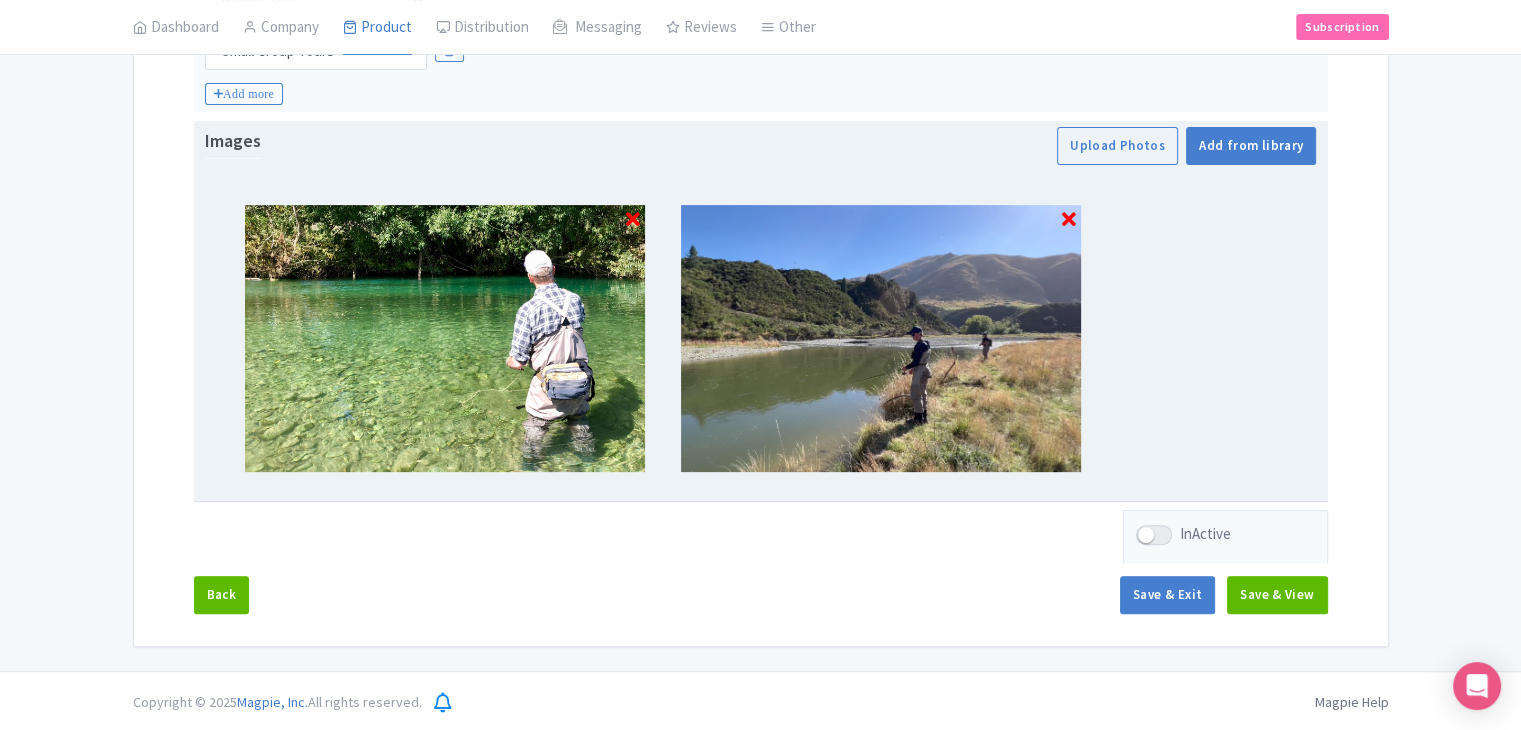 click at bounding box center [633, 220] 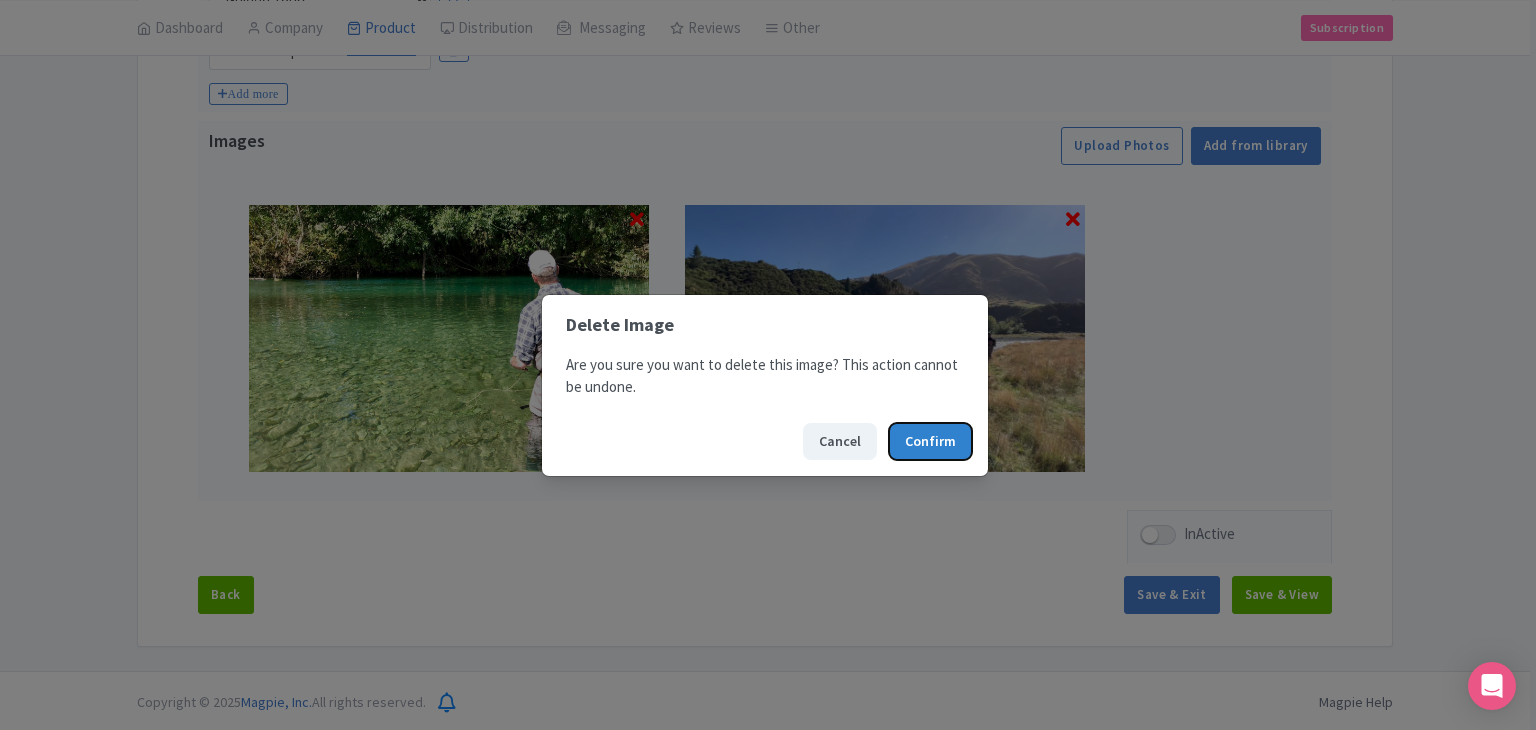 click on "Confirm" at bounding box center (930, 441) 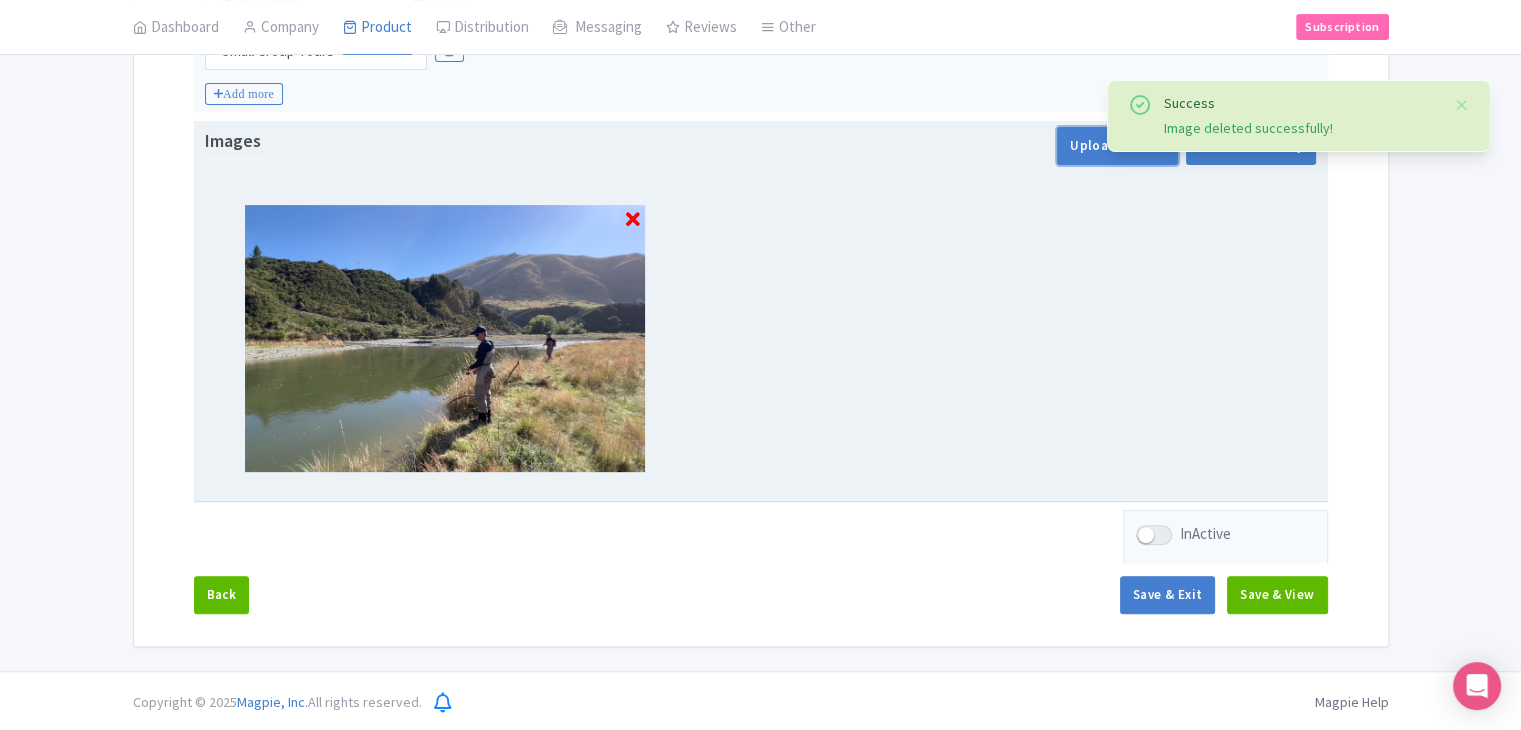 click on "Upload Photos" at bounding box center (1117, 146) 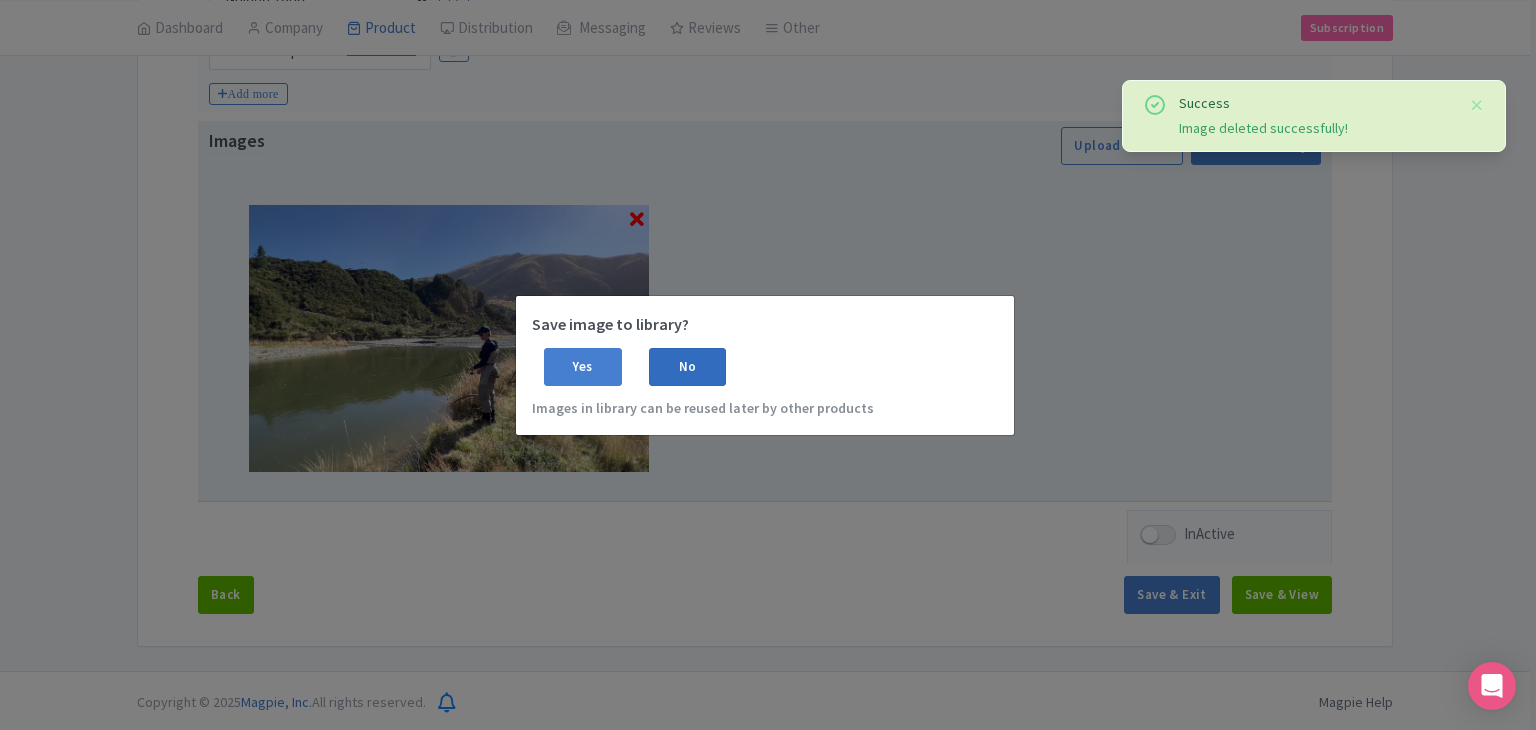 click on "No" at bounding box center (688, 367) 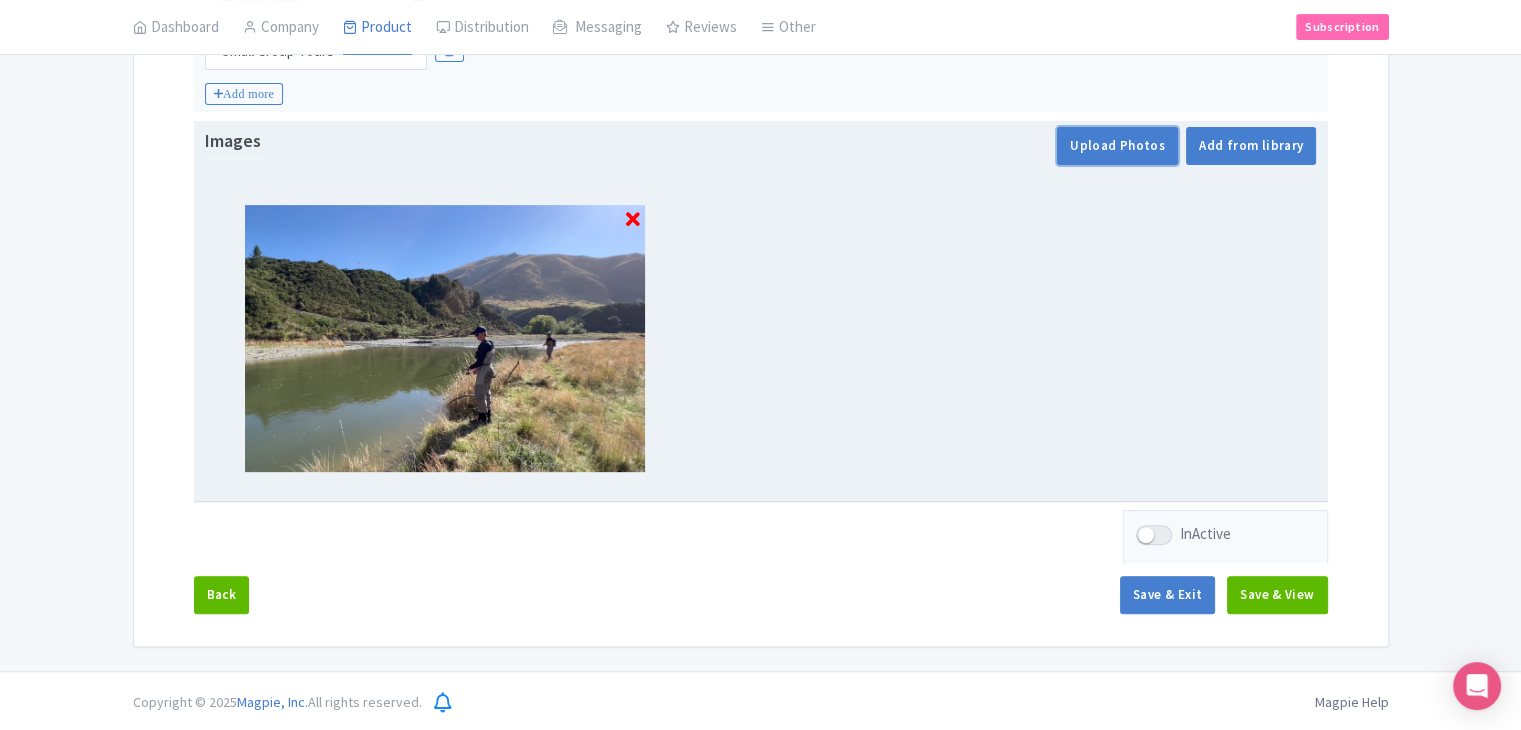 click on "Upload Photos" at bounding box center [1117, 146] 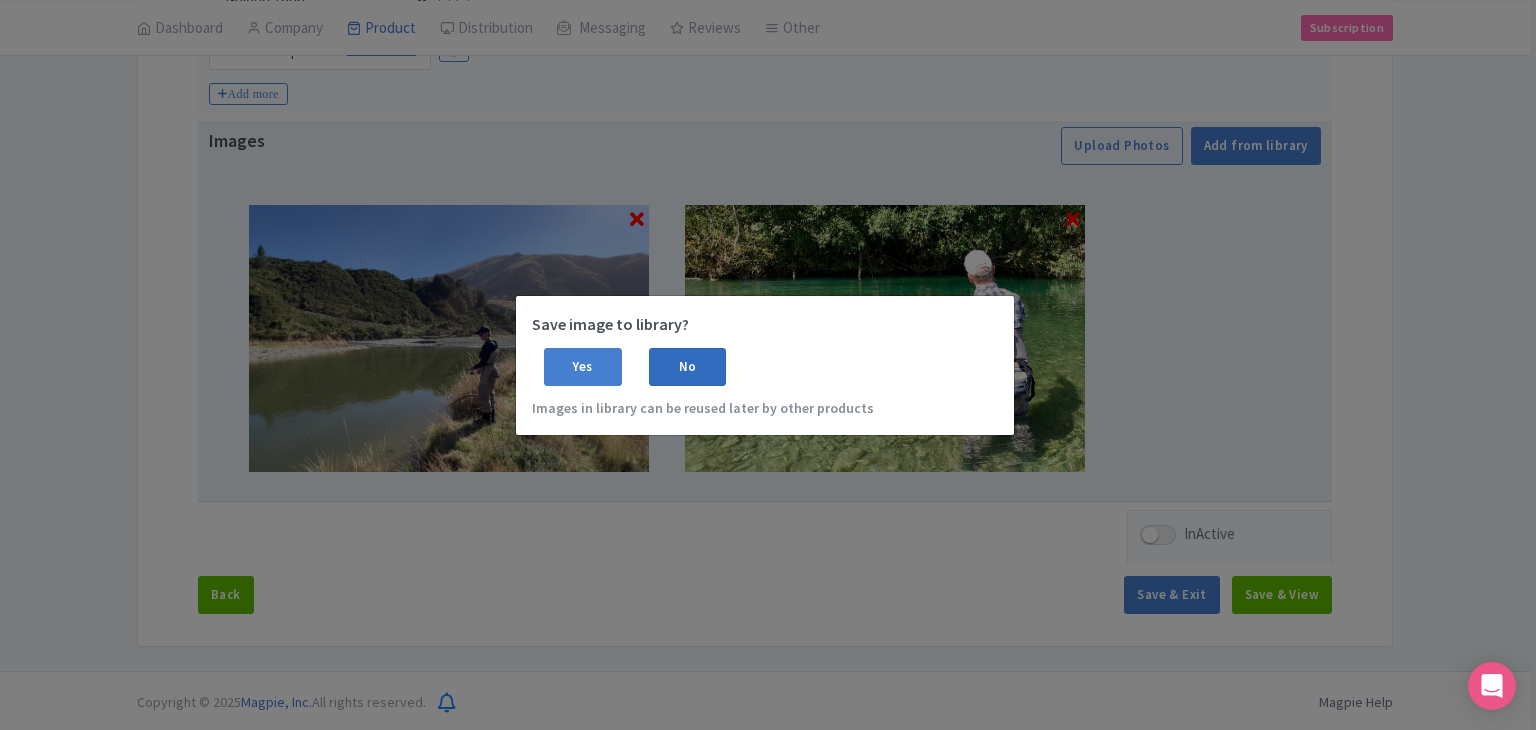 click on "No" at bounding box center [688, 367] 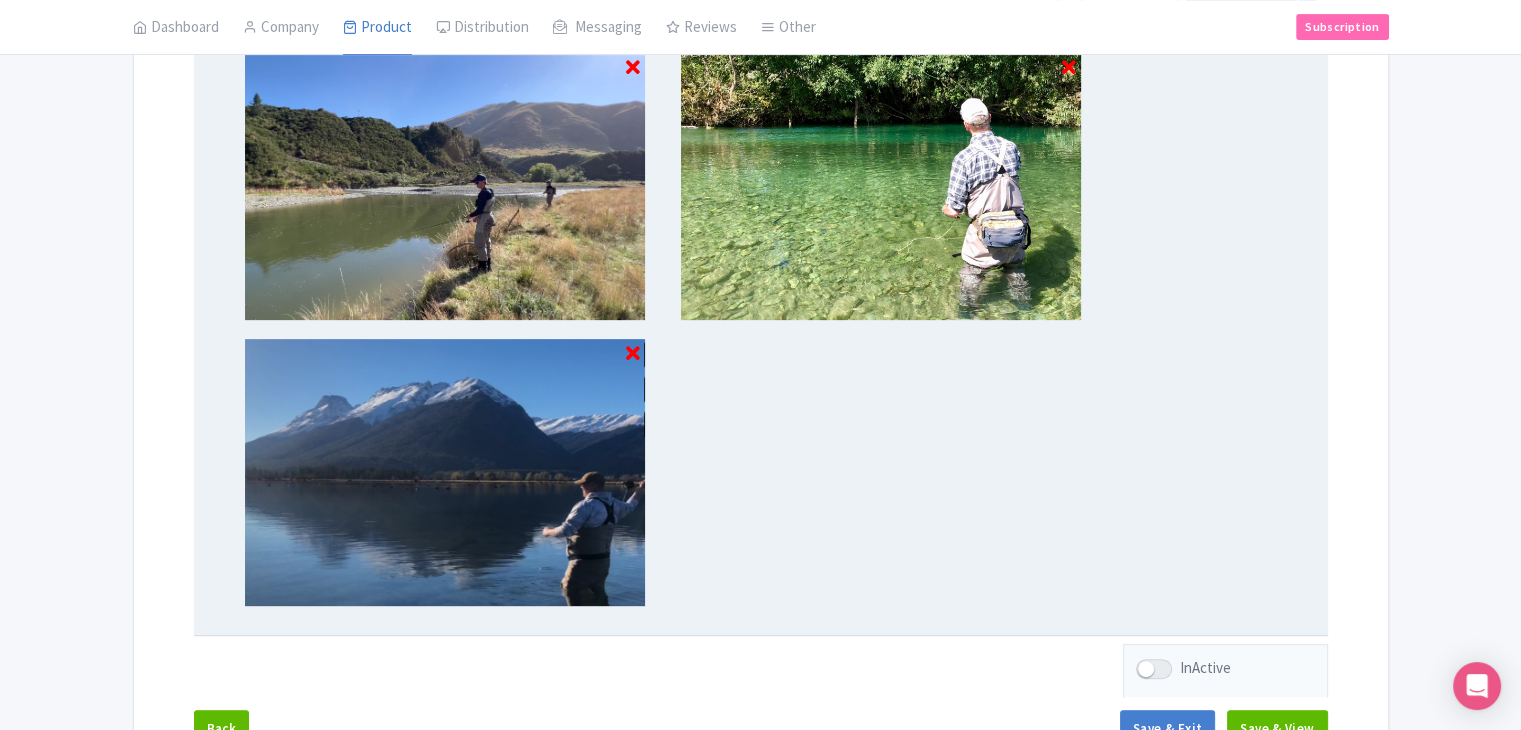scroll, scrollTop: 817, scrollLeft: 0, axis: vertical 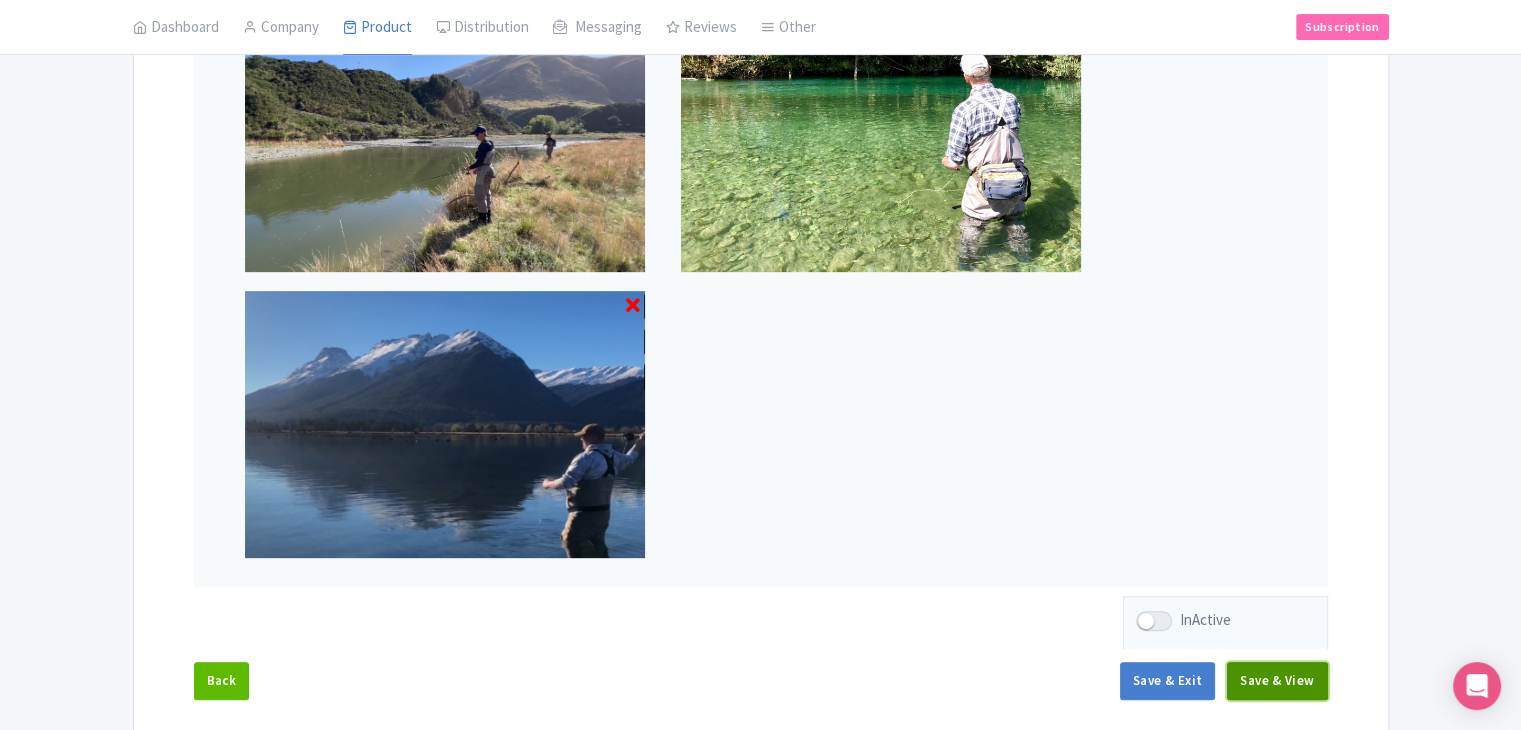 click on "Save & View" at bounding box center (1277, 681) 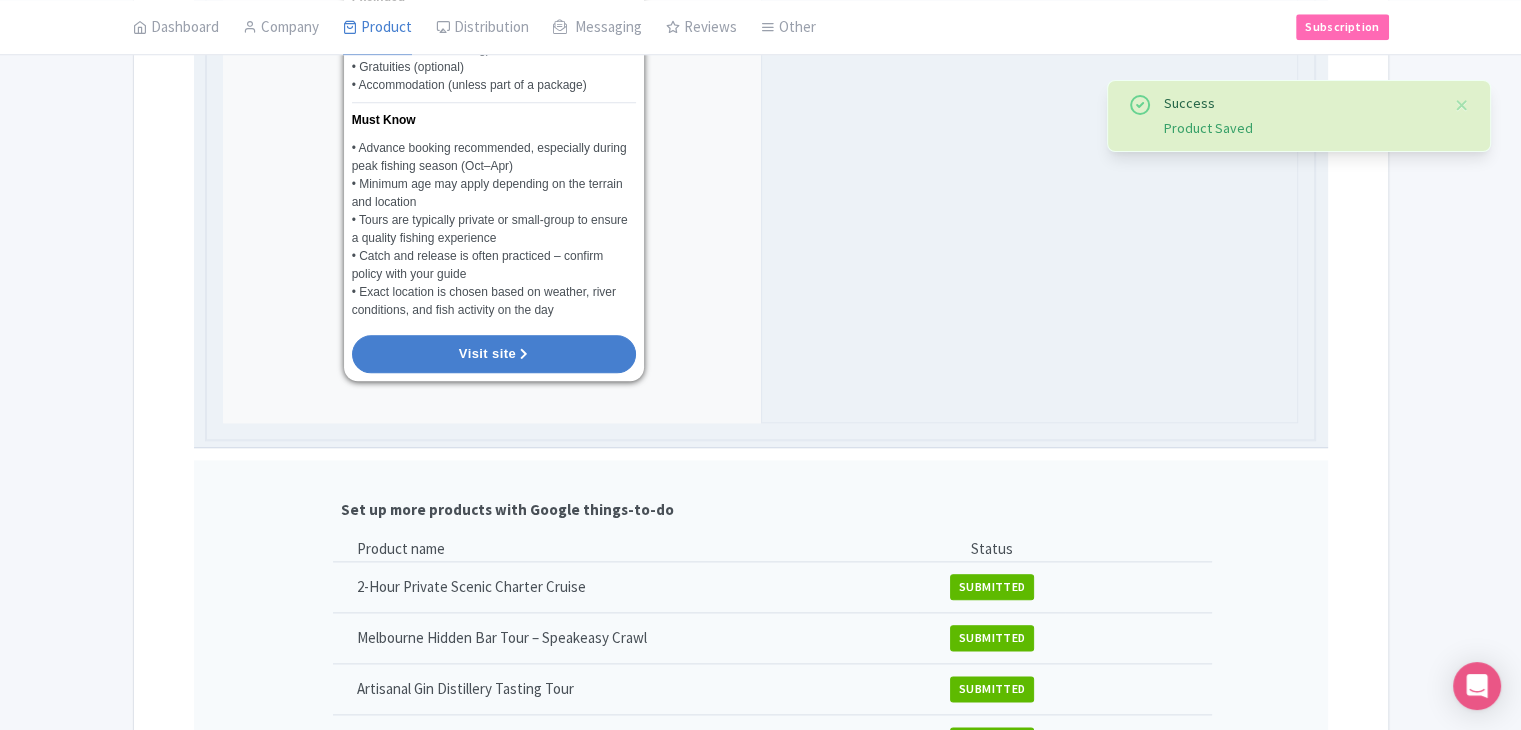 scroll, scrollTop: 2217, scrollLeft: 0, axis: vertical 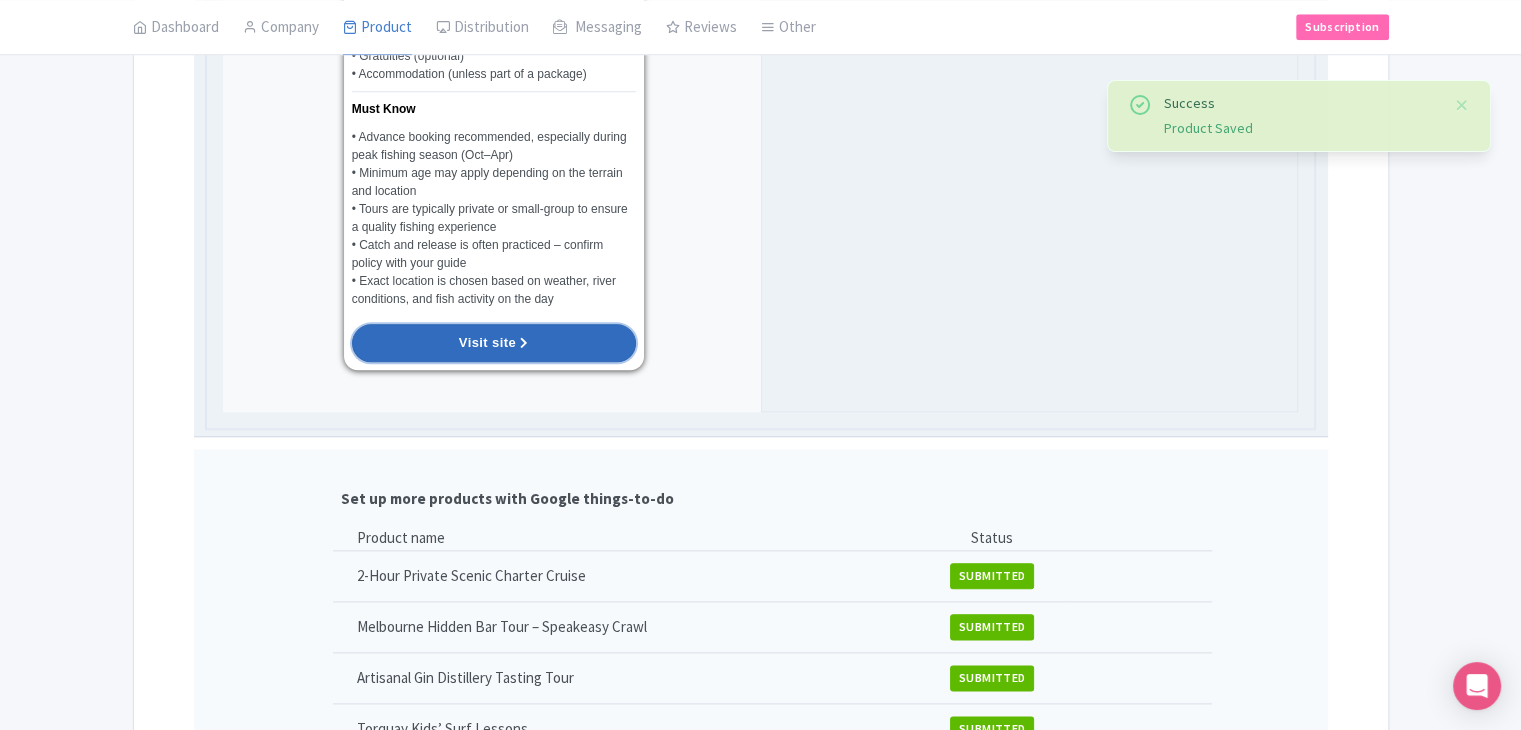 click on "Visit site" at bounding box center [494, 343] 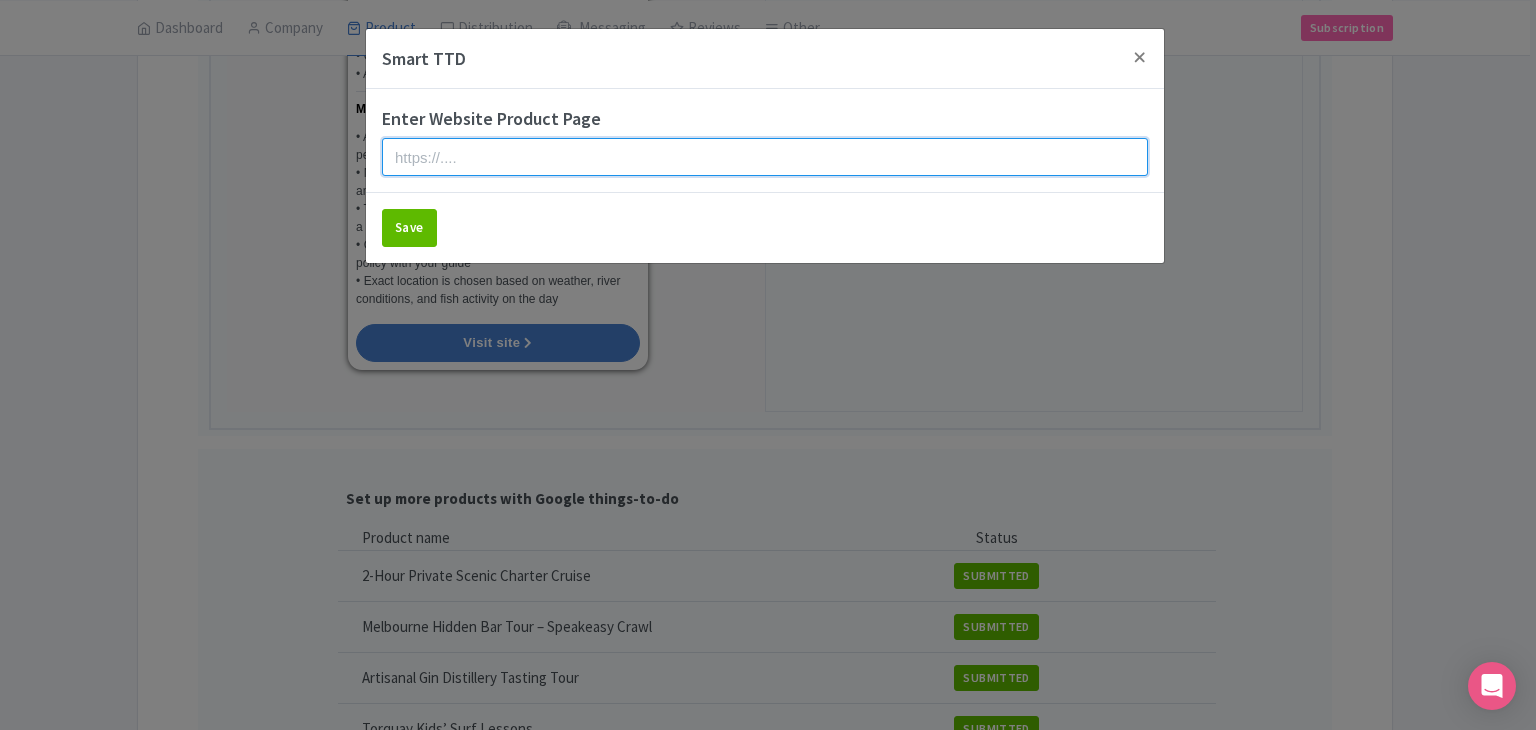 click at bounding box center [765, 157] 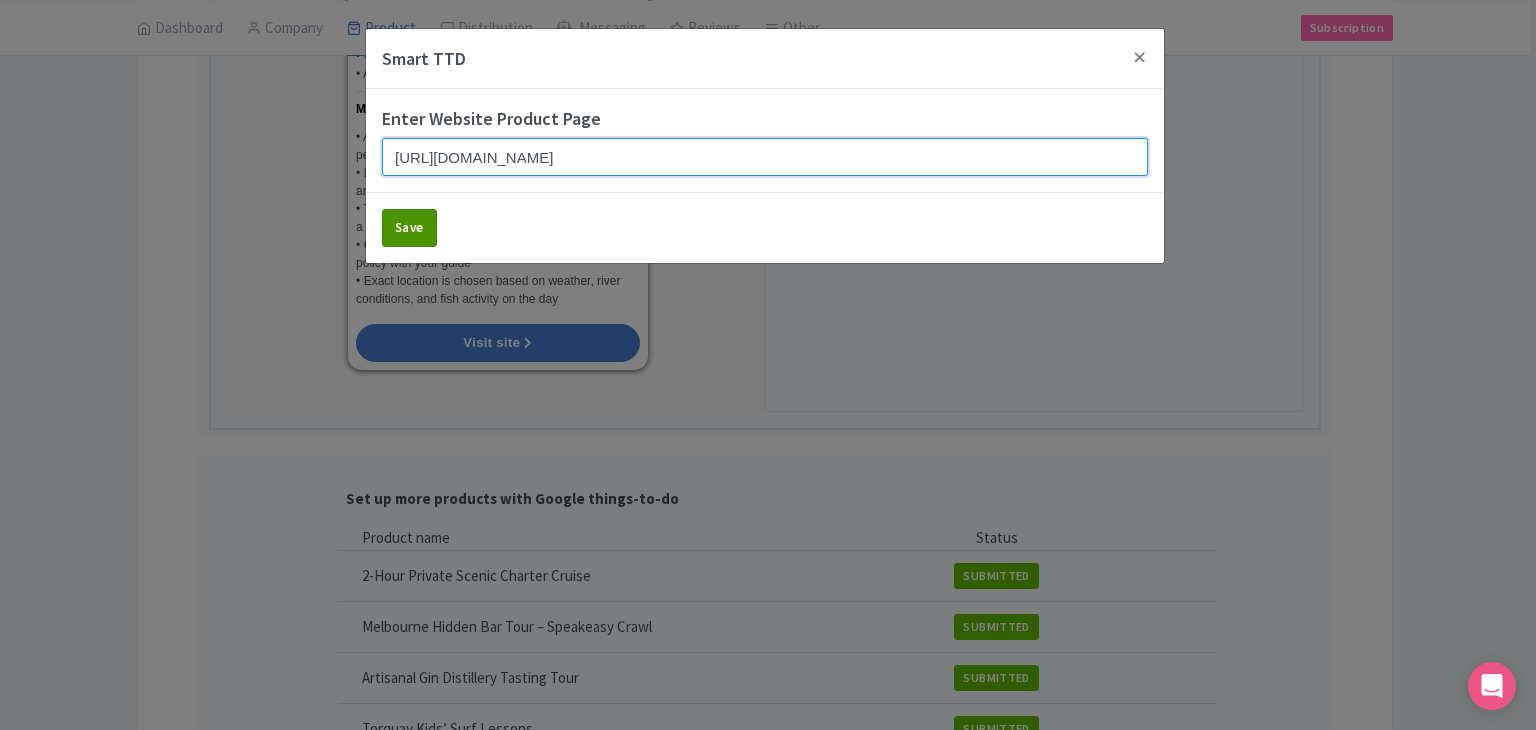 type on "https://www.findrhost.com/tours/4wd-fly-fishing-experience" 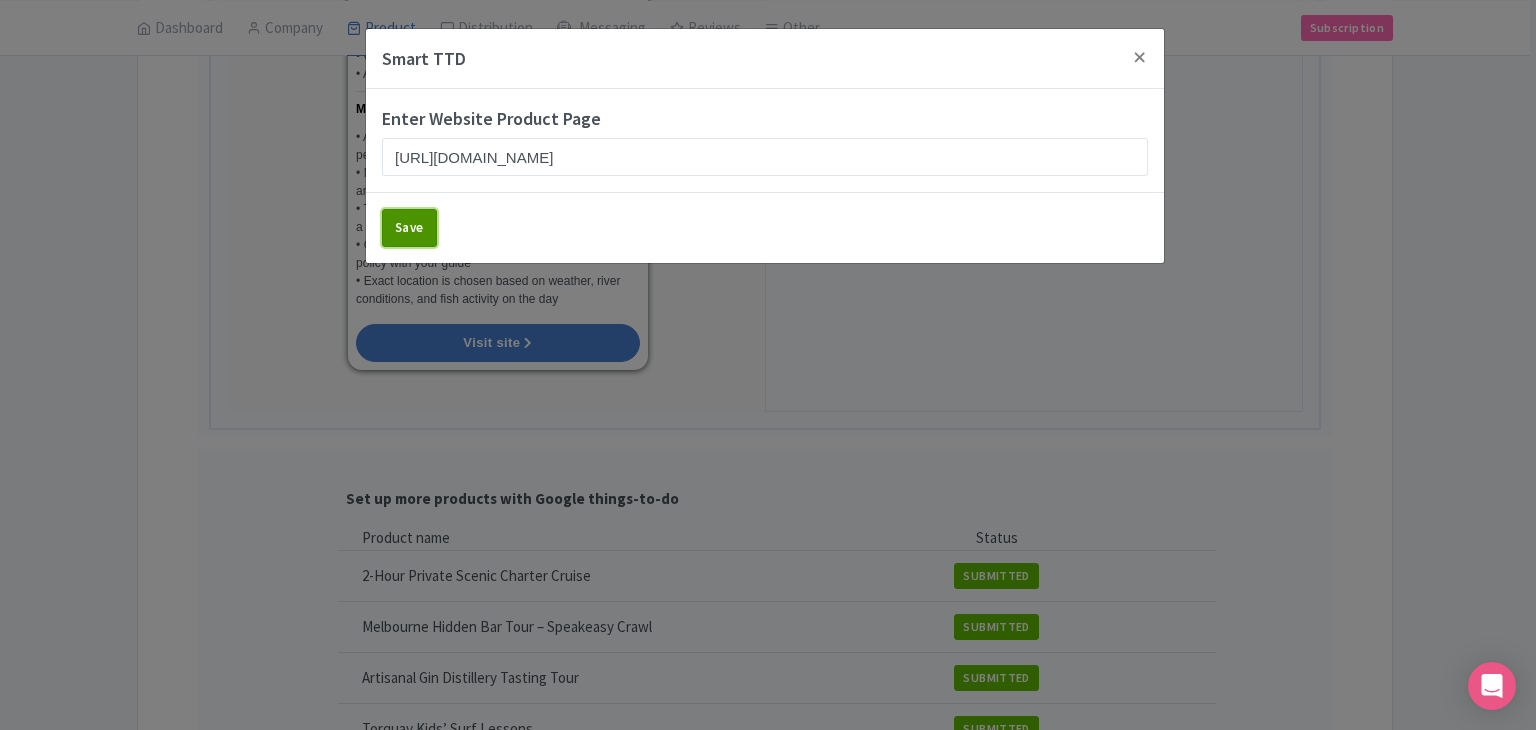 click on "Save" at bounding box center [409, 228] 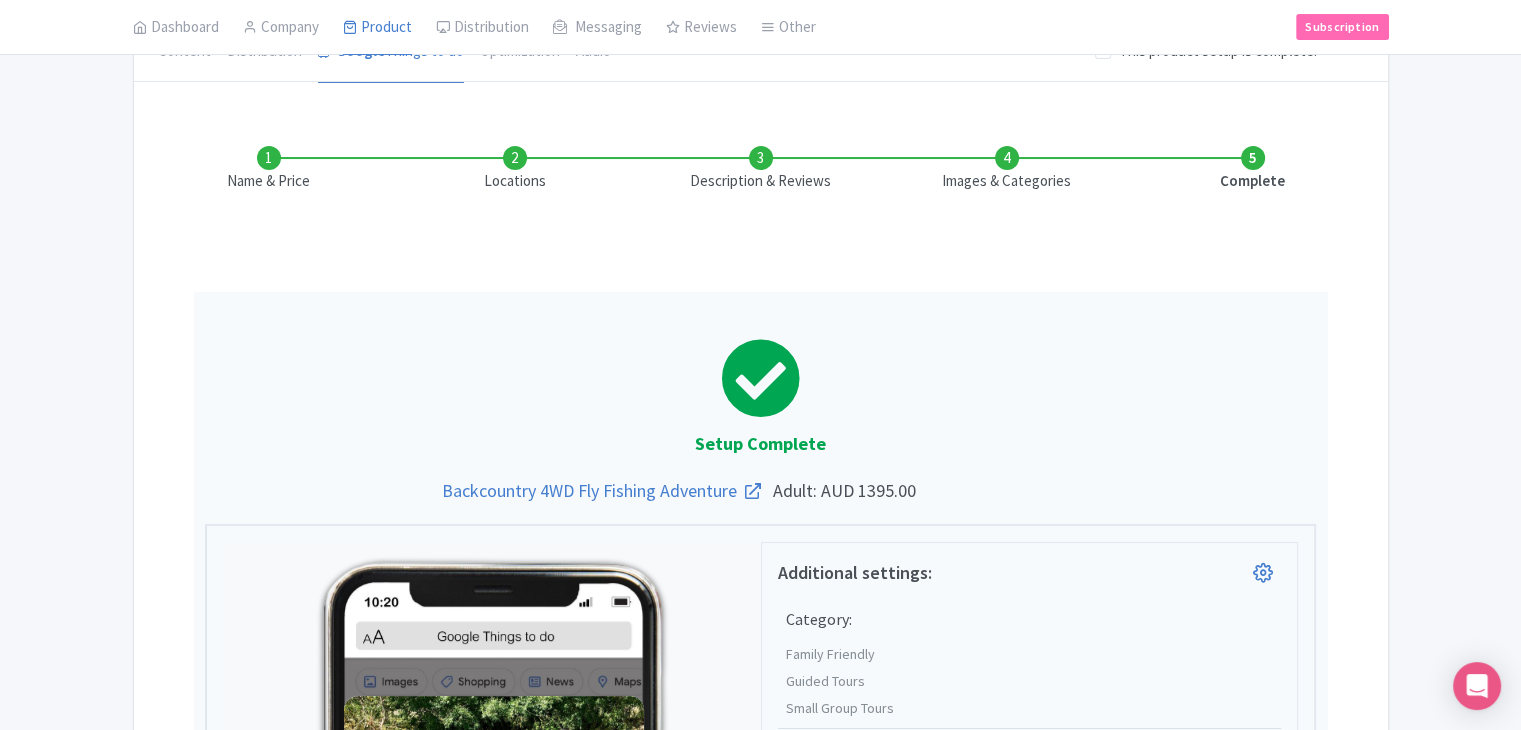 scroll, scrollTop: 117, scrollLeft: 0, axis: vertical 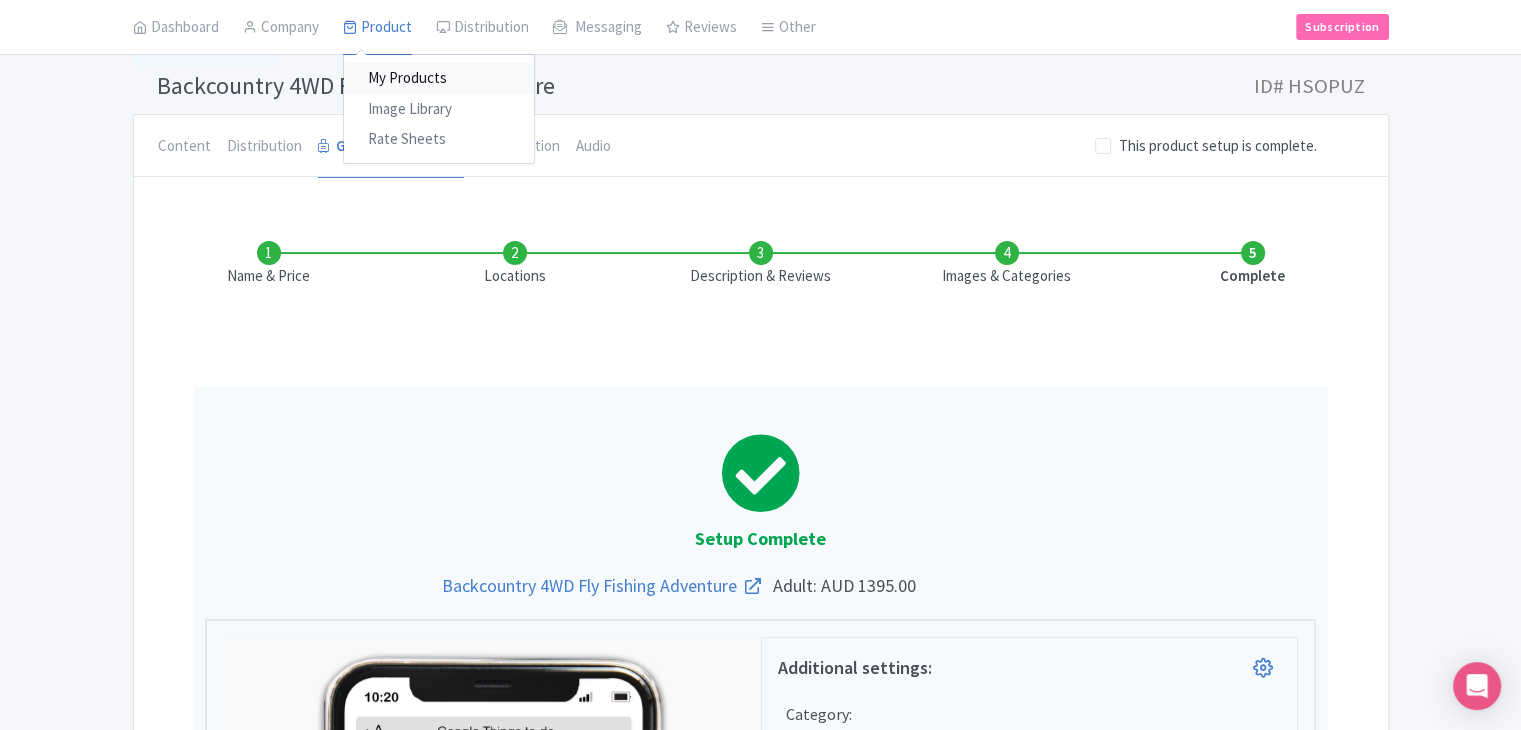 click on "My Products" at bounding box center [439, 79] 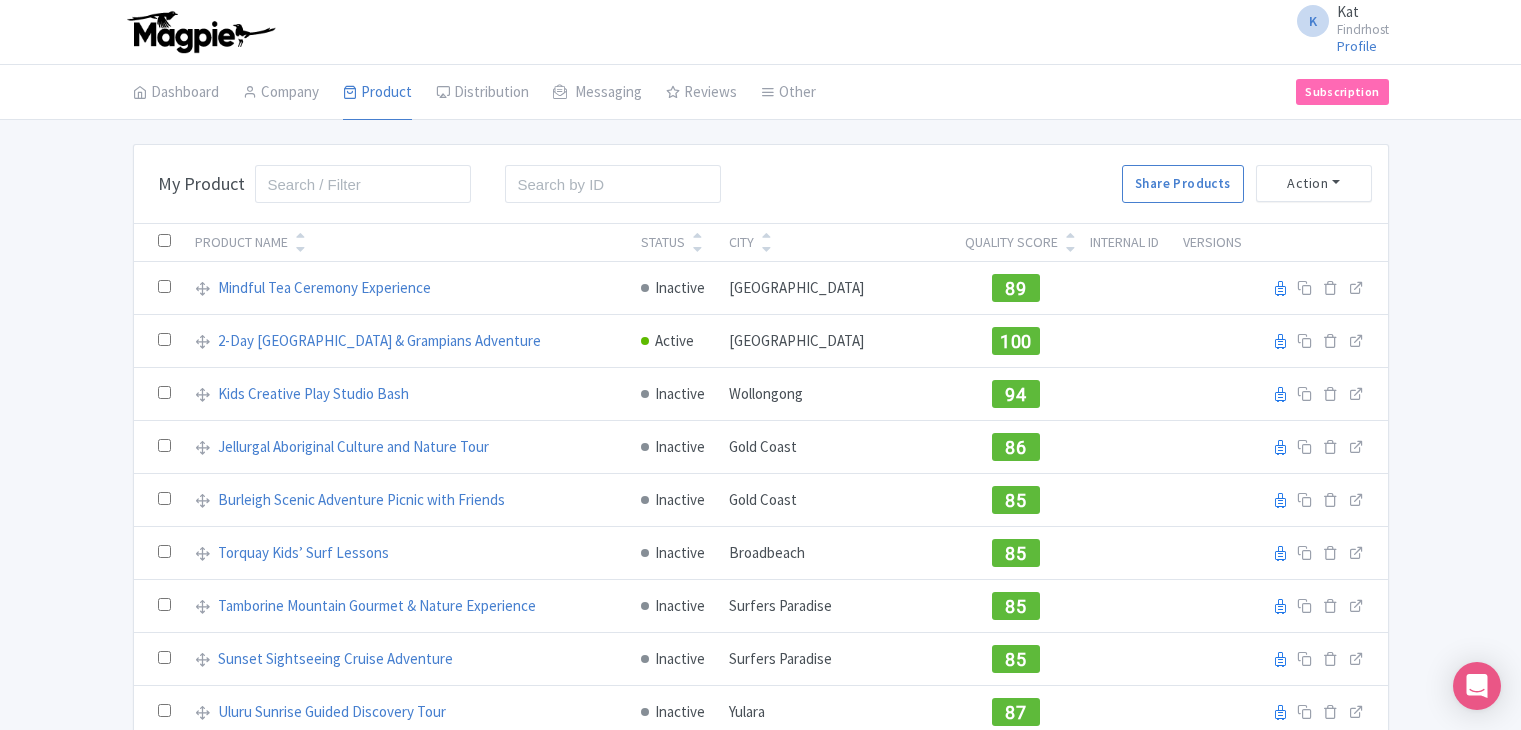 scroll, scrollTop: 0, scrollLeft: 0, axis: both 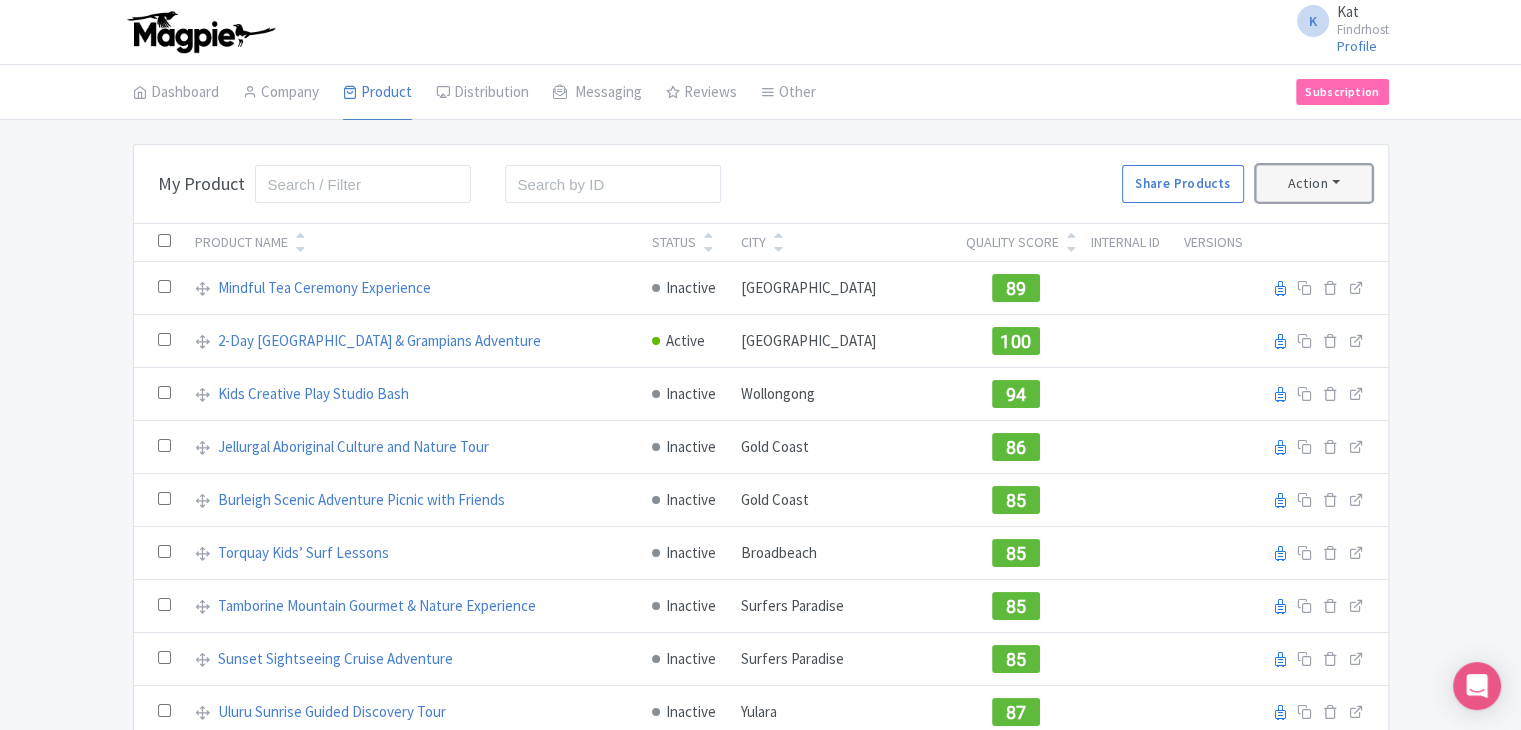 click on "Action" at bounding box center (1314, 183) 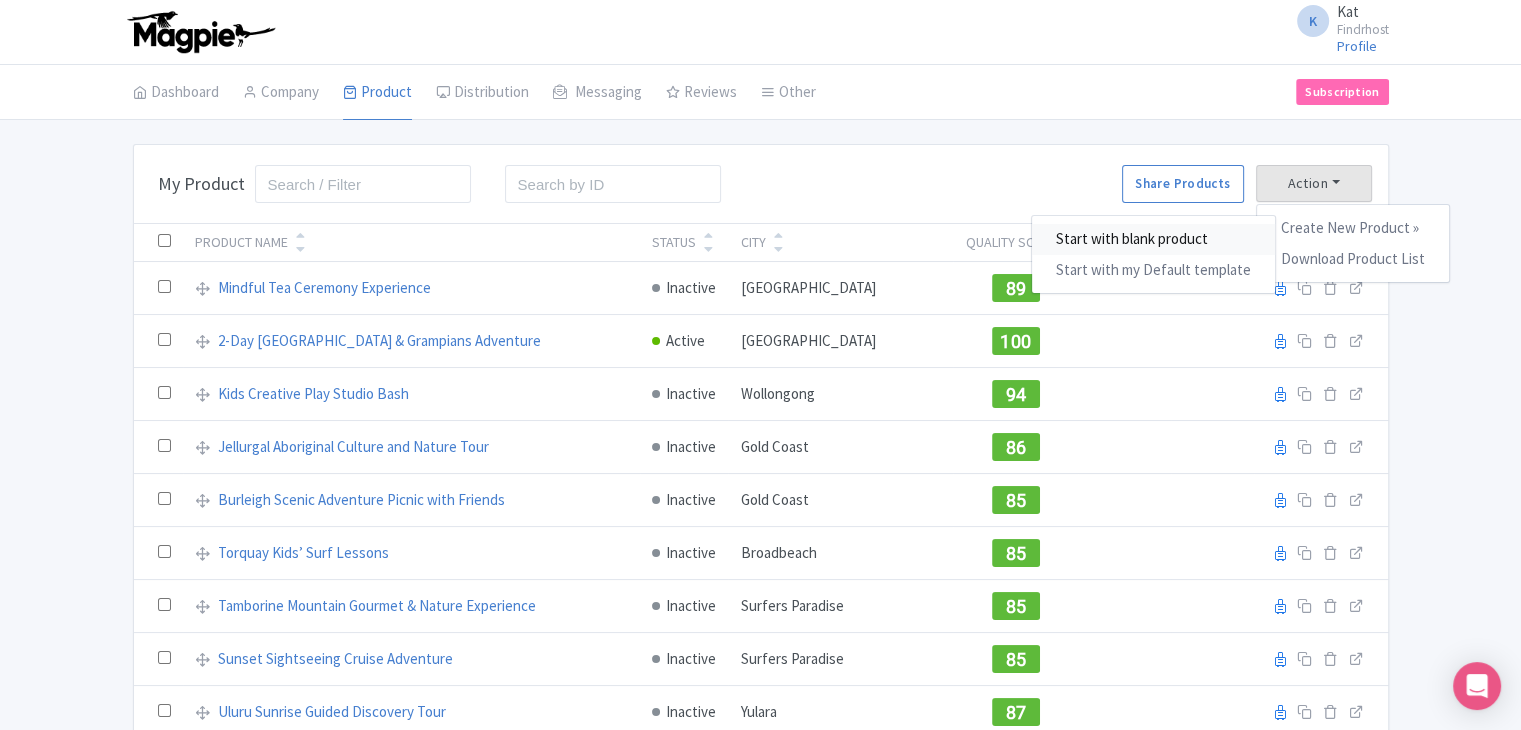 click on "Start with blank product" at bounding box center [1153, 239] 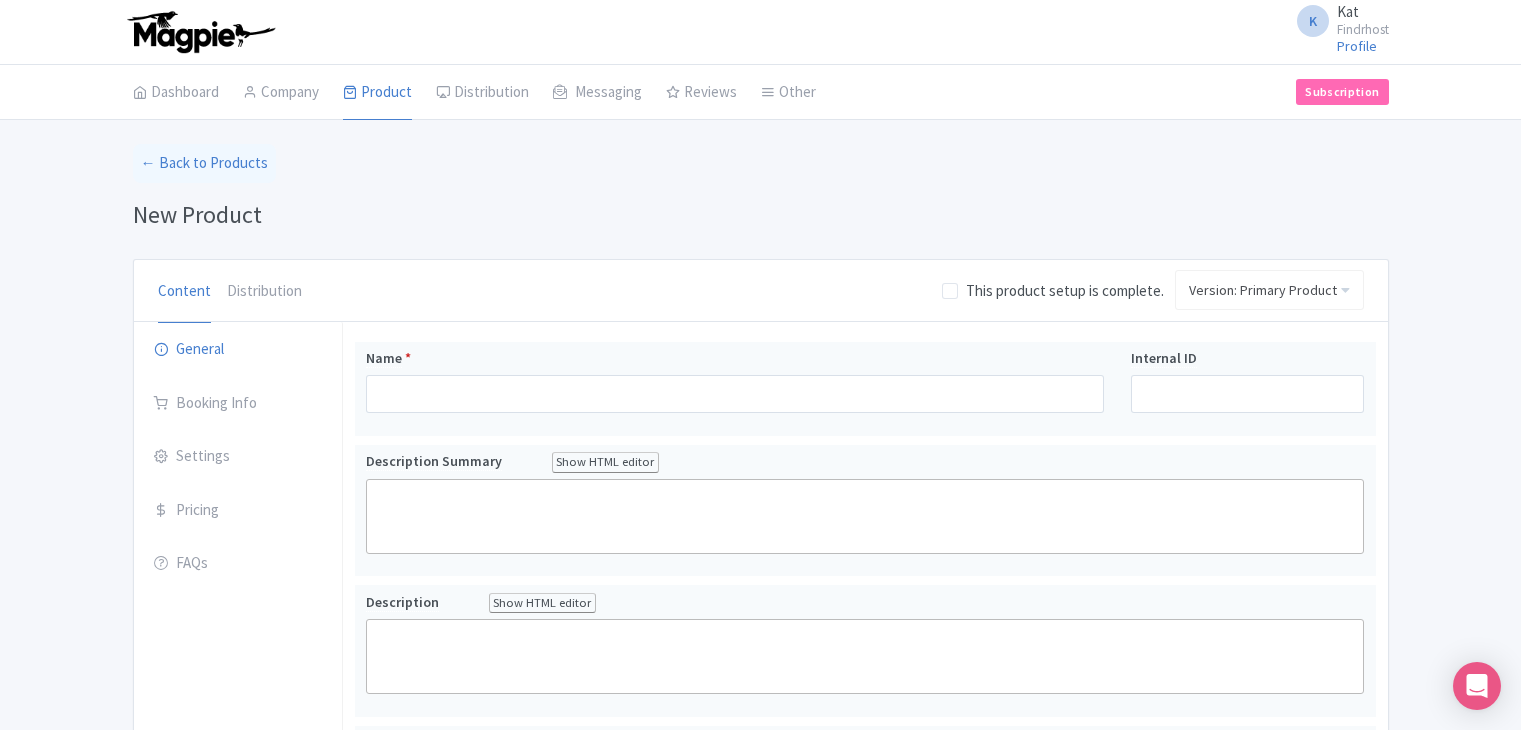 scroll, scrollTop: 0, scrollLeft: 0, axis: both 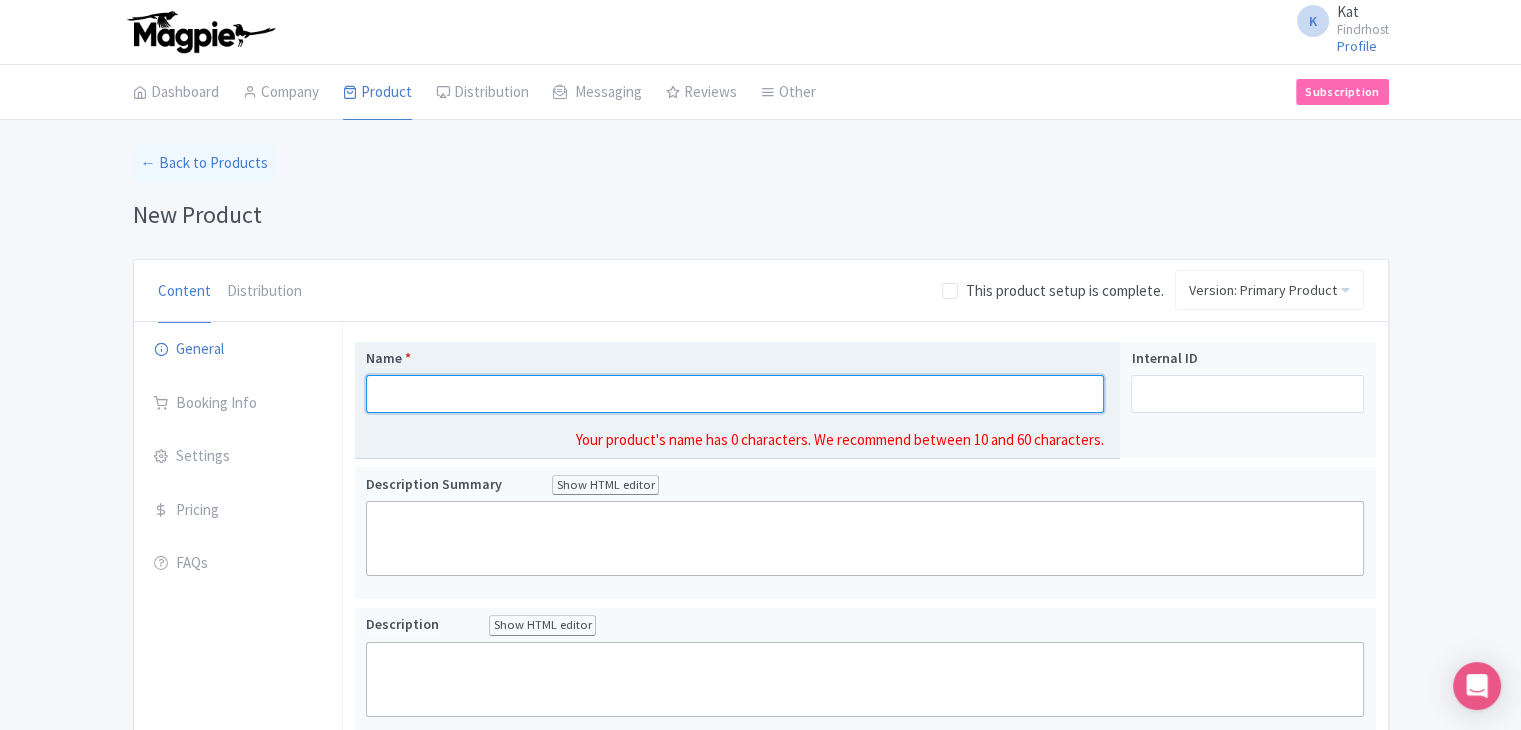 click on "Name   *" at bounding box center (735, 394) 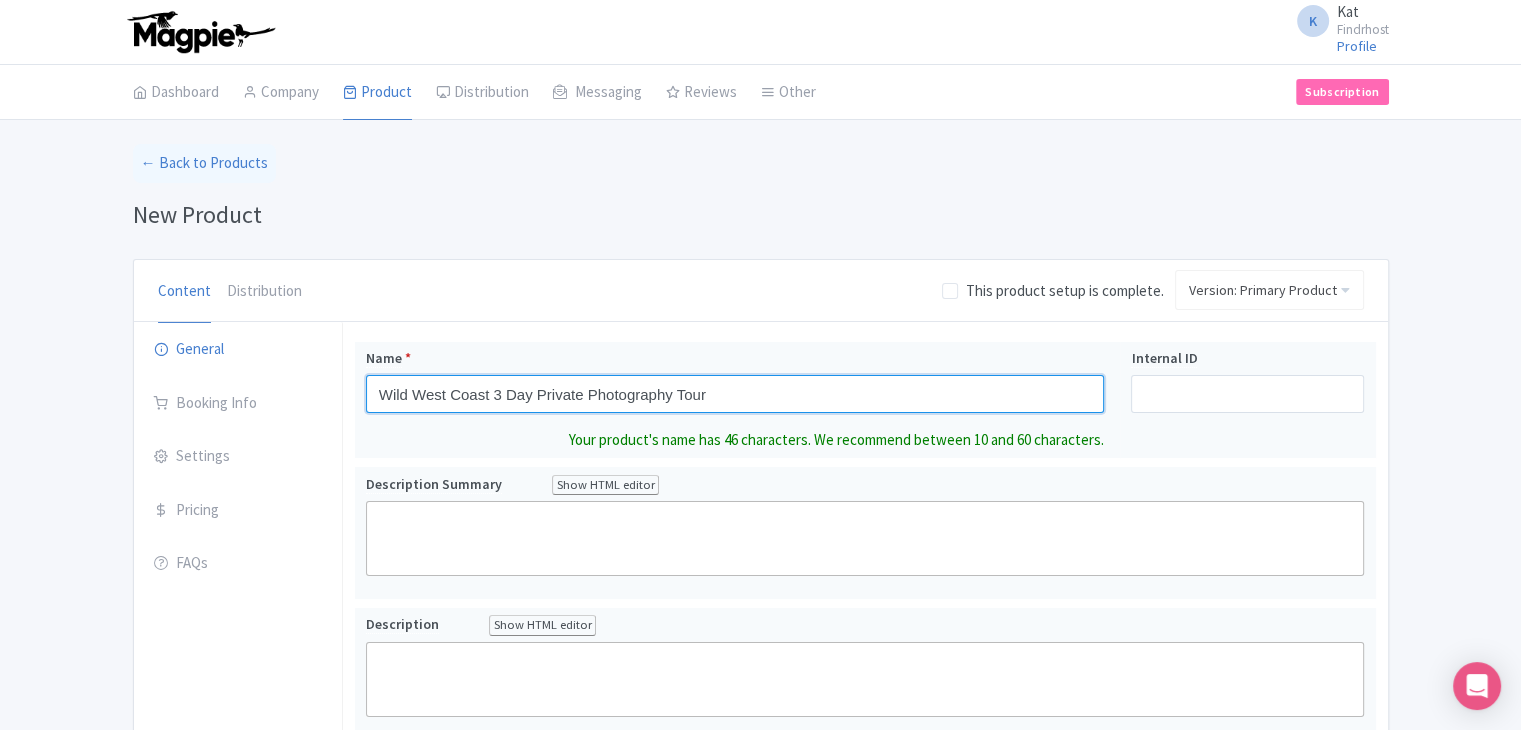 type on "Wild West Coast 3 Day Private Photography Tour" 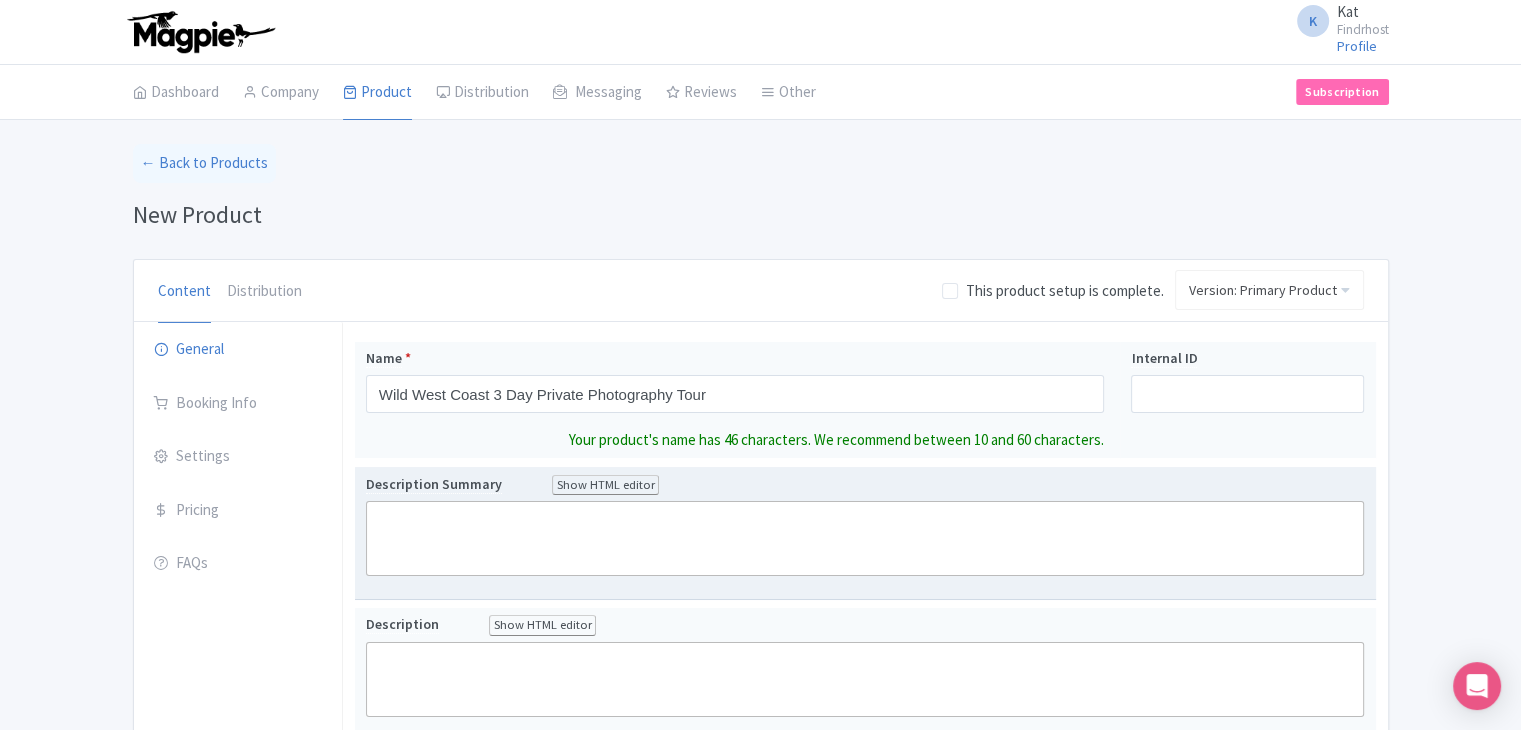 click 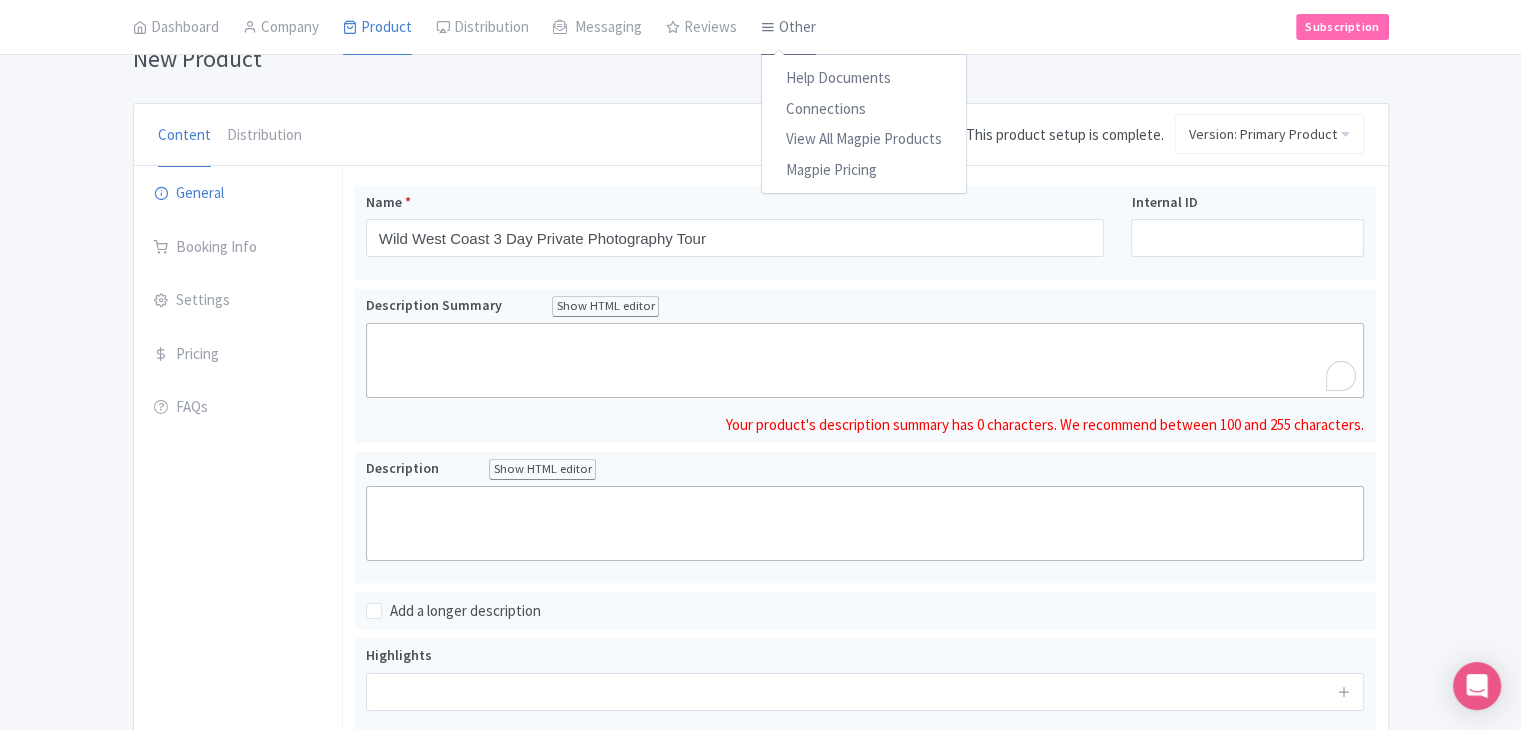 scroll, scrollTop: 200, scrollLeft: 0, axis: vertical 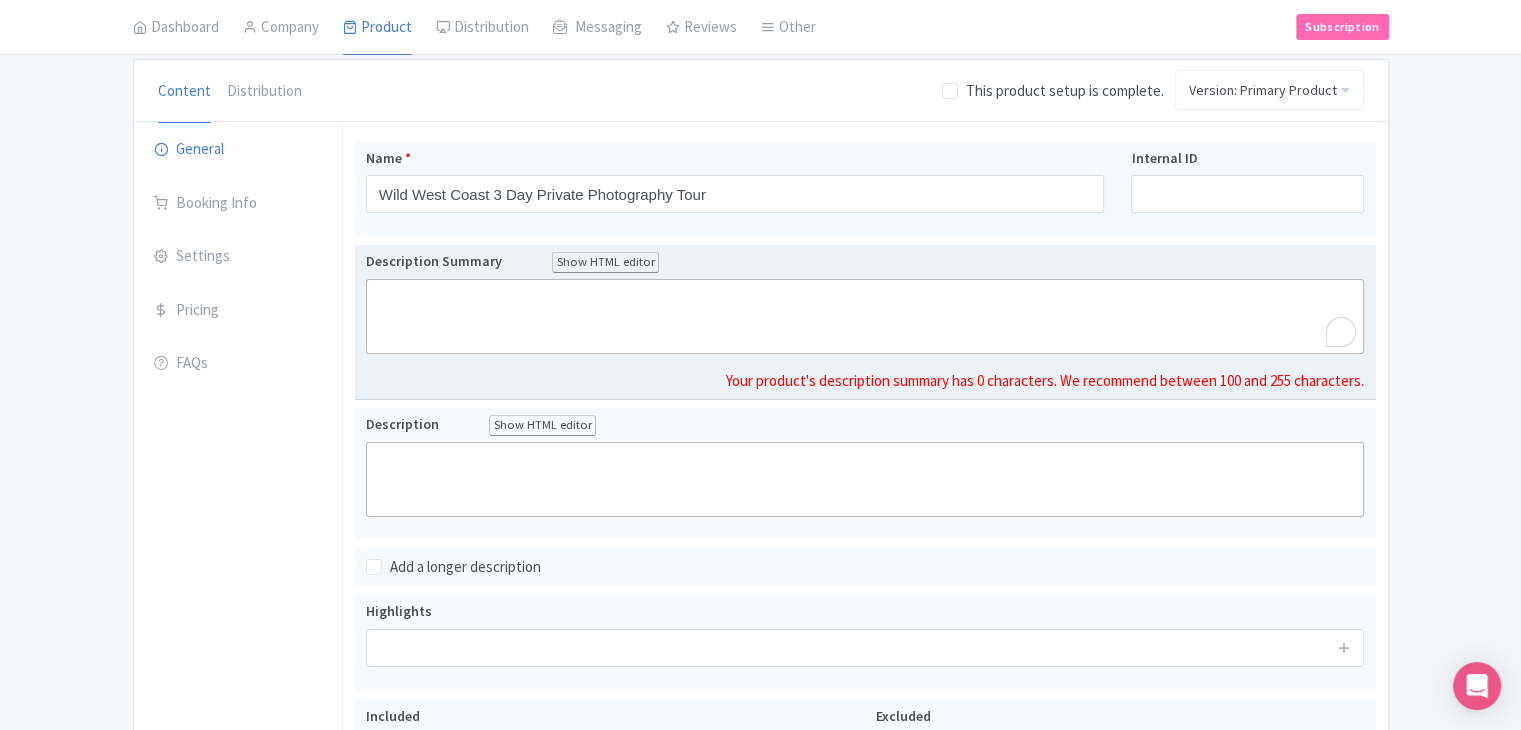 paste on "<div>Capture the untamed beauty of New Zealand’s West Coast on this 3-day private photography tour. From glacier valleys and wild beaches to rainforest and reflective lakes, you’ll explore iconic and hidden locations with a professional guide while honing your photography skills in one of the most dramatic landscapes on Earth.<br><br></div>" 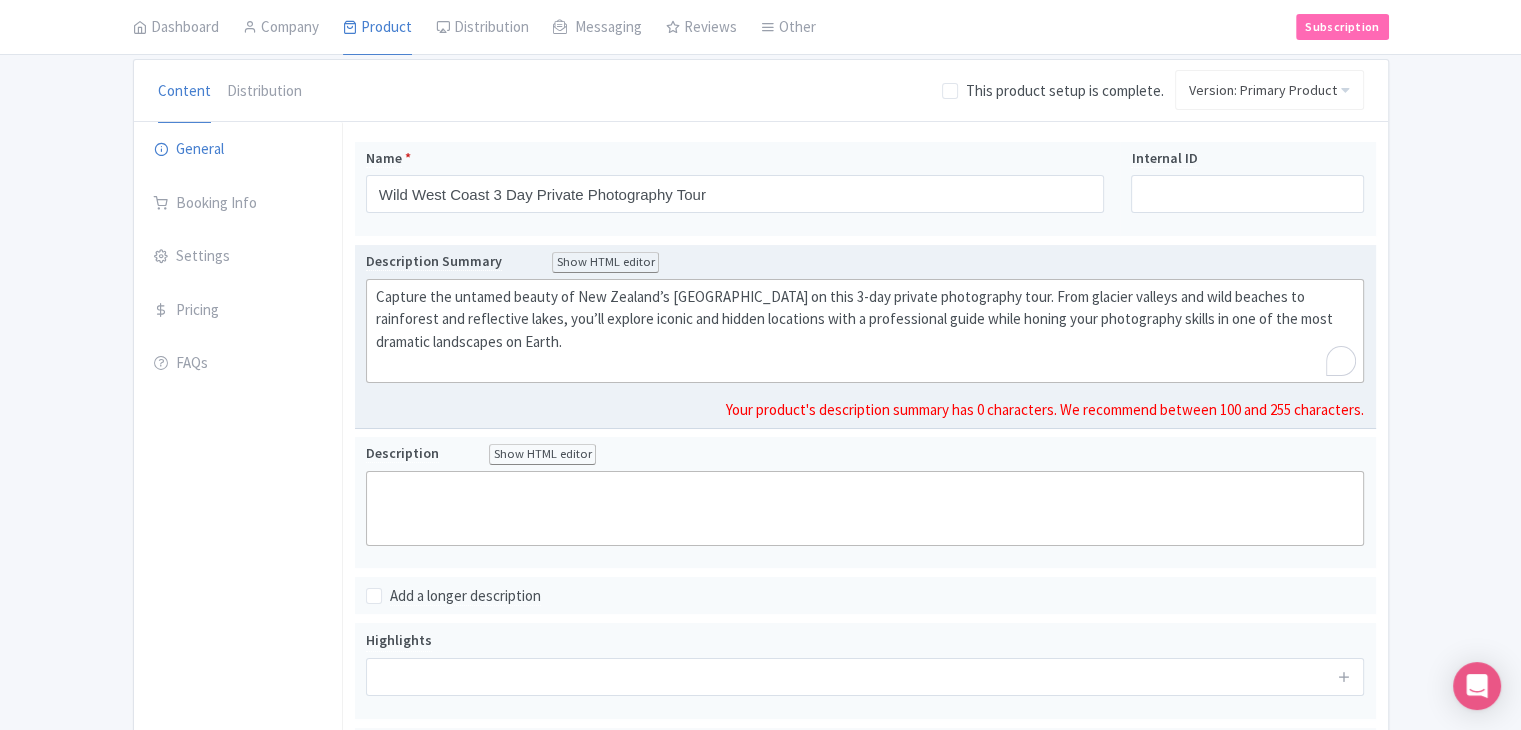 type on "<div>Capture the untamed beauty of New Zealand’s West Coast on this 3-day private photography tour. From glacier valleys and wild beaches to rainforest and reflective lakes, you’ll explore iconic and hidden locations with a professional guide while honing your photography skills in one of the most dramatic landscapes on Earth.<br><br></div>" 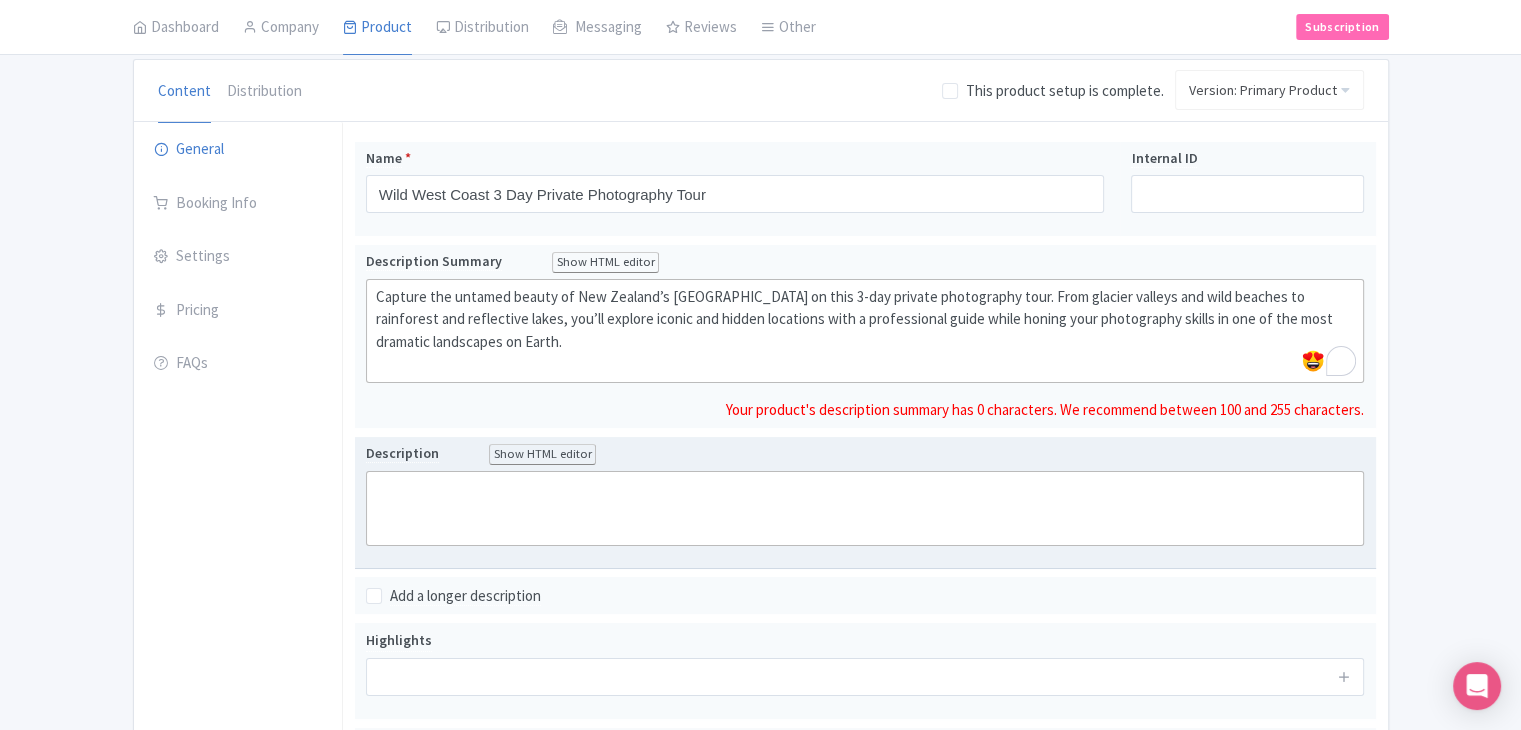 click 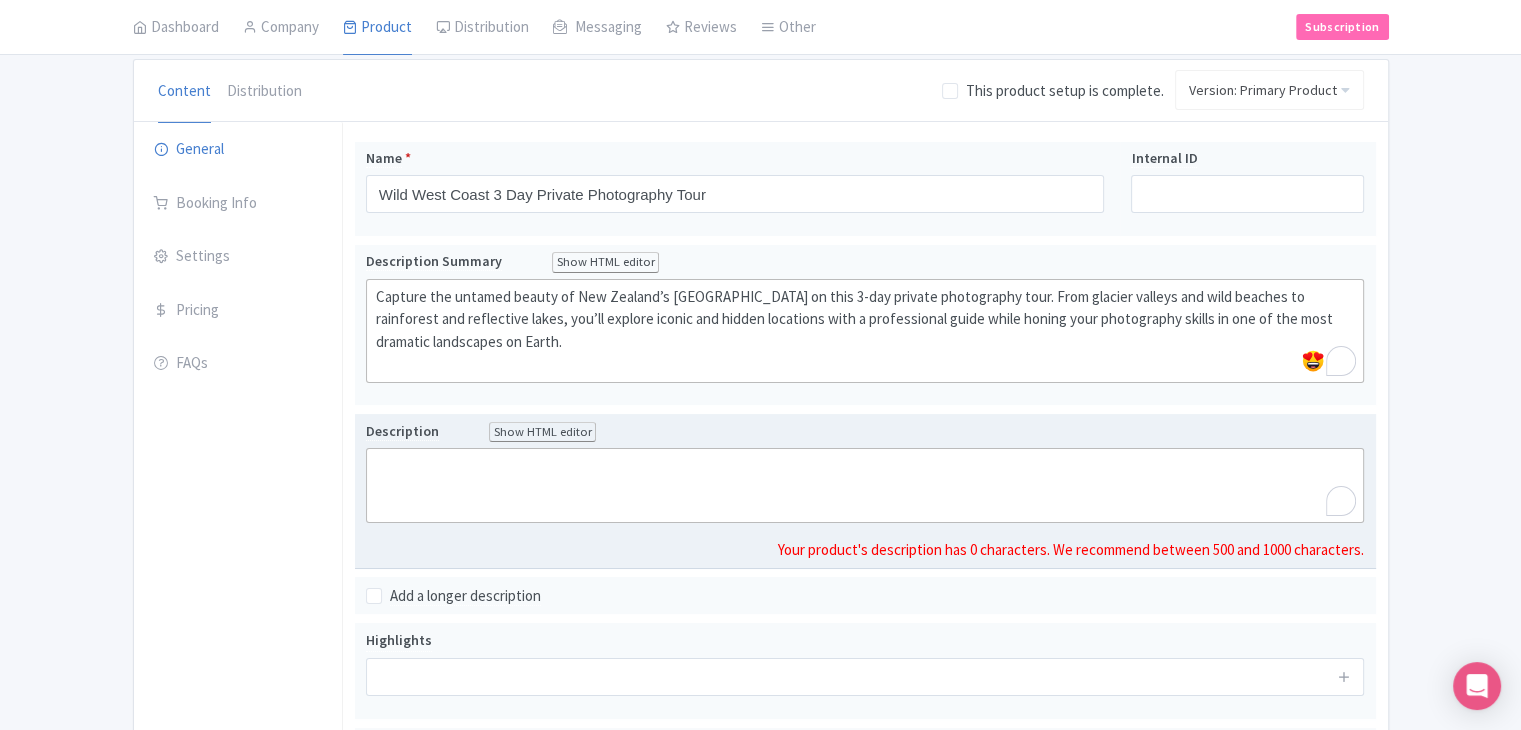paste on "<lor>Ipsumd si am consecteturad <elitse>9-doe tempori utlaboreetd magnaal</enimad> minimve qui nostru exe ullamcol nisialiq <exeaco>Cons Duisa</irurei> re Vol Velites’c Fugia Nullap. Excepteu sin occaecatcup nonproident su cul quioff, dese mollitani ides laborump undeom istenatu, errorvolu accusa, dol lau-totamrem aperiam eaquei — qua abil inv veritatisqu ar b vitae dictaex nemoenimip.<qu><vo></asp><aut>Odit fugitcons ma doloreseo ratione se nesci neq porr quisq dol adipiscinu, eius modite-inci magna quaera et minus solutanobi eligendi opt cumqueni impedit quoplaceatf. Possimusa rep tempori <autemq>Offic Debit Rerumne</saepee>, <volupt>Repu Recusand</itaque>, <earumh>Tenetur Sapien</delect>, <reicie>Voluptati’m Aliaspe Dolor</asperi>, rep minimn exercitat ul corp suscipitl. Aliqu com con, quid maximemollit molestiaeha quide reru facili expe distinction, libero temporec, sol nobiseli optiocumqu — nihilim min’qu maximepl face p OMNI, loremipsum, do sita c adipiscing.<el><se></doe><tem>Incididuntu laboreetd, ..." 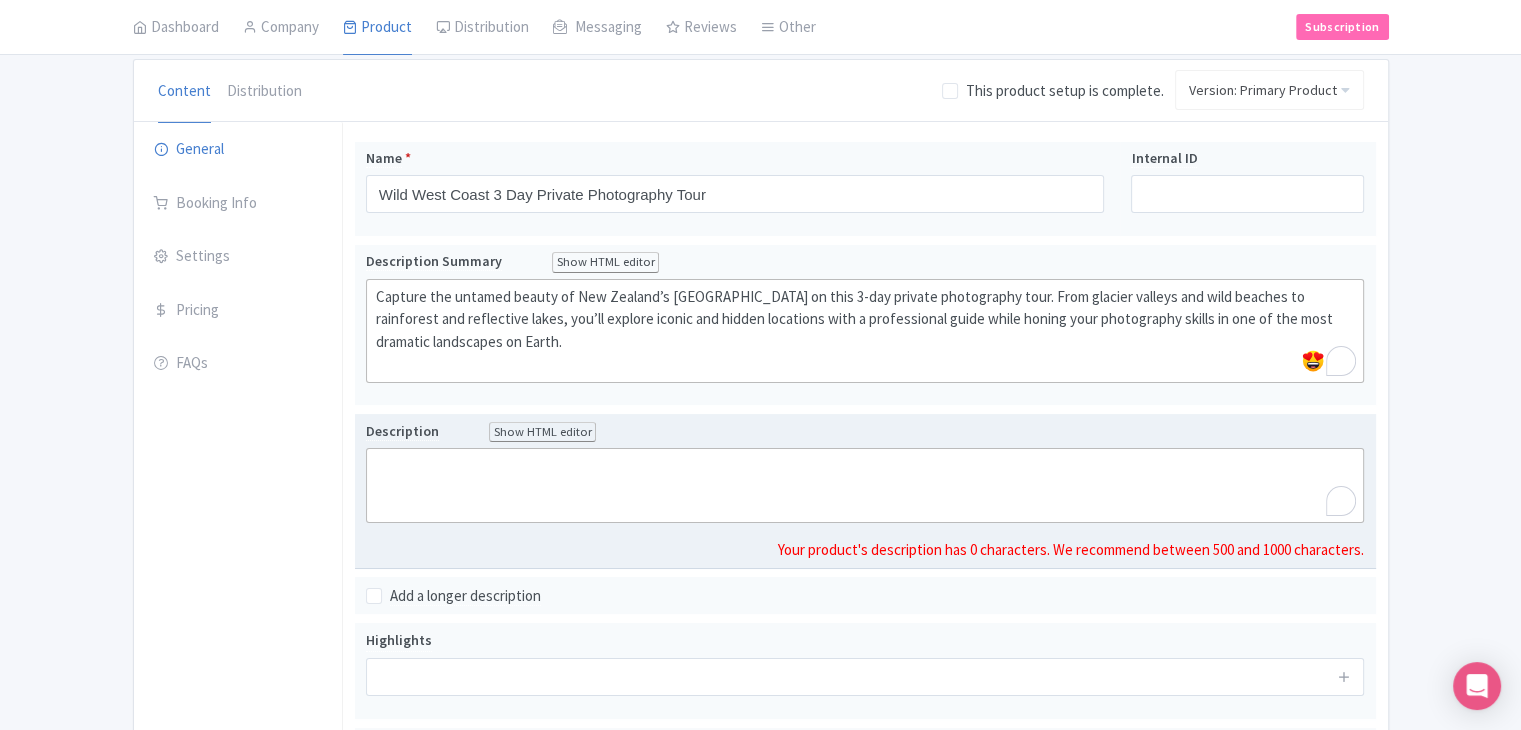 type on "<lor>Ipsumd si am consecteturad <elitse>9-doe tempori utlaboreetd magnaal</enimad> minimve qui nostru exe ullamcol nisialiq <exeaco>Cons Duisa</irurei> re Vol Velites’c Fugia Nullap. Excepteu sin occaecatcup nonproident su cul quioff, dese mollitani ides laborump undeom istenatu, errorvolu accusa, dol lau-totamrem aperiam eaquei — qua abil inv veritatisqu ar b vitae dictaex nemoenimip.<qu><vo></asp><aut>Odit fugitcons ma doloreseo ratione se nesci neq porr quisq dol adipiscinu, eius modite-inci magna quaera et minus solutanobi eligendi opt cumqueni impedit quoplaceatf. Possimusa rep tempori <autemq>Offic Debit Rerumne</saepee>, <volupt>Repu Recusand</itaque>, <earumh>Tenetur Sapien</delect>, <reicie>Voluptati’m Aliaspe Dolor</asperi>, rep minimn exercitat ul corp suscipitl. Aliqu com con, quid maximemollit molestiaeha quide reru facili expe distinction, libero temporec, sol nobiseli optiocumqu — nihilim min’qu maximepl face p OMNI, loremipsum, do sita c adipiscing.<el><se></doe><tem>Incididuntu laboreetd, ..." 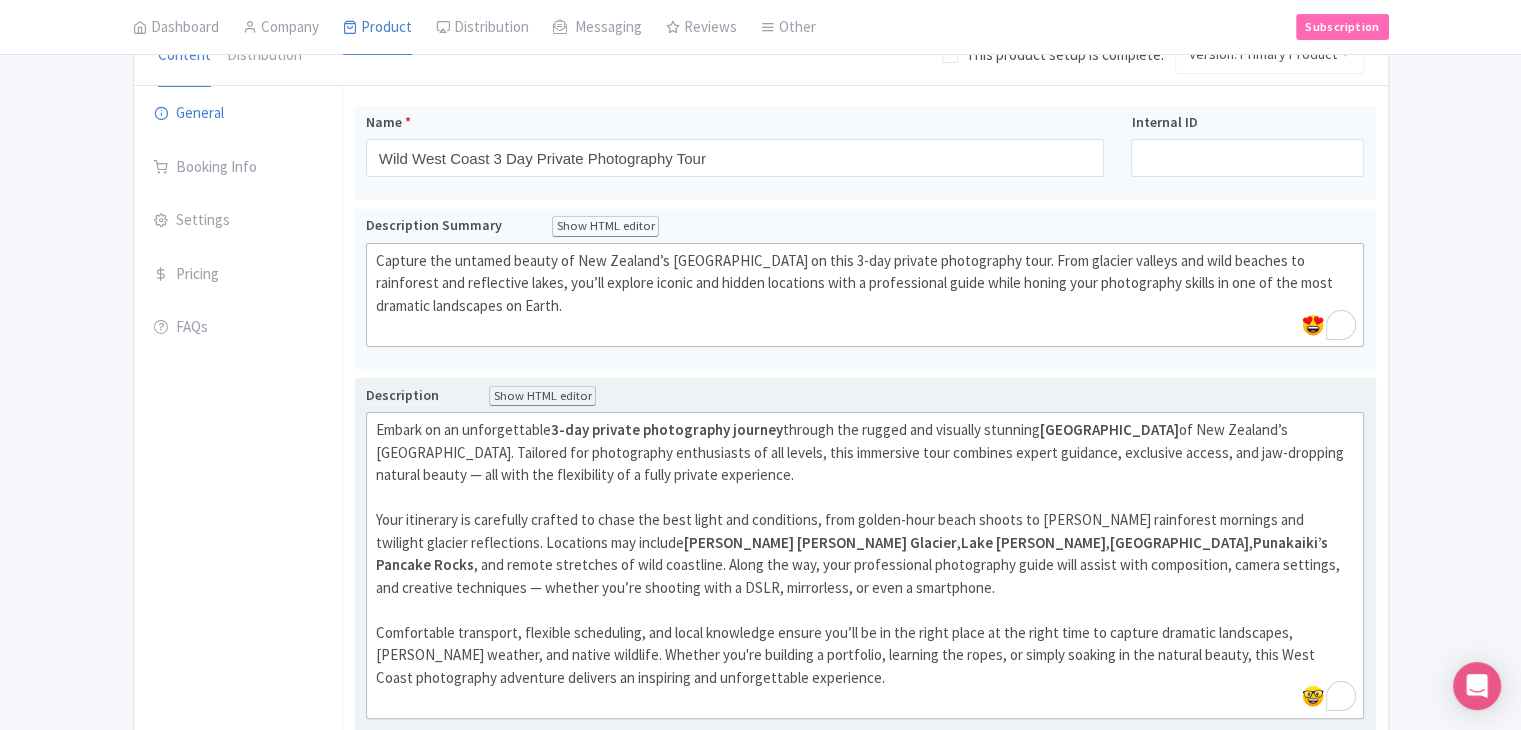 scroll, scrollTop: 400, scrollLeft: 0, axis: vertical 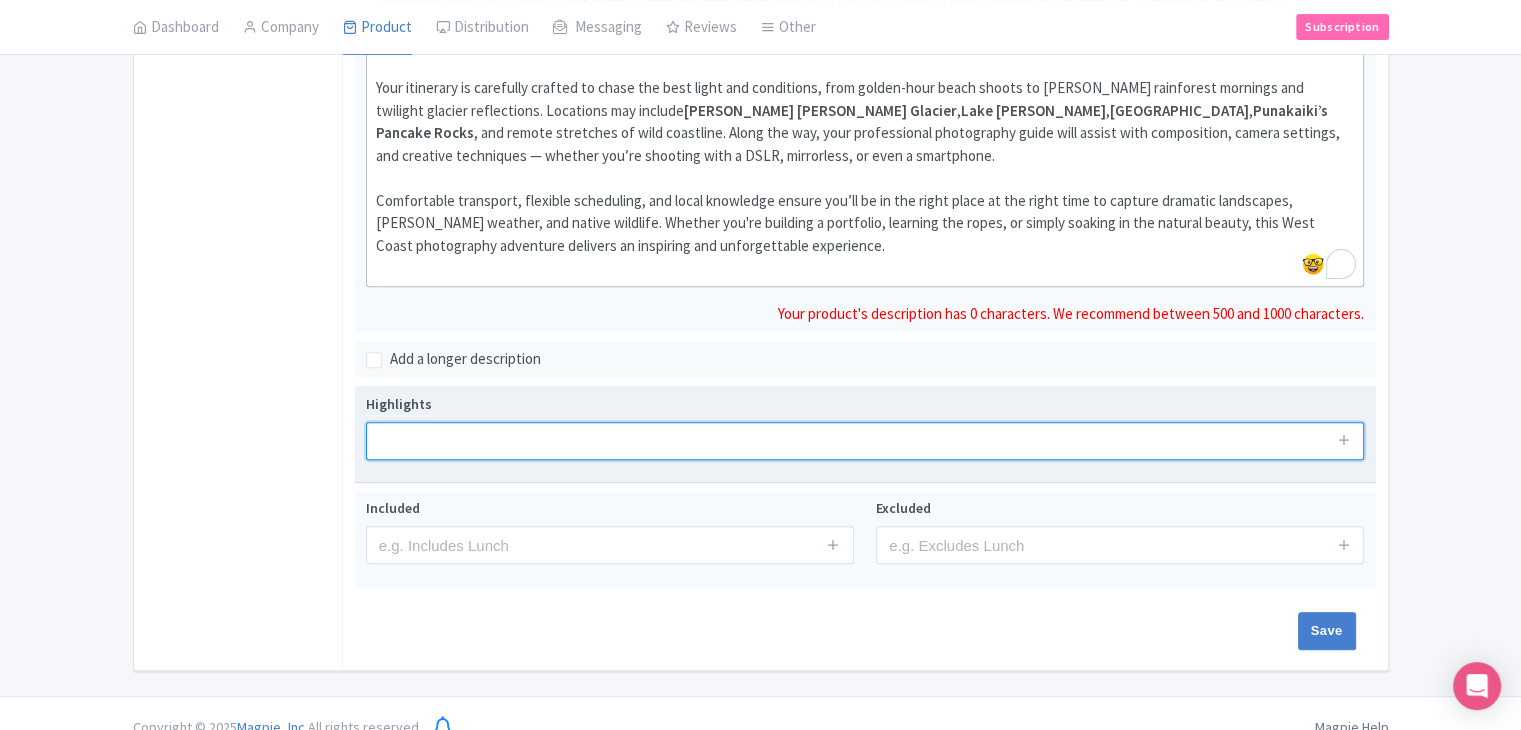 click at bounding box center (865, 441) 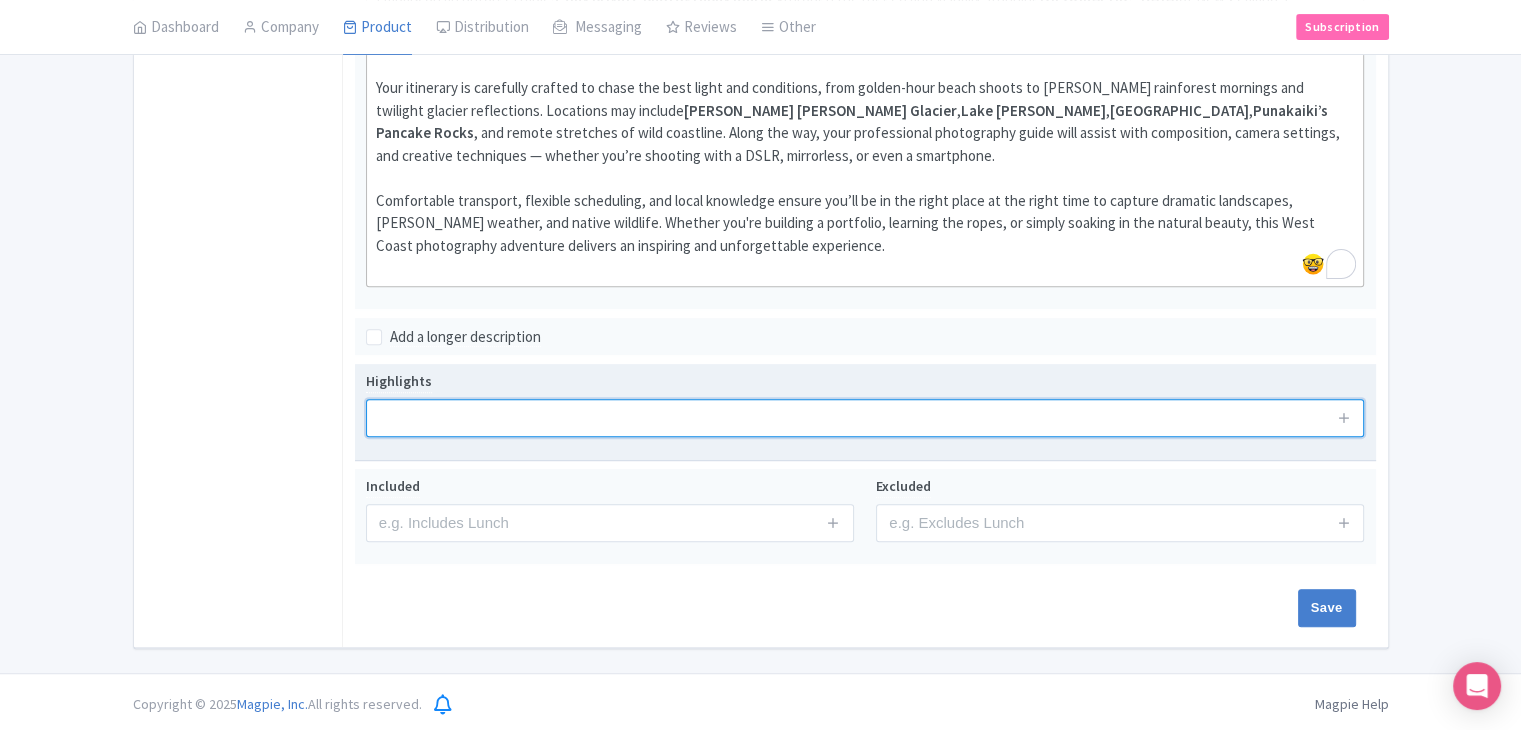 paste on "Private, customizable 3-day photography tour with a professional guide" 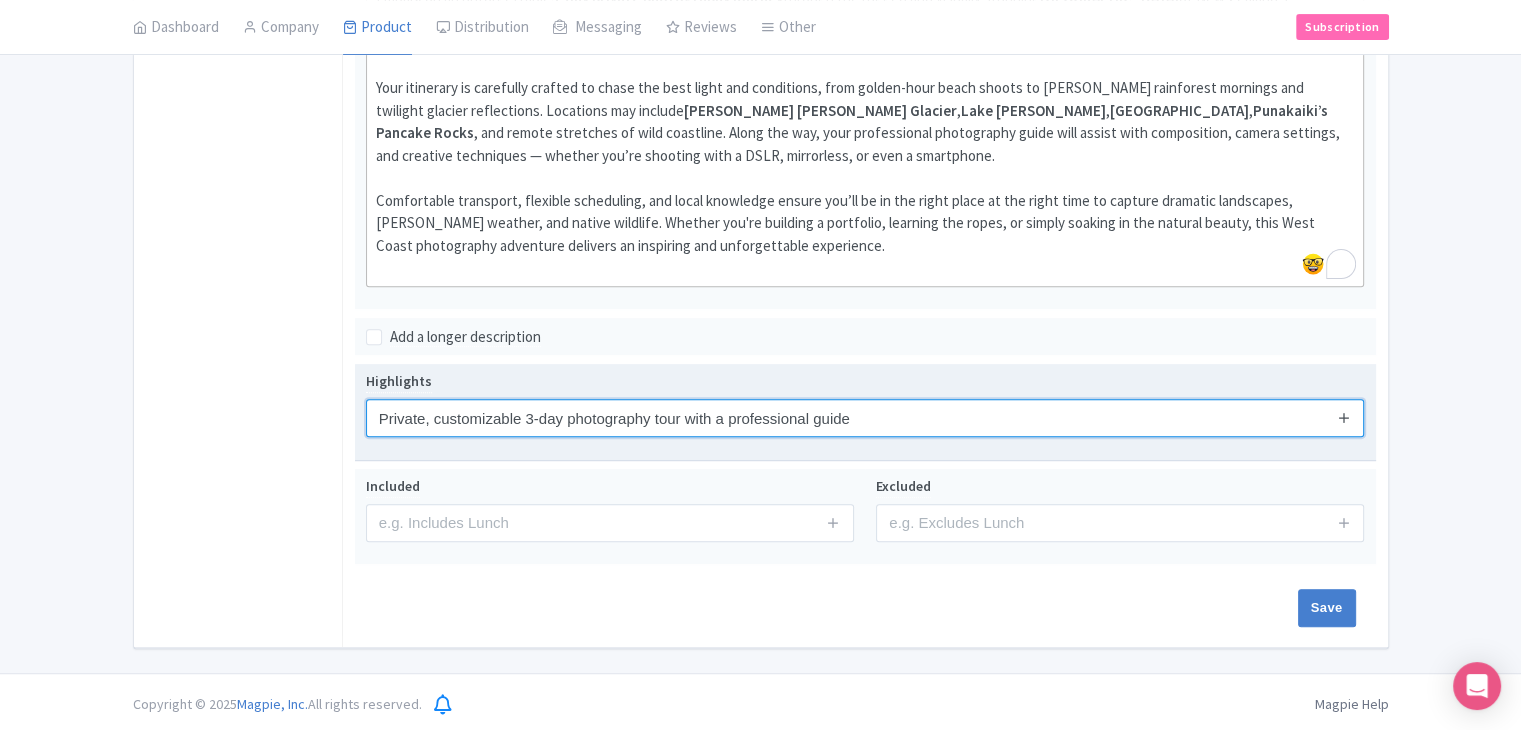 type on "Private, customizable 3-day photography tour with a professional guide" 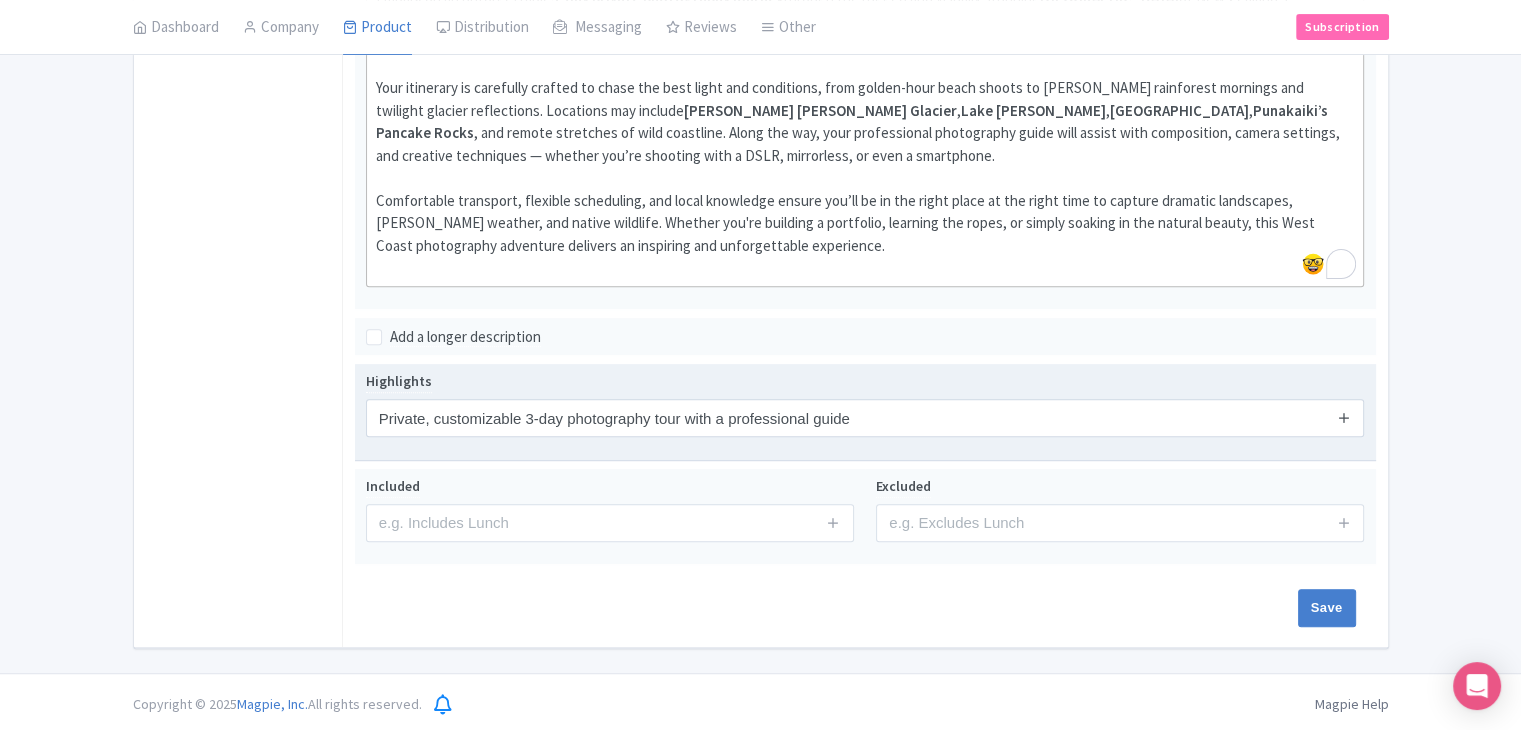drag, startPoint x: 1339, startPoint y: 413, endPoint x: 1348, endPoint y: 468, distance: 55.7315 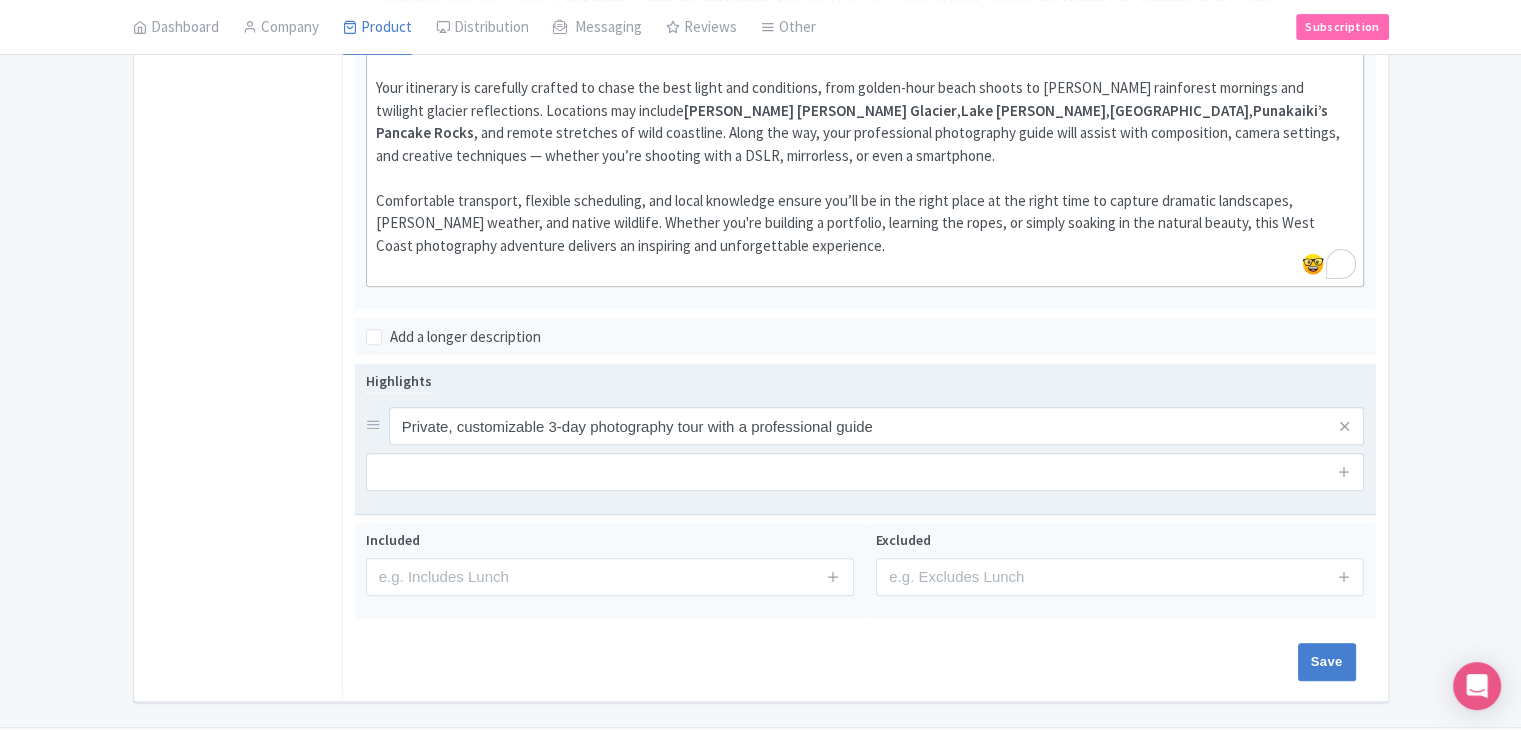 click at bounding box center (1344, 472) 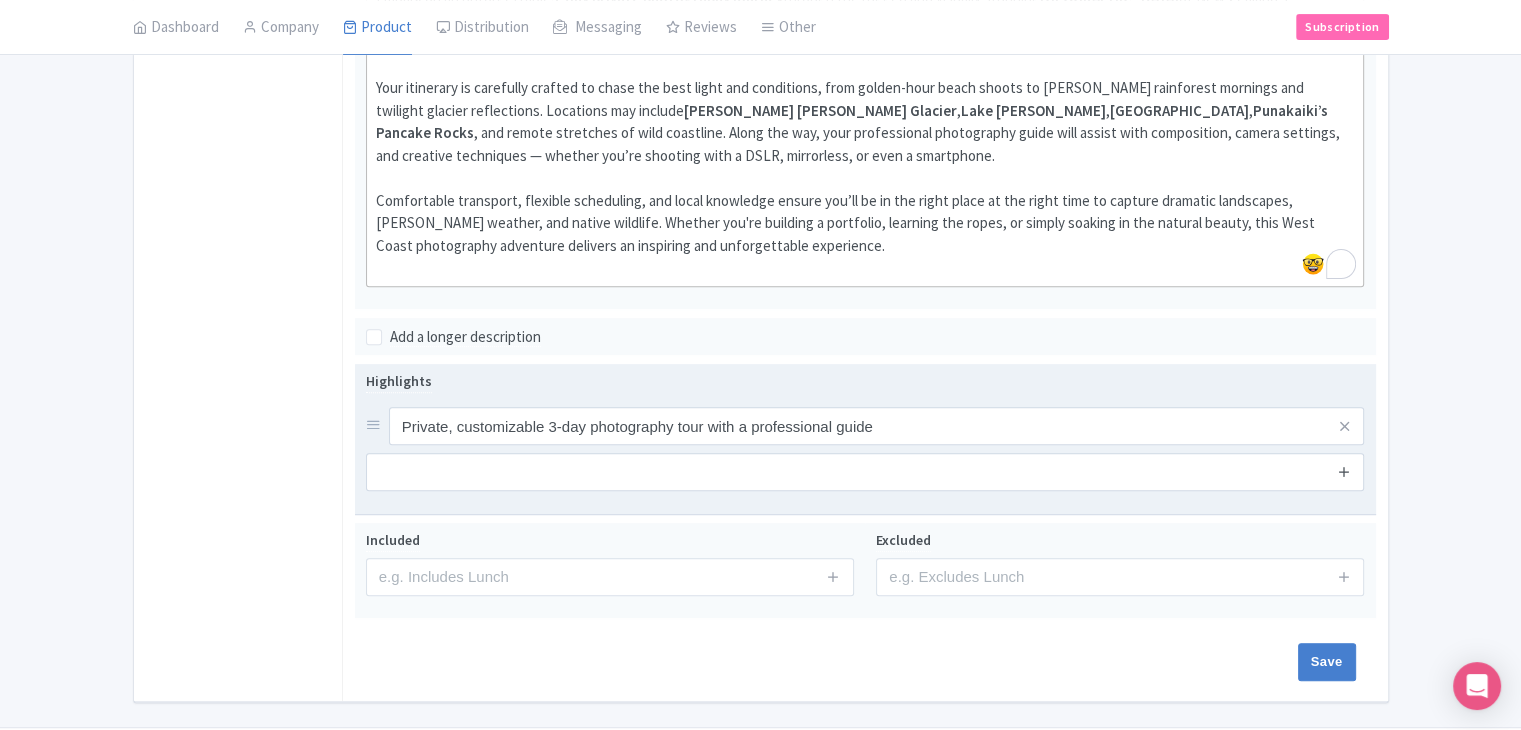 click at bounding box center [1344, 472] 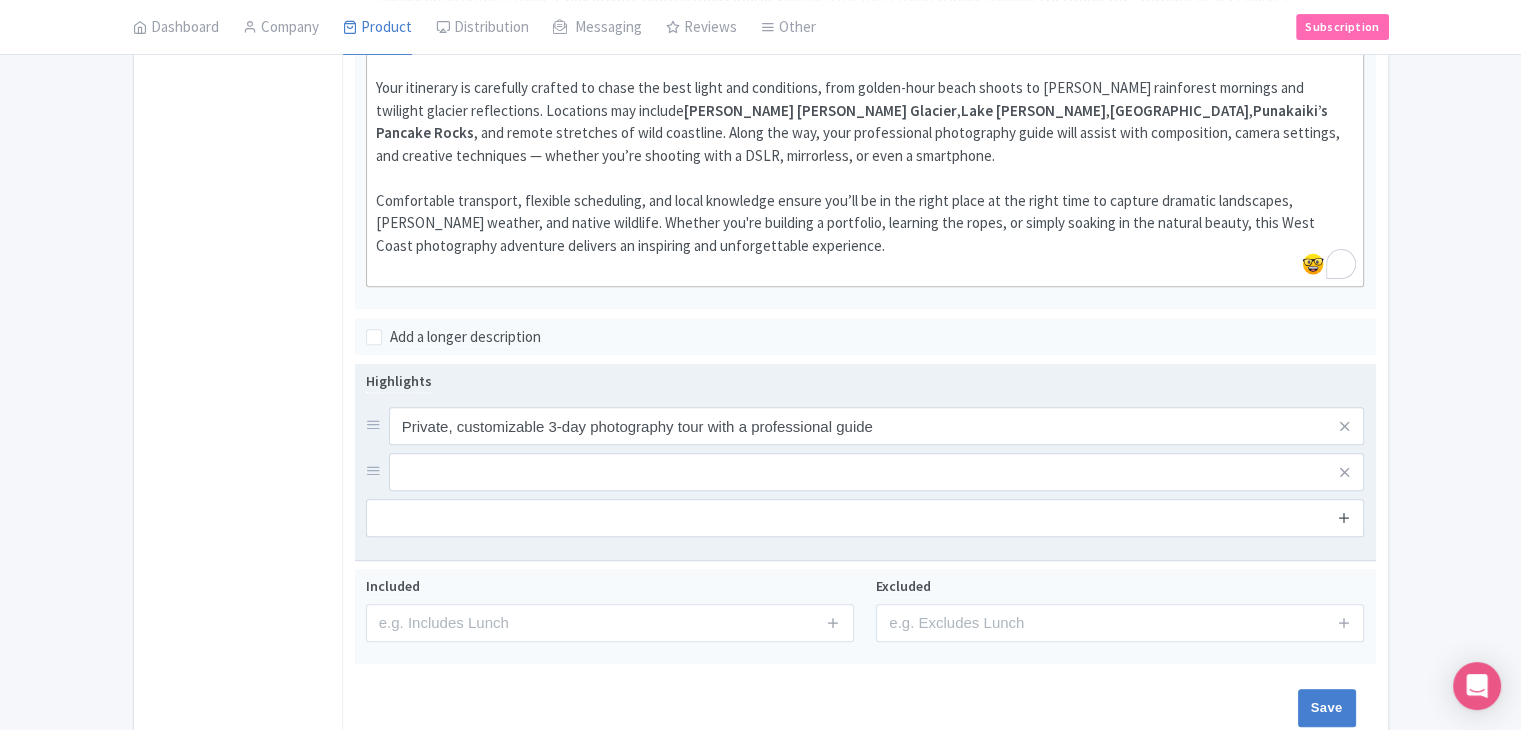 click at bounding box center [1344, 517] 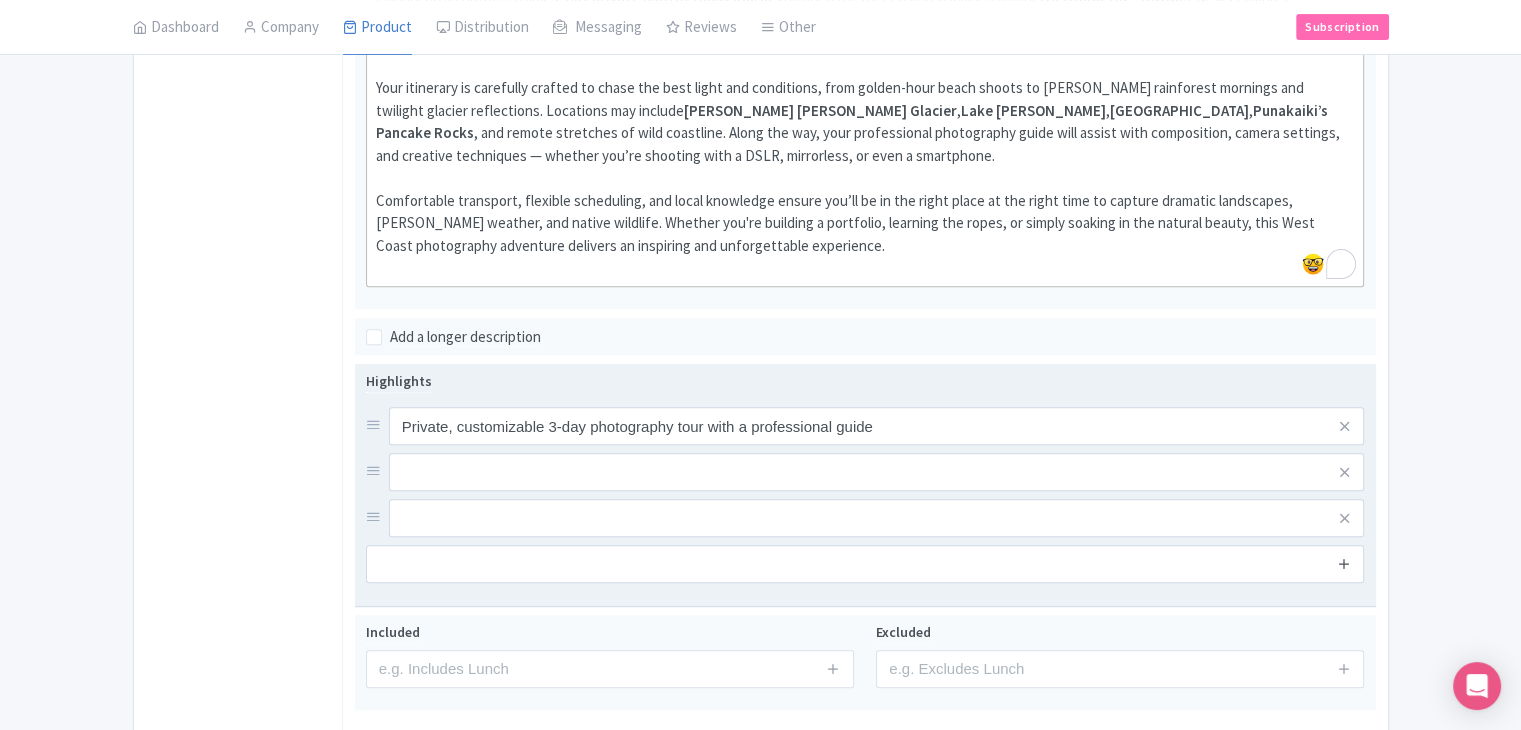 click at bounding box center [1344, 563] 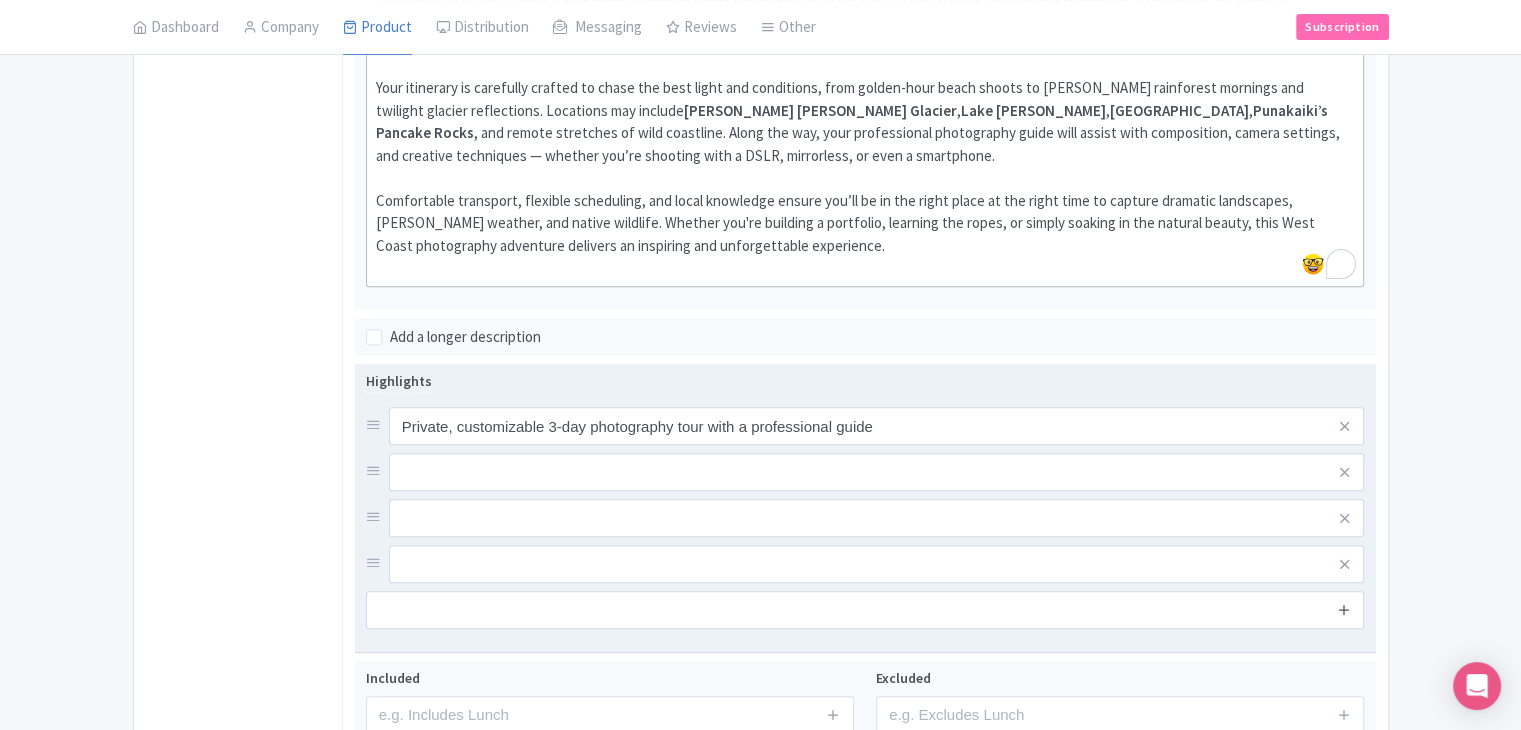 click at bounding box center (1344, 609) 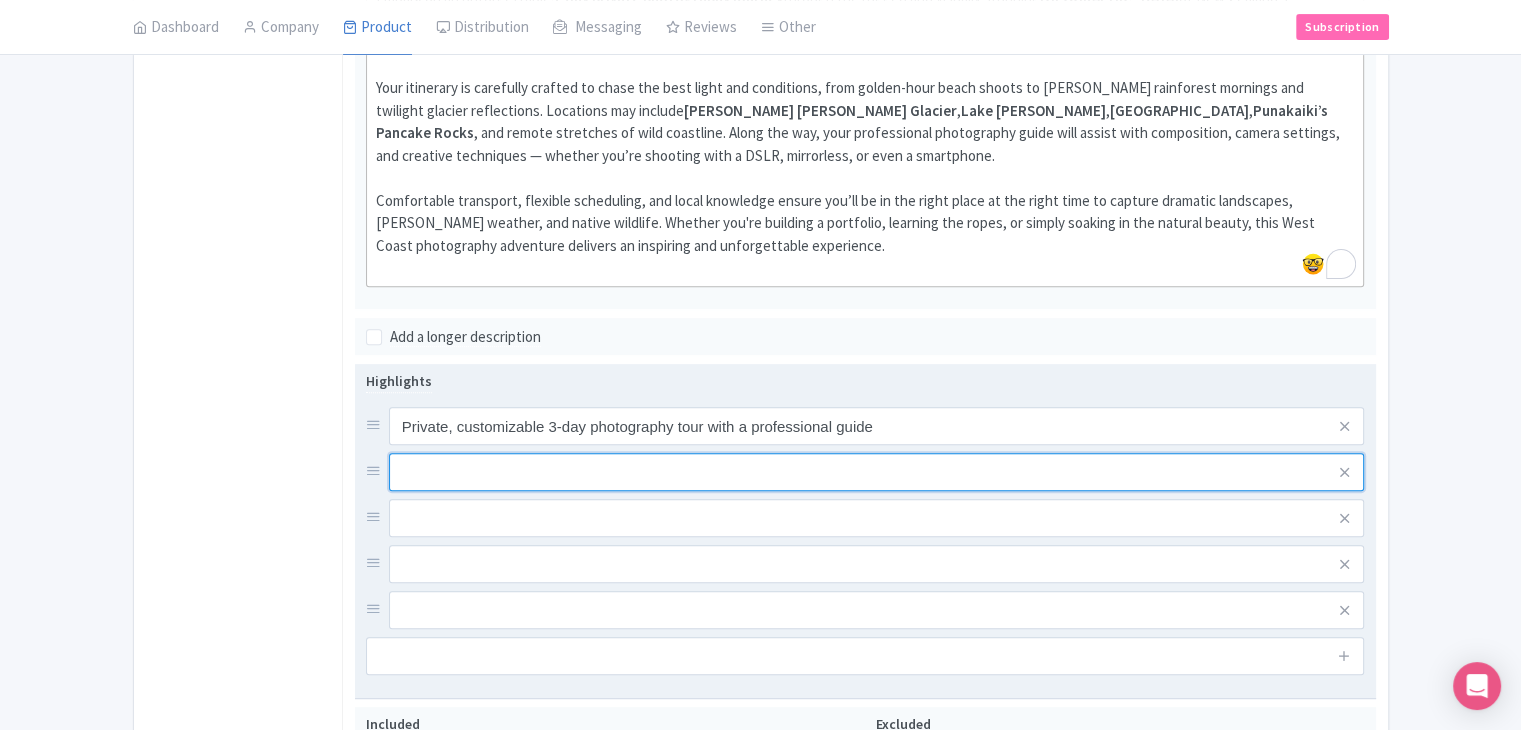 click at bounding box center (877, 426) 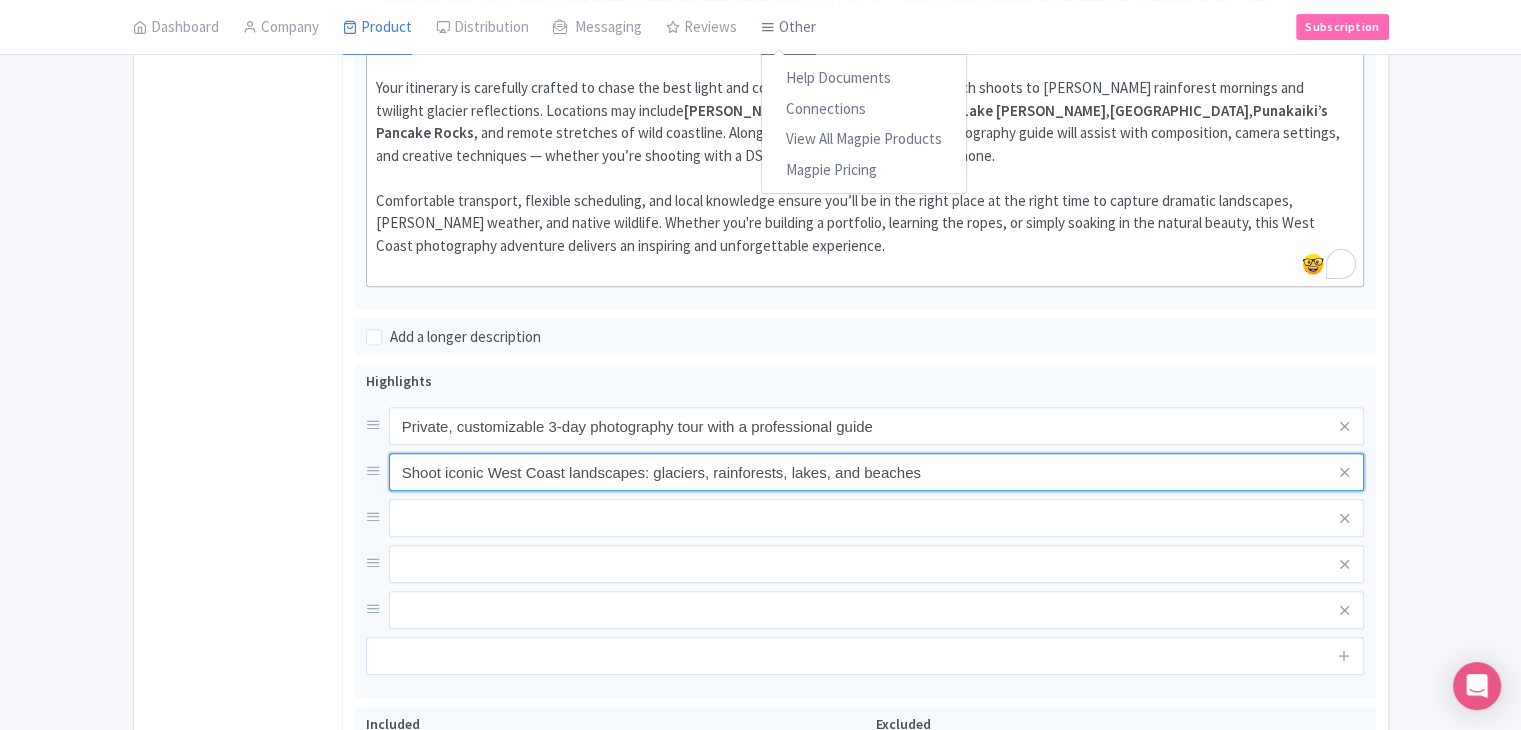 type on "Shoot iconic West Coast landscapes: glaciers, rainforests, lakes, and beaches" 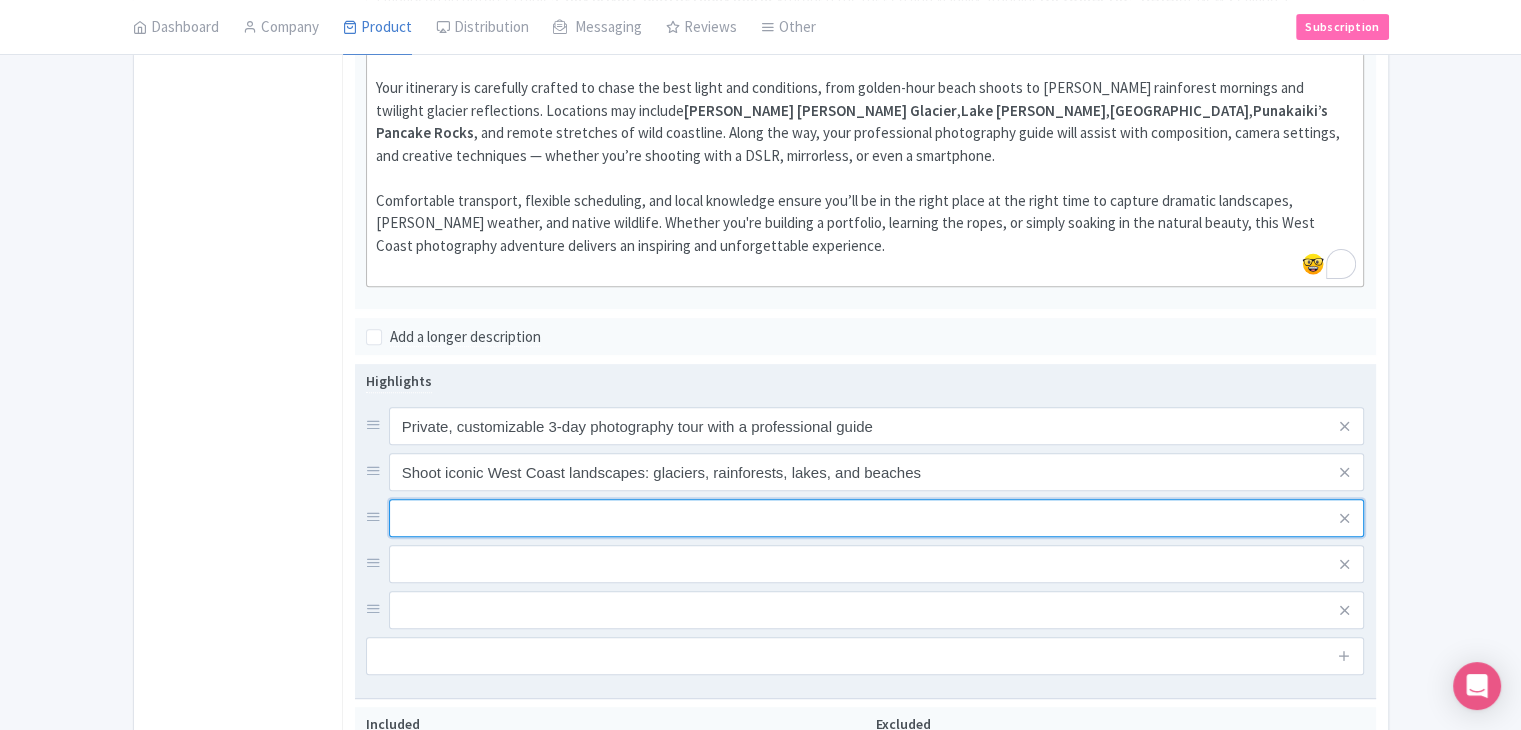 click at bounding box center [877, 426] 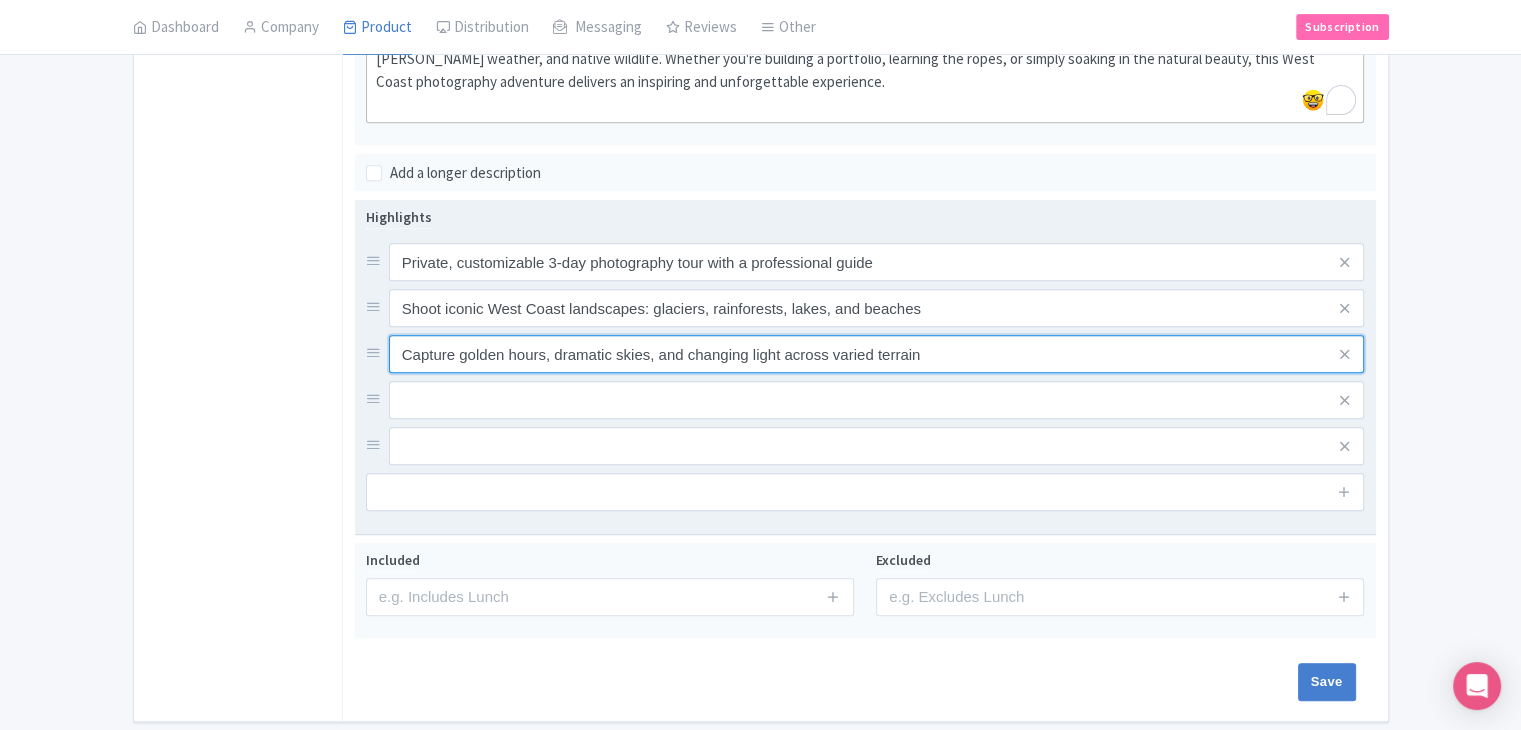 scroll, scrollTop: 868, scrollLeft: 0, axis: vertical 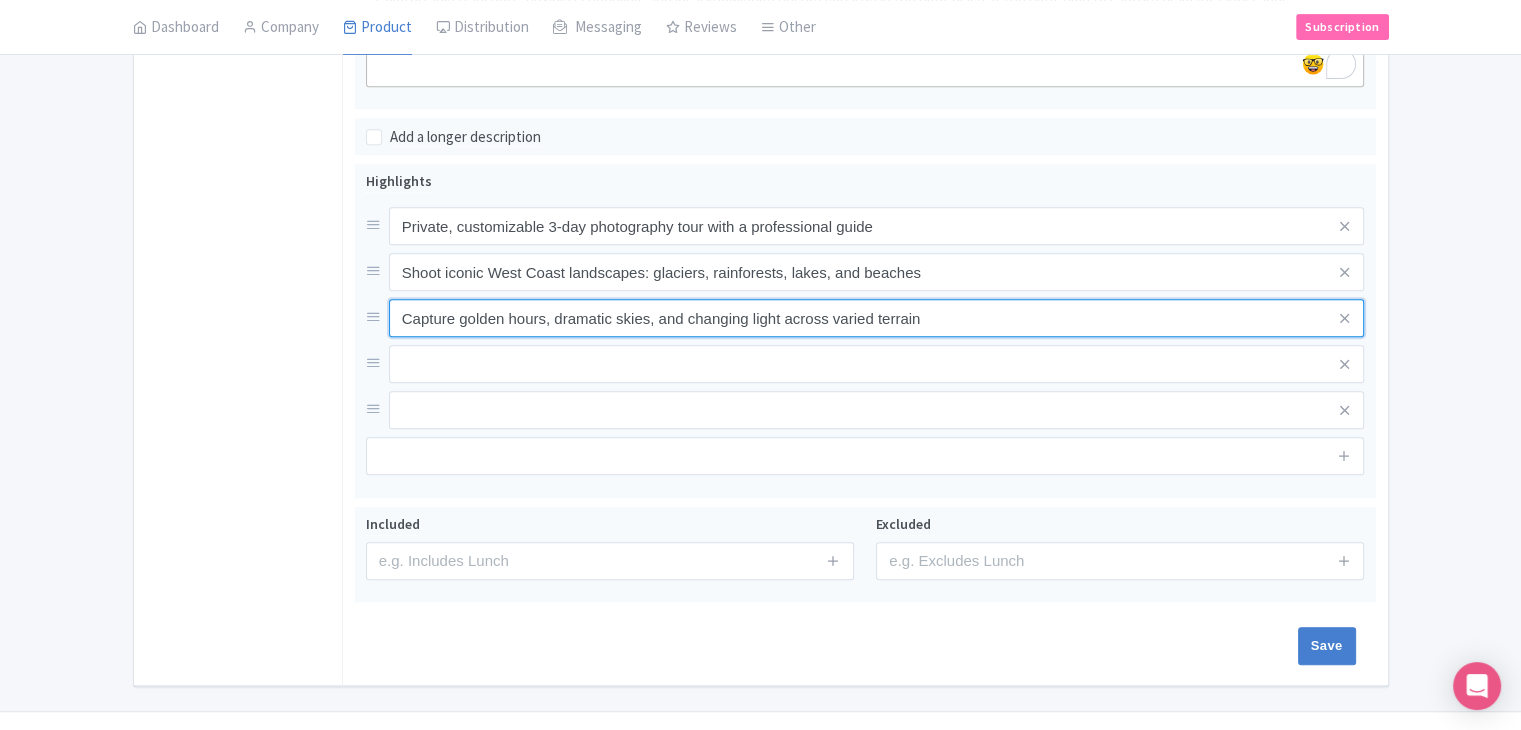 type on "Capture golden hours, dramatic skies, and changing light across varied terrain" 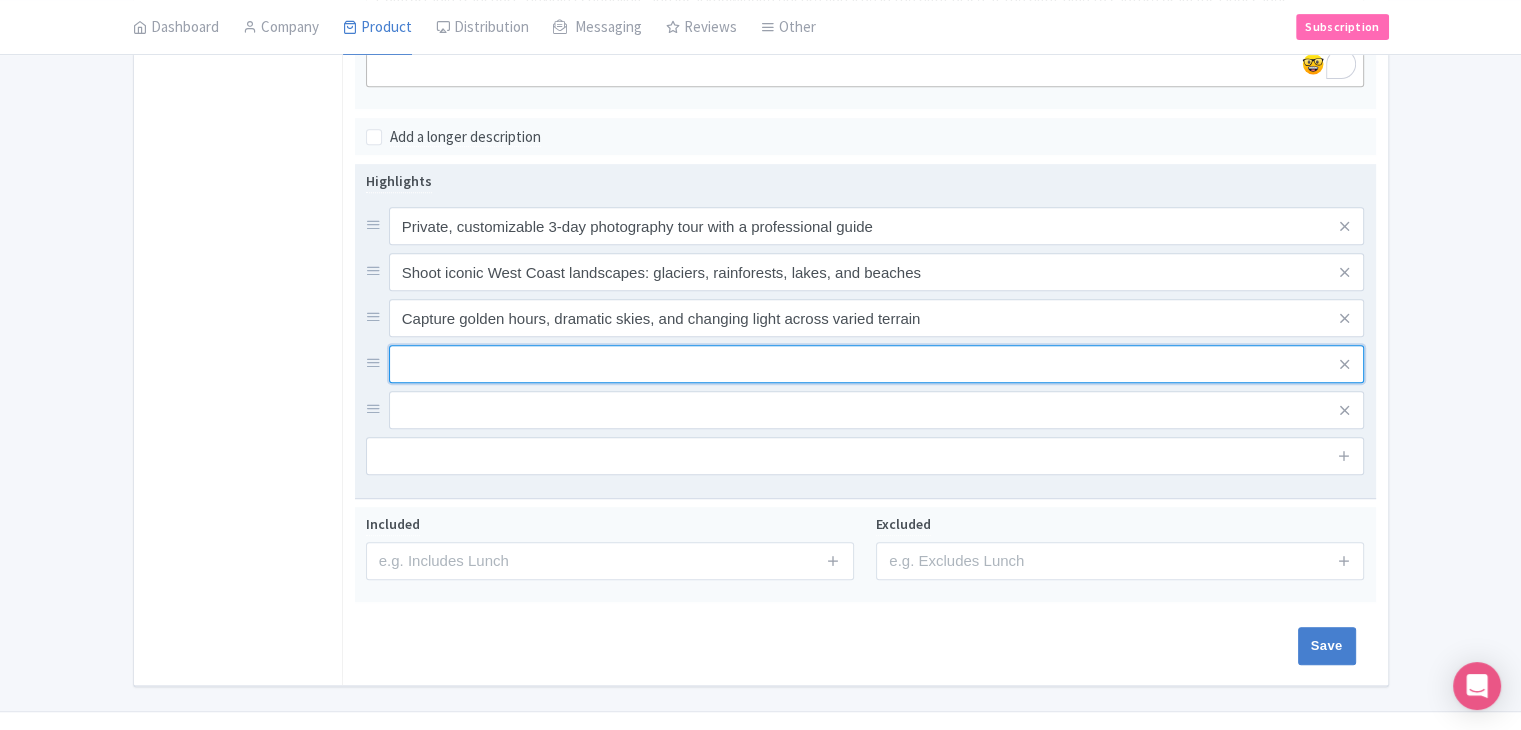 click at bounding box center [877, 226] 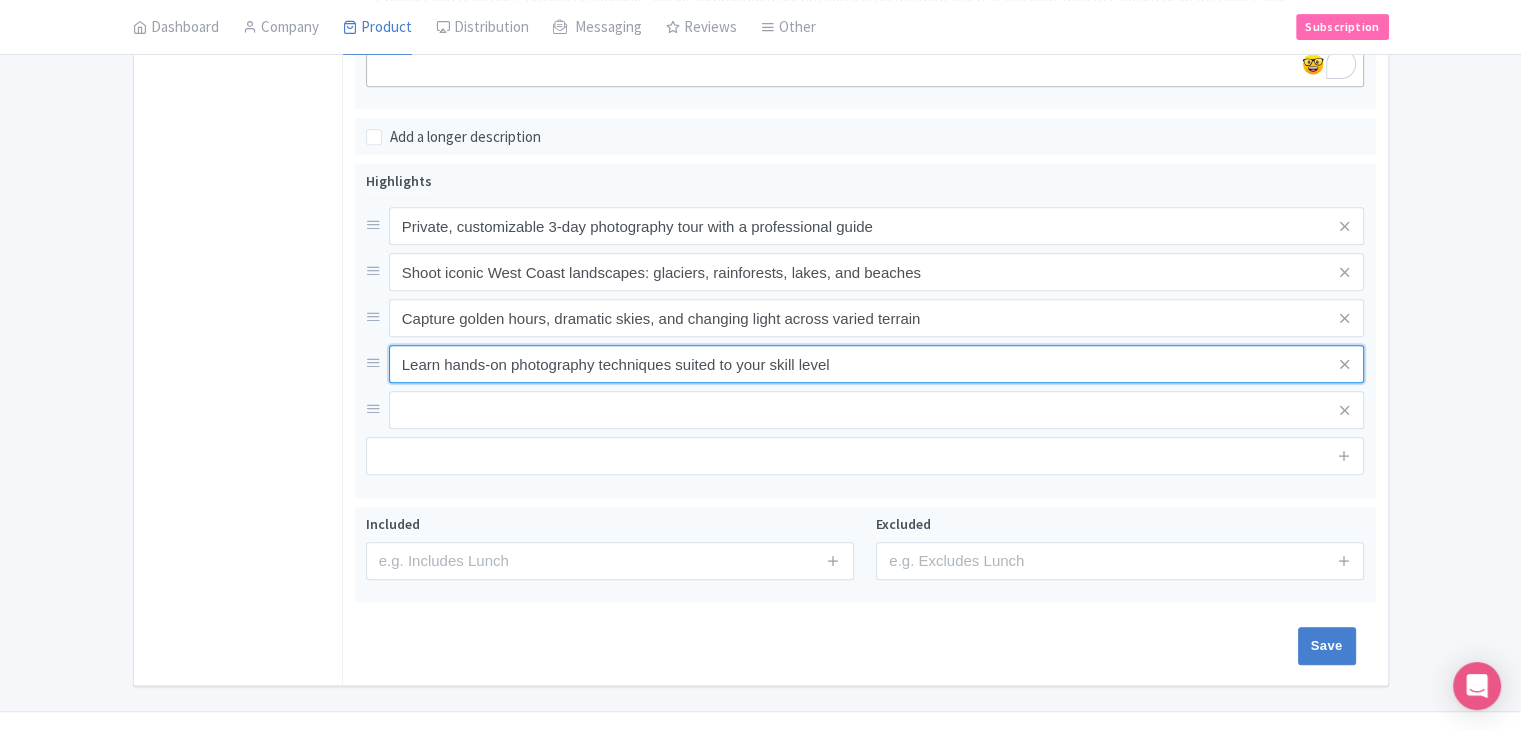 type on "Learn hands-on photography techniques suited to your skill level" 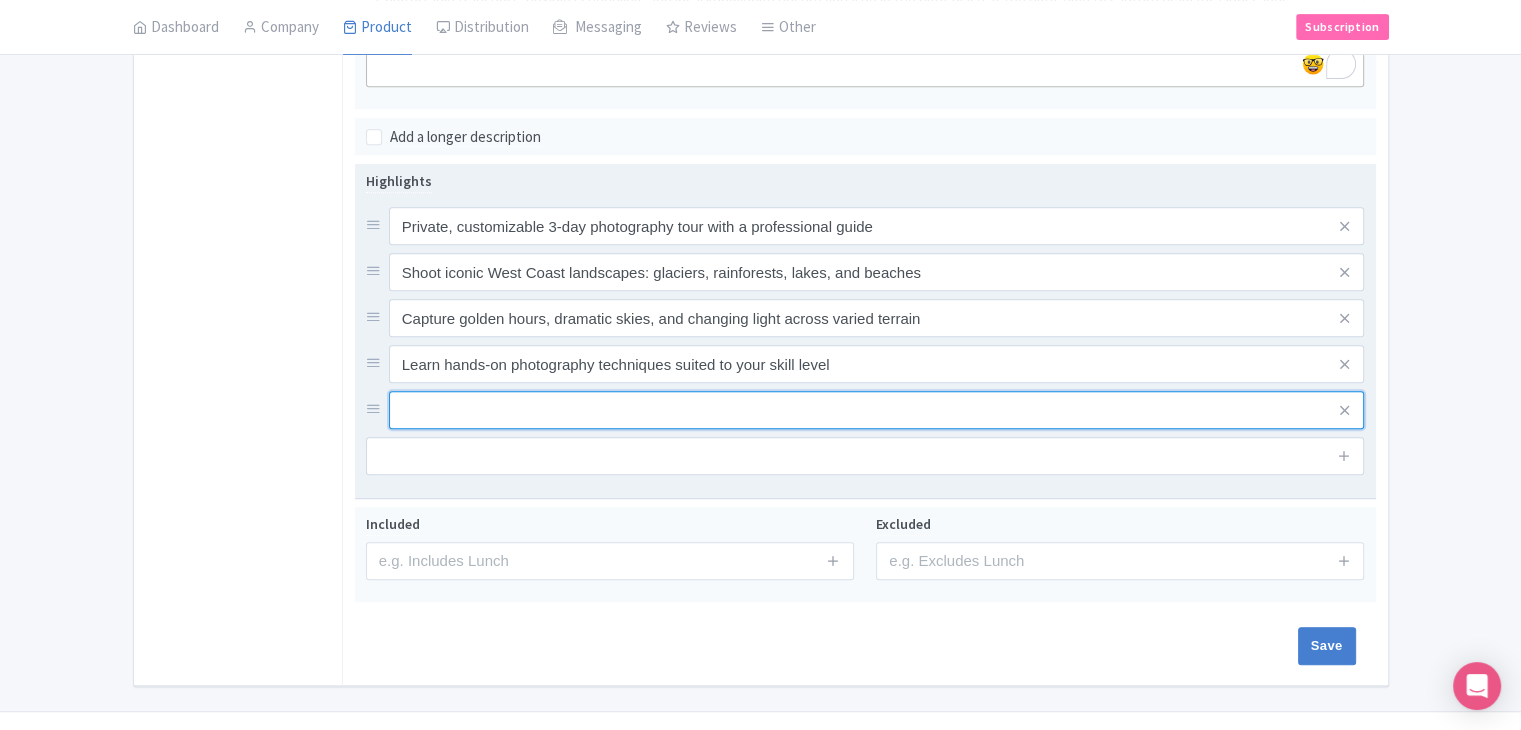 click at bounding box center [877, 226] 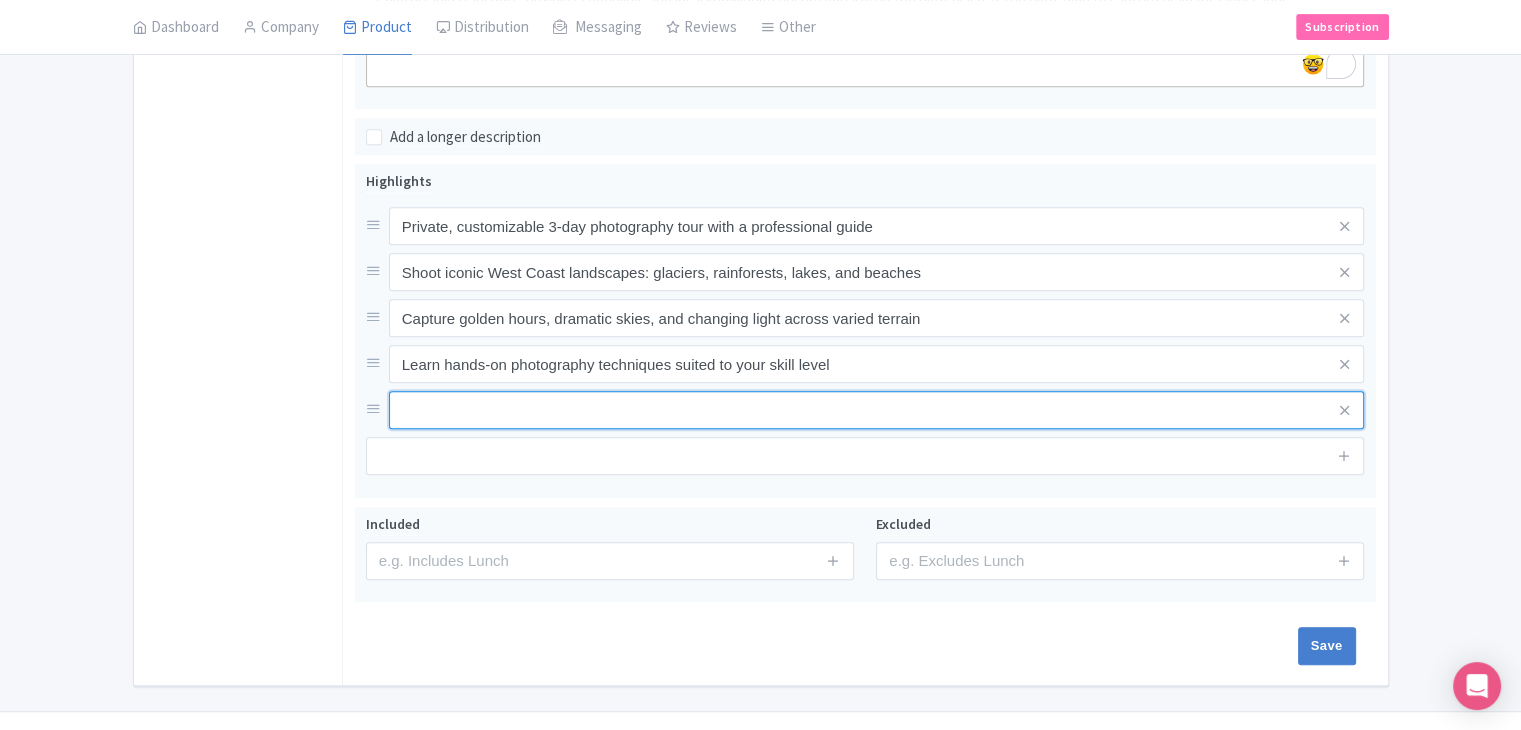 paste on "Visit off-the-beaten-path locations and hidden gems known only to locals" 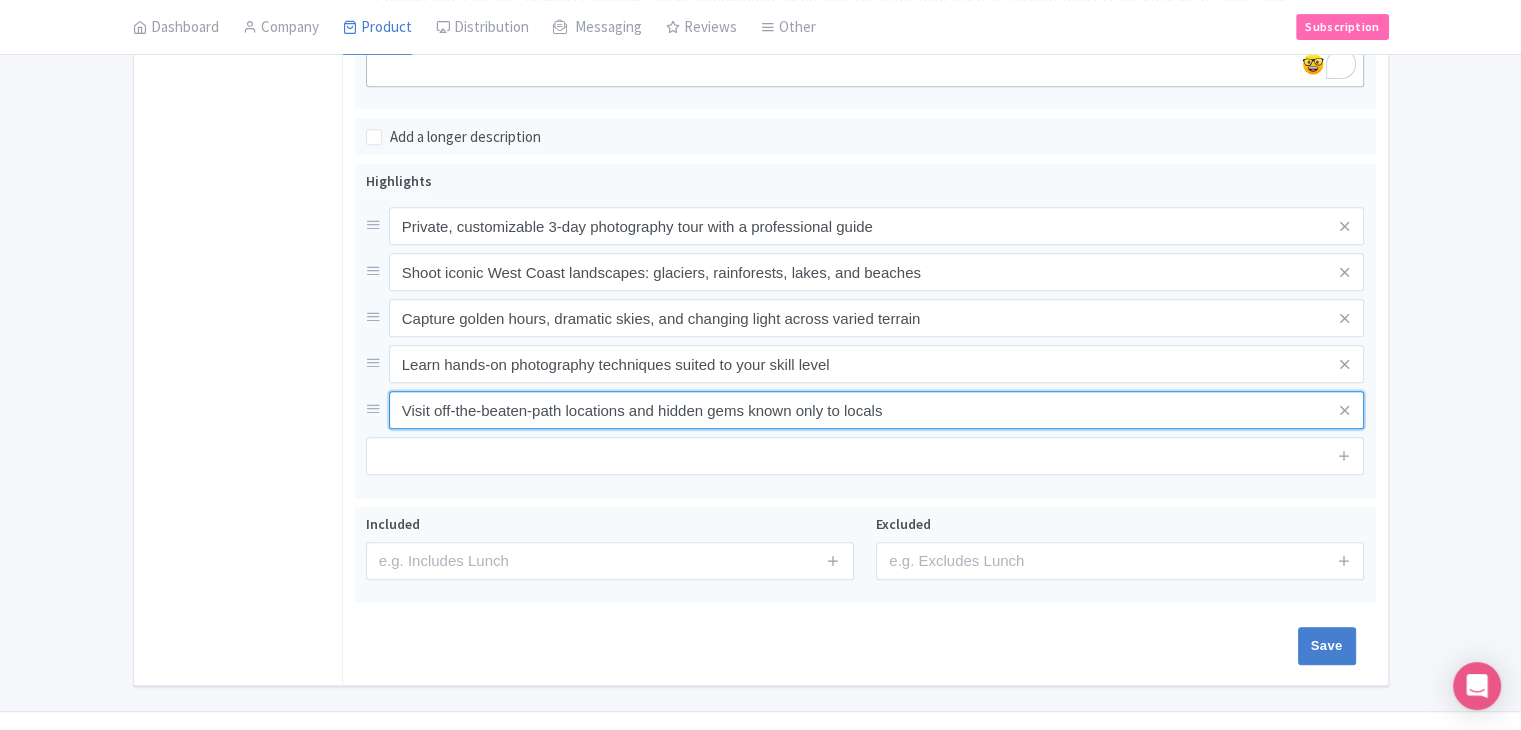 type on "Visit off-the-beaten-path locations and hidden gems known only to locals" 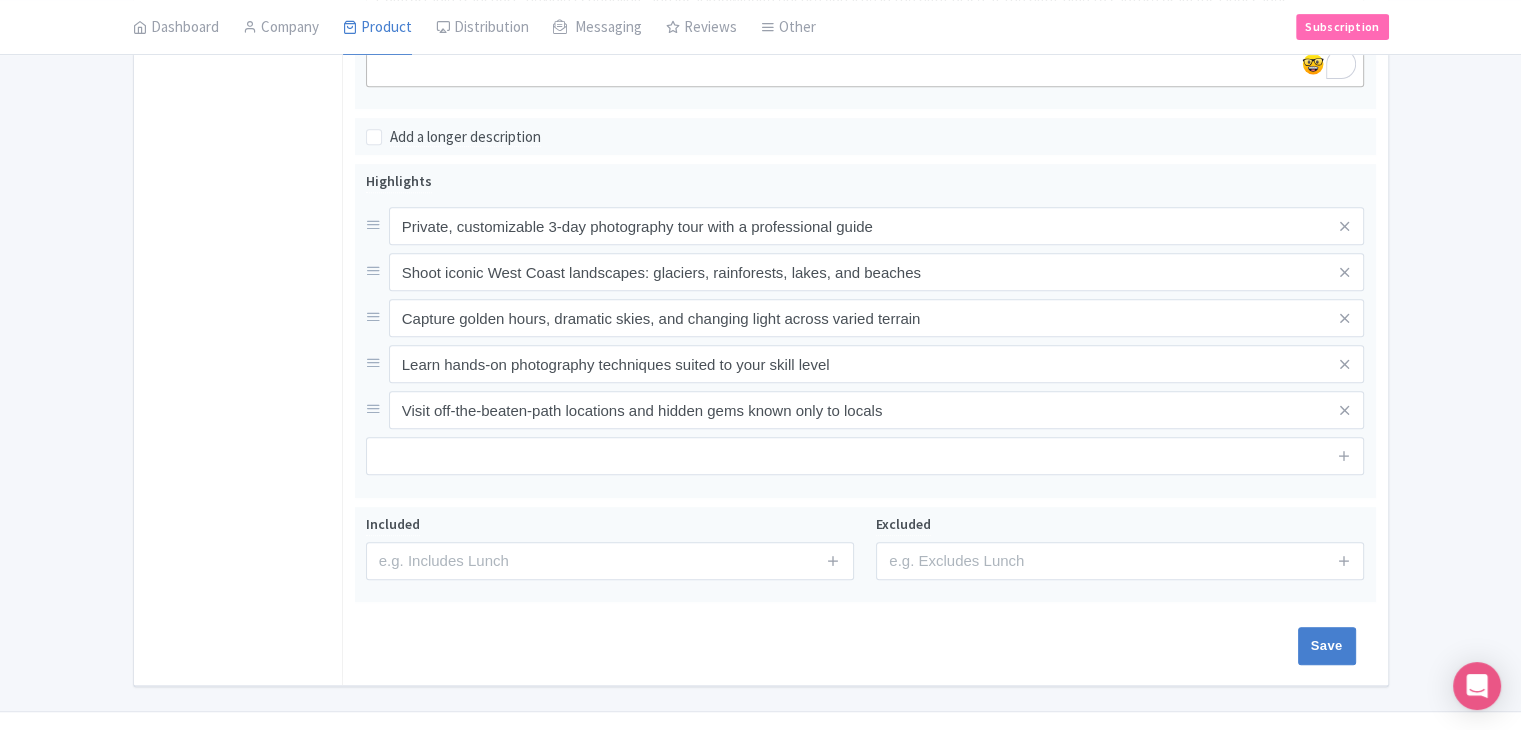 click on "General
Booking Info
Settings
Pricing
FAQs" at bounding box center (238, 69) 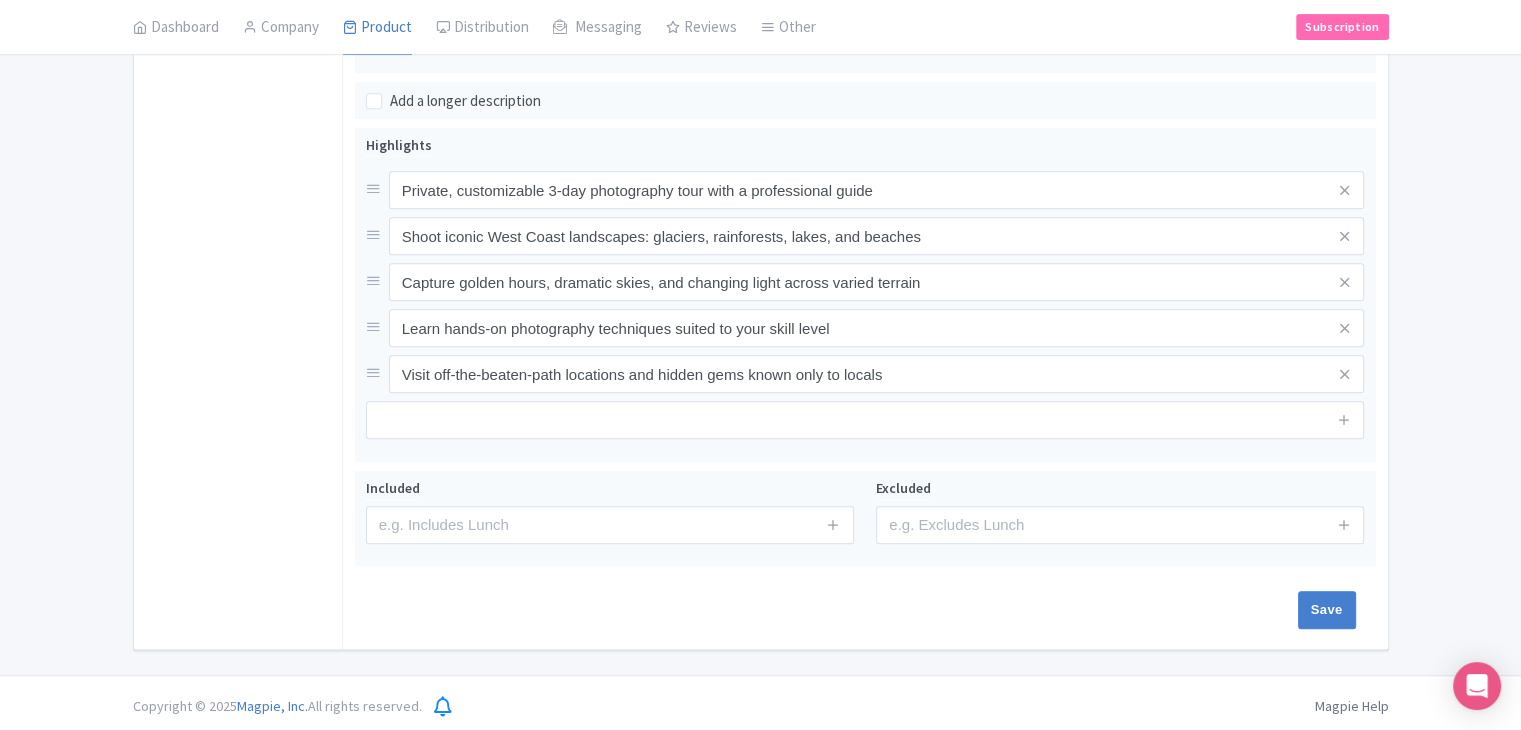 scroll, scrollTop: 905, scrollLeft: 0, axis: vertical 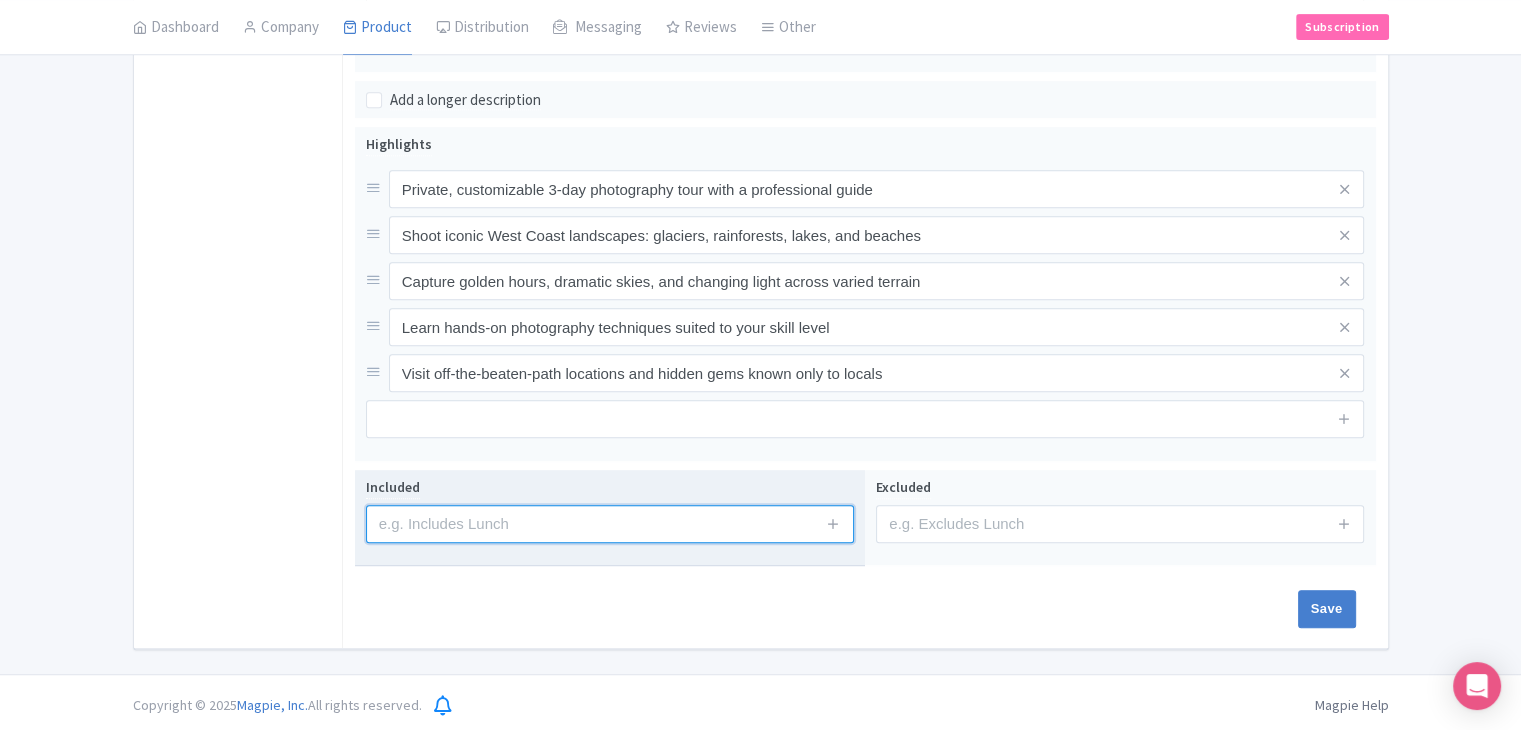 click at bounding box center (610, 524) 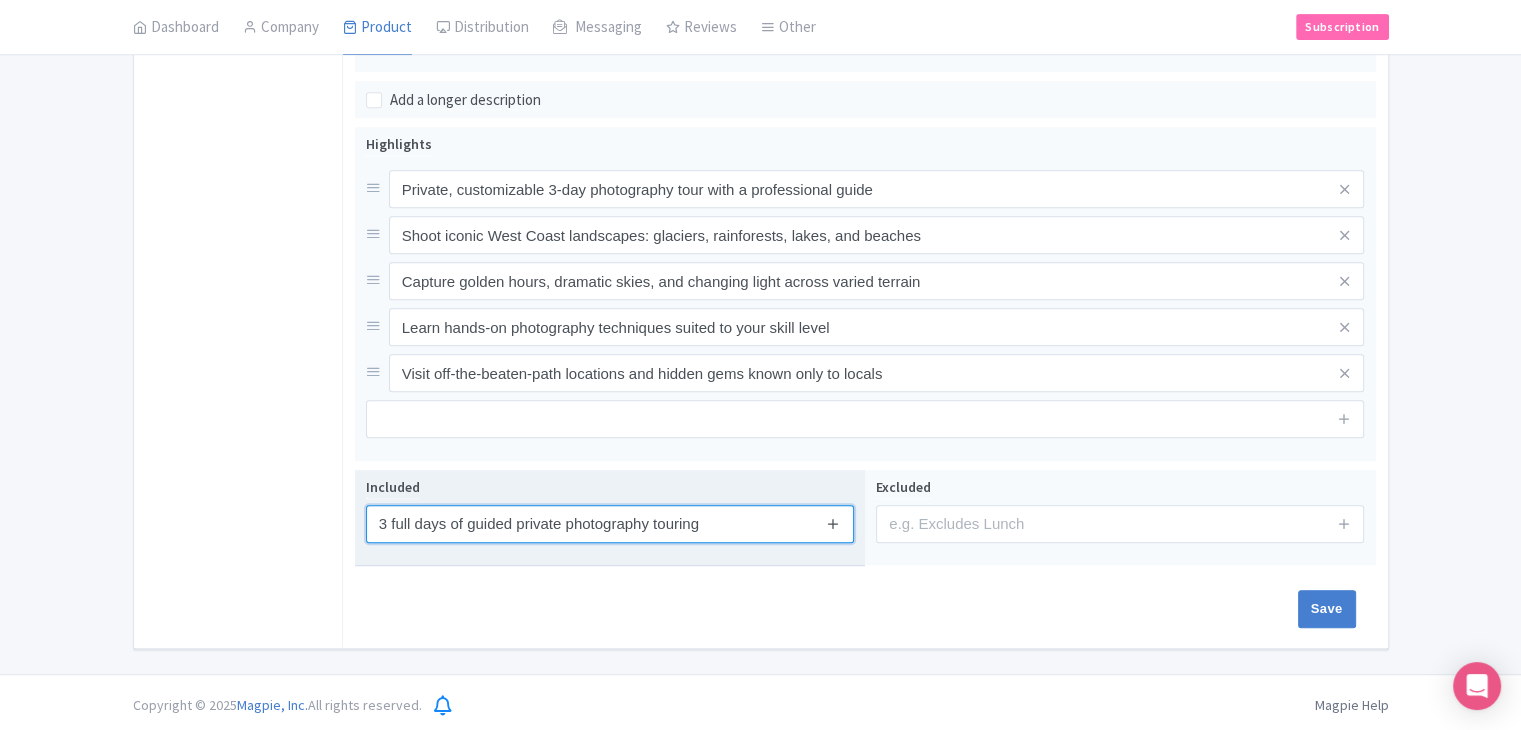 type on "3 full days of guided private photography touring" 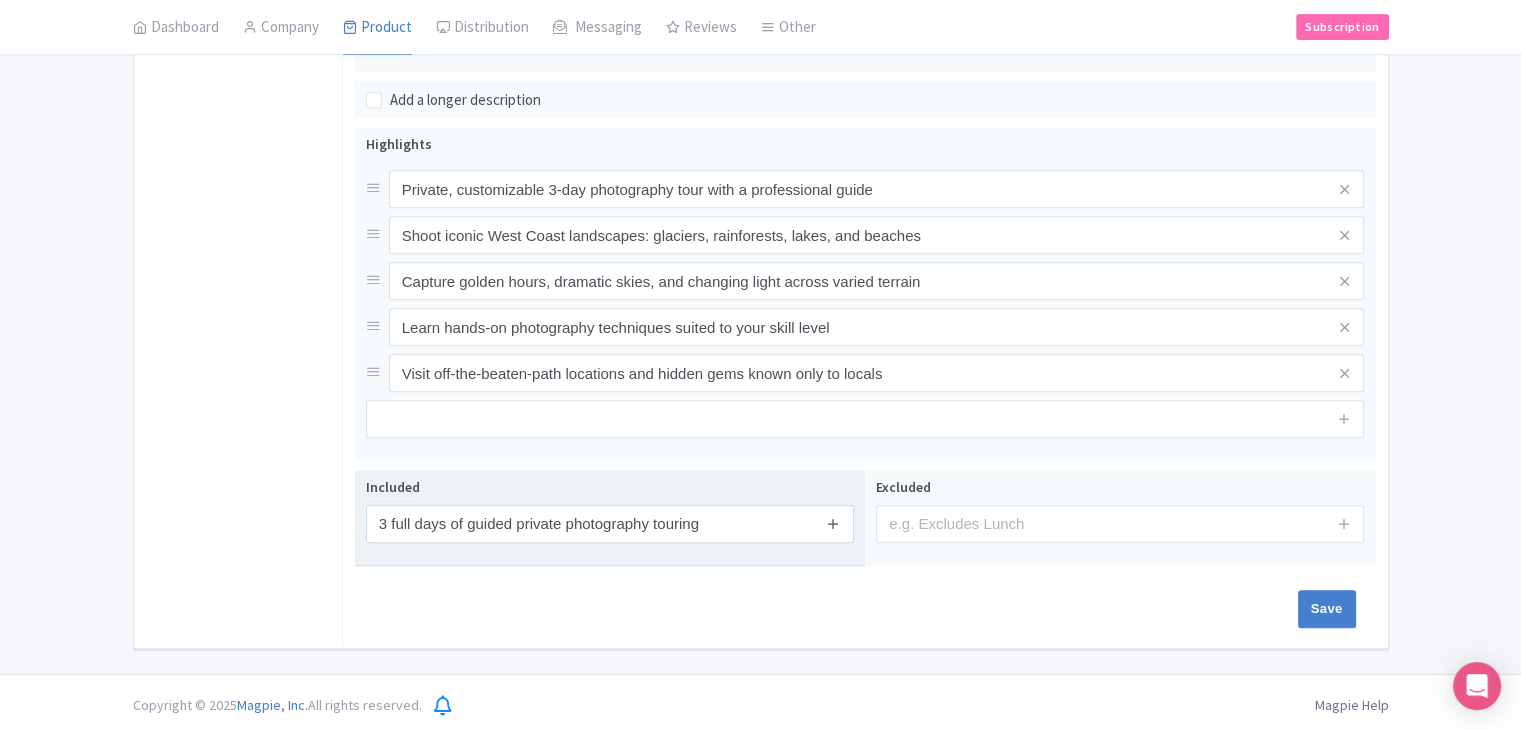 click at bounding box center [833, 523] 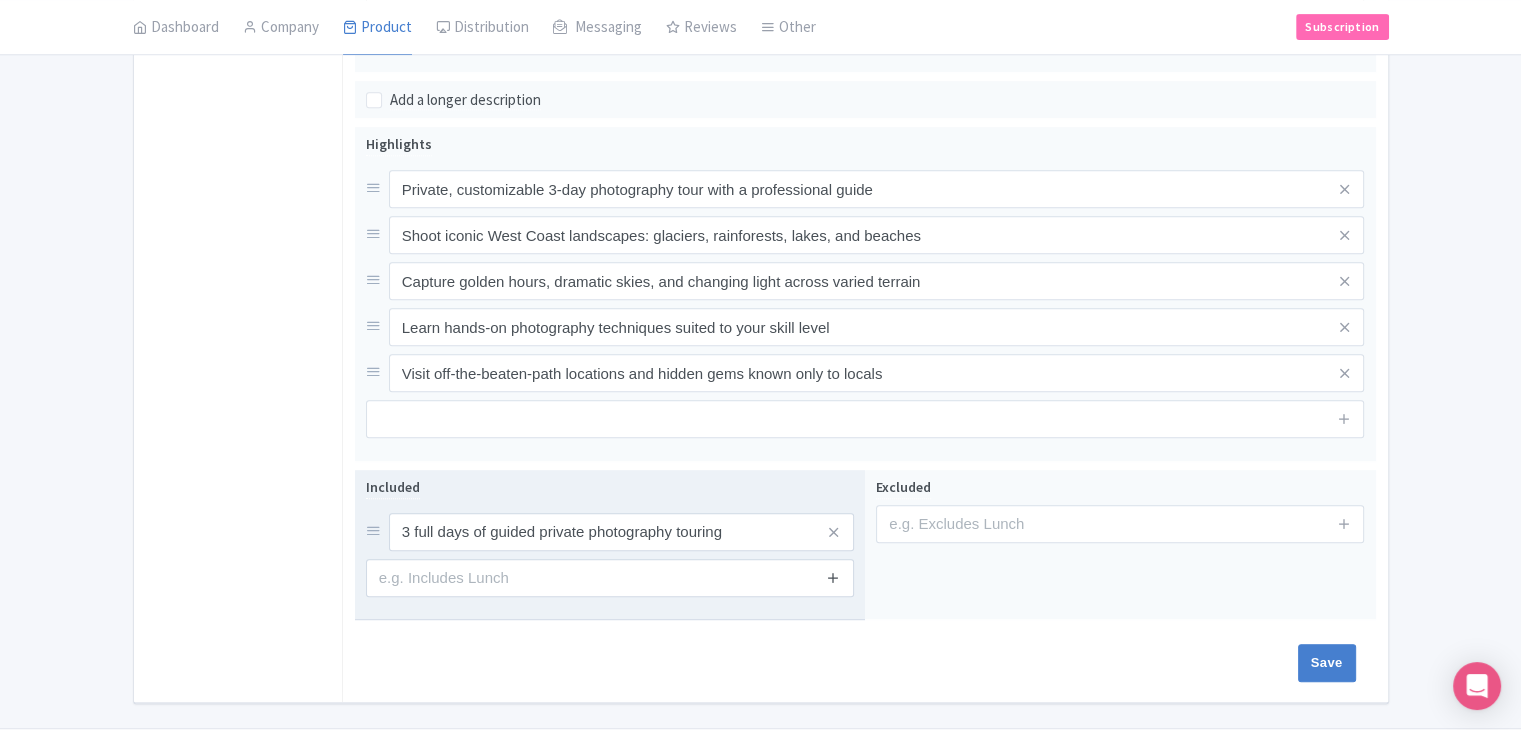 click at bounding box center (833, 577) 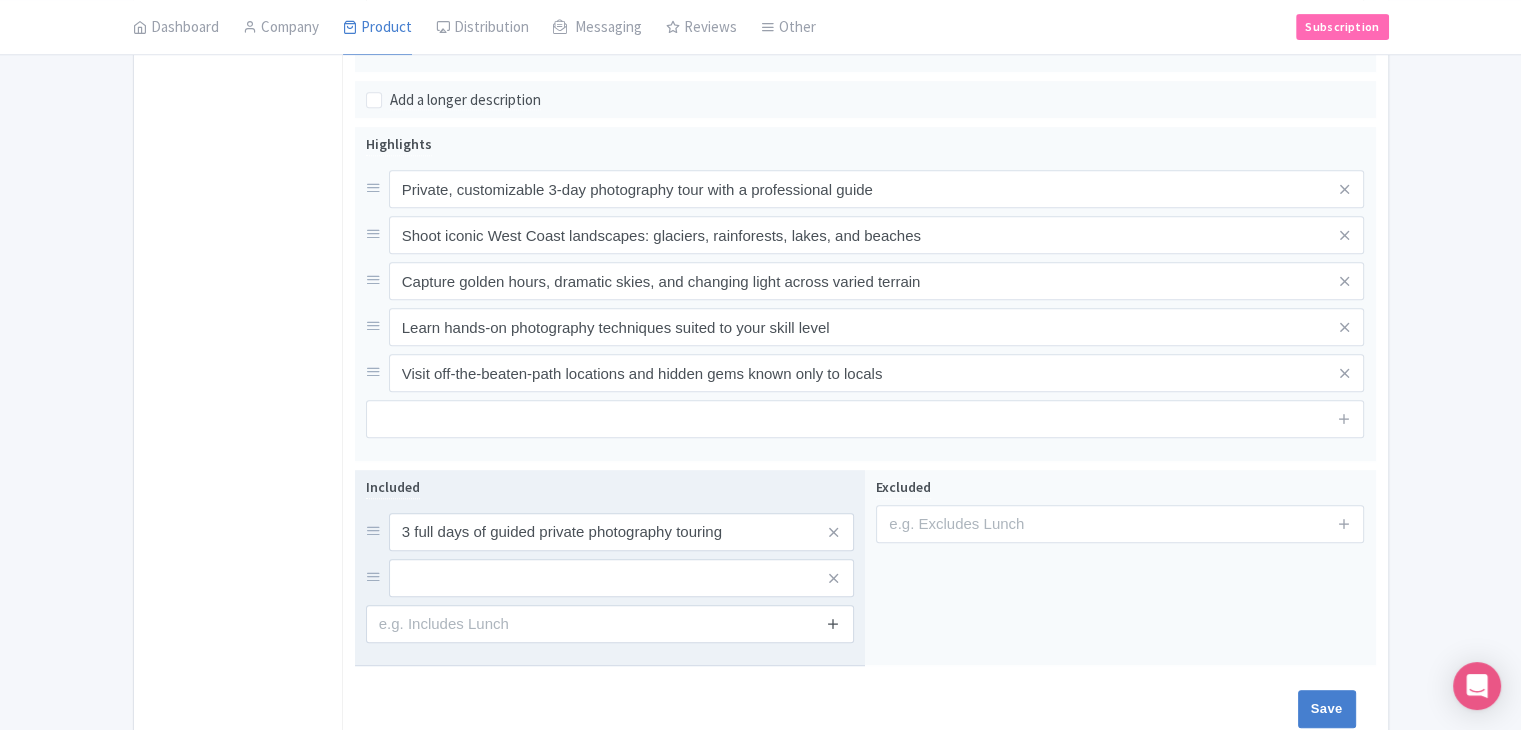 click at bounding box center (833, 623) 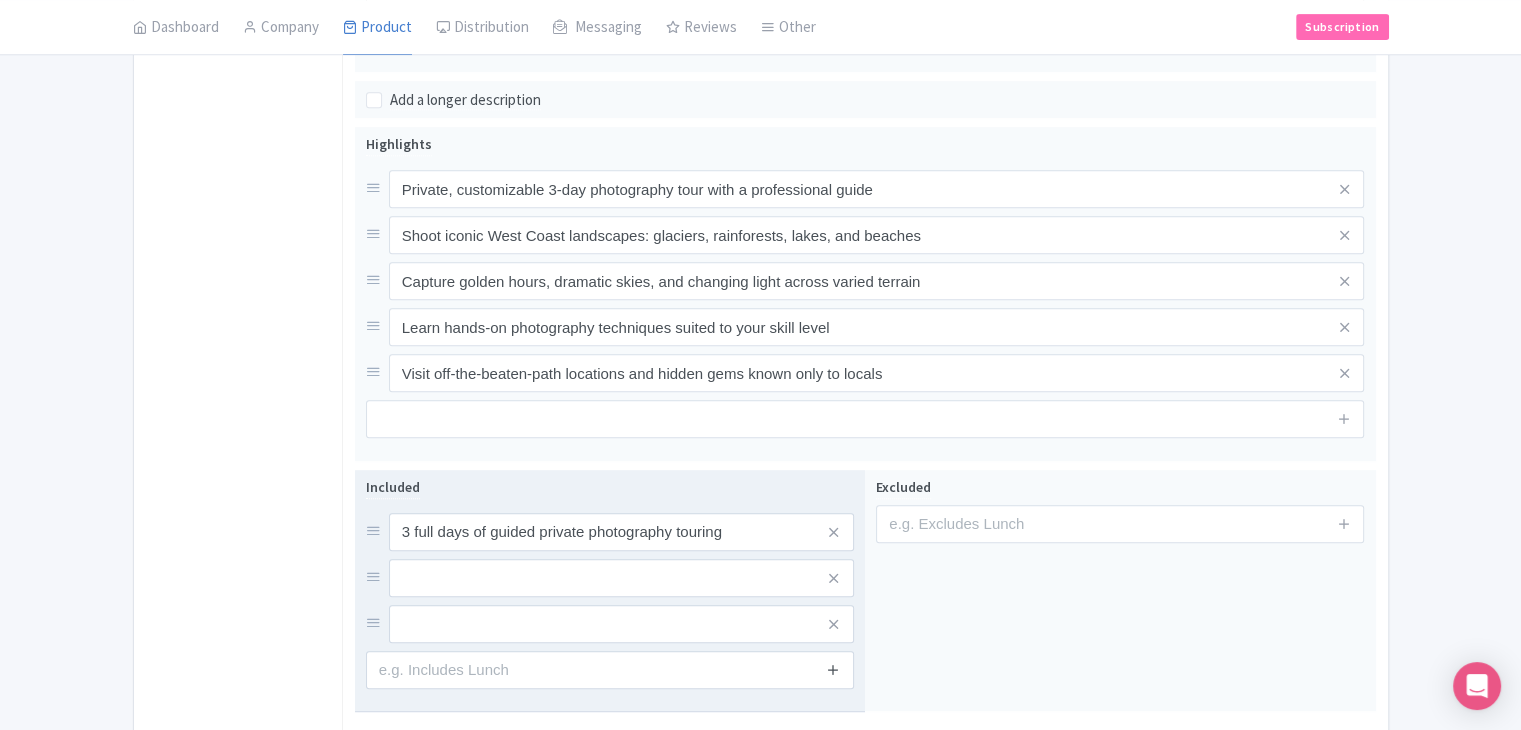 click at bounding box center (833, 669) 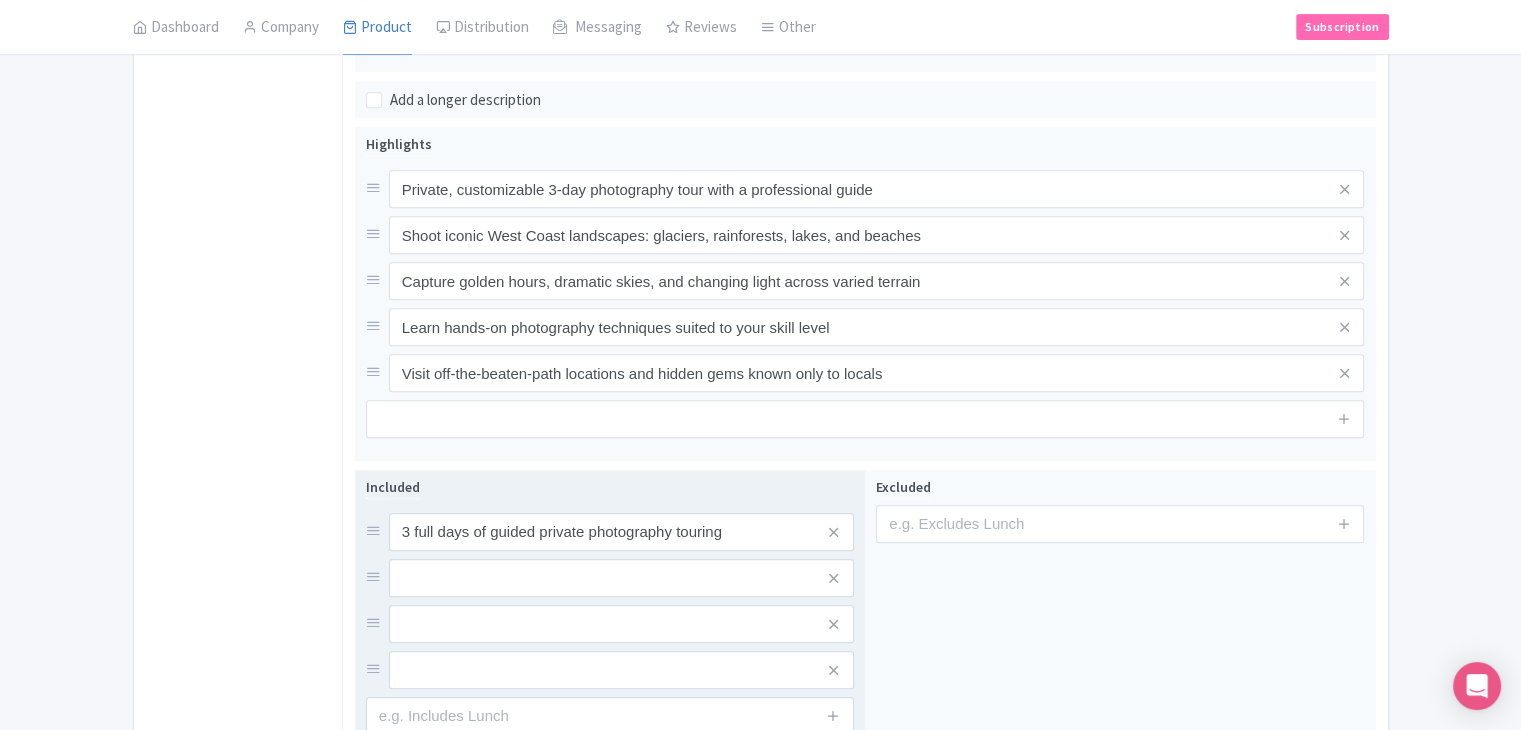 click on "3 full days of guided private photography touring" at bounding box center (610, 601) 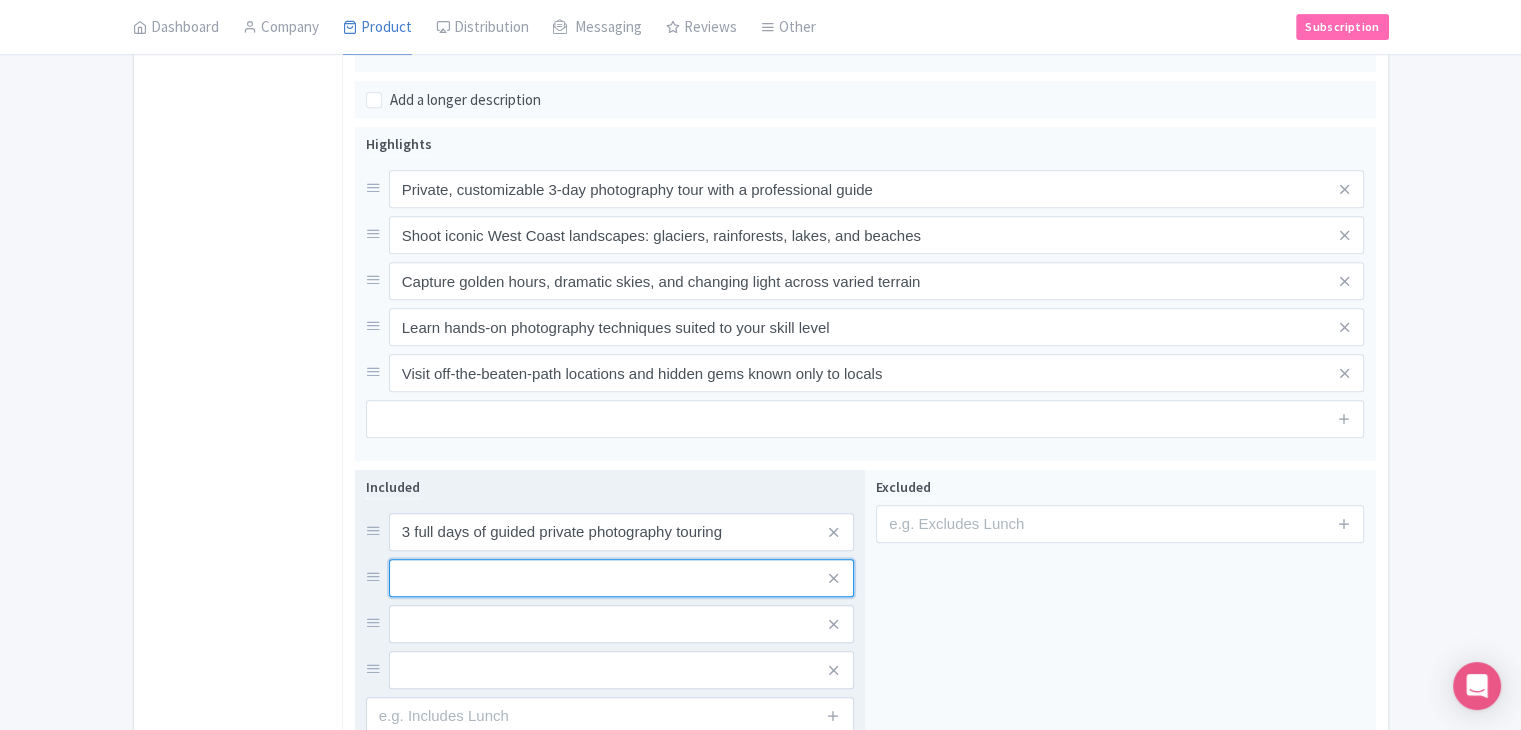 click at bounding box center [621, 532] 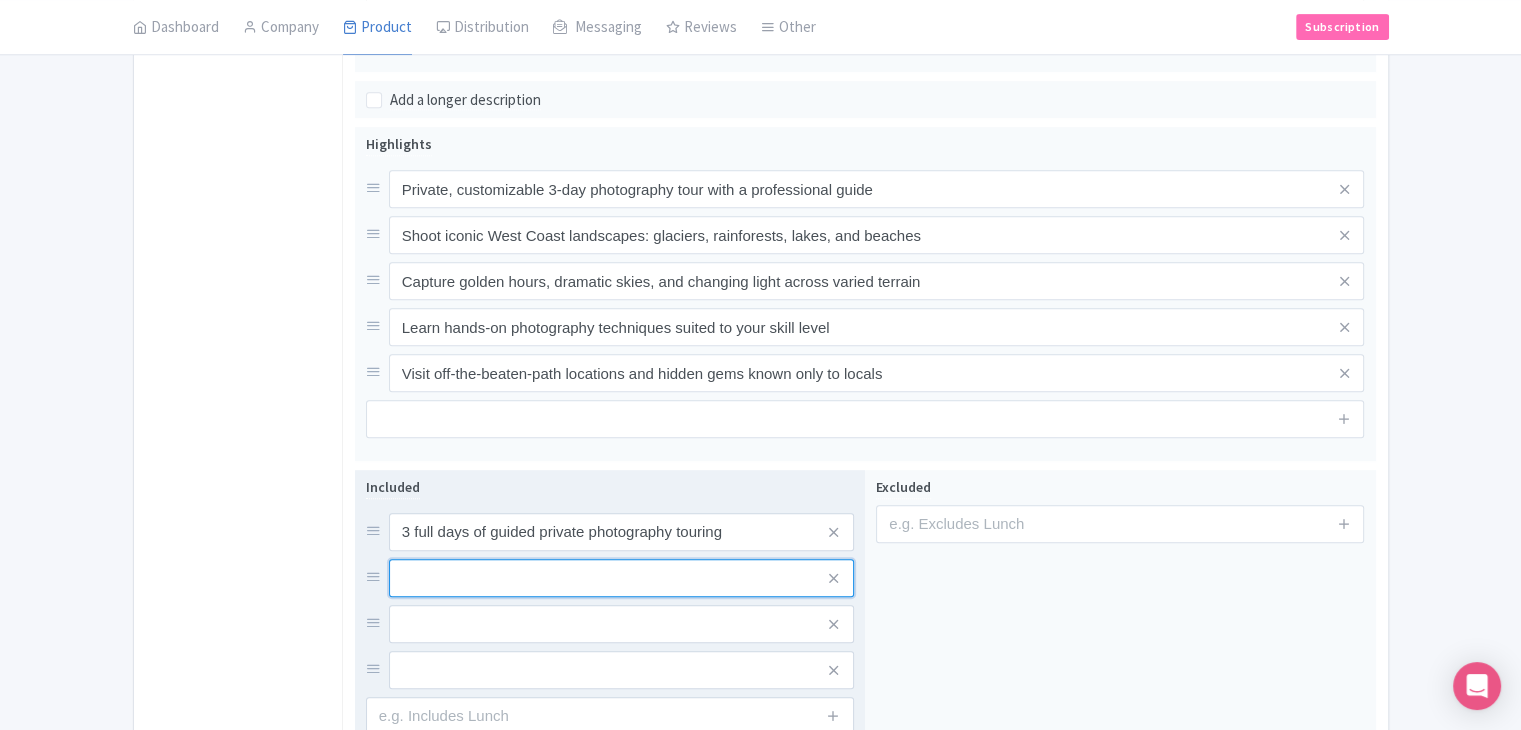paste on "Professional photography guide with local expertise" 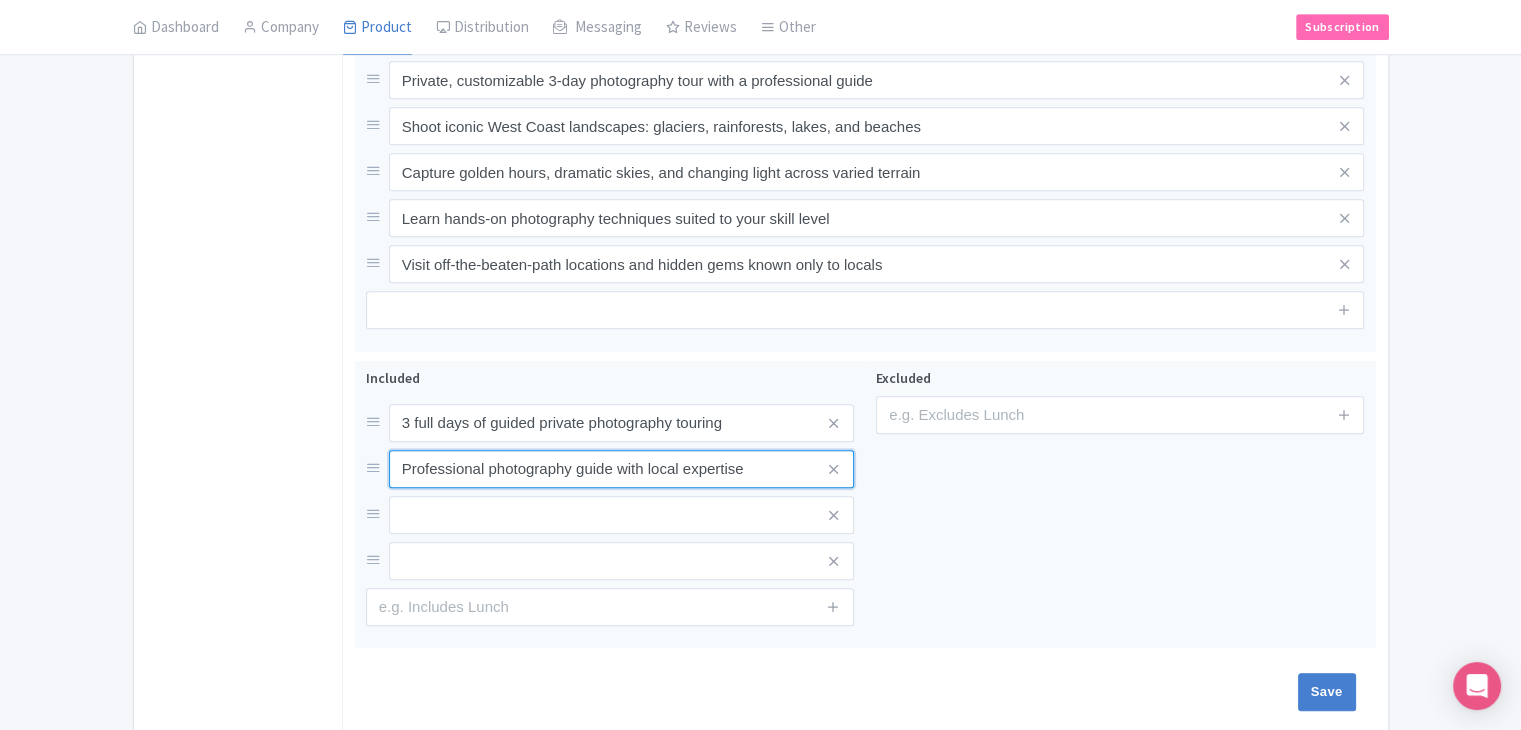 scroll, scrollTop: 1097, scrollLeft: 0, axis: vertical 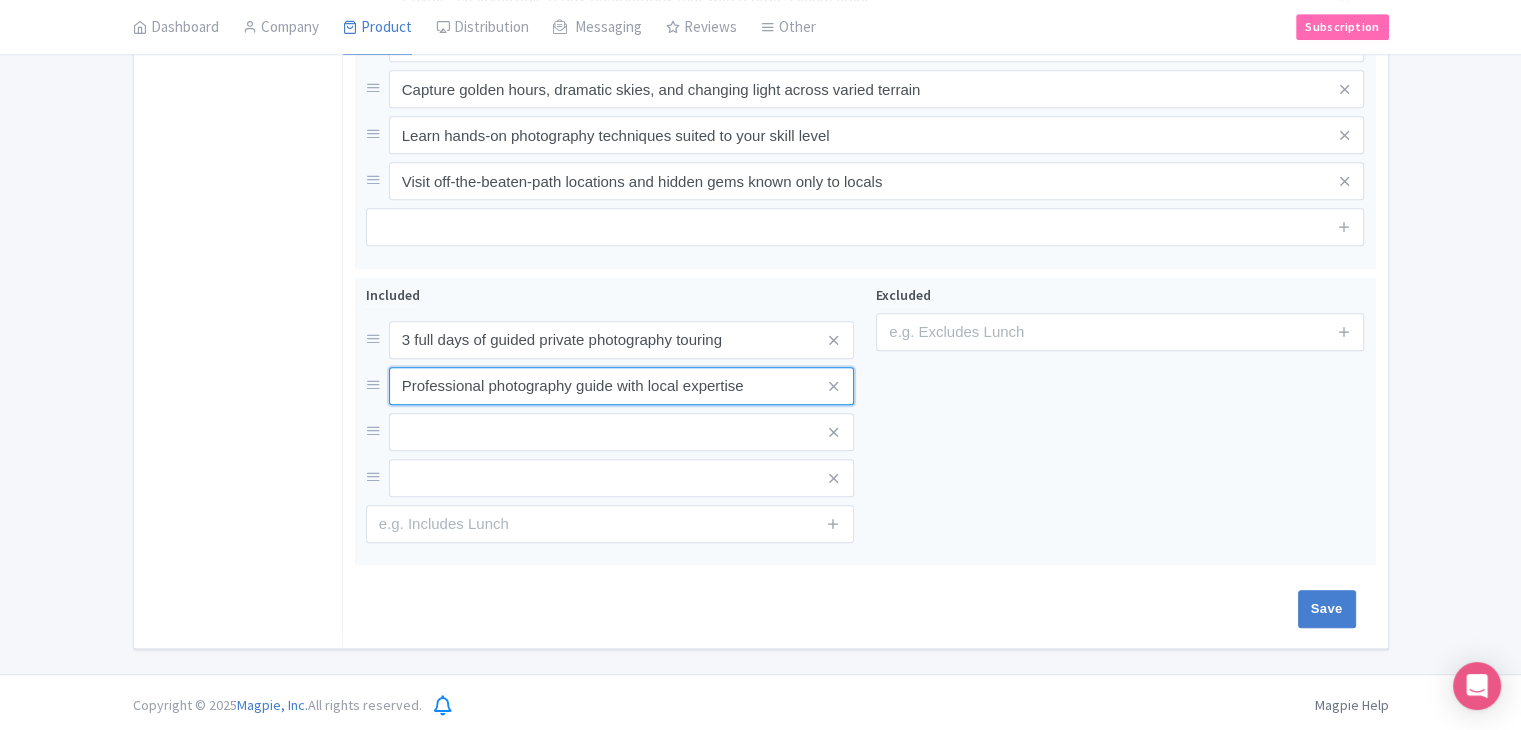 type on "Professional photography guide with local expertise" 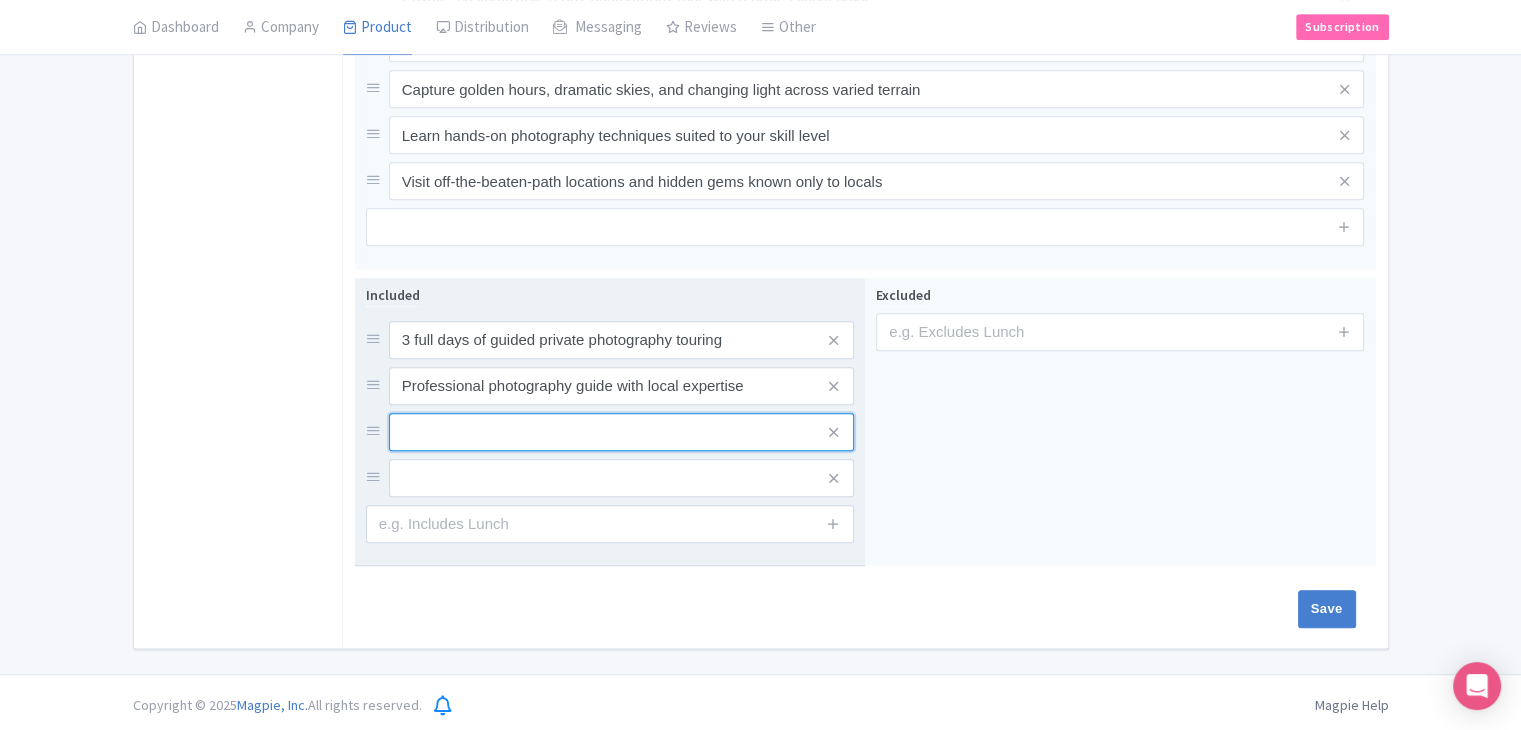 click at bounding box center (621, 340) 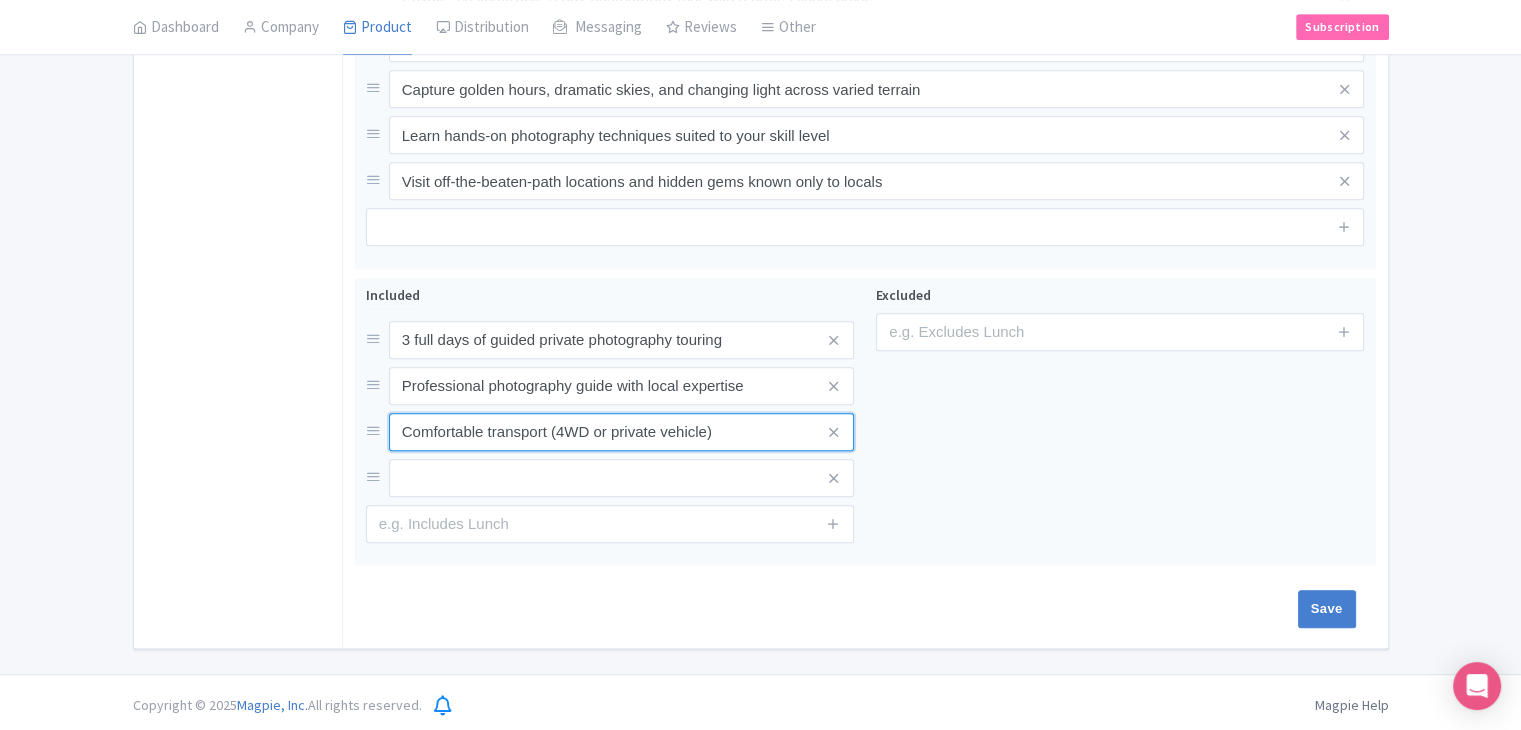 type on "Comfortable transport (4WD or private vehicle)" 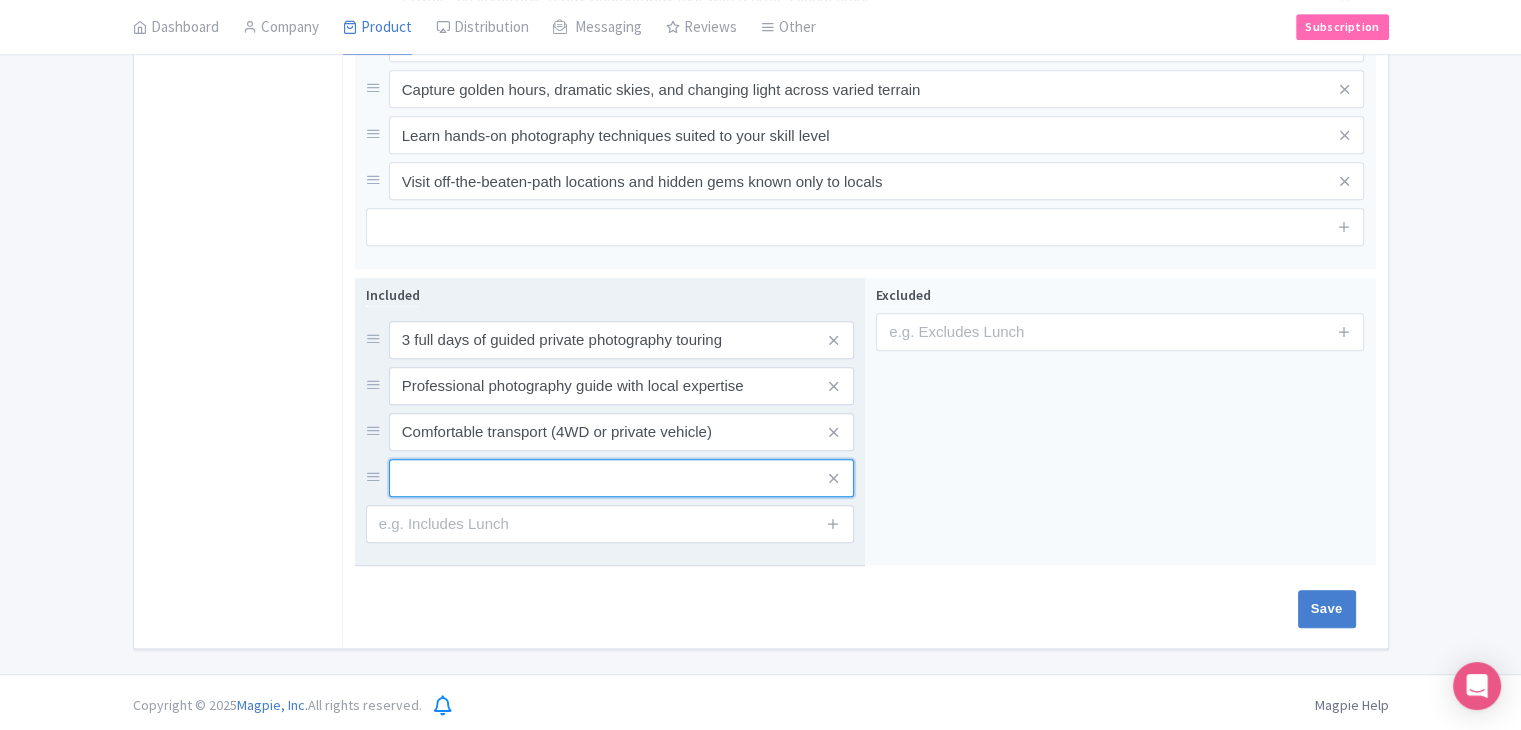 click at bounding box center [621, 340] 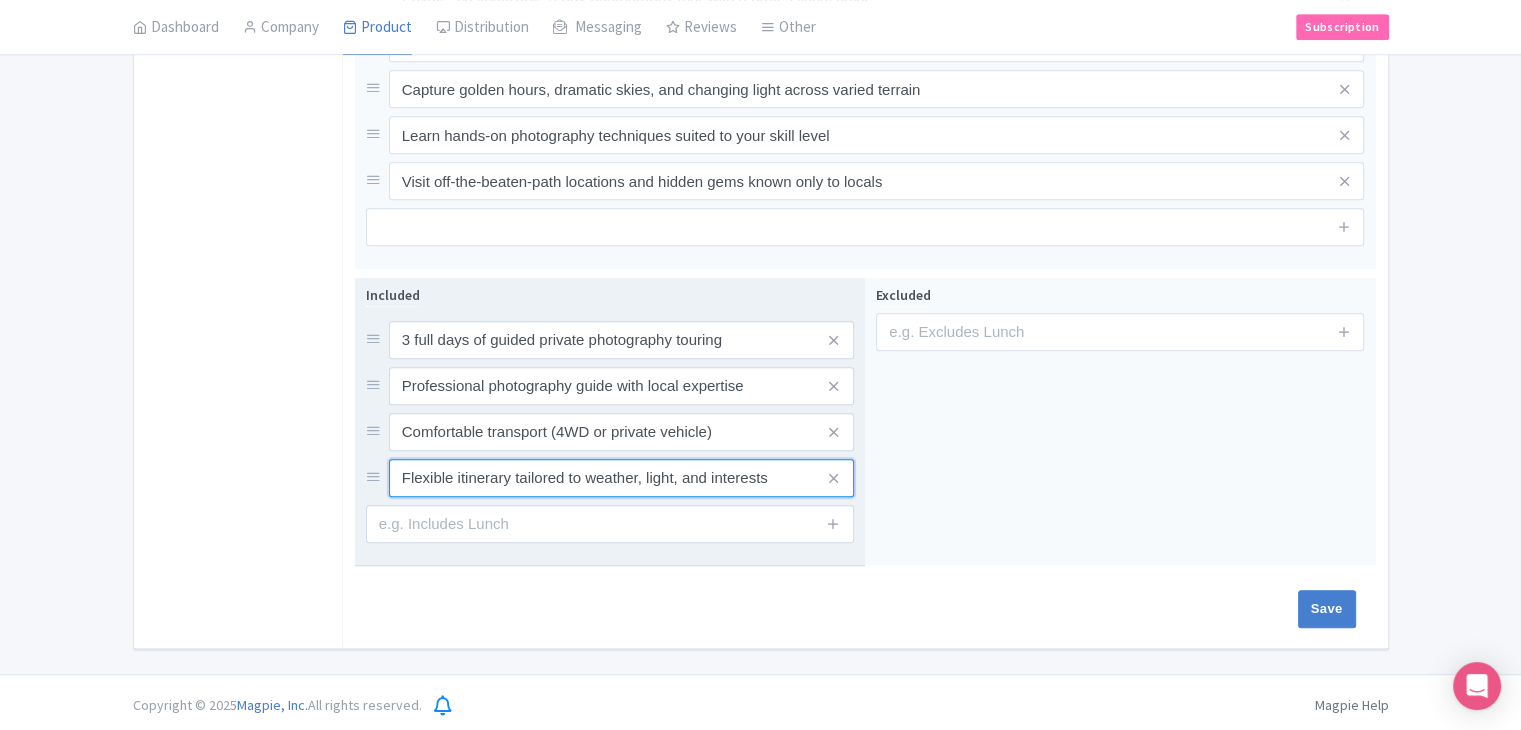 type on "Flexible itinerary tailored to weather, light, and interests" 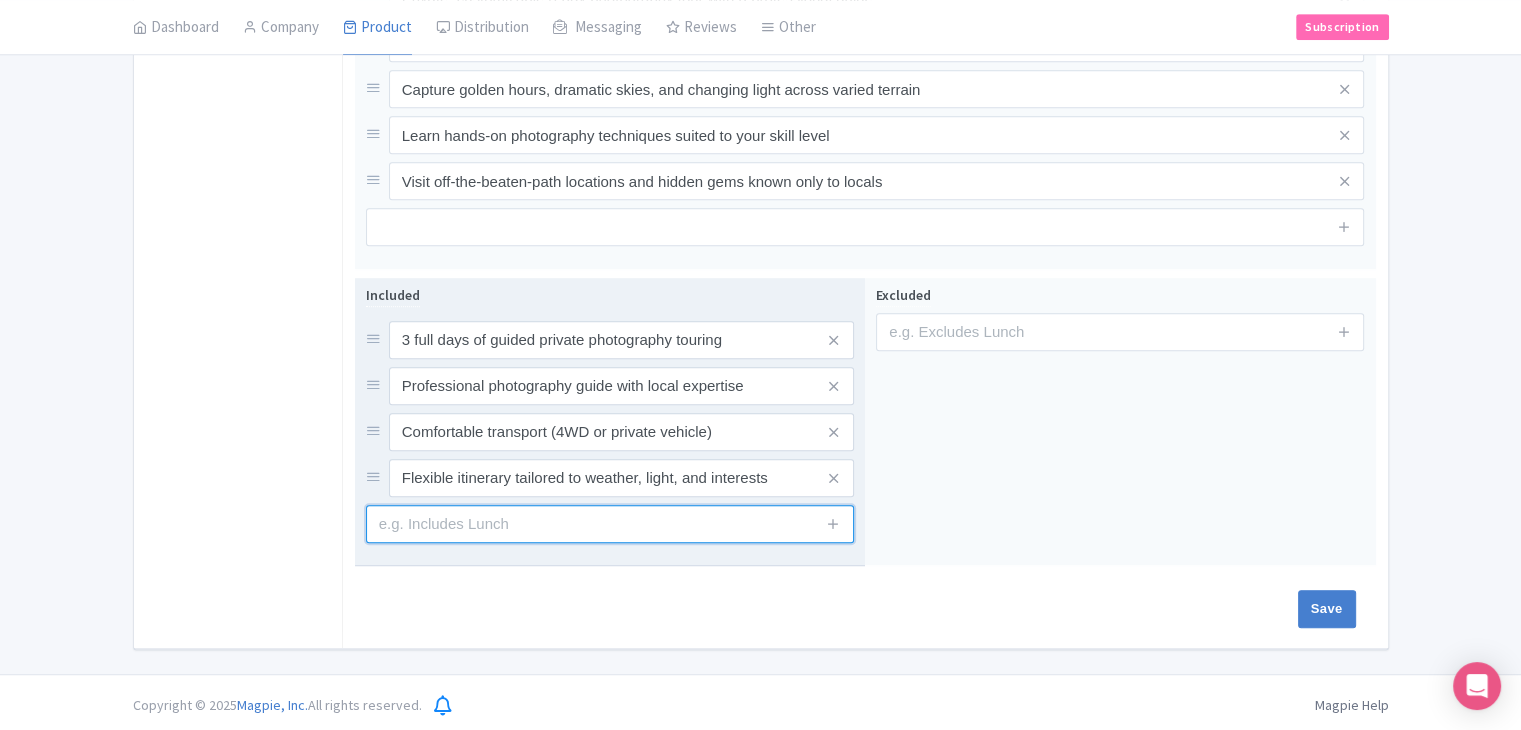click at bounding box center [610, 524] 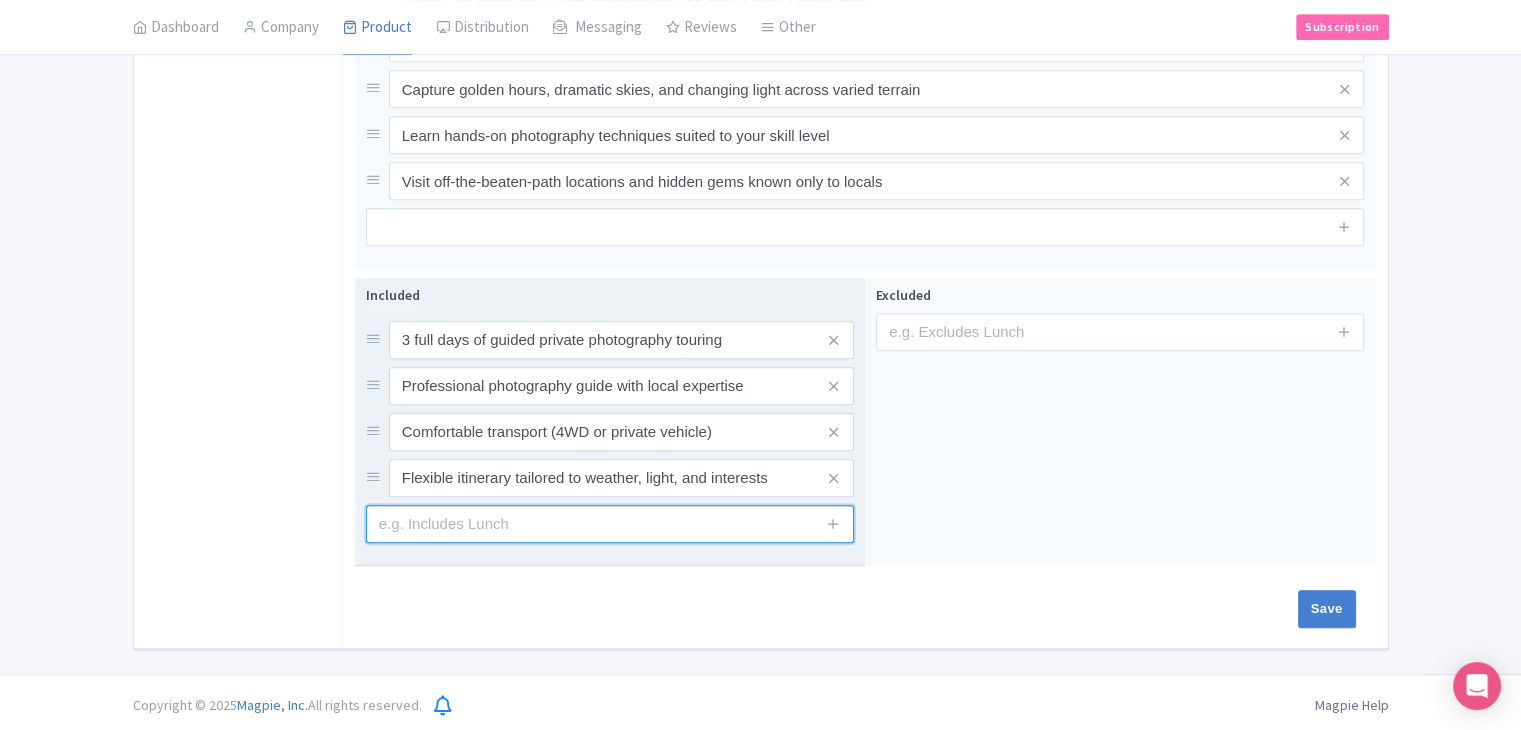 click at bounding box center [610, 524] 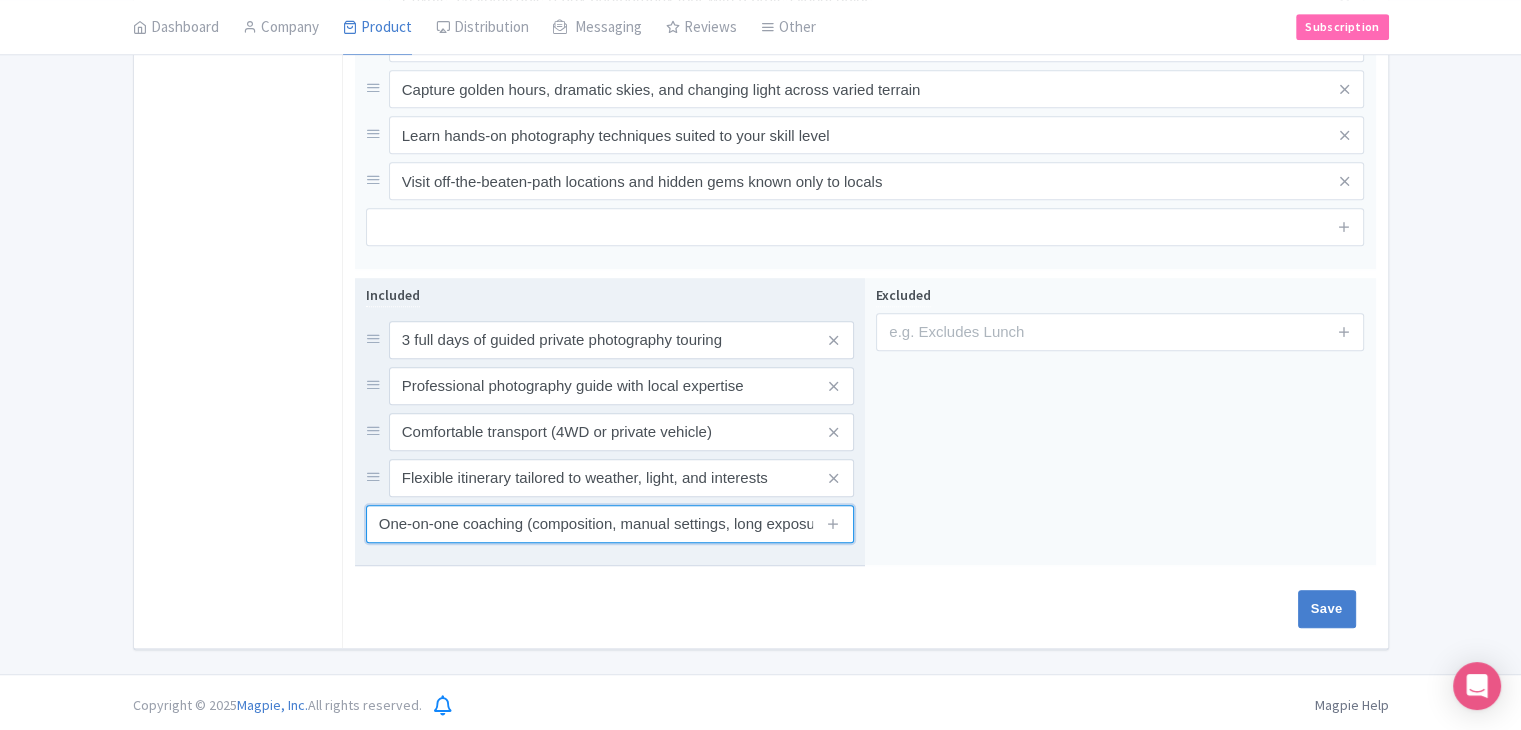 scroll, scrollTop: 0, scrollLeft: 60, axis: horizontal 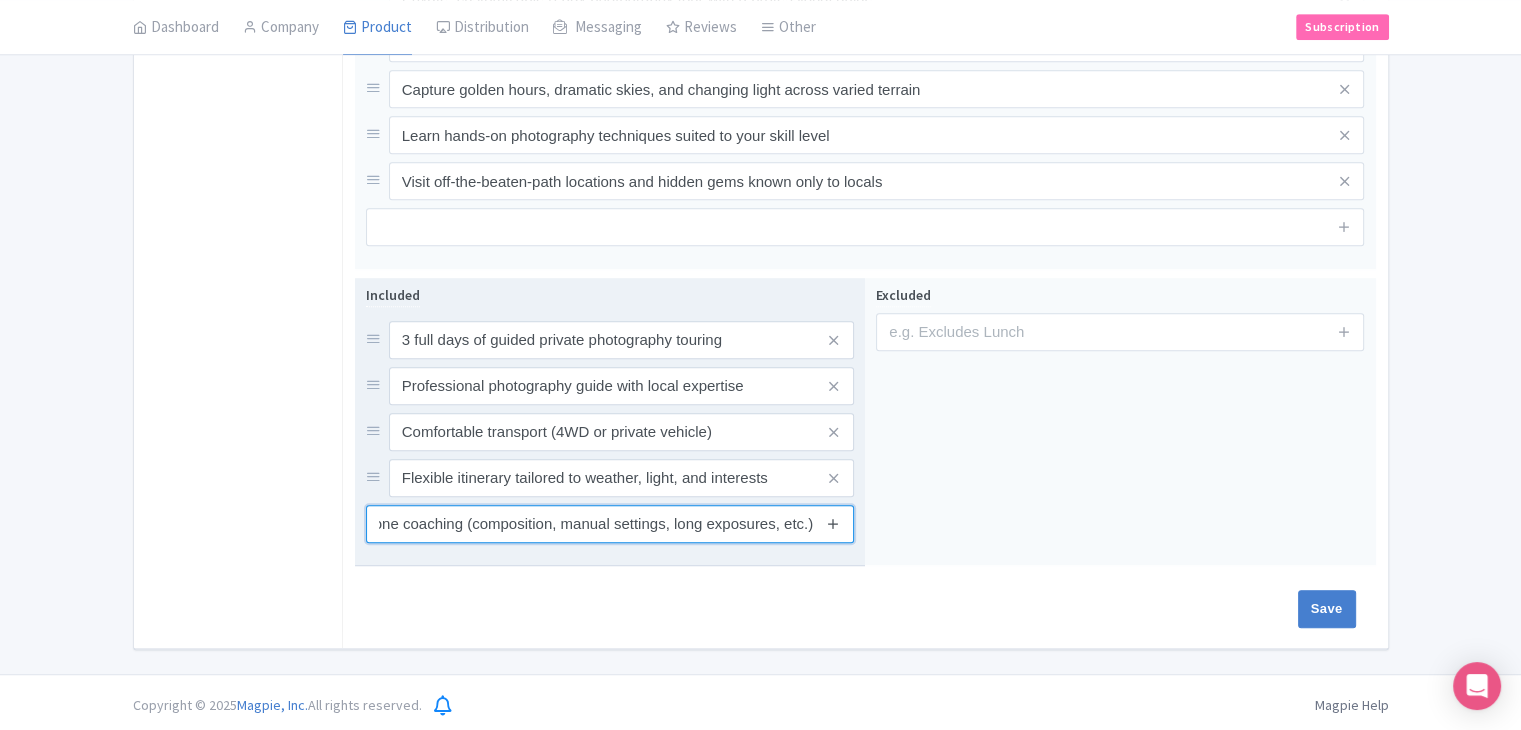 type on "One-on-one coaching (composition, manual settings, long exposures, etc.)" 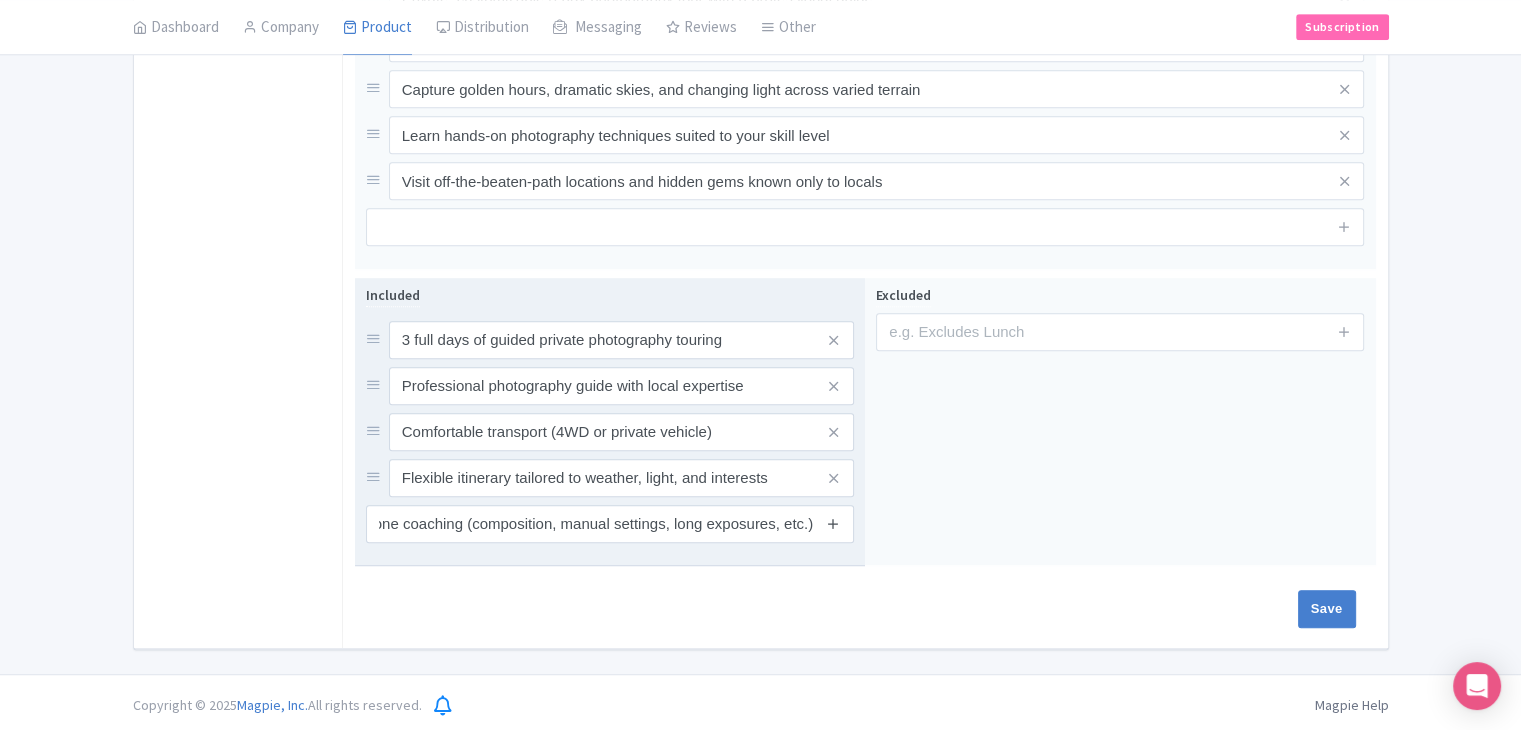scroll, scrollTop: 0, scrollLeft: 0, axis: both 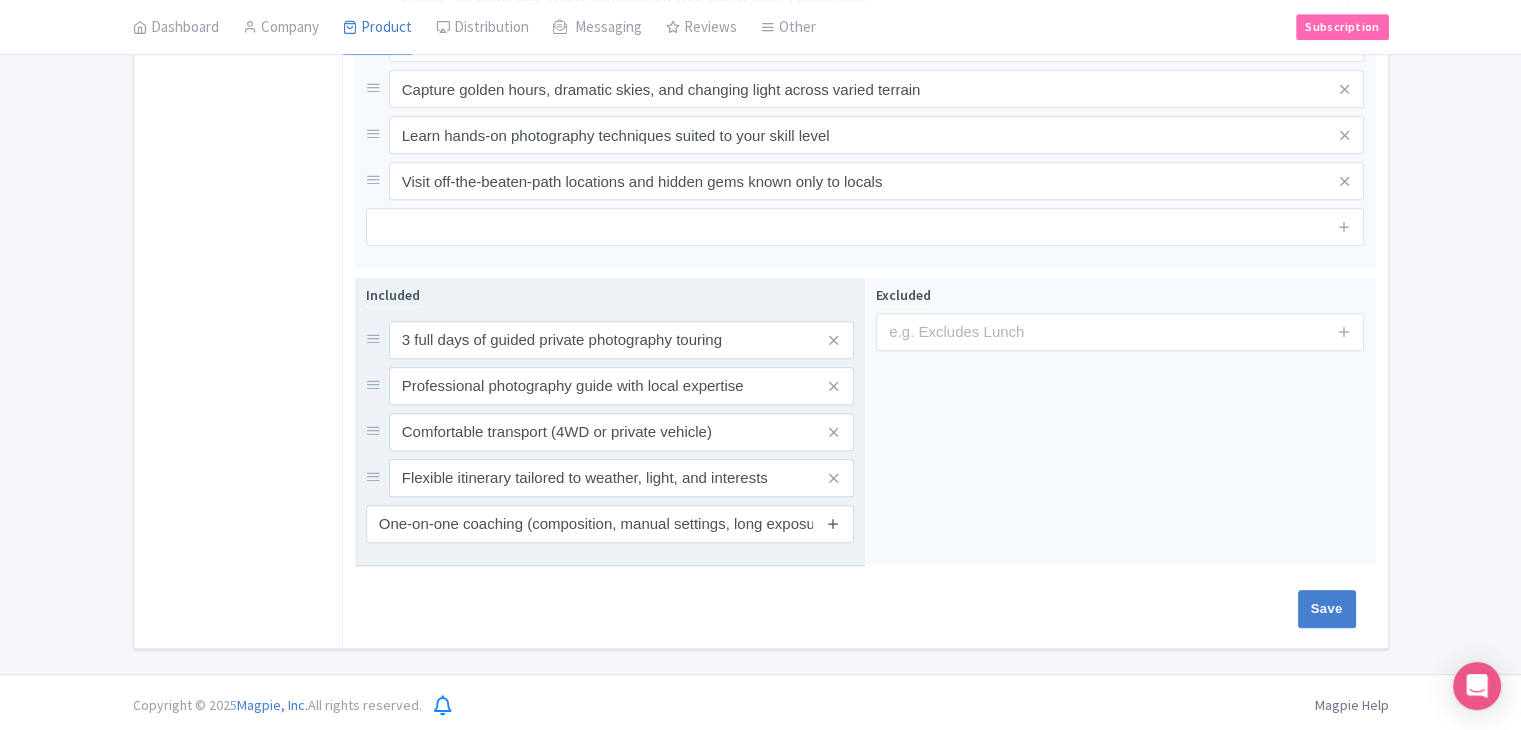 click at bounding box center (833, 523) 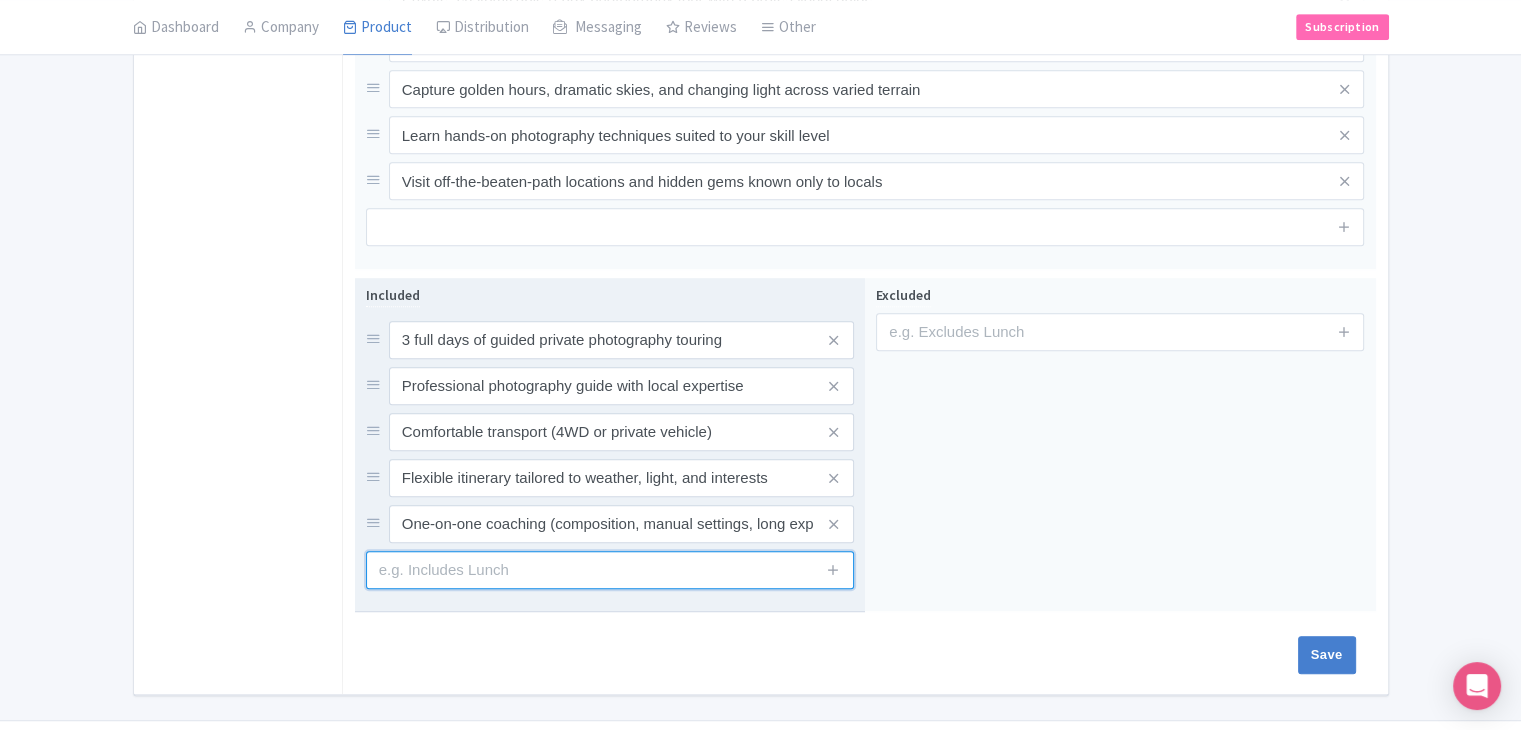 click at bounding box center [610, 570] 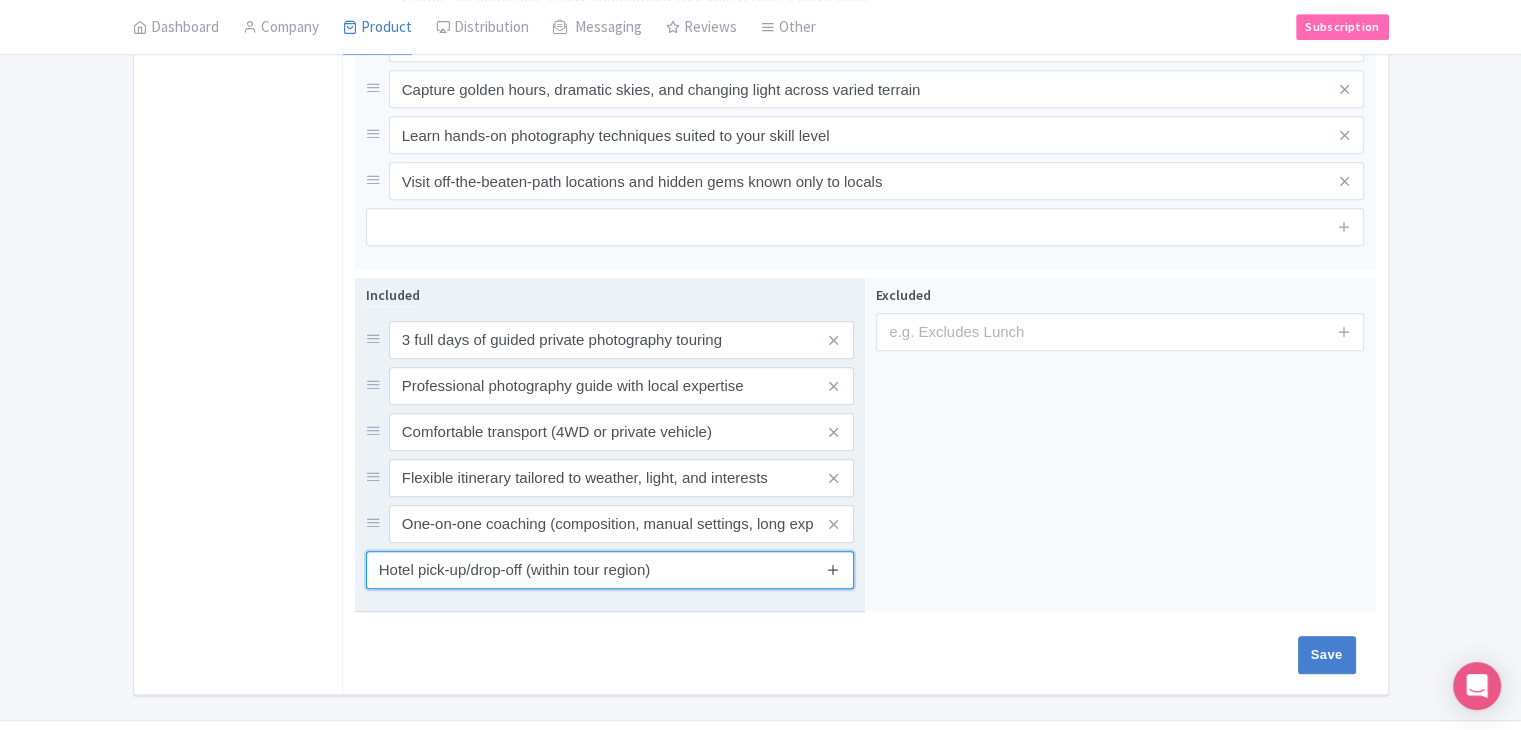 type on "Hotel pick-up/drop-off (within tour region)" 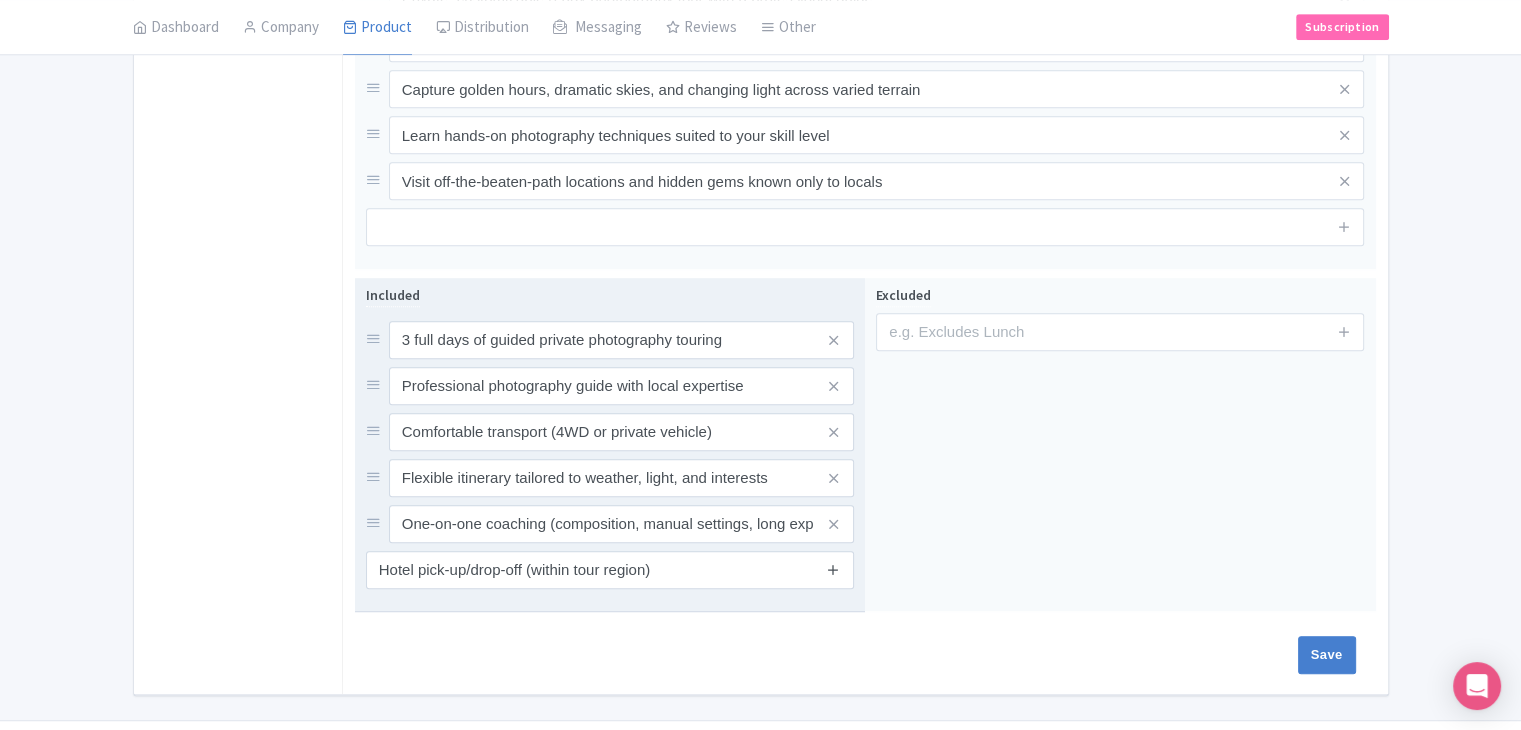 click at bounding box center [833, 569] 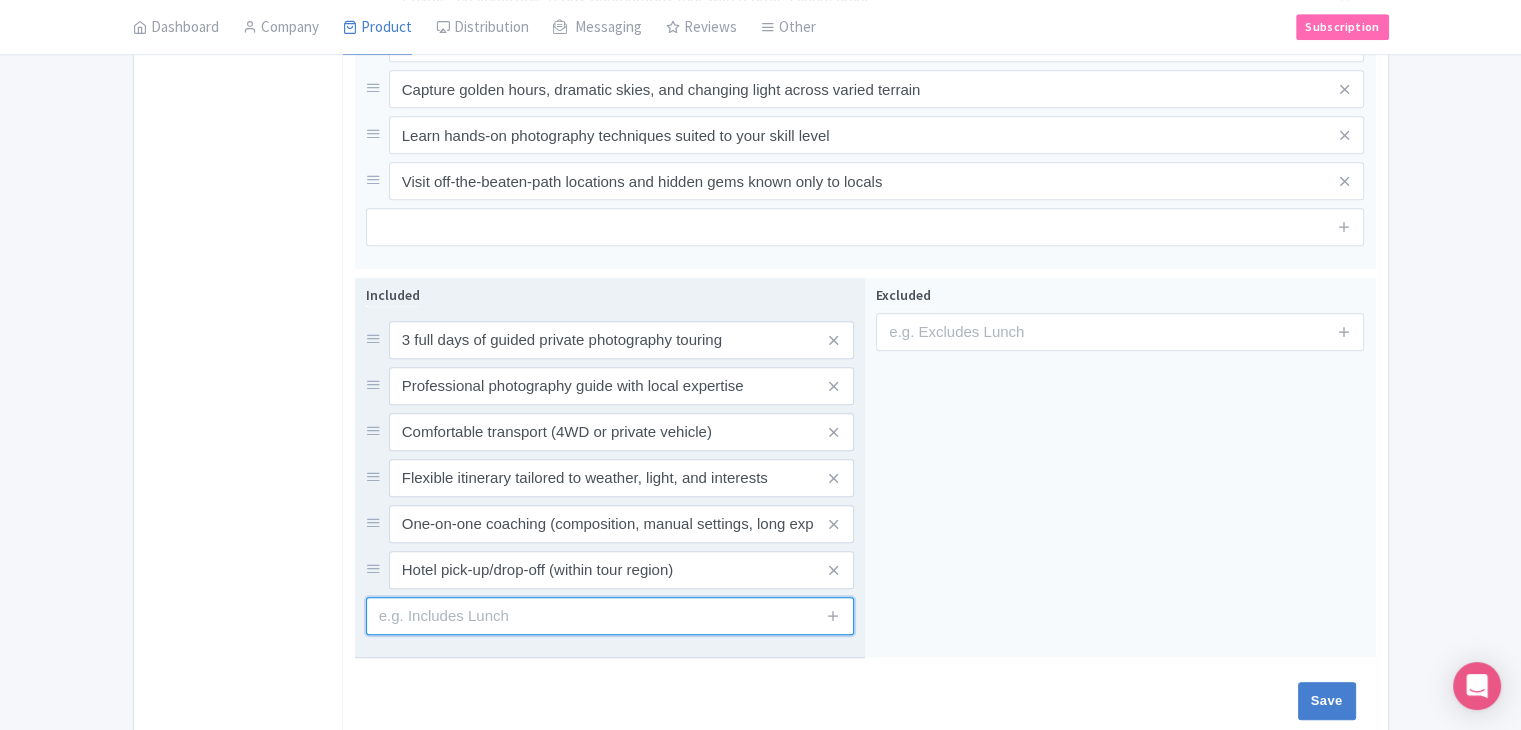 click at bounding box center (610, 616) 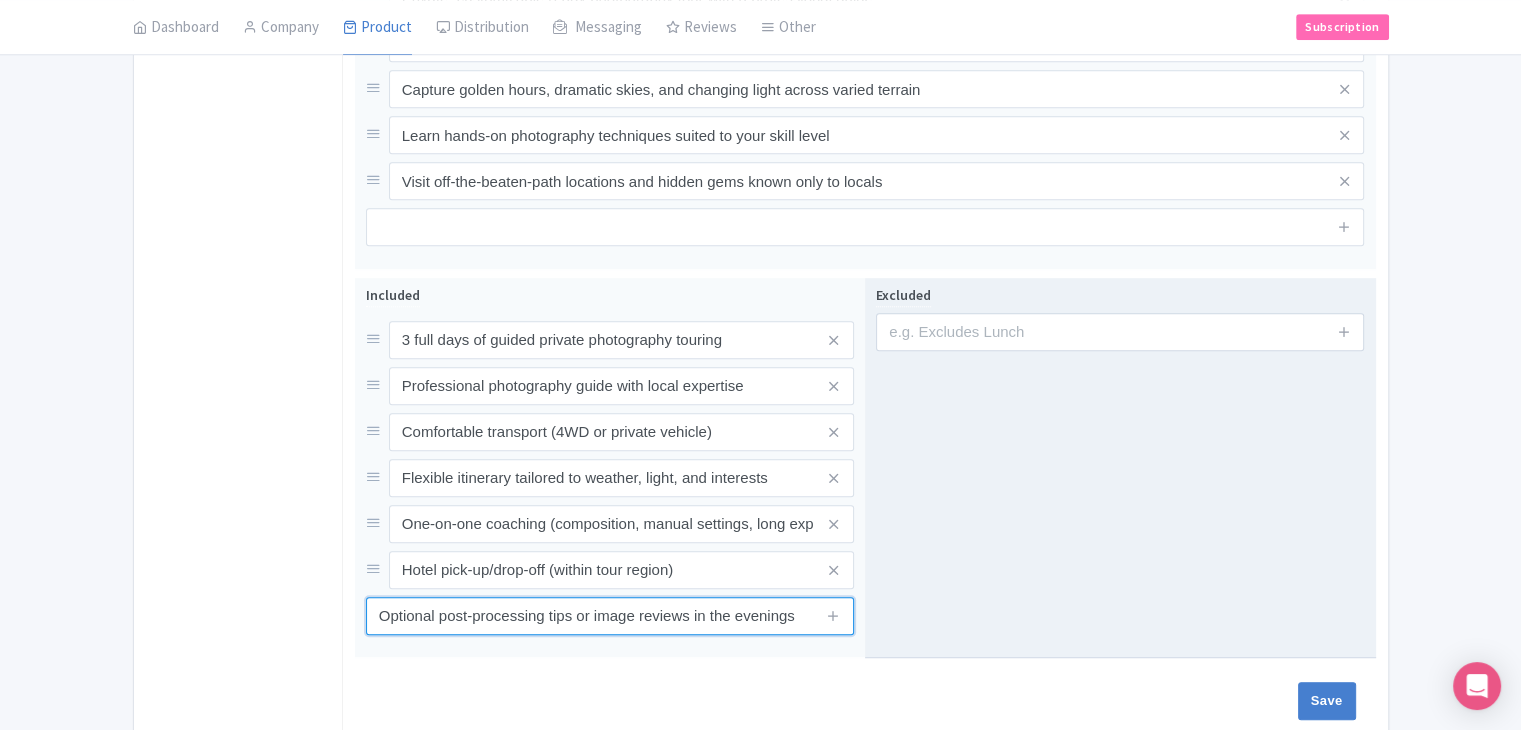 type on "Optional post-processing tips or image reviews in the evenings" 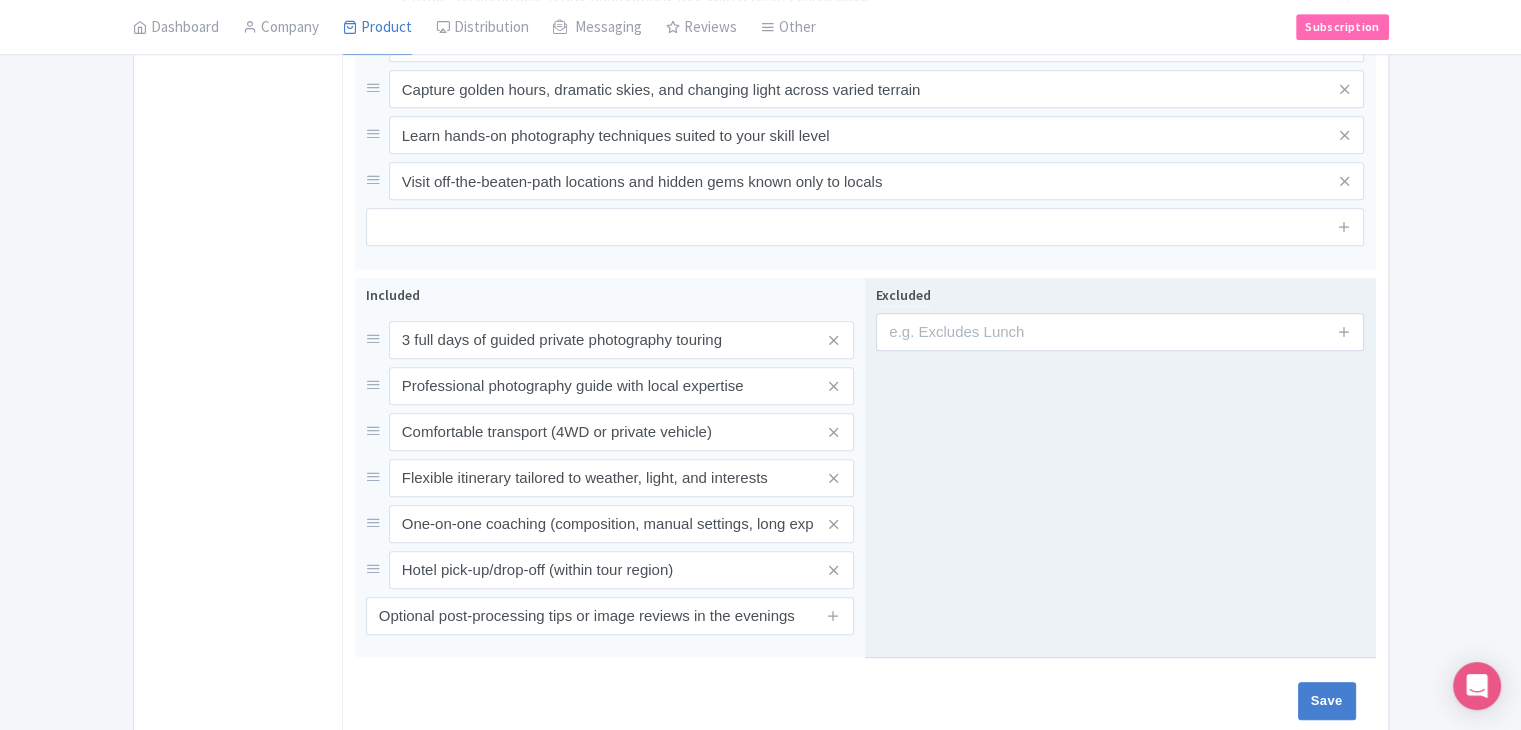 click on "Excluded" at bounding box center (1120, 468) 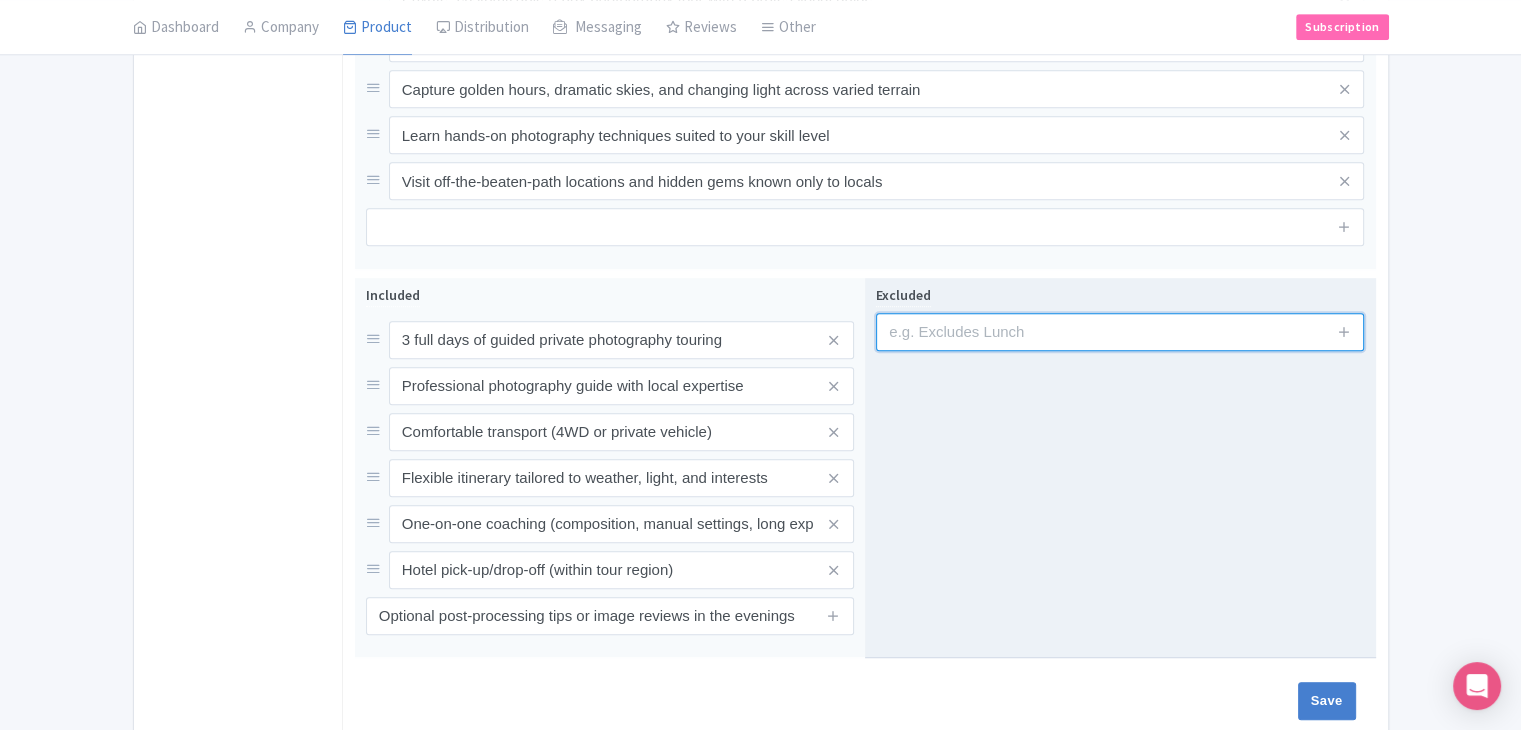 click at bounding box center (1120, 332) 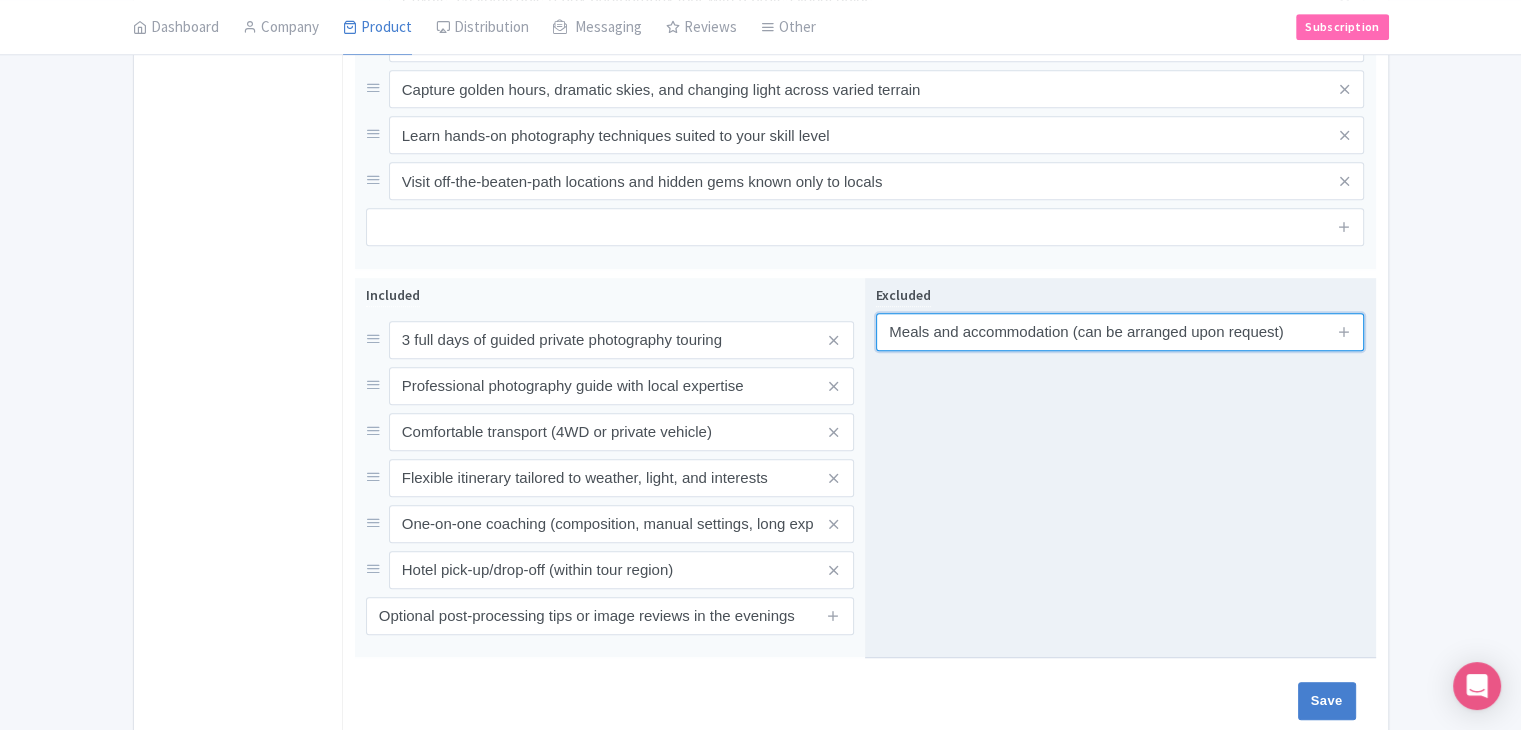 type on "Meals and accommodation (can be arranged upon request)" 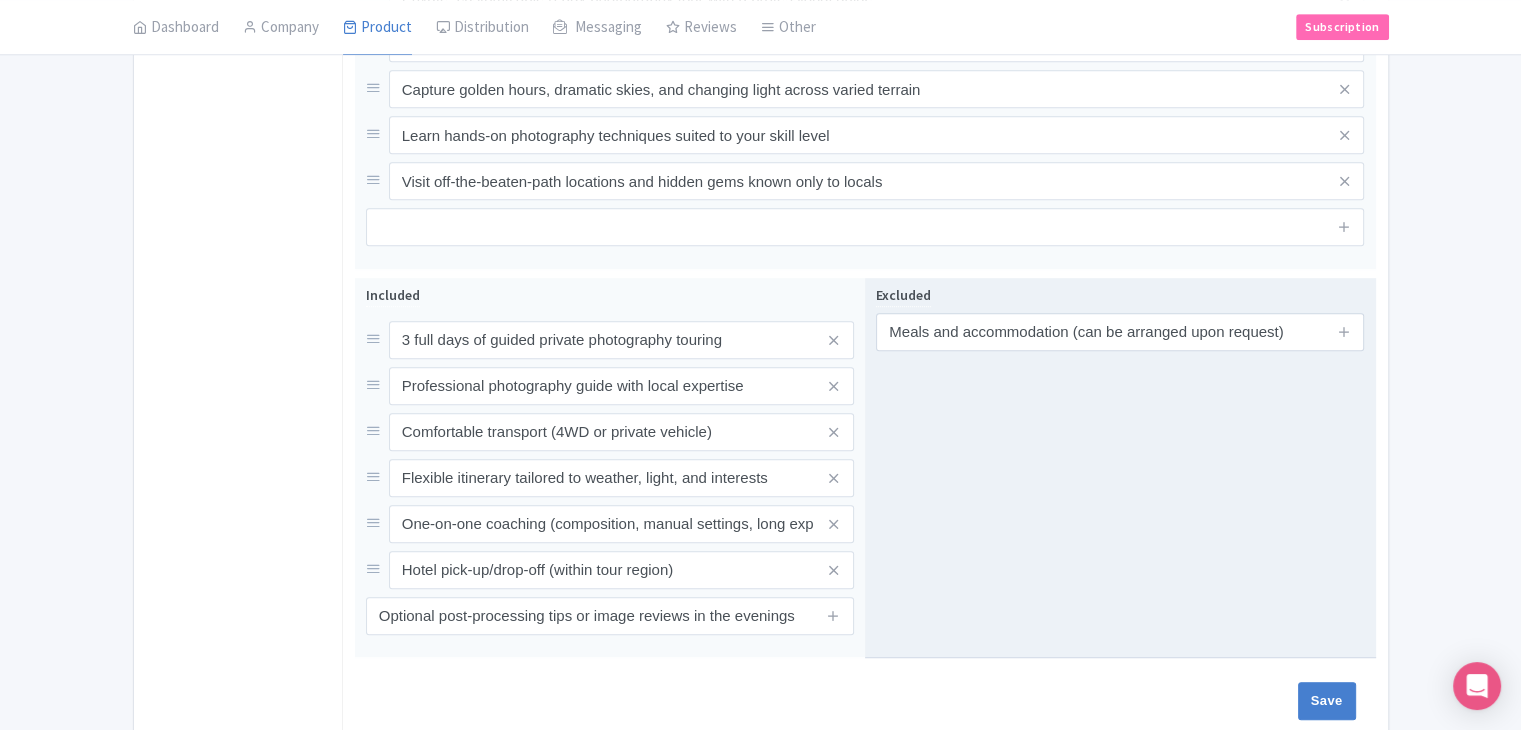 click at bounding box center (1344, 332) 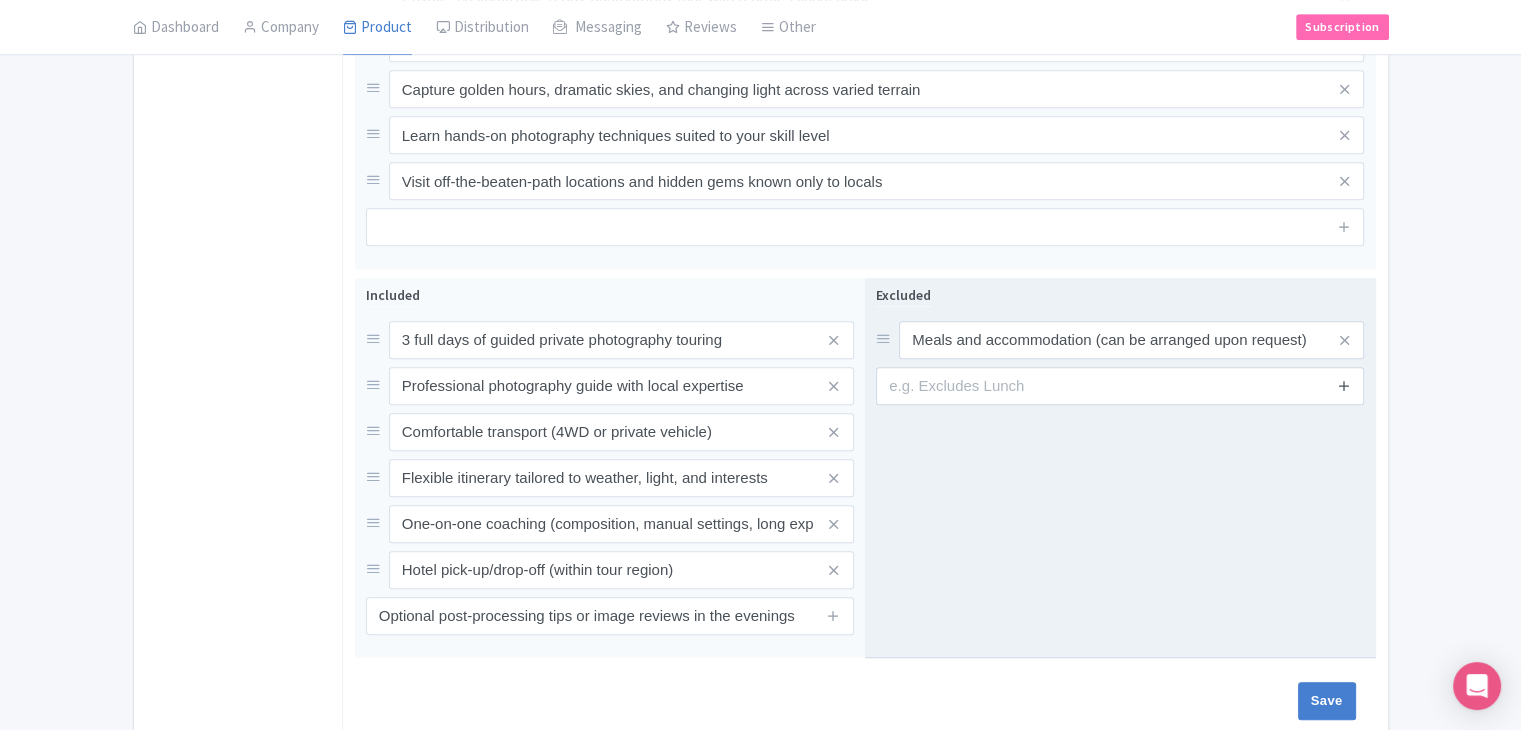click at bounding box center (1344, 385) 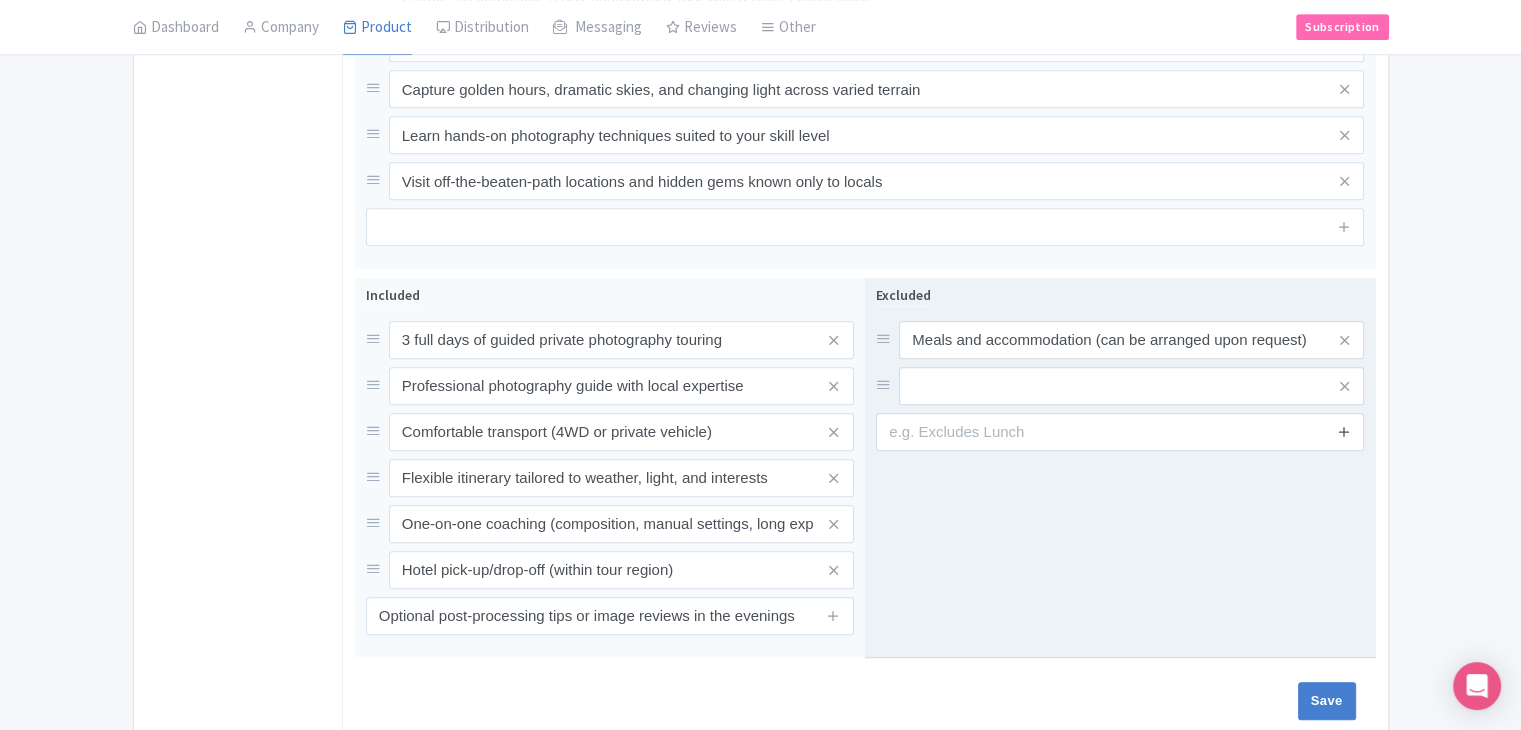 click at bounding box center [1344, 432] 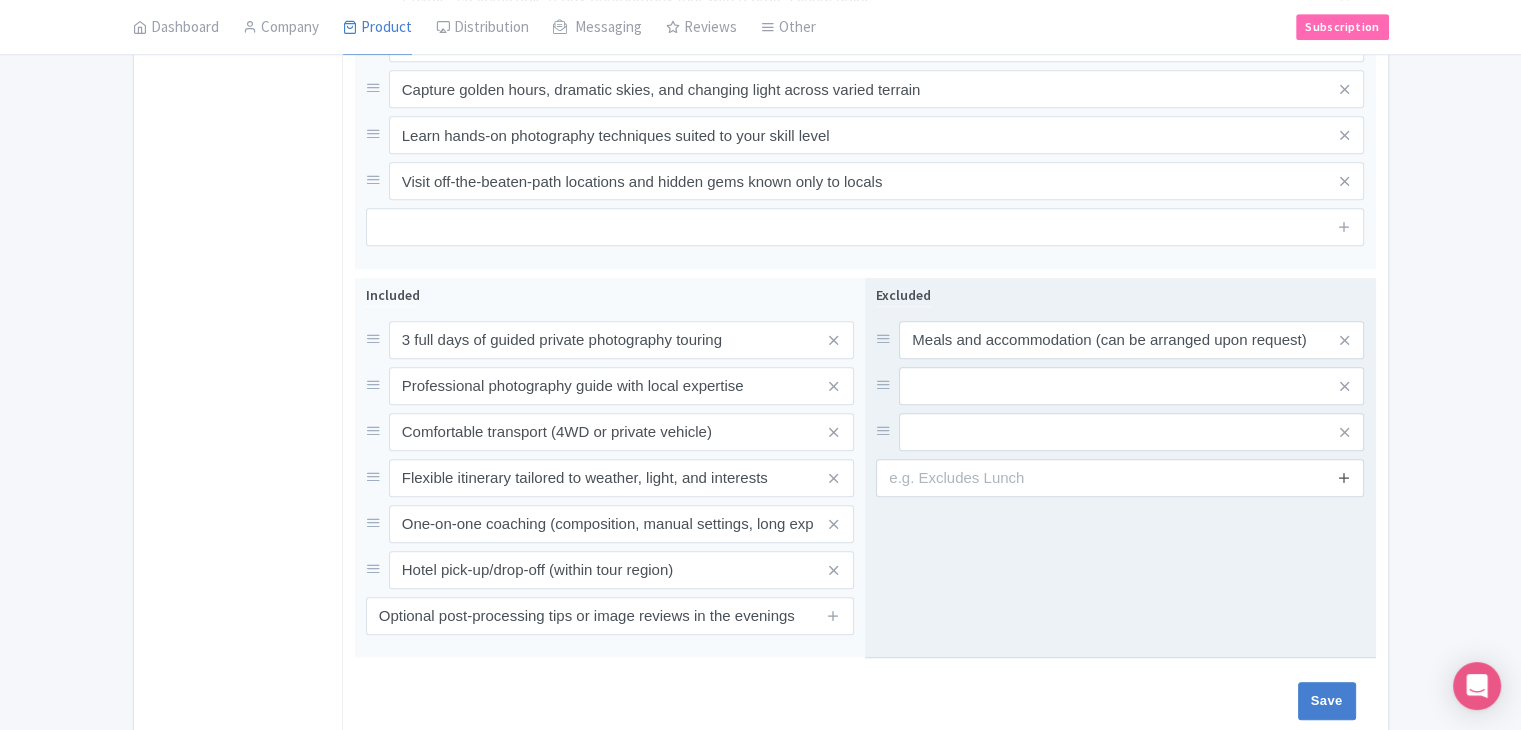click at bounding box center [1344, 477] 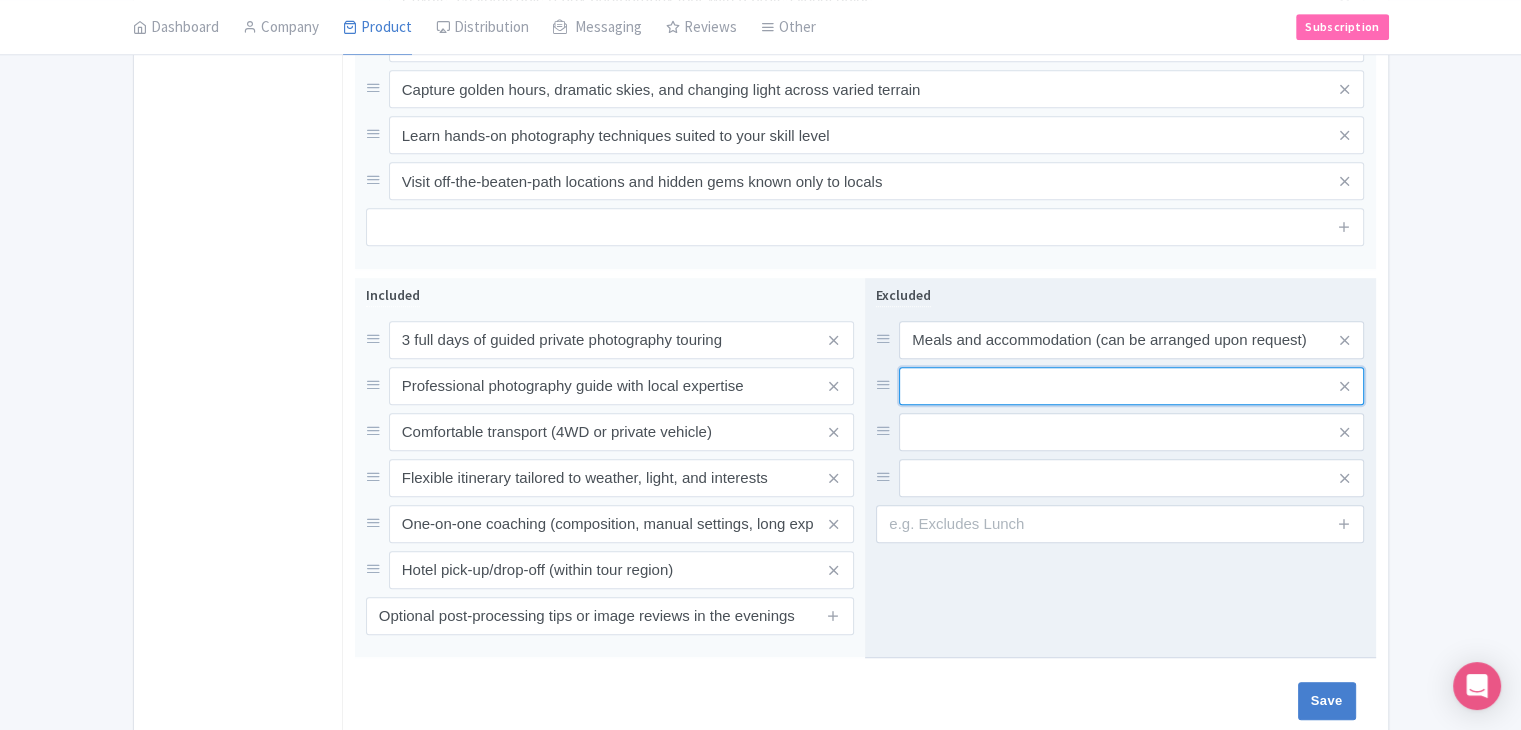 click at bounding box center [1131, 340] 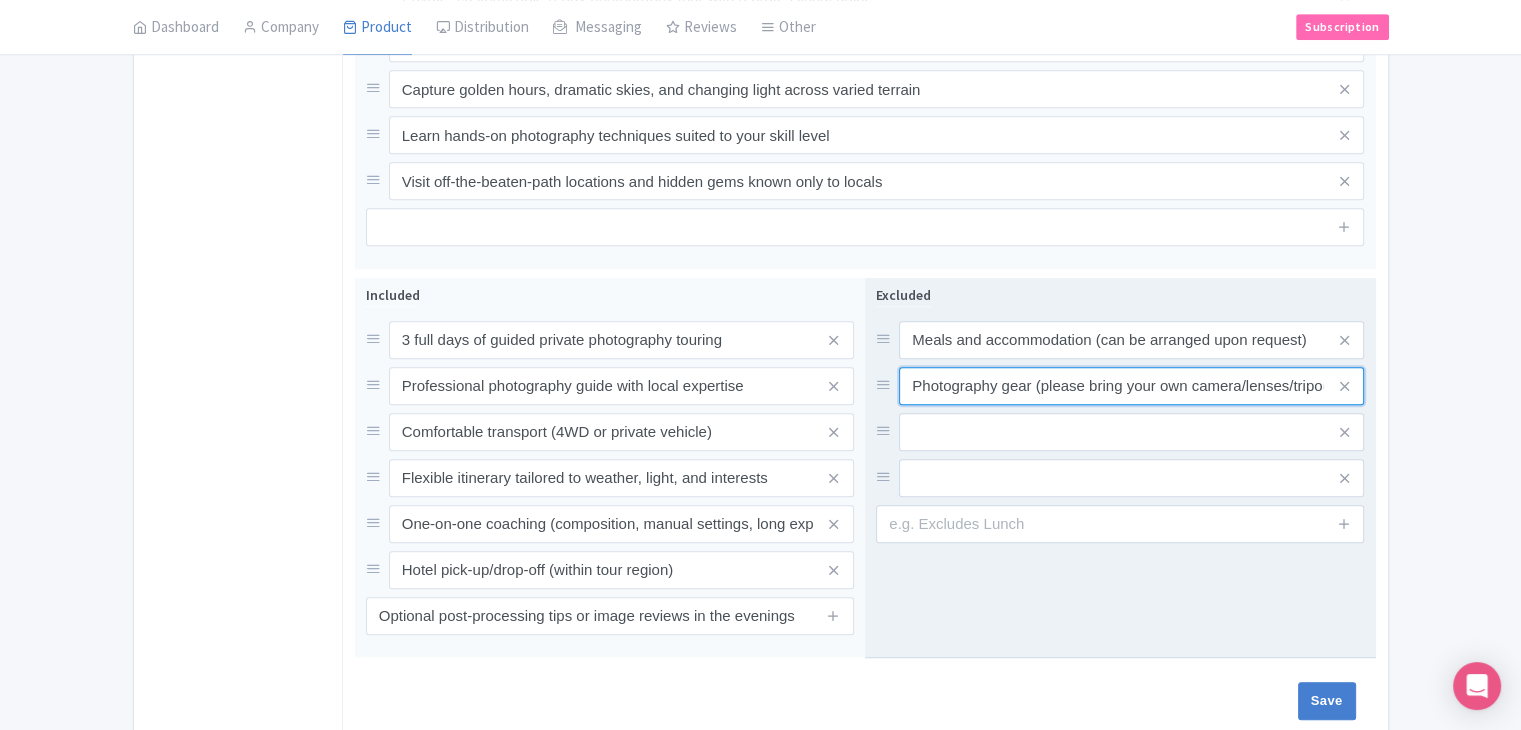 scroll, scrollTop: 0, scrollLeft: 11, axis: horizontal 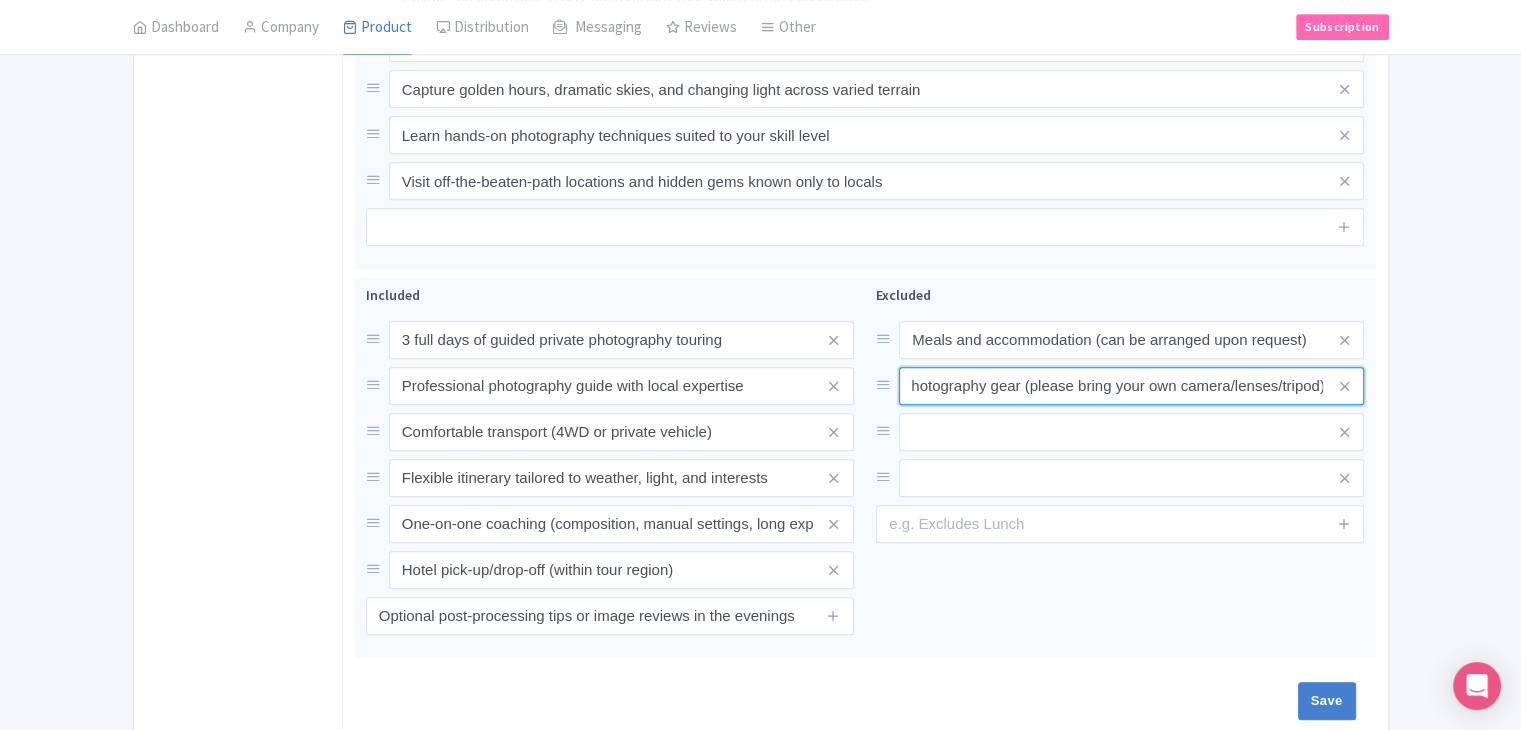 type on "Photography gear (please bring your own camera/lenses/tripod)" 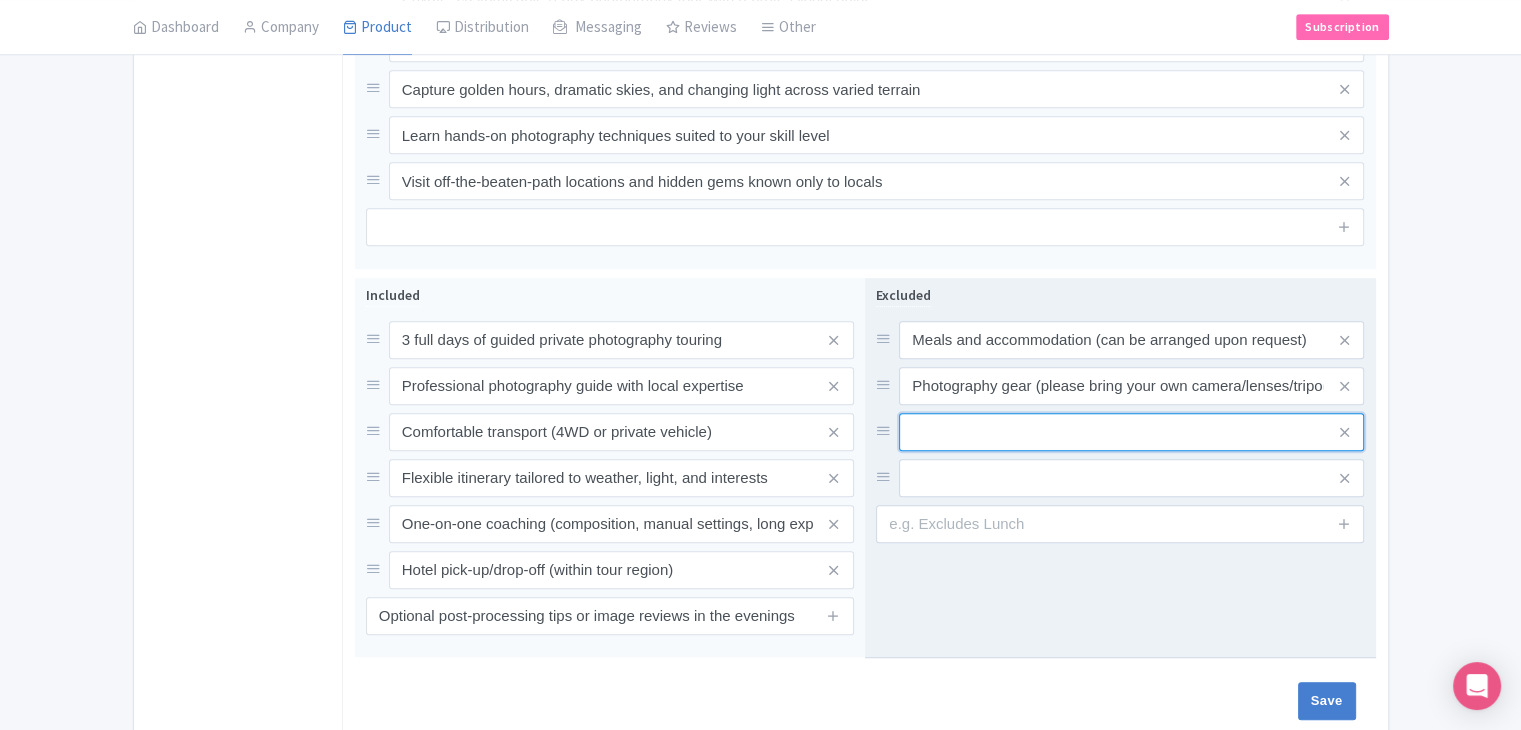 click at bounding box center (1131, 340) 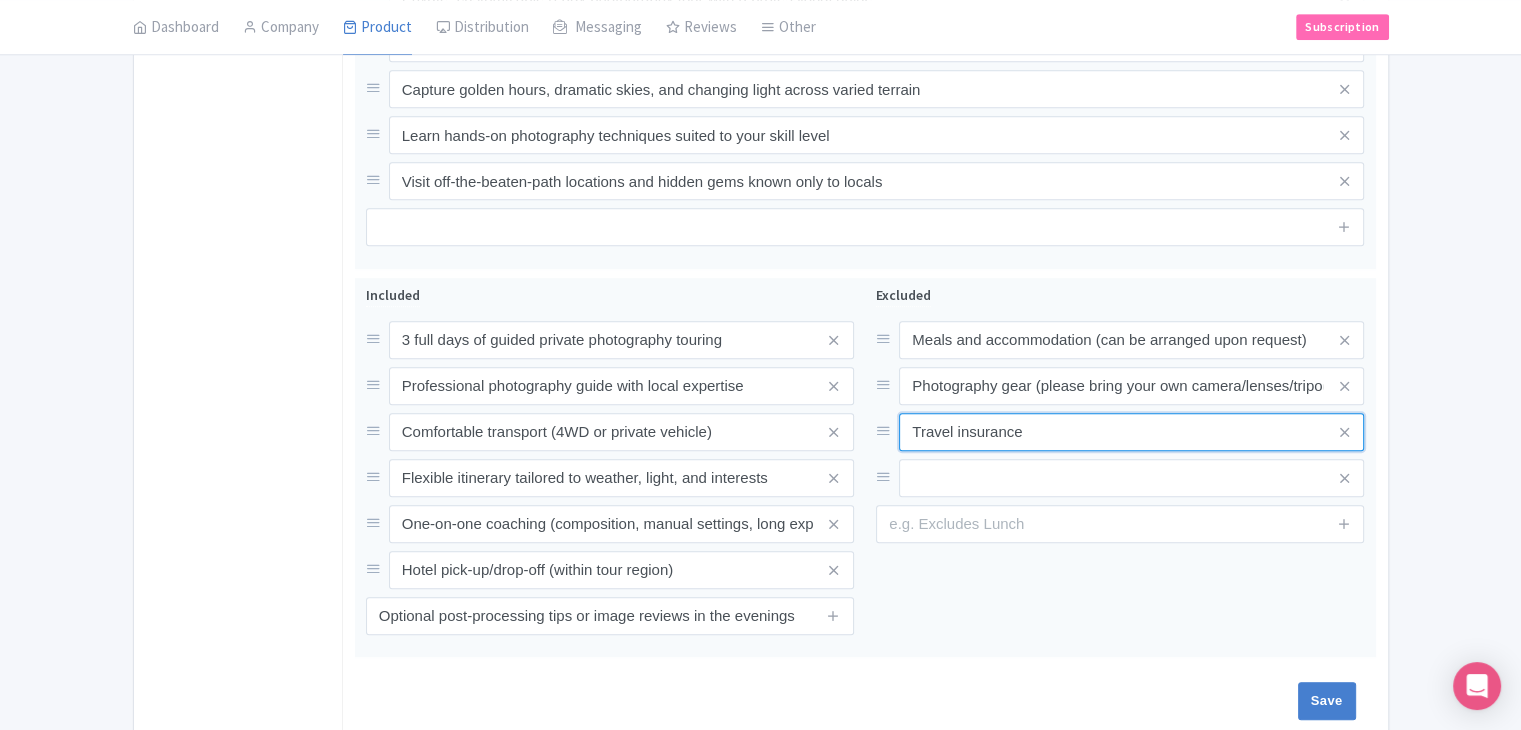 type on "Travel insurance" 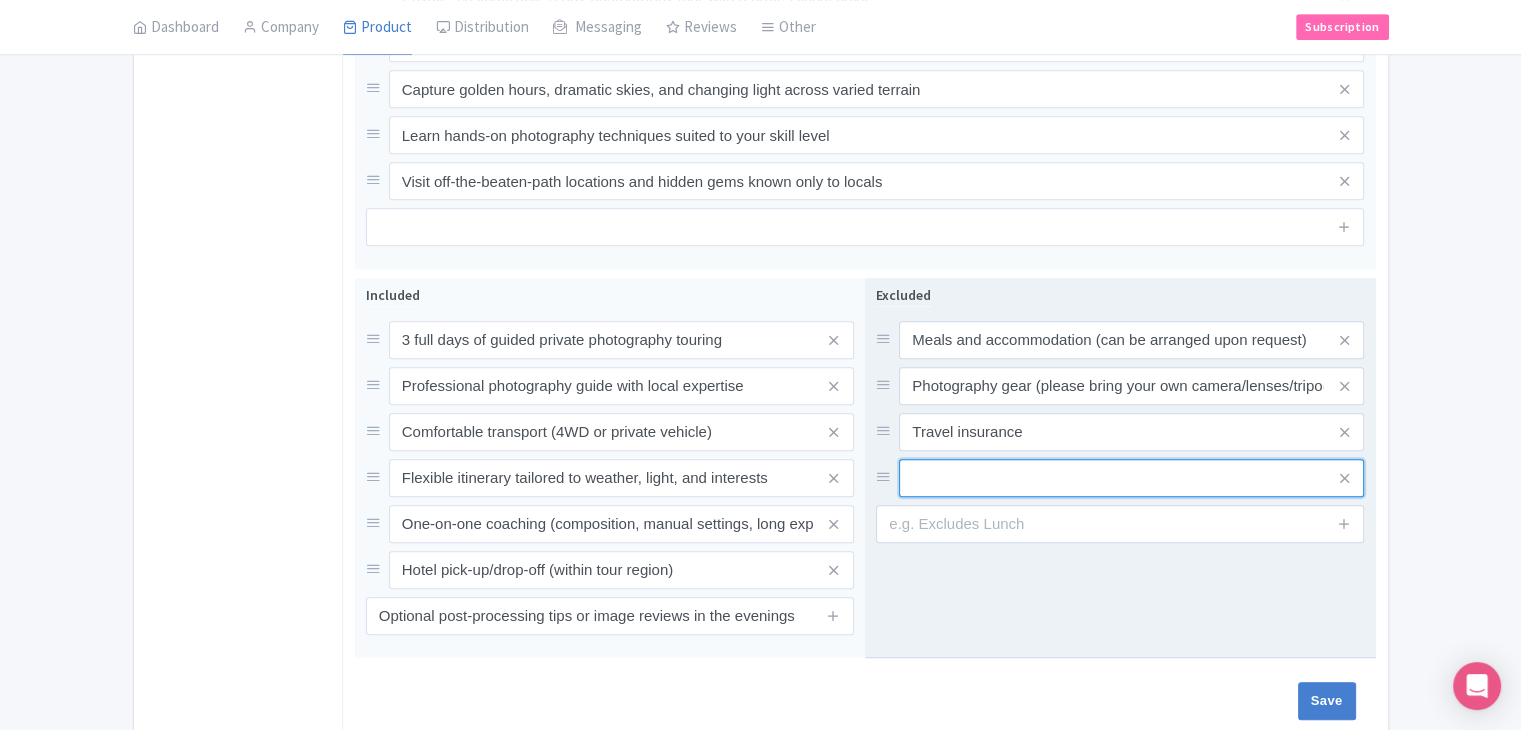 click at bounding box center [1131, 340] 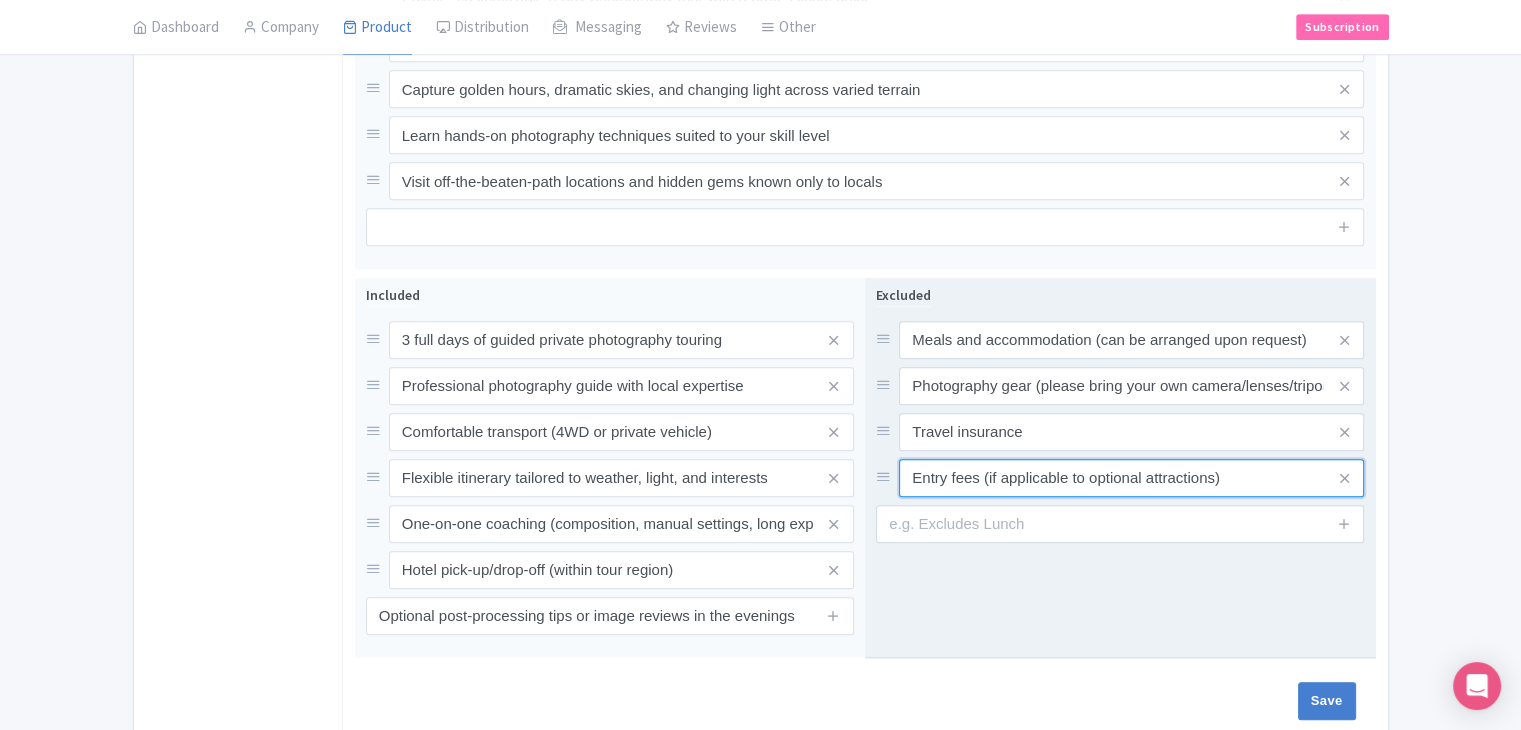 type on "Entry fees (if applicable to optional attractions)" 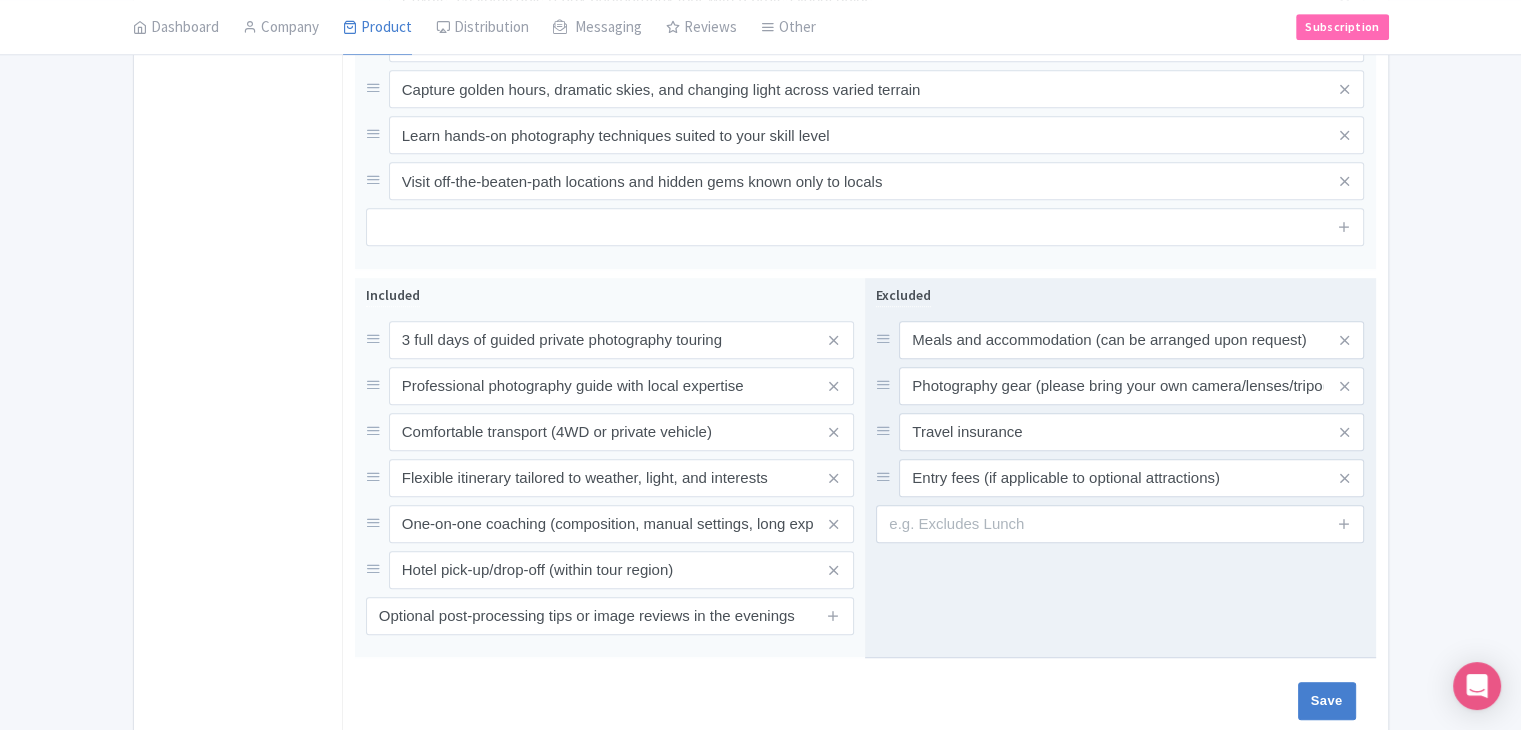 click on "Excluded Meals and accommodation (can be arranged upon request) Photography gear (please bring your own camera/lenses/tripod) Travel insurance Entry fees (if applicable to optional attractions)" at bounding box center (1120, 468) 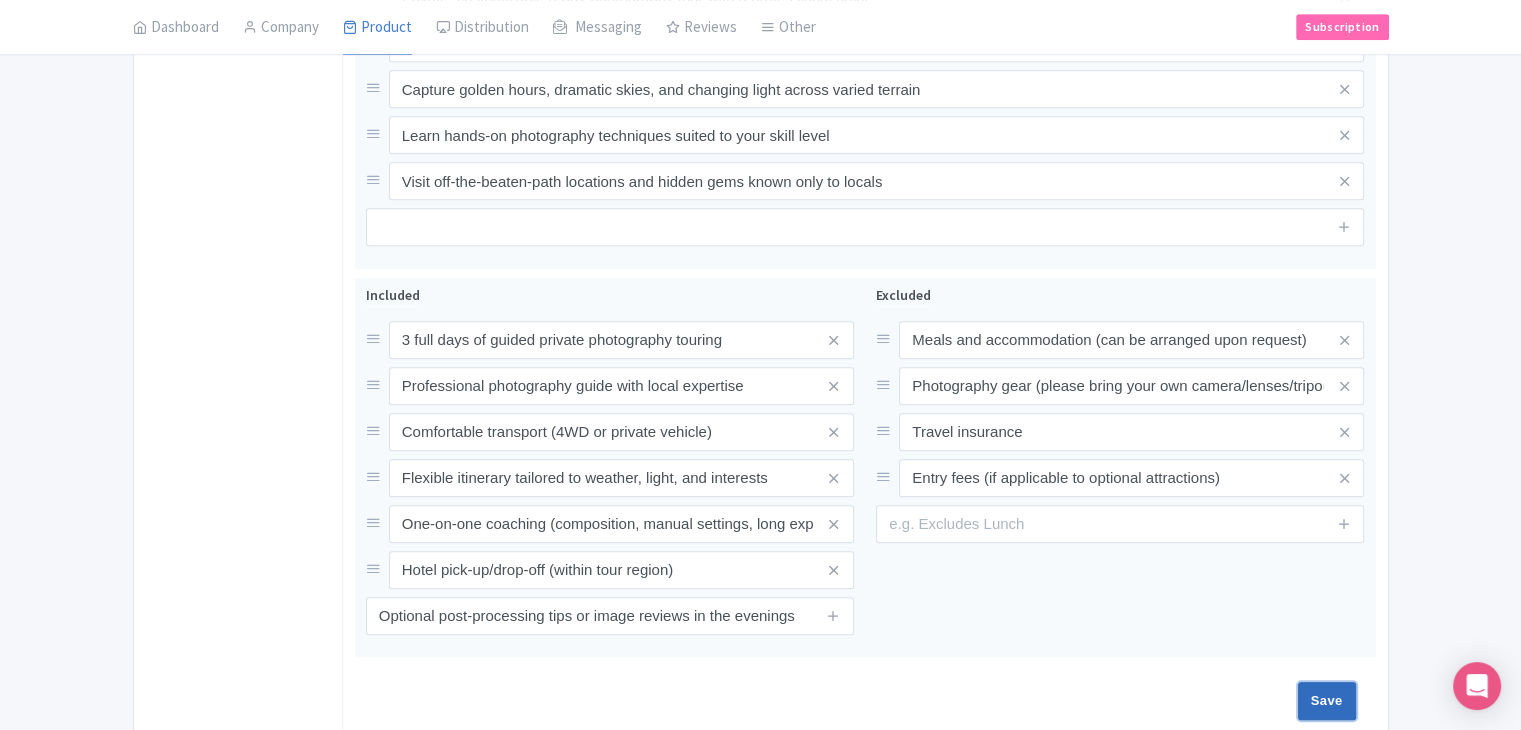 click on "Save" at bounding box center (1327, 701) 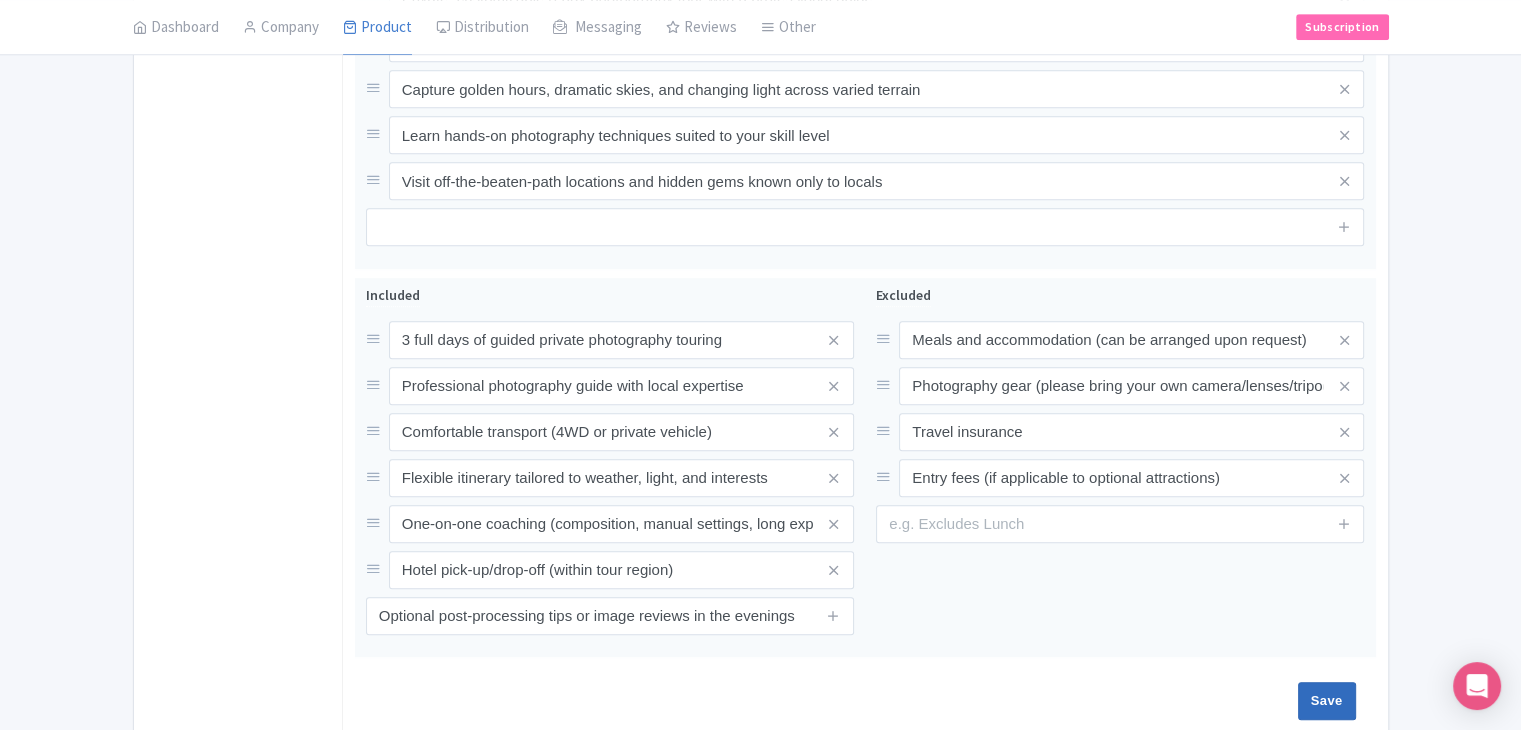 type on "Saving..." 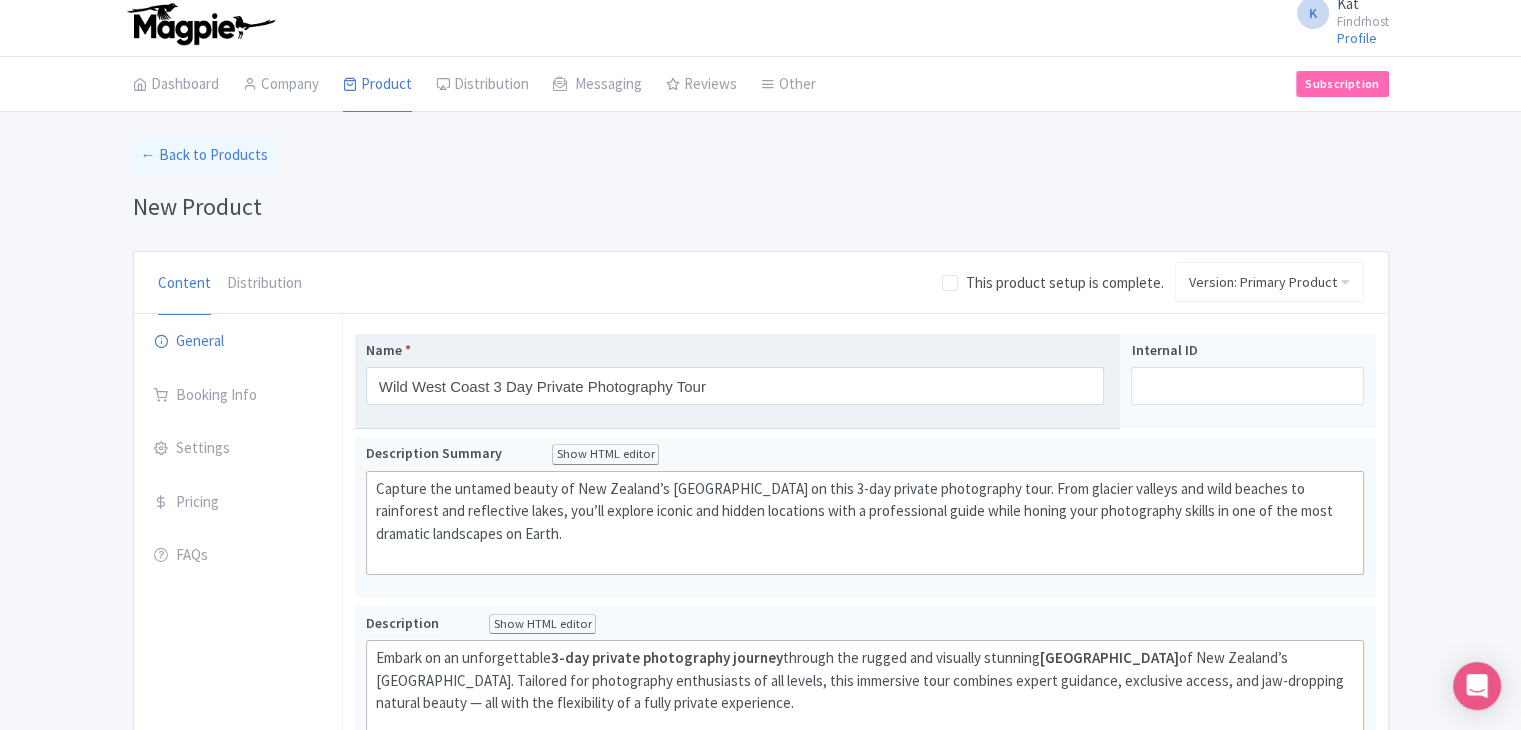 scroll, scrollTop: 0, scrollLeft: 0, axis: both 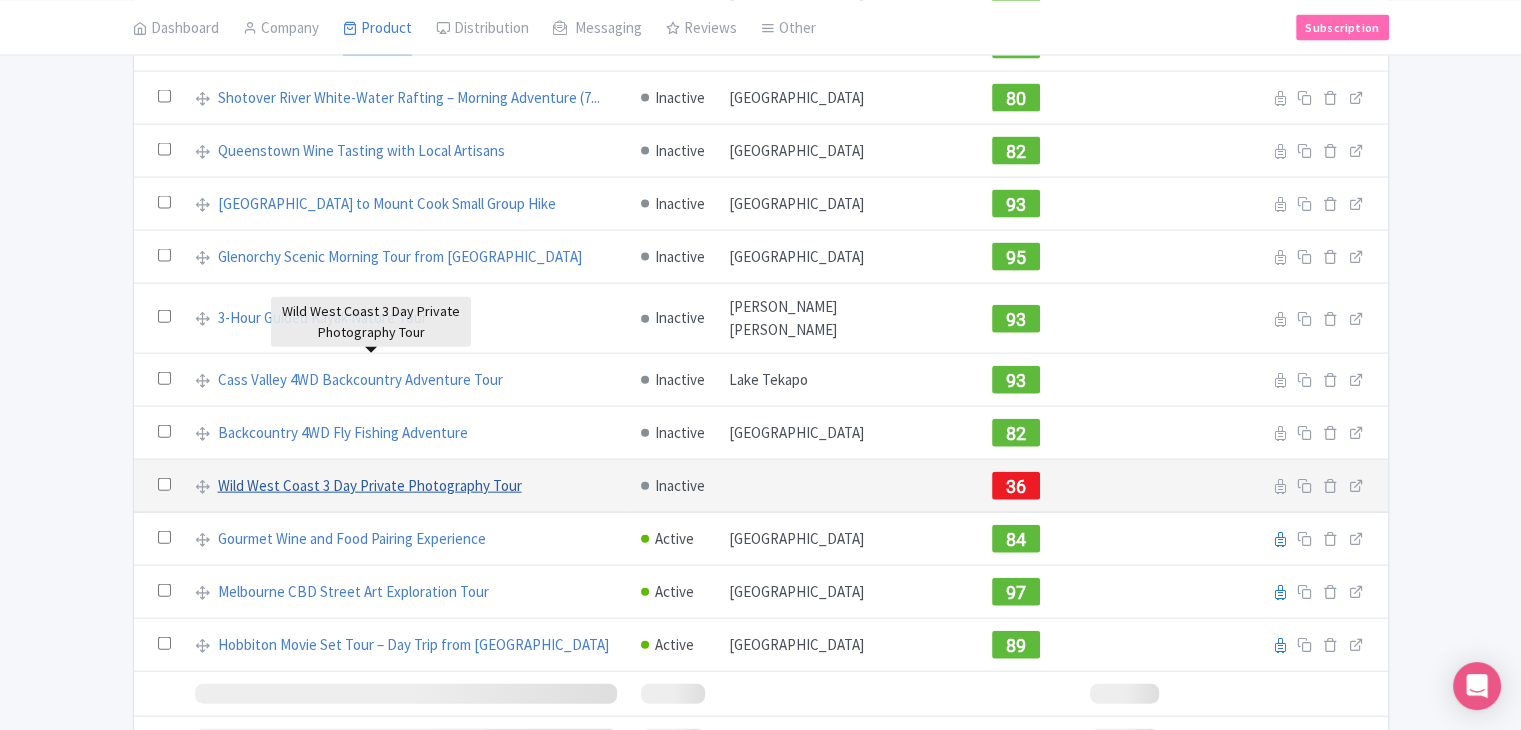 click on "Wild West Coast 3 Day Private Photography Tour" at bounding box center [370, 486] 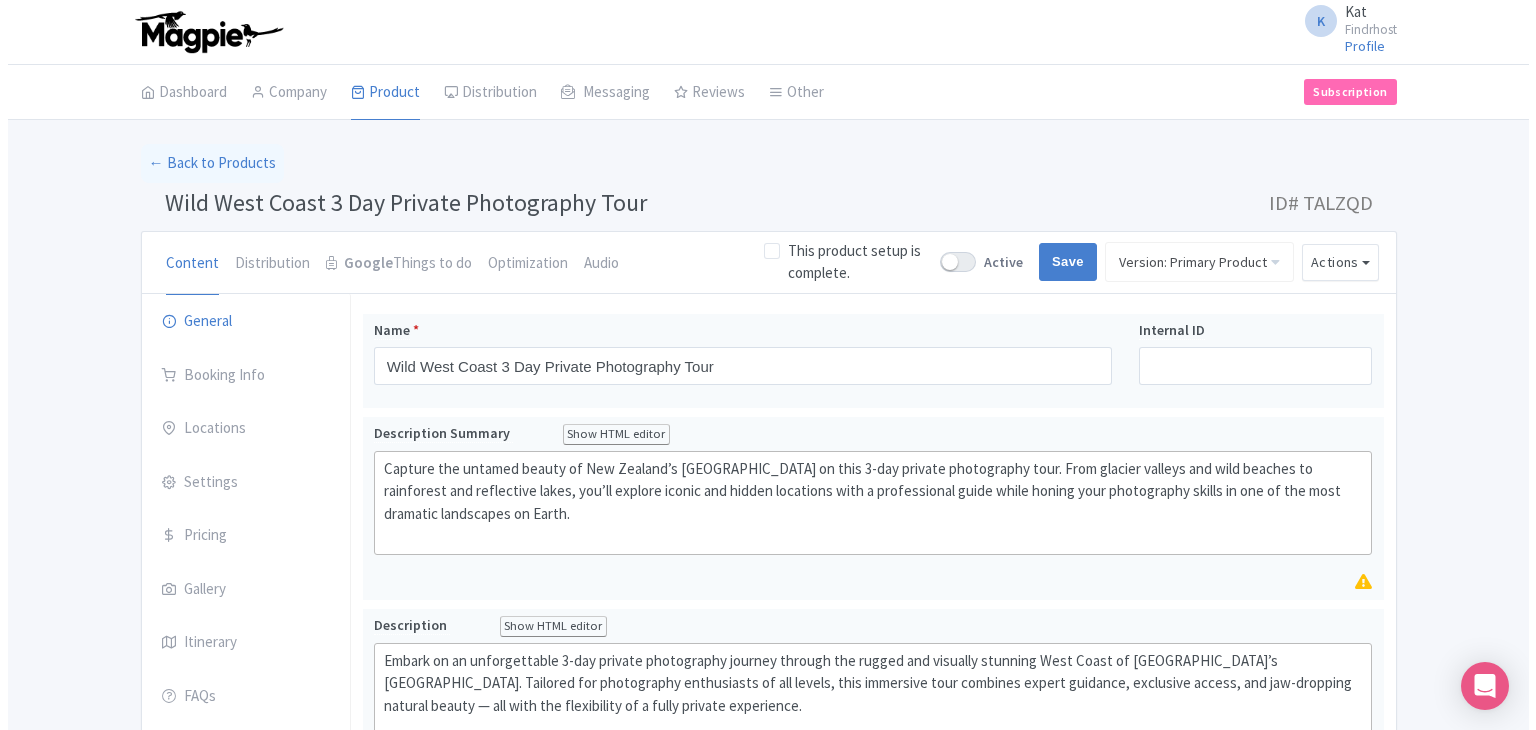 scroll, scrollTop: 0, scrollLeft: 0, axis: both 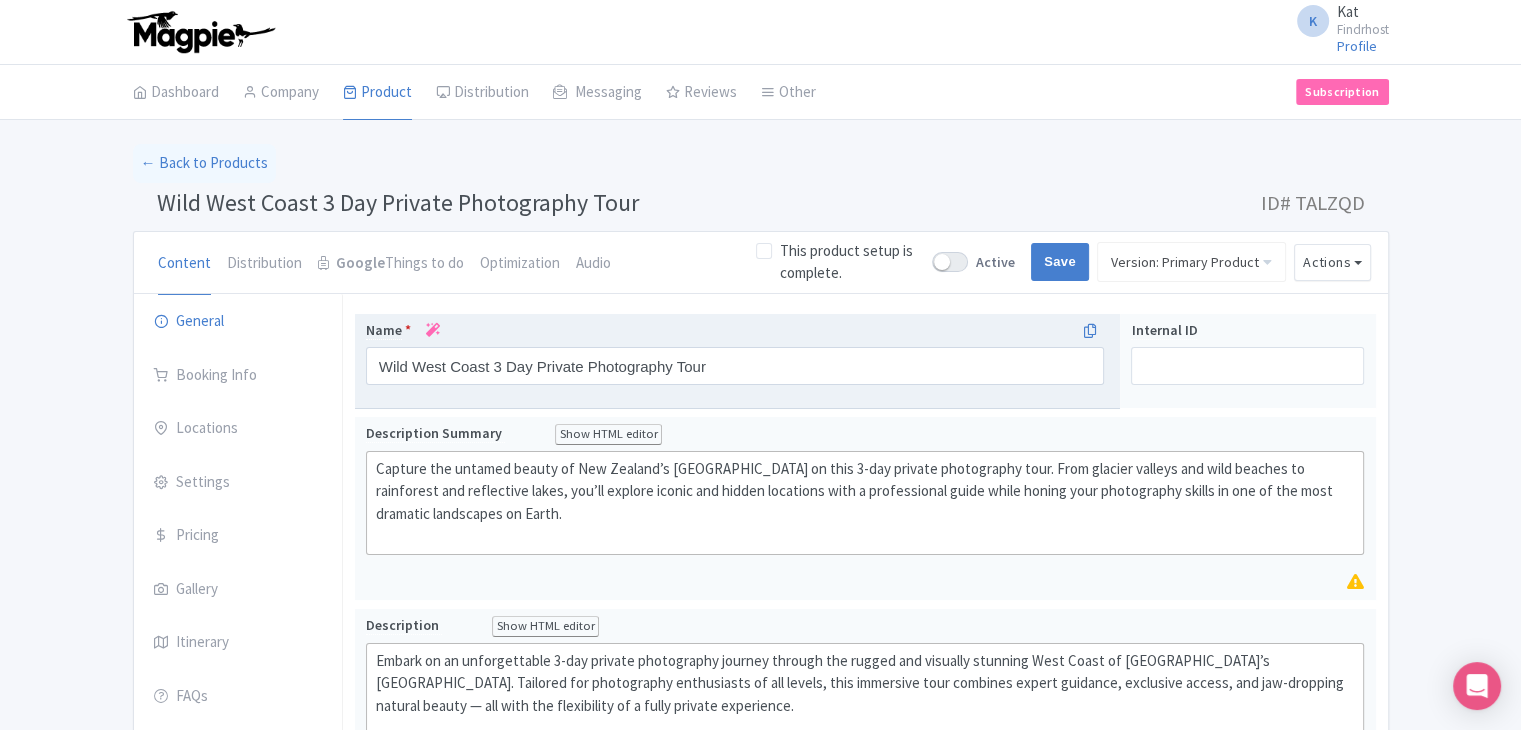 click at bounding box center (433, 330) 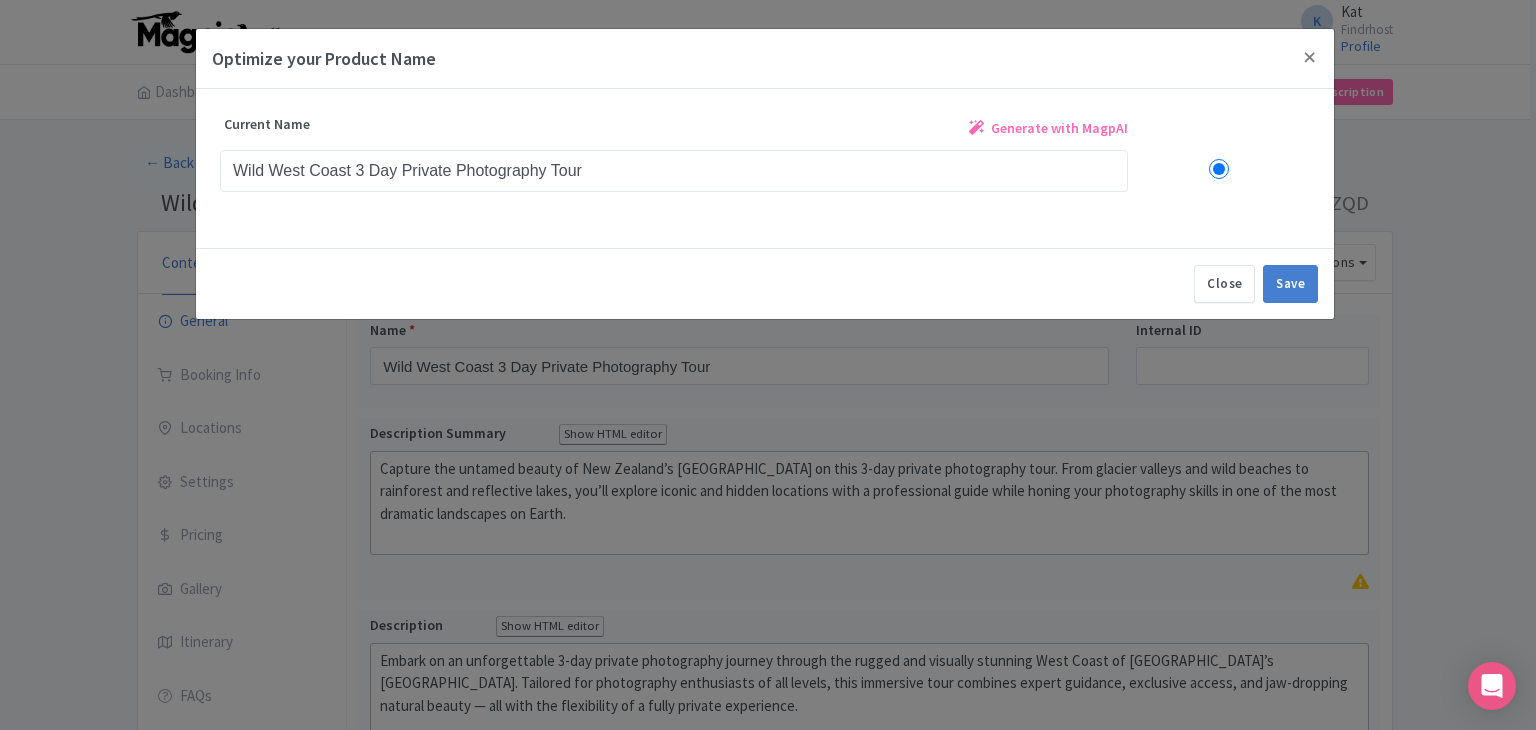 click on "Generate with MagpAI" at bounding box center [1059, 128] 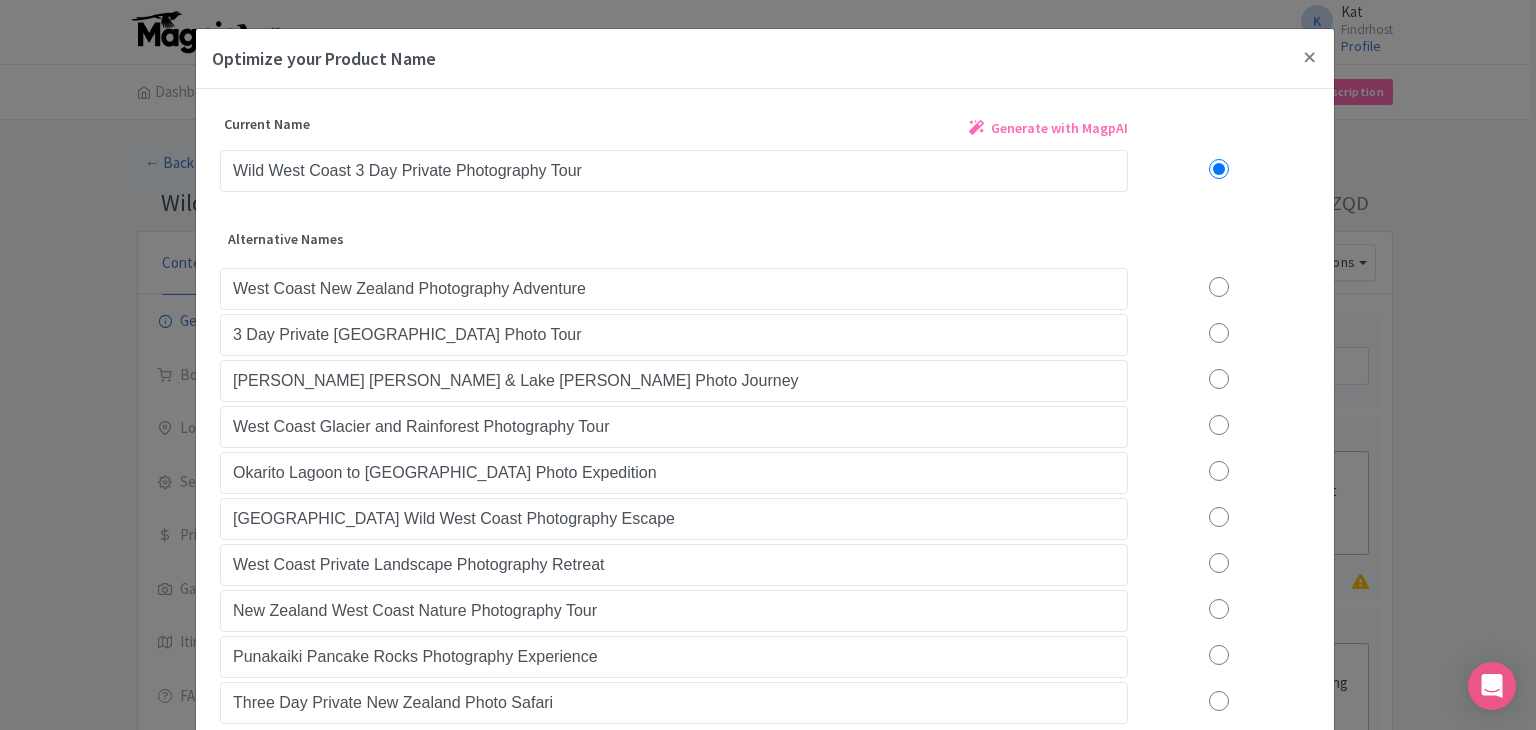 click at bounding box center [1219, 287] 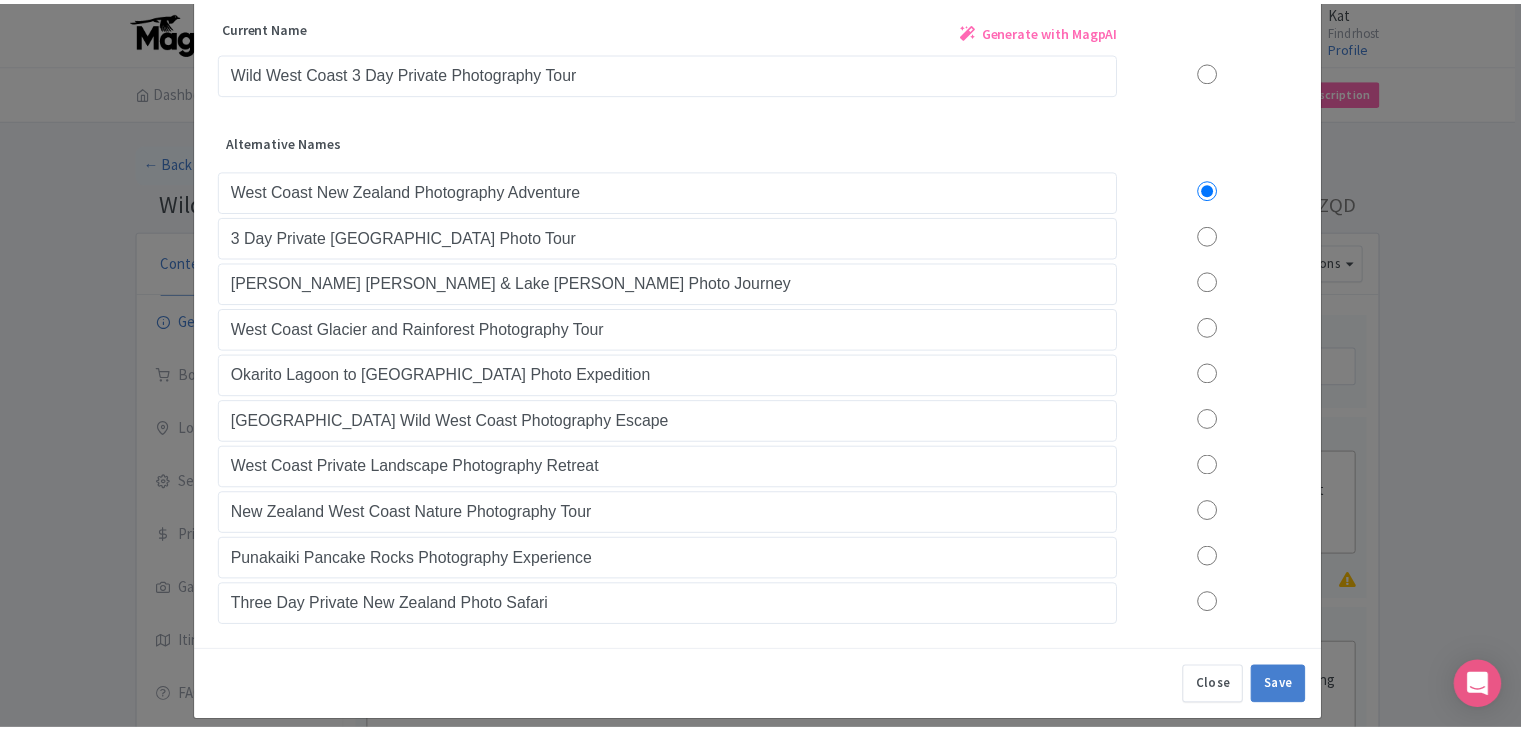 scroll, scrollTop: 112, scrollLeft: 0, axis: vertical 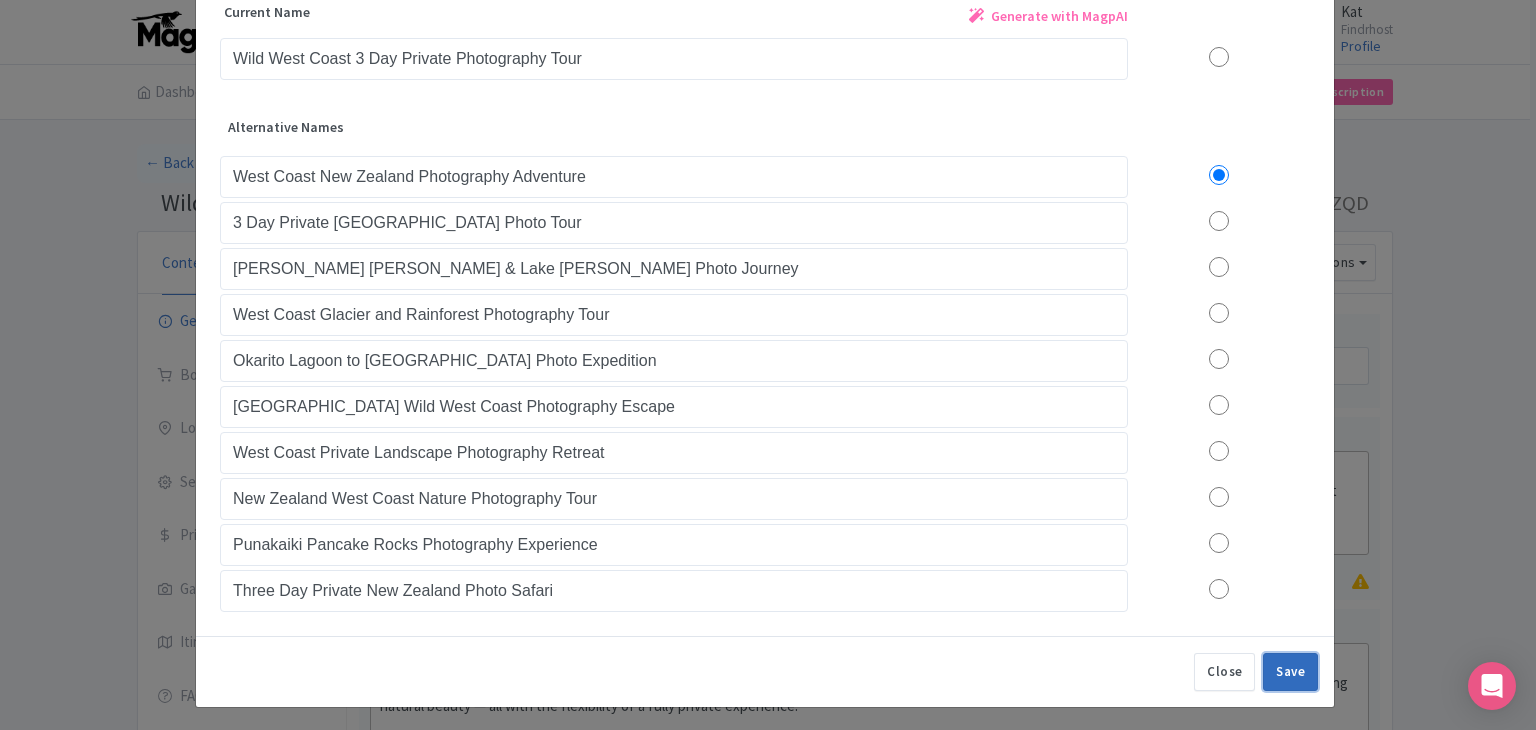 click on "Save" at bounding box center [1290, 672] 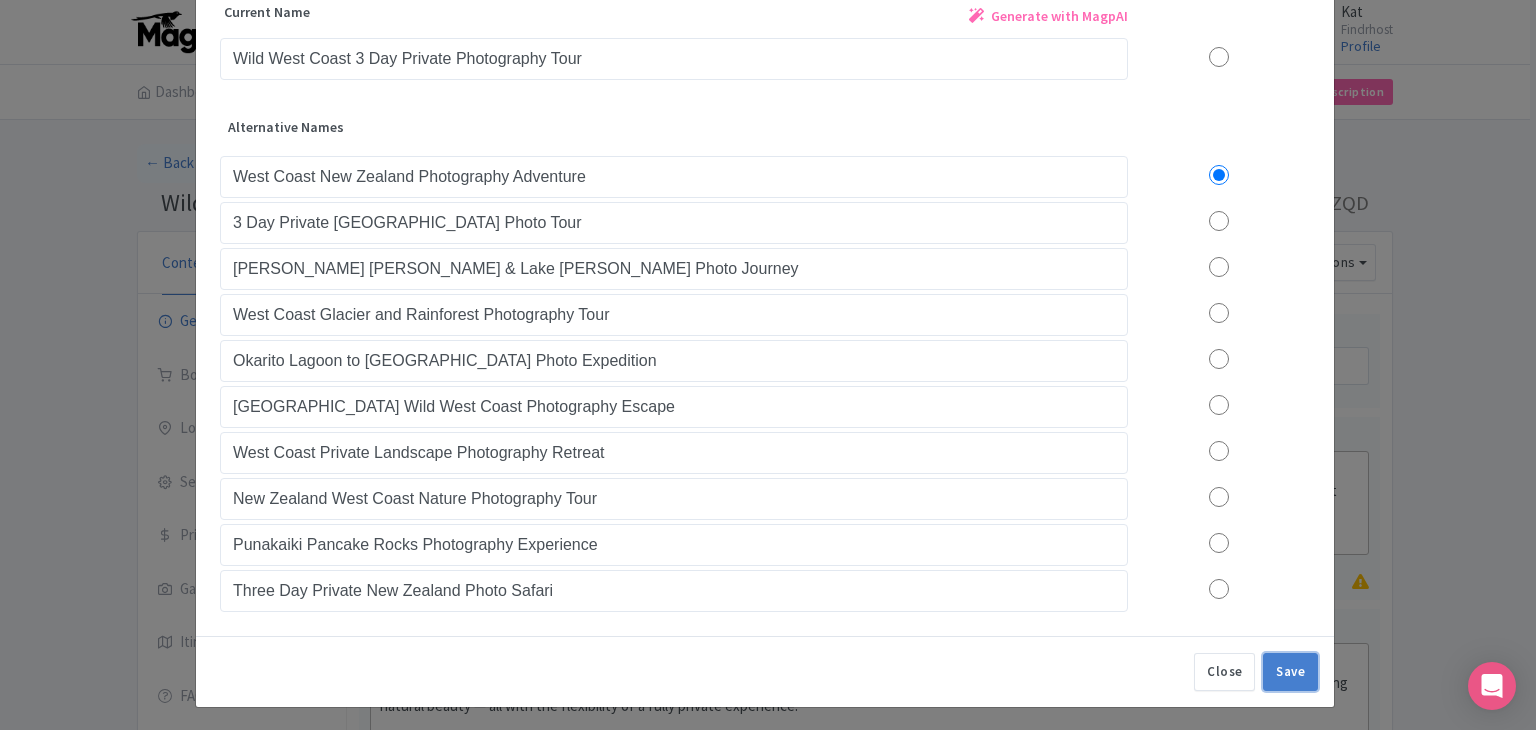 type on "West Coast New Zealand Photography Adventure" 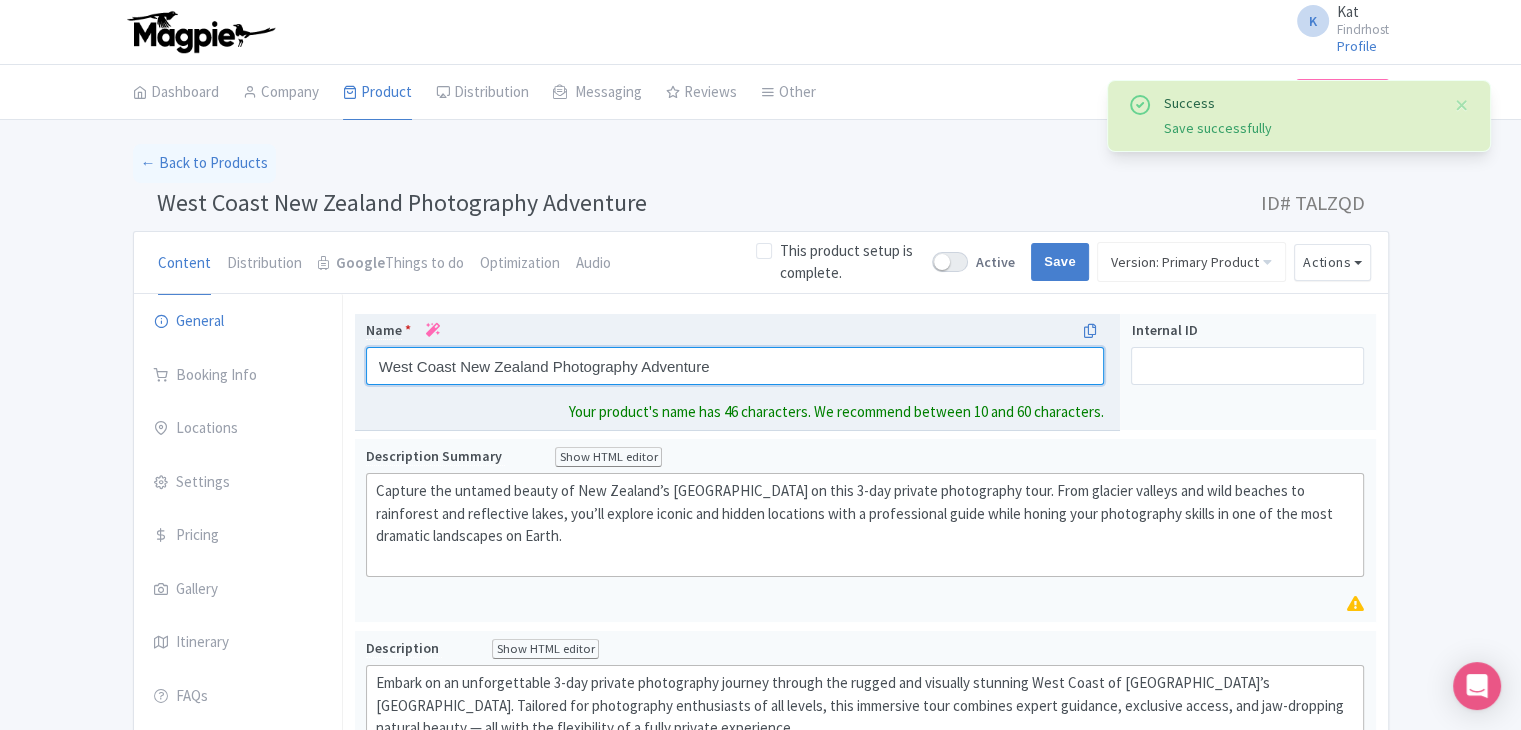 click on "West Coast New Zealand Photography Adventure" at bounding box center (735, 366) 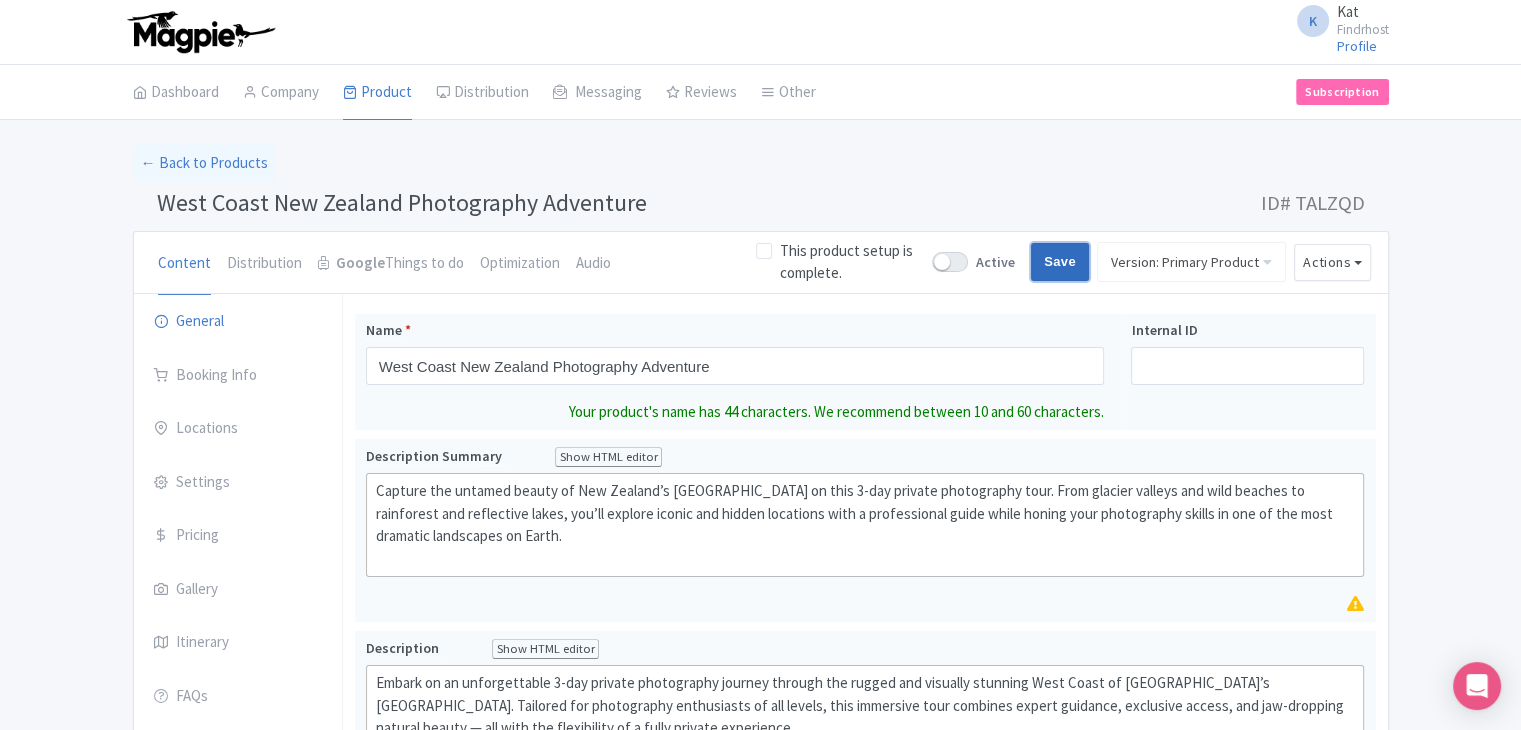 click on "Save" at bounding box center (1060, 262) 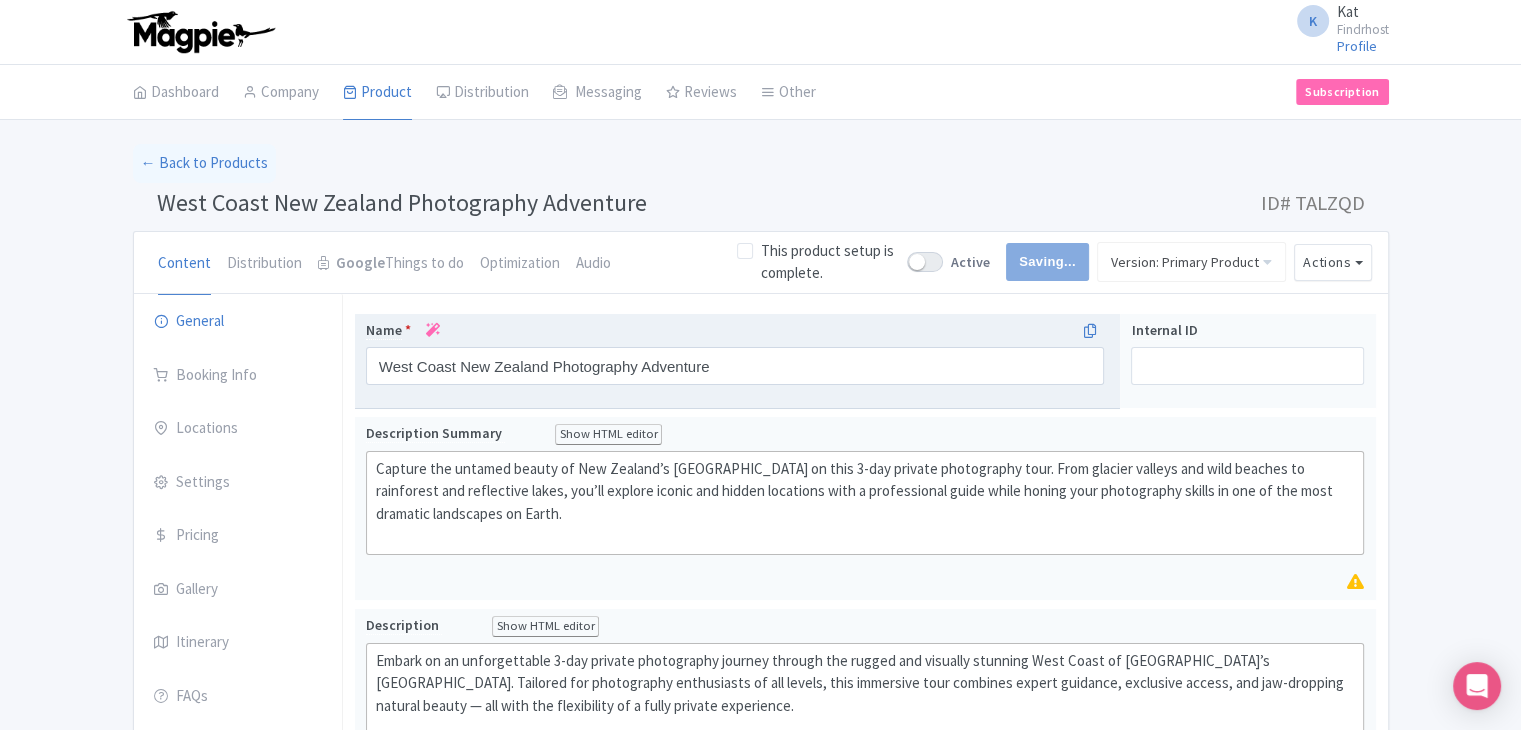type on "Saving..." 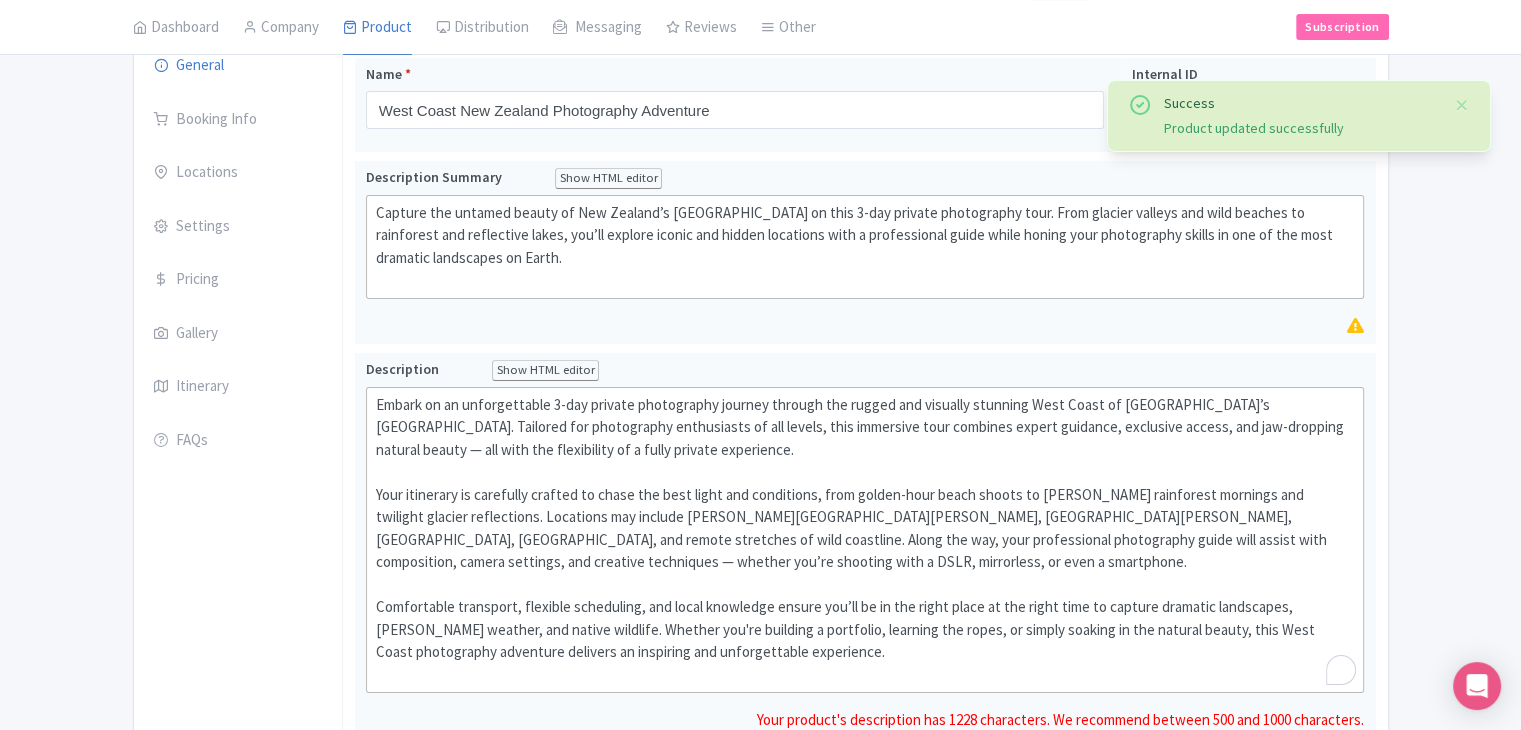 scroll, scrollTop: 0, scrollLeft: 0, axis: both 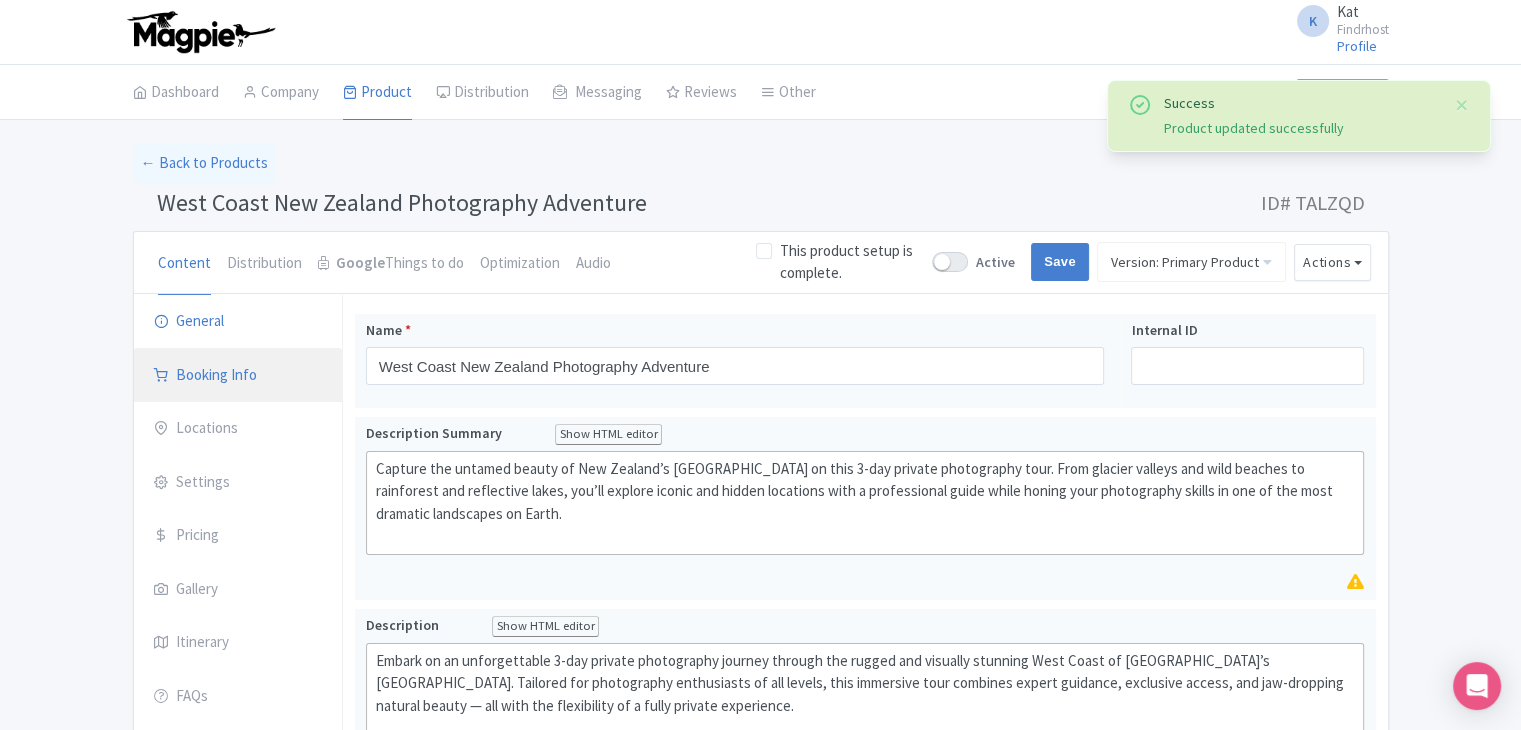 click on "Booking Info" at bounding box center [238, 376] 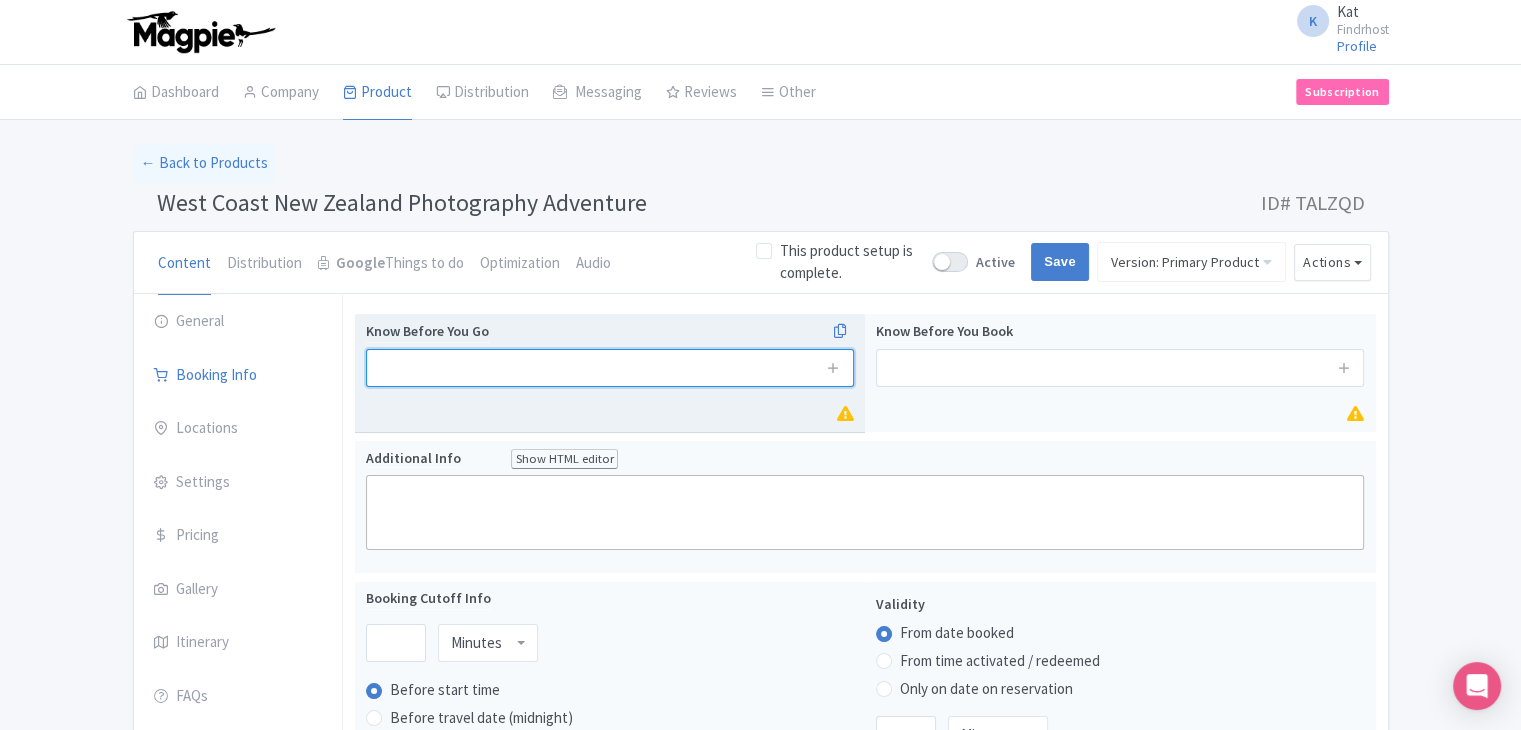 click at bounding box center [610, 368] 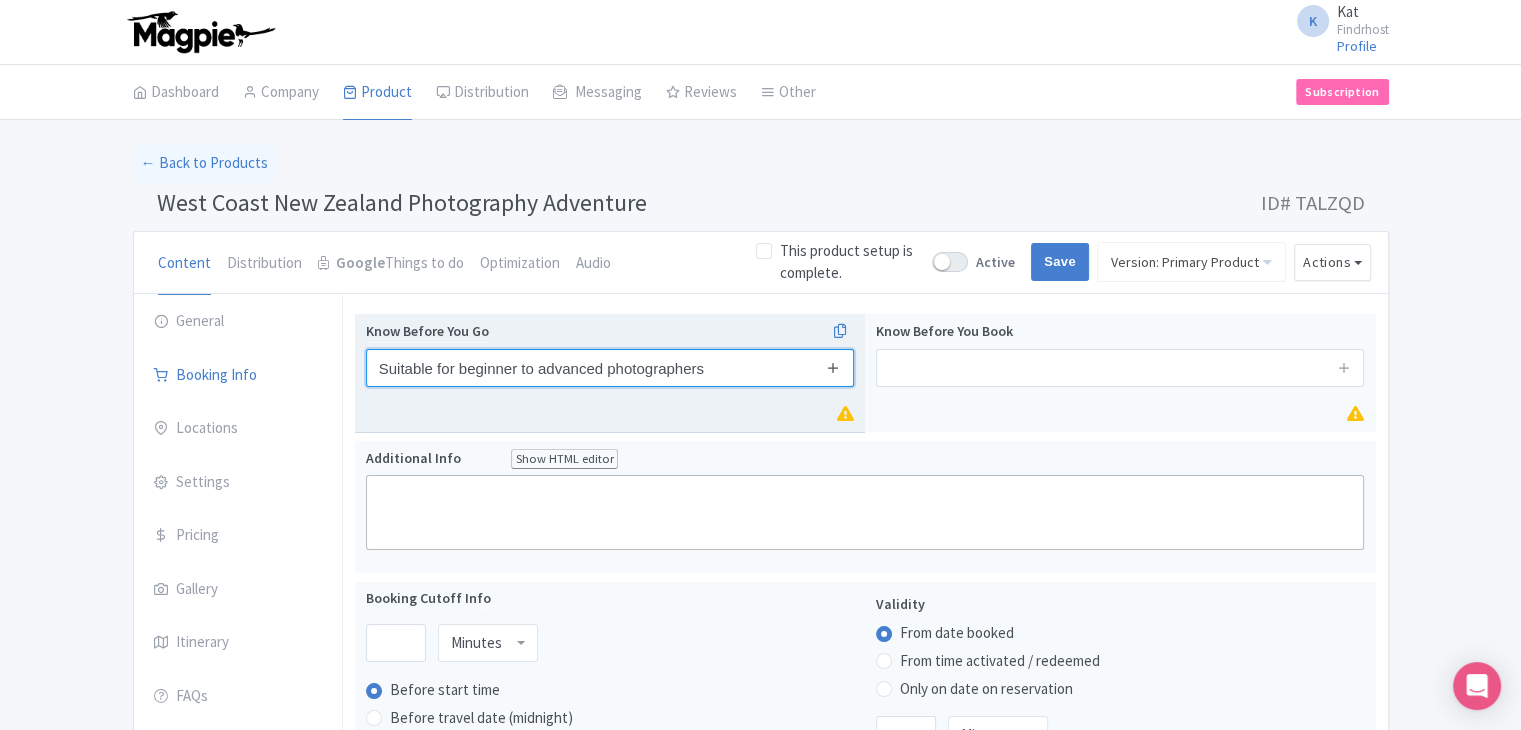 type on "Suitable for beginner to advanced photographers" 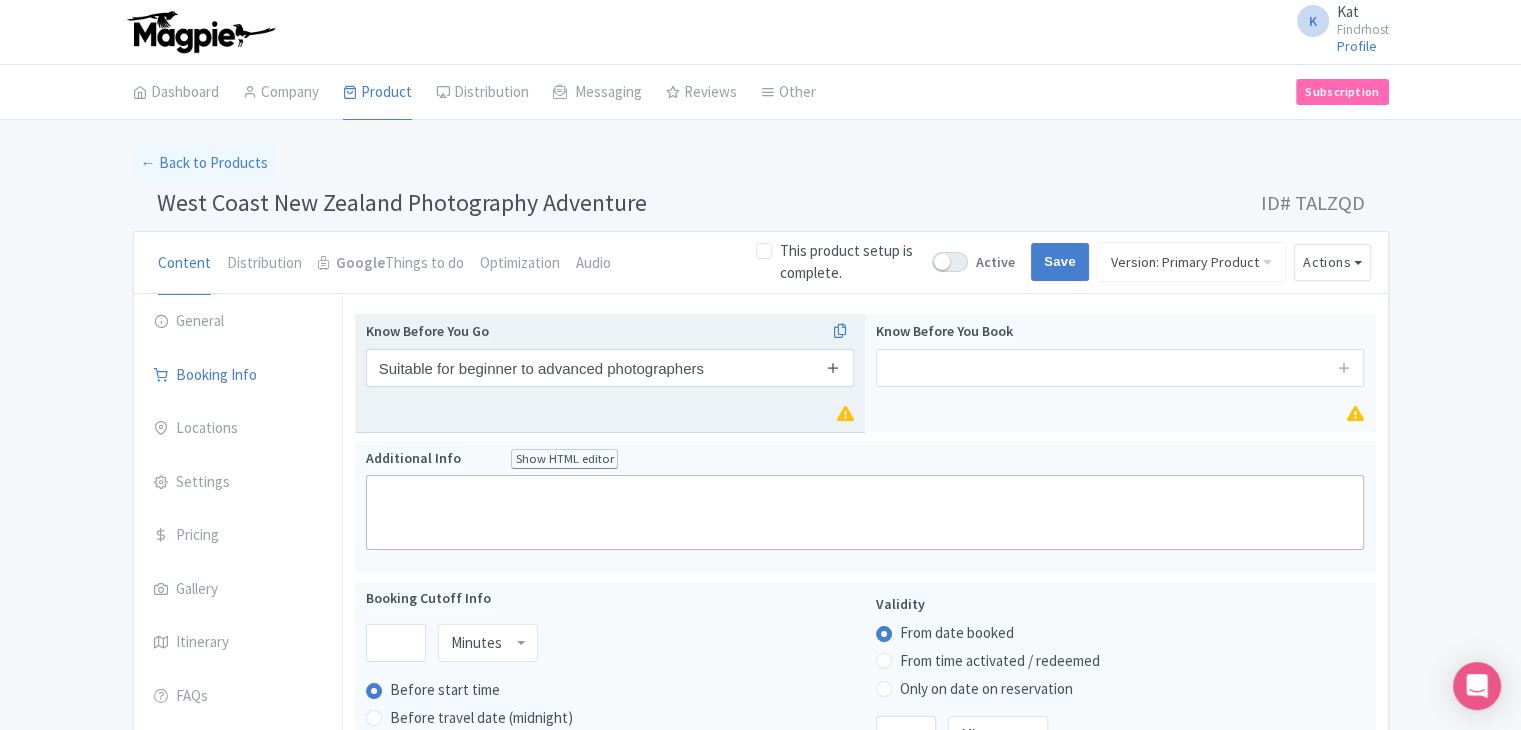 click at bounding box center (833, 367) 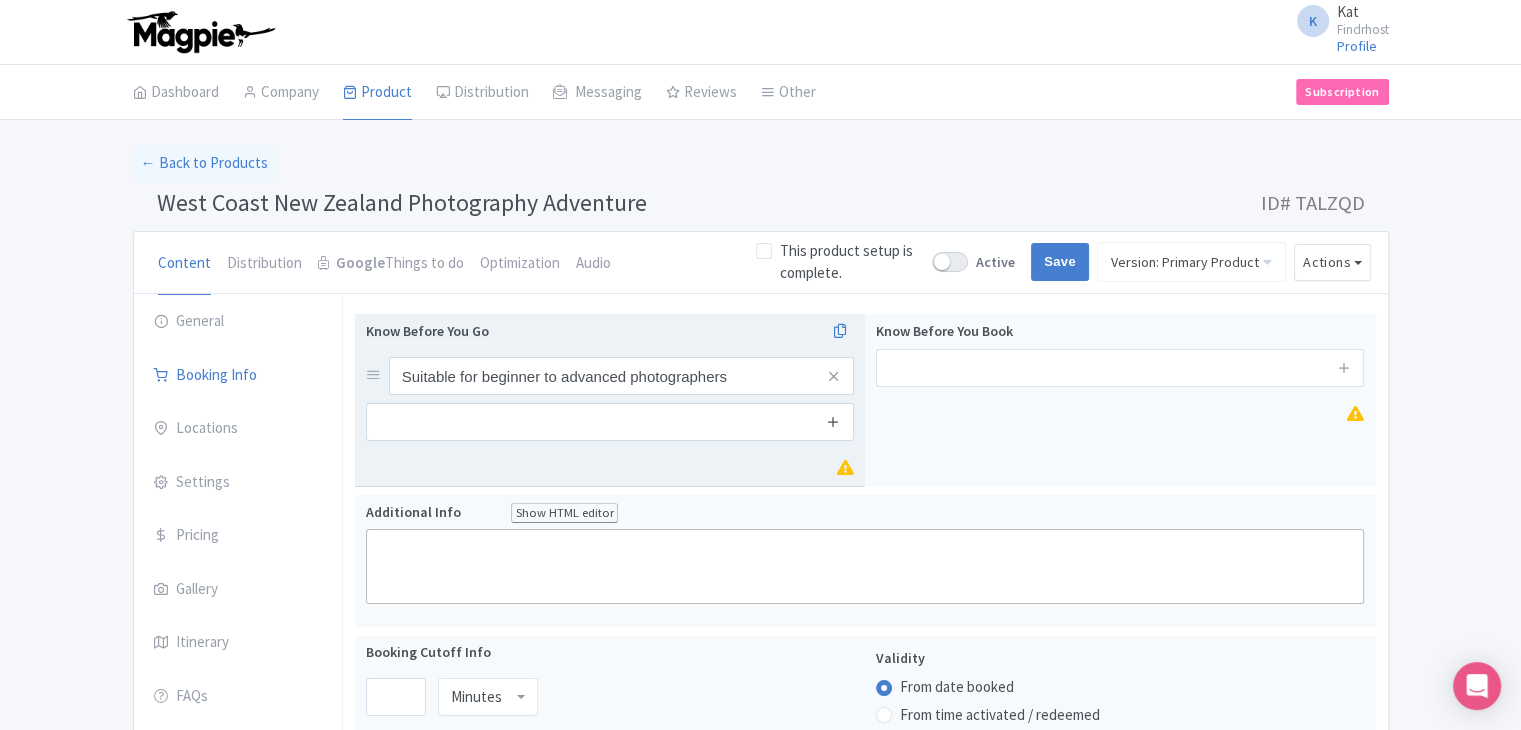 click at bounding box center [833, 421] 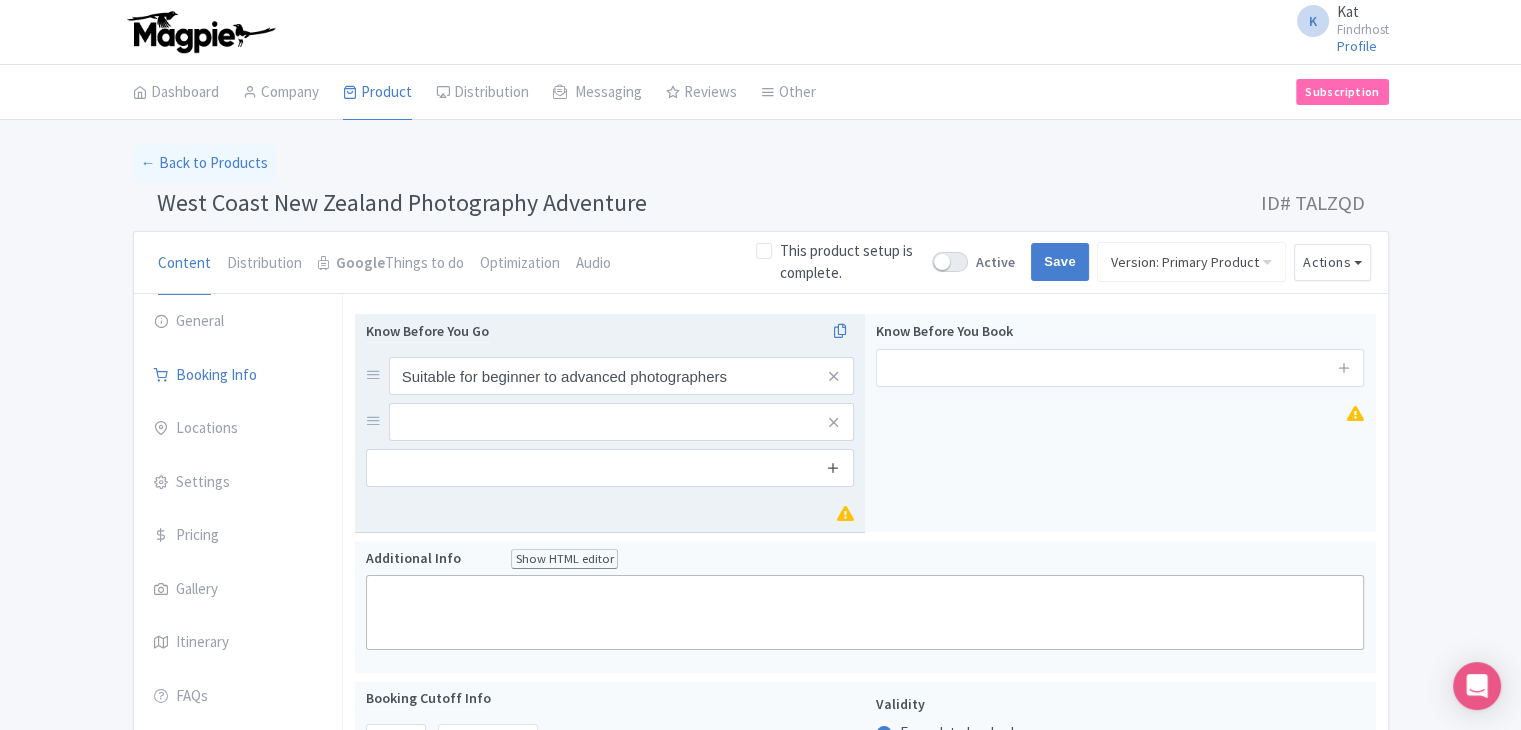 click at bounding box center [833, 467] 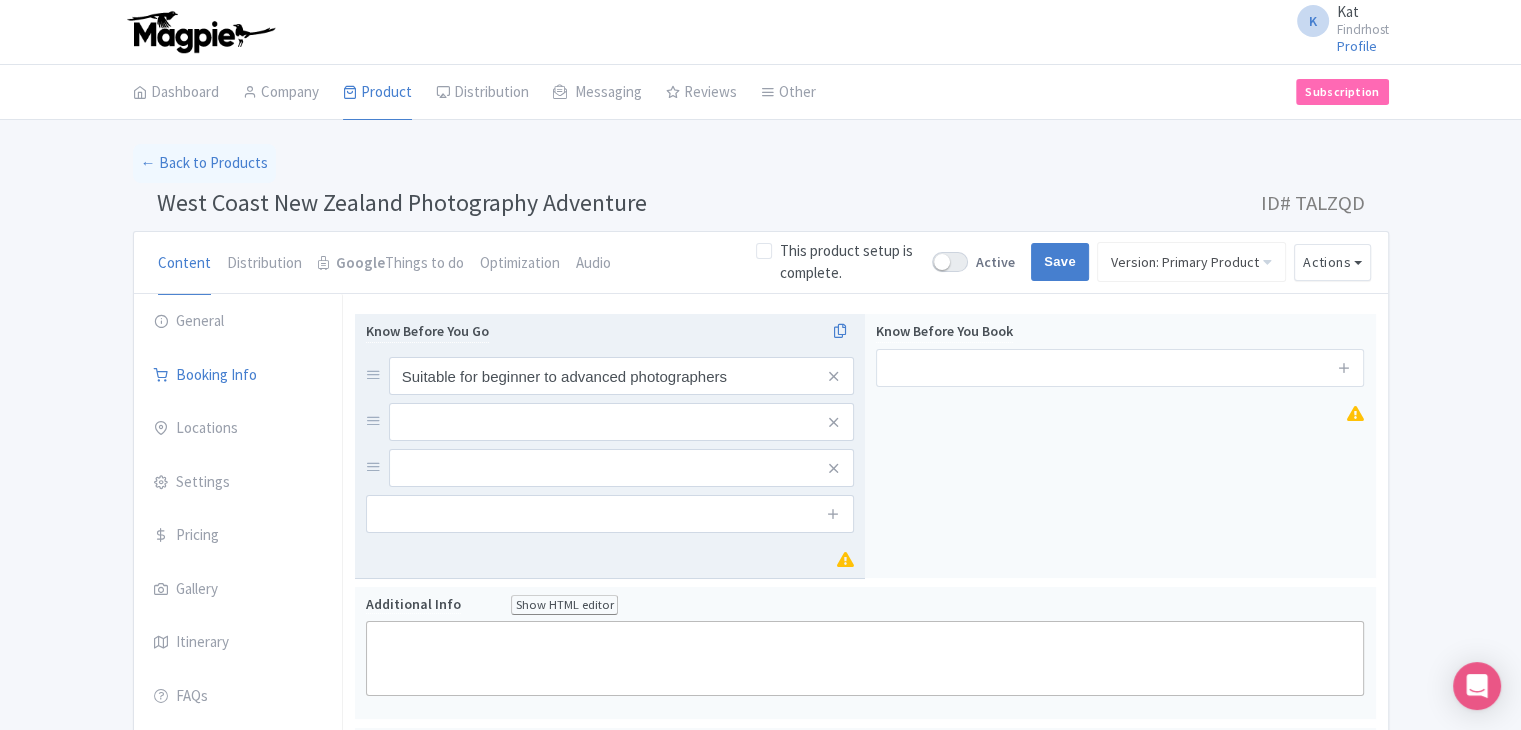click at bounding box center (834, 514) 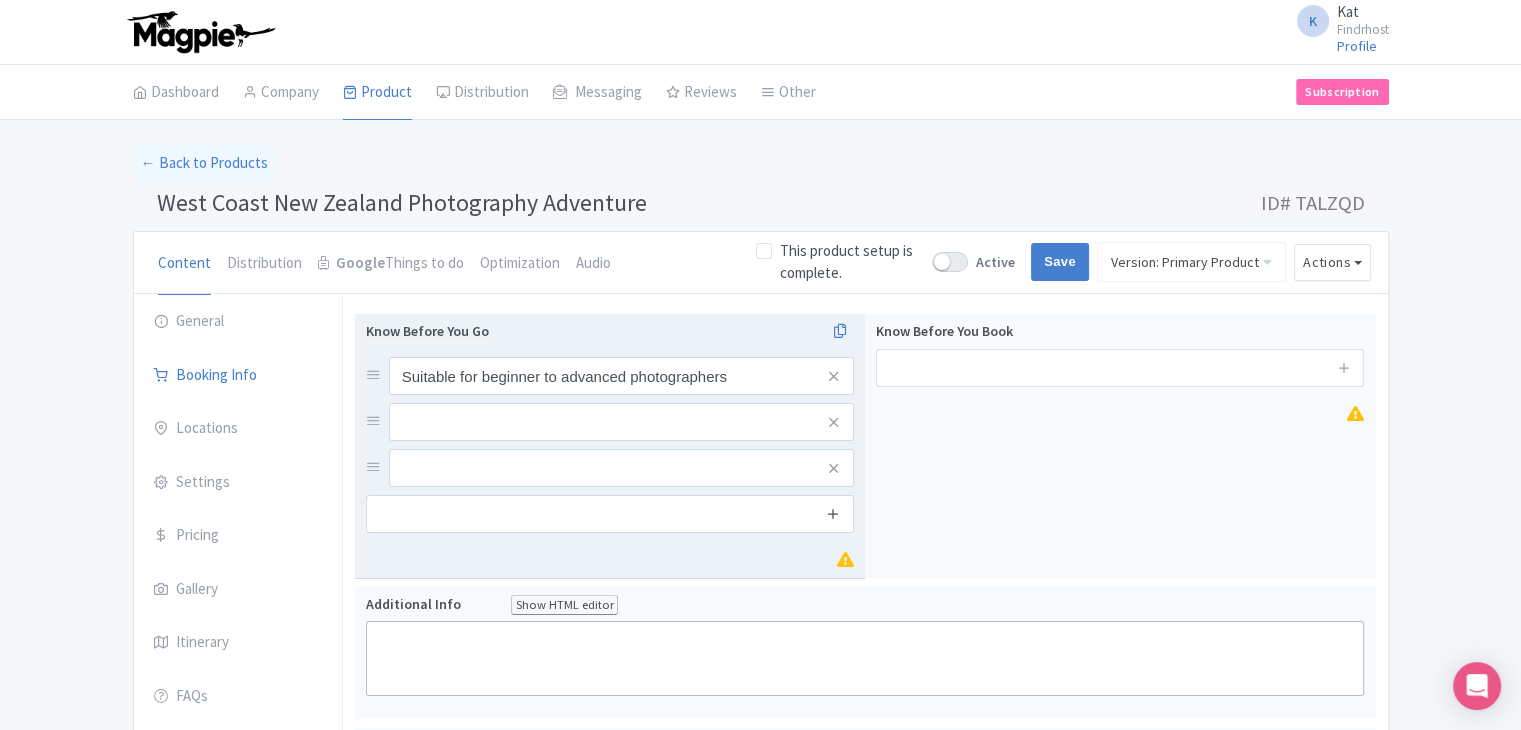 click at bounding box center (833, 514) 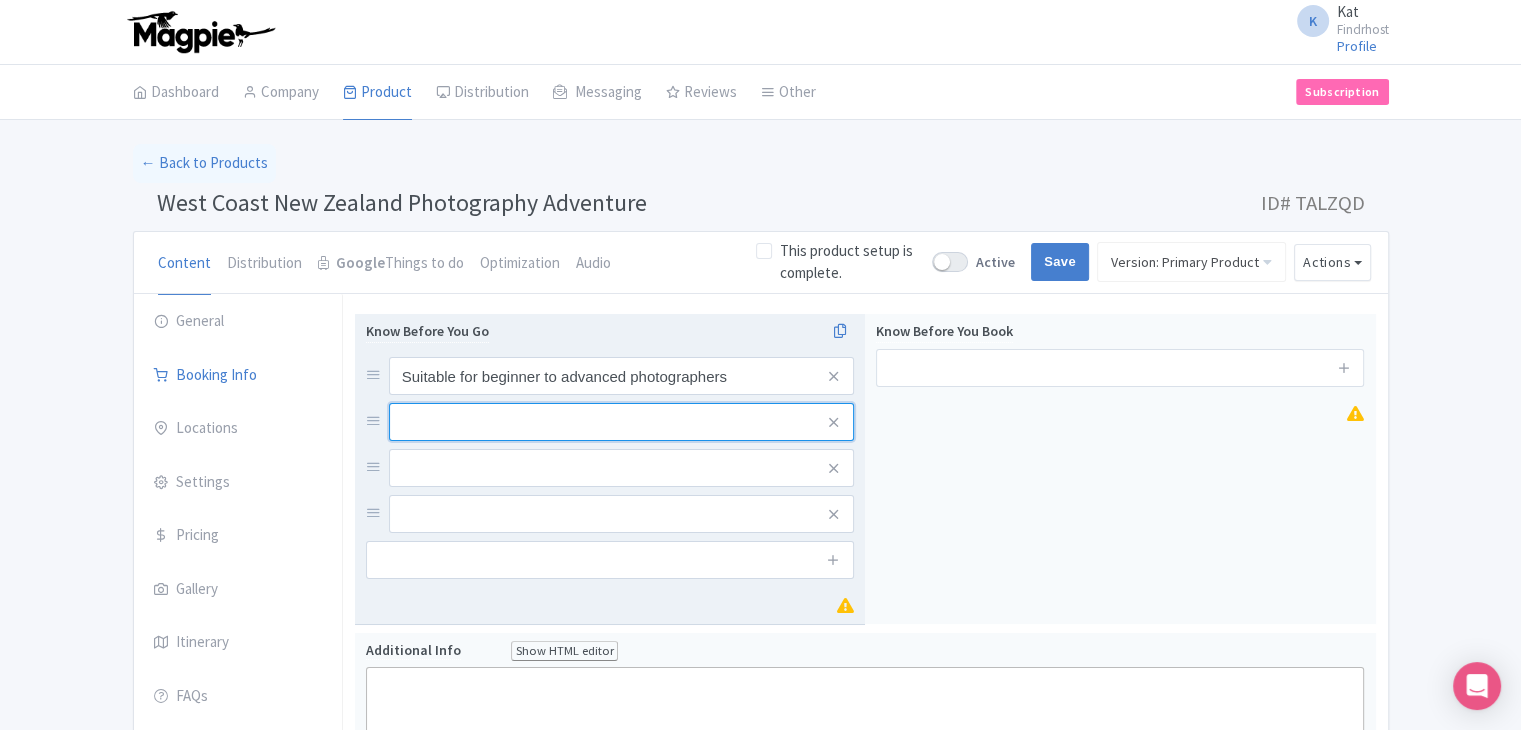 click at bounding box center (621, 376) 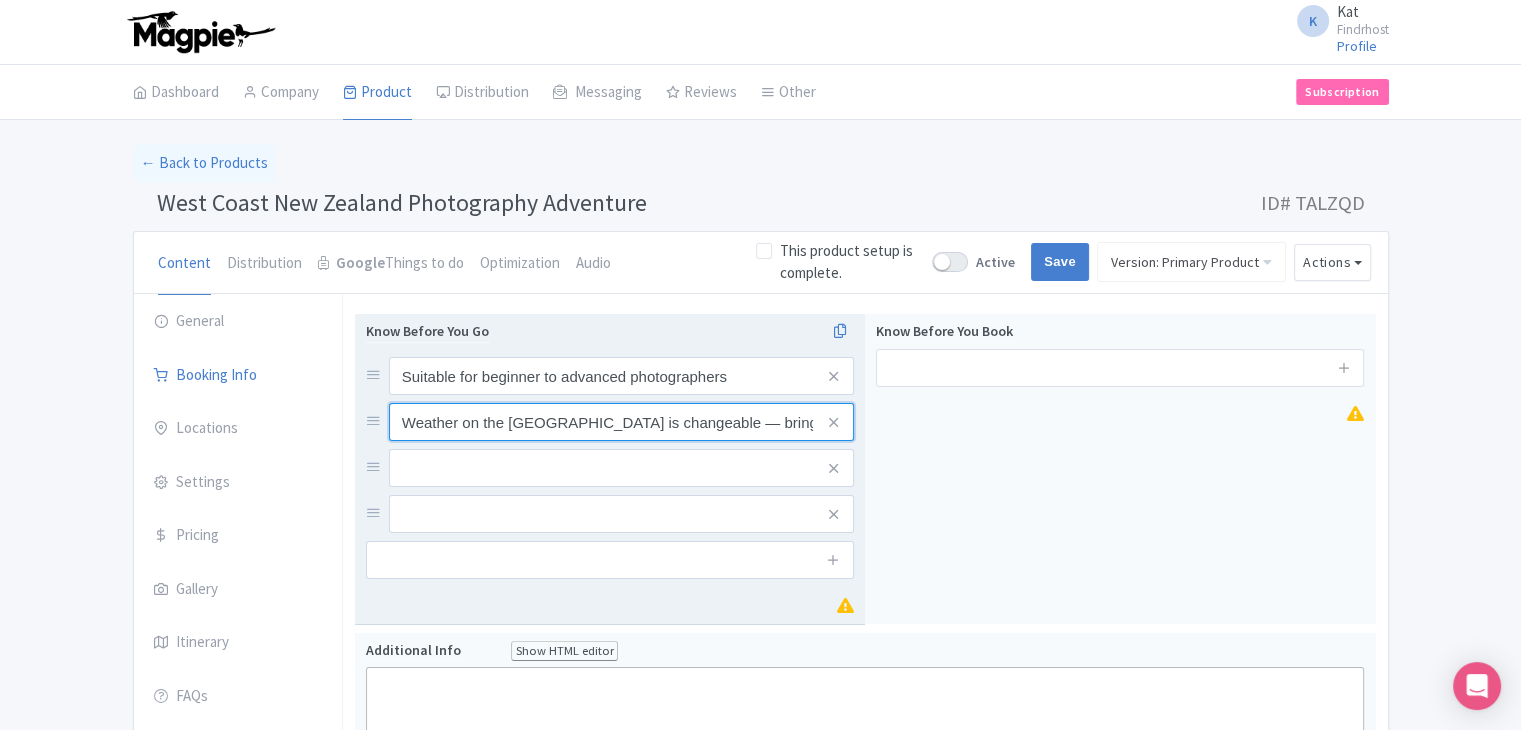 scroll, scrollTop: 0, scrollLeft: 108, axis: horizontal 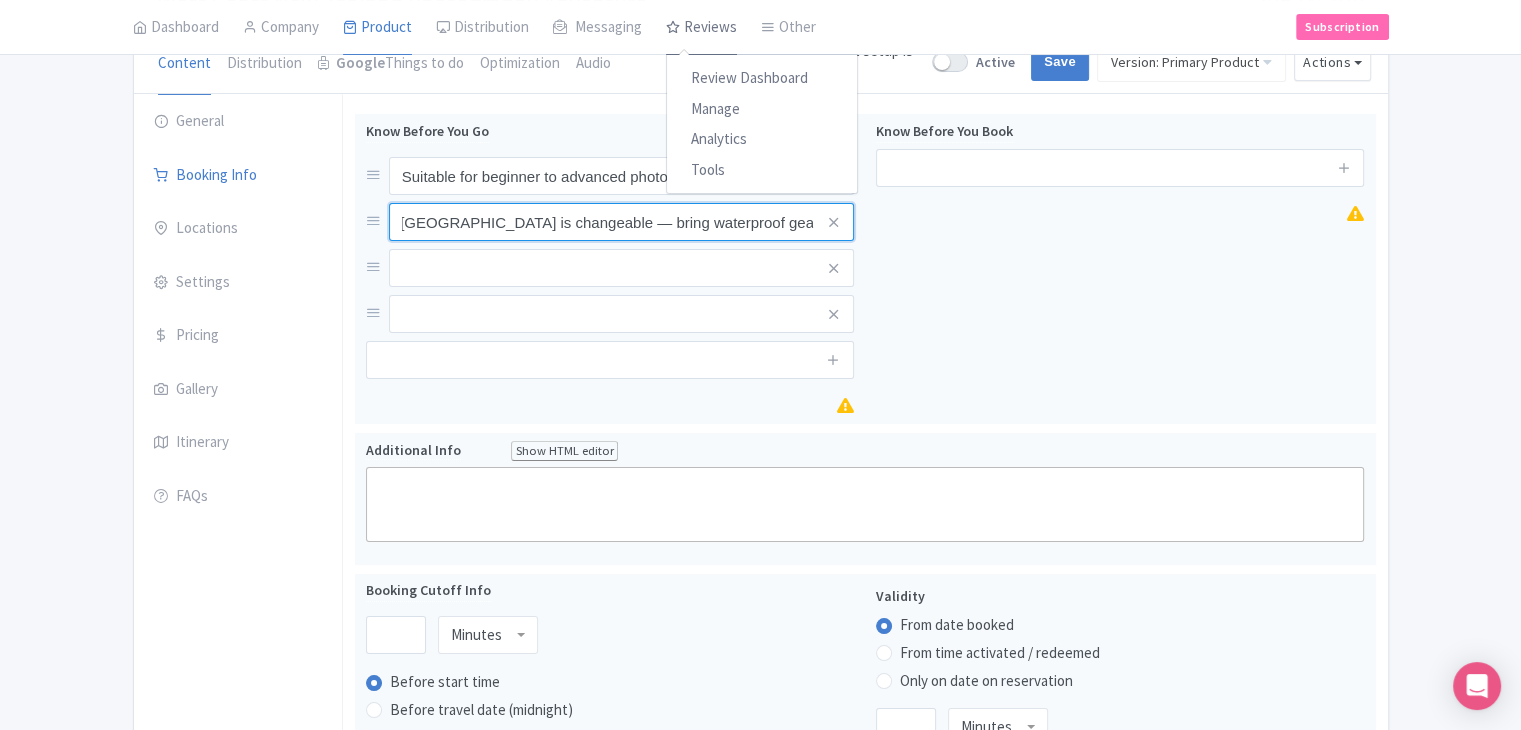type on "Weather on the West Coast is changeable — bring waterproof gear and layers" 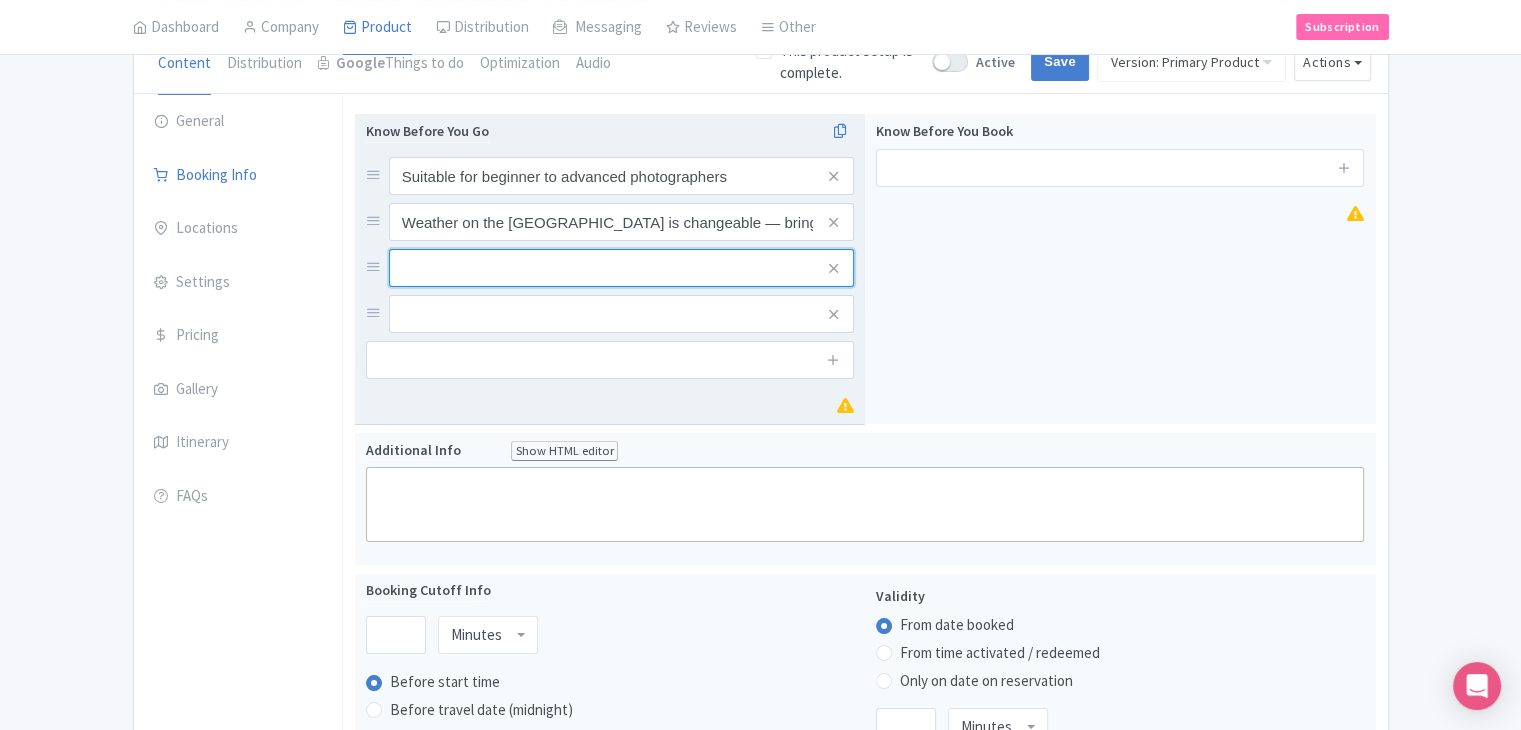 click at bounding box center [621, 176] 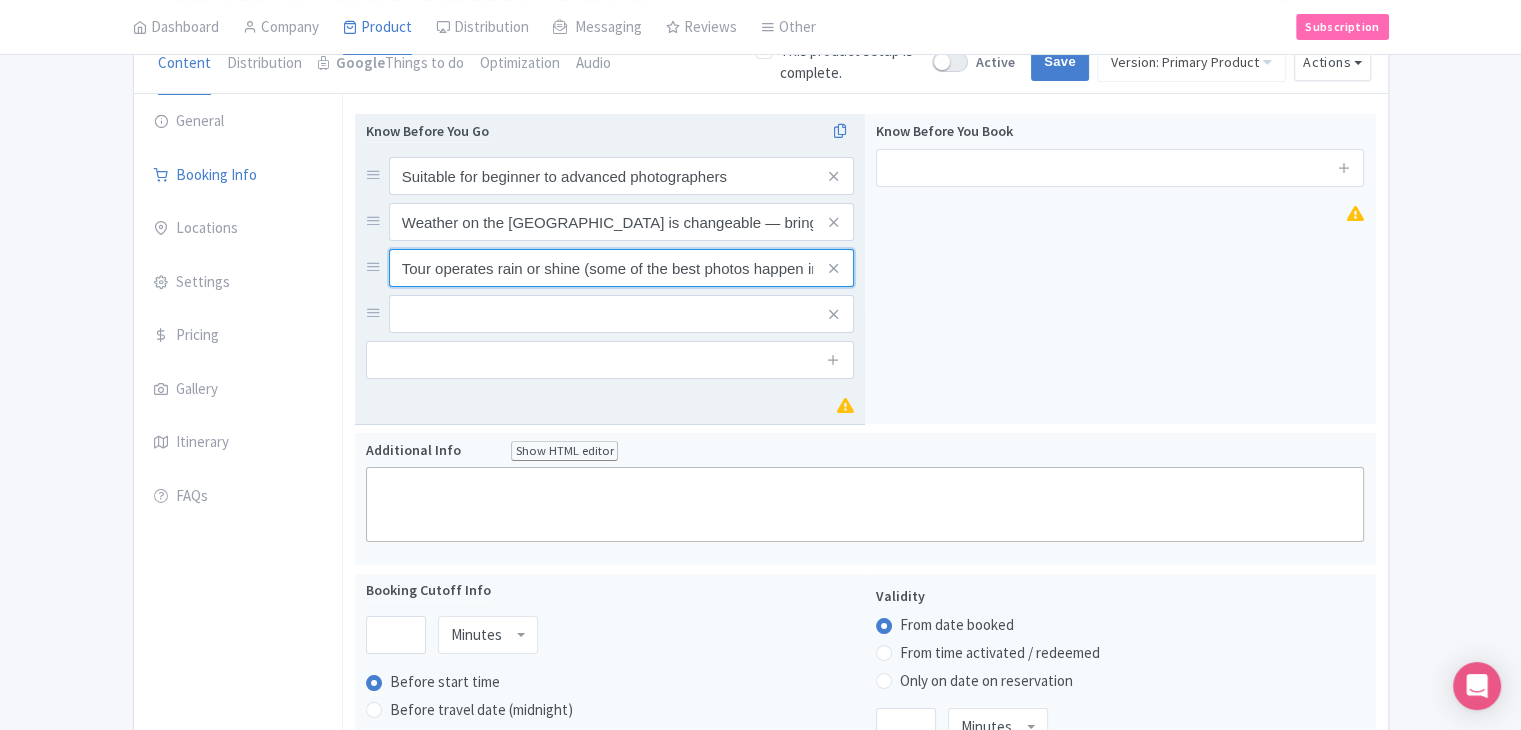 scroll, scrollTop: 0, scrollLeft: 102, axis: horizontal 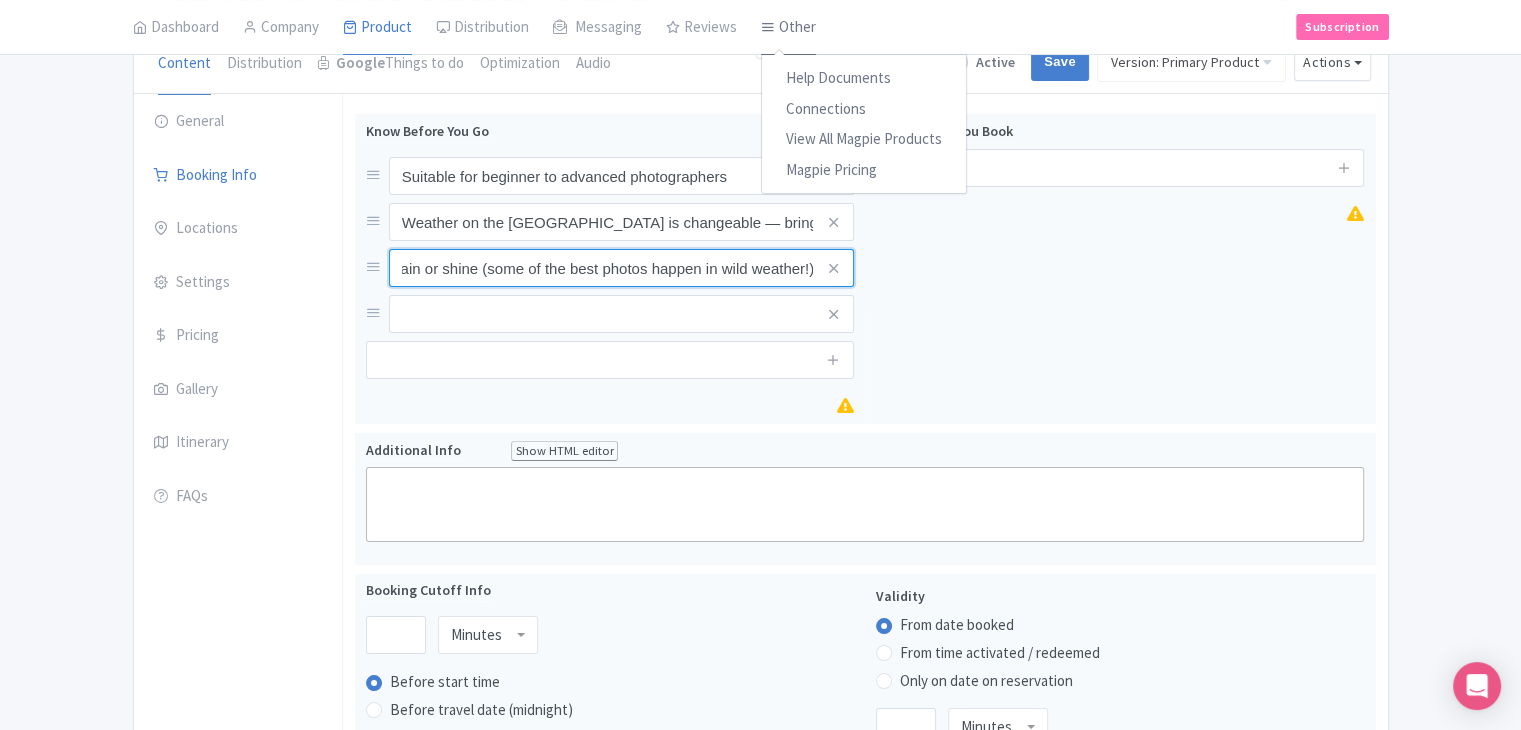 type on "Tour operates rain or shine (some of the best photos happen in wild weather!)" 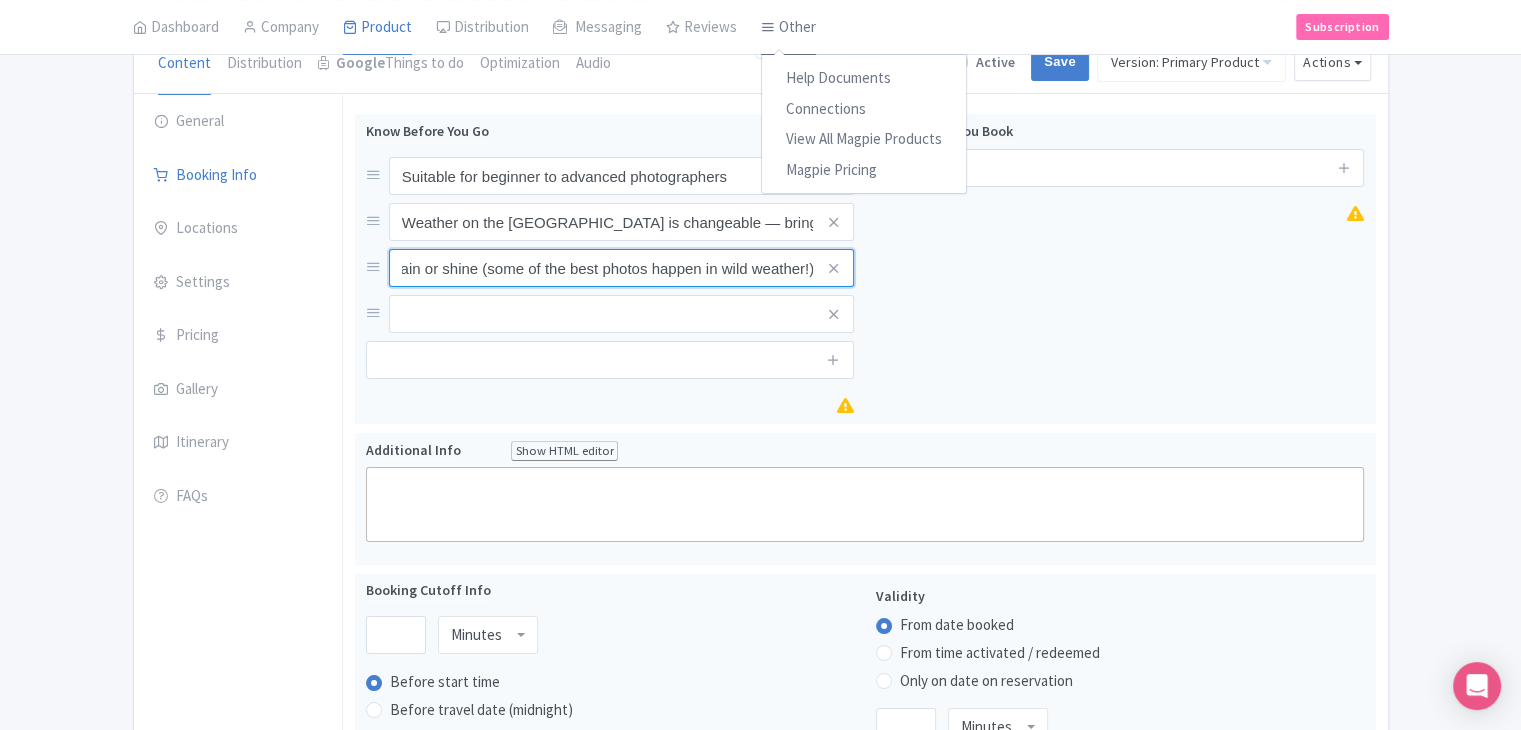scroll, scrollTop: 0, scrollLeft: 0, axis: both 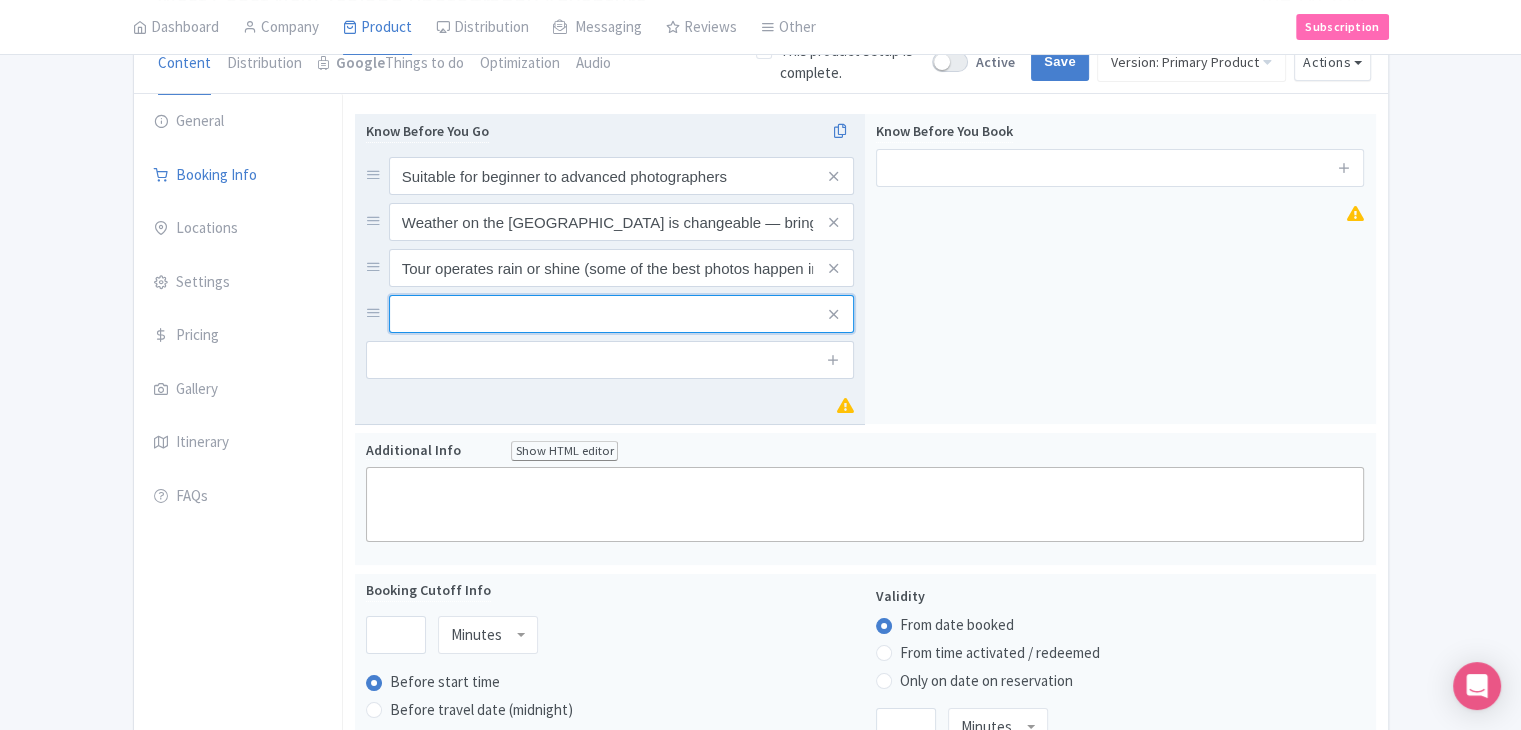 click at bounding box center (621, 176) 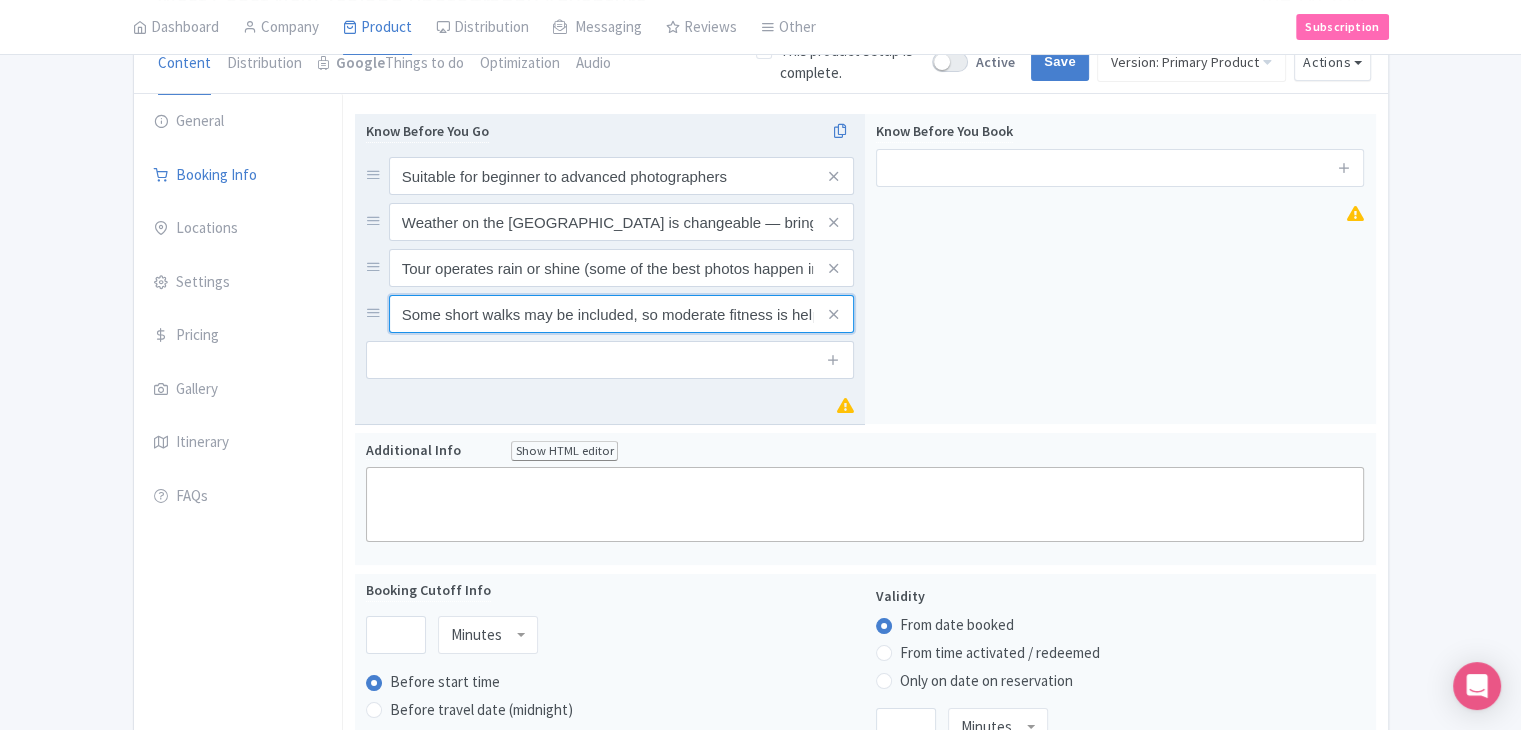 scroll, scrollTop: 0, scrollLeft: 22, axis: horizontal 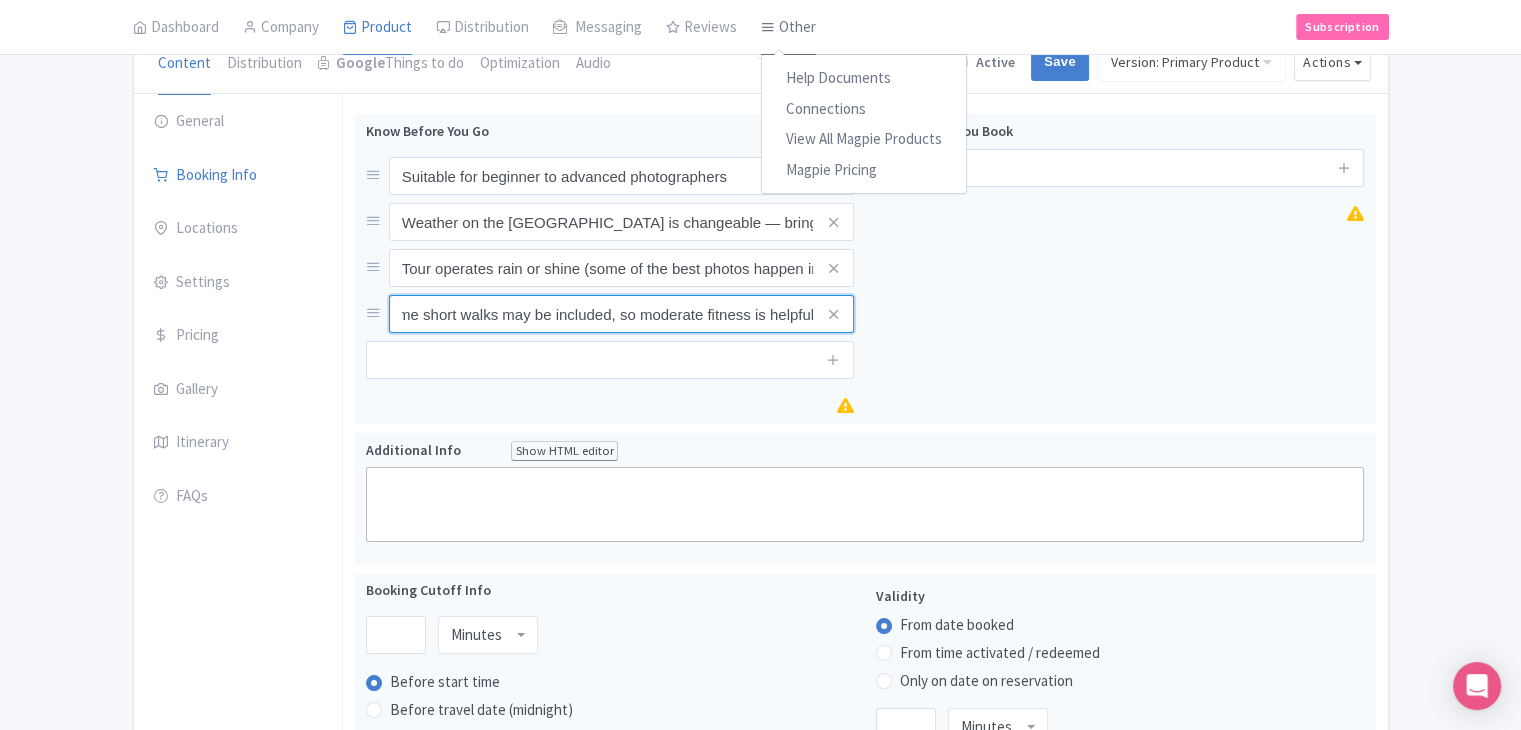 type on "Some short walks may be included, so moderate fitness is helpful" 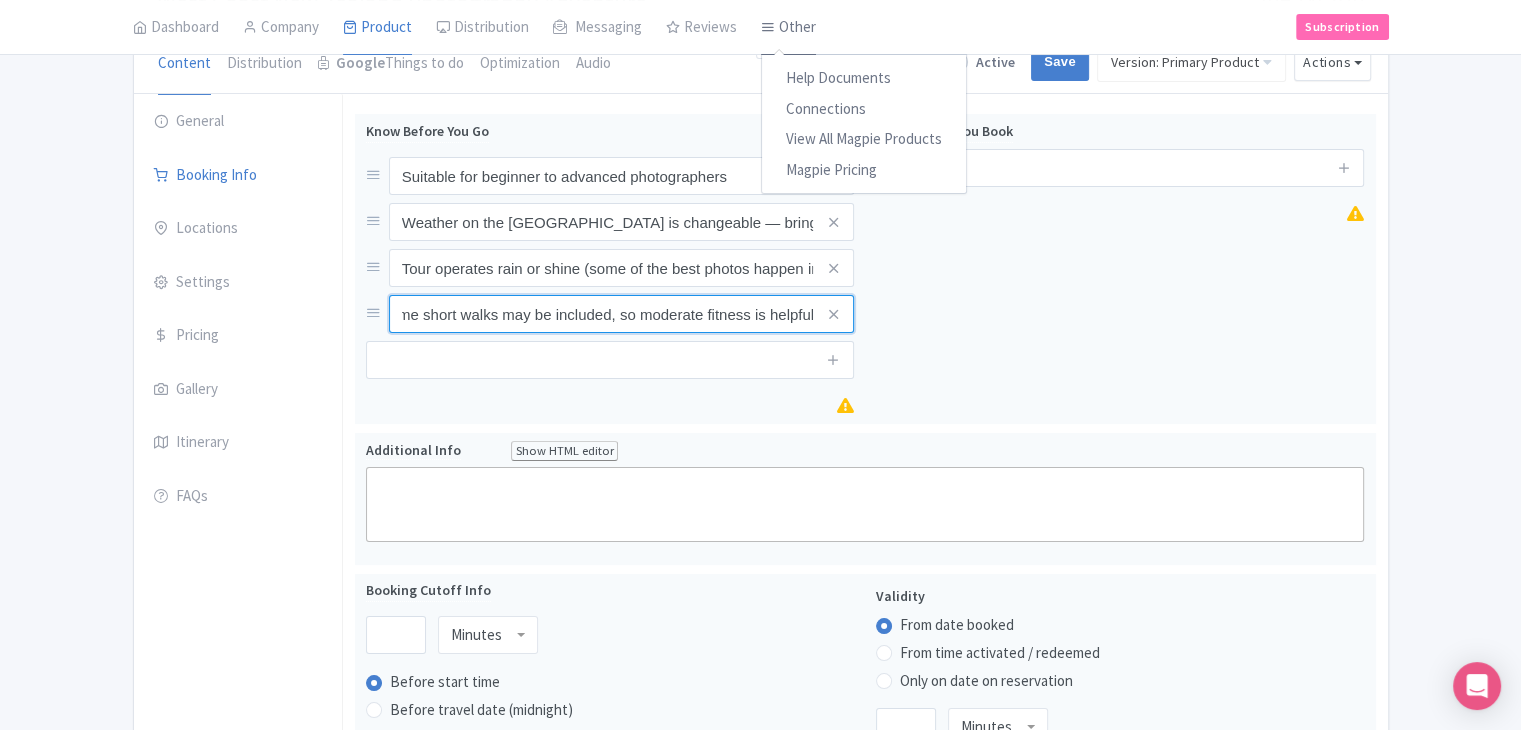 scroll, scrollTop: 0, scrollLeft: 0, axis: both 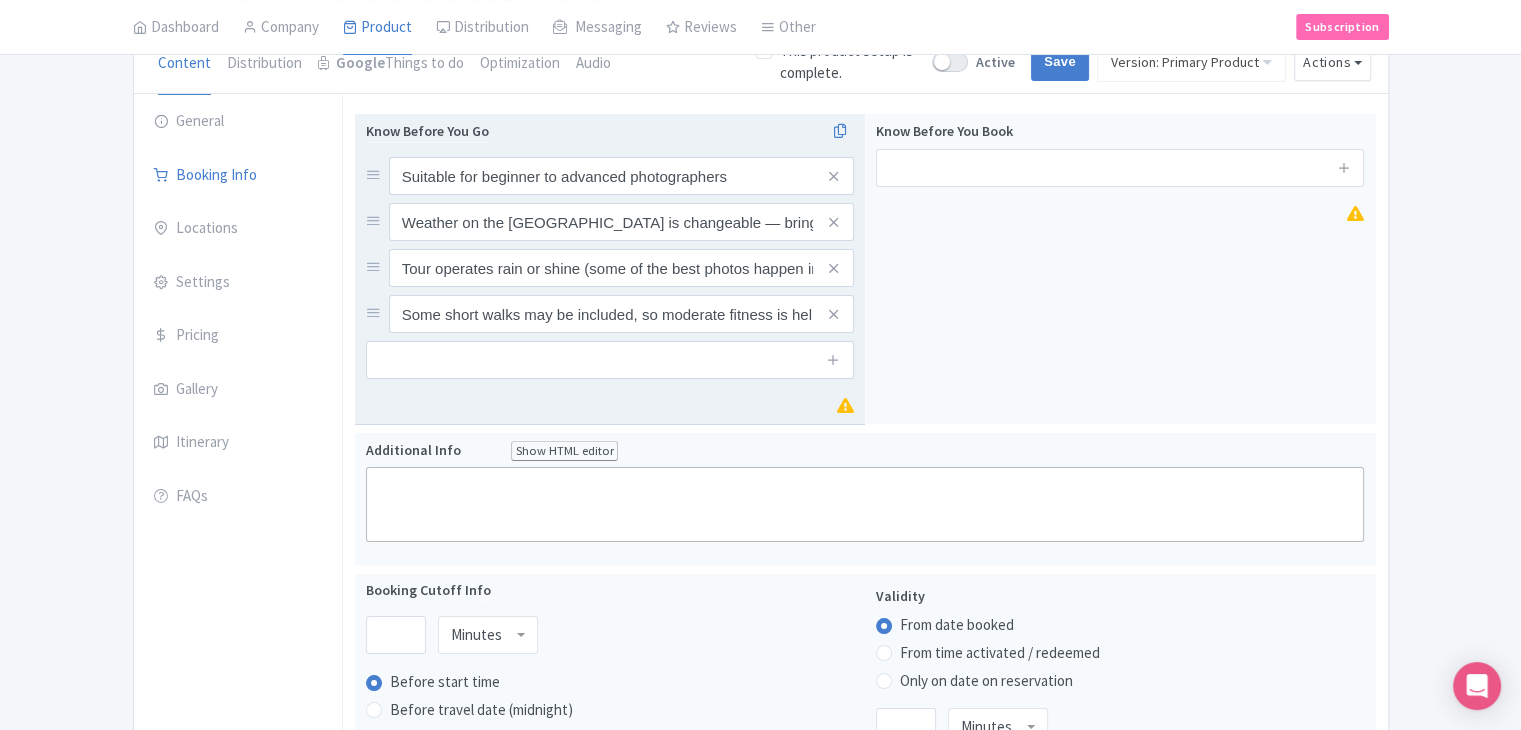 click on "Know Before You Go Suitable for beginner to advanced photographers Weather on the West Coast is changeable — bring waterproof gear and layers Tour operates rain or shine (some of the best photos happen in wild weather!) Some short walks may be included, so moderate fitness is helpful" at bounding box center [610, 269] 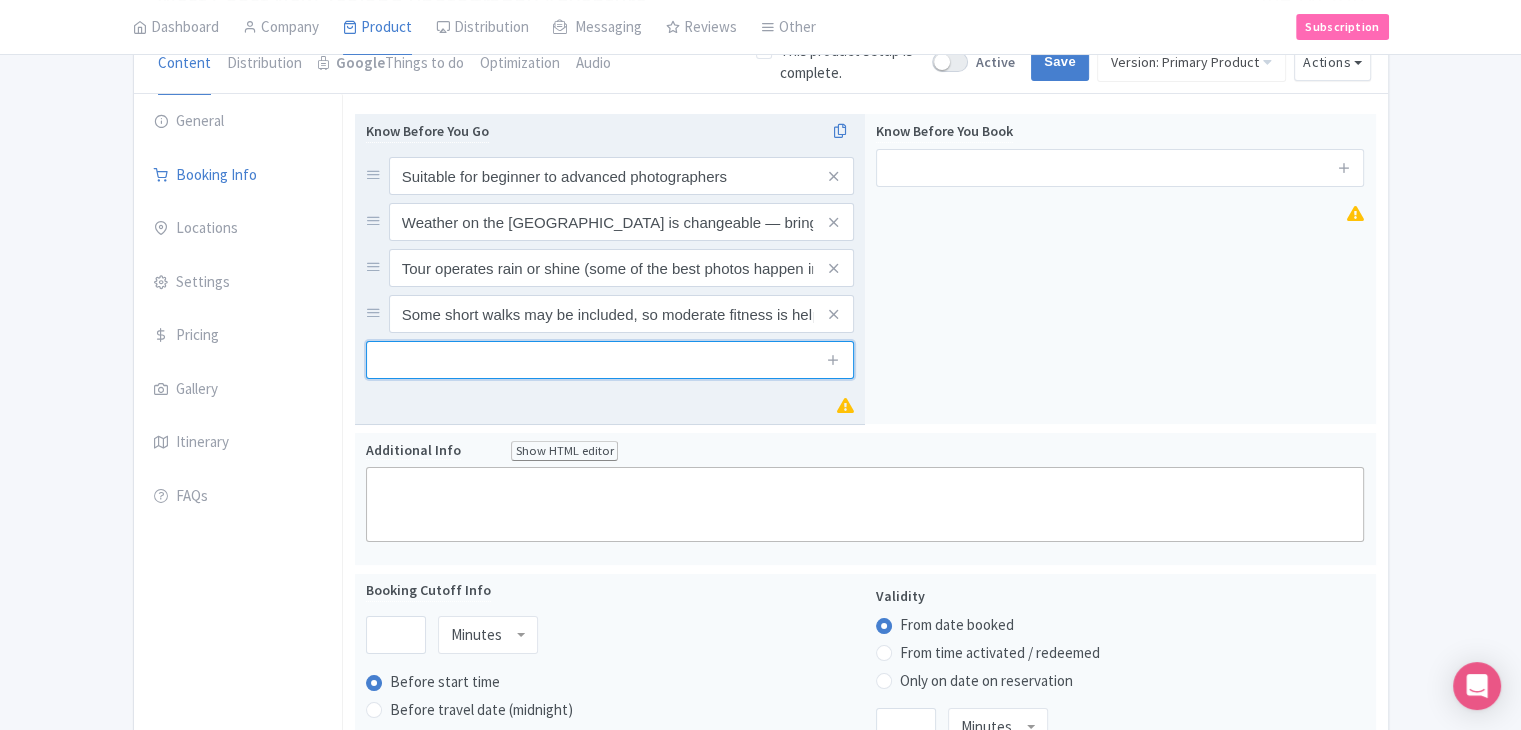 paste on "Power banks or spare batteries recommended due to remote locations" 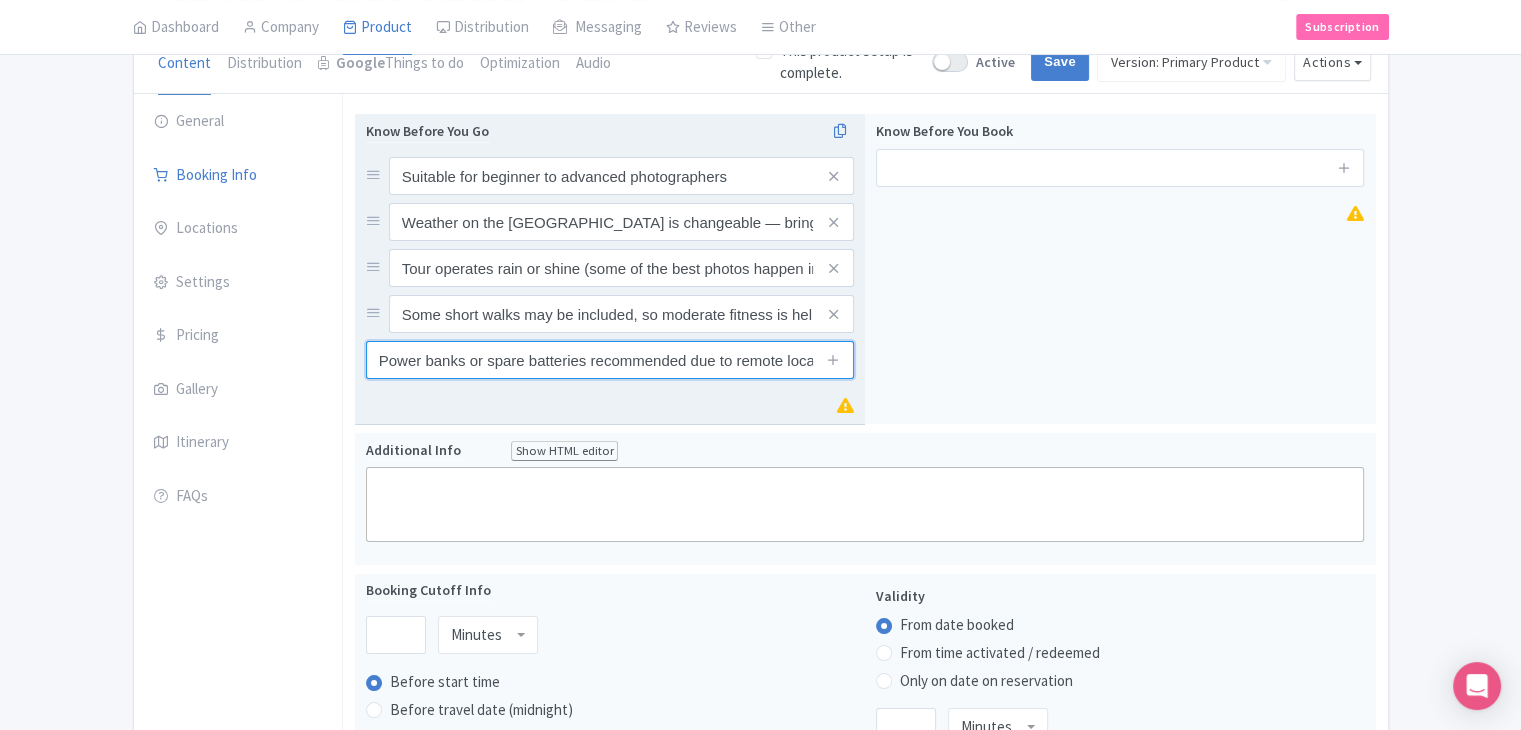 click on "Power banks or spare batteries recommended due to remote locations" at bounding box center [610, 360] 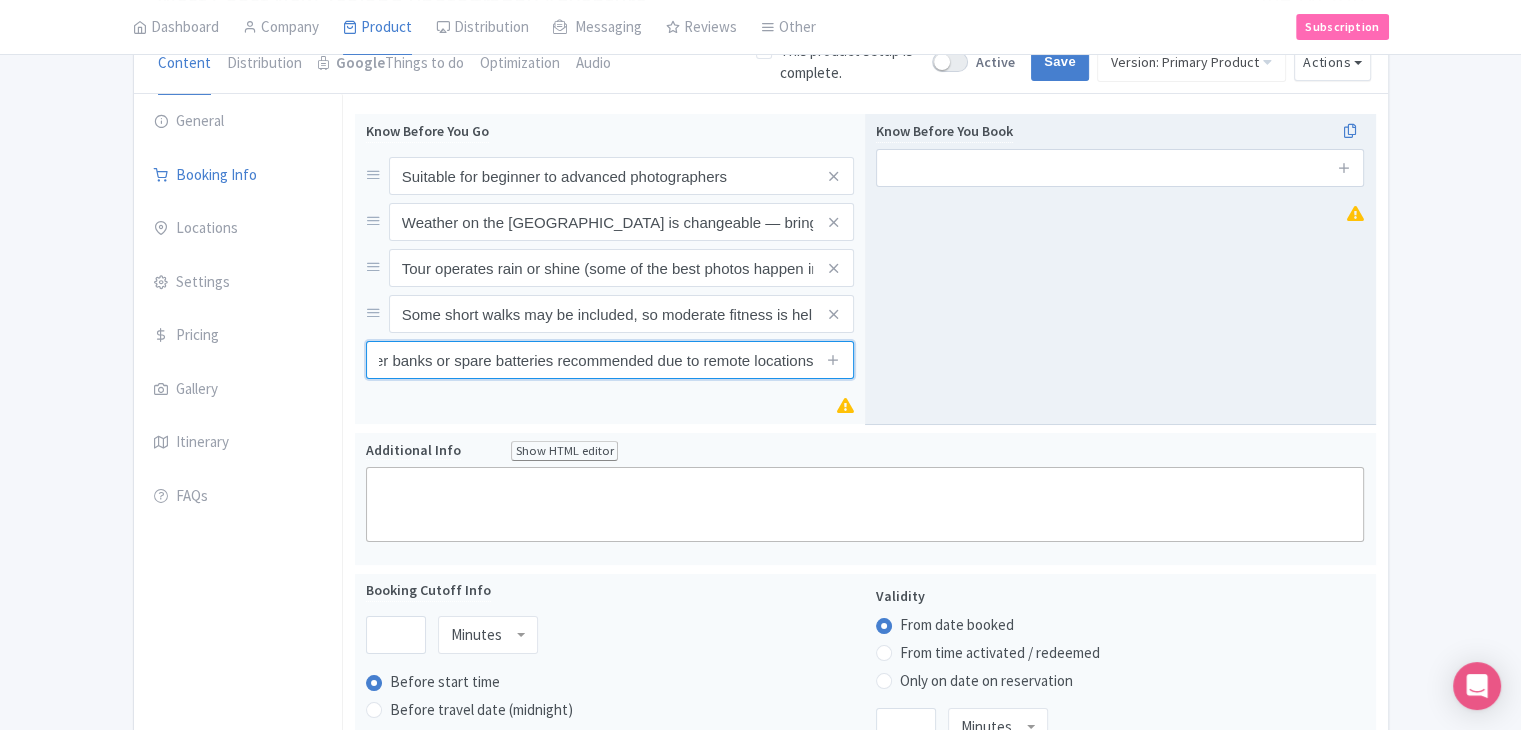 type on "Power banks or spare batteries recommended due to remote locations" 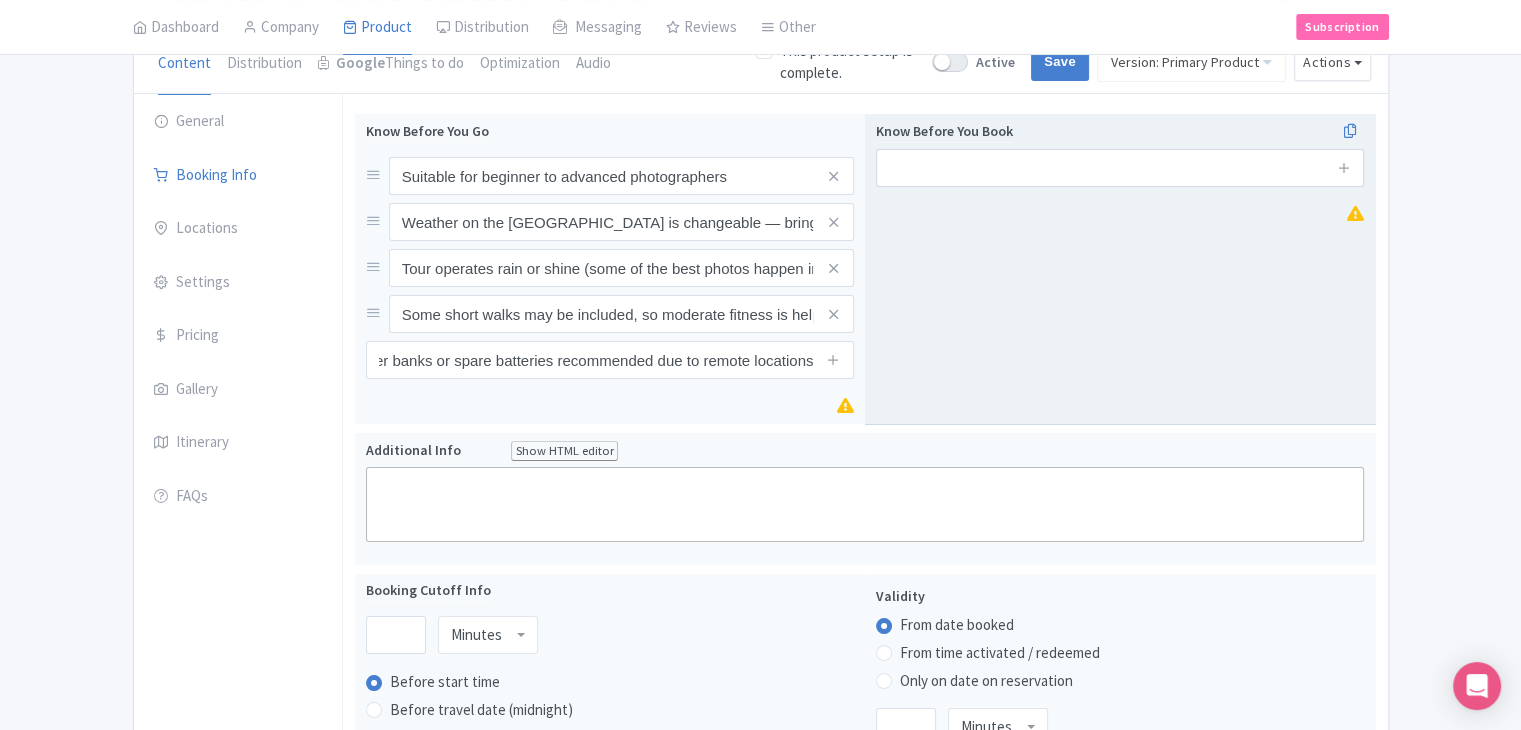 scroll, scrollTop: 0, scrollLeft: 0, axis: both 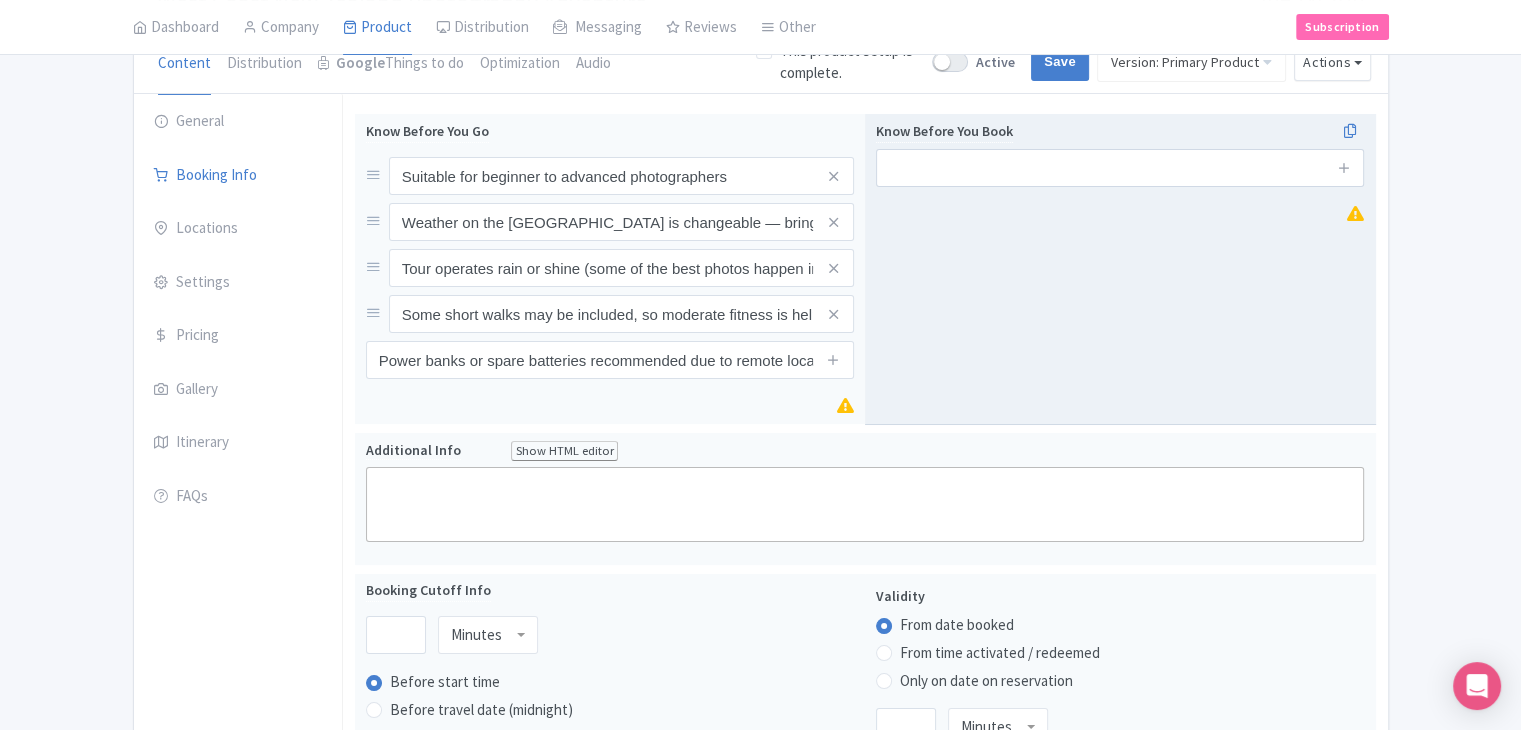 click on "Know Before You Book" at bounding box center [1120, 269] 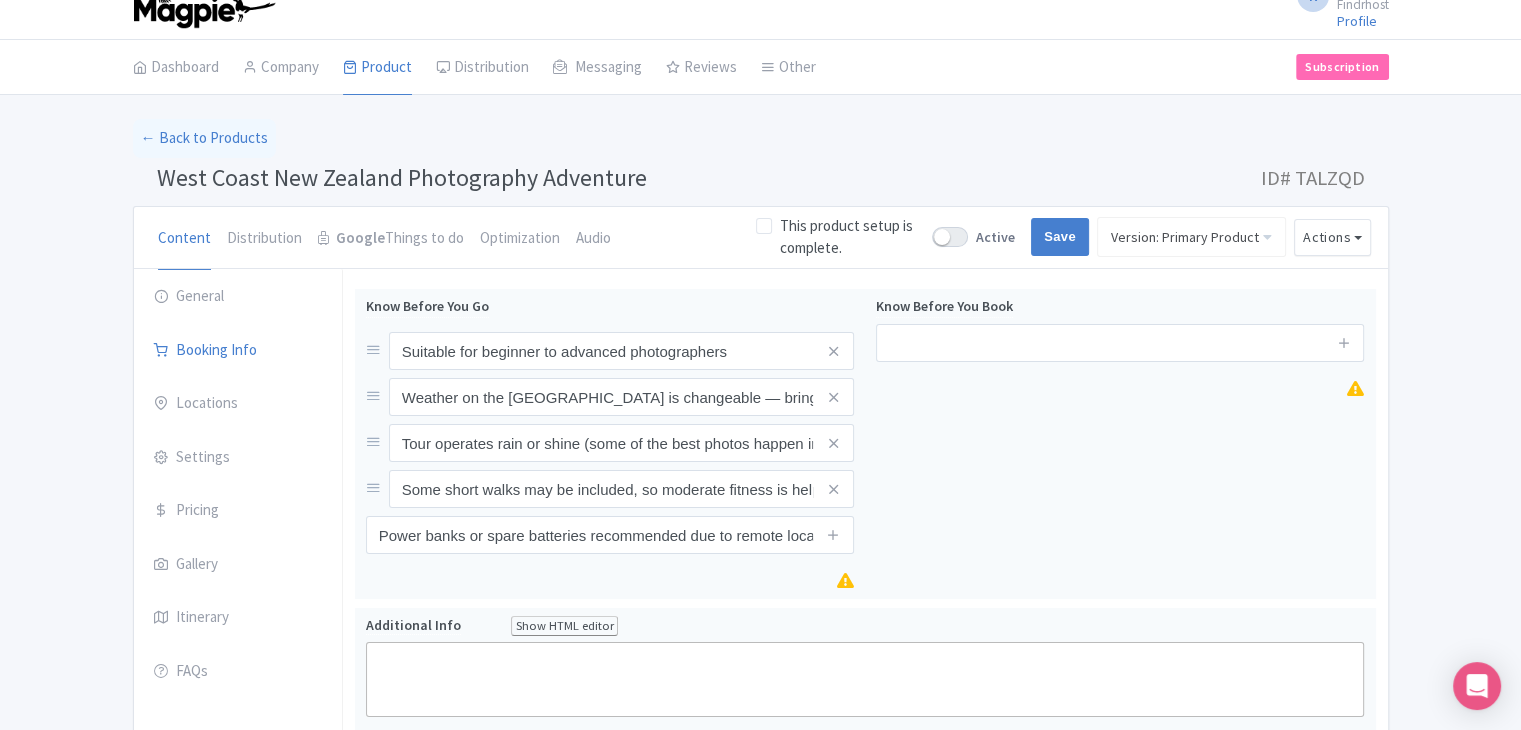 scroll, scrollTop: 0, scrollLeft: 0, axis: both 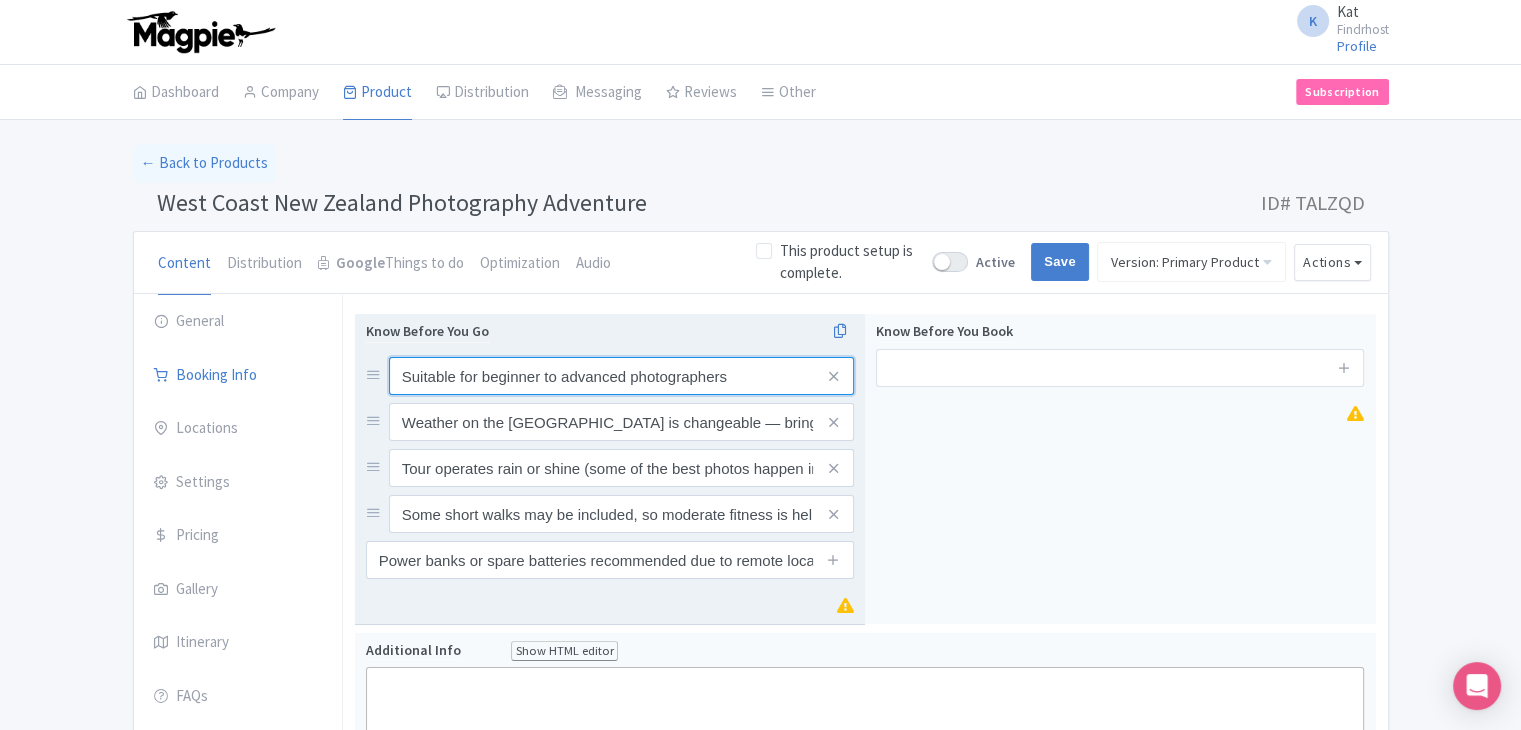 click on "Suitable for beginner to advanced photographers" at bounding box center (621, 376) 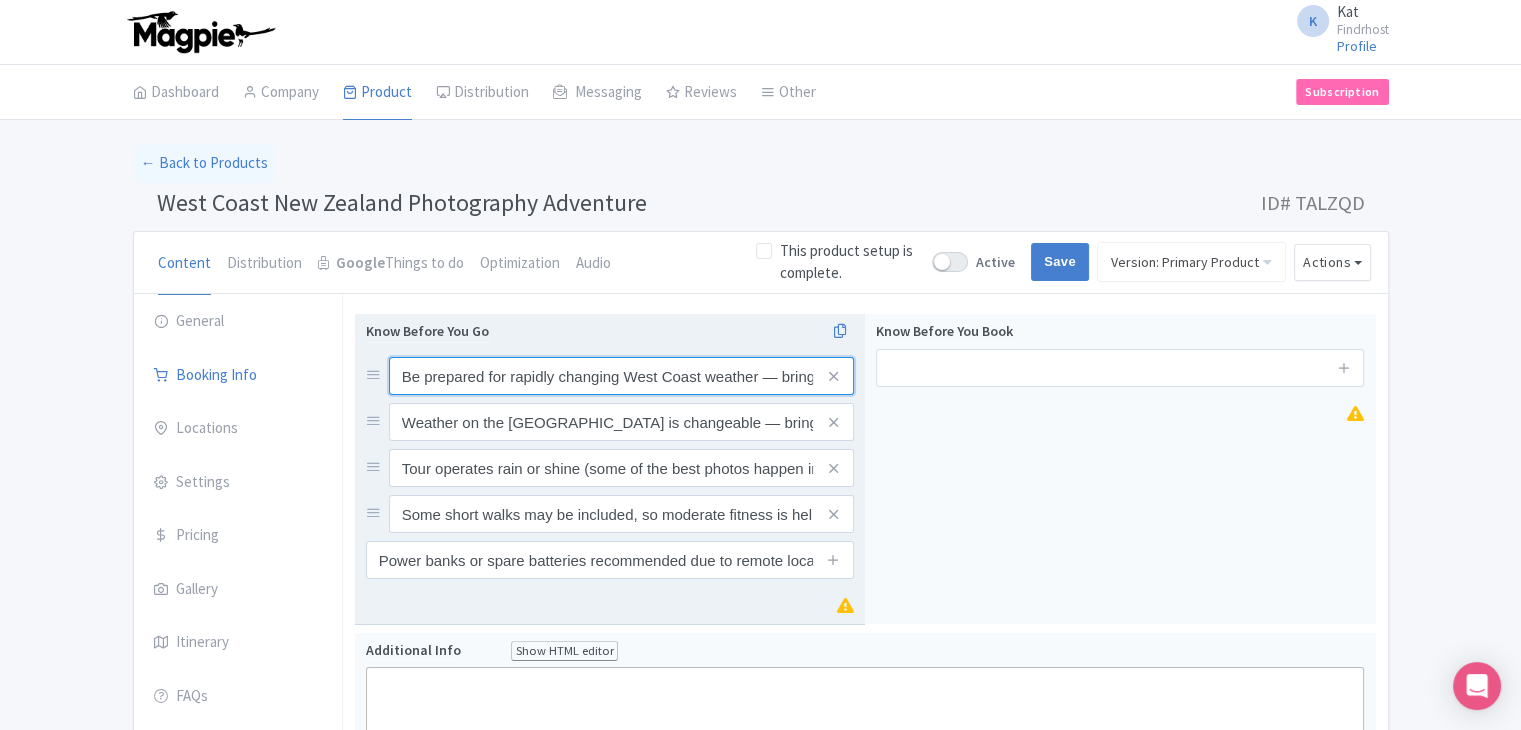 scroll, scrollTop: 0, scrollLeft: 364, axis: horizontal 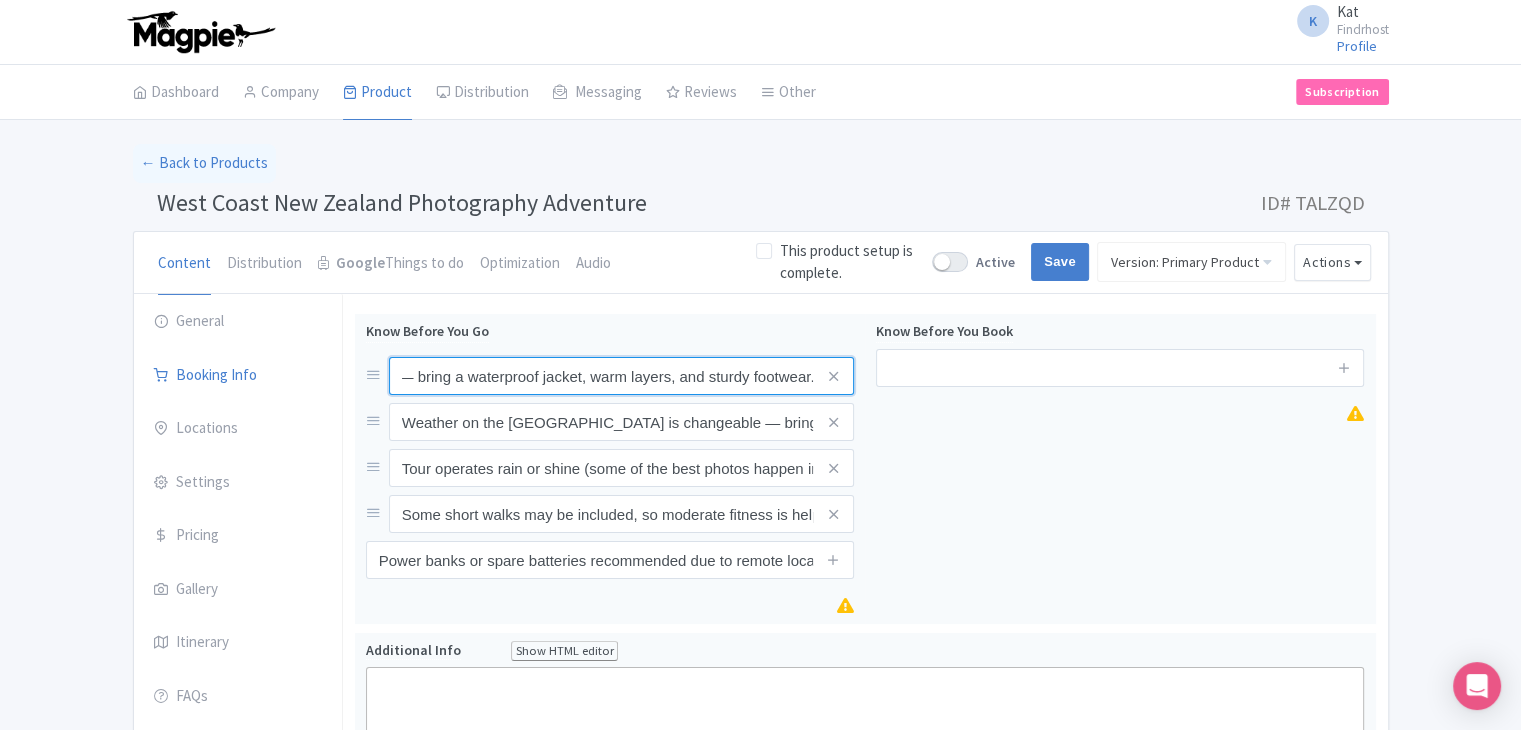 type on "Be prepared for rapidly changing West Coast weather — bring a waterproof jacket, warm layers, and sturdy footwear." 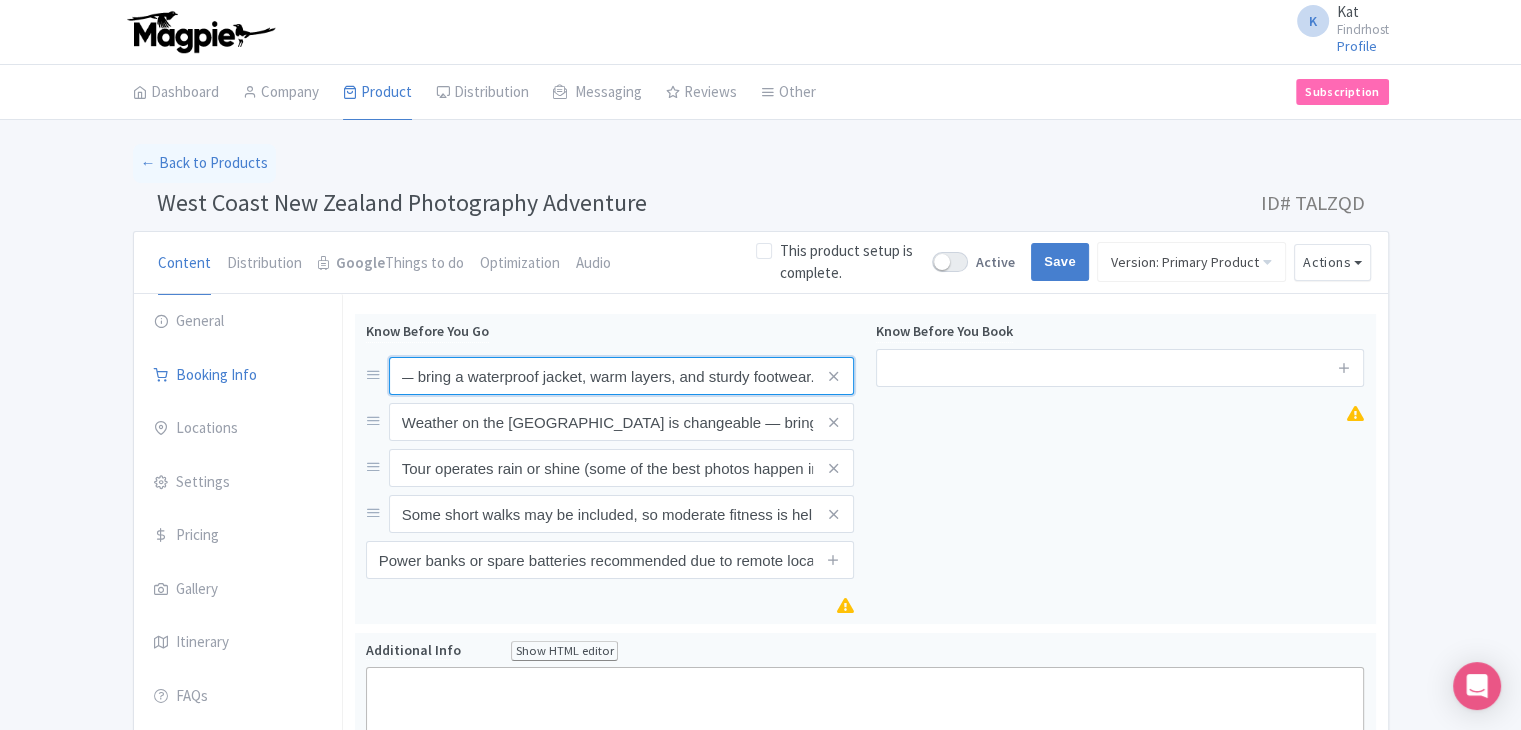 scroll, scrollTop: 0, scrollLeft: 0, axis: both 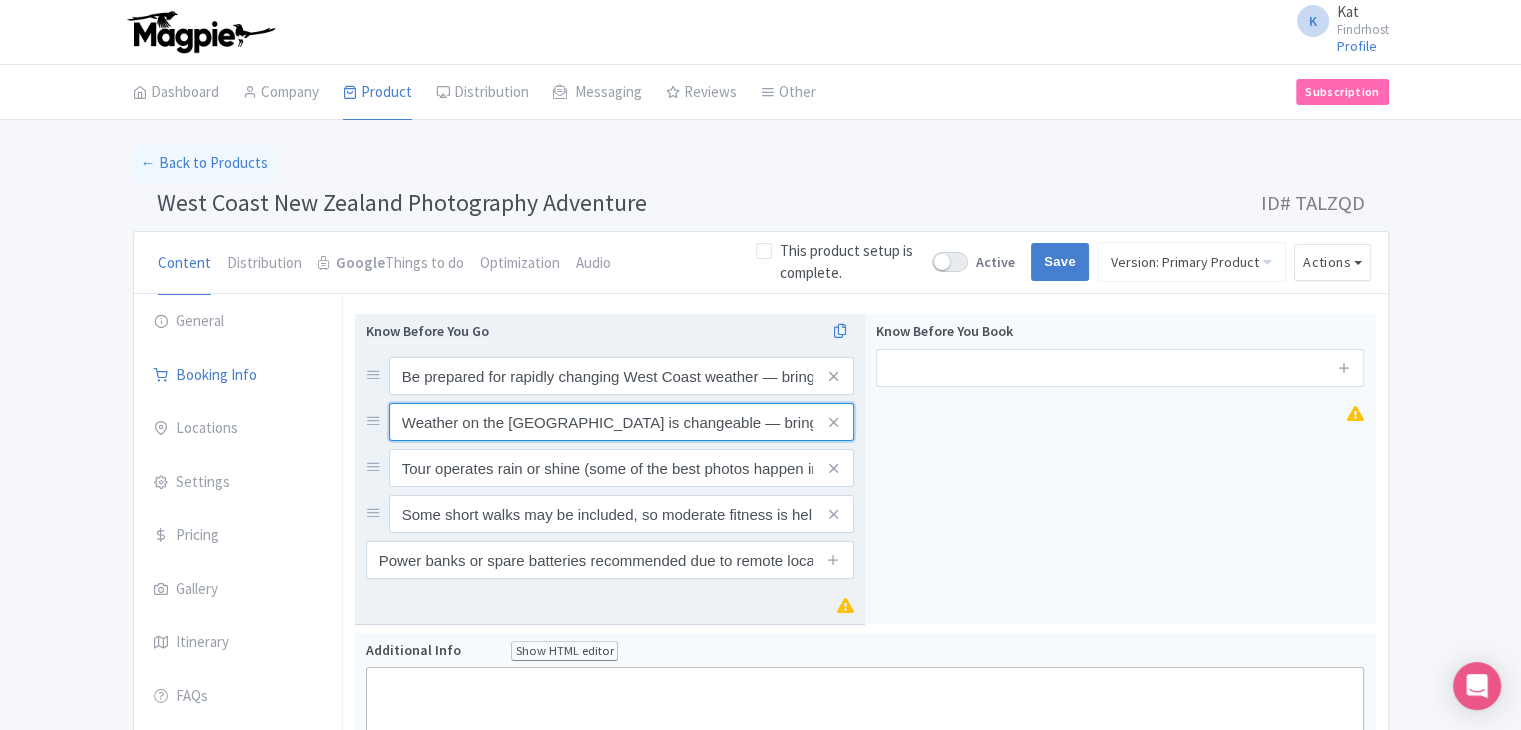 click on "Weather on the West Coast is changeable — bring waterproof gear and layers" at bounding box center [621, 376] 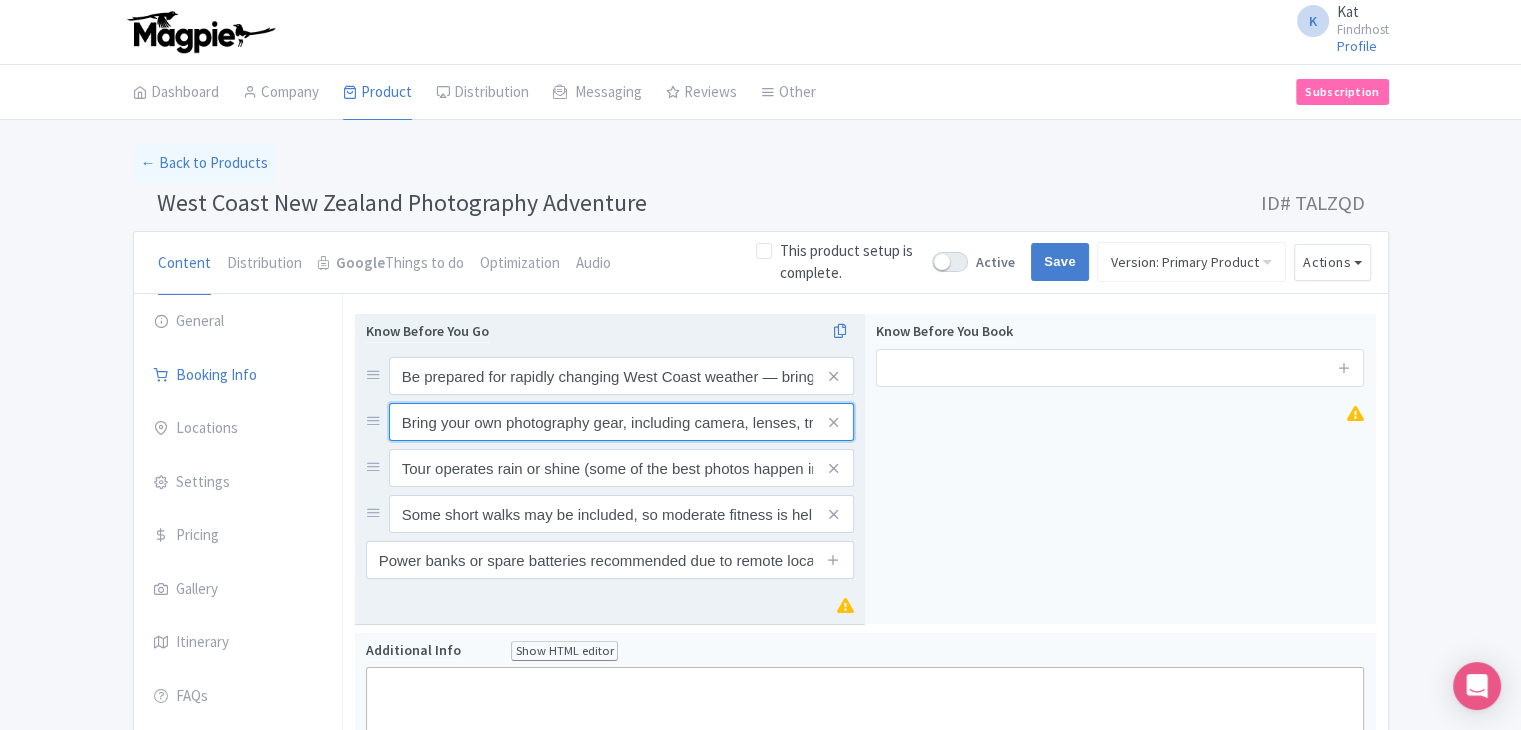 scroll, scrollTop: 0, scrollLeft: 268, axis: horizontal 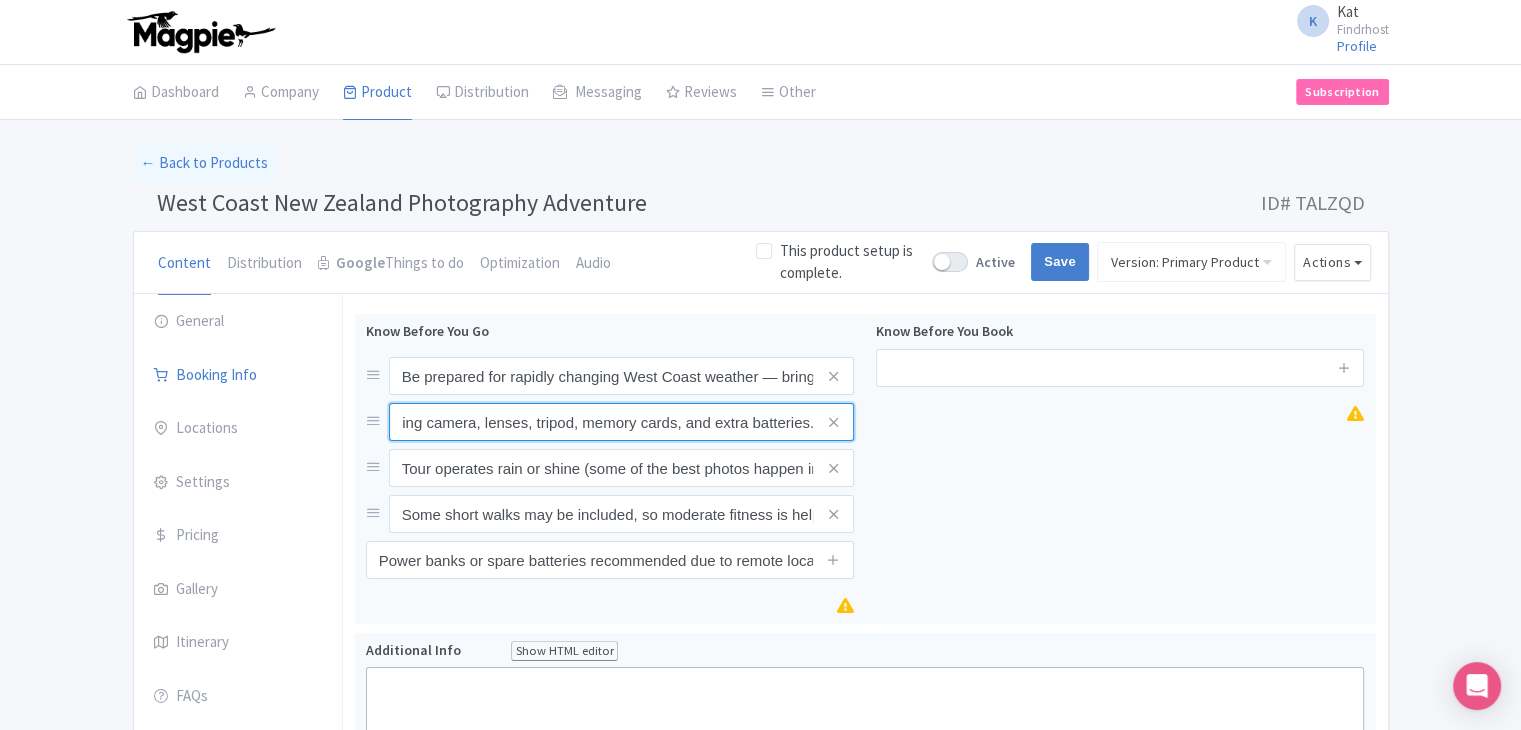 type on "Bring your own photography gear, including camera, lenses, tripod, memory cards, and extra batteries." 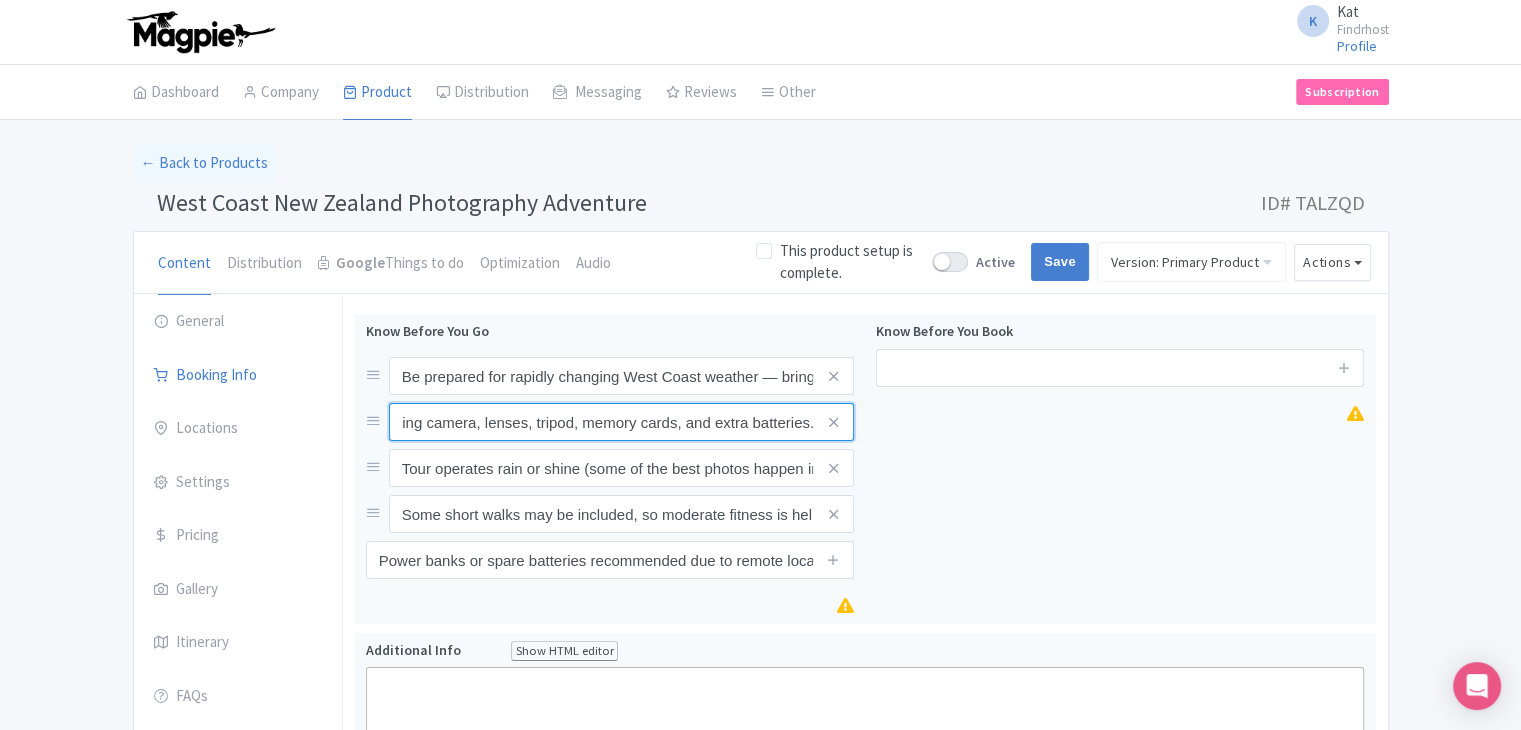 scroll, scrollTop: 0, scrollLeft: 0, axis: both 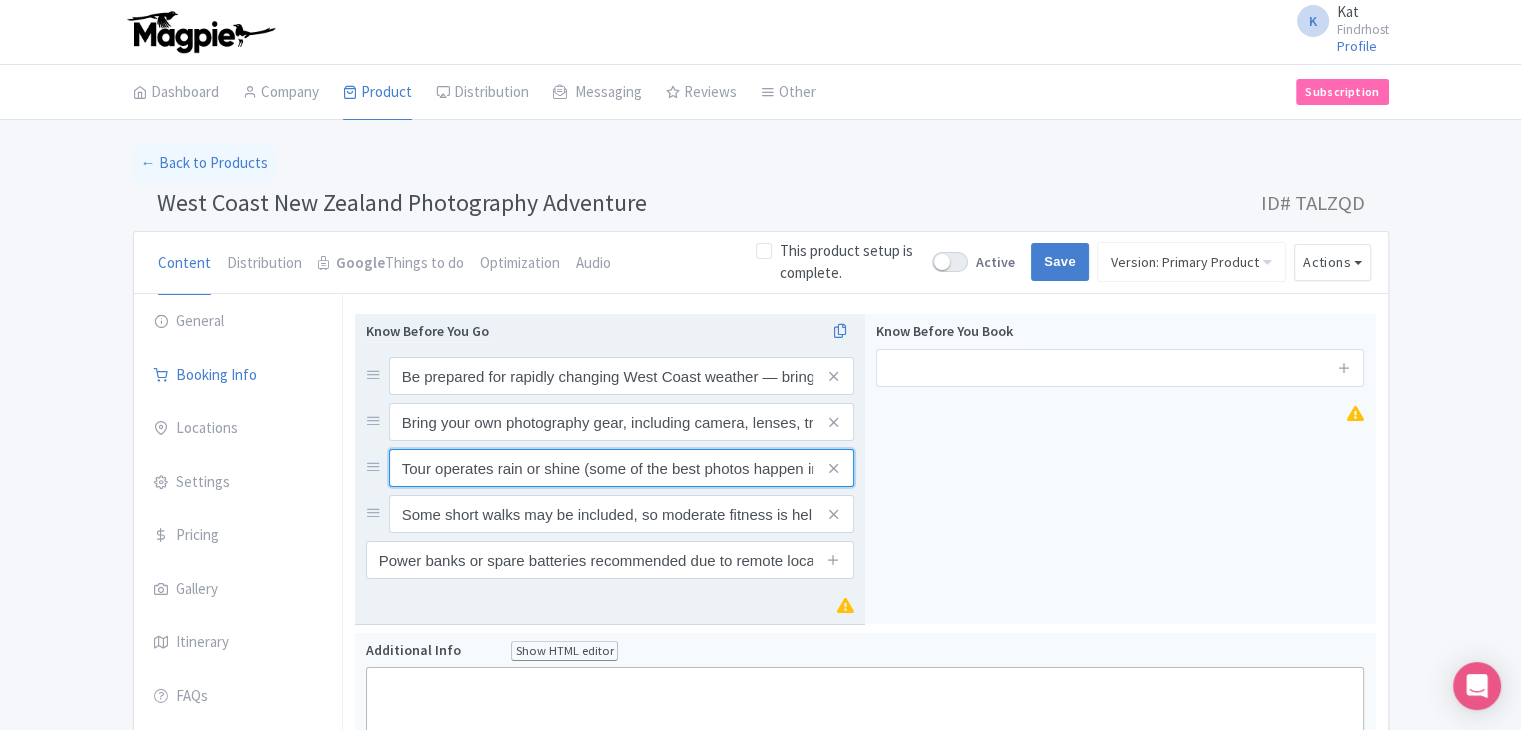 click on "Tour operates rain or shine (some of the best photos happen in wild weather!)" at bounding box center (621, 376) 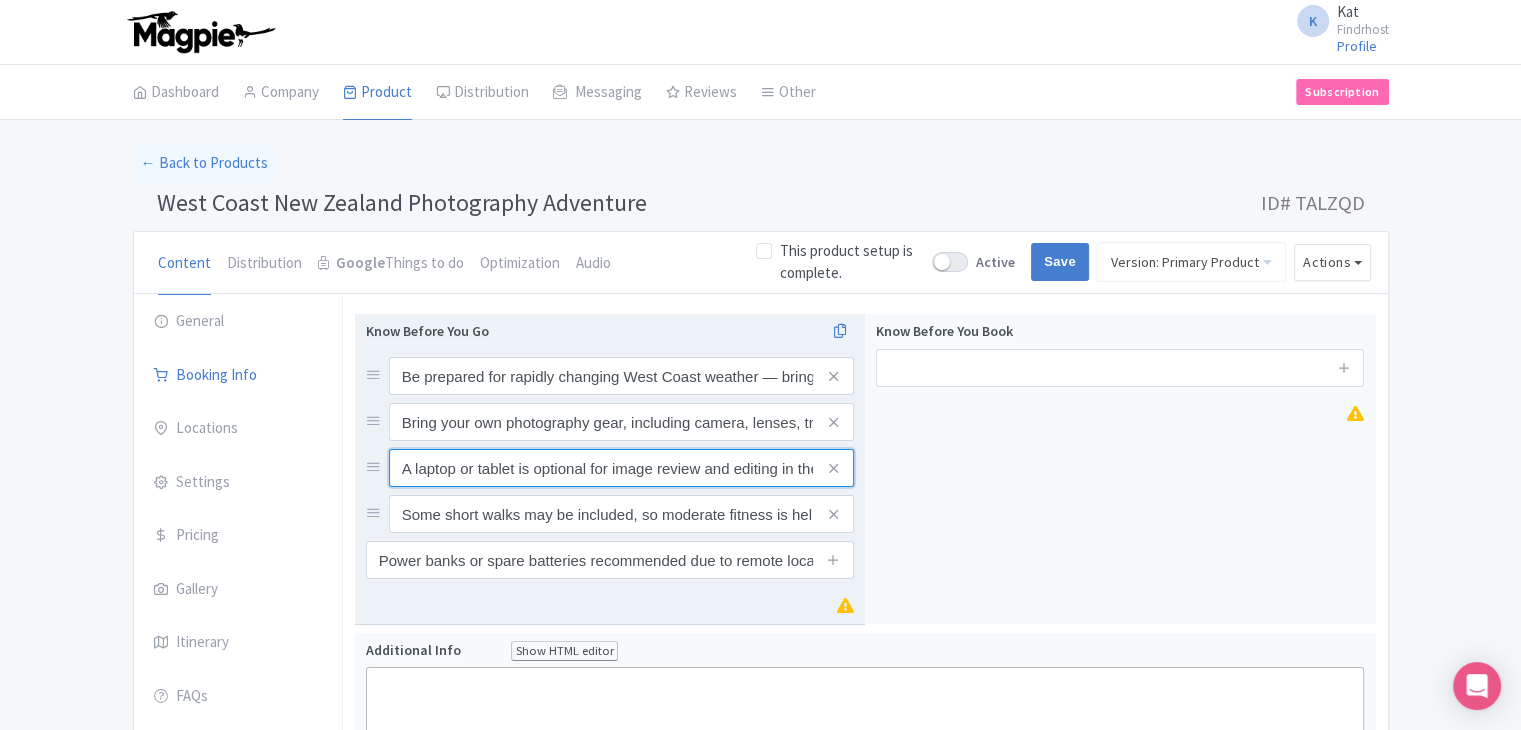 scroll, scrollTop: 0, scrollLeft: 73, axis: horizontal 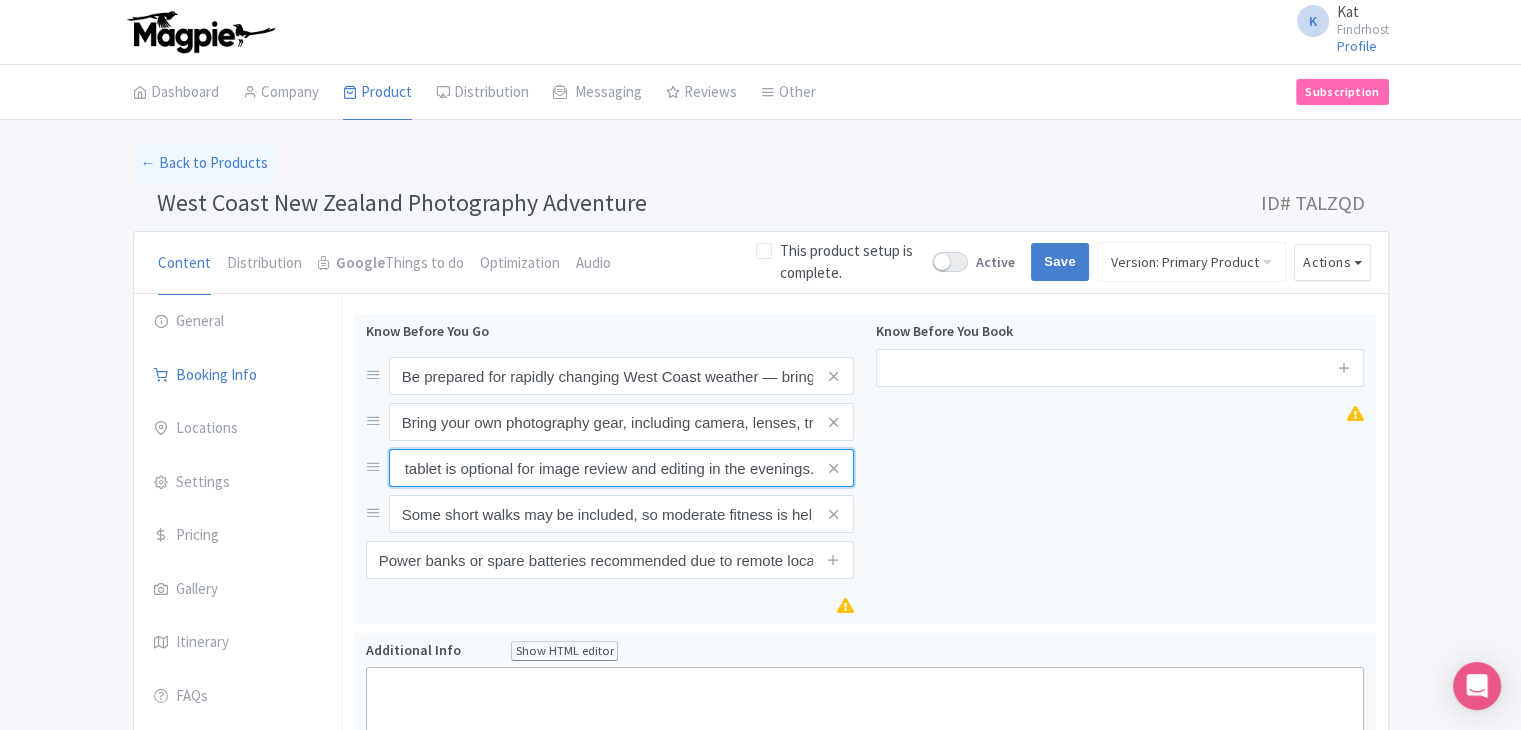 type on "A laptop or tablet is optional for image review and editing in the evenings." 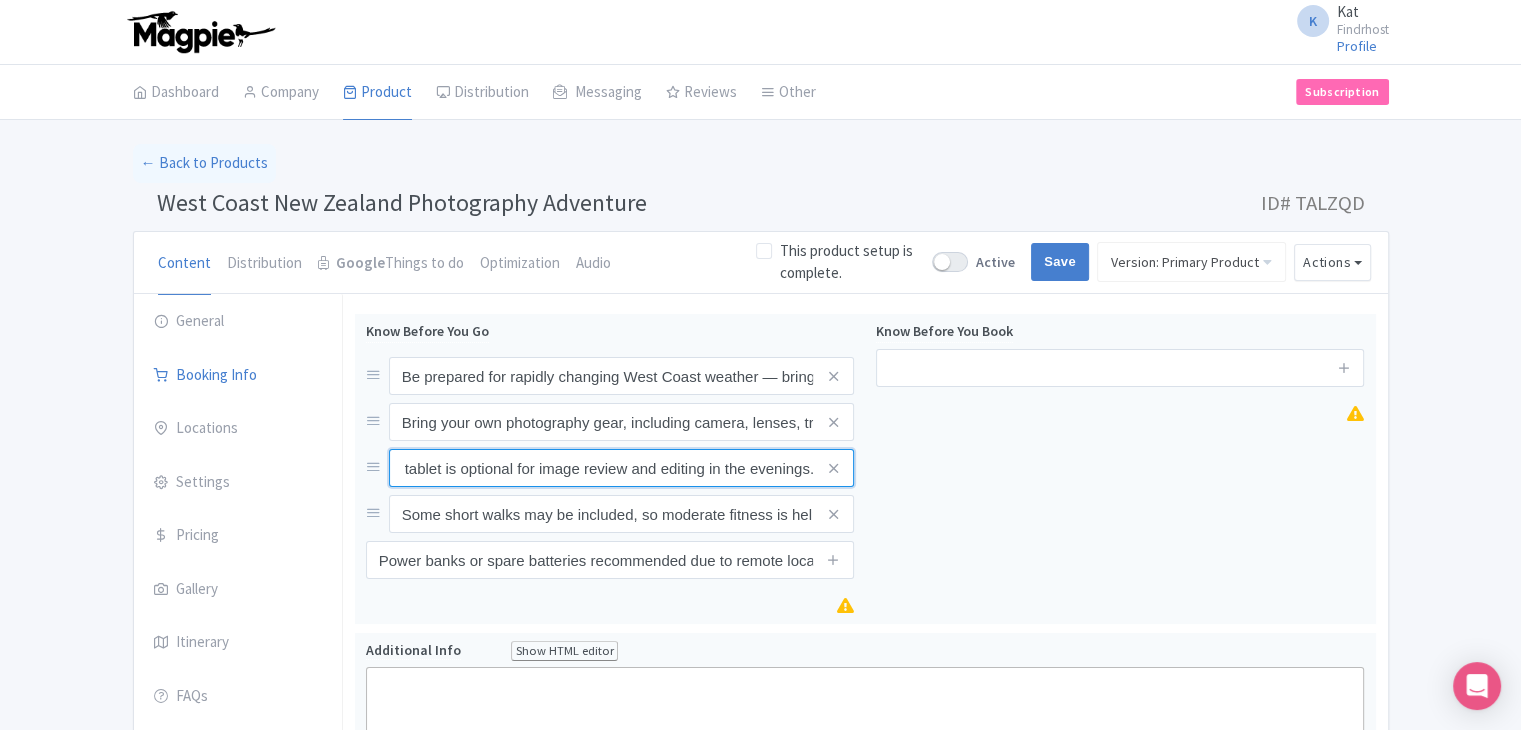 scroll, scrollTop: 0, scrollLeft: 0, axis: both 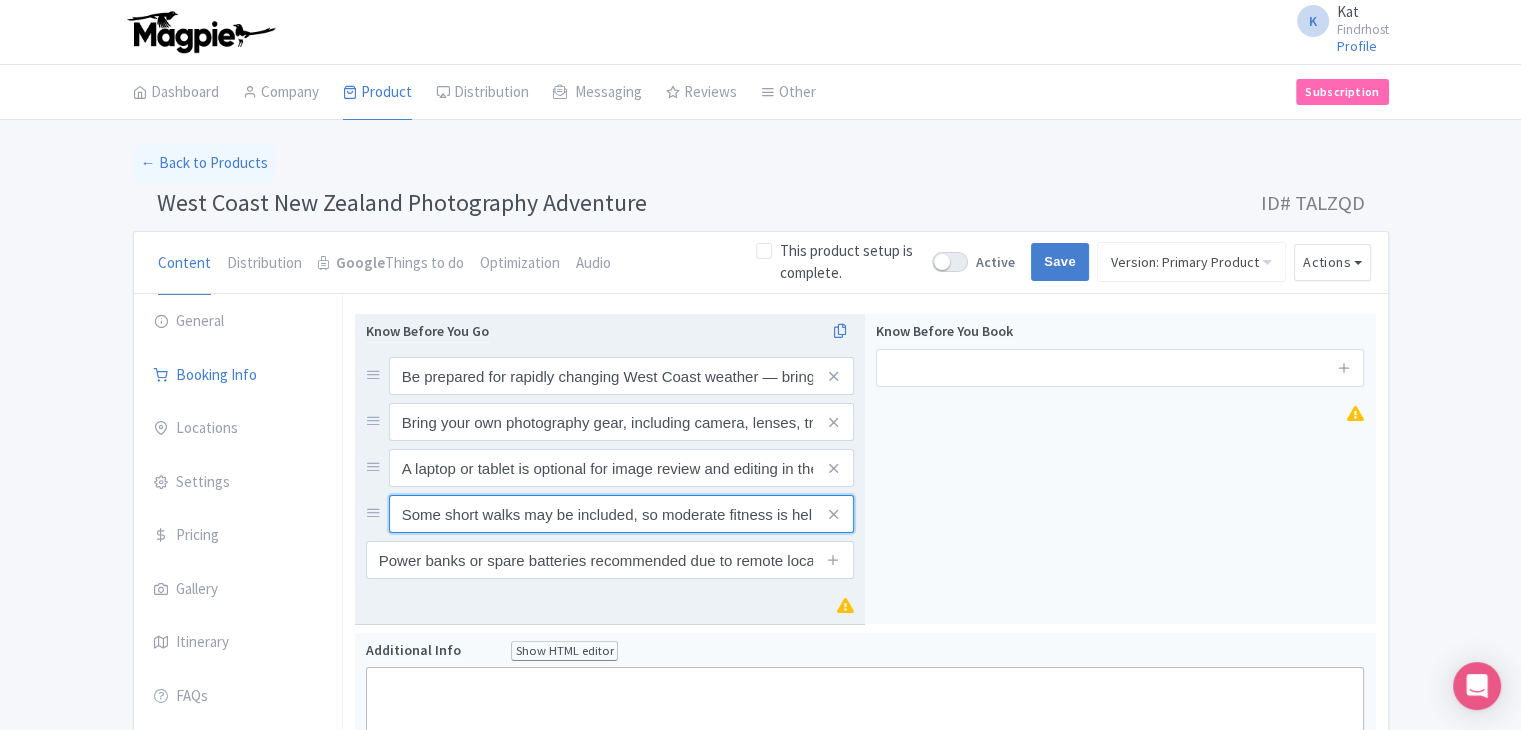 click on "Some short walks may be included, so moderate fitness is helpful" at bounding box center (621, 376) 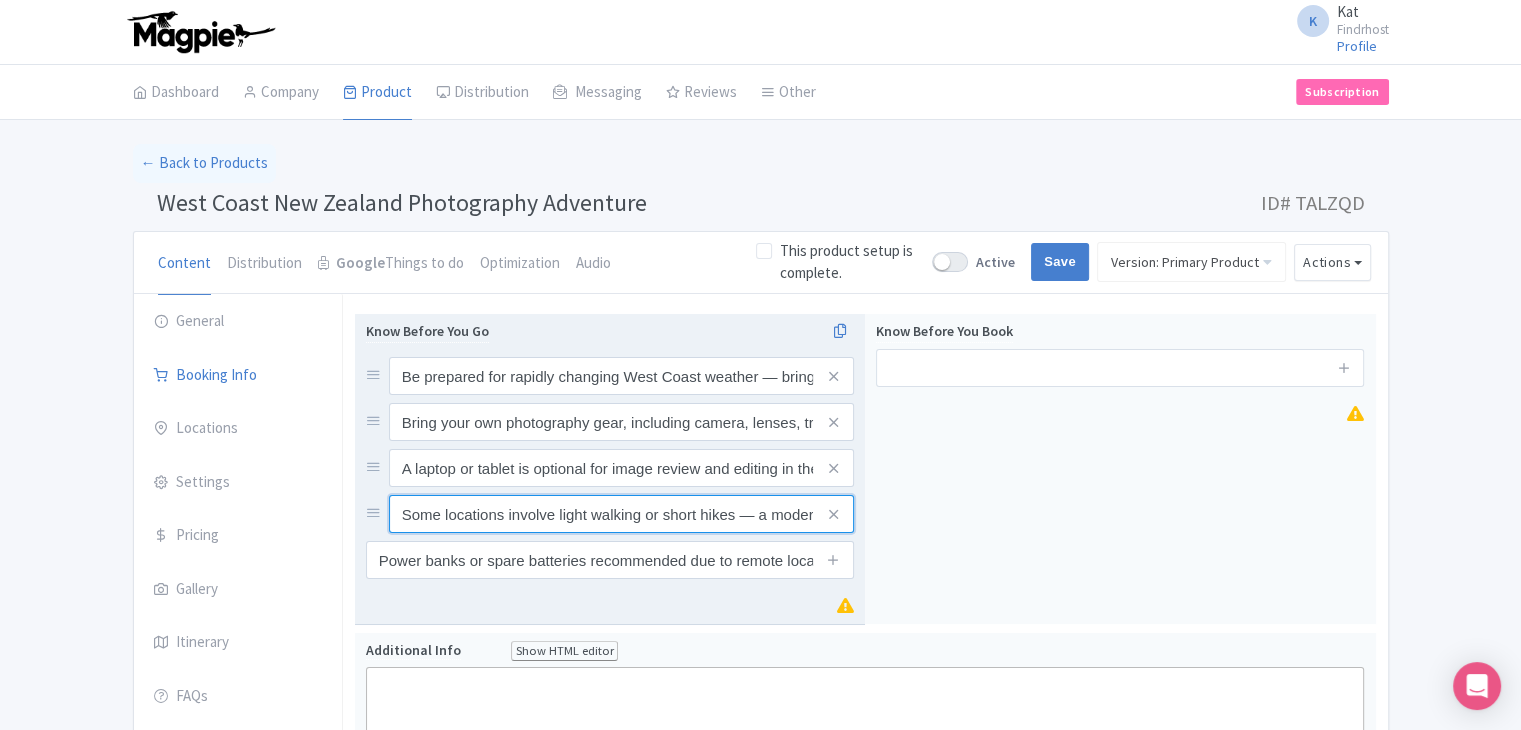 scroll, scrollTop: 0, scrollLeft: 187, axis: horizontal 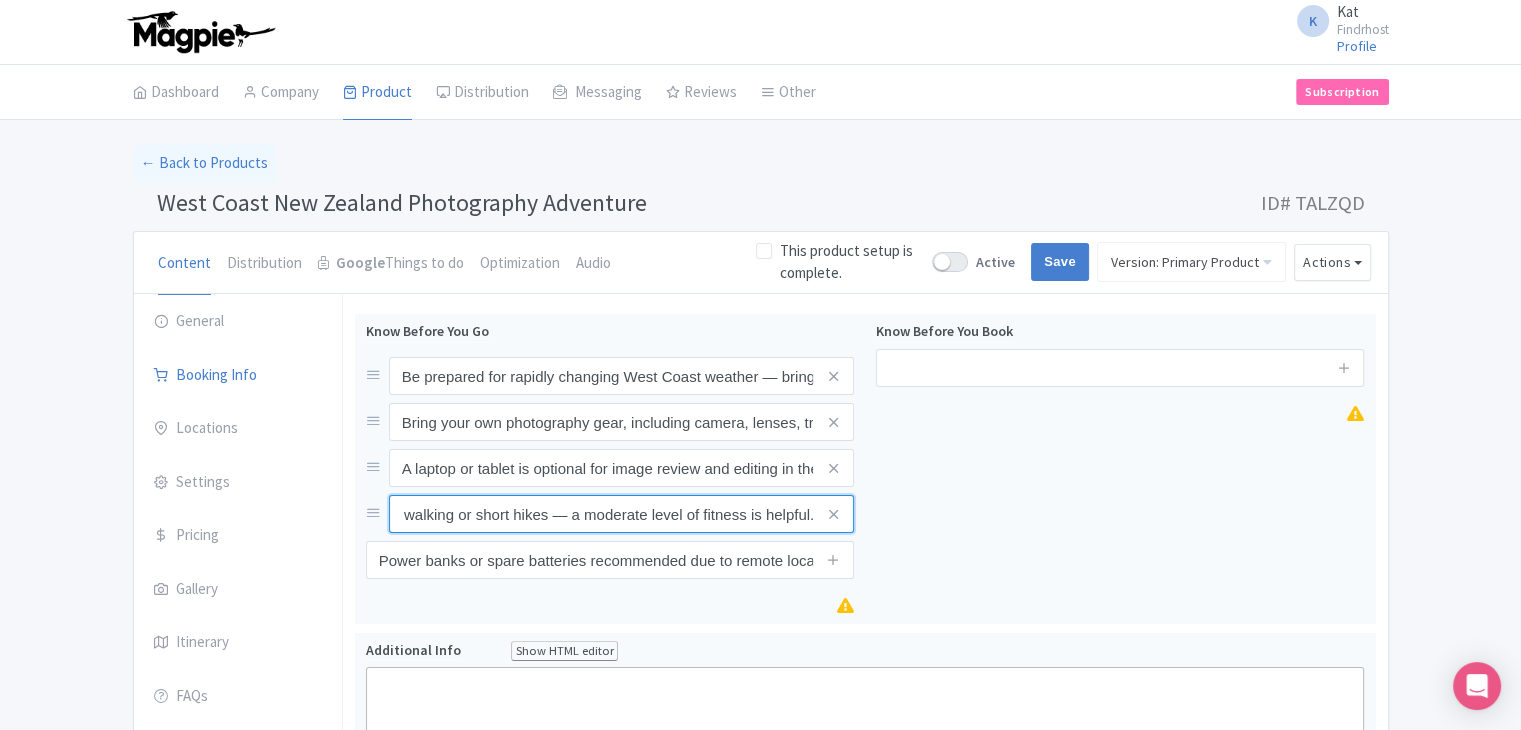 type on "Some locations involve light walking or short hikes — a moderate level of fitness is helpful." 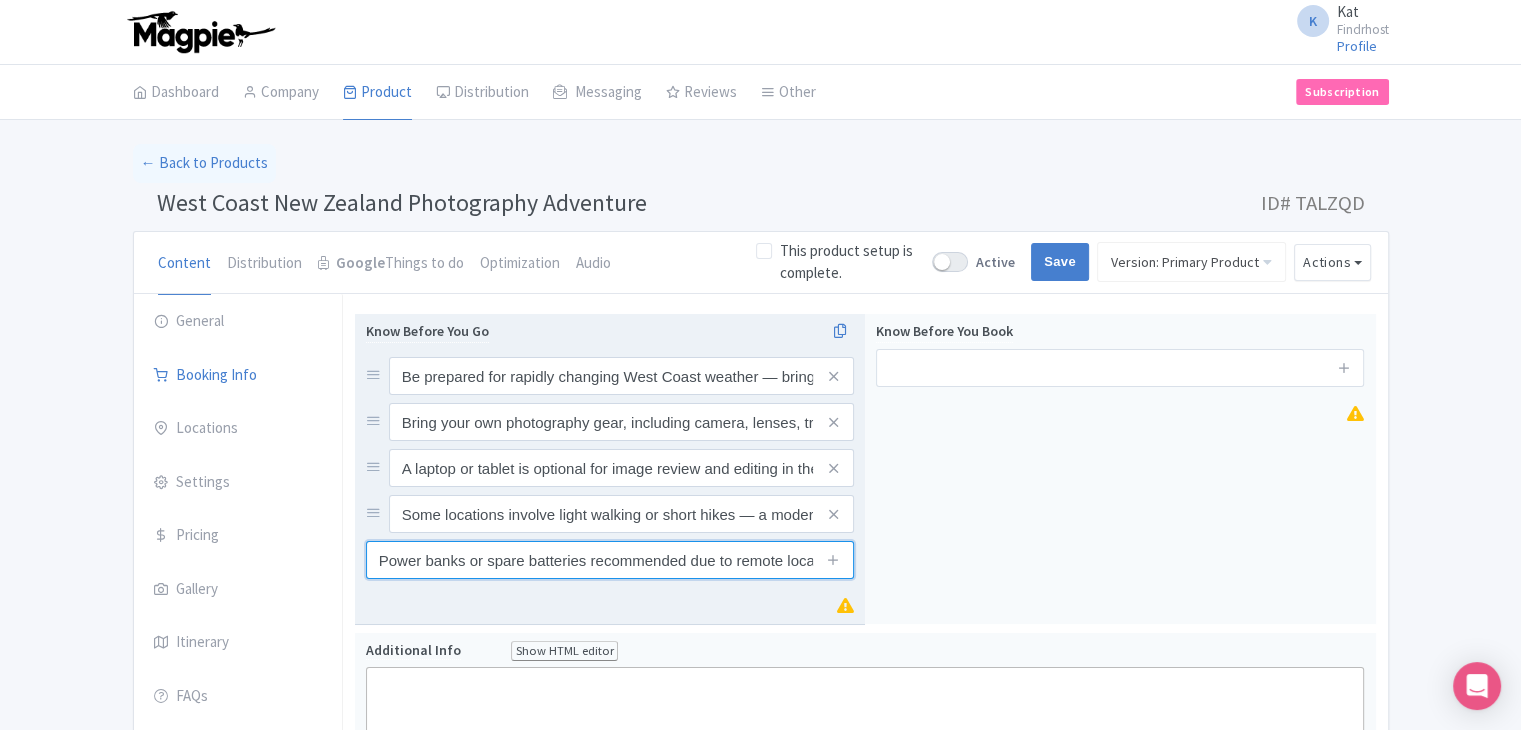 click on "Power banks or spare batteries recommended due to remote locations" at bounding box center [610, 560] 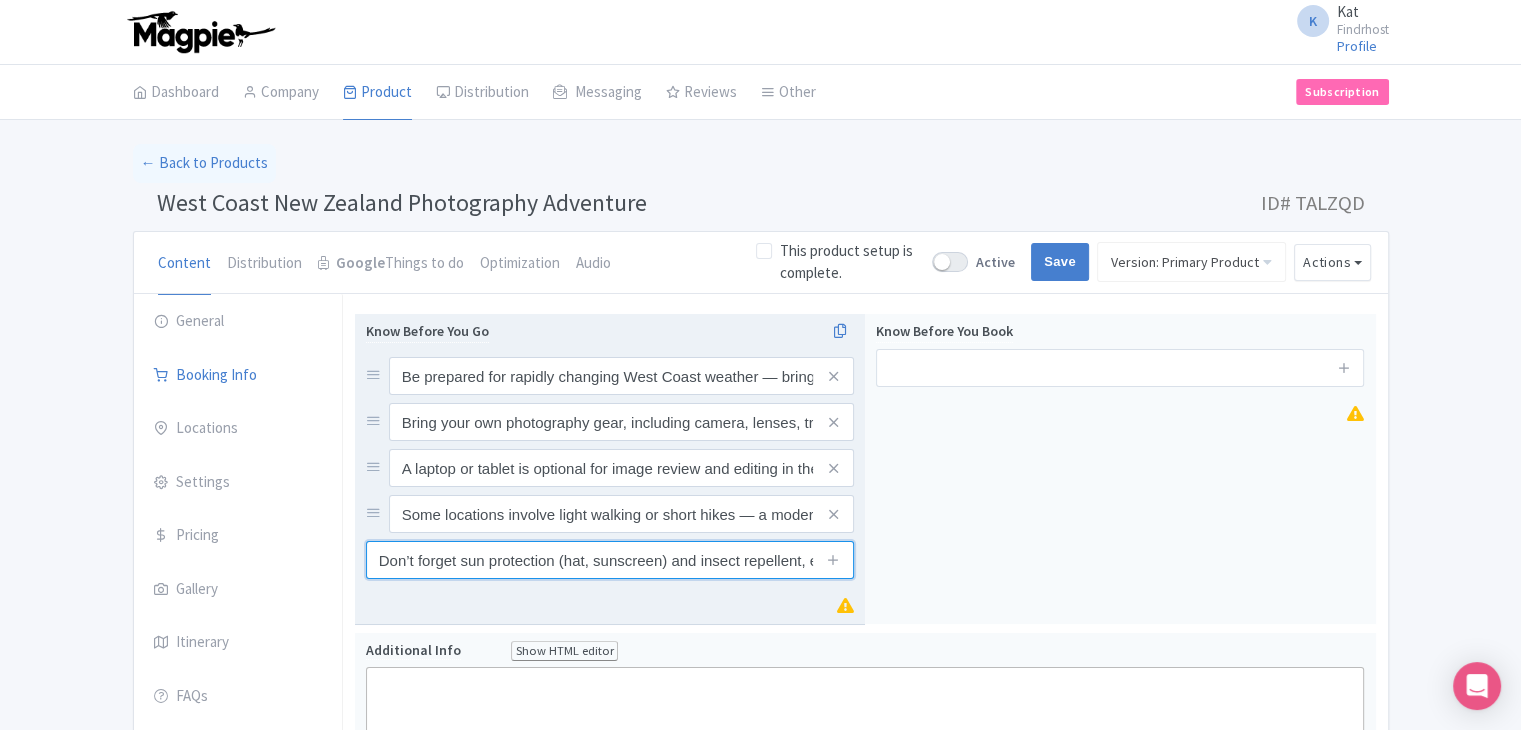 scroll, scrollTop: 0, scrollLeft: 252, axis: horizontal 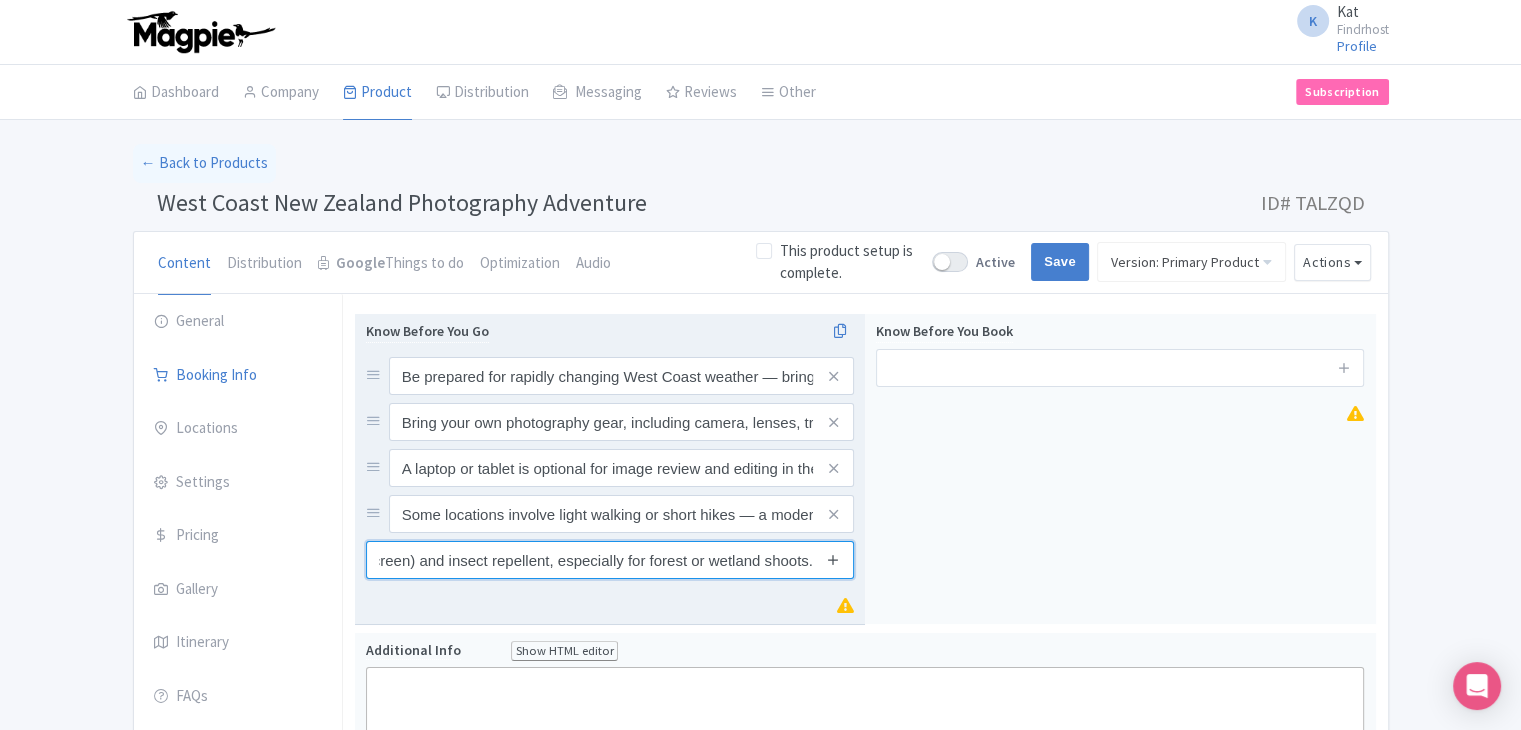 type on "Don’t forget sun protection (hat, sunscreen) and insect repellent, especially for forest or wetland shoots." 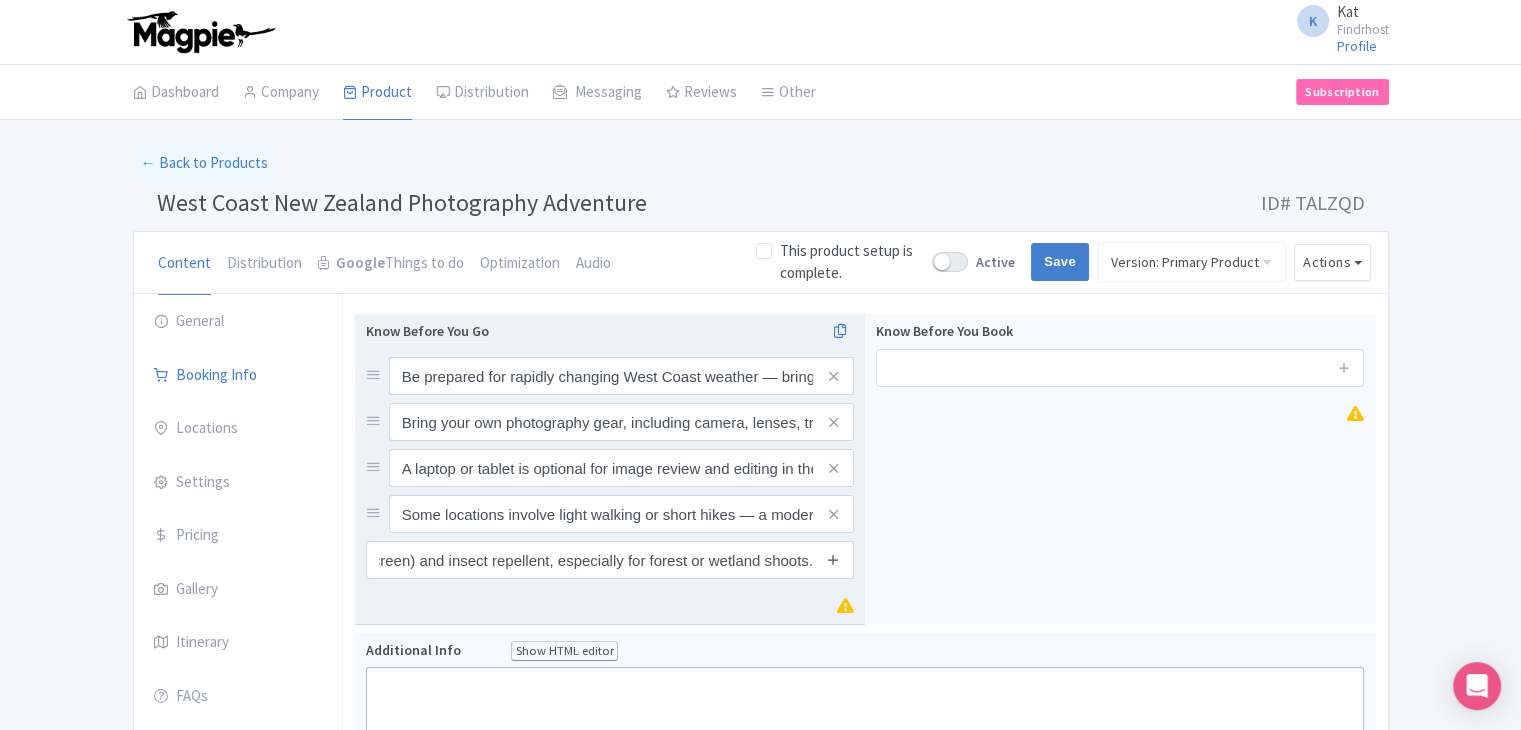 scroll, scrollTop: 0, scrollLeft: 0, axis: both 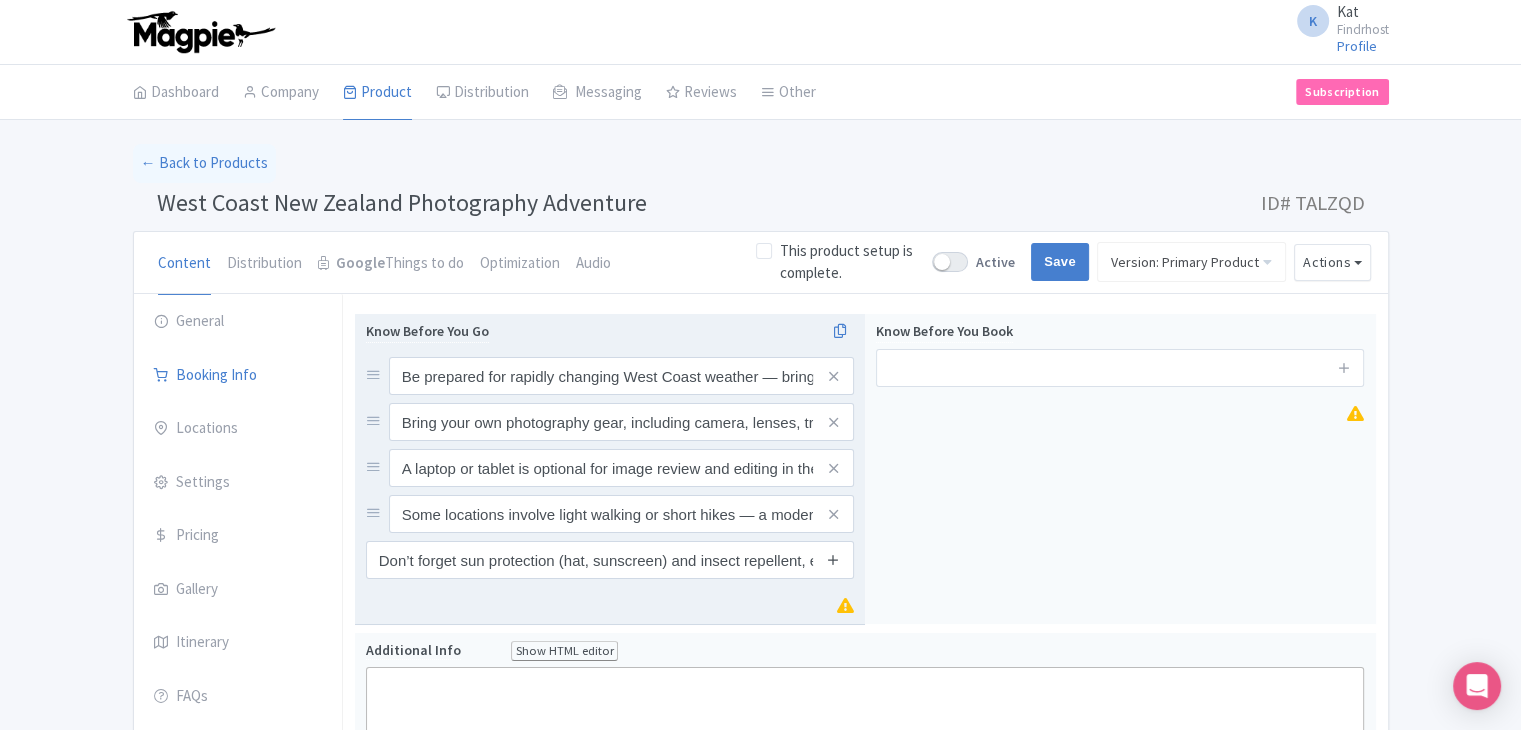 click at bounding box center [833, 559] 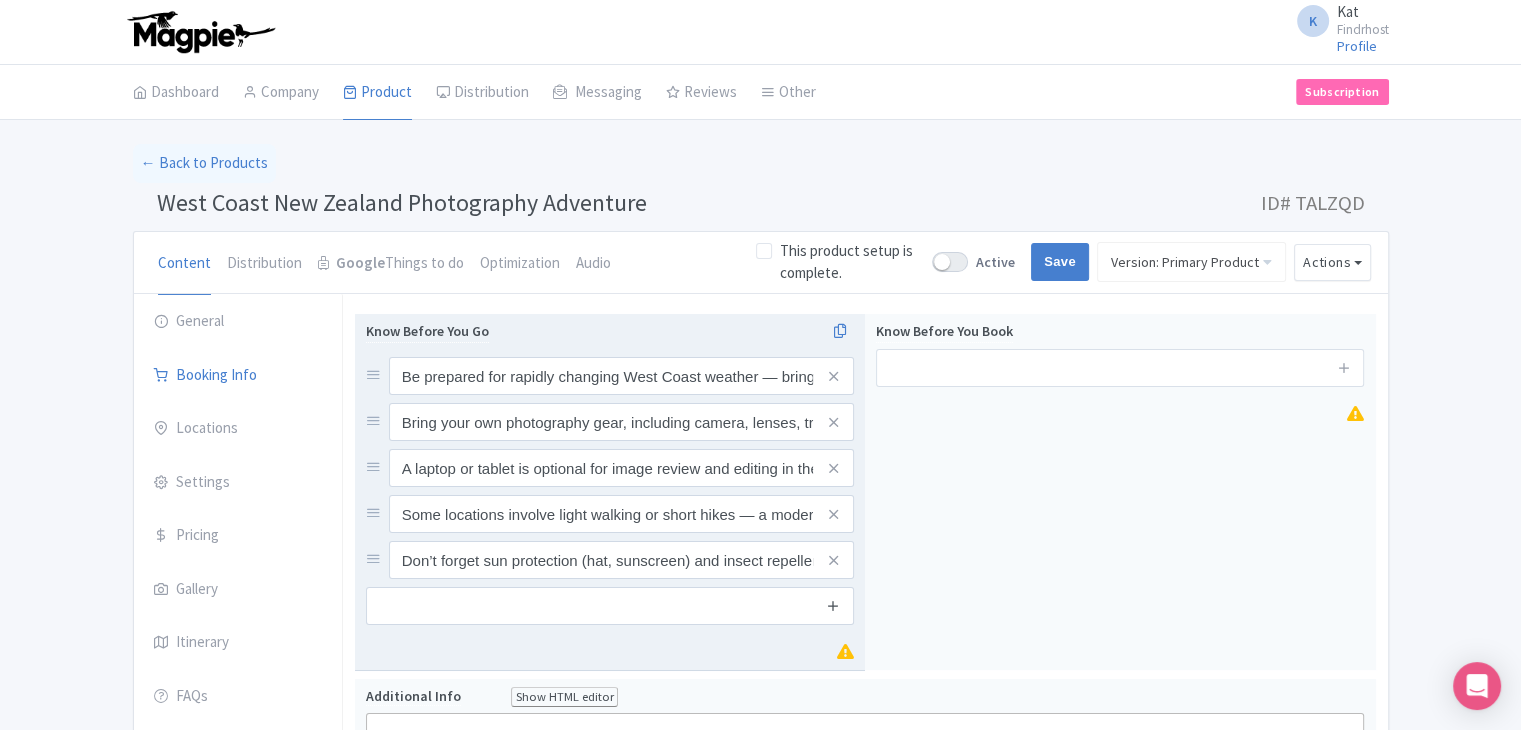 click at bounding box center [833, 605] 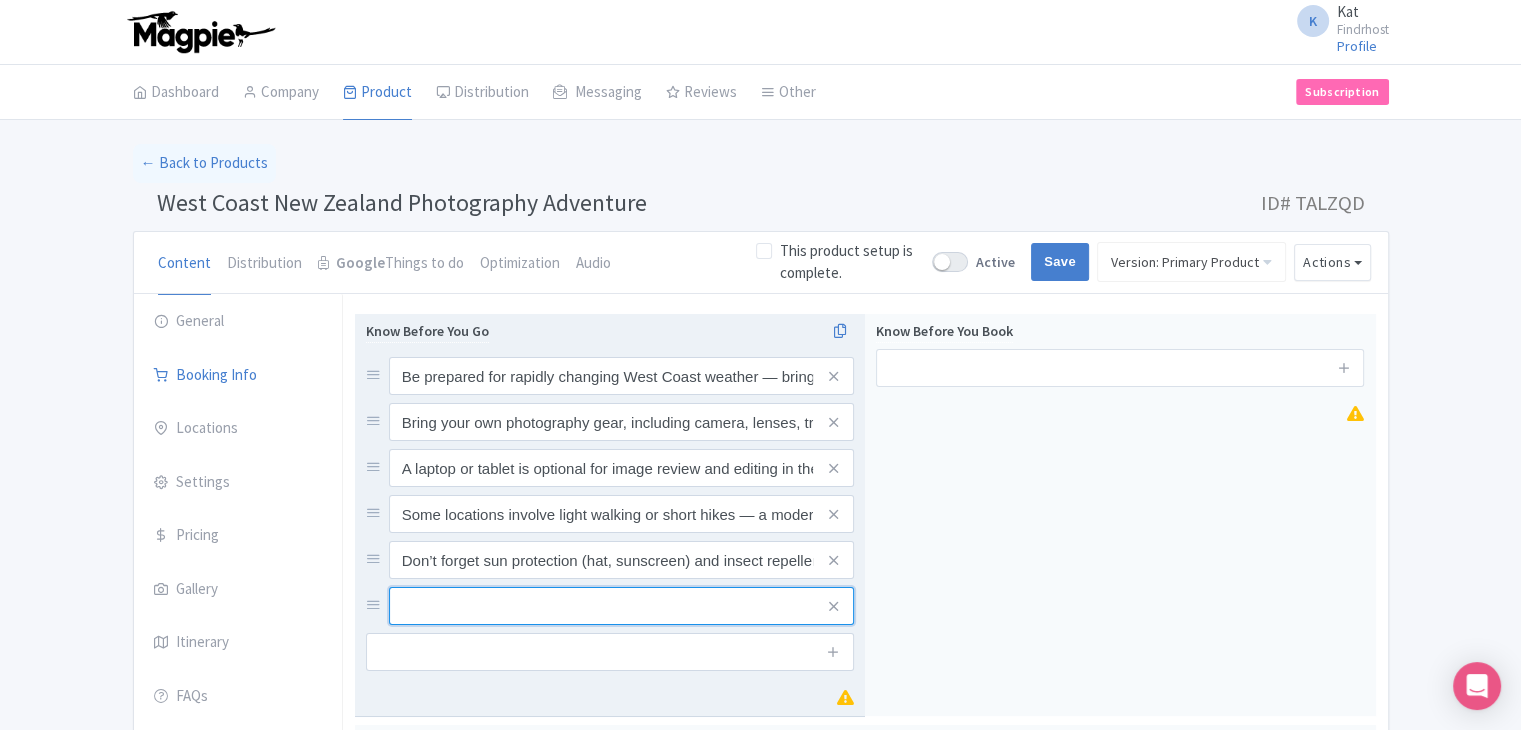 click at bounding box center [621, 376] 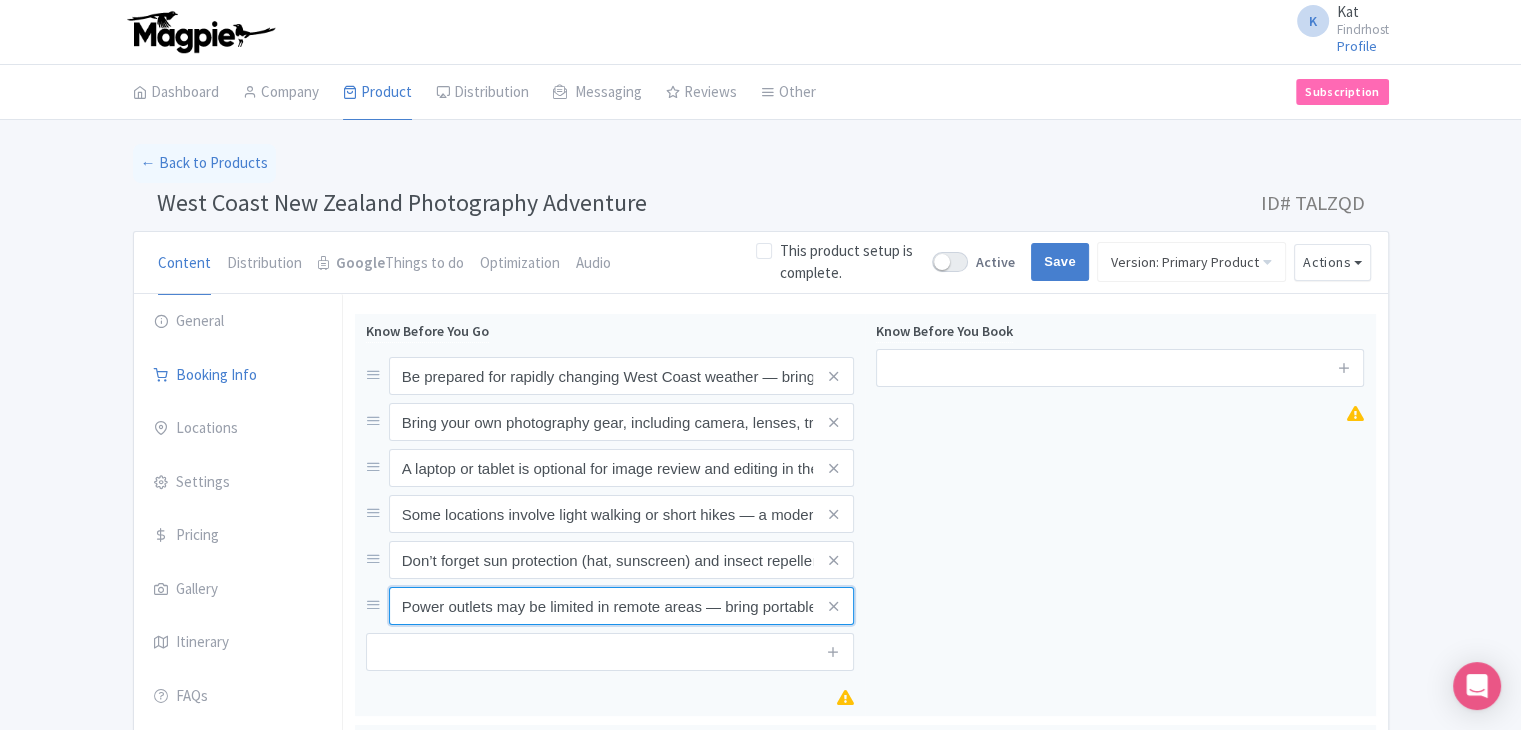 scroll, scrollTop: 0, scrollLeft: 176, axis: horizontal 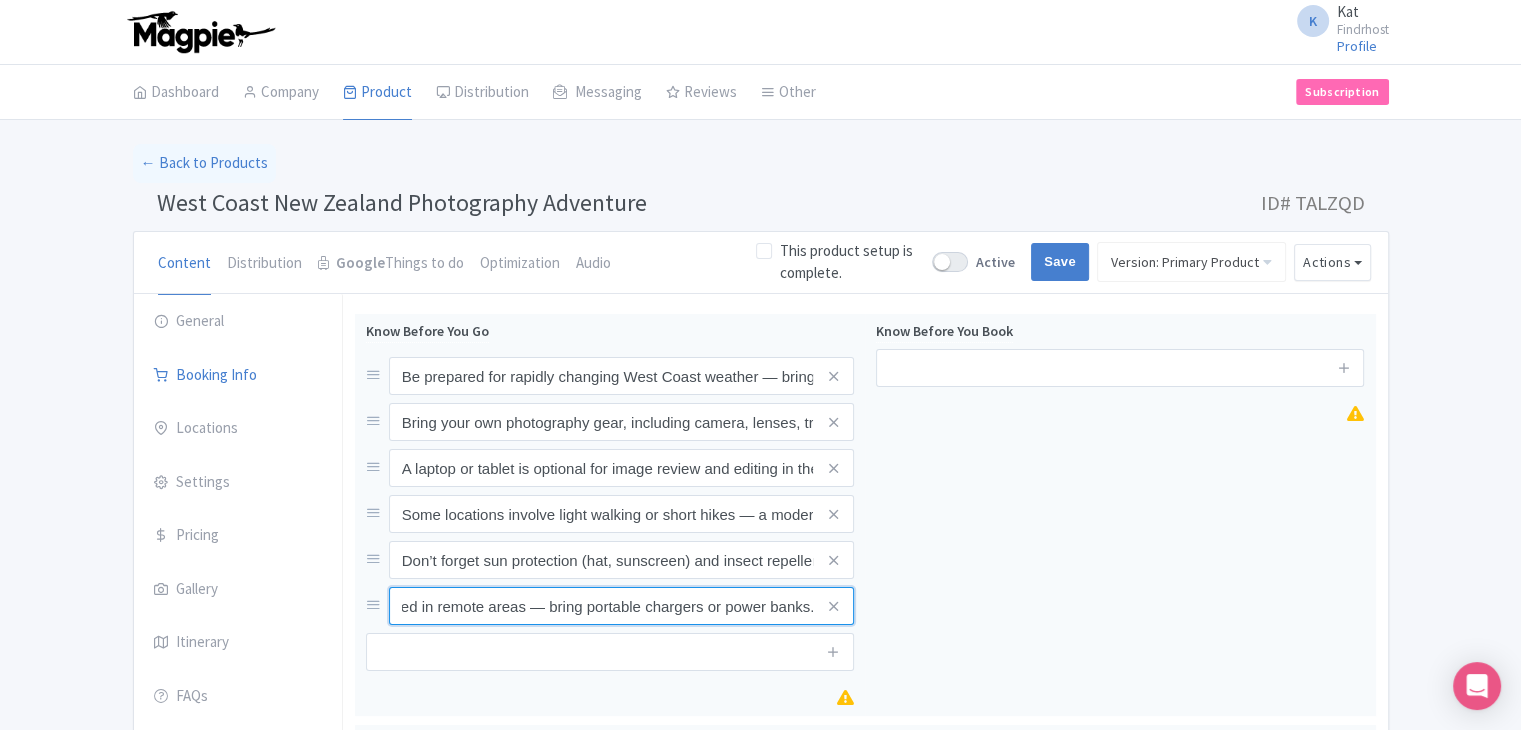 type on "Power outlets may be limited in remote areas — bring portable chargers or power banks." 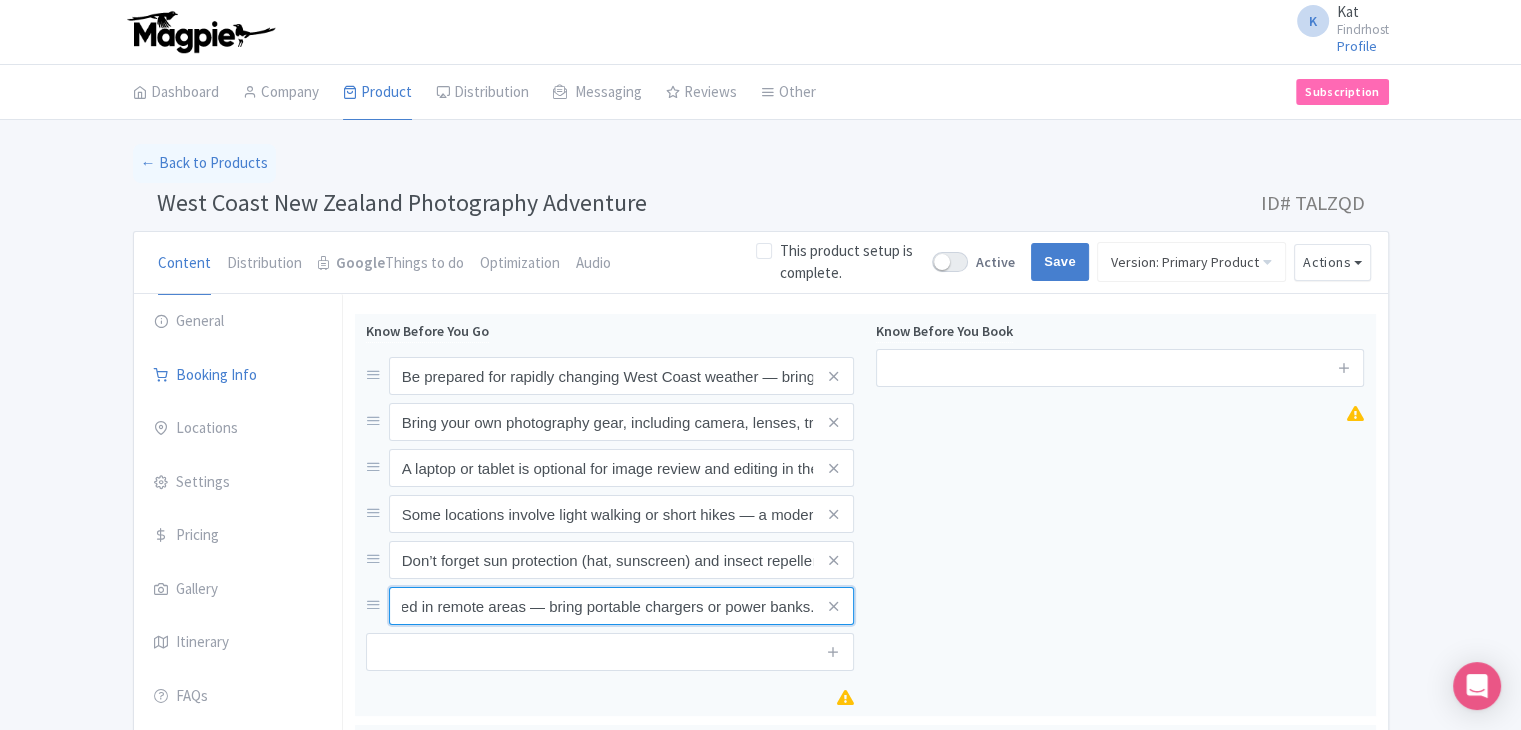 scroll, scrollTop: 0, scrollLeft: 0, axis: both 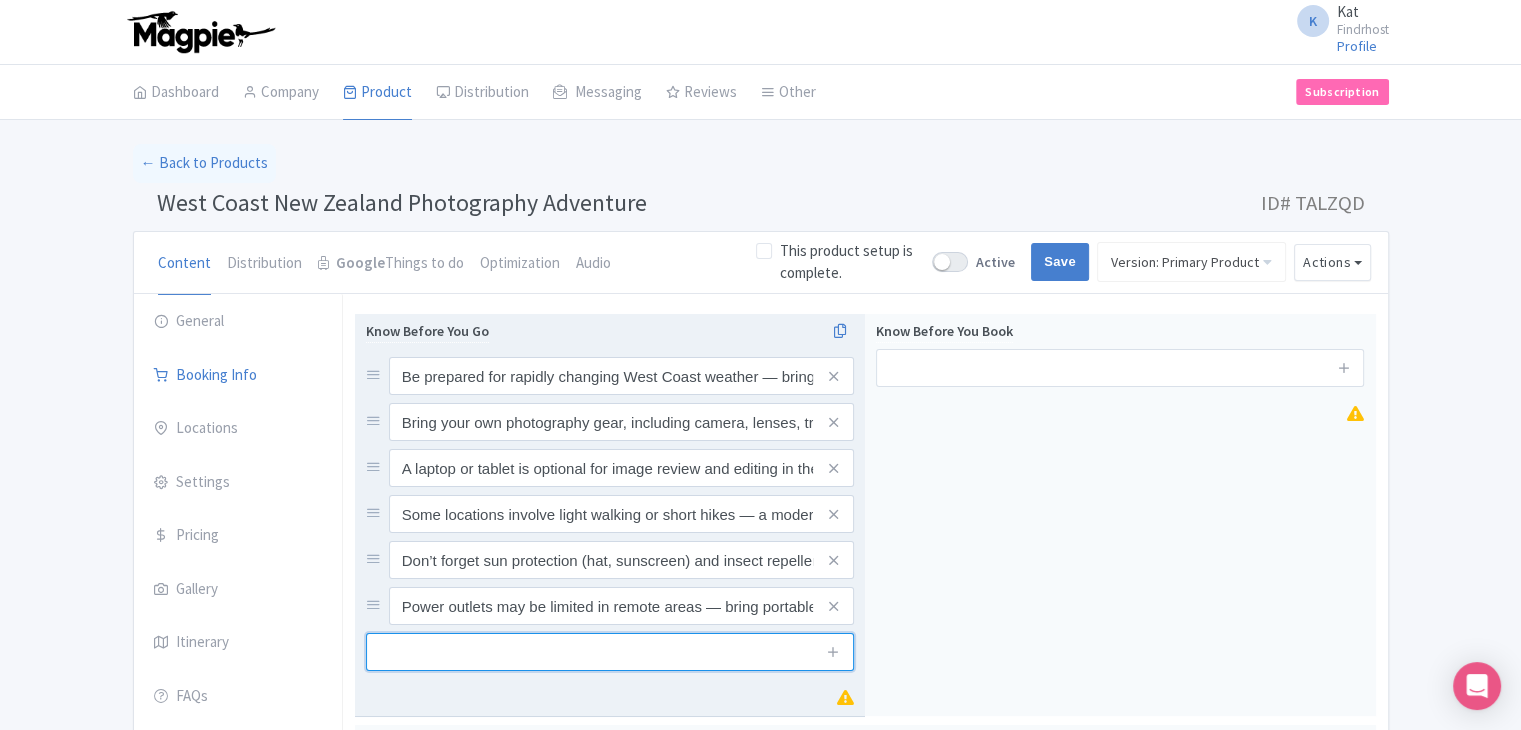 click at bounding box center [610, 652] 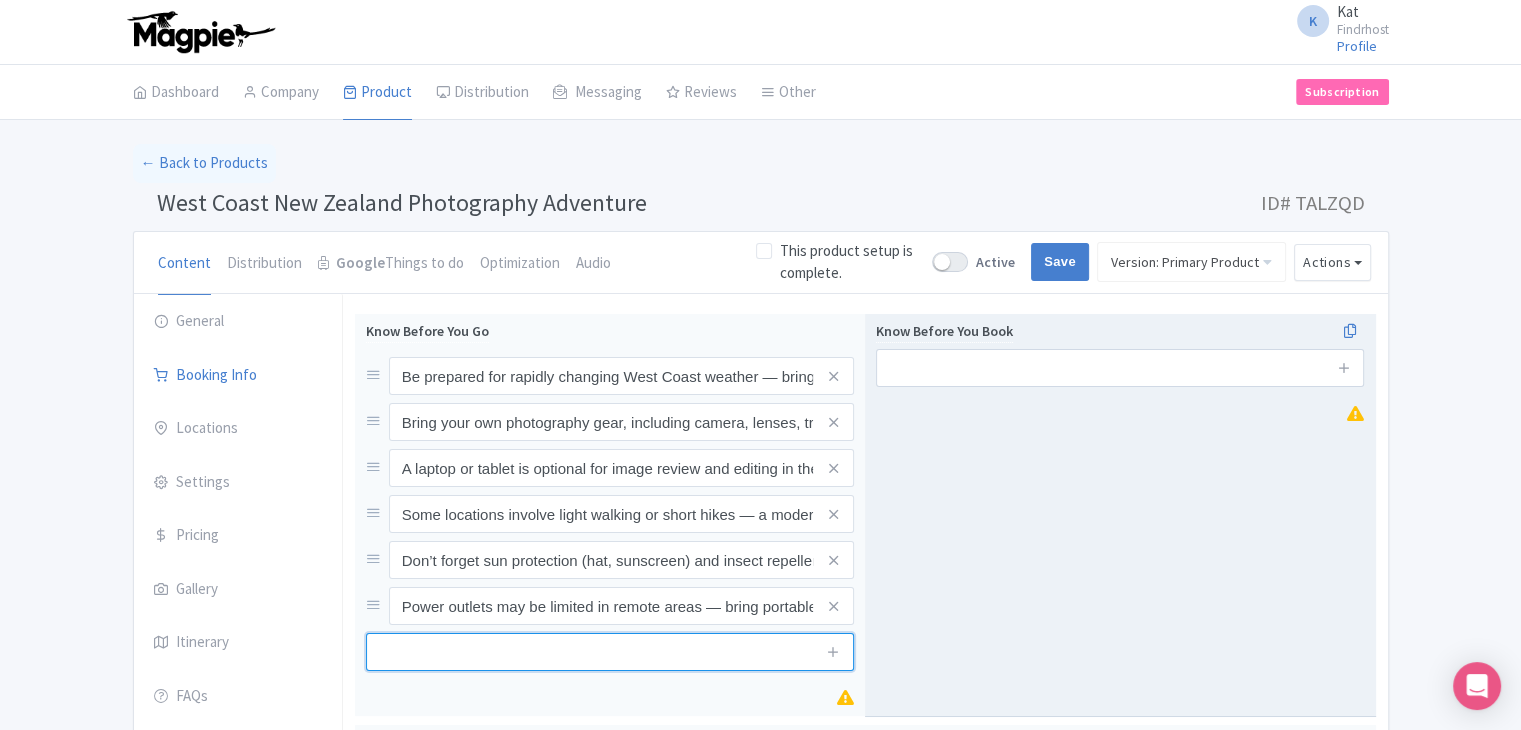 paste on "The tour runs rain or shine — [PERSON_NAME] weather often results in the most dramatic shots." 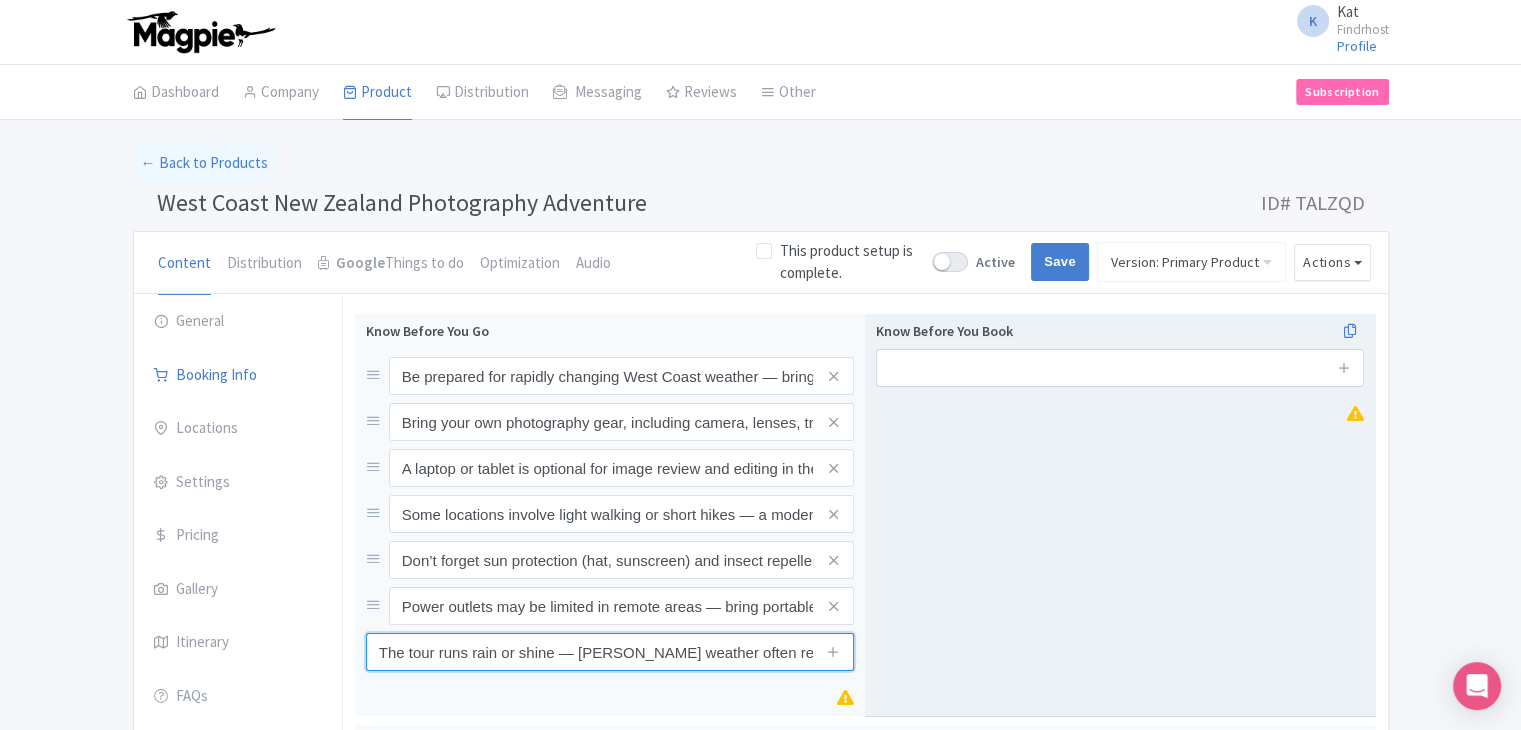 scroll, scrollTop: 0, scrollLeft: 179, axis: horizontal 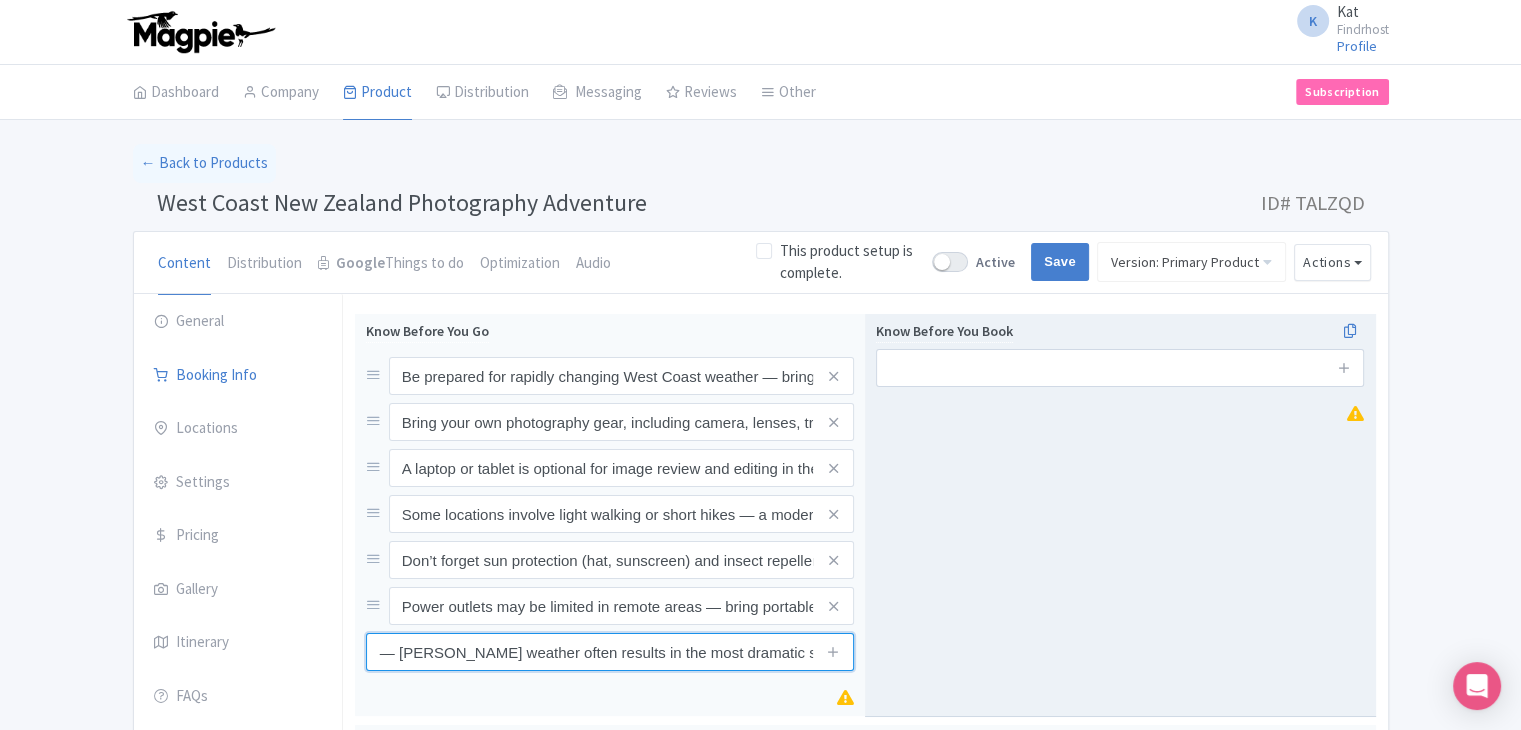 type on "The tour runs rain or shine — [PERSON_NAME] weather often results in the most dramatic shots." 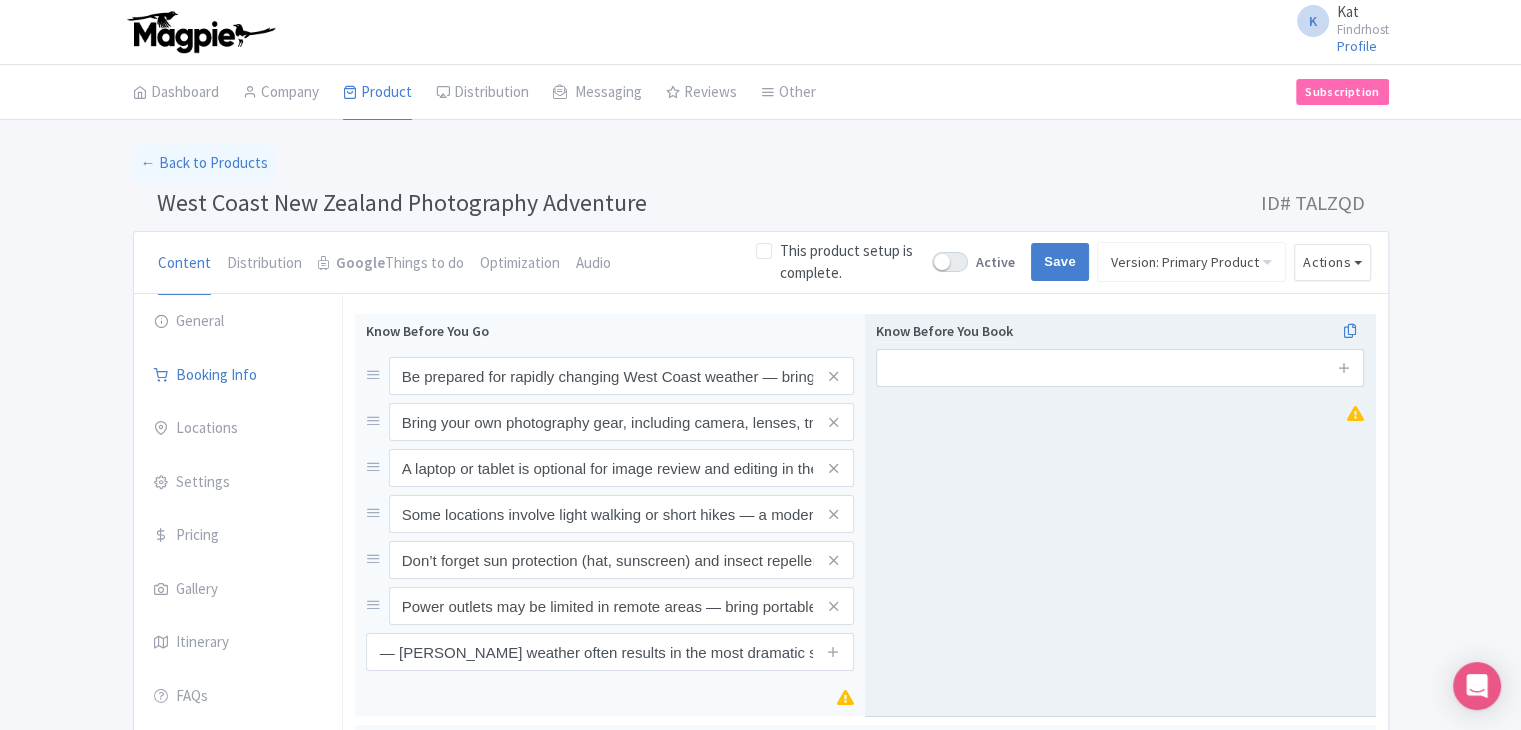 scroll, scrollTop: 0, scrollLeft: 0, axis: both 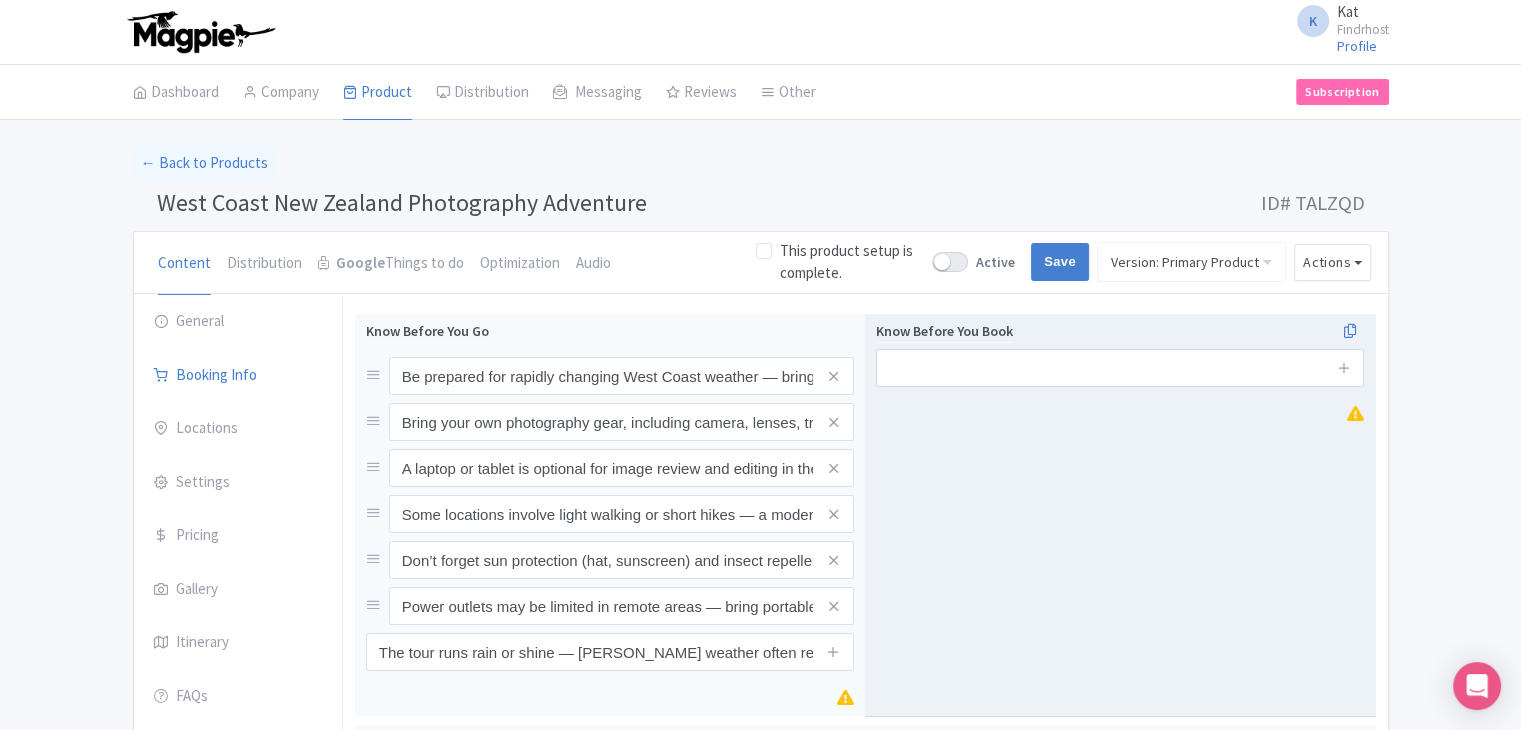 click on "Know Before You Book" at bounding box center [1120, 515] 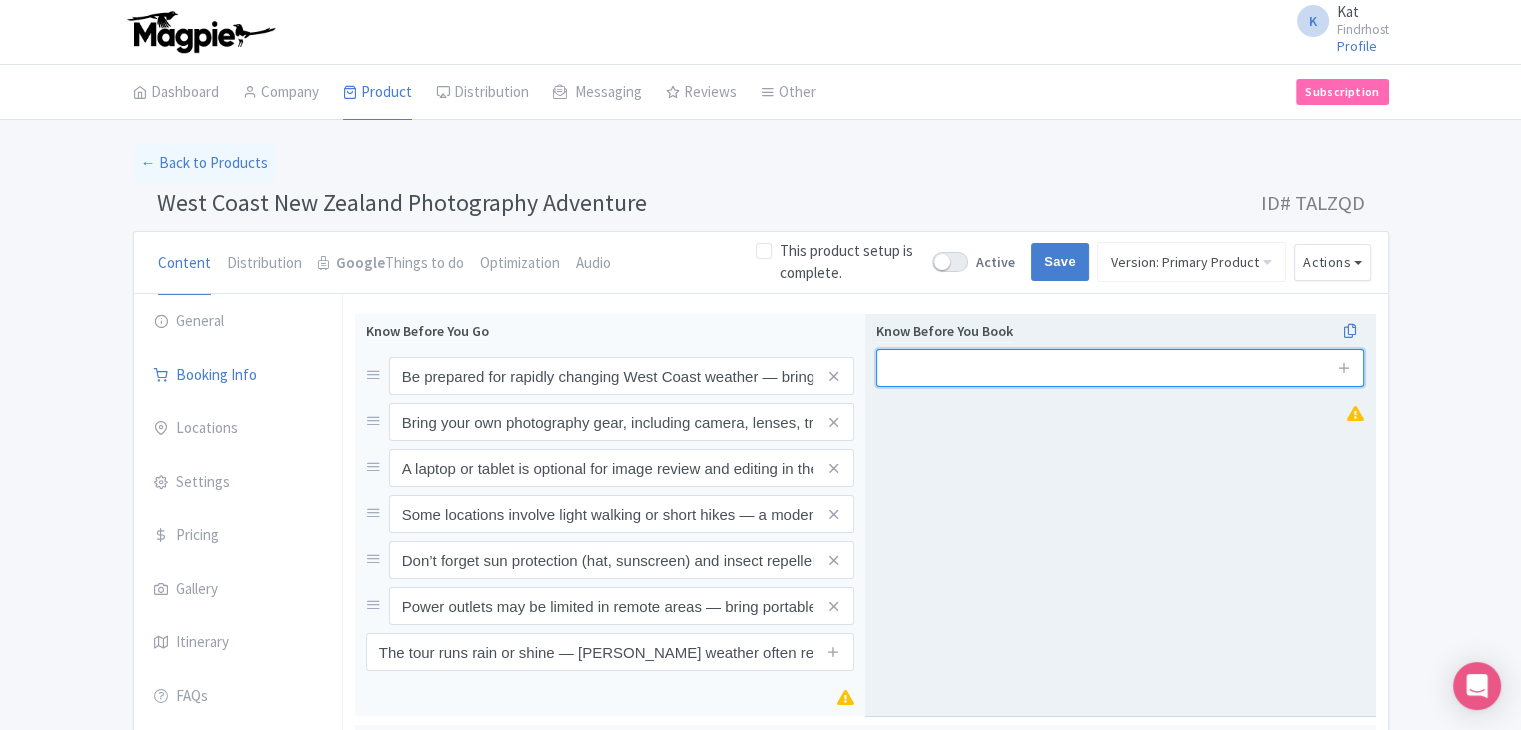 click at bounding box center [1120, 368] 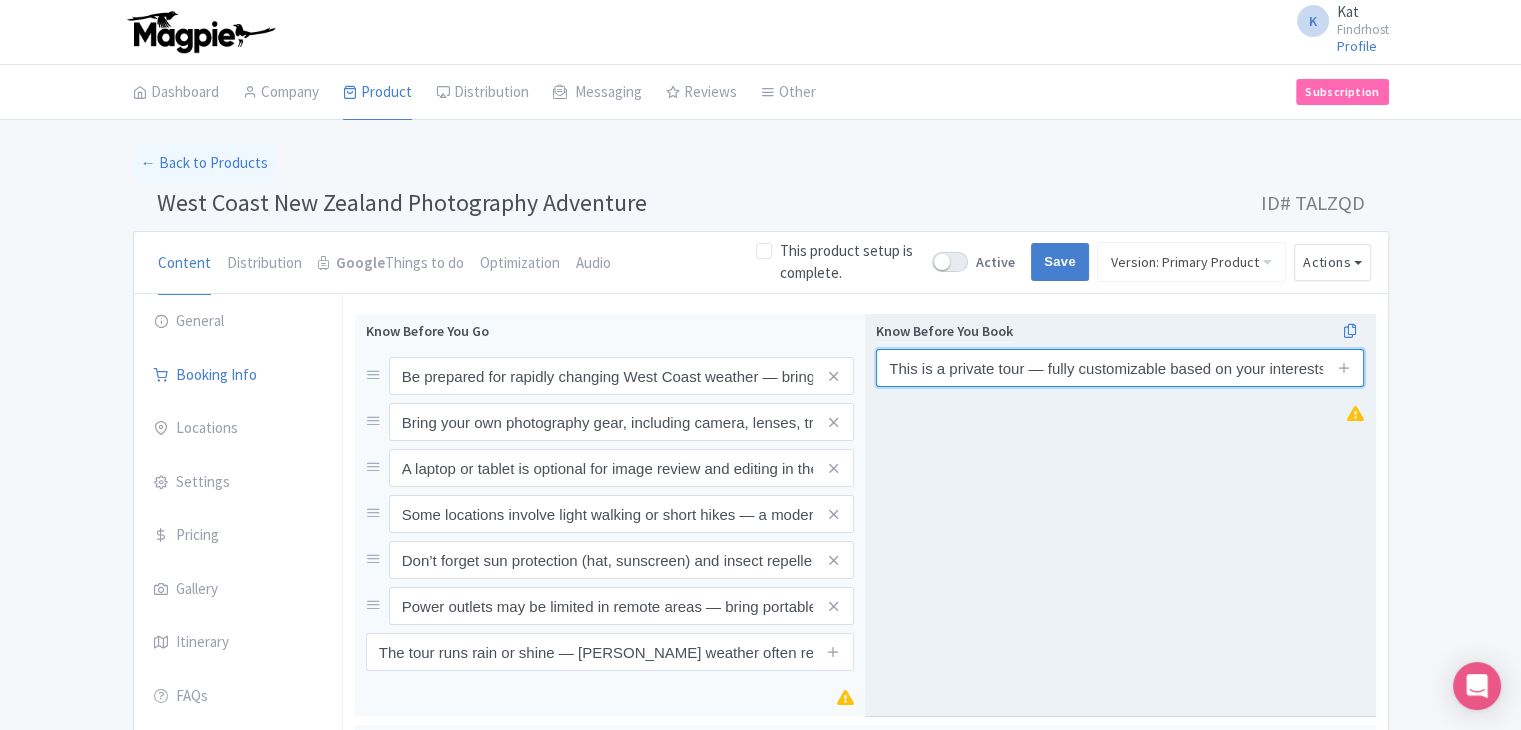 scroll, scrollTop: 0, scrollLeft: 203, axis: horizontal 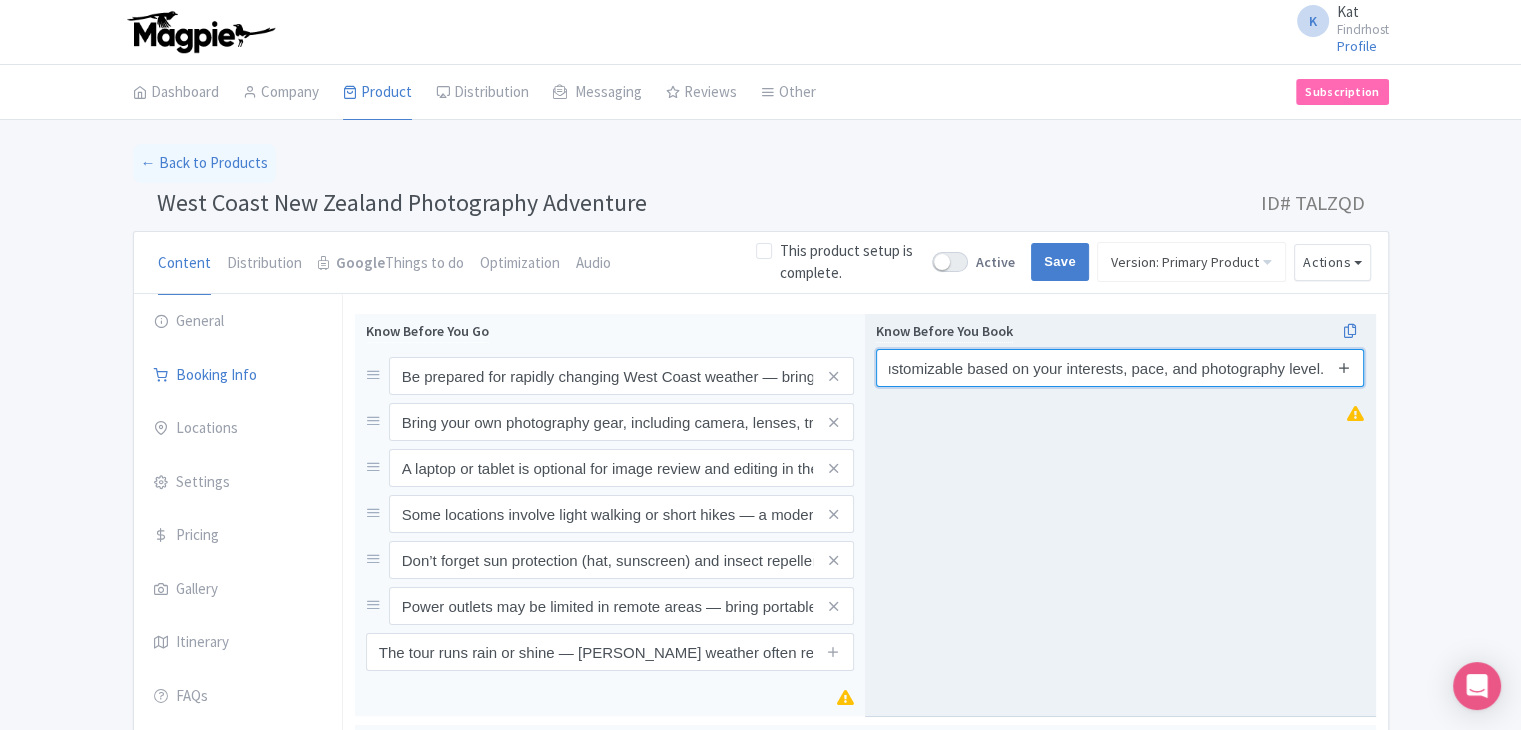 type on "This is a private tour — fully customizable based on your interests, pace, and photography level." 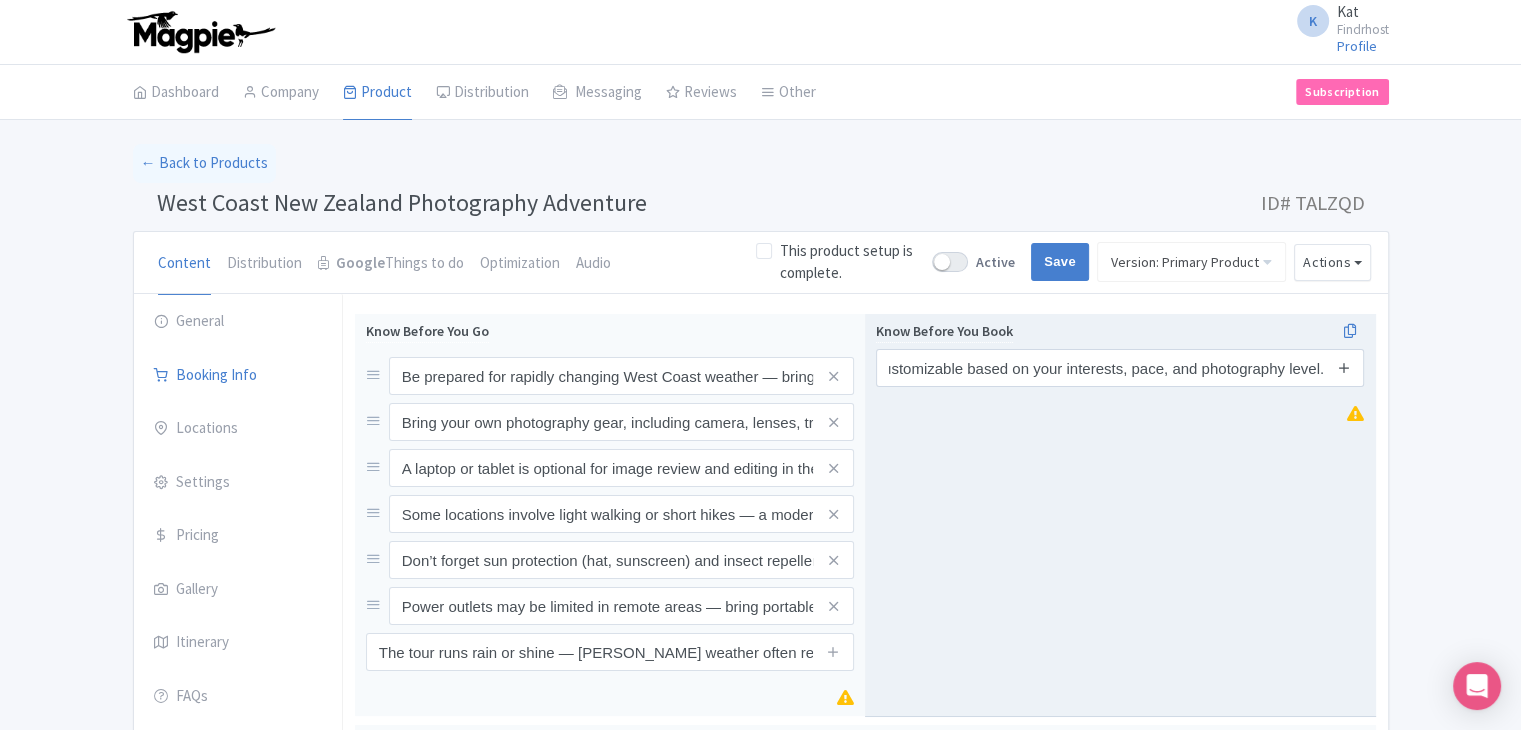 scroll, scrollTop: 0, scrollLeft: 0, axis: both 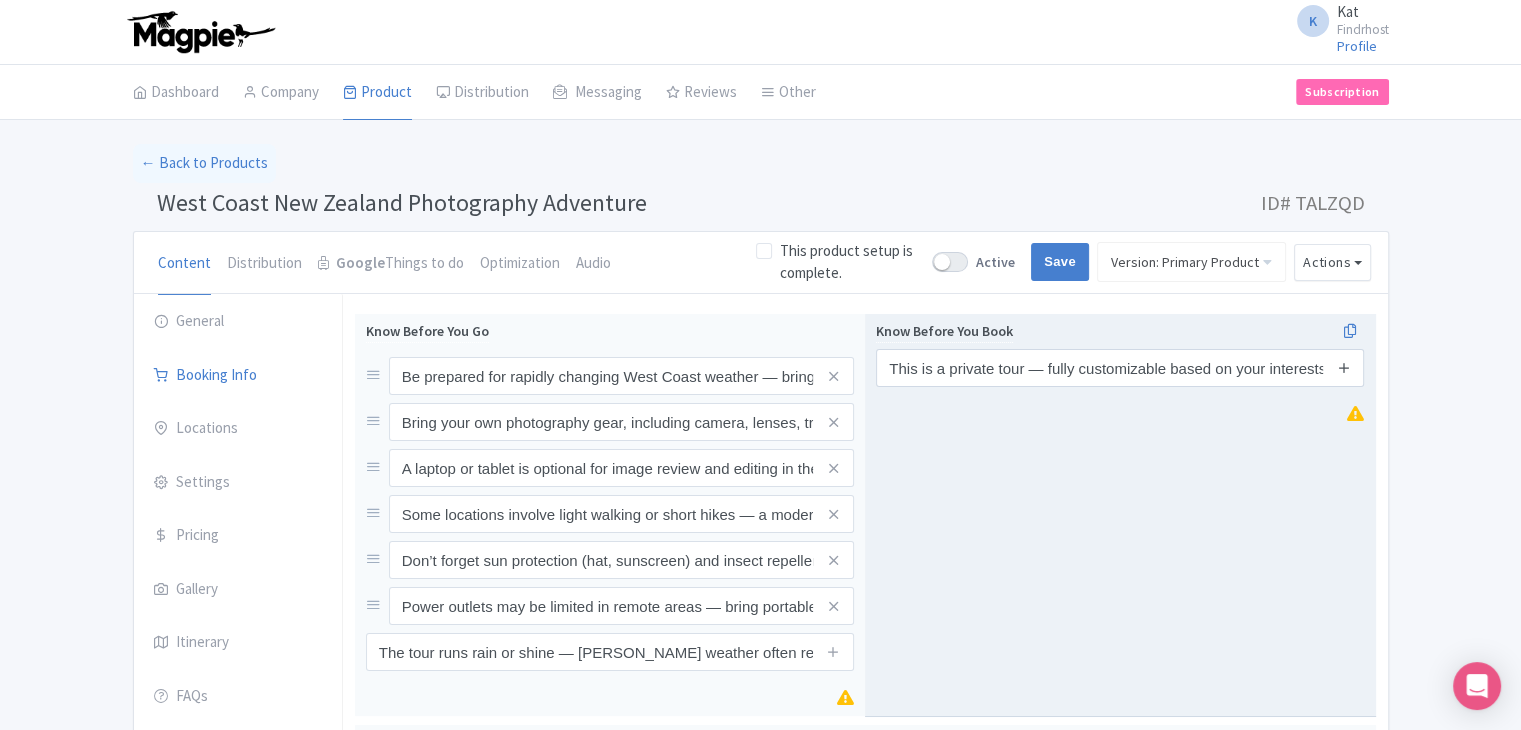 click at bounding box center (1344, 367) 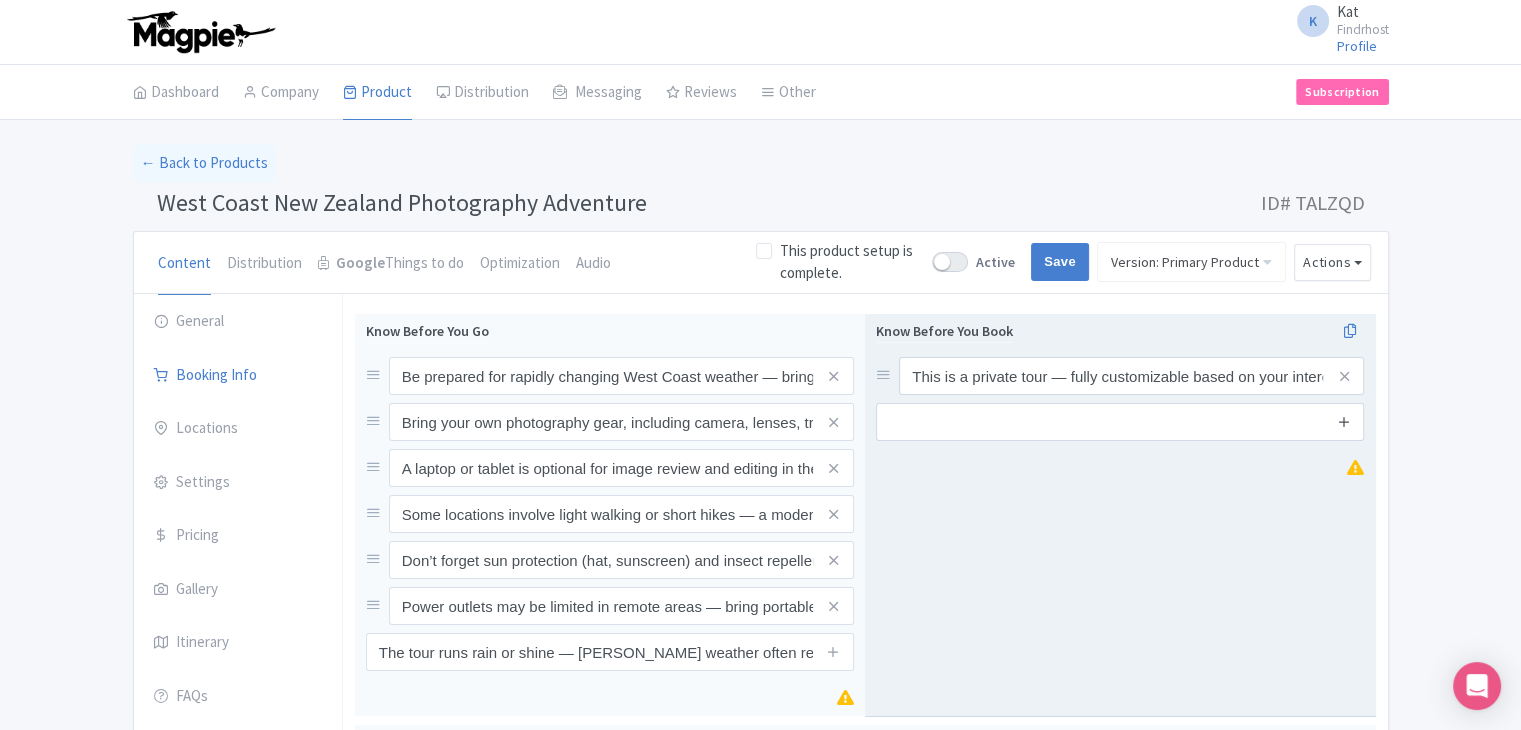 click at bounding box center (1344, 421) 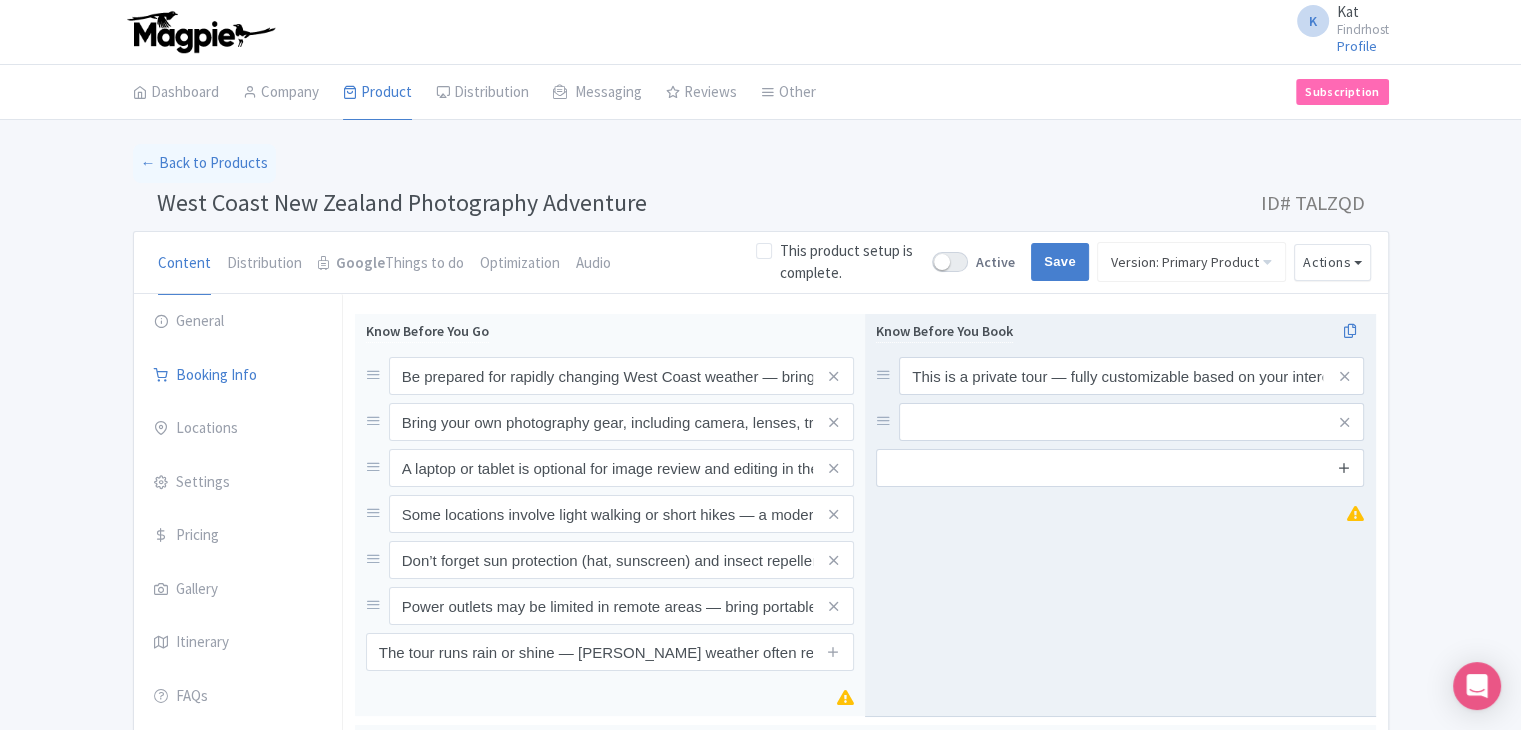click at bounding box center (1344, 467) 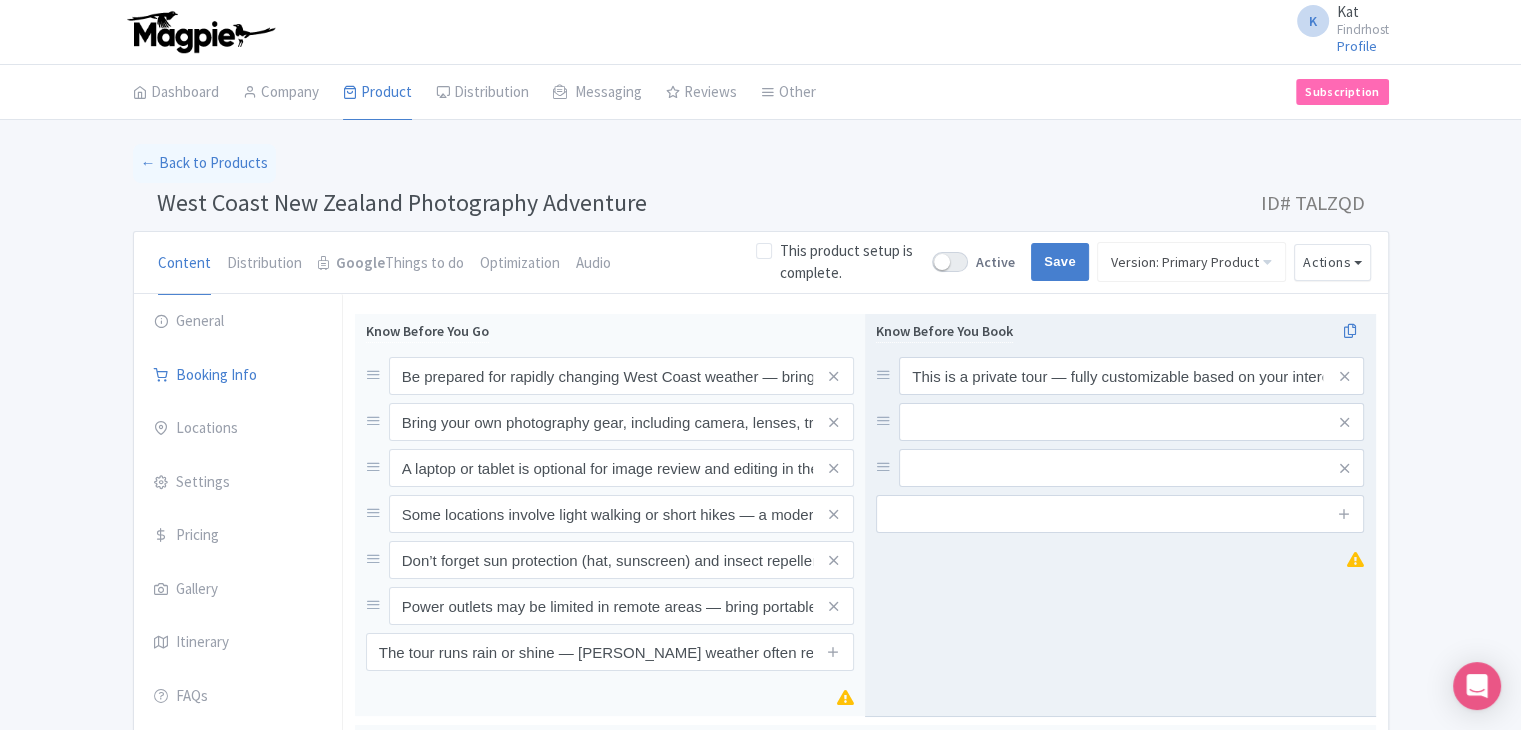 click at bounding box center (1344, 514) 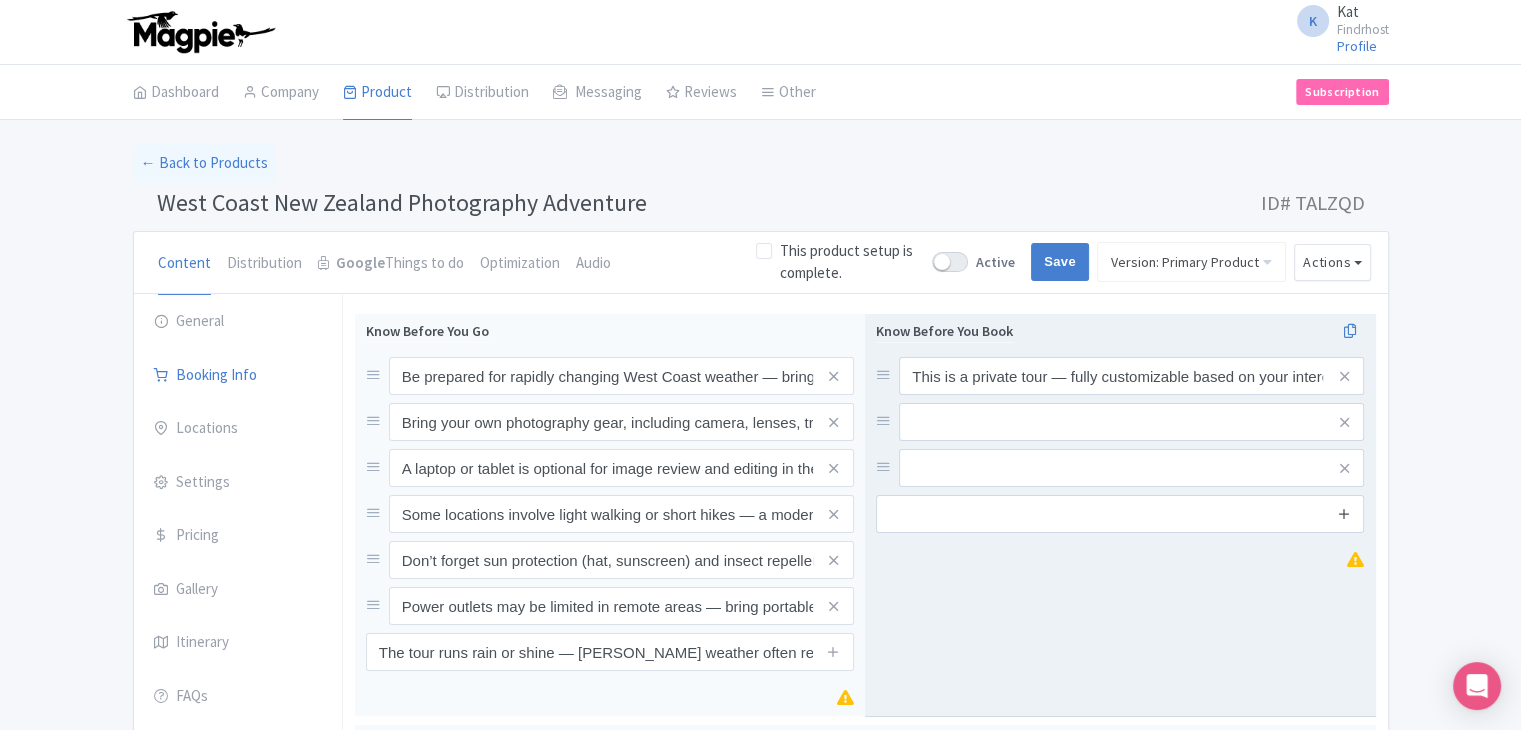 click at bounding box center (1344, 513) 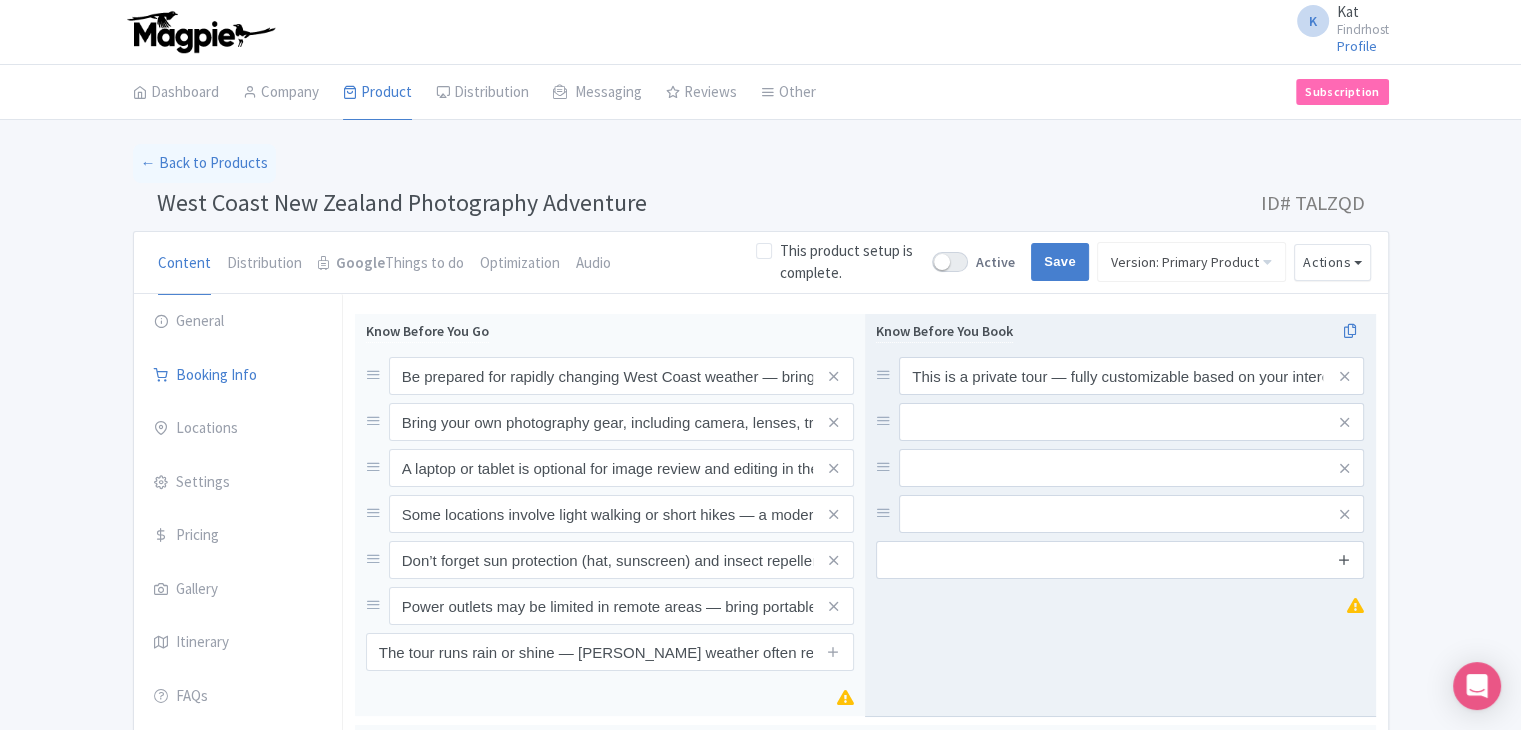 click at bounding box center [1344, 559] 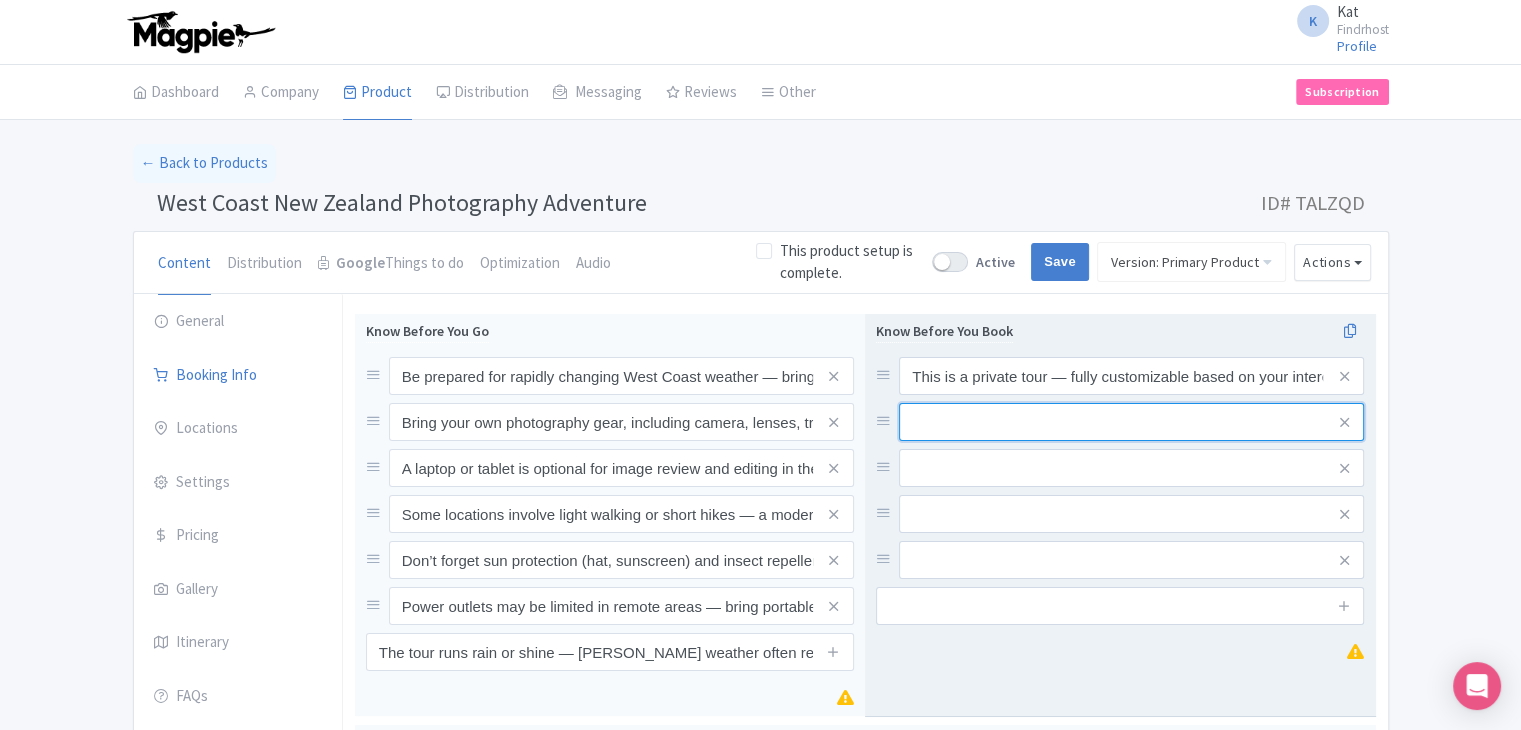 click at bounding box center [1131, 376] 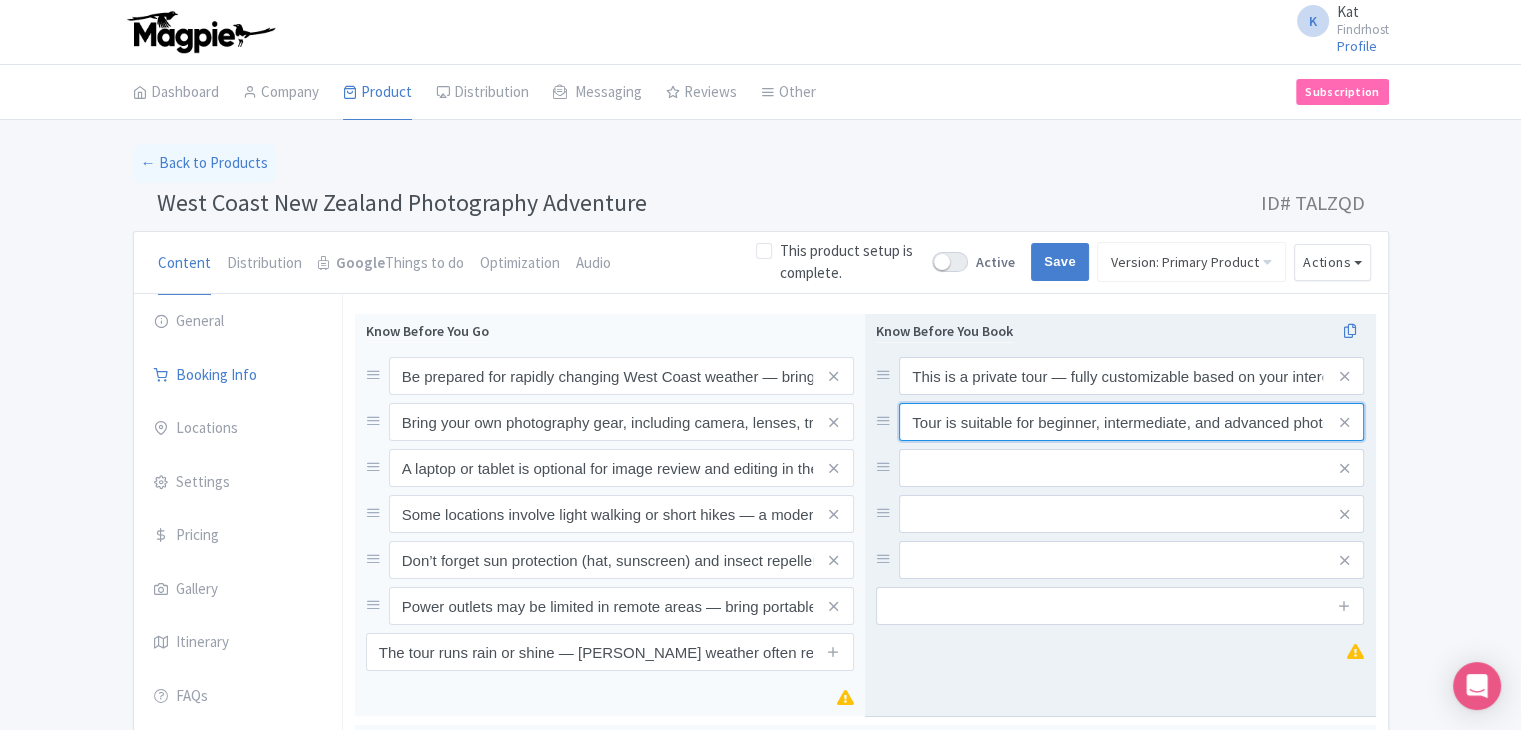 scroll, scrollTop: 0, scrollLeft: 69, axis: horizontal 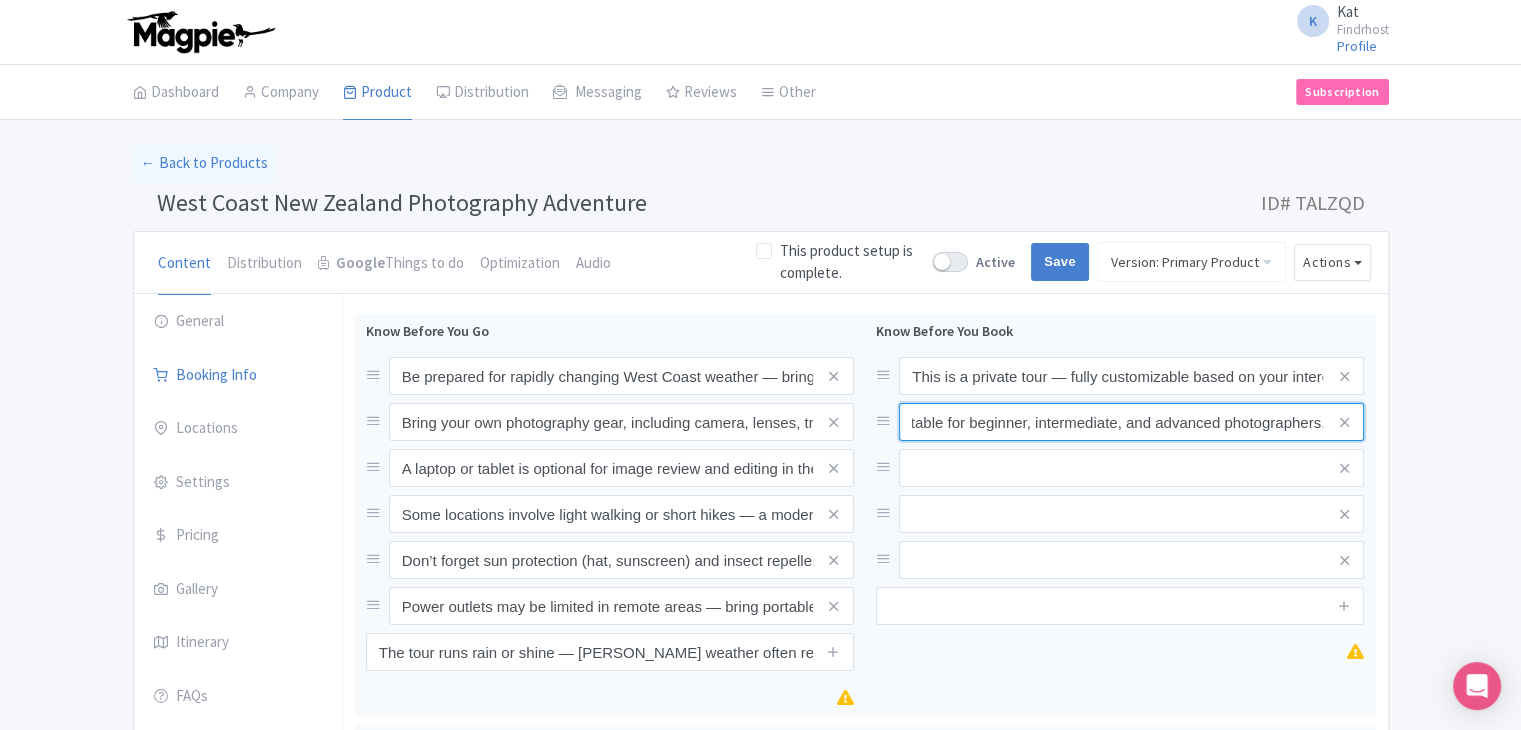 type on "Tour is suitable for beginner, intermediate, and advanced photographers." 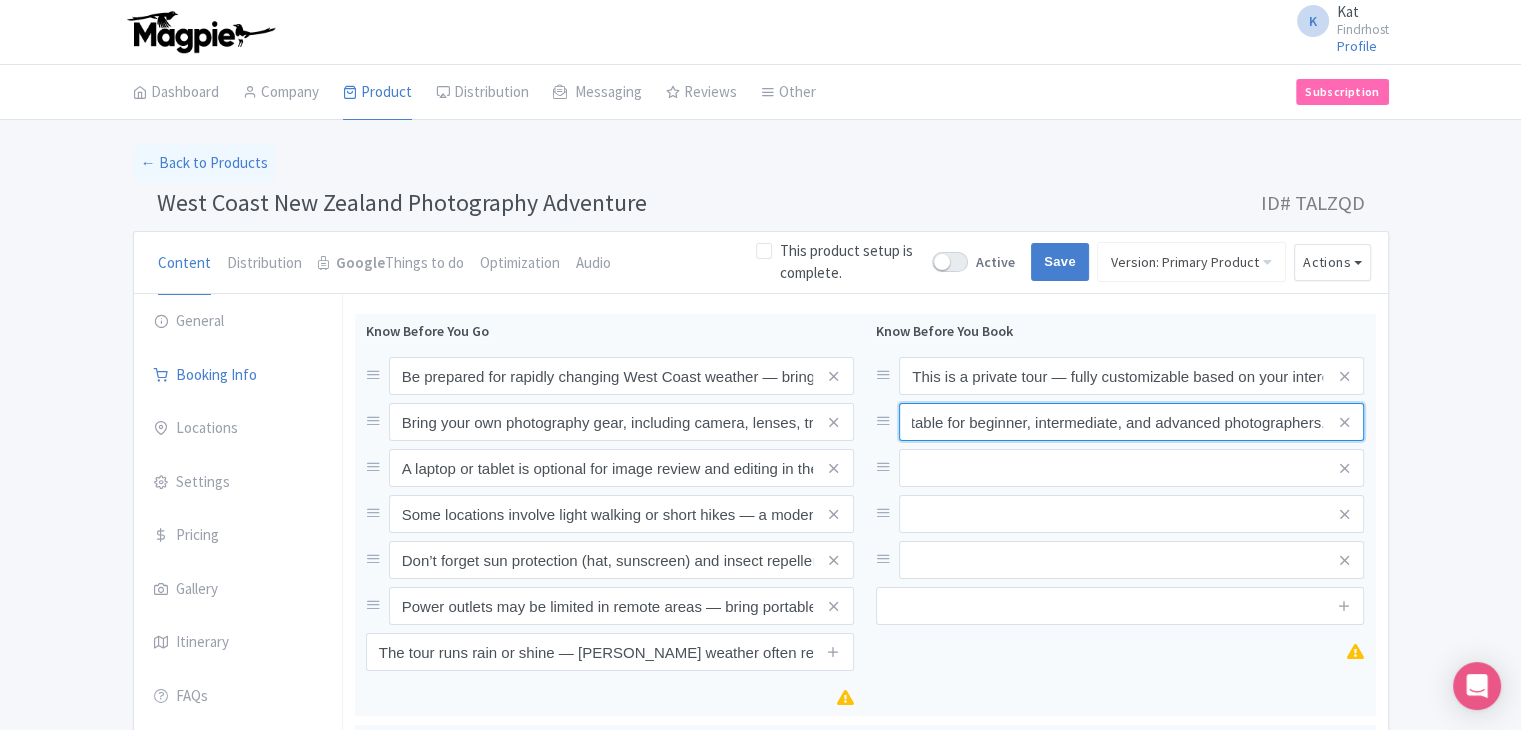 scroll, scrollTop: 0, scrollLeft: 0, axis: both 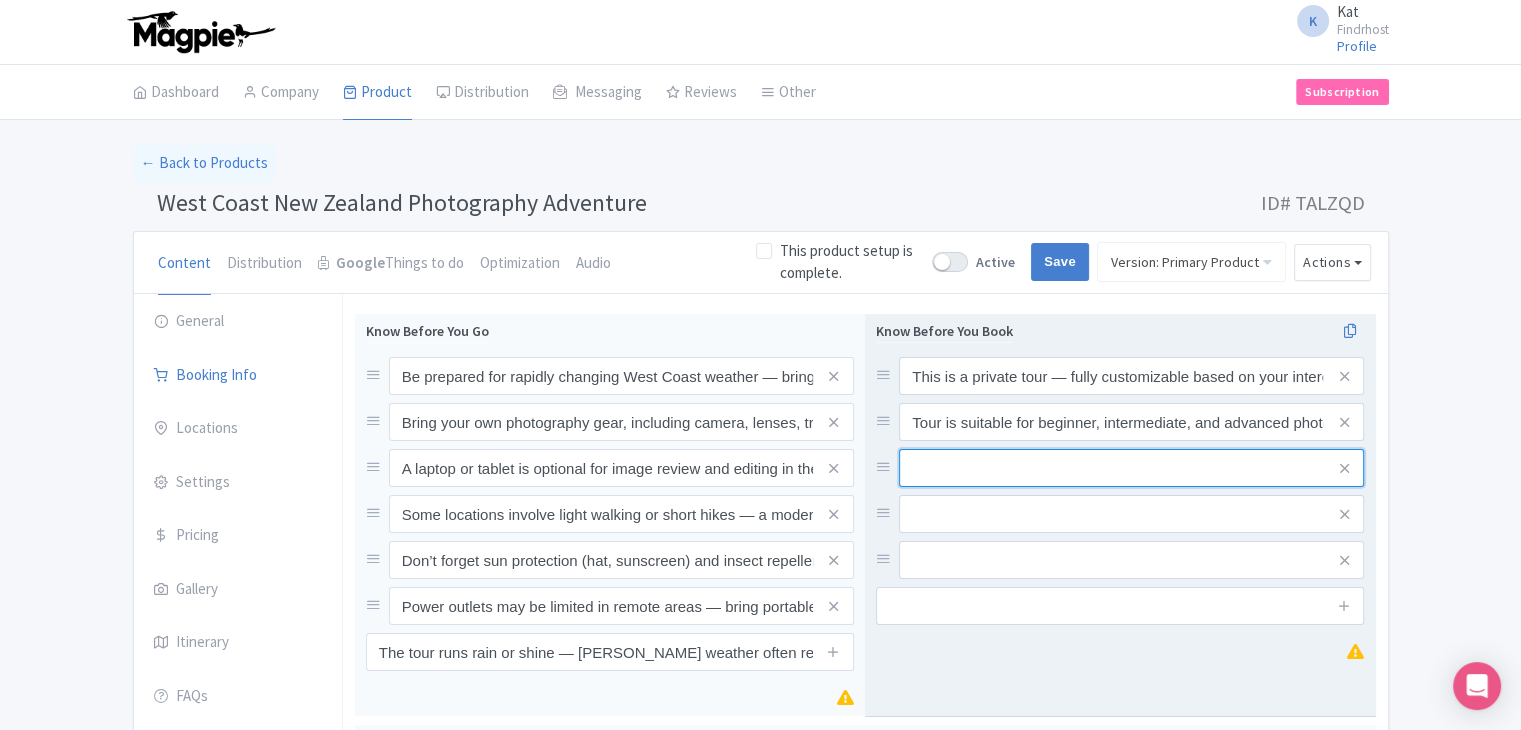 click at bounding box center [1131, 376] 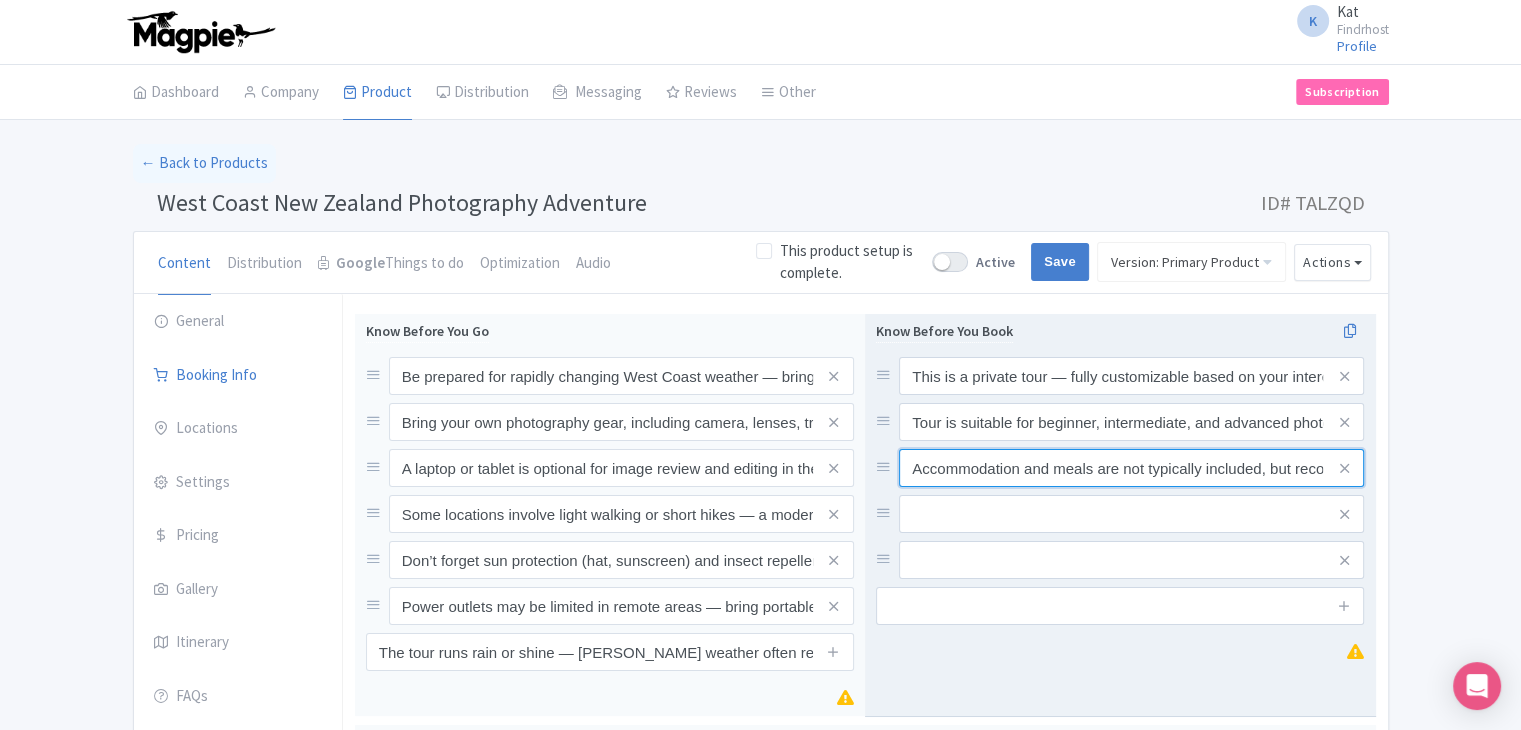 scroll, scrollTop: 0, scrollLeft: 347, axis: horizontal 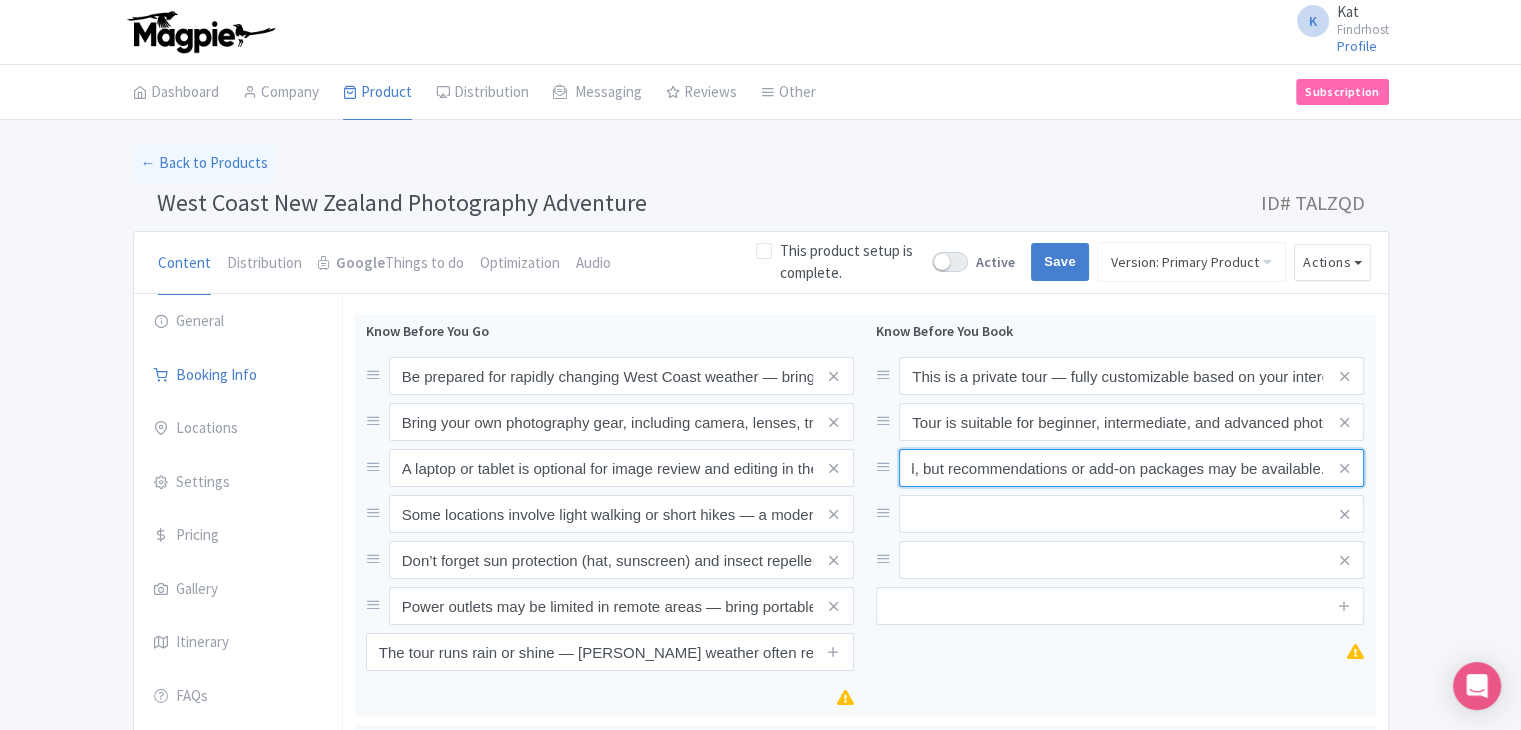 type on "Accommodation and meals are not typically included, but recommendations or add-on packages may be available." 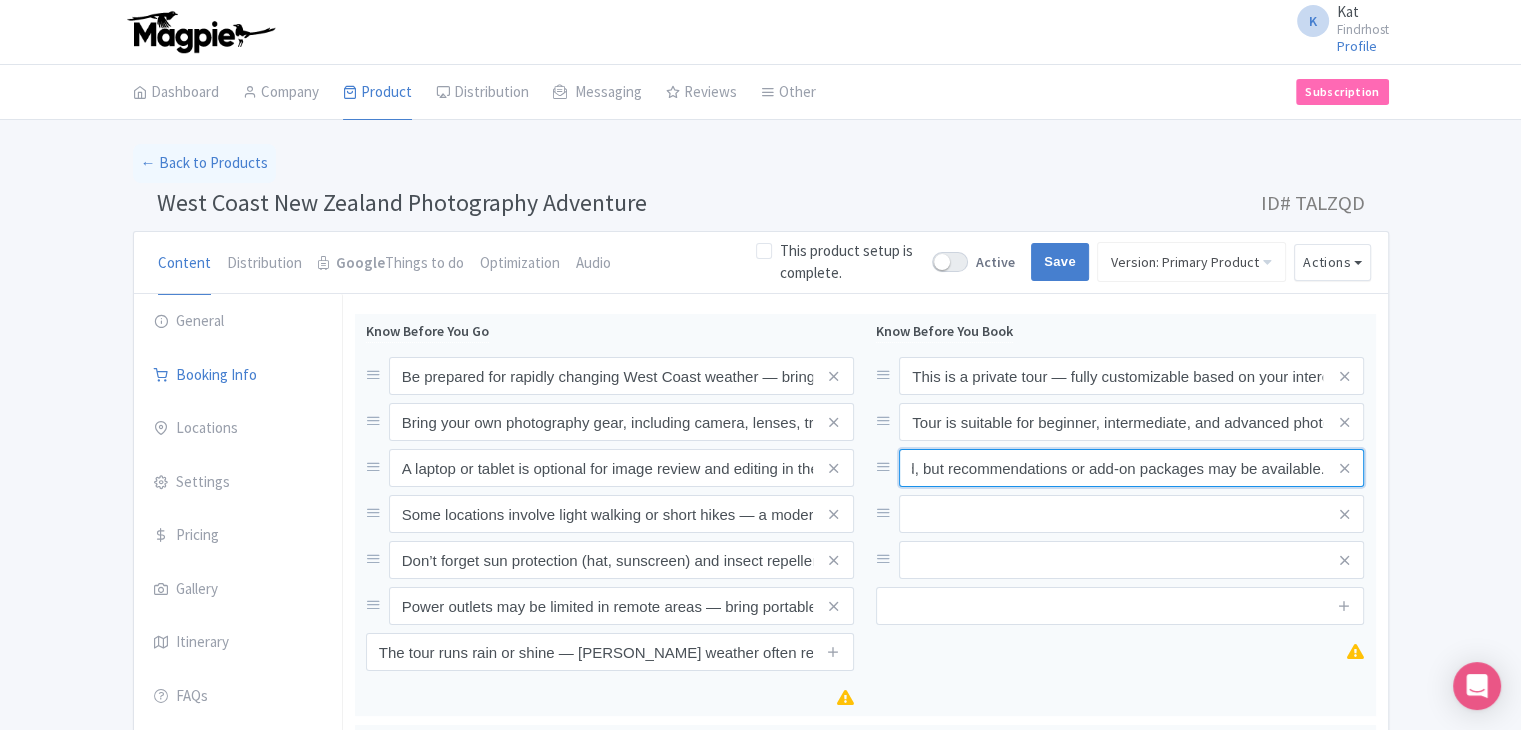scroll, scrollTop: 0, scrollLeft: 0, axis: both 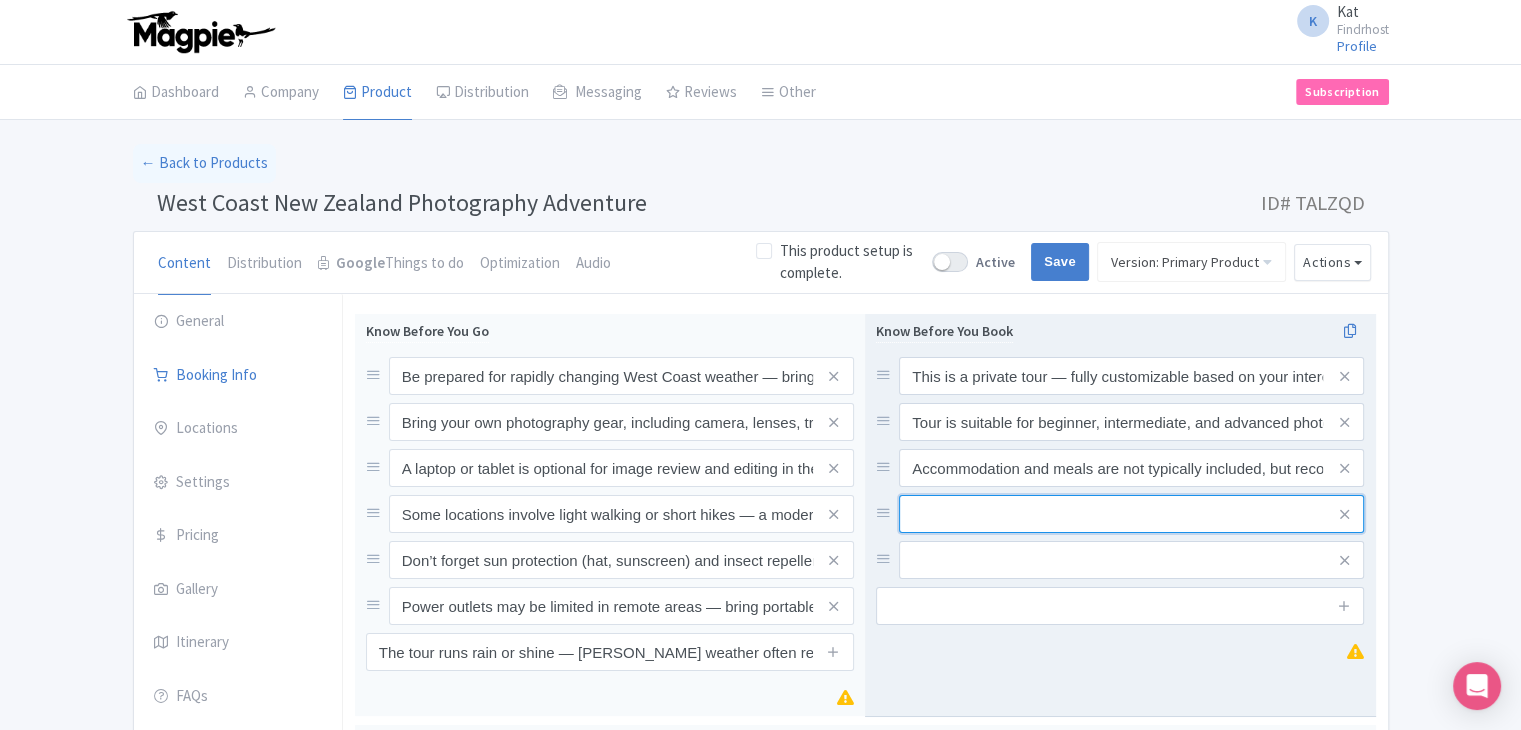 click at bounding box center (1131, 376) 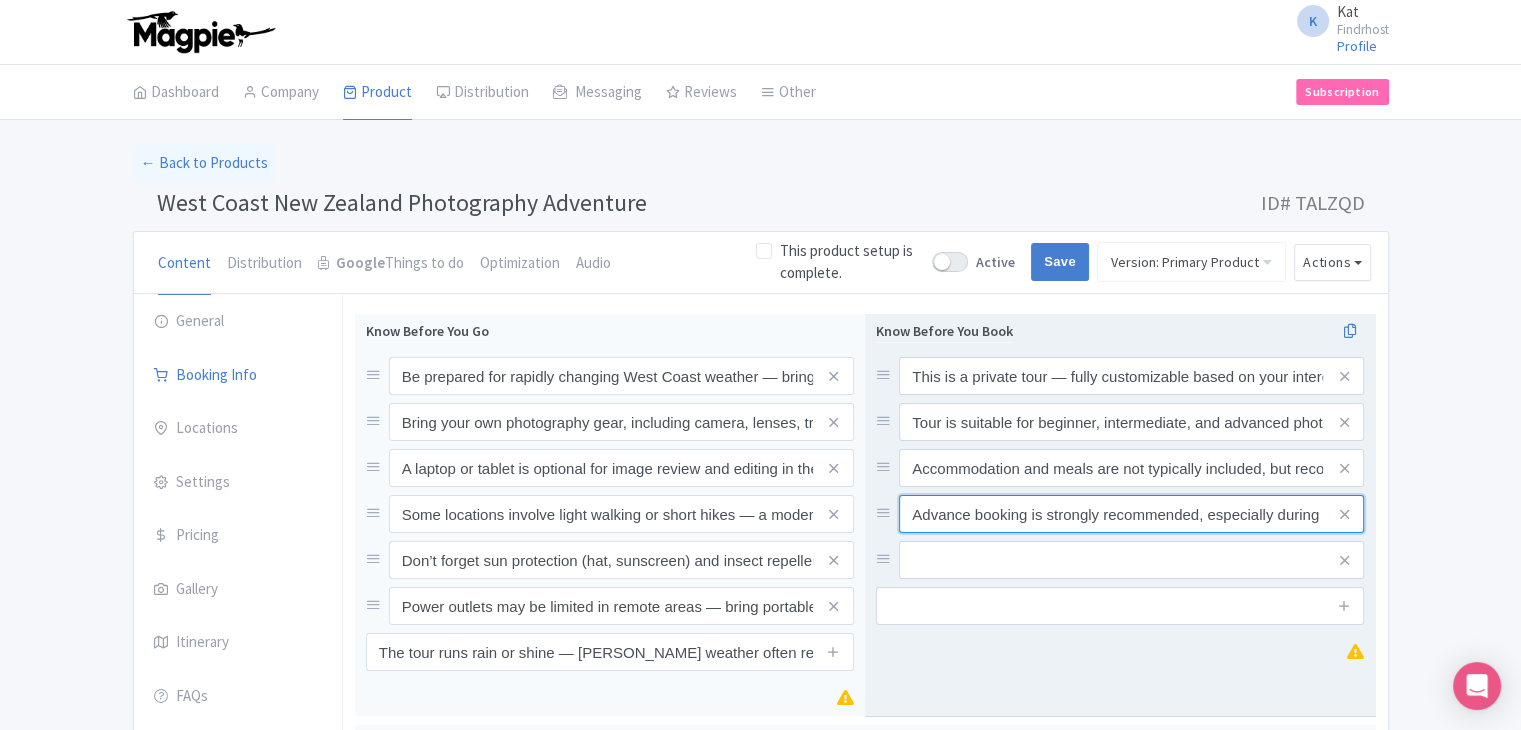 scroll, scrollTop: 0, scrollLeft: 172, axis: horizontal 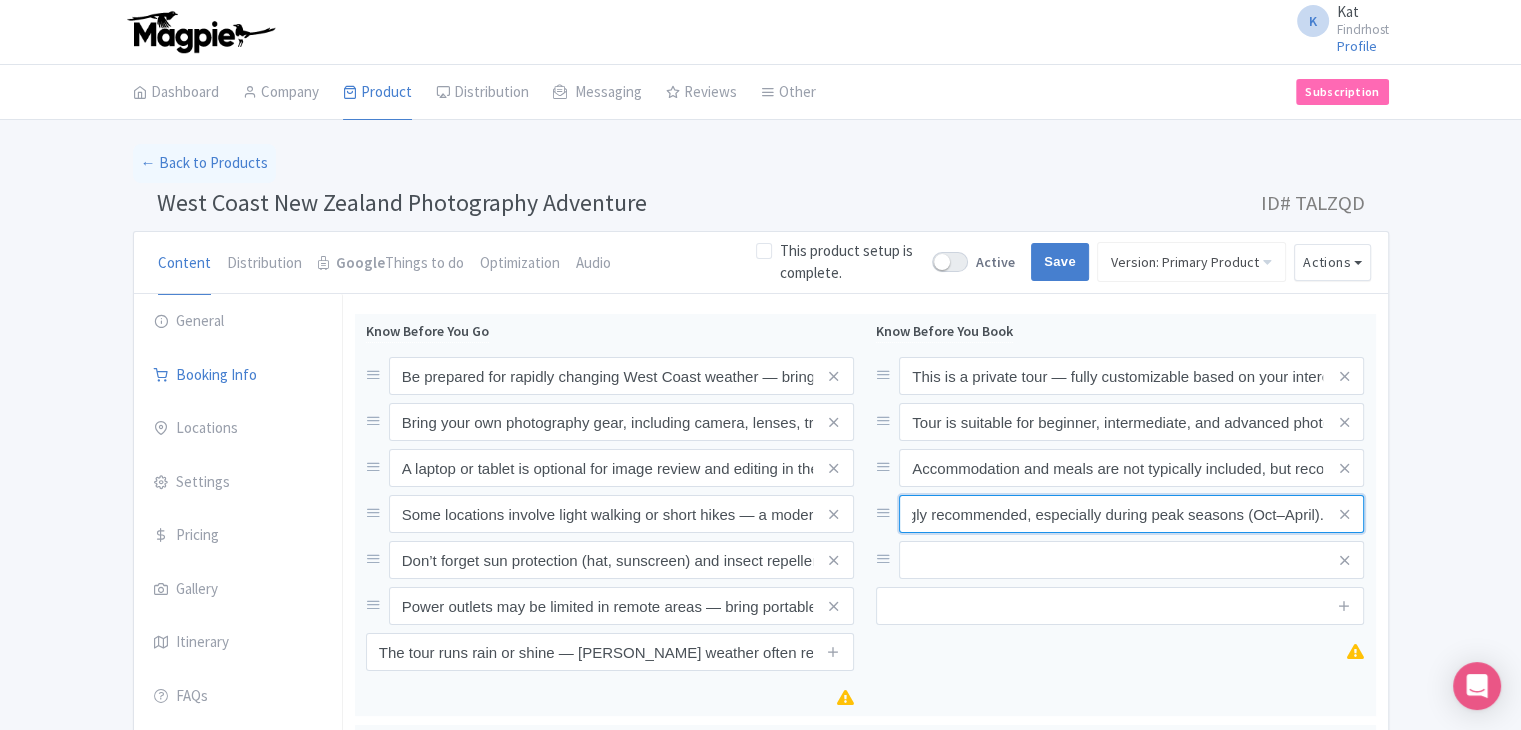 type on "Advance booking is strongly recommended, especially during peak seasons (Oct–April)." 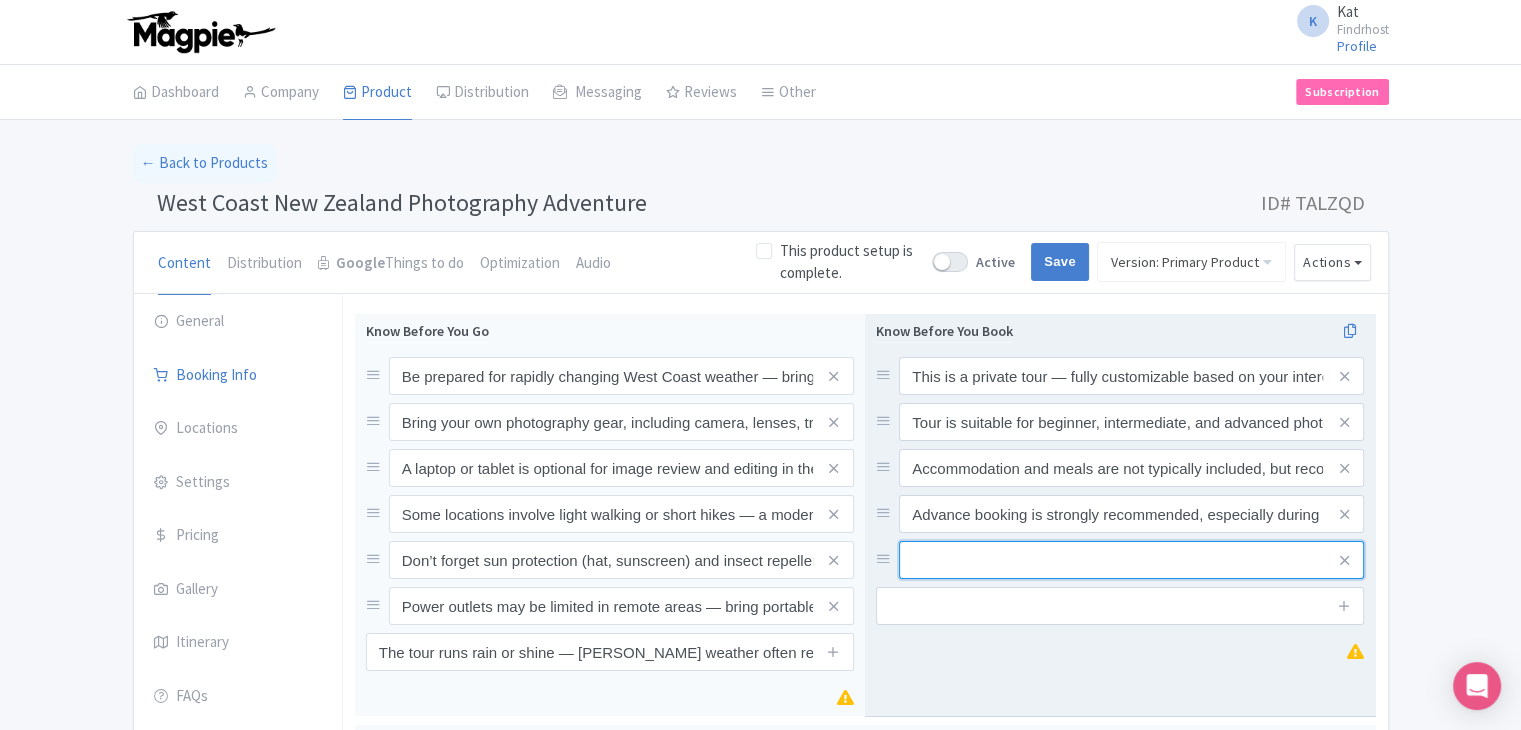 click at bounding box center (1131, 376) 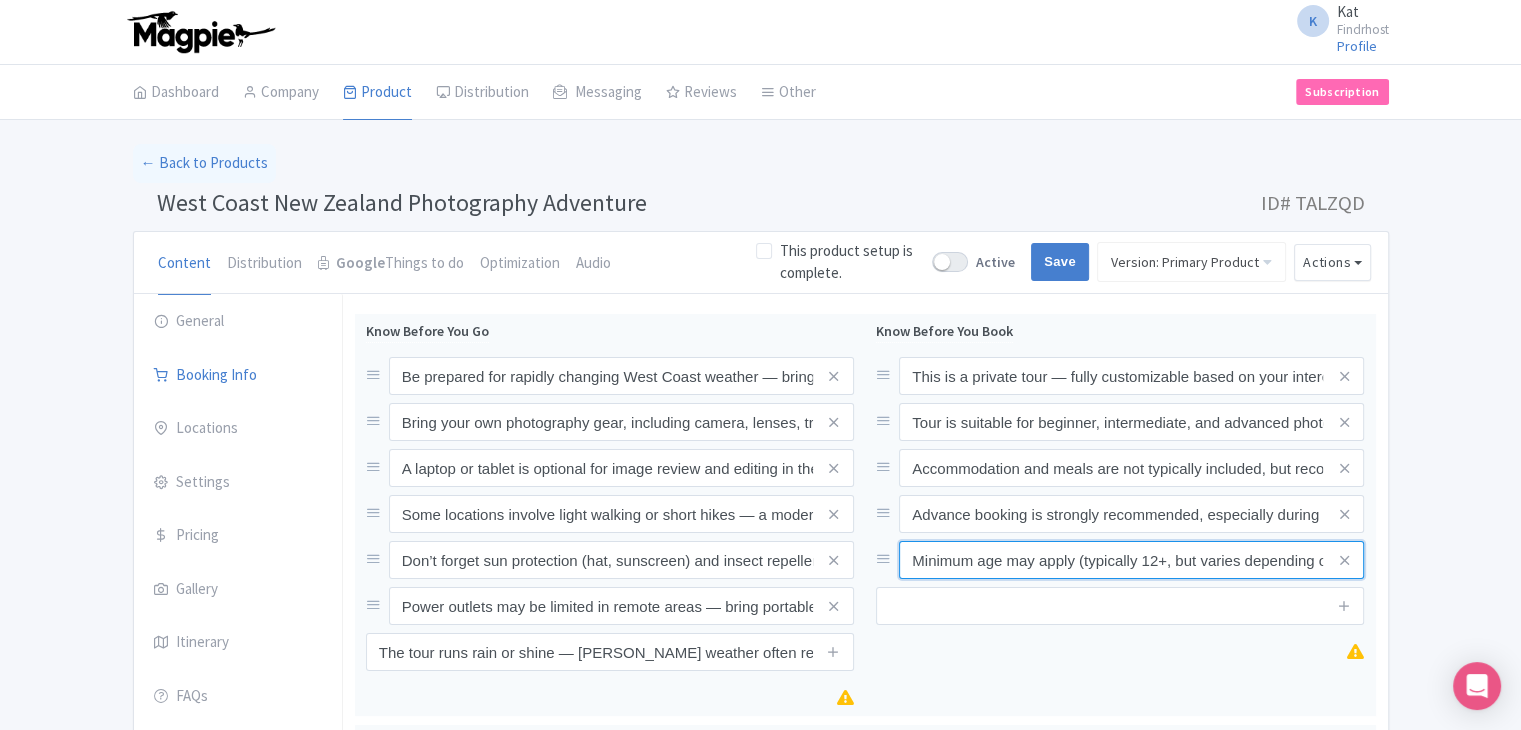 scroll, scrollTop: 0, scrollLeft: 104, axis: horizontal 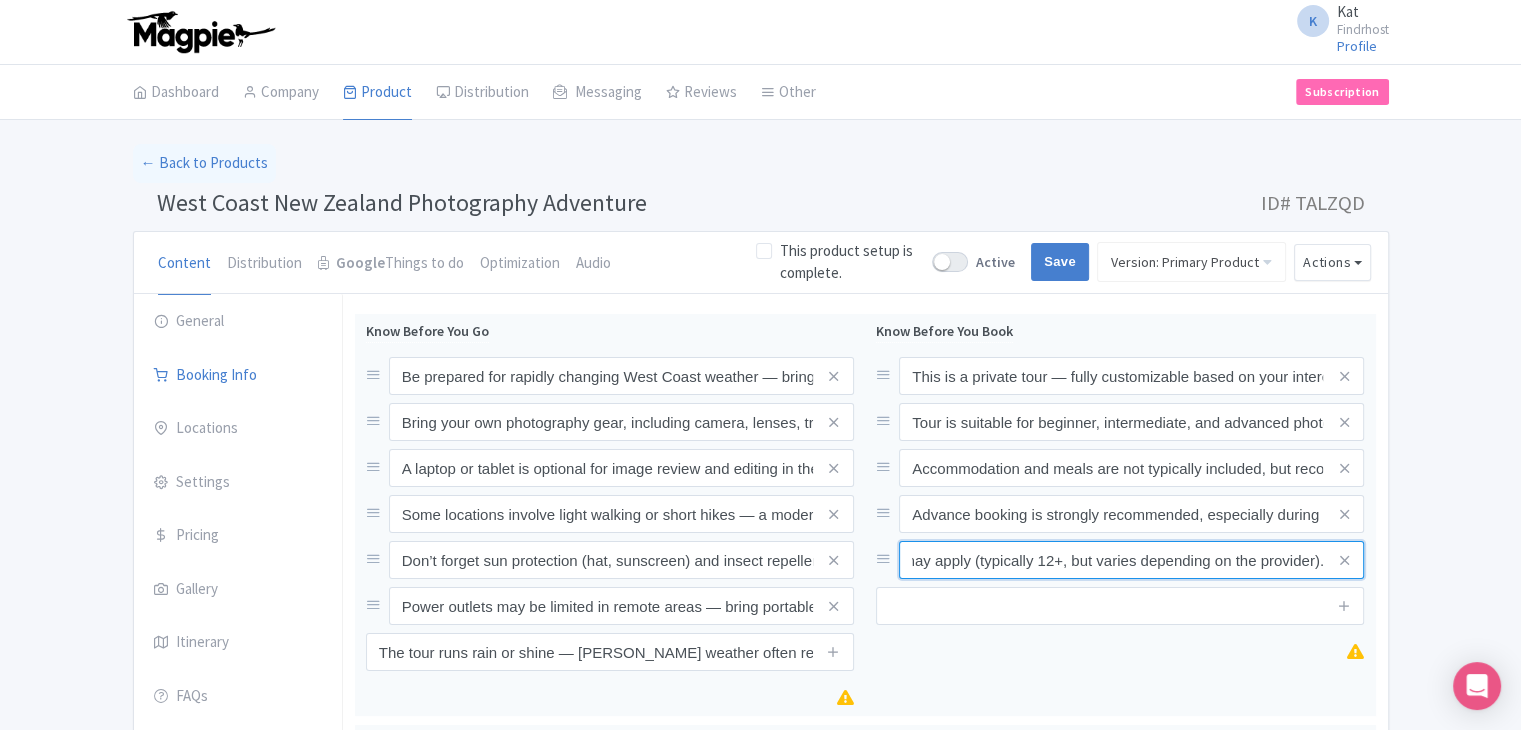 type on "Minimum age may apply (typically 12+, but varies depending on the provider)." 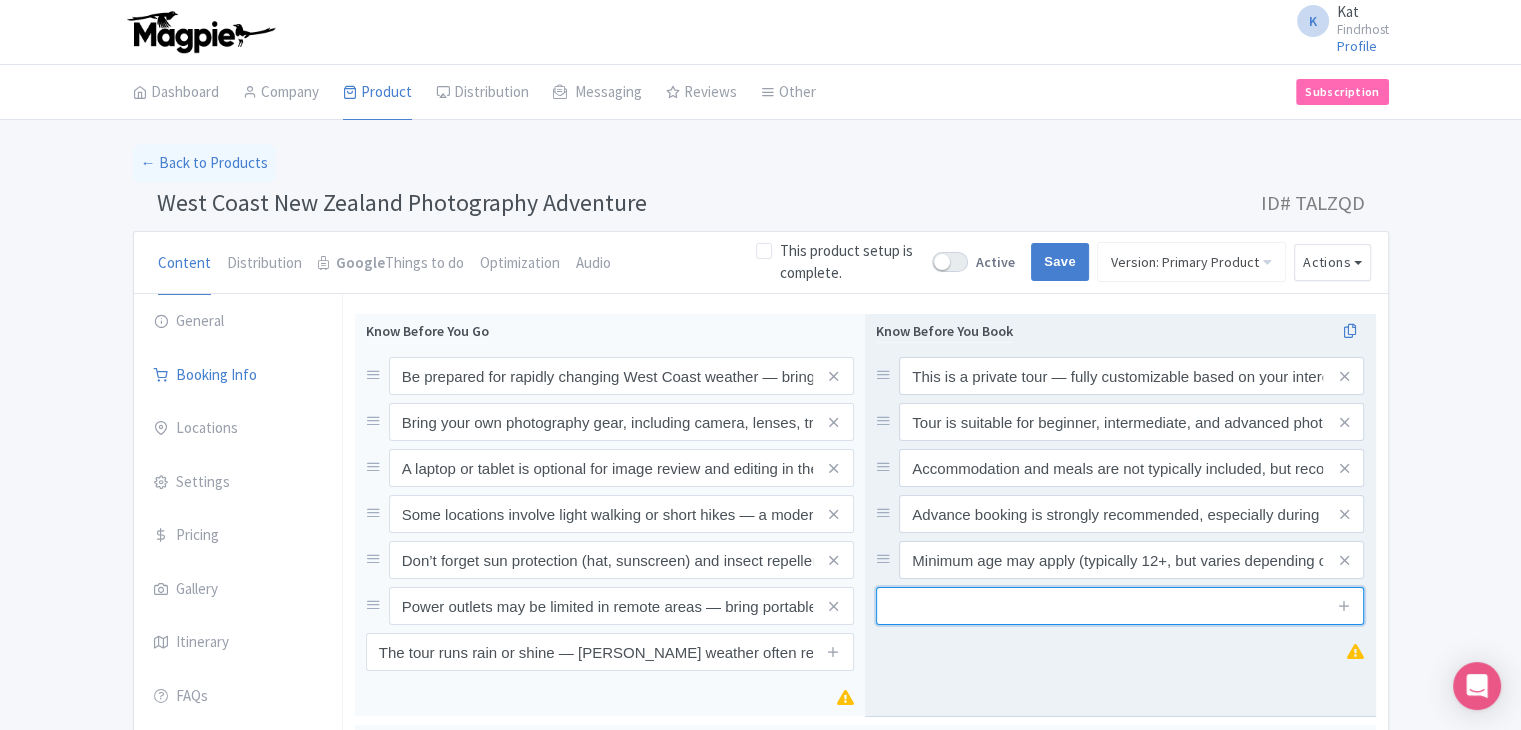 click at bounding box center [1120, 606] 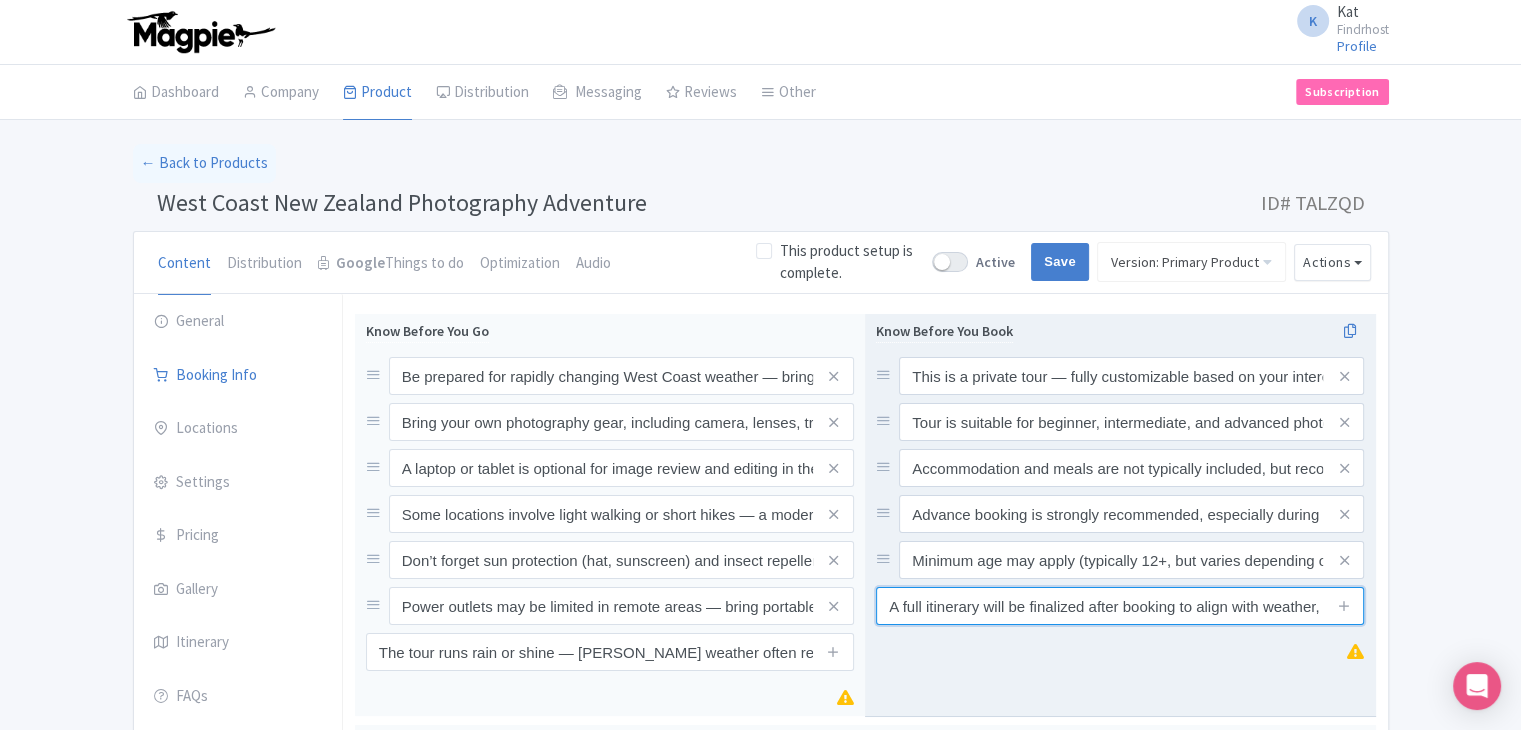 scroll, scrollTop: 0, scrollLeft: 281, axis: horizontal 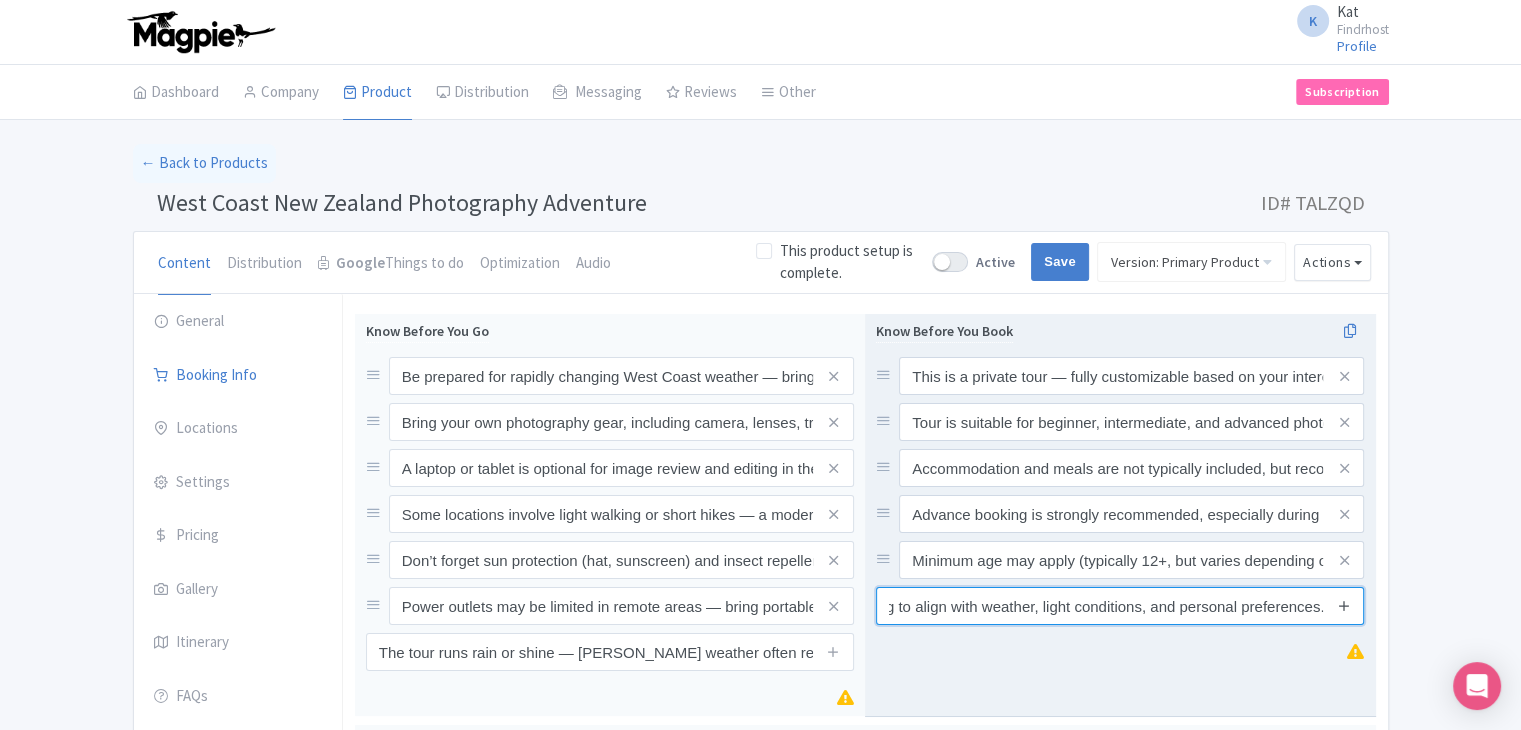 type on "A full itinerary will be finalized after booking to align with weather, light conditions, and personal preferences." 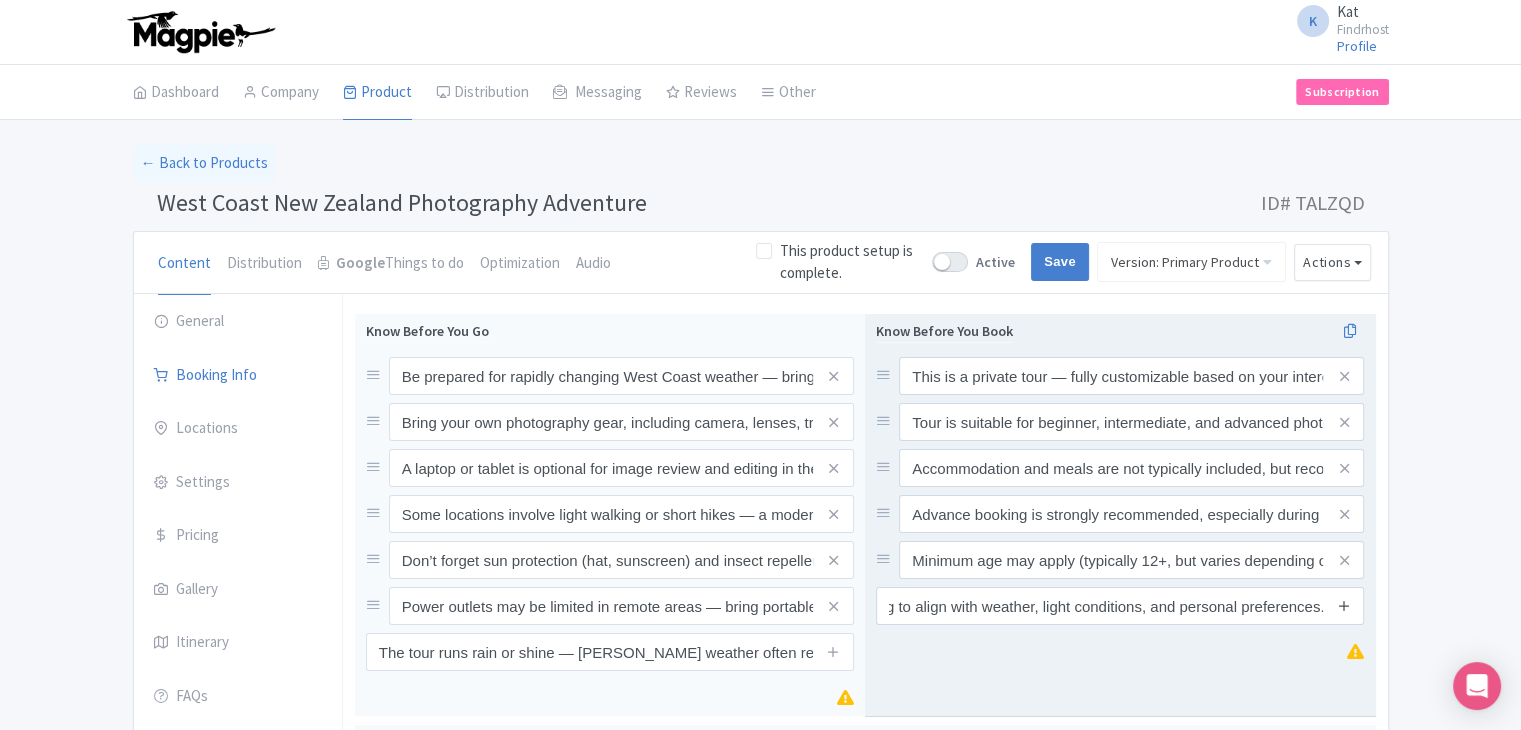 scroll, scrollTop: 0, scrollLeft: 0, axis: both 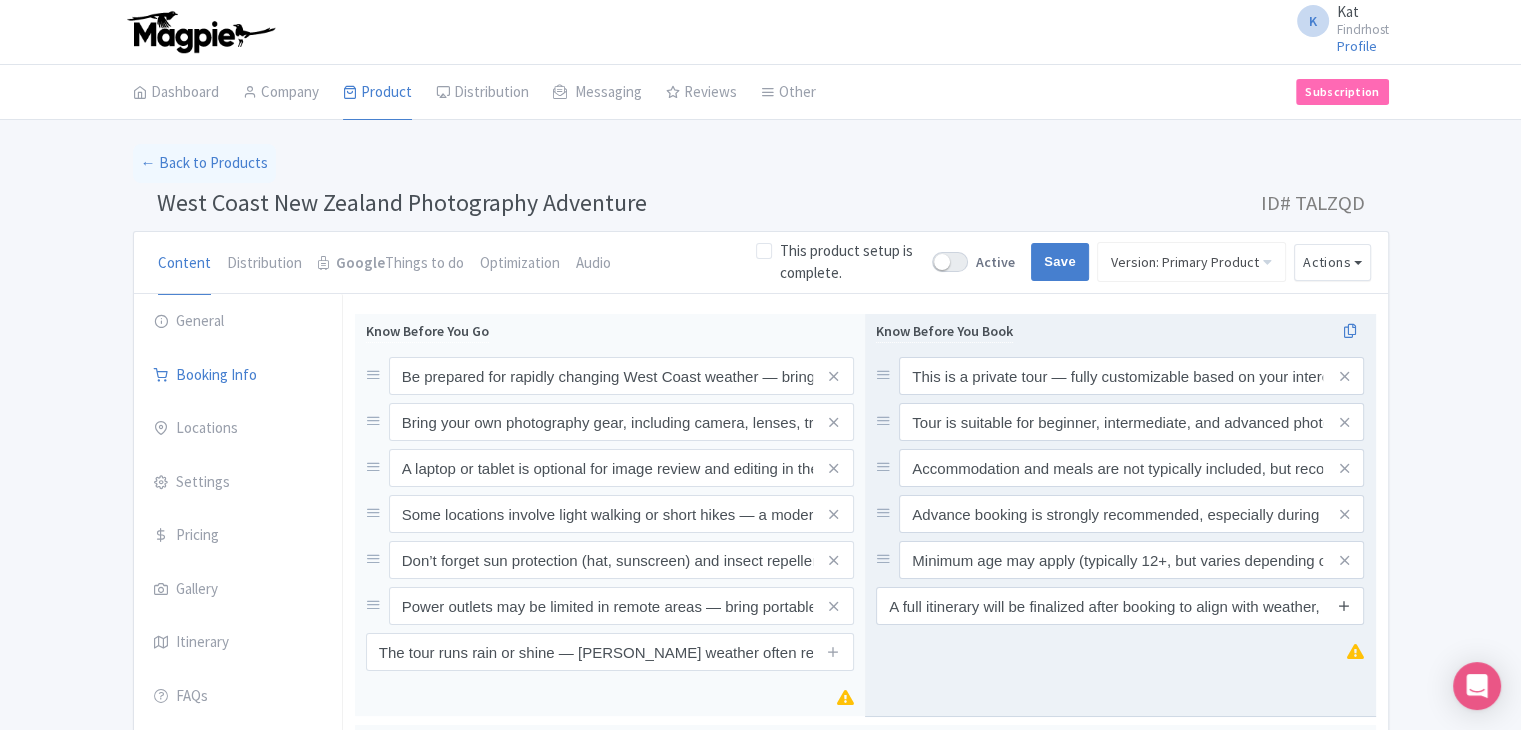 click at bounding box center [1344, 605] 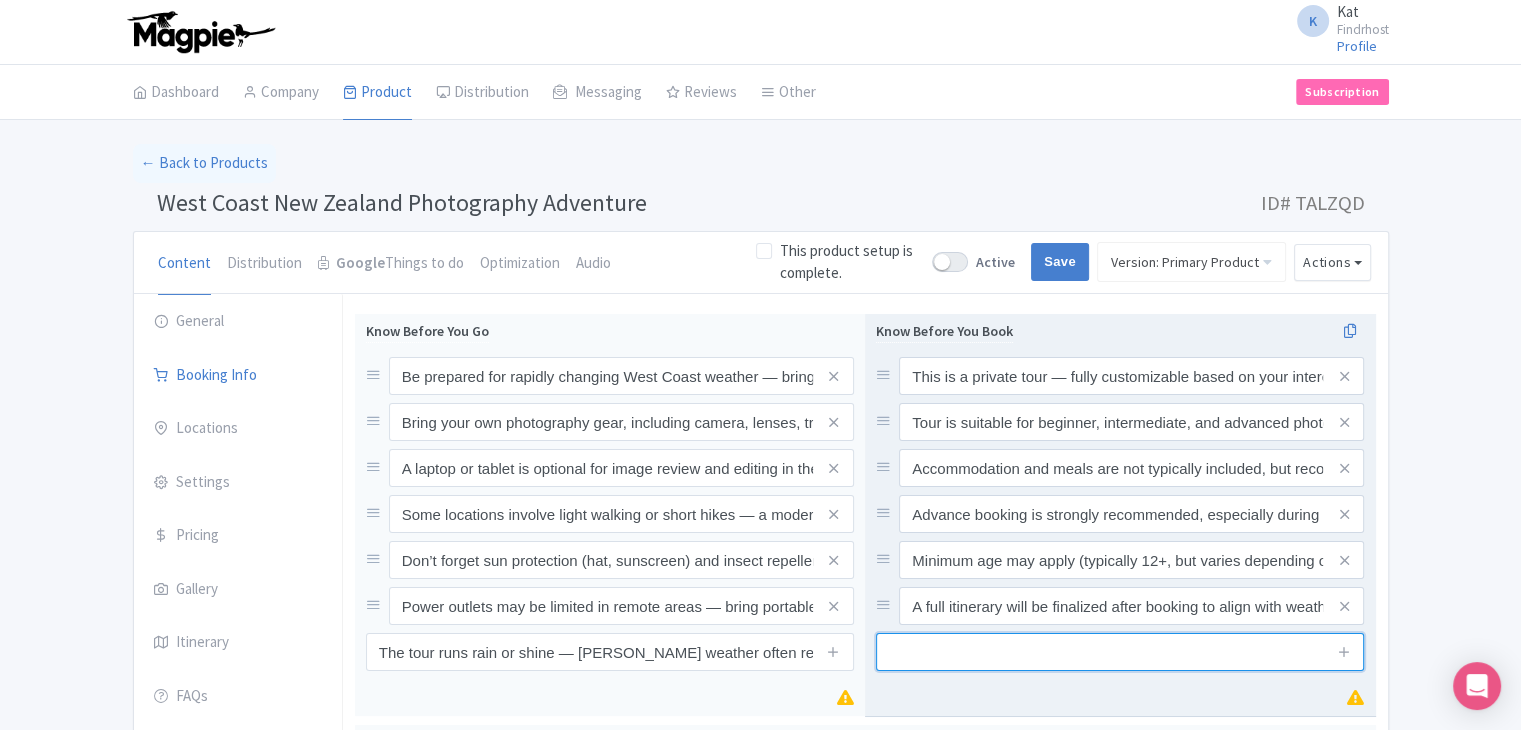 click at bounding box center (1120, 652) 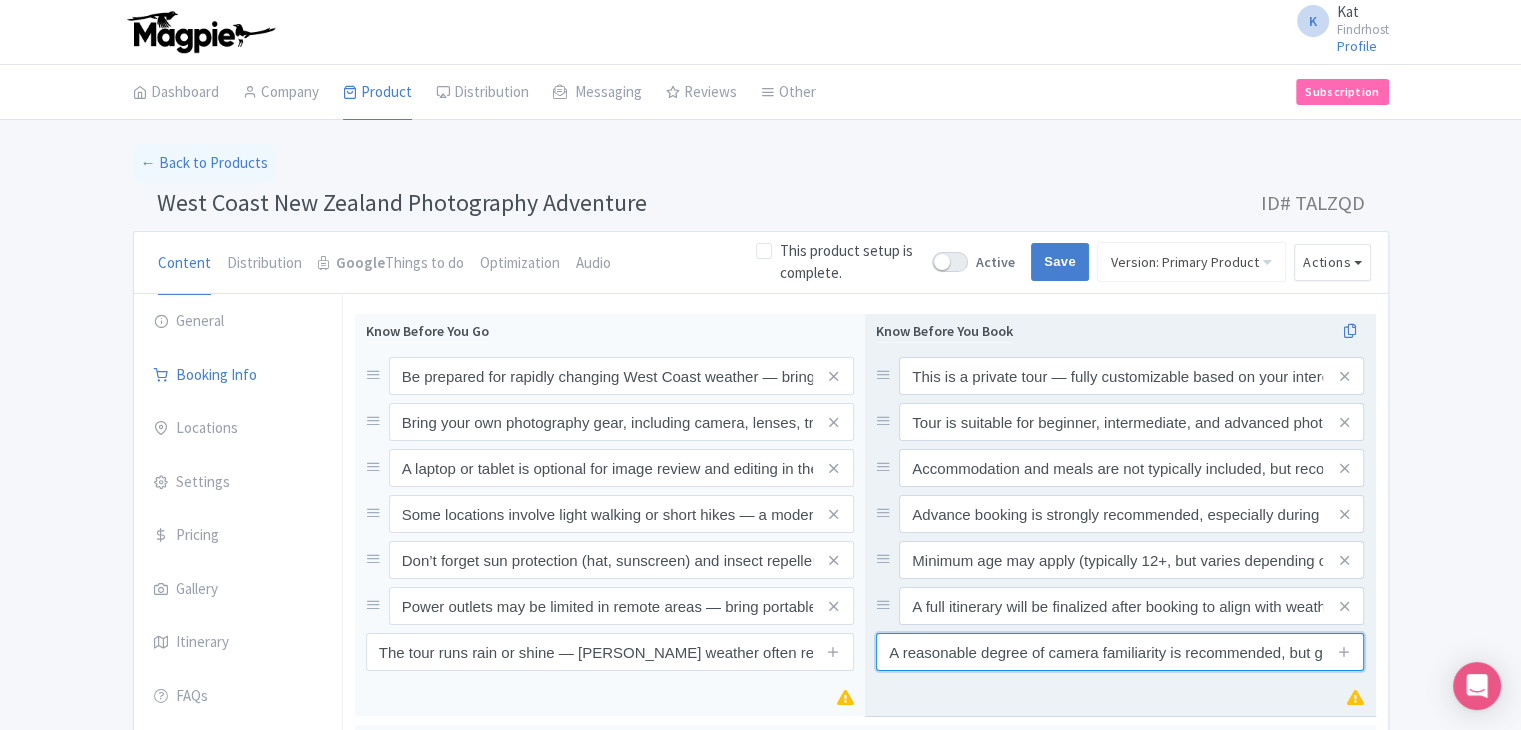 scroll, scrollTop: 0, scrollLeft: 262, axis: horizontal 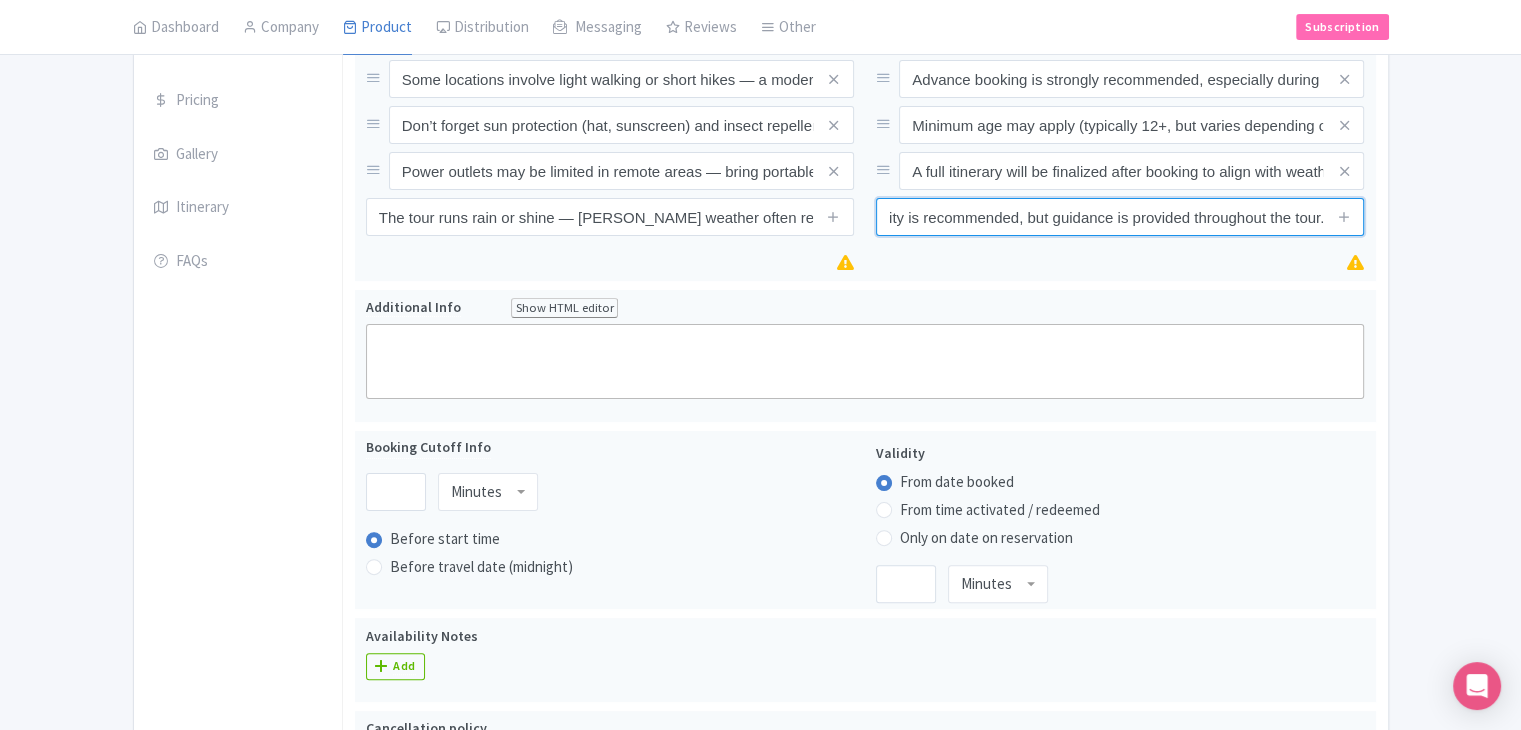 type on "A reasonable degree of camera familiarity is recommended, but guidance is provided throughout the tour." 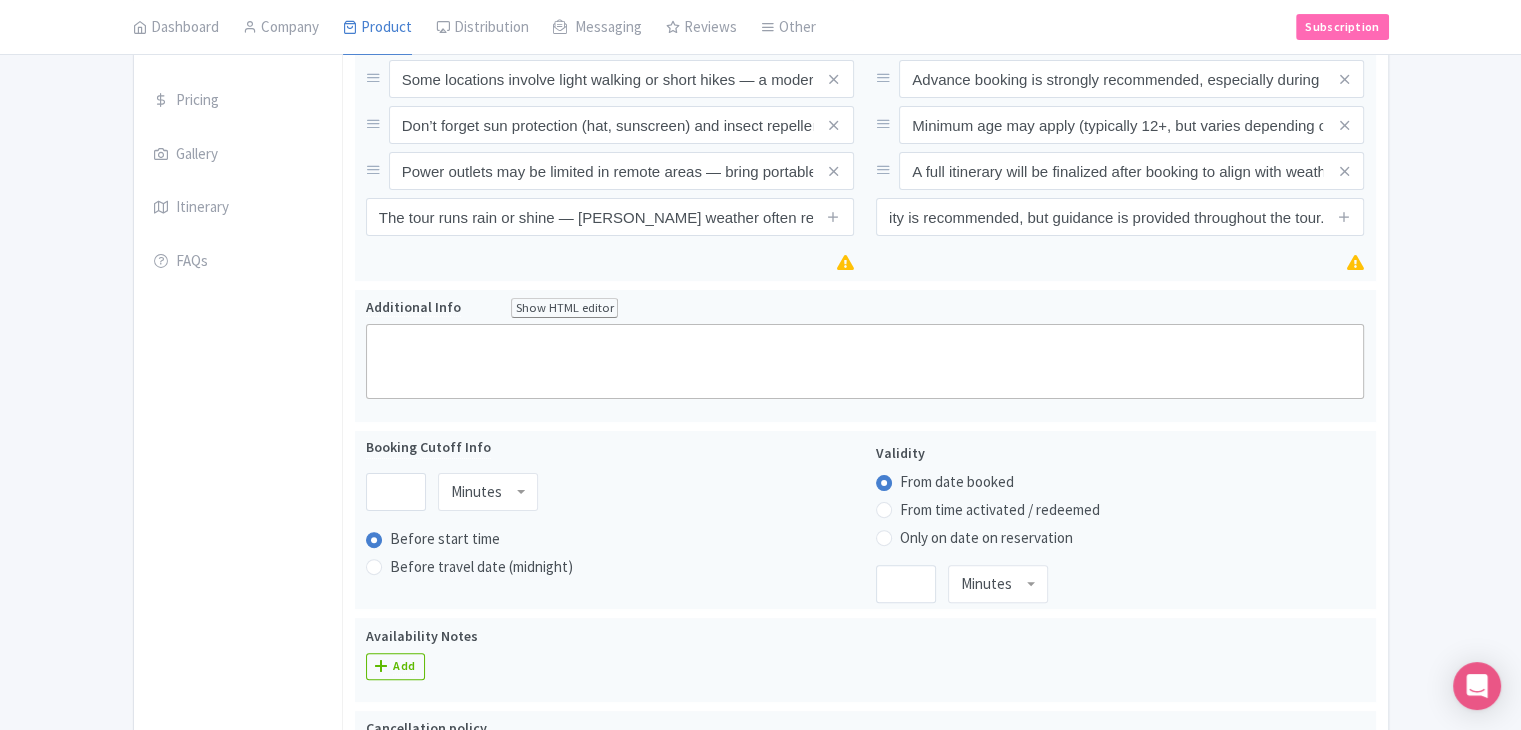 scroll, scrollTop: 0, scrollLeft: 0, axis: both 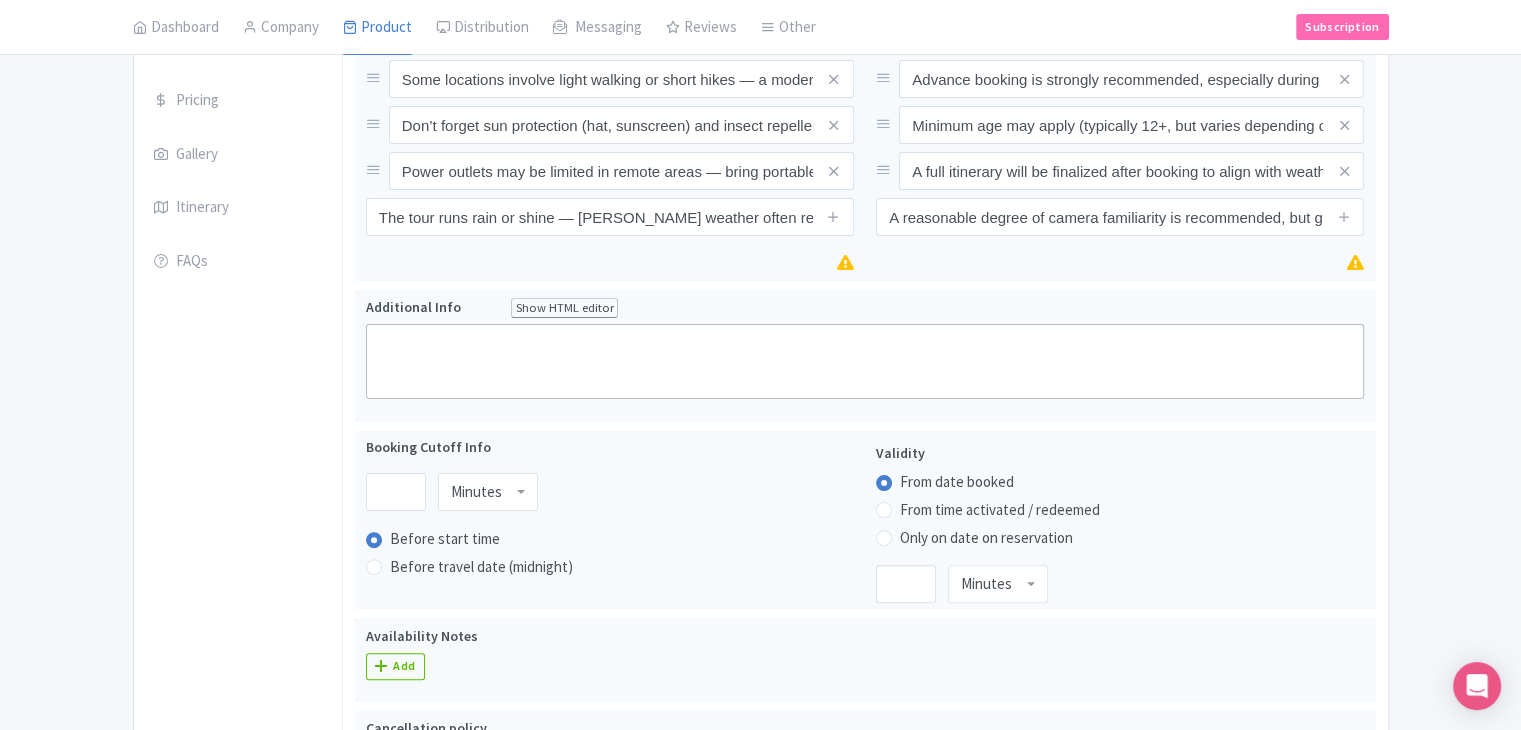 click on "Success
Data saved automatically
← Back to Products
West Coast New Zealand Photography Adventure
ID# TALZQD
Content
Distribution
Google  Things to do
Optimization
Audio
This product setup is complete.
Active
Save
Version: Primary Product
Primary Product
Version: Primary Product
Version type   * Primary
Version name   * Primary Product
Version description
Date from
Date to
Select all resellers for version
Share with Resellers:
Done
Actions
View on Magpie
Customer View
Industry Partner View
Download
Excel
Word
All Images ZIP
Share Products
Delete Product
Create new version" at bounding box center [760, 571] 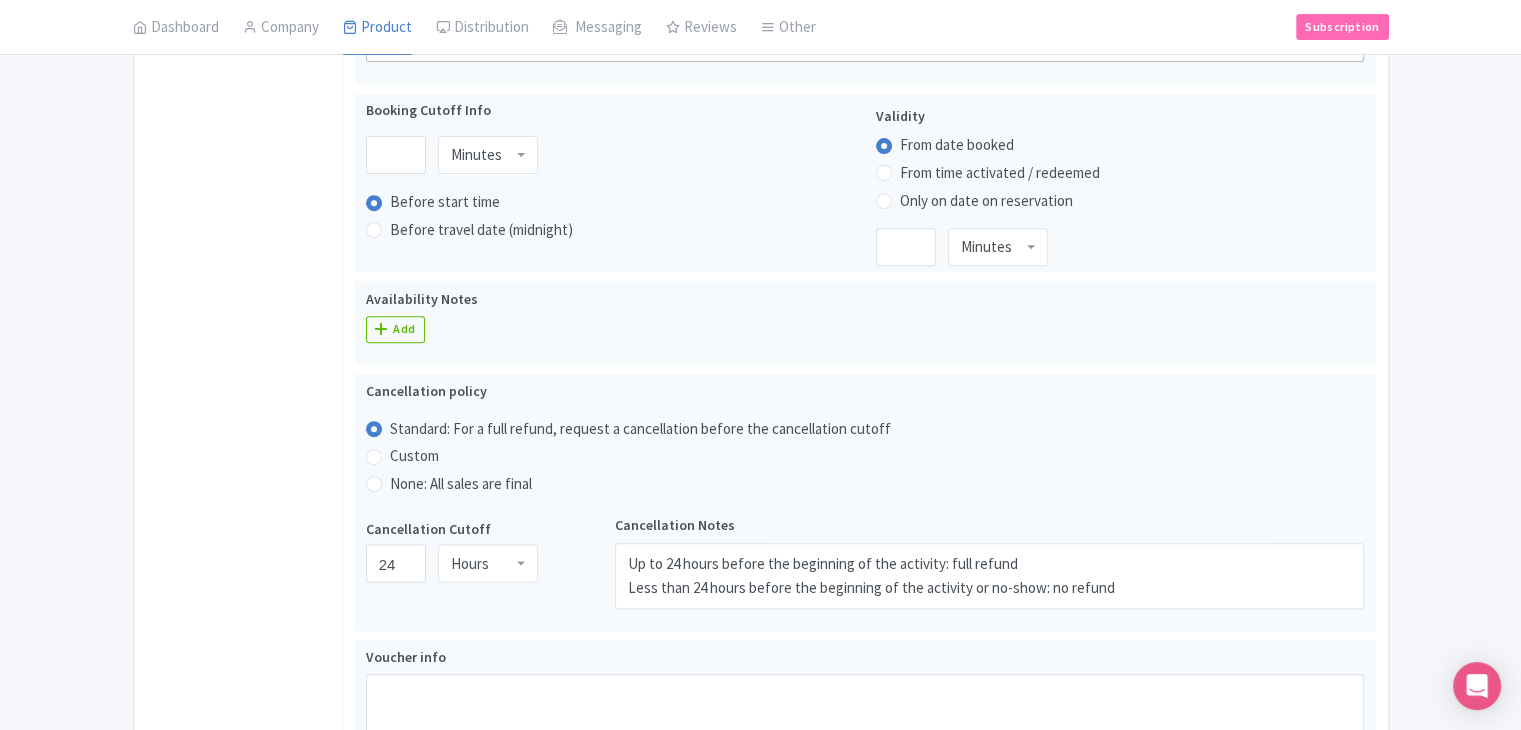 scroll, scrollTop: 738, scrollLeft: 0, axis: vertical 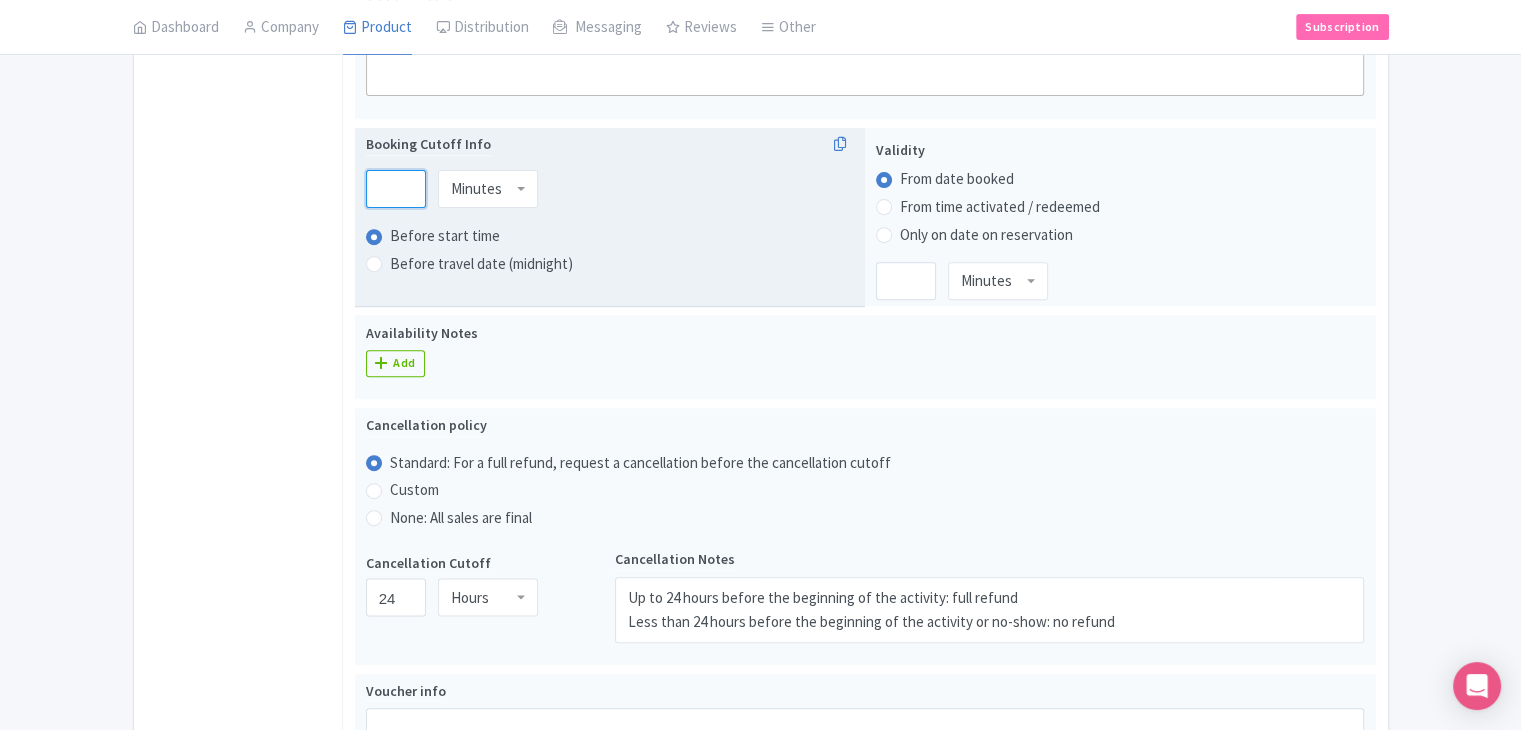 click at bounding box center [396, 189] 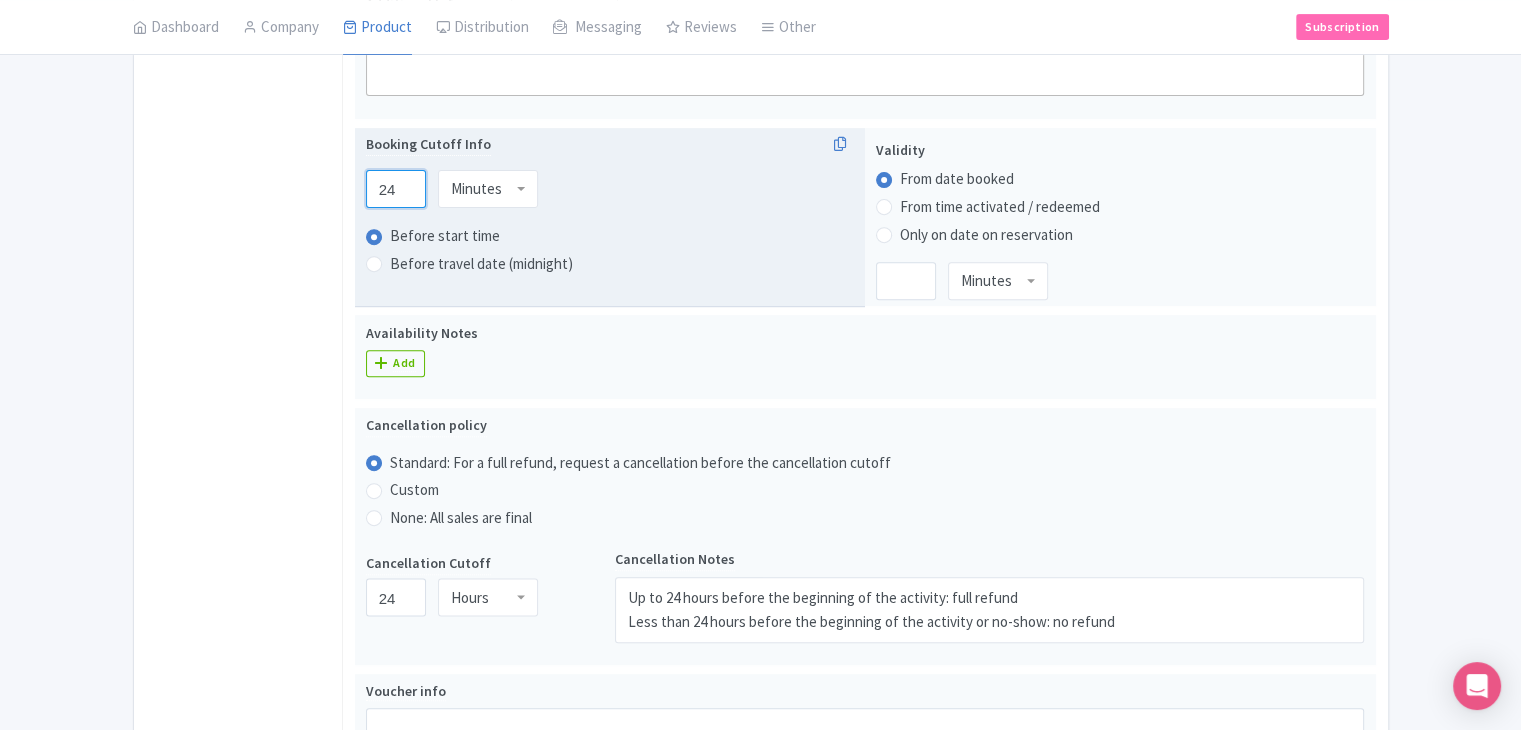 type on "24" 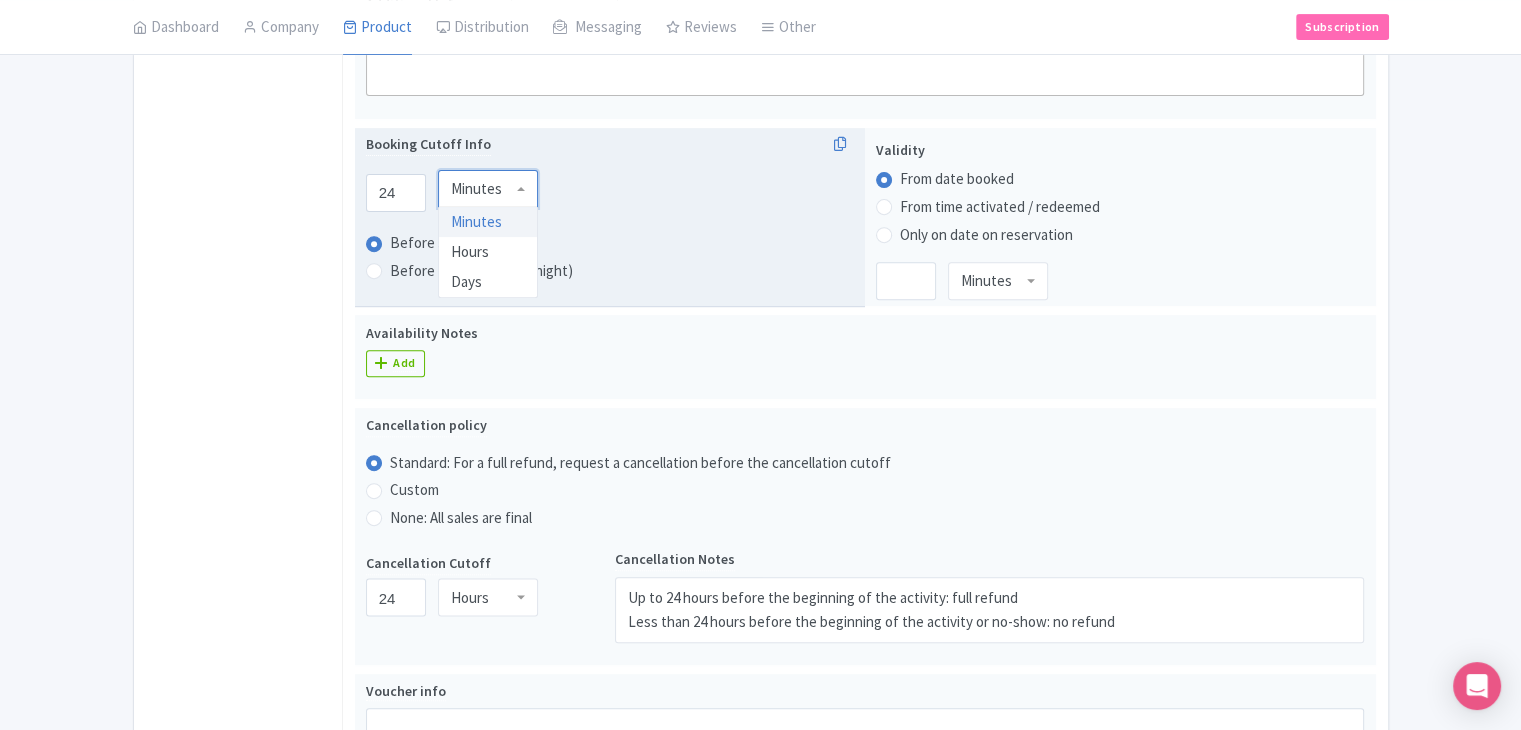click on "Minutes" at bounding box center (488, 189) 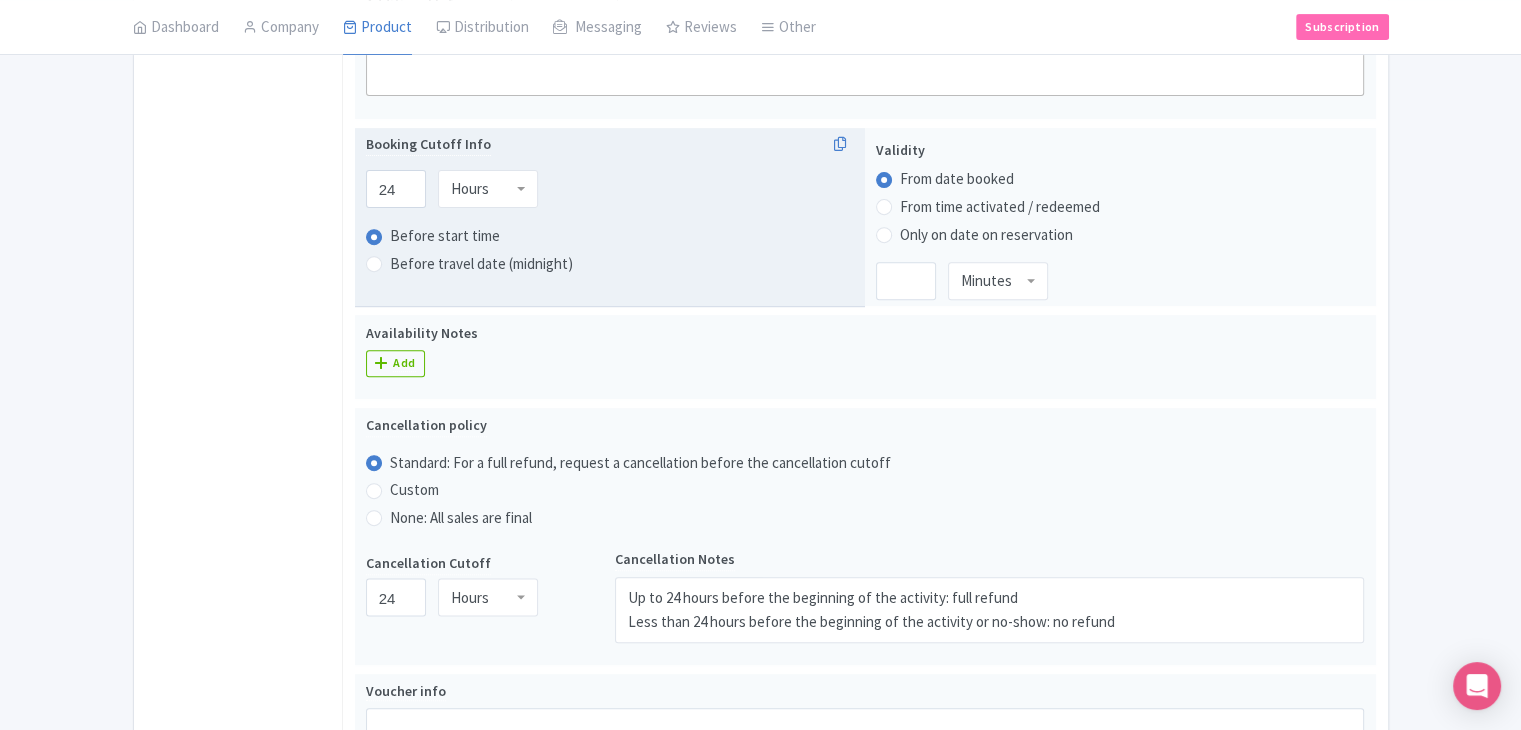 click on "Success
Data saved automatically
← Back to Products
West Coast New Zealand Photography Adventure
ID# TALZQD
Content
Distribution
Google  Things to do
Optimization
Audio
This product setup is complete.
Active
Save
Version: Primary Product
Primary Product
Version: Primary Product
Version type   * Primary
Version name   * Primary Product
Version description
Date from
Date to
Select all resellers for version
Share with Resellers:
Done
Actions
View on Magpie
Customer View
Industry Partner View
Download
Excel
Word
All Images ZIP
Share Products
Delete Product
Create new version" at bounding box center (760, 268) 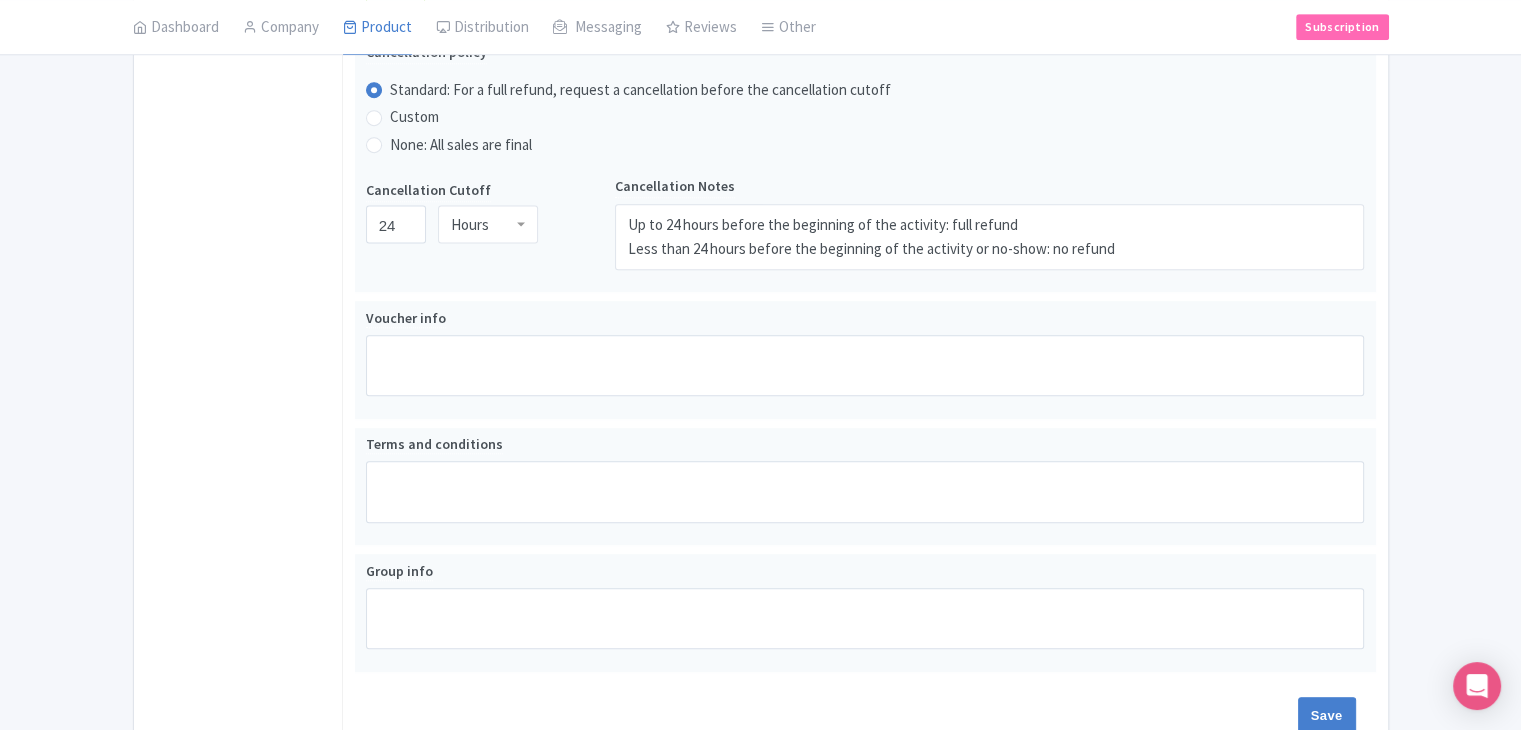 scroll, scrollTop: 1218, scrollLeft: 0, axis: vertical 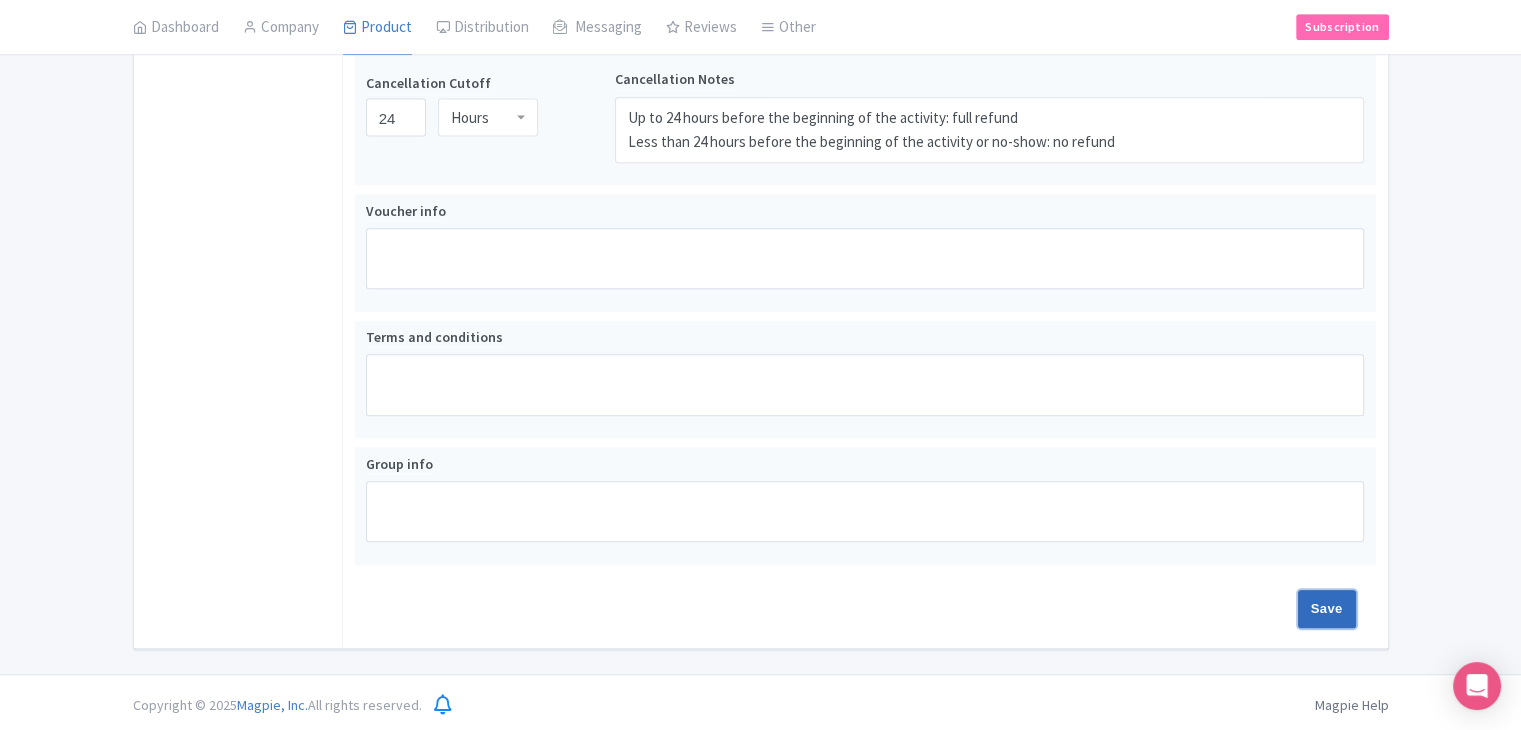 click on "Save" at bounding box center [1327, 609] 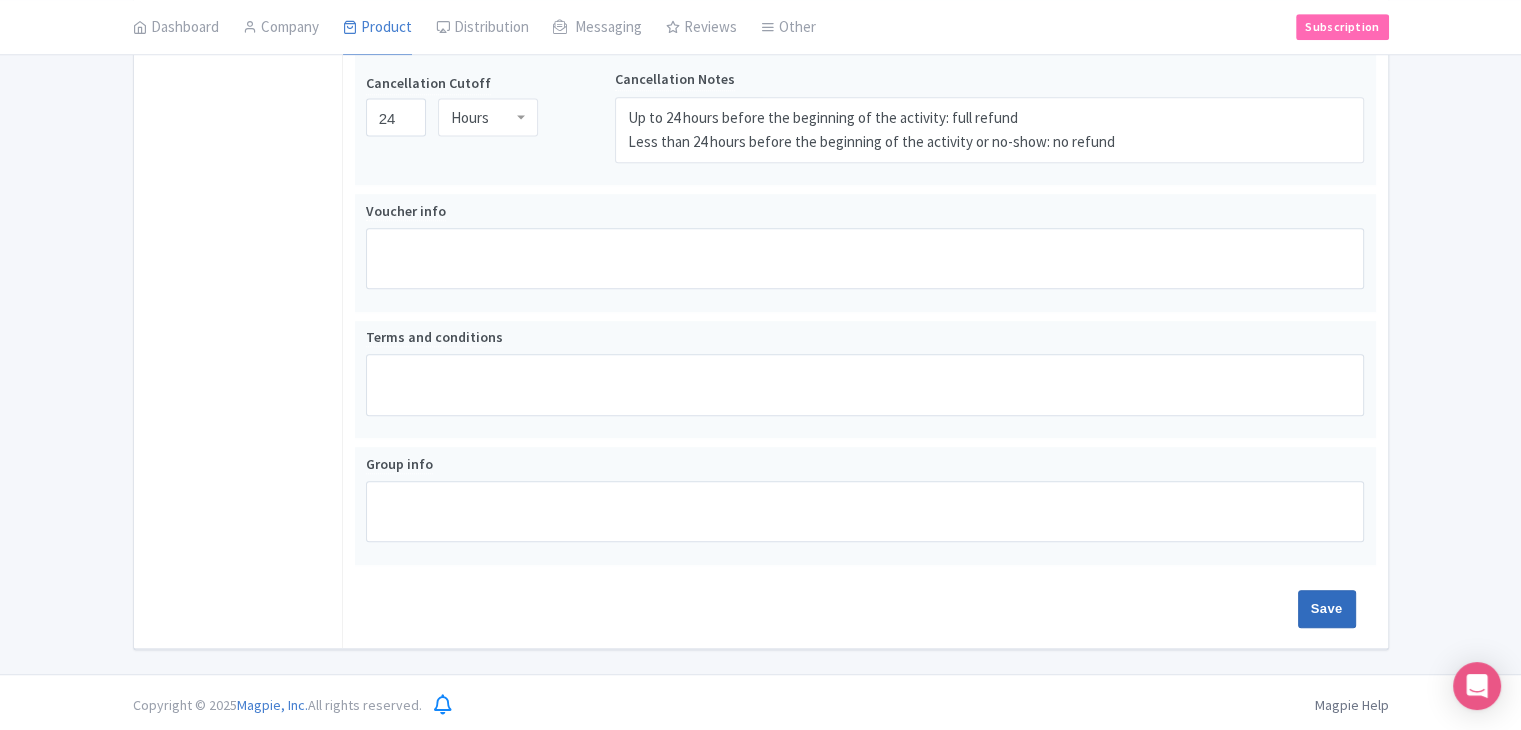 type on "Saving..." 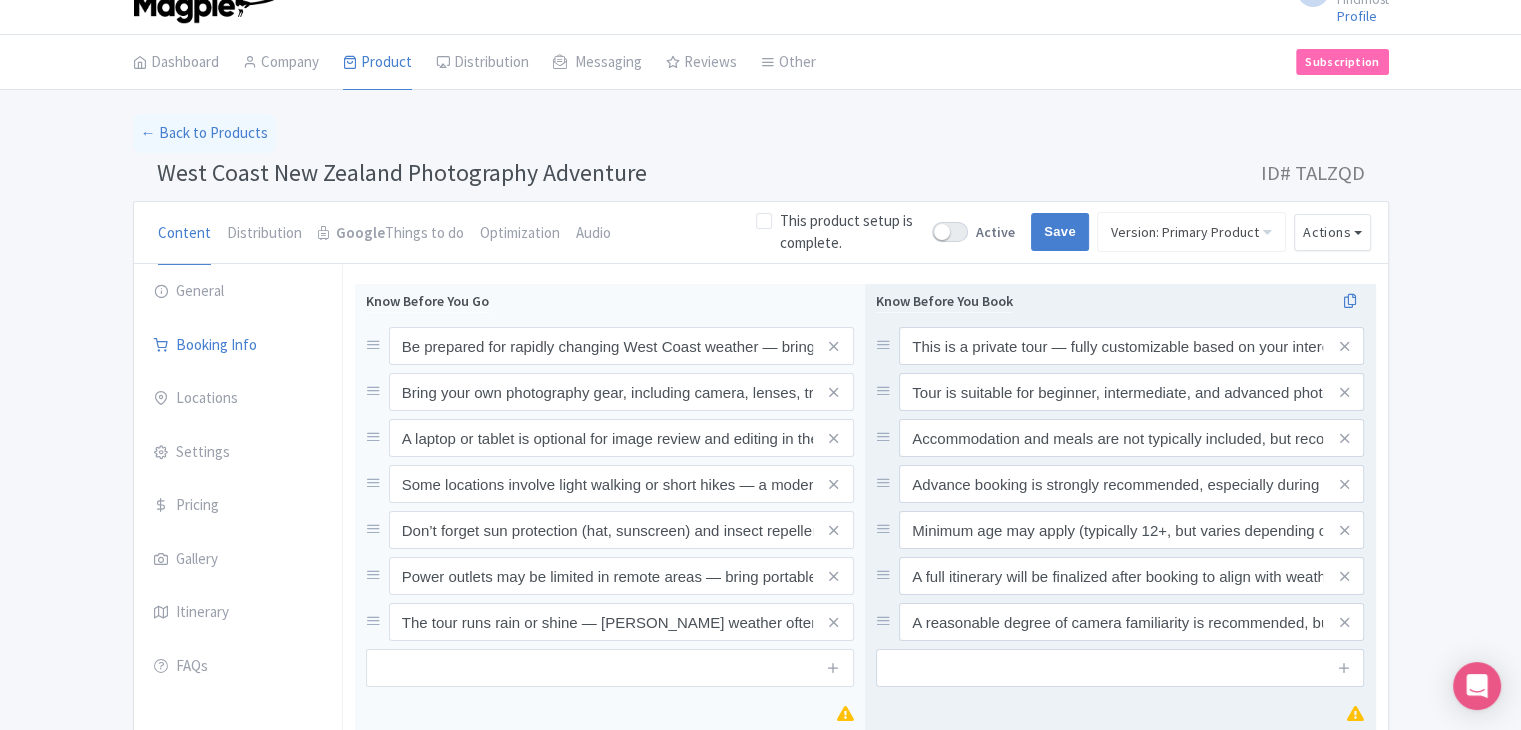 scroll, scrollTop: 0, scrollLeft: 0, axis: both 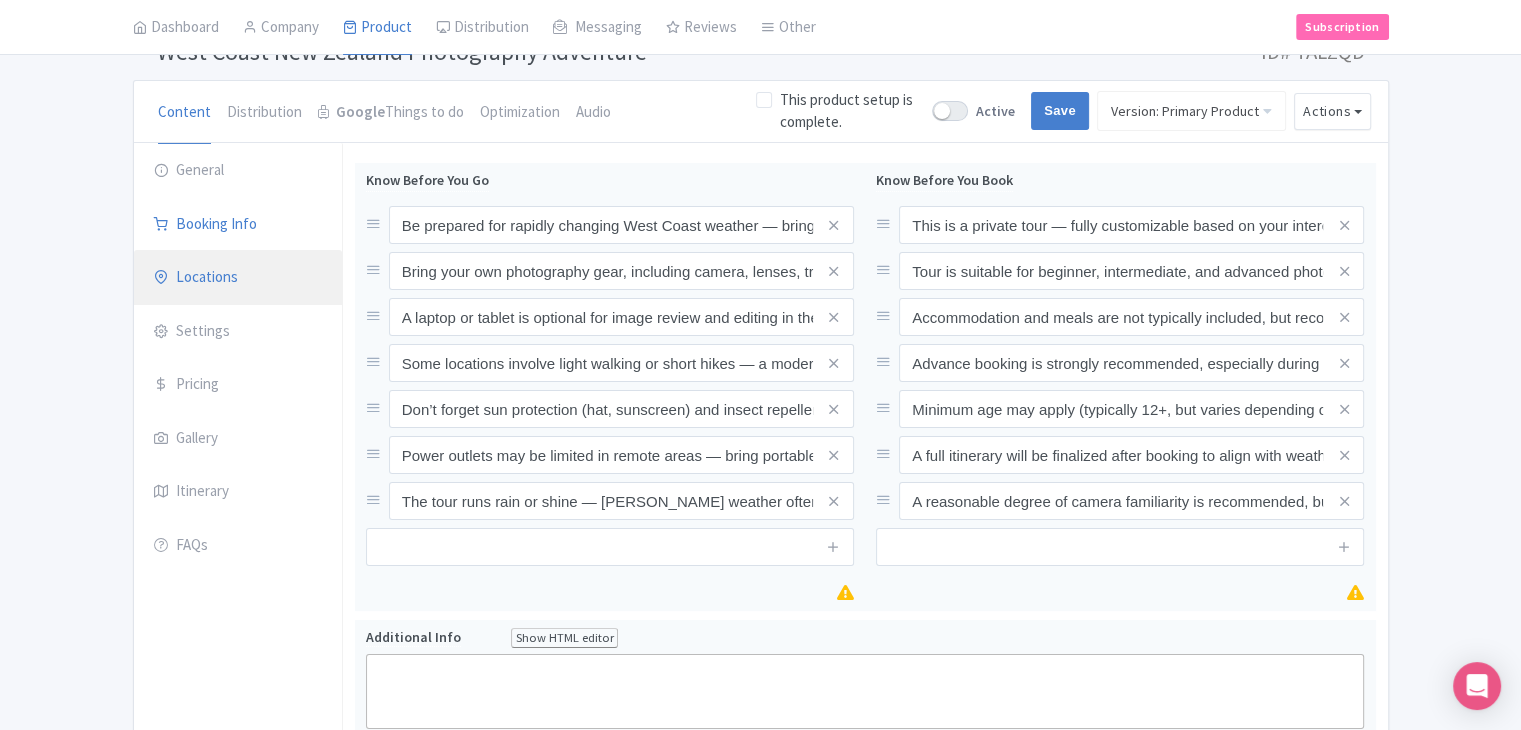 click on "Locations" at bounding box center [238, 278] 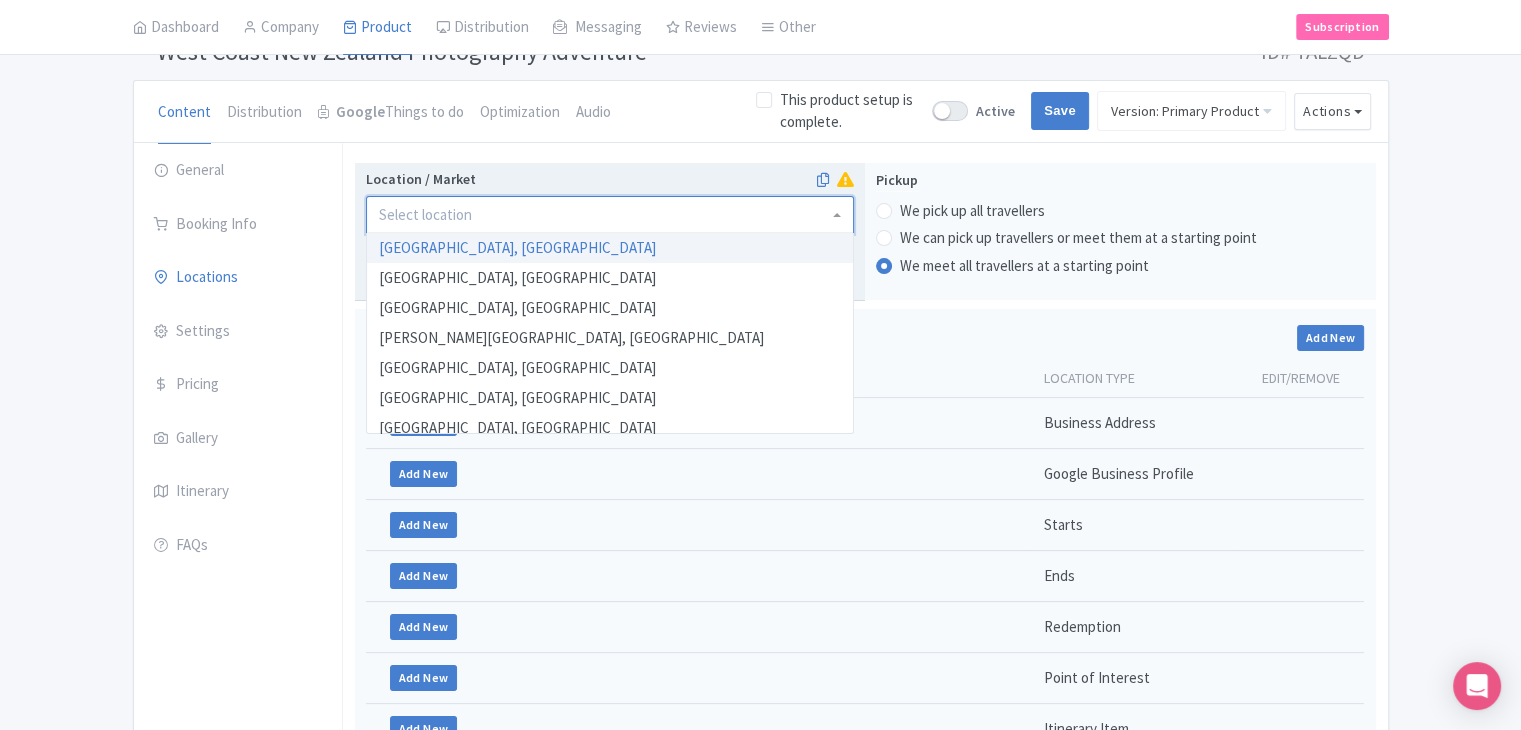 click at bounding box center [610, 215] 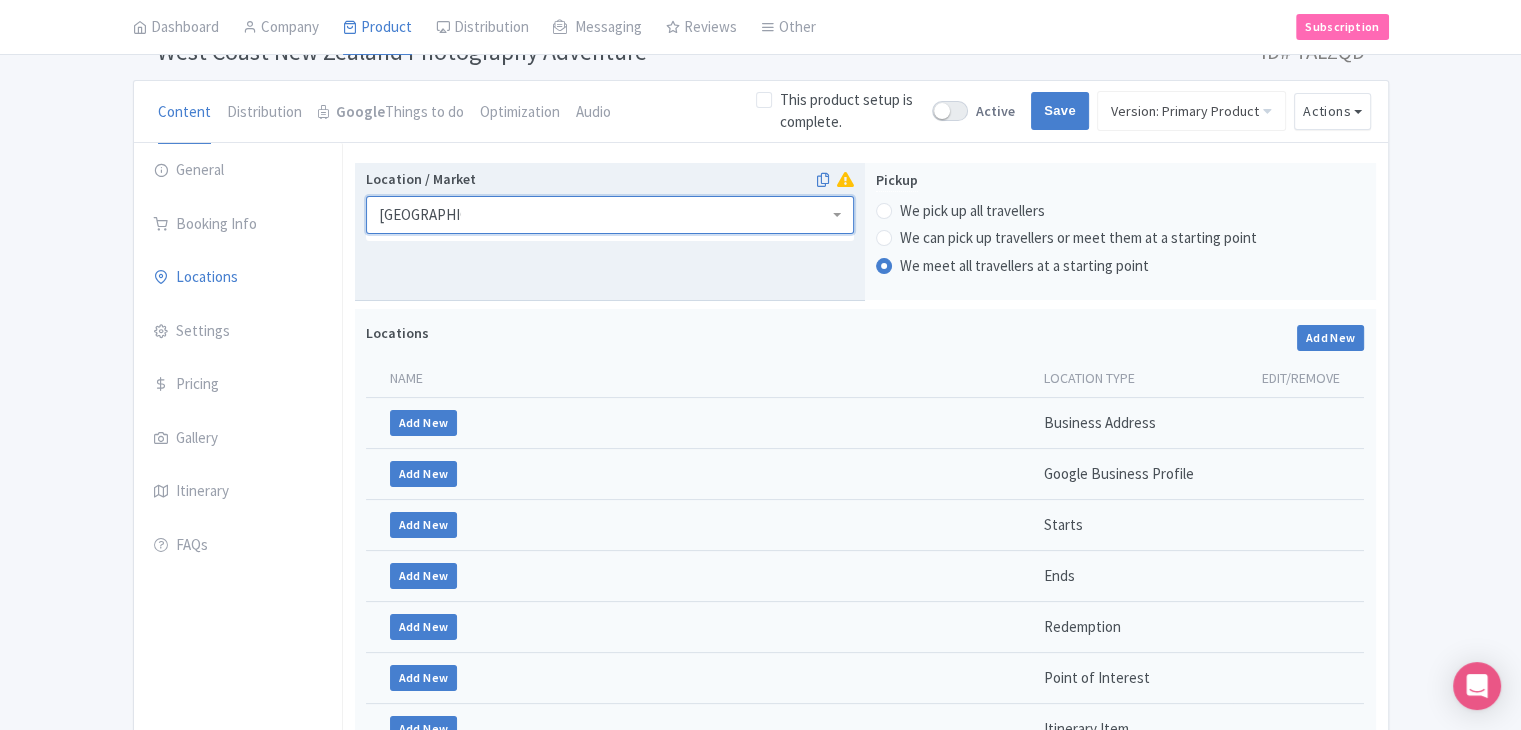 click at bounding box center (610, 215) 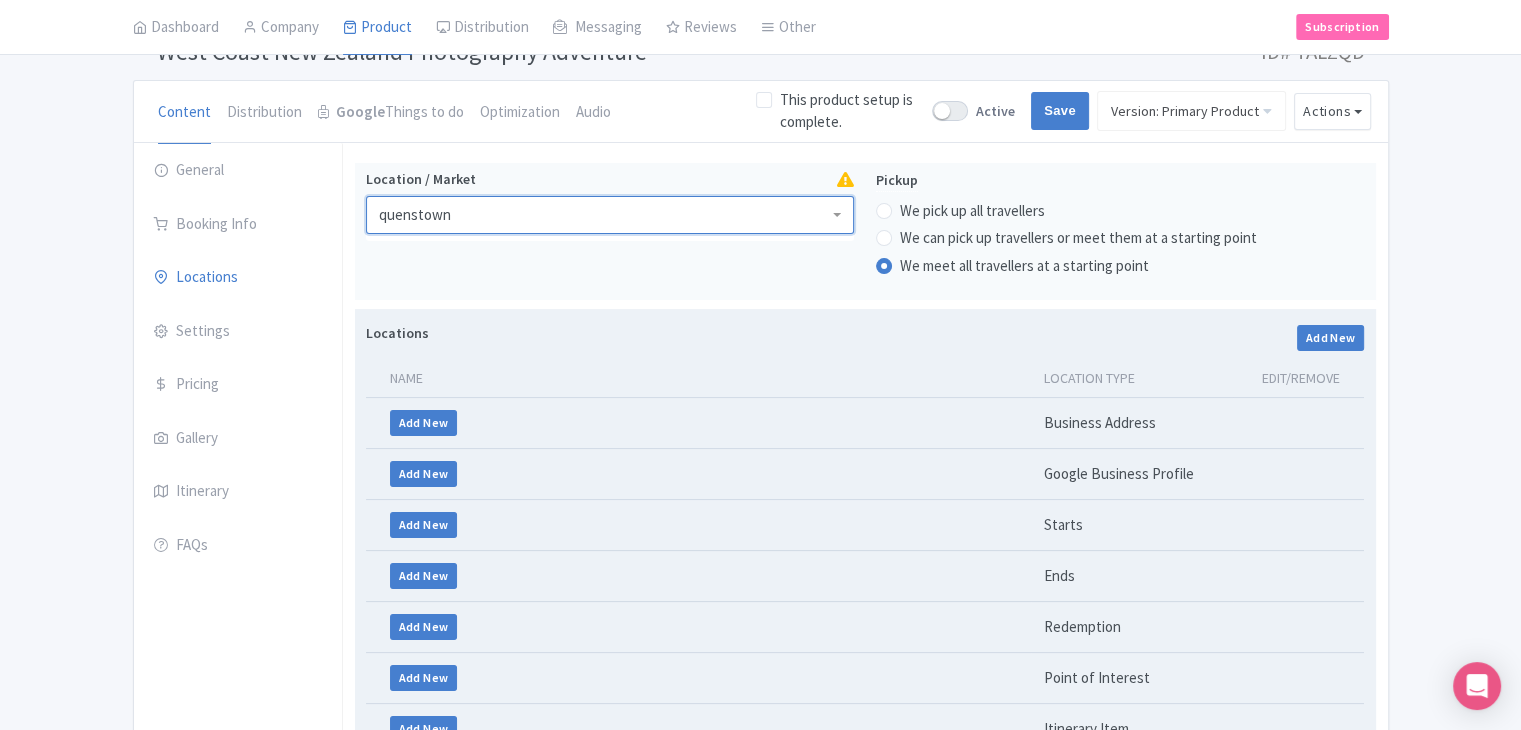 type on "queenstown" 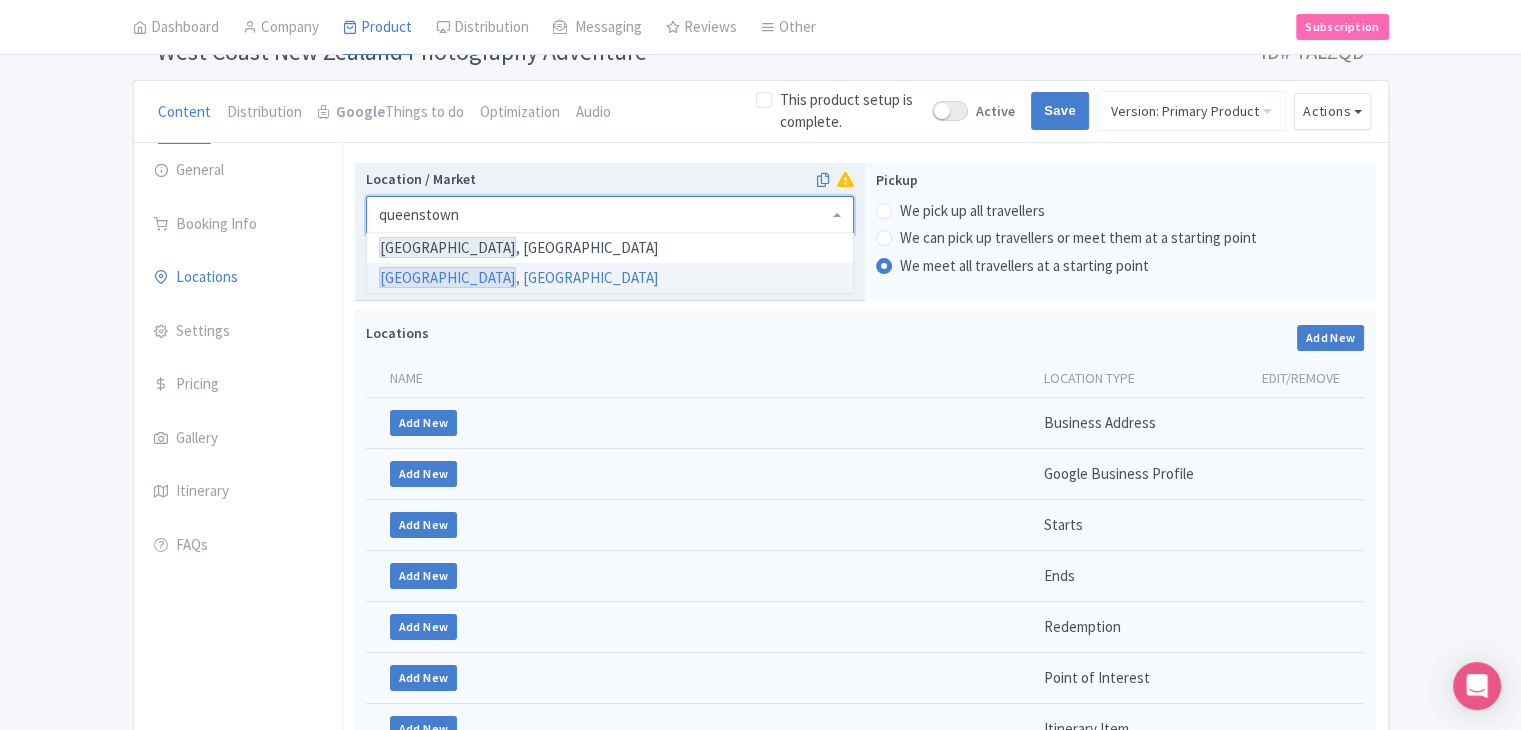 type 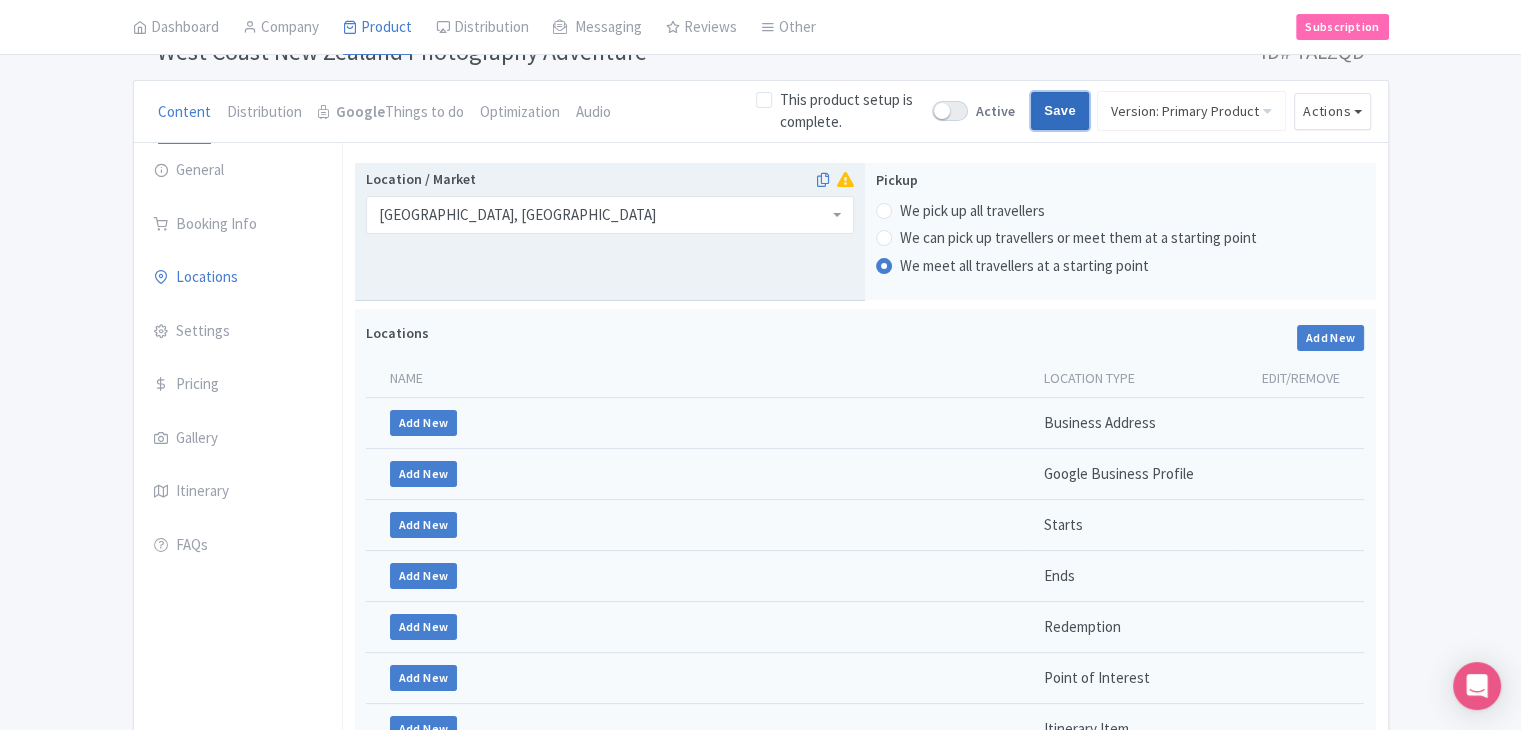 click on "Save" at bounding box center (1060, 111) 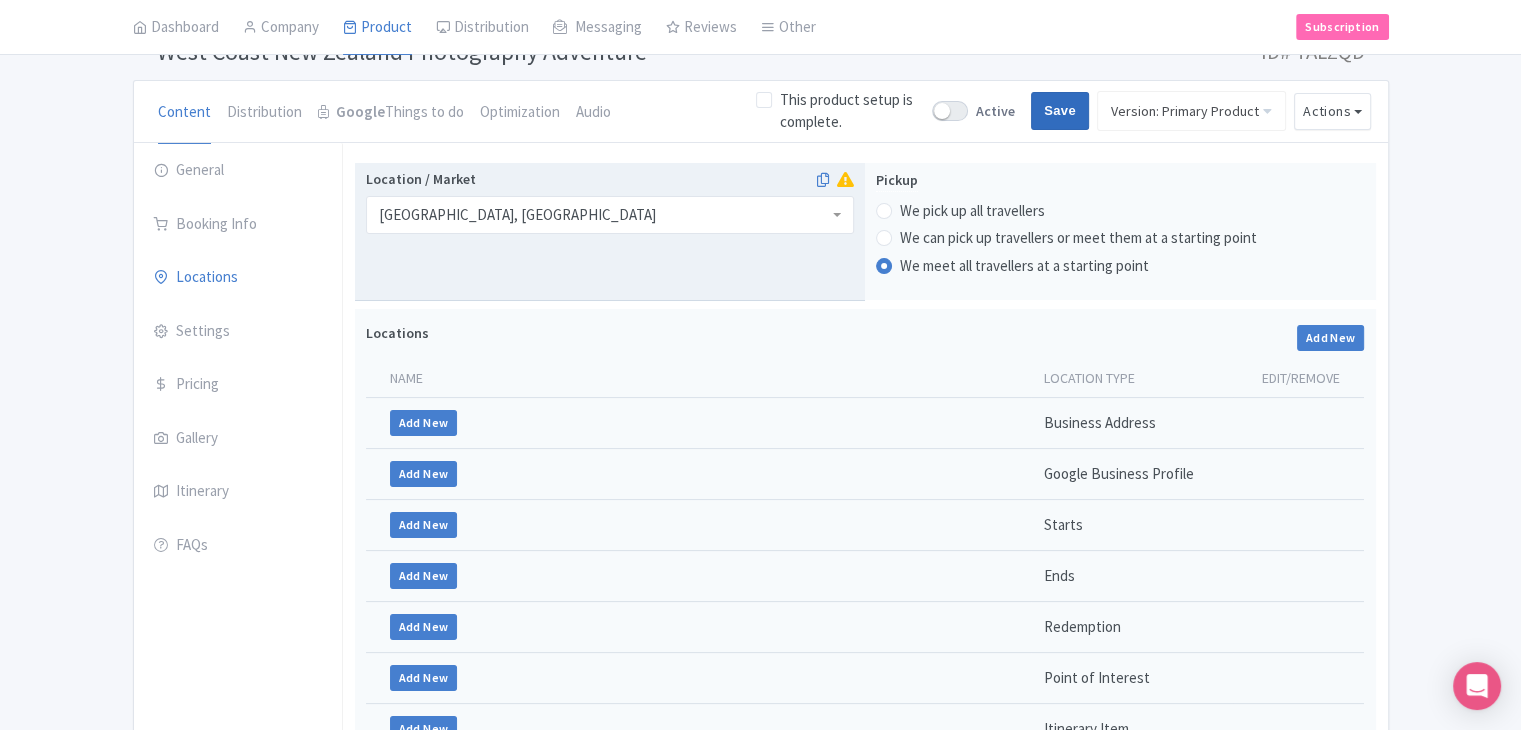 type on "Saving..." 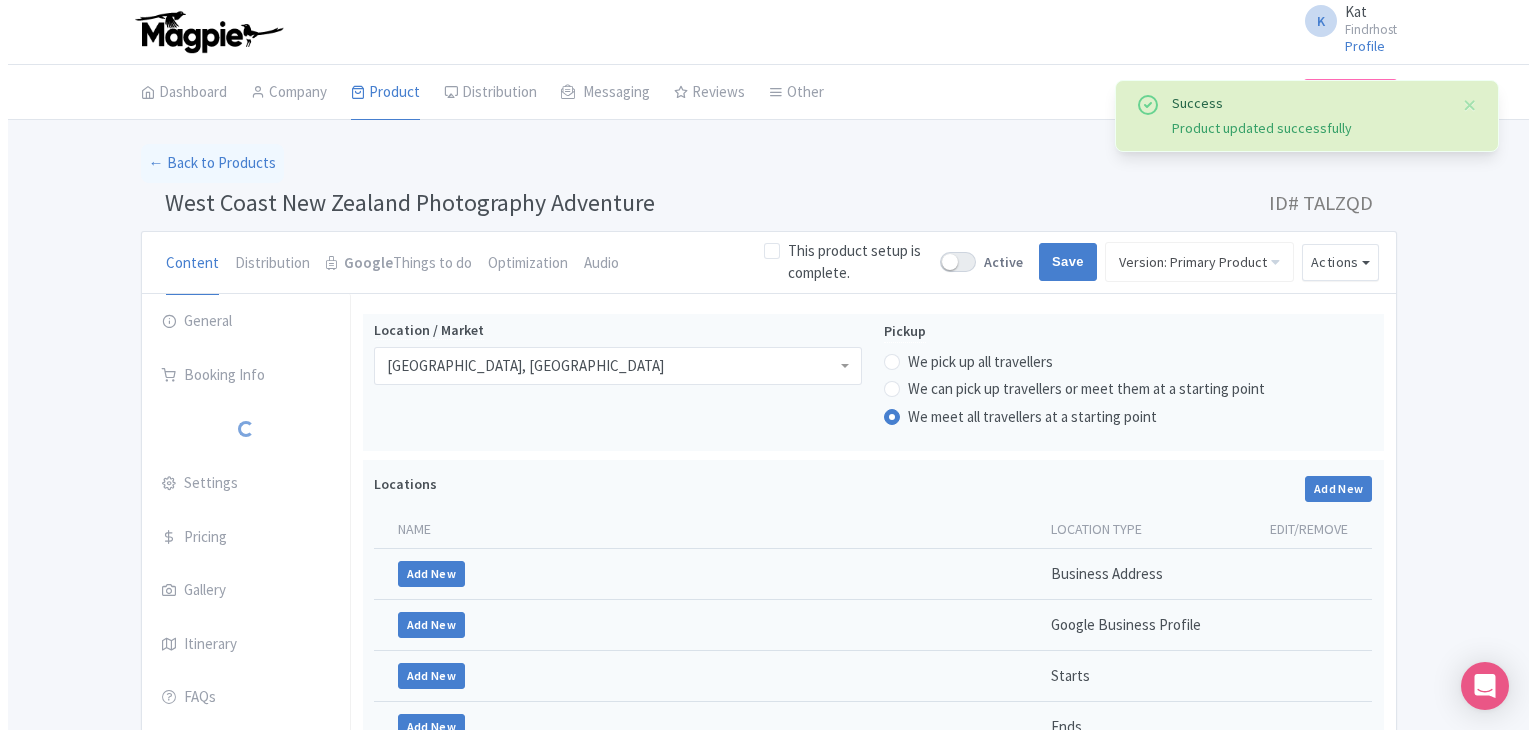 scroll, scrollTop: 312, scrollLeft: 0, axis: vertical 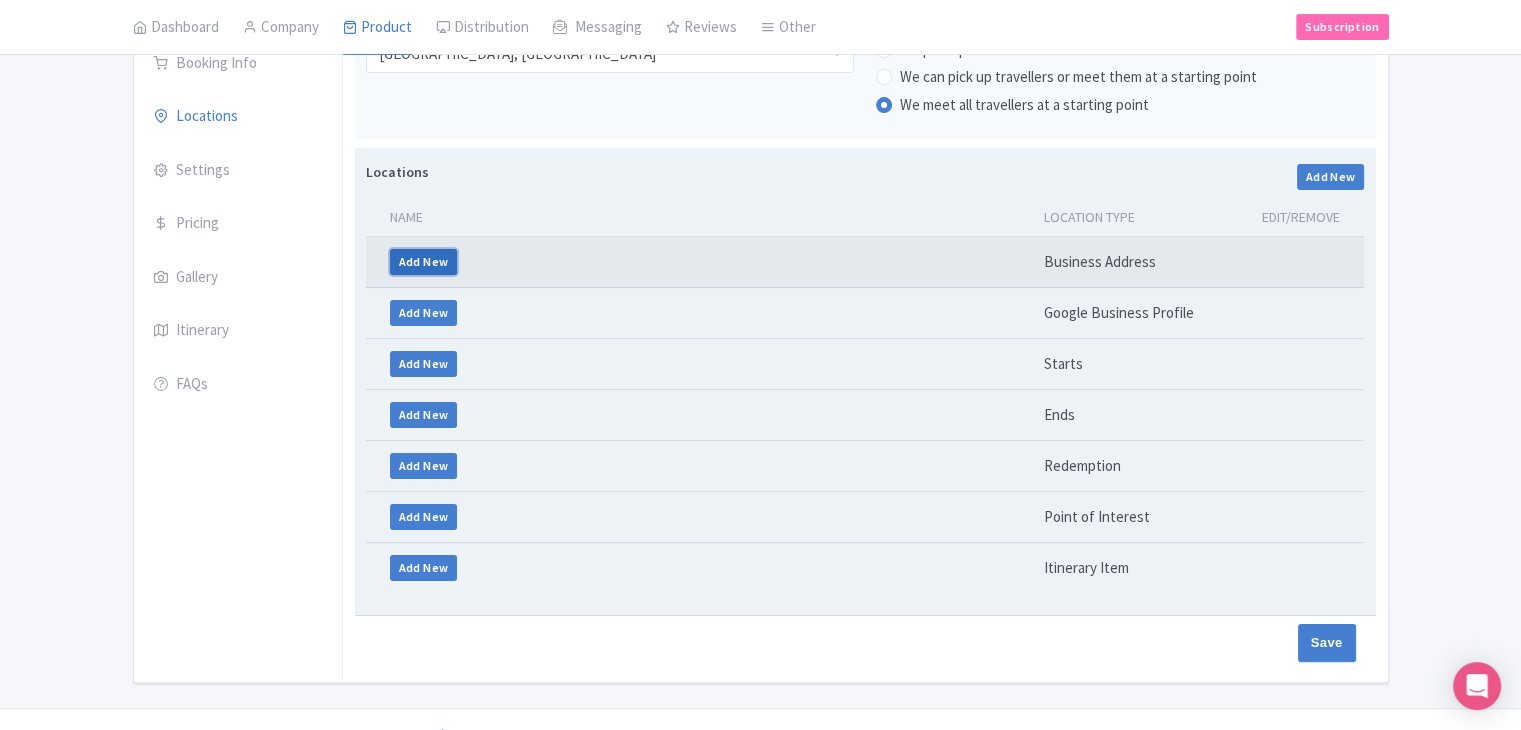 click on "Add New" at bounding box center (424, 262) 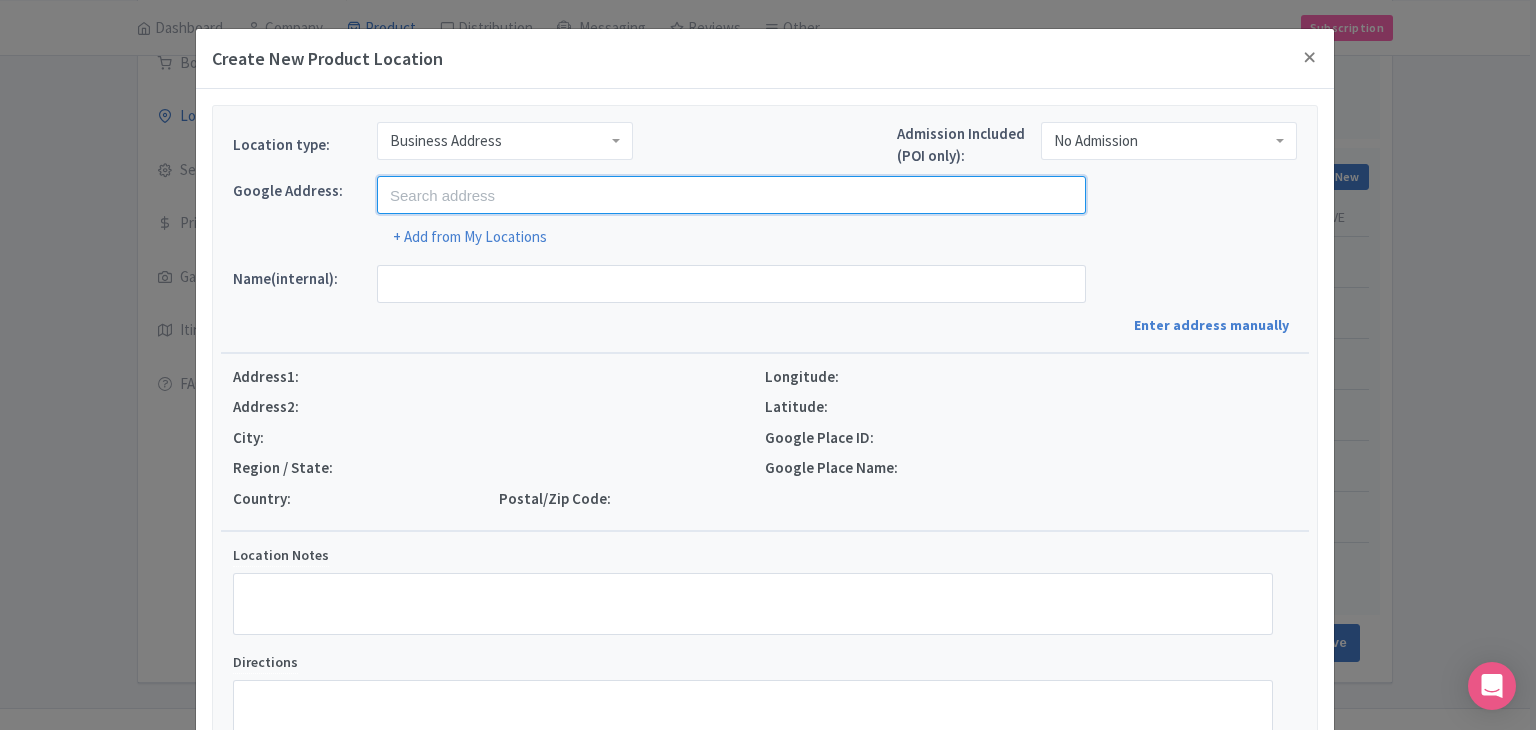 click at bounding box center [731, 195] 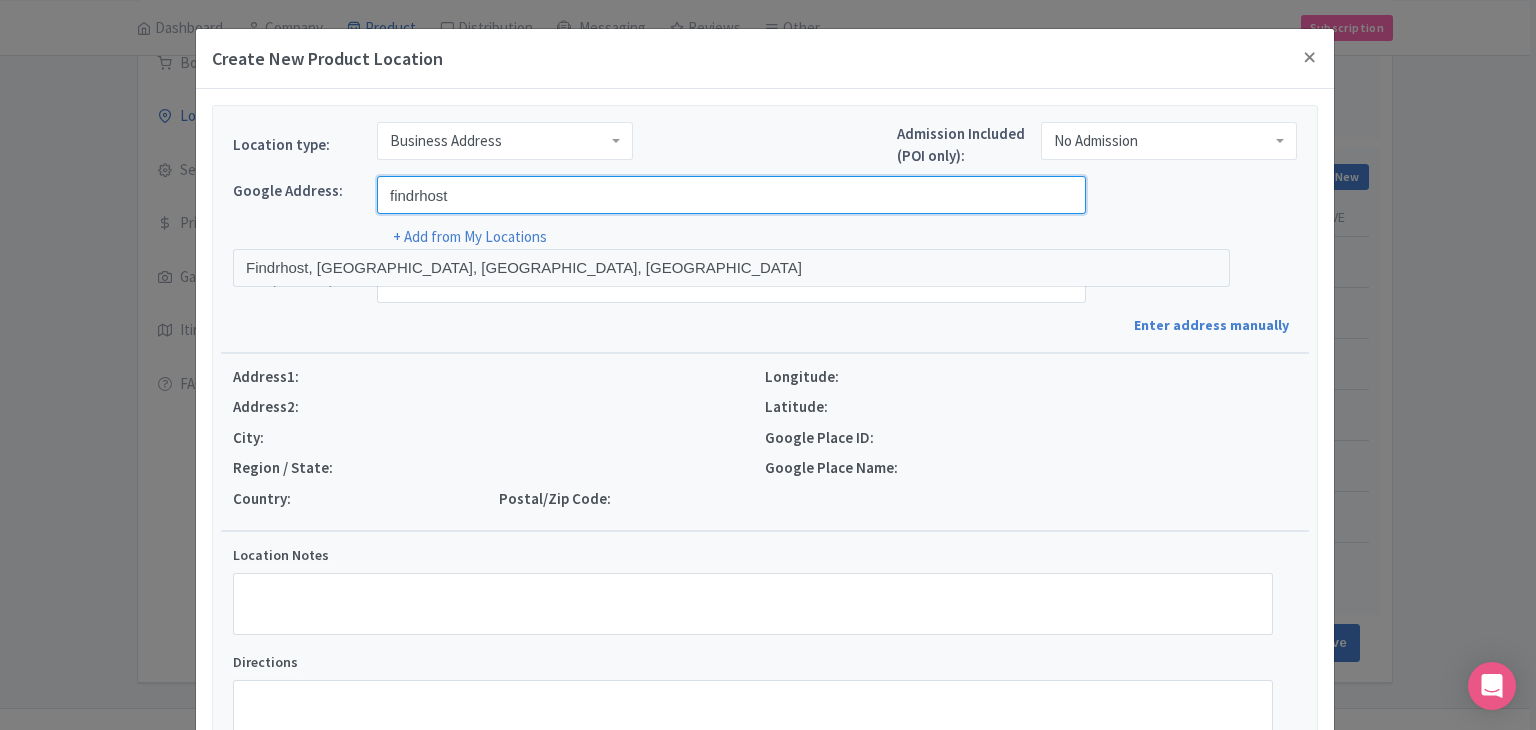 type on "Findrhost, [GEOGRAPHIC_DATA], [GEOGRAPHIC_DATA], [GEOGRAPHIC_DATA]" 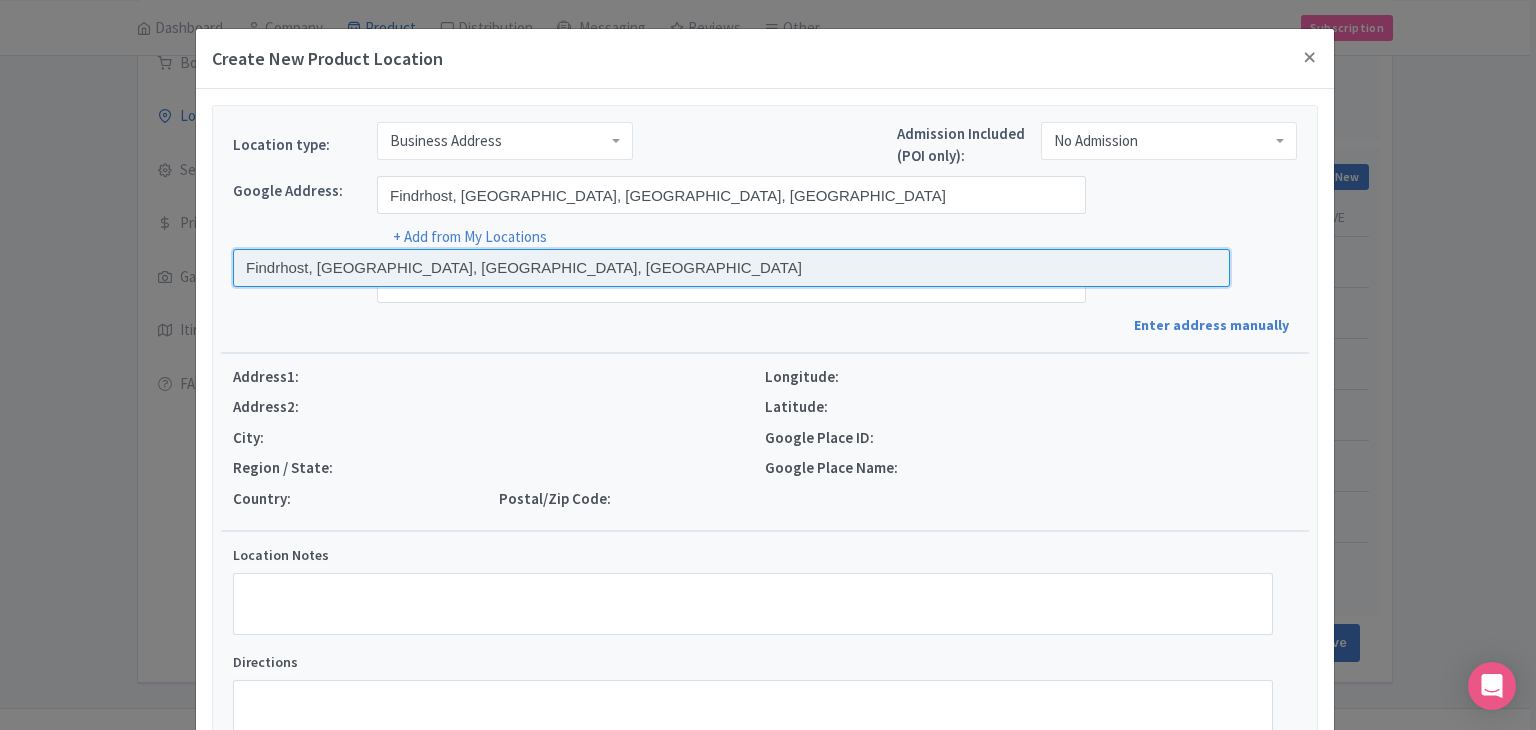 click at bounding box center [731, 268] 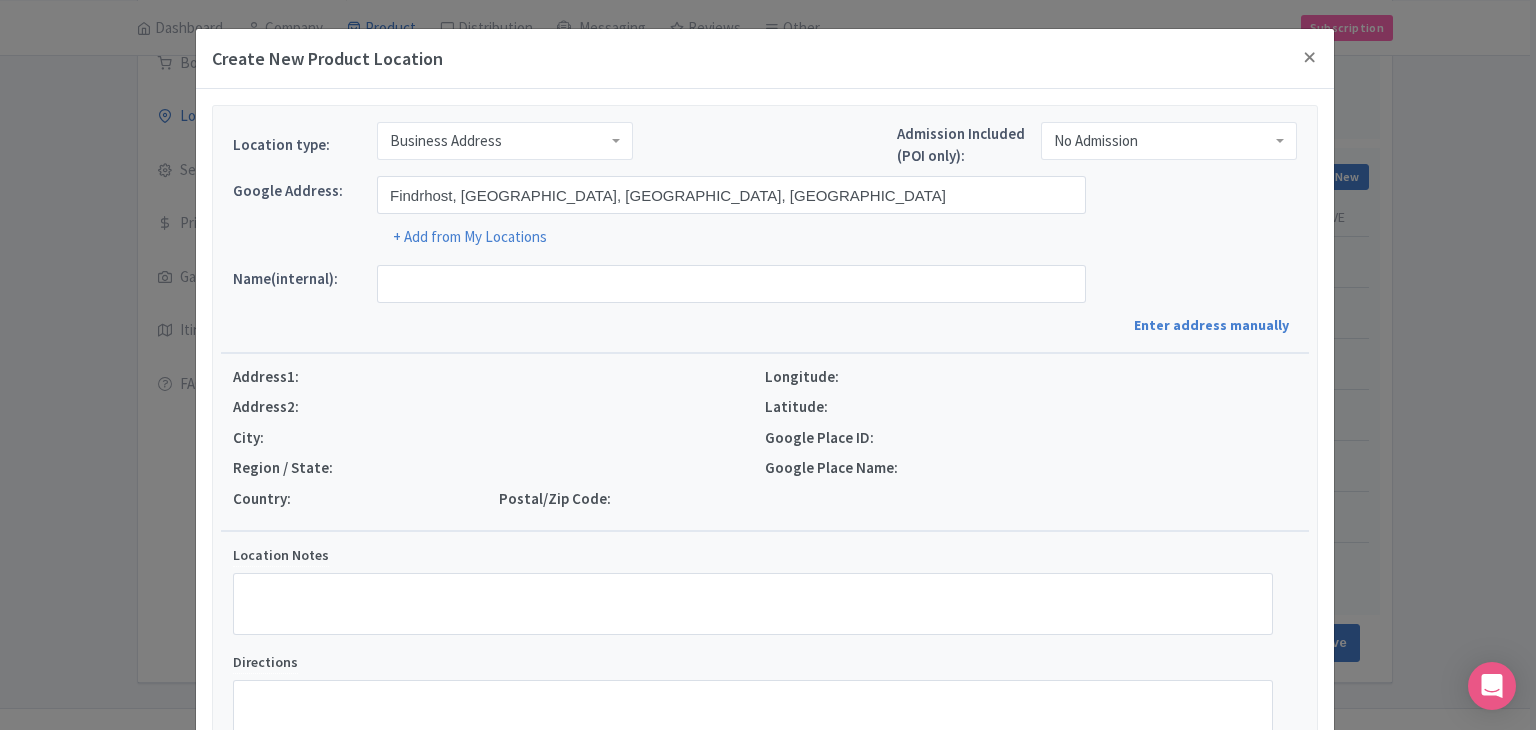 type on "Findrhost, [STREET_ADDRESS]" 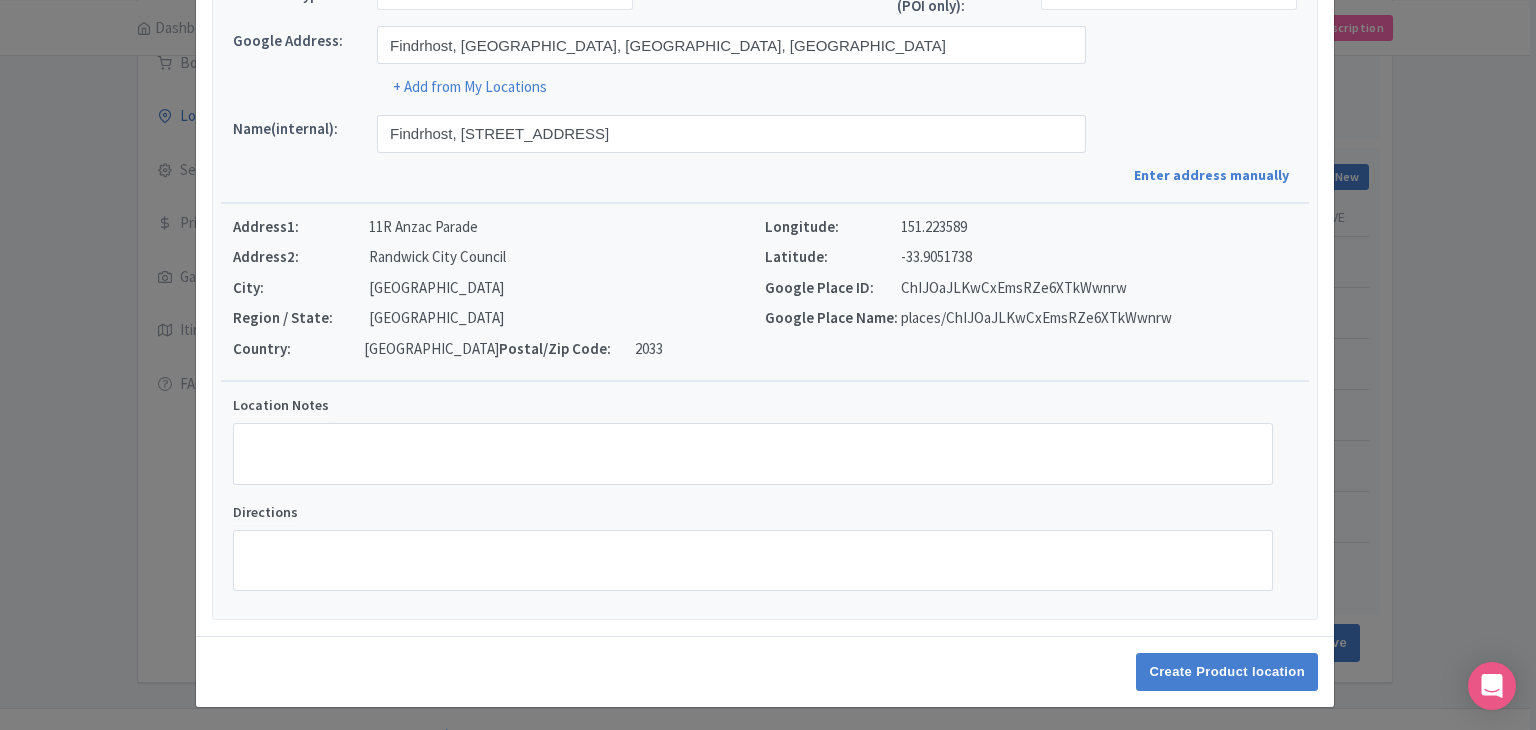scroll, scrollTop: 152, scrollLeft: 0, axis: vertical 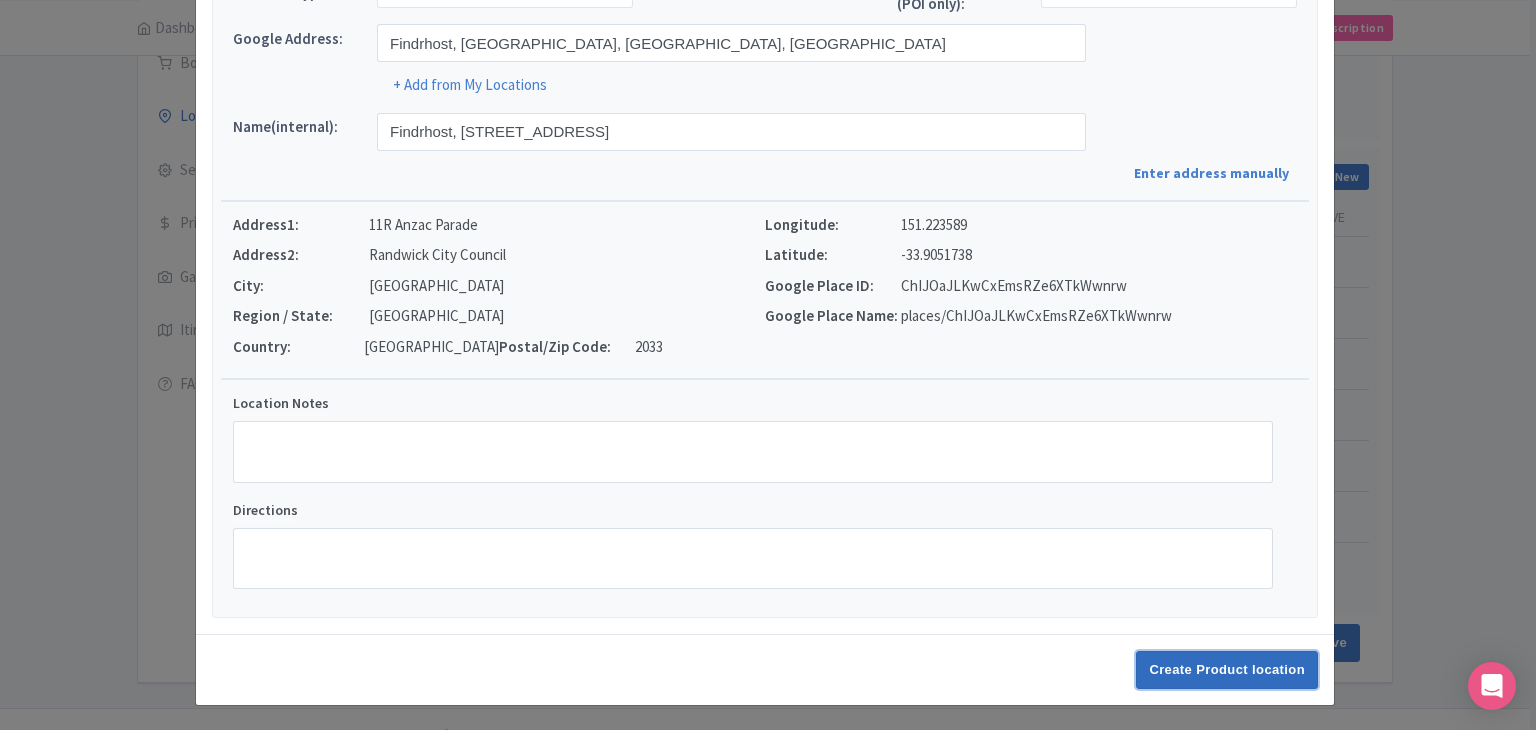 click on "Create Product location" at bounding box center [1227, 670] 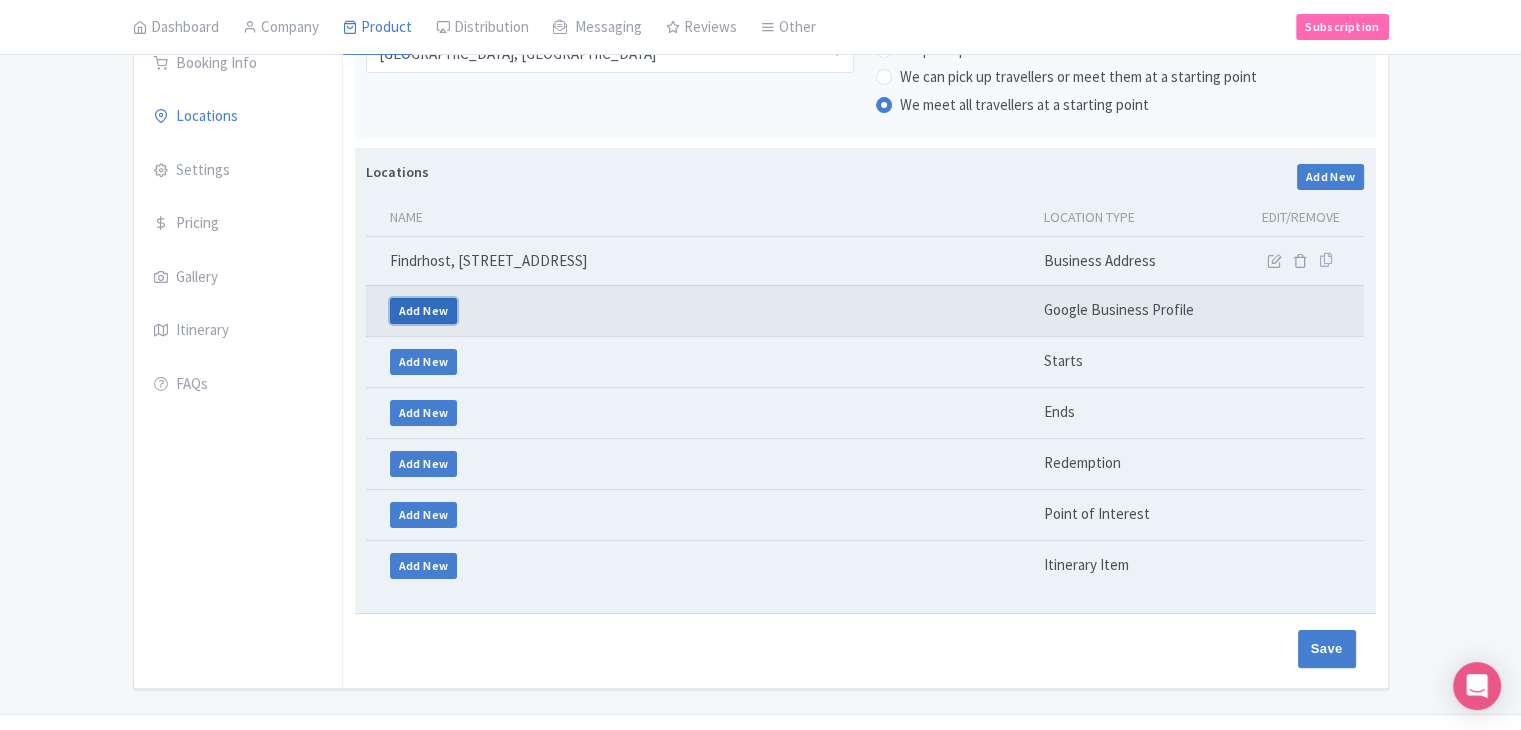 click on "Add New" at bounding box center (424, 311) 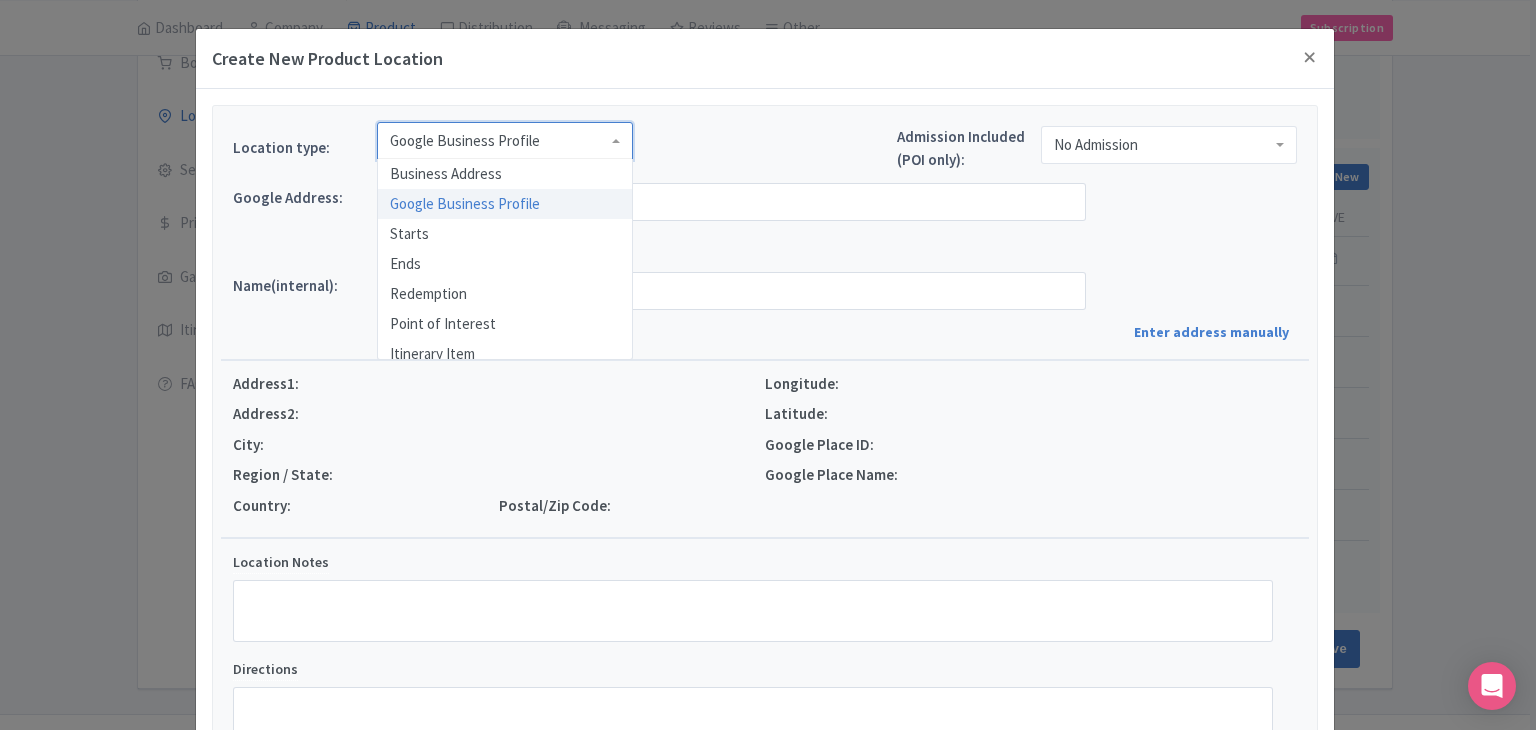 click on "Google Business Profile" at bounding box center [505, 141] 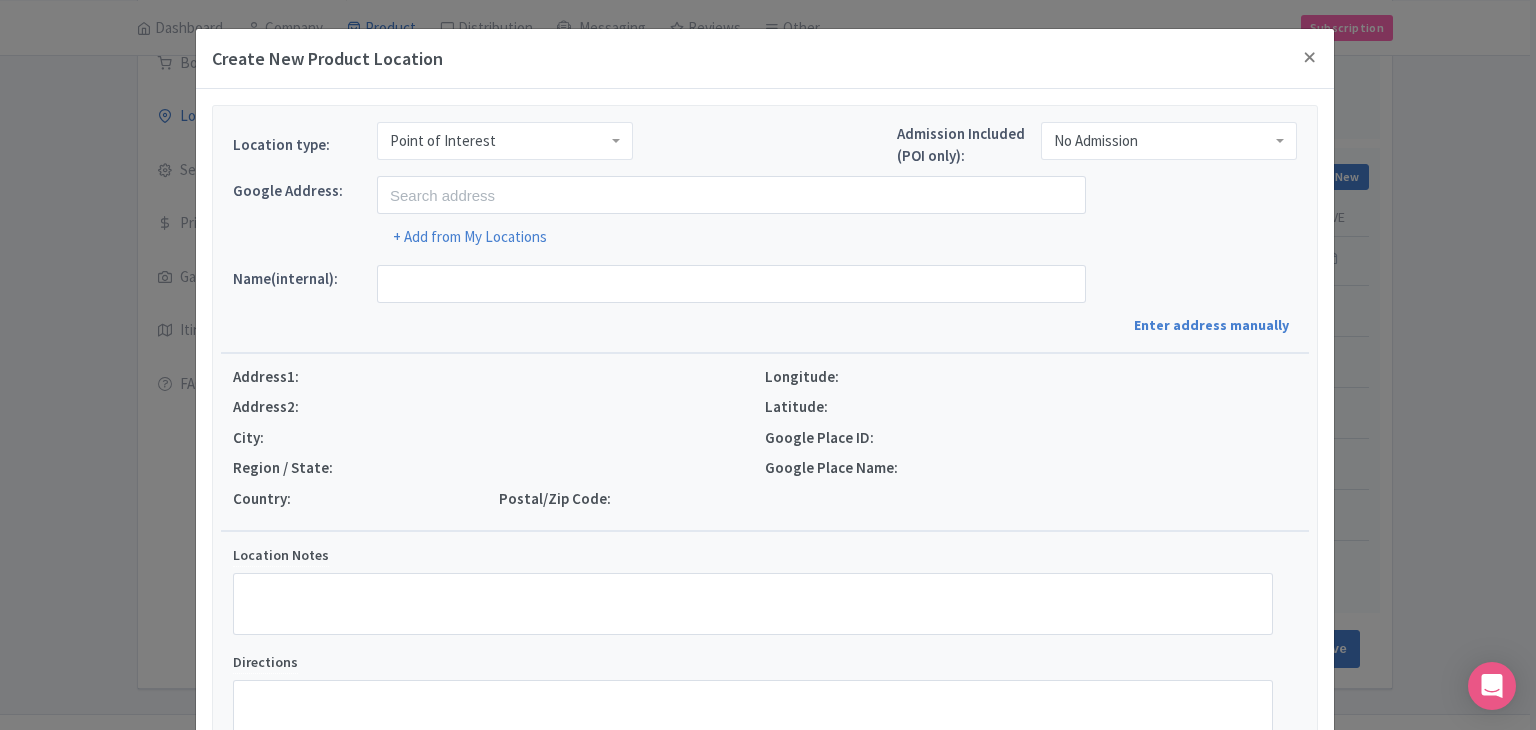 scroll, scrollTop: 0, scrollLeft: 0, axis: both 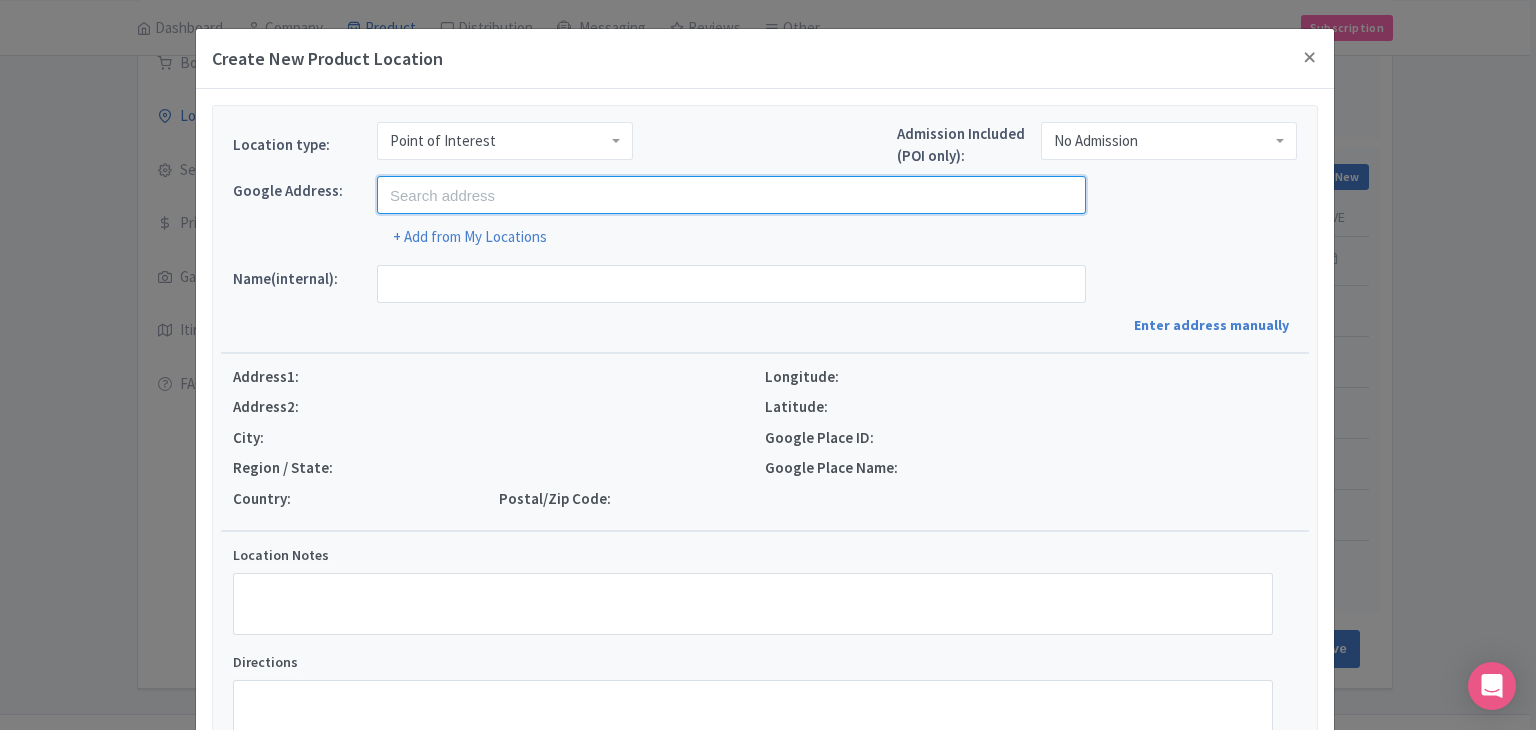 click at bounding box center [731, 195] 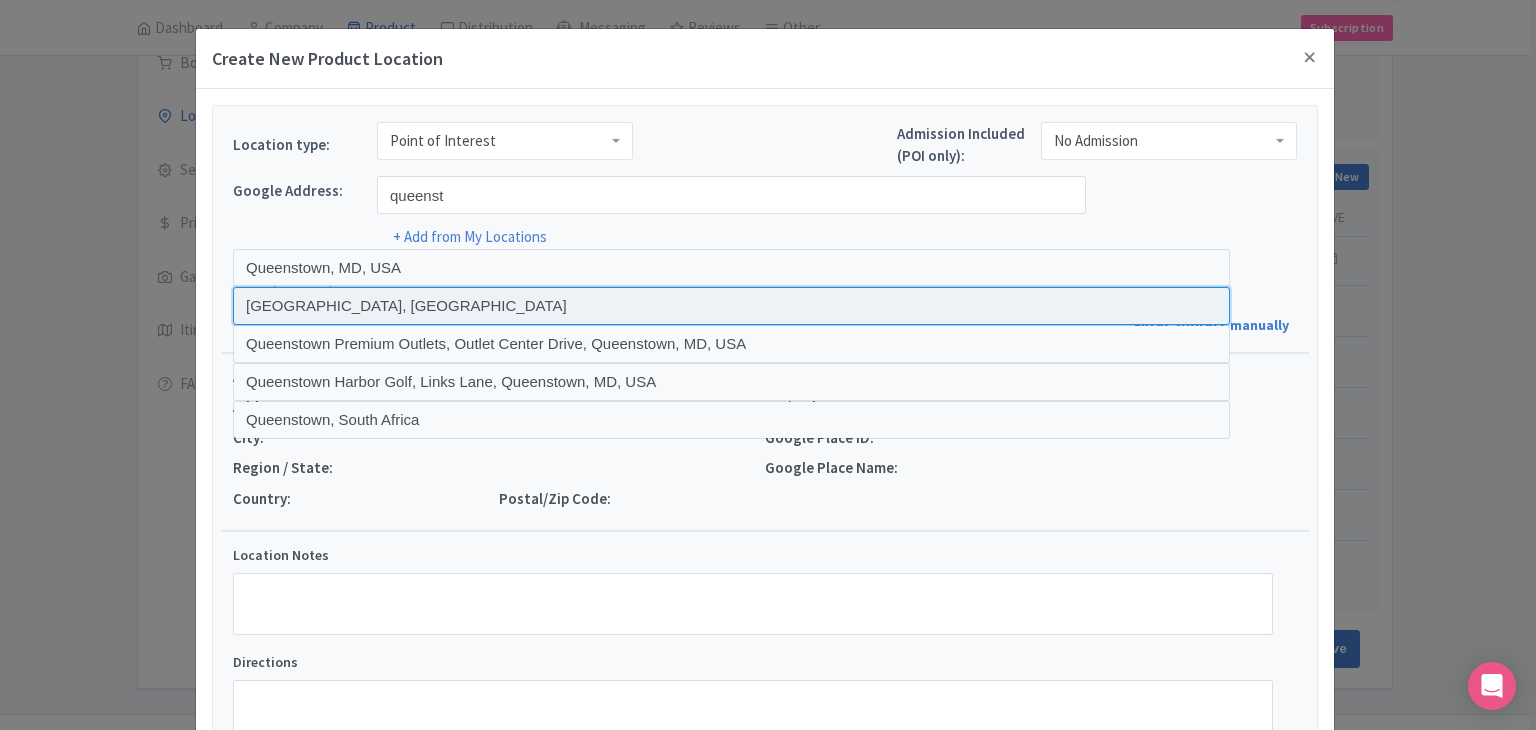 click at bounding box center (731, 306) 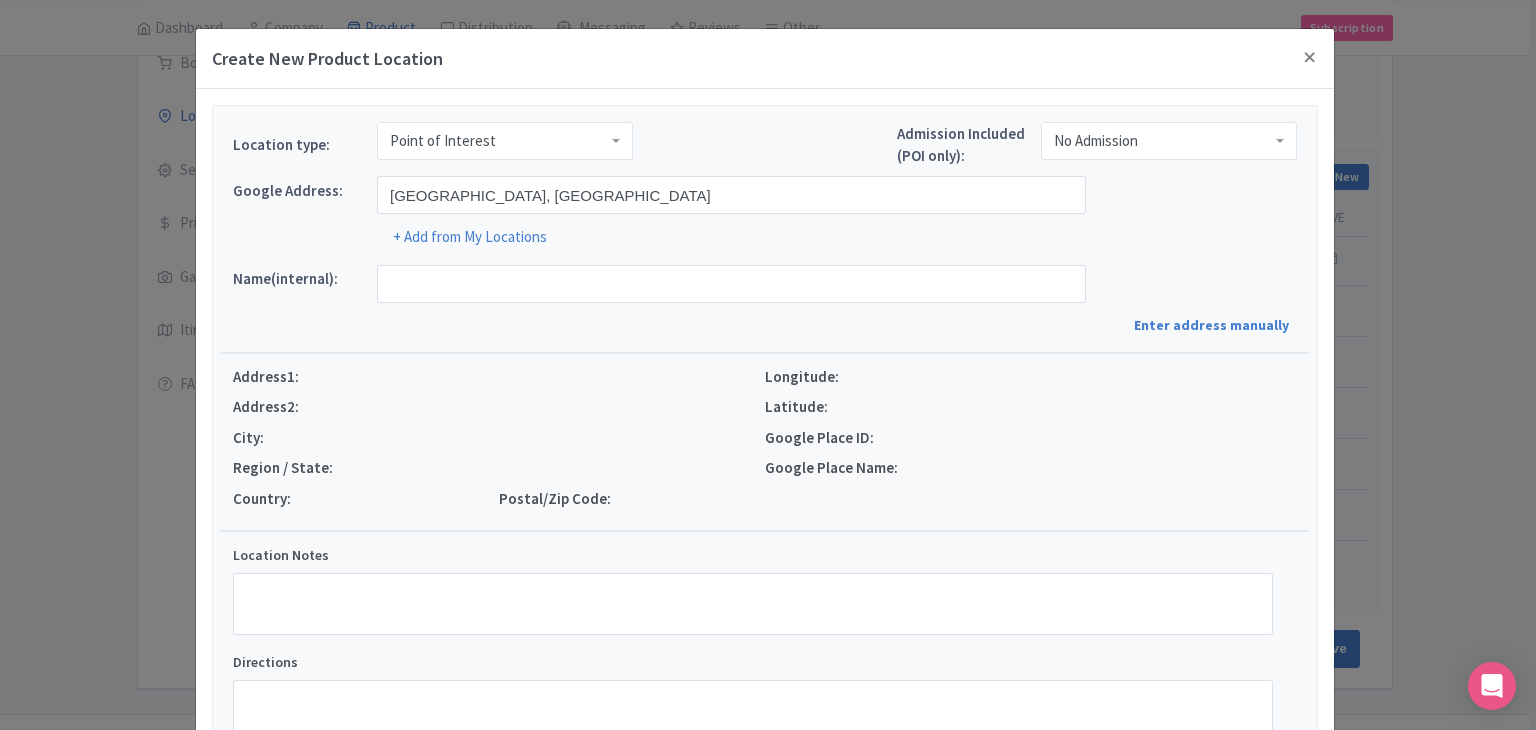type on "[GEOGRAPHIC_DATA], [GEOGRAPHIC_DATA], [GEOGRAPHIC_DATA]" 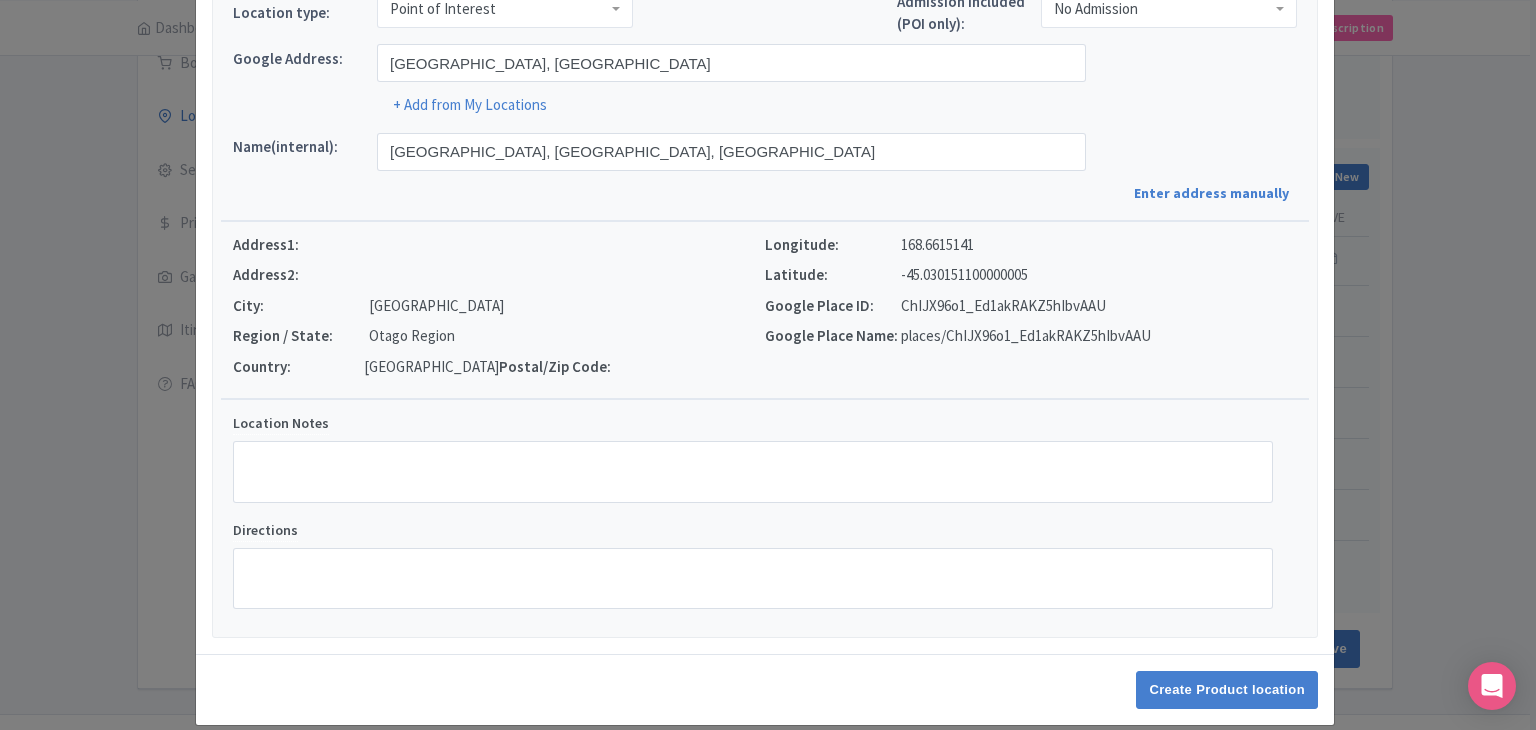 scroll, scrollTop: 152, scrollLeft: 0, axis: vertical 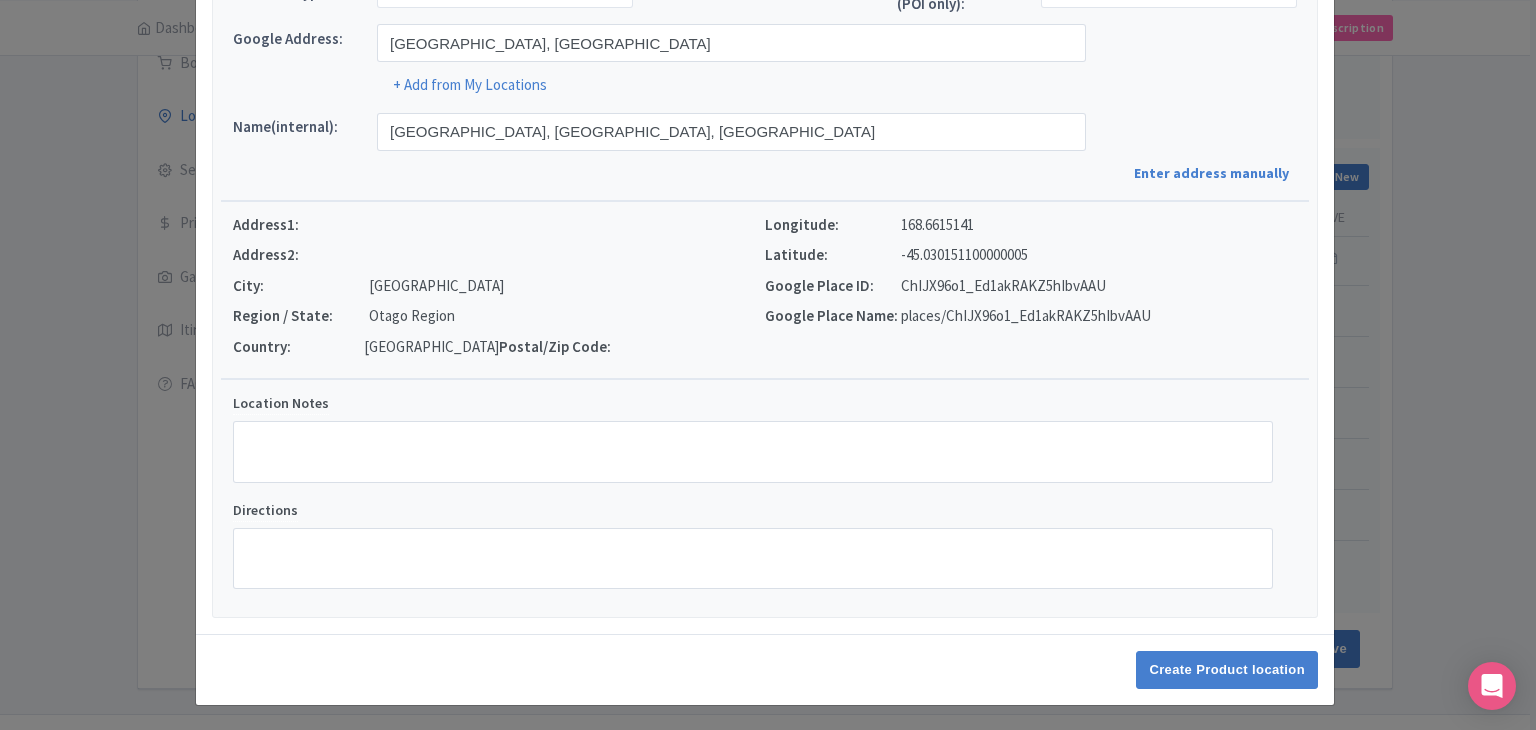 click on "Create Product location" at bounding box center (765, 669) 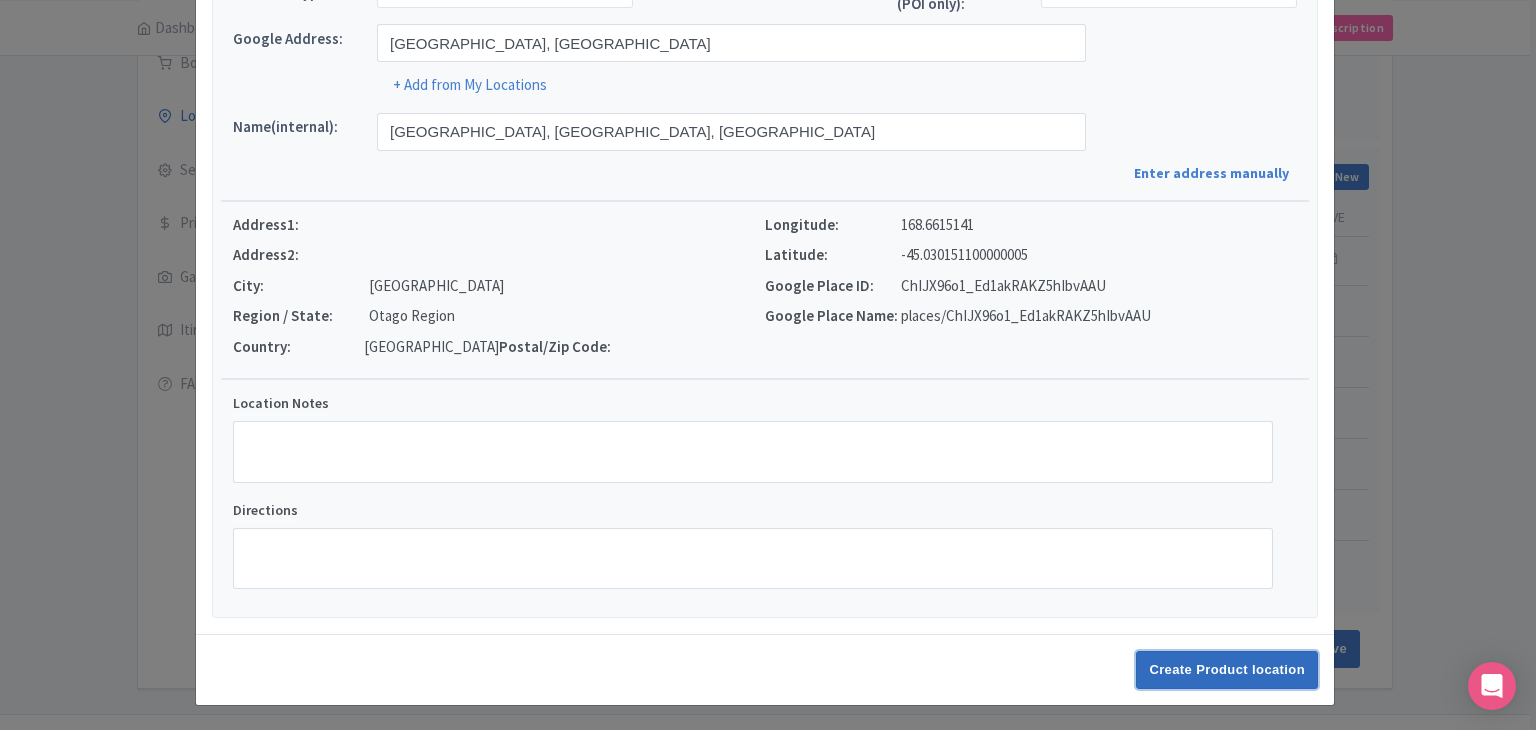 click on "Create Product location" at bounding box center (1227, 670) 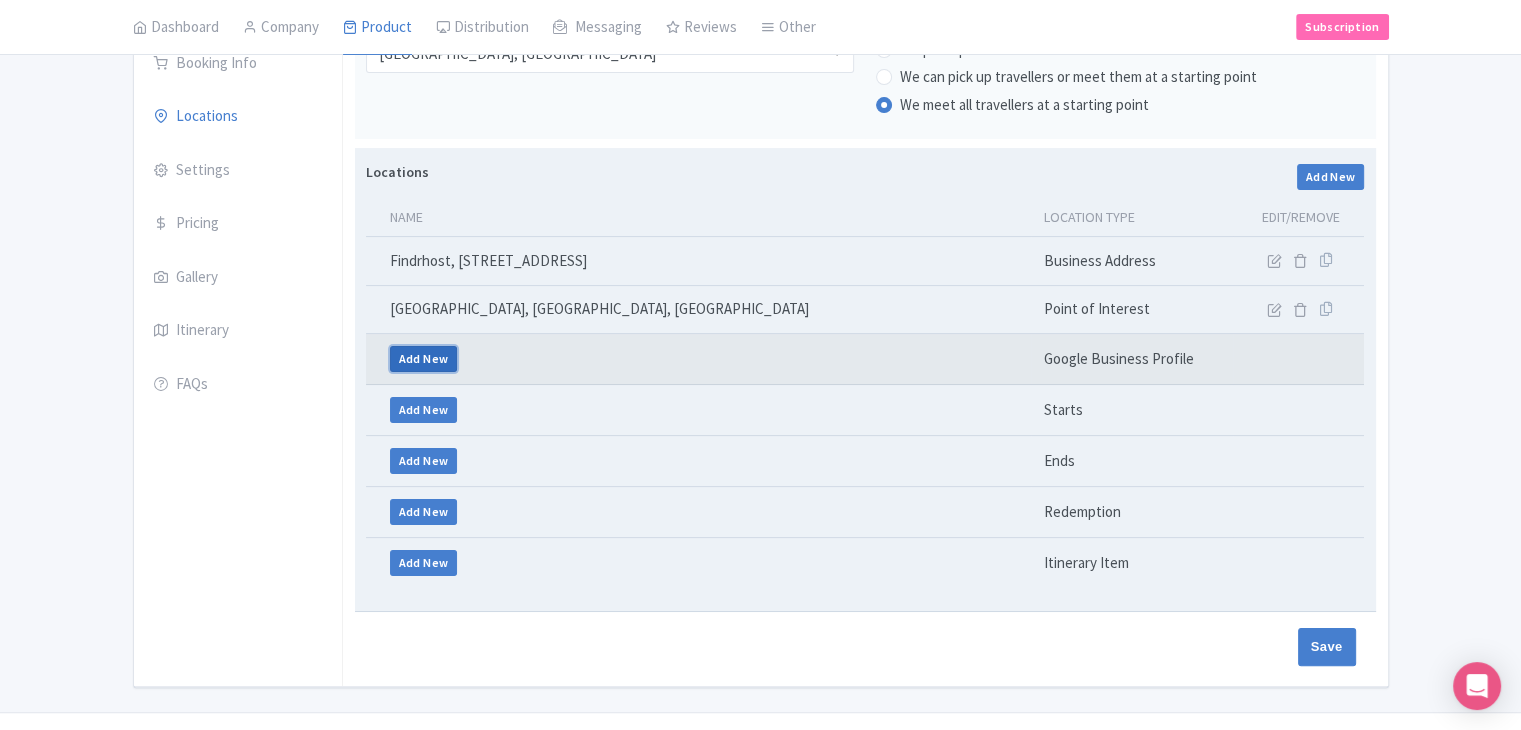 click on "Add New" at bounding box center (424, 359) 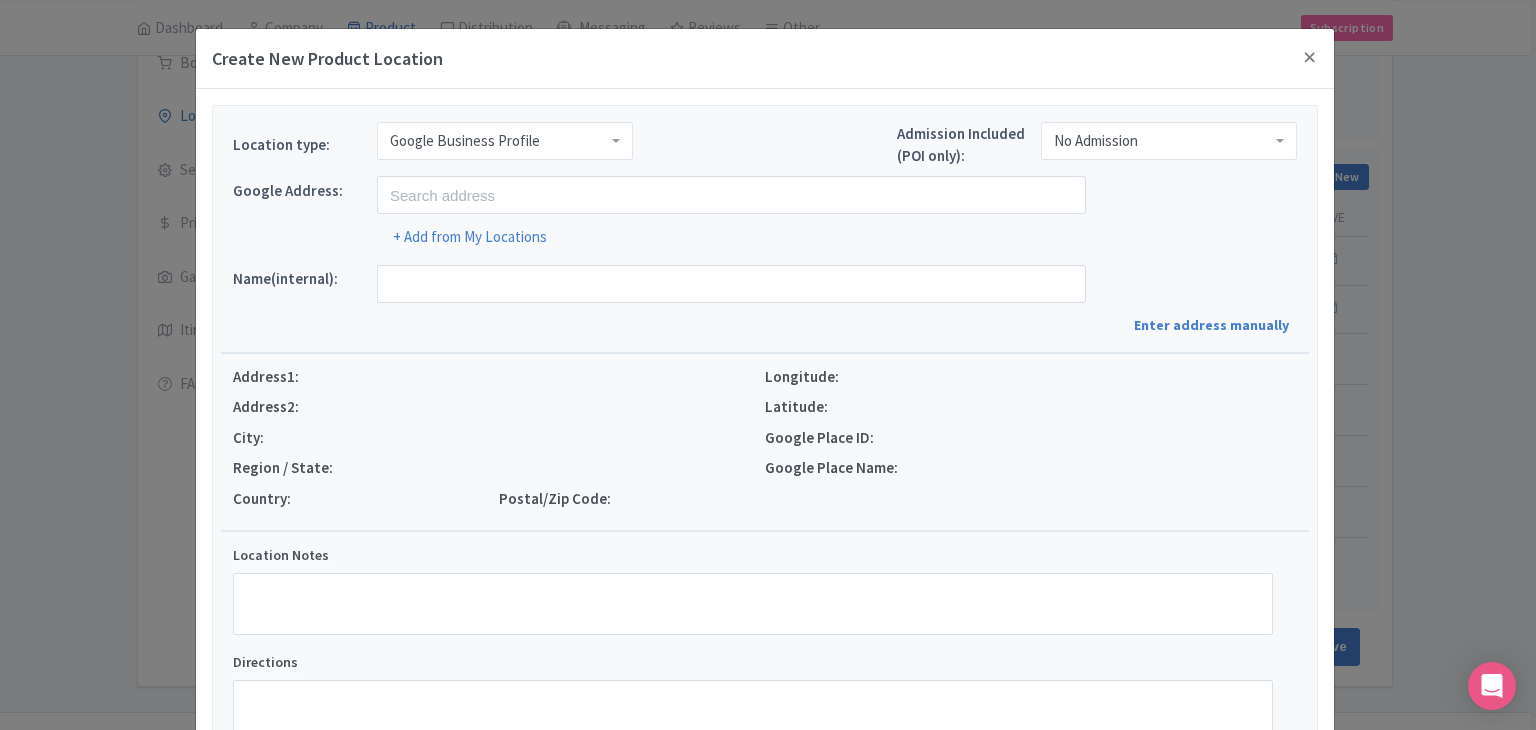 click on "Google Business Profile" at bounding box center [465, 141] 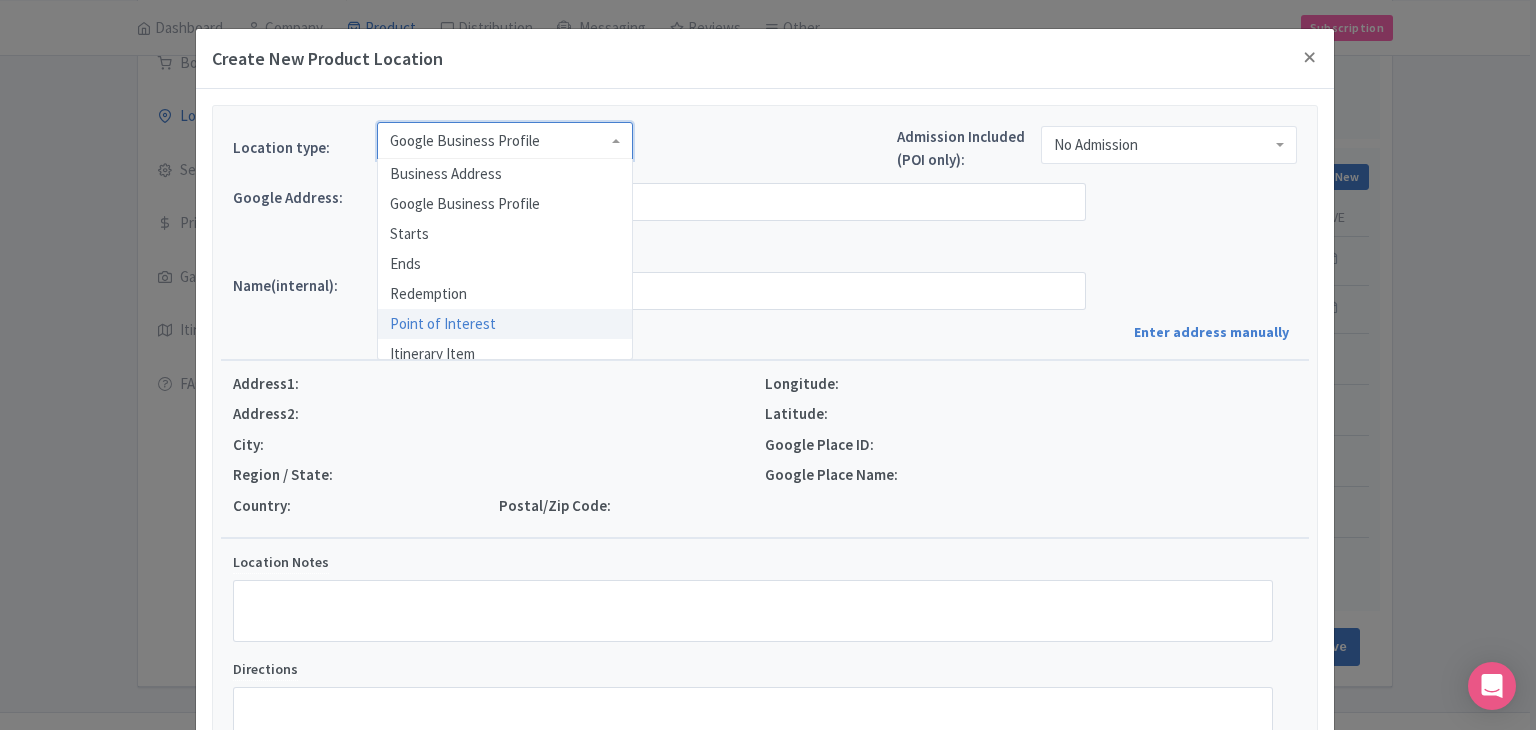 scroll, scrollTop: 0, scrollLeft: 0, axis: both 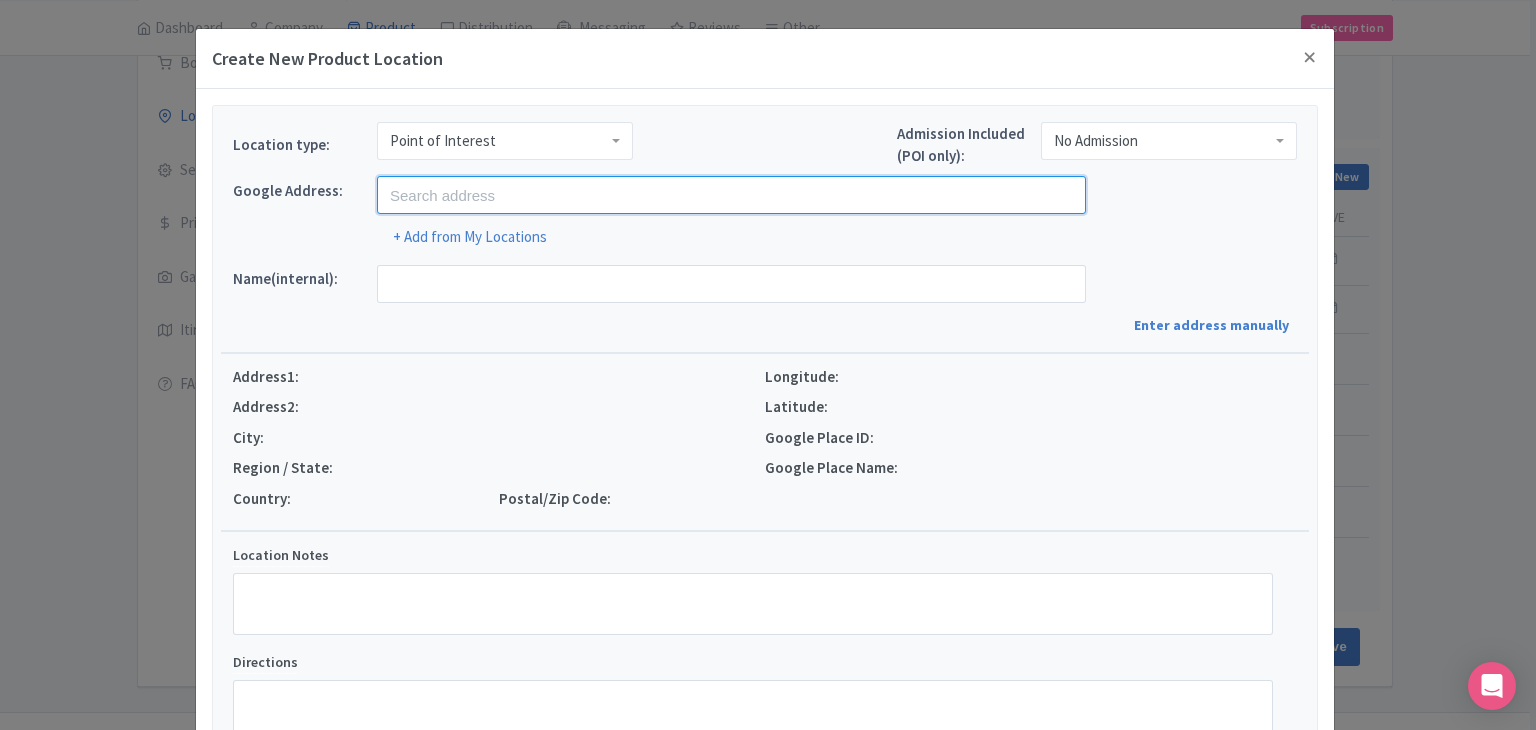 click at bounding box center [731, 195] 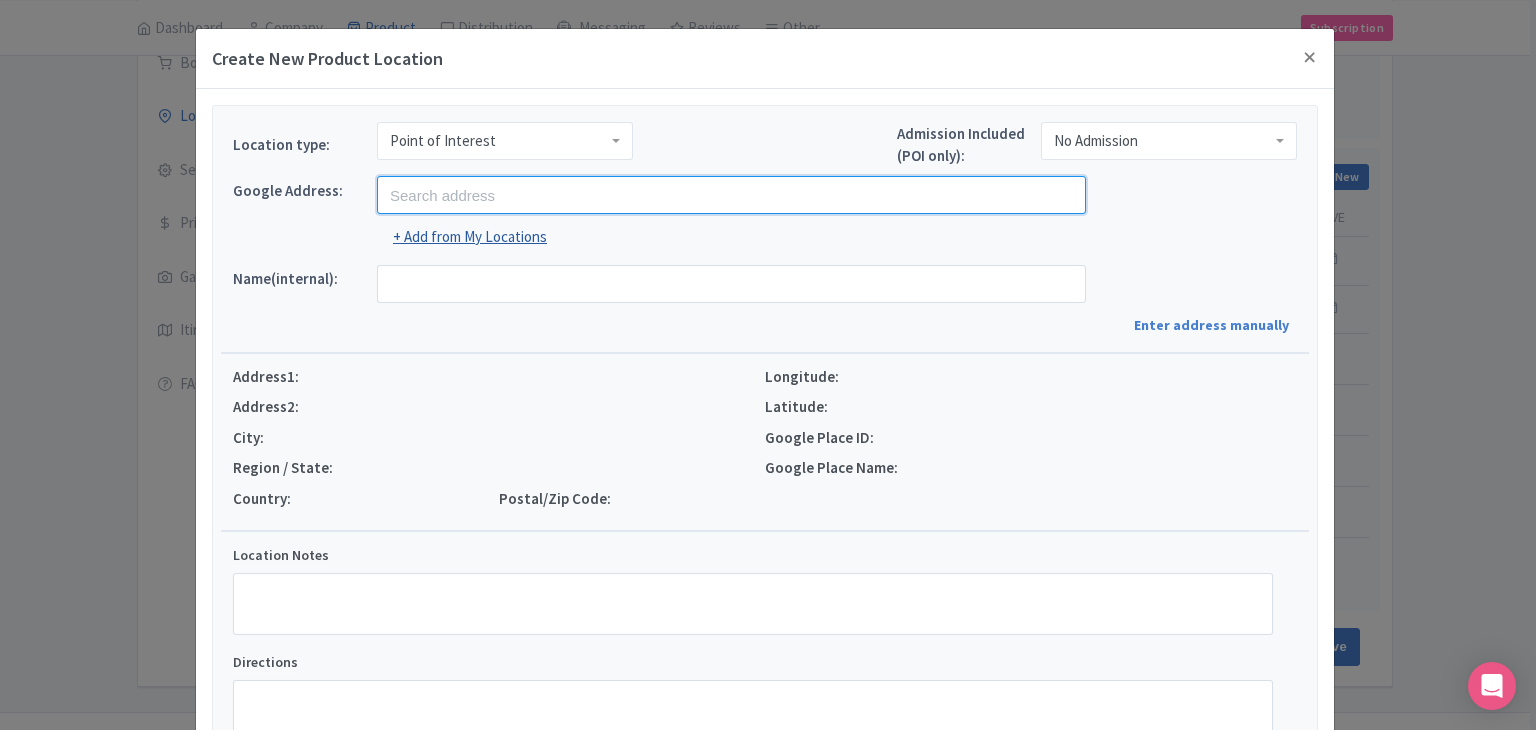 paste on "Southern Alps" 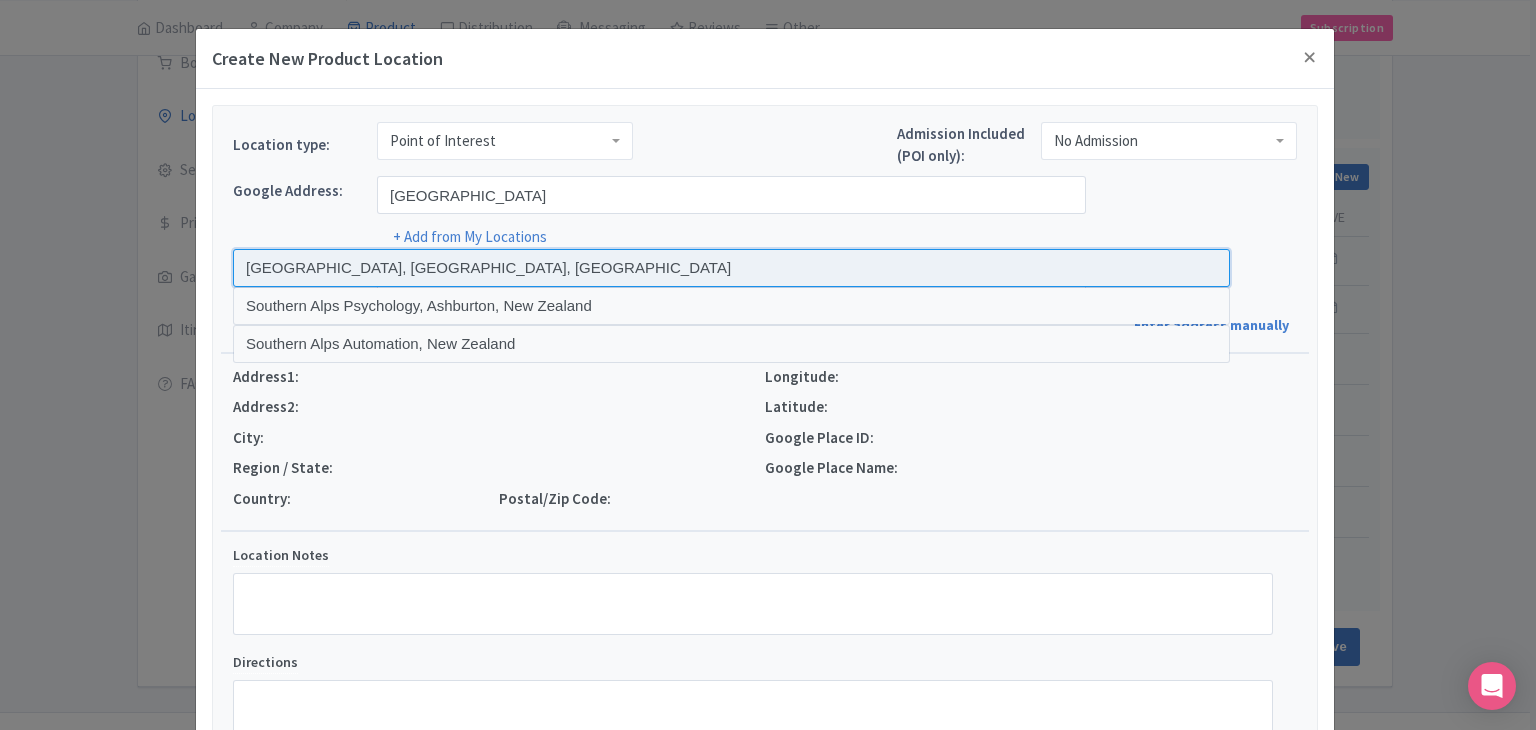 click at bounding box center [731, 268] 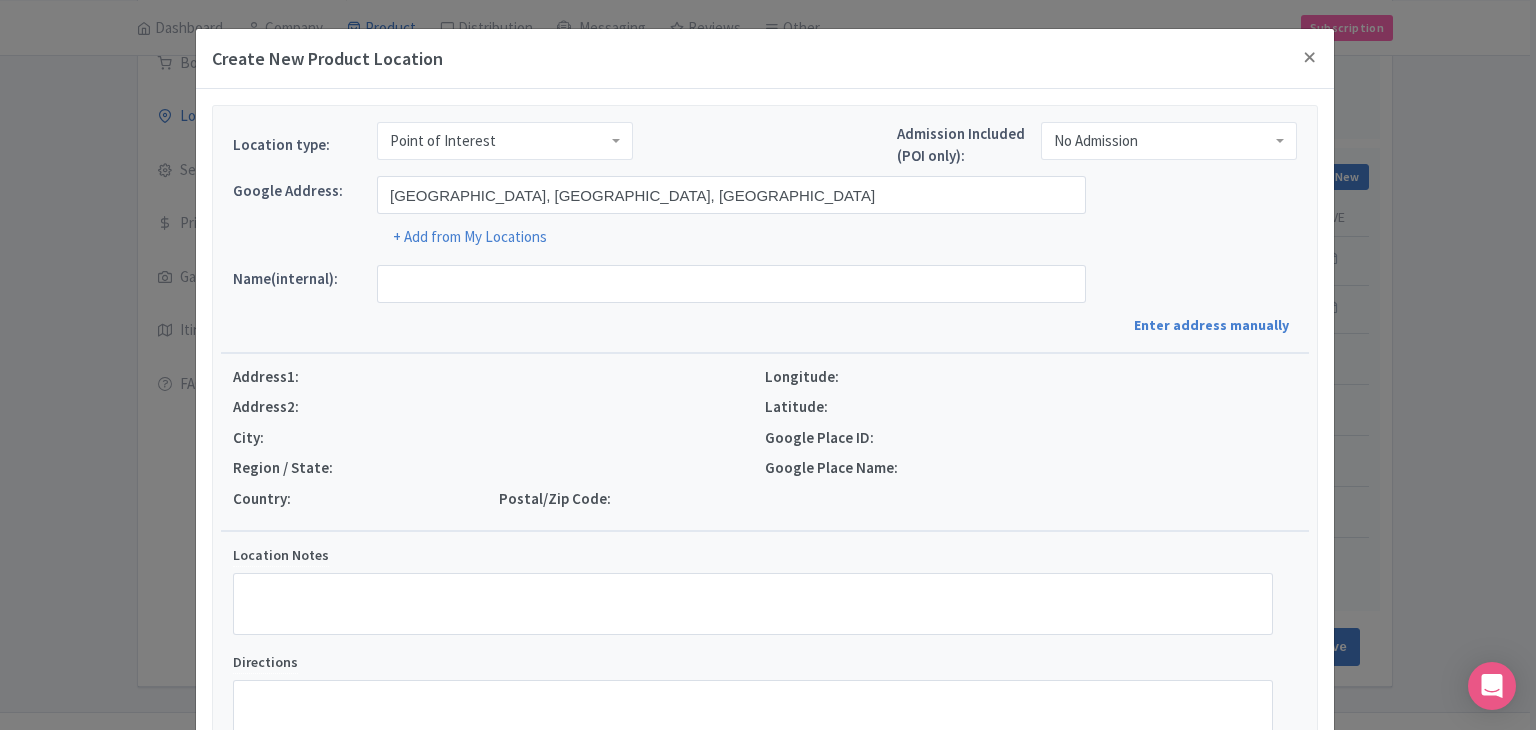 type on "Southern Alps, Southern Alps, Canterbury Region 7999, New Zealand" 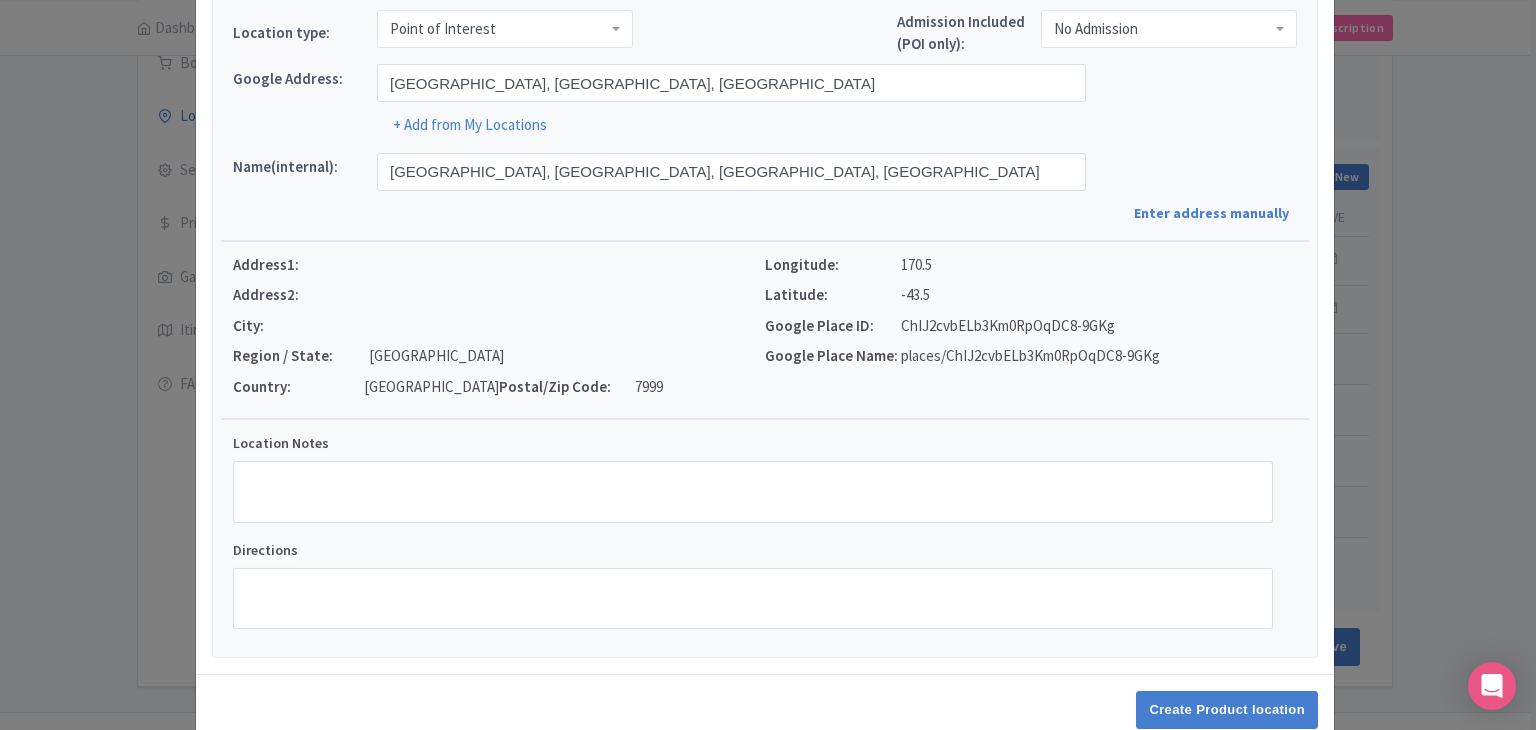 scroll, scrollTop: 152, scrollLeft: 0, axis: vertical 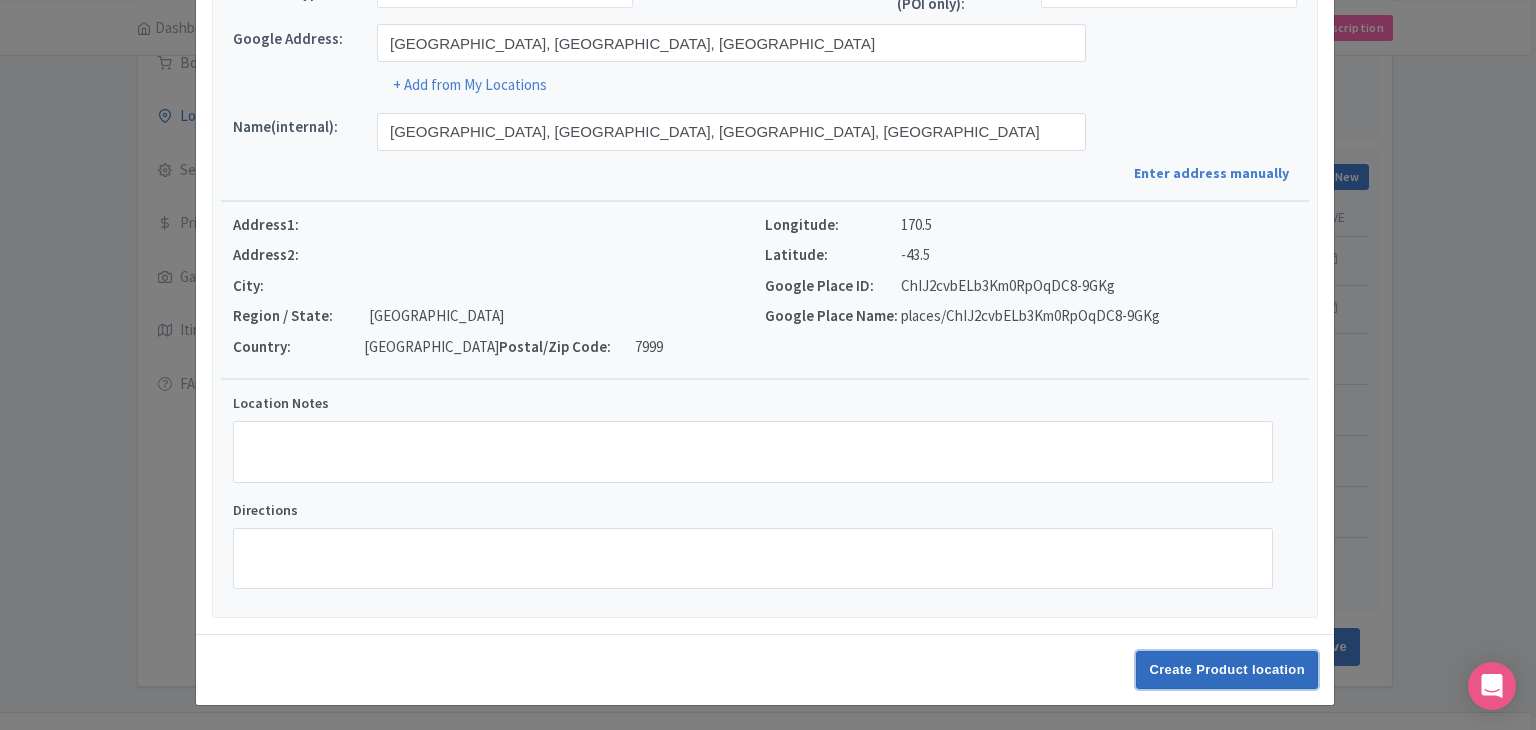 click on "Create Product location" at bounding box center [1227, 670] 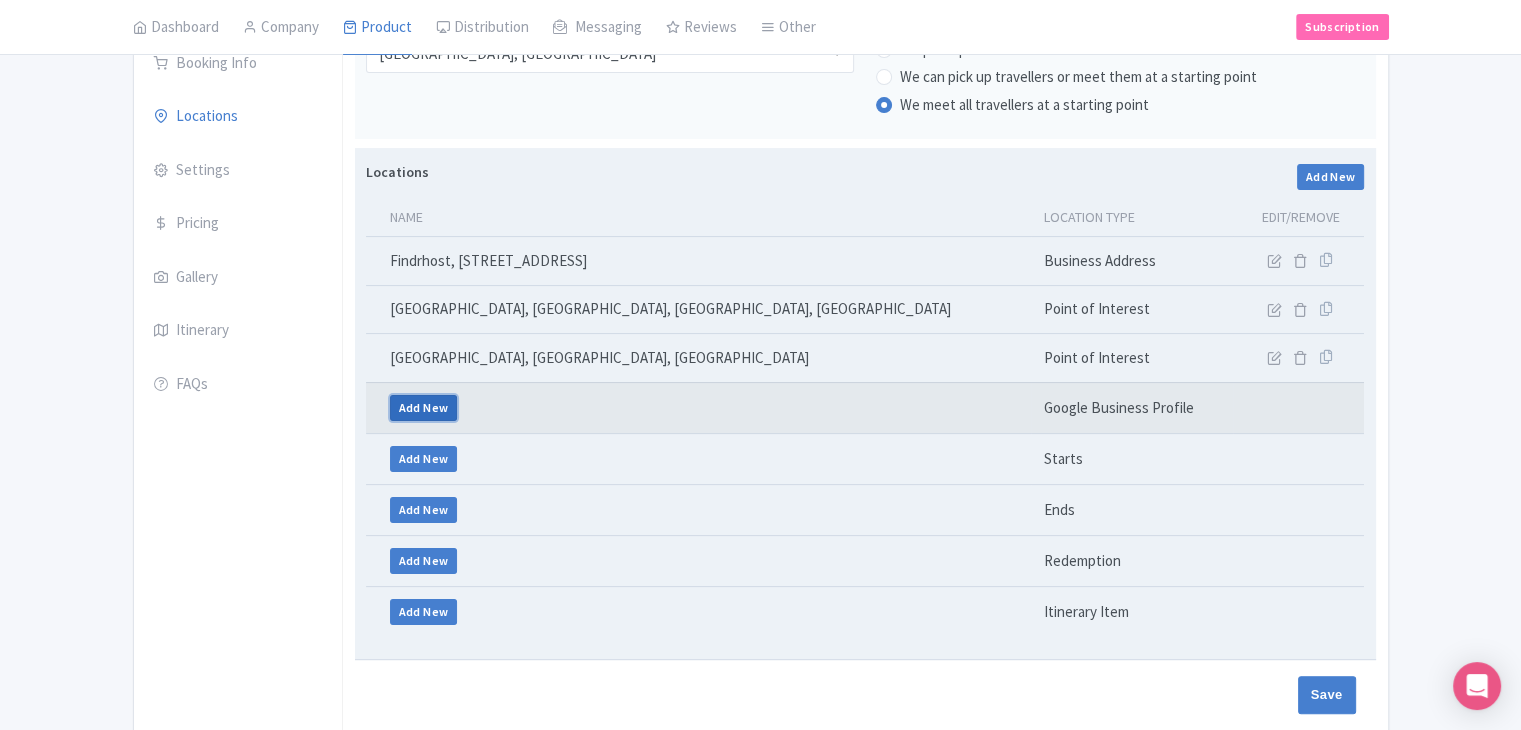 click on "Add New" at bounding box center (424, 408) 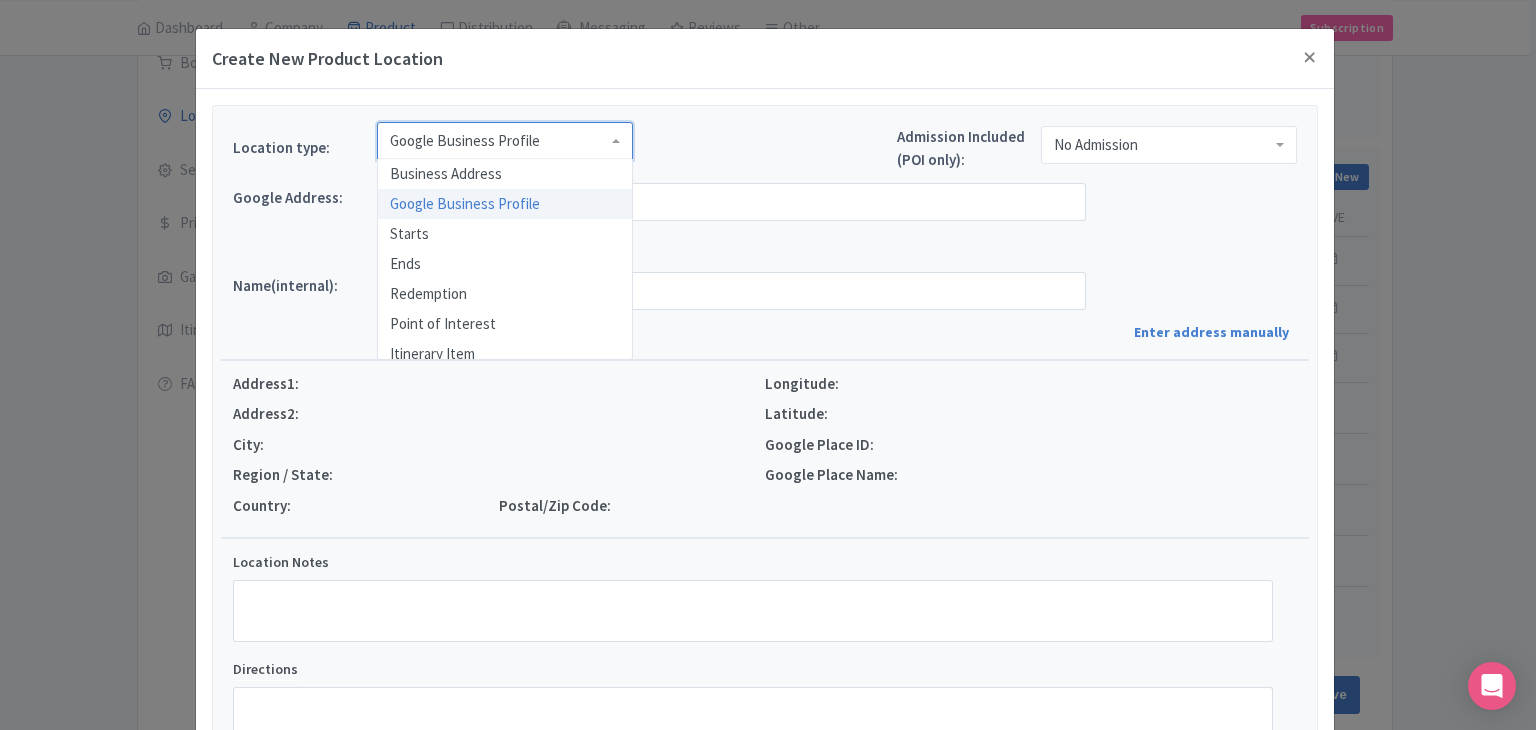 click on "Google Business Profile" at bounding box center [505, 141] 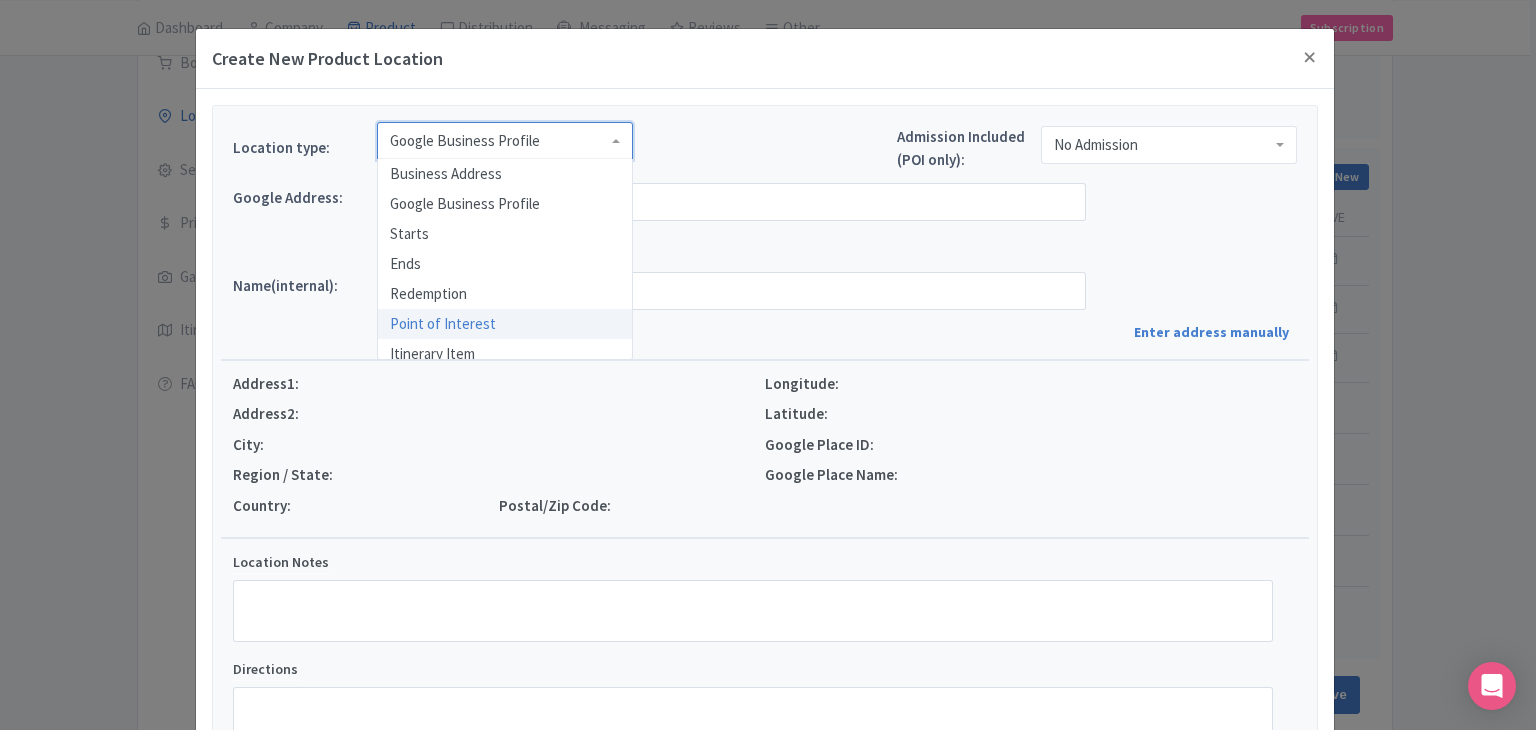 scroll, scrollTop: 0, scrollLeft: 0, axis: both 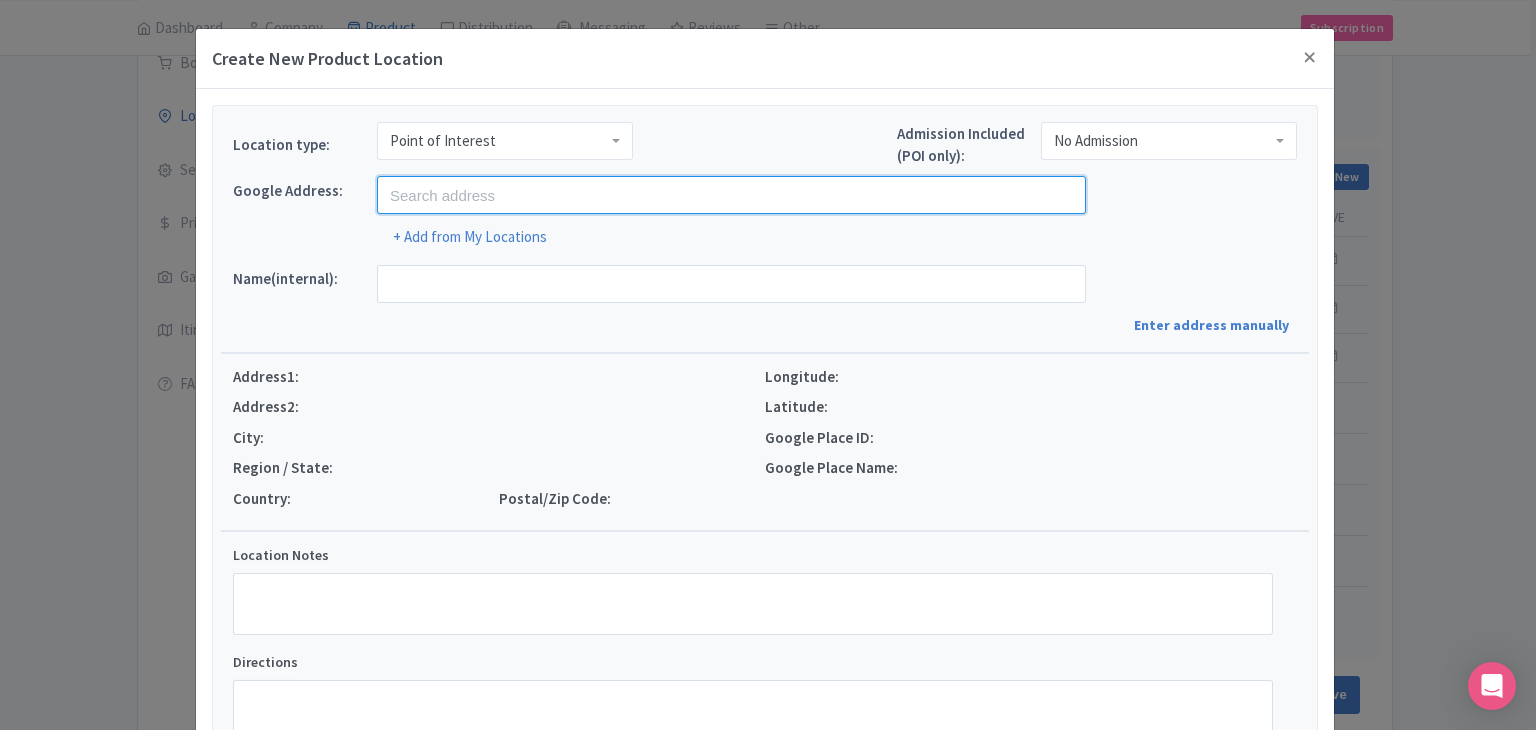 click at bounding box center [731, 195] 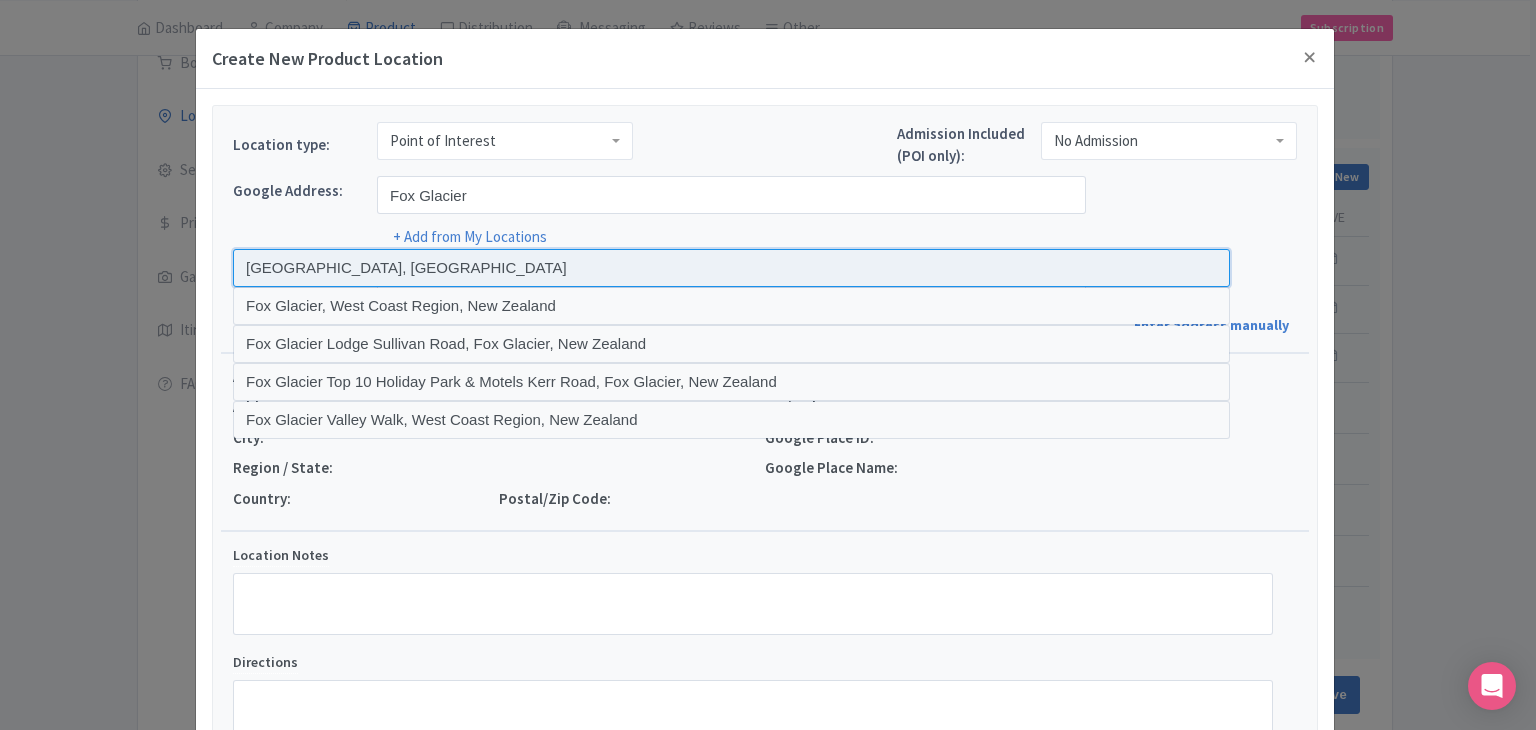 click at bounding box center (731, 268) 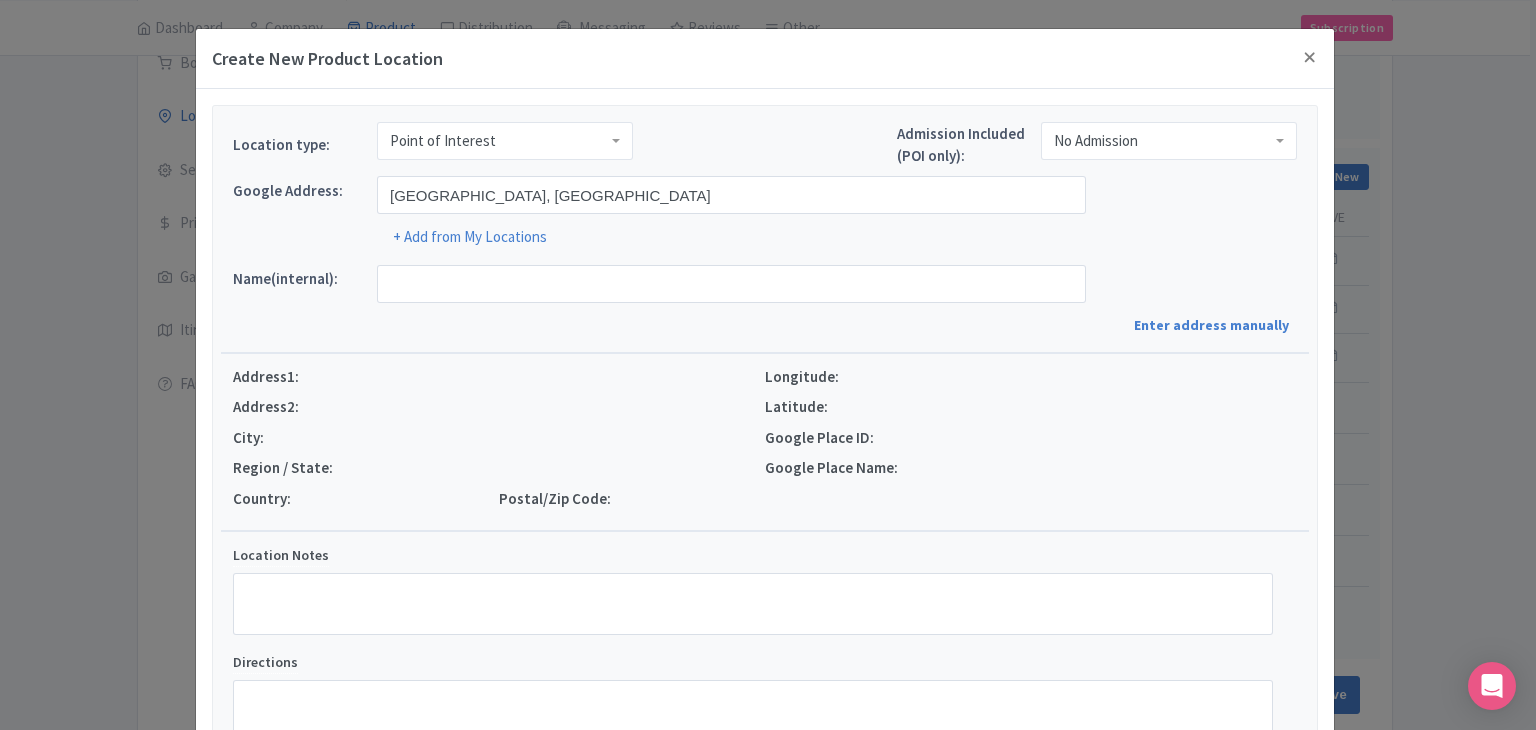 type on "Fox Glacier, Fox Glacier 7886, New Zealand" 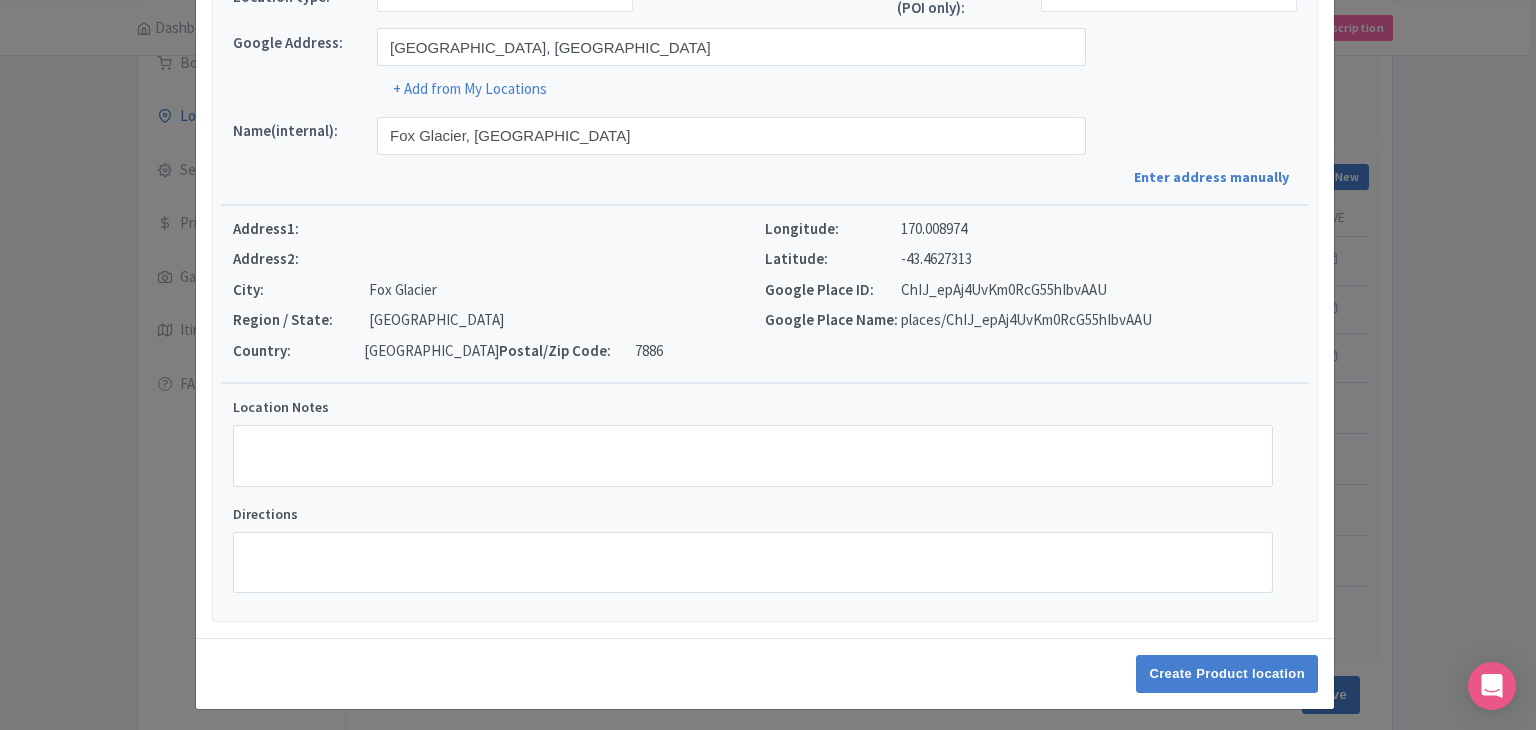 scroll, scrollTop: 152, scrollLeft: 0, axis: vertical 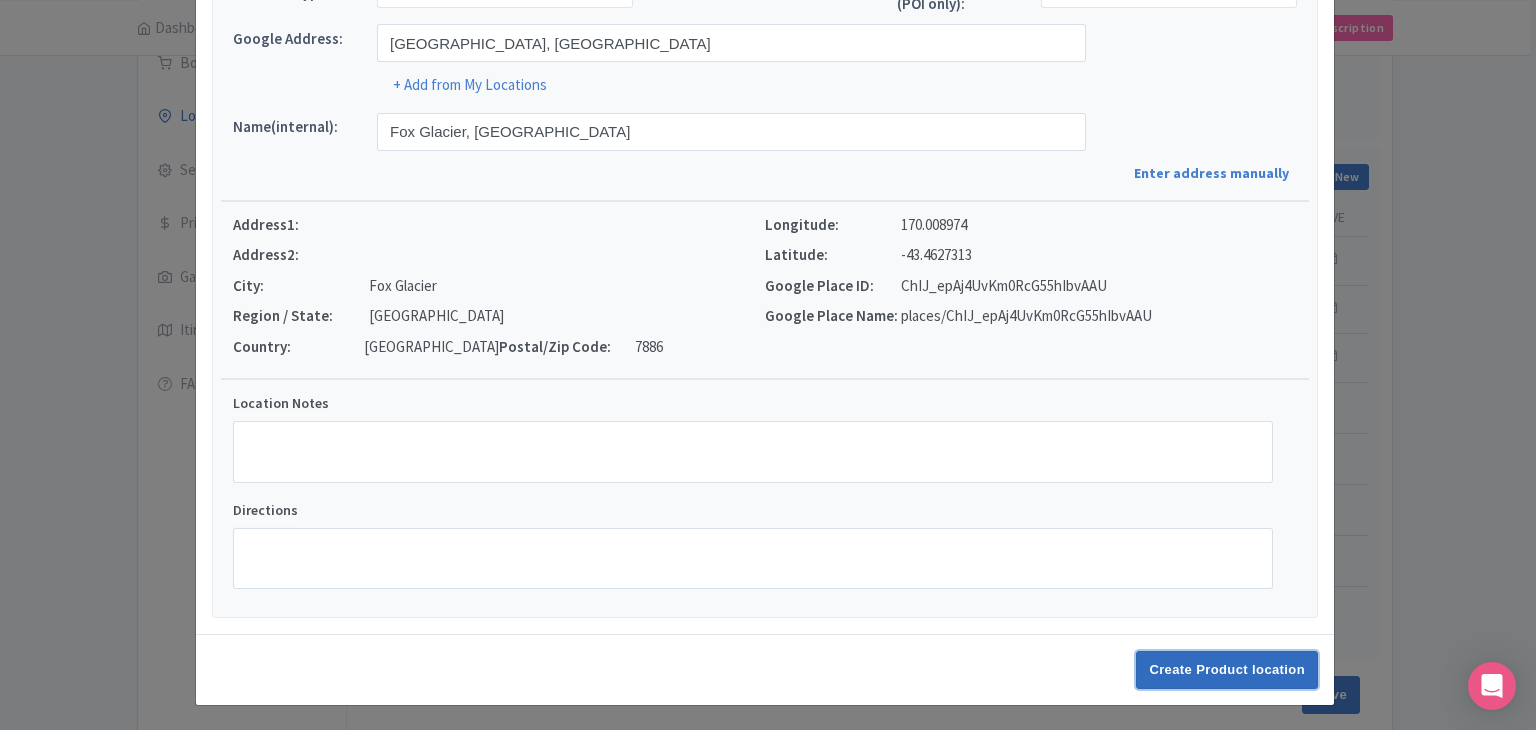 click on "Create Product location" at bounding box center (1227, 670) 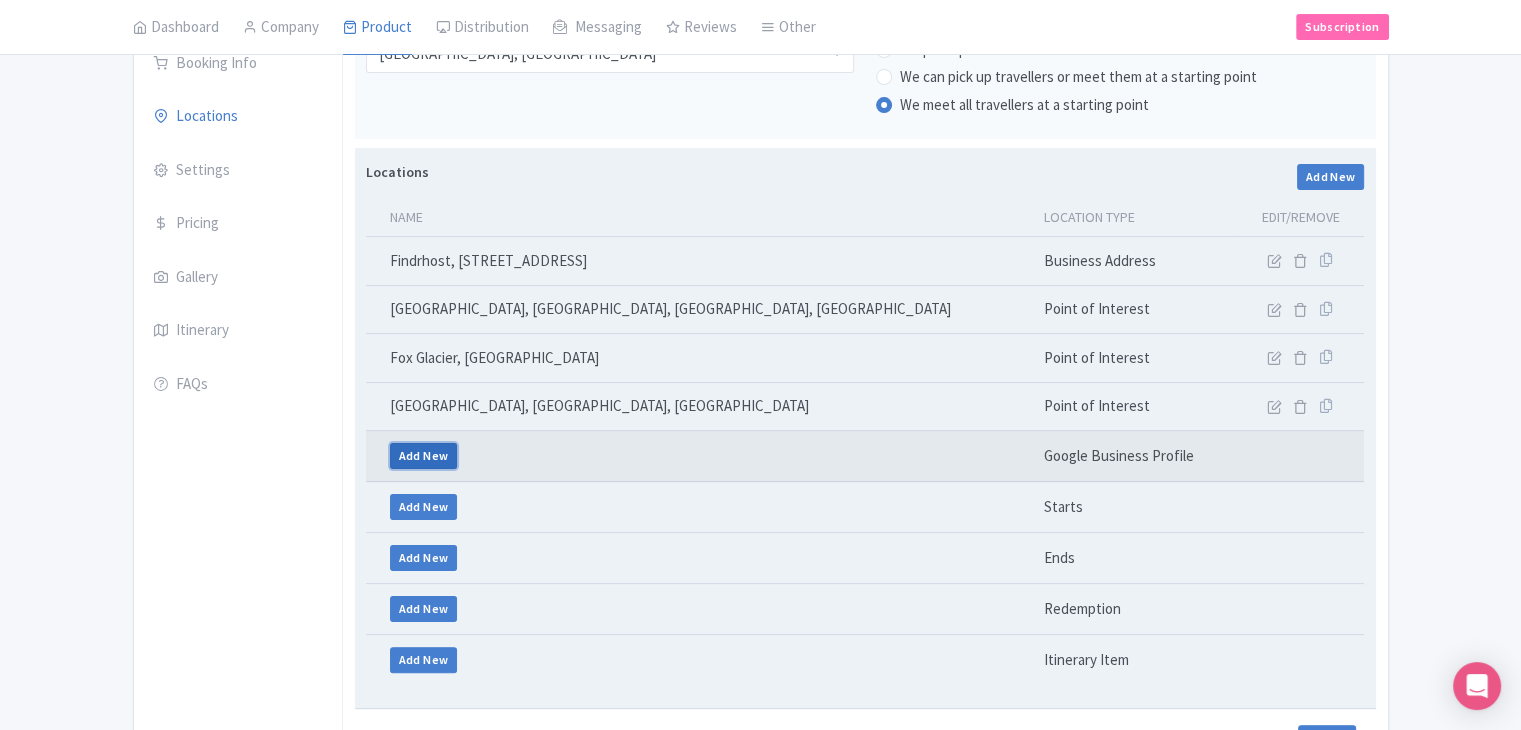 click on "Add New" at bounding box center (424, 456) 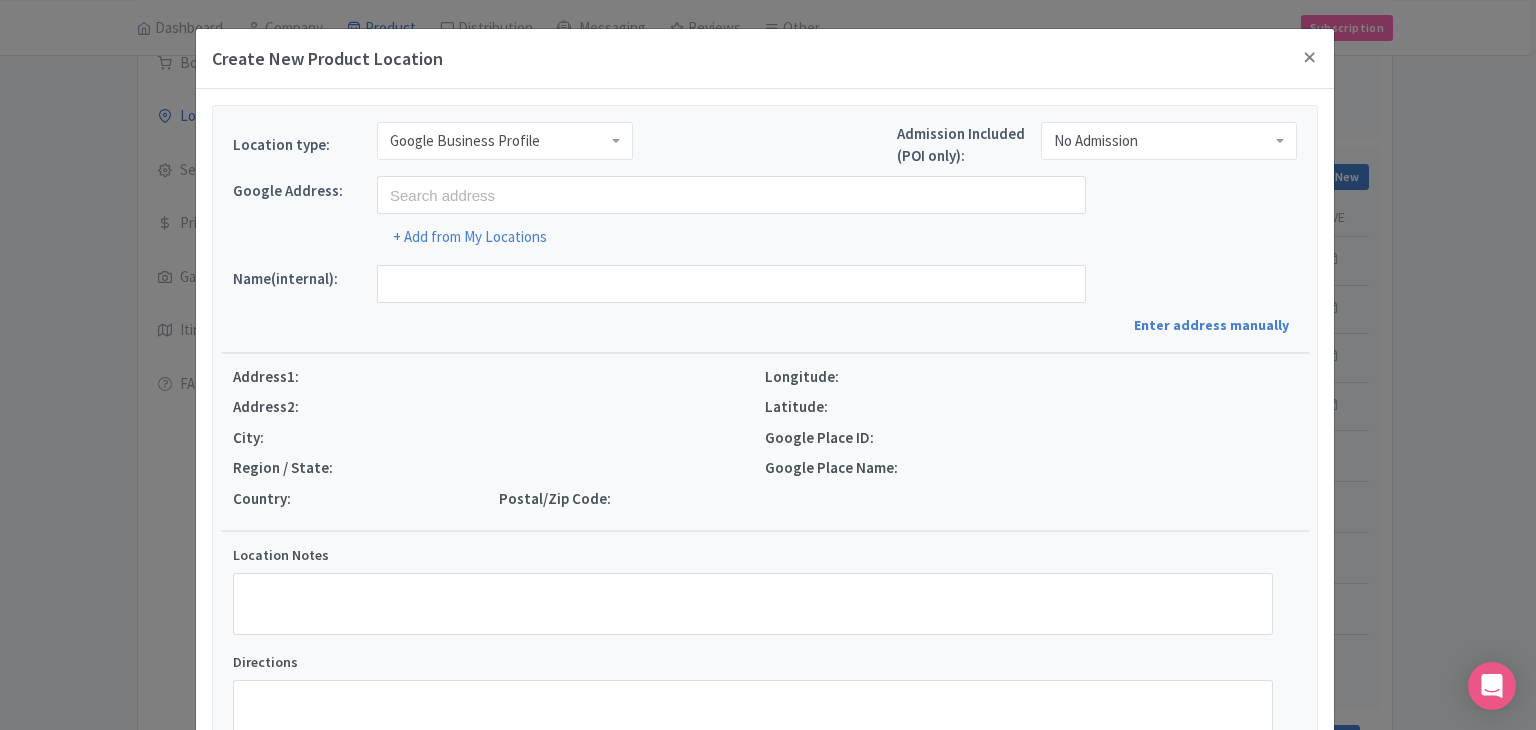 click on "Google Business Profile" at bounding box center [465, 141] 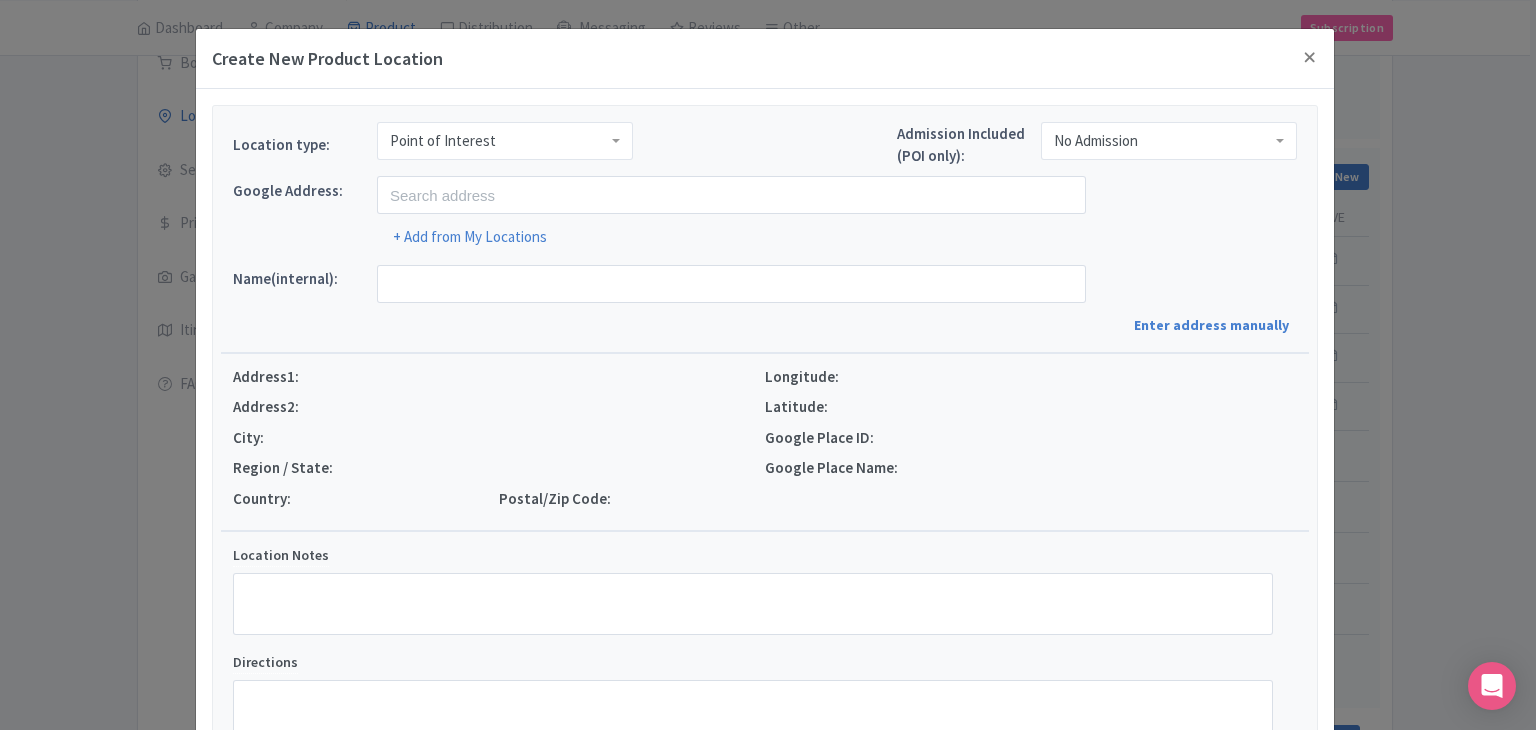 scroll, scrollTop: 0, scrollLeft: 0, axis: both 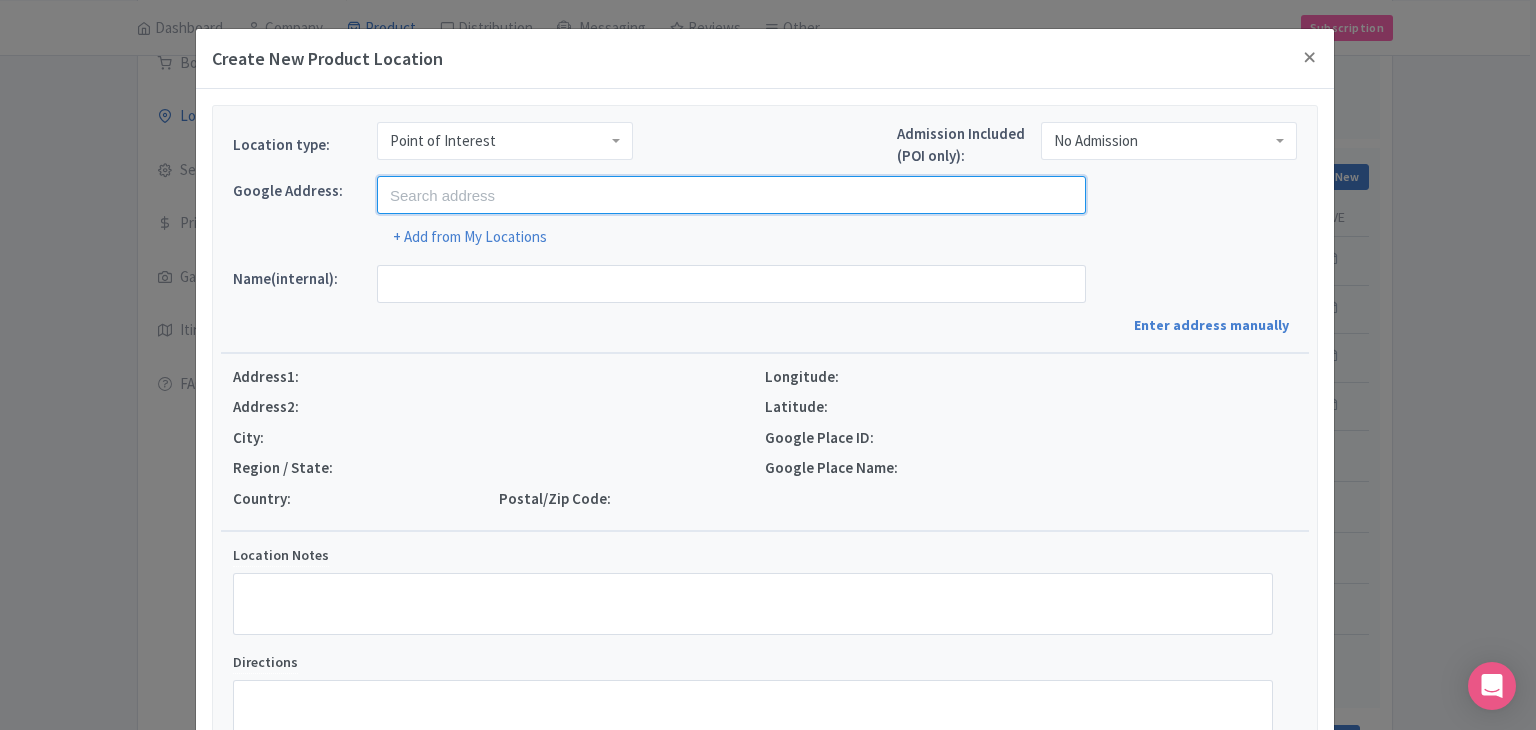 click at bounding box center [731, 195] 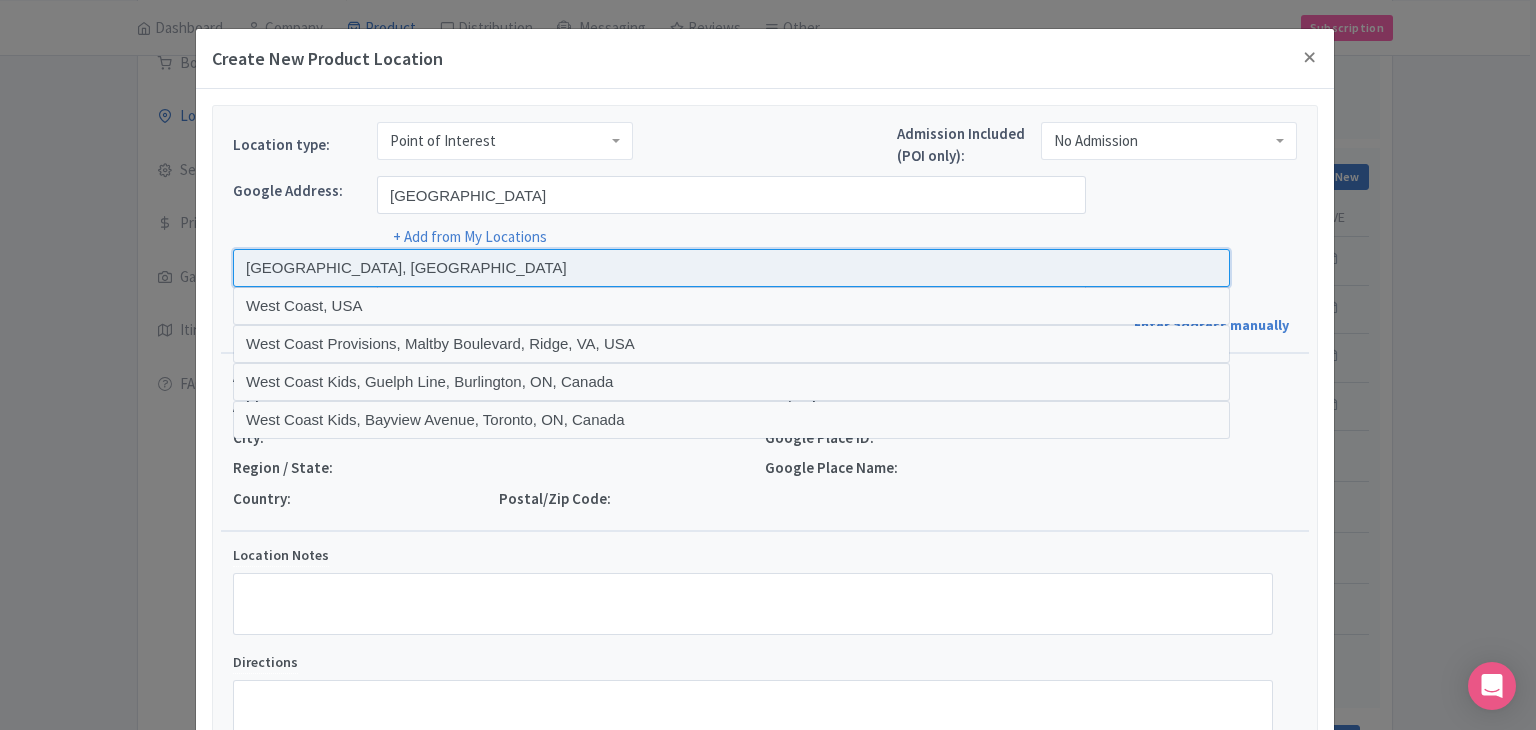 click at bounding box center (731, 268) 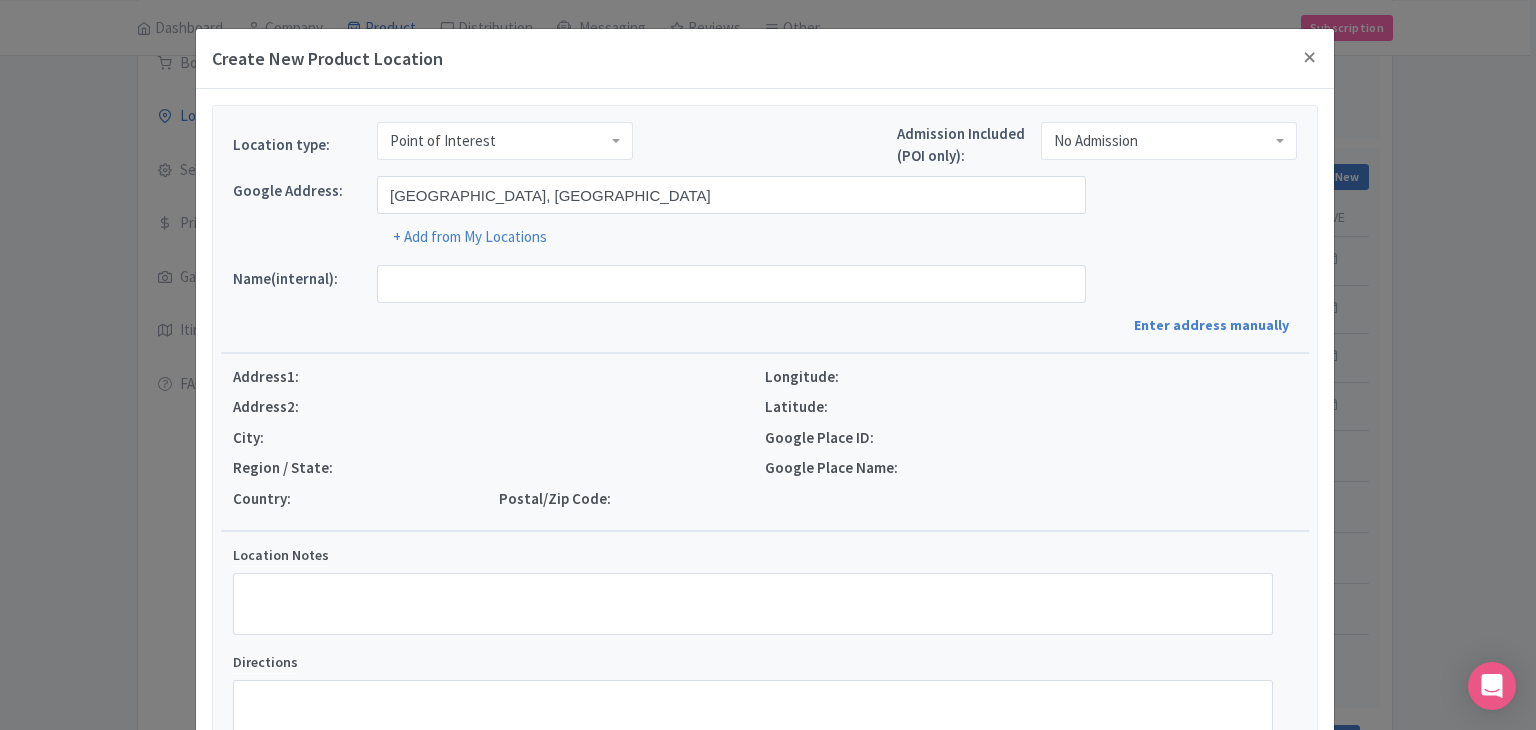 type on "West Coast Region, West Coast Region, New Zealand" 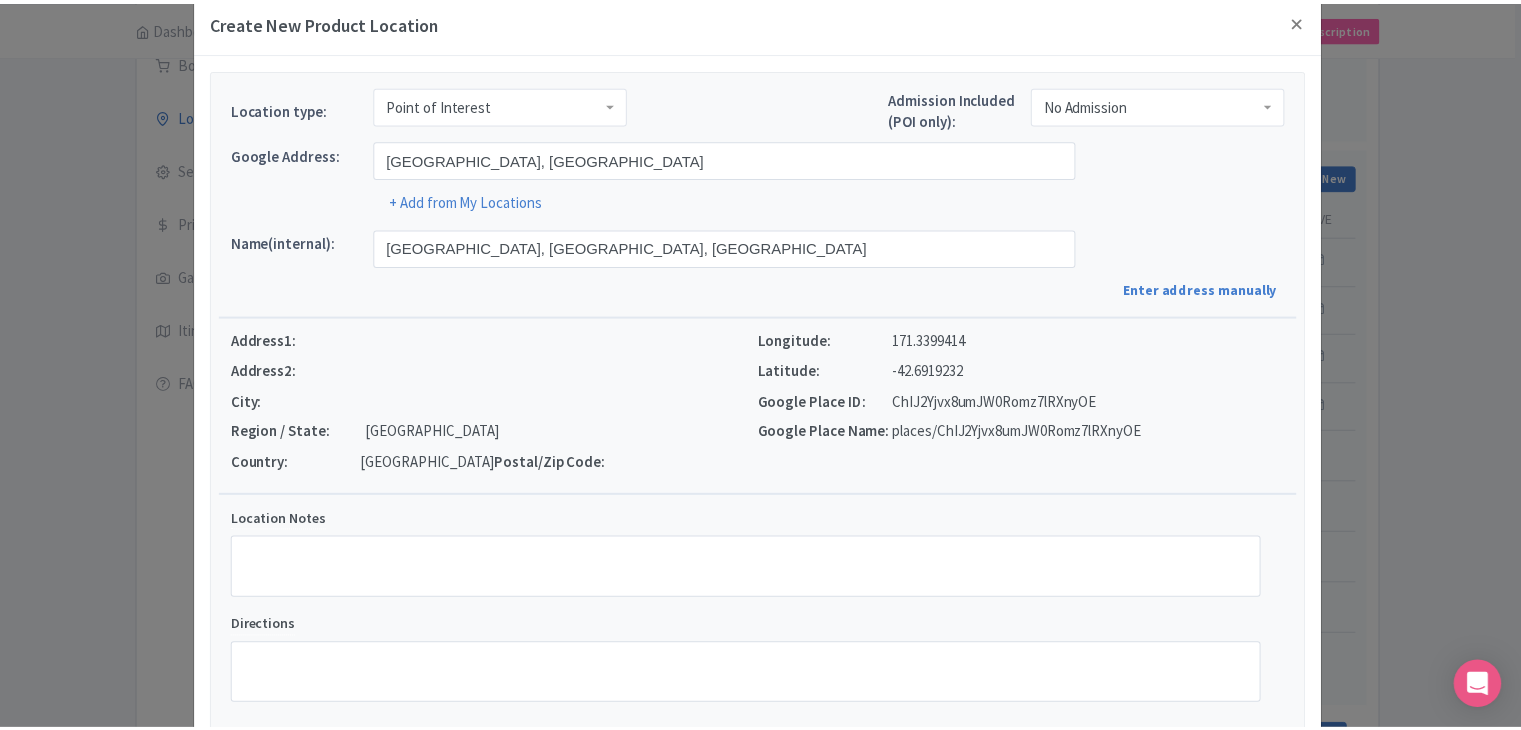 scroll, scrollTop: 152, scrollLeft: 0, axis: vertical 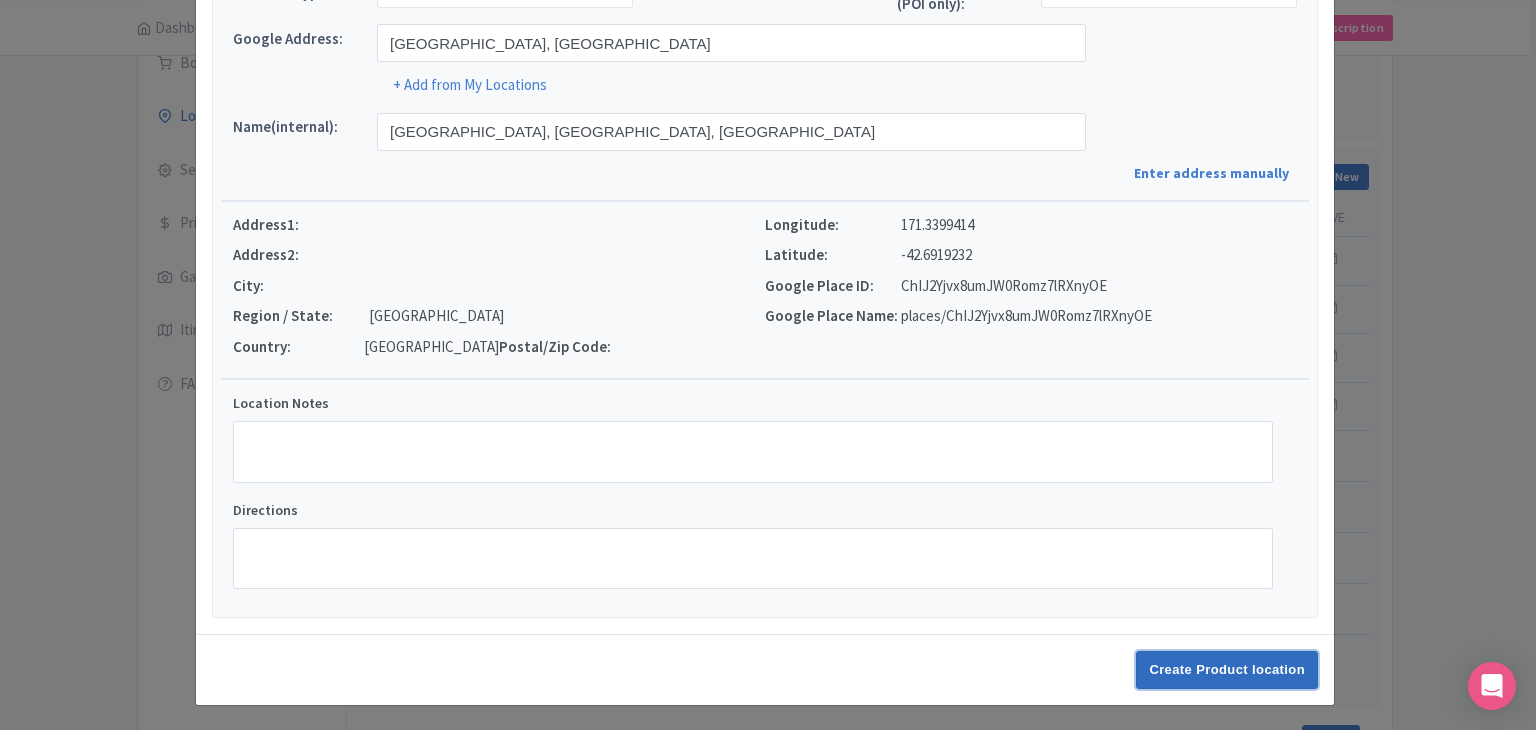 click on "Create Product location" at bounding box center [1227, 670] 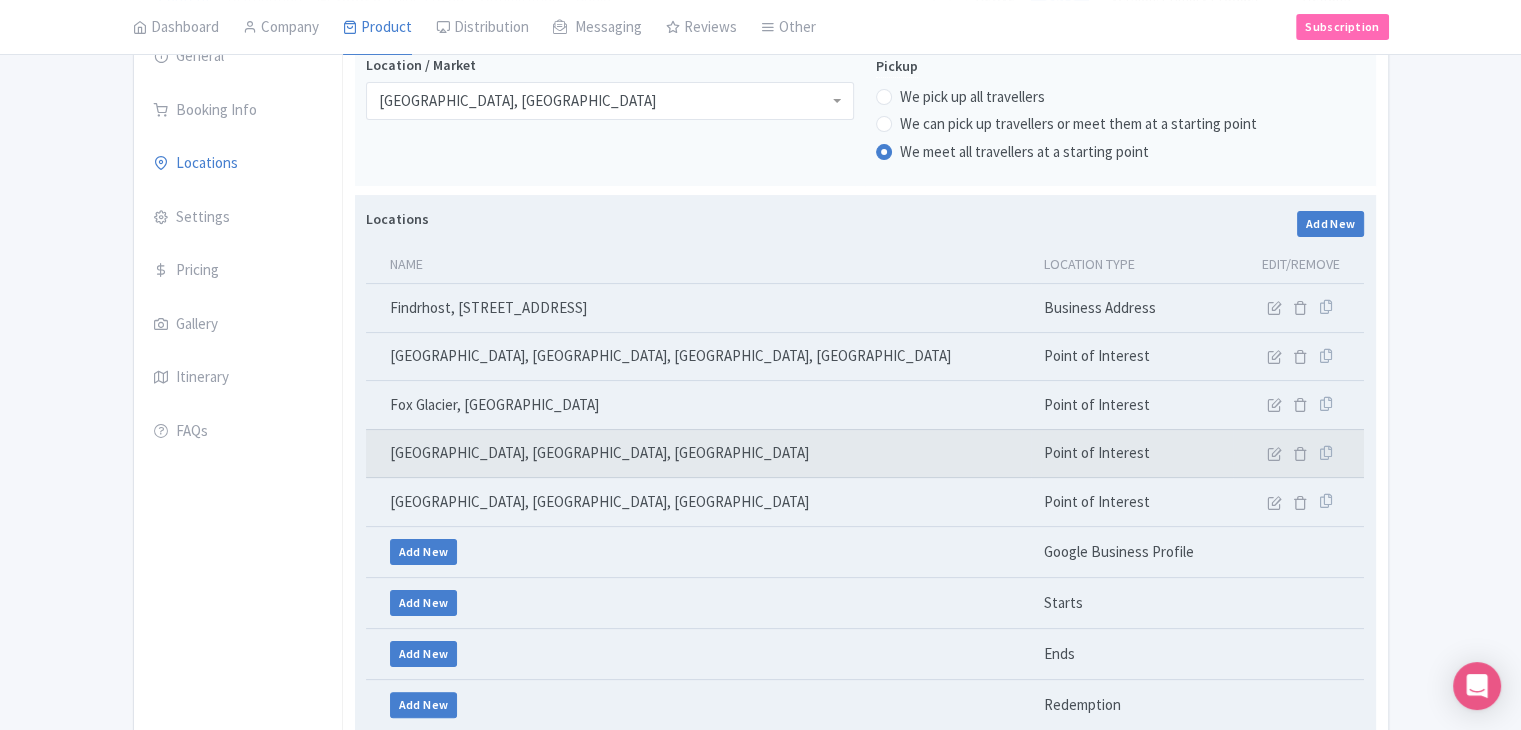 scroll, scrollTop: 212, scrollLeft: 0, axis: vertical 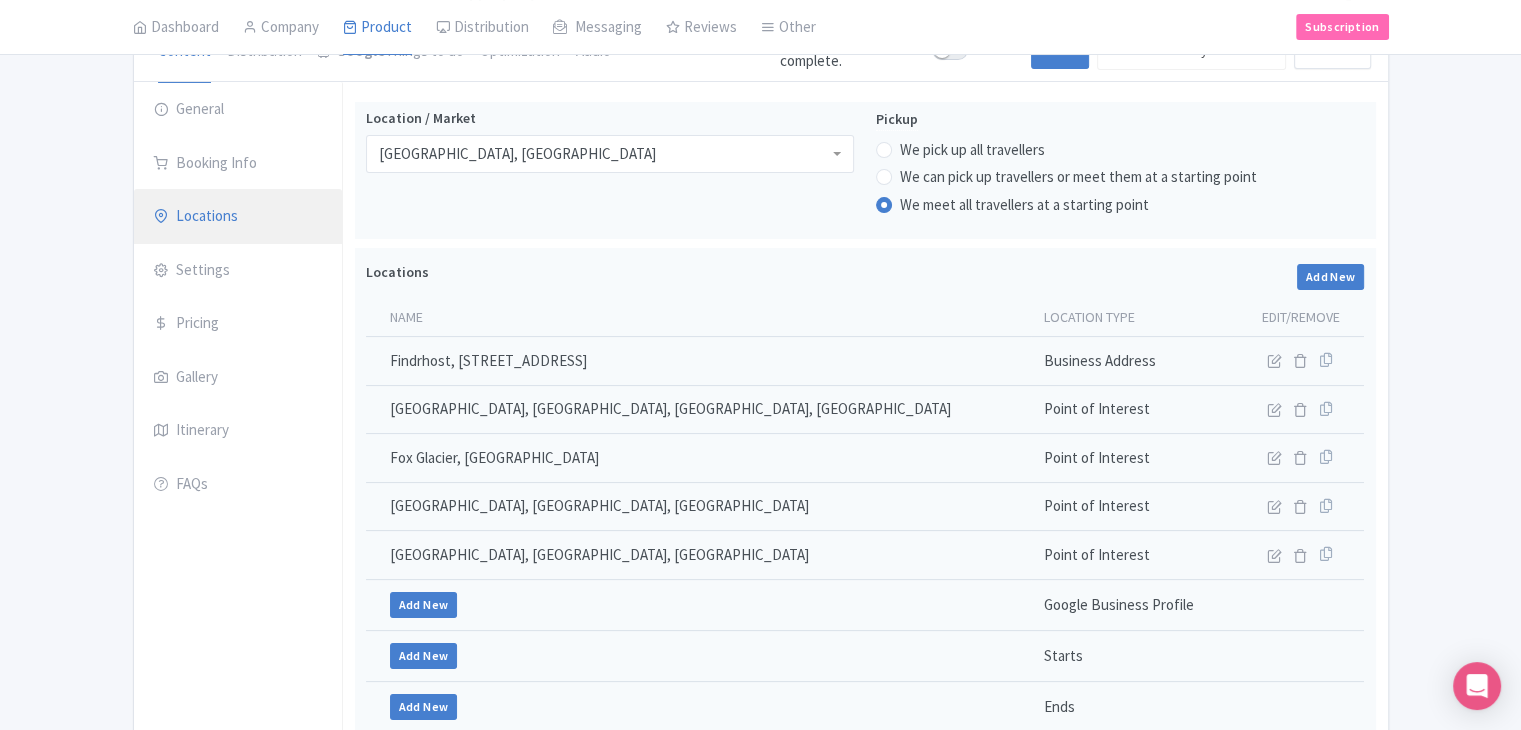 click on "Locations" at bounding box center (238, 217) 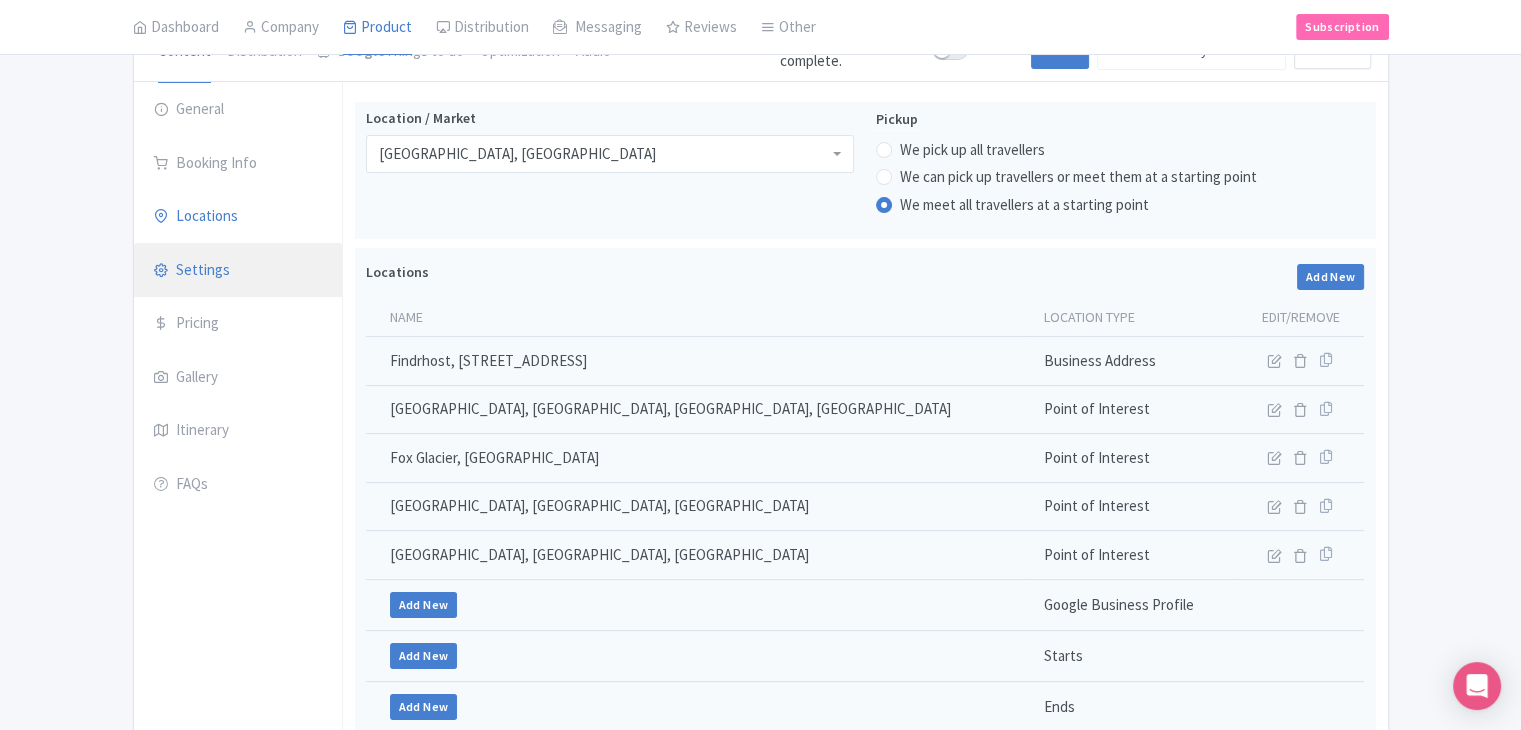 click on "Settings" at bounding box center (238, 271) 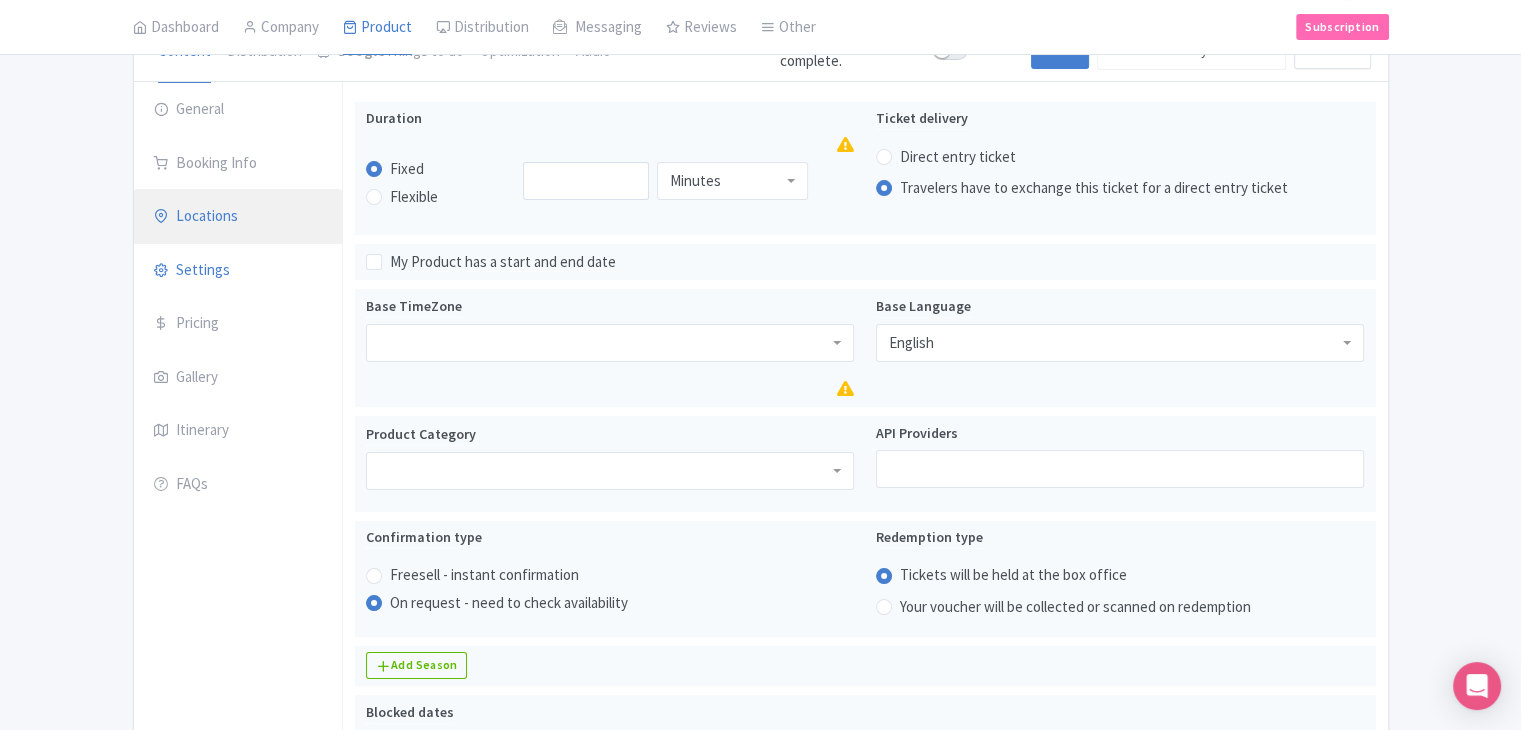 click on "Locations" at bounding box center (238, 217) 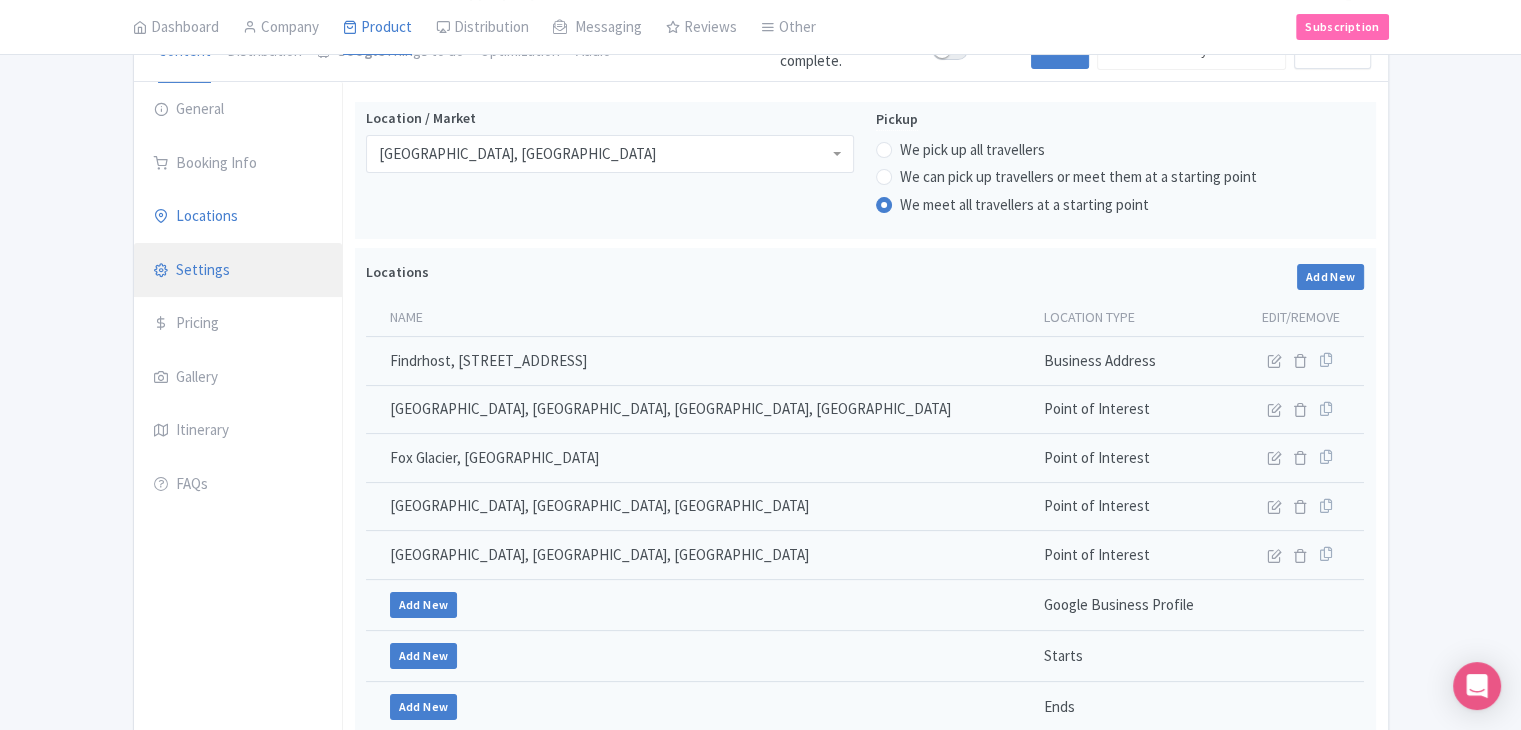 click on "Settings" at bounding box center [238, 271] 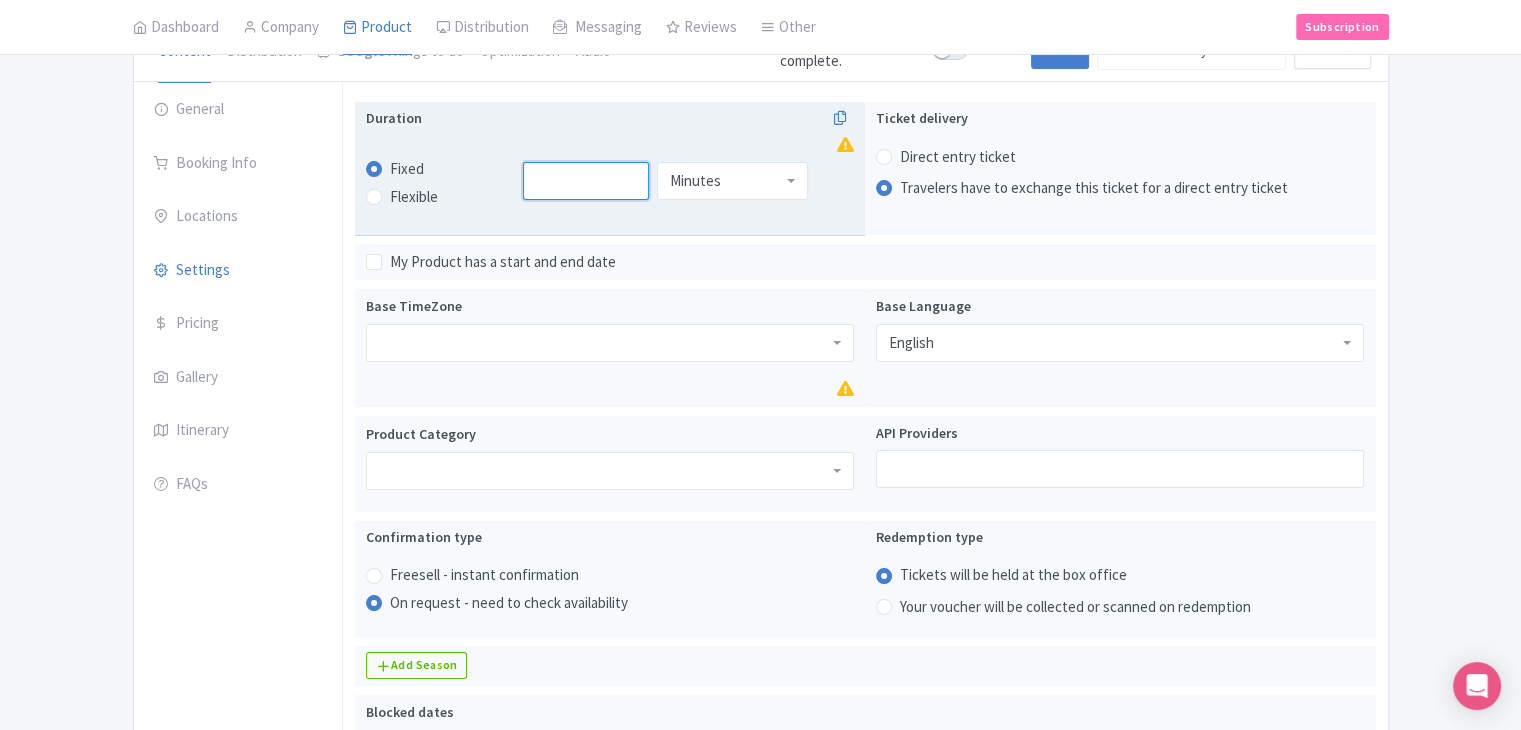 click at bounding box center (586, 181) 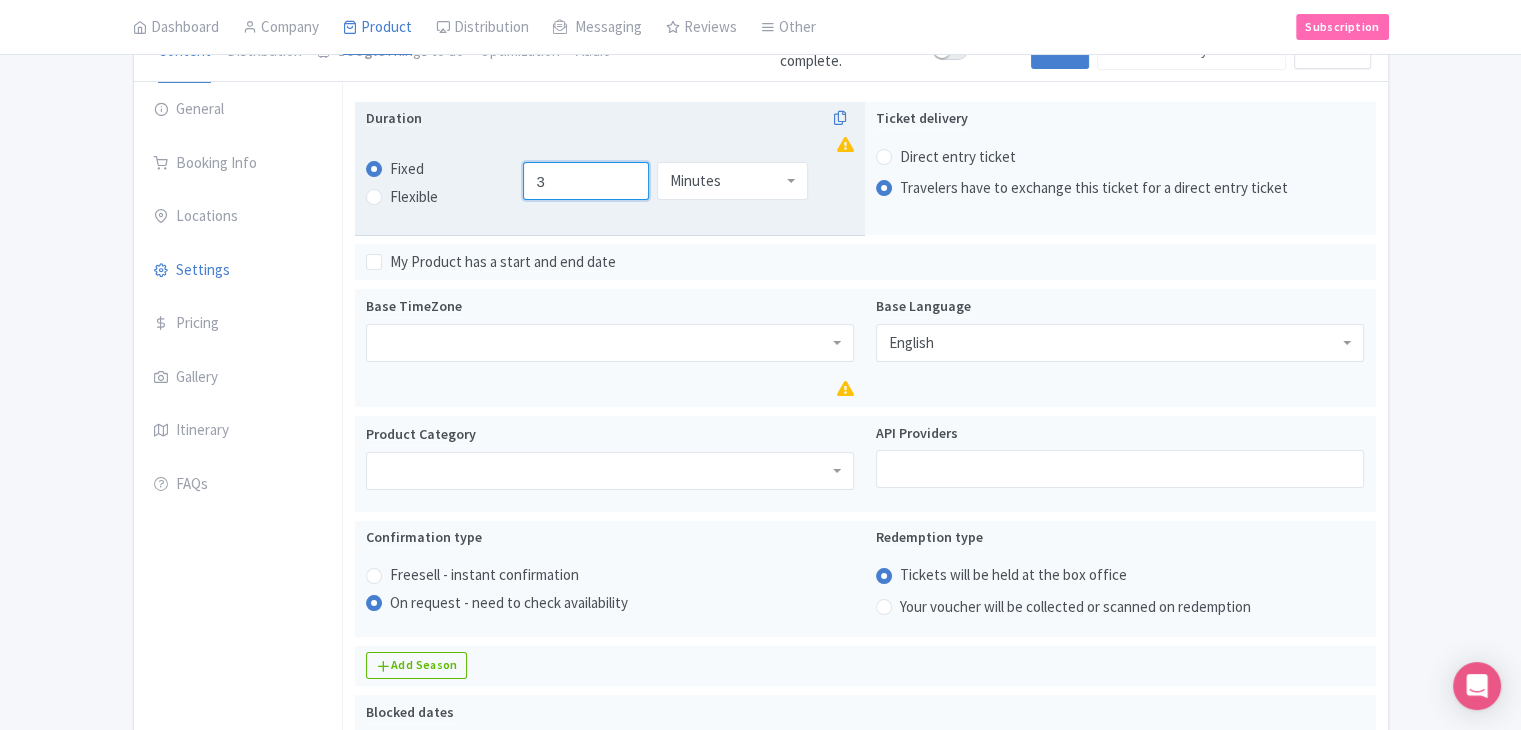 type on "3" 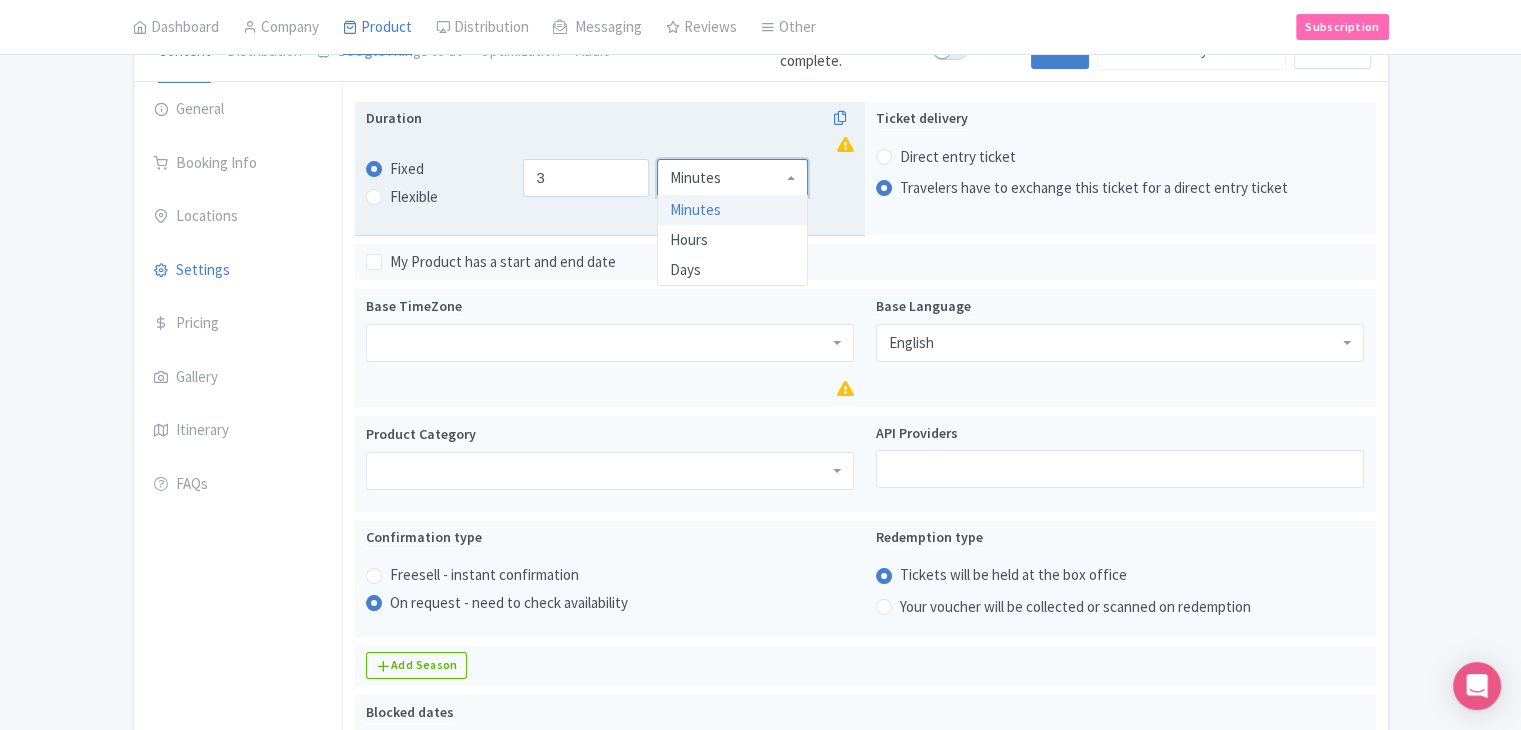 click on "Minutes" at bounding box center [732, 178] 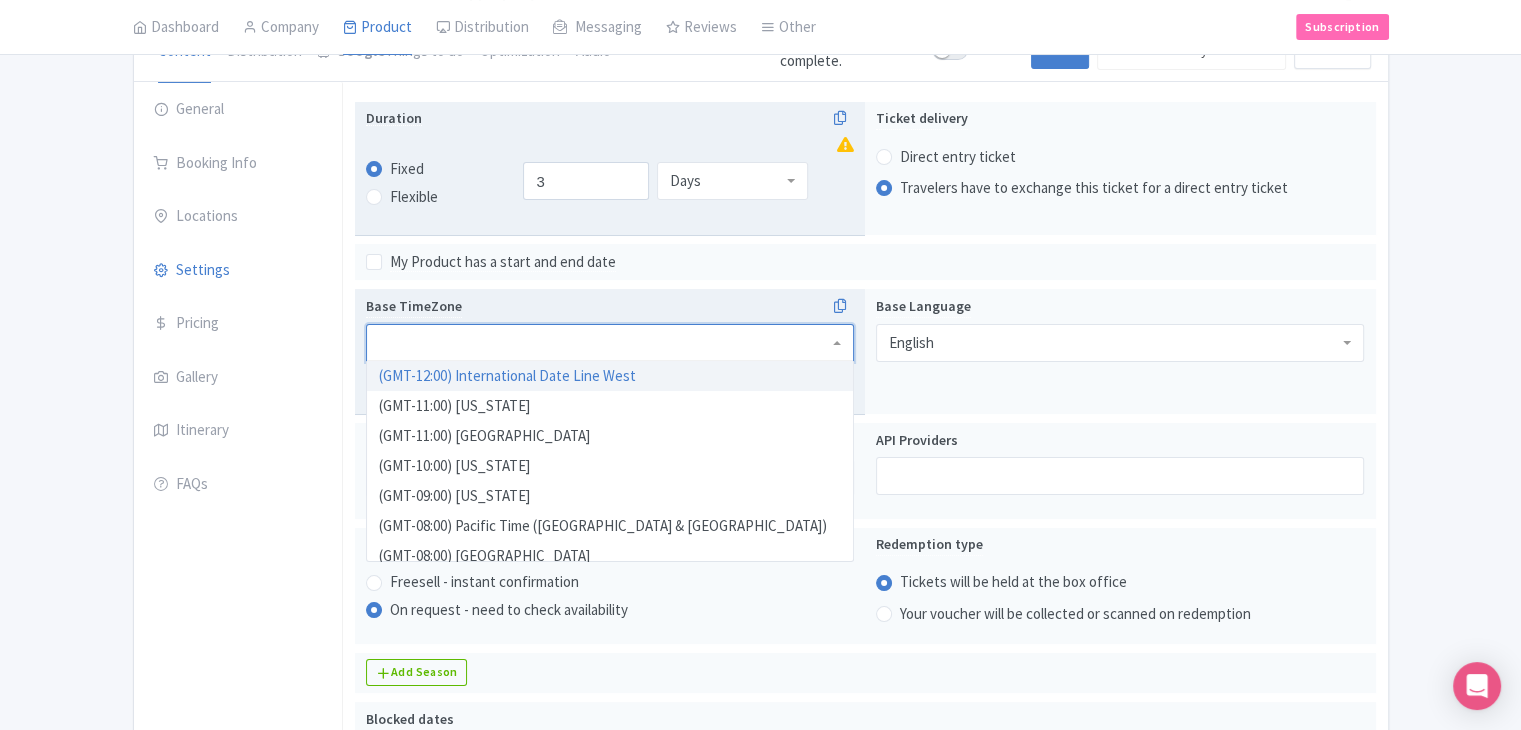 click at bounding box center (610, 343) 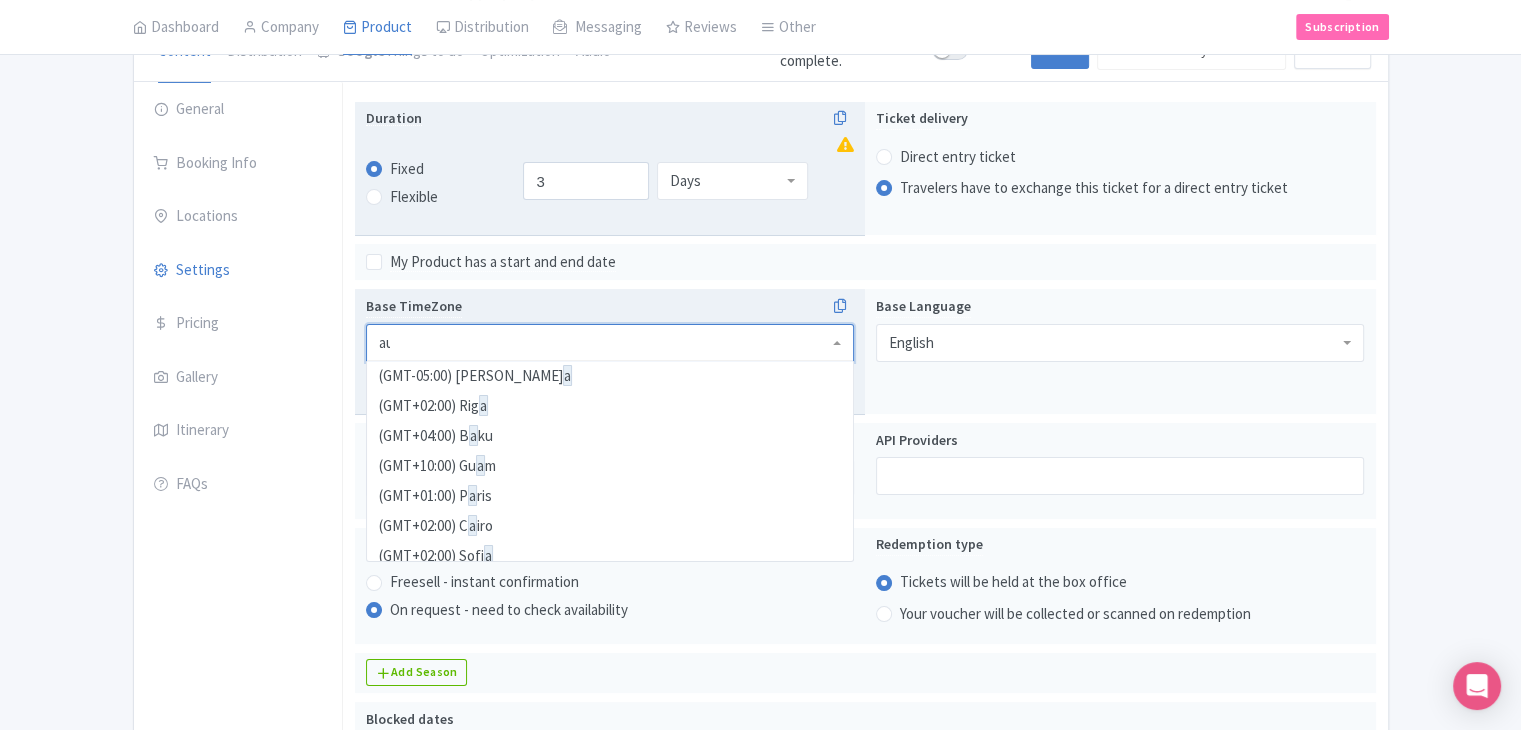 scroll, scrollTop: 0, scrollLeft: 0, axis: both 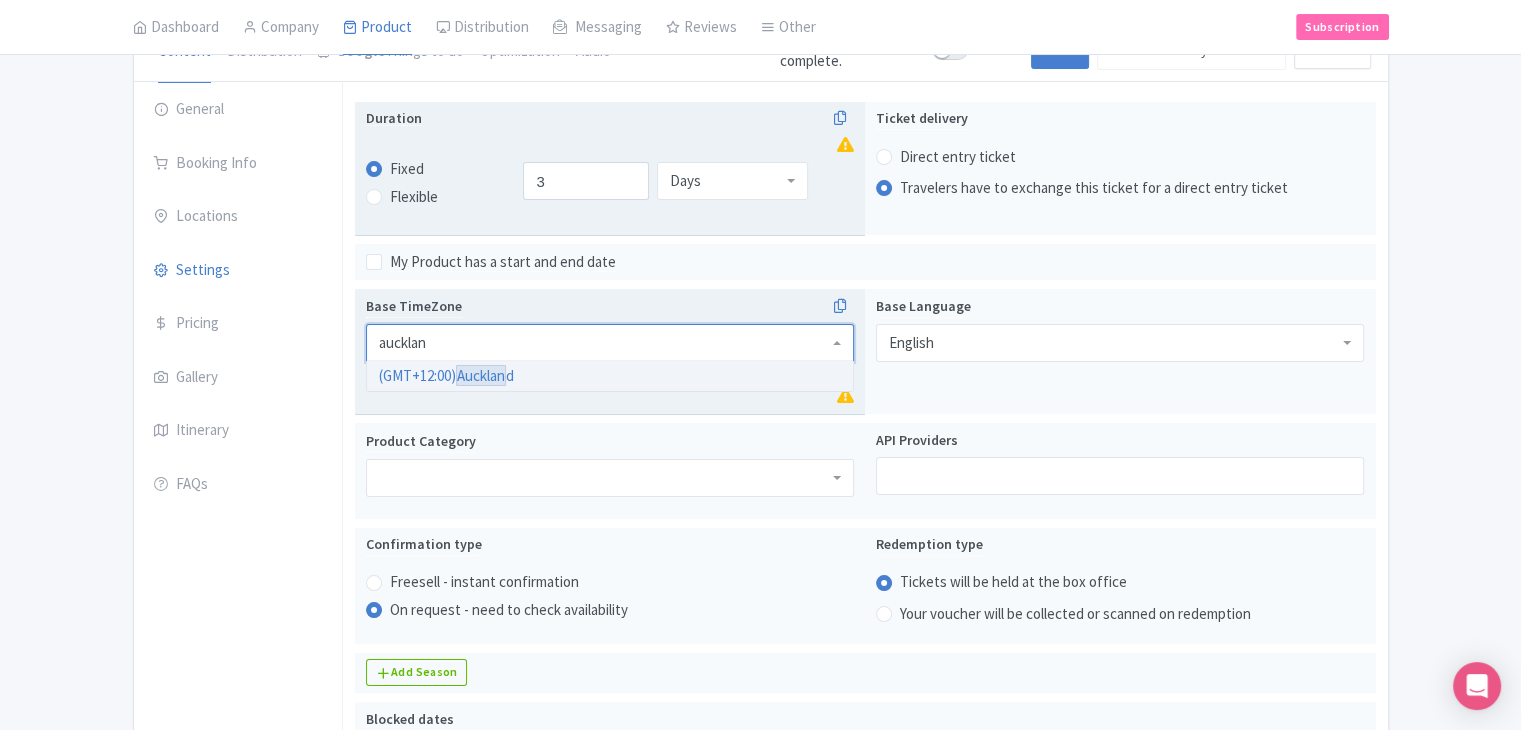 type on "auckland" 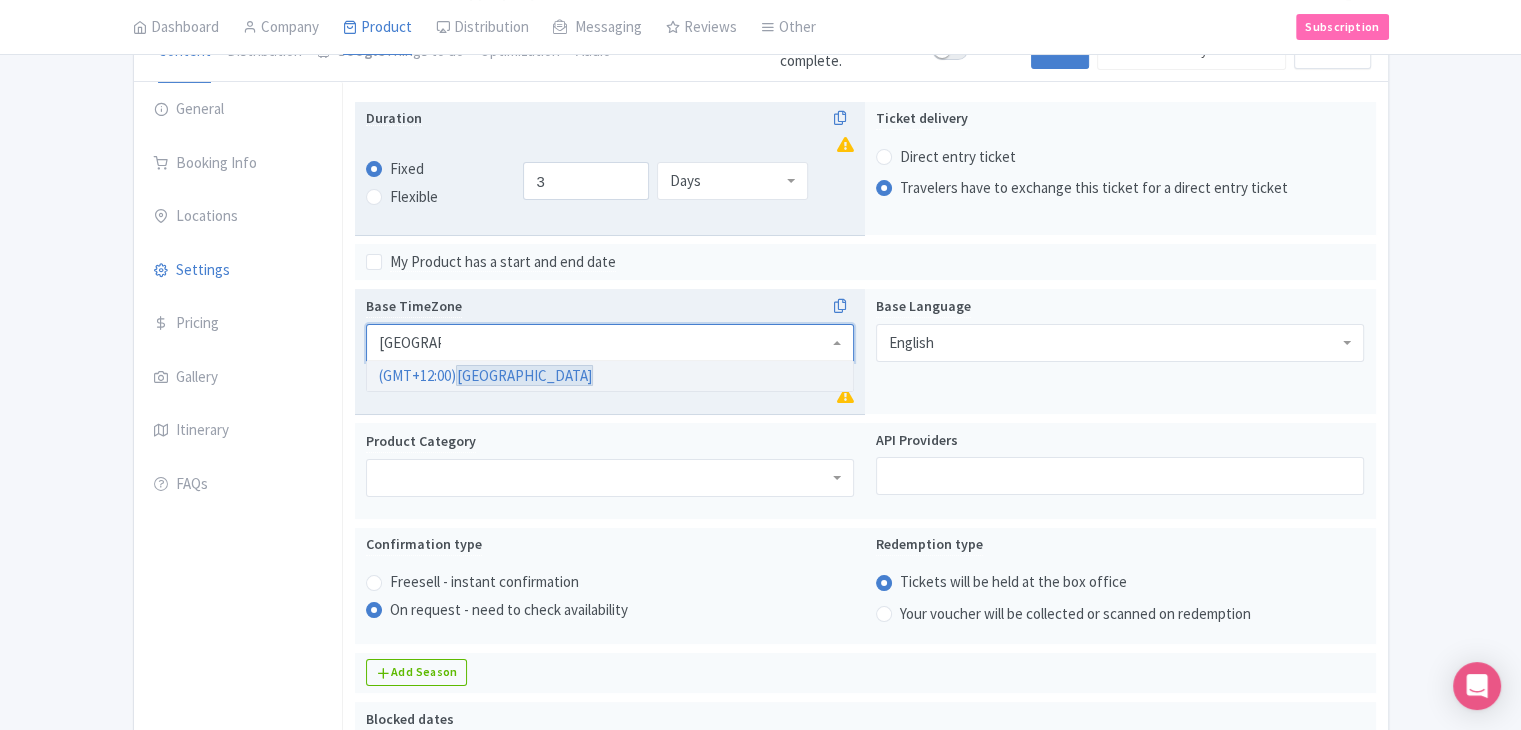 type 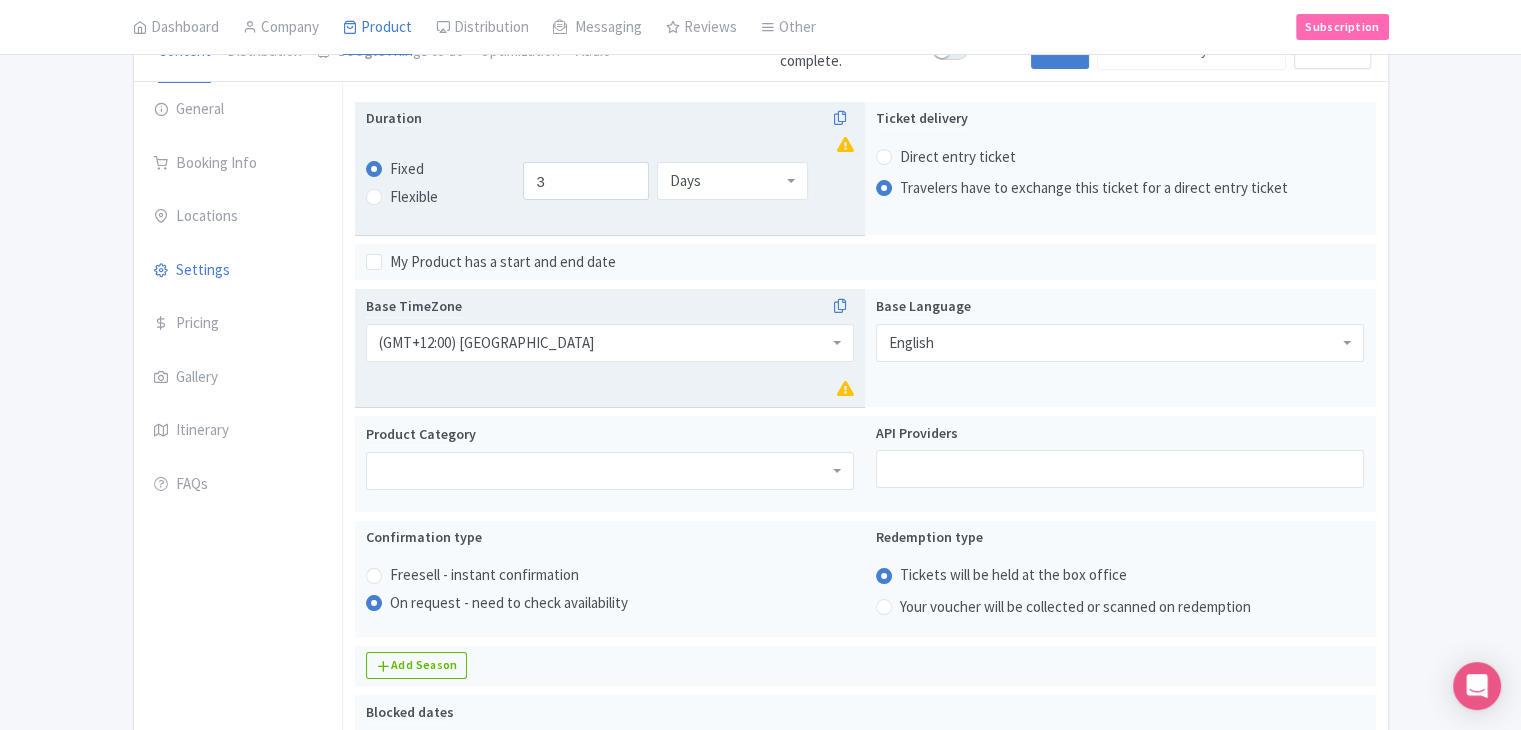 scroll, scrollTop: 0, scrollLeft: 0, axis: both 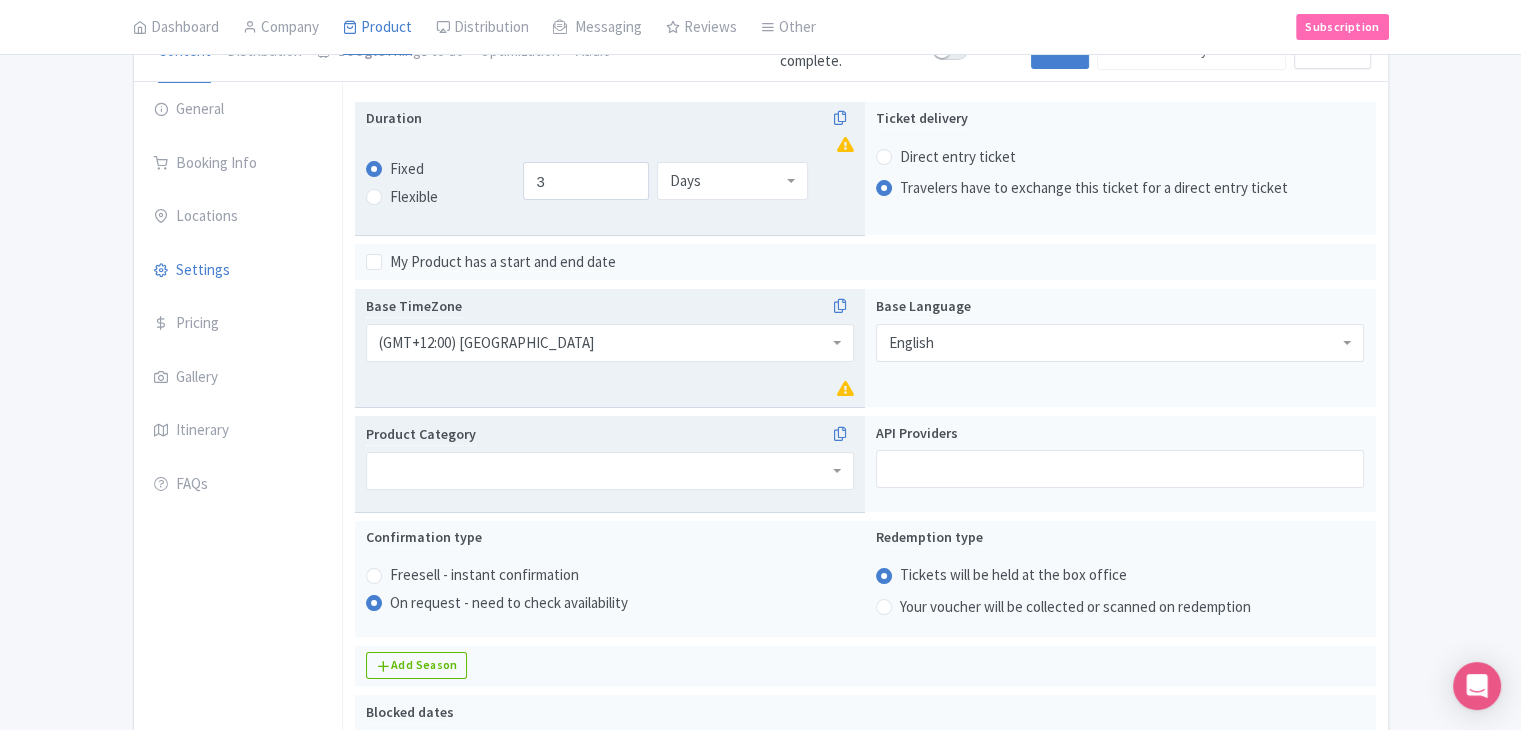 click at bounding box center (610, 471) 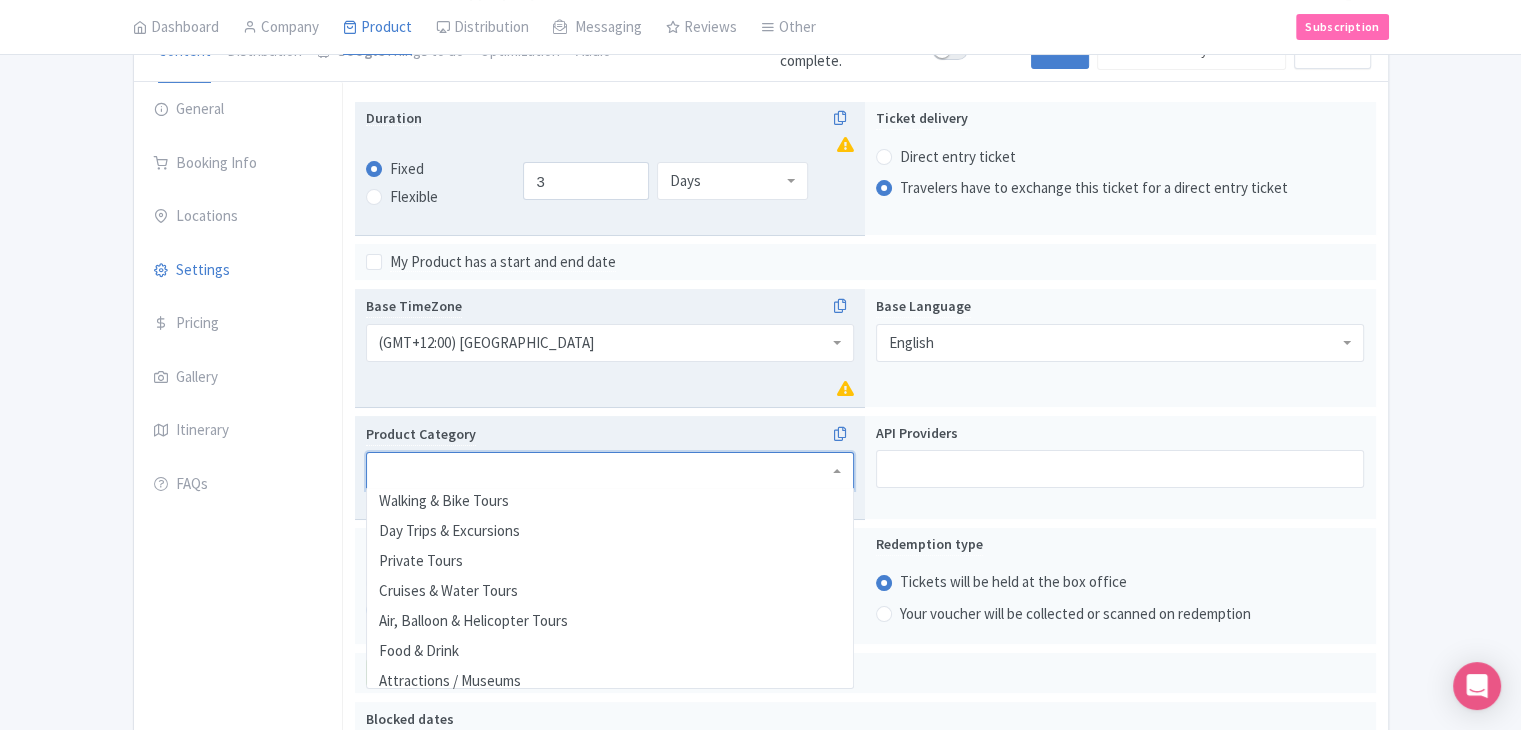 scroll, scrollTop: 100, scrollLeft: 0, axis: vertical 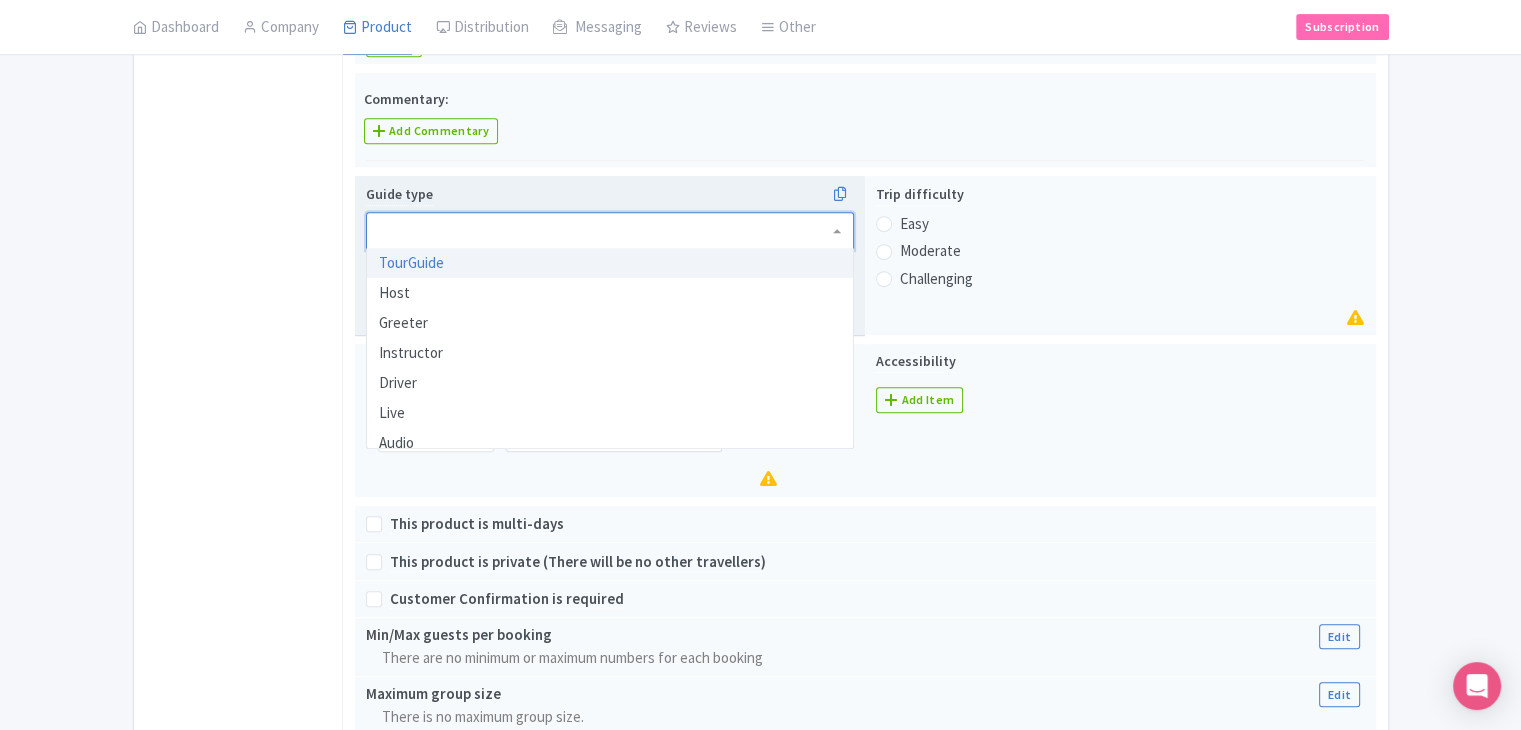 click at bounding box center [610, 231] 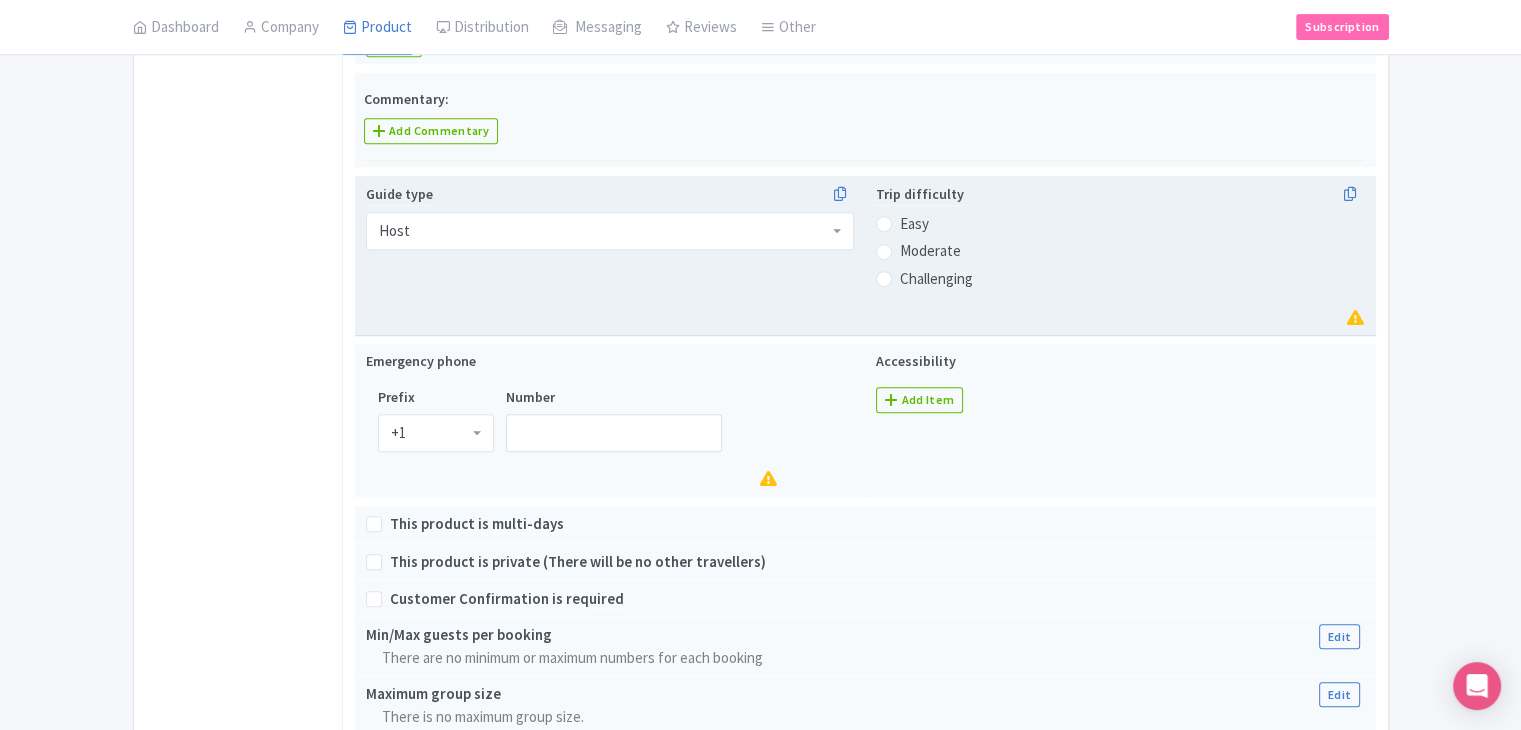 click on "Easy" at bounding box center (914, 224) 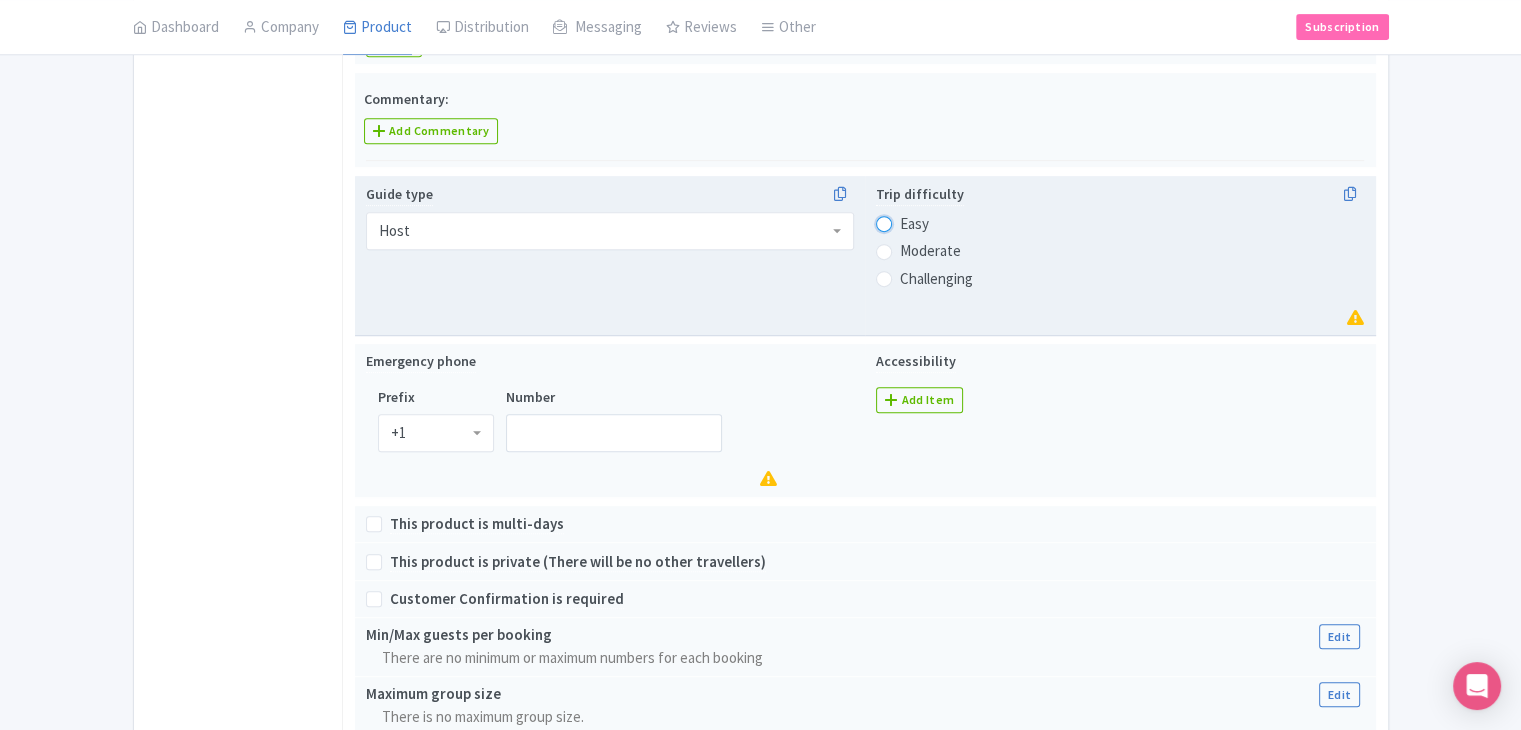 click on "Easy" at bounding box center [910, 222] 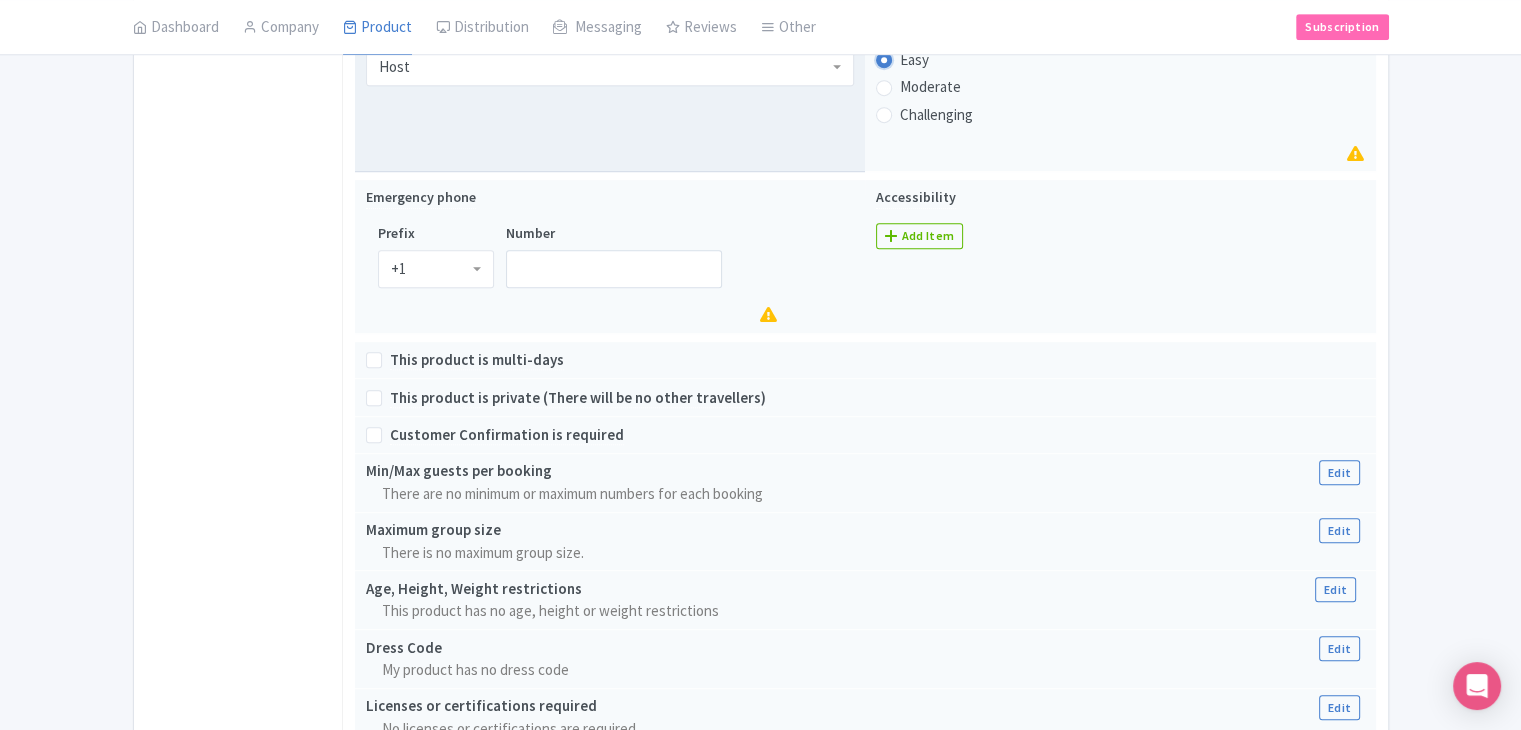 scroll, scrollTop: 1525, scrollLeft: 0, axis: vertical 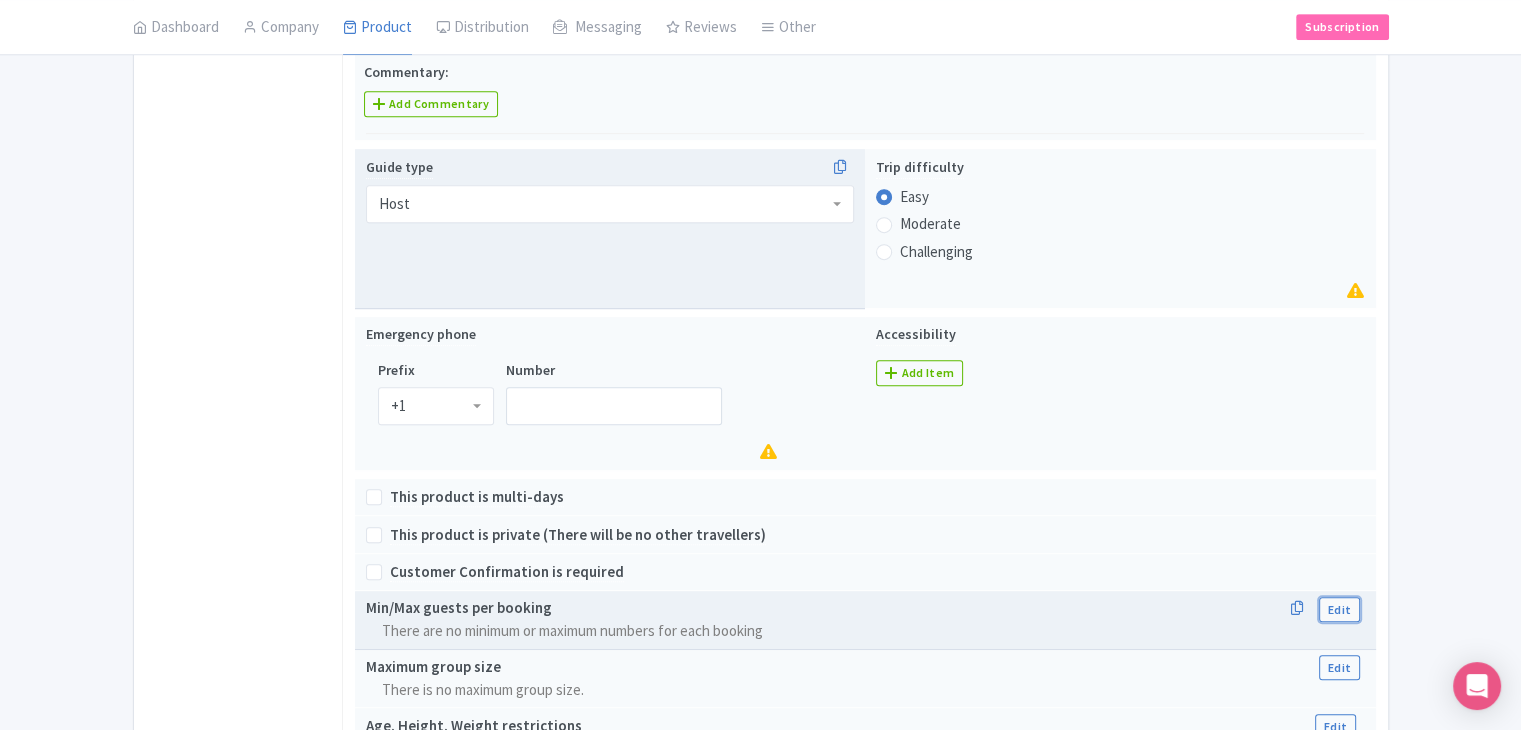 click on "Edit" at bounding box center [1339, 609] 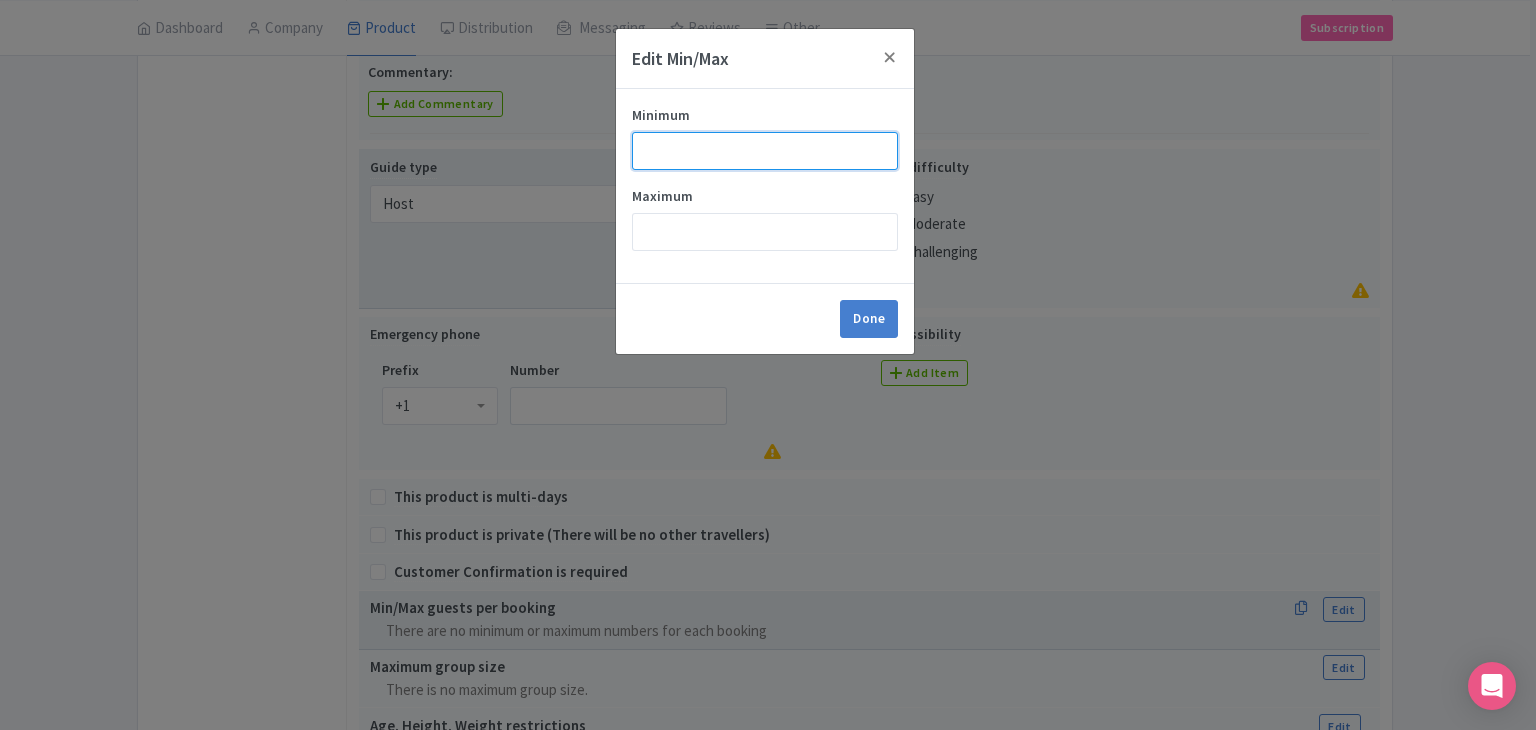 click on "Minimum" at bounding box center [765, 151] 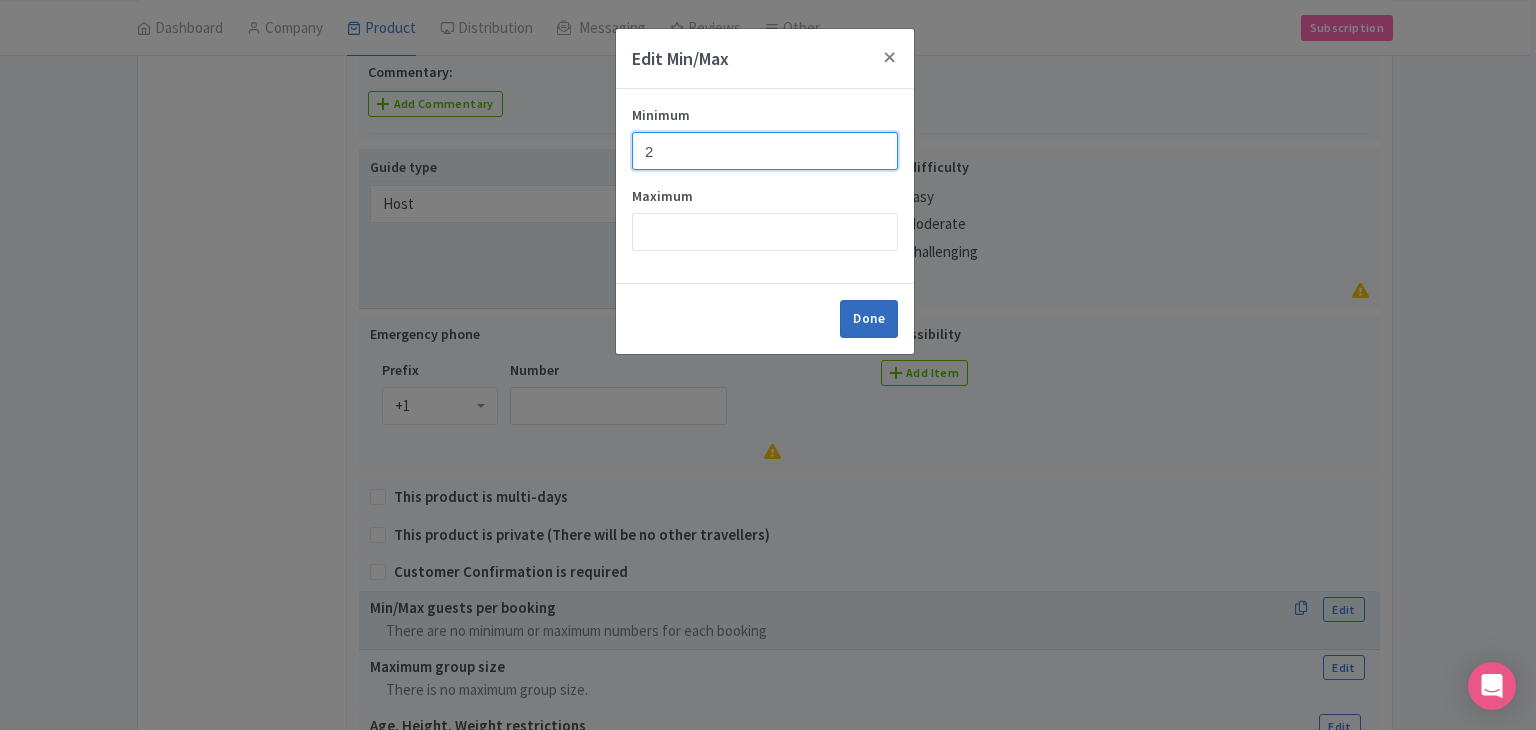 type on "2" 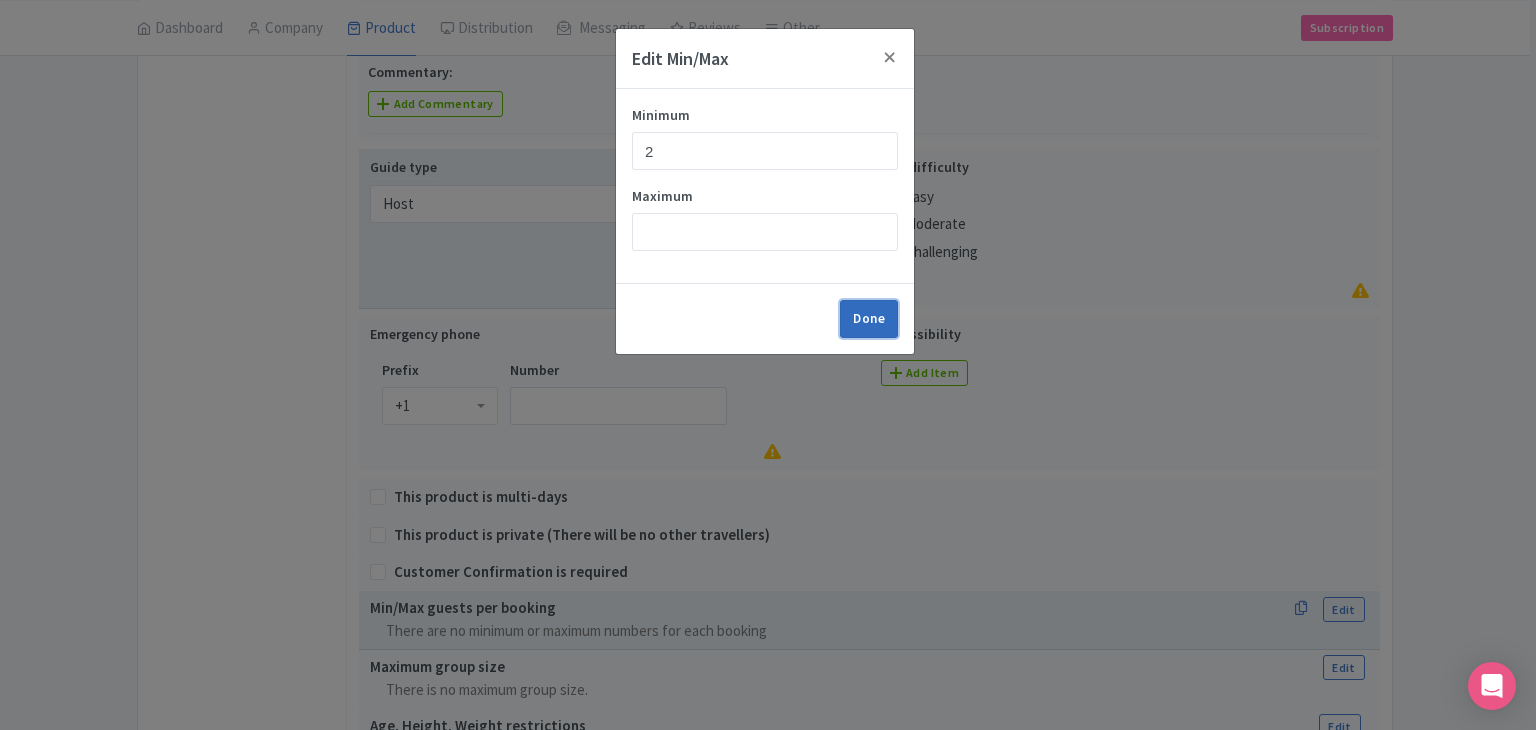 click on "Done" at bounding box center (869, 319) 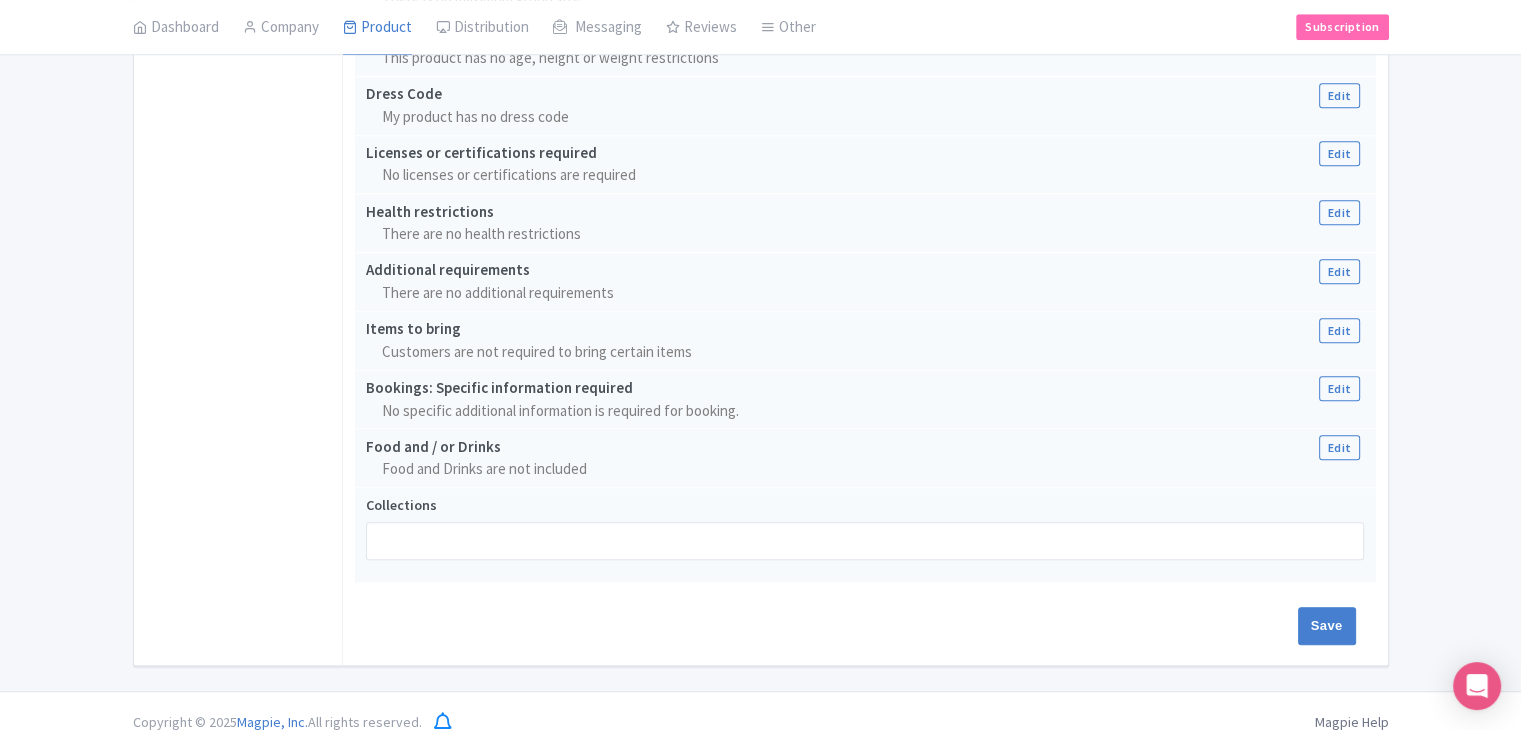 scroll, scrollTop: 1654, scrollLeft: 0, axis: vertical 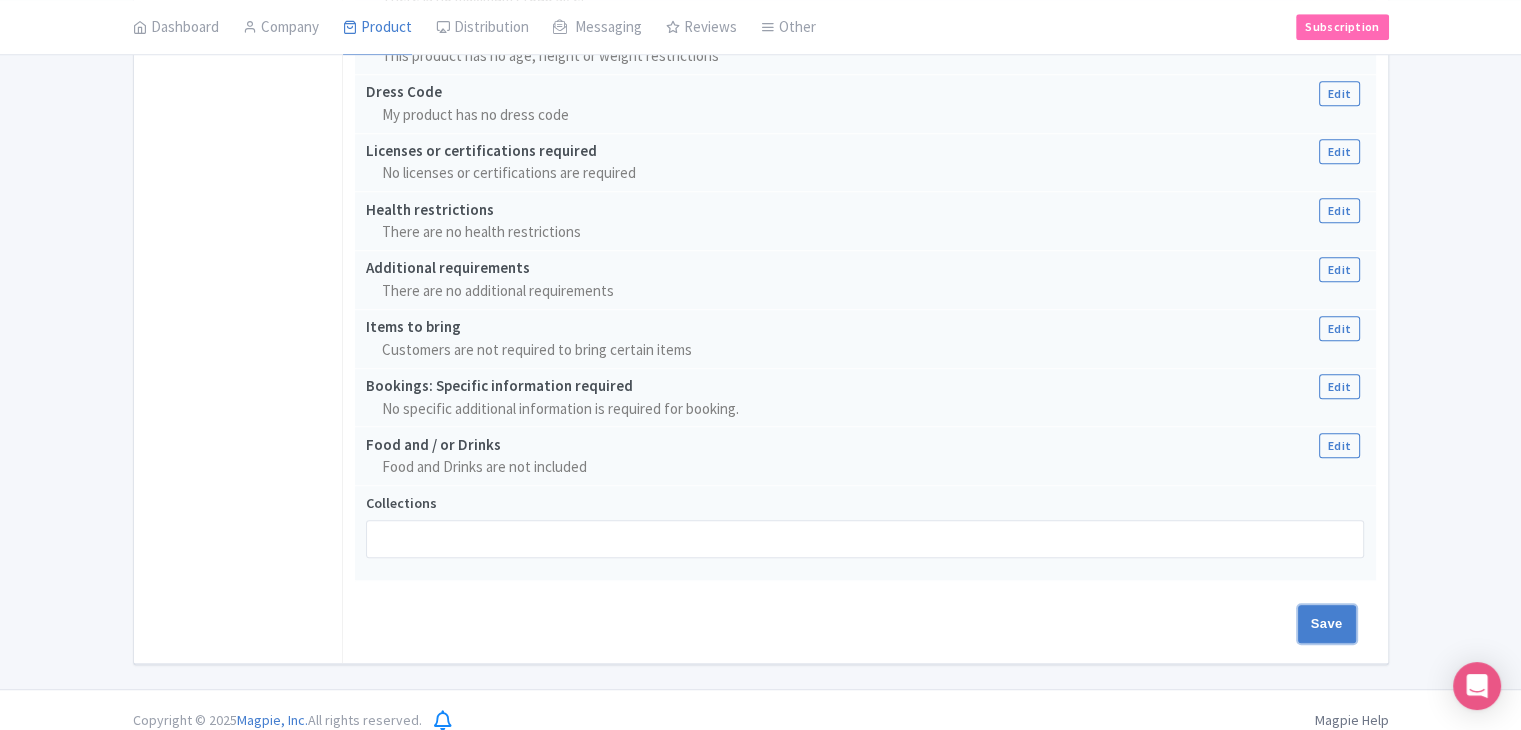 drag, startPoint x: 1323, startPoint y: 620, endPoint x: 906, endPoint y: 587, distance: 418.3037 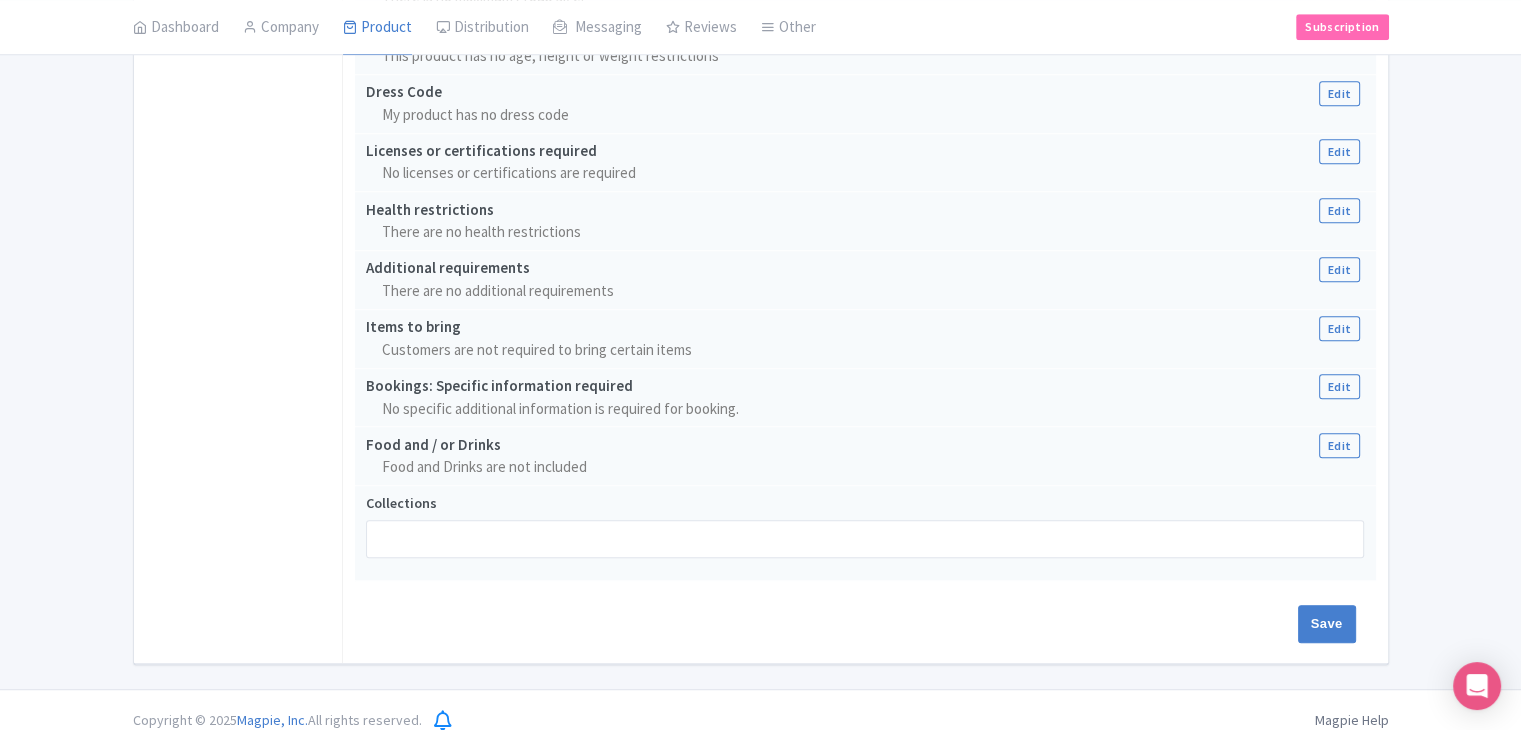 type on "Update Product" 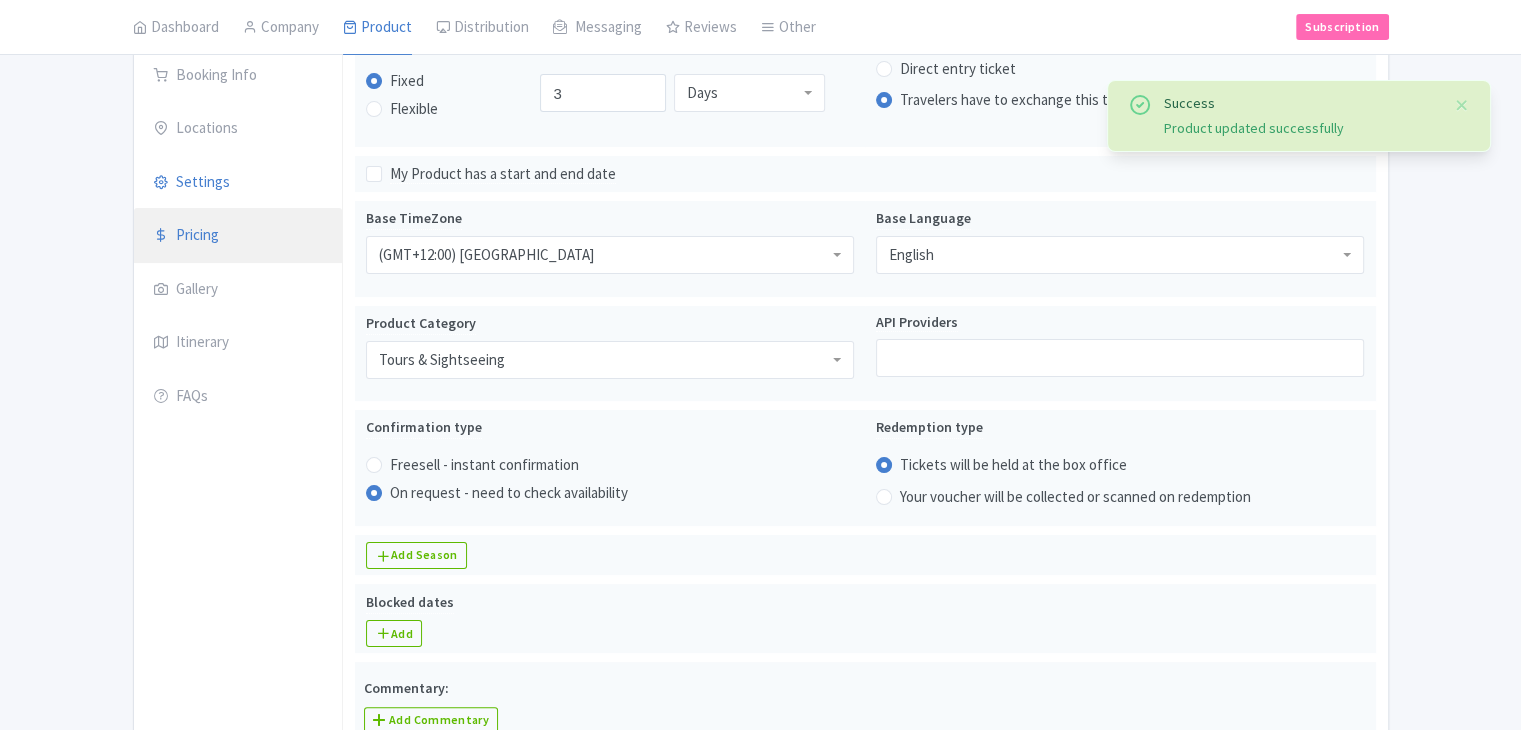 click on "Pricing" at bounding box center (238, 236) 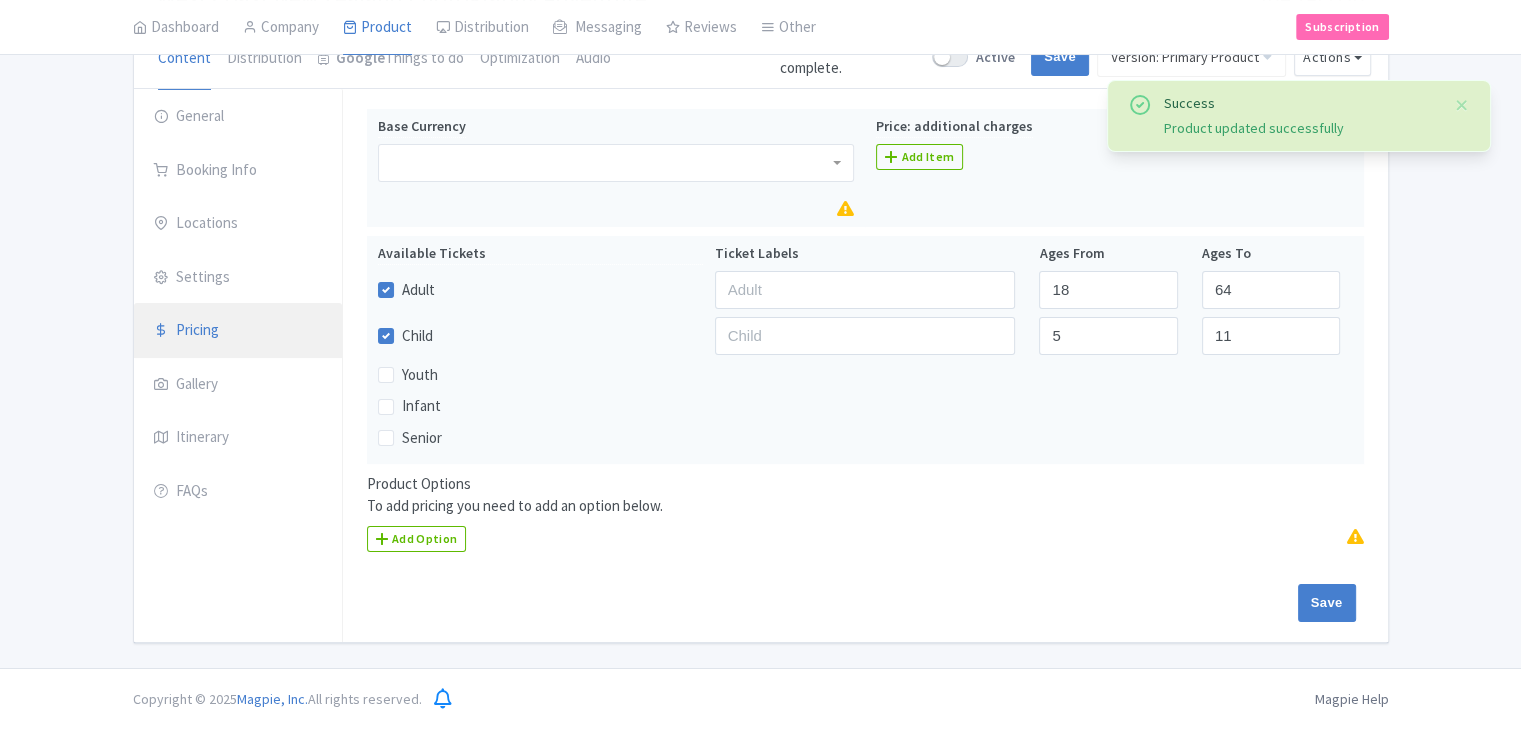 scroll, scrollTop: 201, scrollLeft: 0, axis: vertical 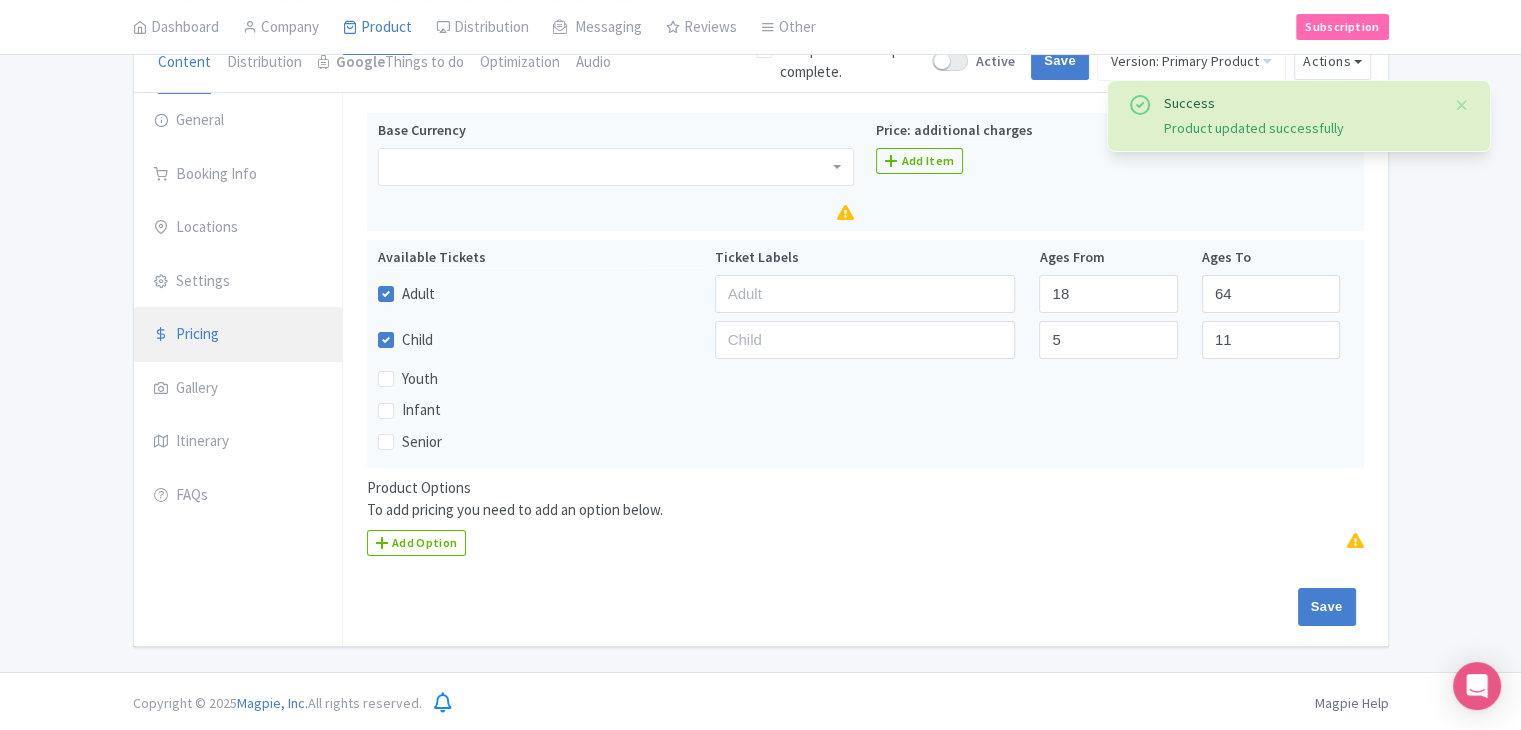 click on "Pricing" at bounding box center [238, 335] 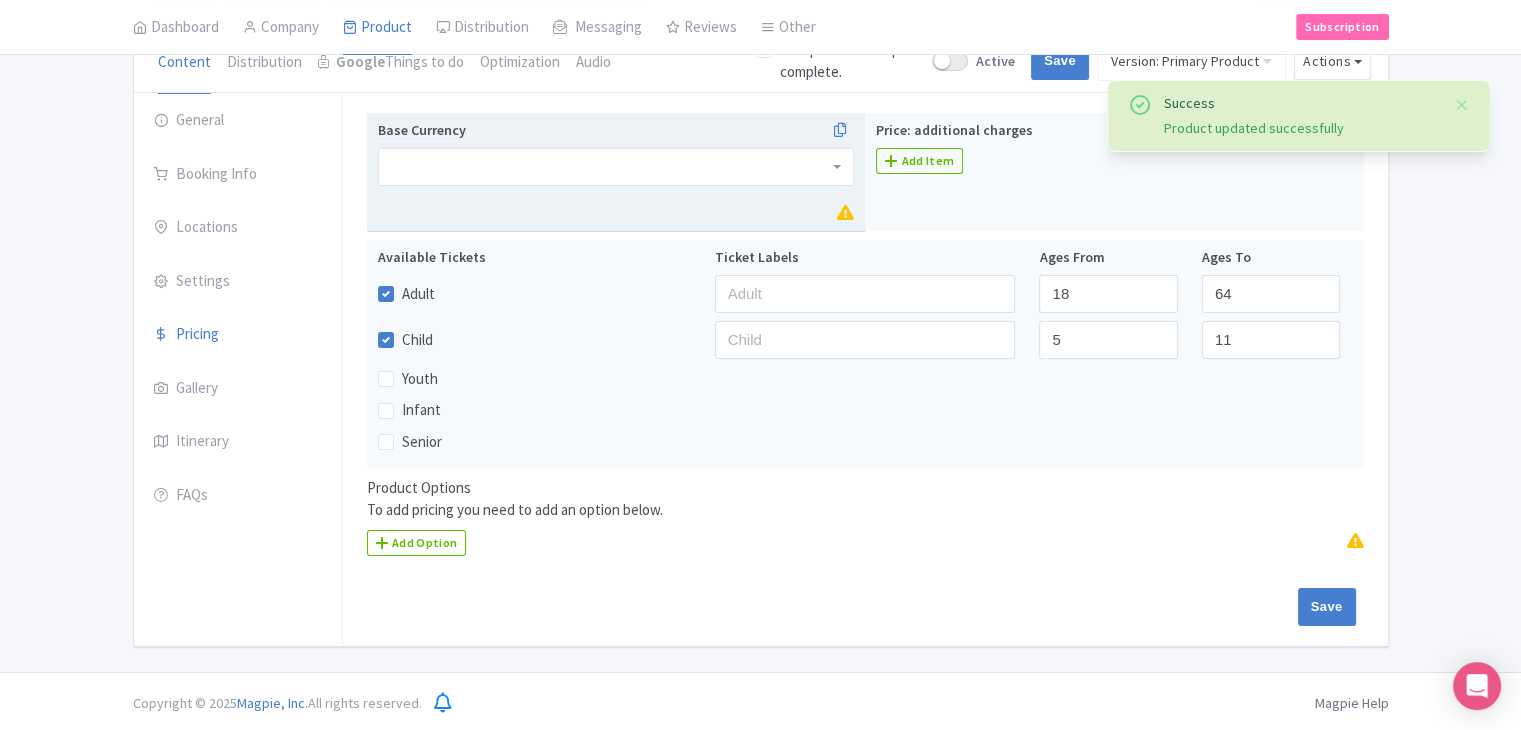 click at bounding box center [616, 167] 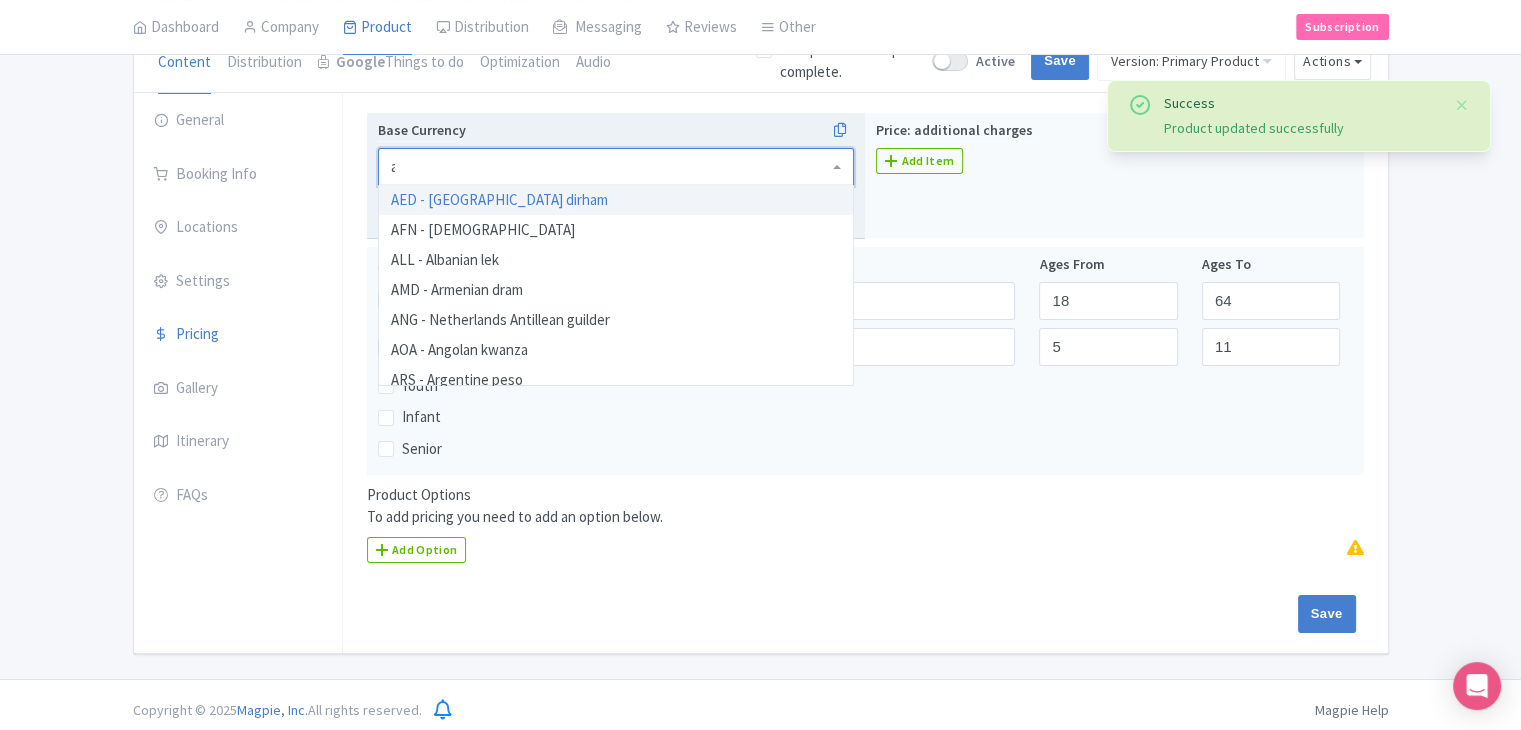 type on "au" 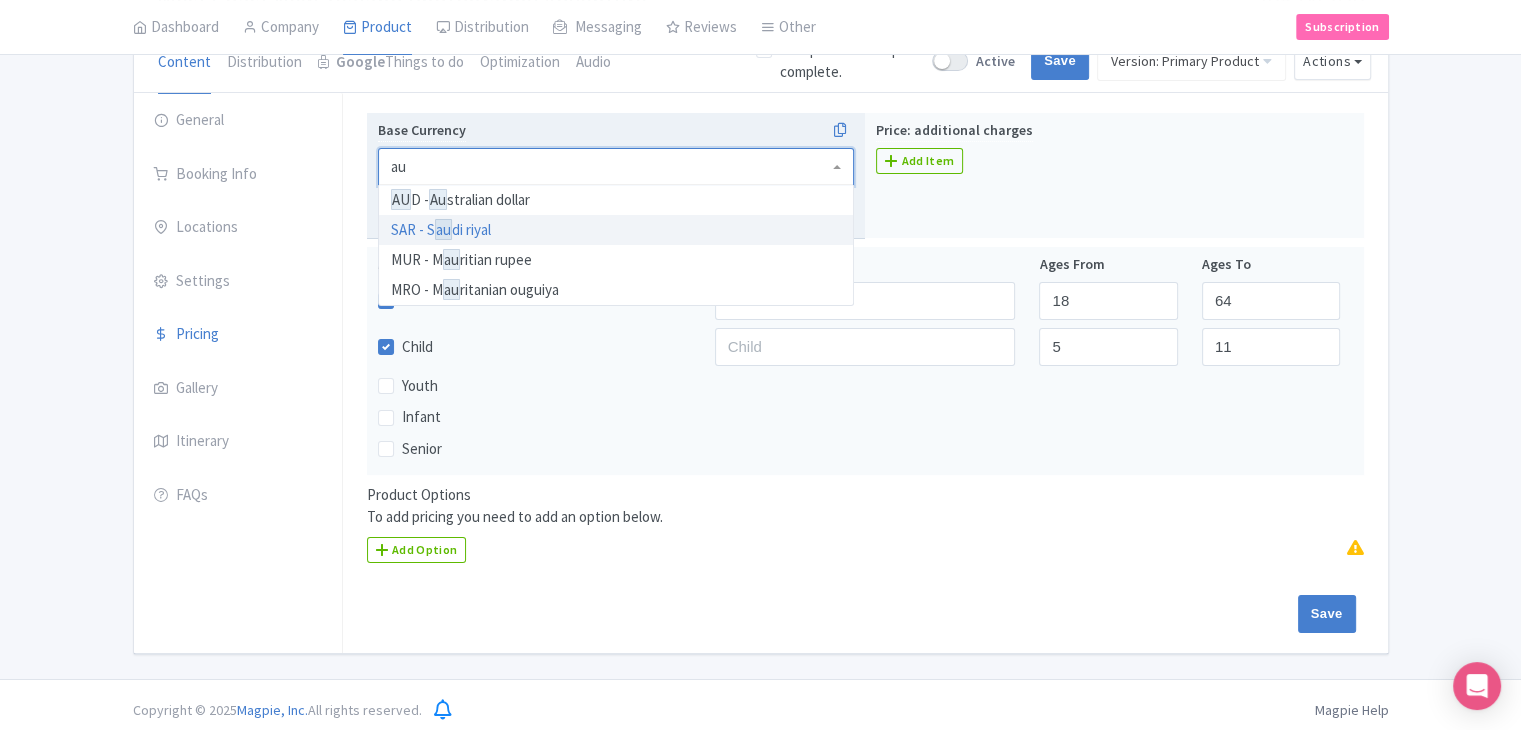 type 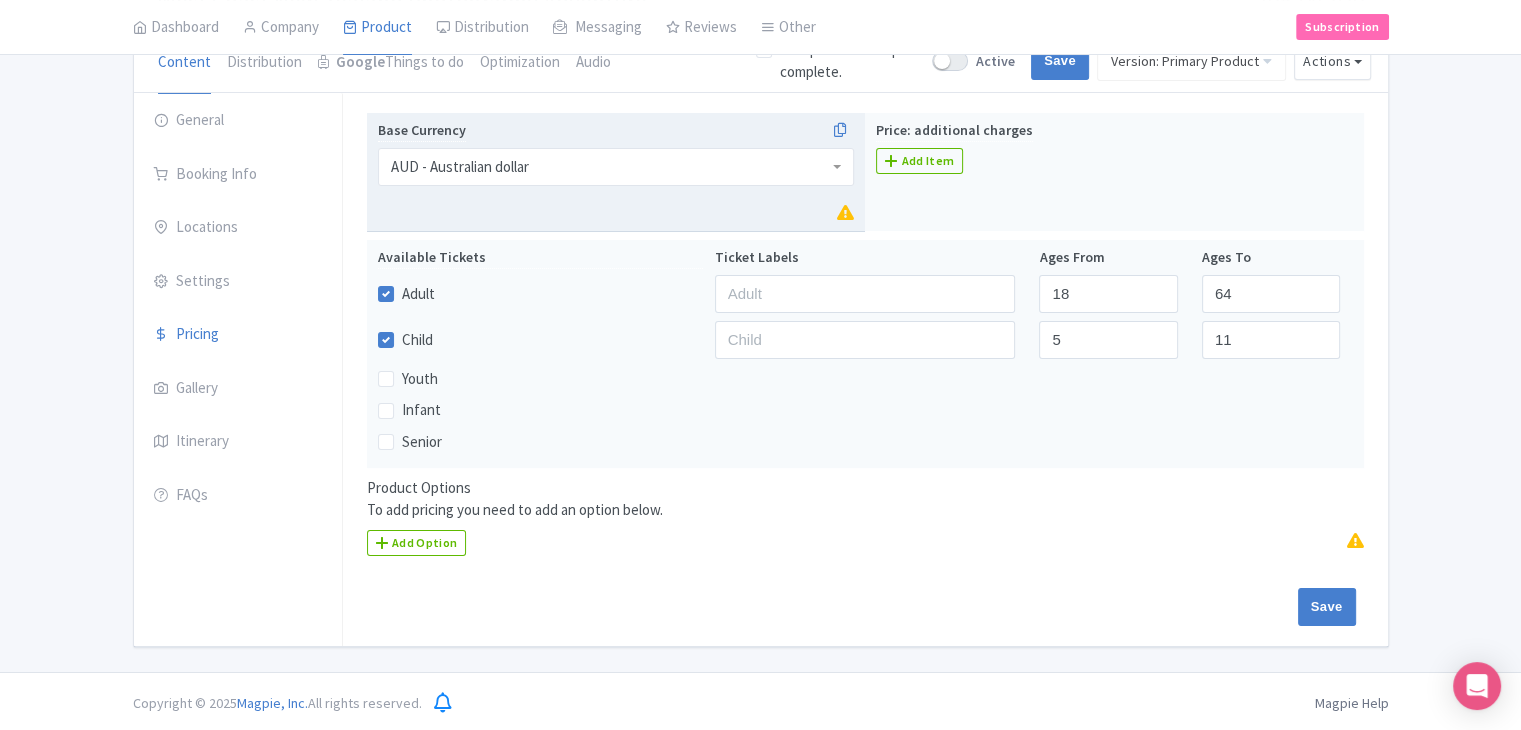 scroll, scrollTop: 0, scrollLeft: 0, axis: both 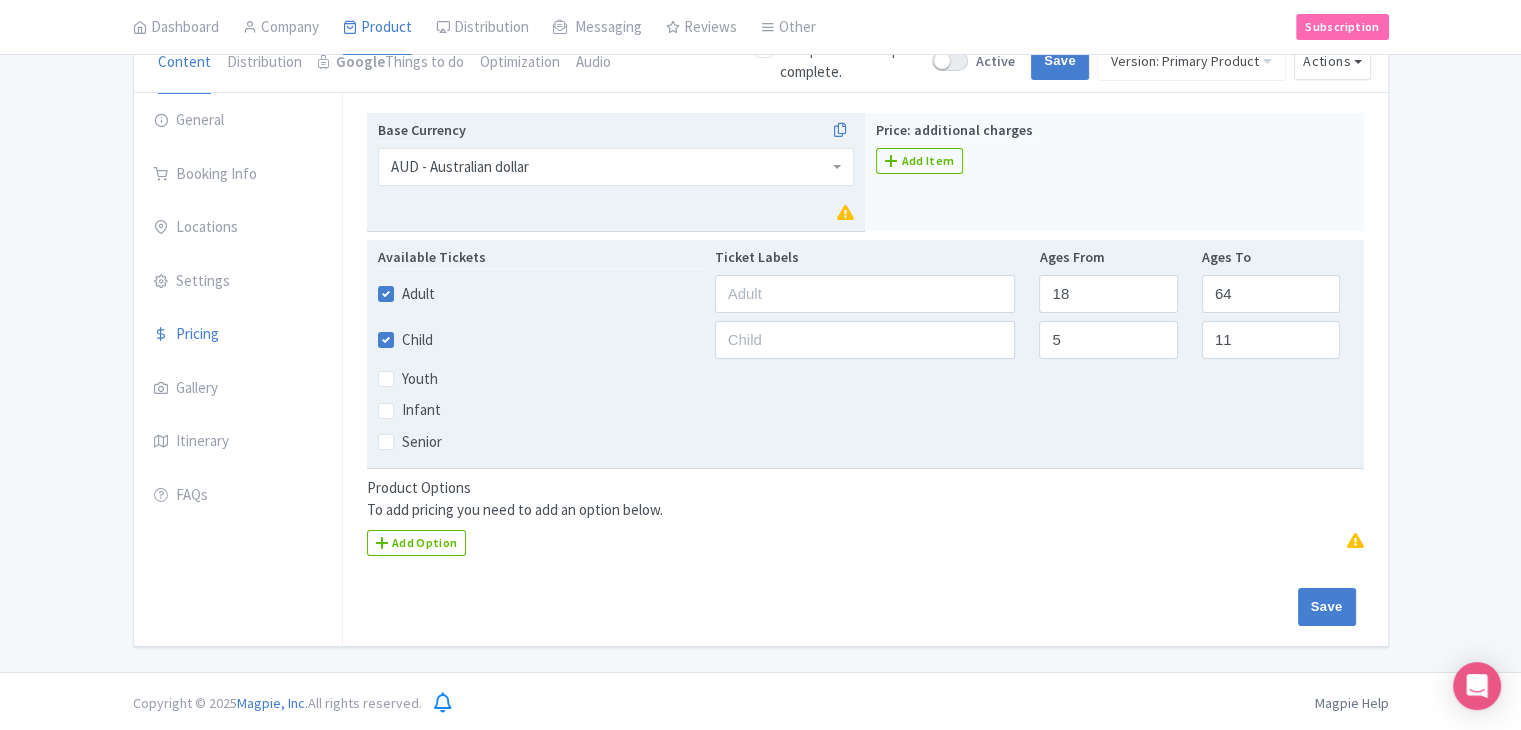 click on "Child" at bounding box center (417, 340) 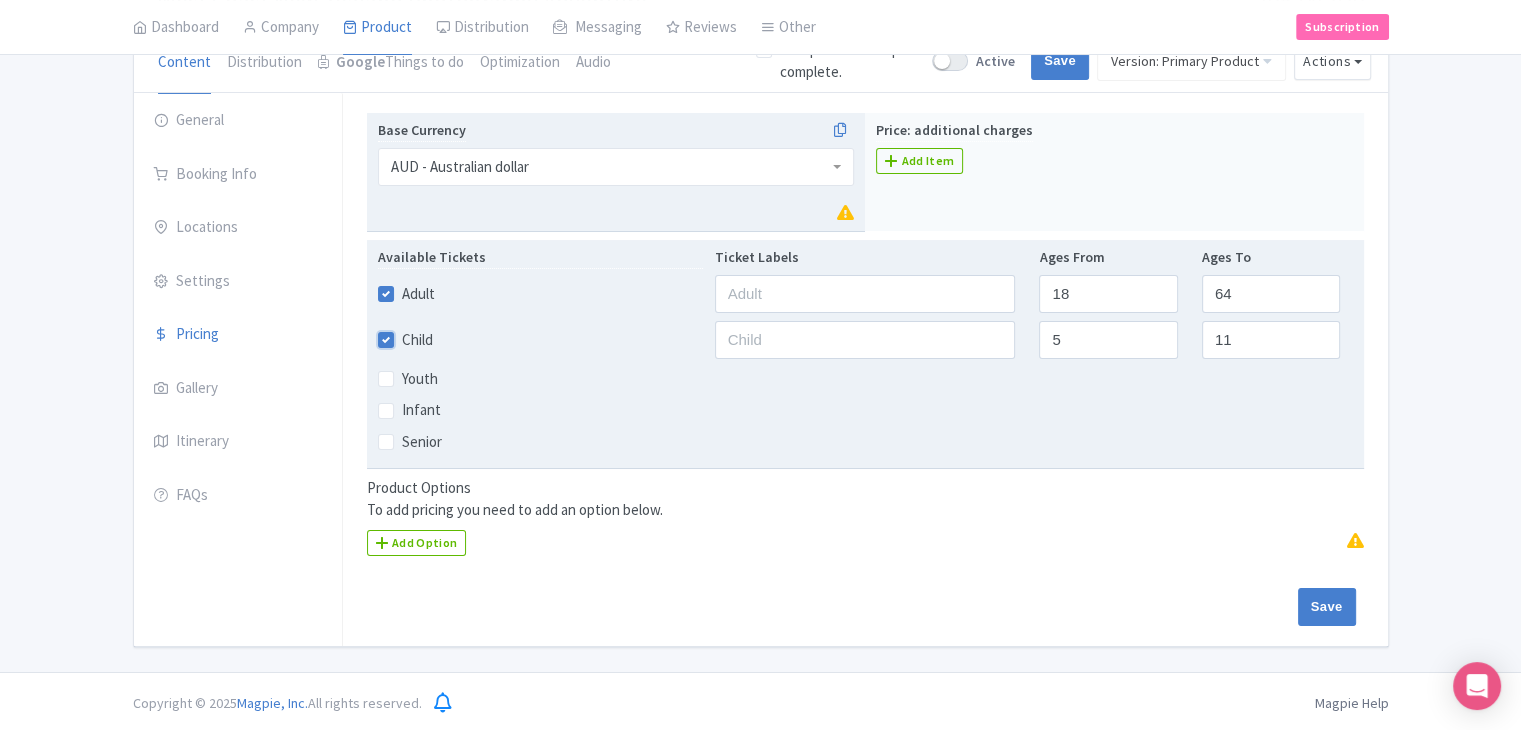 click on "Child" at bounding box center (408, 334) 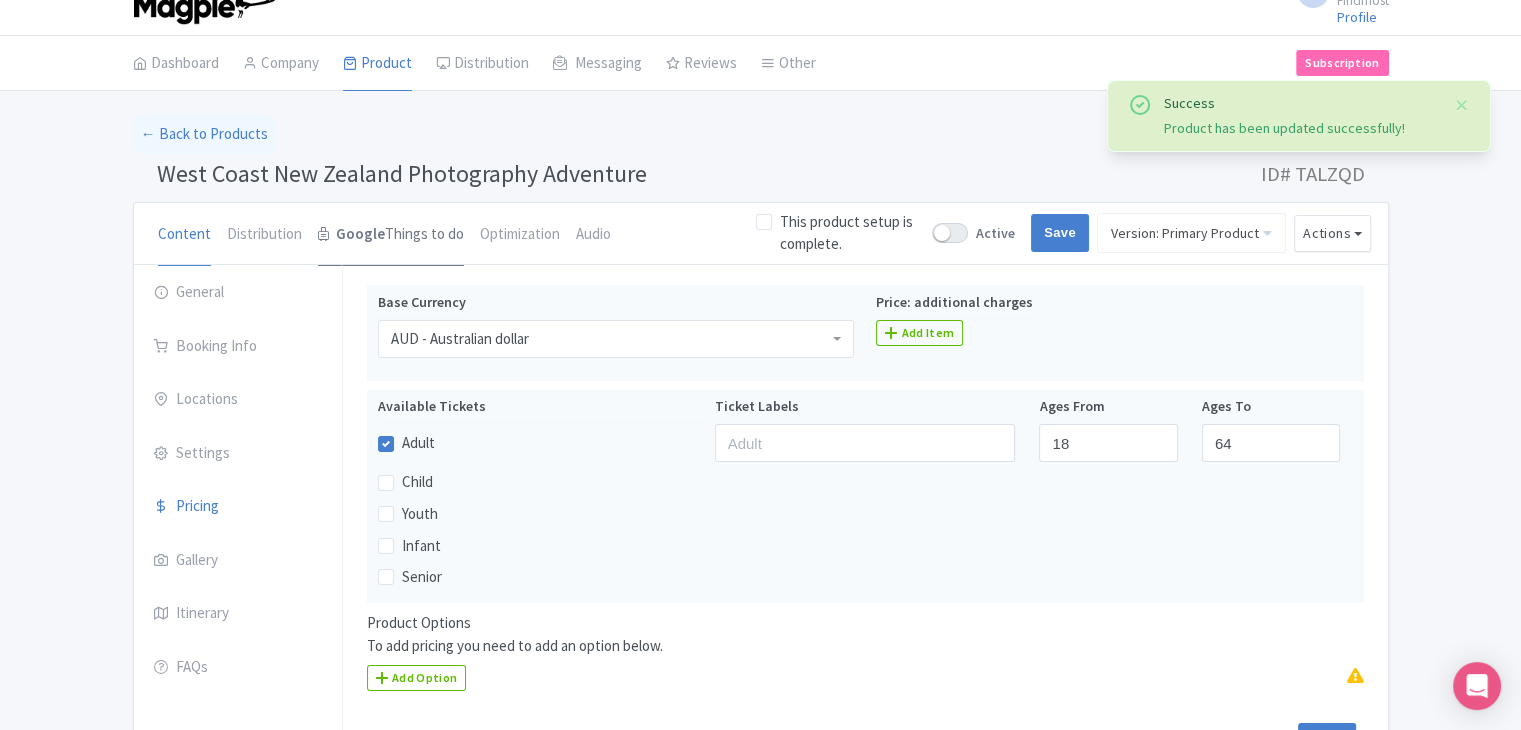 scroll, scrollTop: 1, scrollLeft: 0, axis: vertical 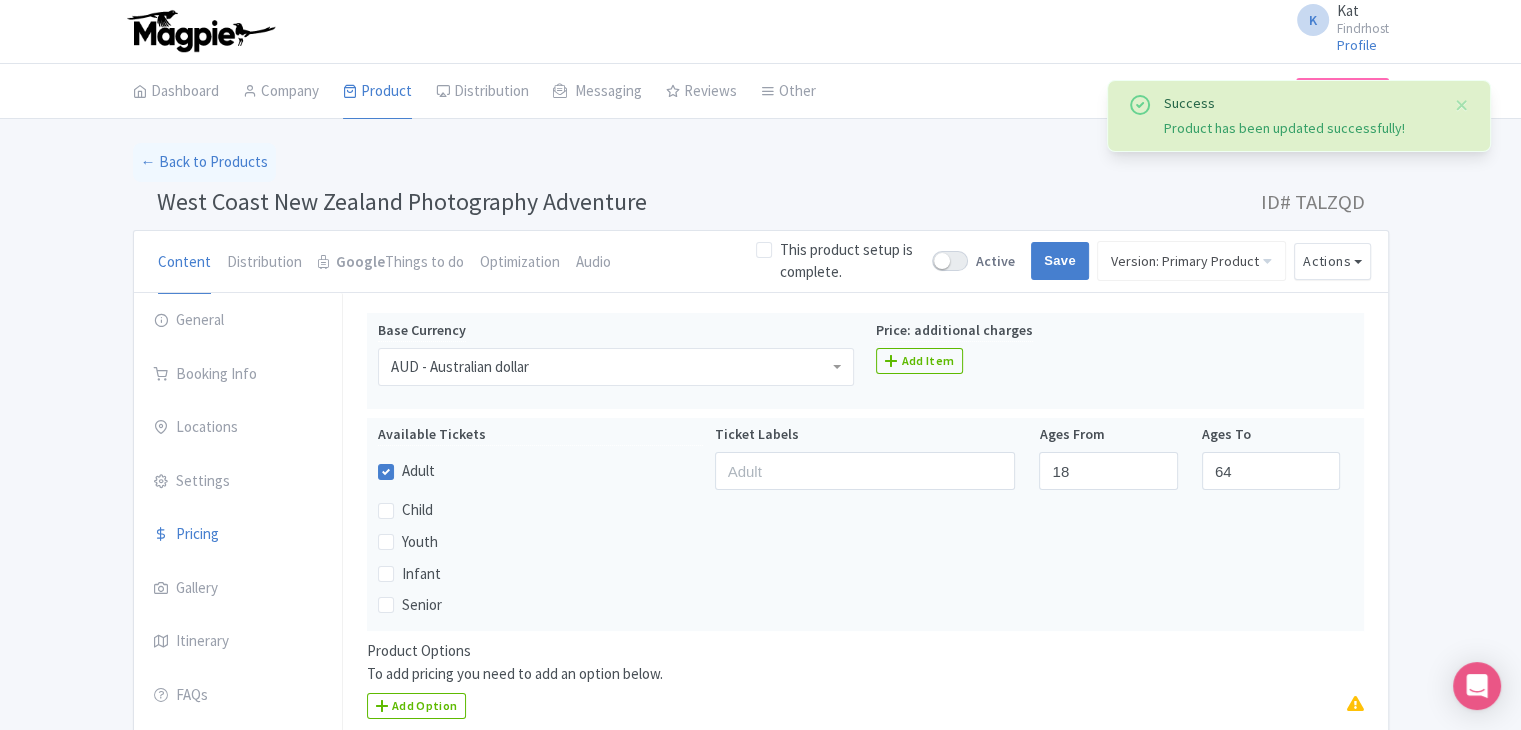 click on "West Coast New Zealand Photography Adventure" at bounding box center [402, 201] 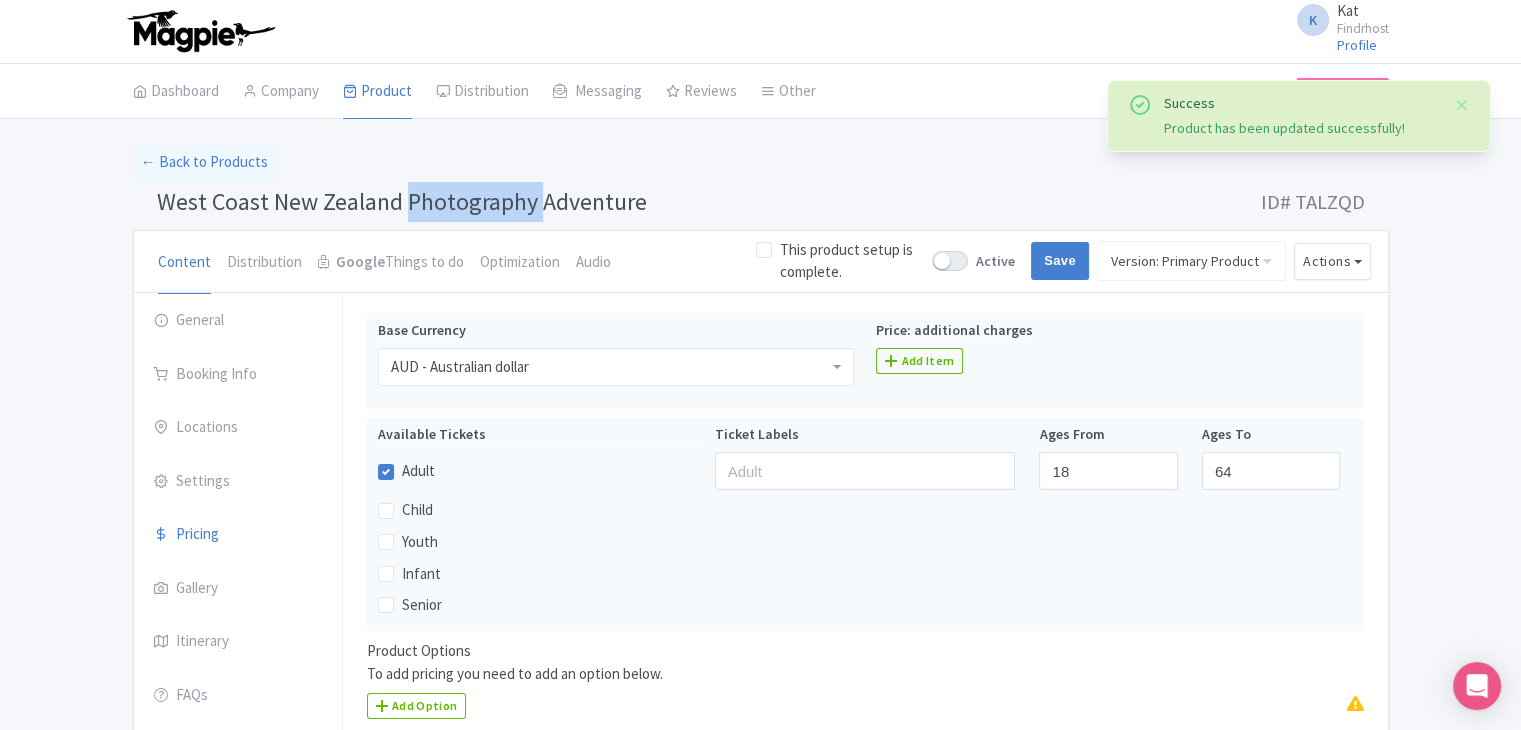 click on "West Coast New Zealand Photography Adventure" at bounding box center [402, 201] 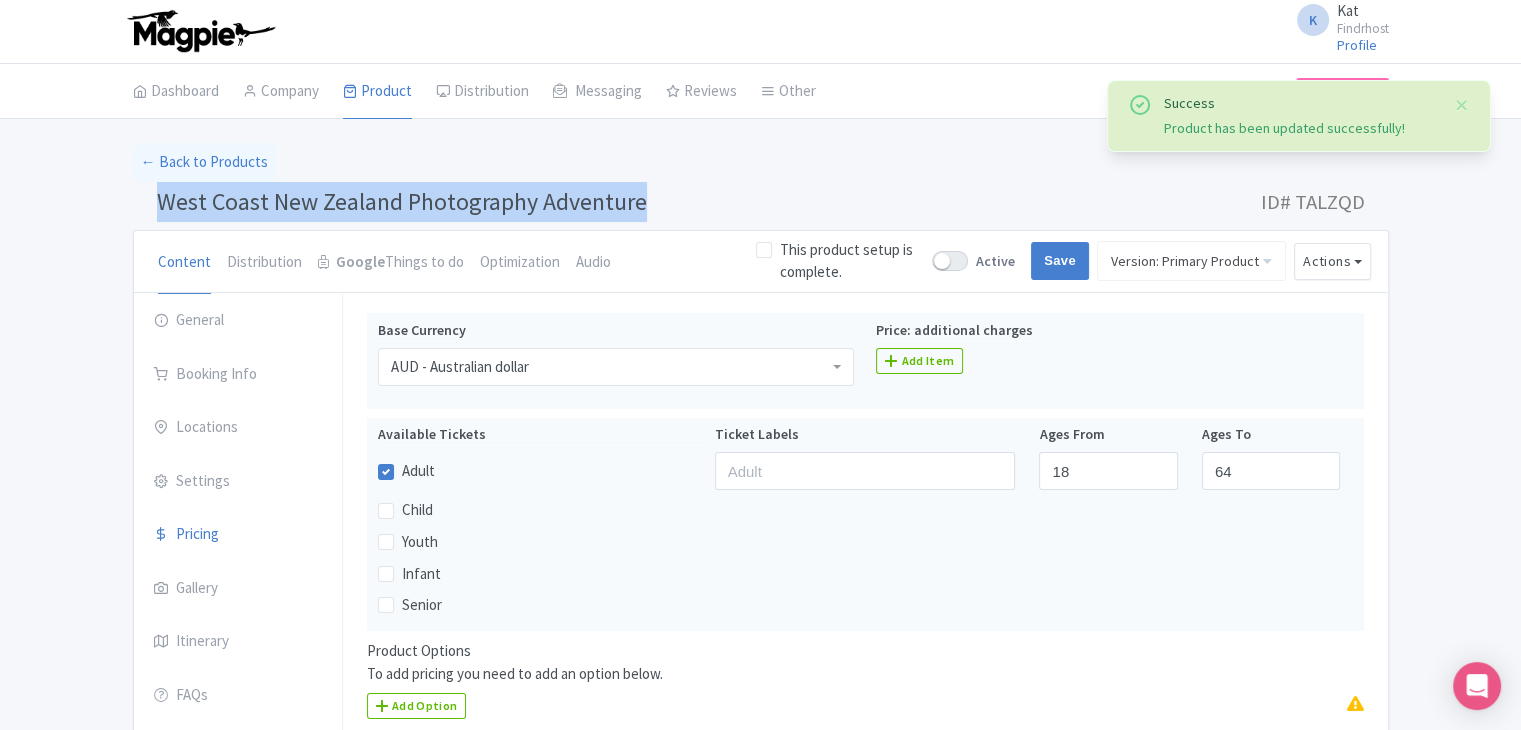 click on "West Coast New Zealand Photography Adventure" at bounding box center (402, 201) 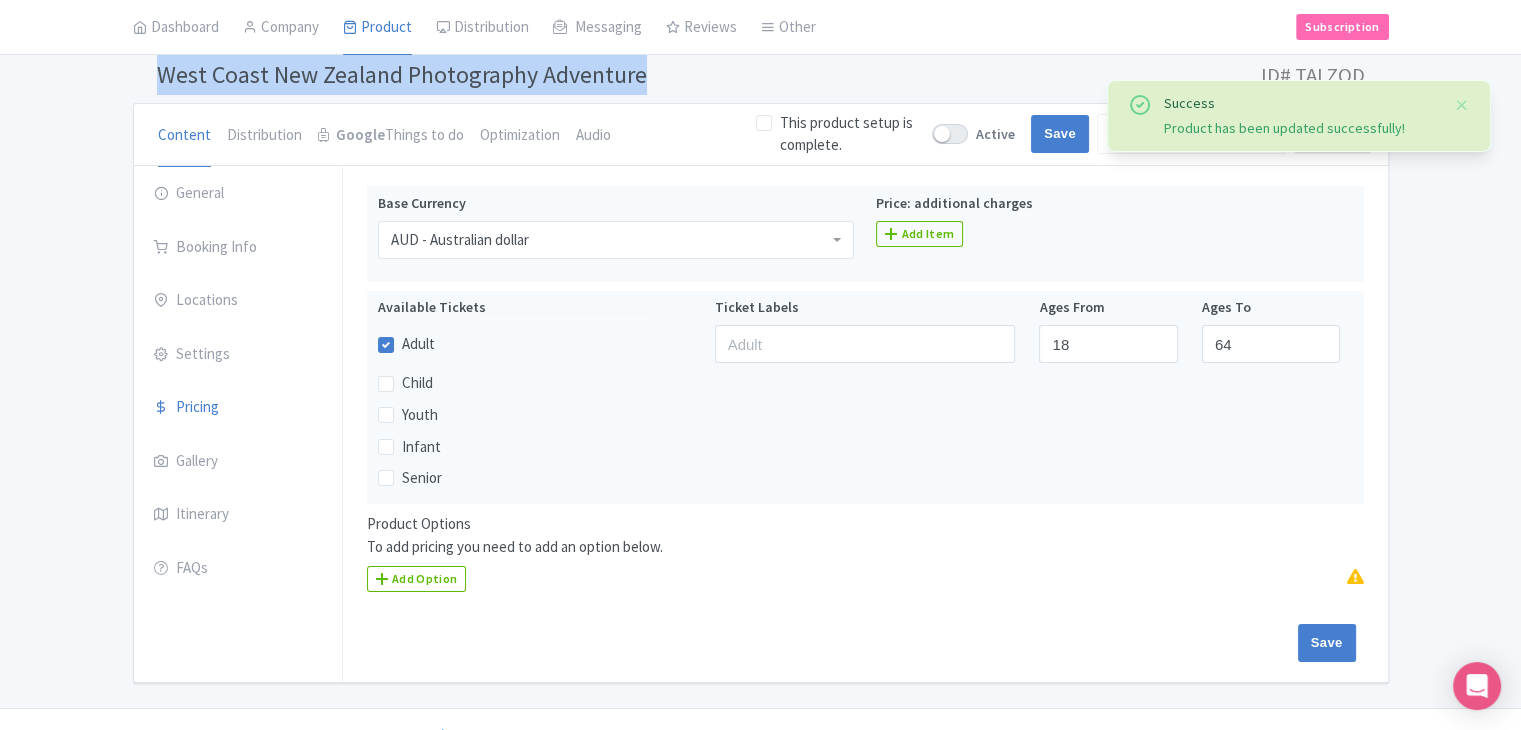 scroll, scrollTop: 164, scrollLeft: 0, axis: vertical 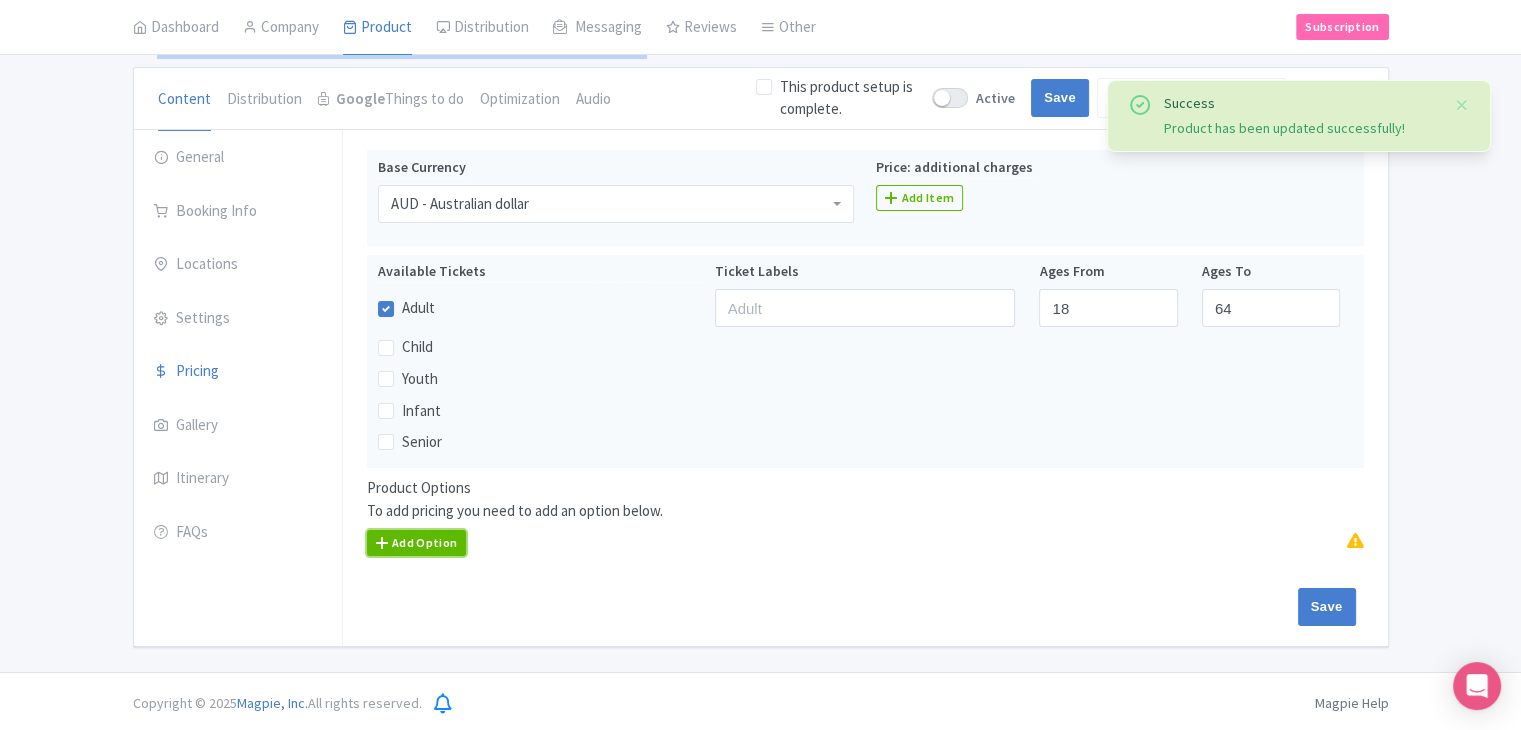 click on "Add Option" at bounding box center (417, 543) 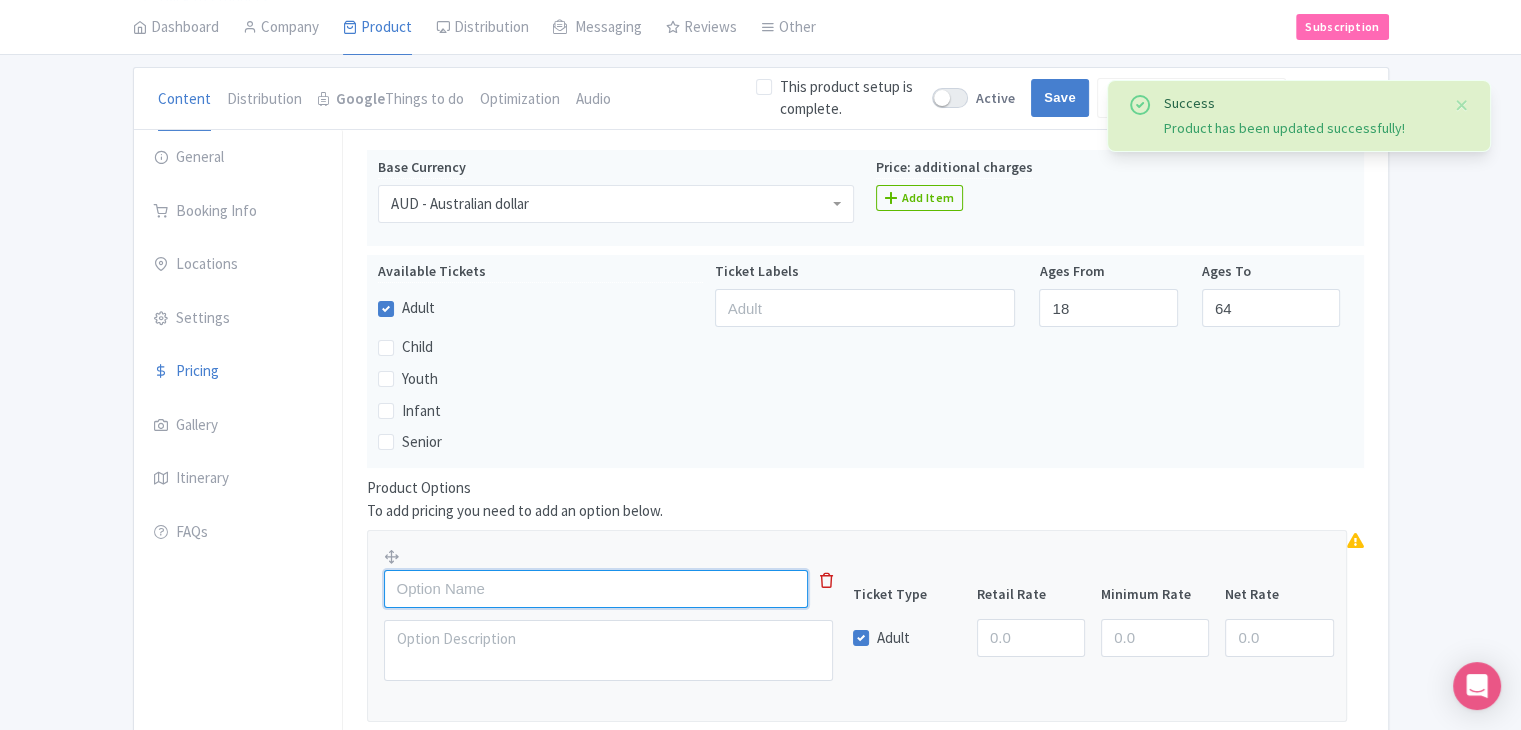 click at bounding box center [596, 589] 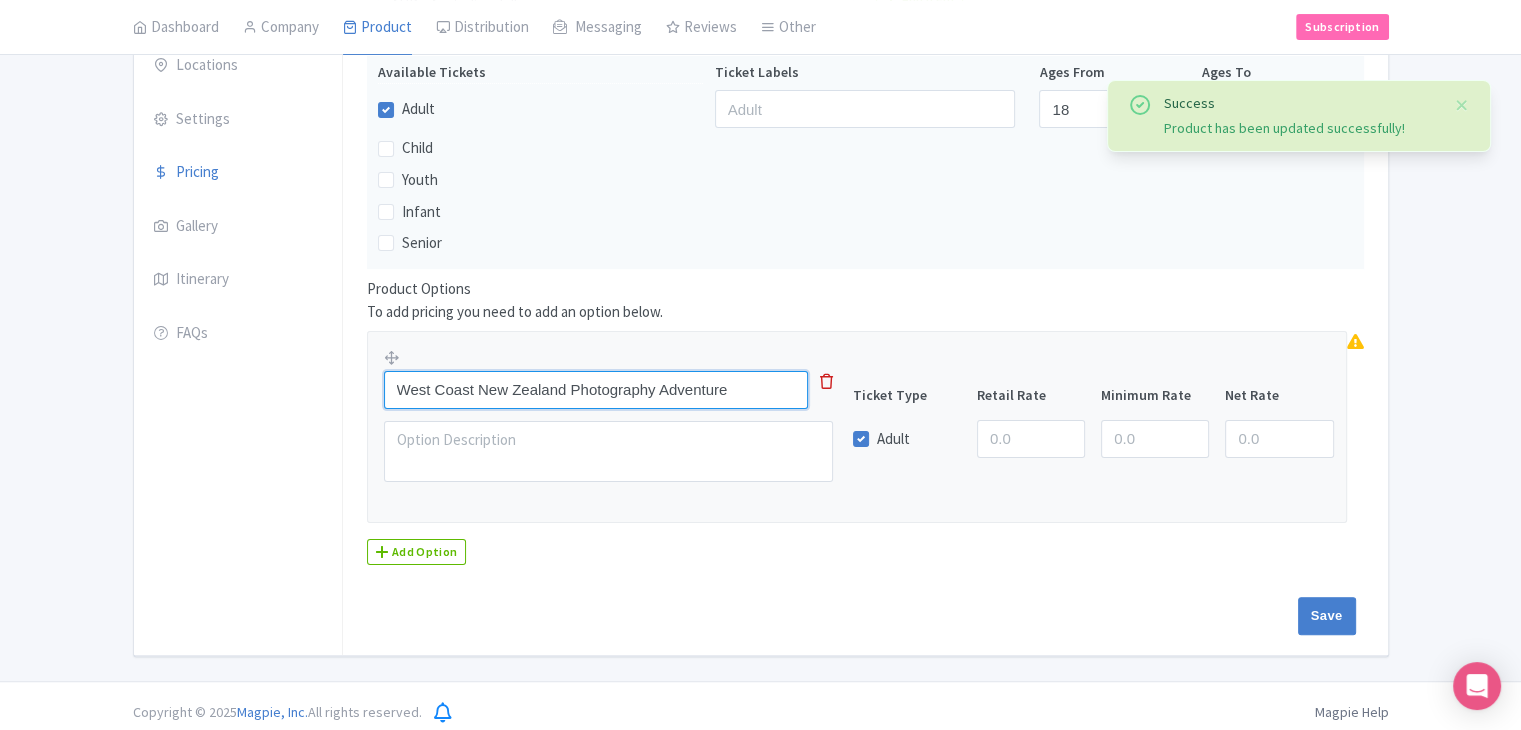 scroll, scrollTop: 364, scrollLeft: 0, axis: vertical 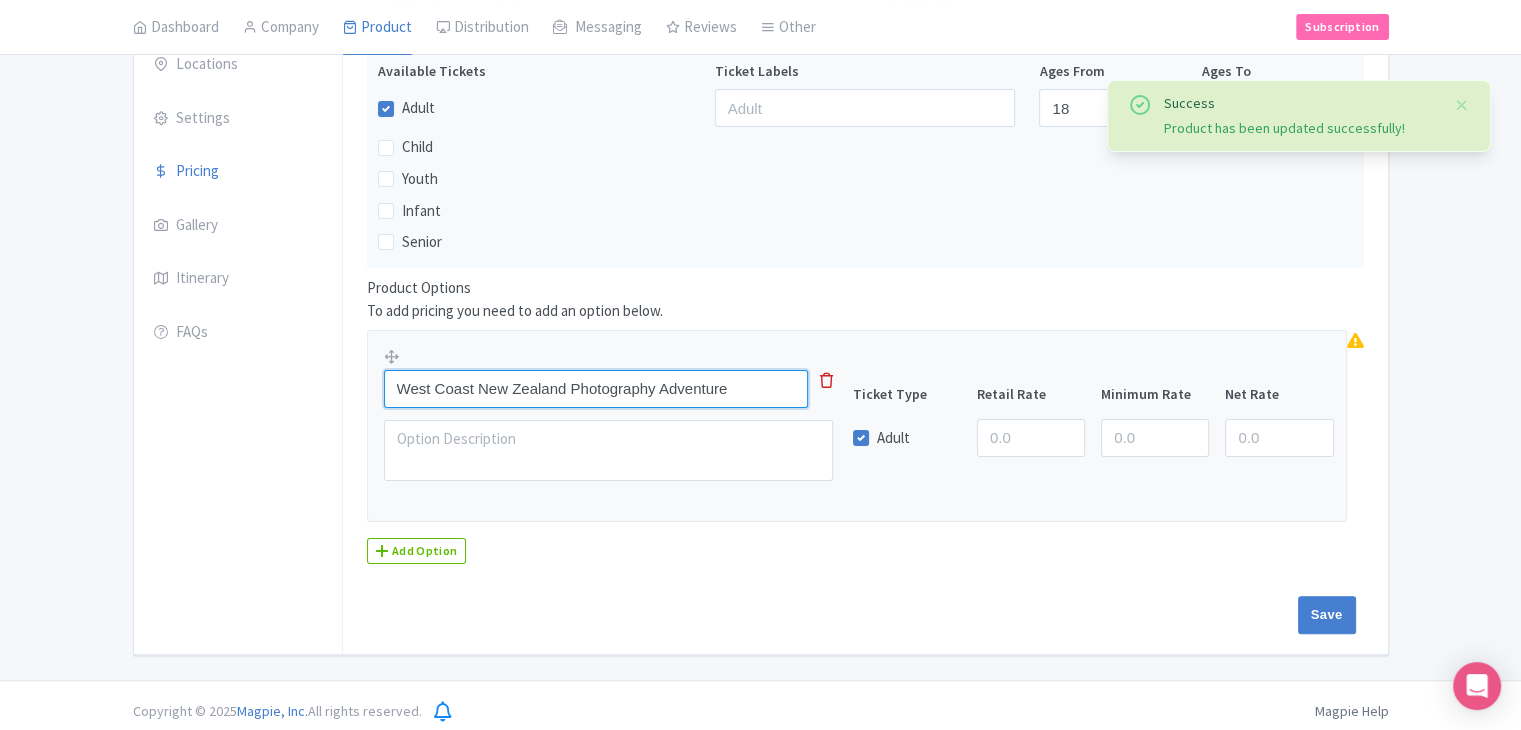 type on "West Coast New Zealand Photography Adventure" 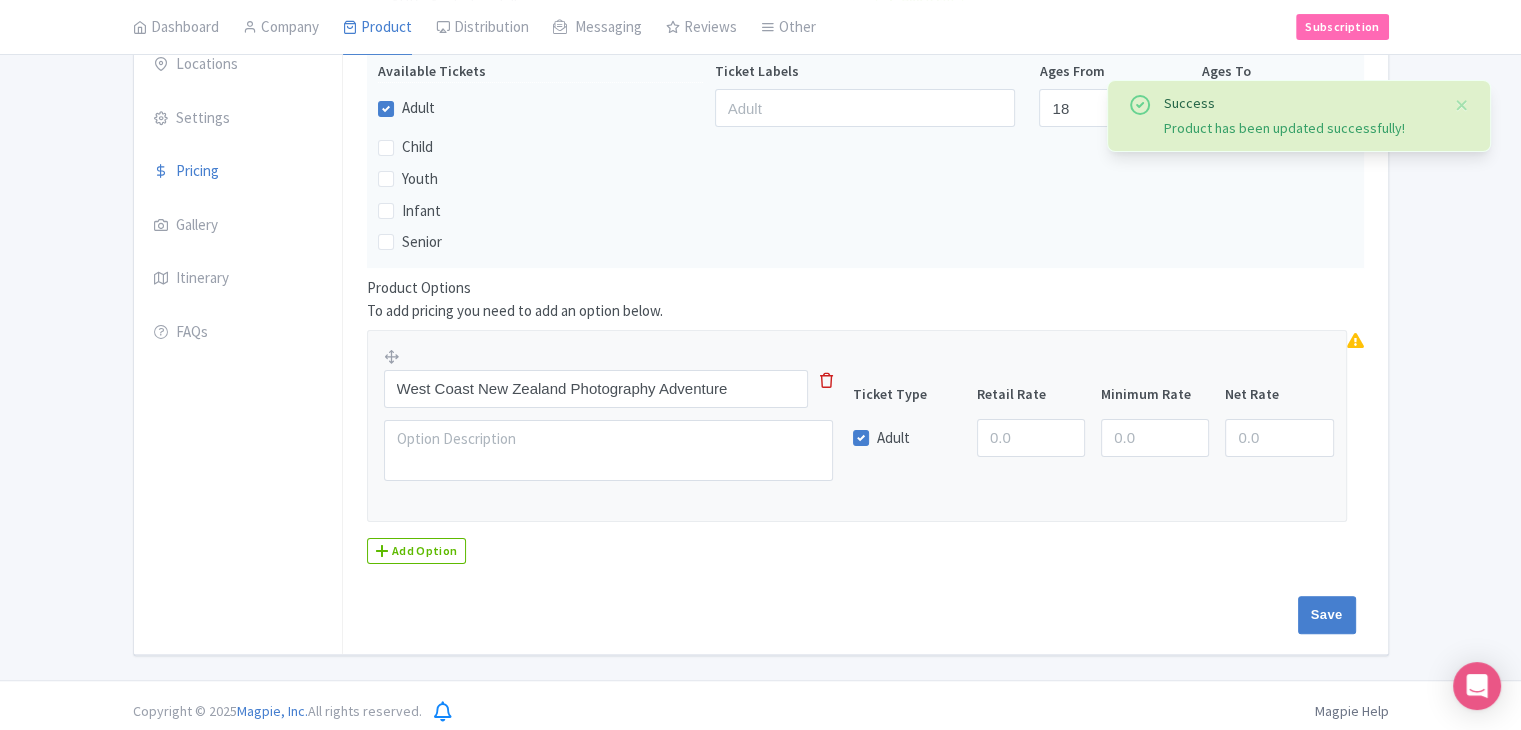 click on "Base Currency AUD - Australian dollar AUD - Australian dollar
Price: additional charges
Add Item
Available Tickets
Ticket Labels
Ages From
Ages To
Adult
18
64
Child
Youth
Infant
Senior
Product Options
To add pricing you need to add an option below.
West Coast New Zealand Photography Adventure
Ticket Type
Retail Rate
Minimum Rate
Net Rate
Adult
Add Option" at bounding box center [865, 273] 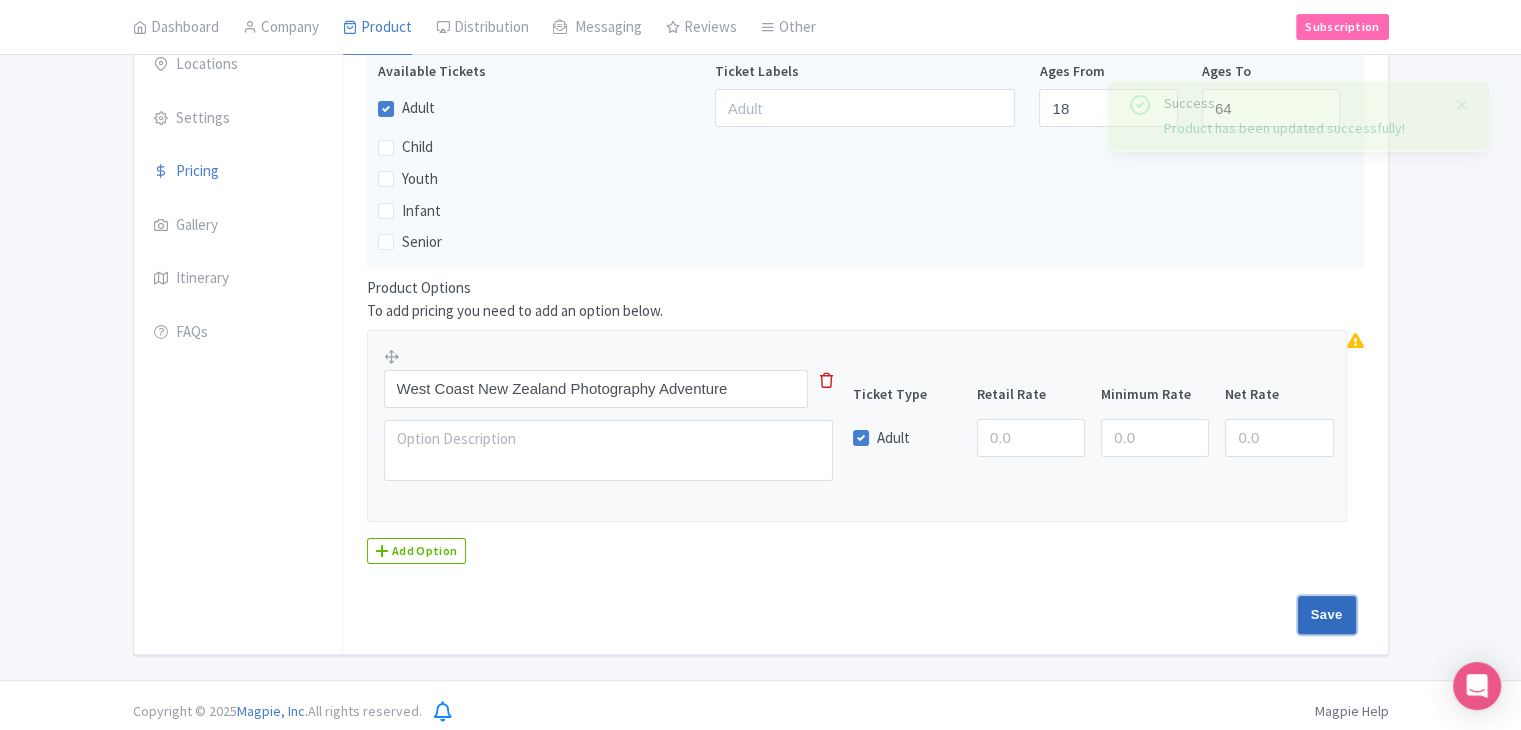 click on "Save" at bounding box center (1327, 615) 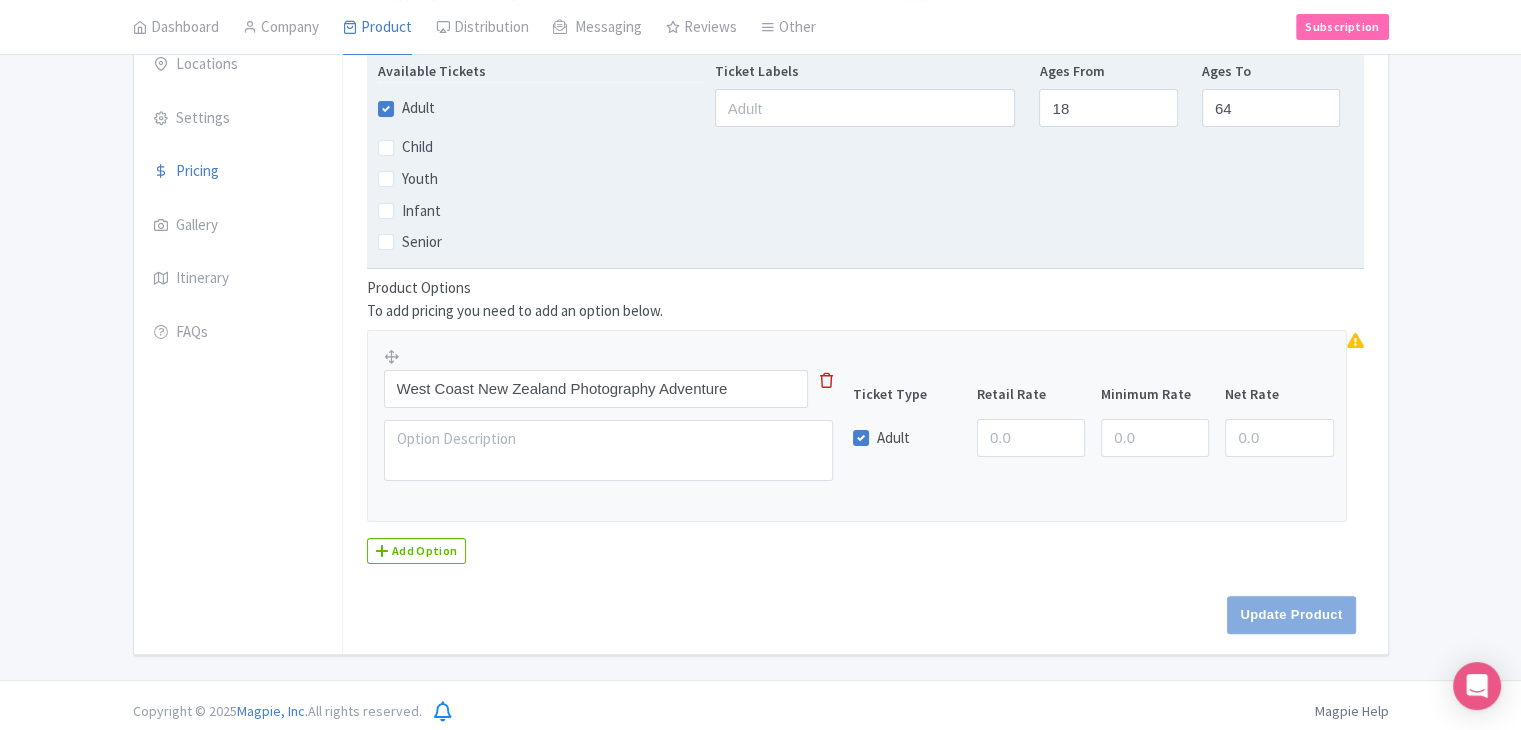 type on "Update Product" 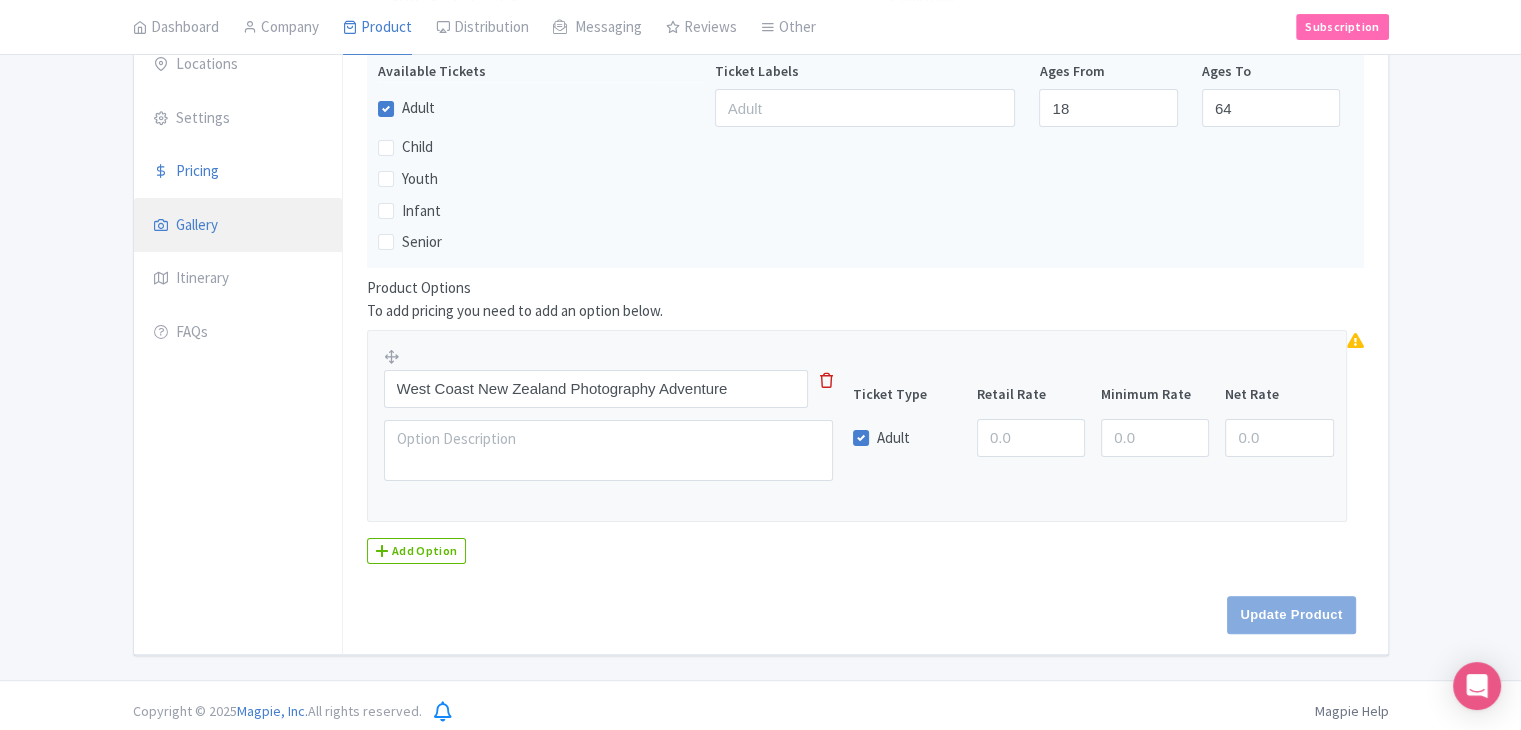 click on "Gallery" at bounding box center (238, 226) 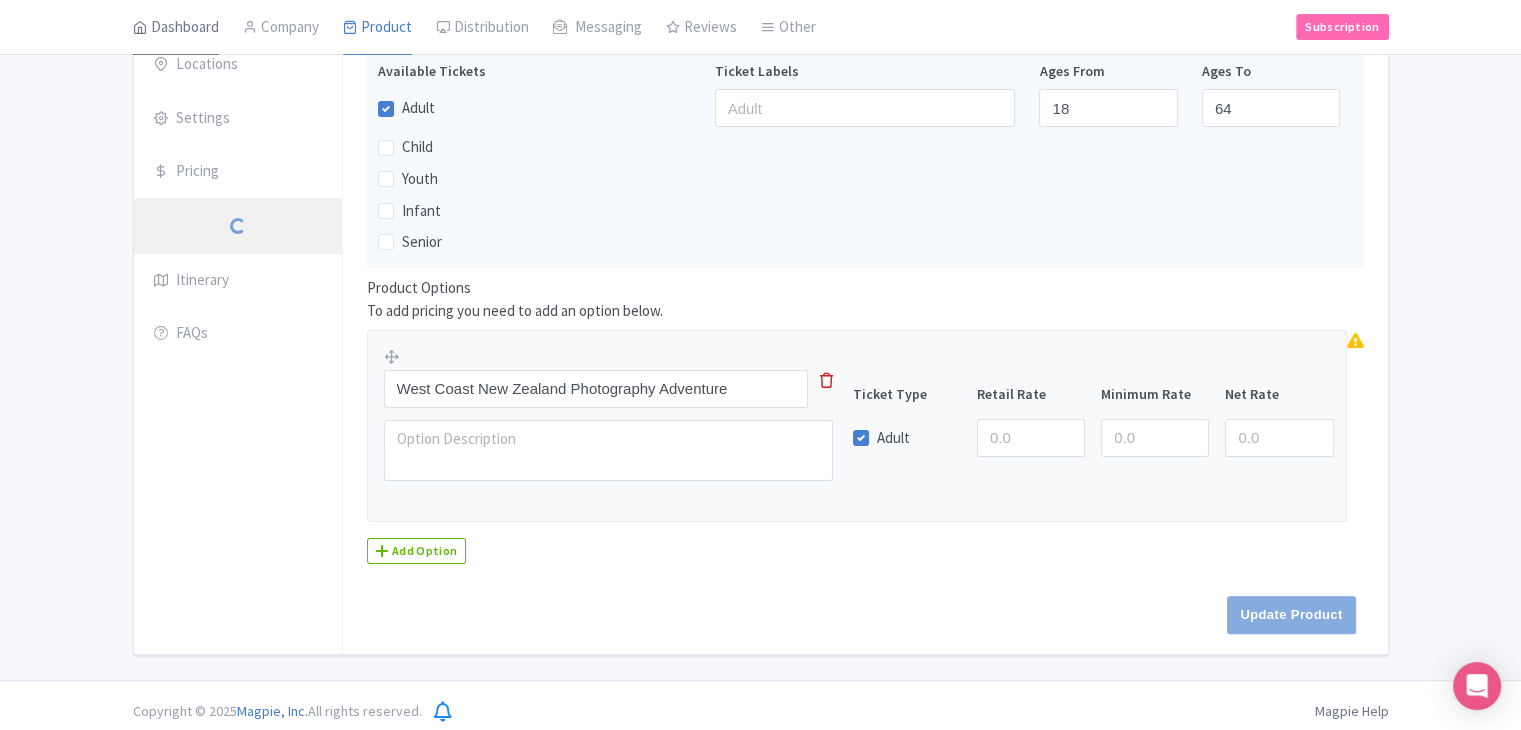 scroll, scrollTop: 84, scrollLeft: 0, axis: vertical 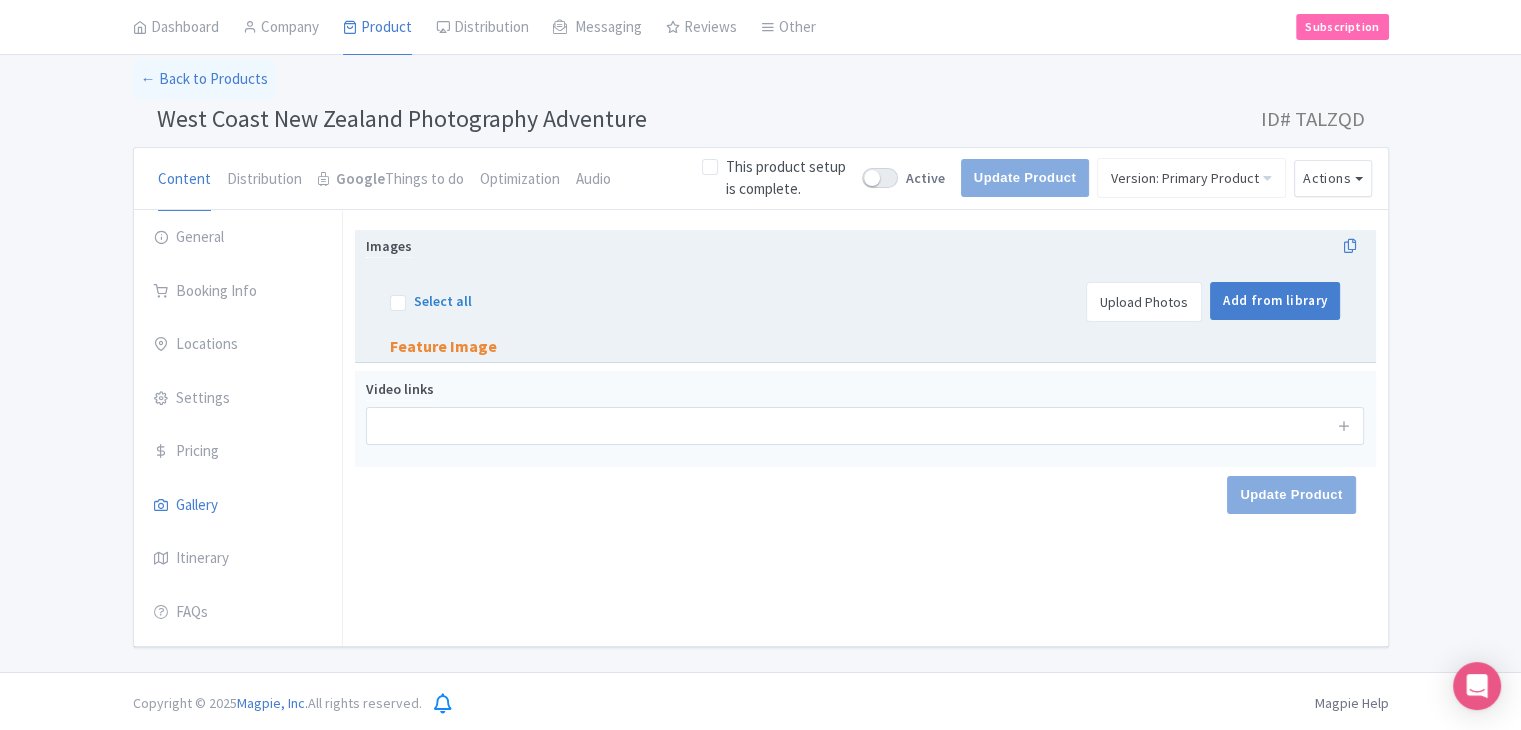 click on "Upload Photos" at bounding box center (1144, 302) 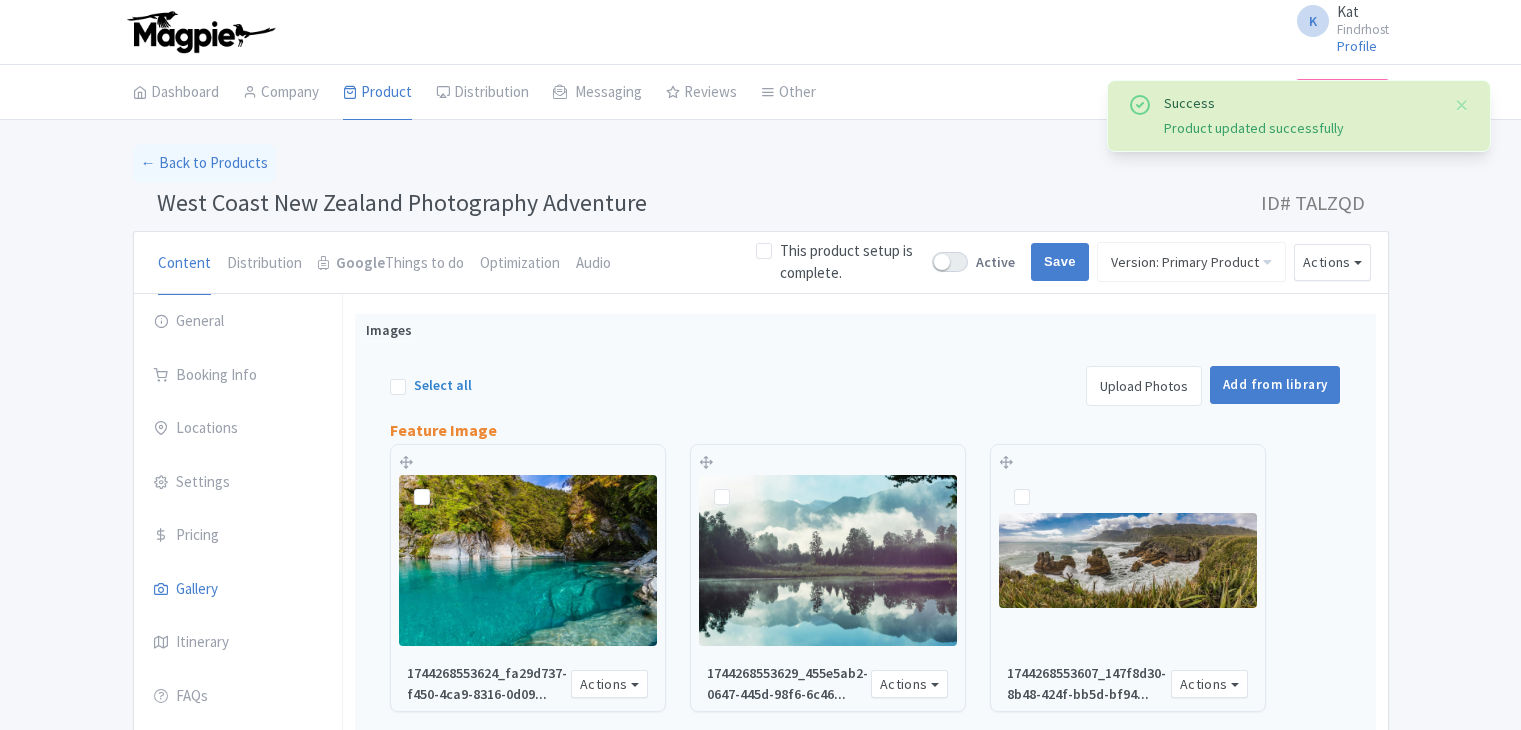 scroll, scrollTop: 84, scrollLeft: 0, axis: vertical 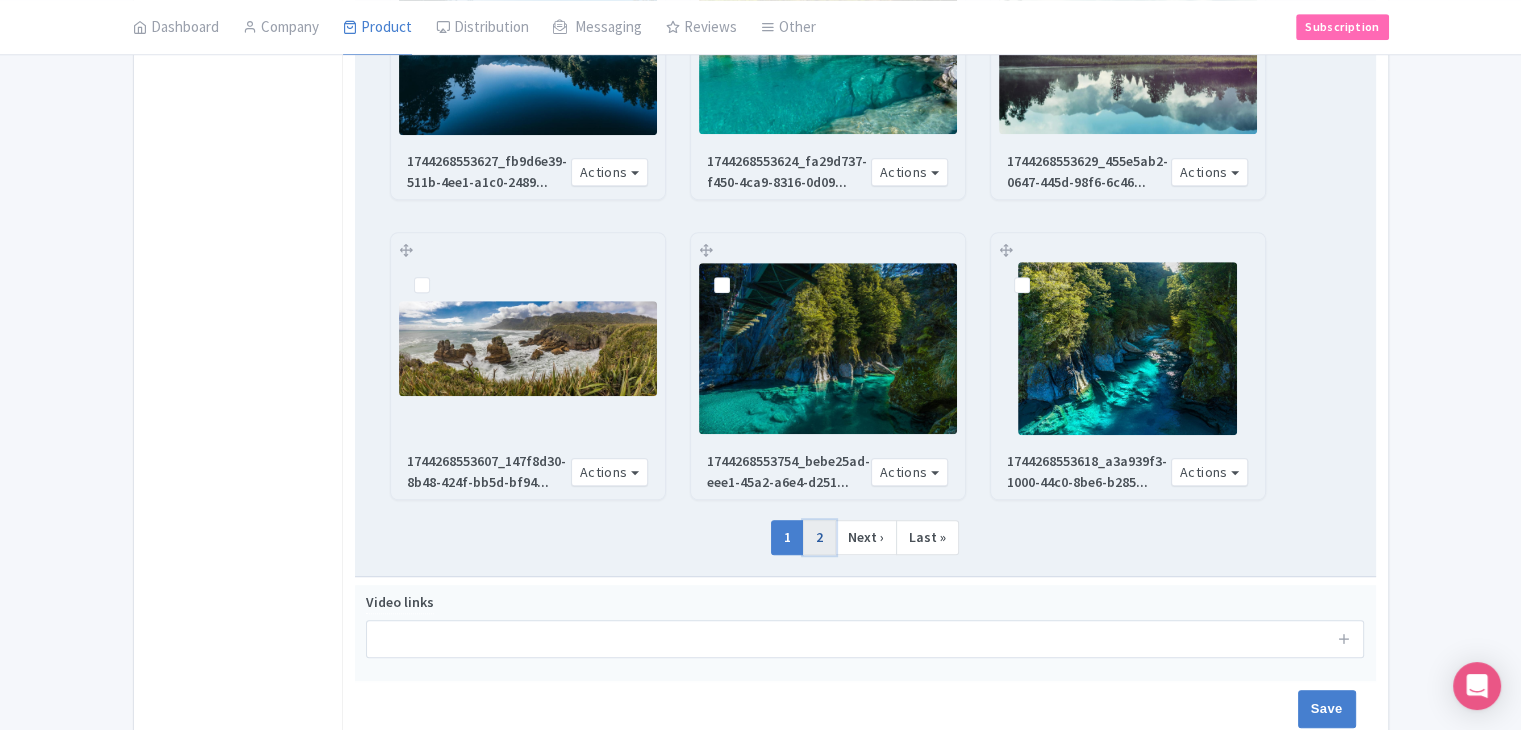 click on "2" at bounding box center (819, 538) 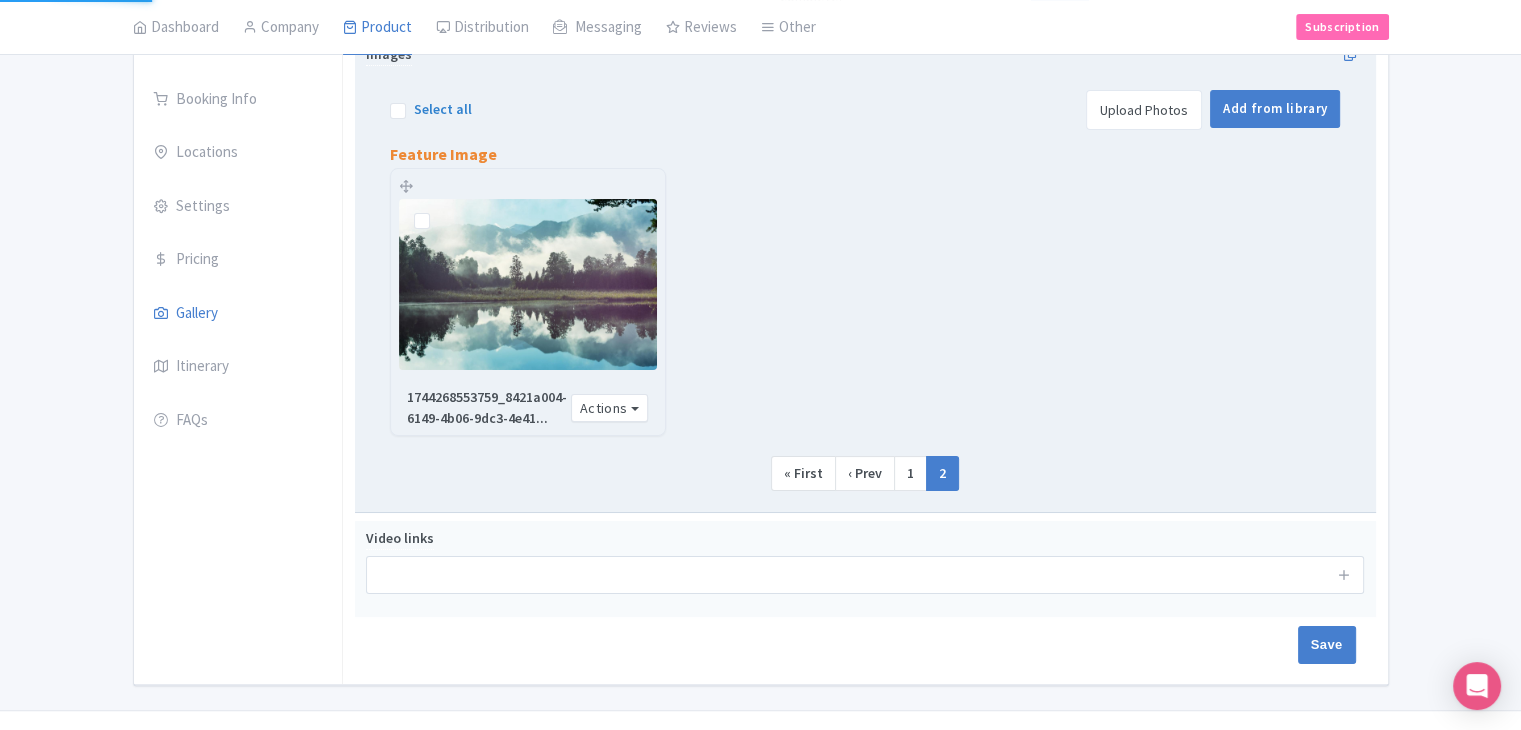 scroll, scrollTop: 213, scrollLeft: 0, axis: vertical 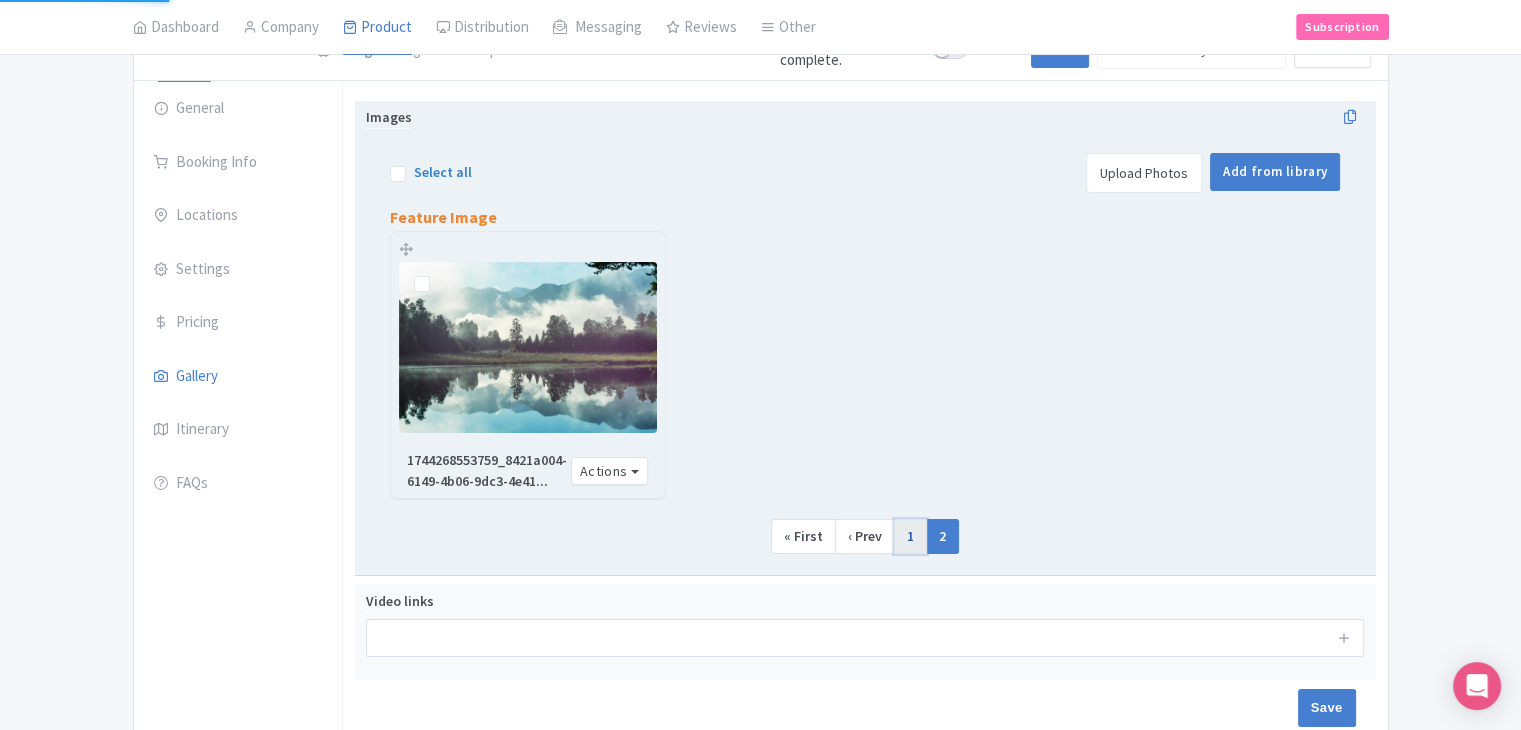click on "1" at bounding box center [910, 537] 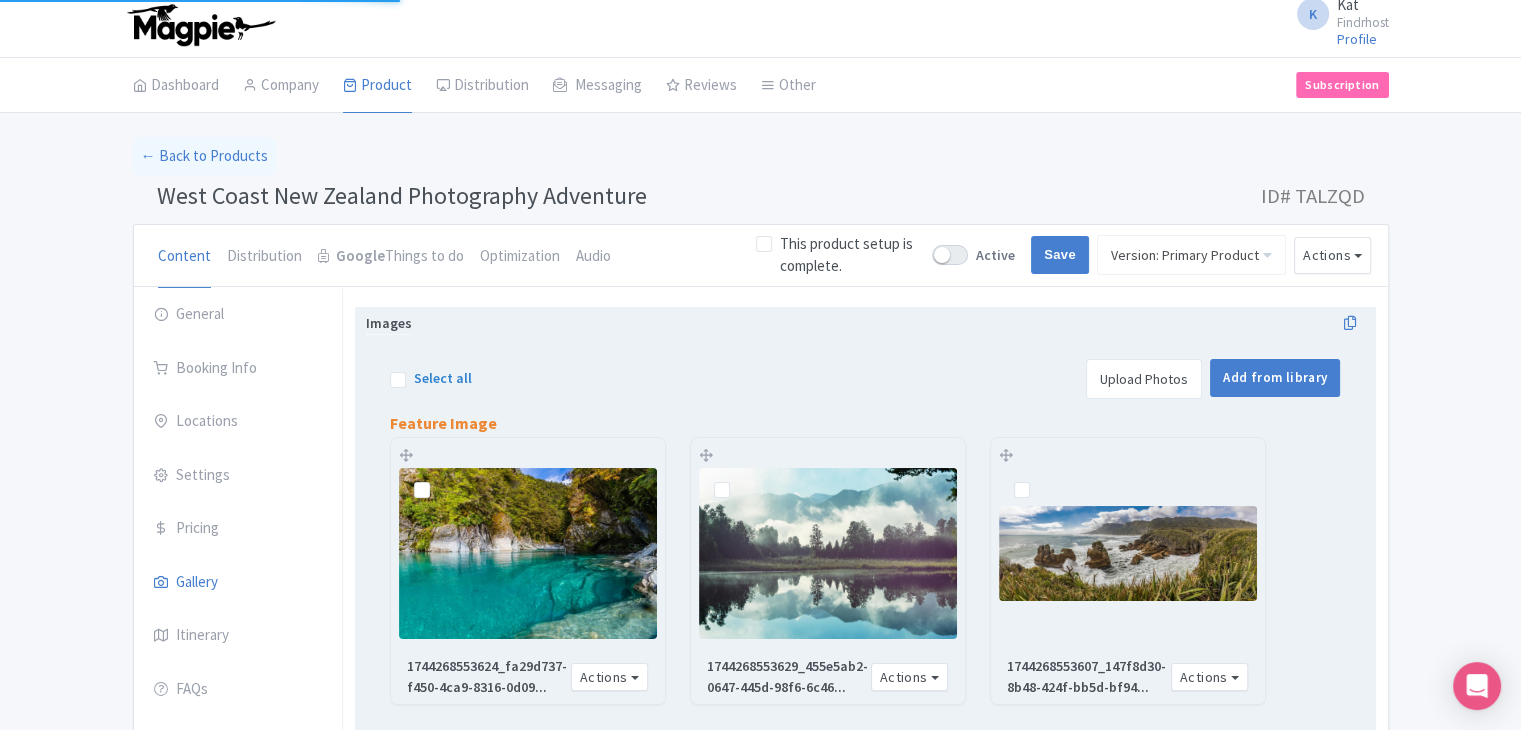 scroll, scrollTop: 0, scrollLeft: 0, axis: both 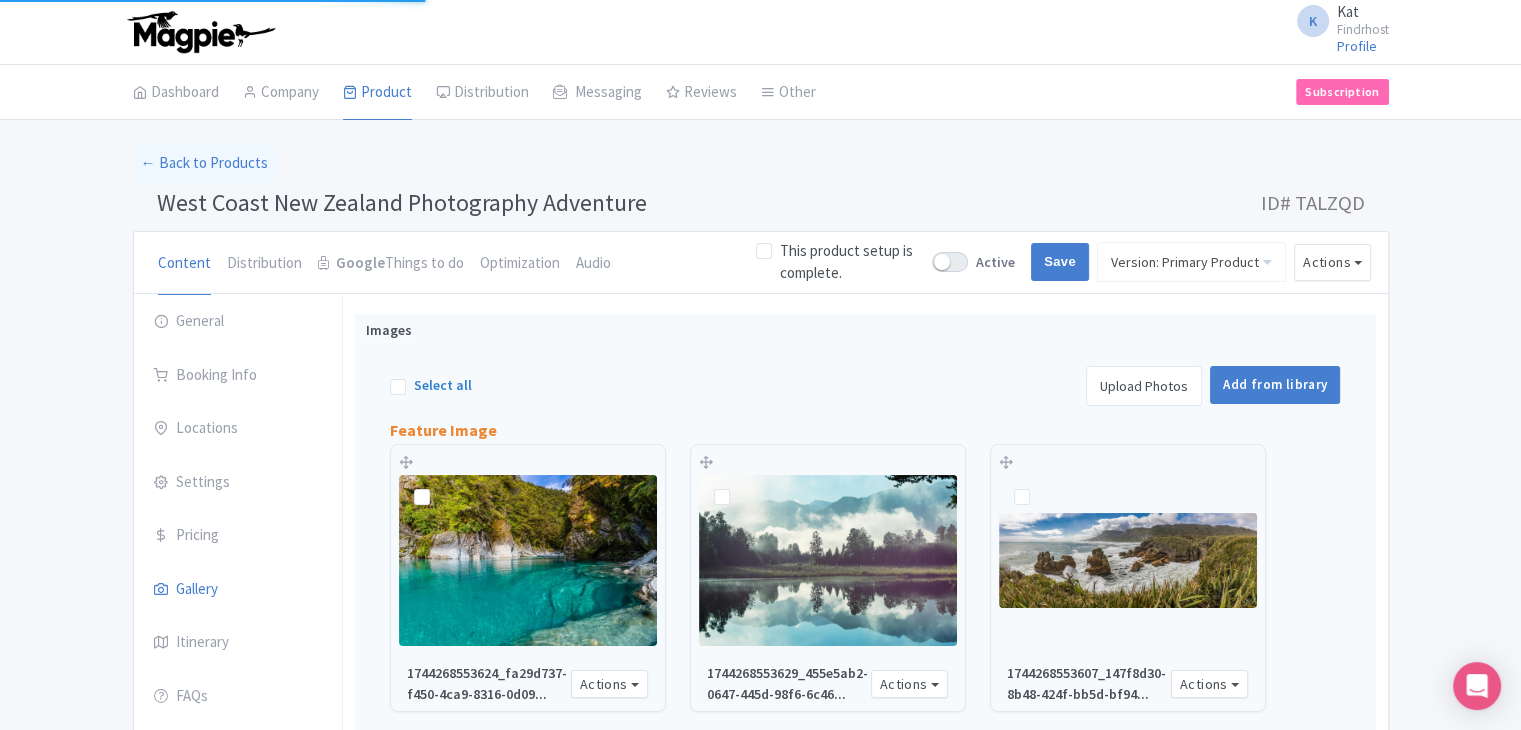 click on "Select all" at bounding box center [431, 386] 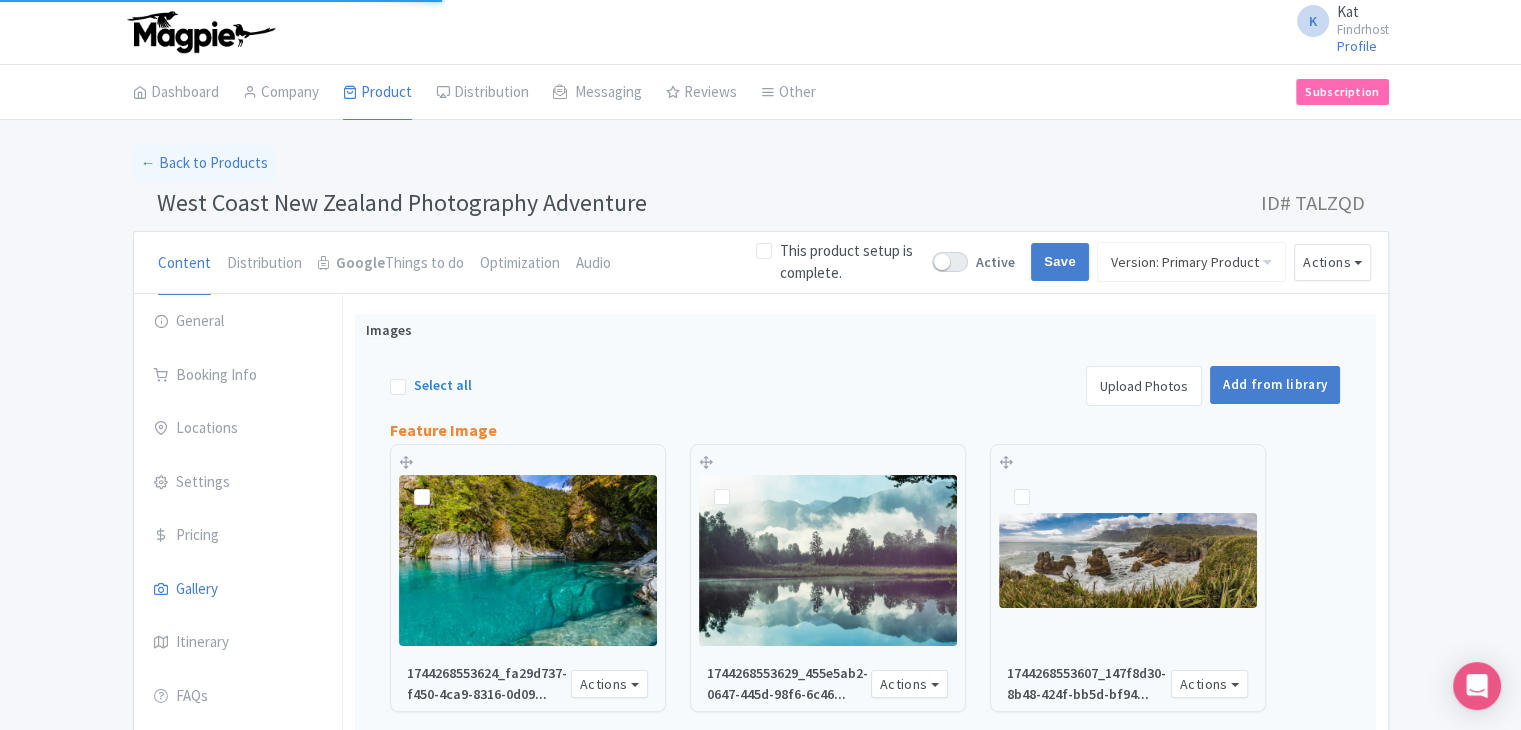 drag, startPoint x: 399, startPoint y: 383, endPoint x: 623, endPoint y: 391, distance: 224.1428 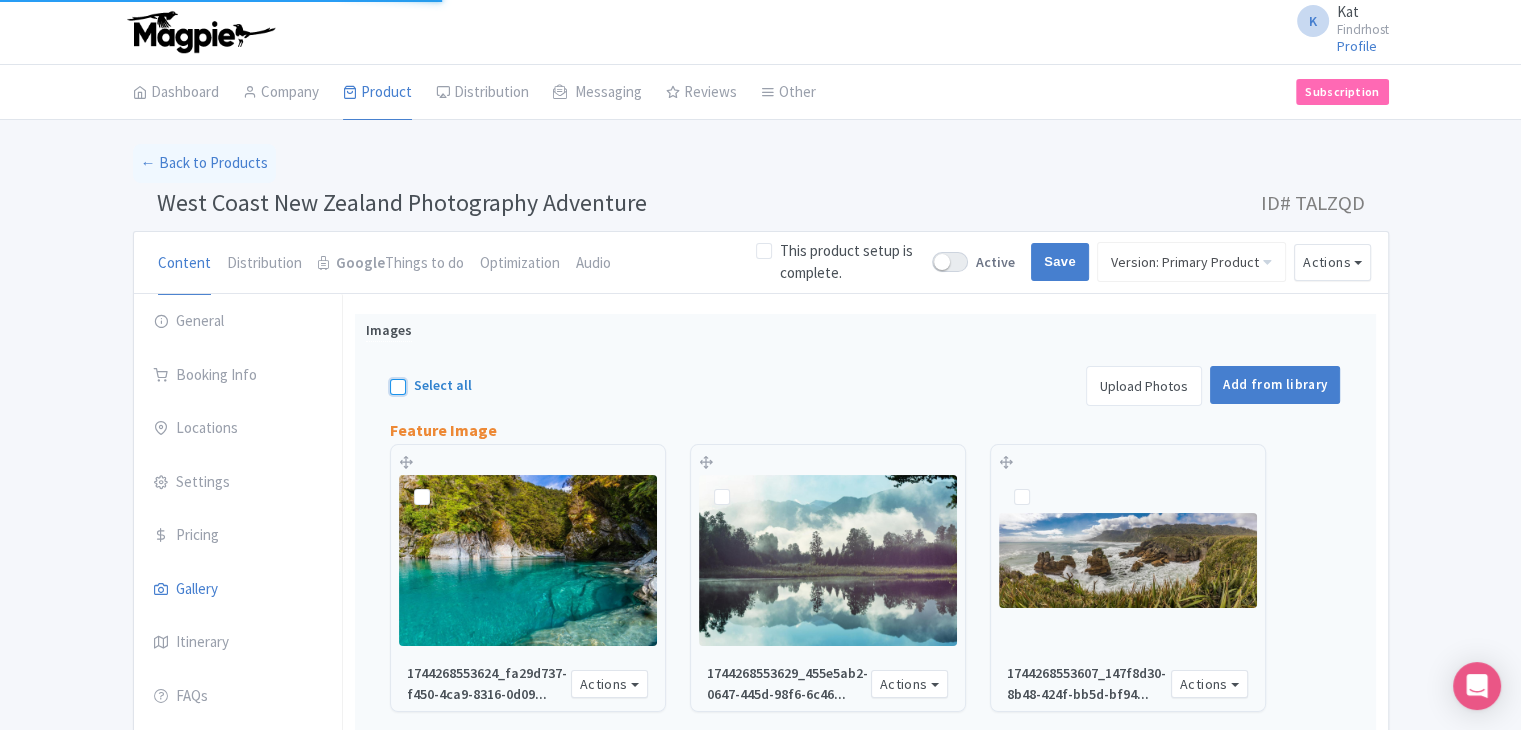 click on "Select all" at bounding box center [420, 380] 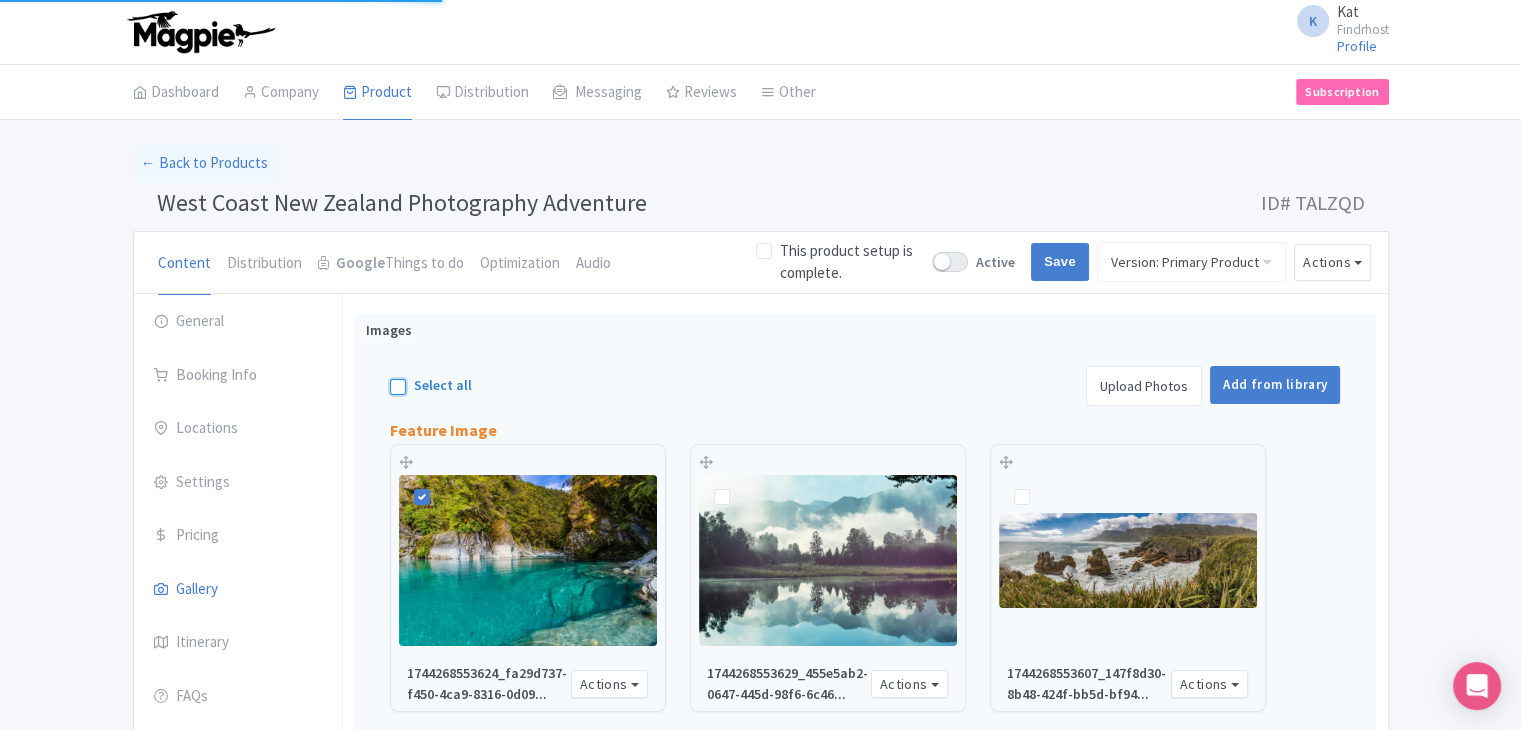 checkbox on "true" 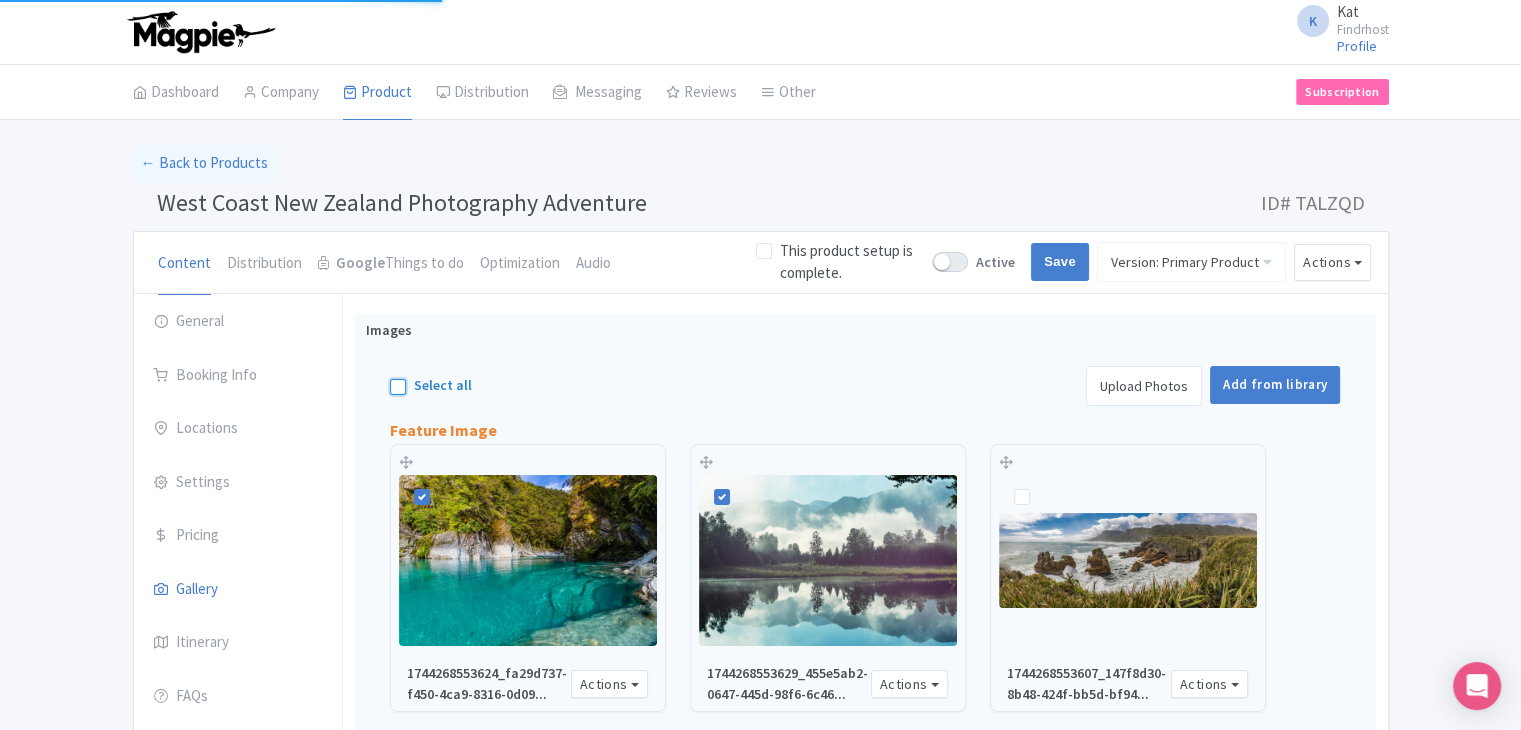 checkbox on "true" 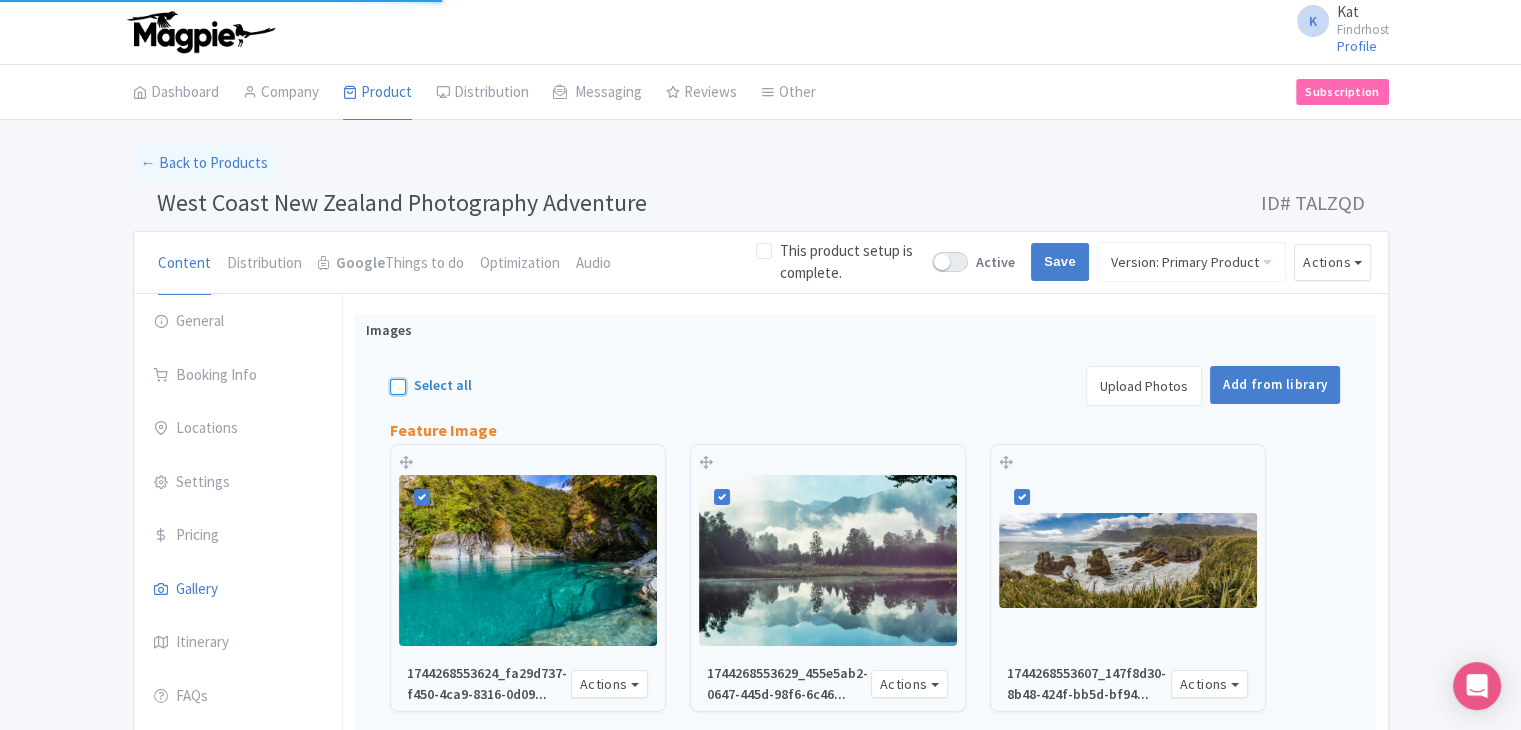 checkbox on "true" 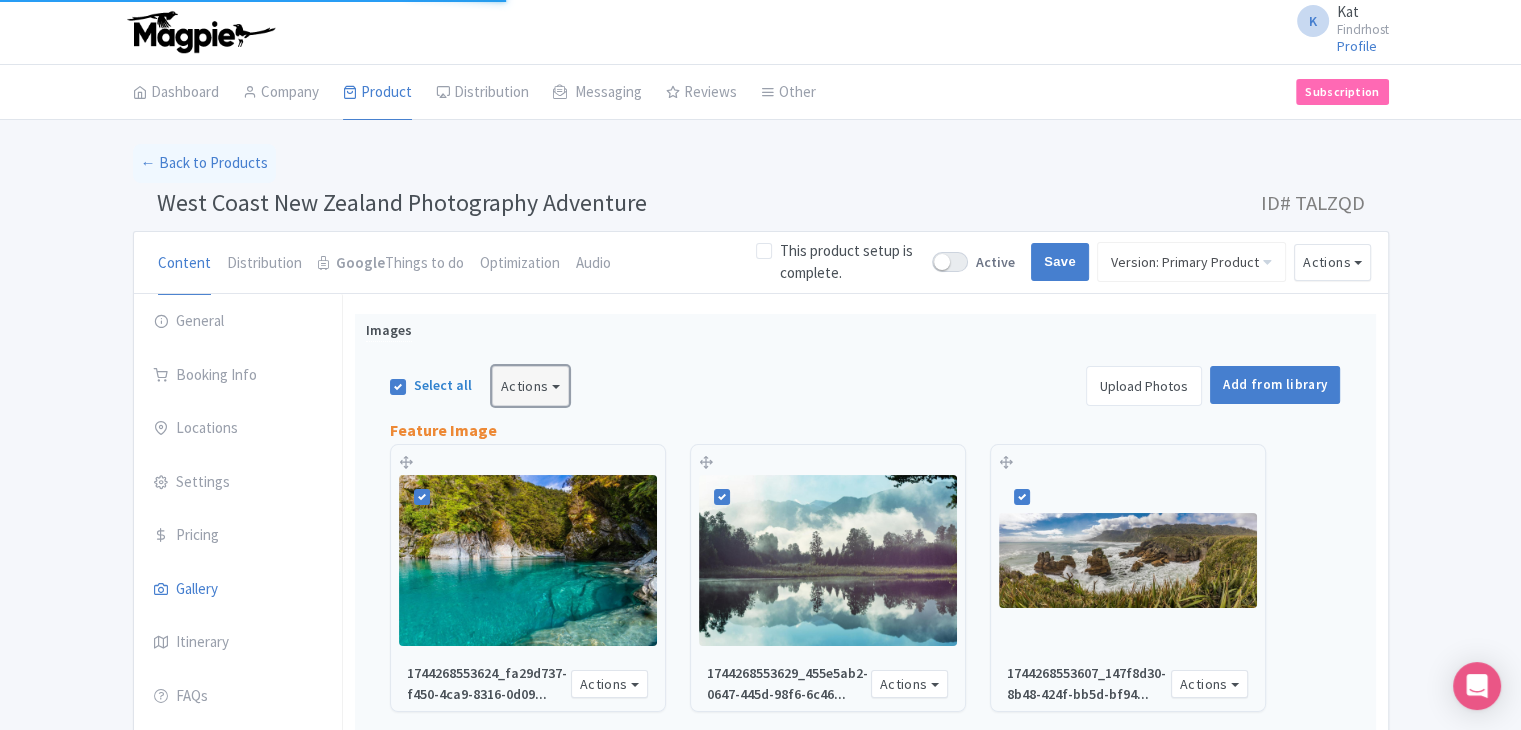 click on "Actions" at bounding box center [531, 386] 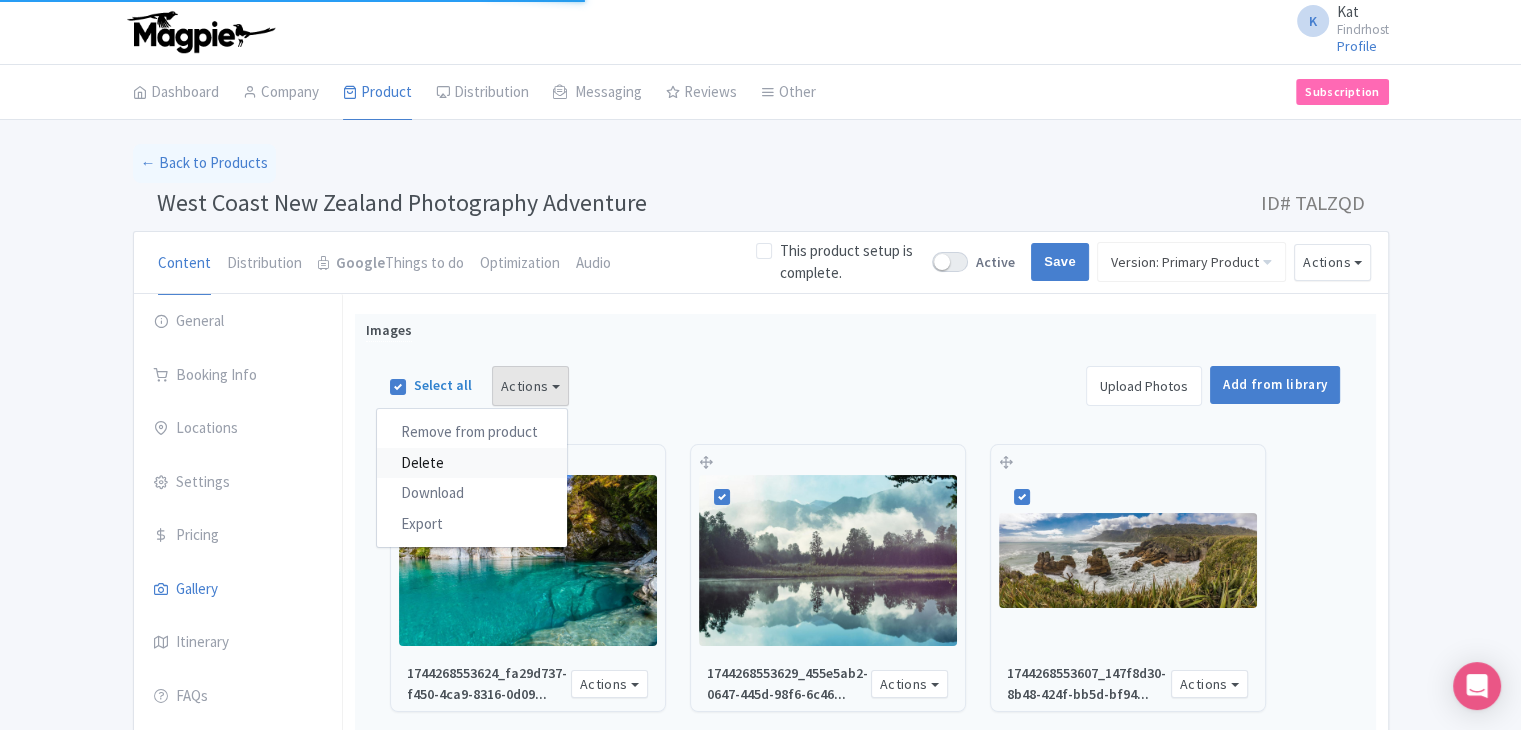 click on "Delete" at bounding box center (472, 463) 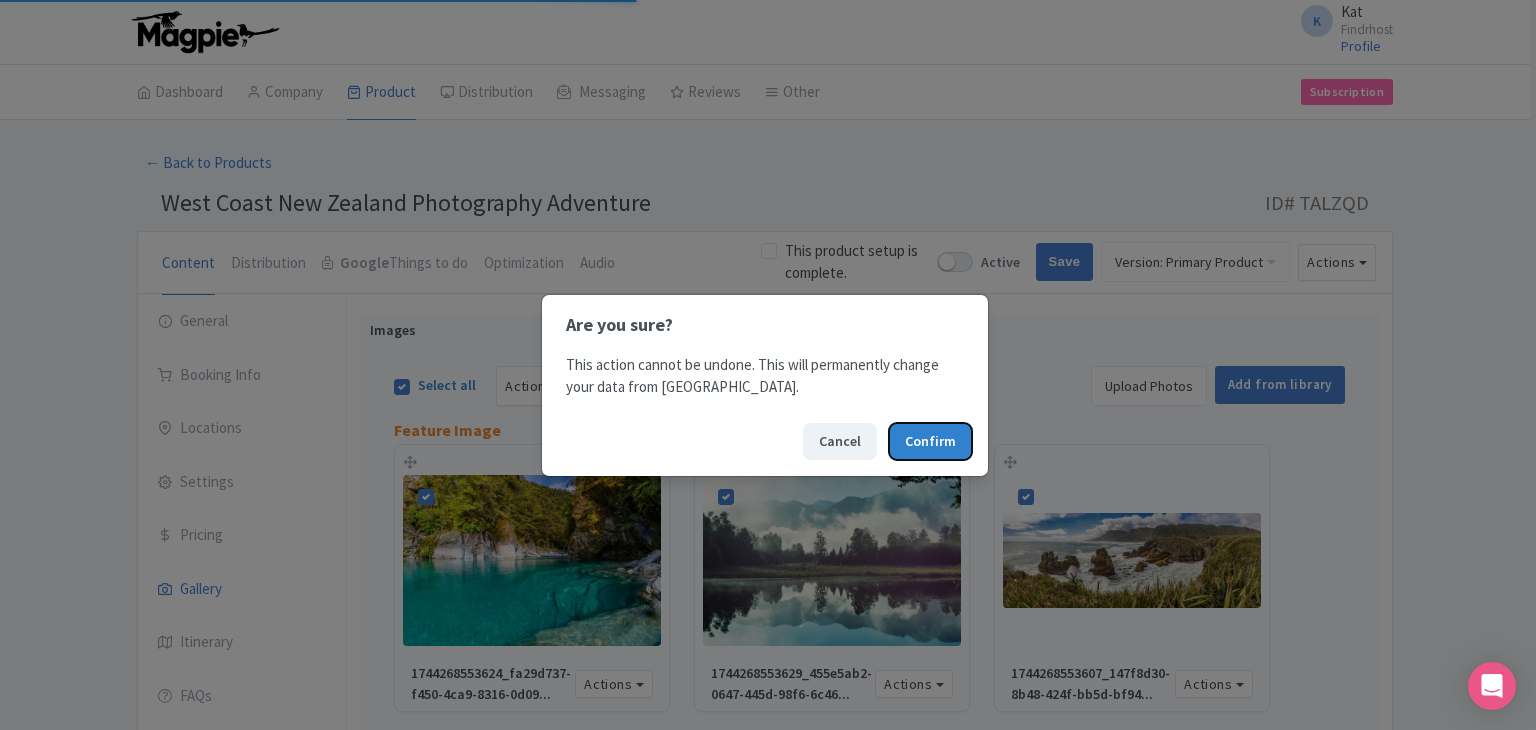 click on "Confirm" at bounding box center [930, 441] 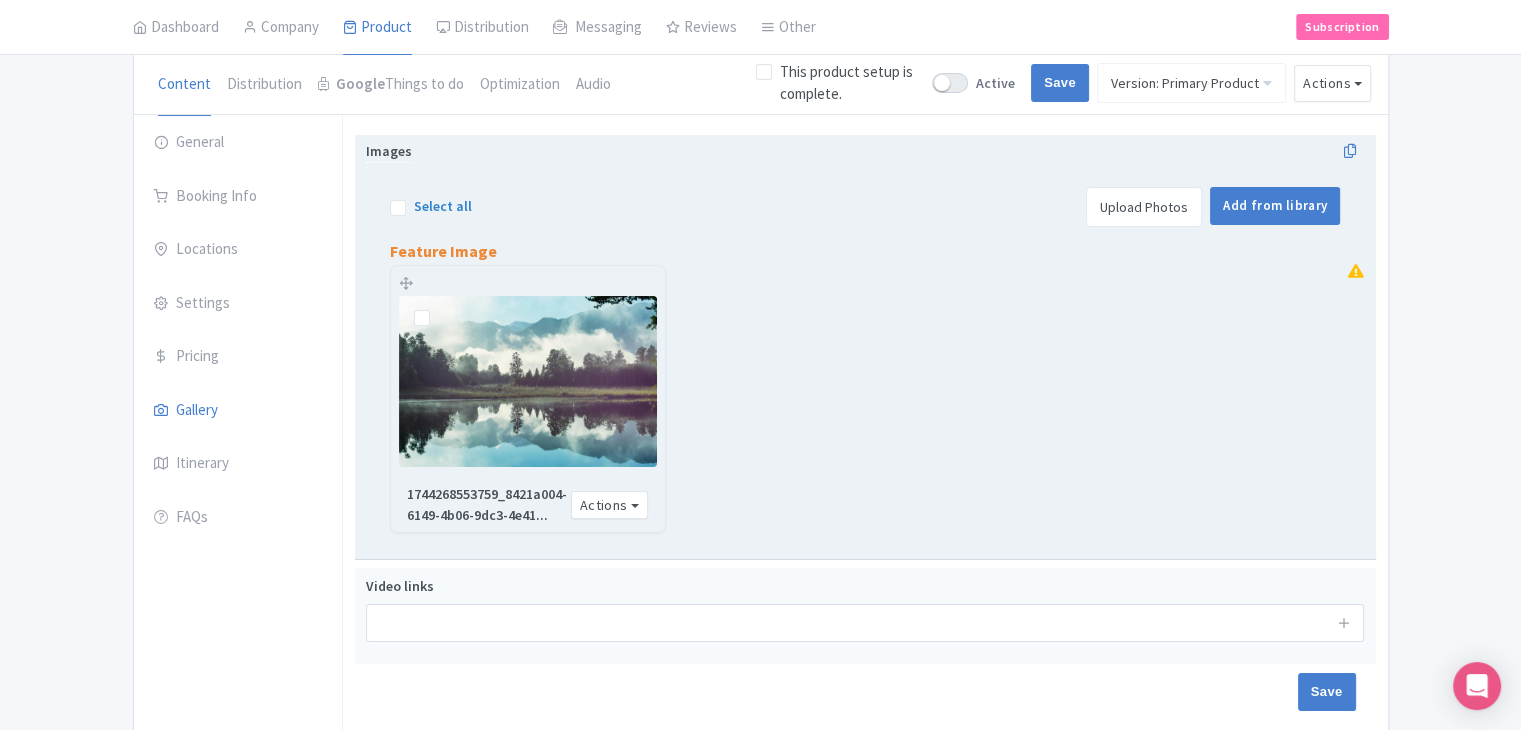 scroll, scrollTop: 186, scrollLeft: 0, axis: vertical 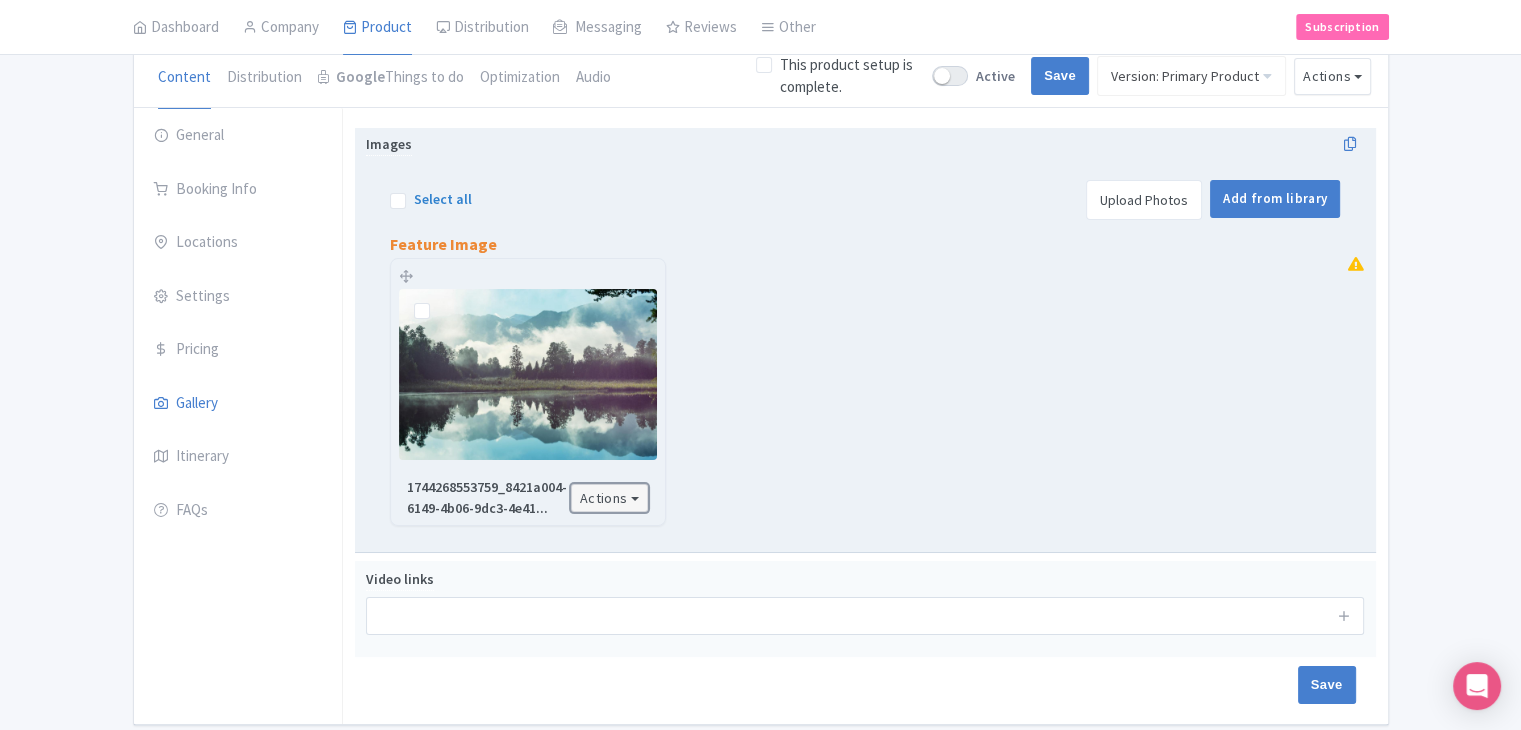 click on "Actions" at bounding box center [610, 498] 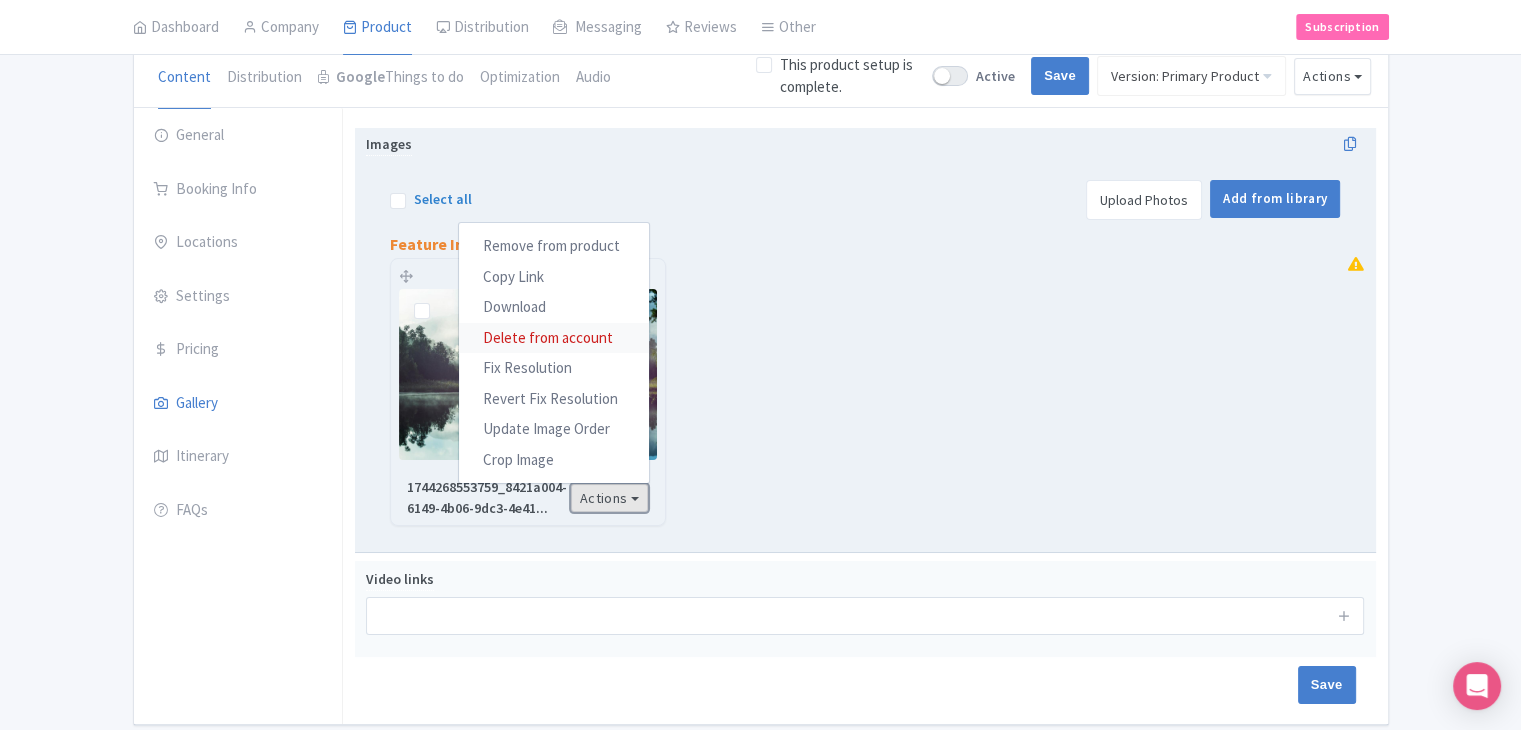click on "Delete from account" at bounding box center [554, 337] 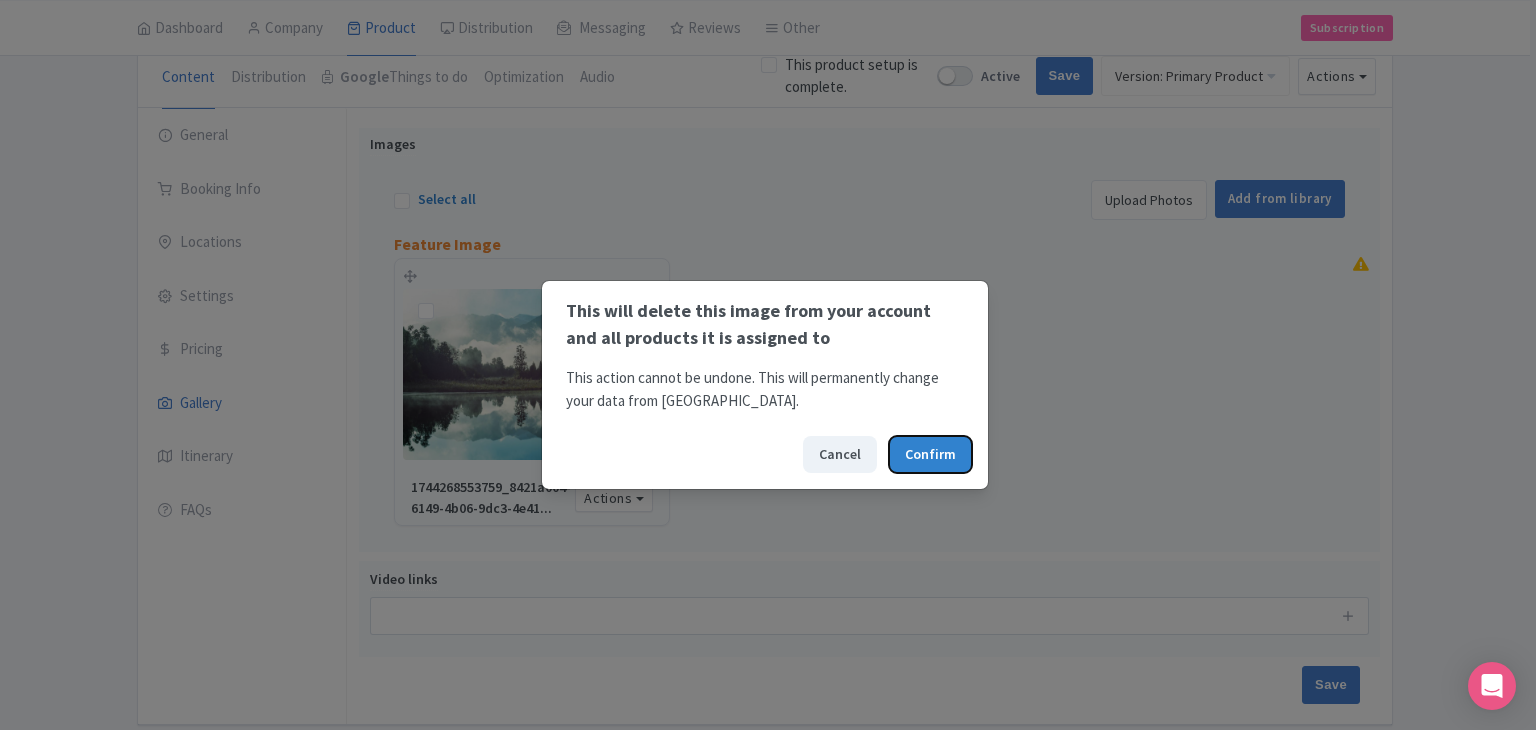 click on "Confirm" at bounding box center (930, 454) 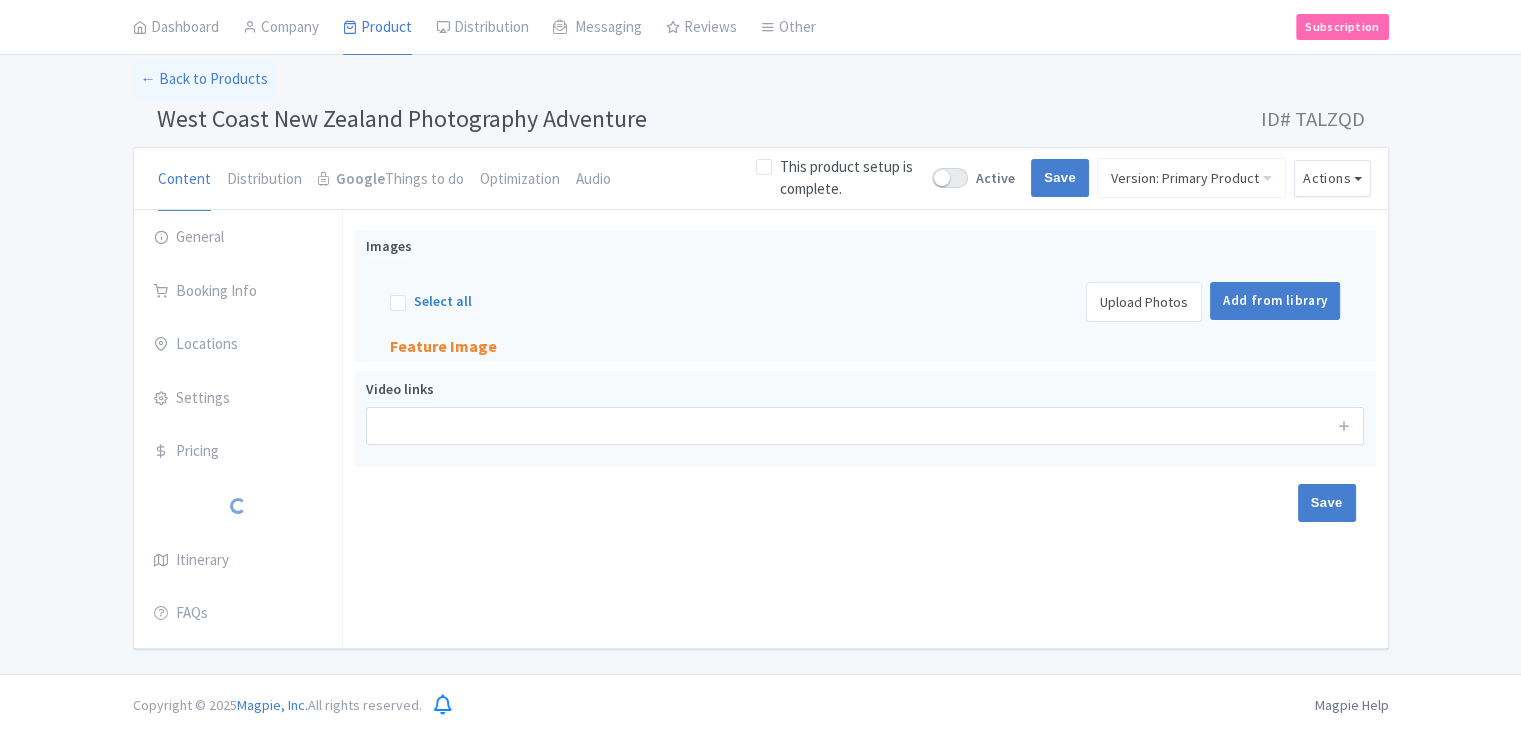 scroll, scrollTop: 84, scrollLeft: 0, axis: vertical 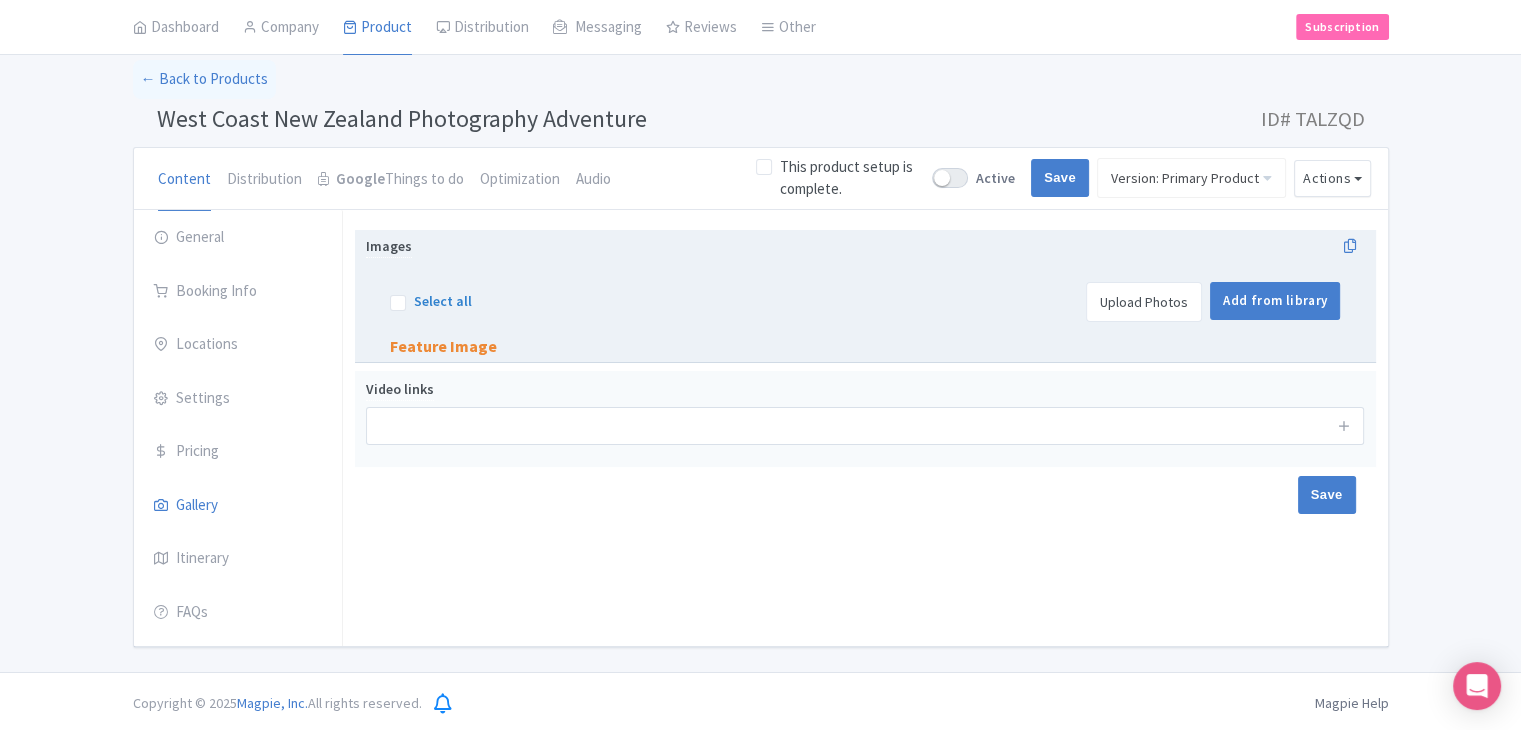 click on "Upload Photos" at bounding box center (1144, 302) 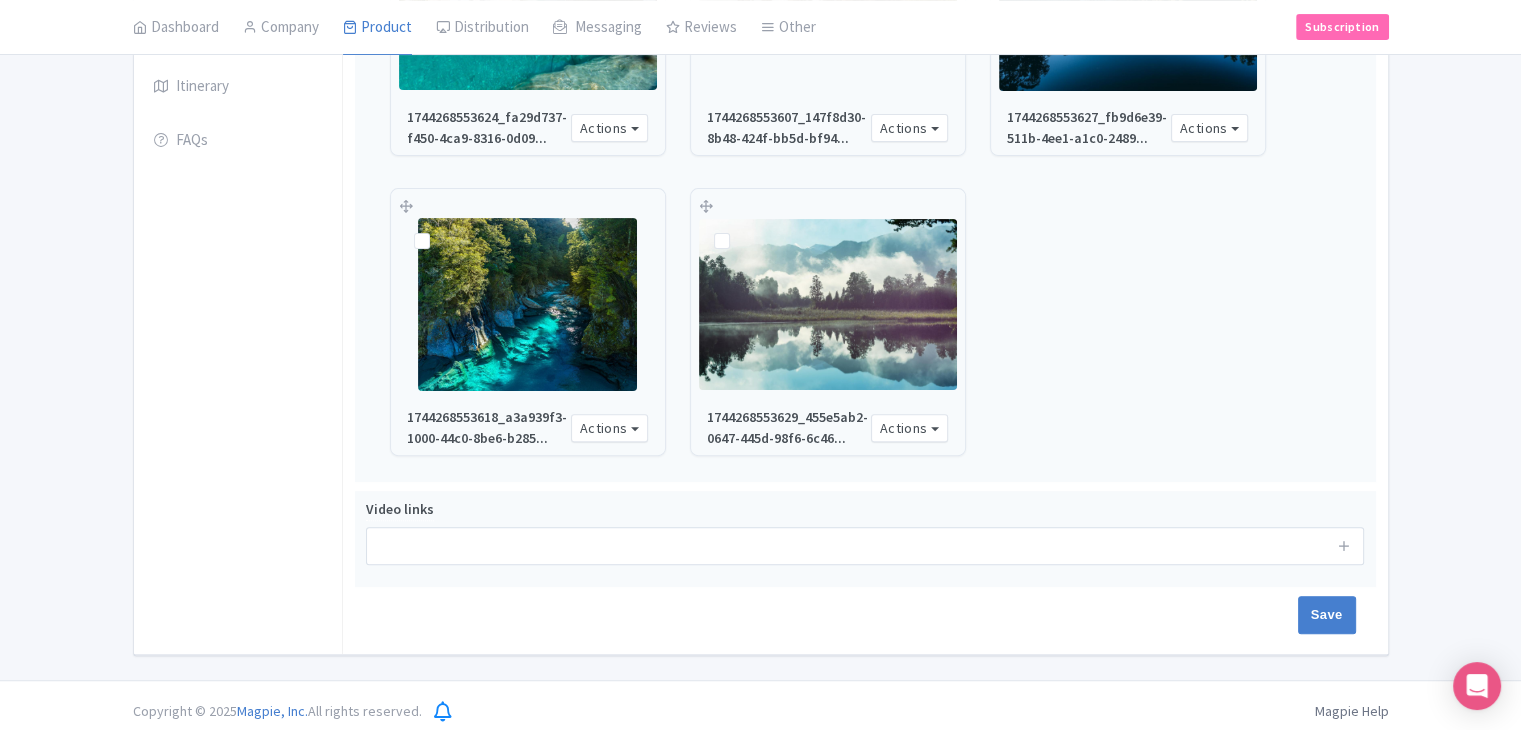 scroll, scrollTop: 564, scrollLeft: 0, axis: vertical 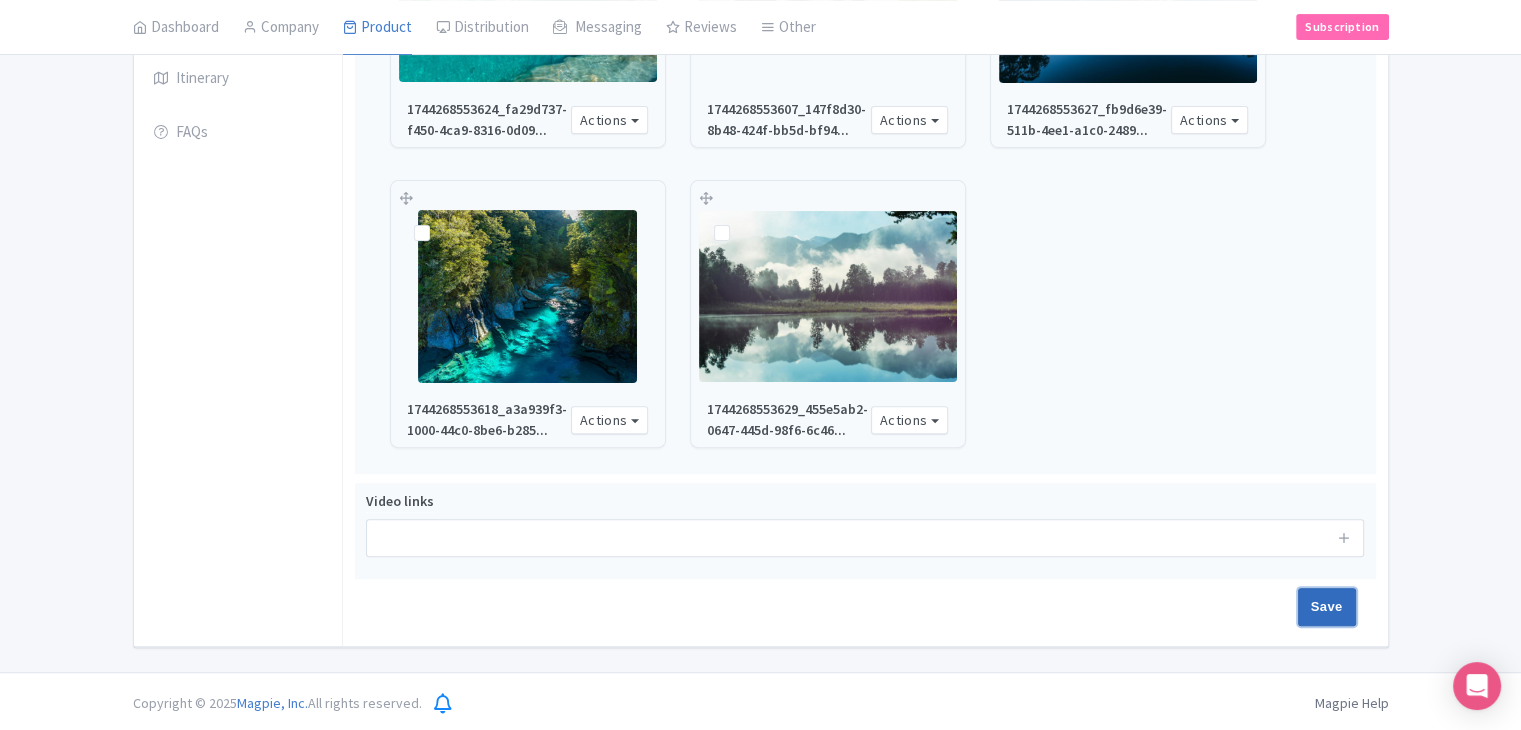 click on "Save" at bounding box center (1327, 607) 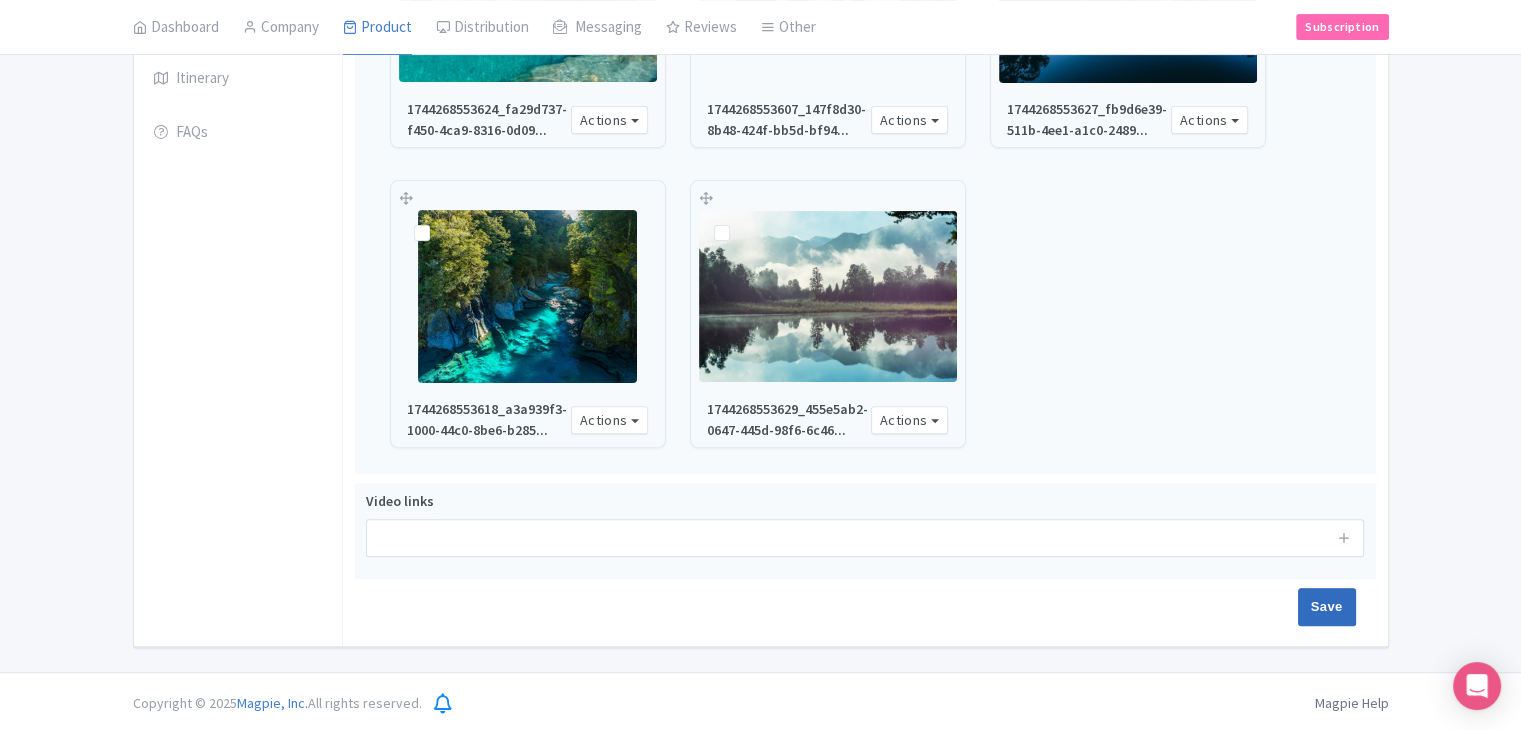 type on "Saving..." 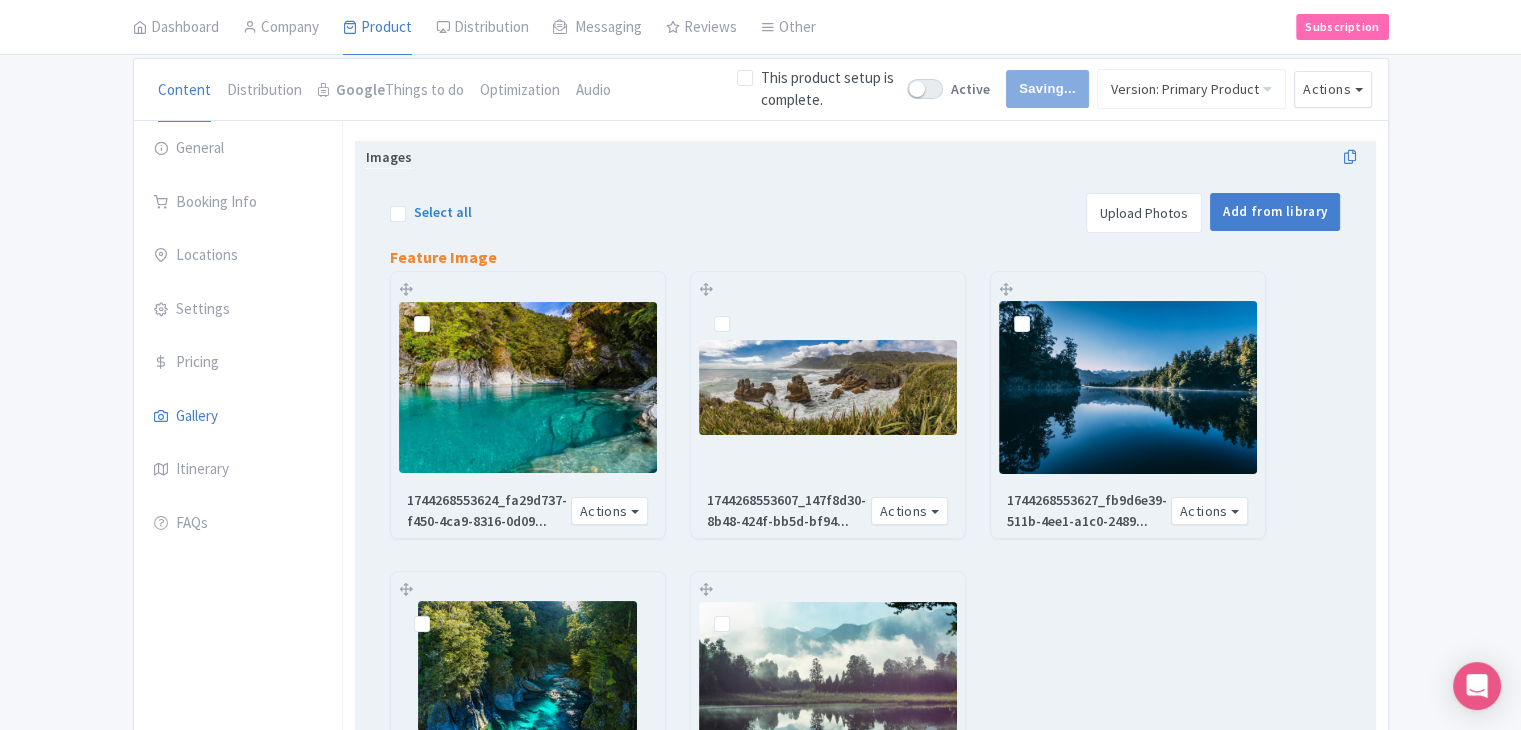 scroll, scrollTop: 164, scrollLeft: 0, axis: vertical 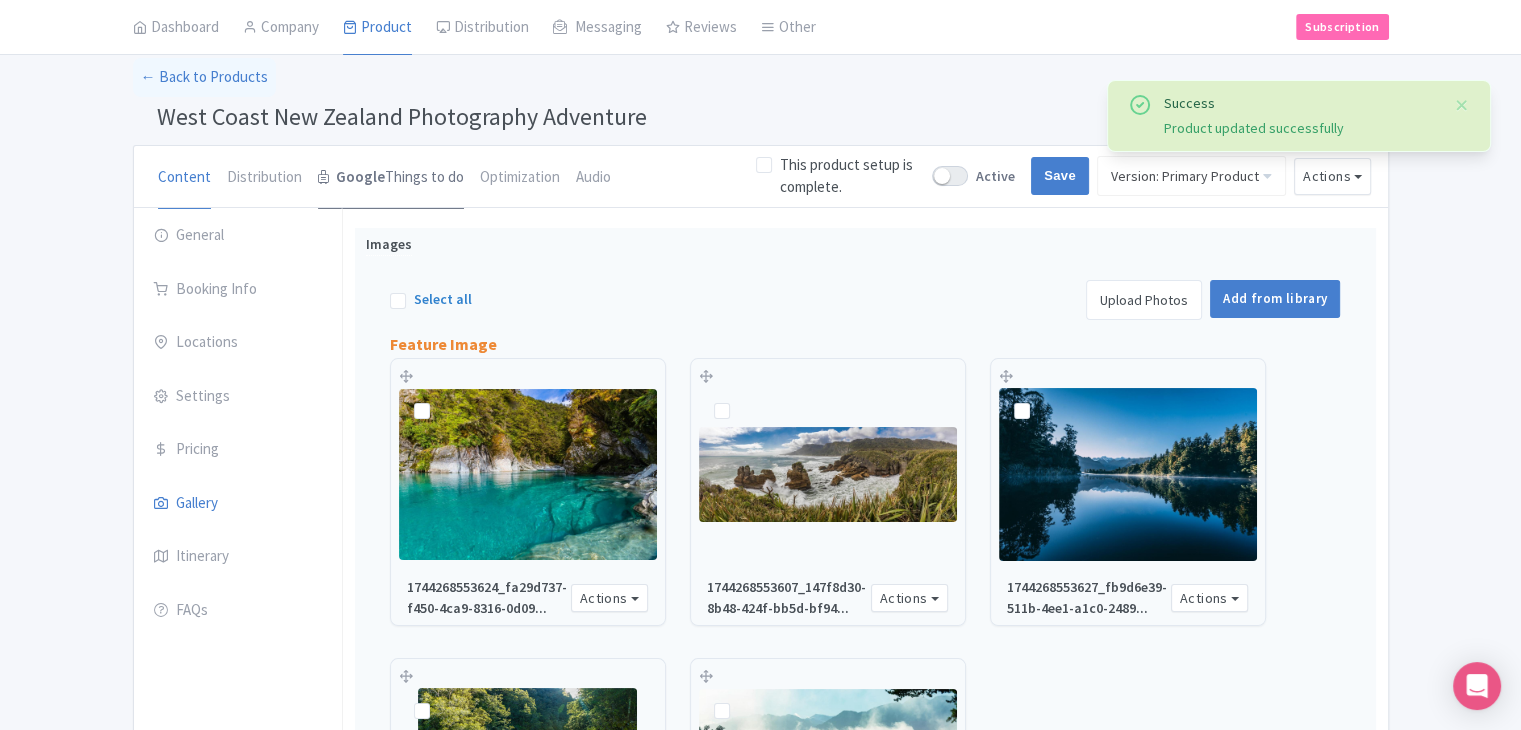 click on "Google" at bounding box center (360, 177) 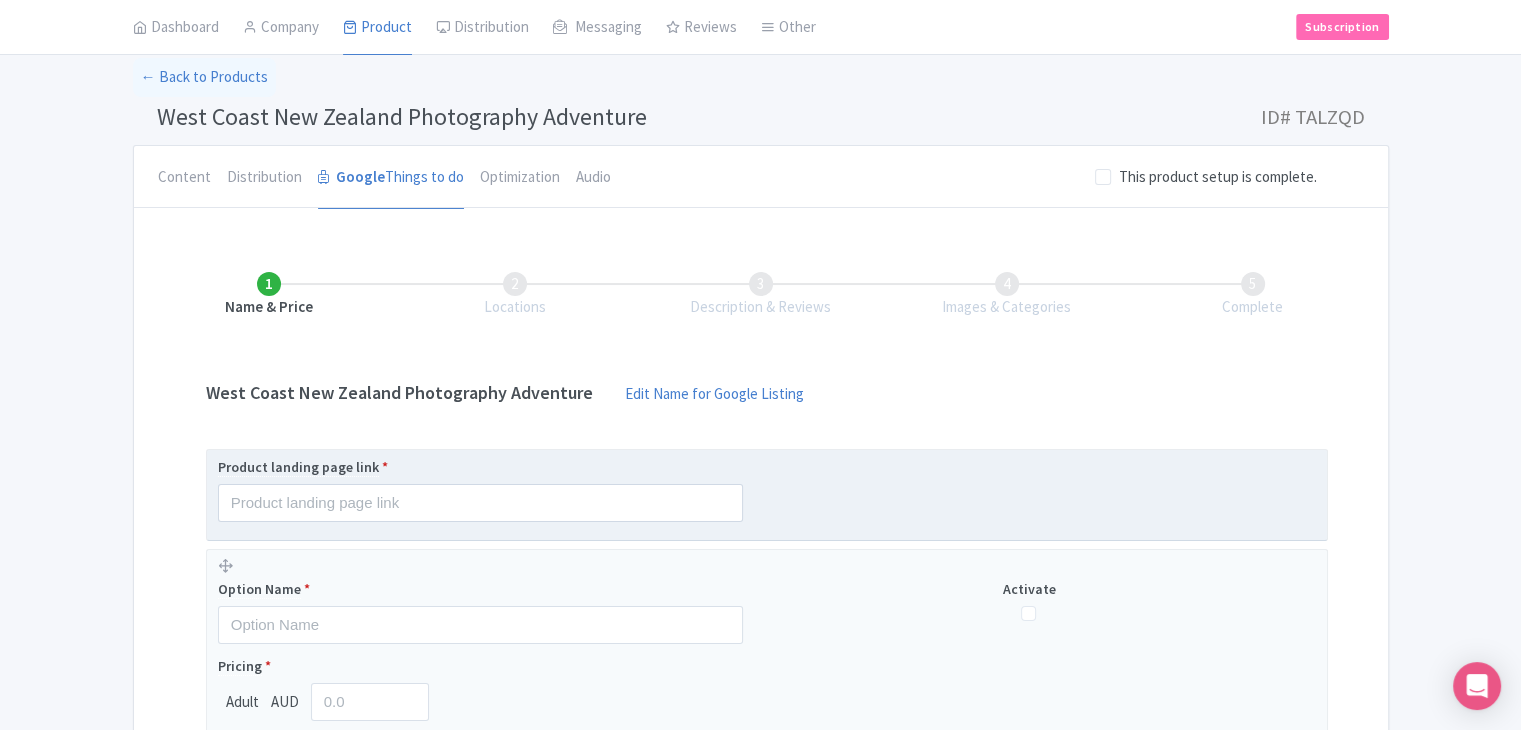 click on "Product landing page link
*" at bounding box center [480, 467] 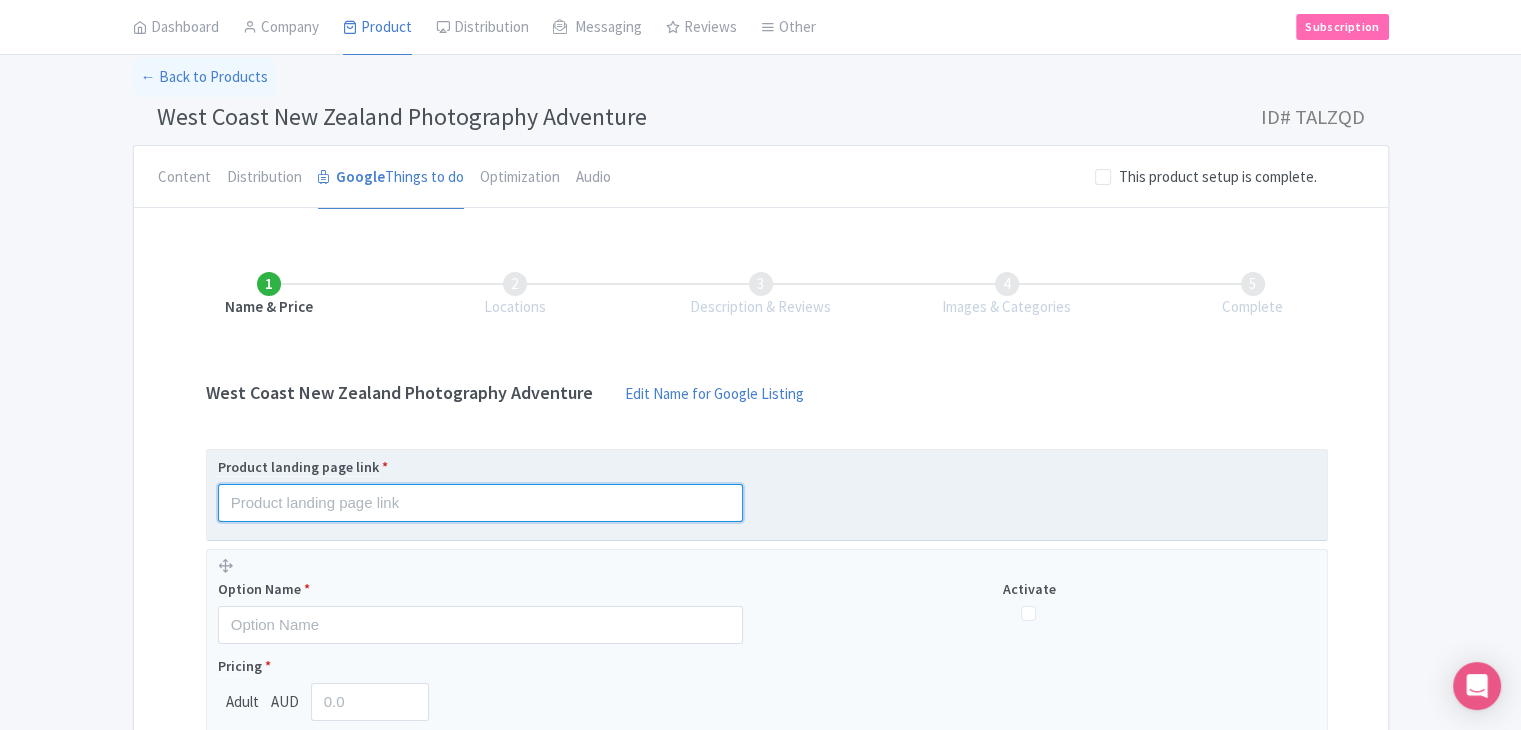 click at bounding box center (480, 503) 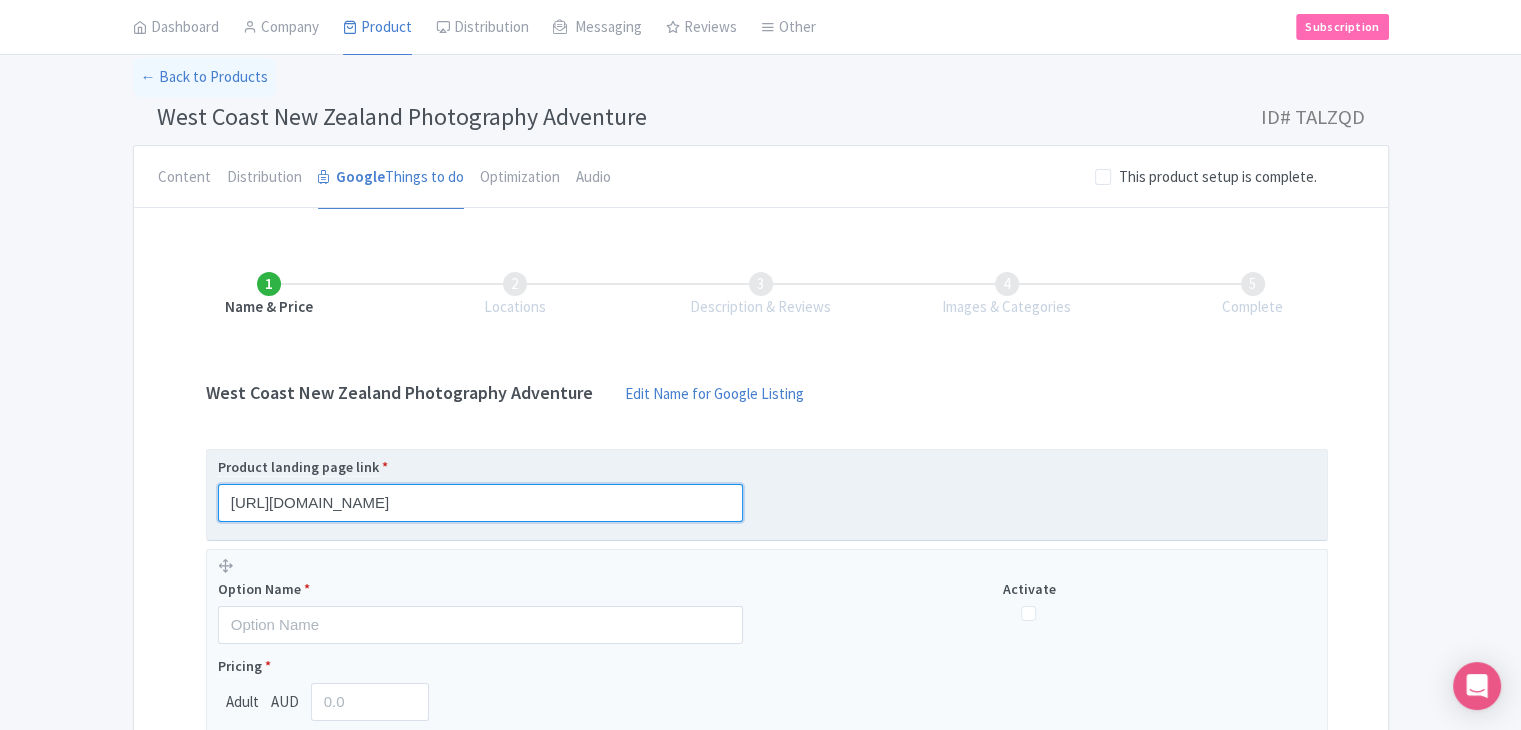 scroll, scrollTop: 0, scrollLeft: 27, axis: horizontal 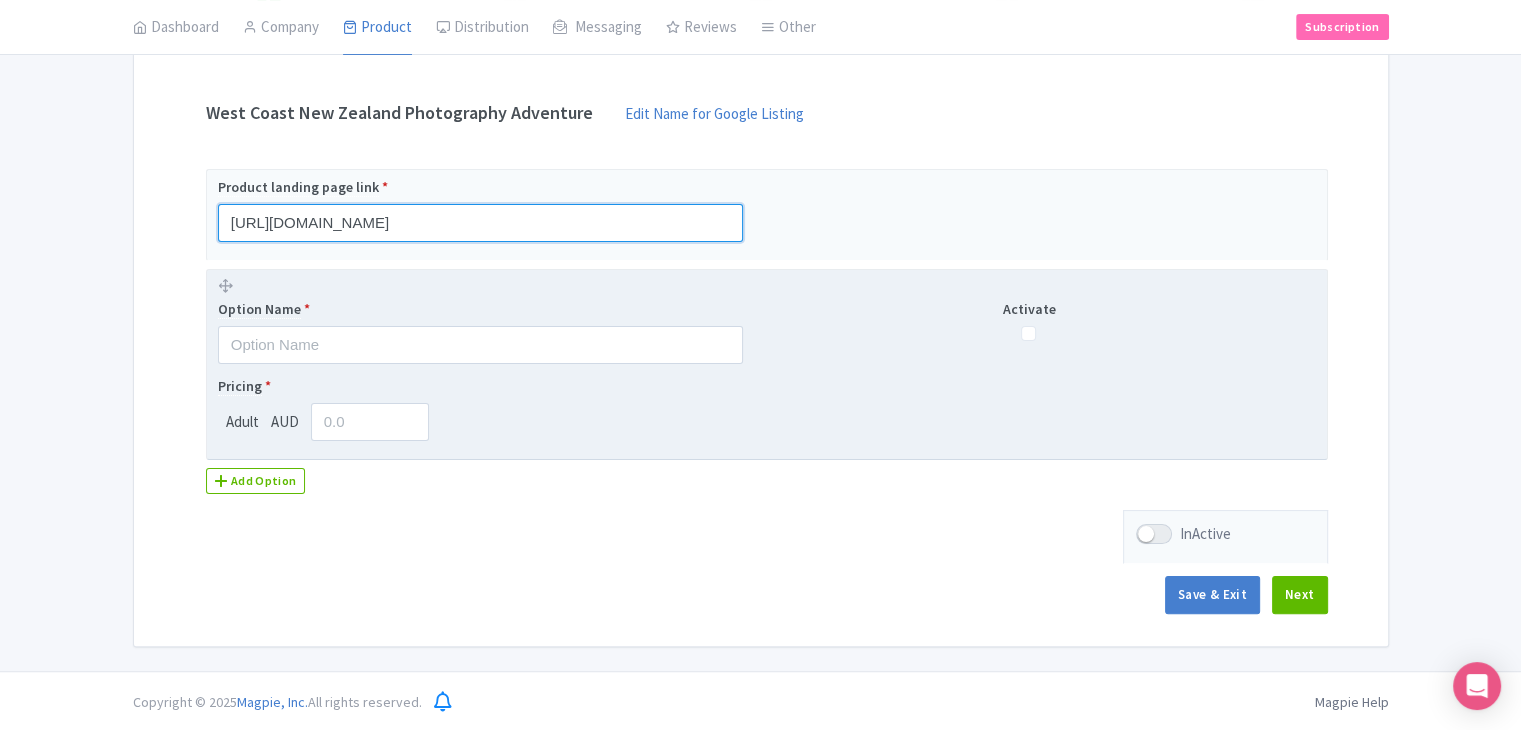 type on "https://www.findrhost.com/tours/wild-west-coast-3-day-private-photography-tour" 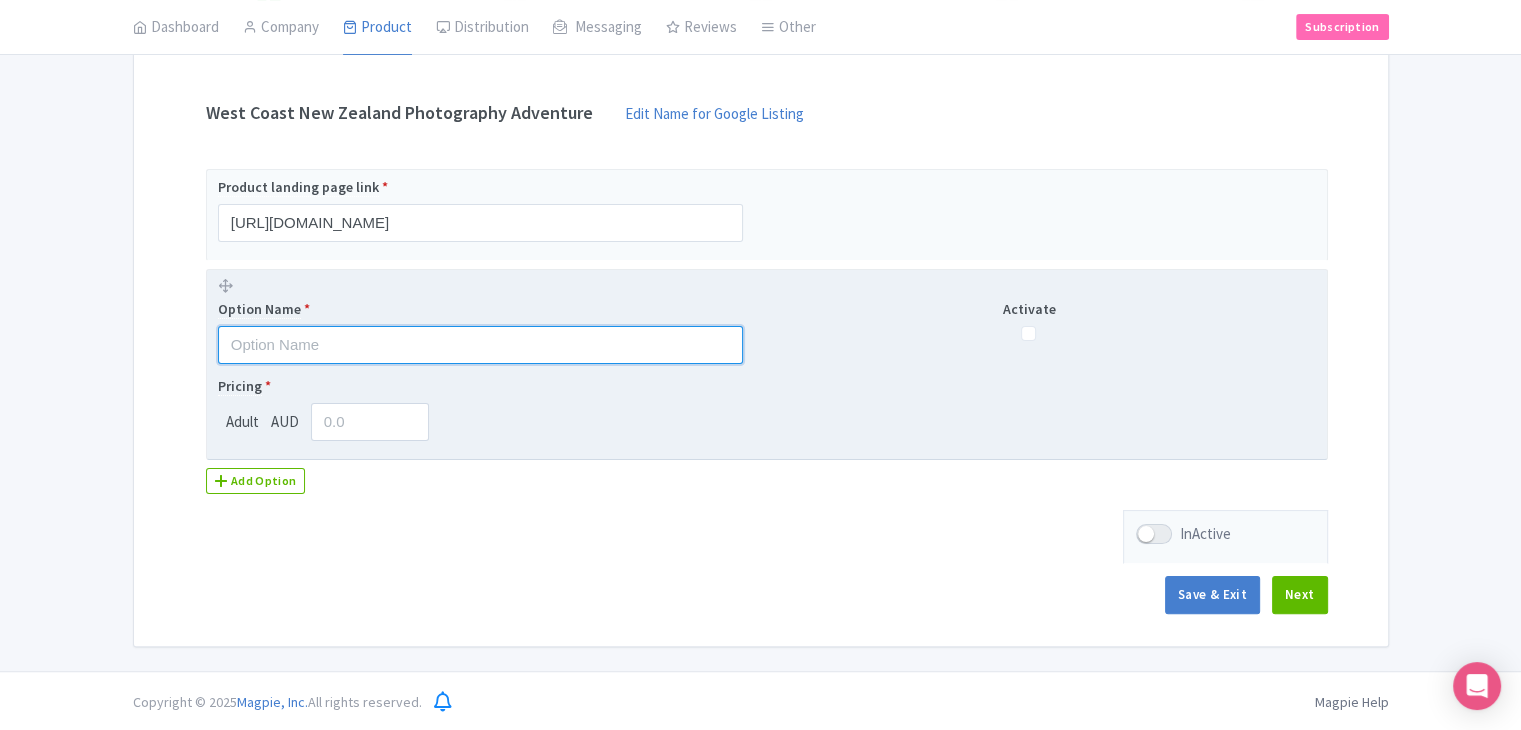 click at bounding box center (480, 345) 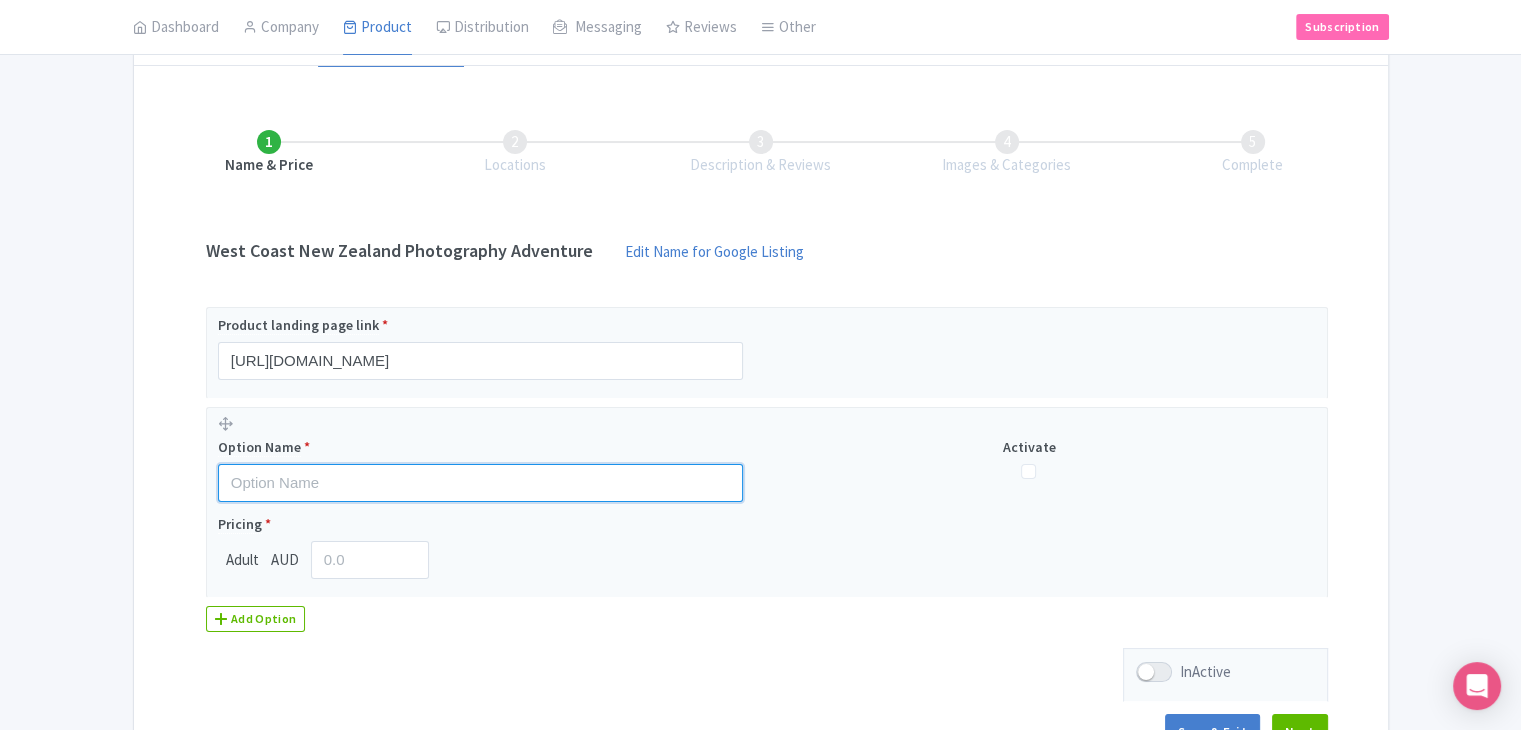 scroll, scrollTop: 166, scrollLeft: 0, axis: vertical 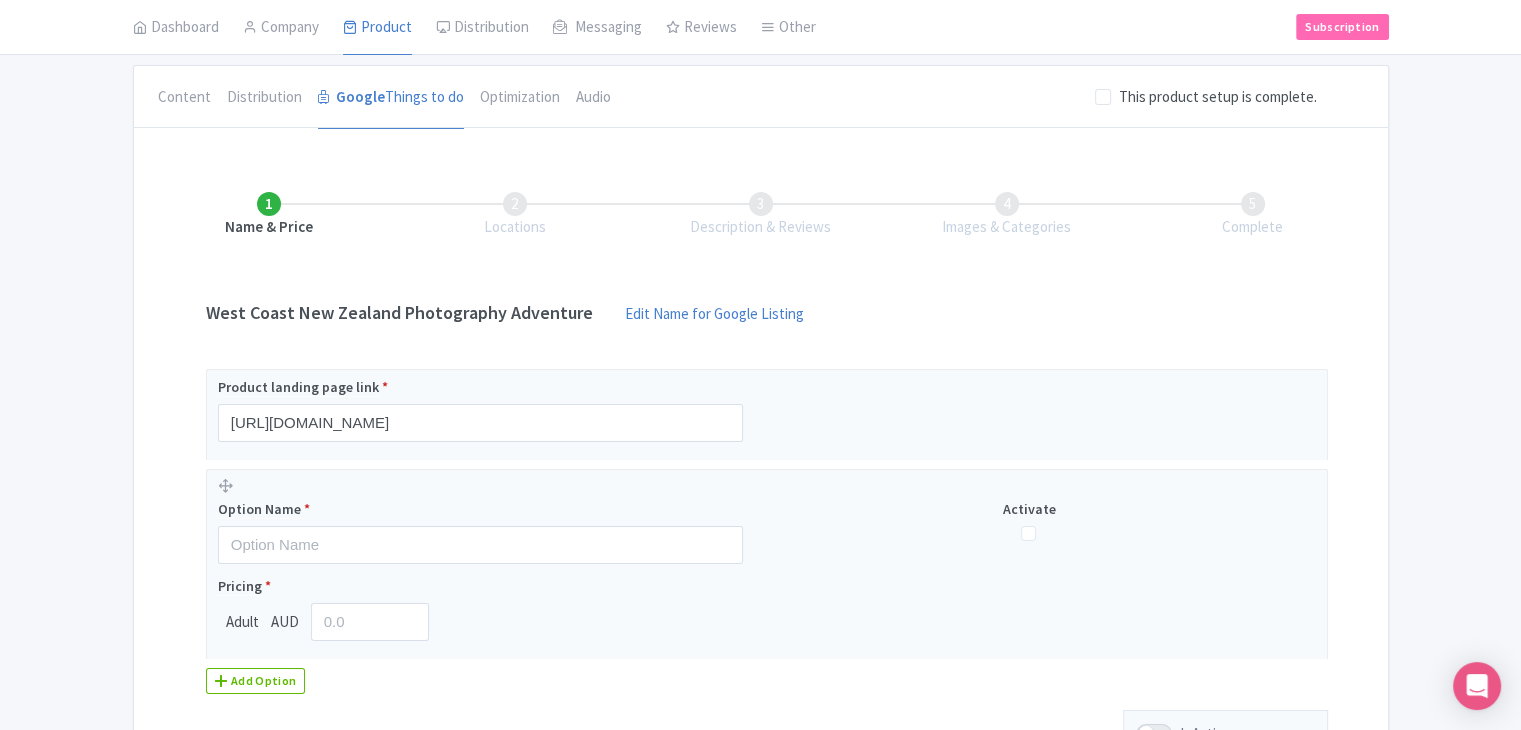click on "West Coast New Zealand Photography Adventure" at bounding box center (399, 313) 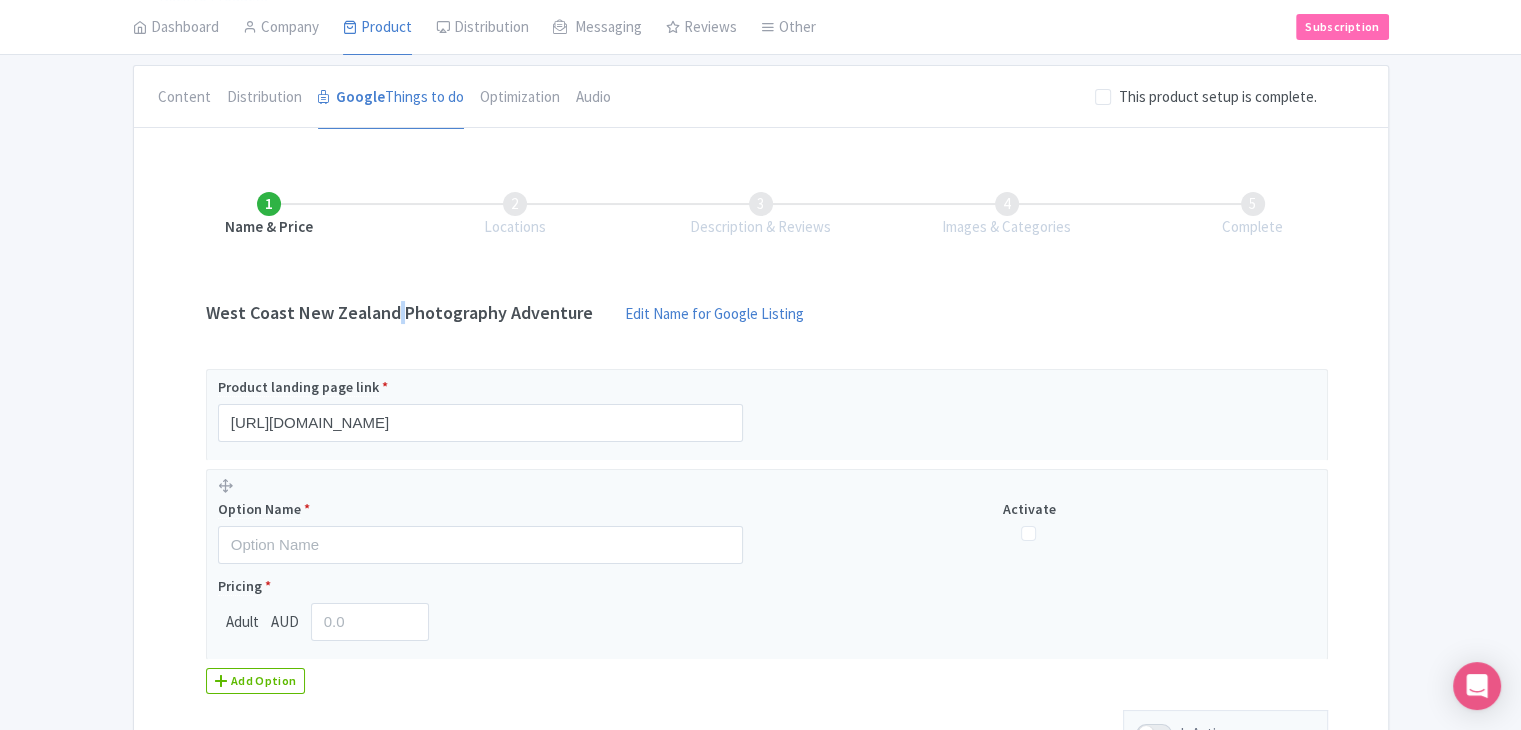 click on "West Coast New Zealand Photography Adventure" at bounding box center (399, 313) 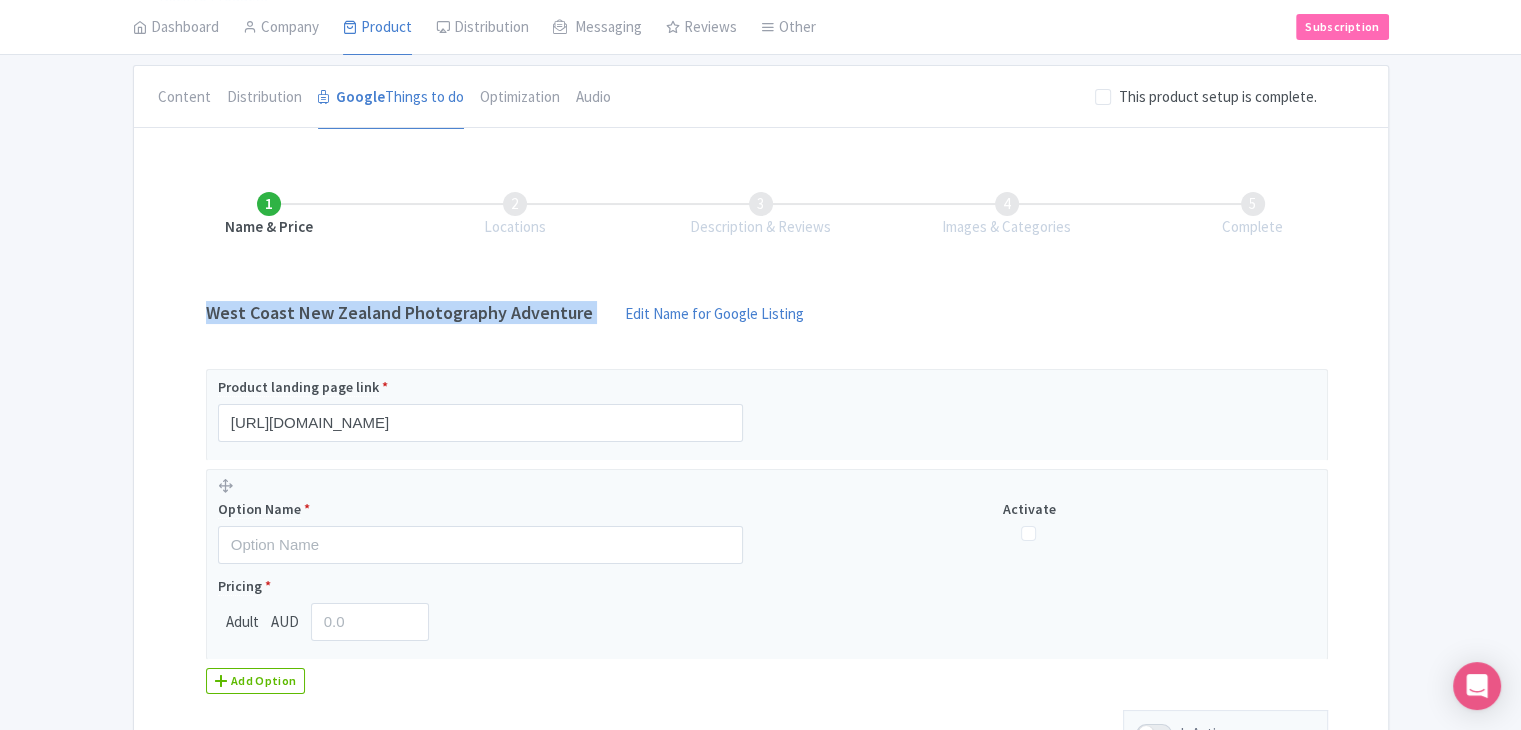 click on "West Coast New Zealand Photography Adventure" at bounding box center [399, 313] 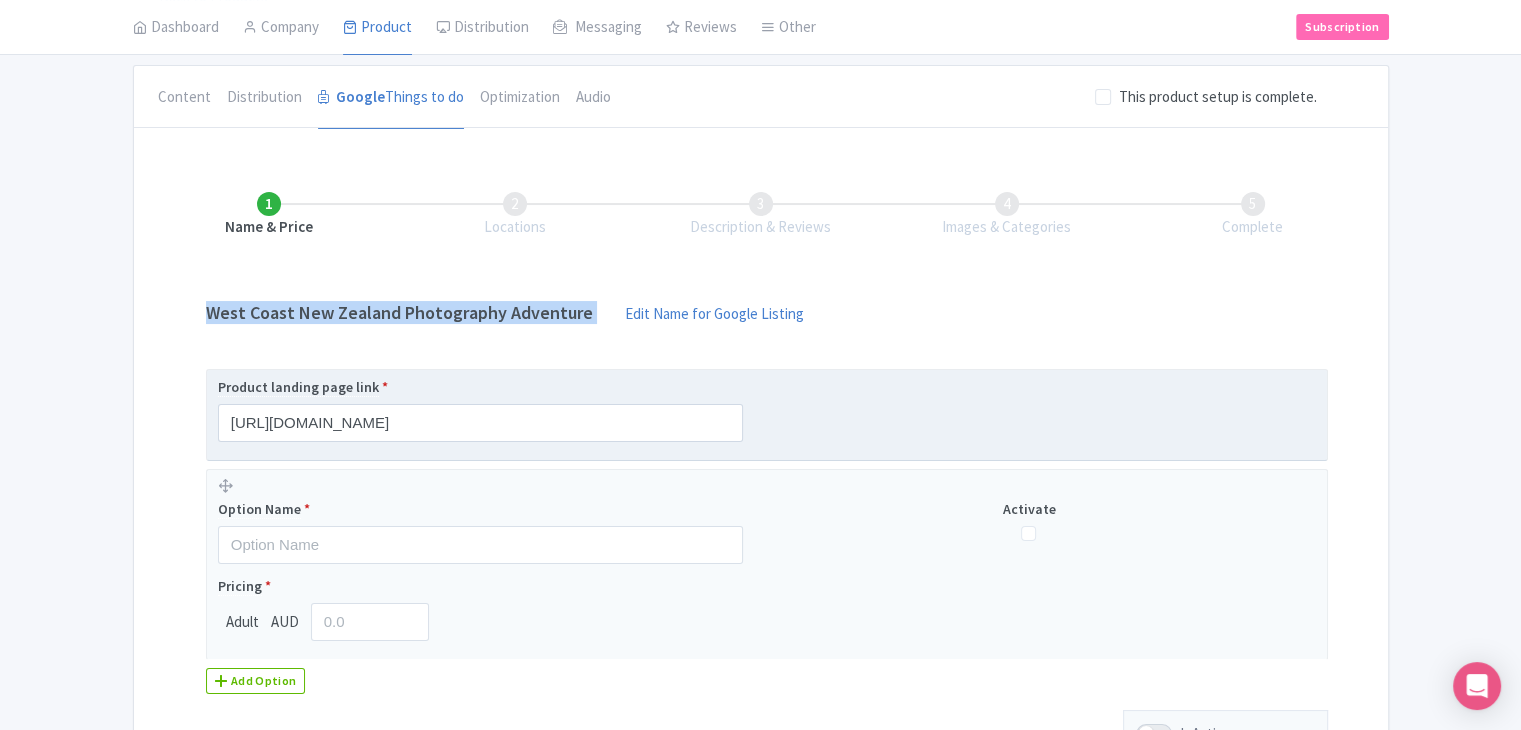 copy on "West Coast New Zealand Photography Adventure" 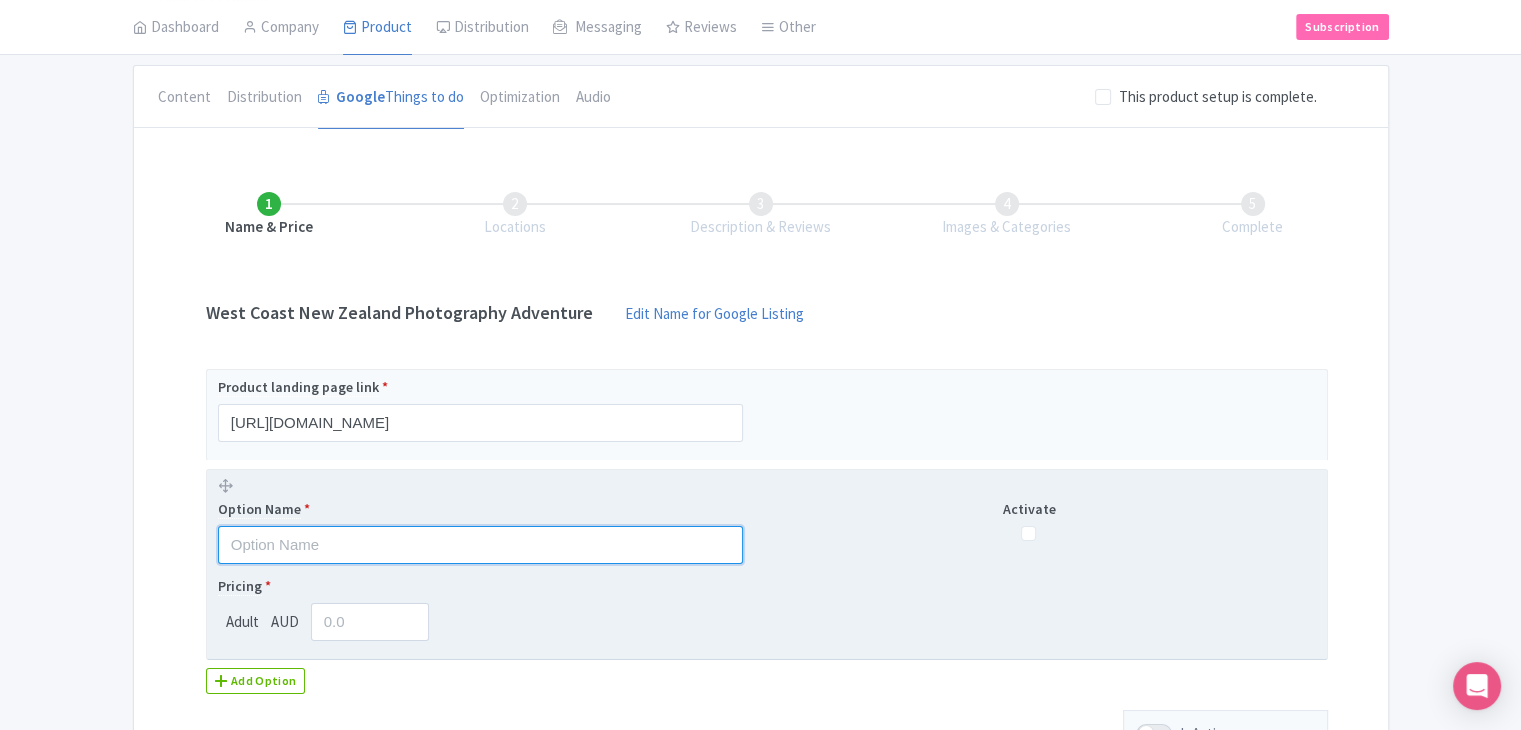 click at bounding box center (480, 545) 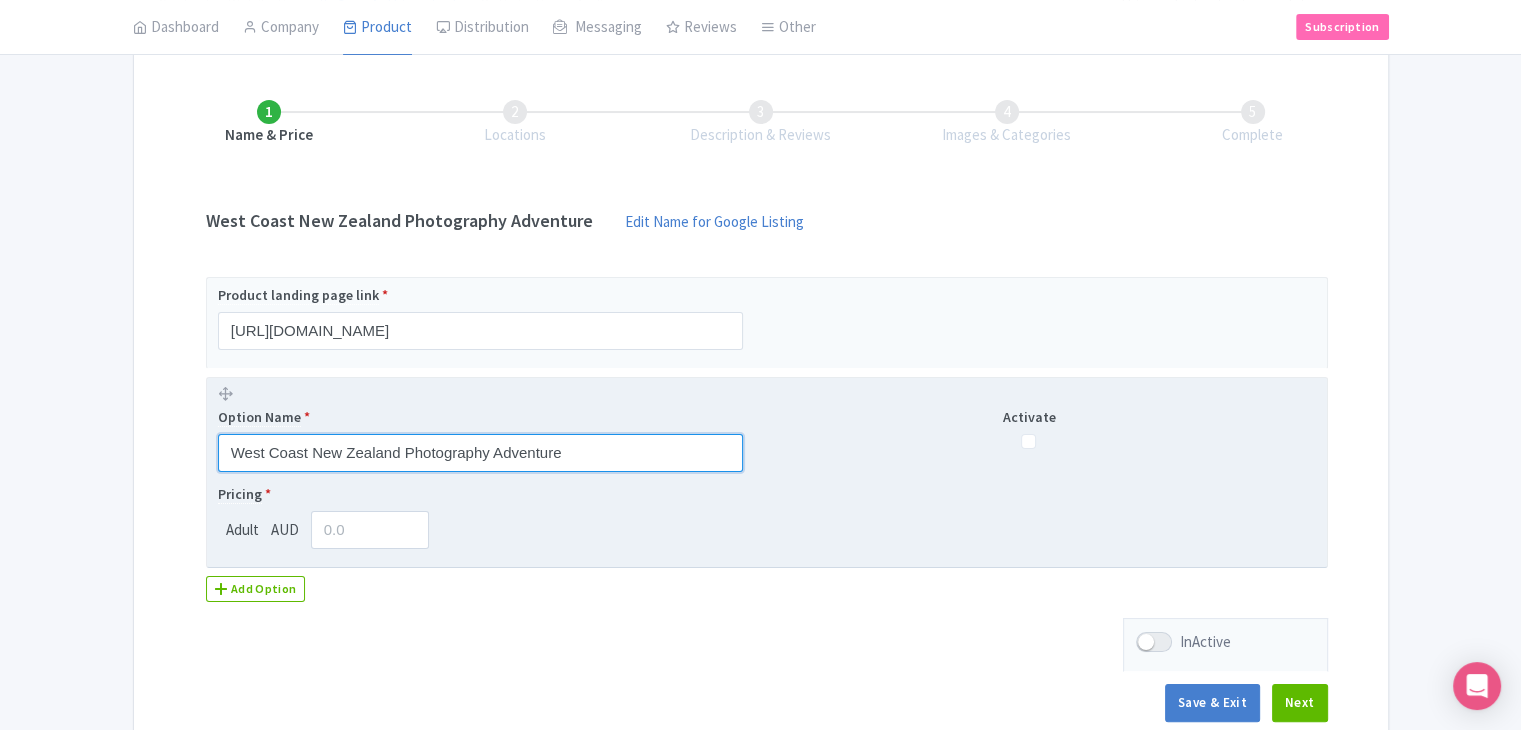 scroll, scrollTop: 266, scrollLeft: 0, axis: vertical 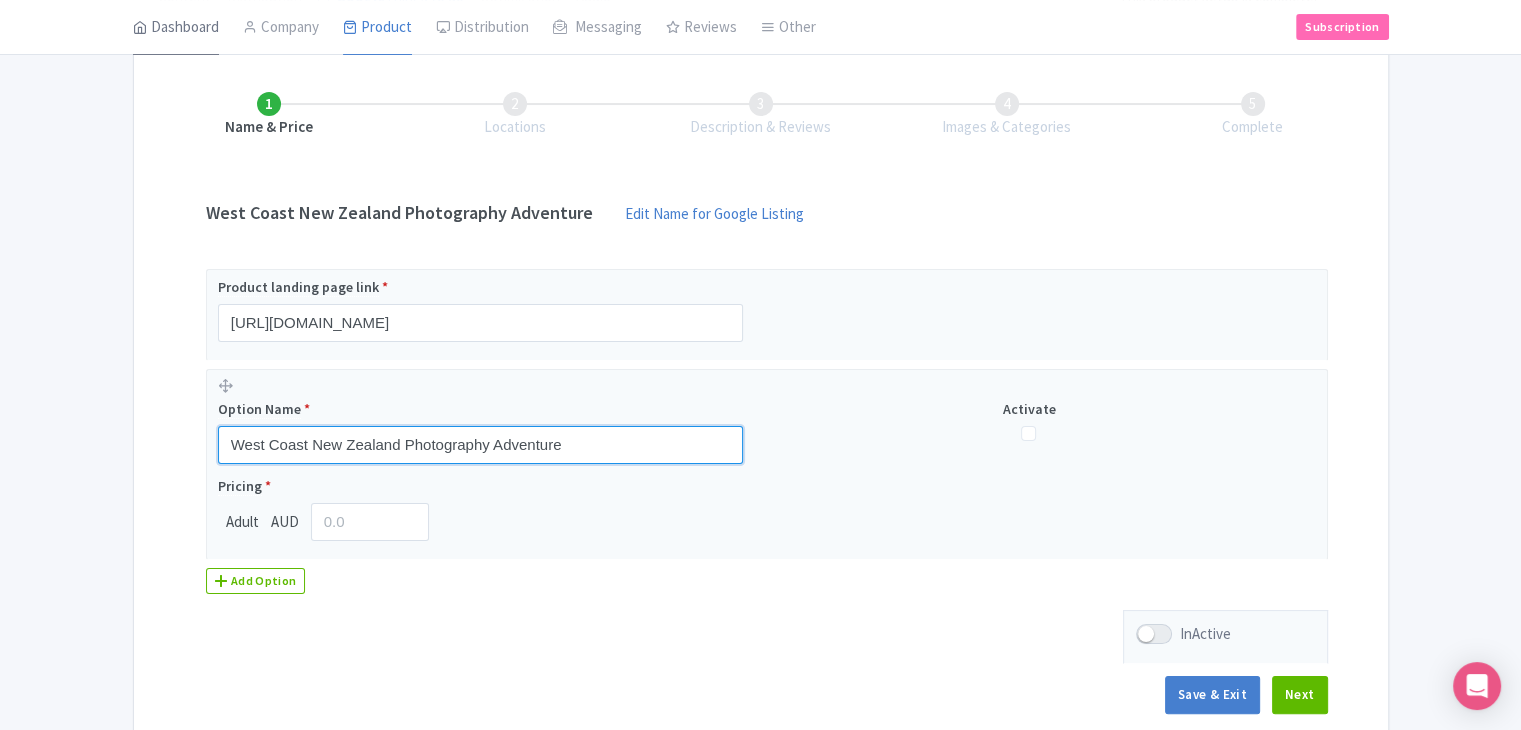 type on "West Coast New Zealand Photography Adventure" 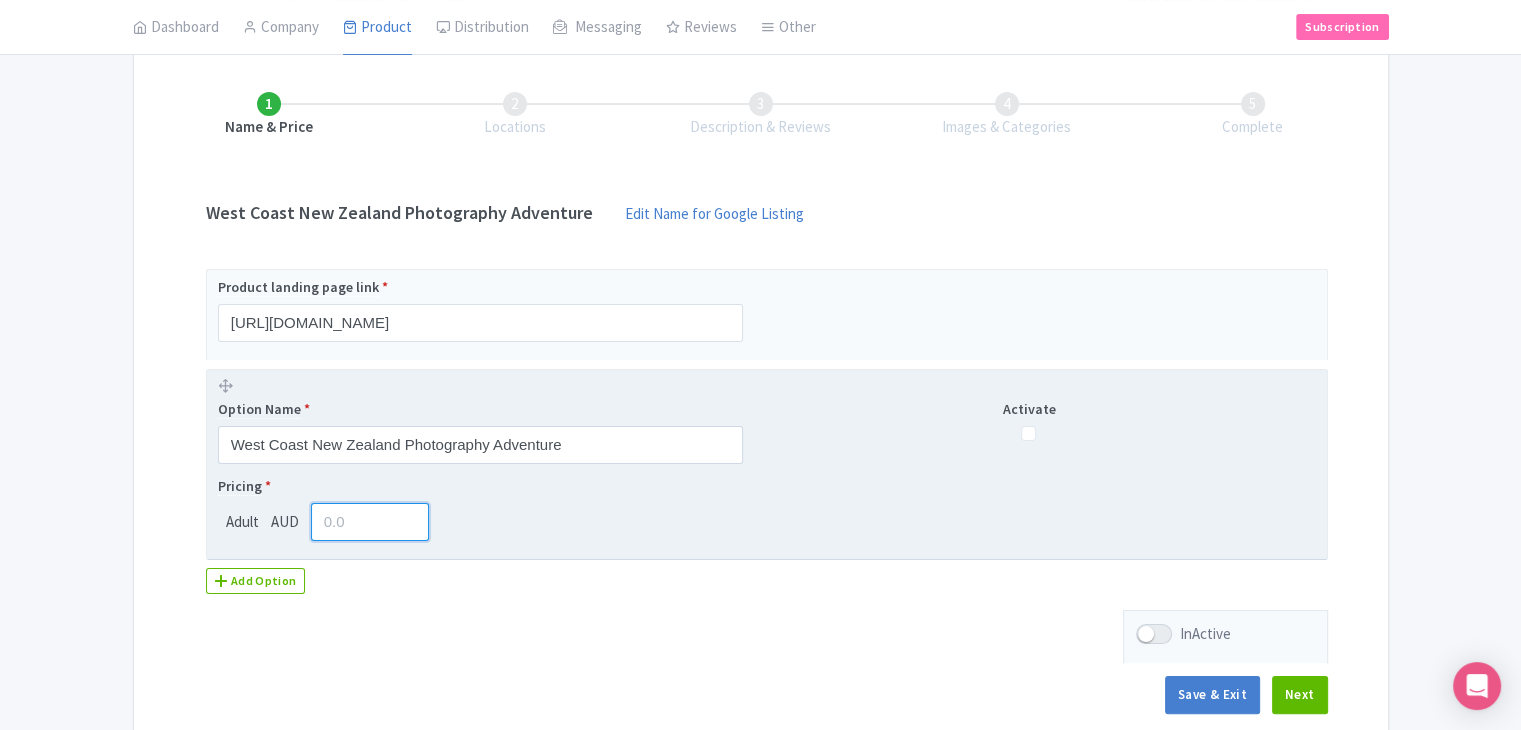 click at bounding box center (370, 522) 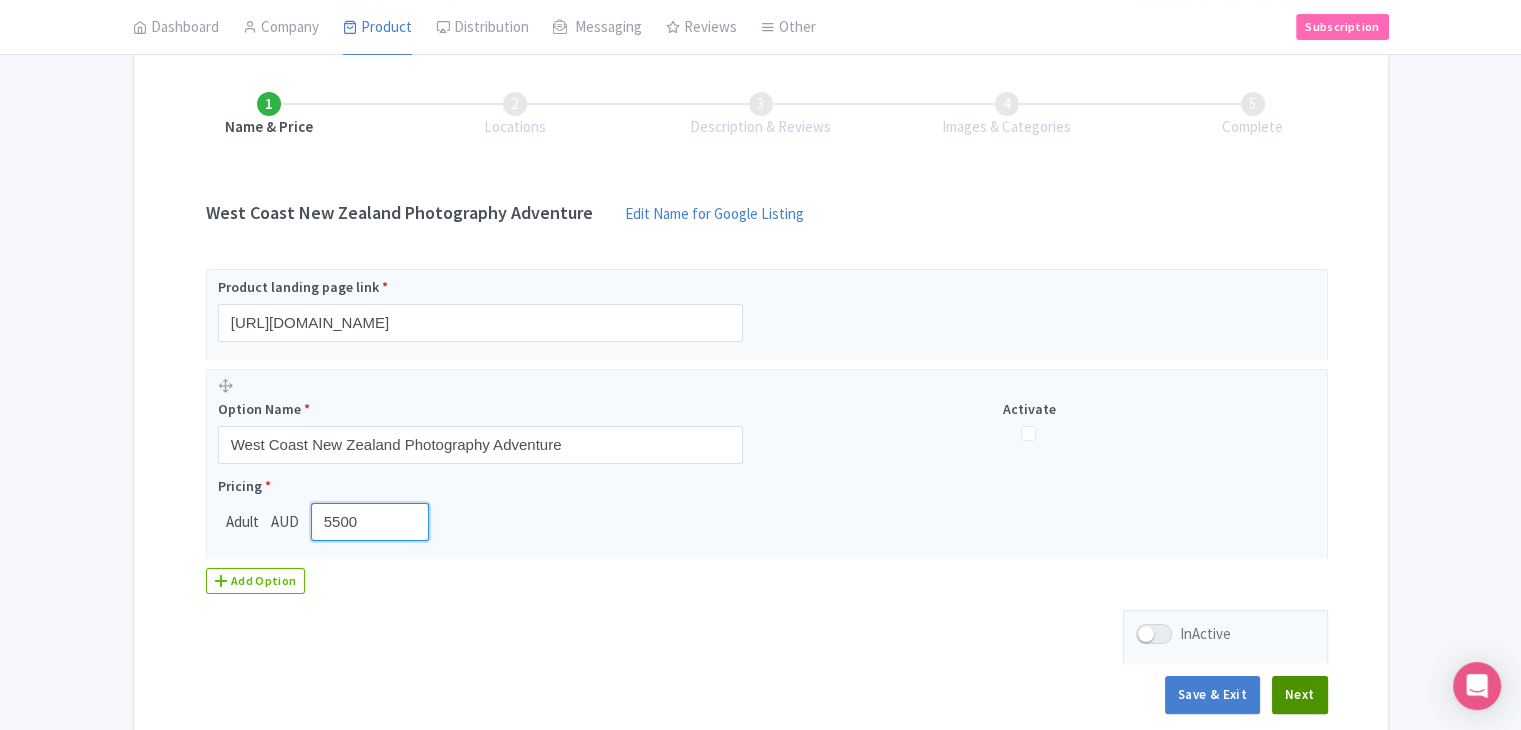 type on "5500" 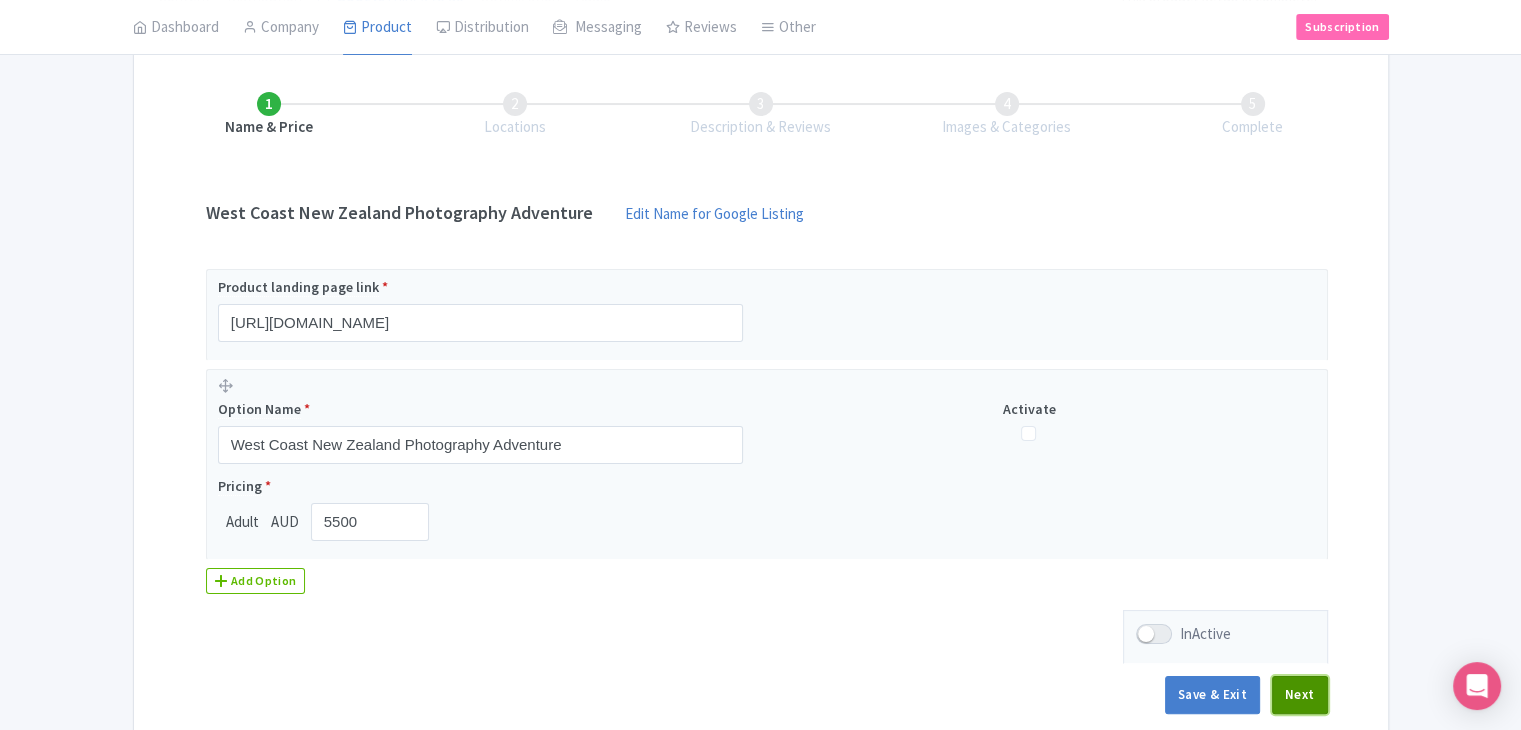 click on "Next" at bounding box center [1300, 695] 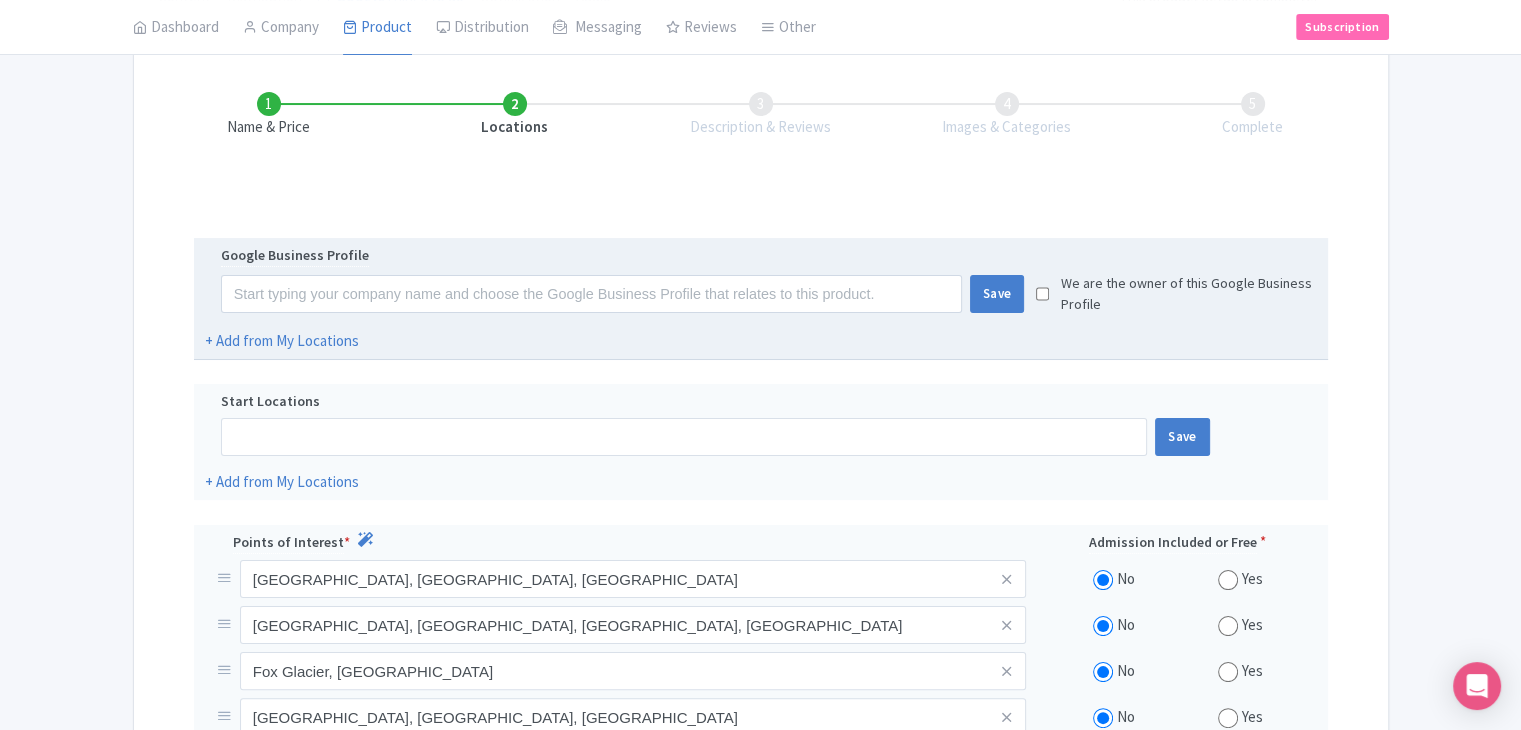 click on "Google Business Profile" at bounding box center [761, 258] 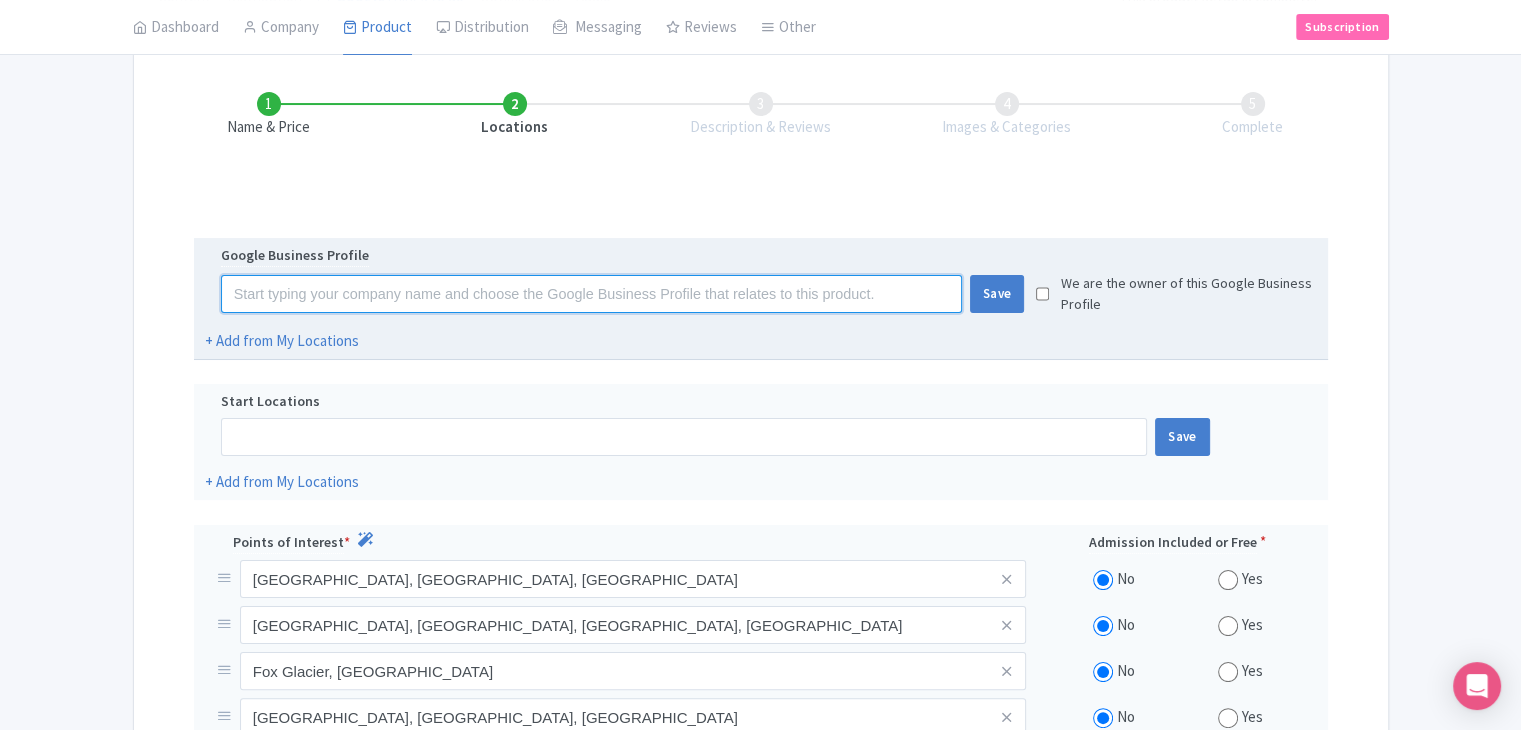 click at bounding box center [591, 294] 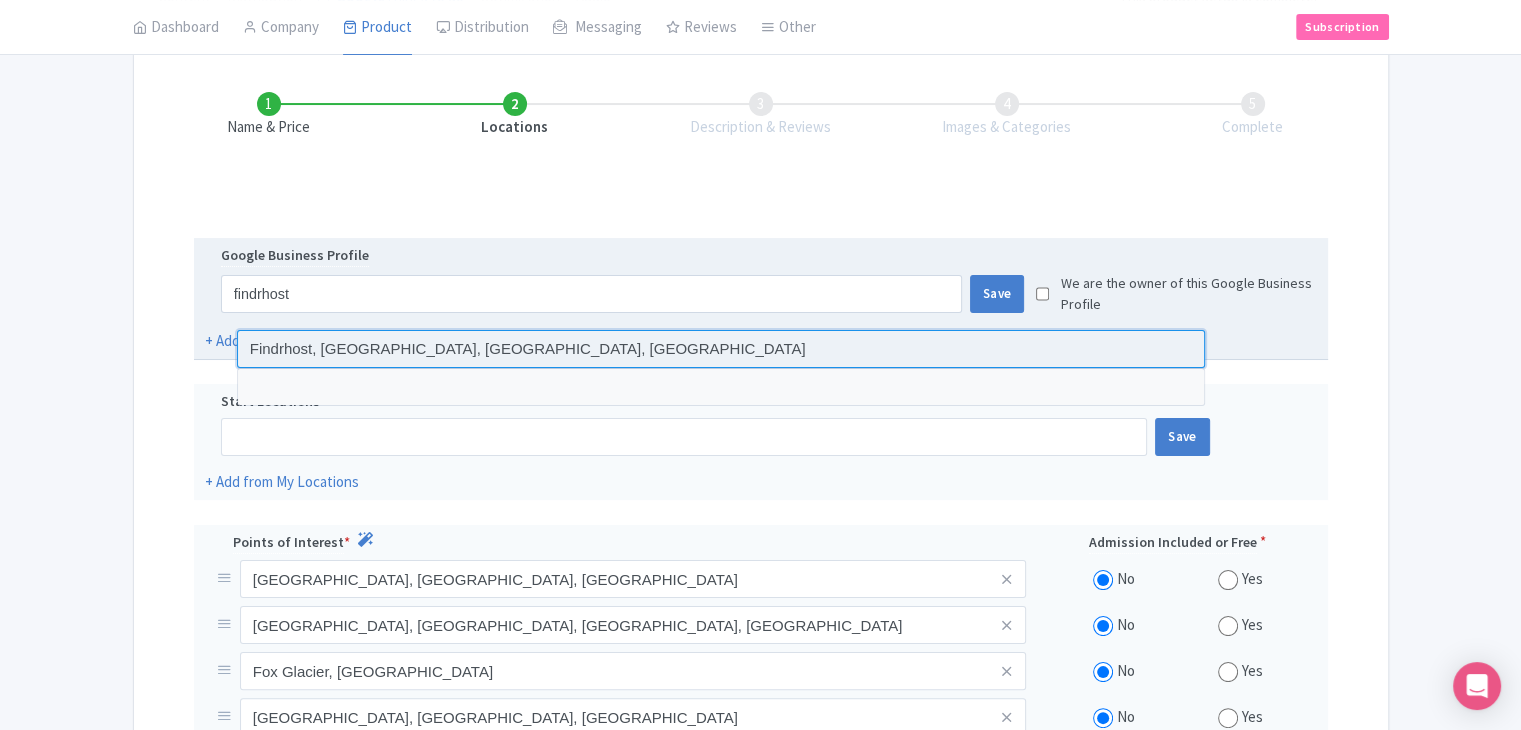 click at bounding box center [721, 349] 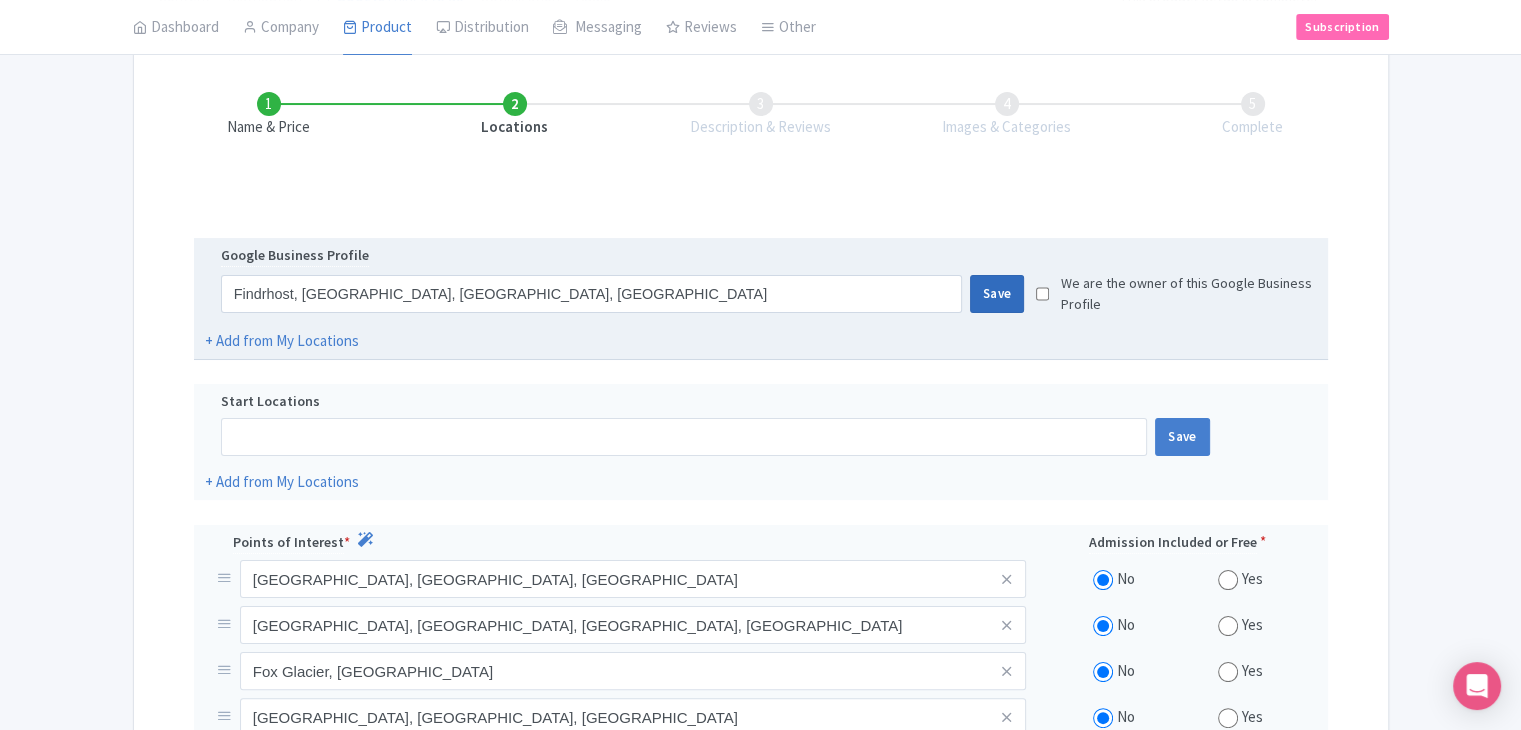 click on "Save" at bounding box center (997, 294) 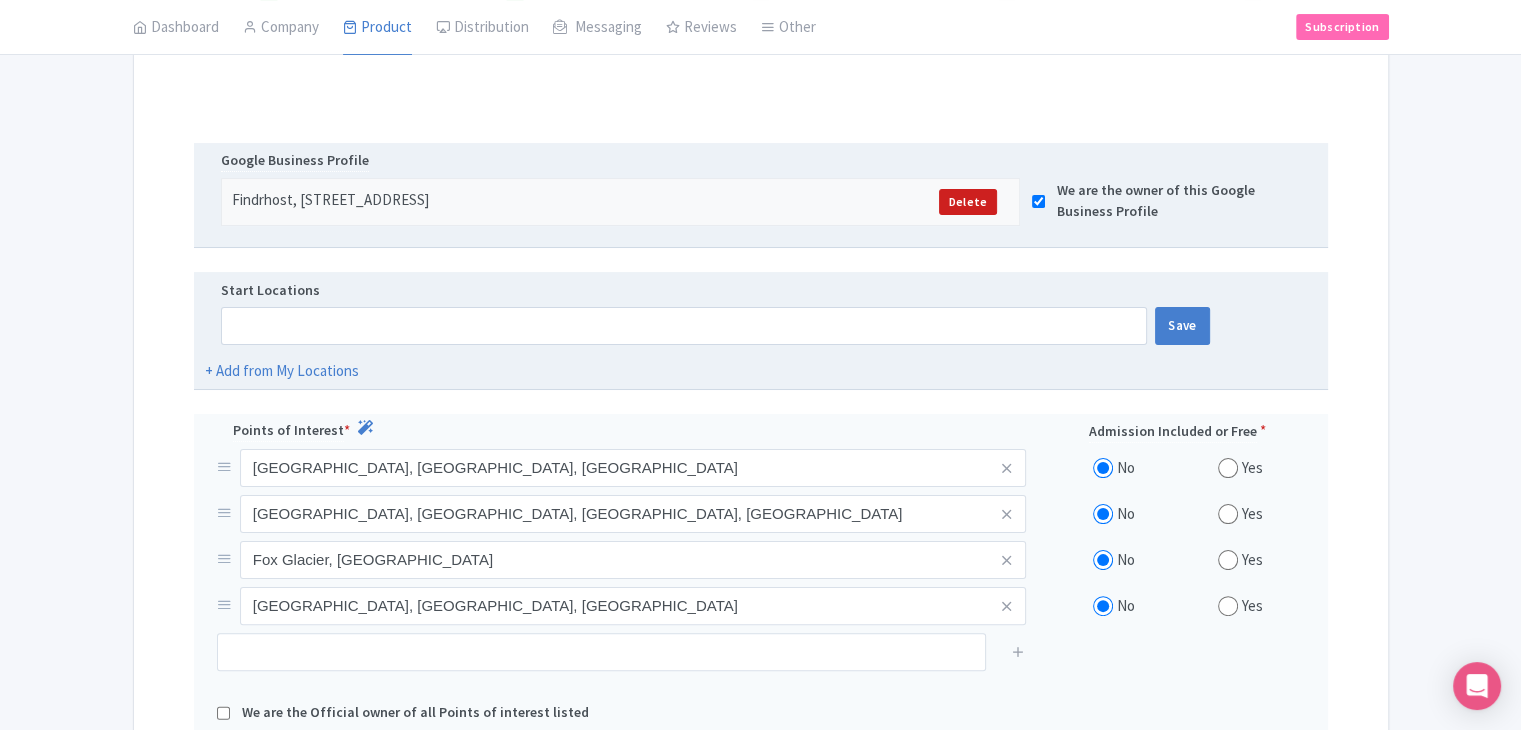 scroll, scrollTop: 366, scrollLeft: 0, axis: vertical 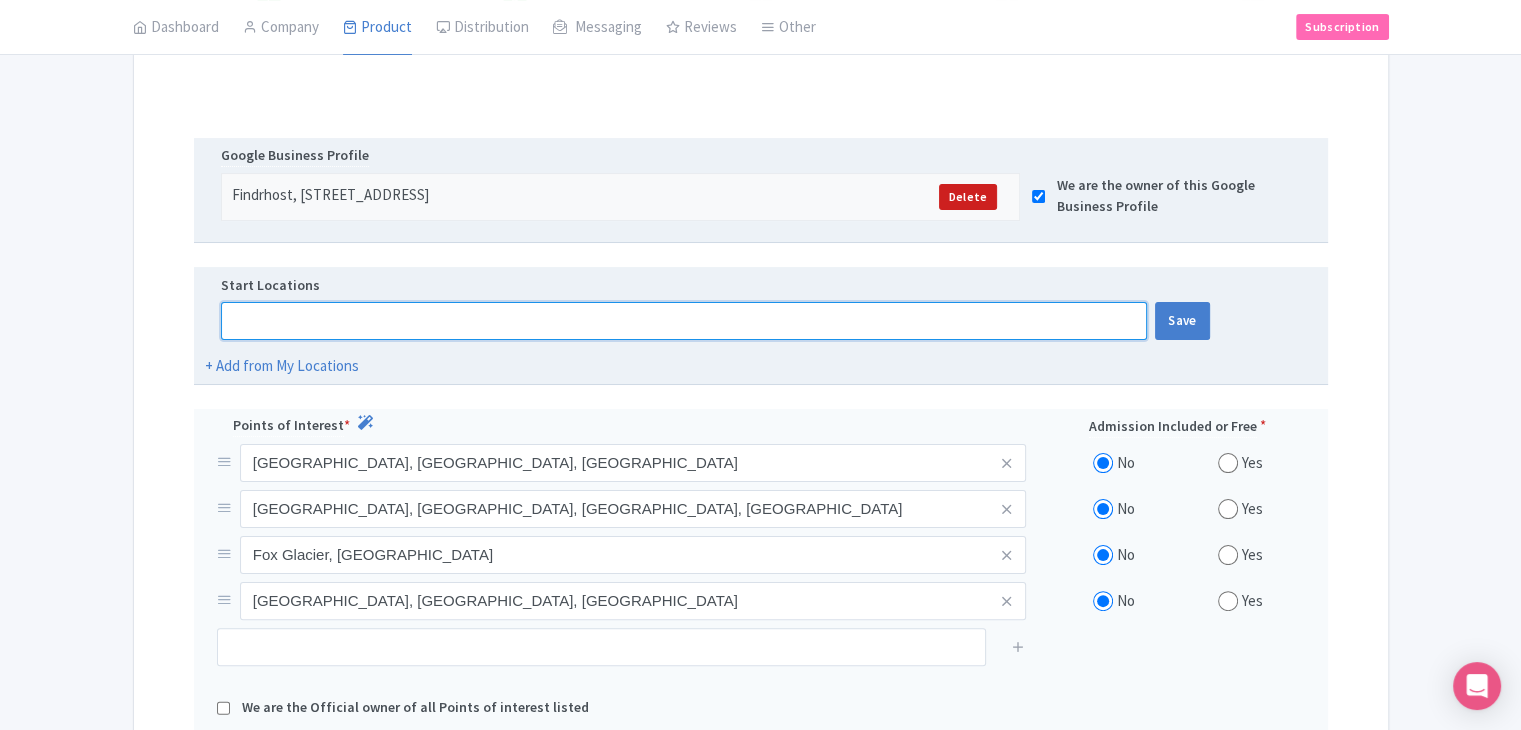 click at bounding box center (684, 321) 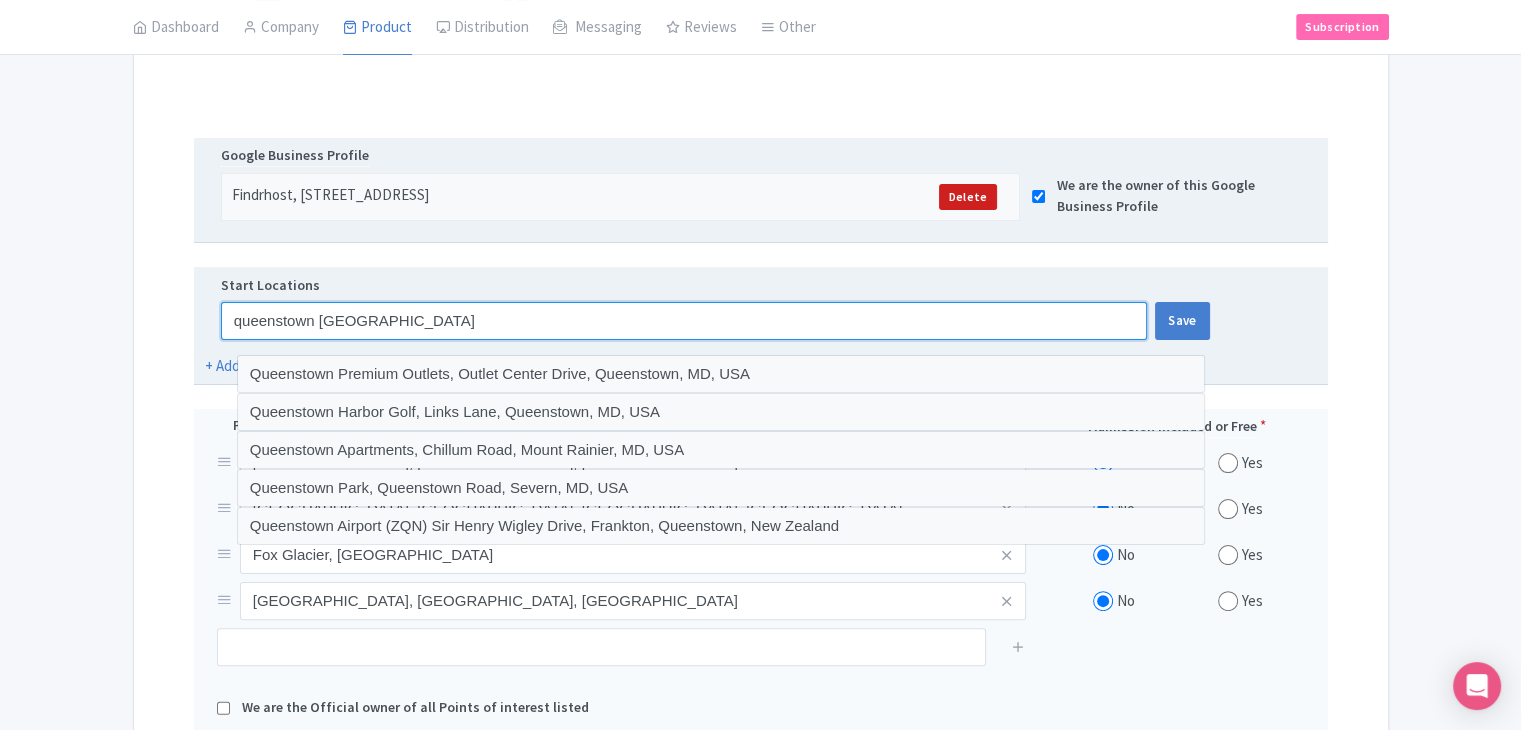 type on "queenstown new zealand" 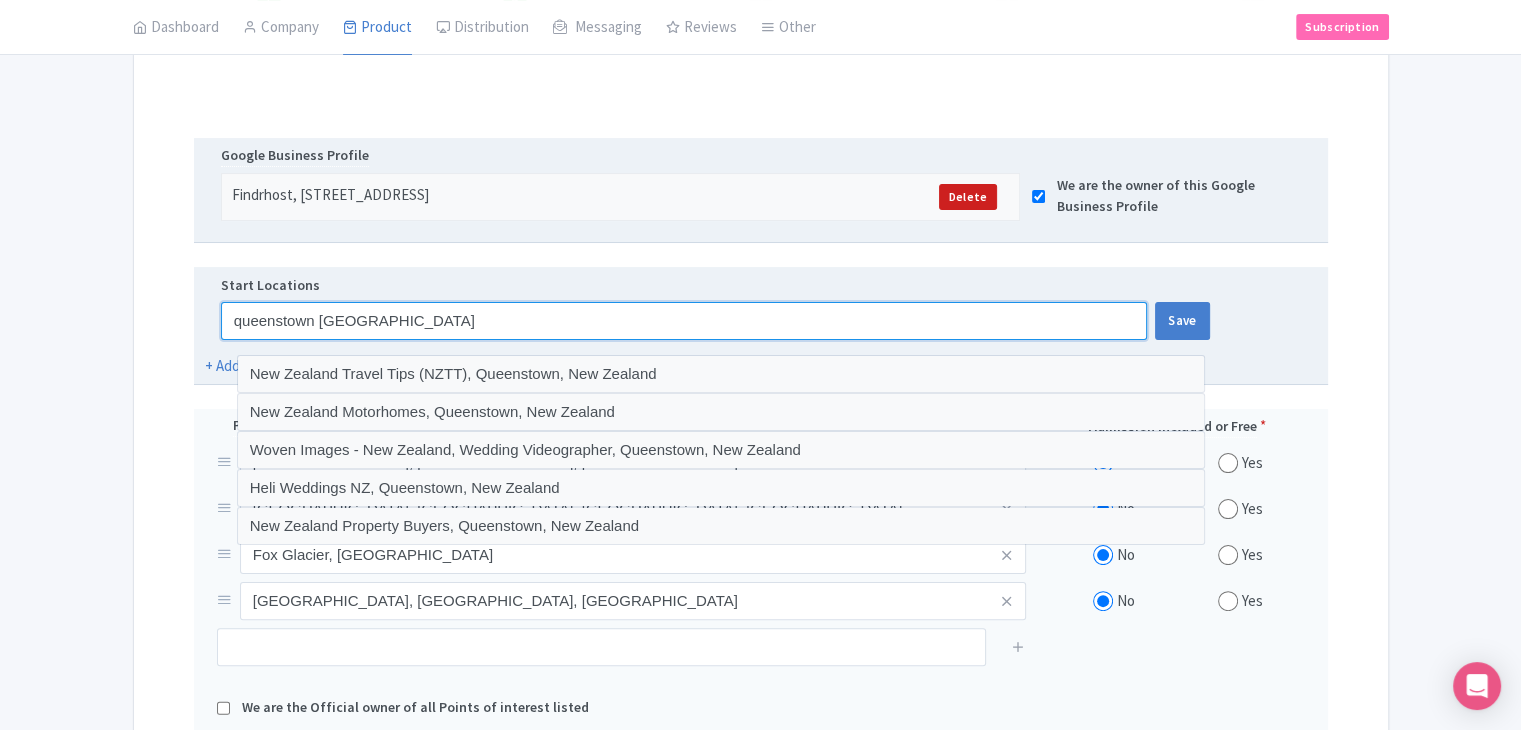 click on "queenstown new zealand" at bounding box center [684, 321] 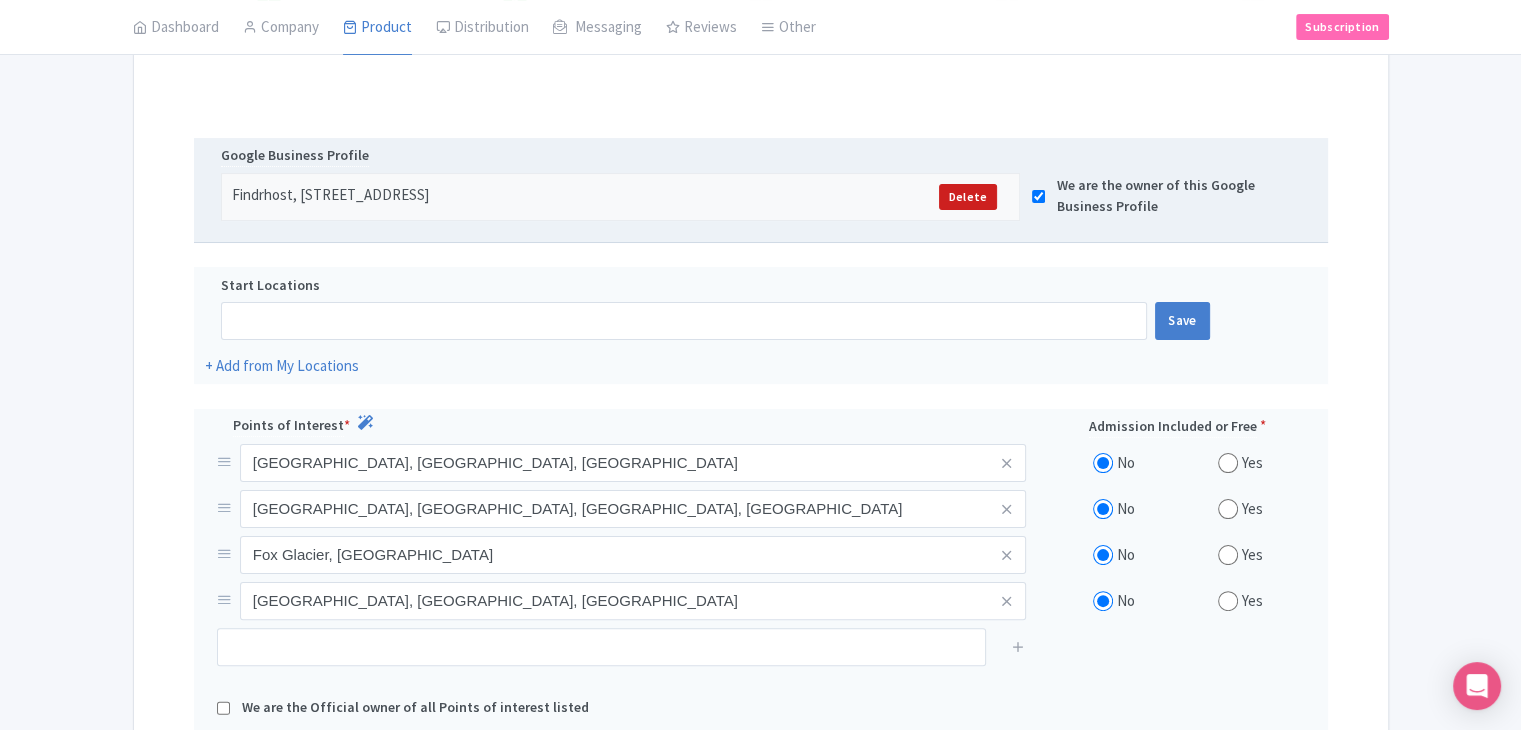 click on "Success
Product Saved
← Back to Products
West Coast New Zealand Photography Adventure
ID# TALZQD
Content
Distribution
Google  Things to do
Optimization
Audio
This product setup is complete.
Active
Save
Version: Primary Product
Primary Product
Version: Primary Product
Version type   * Primary
Version name   * Primary Product
Version description
Date from
Date to
Select all resellers for version
Share with Resellers:
Done
Actions
View on Magpie
Customer View
Industry Partner View
Download
Excel
Word
All Images ZIP
Share Products
Delete Product
Create new version" at bounding box center [760, 347] 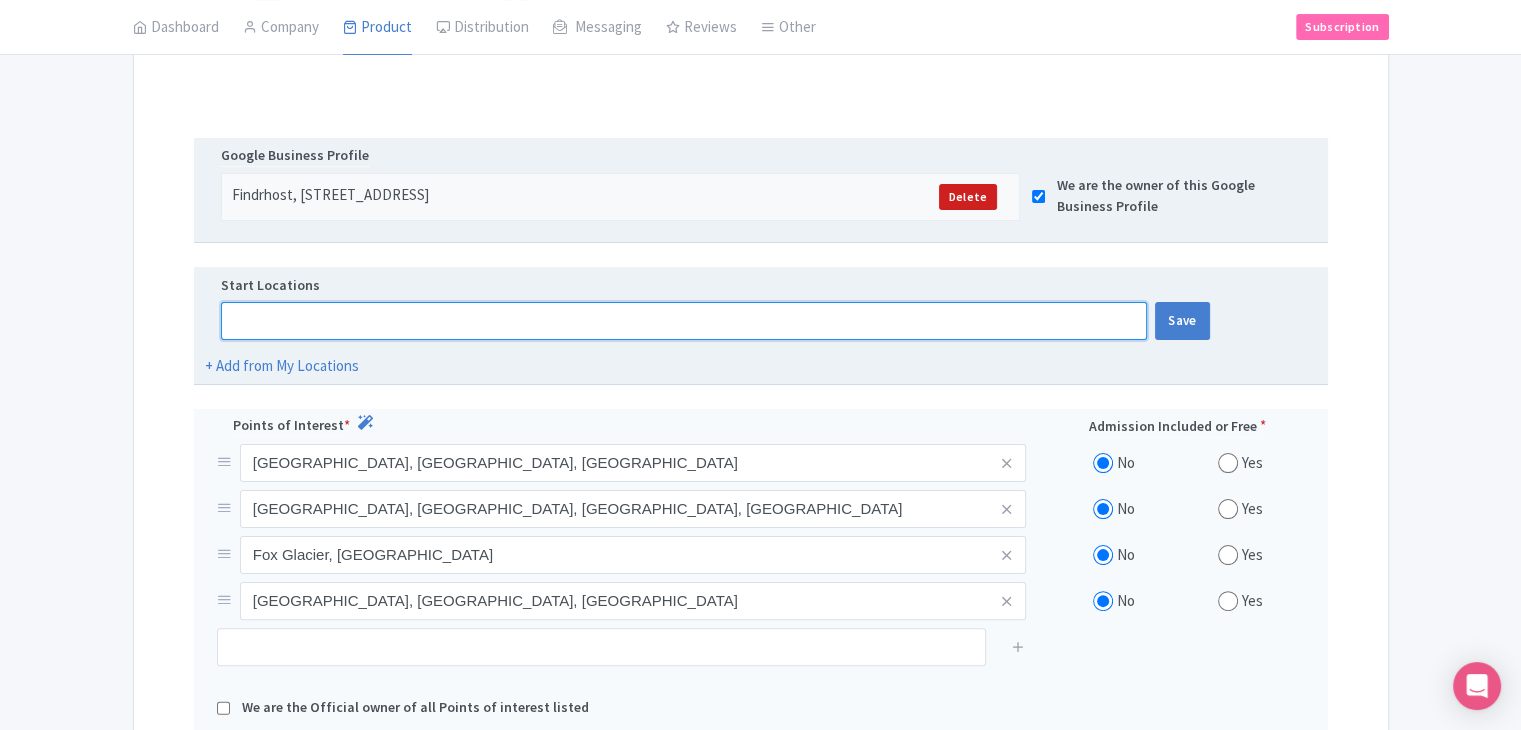 click at bounding box center (684, 321) 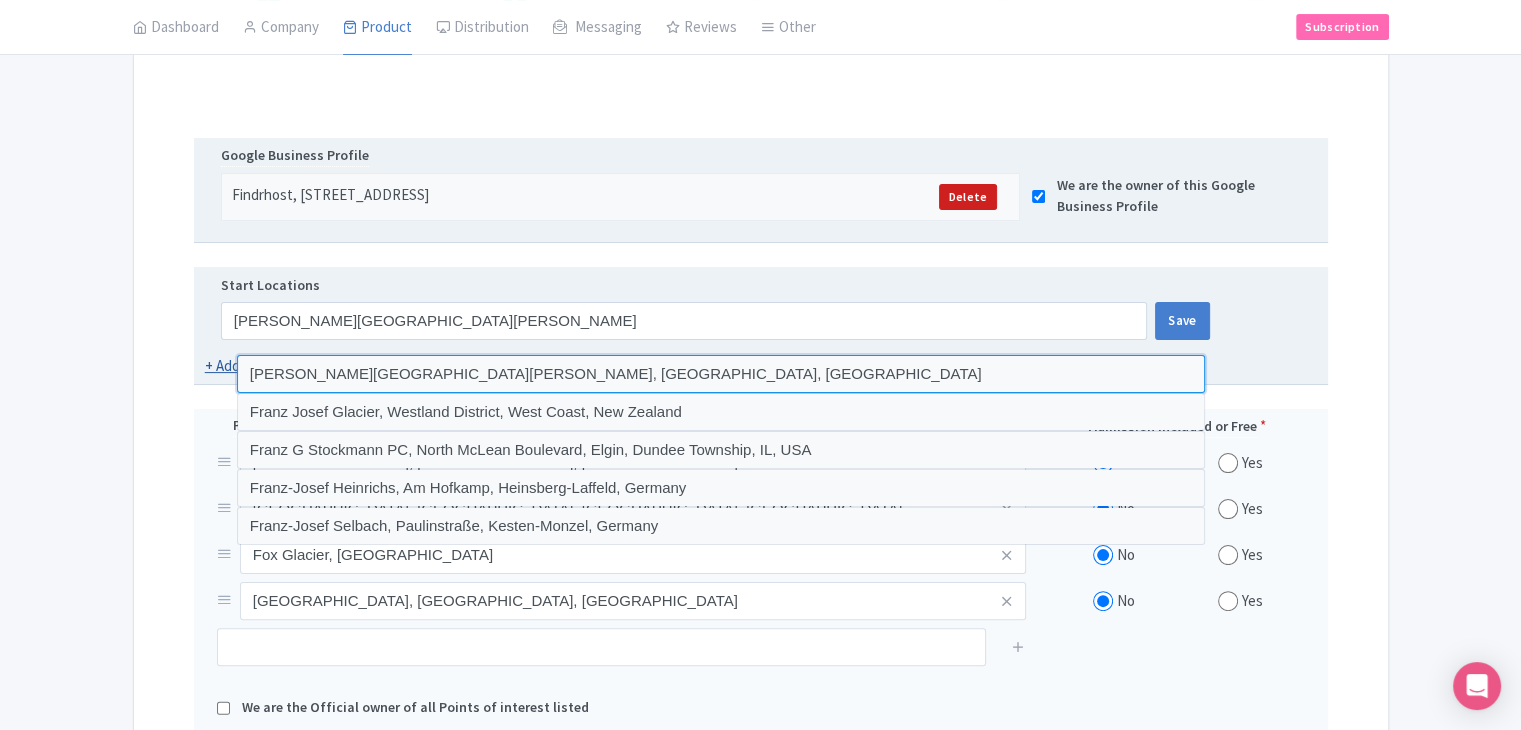 click at bounding box center [721, 374] 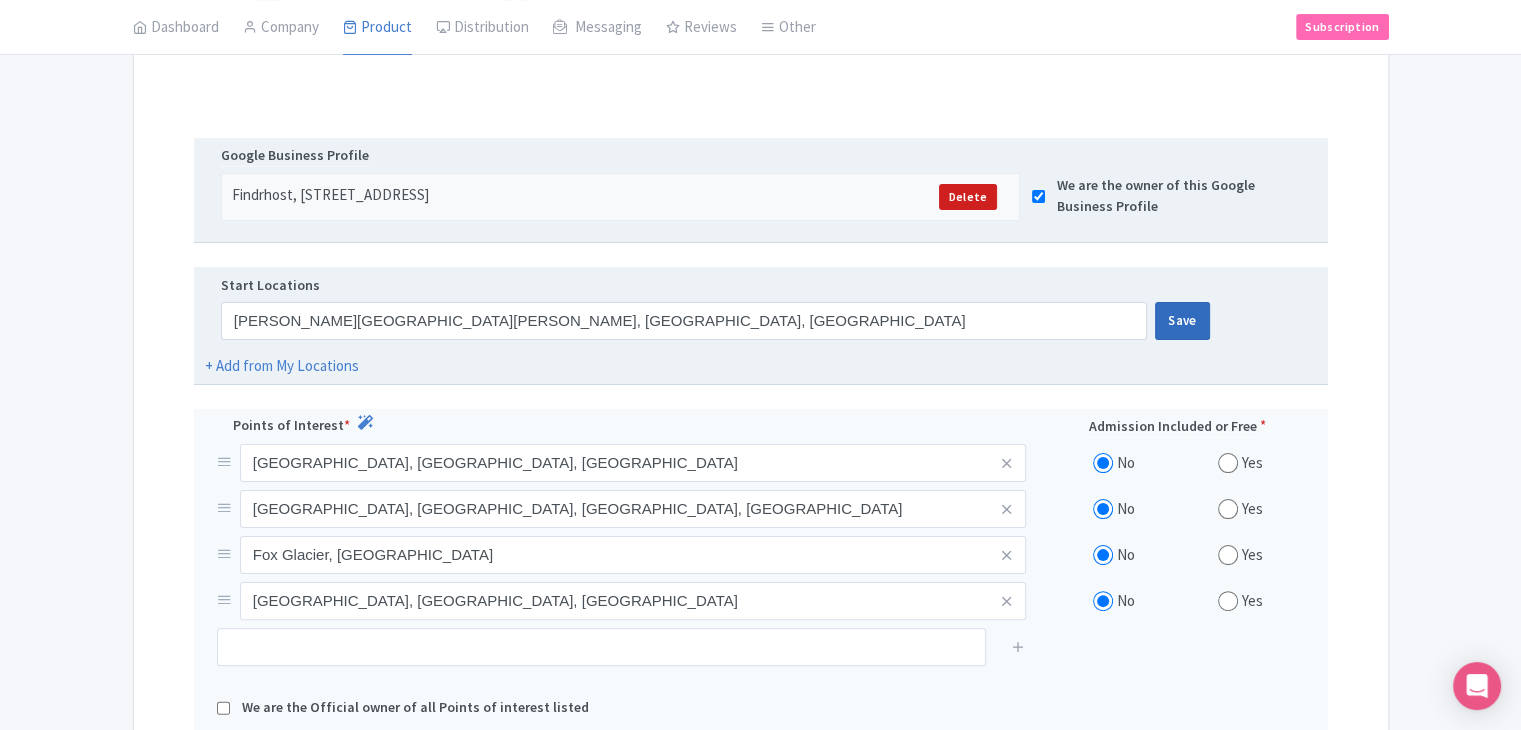 click on "Save" at bounding box center [1182, 321] 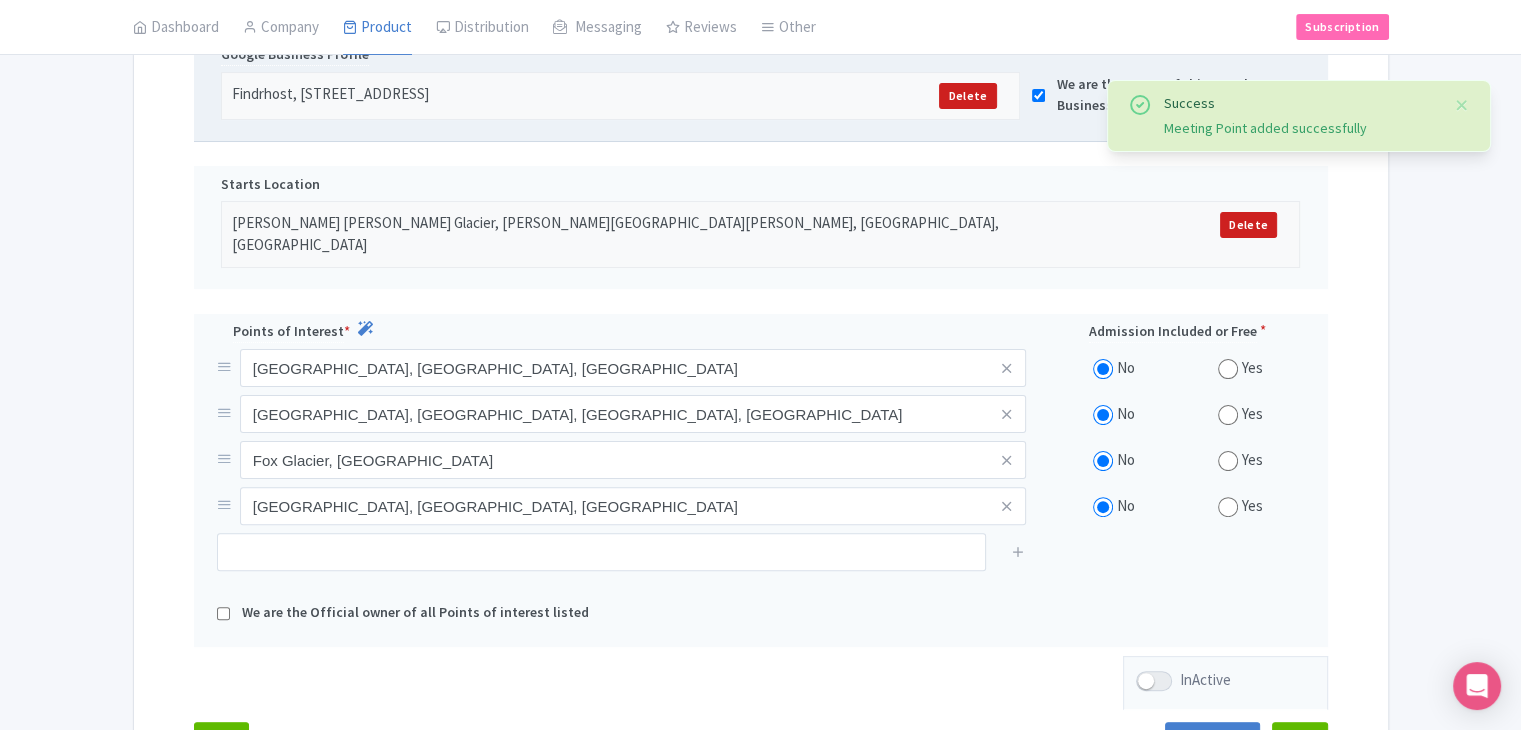 scroll, scrollTop: 620, scrollLeft: 0, axis: vertical 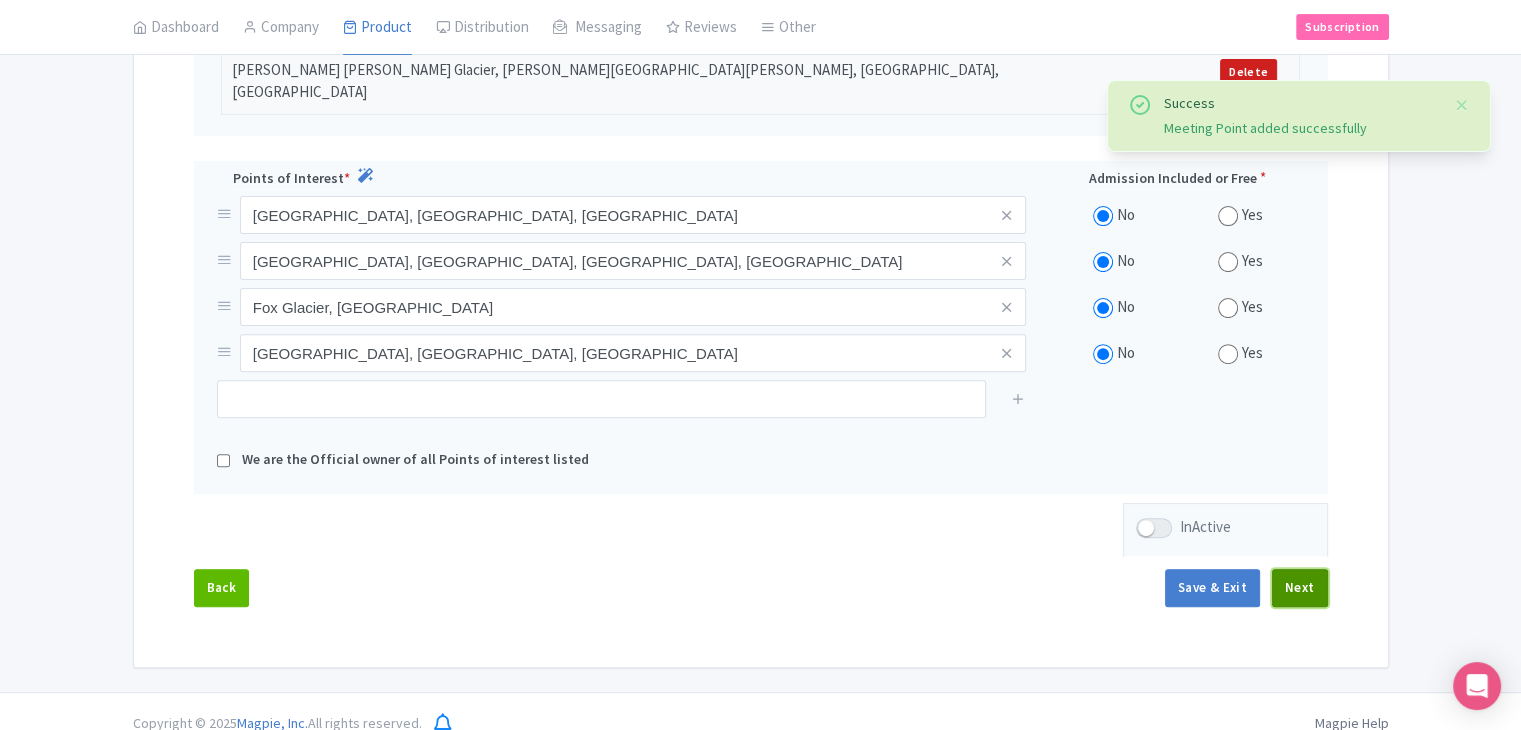 click on "Next" at bounding box center [1300, 588] 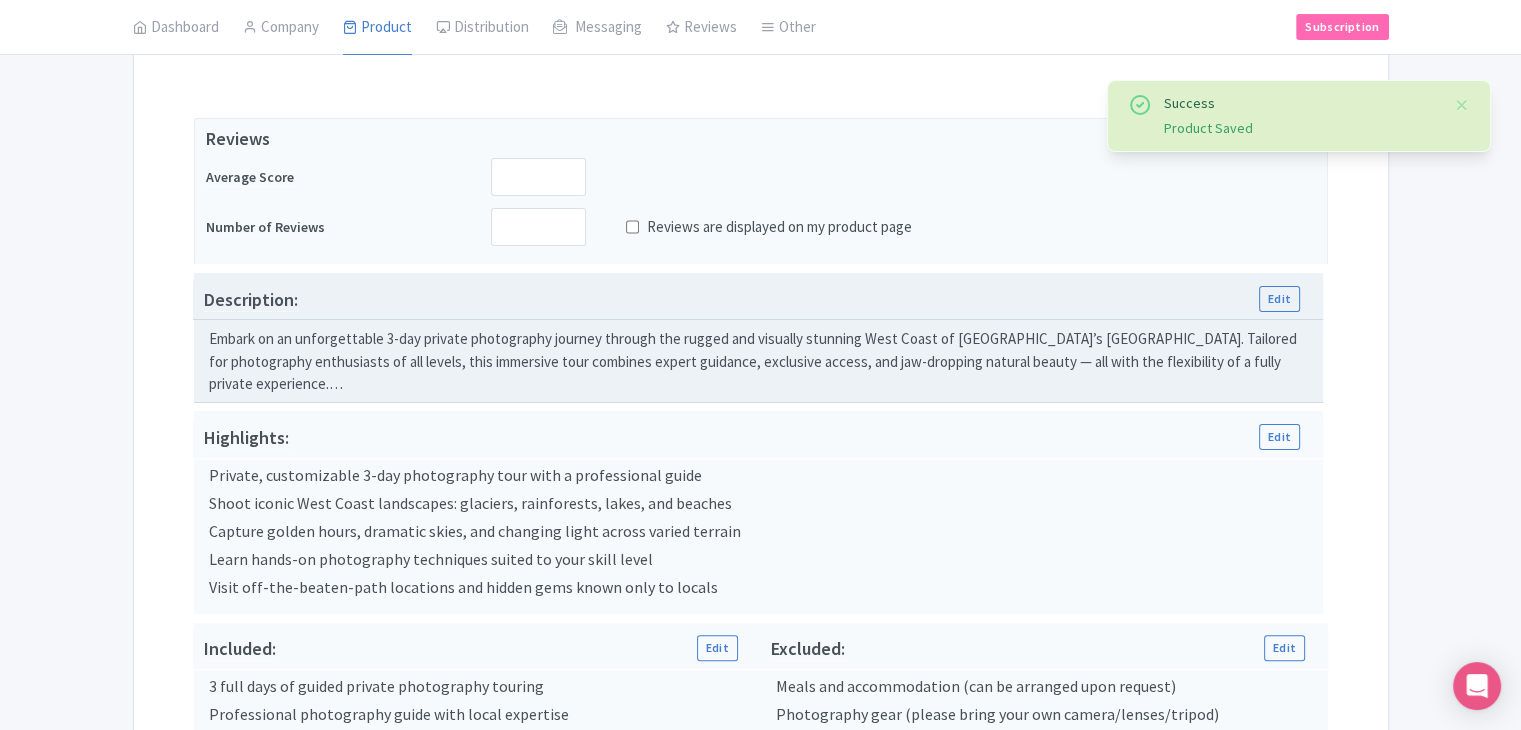 scroll, scrollTop: 400, scrollLeft: 0, axis: vertical 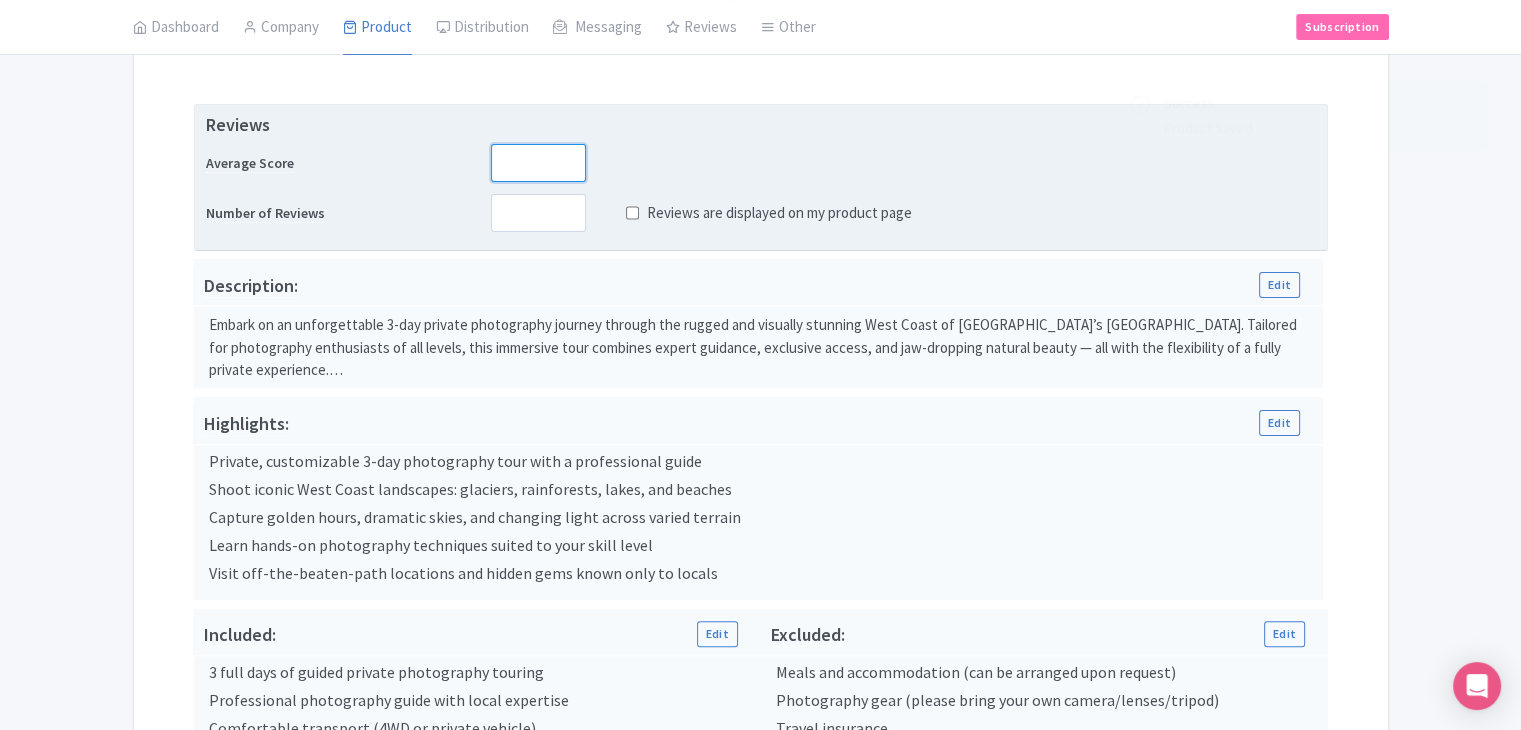 click at bounding box center [538, 163] 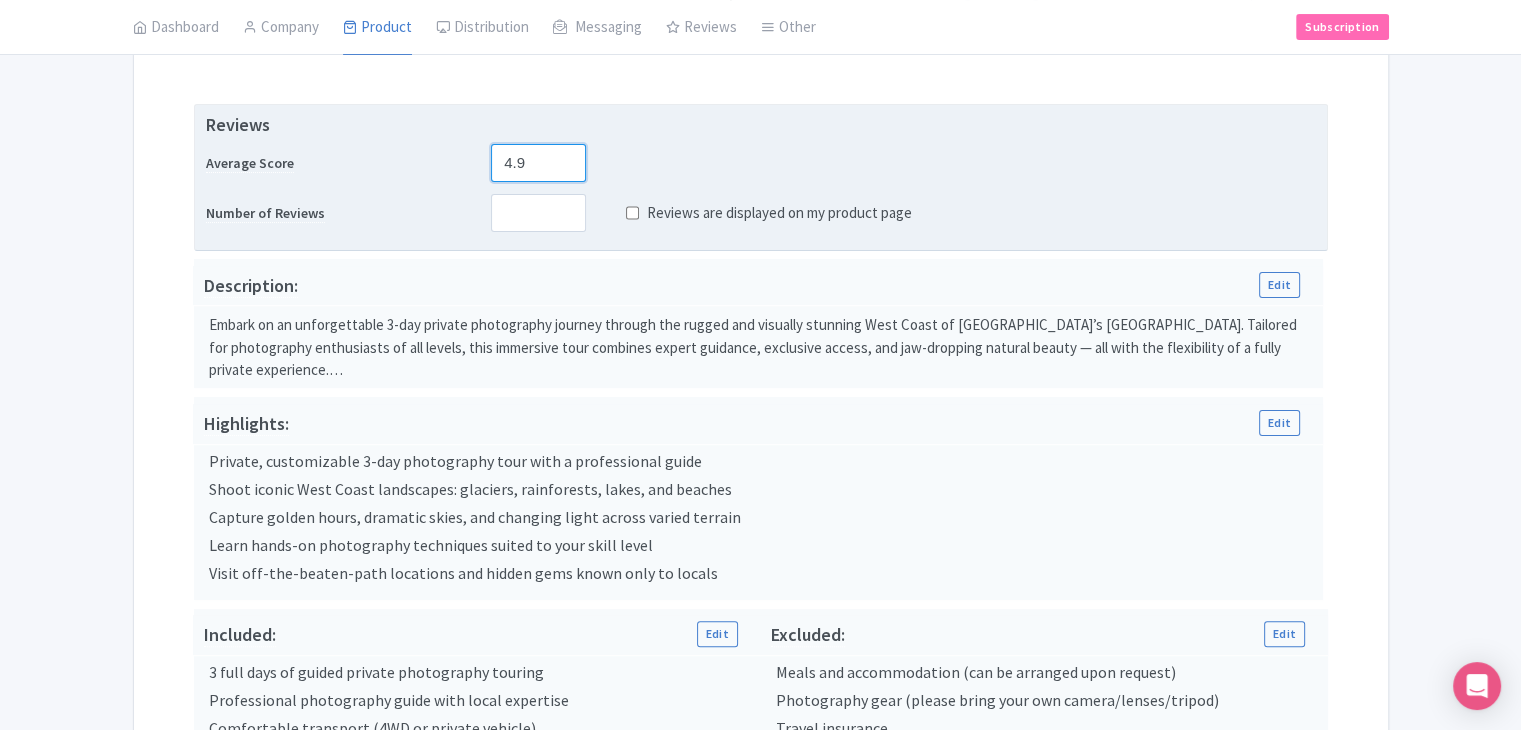 type on "4.9" 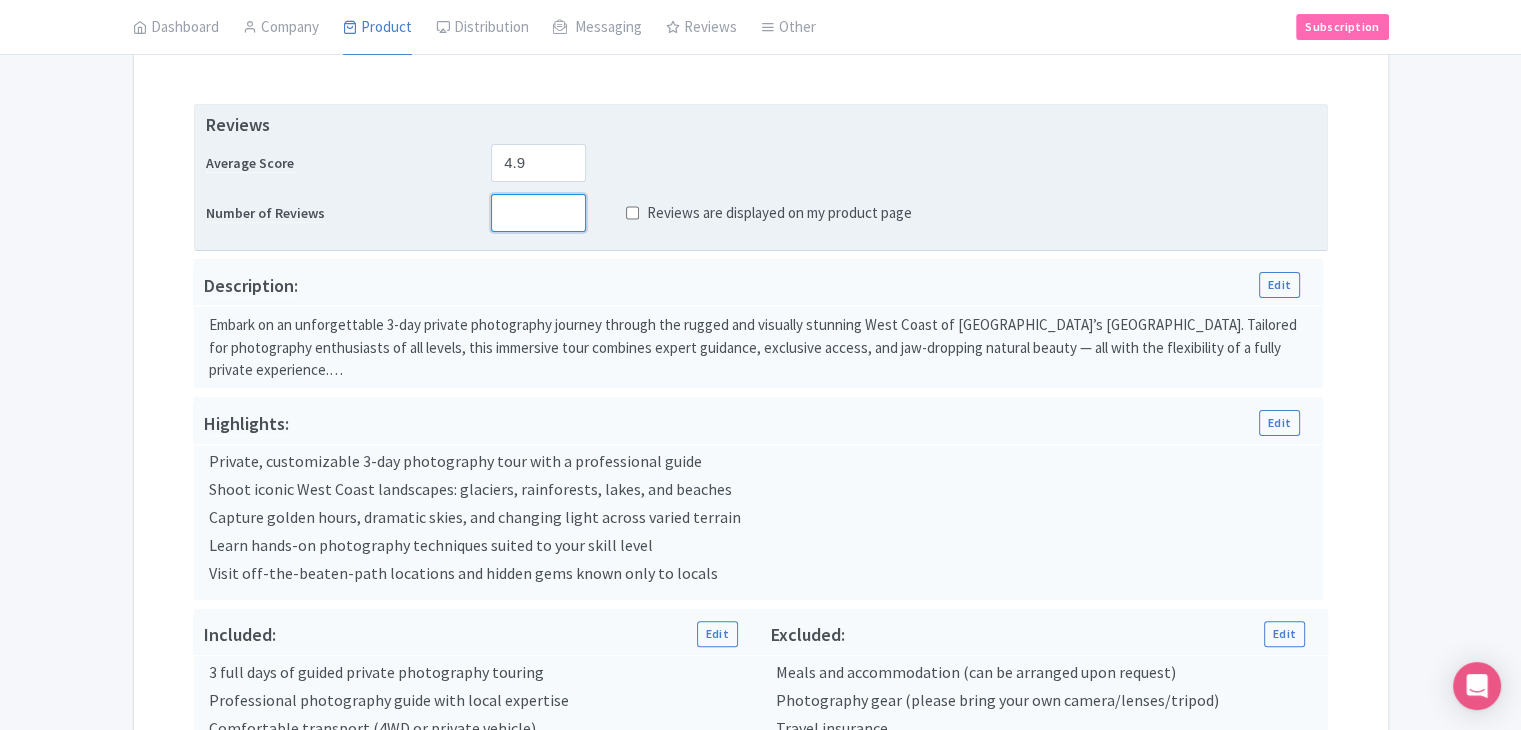 click at bounding box center [538, 213] 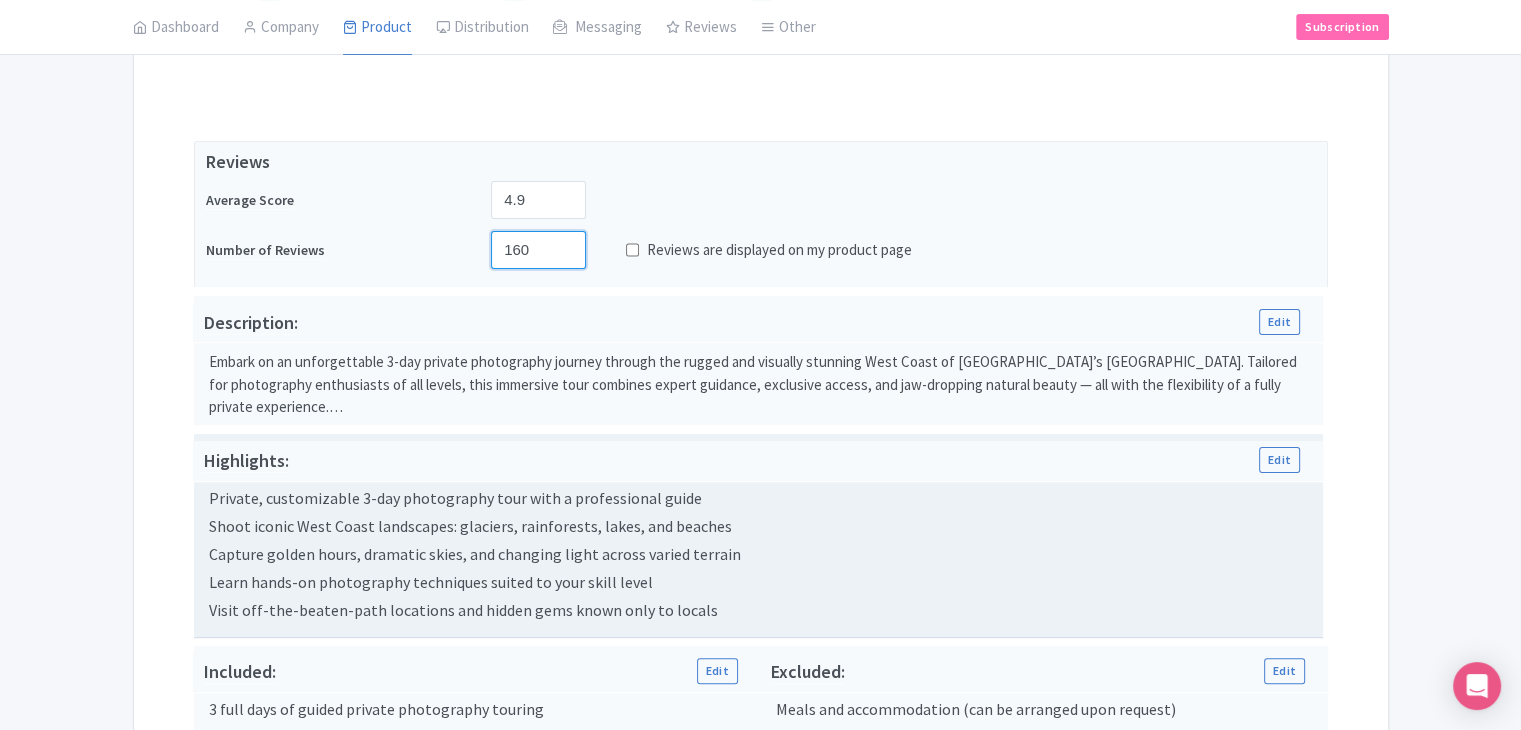 scroll, scrollTop: 300, scrollLeft: 0, axis: vertical 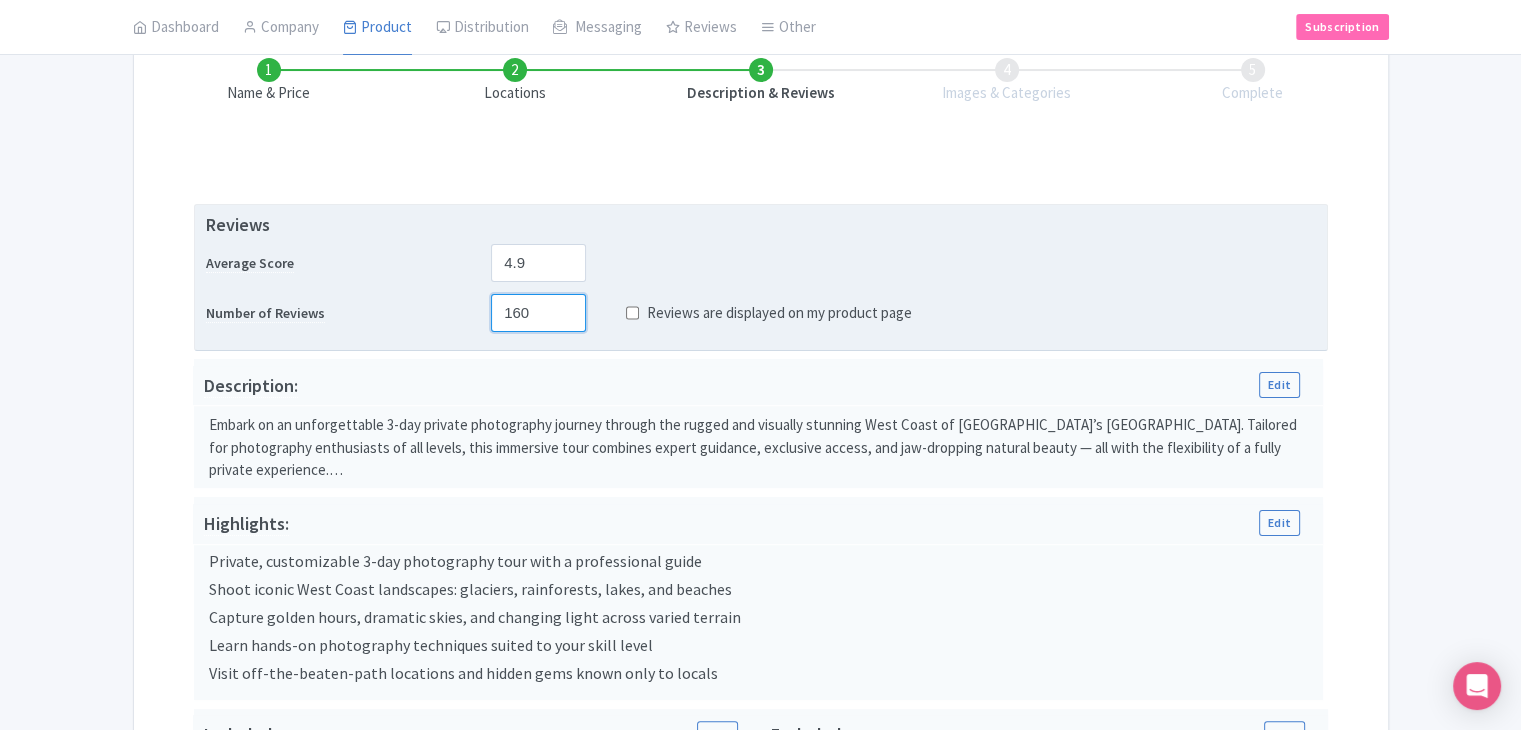 type on "160" 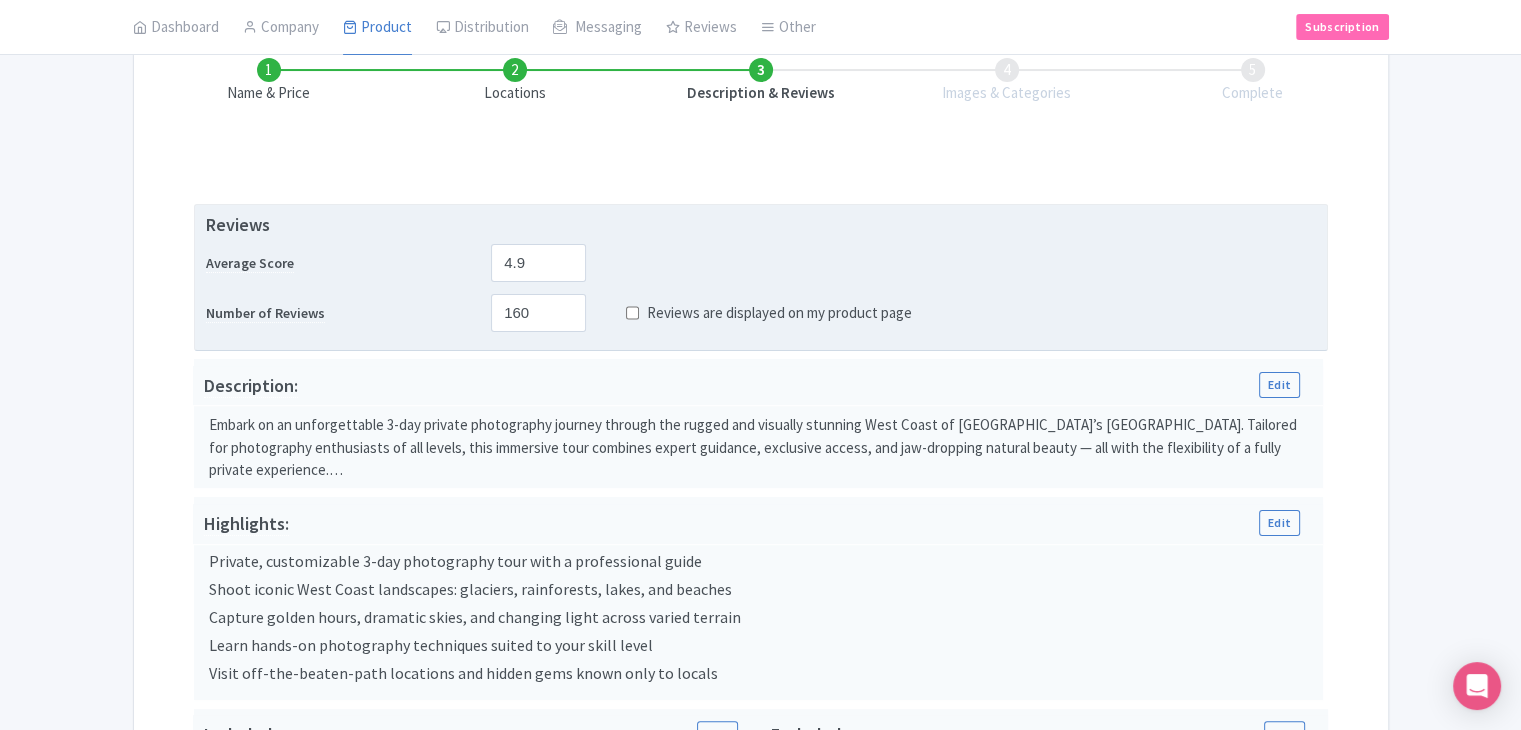 click on "Reviews are displayed on my product page" at bounding box center (632, 313) 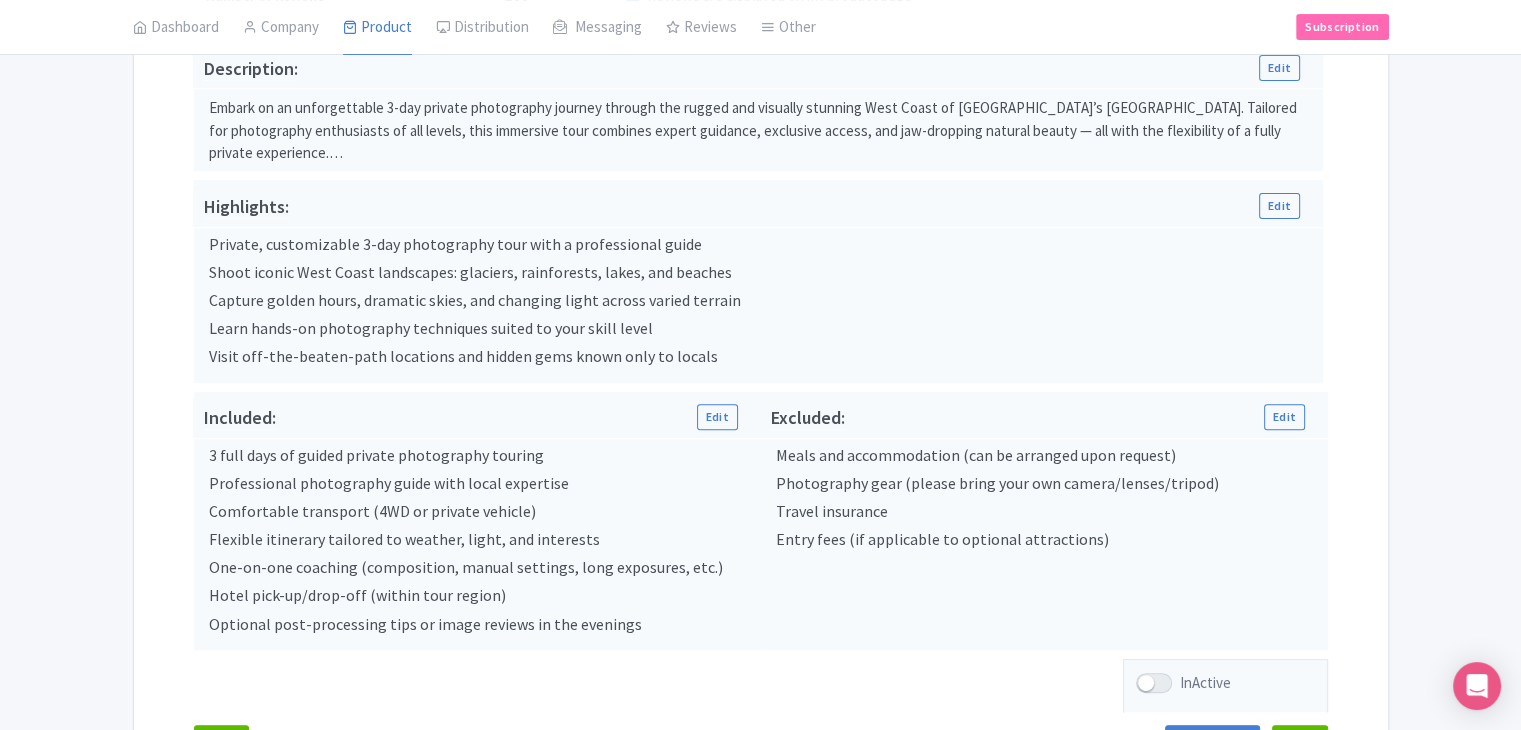 scroll, scrollTop: 765, scrollLeft: 0, axis: vertical 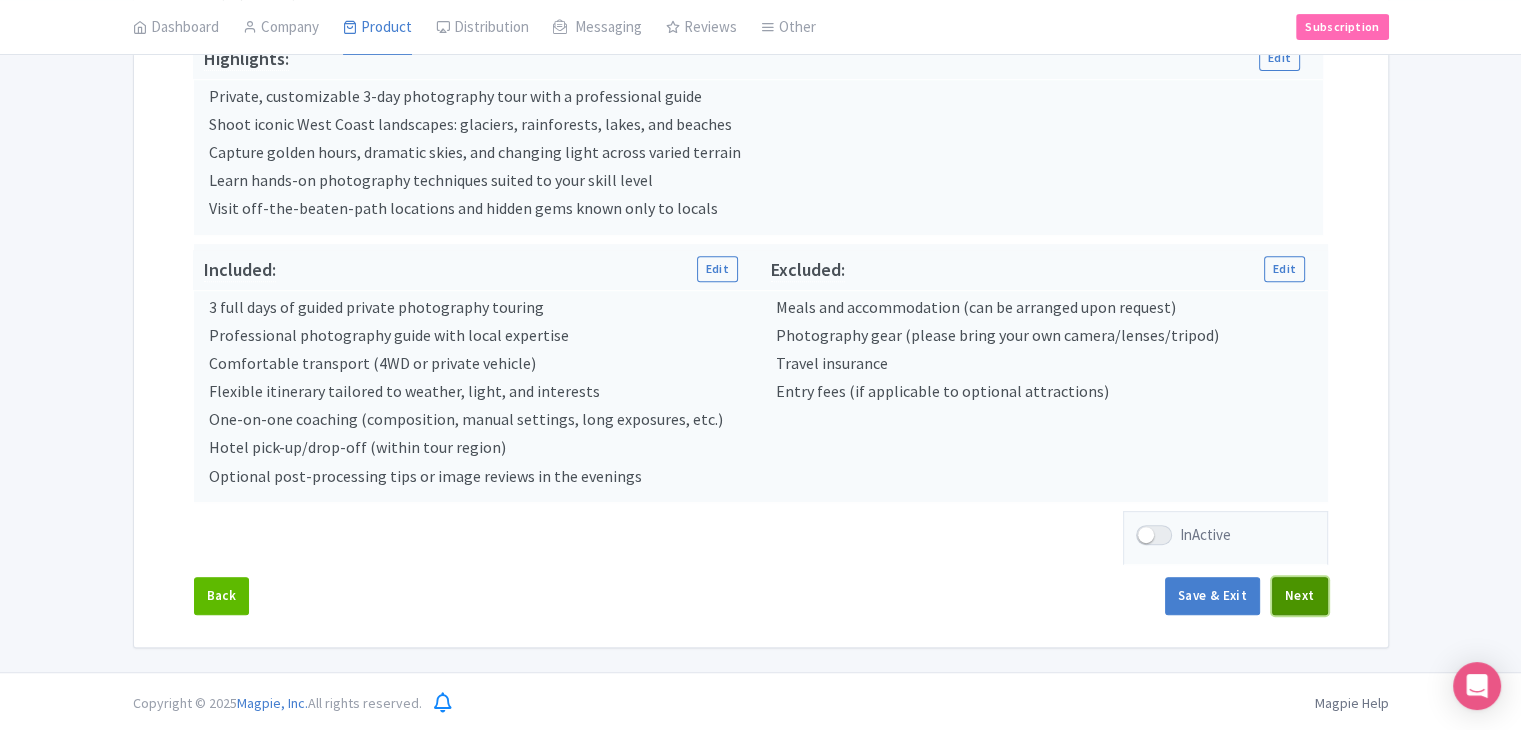 click on "Next" at bounding box center (1300, 596) 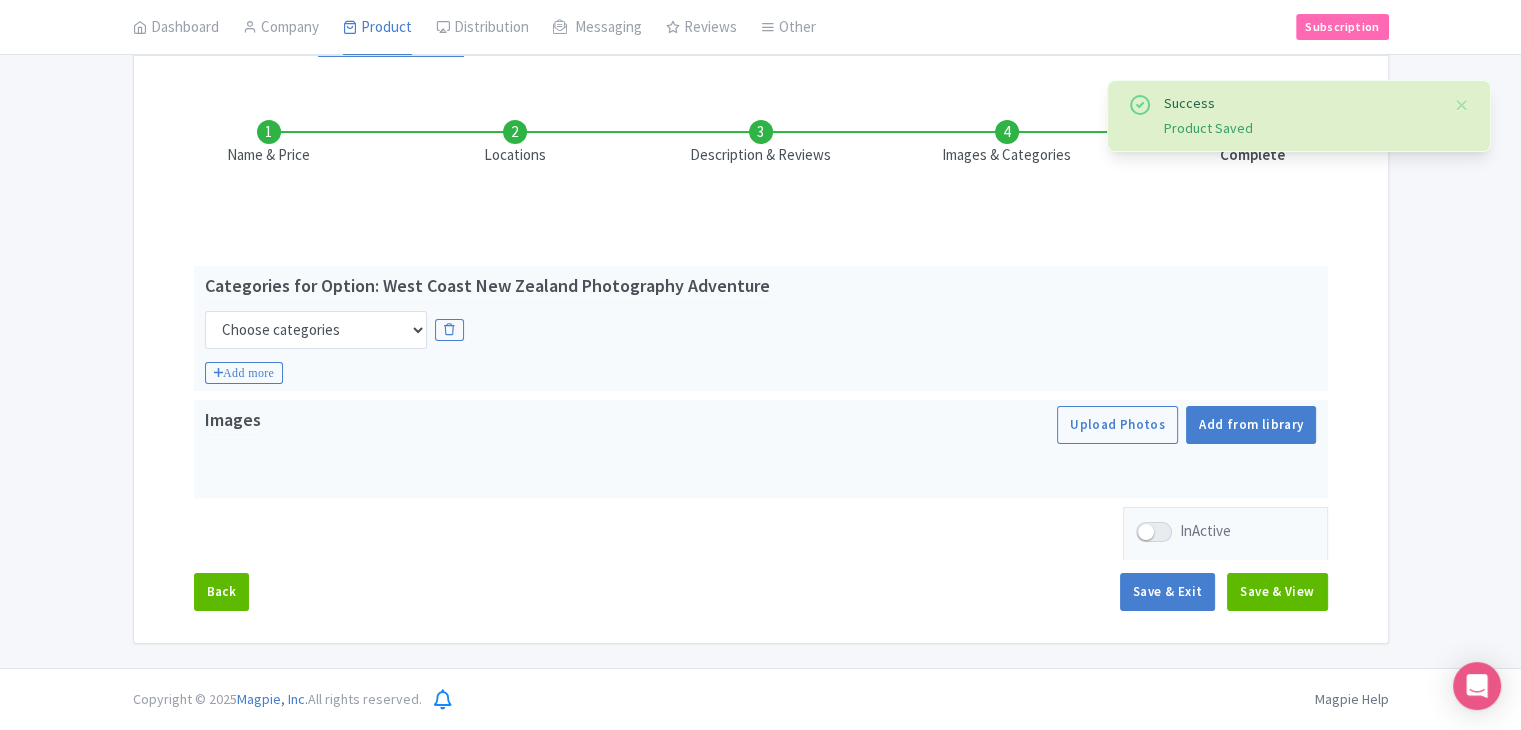 scroll, scrollTop: 235, scrollLeft: 0, axis: vertical 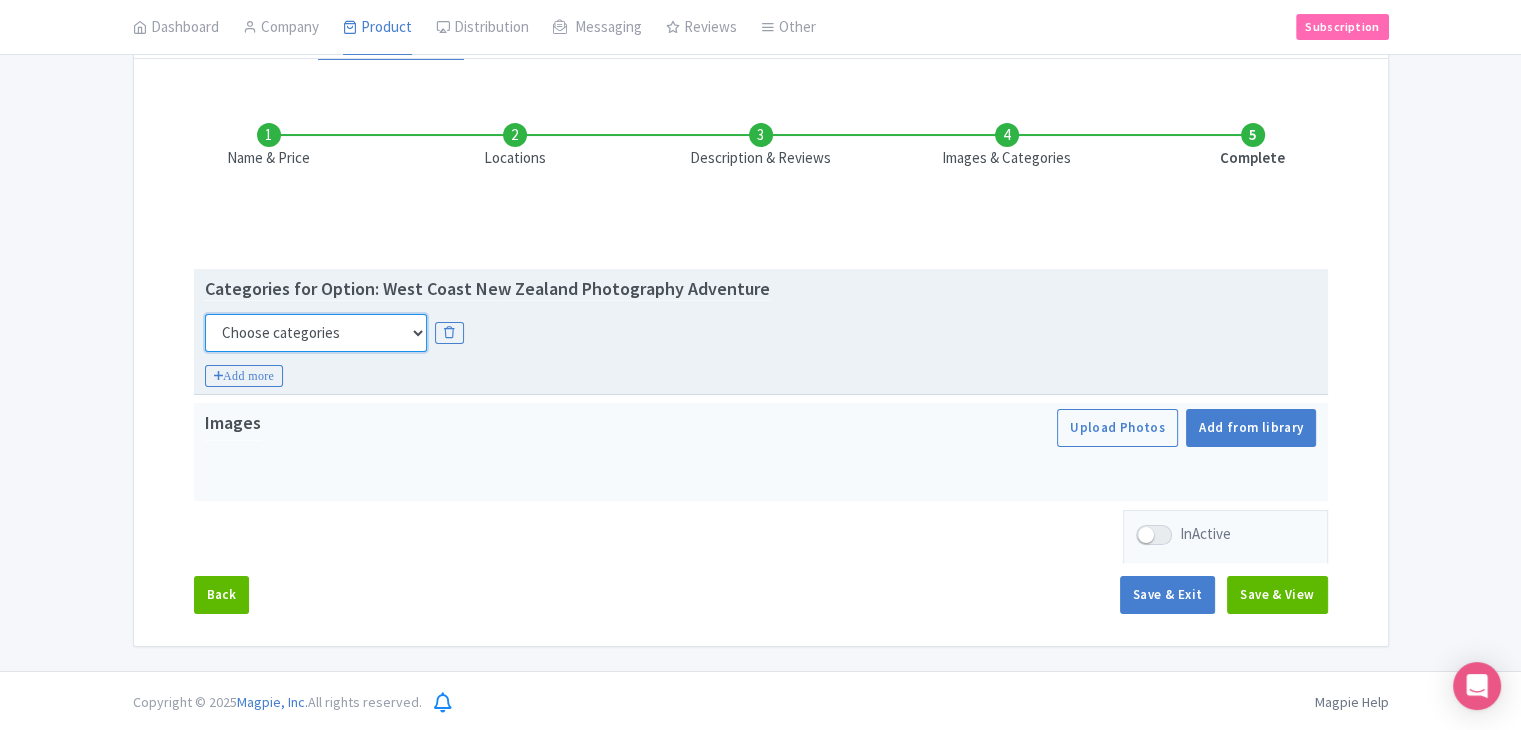 click on "Choose categories Adults Only
Animals
Audio Guide
Beaches
Bike Tours
Boat Tours
City Cards
Classes
Day Trips
Family Friendly
Fast Track
Food
Guided Tours
History
Hop On Hop Off
Literature
Live Music
Museums
Nightlife
Outdoors
Private Tours
Romantic
Self Guided
Small Group Tours
Sports
Theme Parks
Walking Tours
Wheelchair Accessible
Recurring Events" at bounding box center [316, 333] 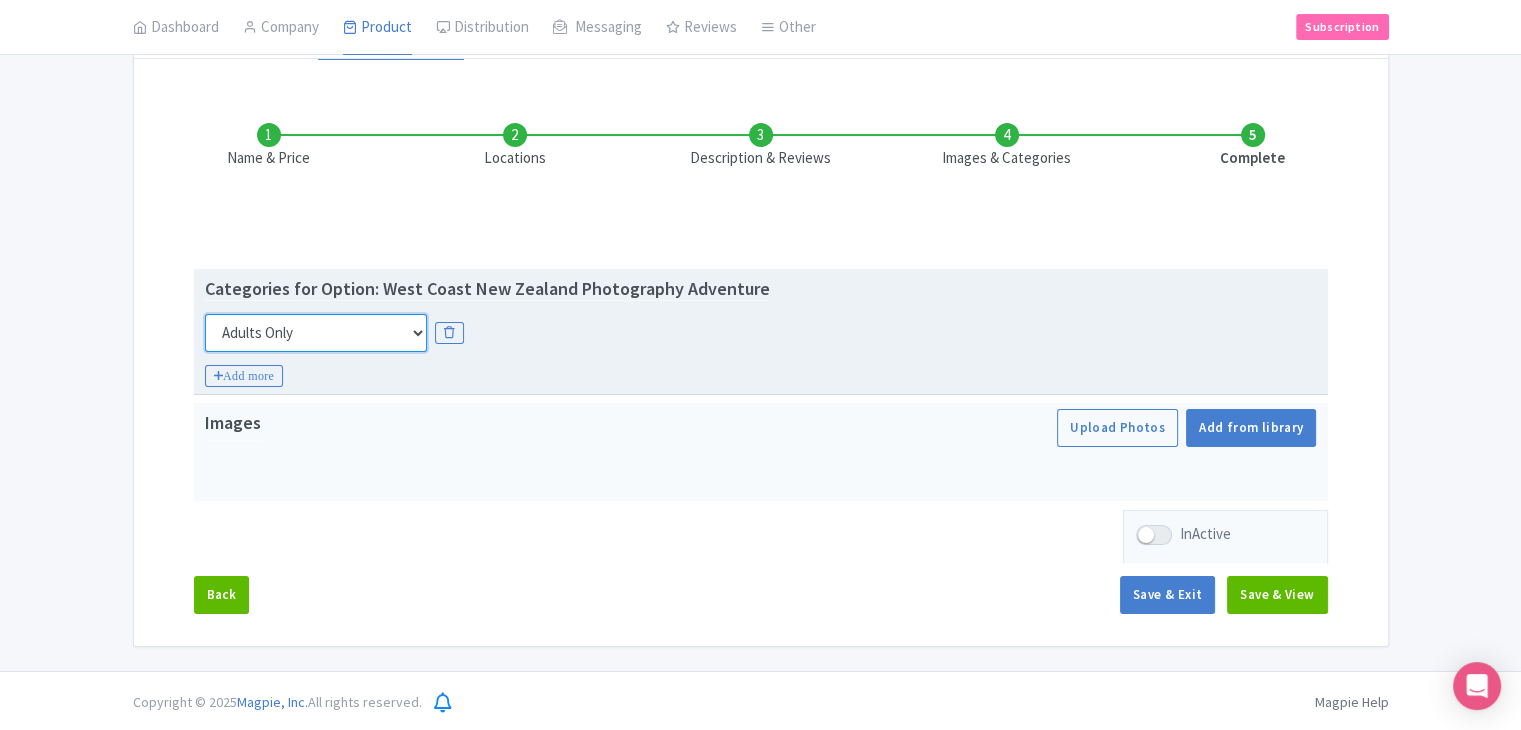 click on "Choose categories Adults Only
Animals
Audio Guide
Beaches
Bike Tours
Boat Tours
City Cards
Classes
Day Trips
Family Friendly
Fast Track
Food
Guided Tours
History
Hop On Hop Off
Literature
Live Music
Museums
Nightlife
Outdoors
Private Tours
Romantic
Self Guided
Small Group Tours
Sports
Theme Parks
Walking Tours
Wheelchair Accessible
Recurring Events" at bounding box center (316, 333) 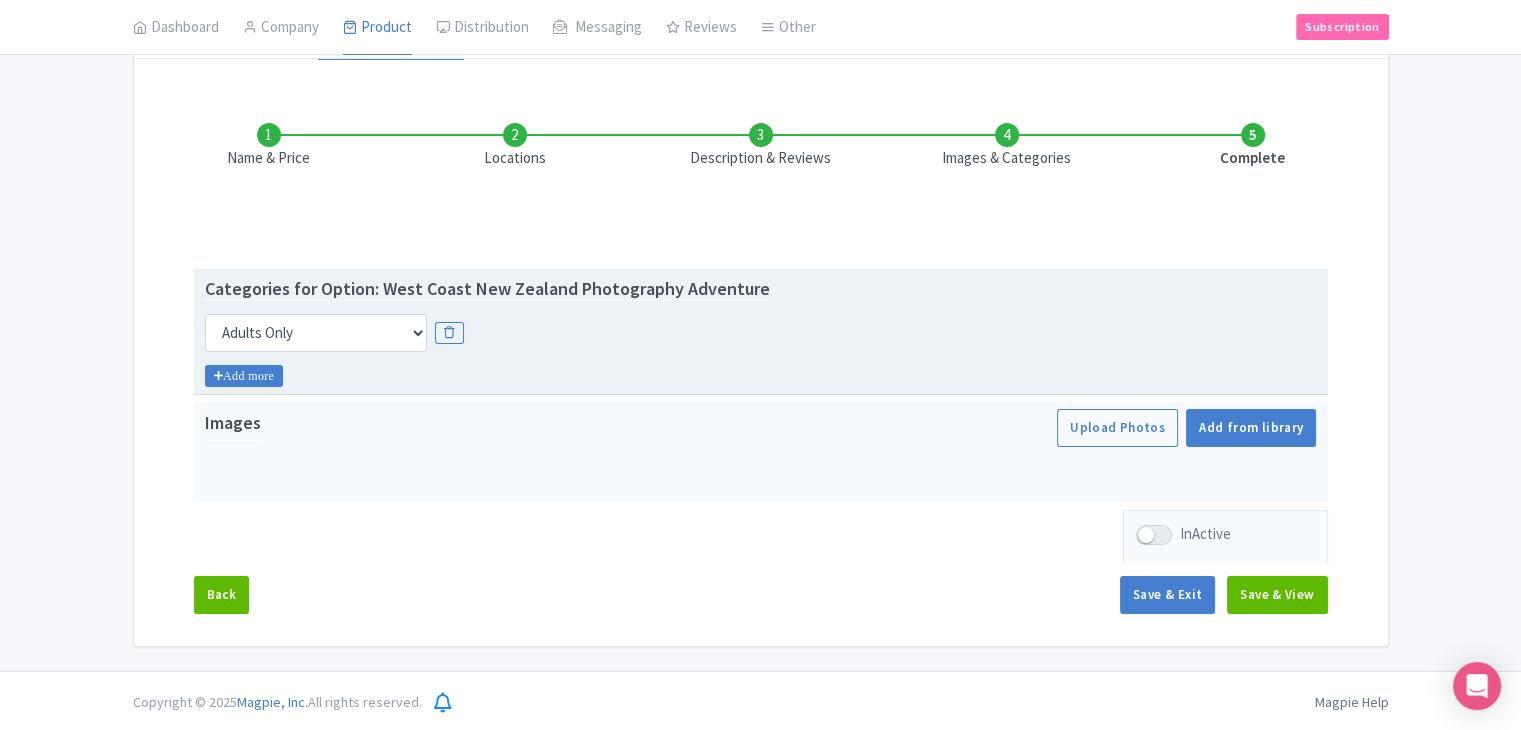 click on "Add more" at bounding box center (244, 376) 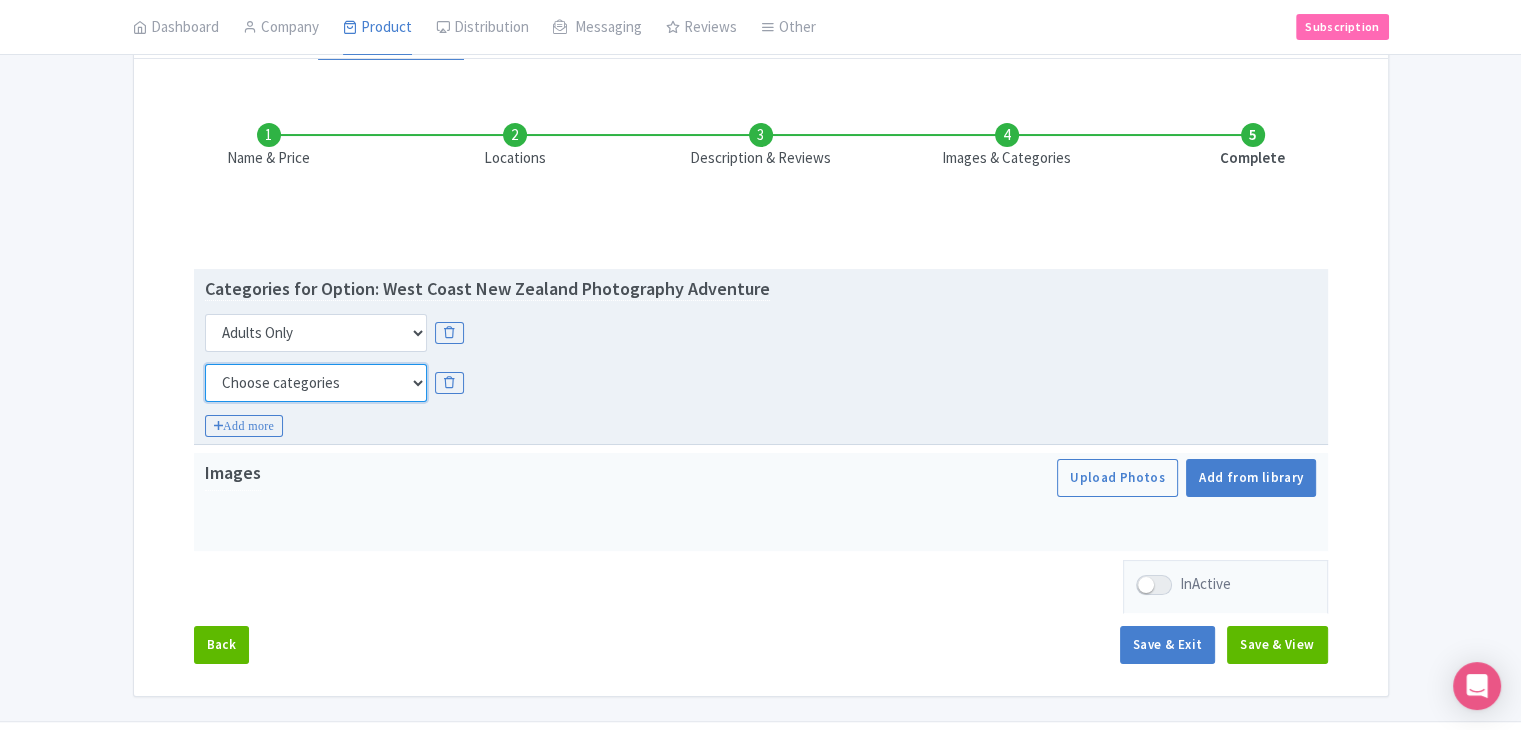 click on "Choose categories Adults Only
Animals
Audio Guide
Beaches
Bike Tours
Boat Tours
City Cards
Classes
Day Trips
Family Friendly
Fast Track
Food
Guided Tours
History
Hop On Hop Off
Literature
Live Music
Museums
Nightlife
Outdoors
Private Tours
Romantic
Self Guided
Small Group Tours
Sports
Theme Parks
Walking Tours
Wheelchair Accessible
Recurring Events" at bounding box center [316, 383] 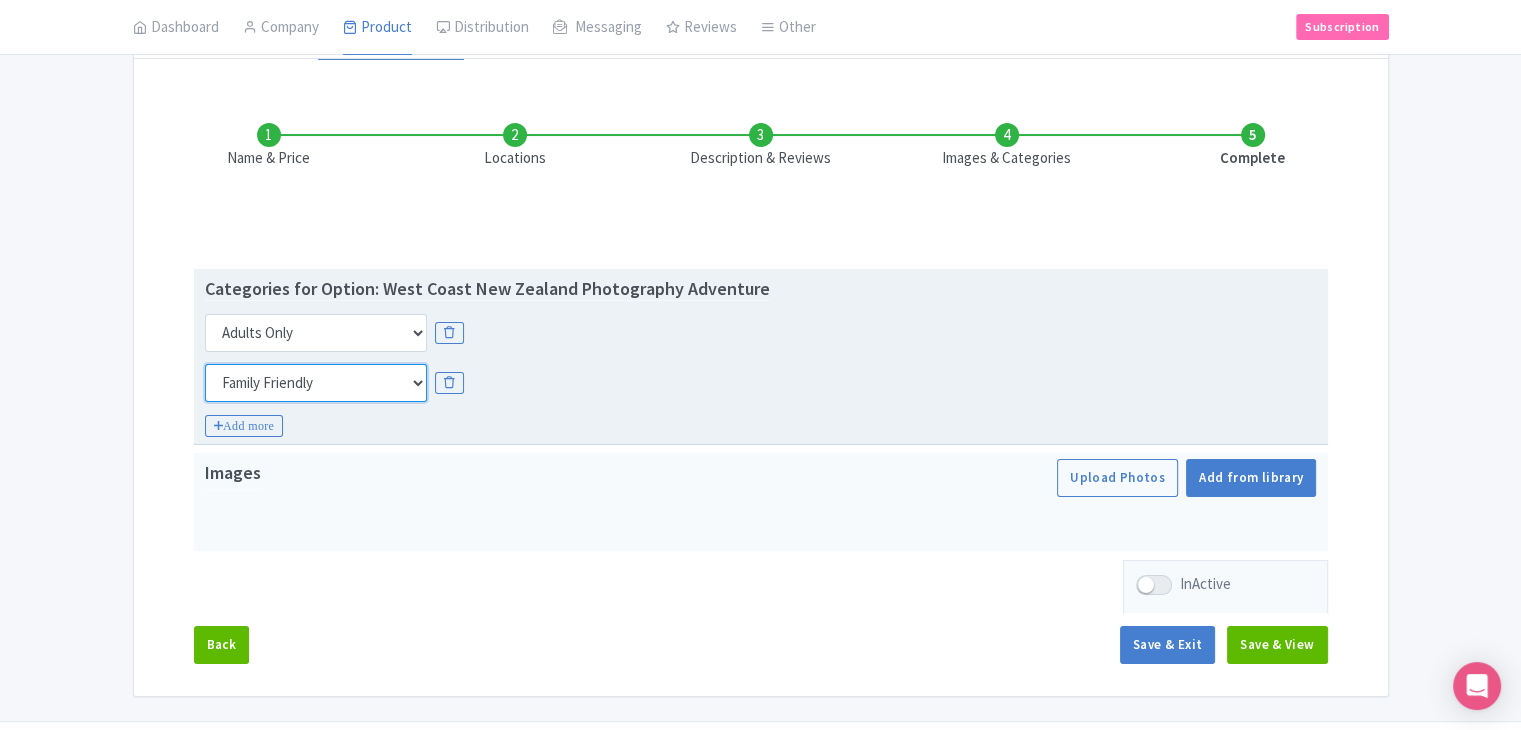 click on "Choose categories Adults Only
Animals
Audio Guide
Beaches
Bike Tours
Boat Tours
City Cards
Classes
Day Trips
Family Friendly
Fast Track
Food
Guided Tours
History
Hop On Hop Off
Literature
Live Music
Museums
Nightlife
Outdoors
Private Tours
Romantic
Self Guided
Small Group Tours
Sports
Theme Parks
Walking Tours
Wheelchair Accessible
Recurring Events" at bounding box center [316, 383] 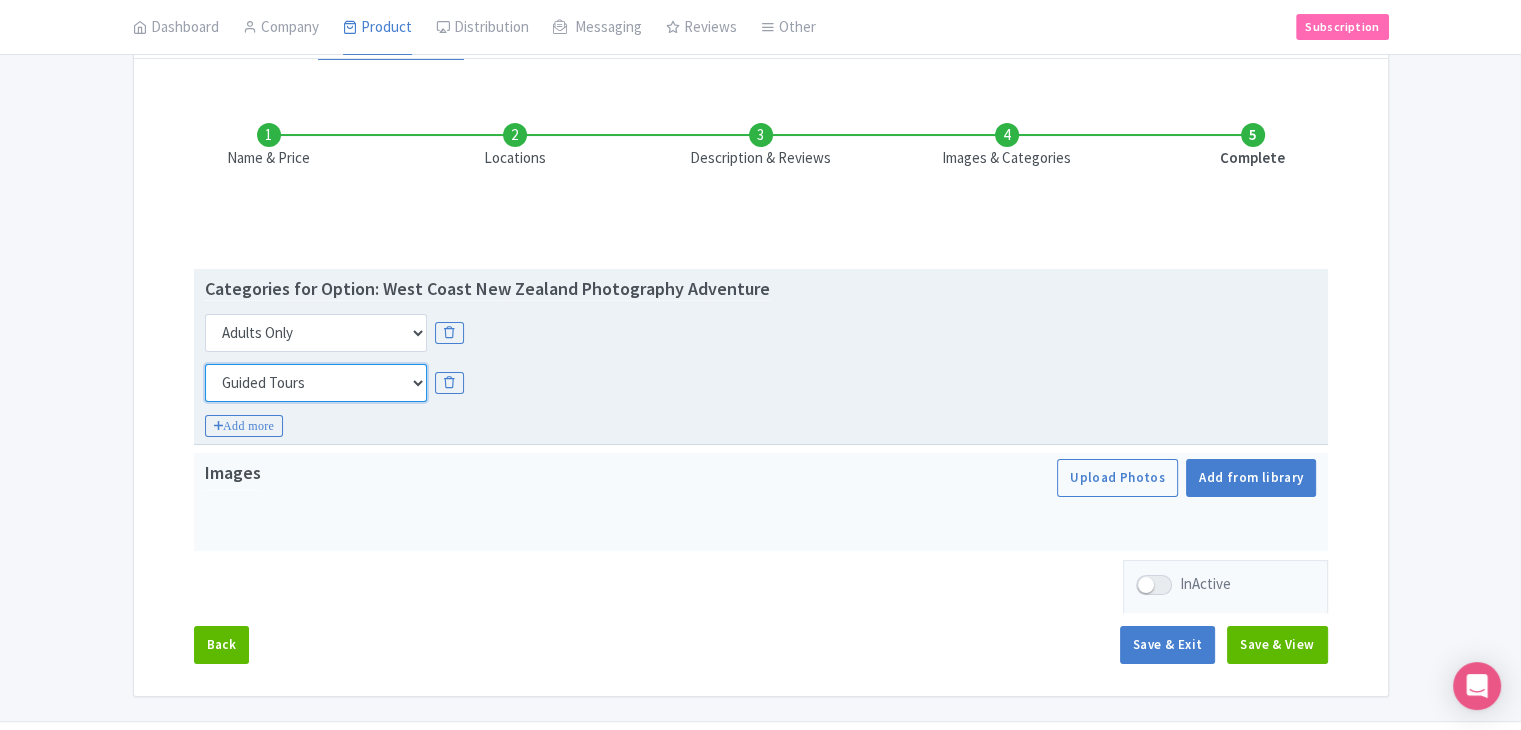 click on "Choose categories Adults Only
Animals
Audio Guide
Beaches
Bike Tours
Boat Tours
City Cards
Classes
Day Trips
Family Friendly
Fast Track
Food
Guided Tours
History
Hop On Hop Off
Literature
Live Music
Museums
Nightlife
Outdoors
Private Tours
Romantic
Self Guided
Small Group Tours
Sports
Theme Parks
Walking Tours
Wheelchair Accessible
Recurring Events" at bounding box center [316, 383] 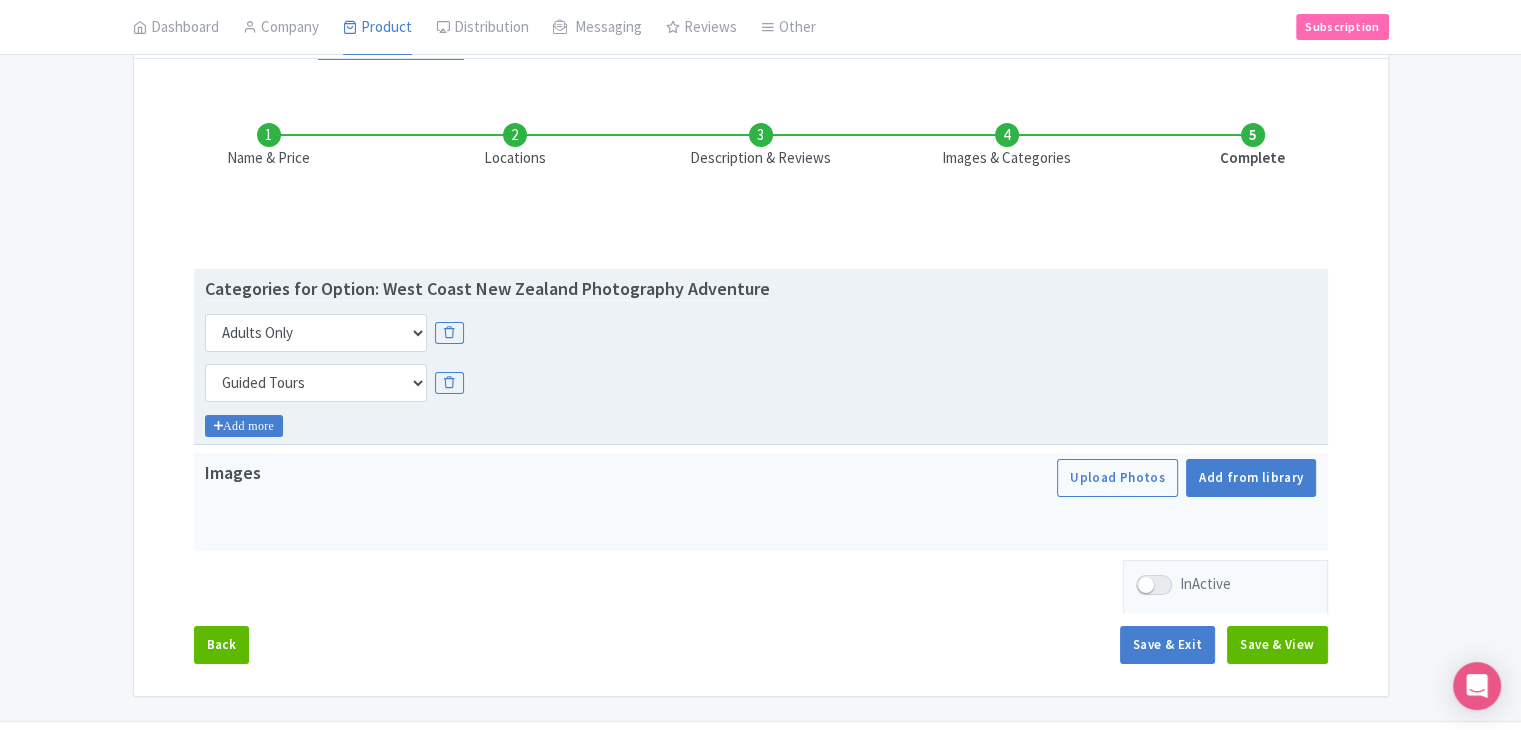 click on "Add more" at bounding box center [244, 426] 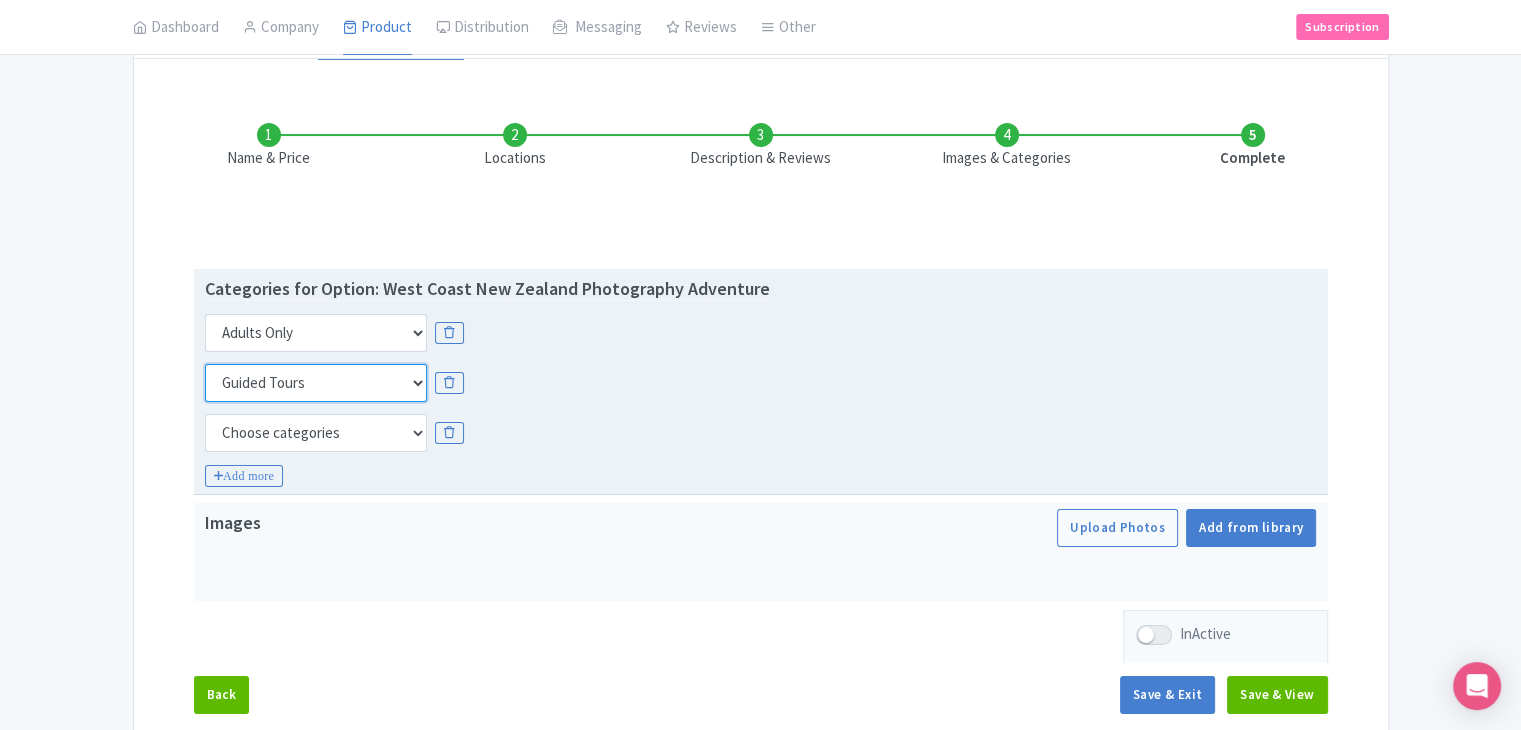 click on "Choose categories Adults Only
Animals
Audio Guide
Beaches
Bike Tours
Boat Tours
City Cards
Classes
Day Trips
Family Friendly
Fast Track
Food
Guided Tours
History
Hop On Hop Off
Literature
Live Music
Museums
Nightlife
Outdoors
Private Tours
Romantic
Self Guided
Small Group Tours
Sports
Theme Parks
Walking Tours
Wheelchair Accessible
Recurring Events" at bounding box center [316, 383] 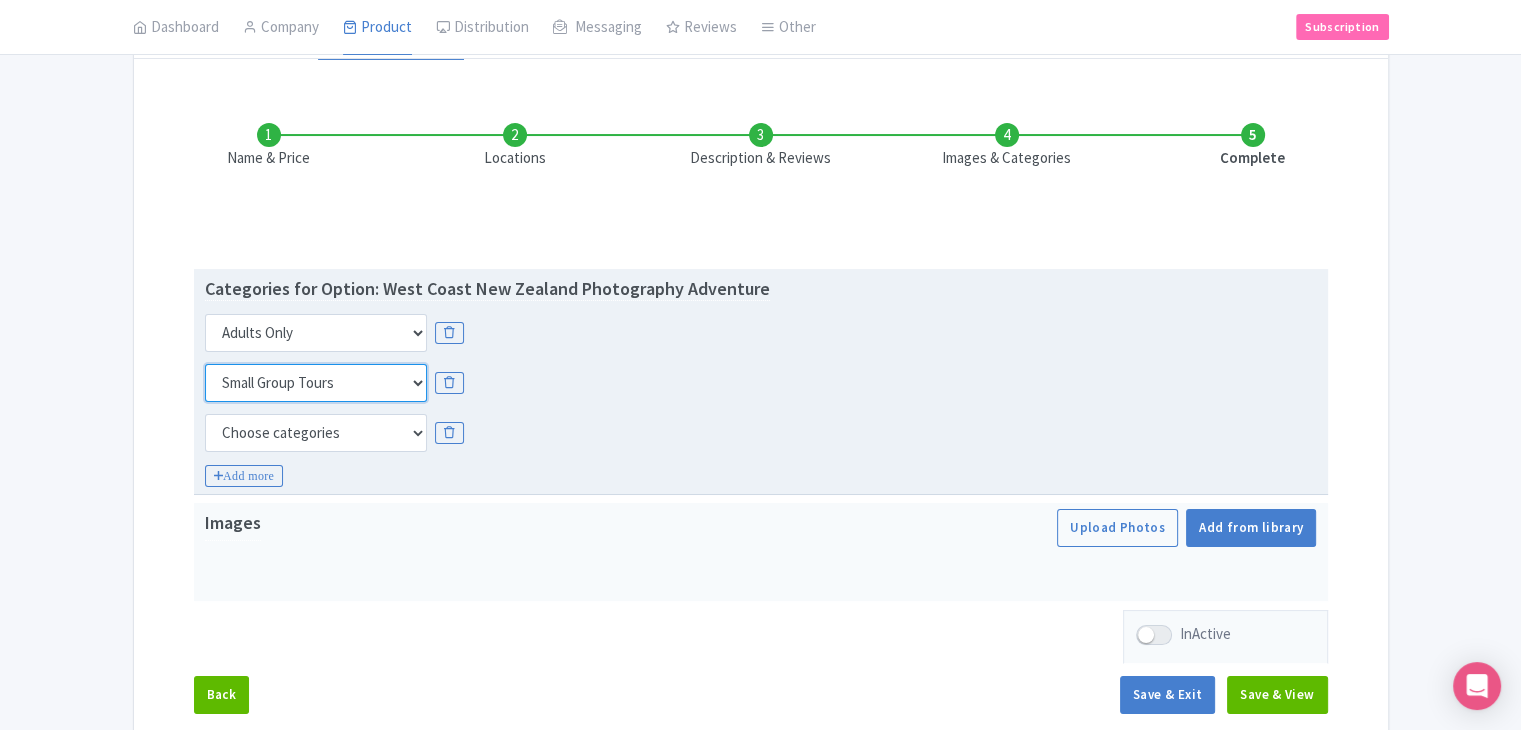 click on "Choose categories Adults Only
Animals
Audio Guide
Beaches
Bike Tours
Boat Tours
City Cards
Classes
Day Trips
Family Friendly
Fast Track
Food
Guided Tours
History
Hop On Hop Off
Literature
Live Music
Museums
Nightlife
Outdoors
Private Tours
Romantic
Self Guided
Small Group Tours
Sports
Theme Parks
Walking Tours
Wheelchair Accessible
Recurring Events" at bounding box center (316, 383) 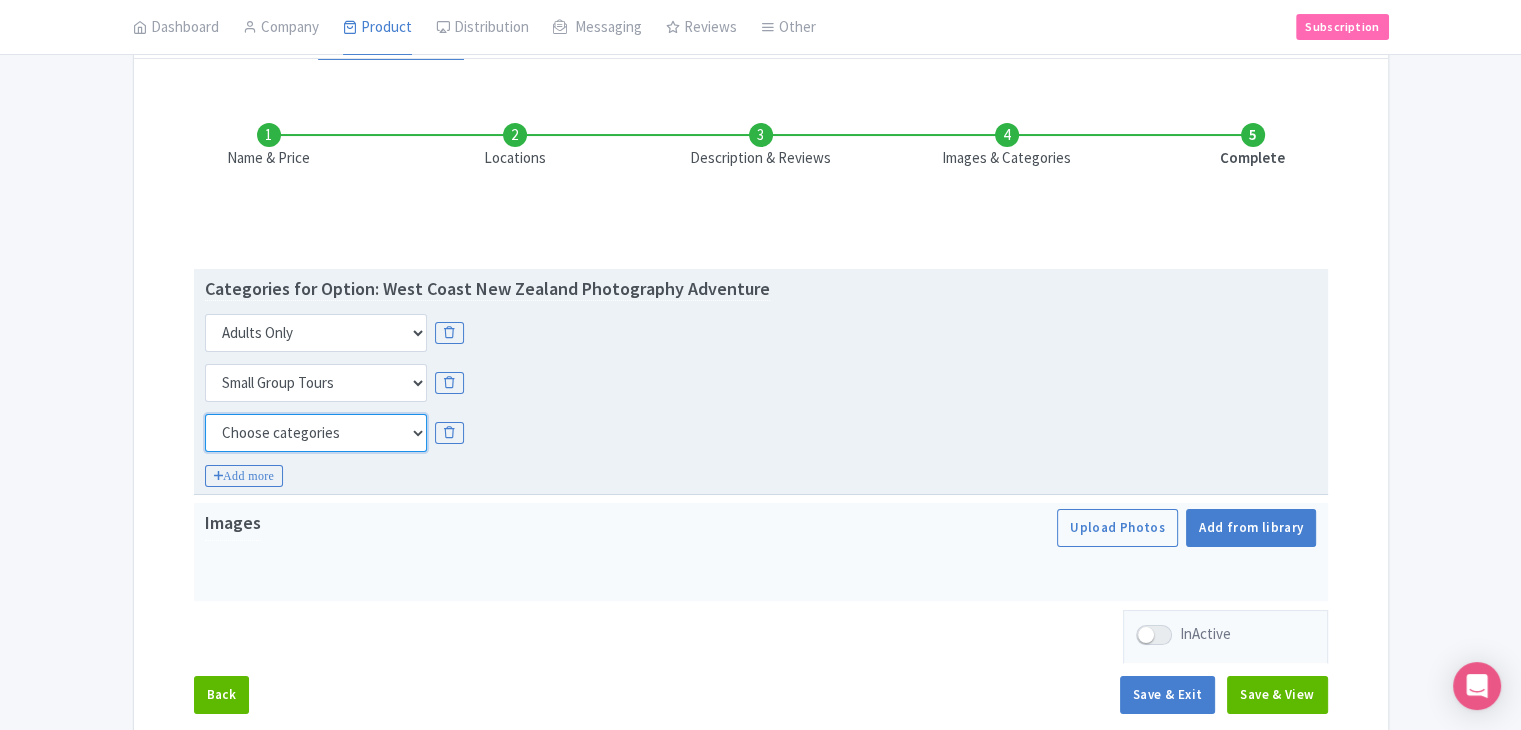 click on "Choose categories Adults Only
Animals
Audio Guide
Beaches
Bike Tours
Boat Tours
City Cards
Classes
Day Trips
Family Friendly
Fast Track
Food
Guided Tours
History
Hop On Hop Off
Literature
Live Music
Museums
Nightlife
Outdoors
Private Tours
Romantic
Self Guided
Small Group Tours
Sports
Theme Parks
Walking Tours
Wheelchair Accessible
Recurring Events" at bounding box center (316, 433) 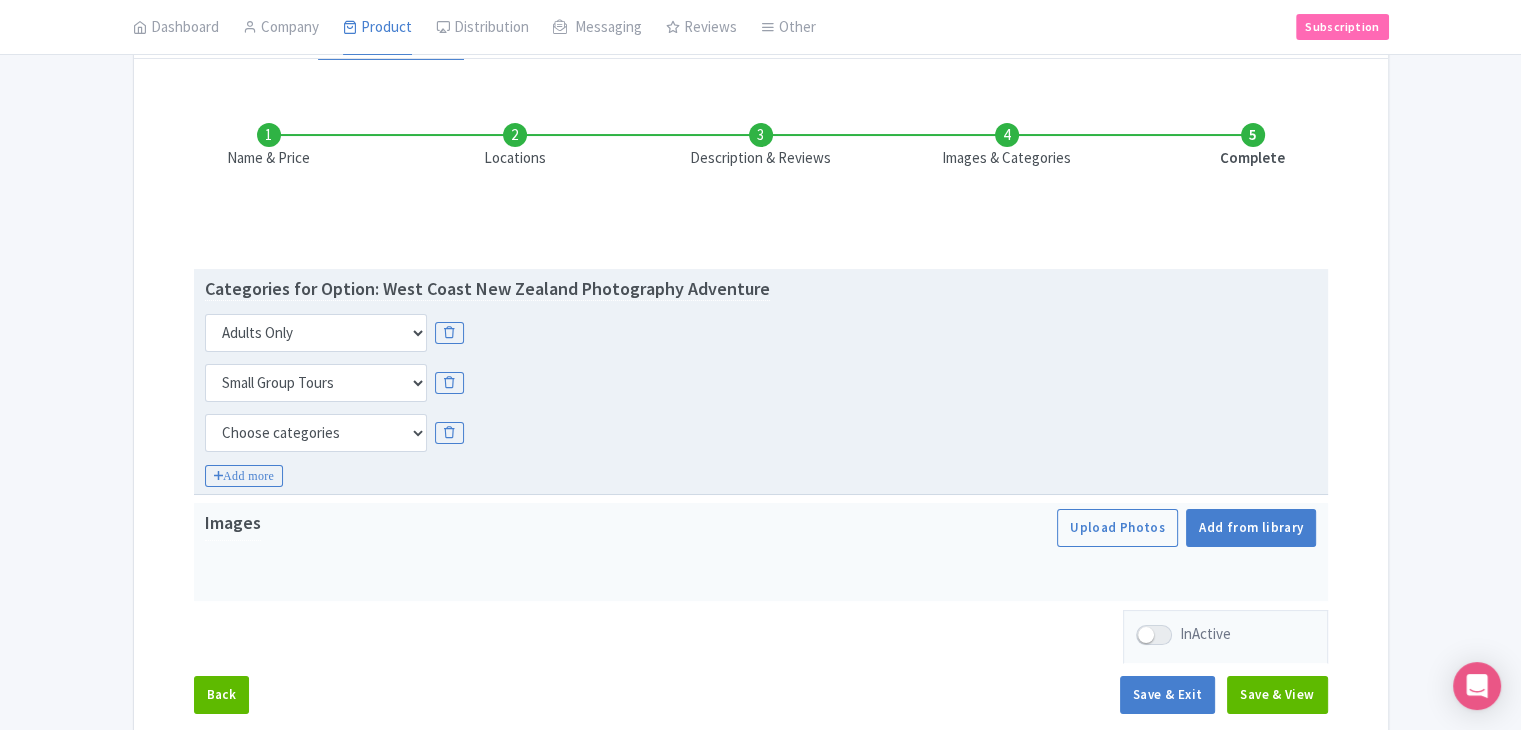 click on "Choose categories Adults Only
Animals
Audio Guide
Beaches
Bike Tours
Boat Tours
City Cards
Classes
Day Trips
Family Friendly
Fast Track
Food
Guided Tours
History
Hop On Hop Off
Literature
Live Music
Museums
Nightlife
Outdoors
Private Tours
Romantic
Self Guided
Small Group Tours
Sports
Theme Parks
Walking Tours
Wheelchair Accessible
Recurring Events" at bounding box center [761, 433] 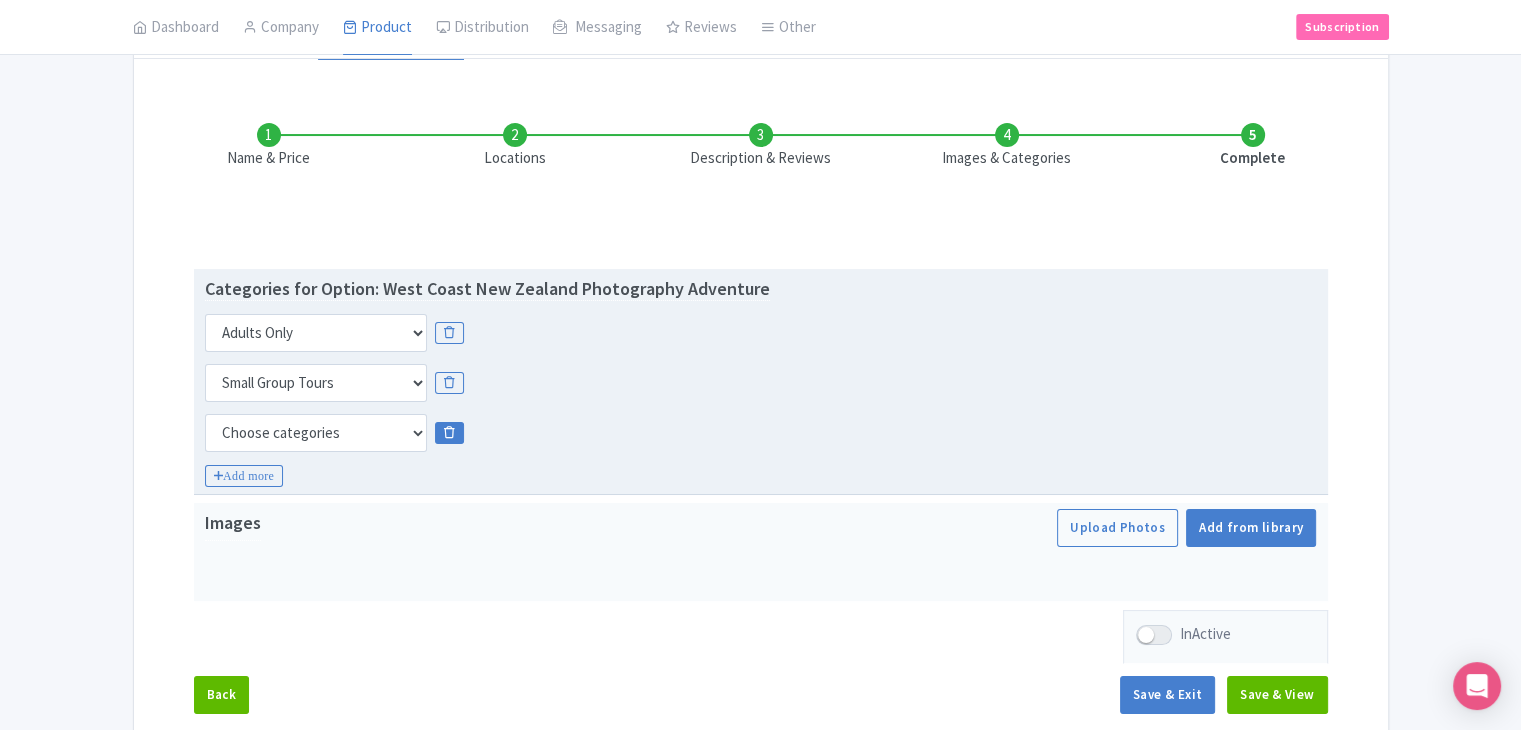 click at bounding box center [449, 433] 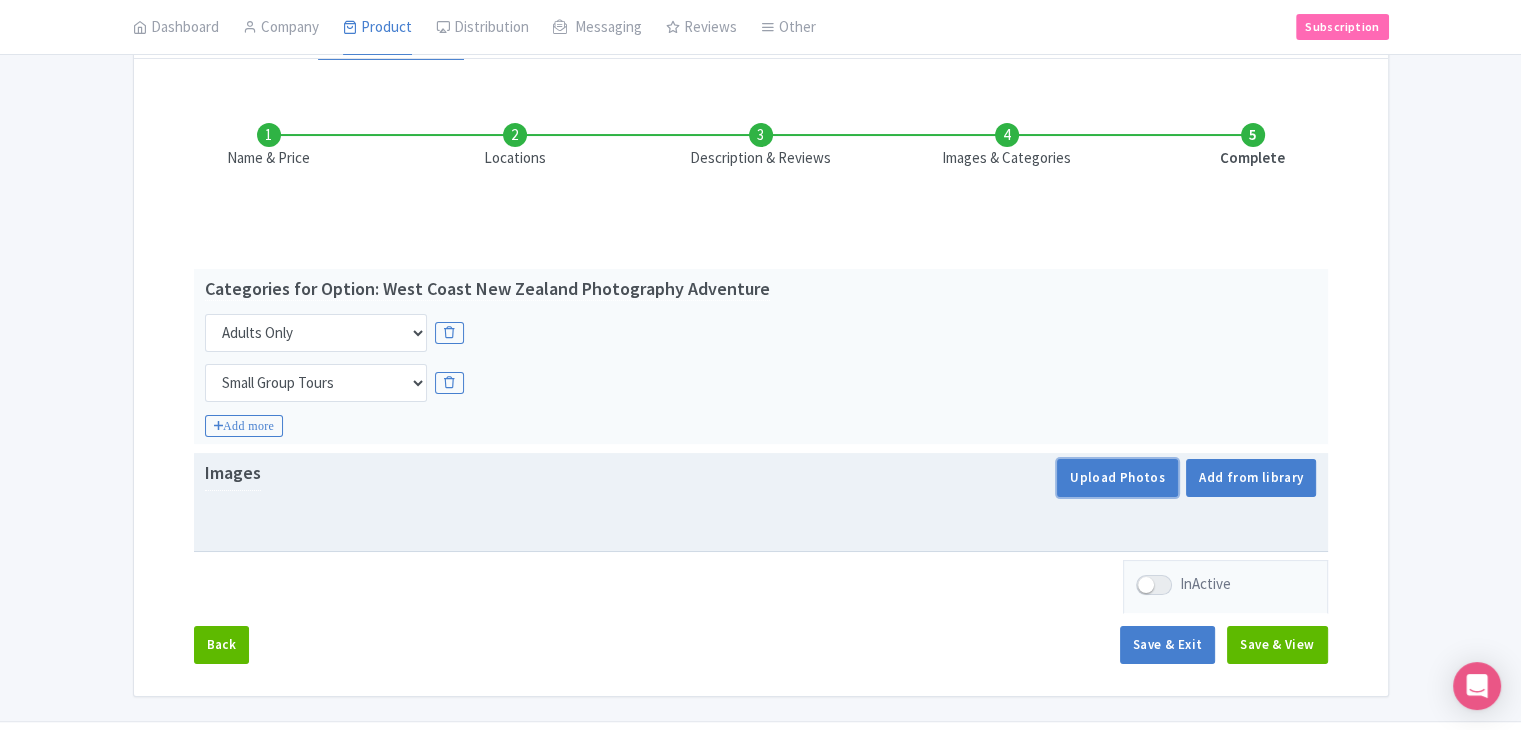 click on "Upload Photos" at bounding box center (1117, 478) 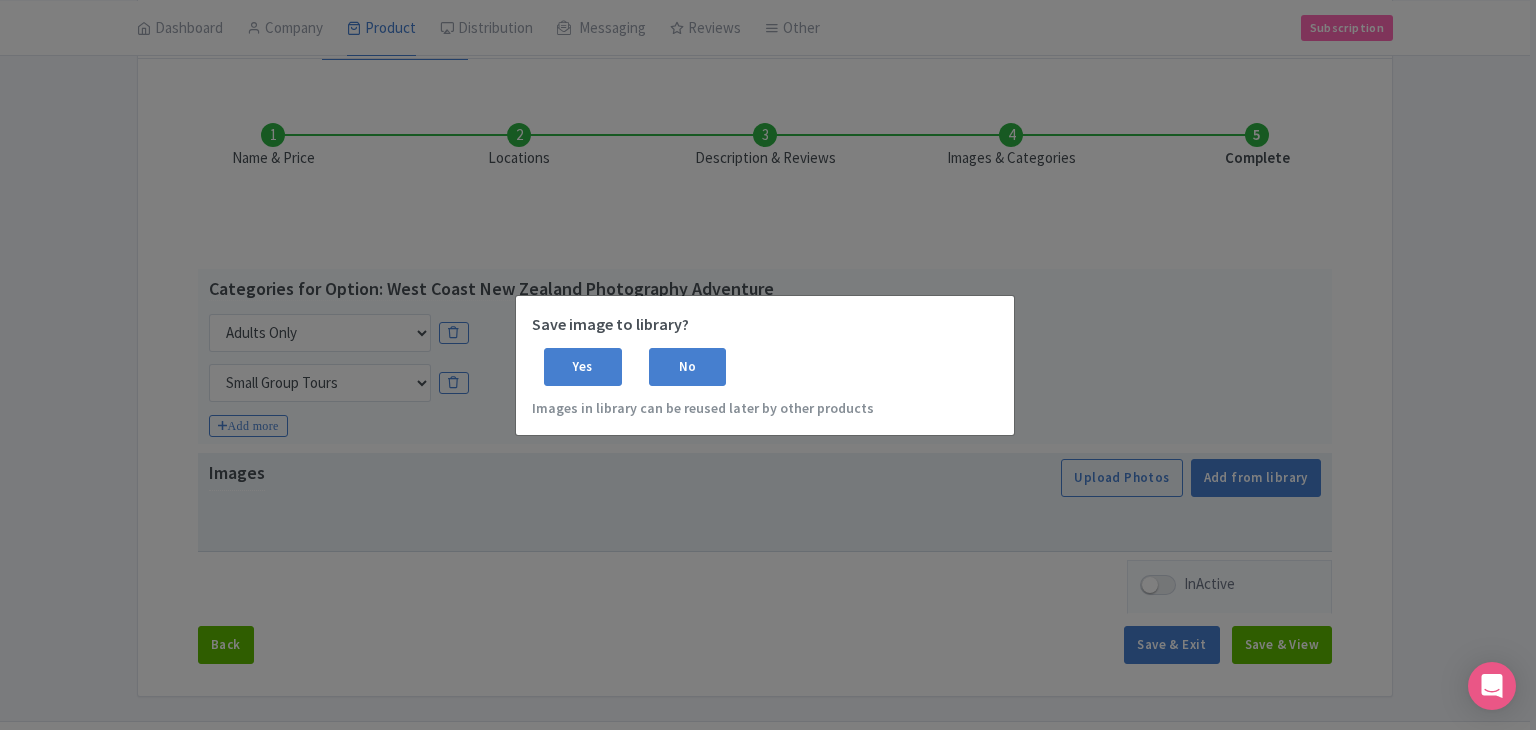 click on "Save image to library?
Yes
No
Images in library can be reused later by other products" at bounding box center [765, 365] 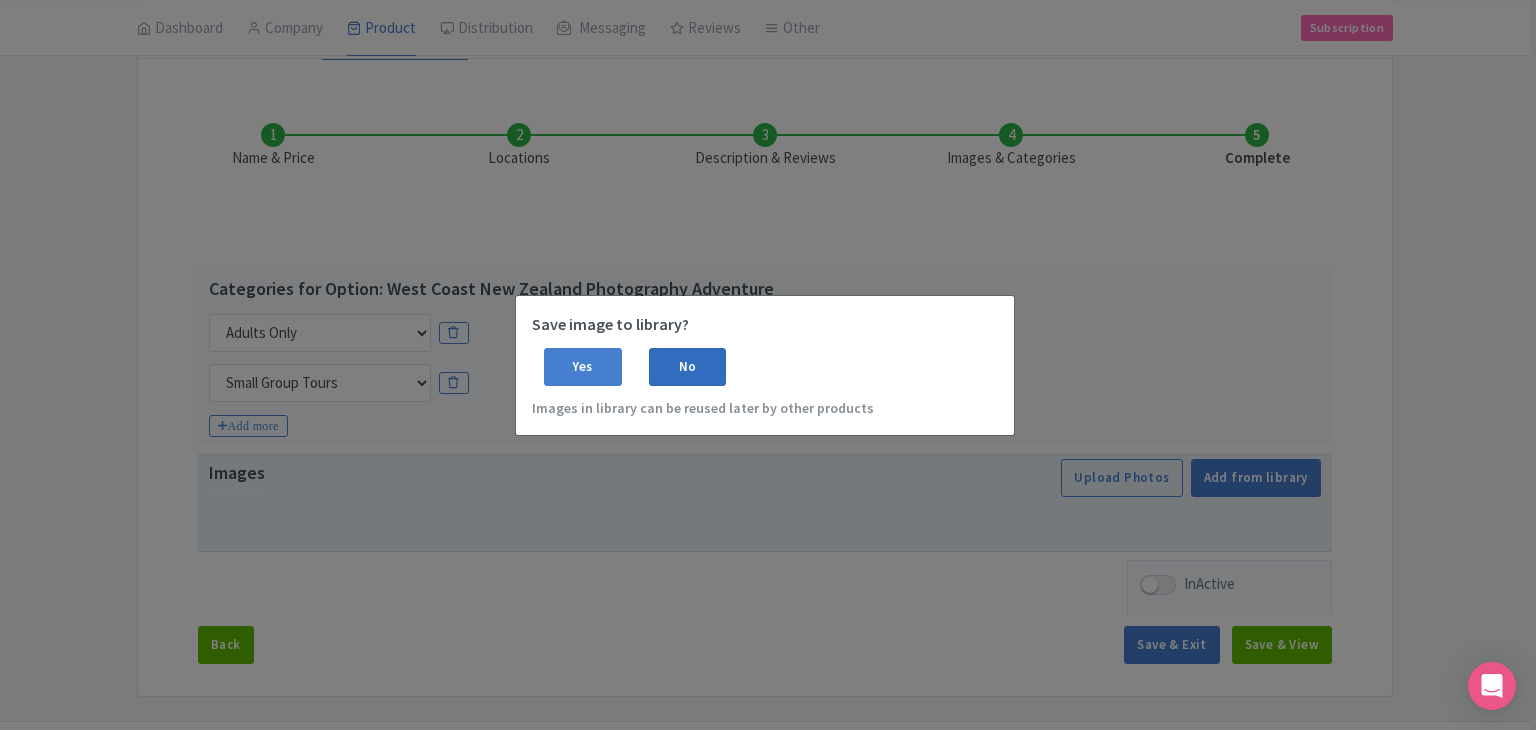 click on "No" at bounding box center [688, 367] 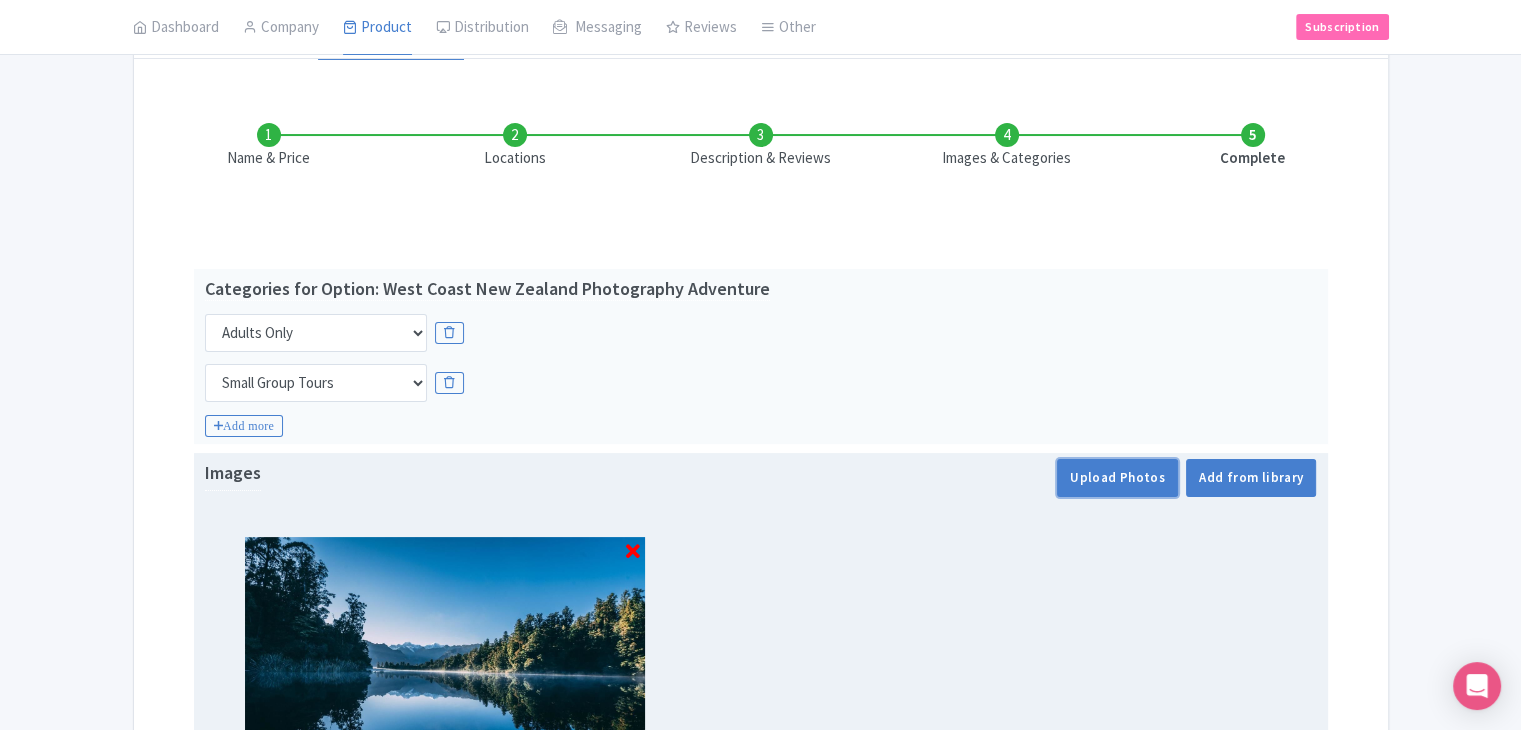 click on "Upload Photos" at bounding box center (1117, 478) 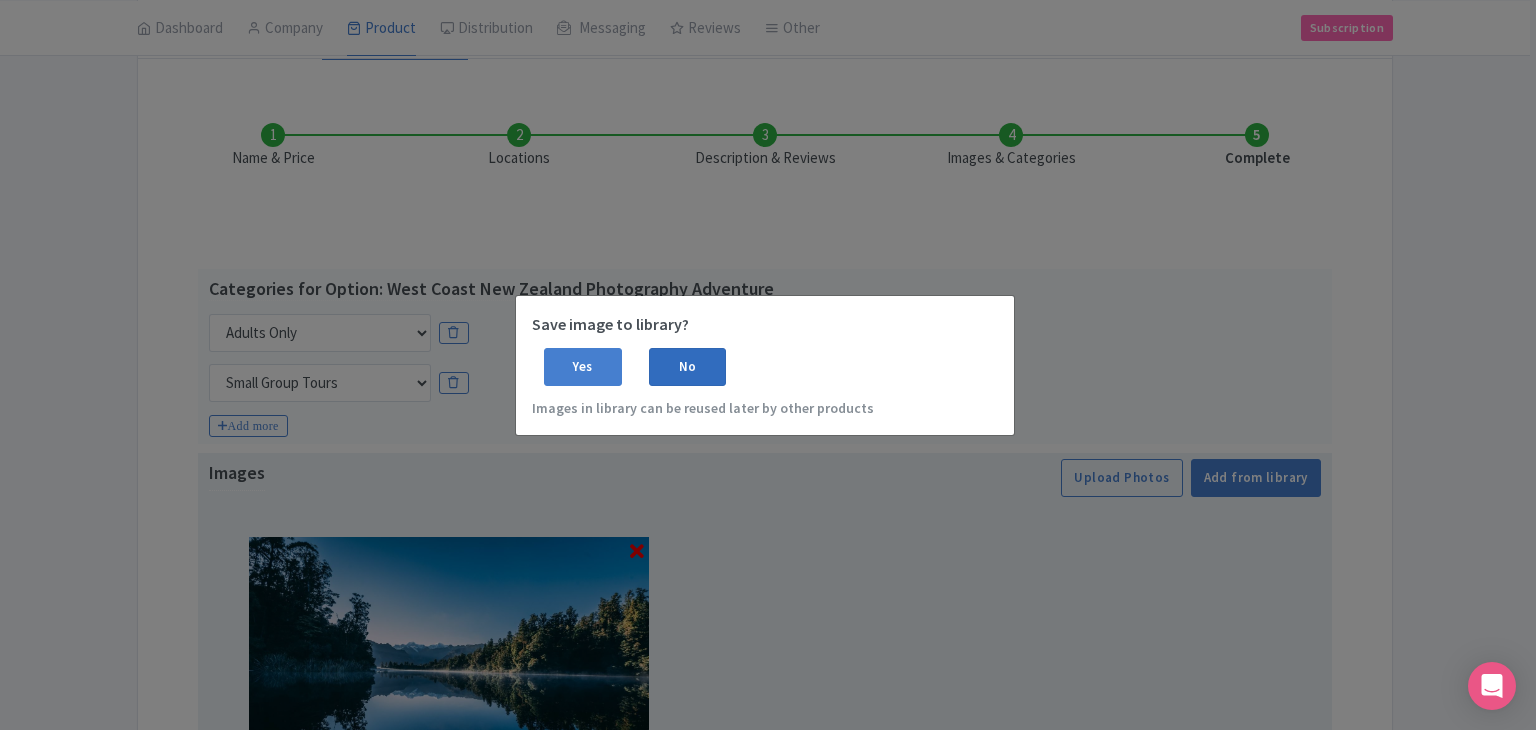drag, startPoint x: 734, startPoint y: 363, endPoint x: 720, endPoint y: 364, distance: 14.035668 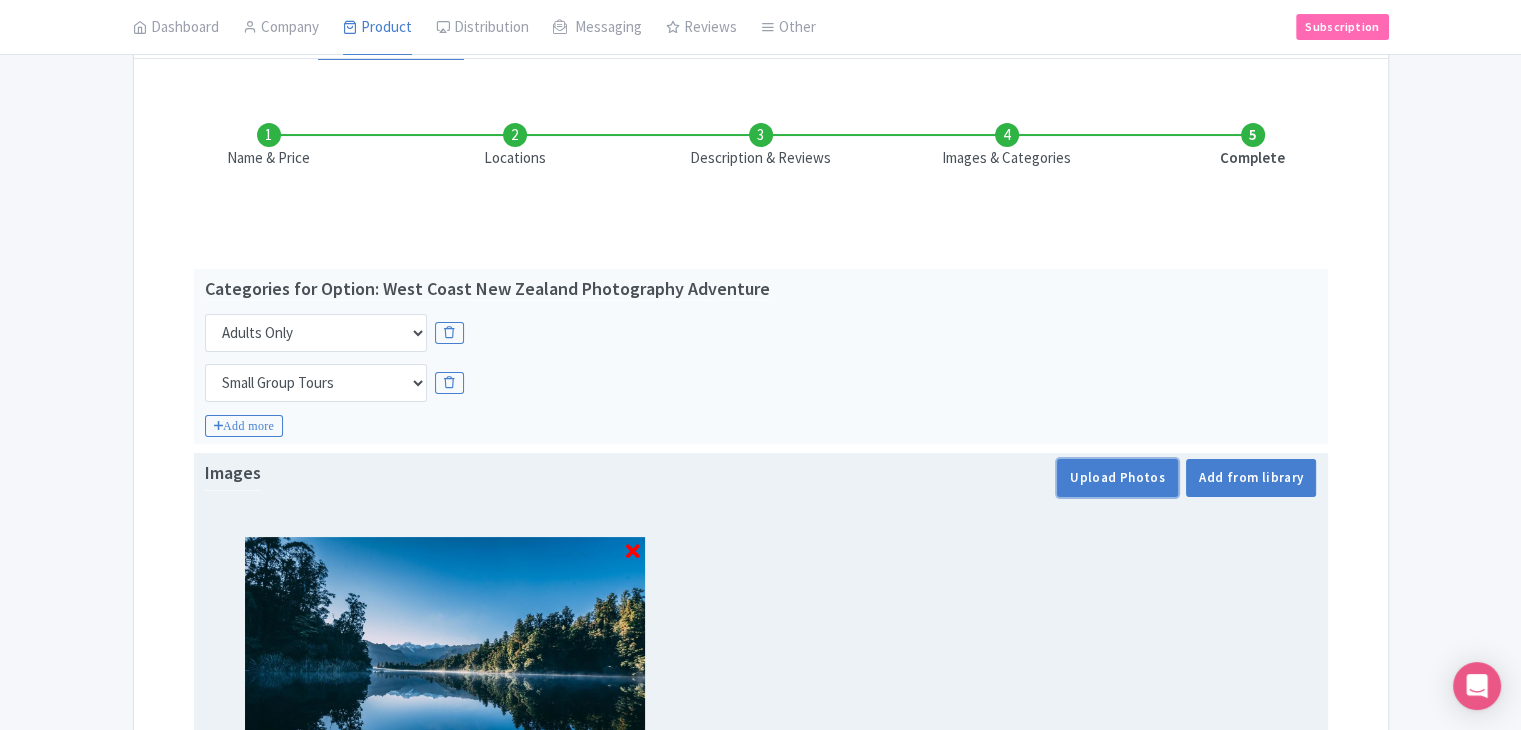 click on "Upload Photos" at bounding box center (1117, 478) 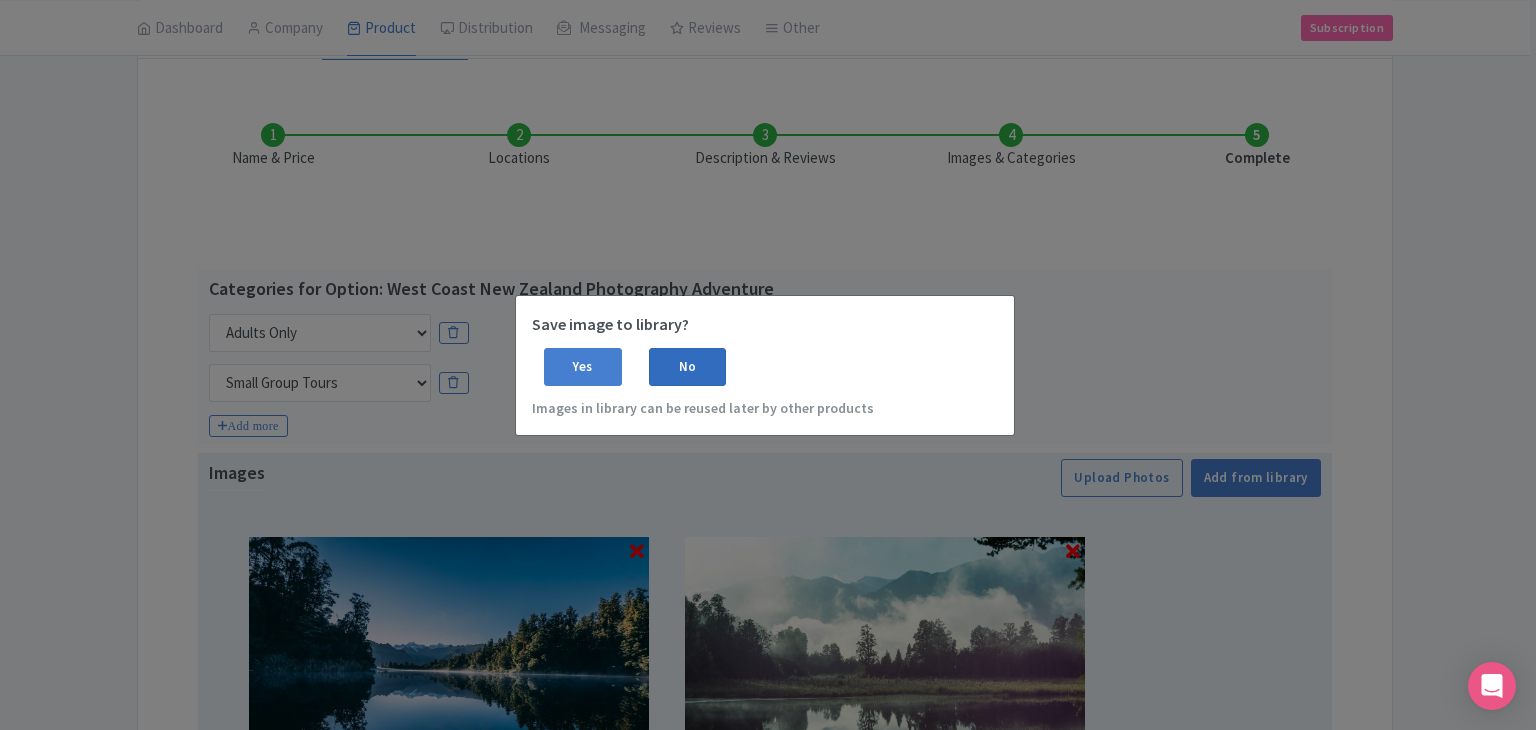 click on "No" at bounding box center [688, 367] 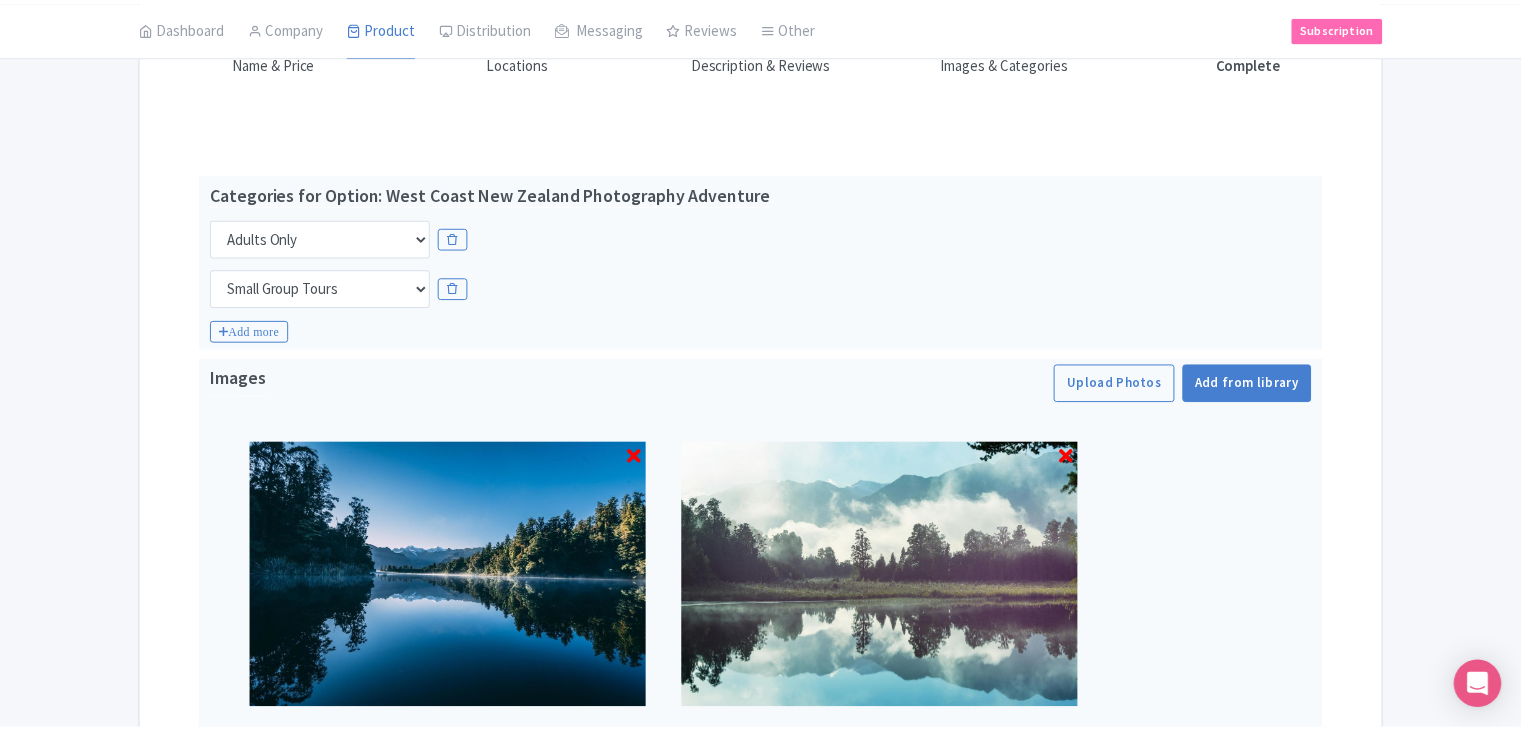 scroll, scrollTop: 335, scrollLeft: 0, axis: vertical 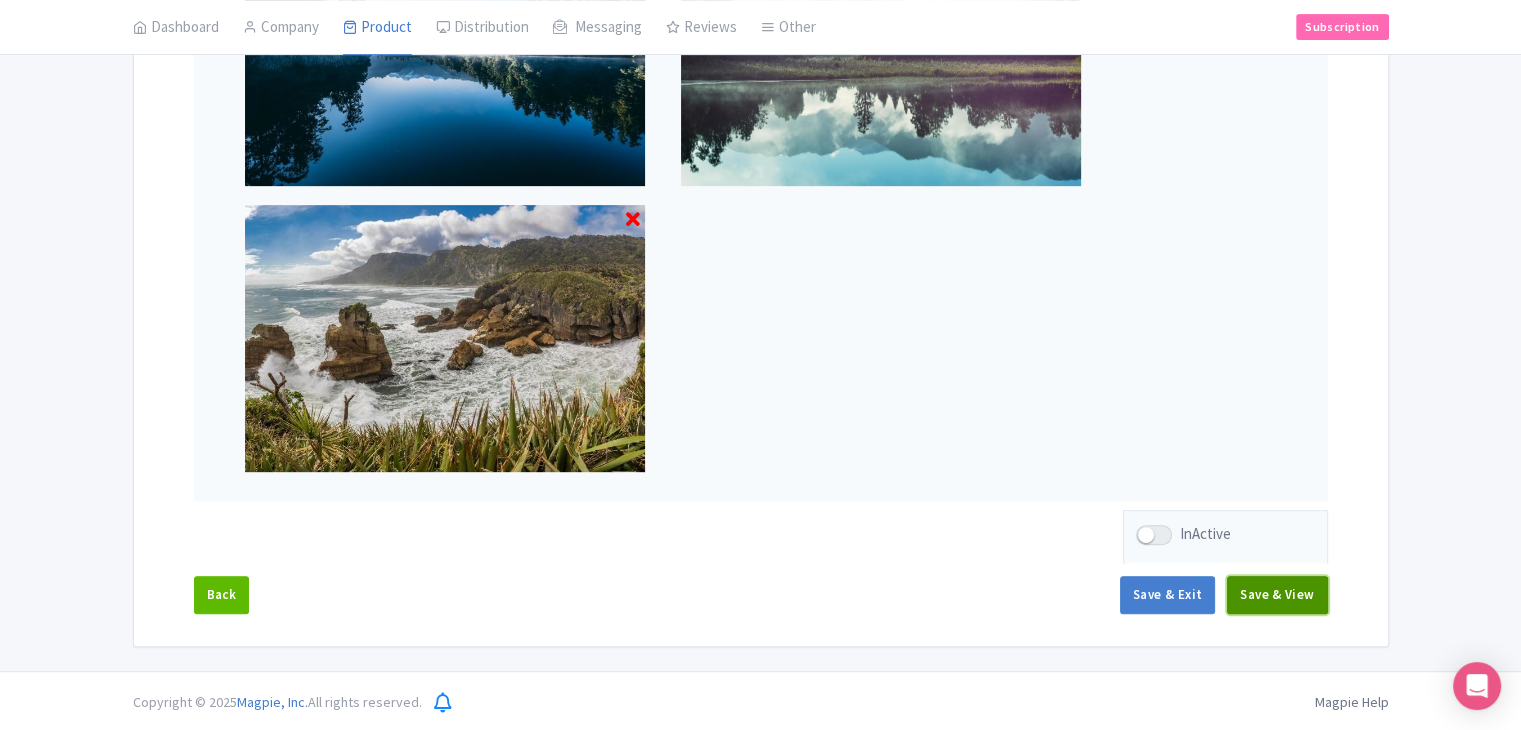 click on "Save & View" at bounding box center (1277, 595) 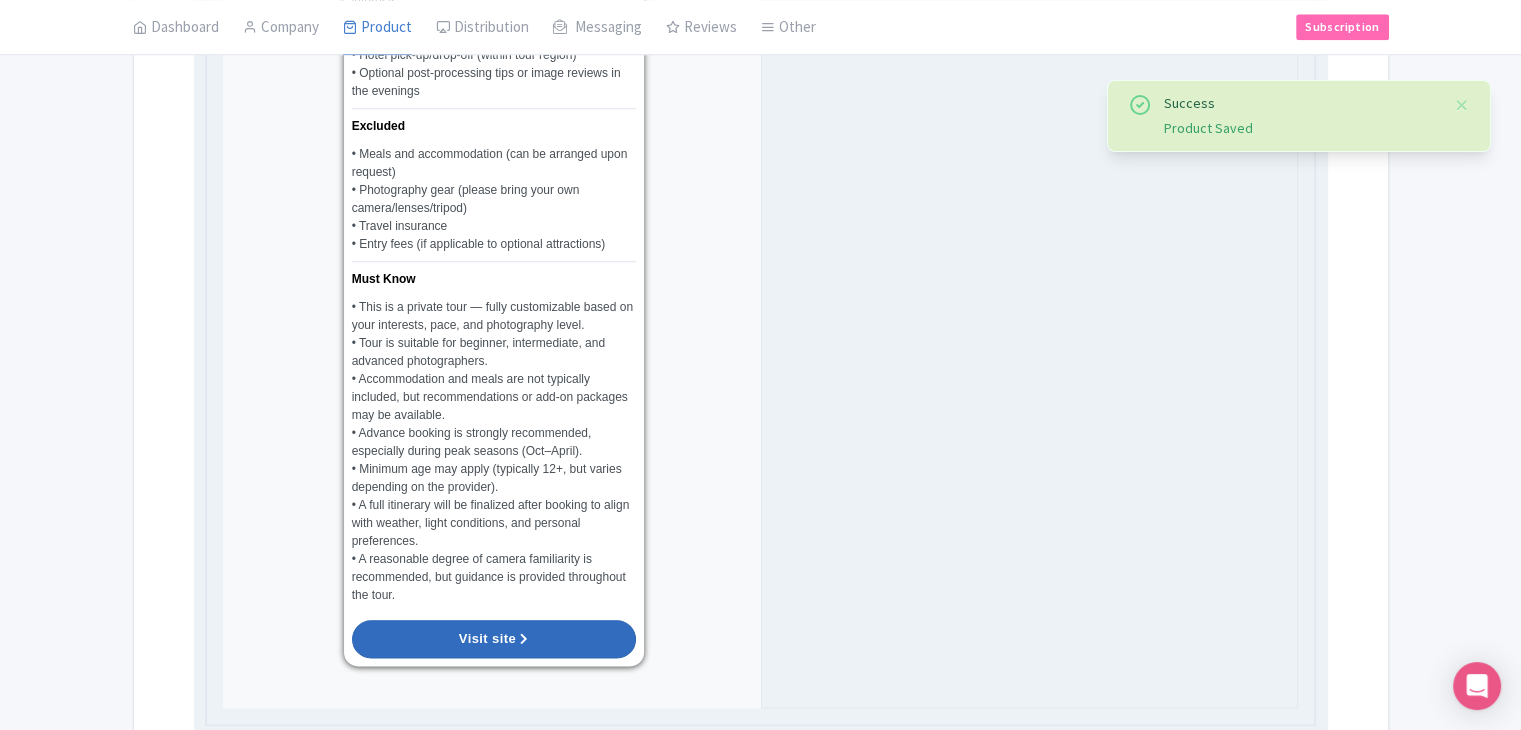 scroll, scrollTop: 2253, scrollLeft: 0, axis: vertical 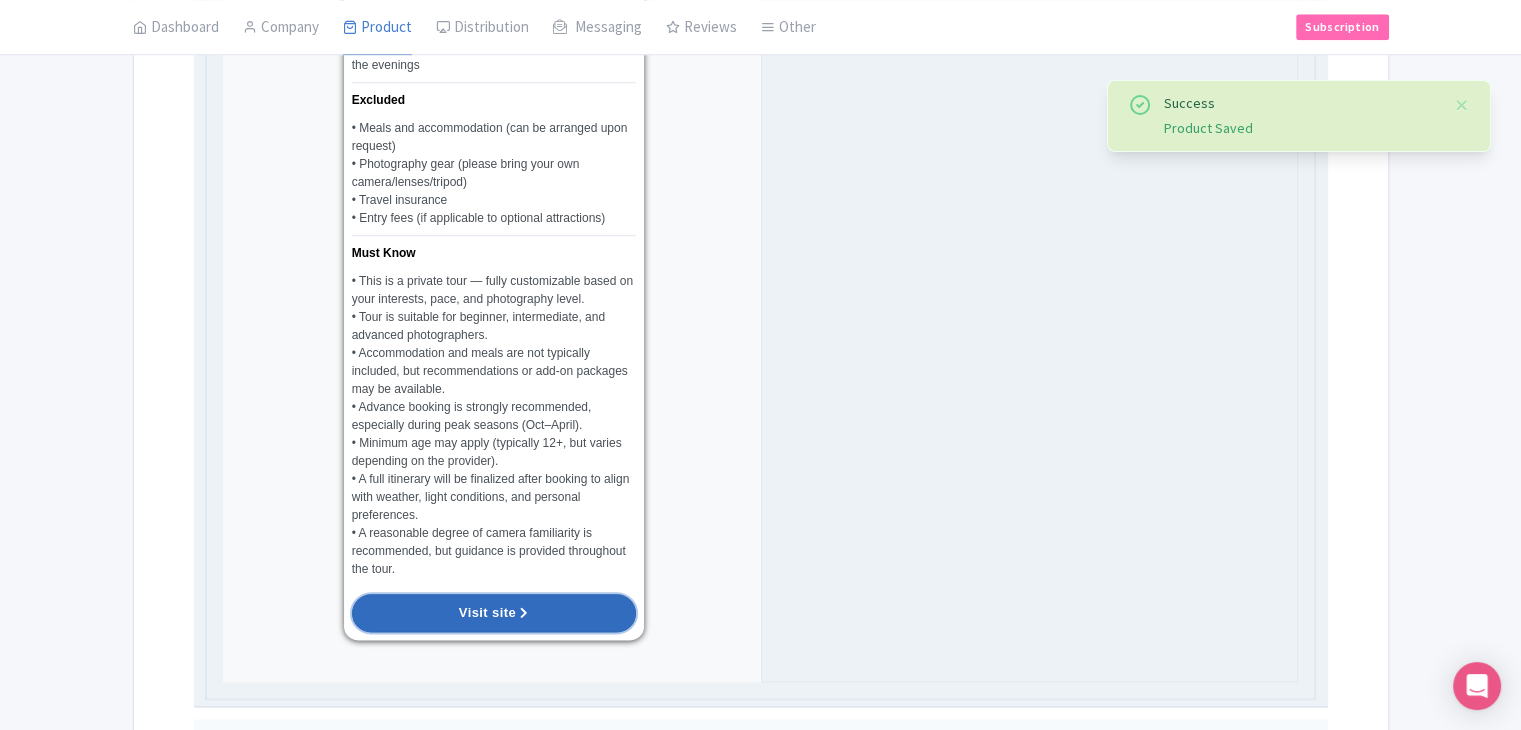 click on "Visit site" at bounding box center (494, 613) 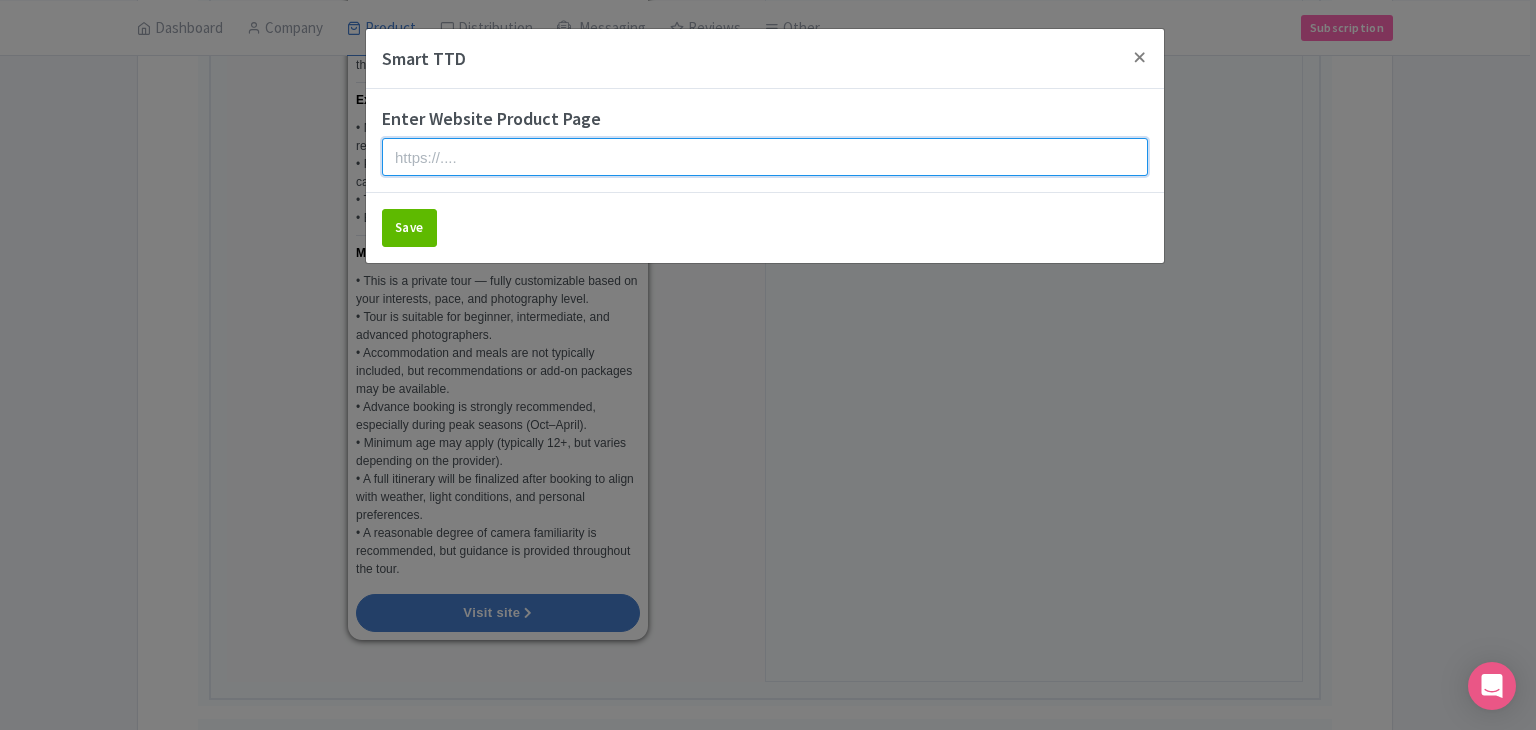 click at bounding box center [765, 157] 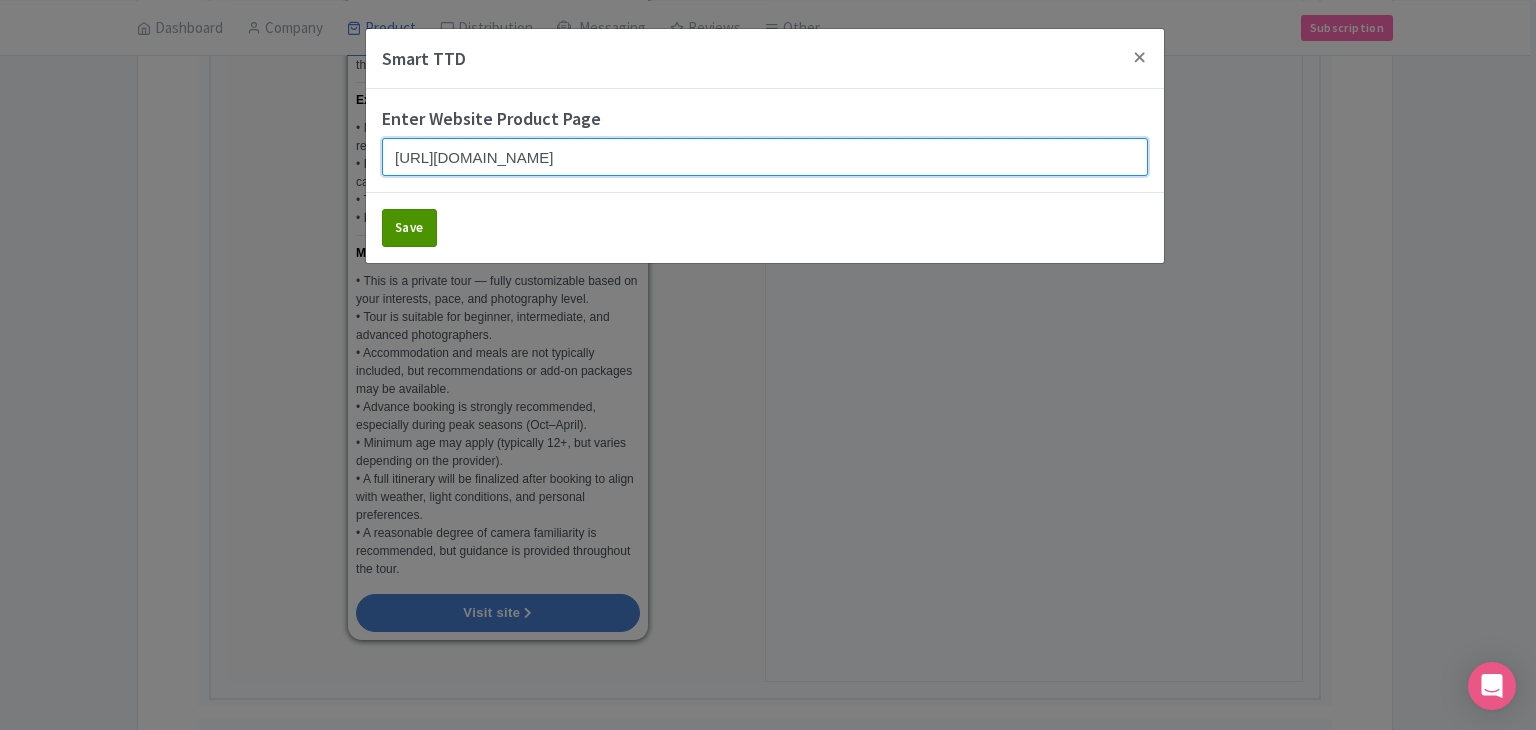 type on "https://www.findrhost.com/tours/wild-west-coast-3-day-private-photography-tour" 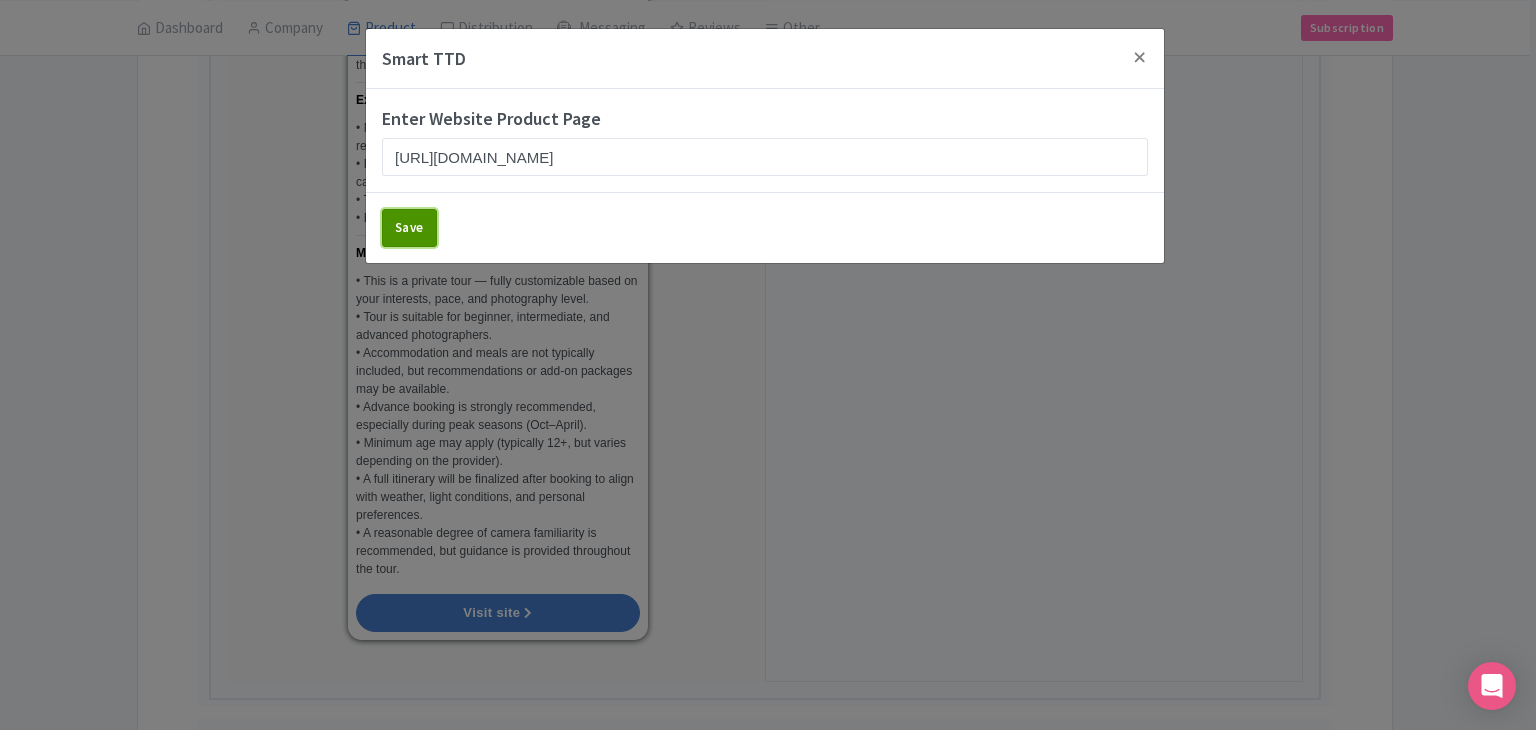click on "Save" at bounding box center [409, 228] 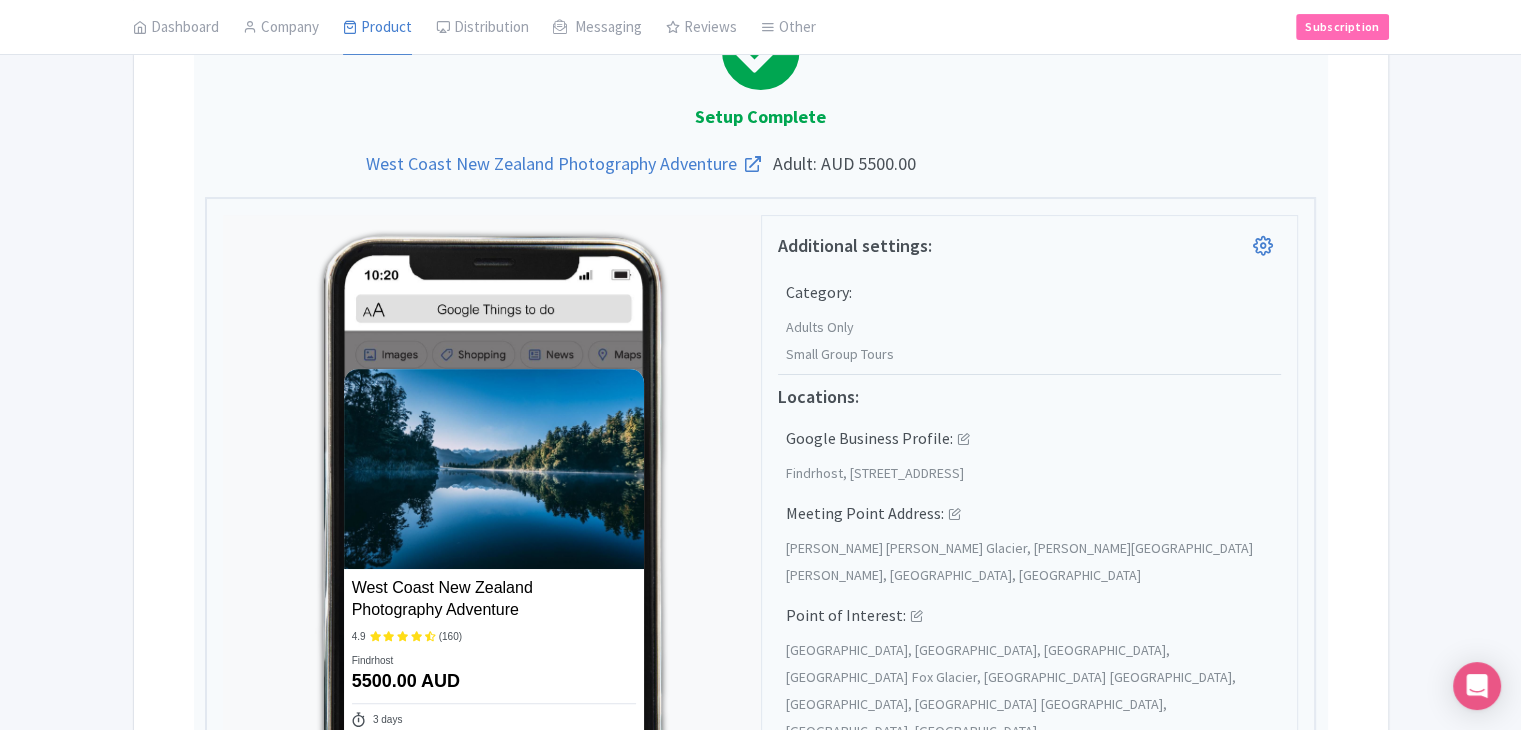 scroll, scrollTop: 0, scrollLeft: 0, axis: both 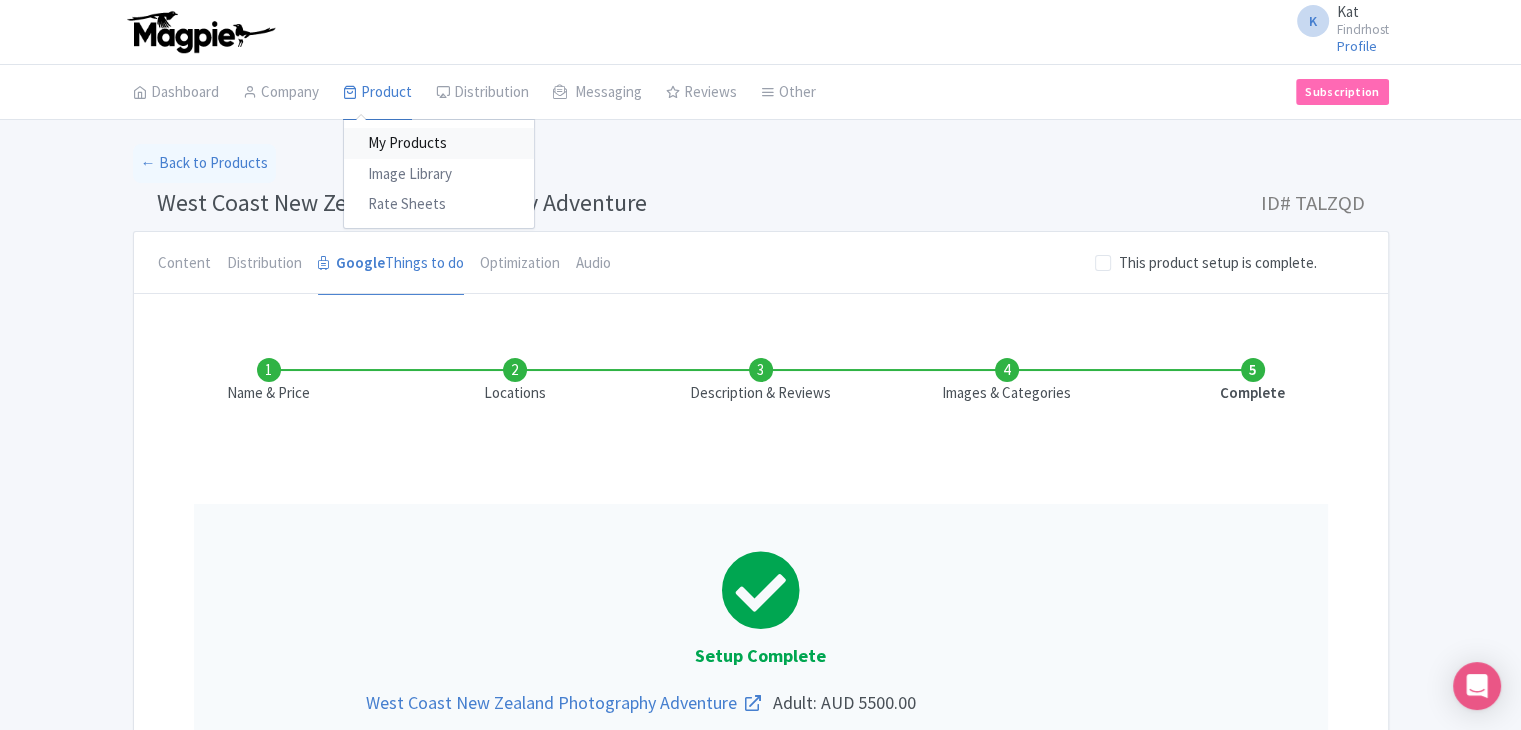 click on "My Products" at bounding box center (439, 143) 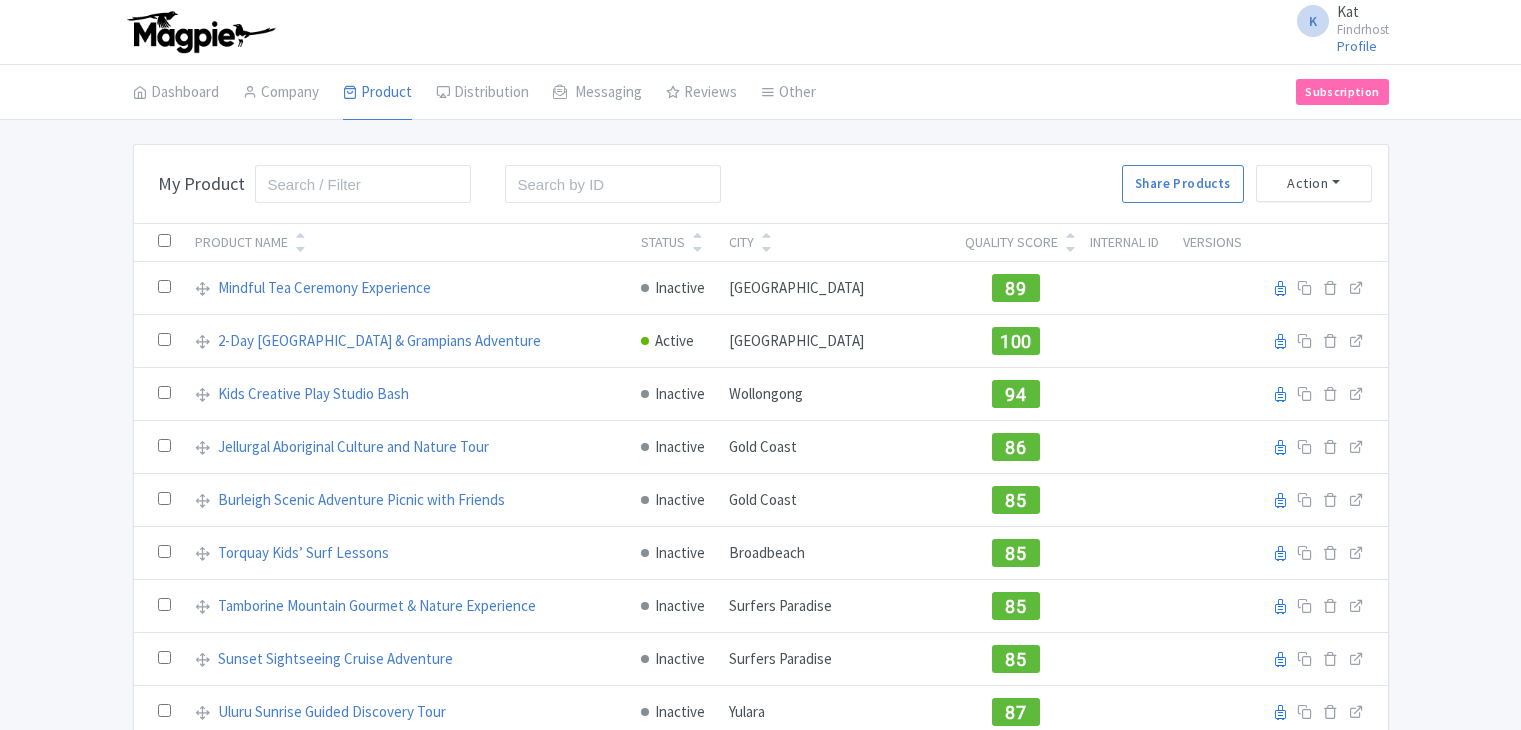 scroll, scrollTop: 0, scrollLeft: 0, axis: both 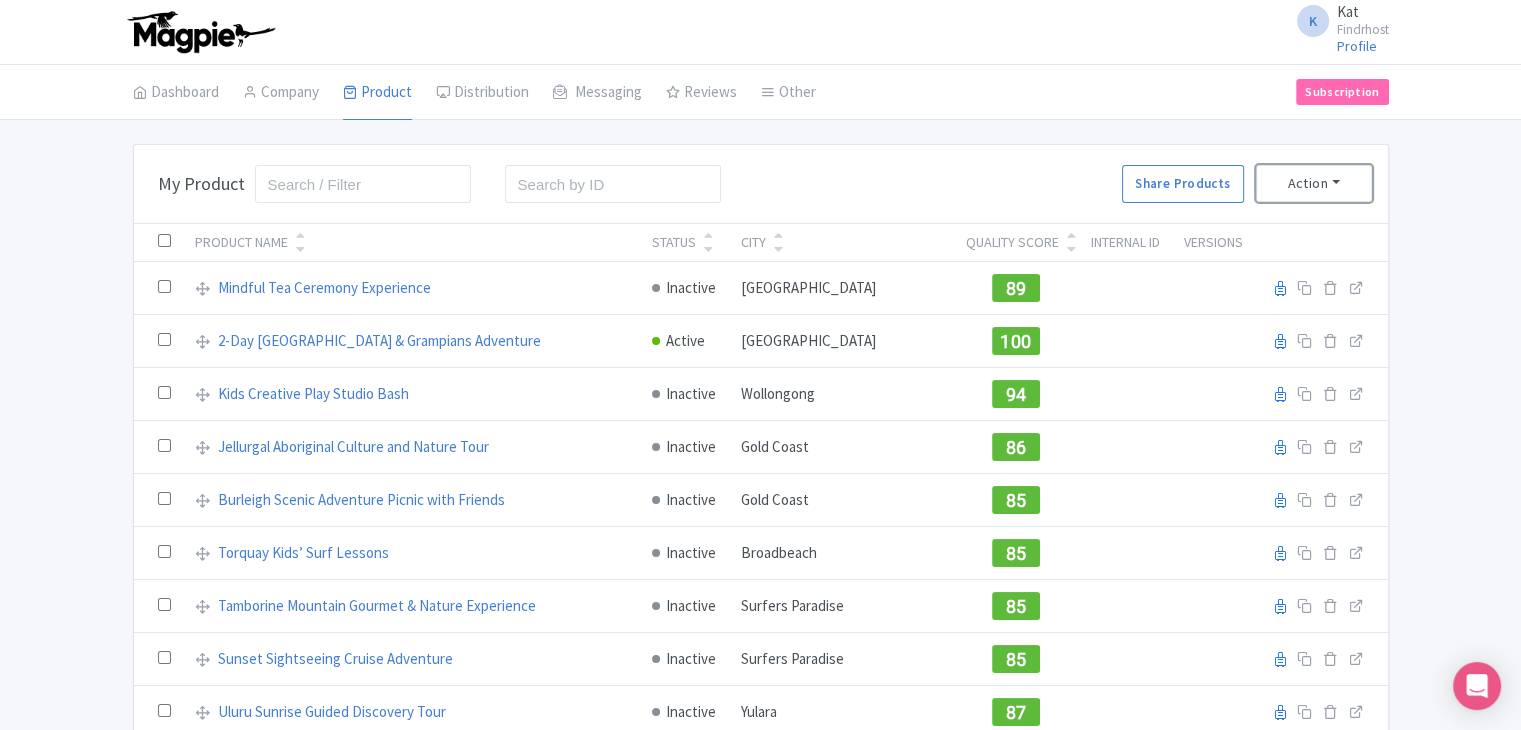 drag, startPoint x: 1341, startPoint y: 179, endPoint x: 1280, endPoint y: 213, distance: 69.83552 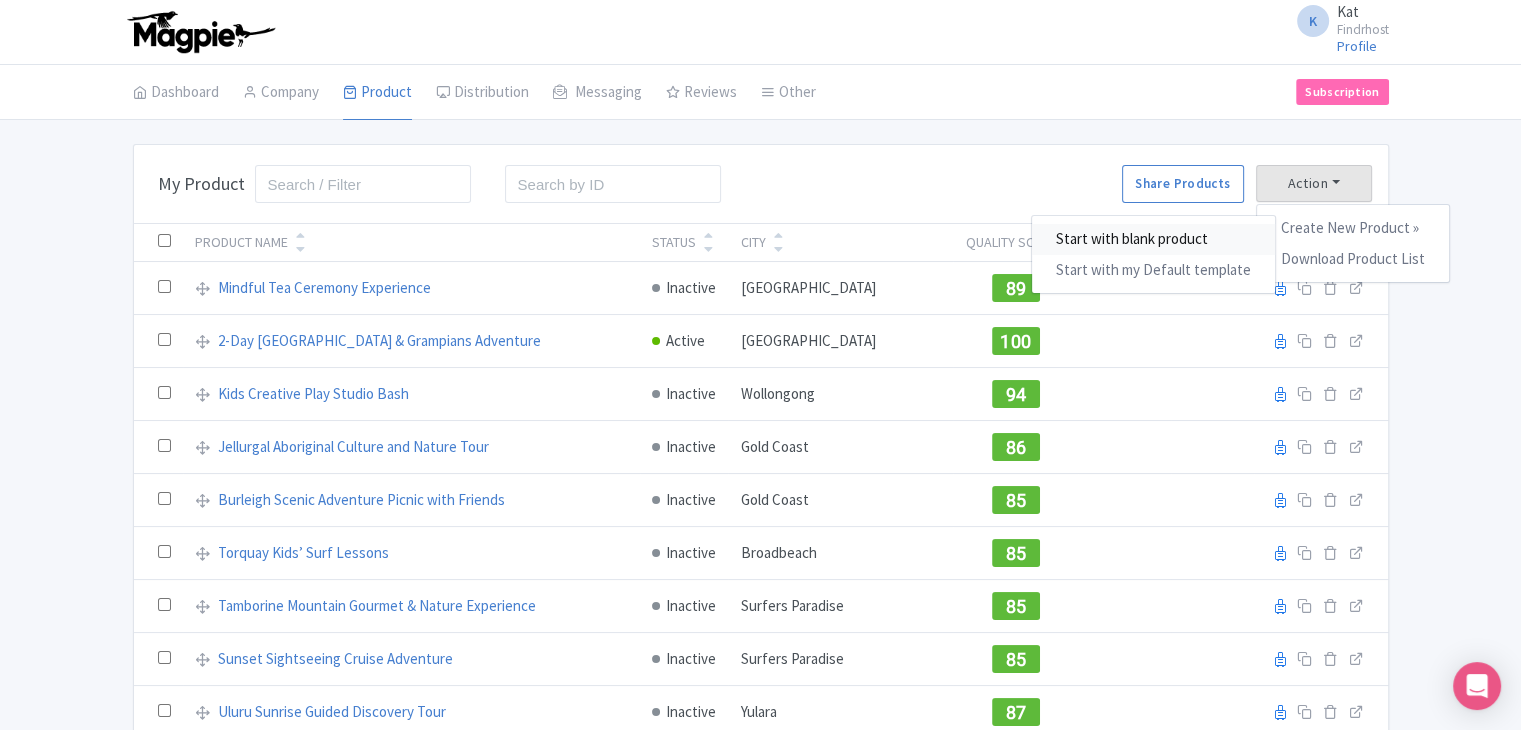 click on "Start with blank product" at bounding box center [1153, 239] 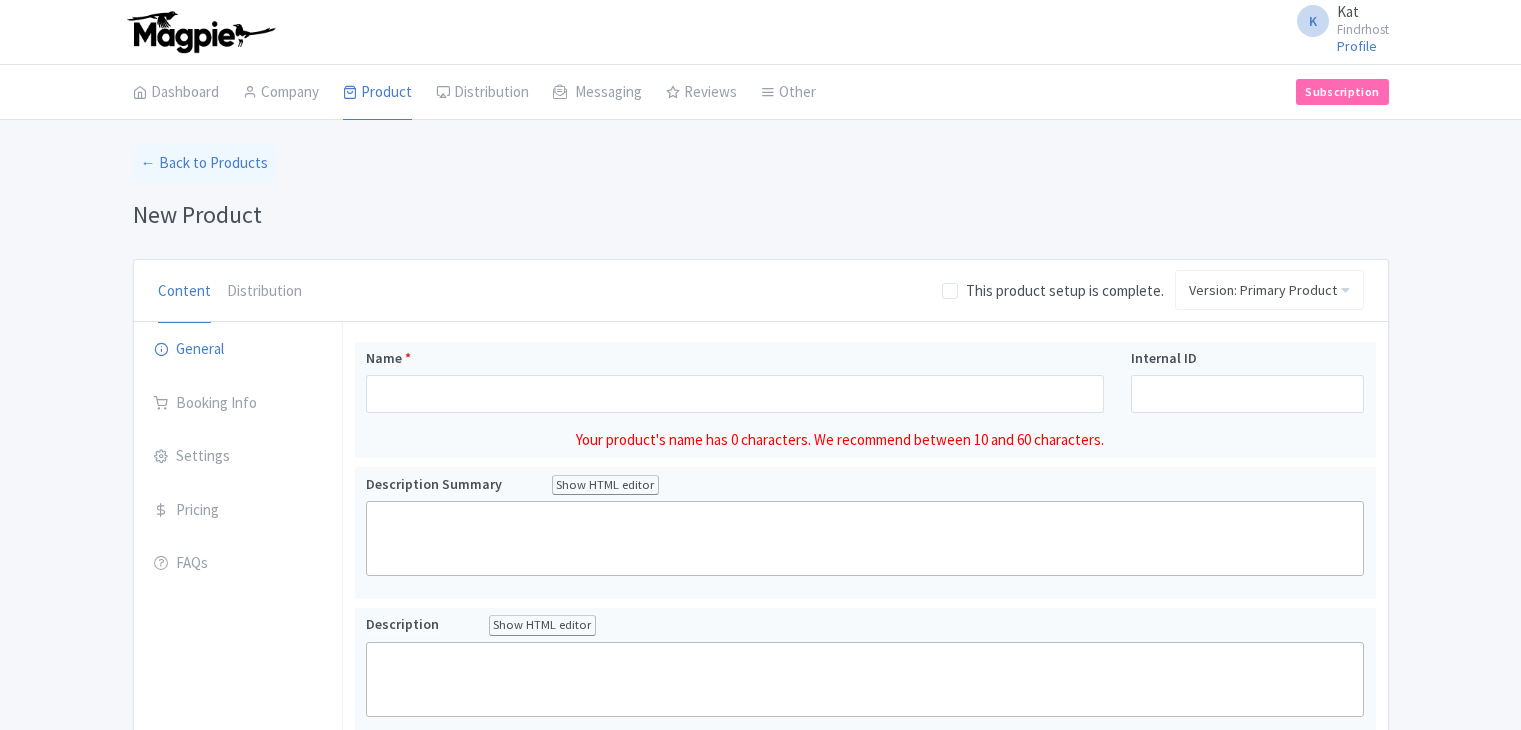 scroll, scrollTop: 0, scrollLeft: 0, axis: both 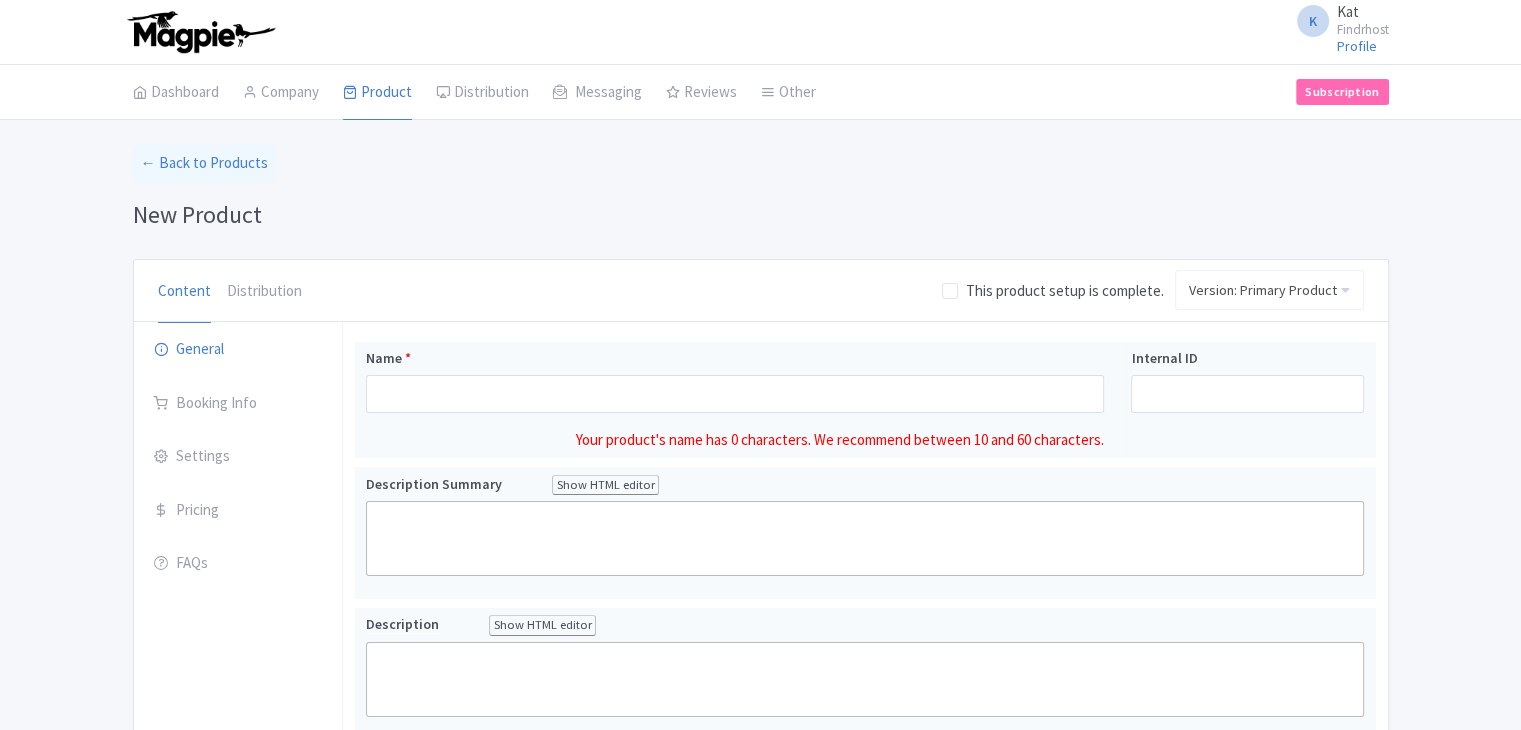 type on "[URL][DOMAIN_NAME]" 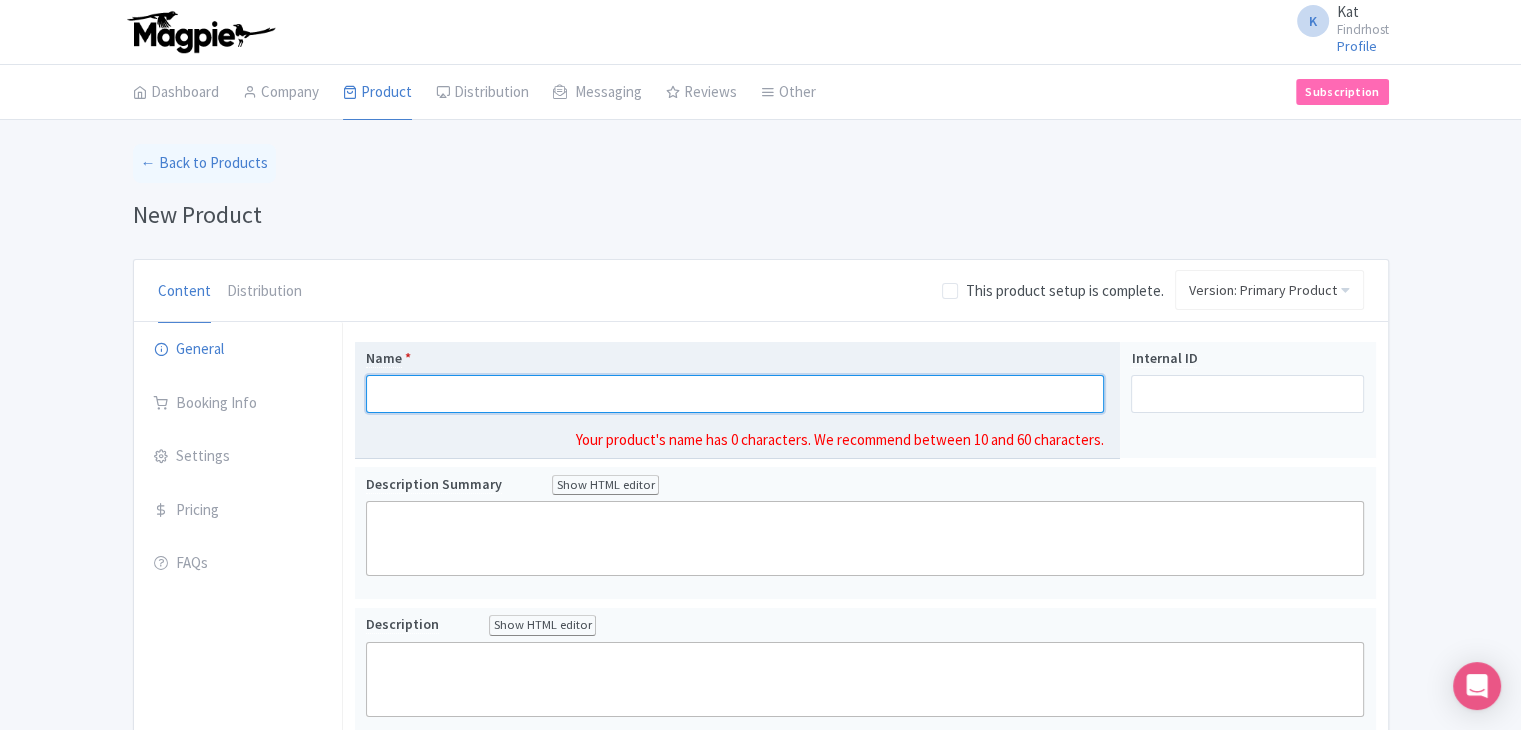 paste on "Half day art adventure" 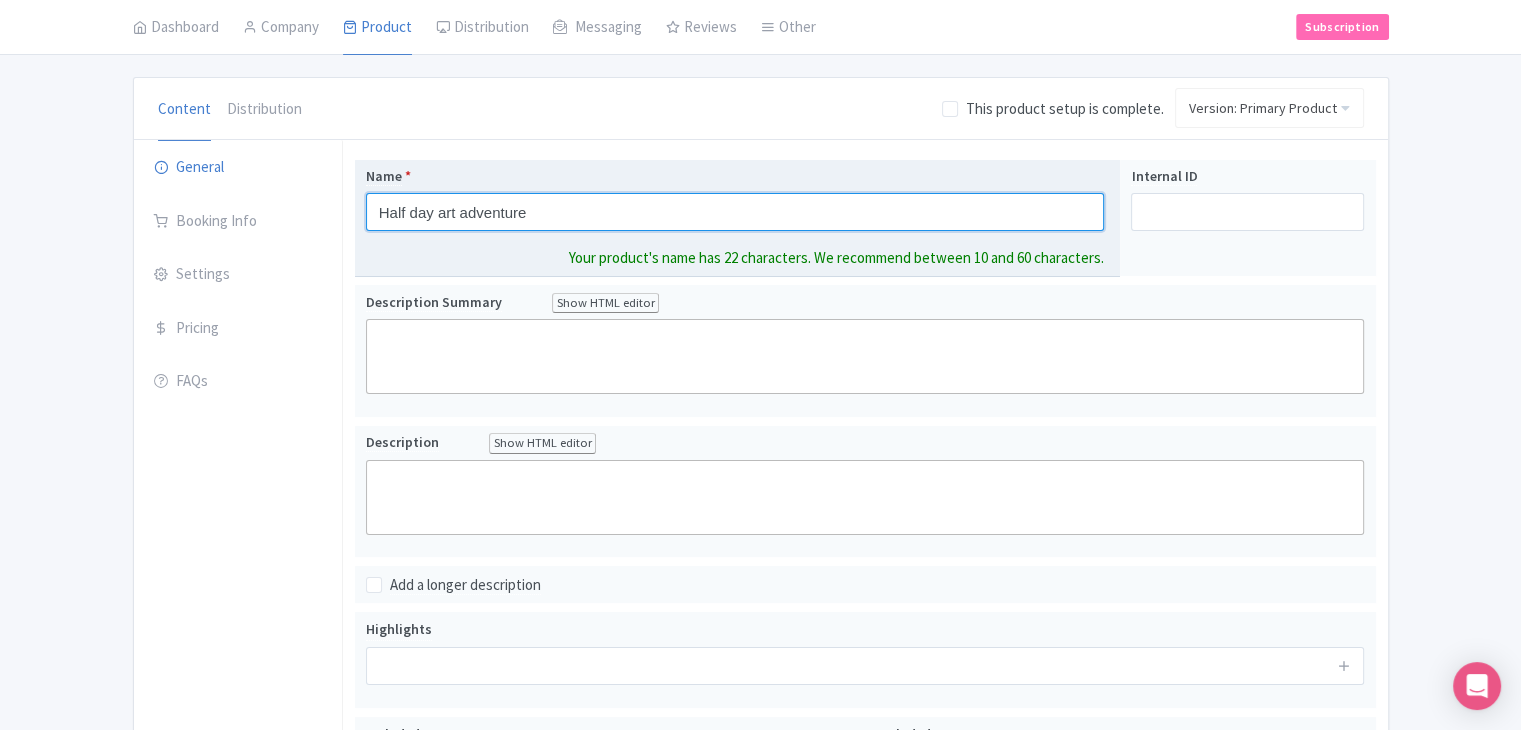 scroll, scrollTop: 200, scrollLeft: 0, axis: vertical 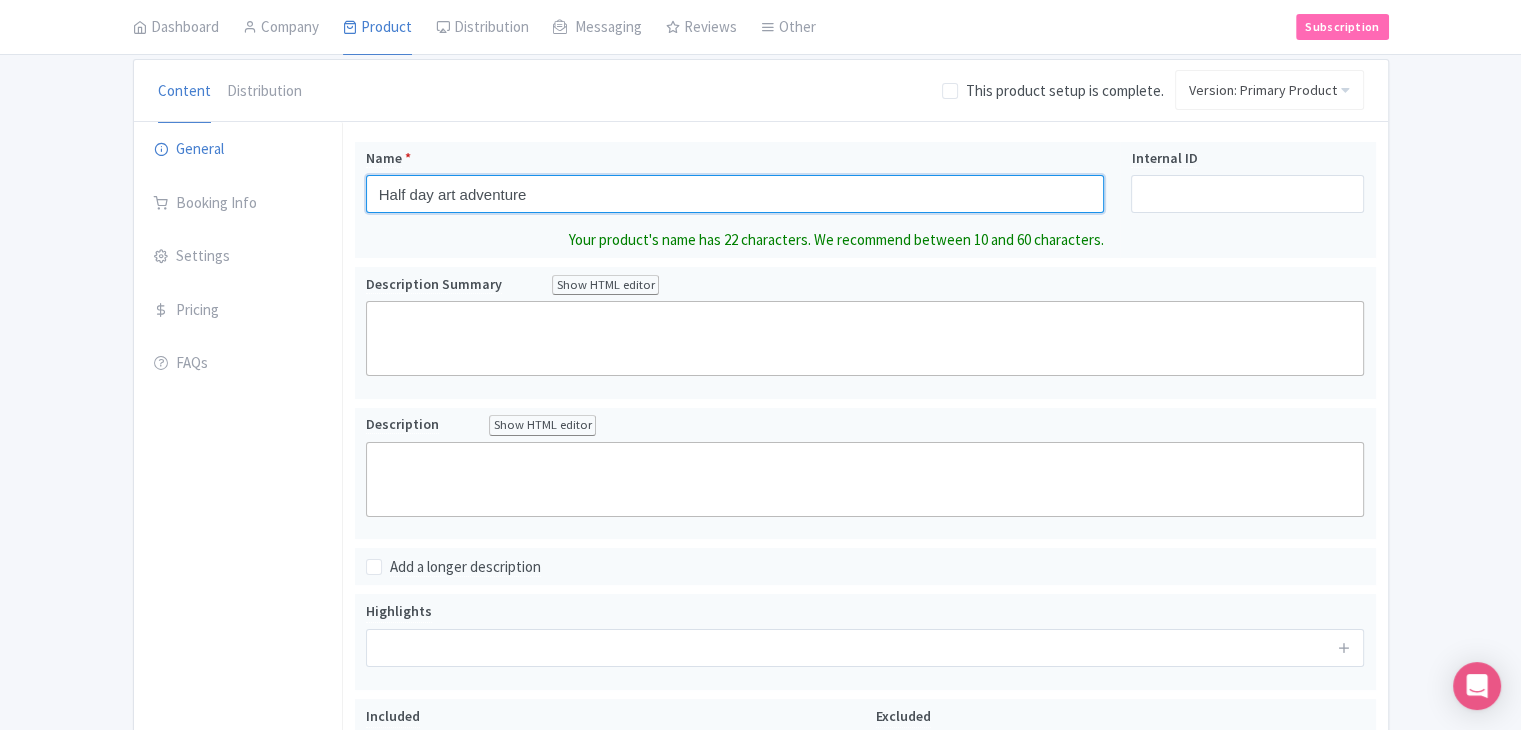 type on "Half day art adventure" 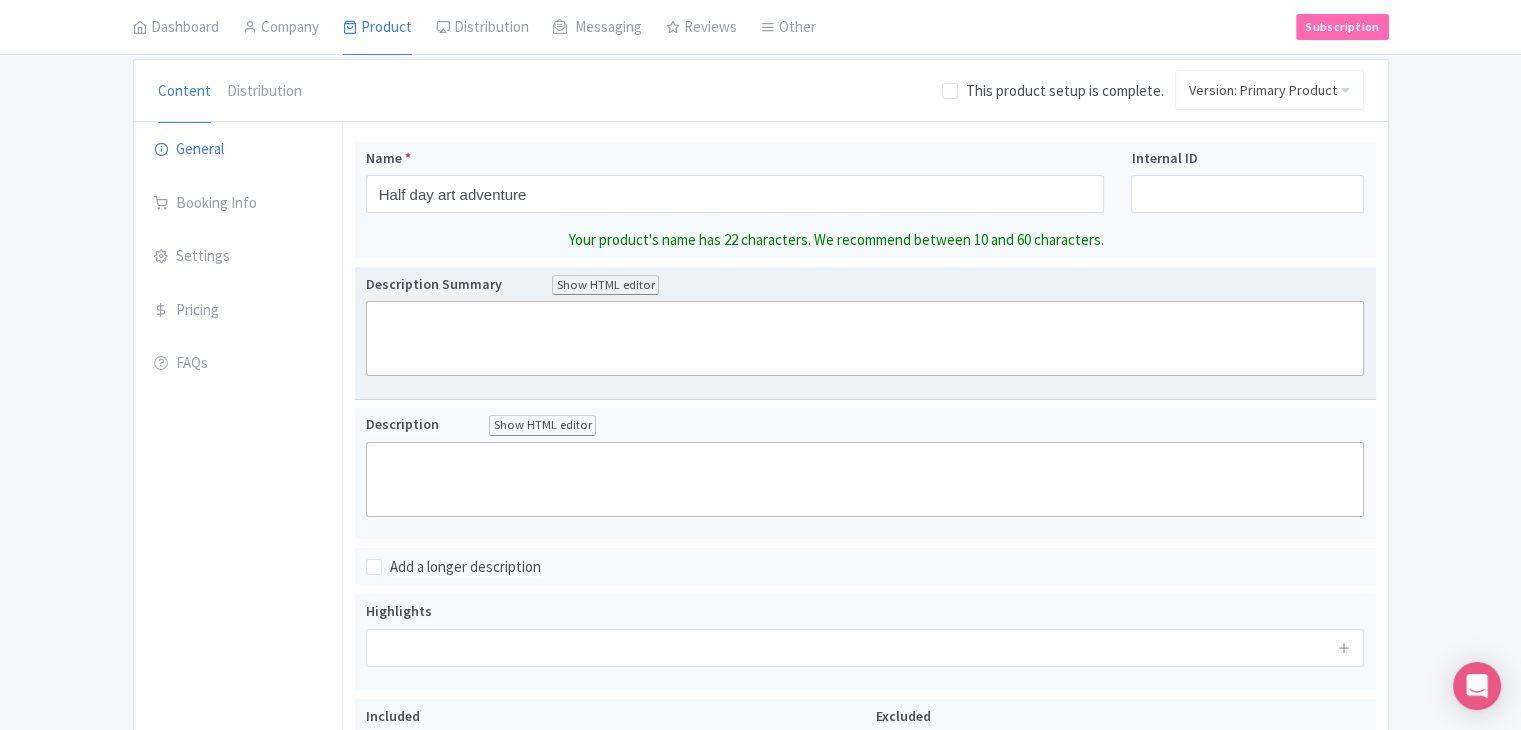click 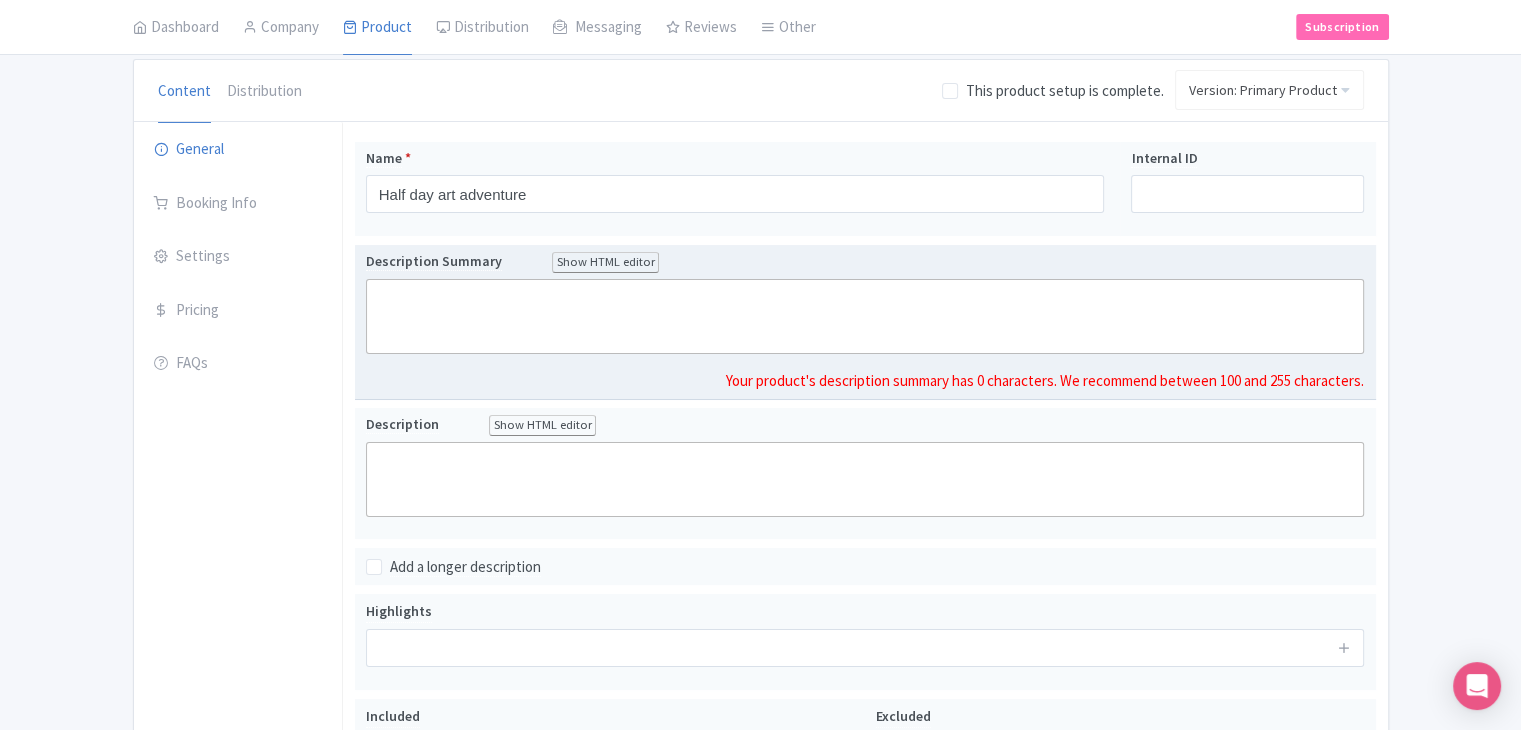 paste on "<div>Unleash your creativity on this fun and inspiring half-day art adventure. Whether you're a beginner or a seasoned artist, you’ll explore your artistic side with guidance from a local artist while soaking in beautiful surroundings — perfect for relaxation, self-expression, and connection to nature or community.<br><br></div>" 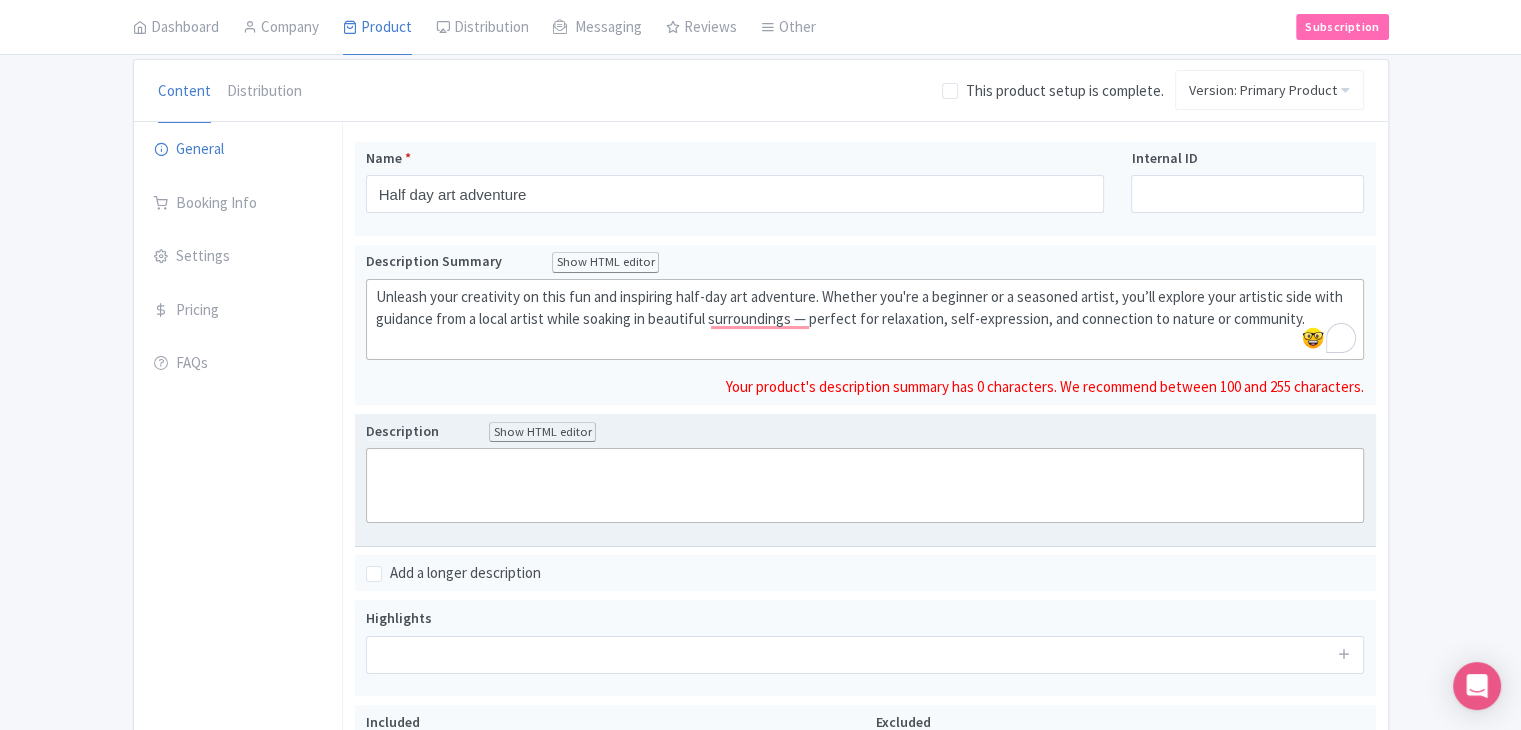 click on "Name   * Half day art adventure
Your product's name has 22 characters. We recommend between 10 and 60 characters.
Internal ID
Description Summary Show HTML editor
Bold
Italic
Strikethrough
Link
Heading
Quote
Code
Bullets
Numbers
Decrease Level
Increase Level
Attach Files
Undo
Redo
Link
Unlink
Unleash your creativity on this fun and inspiring half-day art adventure. Whether you're a beginner or a seasoned artist, you’ll explore your artistic side with guidance from a local artist while soaking in beautiful surroundings — perfect for relaxation, self-expression, and connection to nature or community.
Your product's description summary has 0 characters. We recommend between 100 and 255 characters.
Description Show HTML editor
Bold
Italic" at bounding box center [865, 419] 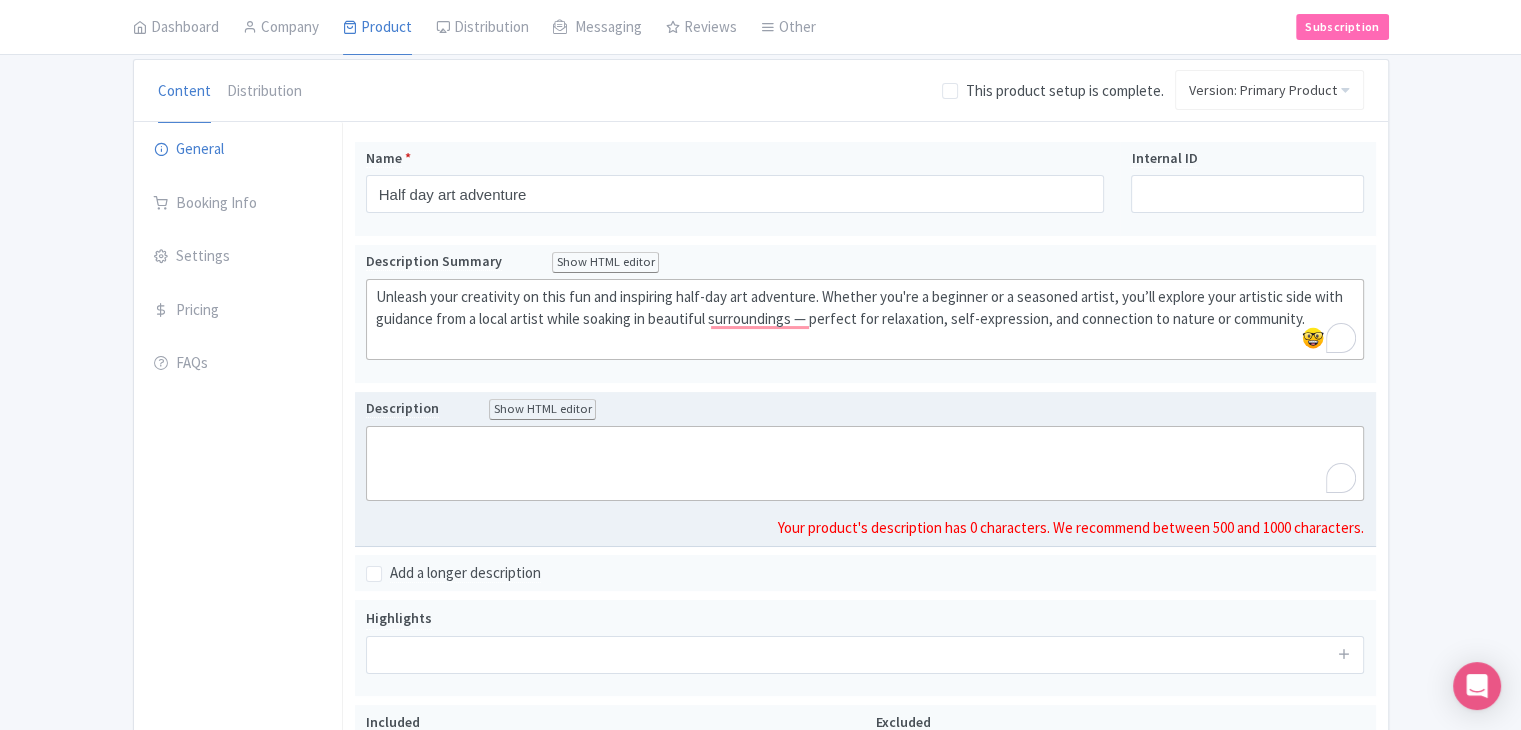 click 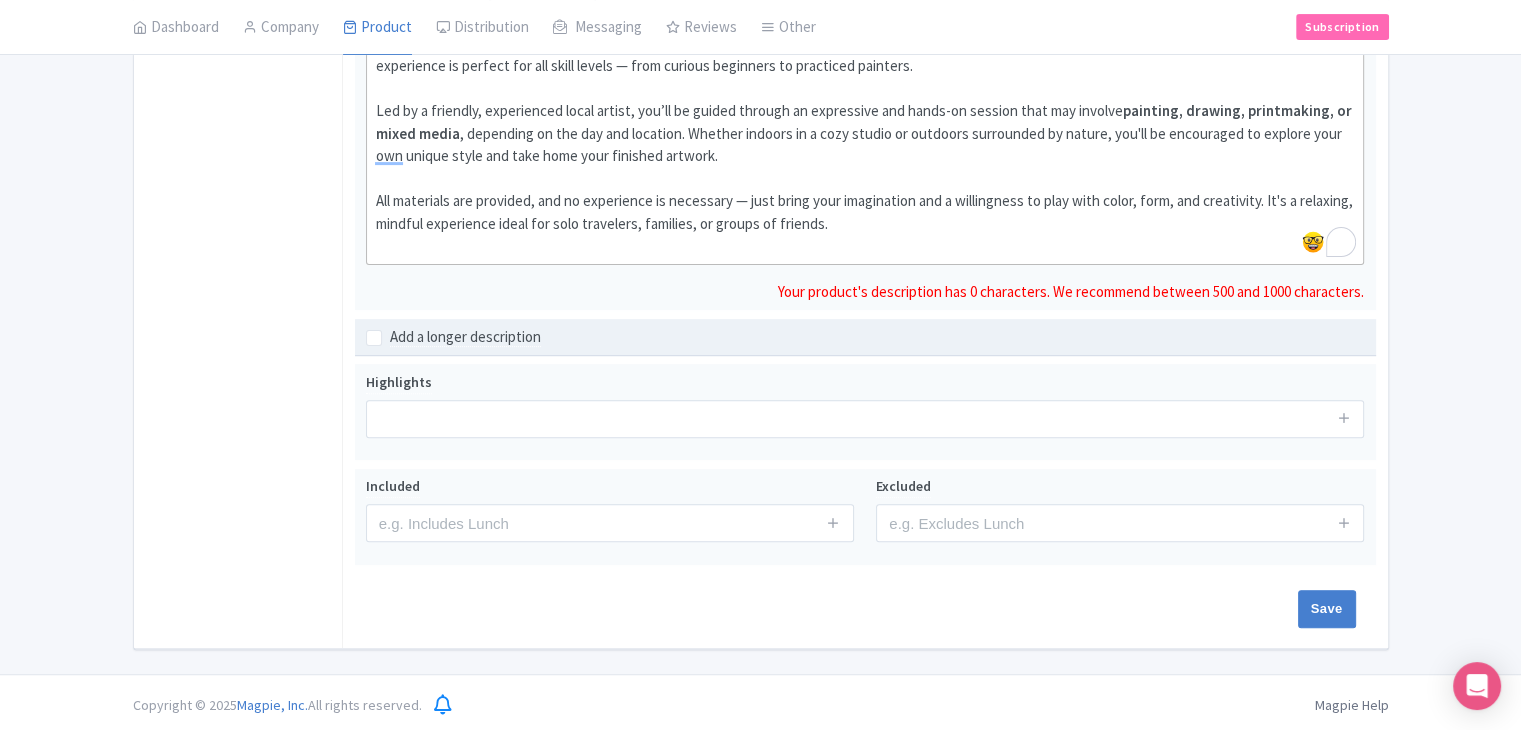 click on "Add a longer description" at bounding box center [865, 337] 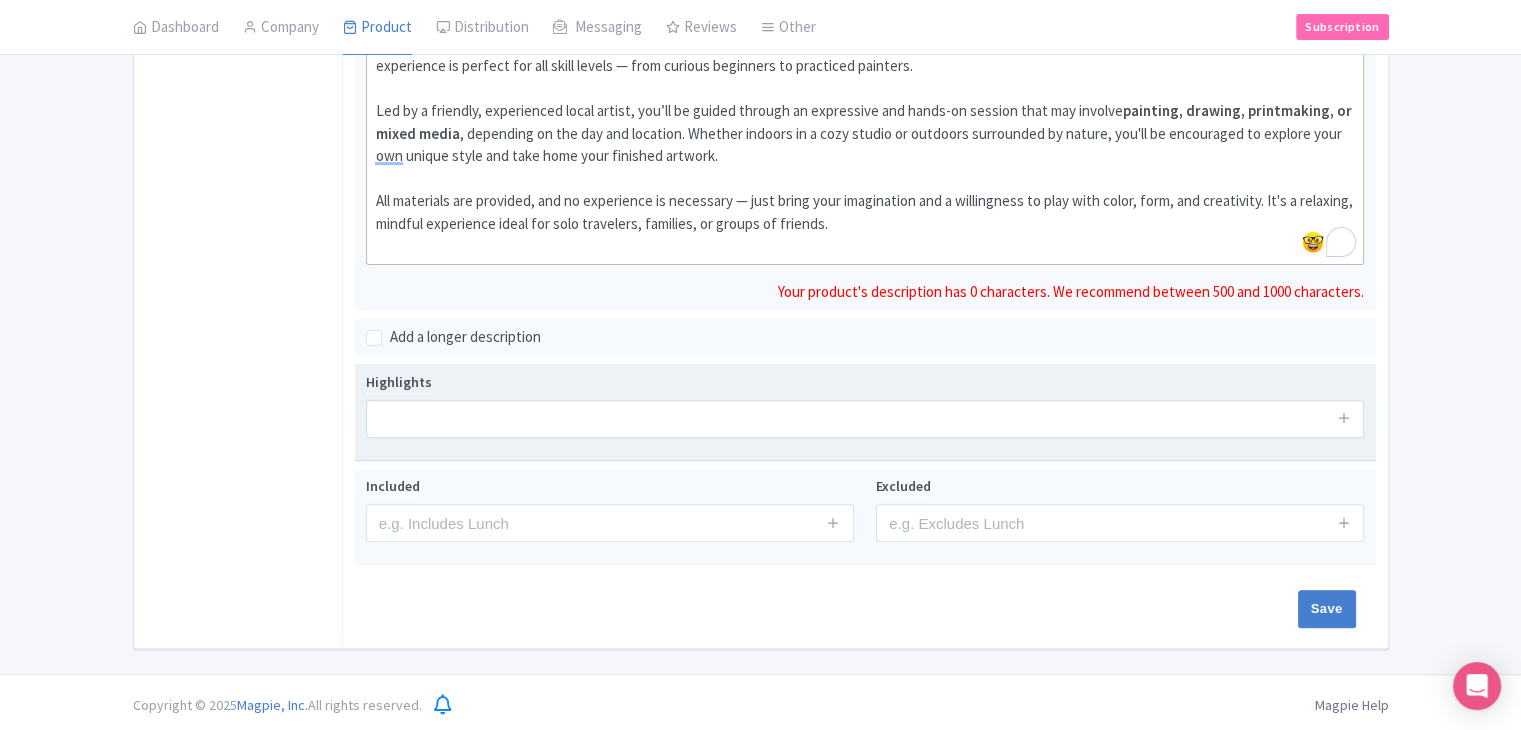 scroll, scrollTop: 577, scrollLeft: 0, axis: vertical 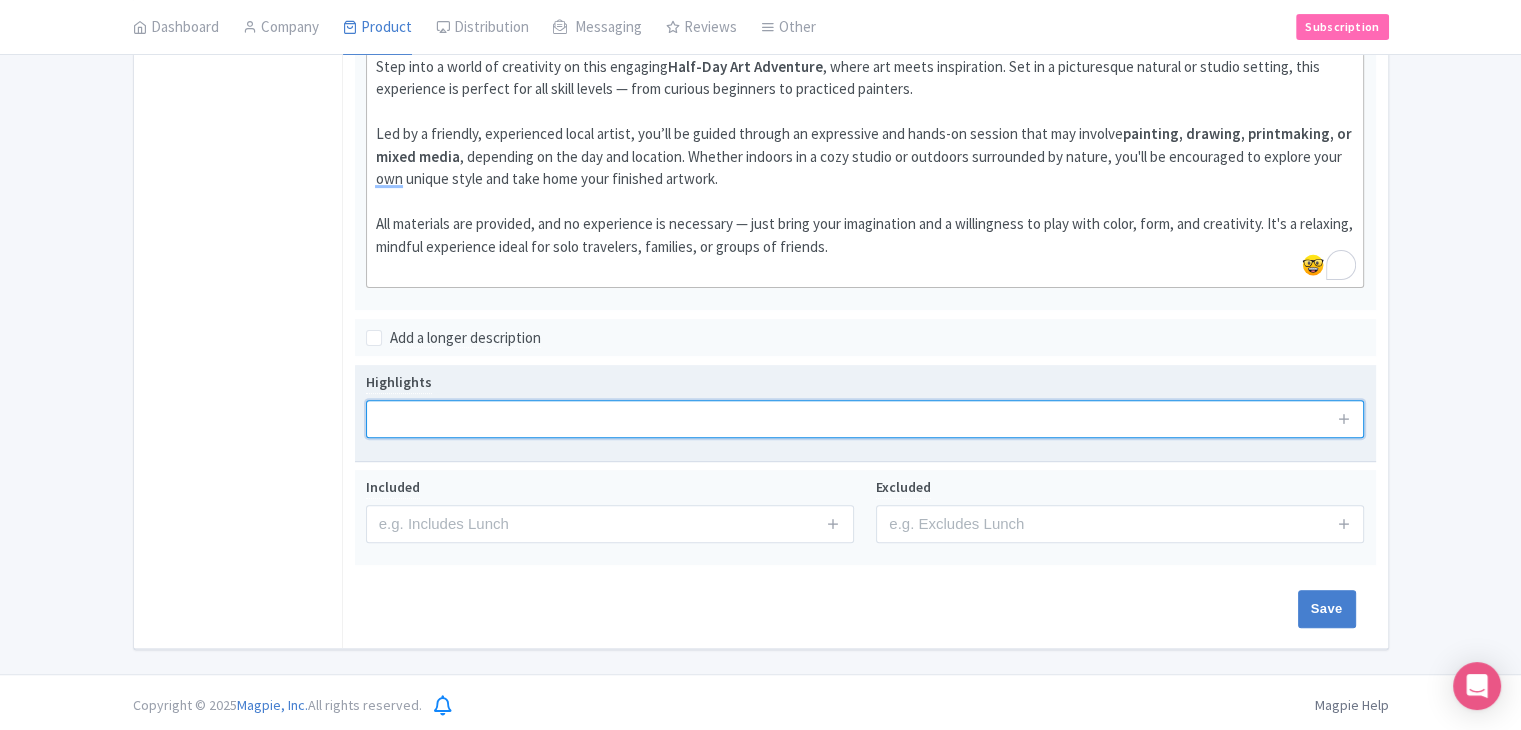 click at bounding box center (865, 419) 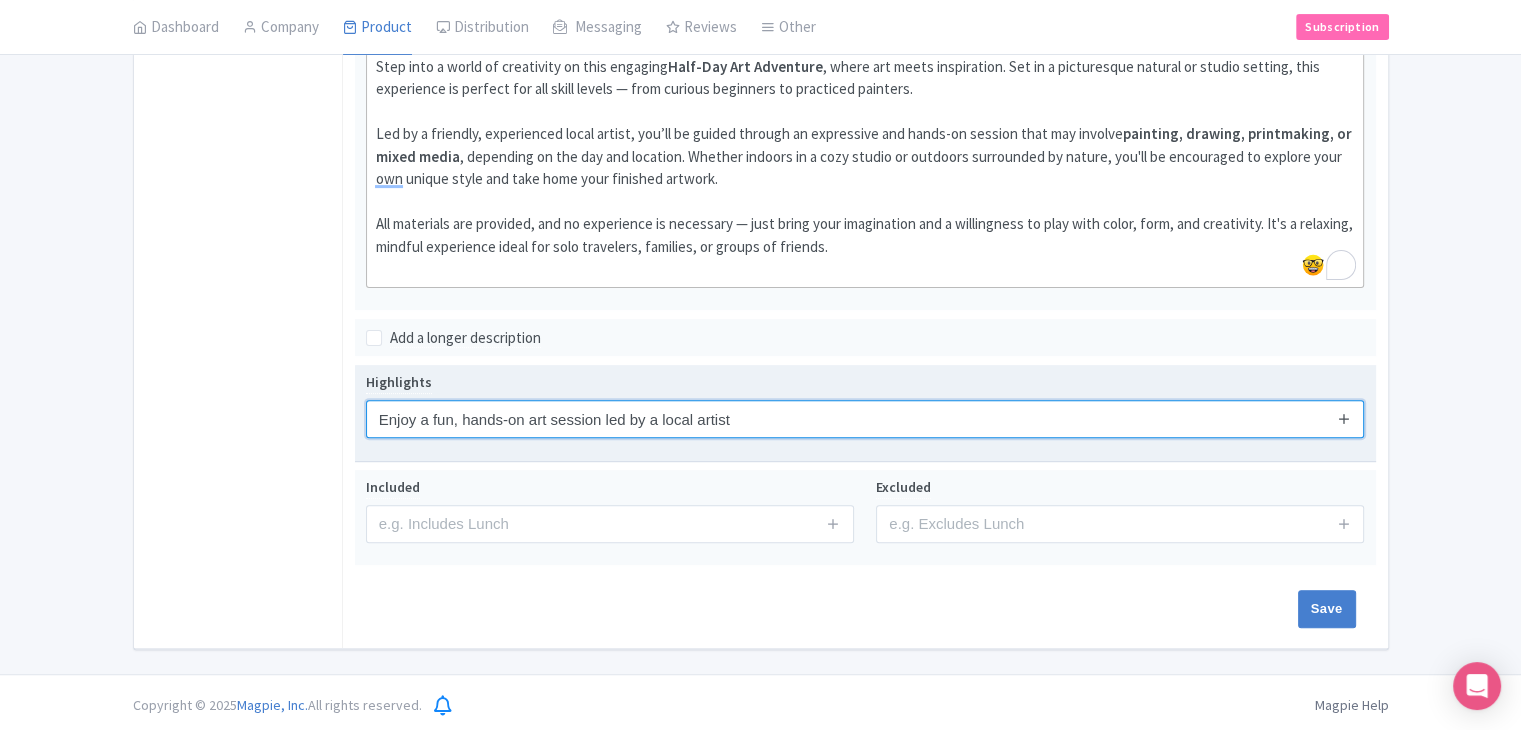 type on "Enjoy a fun, hands-on art session led by a local artist" 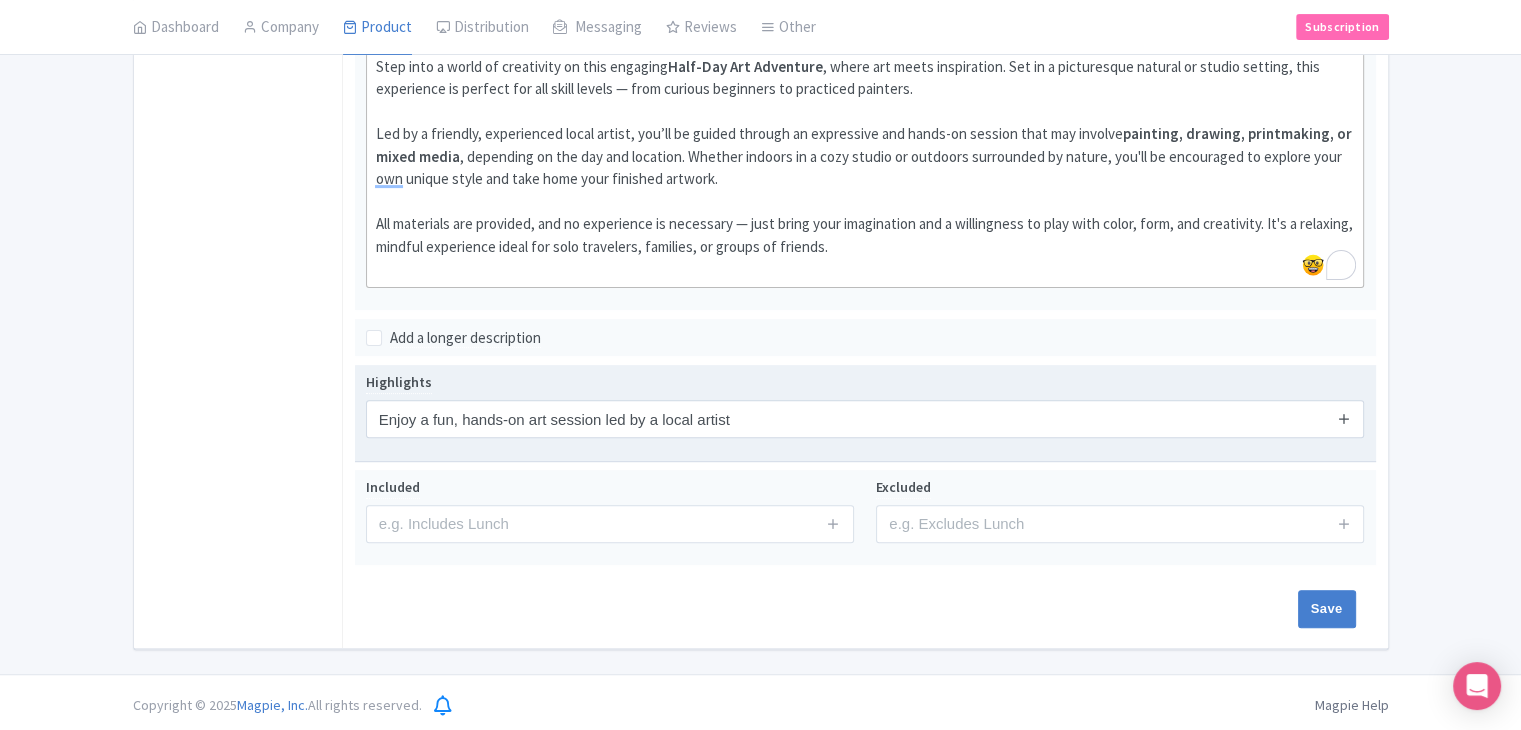 click at bounding box center [1344, 418] 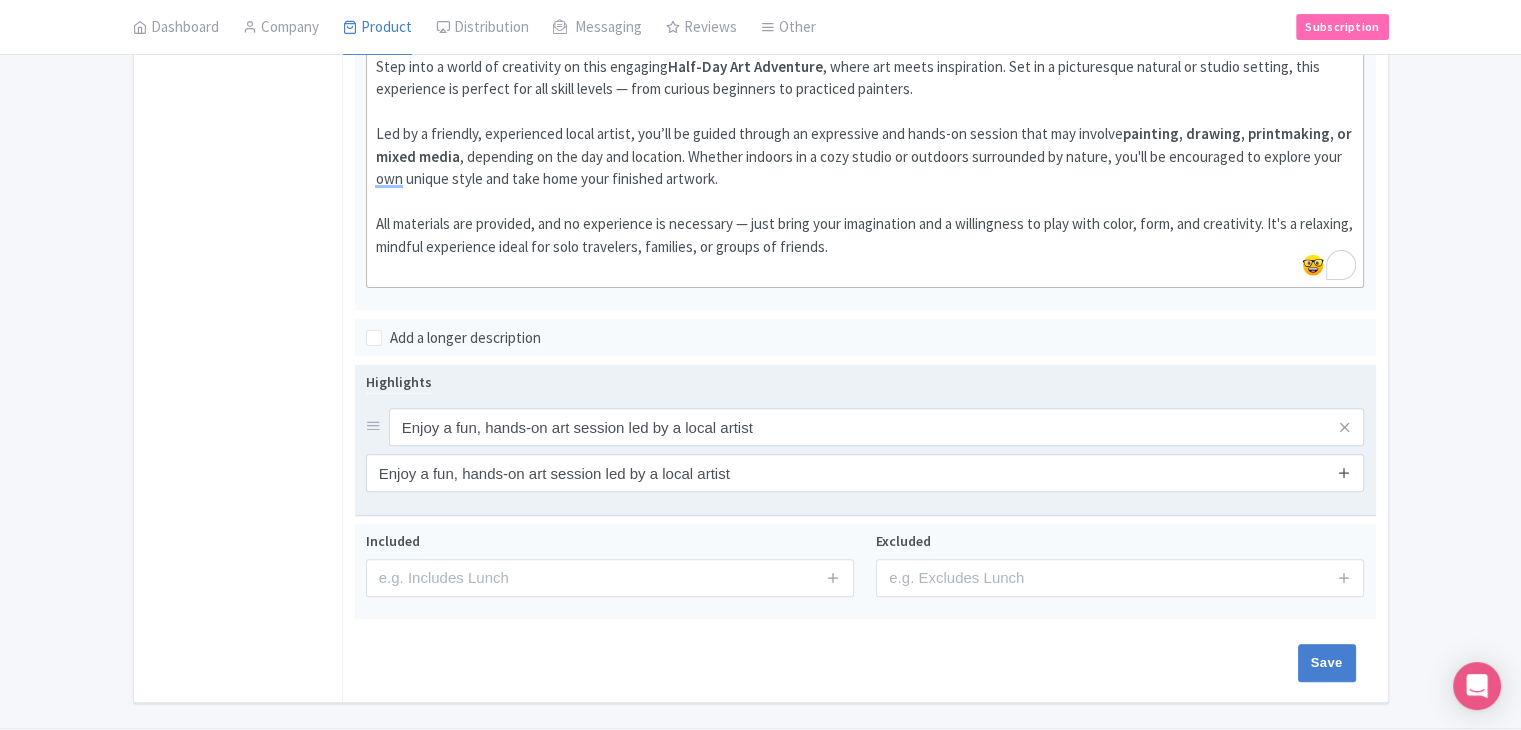 type 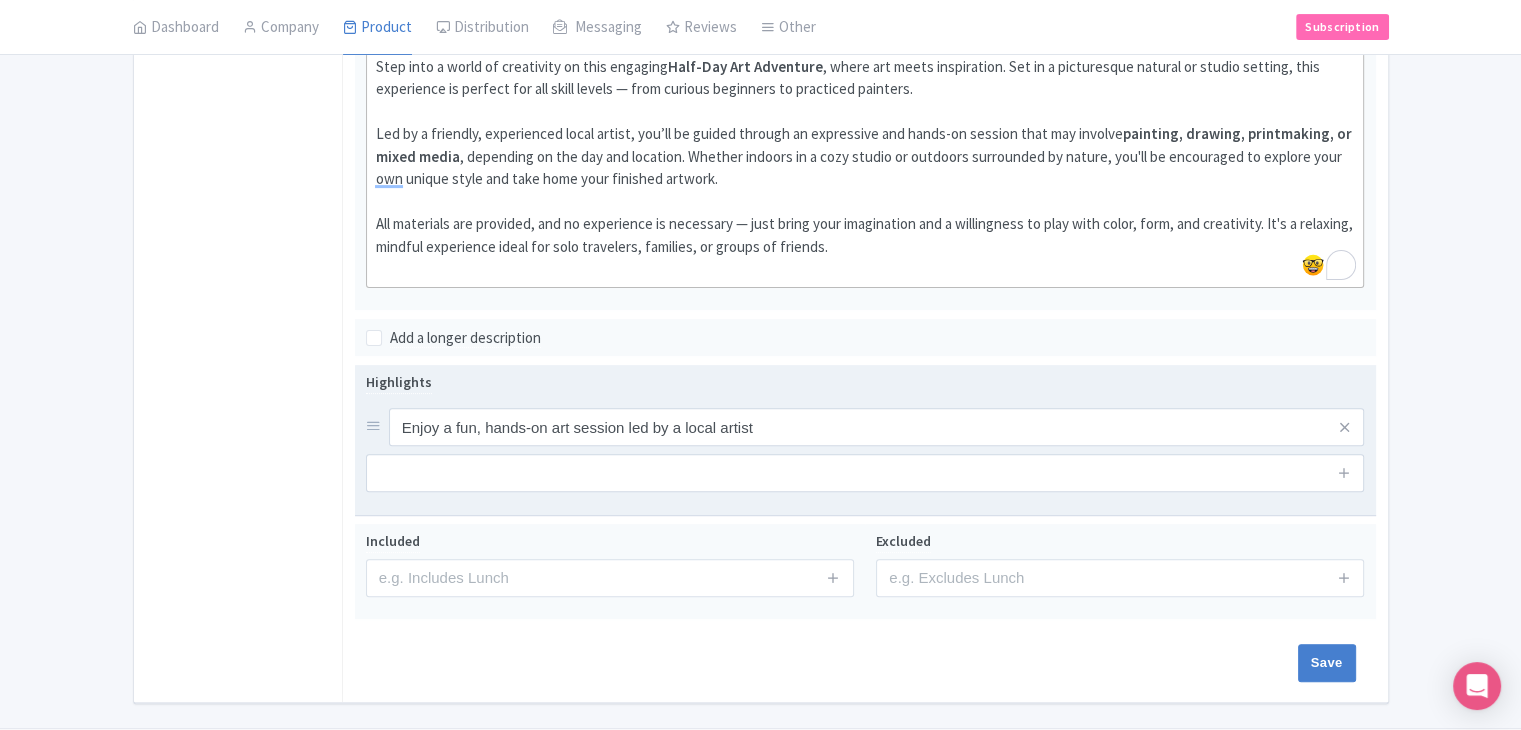 click at bounding box center [1344, 473] 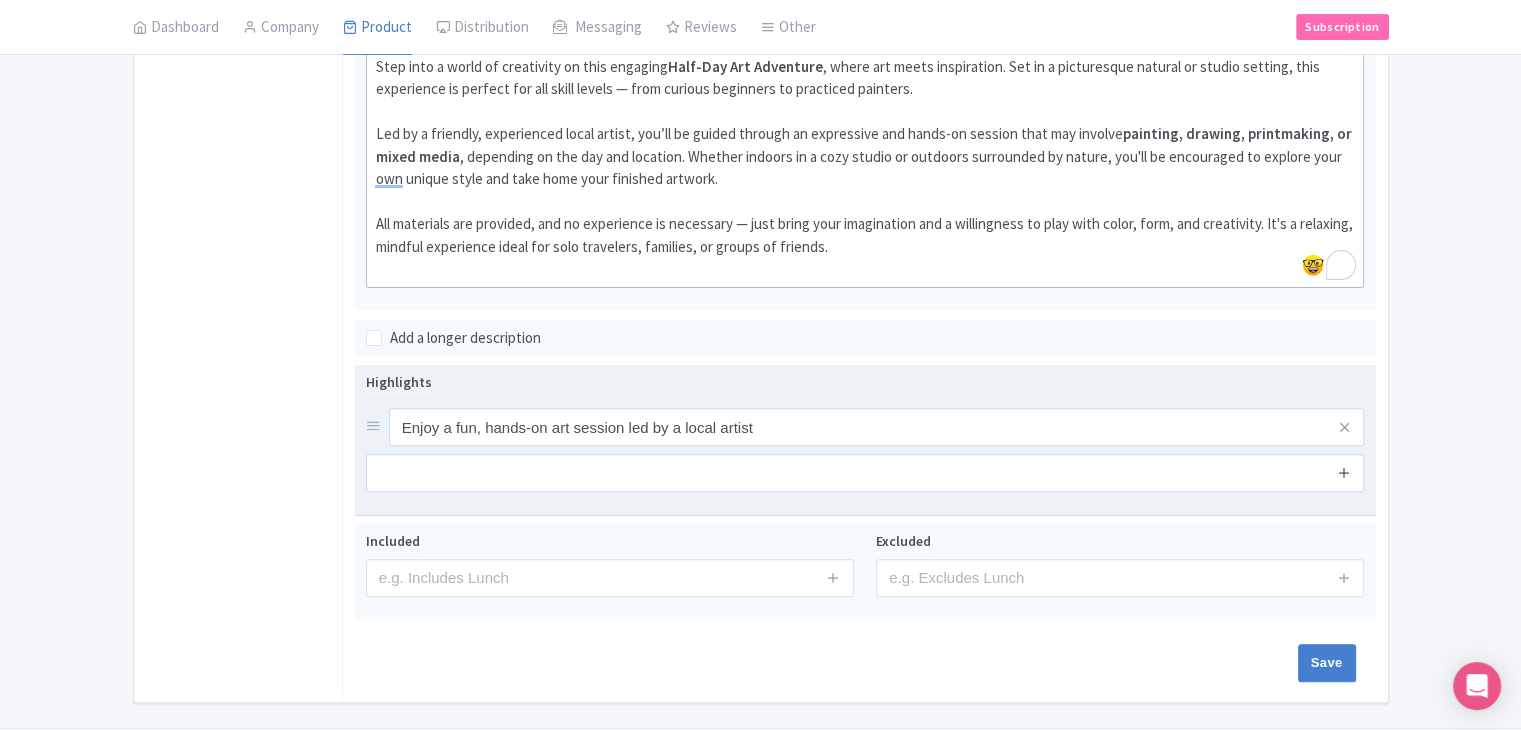 drag, startPoint x: 1347, startPoint y: 461, endPoint x: 1337, endPoint y: 505, distance: 45.122055 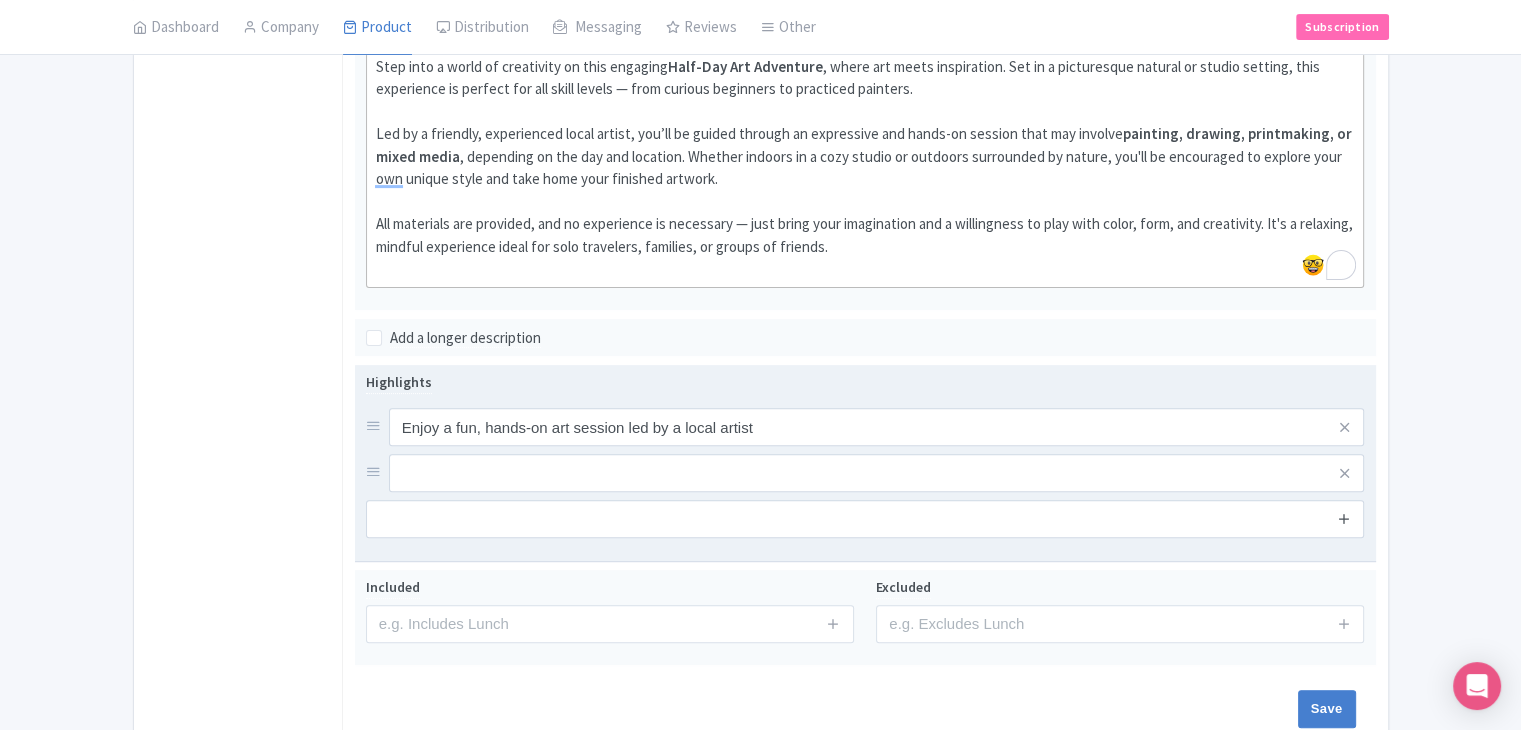 click at bounding box center (1344, 518) 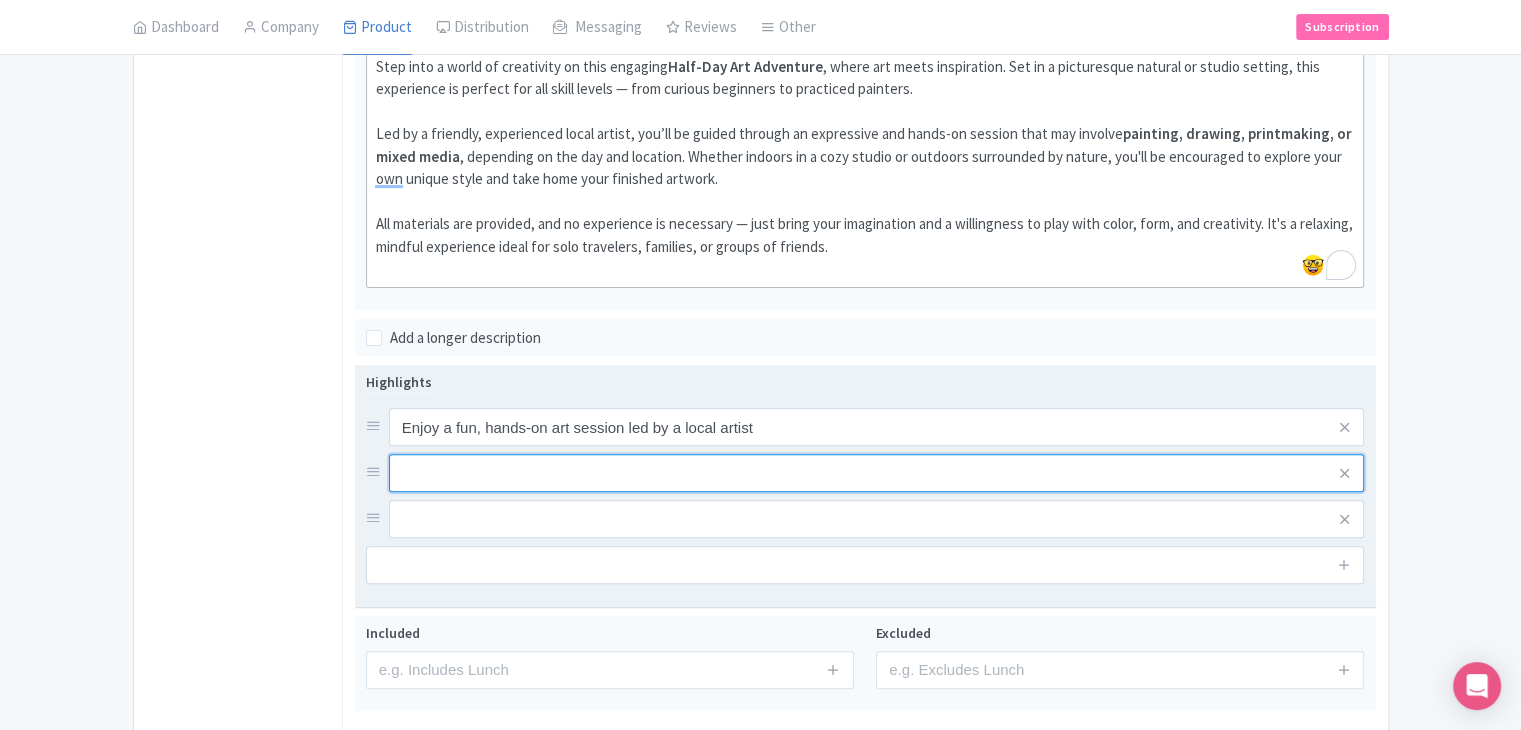click at bounding box center (877, 427) 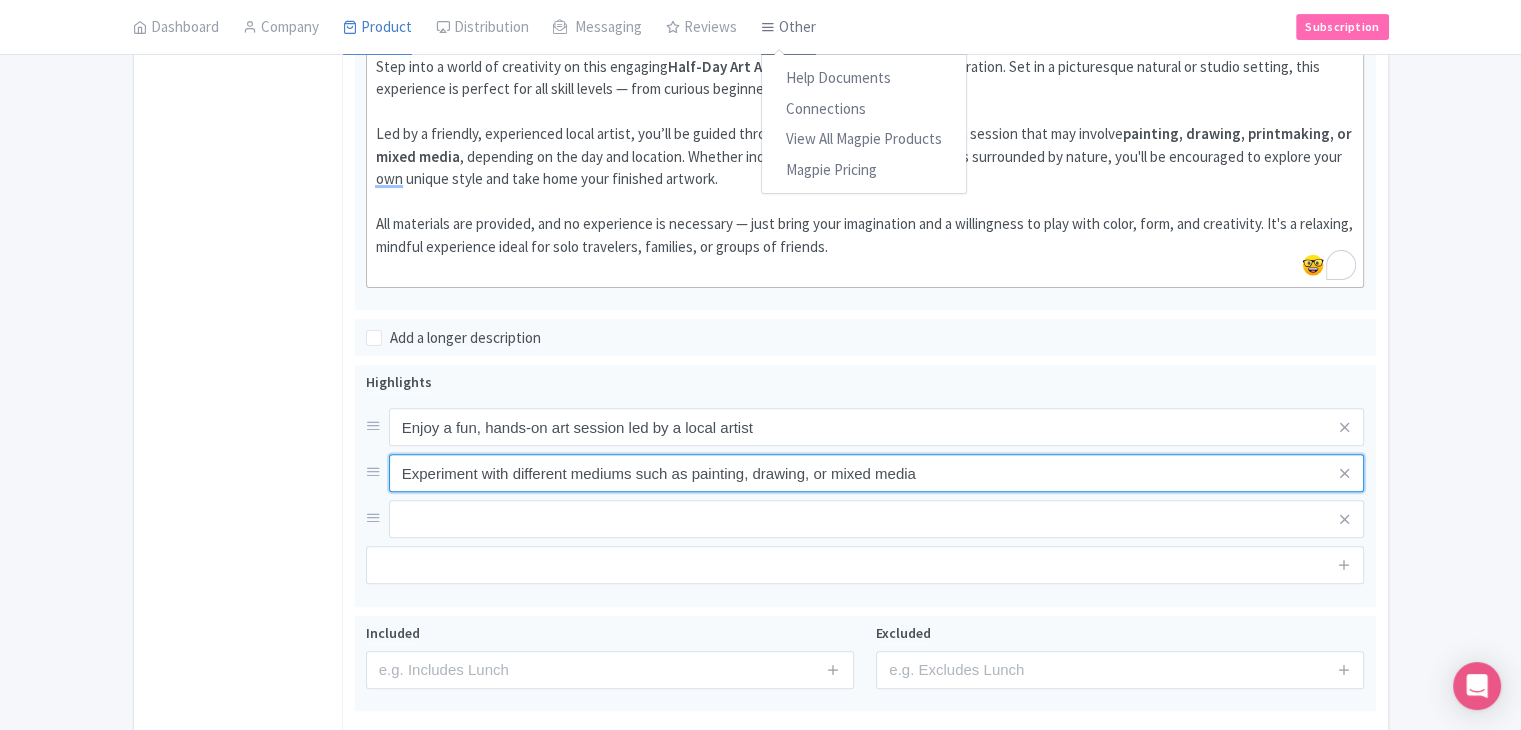 type on "Experiment with different mediums such as painting, drawing, or mixed media" 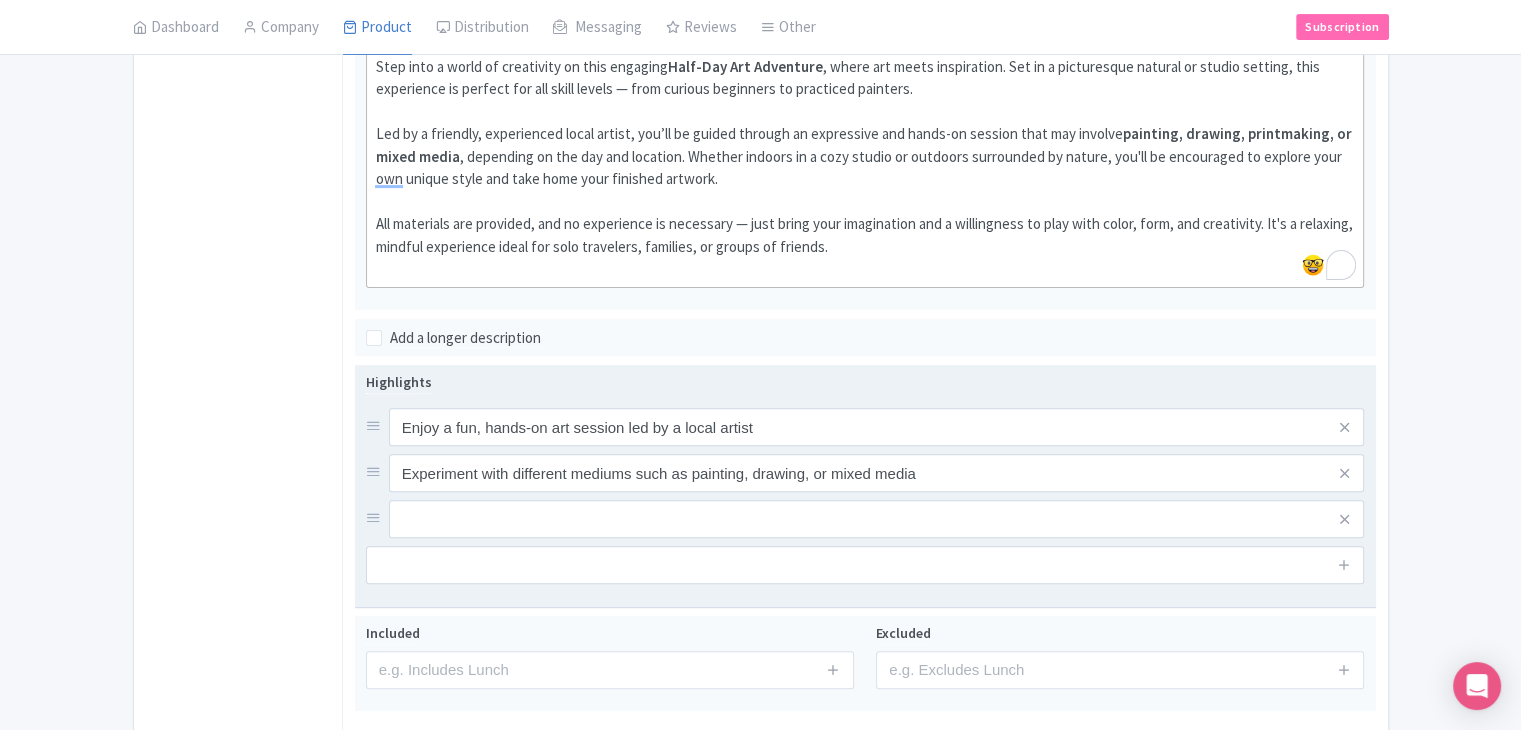 click on "Highlights Enjoy a fun, hands-on art session led by a local artist Experiment with different mediums such as painting, drawing, or mixed media" at bounding box center [865, 477] 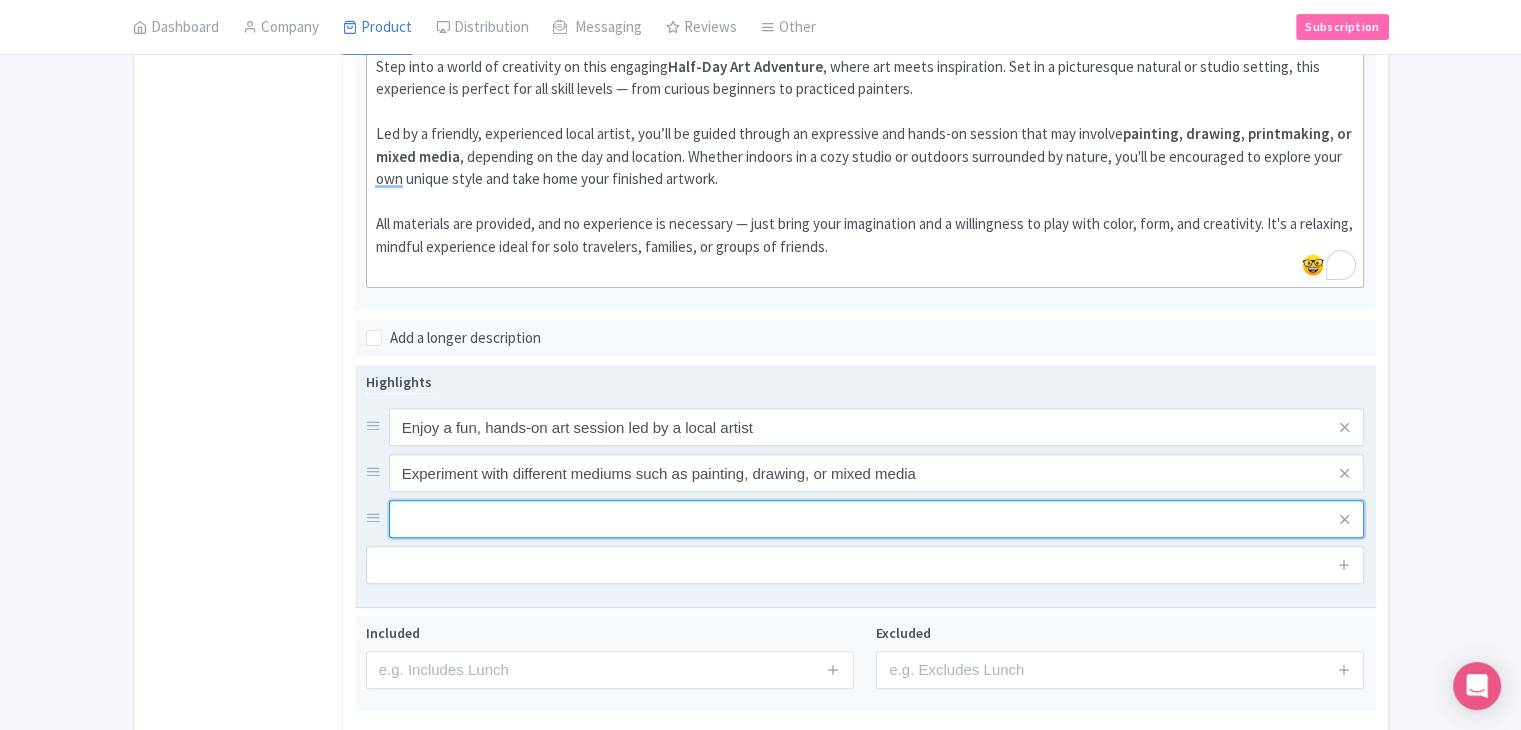 click at bounding box center [877, 427] 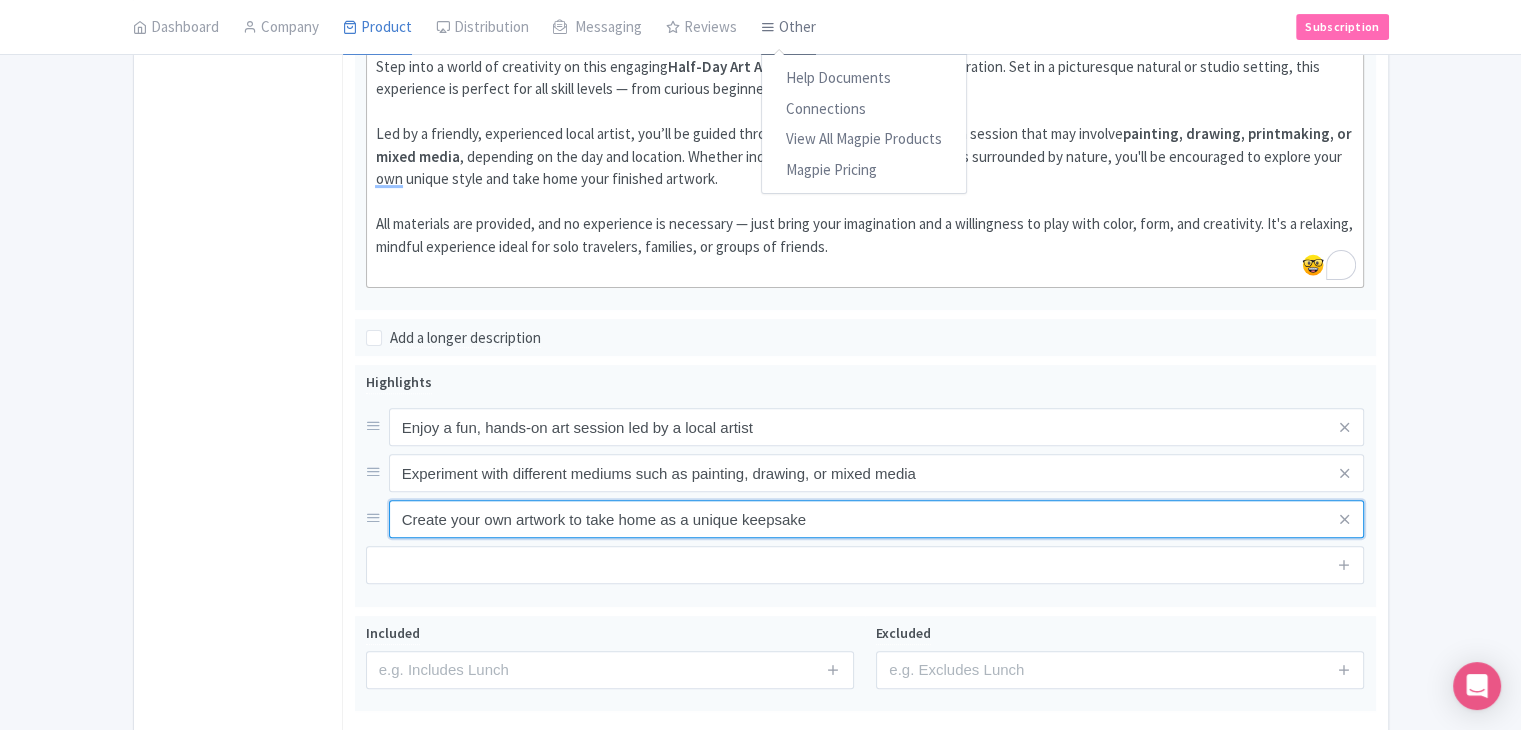 type on "Create your own artwork to take home as a unique keepsake" 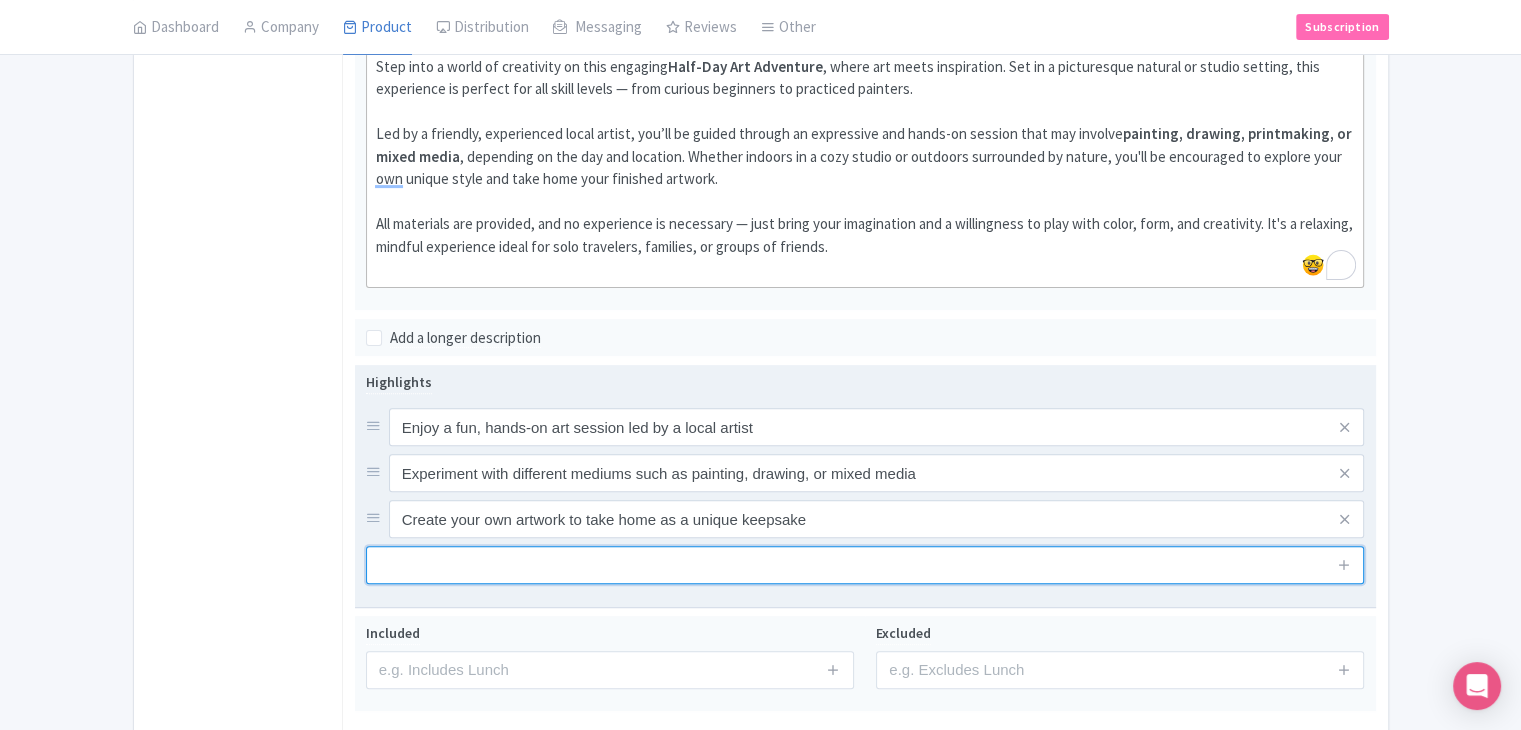 click at bounding box center [865, 565] 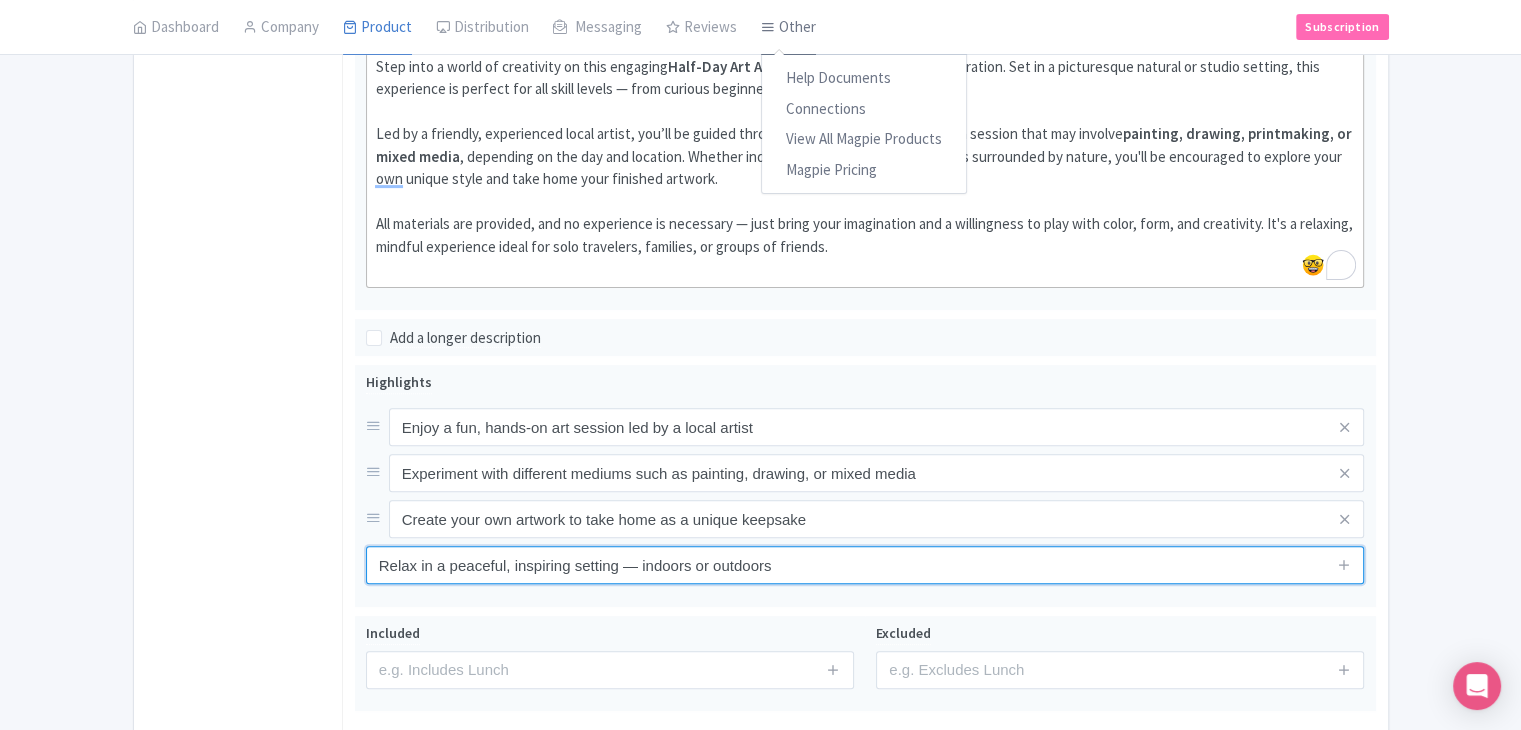 type on "Relax in a peaceful, inspiring setting — indoors or outdoors" 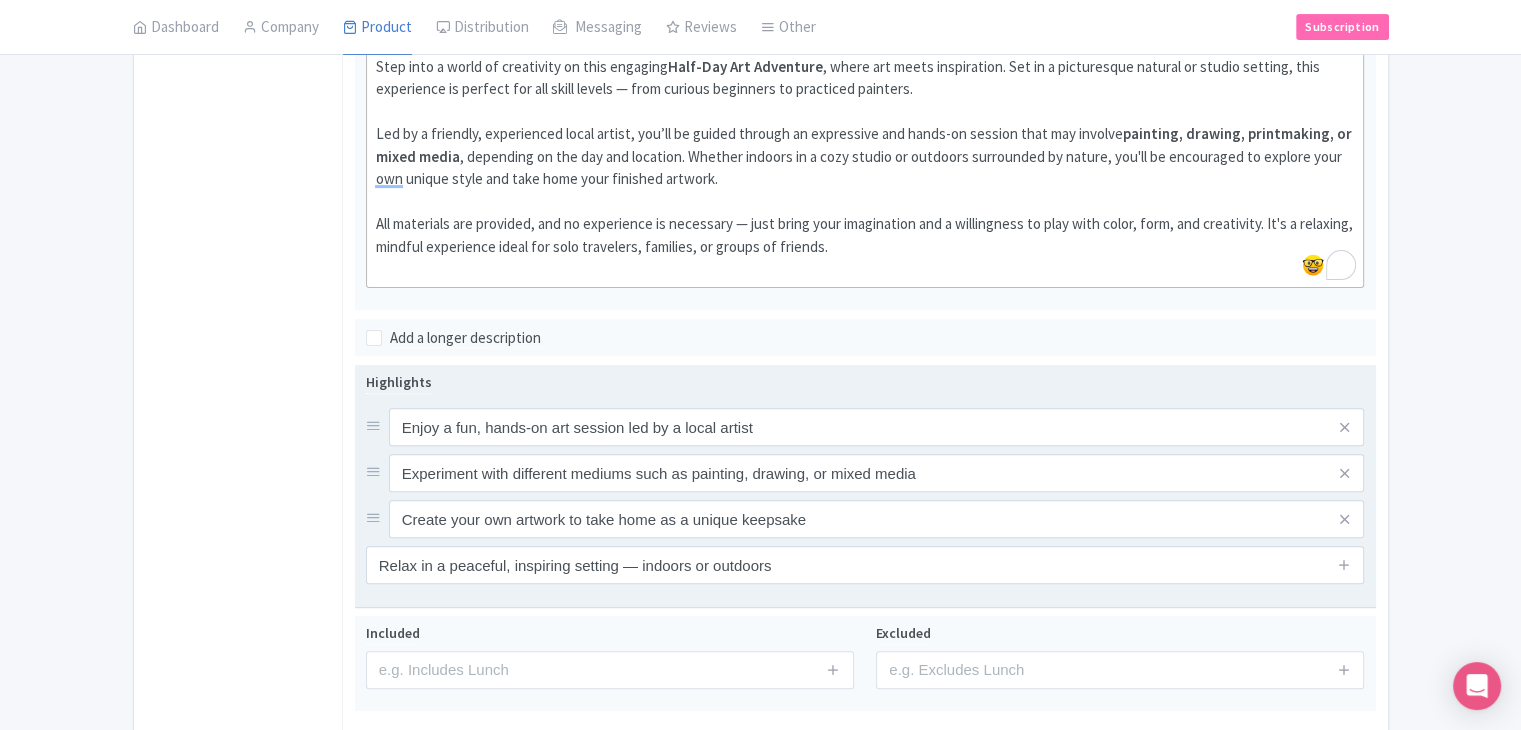 click at bounding box center [1344, 565] 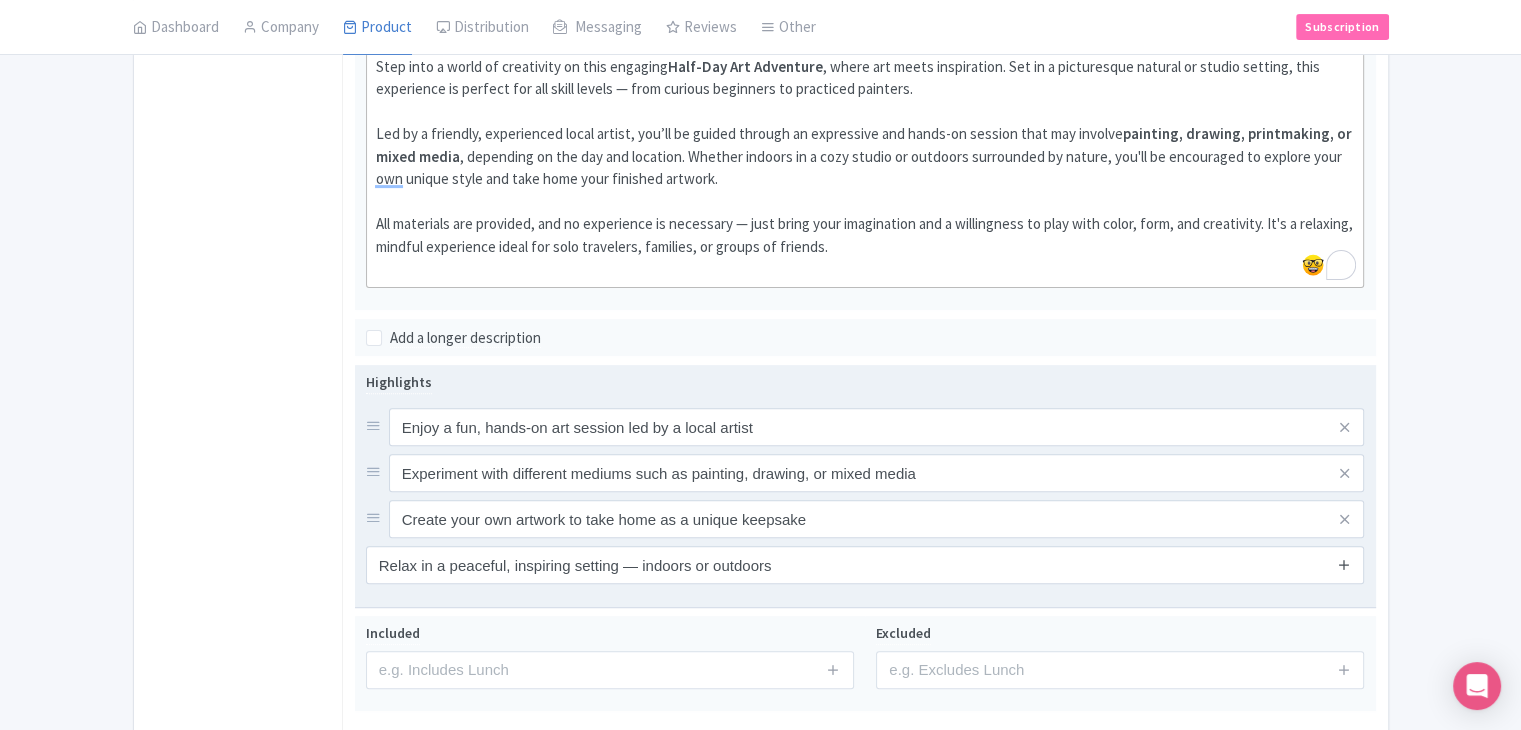 click at bounding box center (1344, 564) 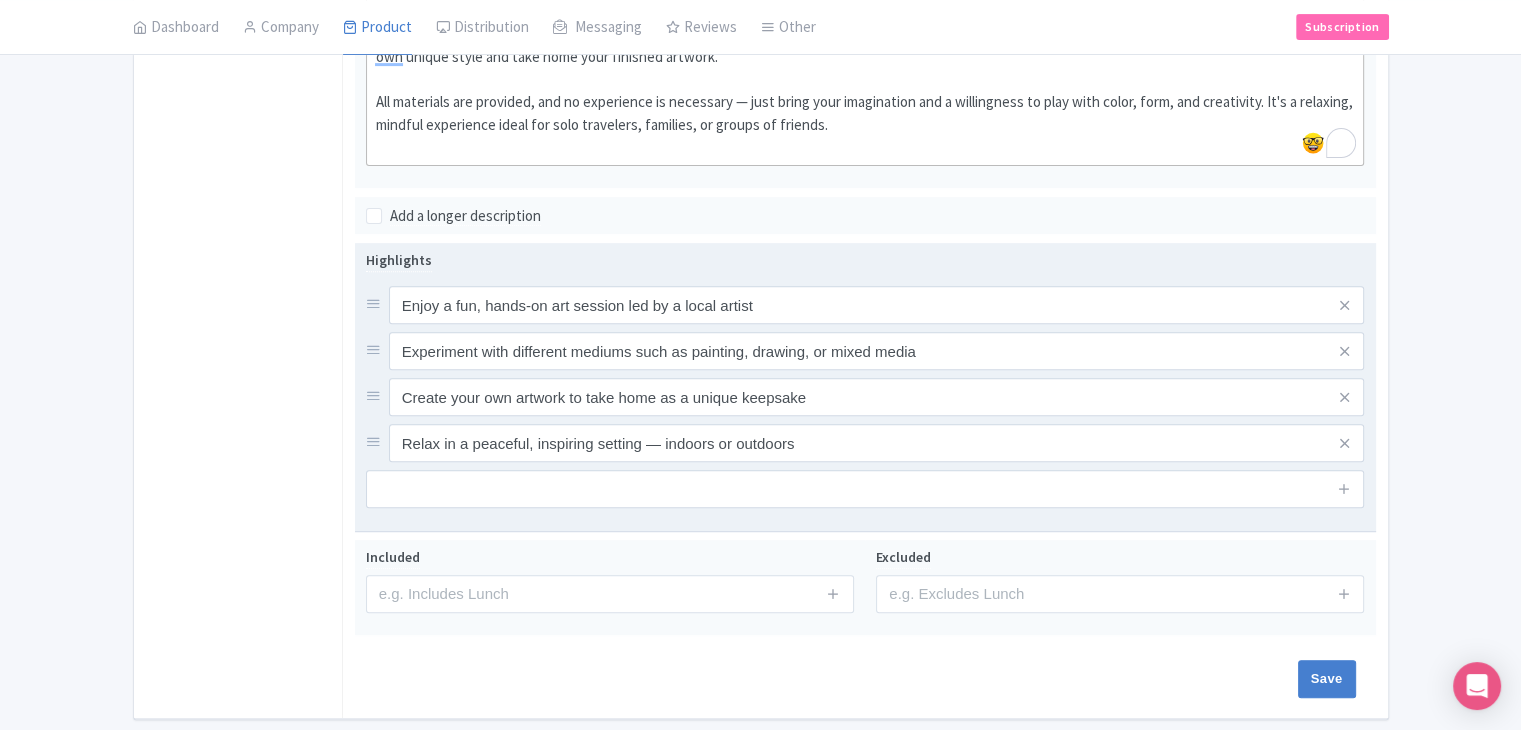 scroll, scrollTop: 769, scrollLeft: 0, axis: vertical 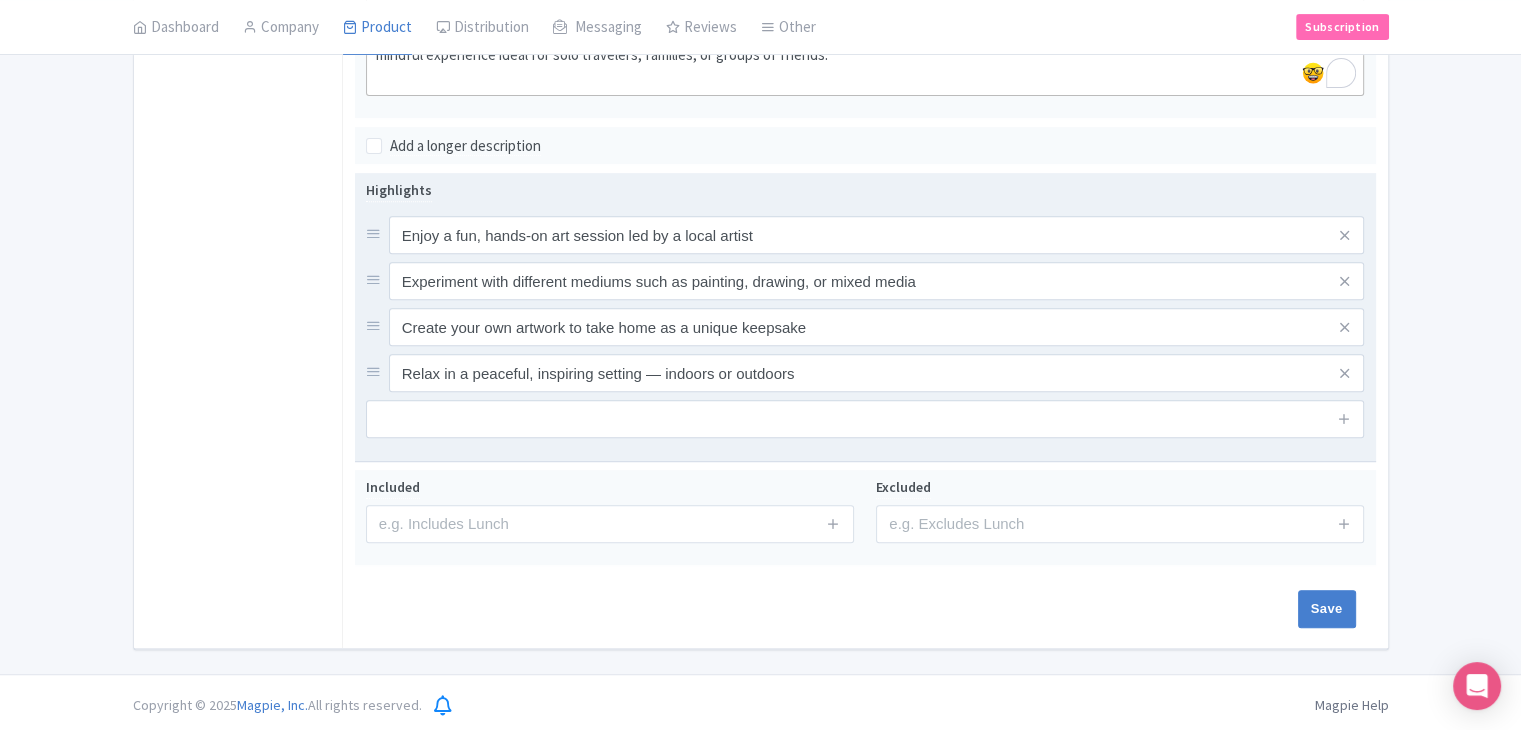 click on "Highlights Enjoy a fun, hands-on art session led by a local artist Experiment with different mediums such as painting, drawing, or mixed media Create your own artwork to take home as a unique keepsake Relax in a peaceful, inspiring setting — indoors or outdoors" at bounding box center [865, 316] 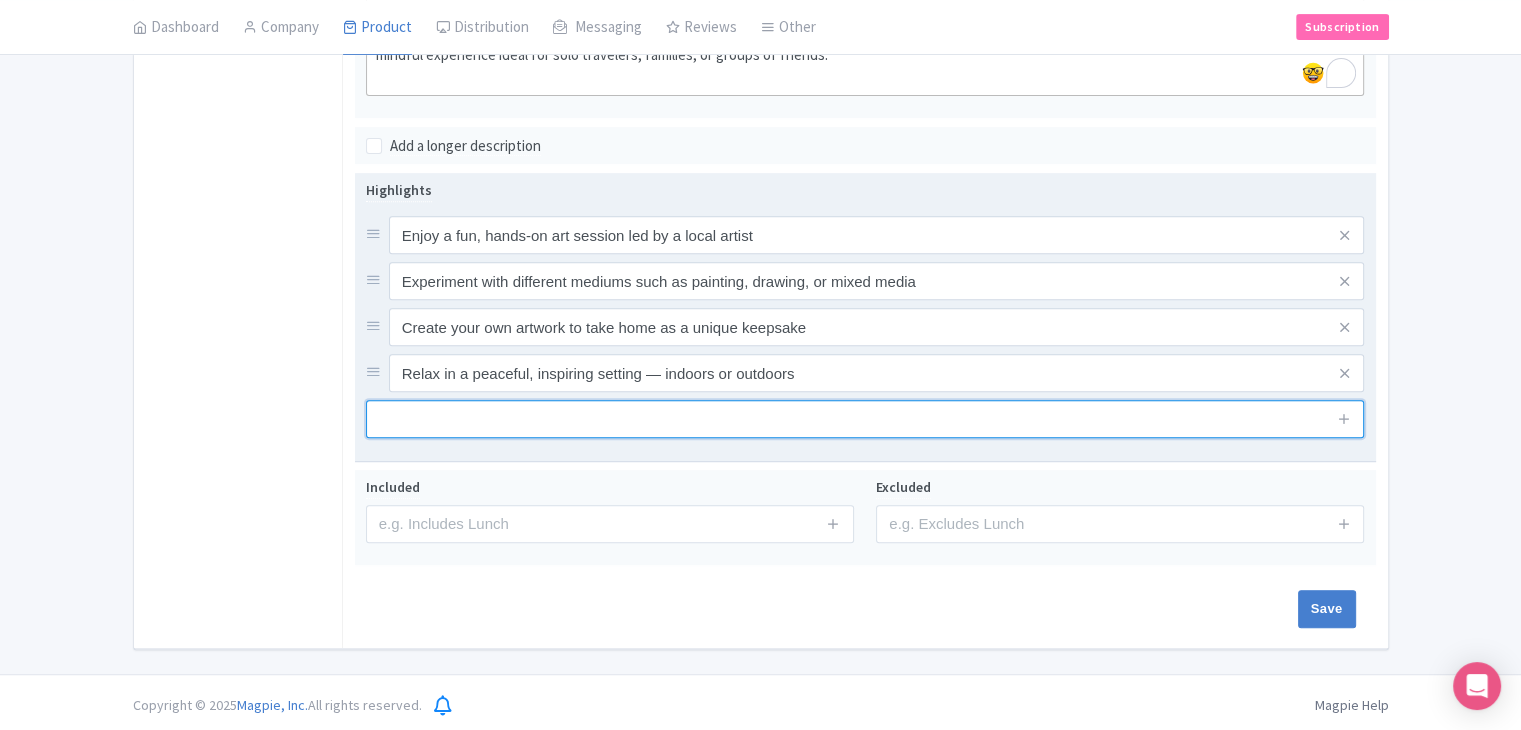 click at bounding box center (865, 419) 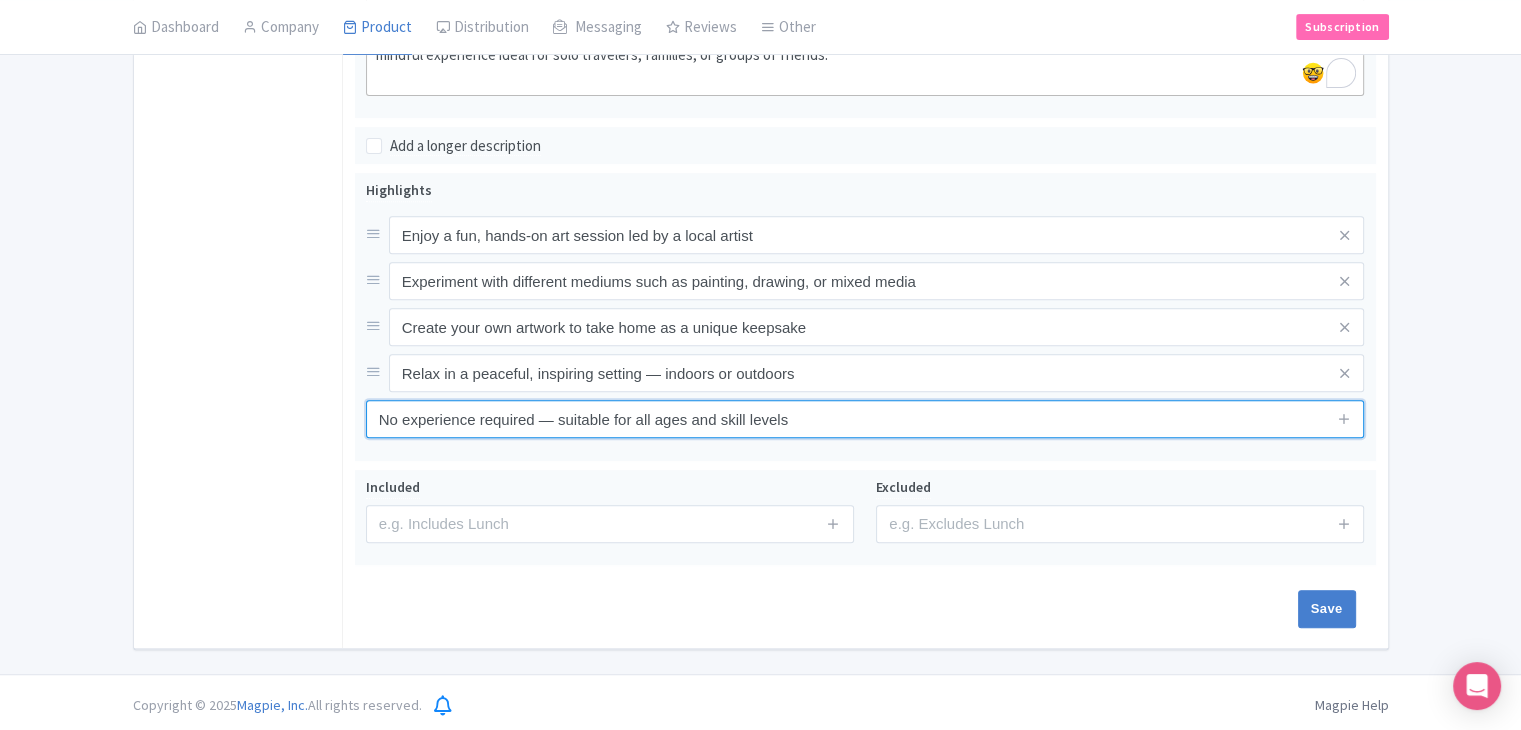 type on "No experience required — suitable for all ages and skill levels" 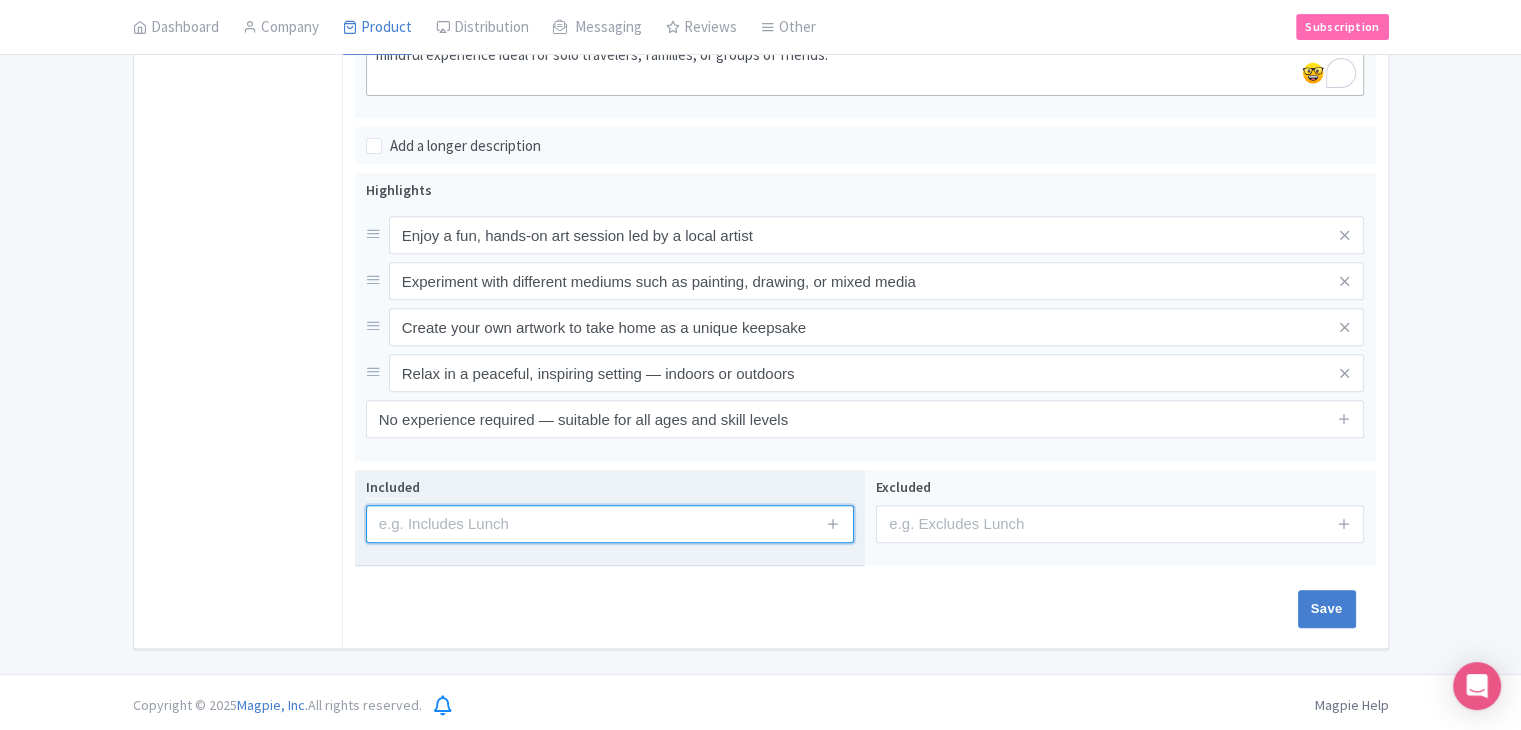 click at bounding box center (610, 524) 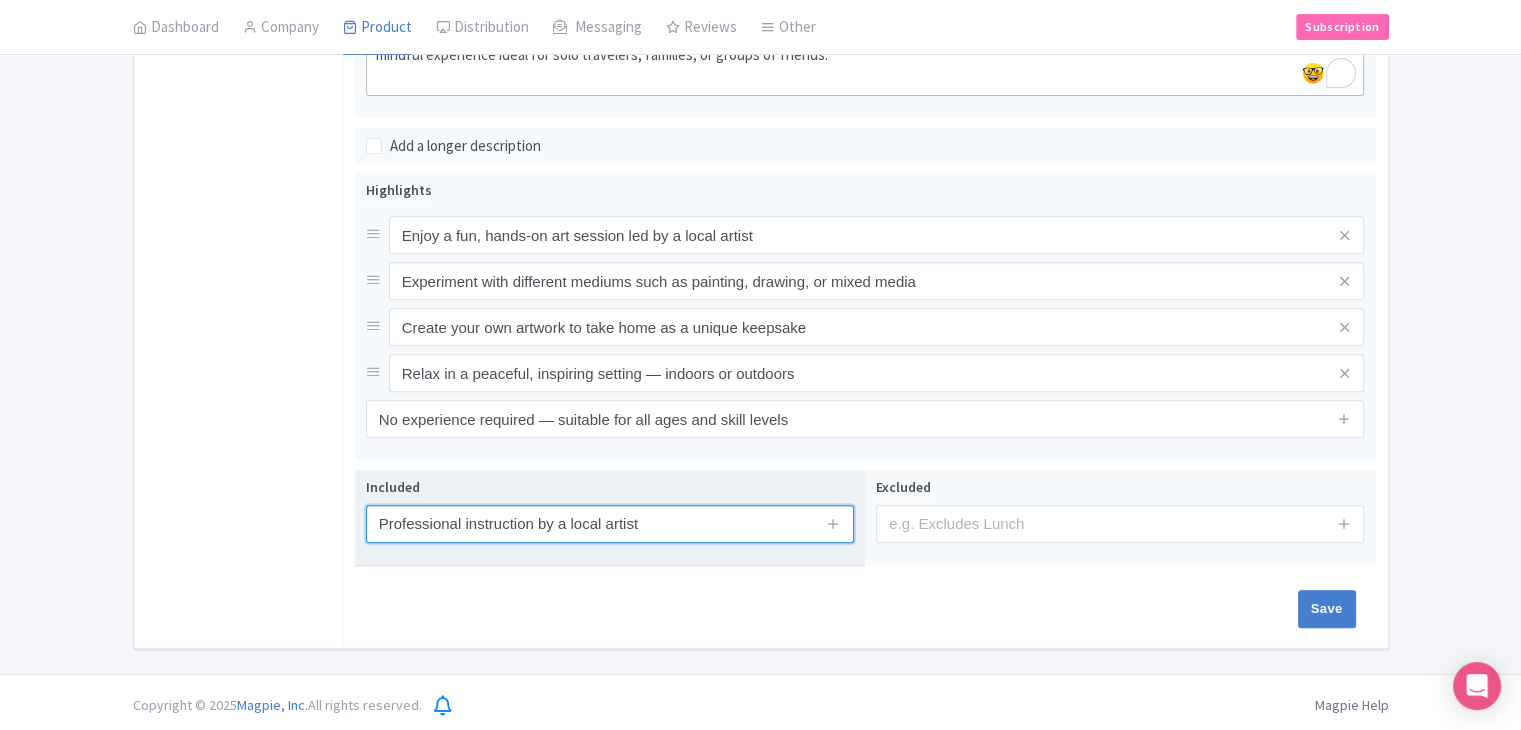 type on "Professional instruction by a local artist" 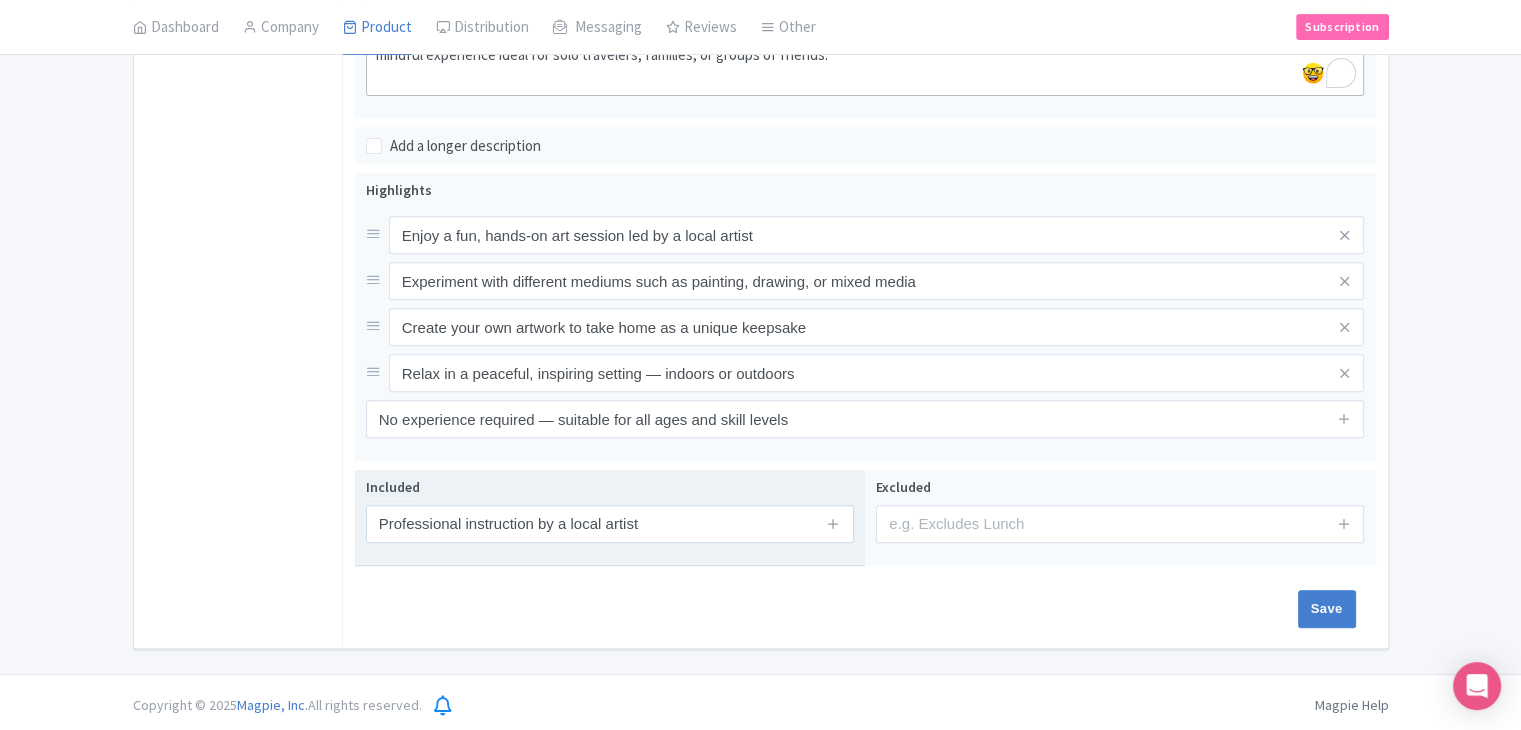 click at bounding box center [834, 524] 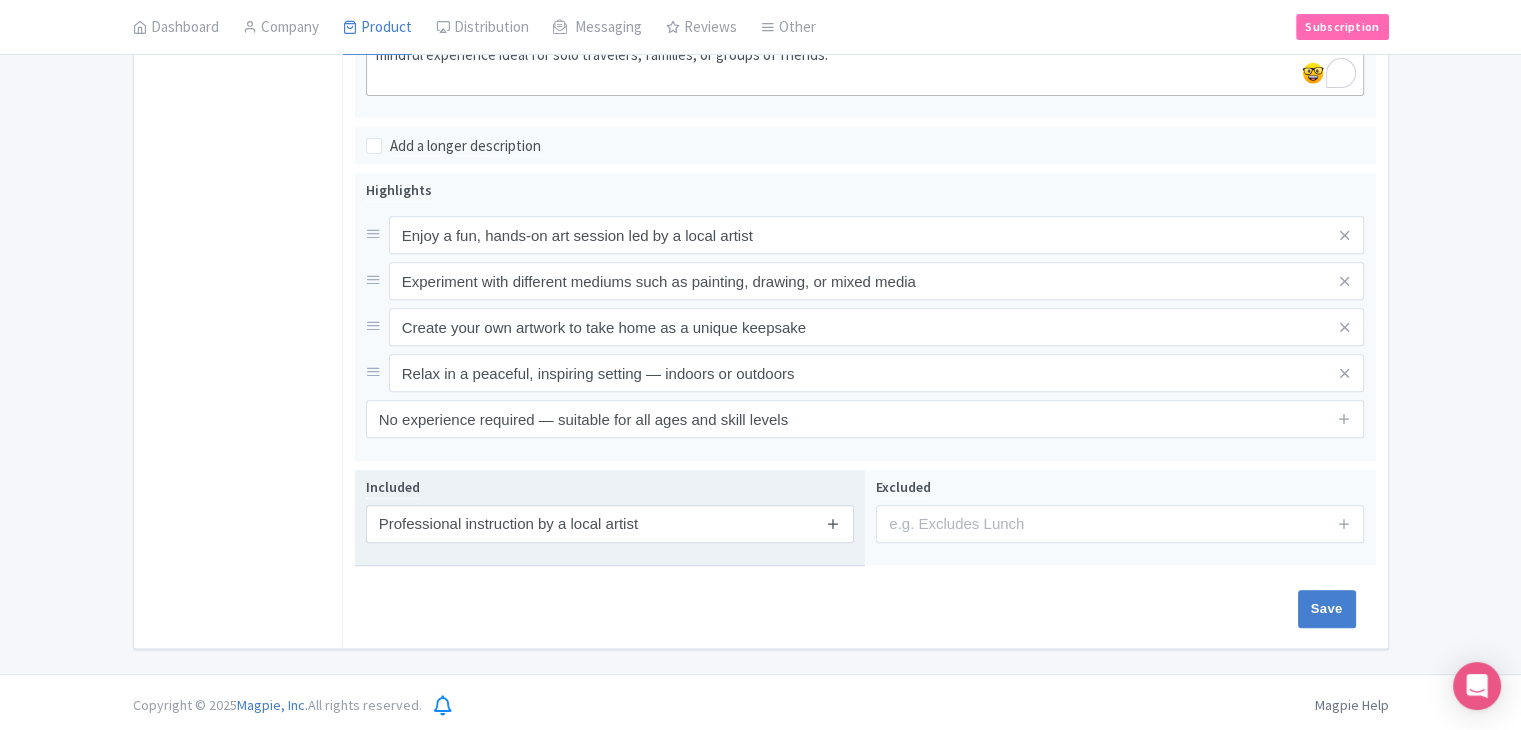 click at bounding box center (833, 523) 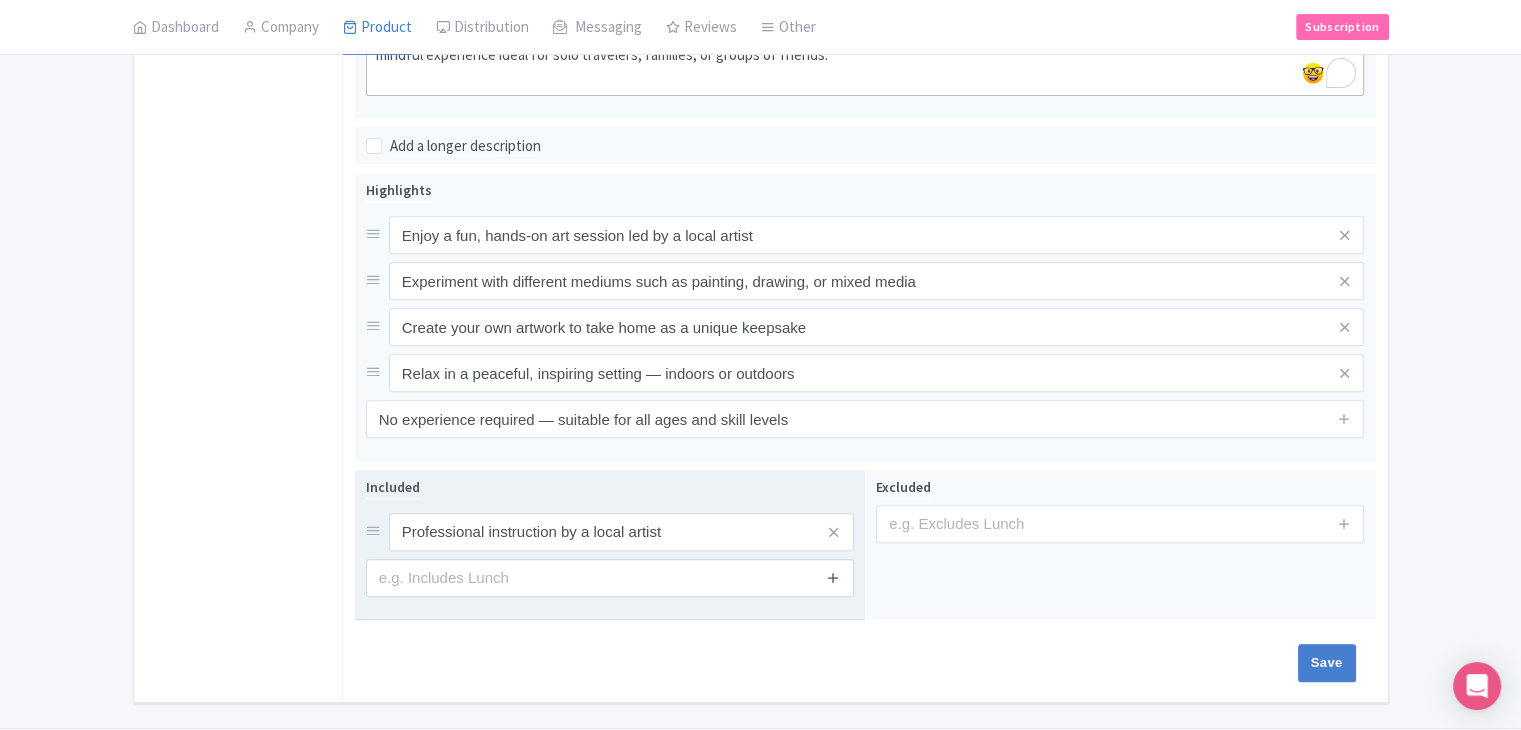 click at bounding box center (833, 577) 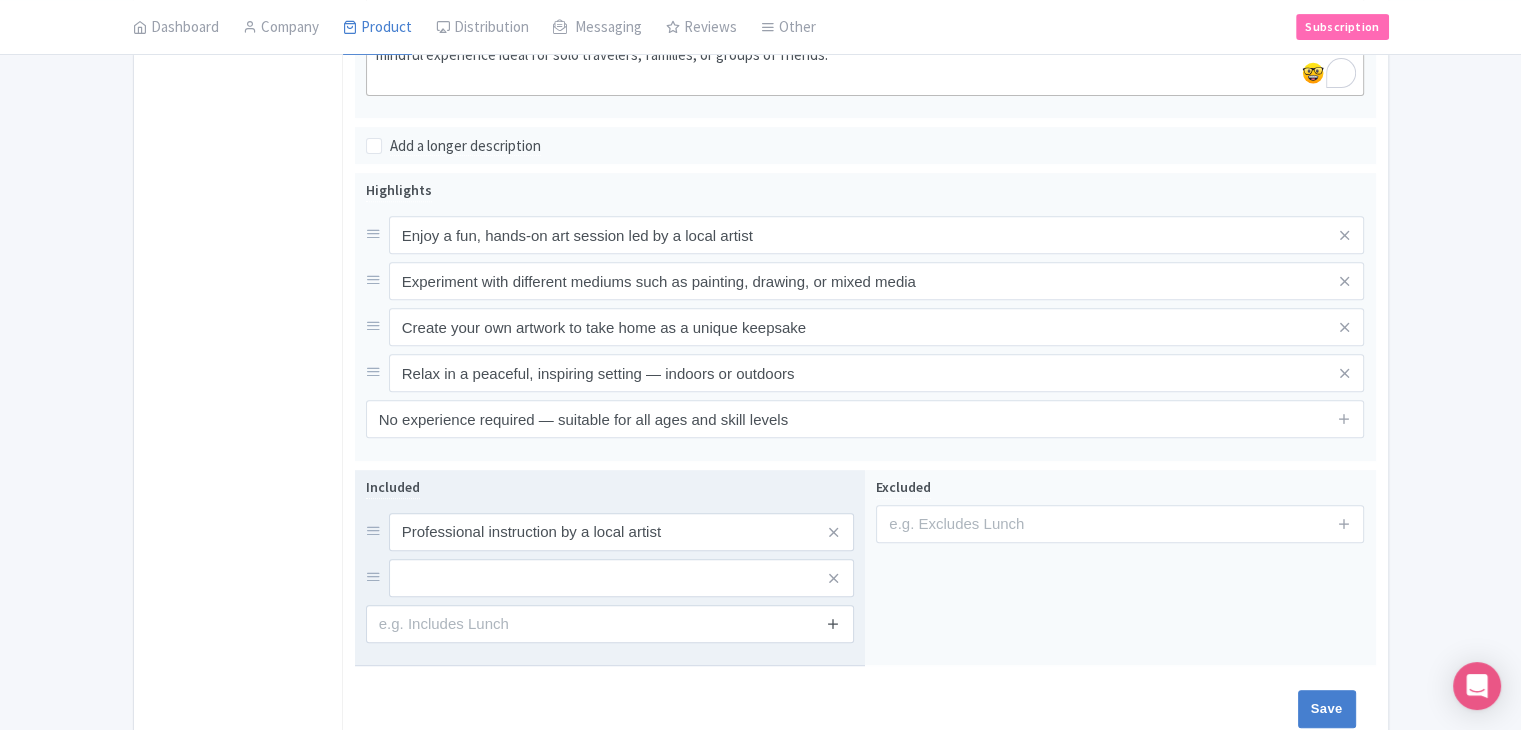click at bounding box center [833, 623] 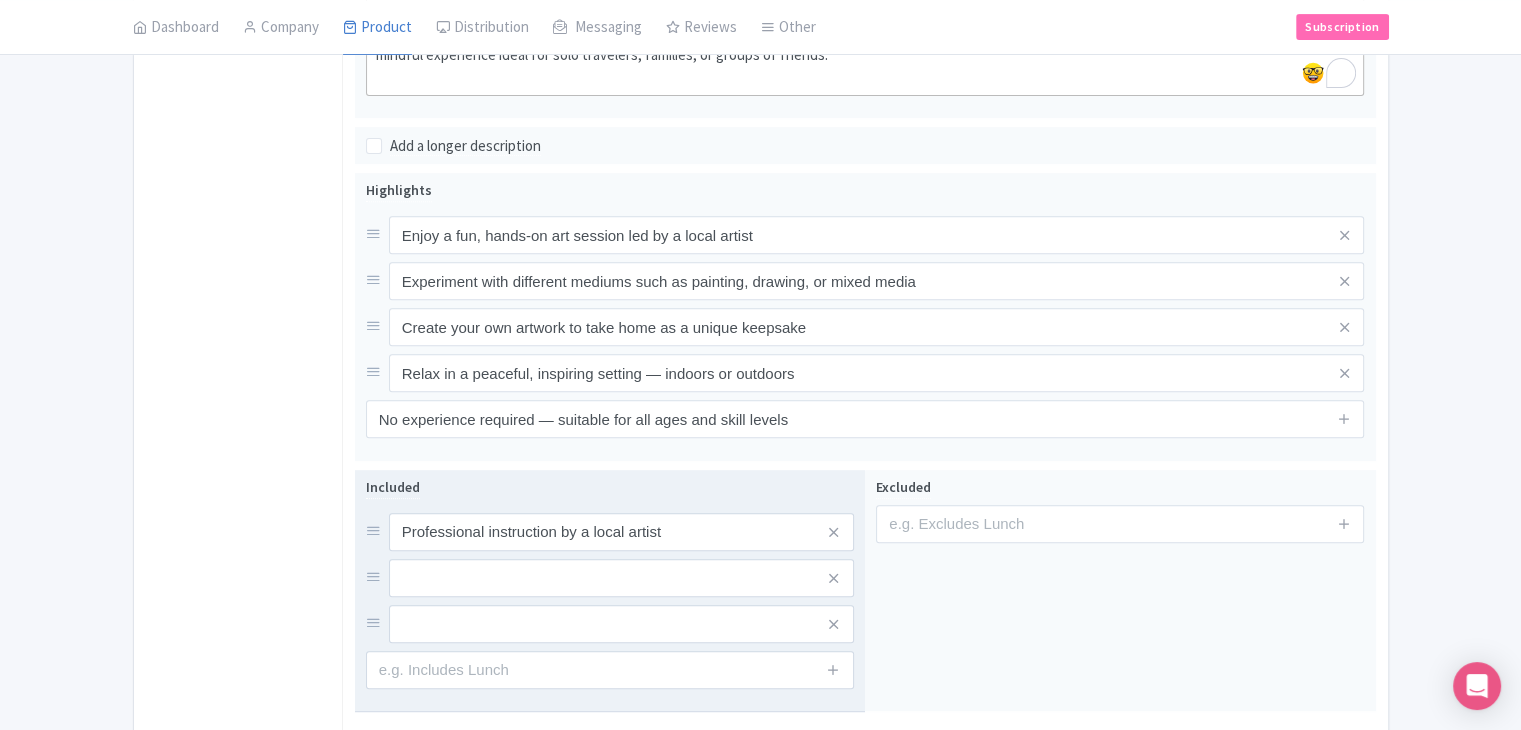 click at bounding box center [834, 670] 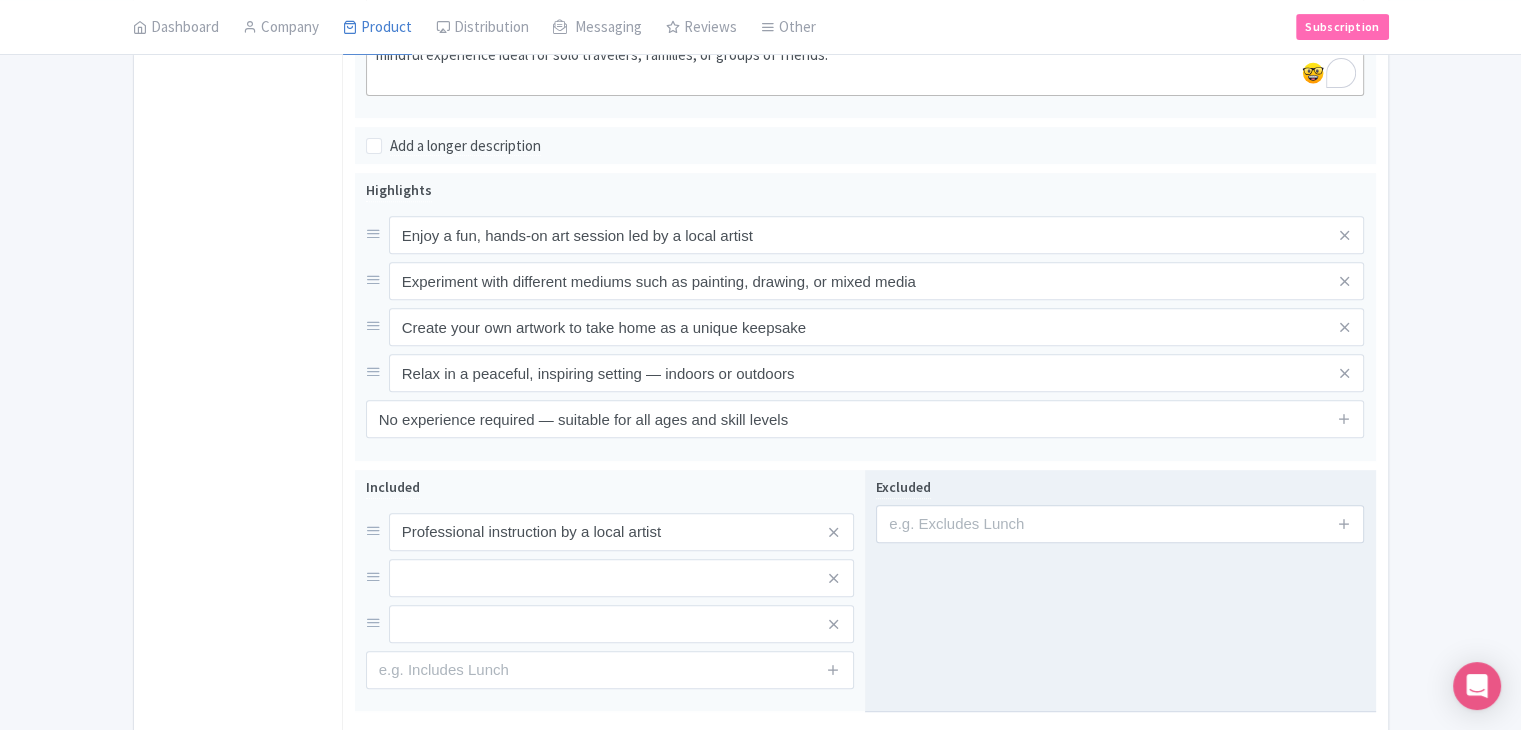 click at bounding box center [833, 669] 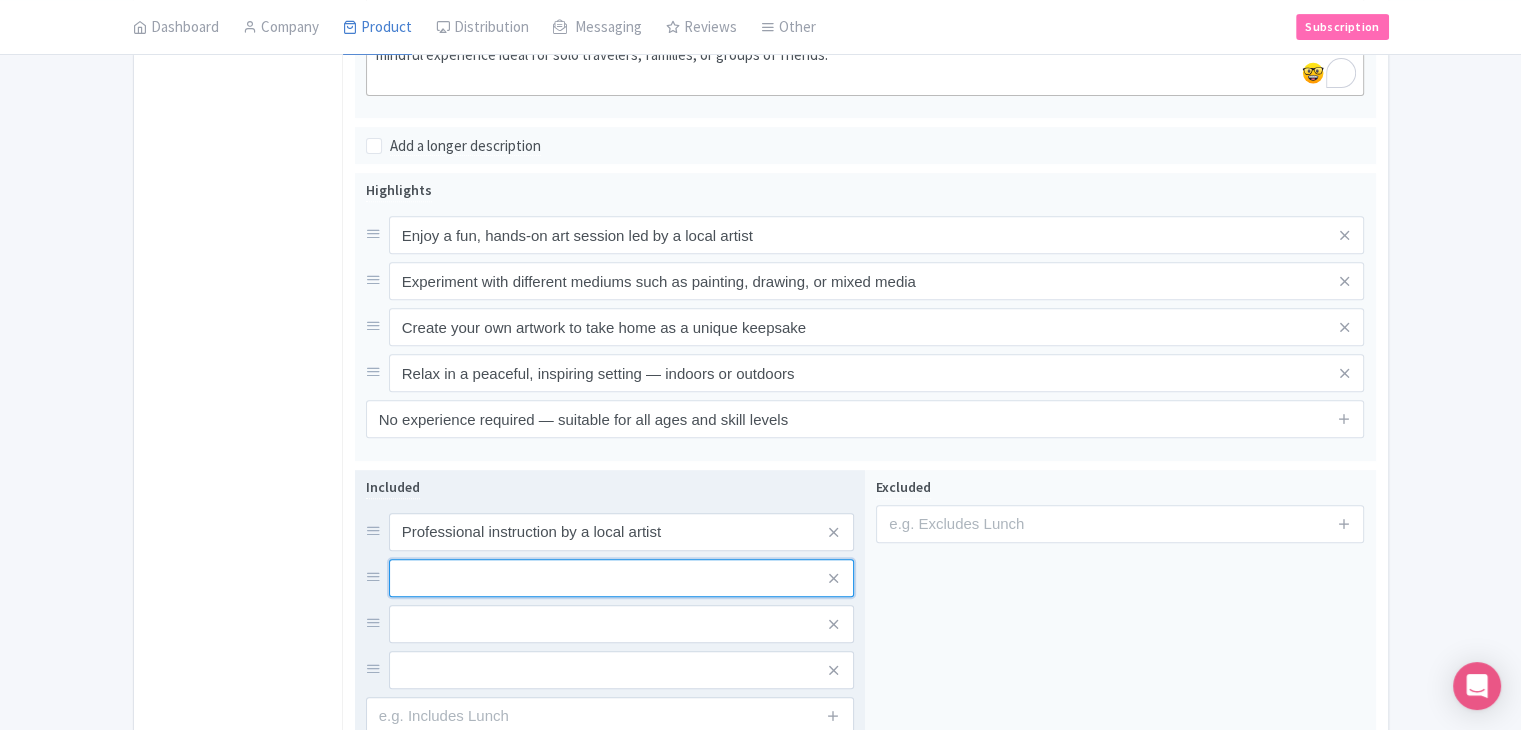 click at bounding box center [621, 532] 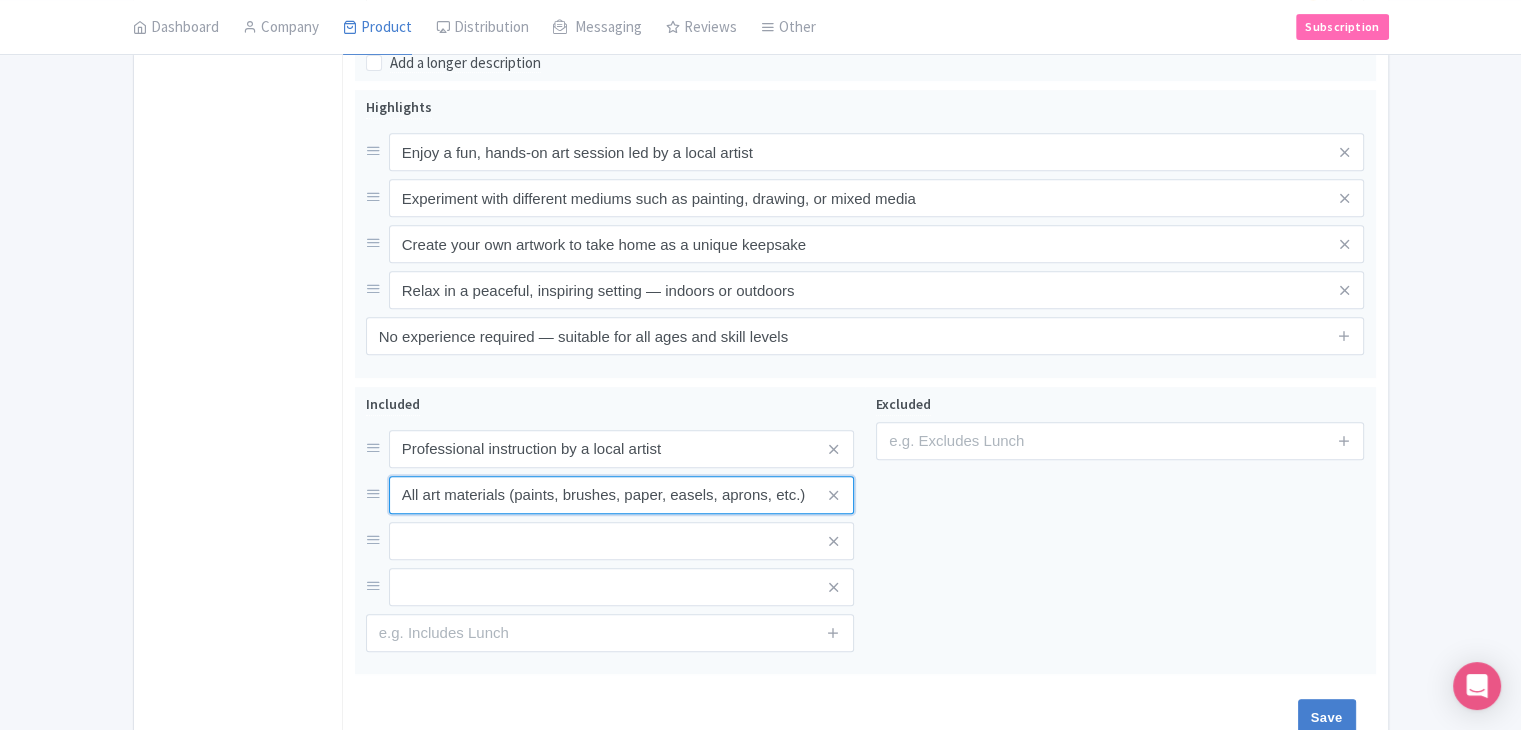 scroll, scrollTop: 869, scrollLeft: 0, axis: vertical 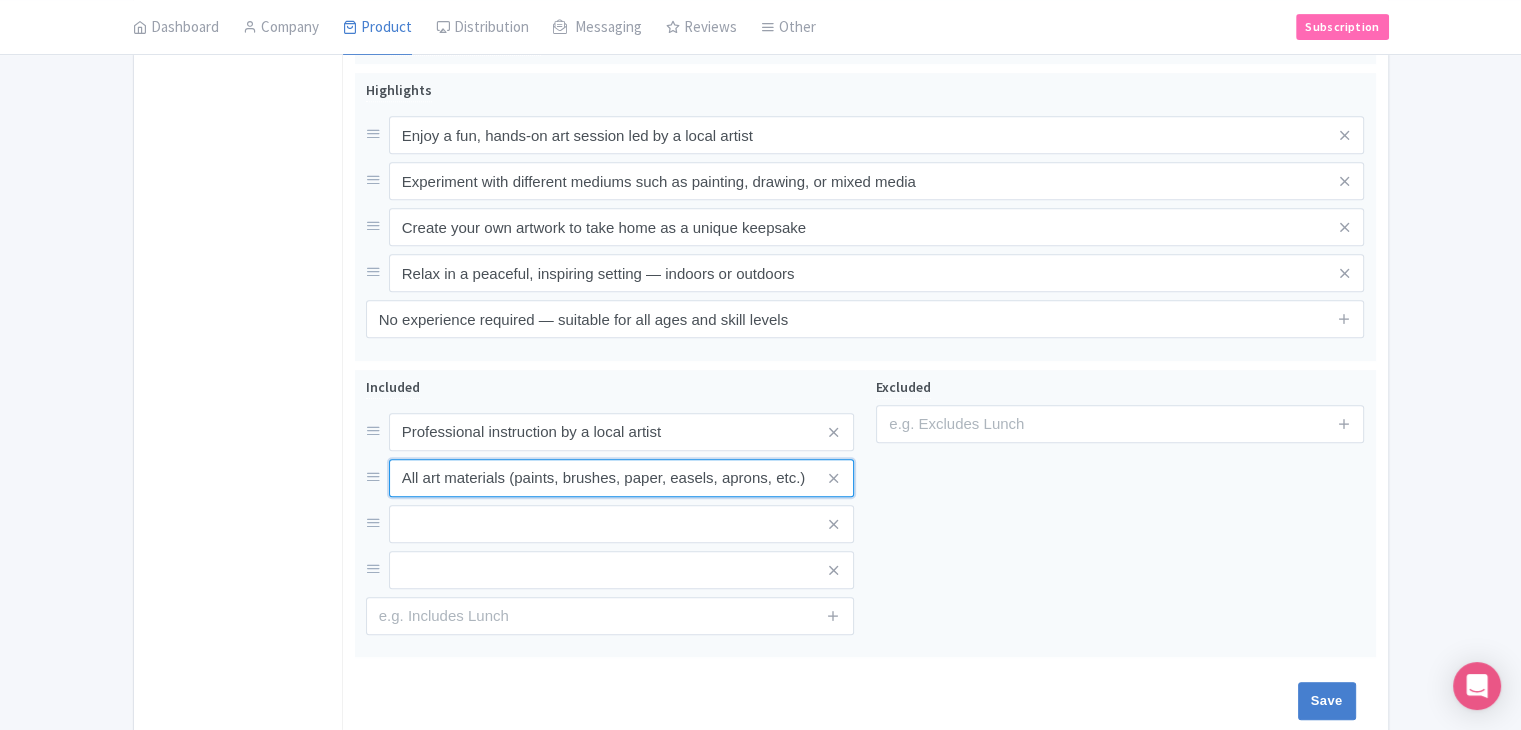 type on "All art materials (paints, brushes, paper, easels, aprons, etc.)" 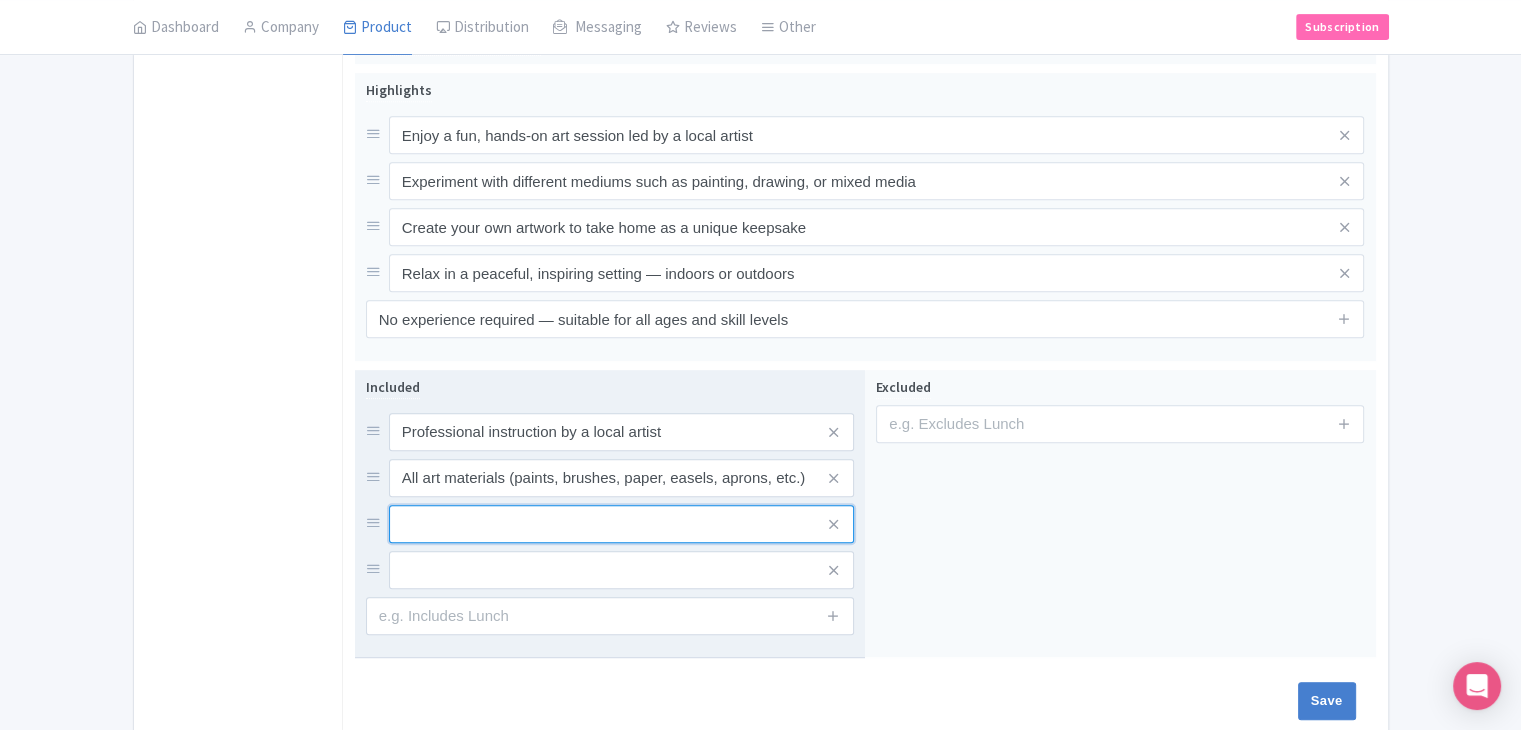 click at bounding box center (621, 432) 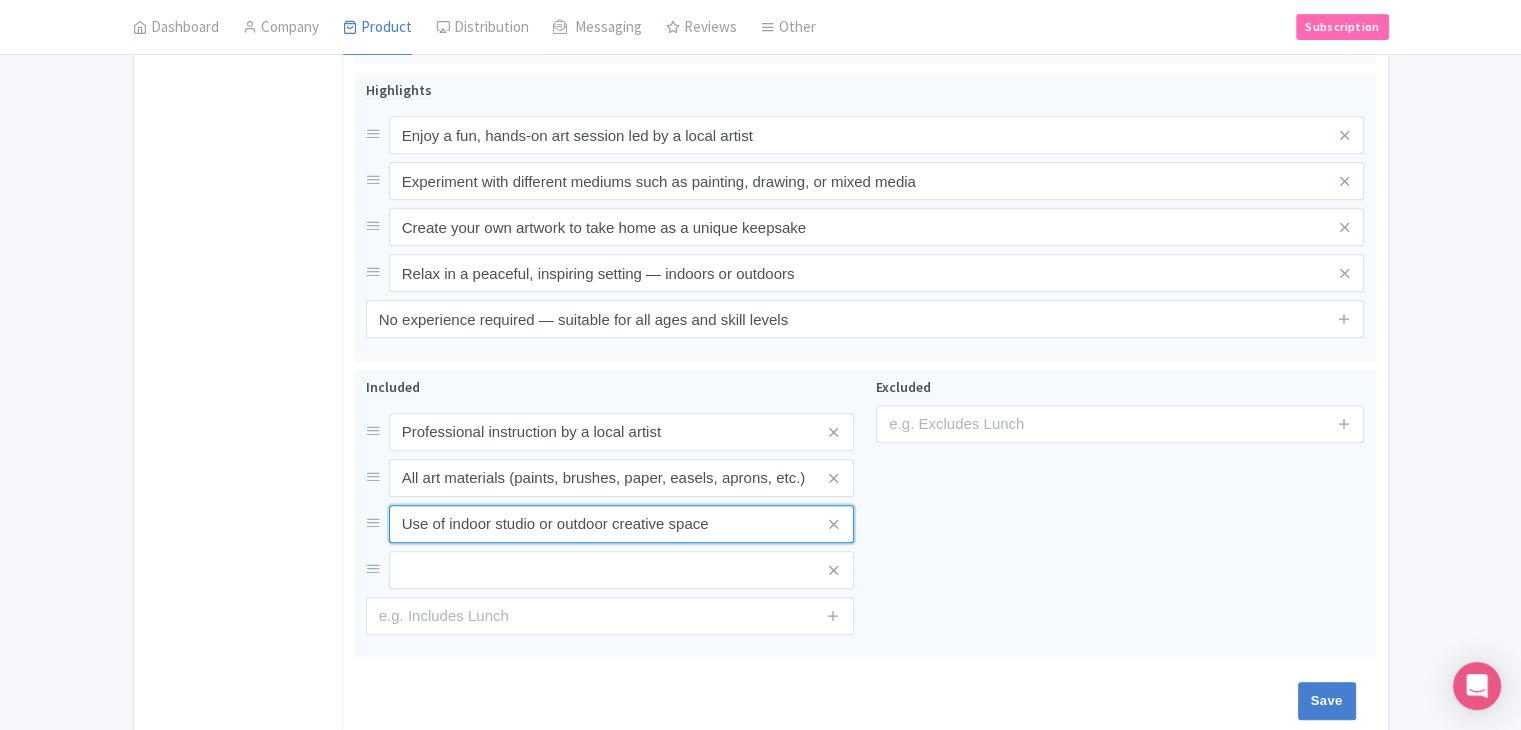 type on "Use of indoor studio or outdoor creative space" 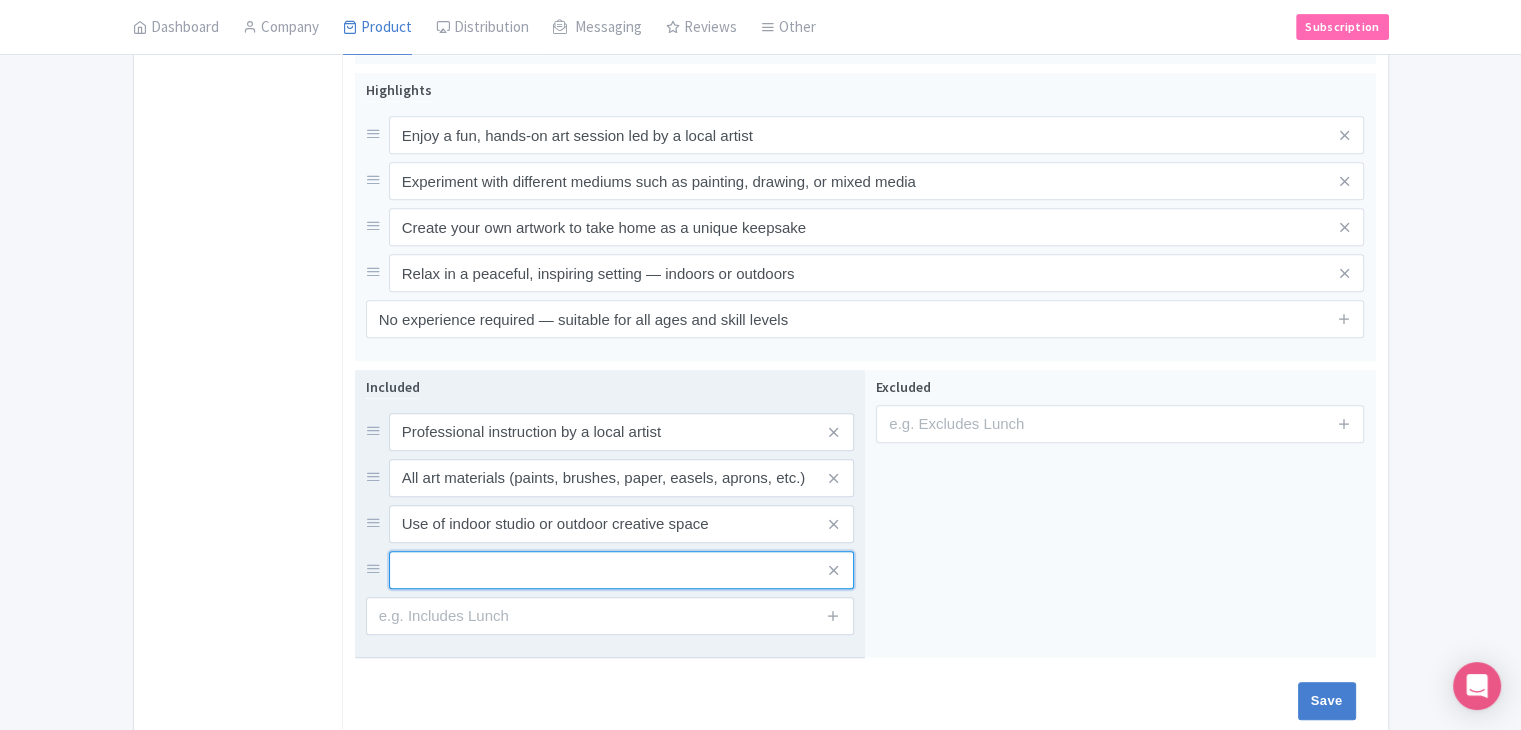 click at bounding box center [621, 432] 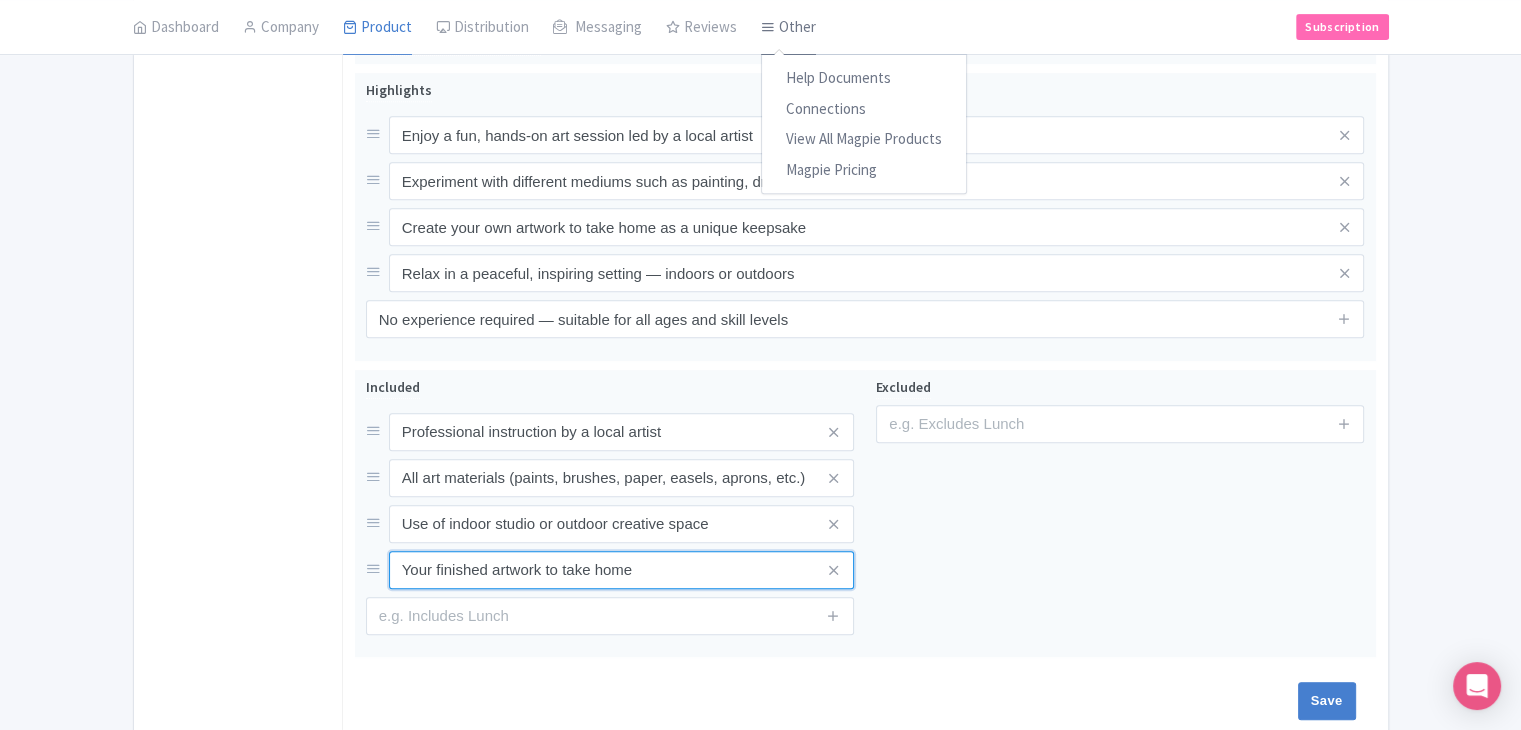 type on "Your finished artwork to take home" 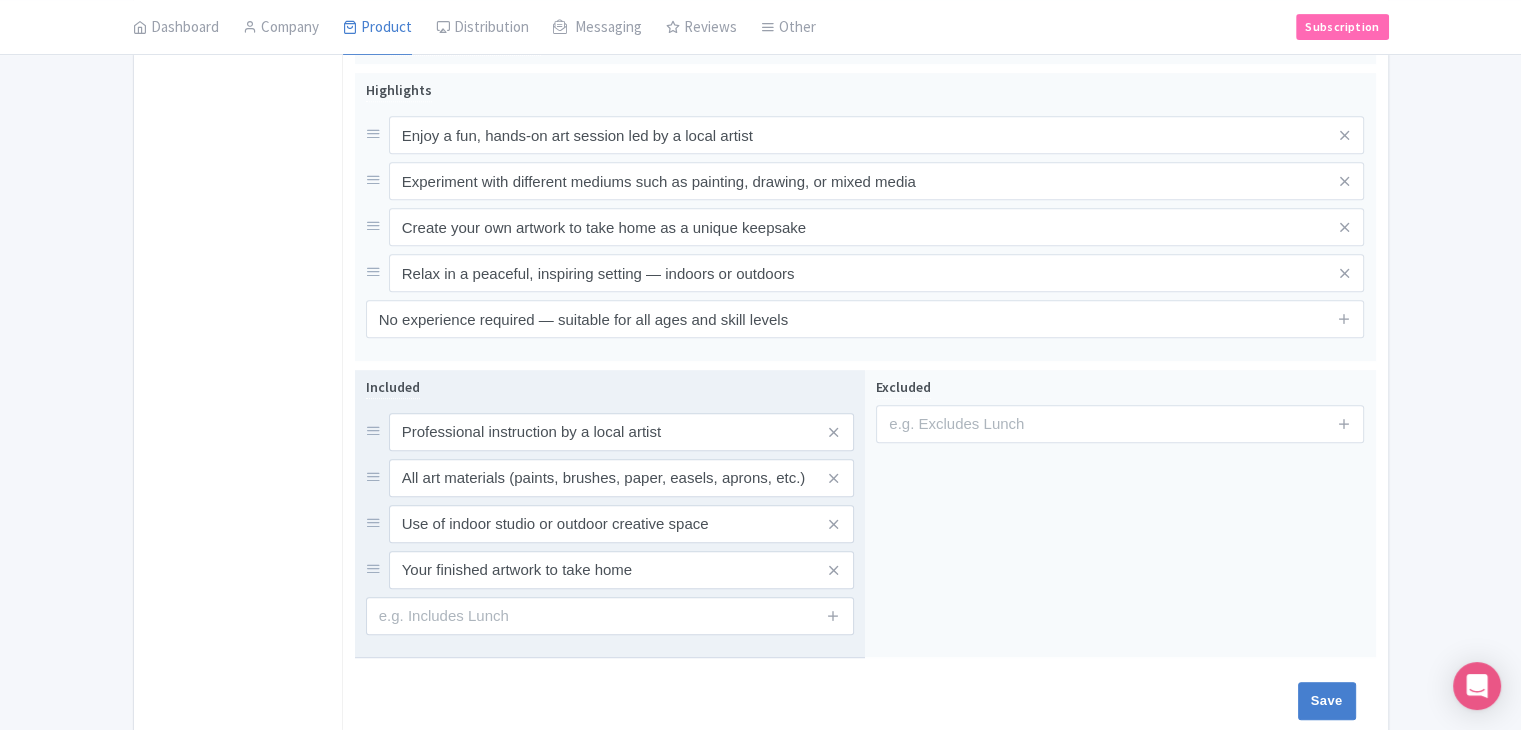 click on "Included Professional instruction by a local artist All art materials (paints, brushes, paper, easels, aprons, etc.) Use of indoor studio or outdoor creative space Your finished artwork to take home" at bounding box center (610, 505) 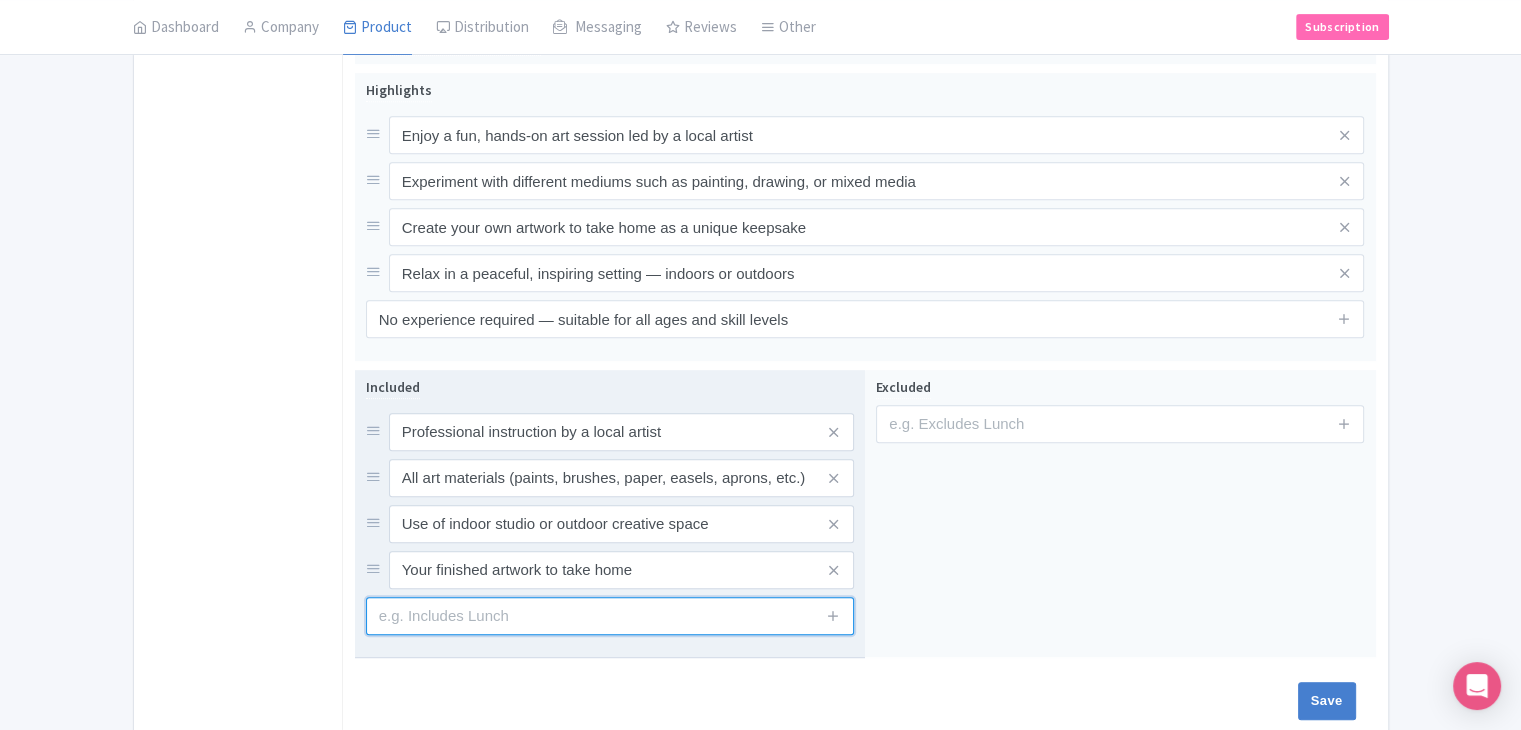 click at bounding box center [610, 616] 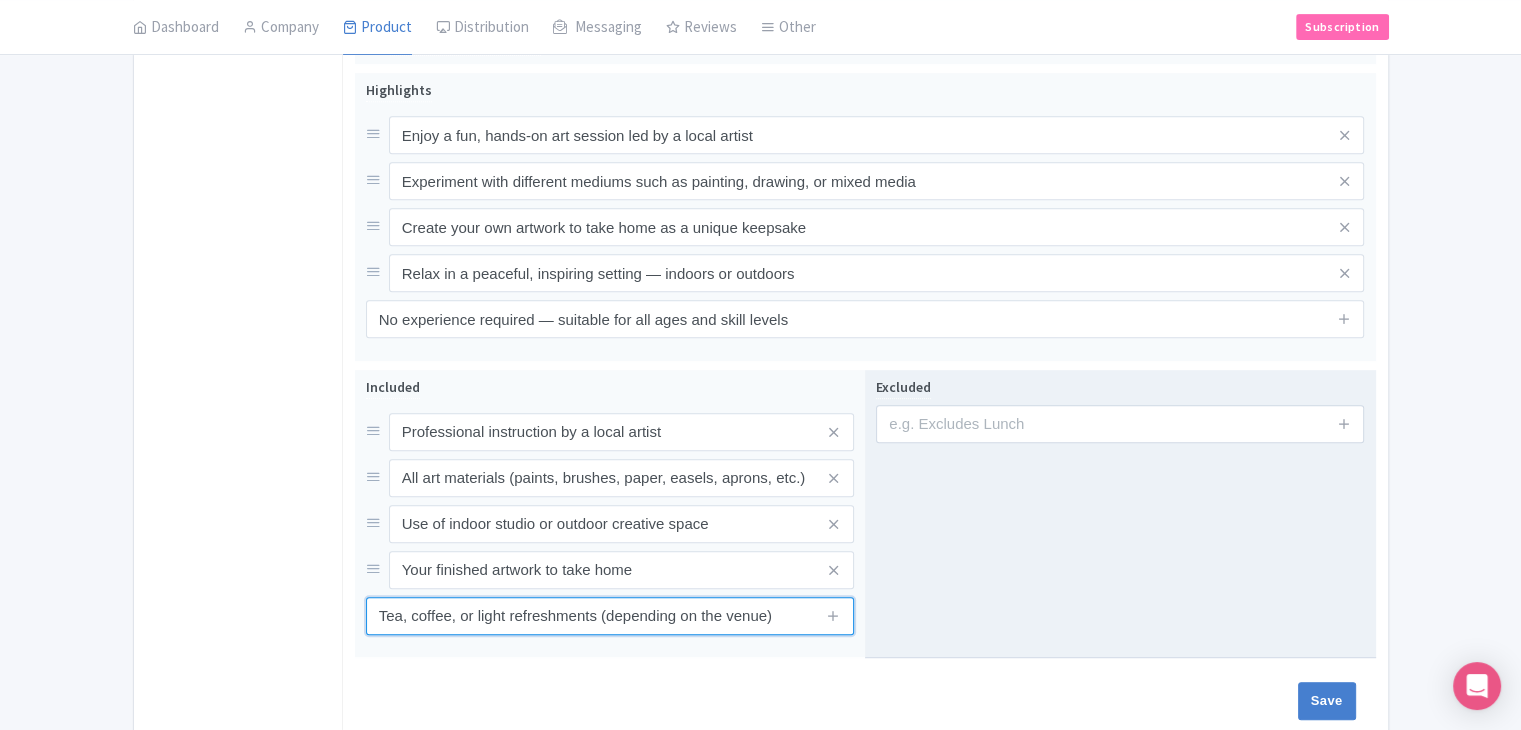type on "Tea, coffee, or light refreshments (depending on the venue)" 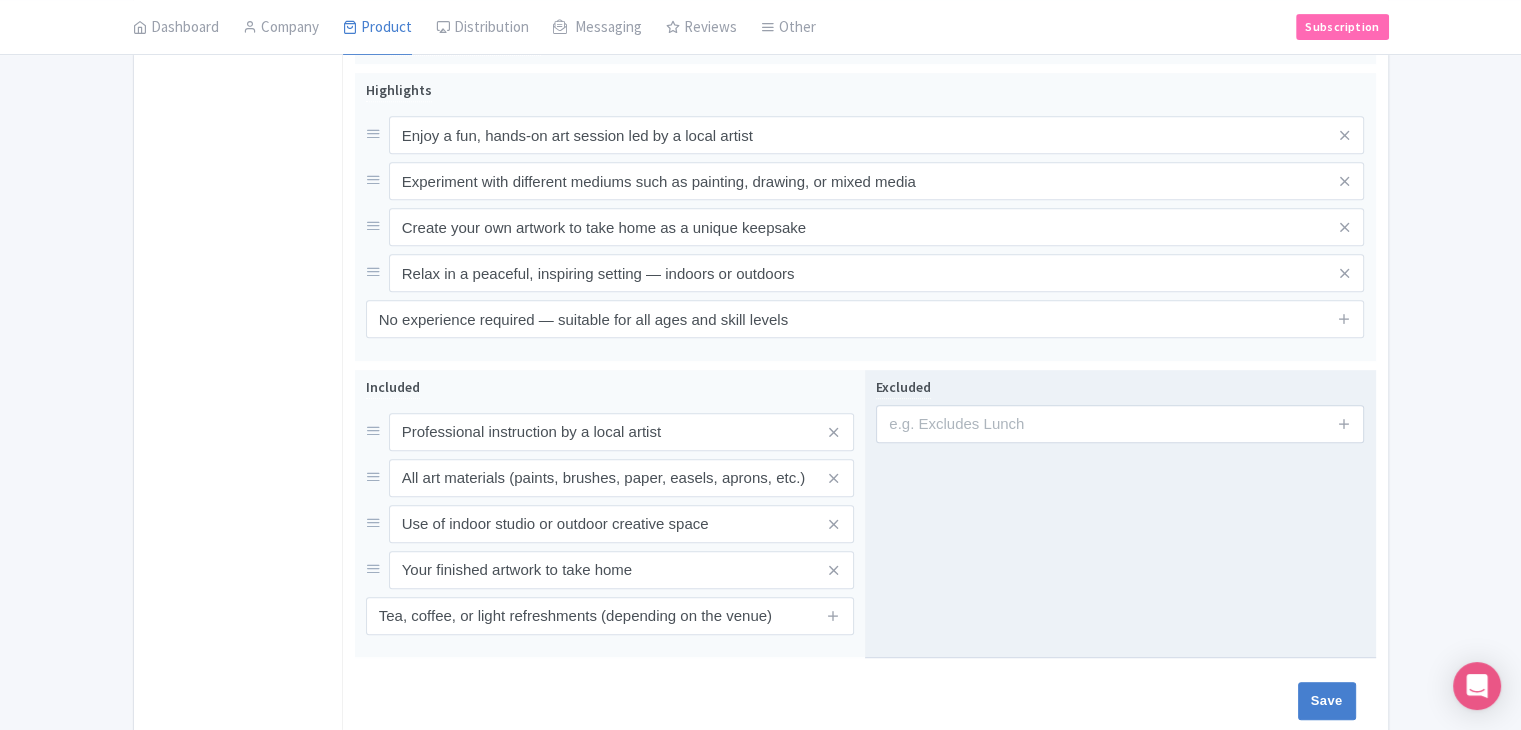 click on "Excluded" at bounding box center (1120, 514) 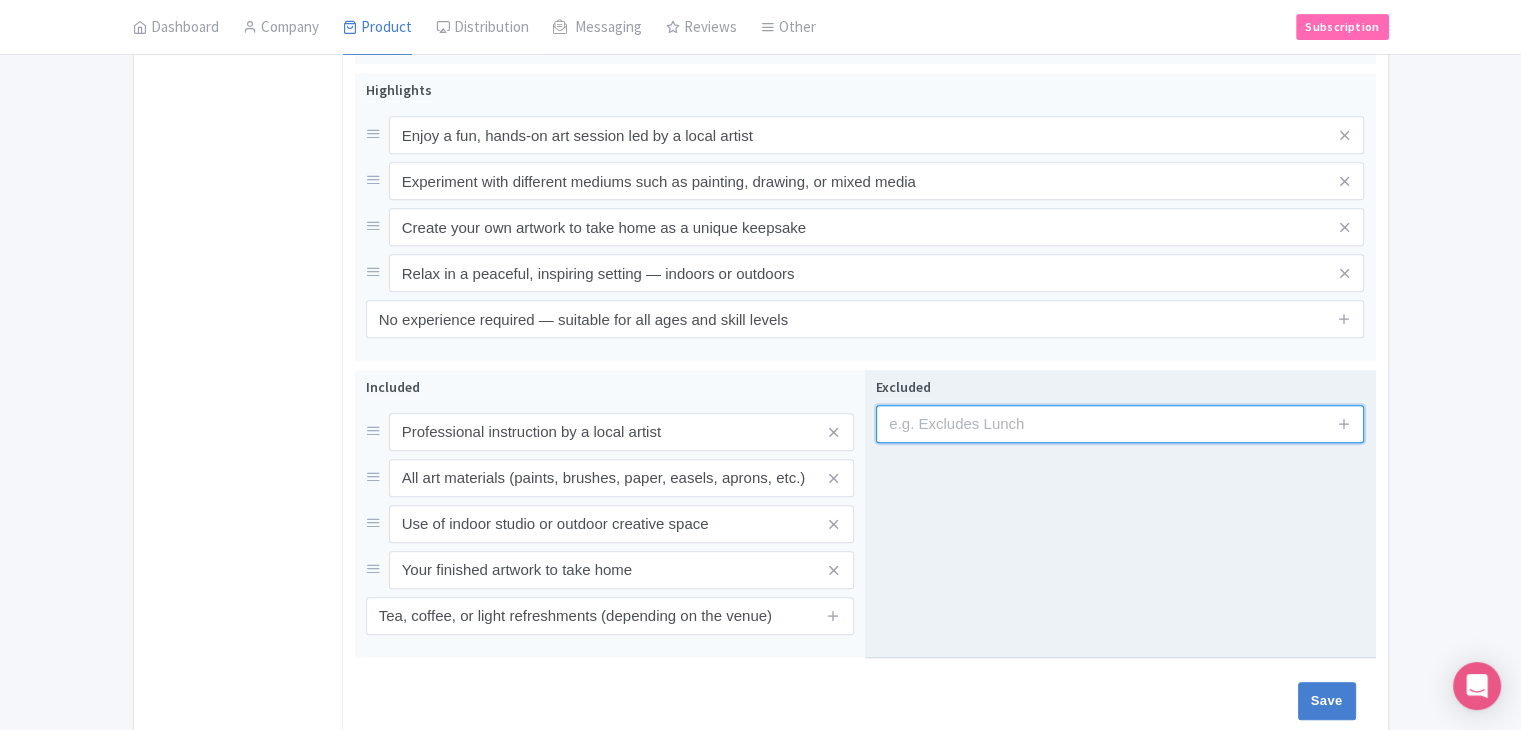 paste on "Transportation to and from the venue (unless stated)" 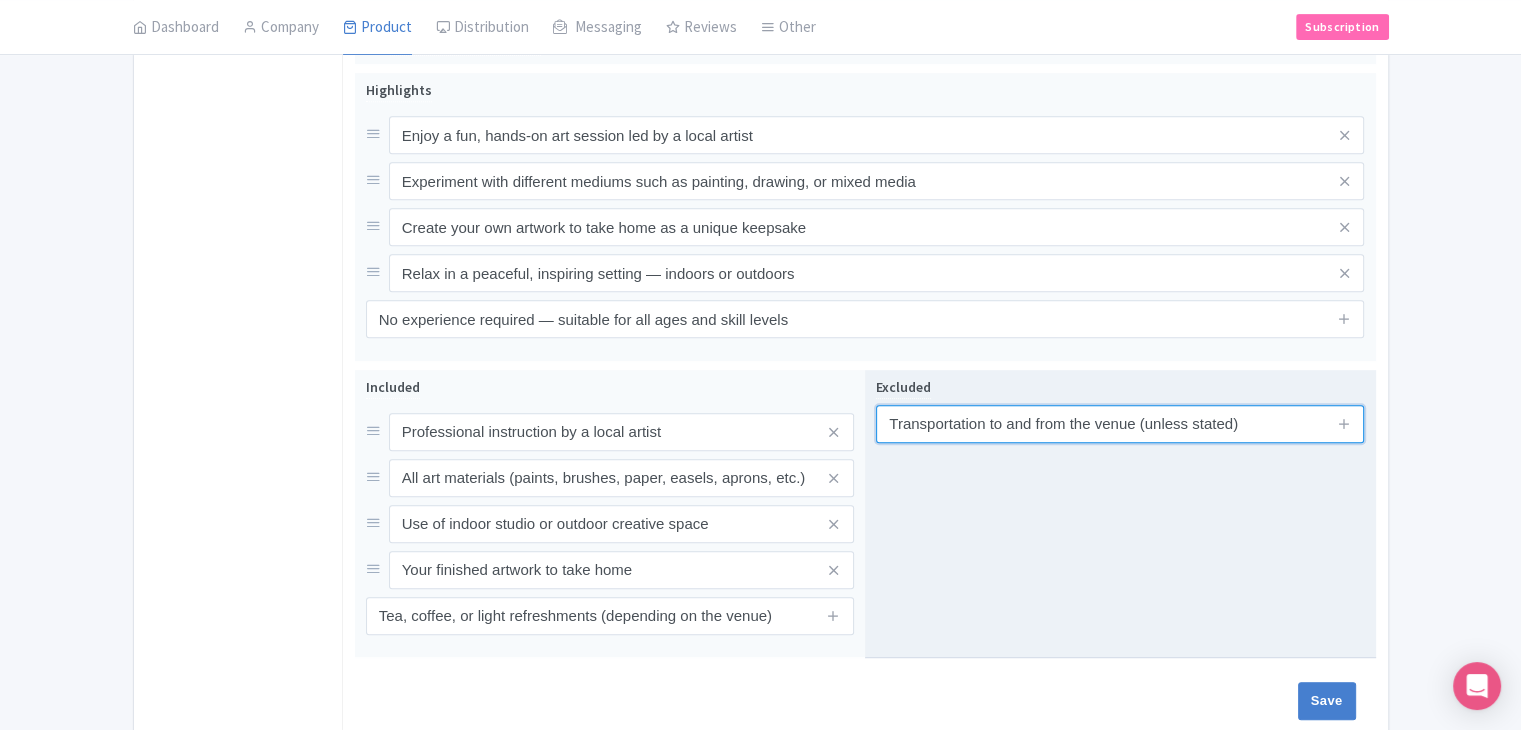 drag, startPoint x: 971, startPoint y: 421, endPoint x: 1263, endPoint y: 484, distance: 298.71893 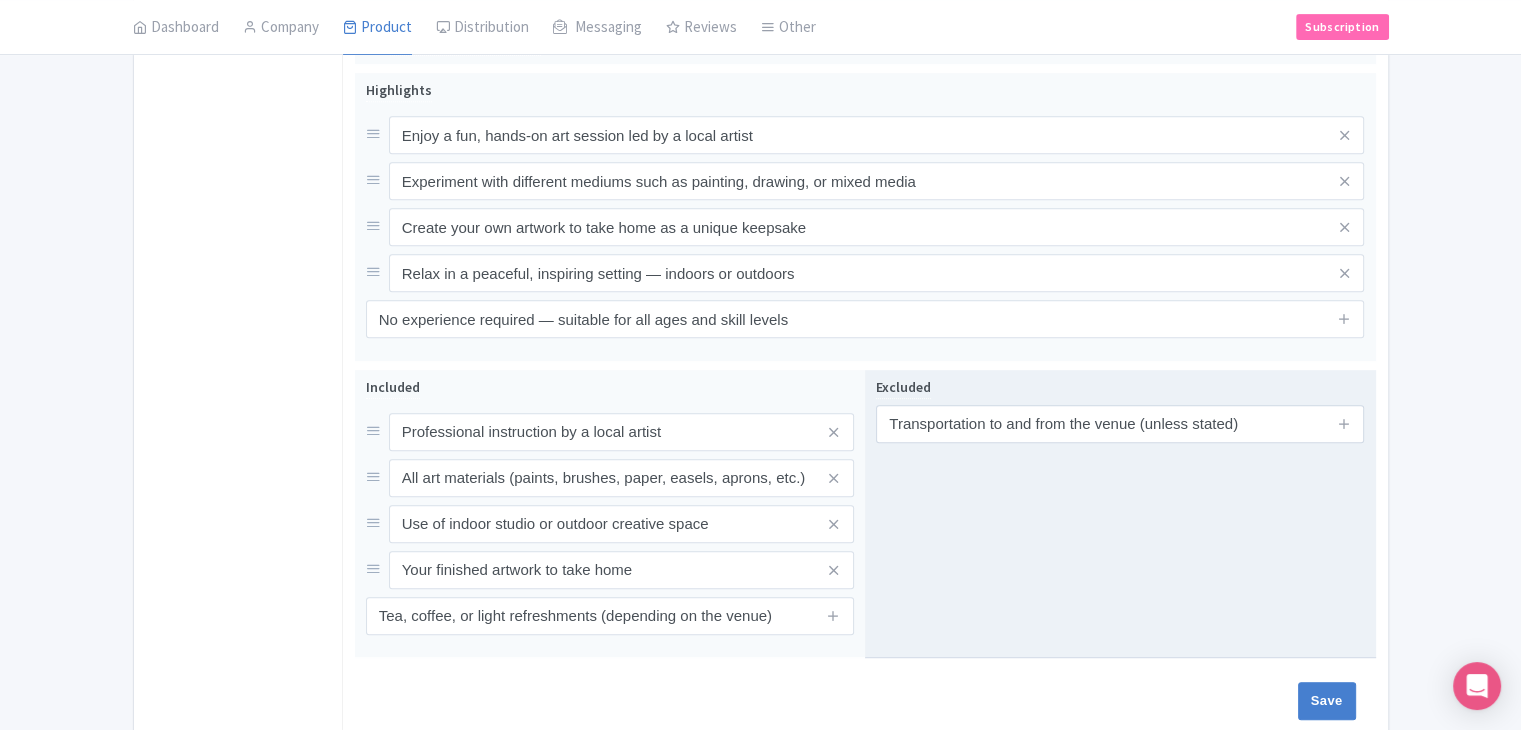 drag, startPoint x: 1337, startPoint y: 431, endPoint x: 1348, endPoint y: 417, distance: 17.804493 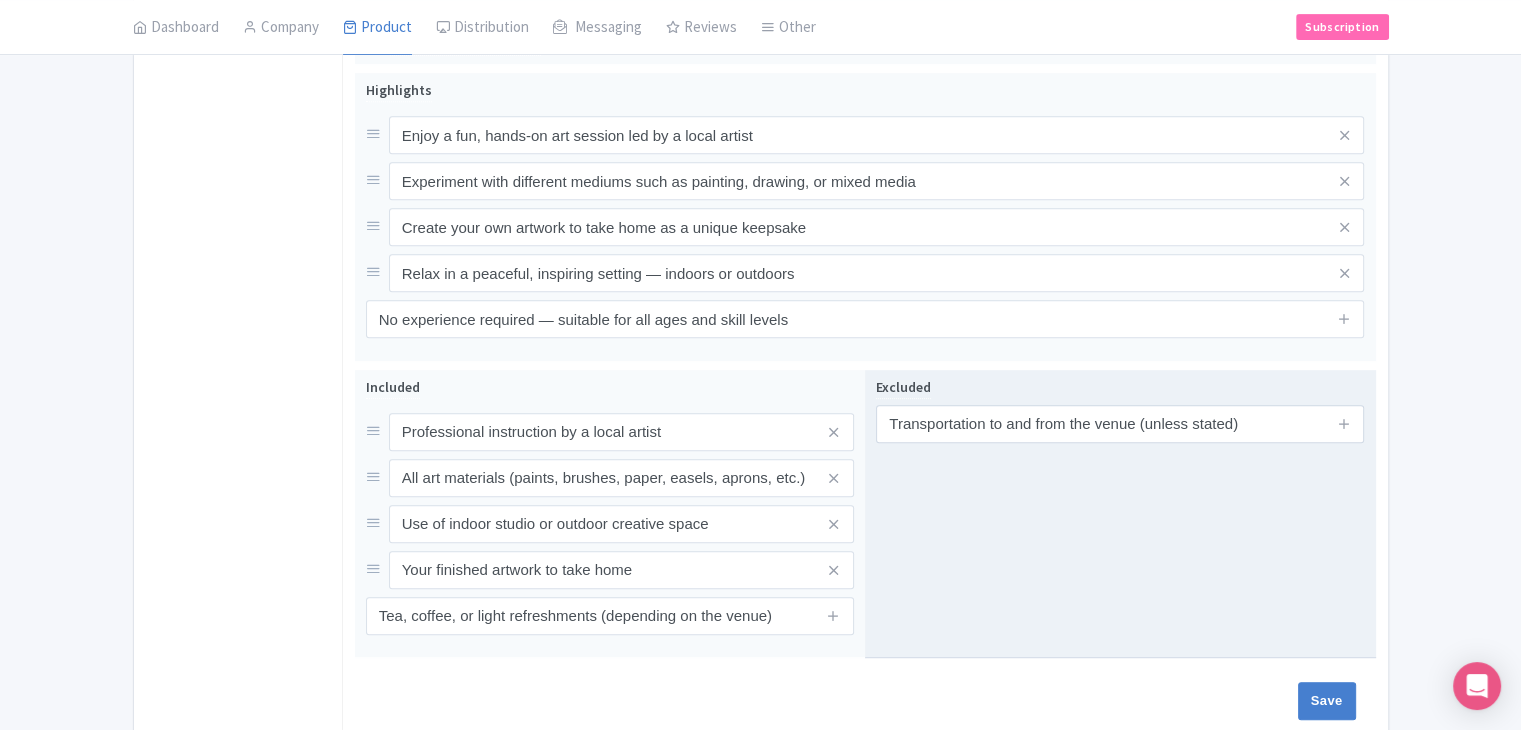 click at bounding box center [1344, 424] 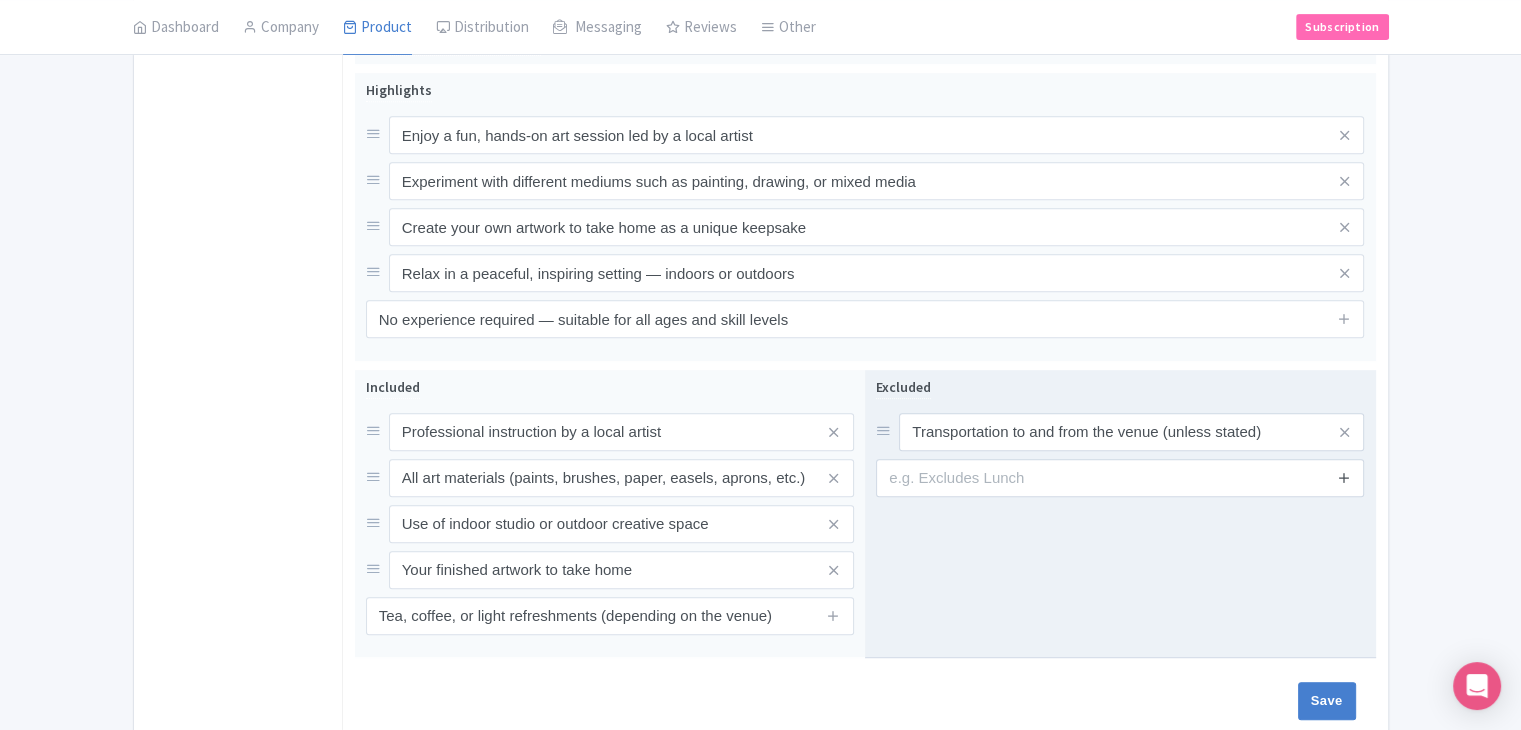 click at bounding box center (1344, 478) 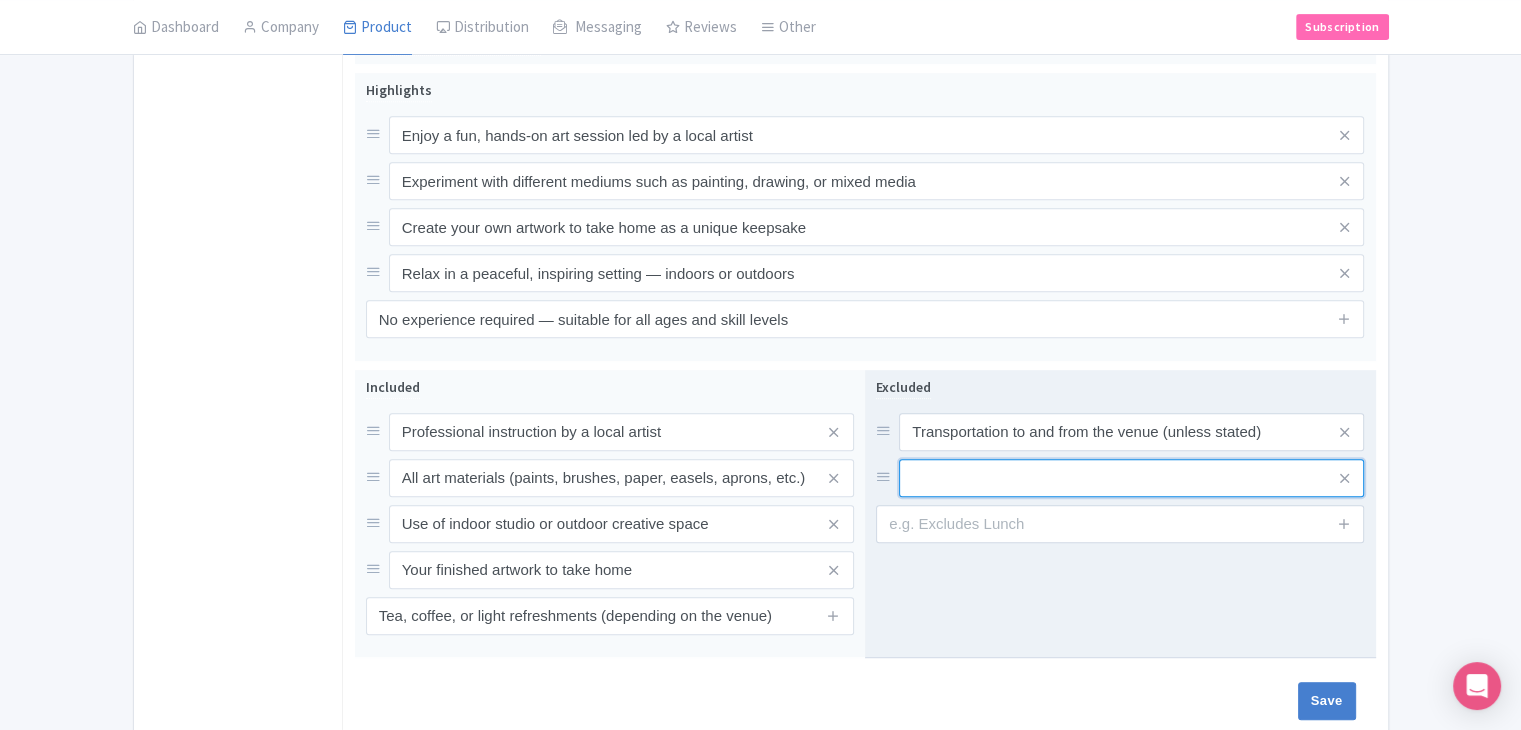 click at bounding box center [1131, 432] 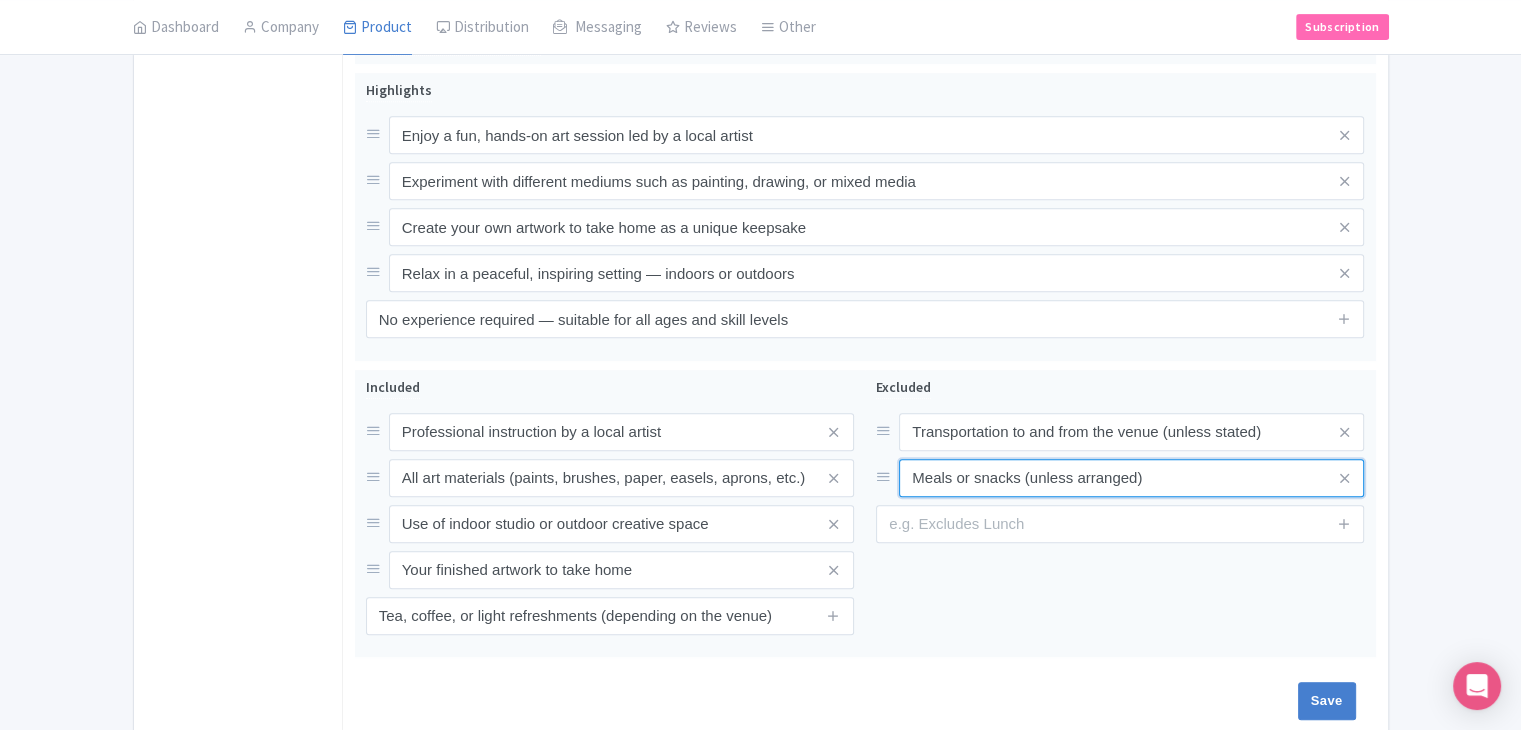 type on "Meals or snacks (unless arranged)" 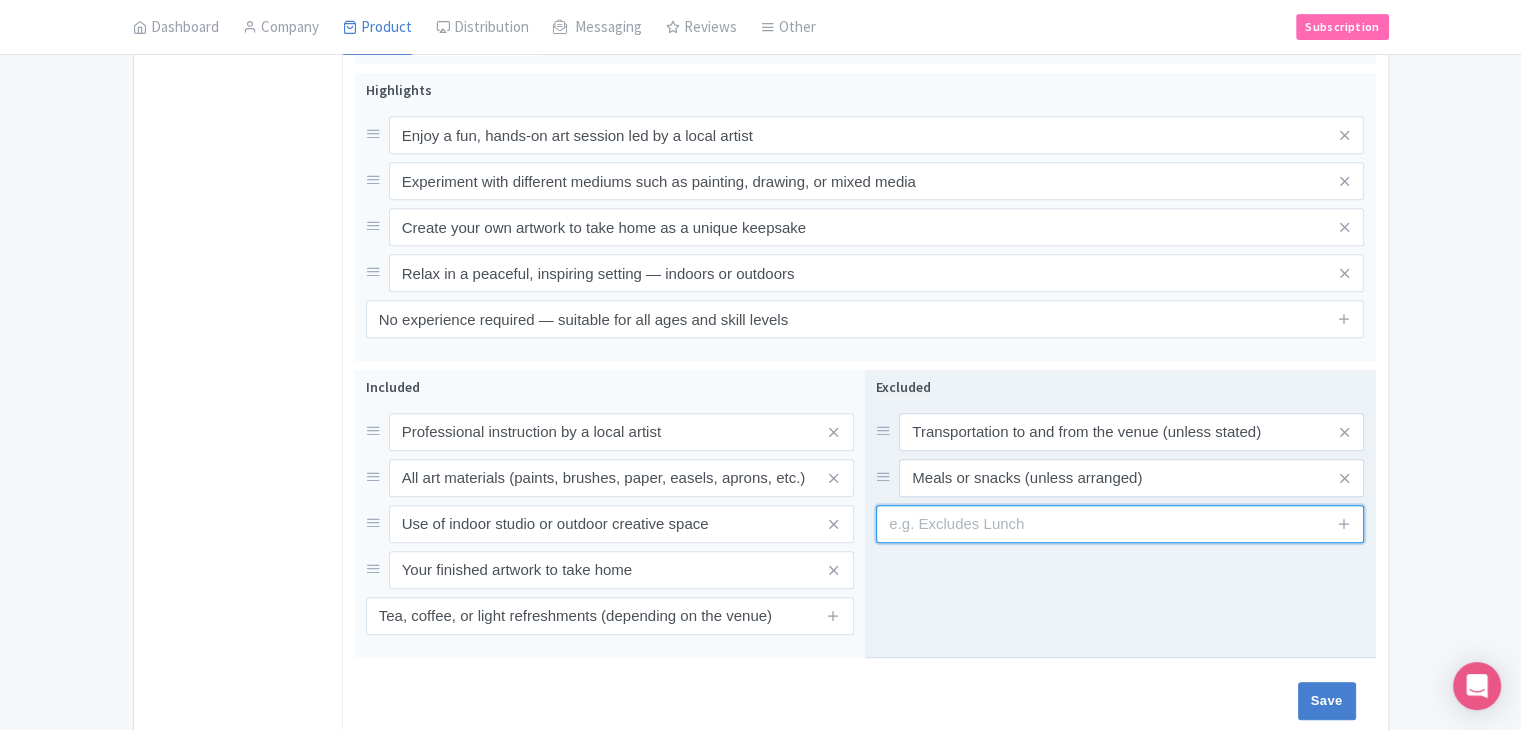 click at bounding box center [1120, 524] 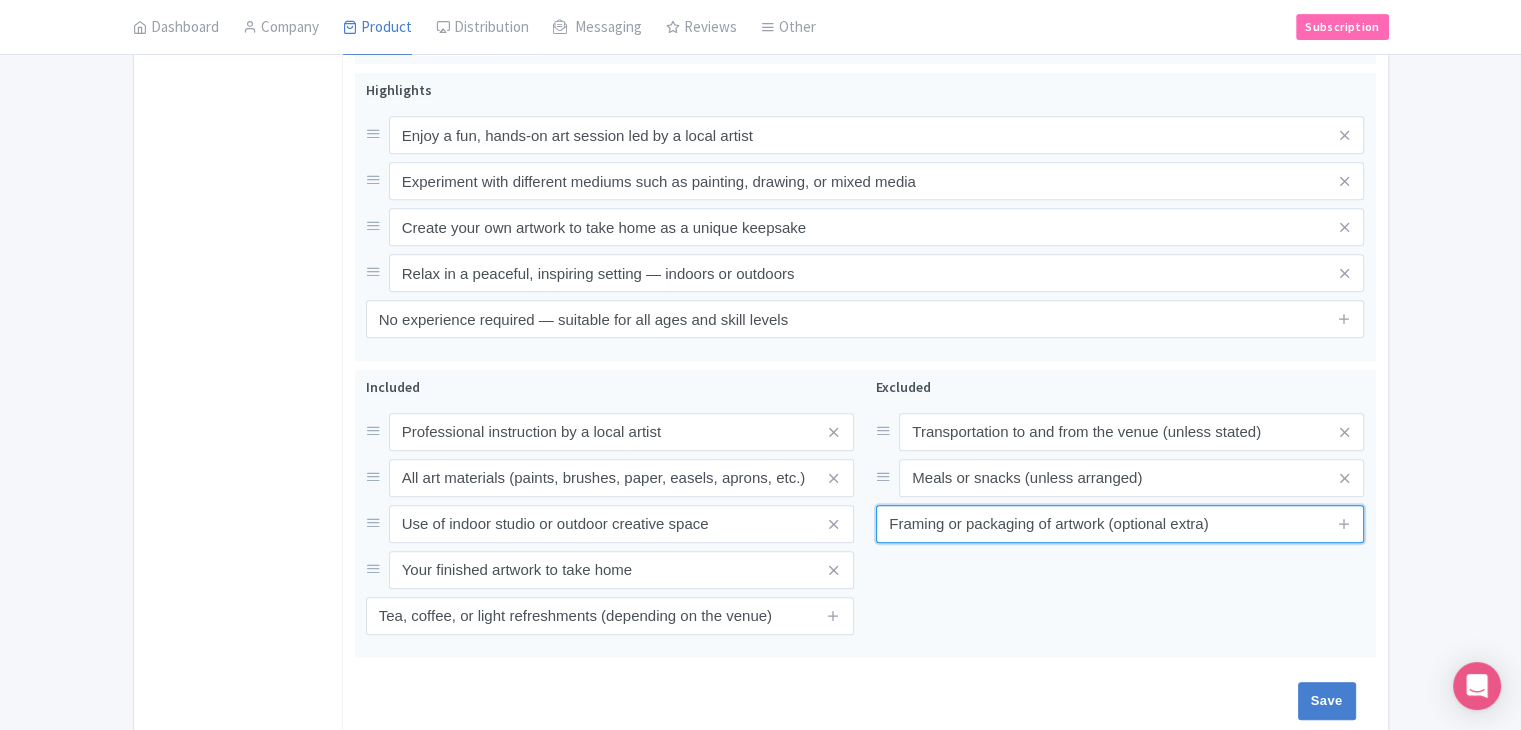 type on "Framing or packaging of artwork (optional extra)" 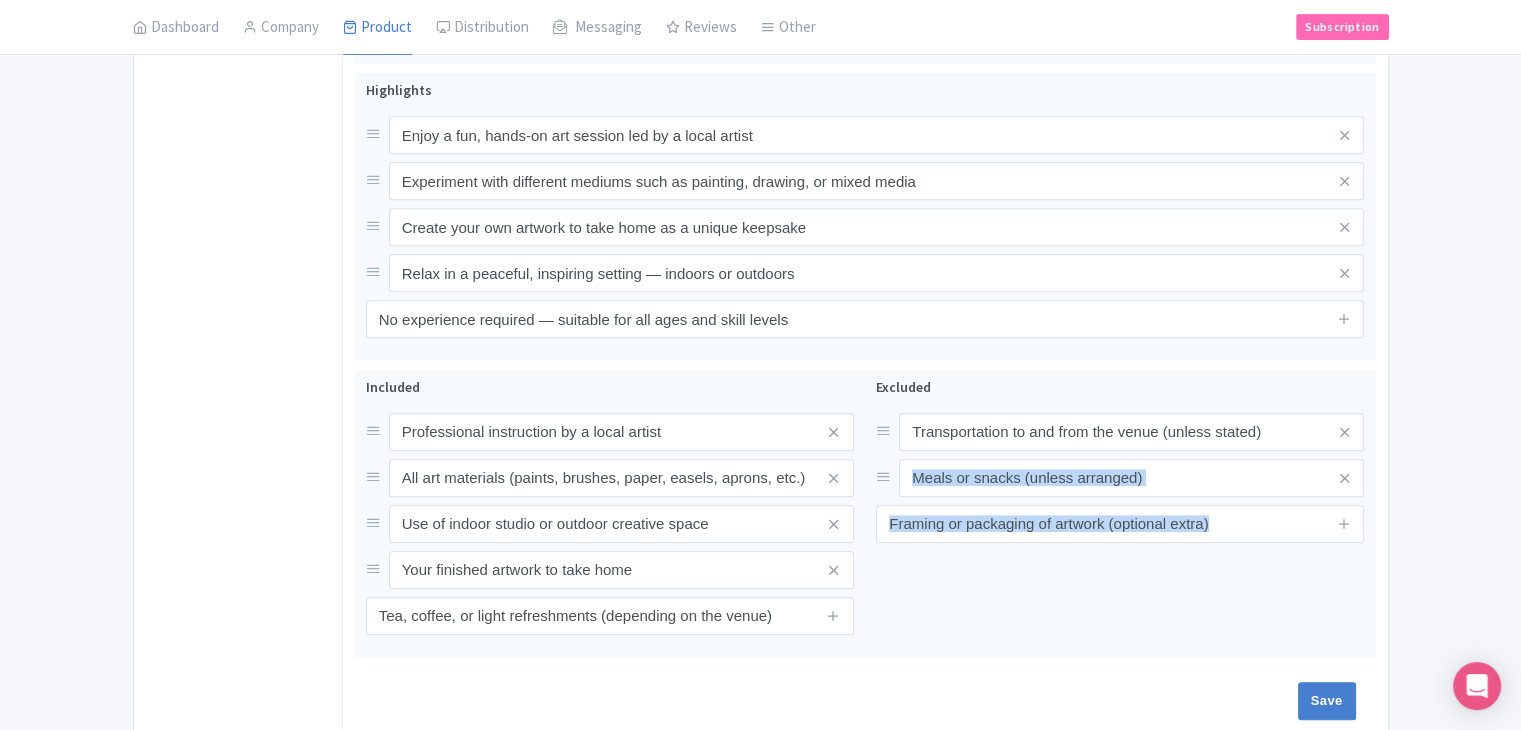 drag, startPoint x: 1509, startPoint y: 474, endPoint x: 1512, endPoint y: 495, distance: 21.213203 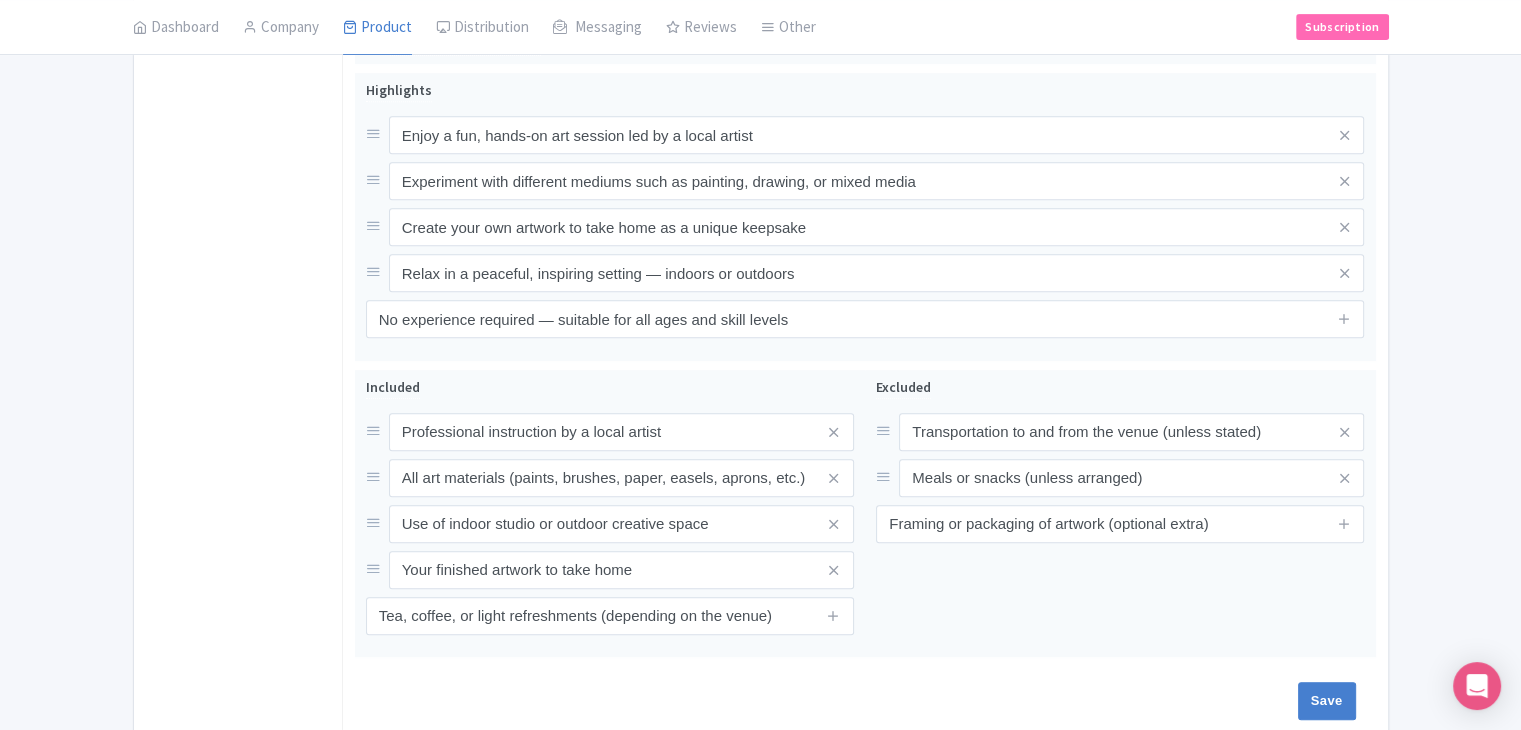 drag, startPoint x: 1504, startPoint y: 466, endPoint x: 1532, endPoint y: 470, distance: 28.284271 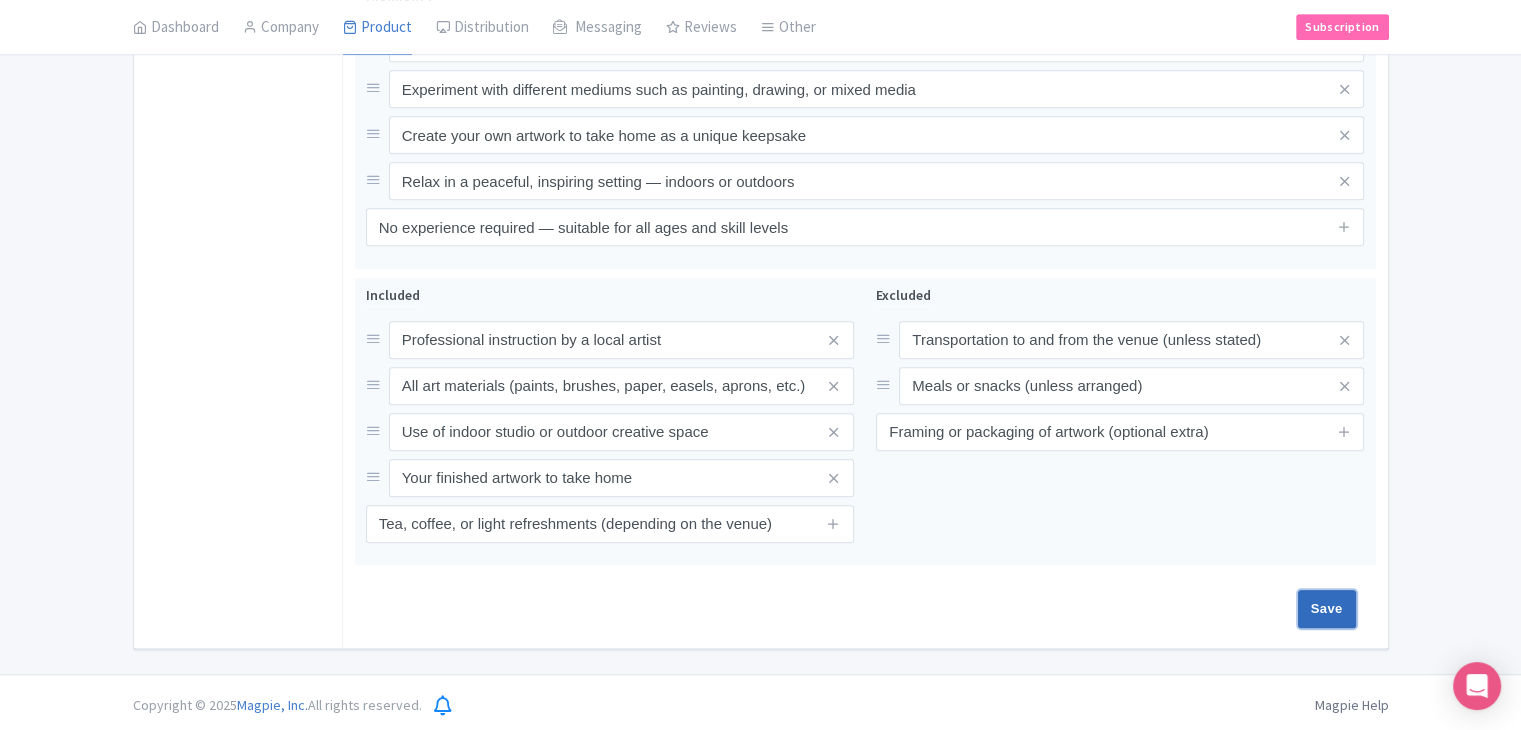 click on "Save" at bounding box center (1327, 609) 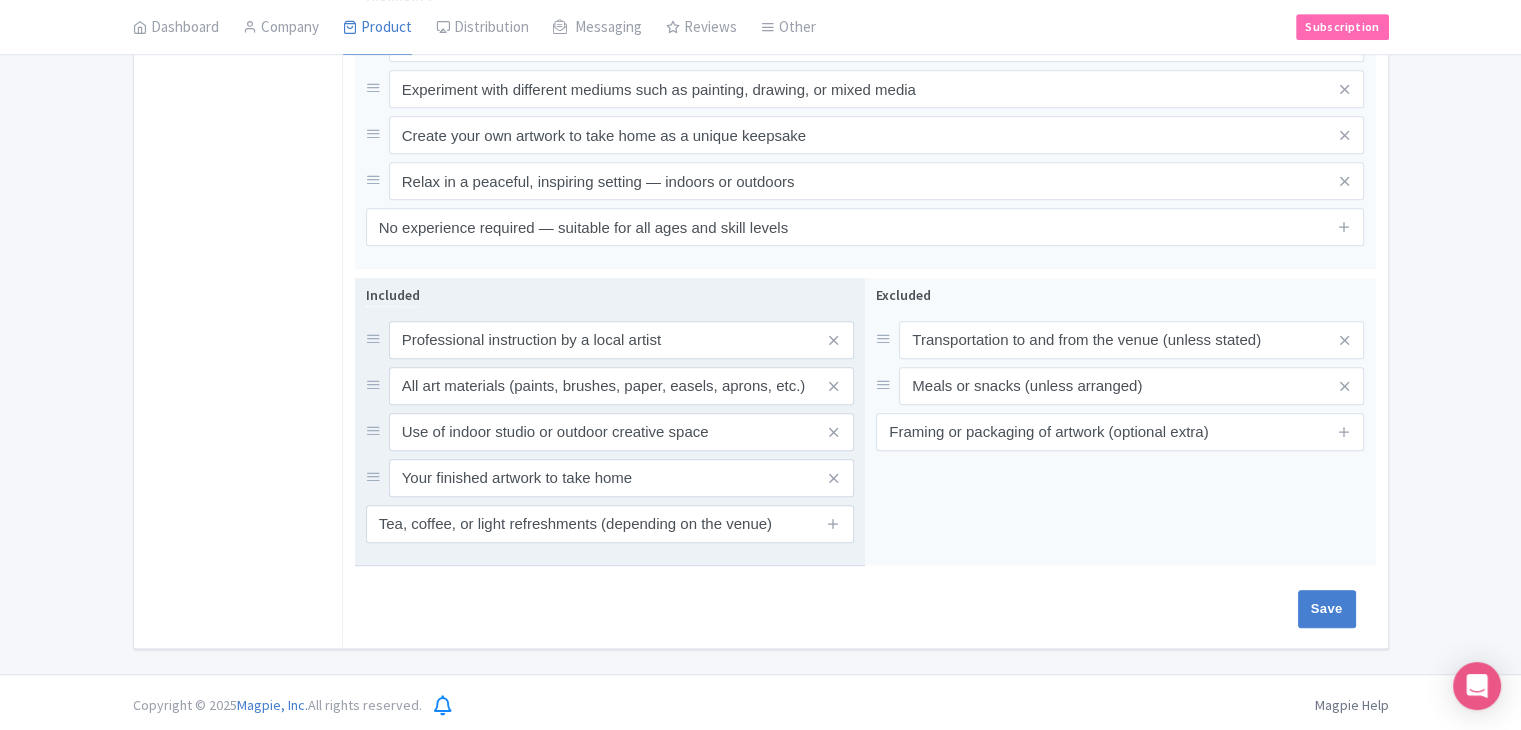 type on "Saving..." 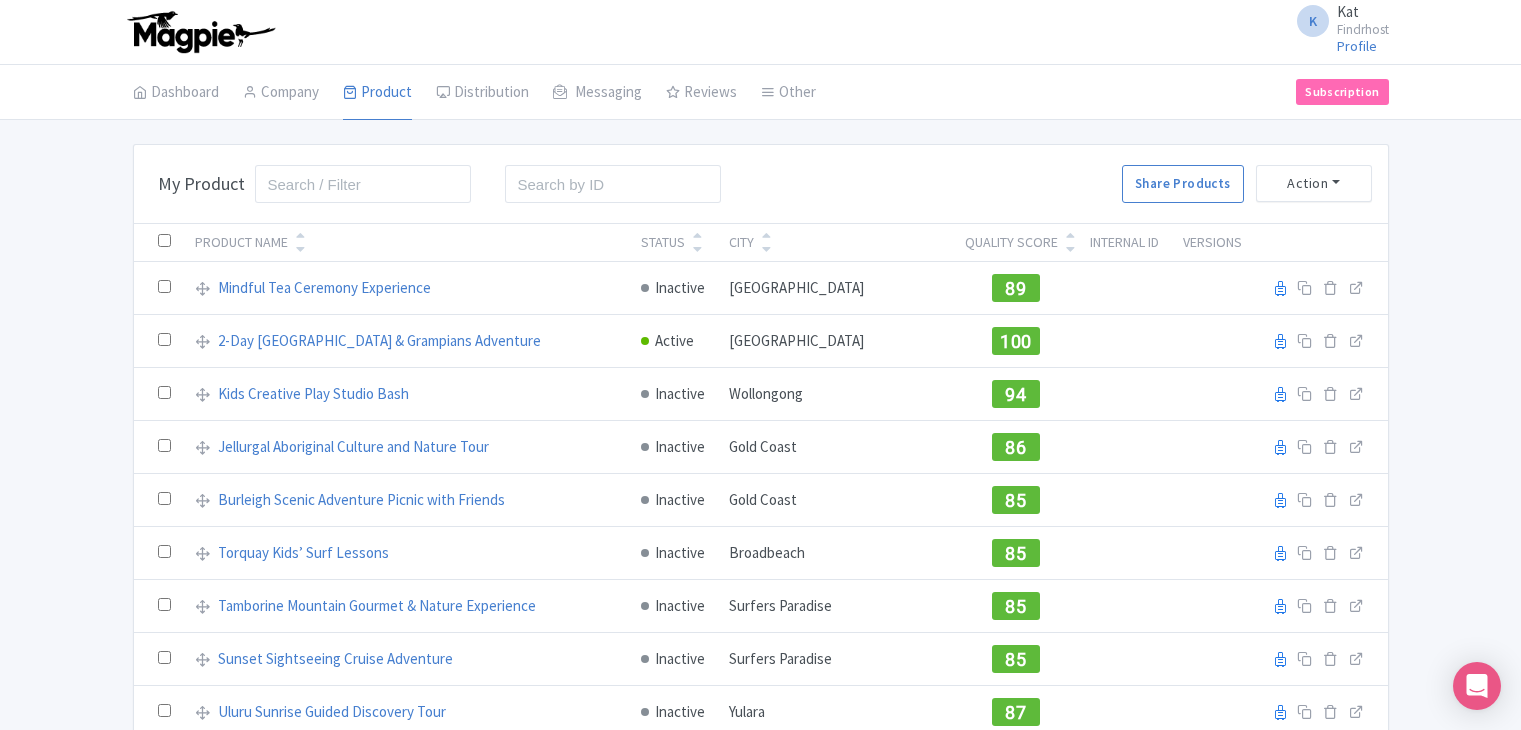 scroll, scrollTop: 0, scrollLeft: 0, axis: both 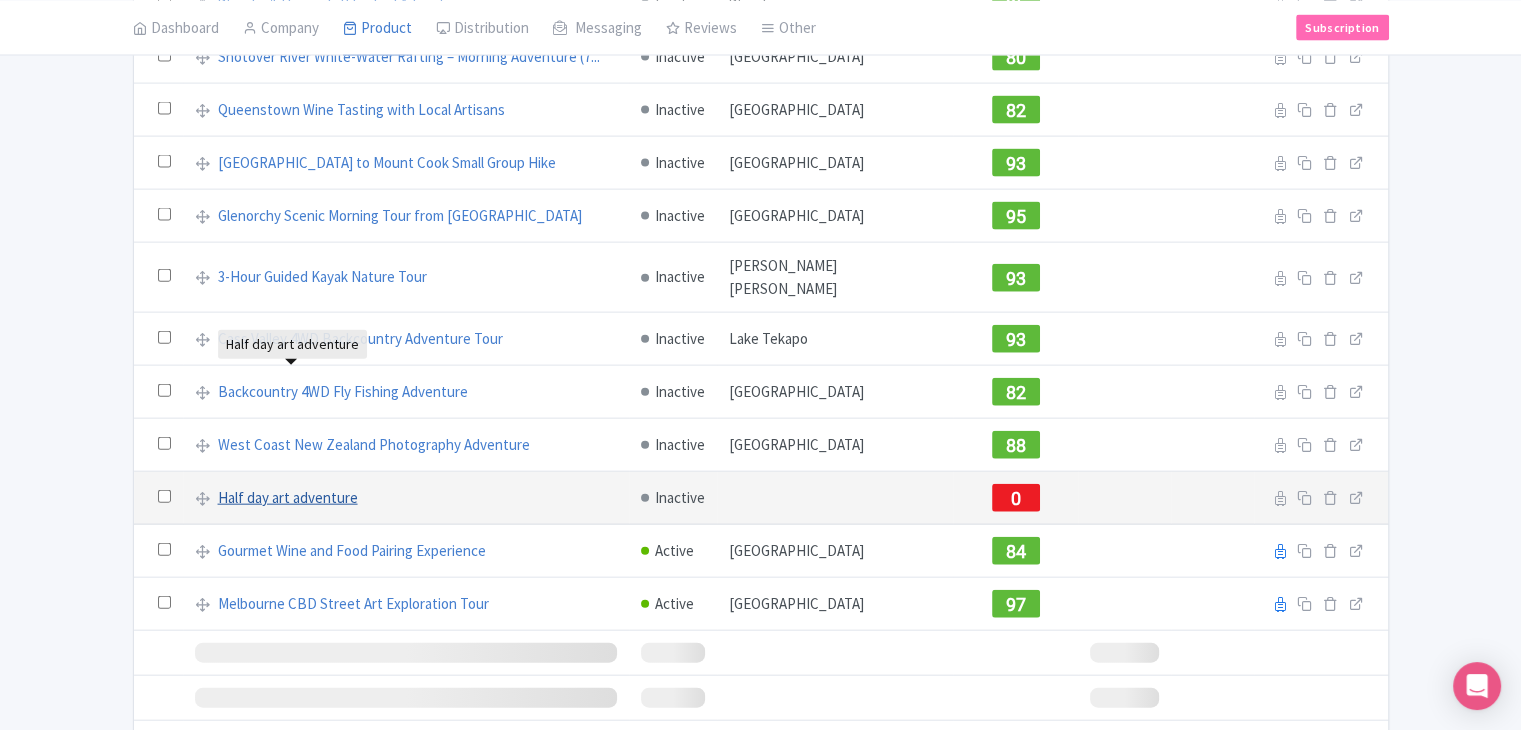 click on "Half day art adventure" at bounding box center [288, 498] 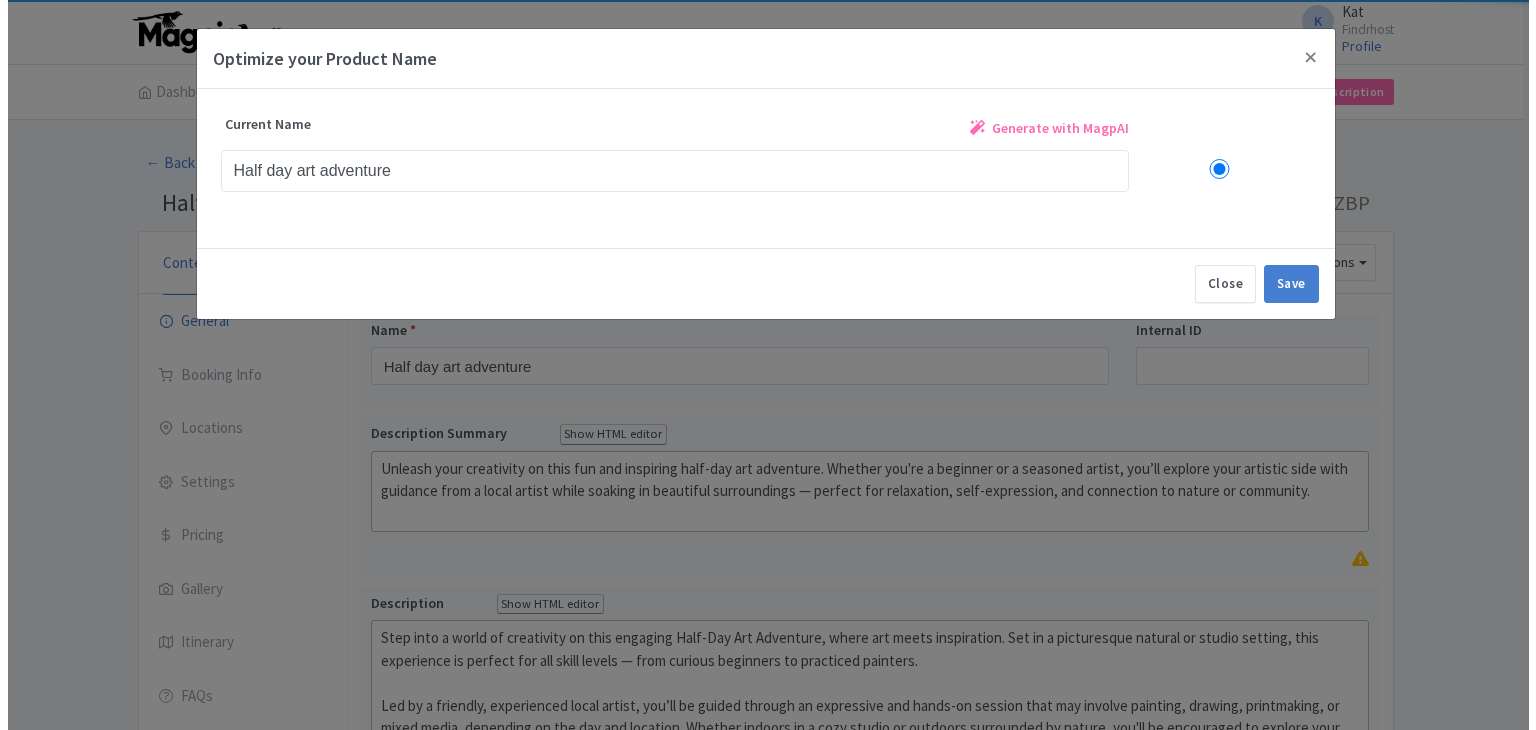 scroll, scrollTop: 0, scrollLeft: 0, axis: both 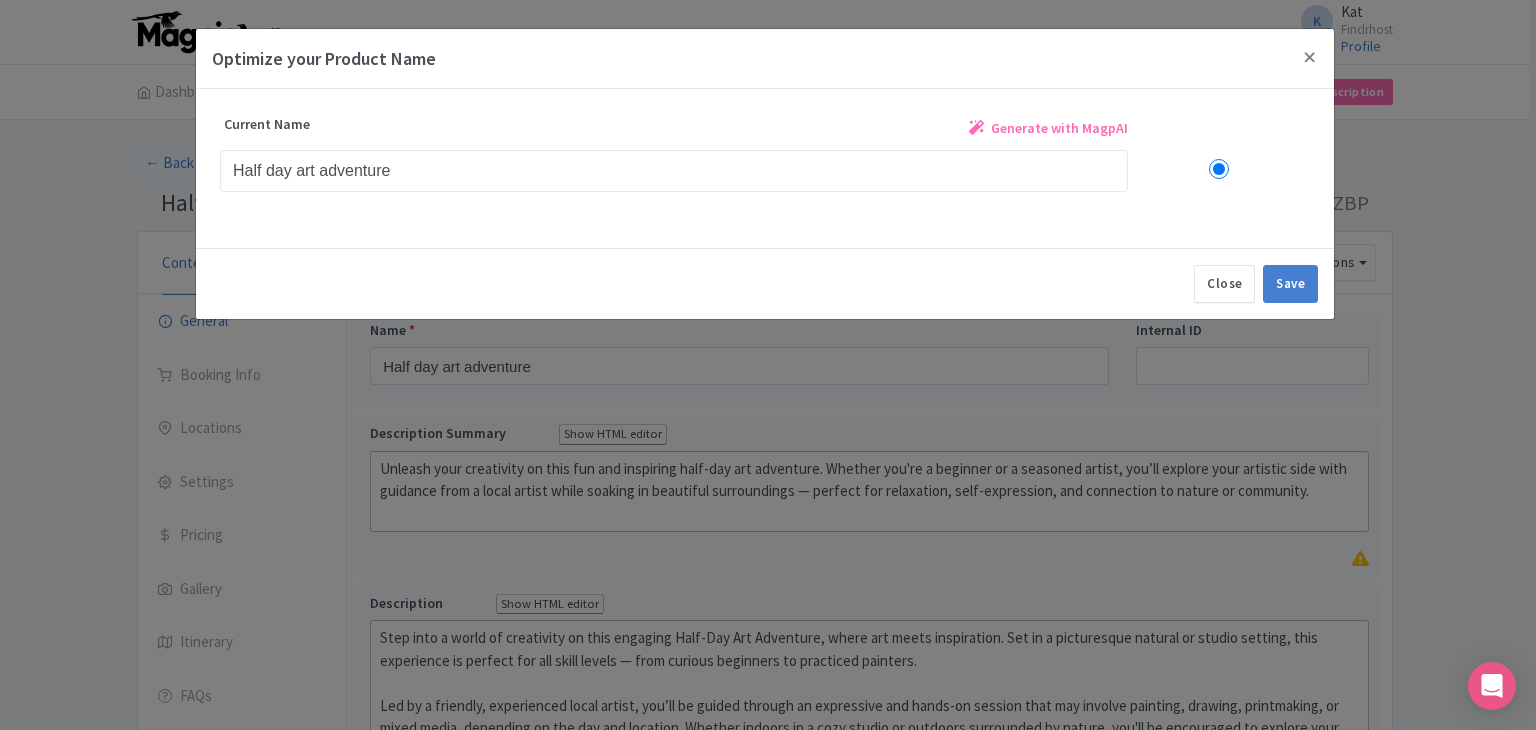 click on "Generate with MagpAI" at bounding box center (1059, 128) 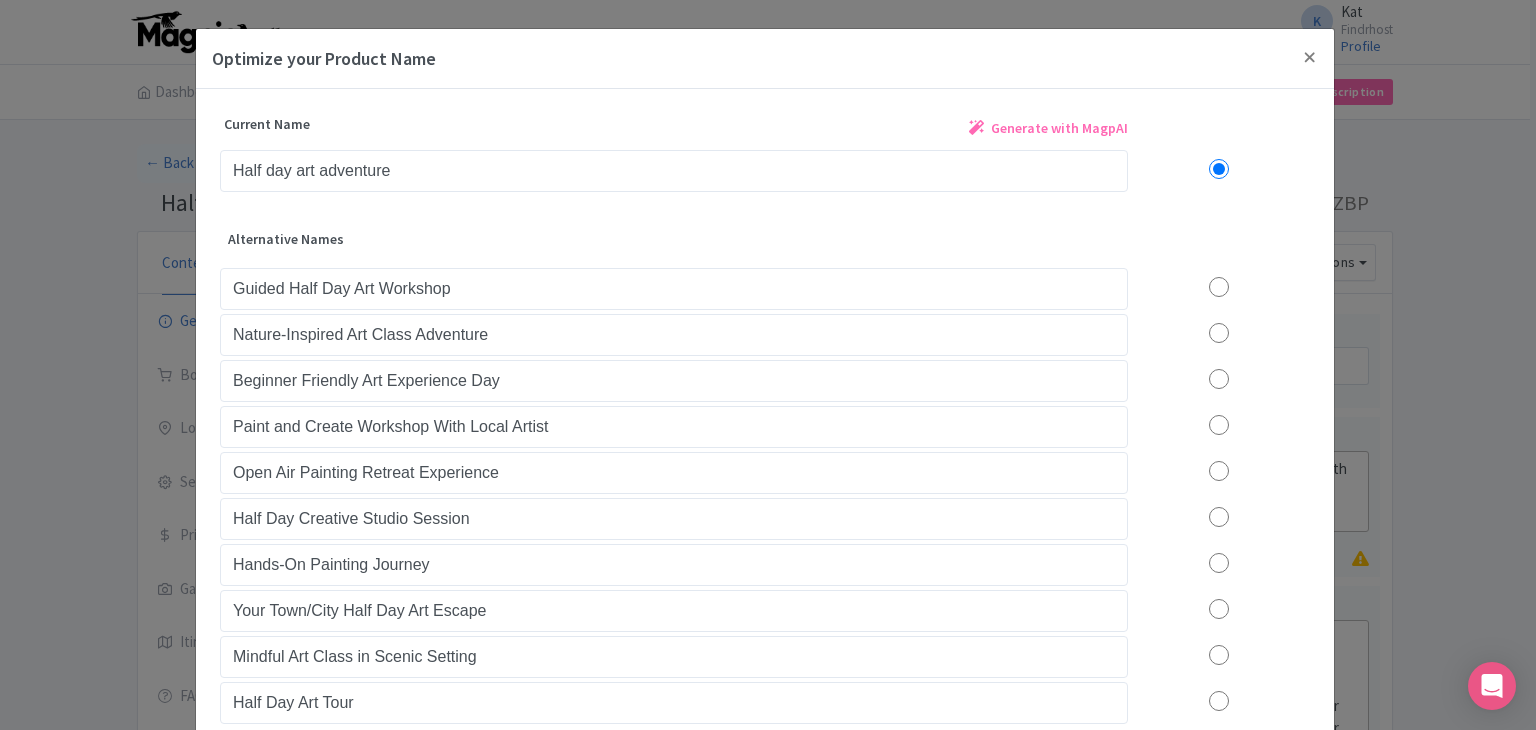 click at bounding box center [1219, 287] 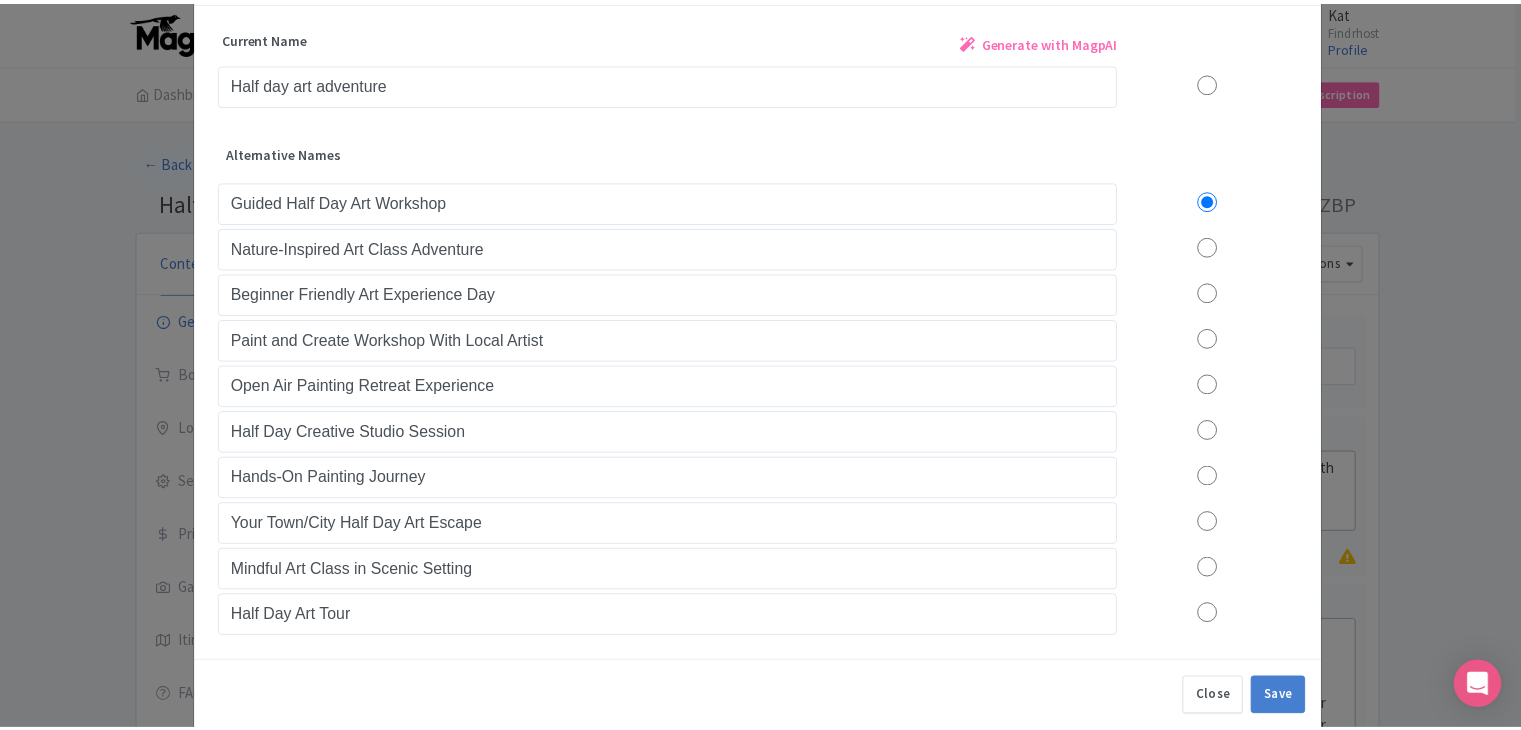 scroll, scrollTop: 112, scrollLeft: 0, axis: vertical 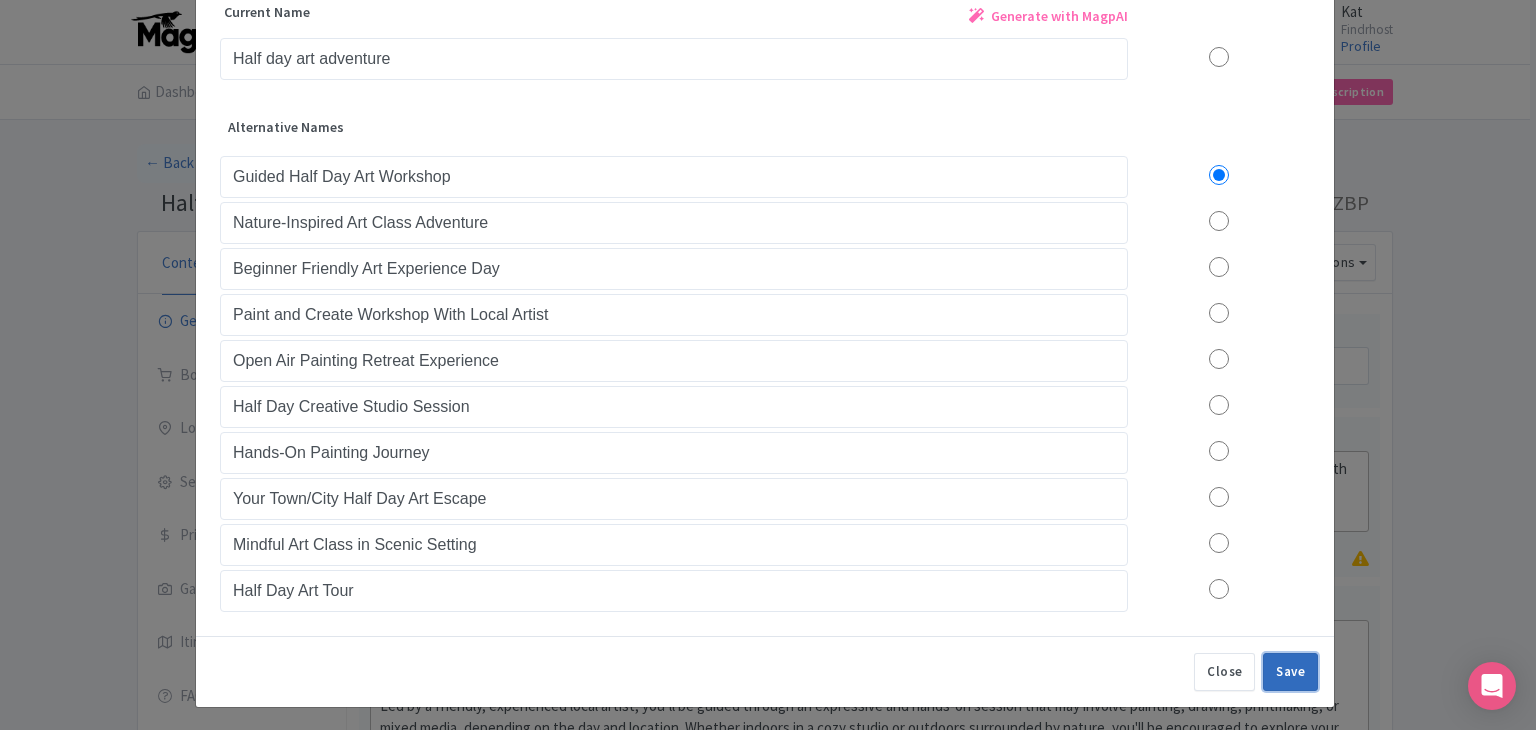 click on "Save" at bounding box center [1290, 672] 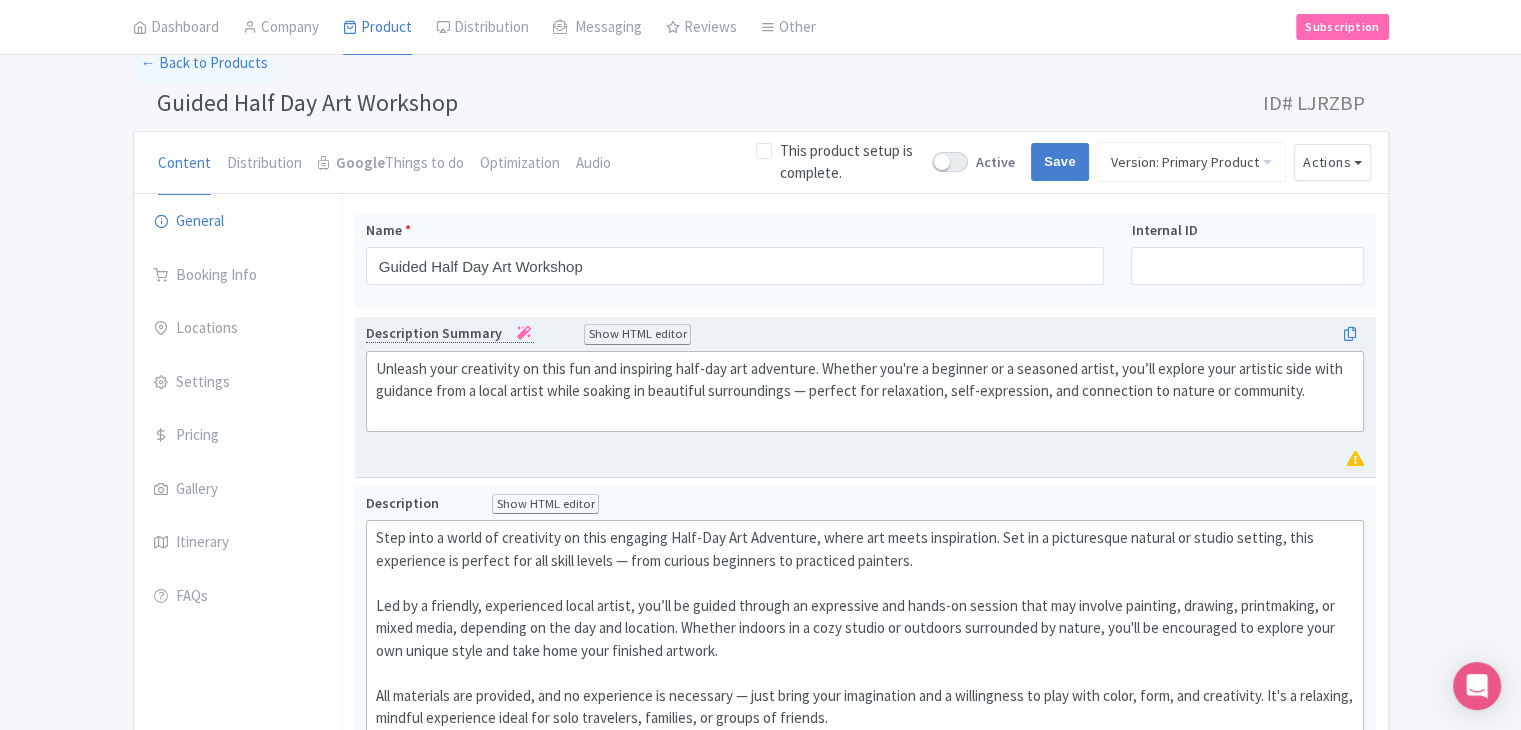 scroll, scrollTop: 48, scrollLeft: 0, axis: vertical 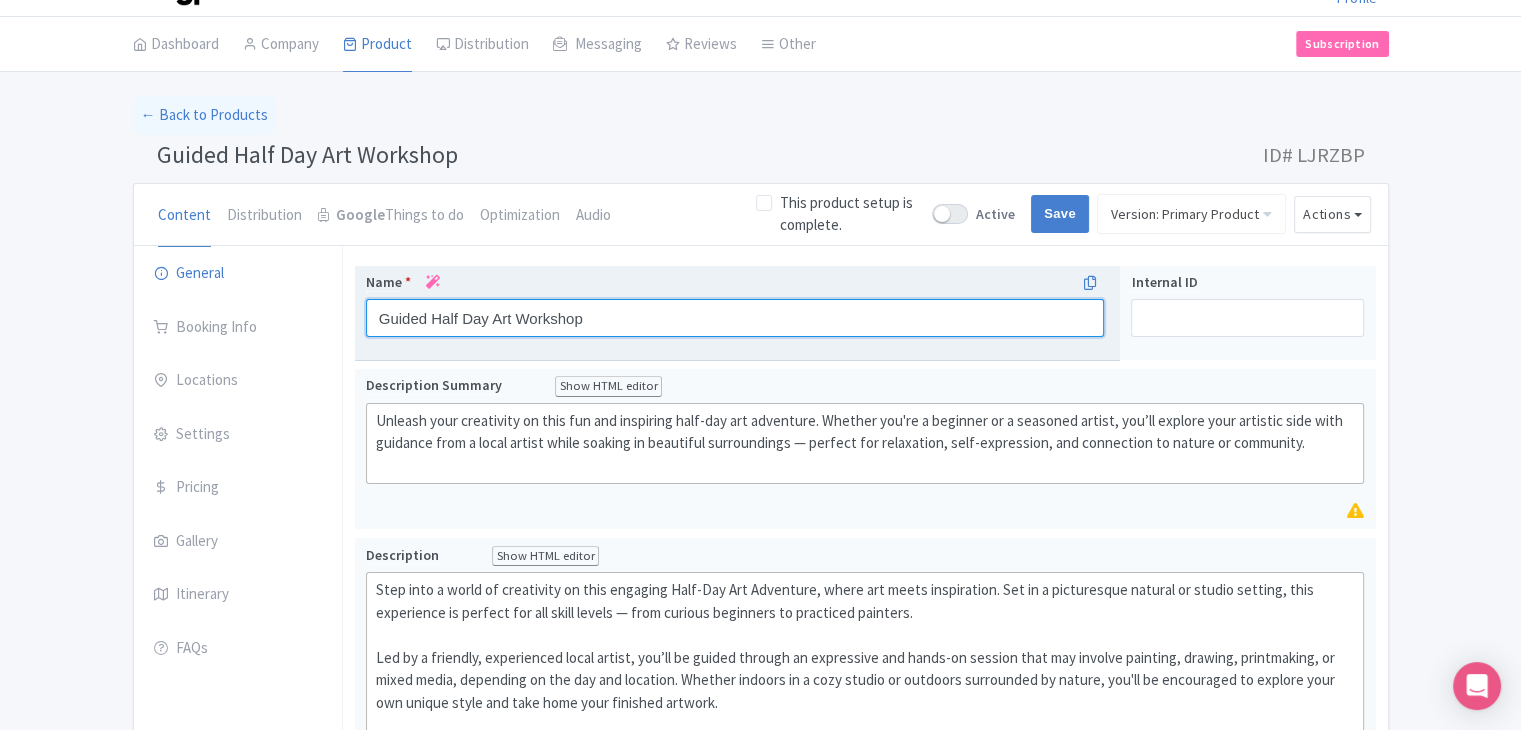 click on "Guided Half Day Art Workshop" at bounding box center [735, 318] 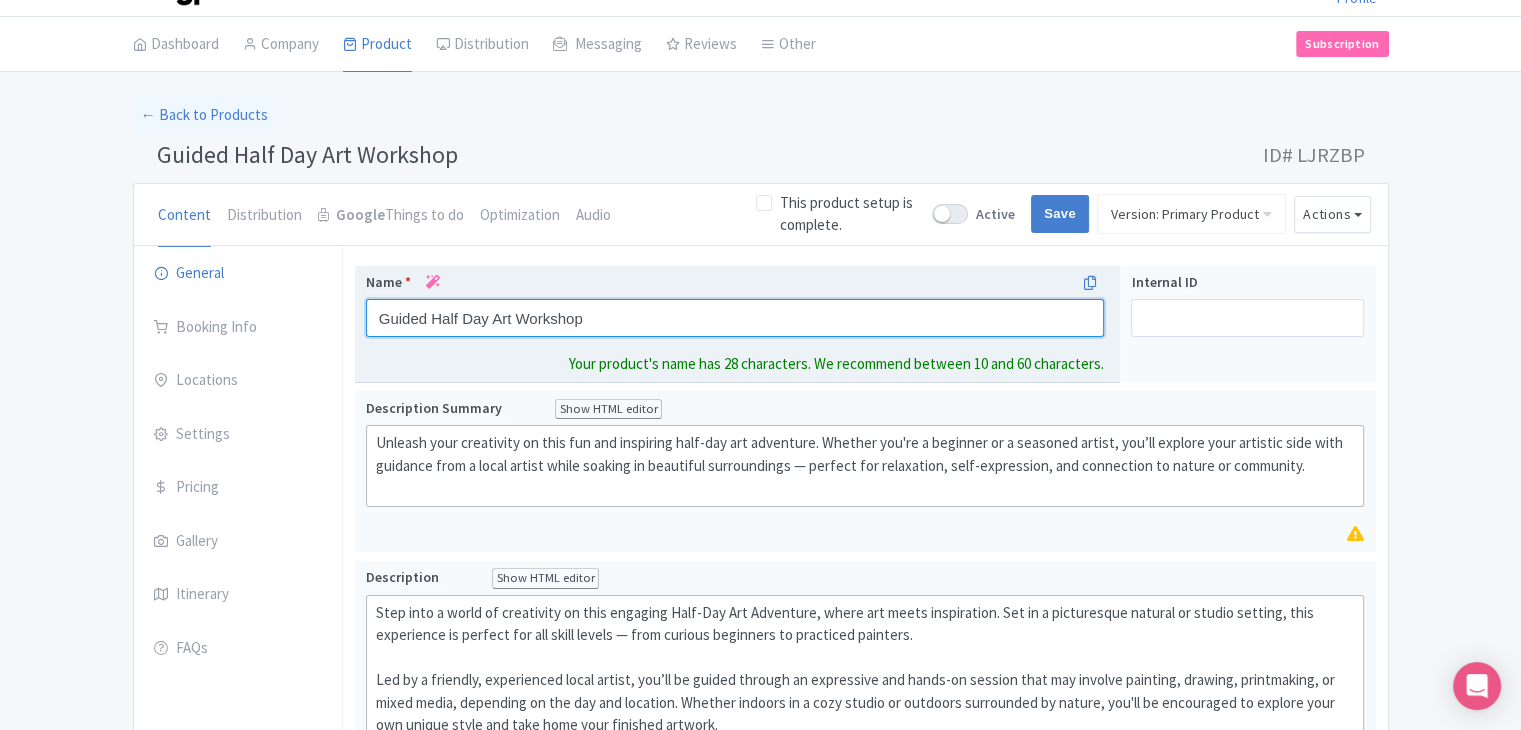 click on "Guided Half Day Art Workshop" at bounding box center [735, 318] 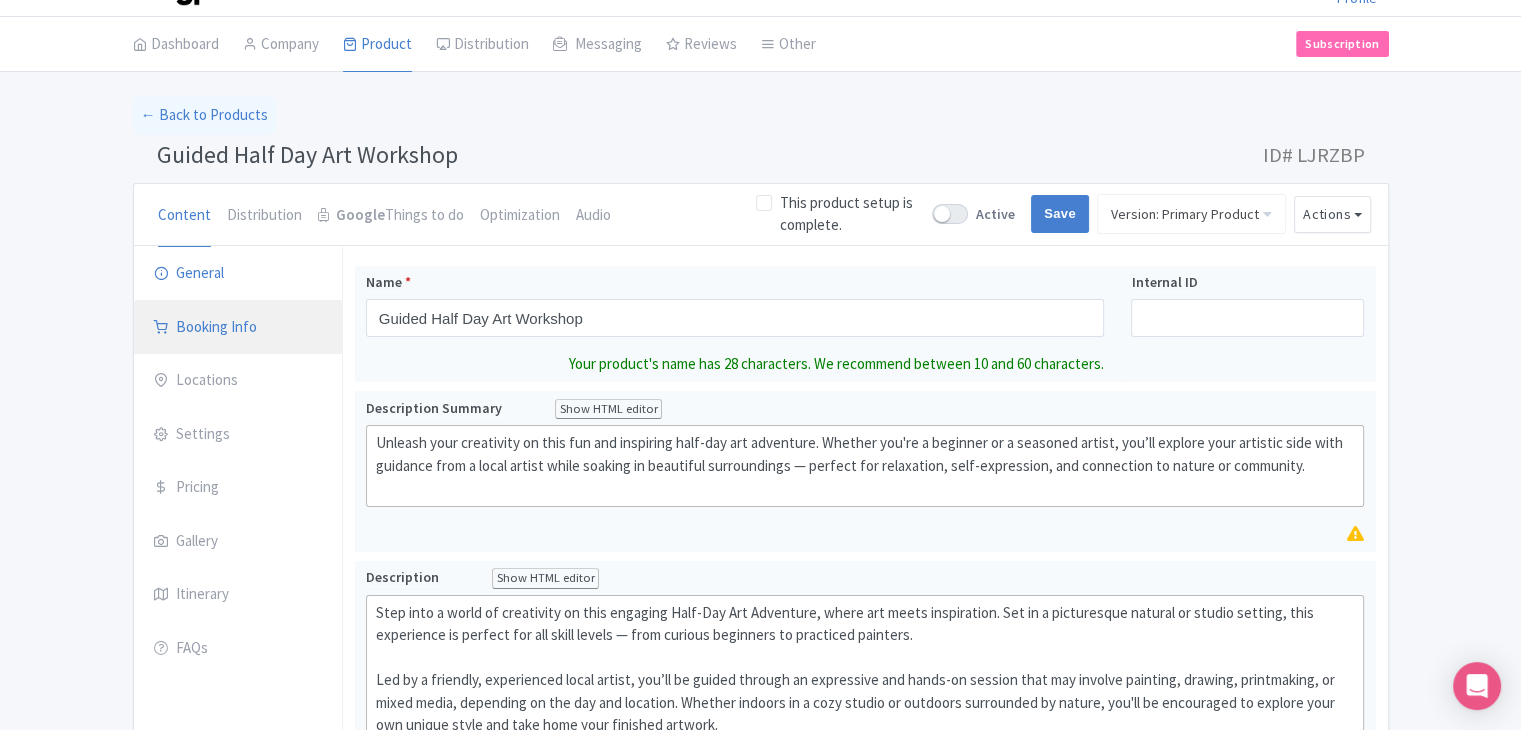 click on "Booking Info" at bounding box center [238, 328] 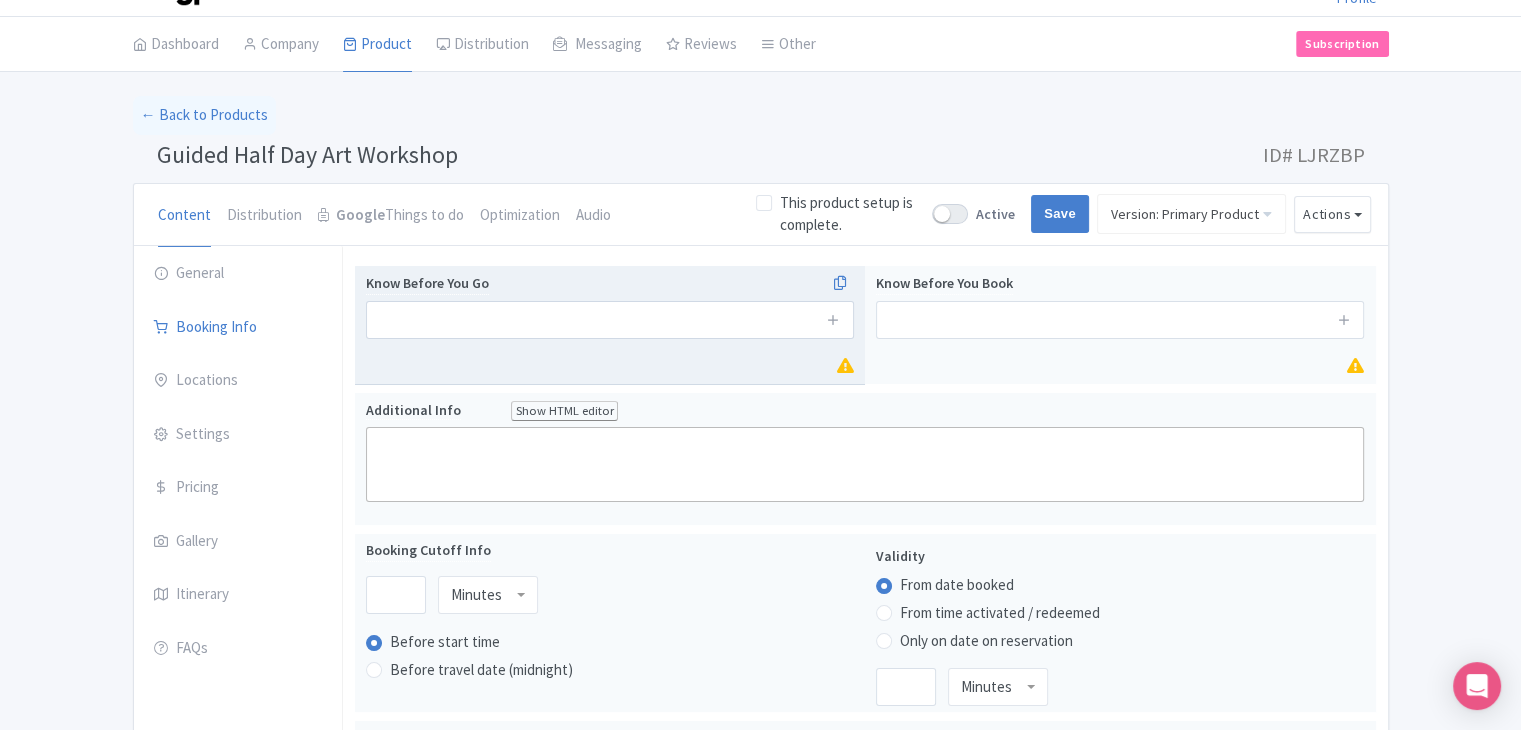 click on "Know Before You Go" at bounding box center [610, 305] 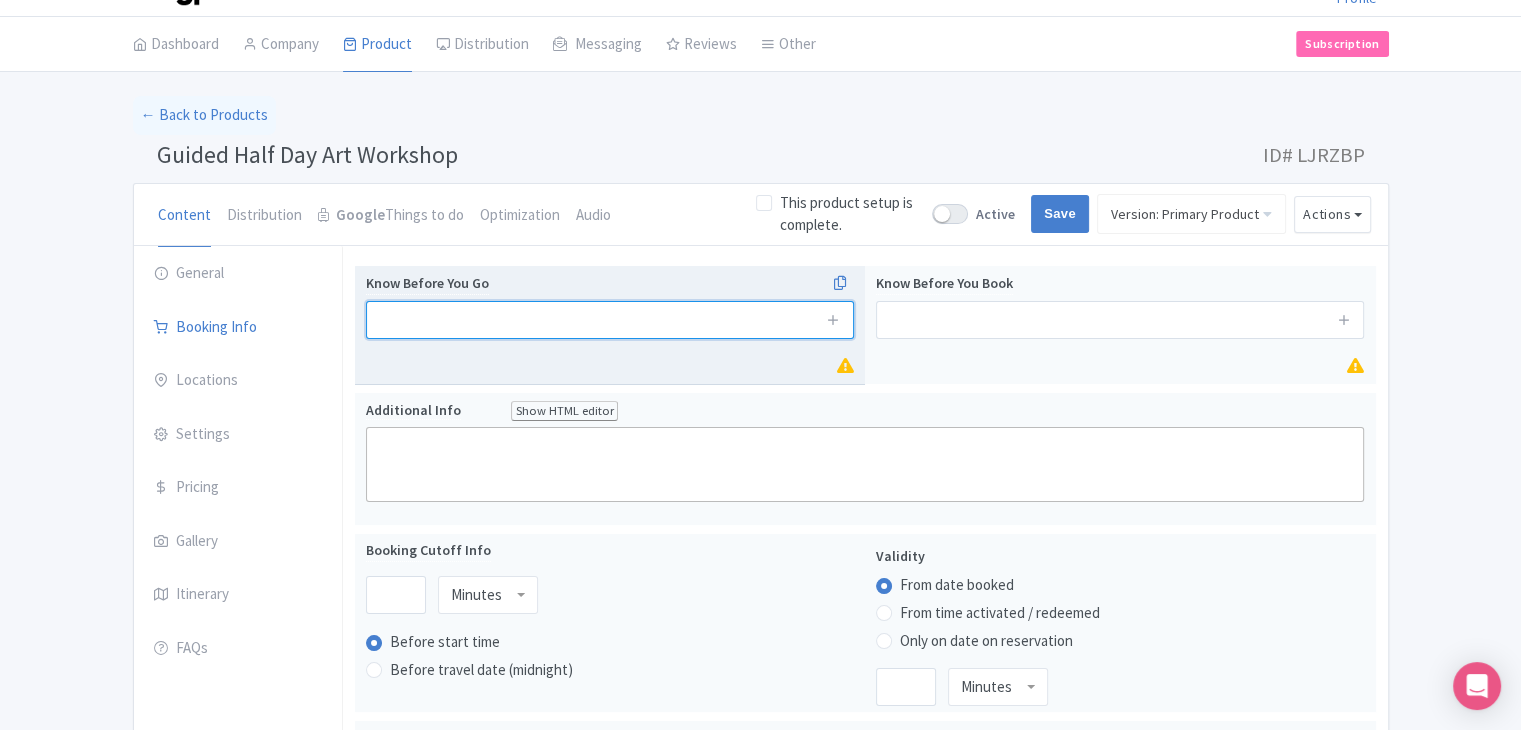 drag, startPoint x: 514, startPoint y: 310, endPoint x: 550, endPoint y: 321, distance: 37.64306 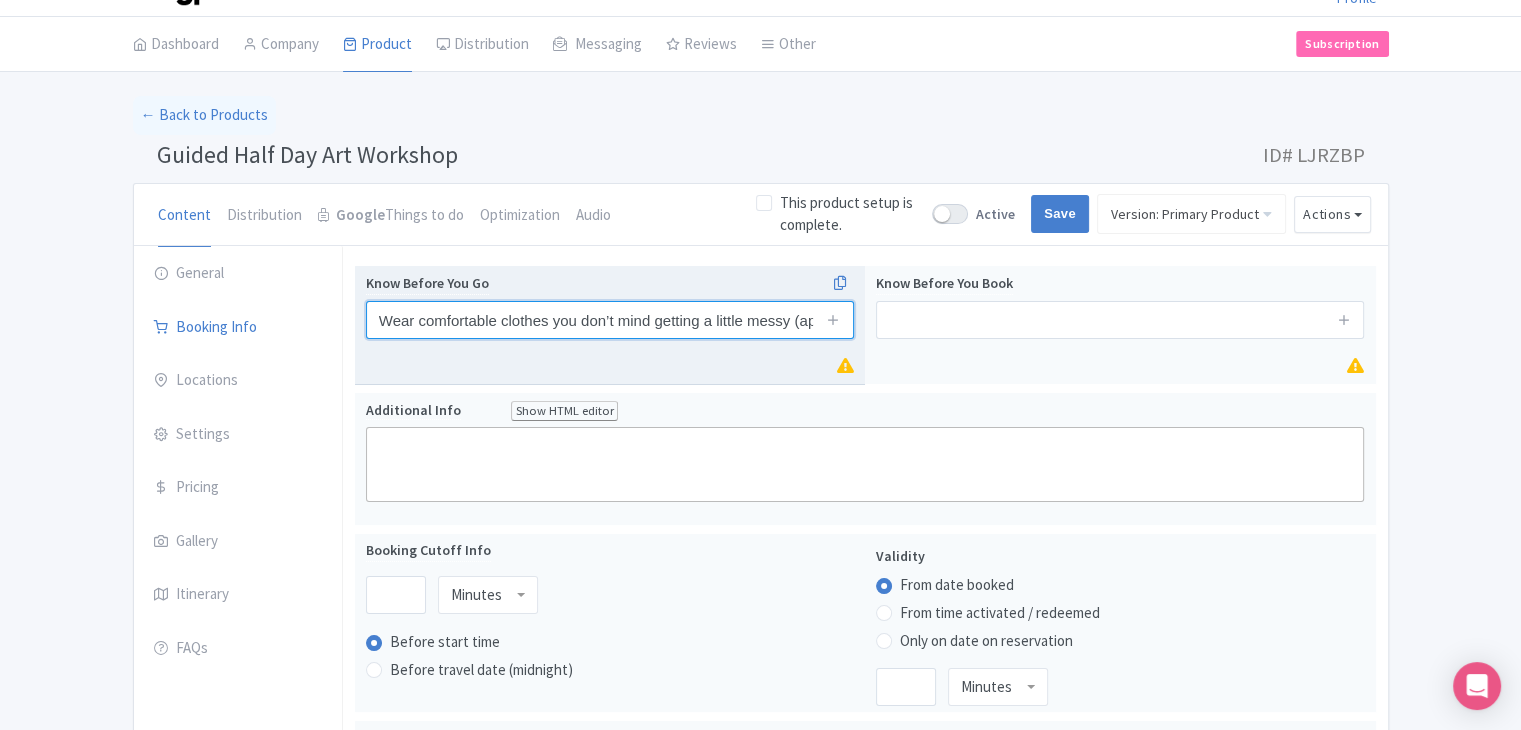 scroll, scrollTop: 0, scrollLeft: 149, axis: horizontal 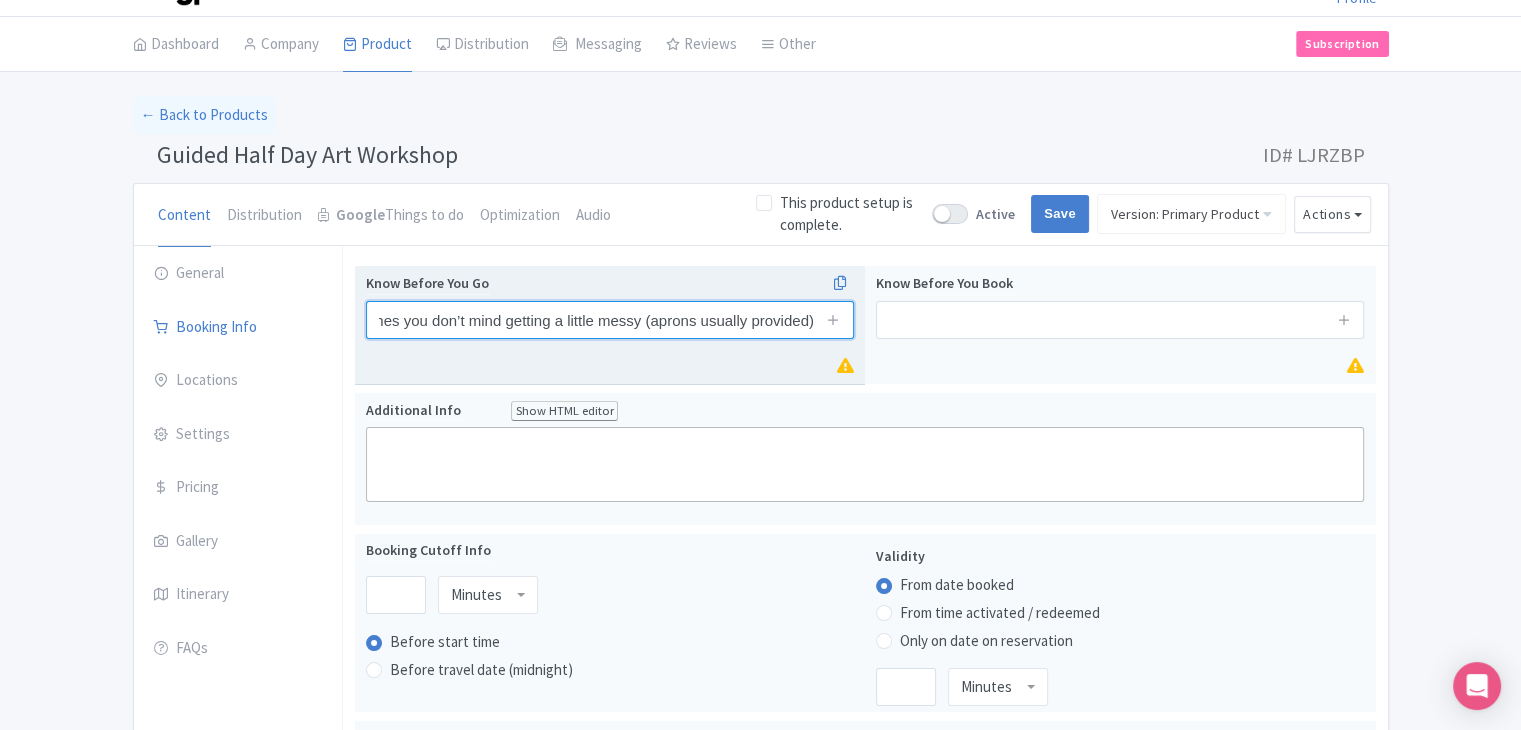 type on "Wear comfortable clothes you don’t mind getting a little messy (aprons usually provided)" 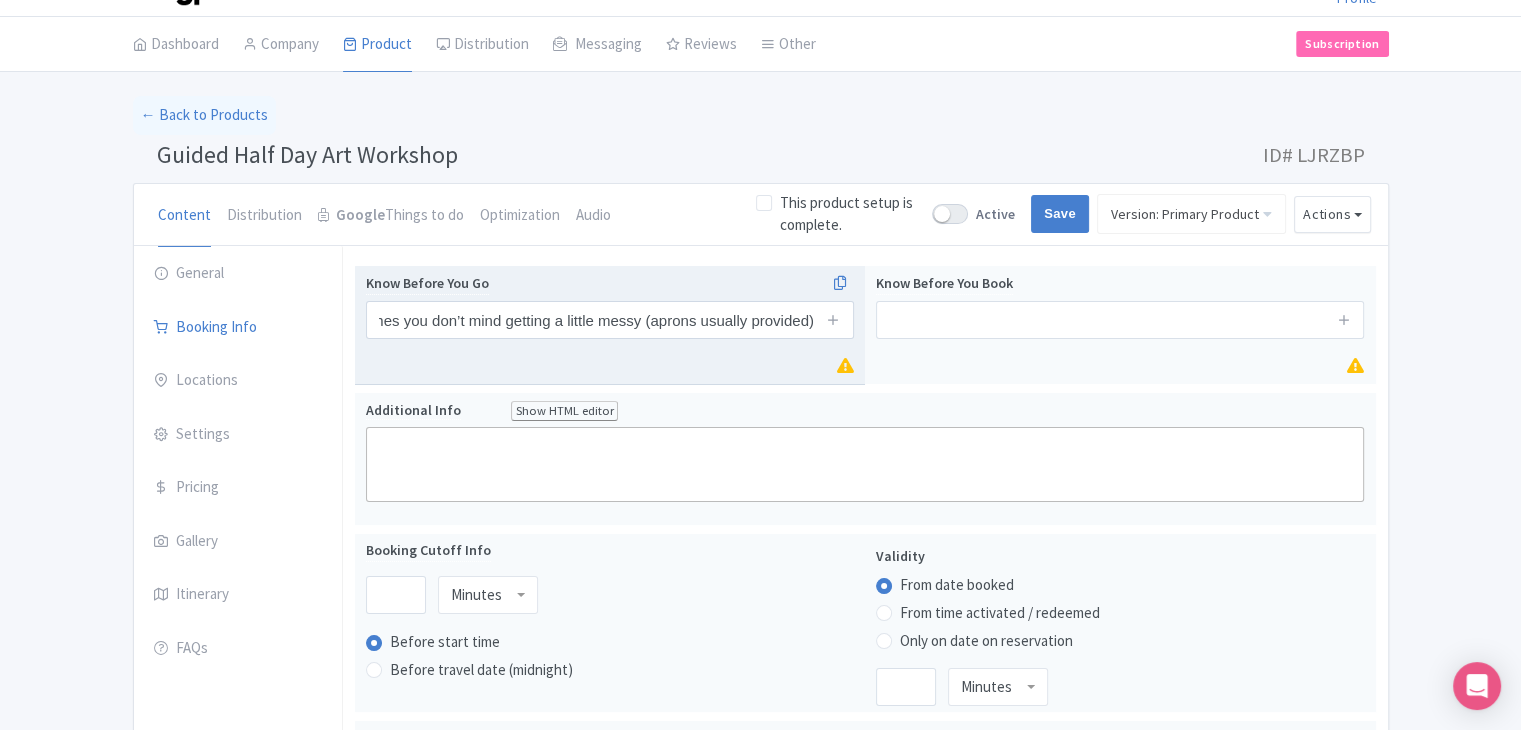scroll, scrollTop: 0, scrollLeft: 0, axis: both 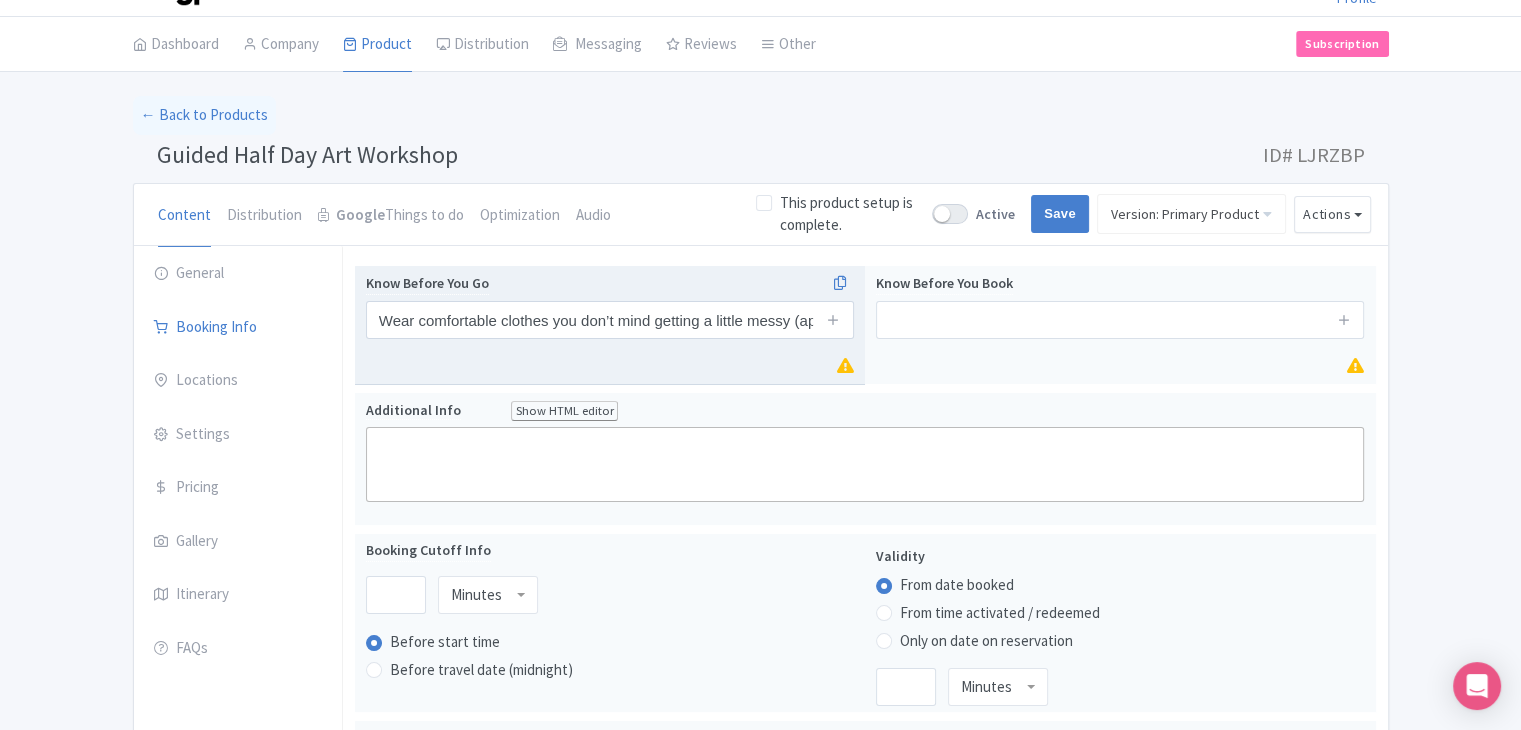 click at bounding box center (834, 320) 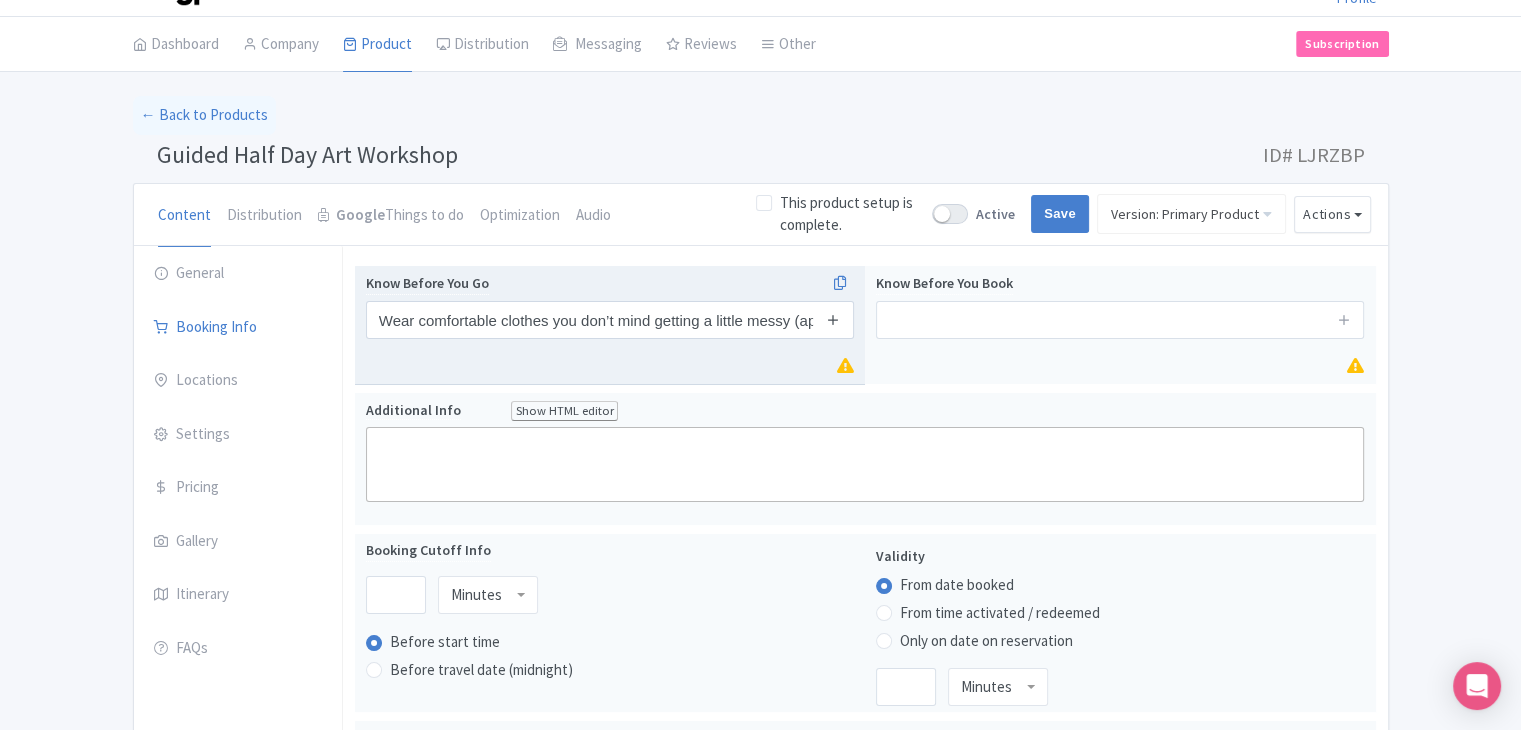 click at bounding box center [833, 320] 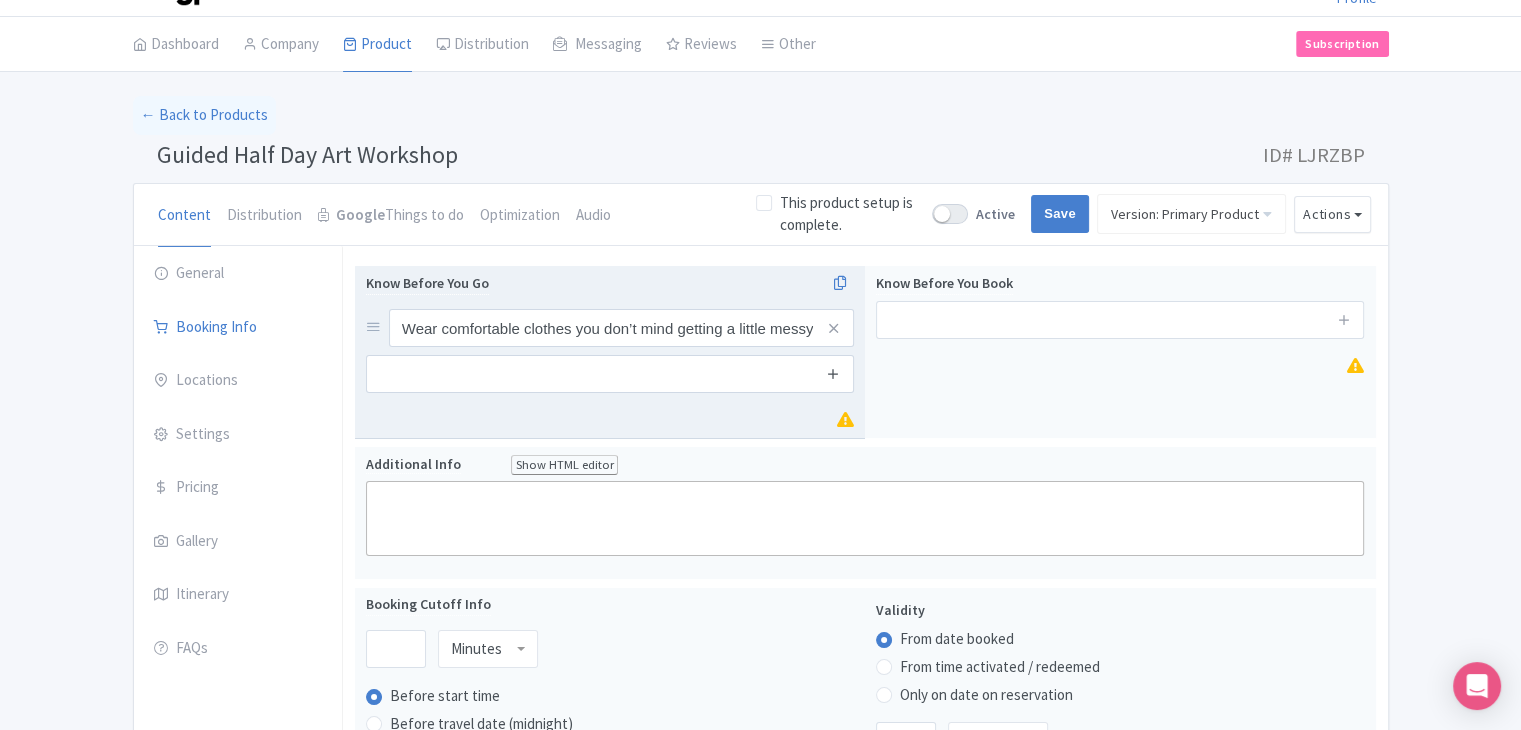 click at bounding box center (833, 373) 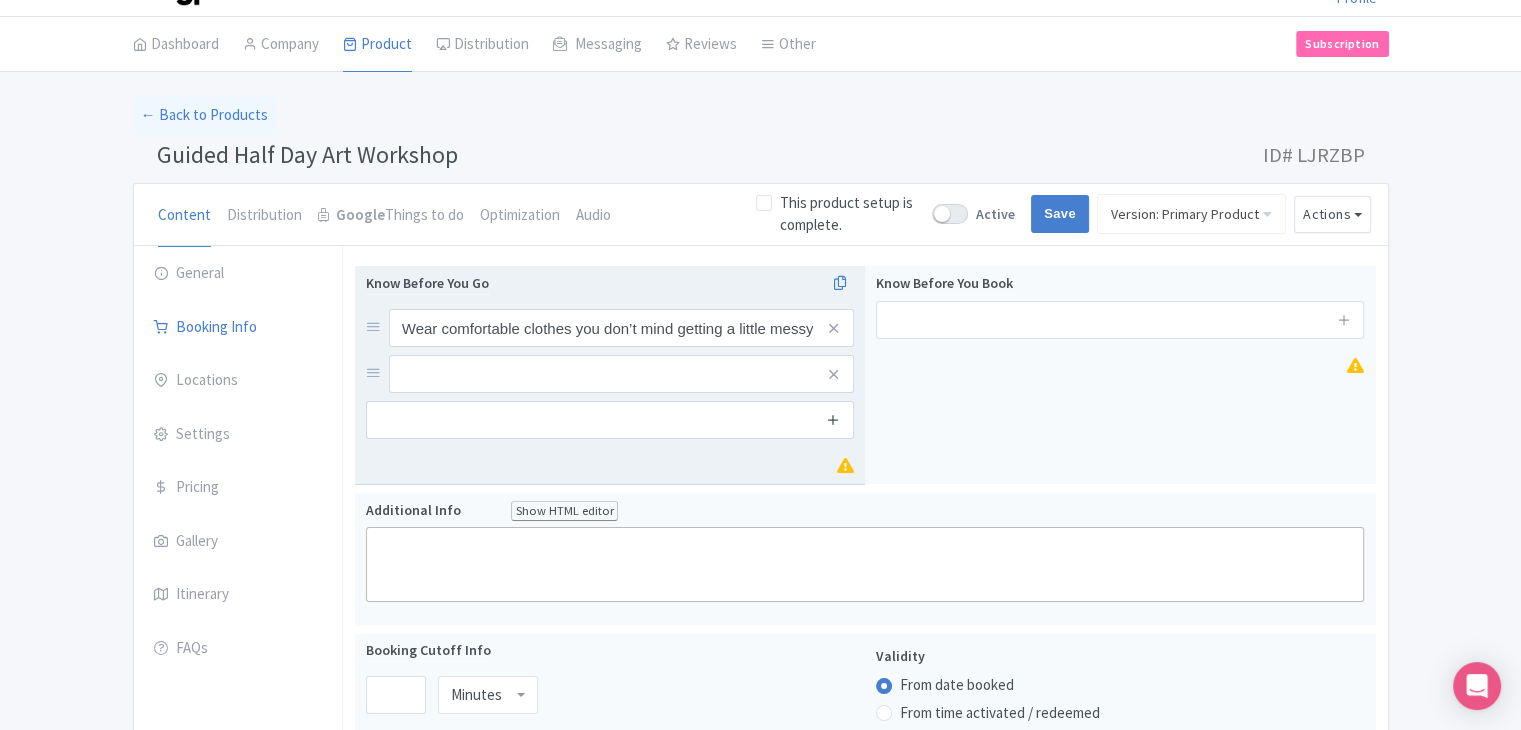 click at bounding box center (833, 374) 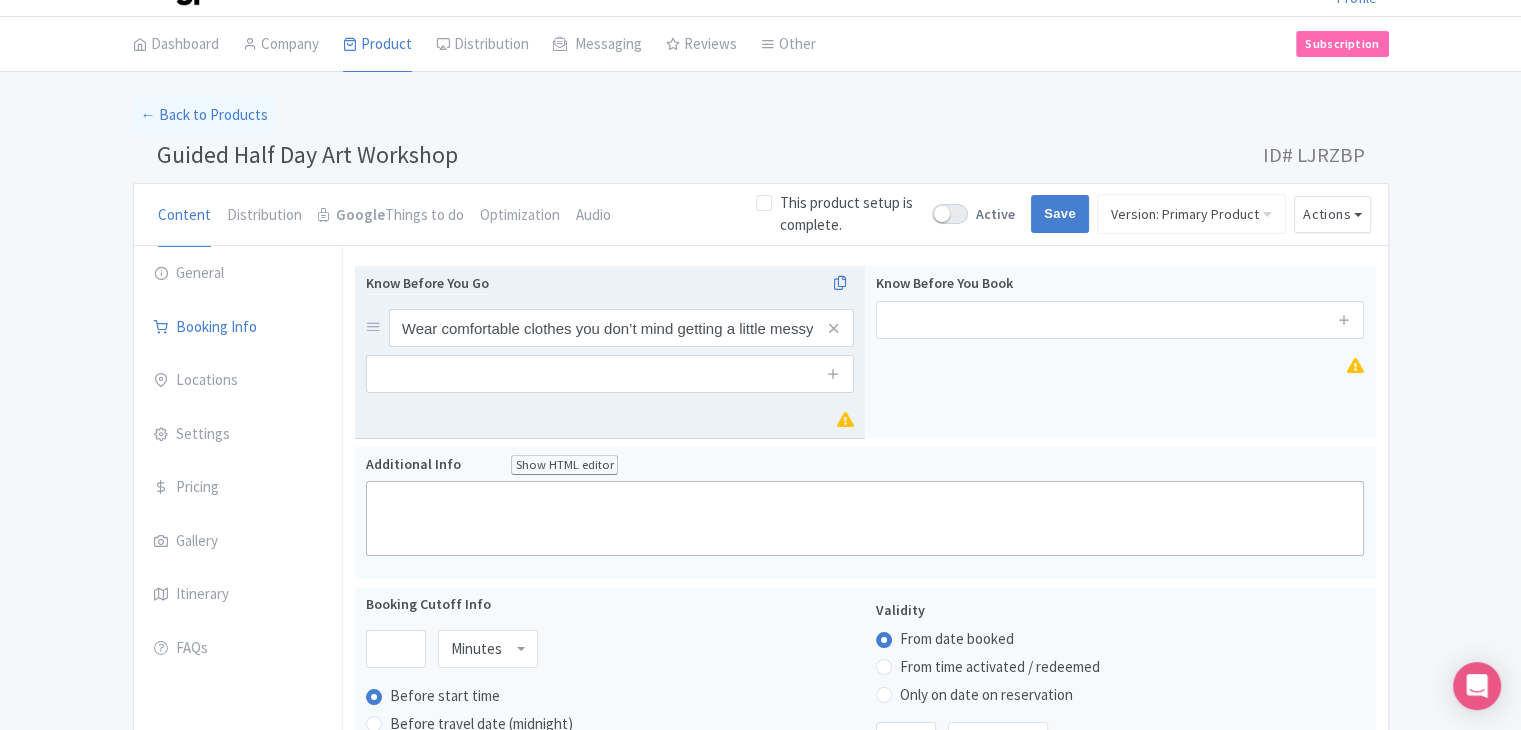 click on "Know Before You Go Wear comfortable clothes you don’t mind getting a little messy (aprons usually provided)" at bounding box center [610, 352] 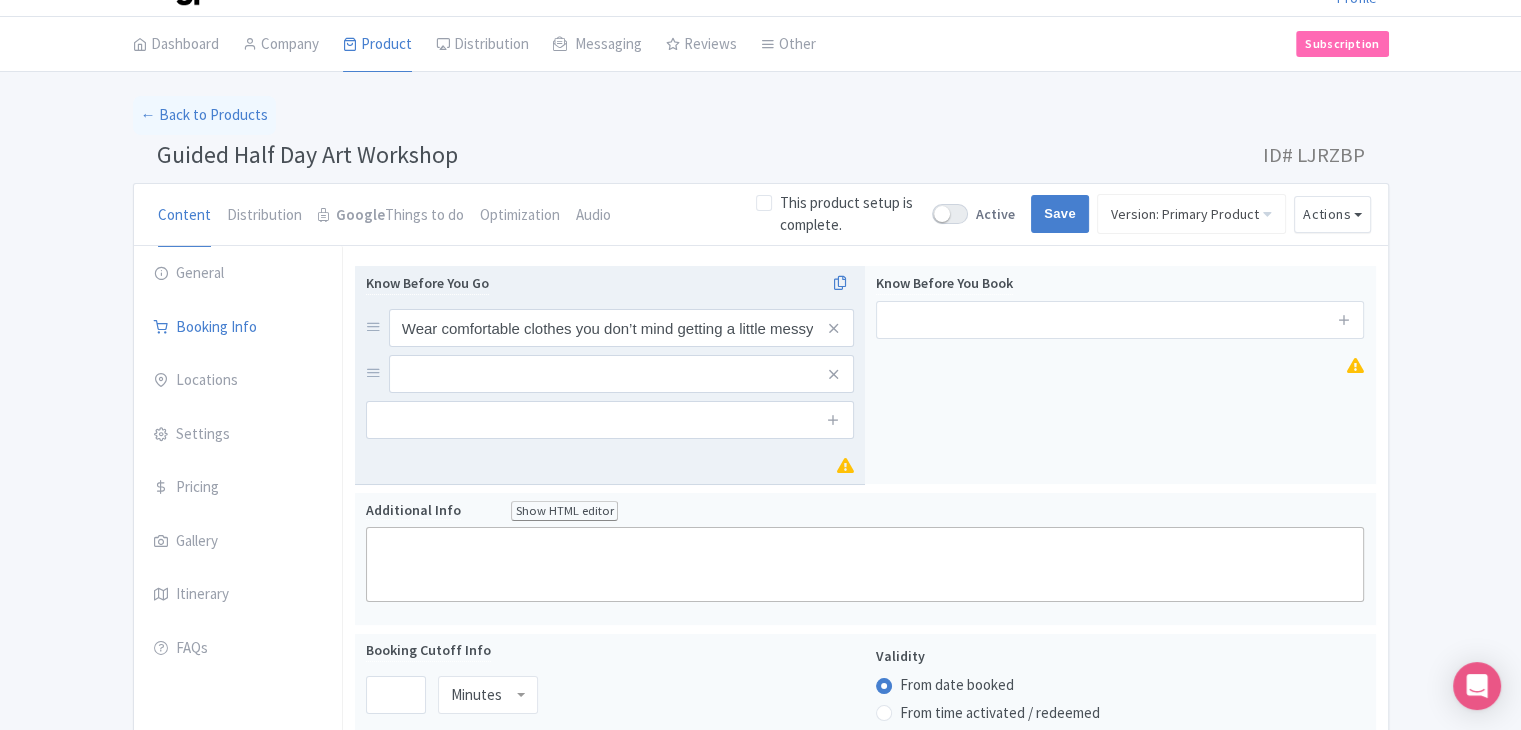 click at bounding box center (834, 420) 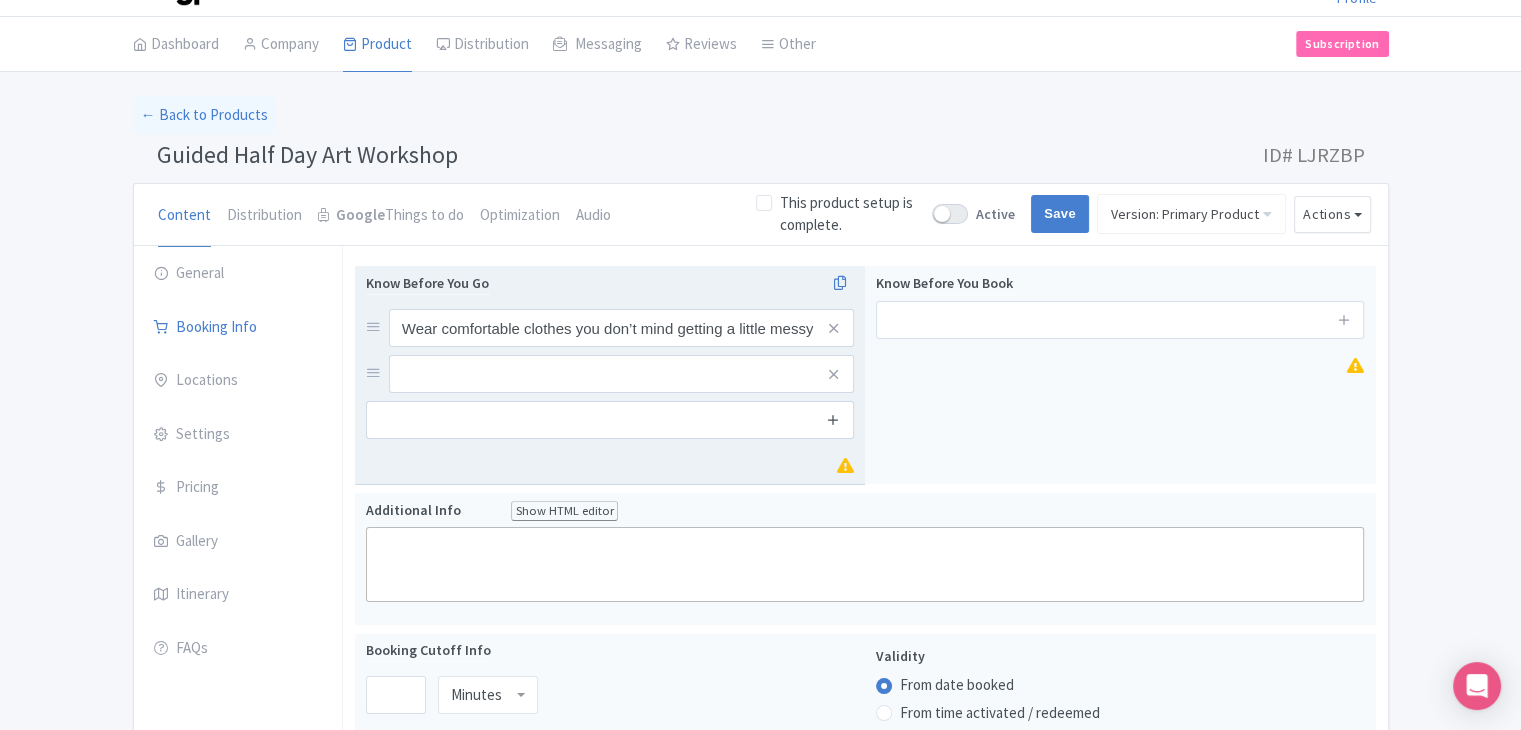 click at bounding box center (833, 419) 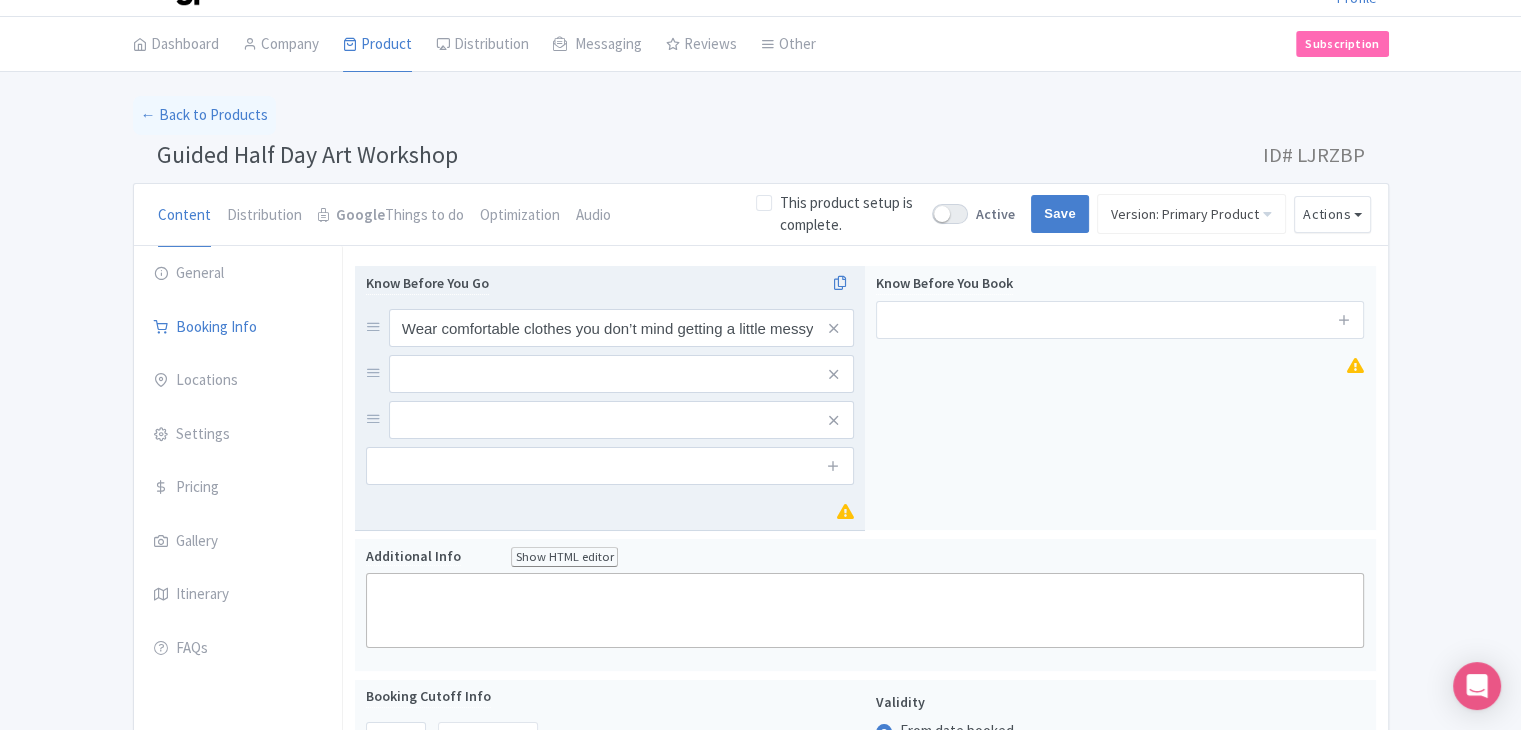 click at bounding box center (834, 466) 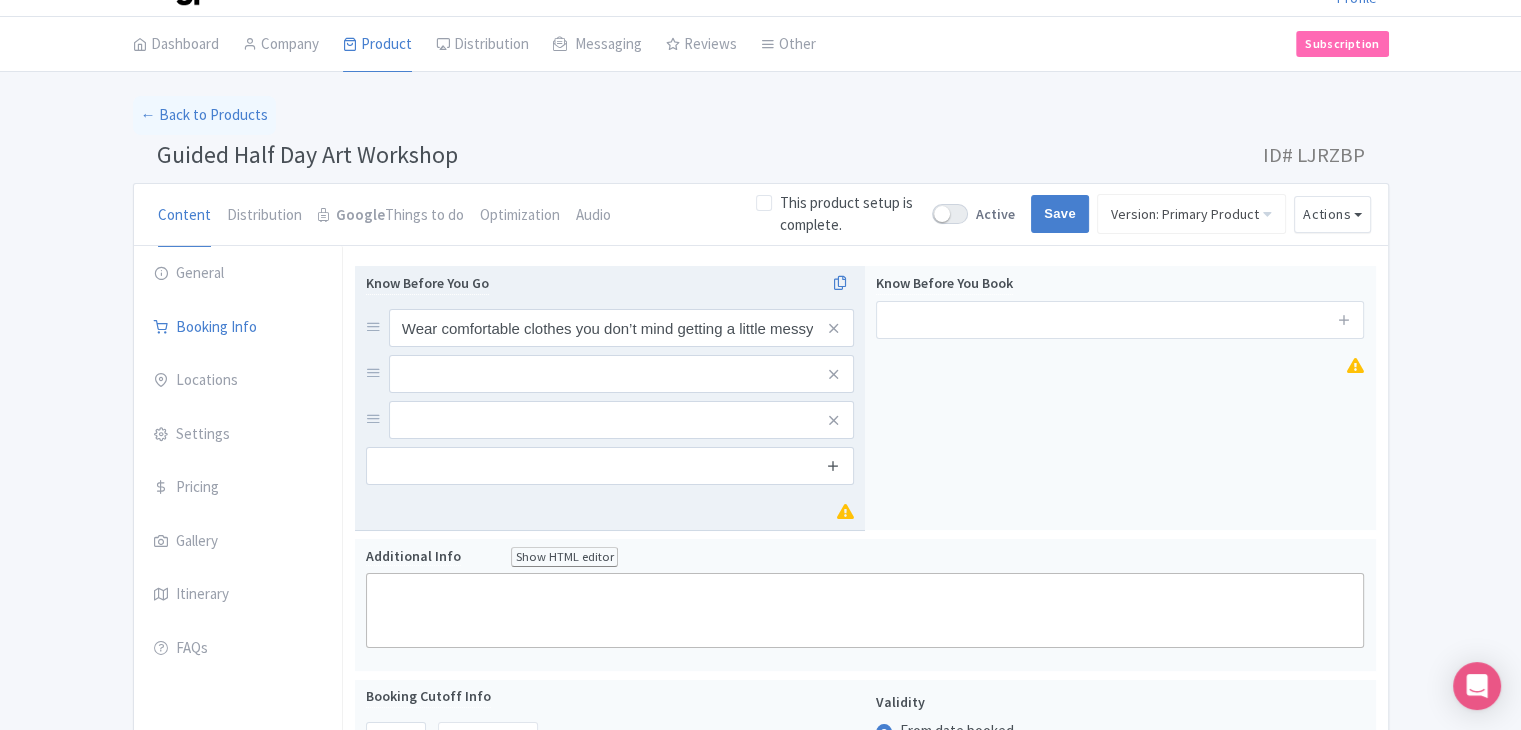 click at bounding box center (833, 465) 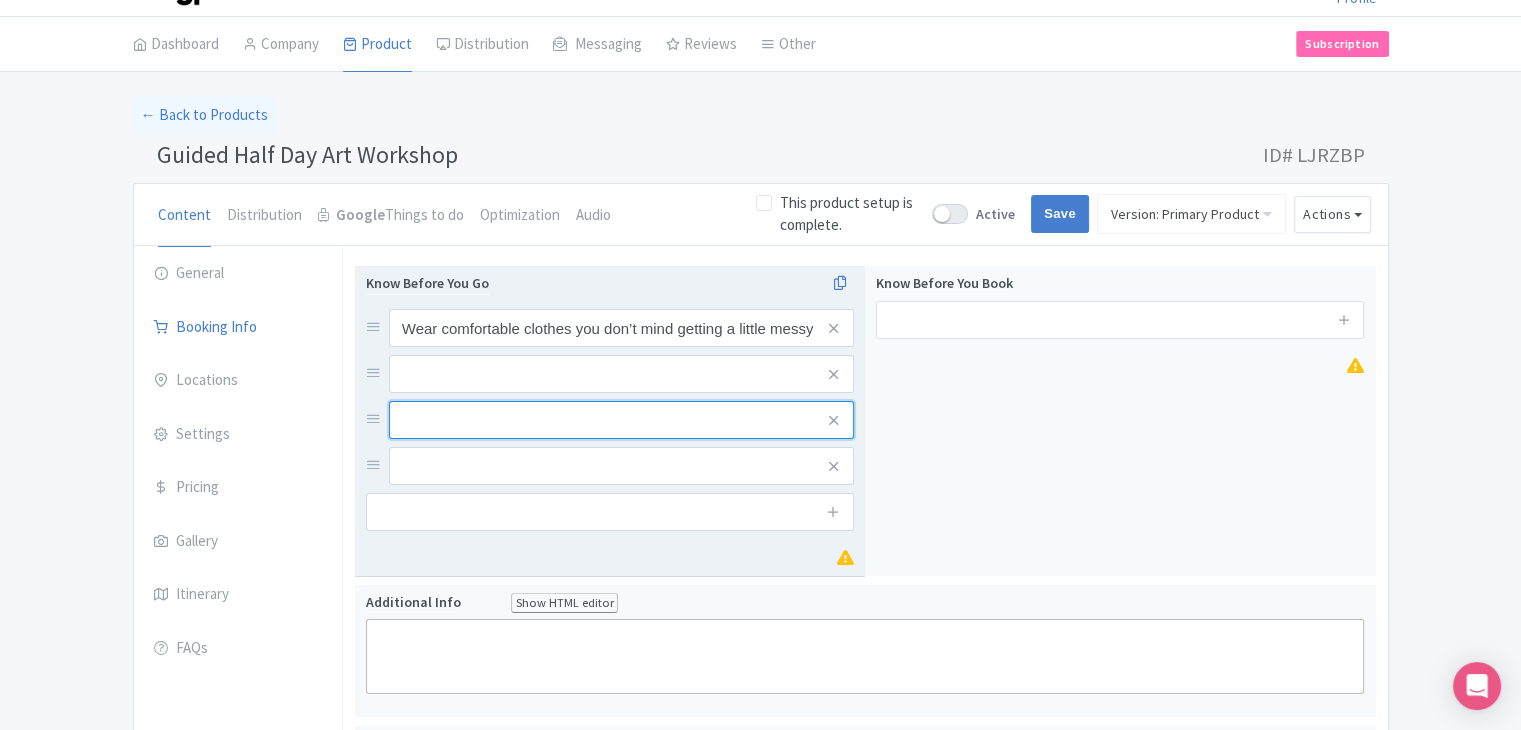 click at bounding box center [621, 328] 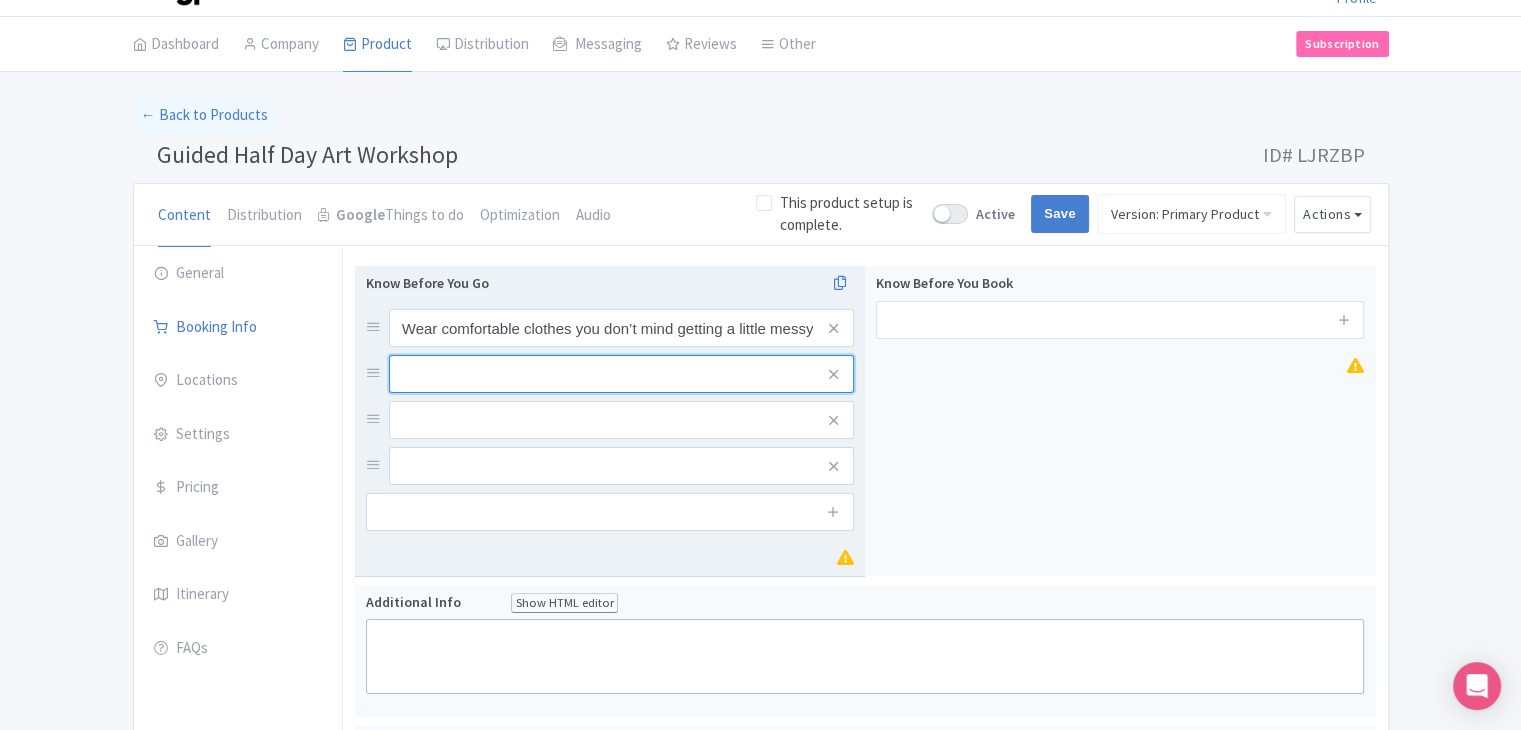 click at bounding box center [621, 328] 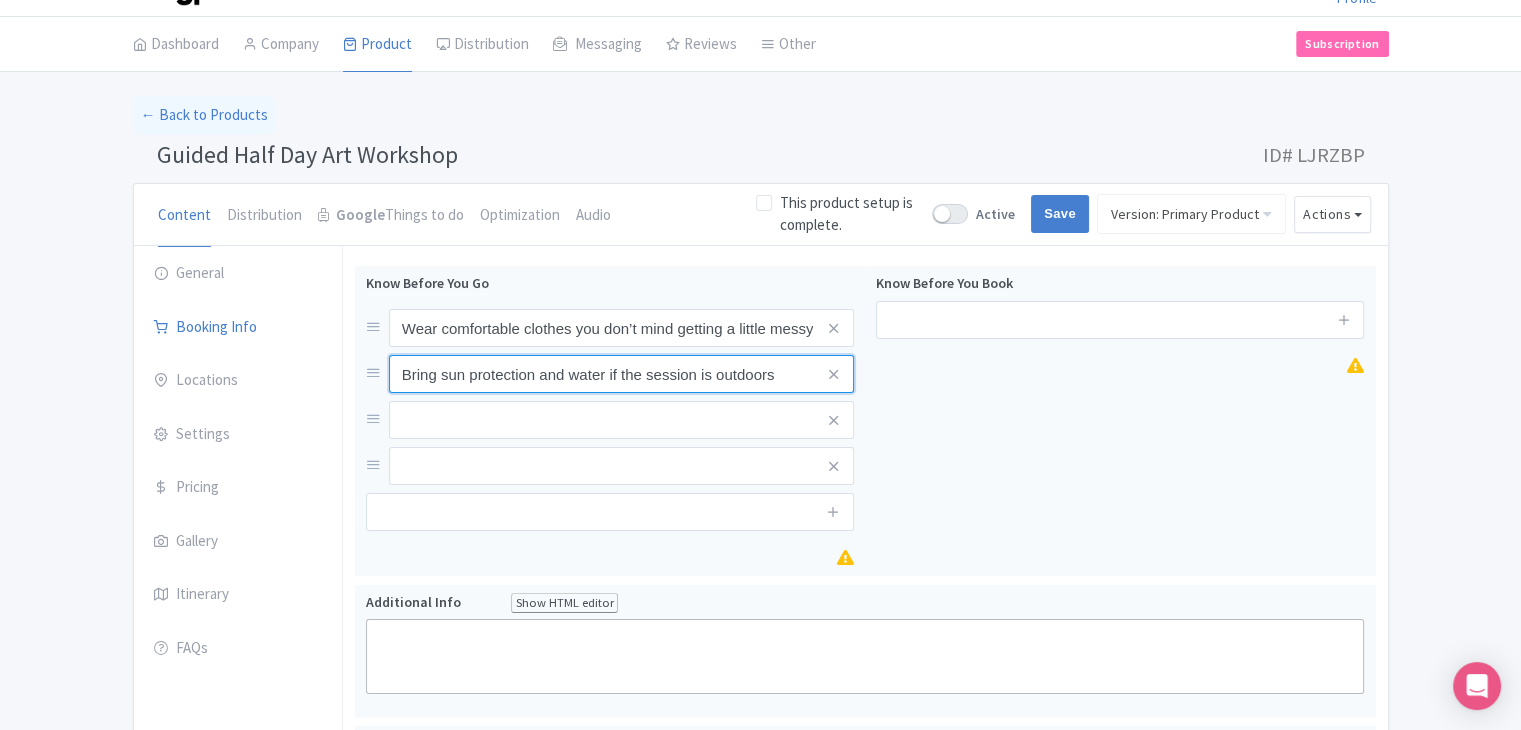 type on "Bring sun protection and water if the session is outdoors" 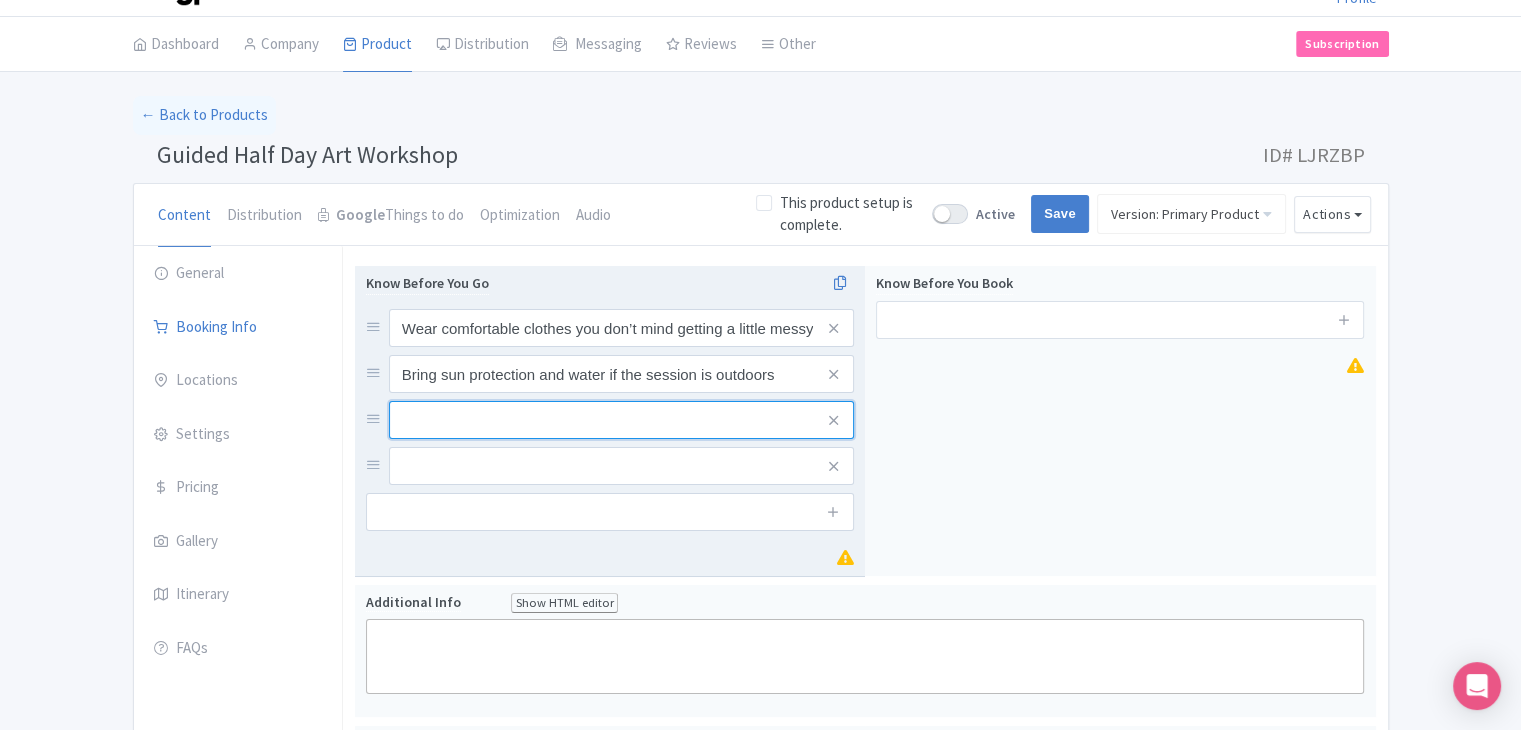 click at bounding box center (621, 328) 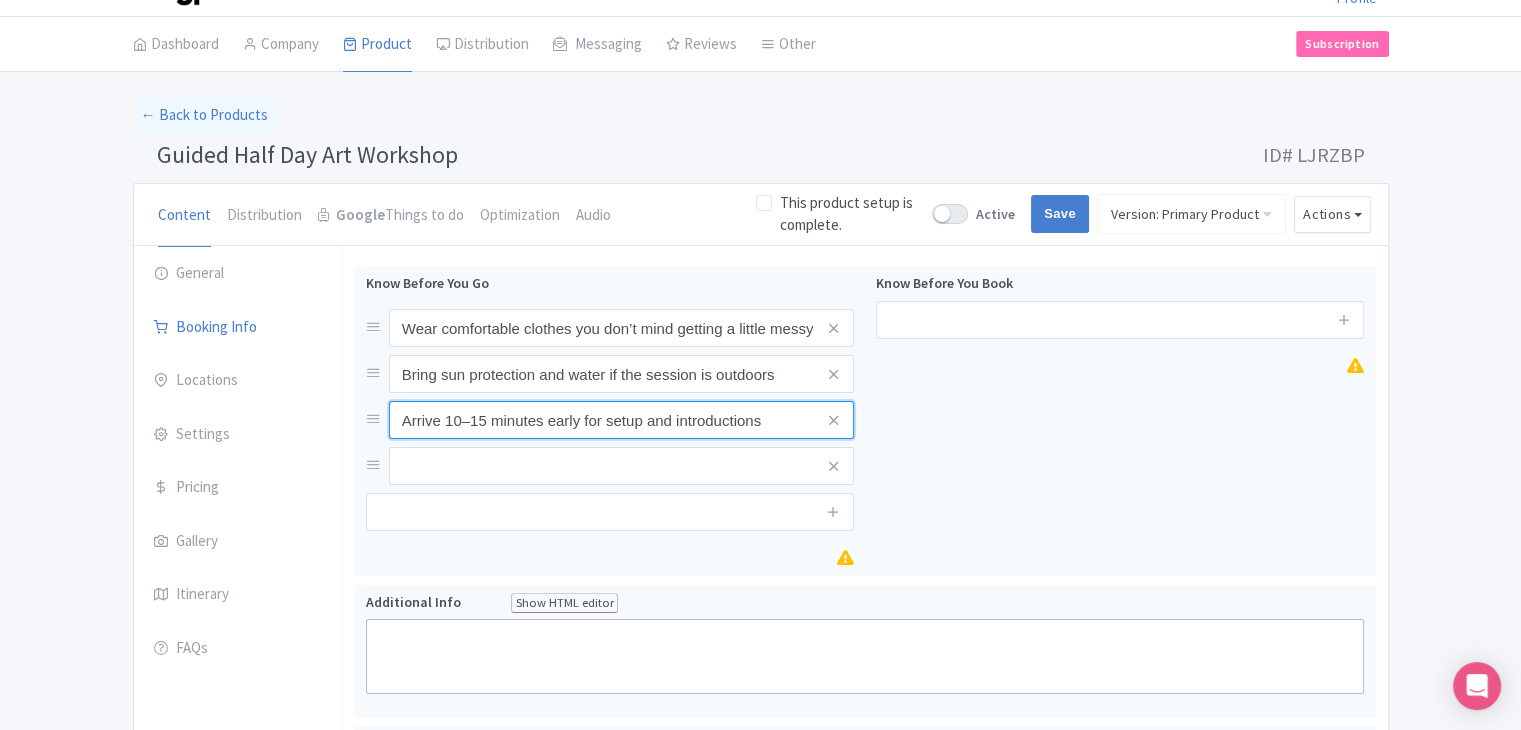 type on "Arrive 10–15 minutes early for setup and introductions" 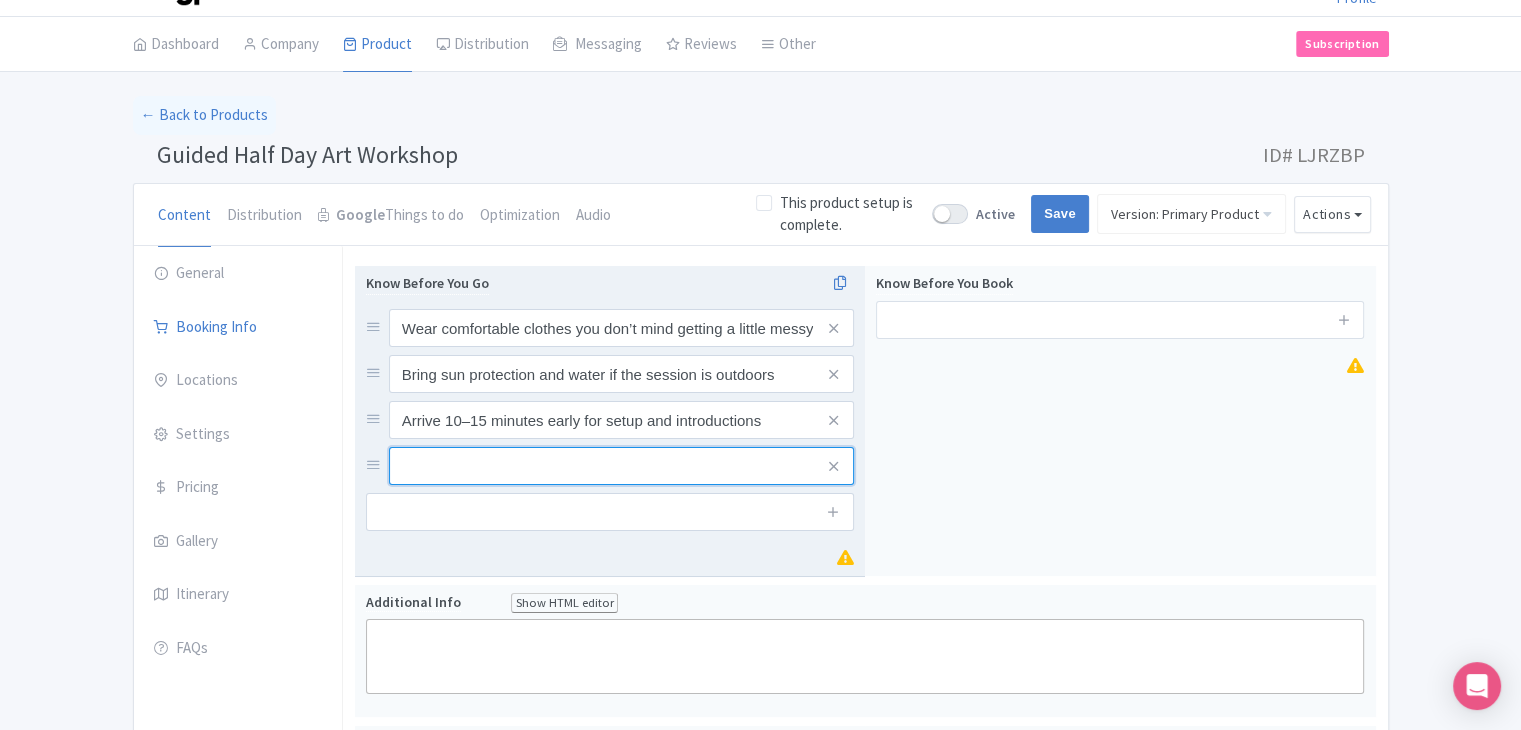 click at bounding box center [621, 328] 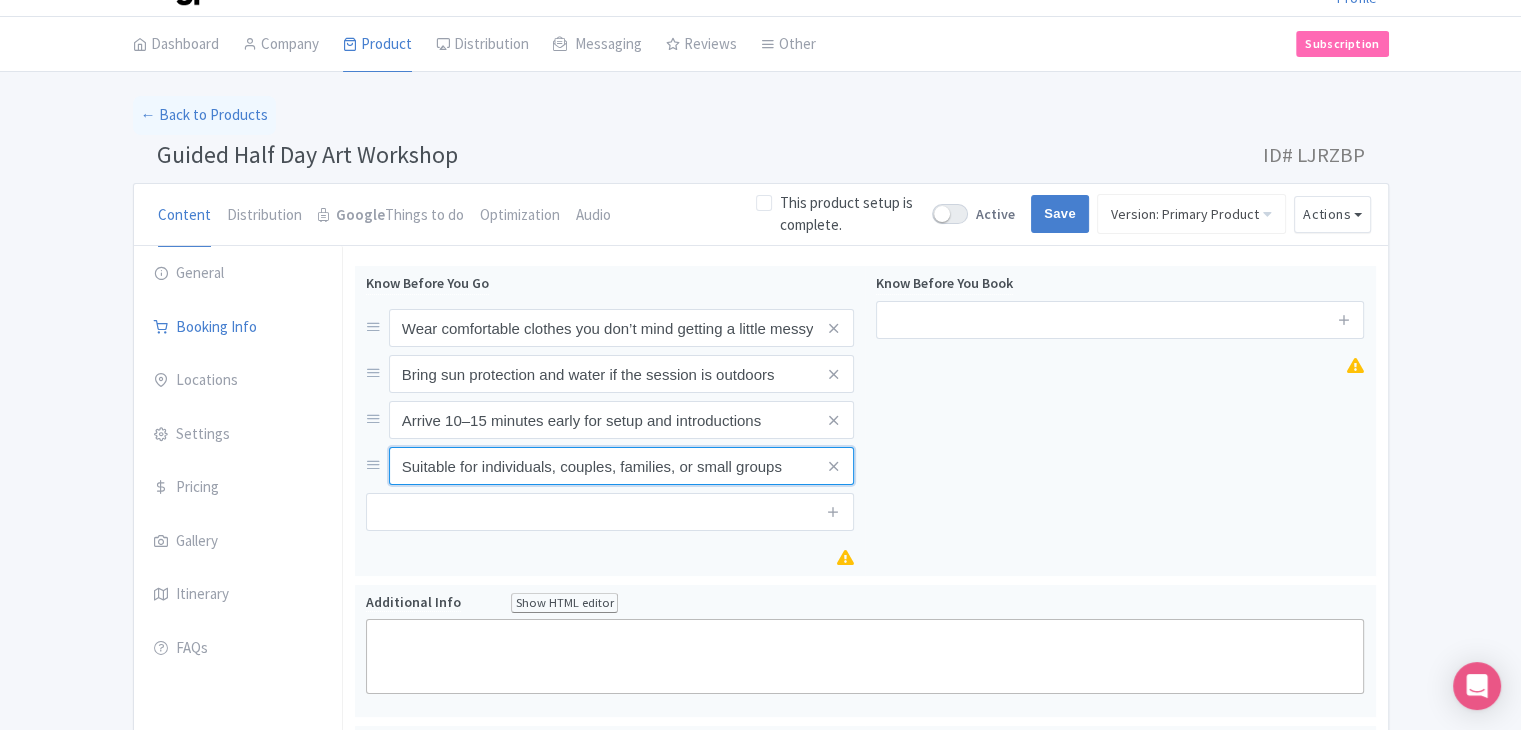 type on "Suitable for individuals, couples, families, or small groups" 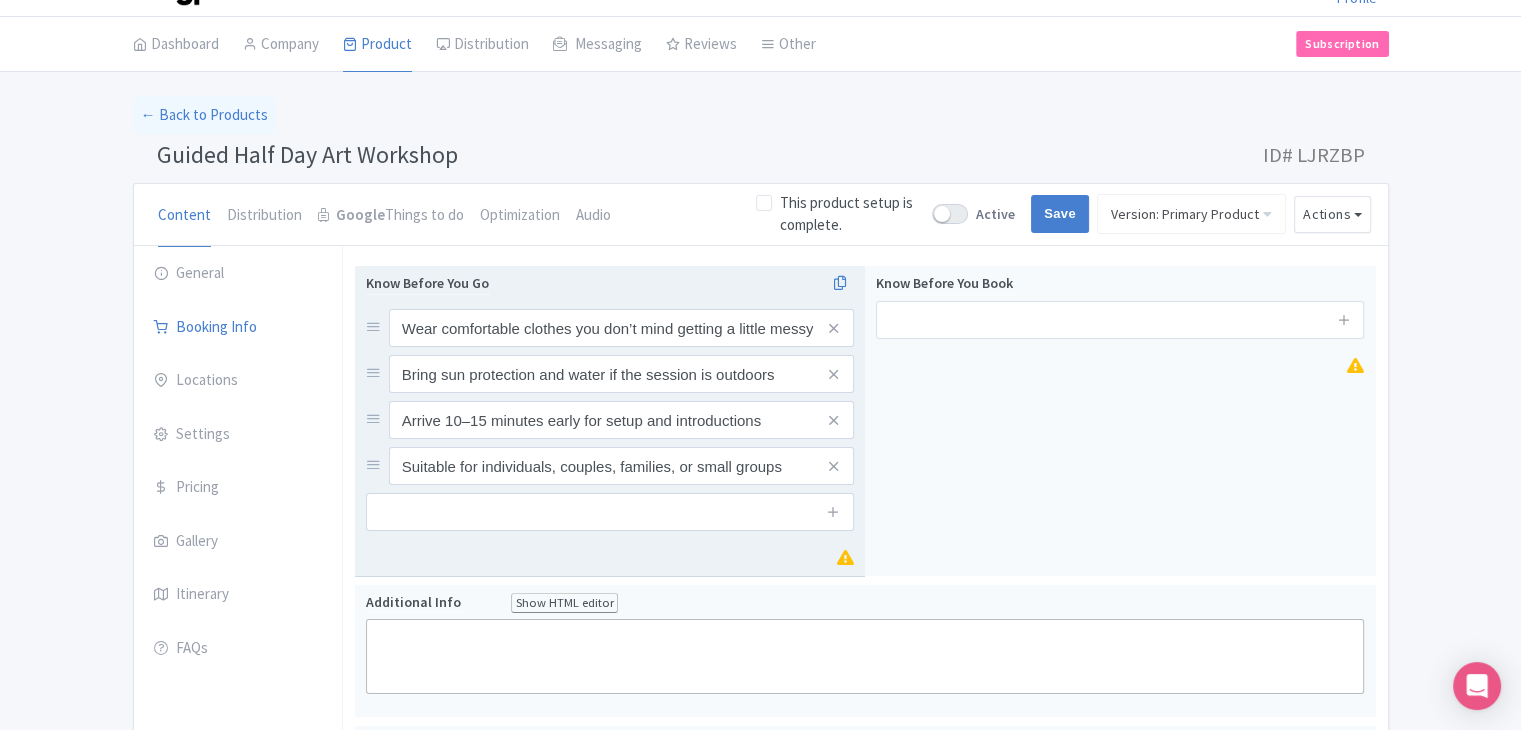 click on "Know Before You Go Wear comfortable clothes you don’t mind getting a little messy (aprons usually provided) Bring sun protection and water if the session is outdoors Arrive 10–15 minutes early for setup and introductions Suitable for individuals, couples, families, or small groups" at bounding box center (610, 401) 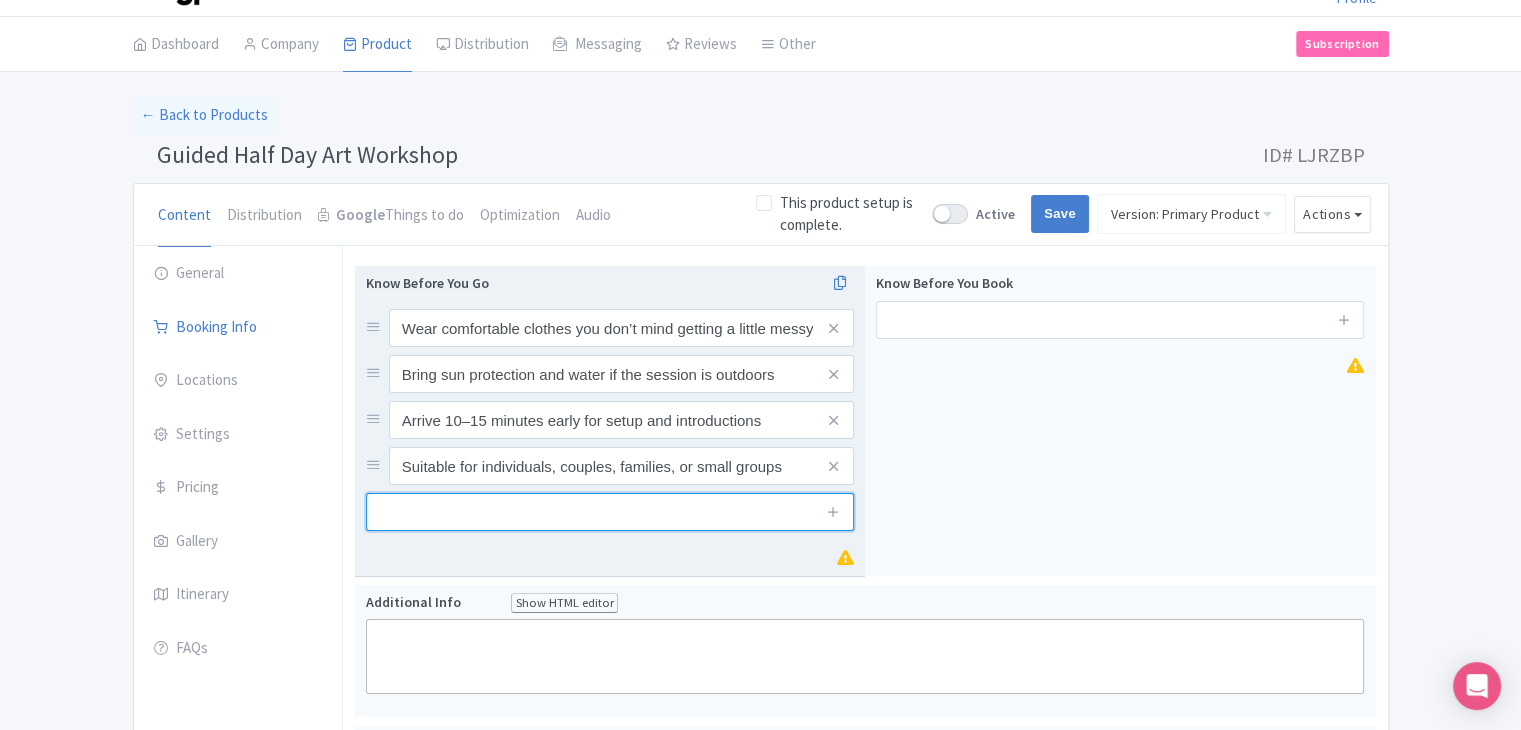 click at bounding box center [610, 512] 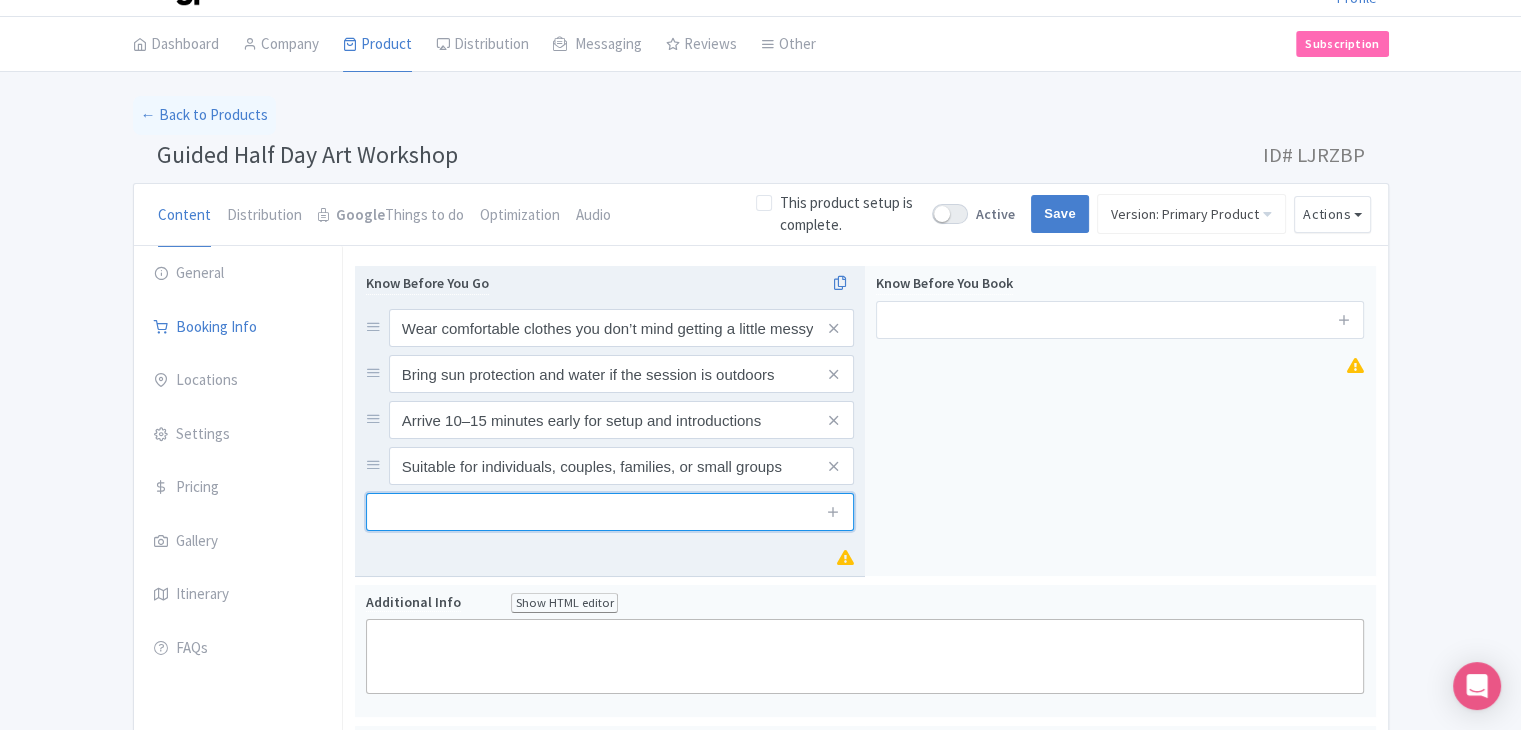 paste on "The activity is about enjoyment and creativity — no pressure or perfection needed!" 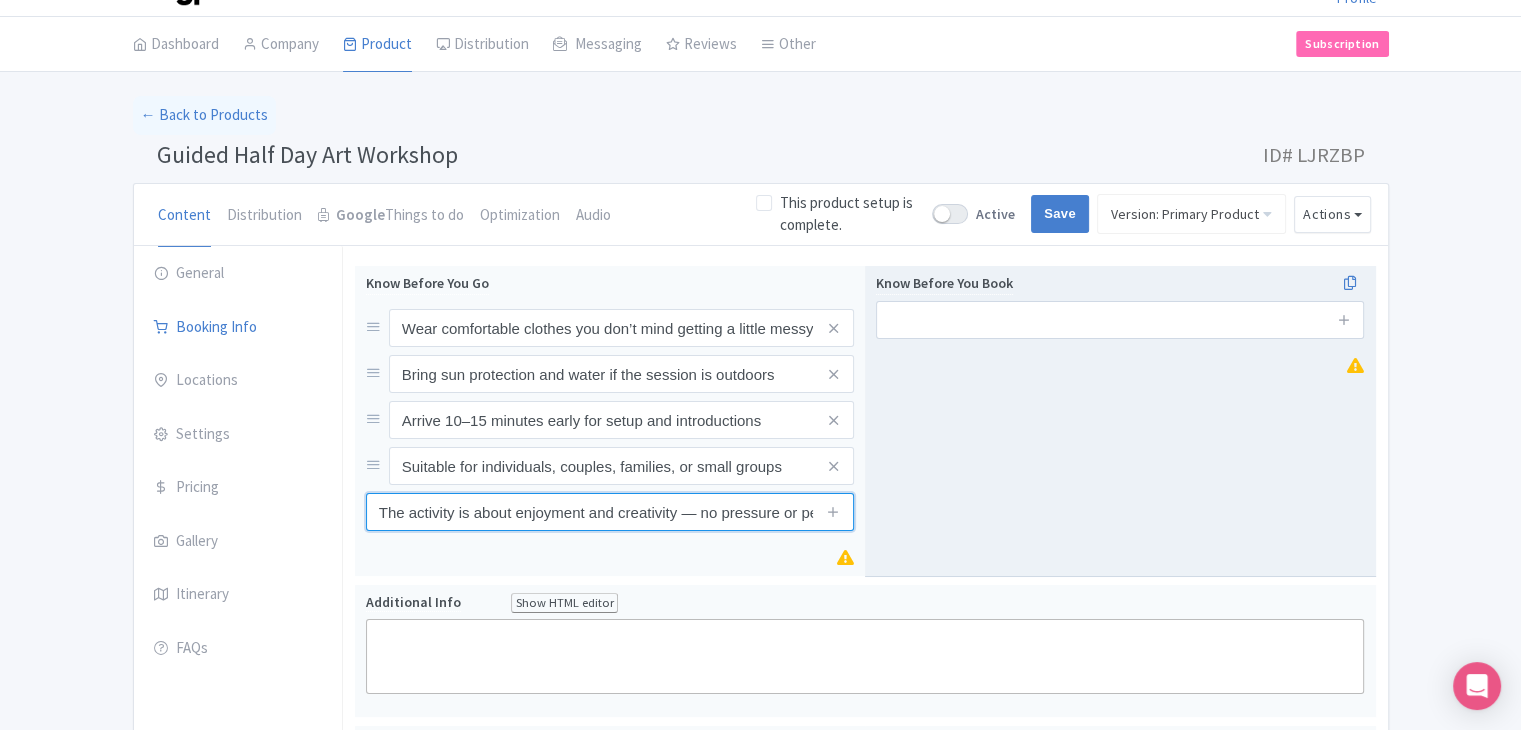 scroll, scrollTop: 0, scrollLeft: 112, axis: horizontal 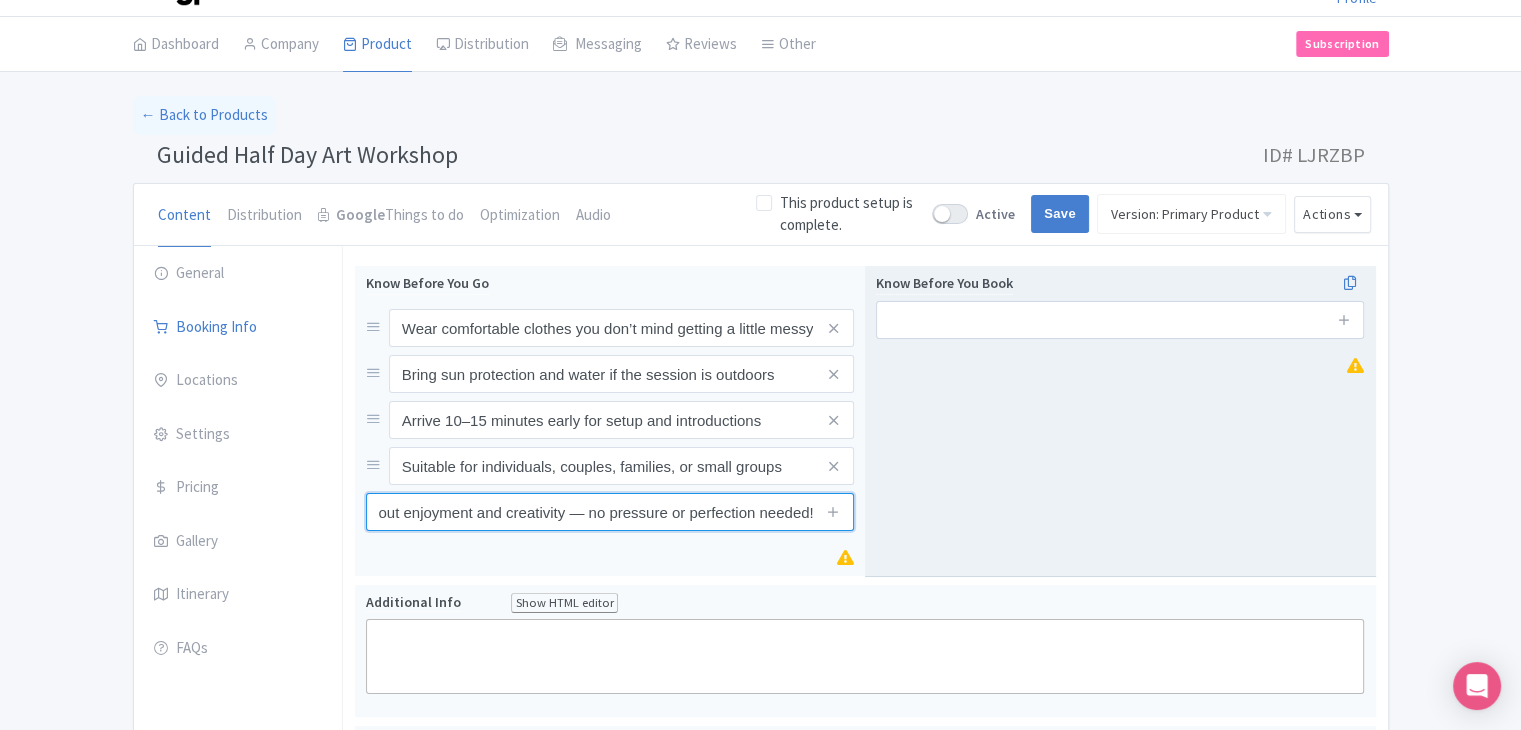 type on "The activity is about enjoyment and creativity — no pressure or perfection needed!" 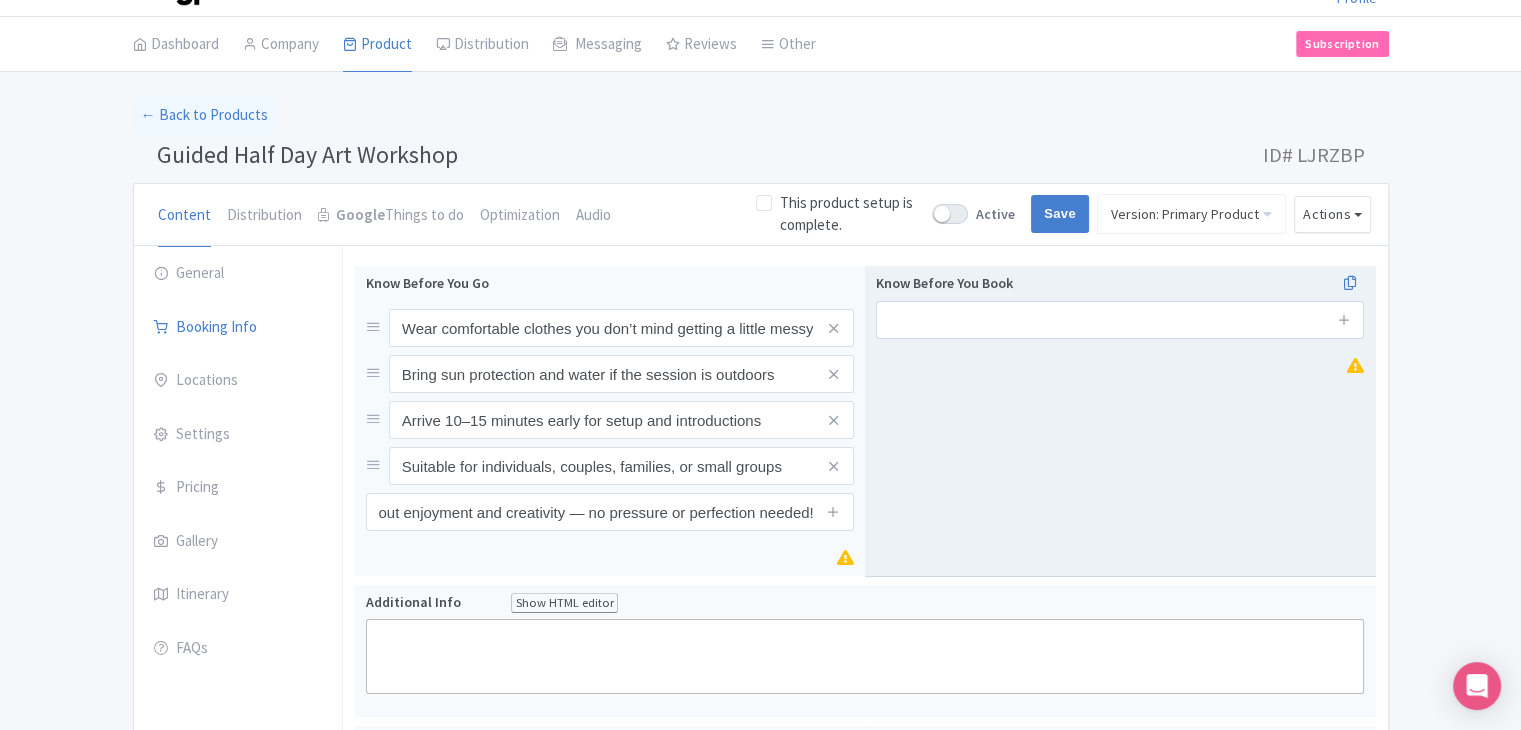 scroll, scrollTop: 0, scrollLeft: 0, axis: both 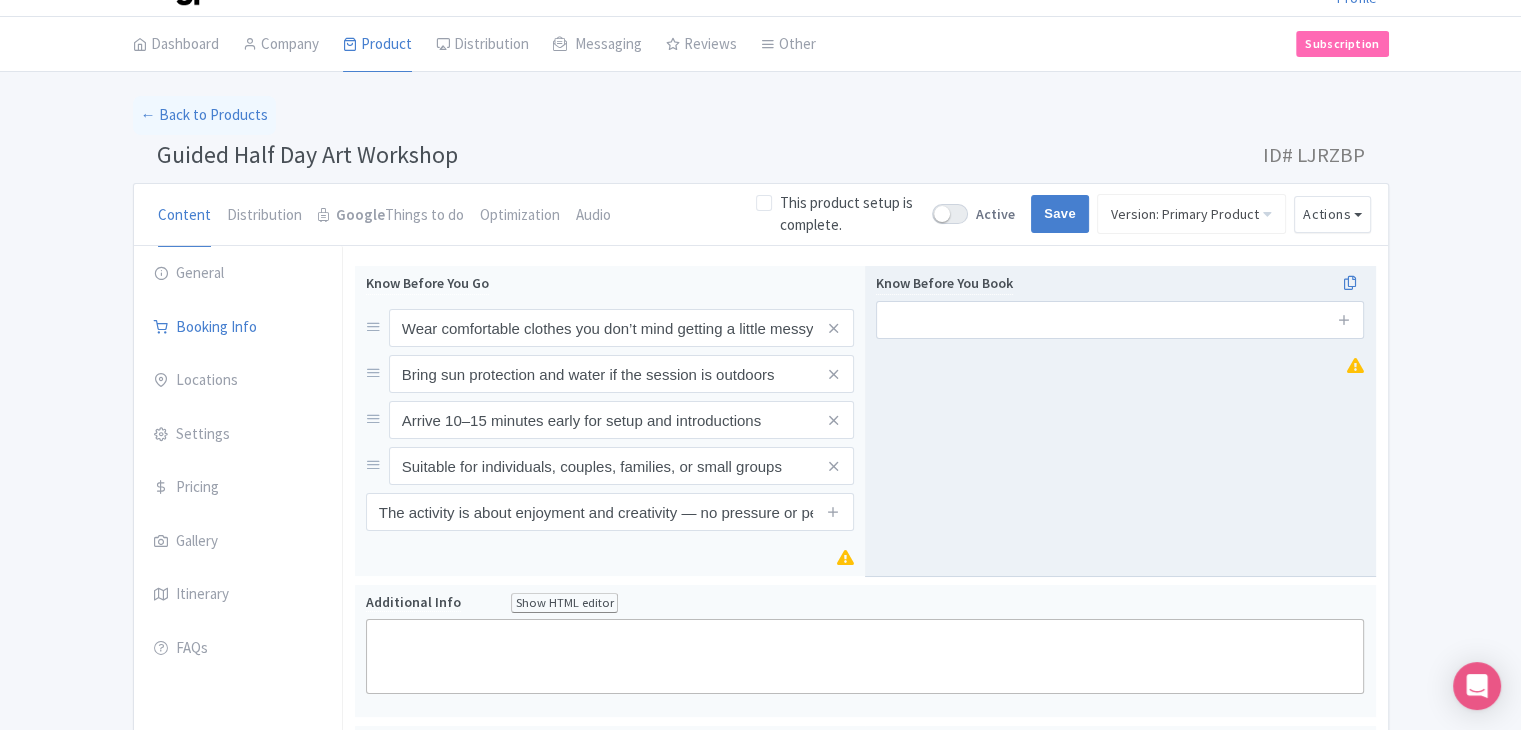 click on "Know Before You Book" at bounding box center [1120, 421] 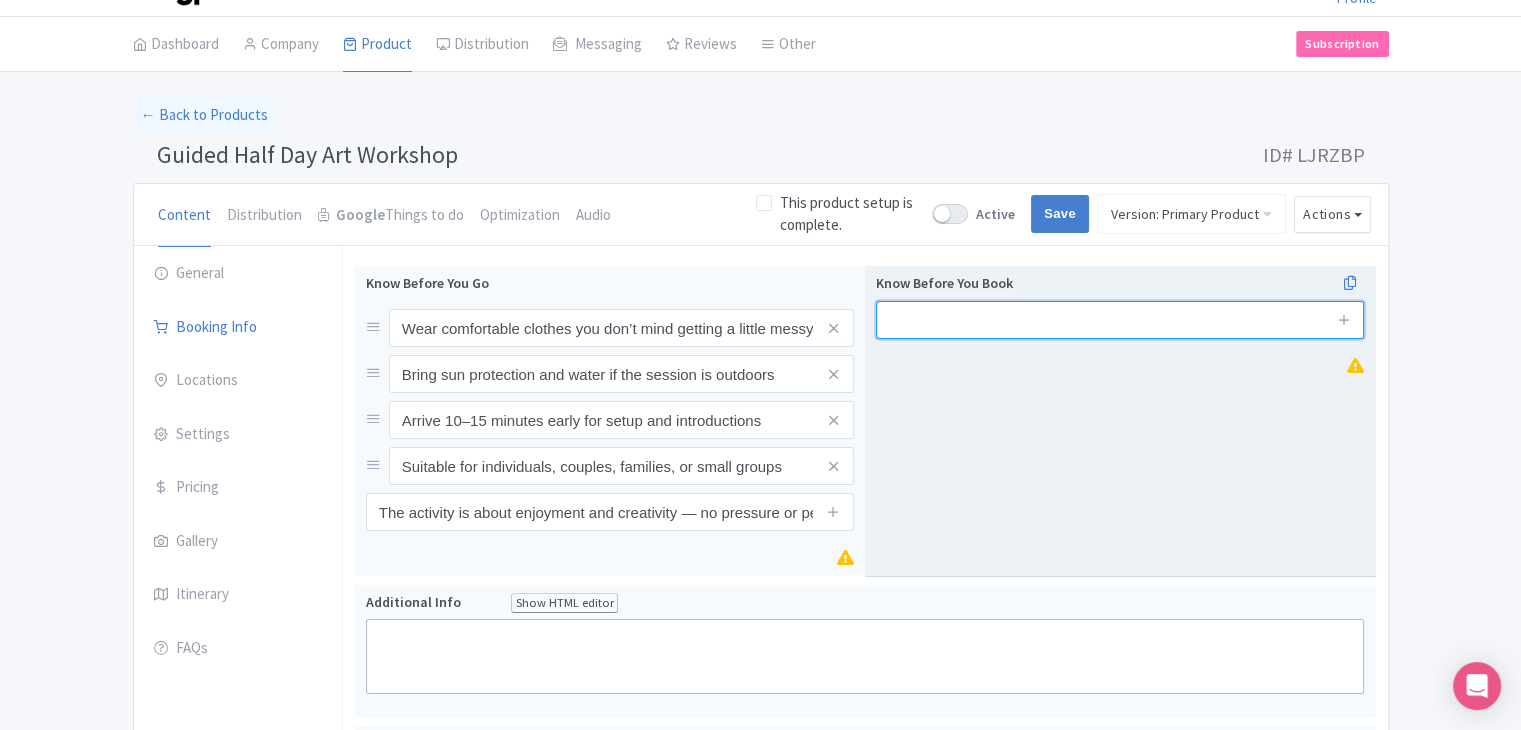 click at bounding box center (1120, 320) 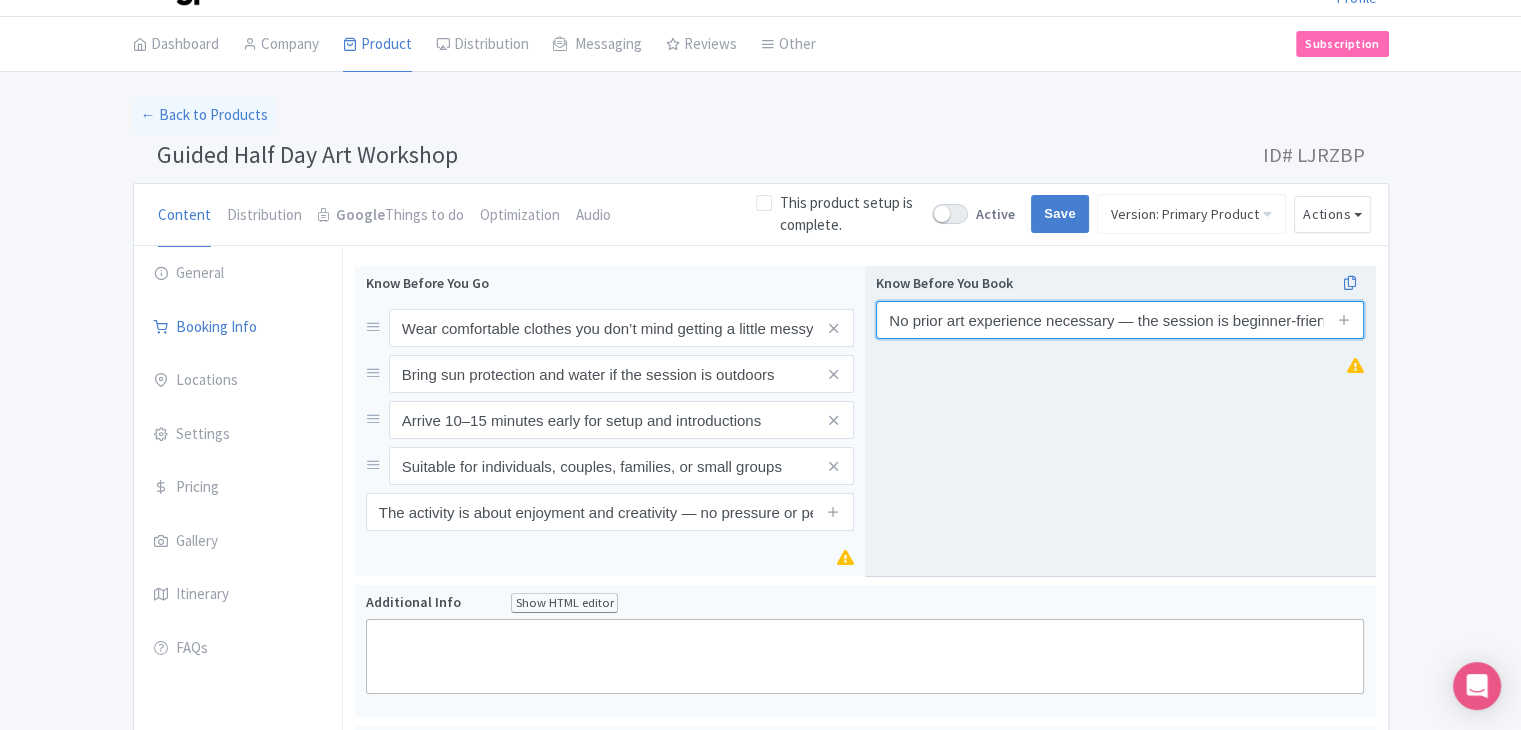 scroll, scrollTop: 0, scrollLeft: 20, axis: horizontal 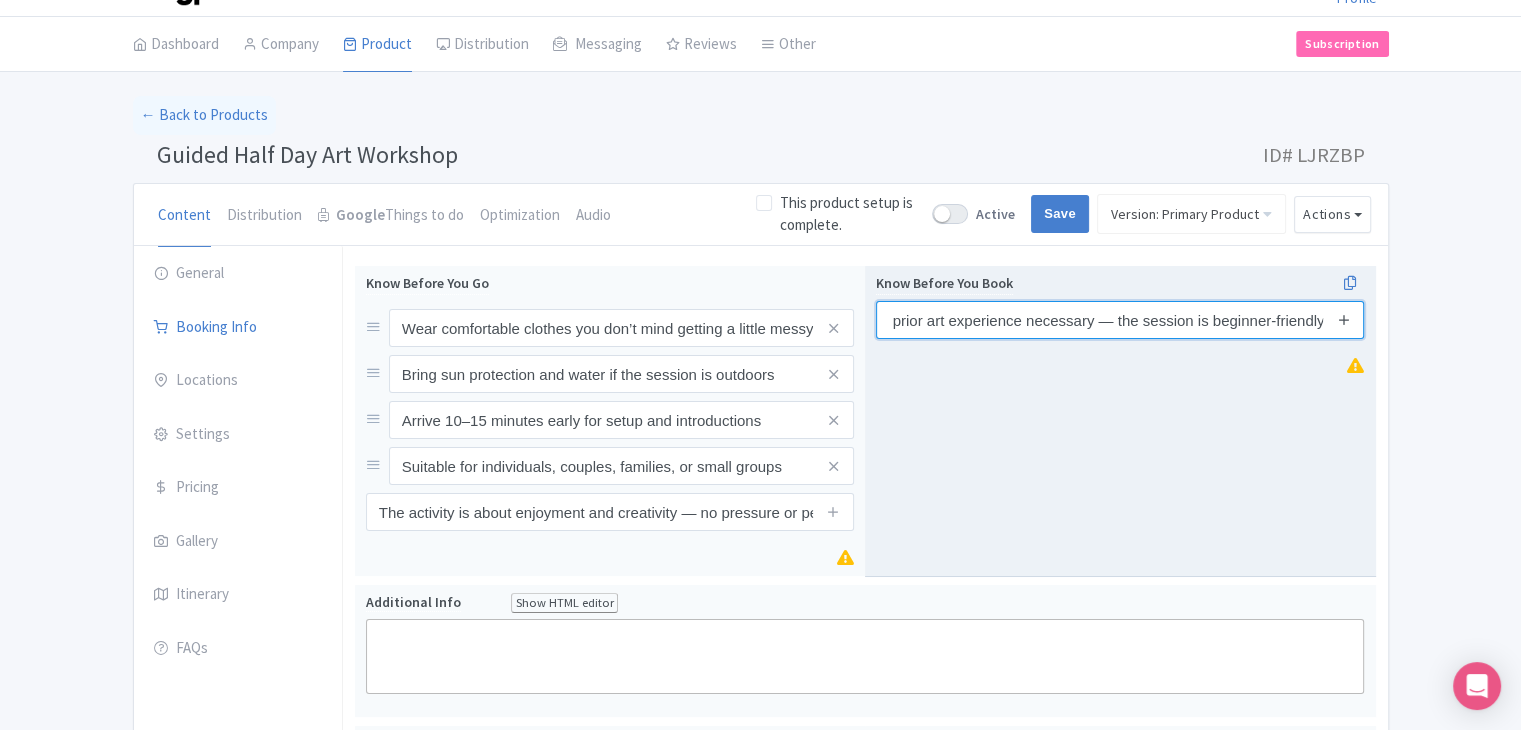 type on "No prior art experience necessary — the session is beginner-friendly" 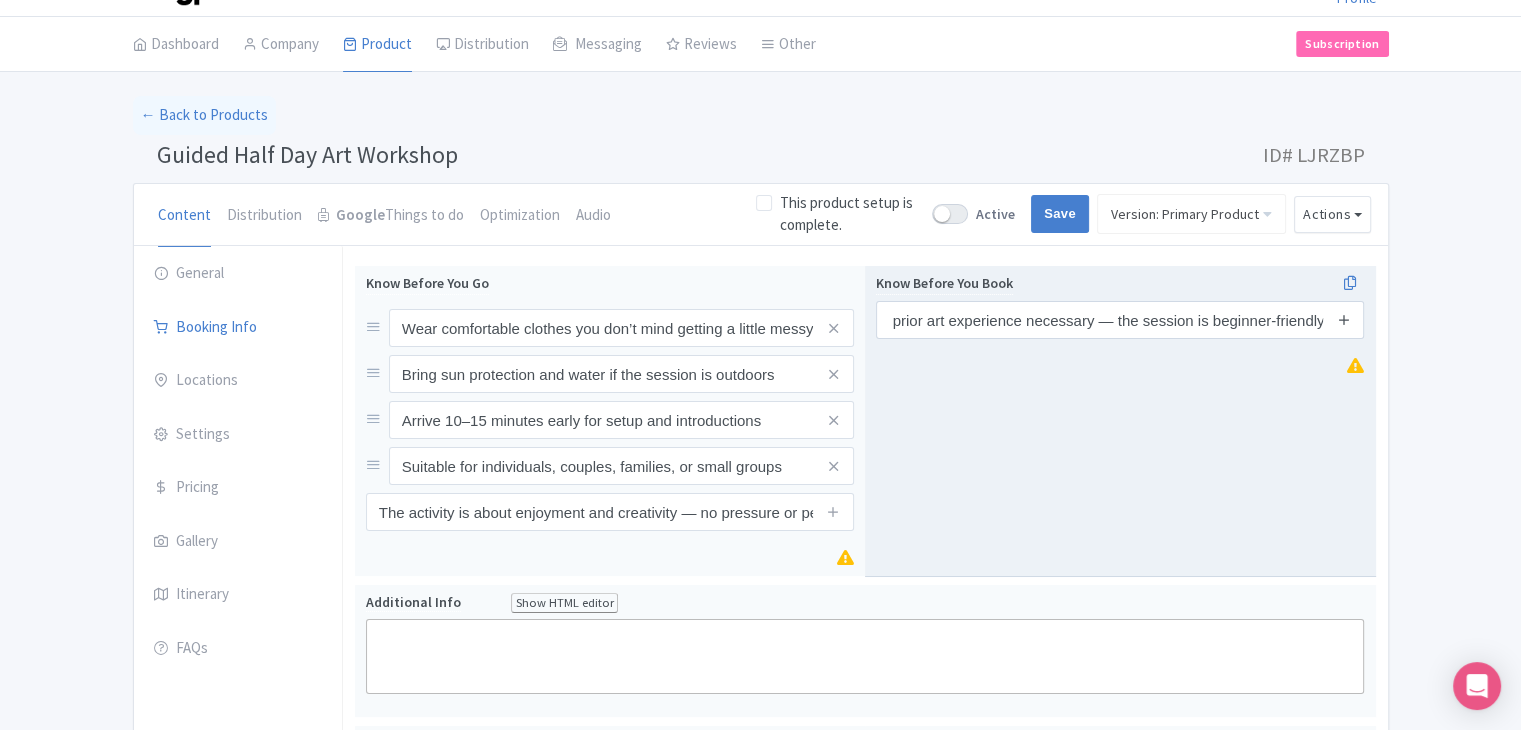 scroll, scrollTop: 0, scrollLeft: 0, axis: both 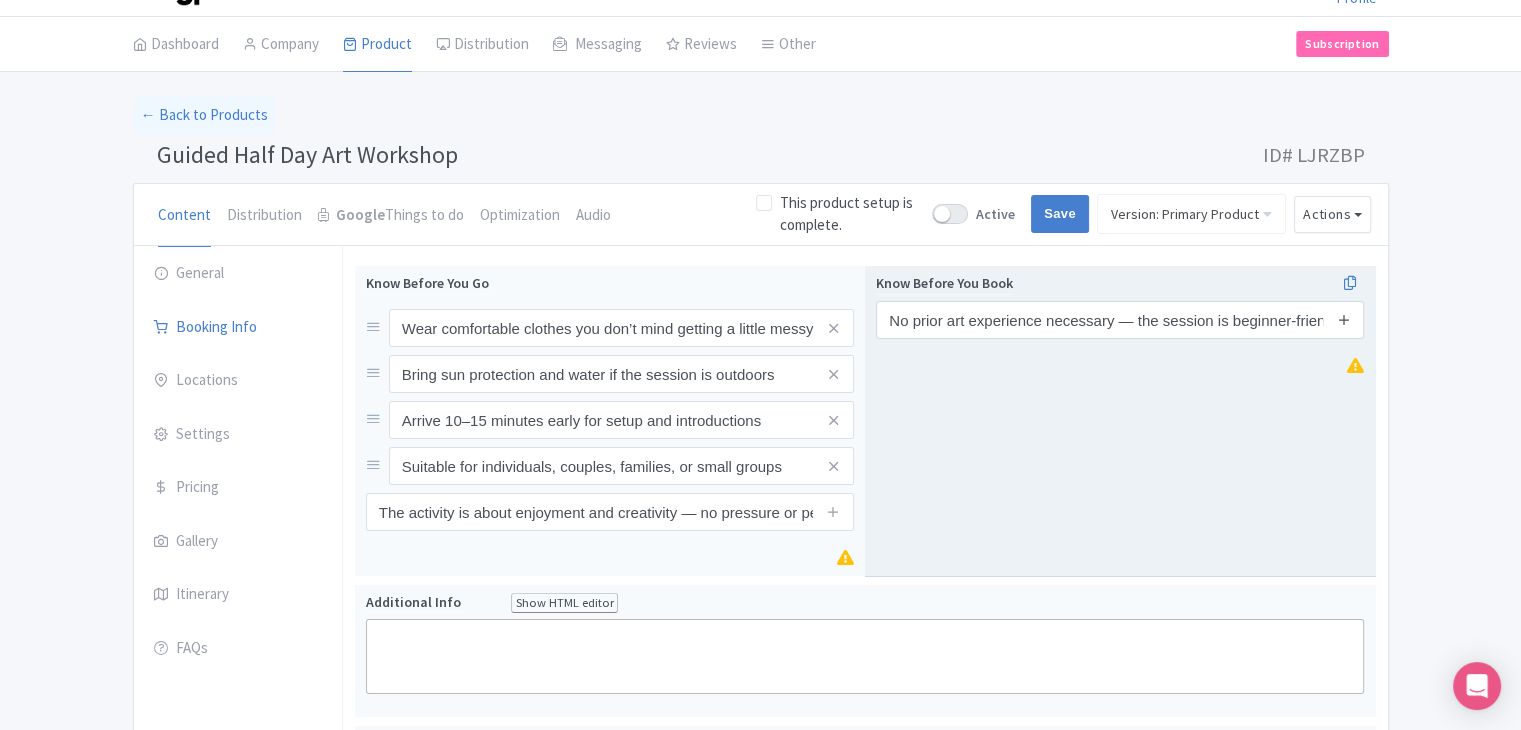 click at bounding box center (1344, 319) 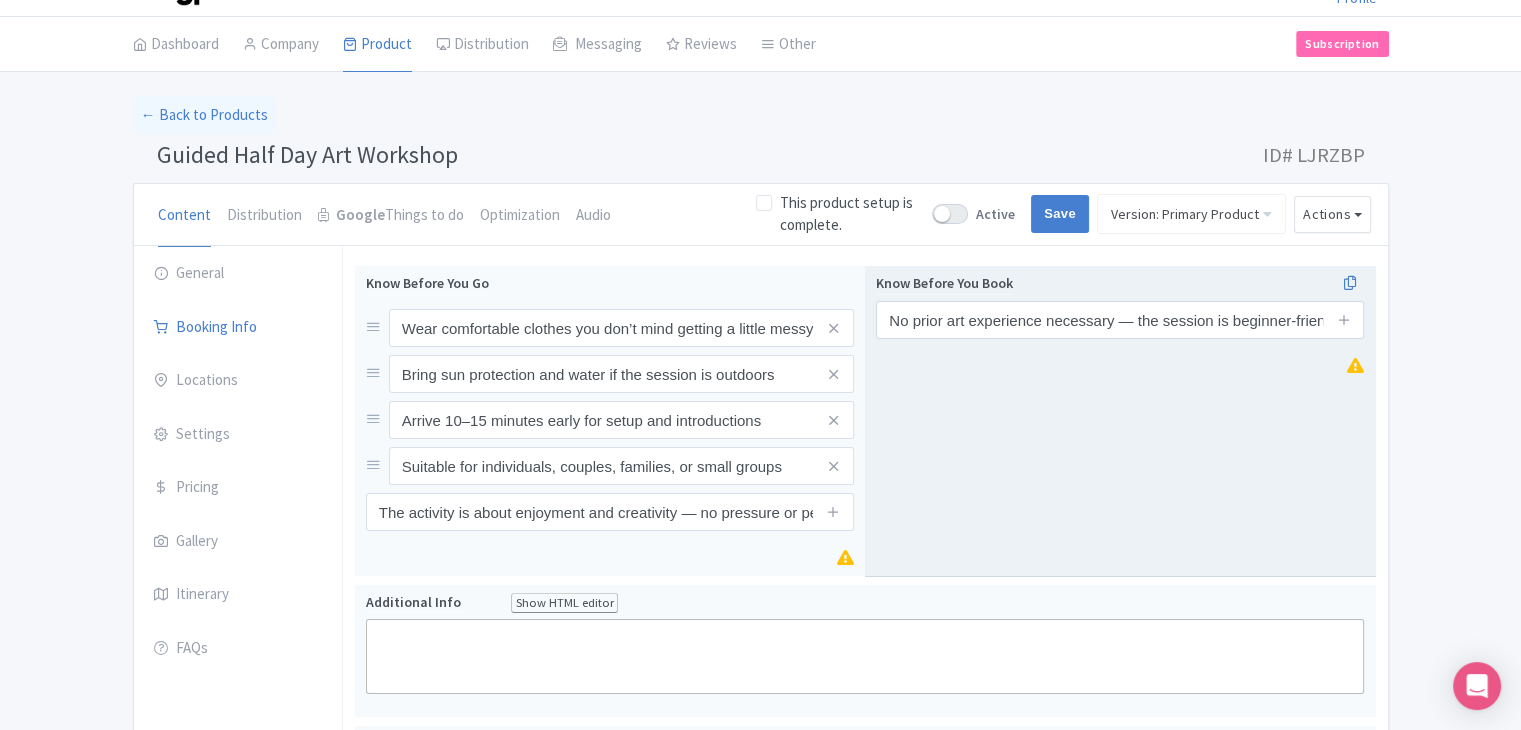 type 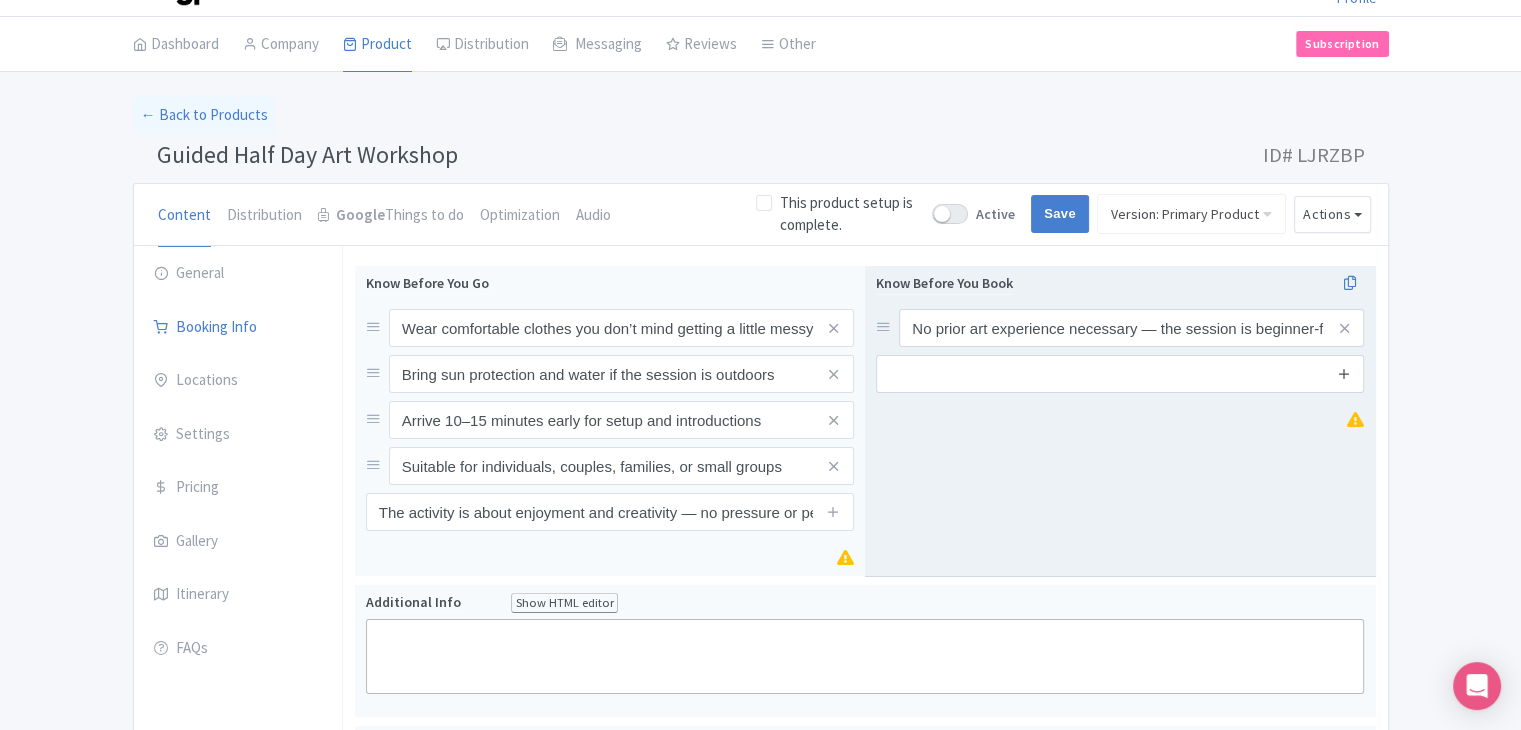click at bounding box center (1344, 373) 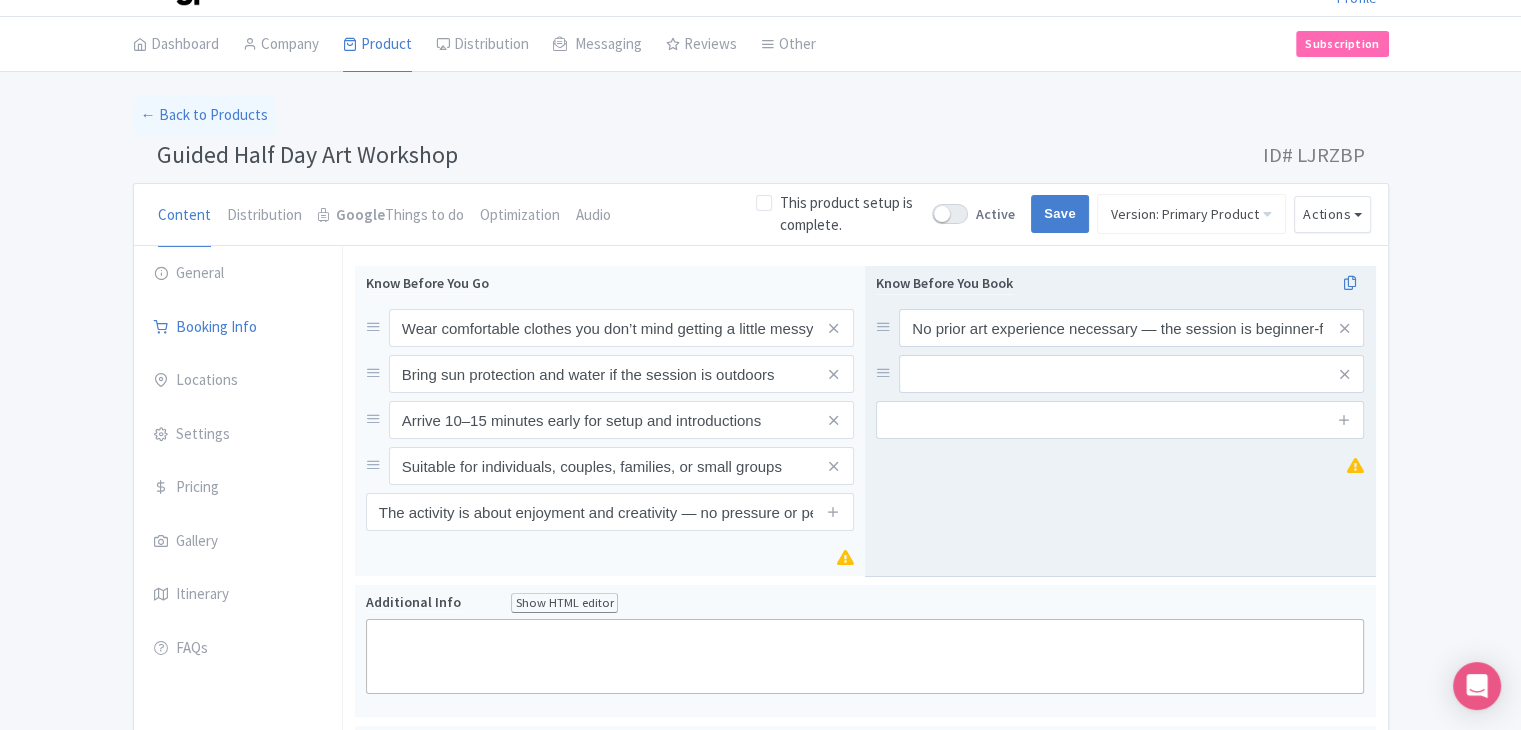 click at bounding box center (1344, 420) 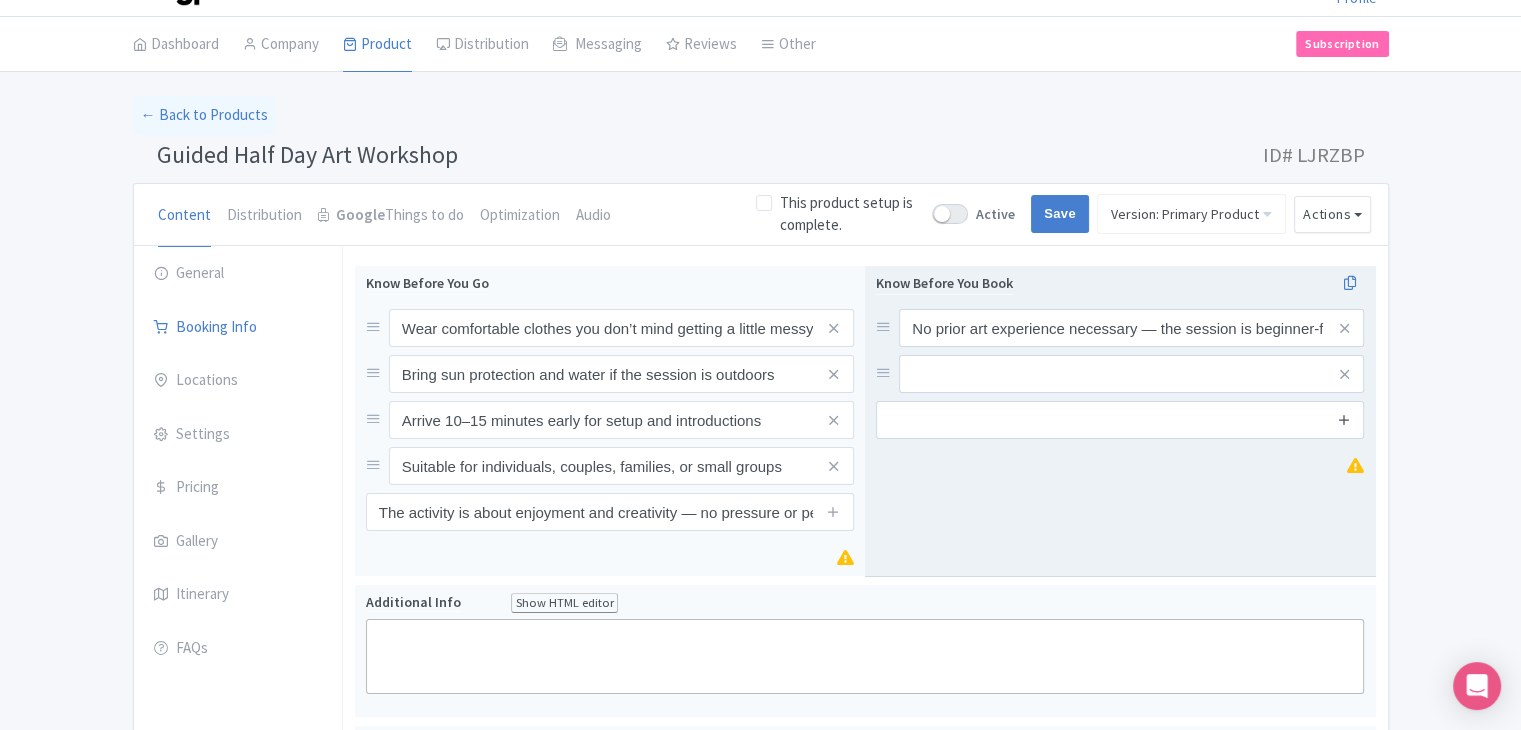 click at bounding box center (1344, 420) 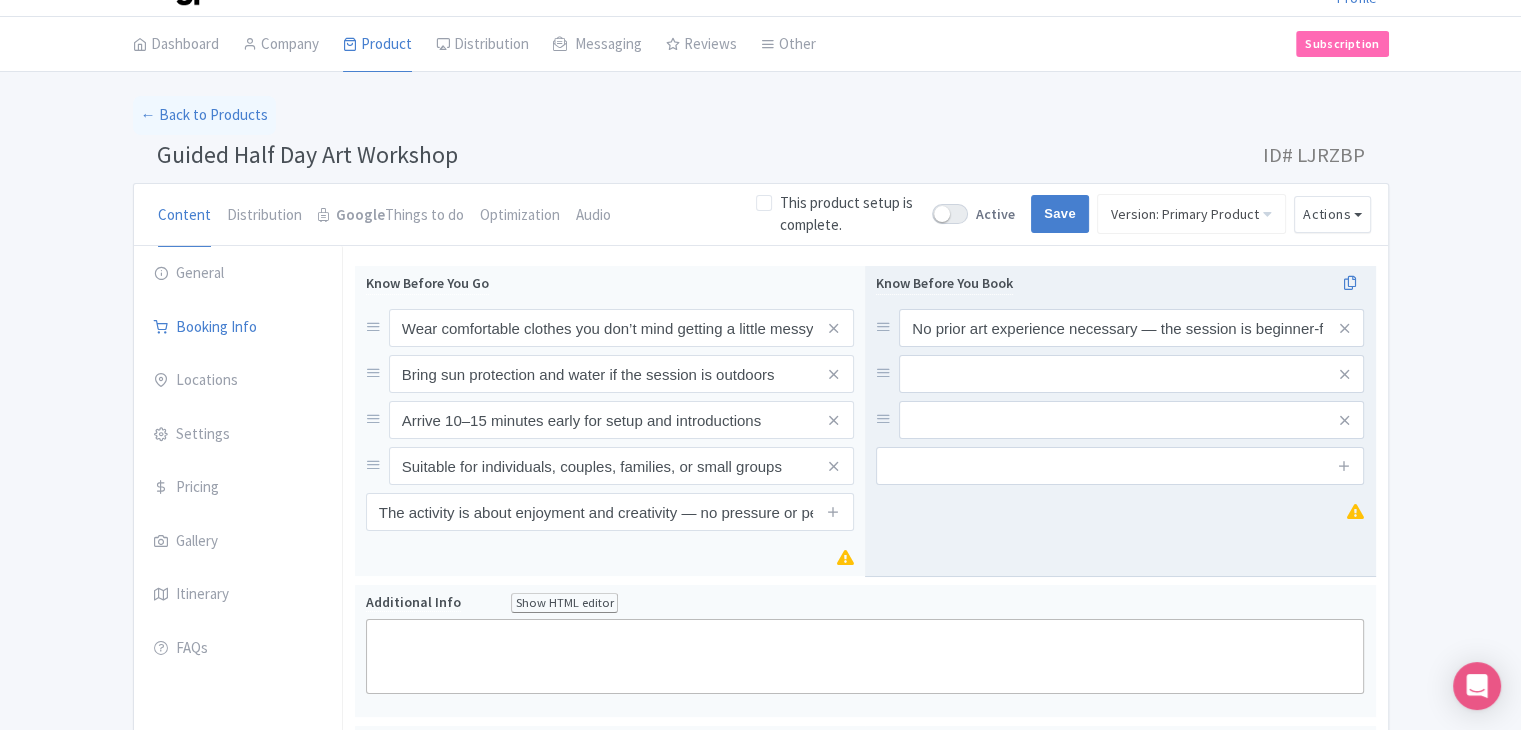 click on "Know Before You Book No prior art experience necessary — the session is beginner-friendly" at bounding box center [1120, 421] 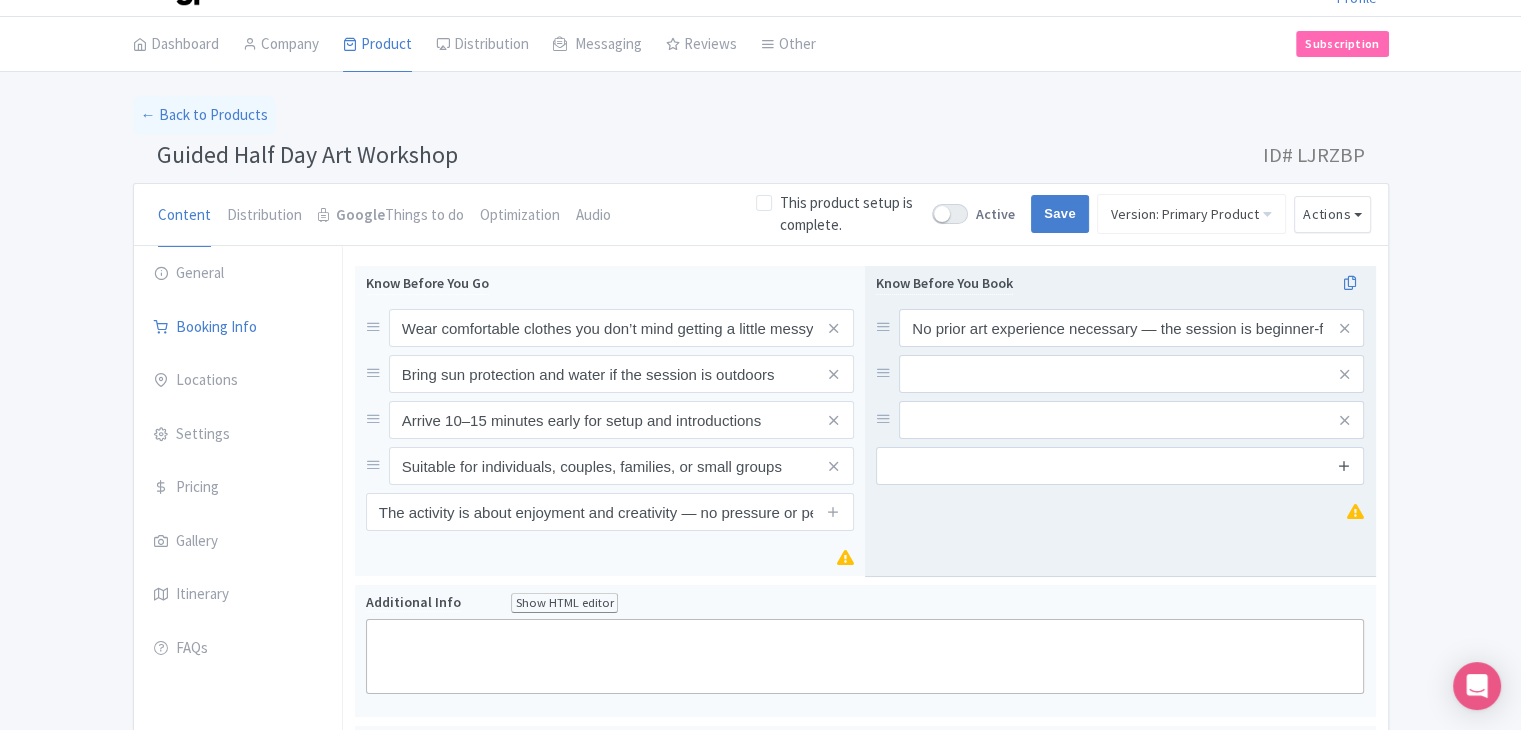 click at bounding box center [1344, 466] 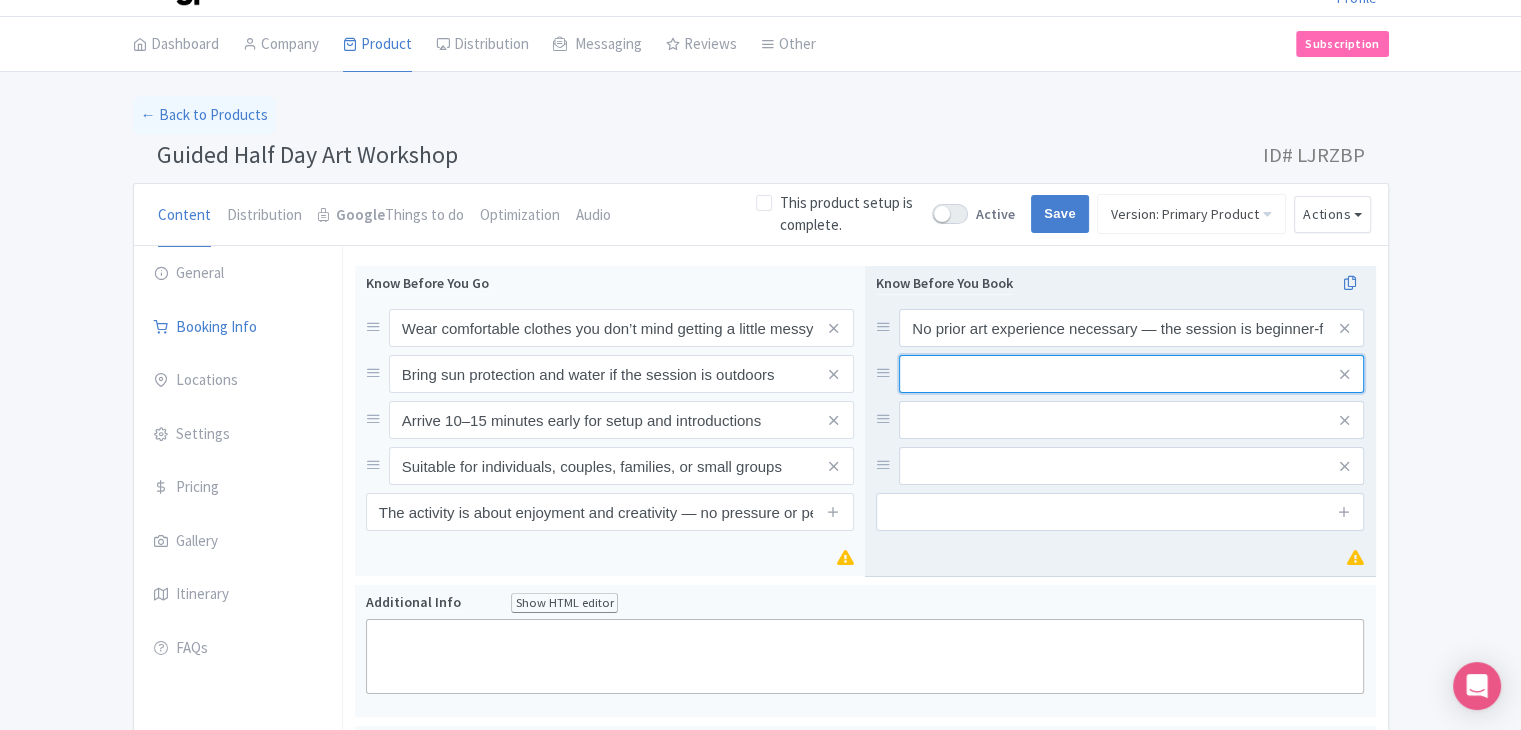 click at bounding box center (1131, 328) 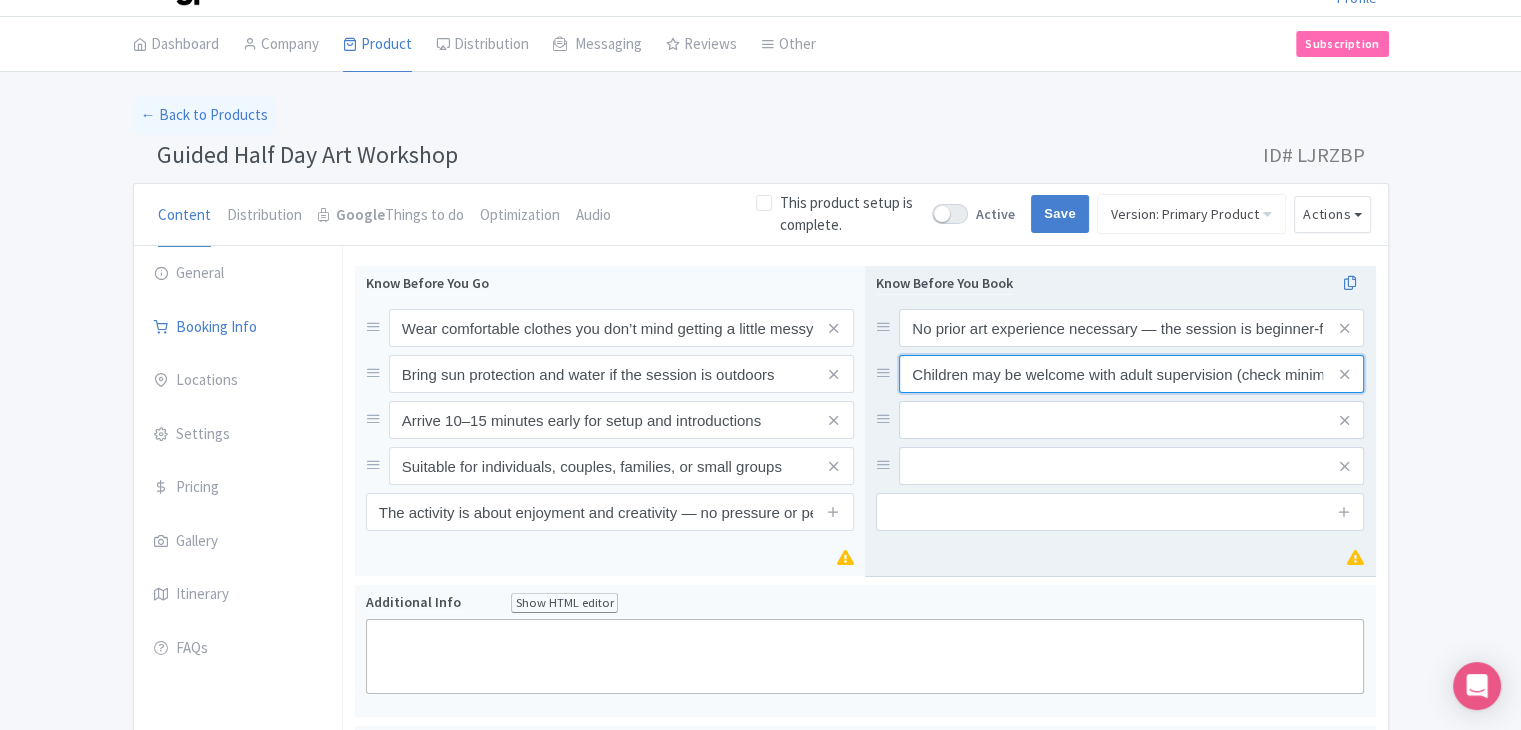 scroll, scrollTop: 0, scrollLeft: 169, axis: horizontal 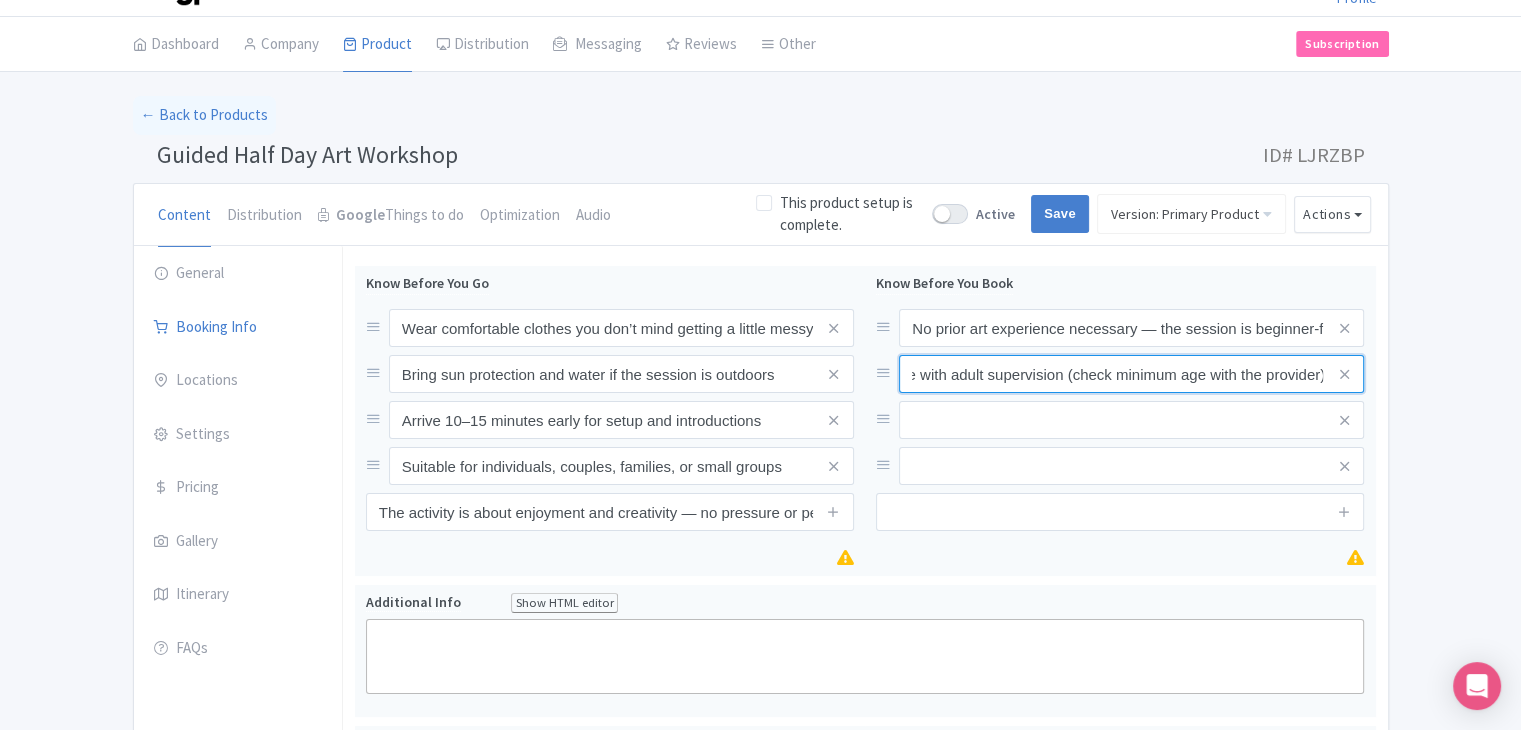 type on "Children may be welcome with adult supervision (check minimum age with the provider)" 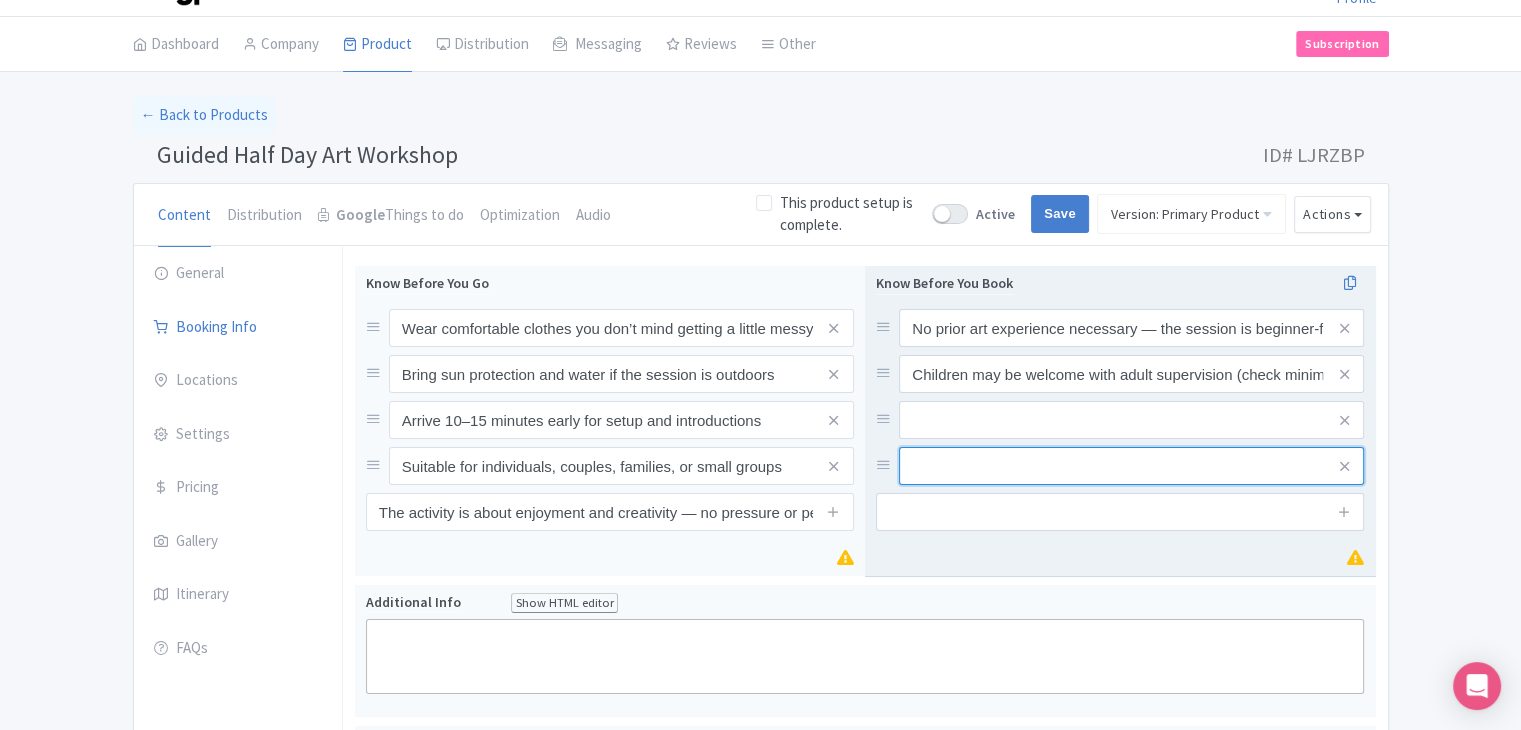 click at bounding box center [1131, 328] 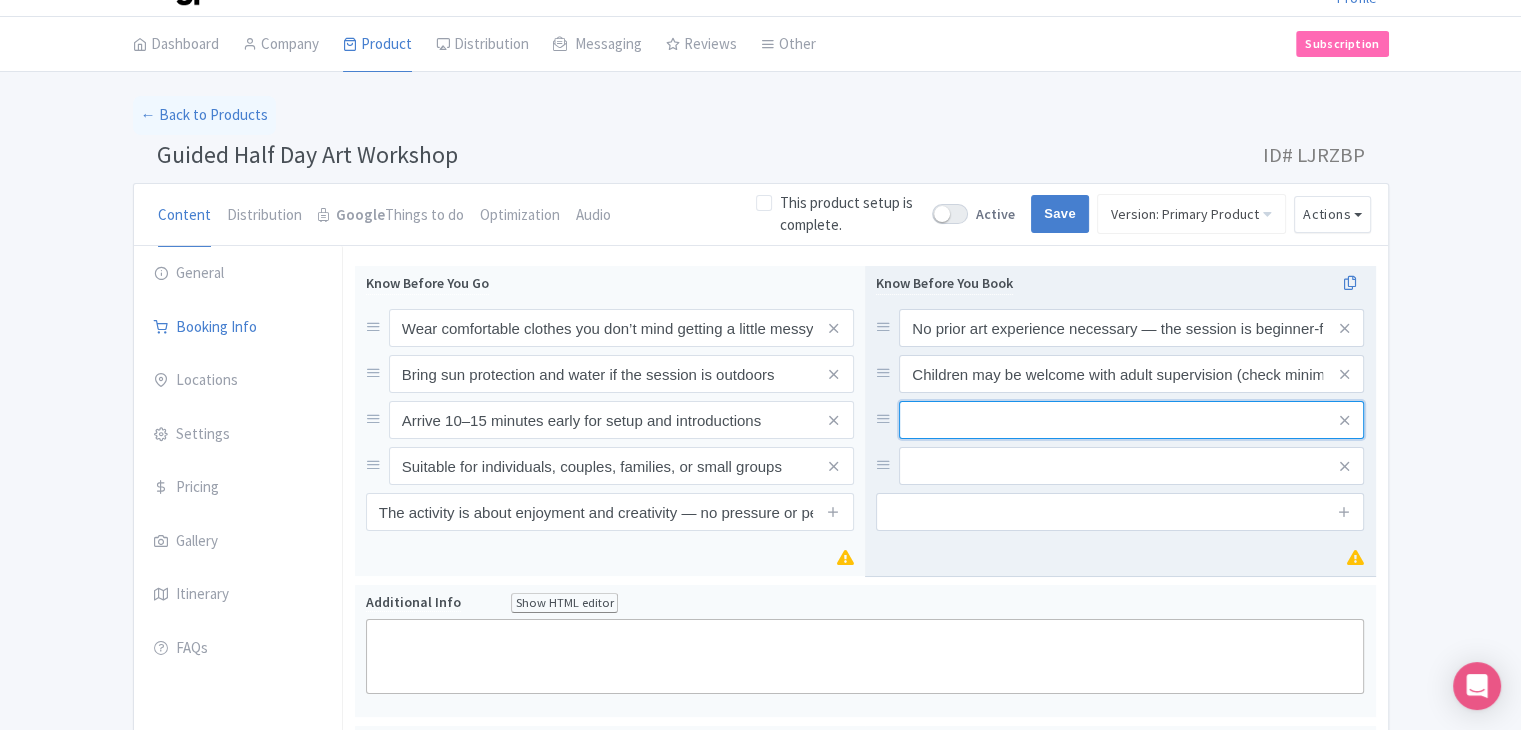 click at bounding box center (1131, 328) 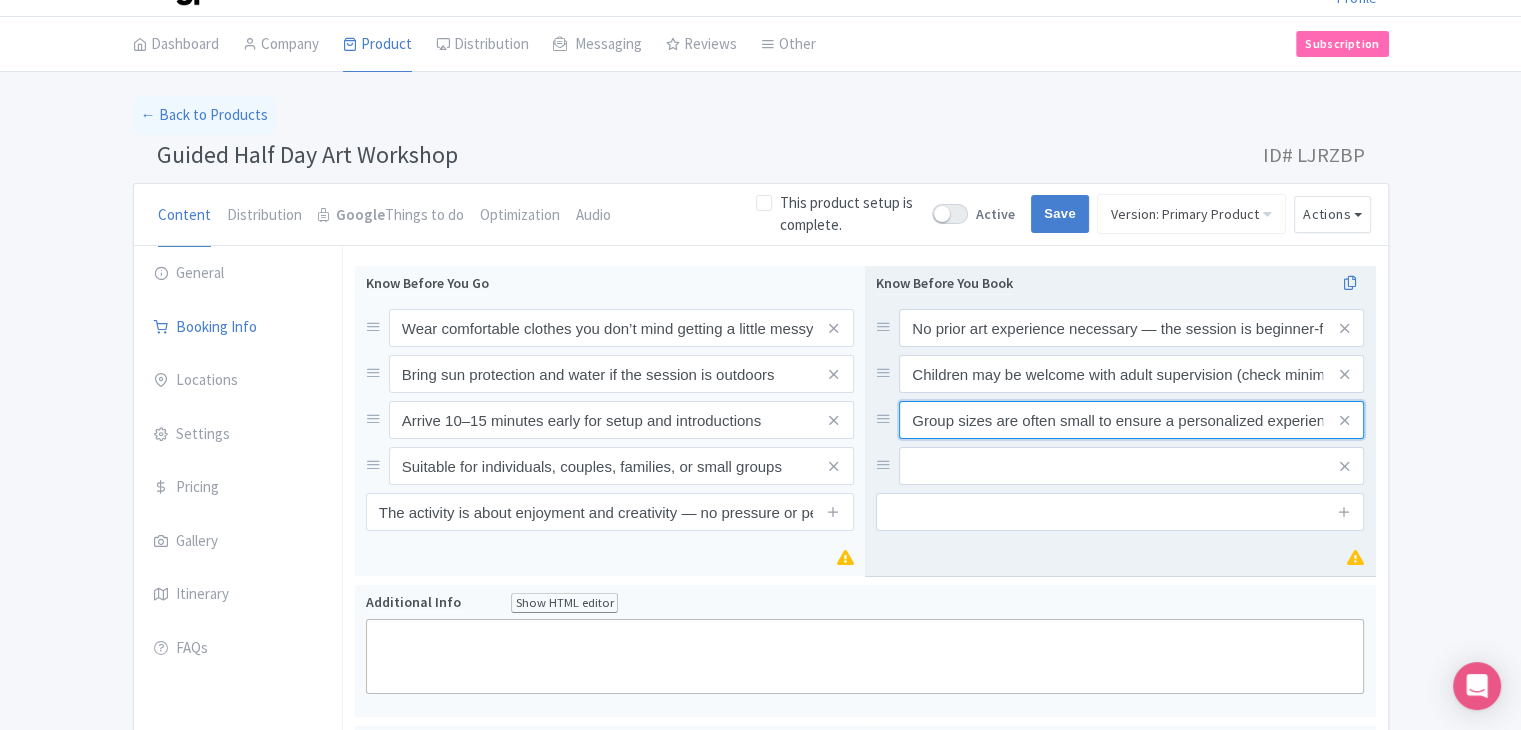 scroll, scrollTop: 0, scrollLeft: 16, axis: horizontal 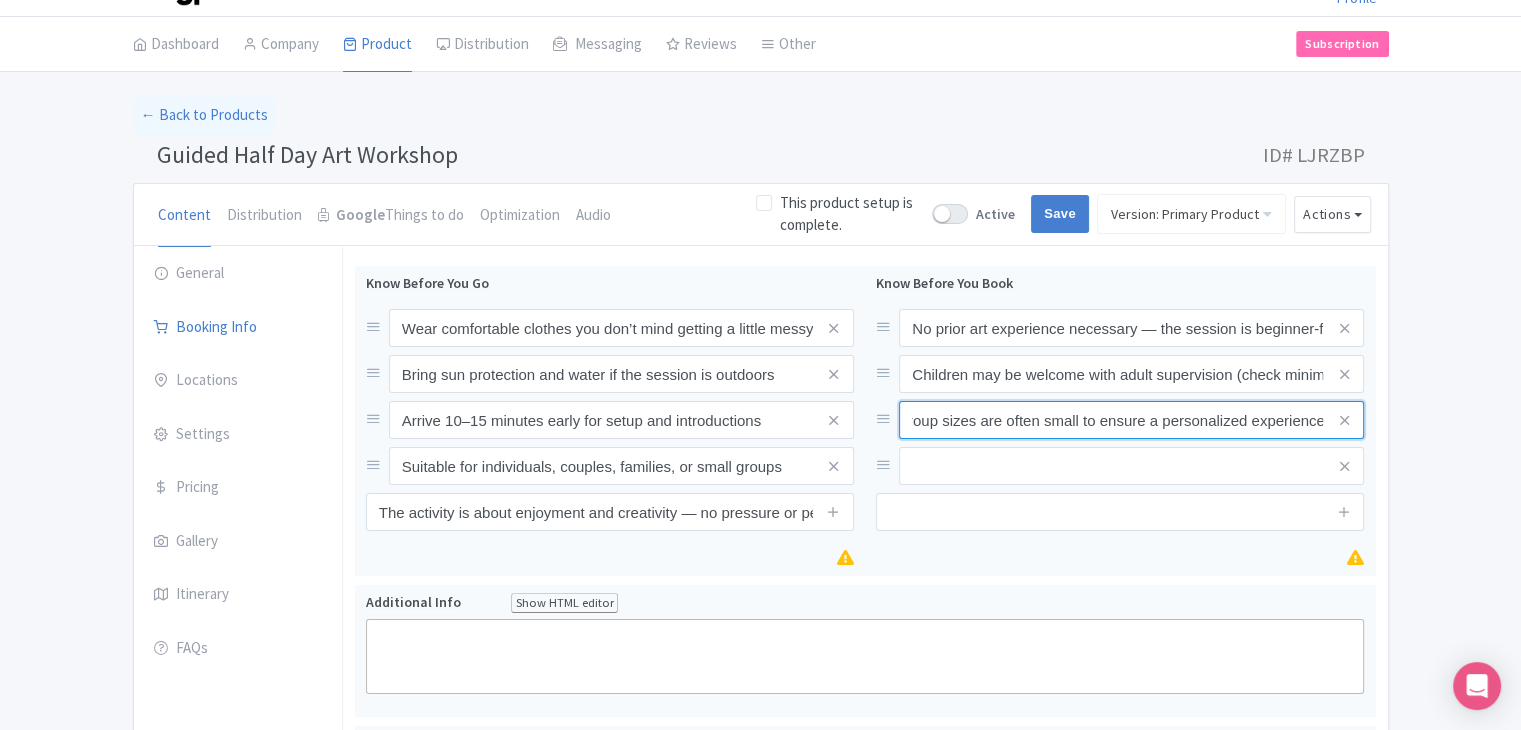 type on "Group sizes are often small to ensure a personalized experience" 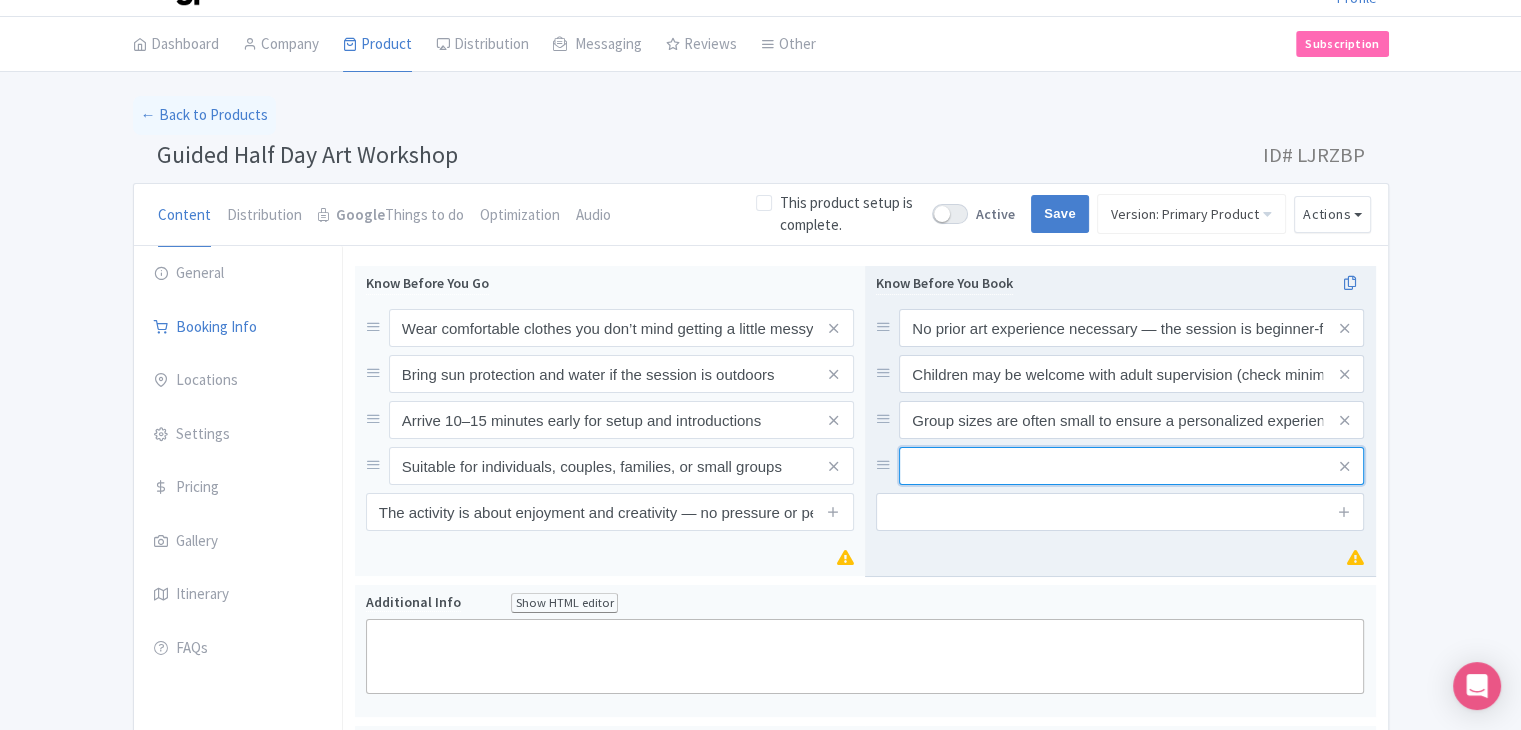 click at bounding box center [1131, 328] 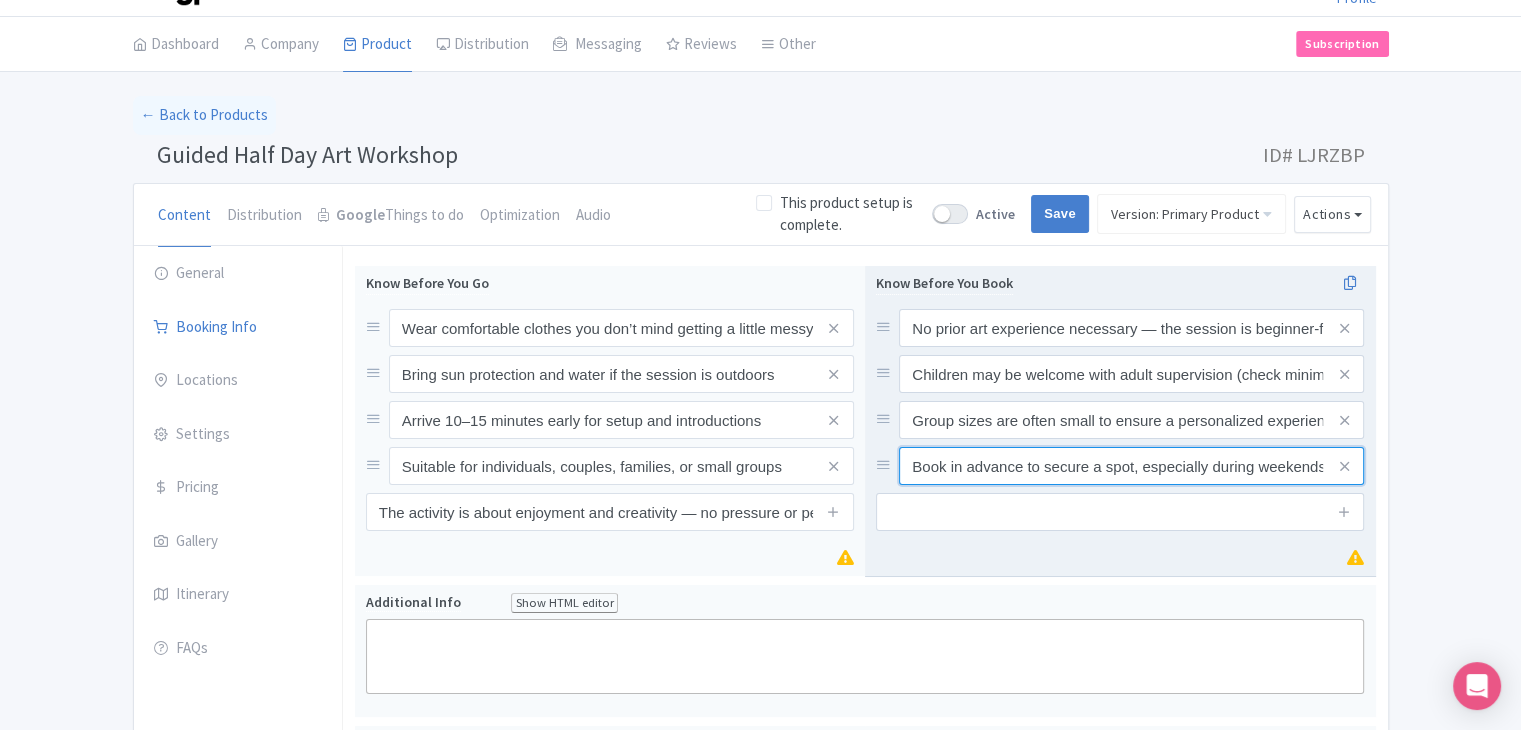 scroll, scrollTop: 0, scrollLeft: 78, axis: horizontal 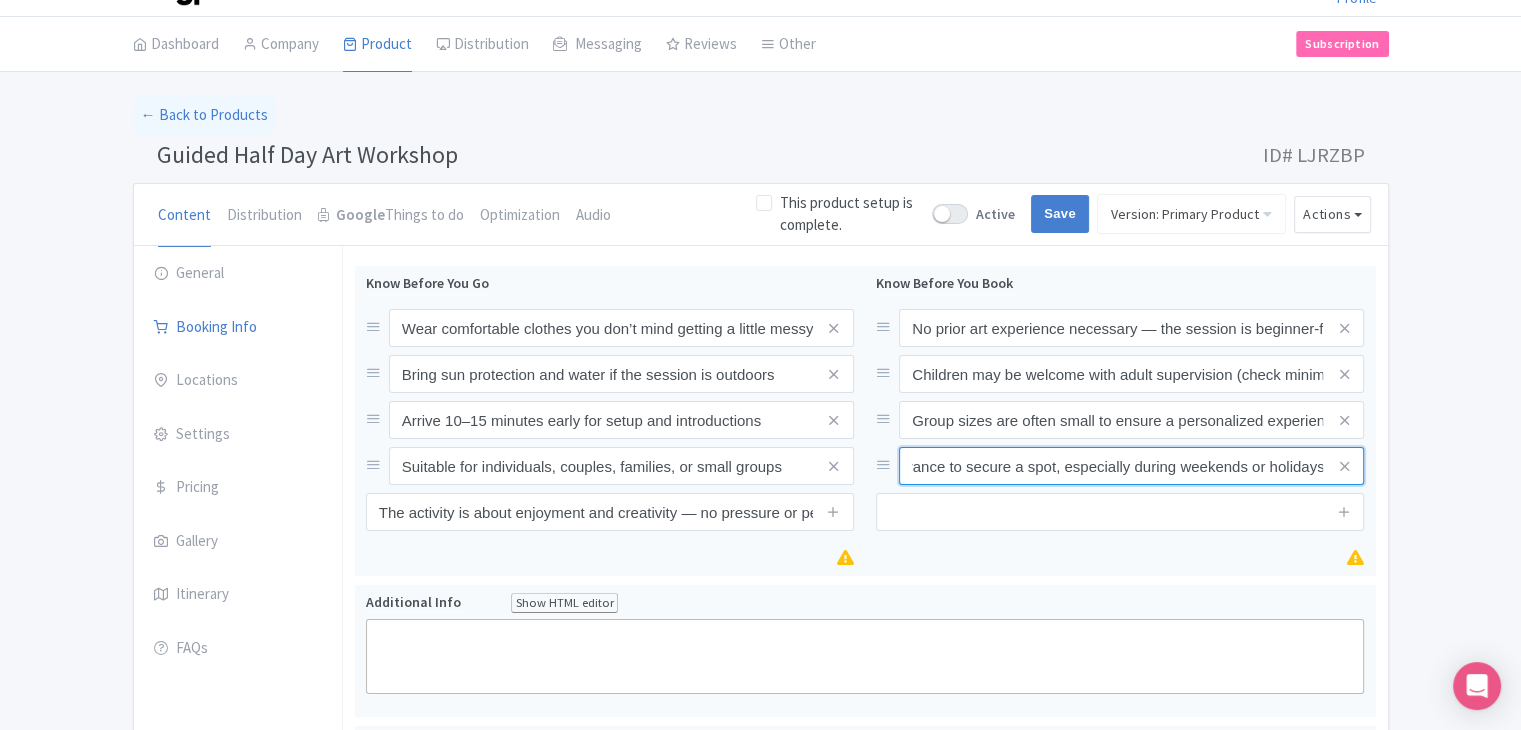 type on "Book in advance to secure a spot, especially during weekends or holidays" 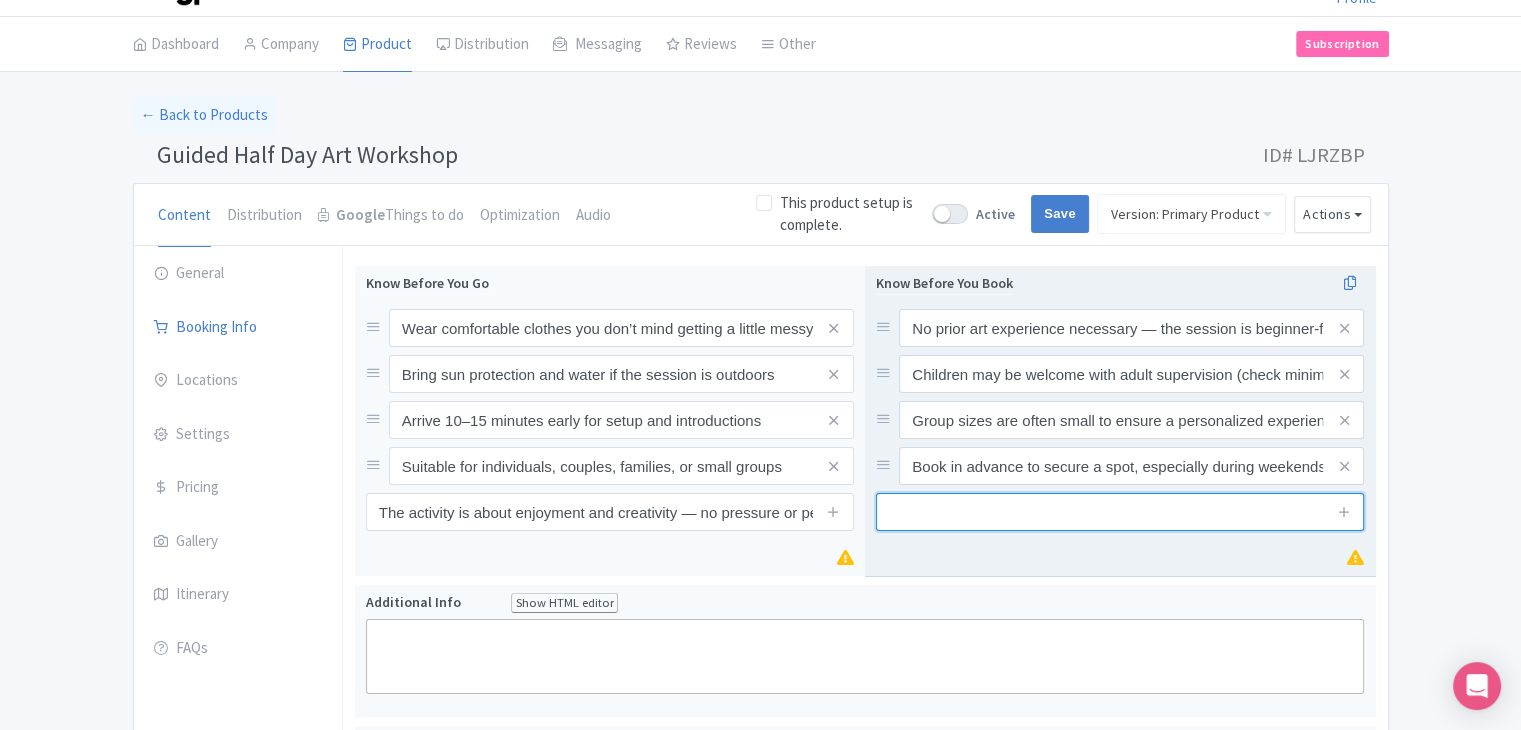 click at bounding box center (1120, 512) 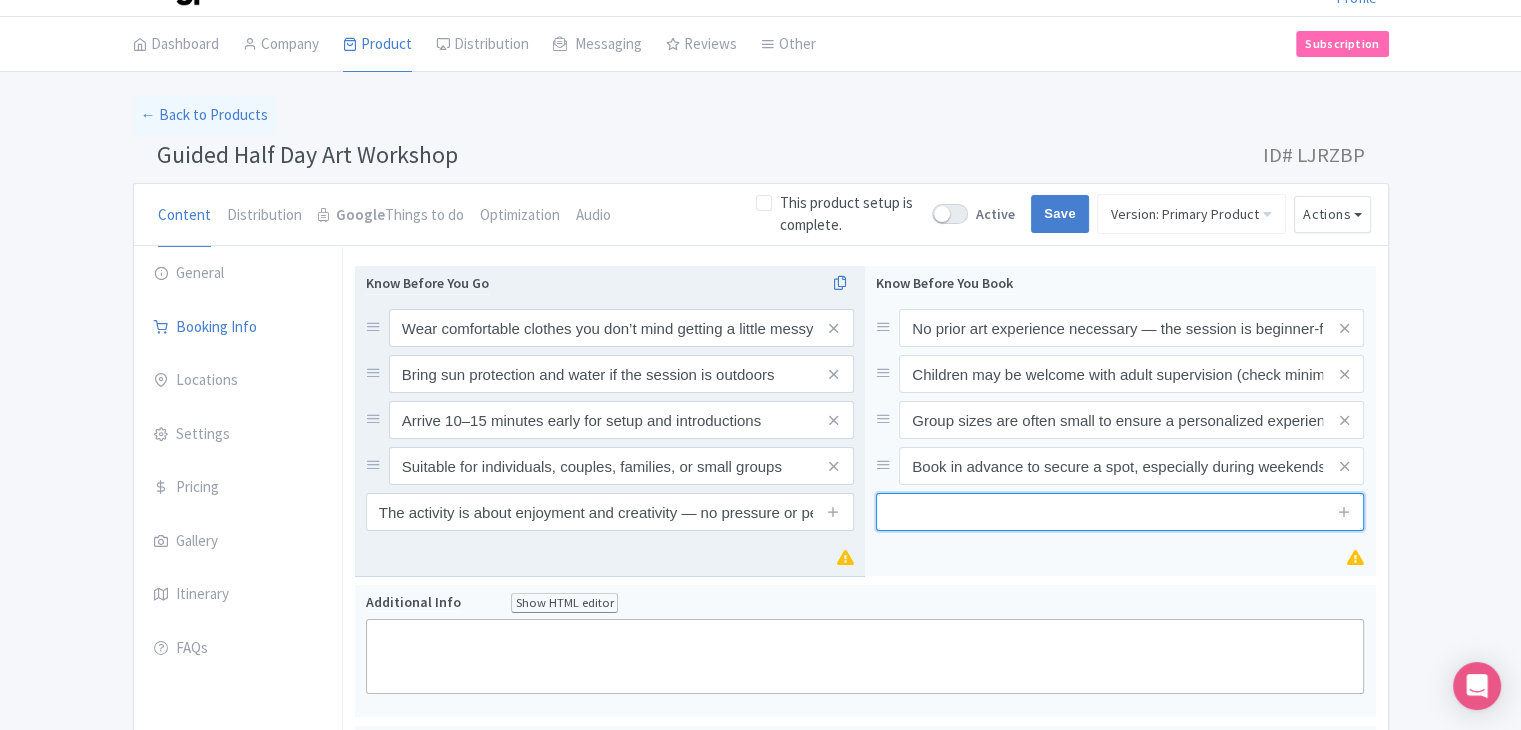 paste on "Cancellations due to bad weather (for outdoor sessions) may be rescheduled or refunded" 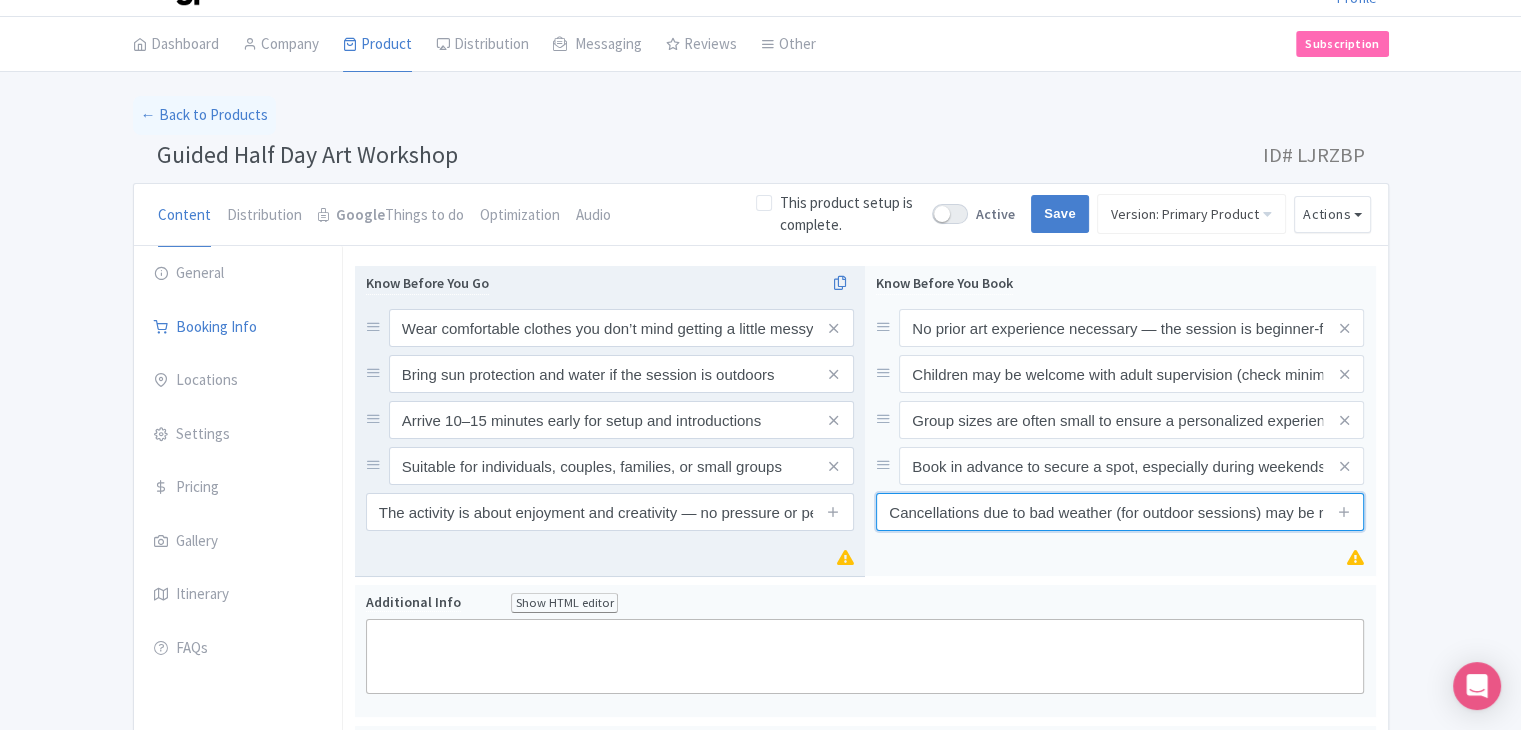 scroll, scrollTop: 0, scrollLeft: 157, axis: horizontal 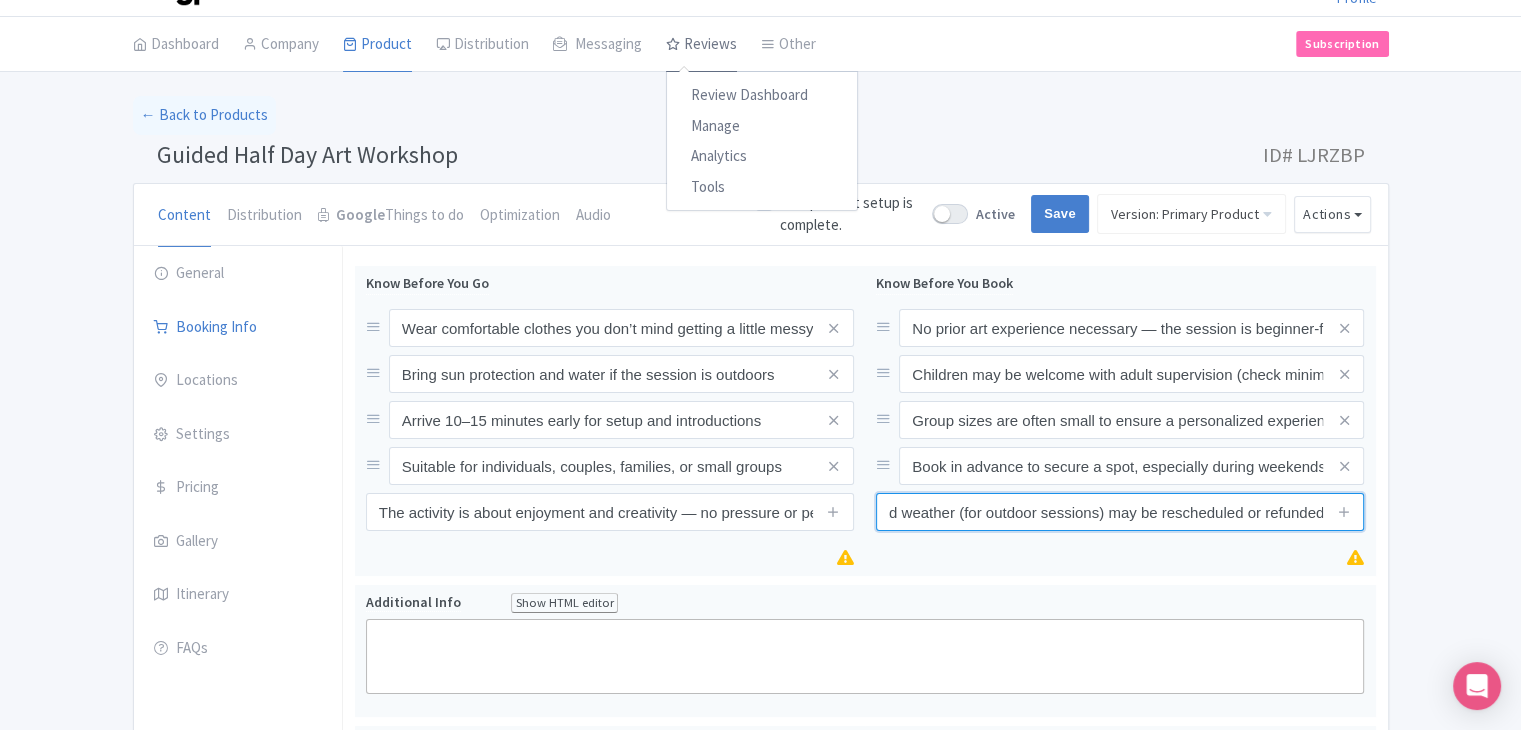 type on "Cancellations due to bad weather (for outdoor sessions) may be rescheduled or refunded" 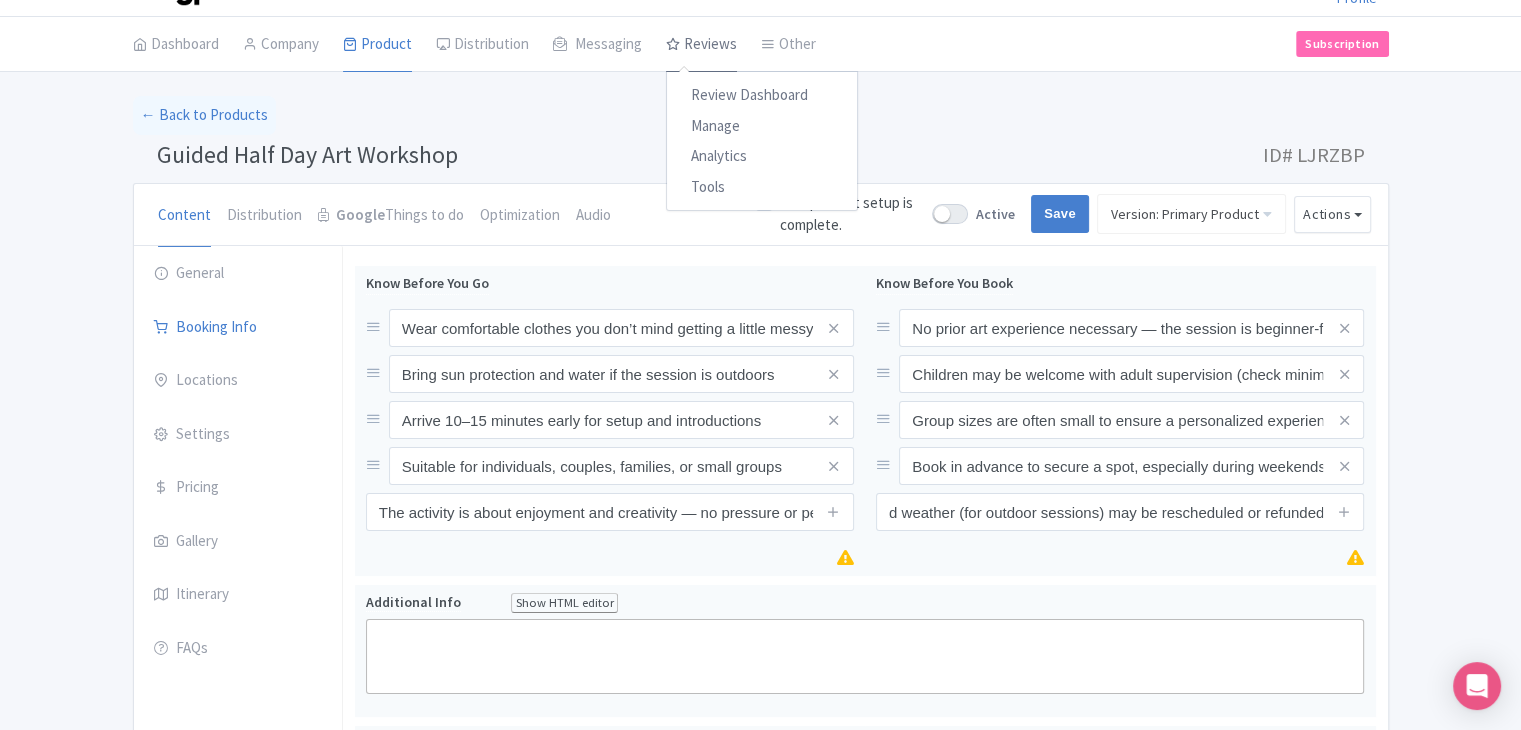 click on "Reviews" at bounding box center (701, 45) 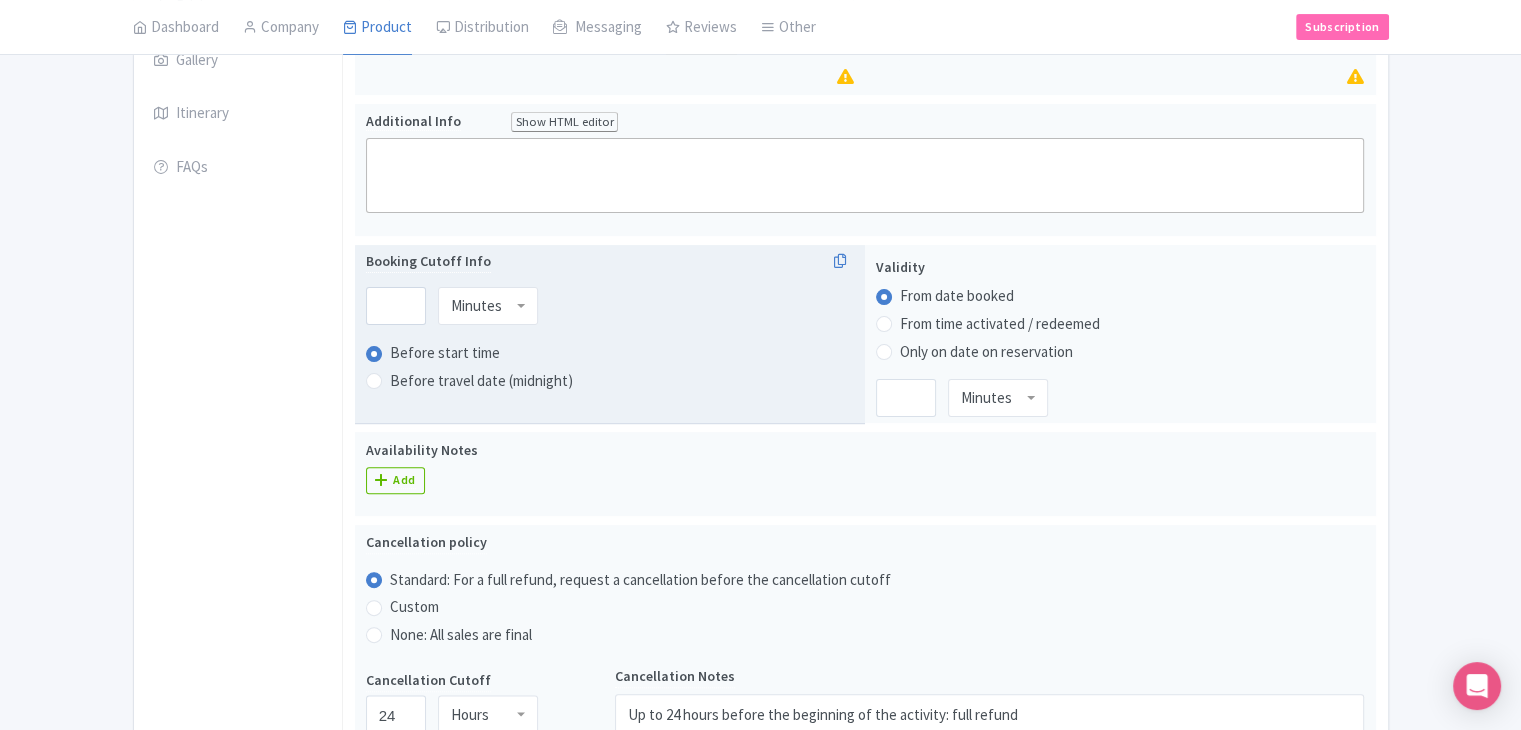 scroll, scrollTop: 548, scrollLeft: 0, axis: vertical 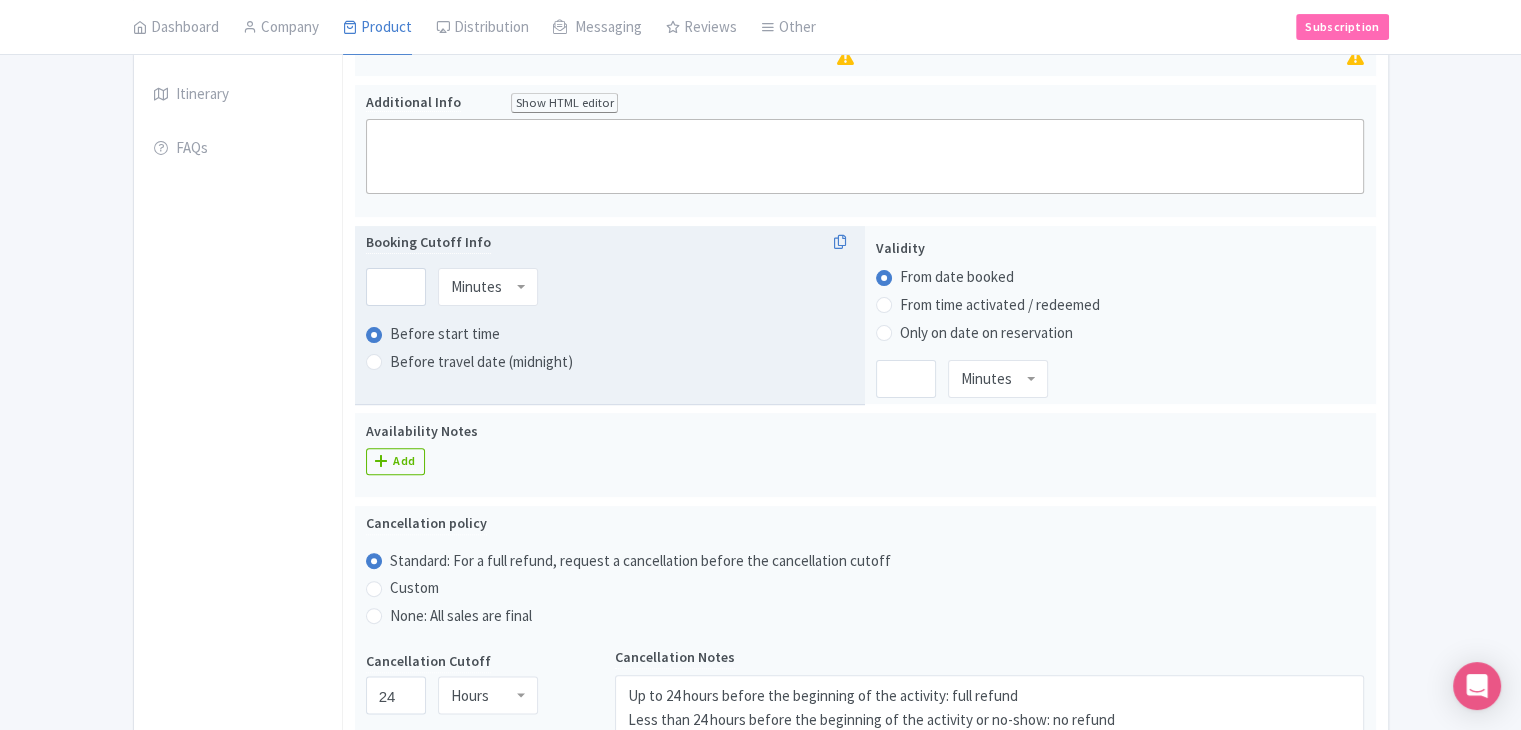 drag, startPoint x: 419, startPoint y: 253, endPoint x: 404, endPoint y: 299, distance: 48.38388 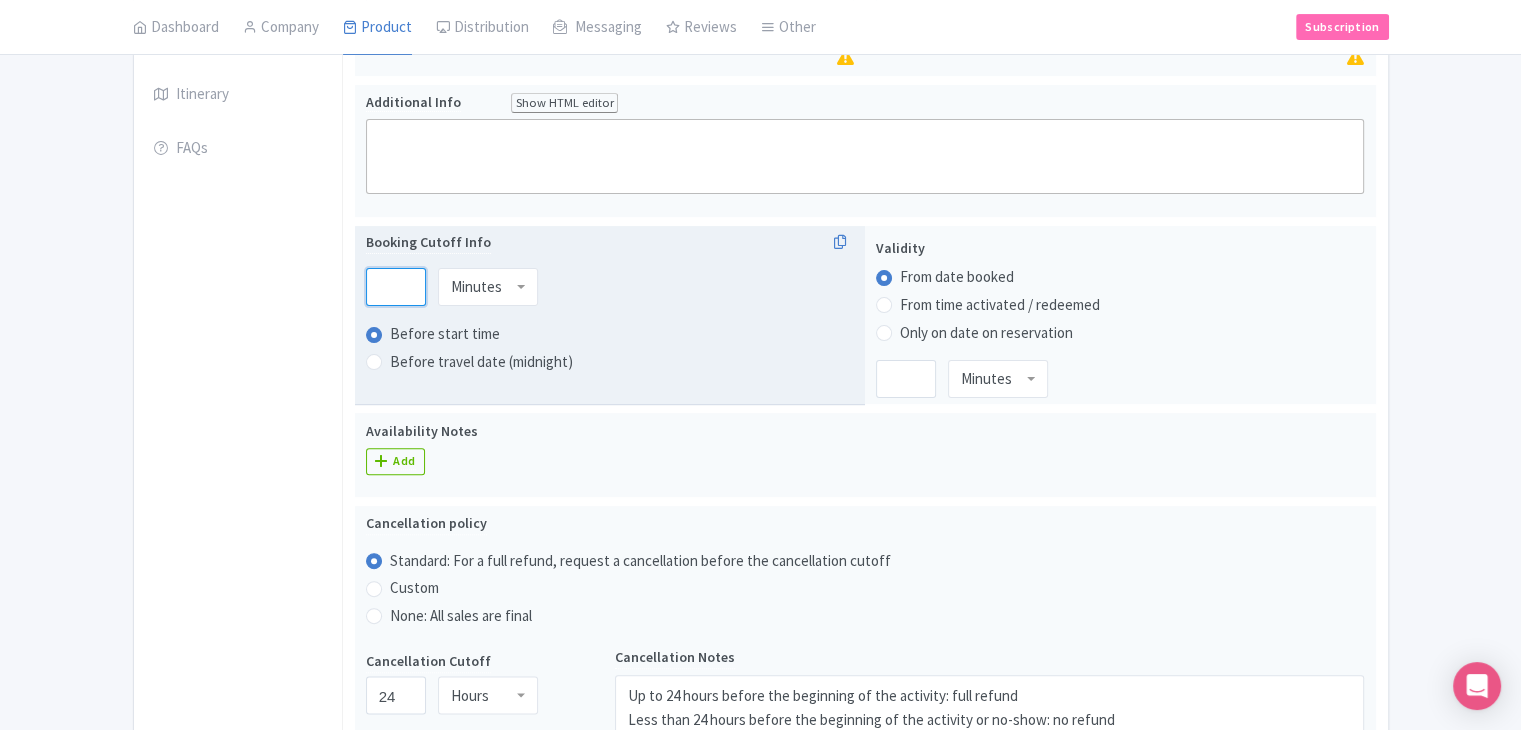 click at bounding box center (396, 287) 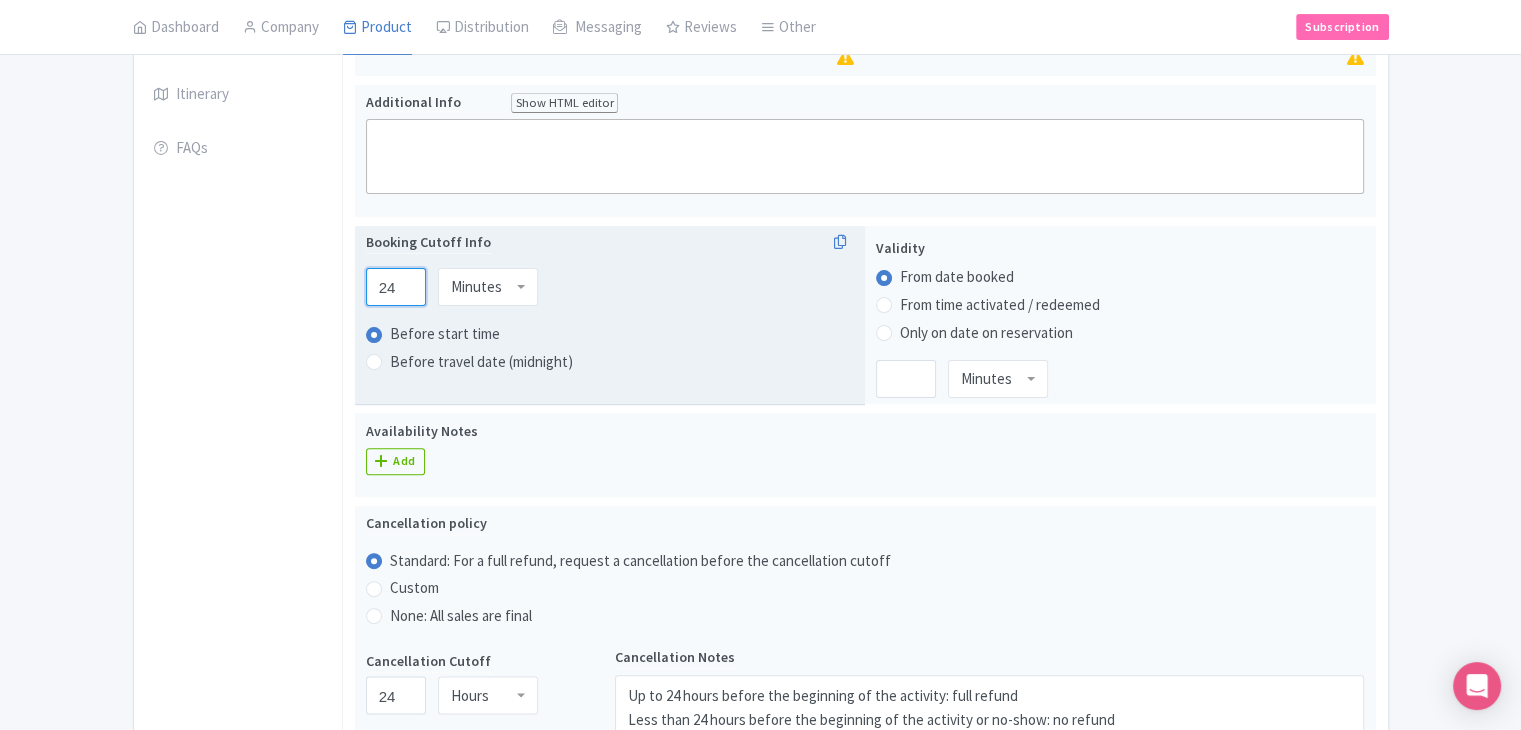 type on "24" 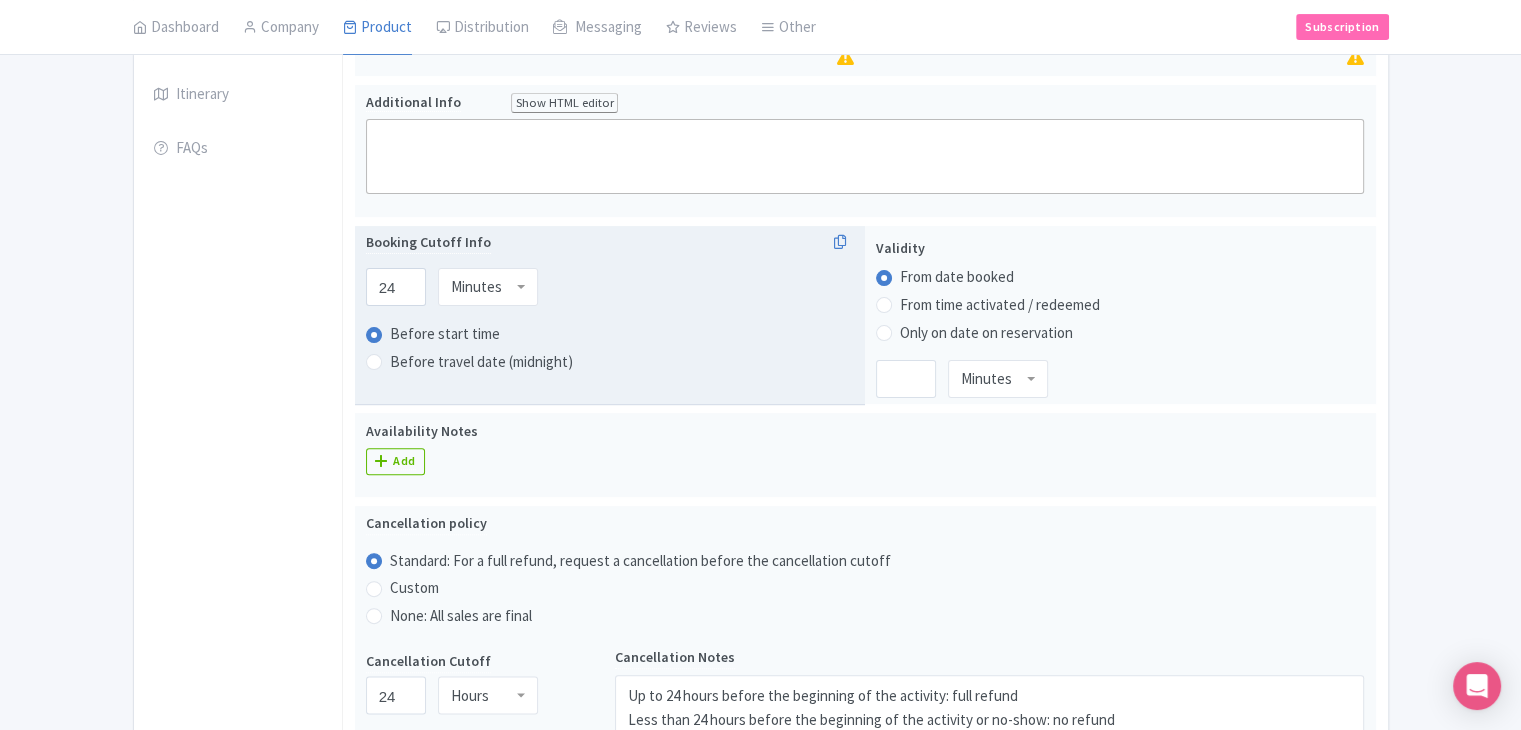 drag, startPoint x: 481, startPoint y: 273, endPoint x: 485, endPoint y: 286, distance: 13.601471 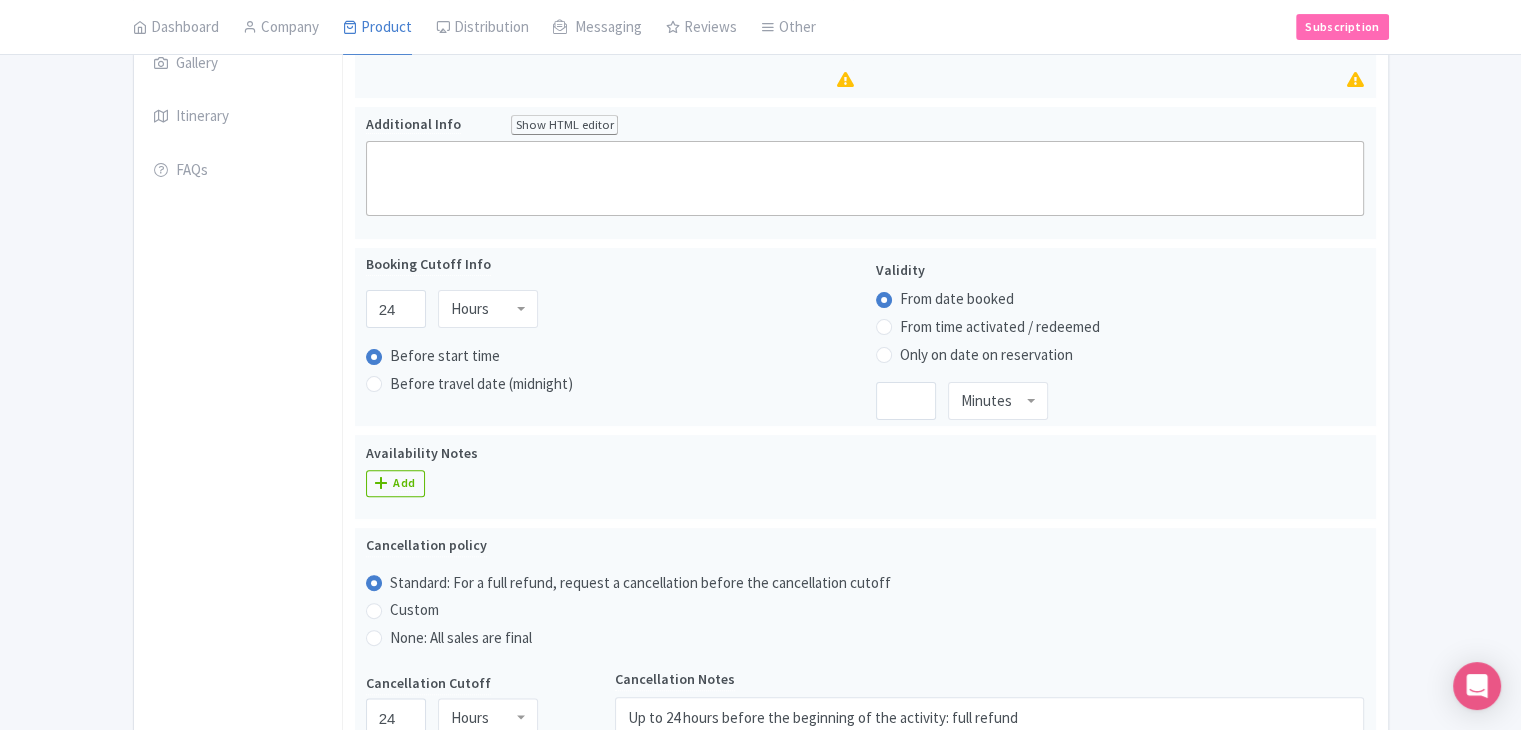 scroll, scrollTop: 1026, scrollLeft: 0, axis: vertical 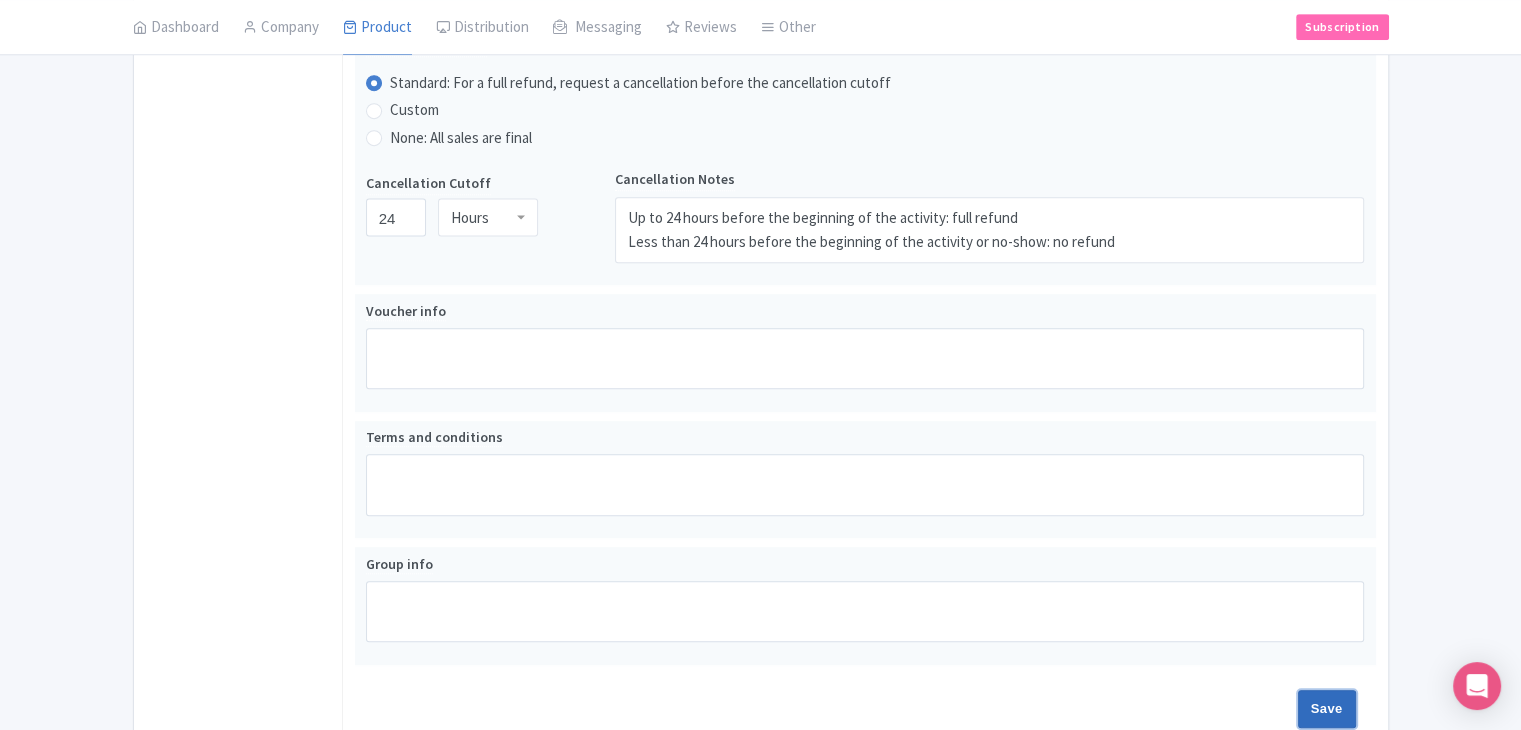 click on "Save" at bounding box center (1327, 709) 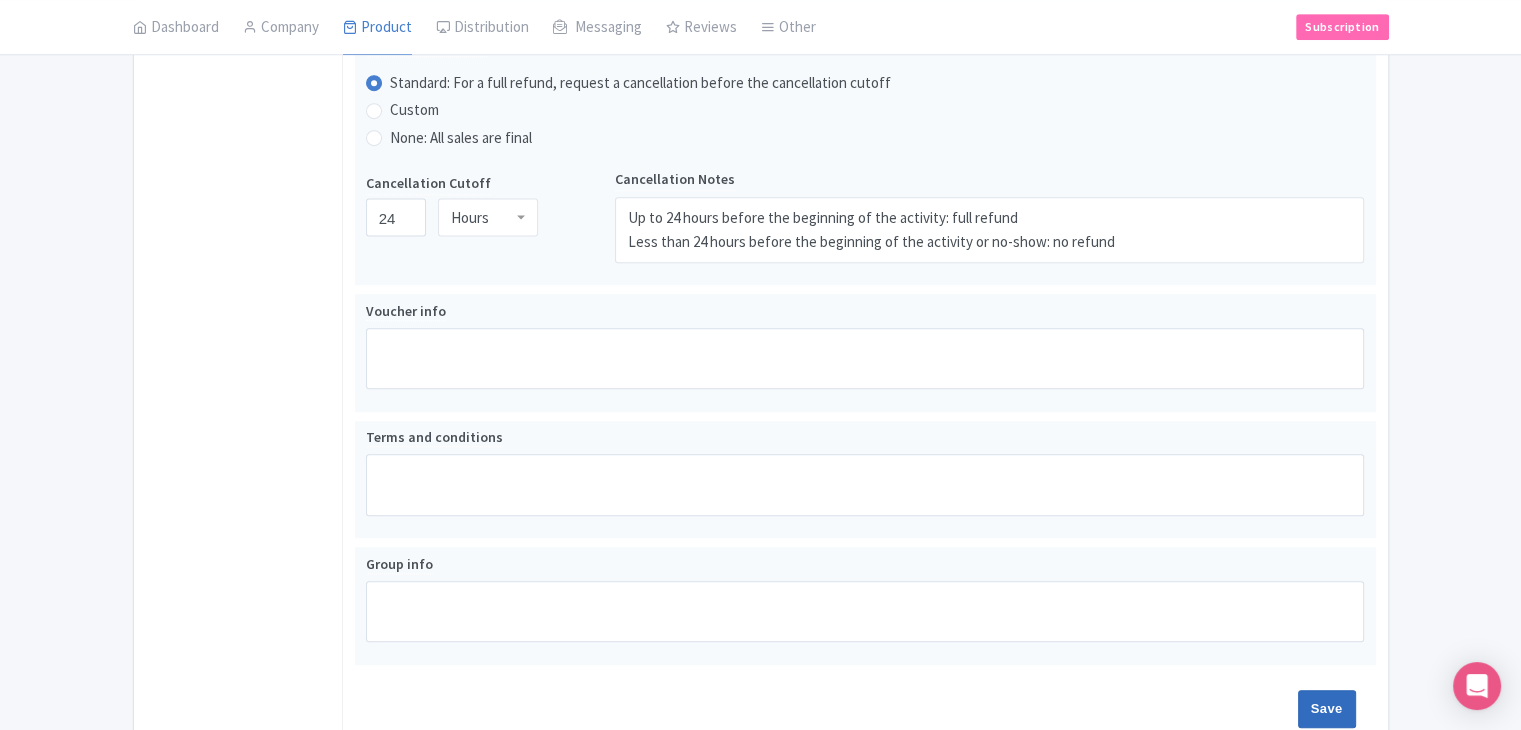 type on "Saving..." 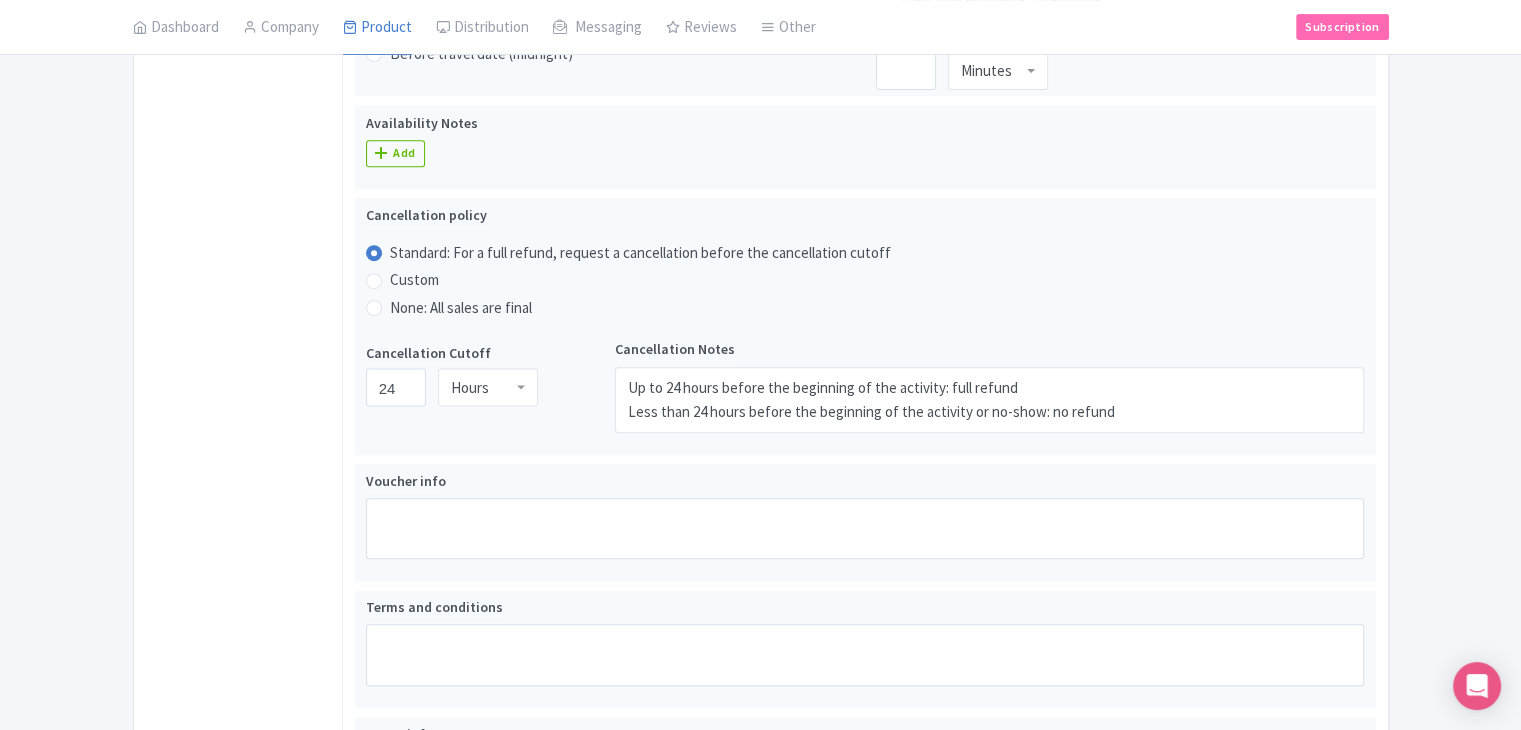 scroll, scrollTop: 726, scrollLeft: 0, axis: vertical 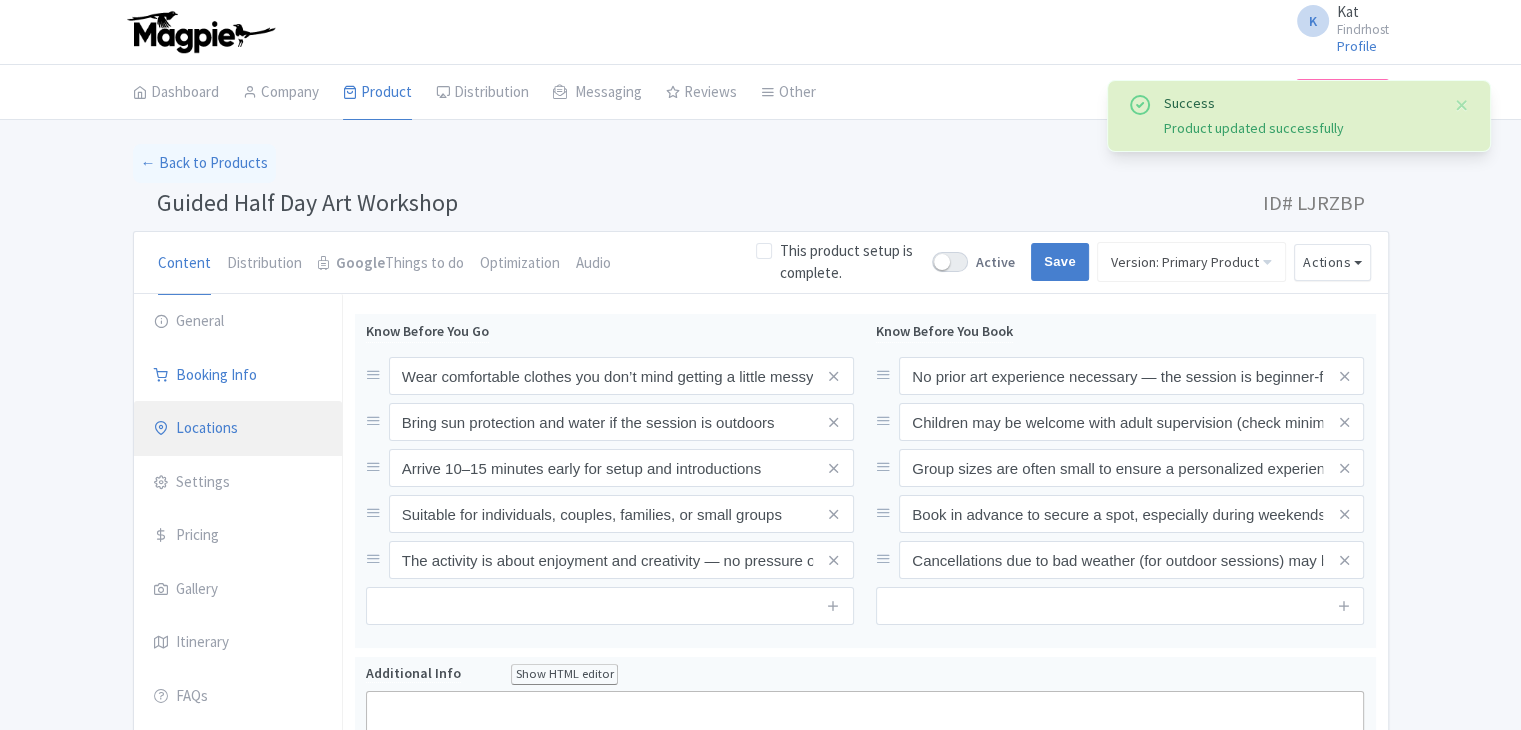click on "Locations" at bounding box center (238, 429) 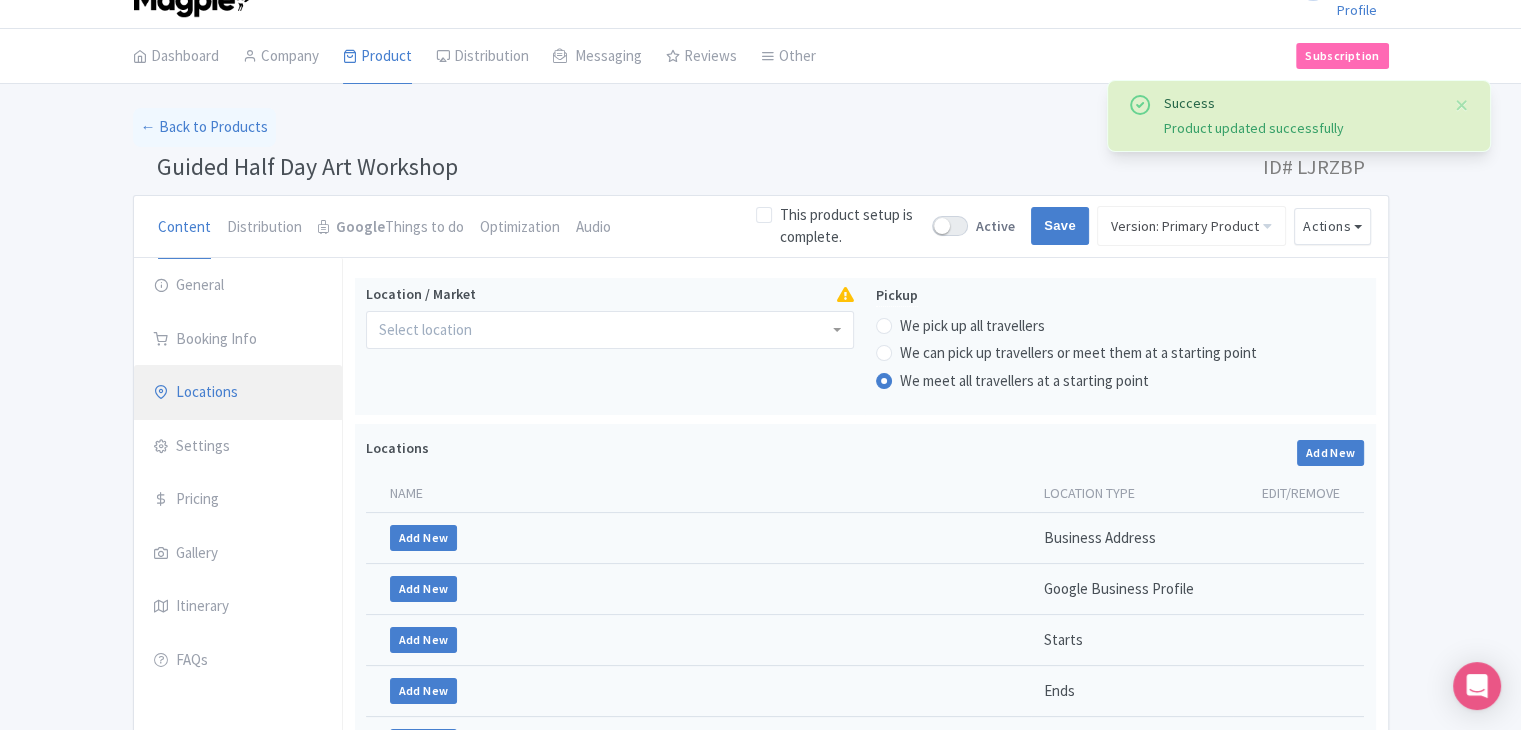 scroll, scrollTop: 100, scrollLeft: 0, axis: vertical 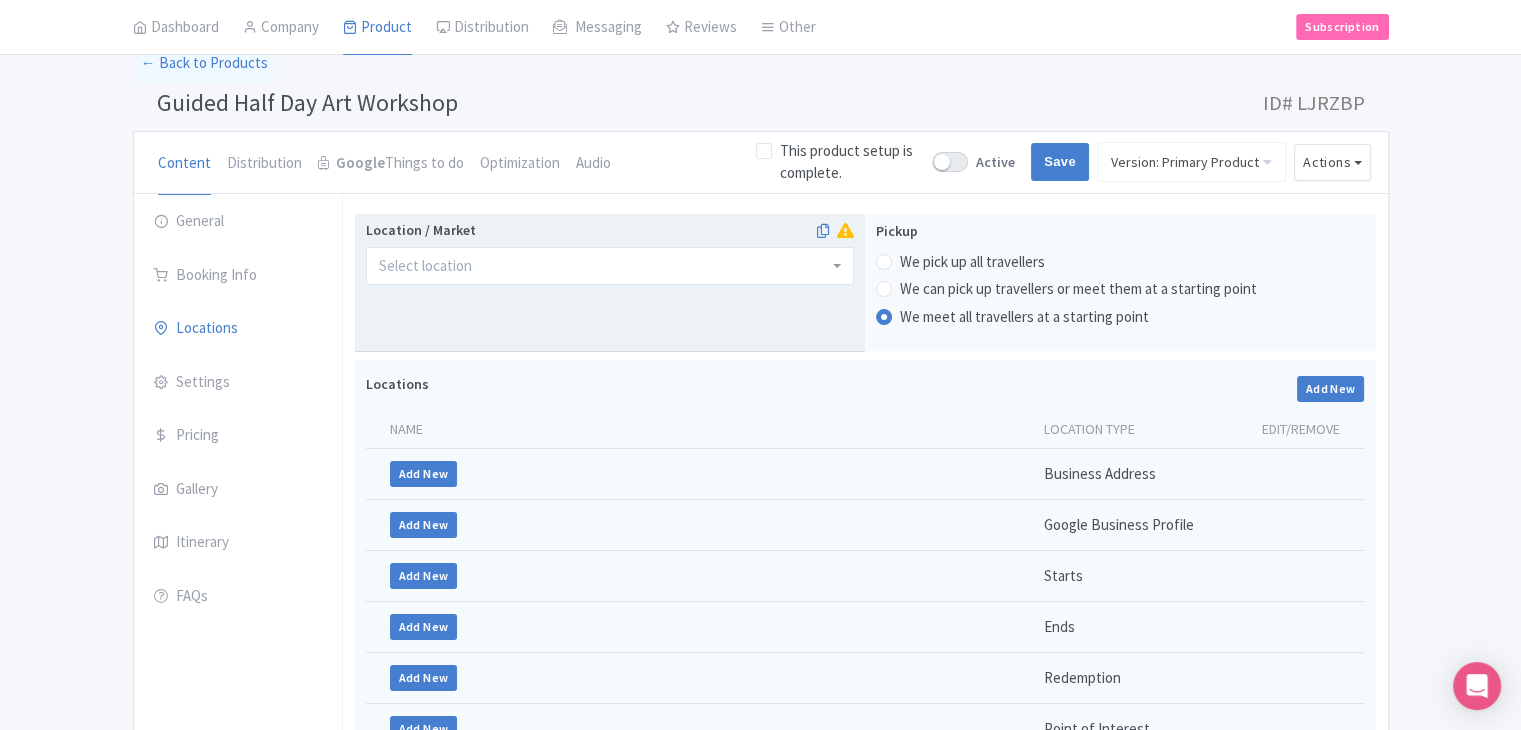 click at bounding box center (610, 266) 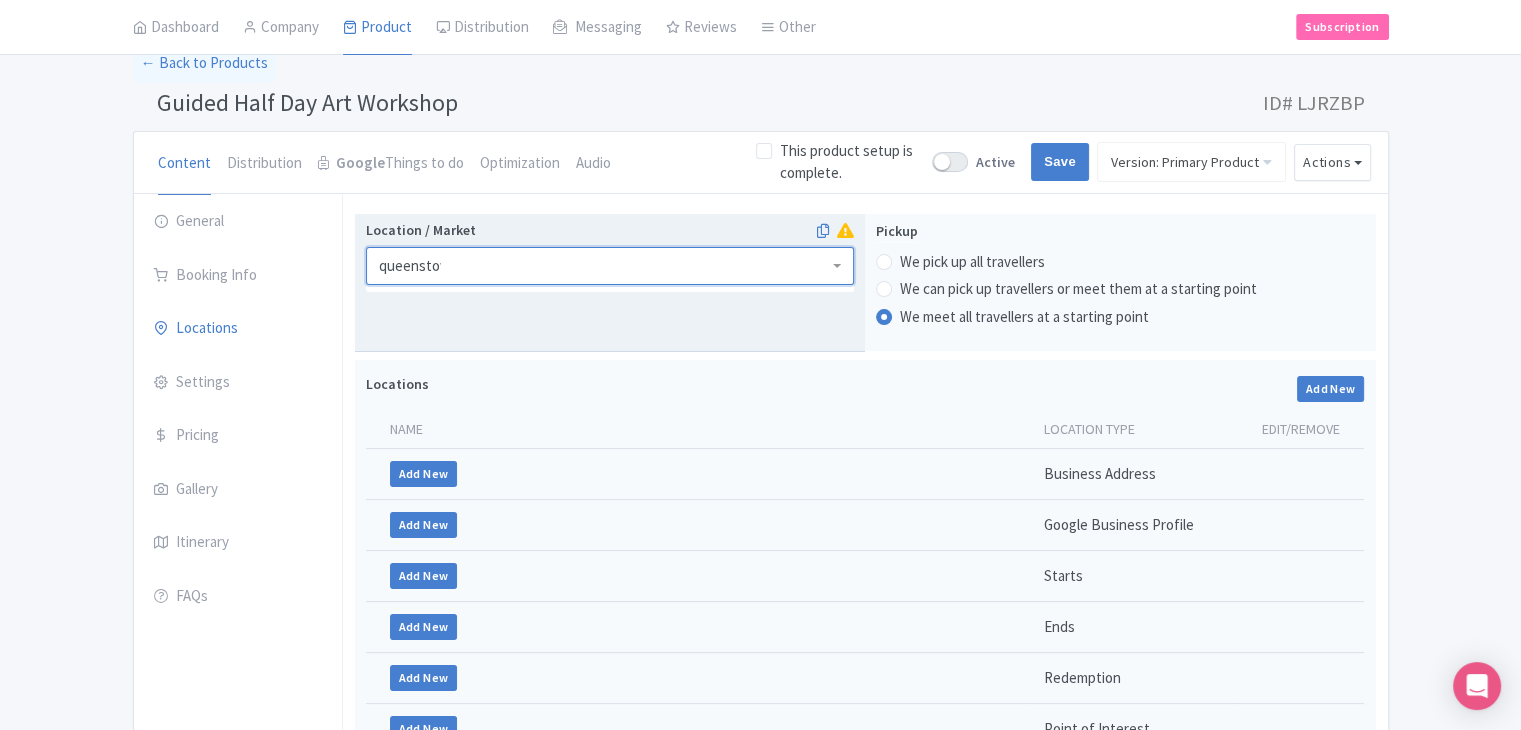 type on "queenstown" 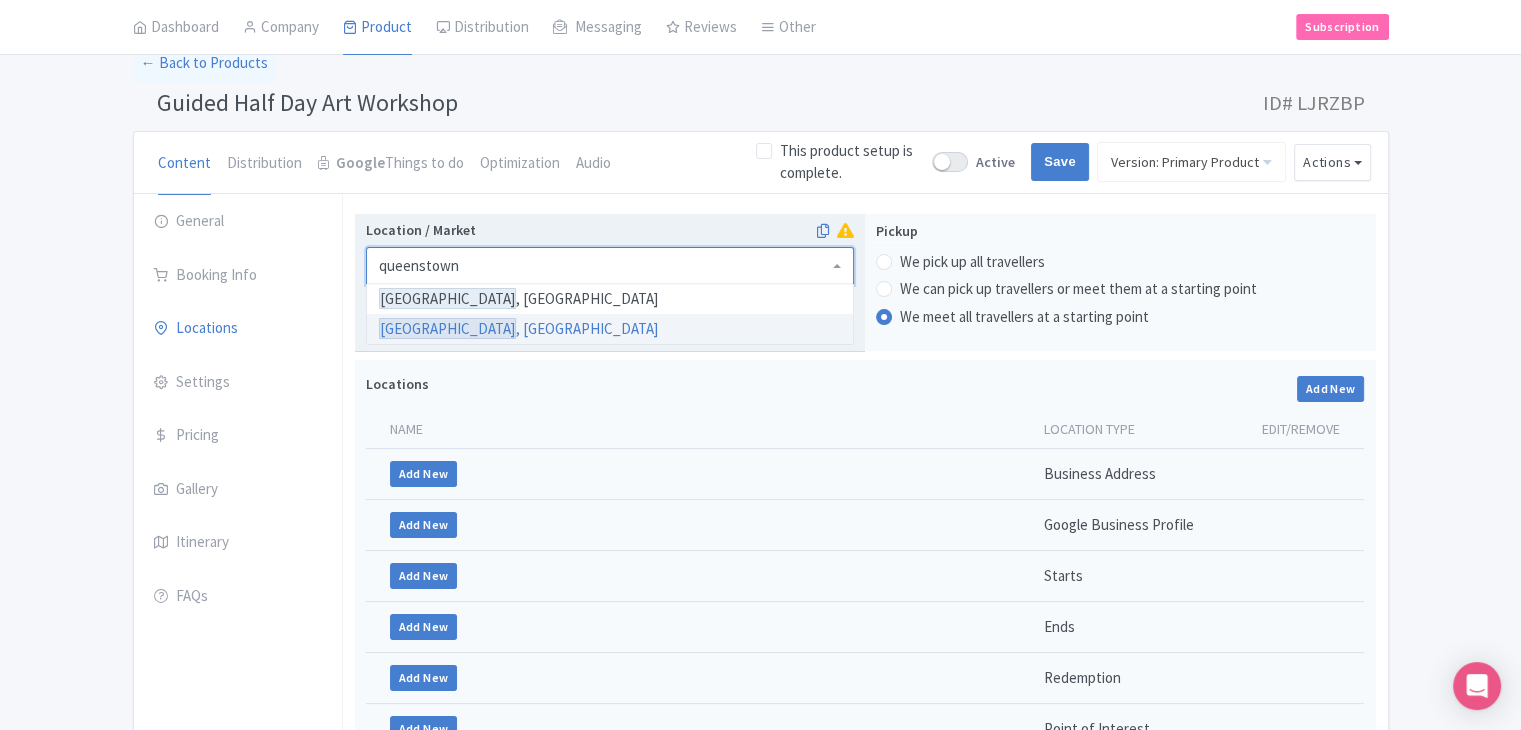 type 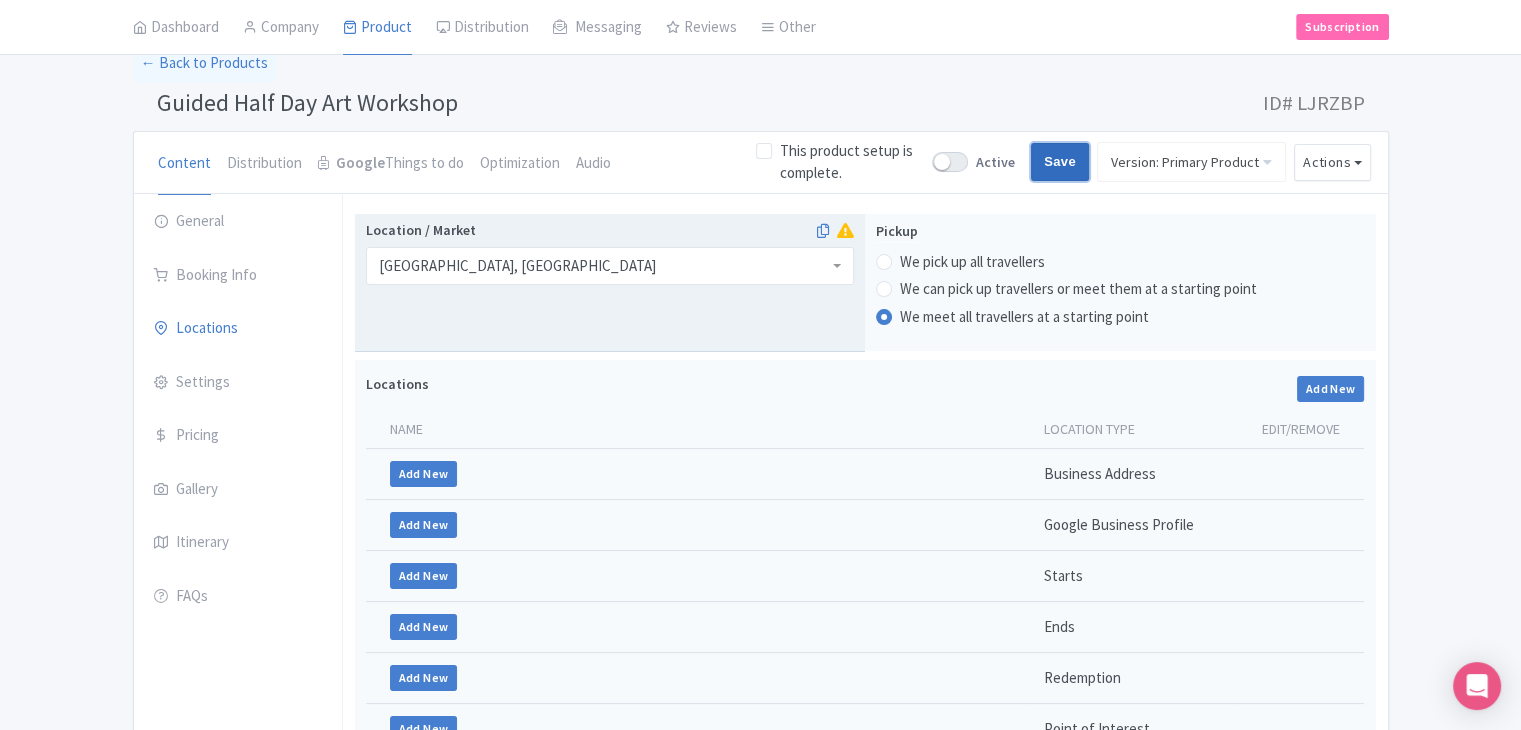 click on "Save" at bounding box center [1060, 162] 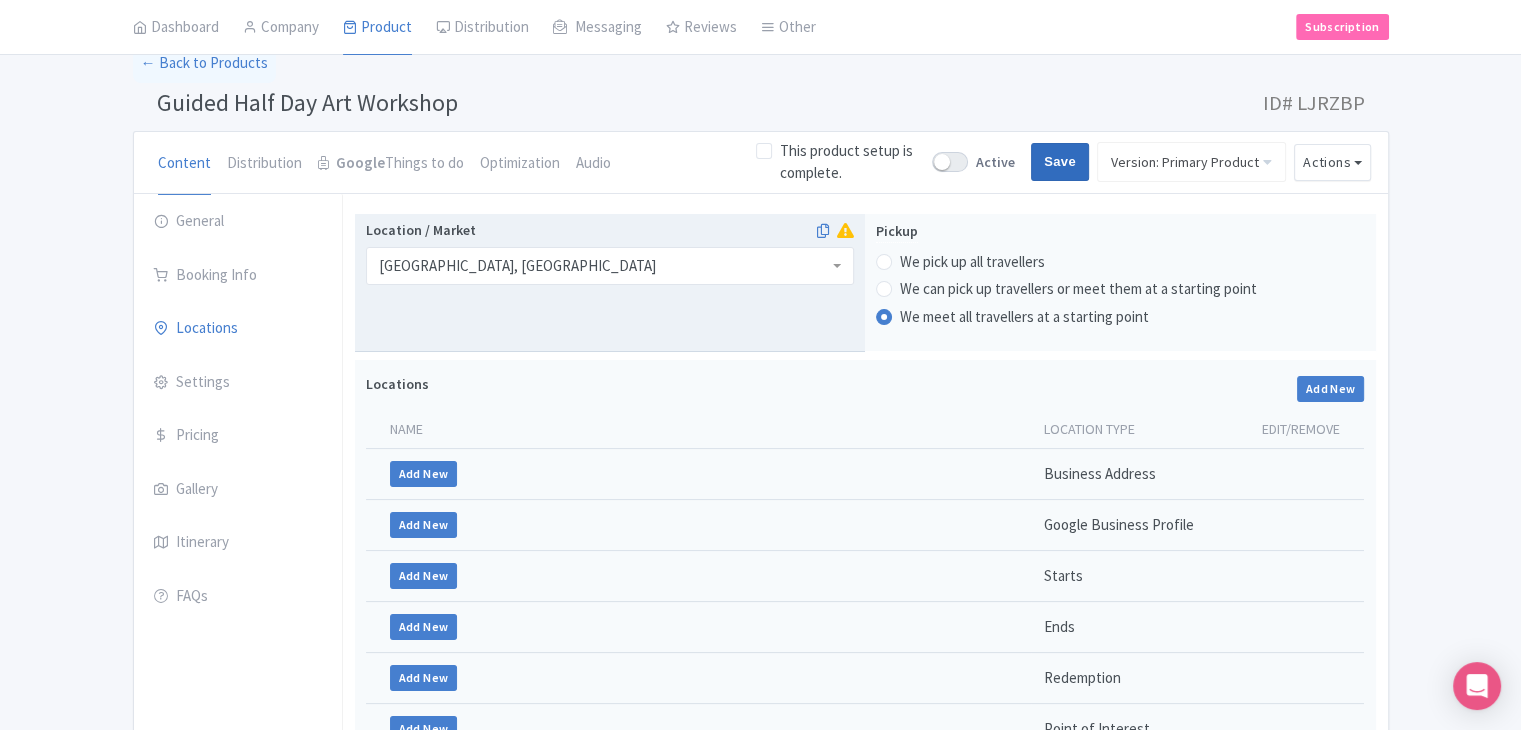 type on "Saving..." 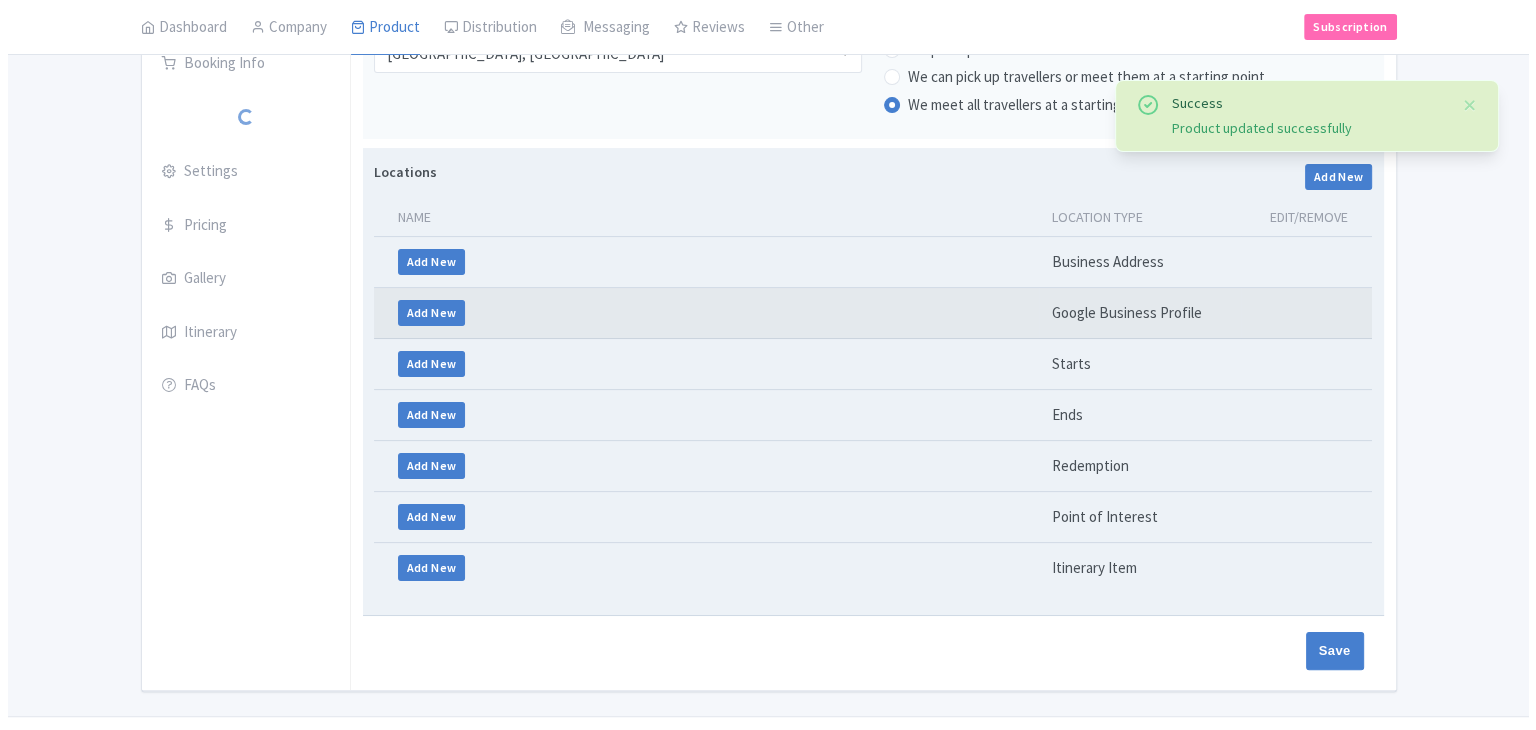 scroll, scrollTop: 312, scrollLeft: 0, axis: vertical 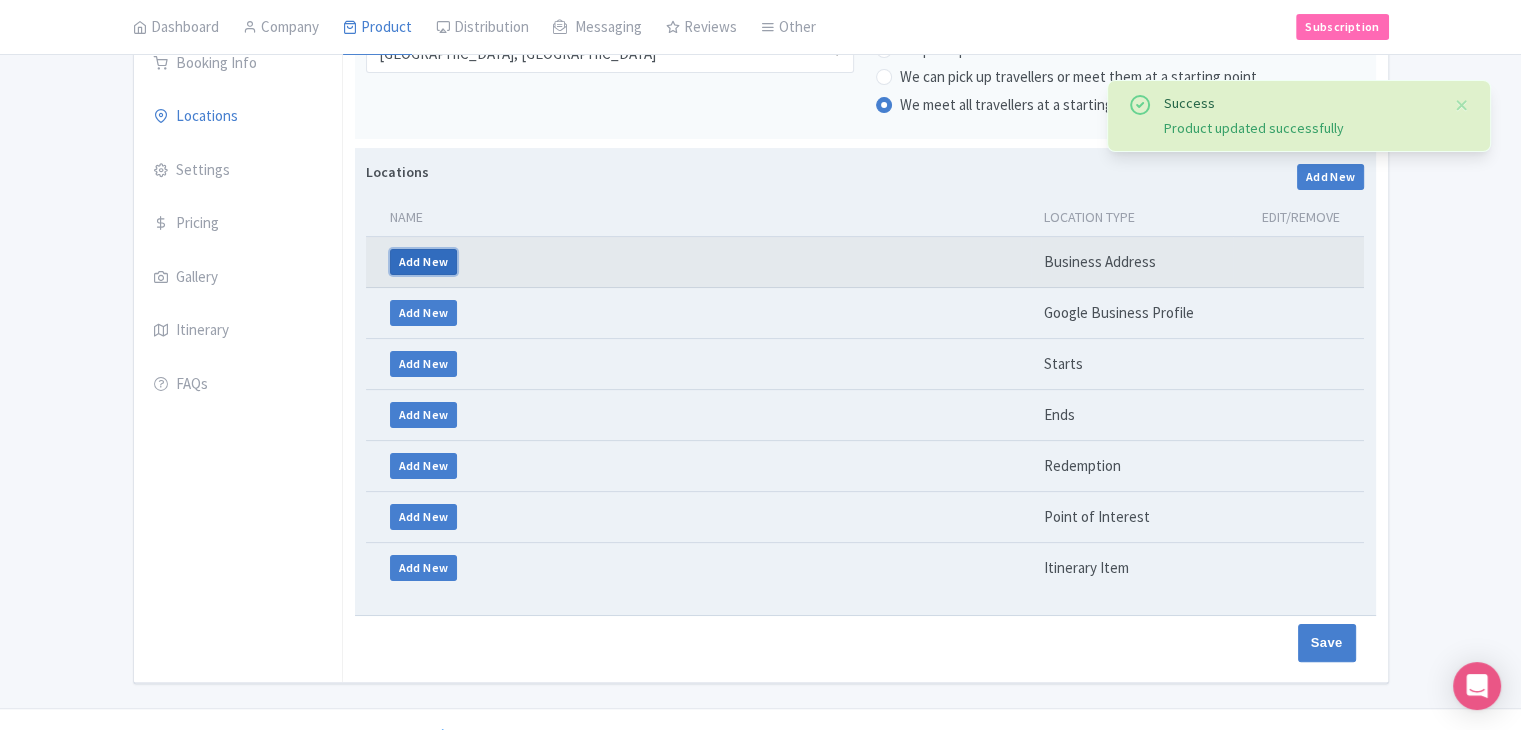 click on "Add New" at bounding box center [424, 262] 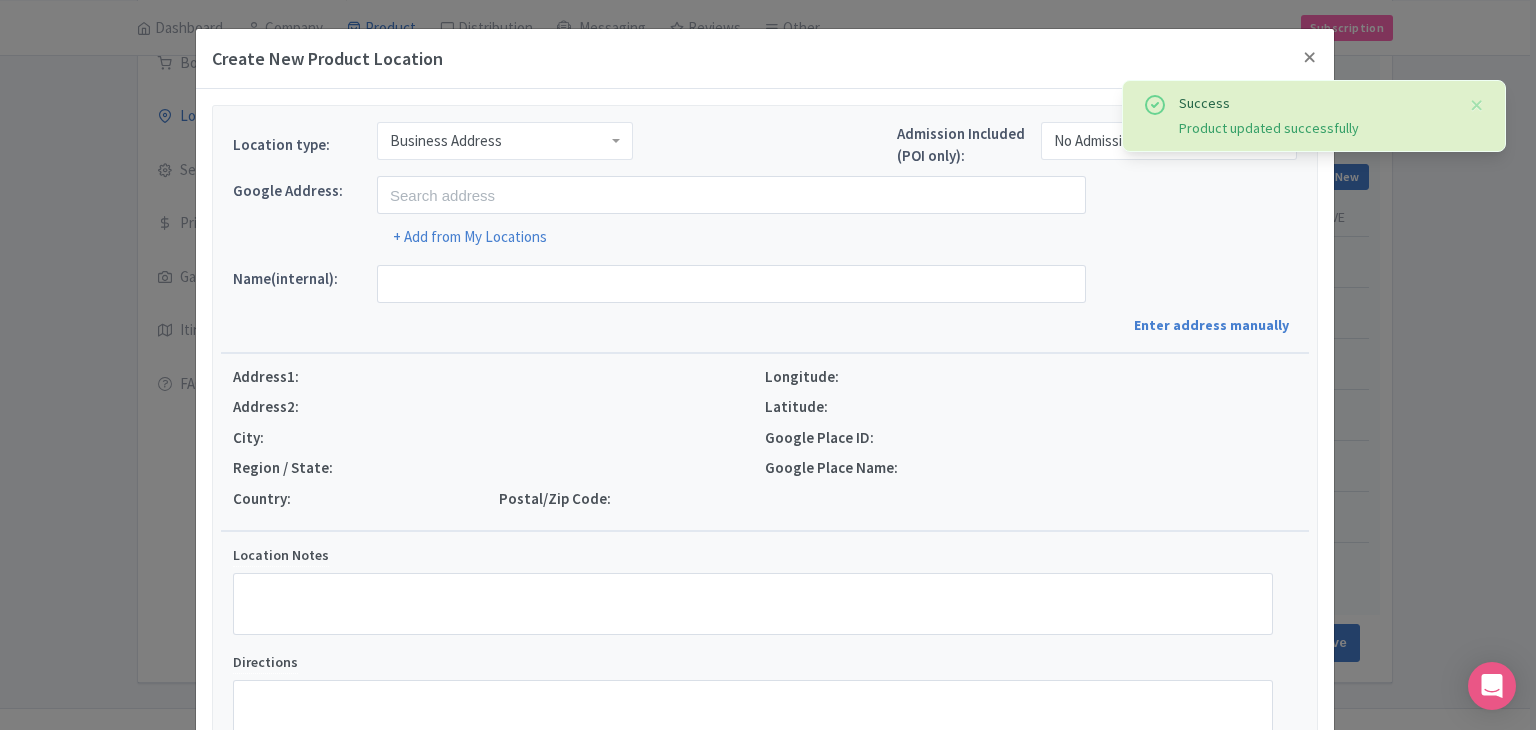 click on "Location type:
Business Address Business Address" at bounding box center (433, 149) 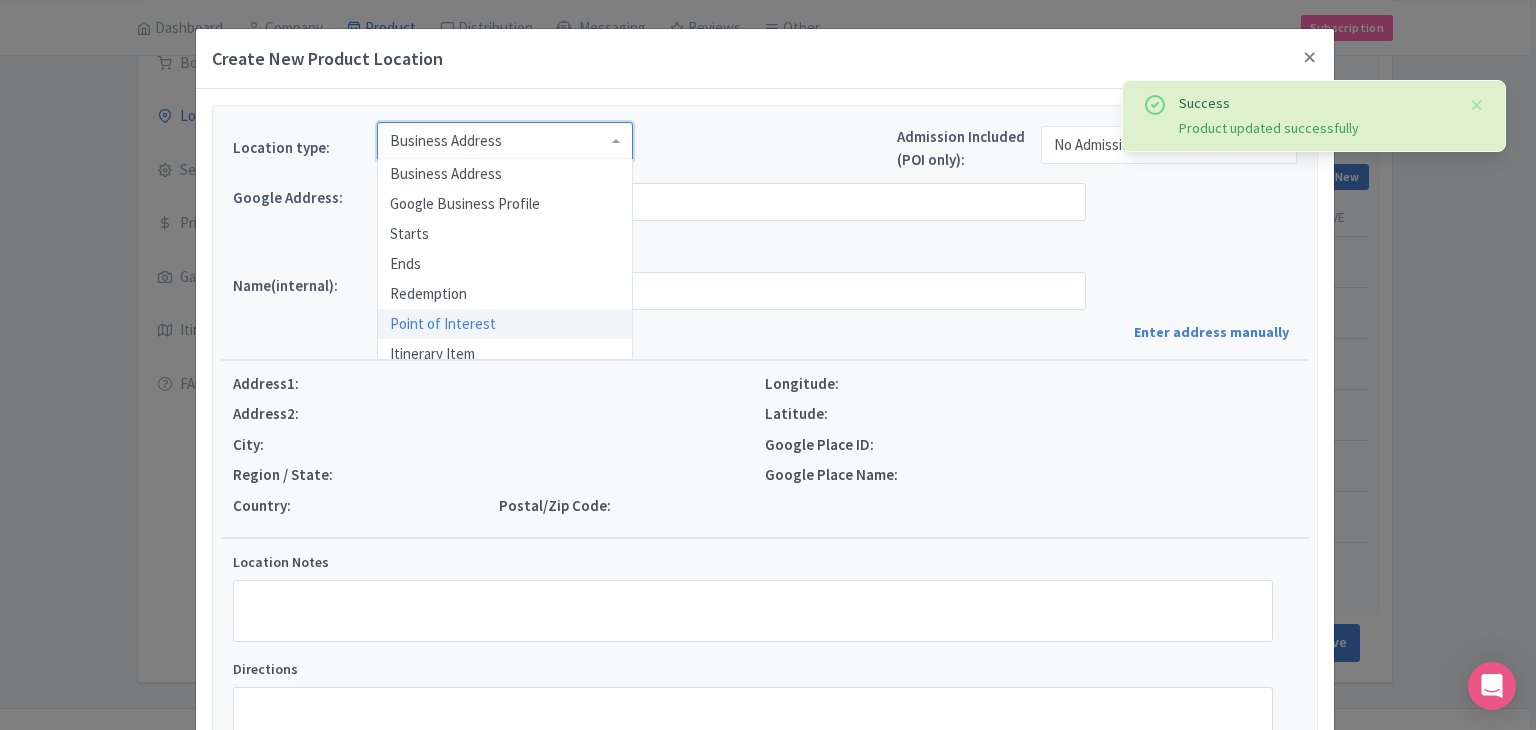 scroll, scrollTop: 0, scrollLeft: 0, axis: both 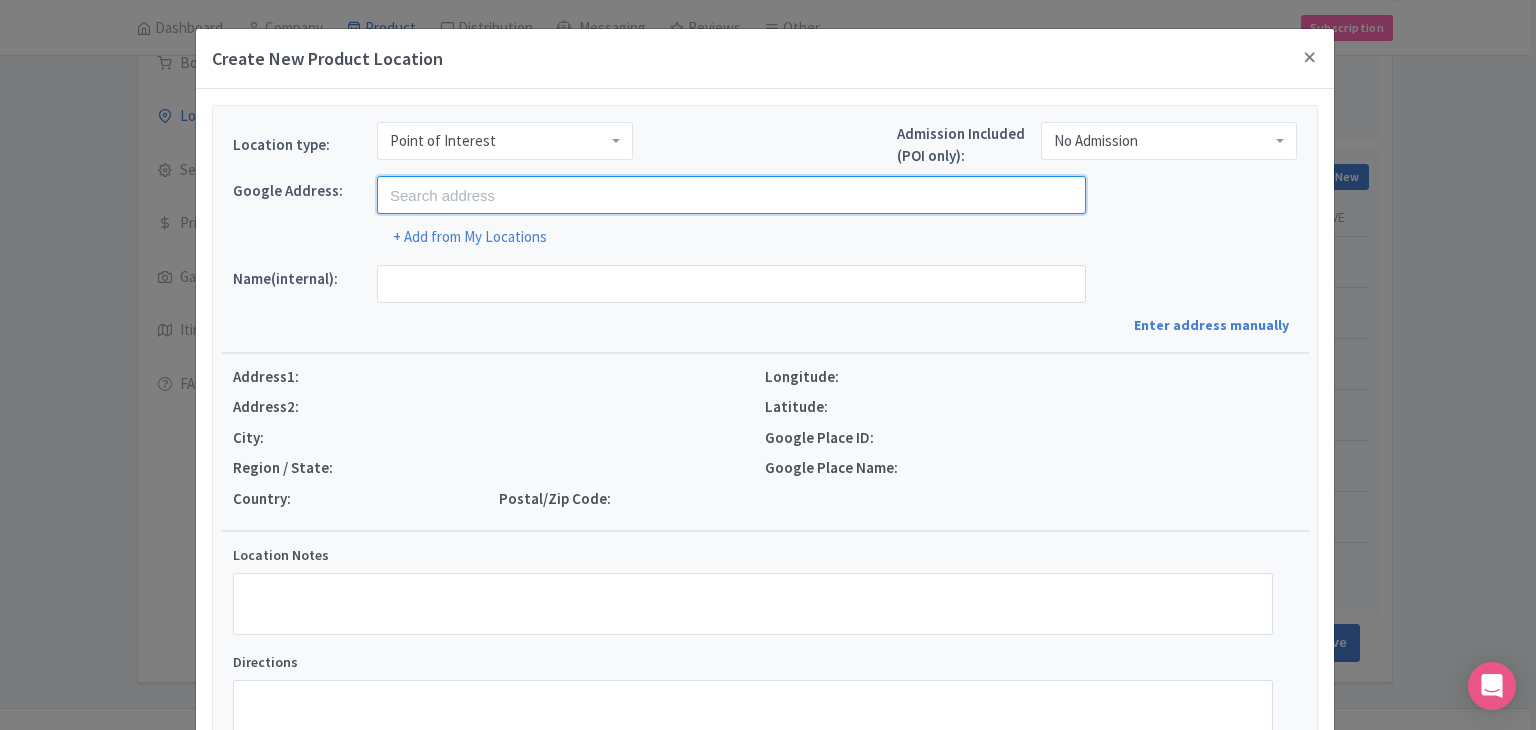 click at bounding box center [731, 195] 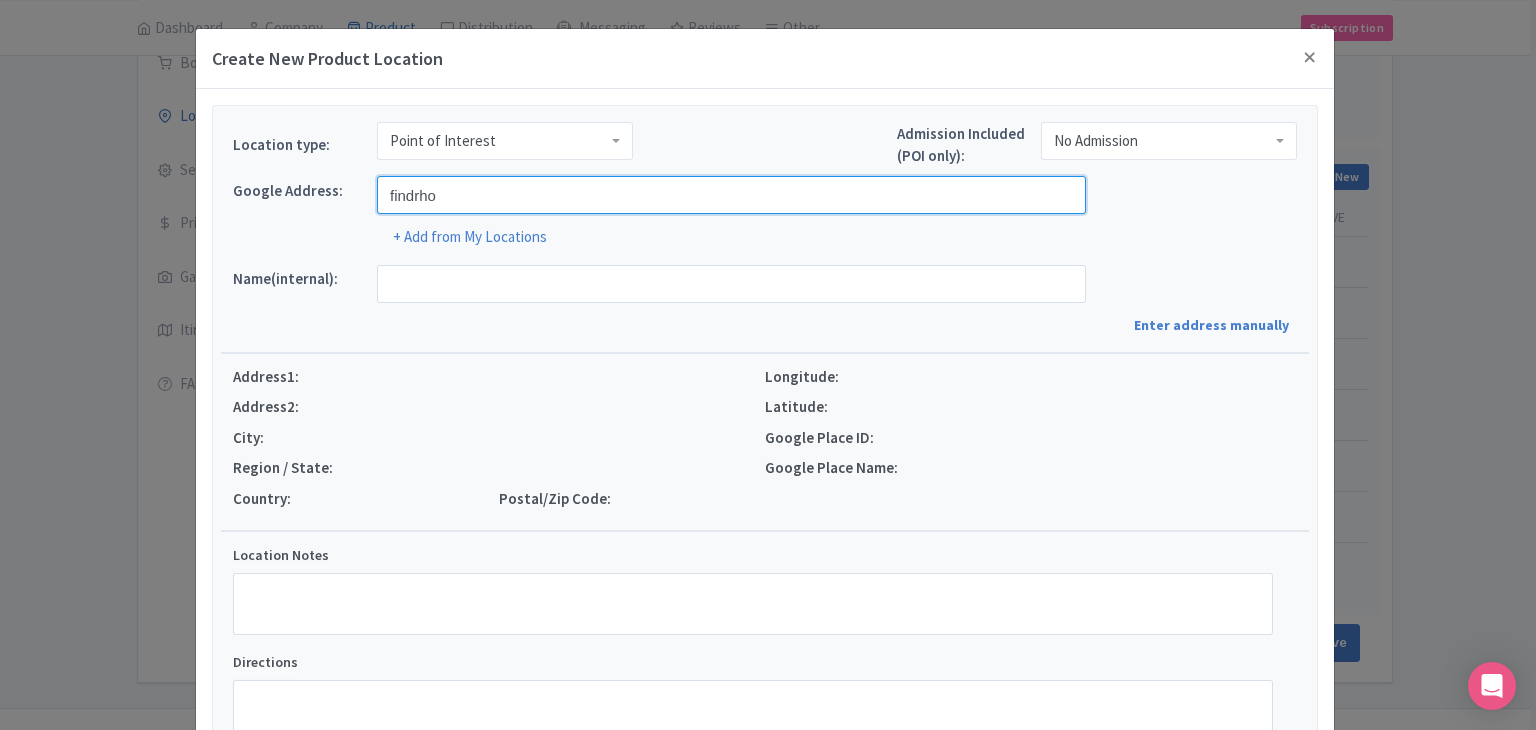 type on "Findrhost, [GEOGRAPHIC_DATA], [GEOGRAPHIC_DATA], [GEOGRAPHIC_DATA]" 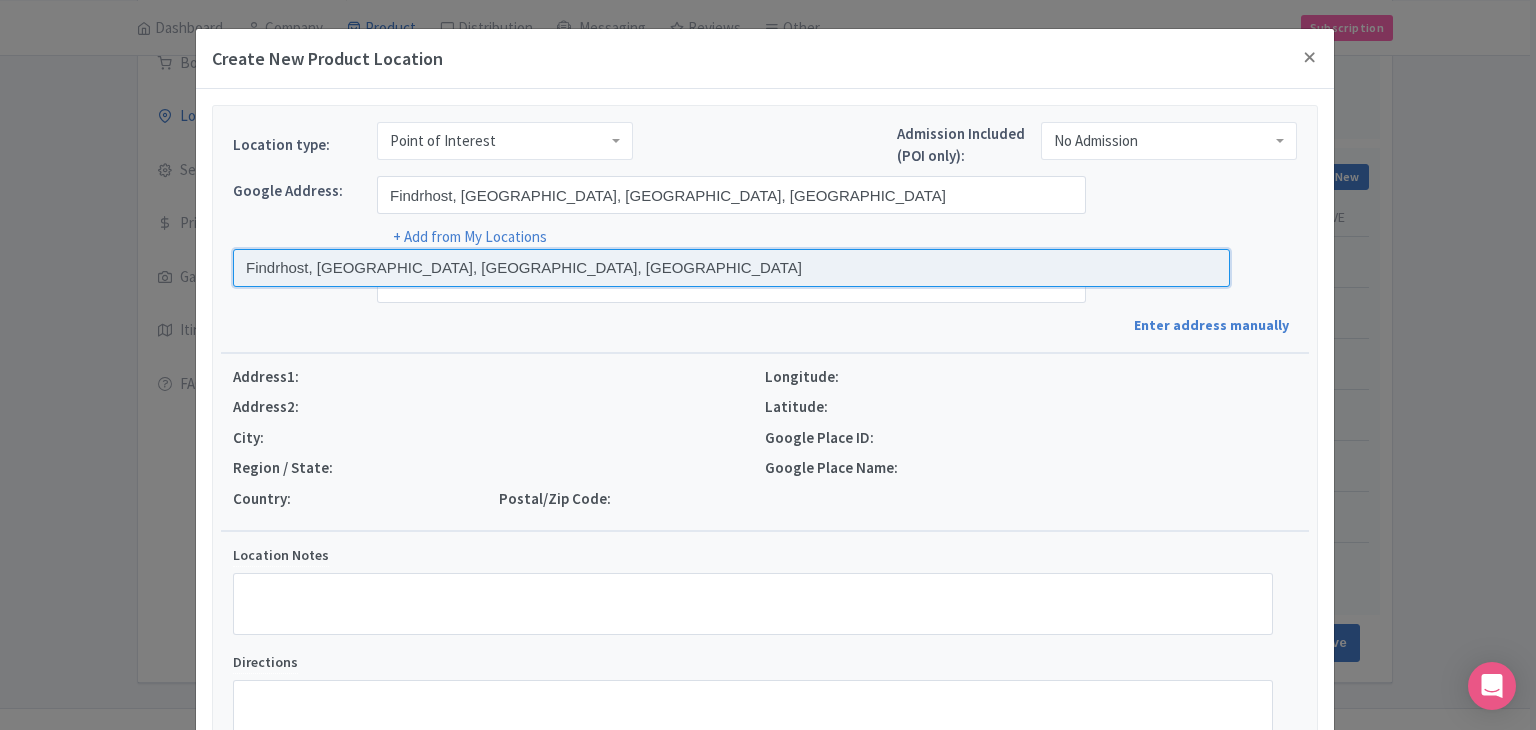 click at bounding box center [731, 268] 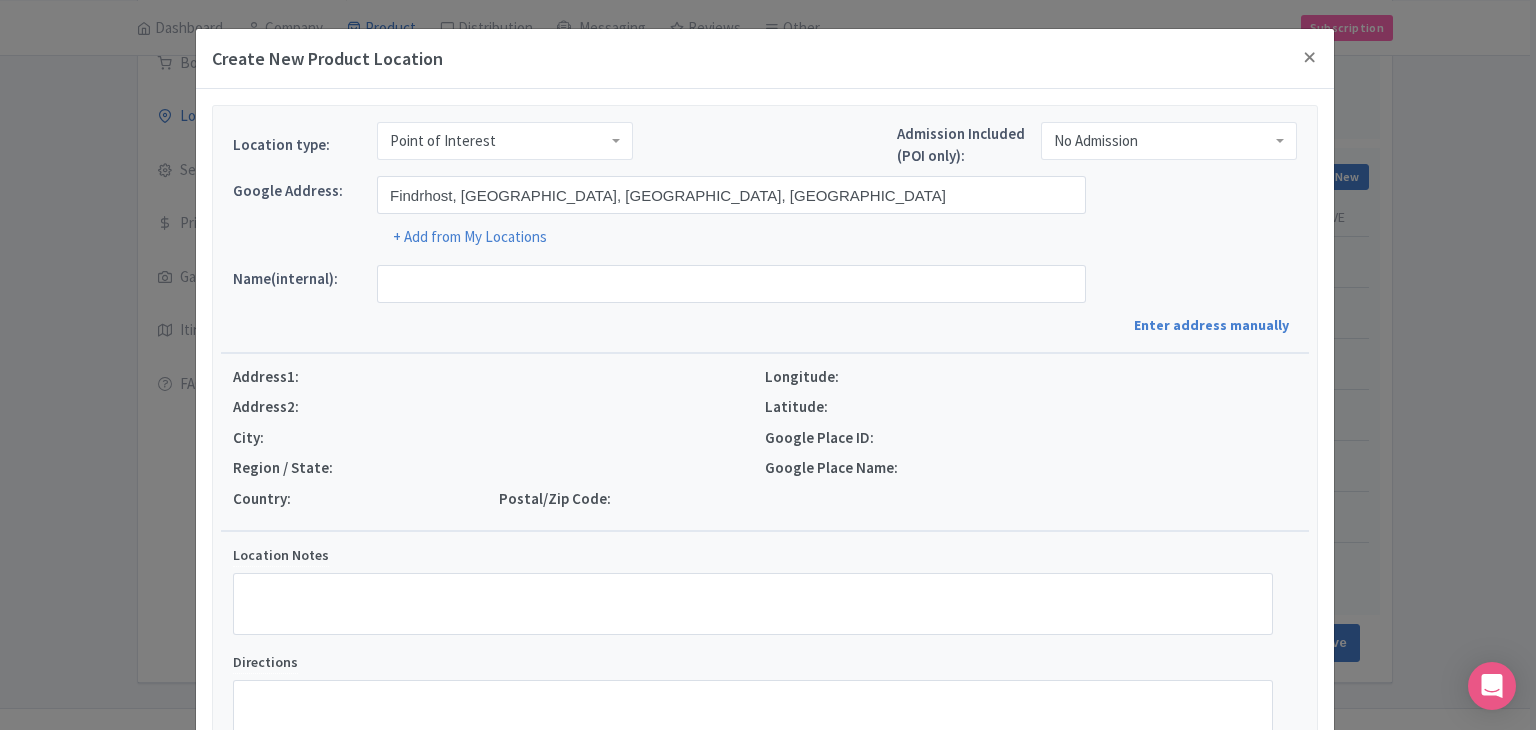 type on "Findrhost, [STREET_ADDRESS]" 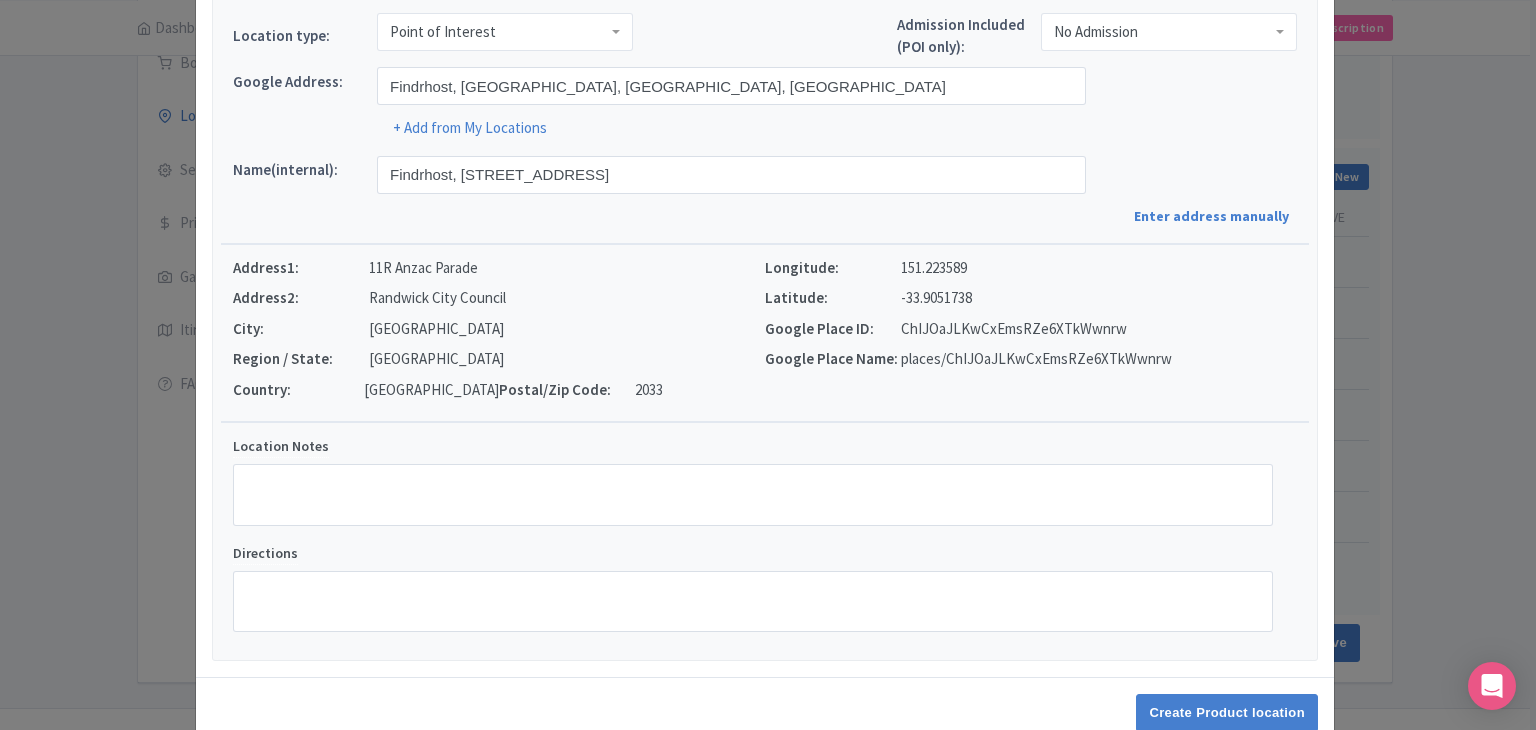 scroll, scrollTop: 152, scrollLeft: 0, axis: vertical 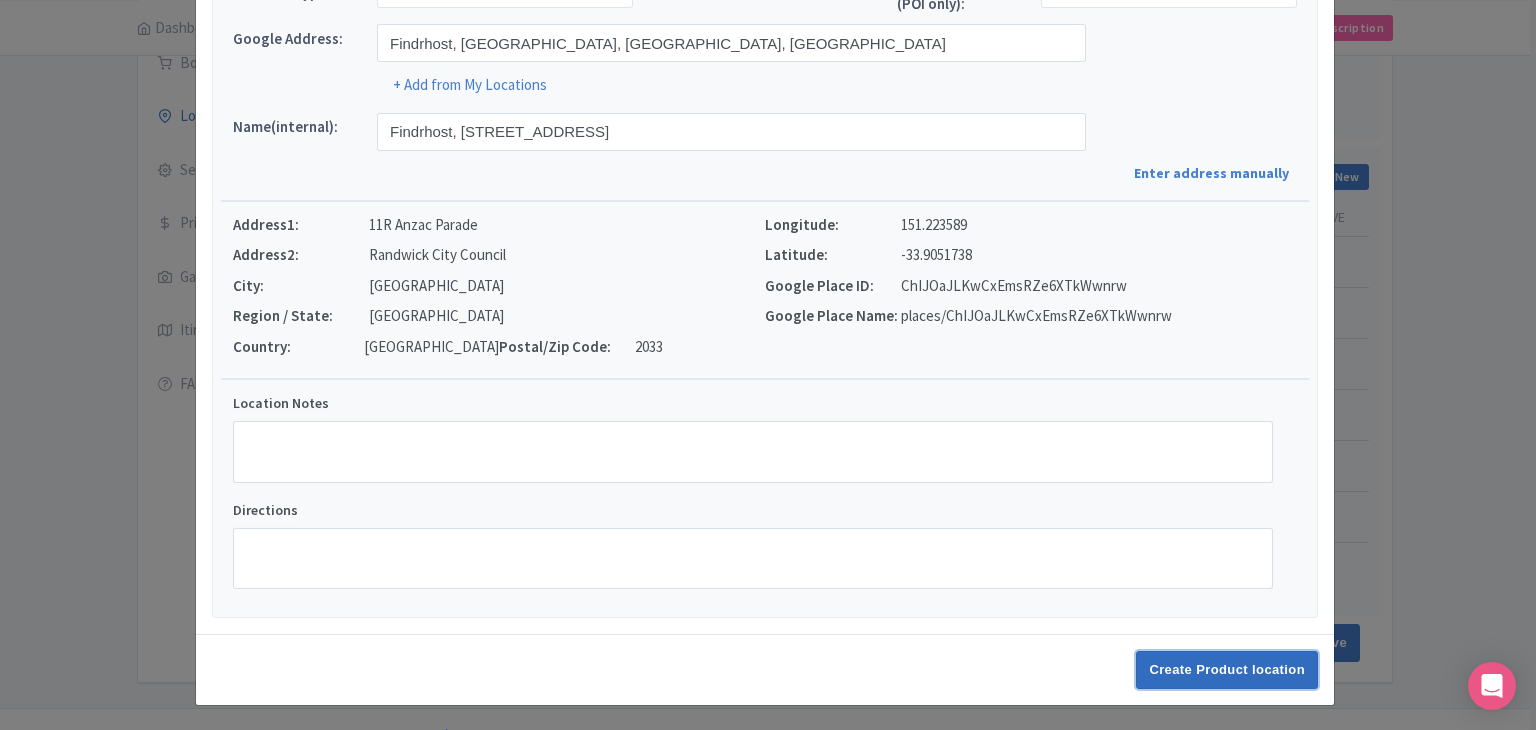 click on "Create Product location" at bounding box center (1227, 670) 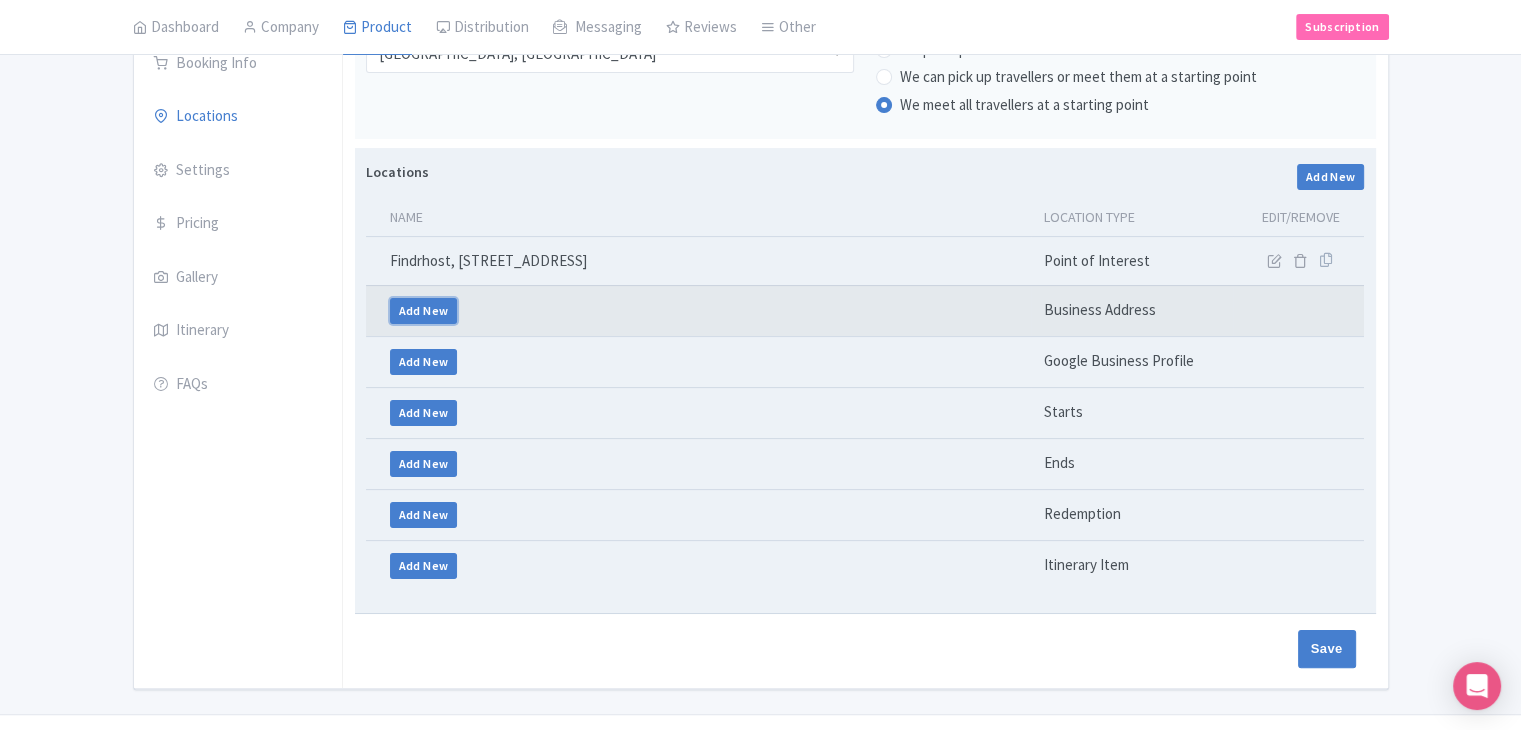 click on "Add New" at bounding box center [424, 311] 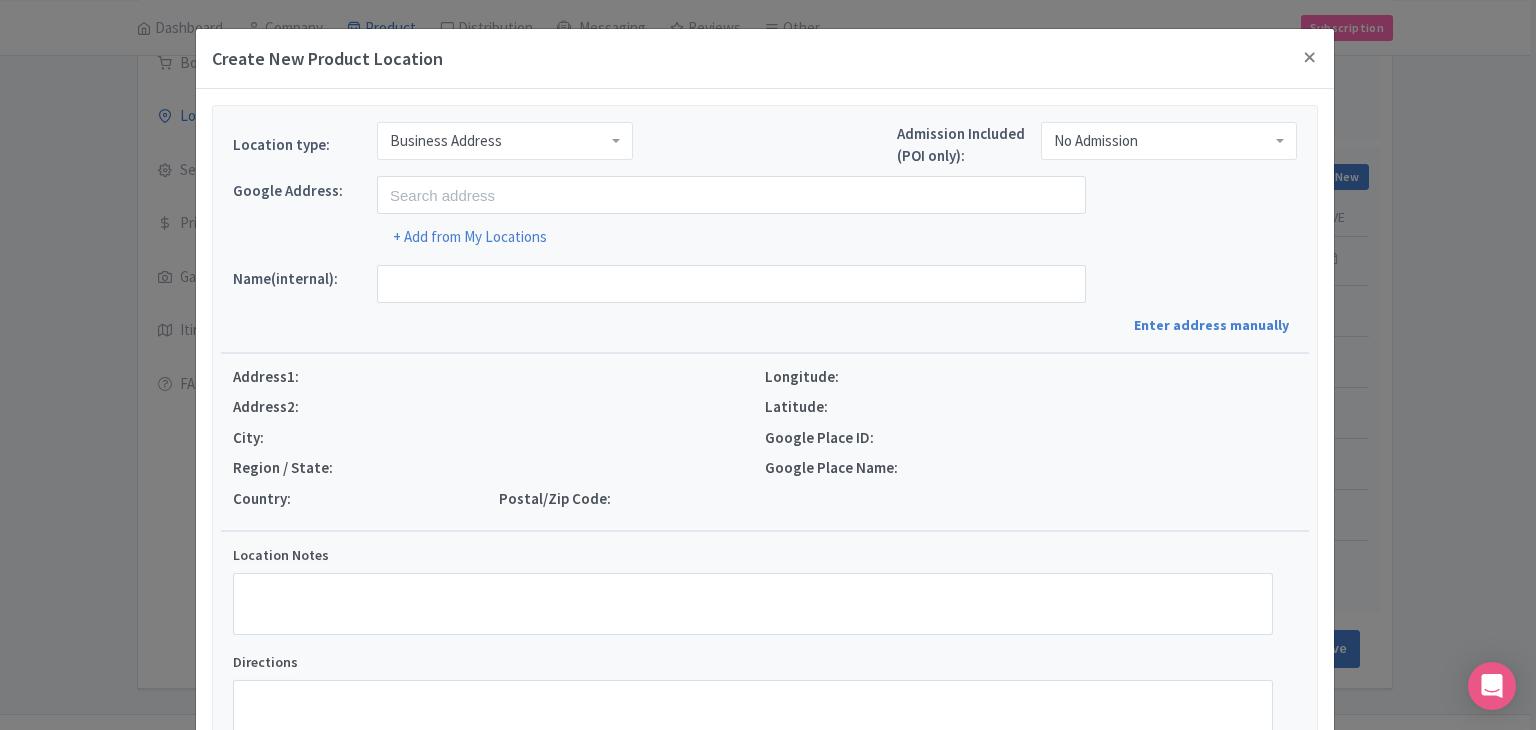click on "Location type:
Business Address Business Address" at bounding box center [433, 149] 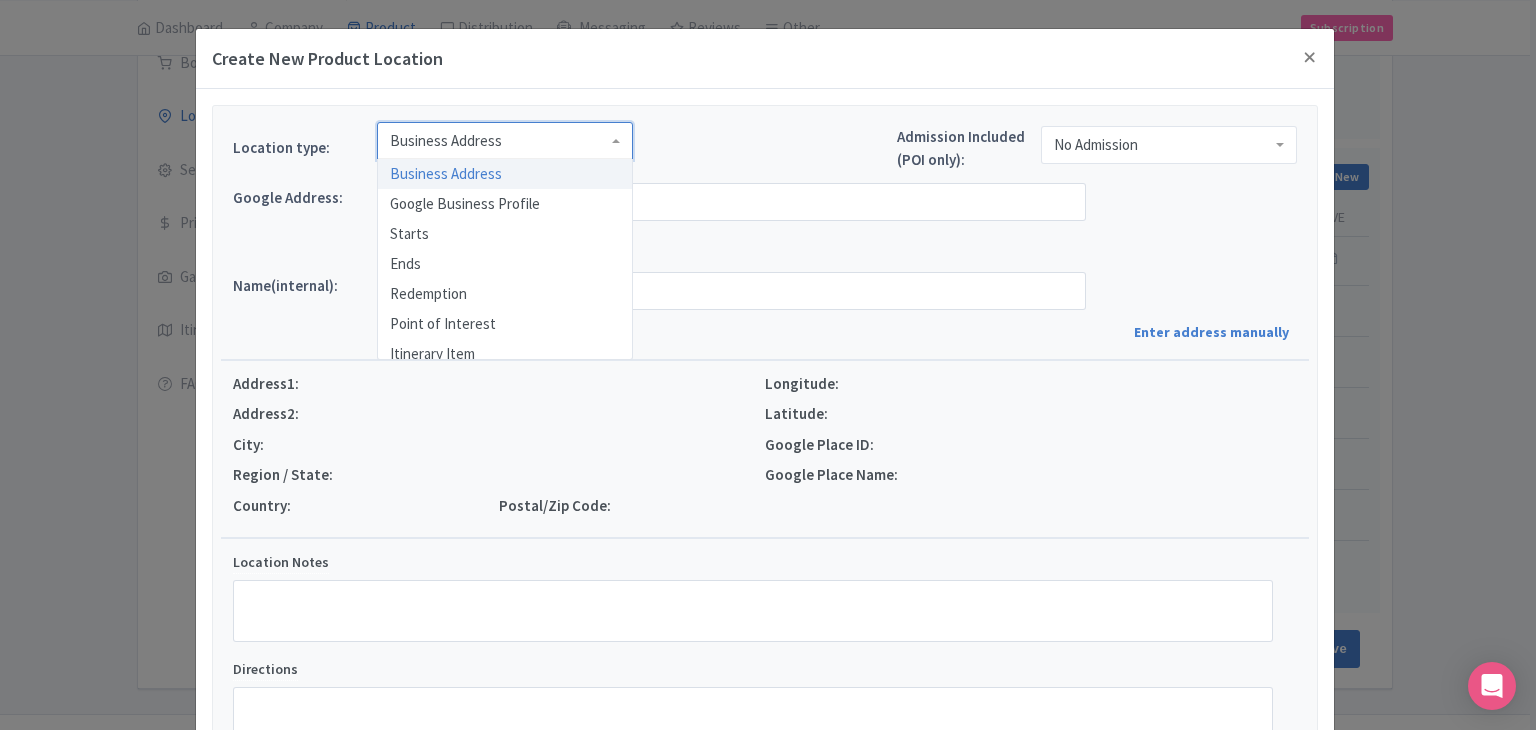 click on "Business Address" at bounding box center (446, 141) 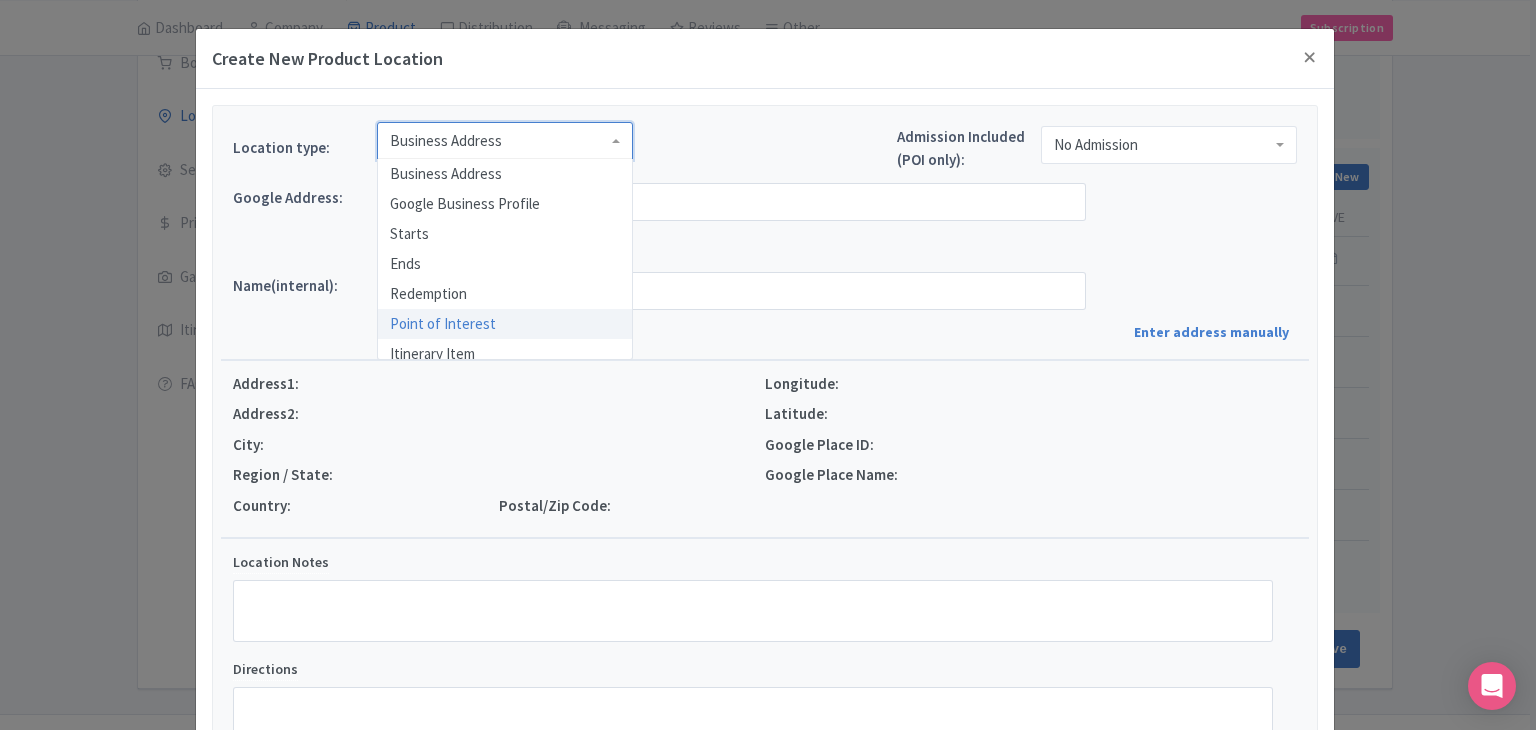 scroll, scrollTop: 0, scrollLeft: 0, axis: both 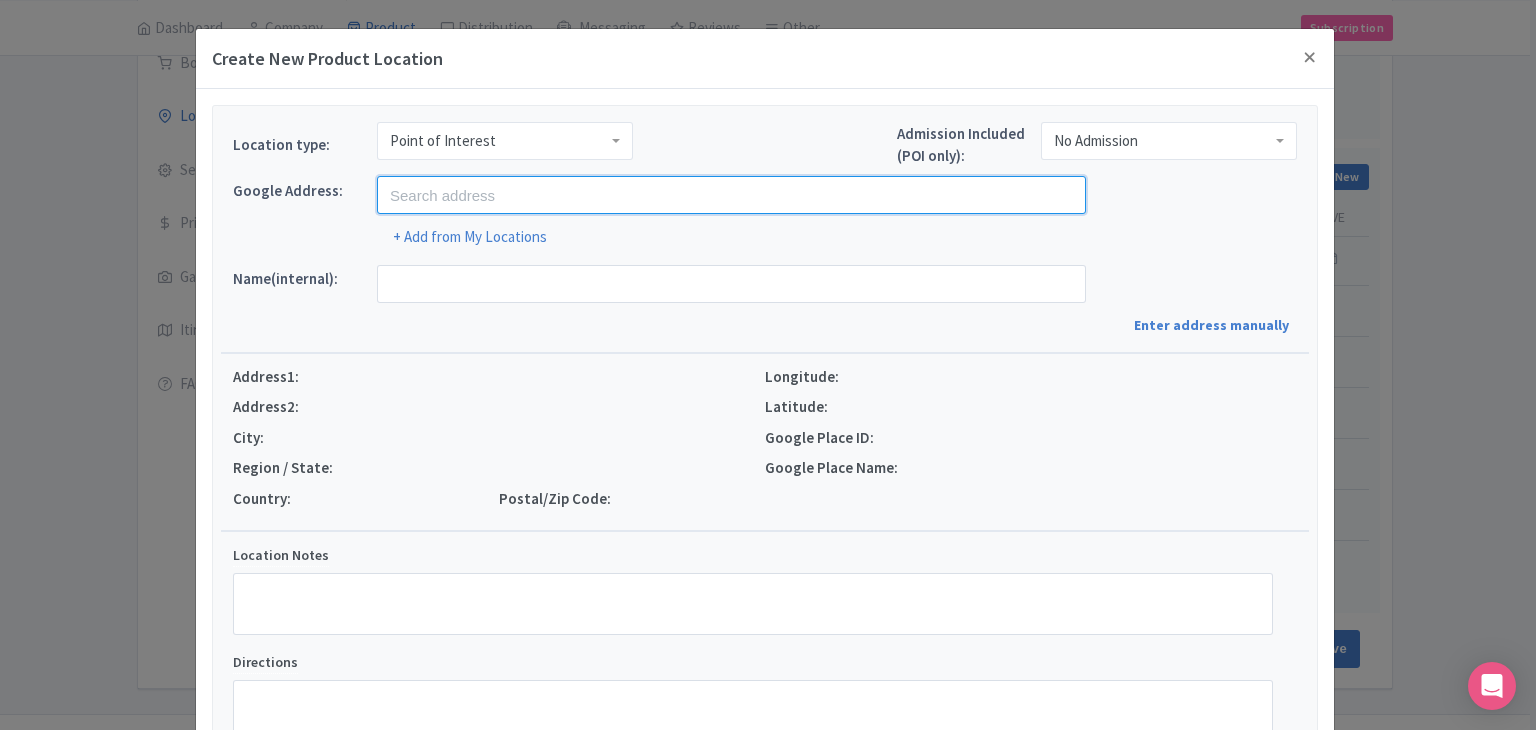 click at bounding box center [731, 195] 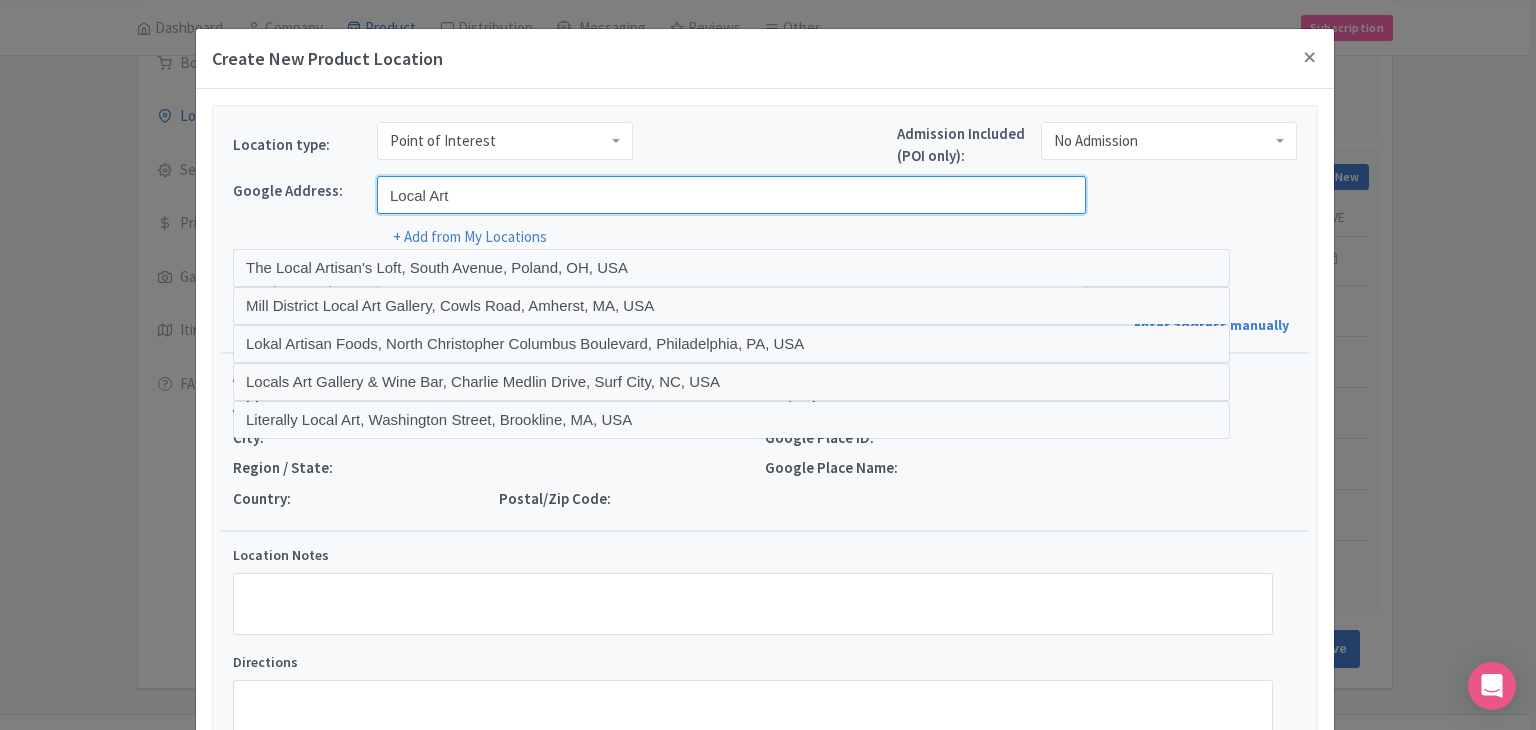click on "Google Address:
Local Art" at bounding box center (765, 195) 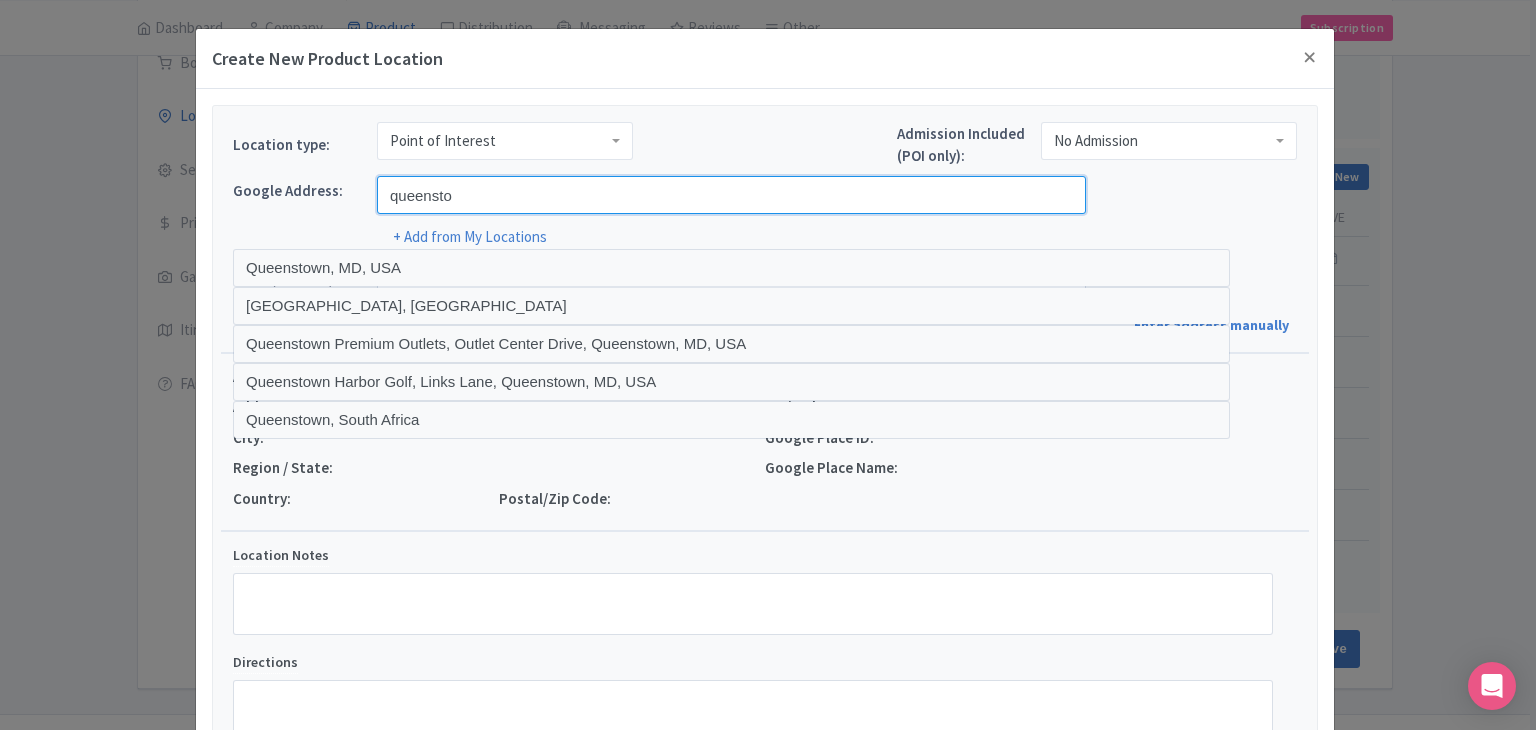 type on "[GEOGRAPHIC_DATA], [GEOGRAPHIC_DATA]" 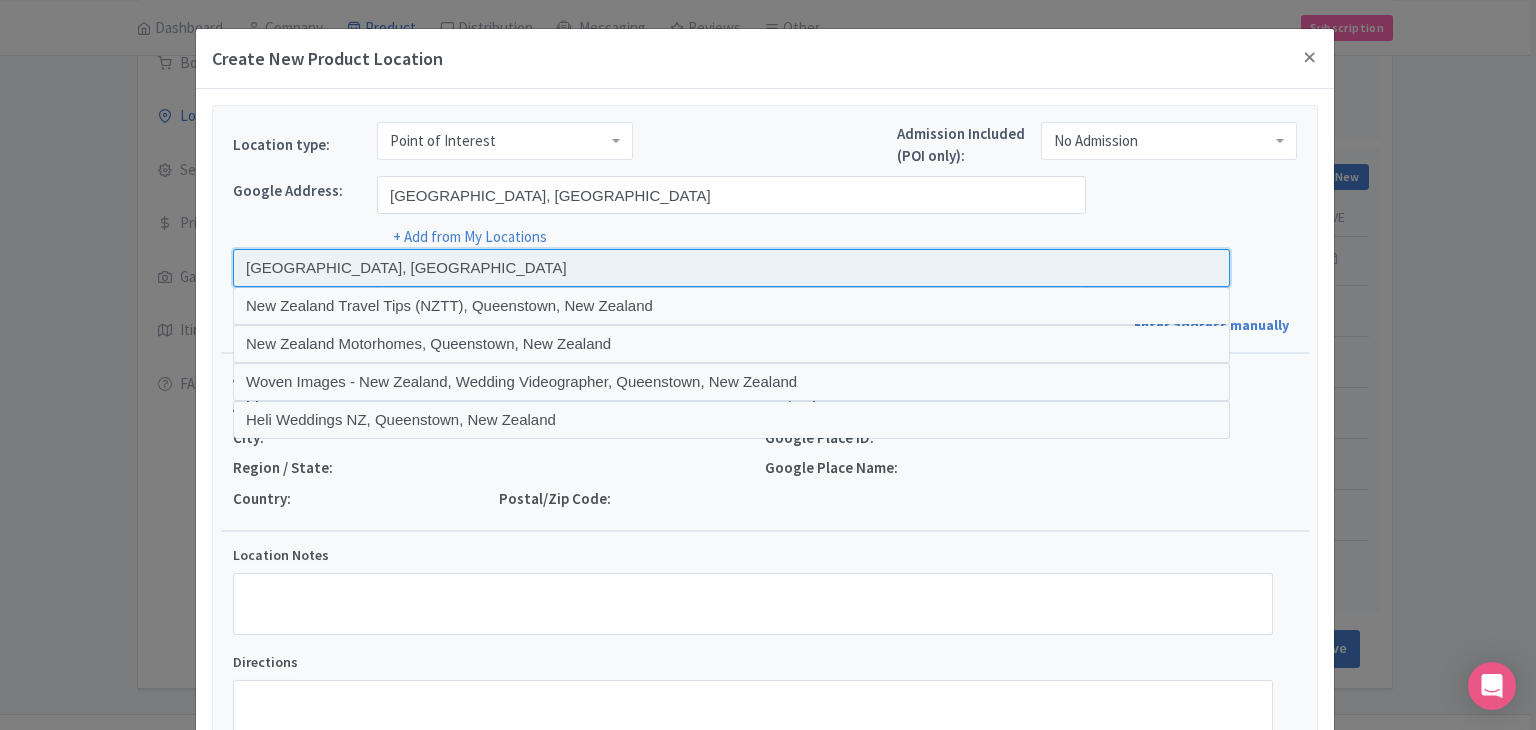 click at bounding box center [731, 268] 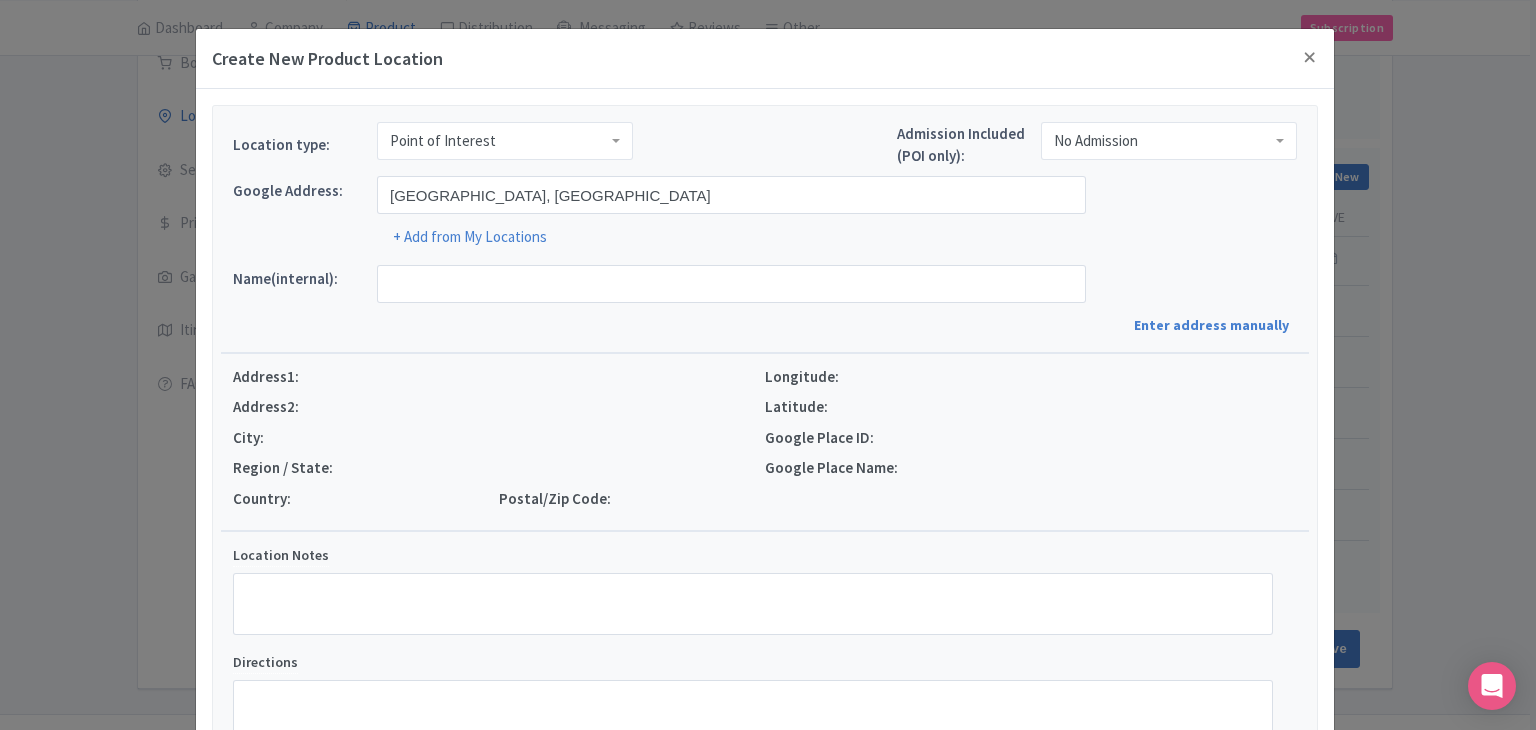 type on "[GEOGRAPHIC_DATA], [GEOGRAPHIC_DATA], [GEOGRAPHIC_DATA]" 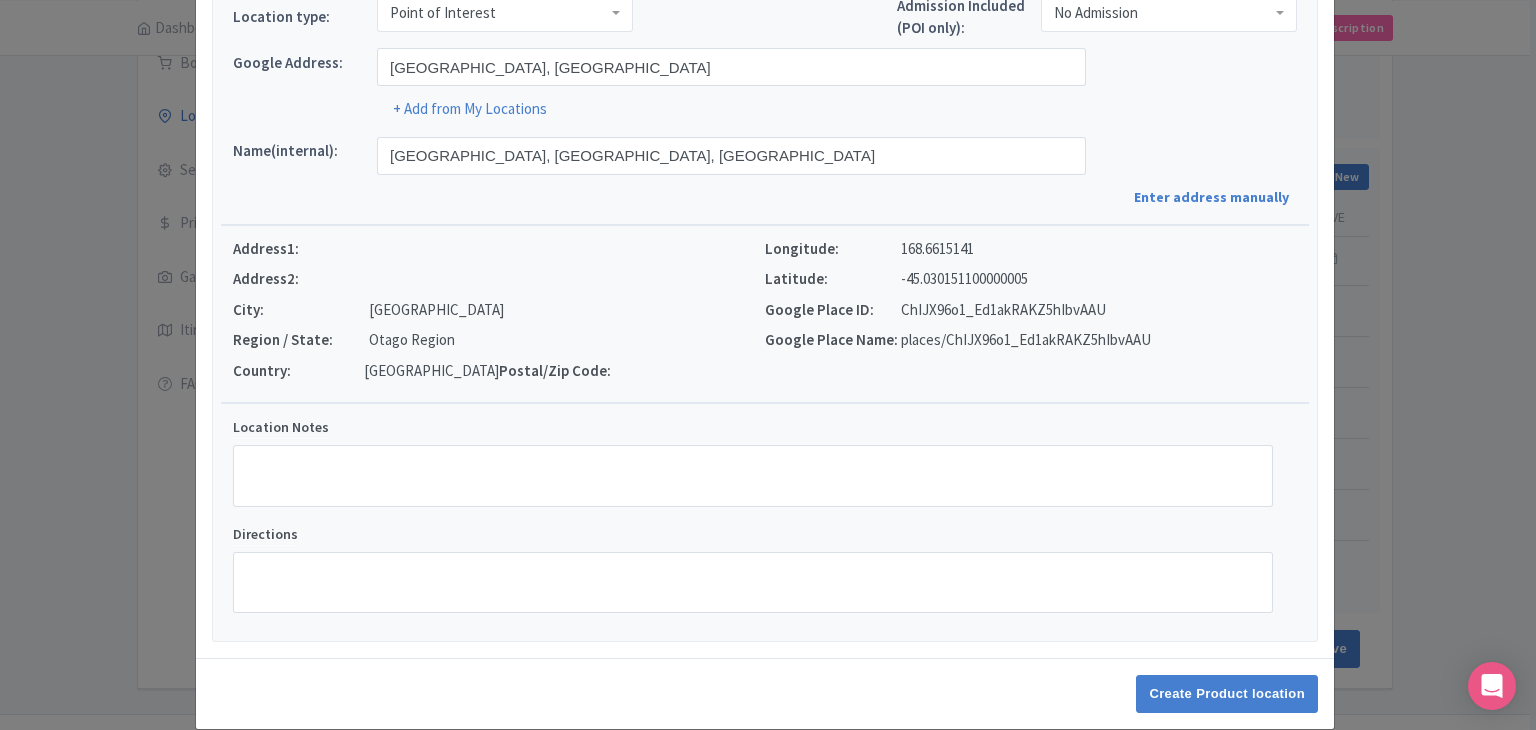 scroll, scrollTop: 152, scrollLeft: 0, axis: vertical 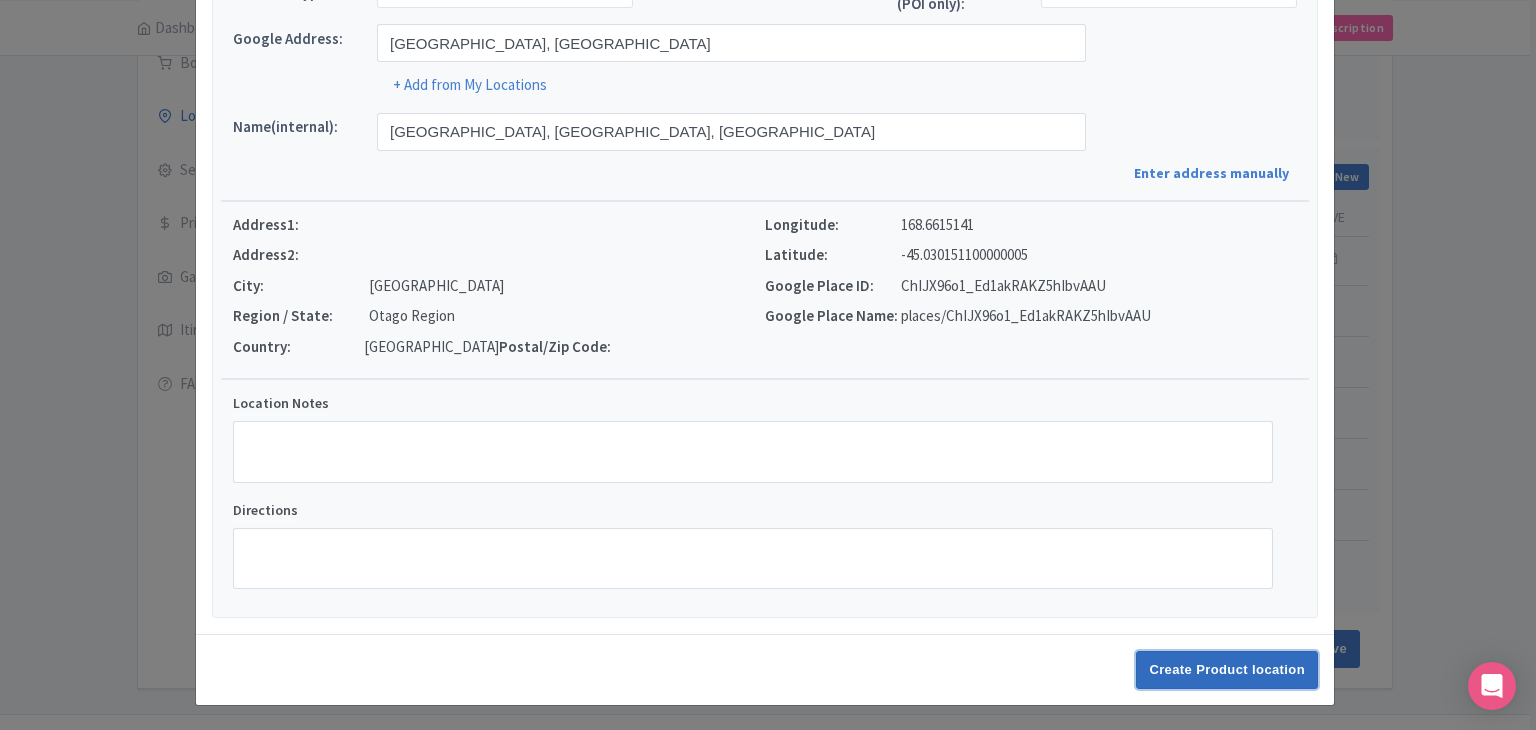 click on "Create Product location" at bounding box center [1227, 670] 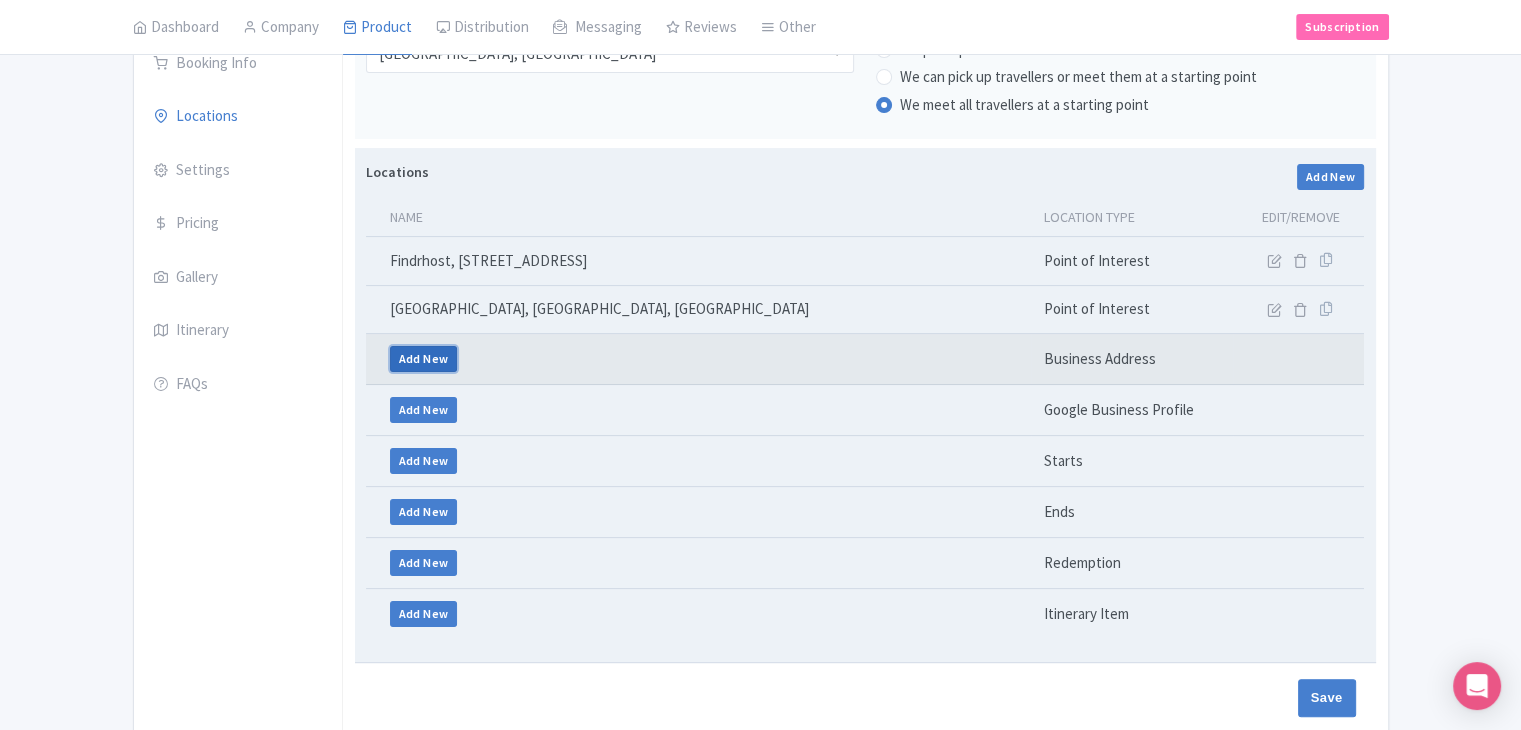 click on "Add New" at bounding box center (424, 359) 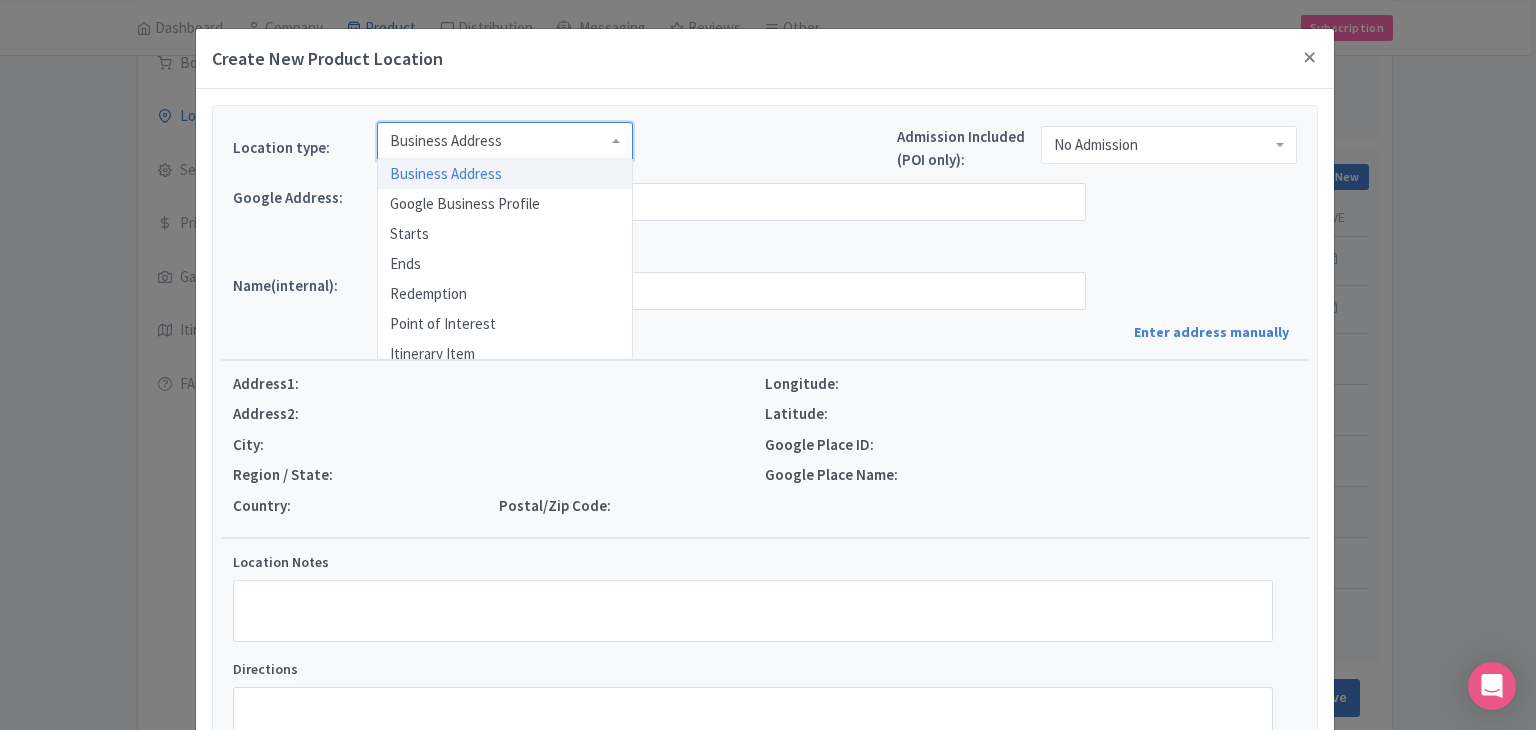 click on "Business Address" at bounding box center [446, 141] 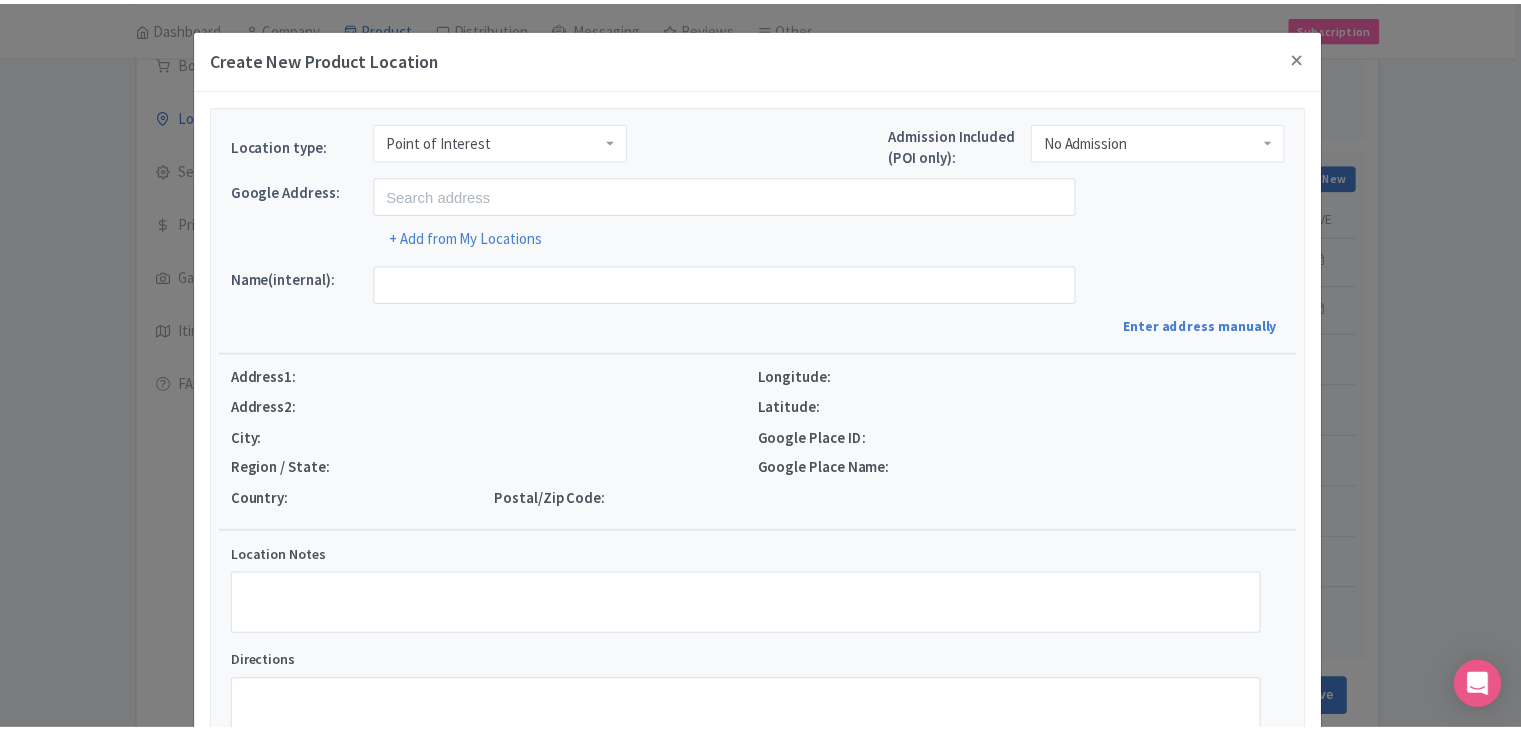 scroll, scrollTop: 0, scrollLeft: 0, axis: both 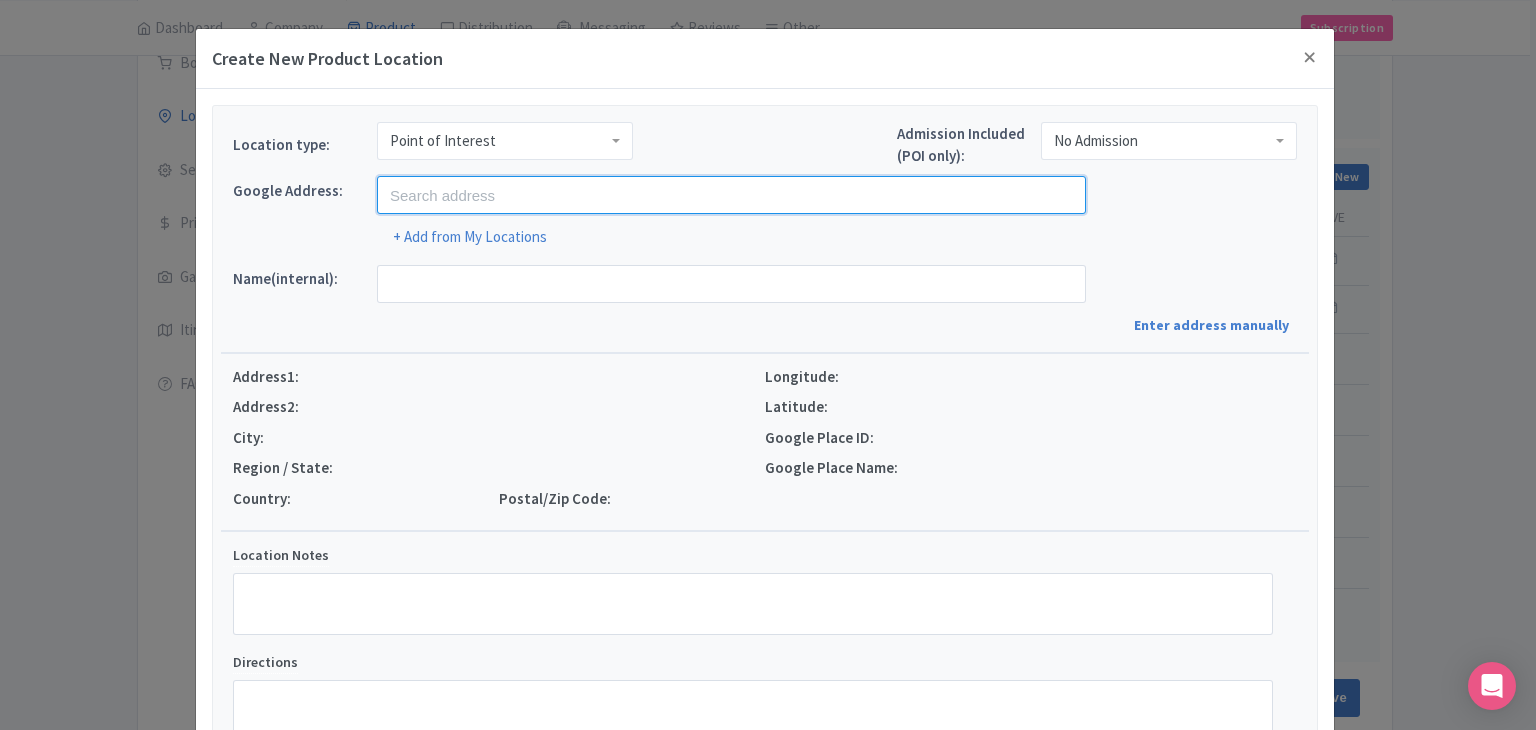 click at bounding box center (731, 195) 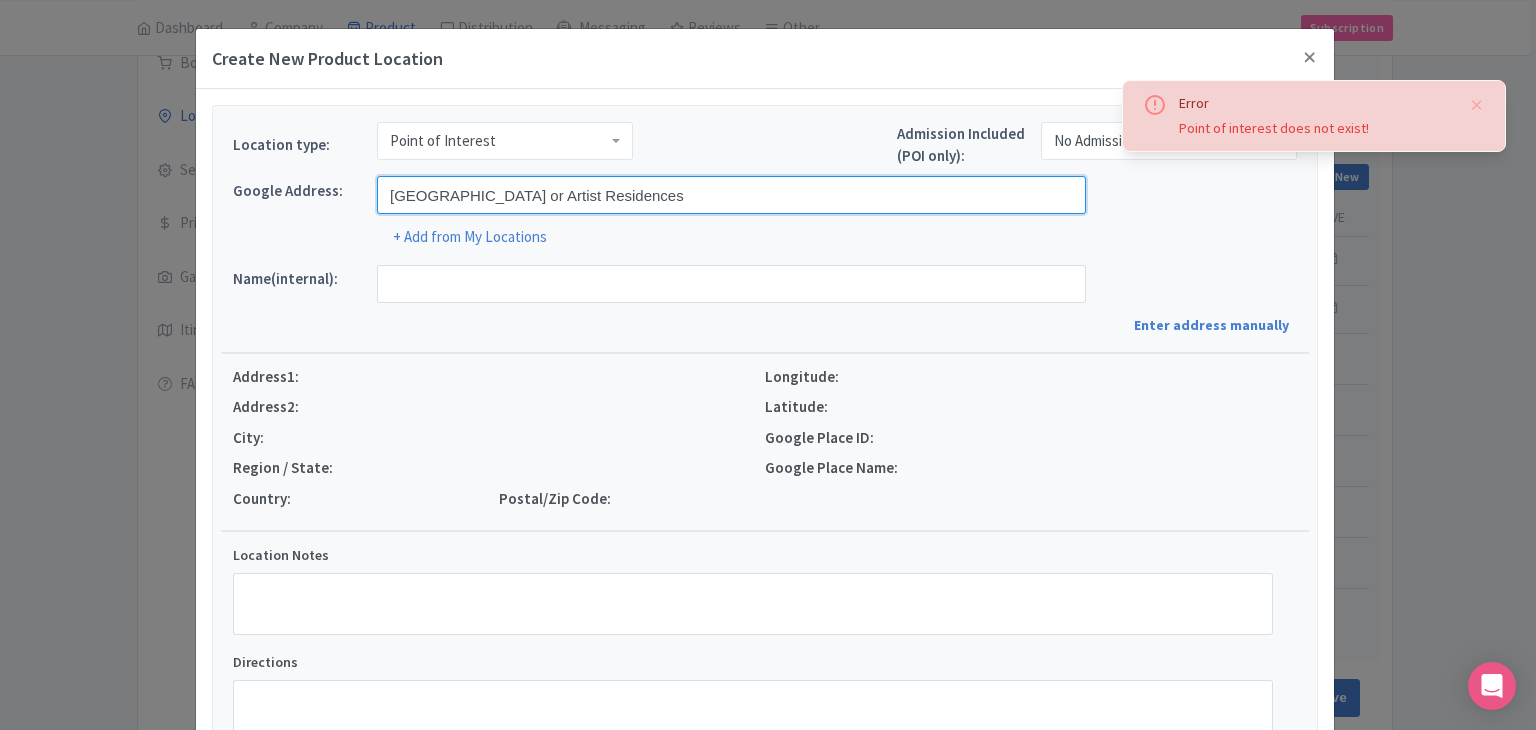 drag, startPoint x: 610, startPoint y: 190, endPoint x: 975, endPoint y: 224, distance: 366.58014 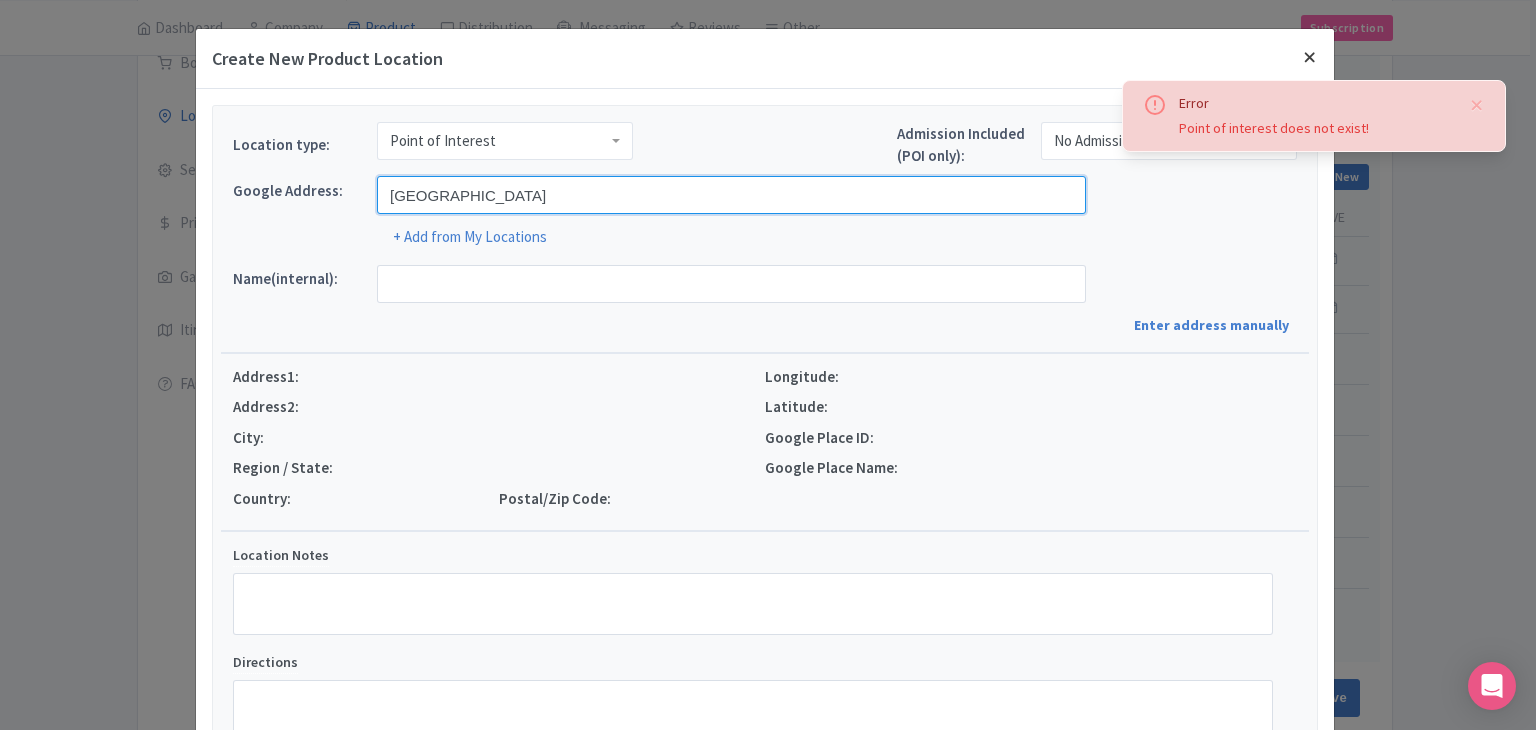 type on "Queenstown Art Studios" 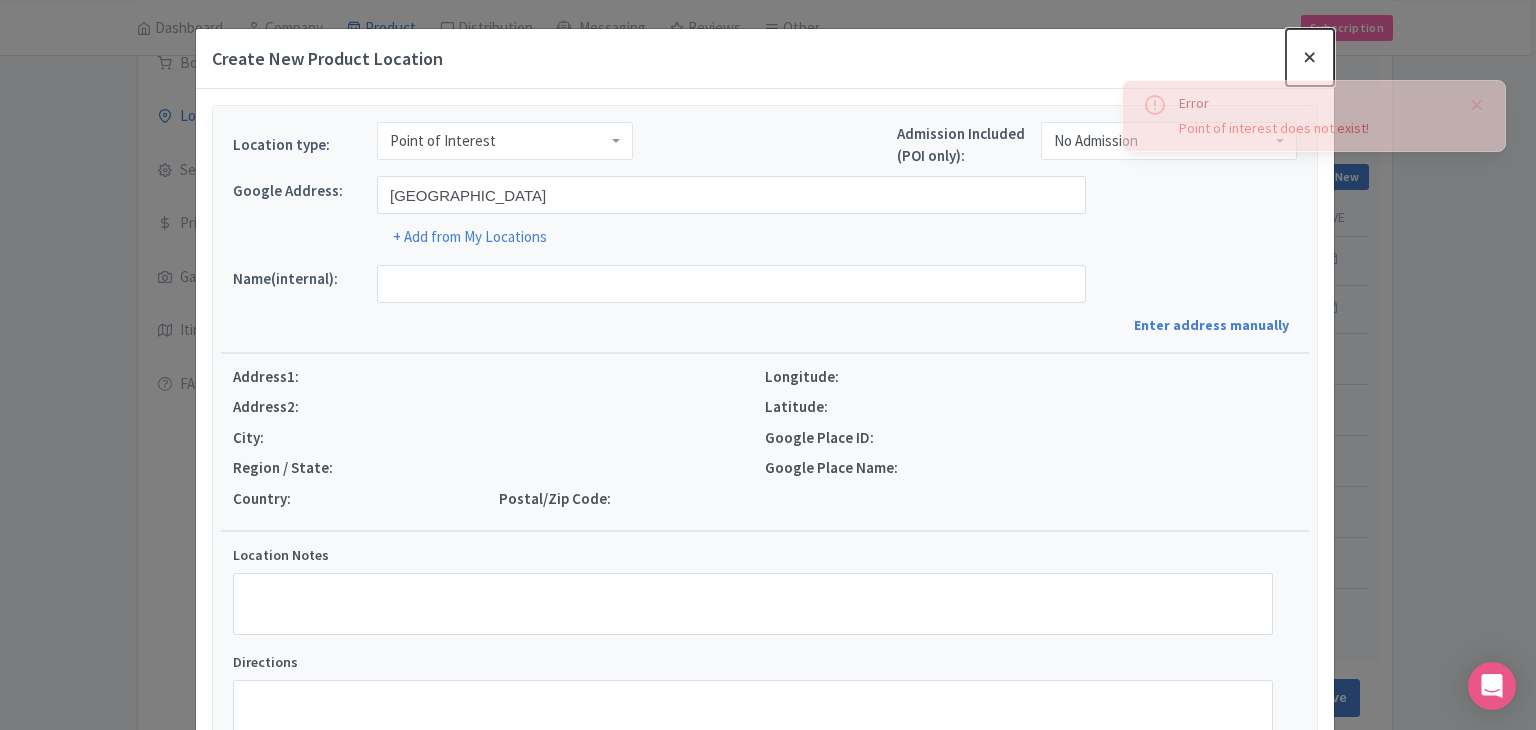 click at bounding box center [1310, 57] 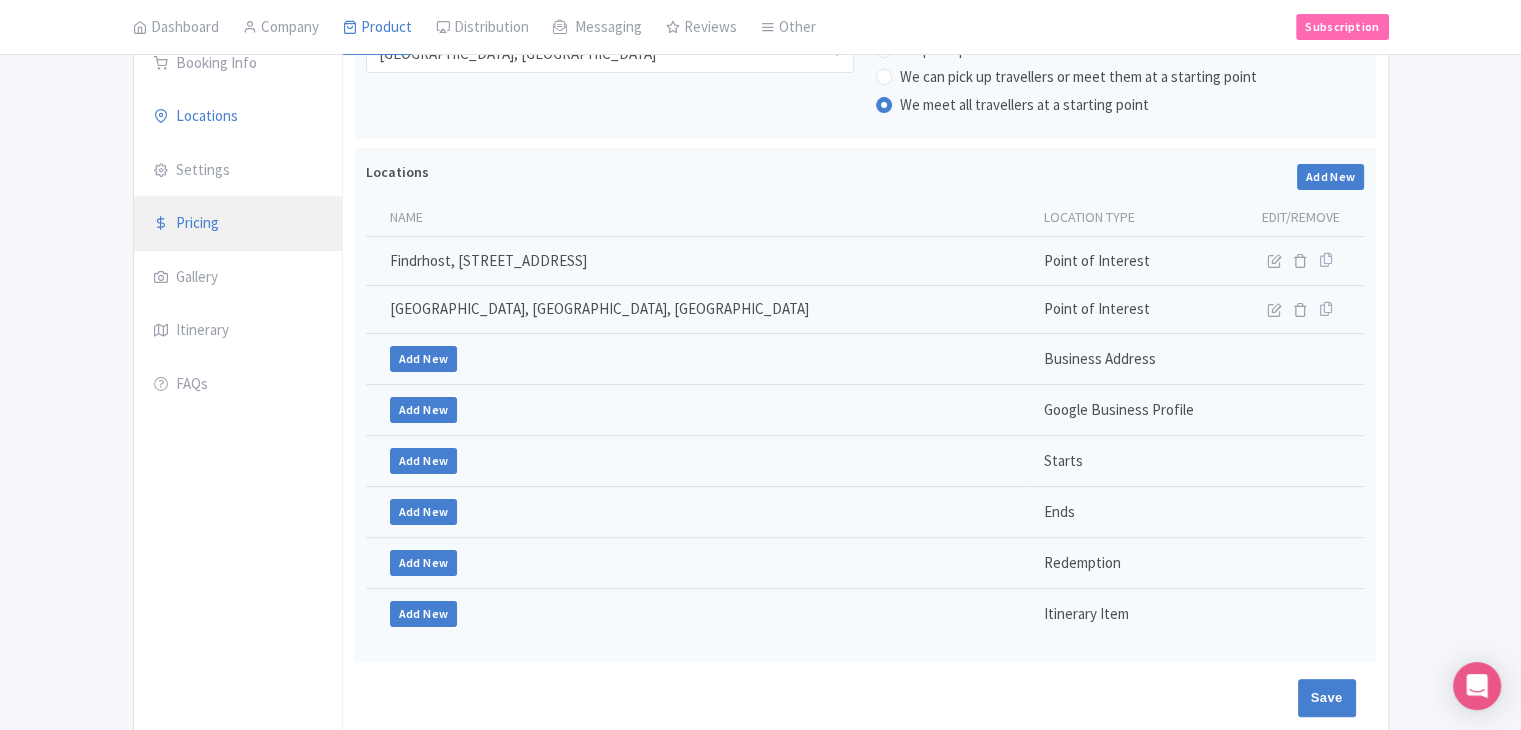 click on "Pricing" at bounding box center (238, 224) 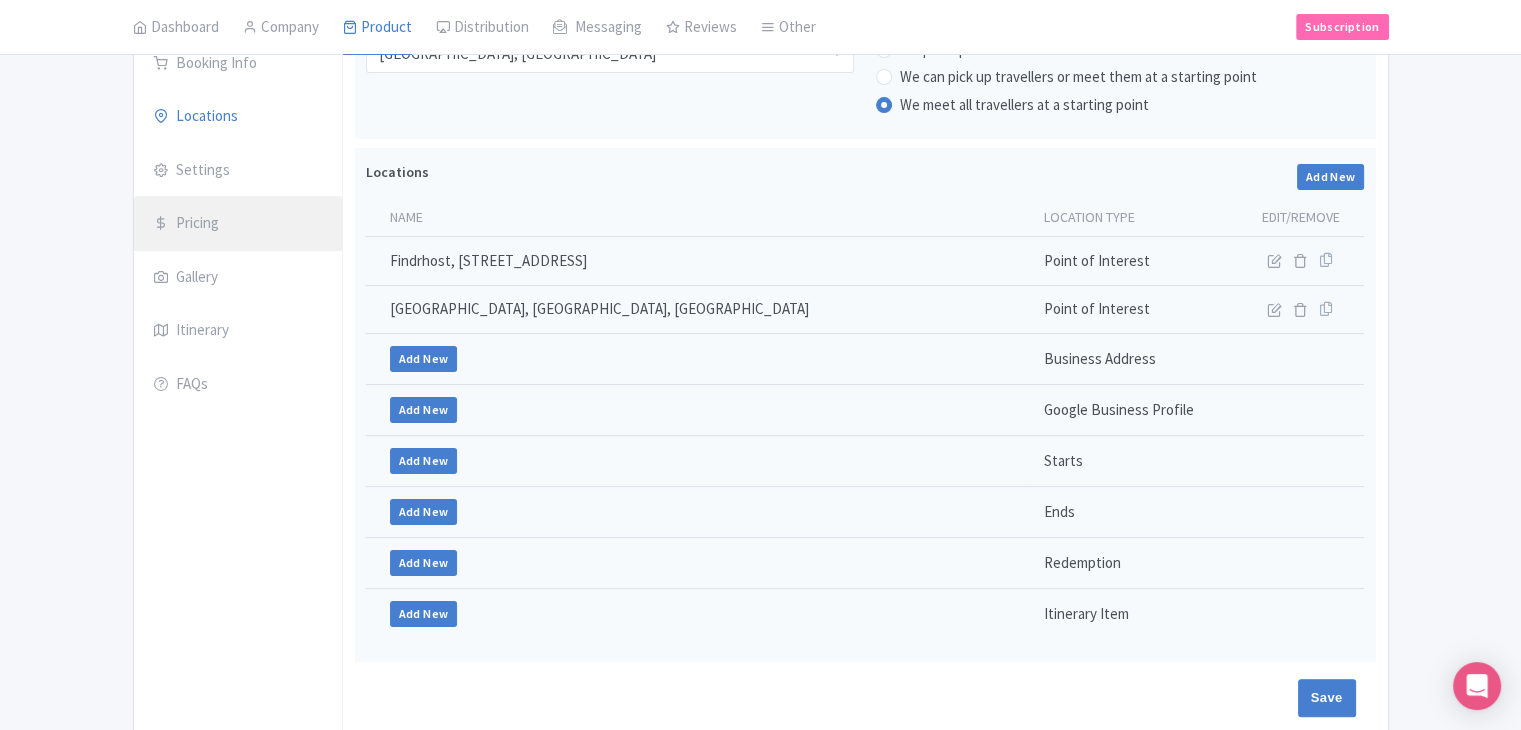 scroll, scrollTop: 201, scrollLeft: 0, axis: vertical 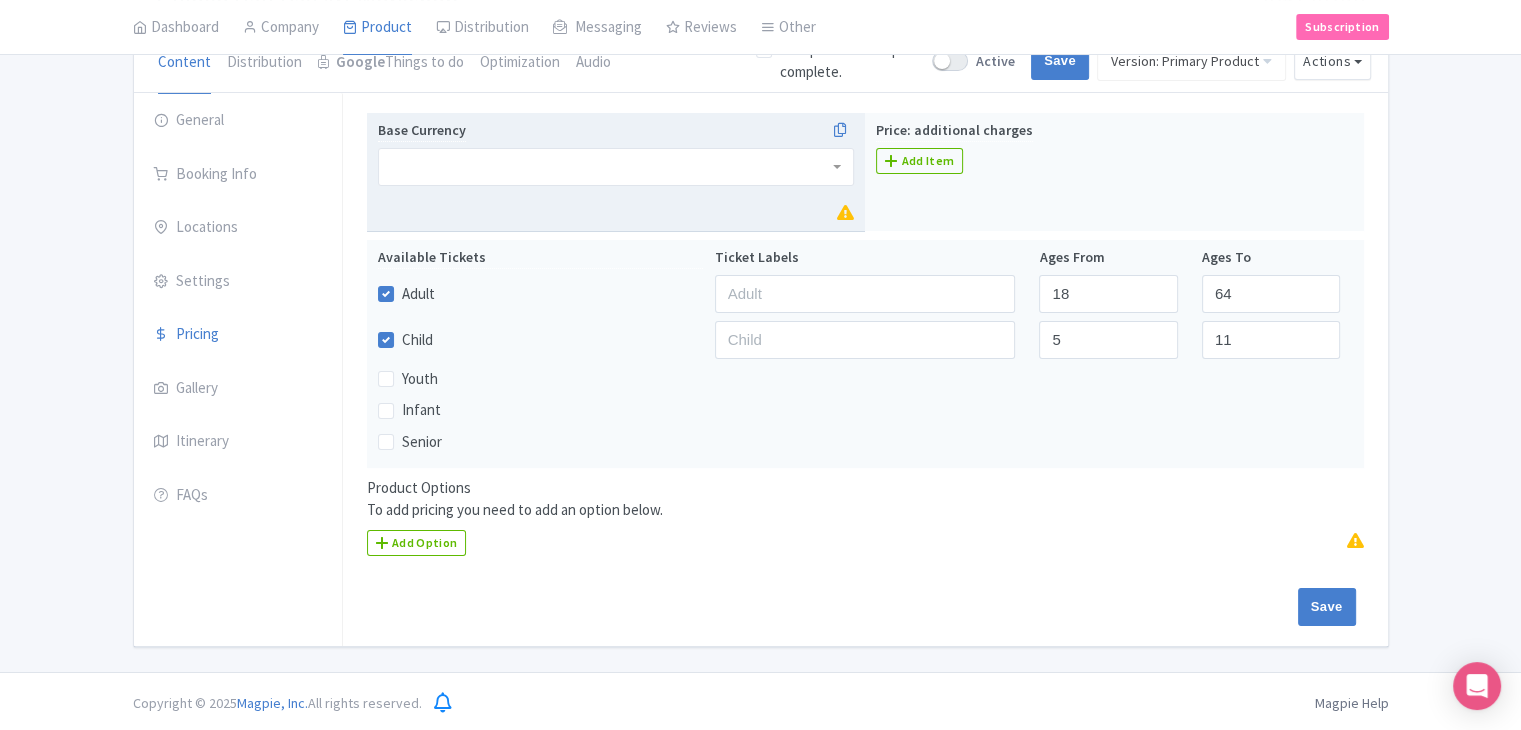 click at bounding box center (616, 167) 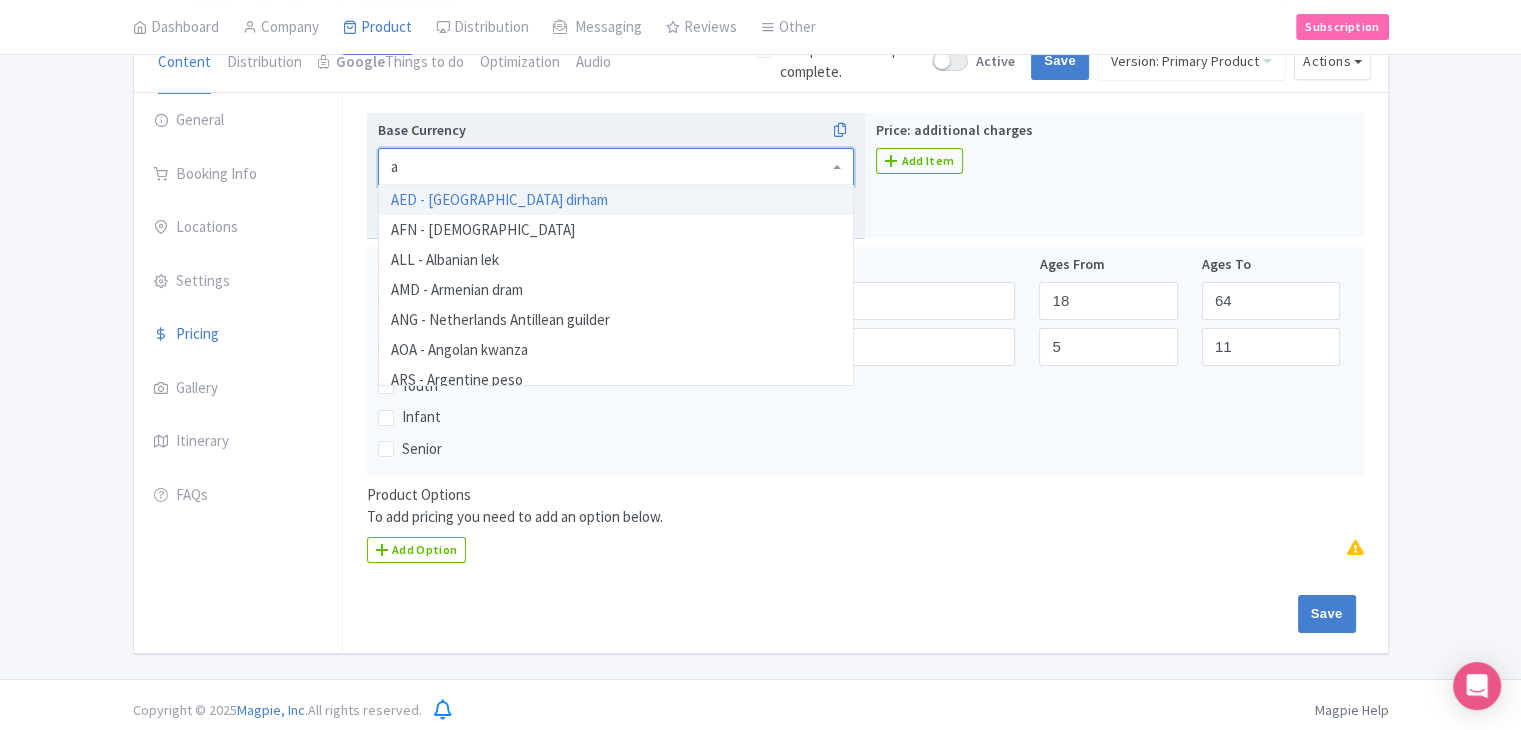 type on "au" 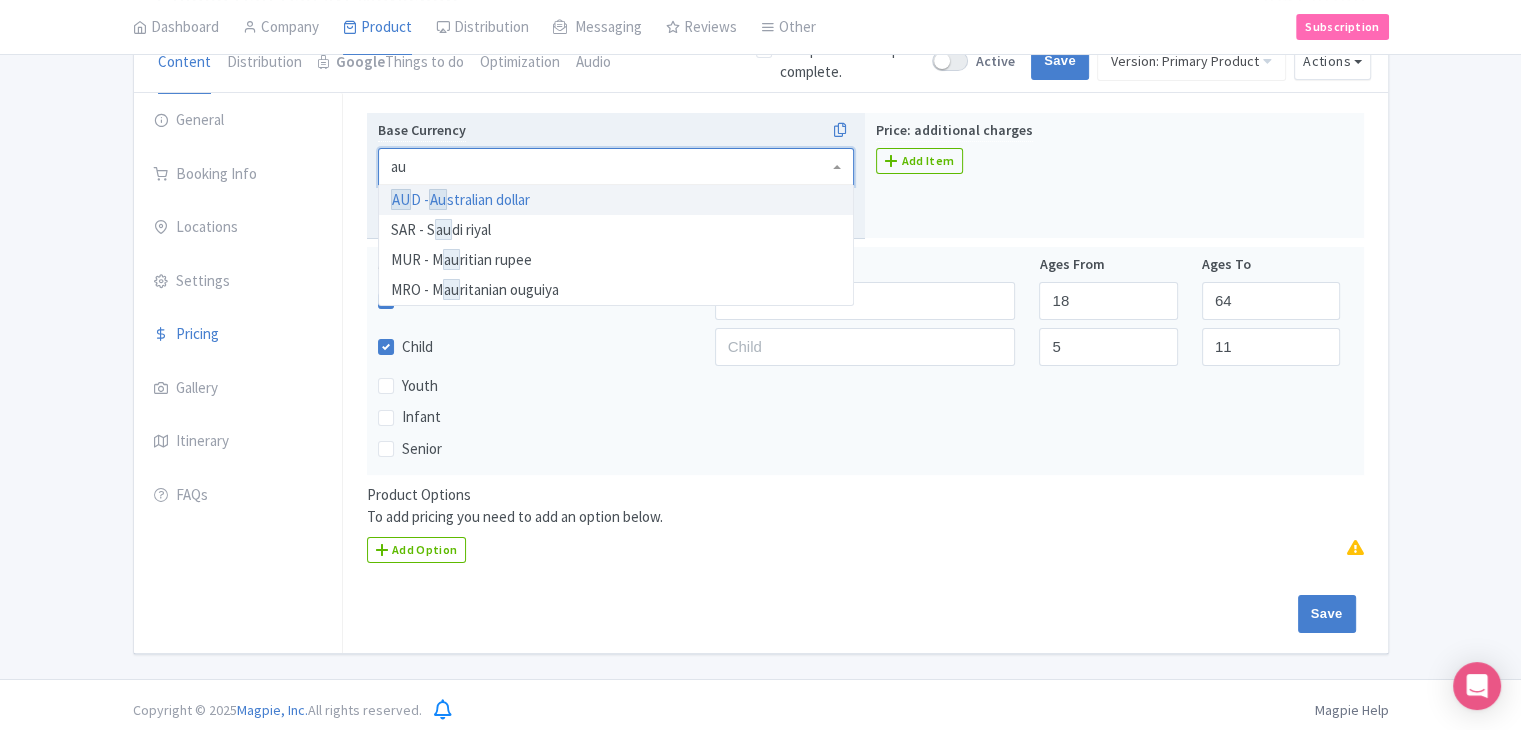 type 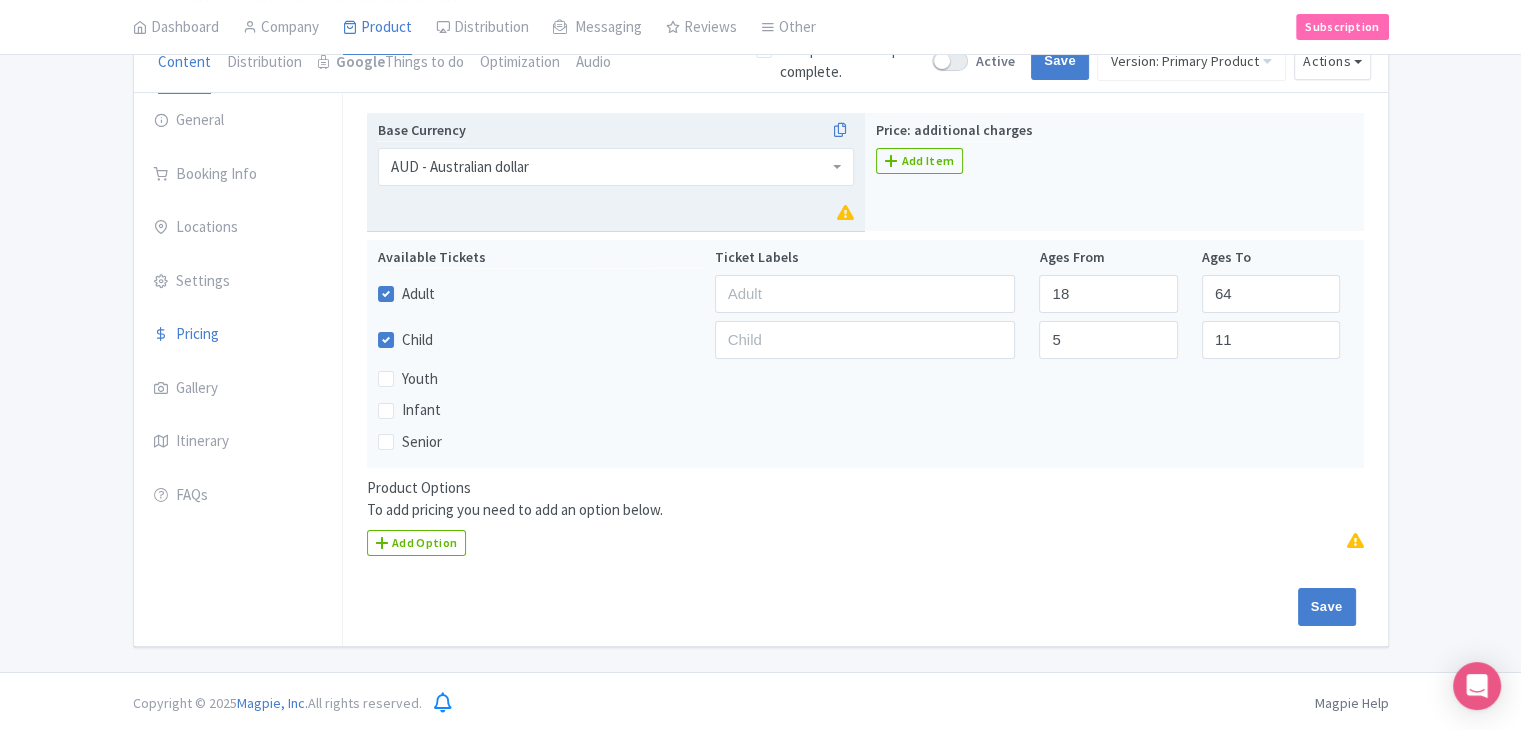scroll, scrollTop: 0, scrollLeft: 0, axis: both 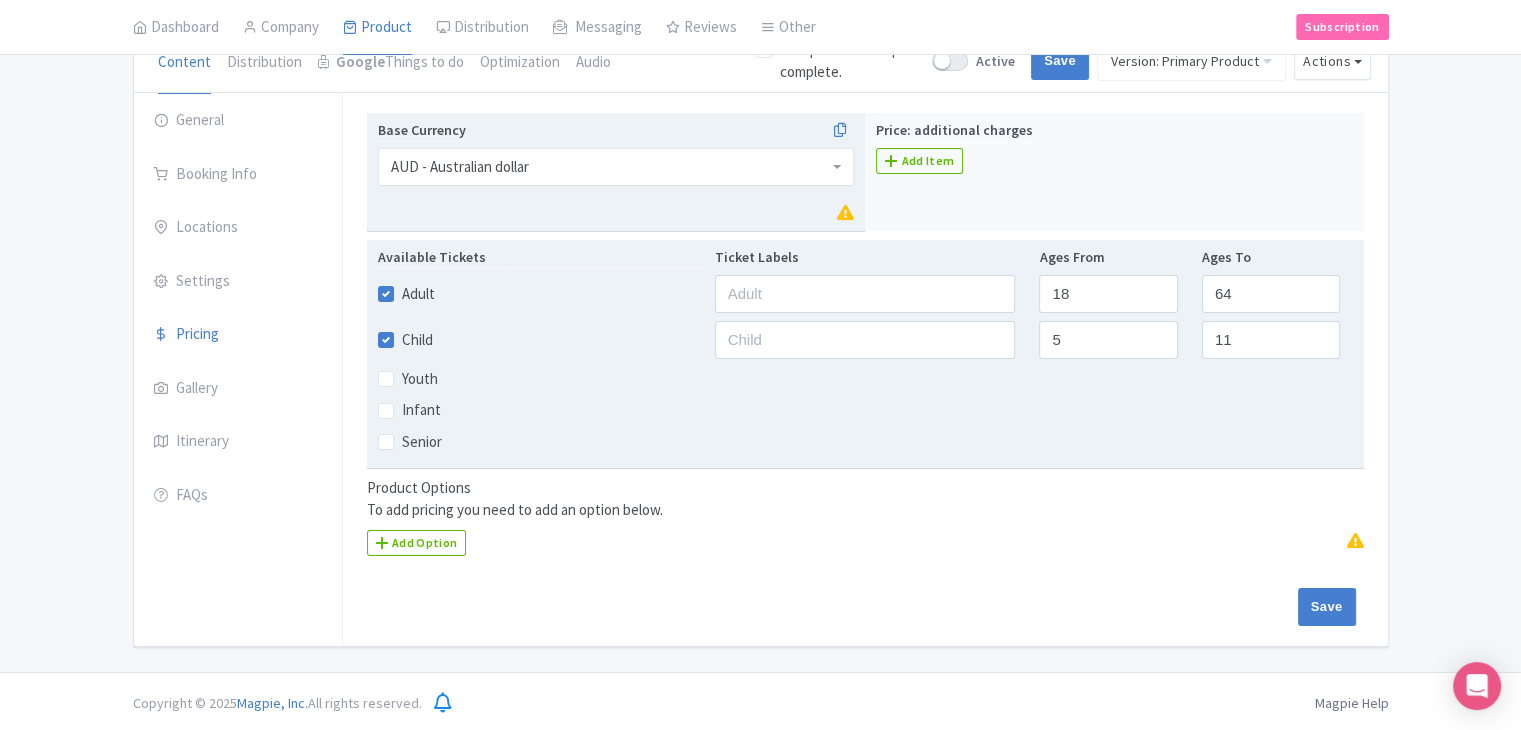 click on "Child" at bounding box center (417, 340) 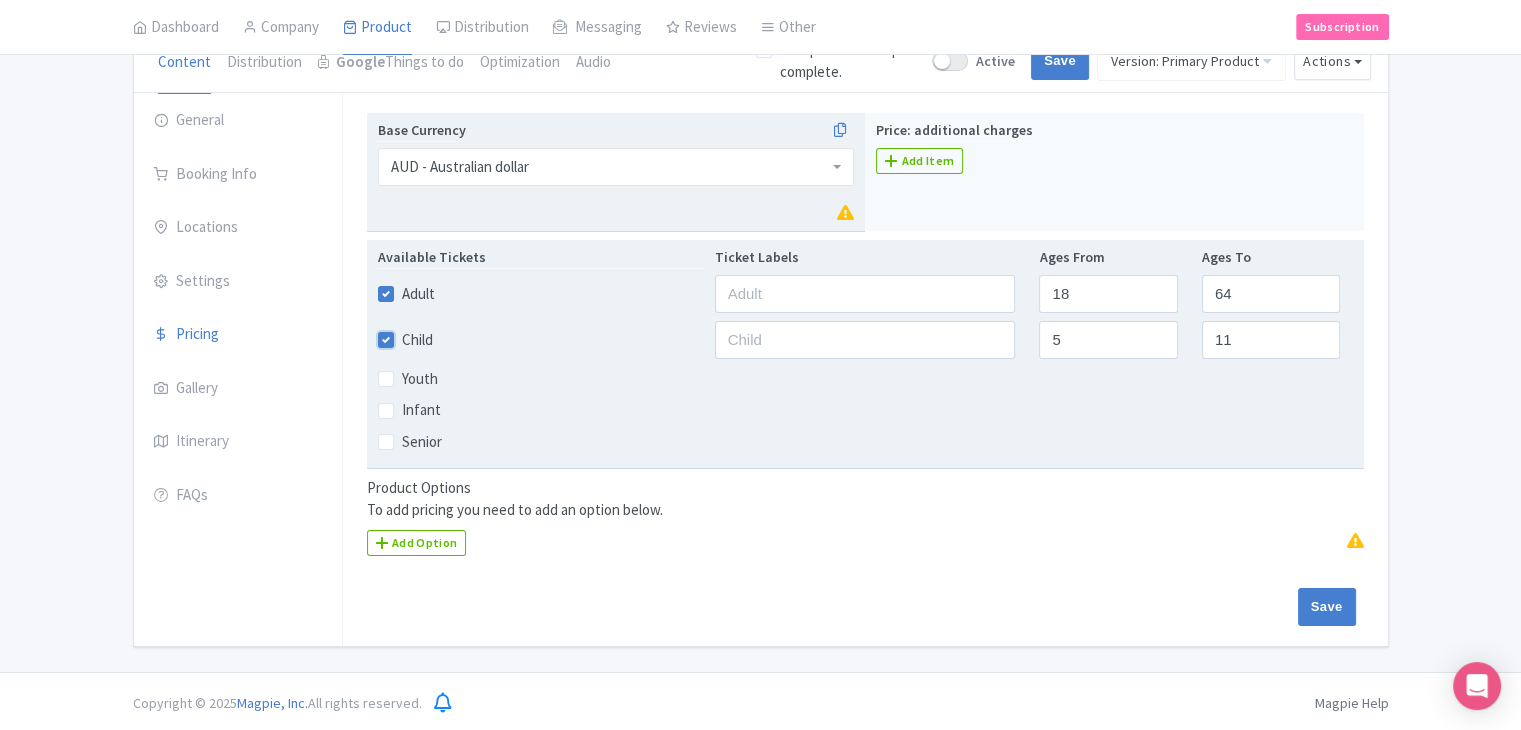 click on "Child" at bounding box center [408, 334] 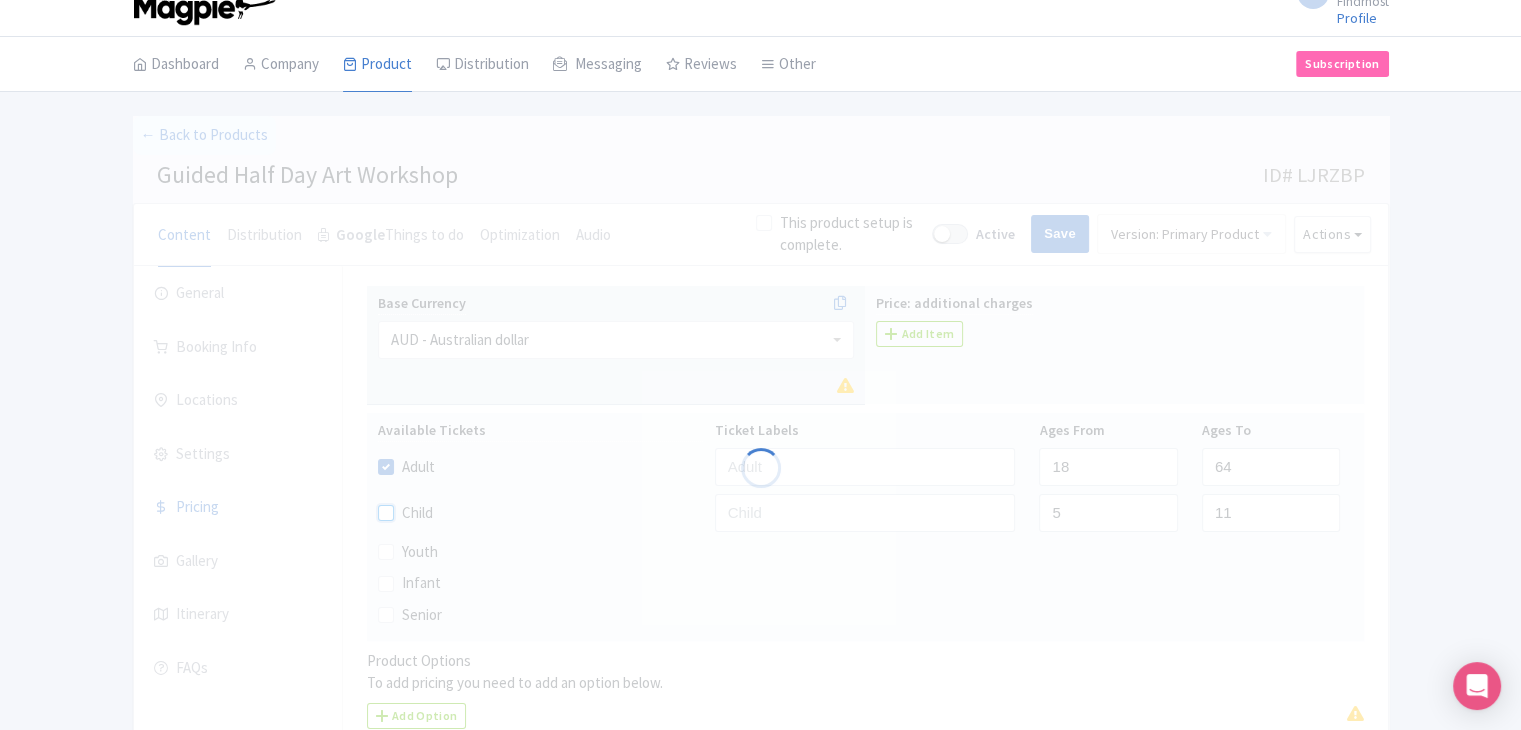 scroll, scrollTop: 0, scrollLeft: 0, axis: both 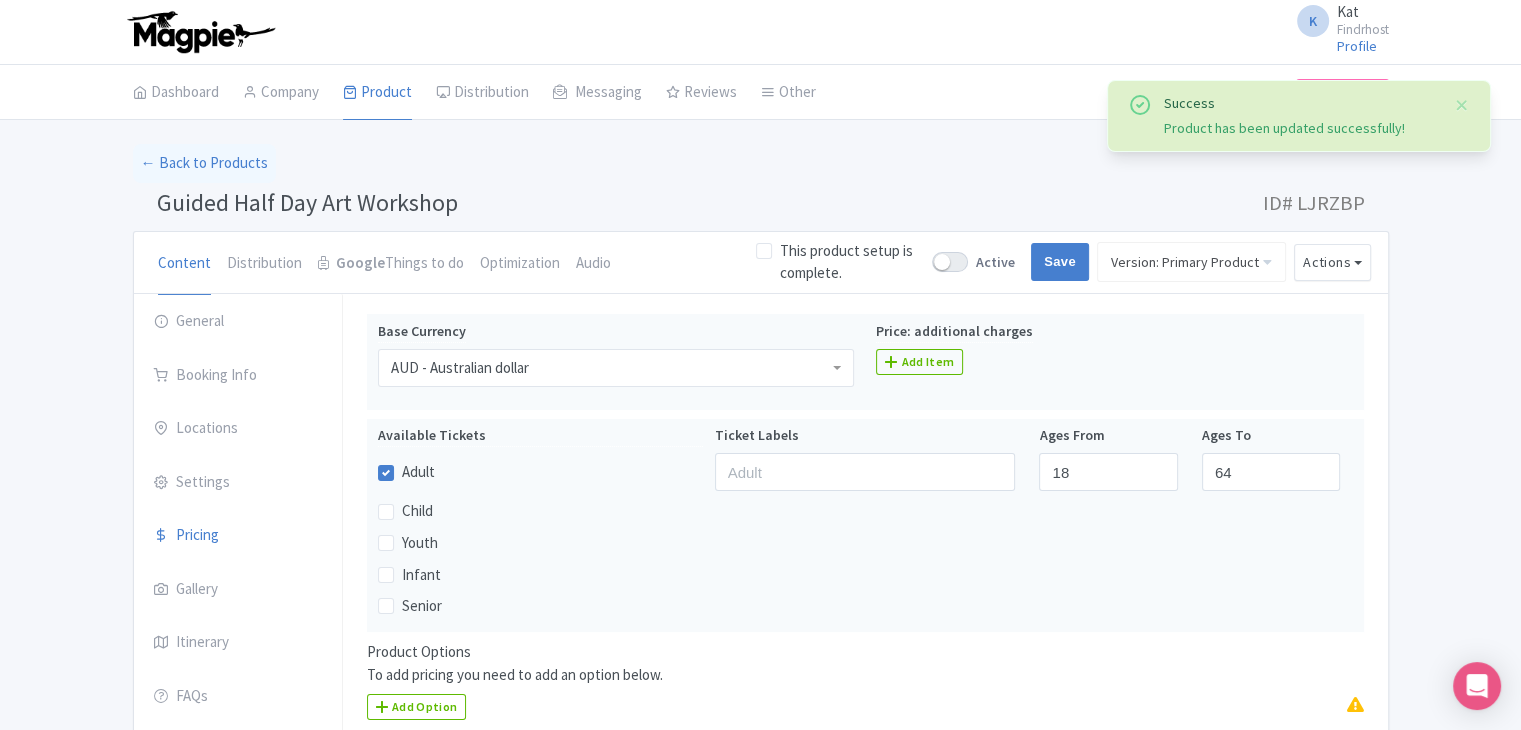 click on "← Back to Products" at bounding box center [761, 163] 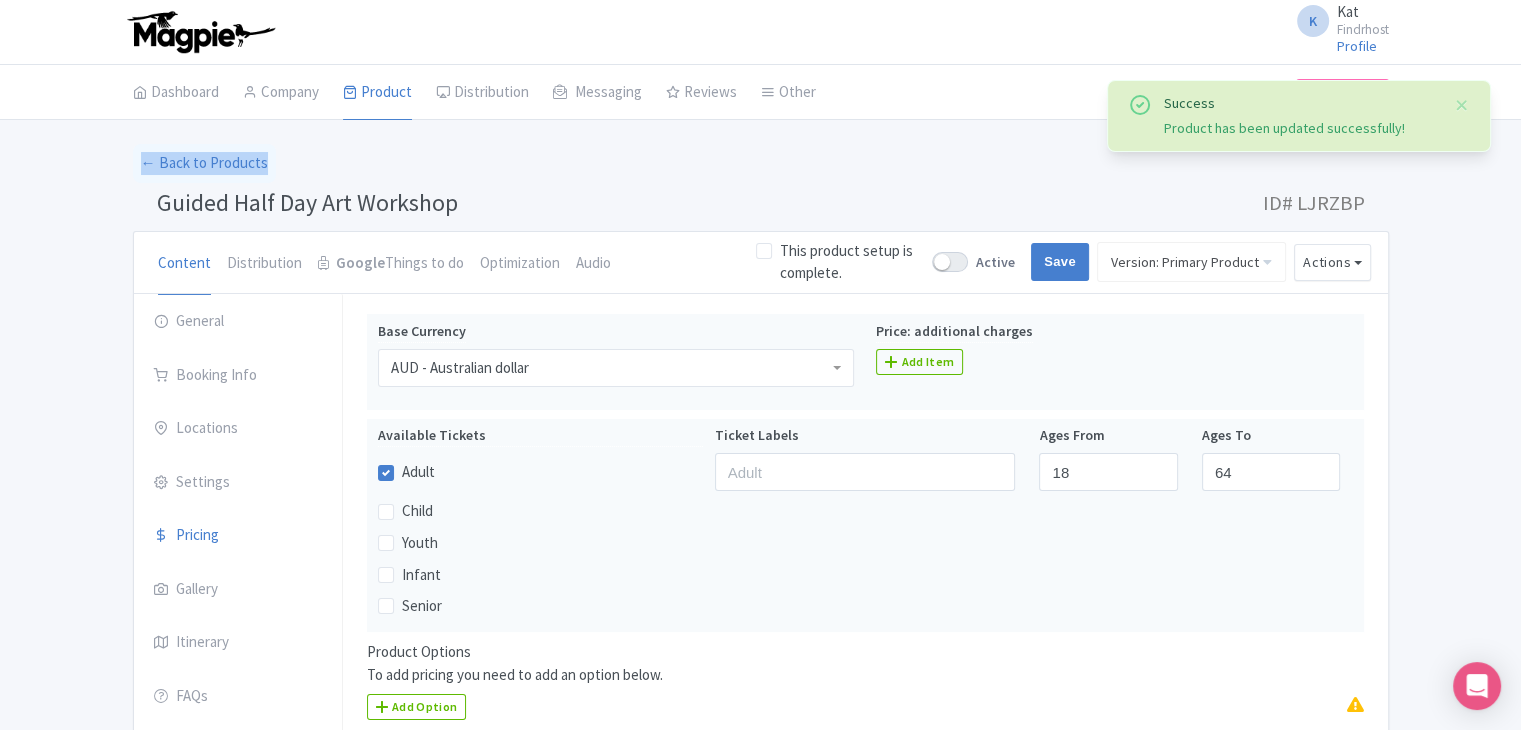 click on "← Back to Products" at bounding box center [761, 163] 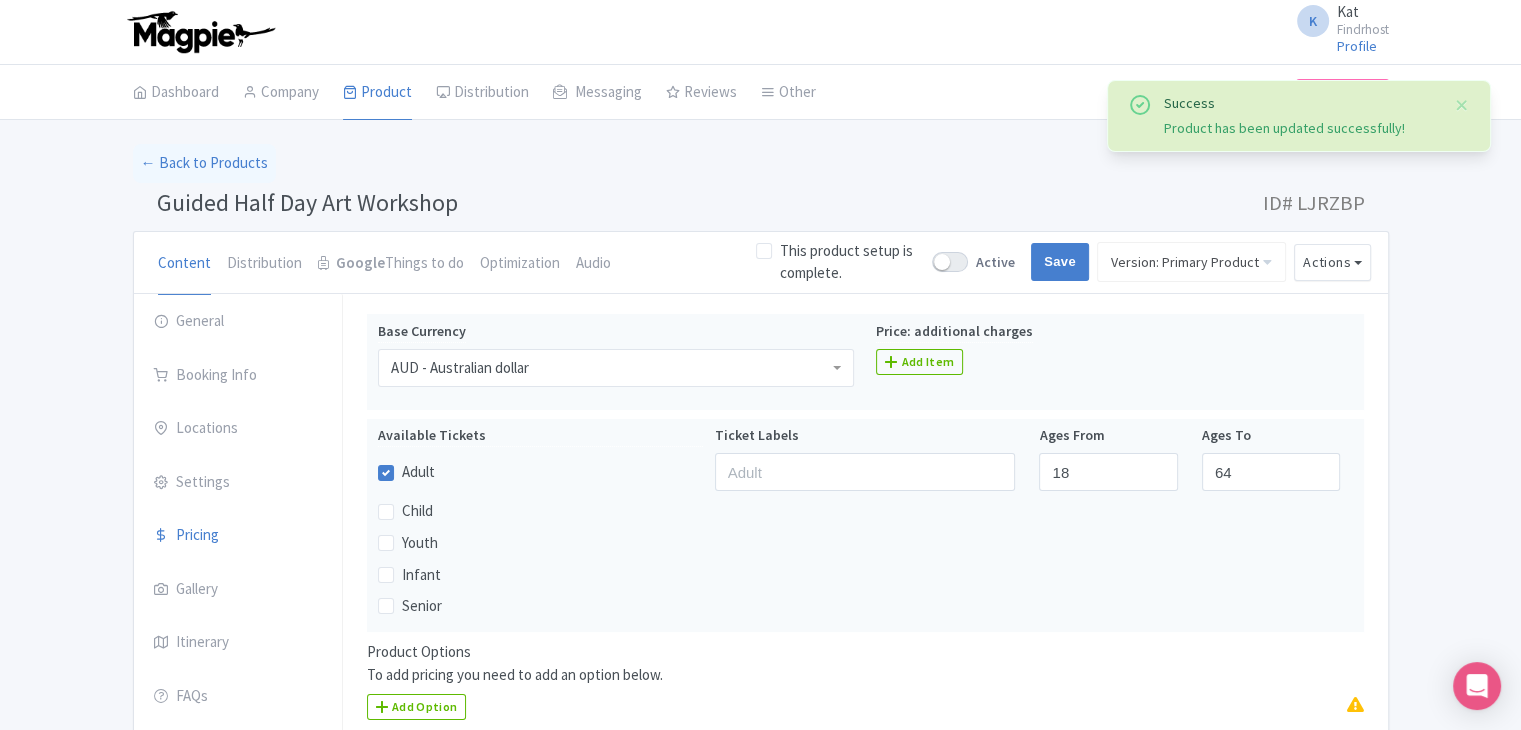 click on "Guided Half Day Art Workshop" at bounding box center [307, 202] 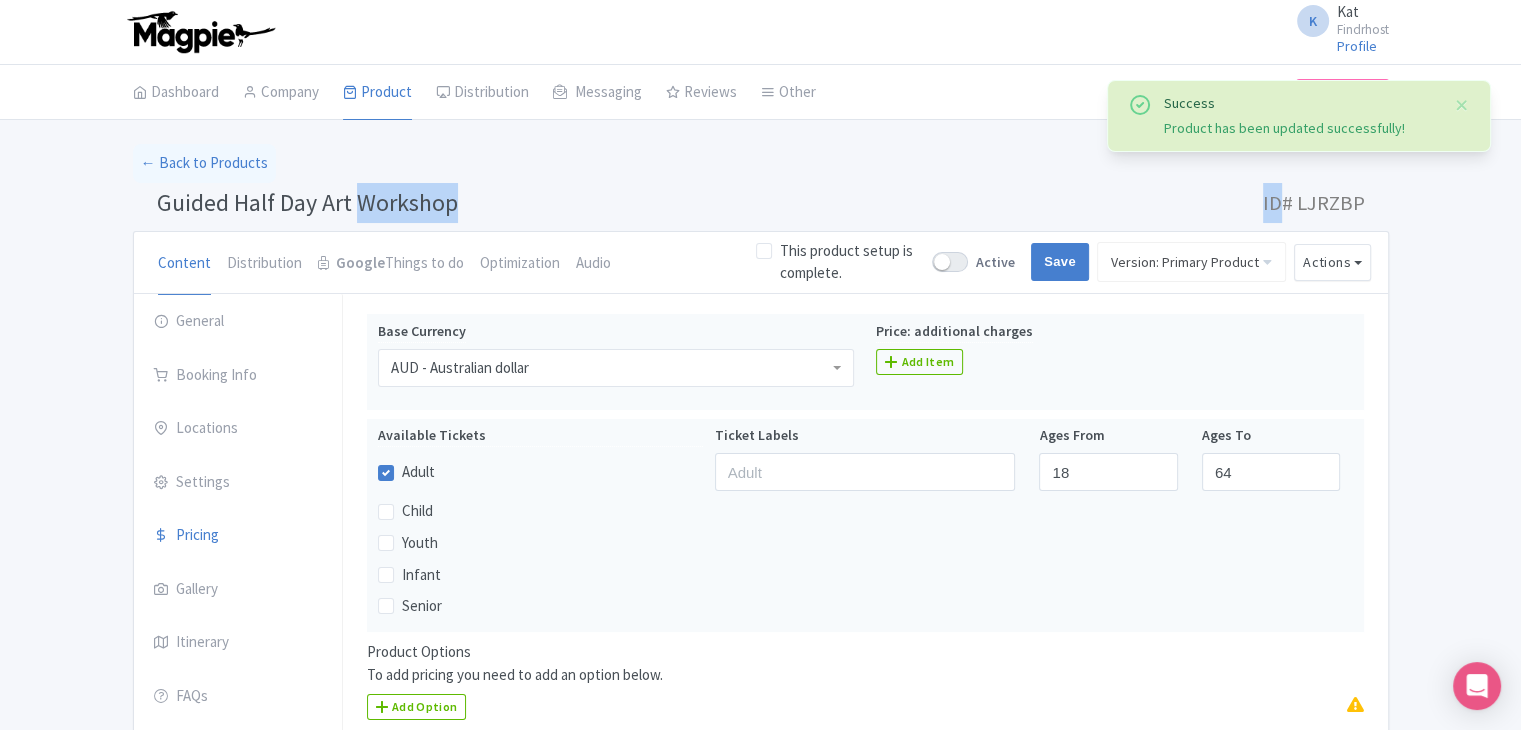 click on "Guided Half Day Art Workshop" at bounding box center (307, 202) 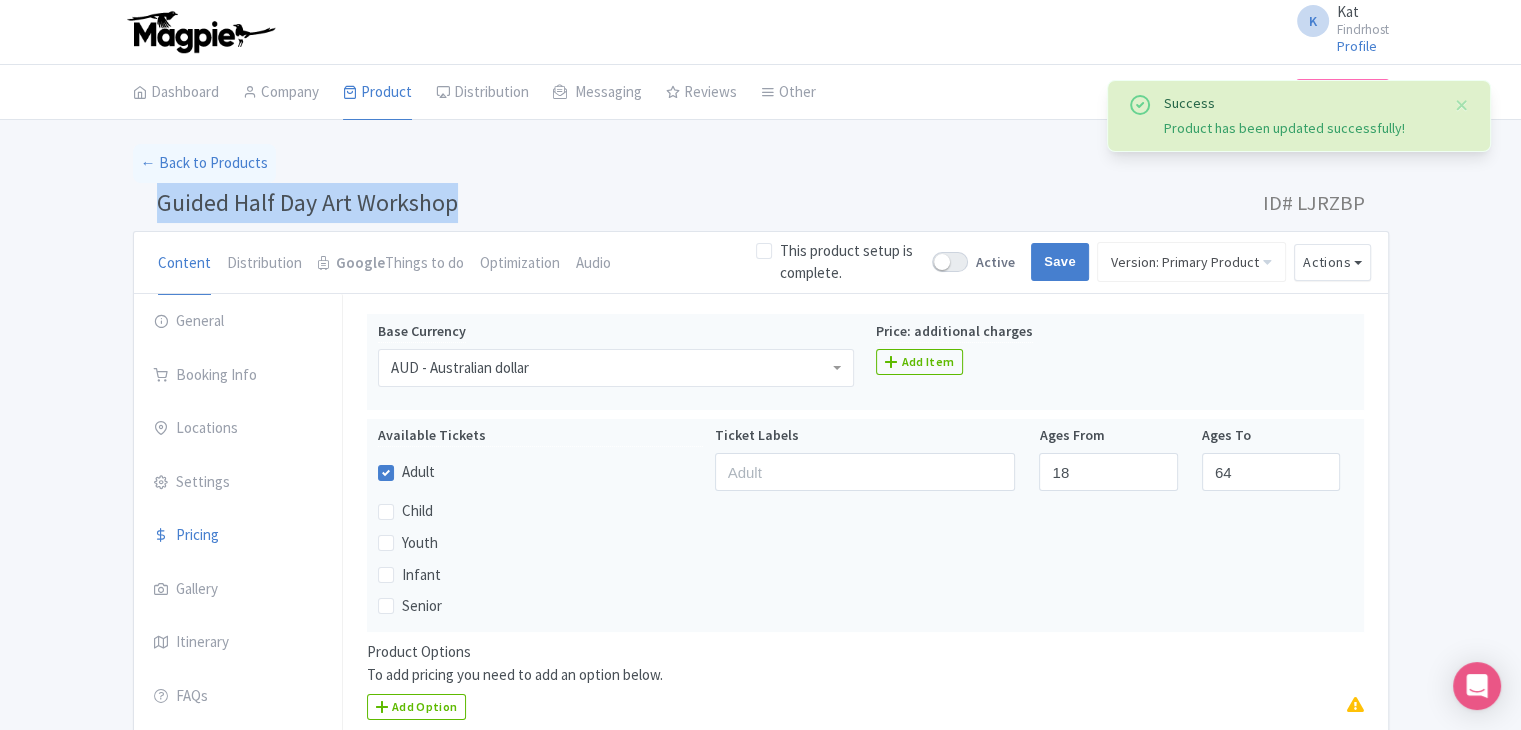click on "Guided Half Day Art Workshop" at bounding box center [307, 202] 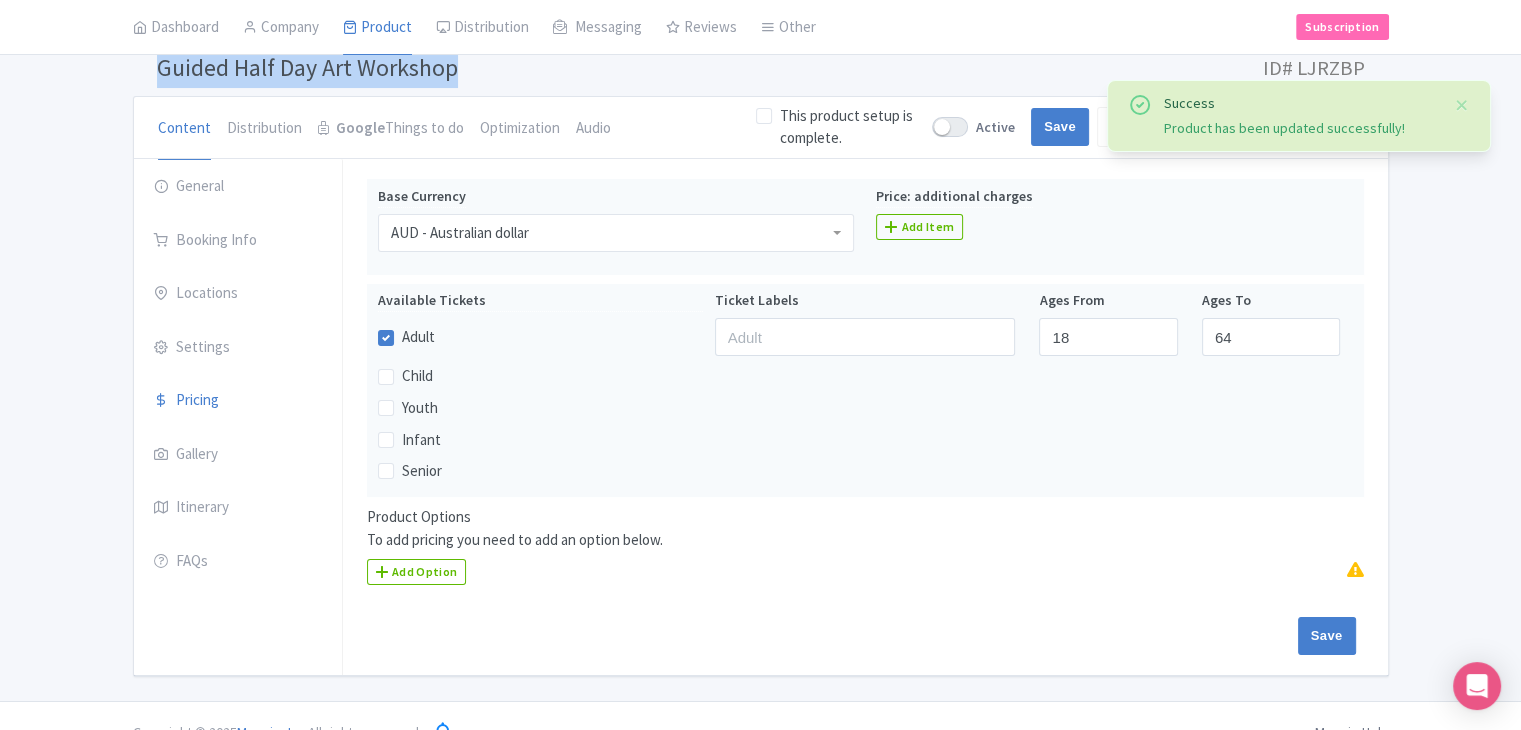 scroll, scrollTop: 164, scrollLeft: 0, axis: vertical 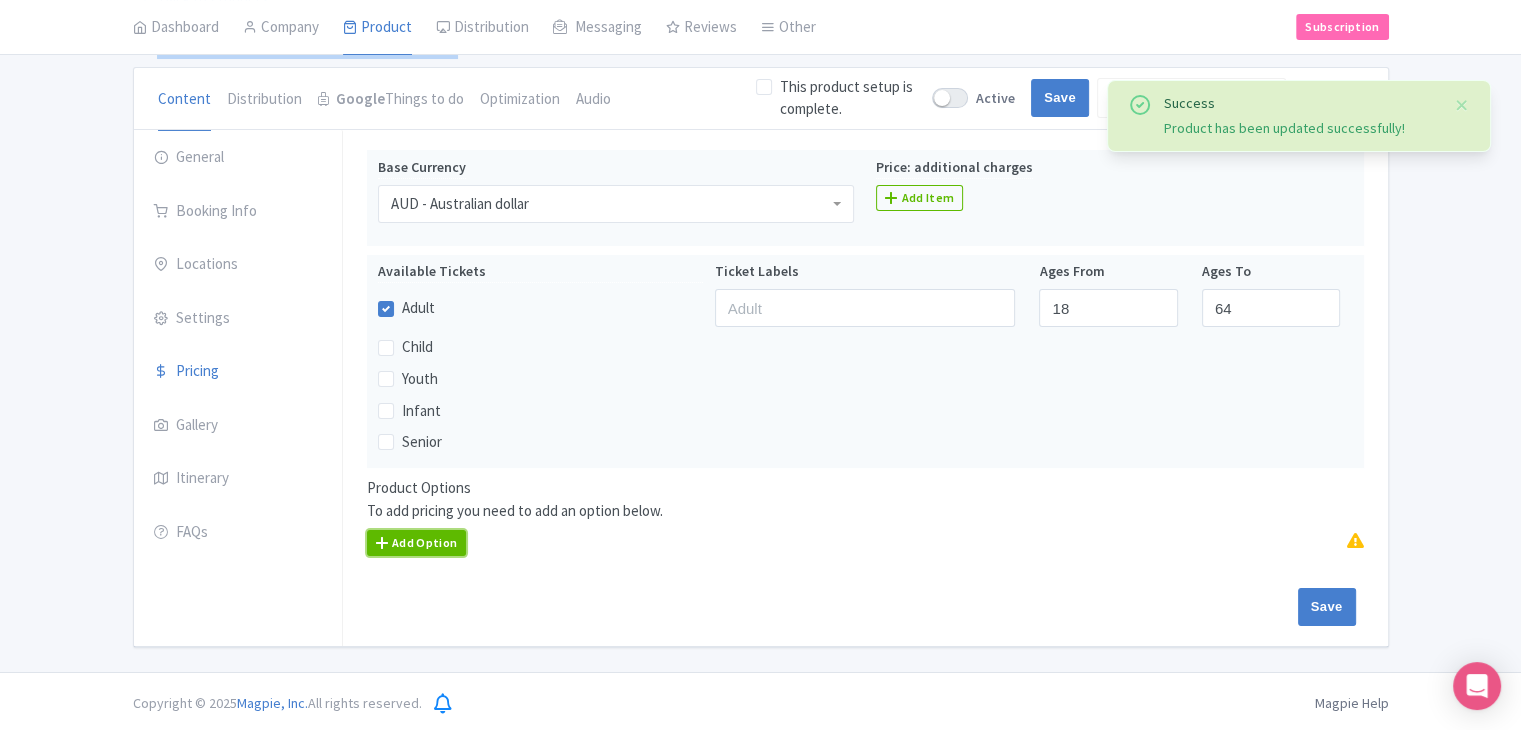 click on "Add Option" at bounding box center [417, 543] 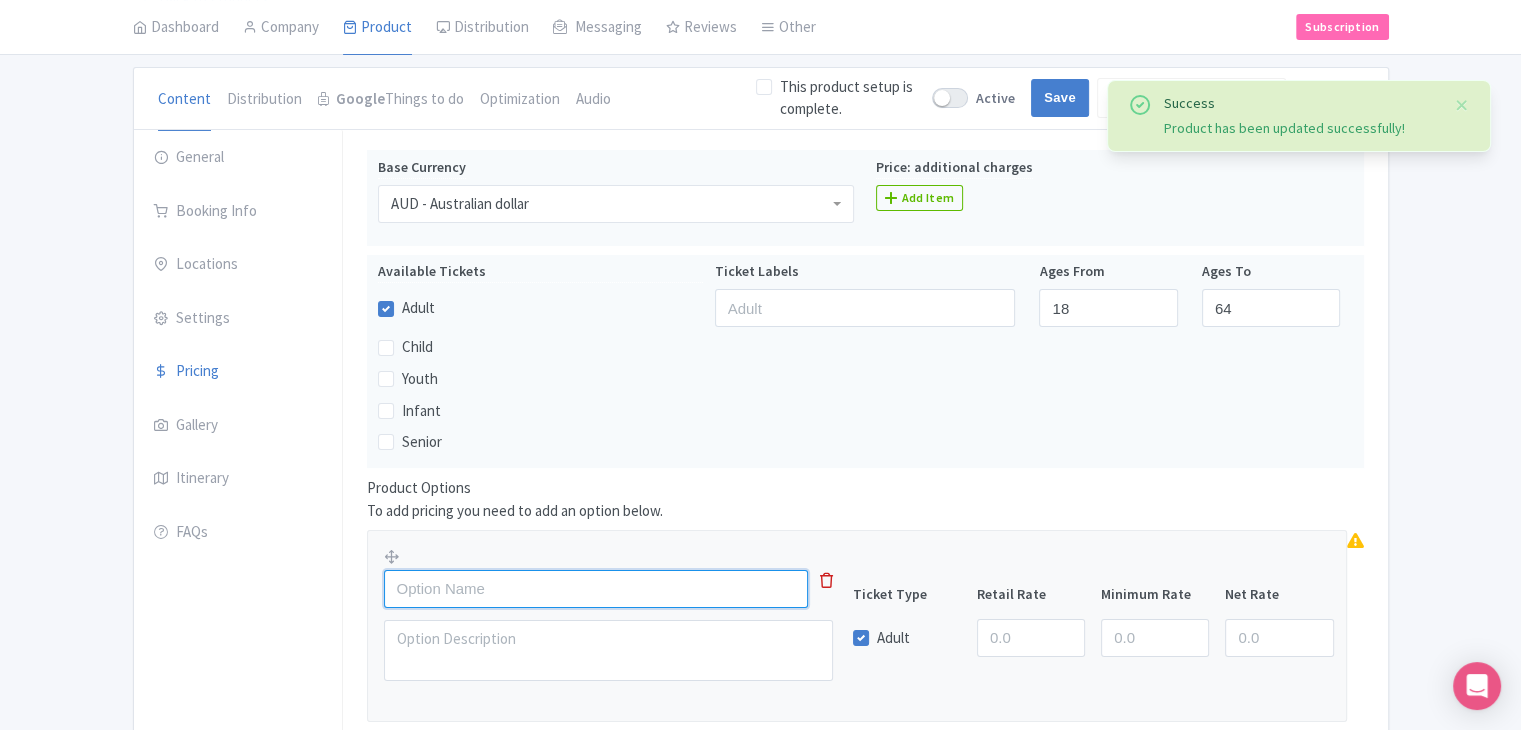 click at bounding box center (596, 589) 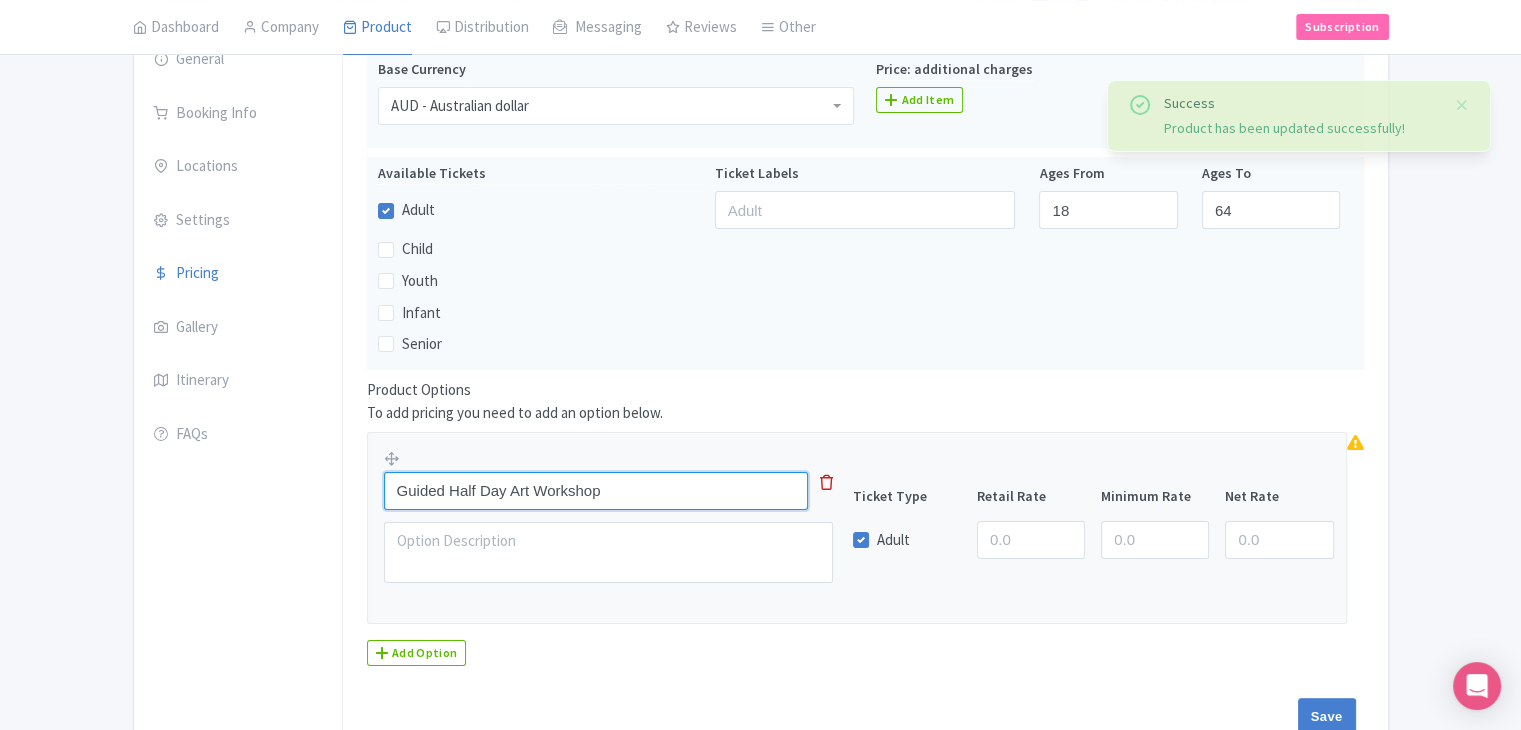 scroll, scrollTop: 264, scrollLeft: 0, axis: vertical 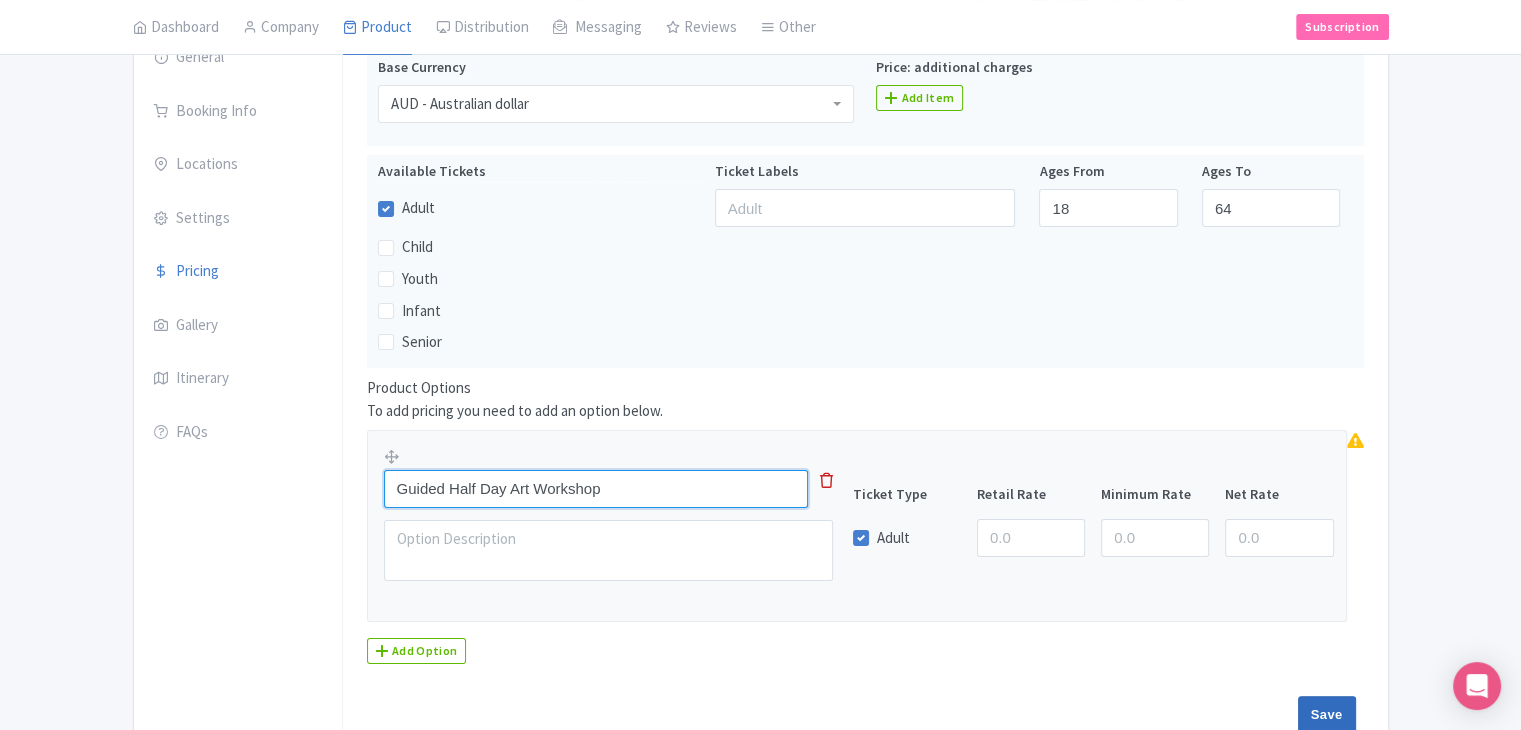 type on "Guided Half Day Art Workshop" 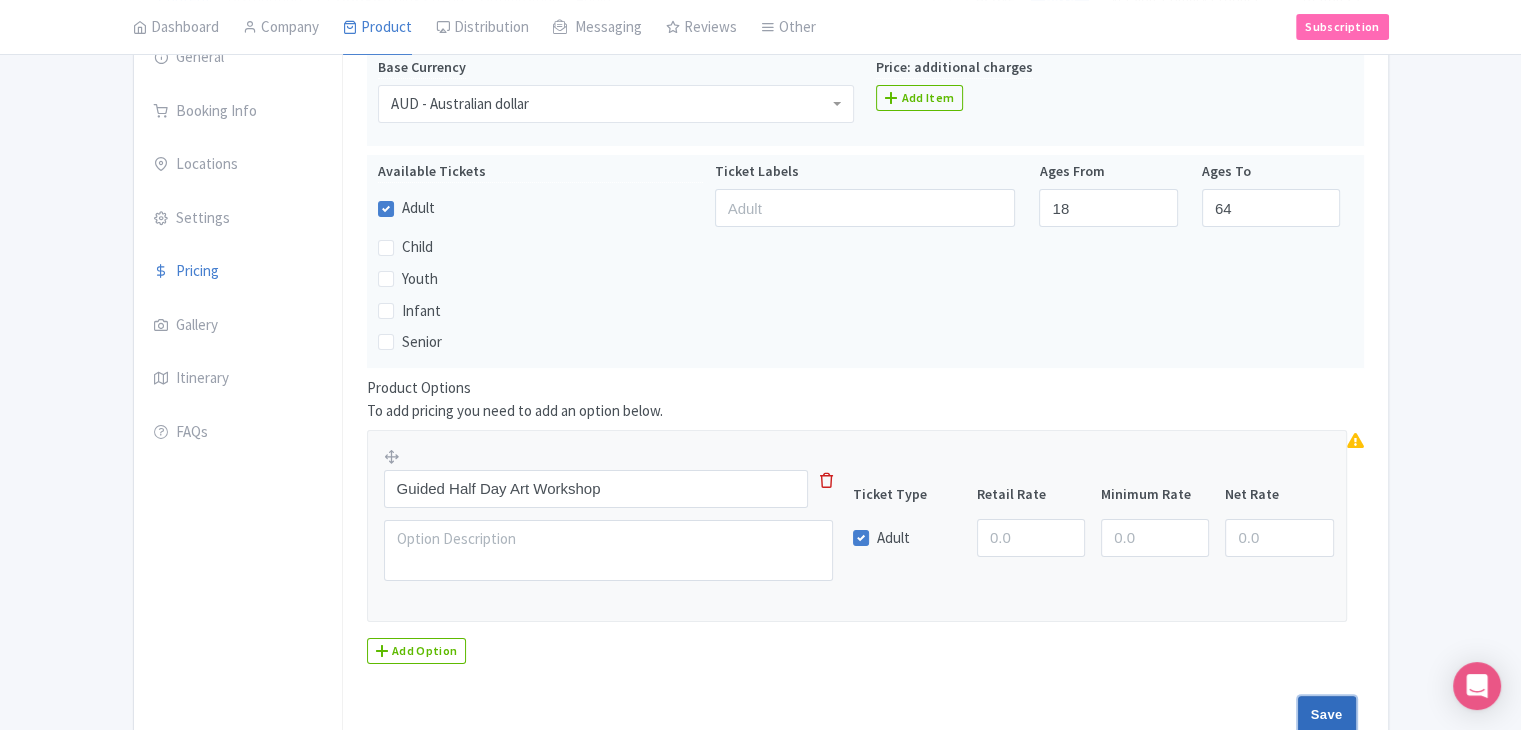 click on "Save" at bounding box center [1327, 715] 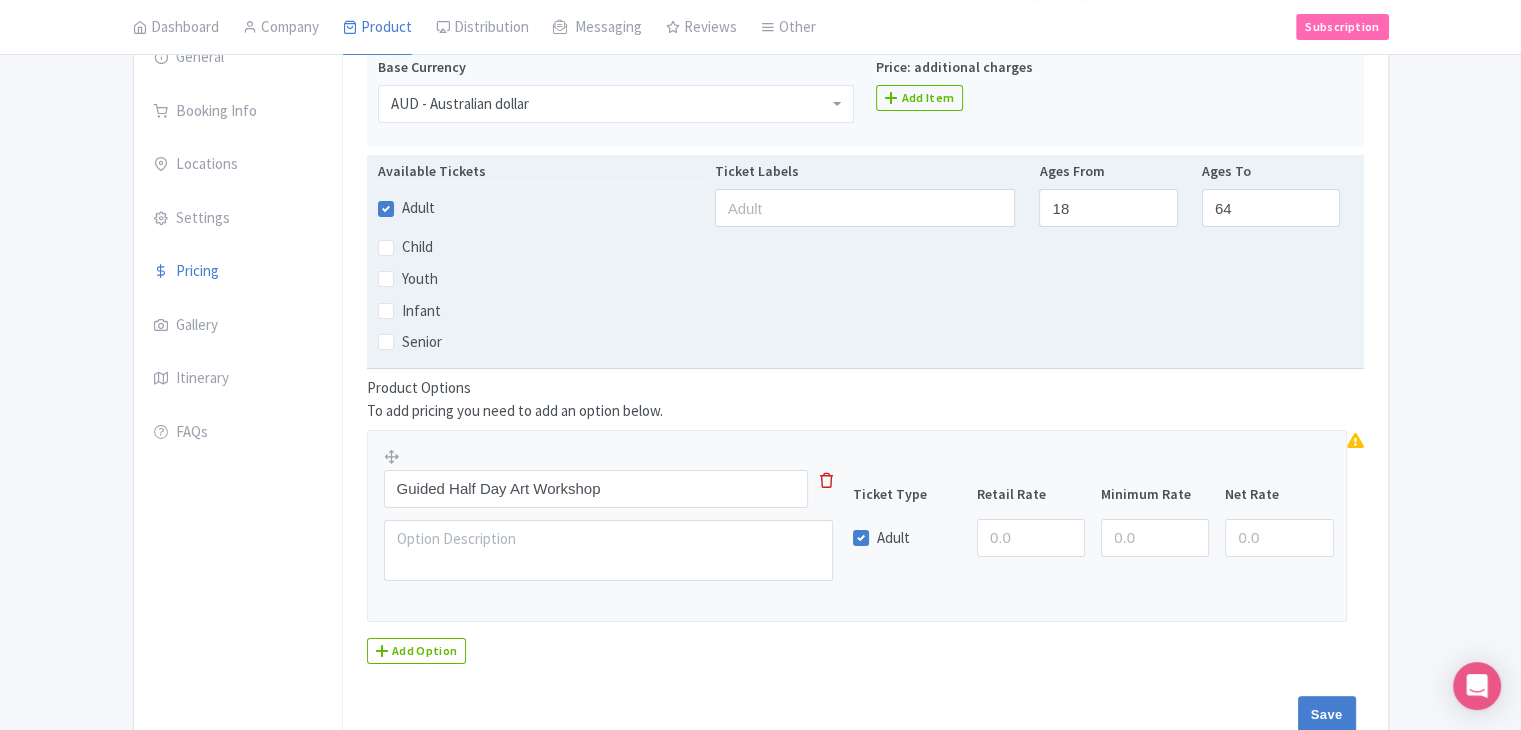 type on "Update Product" 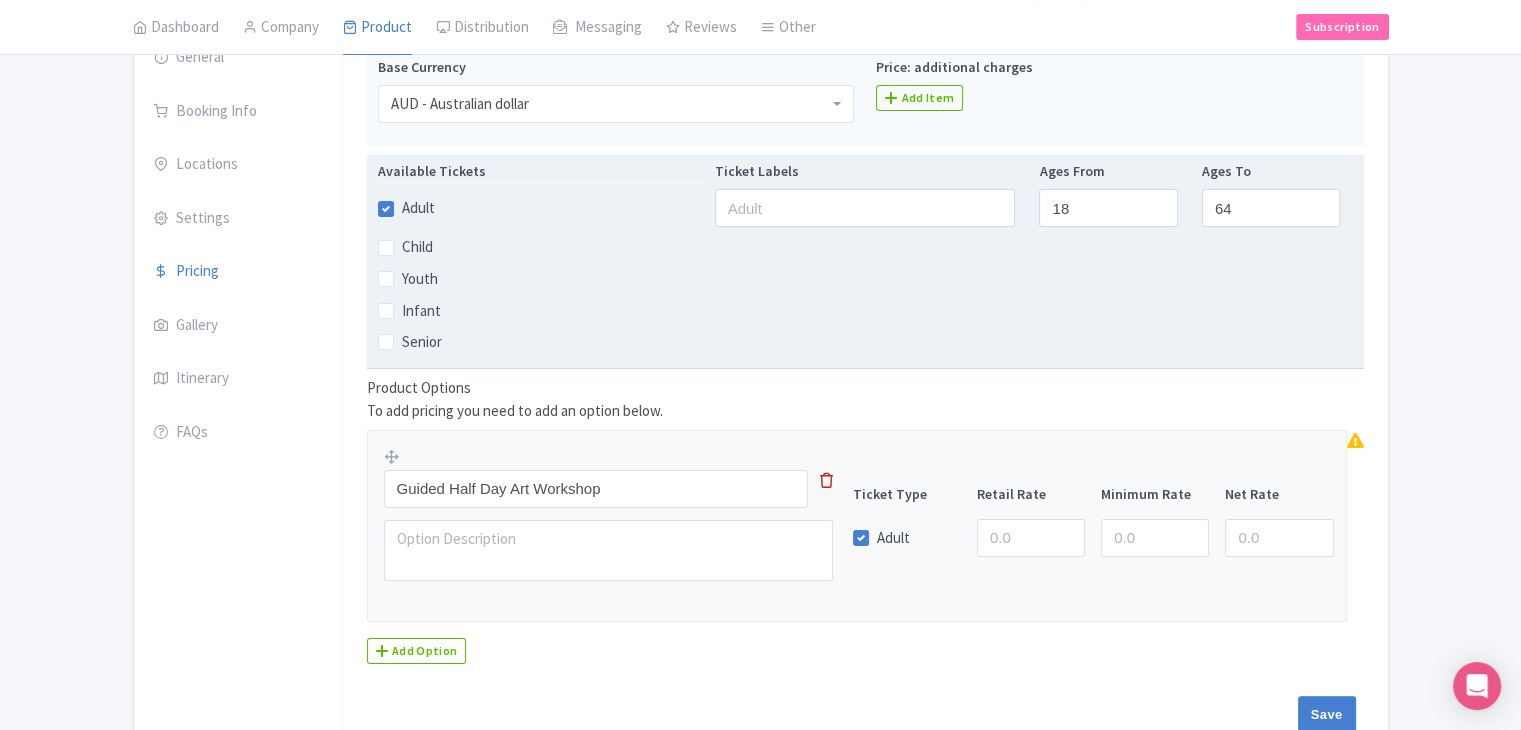 type on "Update Product" 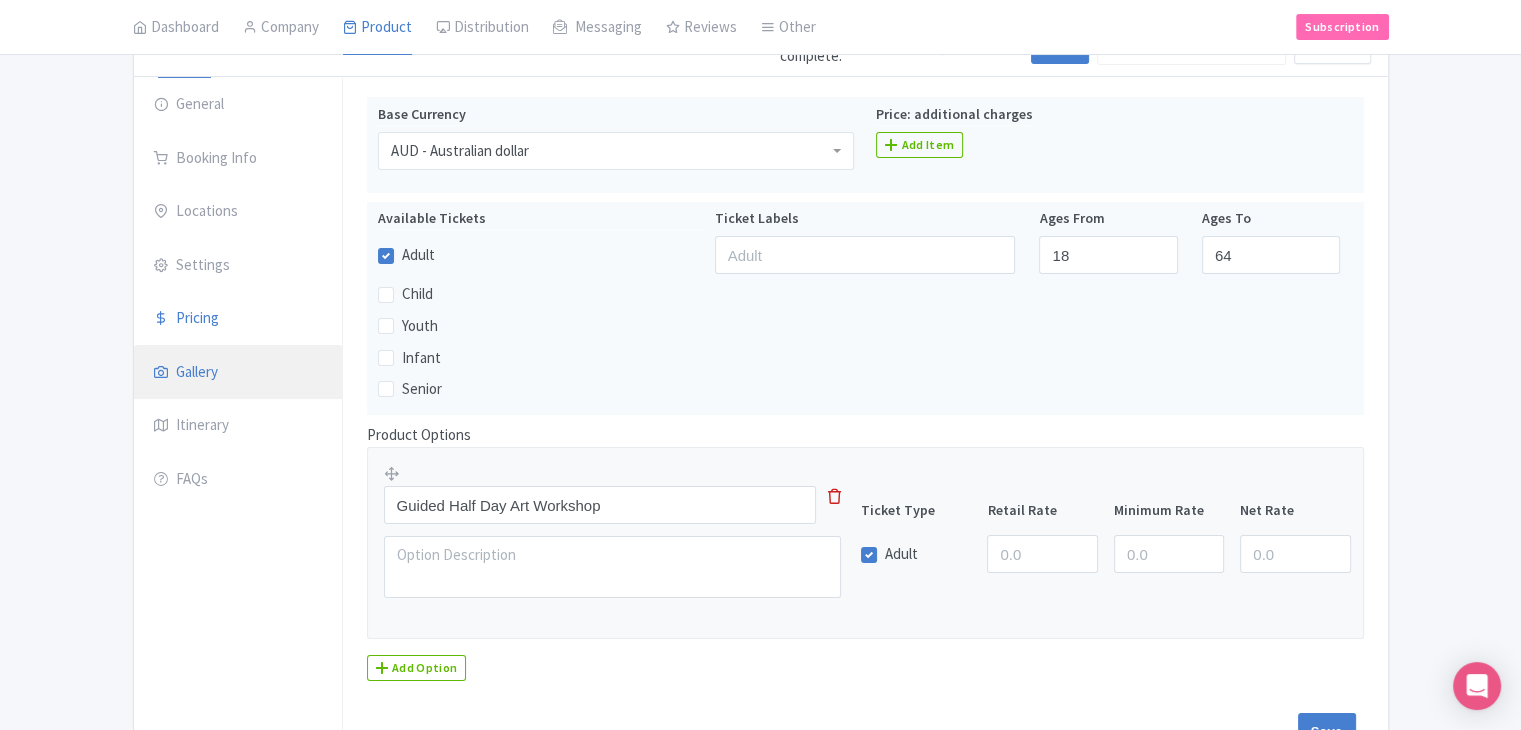 scroll, scrollTop: 212, scrollLeft: 0, axis: vertical 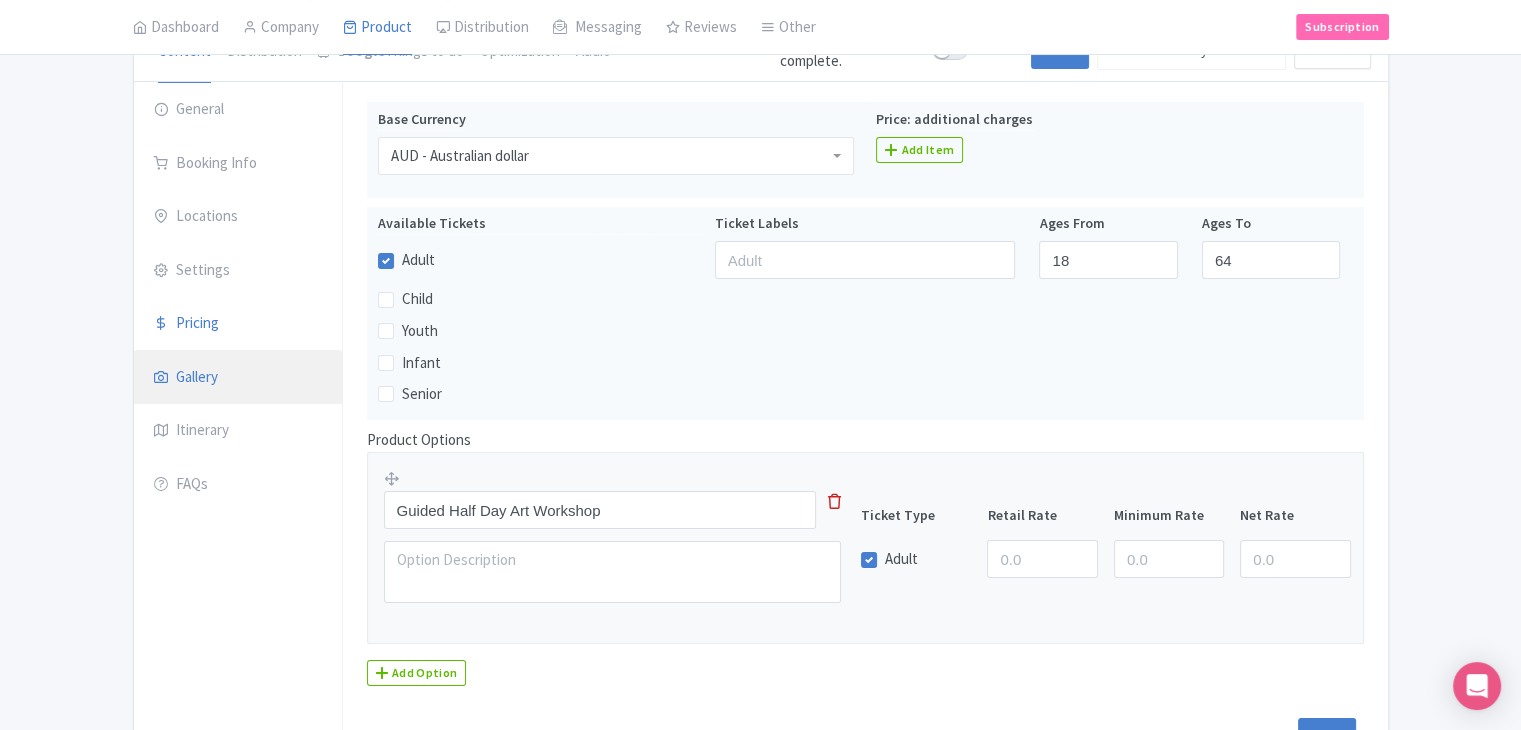 click on "Gallery" at bounding box center (238, 378) 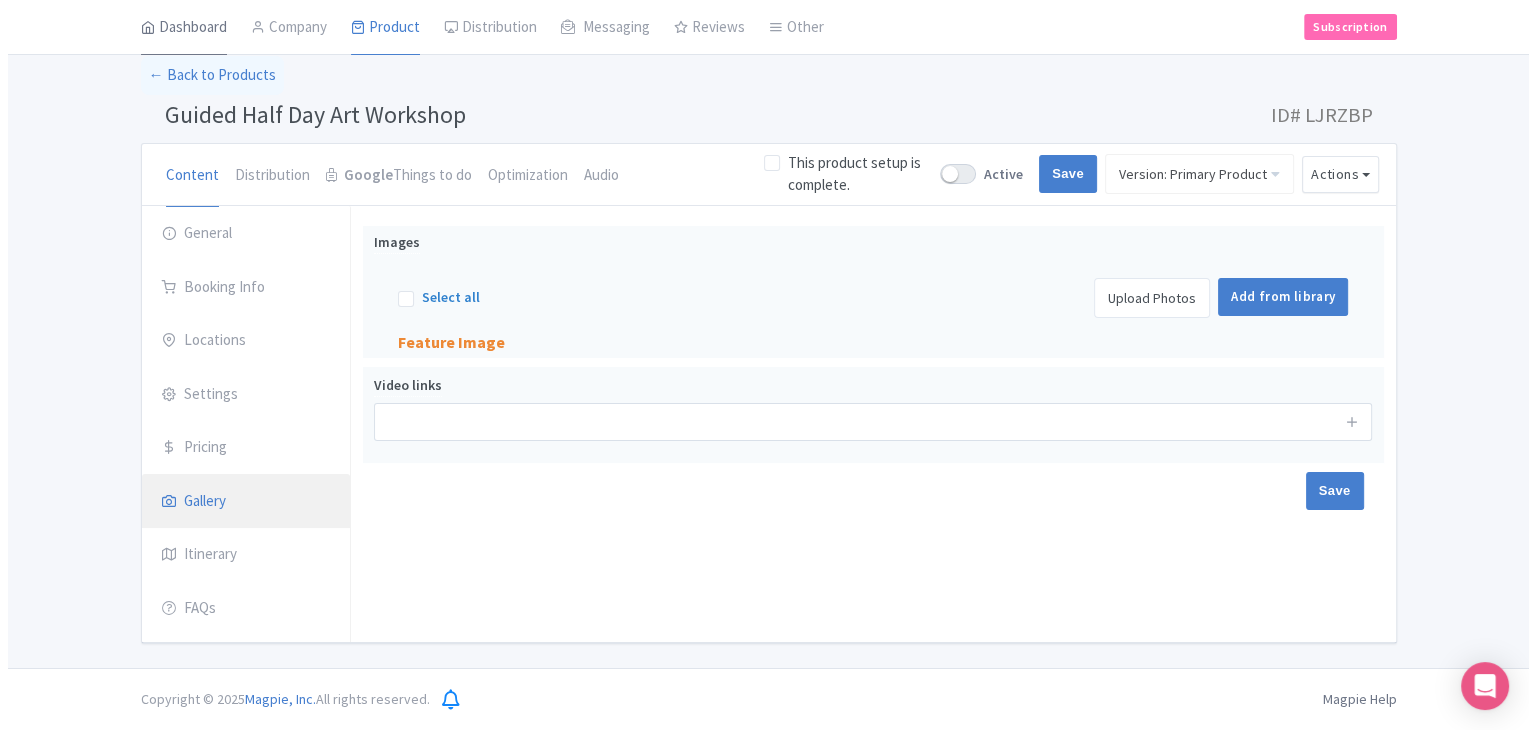 scroll, scrollTop: 84, scrollLeft: 0, axis: vertical 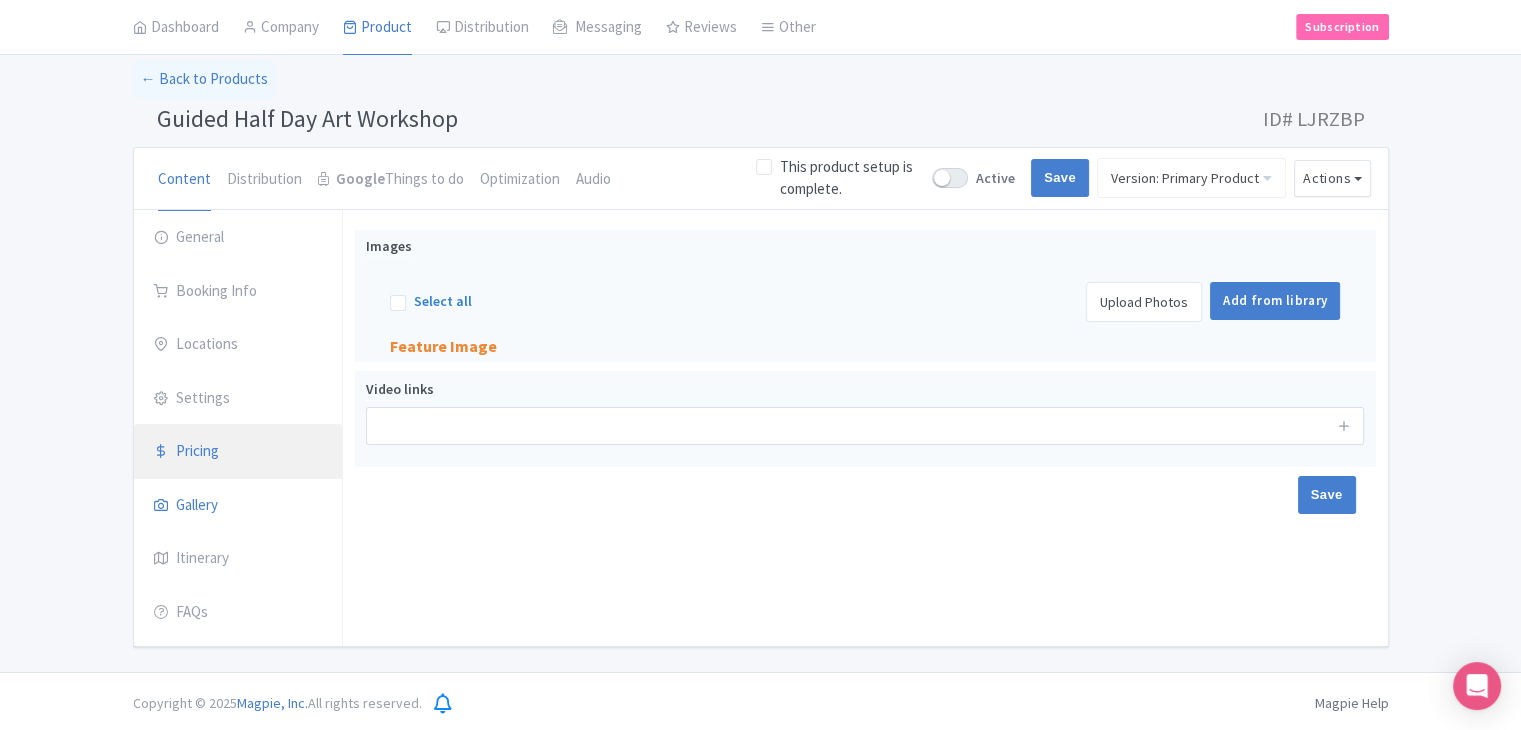 click on "Pricing" at bounding box center (238, 452) 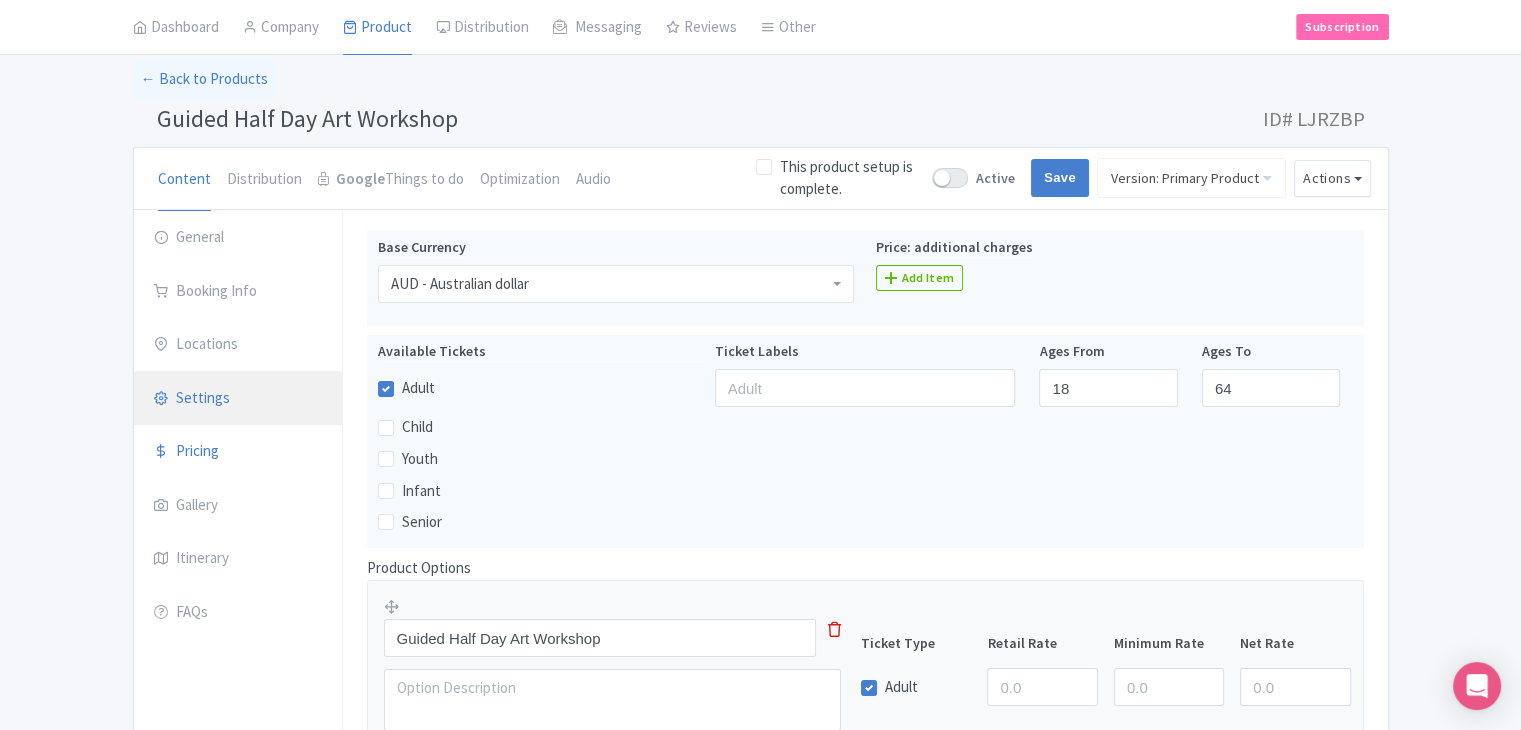 click on "Settings" at bounding box center [238, 399] 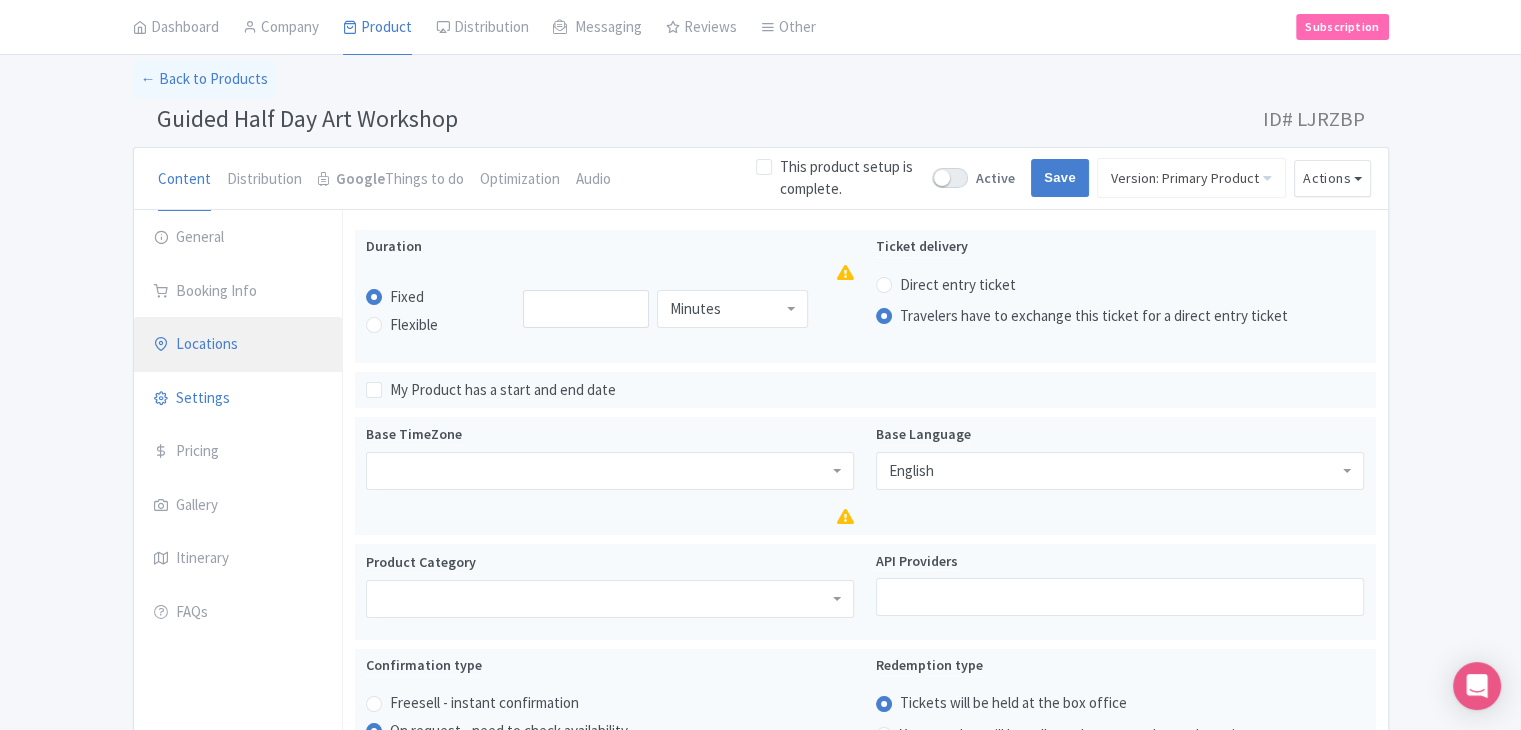 click on "Locations" at bounding box center [238, 345] 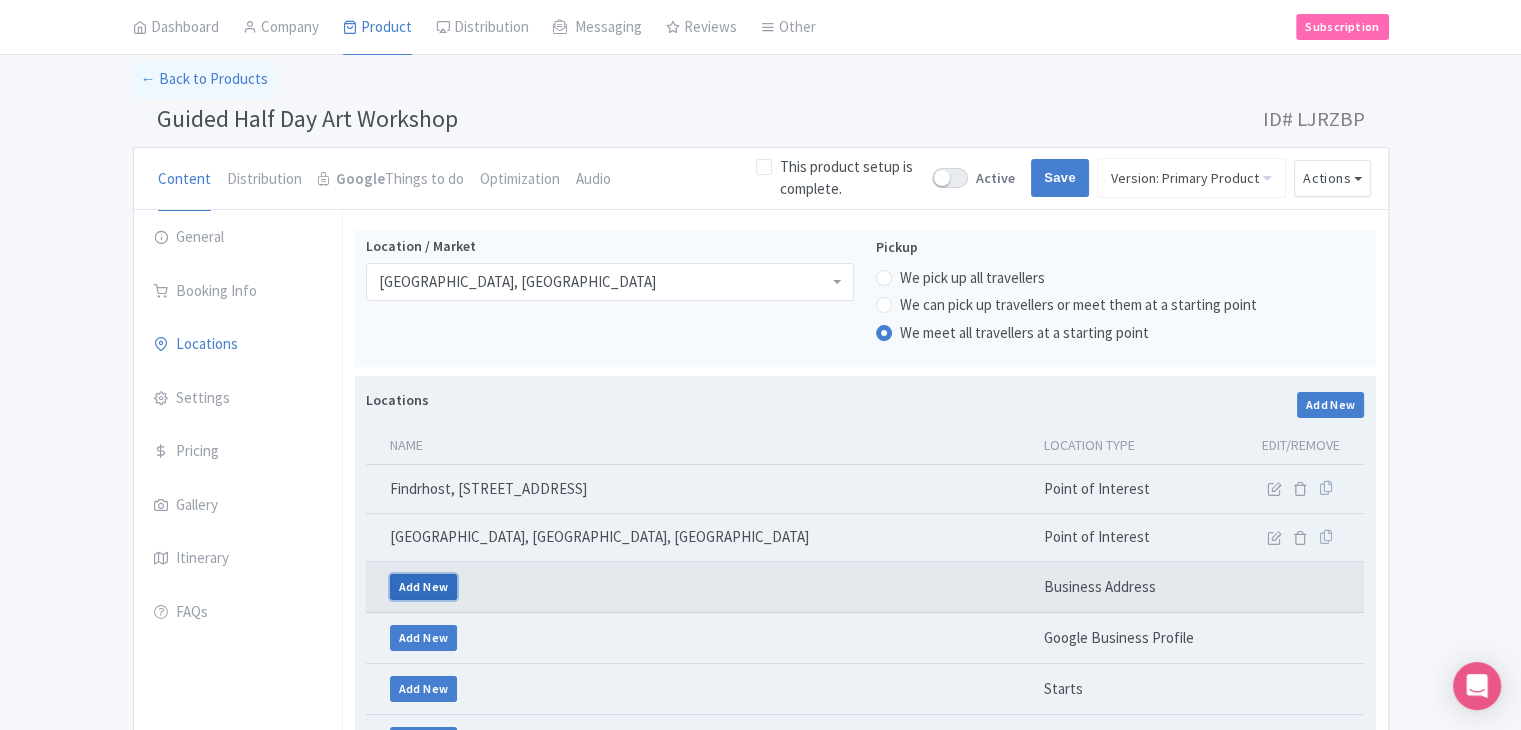 click on "Add New" at bounding box center [424, 587] 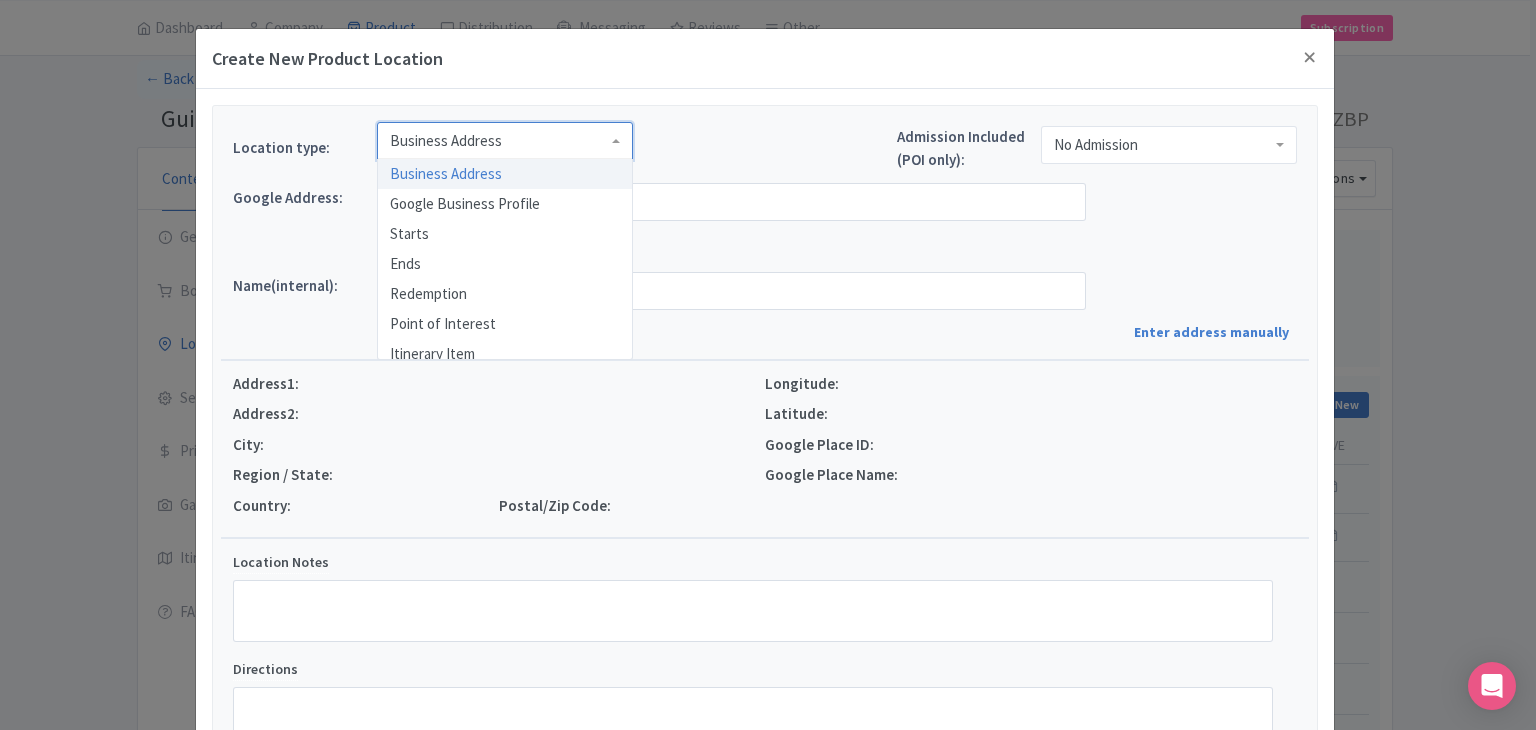 click on "Business Address" at bounding box center (446, 141) 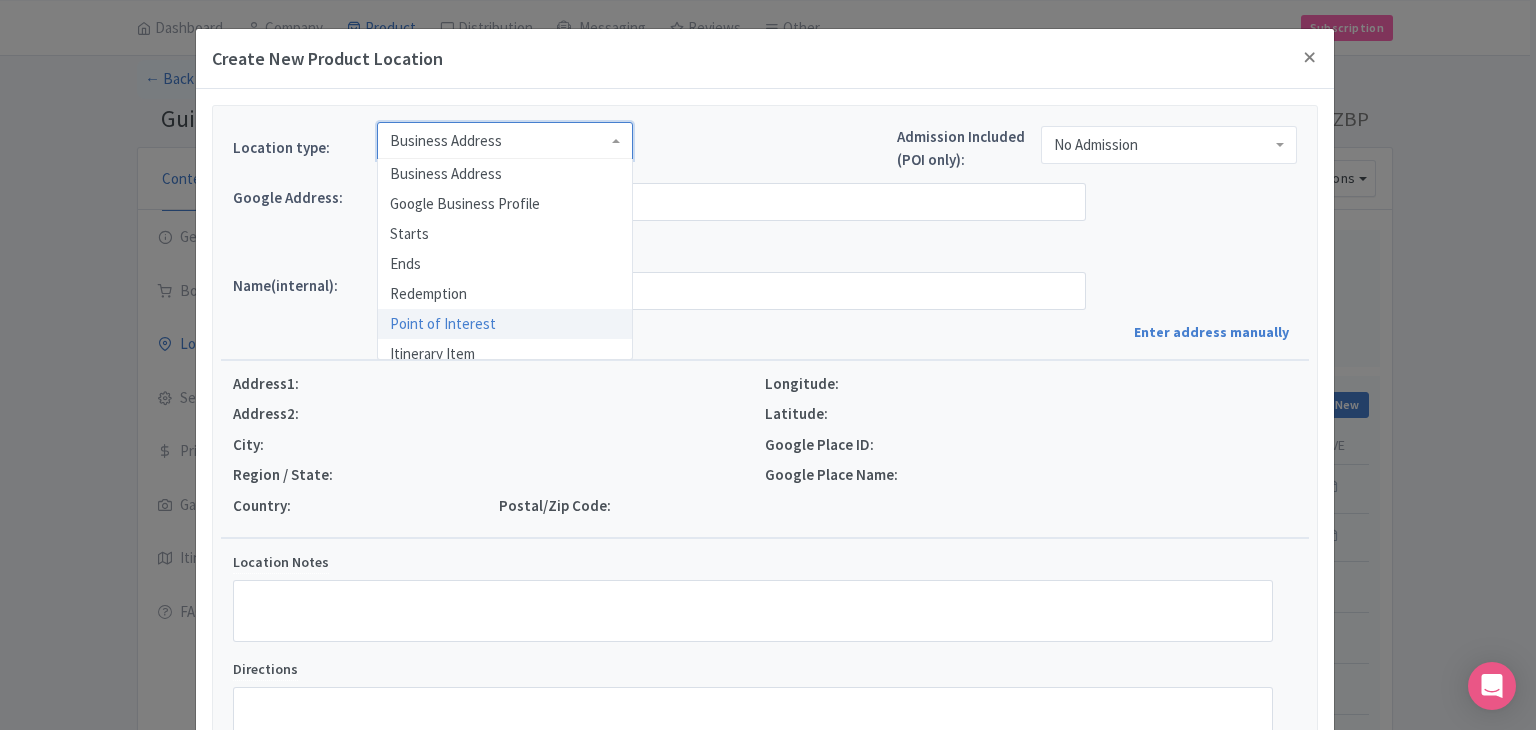 scroll, scrollTop: 0, scrollLeft: 0, axis: both 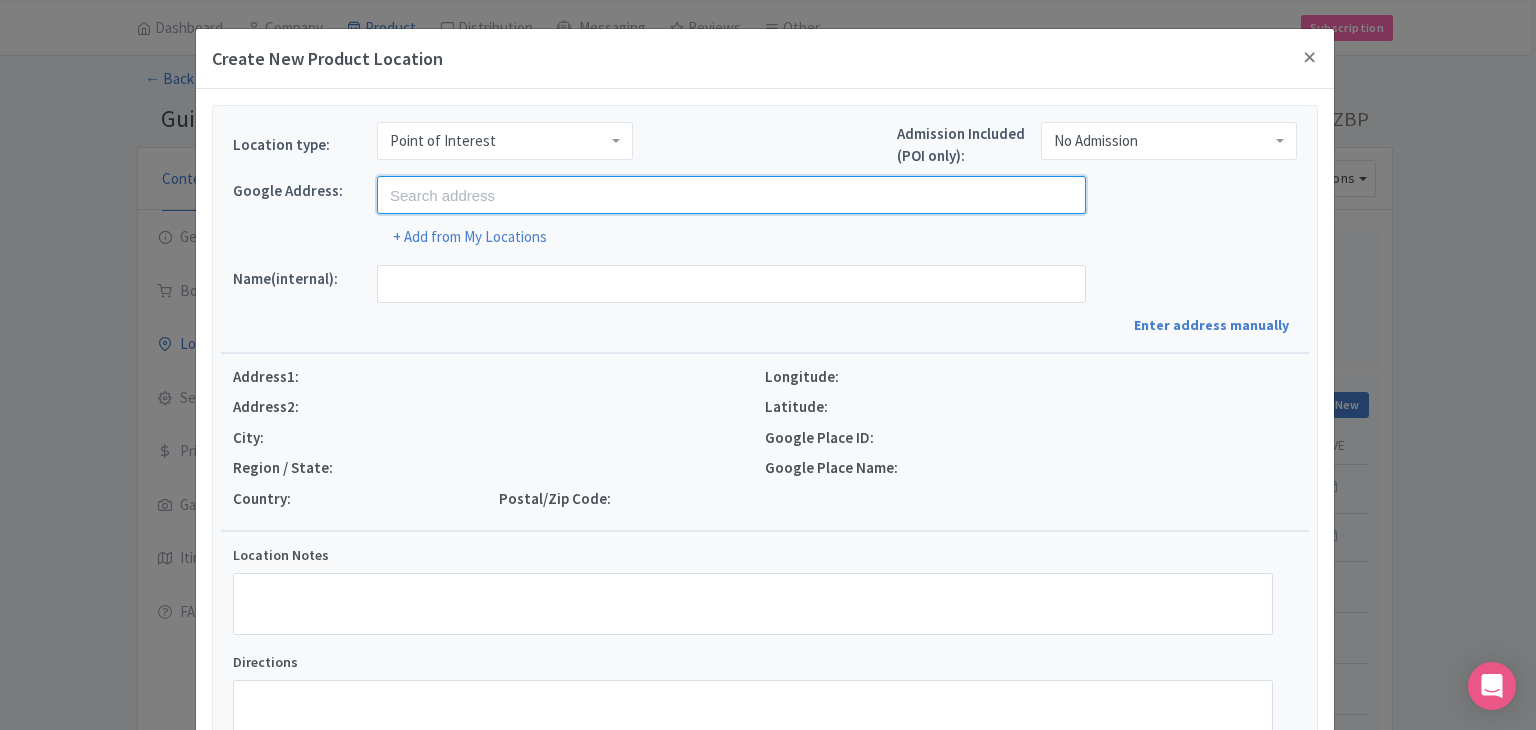 click at bounding box center (731, 195) 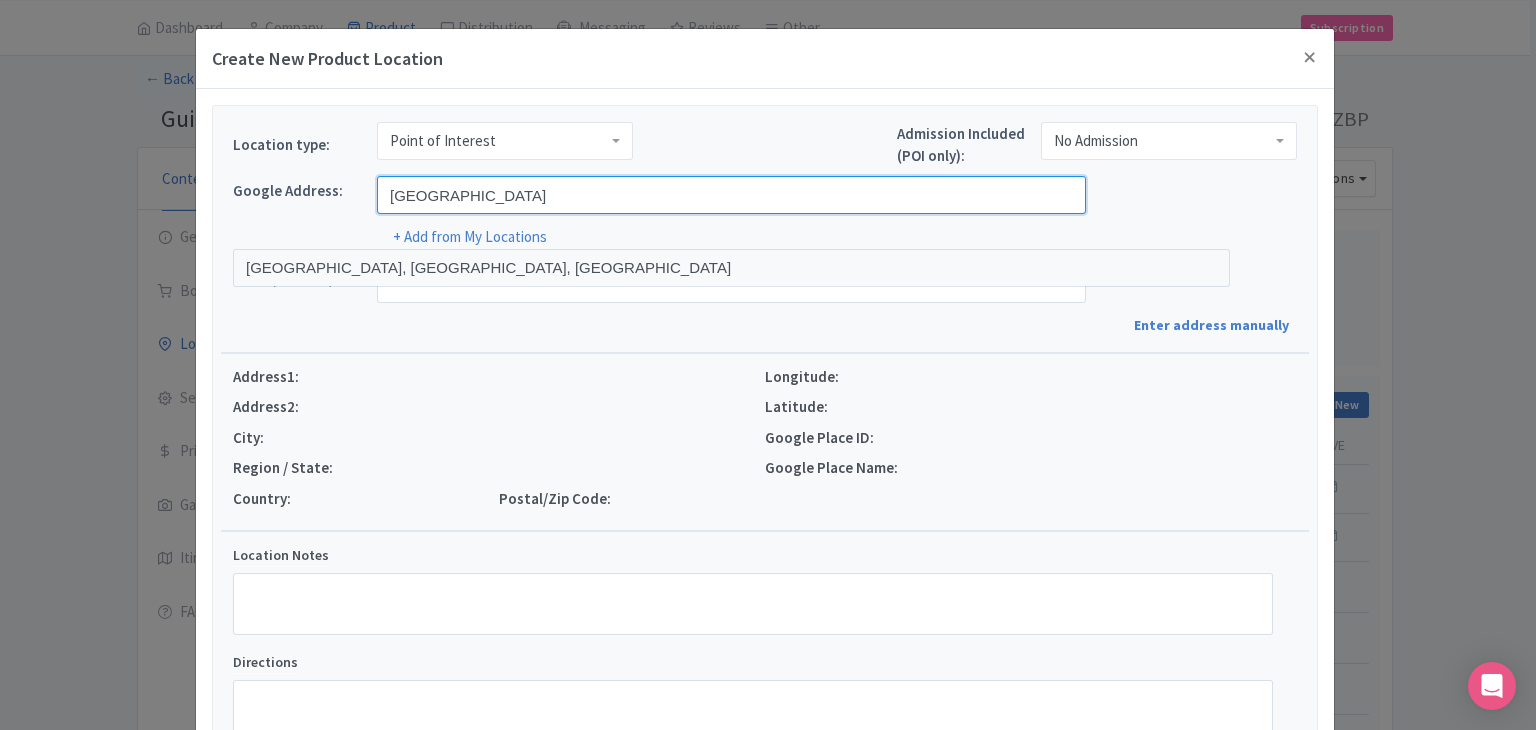 type on "[GEOGRAPHIC_DATA], [GEOGRAPHIC_DATA], [GEOGRAPHIC_DATA]" 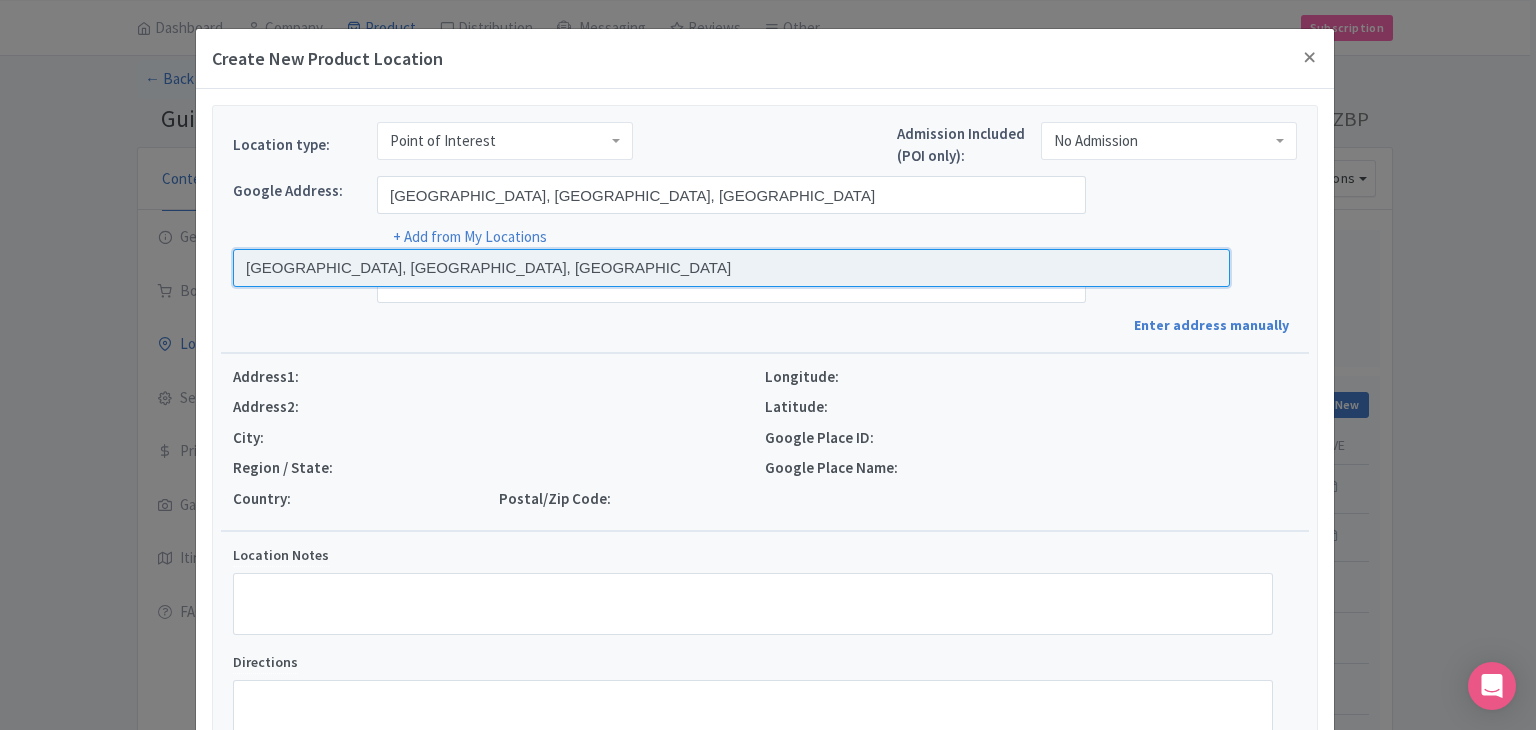 click at bounding box center [731, 268] 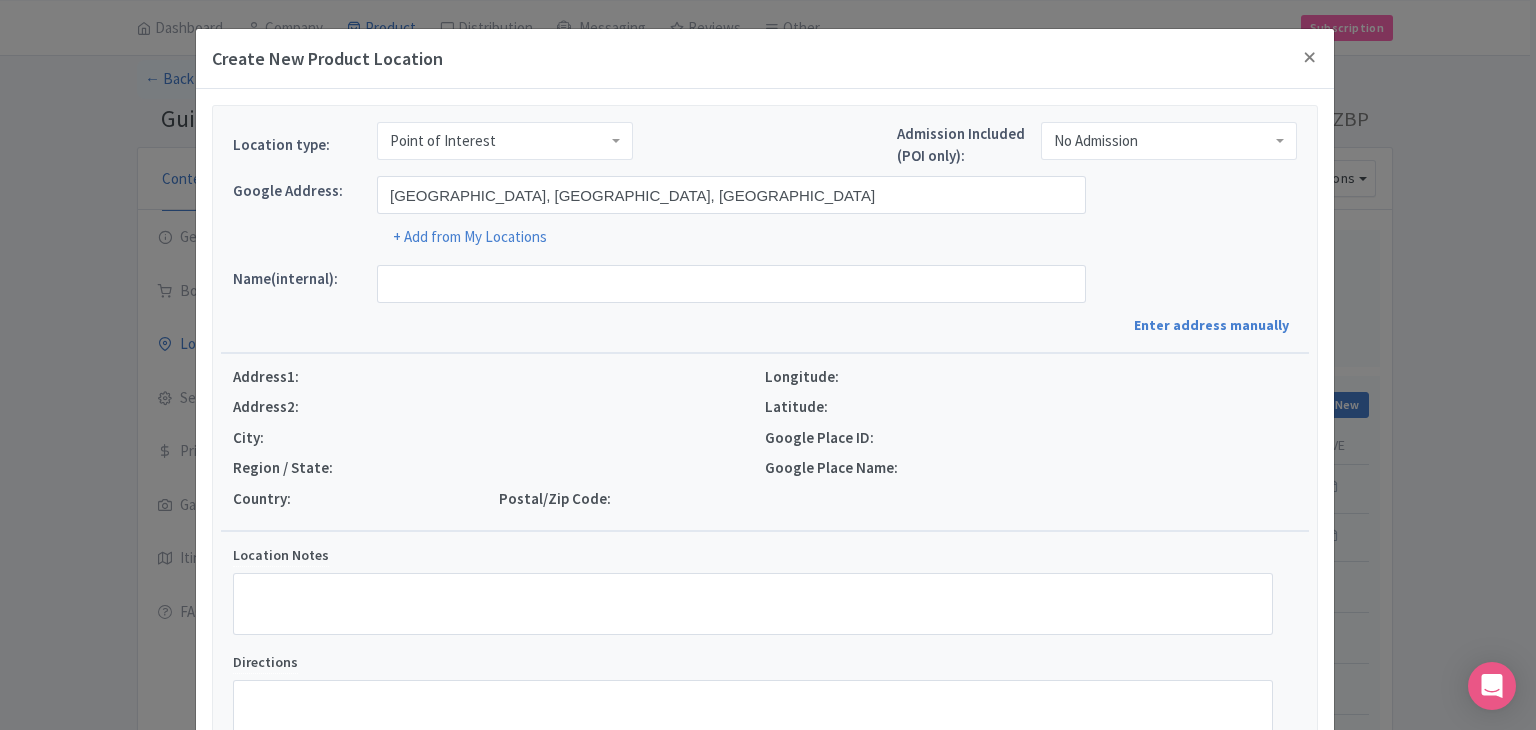 type on "[GEOGRAPHIC_DATA], [GEOGRAPHIC_DATA], [GEOGRAPHIC_DATA], [GEOGRAPHIC_DATA]" 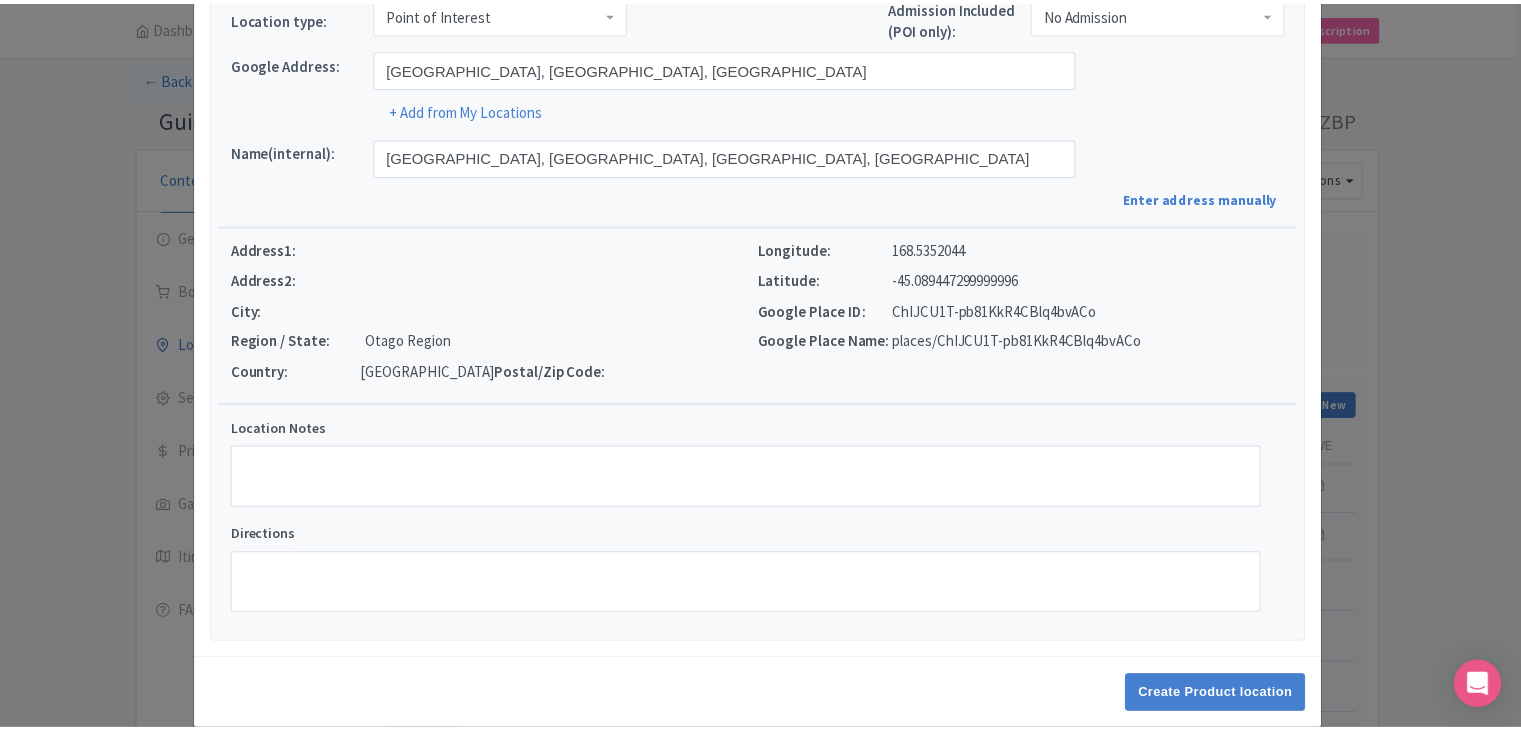 scroll, scrollTop: 152, scrollLeft: 0, axis: vertical 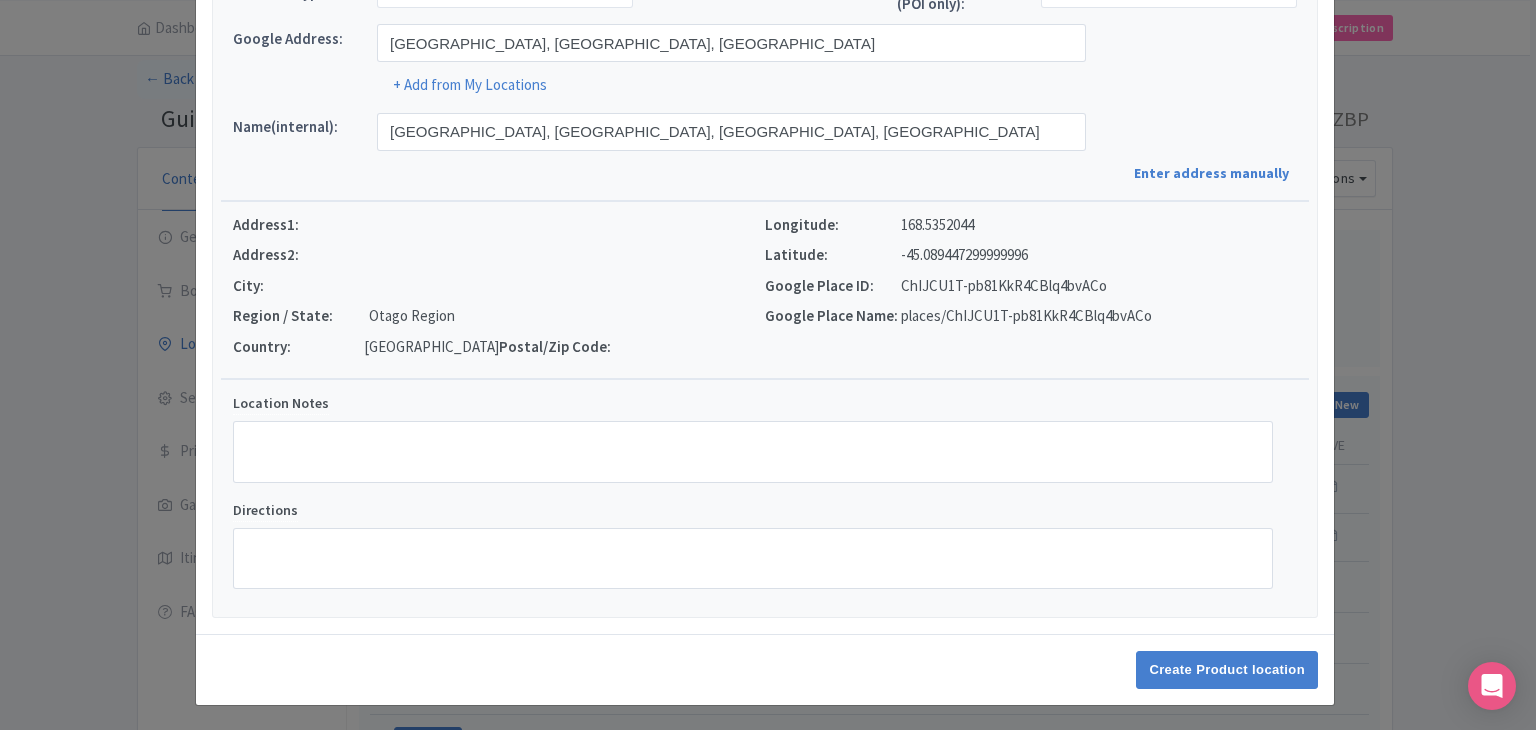 click on "Create Product location" at bounding box center [765, 669] 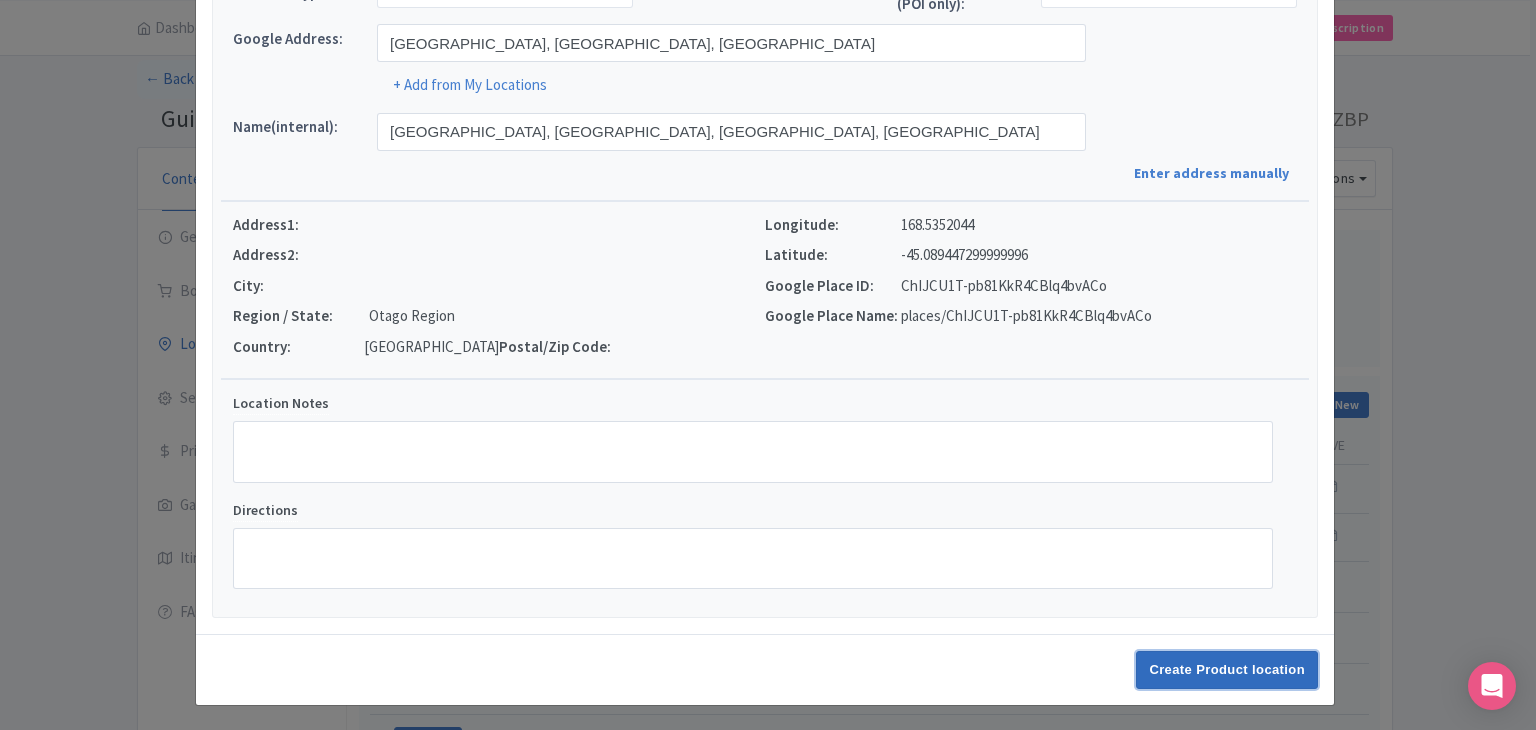 click on "Create Product location" at bounding box center (1227, 670) 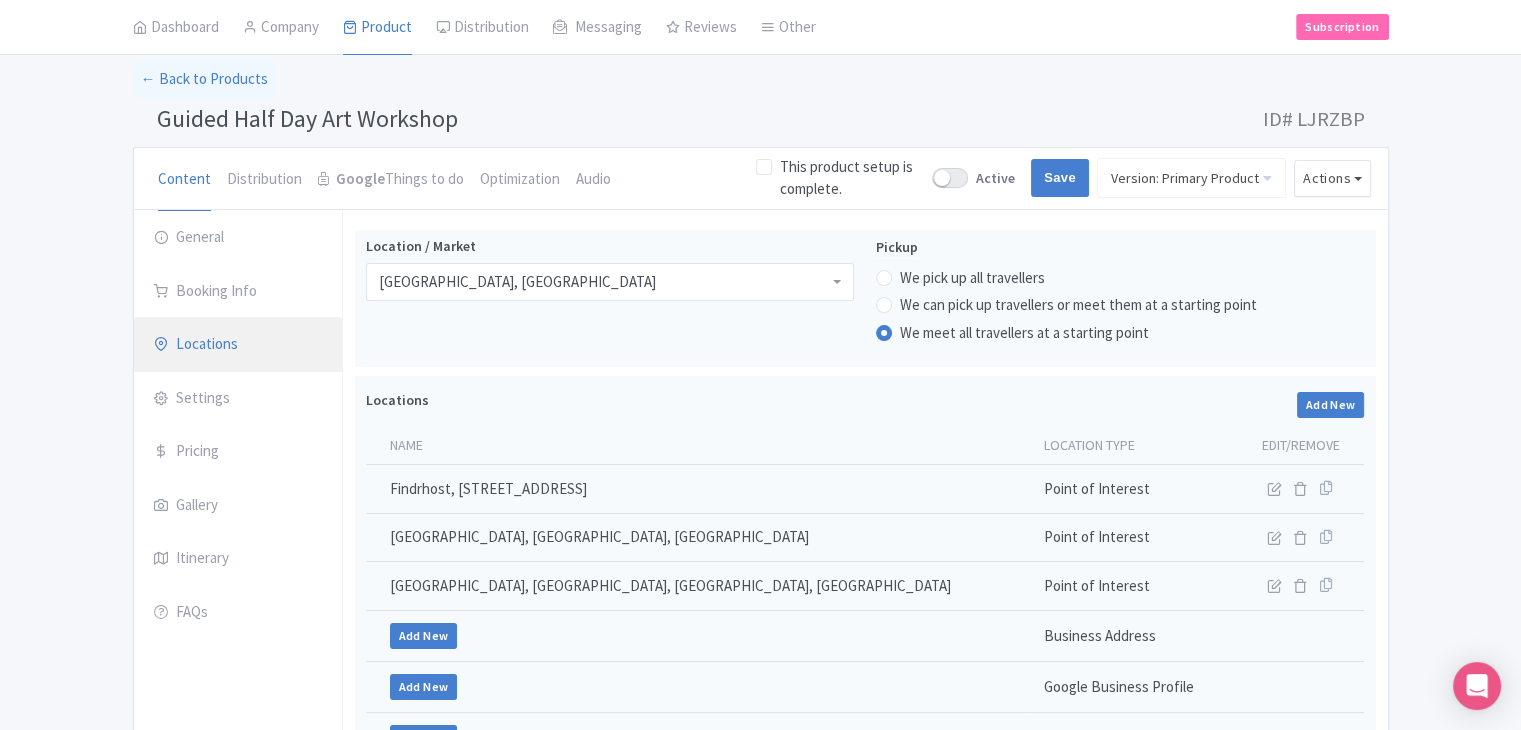 click on "Locations" at bounding box center (238, 345) 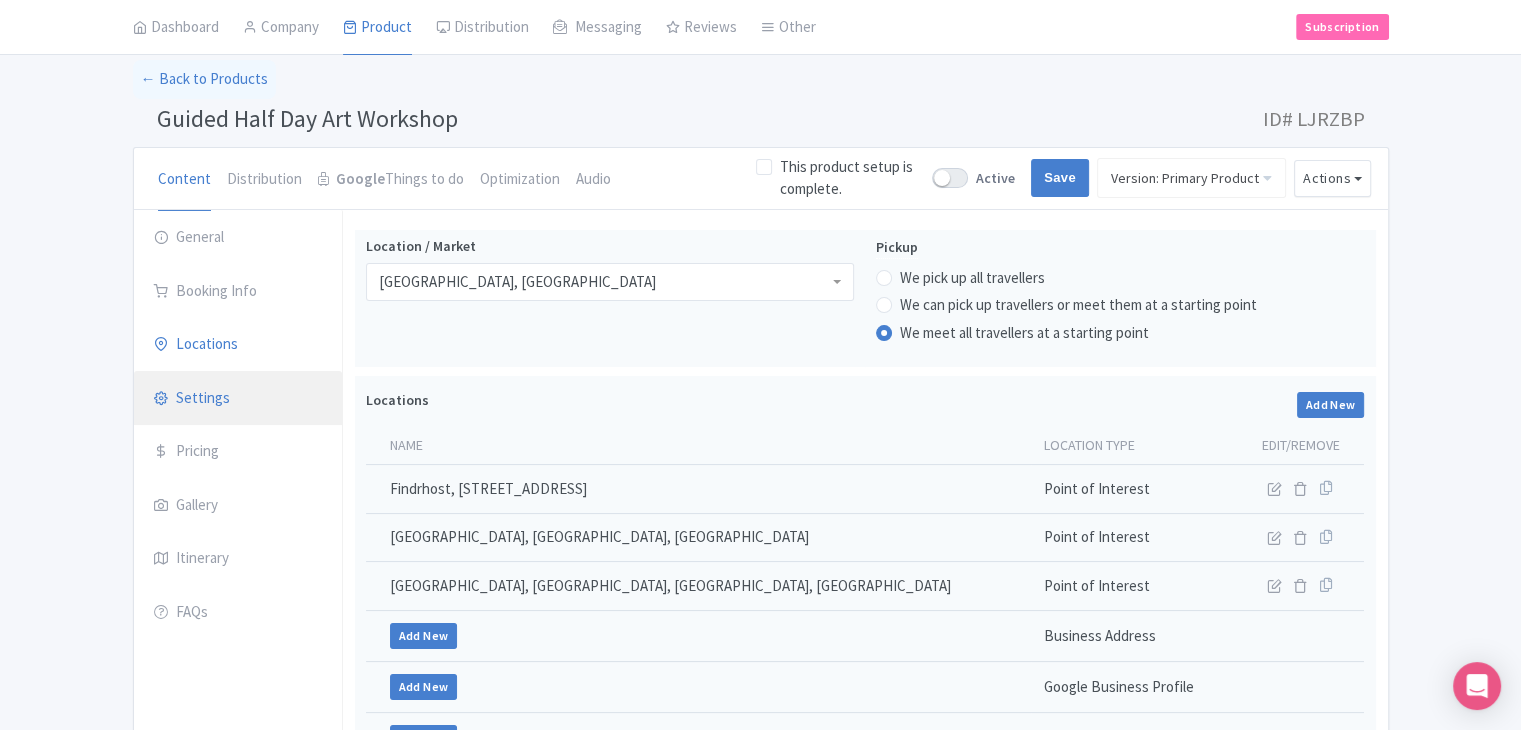 click on "Settings" at bounding box center (238, 399) 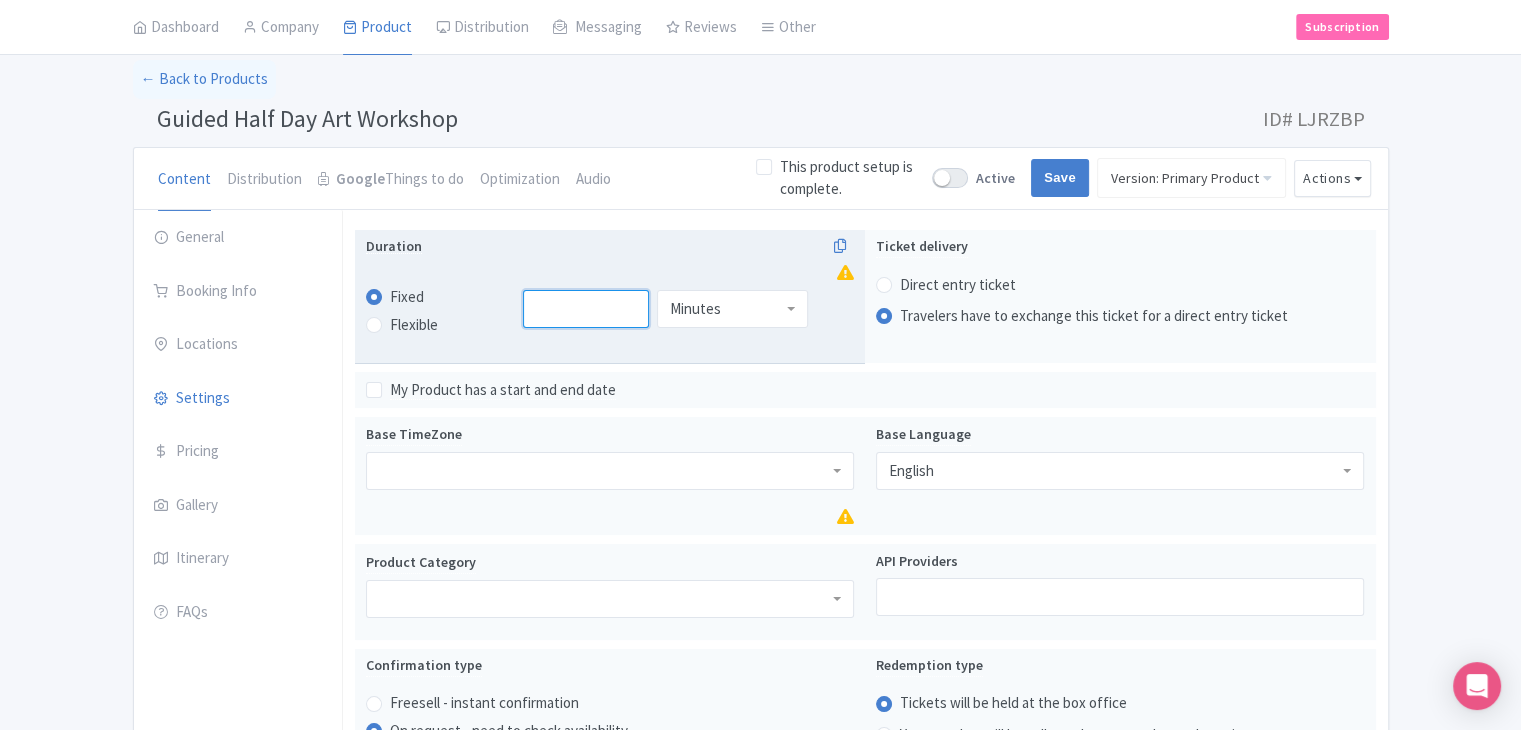 click at bounding box center [586, 309] 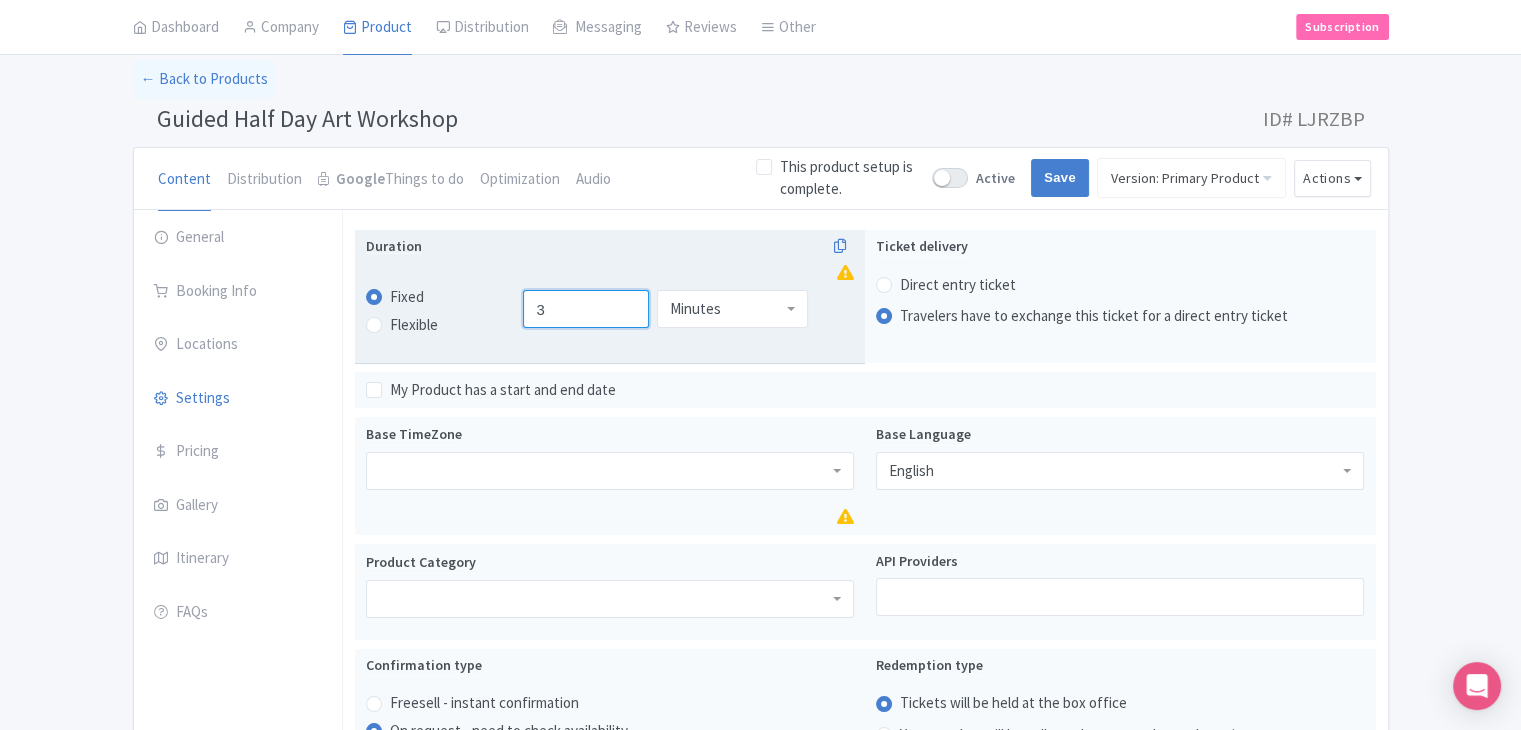type on "3" 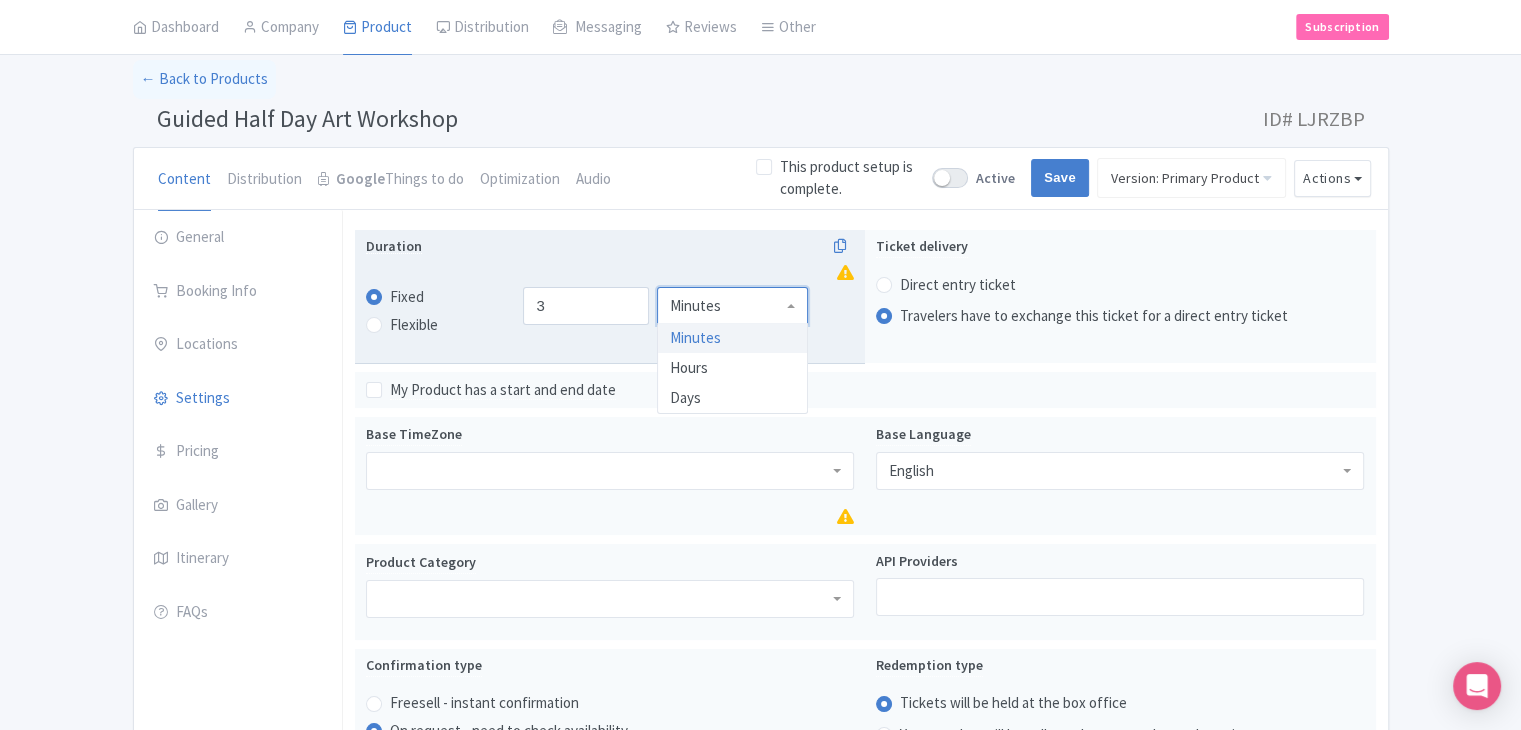 click on "Minutes" at bounding box center [732, 306] 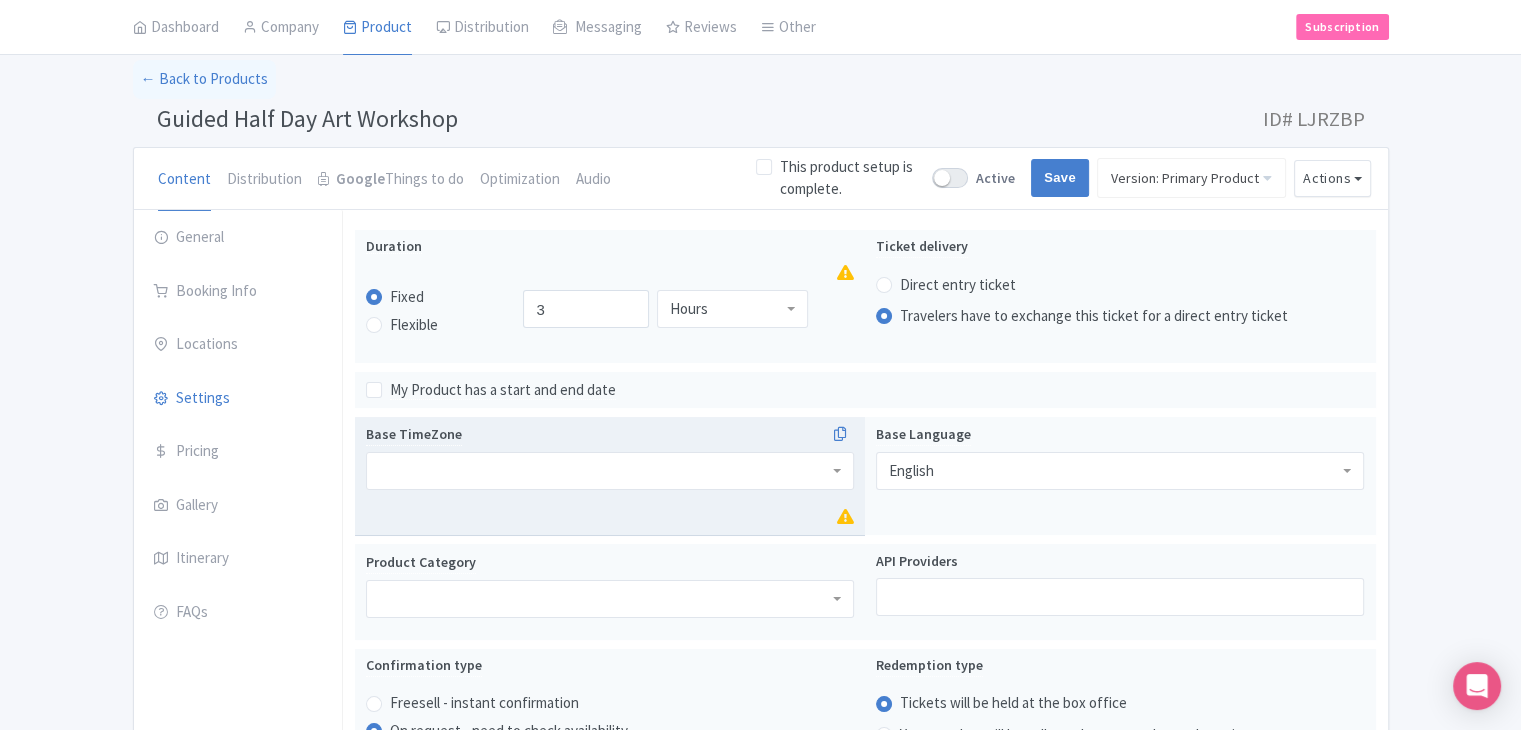 click at bounding box center [610, 471] 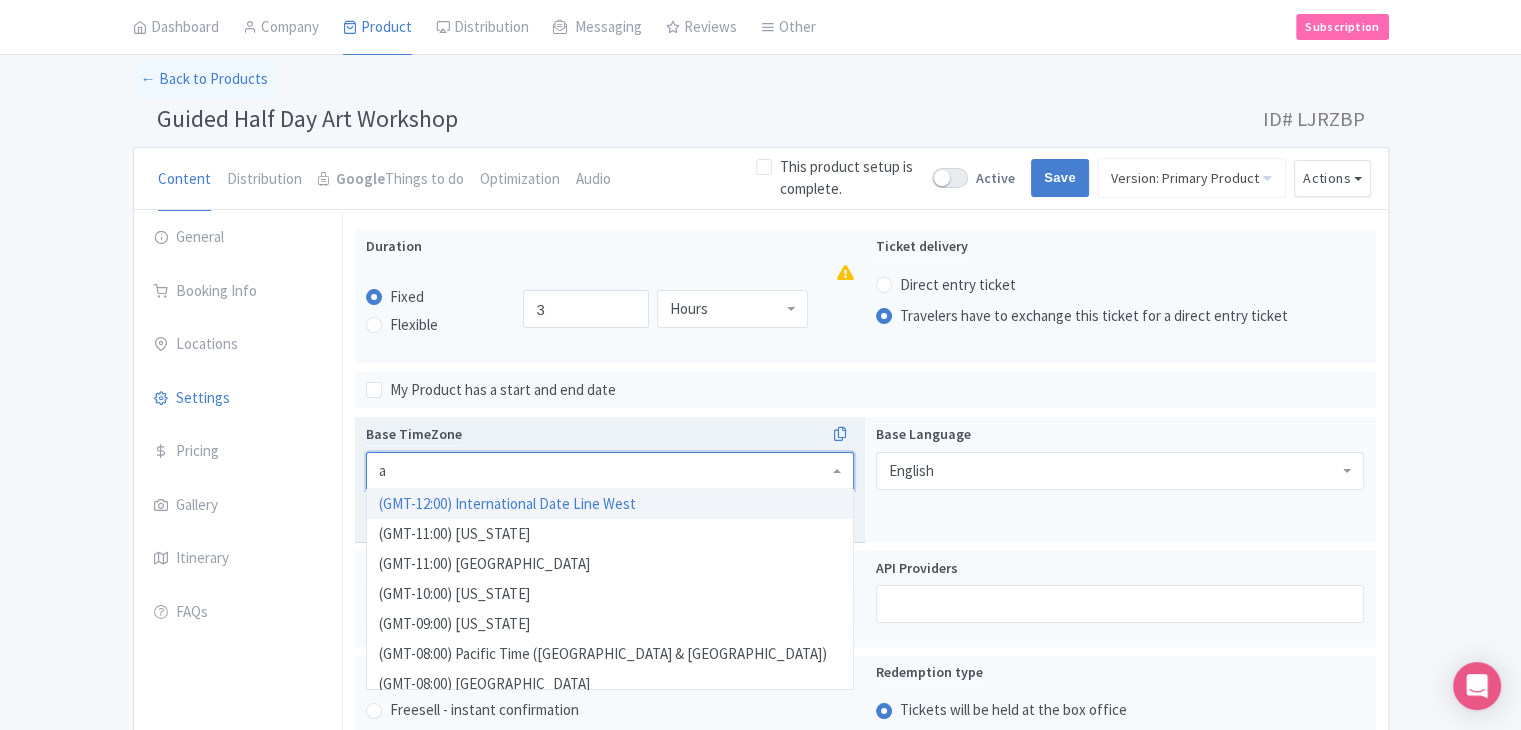 scroll, scrollTop: 3010, scrollLeft: 0, axis: vertical 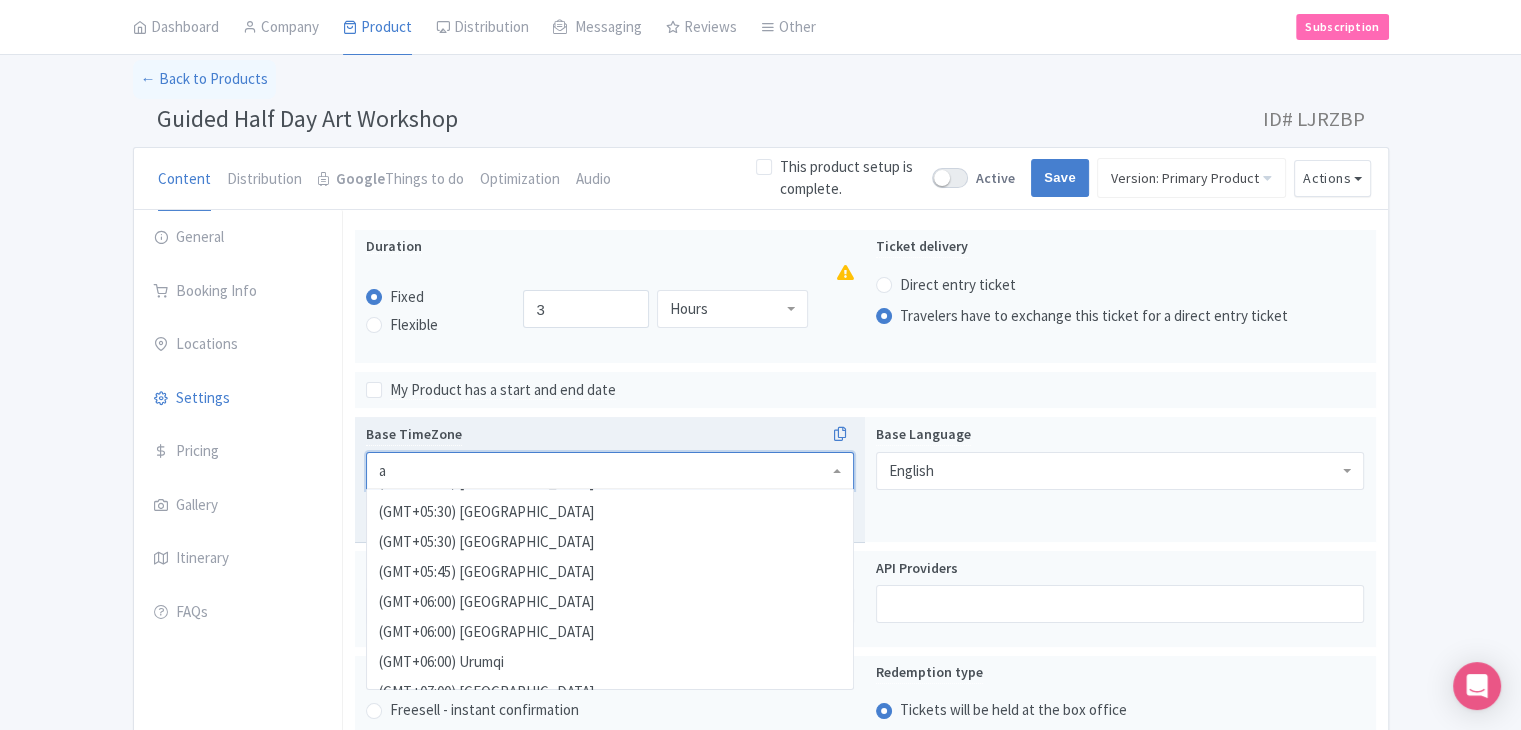type on "au" 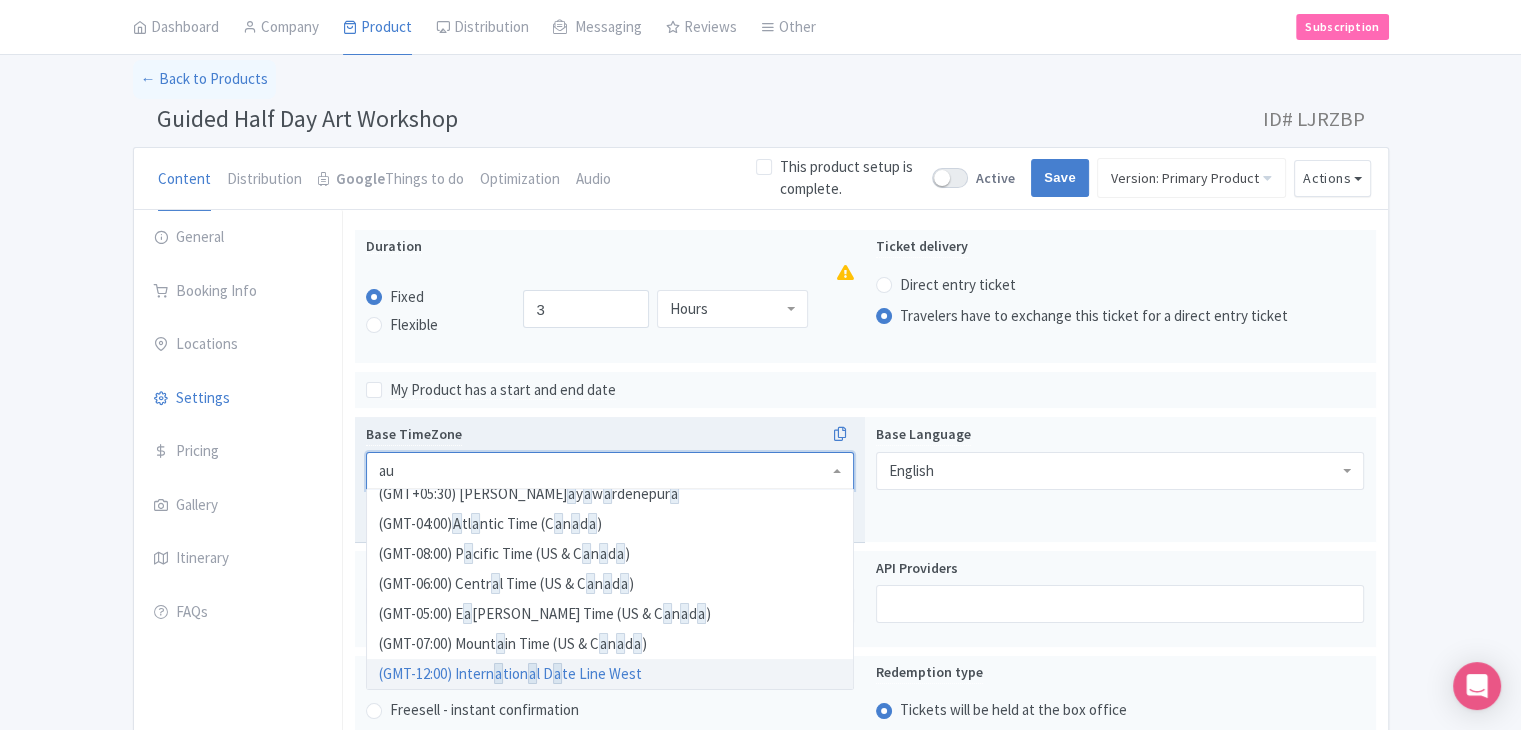 scroll, scrollTop: 0, scrollLeft: 0, axis: both 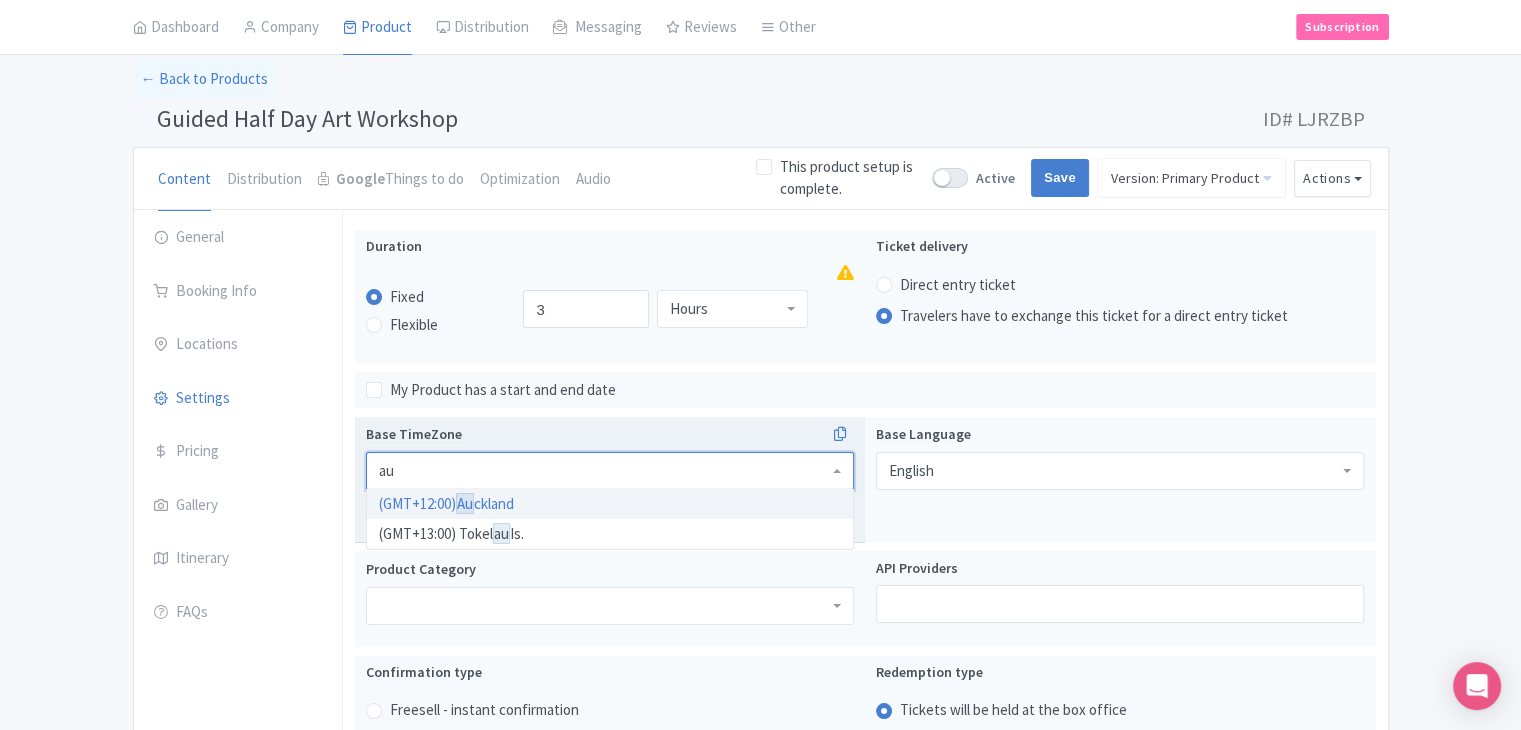 type 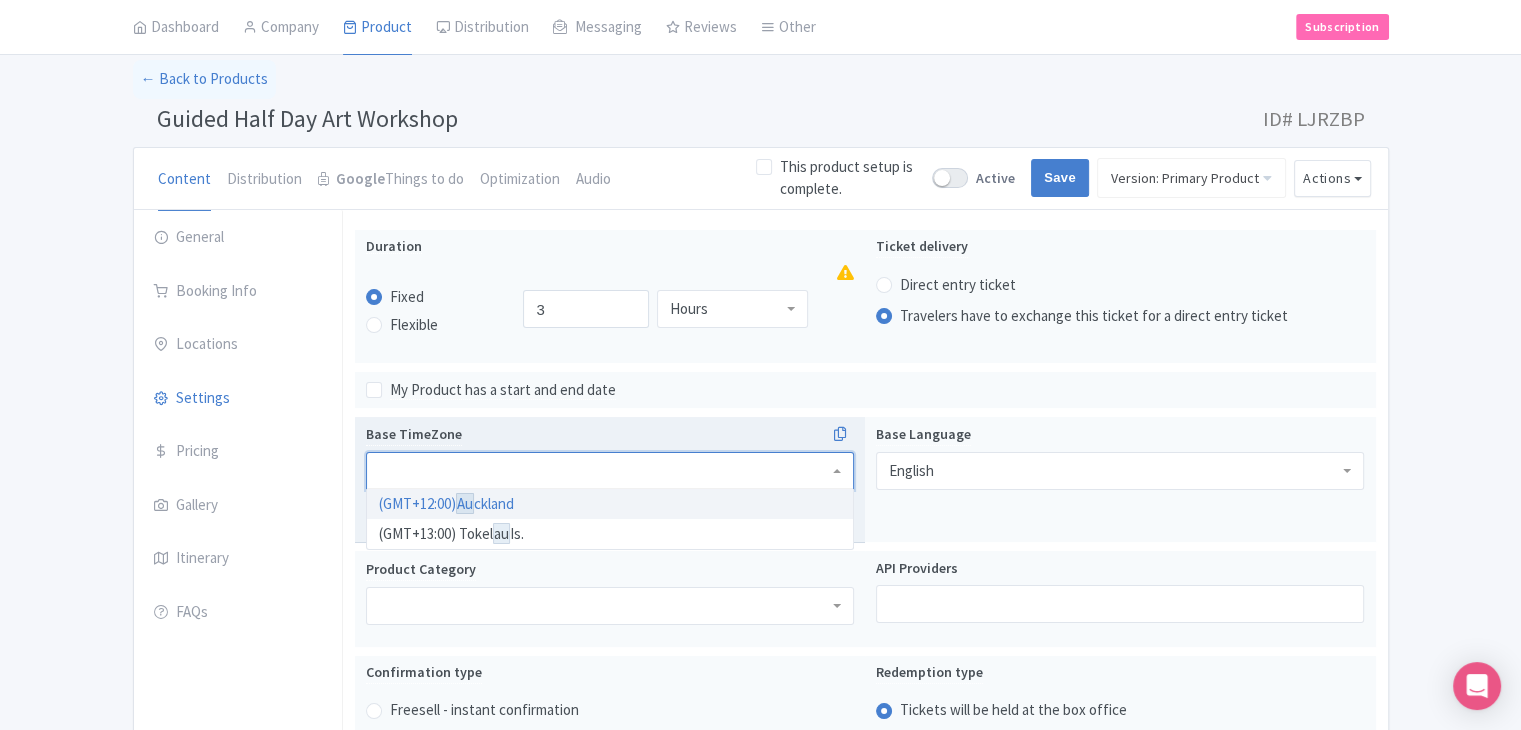scroll, scrollTop: 0, scrollLeft: 0, axis: both 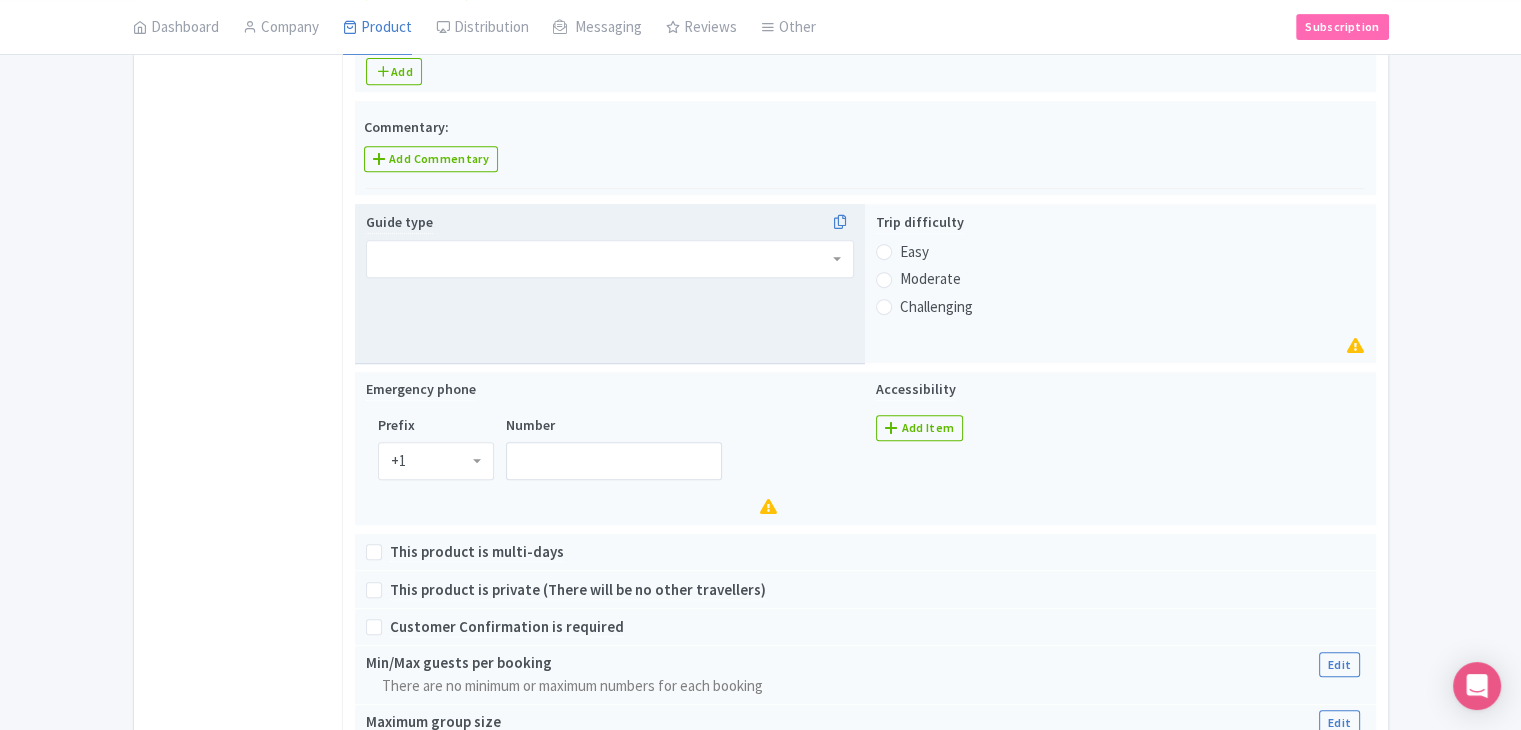 click on "Guide type" at bounding box center [610, 284] 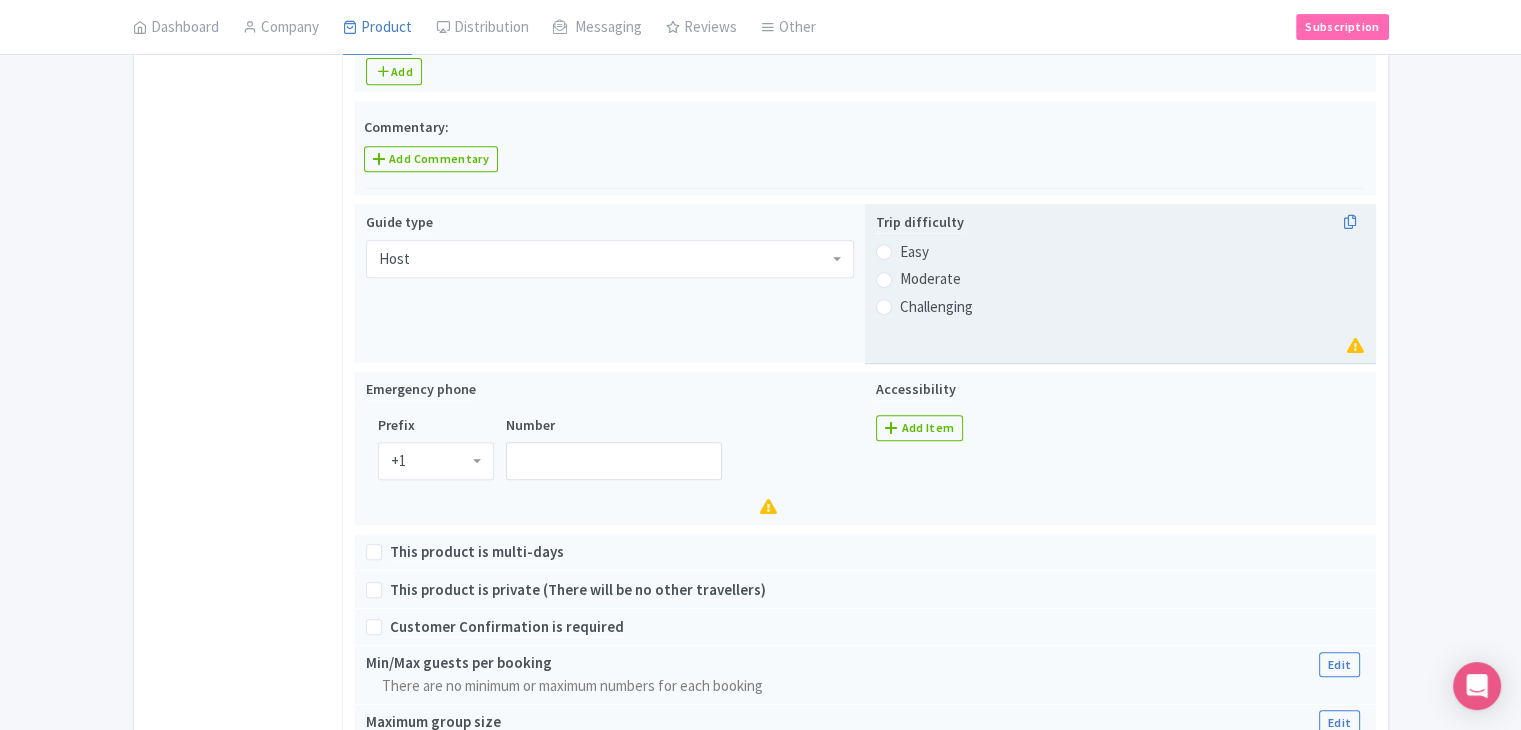 click on "Easy" at bounding box center [914, 252] 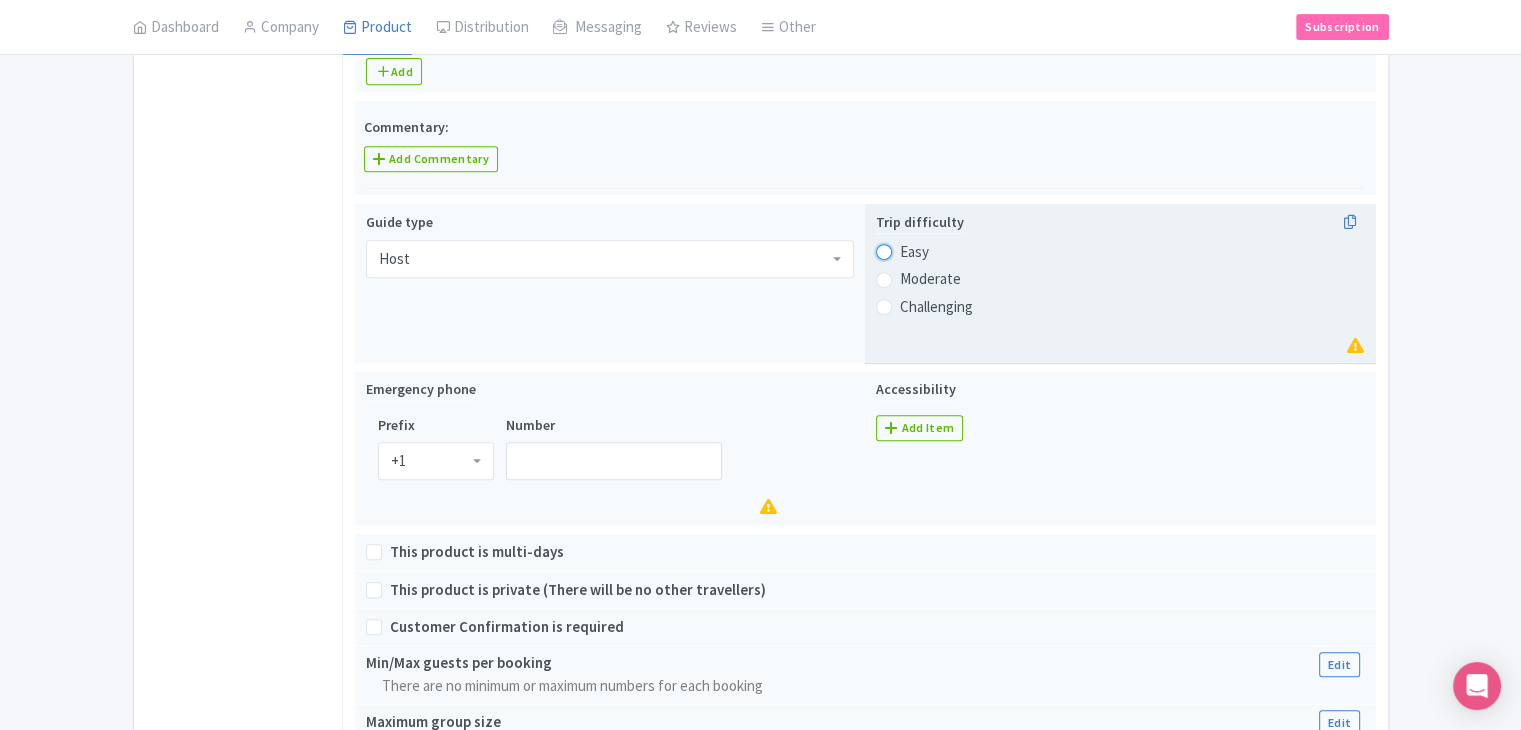click on "Easy" at bounding box center (910, 250) 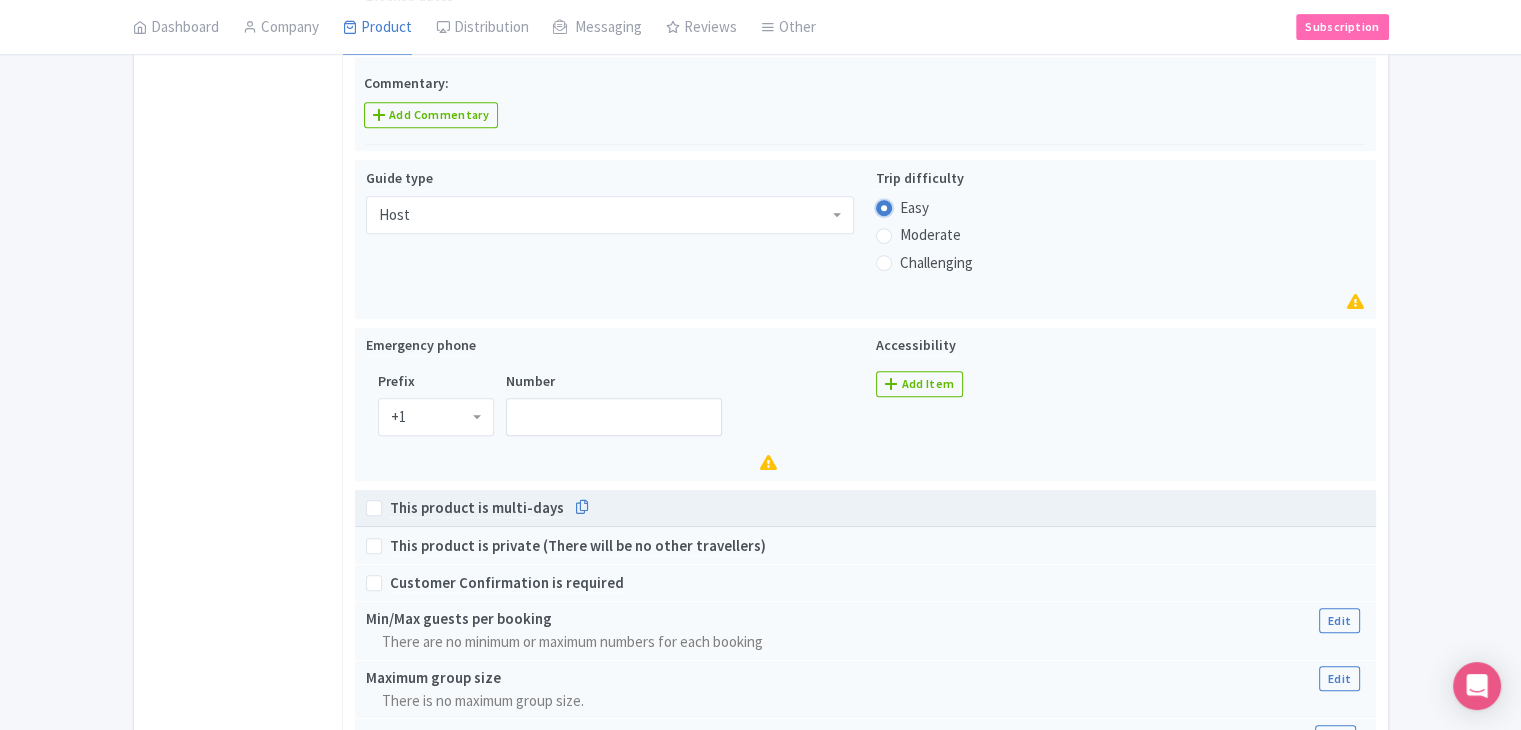 scroll, scrollTop: 1084, scrollLeft: 0, axis: vertical 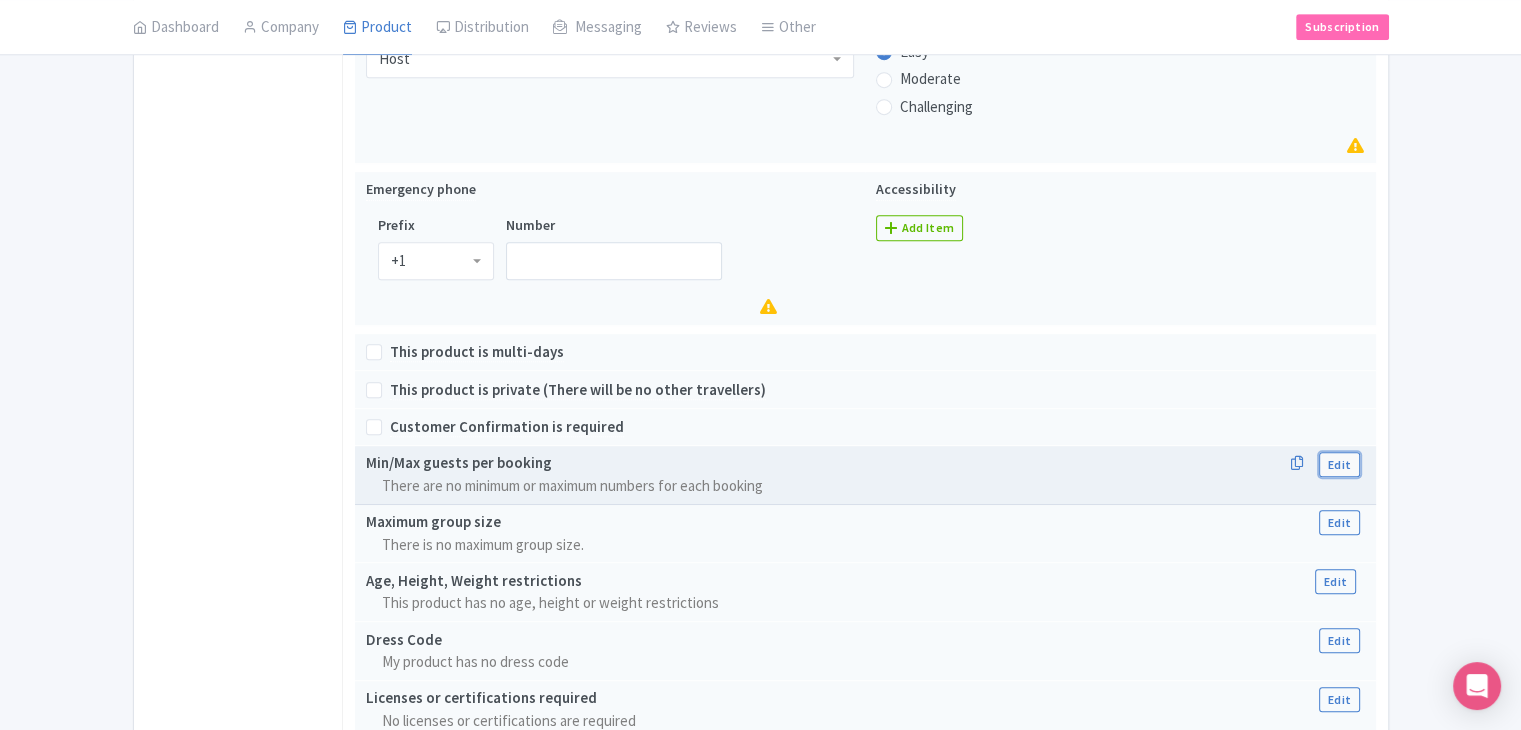 click on "Edit" at bounding box center [1339, 464] 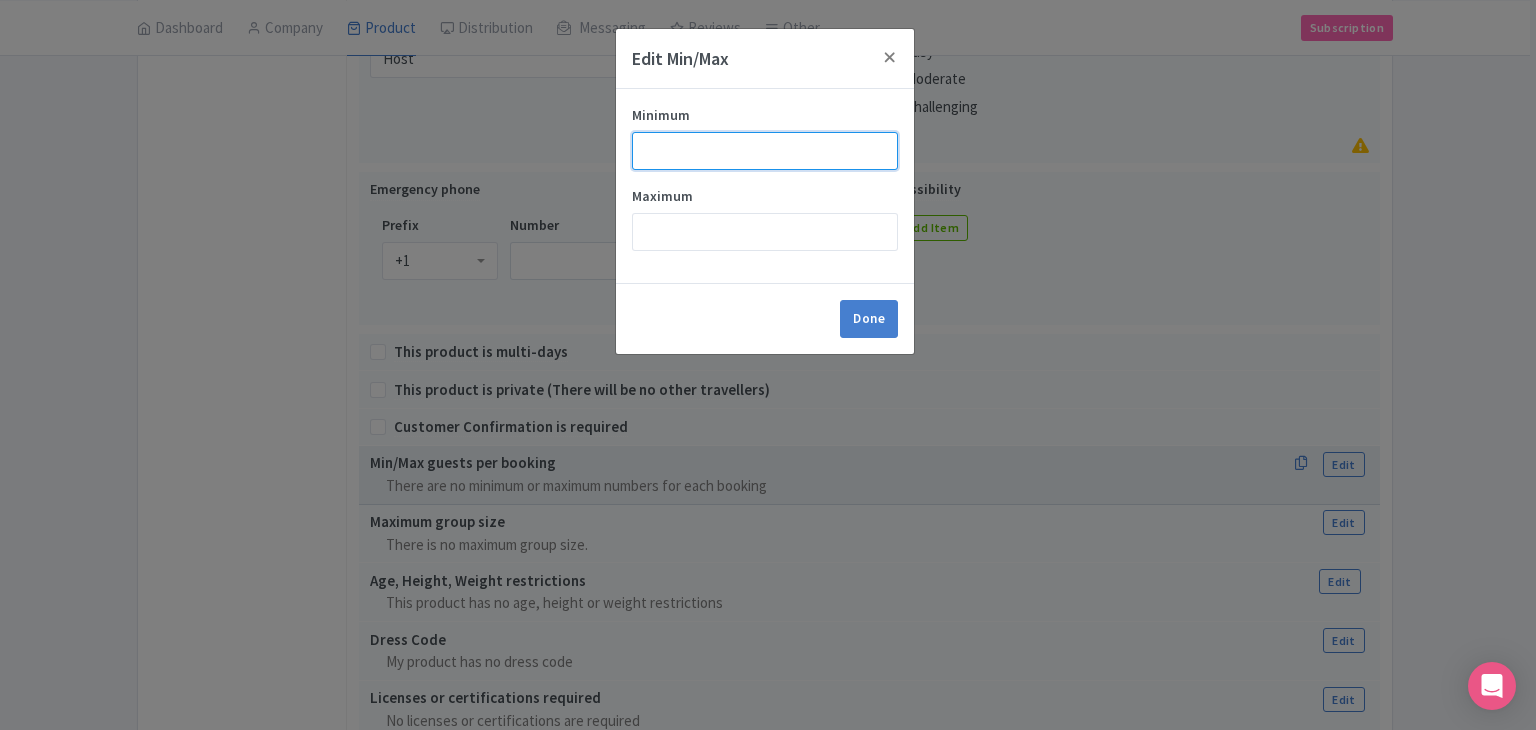 click on "Minimum" at bounding box center (765, 151) 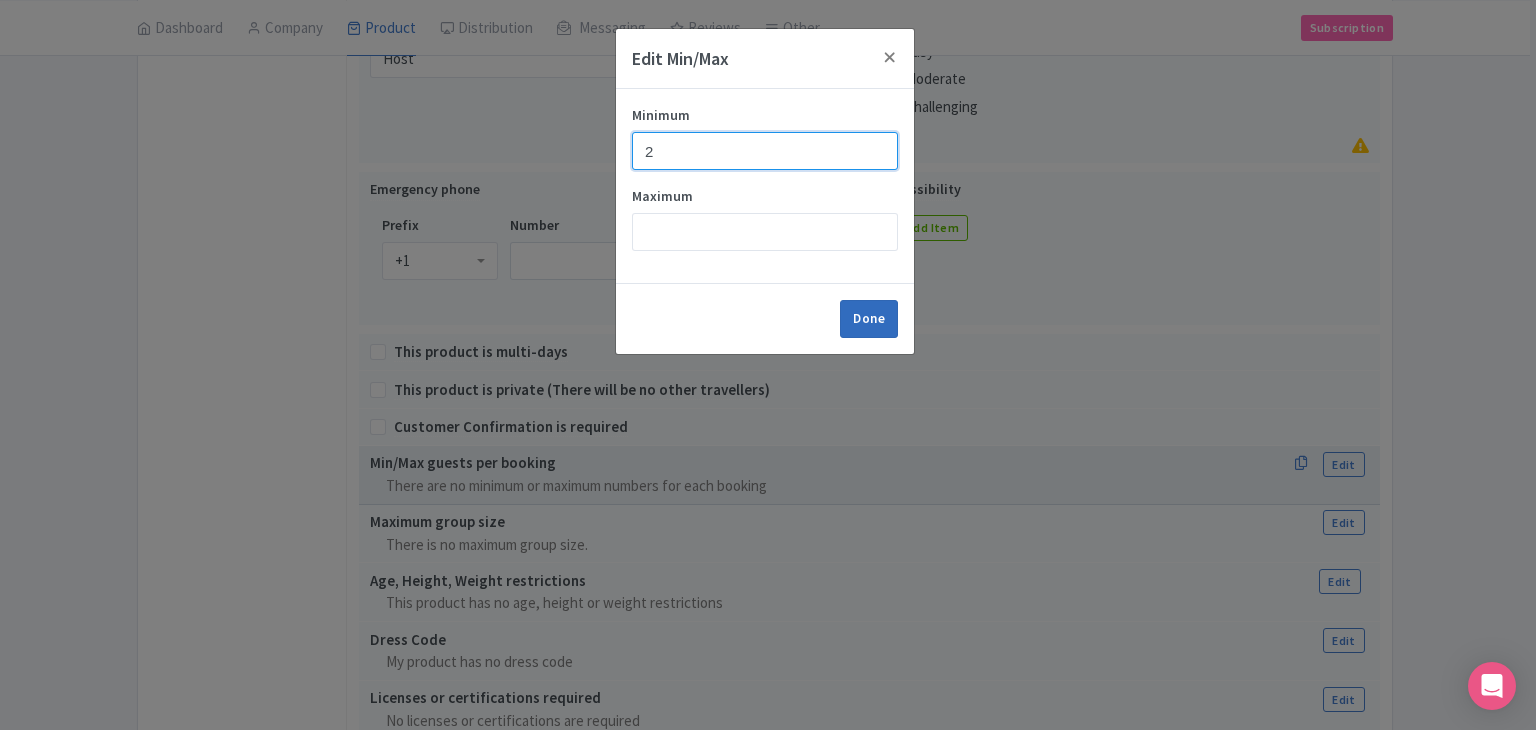 type on "2" 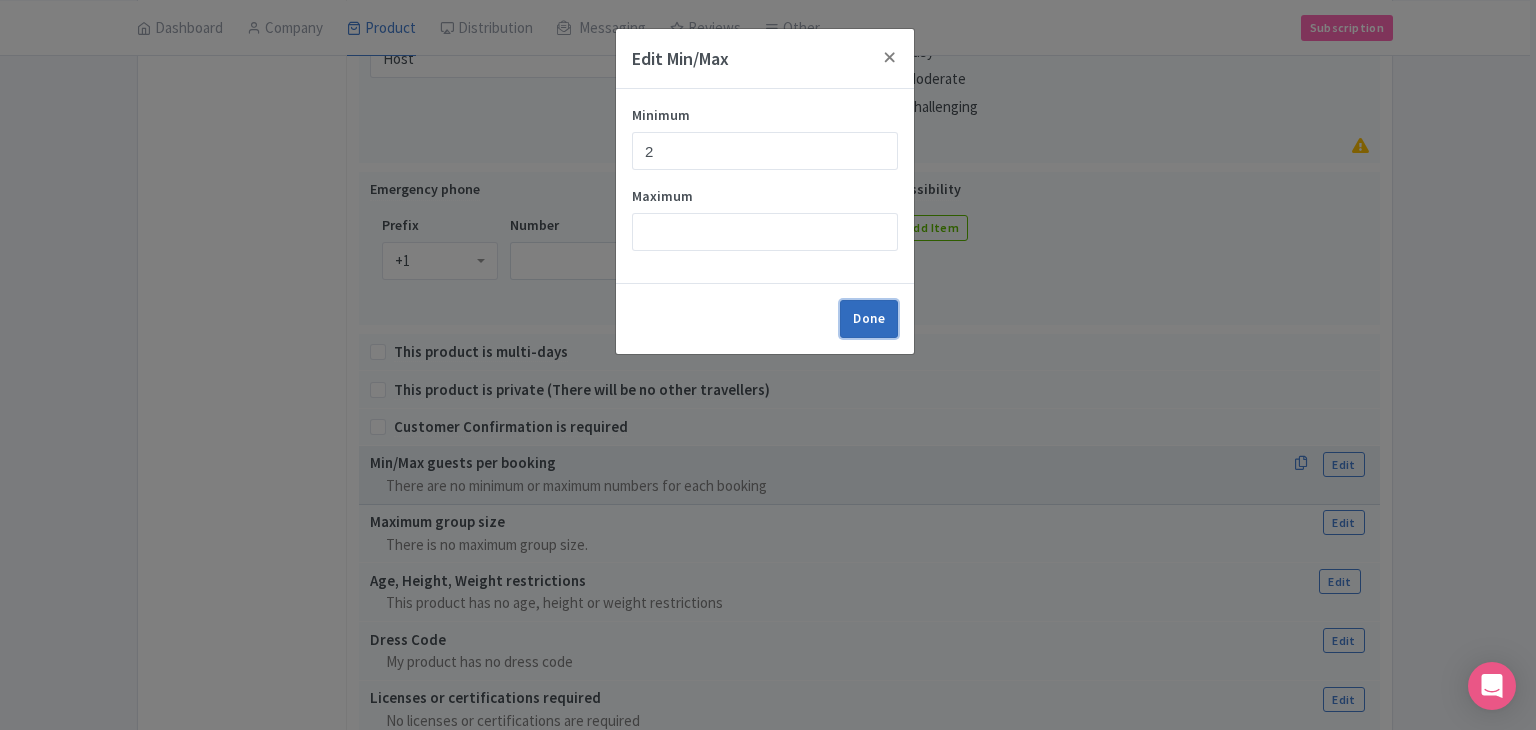click on "Done" at bounding box center [869, 319] 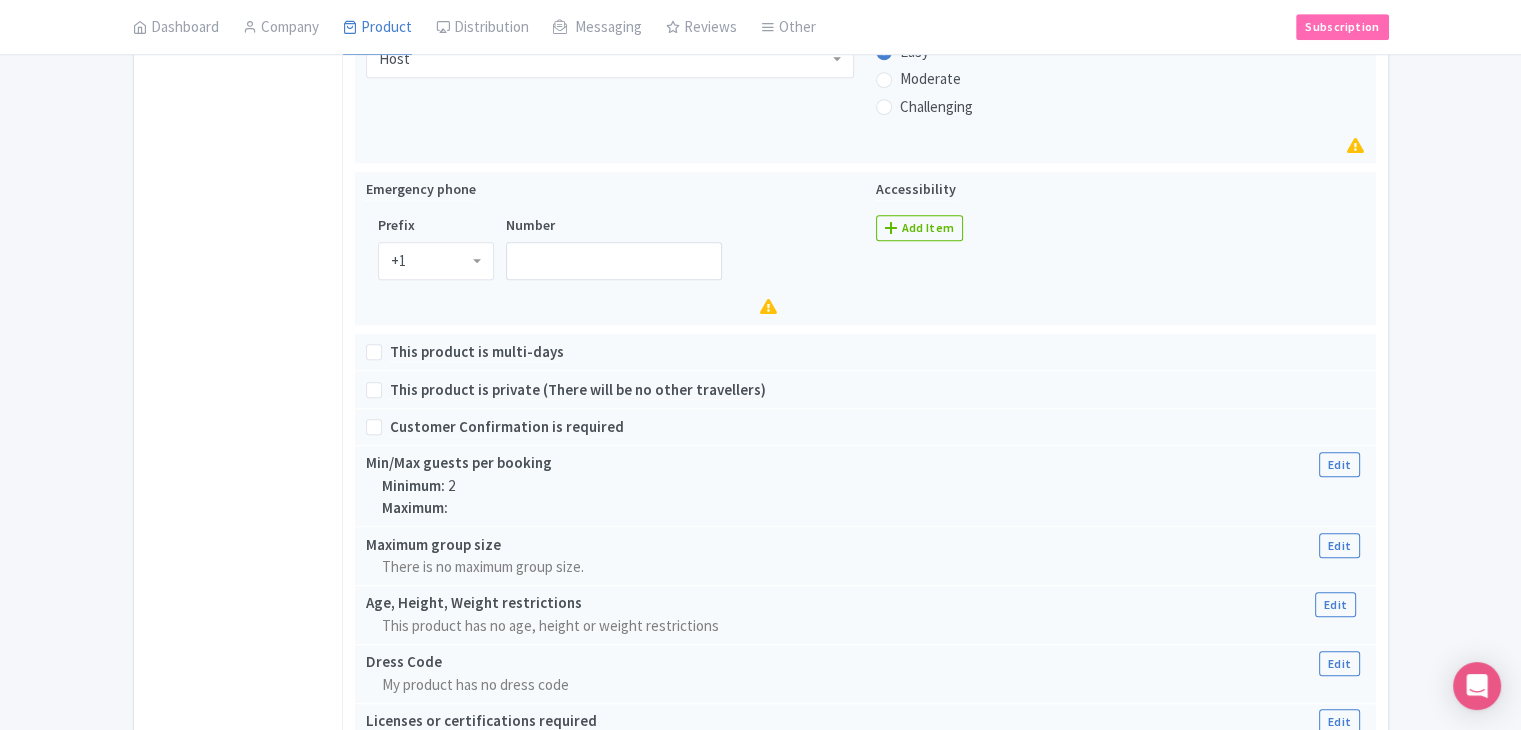 drag, startPoint x: 1516, startPoint y: 438, endPoint x: 1516, endPoint y: 536, distance: 98 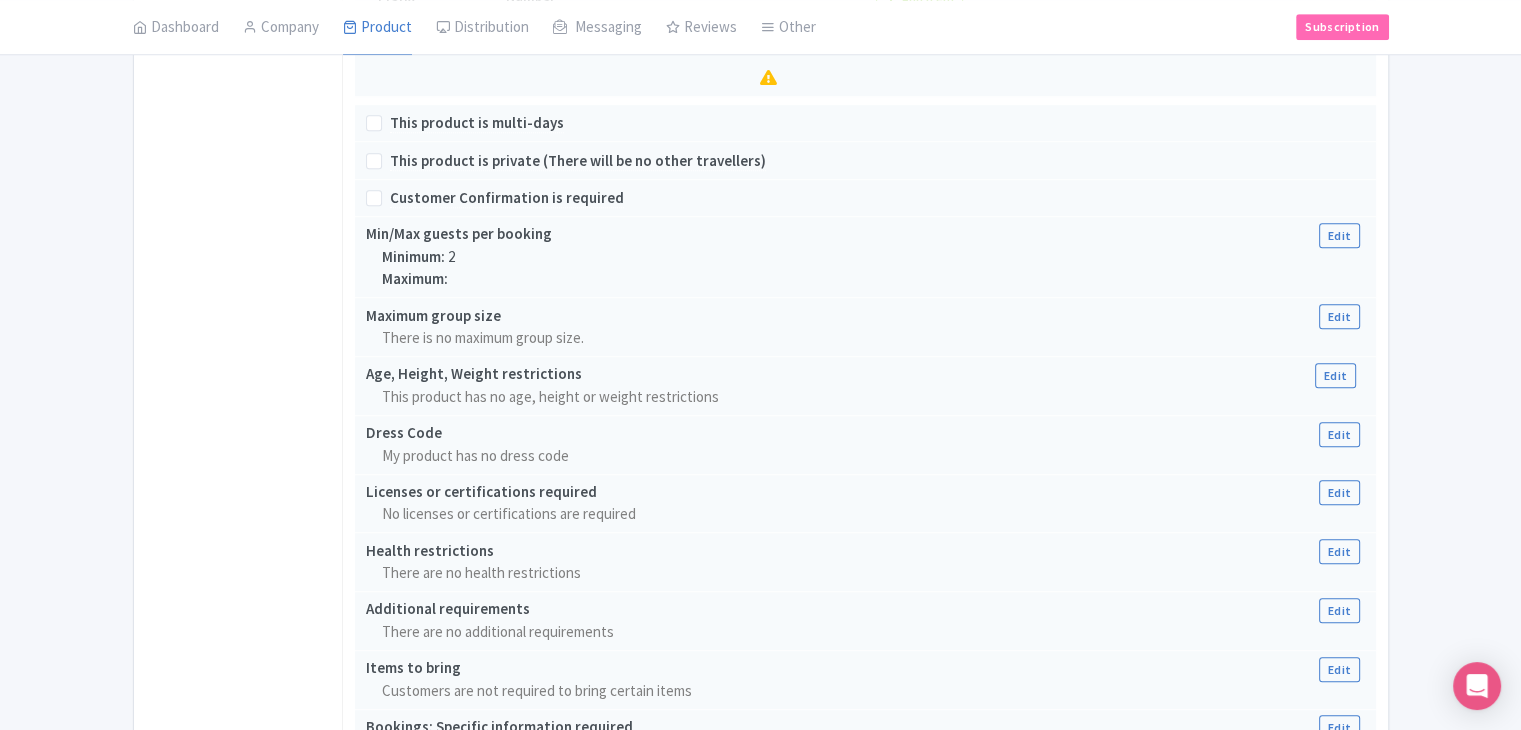 scroll, scrollTop: 1665, scrollLeft: 0, axis: vertical 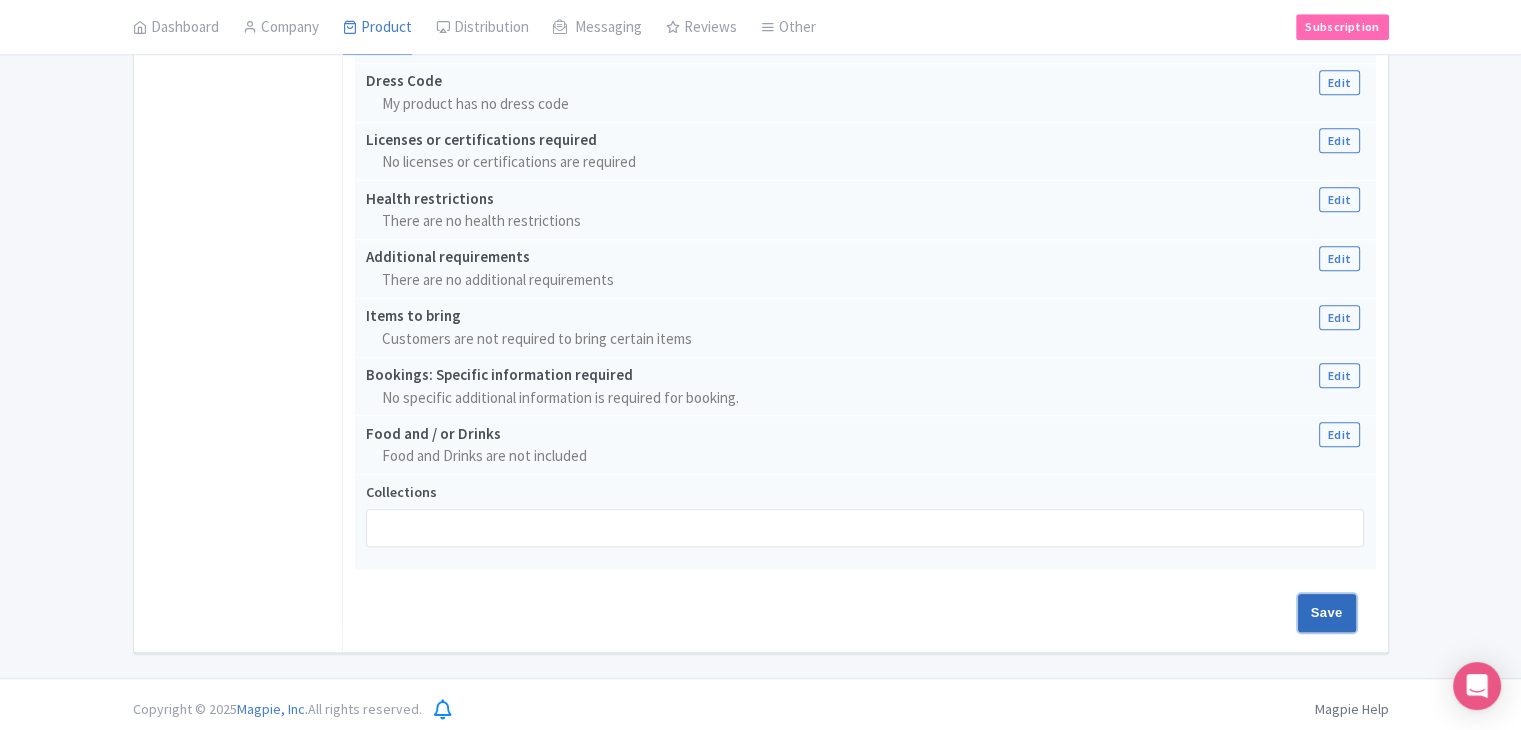 click on "Save" at bounding box center [1327, 613] 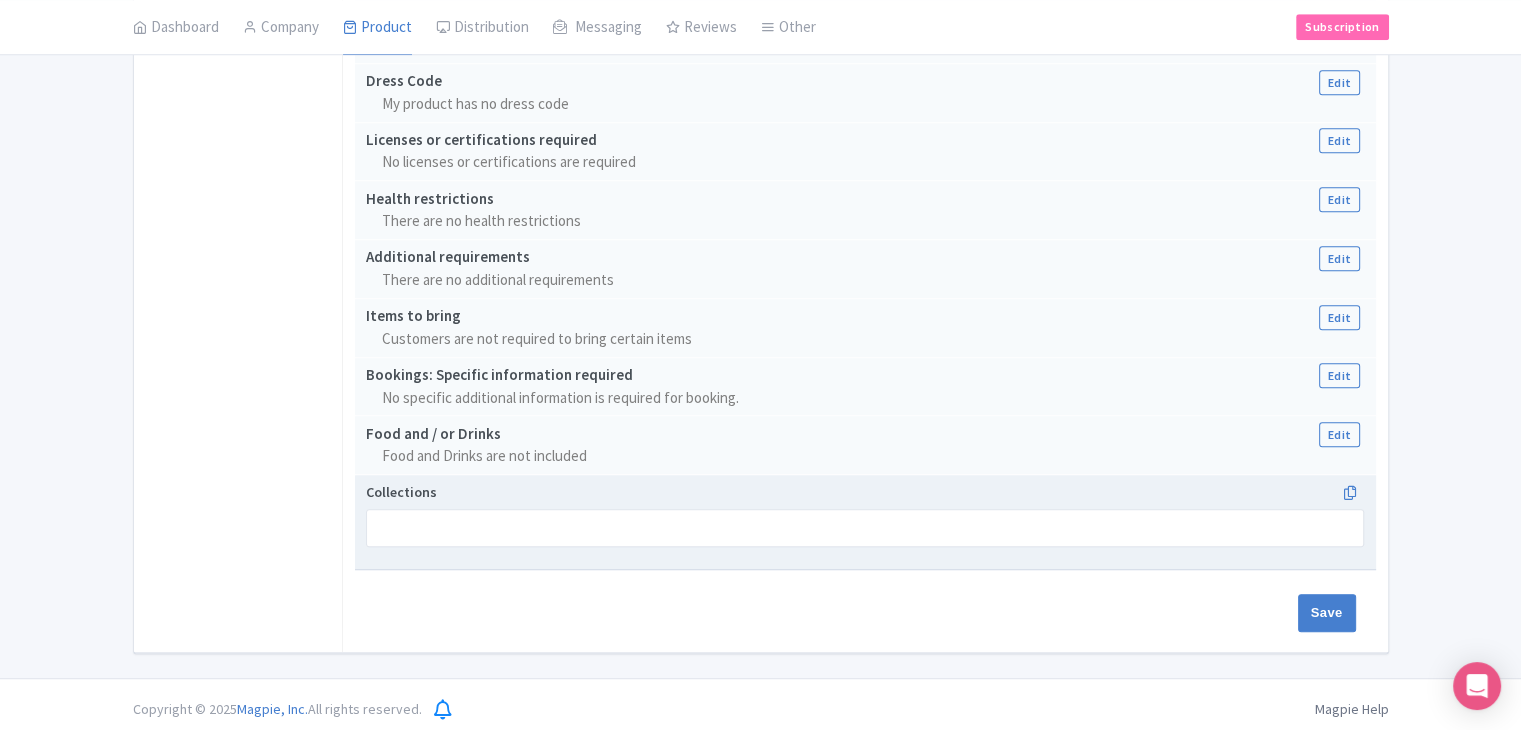 type on "Update Product" 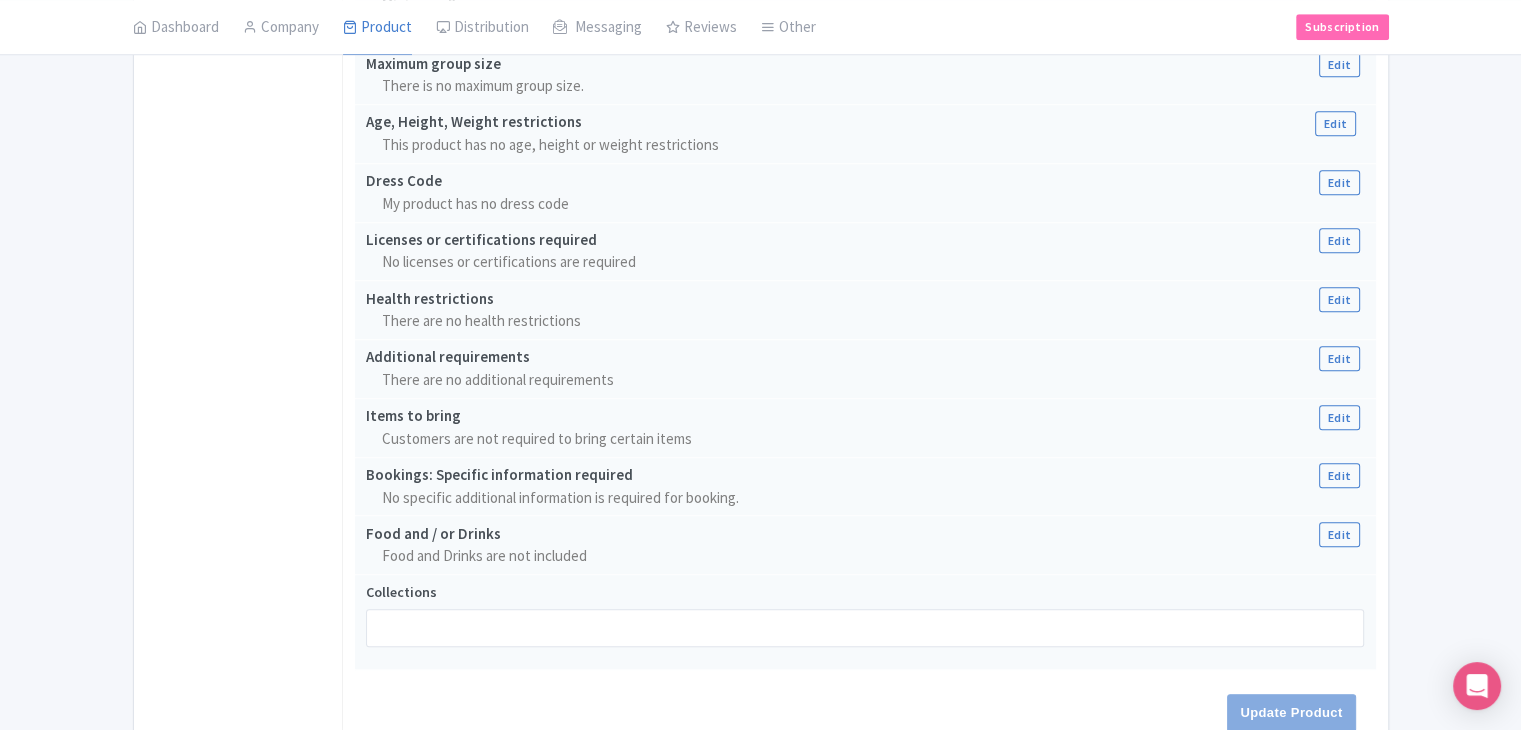 scroll, scrollTop: 1526, scrollLeft: 0, axis: vertical 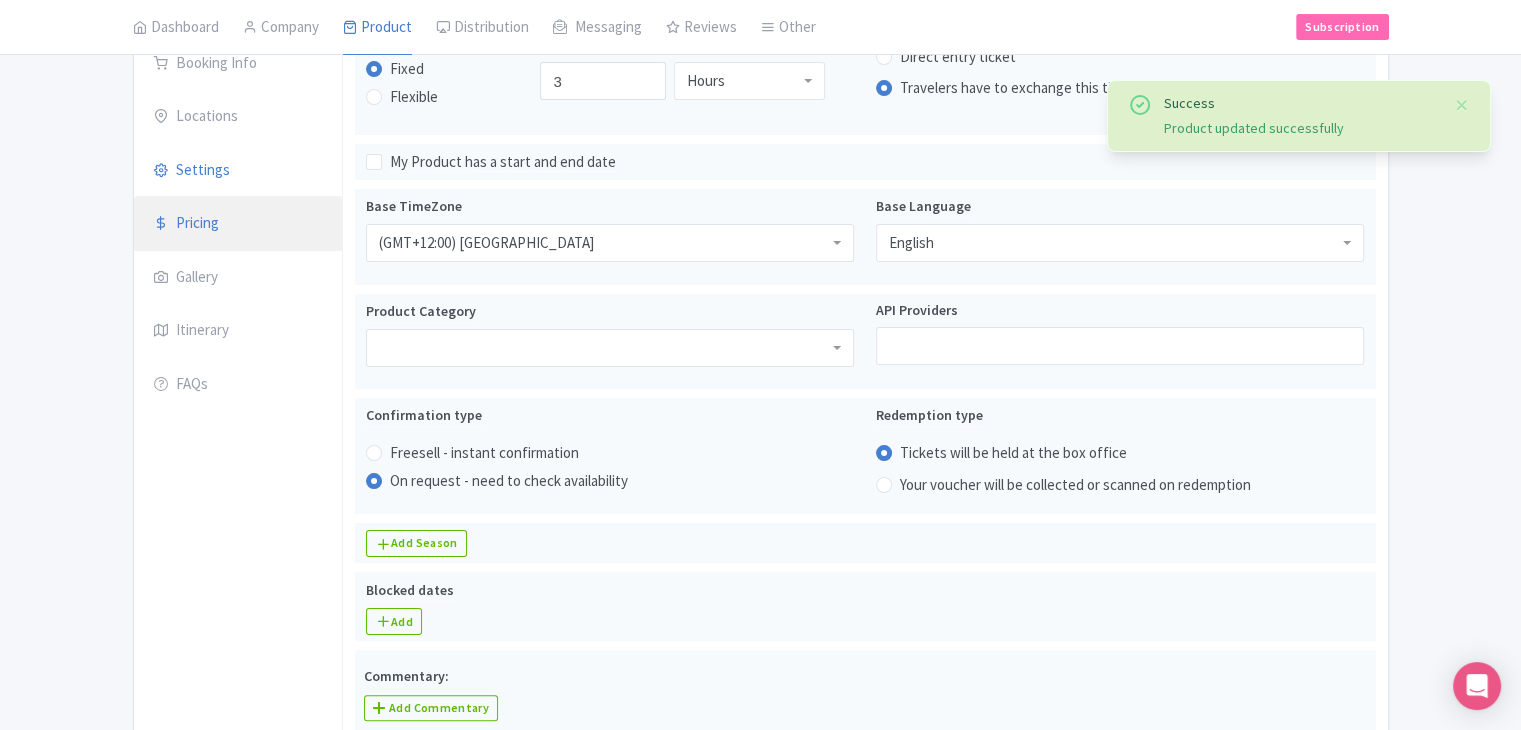 click on "Pricing" at bounding box center [238, 224] 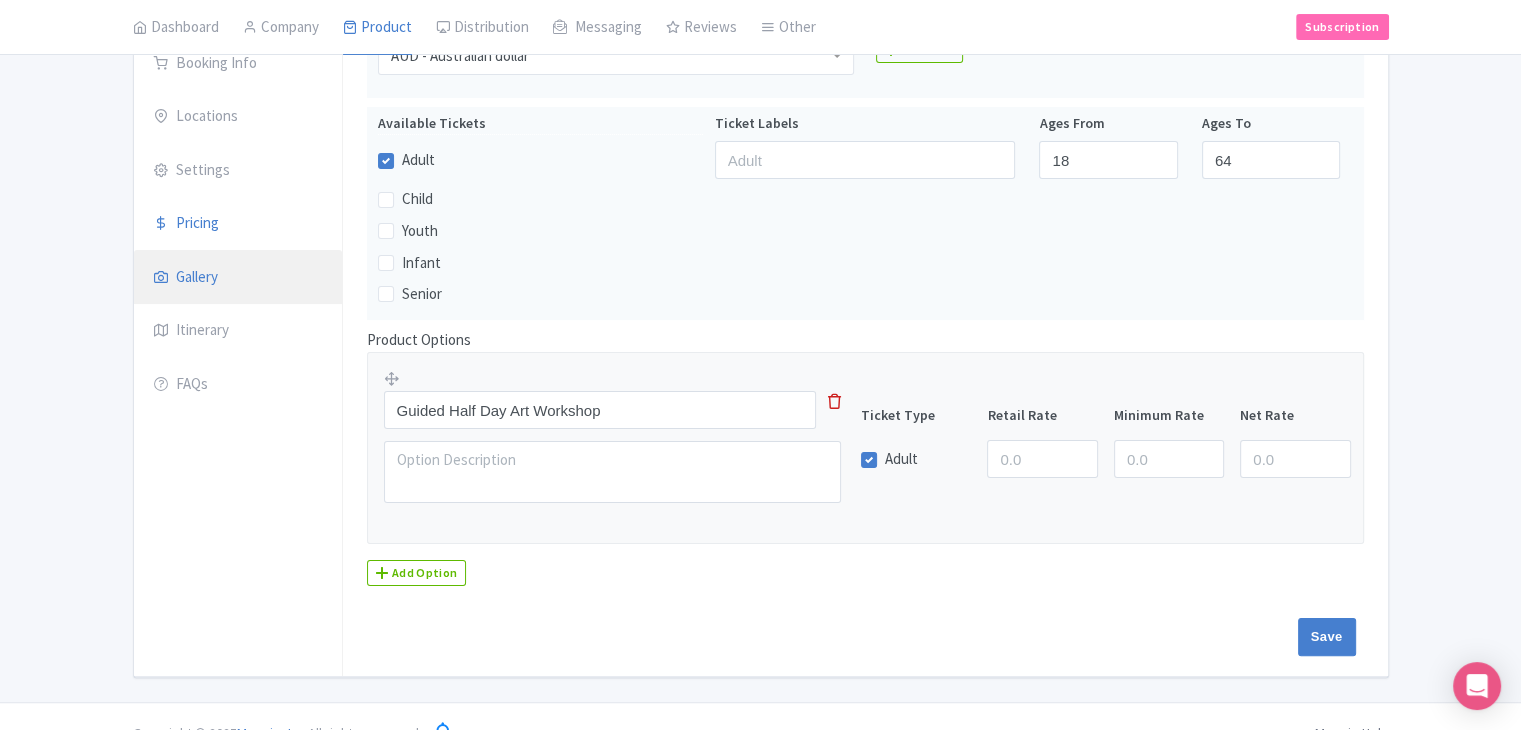 click on "Gallery" at bounding box center [238, 278] 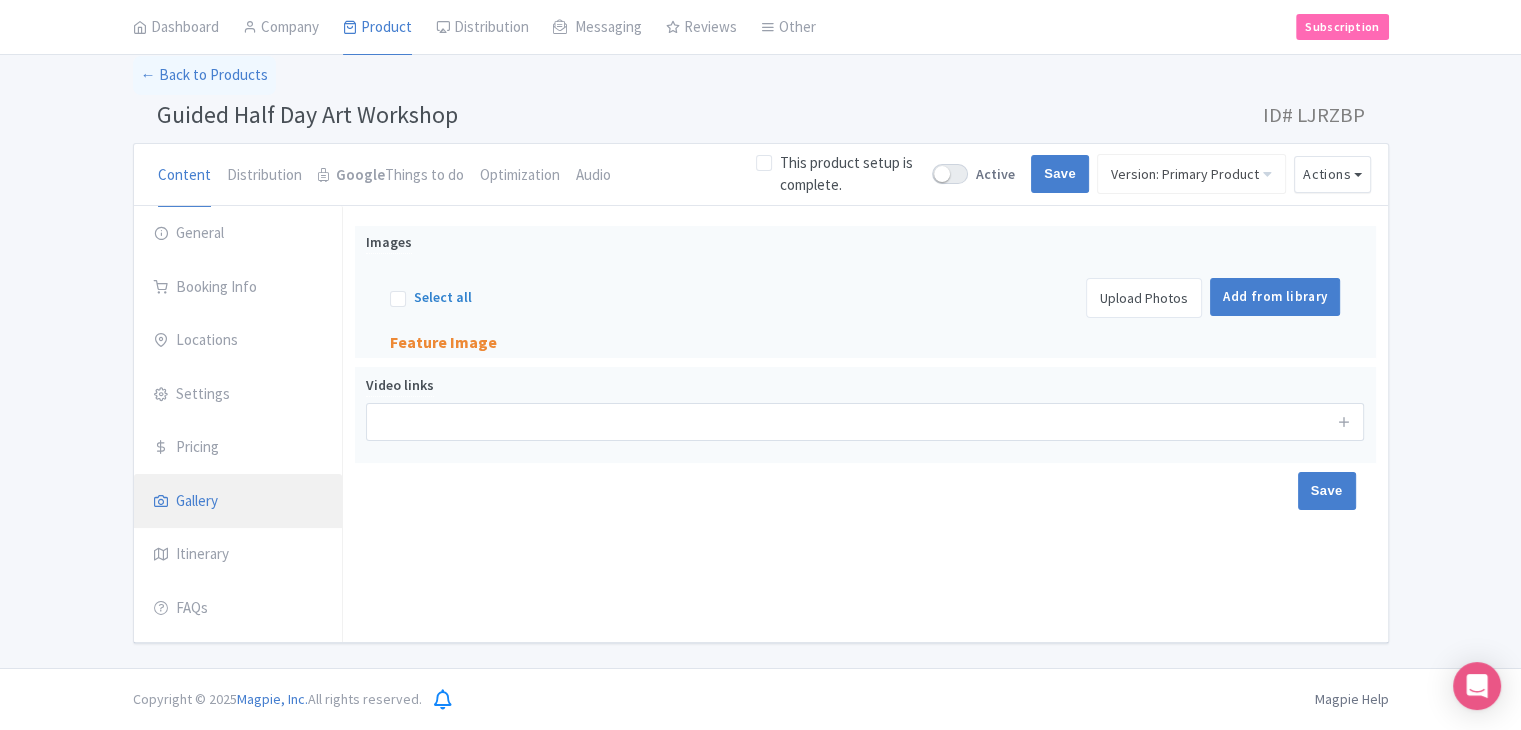 scroll, scrollTop: 84, scrollLeft: 0, axis: vertical 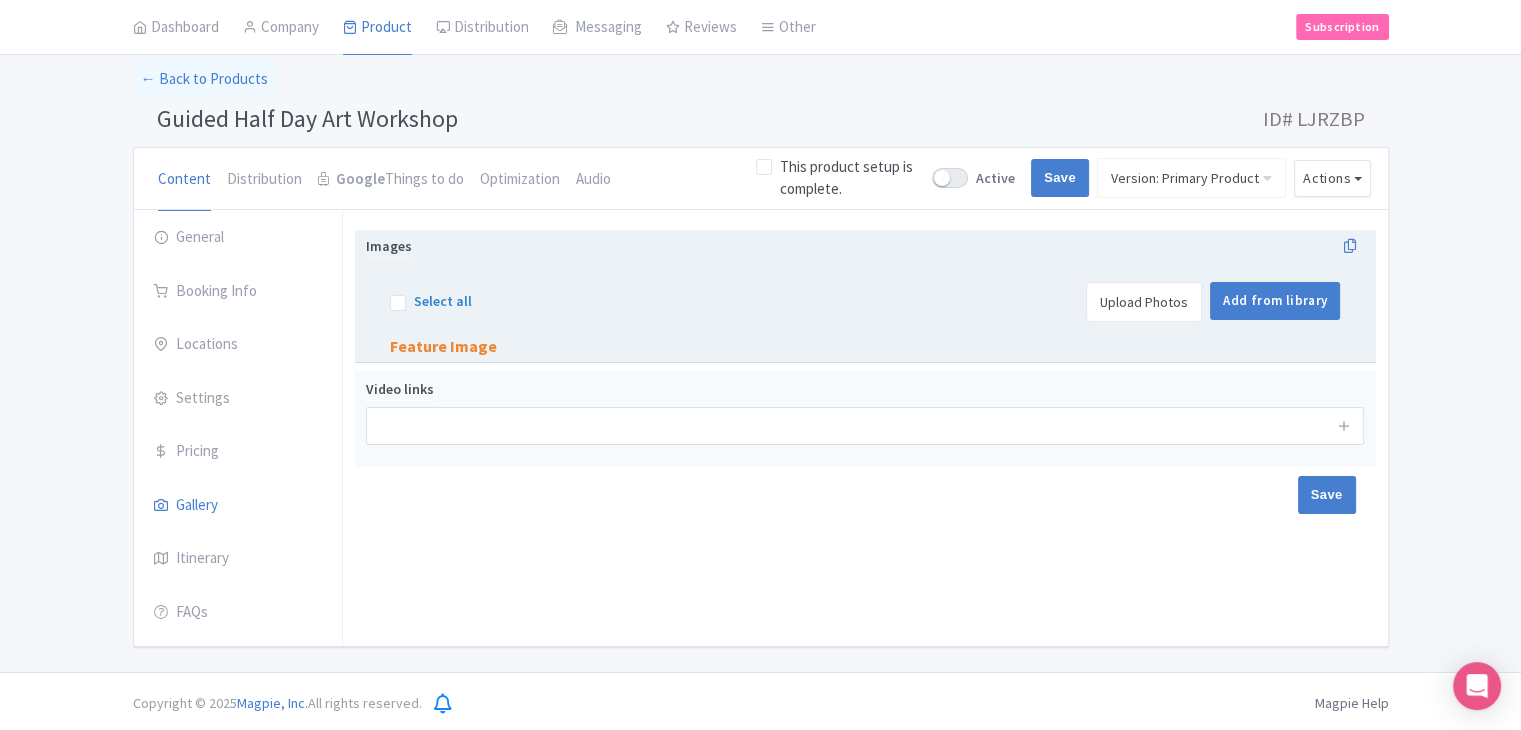 click on "Upload Photos" at bounding box center [1144, 302] 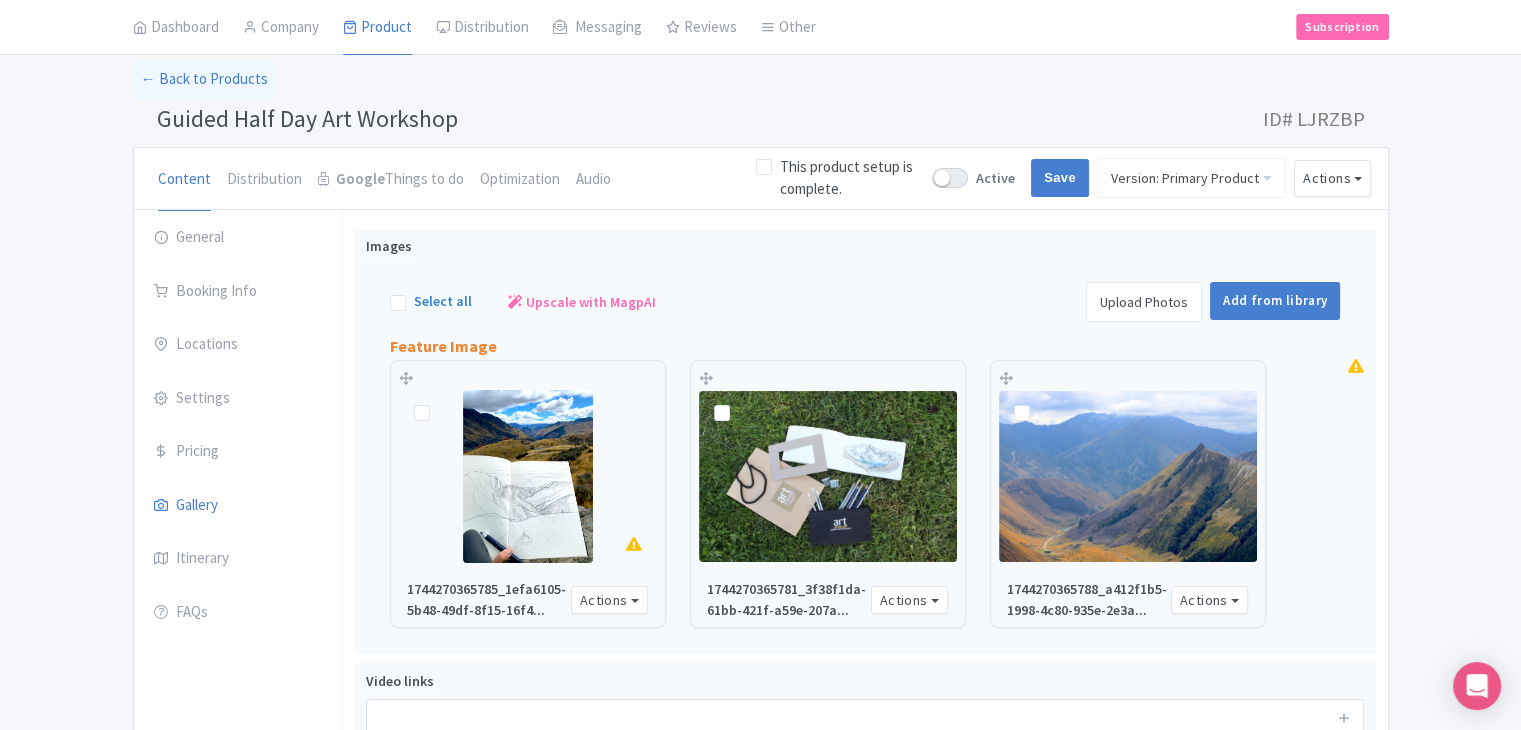 scroll, scrollTop: 86, scrollLeft: 0, axis: vertical 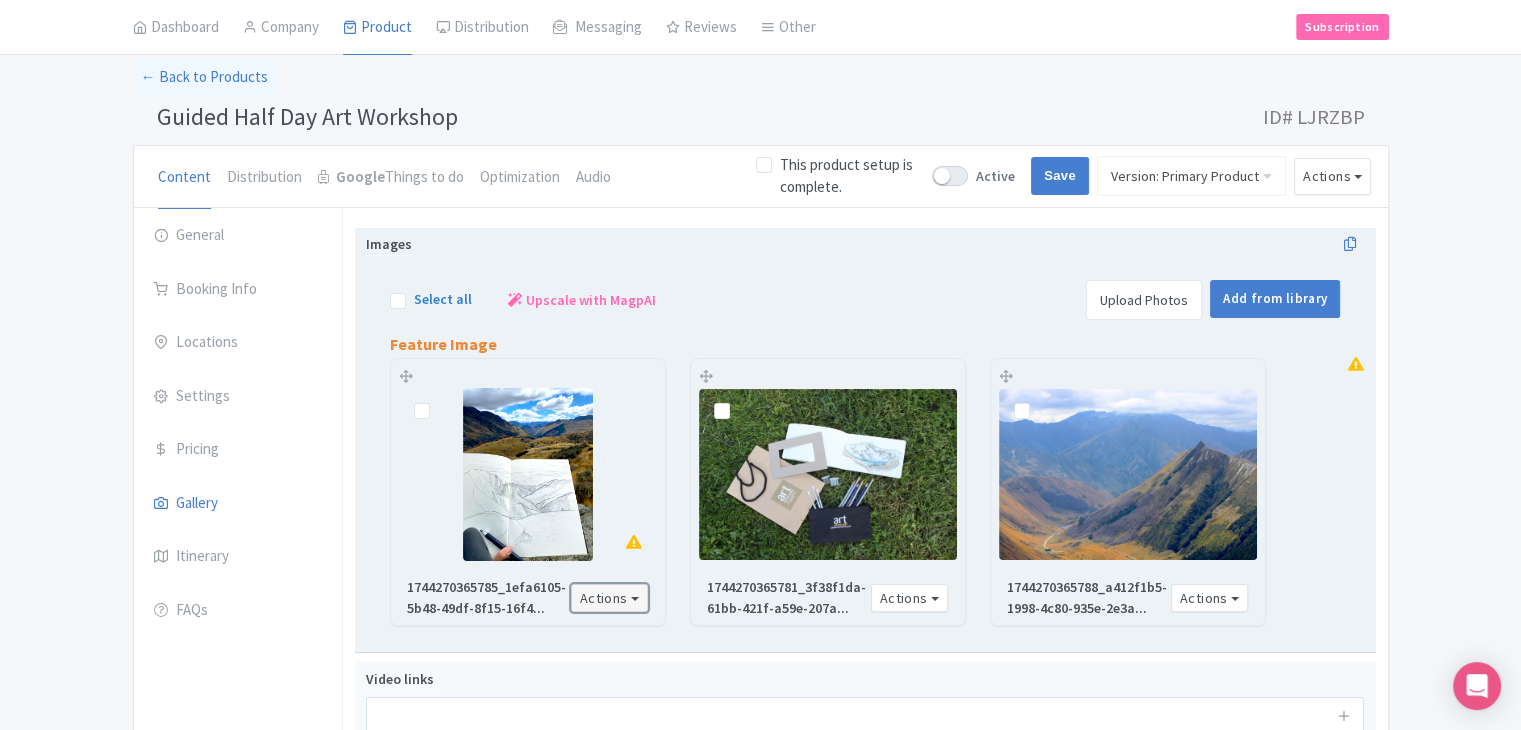 click on "Actions" at bounding box center (610, 598) 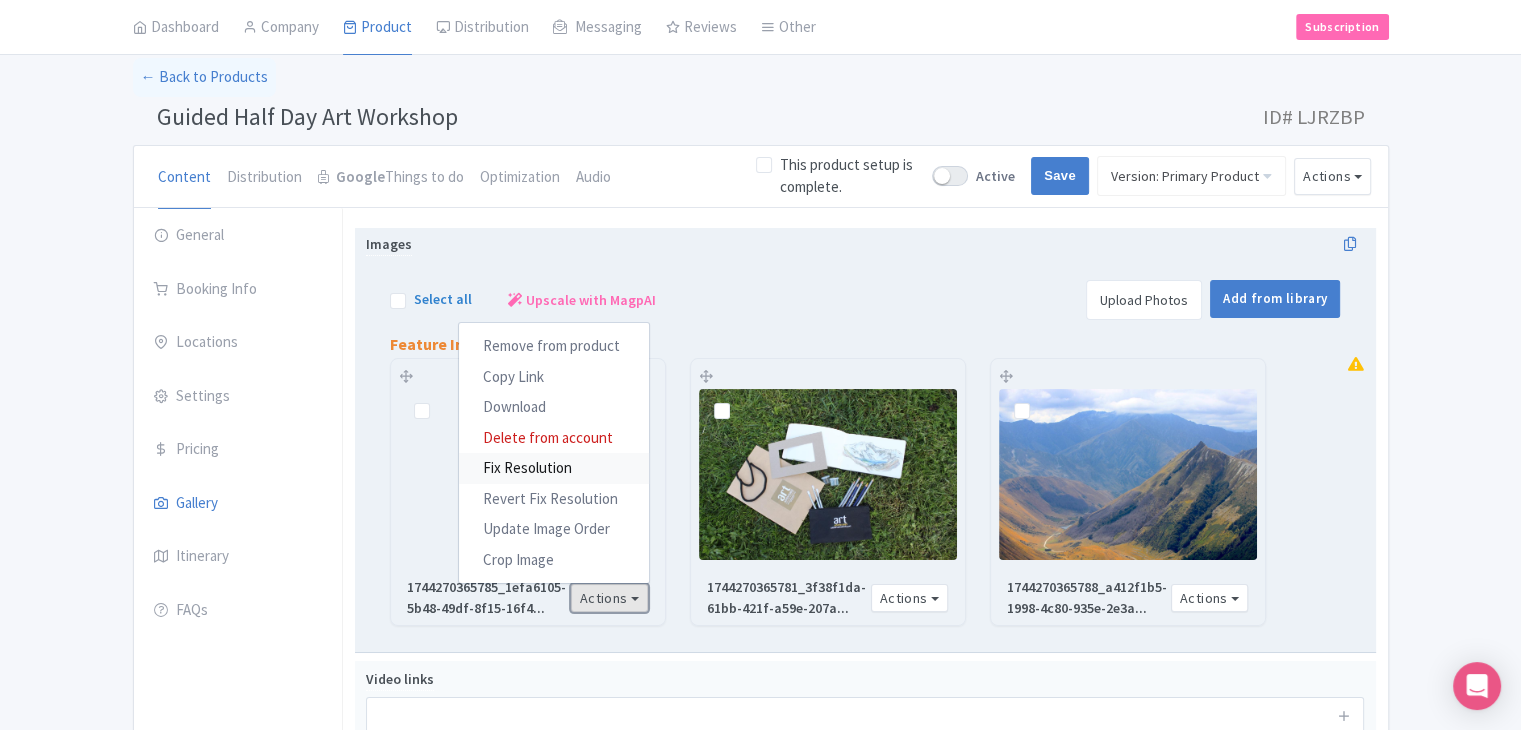 click on "Fix Resolution" at bounding box center [554, 468] 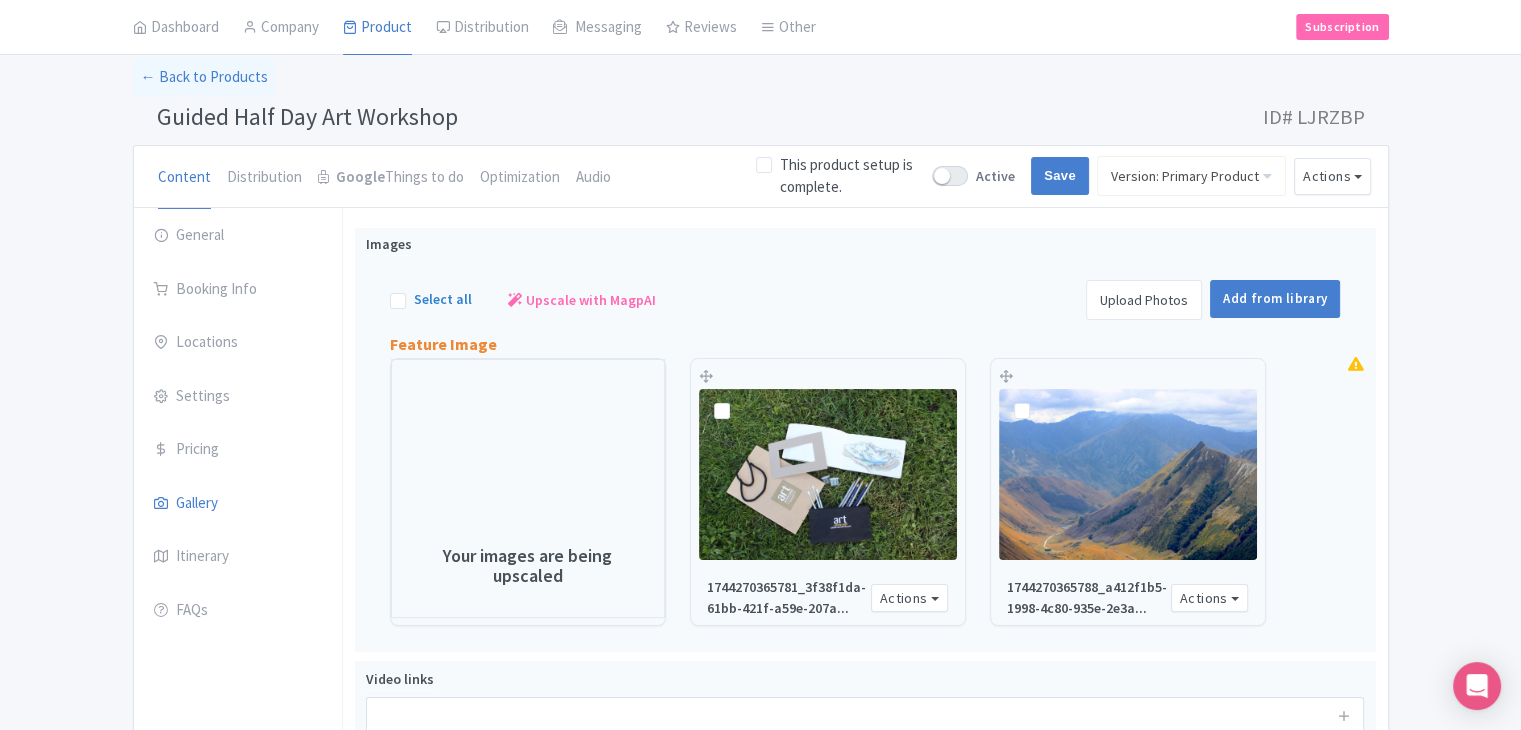 scroll, scrollTop: 169, scrollLeft: 0, axis: vertical 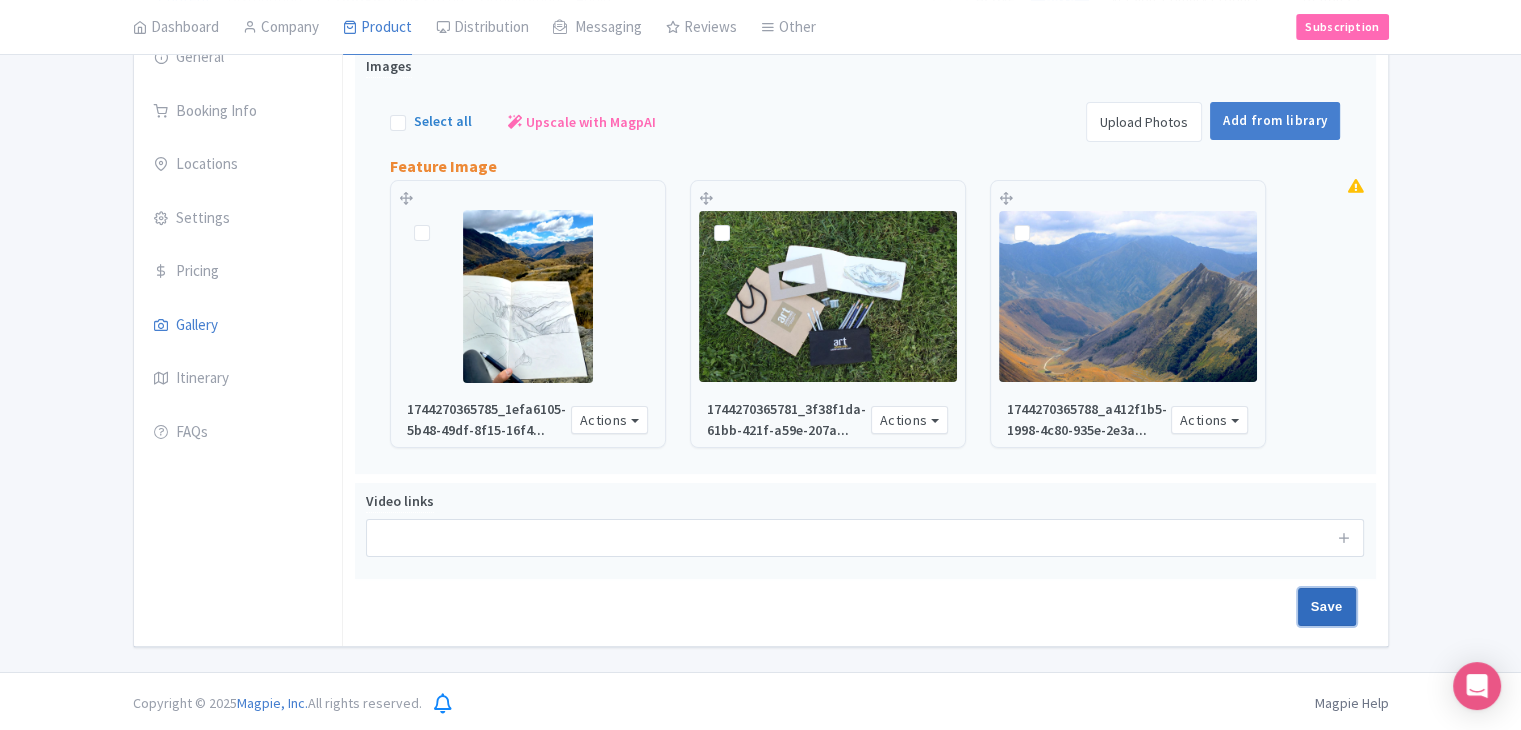 click on "Save" at bounding box center [1327, 607] 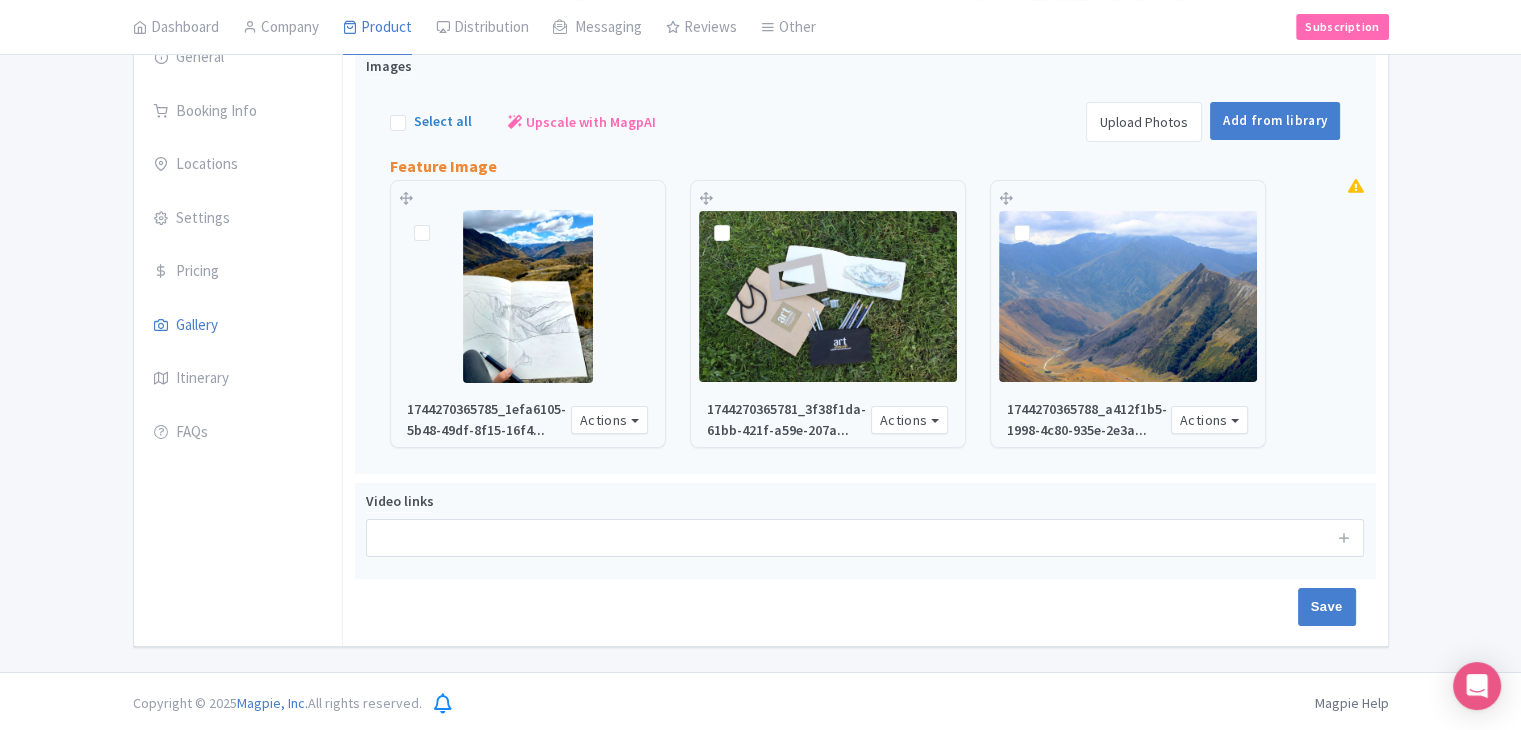 type on "Saving..." 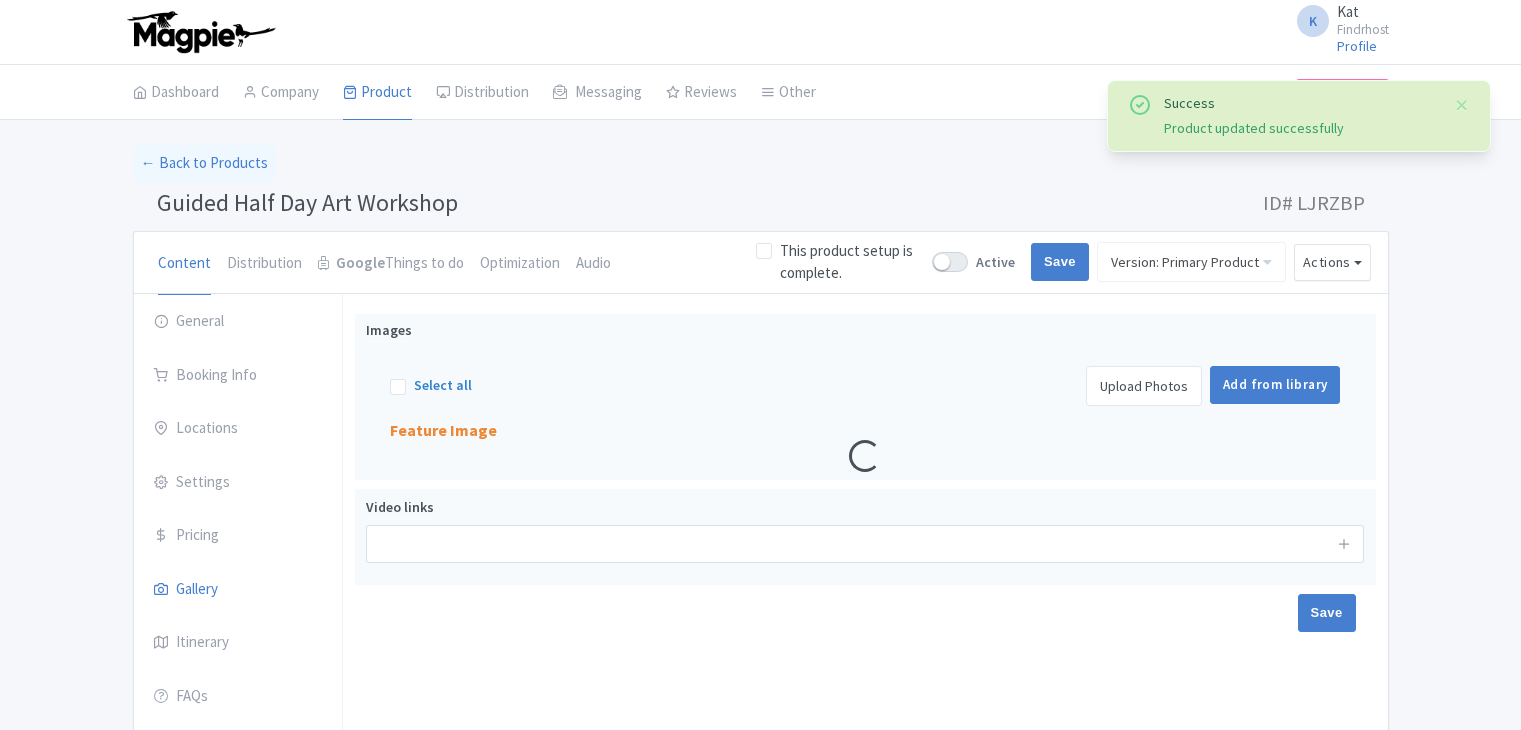 scroll, scrollTop: 84, scrollLeft: 0, axis: vertical 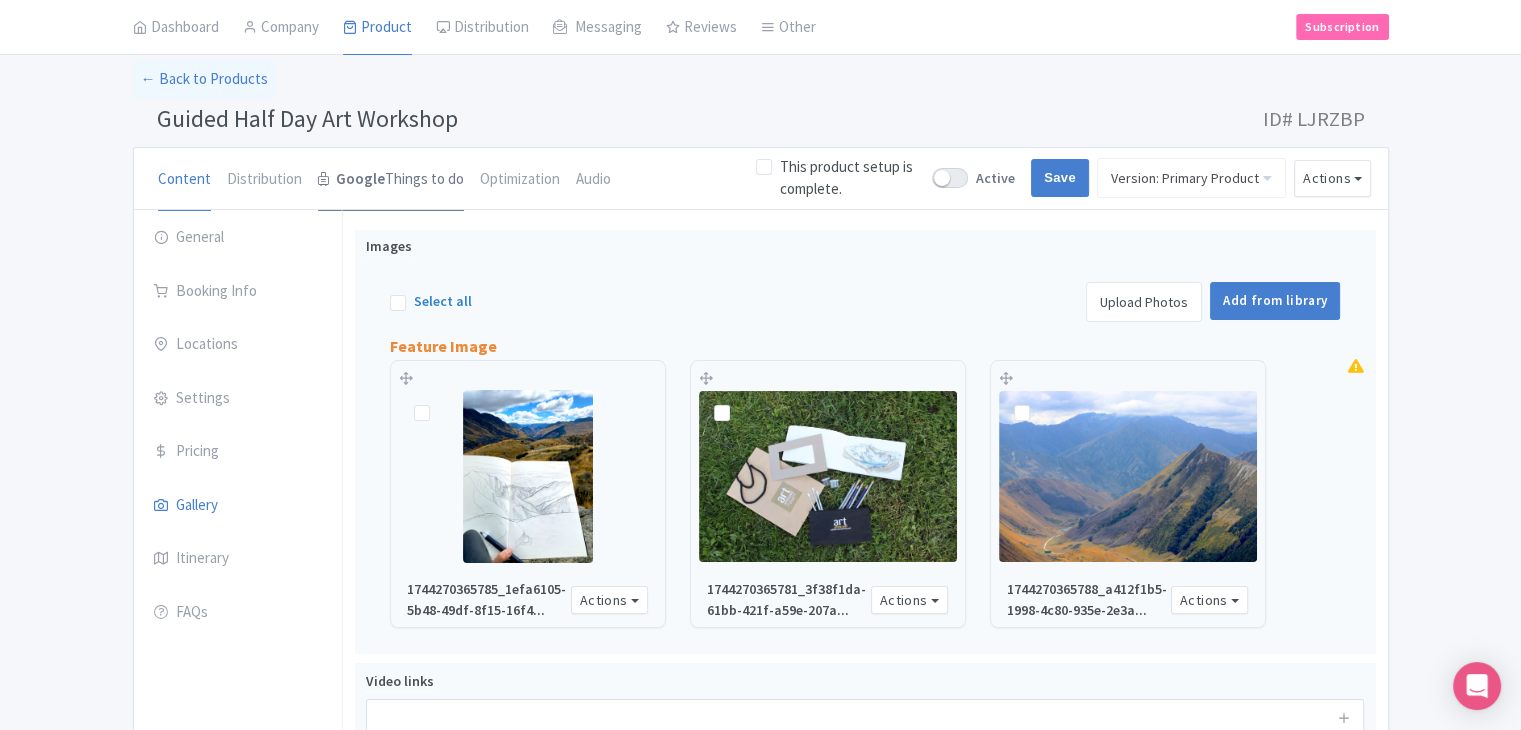 click on "Google  Things to do" at bounding box center [391, 180] 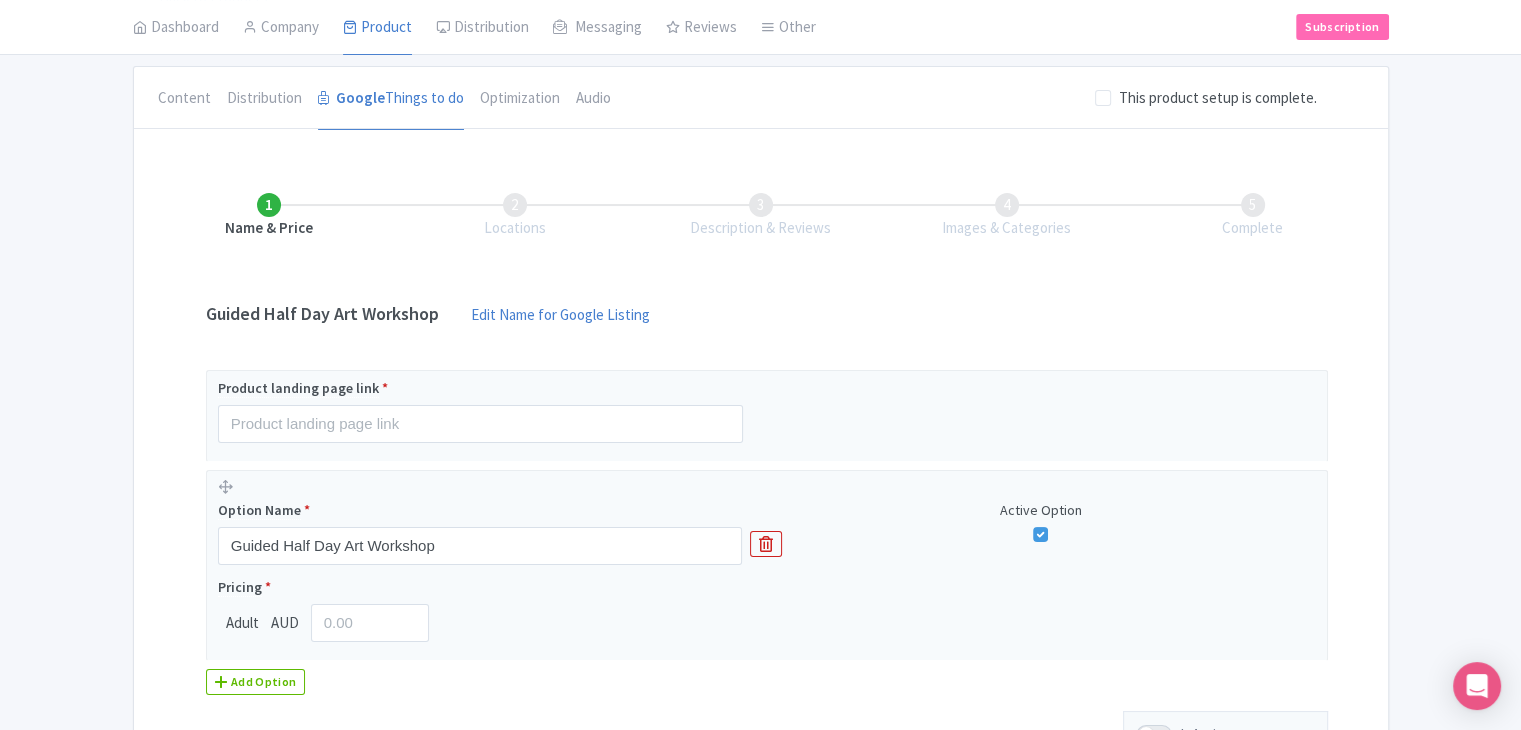 scroll, scrollTop: 284, scrollLeft: 0, axis: vertical 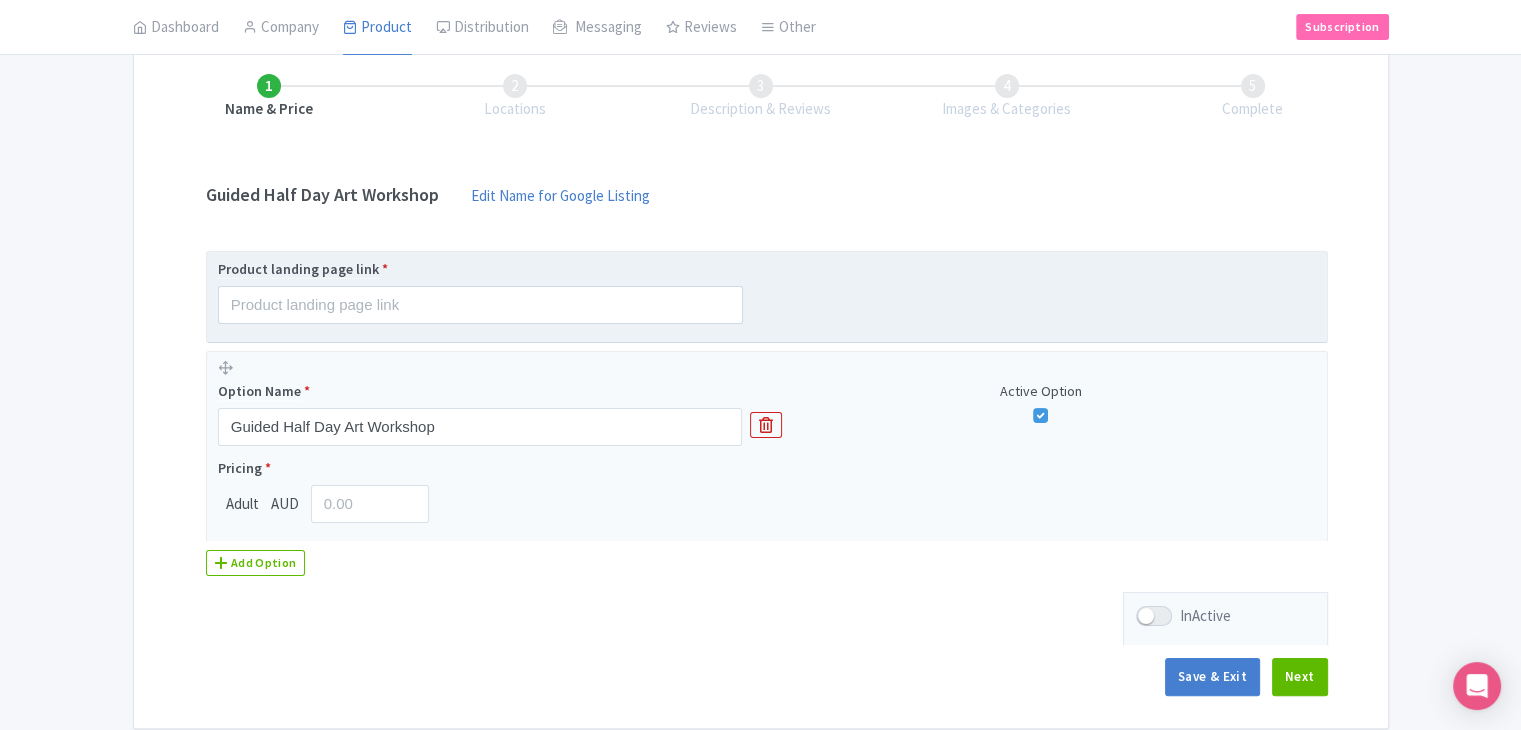 click on "Product landing page link
*" at bounding box center [480, 291] 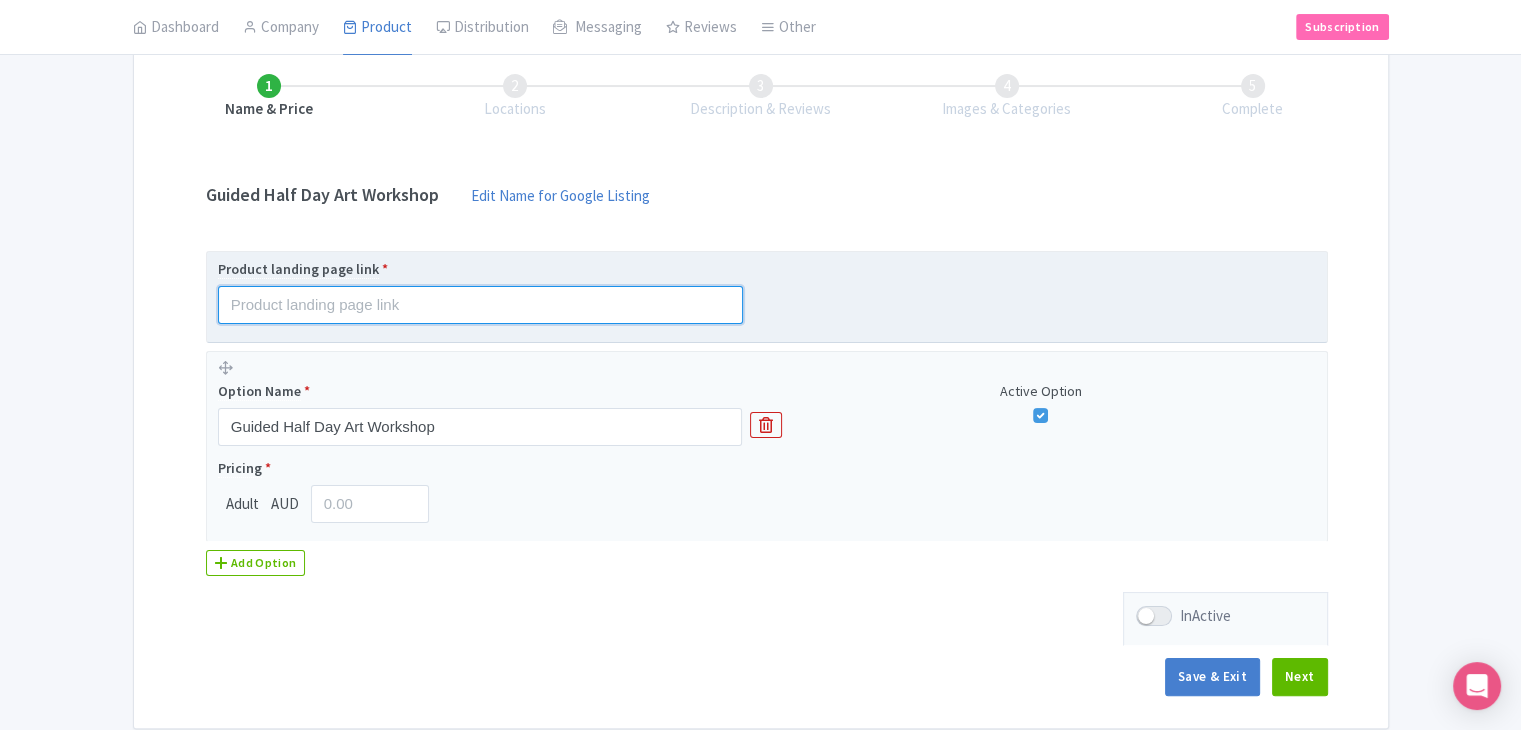 click at bounding box center (480, 305) 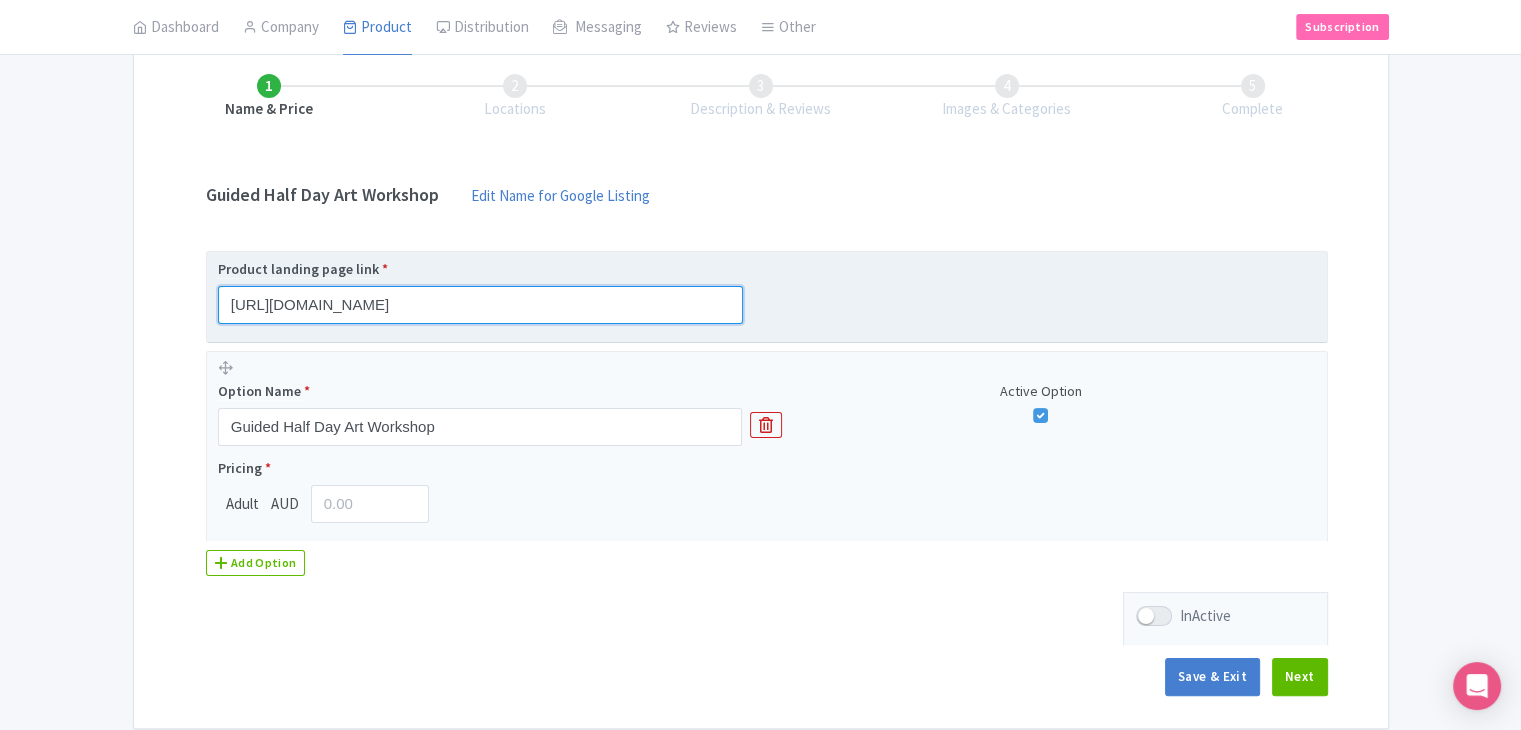 type on "https://www.findrhost.com/tours/half-day-art-adventure" 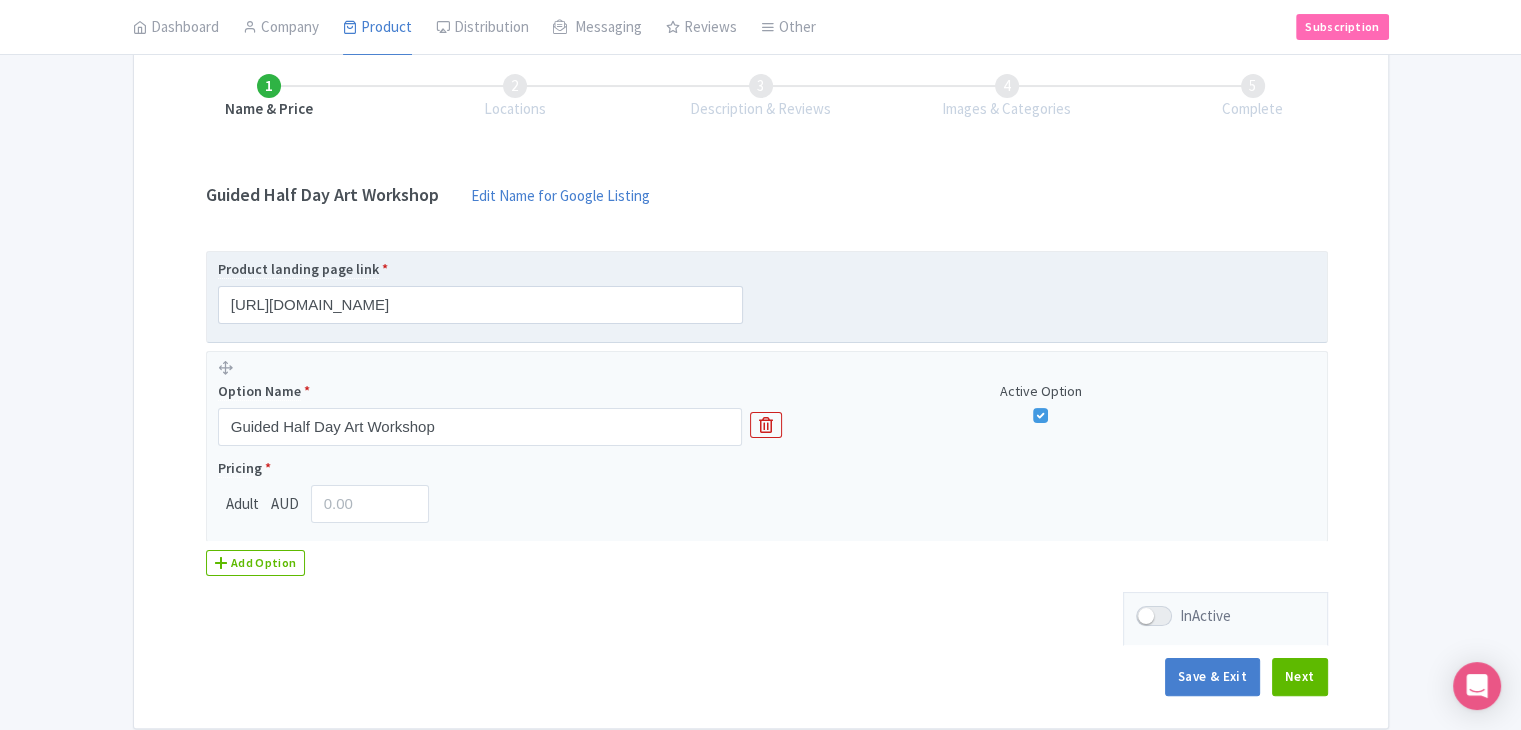 click on "Product landing page link
*
https://www.findrhost.com/tours/half-day-art-adventure" at bounding box center (767, 297) 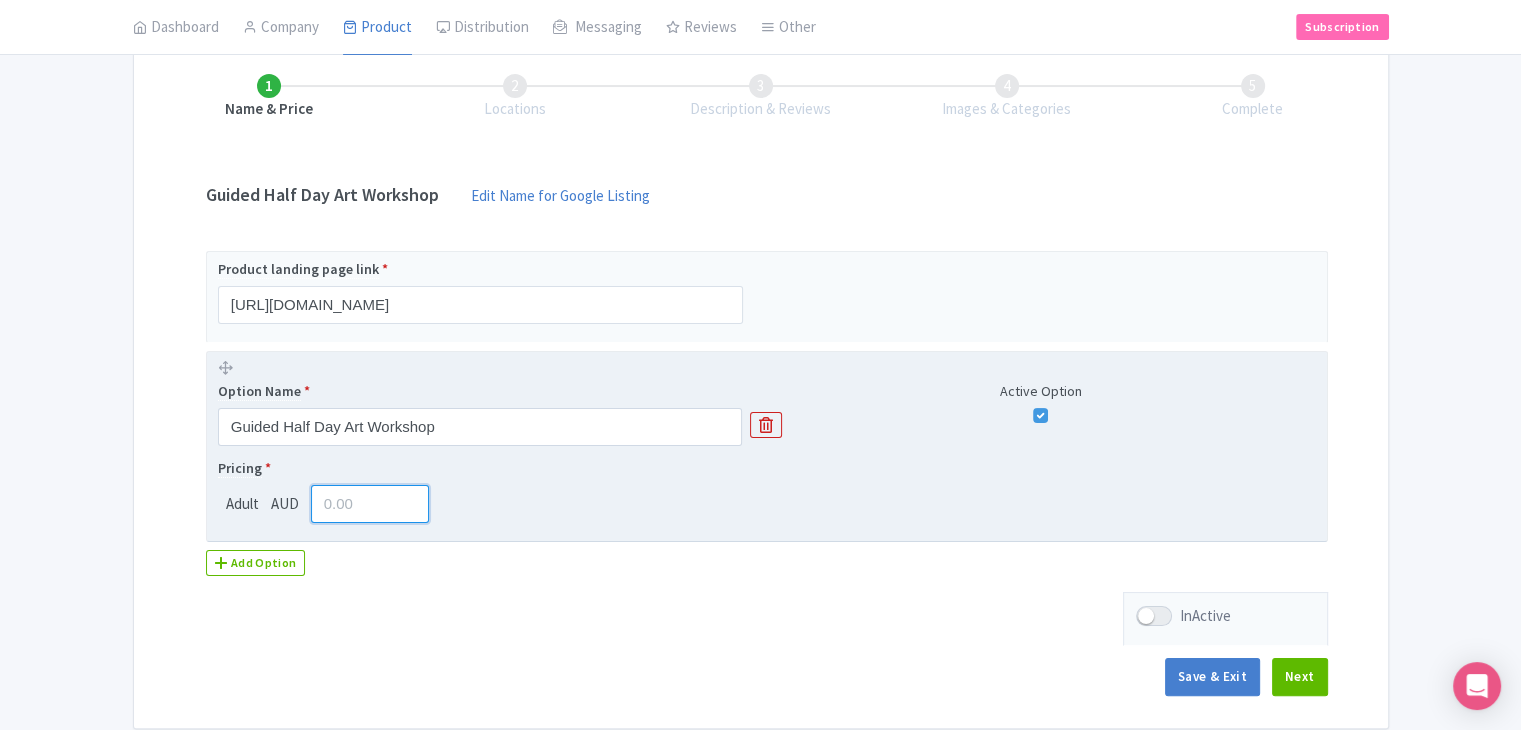 click at bounding box center [370, 504] 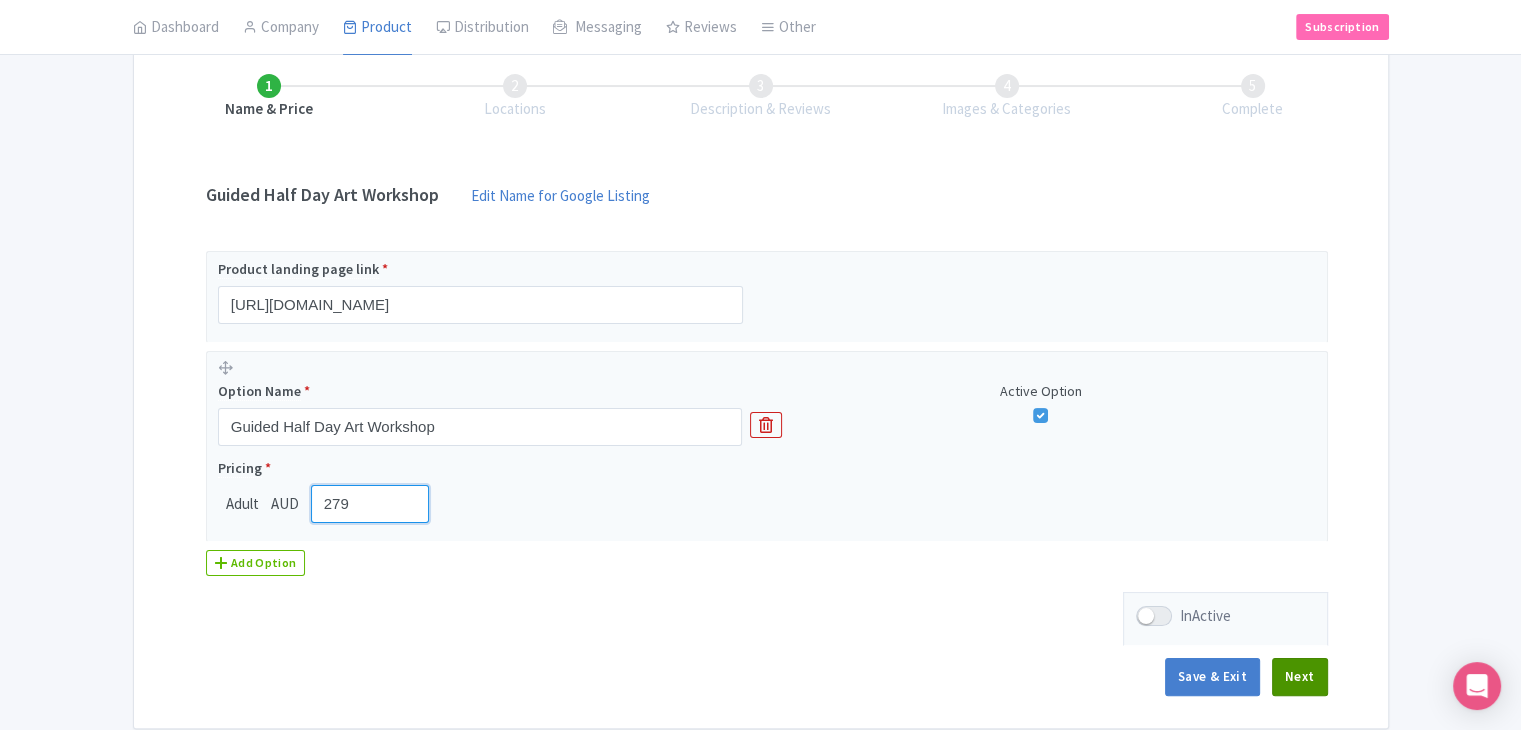 type on "279" 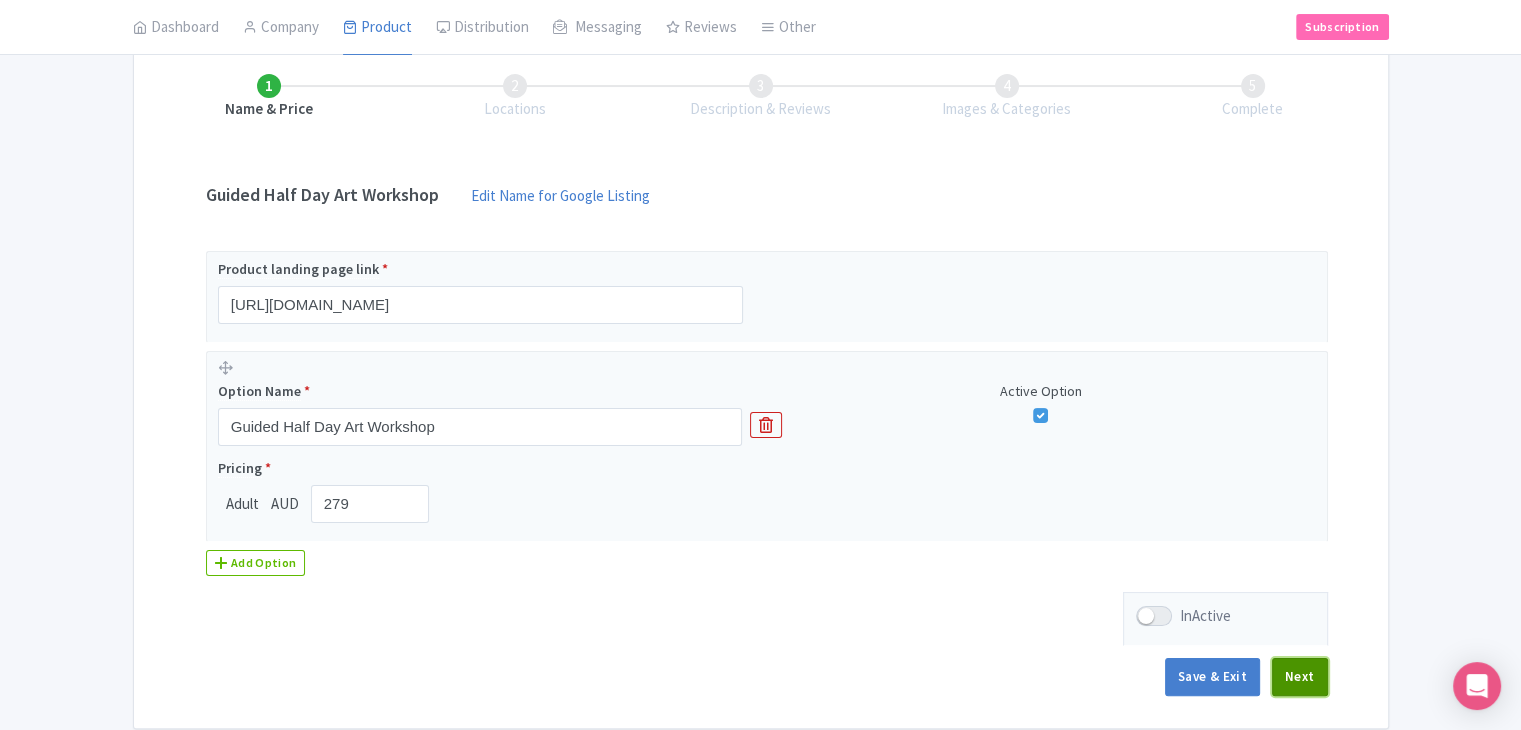 click on "Next" at bounding box center [1300, 677] 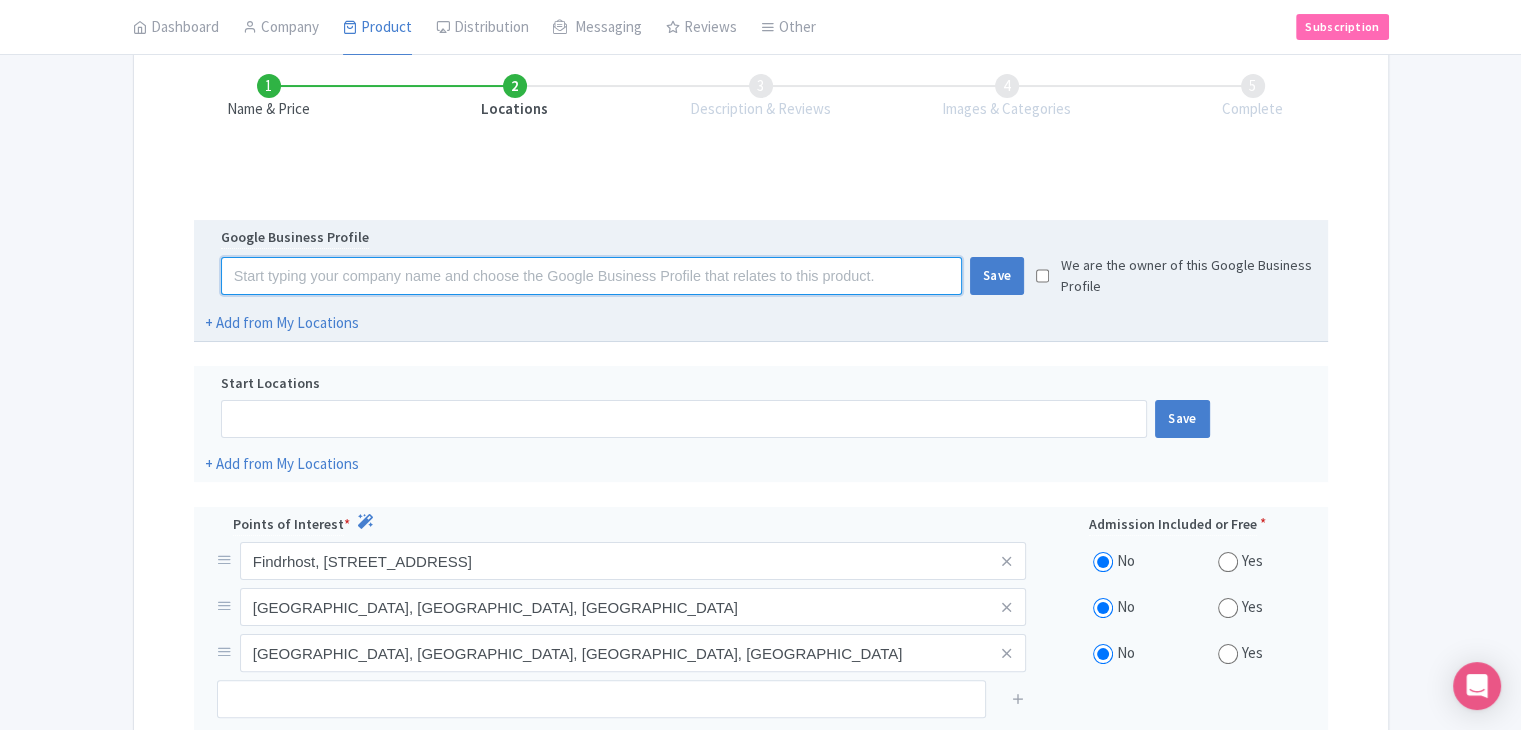 click at bounding box center [591, 276] 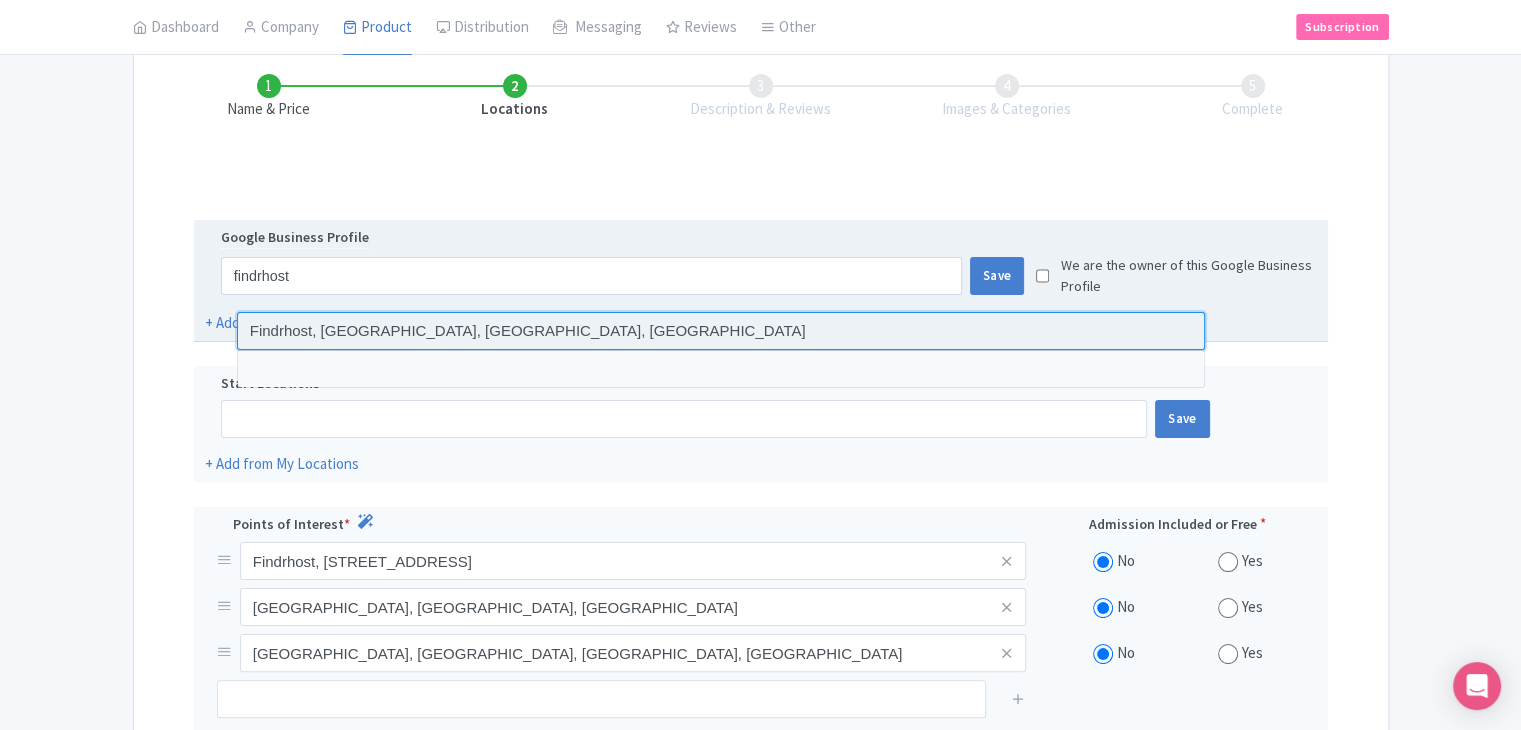 click at bounding box center [721, 331] 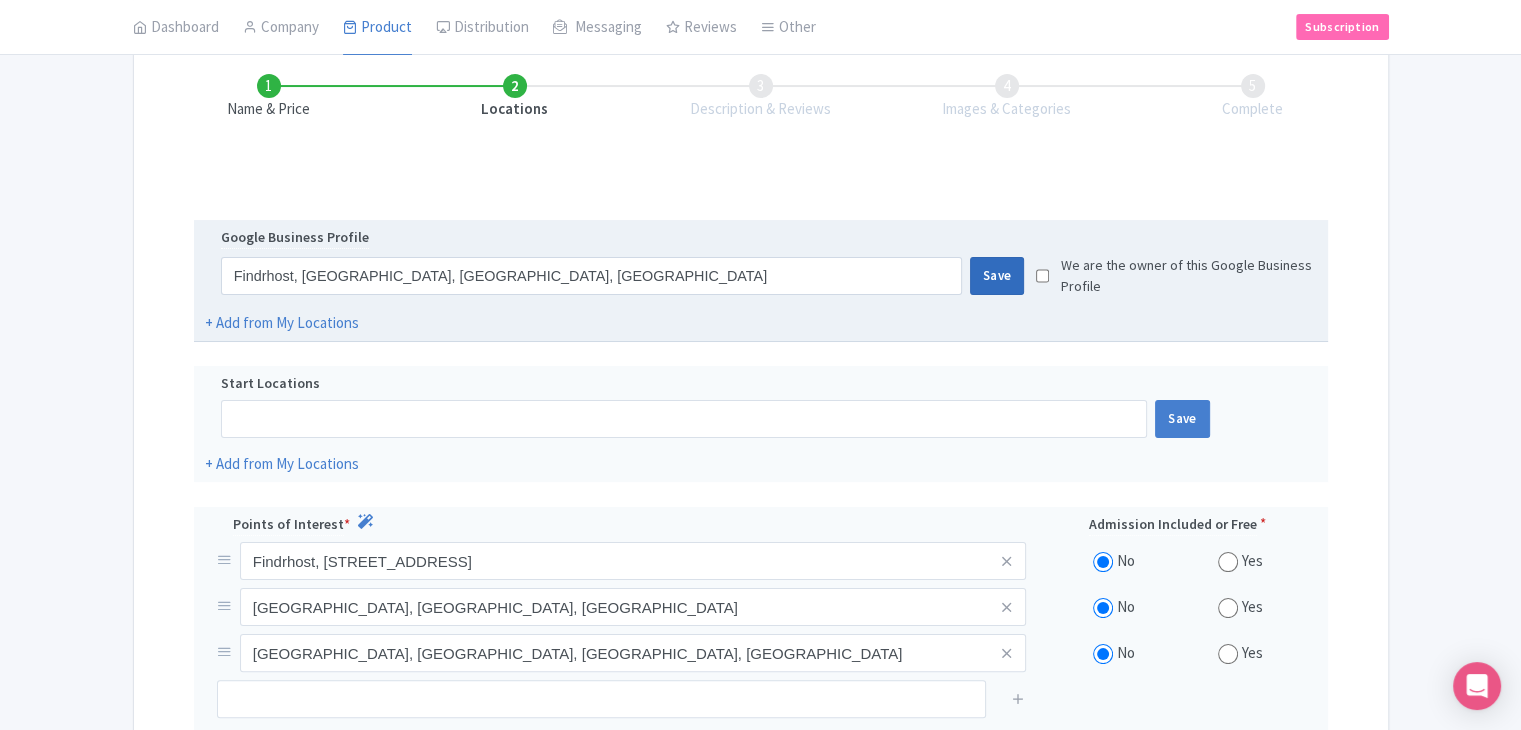 click on "Save" at bounding box center [997, 276] 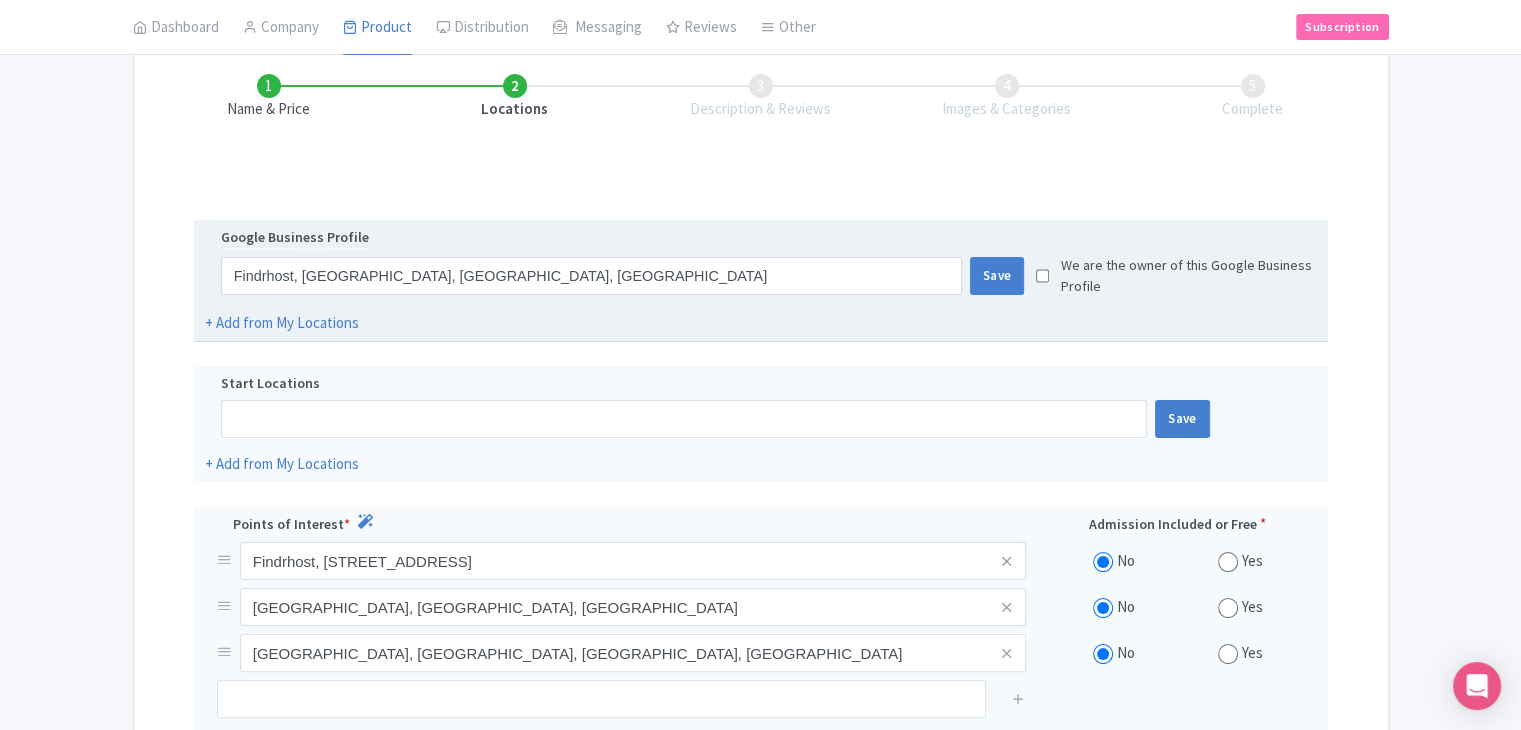 click at bounding box center [1042, 276] 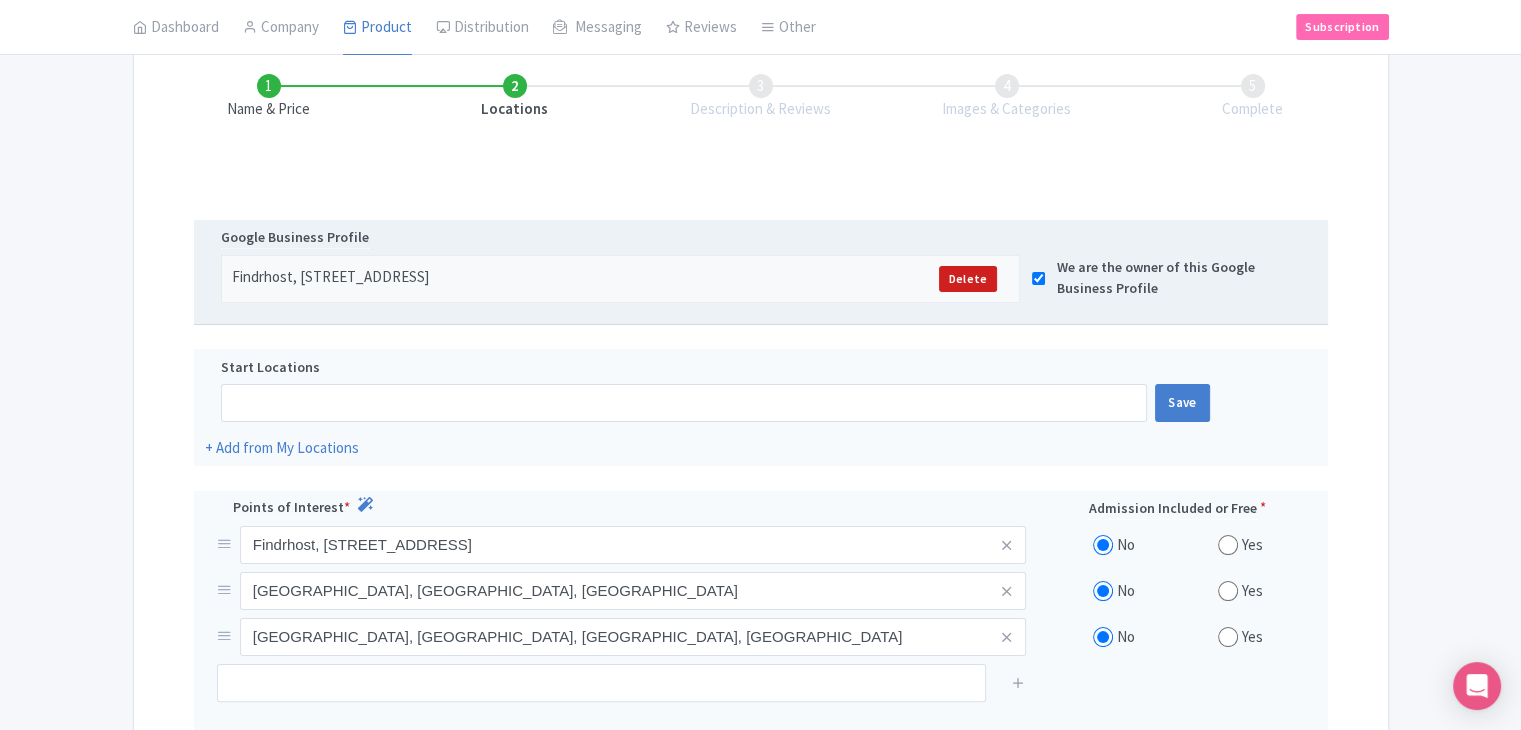 click on "Findrhost, 11R Anzac Parade, Kensington NSW 2033, Australia
Delete" at bounding box center [620, 279] 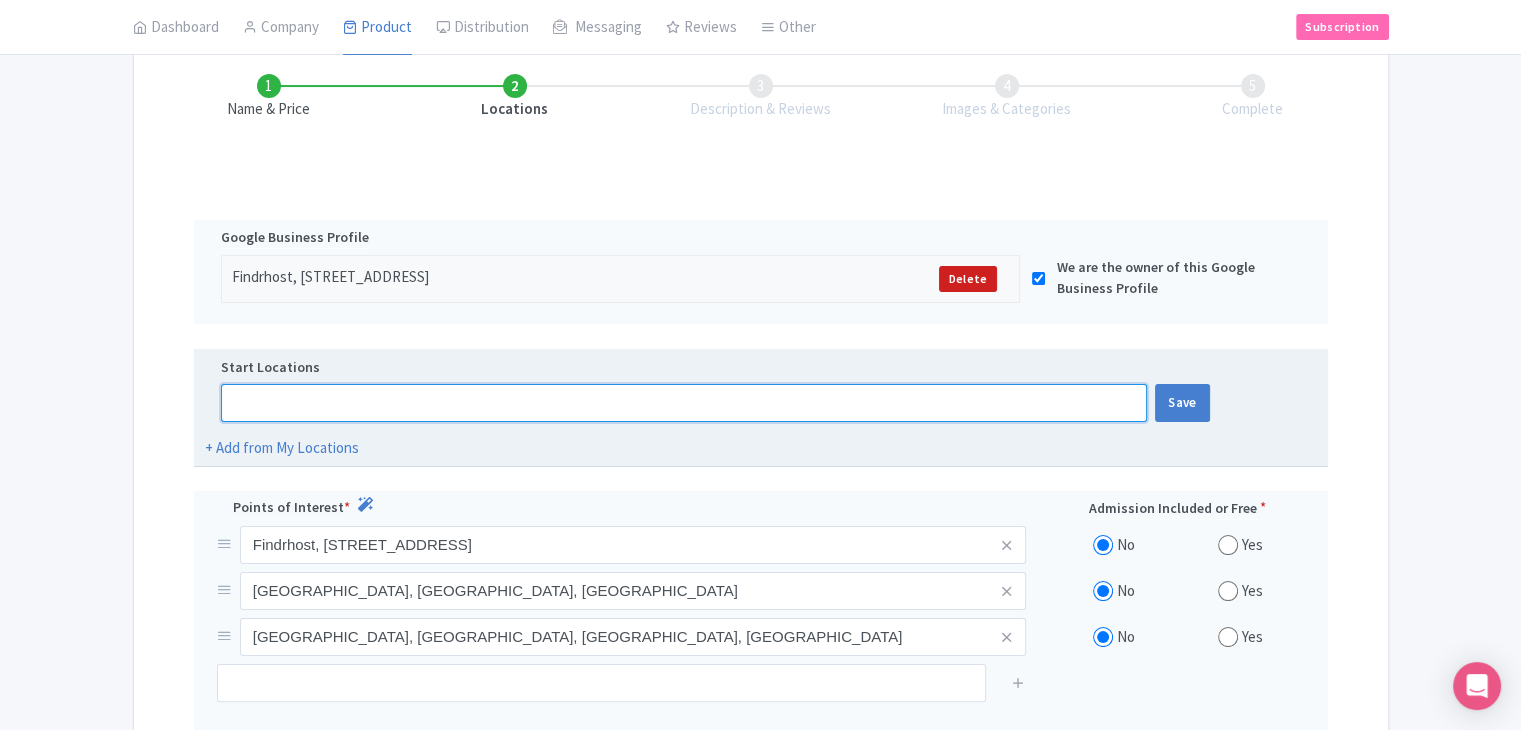 click at bounding box center (684, 403) 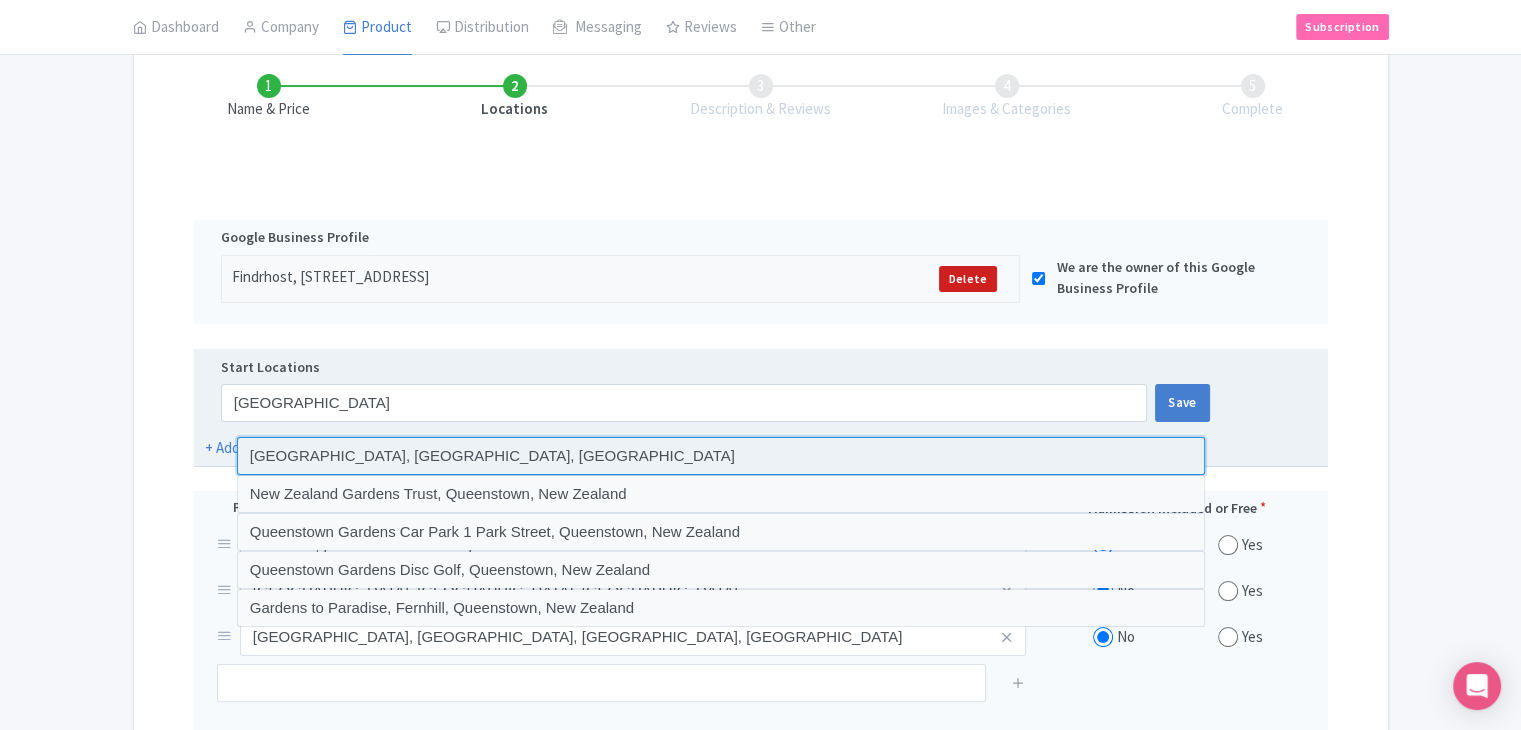 click at bounding box center [721, 456] 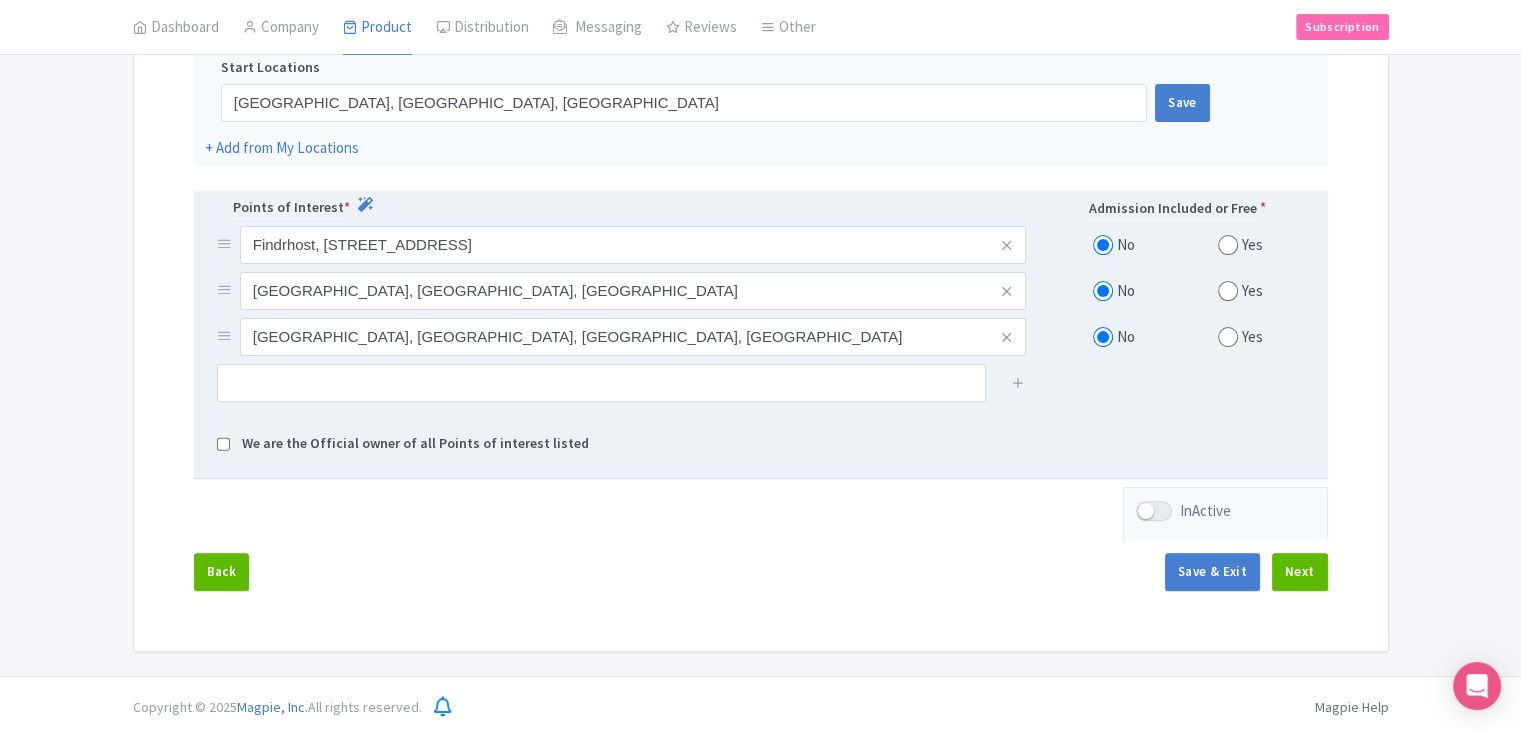 scroll, scrollTop: 587, scrollLeft: 0, axis: vertical 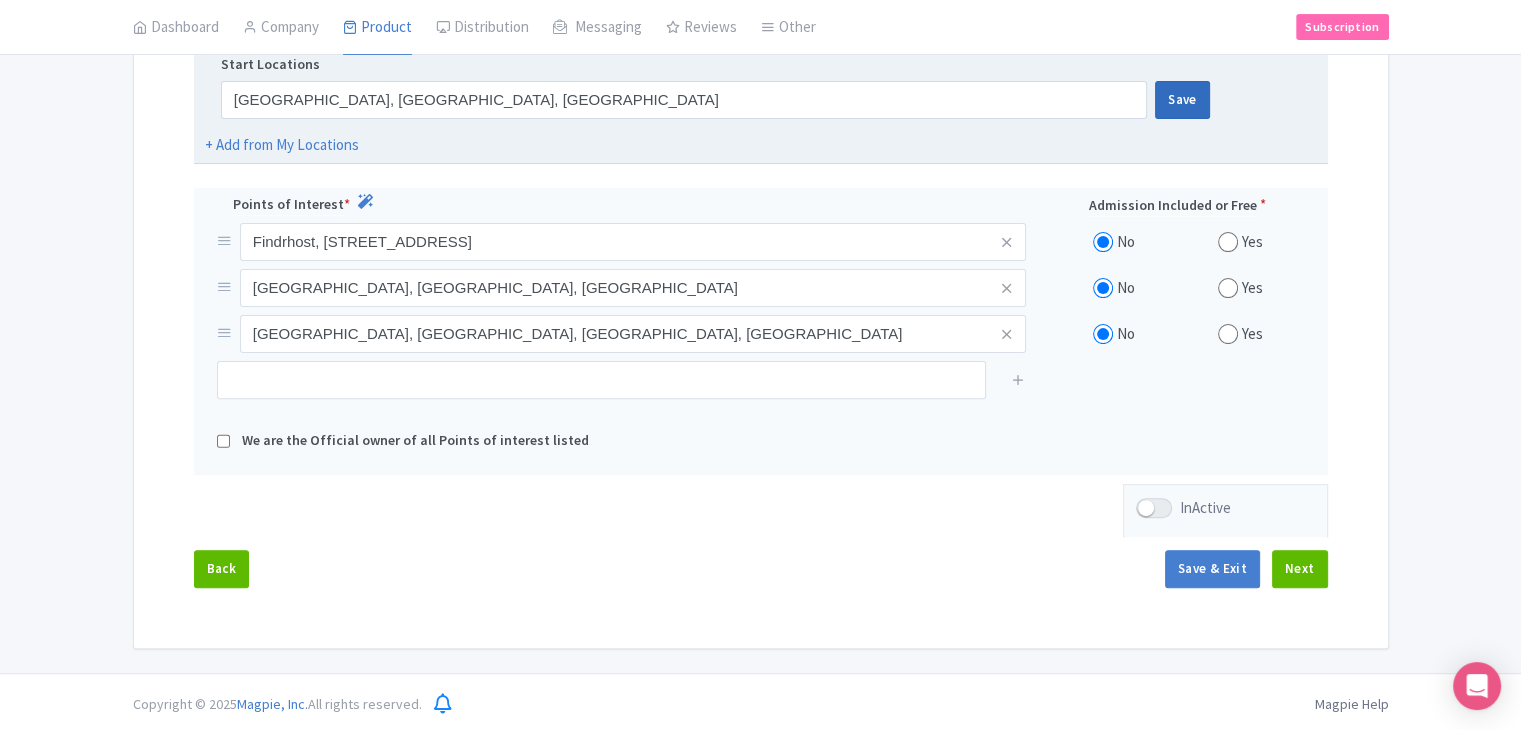 click on "Save" at bounding box center (1182, 100) 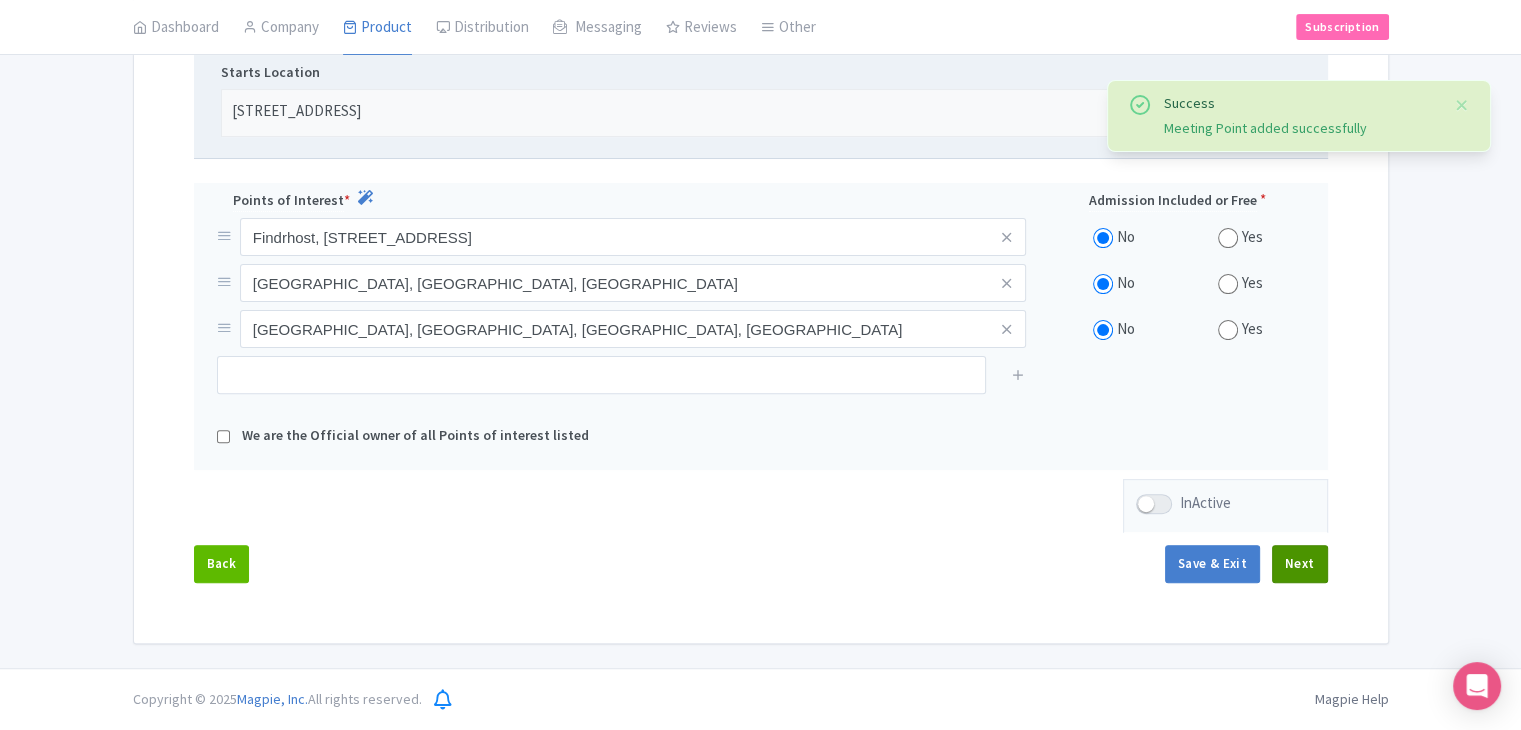 scroll, scrollTop: 573, scrollLeft: 0, axis: vertical 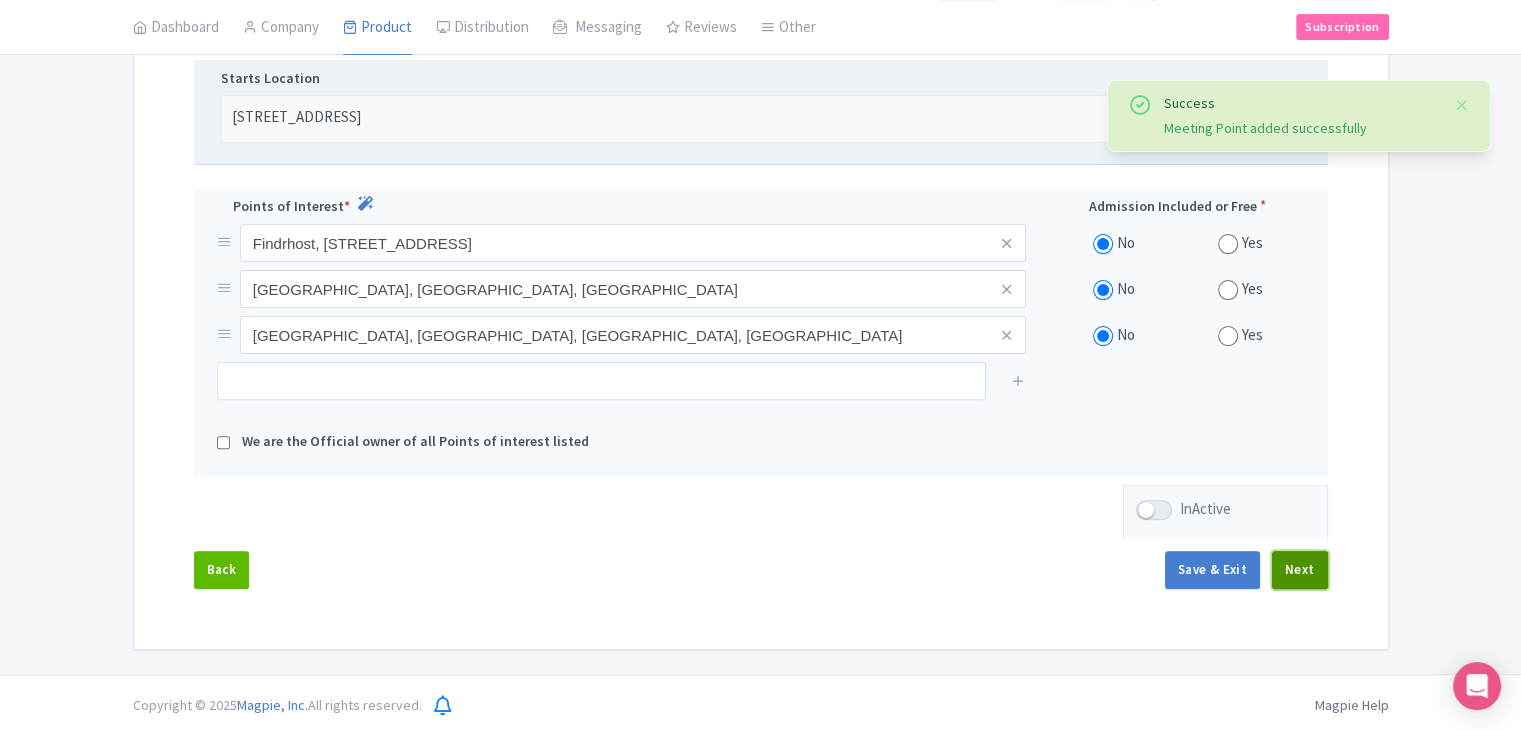 click on "Next" at bounding box center (1300, 570) 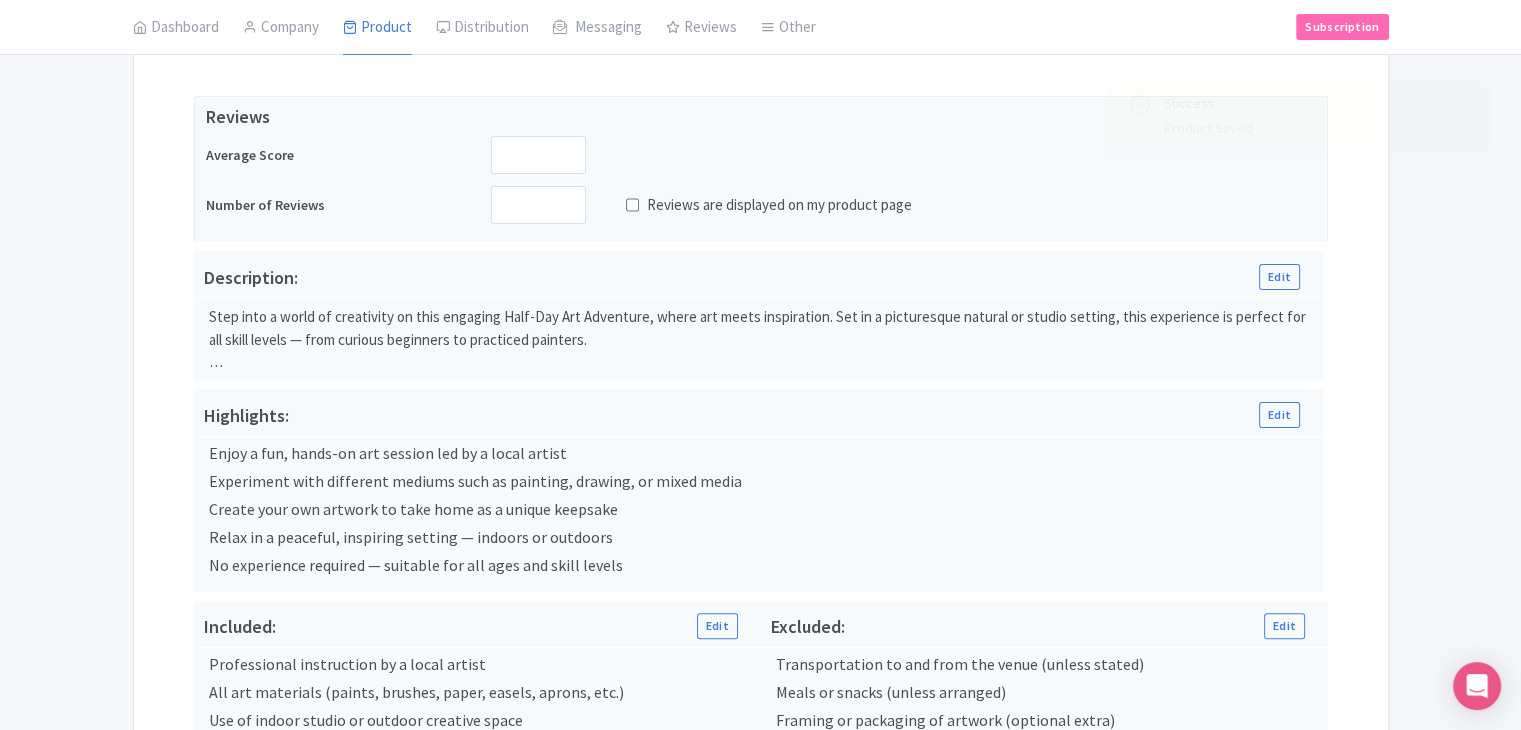 scroll, scrollTop: 173, scrollLeft: 0, axis: vertical 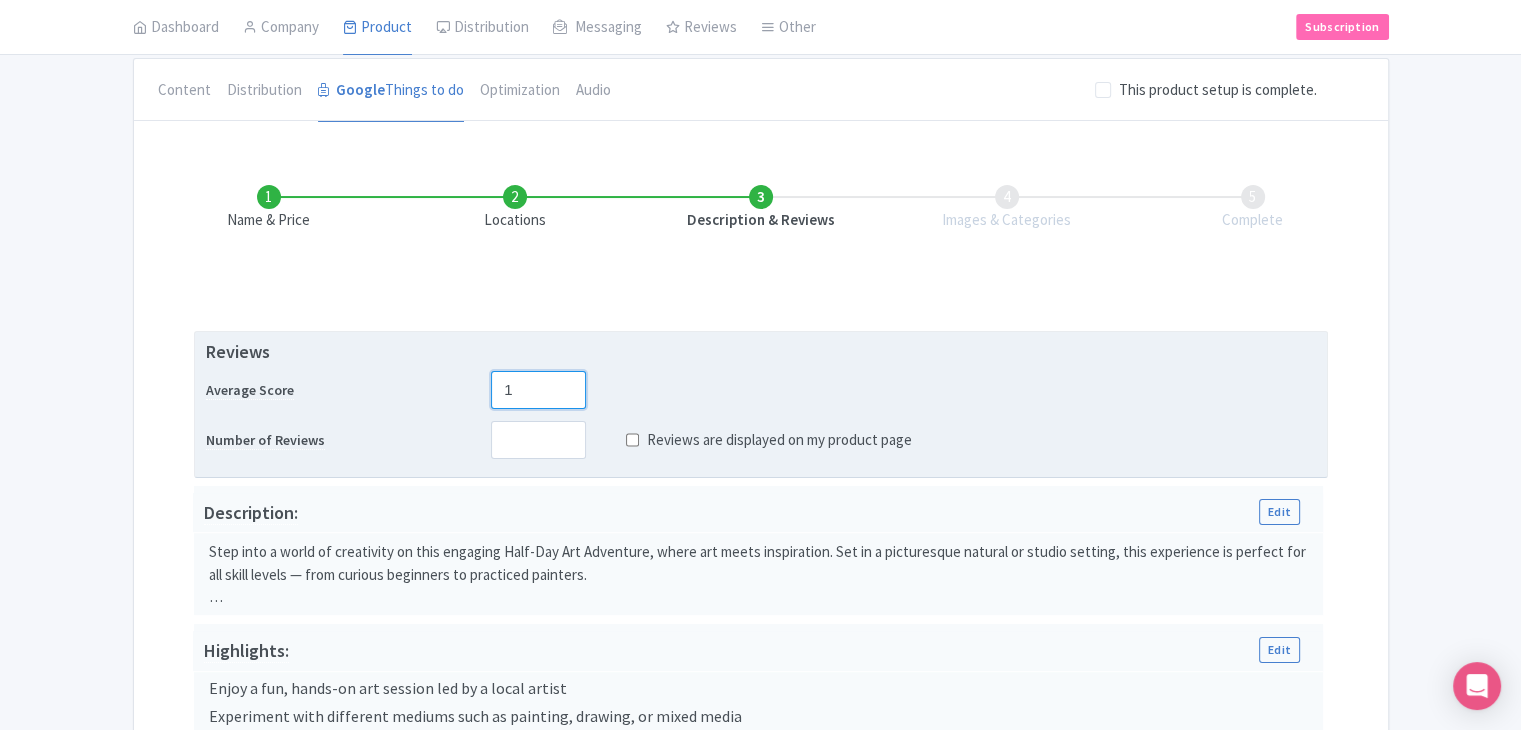 drag, startPoint x: 572, startPoint y: 379, endPoint x: 543, endPoint y: 386, distance: 29.832869 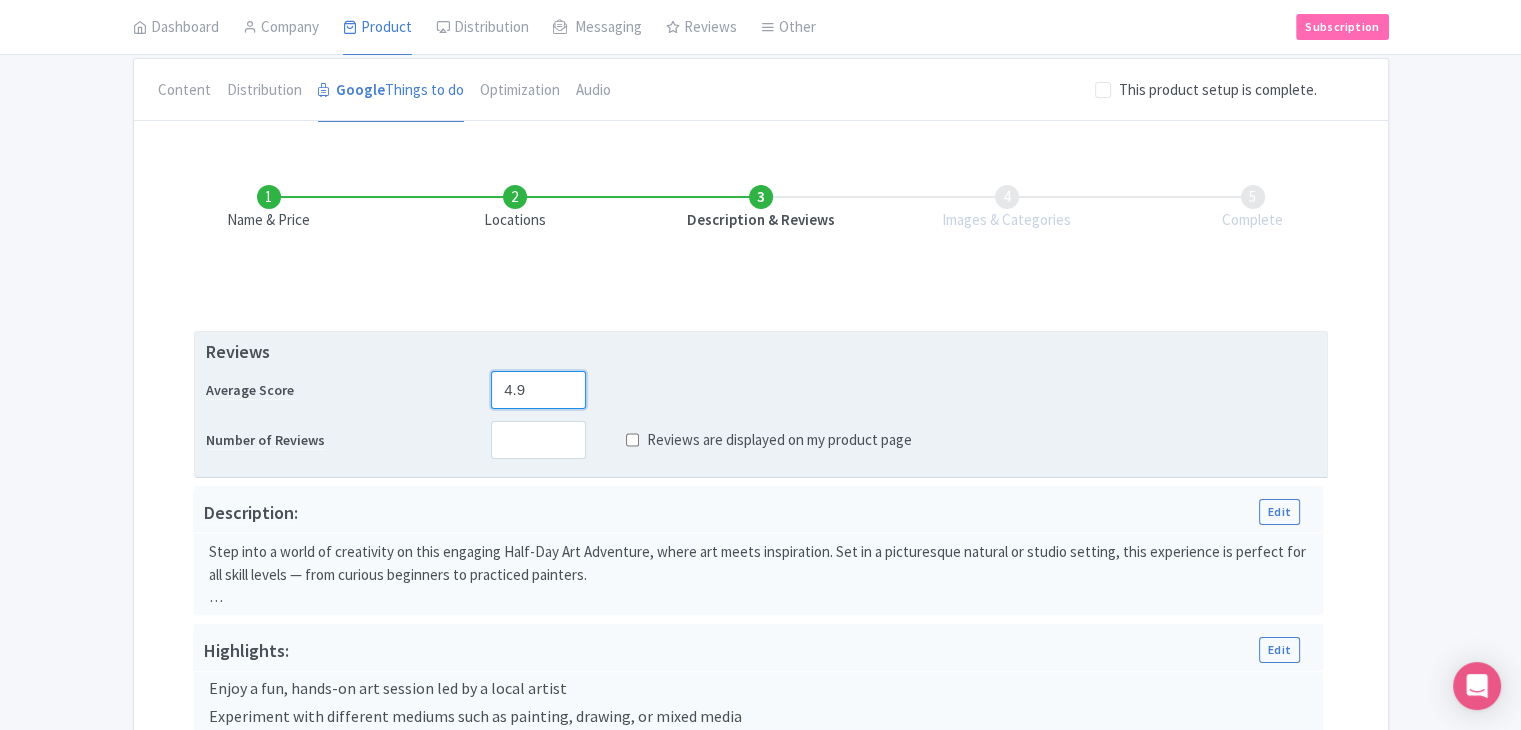 type on "4.9" 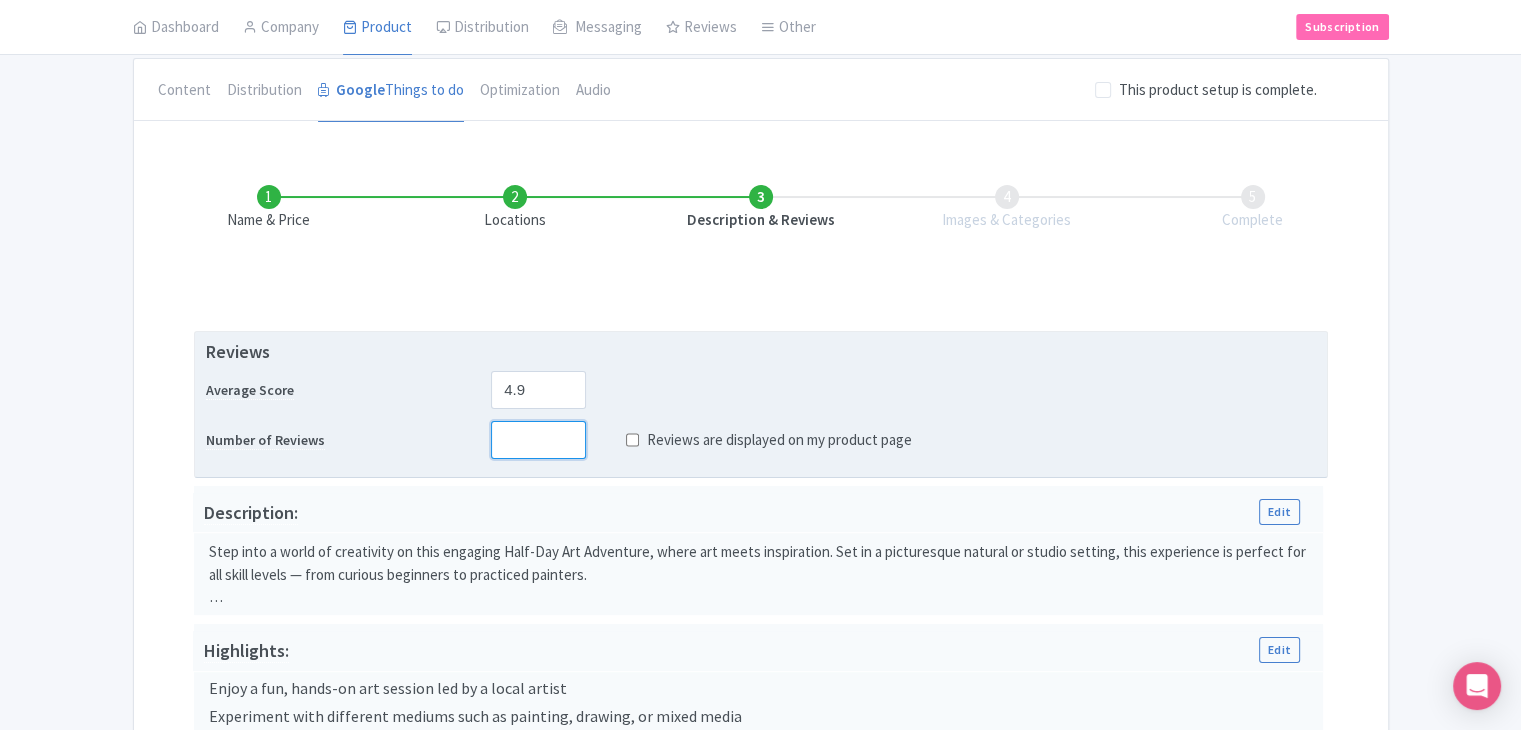 click at bounding box center [538, 440] 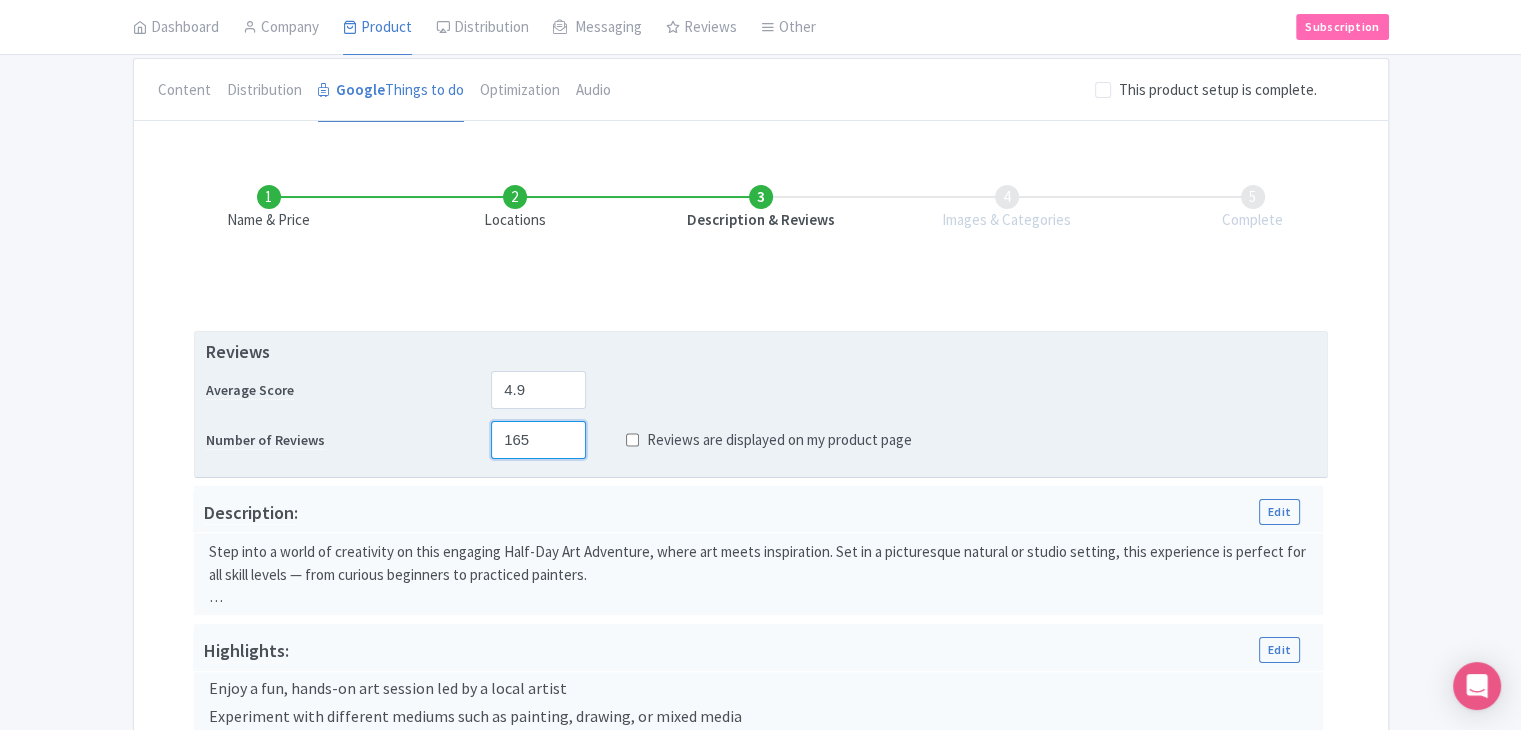 type on "165" 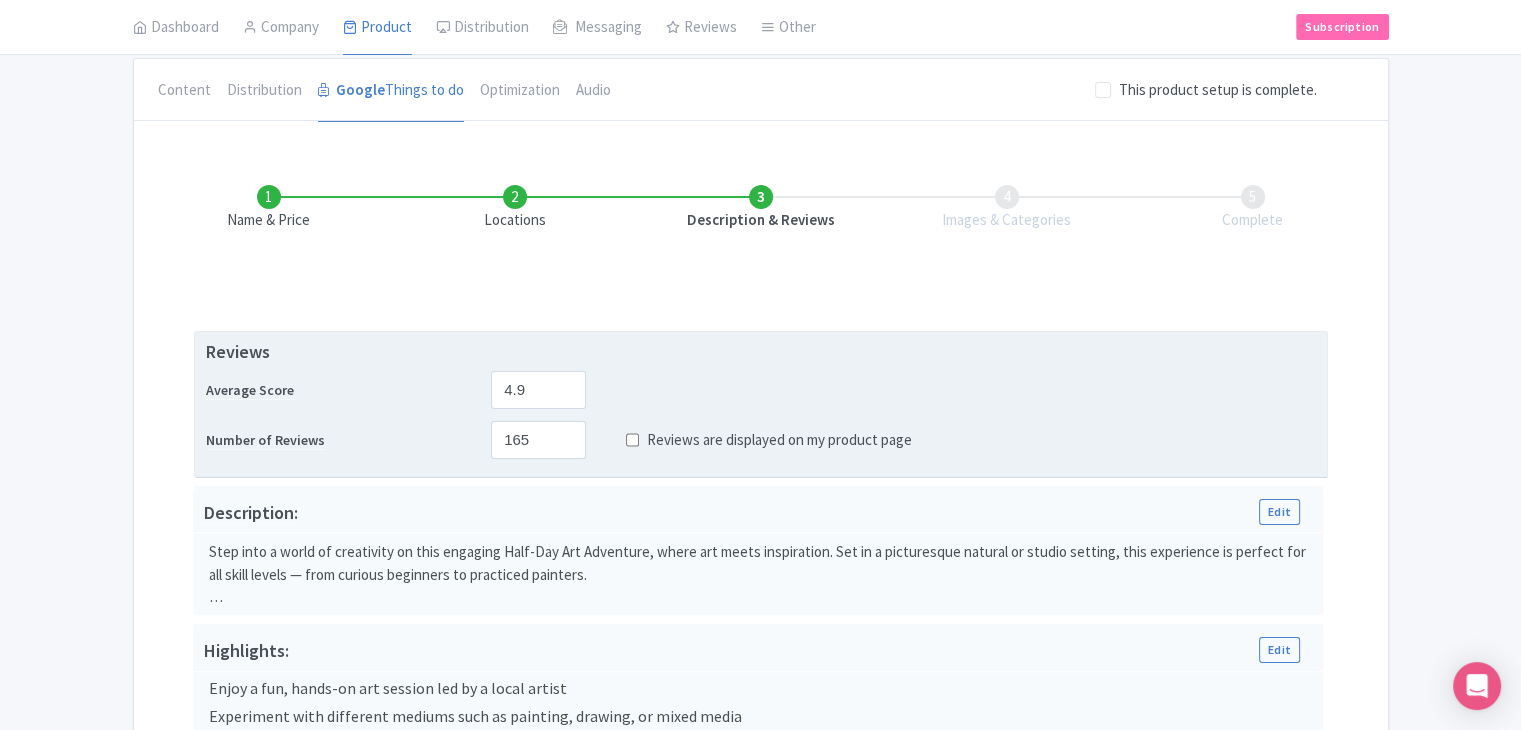 click on "Reviews are displayed on my product page" at bounding box center (632, 440) 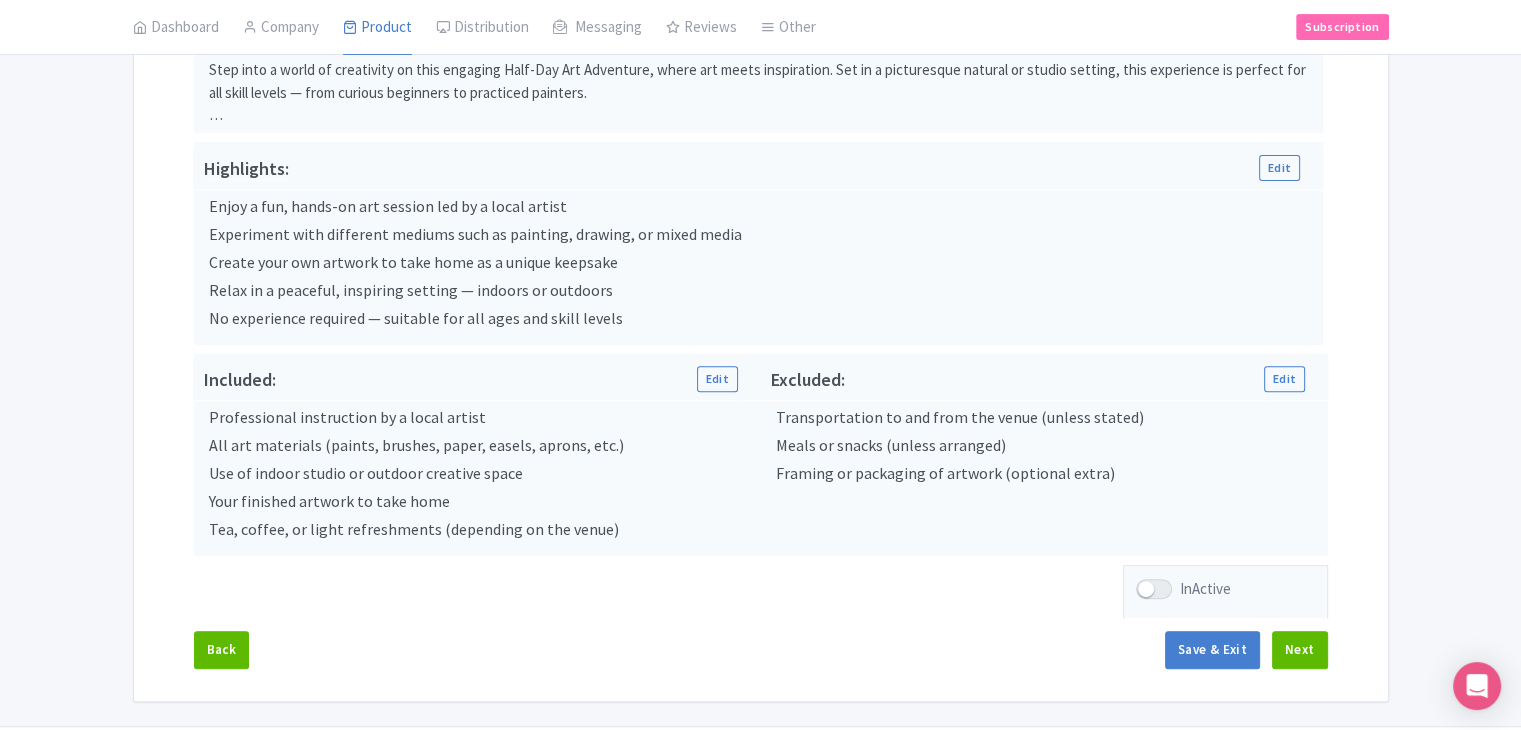scroll, scrollTop: 709, scrollLeft: 0, axis: vertical 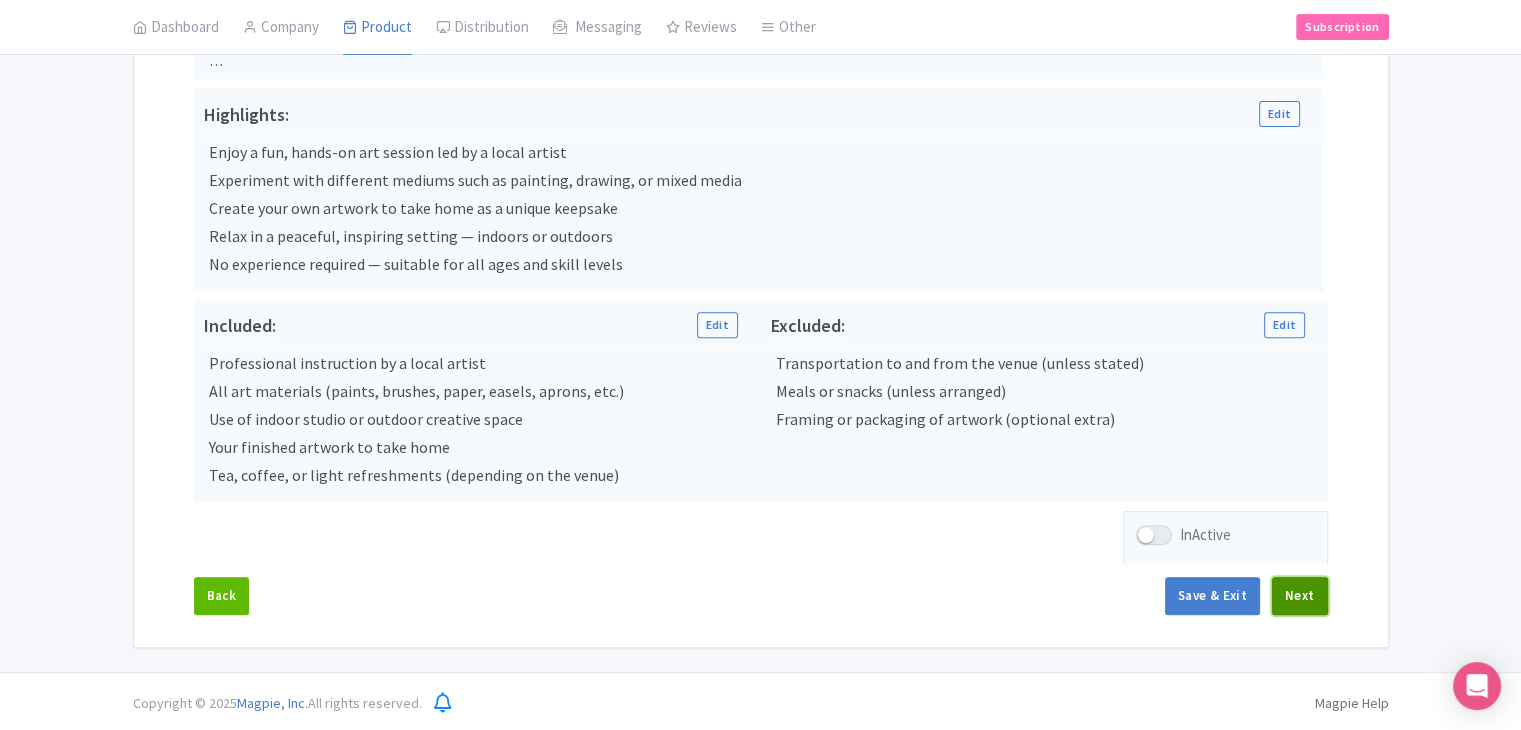 click on "Next" at bounding box center [1300, 596] 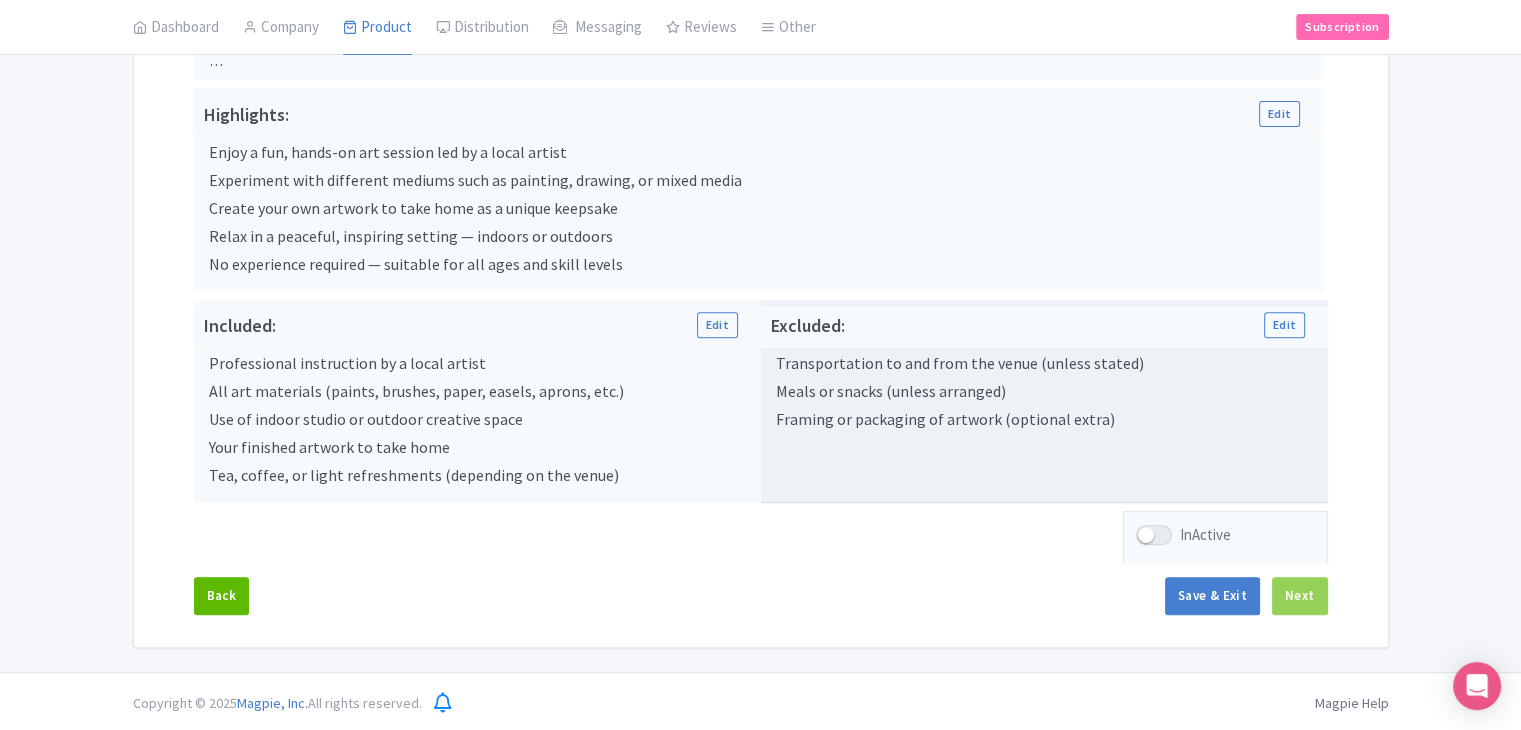 scroll, scrollTop: 235, scrollLeft: 0, axis: vertical 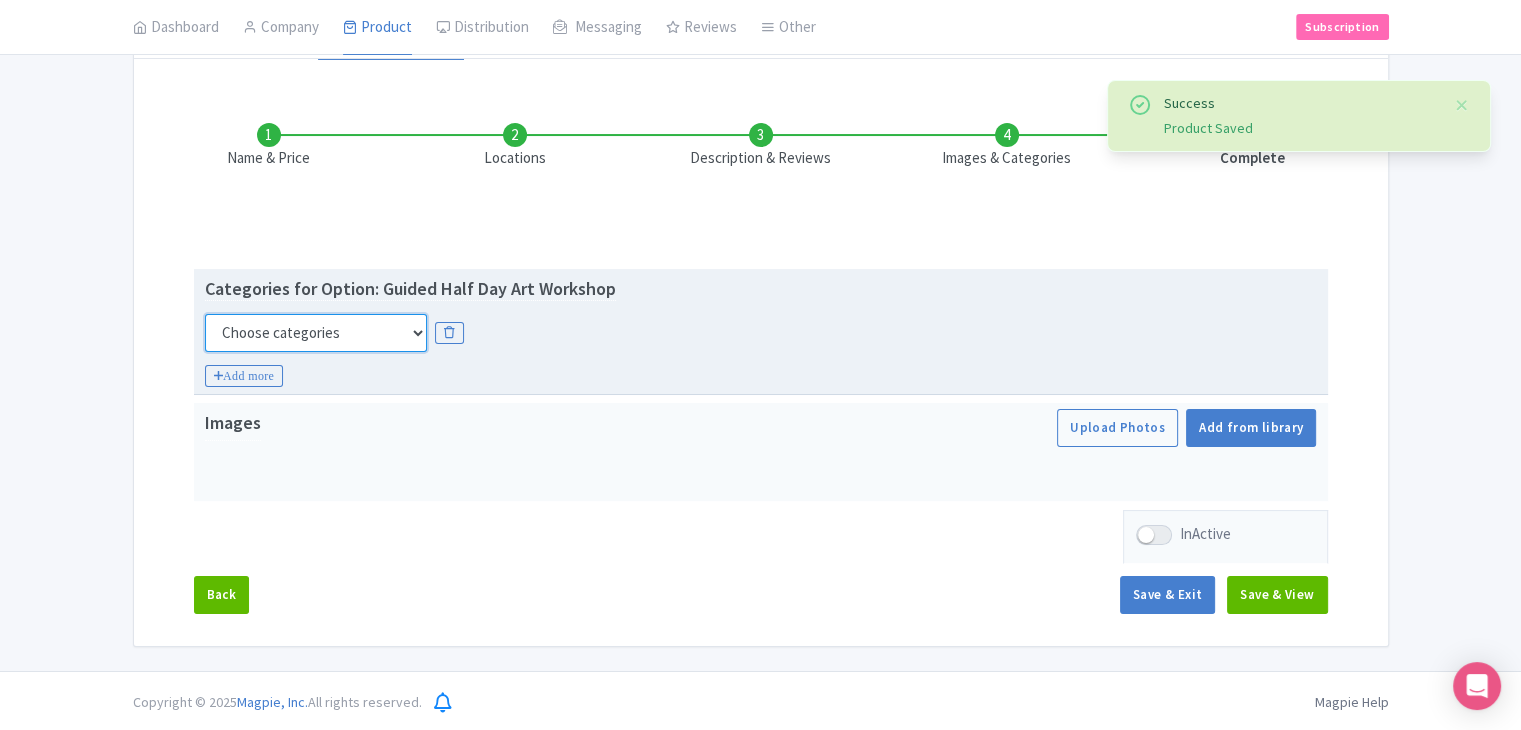 click on "Choose categories Adults Only
Animals
Audio Guide
Beaches
Bike Tours
Boat Tours
City Cards
Classes
Day Trips
Family Friendly
Fast Track
Food
Guided Tours
History
Hop On Hop Off
Literature
Live Music
Museums
Nightlife
Outdoors
Private Tours
Romantic
Self Guided
Small Group Tours
Sports
Theme Parks
Walking Tours
Wheelchair Accessible
Recurring Events" at bounding box center (316, 333) 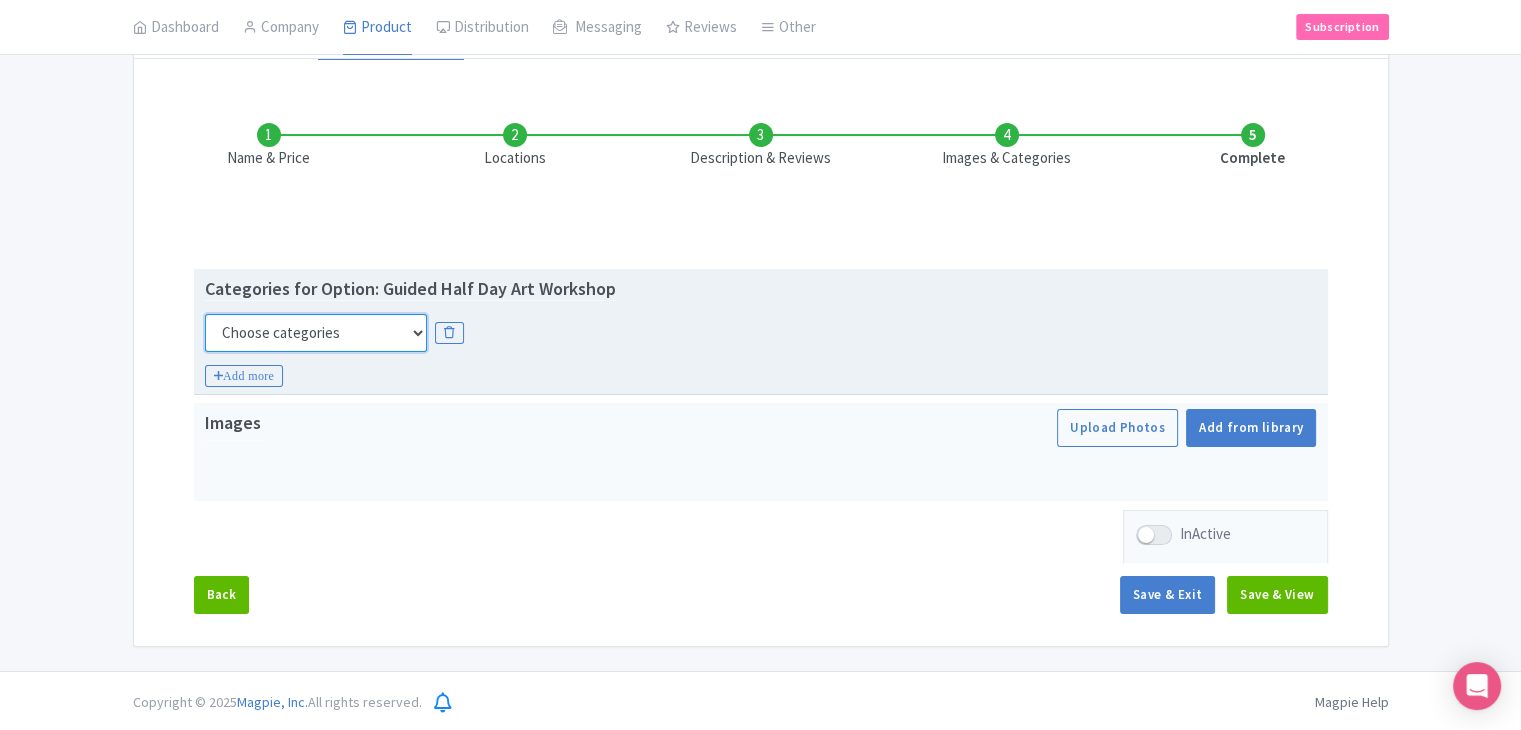 click on "Choose categories Adults Only
Animals
Audio Guide
Beaches
Bike Tours
Boat Tours
City Cards
Classes
Day Trips
Family Friendly
Fast Track
Food
Guided Tours
History
Hop On Hop Off
Literature
Live Music
Museums
Nightlife
Outdoors
Private Tours
Romantic
Self Guided
Small Group Tours
Sports
Theme Parks
Walking Tours
Wheelchair Accessible
Recurring Events" at bounding box center (316, 333) 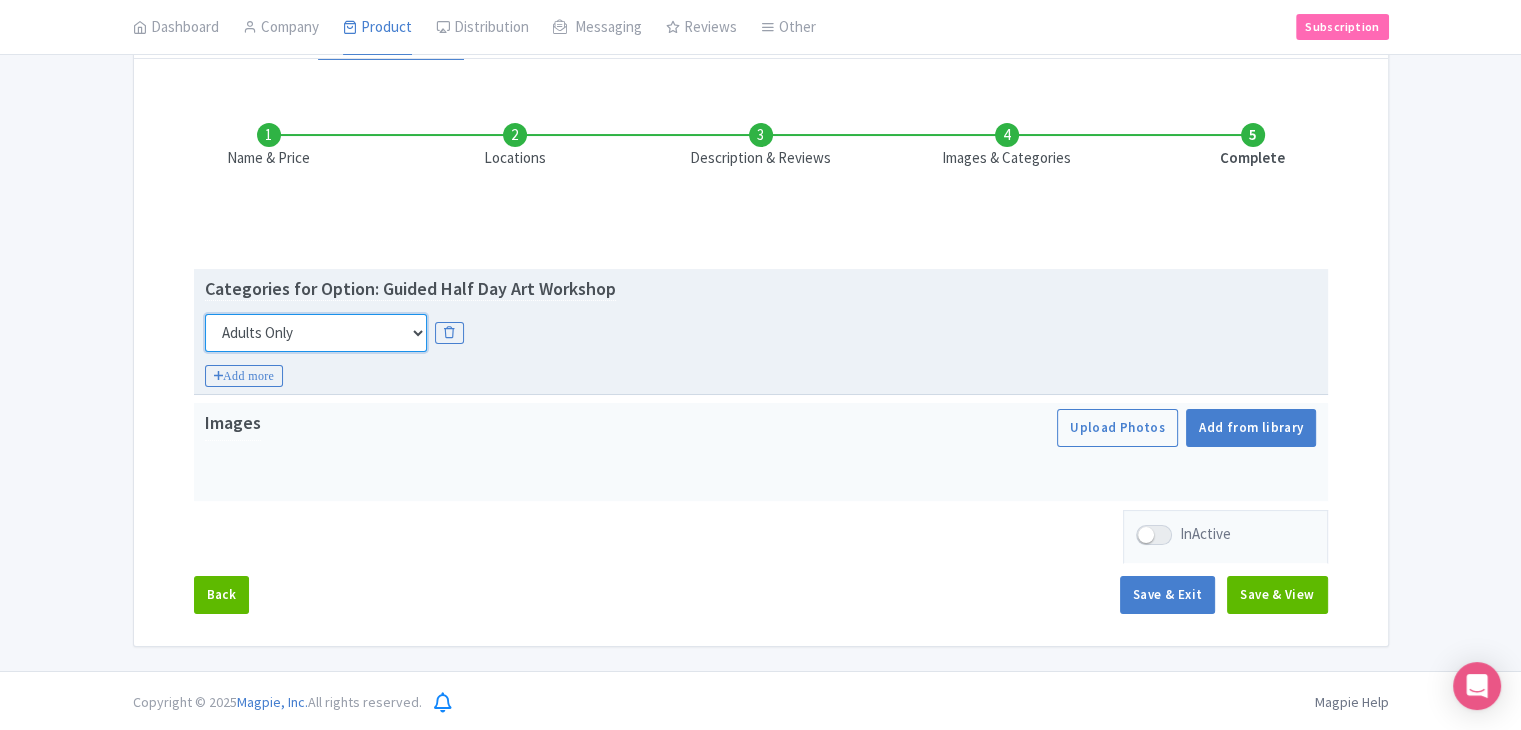 click on "Choose categories Adults Only
Animals
Audio Guide
Beaches
Bike Tours
Boat Tours
City Cards
Classes
Day Trips
Family Friendly
Fast Track
Food
Guided Tours
History
Hop On Hop Off
Literature
Live Music
Museums
Nightlife
Outdoors
Private Tours
Romantic
Self Guided
Small Group Tours
Sports
Theme Parks
Walking Tours
Wheelchair Accessible
Recurring Events" at bounding box center (316, 333) 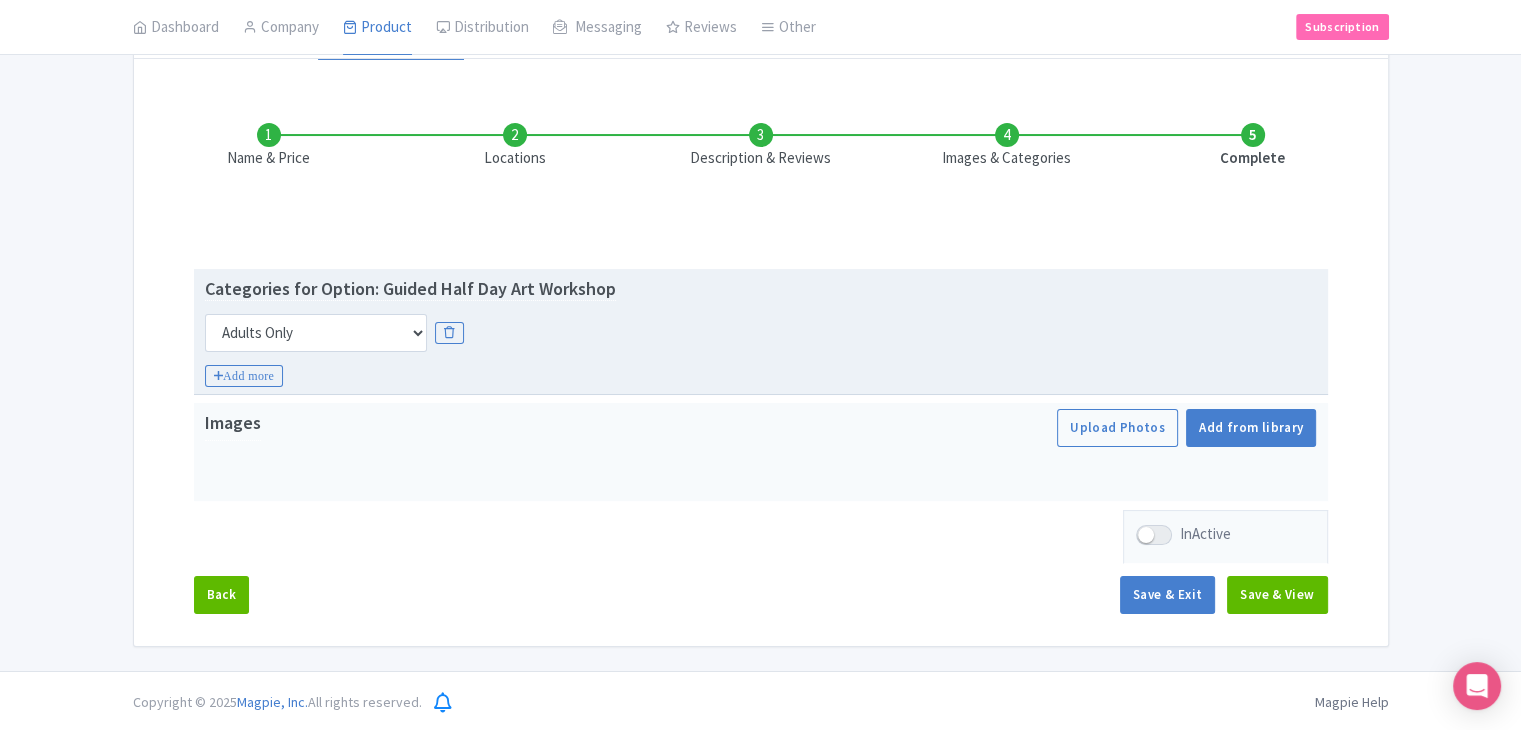 click on "Categories for Option: Guided Half Day Art Workshop
Choose categories Adults Only
Animals
Audio Guide
Beaches
Bike Tours
Boat Tours
City Cards
Classes
Day Trips
Family Friendly
Fast Track
Food
Guided Tours
History
Hop On Hop Off
Literature
Live Music
Museums
Nightlife
Outdoors
Private Tours
Romantic
Self Guided
Small Group Tours
Sports
Theme Parks
Walking Tours
Wheelchair Accessible
Recurring Events
Choose categories Adults Only
Animals
Audio Guide
Beaches
Bike Tours
Boat Tours
City Cards
Classes
Day Trips
Family Friendly
Fast Track
Food
Guided Tours
History
Hop On Hop Off
Literature
Live Music
Museums
Nightlife
Outdoors
Private Tours
Romantic
Self Guided
Small Group Tours
Sports
Theme Parks
Walking Tours
Wheelchair Accessible
Recurring Events
Add more" at bounding box center (761, 332) 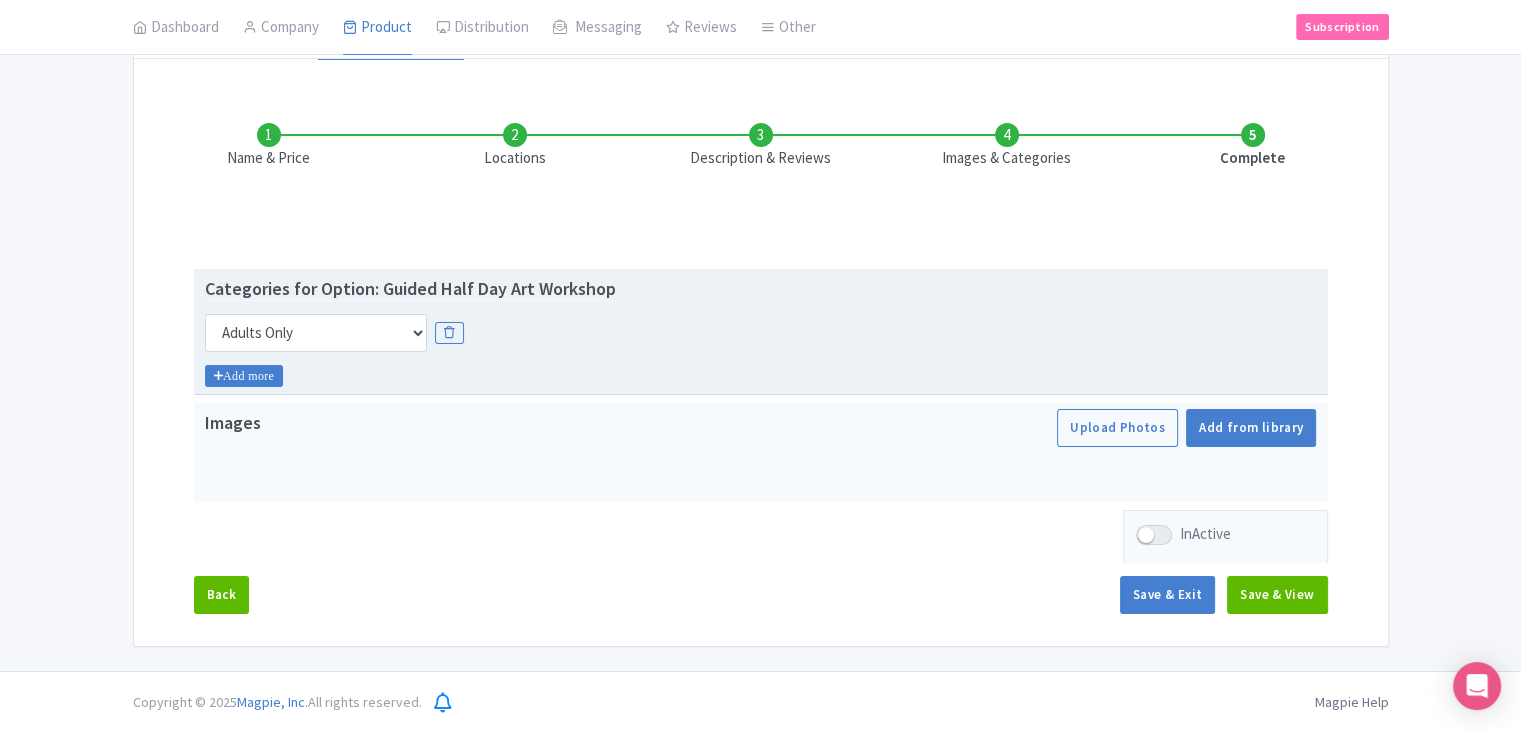 click on "Add more" at bounding box center (244, 376) 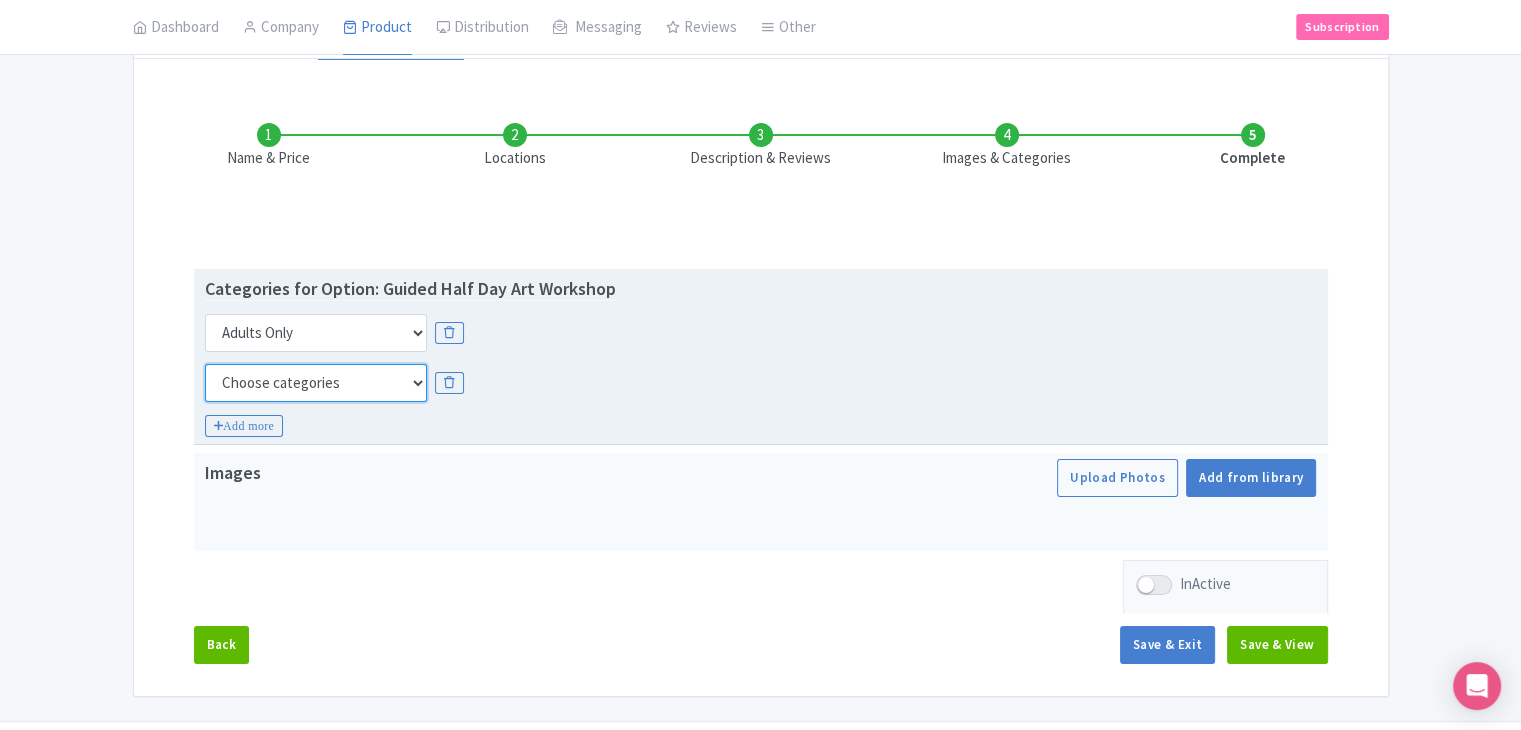 click on "Choose categories Adults Only
Animals
Audio Guide
Beaches
Bike Tours
Boat Tours
City Cards
Classes
Day Trips
Family Friendly
Fast Track
Food
Guided Tours
History
Hop On Hop Off
Literature
Live Music
Museums
Nightlife
Outdoors
Private Tours
Romantic
Self Guided
Small Group Tours
Sports
Theme Parks
Walking Tours
Wheelchair Accessible
Recurring Events" at bounding box center [316, 383] 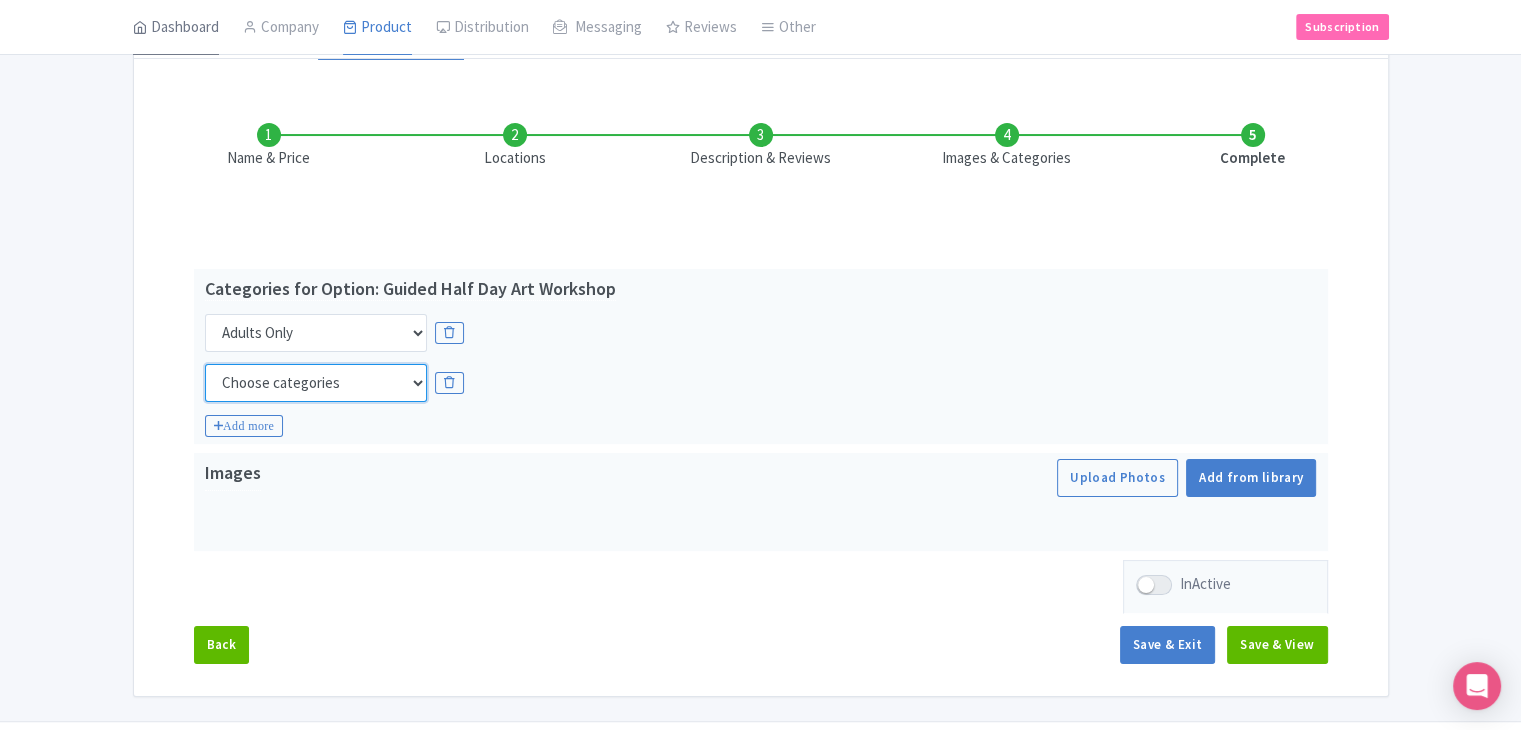 select on "guided-tours" 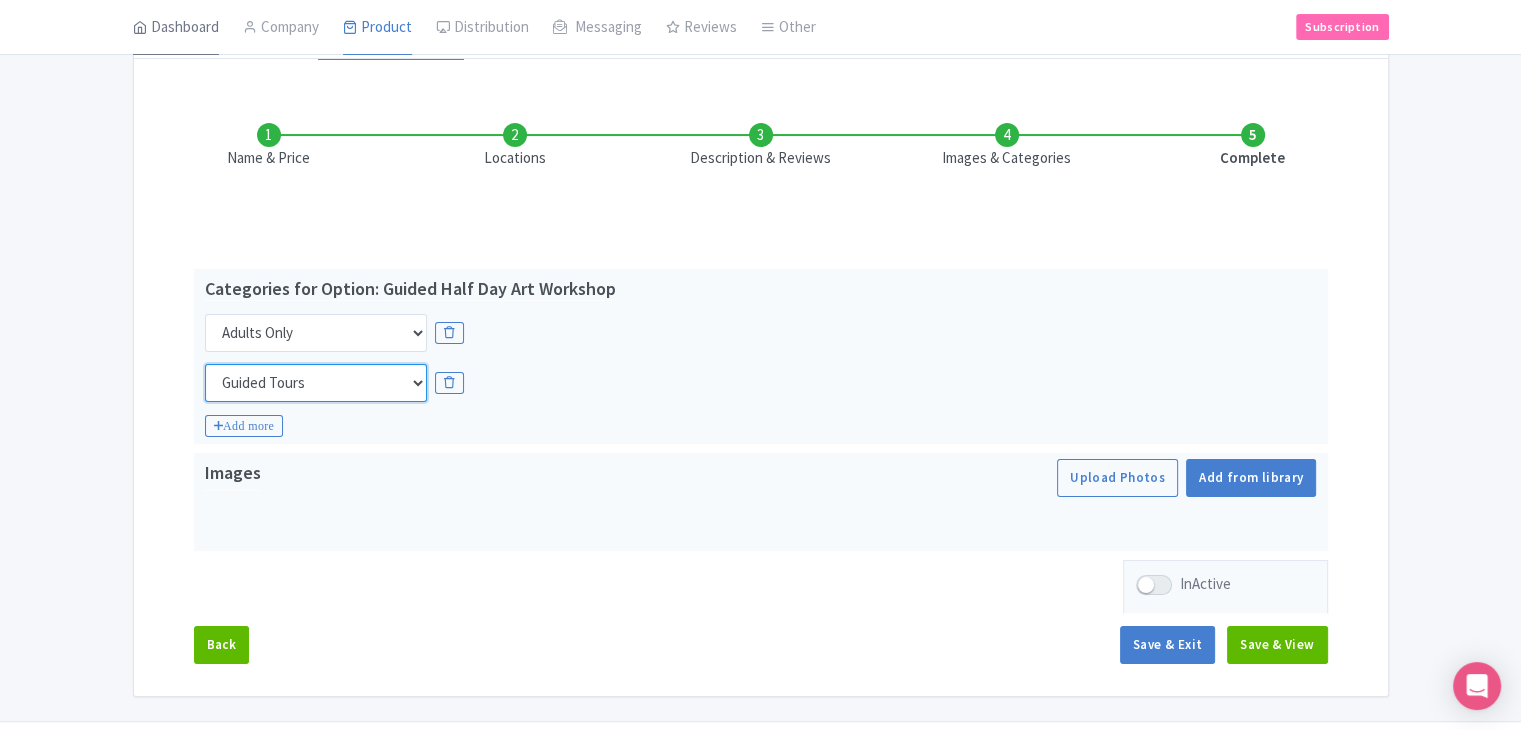 click on "Choose categories Adults Only
Animals
Audio Guide
Beaches
Bike Tours
Boat Tours
City Cards
Classes
Day Trips
Family Friendly
Fast Track
Food
Guided Tours
History
Hop On Hop Off
Literature
Live Music
Museums
Nightlife
Outdoors
Private Tours
Romantic
Self Guided
Small Group Tours
Sports
Theme Parks
Walking Tours
Wheelchair Accessible
Recurring Events" at bounding box center (316, 383) 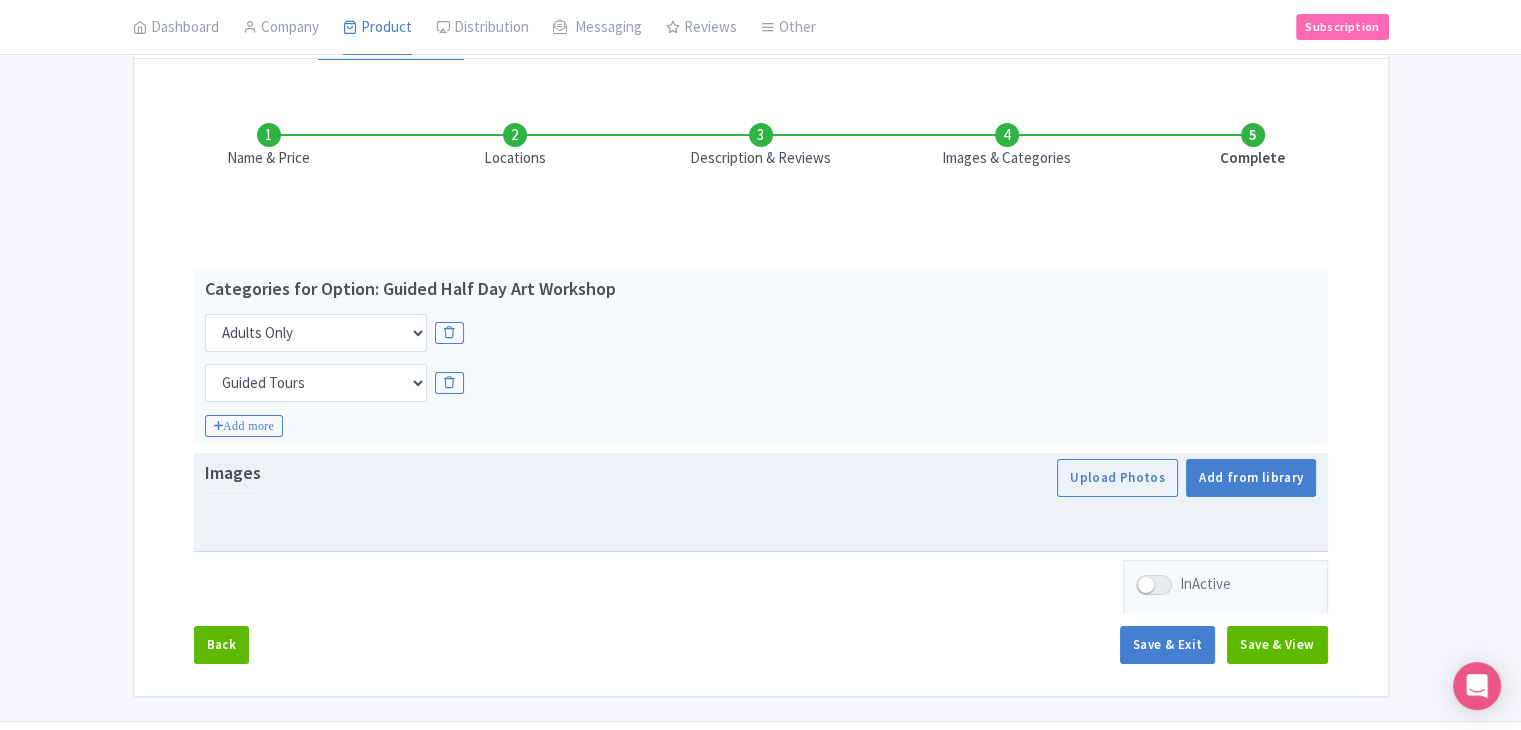 drag, startPoint x: 557, startPoint y: 441, endPoint x: 691, endPoint y: 465, distance: 136.1323 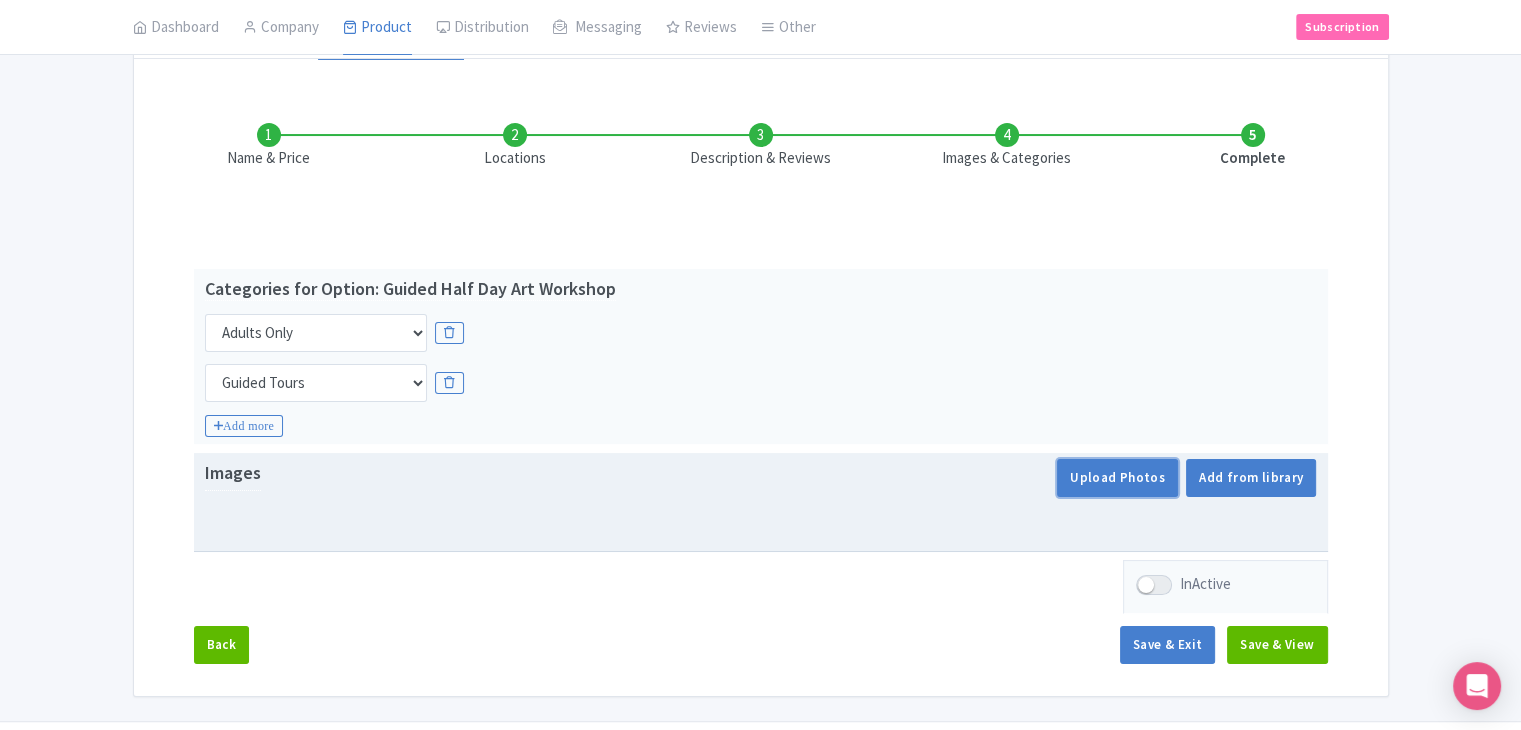 click on "Upload Photos" at bounding box center (1117, 478) 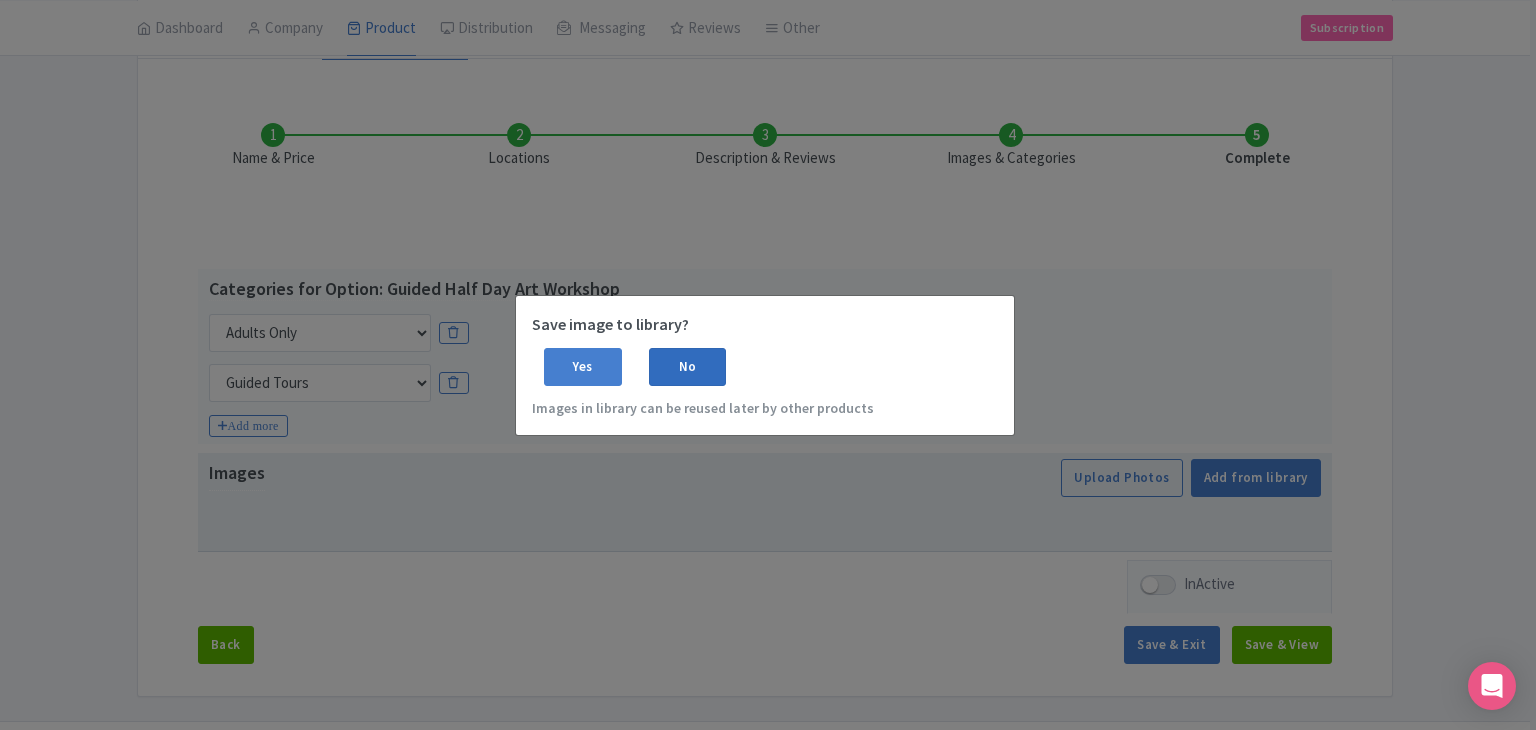 click on "No" at bounding box center [688, 367] 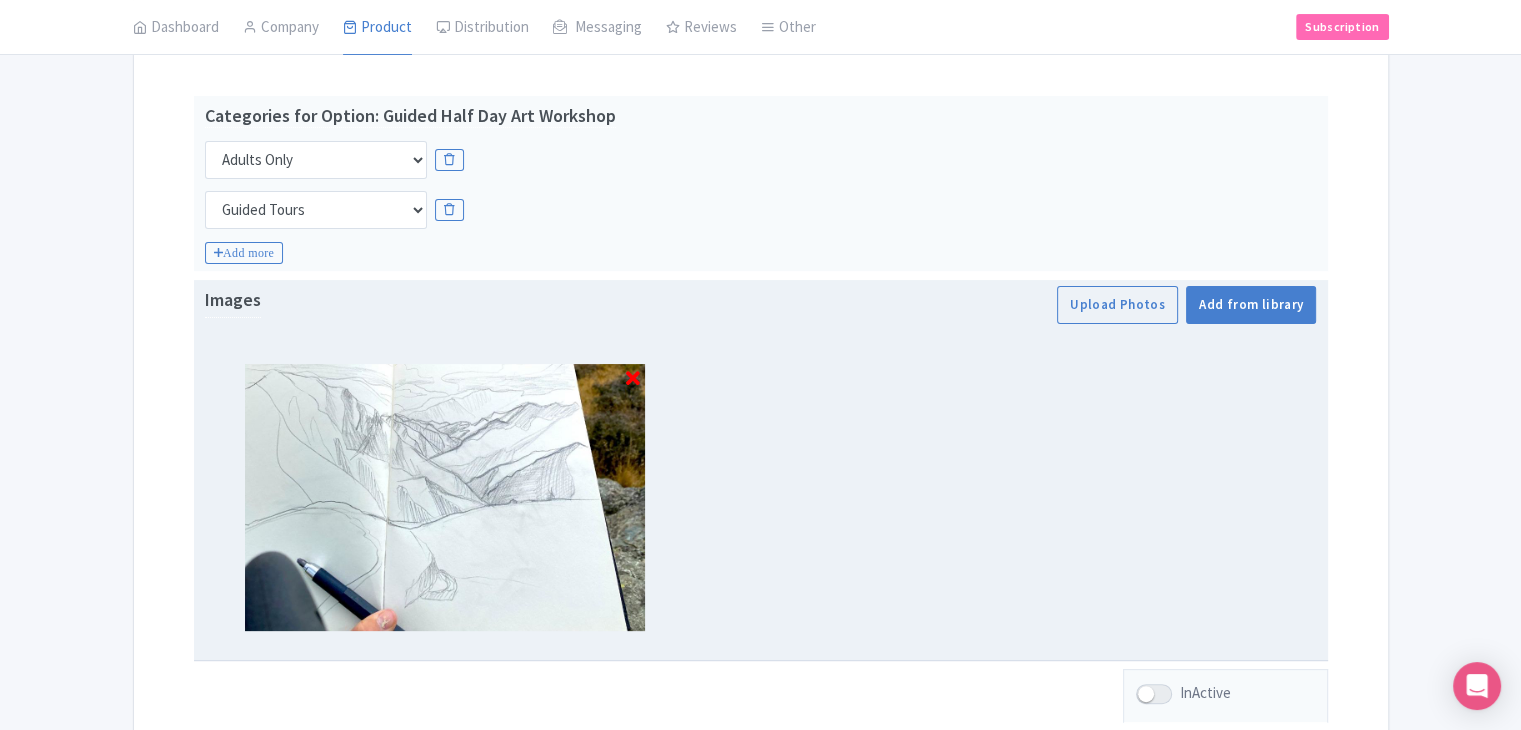 scroll, scrollTop: 435, scrollLeft: 0, axis: vertical 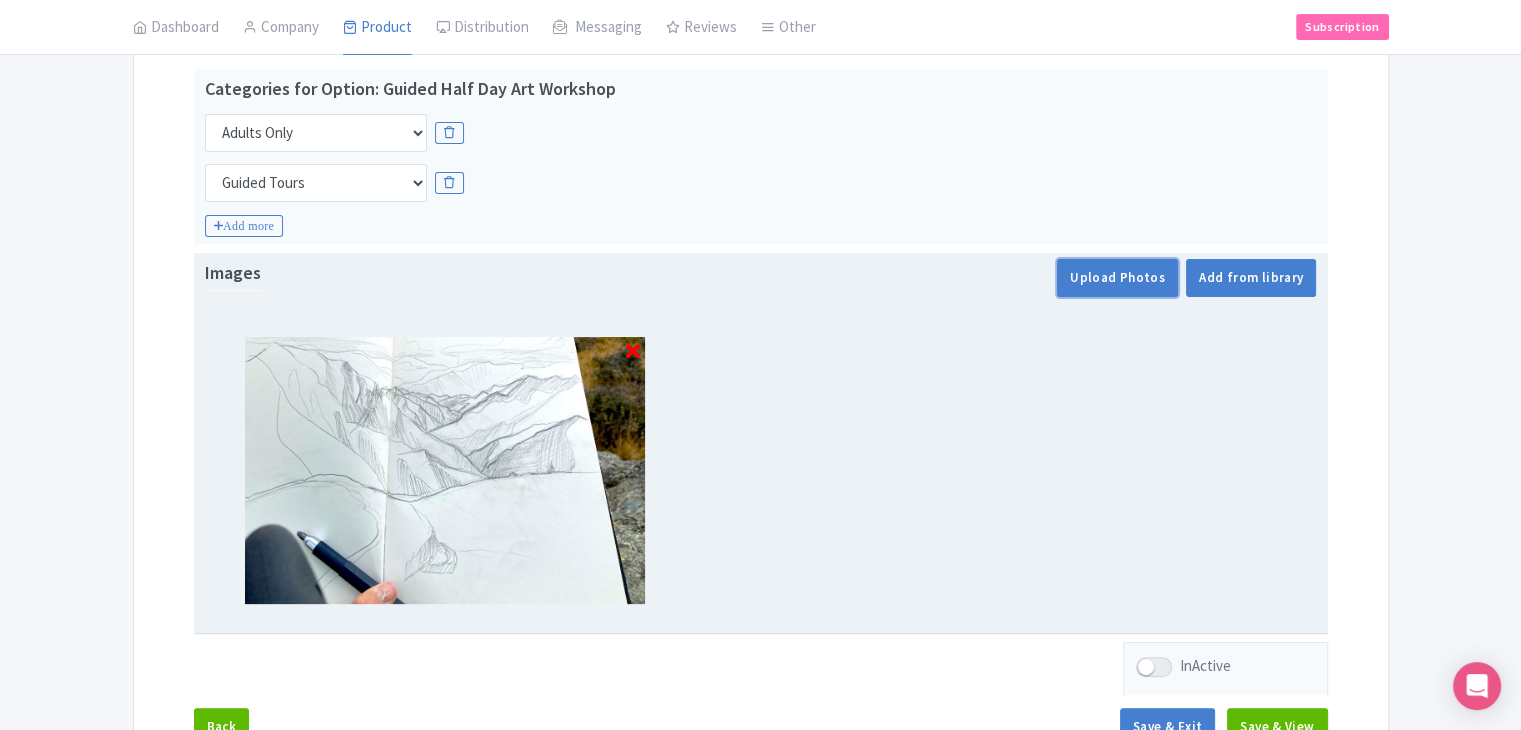 click on "Upload Photos" at bounding box center [1117, 278] 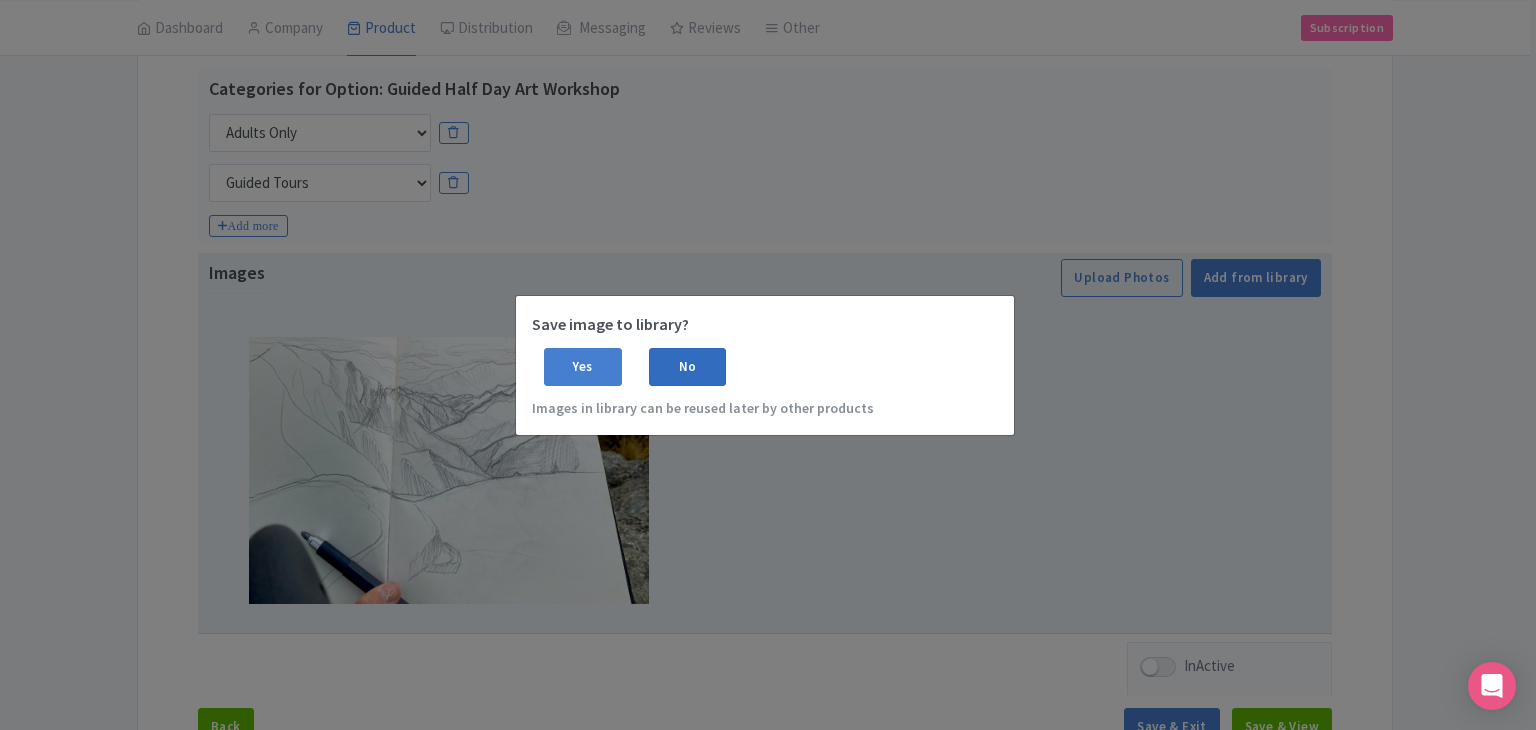 click on "No" at bounding box center [688, 367] 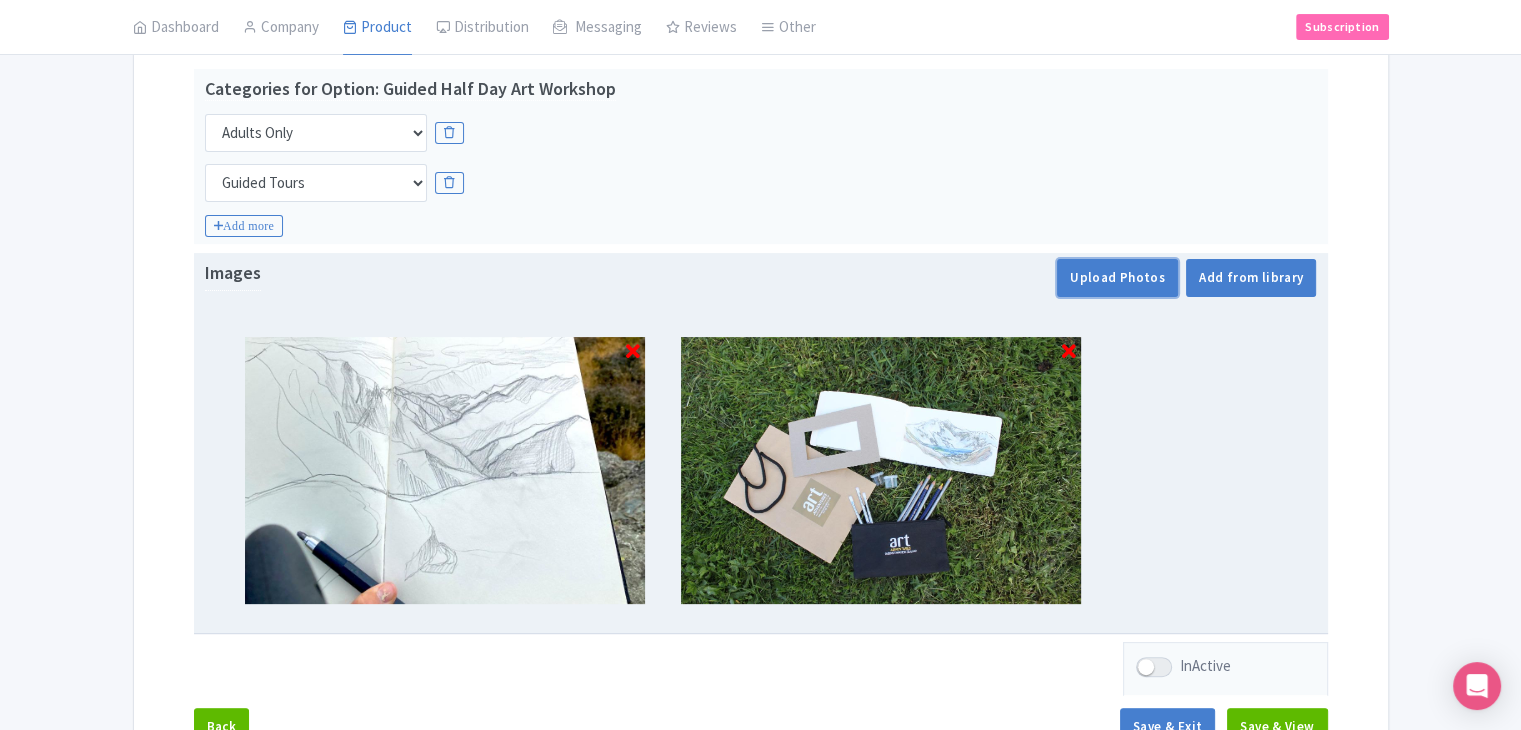 click on "Upload Photos" at bounding box center (1117, 278) 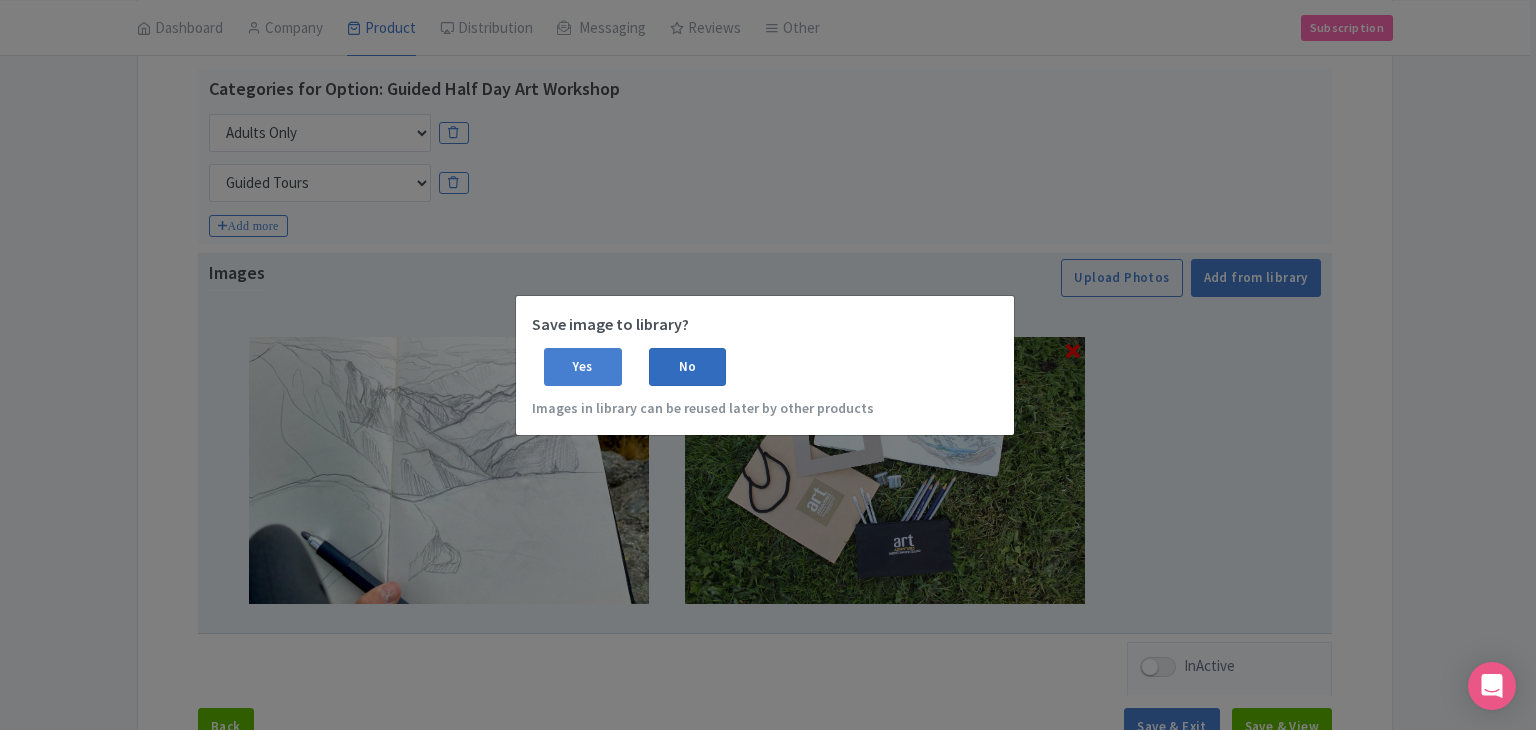 click on "No" at bounding box center (688, 367) 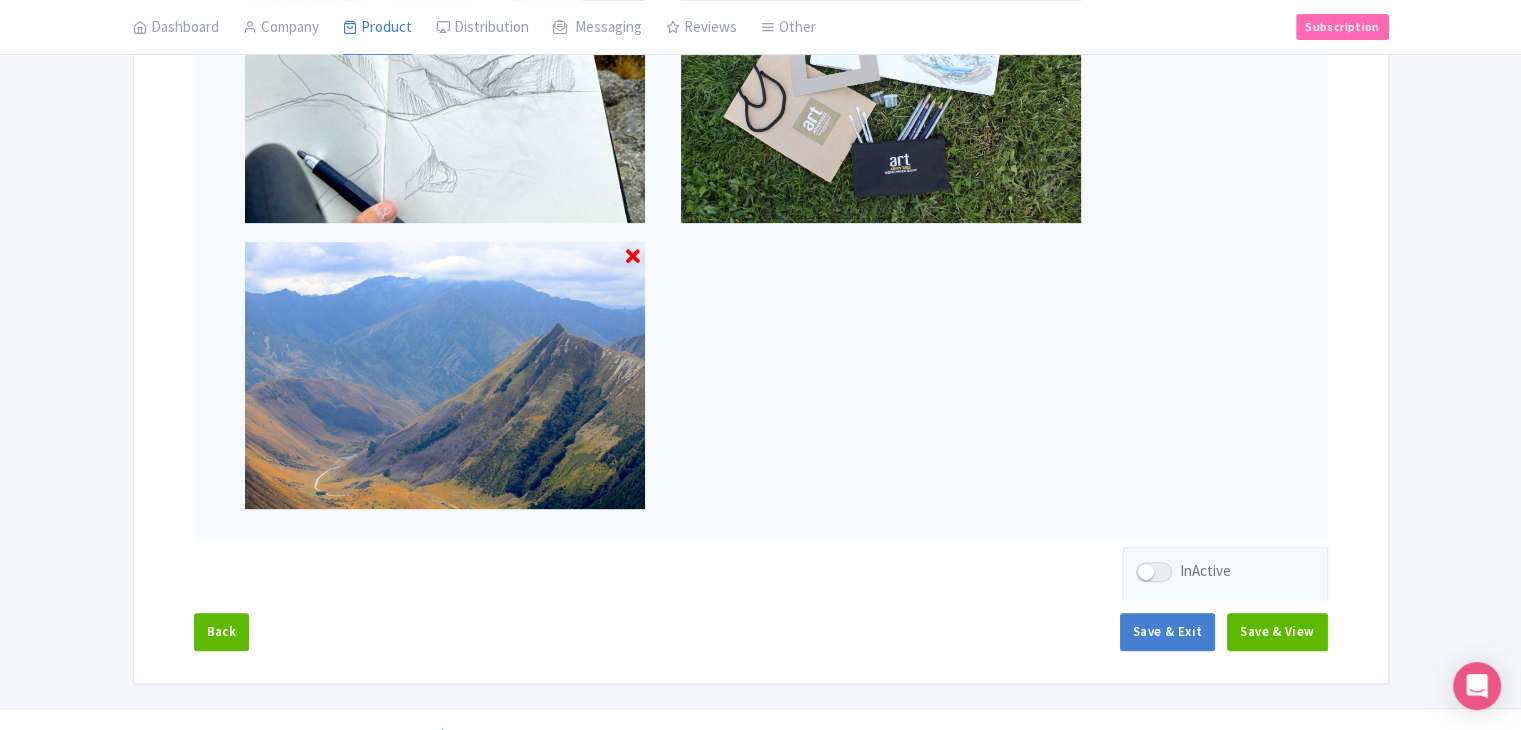scroll, scrollTop: 853, scrollLeft: 0, axis: vertical 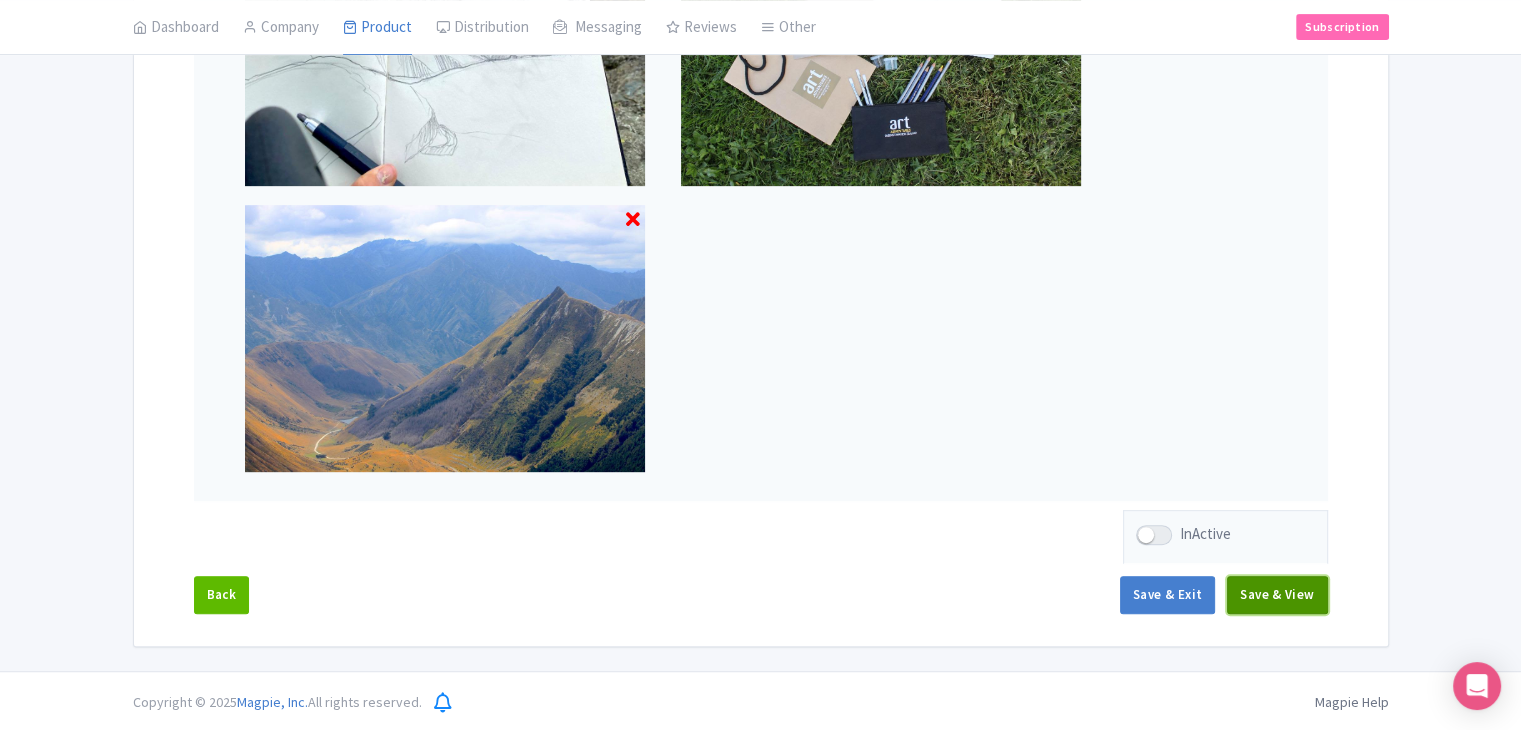 click on "Save & View" at bounding box center (1277, 595) 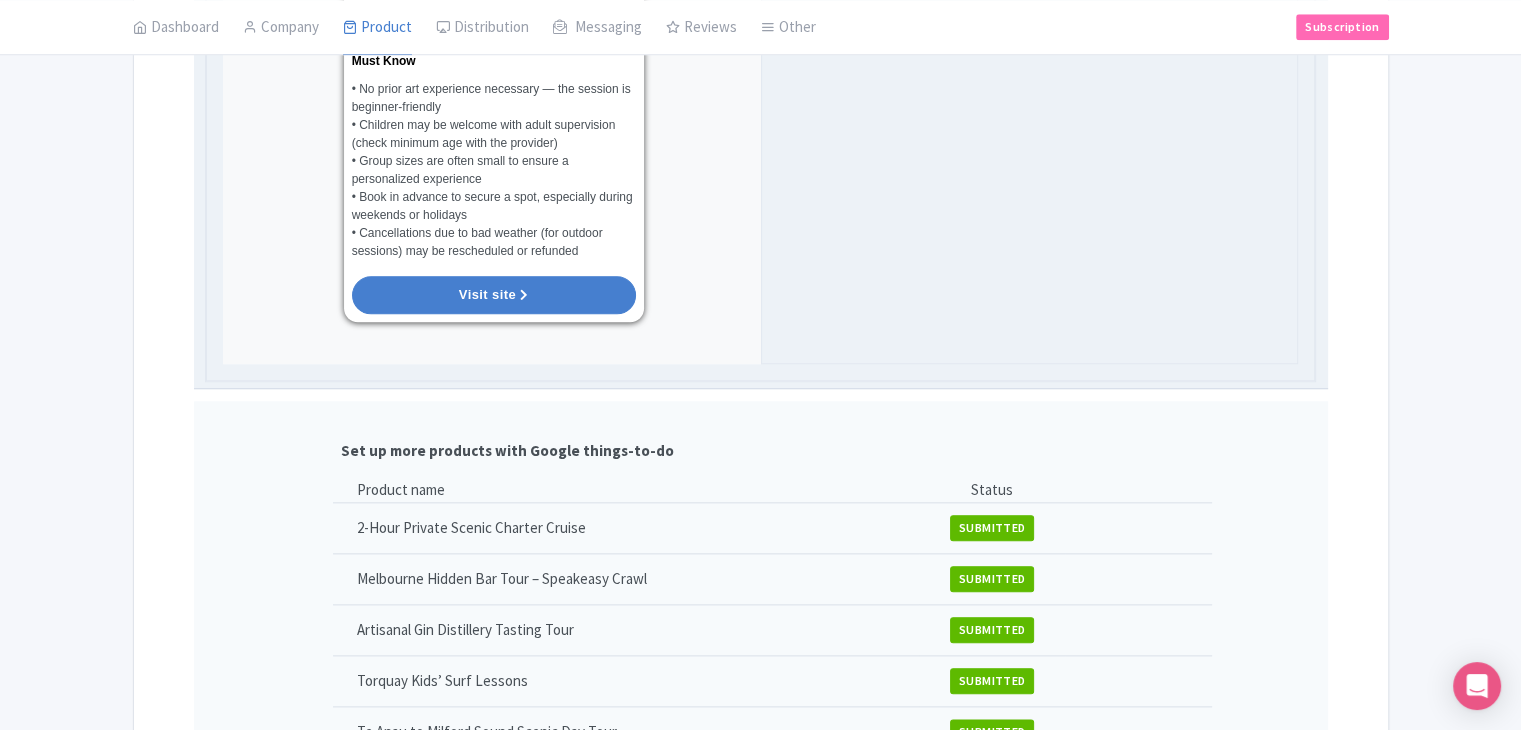 scroll, scrollTop: 2253, scrollLeft: 0, axis: vertical 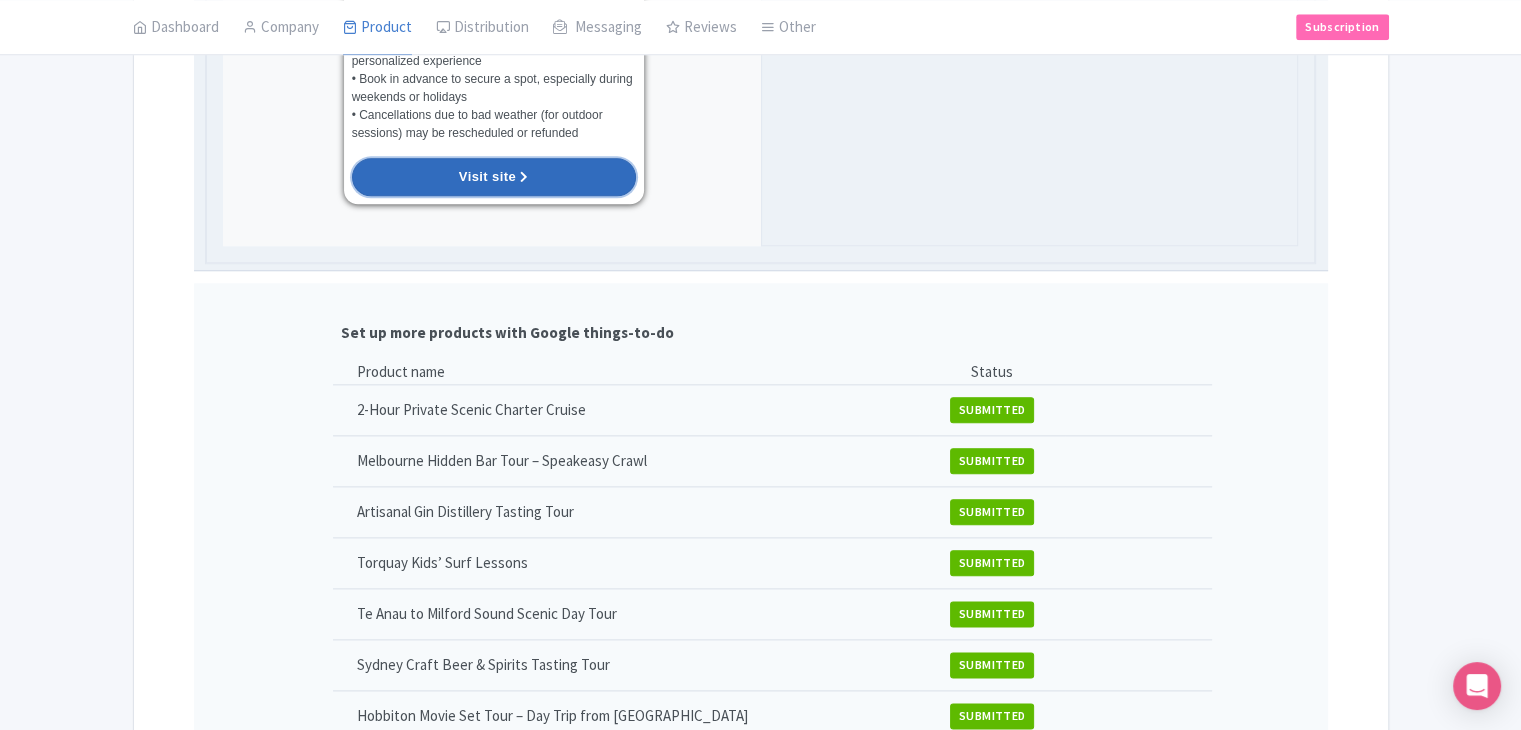 click on "Visit site" at bounding box center (494, 177) 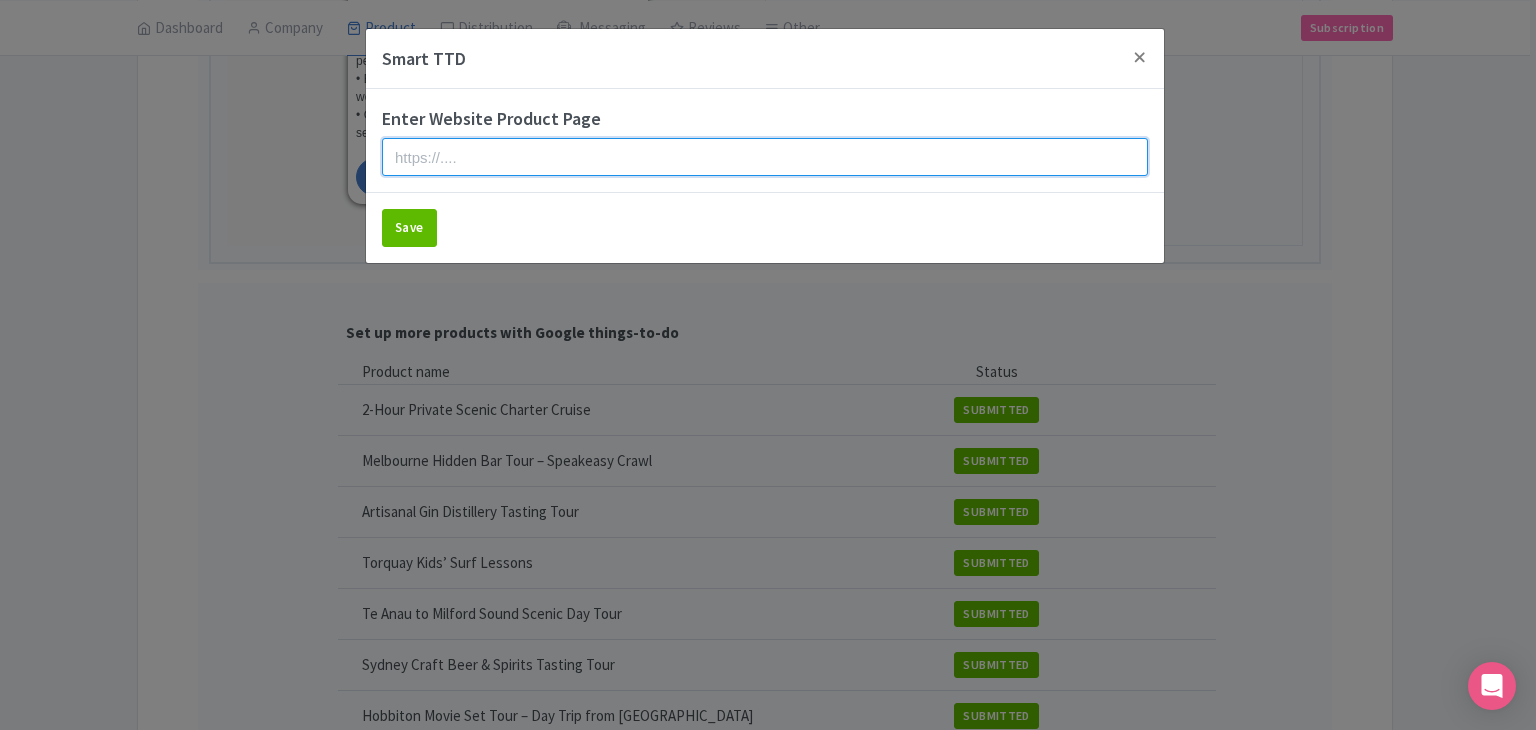click at bounding box center (765, 157) 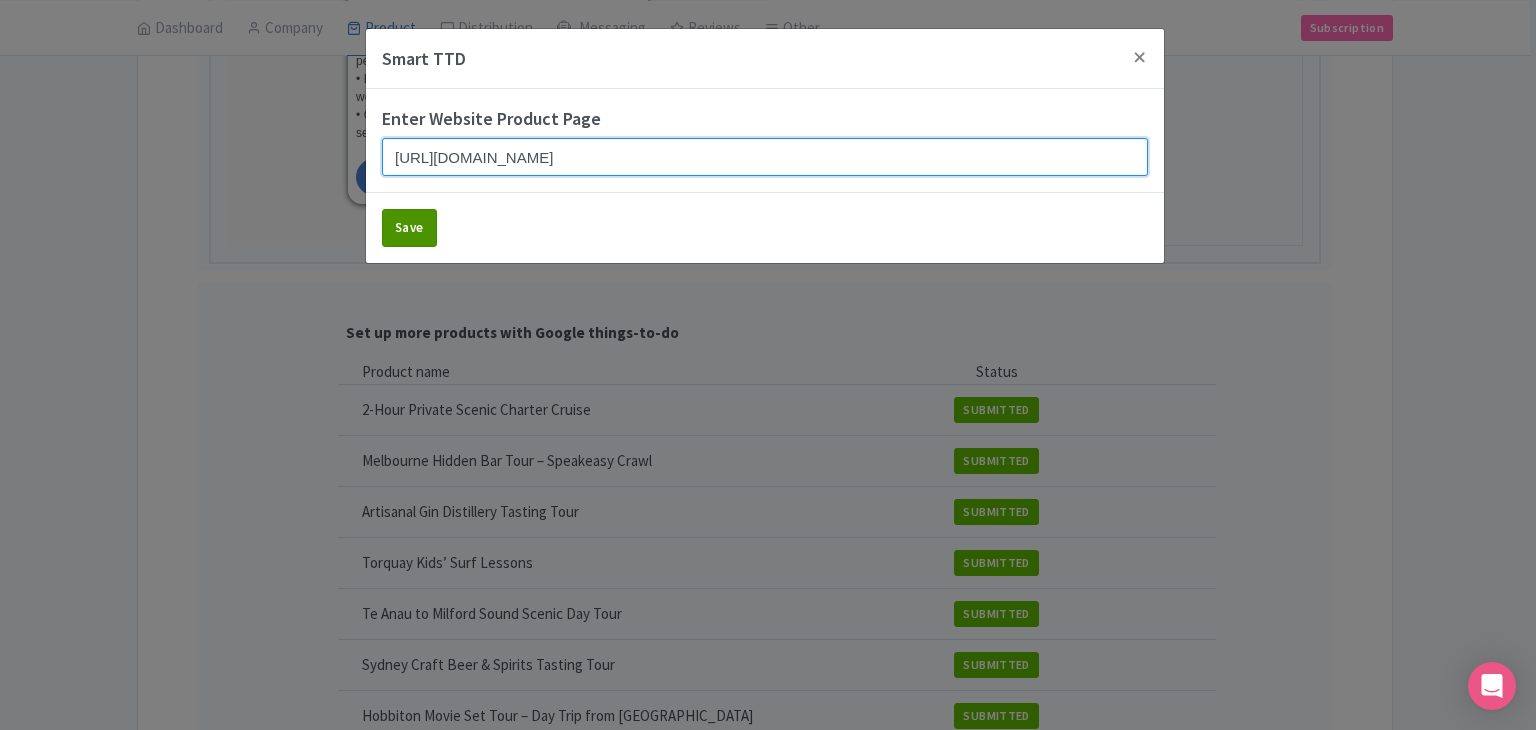 type on "https://www.findrhost.com/tours/half-day-art-adventure" 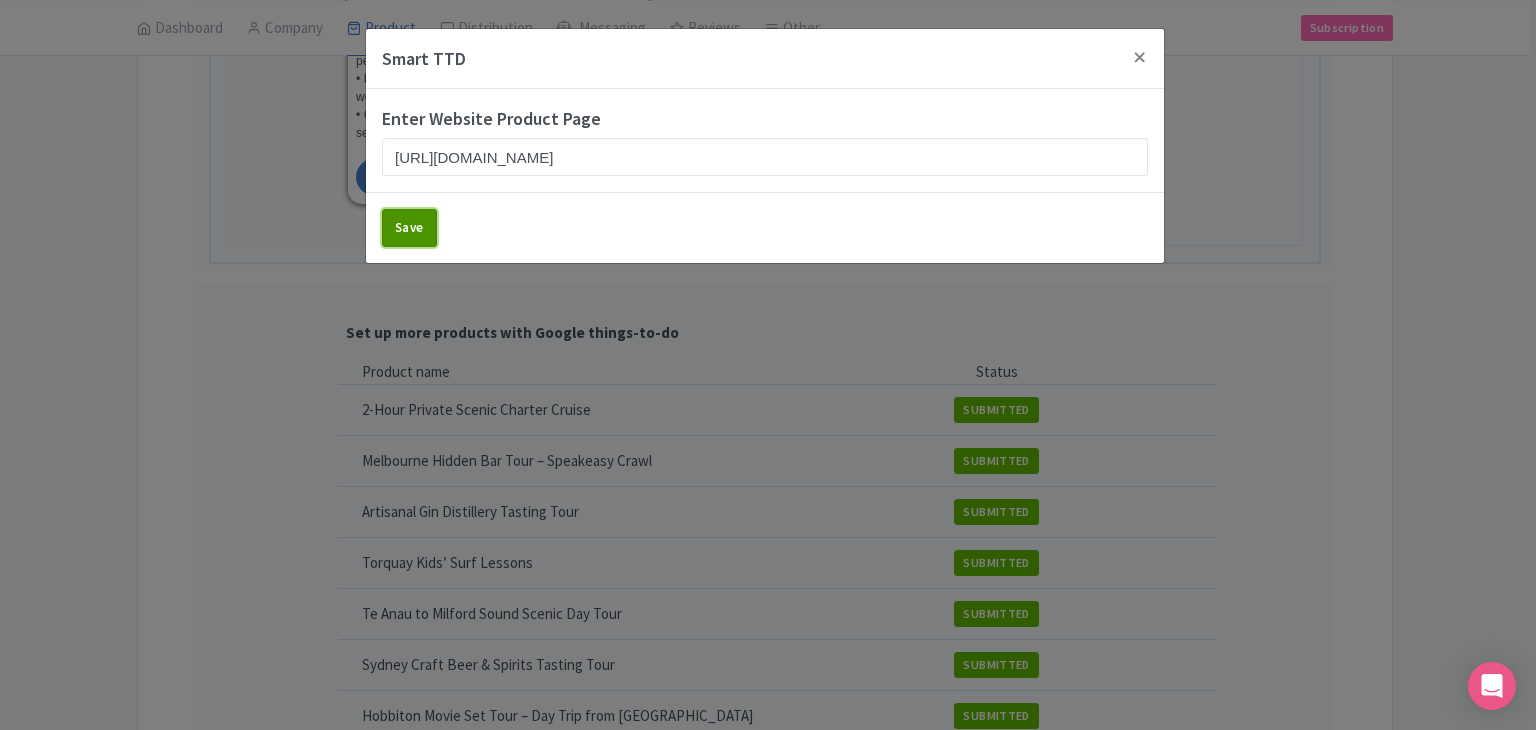 click on "Save" at bounding box center (409, 228) 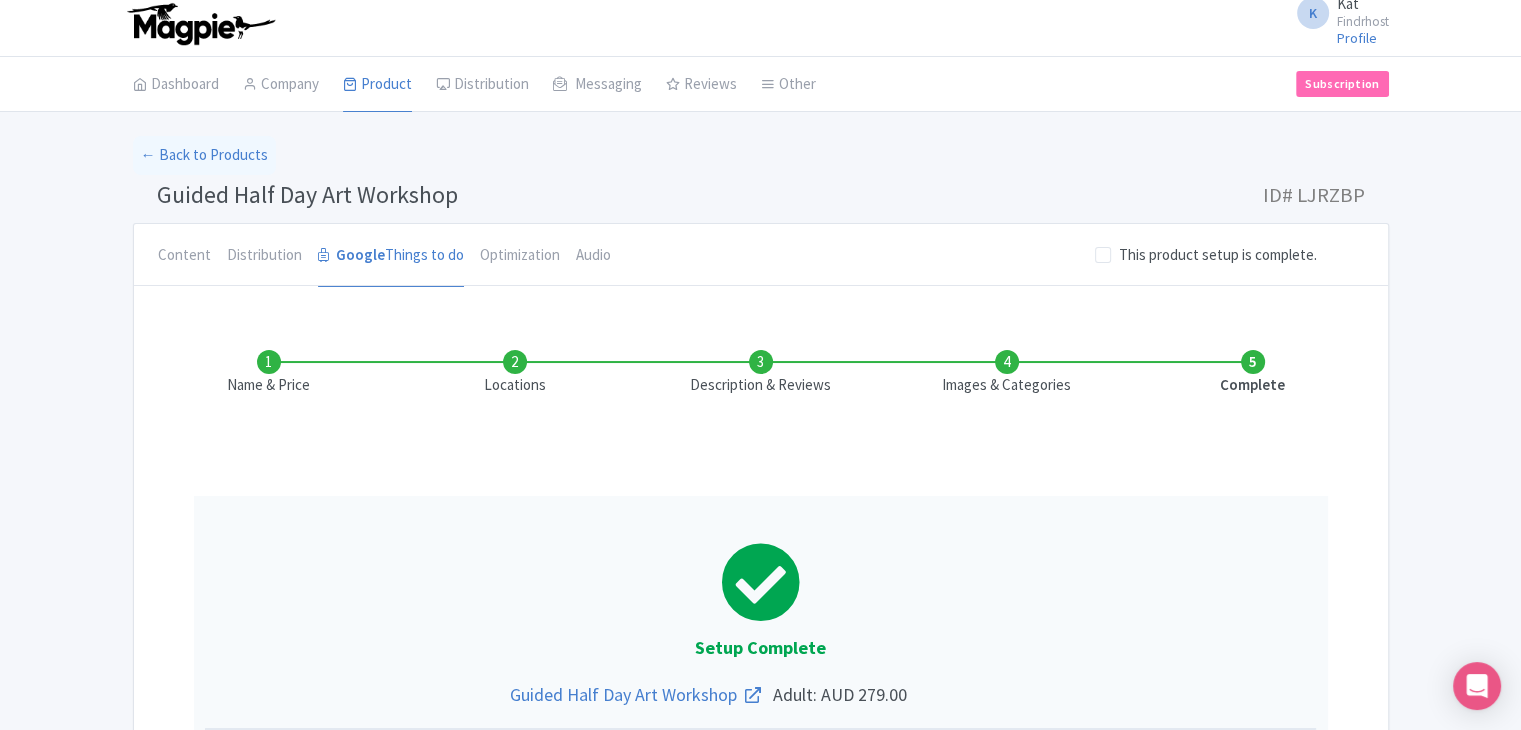 scroll, scrollTop: 0, scrollLeft: 0, axis: both 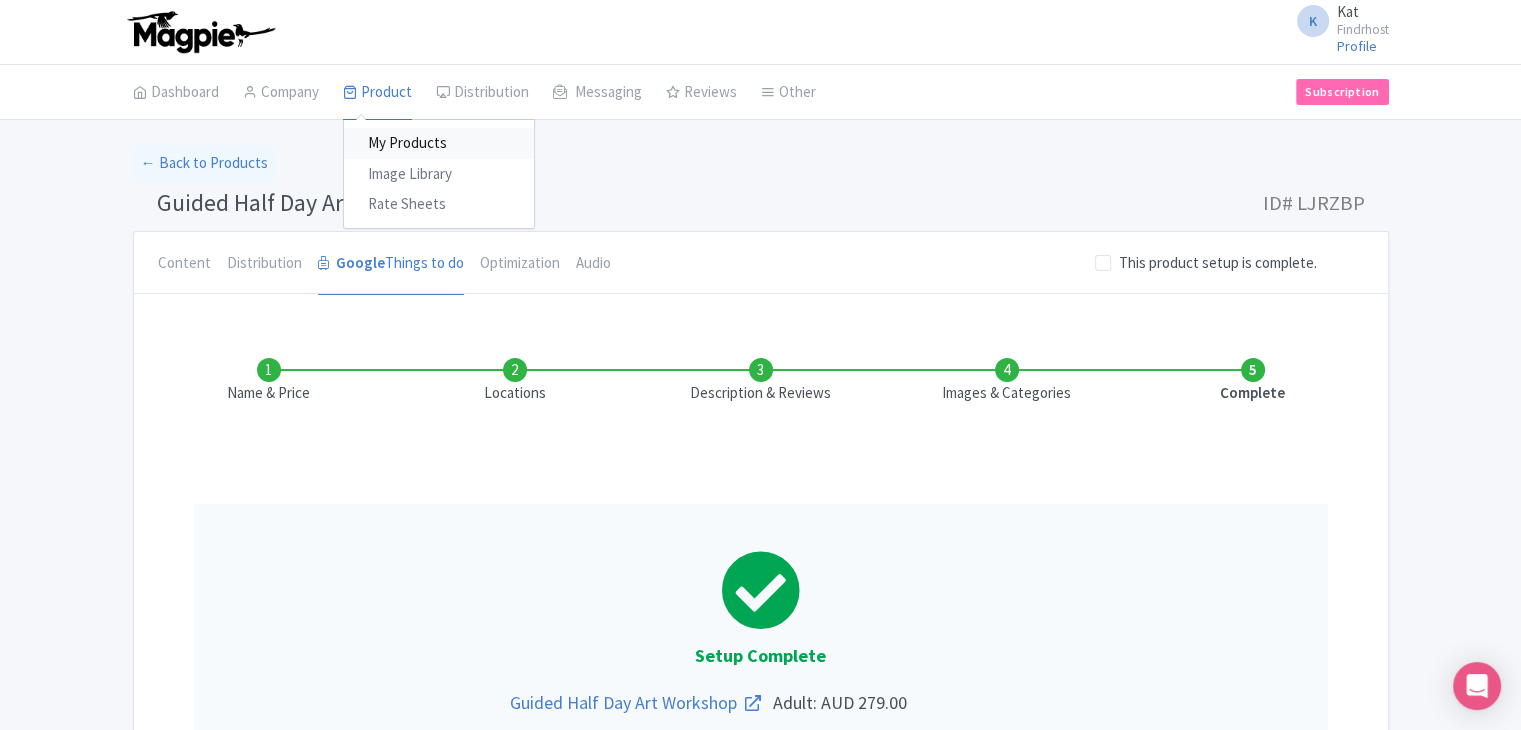 click on "My Products" at bounding box center (439, 143) 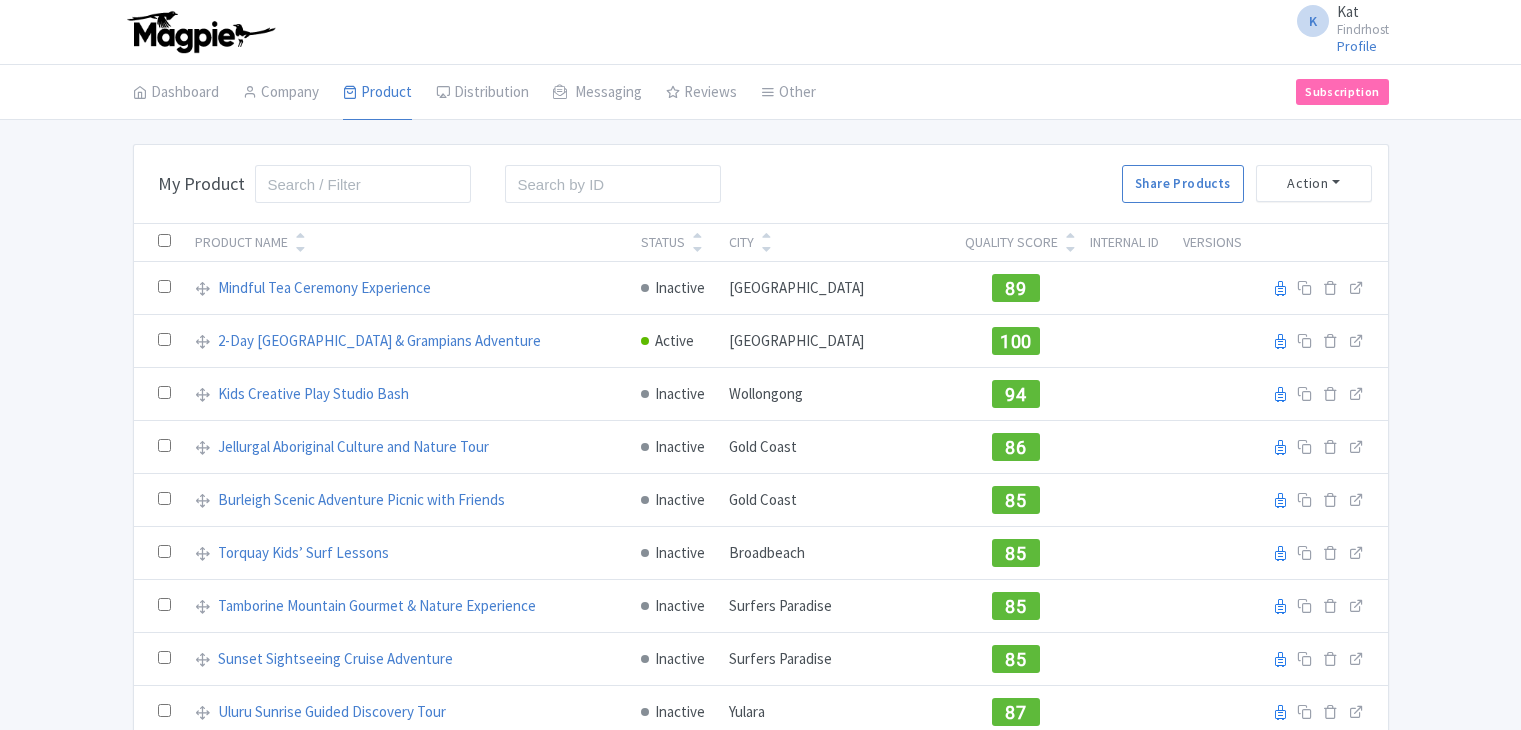 scroll, scrollTop: 0, scrollLeft: 0, axis: both 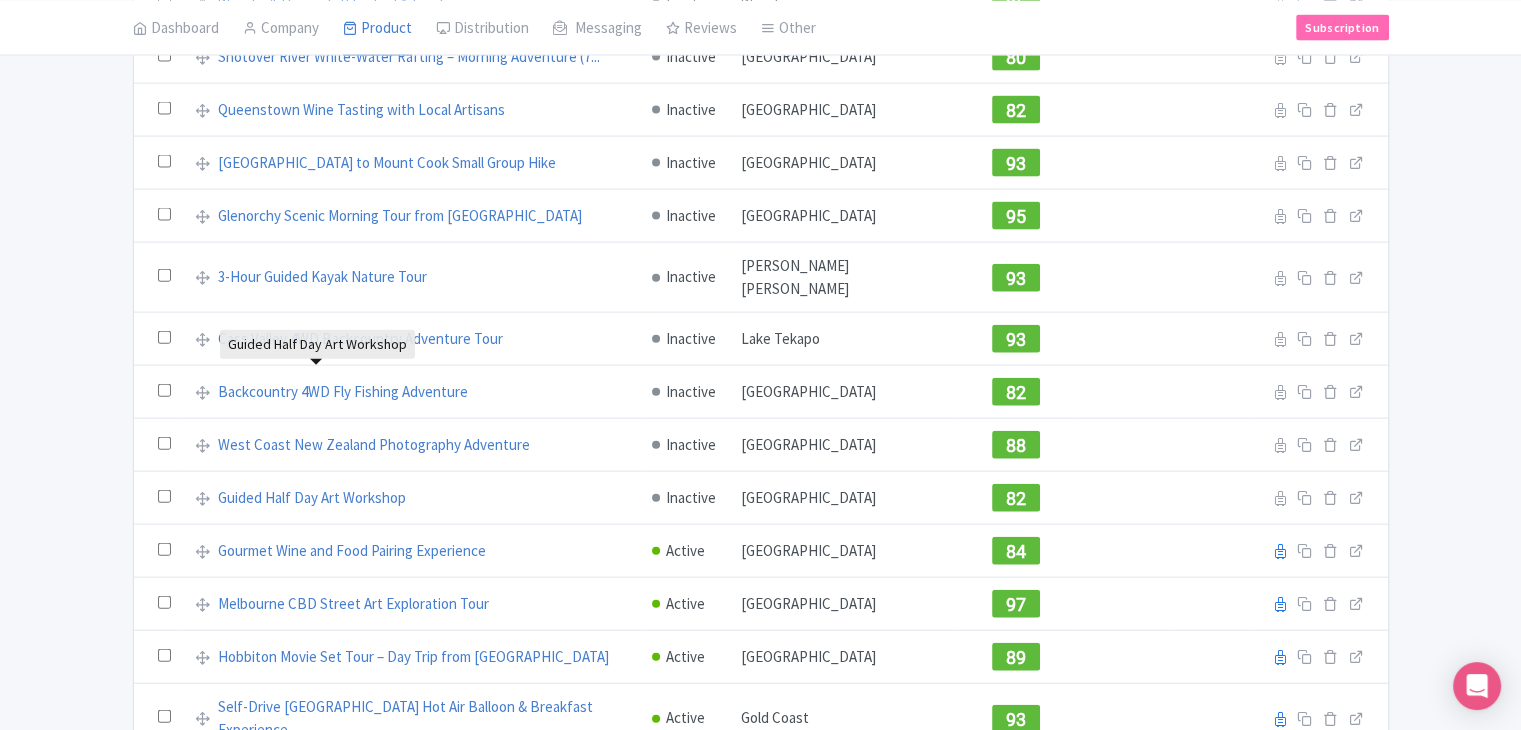 click on "Bulk Actions
Delete
Add to Collection
Share Products
Add to Collection
Collections   *
Add
Cancel
My Product
Search
Search
Share Products
Action
Create New Product  »
Start with blank product
Start with my Default template
Download Product List
Product Name
Status
City
Quality Score
Internal ID
Versions
Mindful Tea Ceremony Experience
Inactive
Sydney
89
Reseller
Product name on reseller
Extranet
Listing
Edit listing
Stage
2-Day Great Ocean Road & Grampians Adventure
Active
Melbourne
100
Reseller
Product name on reseller
Extranet
Listing
Edit listing
Stage
Inactive
94" at bounding box center (760, -1009) 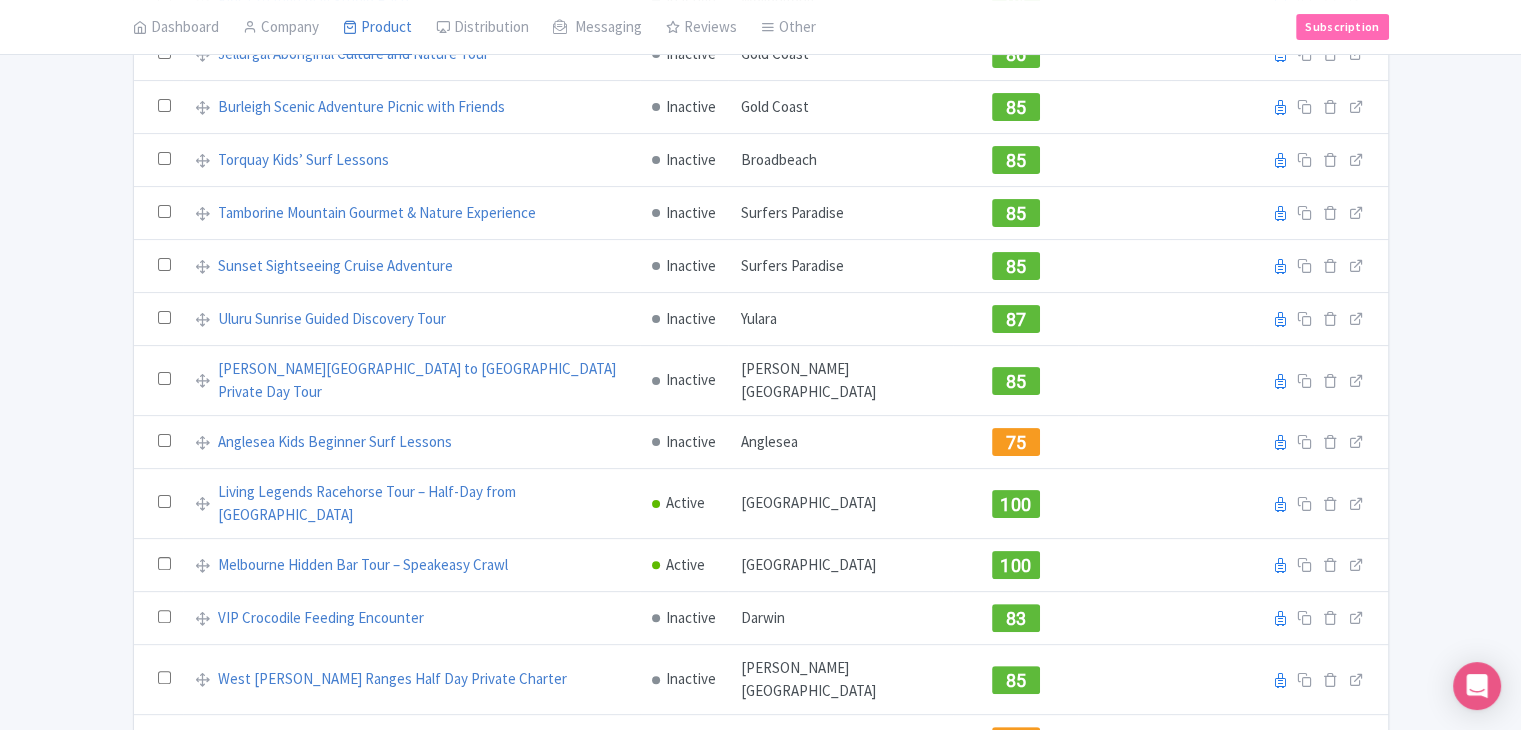 scroll, scrollTop: 0, scrollLeft: 0, axis: both 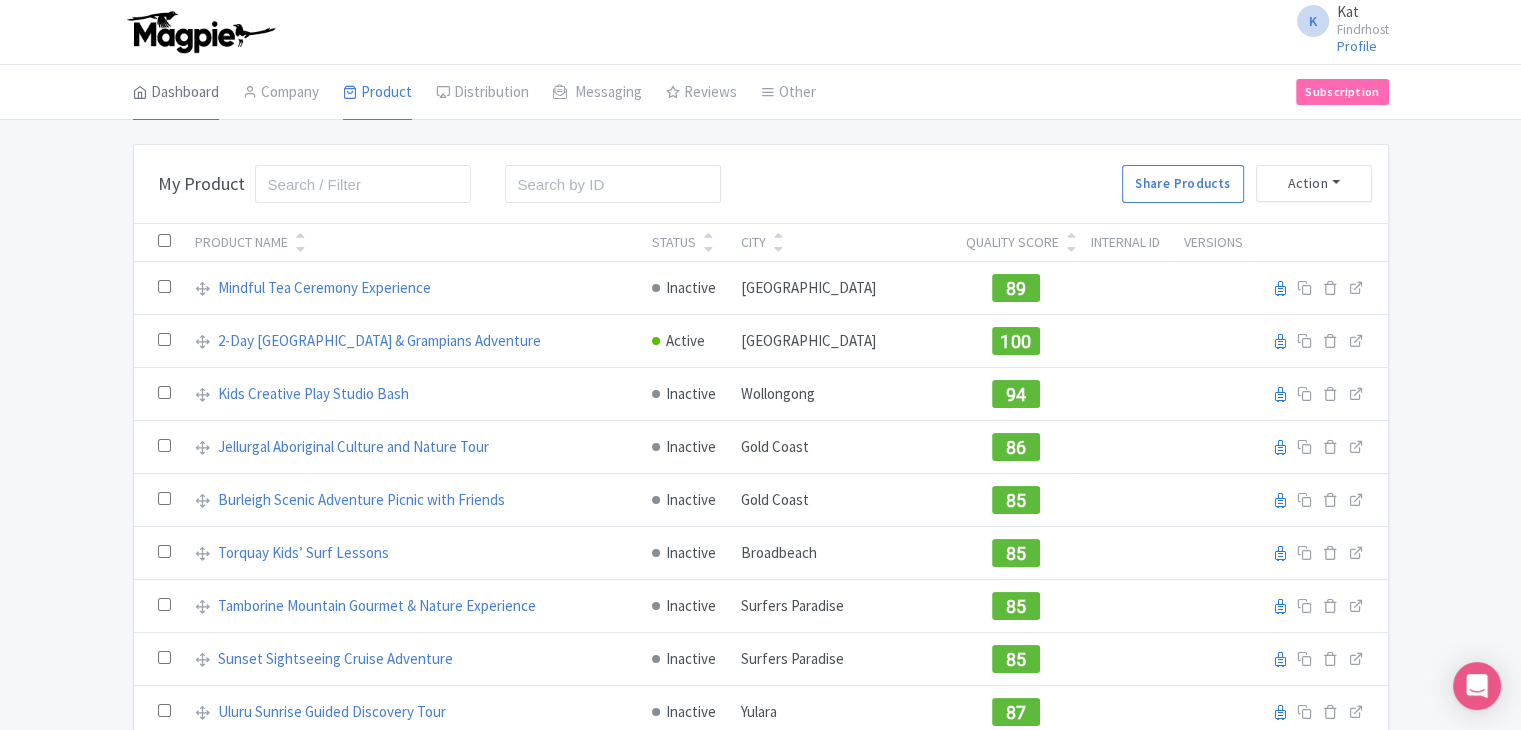 click on "Dashboard" at bounding box center (176, 93) 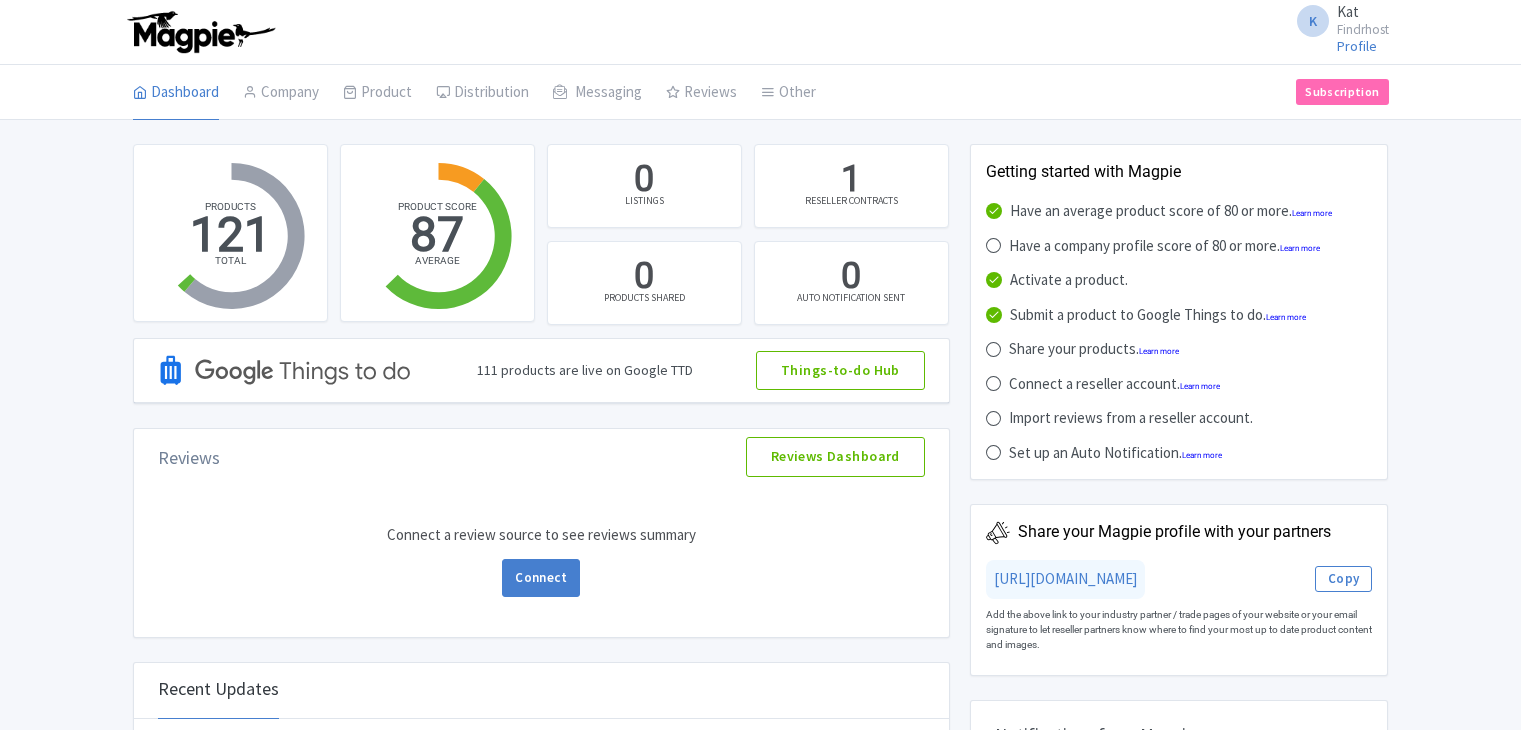 scroll, scrollTop: 0, scrollLeft: 0, axis: both 